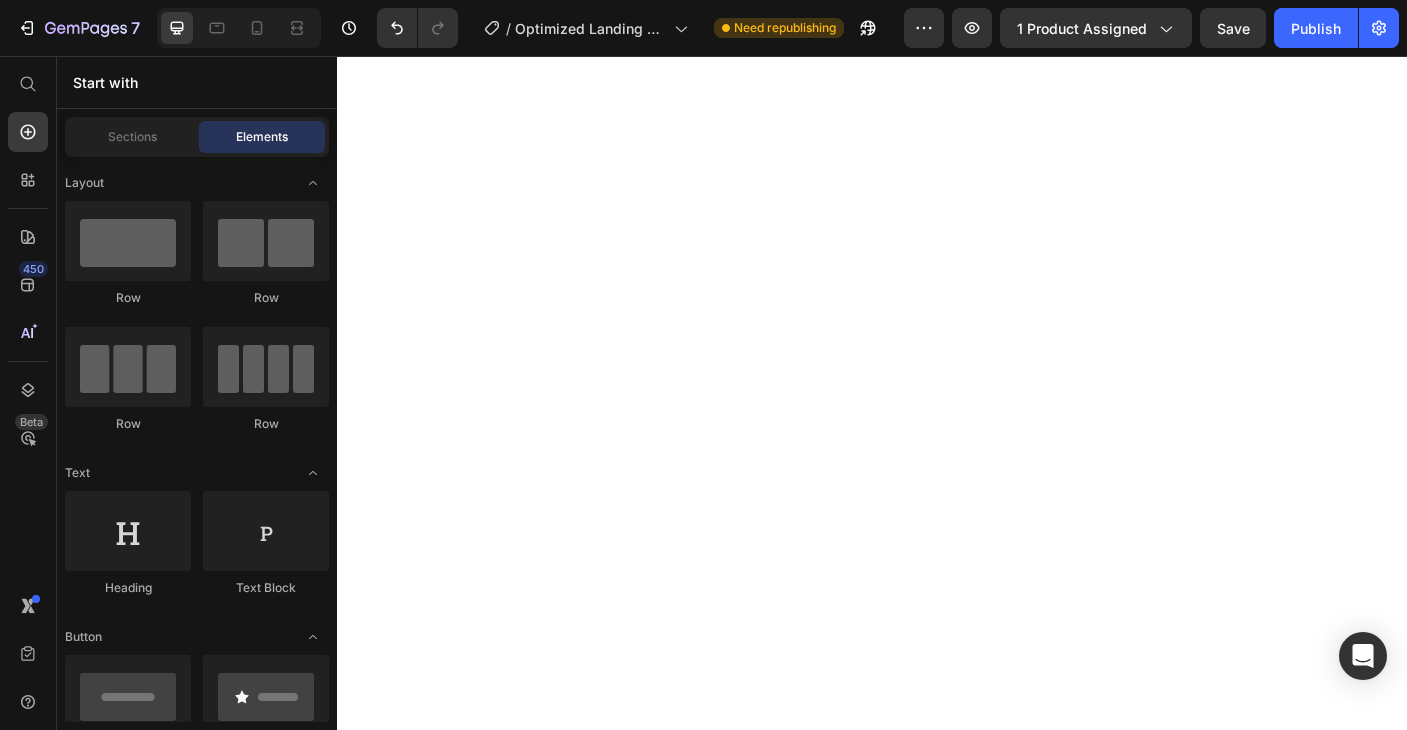 scroll, scrollTop: 0, scrollLeft: 0, axis: both 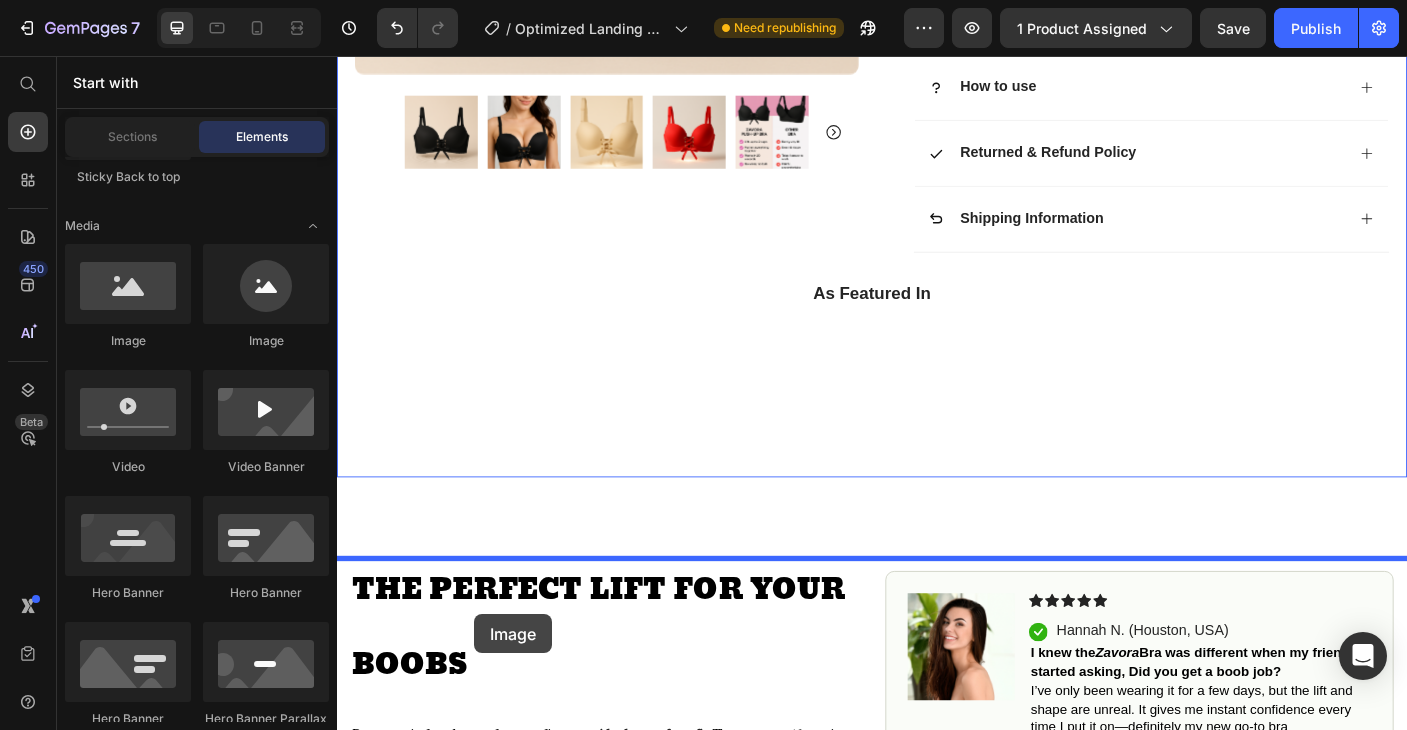 drag, startPoint x: 445, startPoint y: 371, endPoint x: 491, endPoint y: 680, distance: 312.40518 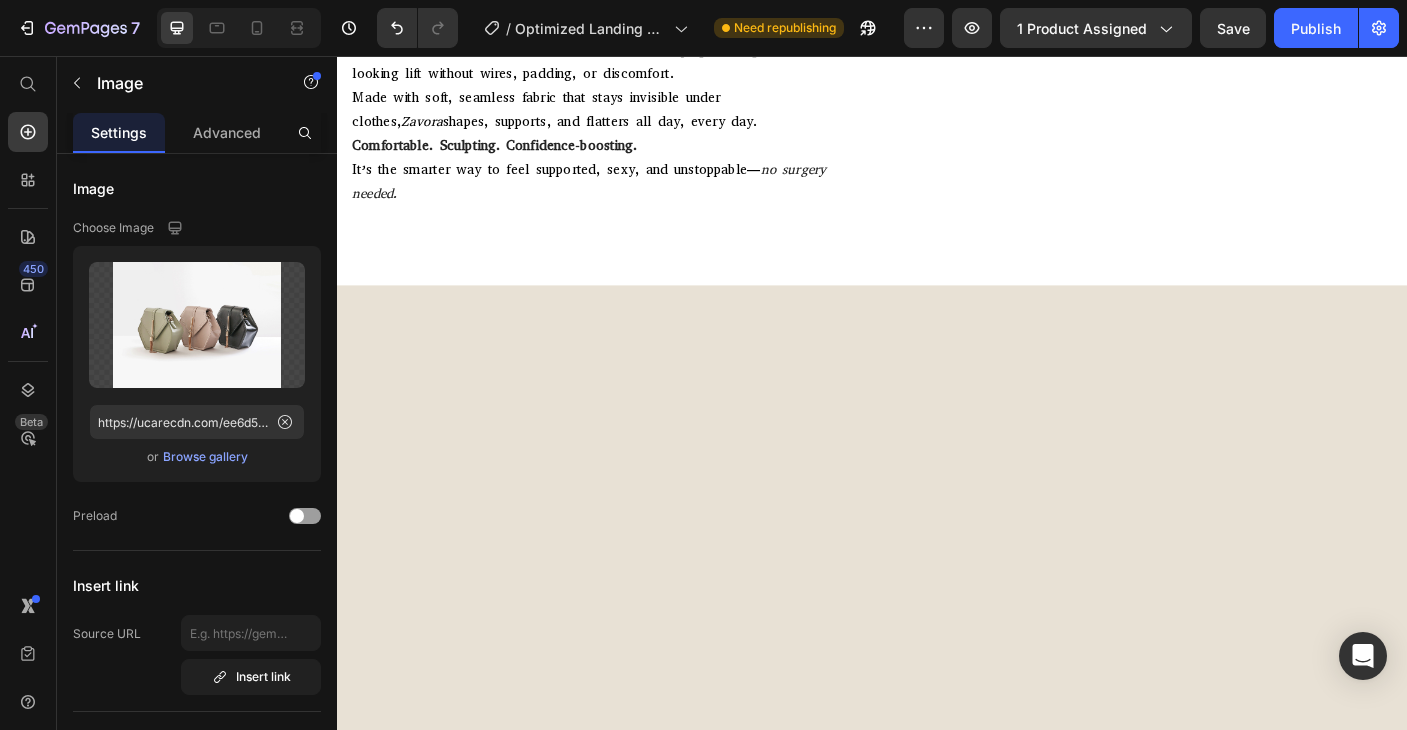scroll, scrollTop: 2194, scrollLeft: 0, axis: vertical 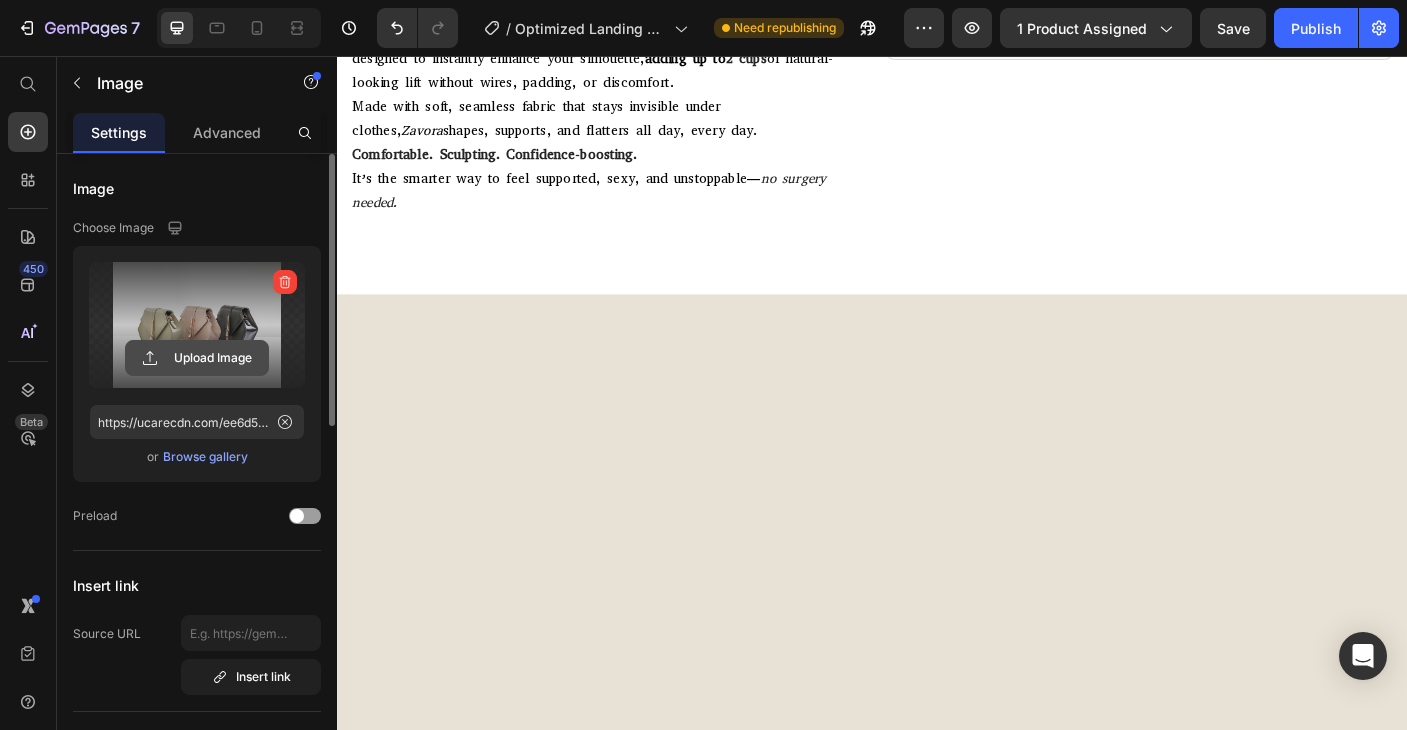 click 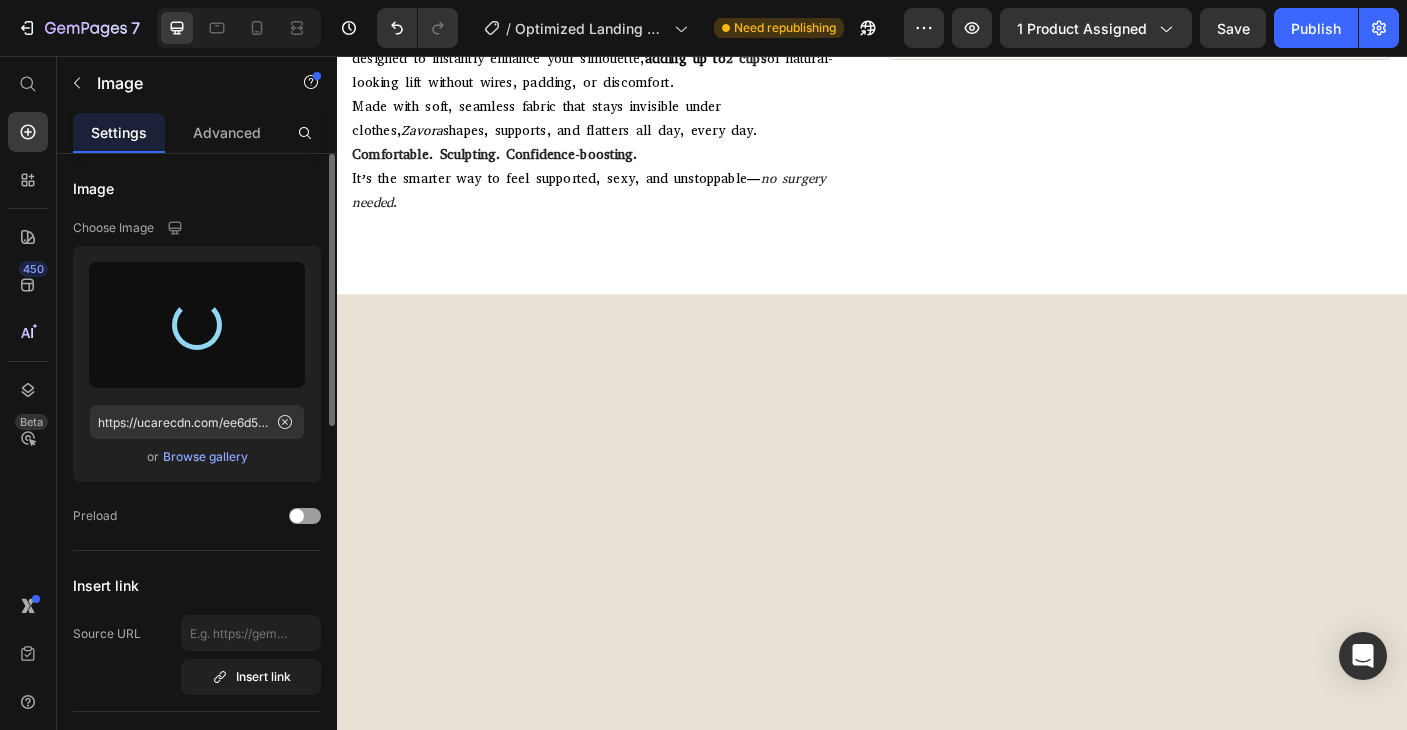 type on "https://cdn.shopify.com/s/files/1/0935/8603/0871/files/gempages_571422614250062663-ba60db95-3c62-4696-acc3-31f9b91ee05e.gif" 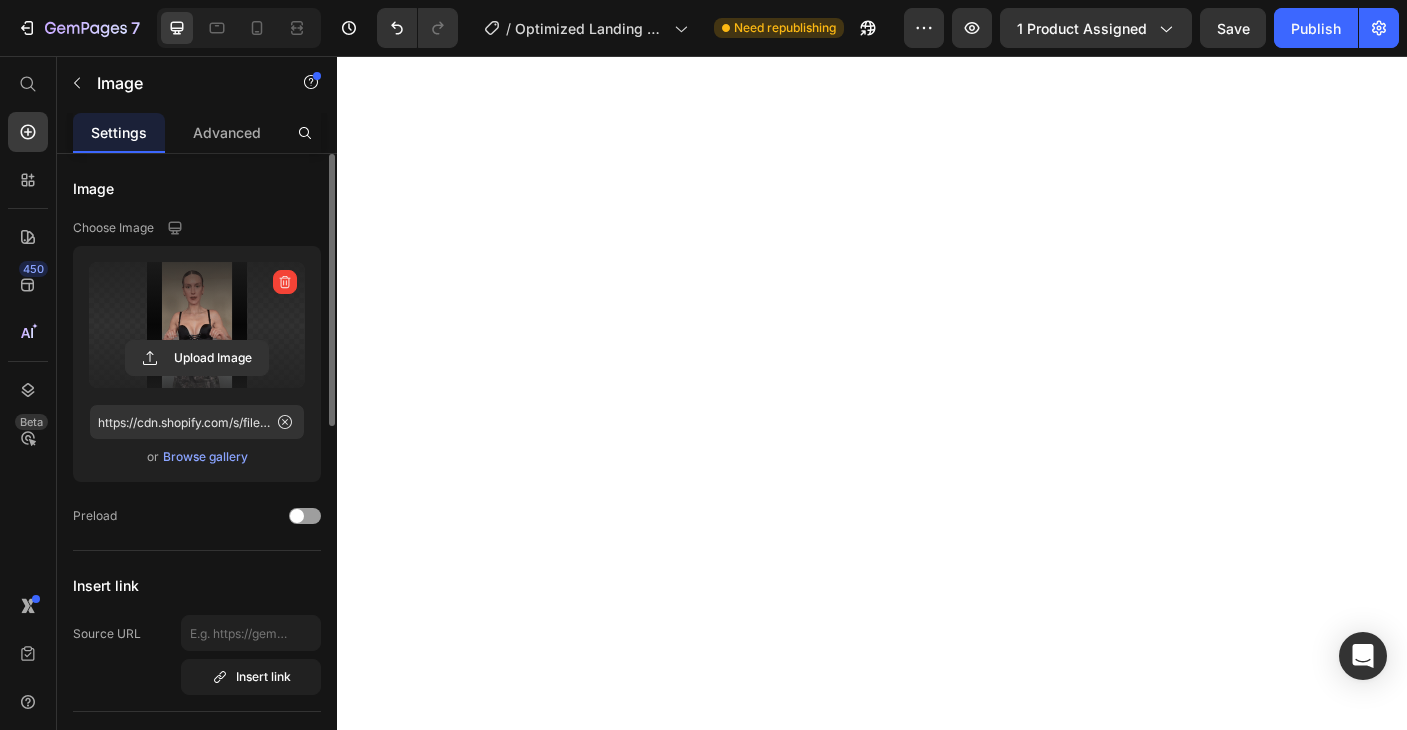 scroll, scrollTop: 3070, scrollLeft: 0, axis: vertical 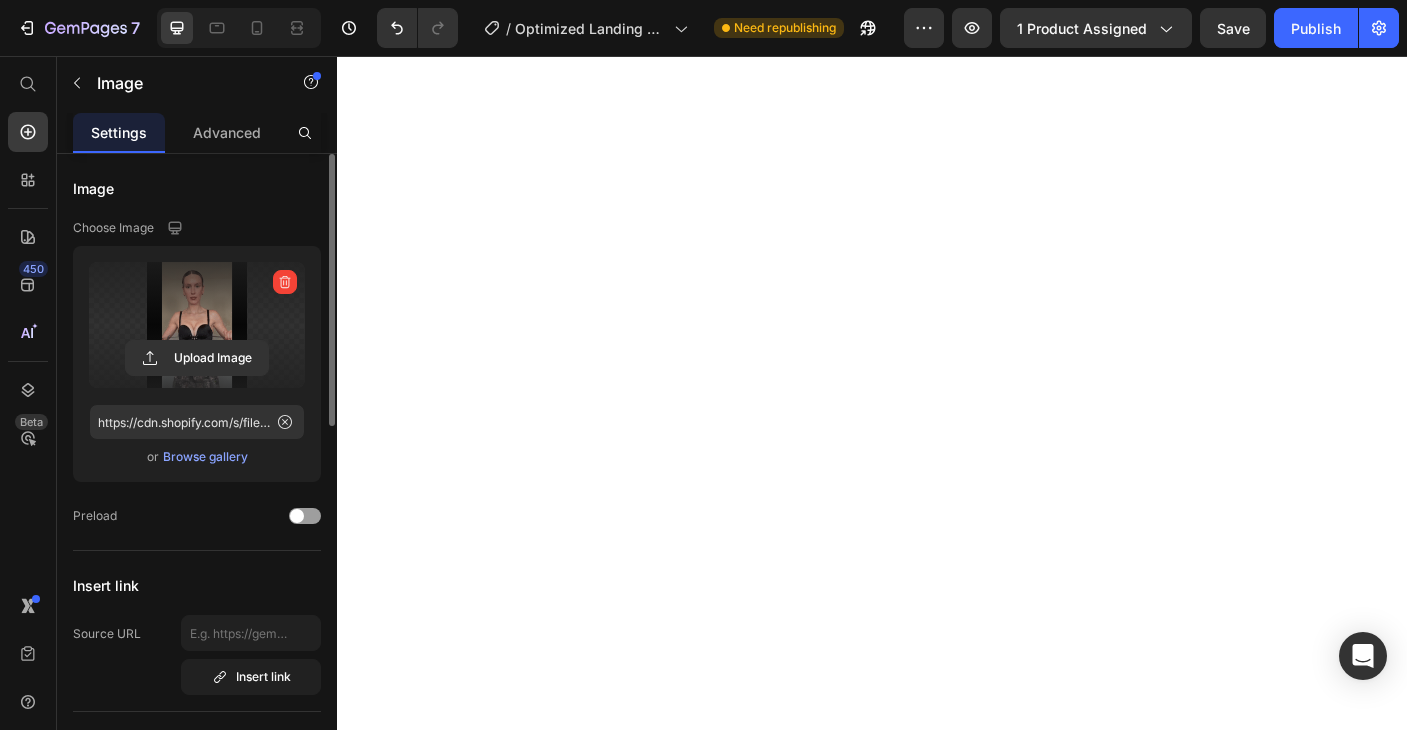 drag, startPoint x: 939, startPoint y: 459, endPoint x: 947, endPoint y: 250, distance: 209.15306 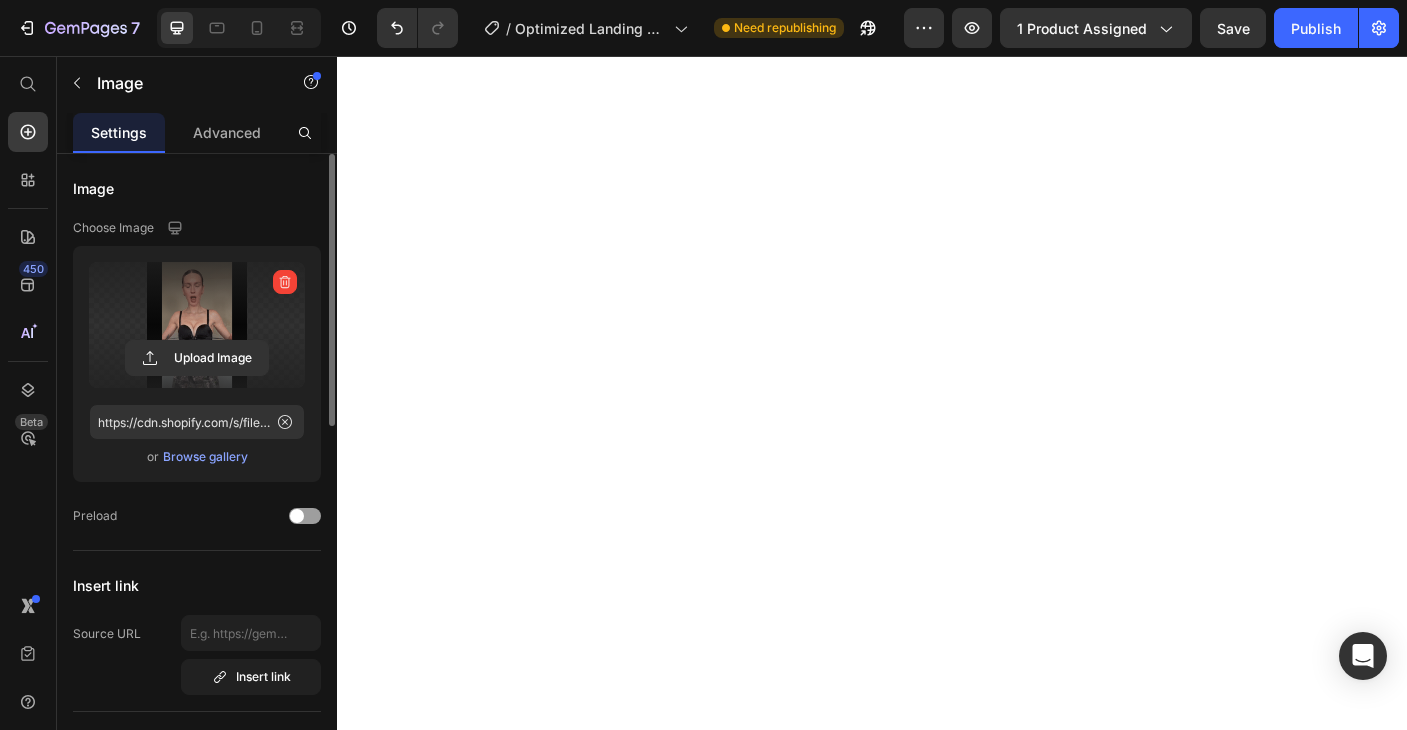 click on "Image   0" at bounding box center (937, -1234) 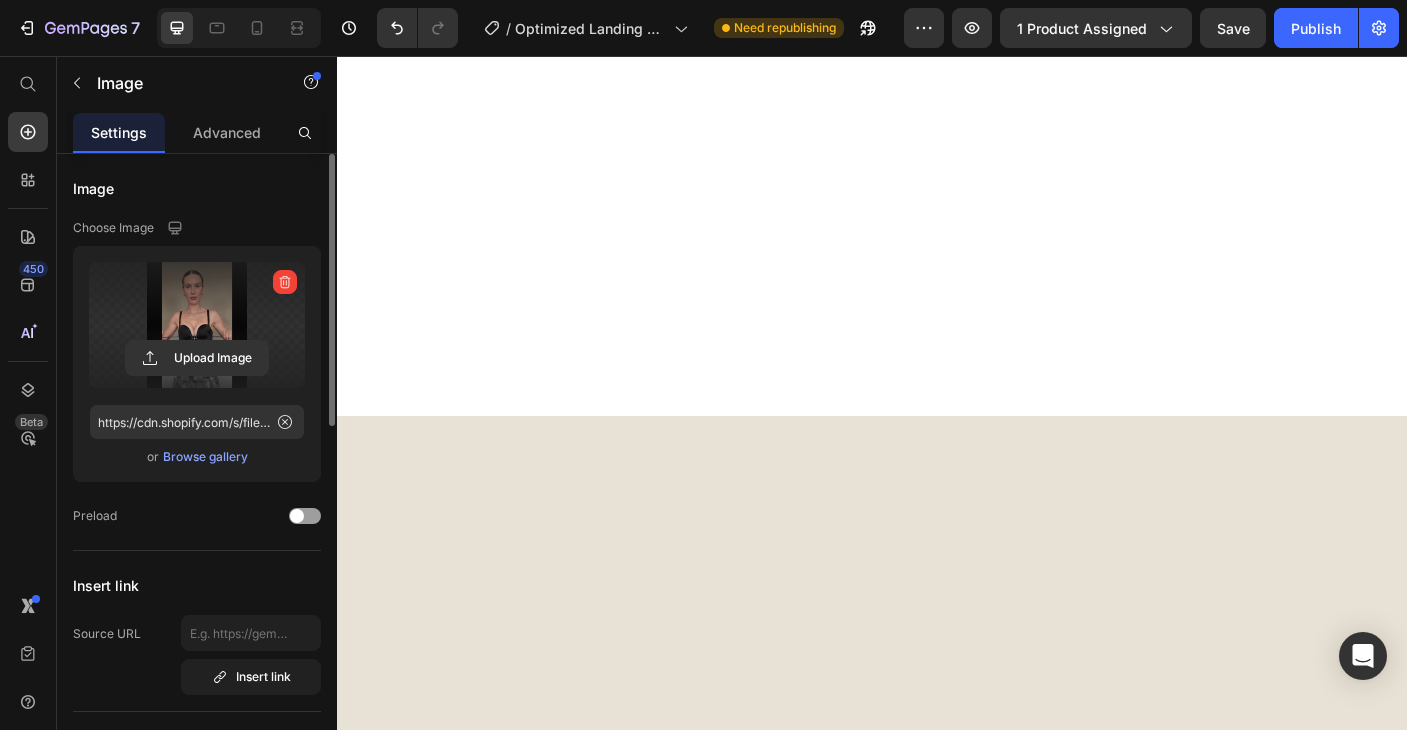 scroll, scrollTop: 2053, scrollLeft: 0, axis: vertical 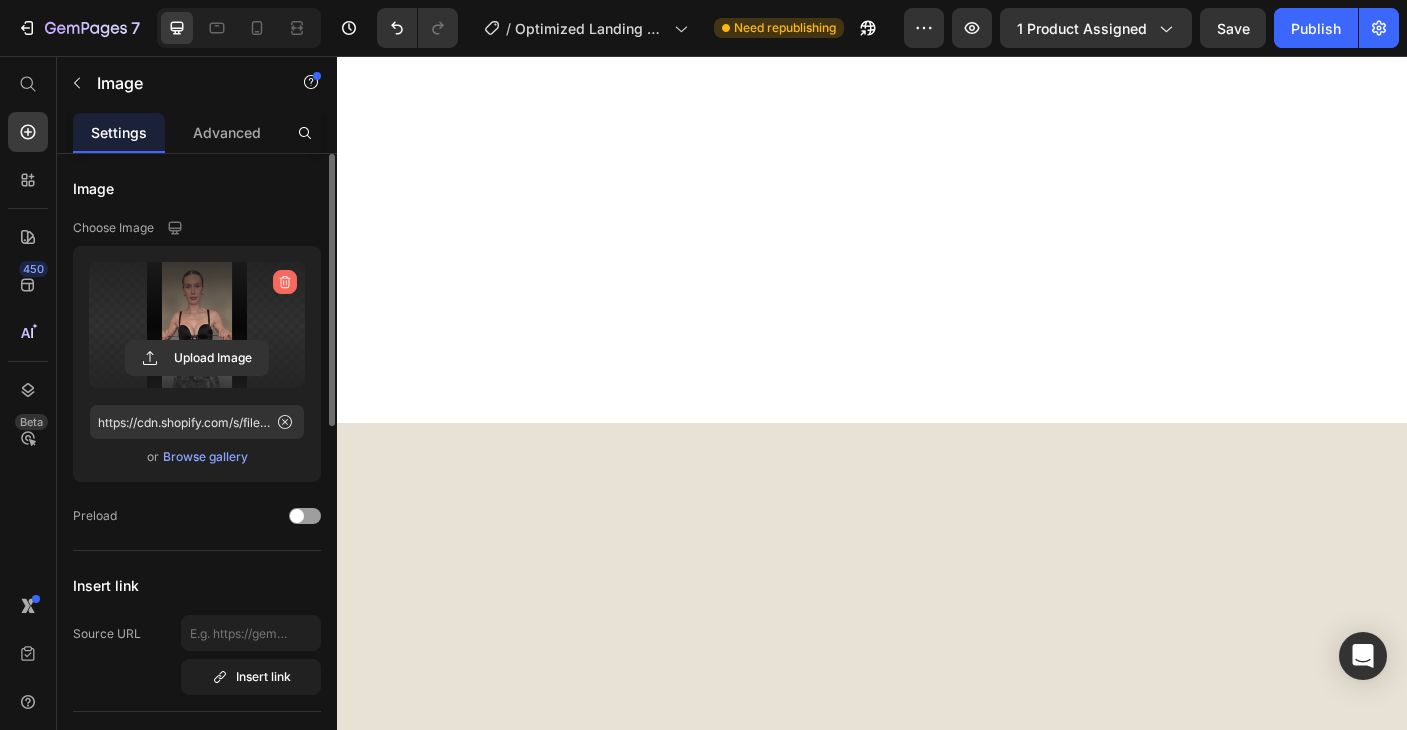 click 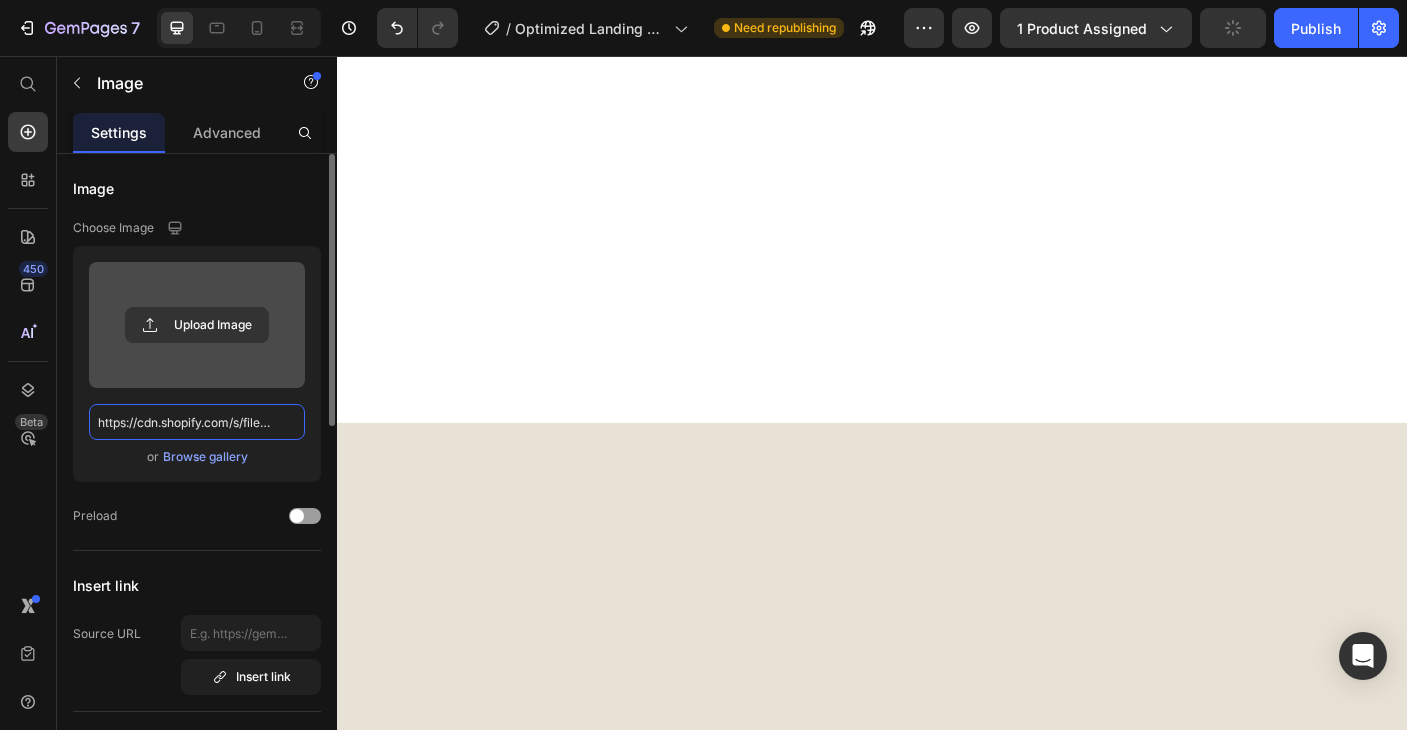 type 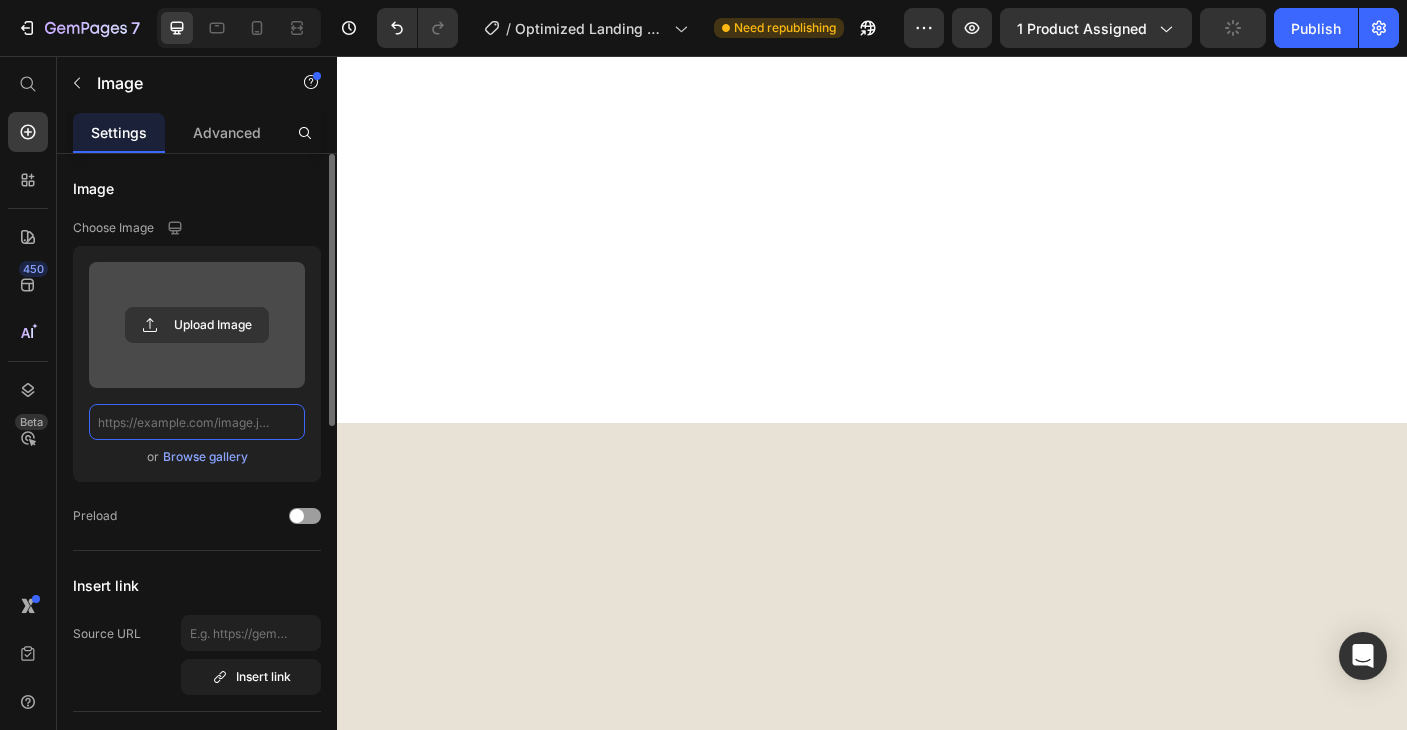 scroll, scrollTop: 0, scrollLeft: 0, axis: both 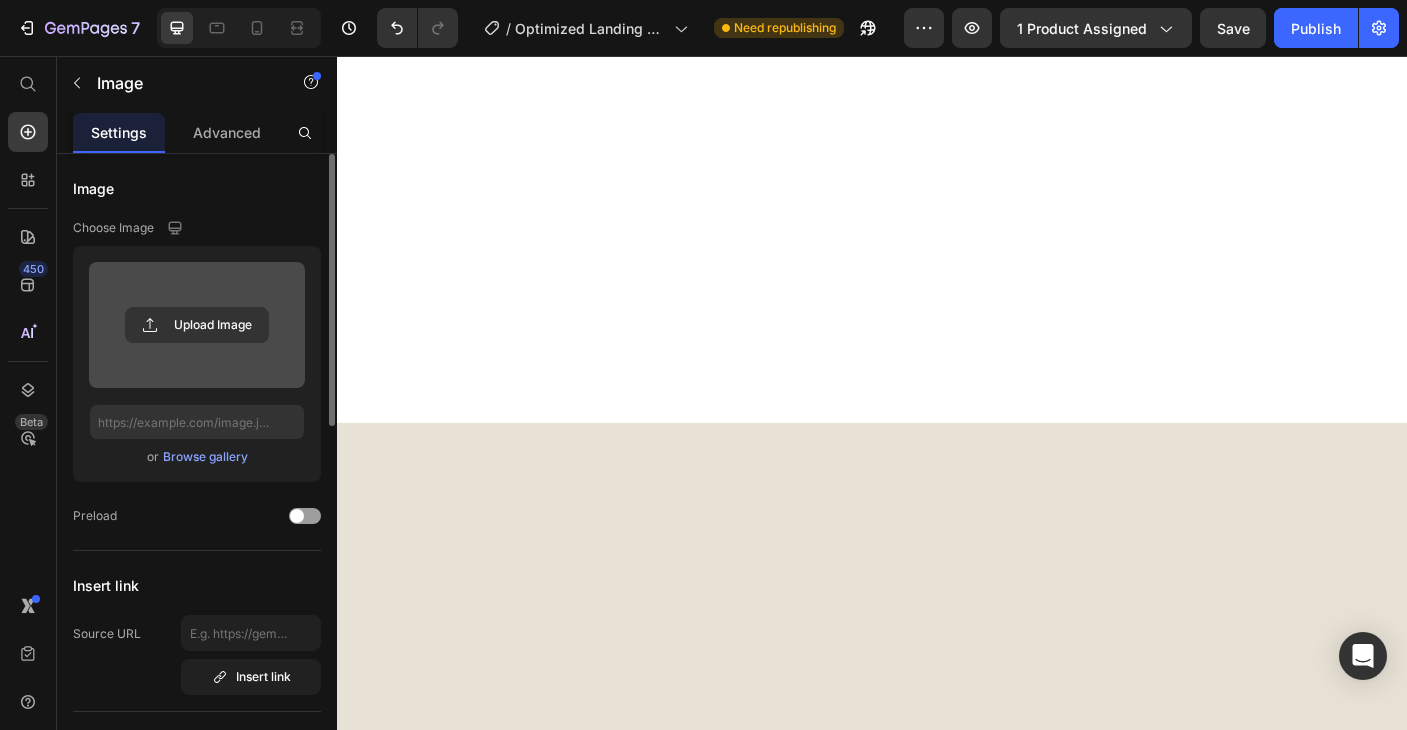 click at bounding box center [937, -217] 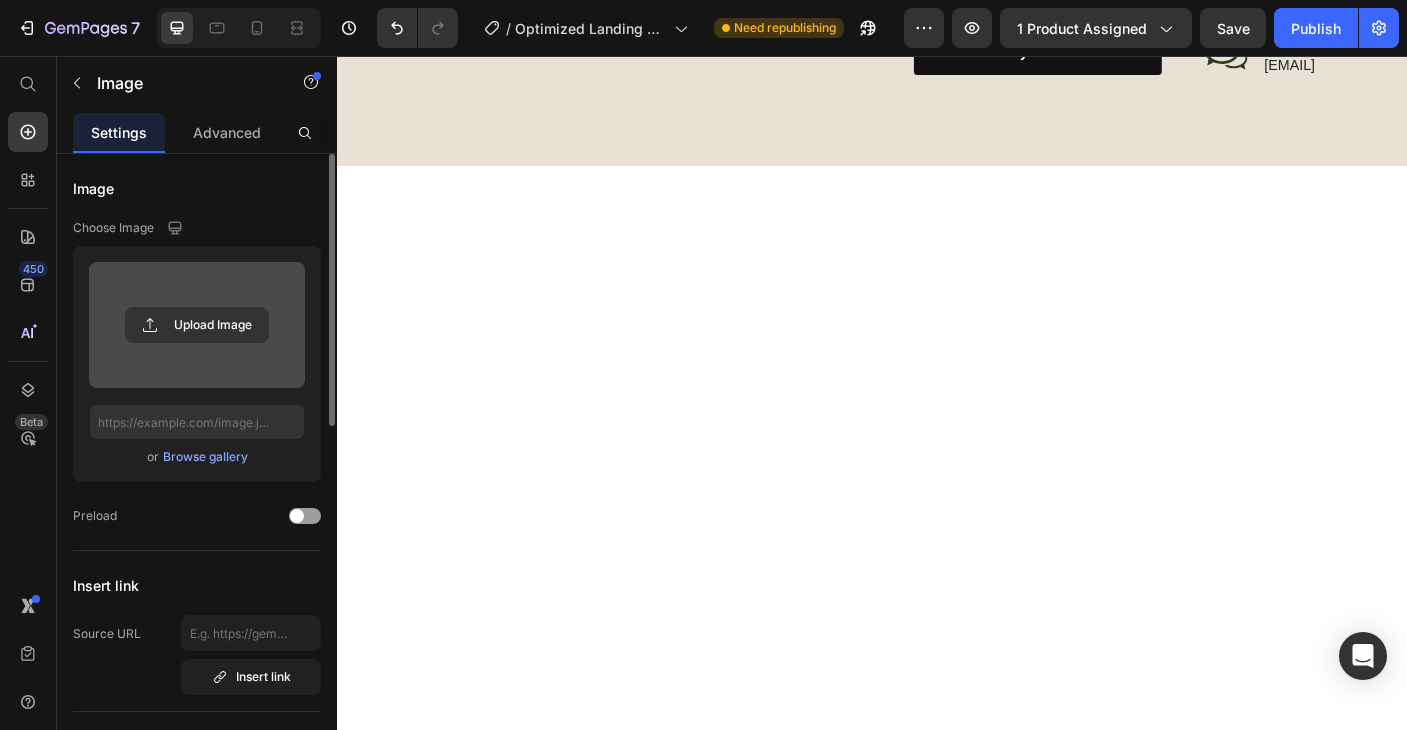scroll, scrollTop: 3017, scrollLeft: 0, axis: vertical 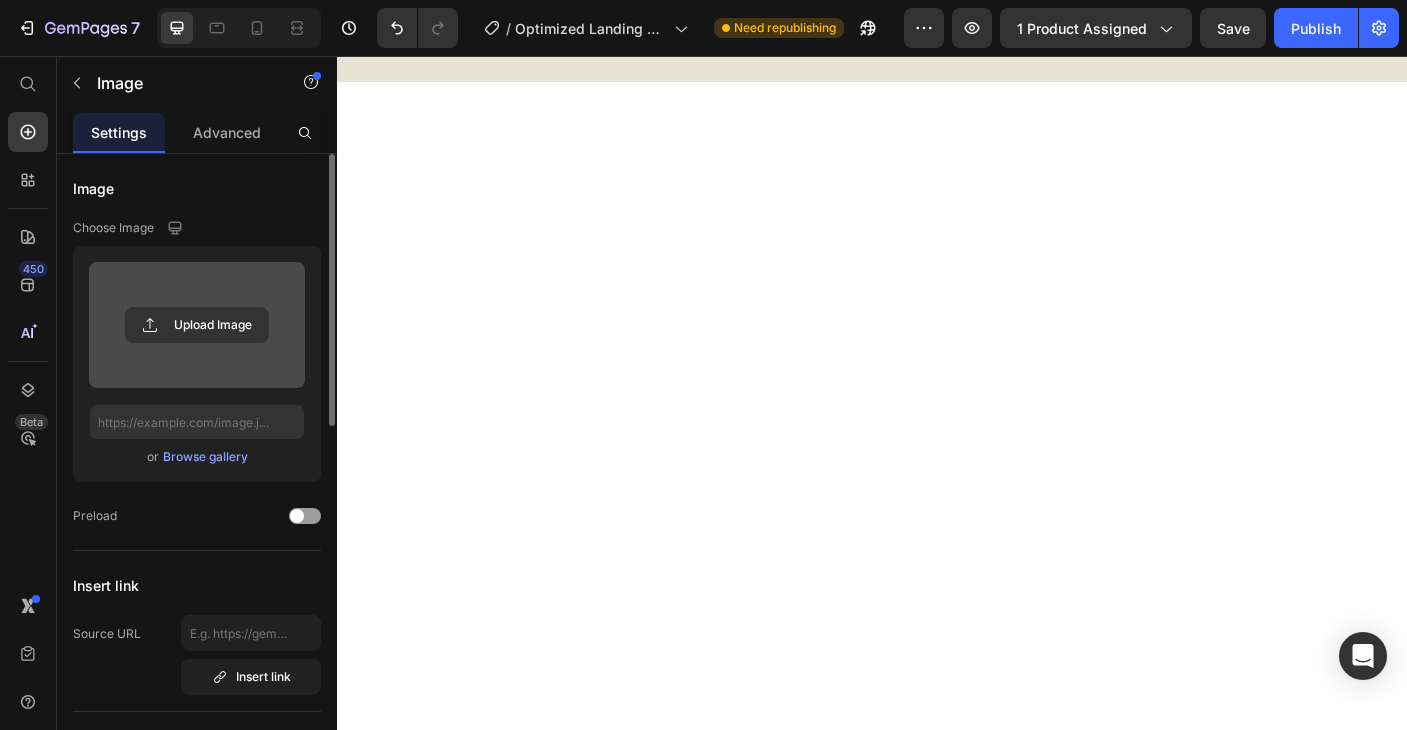 click at bounding box center [937, -1181] 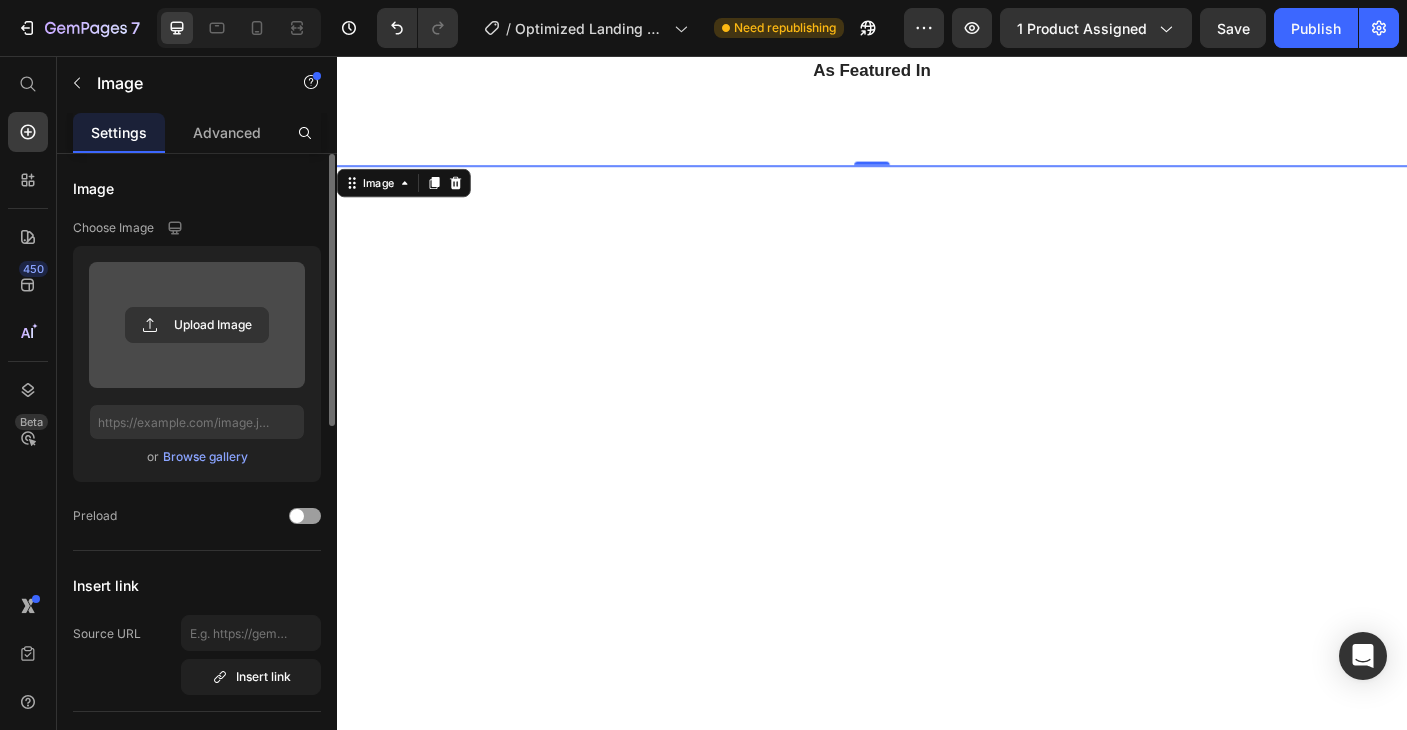 scroll, scrollTop: 1657, scrollLeft: 0, axis: vertical 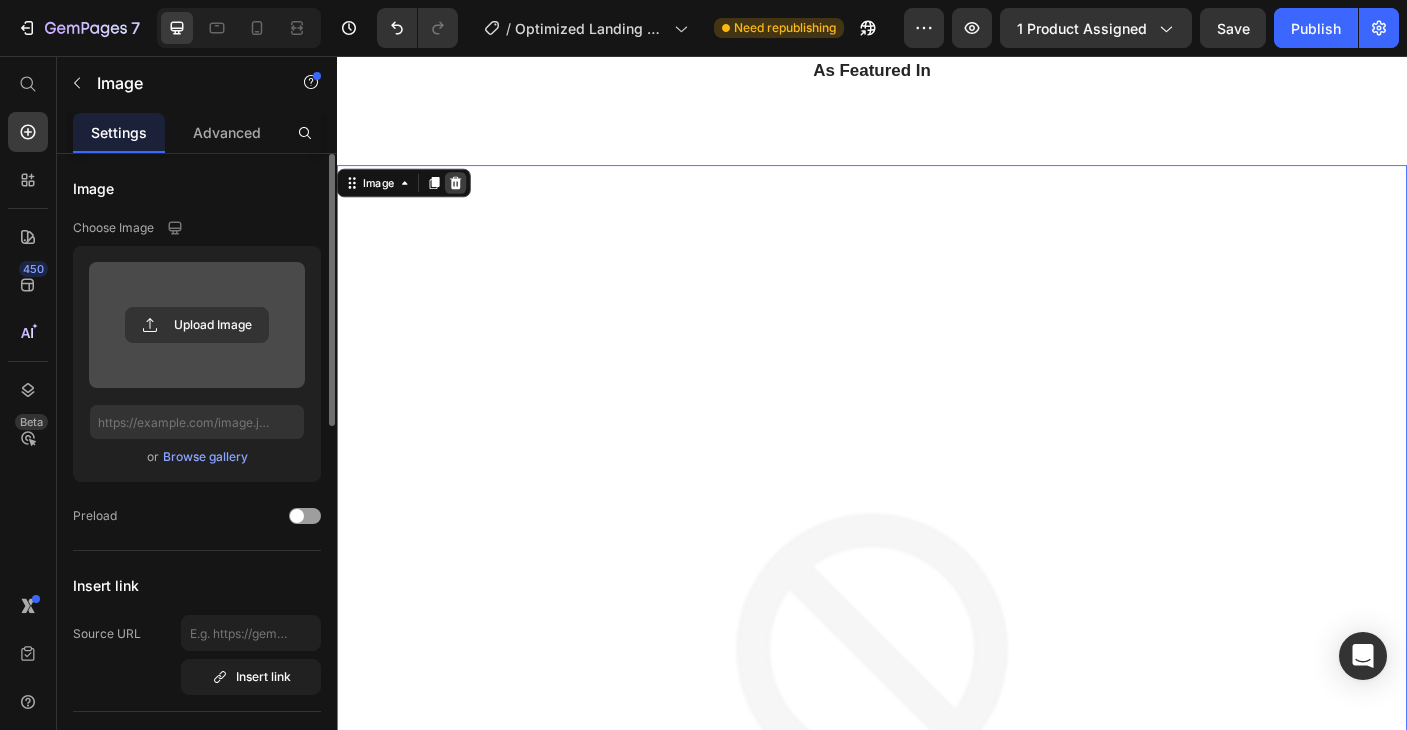 click at bounding box center [470, 199] 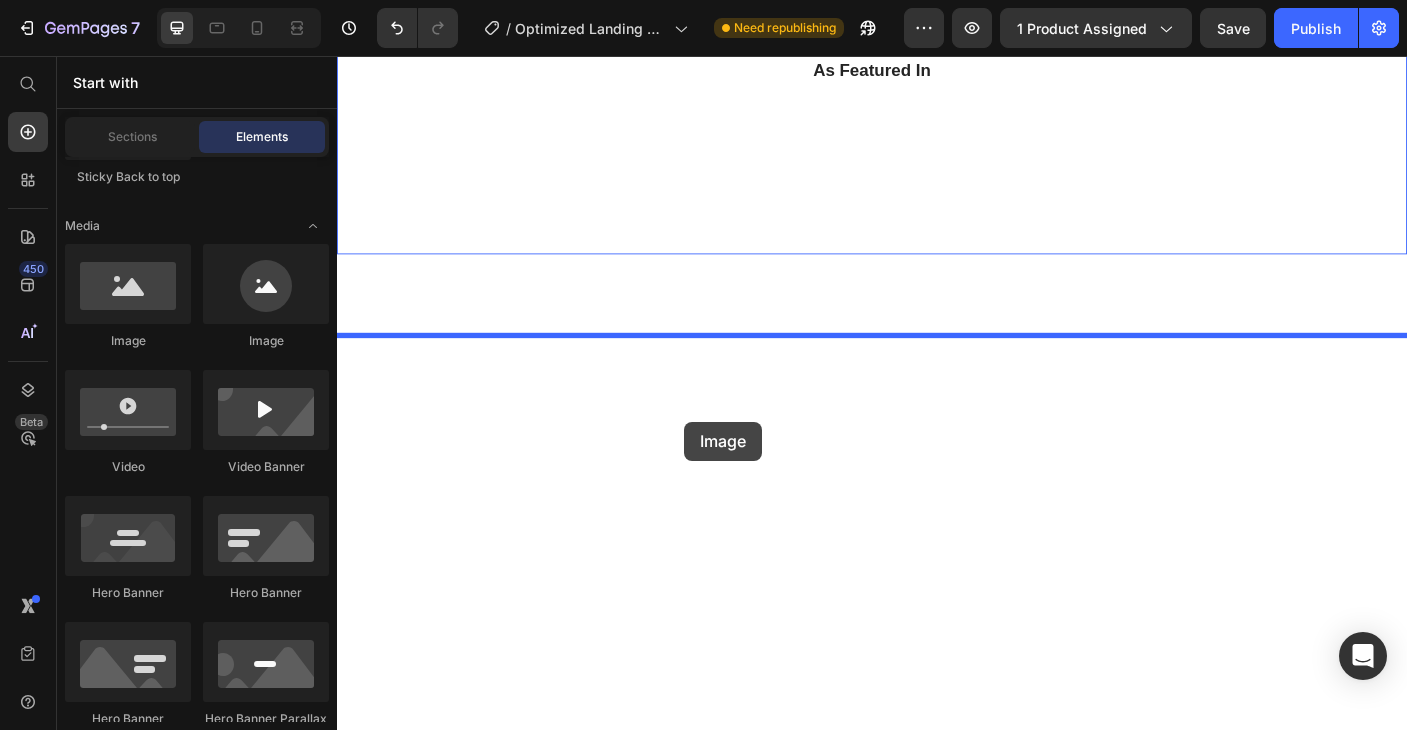drag, startPoint x: 600, startPoint y: 369, endPoint x: 727, endPoint y: 467, distance: 160.41508 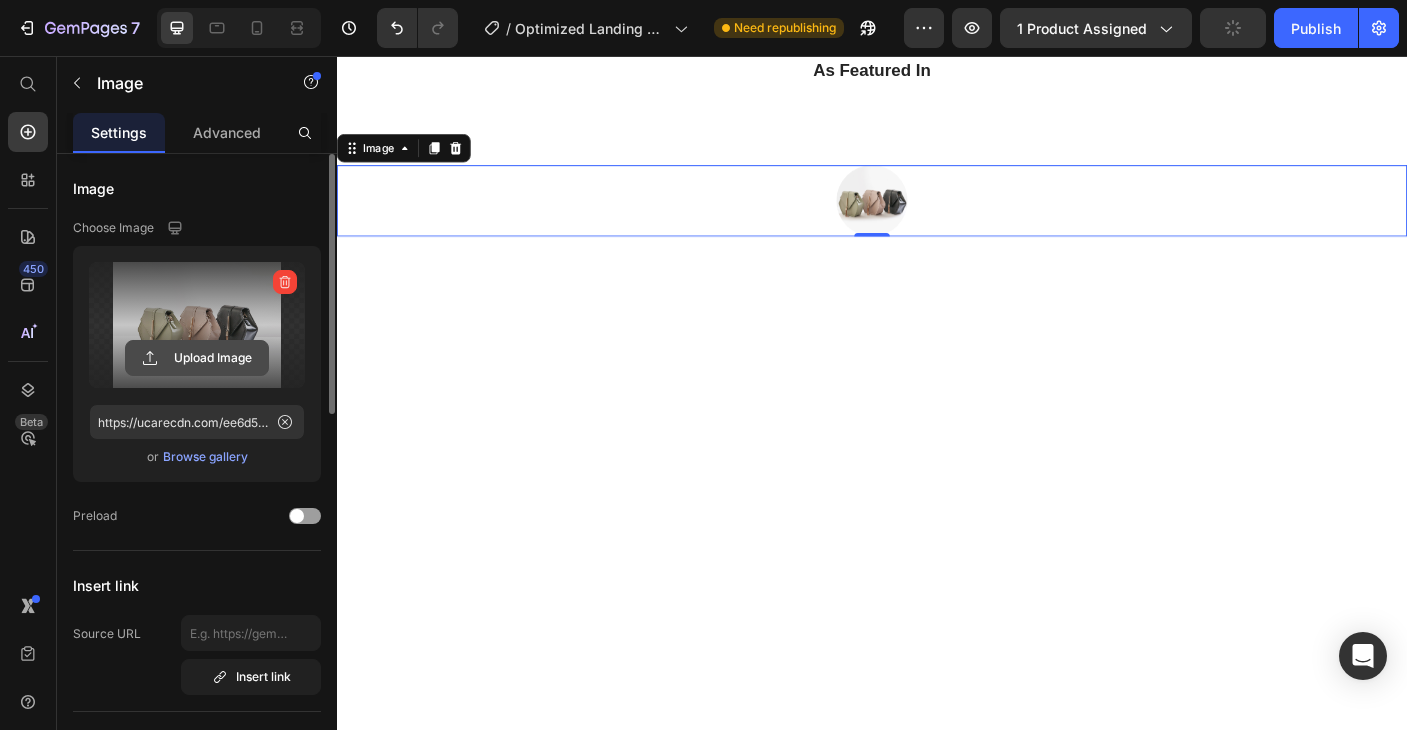 click 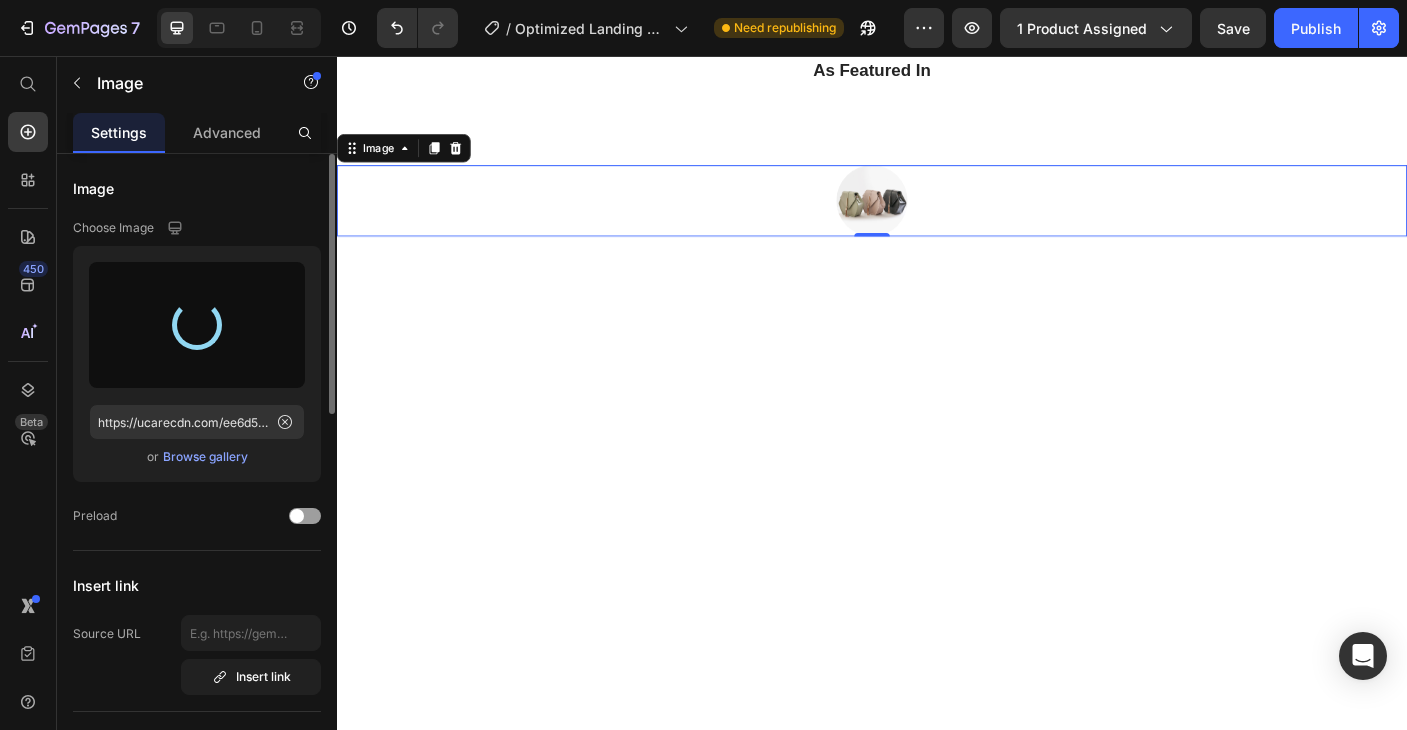 type on "https://cdn.shopify.com/s/files/1/0935/8603/0871/files/gempages_571422614250062663-ba60db95-3c62-4696-acc3-31f9b91ee05e.gif" 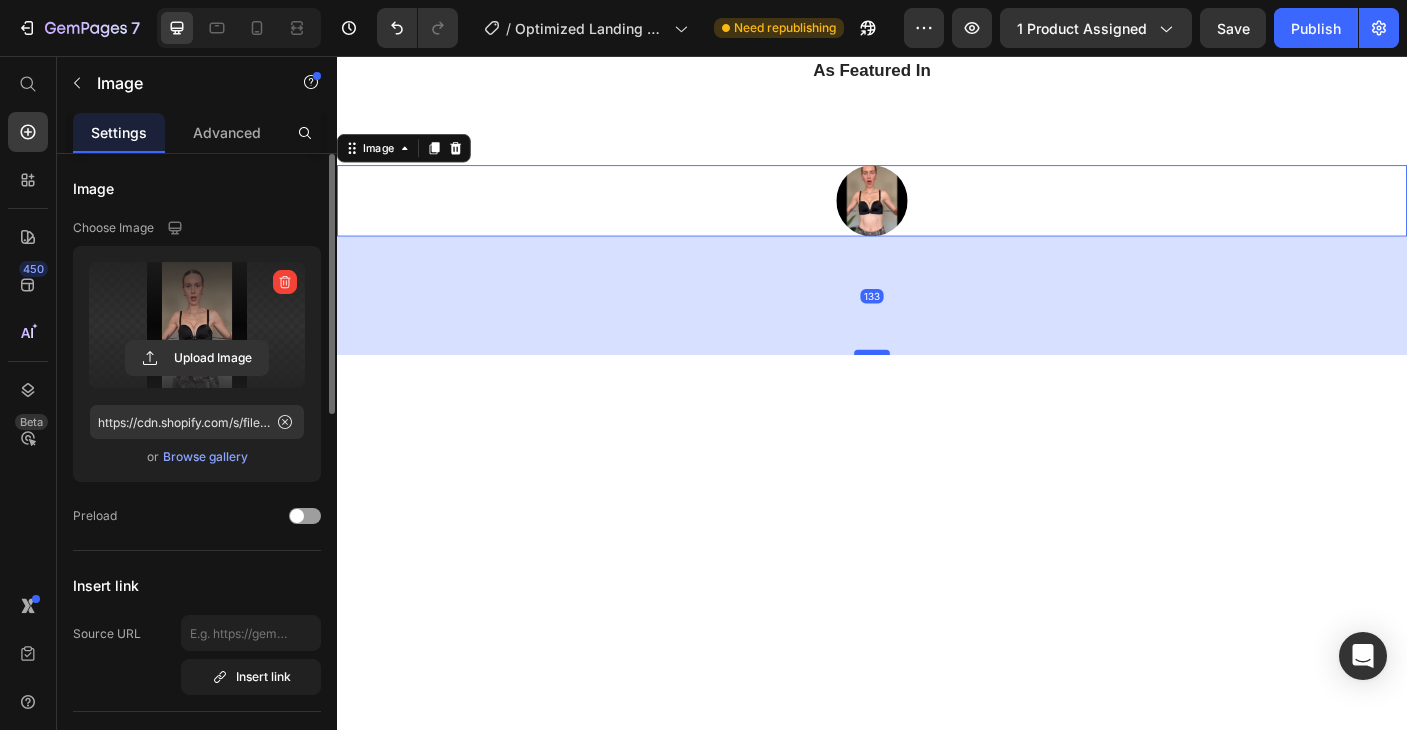 drag, startPoint x: 944, startPoint y: 448, endPoint x: 946, endPoint y: 588, distance: 140.01428 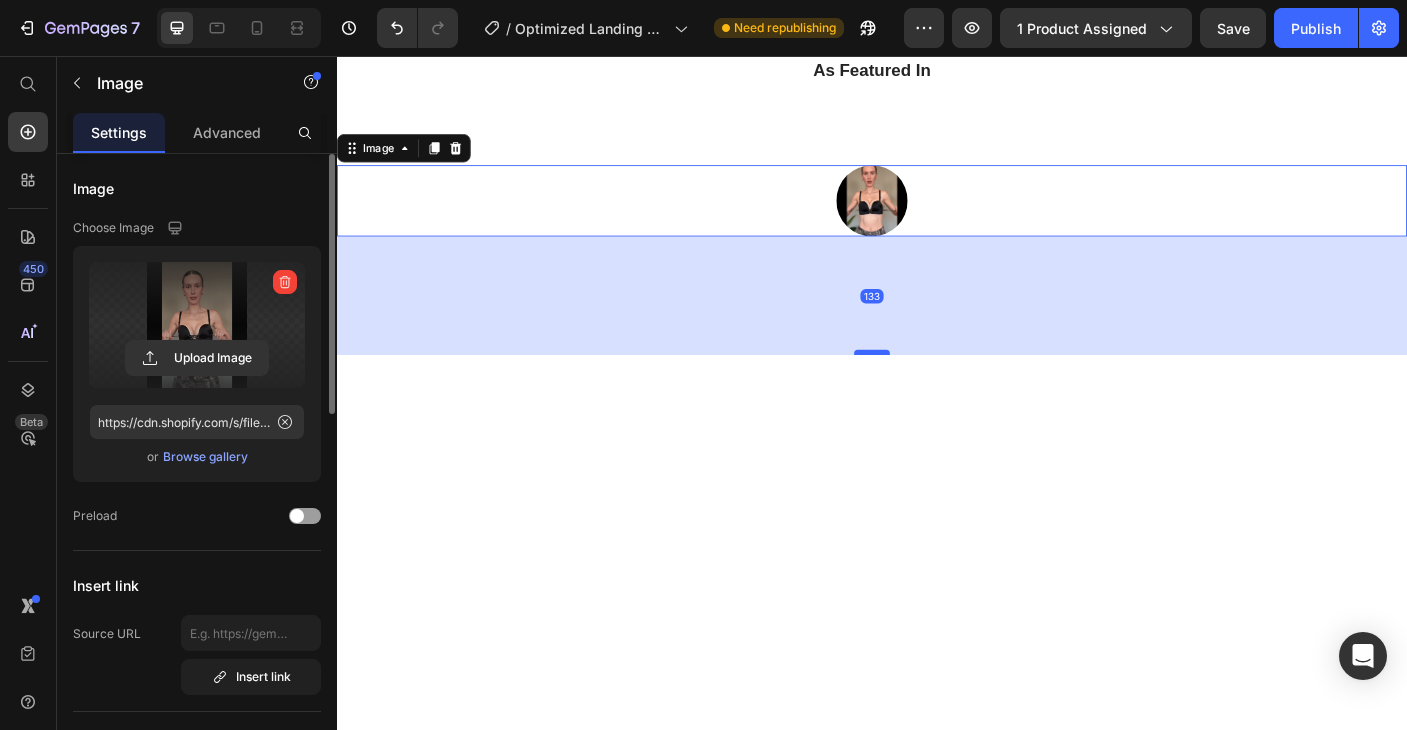 click at bounding box center [937, 389] 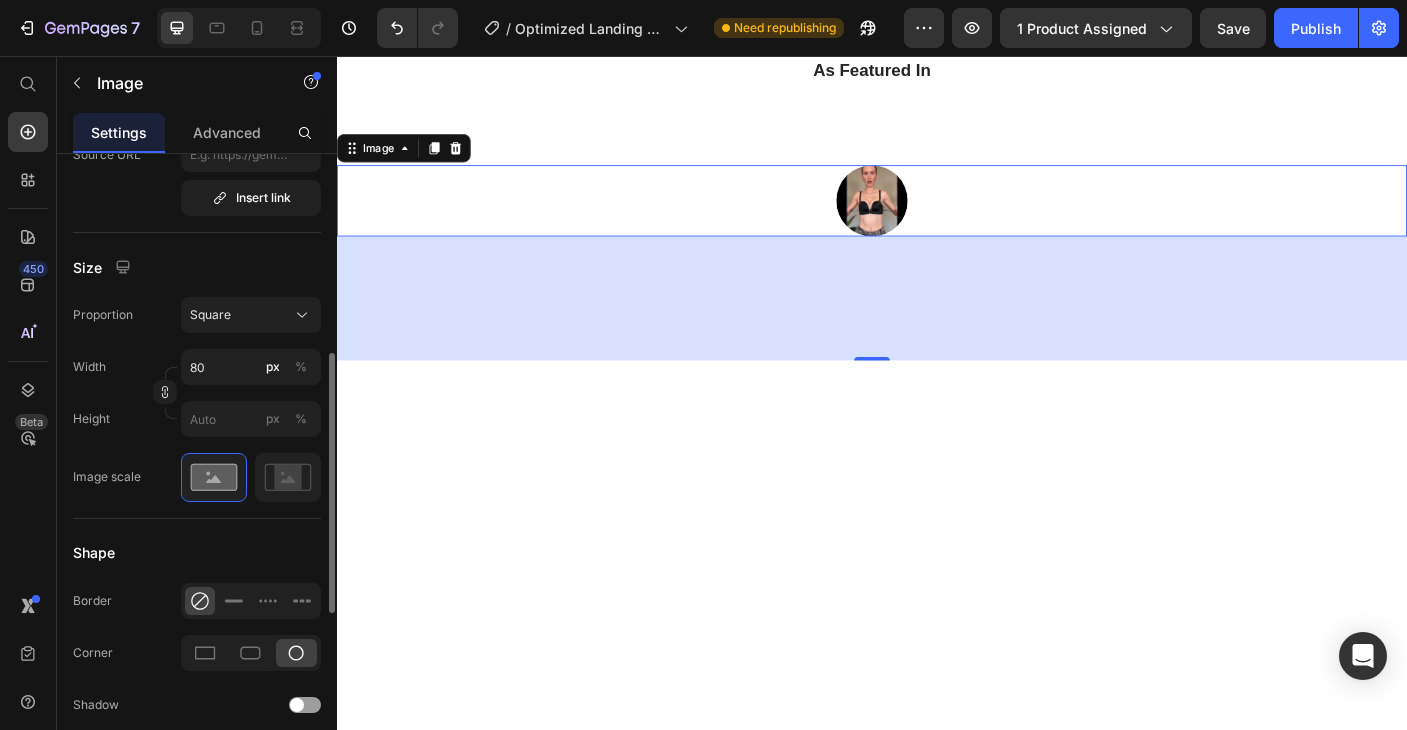 scroll, scrollTop: 480, scrollLeft: 0, axis: vertical 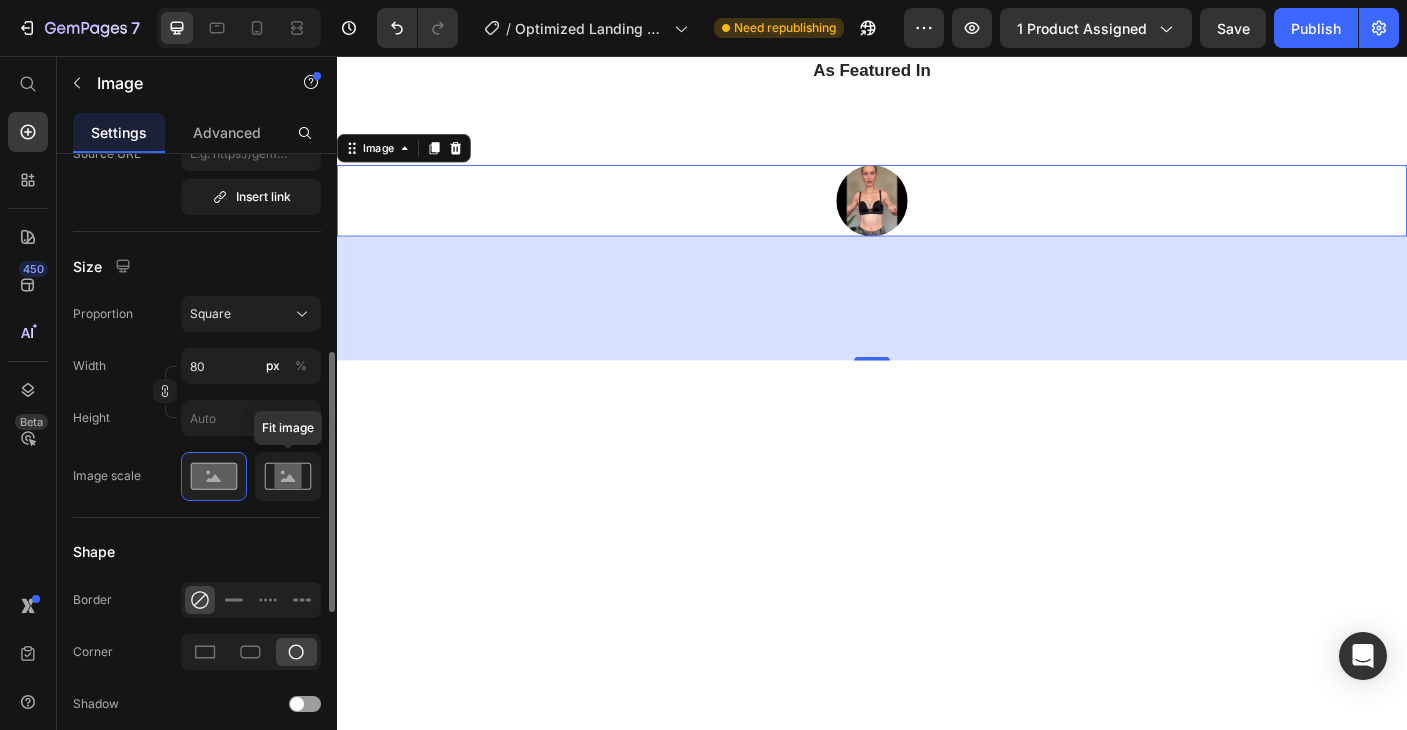 click 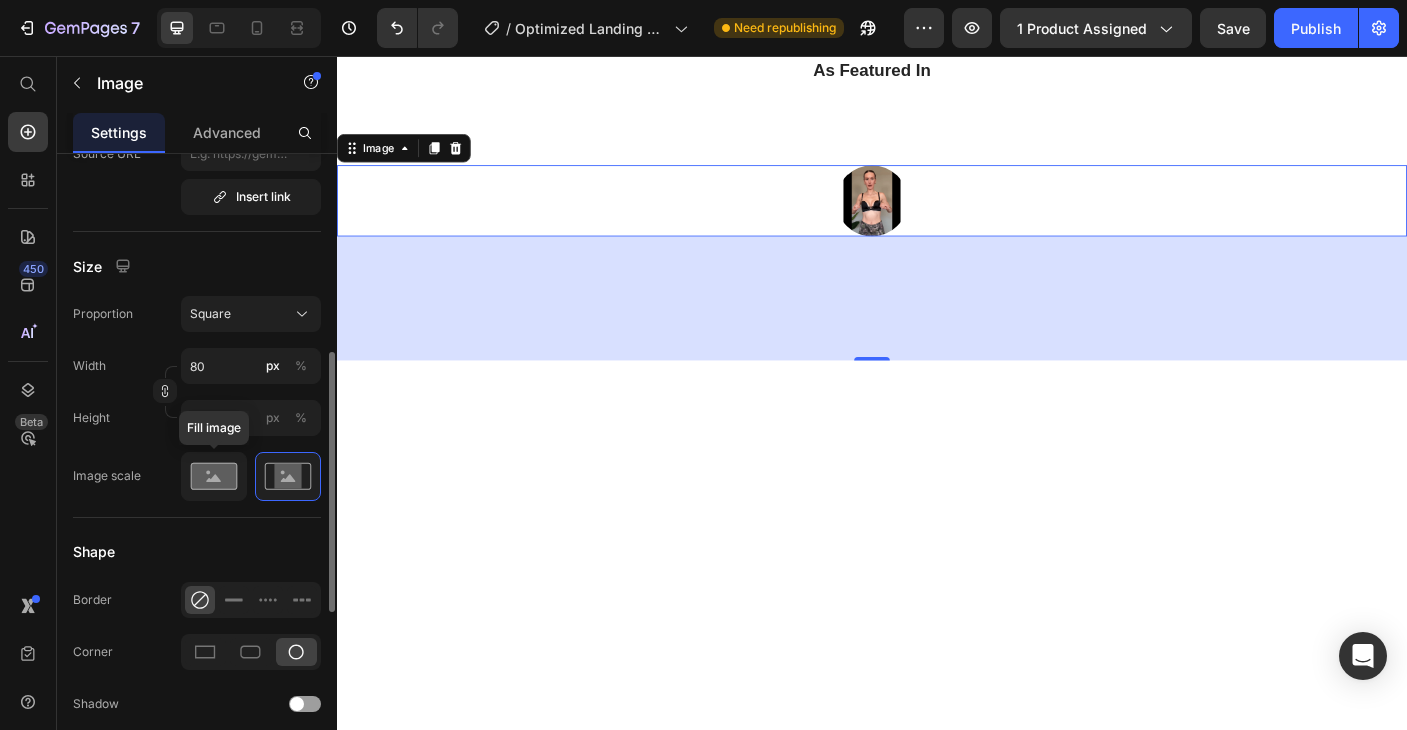 click 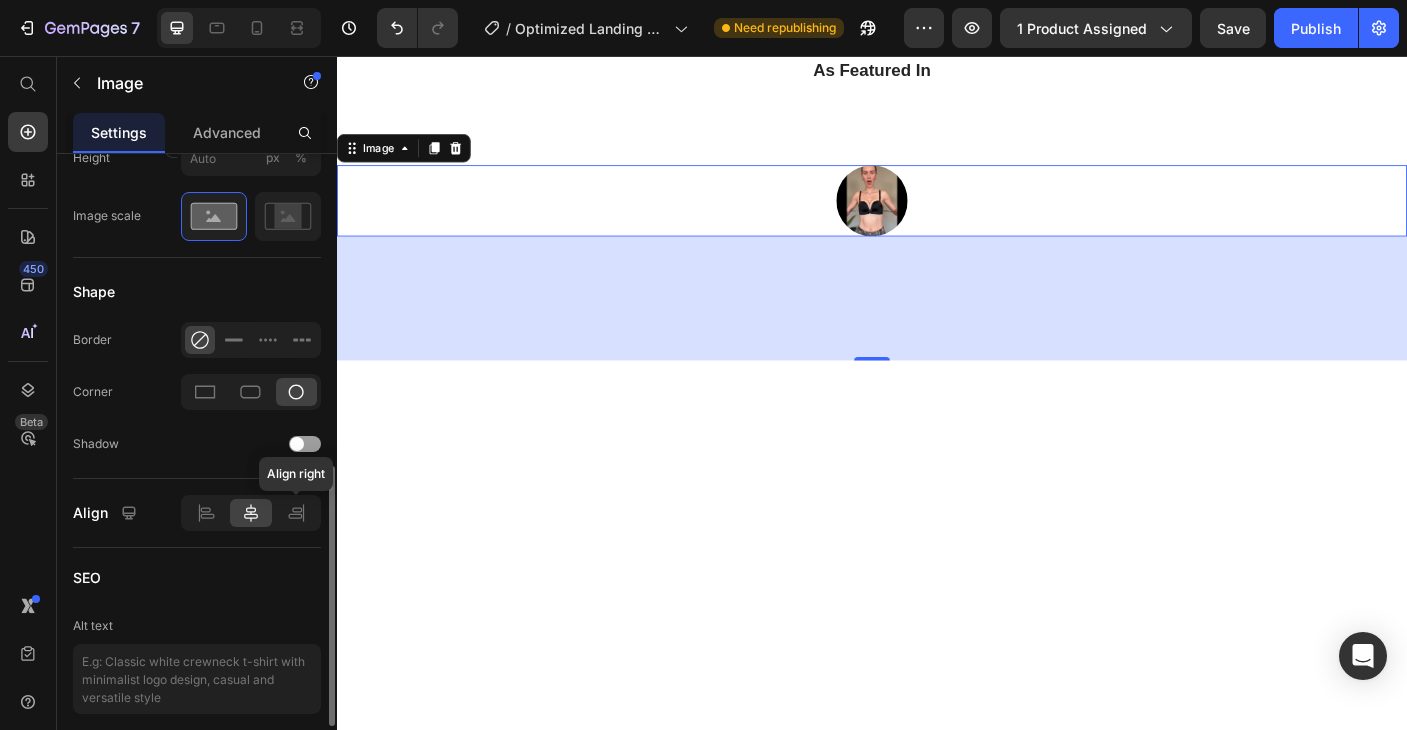 scroll, scrollTop: 752, scrollLeft: 0, axis: vertical 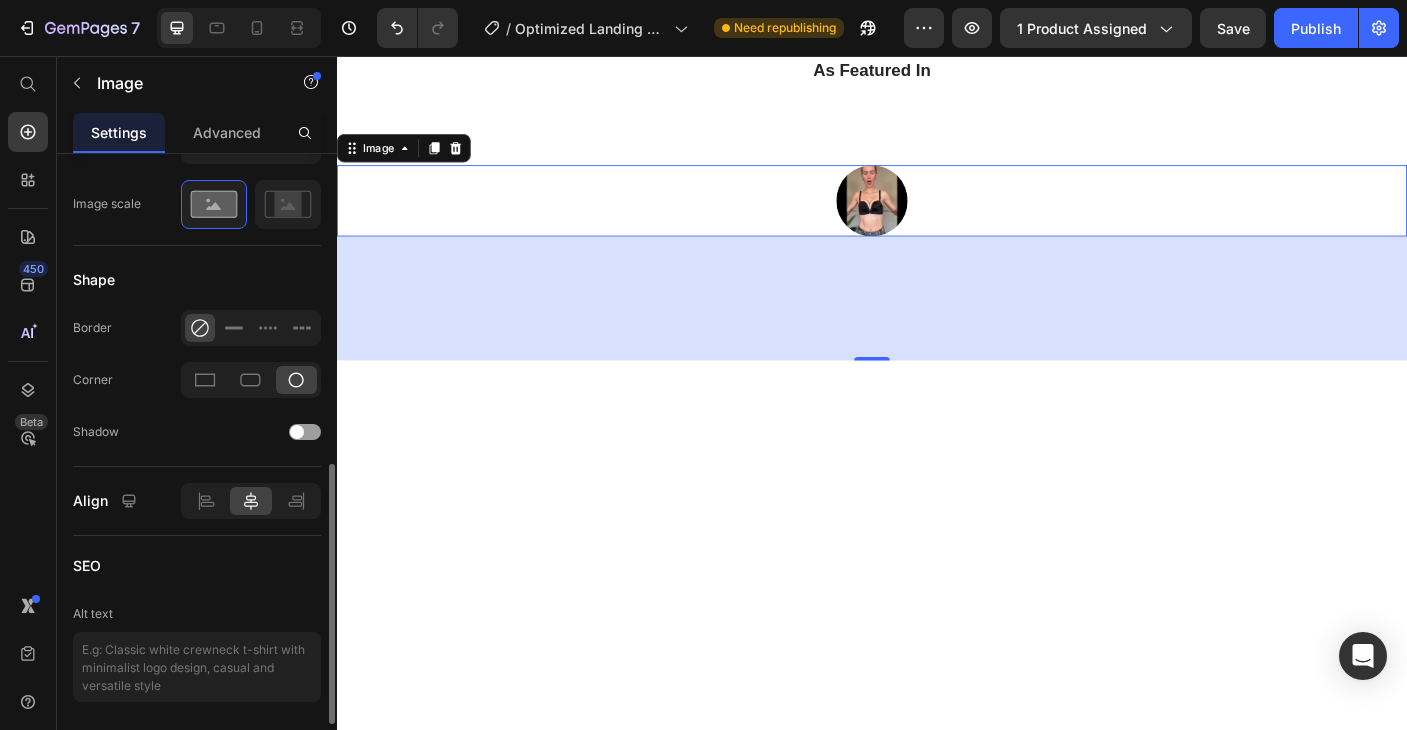 click at bounding box center (937, 219) 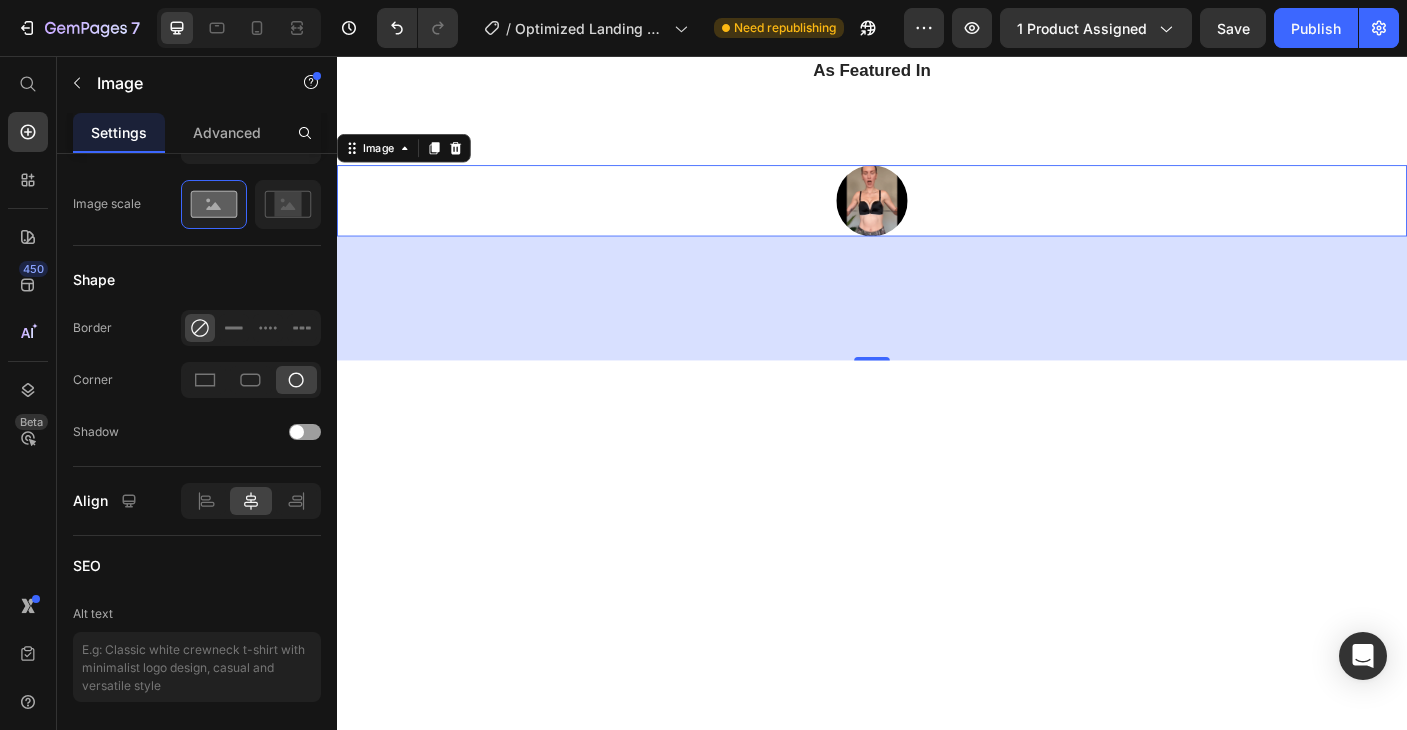 click at bounding box center (937, 219) 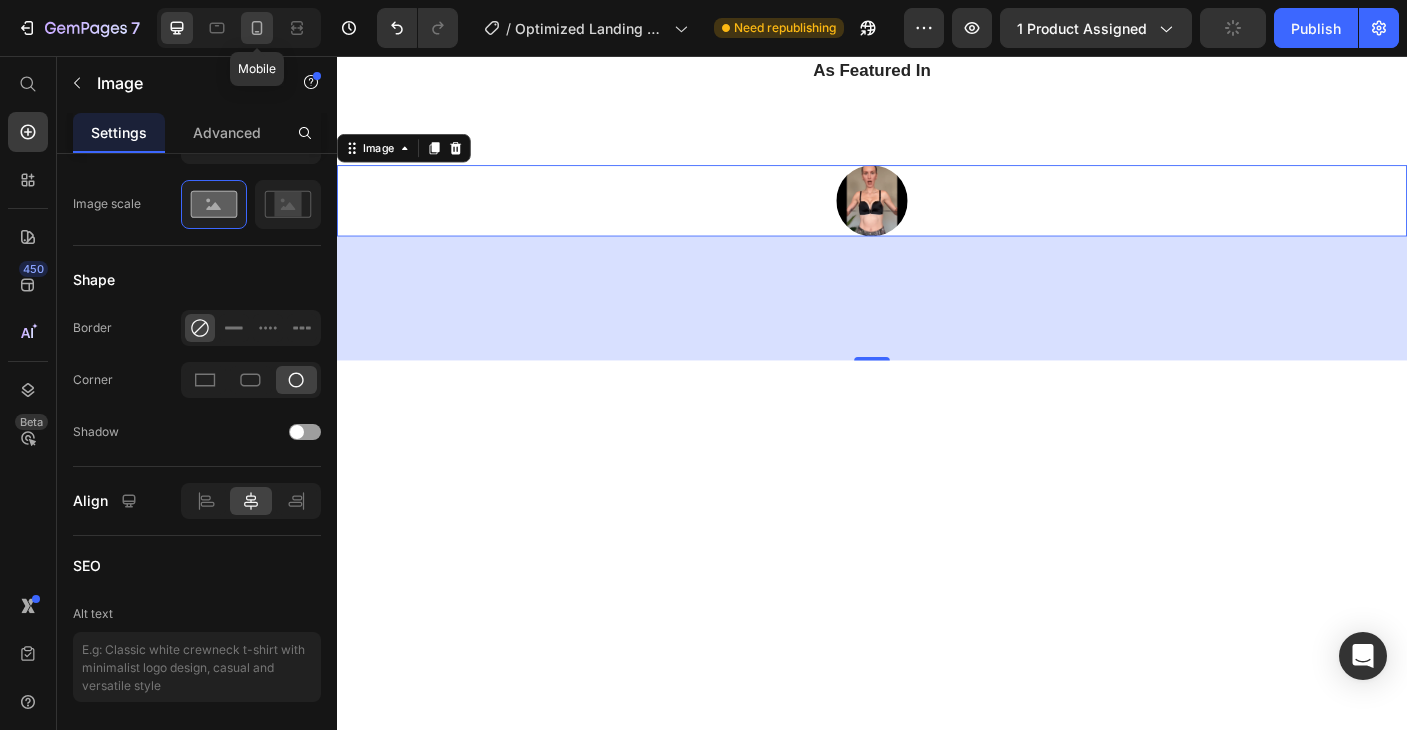 click 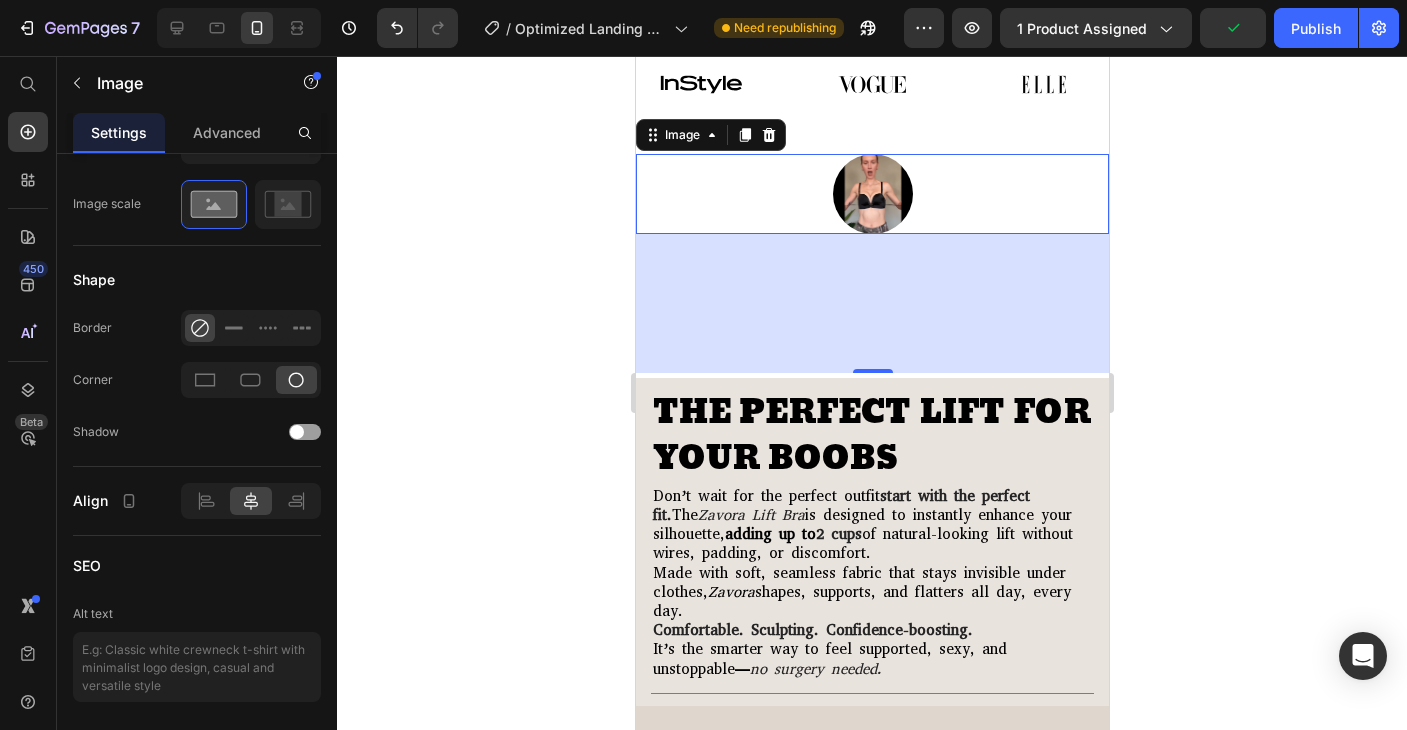 scroll, scrollTop: 1876, scrollLeft: 0, axis: vertical 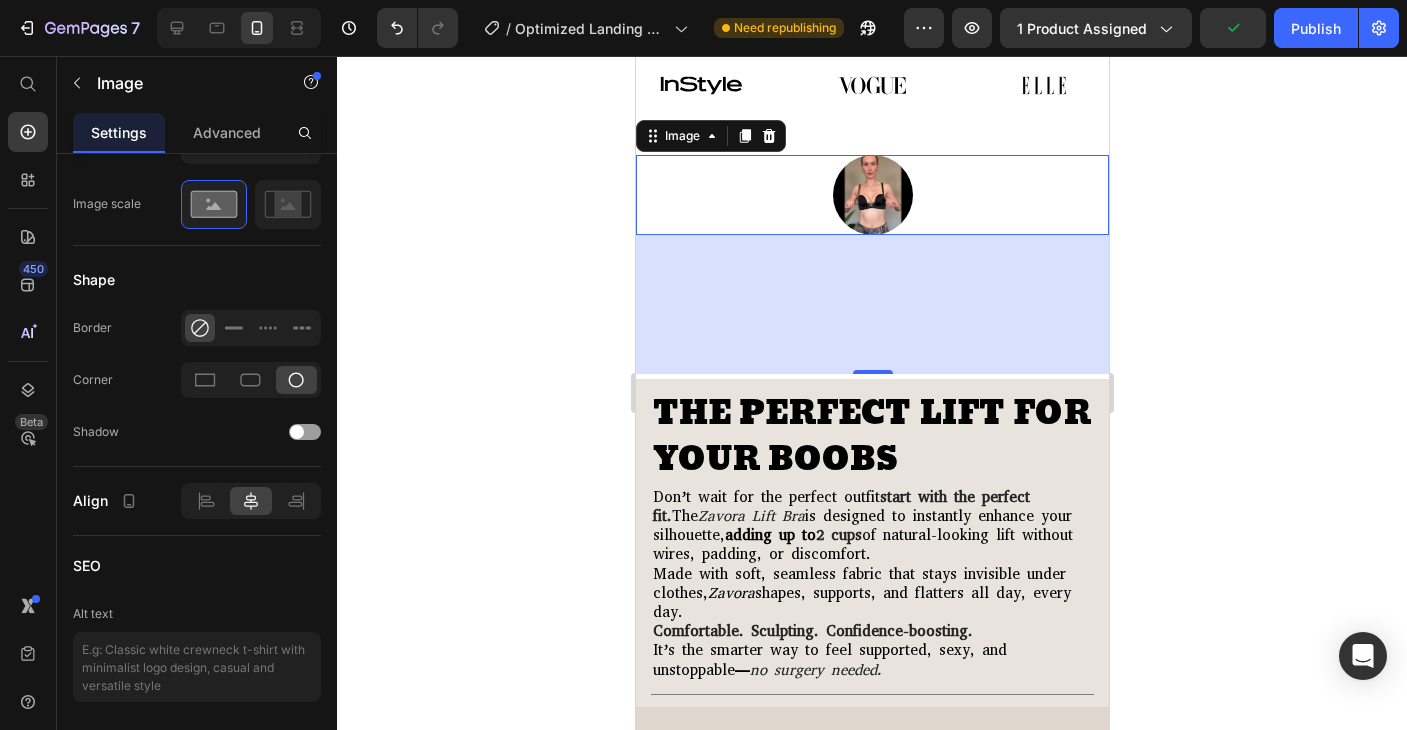 click 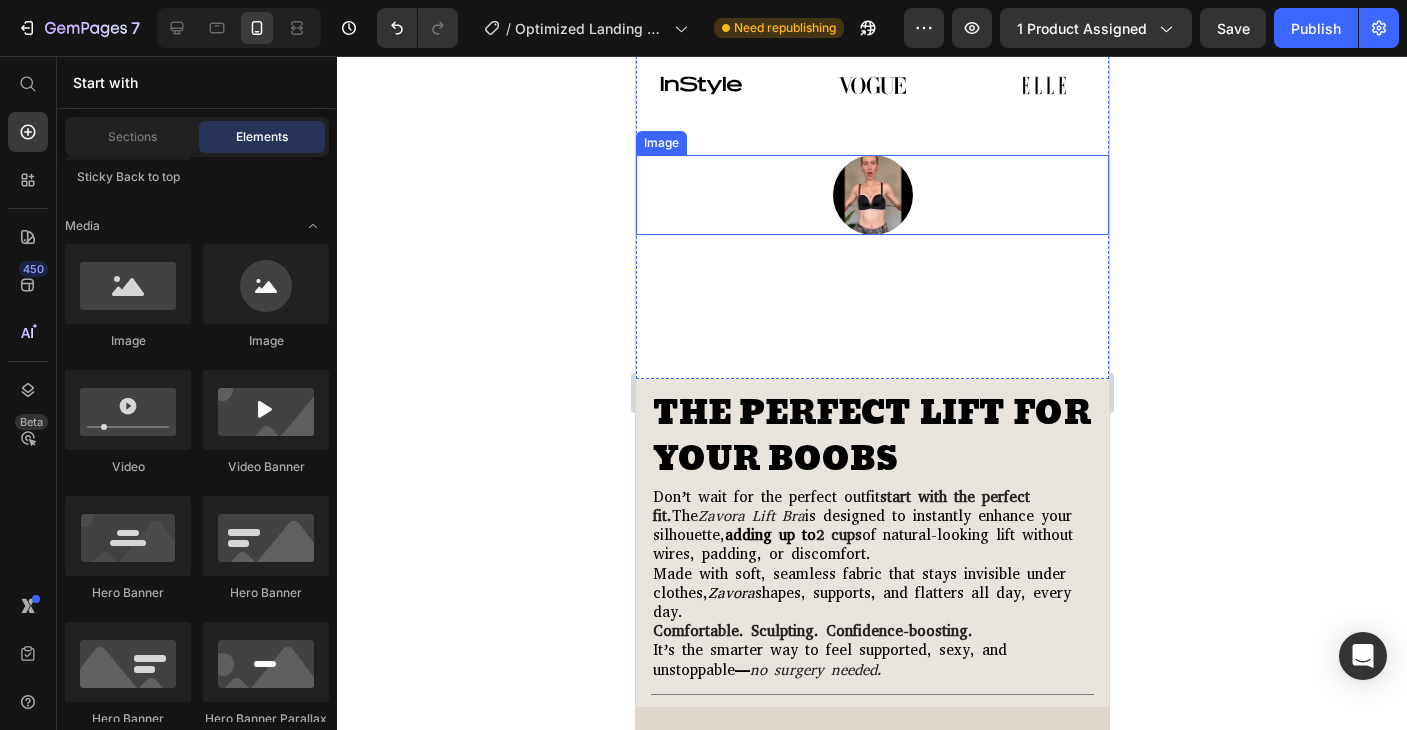 click at bounding box center [871, 195] 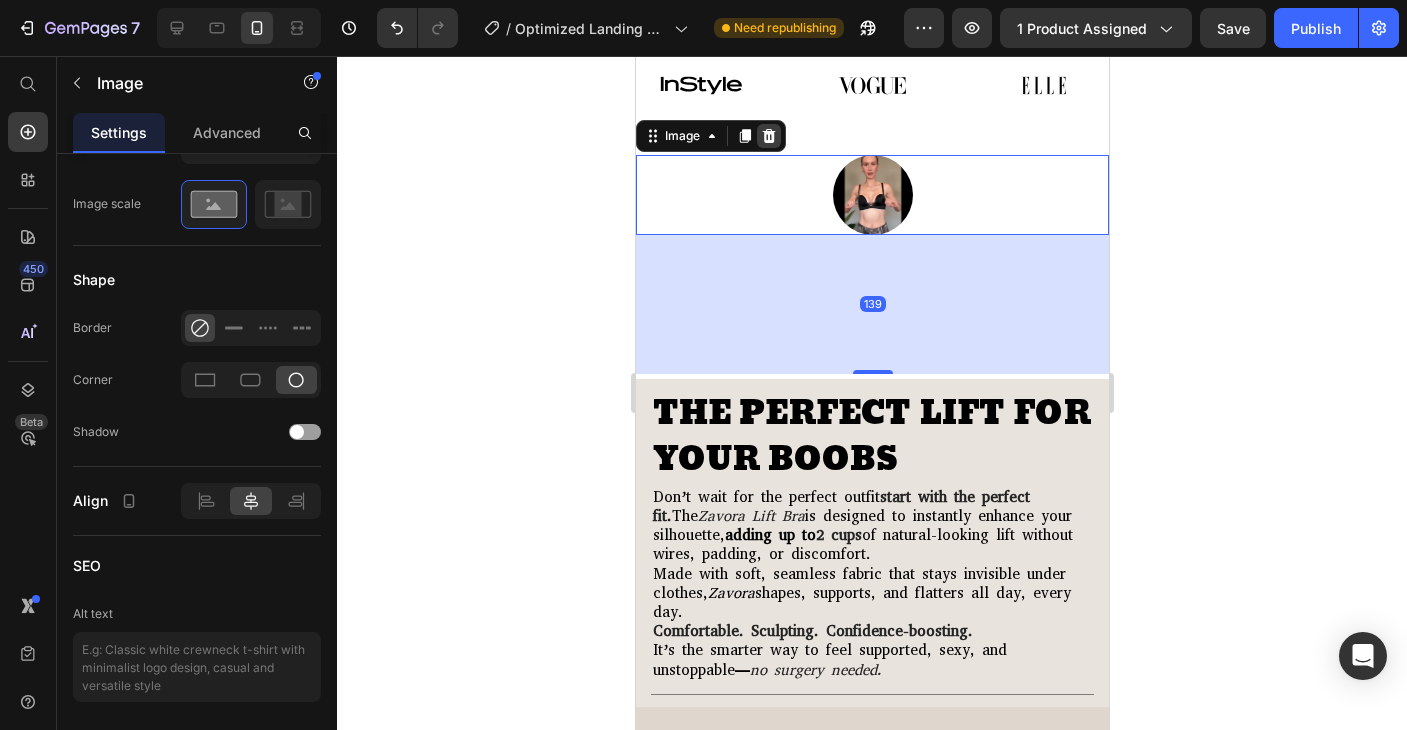 click 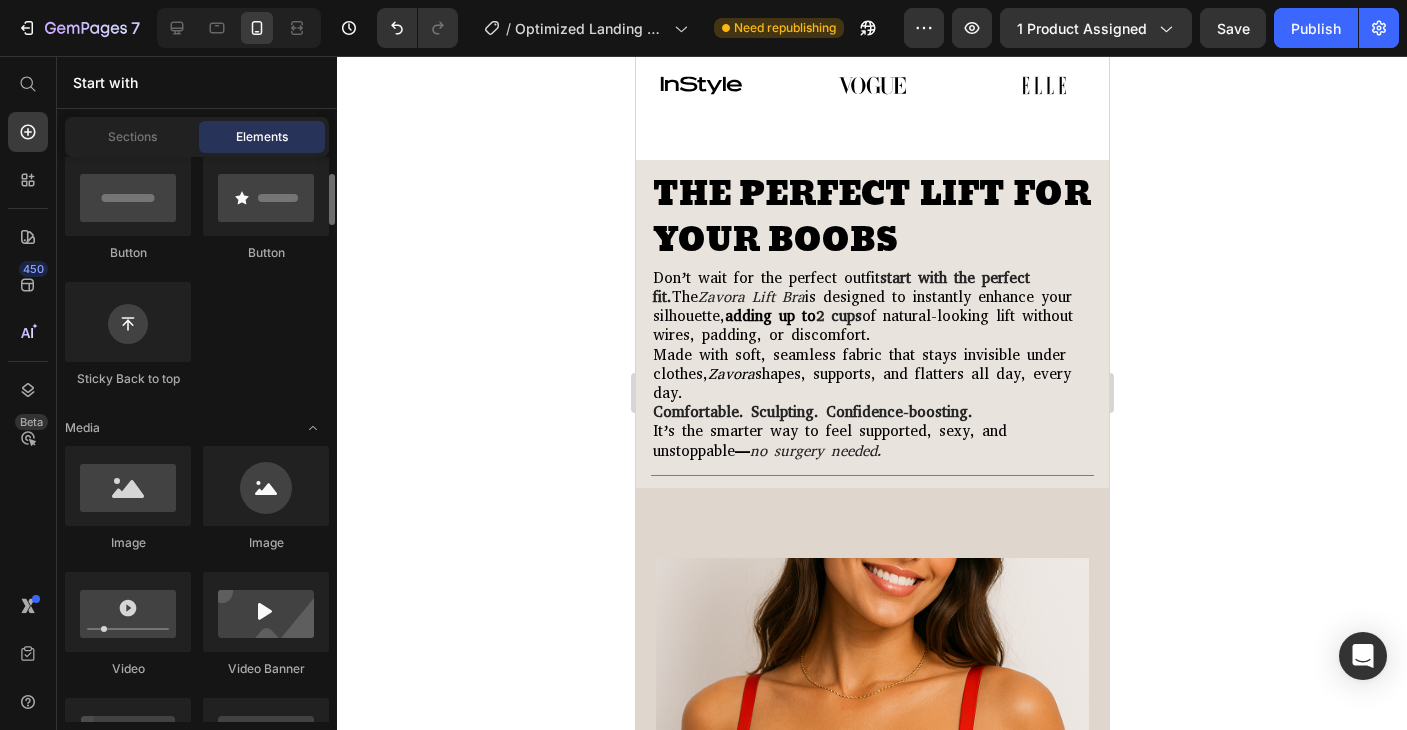 scroll, scrollTop: 500, scrollLeft: 0, axis: vertical 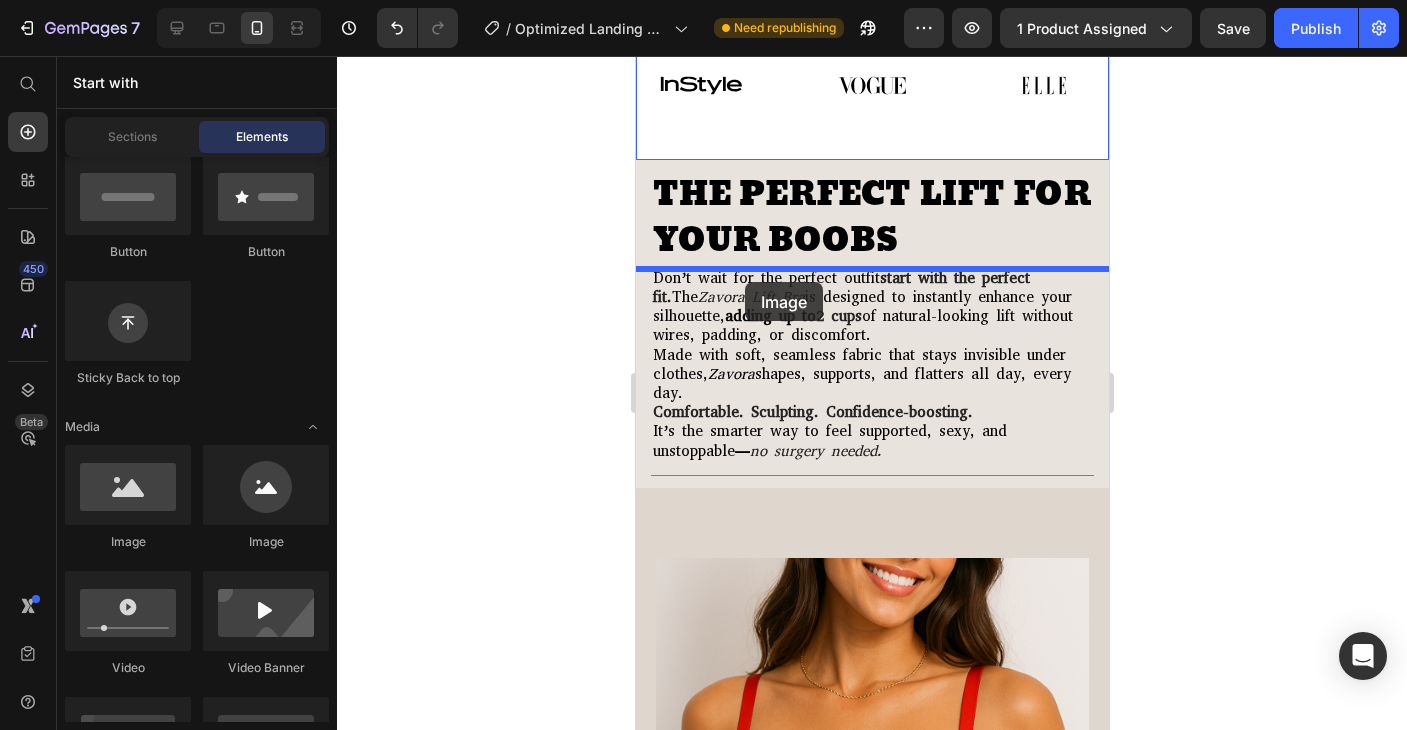 drag, startPoint x: 770, startPoint y: 523, endPoint x: 754, endPoint y: 262, distance: 261.48996 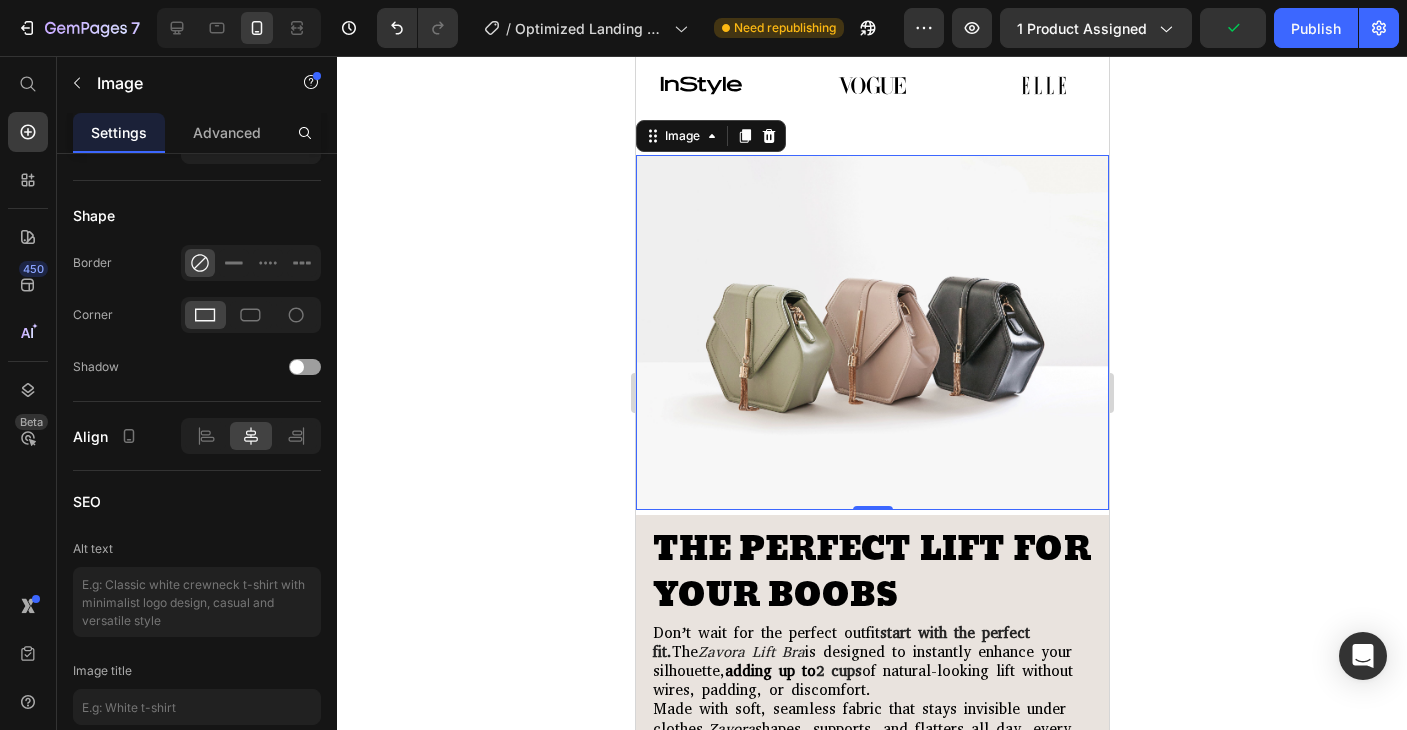 click at bounding box center (871, 332) 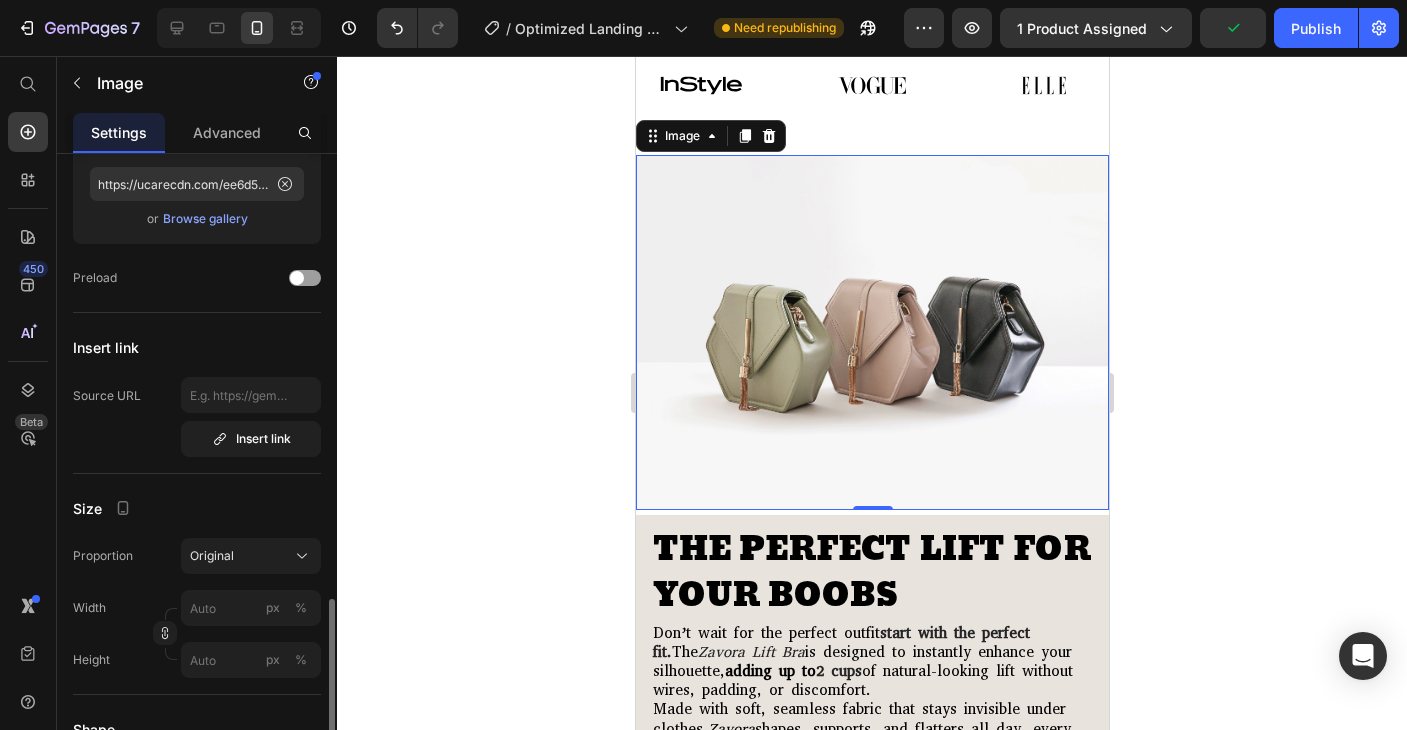 scroll, scrollTop: 0, scrollLeft: 0, axis: both 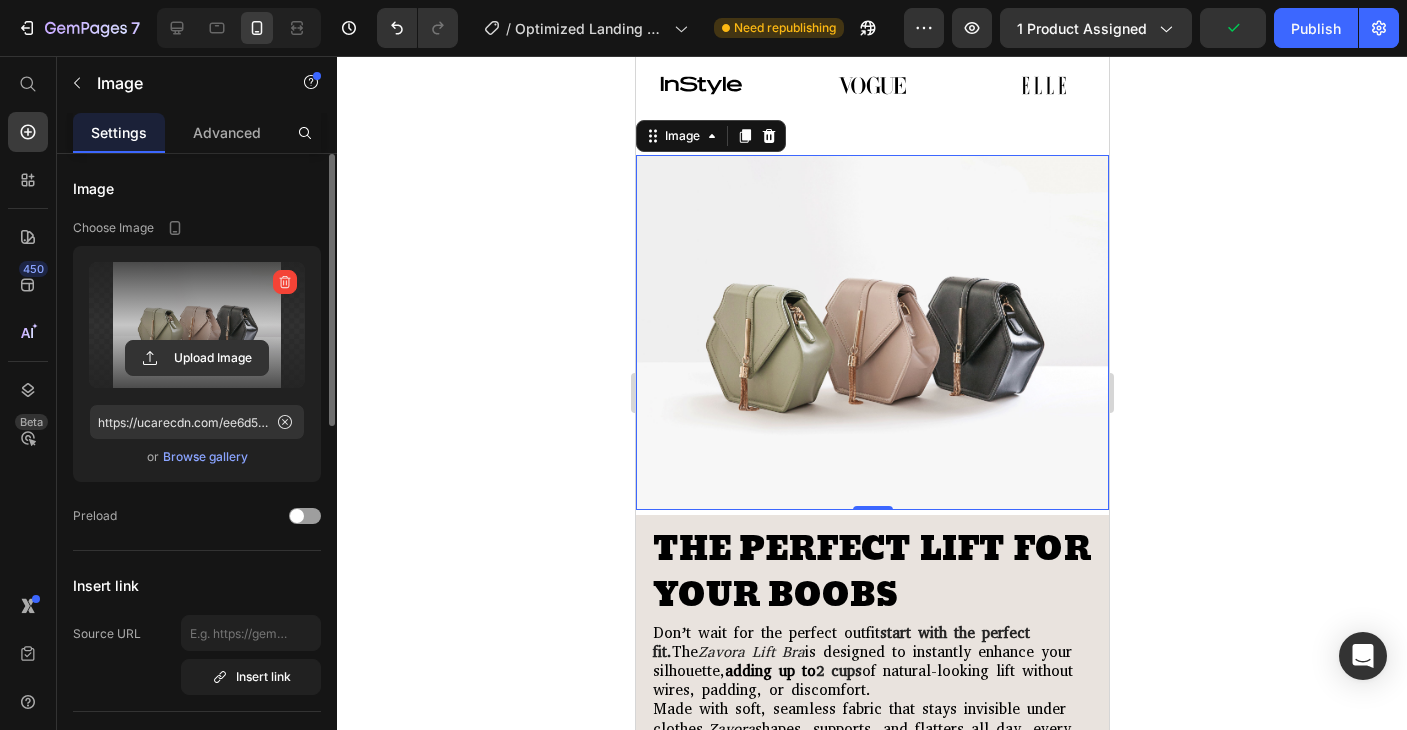 click at bounding box center [197, 325] 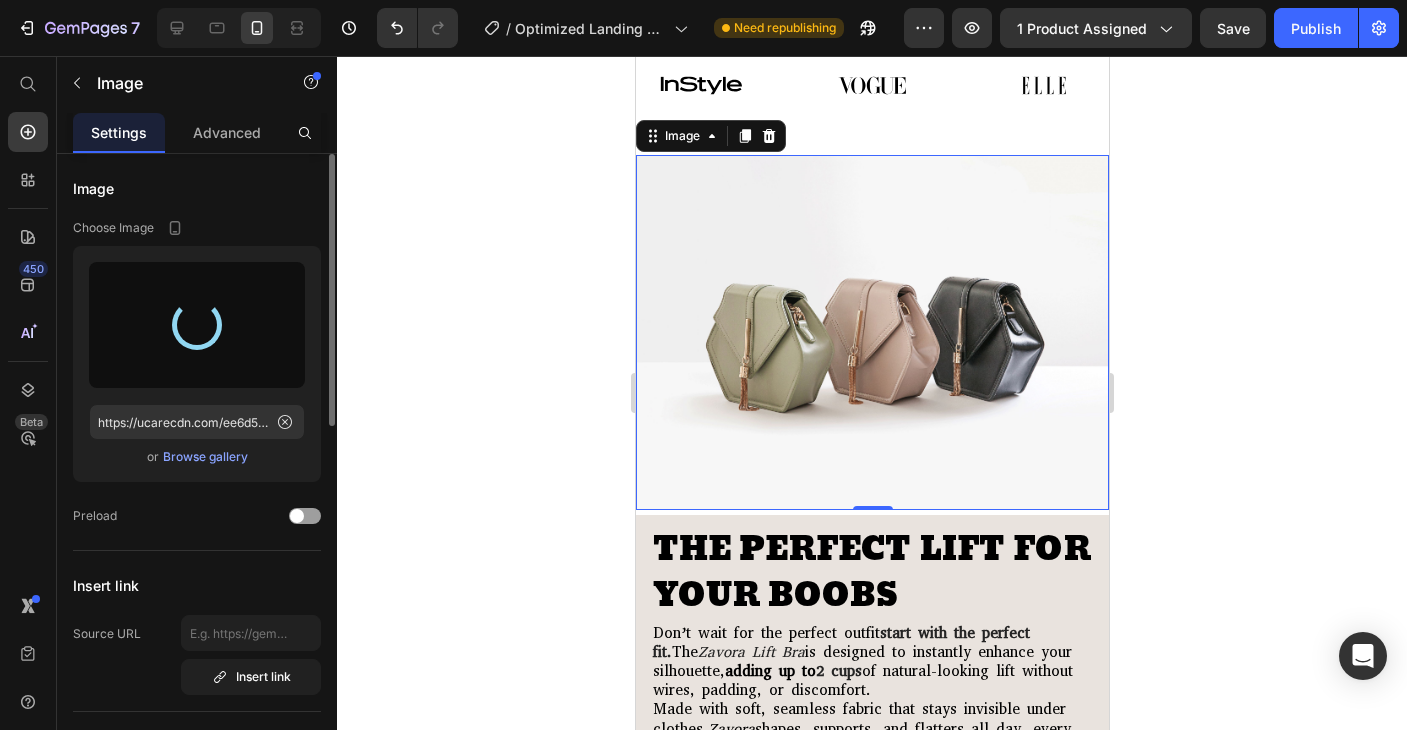 type on "https://cdn.shopify.com/s/files/1/0935/8603/0871/files/gempages_571422614250062663-ba60db95-3c62-4696-acc3-31f9b91ee05e.gif" 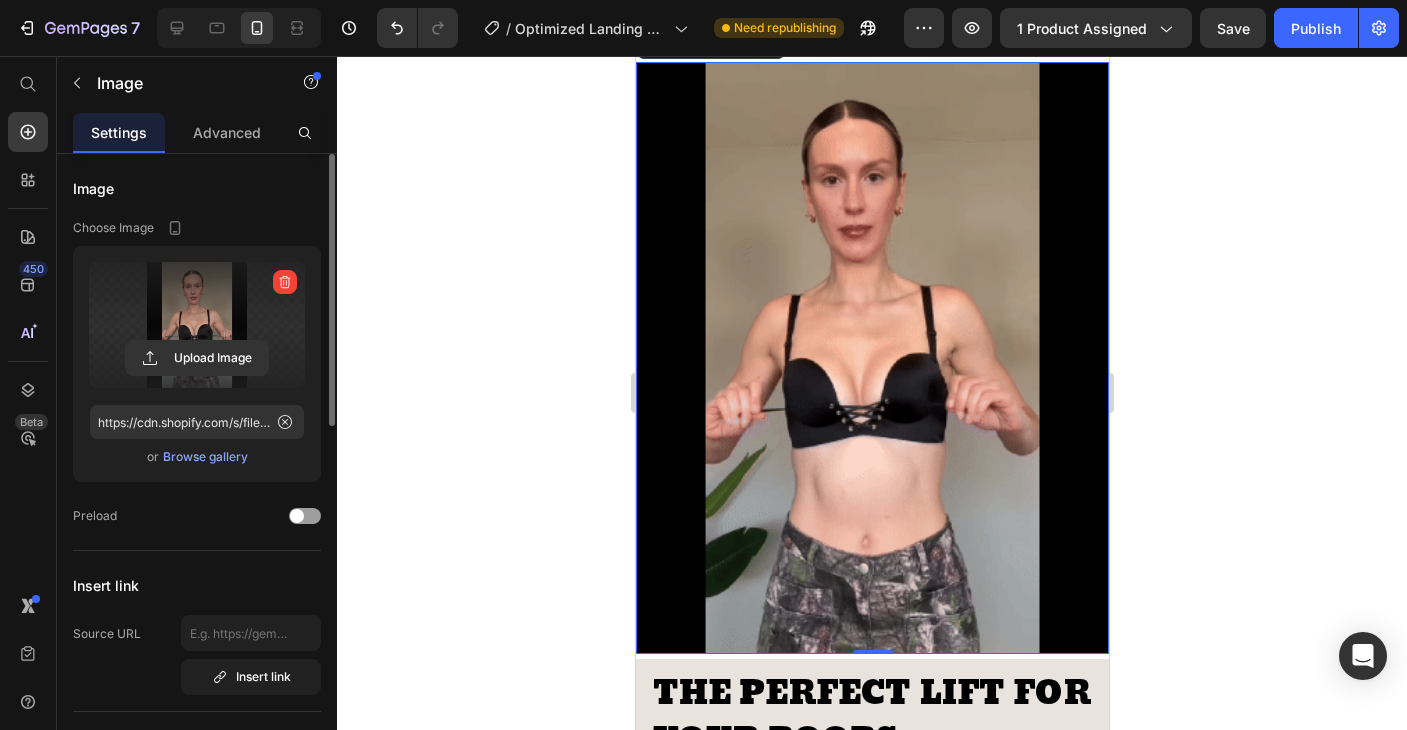 scroll, scrollTop: 1955, scrollLeft: 0, axis: vertical 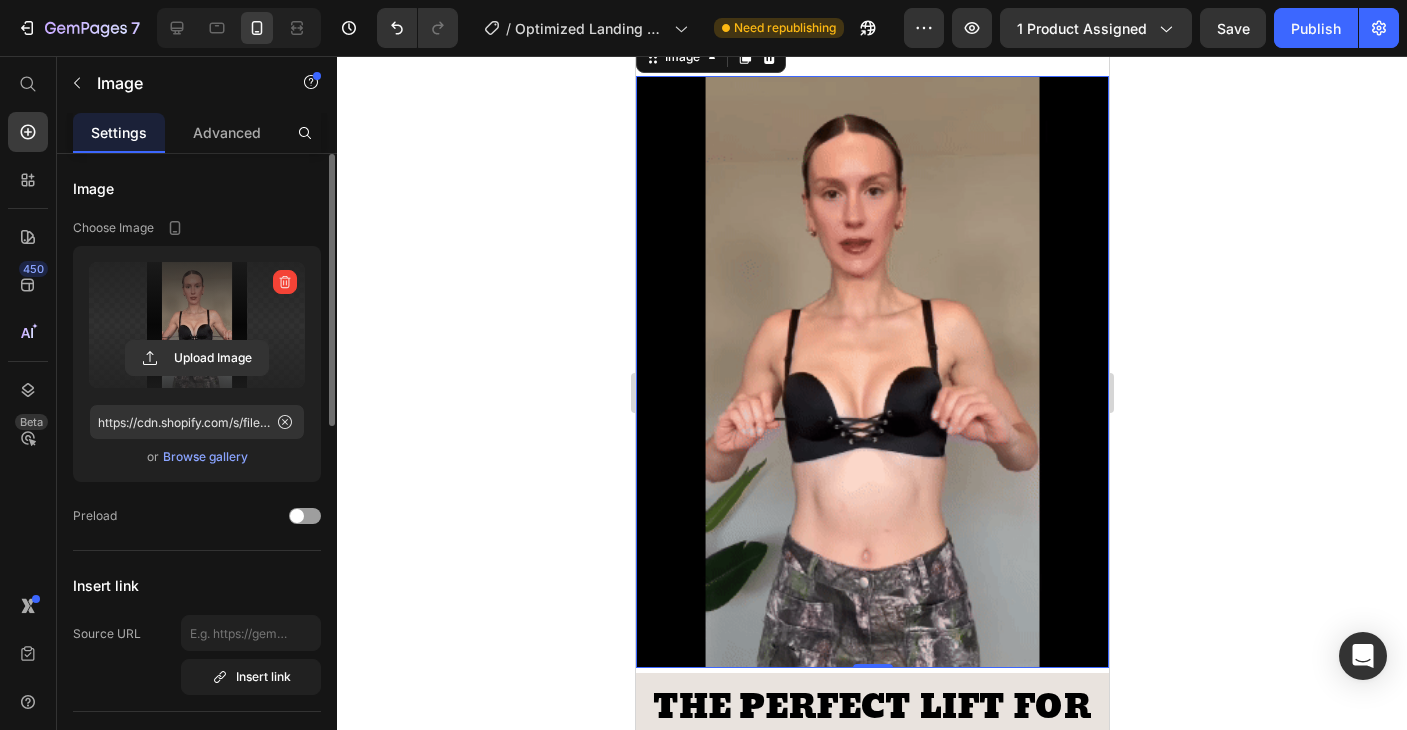 click at bounding box center (871, 372) 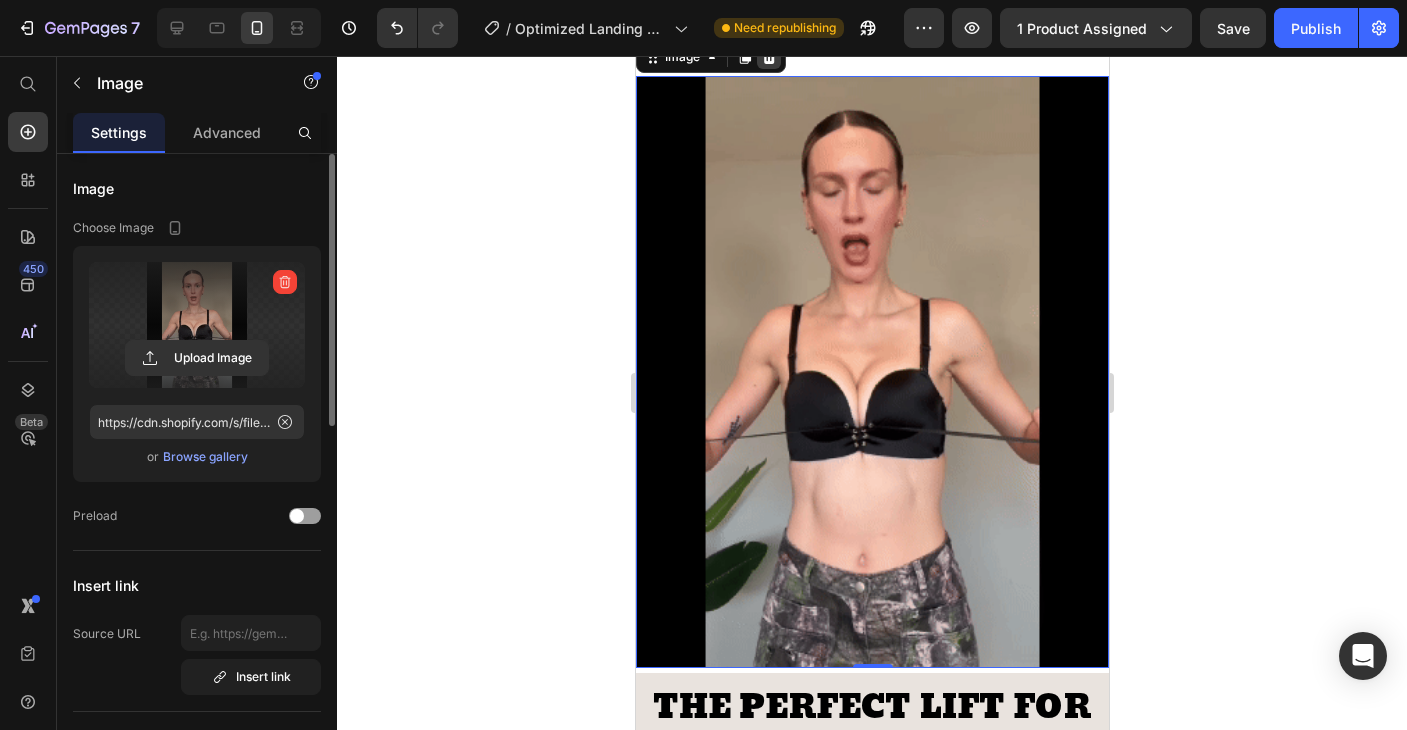 click 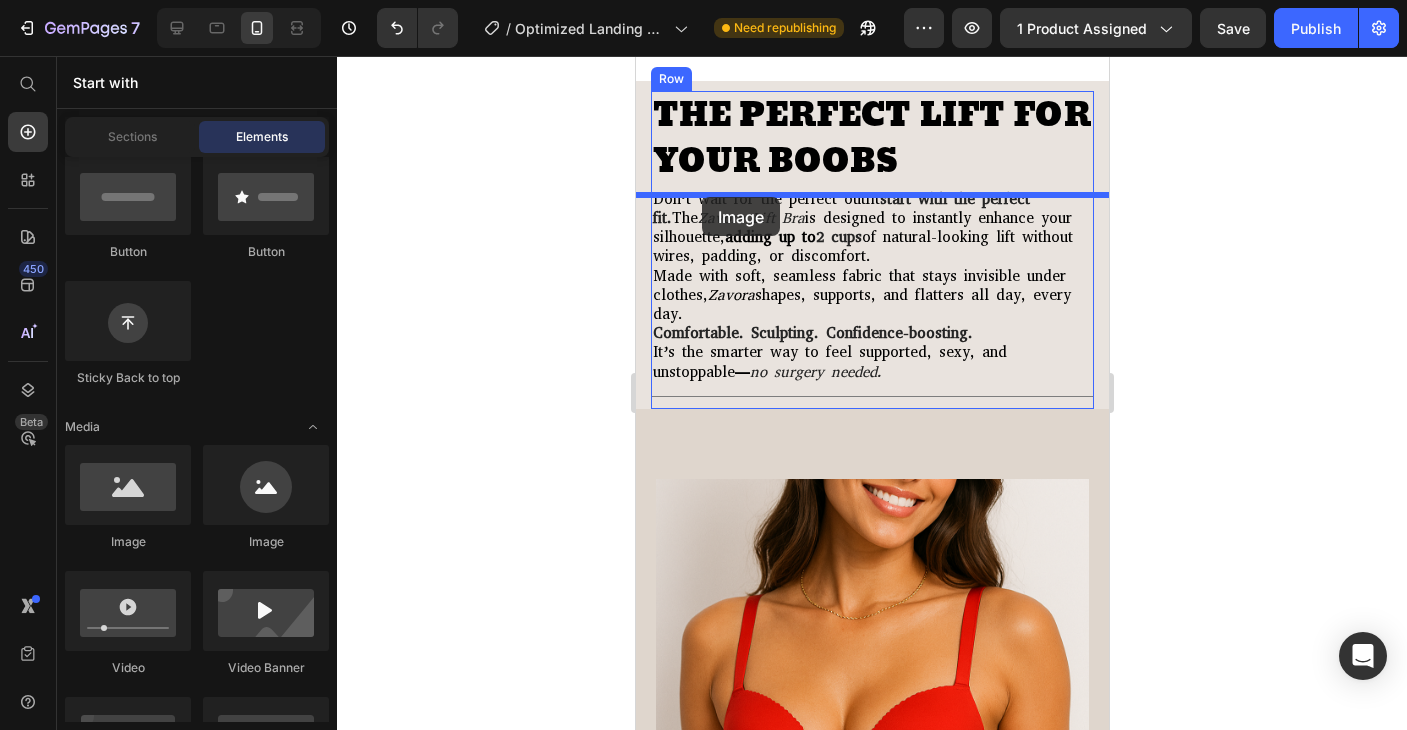 drag, startPoint x: 781, startPoint y: 553, endPoint x: 701, endPoint y: 192, distance: 369.75803 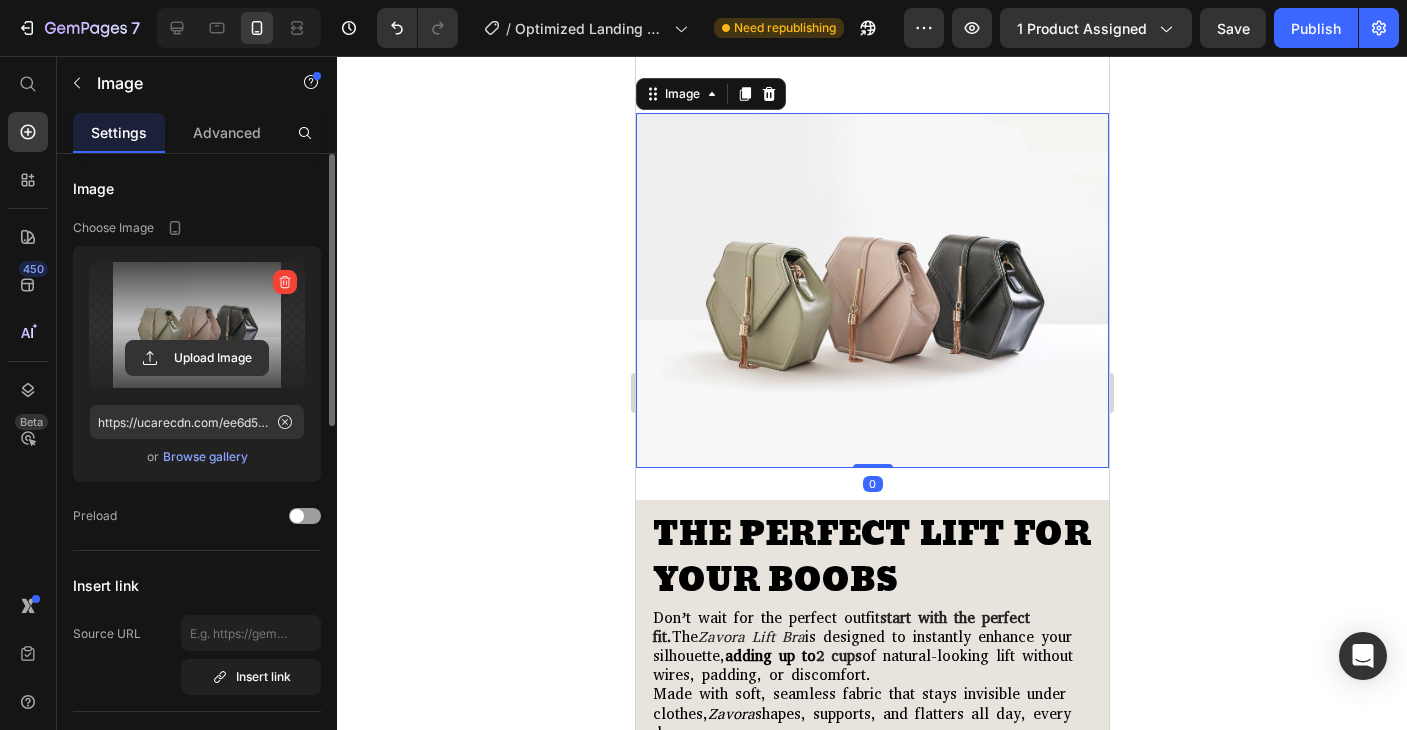 click at bounding box center [197, 325] 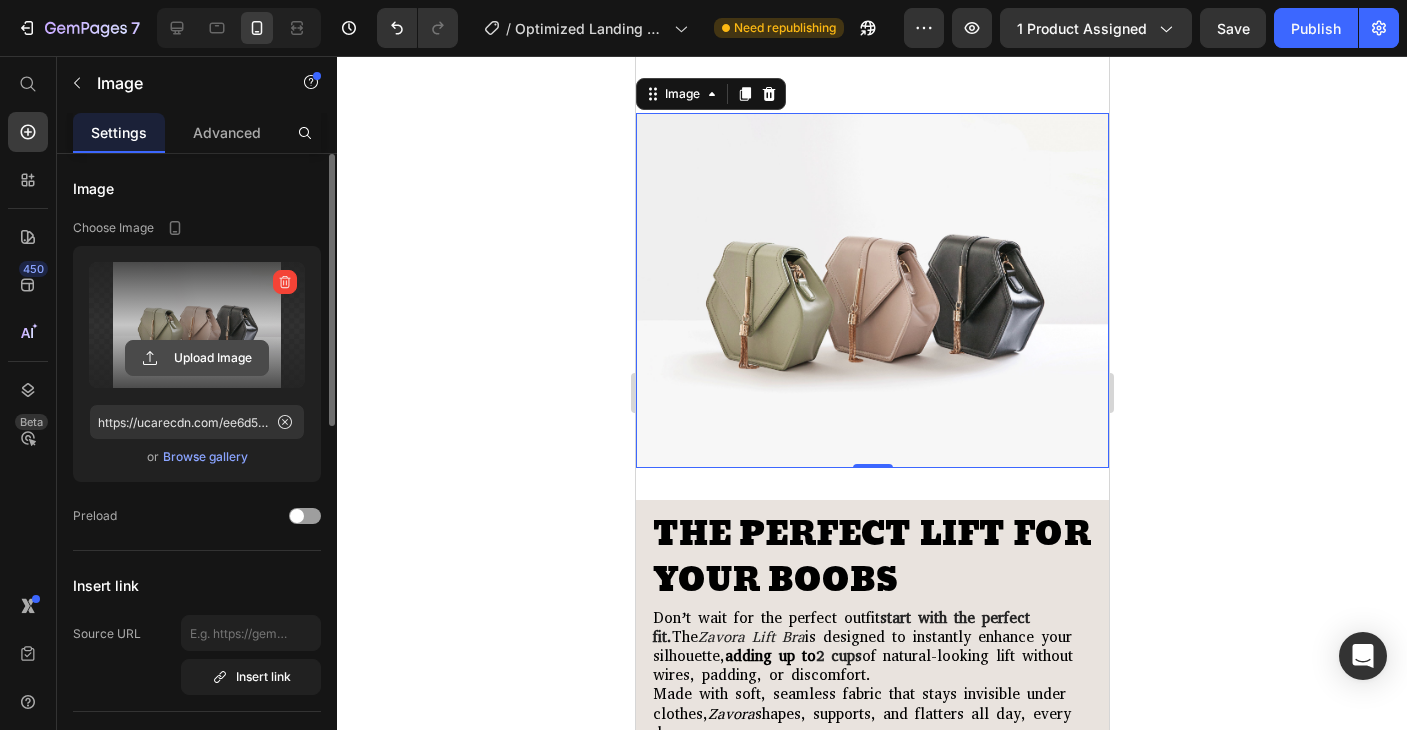 click 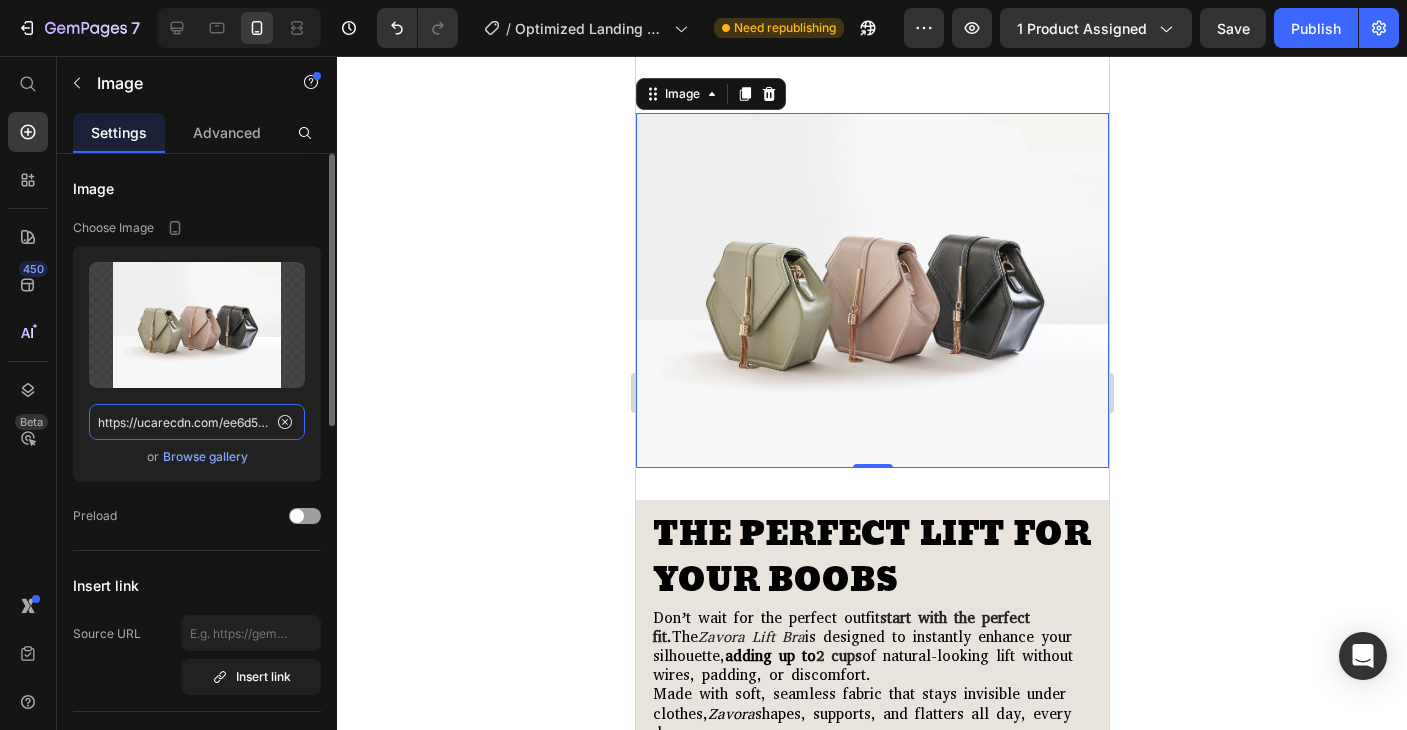 click on "https://ucarecdn.com/ee6d5074-1640-4cc7-8933-47c8589c3dee/-/format/auto/" 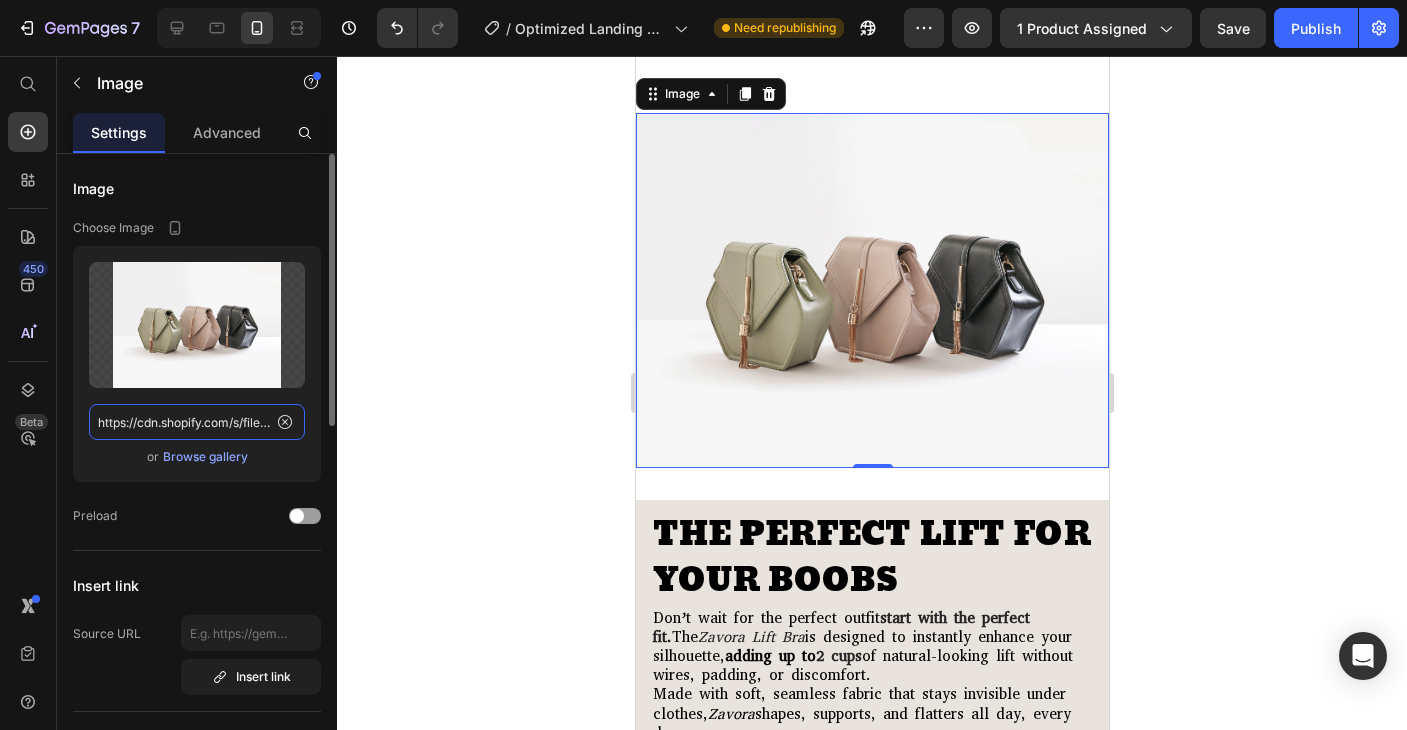 scroll, scrollTop: 0, scrollLeft: 689, axis: horizontal 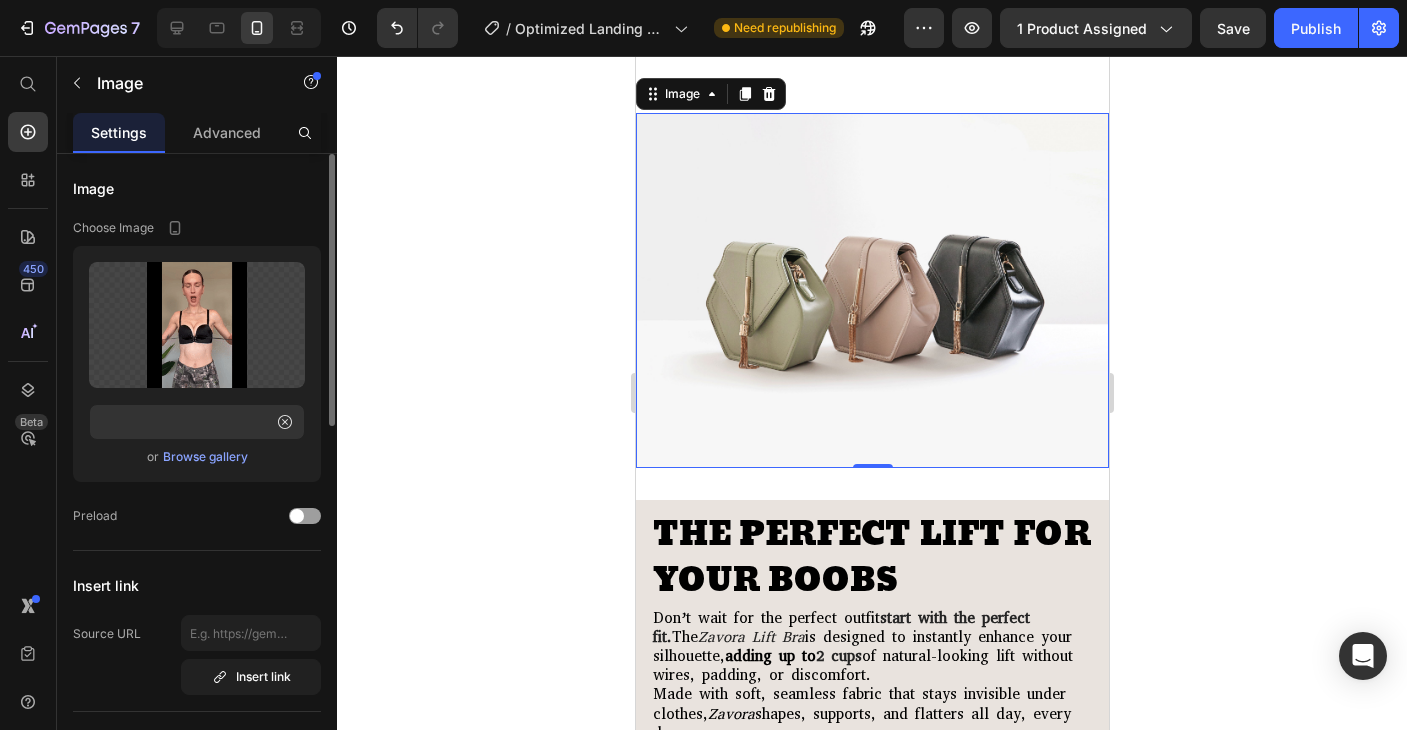 click on "Upload Image https://cdn.shopify.com/s/files/1/0935/8603/0871/files/gempages_571422614250062663-ba60db95-3c62-4696-acc3-31f9b91ee05e.gif?v=1752275516  or   Browse gallery" 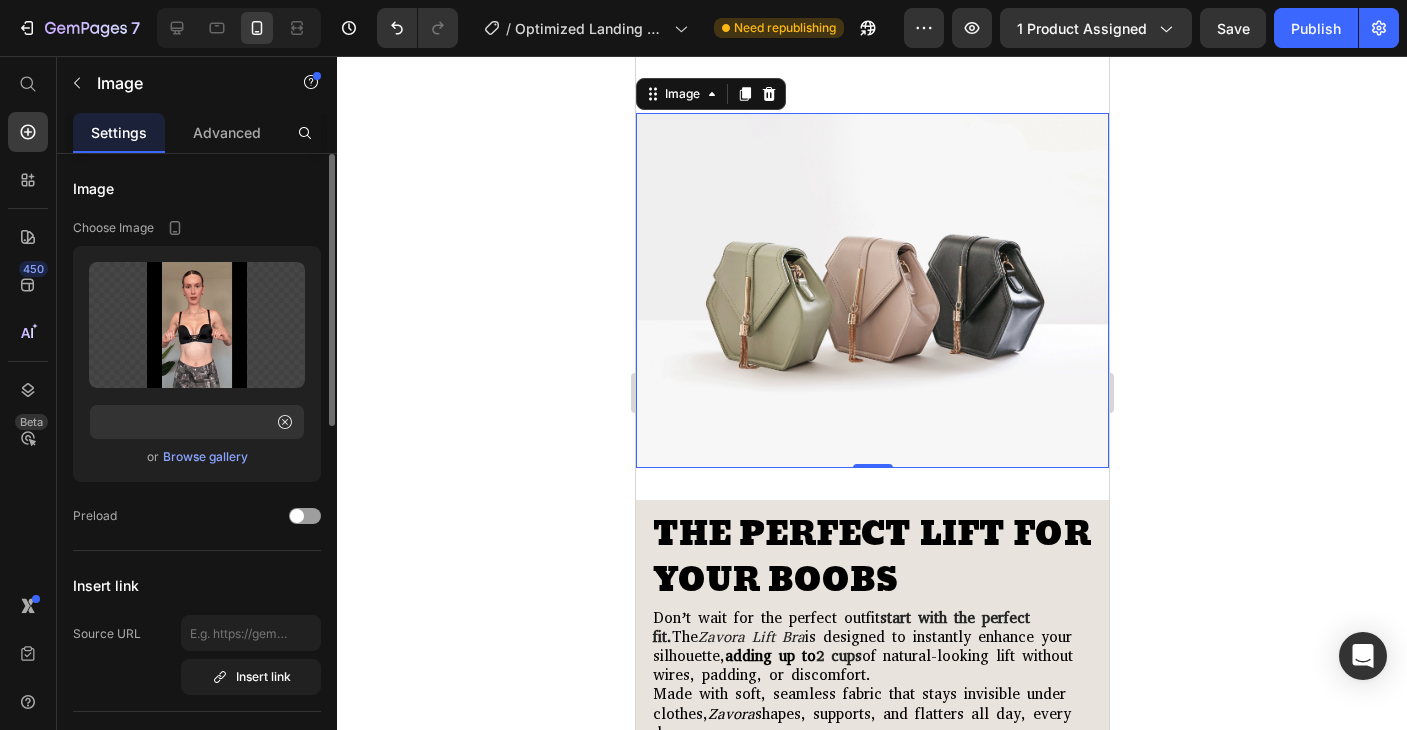scroll, scrollTop: 0, scrollLeft: 0, axis: both 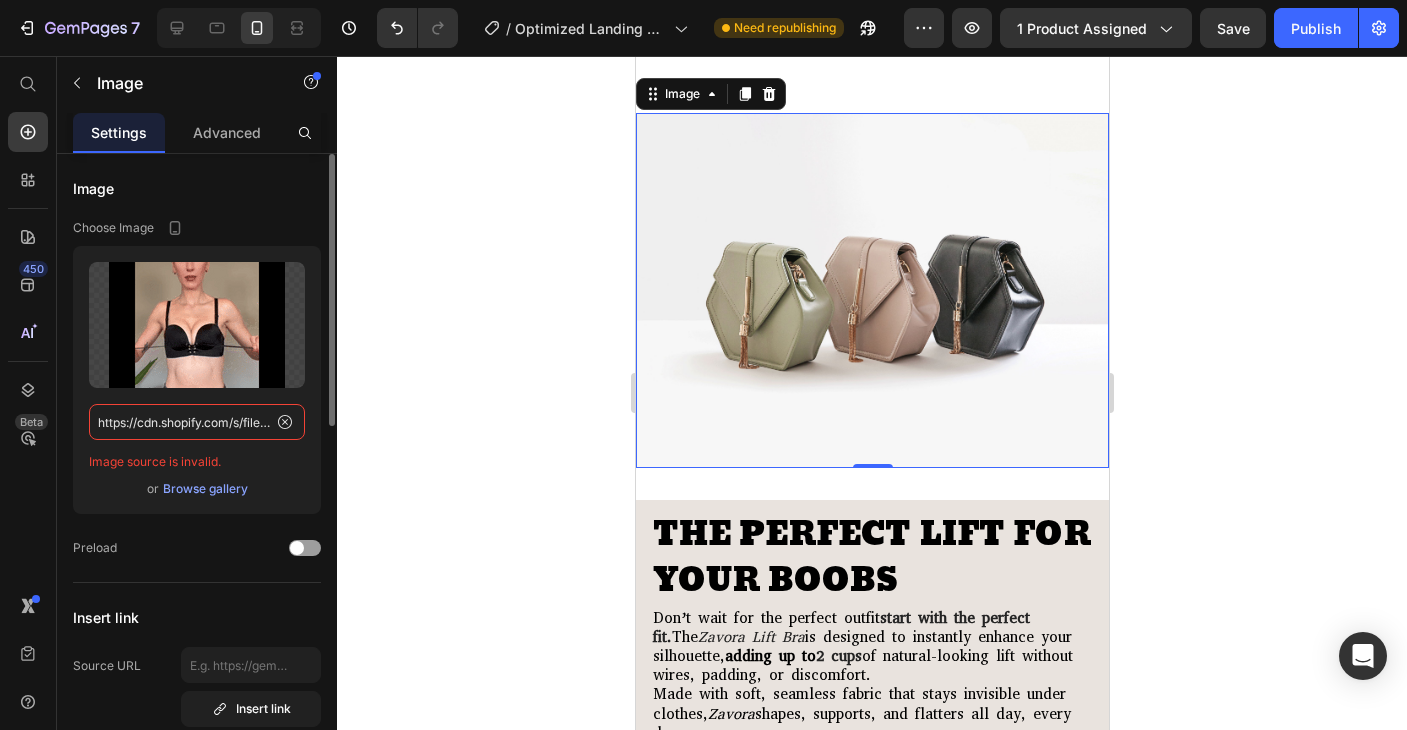 click on "https://cdn.shopify.com/s/files/1/0935/8603/0871/files/gempages_571422614250062663-ba60db95-3c62-4696-acc3-31f9b91ee05e.gif?v=1752275516" 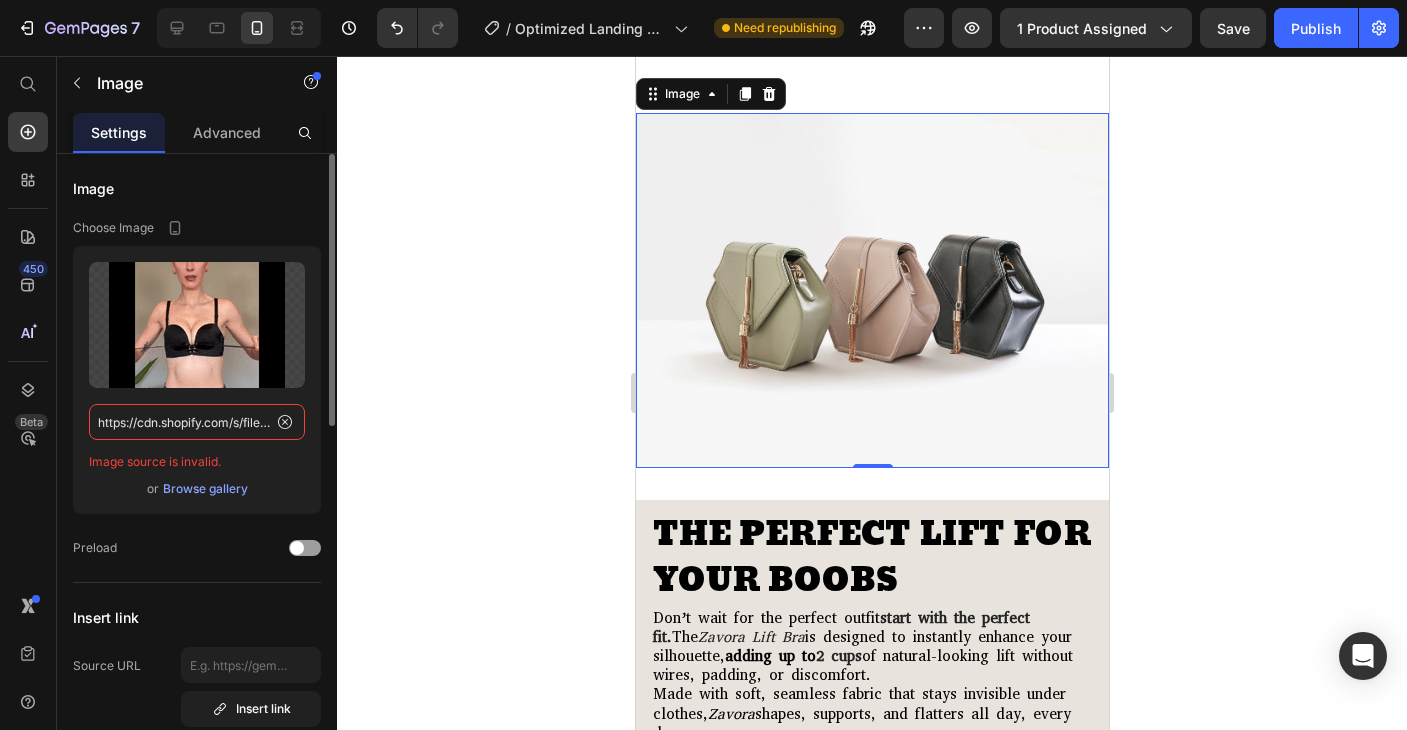 click on "https://cdn.shopify.com/s/files/1/0935/8603/0871/files/gempages_571422614250062663-ba60db95-3c62-4696-acc3-31f9b91ee05e.gif?v=1752275516" 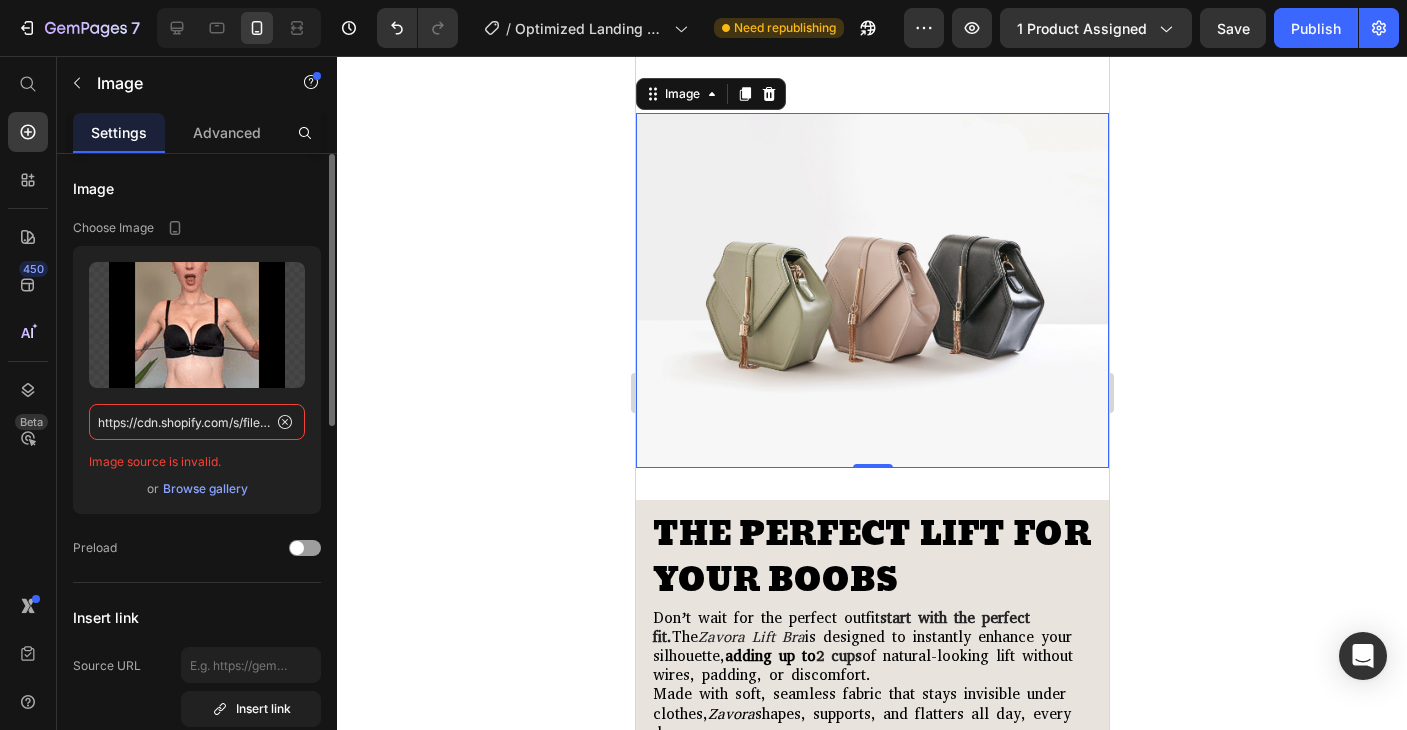 click on "https://cdn.shopify.com/s/files/1/0935/8603/0871/files/gempages_571422614250062663-ba60db95-3c62-4696-acc3-31f9b91ee05e.gif?v=1752275516" 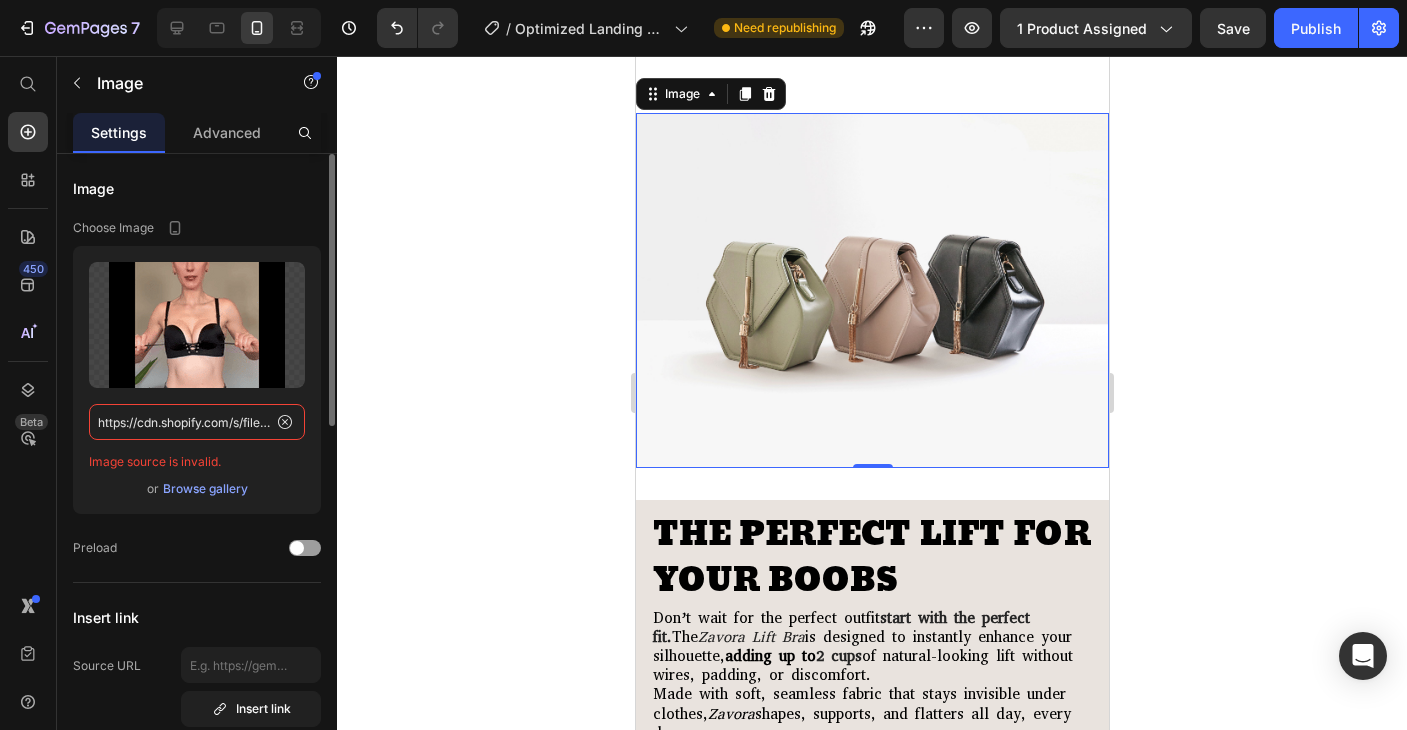 paste on "videos/c/o/v/b495dedd34dd4994911d3b5c76d06cc2.mp4" 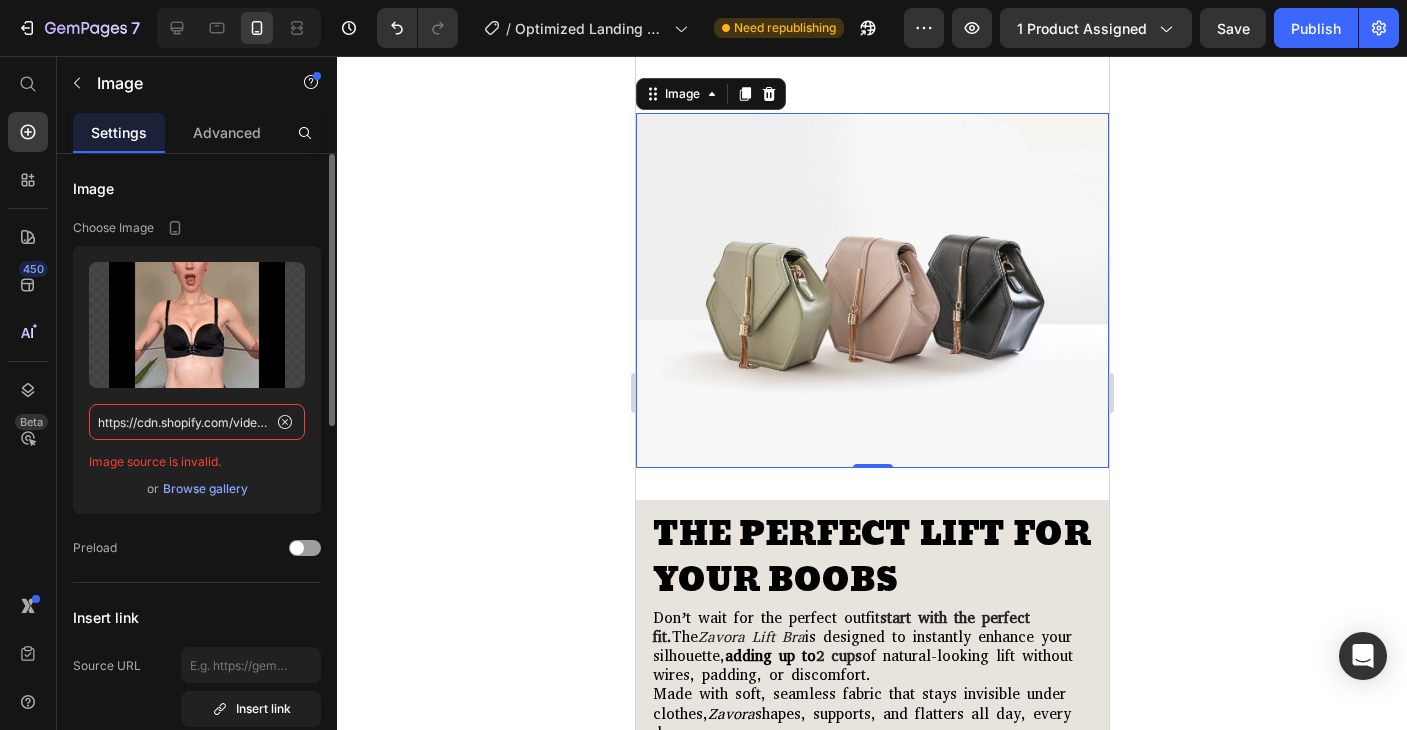 scroll, scrollTop: 0, scrollLeft: 299, axis: horizontal 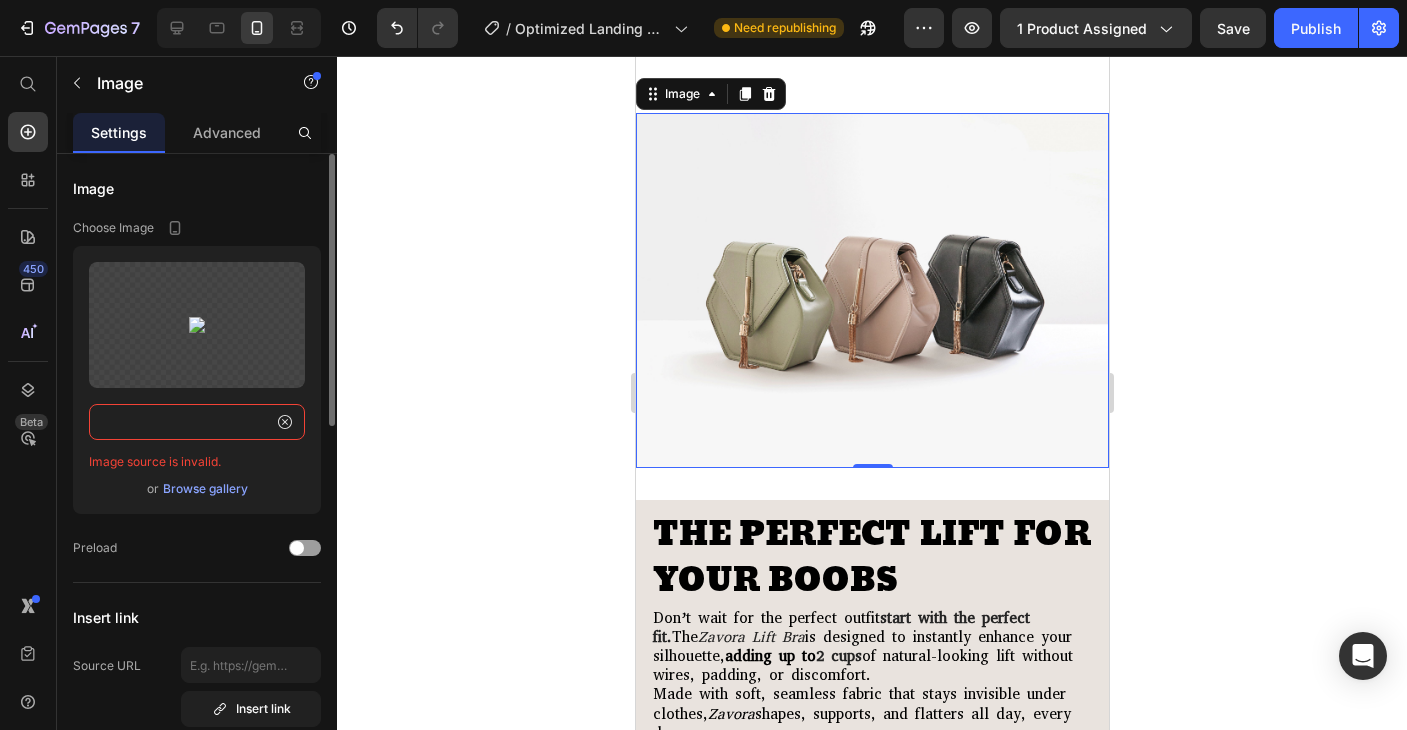 type on "https://cdn.shopify.com/videos/c/o/v/b495dedd34dd4994911d3b5c76d06cc2." 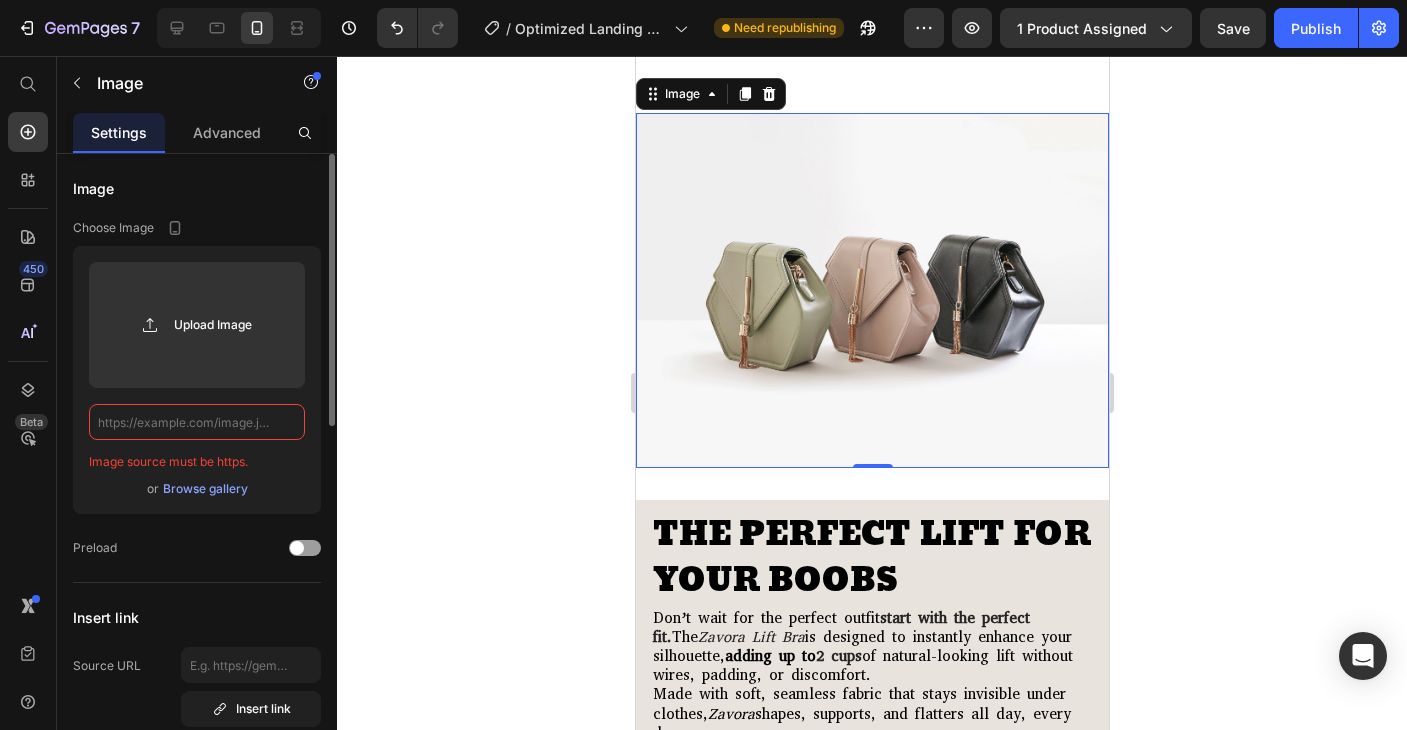 scroll, scrollTop: 0, scrollLeft: 0, axis: both 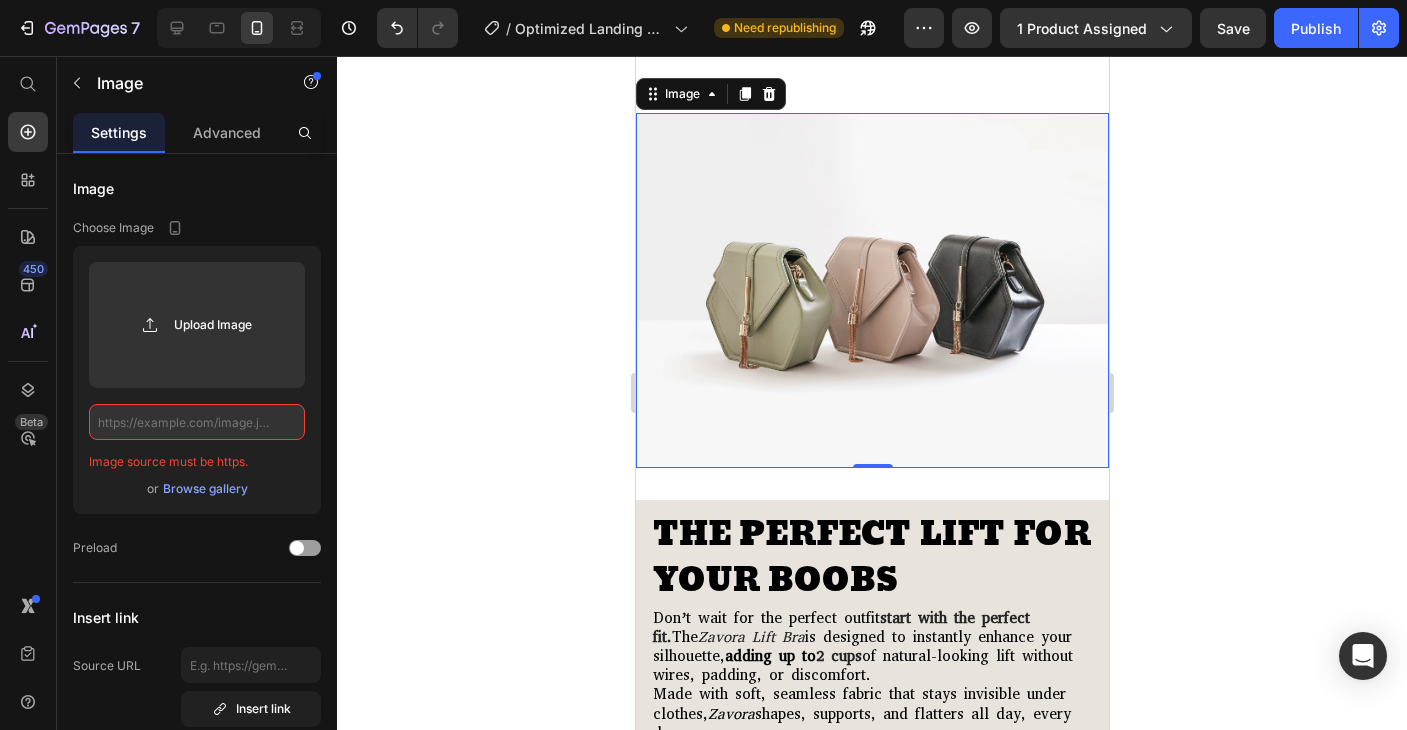 click 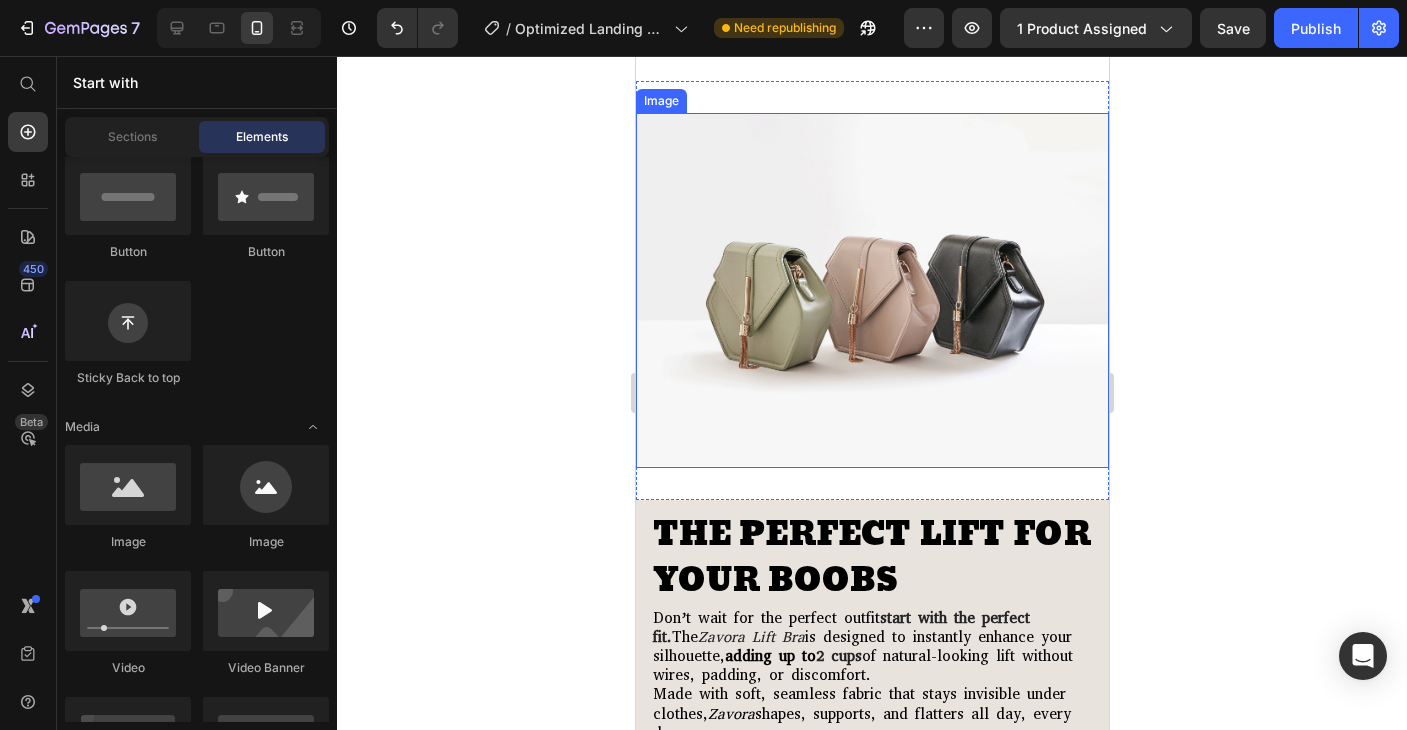 click at bounding box center [871, 290] 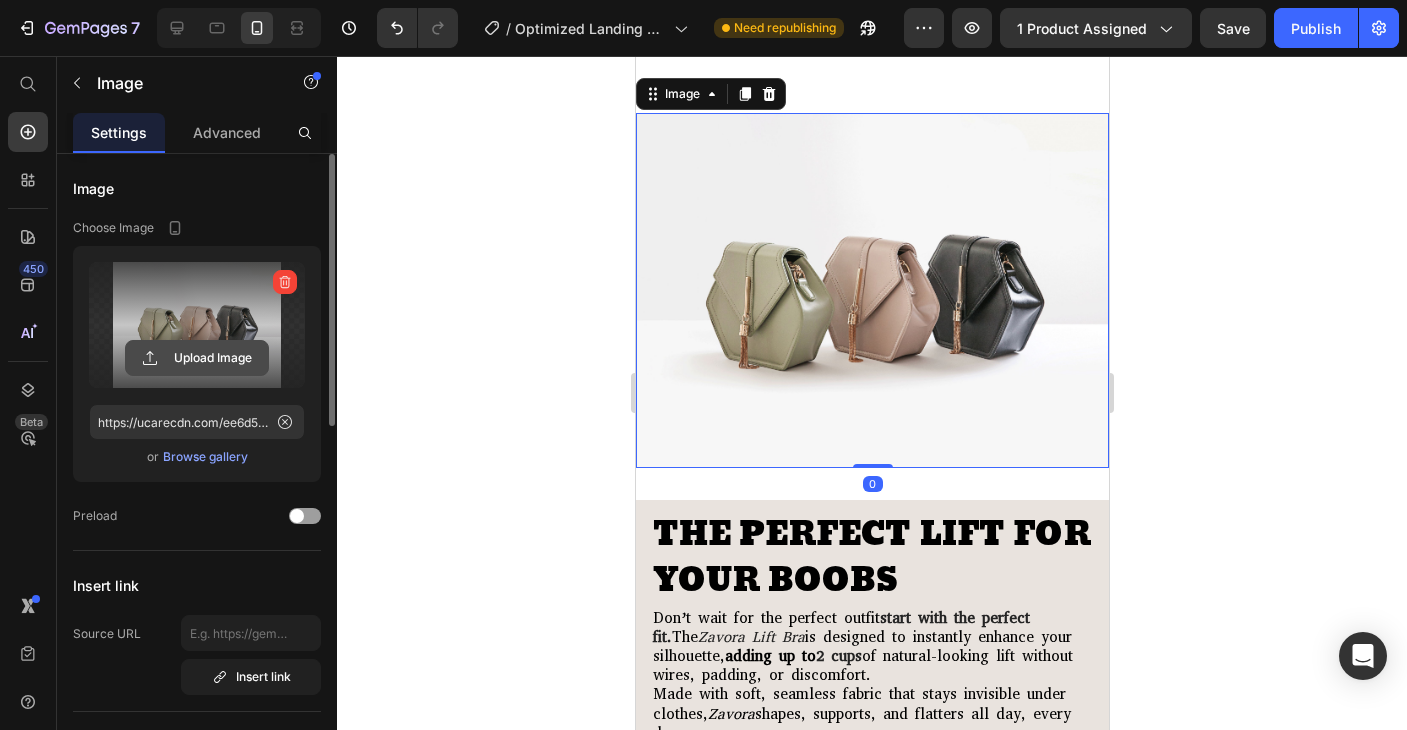 click 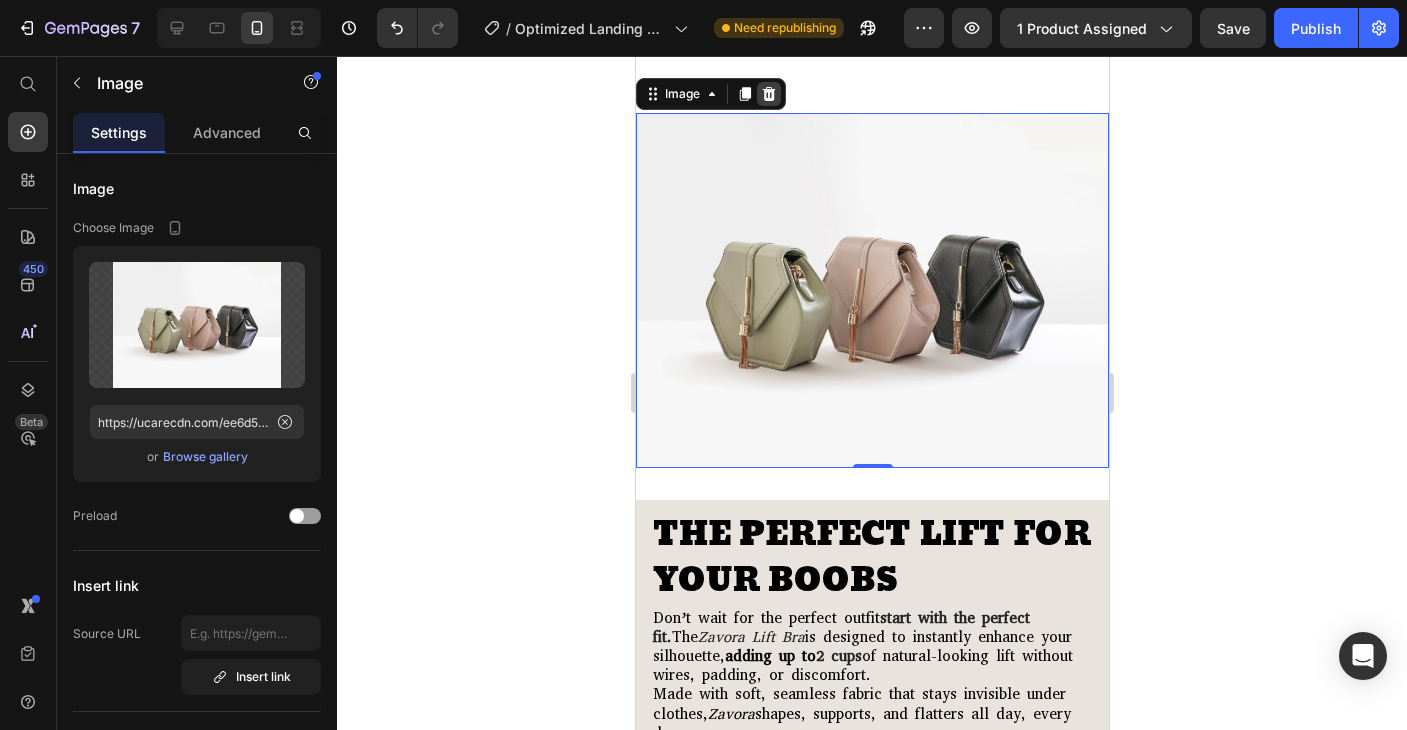 click 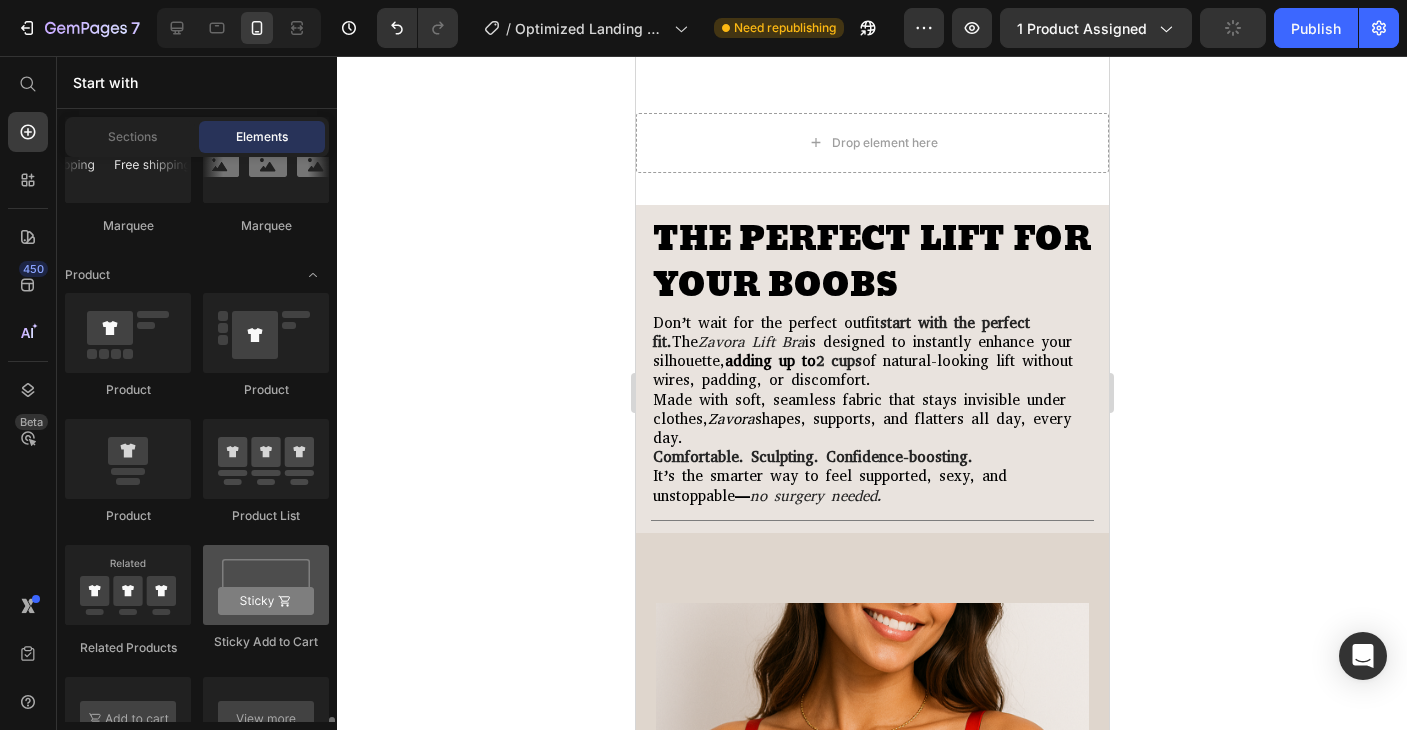 scroll, scrollTop: 2877, scrollLeft: 0, axis: vertical 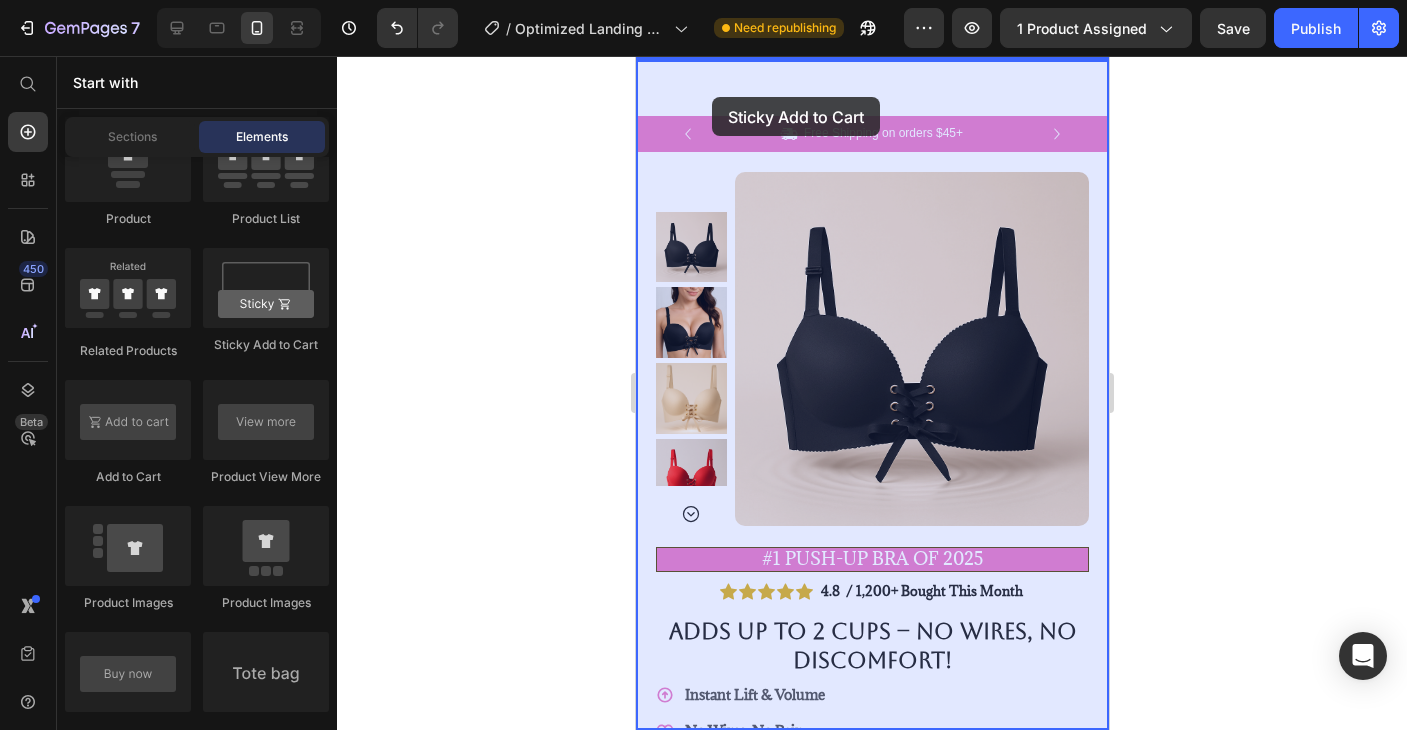 drag, startPoint x: 901, startPoint y: 349, endPoint x: 724, endPoint y: 62, distance: 337.19135 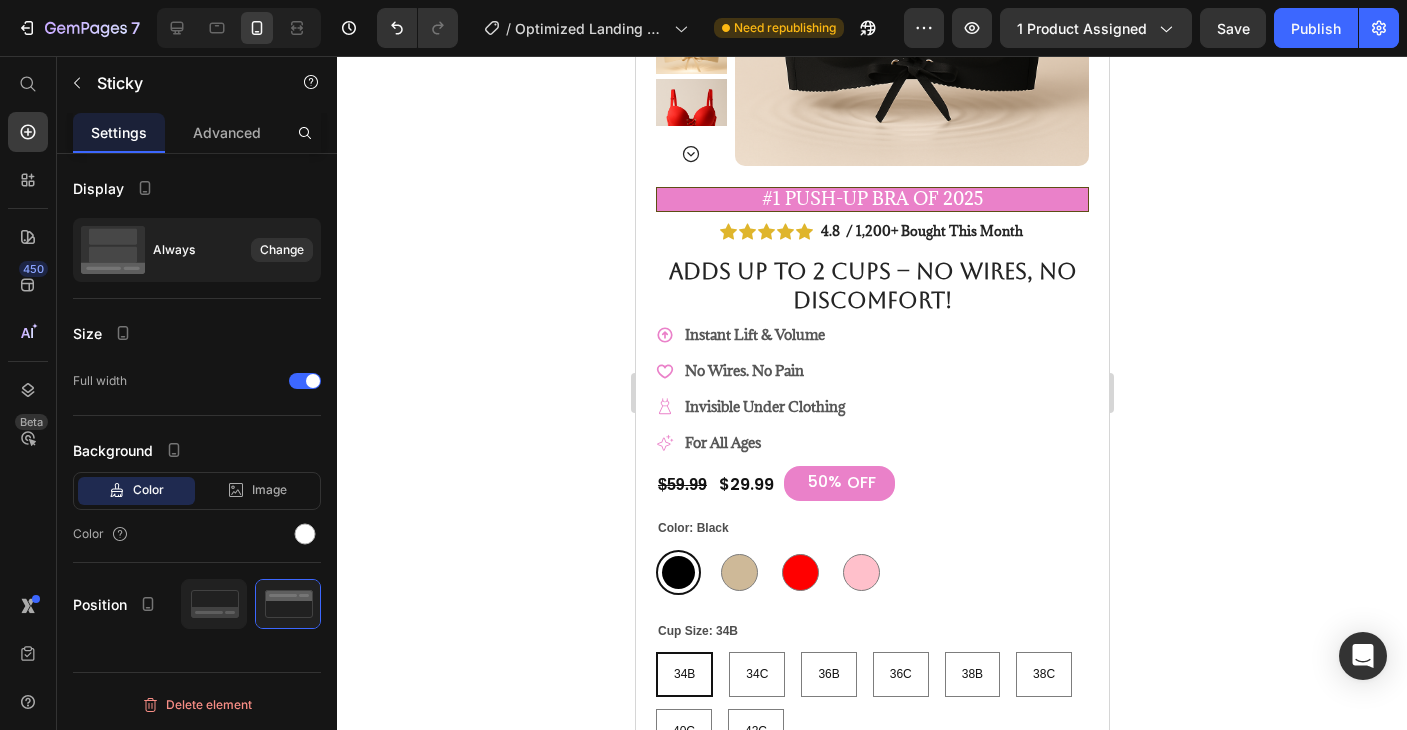 scroll, scrollTop: 0, scrollLeft: 0, axis: both 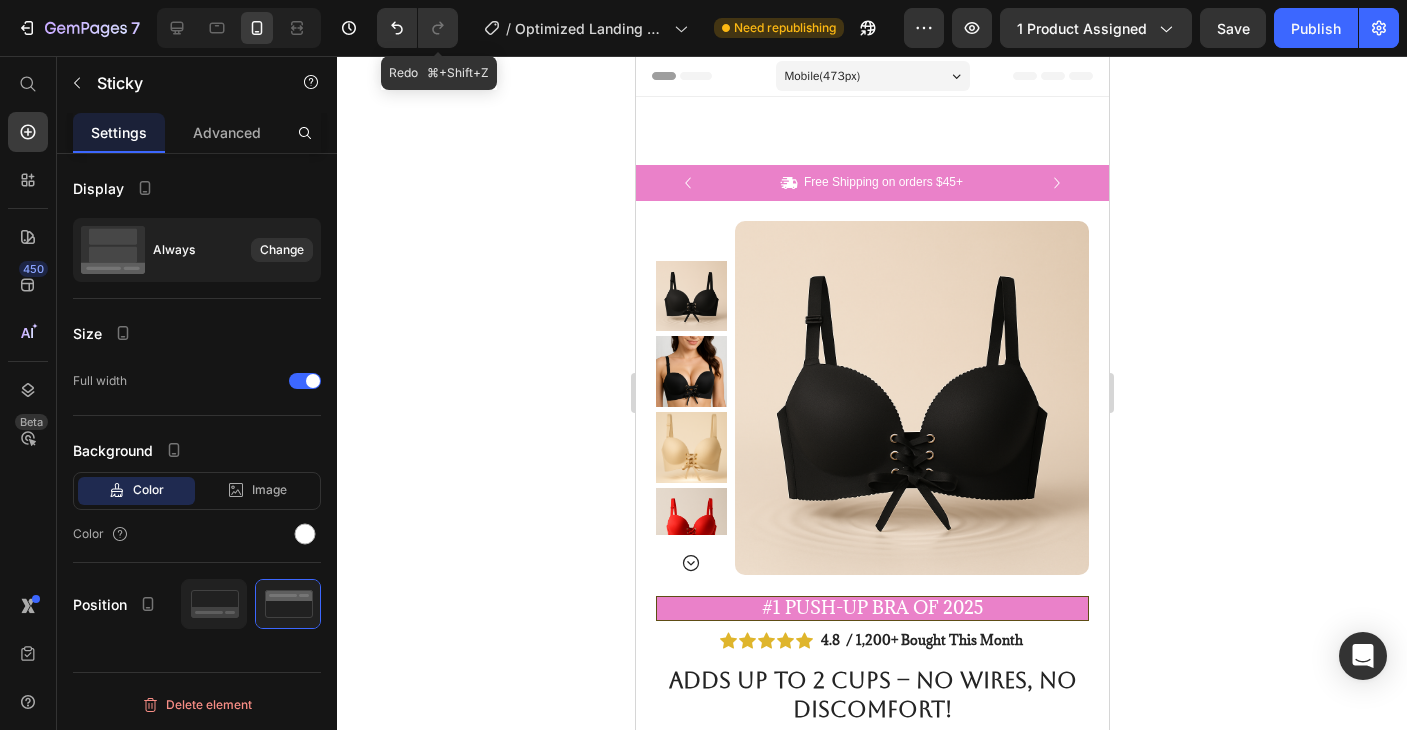 click 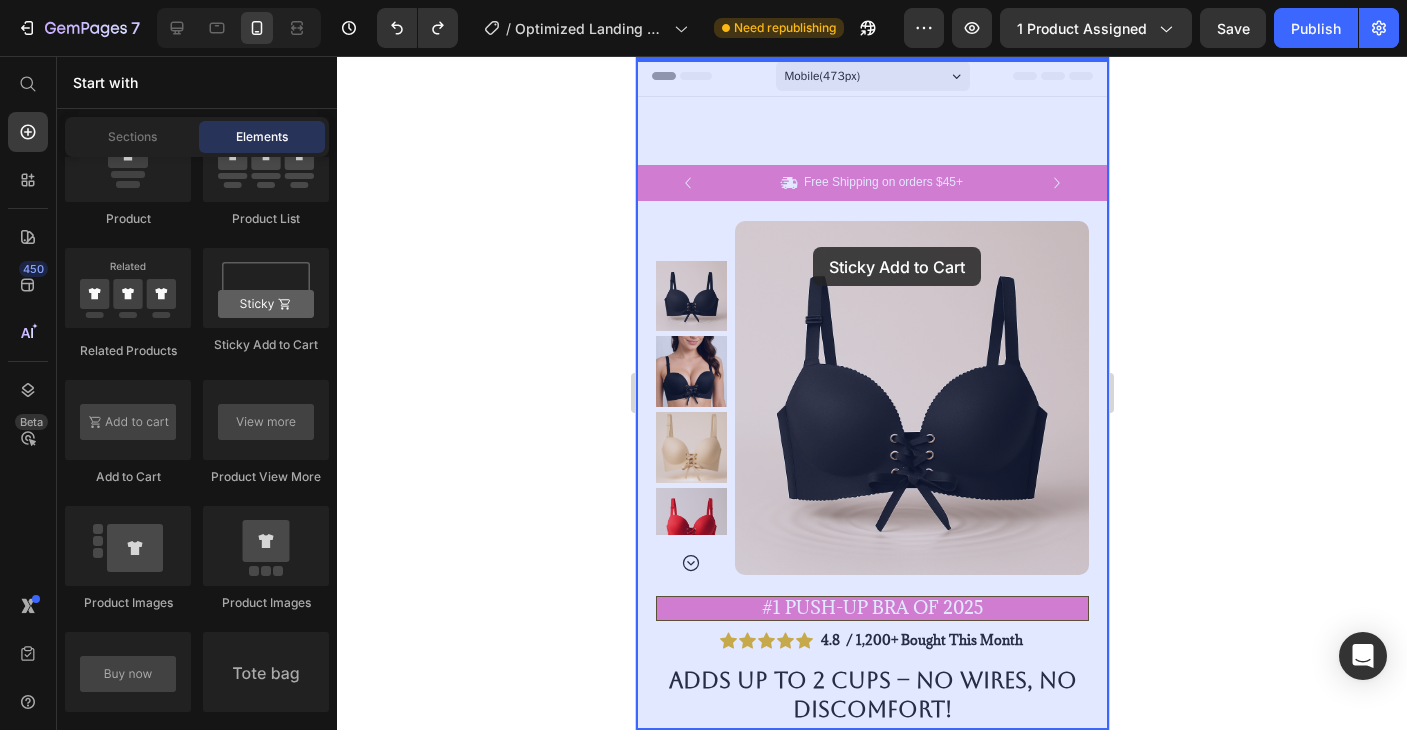 drag, startPoint x: 906, startPoint y: 344, endPoint x: 815, endPoint y: 245, distance: 134.46933 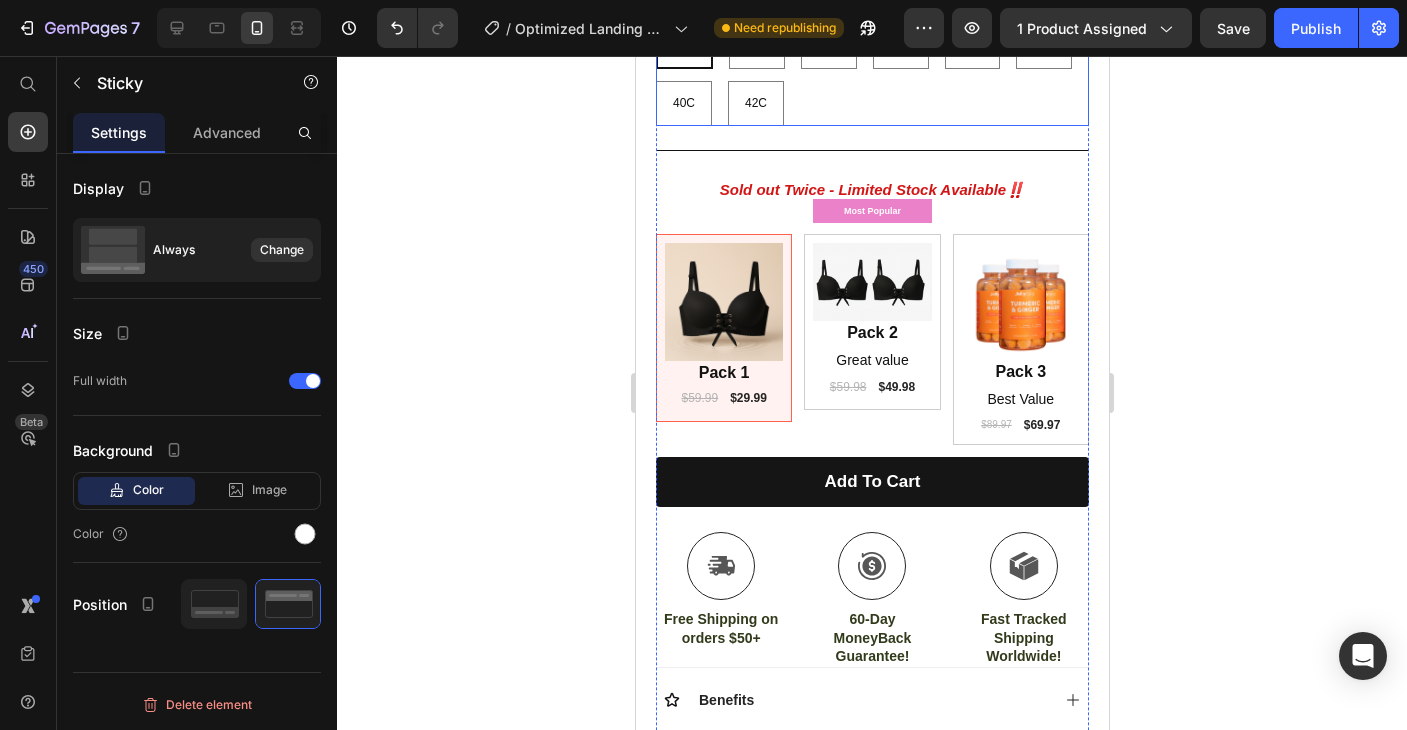 scroll, scrollTop: 1043, scrollLeft: 0, axis: vertical 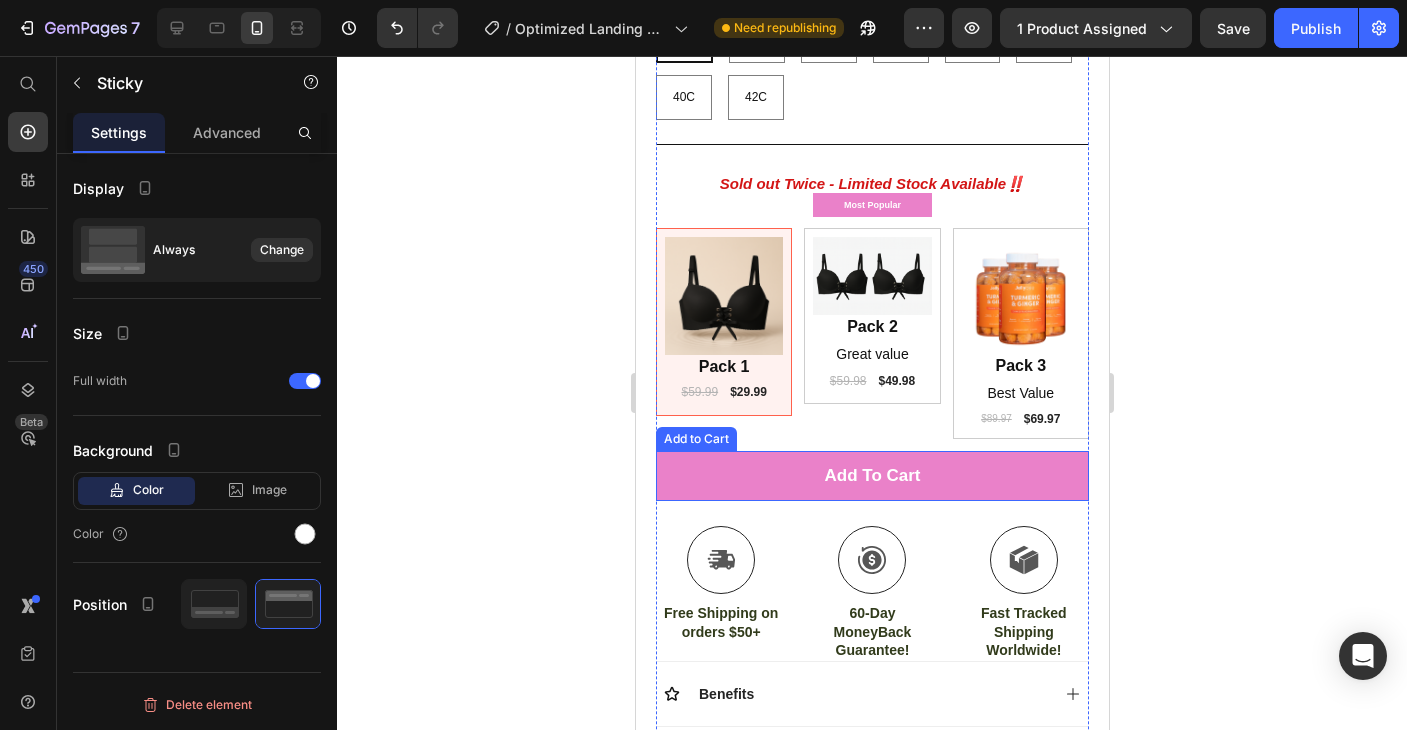 click on "add to cart" at bounding box center [871, 476] 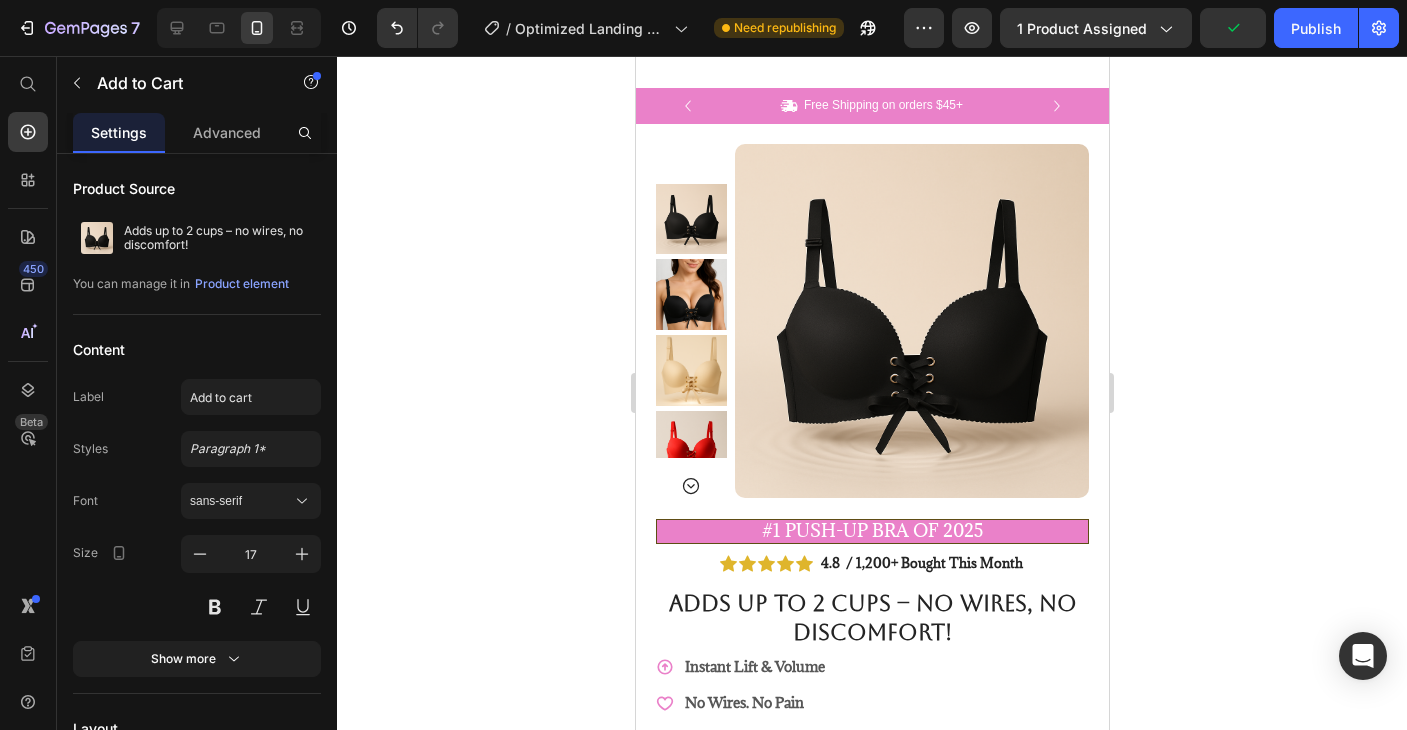 scroll, scrollTop: 0, scrollLeft: 0, axis: both 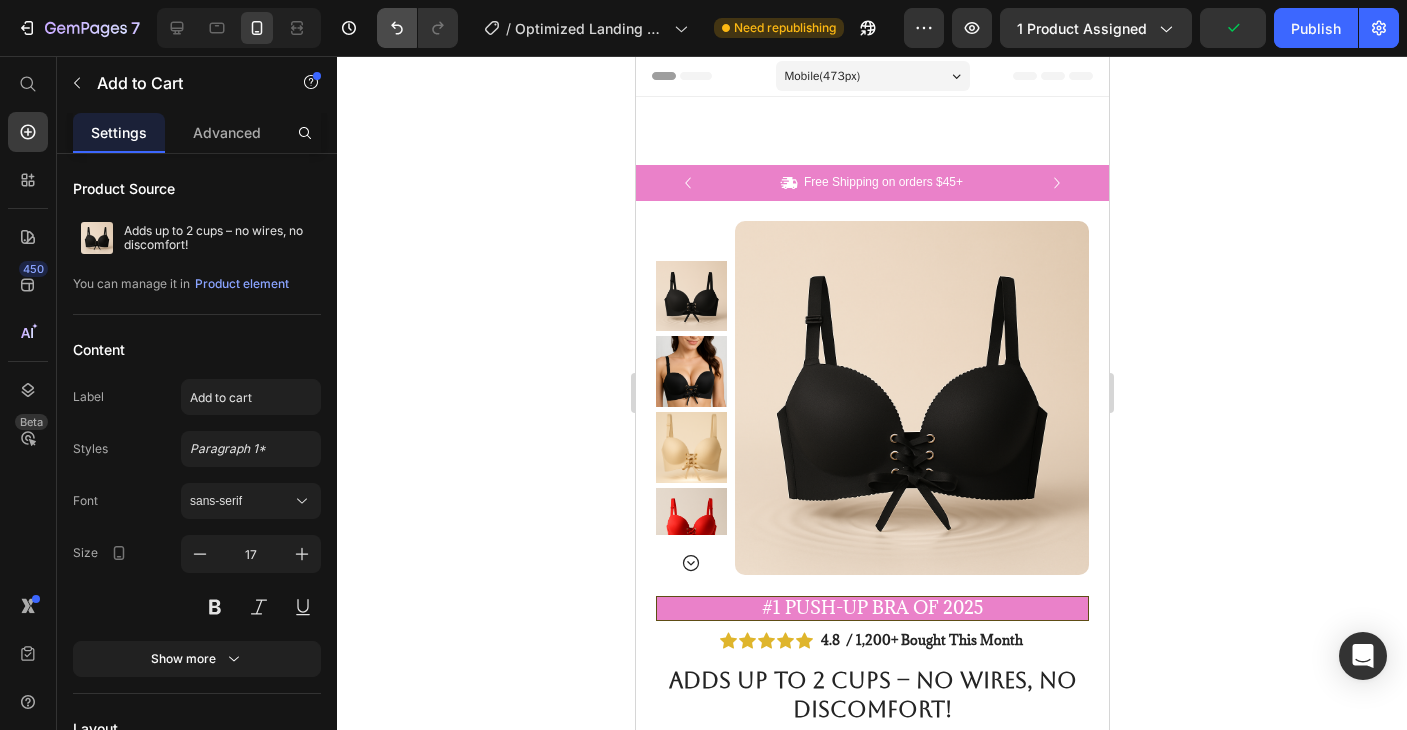 click 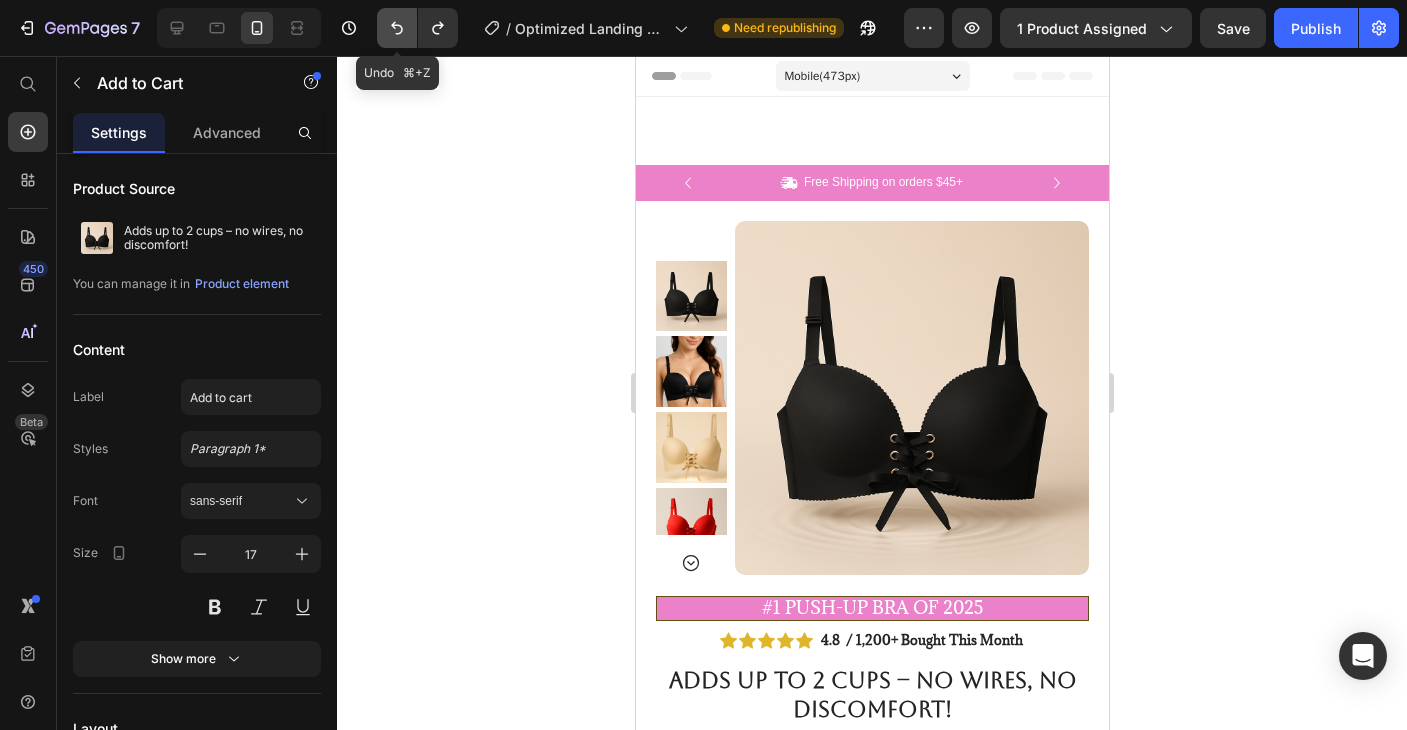 click 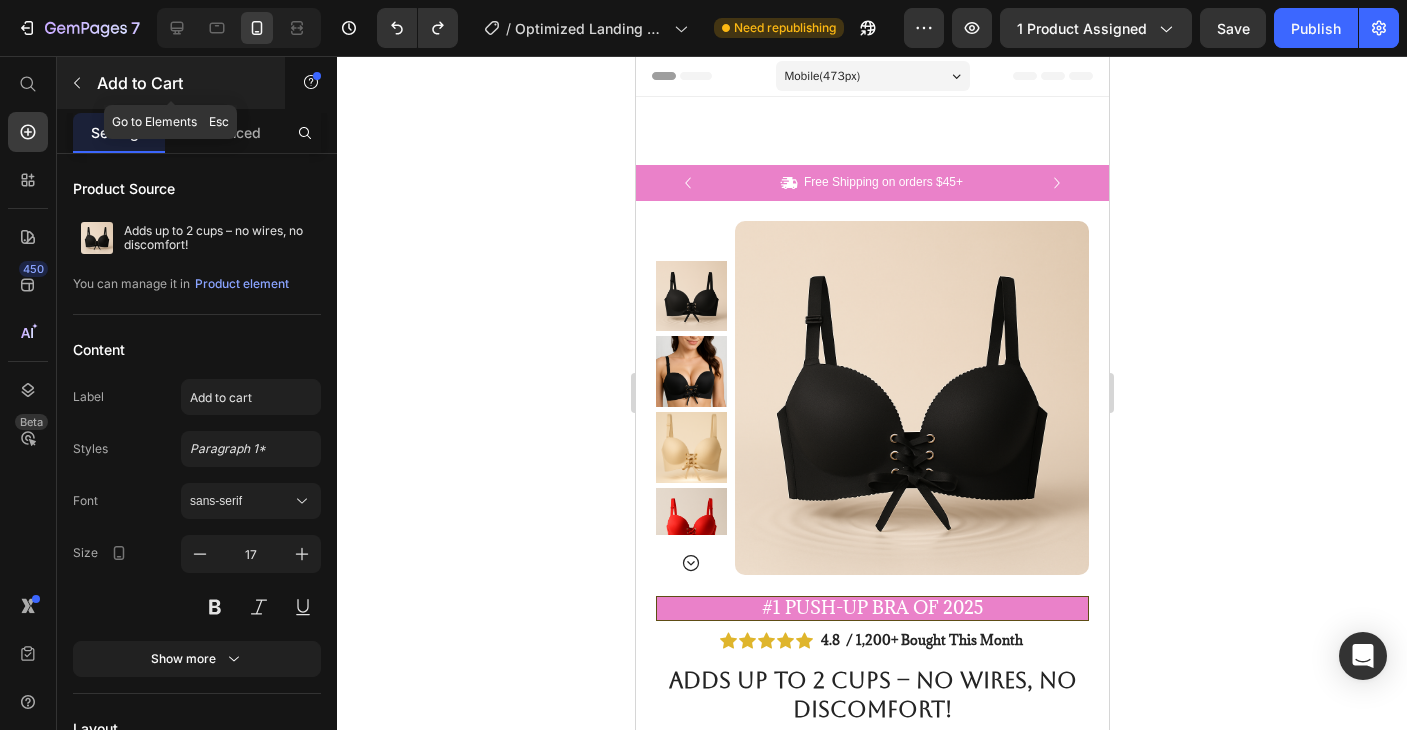 click at bounding box center (77, 83) 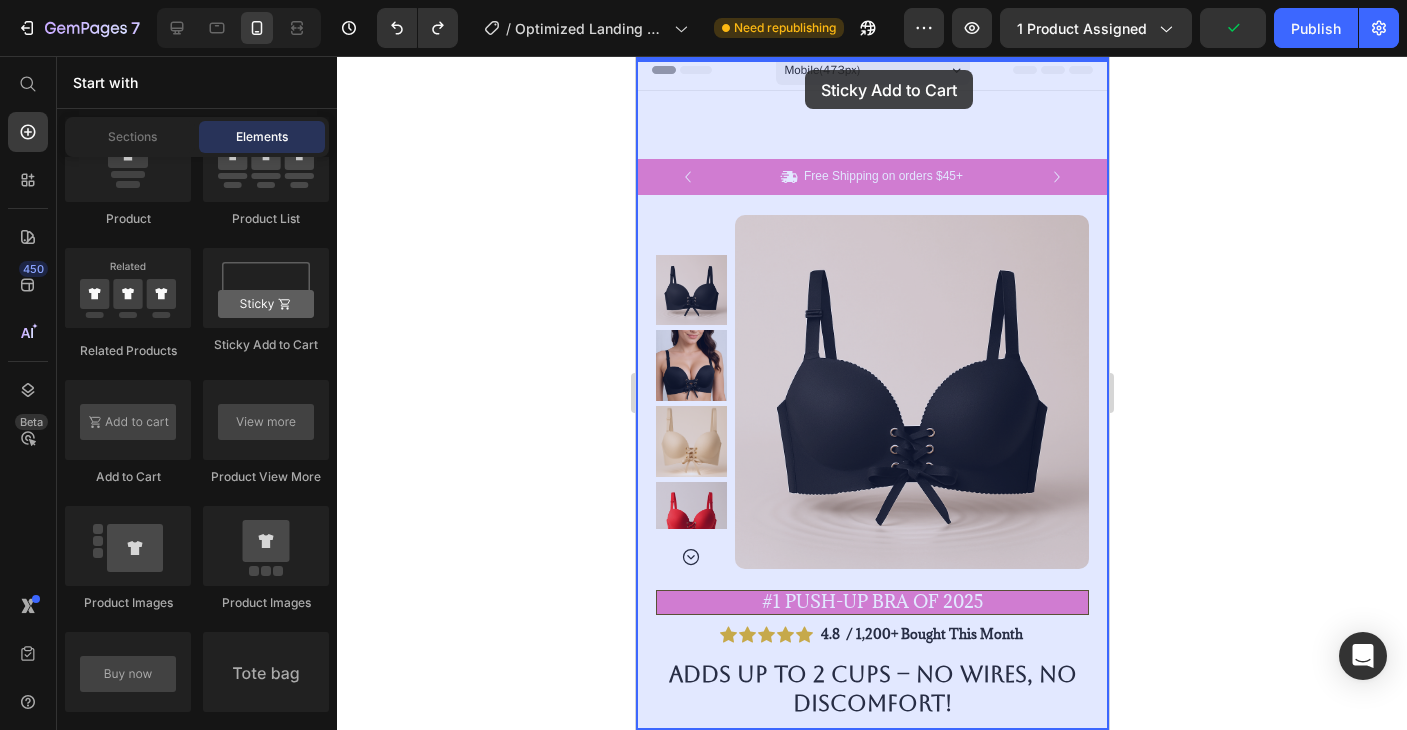 scroll, scrollTop: 0, scrollLeft: 0, axis: both 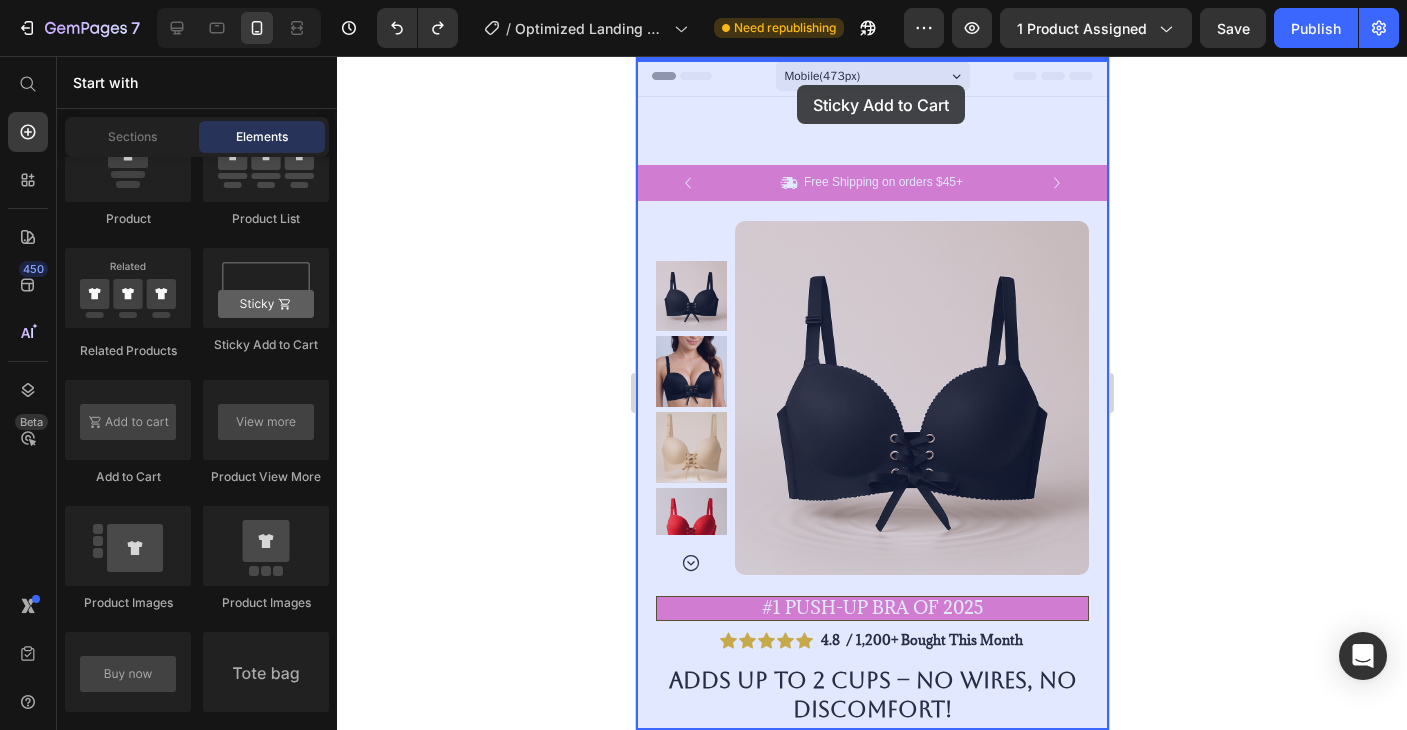 drag, startPoint x: 909, startPoint y: 332, endPoint x: 796, endPoint y: 83, distance: 273.44104 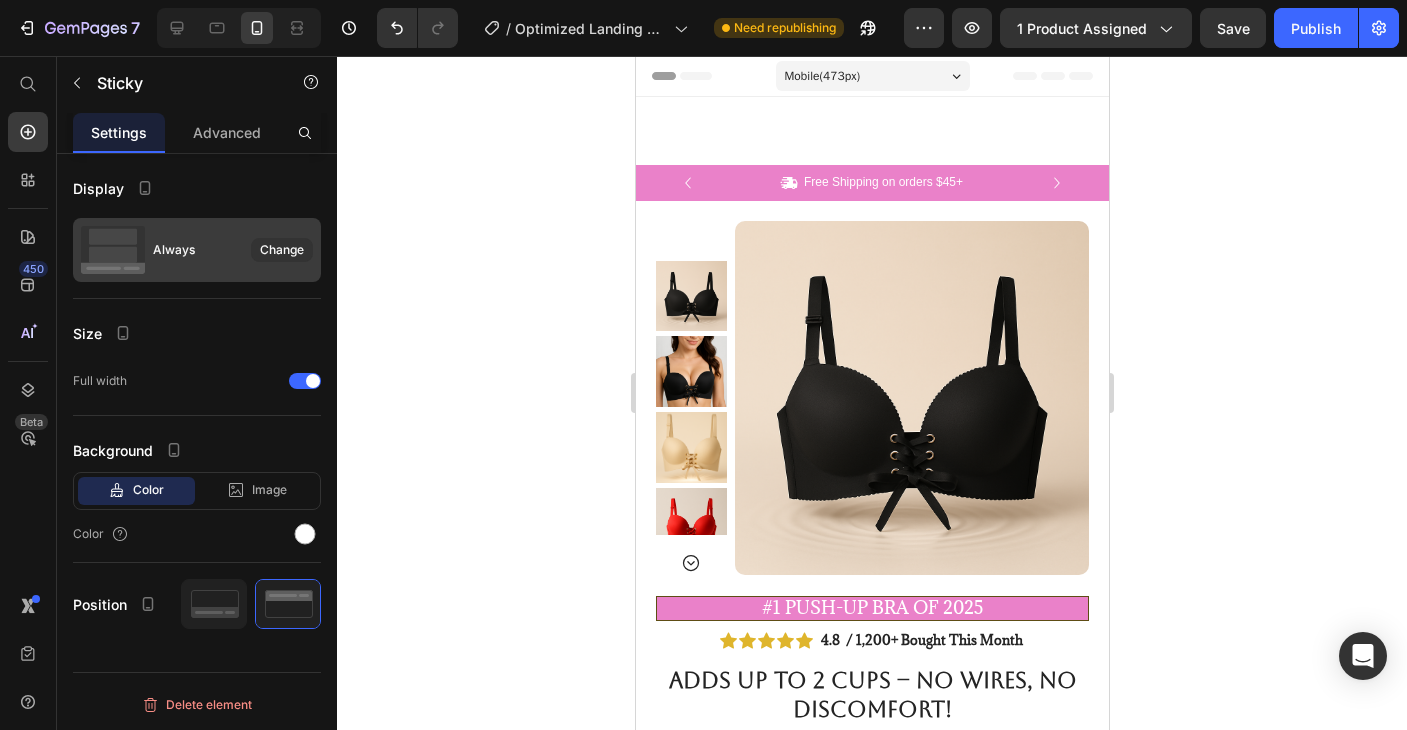 click on "Always Change" 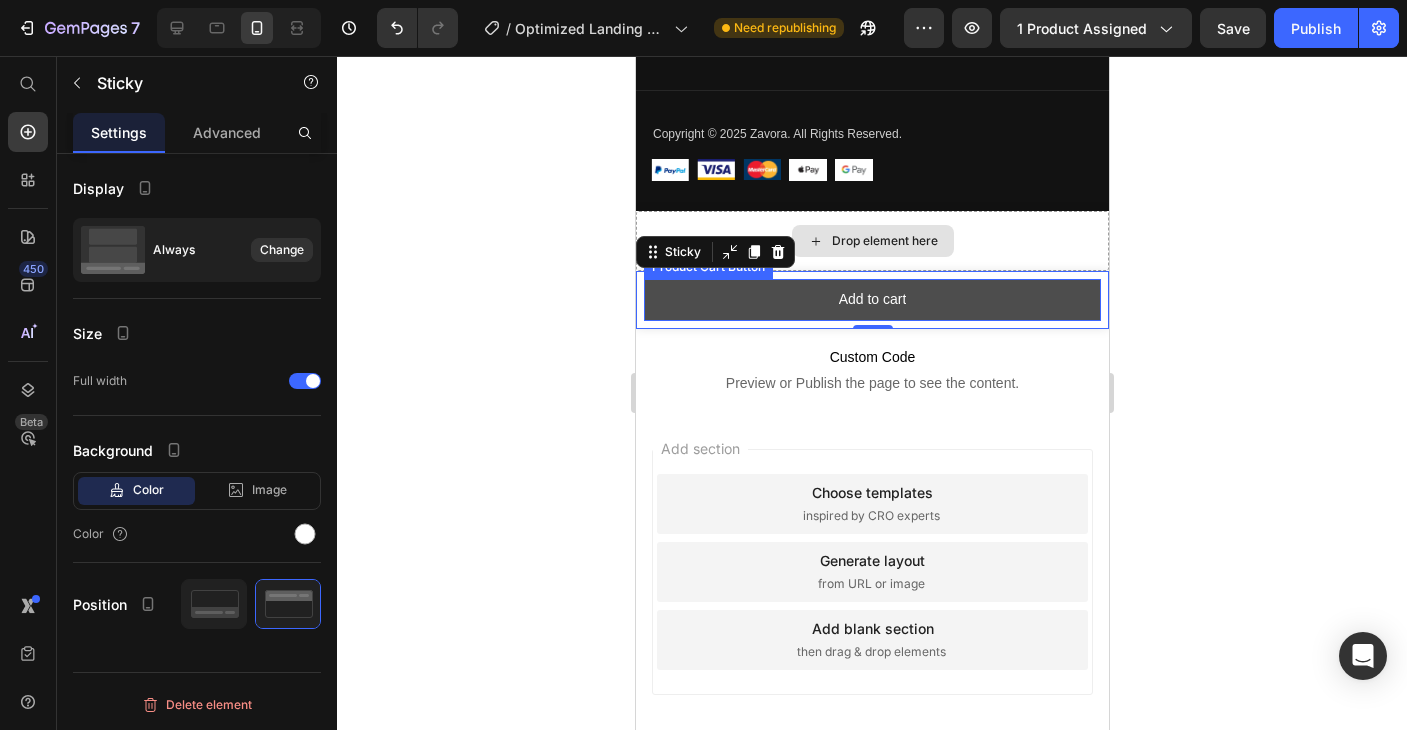 scroll, scrollTop: 7166, scrollLeft: 0, axis: vertical 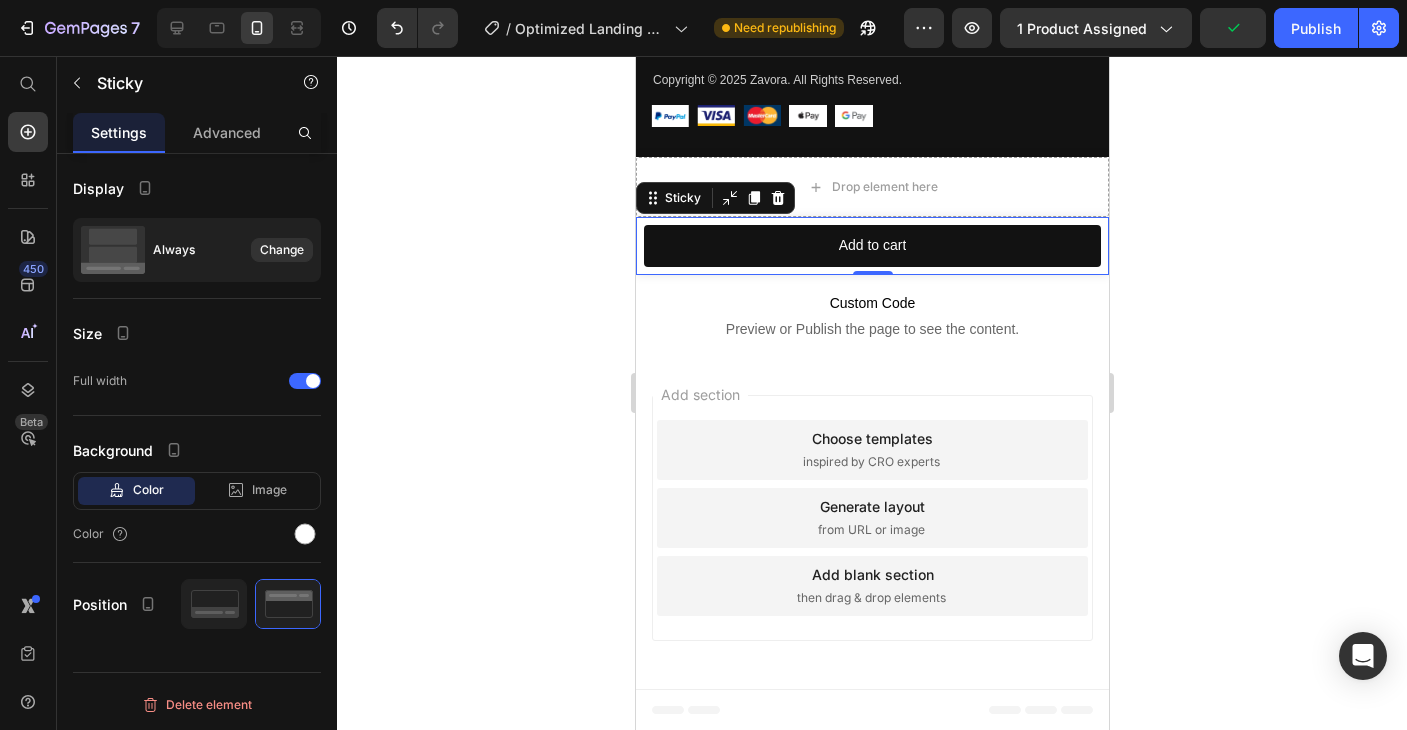 click on "Add section Choose templates inspired by CRO experts Generate layout from URL or image Add blank section then drag & drop elements" at bounding box center [871, 522] 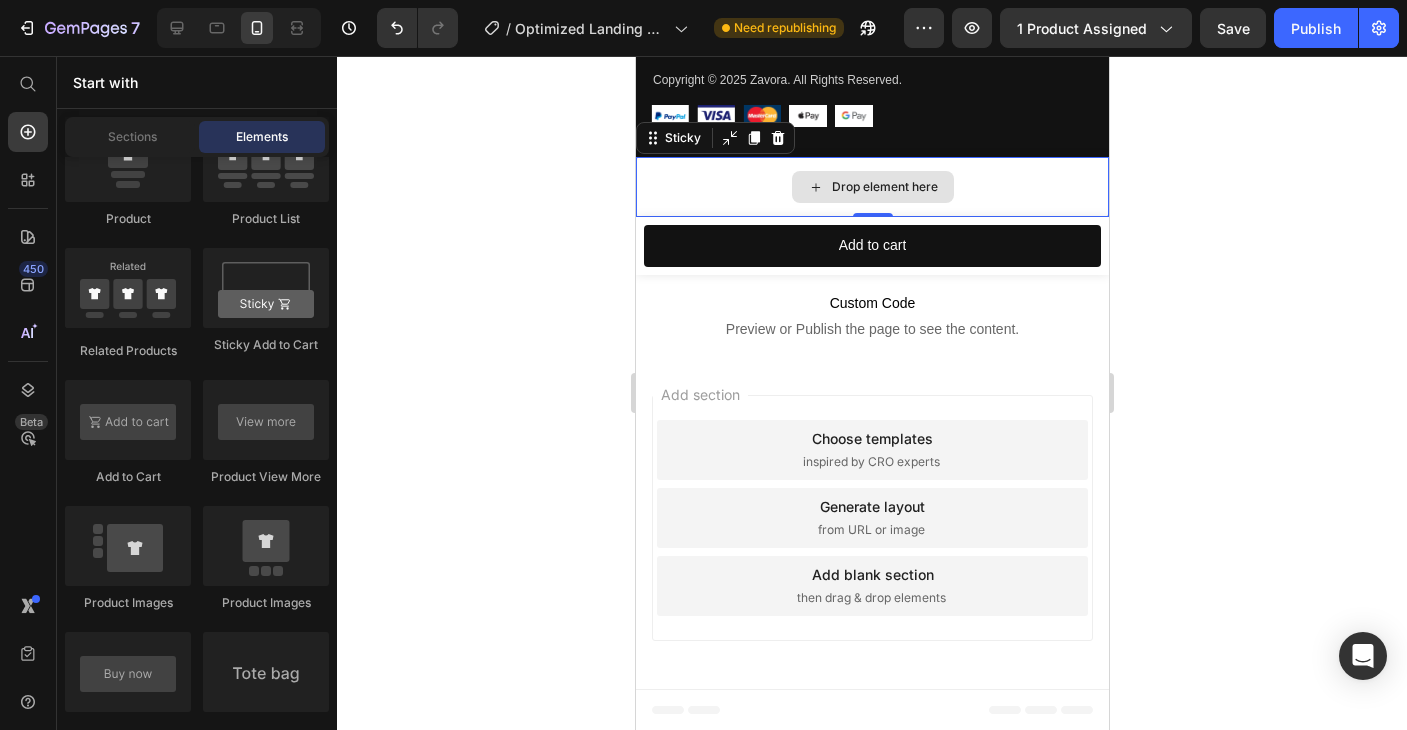 click on "Drop element here" at bounding box center (871, 187) 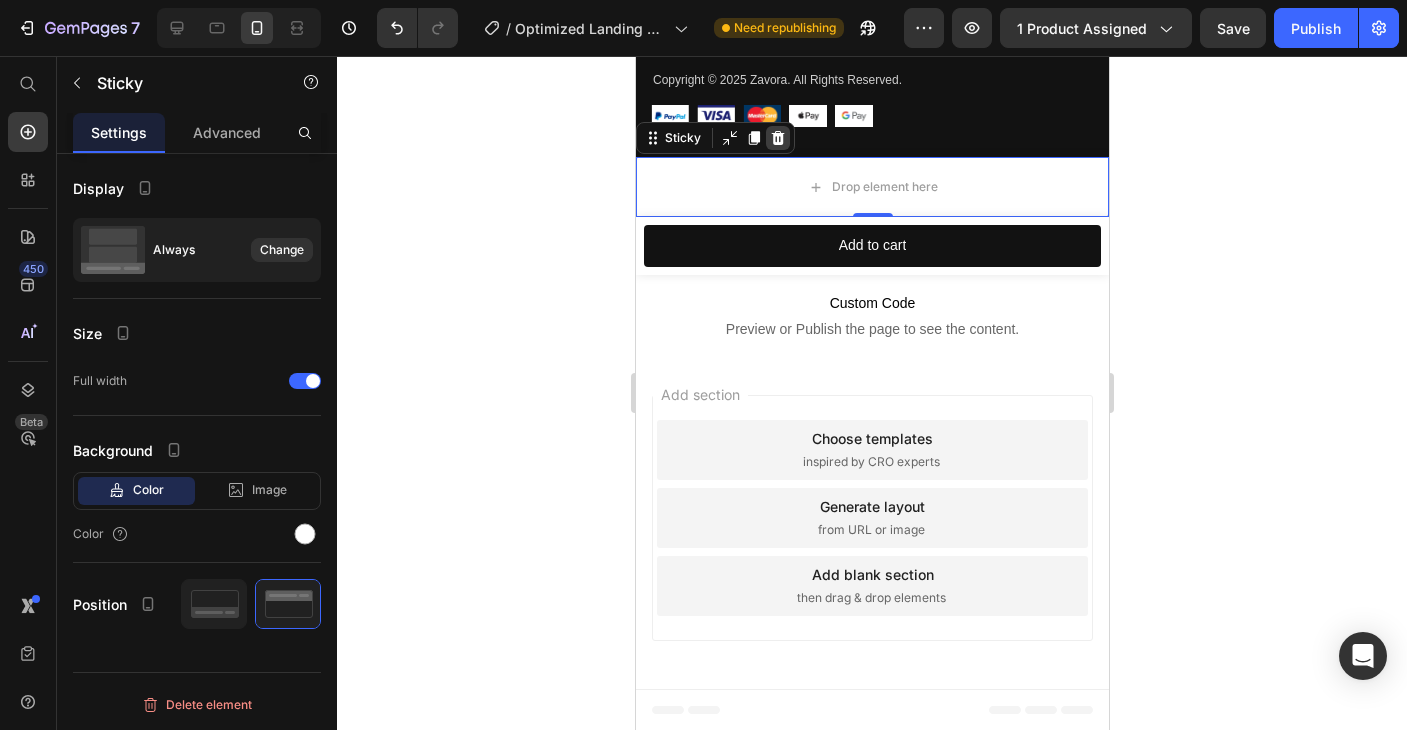 click 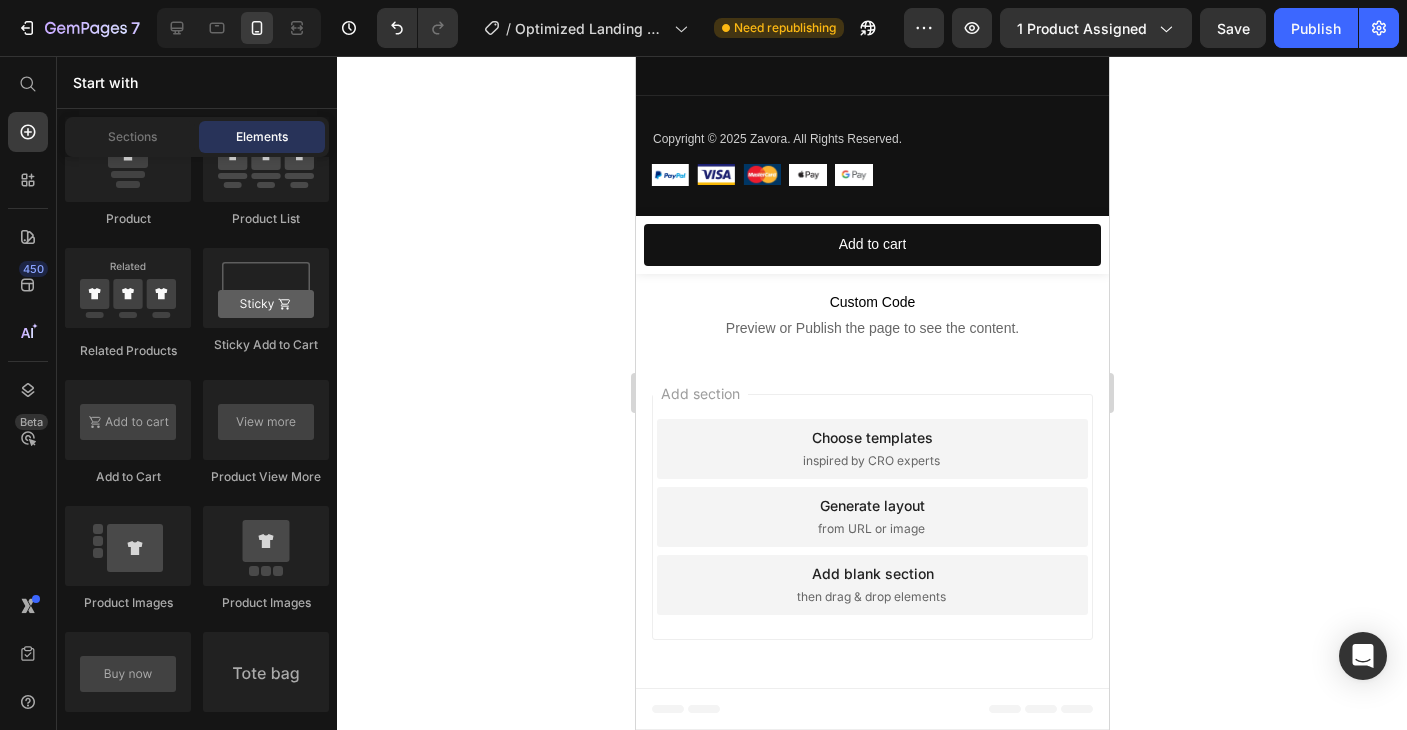 scroll, scrollTop: 7106, scrollLeft: 0, axis: vertical 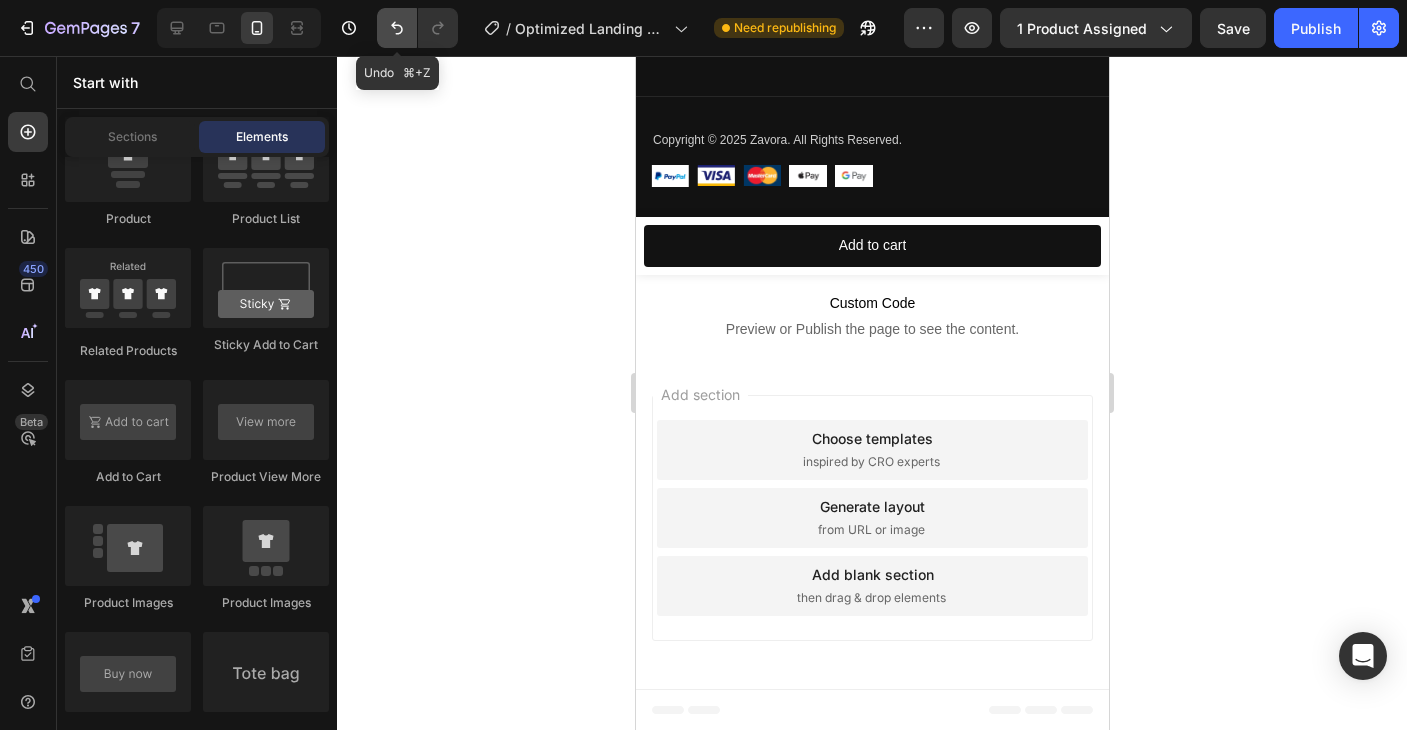 click 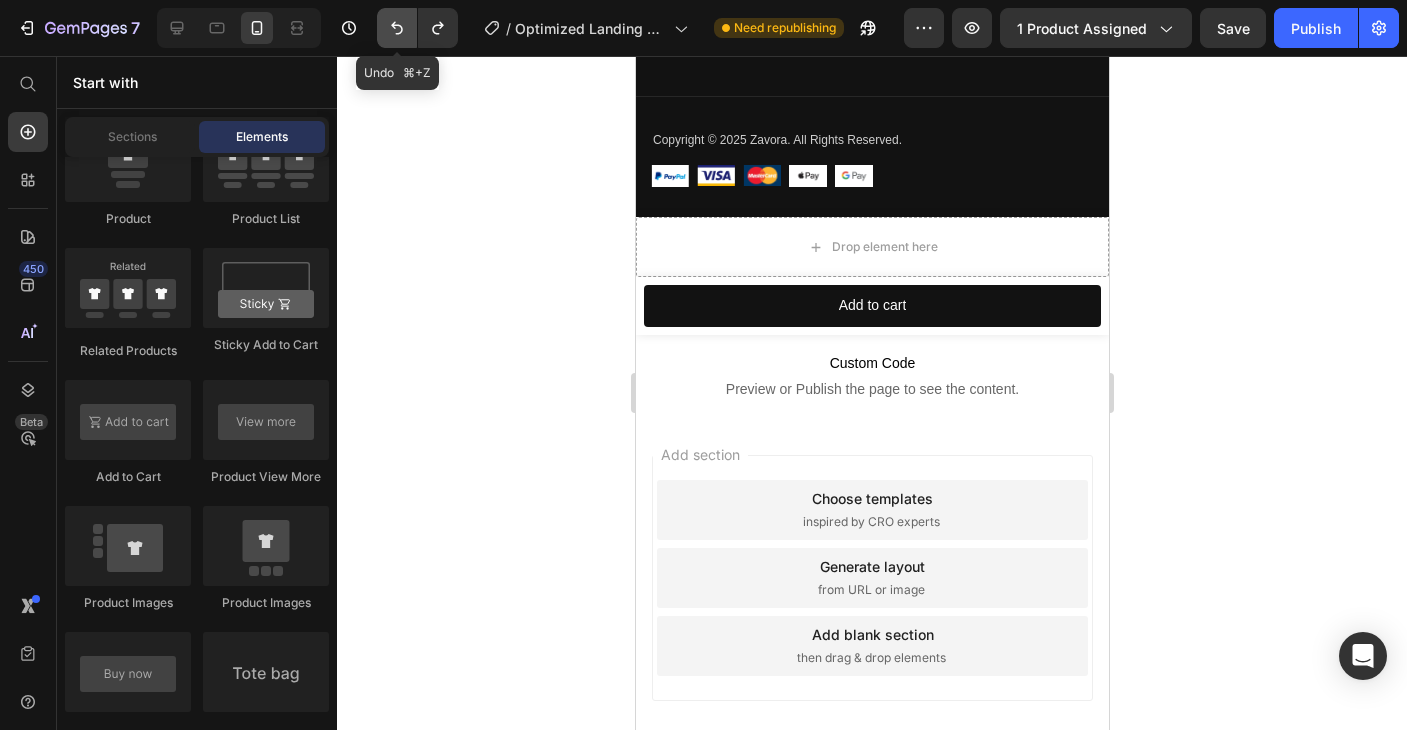 scroll, scrollTop: 7166, scrollLeft: 0, axis: vertical 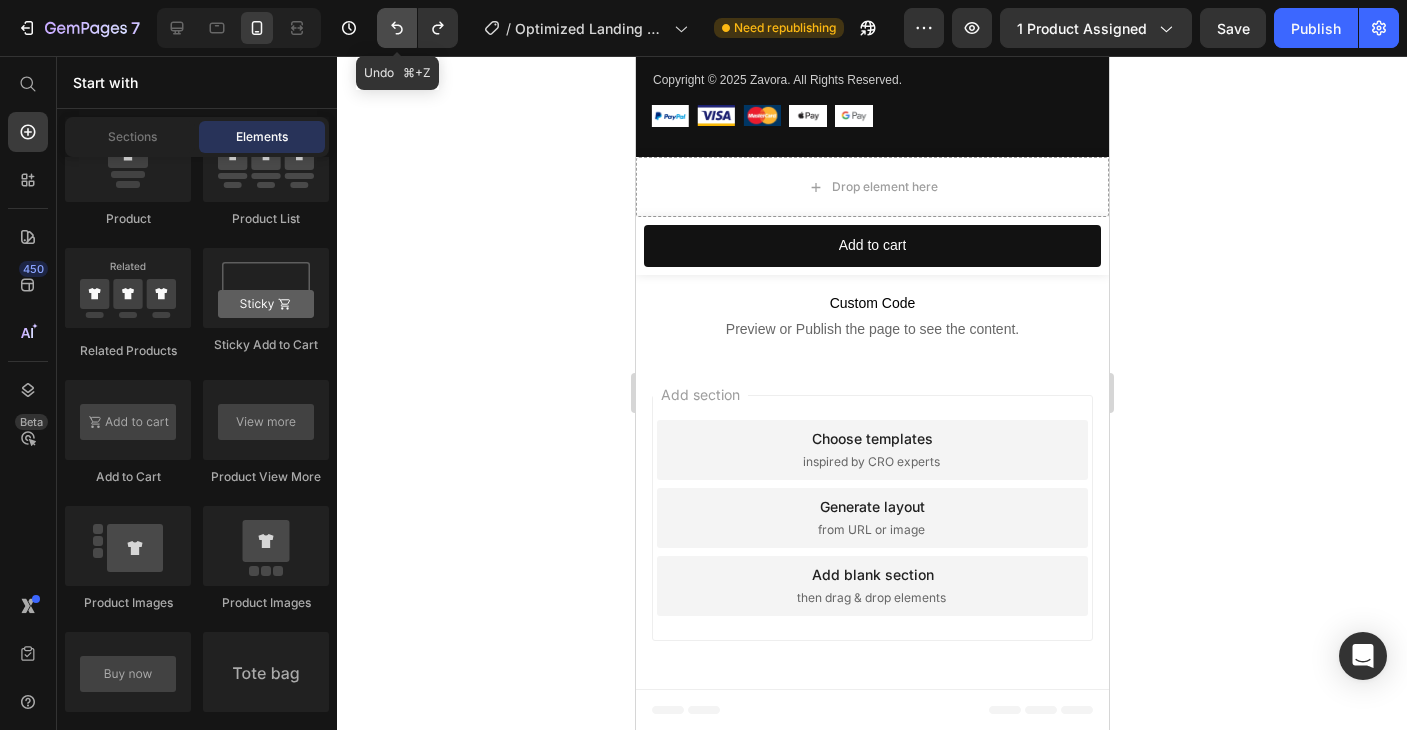 click 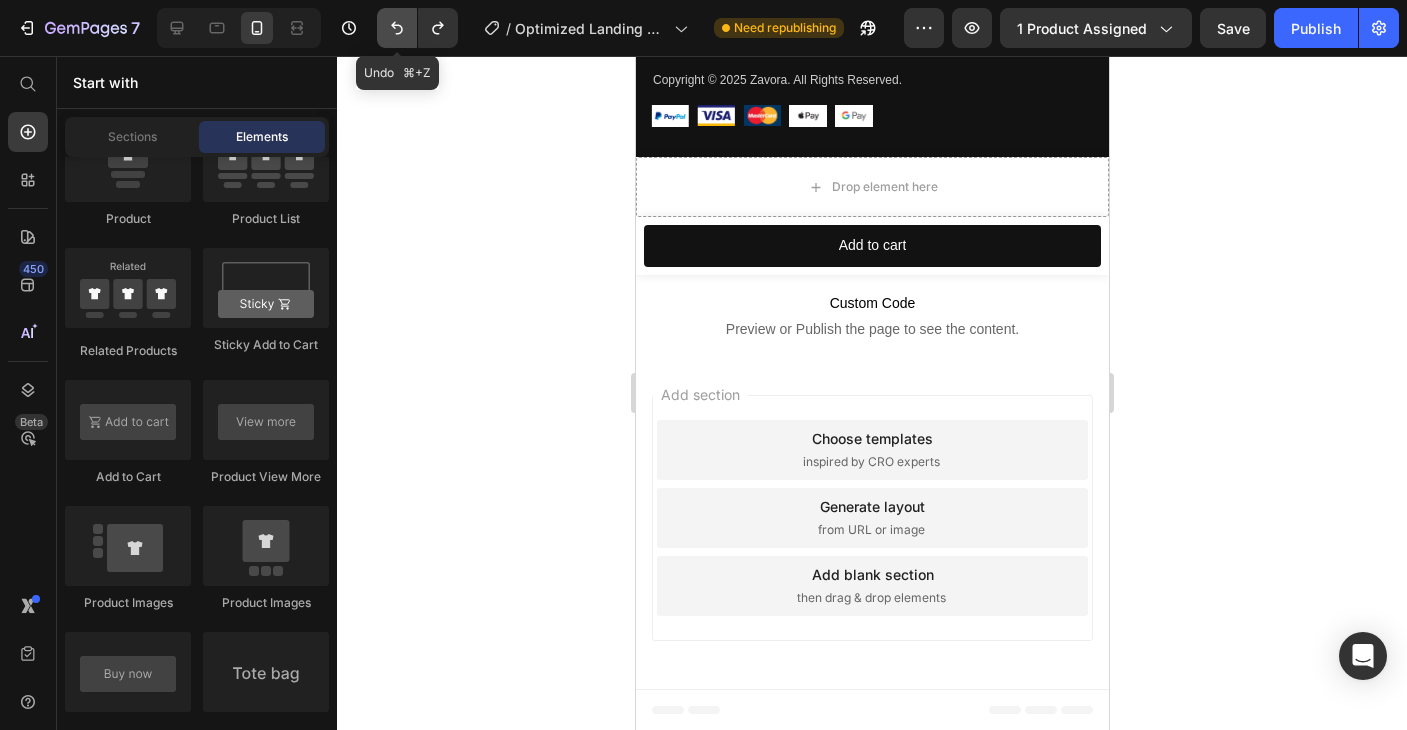 click 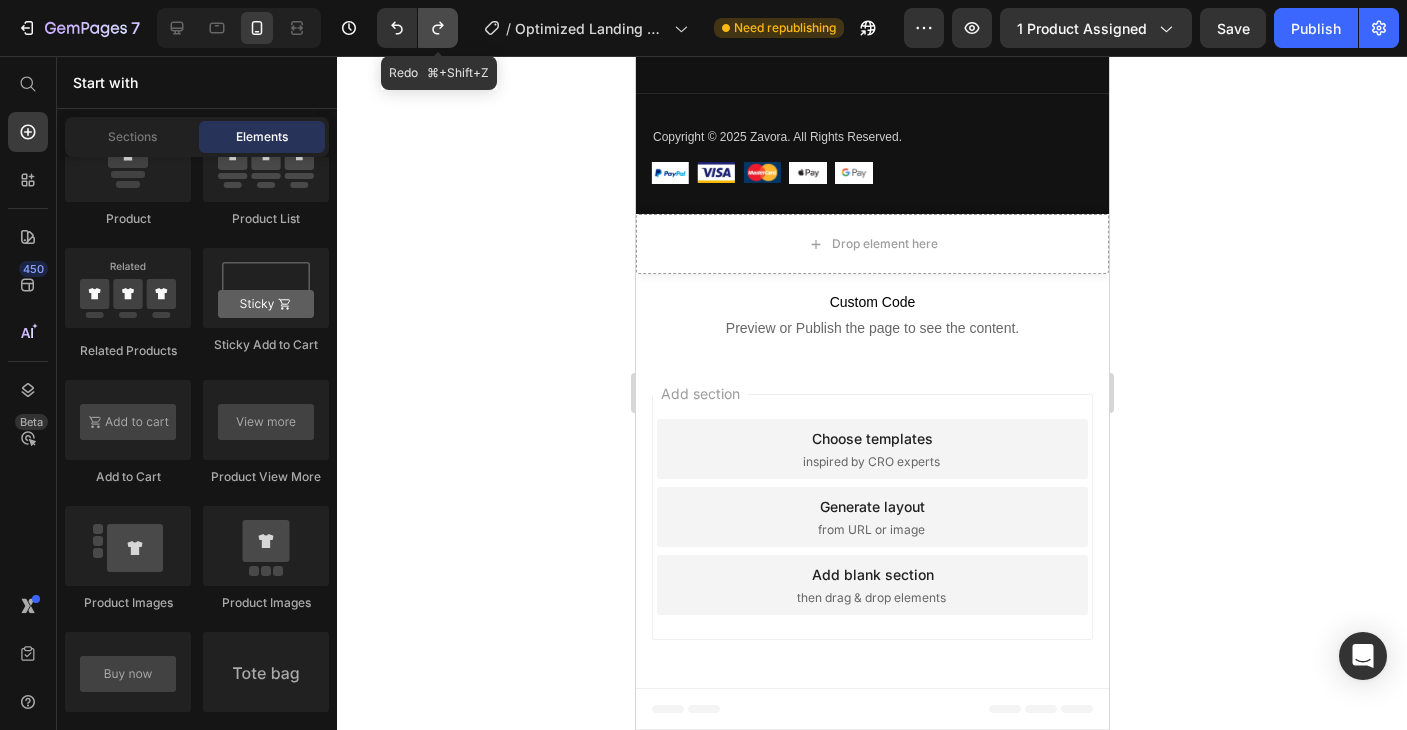 click 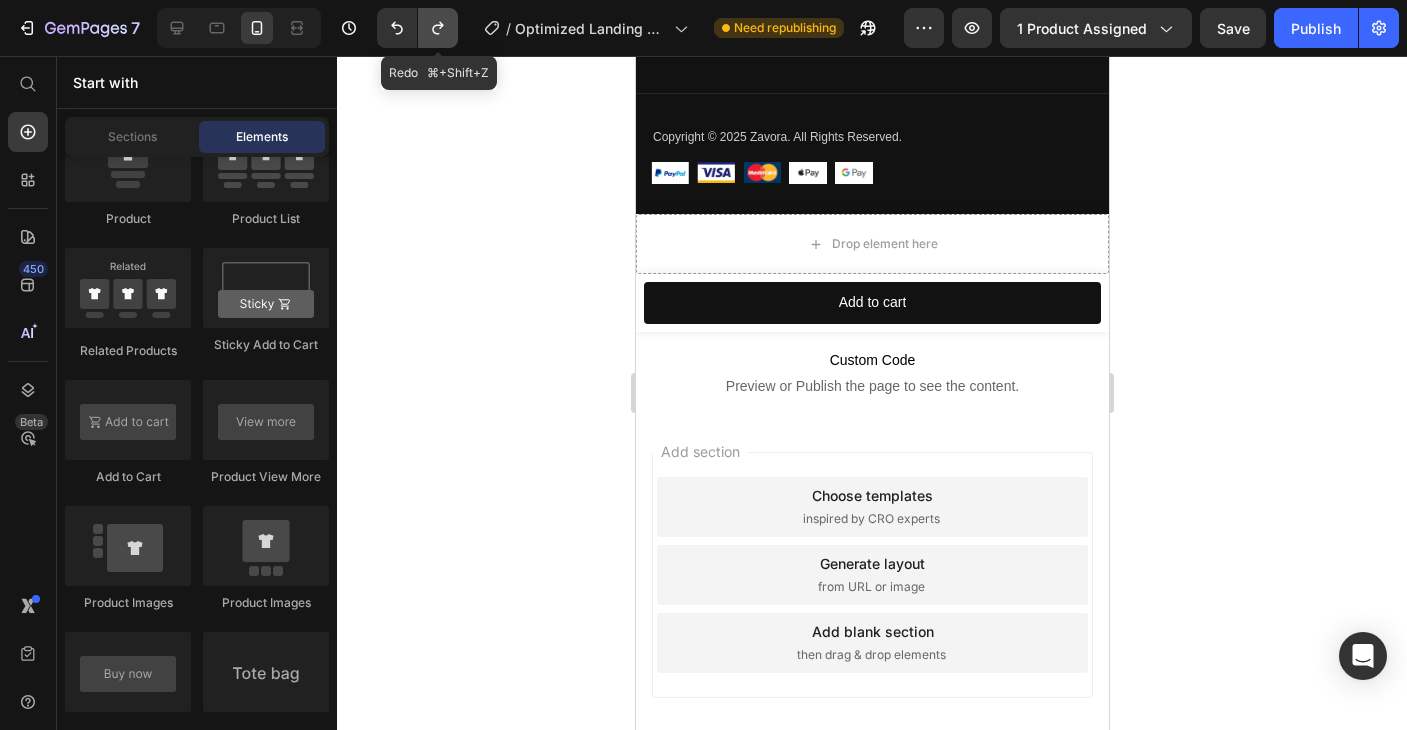 scroll, scrollTop: 7166, scrollLeft: 0, axis: vertical 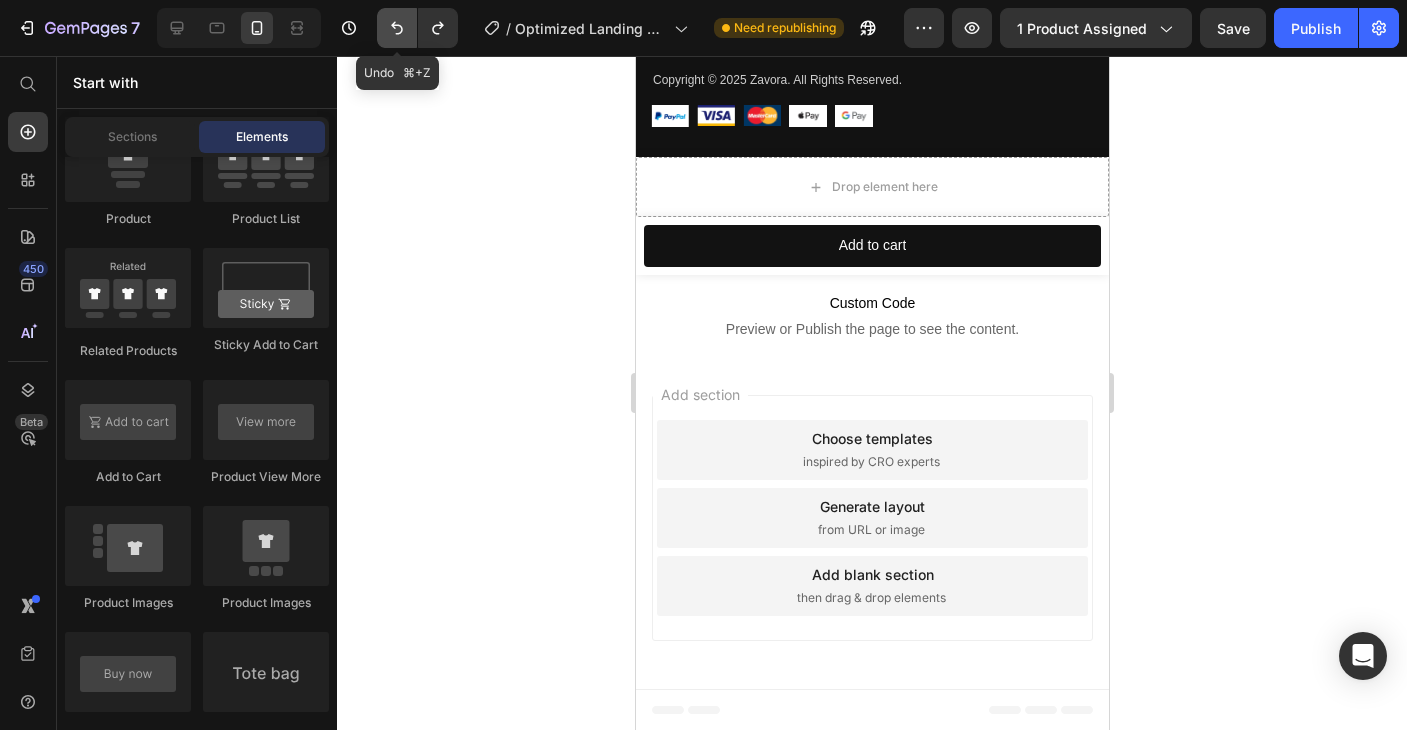 click 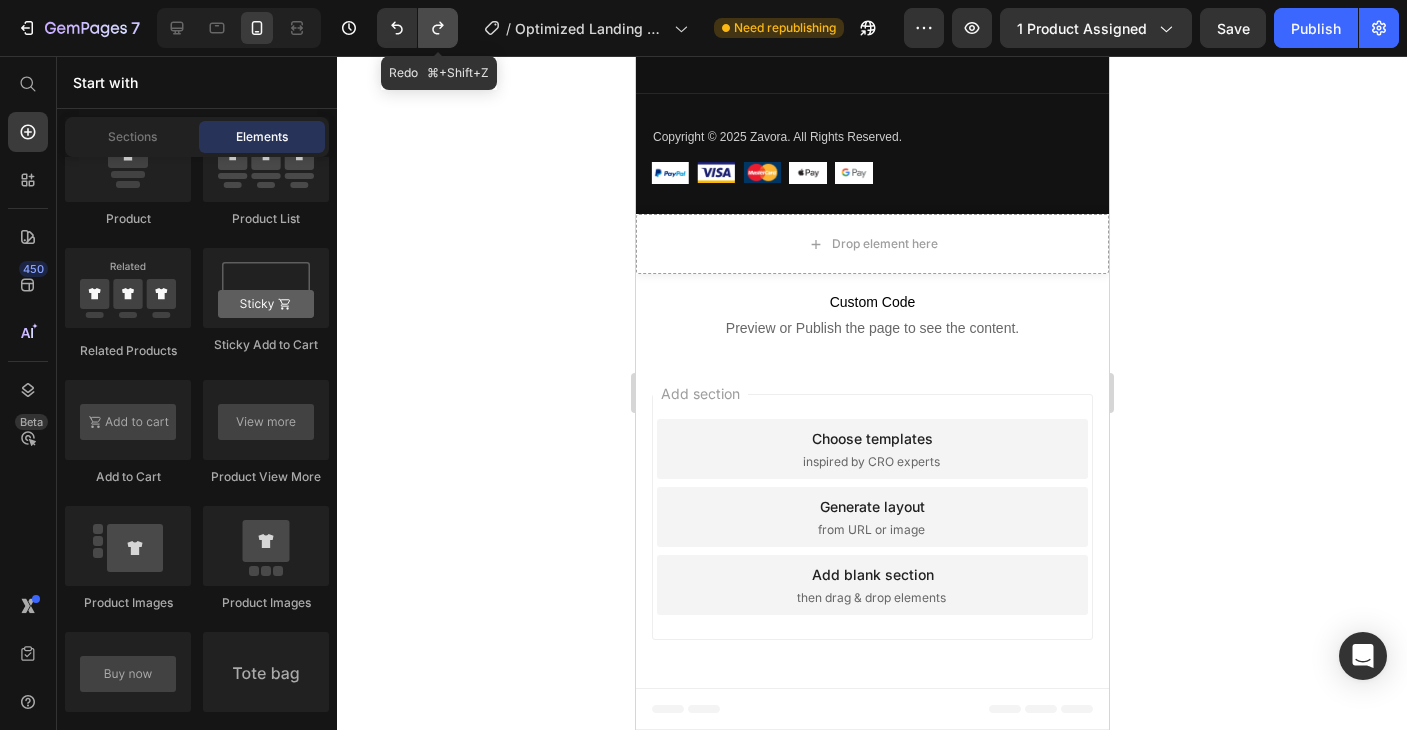 click 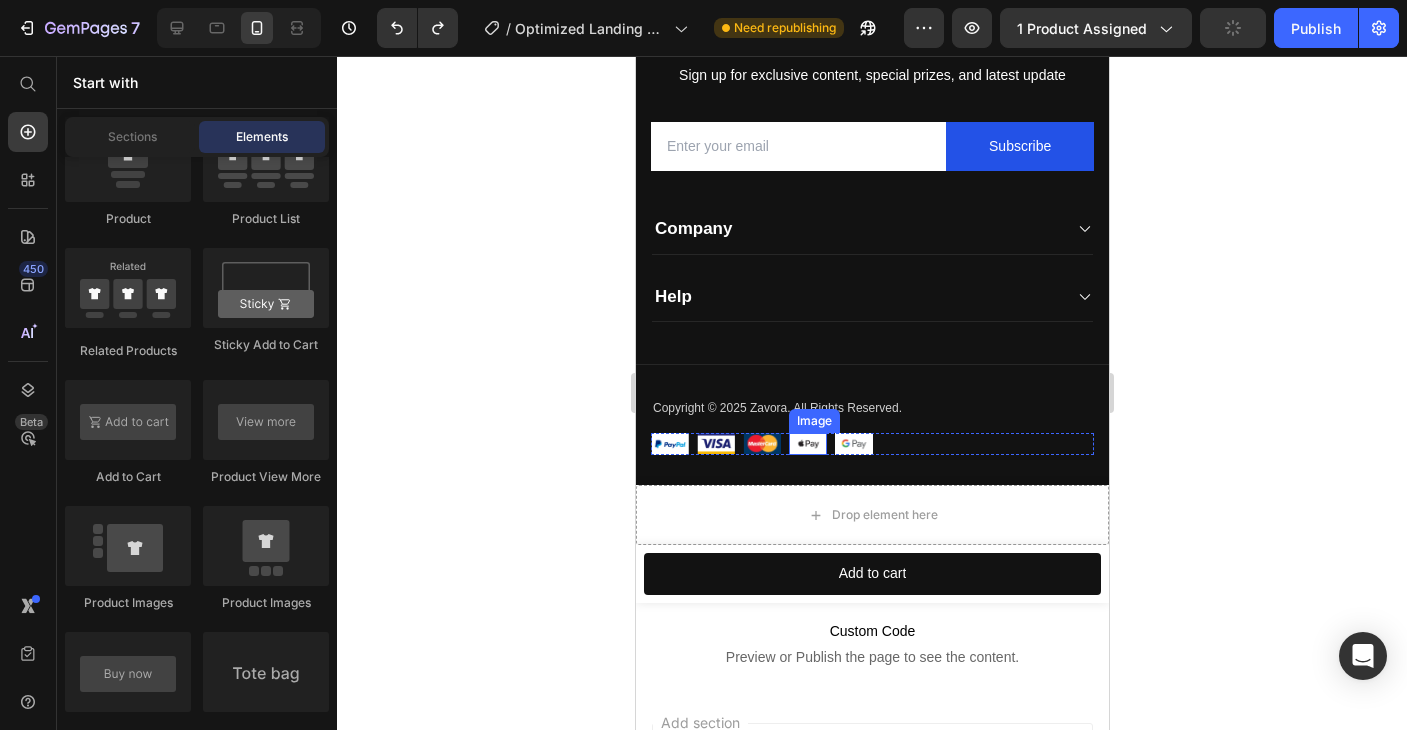 scroll, scrollTop: 7014, scrollLeft: 0, axis: vertical 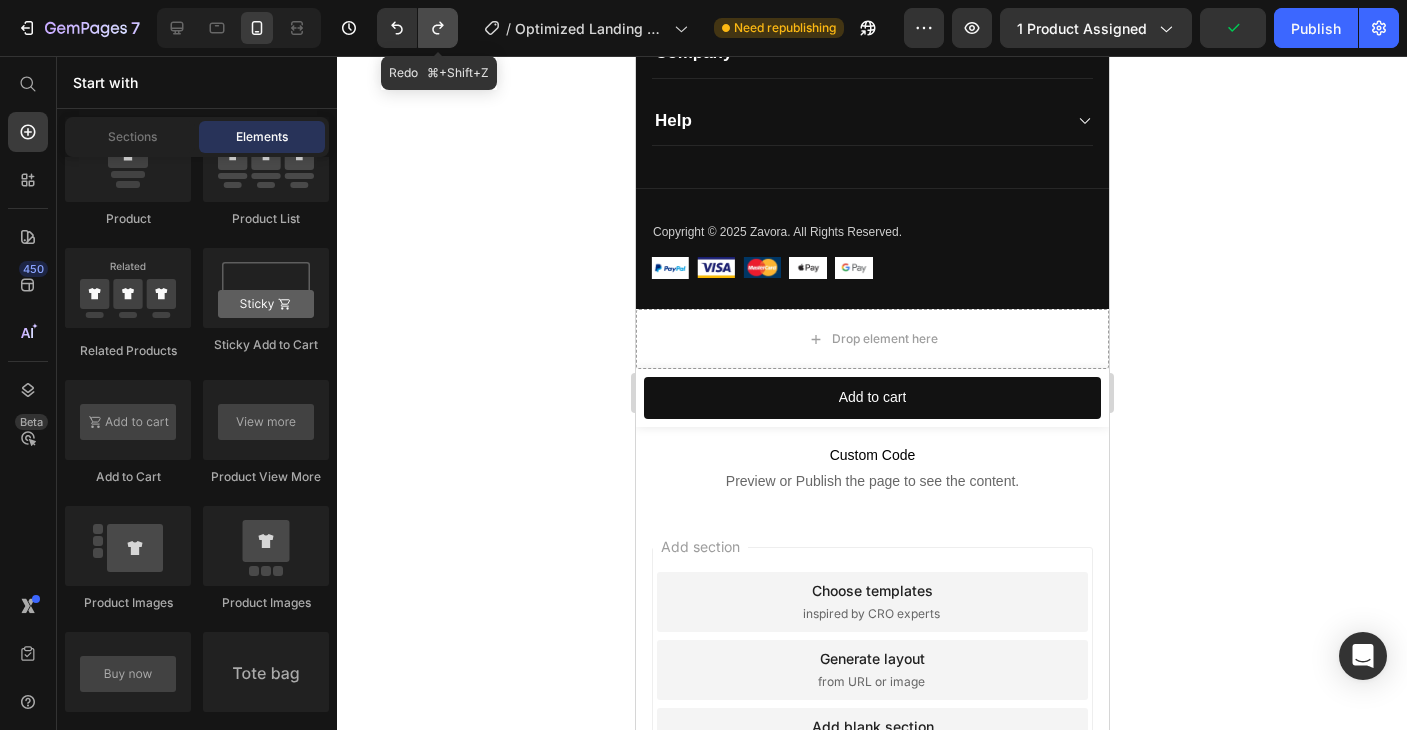 click 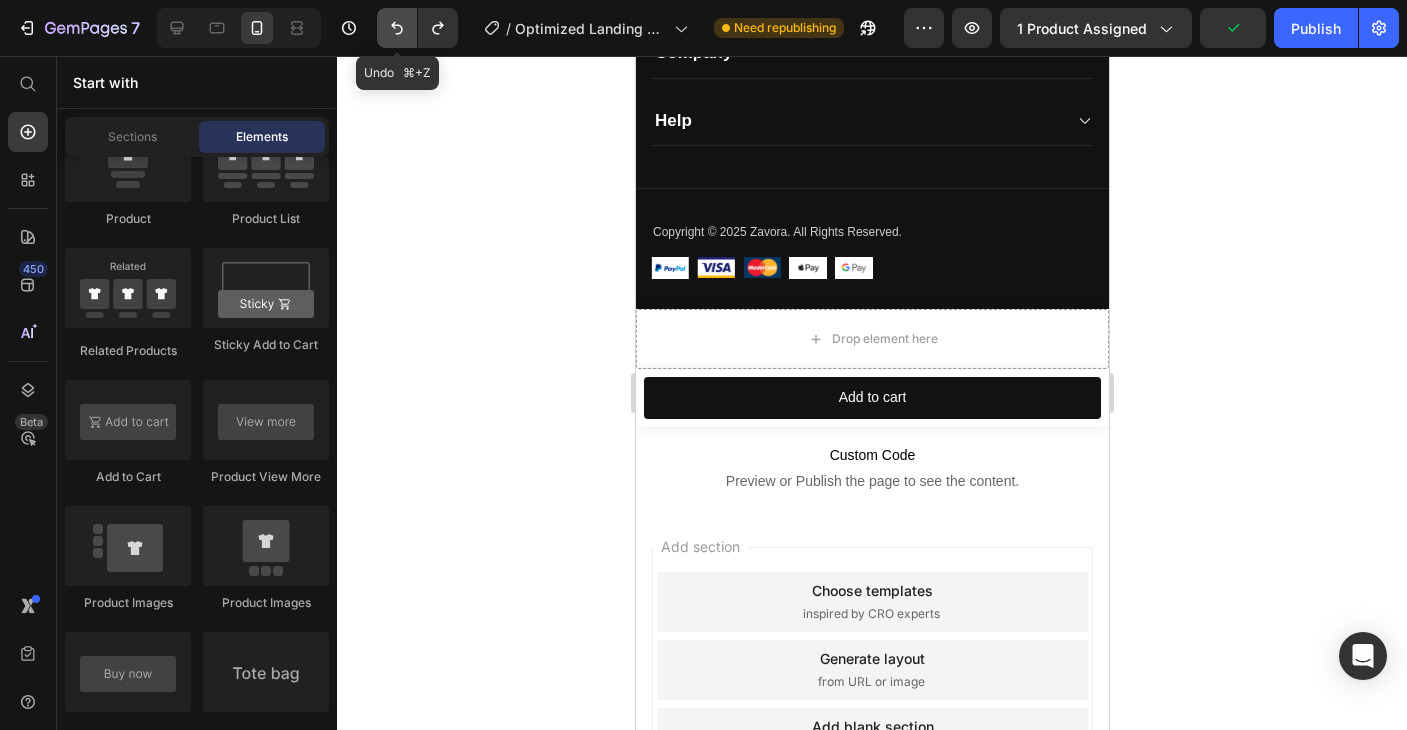 click 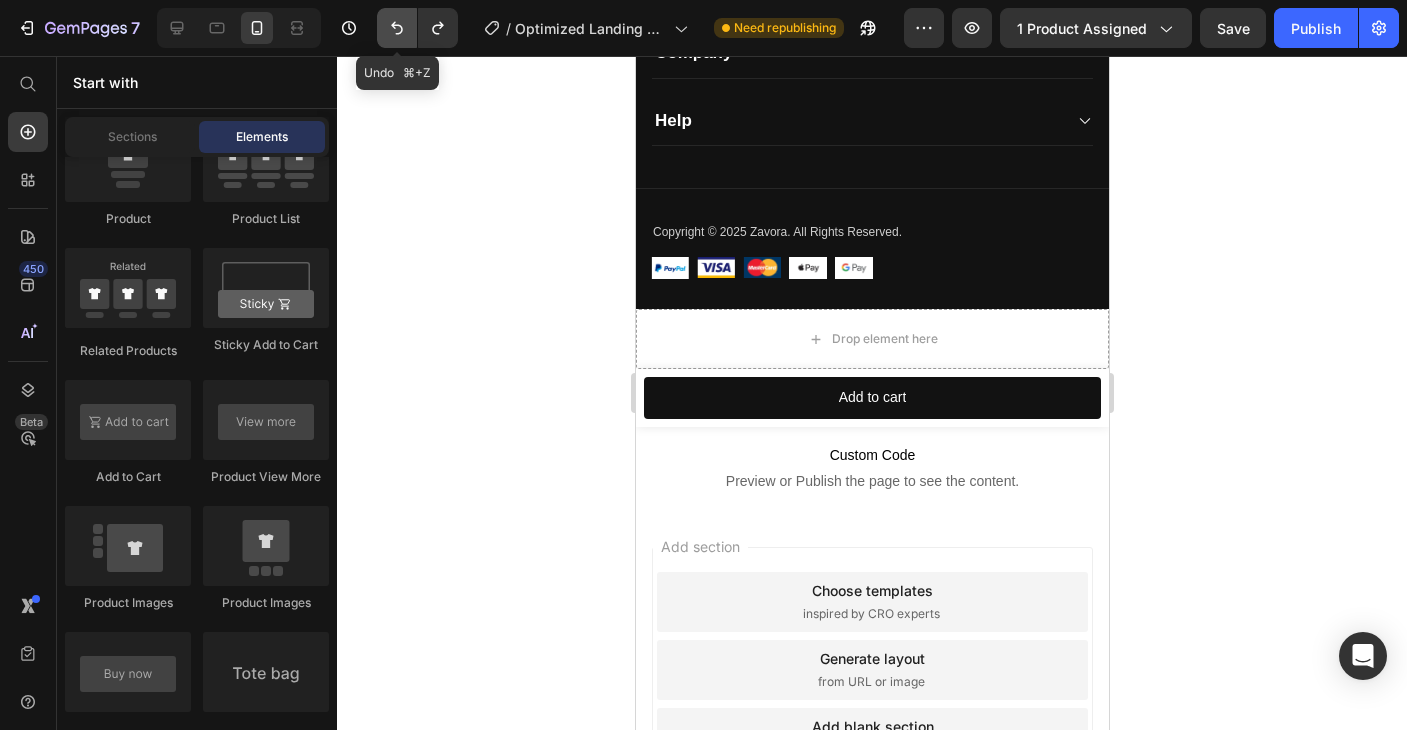 click 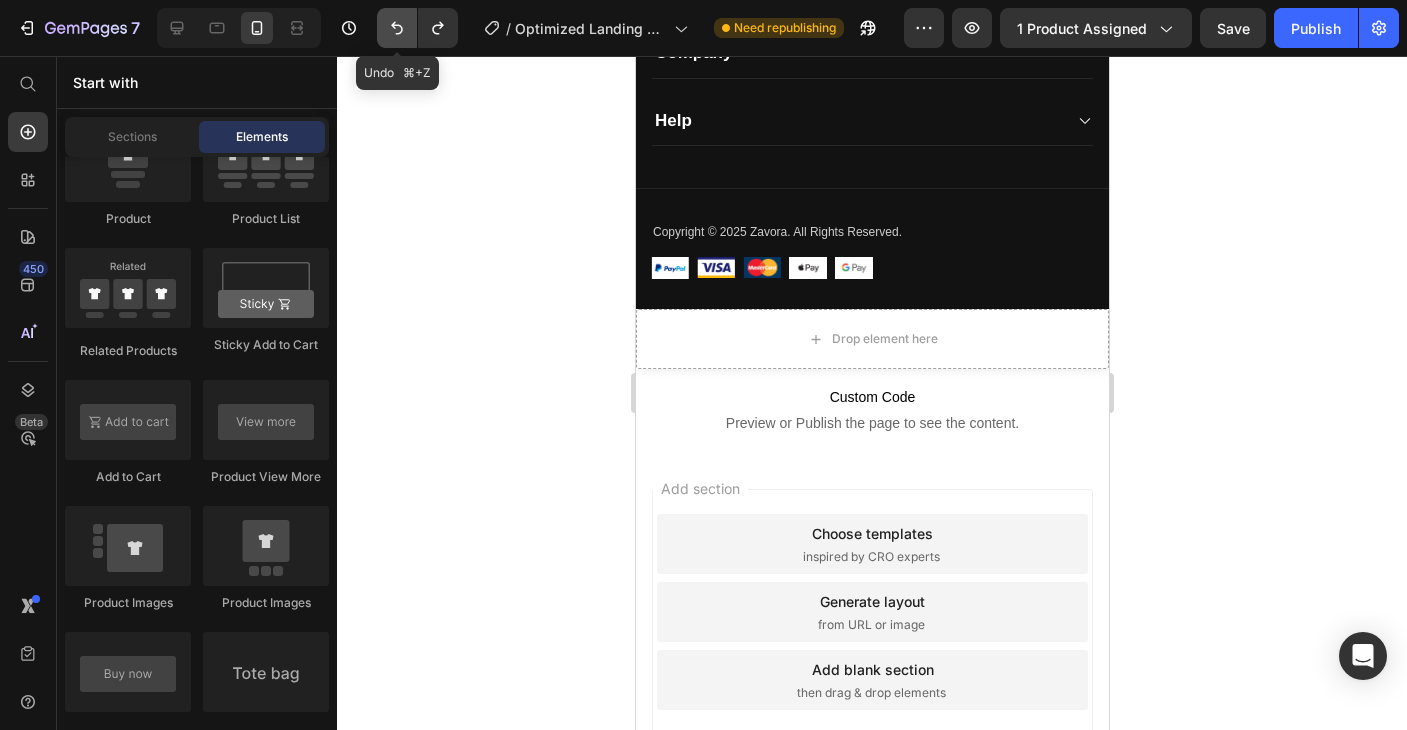 click 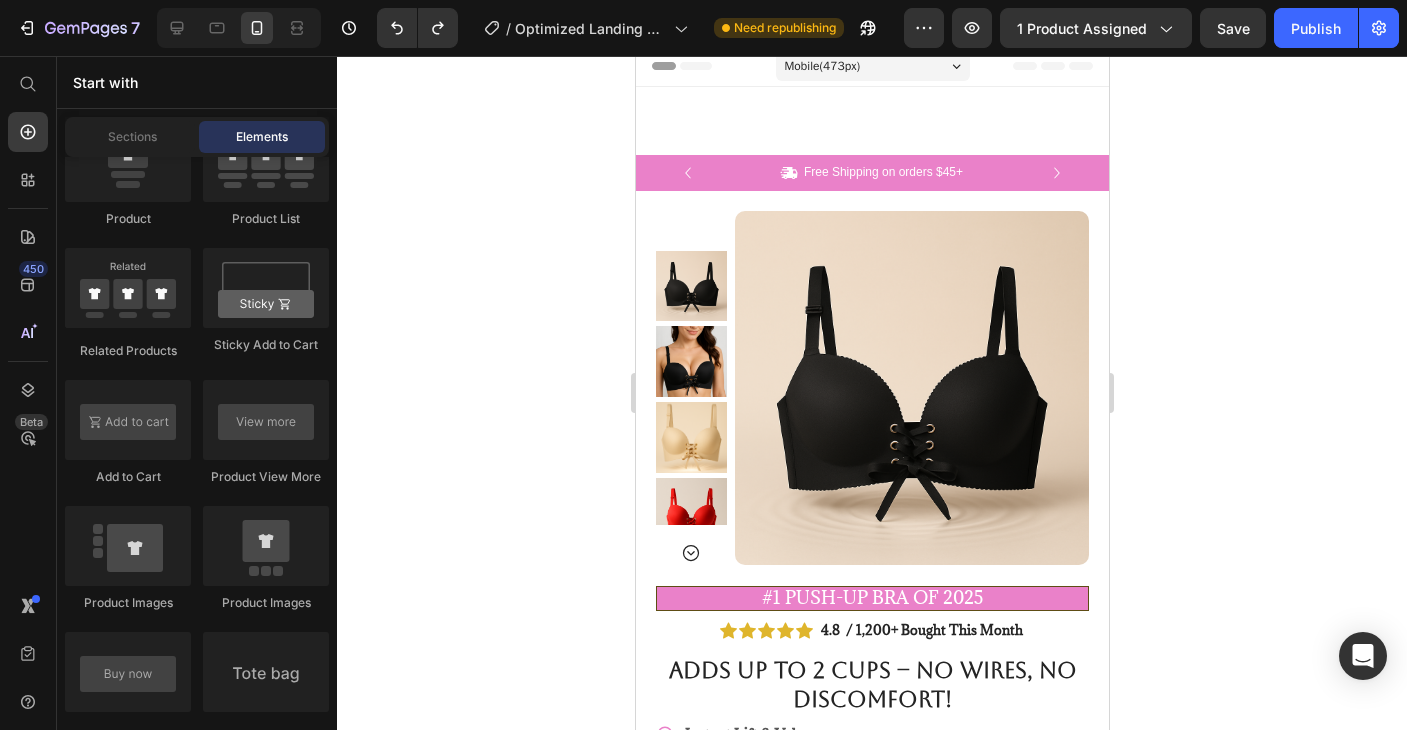scroll, scrollTop: 0, scrollLeft: 0, axis: both 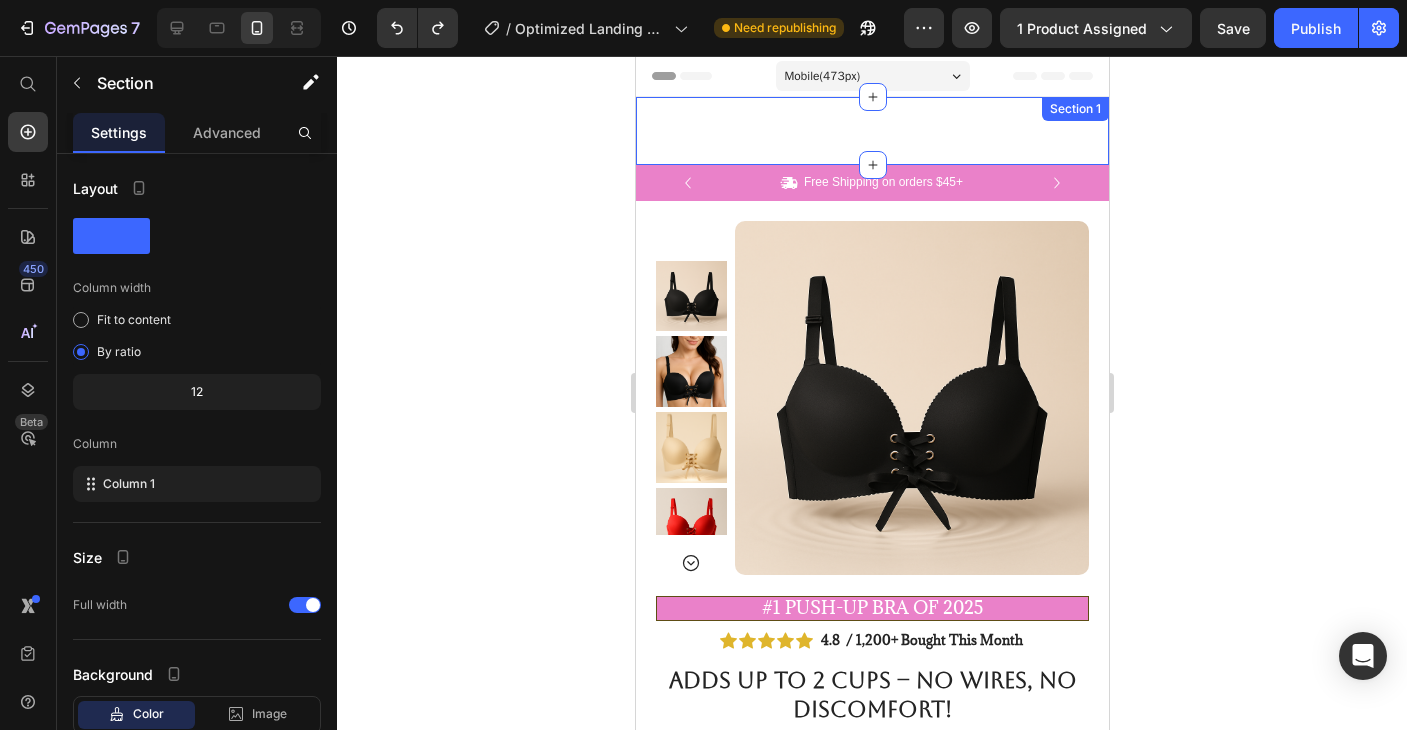 click on "Text Block Section 1" at bounding box center [871, 131] 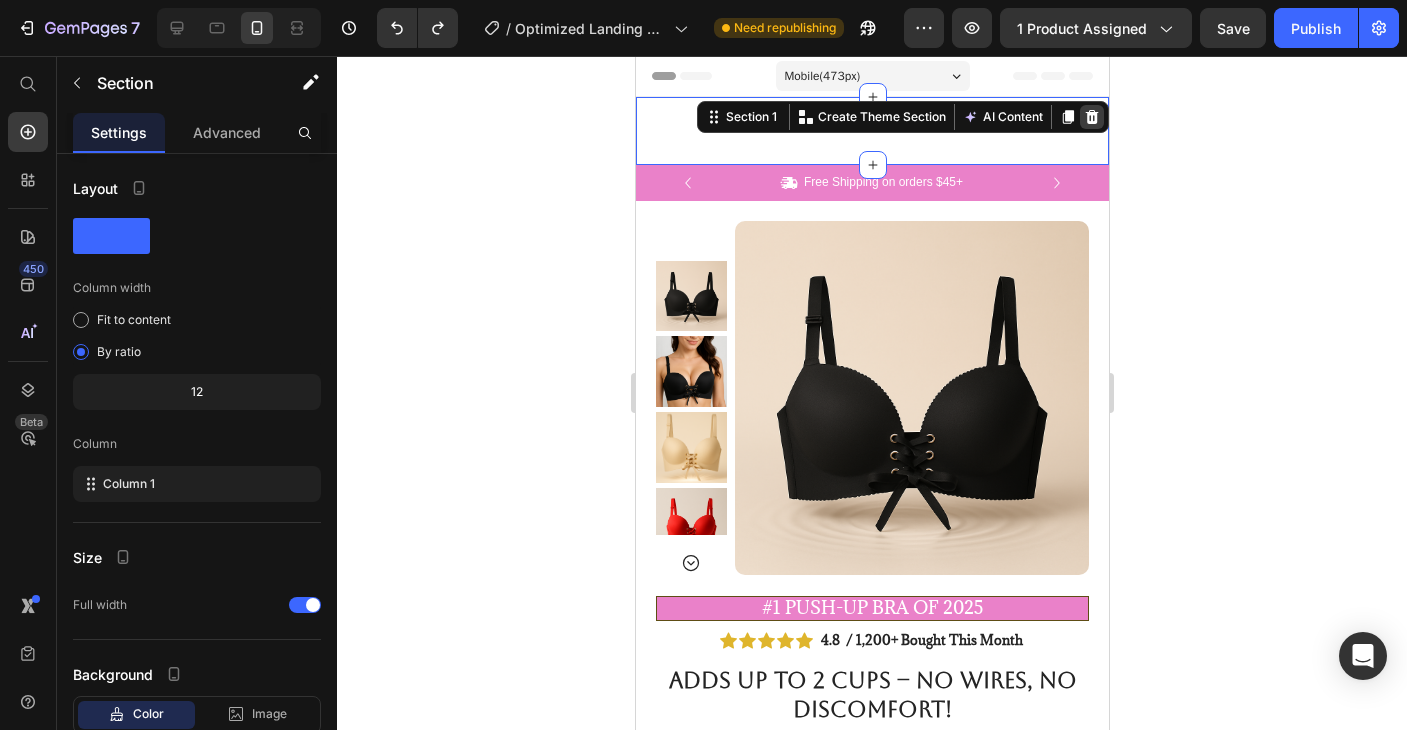 click 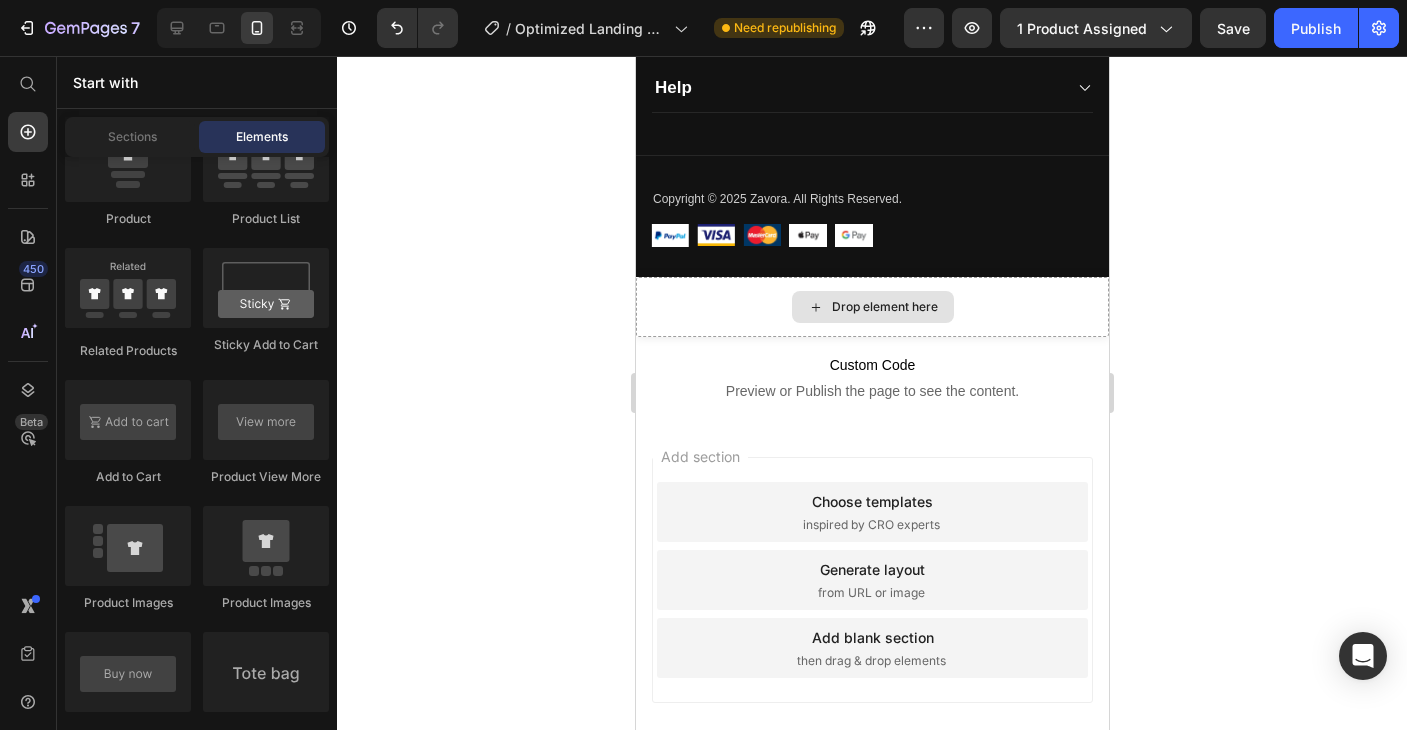 scroll, scrollTop: 7336, scrollLeft: 0, axis: vertical 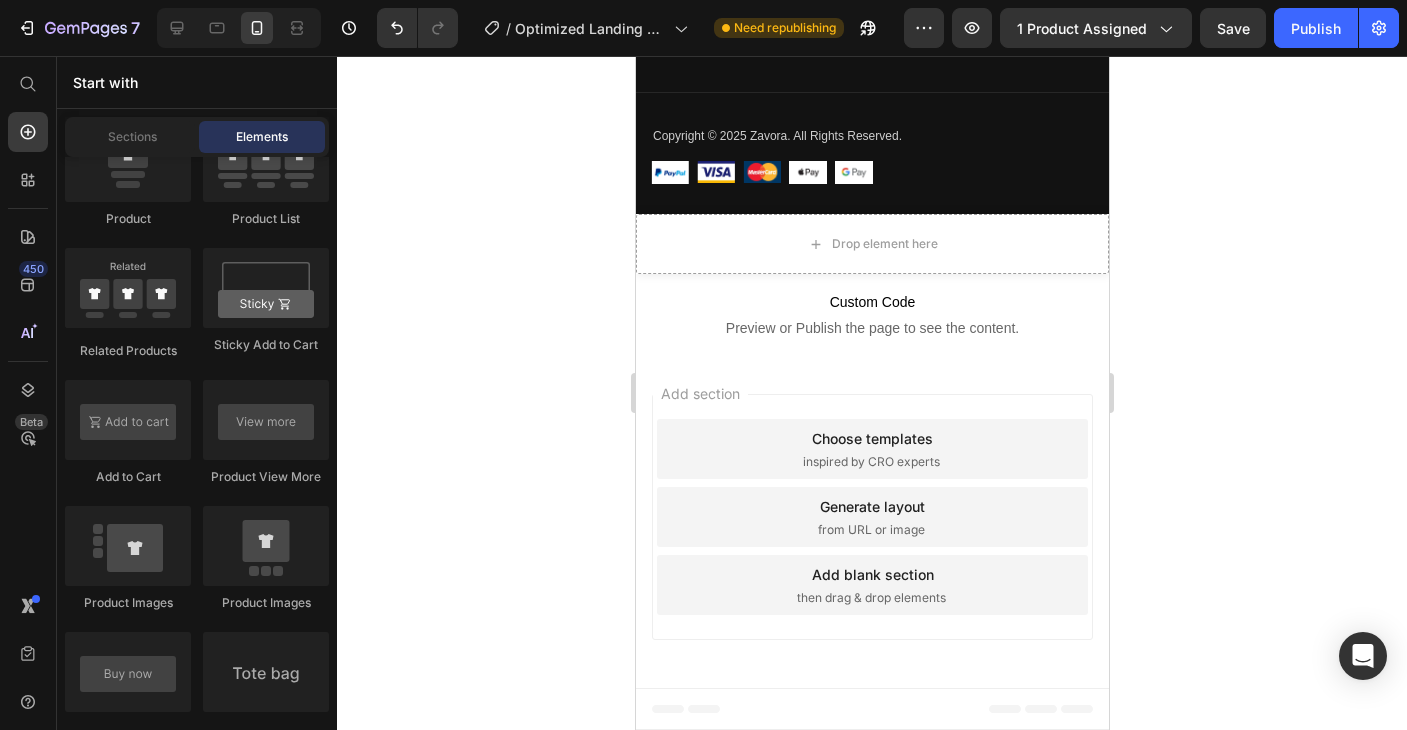 click on "Add section Choose templates inspired by CRO experts Generate layout from URL or image Add blank section then drag & drop elements" at bounding box center [871, 517] 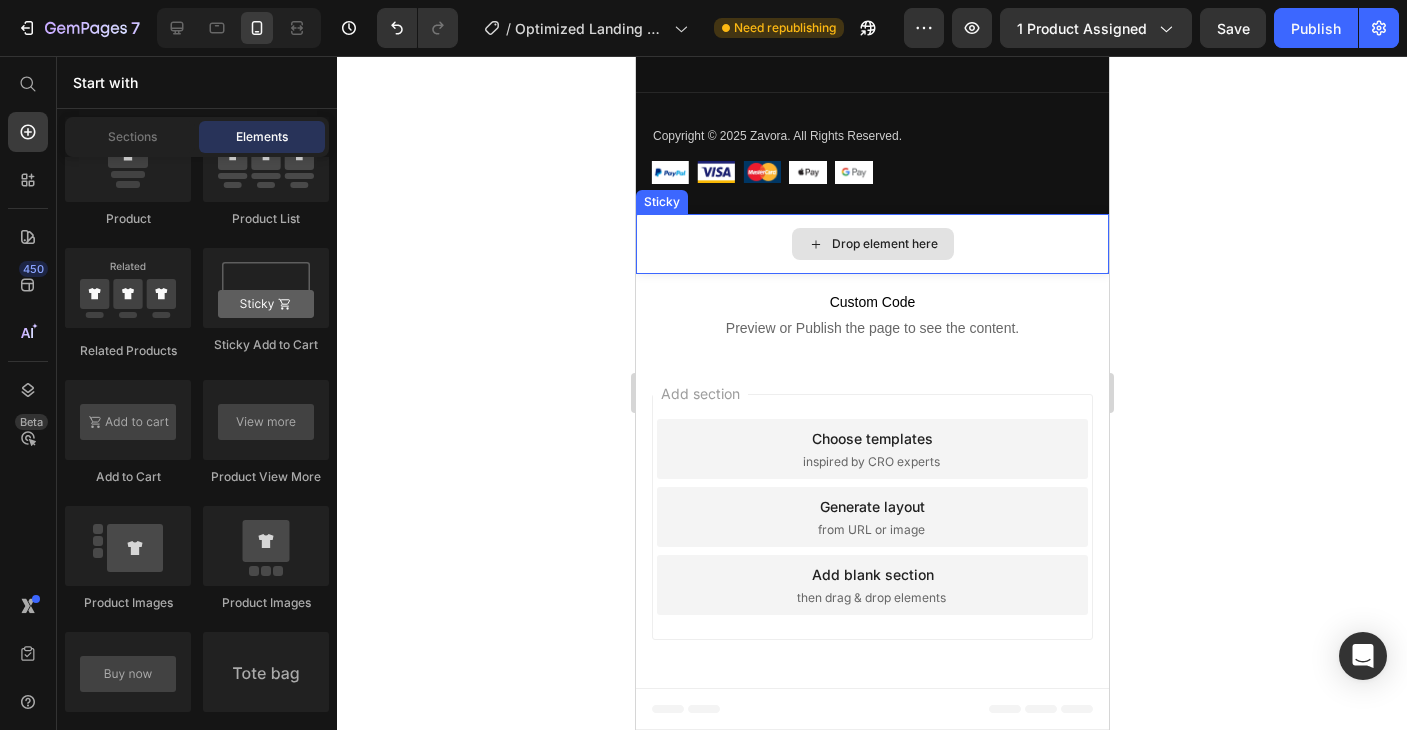 click on "Drop element here" at bounding box center [884, 244] 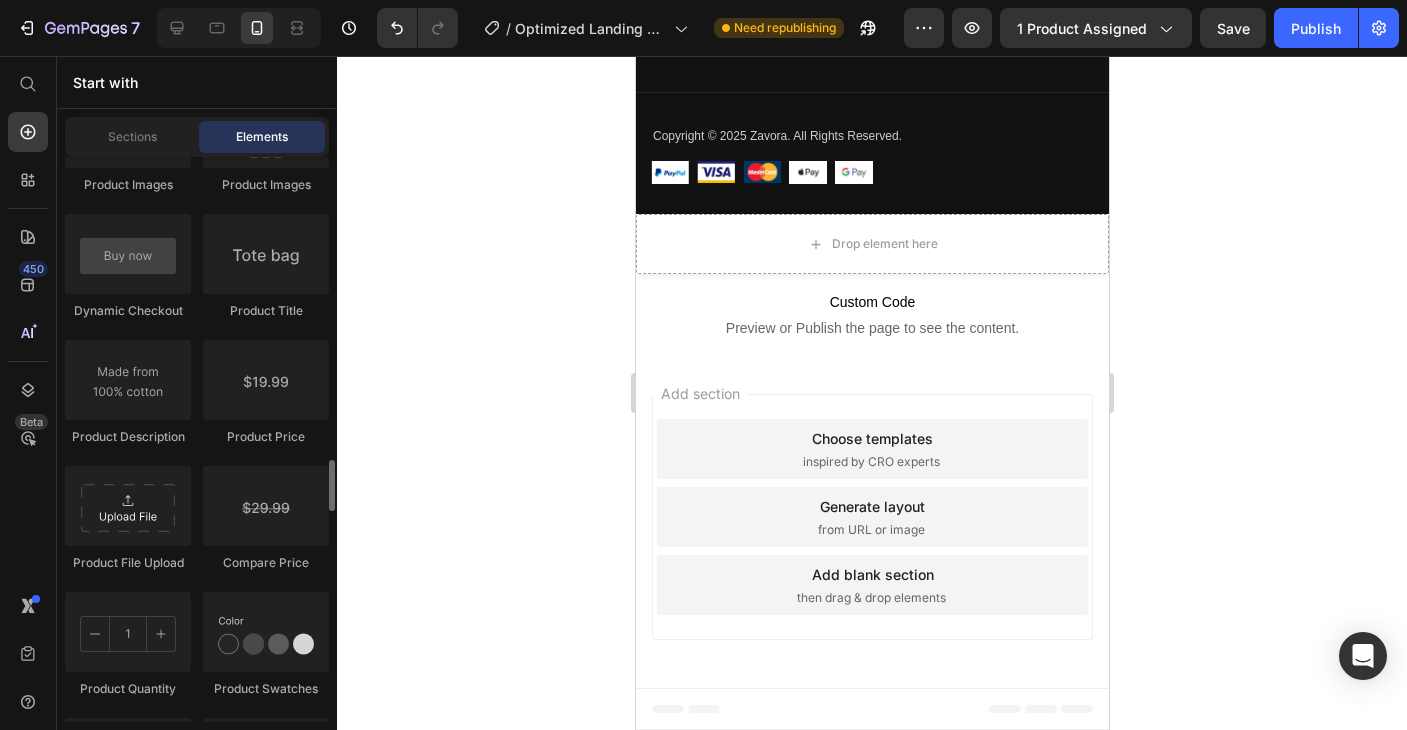 scroll, scrollTop: 3297, scrollLeft: 0, axis: vertical 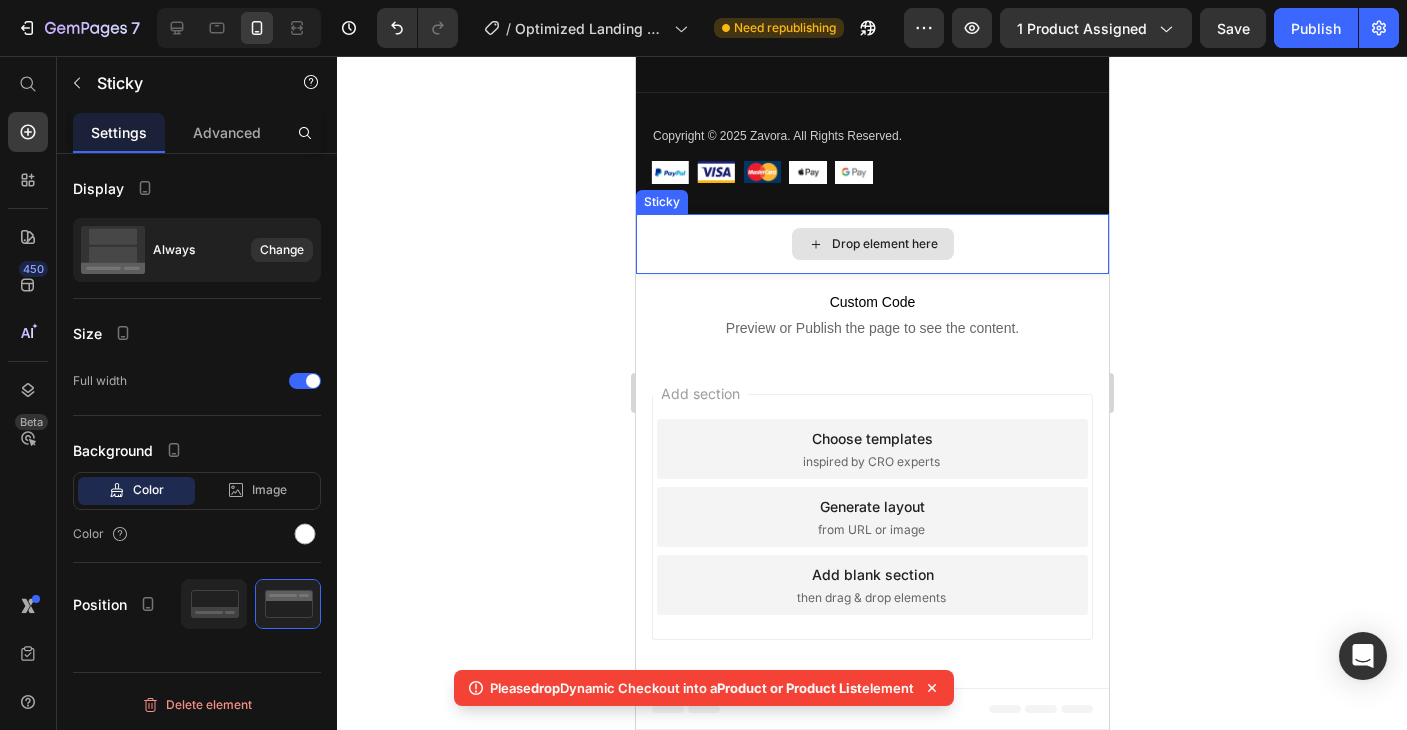 click on "Drop element here" at bounding box center [871, 244] 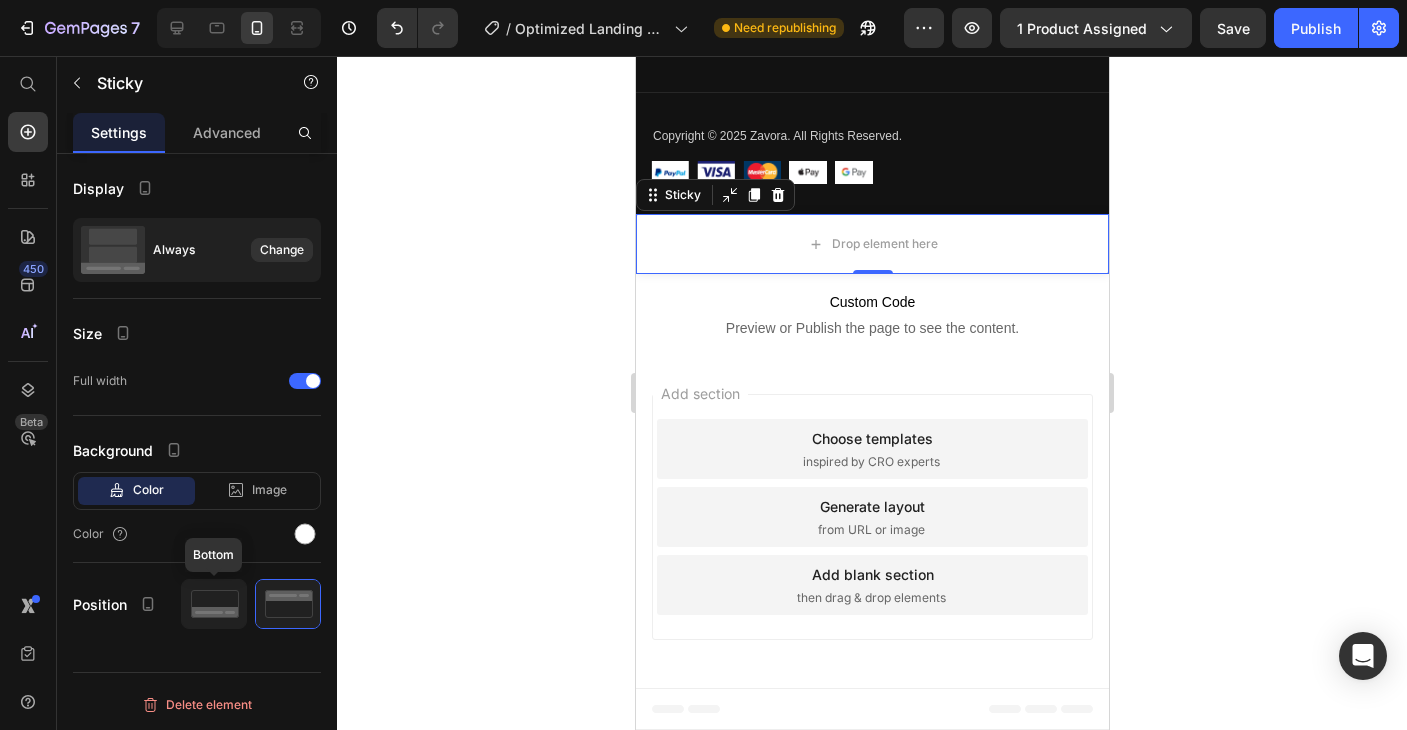 click 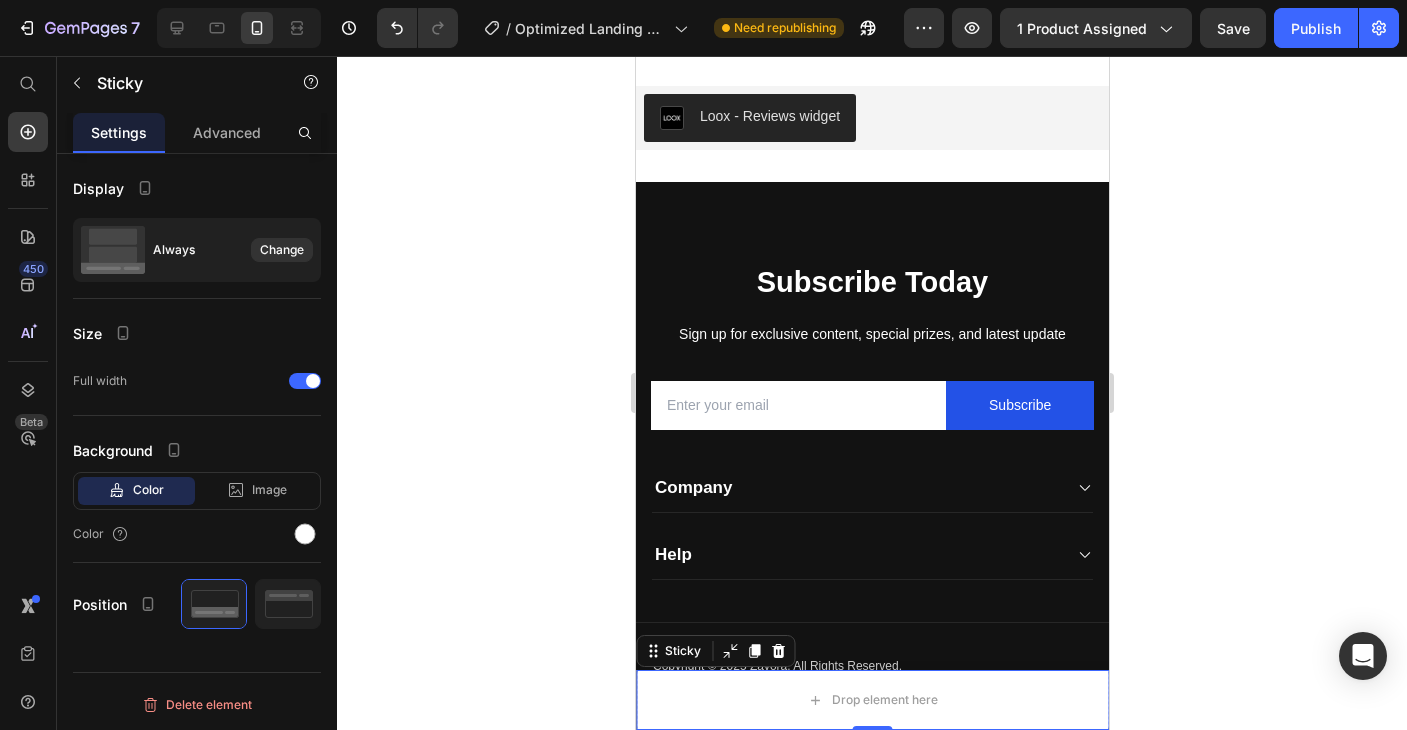 scroll, scrollTop: 6792, scrollLeft: 0, axis: vertical 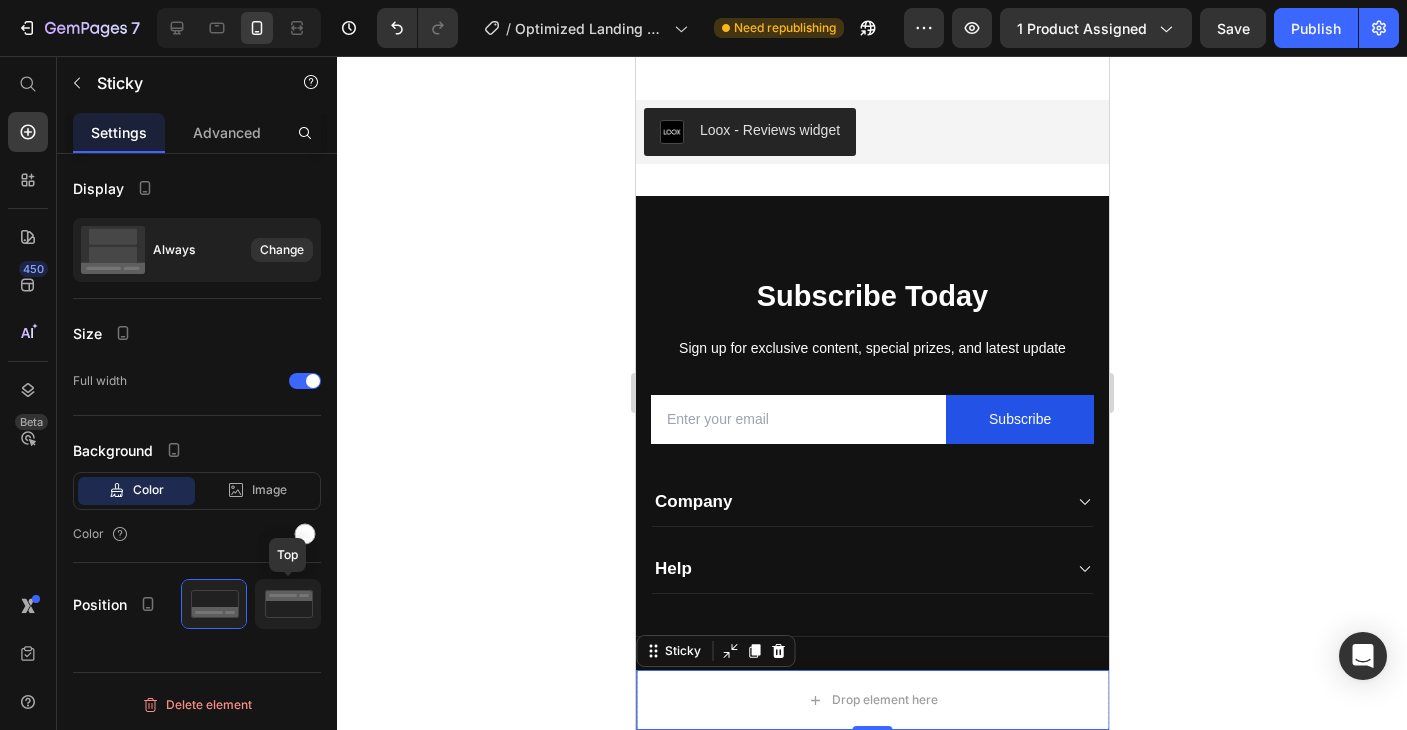 click 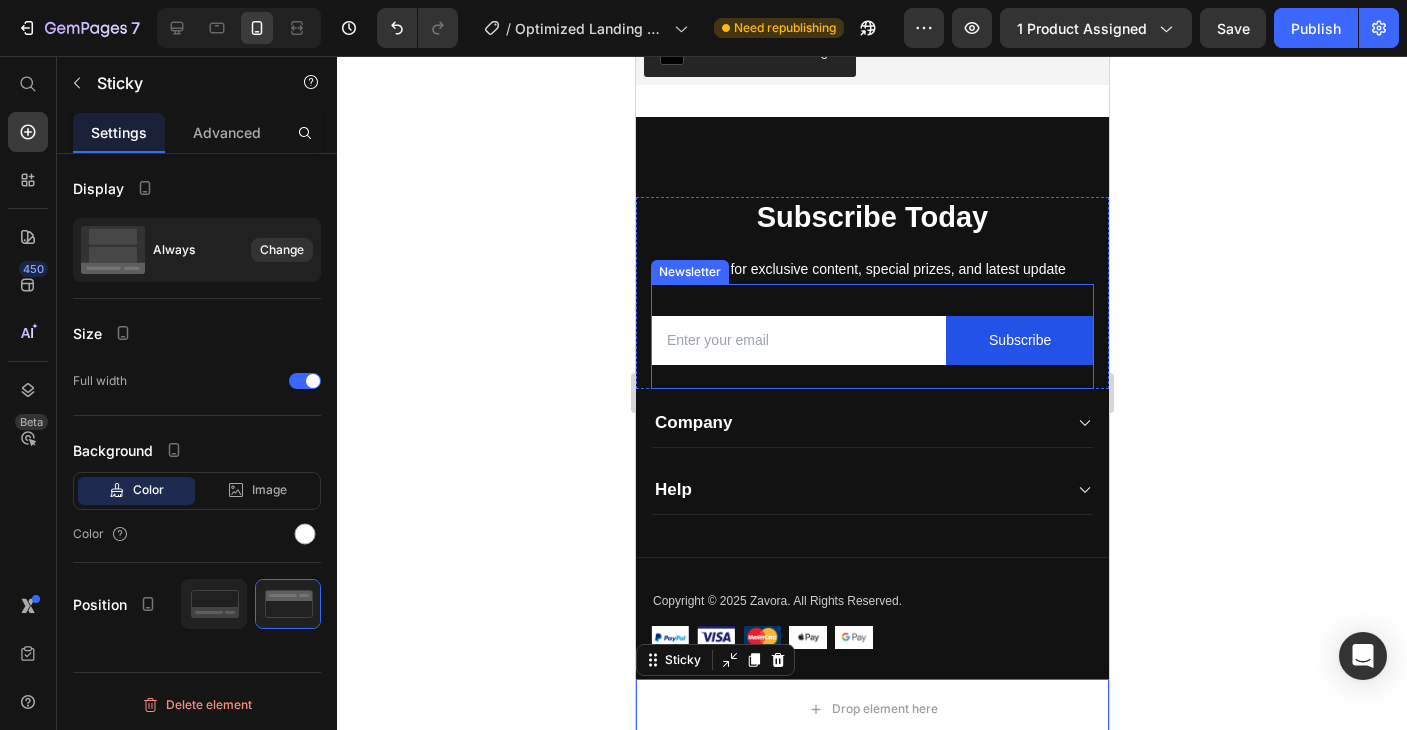scroll, scrollTop: 6894, scrollLeft: 0, axis: vertical 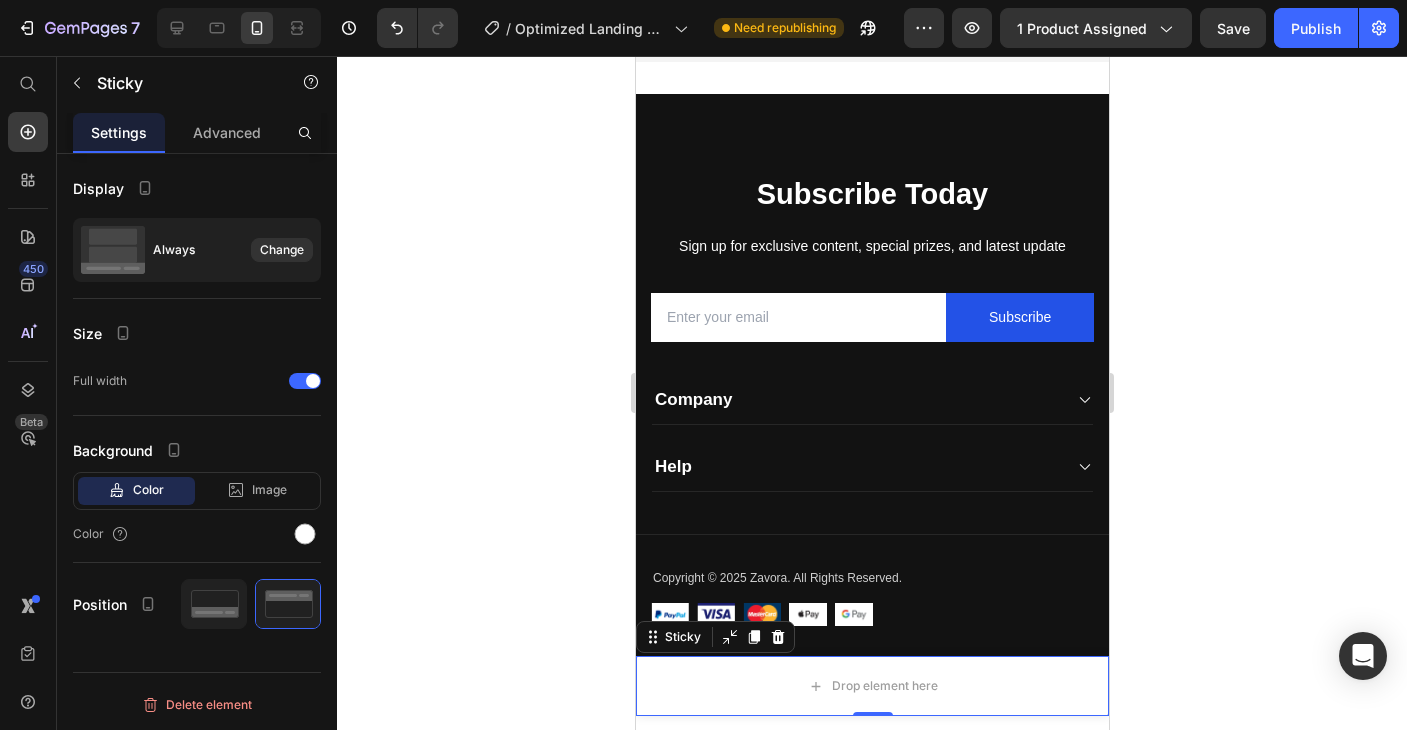 click 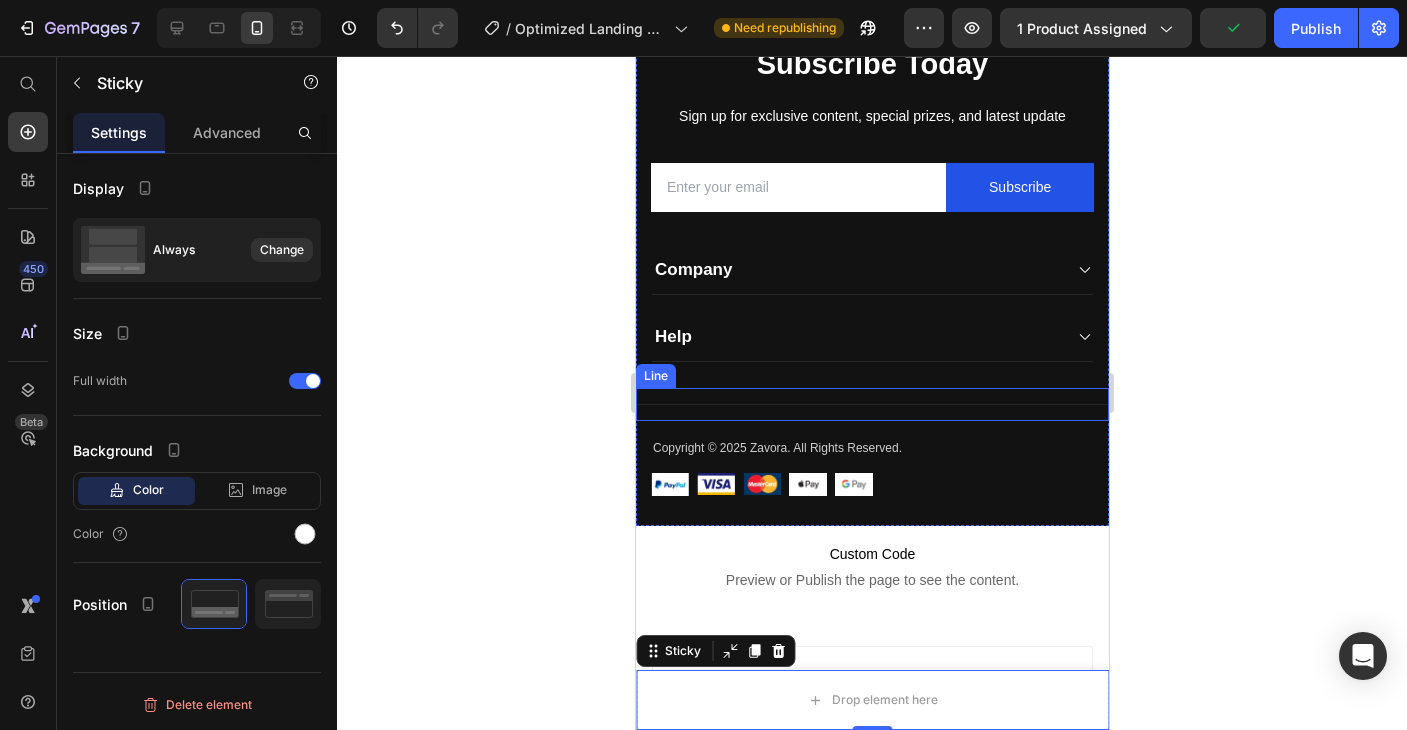 scroll, scrollTop: 7276, scrollLeft: 0, axis: vertical 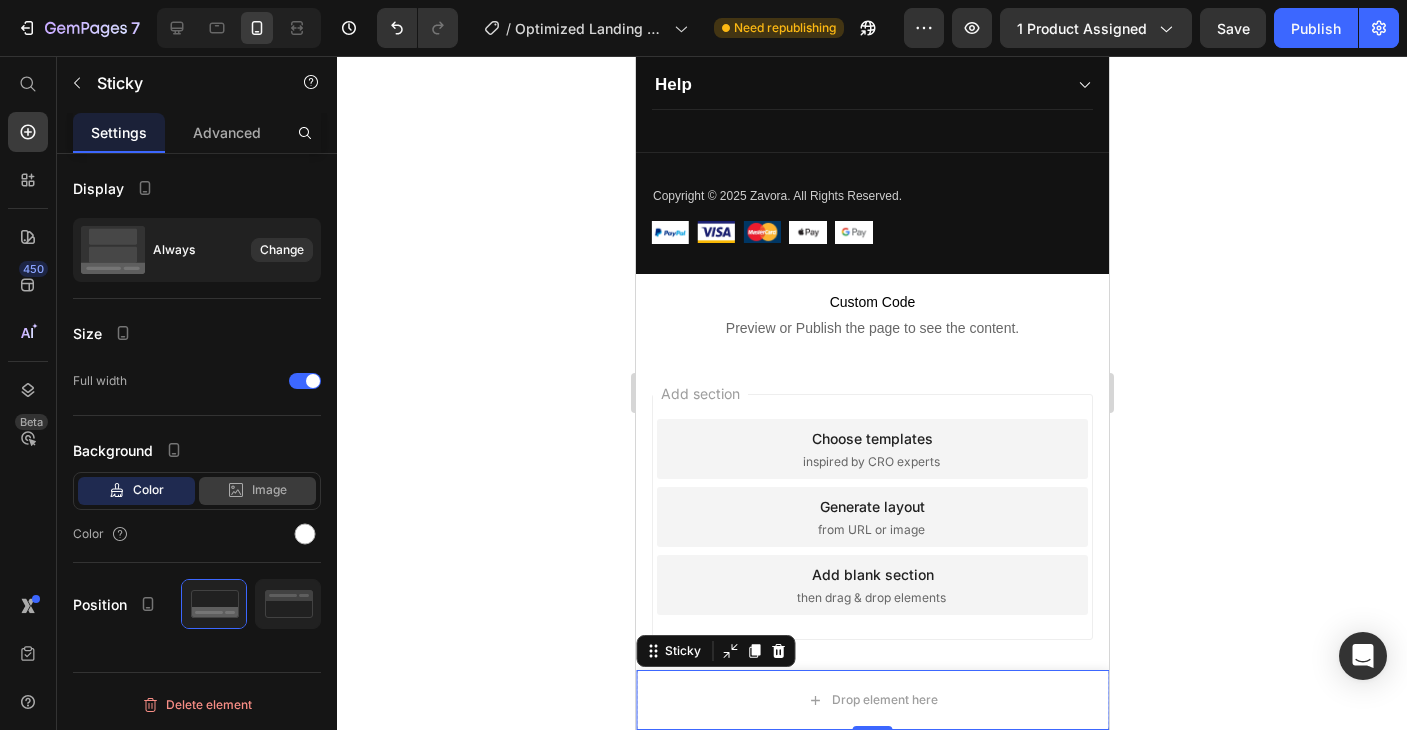 click on "Image" 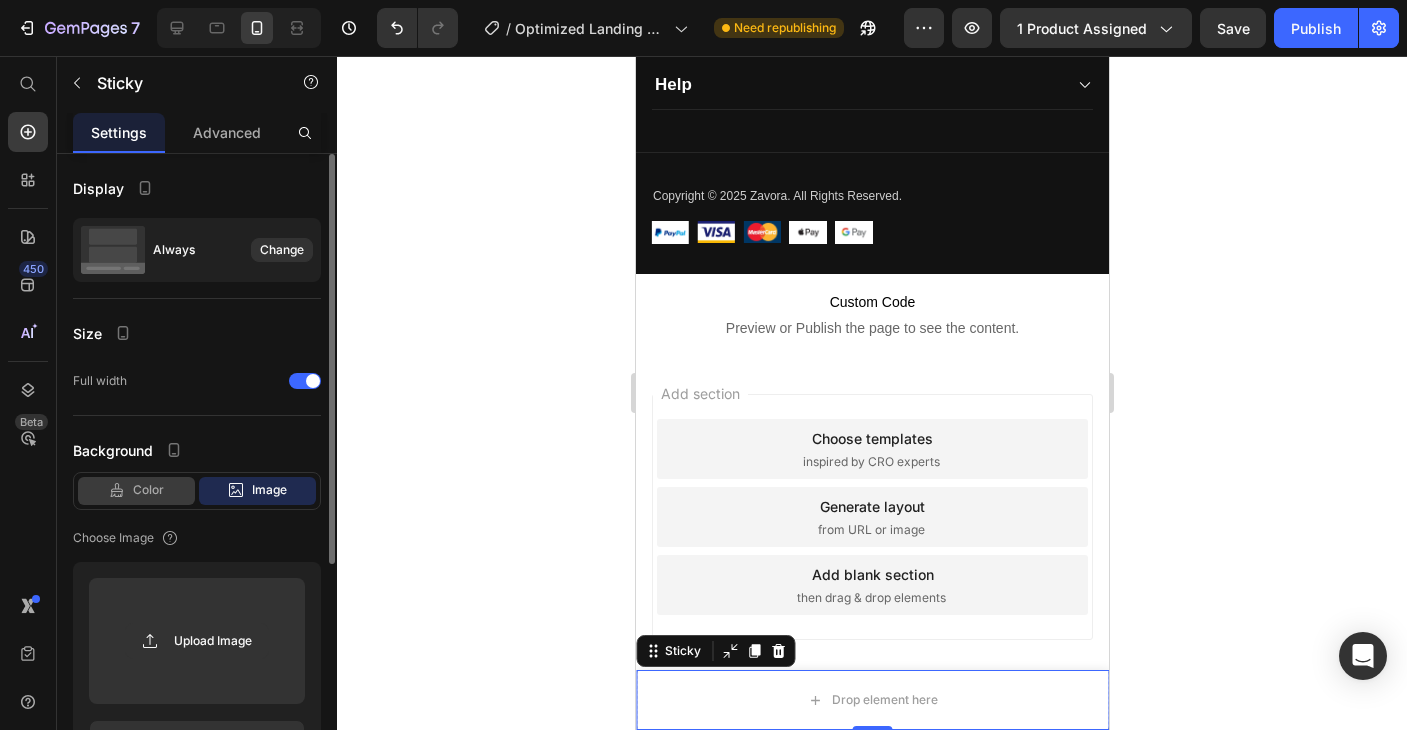 click on "Color" at bounding box center [148, 490] 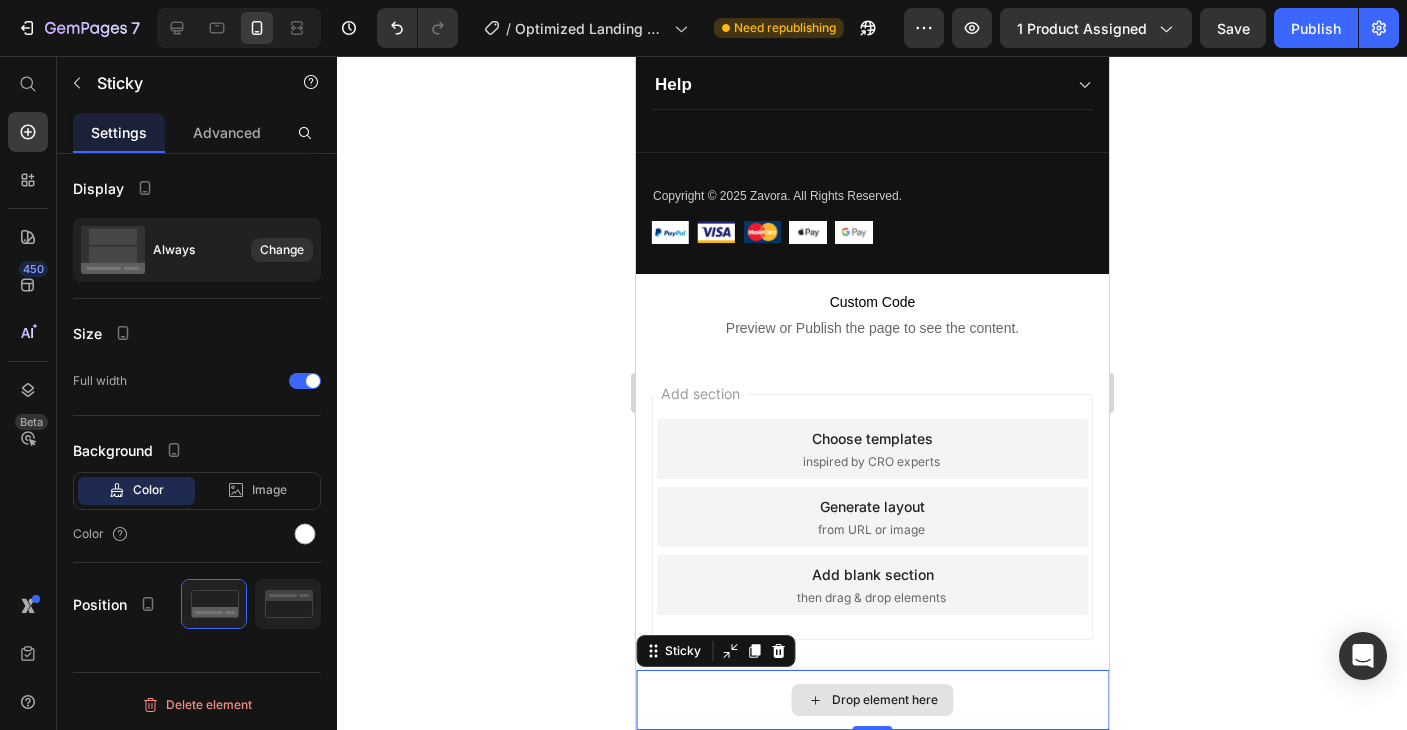click on "Drop element here" at bounding box center (871, 700) 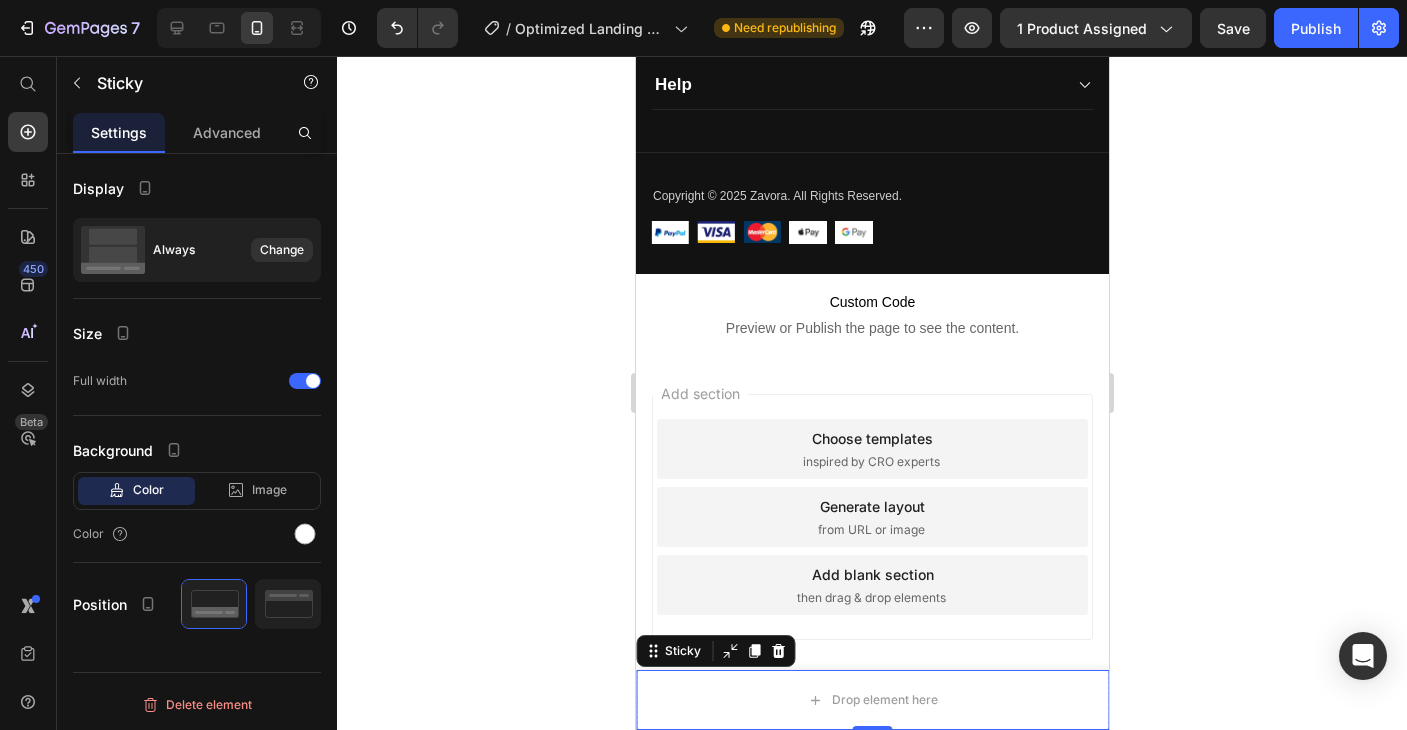 click on "Sticky" at bounding box center (714, 651) 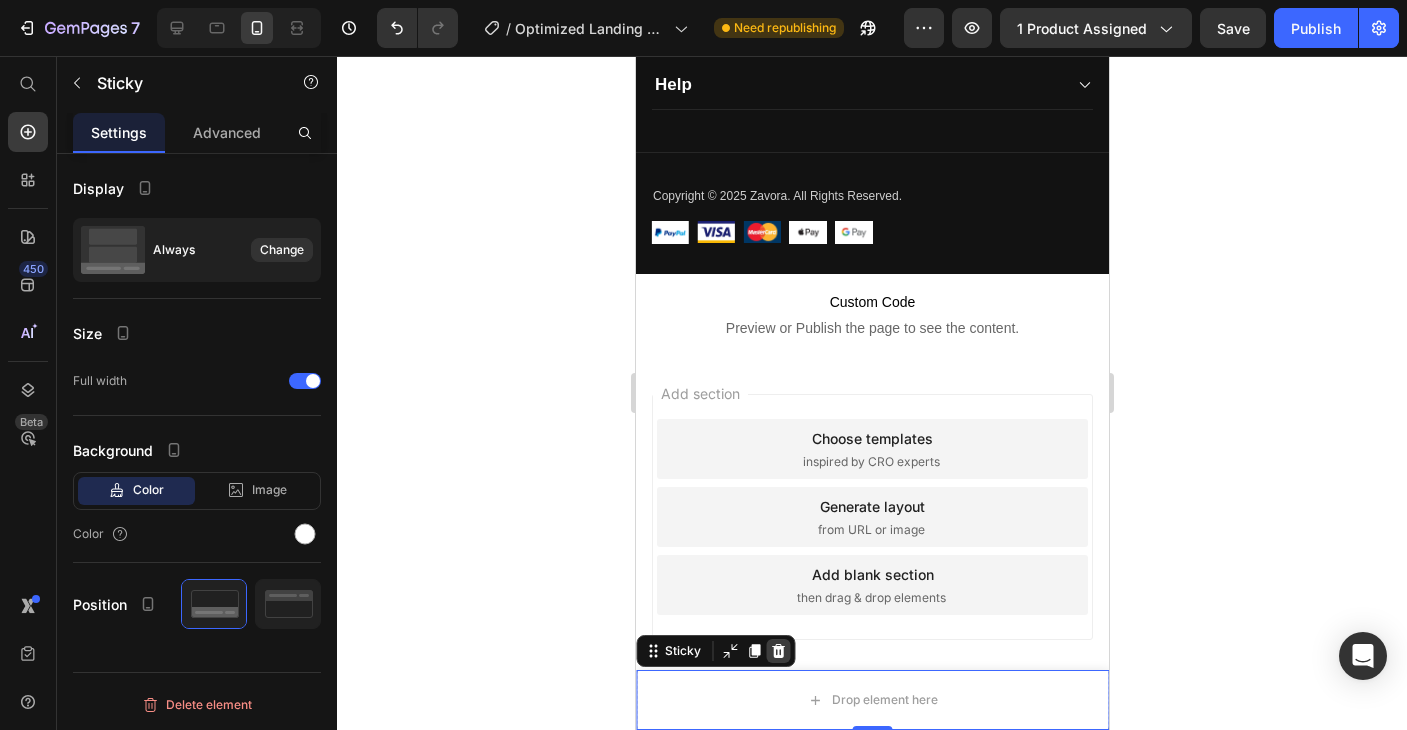 click at bounding box center [777, 651] 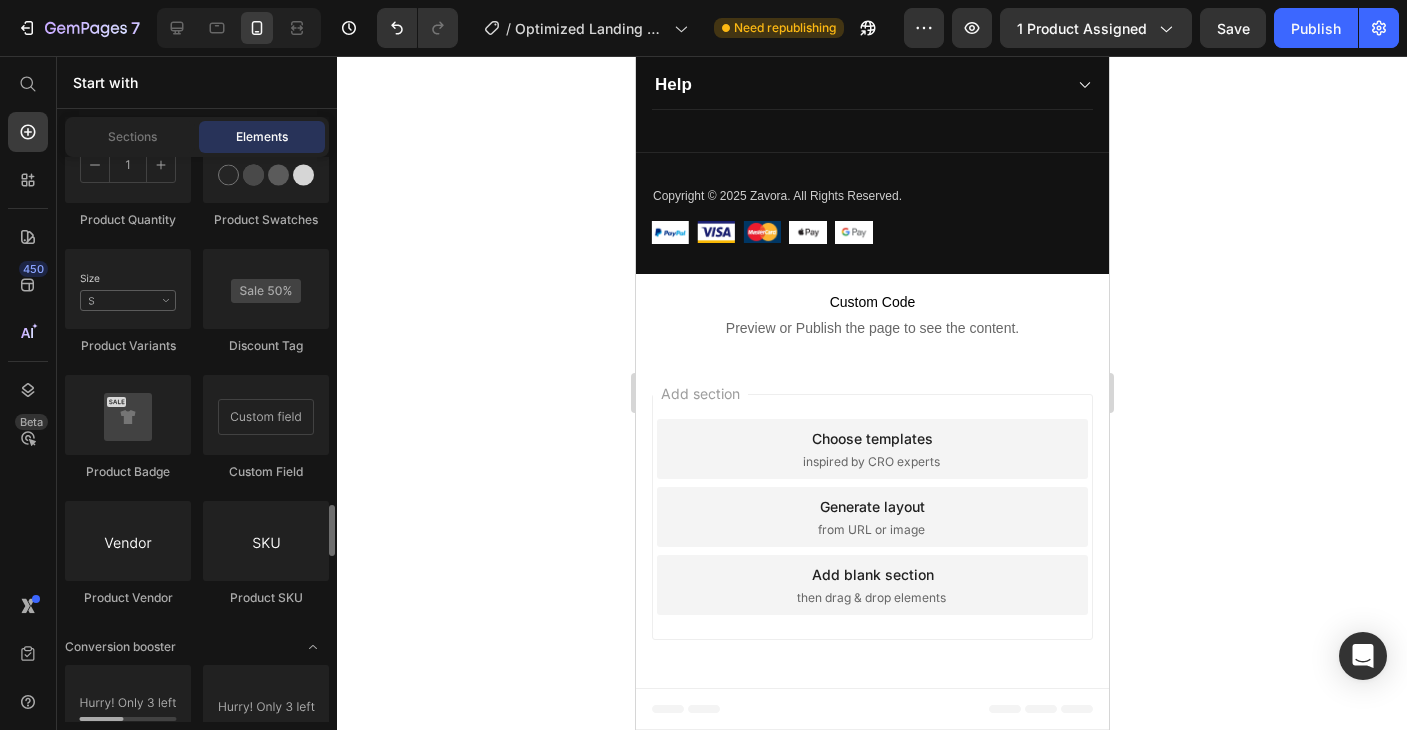 scroll, scrollTop: 3768, scrollLeft: 0, axis: vertical 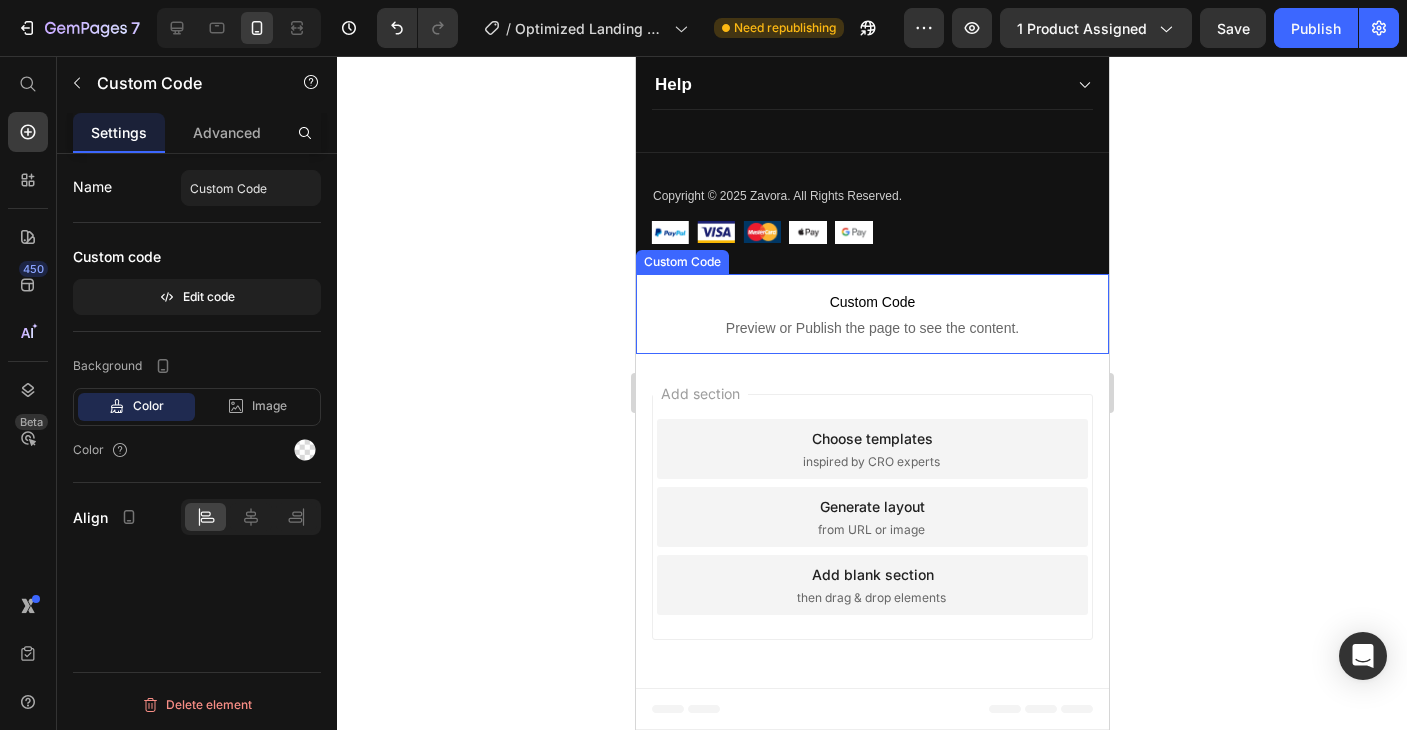 click on "Custom Code" at bounding box center [871, 302] 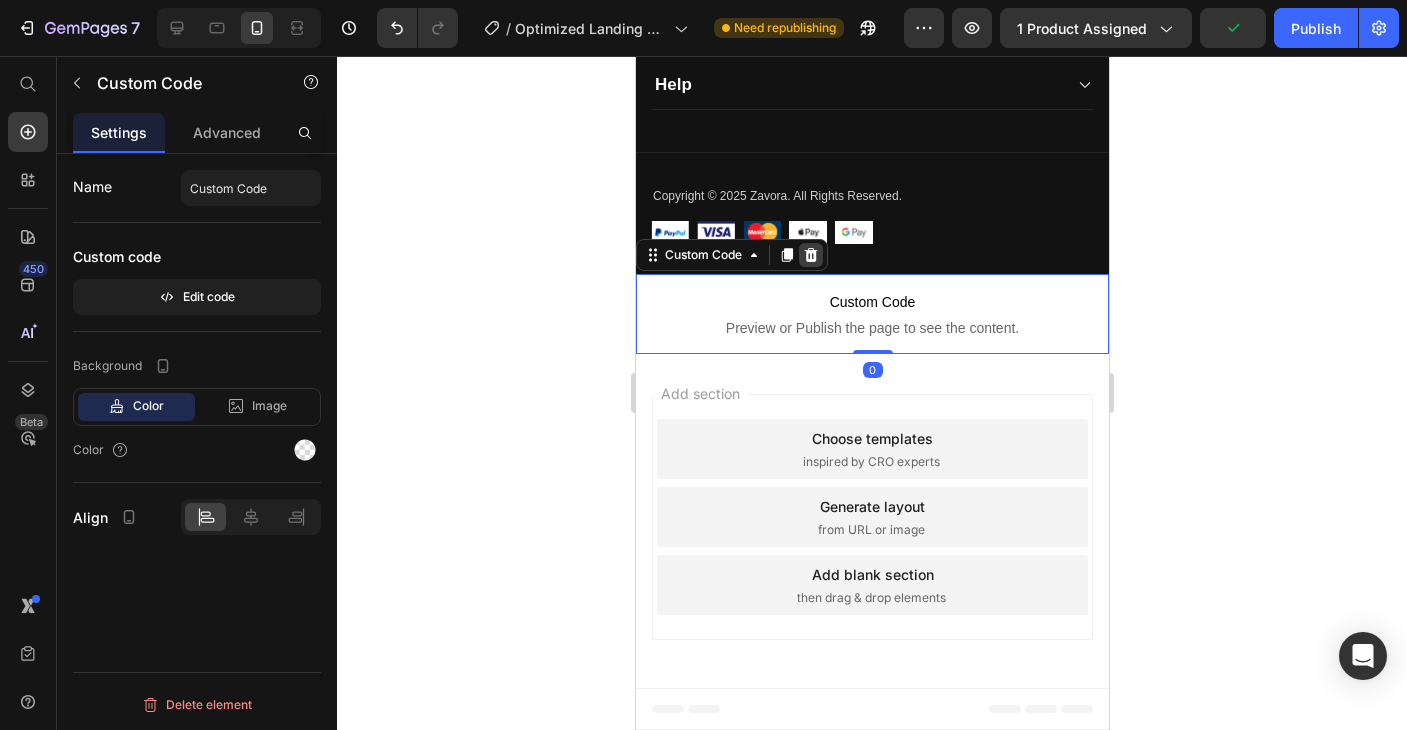 click 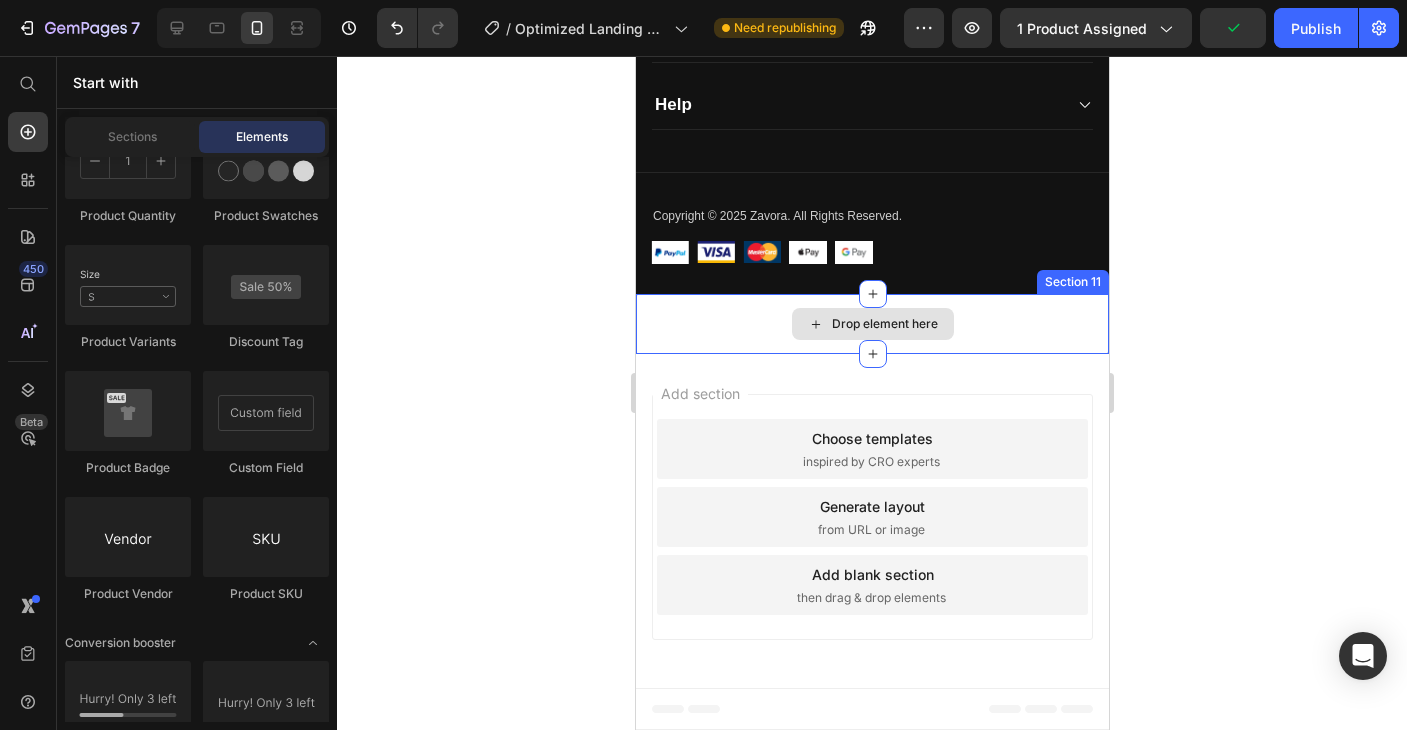 click on "Drop element here" at bounding box center [871, 324] 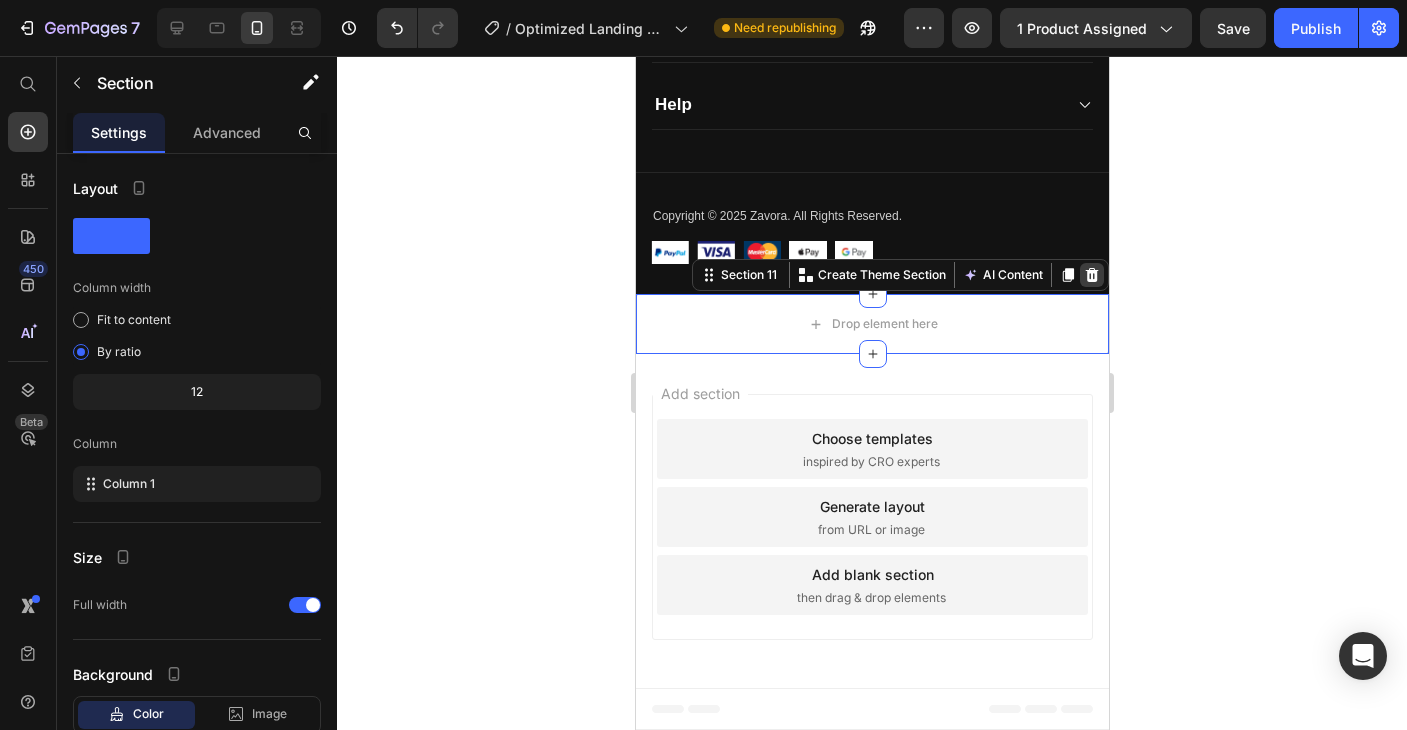 click 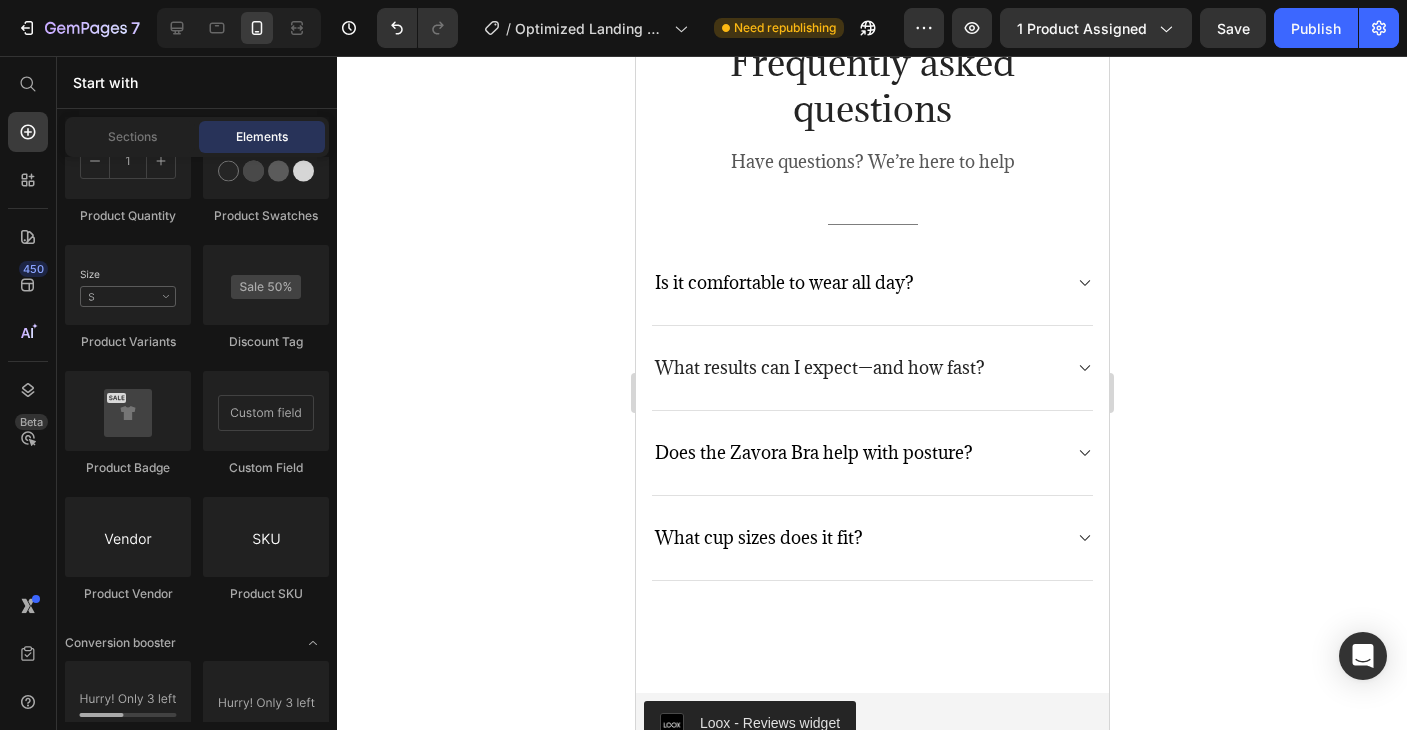 scroll, scrollTop: 6187, scrollLeft: 0, axis: vertical 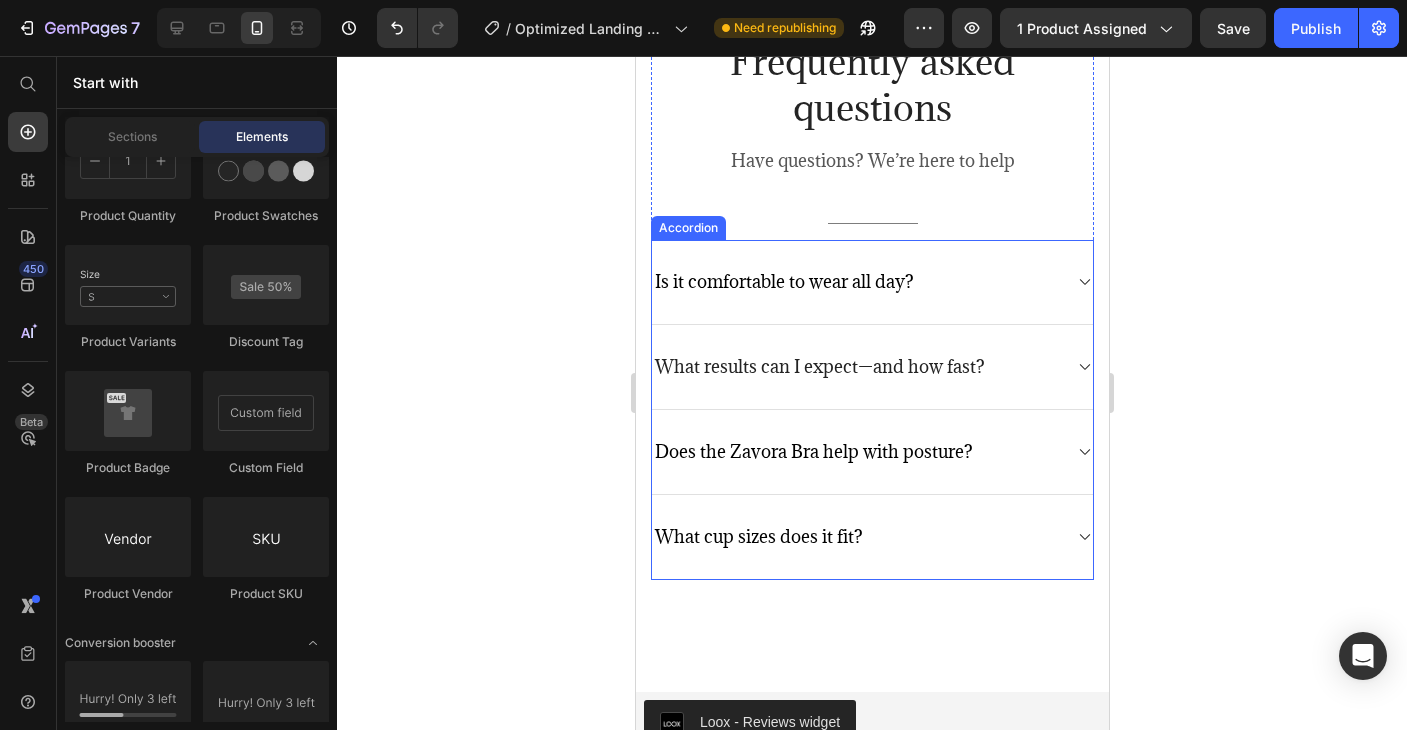 click on "What cup sizes does it fit?" at bounding box center [871, 537] 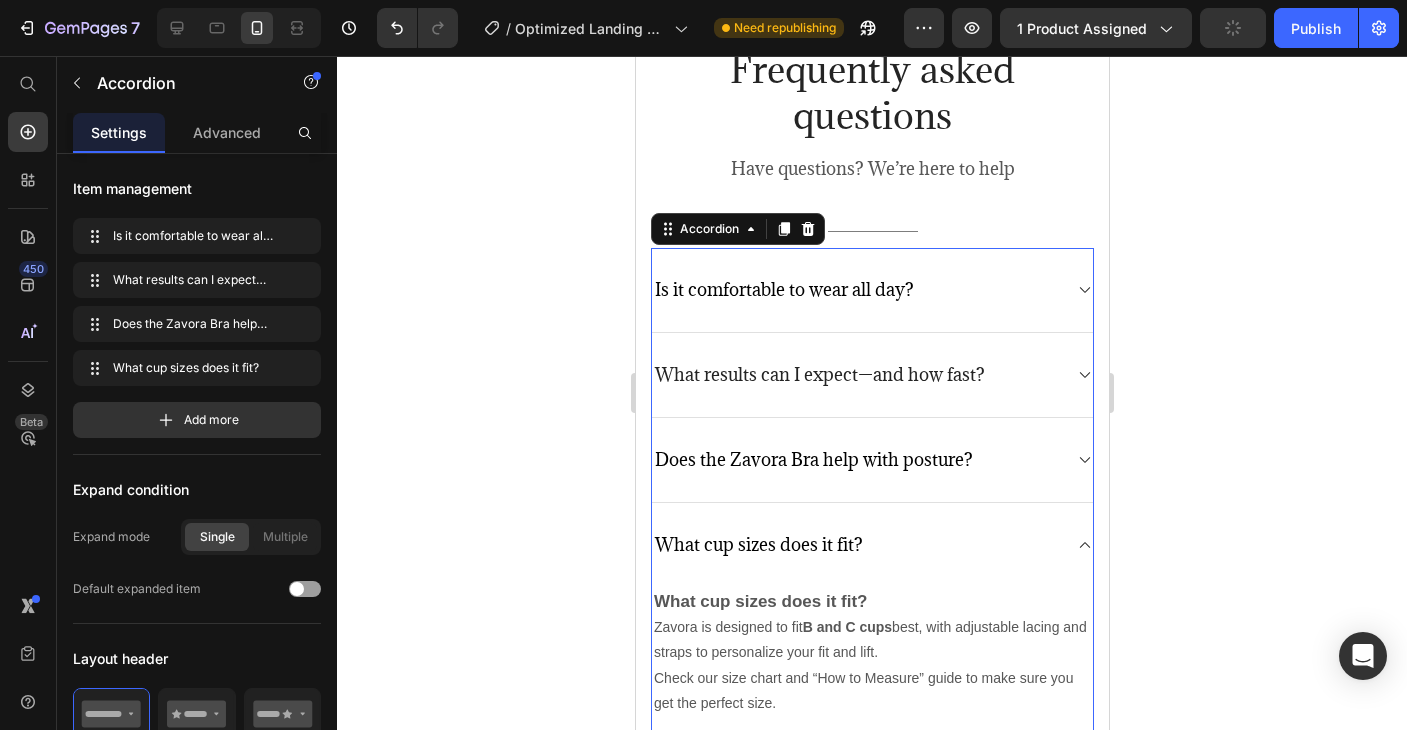 scroll, scrollTop: 6258, scrollLeft: 0, axis: vertical 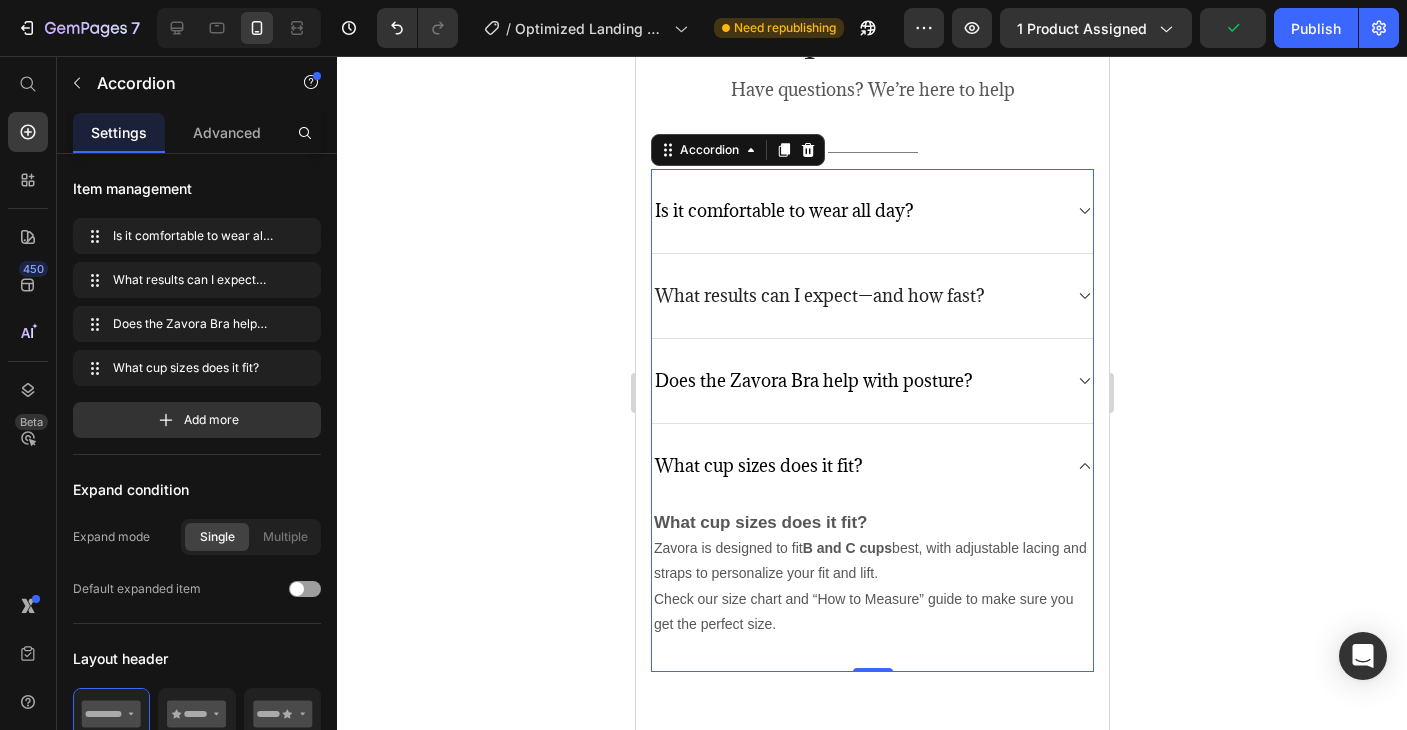 click on "What cup sizes does it fit?" at bounding box center (871, 466) 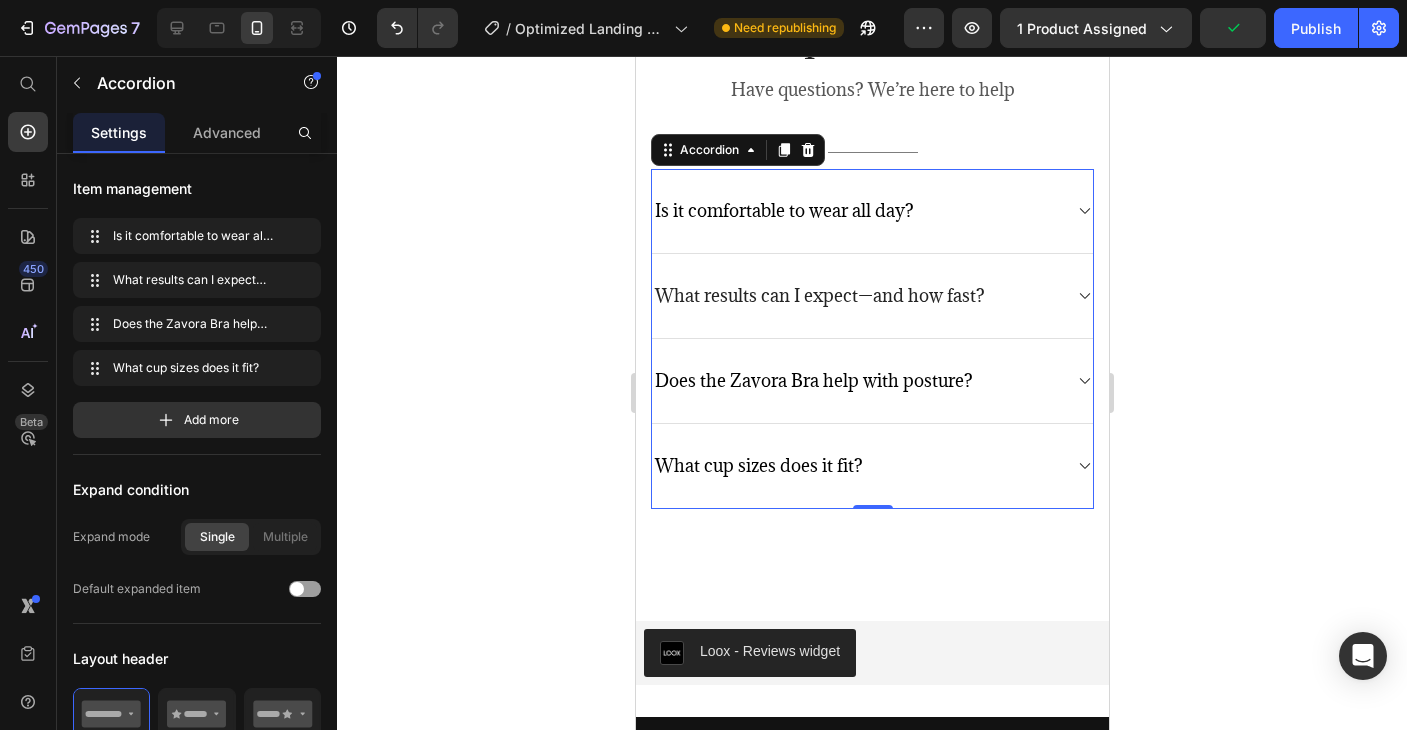 click 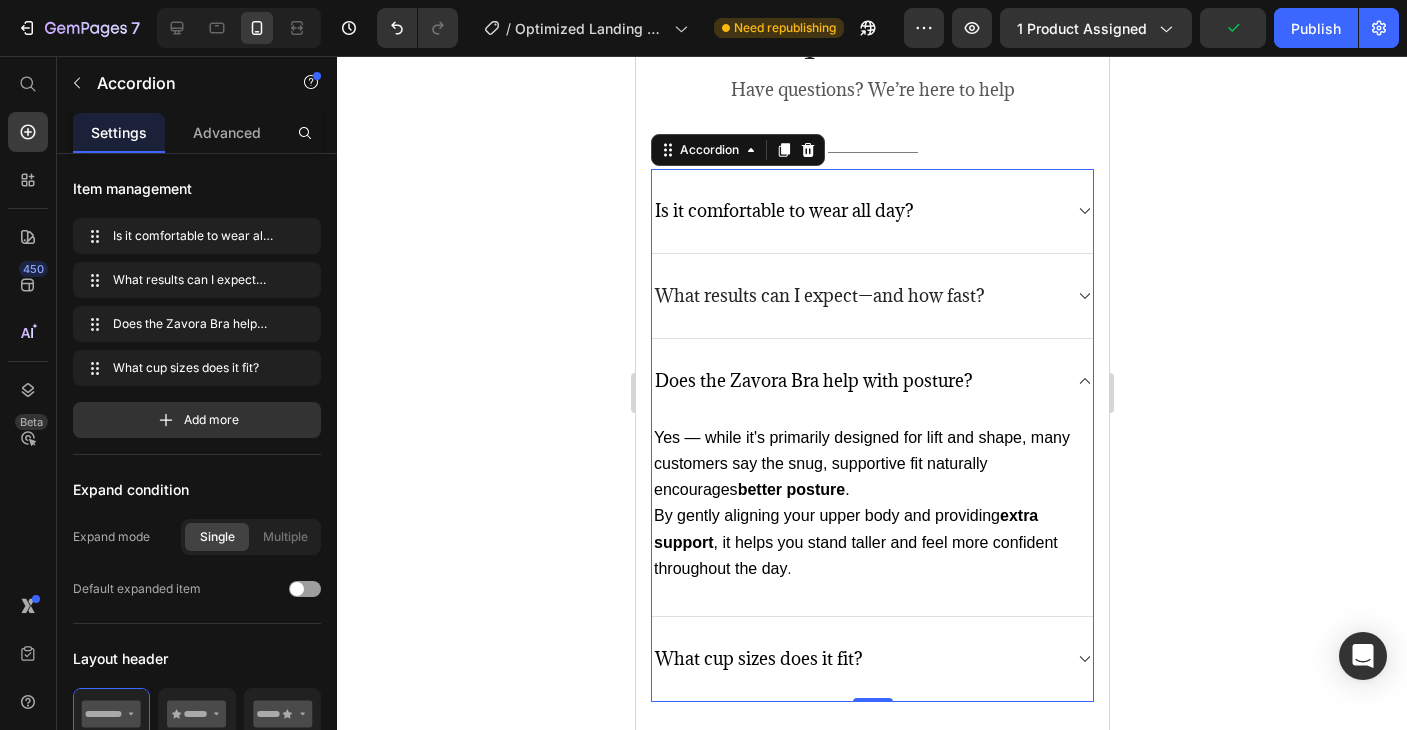 click 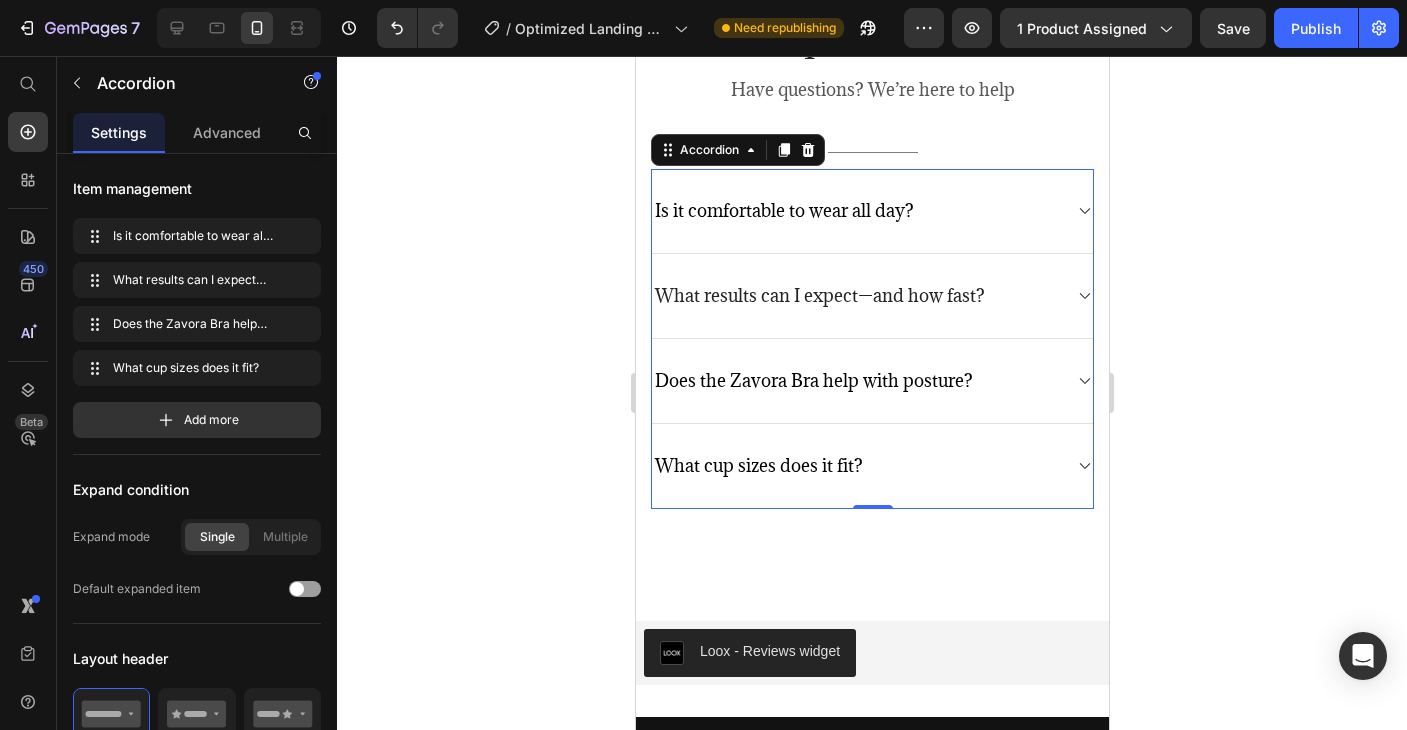 click on "What results can I expect—and how fast?" at bounding box center (871, 296) 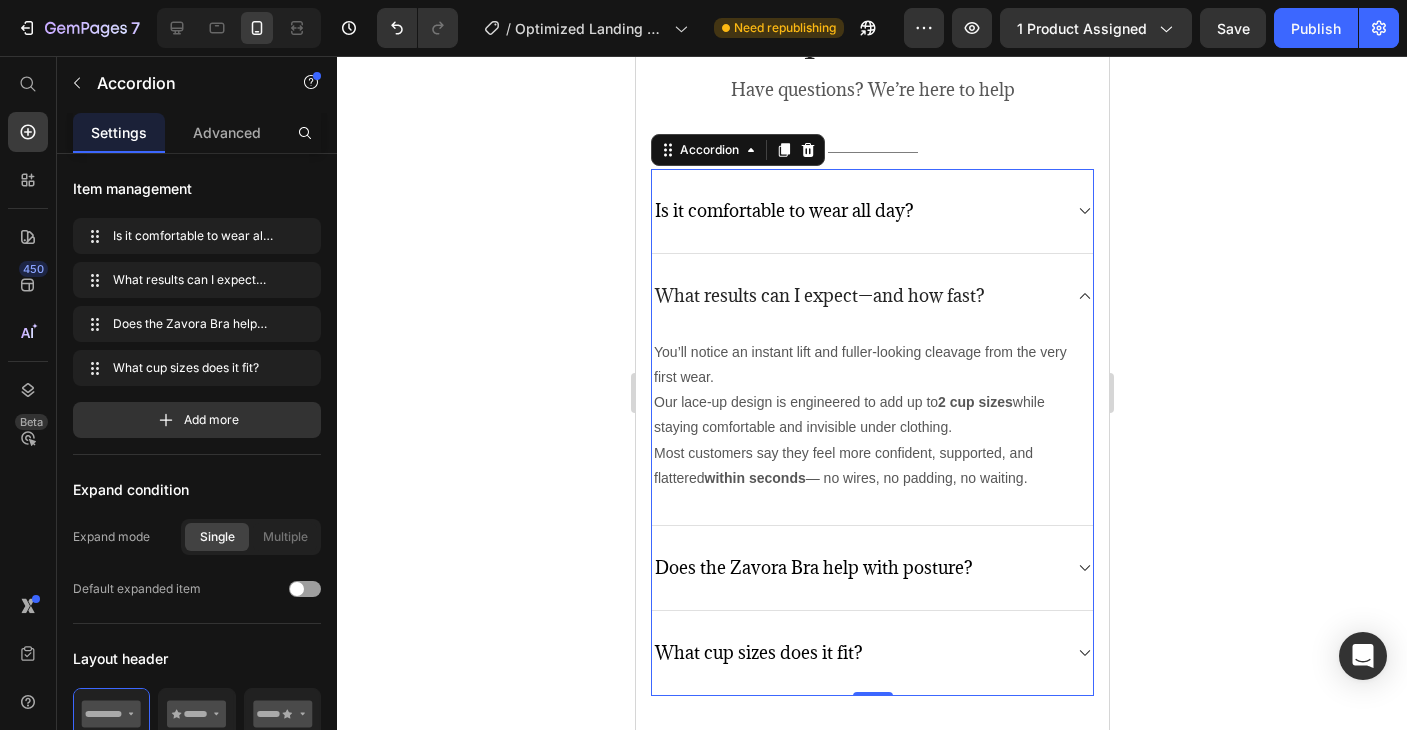 click on "What results can I expect—and how fast?" at bounding box center (871, 296) 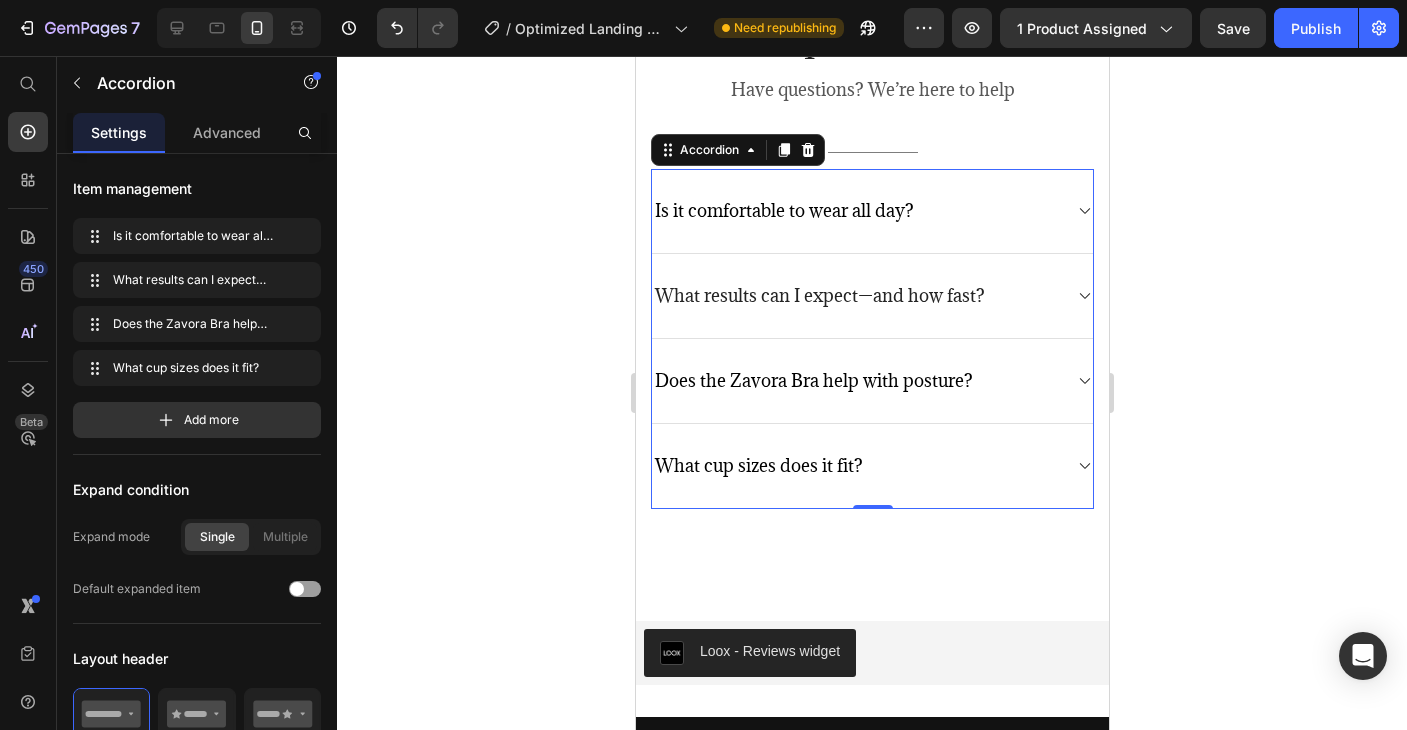 click on "Is it comfortable to wear all day?" at bounding box center (871, 211) 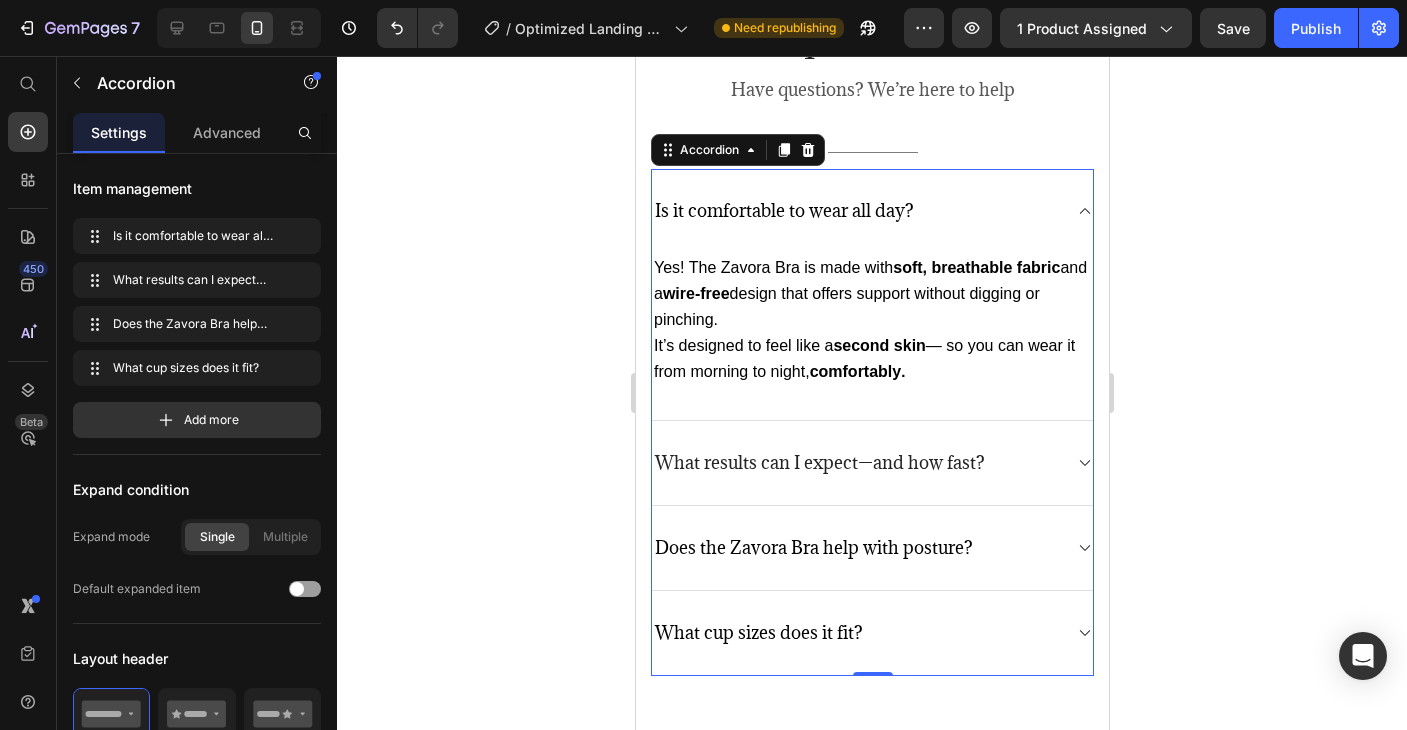 click on "Is it comfortable to wear all day?" at bounding box center (871, 211) 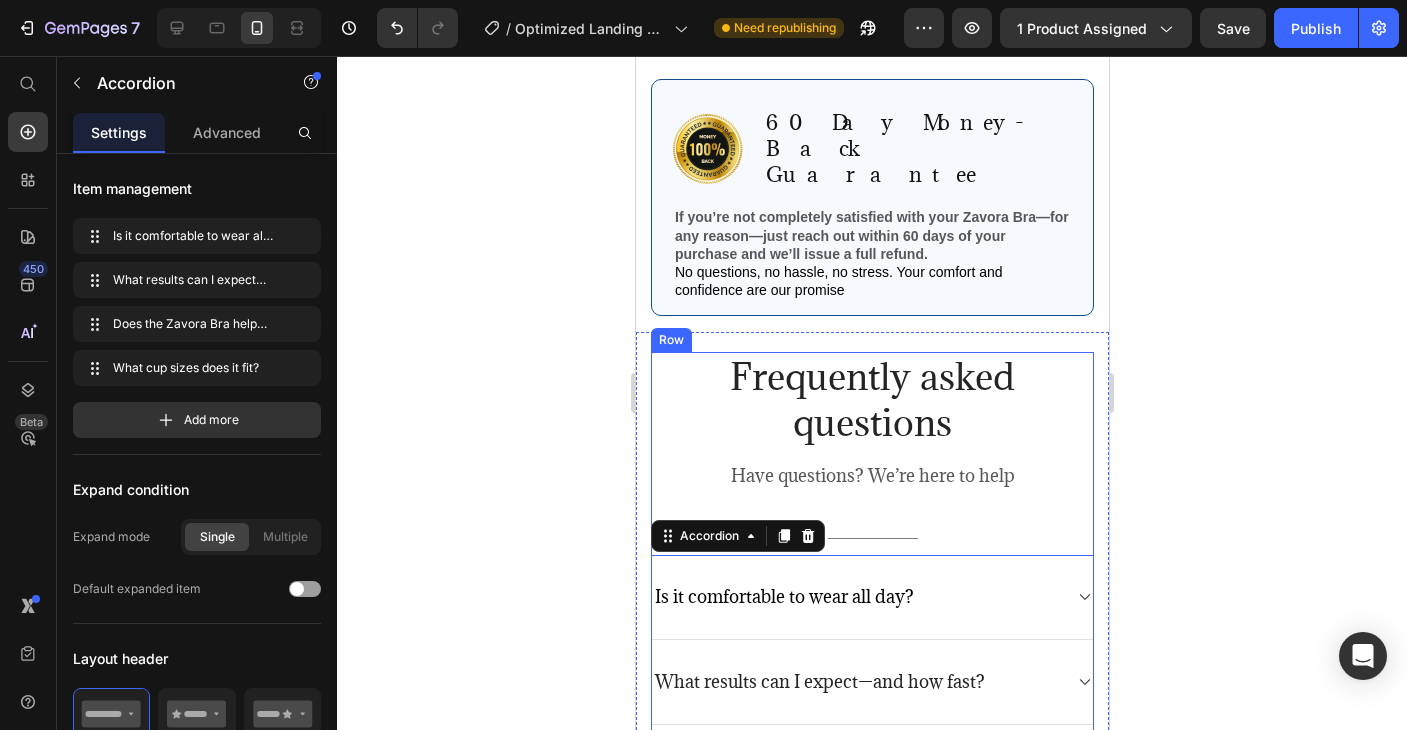 scroll, scrollTop: 5826, scrollLeft: 0, axis: vertical 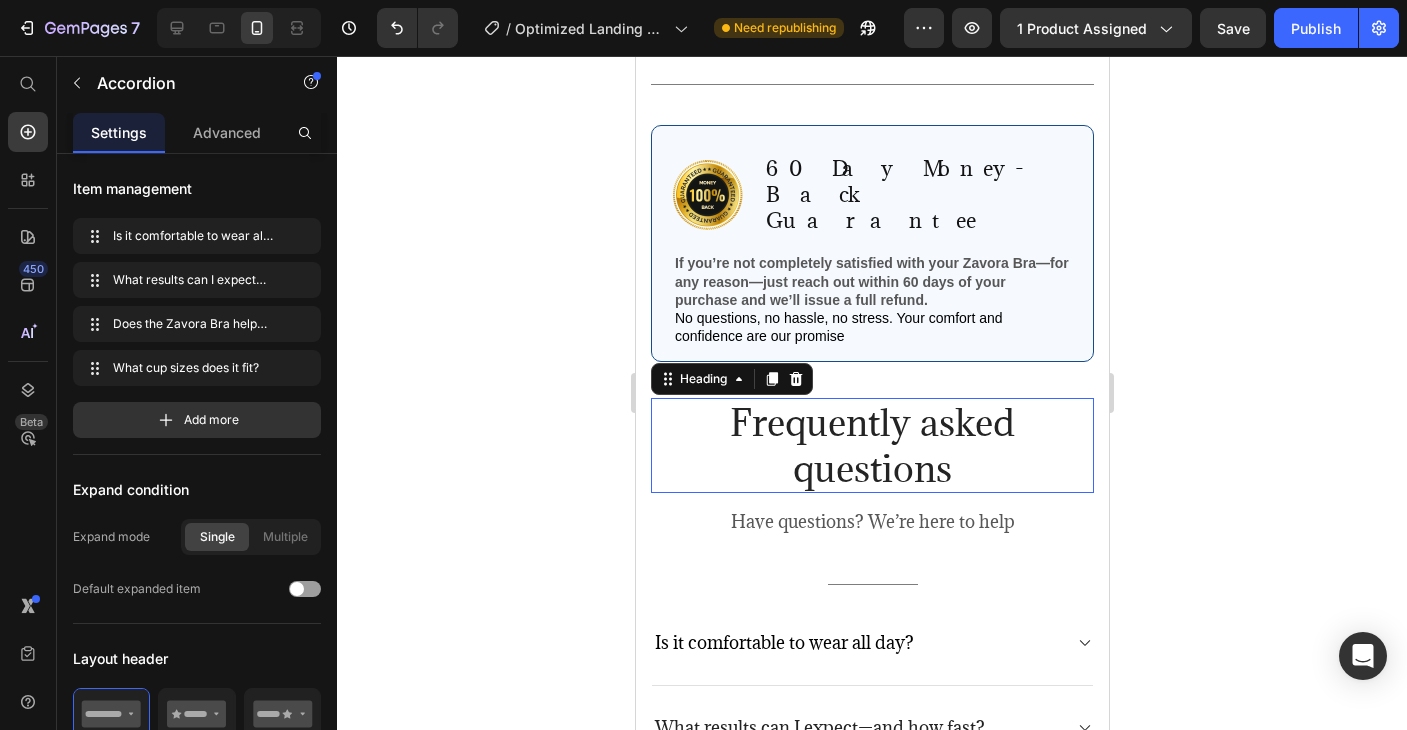 click on "Frequently asked questions" at bounding box center (871, 445) 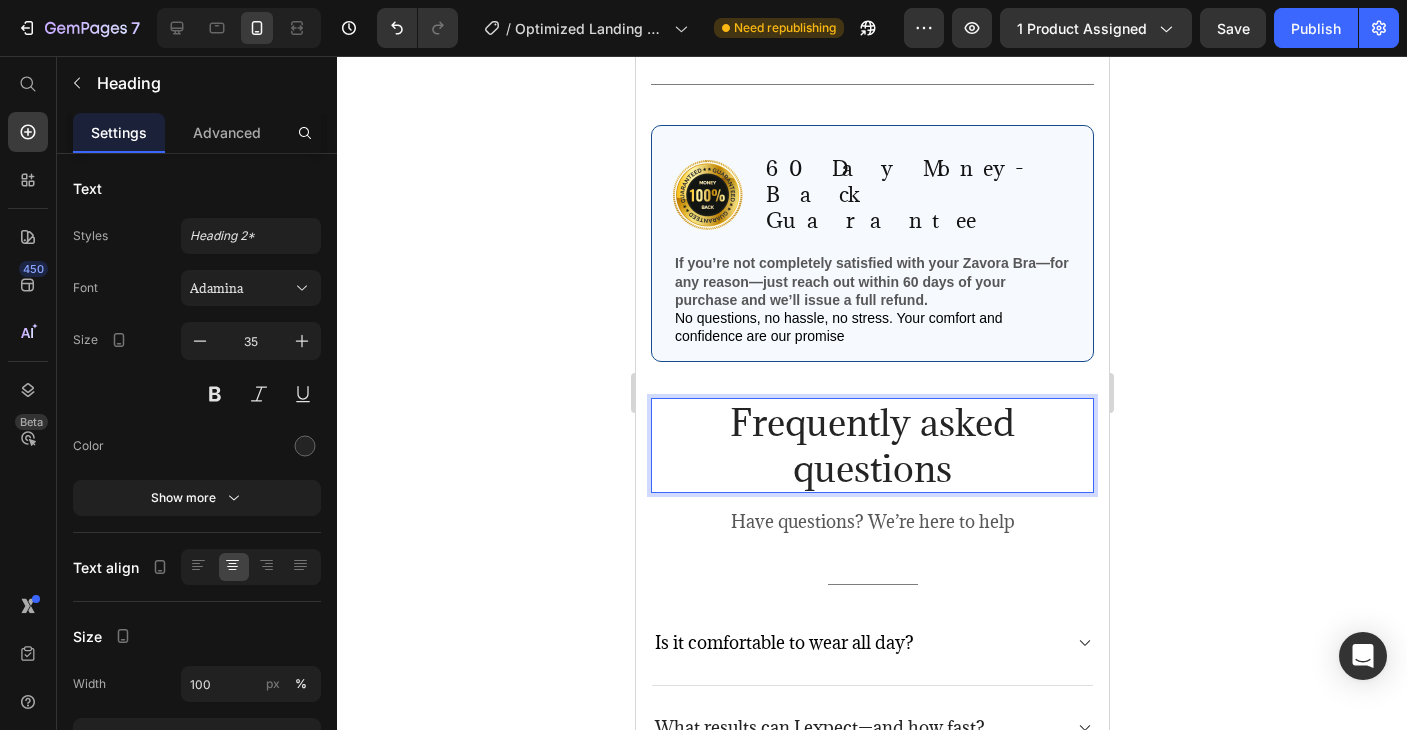 click on "Frequently asked questions" at bounding box center (871, 445) 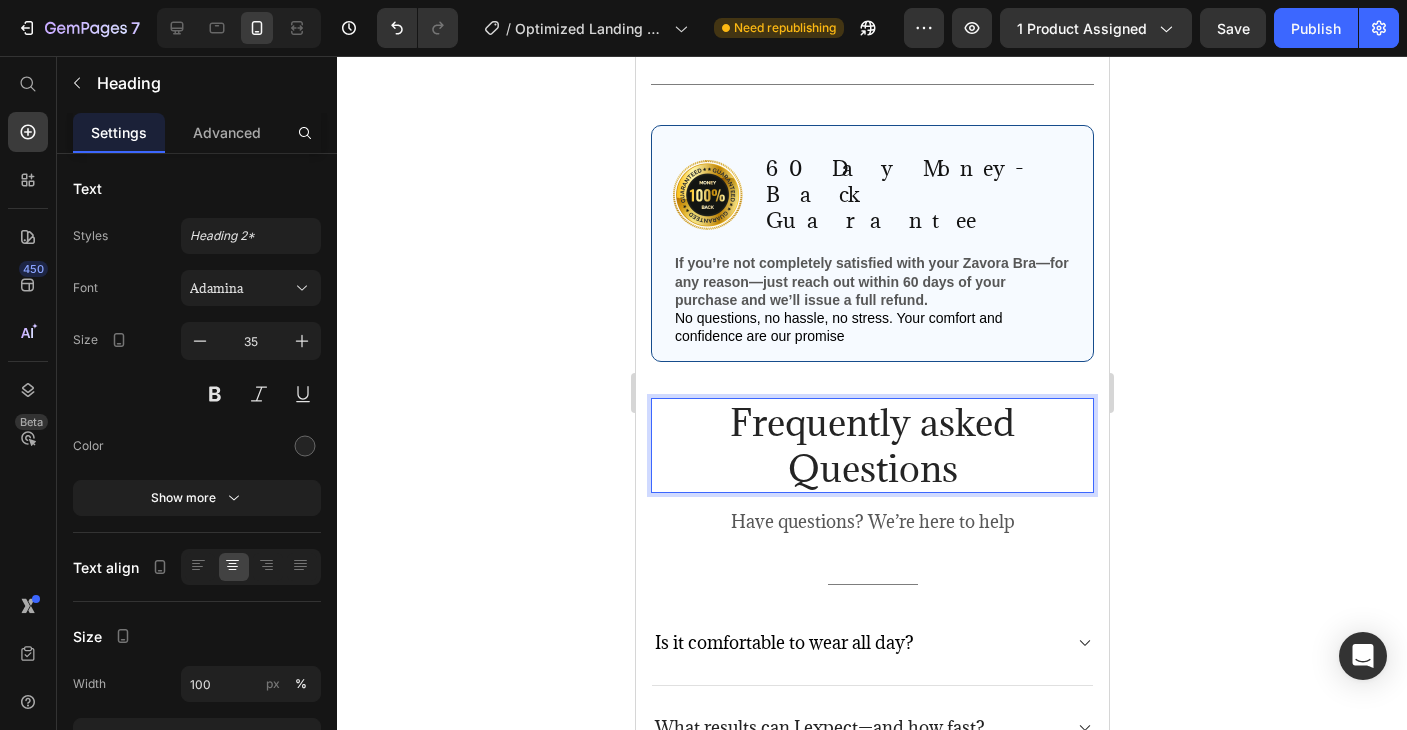 click on "Frequently asked Questions" at bounding box center [871, 445] 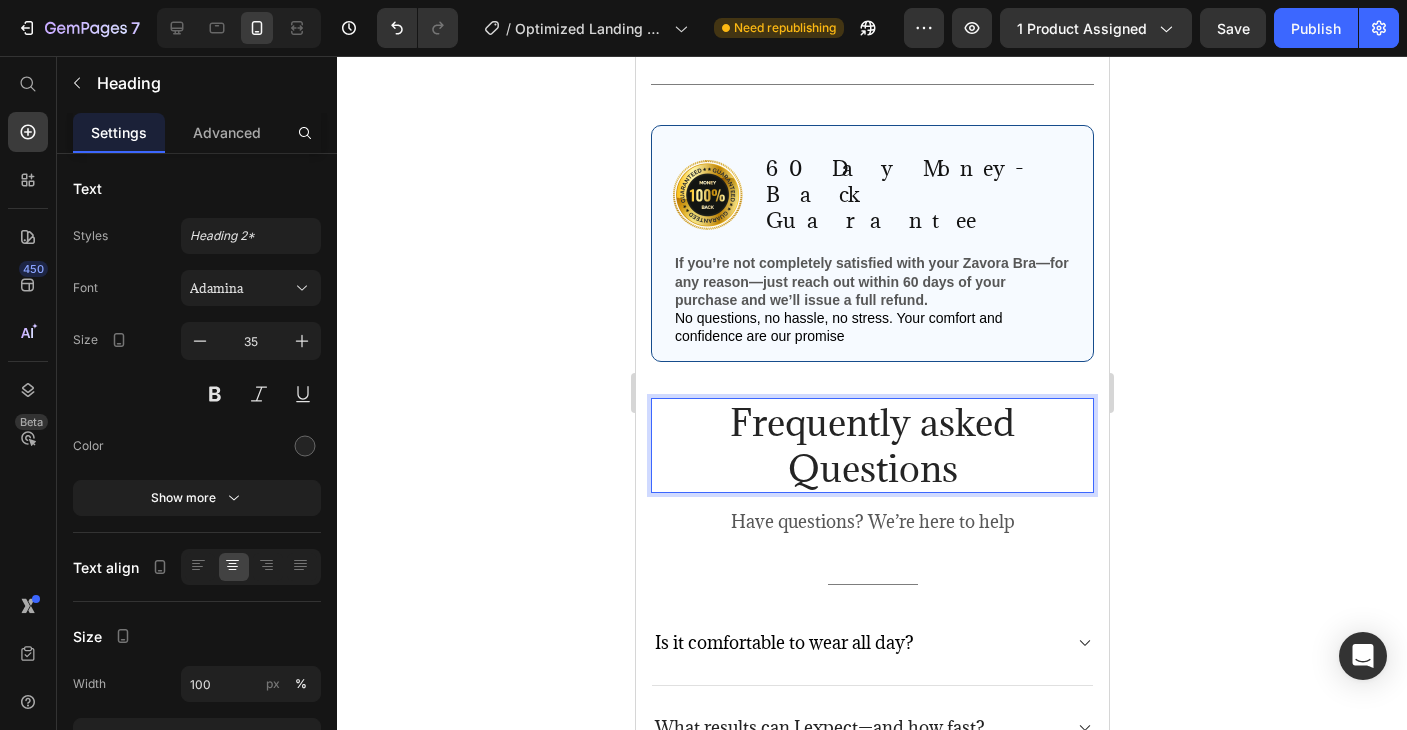 click on "Frequently asked Questions" at bounding box center [871, 445] 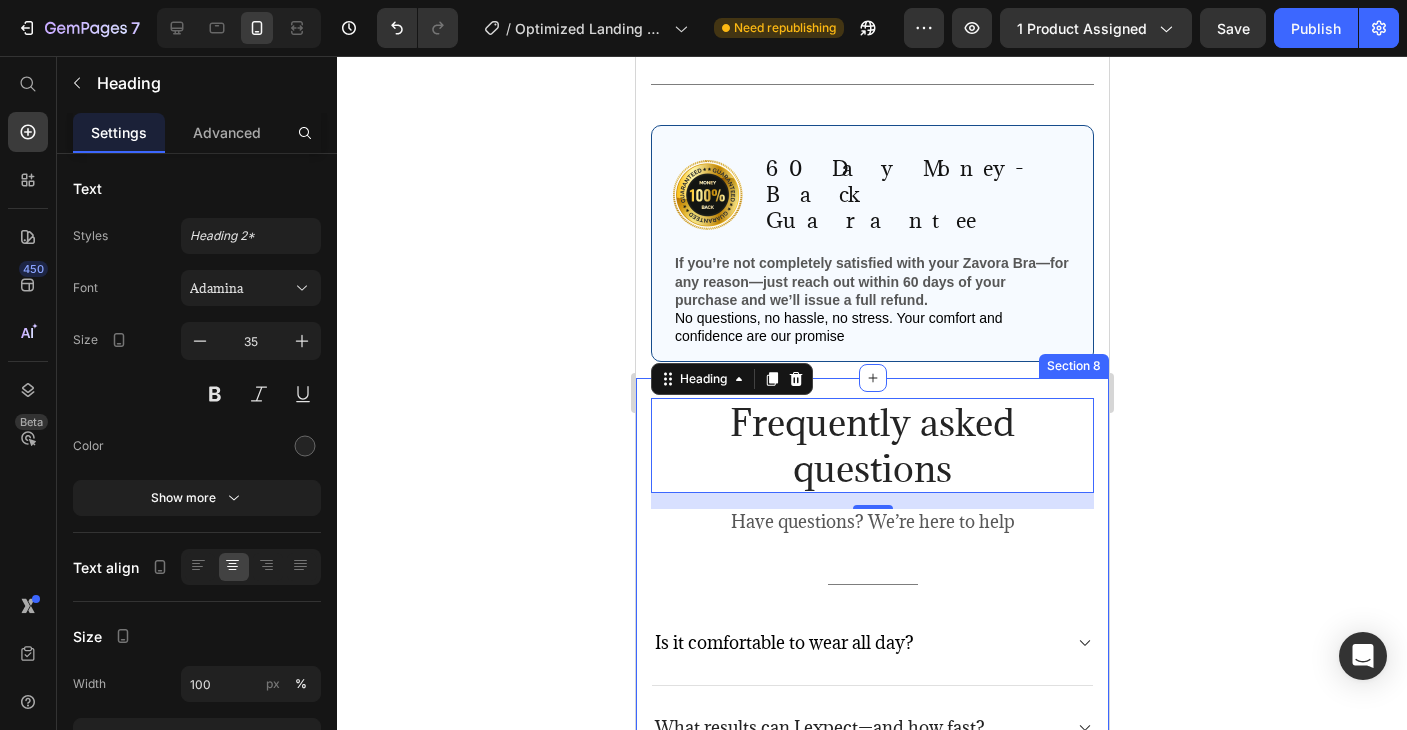 click 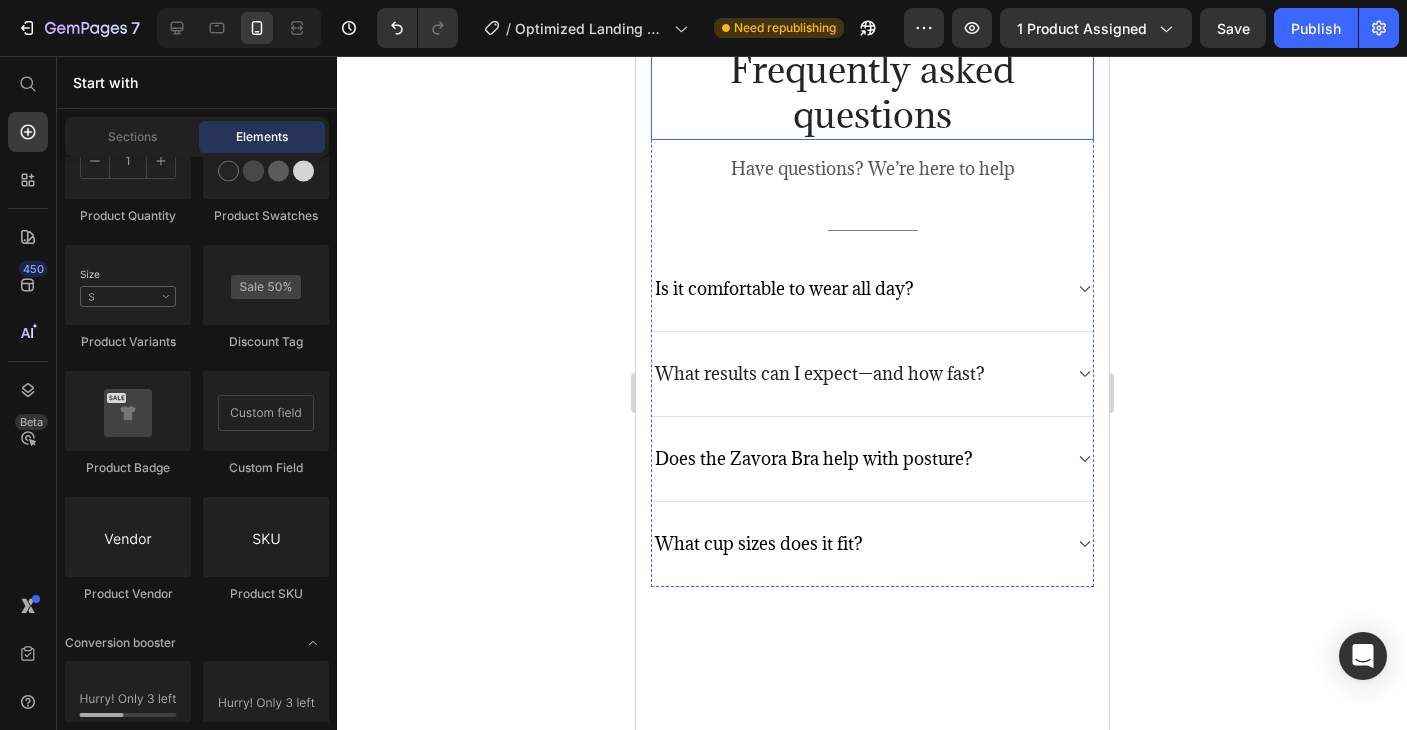 scroll, scrollTop: 5481, scrollLeft: 0, axis: vertical 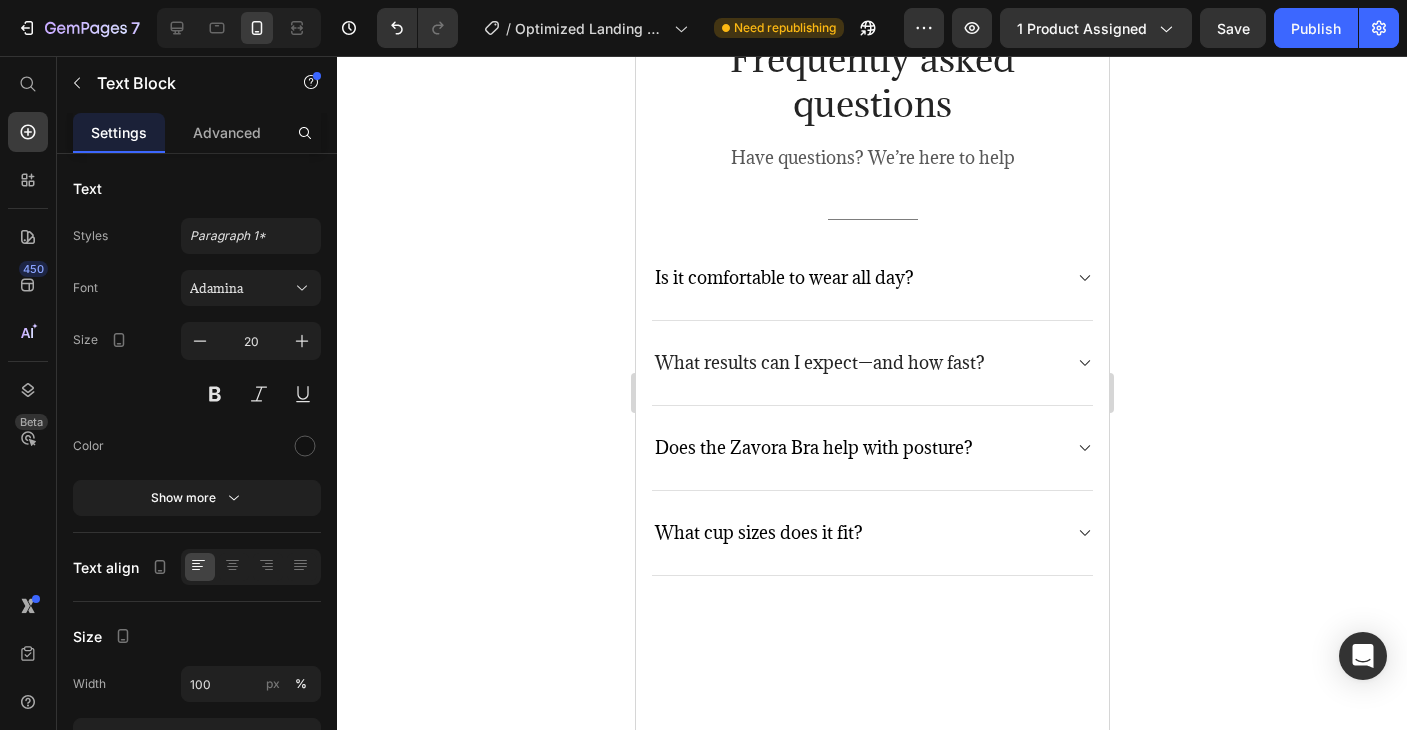 click on "60 Day Money-Back Guarantee" at bounding box center (917, -169) 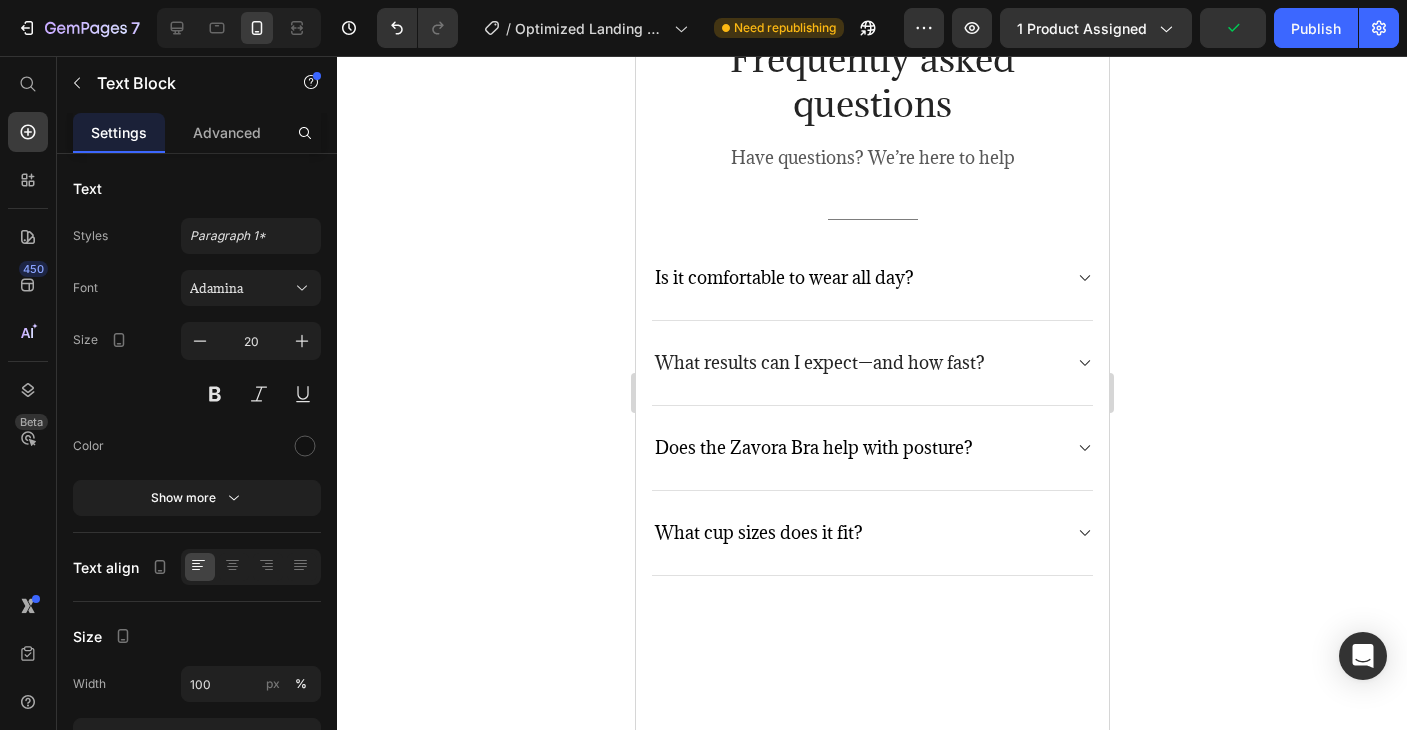 click on "60 Day Money-Back Guarantee" at bounding box center [917, -169] 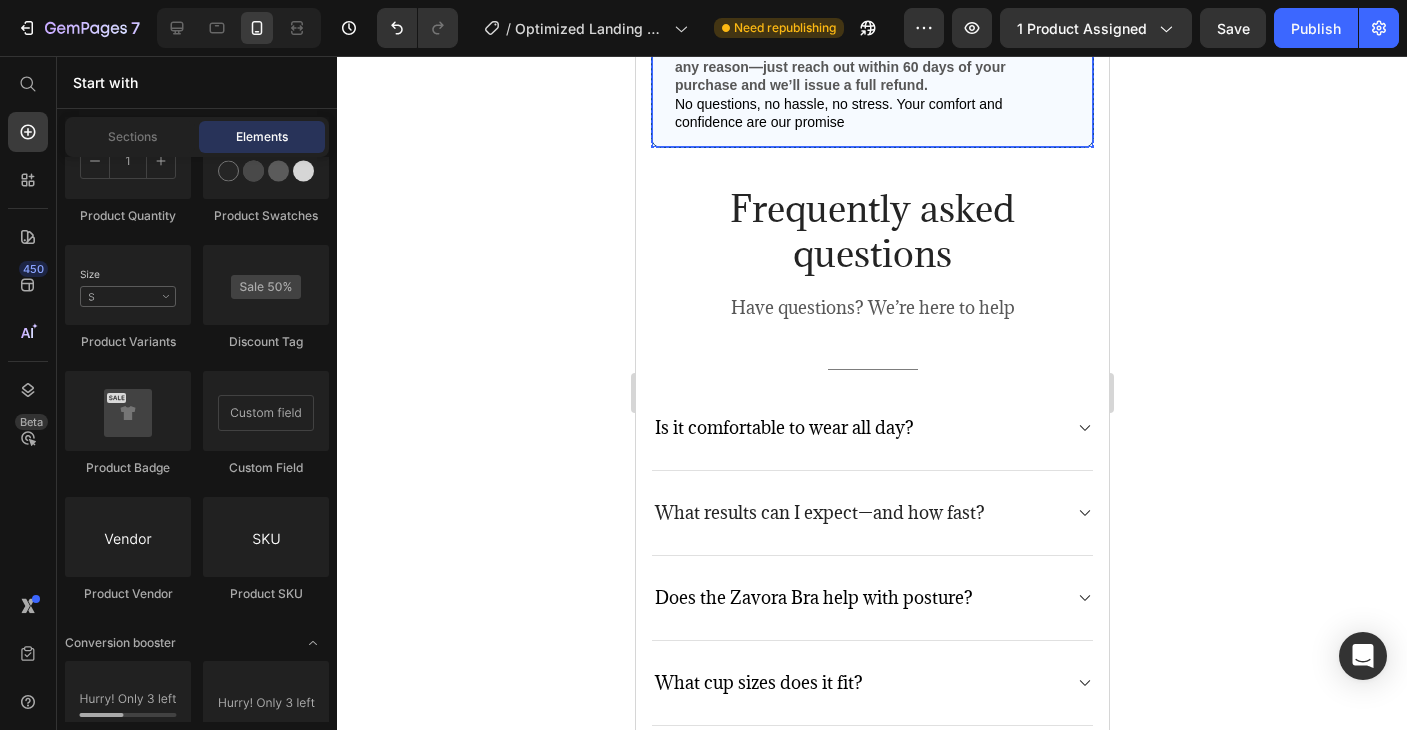 scroll, scrollTop: 5334, scrollLeft: 0, axis: vertical 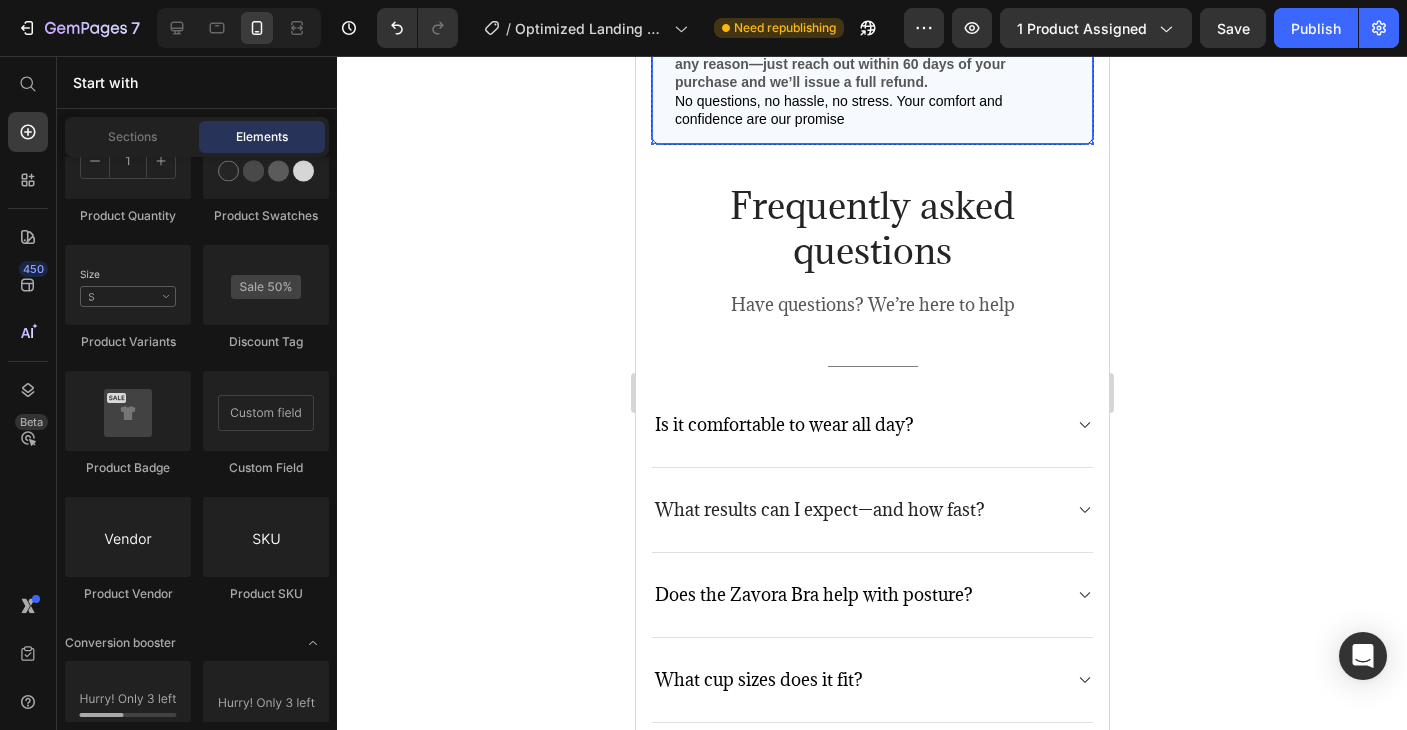 click on "What Our Girls Are Saying... Heading Image
Icon
Icon
Icon
Icon
Icon Row Abby Carroll Text block Row I didn’t expect a bra to make this much of a difference, but  Zavora  changed the game. My tops suddenly fit better, I looked more lifted and put together, even without trying. After a week, I wasn’t just noticing the shape, I was noticing how I  felt . More confident, more supported, more me. And honestly? It’s so easy to wear, it became part of my routine without even thinking about it. . Text block                Title Line (P) Images & Gallery Adds up to 2 cups – no wires, no discomfort! (P) Title $29.99 (P) Price $59.99 (P) Price Row Buy Now (P) Cart Button Product Row Image
Icon
Icon
Icon
Icon
Icon Row Melissa Y. Text block Row . Text block                Title Line (P) Images & Gallery Invisible Zavora Lift Pads (P) Title $3.30 (P) Price" at bounding box center [871, -556] 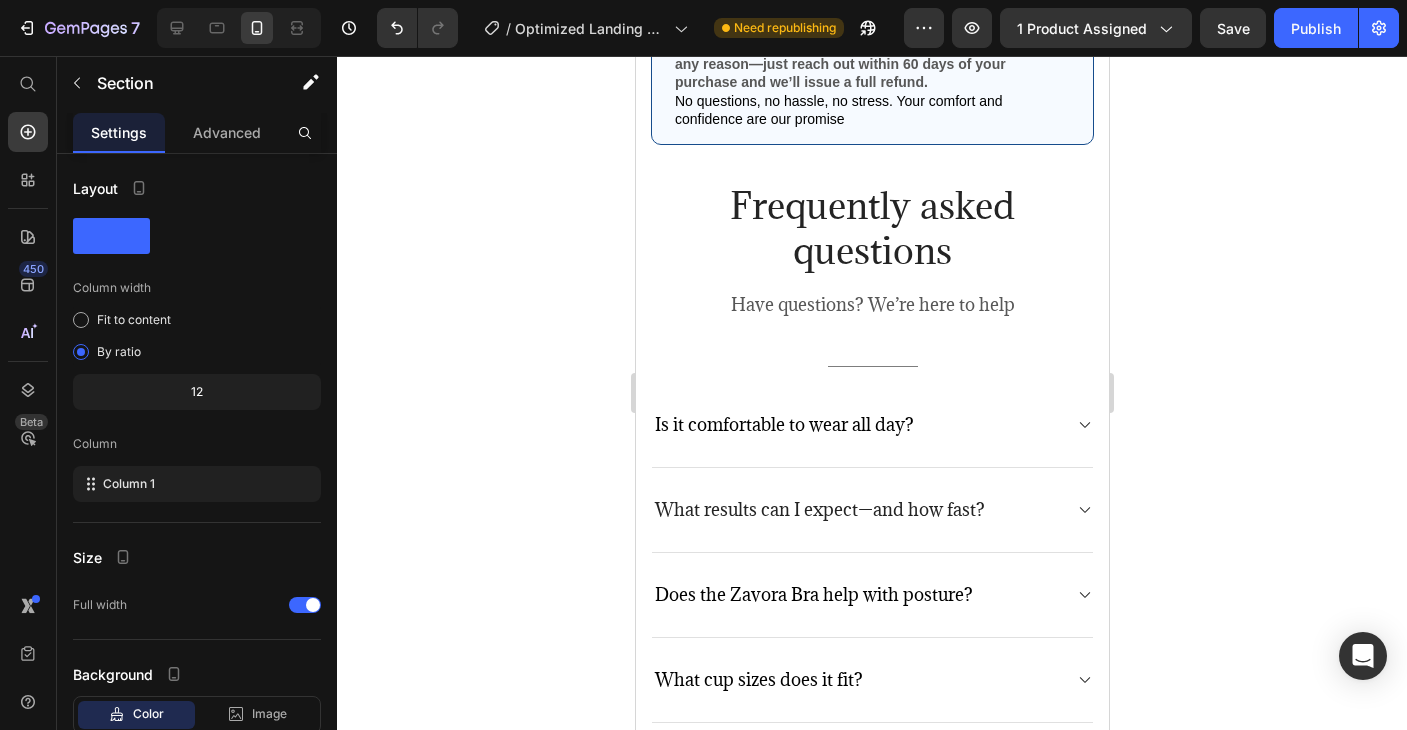 click on "Title Line" at bounding box center (871, -133) 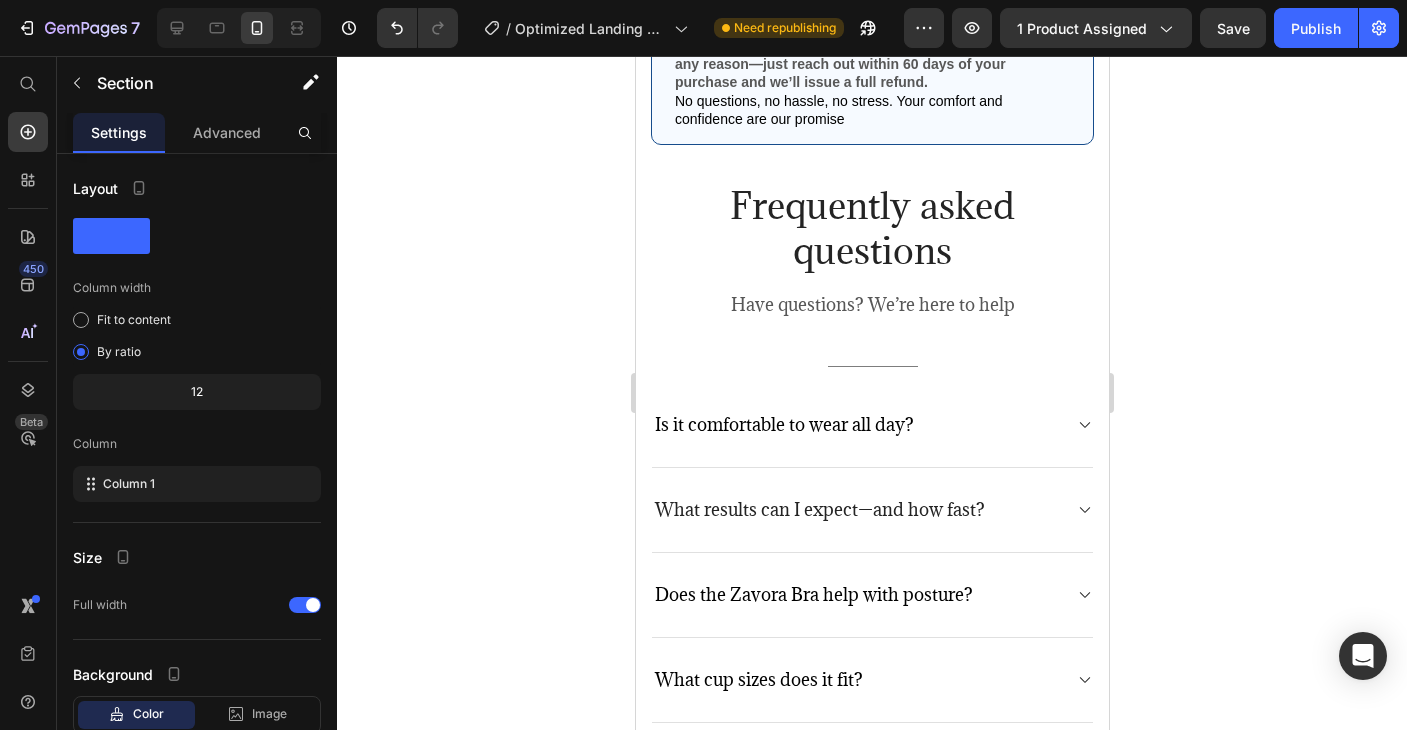click on "What Our Girls Are Saying... Heading Image
Icon
Icon
Icon
Icon
Icon Row Abby Carroll Text block Row I didn’t expect a bra to make this much of a difference, but  Zavora  changed the game. My tops suddenly fit better, I looked more lifted and put together, even without trying. After a week, I wasn’t just noticing the shape, I was noticing how I  felt . More confident, more supported, more me. And honestly? It’s so easy to wear, it became part of my routine without even thinking about it. . Text block                Title Line (P) Images & Gallery Adds up to 2 cups – no wires, no discomfort! (P) Title $29.99 (P) Price $59.99 (P) Price Row Buy Now (P) Cart Button Product Row Image
Icon
Icon
Icon
Icon
Icon Row Melissa Y. Text block Row . Text block                Title Line (P) Images & Gallery Invisible Zavora Lift Pads (P) Title $3.30 (P) Price" at bounding box center [871, -556] 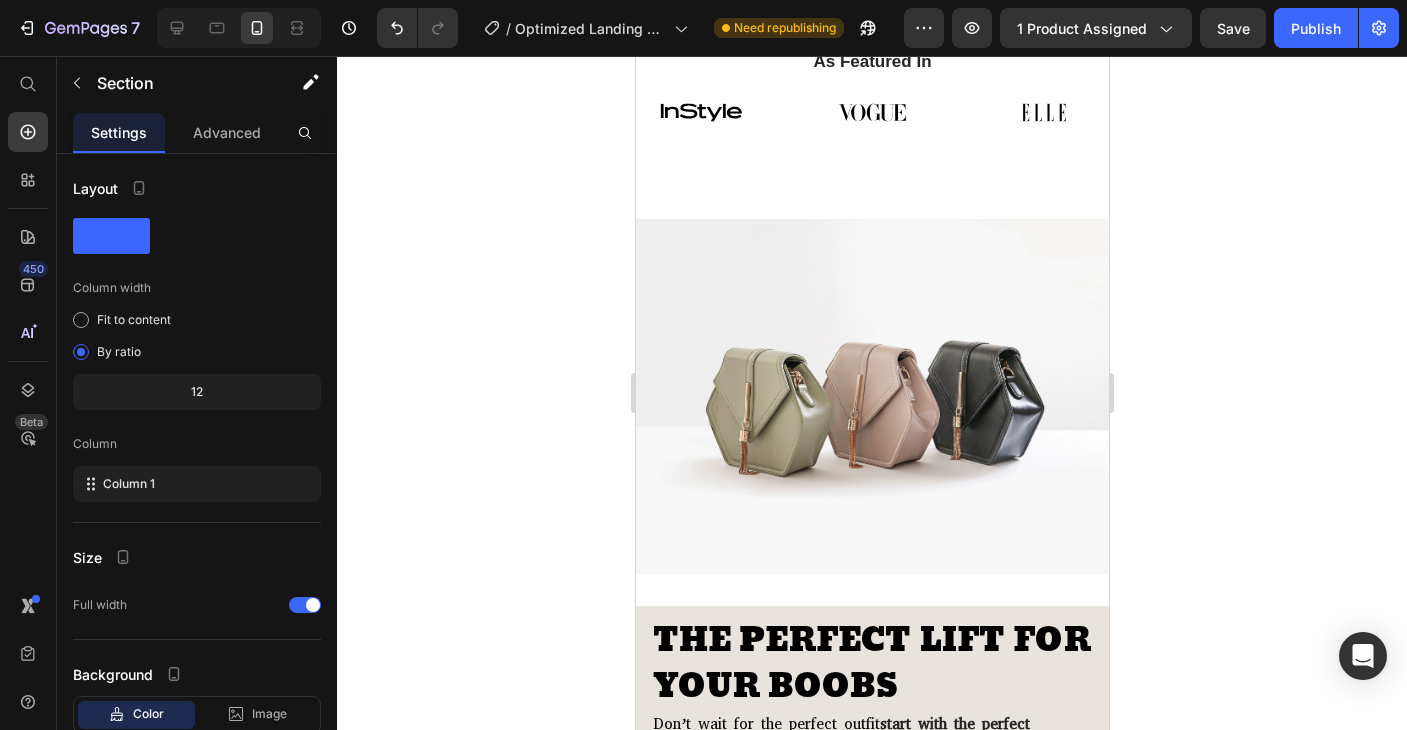 scroll, scrollTop: 1895, scrollLeft: 0, axis: vertical 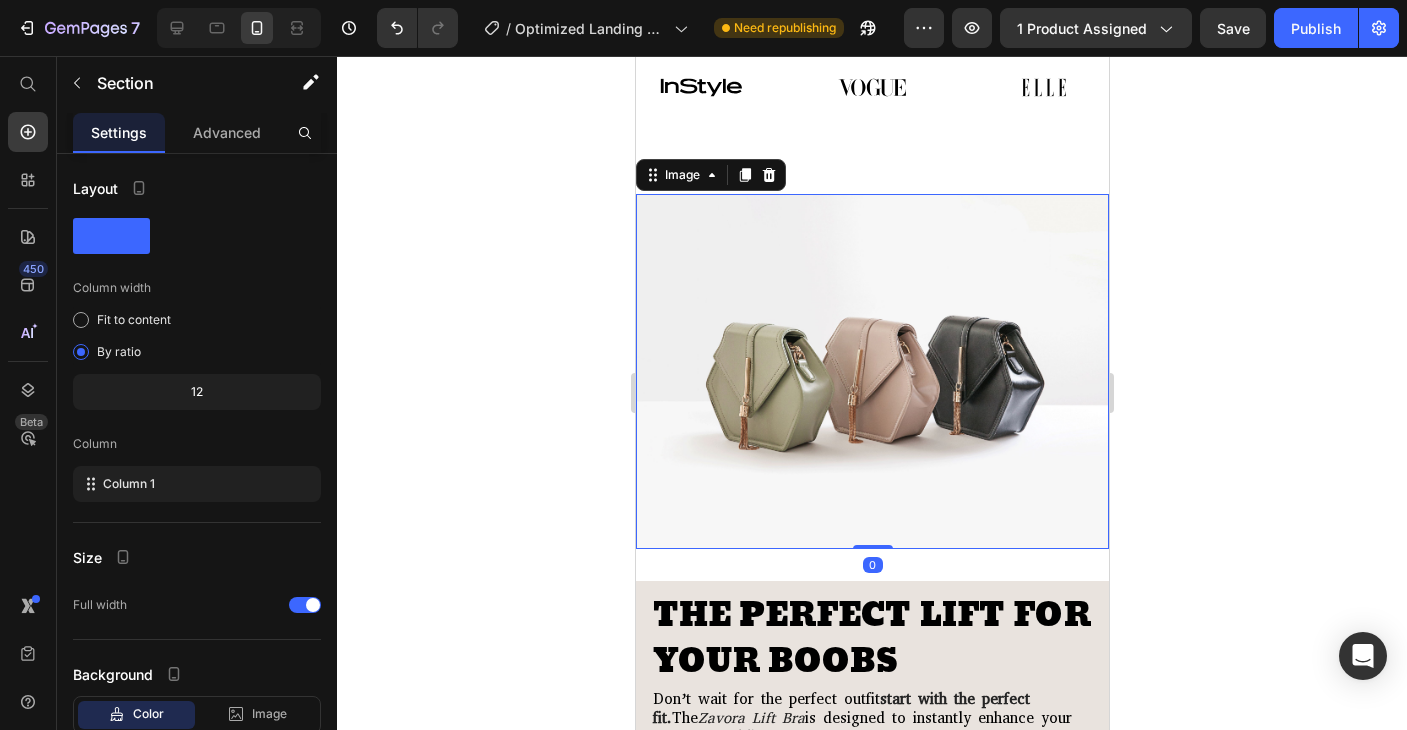 click at bounding box center (871, 371) 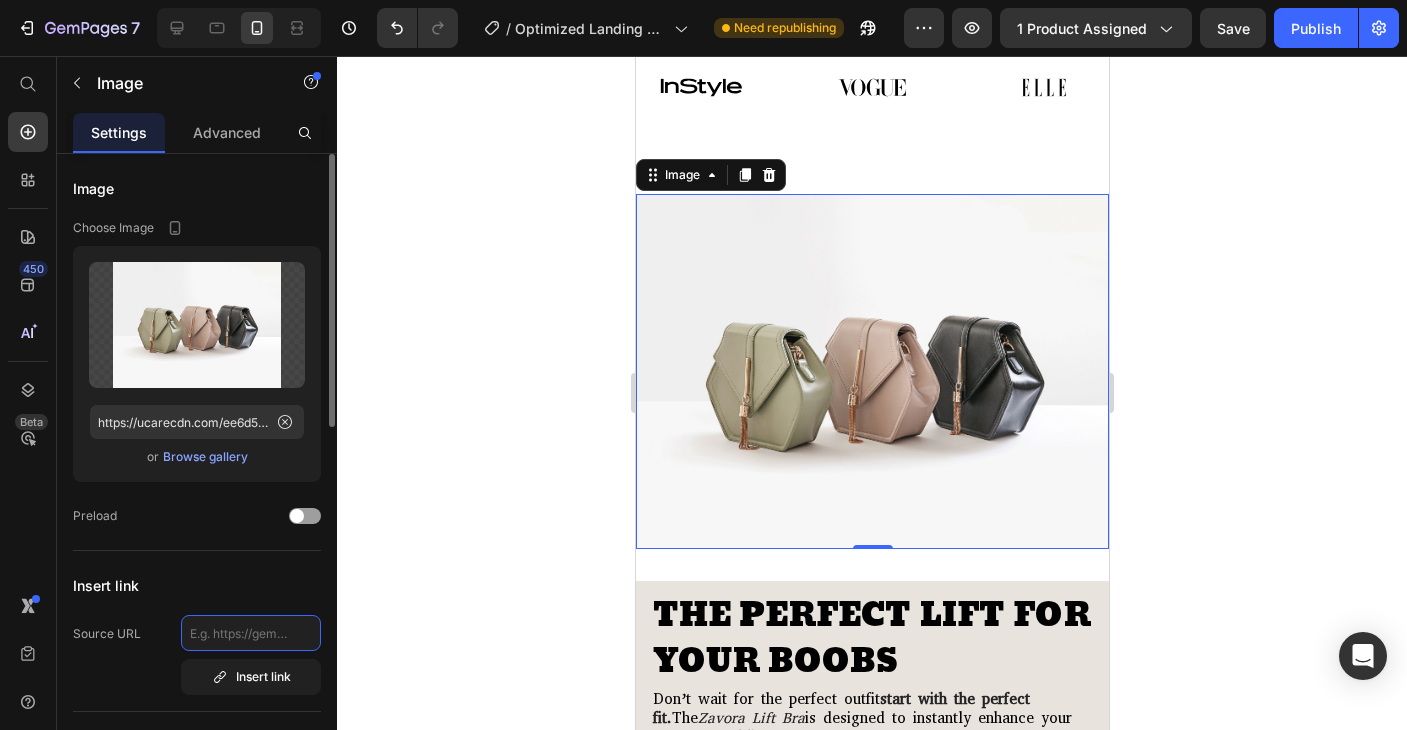 click 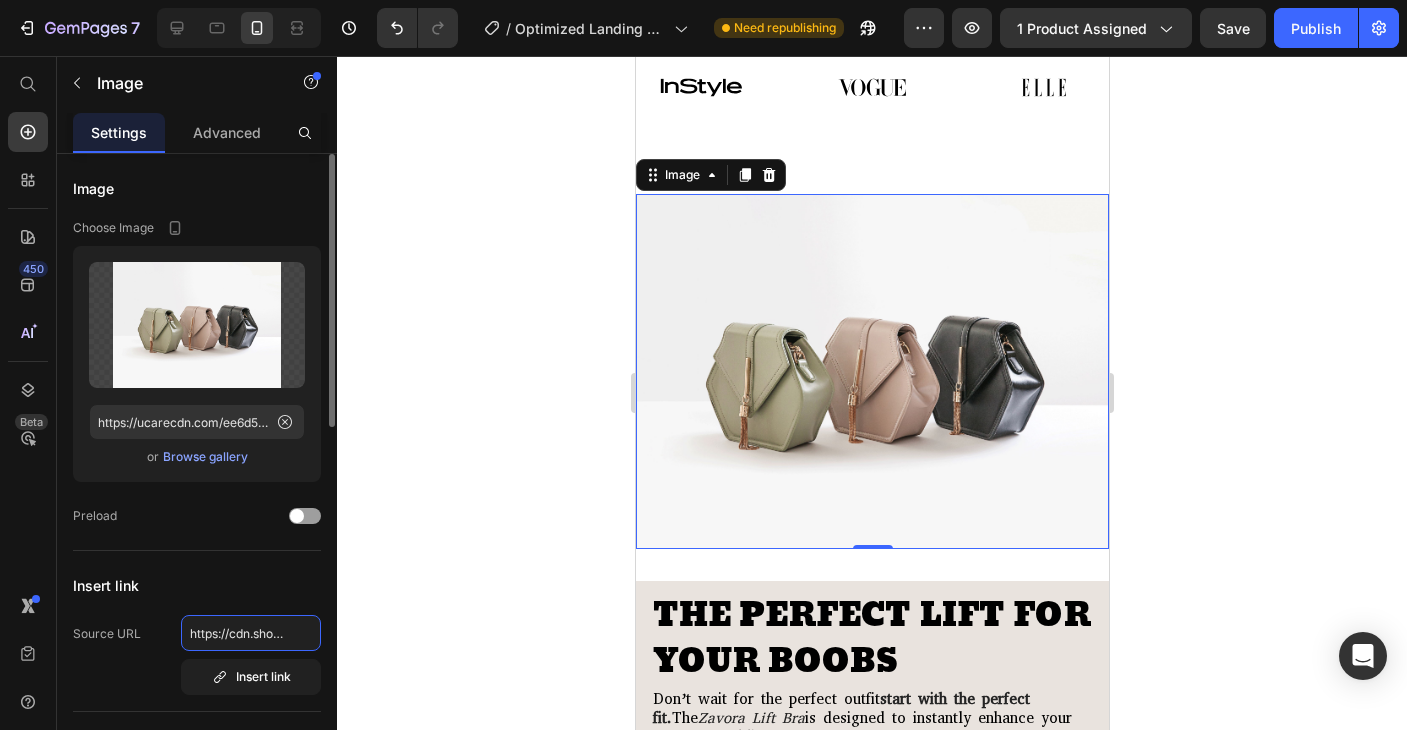 scroll, scrollTop: 0, scrollLeft: 375, axis: horizontal 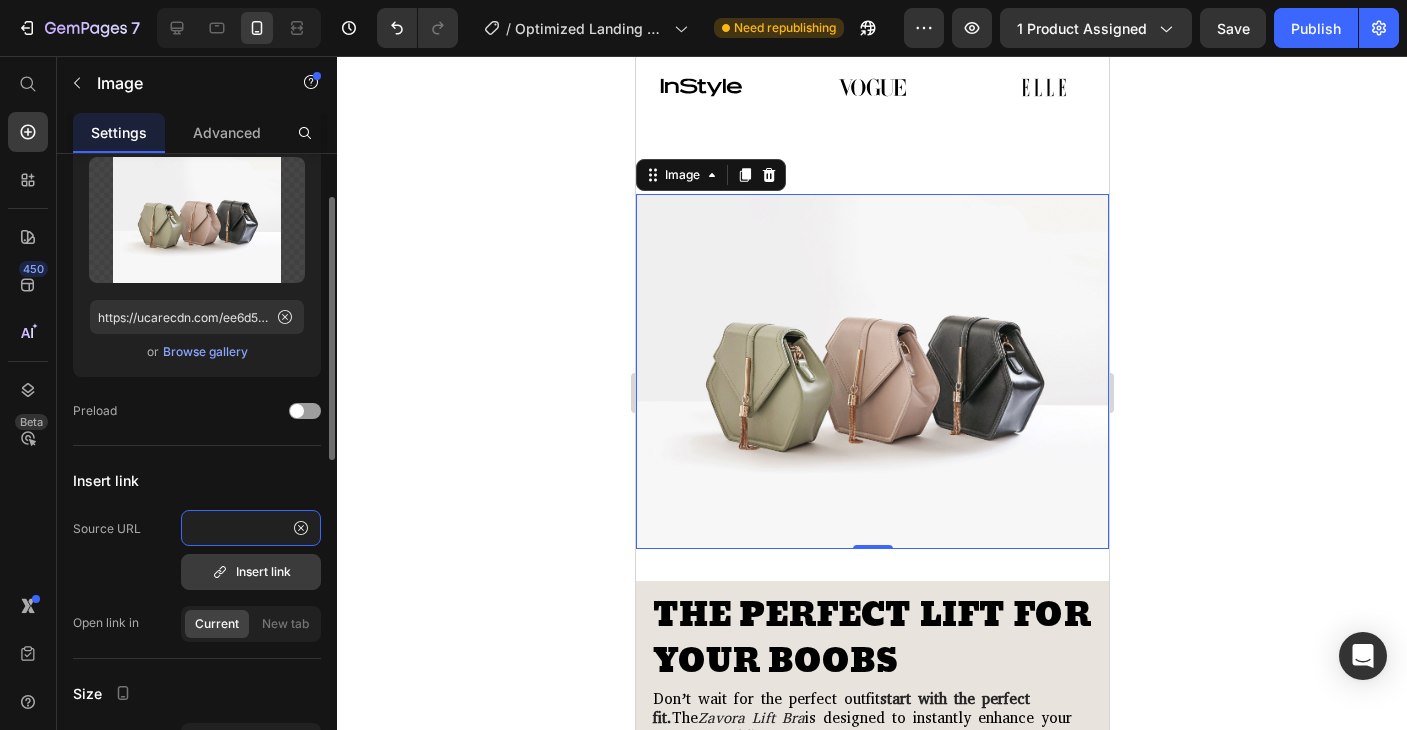 type on "https://cdn.shopify.com/videos/c/o/v/b495dedd34dd4994911d3b5c76d06cc2.mp4" 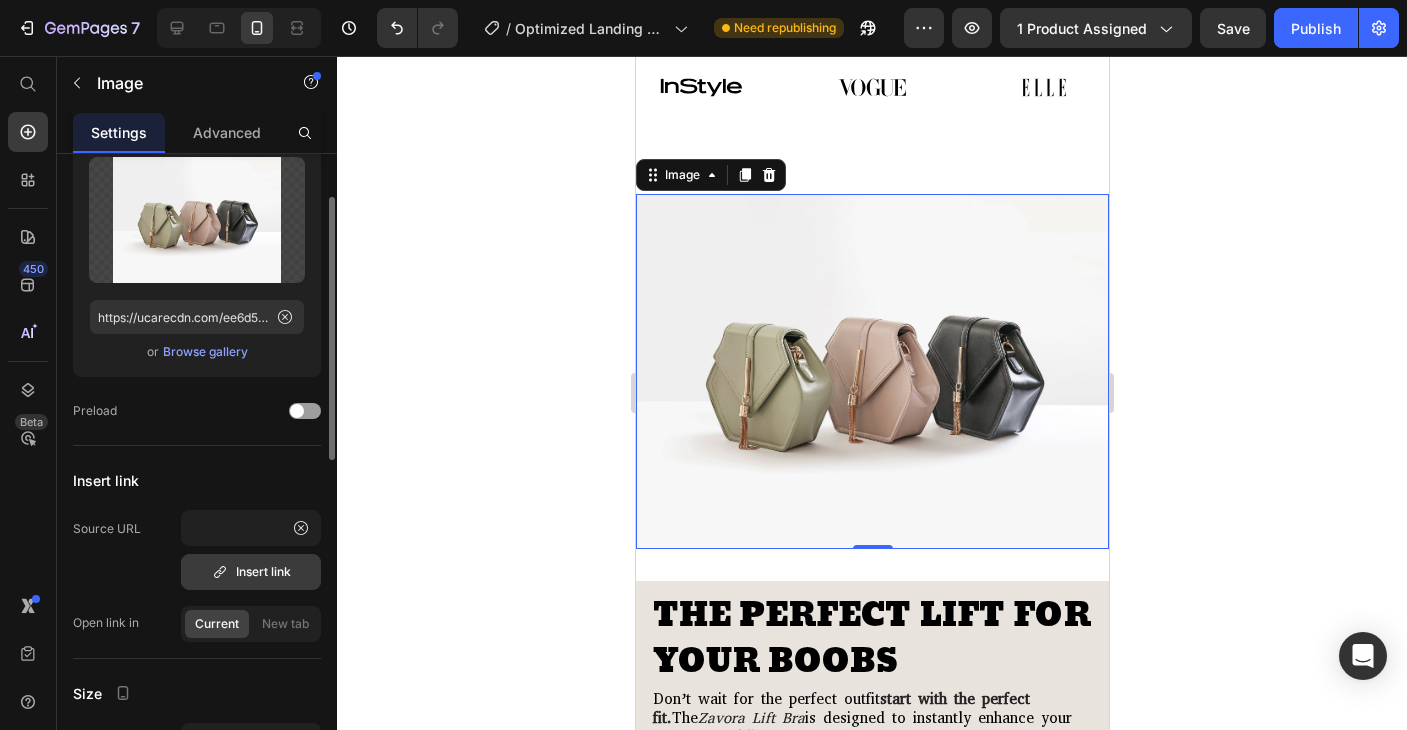 click on "Insert link" at bounding box center (251, 572) 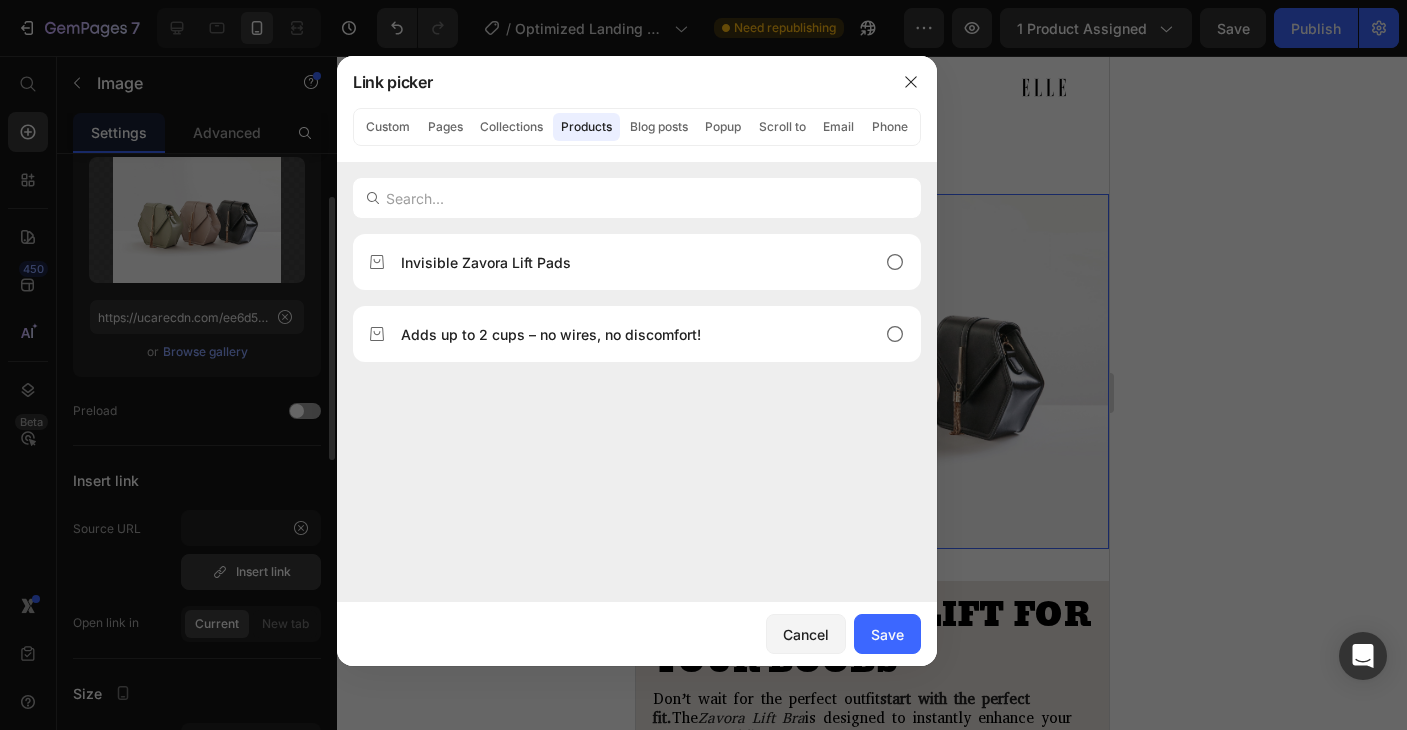 scroll, scrollTop: 0, scrollLeft: 0, axis: both 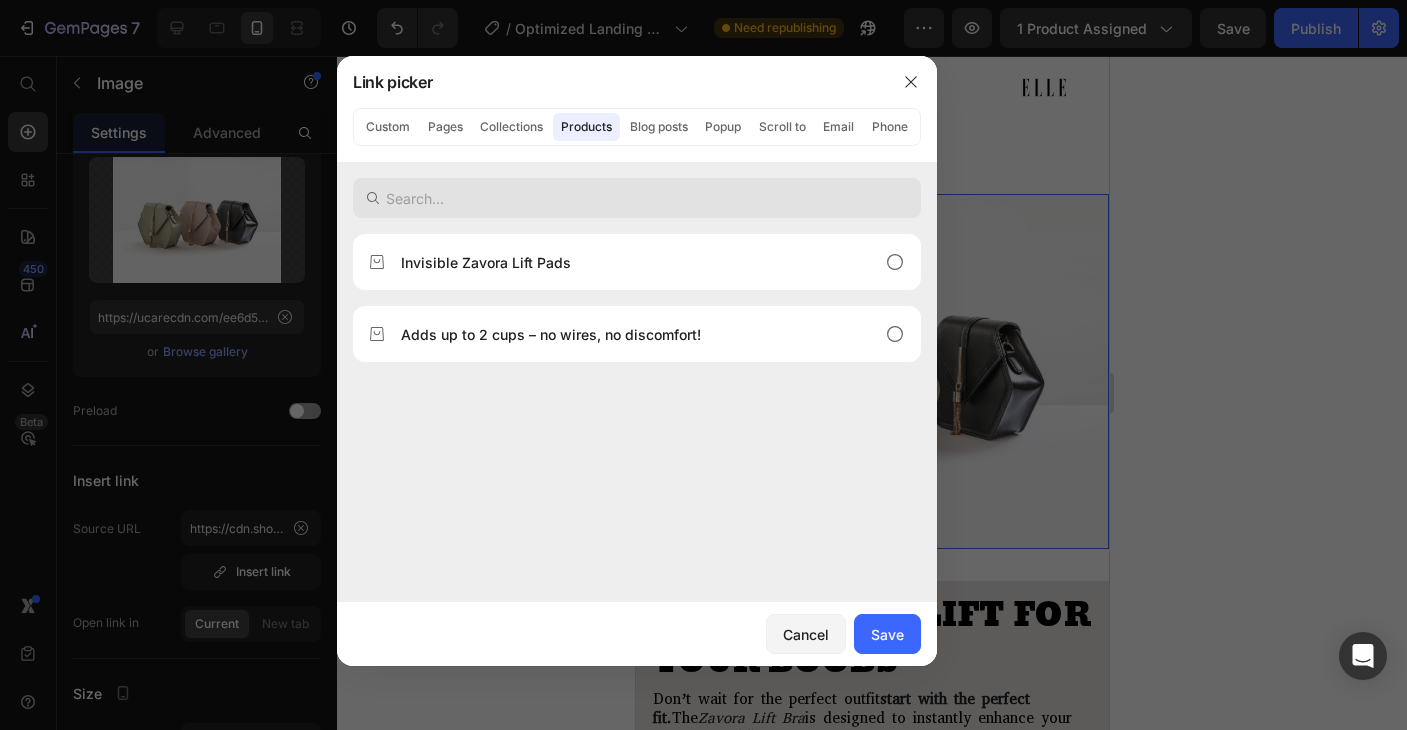 click at bounding box center [637, 198] 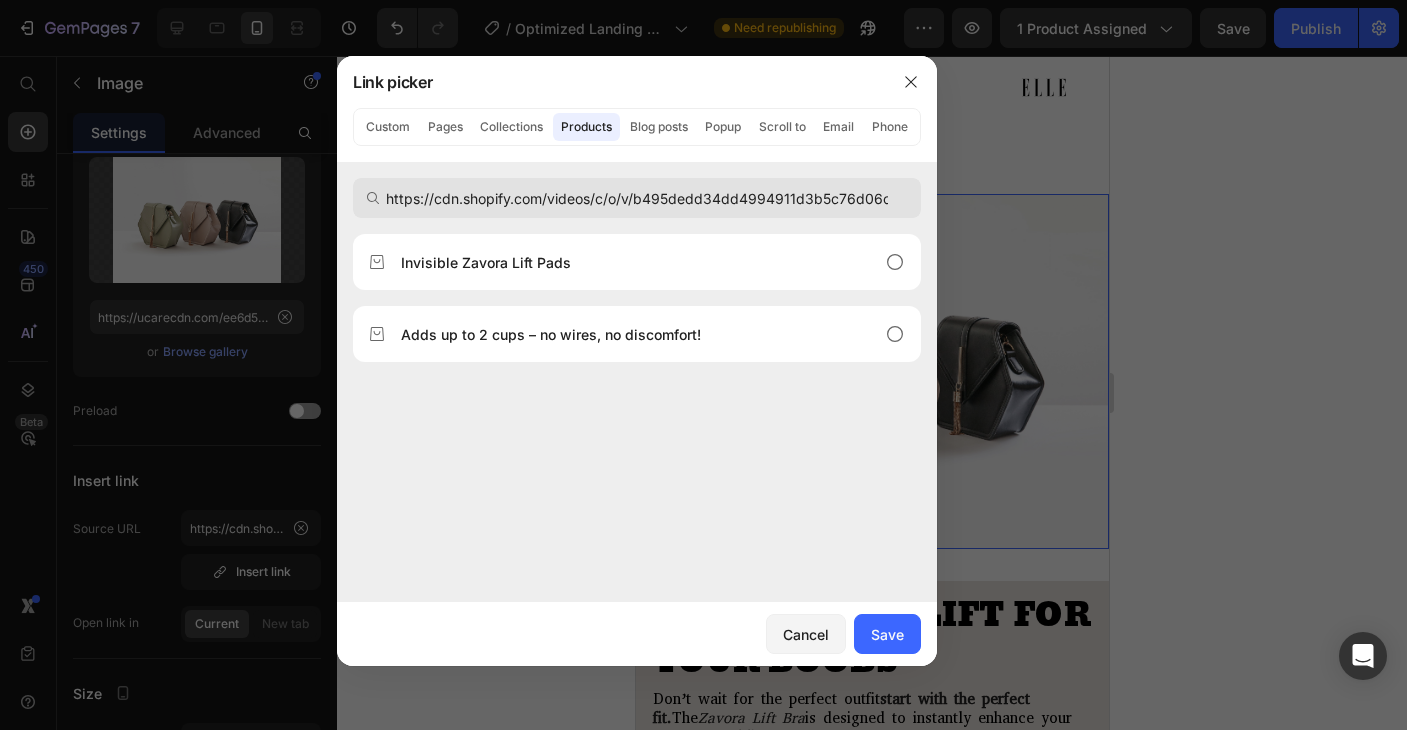 scroll, scrollTop: 0, scrollLeft: 49, axis: horizontal 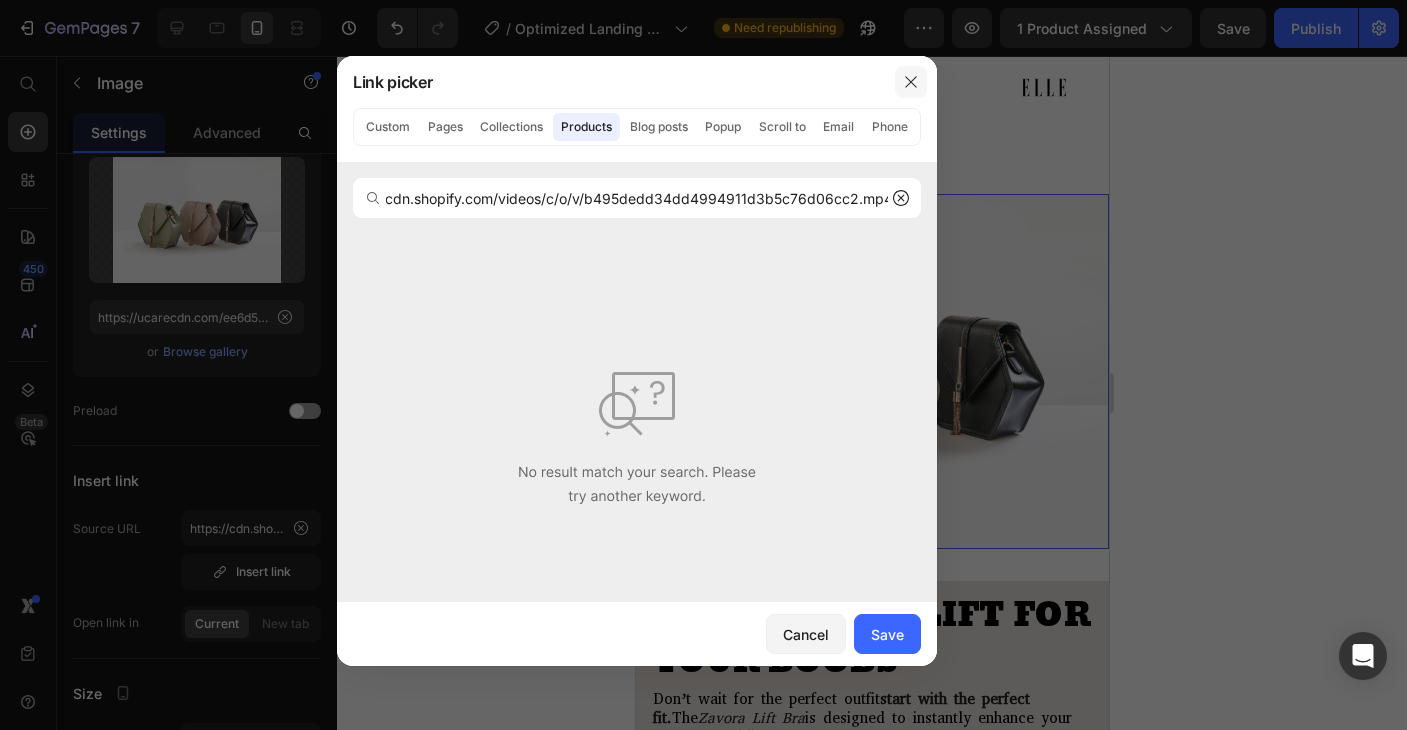 type on "https://cdn.shopify.com/videos/c/o/v/b495dedd34dd4994911d3b5c76d06cc2.mp4" 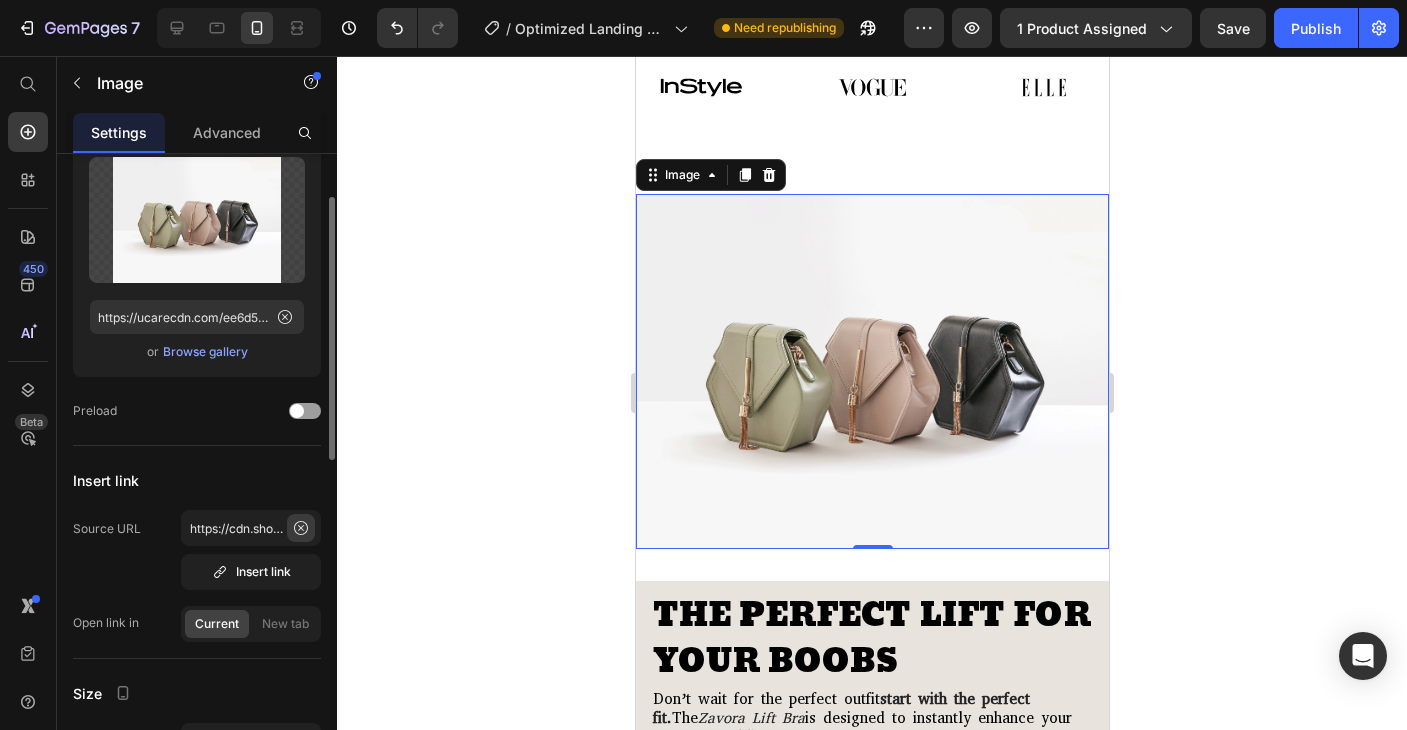click 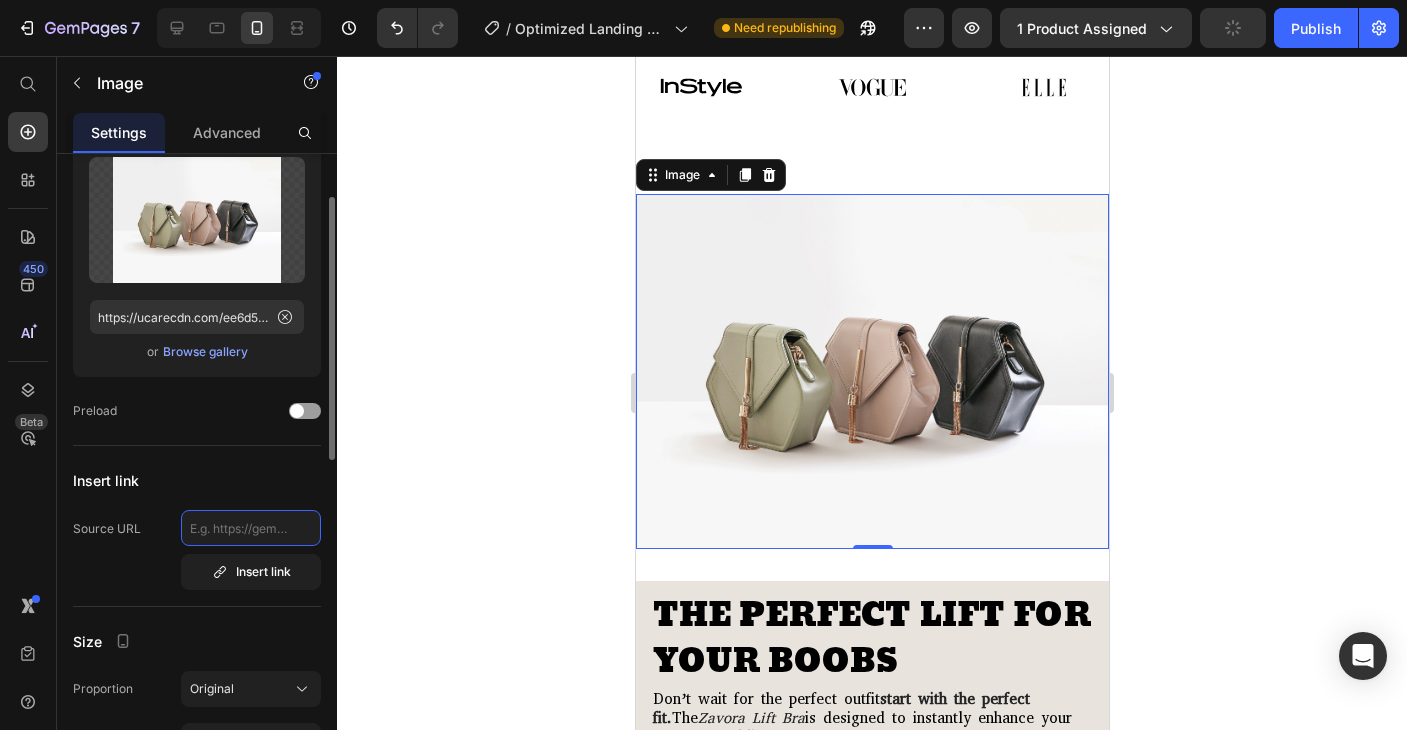 scroll, scrollTop: 0, scrollLeft: 0, axis: both 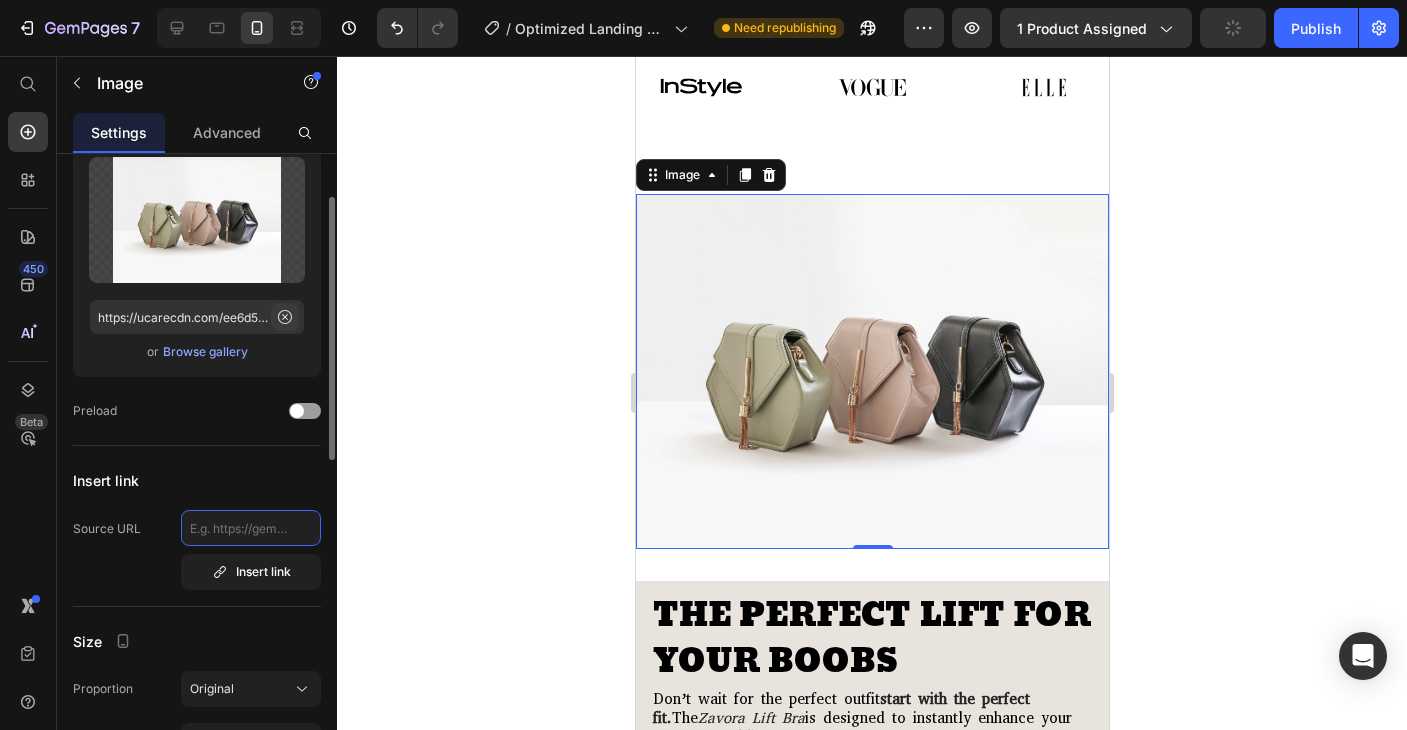 type on "https://cdn.shopify.com/videos/c/o/v/b495dedd34dd4994911d3b5c76d06cc2.mp4" 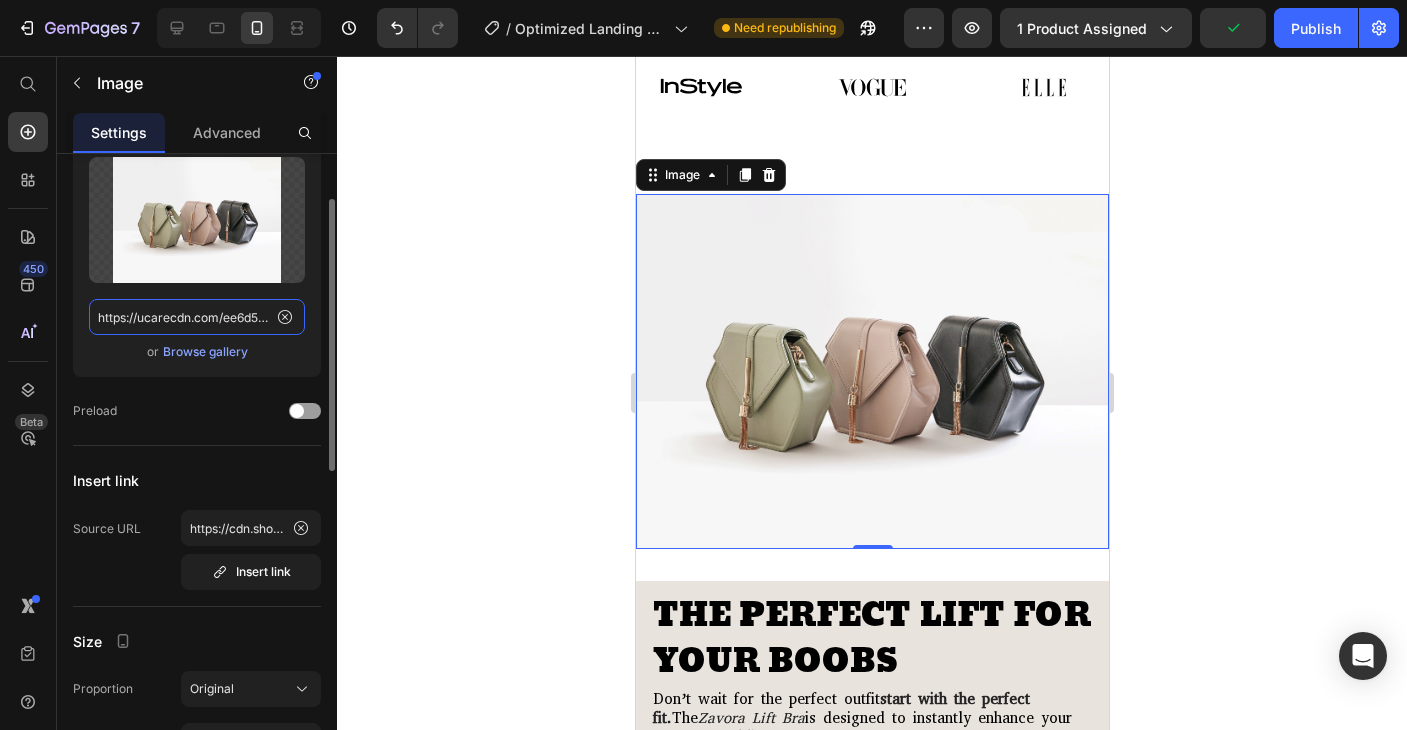 click on "https://ucarecdn.com/ee6d5074-1640-4cc7-8933-47c8589c3dee/-/format/auto/" 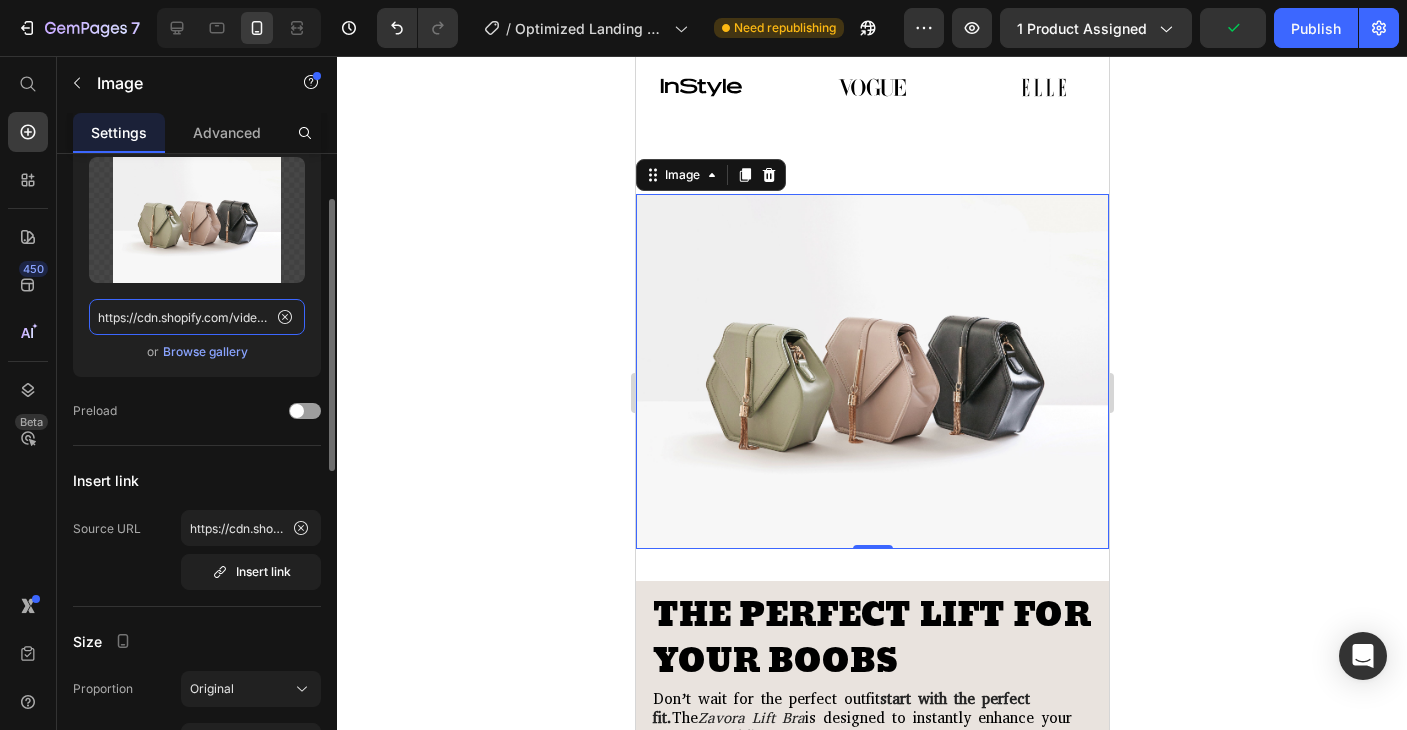 scroll, scrollTop: 0, scrollLeft: 299, axis: horizontal 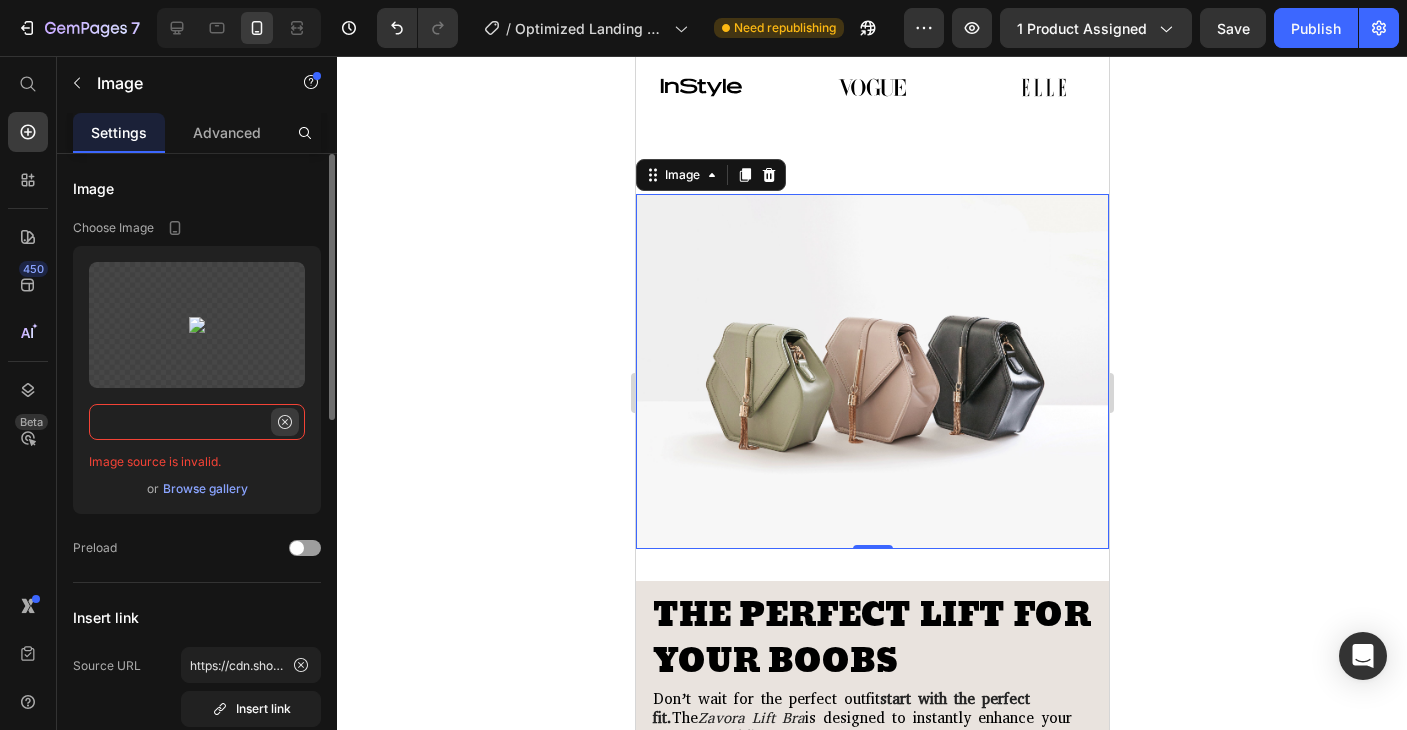 type on "https://cdn.shopify.com/videos/c/o/v/b495dedd34dd4994911d3b5c76d06cc2.mp4" 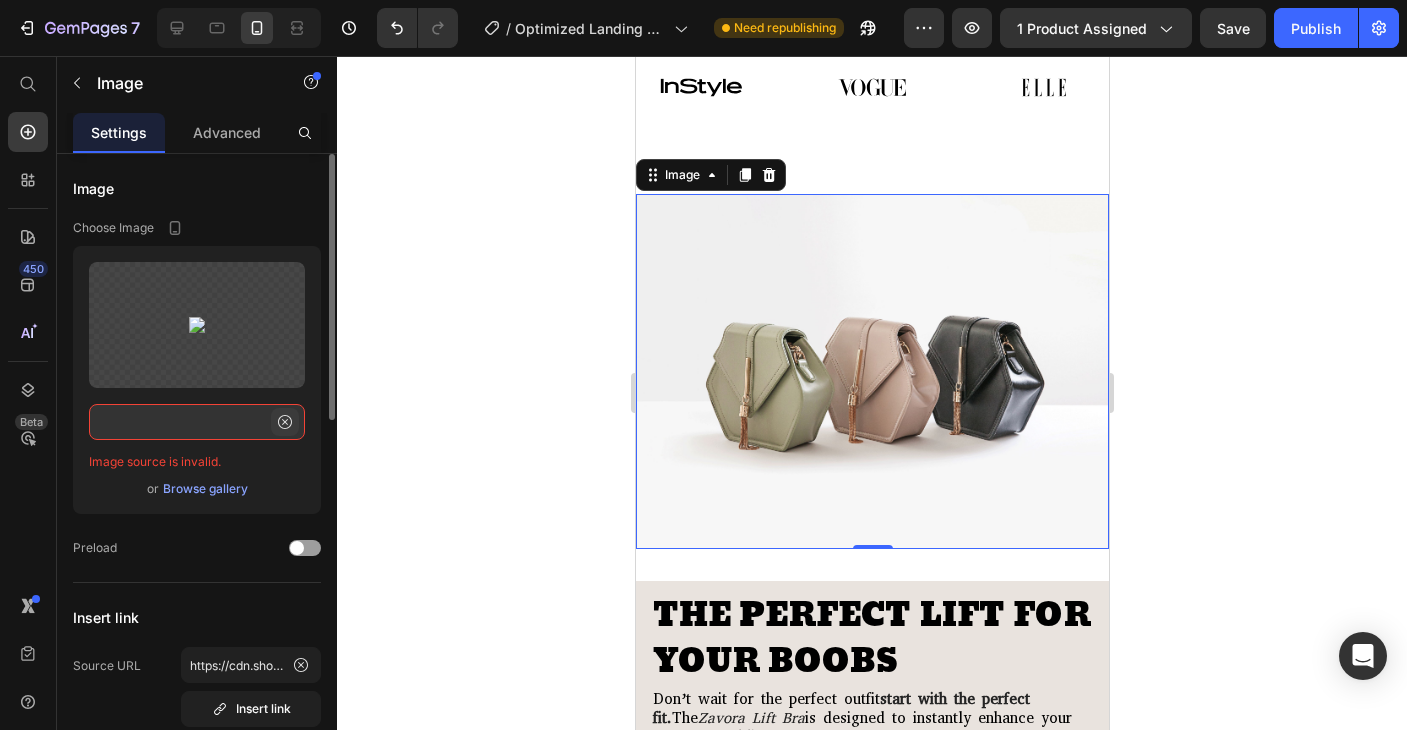 click 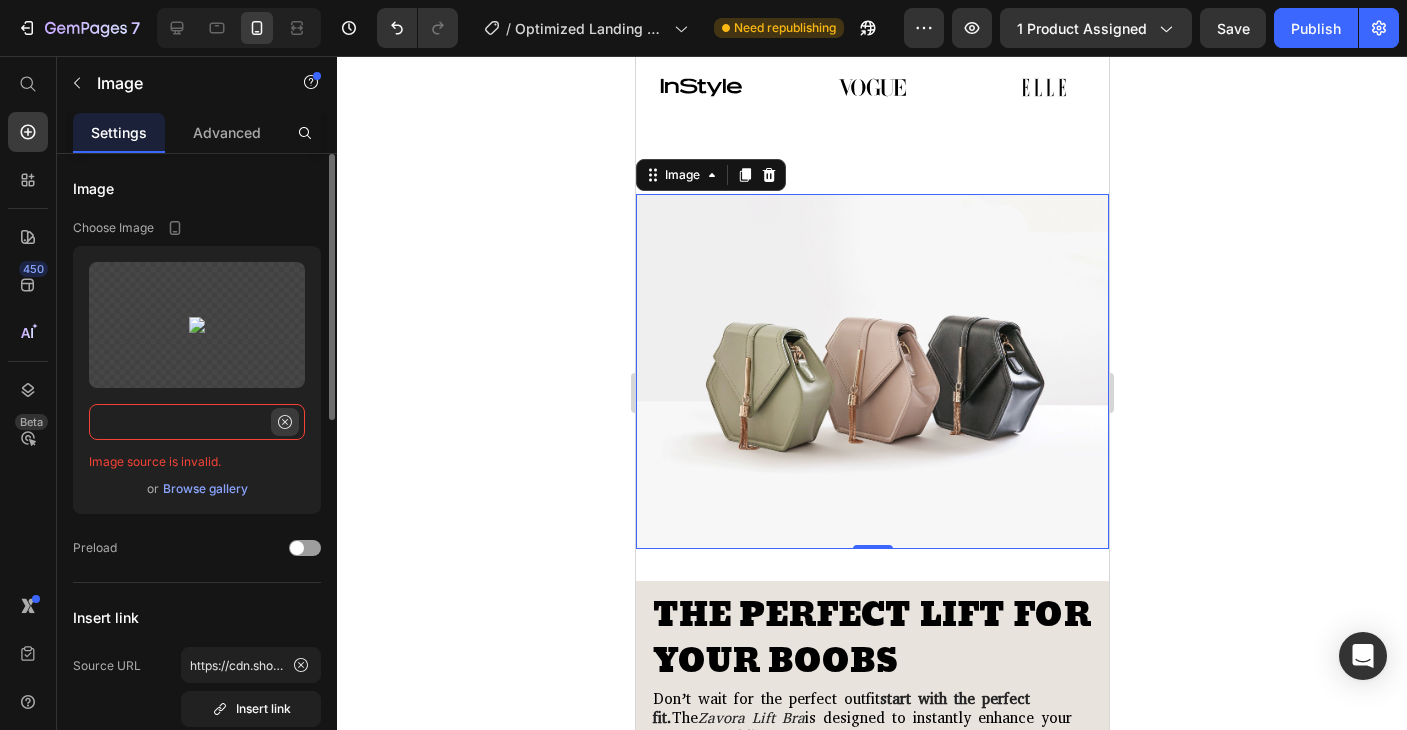 type 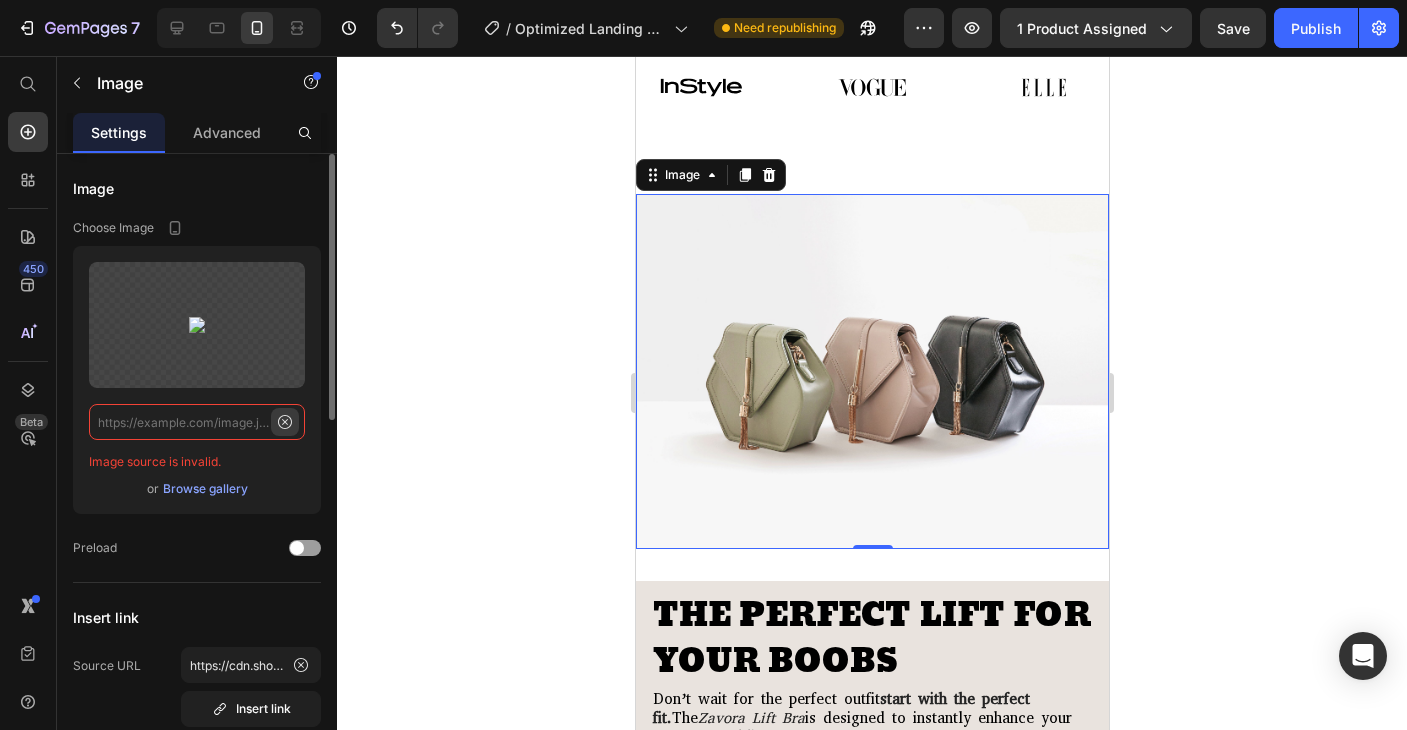 scroll, scrollTop: 0, scrollLeft: 0, axis: both 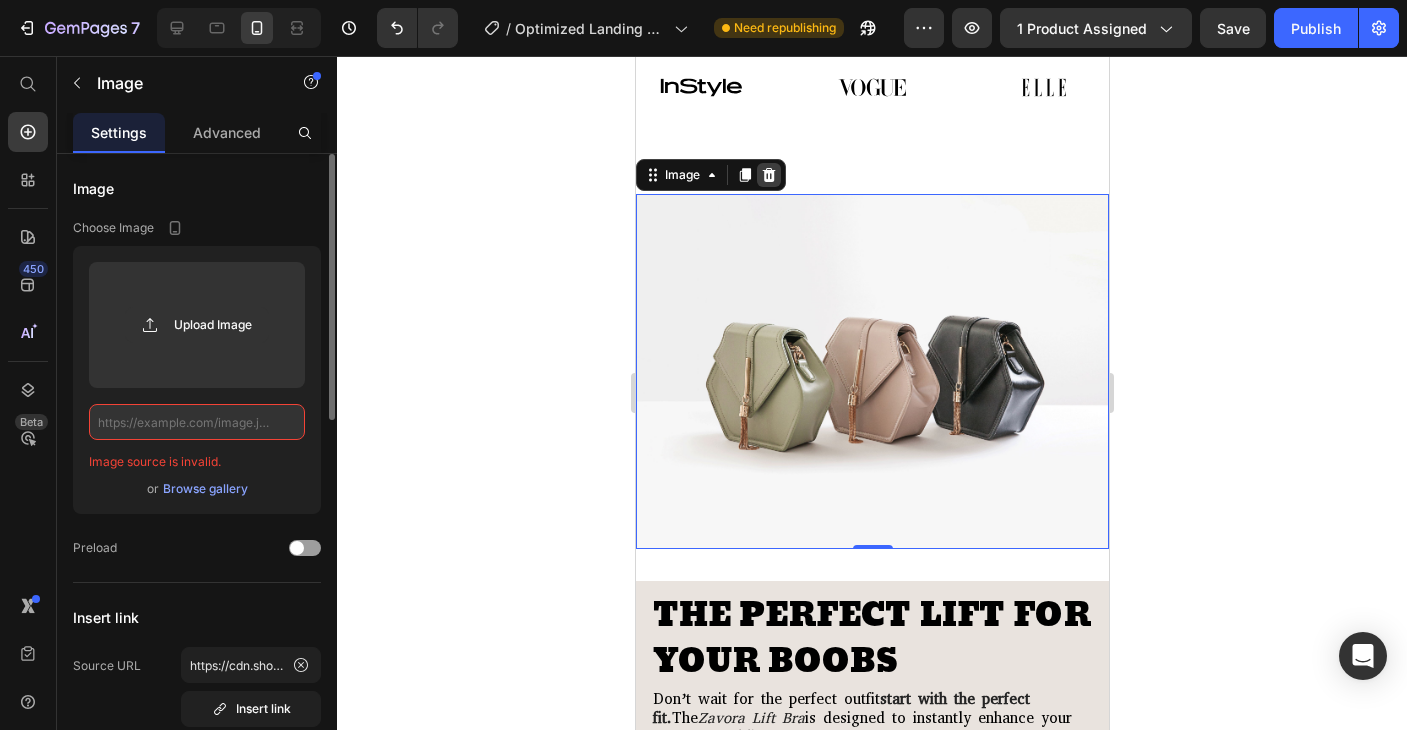 click at bounding box center [768, 175] 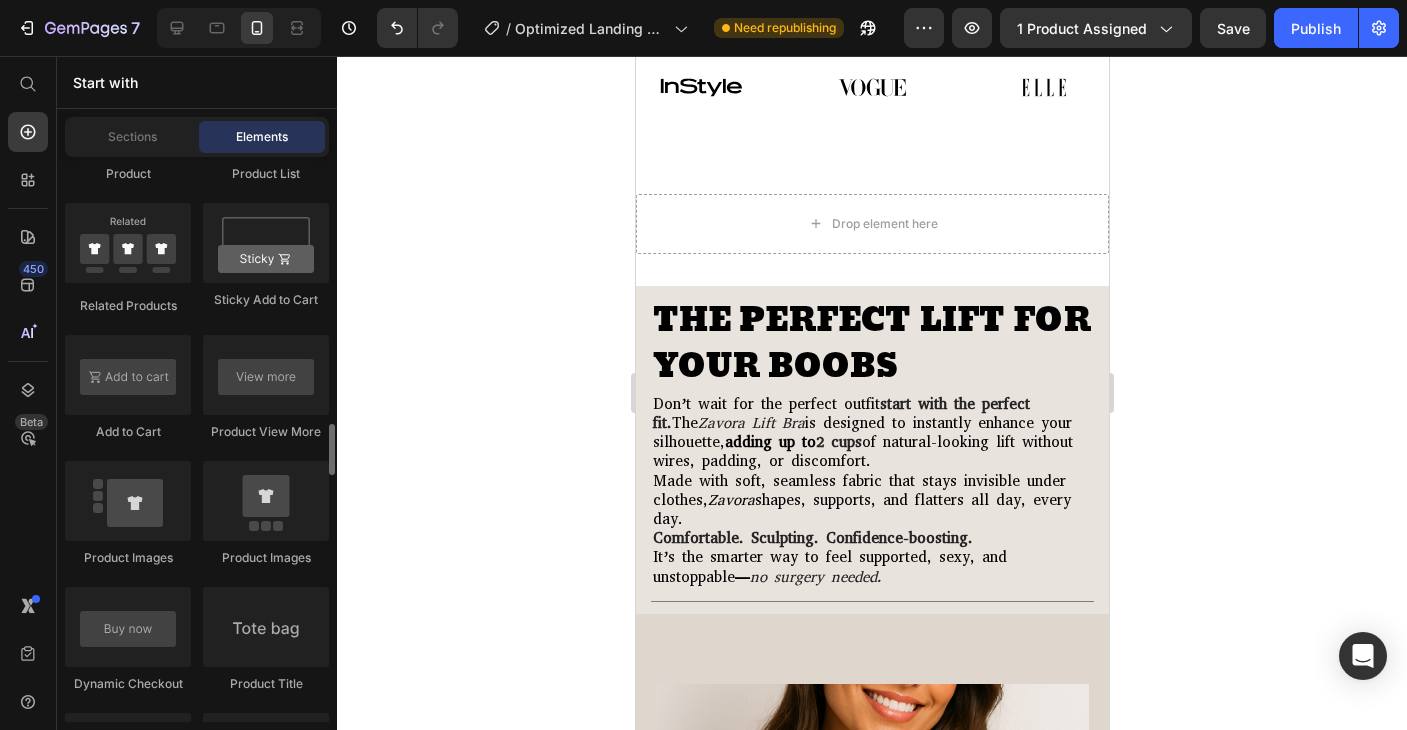 scroll, scrollTop: 2917, scrollLeft: 0, axis: vertical 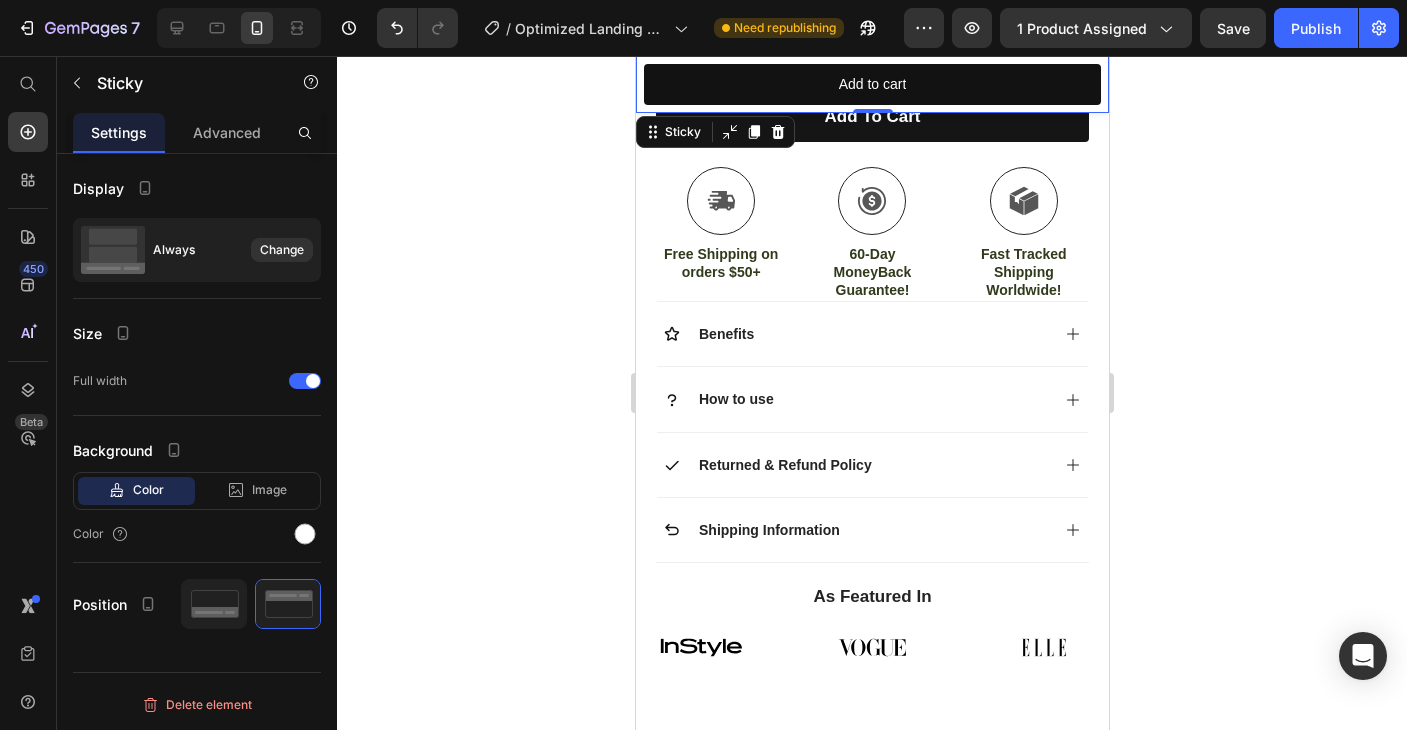 click 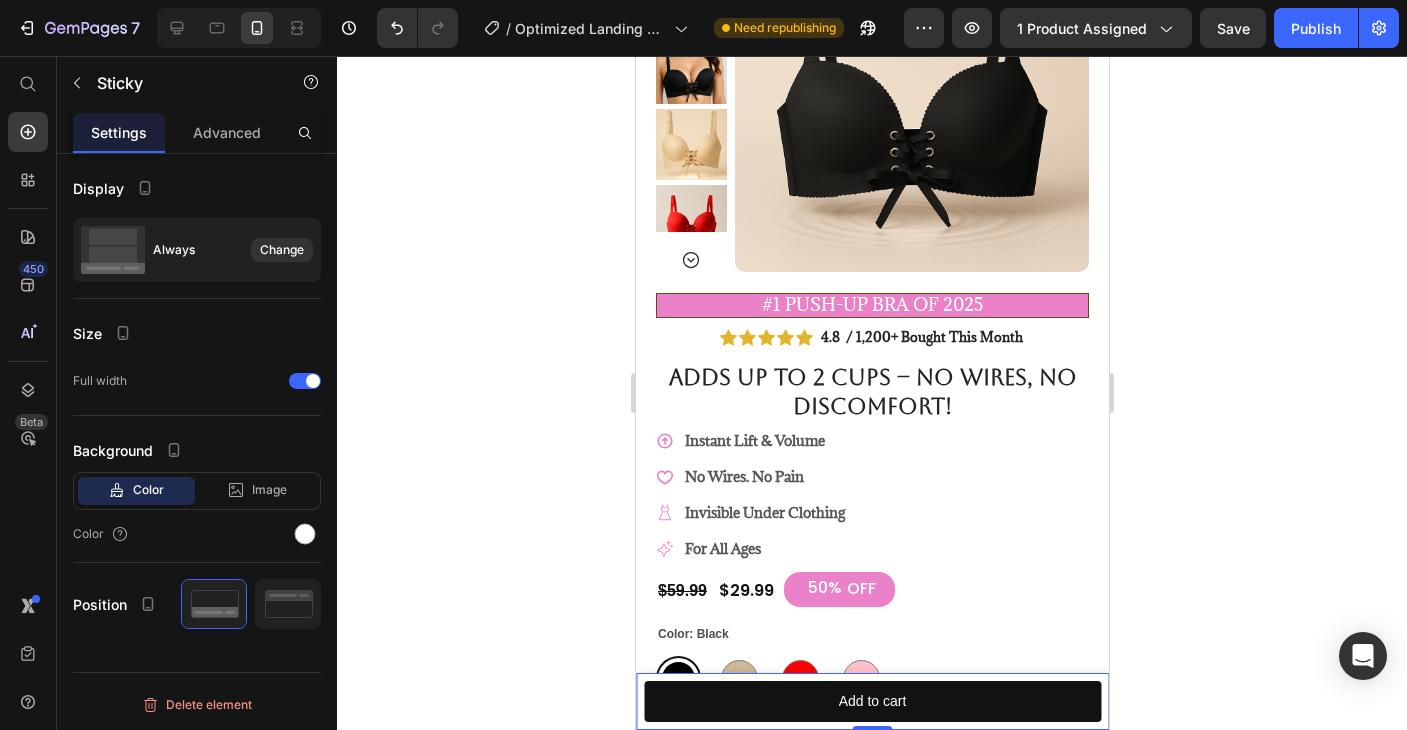 scroll, scrollTop: 221, scrollLeft: 0, axis: vertical 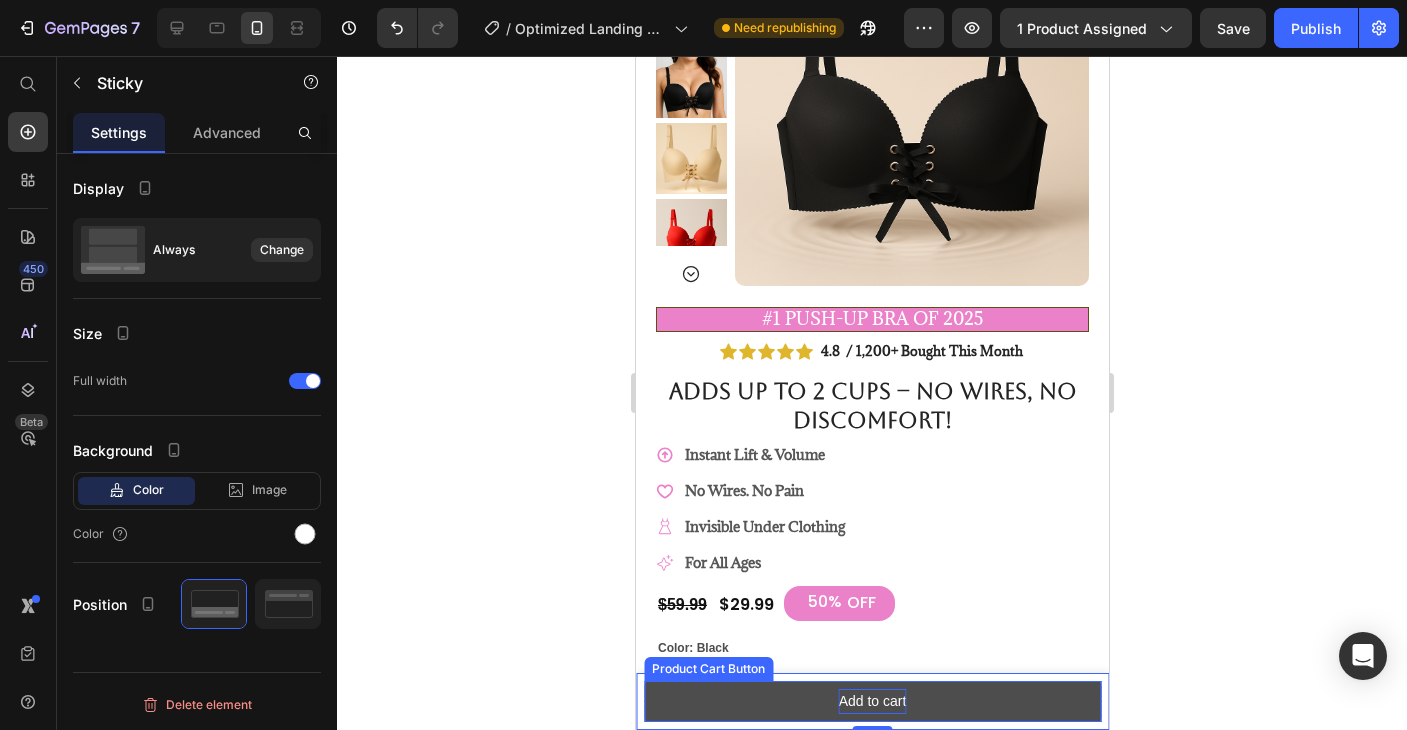 click on "Add to cart" at bounding box center [872, 701] 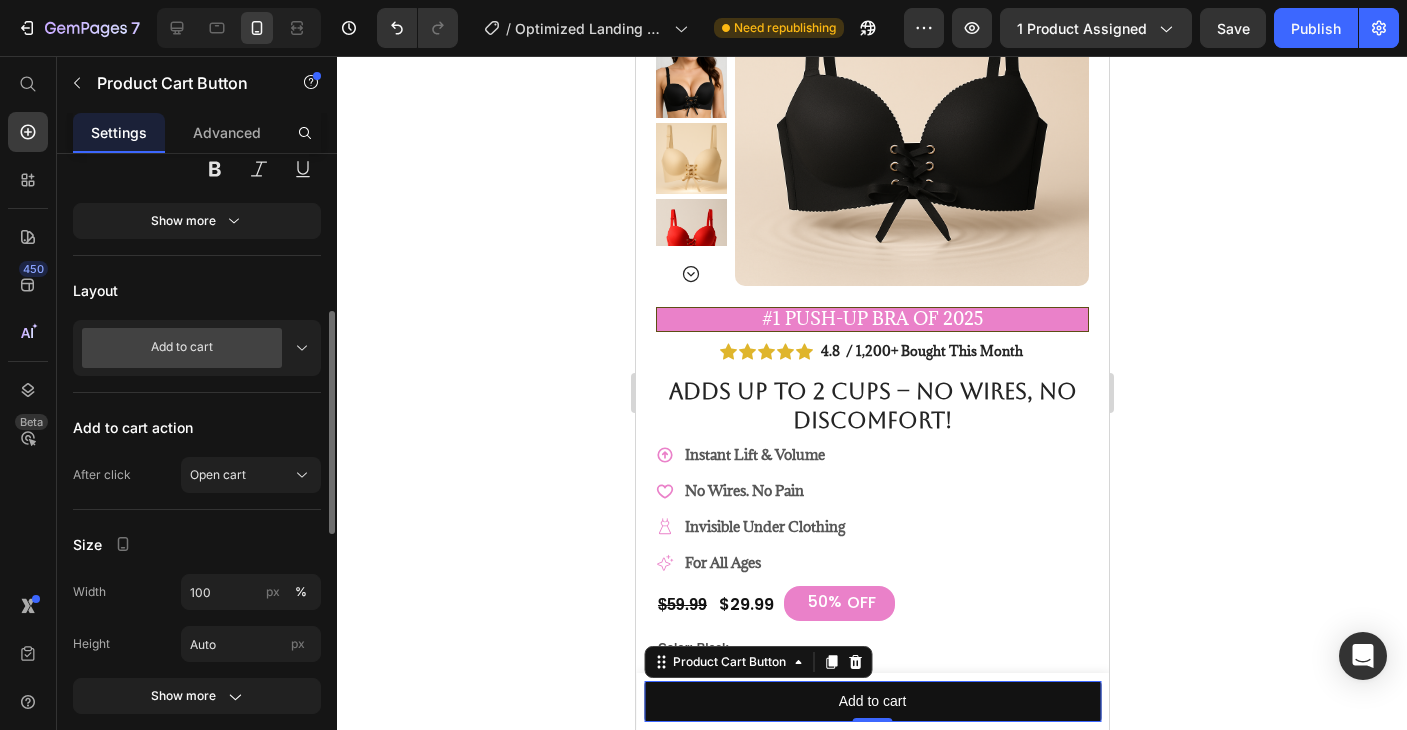 scroll, scrollTop: 440, scrollLeft: 0, axis: vertical 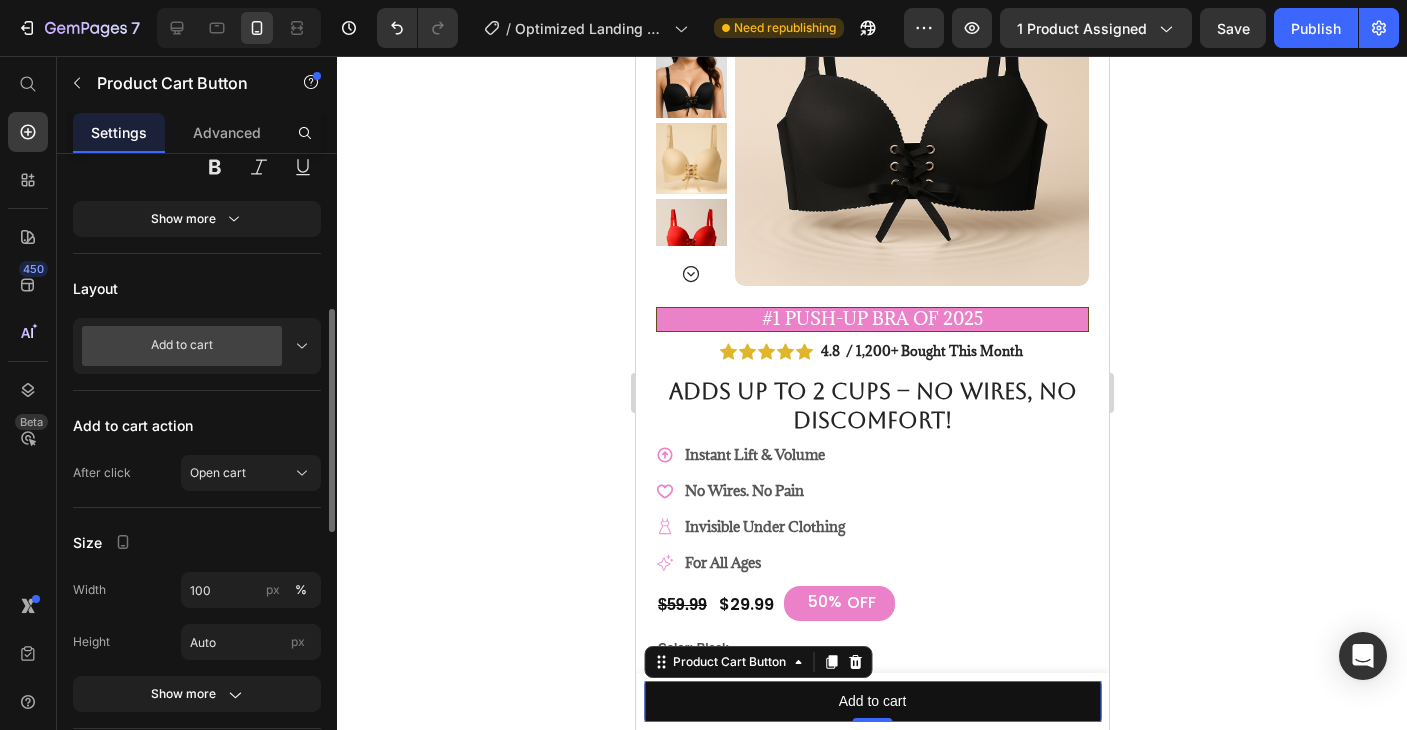 click 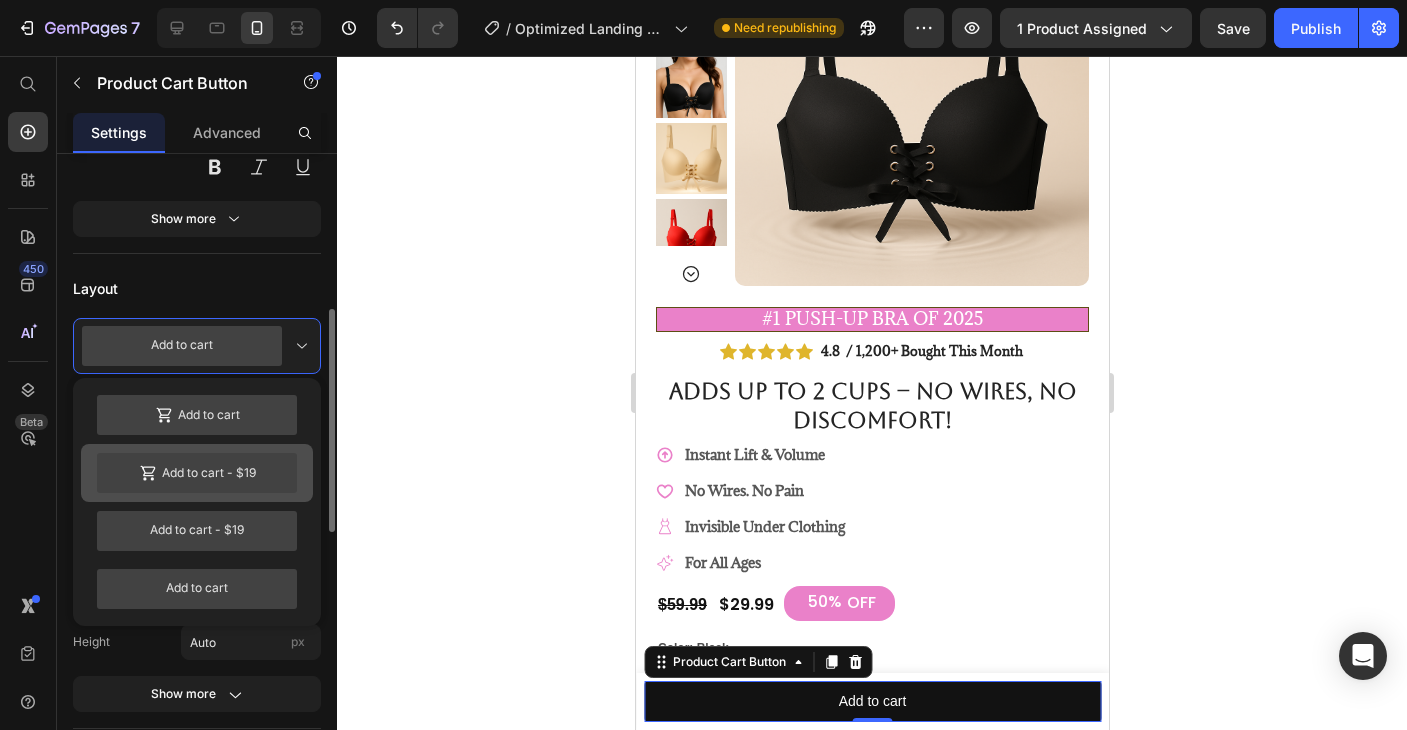 click on "Add to cart  -  $19" at bounding box center [197, 473] 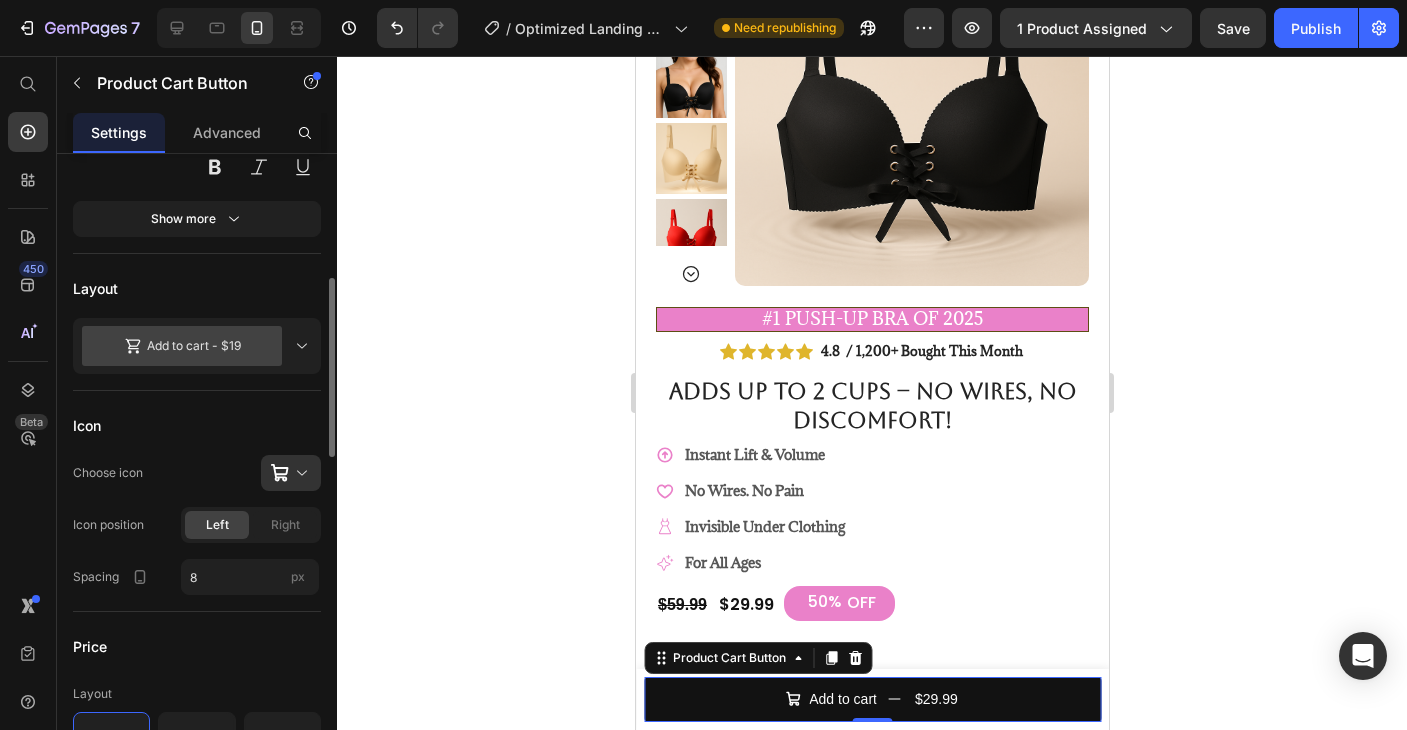 click 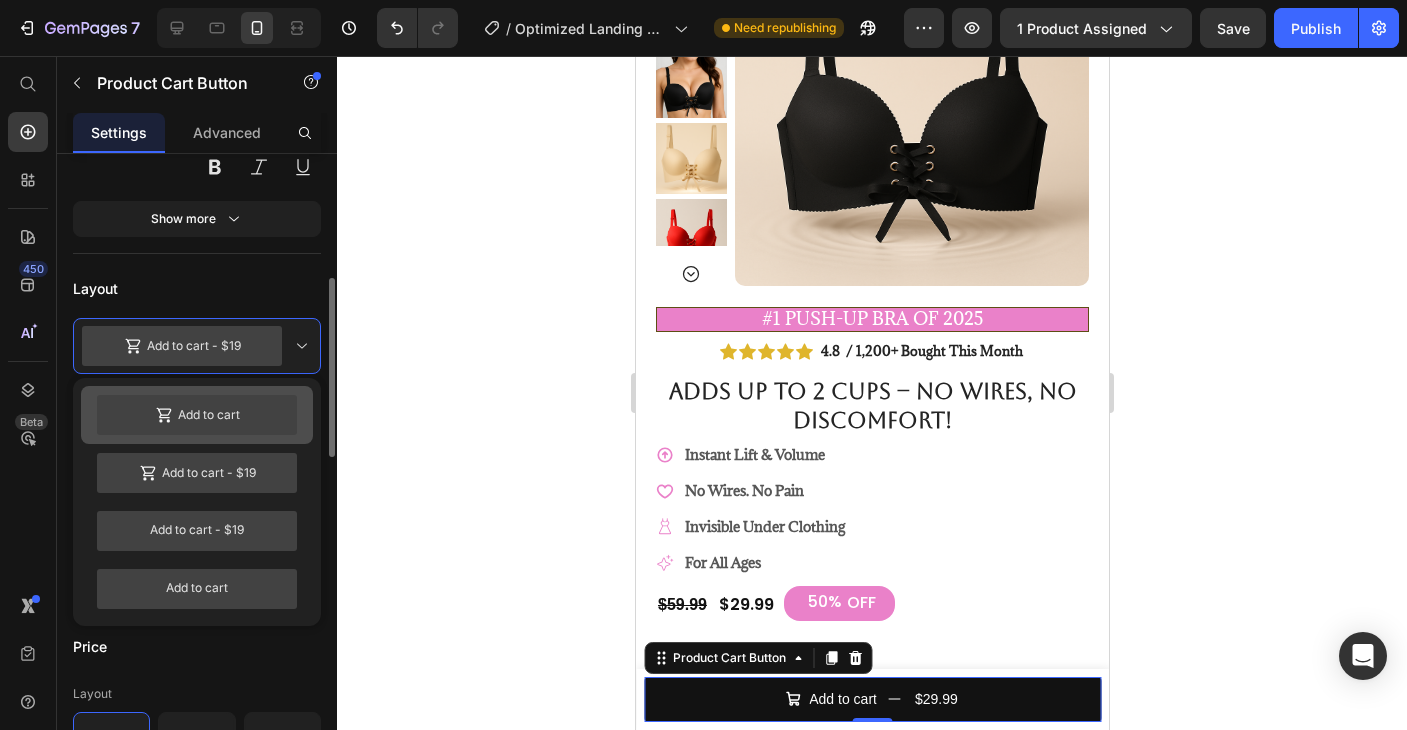 click on "Add to cart" at bounding box center (197, 415) 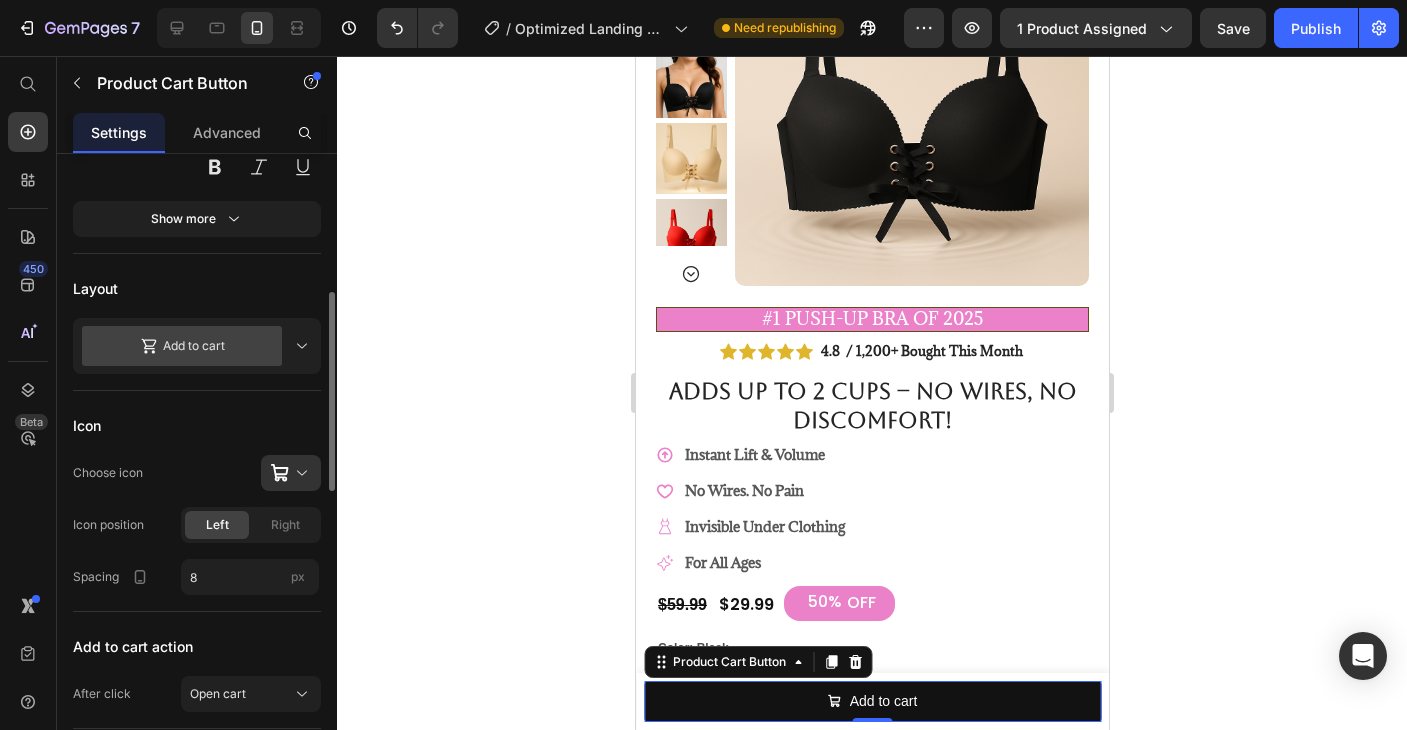 click on "Add to cart" at bounding box center (182, 346) 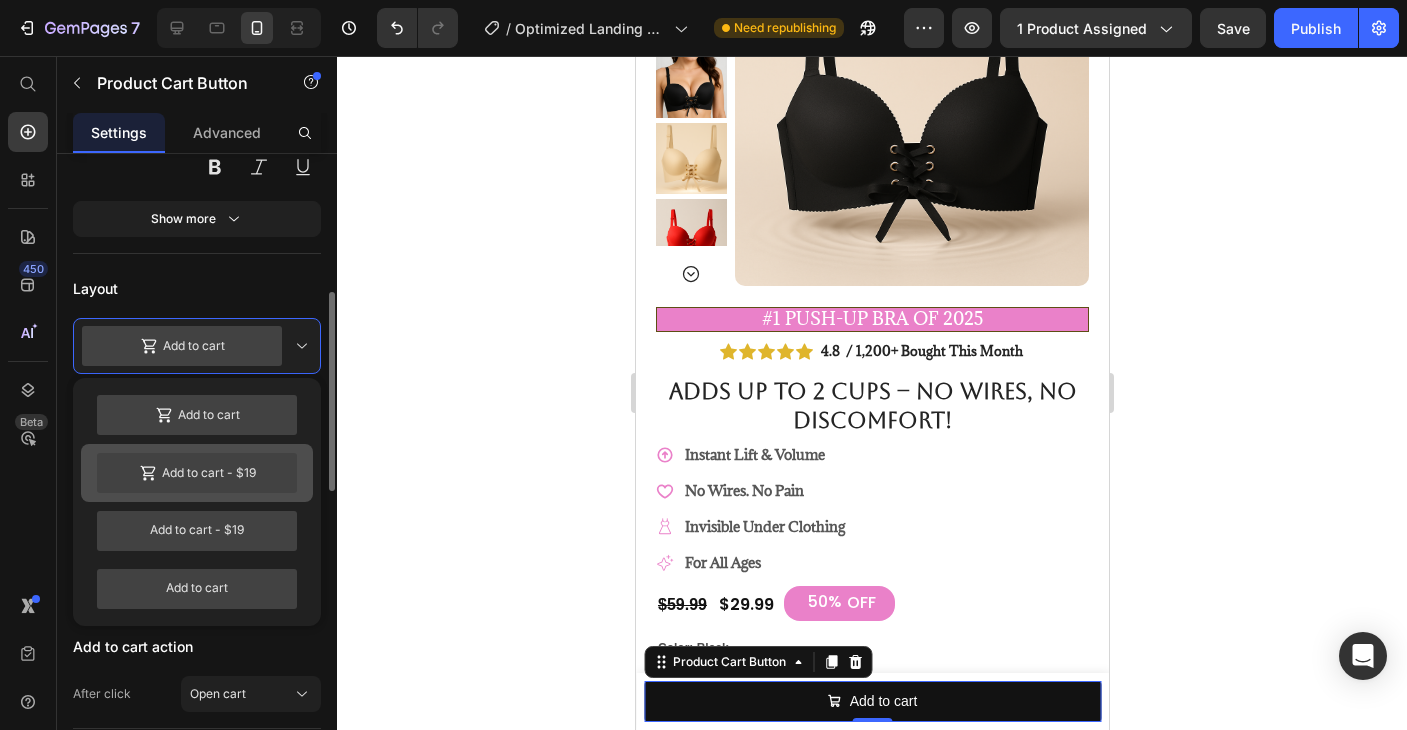 click on "Add to cart  -  $19" at bounding box center [197, 473] 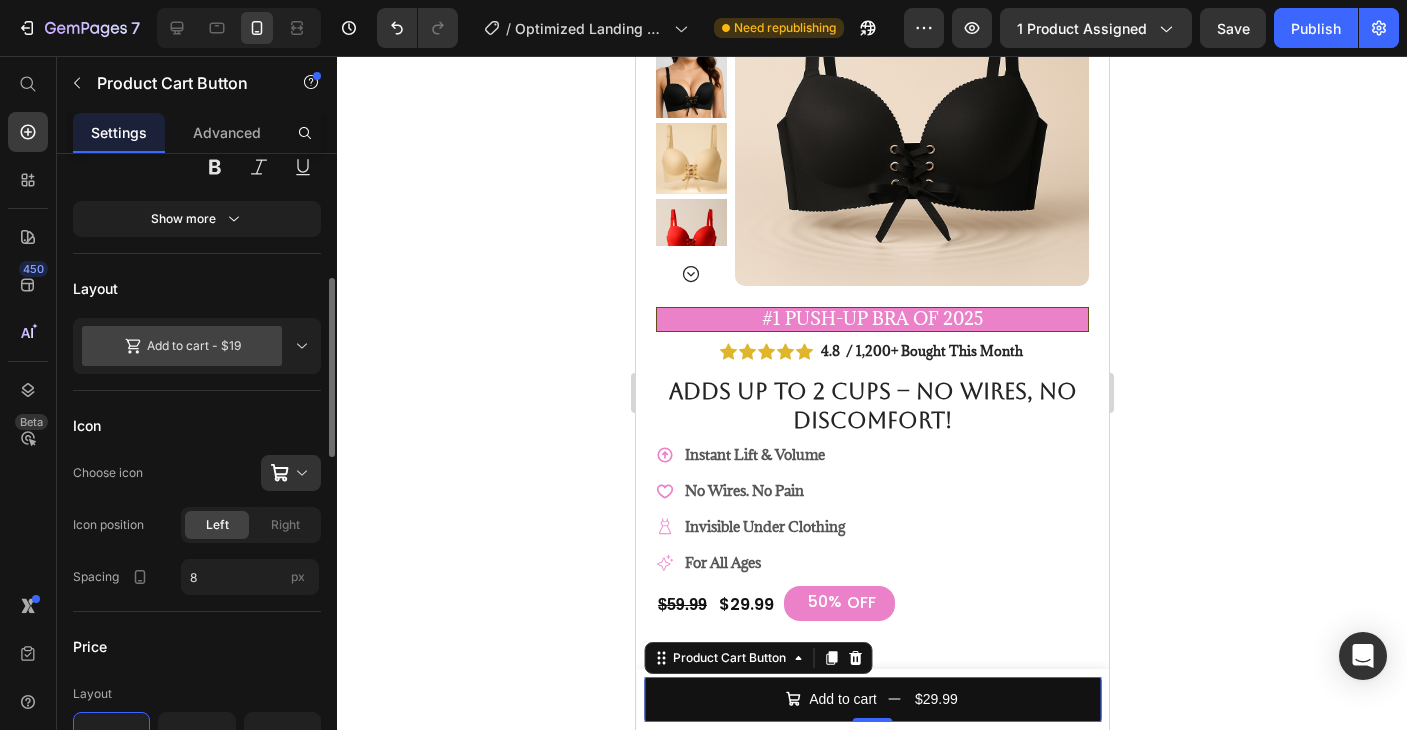 click on "Add to cart  -  $19" at bounding box center (182, 346) 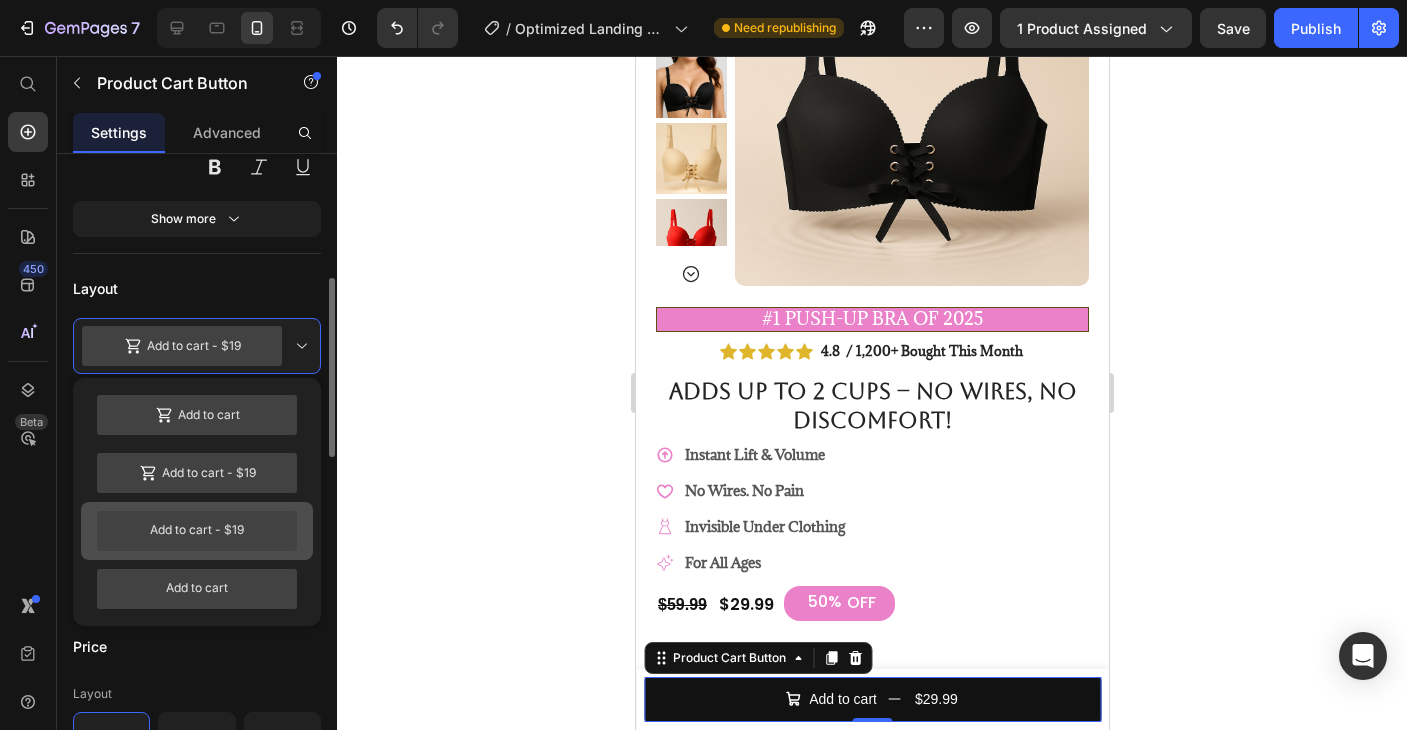 click on "Add to cart  -  $19" at bounding box center (197, 531) 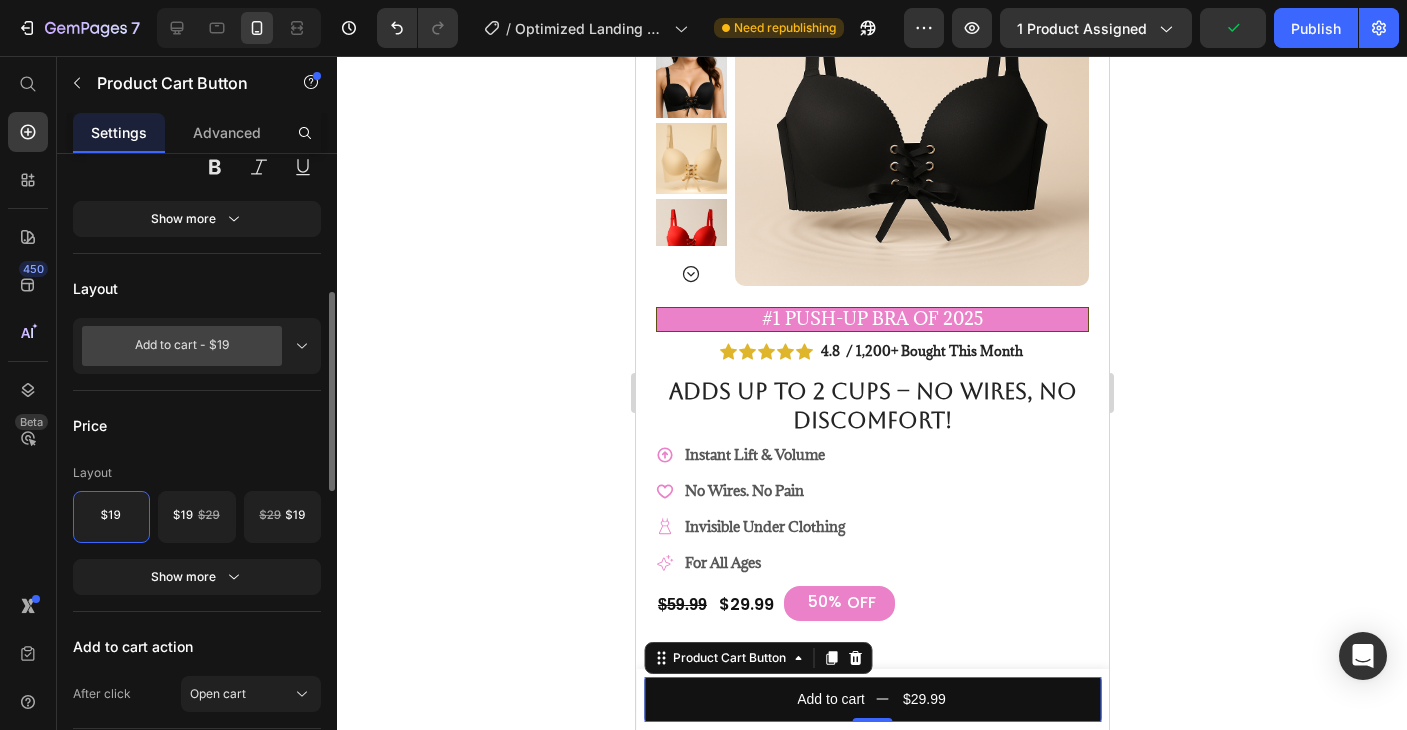 click on "Add to cart  -  $19" at bounding box center (182, 346) 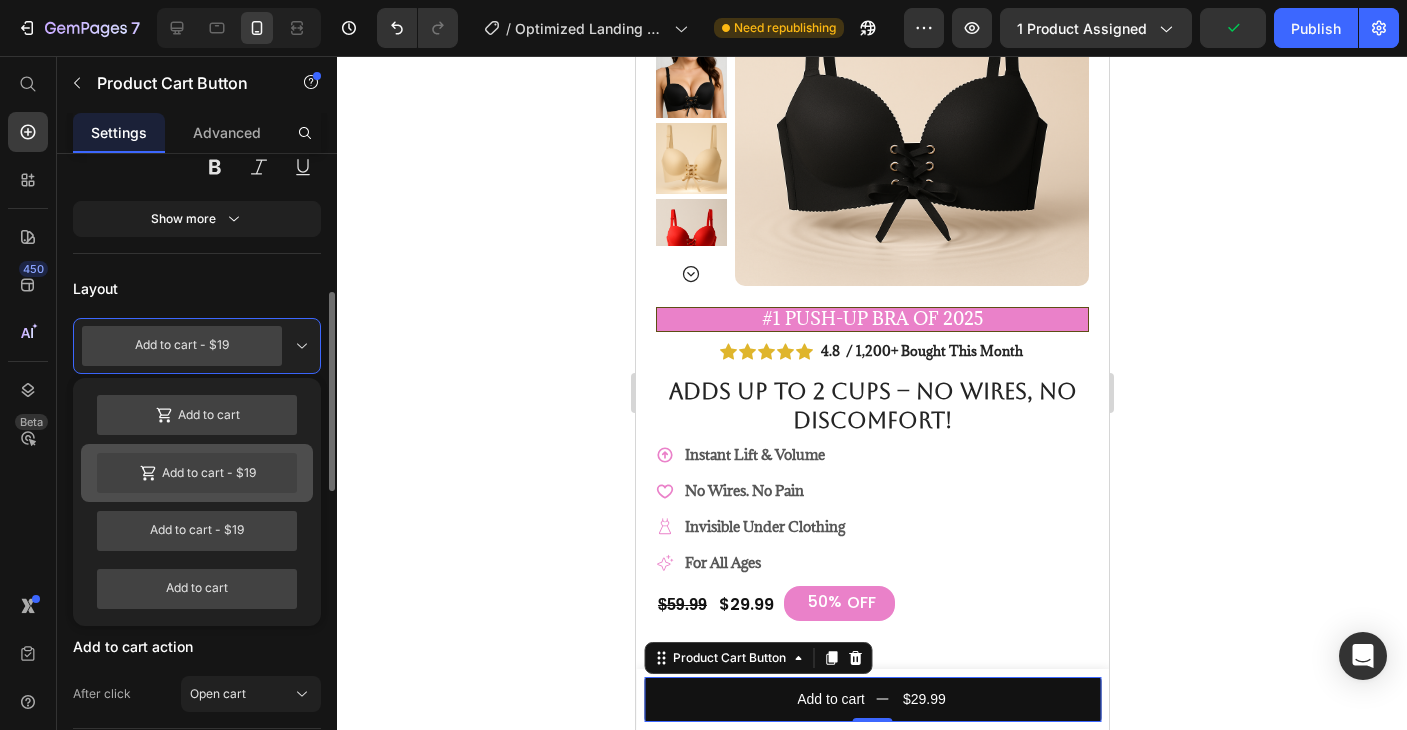 click on "Add to cart  -  $19" 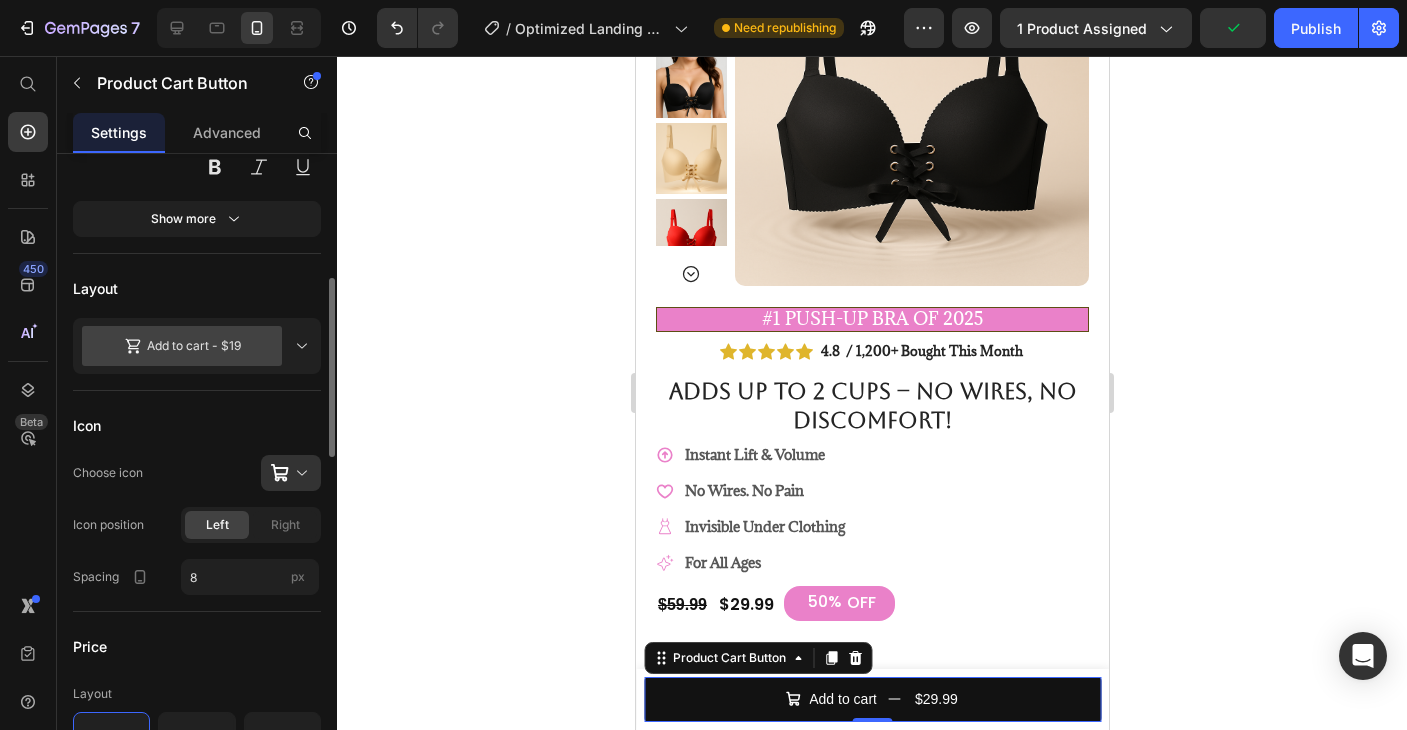 click on "Add to cart  -  $19" at bounding box center (182, 346) 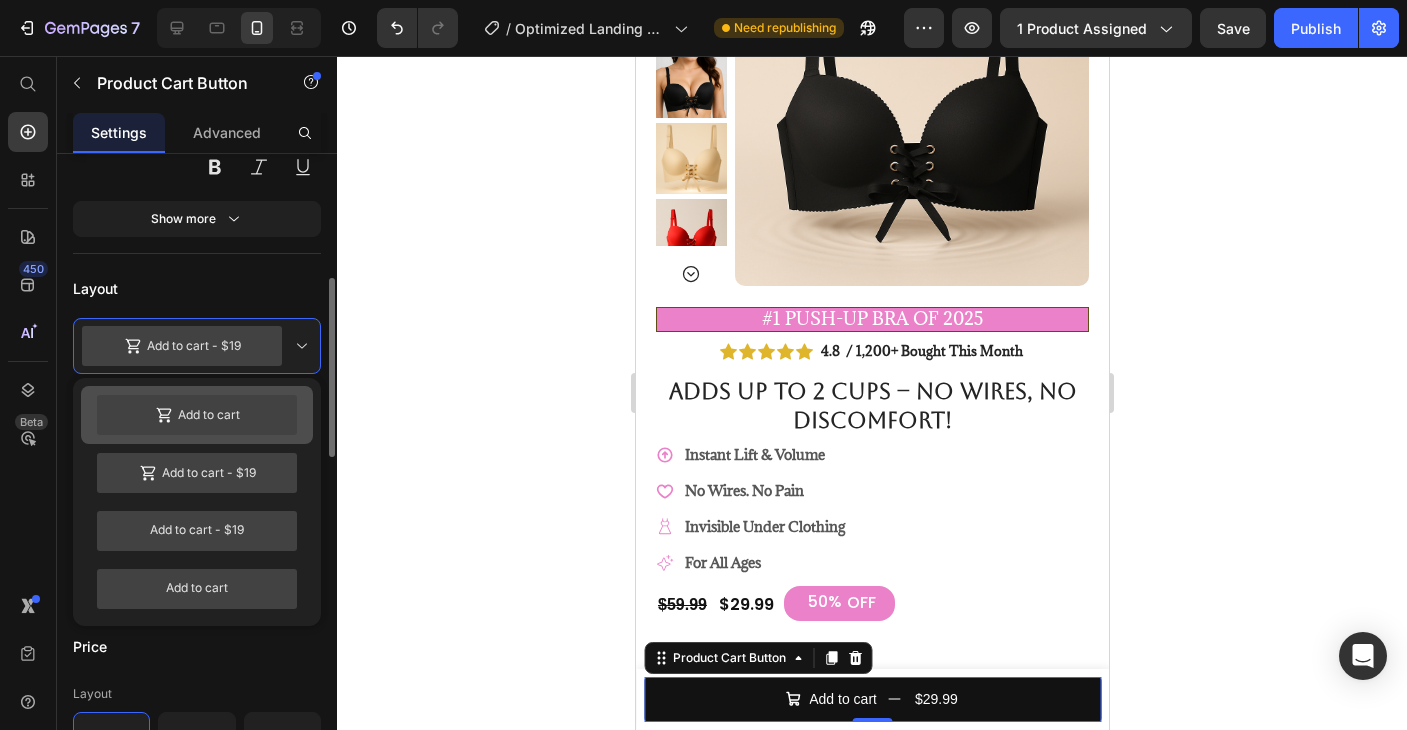 click on "Add to cart" at bounding box center (197, 415) 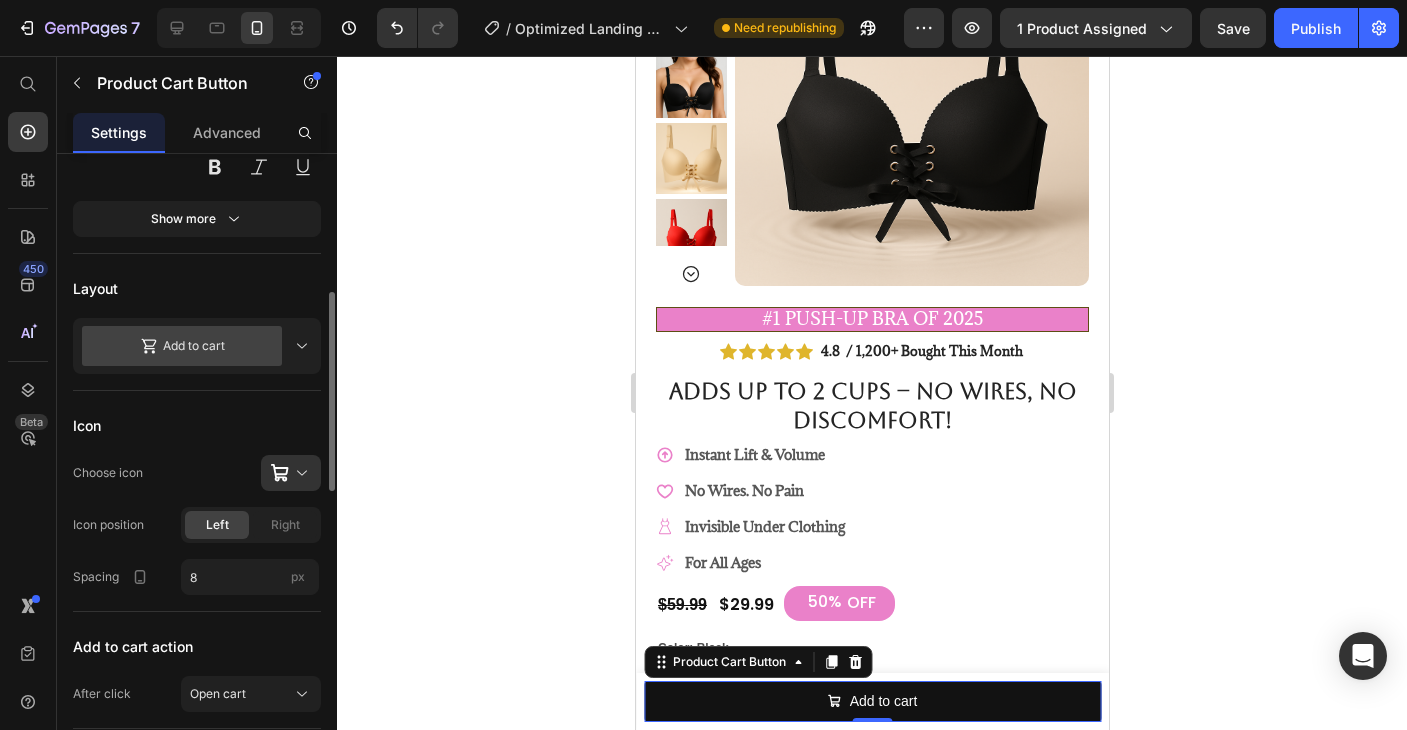 click on "Add to cart" at bounding box center (182, 346) 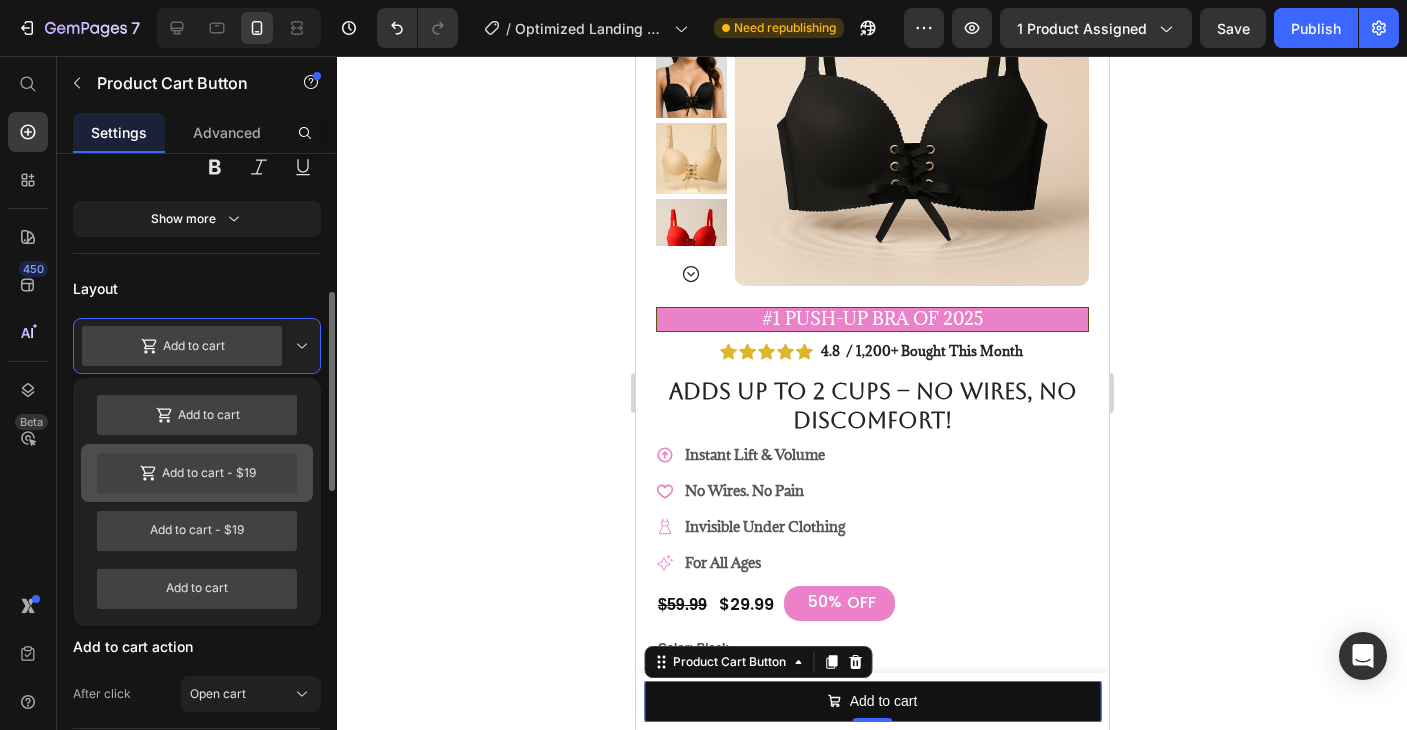 click on "Add to cart  -  $19" at bounding box center [197, 473] 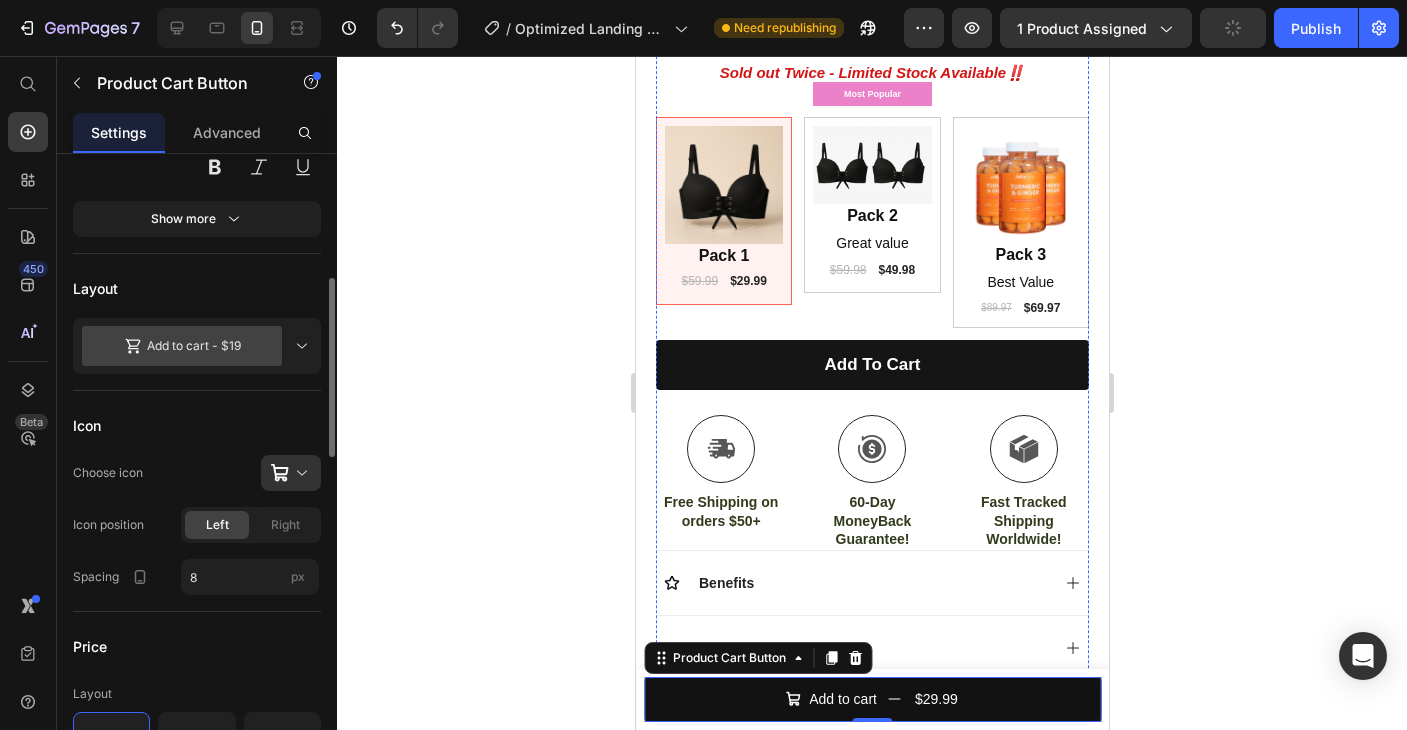 scroll, scrollTop: 1275, scrollLeft: 0, axis: vertical 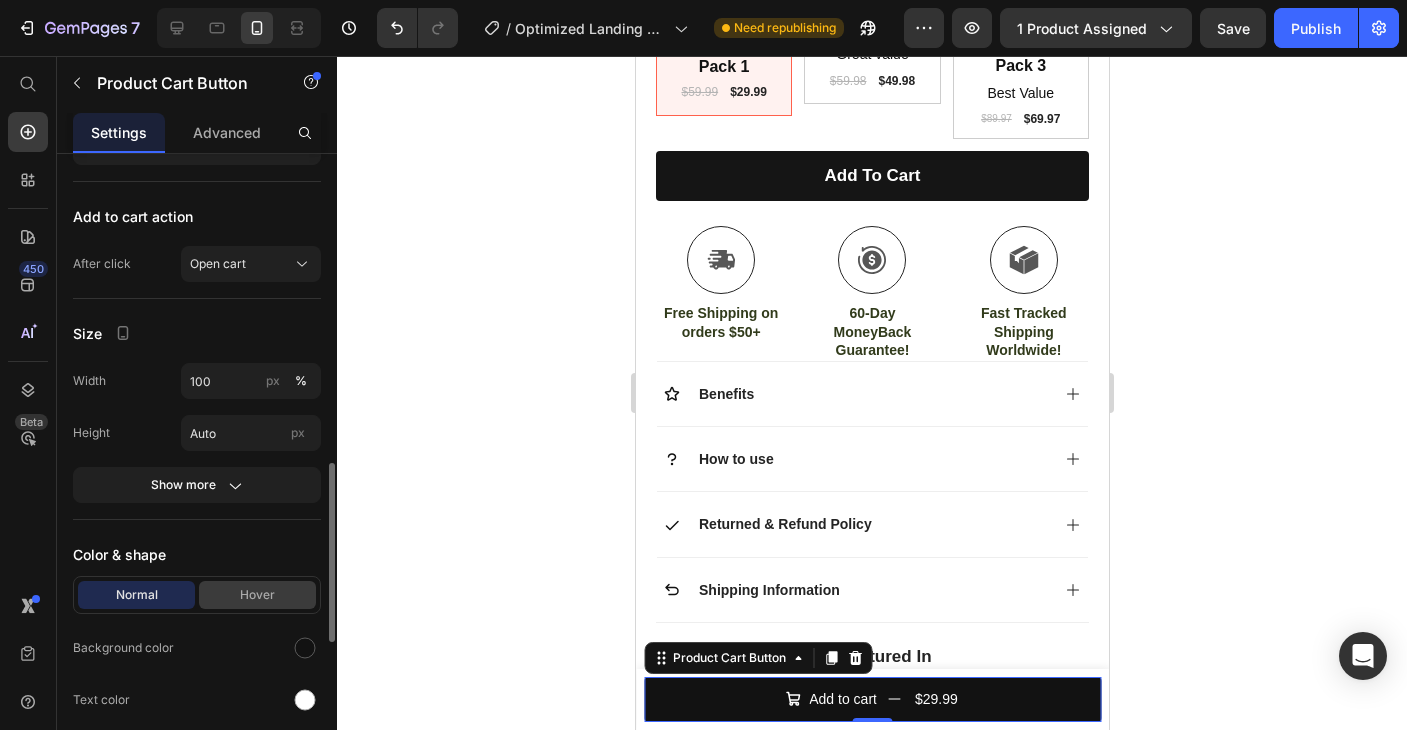 click on "Normal Hover" at bounding box center (197, 595) 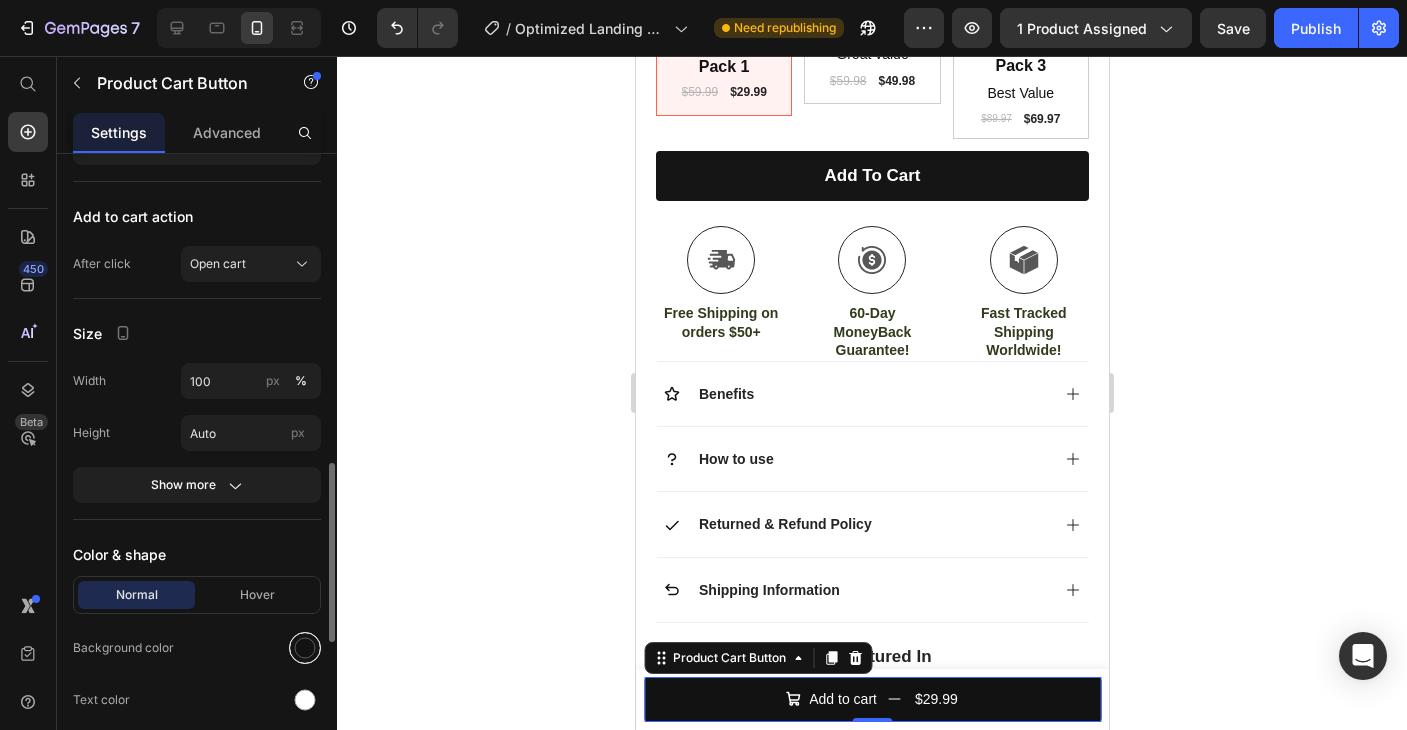 click at bounding box center (305, 648) 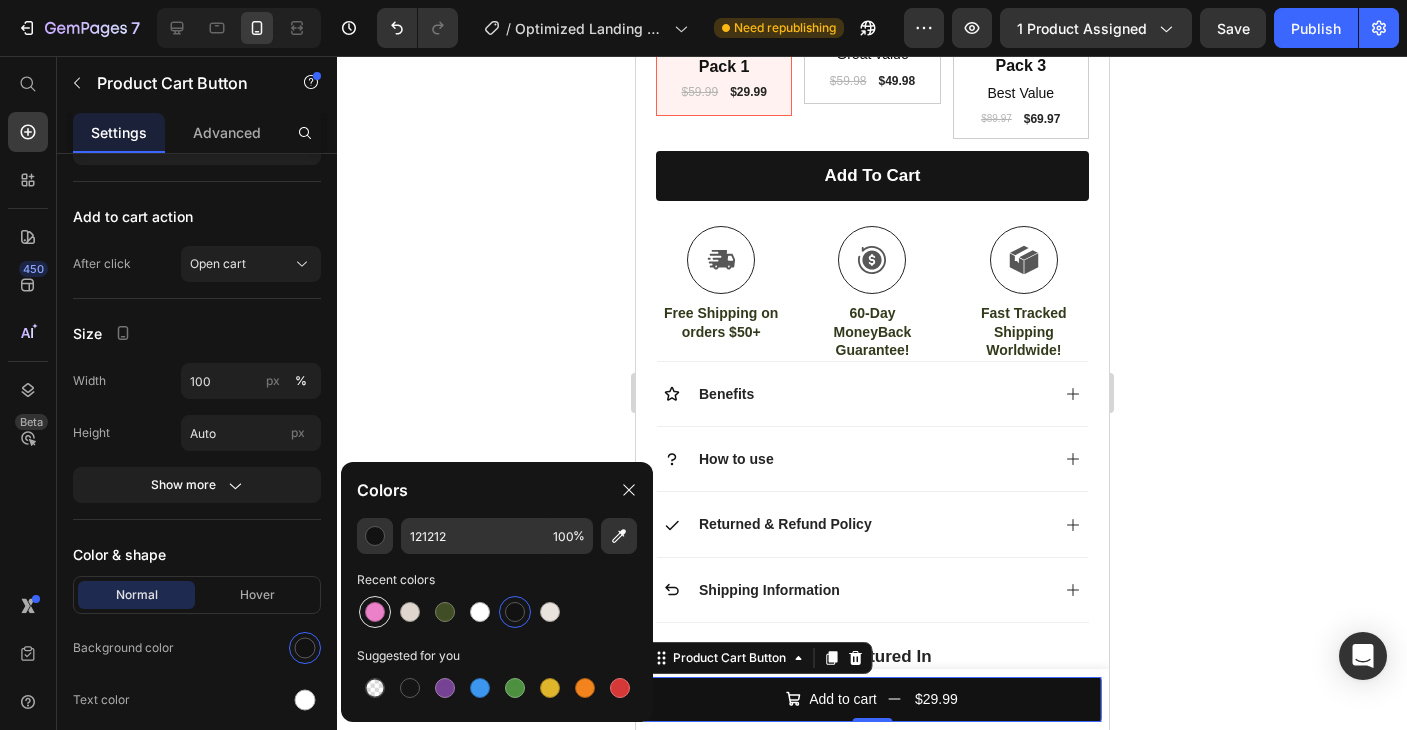 click at bounding box center (375, 612) 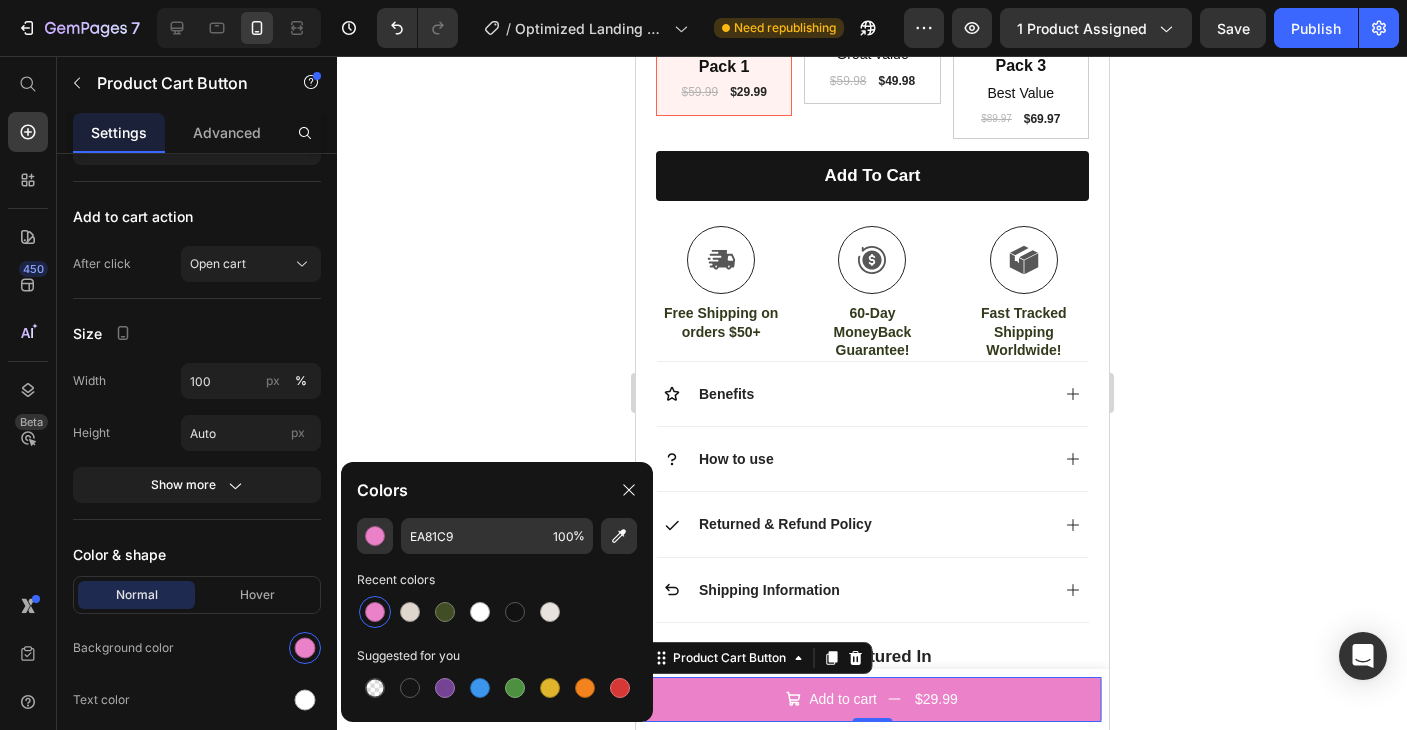 click 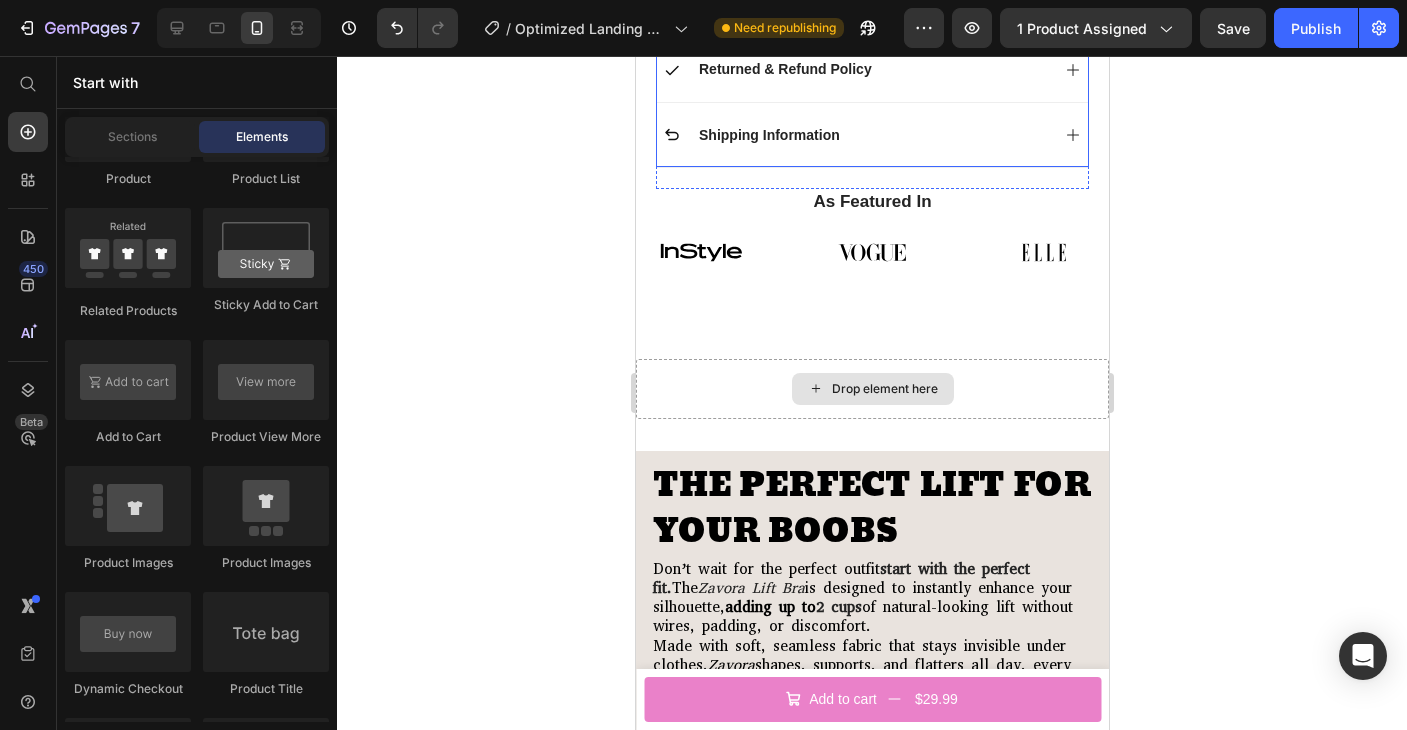 scroll, scrollTop: 1767, scrollLeft: 0, axis: vertical 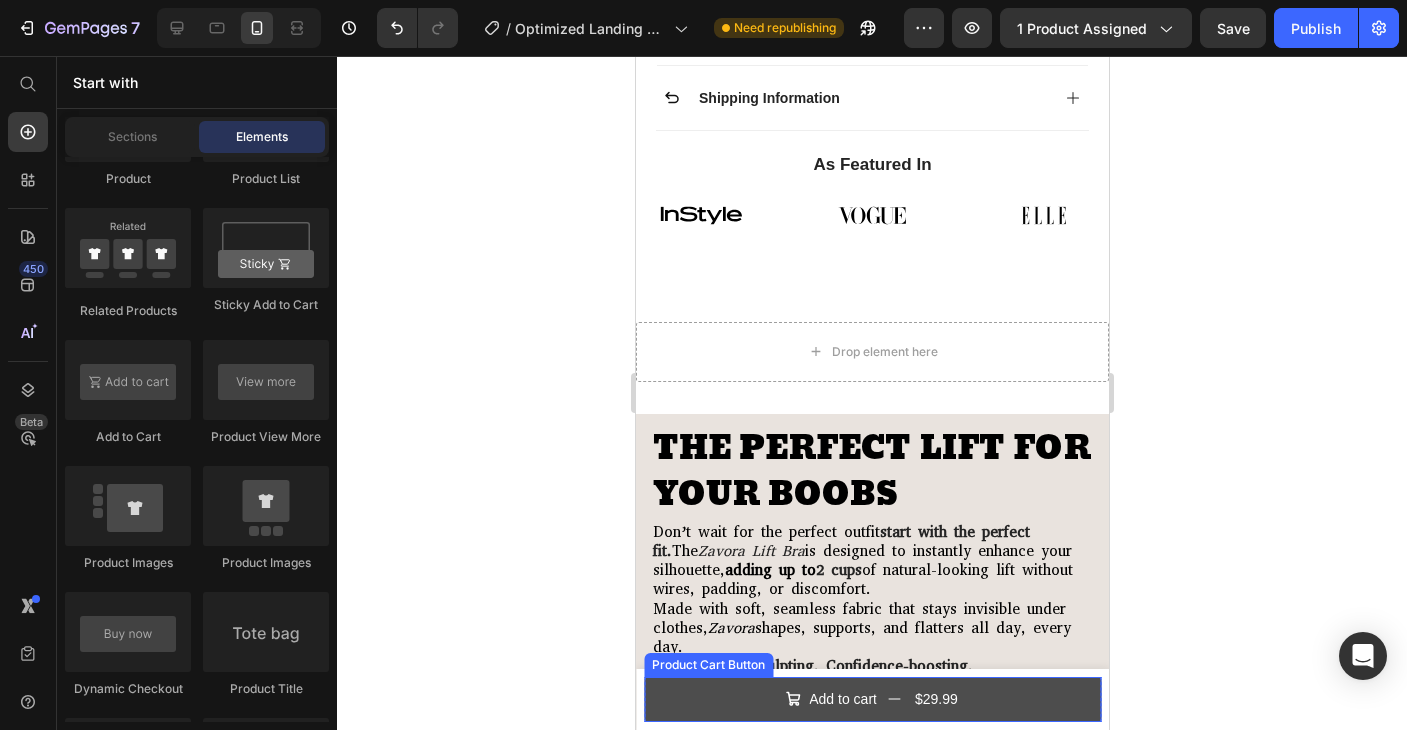 click on "Add to cart
$29.99" at bounding box center [871, 699] 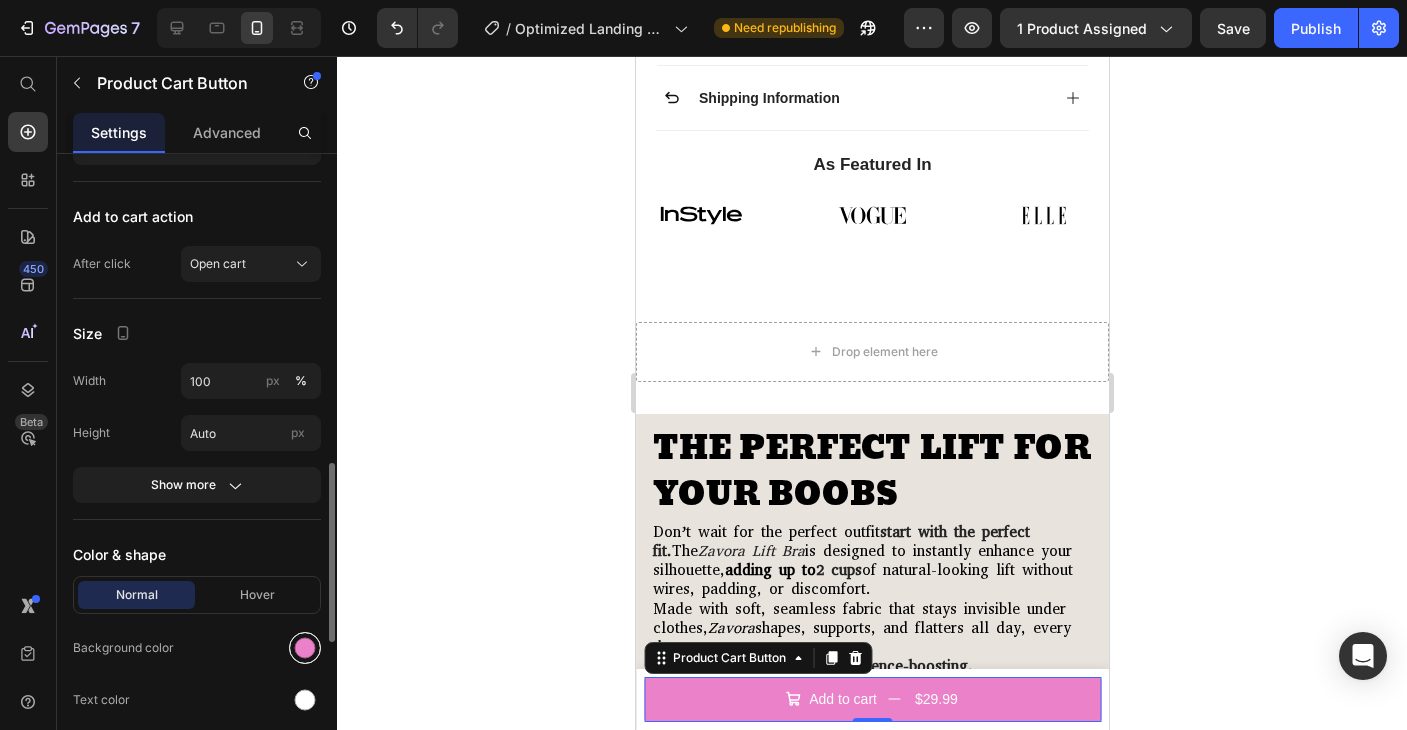 click at bounding box center [305, 648] 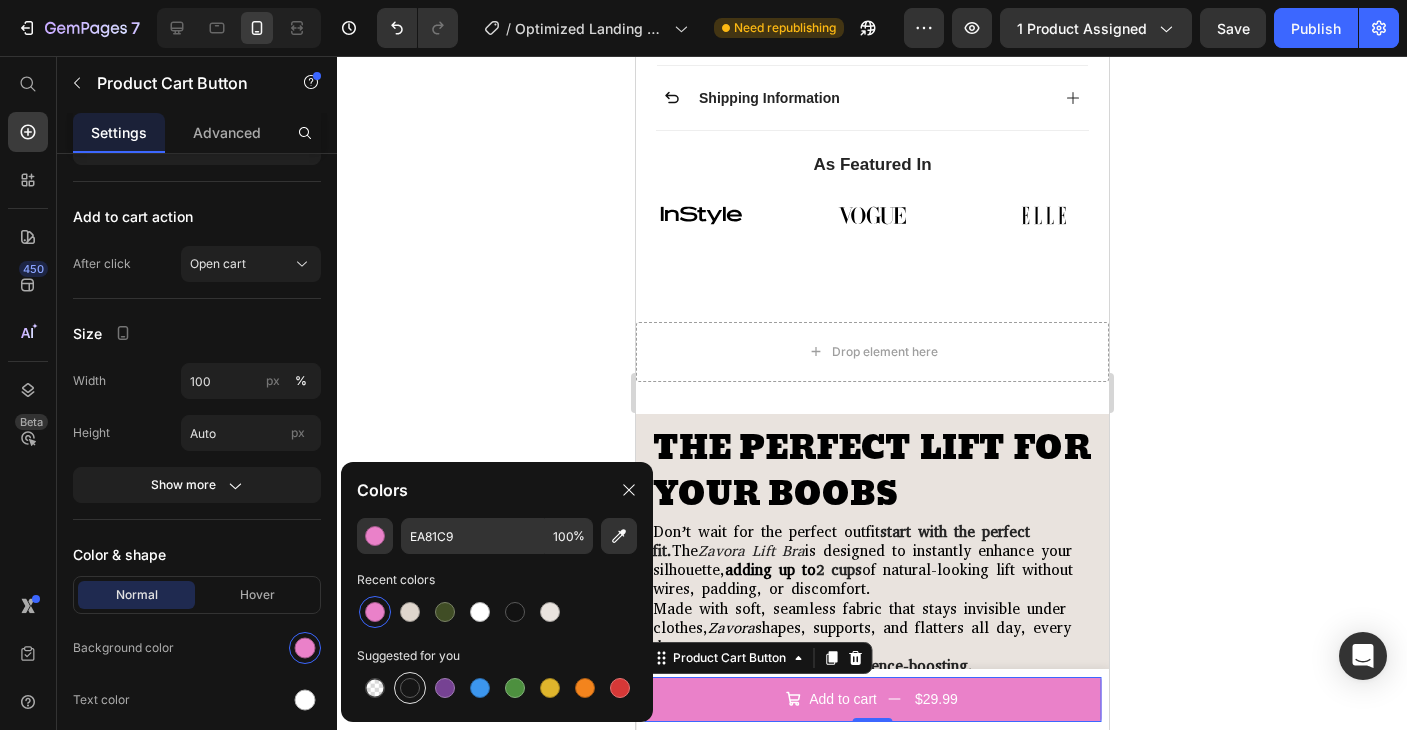 click at bounding box center [410, 688] 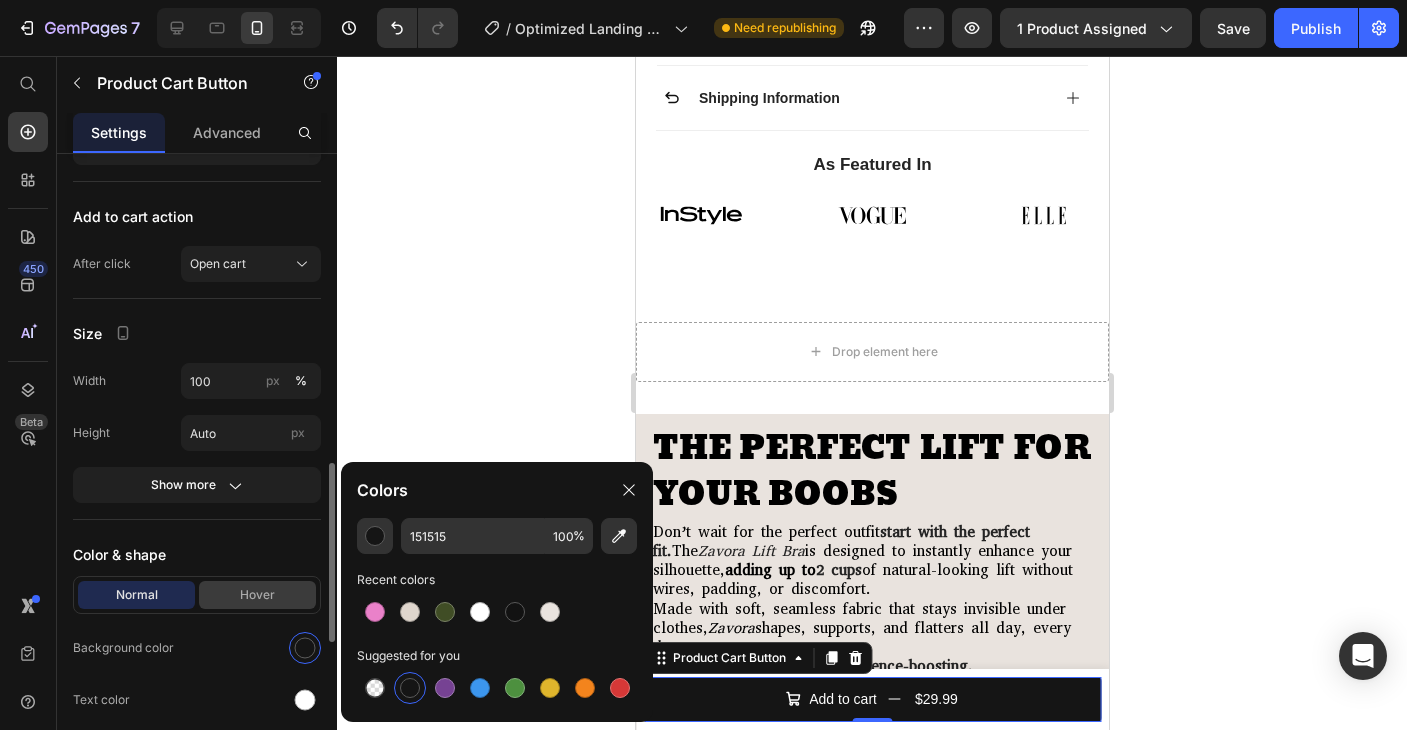 click on "Hover" at bounding box center [257, 595] 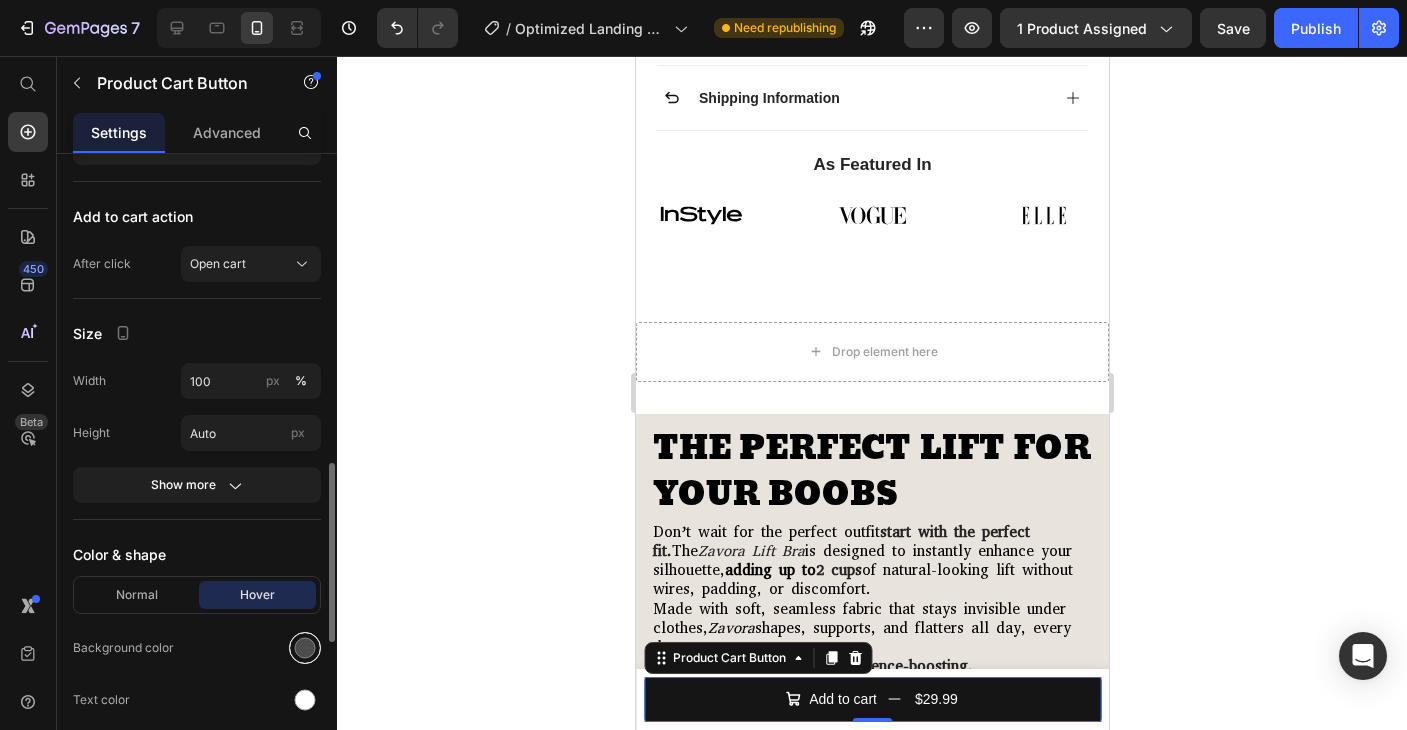 click at bounding box center (305, 648) 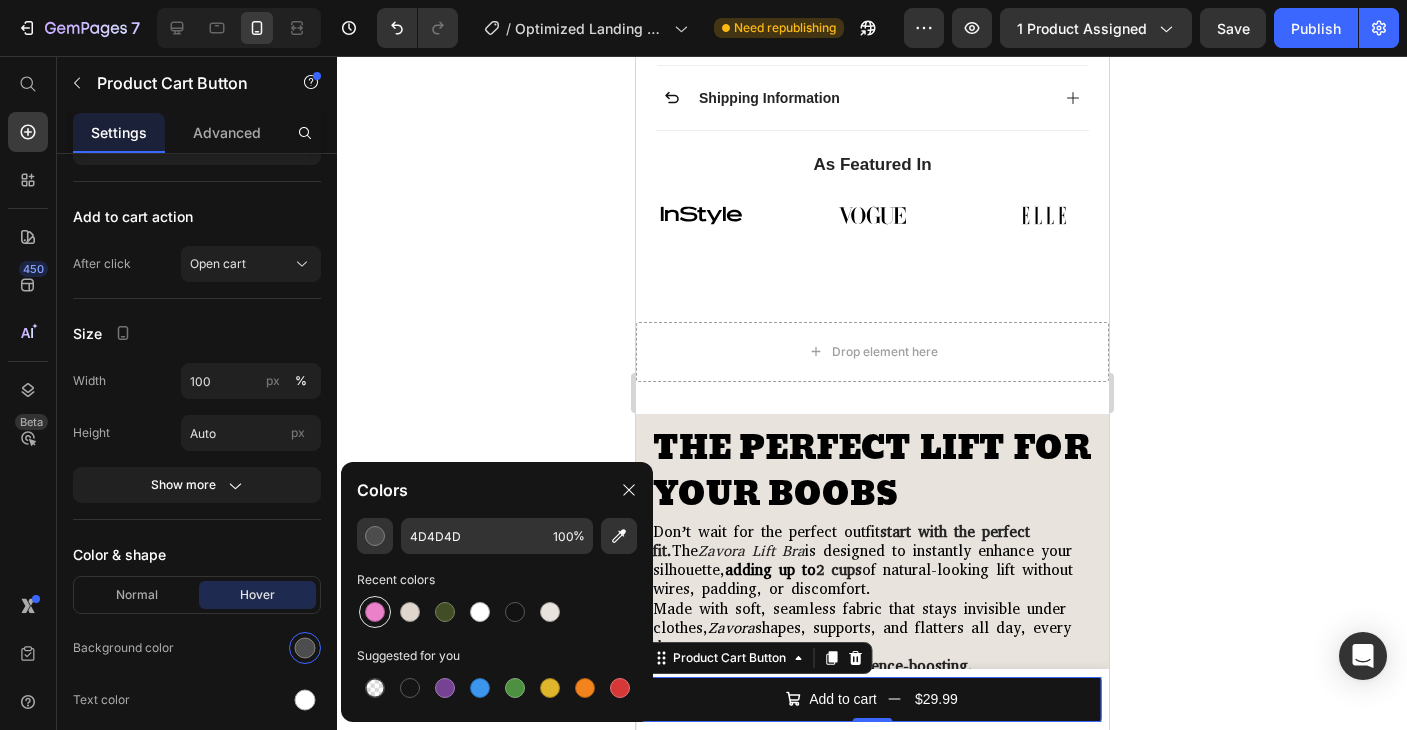 click at bounding box center (375, 612) 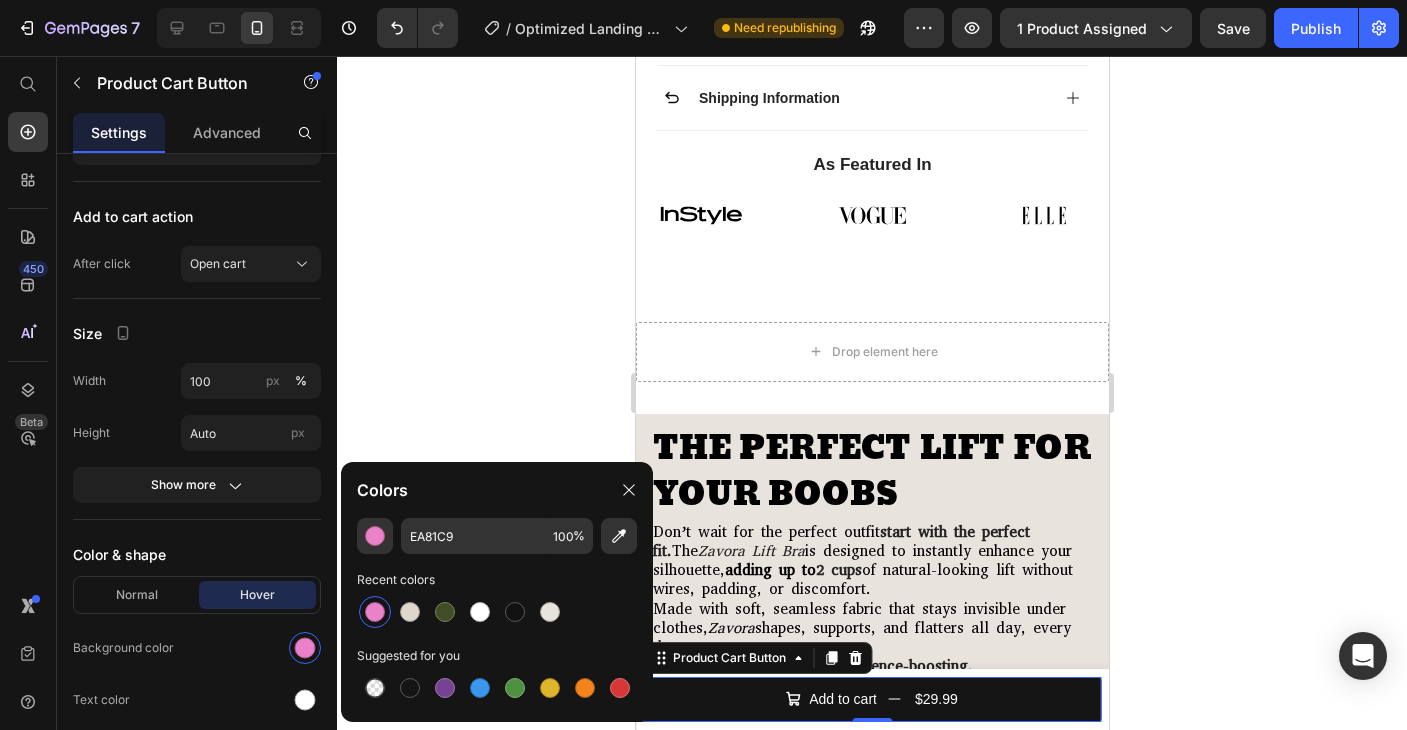 click 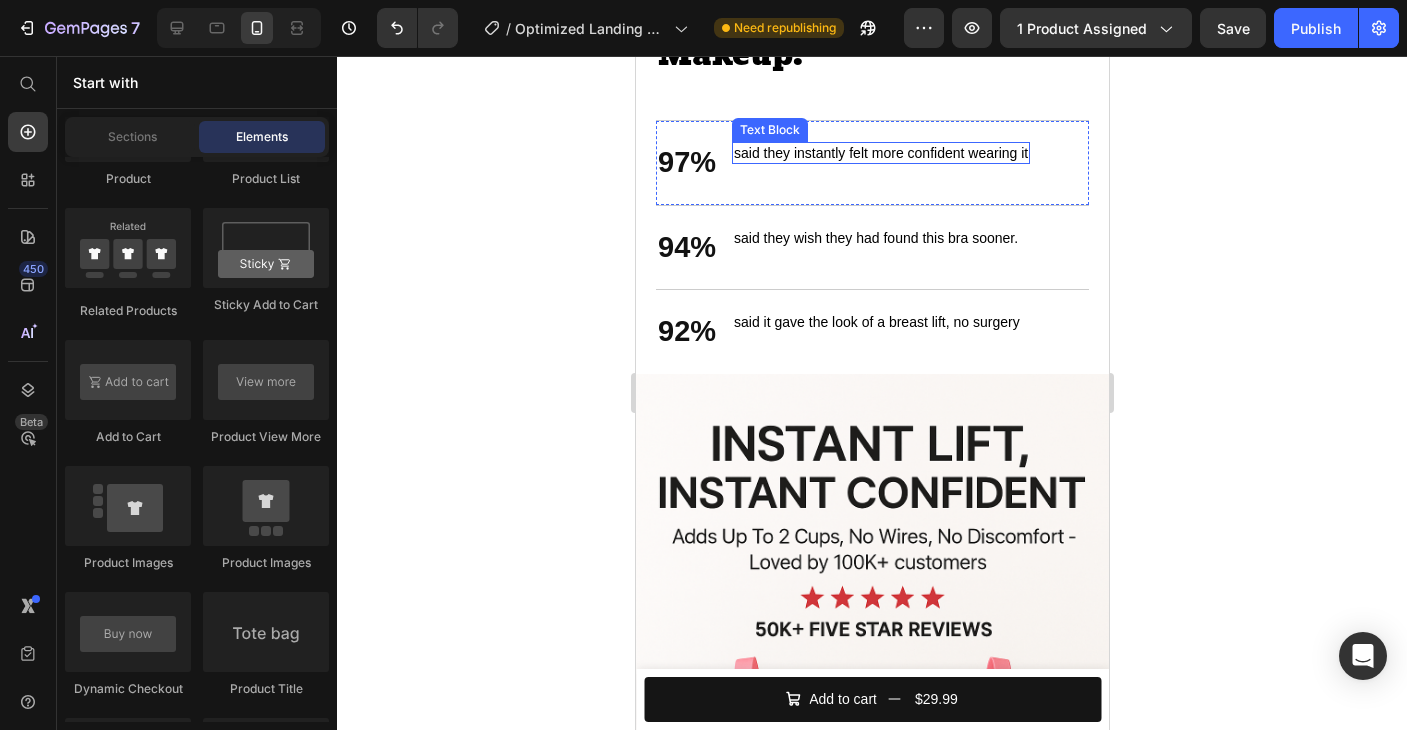 scroll, scrollTop: 3441, scrollLeft: 0, axis: vertical 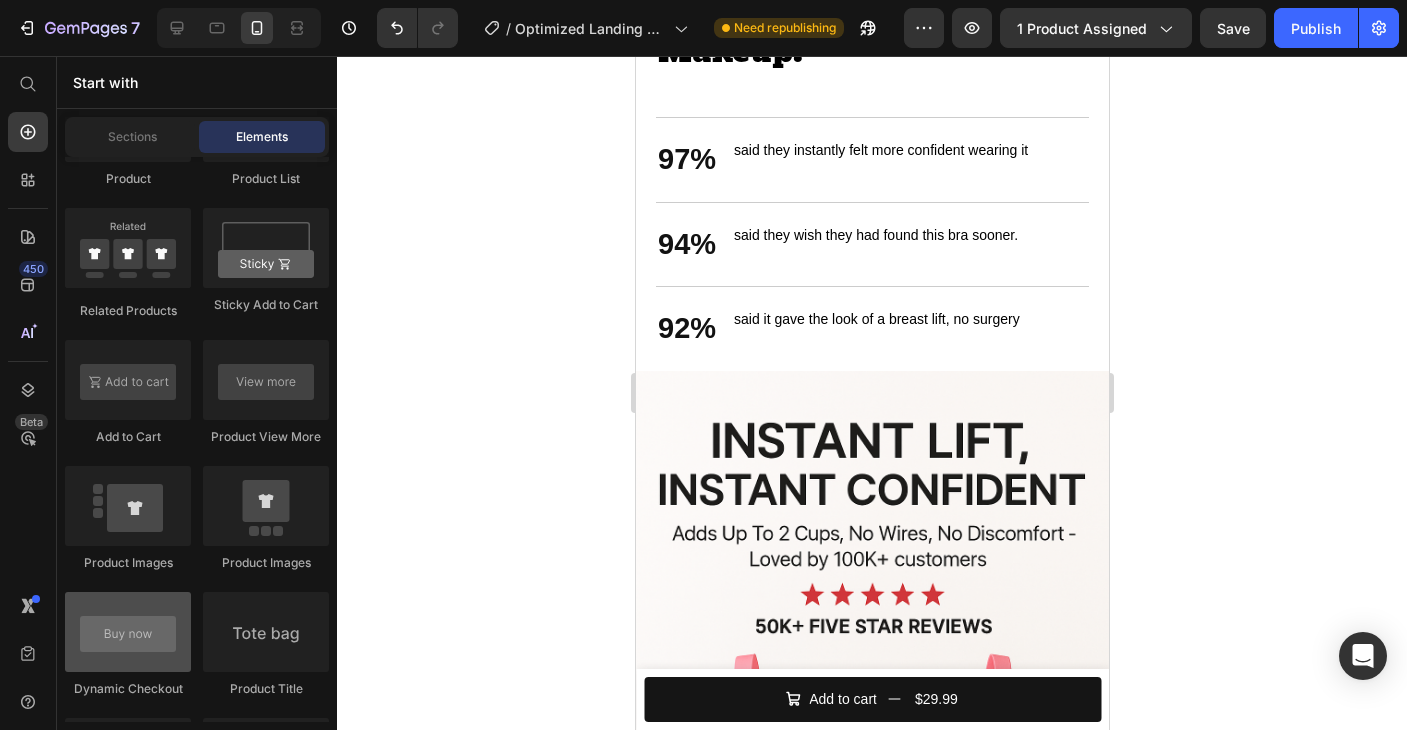 click at bounding box center (128, 632) 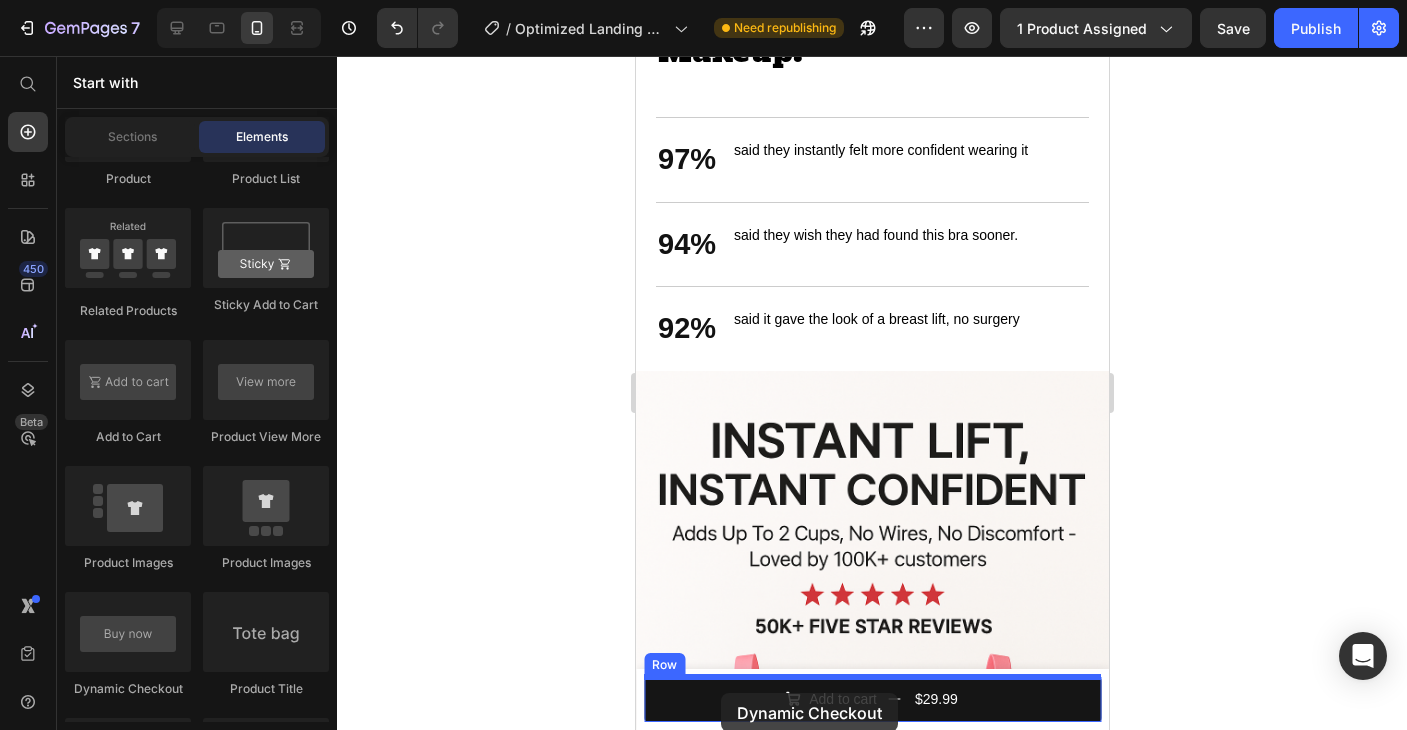drag, startPoint x: 771, startPoint y: 700, endPoint x: 720, endPoint y: 693, distance: 51.47815 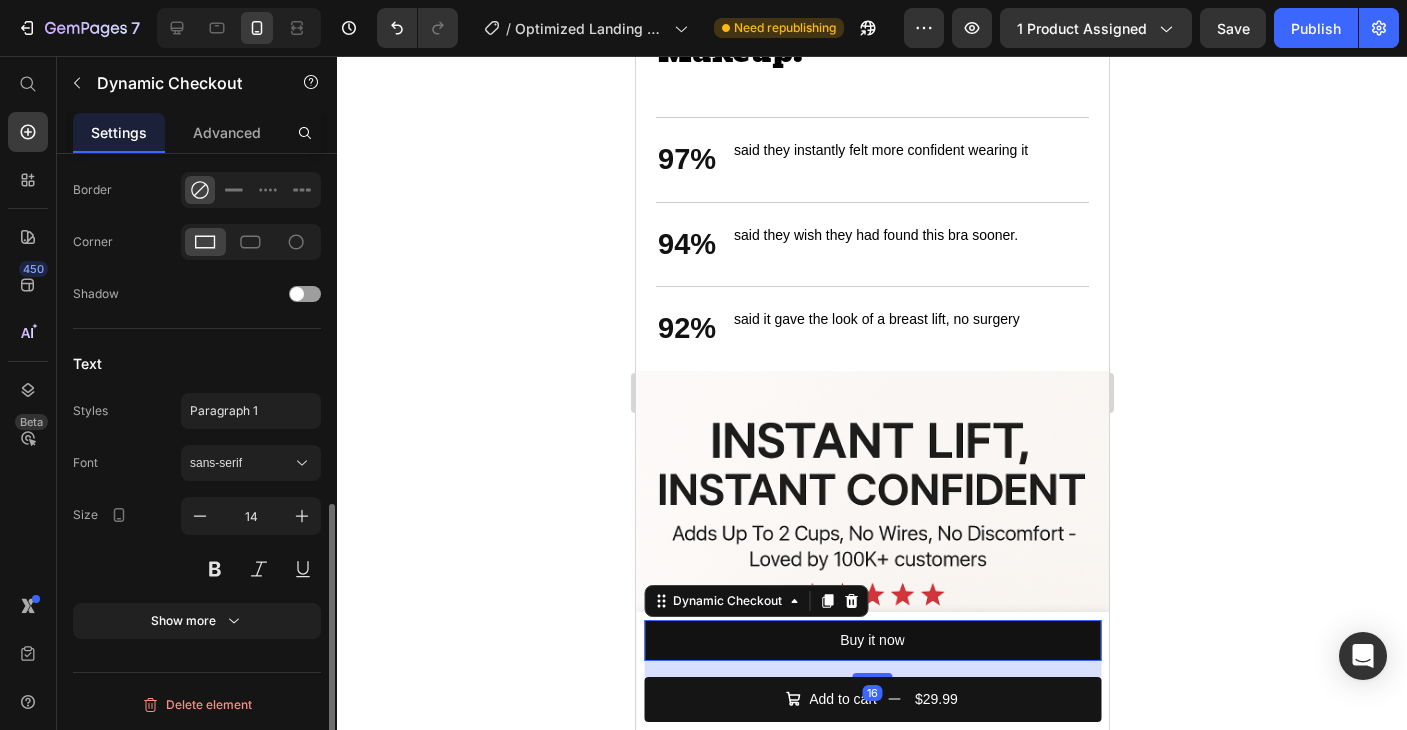 scroll, scrollTop: 0, scrollLeft: 0, axis: both 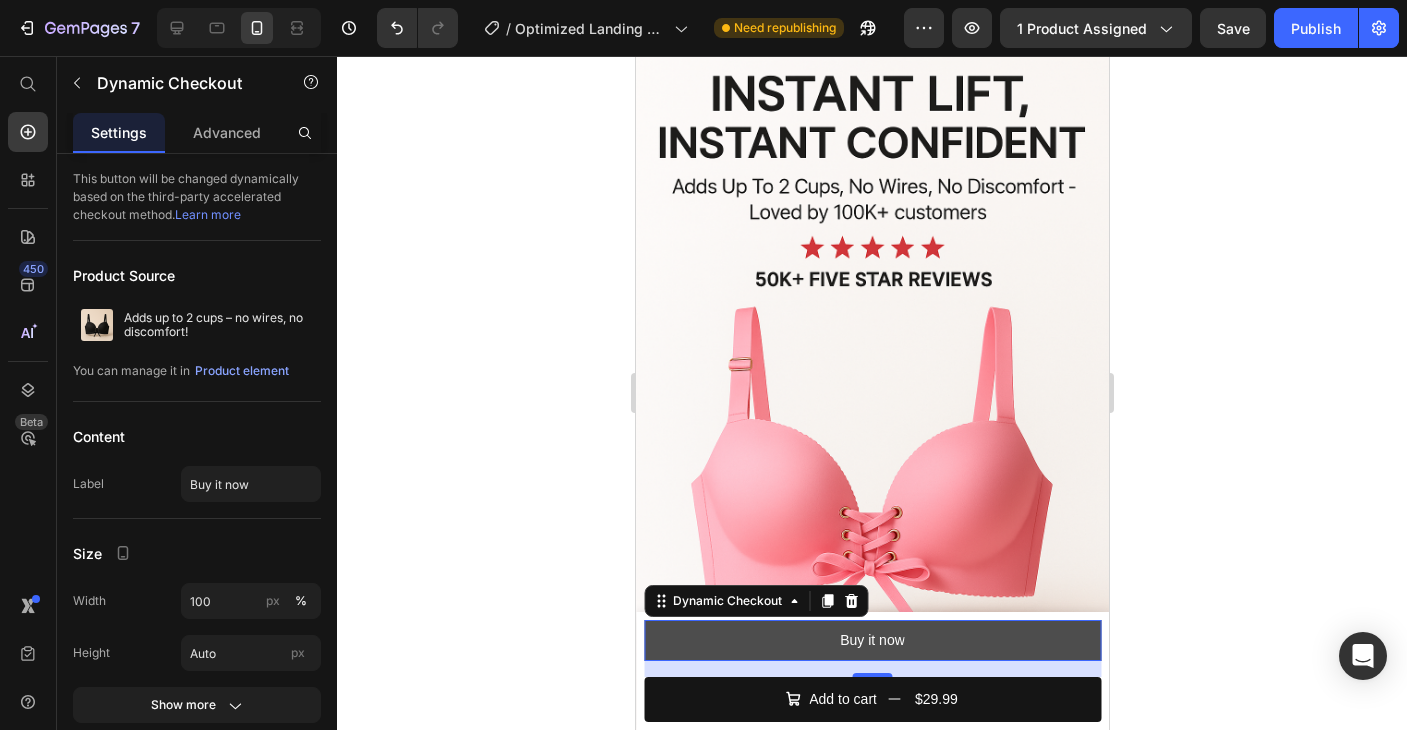 click on "Buy it now" at bounding box center [871, 640] 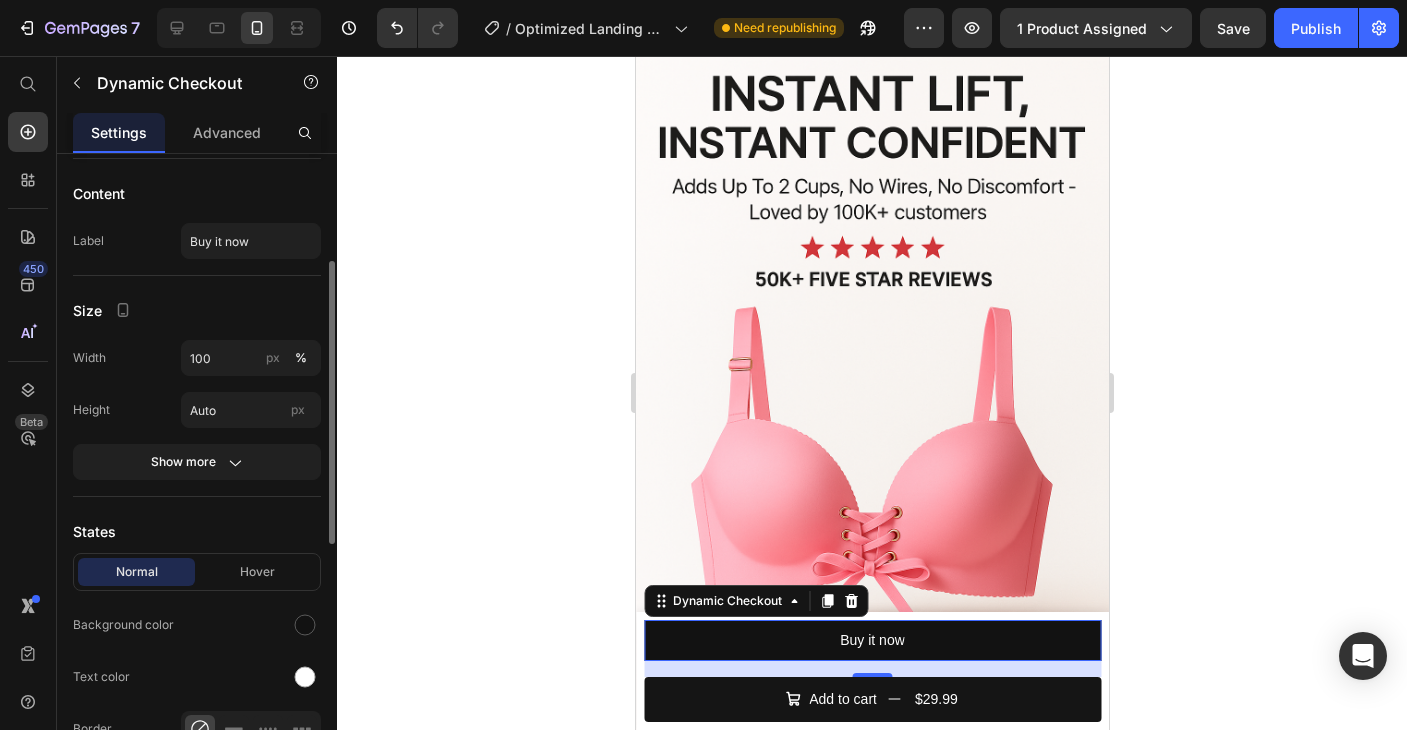 scroll, scrollTop: 242, scrollLeft: 0, axis: vertical 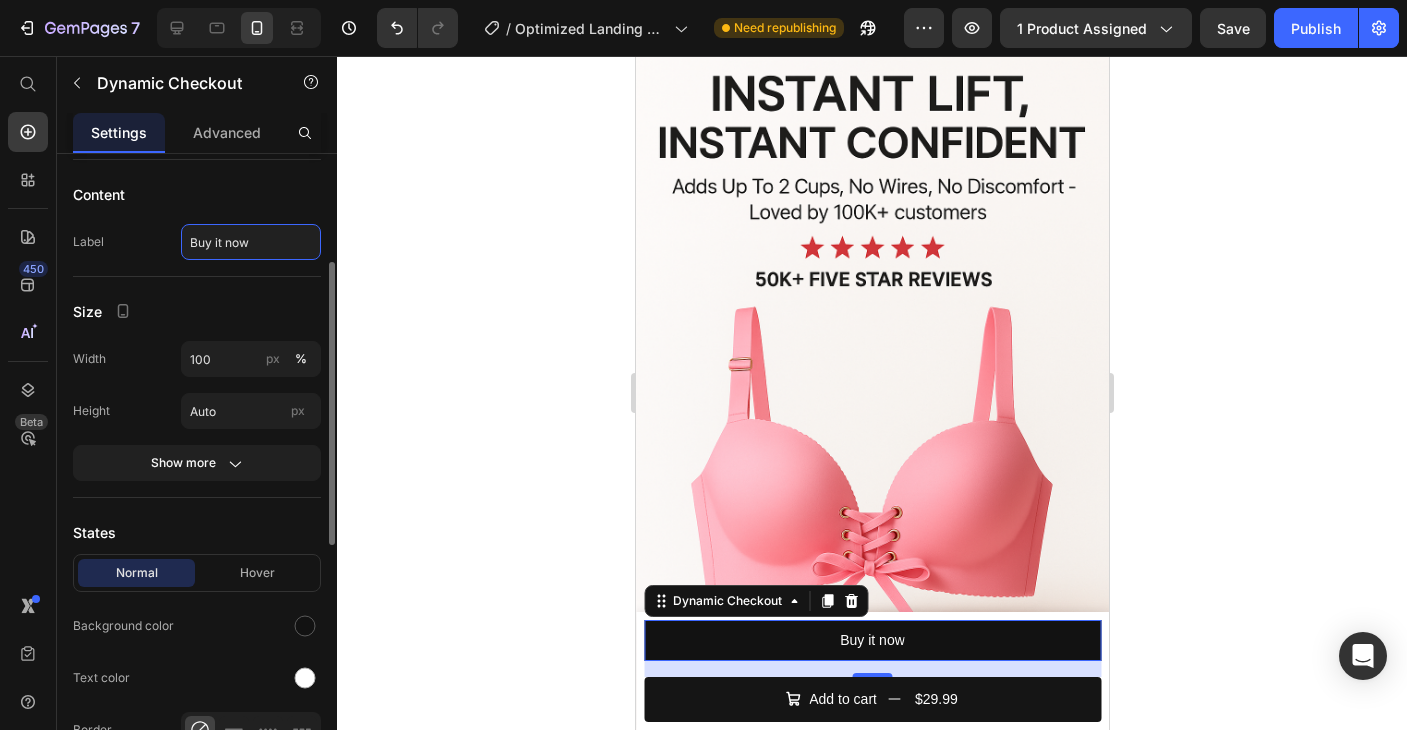 click on "Buy it now" 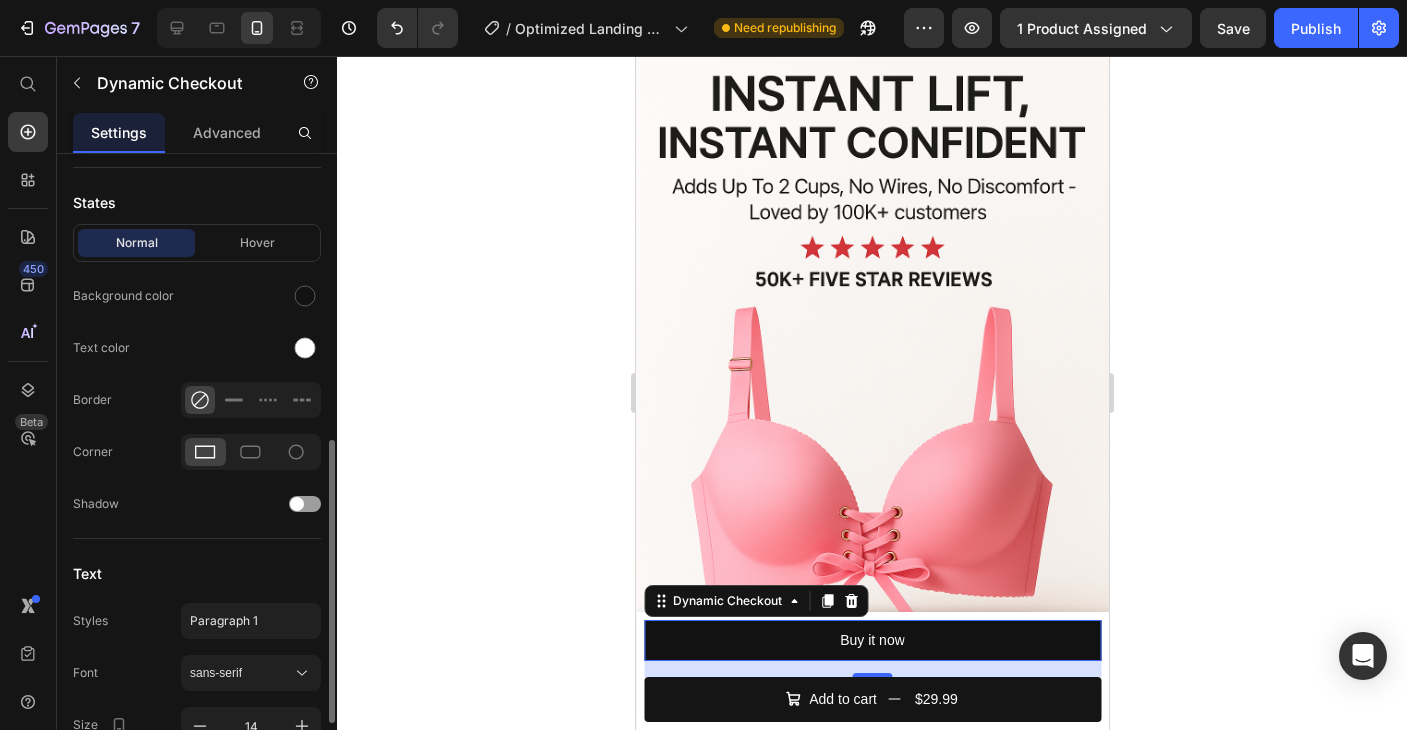 scroll, scrollTop: 595, scrollLeft: 0, axis: vertical 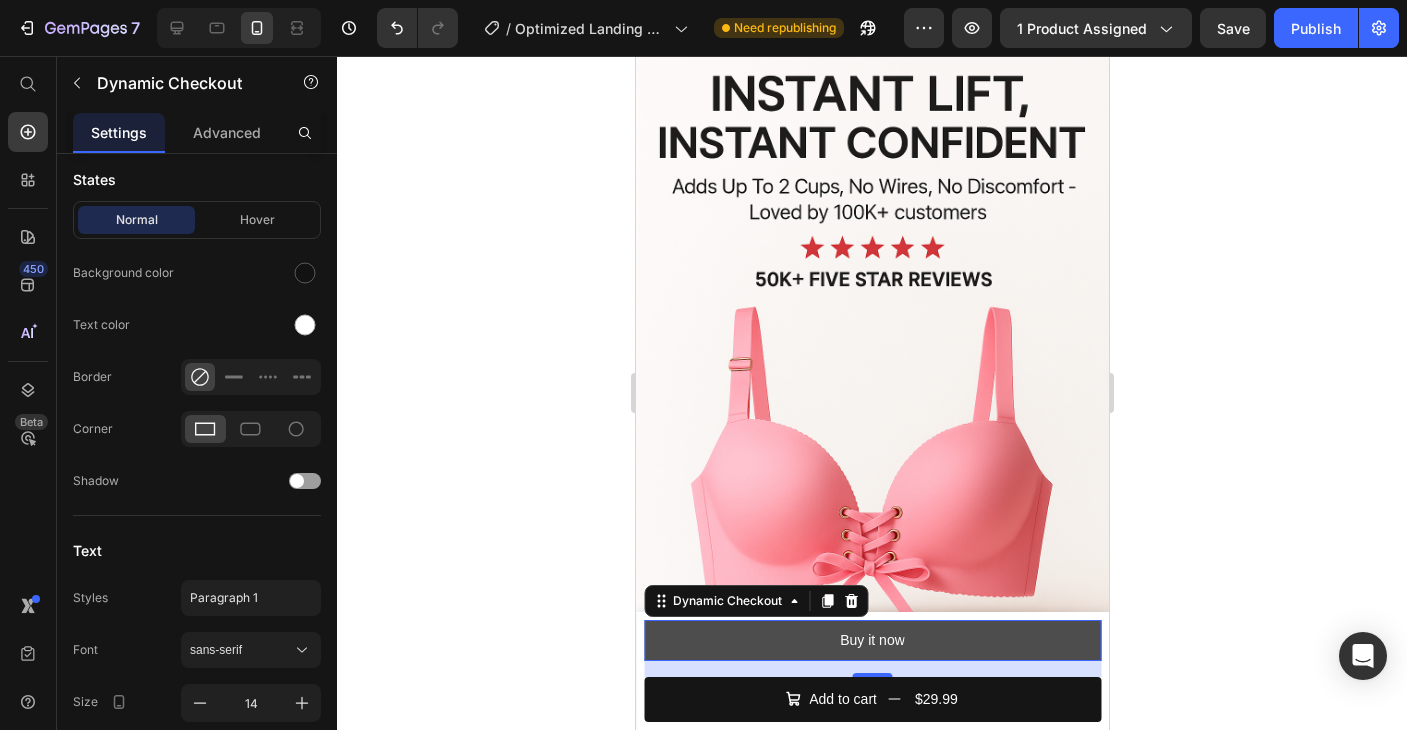 click on "Buy it now" at bounding box center [871, 640] 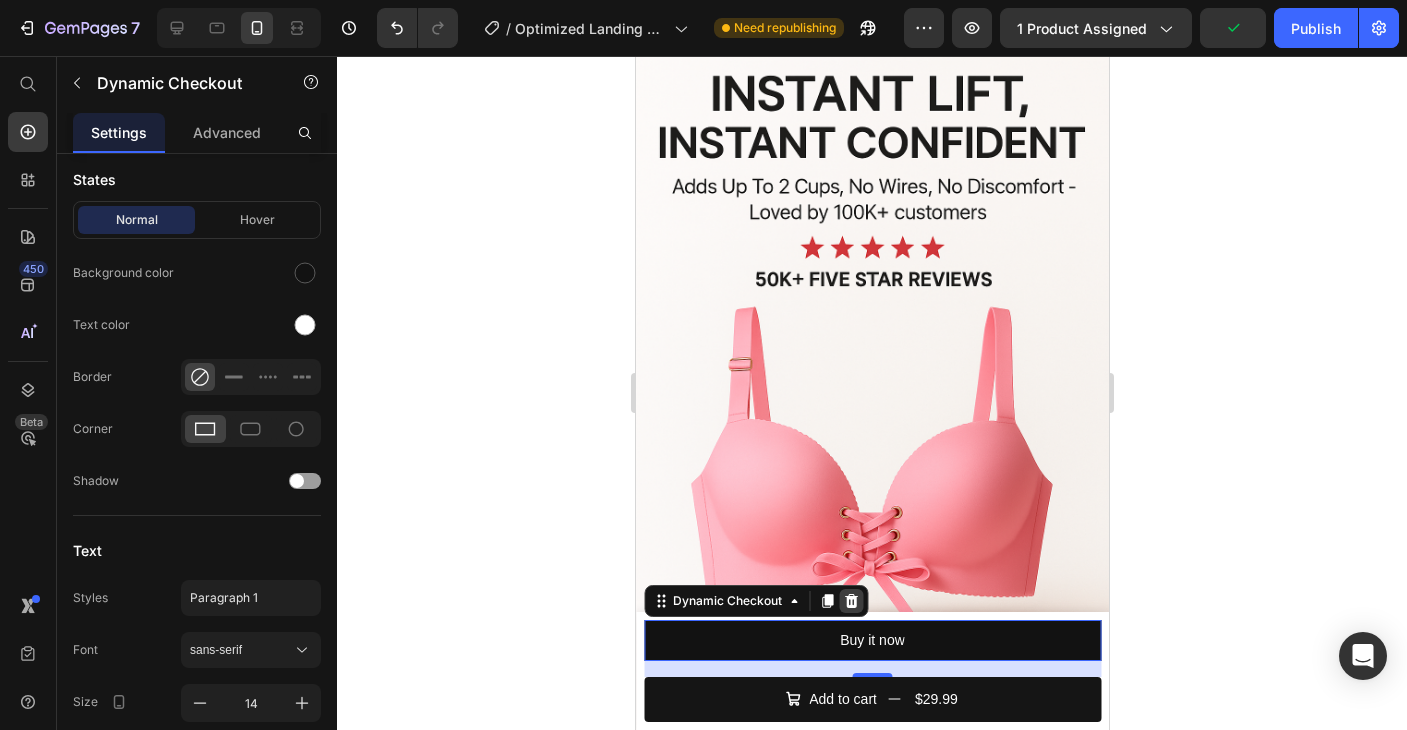 click 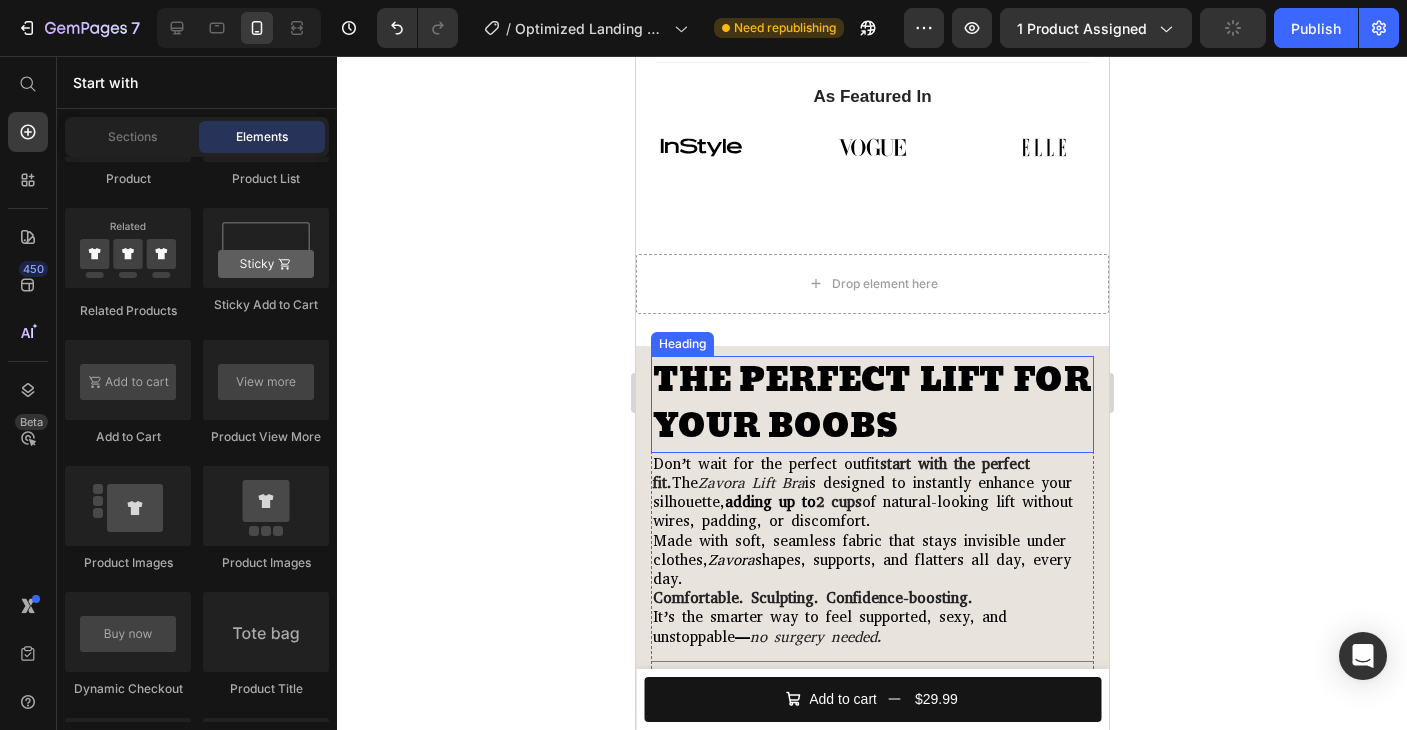 scroll, scrollTop: 1725, scrollLeft: 0, axis: vertical 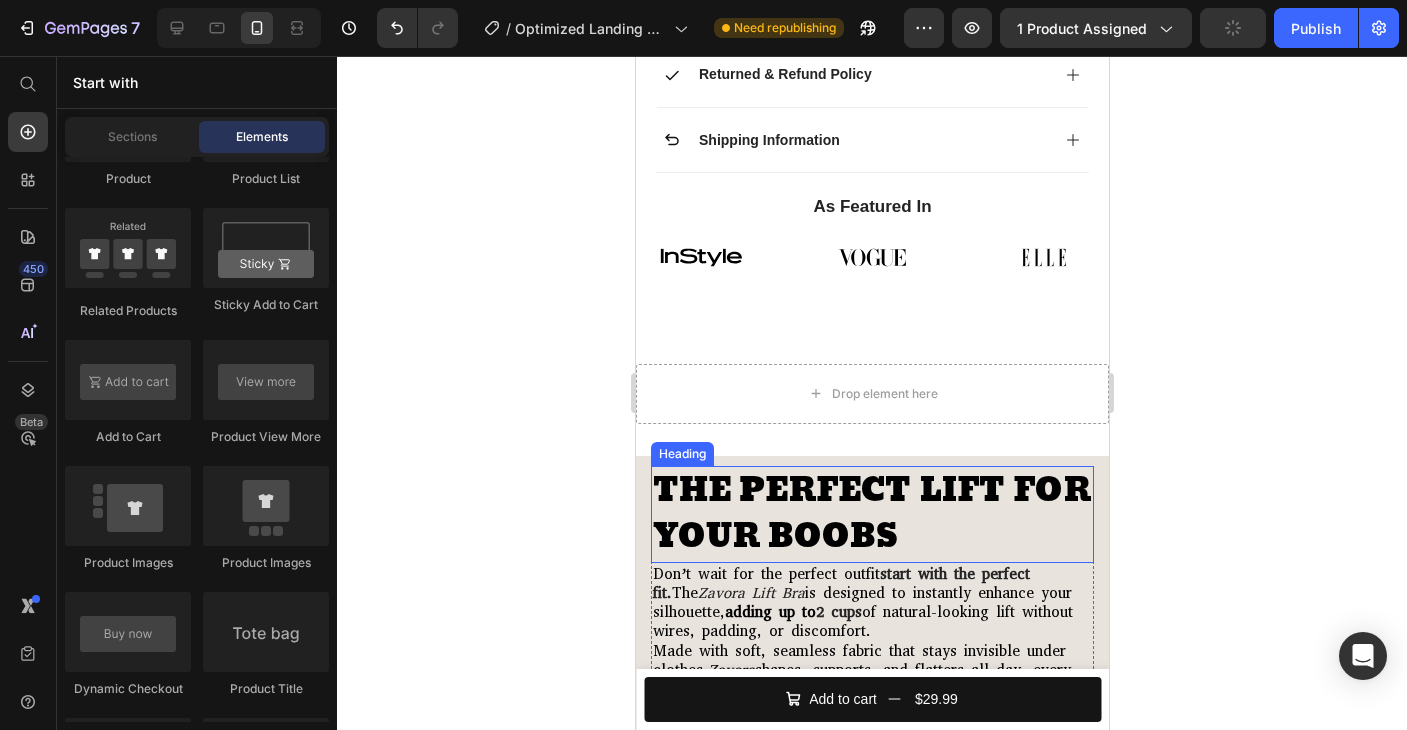 click on "Drop element here" at bounding box center (871, 394) 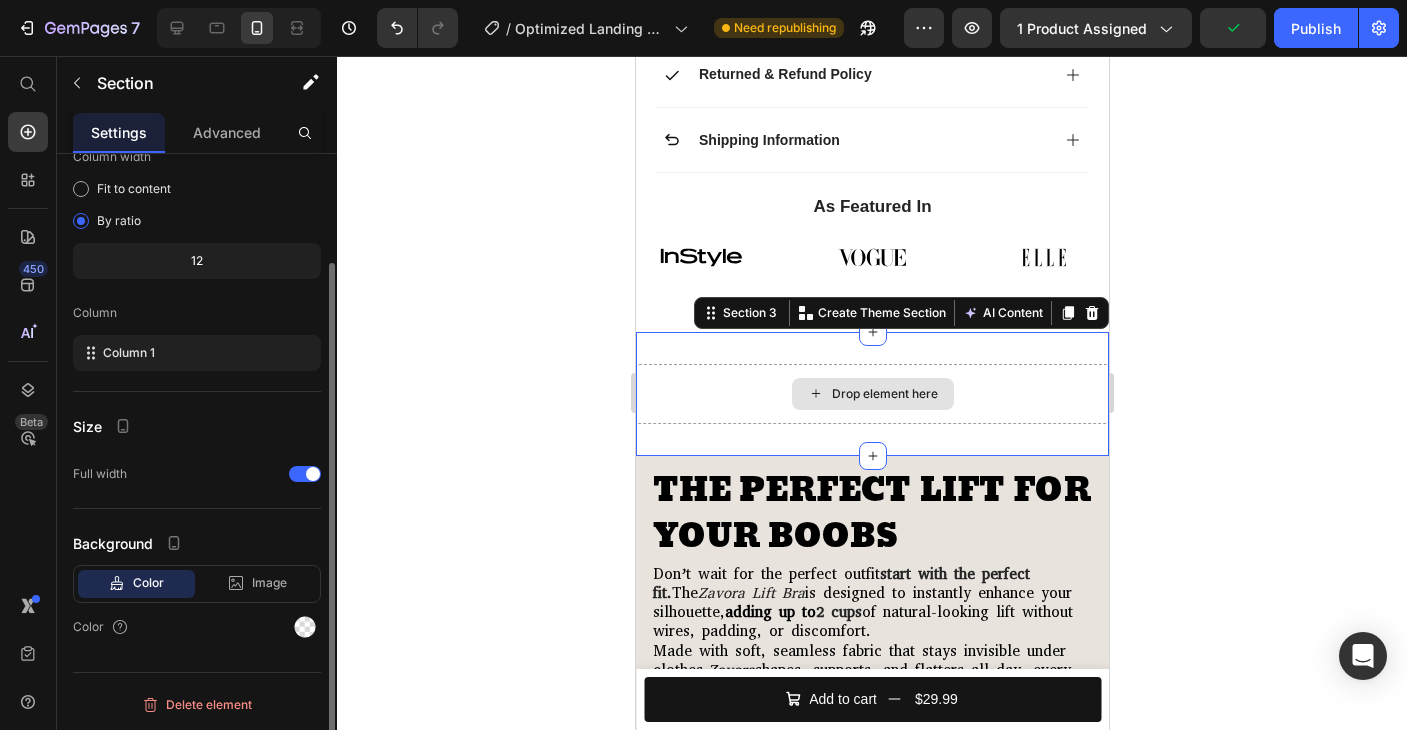 scroll, scrollTop: 0, scrollLeft: 0, axis: both 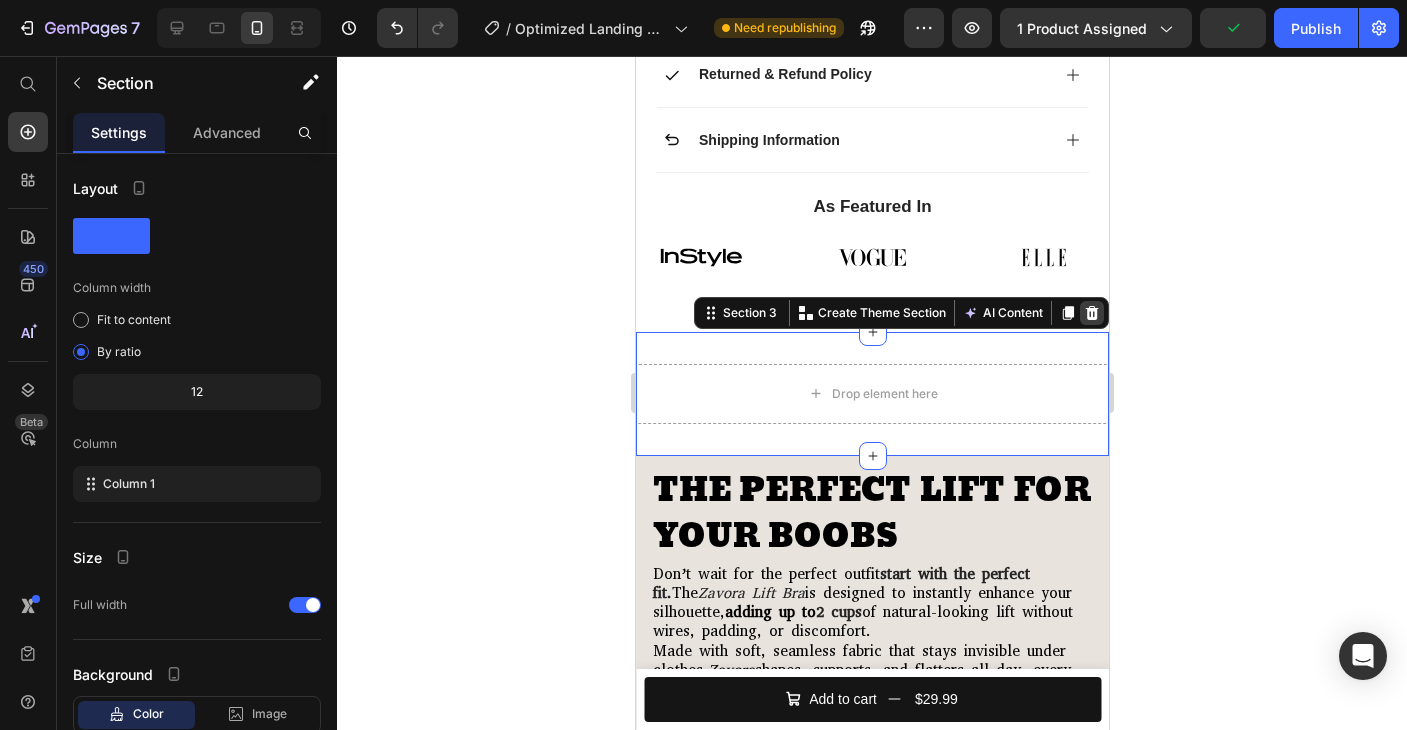 click 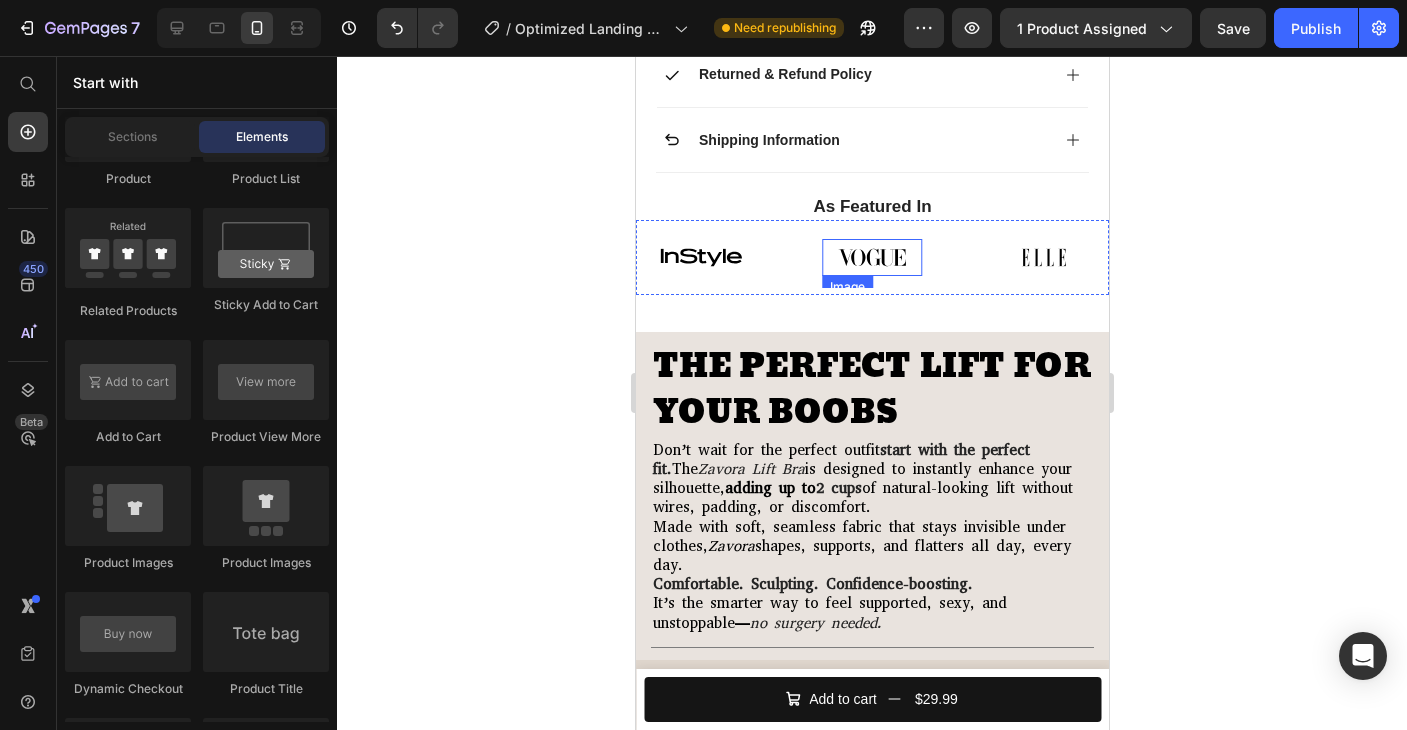 click at bounding box center [871, 257] 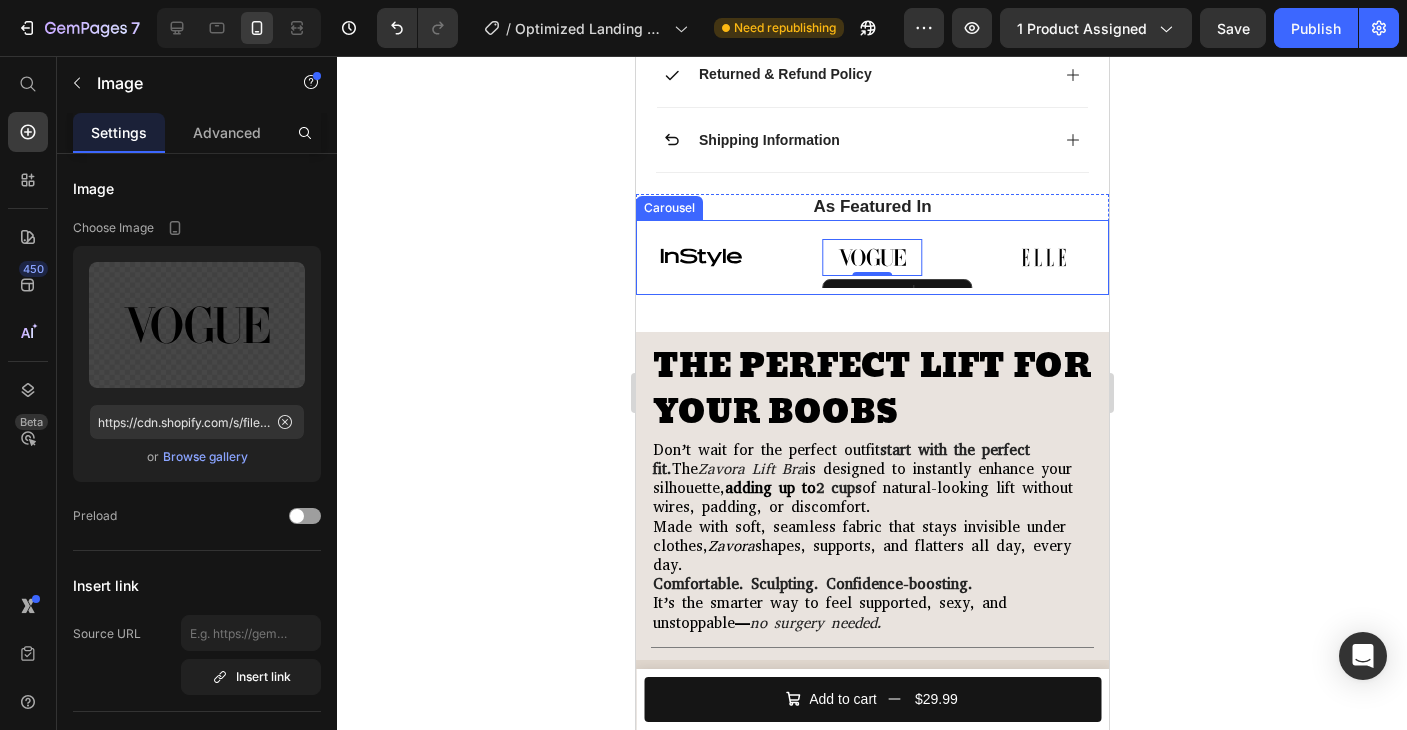 click on "Image   0 Image Image Image Image Image Image" at bounding box center [871, 257] 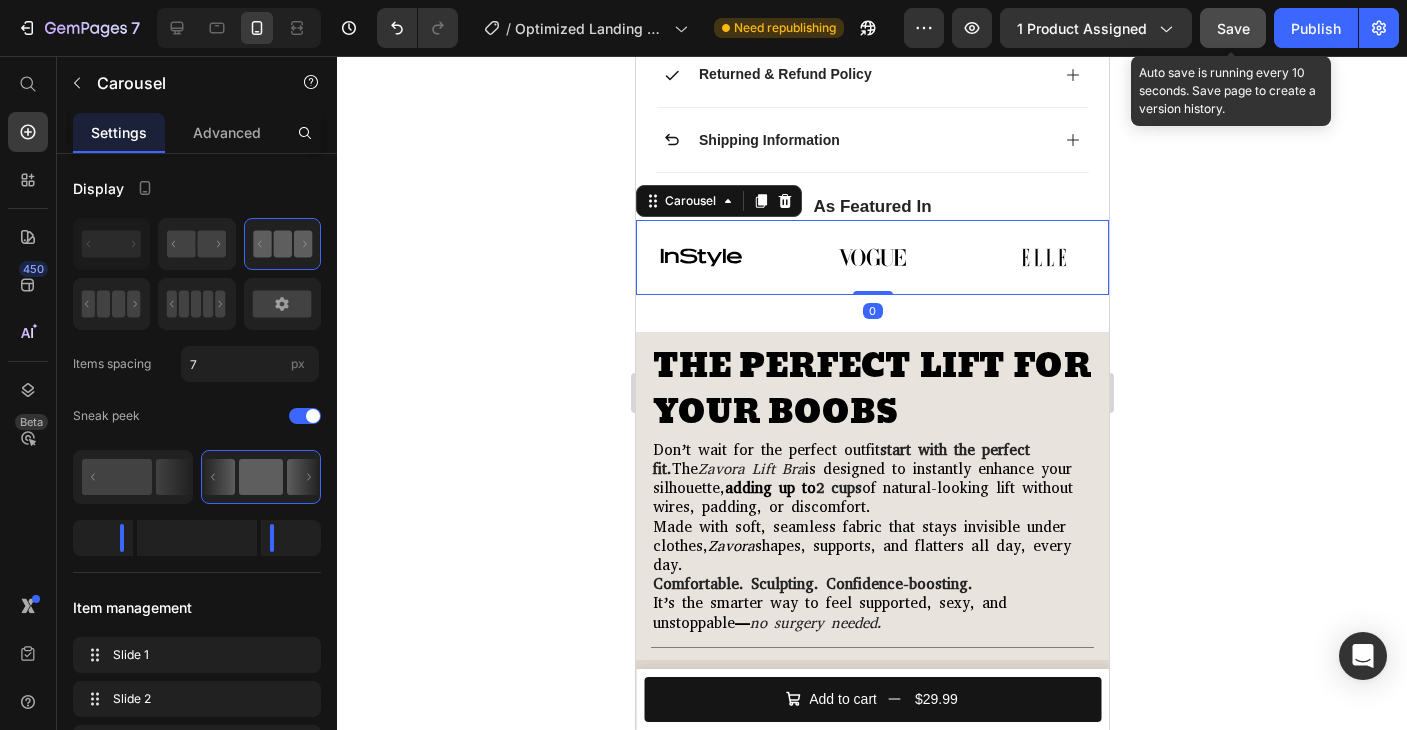 click on "Save" at bounding box center [1233, 28] 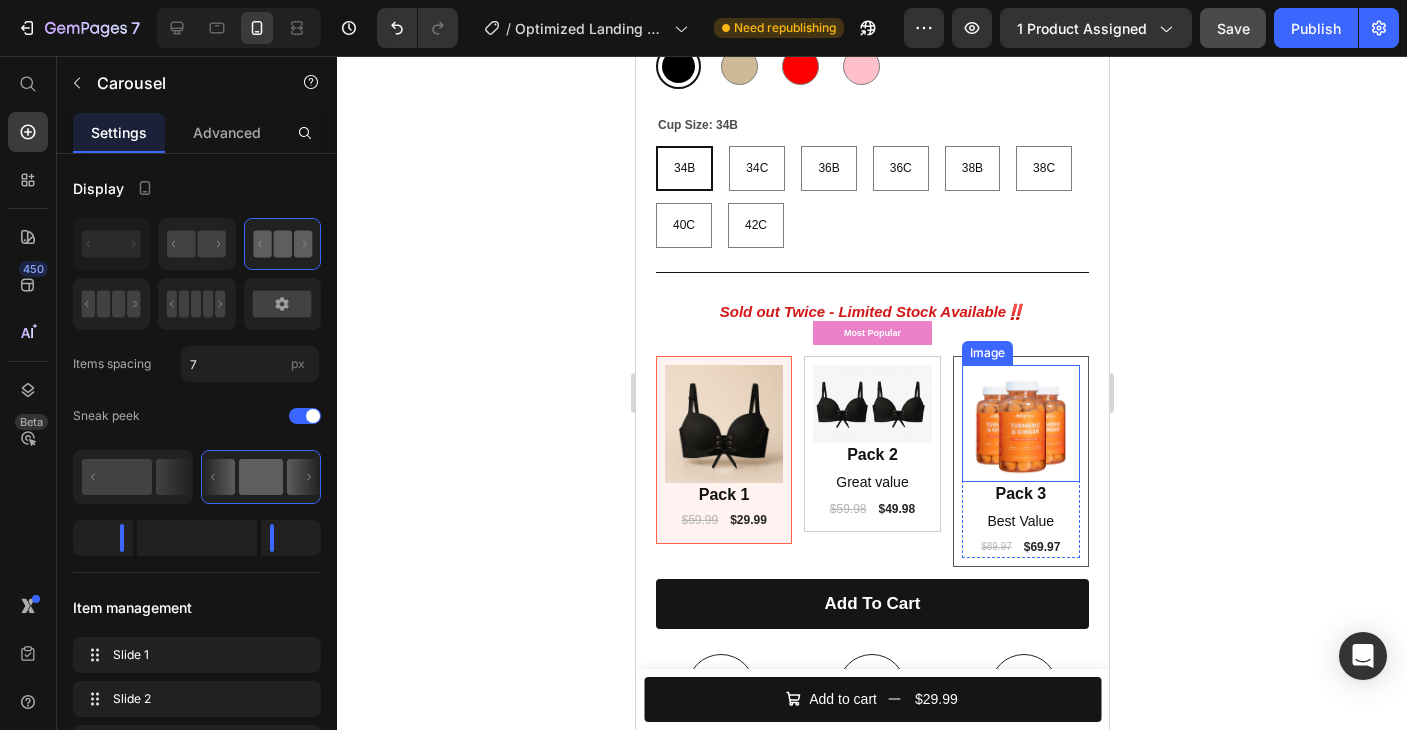 scroll, scrollTop: 838, scrollLeft: 0, axis: vertical 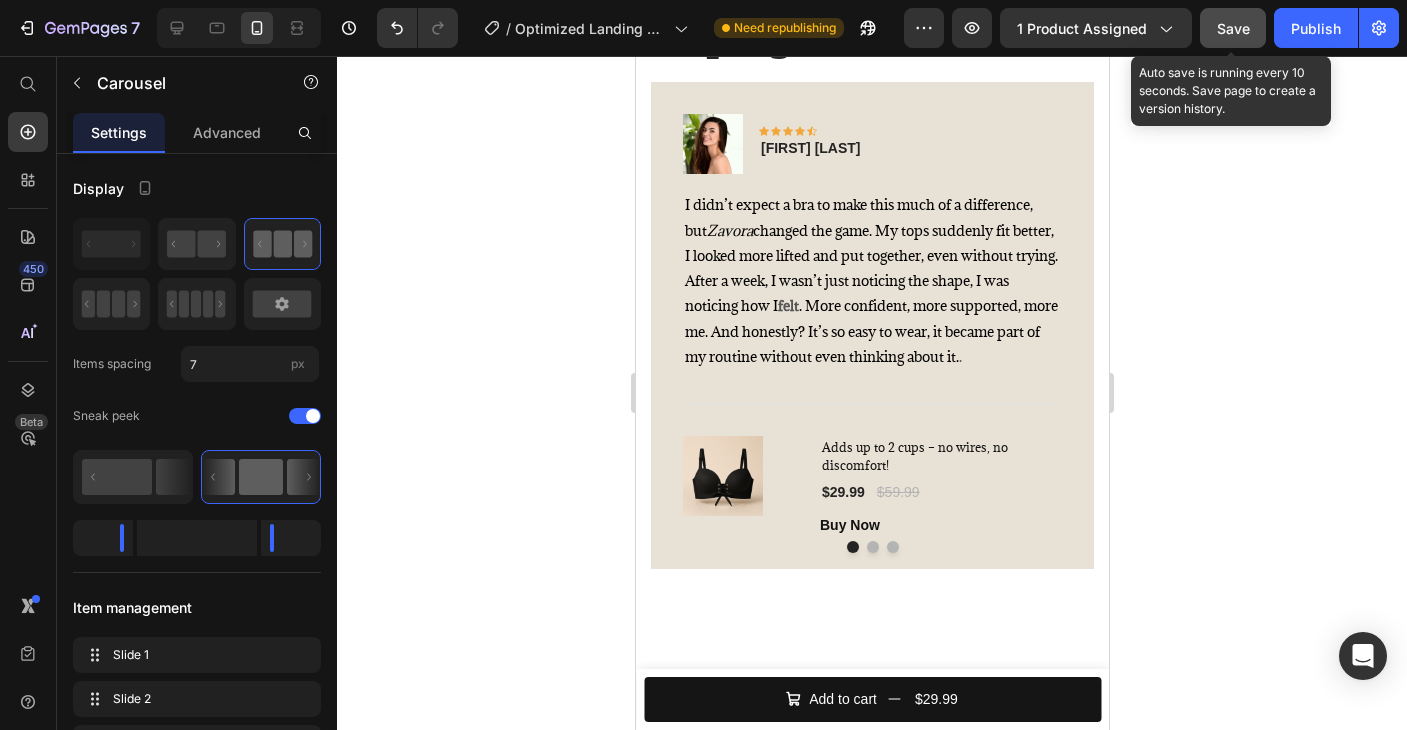 drag, startPoint x: 290, startPoint y: 347, endPoint x: 1232, endPoint y: 27, distance: 994.86884 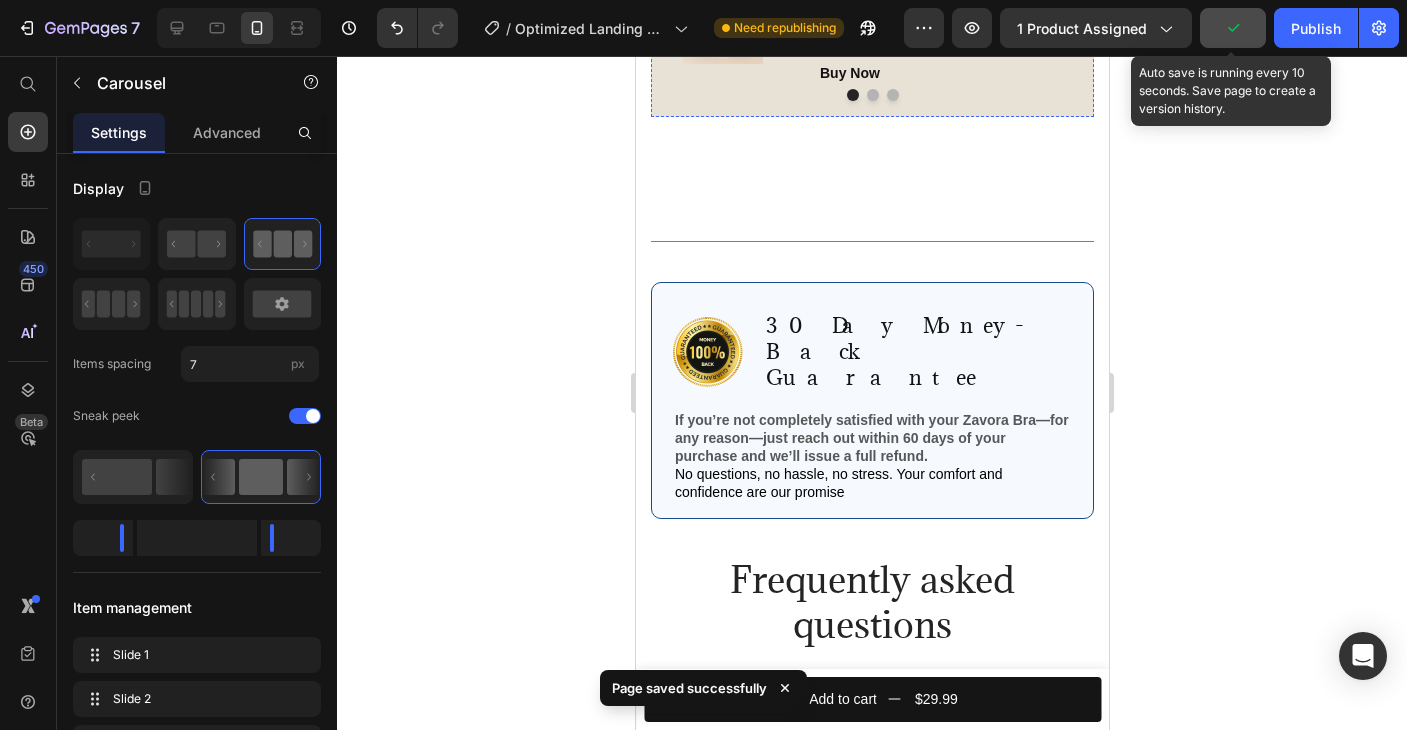 scroll, scrollTop: 4914, scrollLeft: 0, axis: vertical 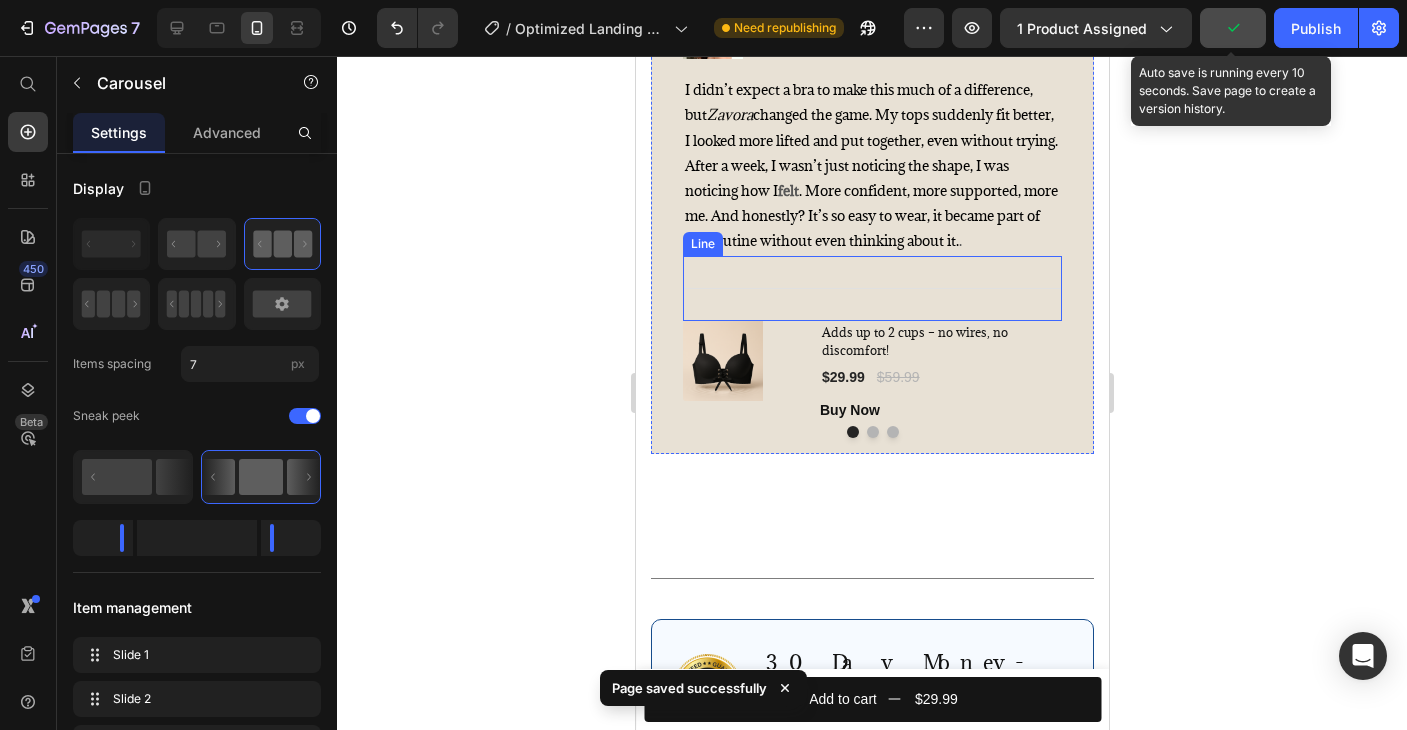 click on "Title Line" at bounding box center (871, 288) 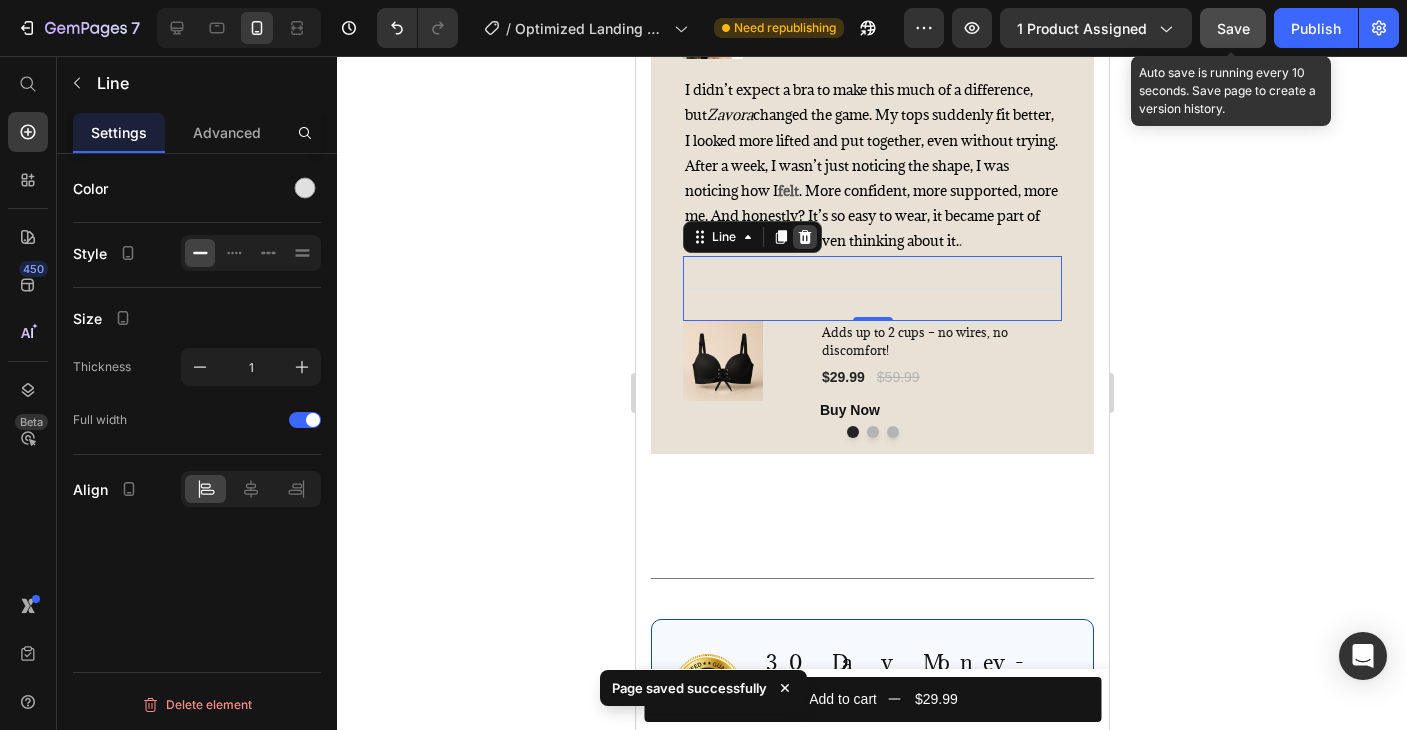 click 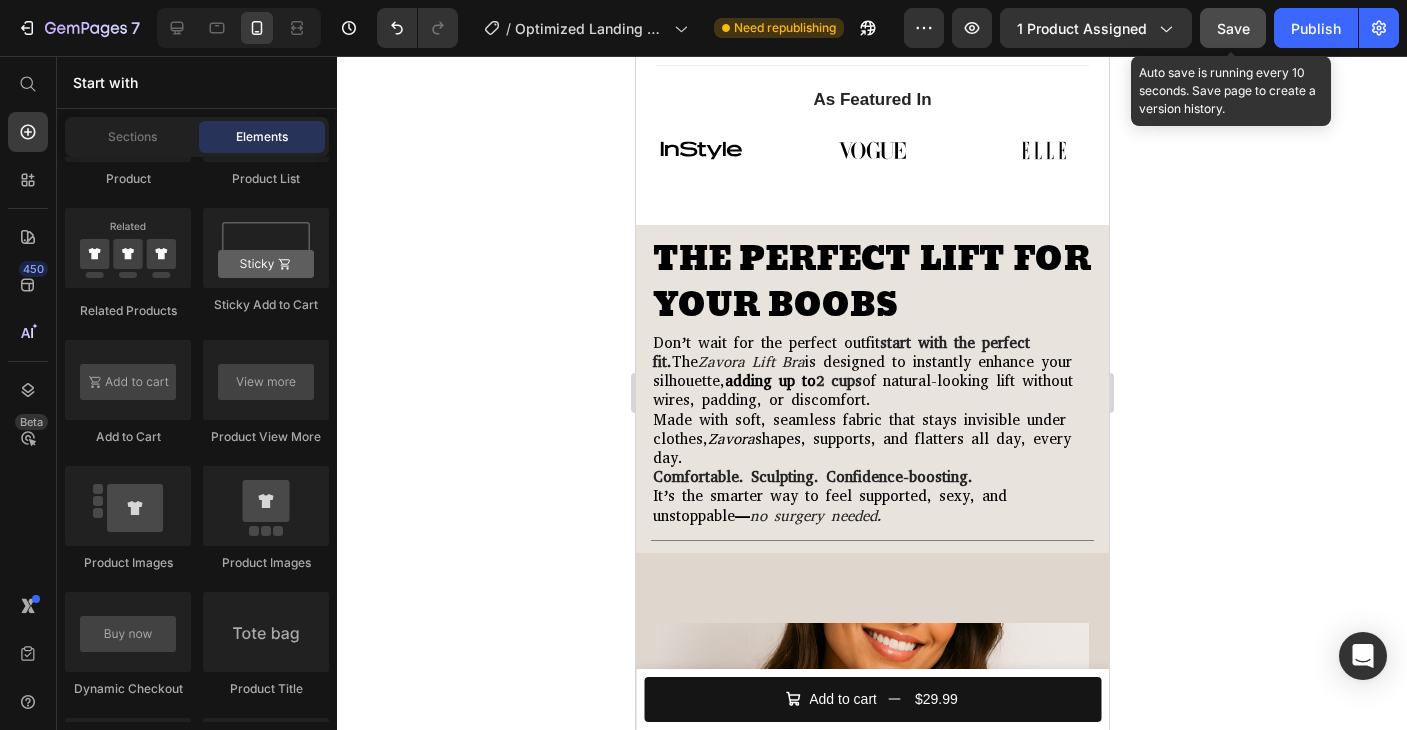 scroll, scrollTop: 1711, scrollLeft: 0, axis: vertical 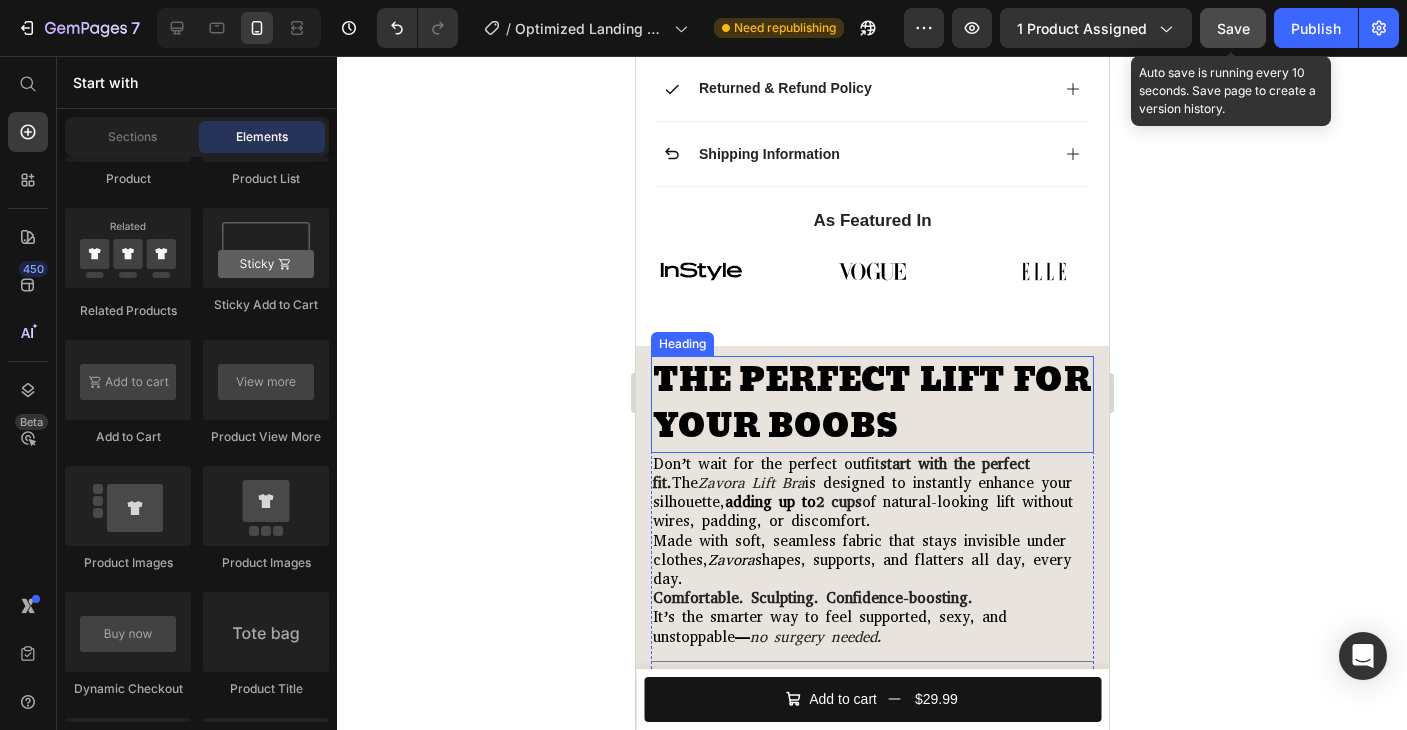 click on "THE PERFECT LIFT FOR YOUR BOOBS" at bounding box center (871, 404) 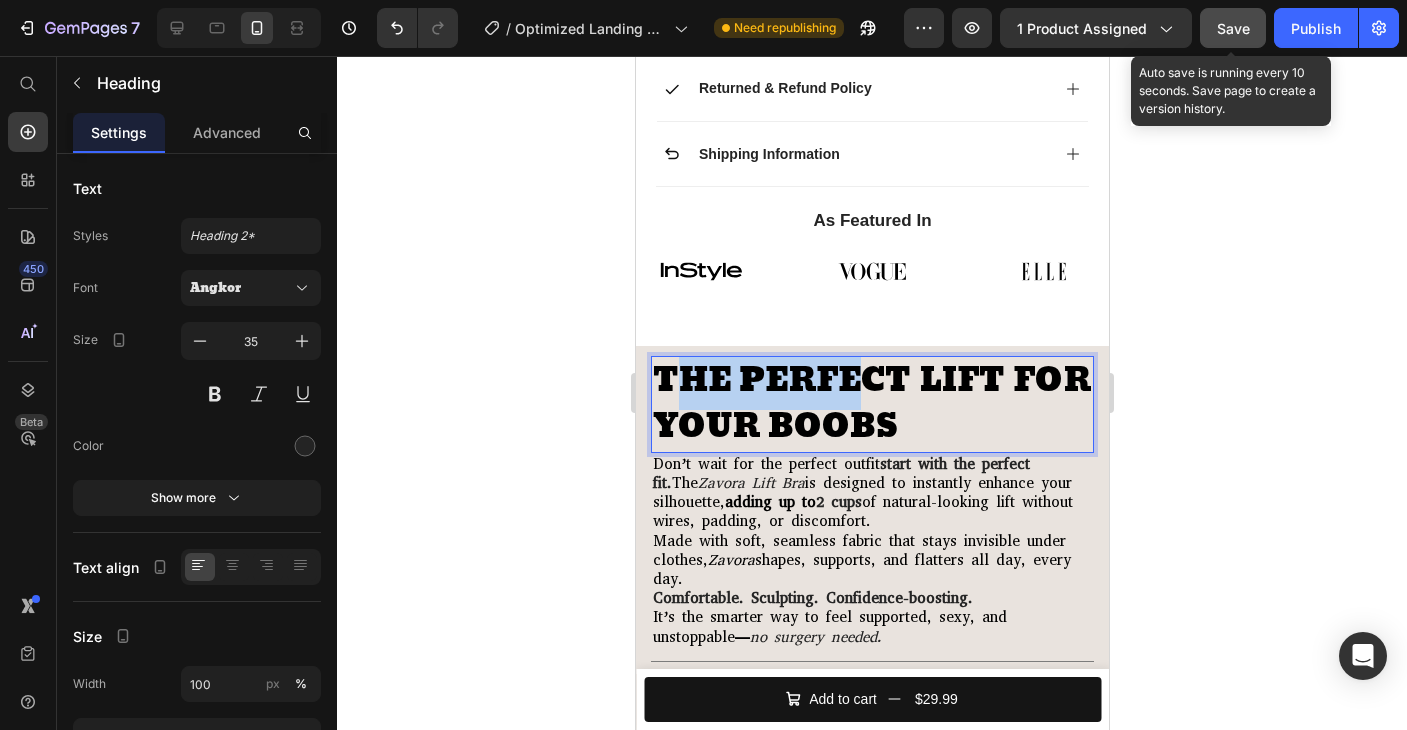 drag, startPoint x: 666, startPoint y: 374, endPoint x: 854, endPoint y: 391, distance: 188.76706 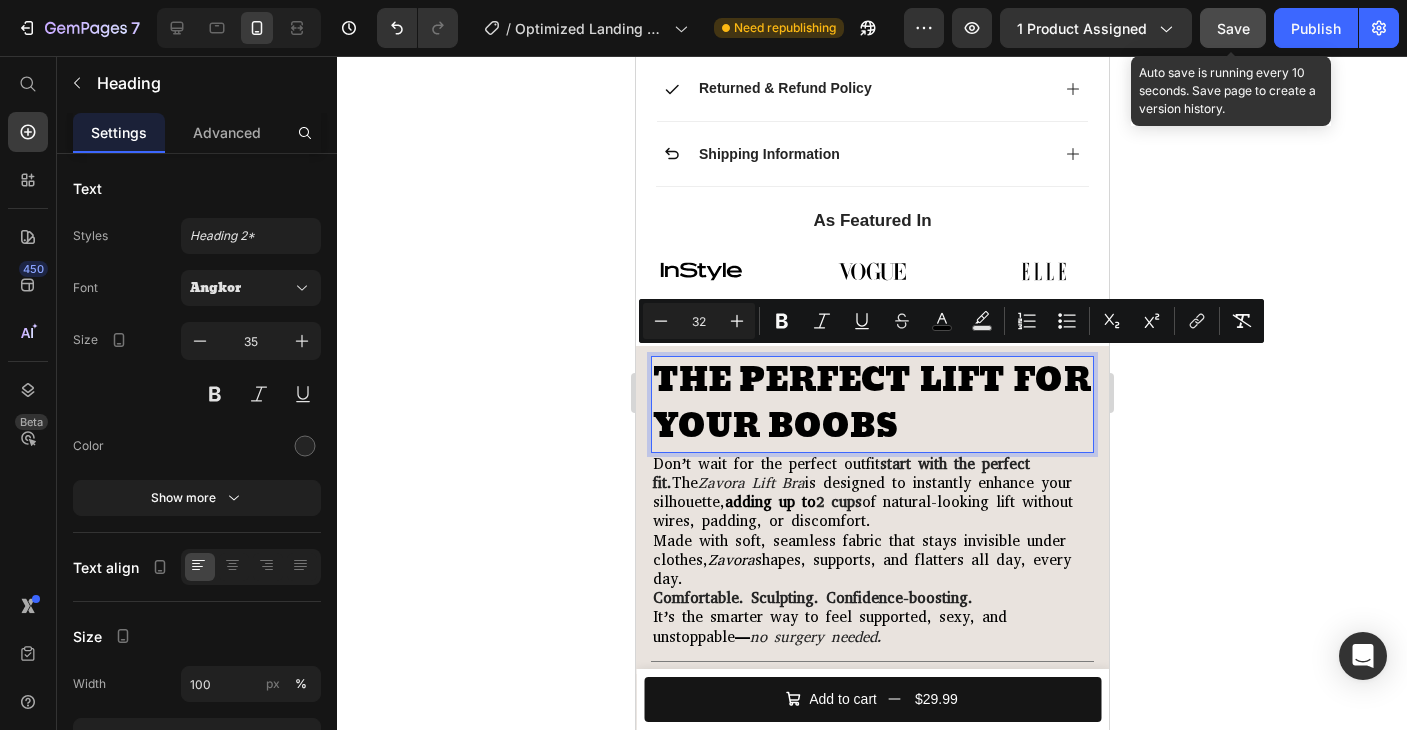 click on "THE PERFECT LIFT FOR YOUR BOOBS" at bounding box center [871, 404] 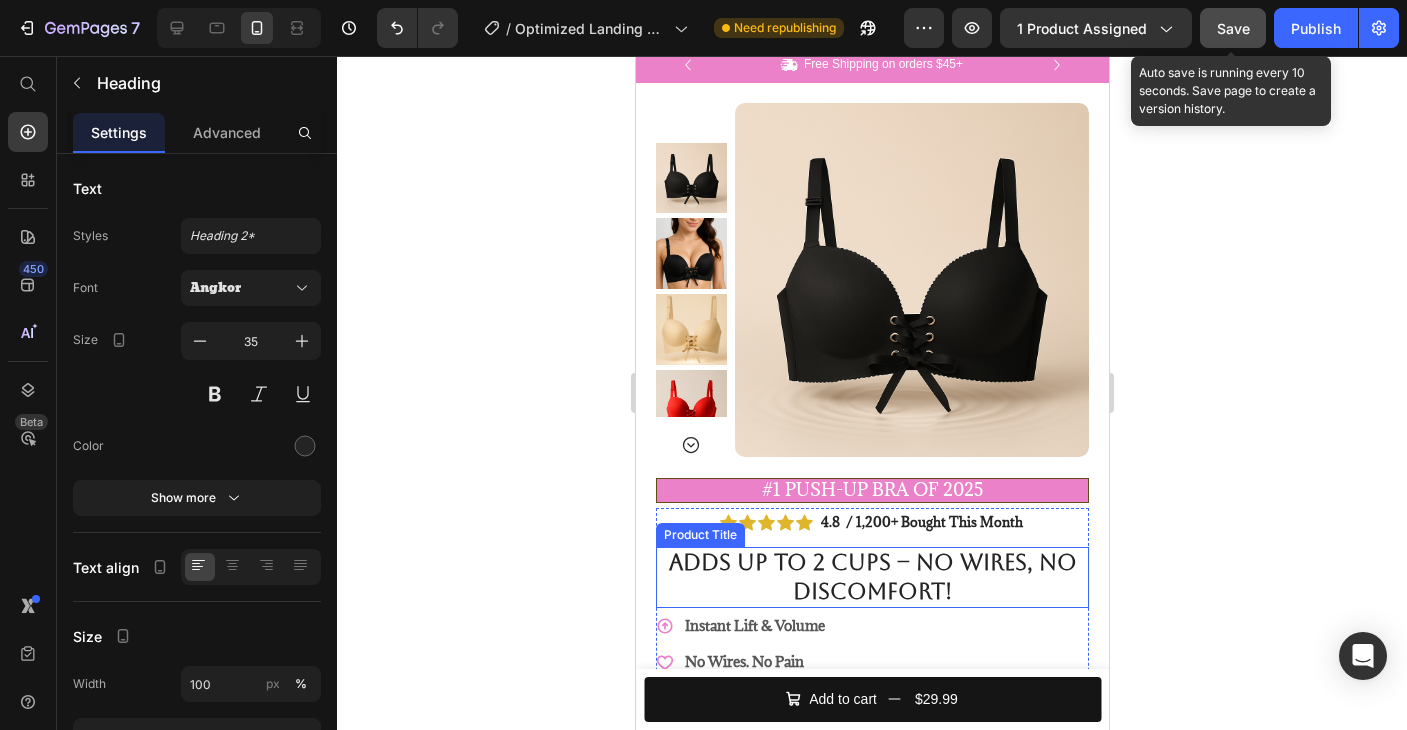 scroll, scrollTop: 0, scrollLeft: 0, axis: both 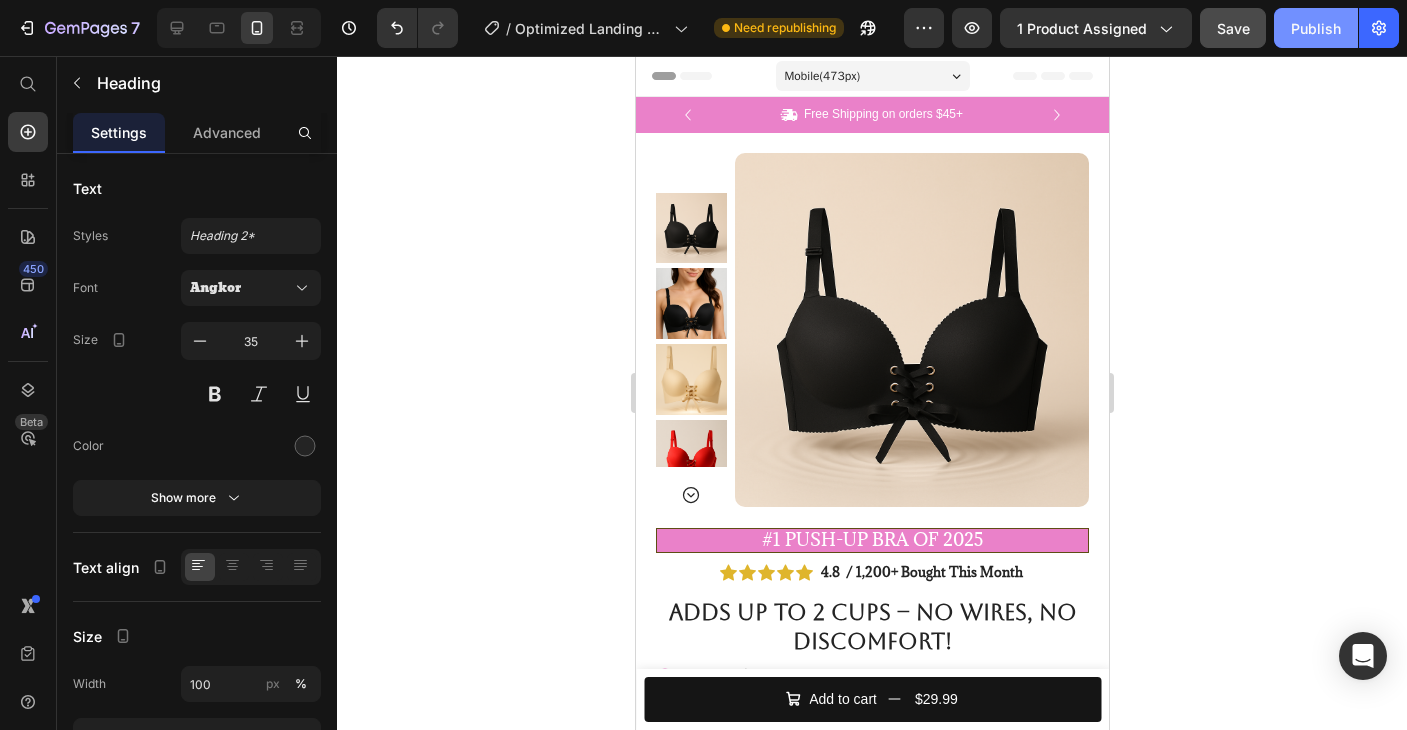click on "Publish" at bounding box center (1316, 28) 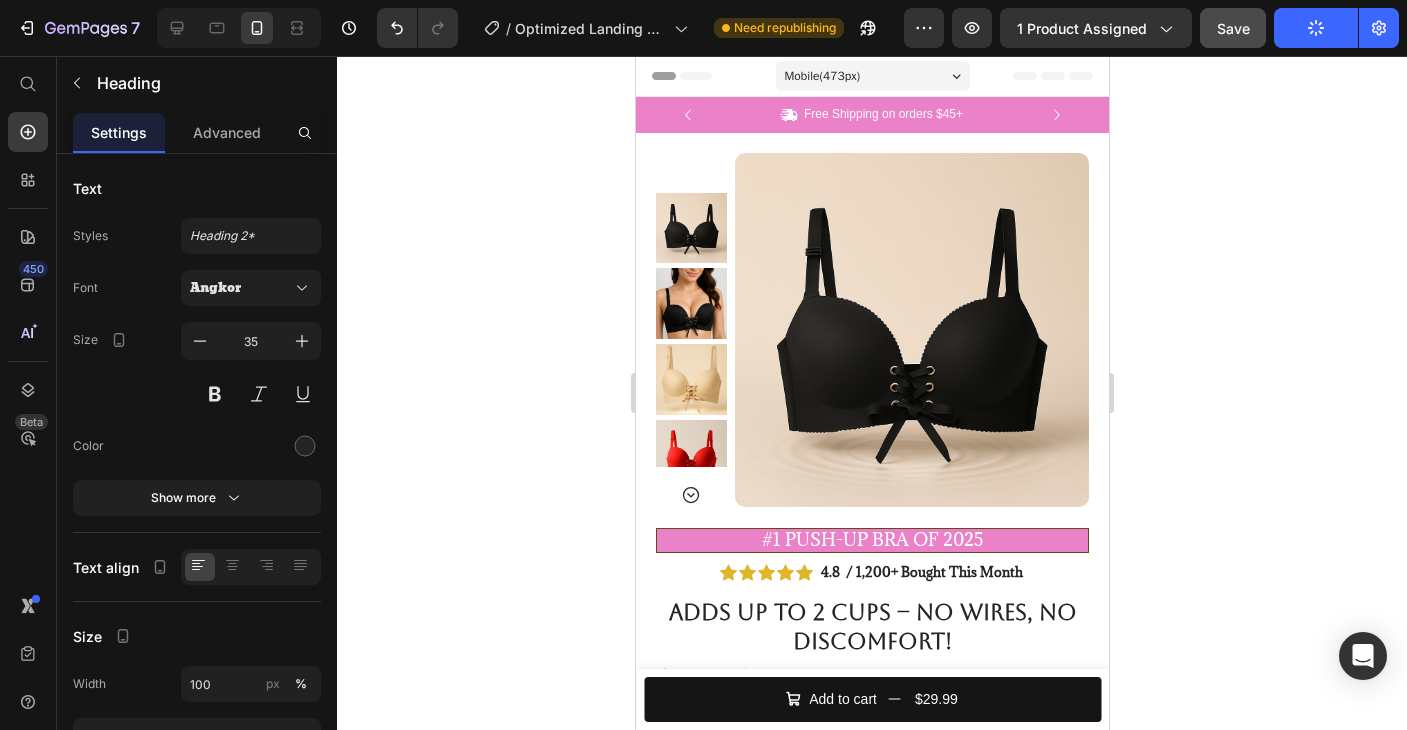 click on "Mobile  ( 473 px)" at bounding box center (872, 76) 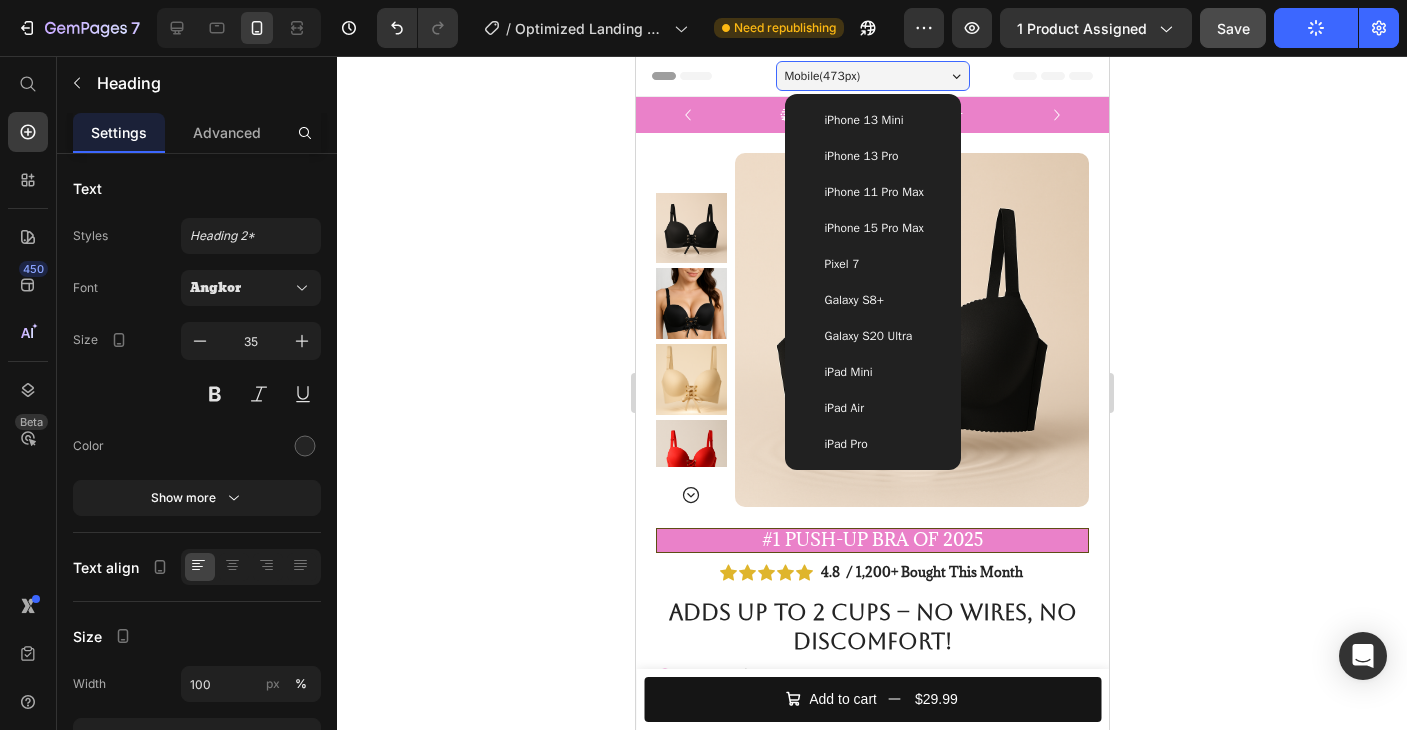 click on "iPhone 11 Pro Max" at bounding box center (873, 192) 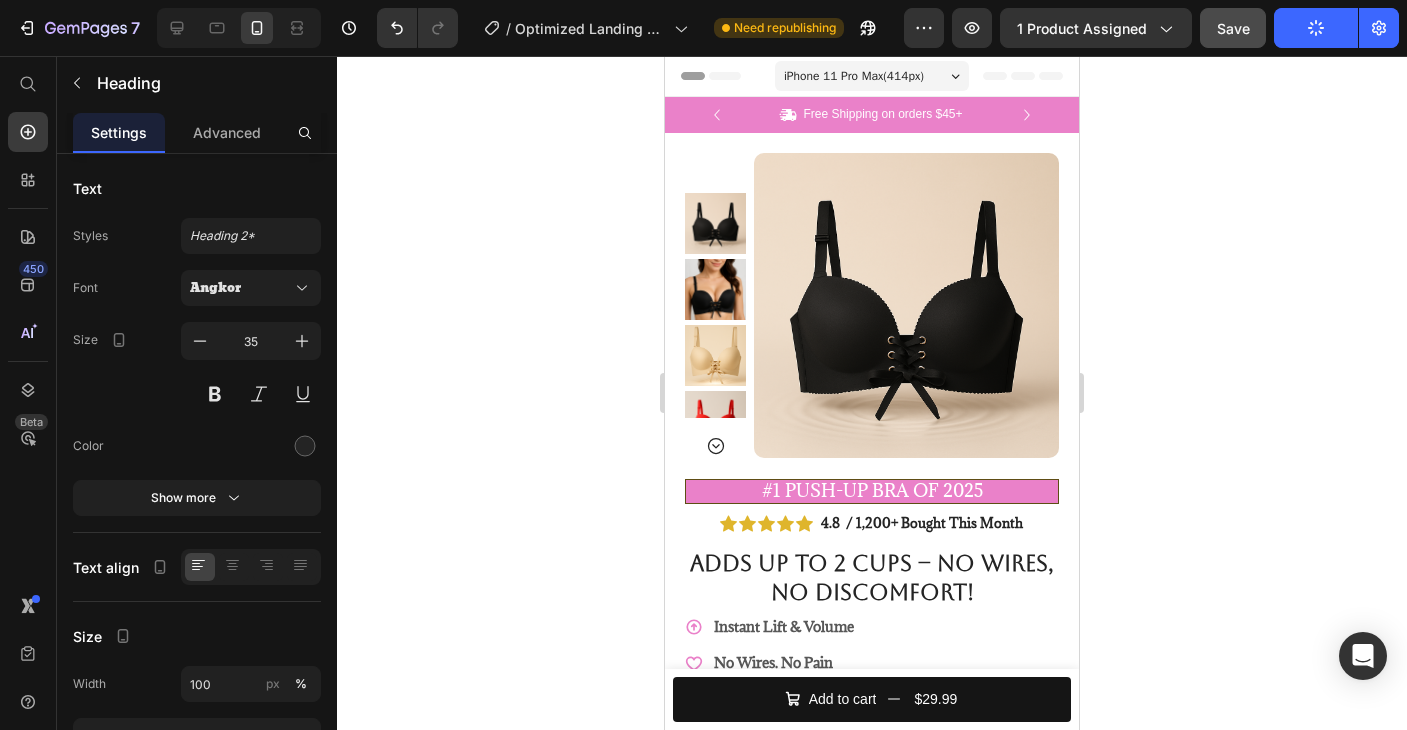 click on "iPhone 11 Pro Max  ( 414 px)" at bounding box center [854, 76] 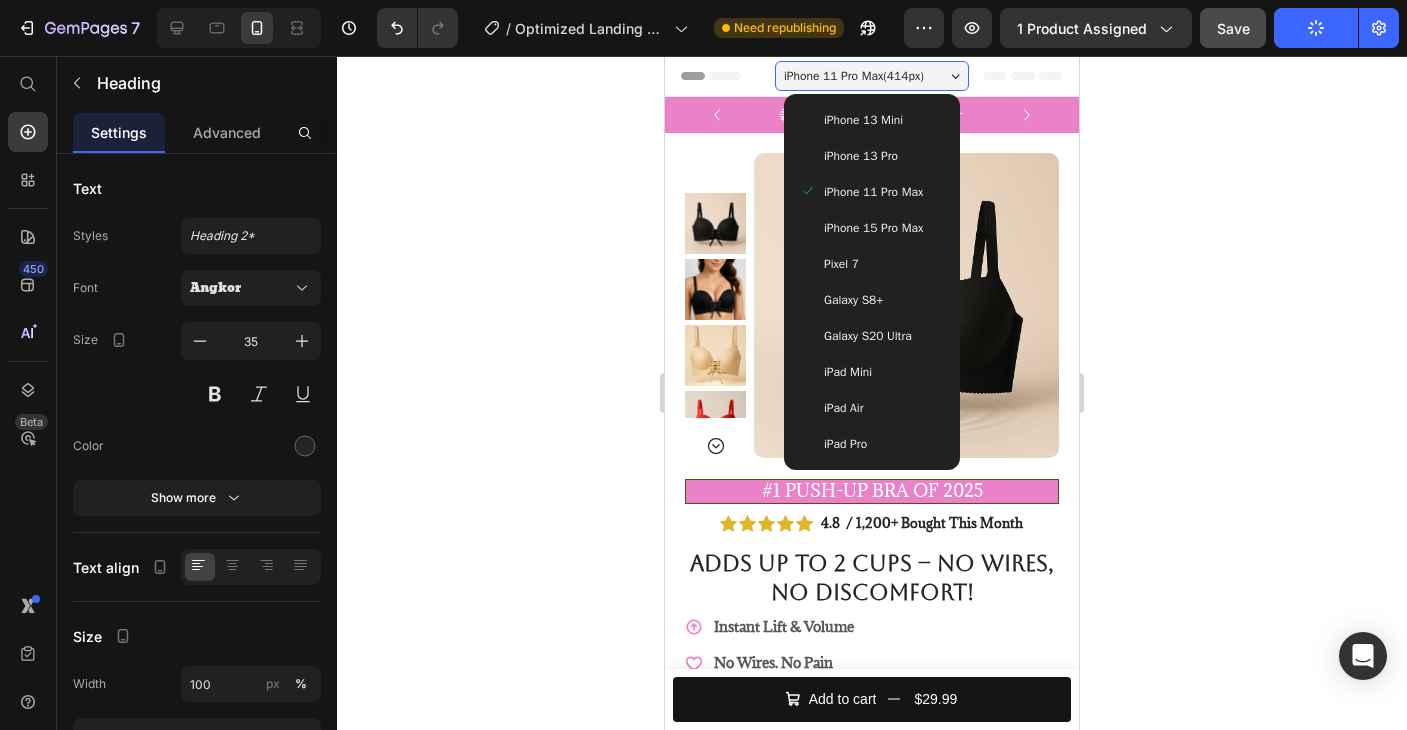 click 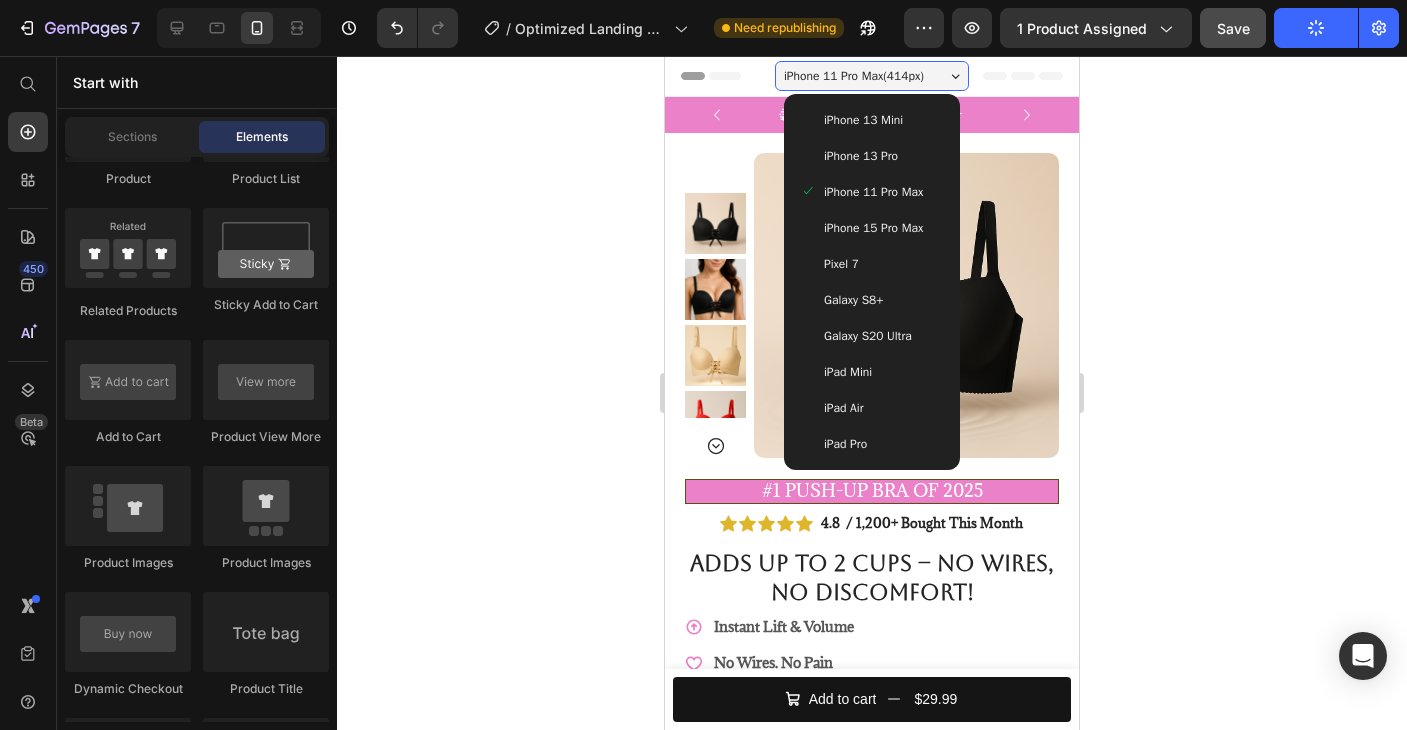 click on "iPhone 13 Pro" at bounding box center (861, 156) 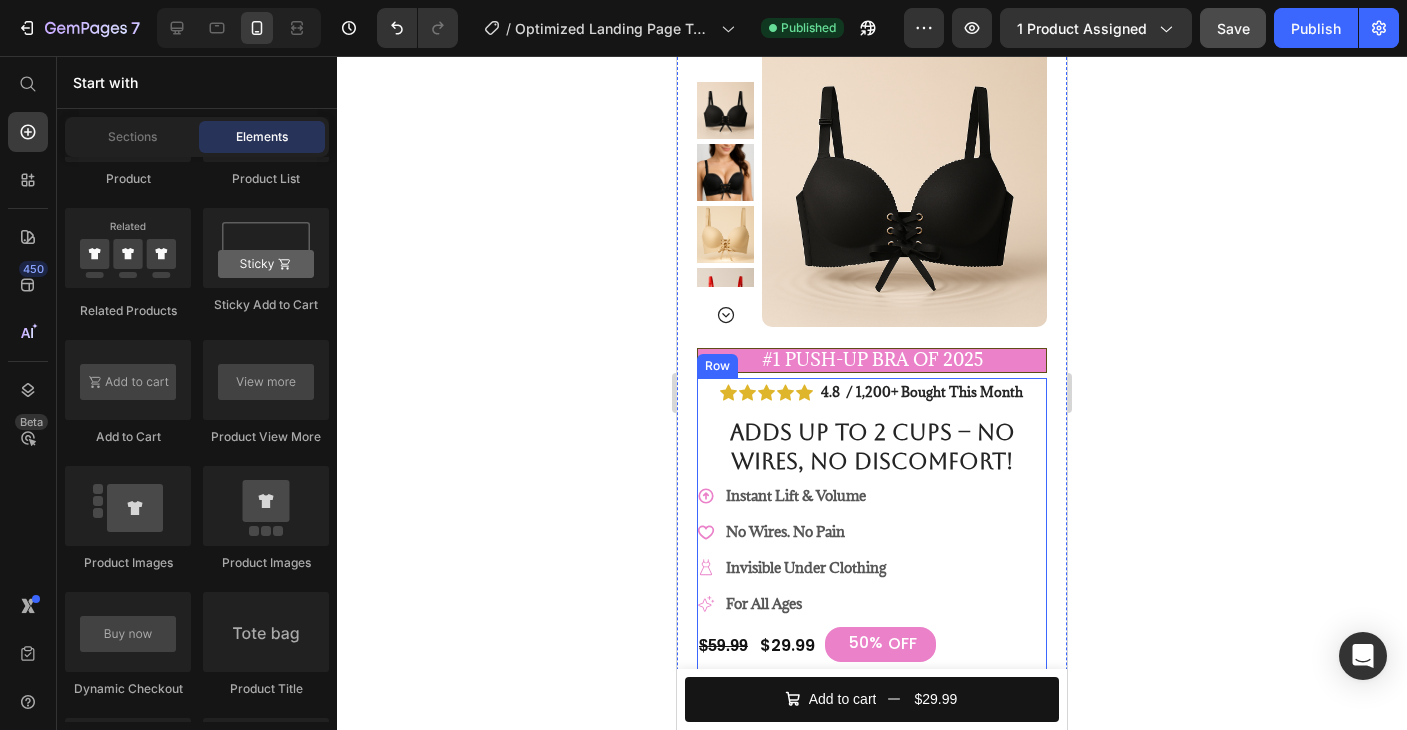 scroll, scrollTop: 112, scrollLeft: 0, axis: vertical 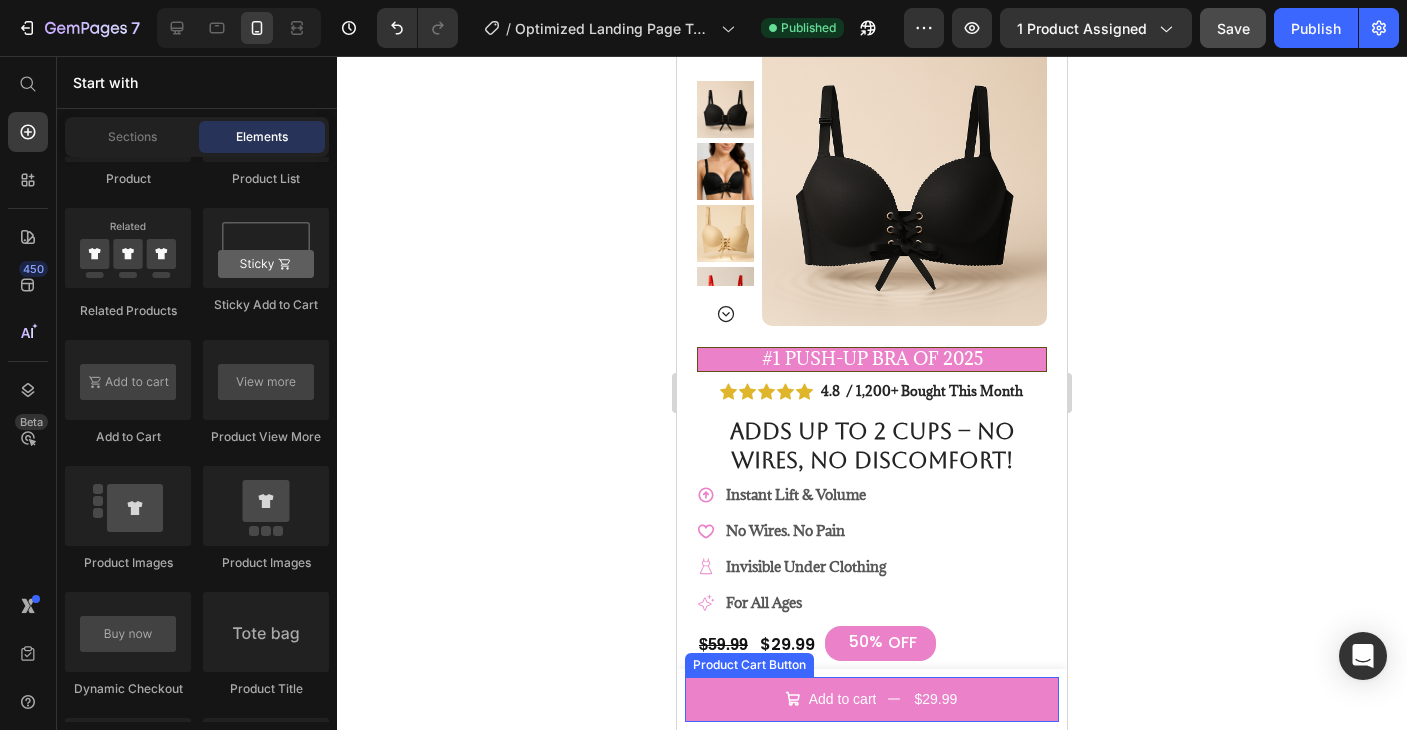 click on "Add to cart
$29.99" at bounding box center [872, 699] 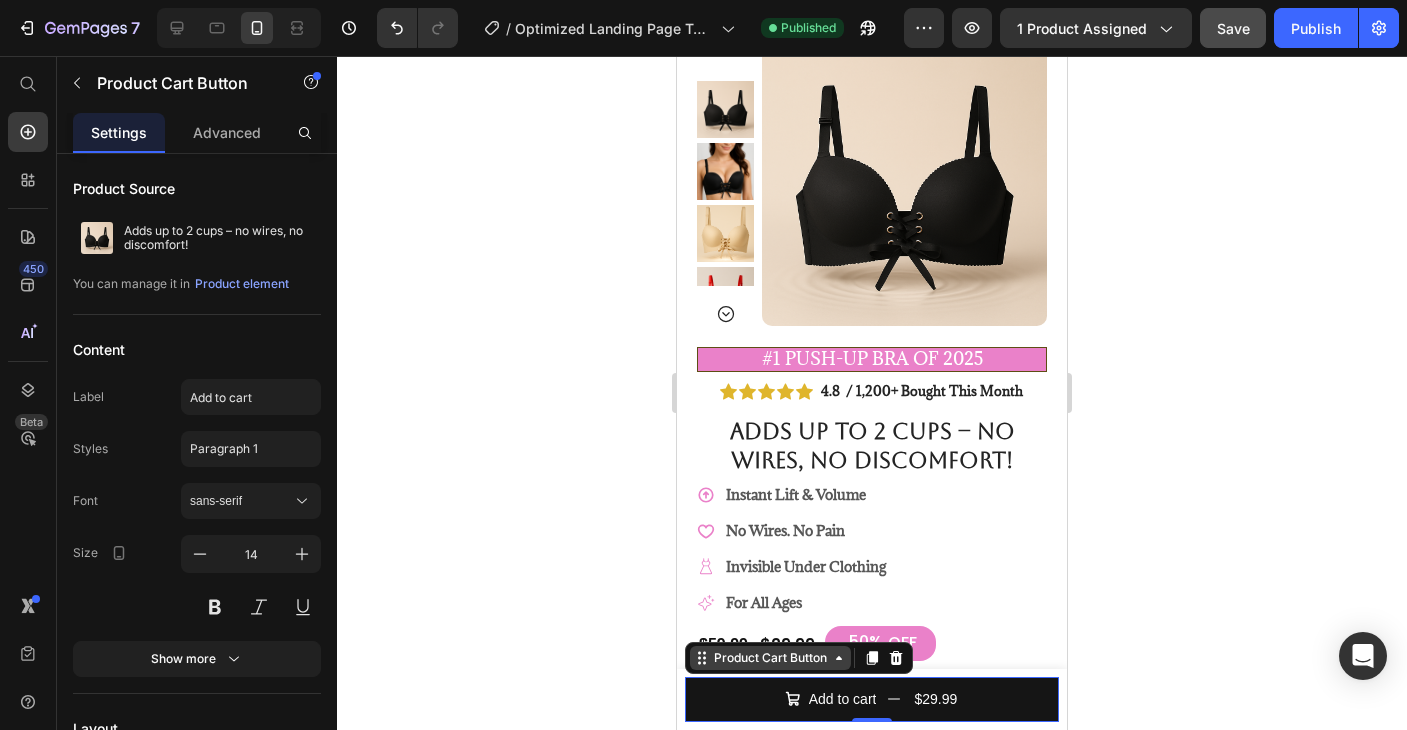 click on "Product Cart Button" at bounding box center (770, 658) 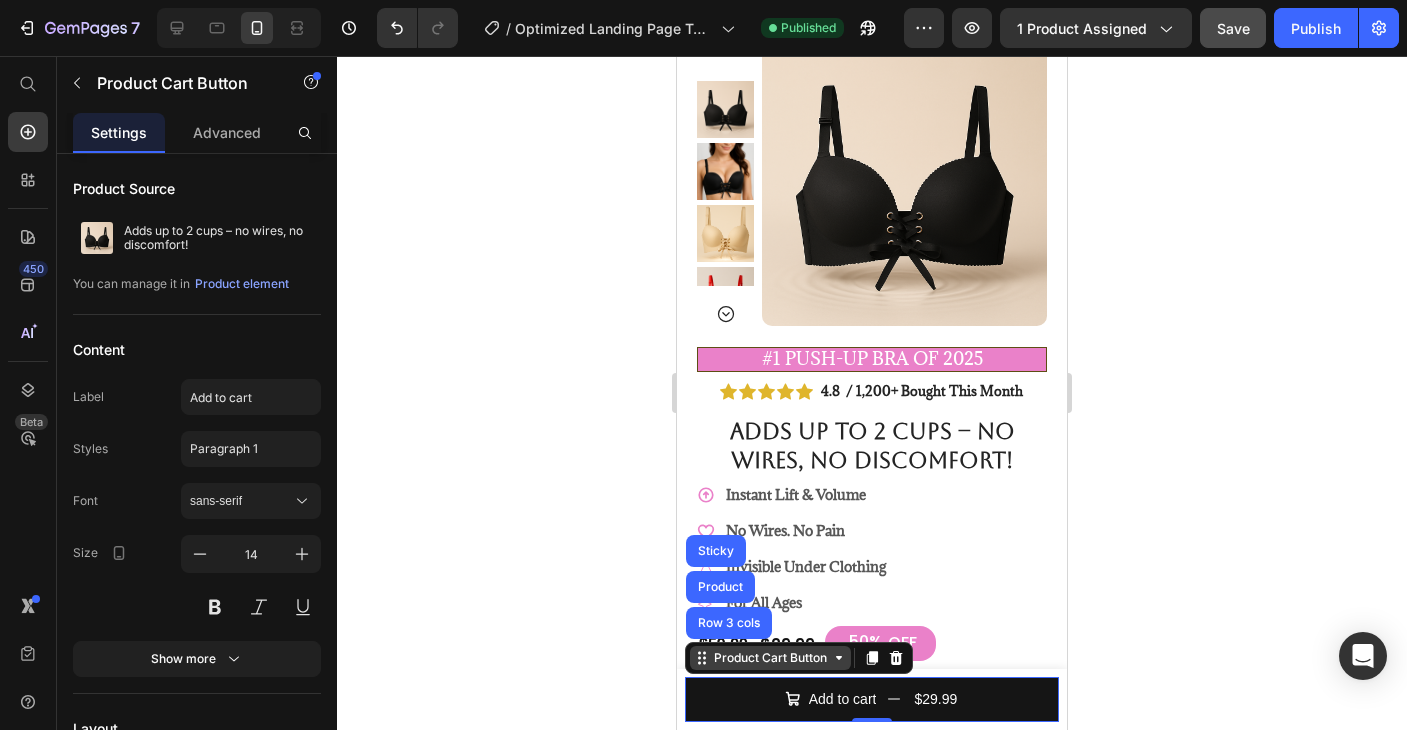click on "Product Cart Button" at bounding box center [770, 658] 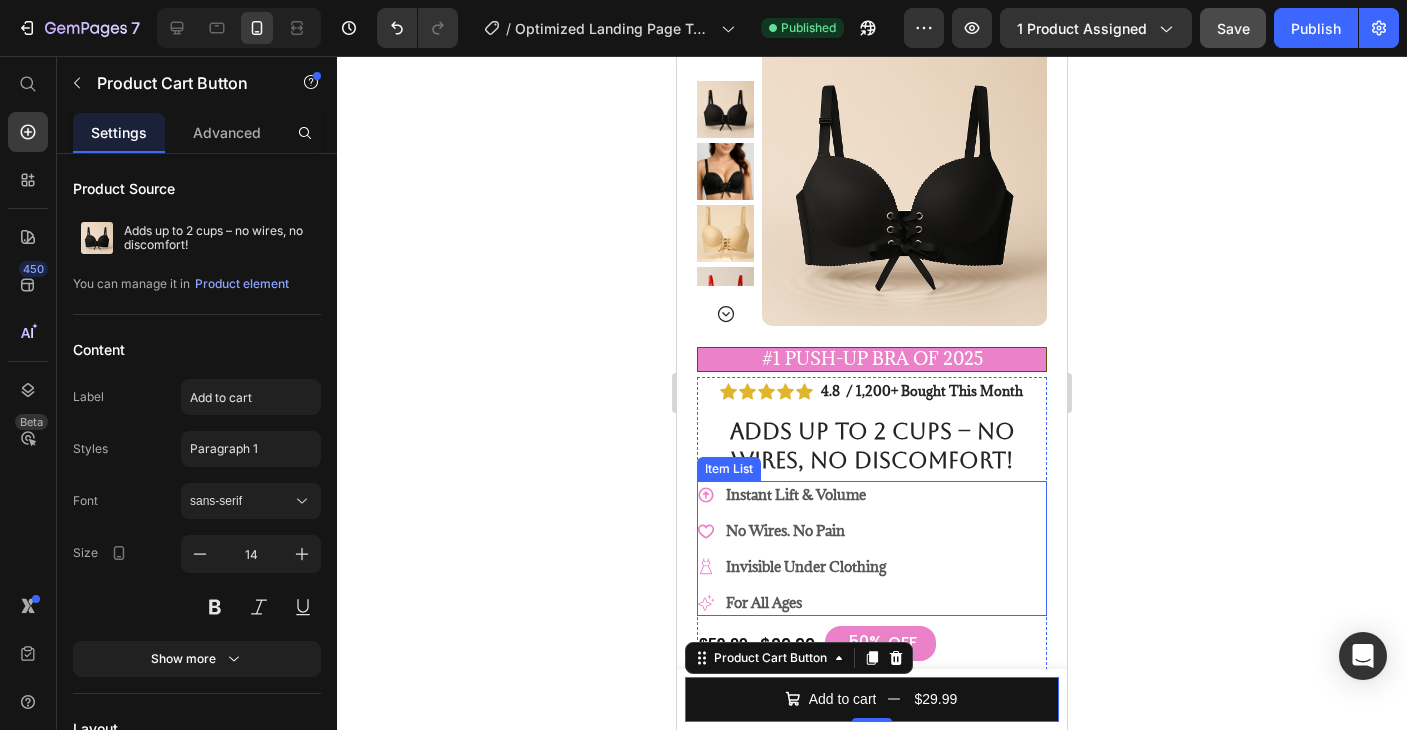 scroll, scrollTop: 0, scrollLeft: 0, axis: both 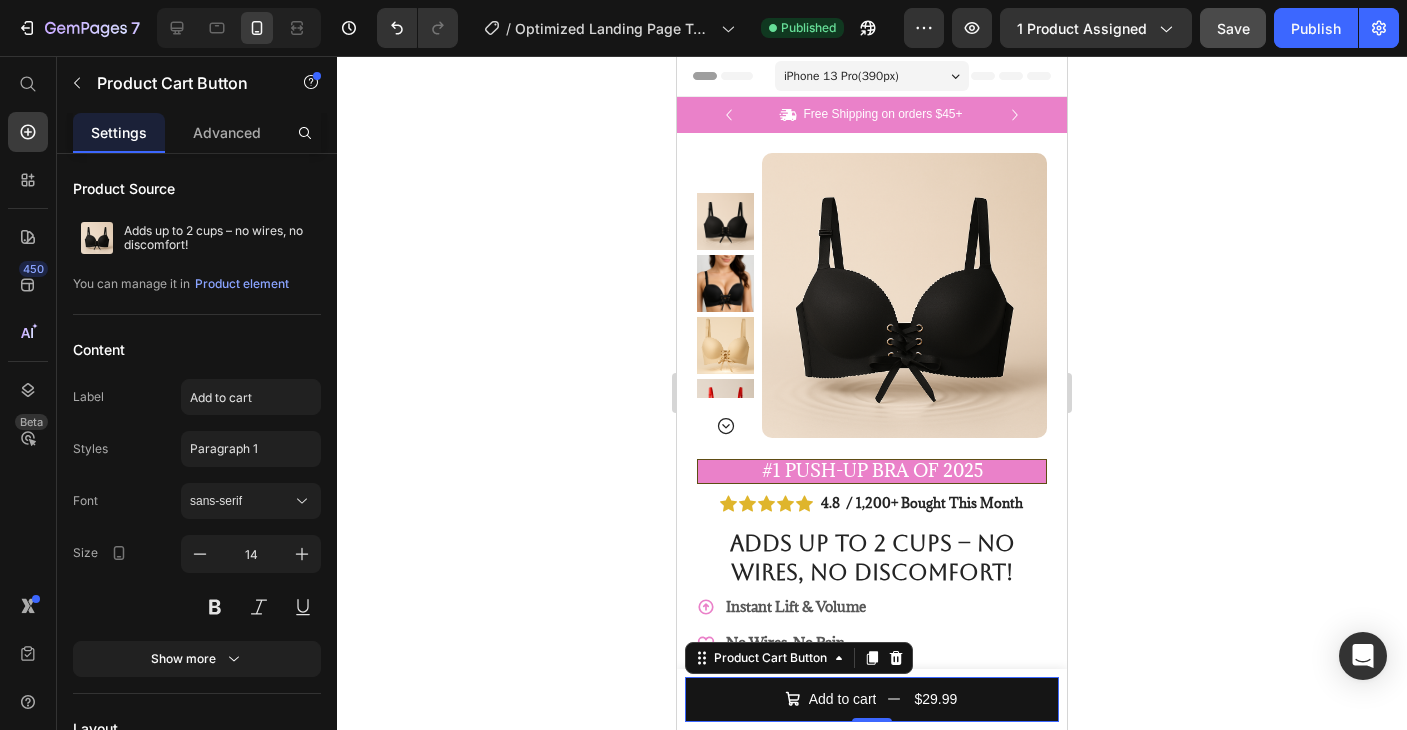 click 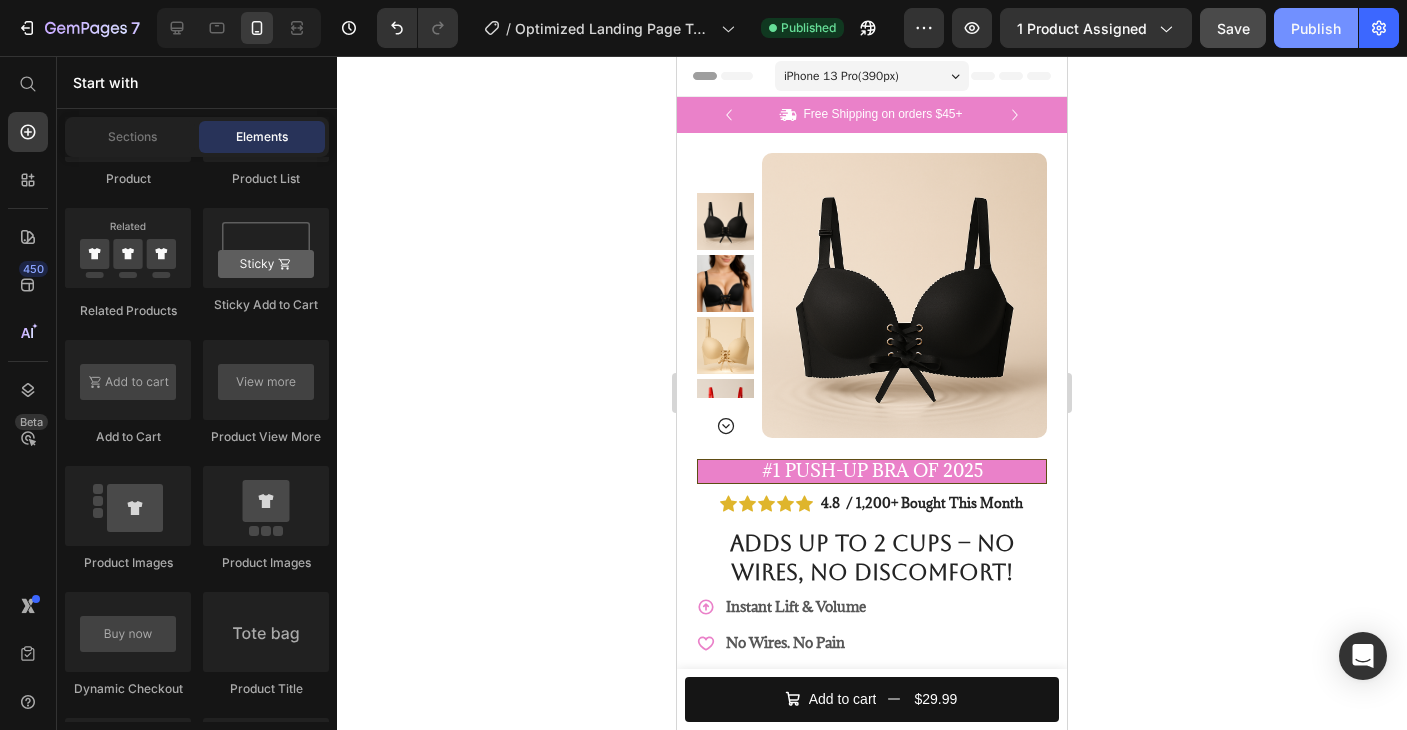 click on "Publish" 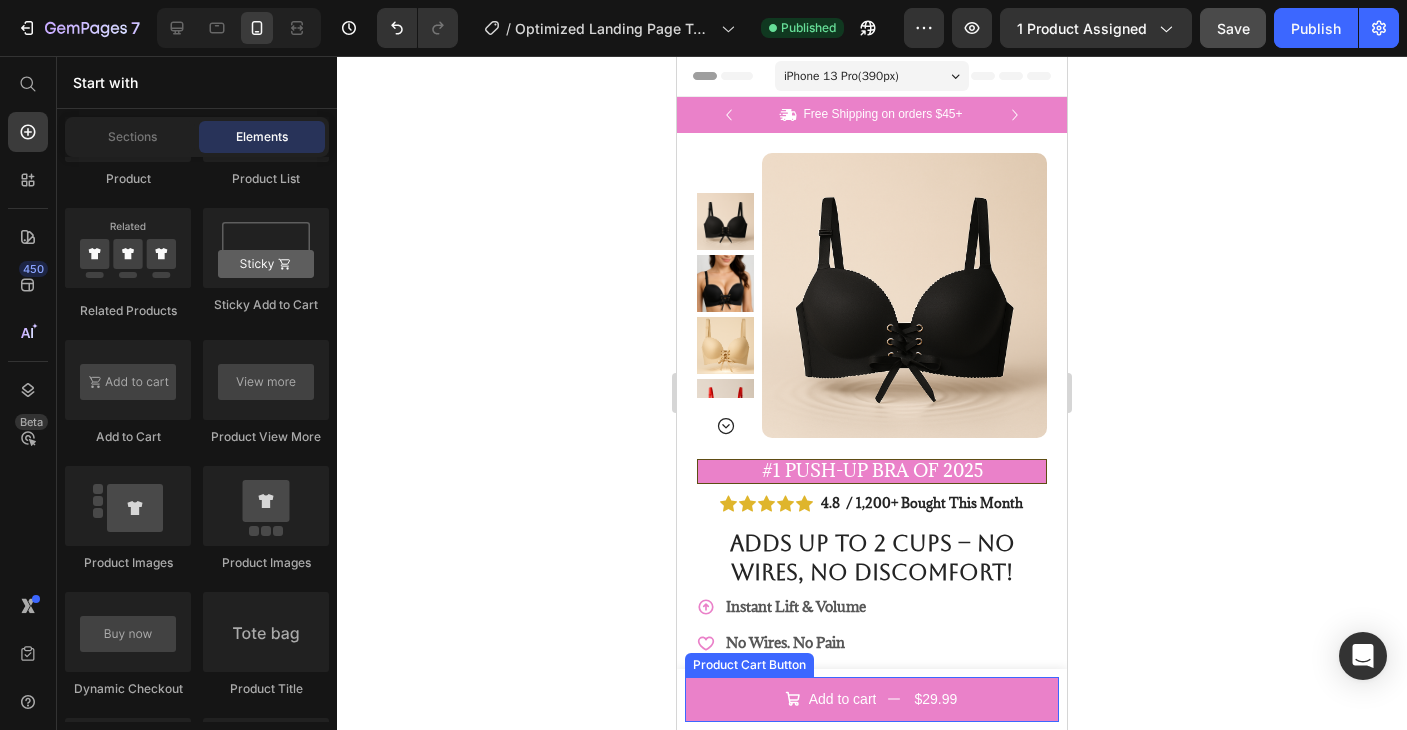 click on "Add to cart
$29.99" at bounding box center [872, 699] 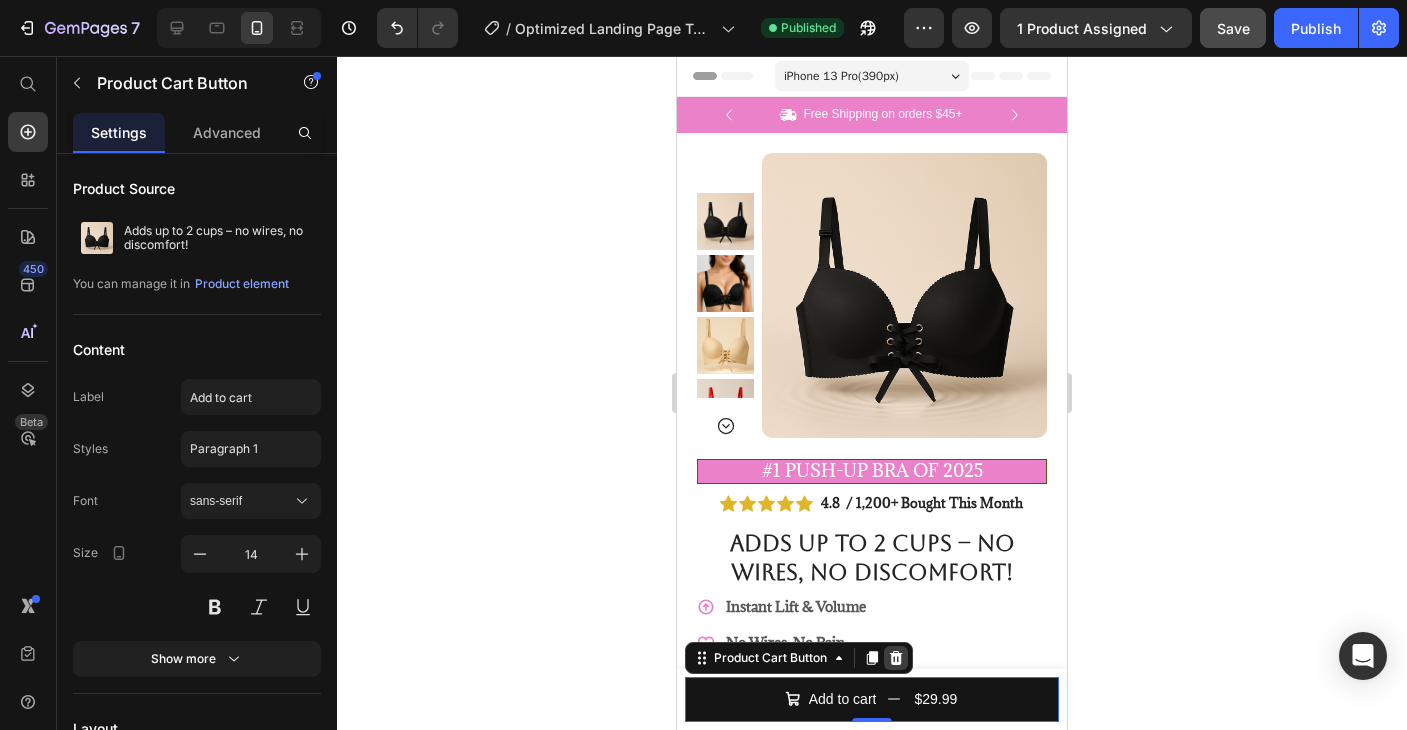 click 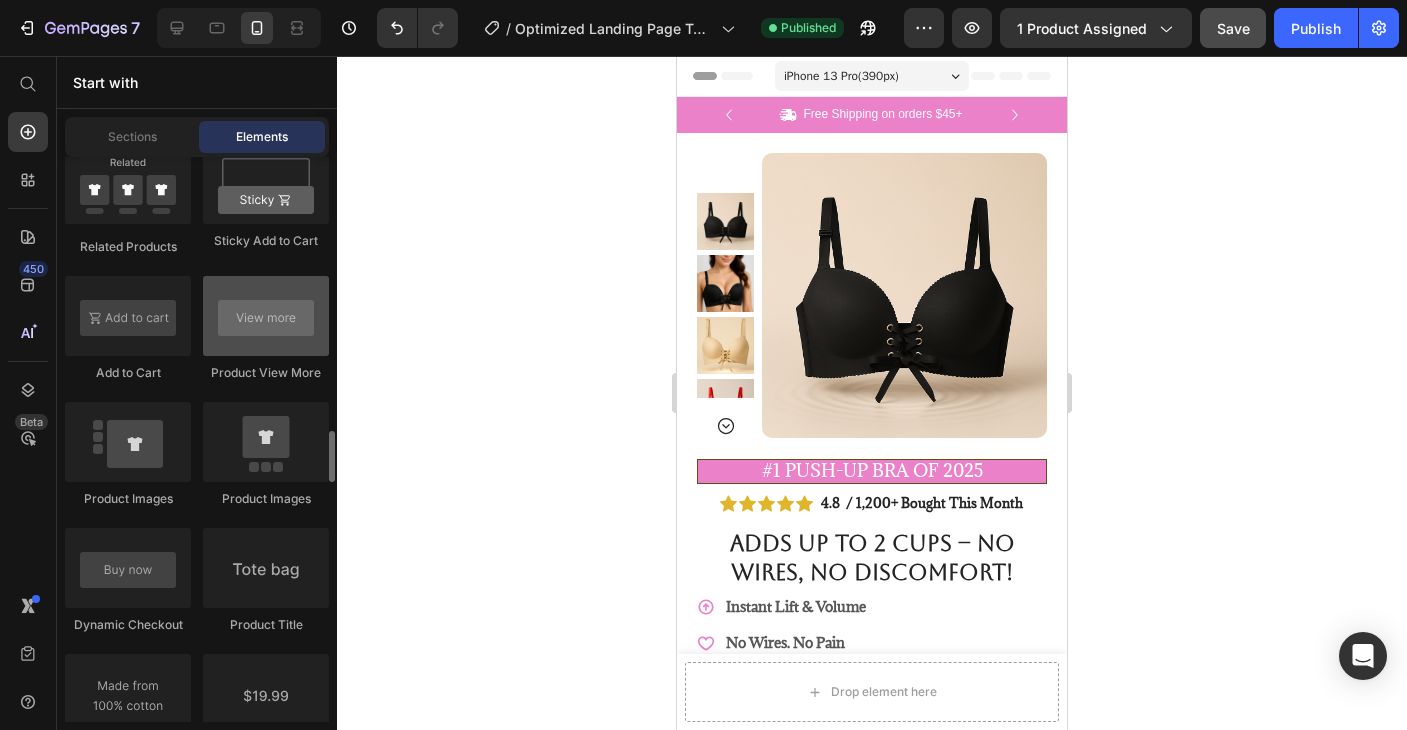 scroll, scrollTop: 2983, scrollLeft: 0, axis: vertical 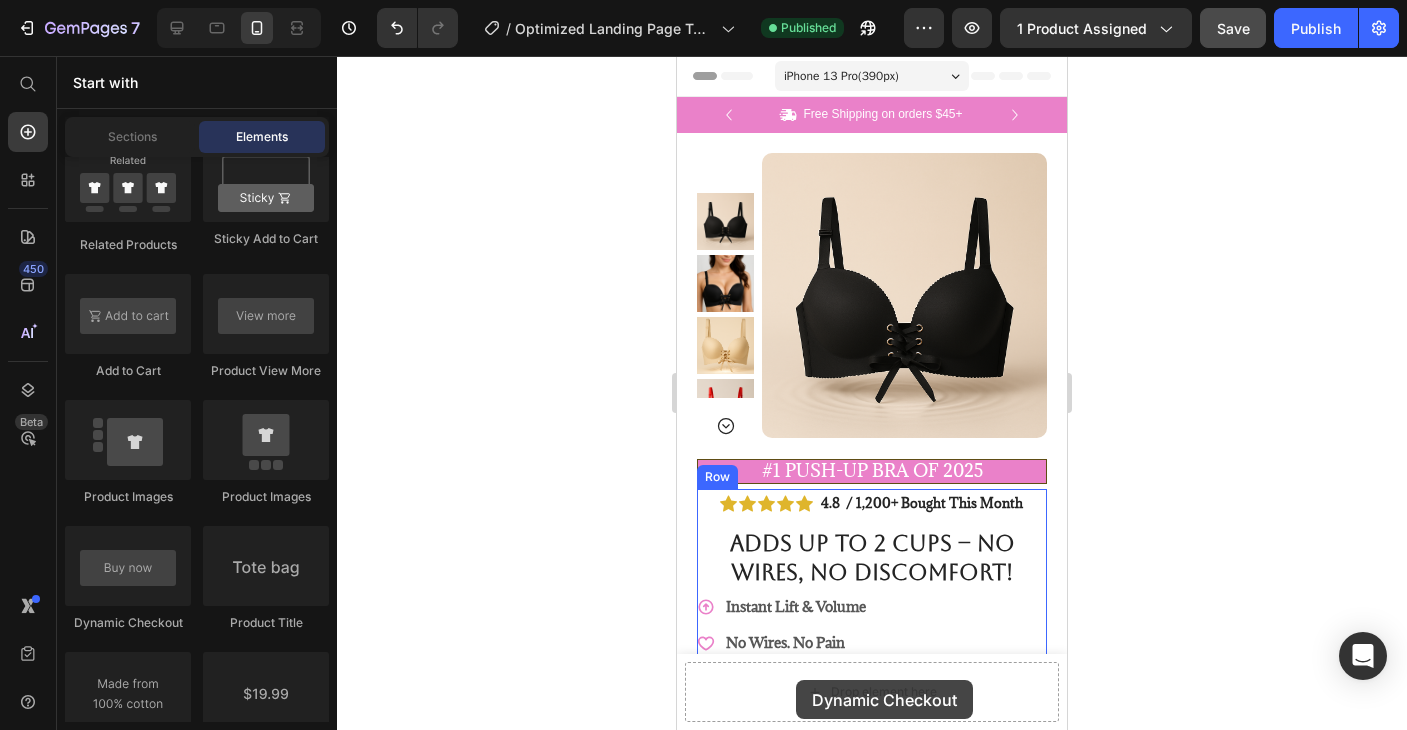 drag, startPoint x: 821, startPoint y: 630, endPoint x: 769, endPoint y: 683, distance: 74.24958 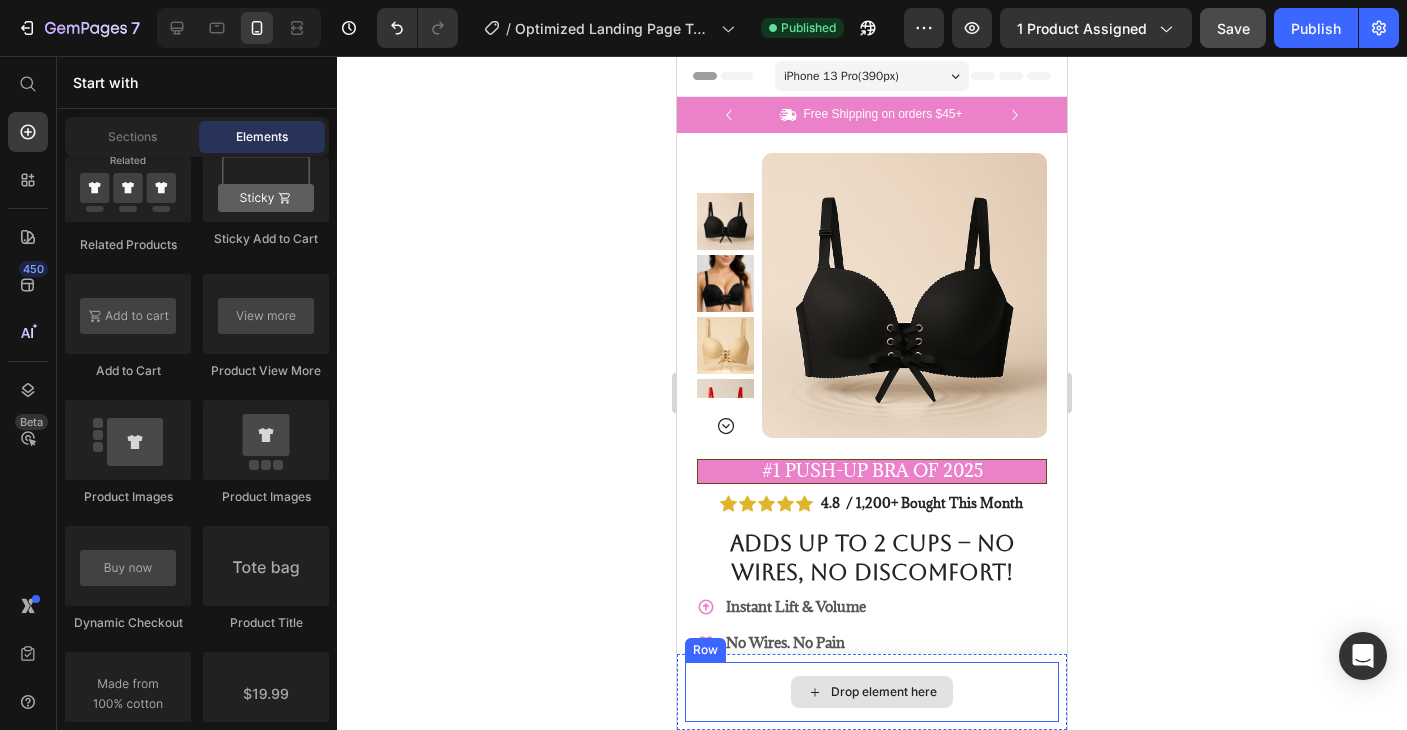 click on "Drop element here" at bounding box center (872, 692) 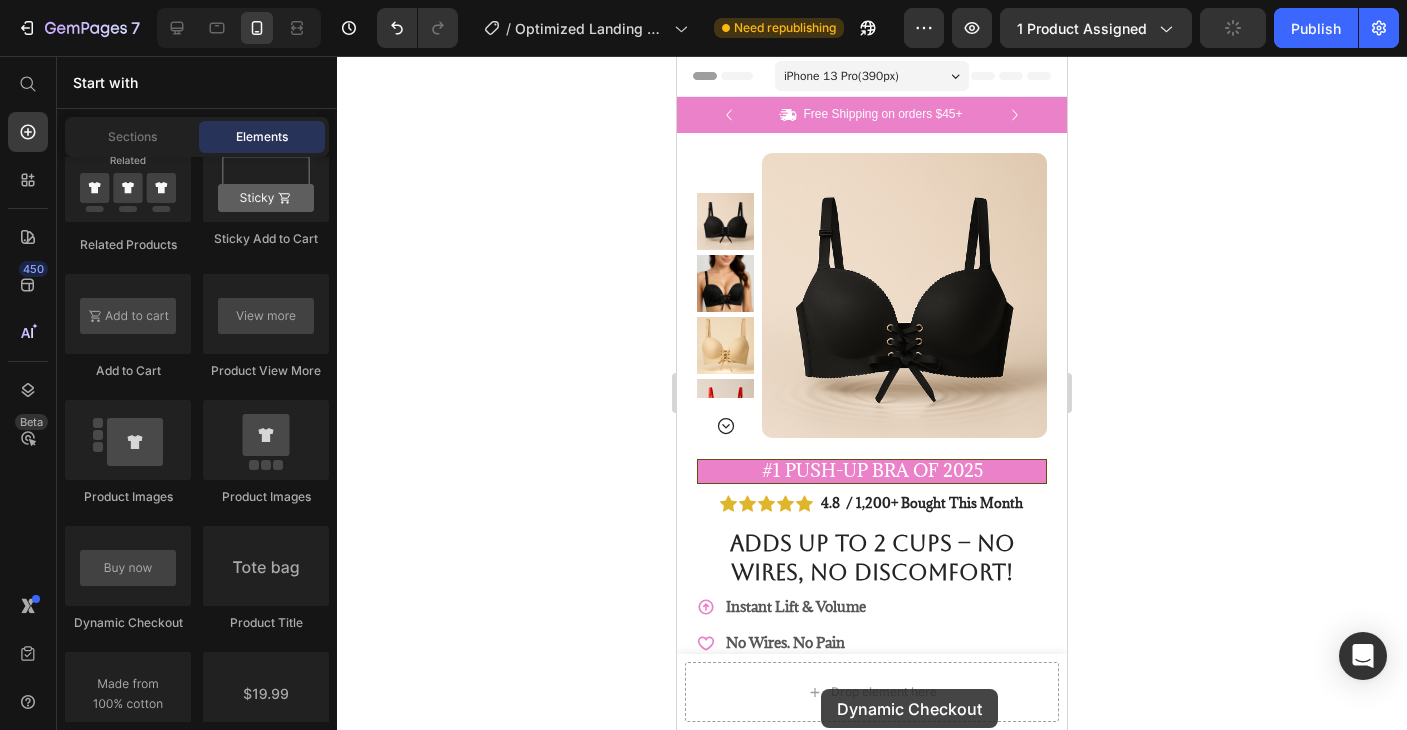 drag, startPoint x: 1093, startPoint y: 652, endPoint x: 821, endPoint y: 689, distance: 274.505 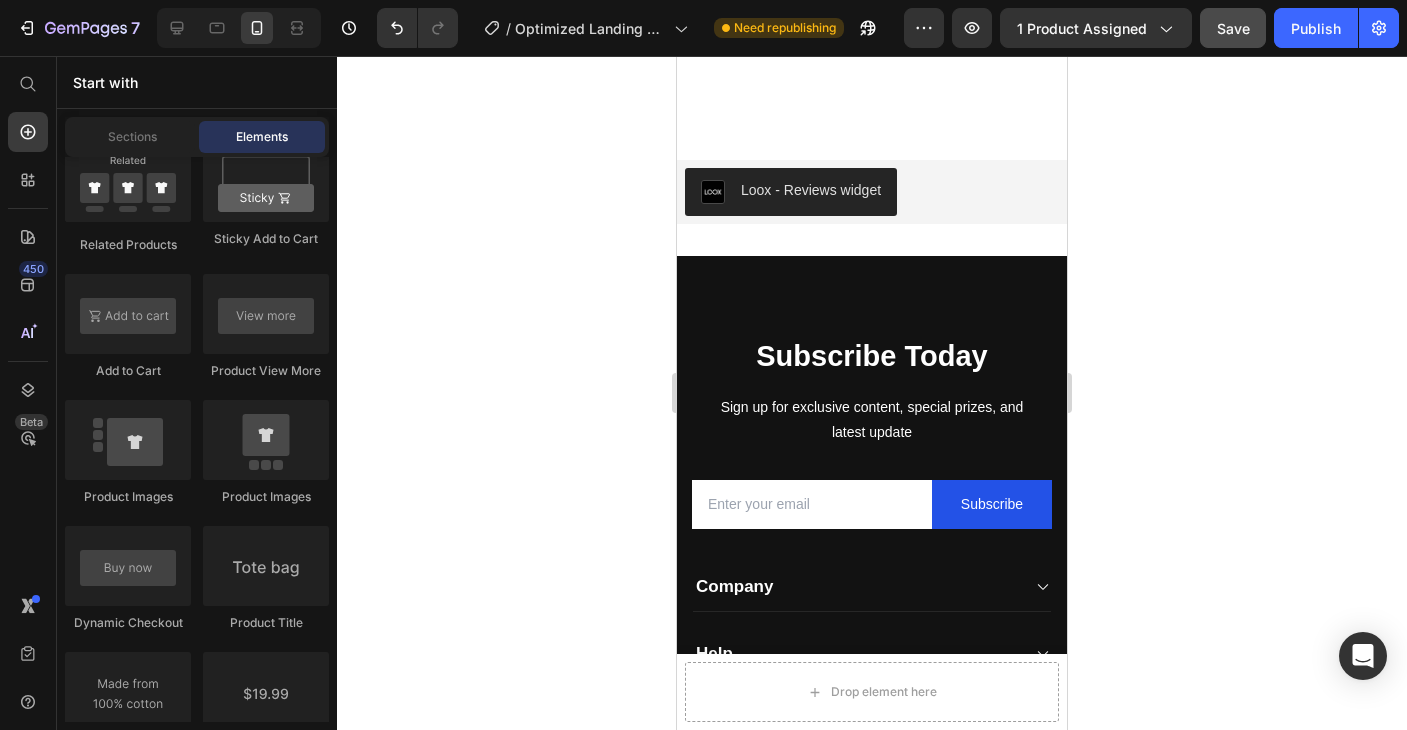 scroll, scrollTop: 4143, scrollLeft: 0, axis: vertical 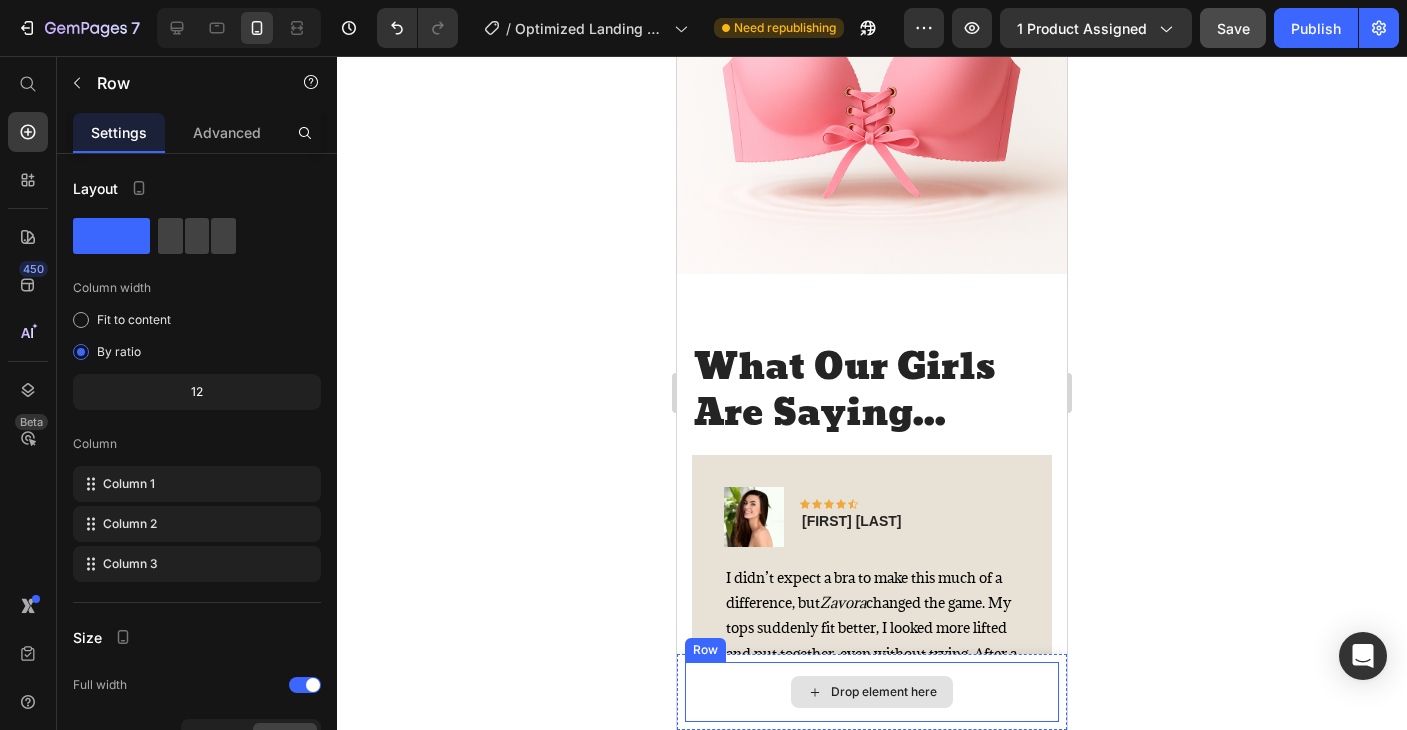 click on "Drop element here" at bounding box center (872, 692) 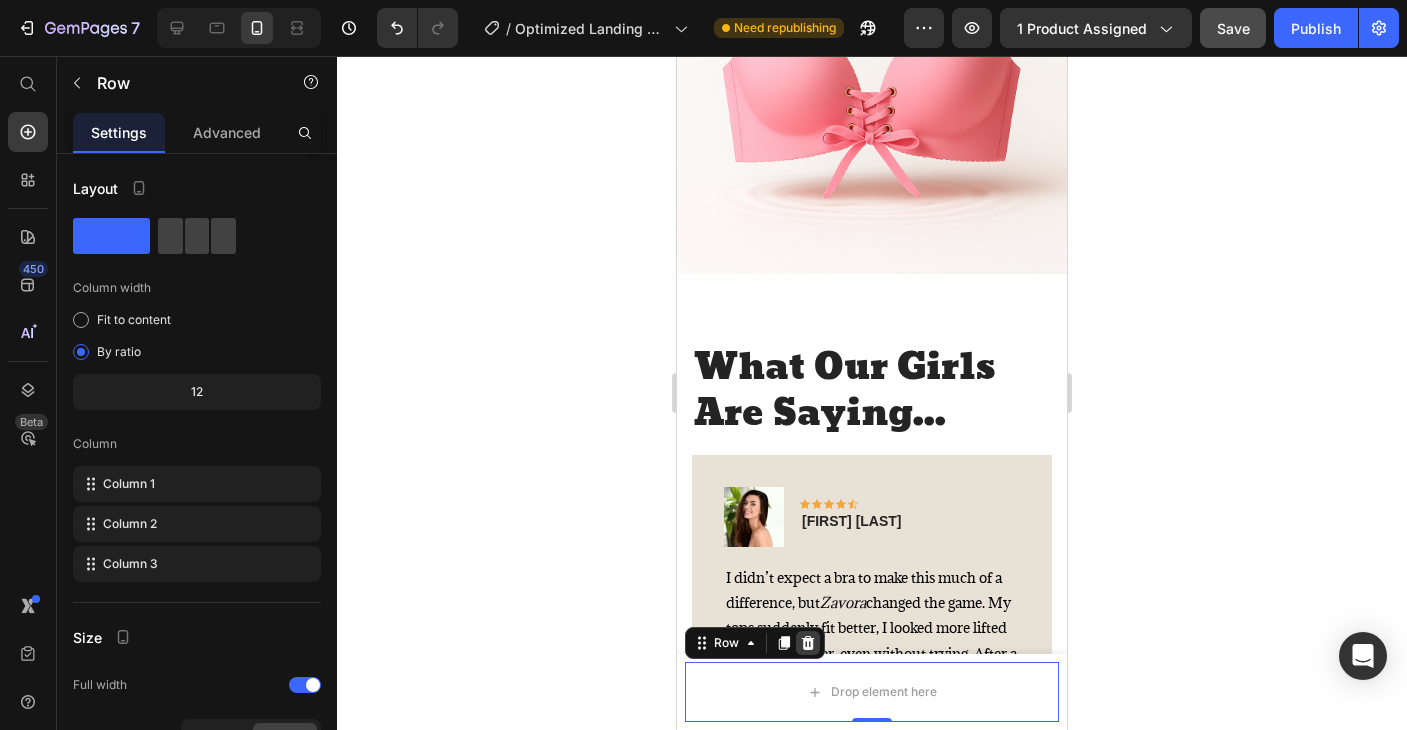 click 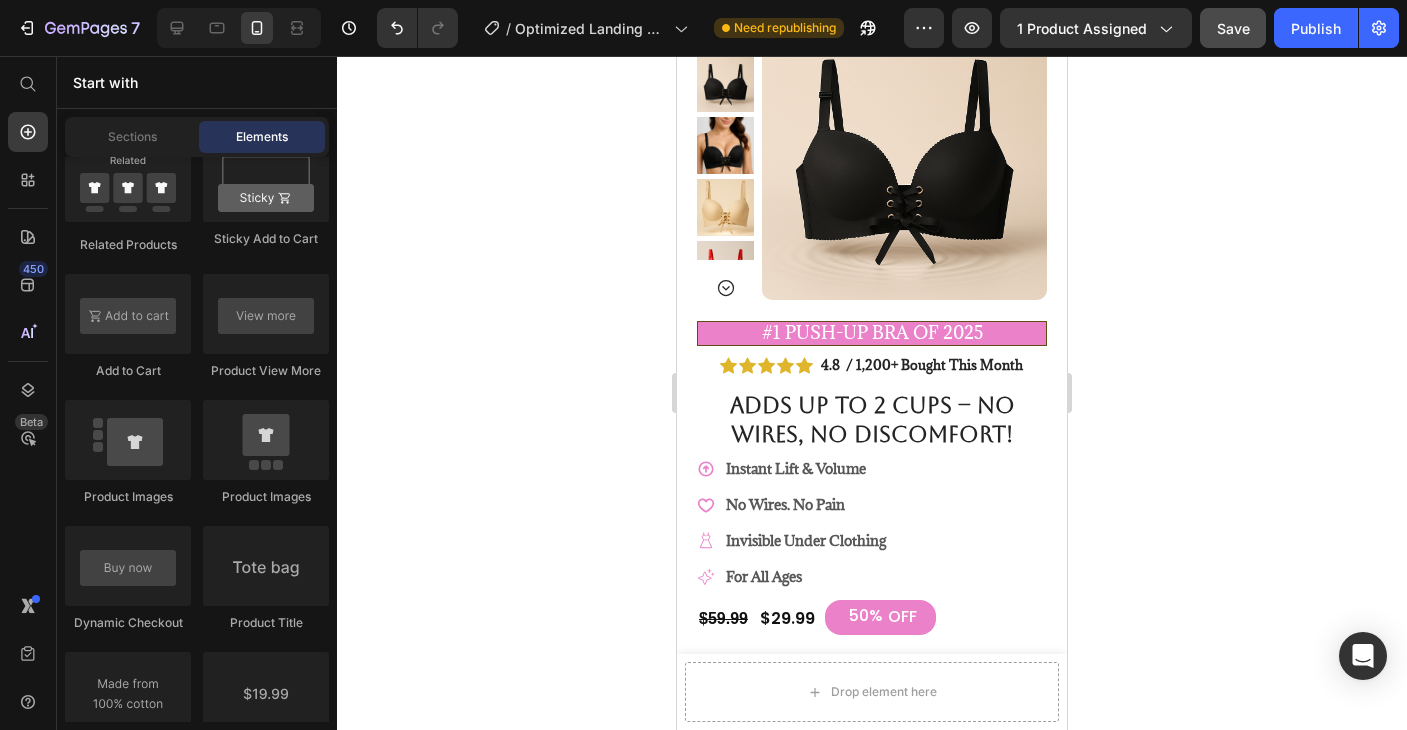 scroll, scrollTop: 0, scrollLeft: 0, axis: both 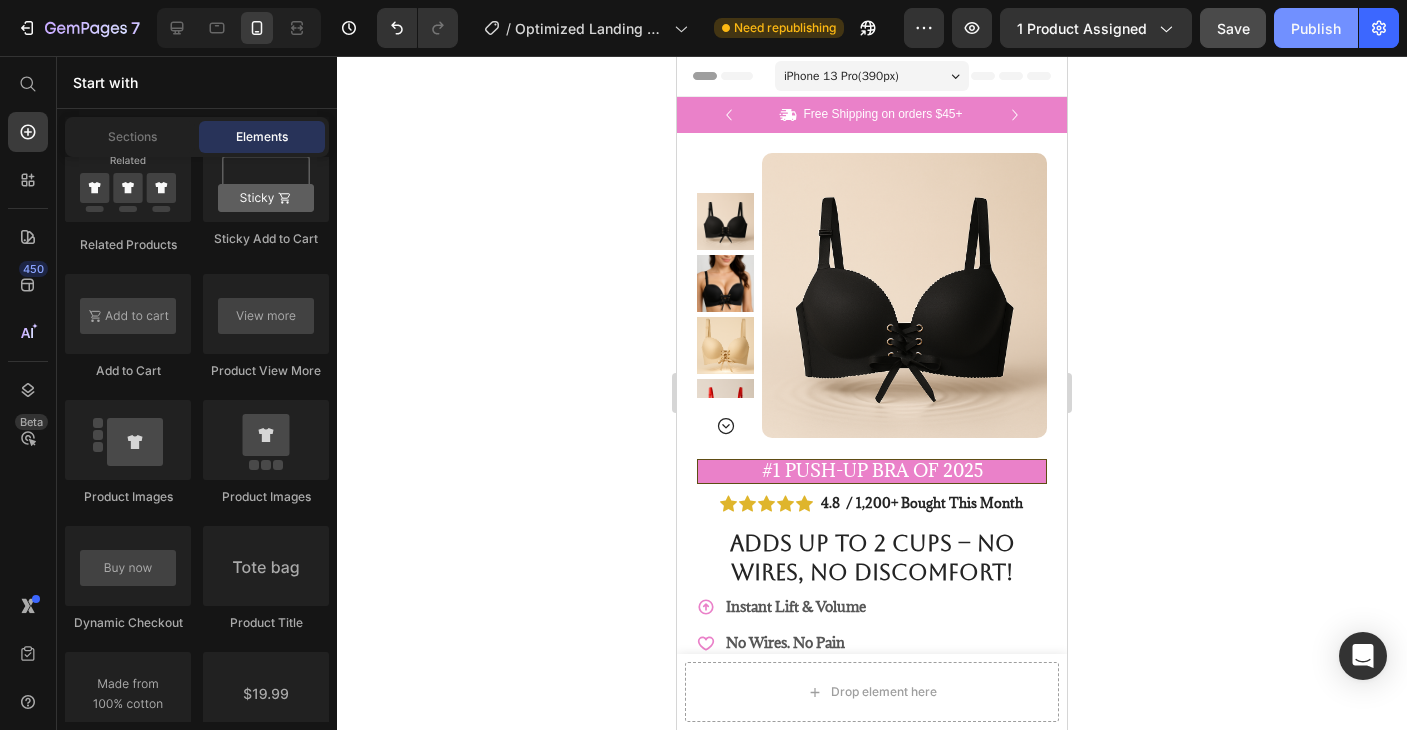 click on "Publish" at bounding box center (1316, 28) 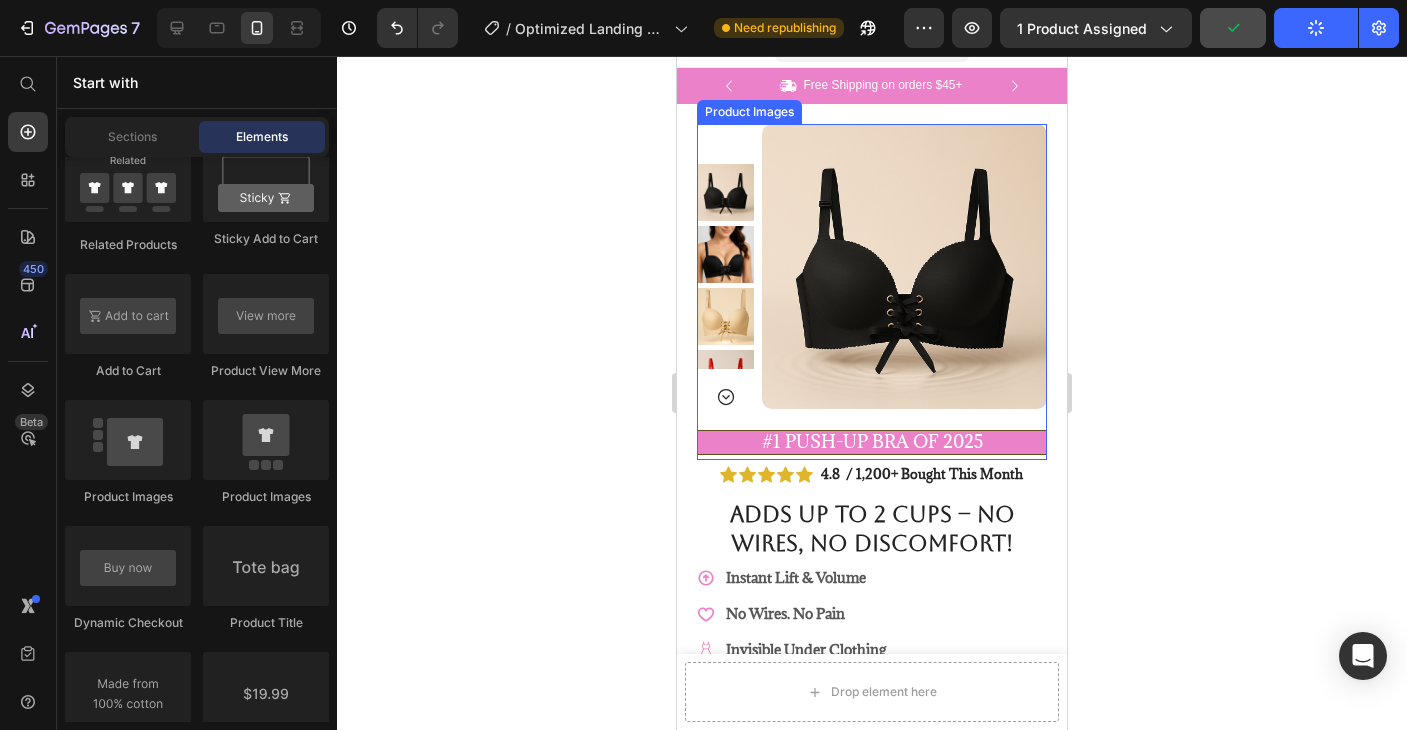 scroll, scrollTop: 32, scrollLeft: 0, axis: vertical 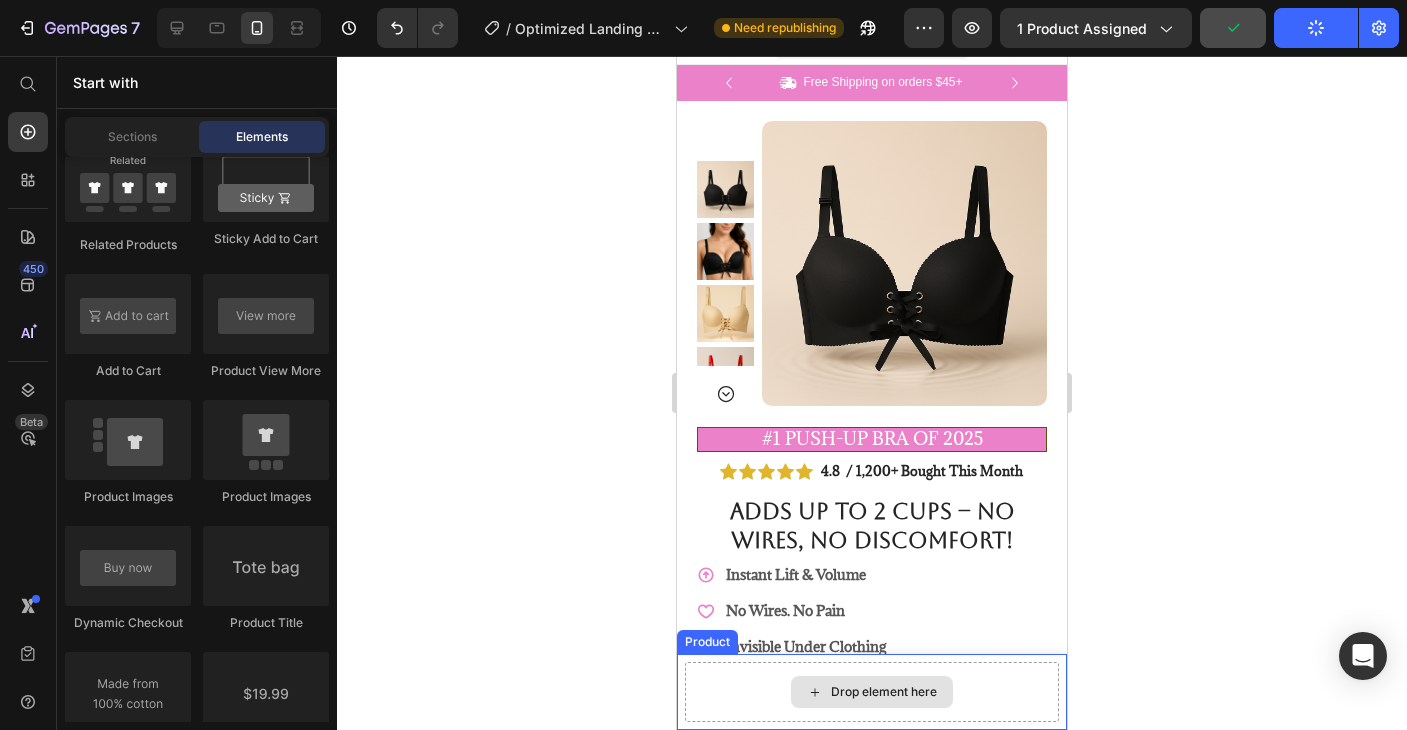 click on "Drop element here" at bounding box center (872, 692) 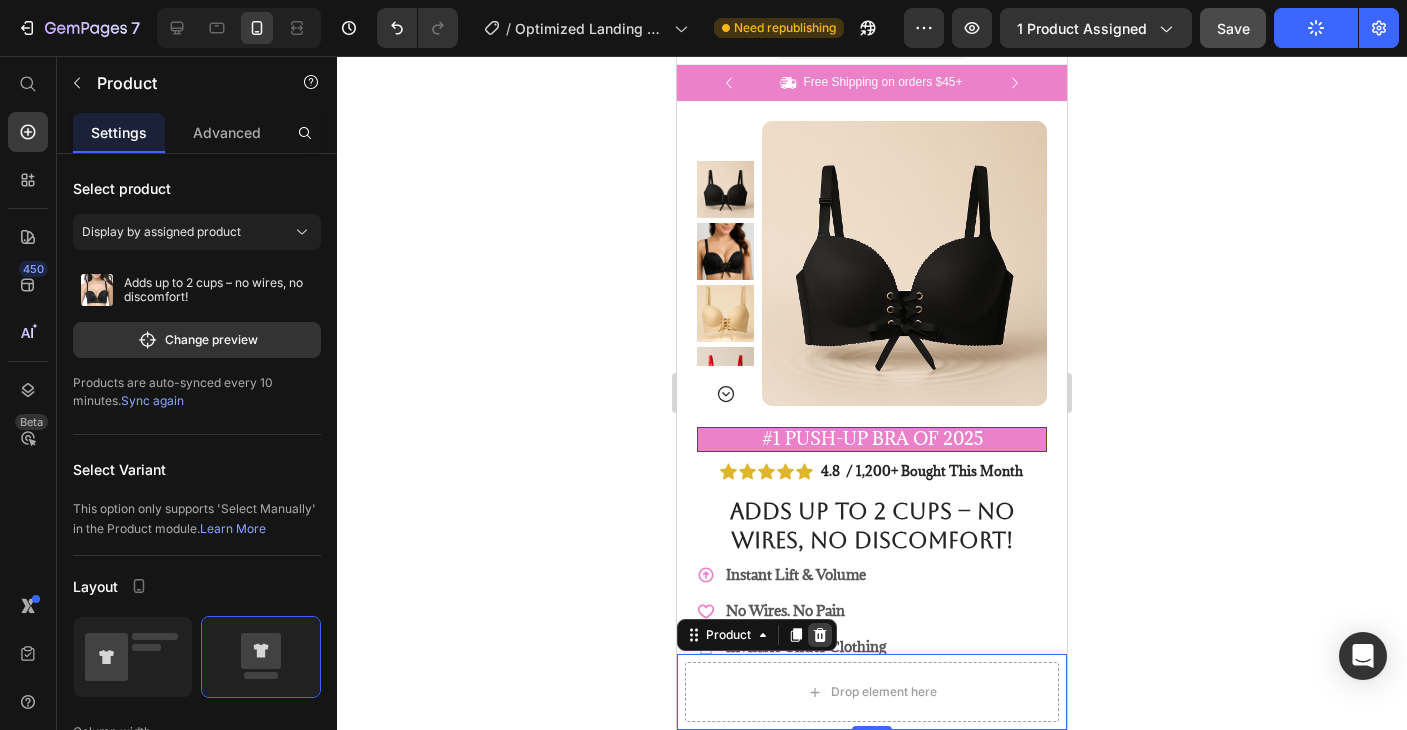 click 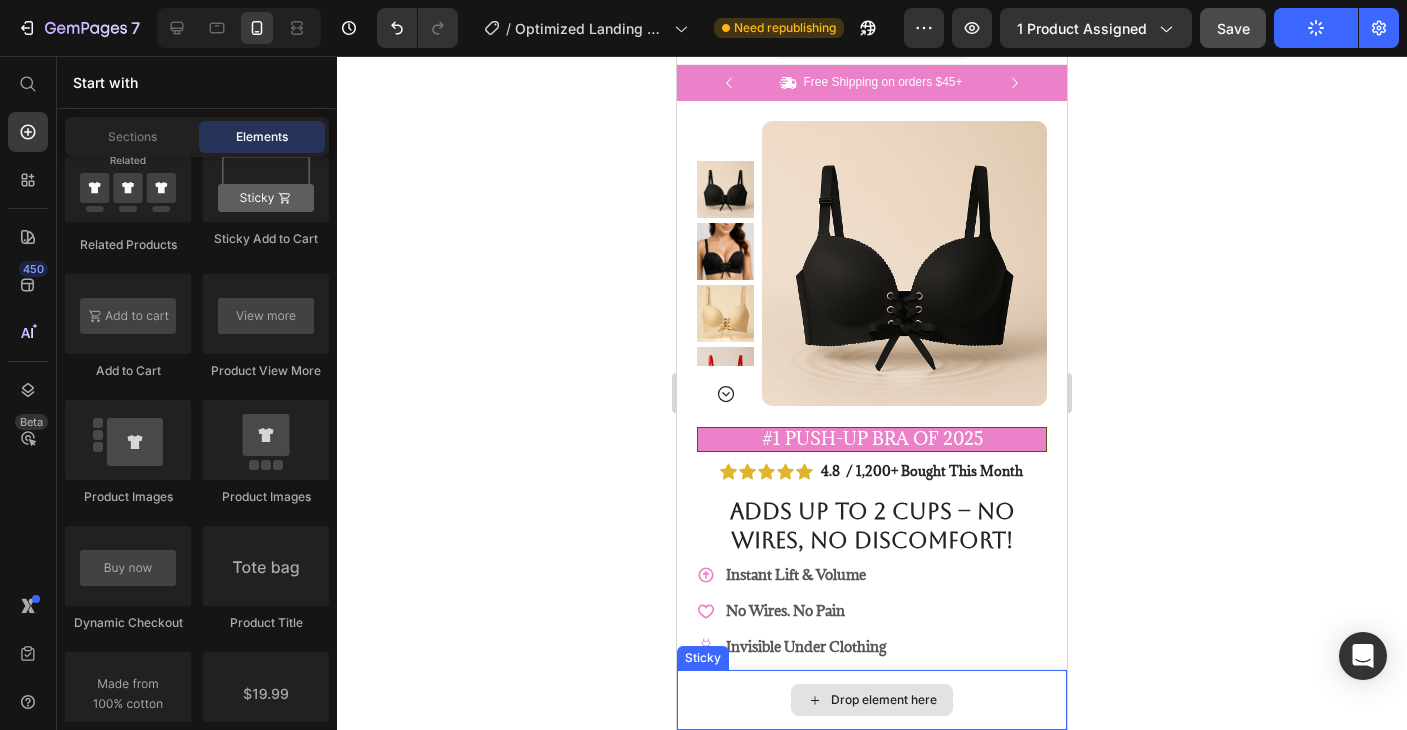 click 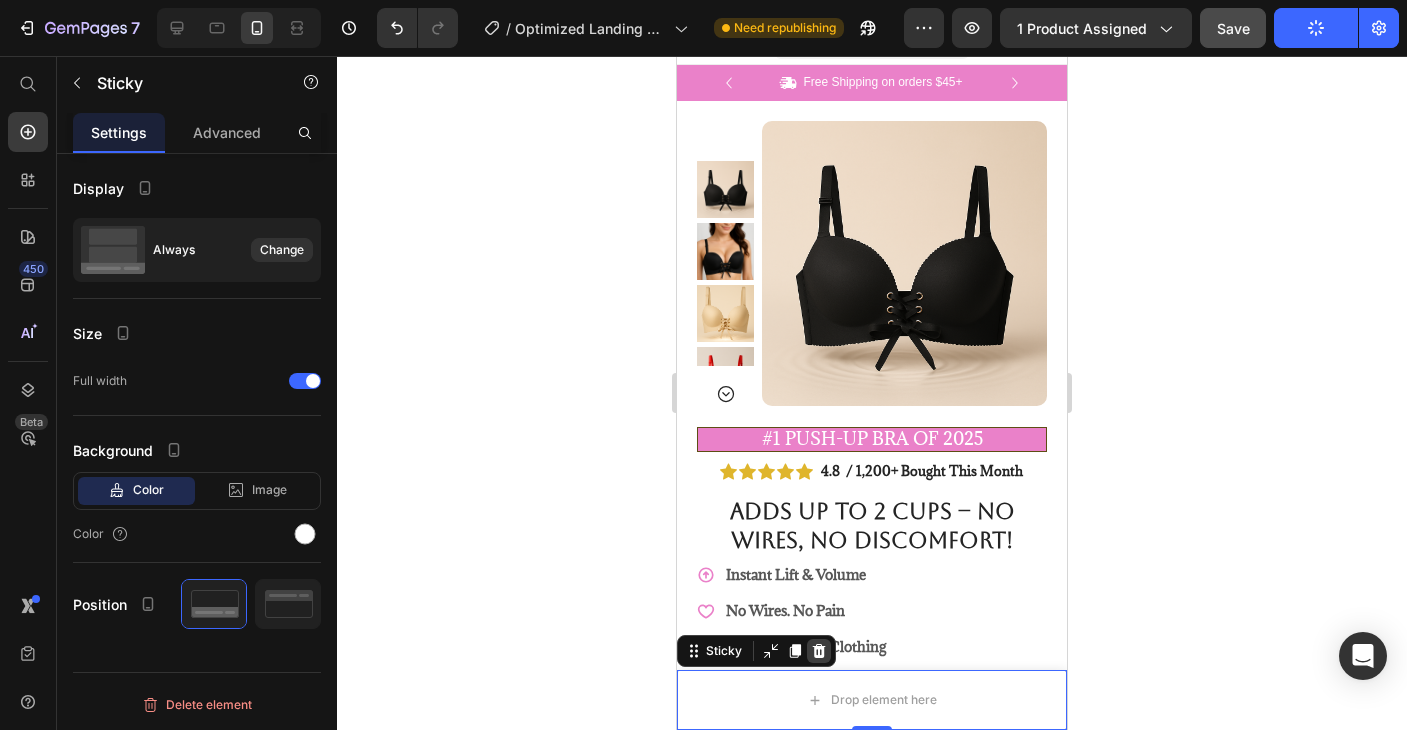click 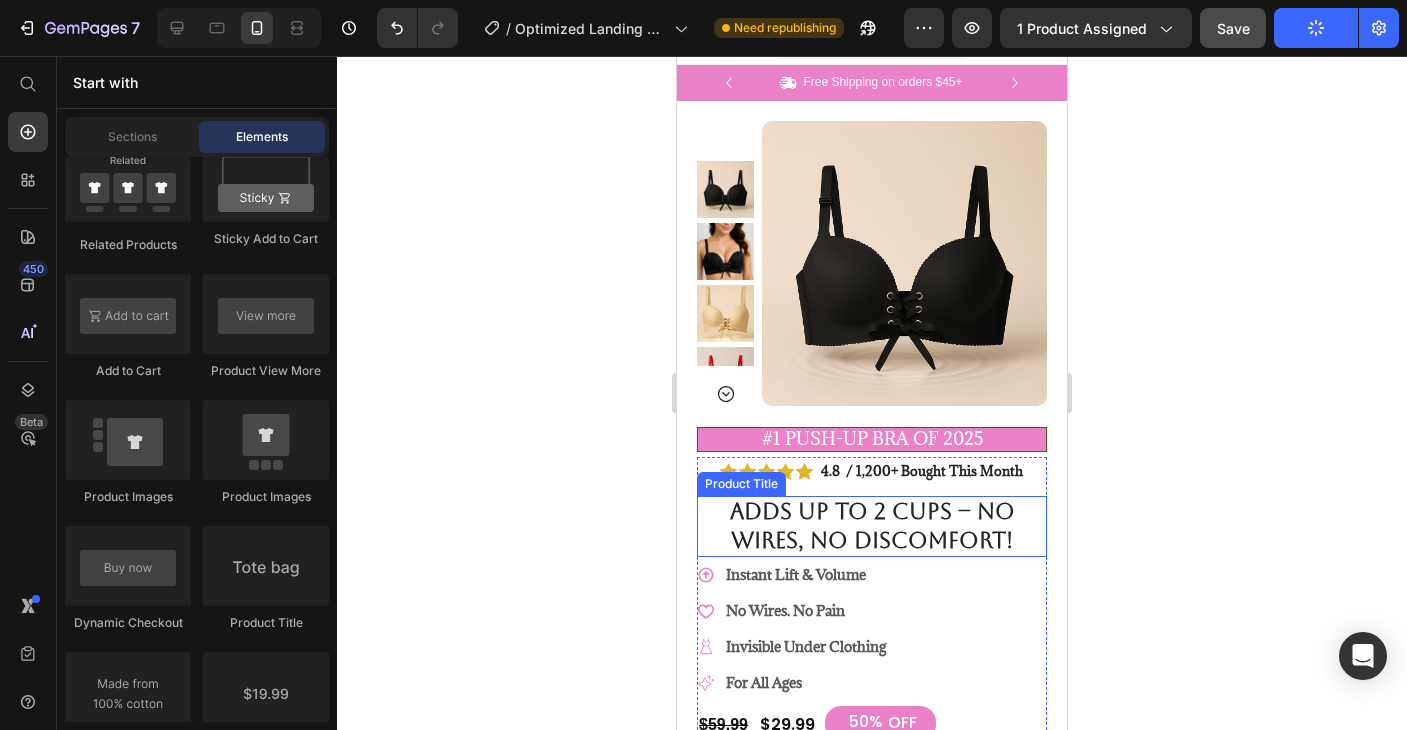 scroll, scrollTop: 0, scrollLeft: 0, axis: both 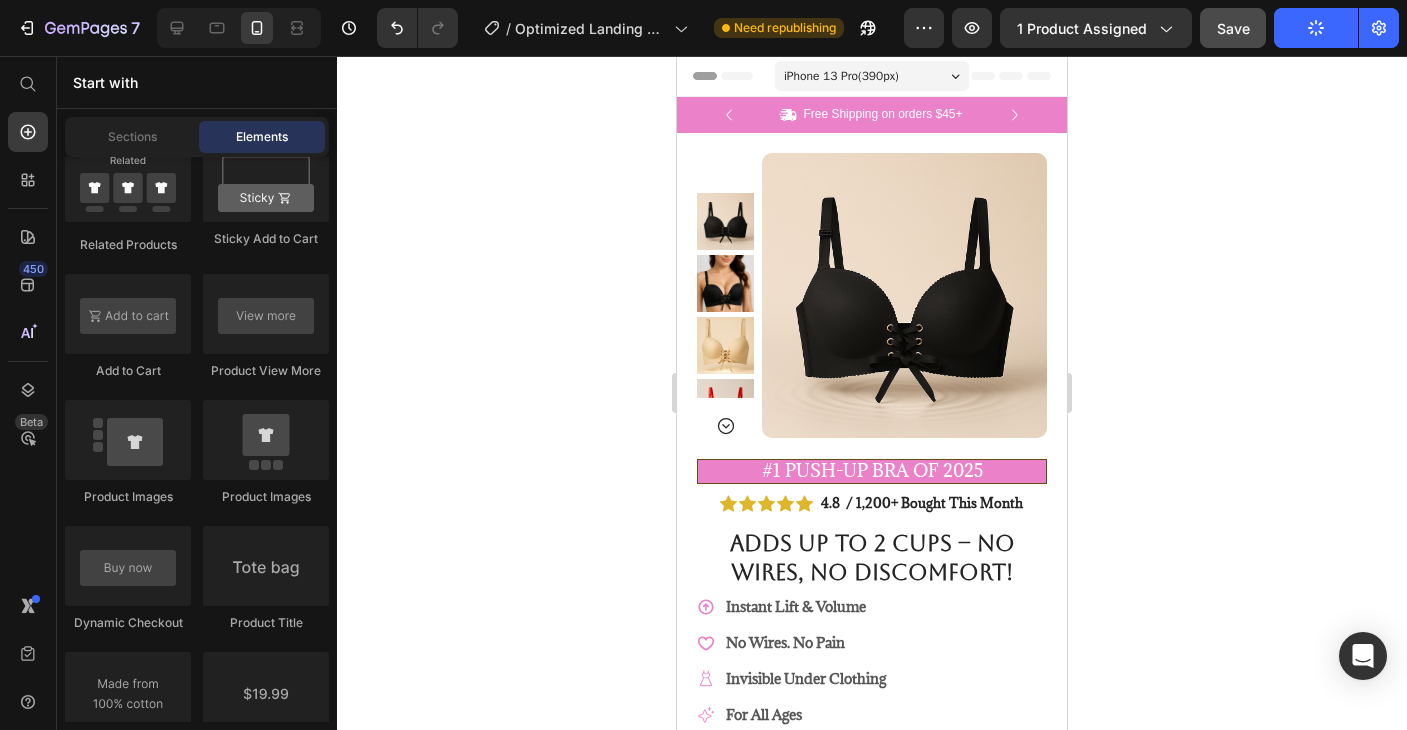 click on "Save" 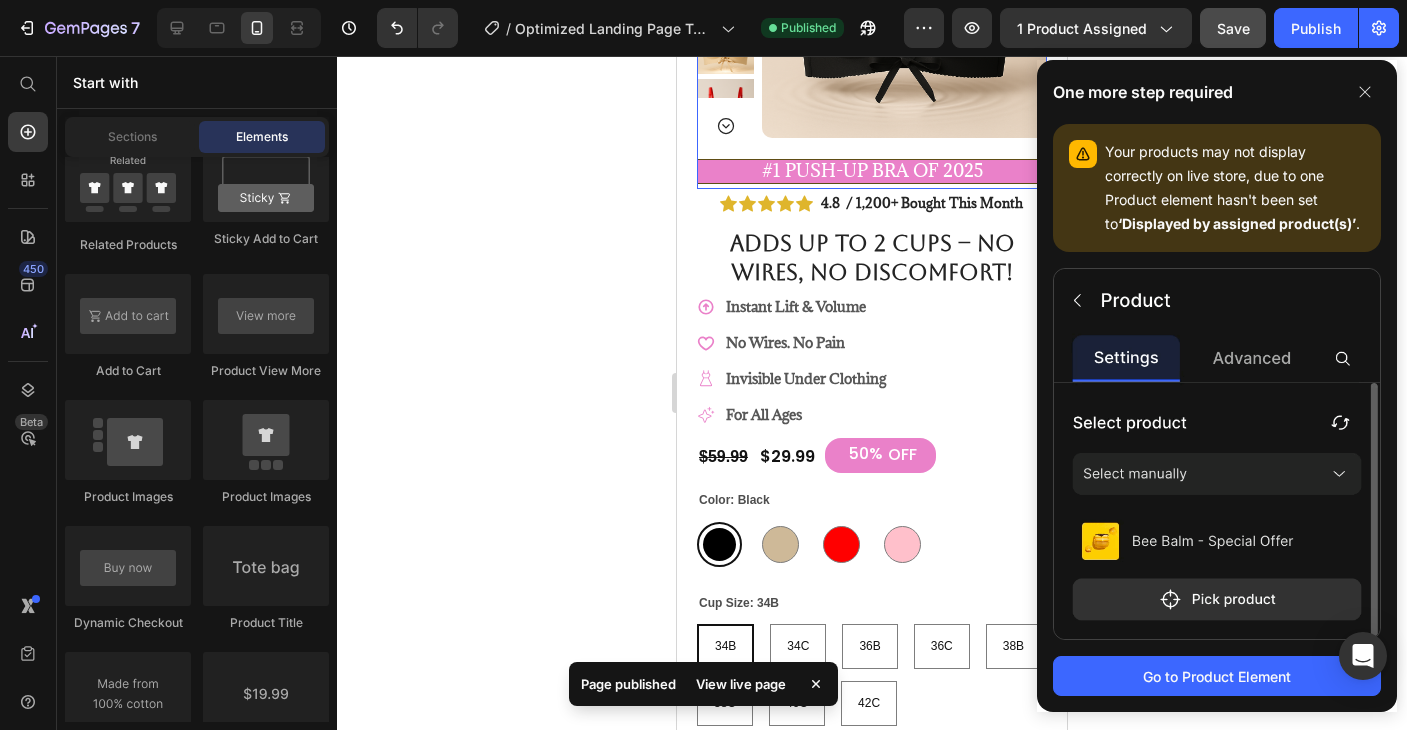 scroll, scrollTop: 370, scrollLeft: 0, axis: vertical 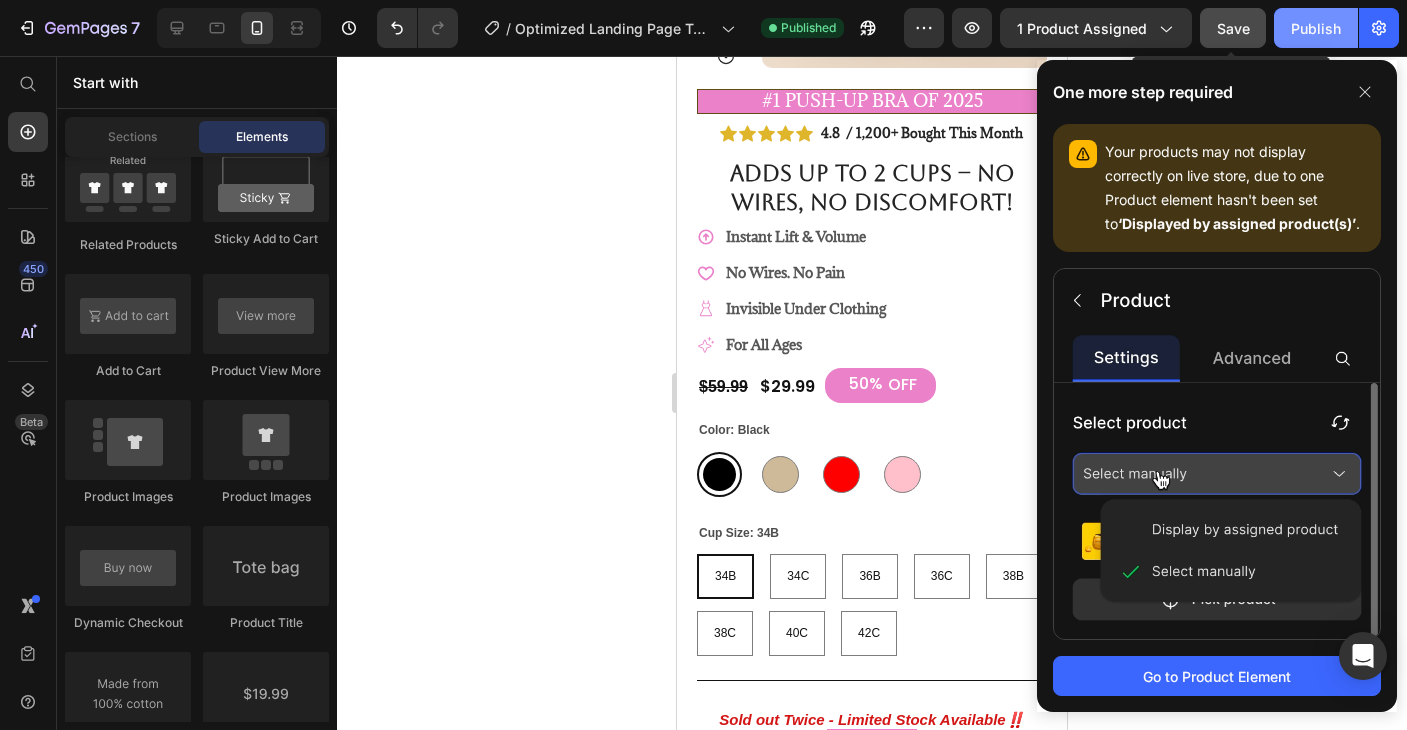 click on "Publish" at bounding box center (1316, 28) 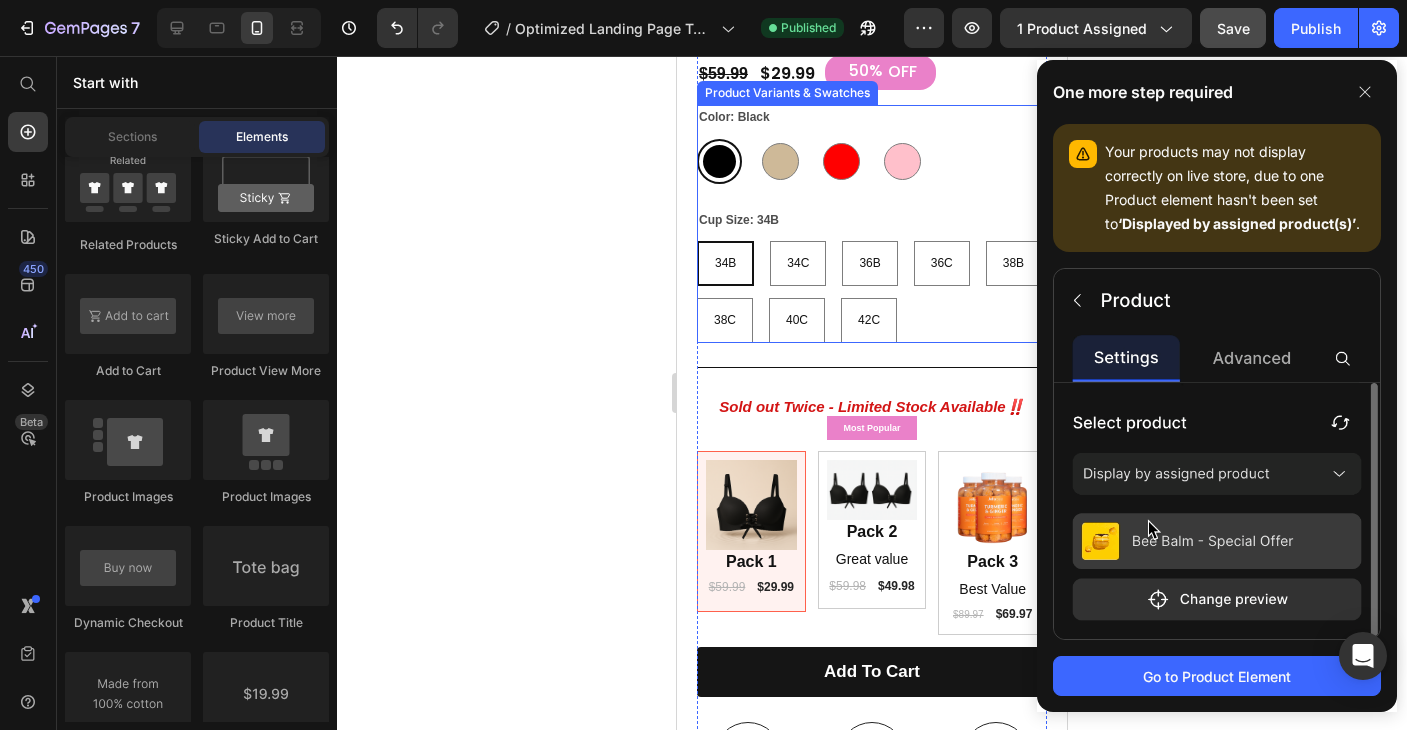 scroll, scrollTop: 685, scrollLeft: 0, axis: vertical 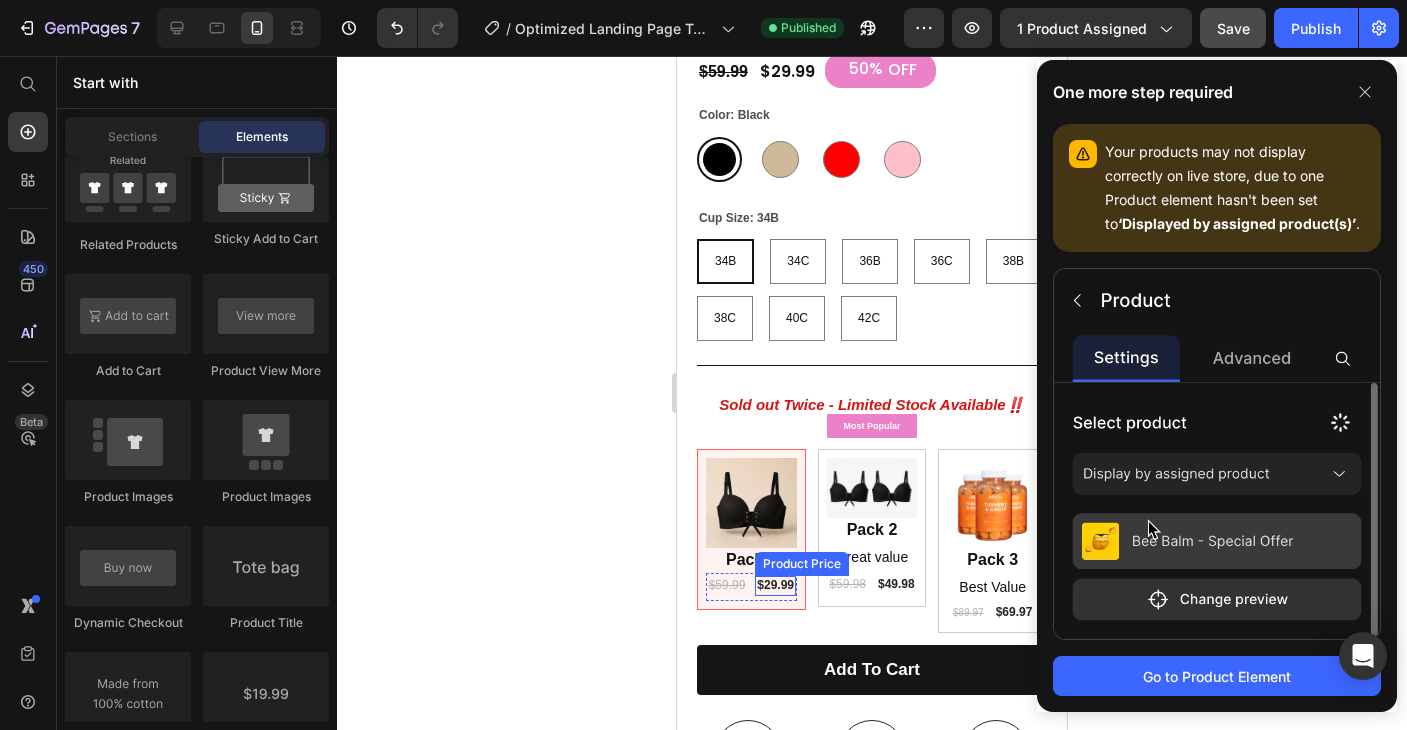 click on "$29.99" at bounding box center (775, 586) 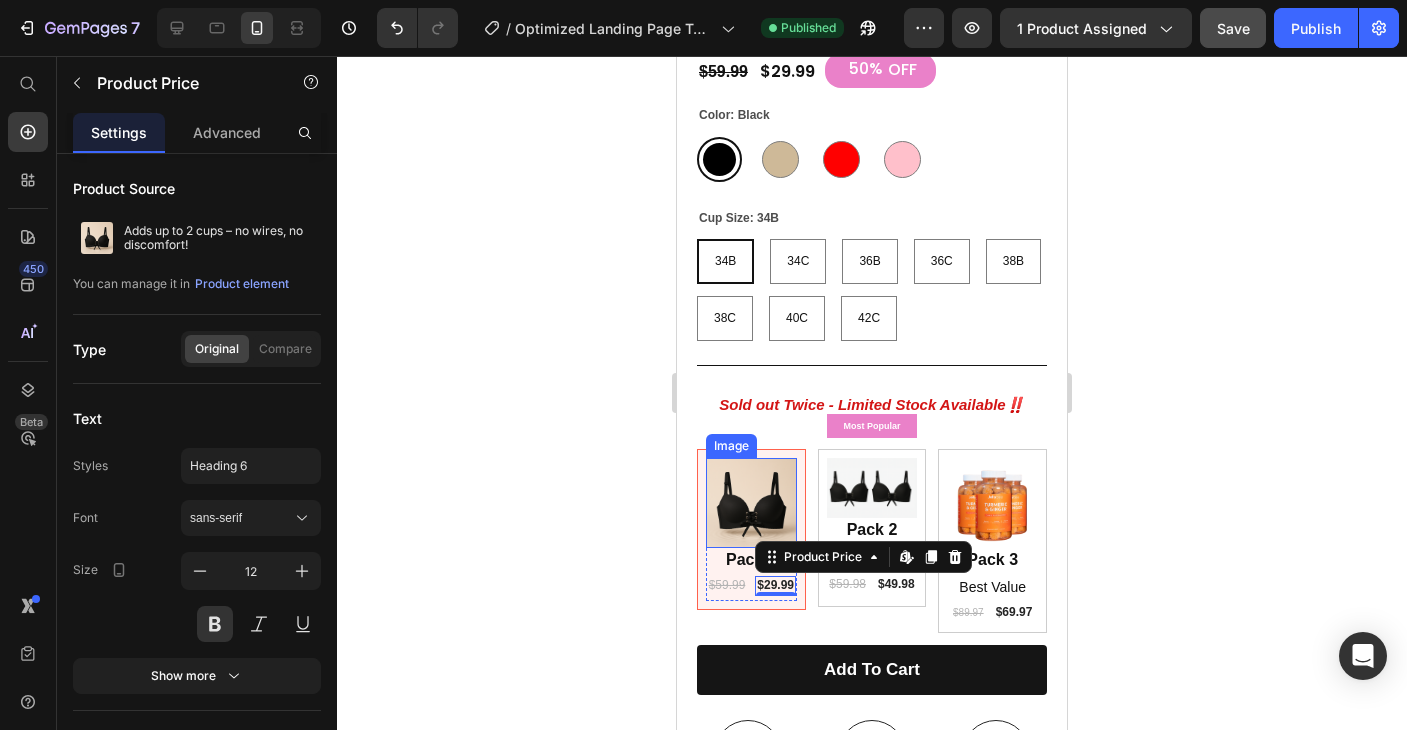 click at bounding box center (751, 503) 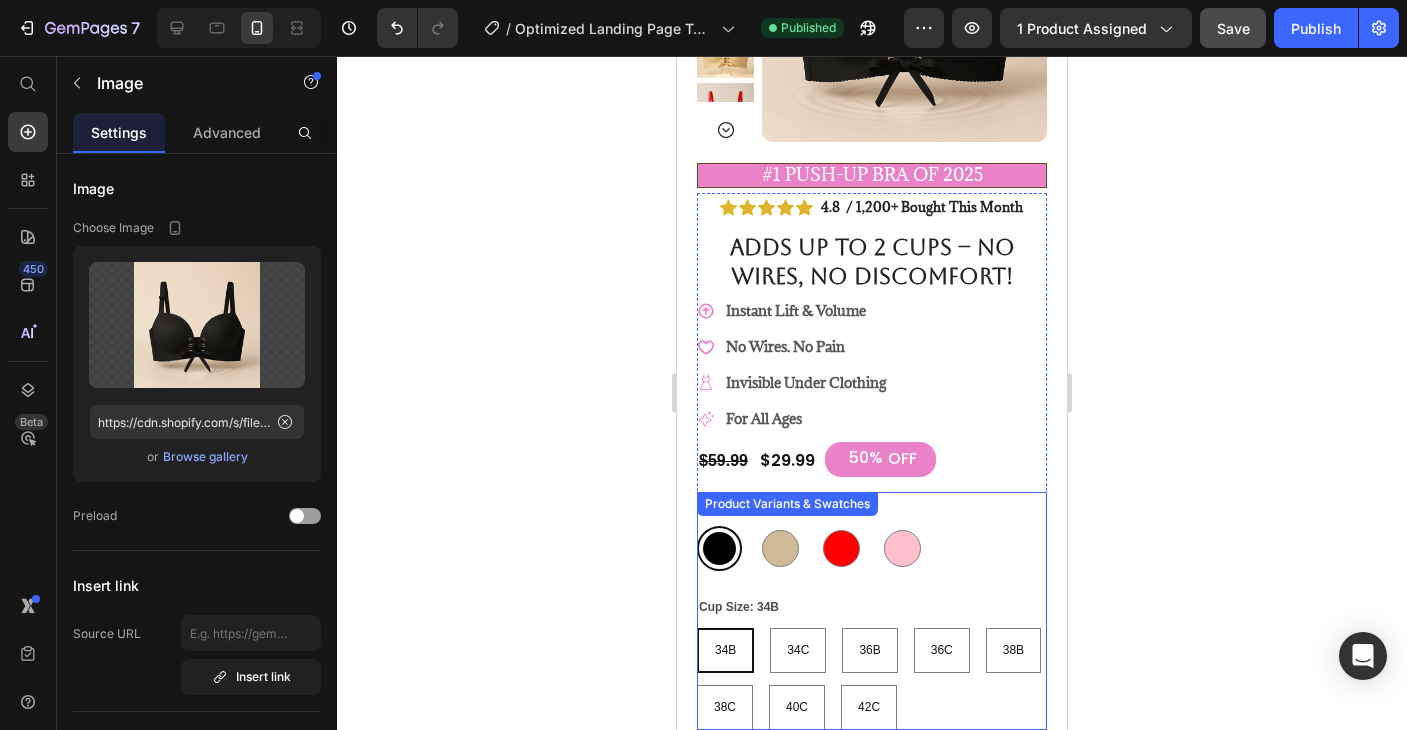 scroll, scrollTop: 0, scrollLeft: 0, axis: both 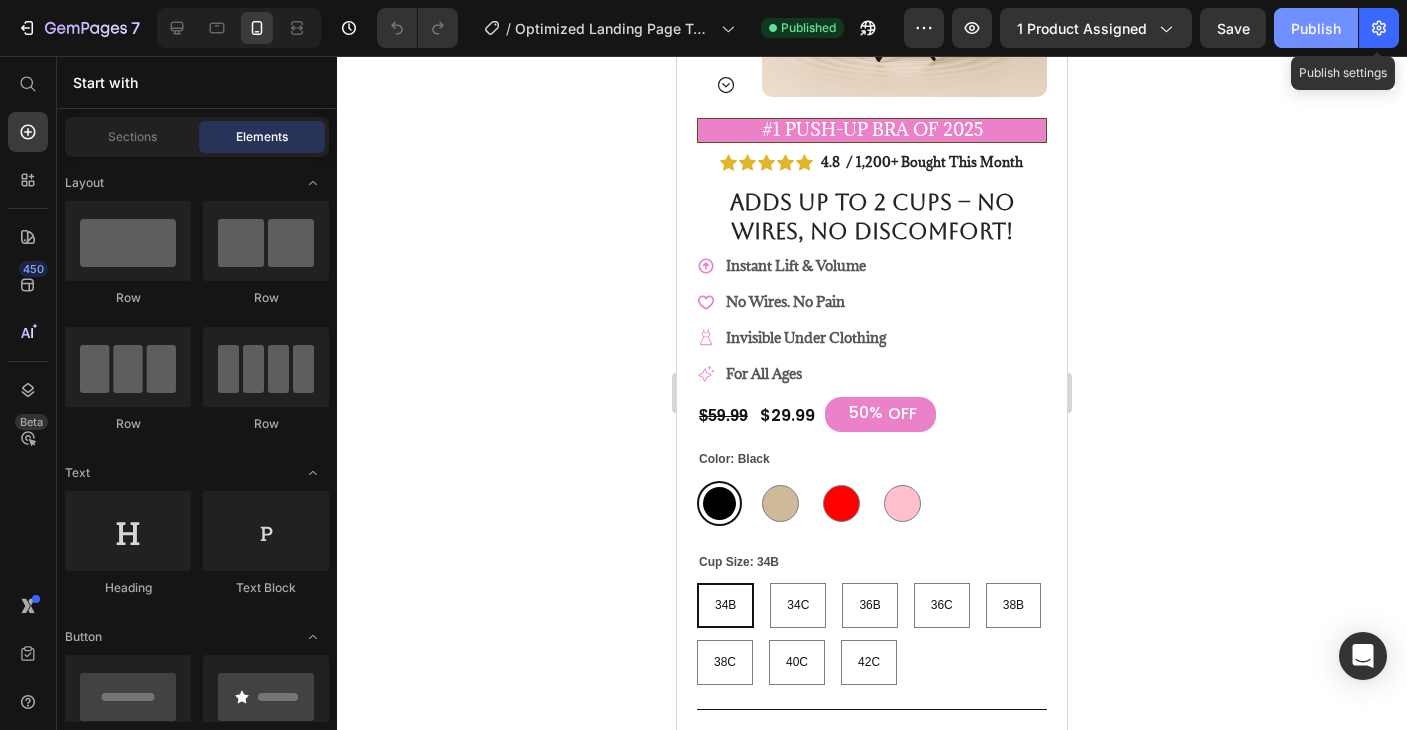 click on "Publish" at bounding box center [1316, 28] 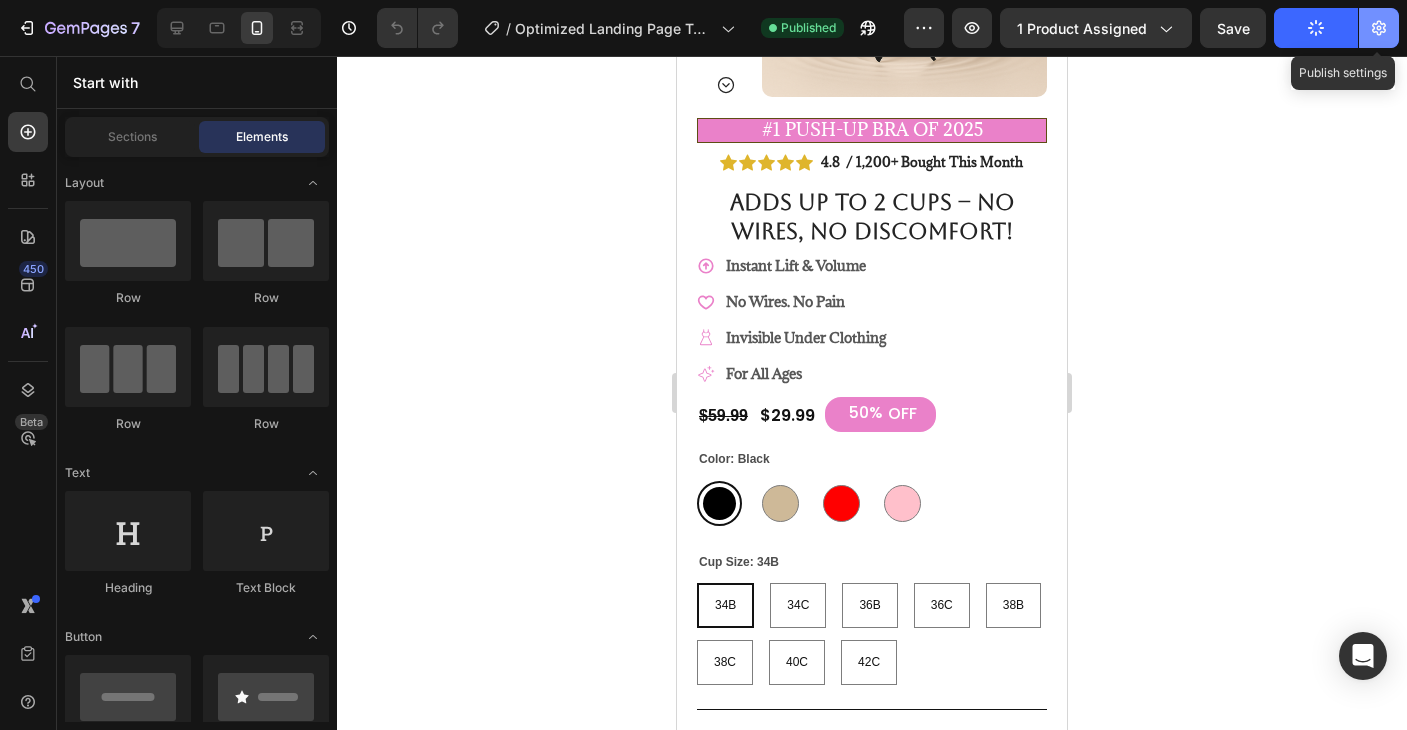 click 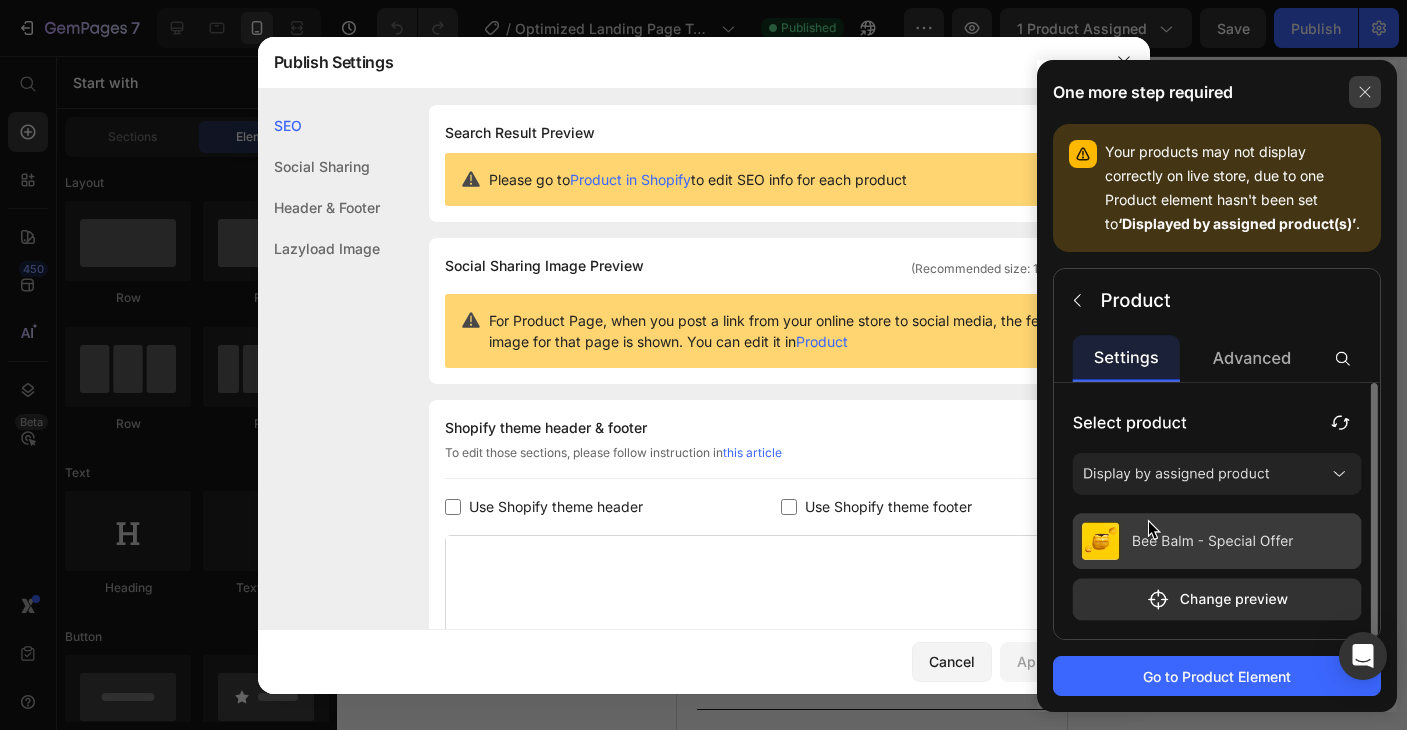 click 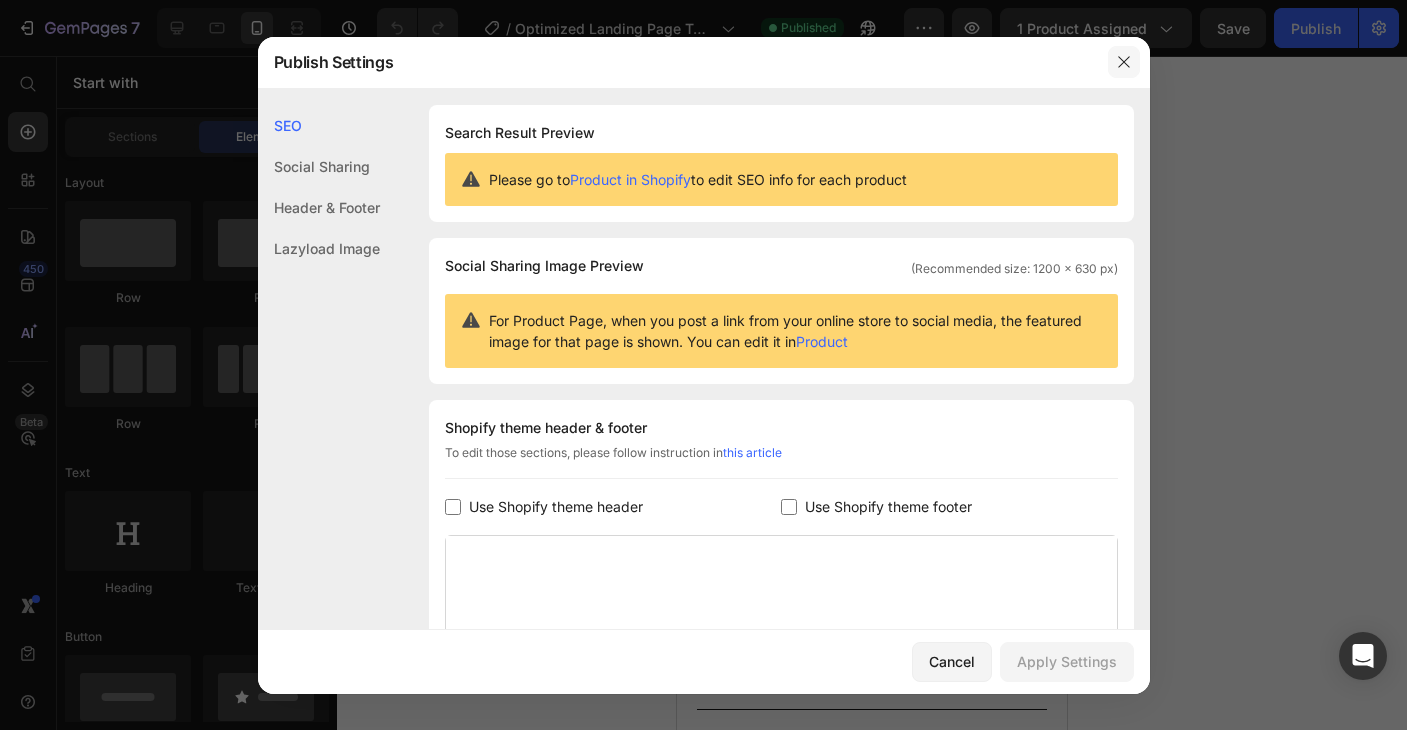 click 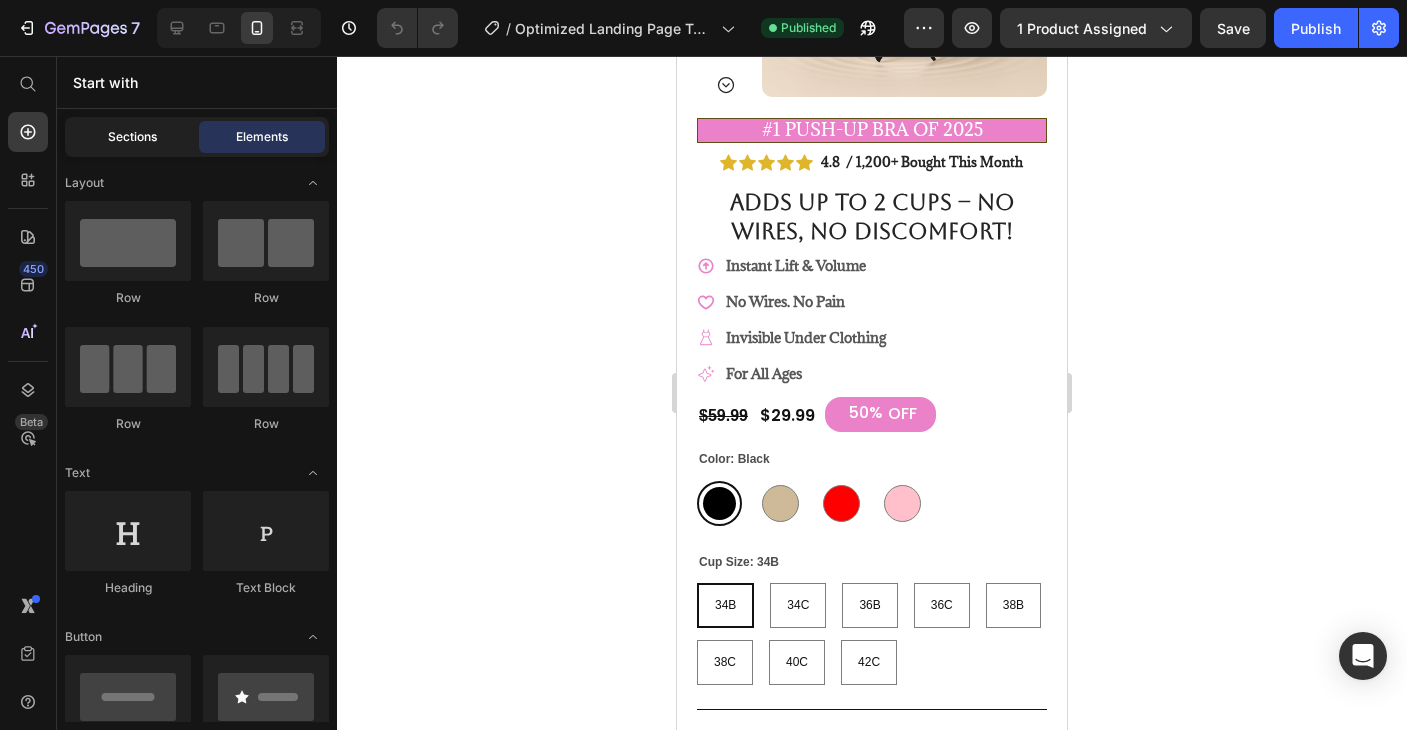 click on "Sections" at bounding box center (132, 137) 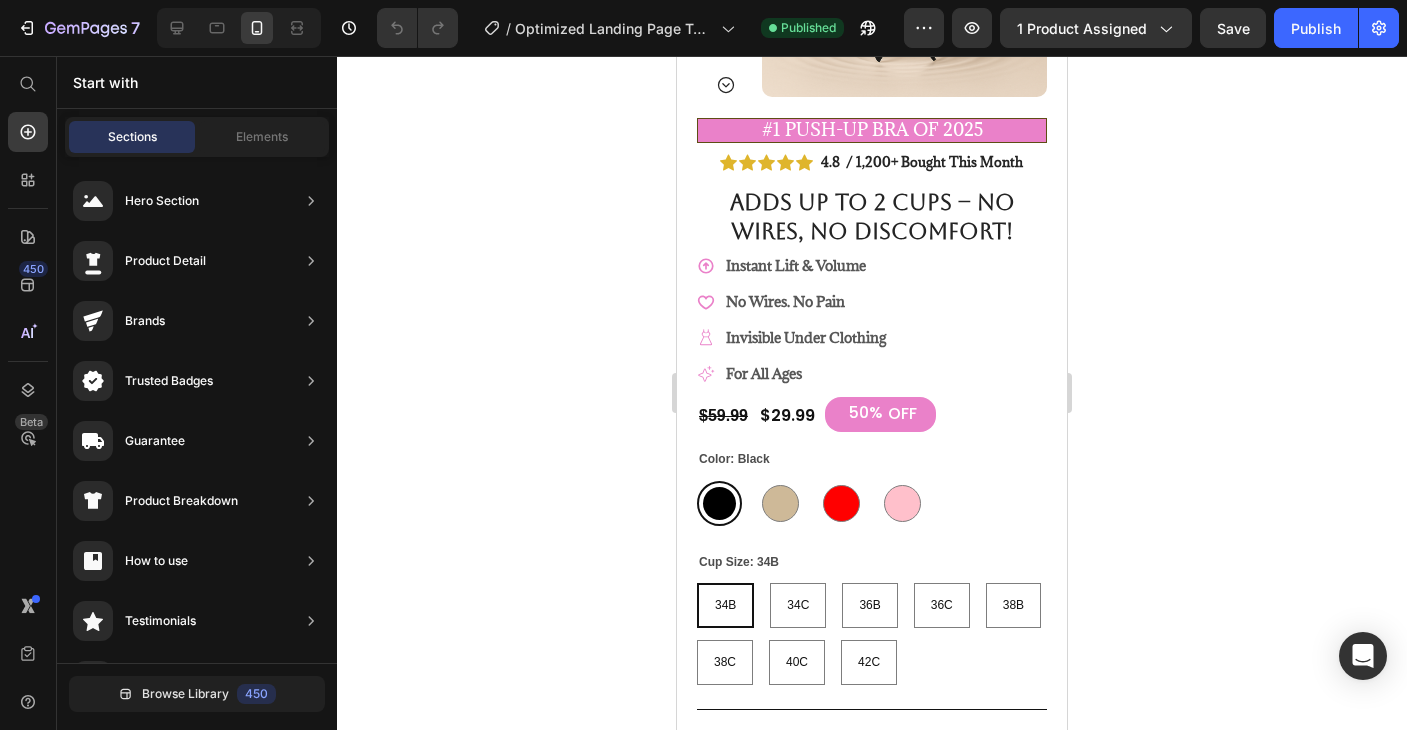 click 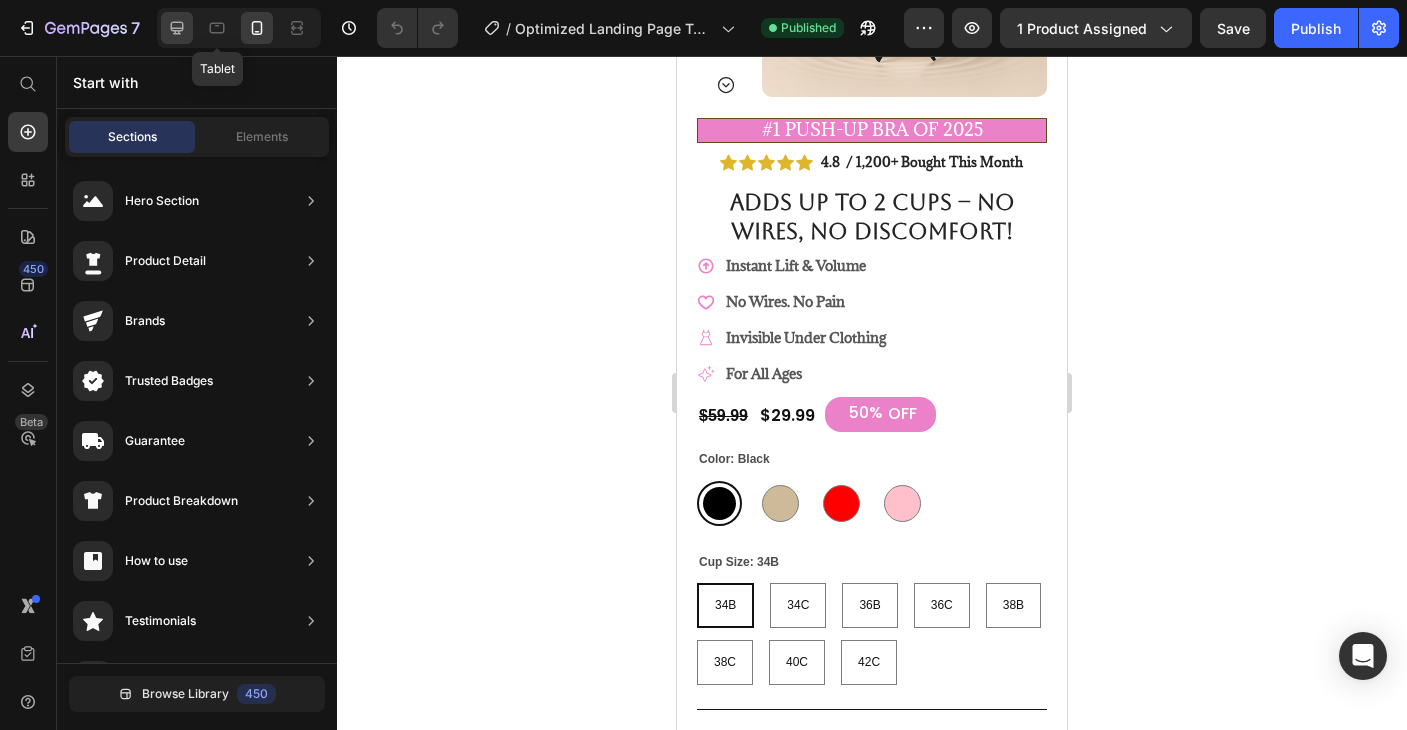 click 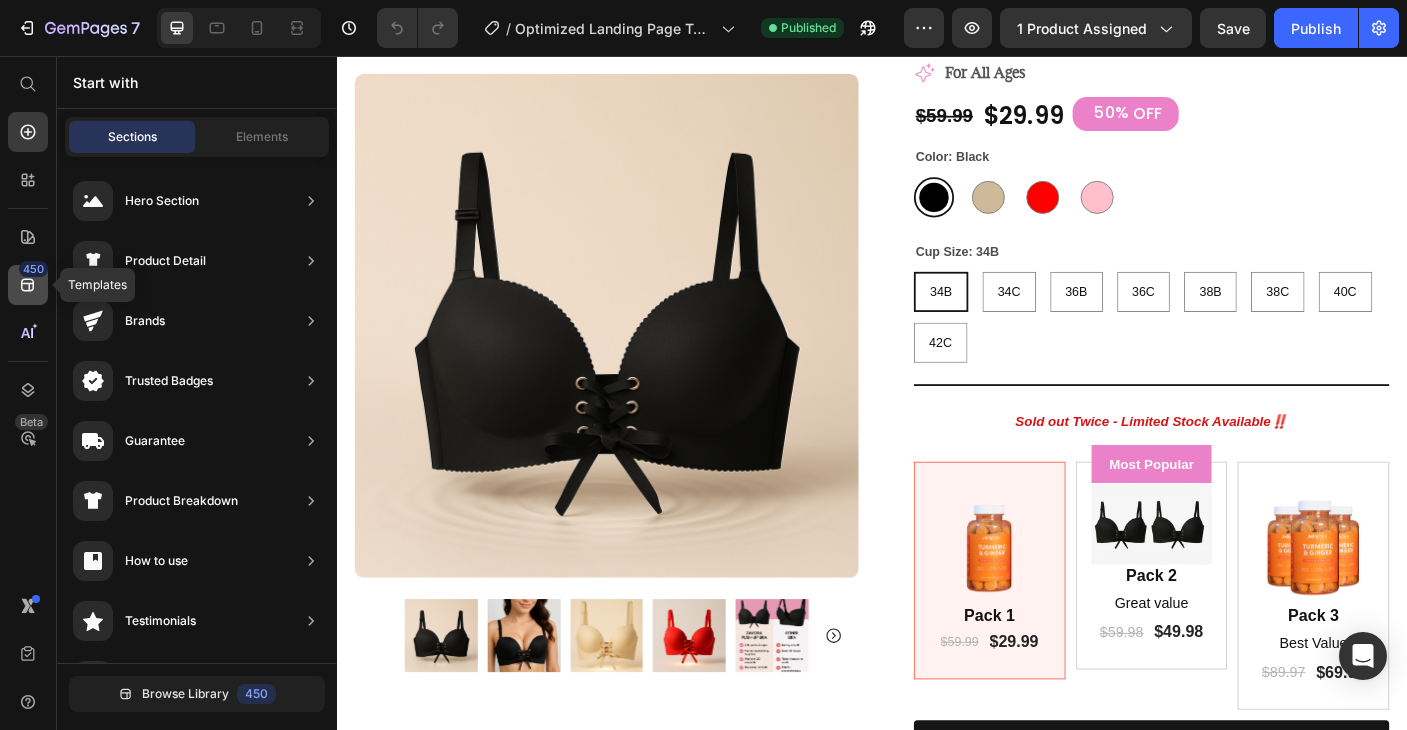 click on "450" at bounding box center [33, 269] 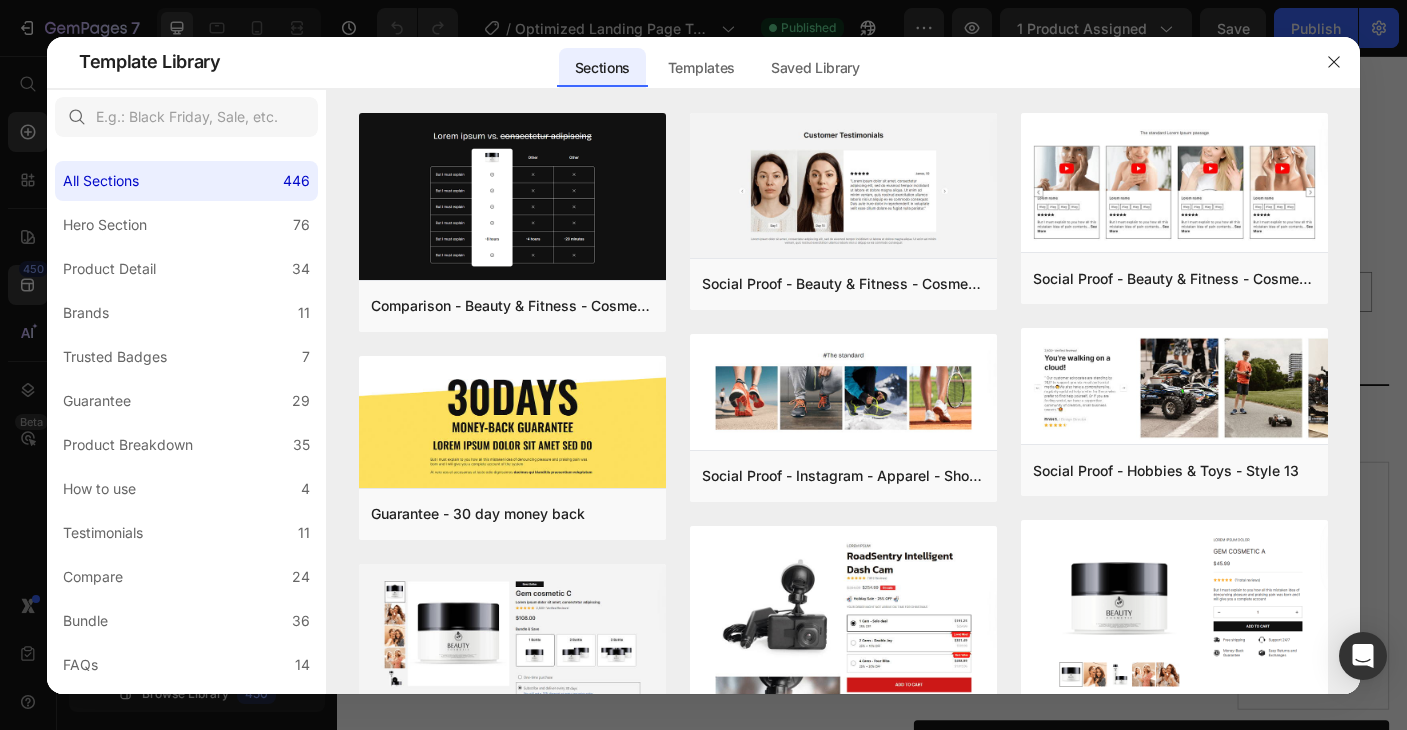 click at bounding box center (703, 365) 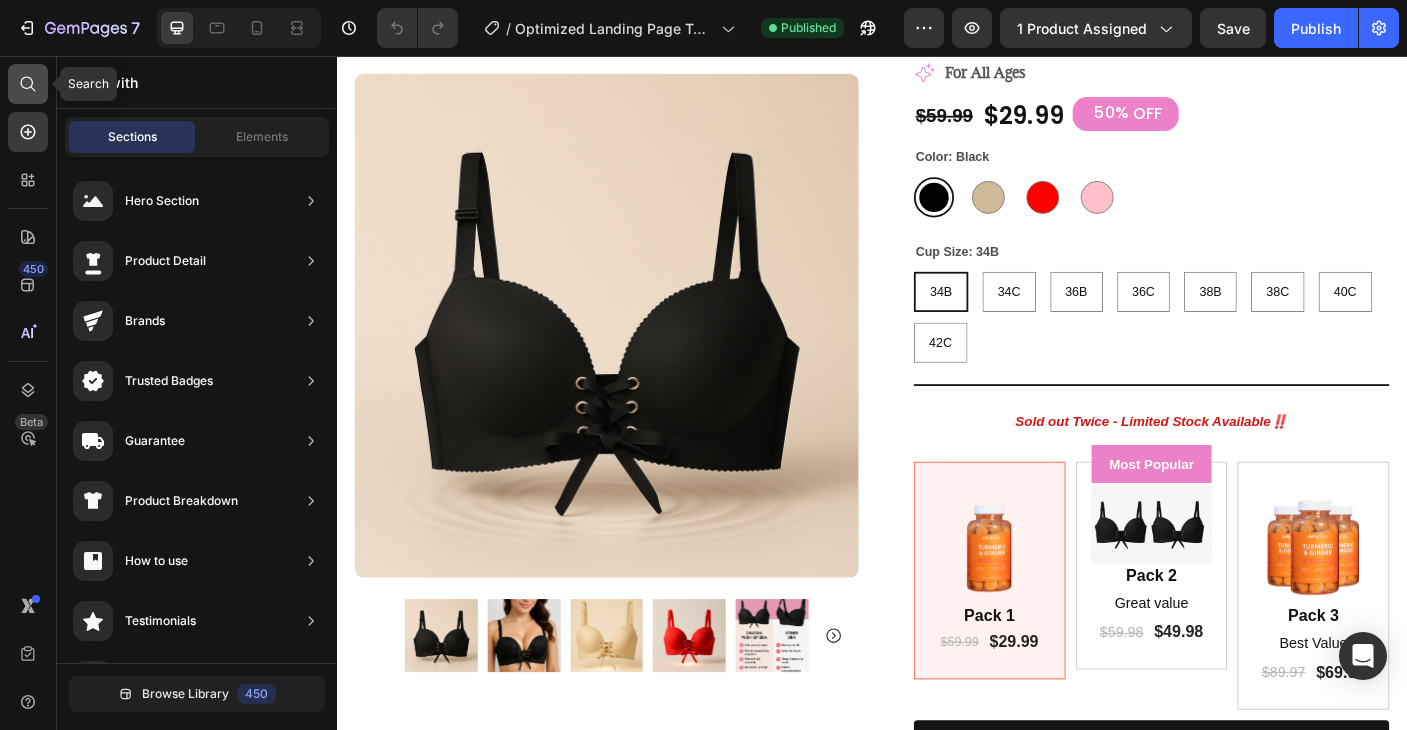 click 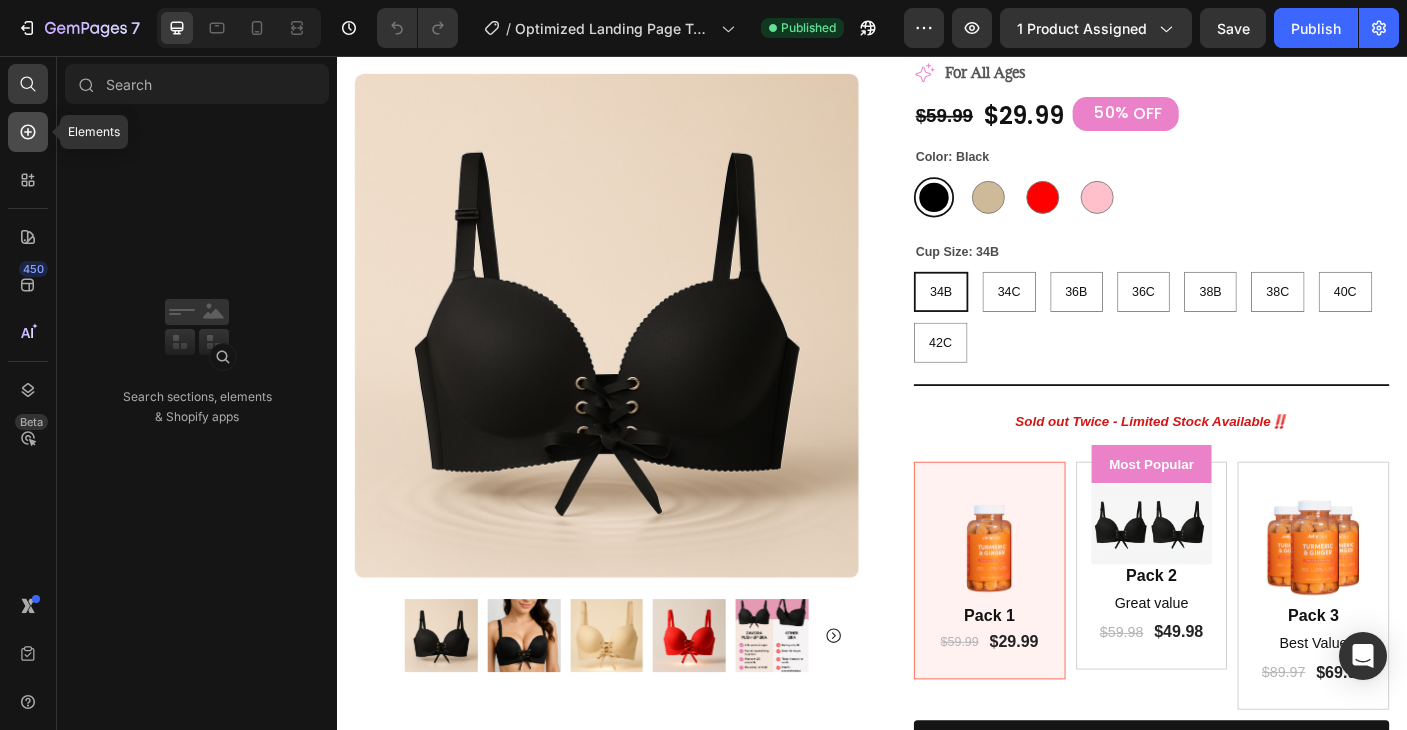 click 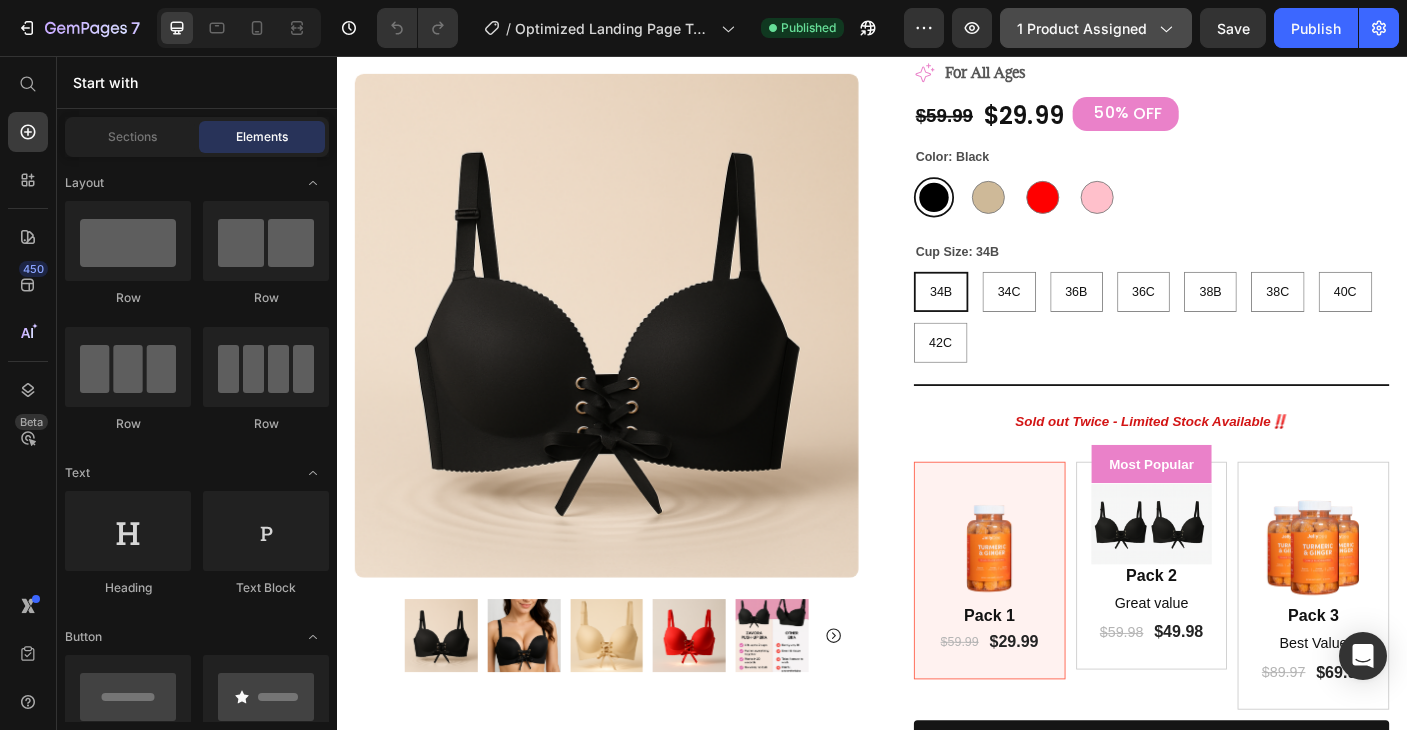 click on "1 product assigned" 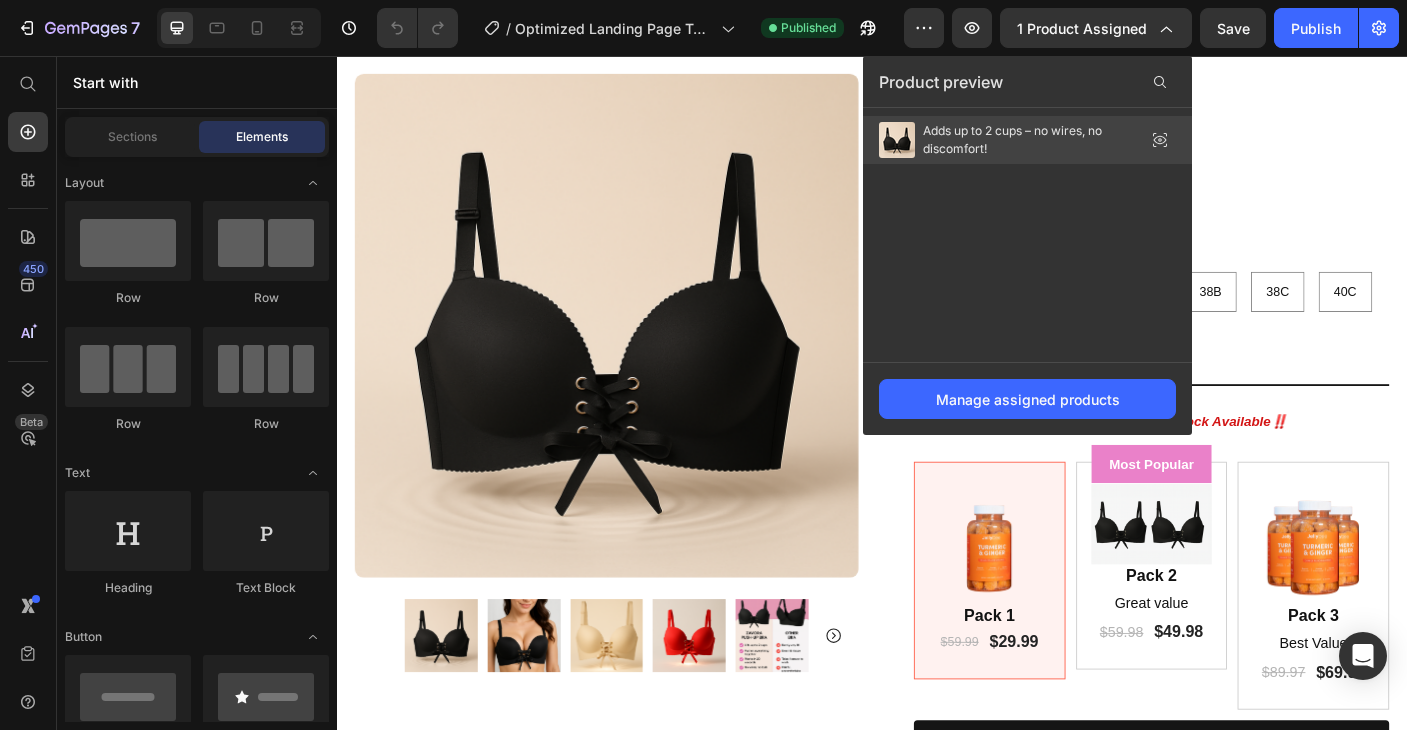 click on "Adds up to 2 cups – no wires, no discomfort!" at bounding box center (1023, 140) 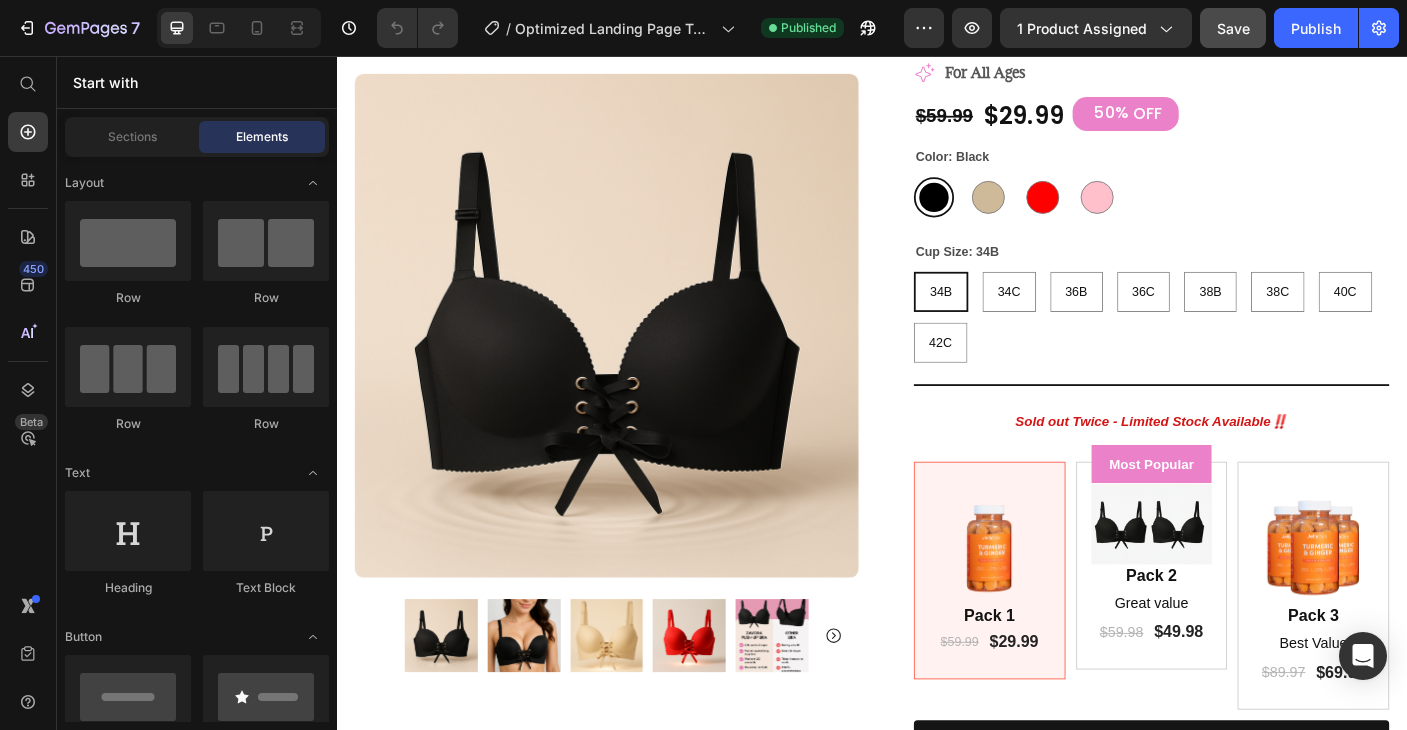 click on "Save" 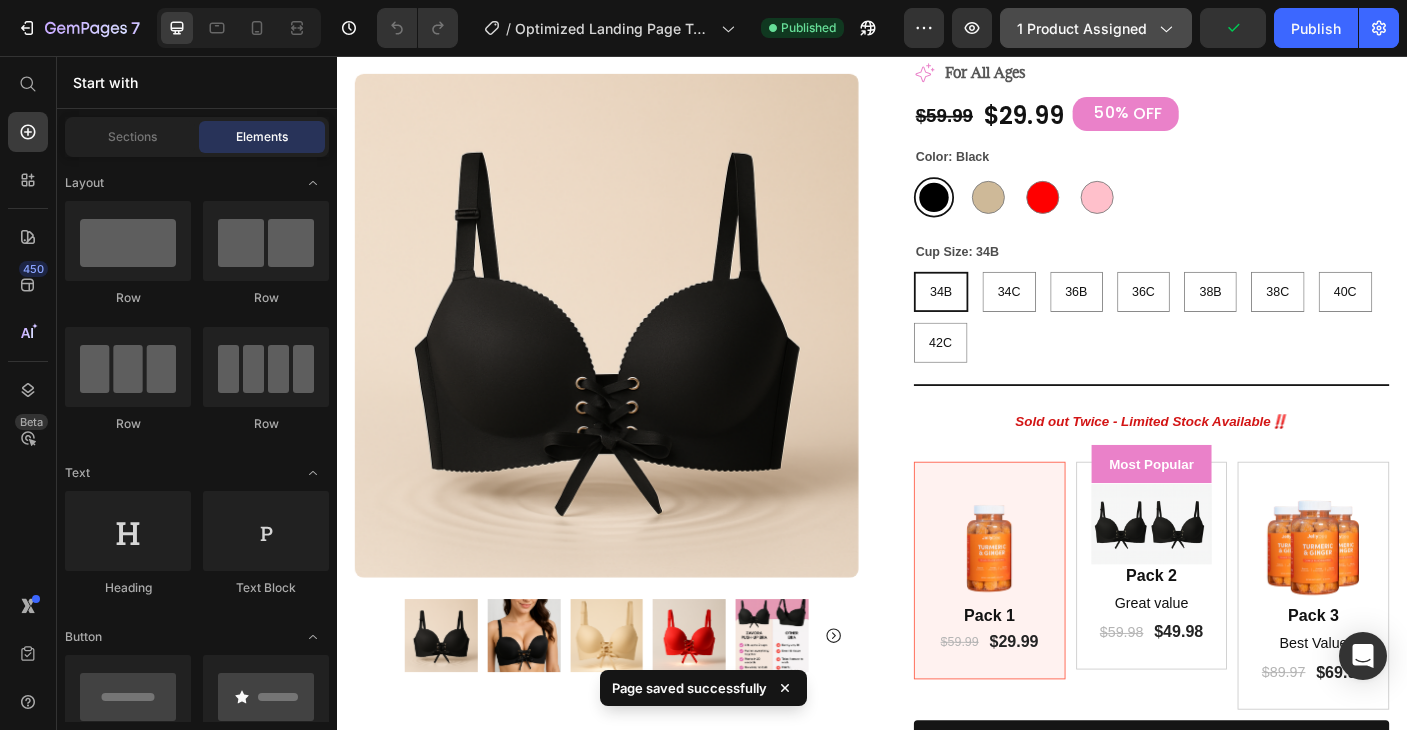 click on "1 product assigned" 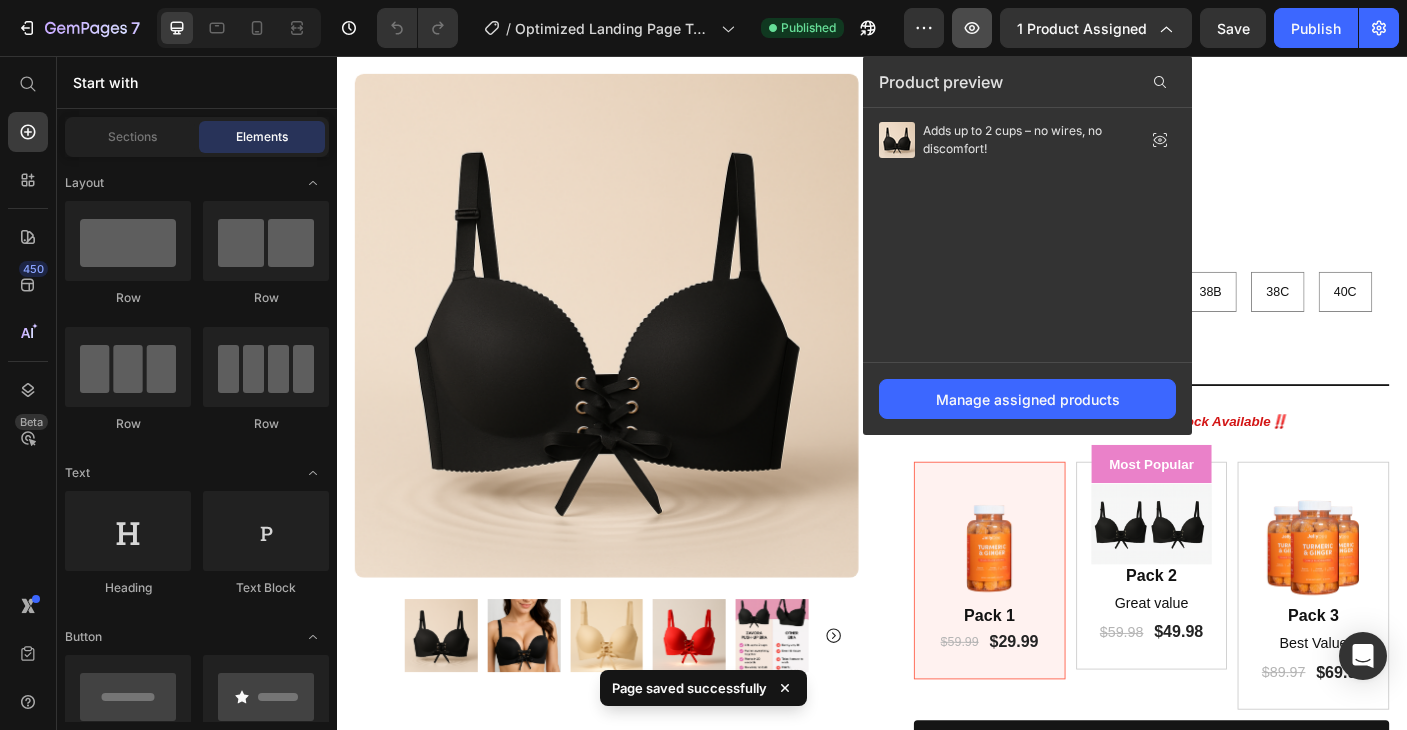 click 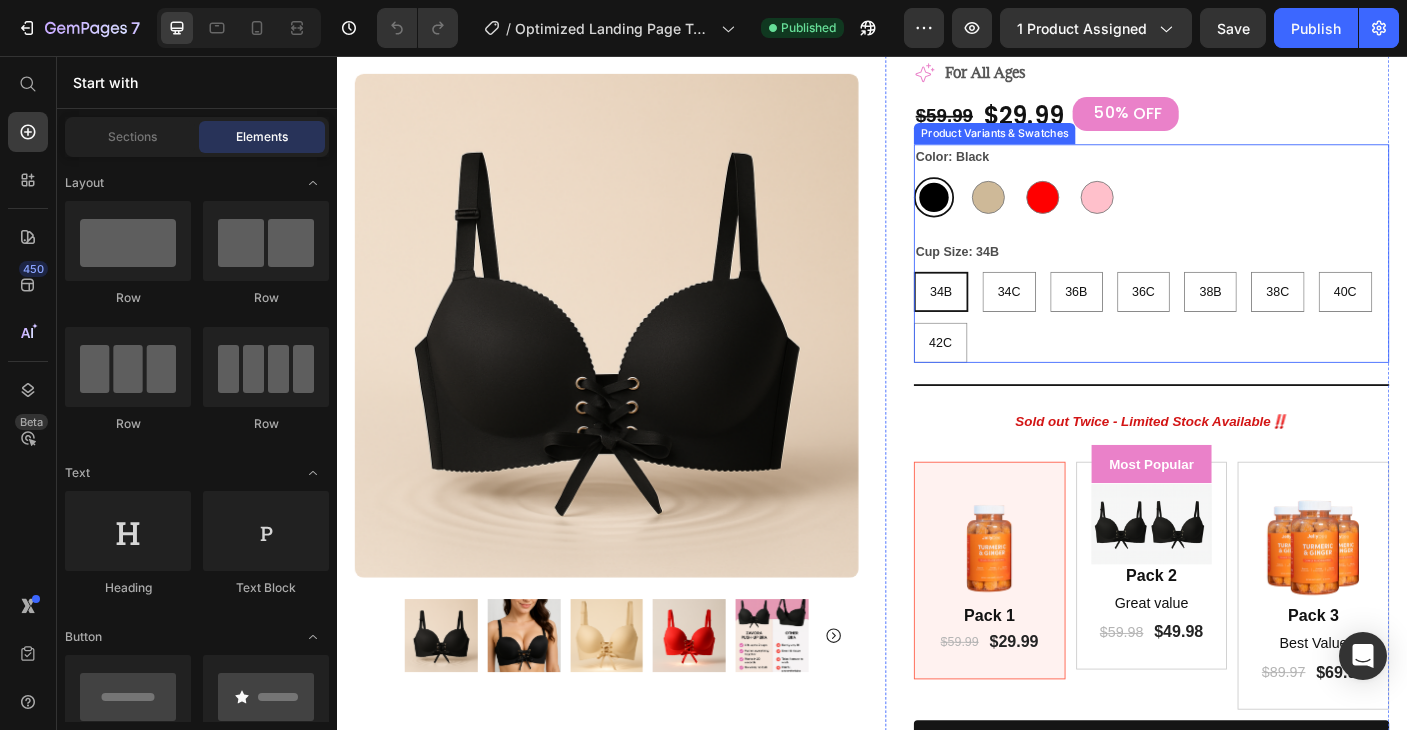 scroll, scrollTop: 140, scrollLeft: 0, axis: vertical 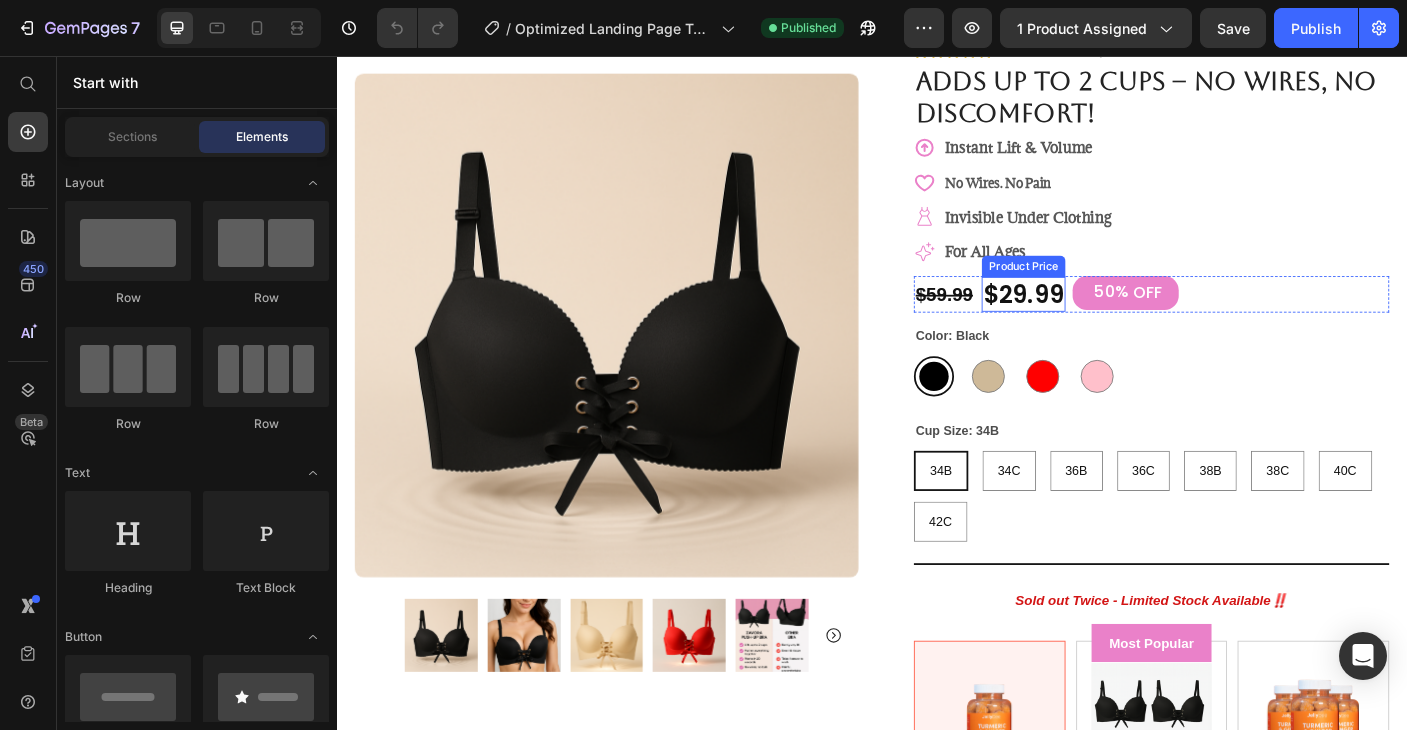 click on "$29.99" at bounding box center [1107, 323] 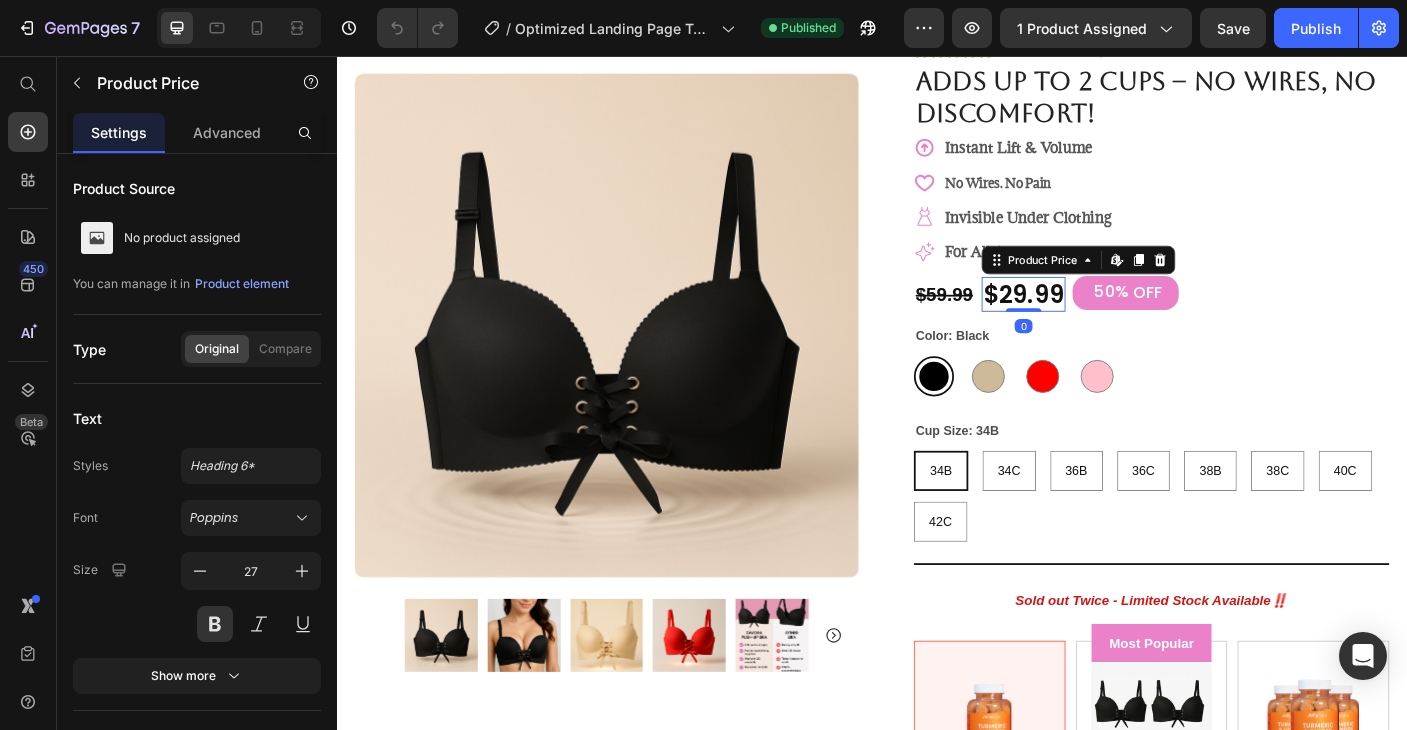 click on "$29.99" at bounding box center (1107, 323) 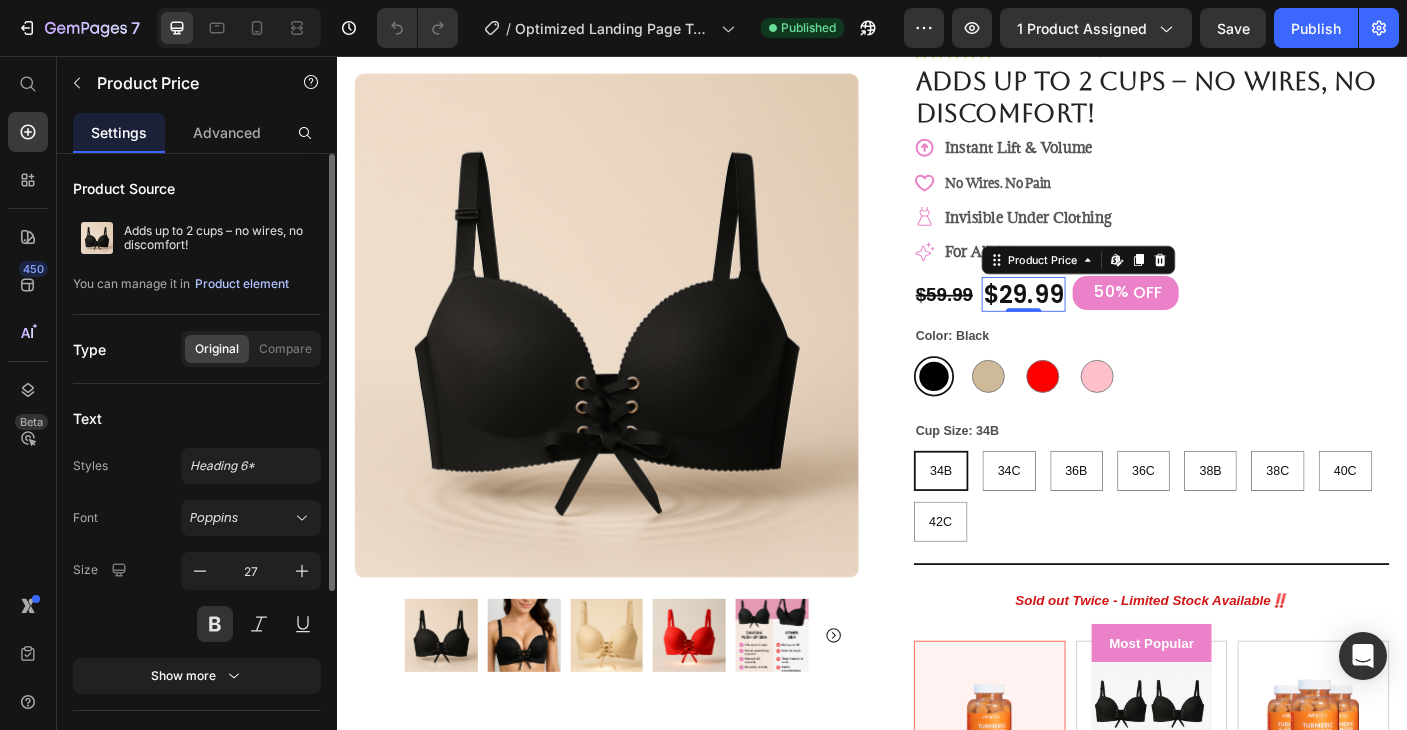 click on "Product element" at bounding box center [242, 284] 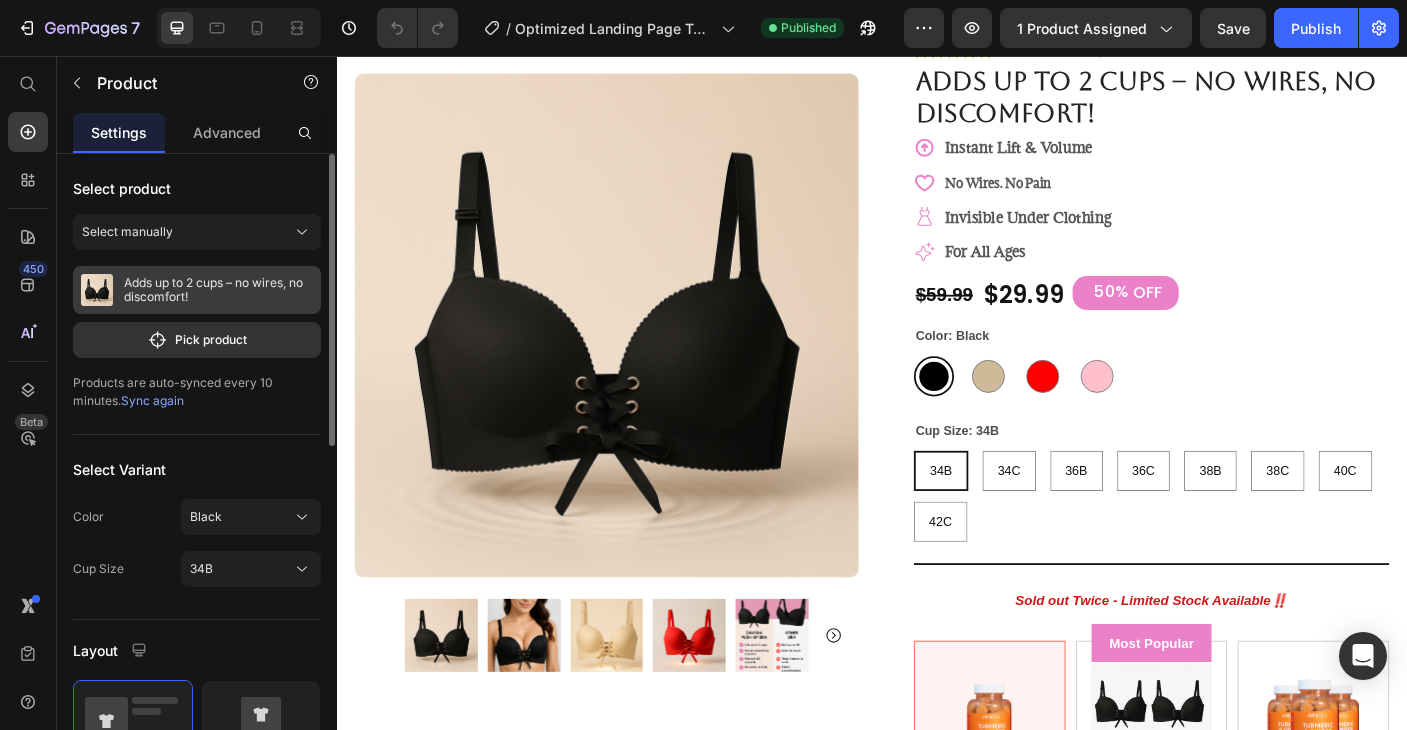click on "Adds up to 2 cups – no wires, no discomfort!" at bounding box center [218, 290] 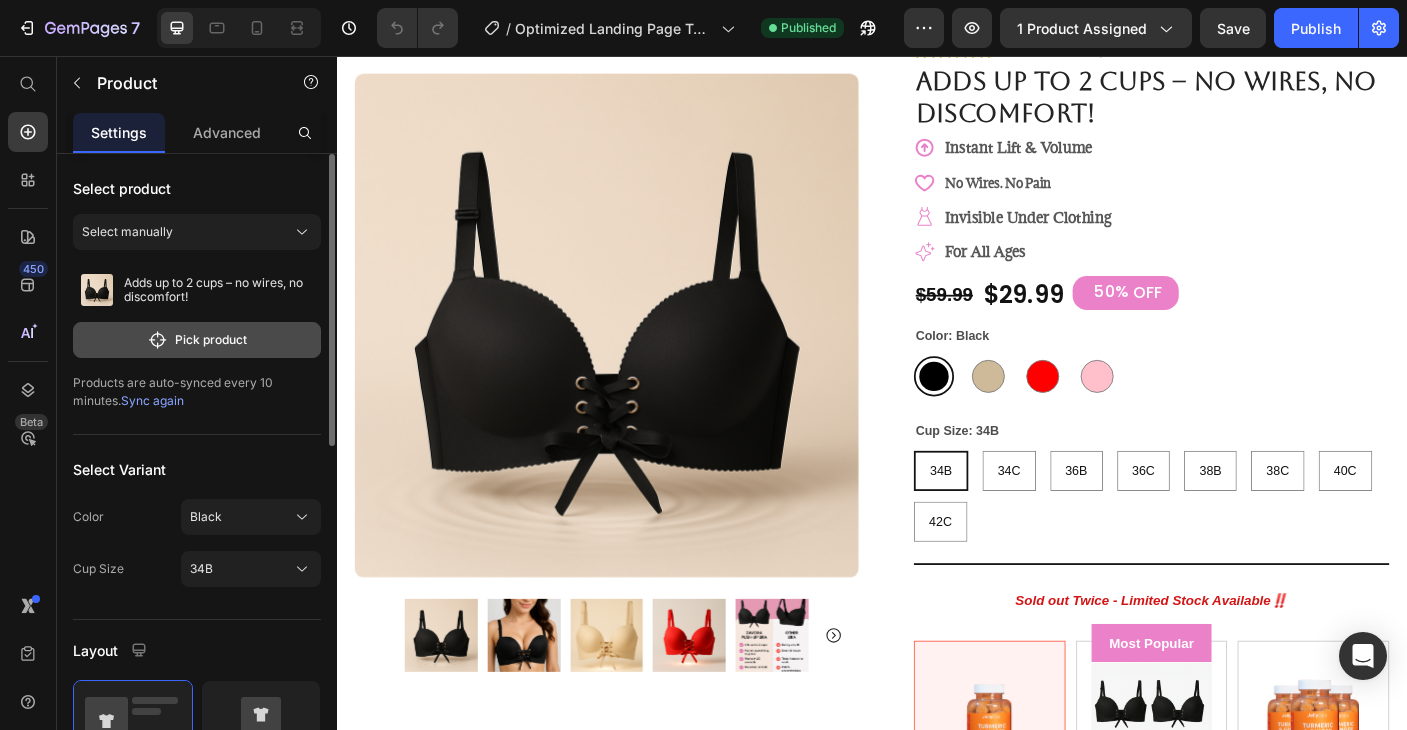 click on "Pick product" at bounding box center (197, 340) 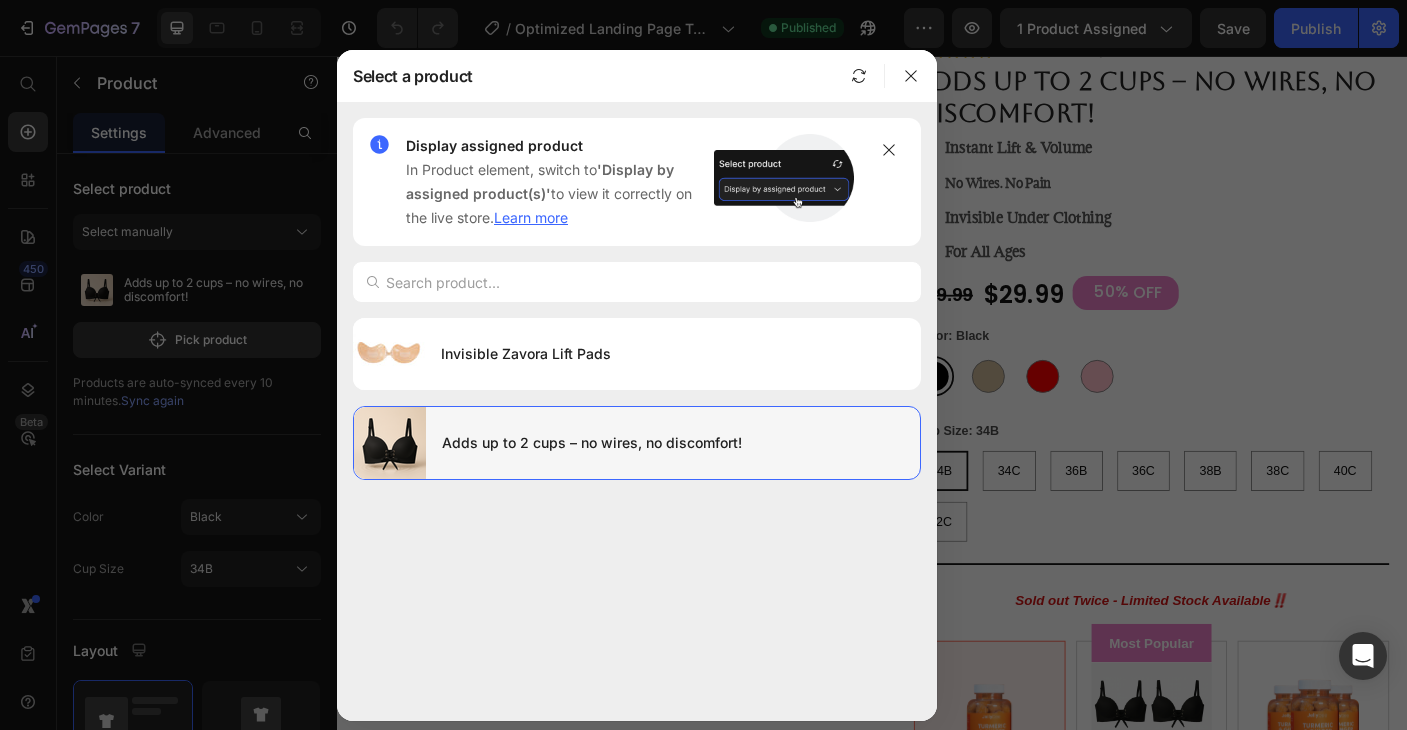 click at bounding box center (390, 443) 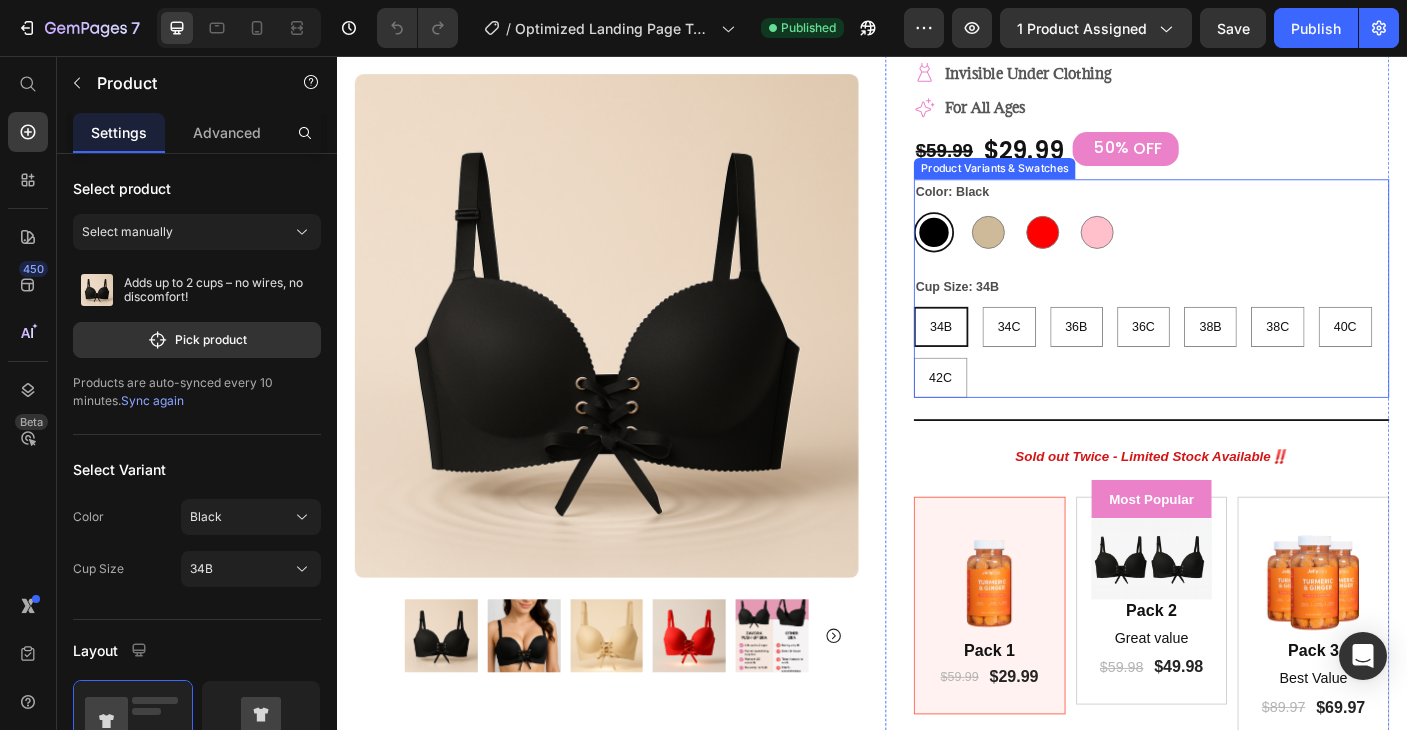 scroll, scrollTop: 326, scrollLeft: 0, axis: vertical 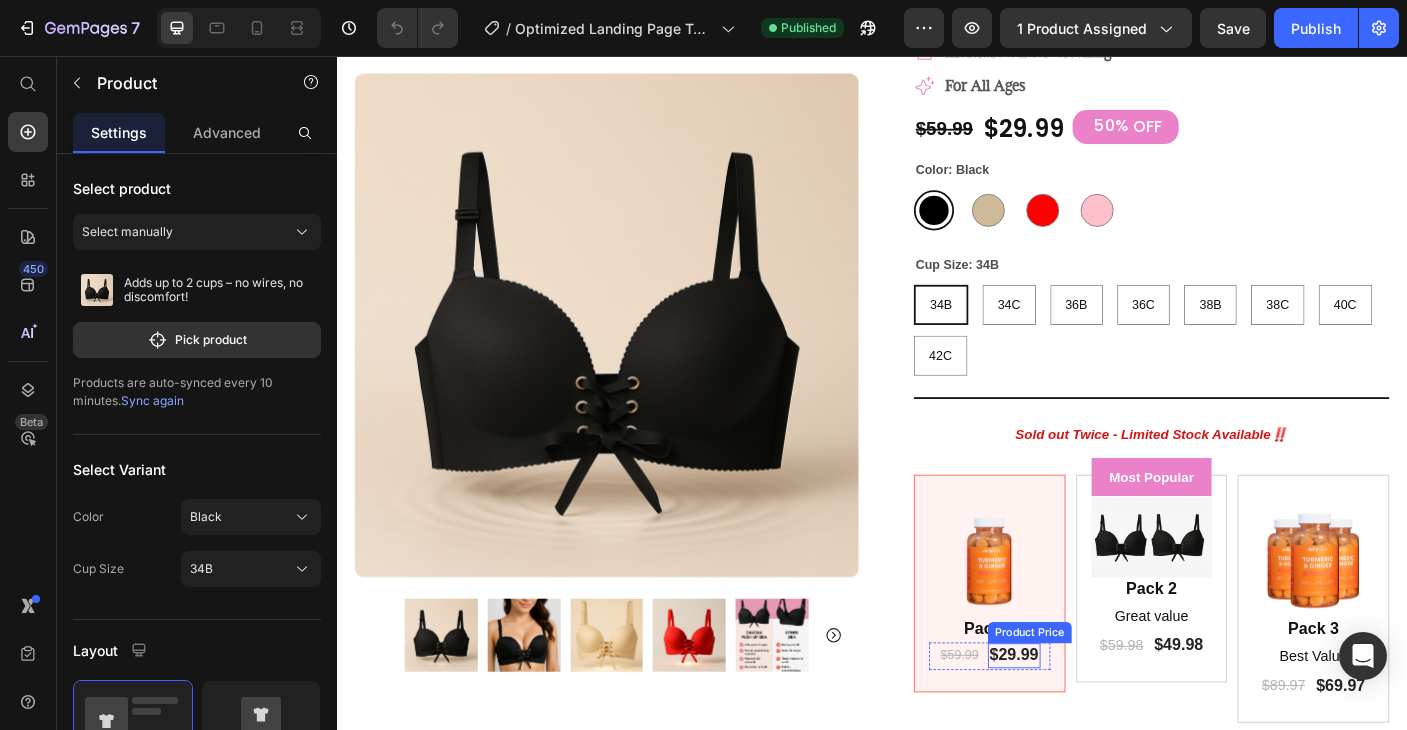 click on "$29.99" at bounding box center [1096, 728] 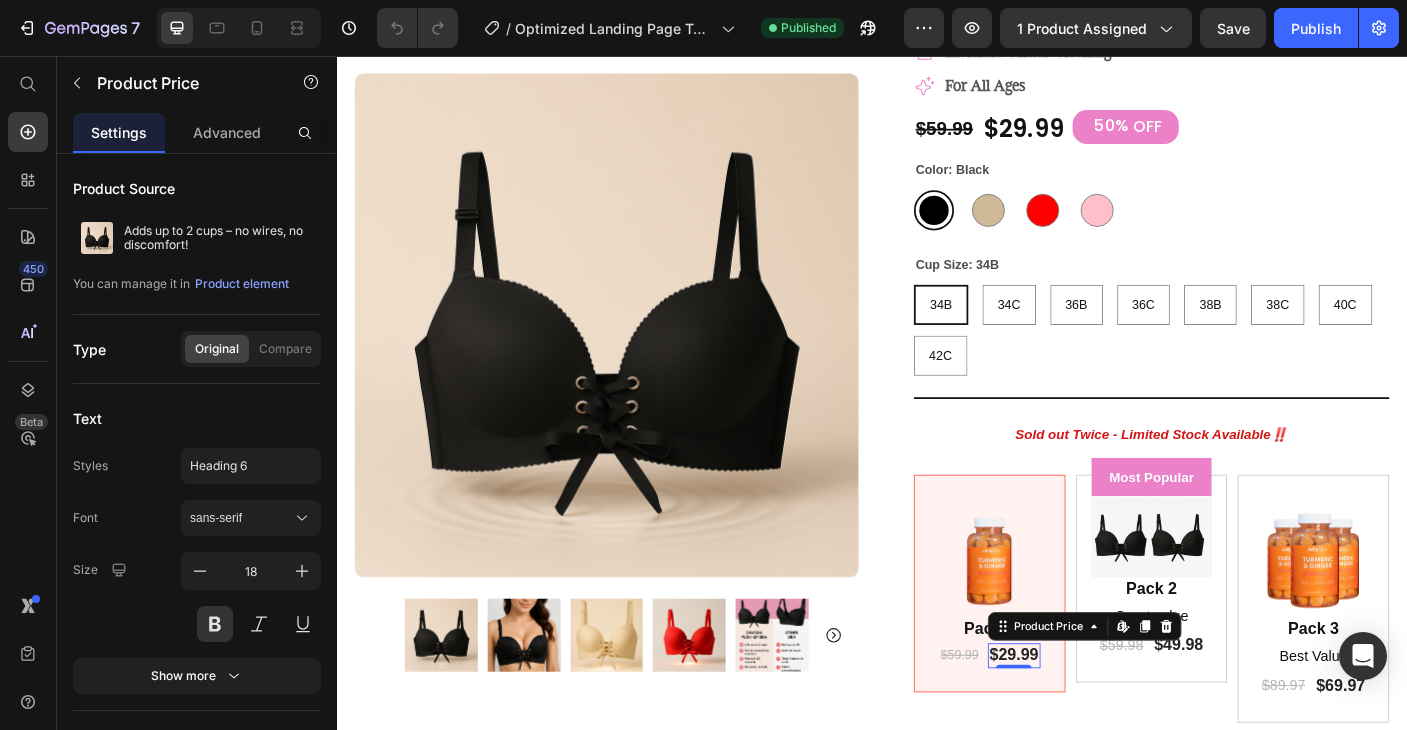 click on "$29.99" at bounding box center (1096, 728) 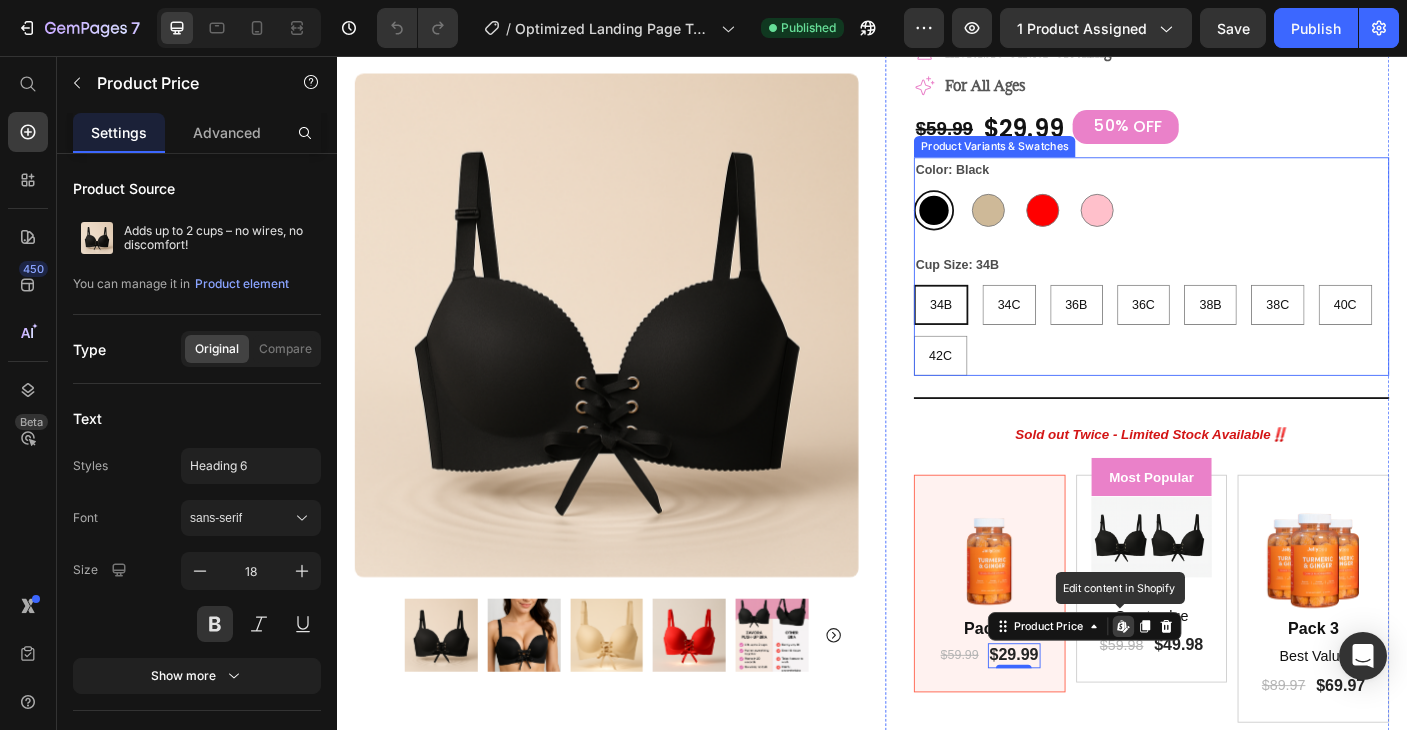 click on "$29.99" at bounding box center [1107, 137] 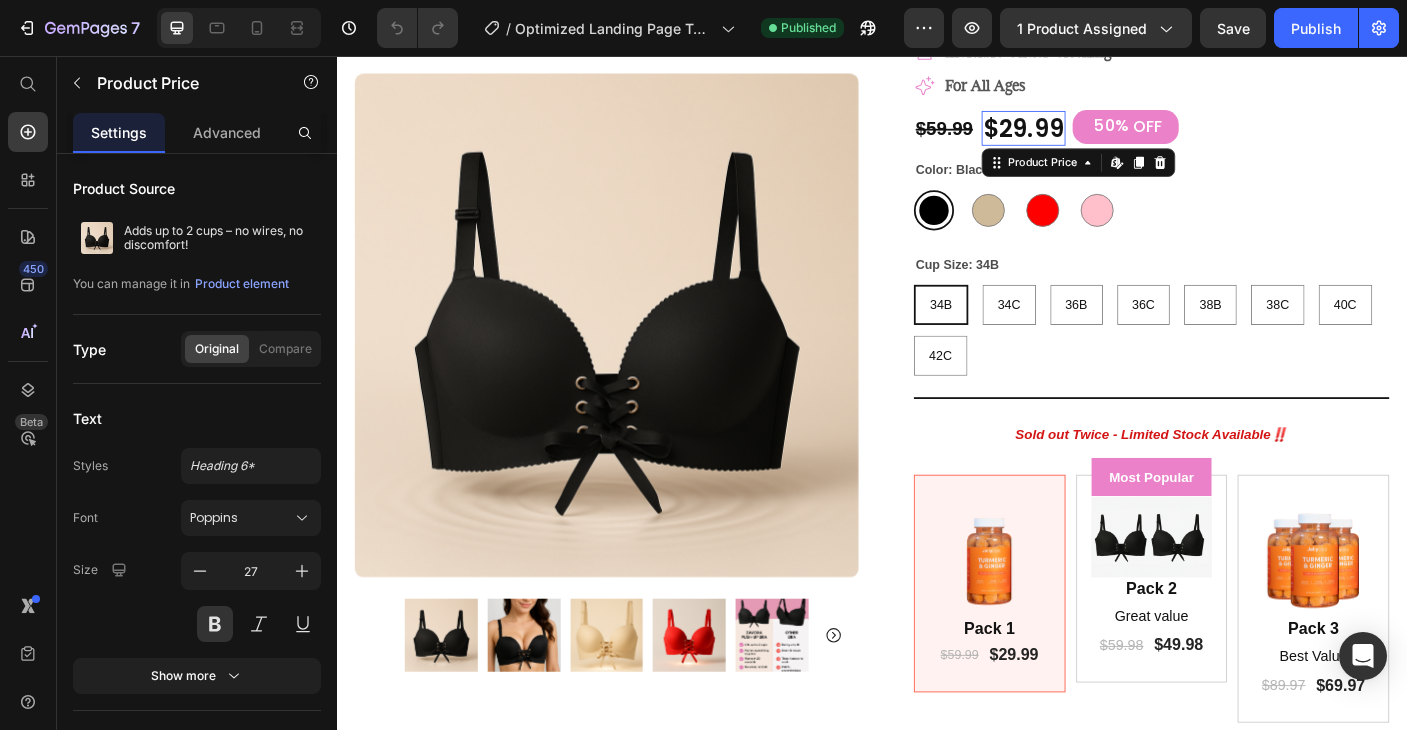 click on "$29.99" at bounding box center [1107, 137] 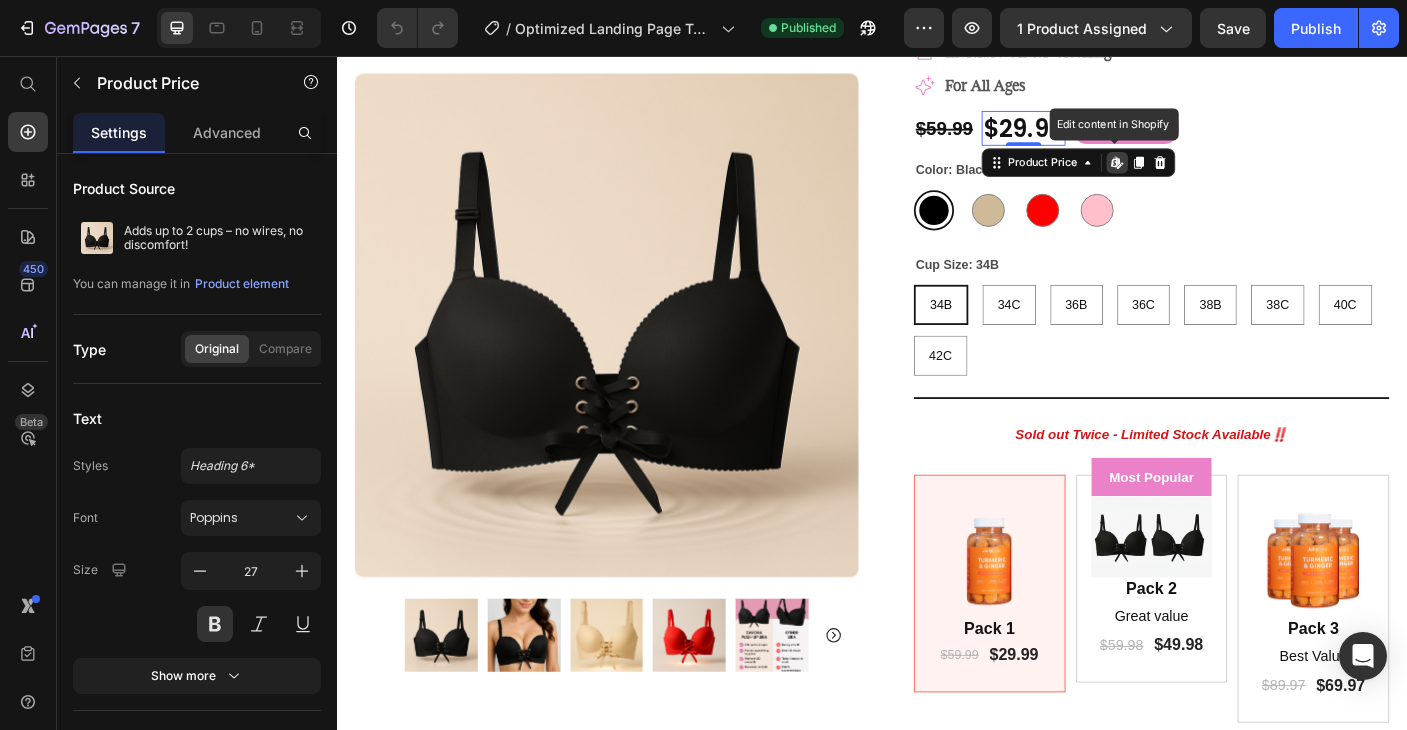 click 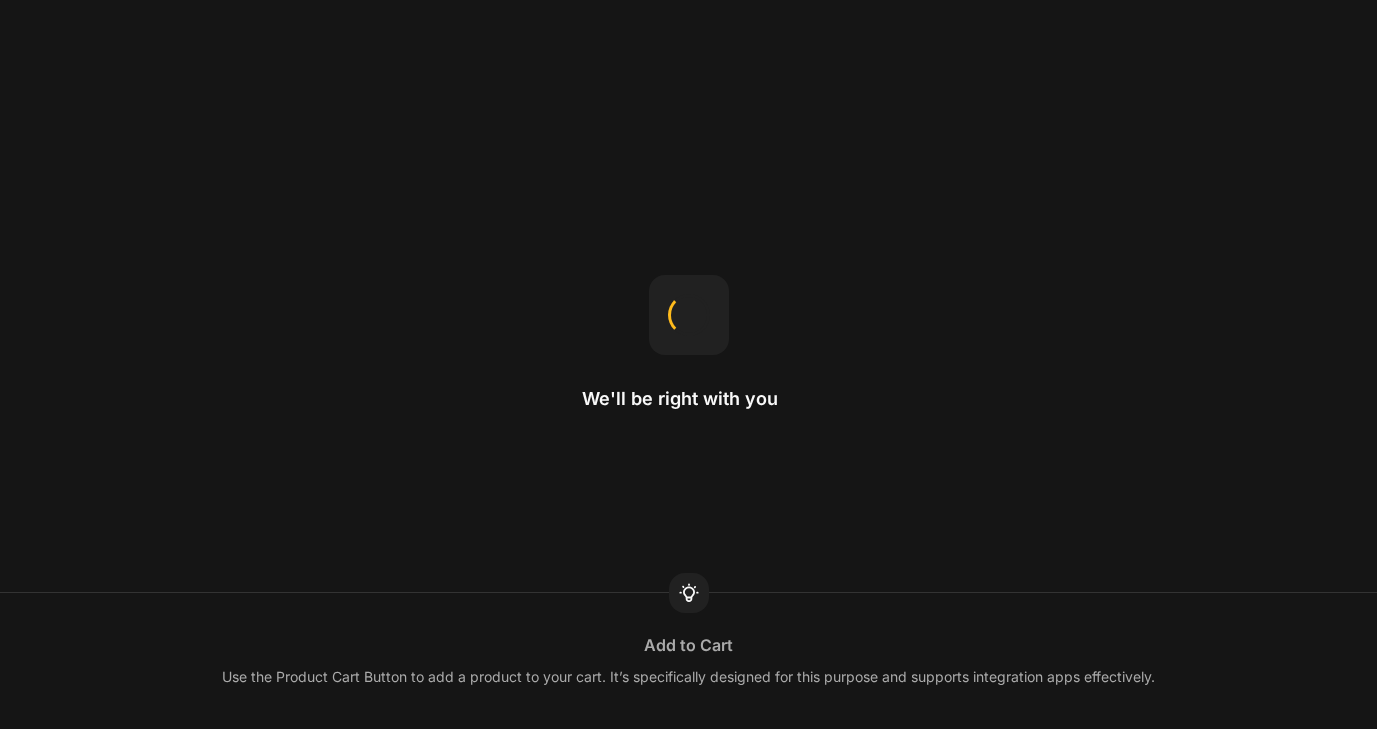 scroll, scrollTop: 0, scrollLeft: 0, axis: both 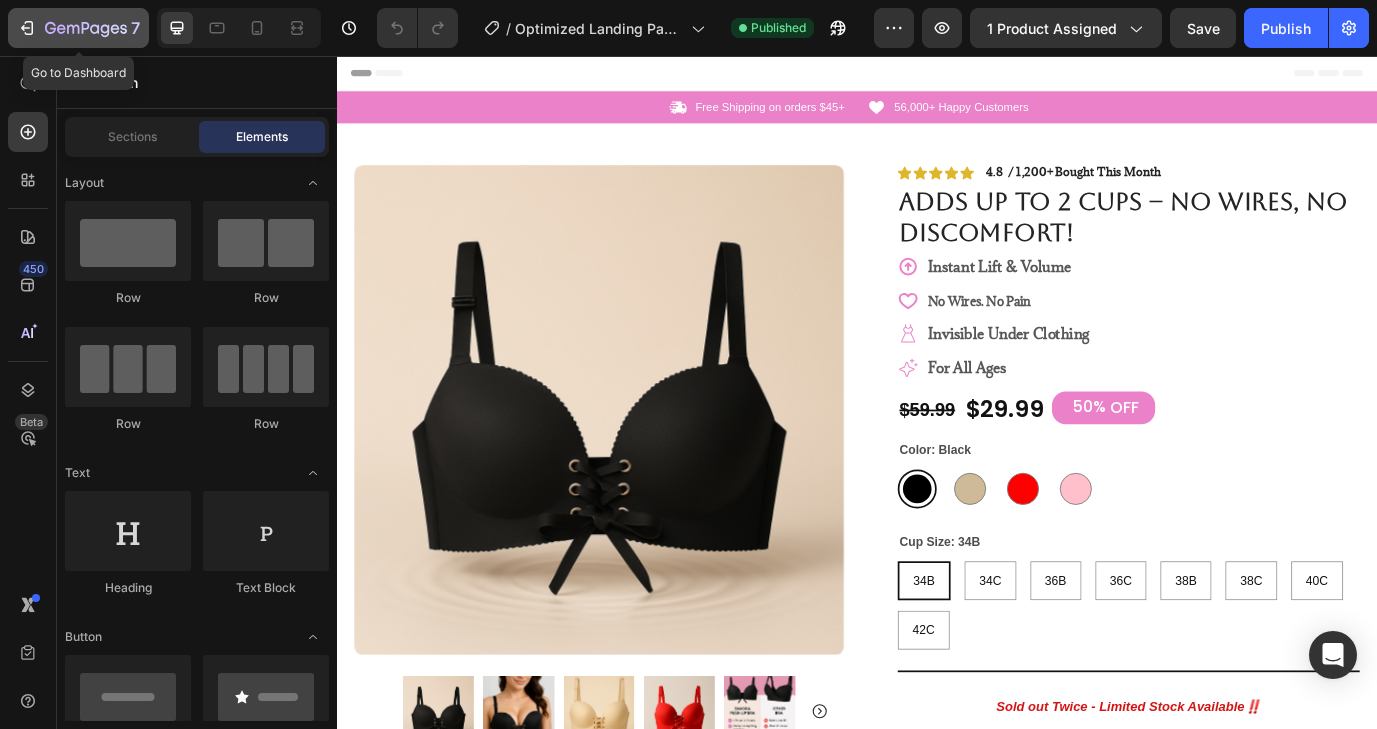 click 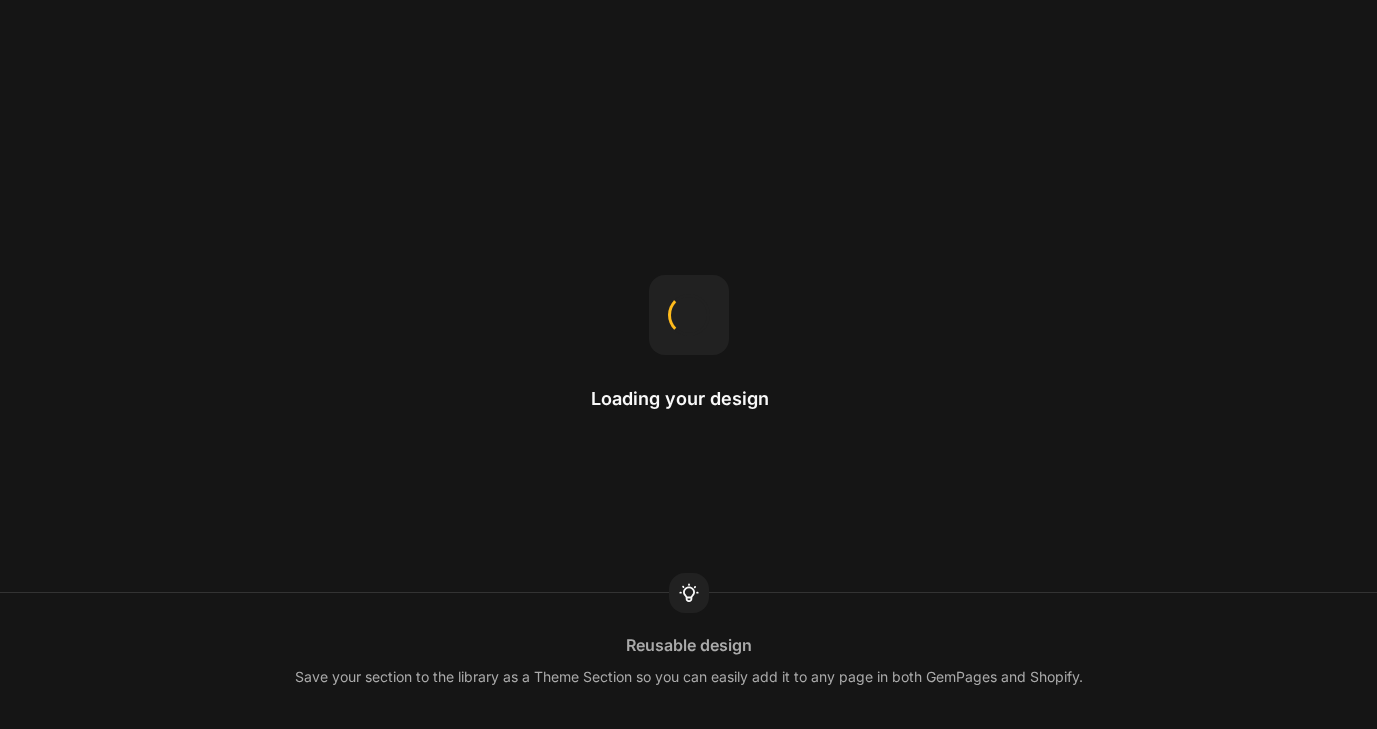 scroll, scrollTop: 0, scrollLeft: 0, axis: both 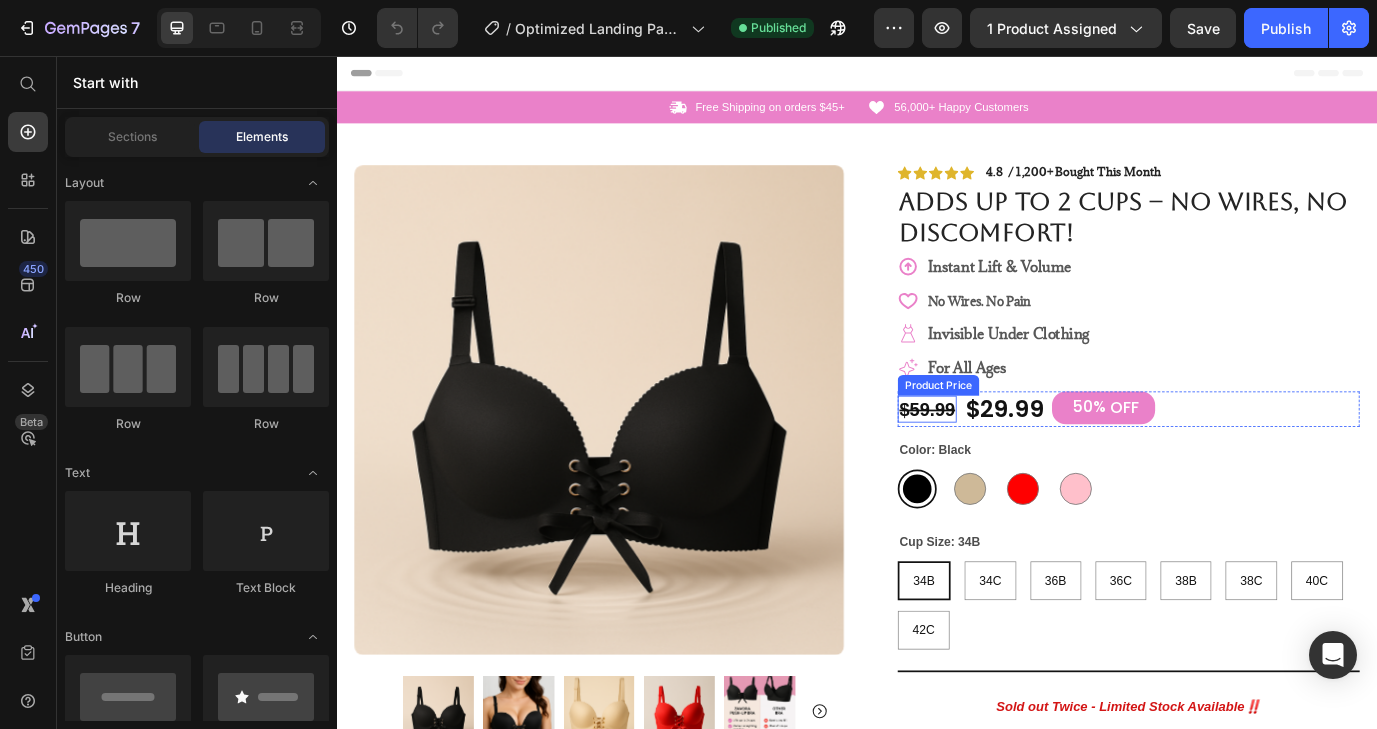 click on "$59.99" at bounding box center [1018, 463] 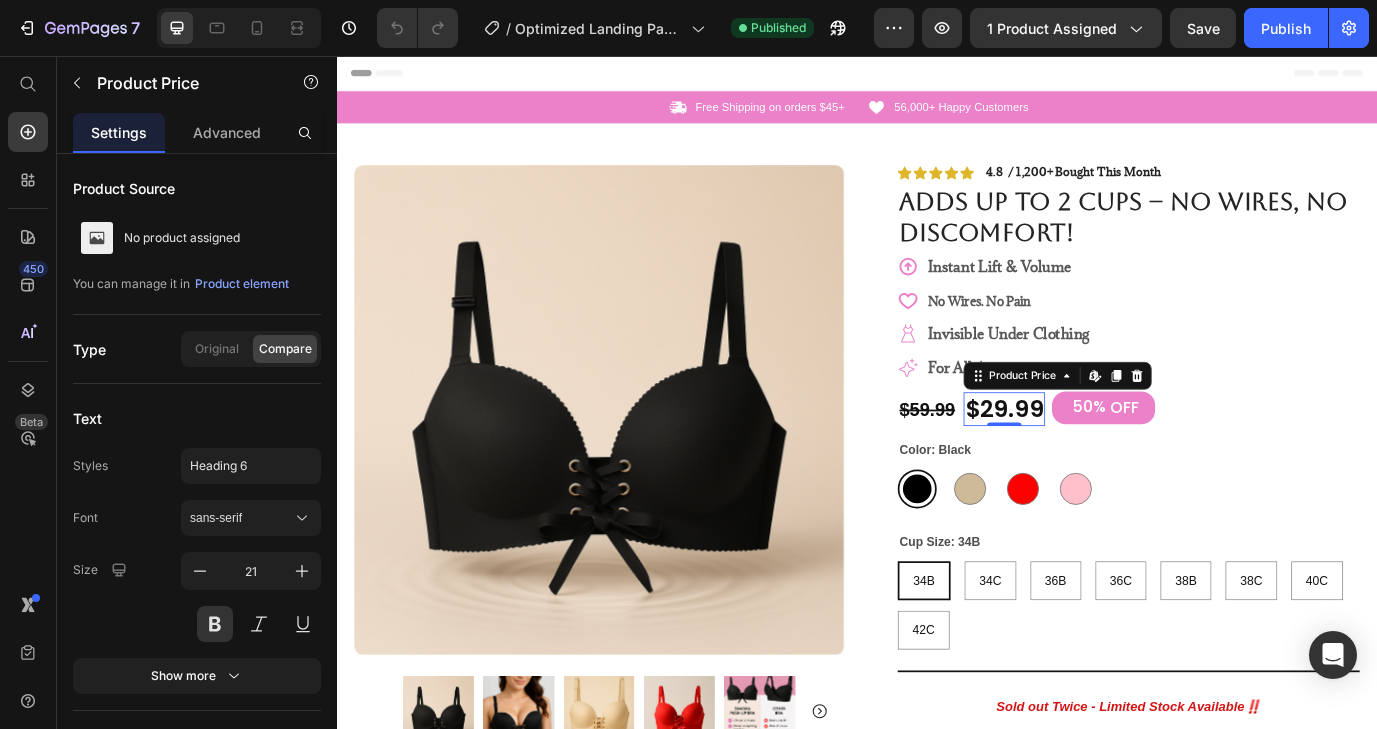click on "$29.99" at bounding box center [1107, 463] 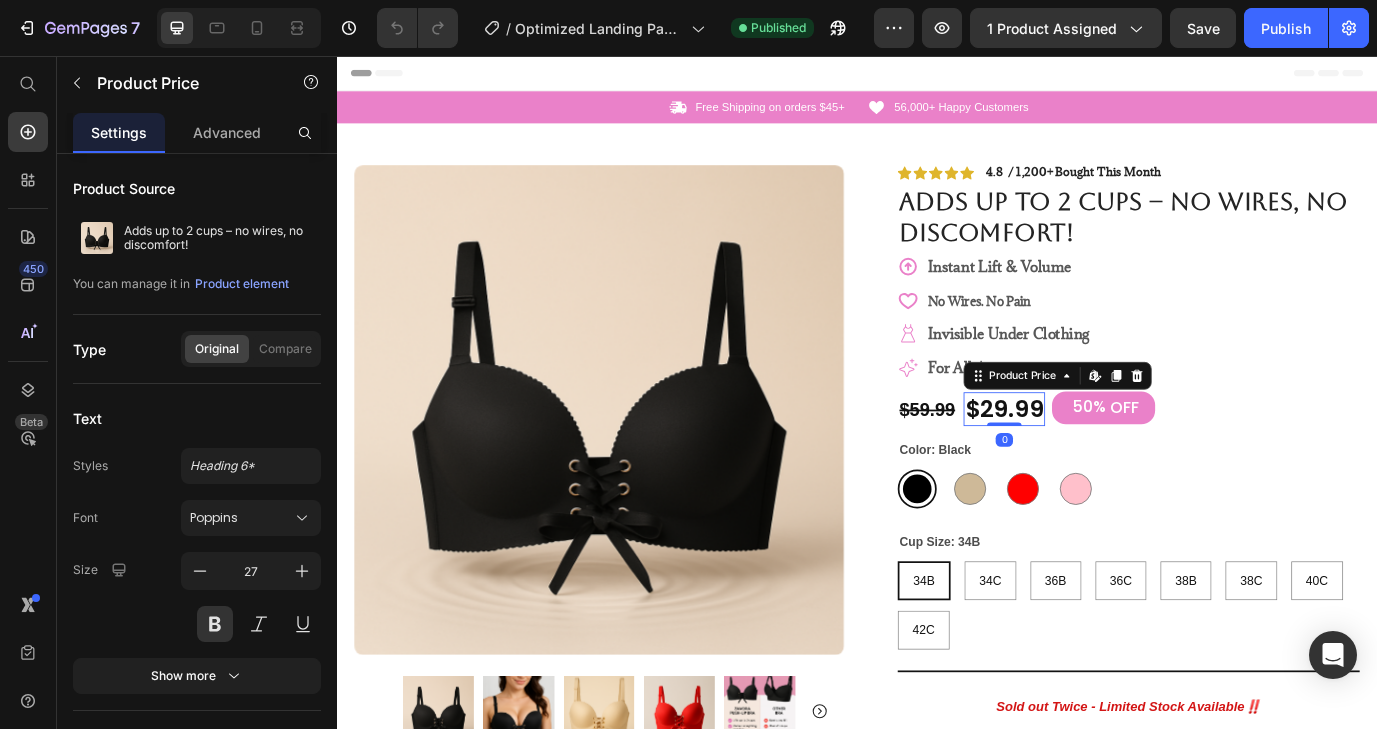 click on "$59.99" at bounding box center [1018, 463] 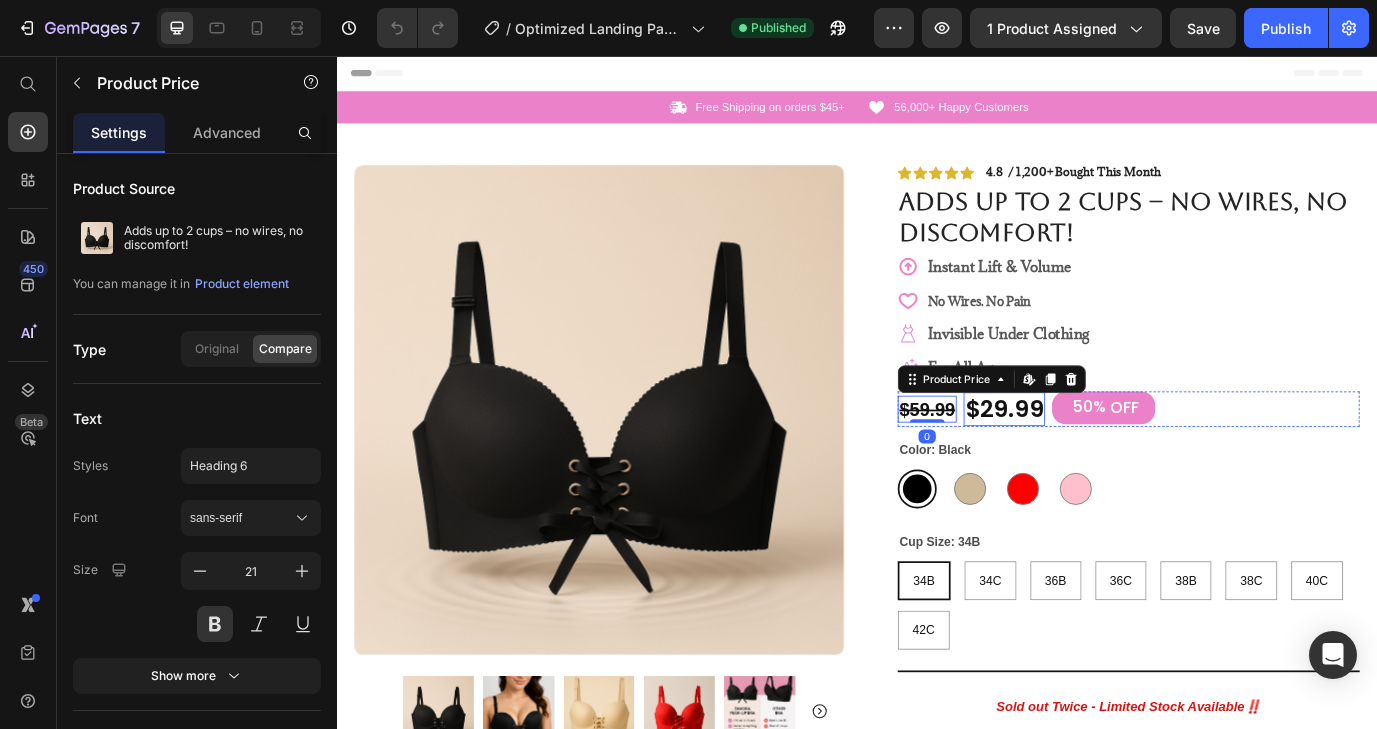 click on "$29.99" at bounding box center [1107, 463] 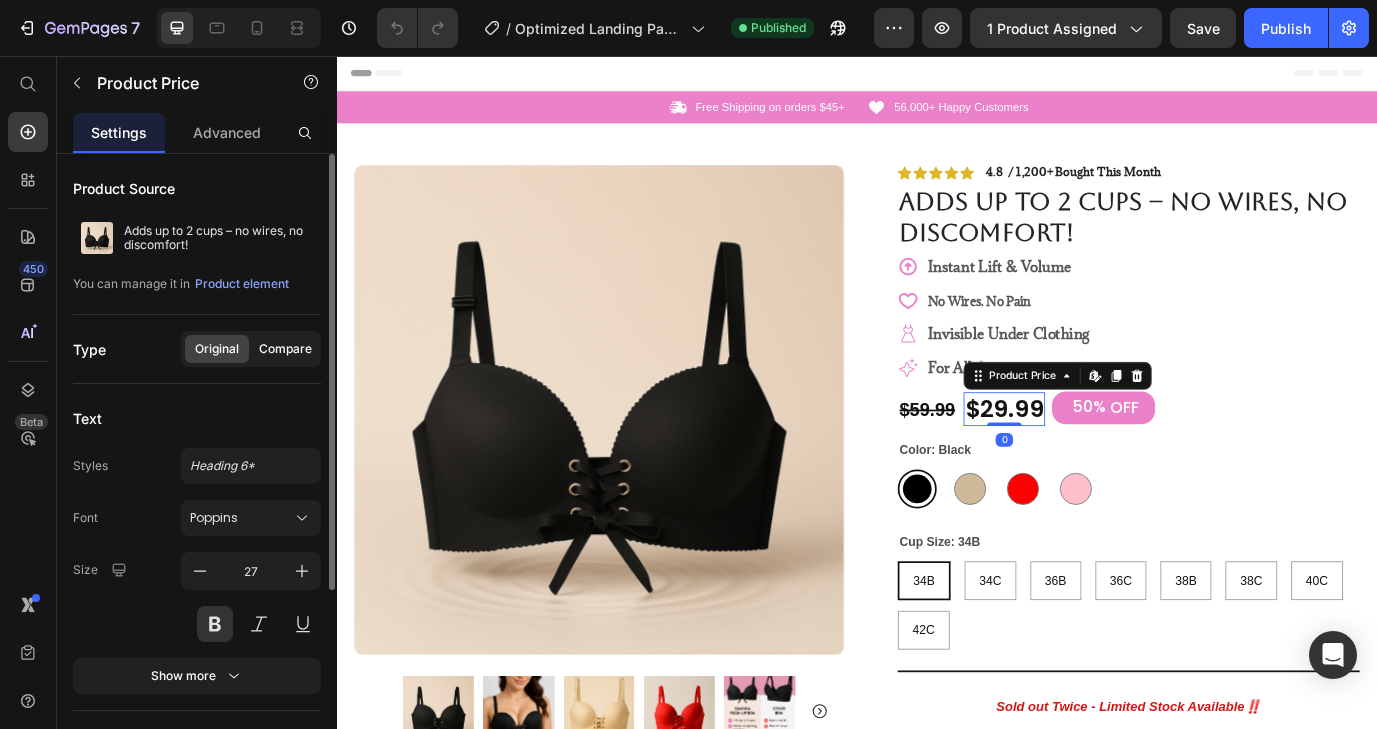 click on "Compare" 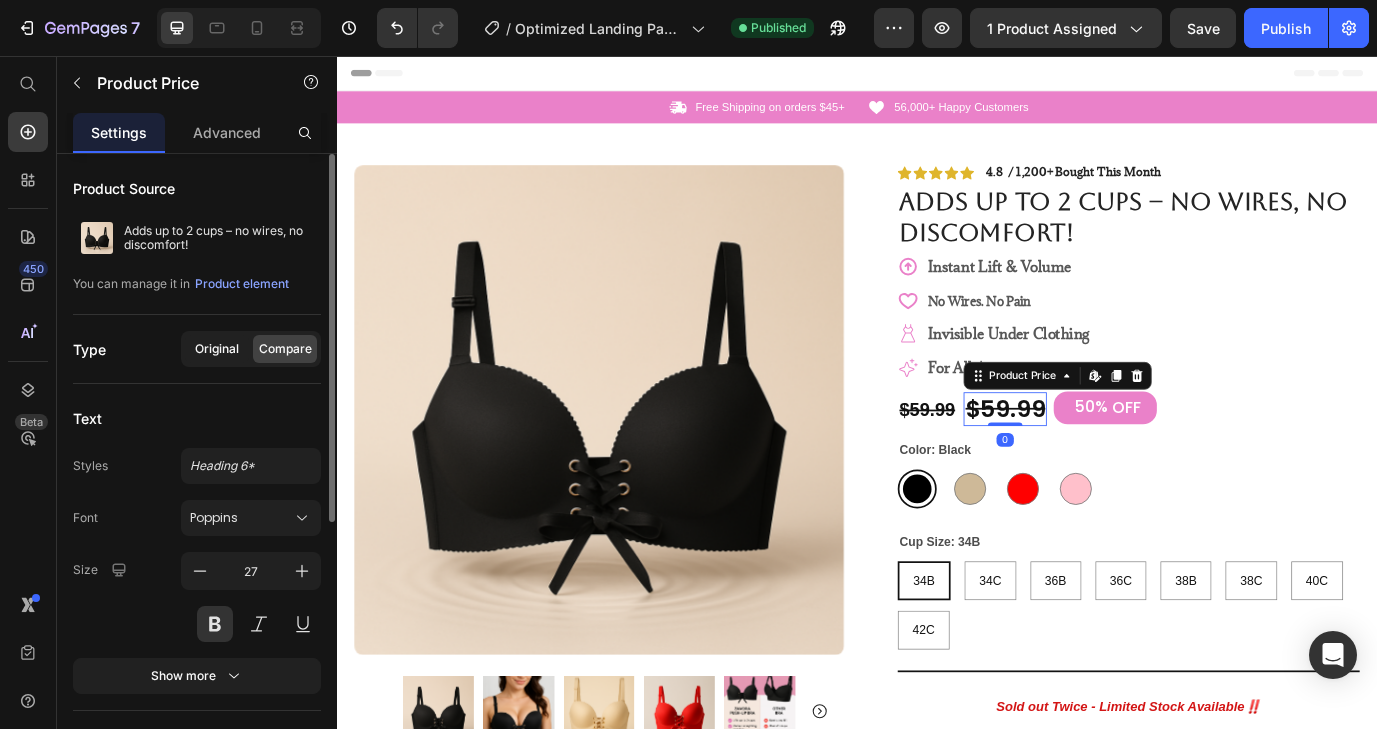 click on "Original" 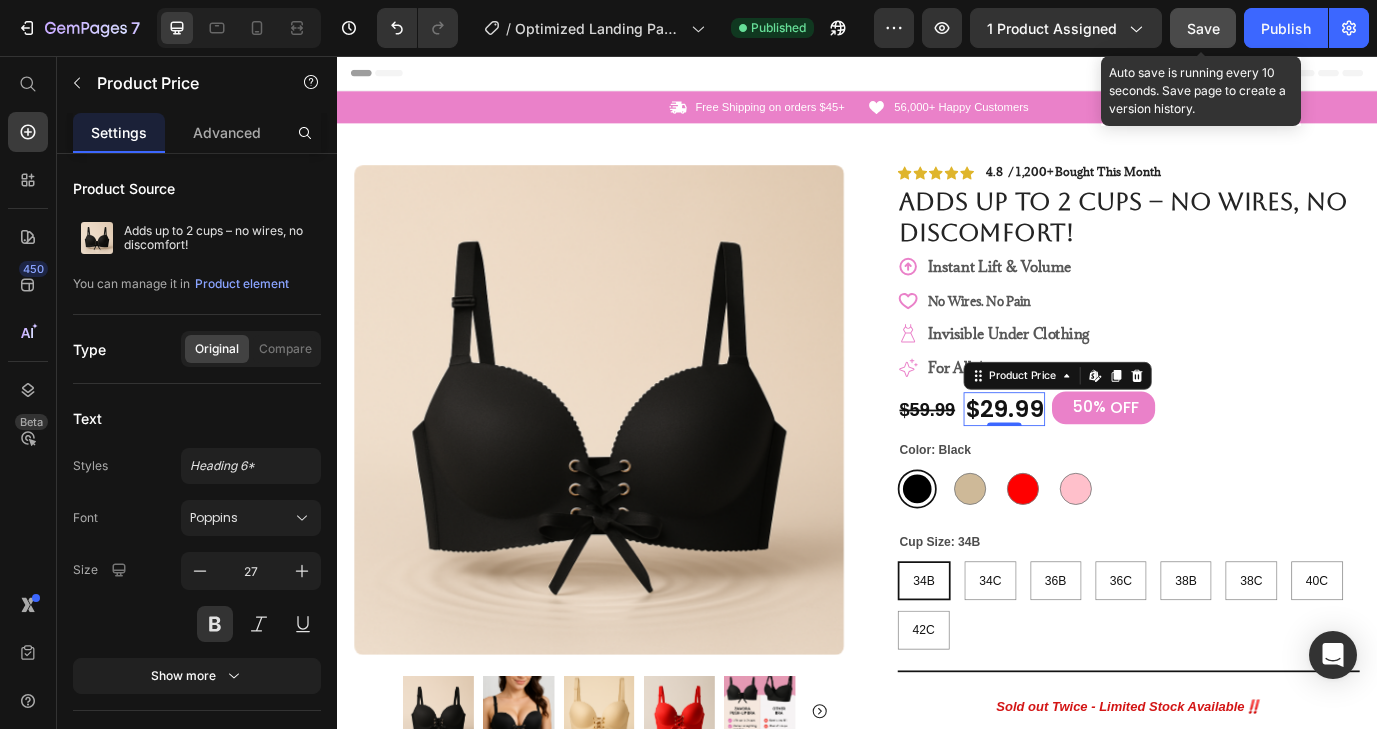 click on "Save" at bounding box center [1203, 28] 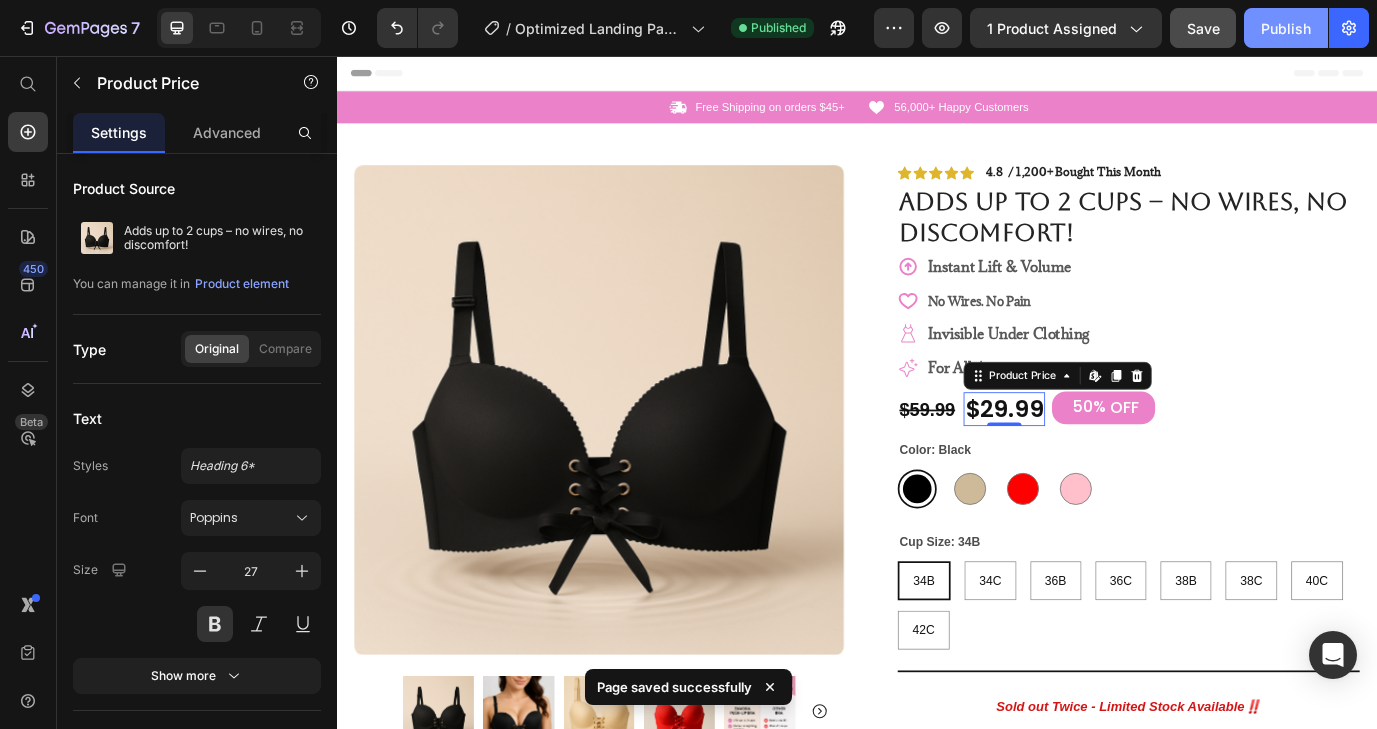 click on "Publish" at bounding box center (1286, 28) 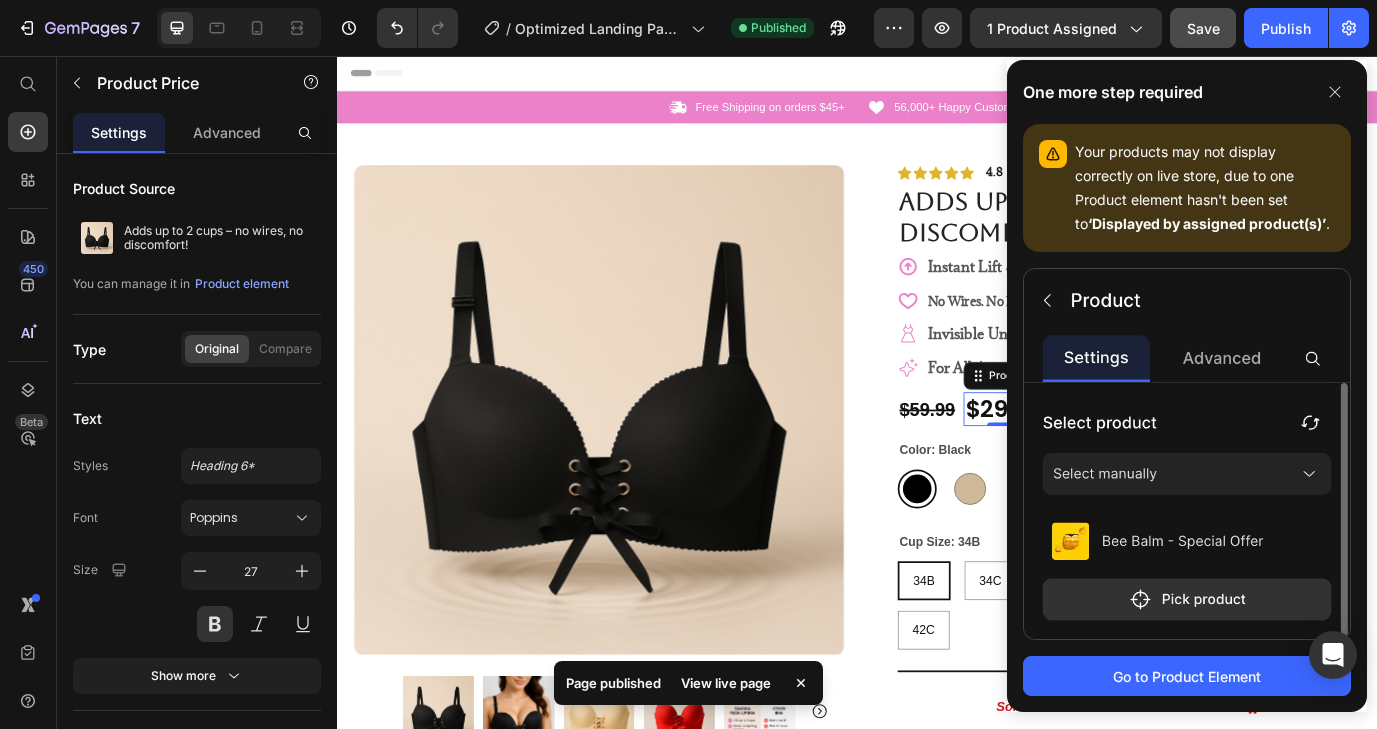 type 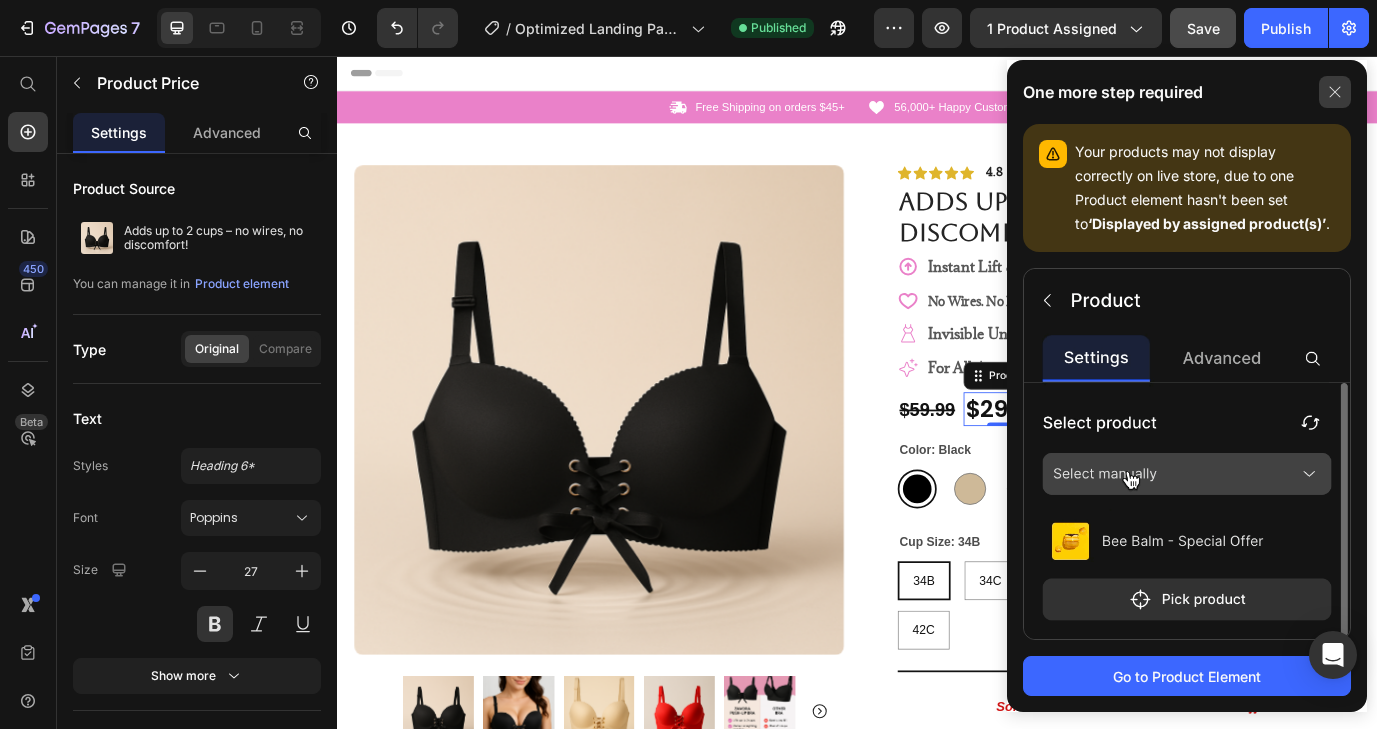 click 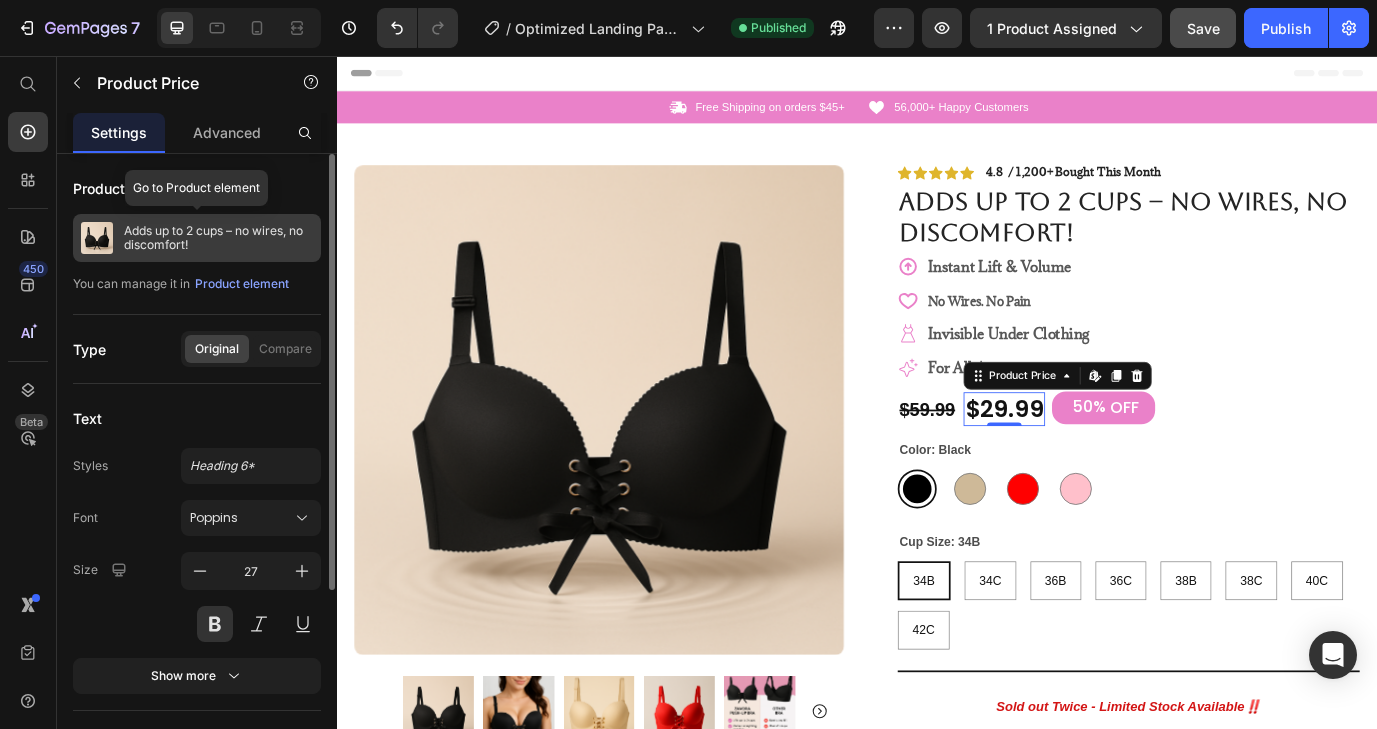 click on "Adds up to 2 cups – no wires, no discomfort!" at bounding box center [218, 238] 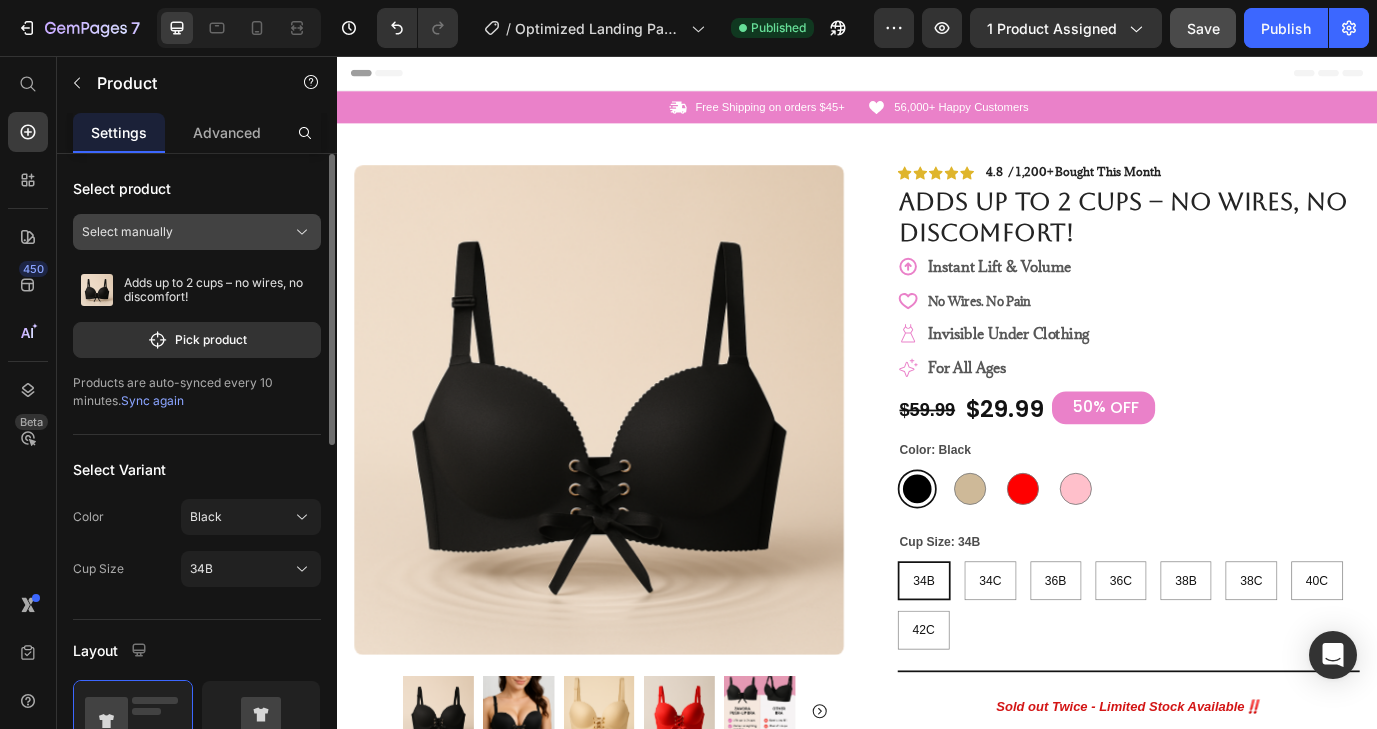 click on "Select manually" 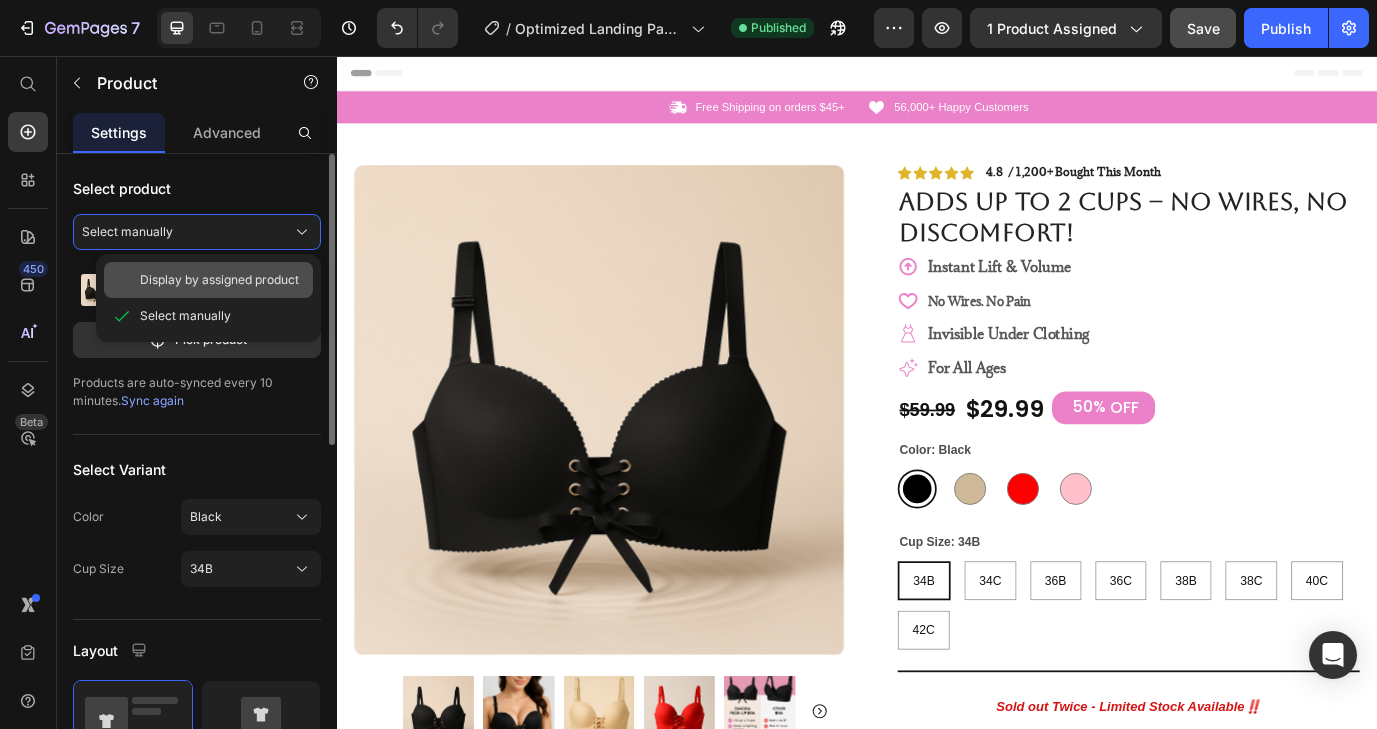click on "Display by assigned product" 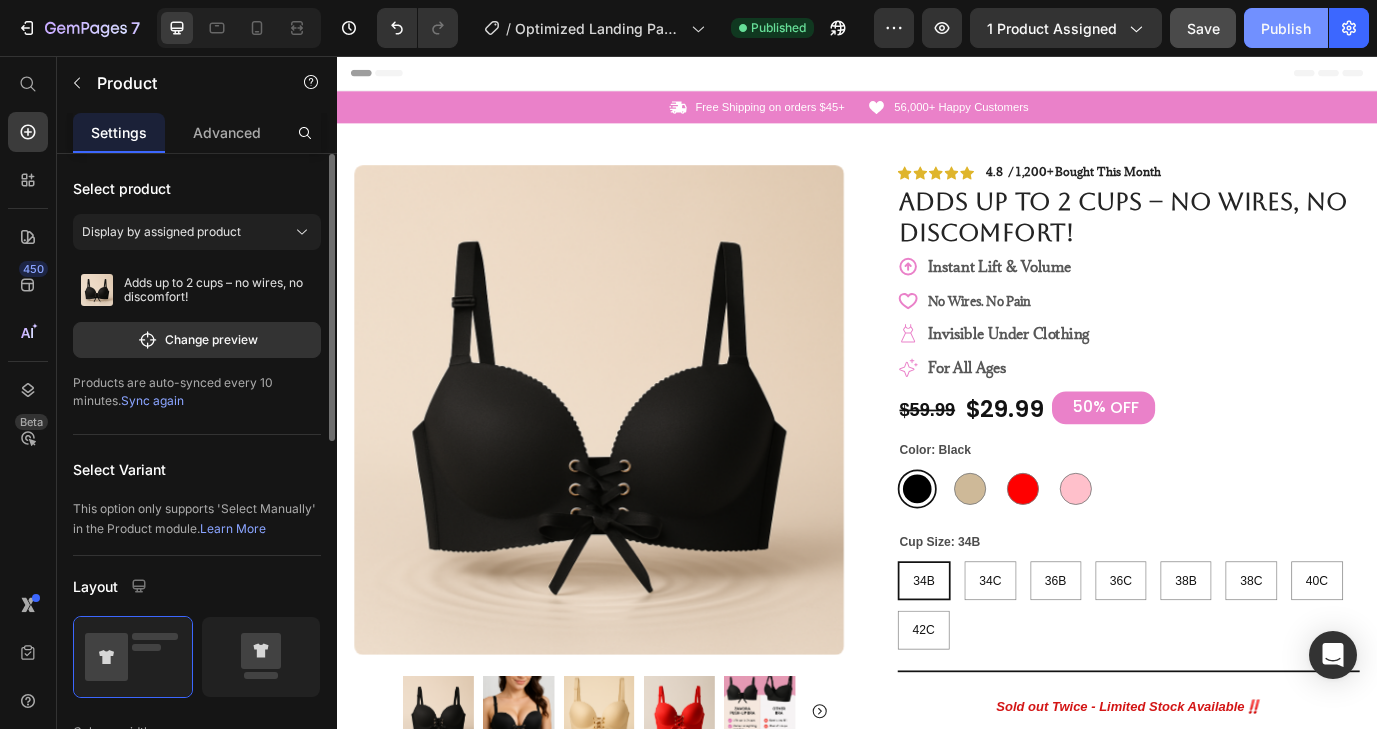 click on "Publish" at bounding box center [1286, 28] 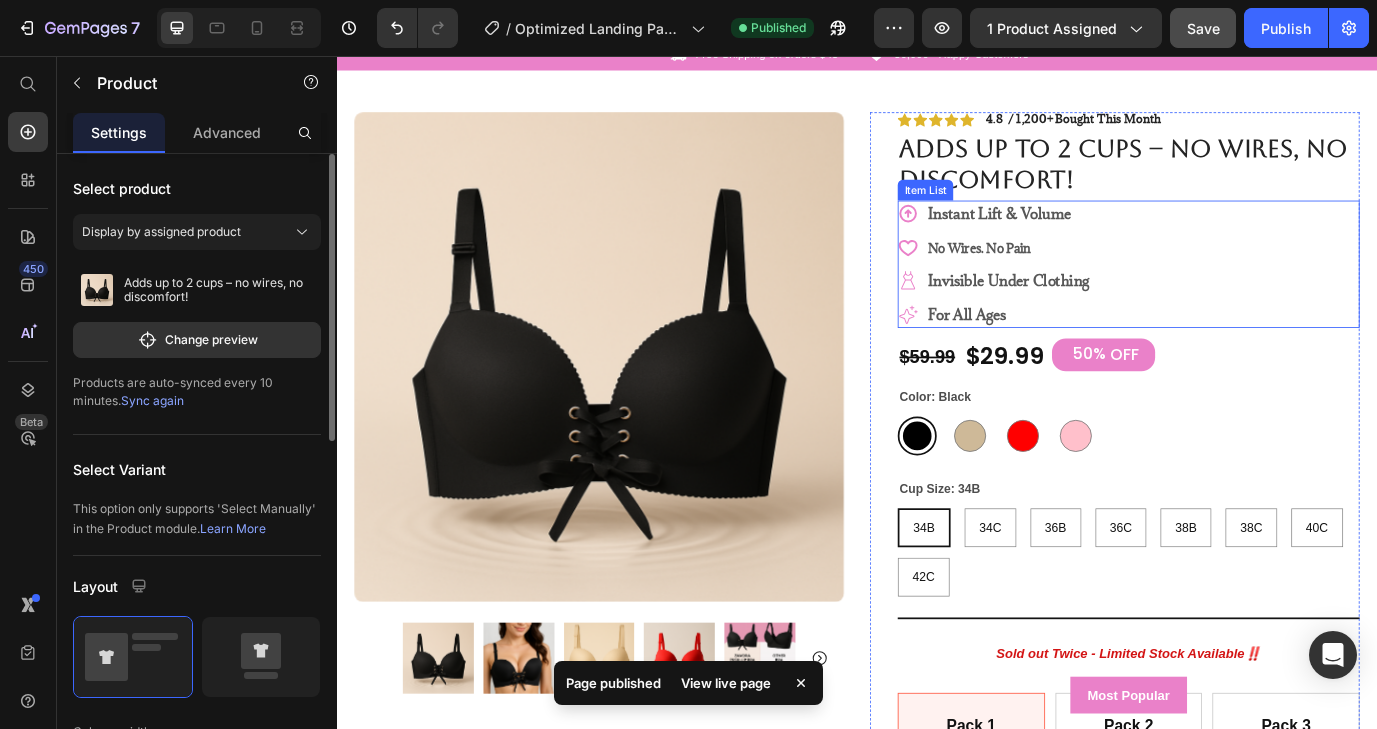 scroll, scrollTop: 0, scrollLeft: 0, axis: both 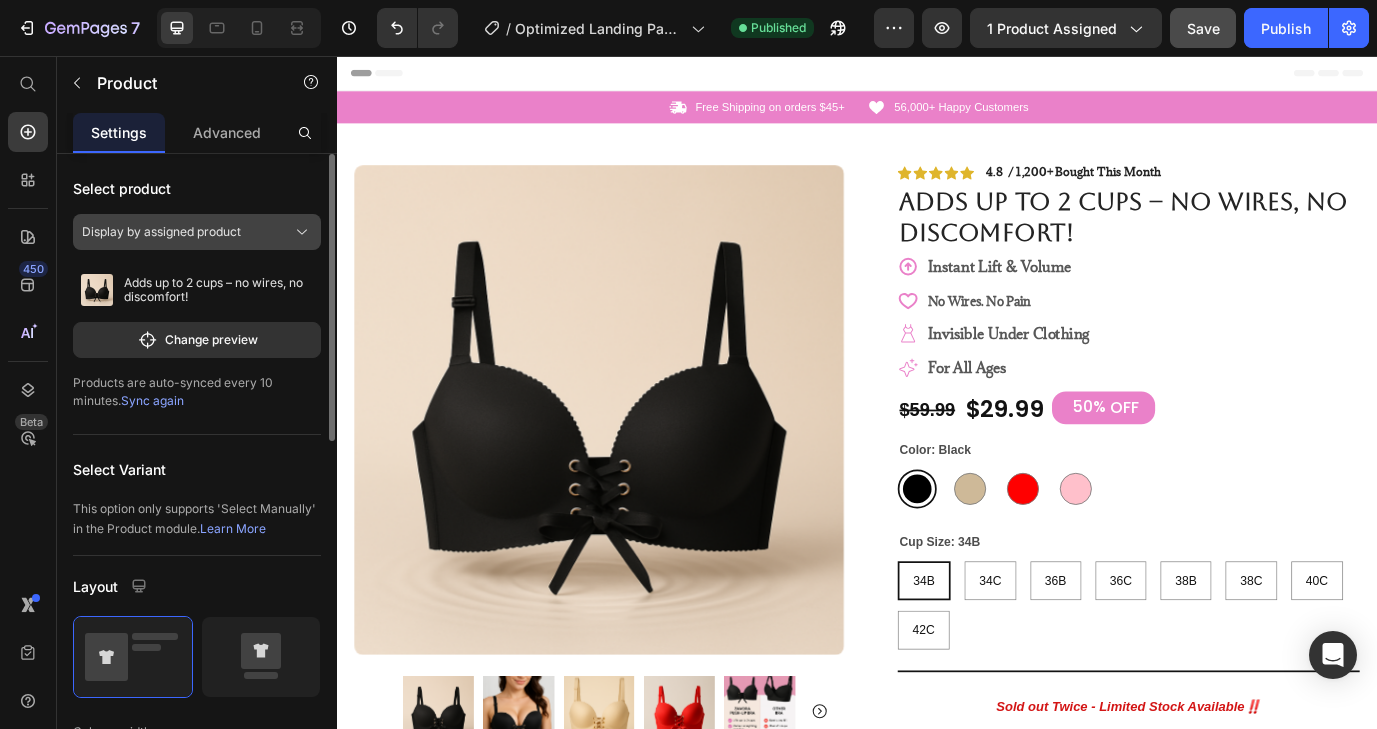 click on "Display by assigned product" at bounding box center [161, 232] 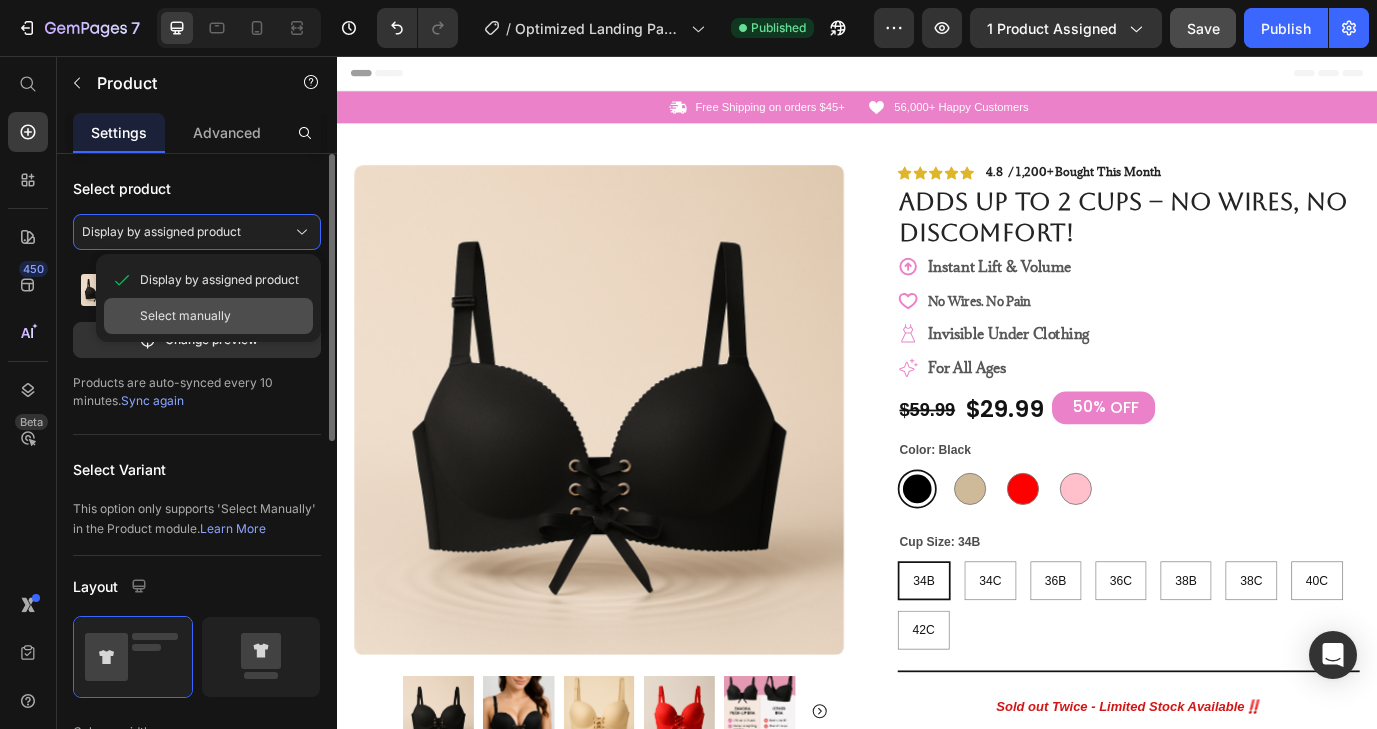 click on "Select manually" at bounding box center [185, 316] 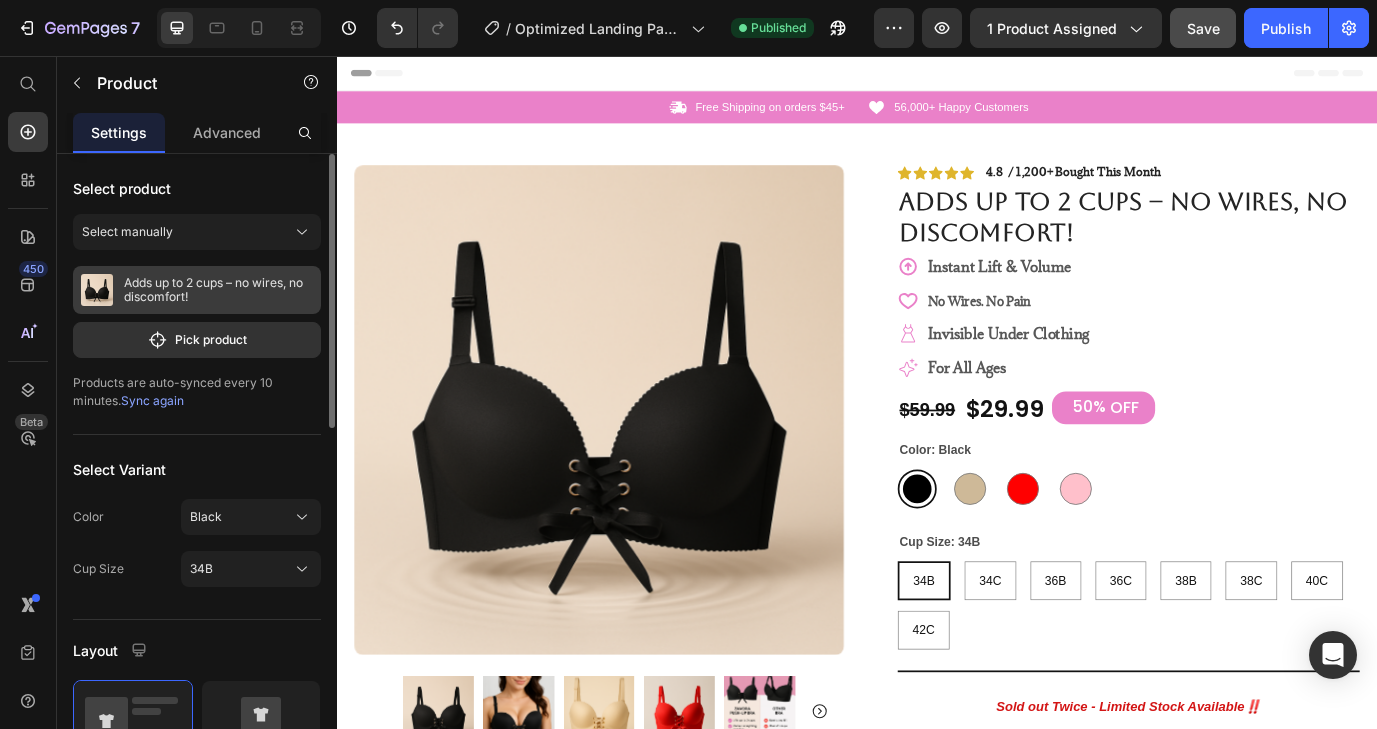 click on "Adds up to 2 cups – no wires, no discomfort!" at bounding box center [218, 290] 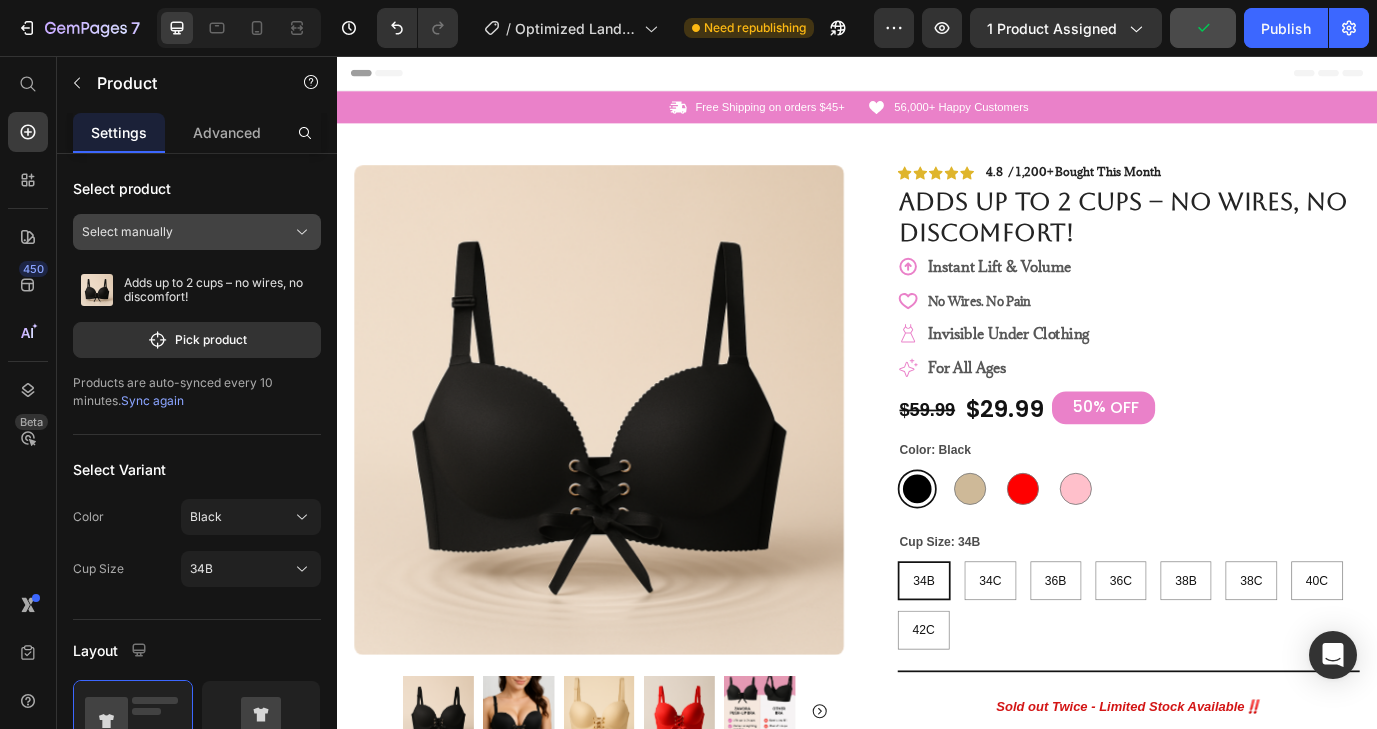 click on "Select manually" 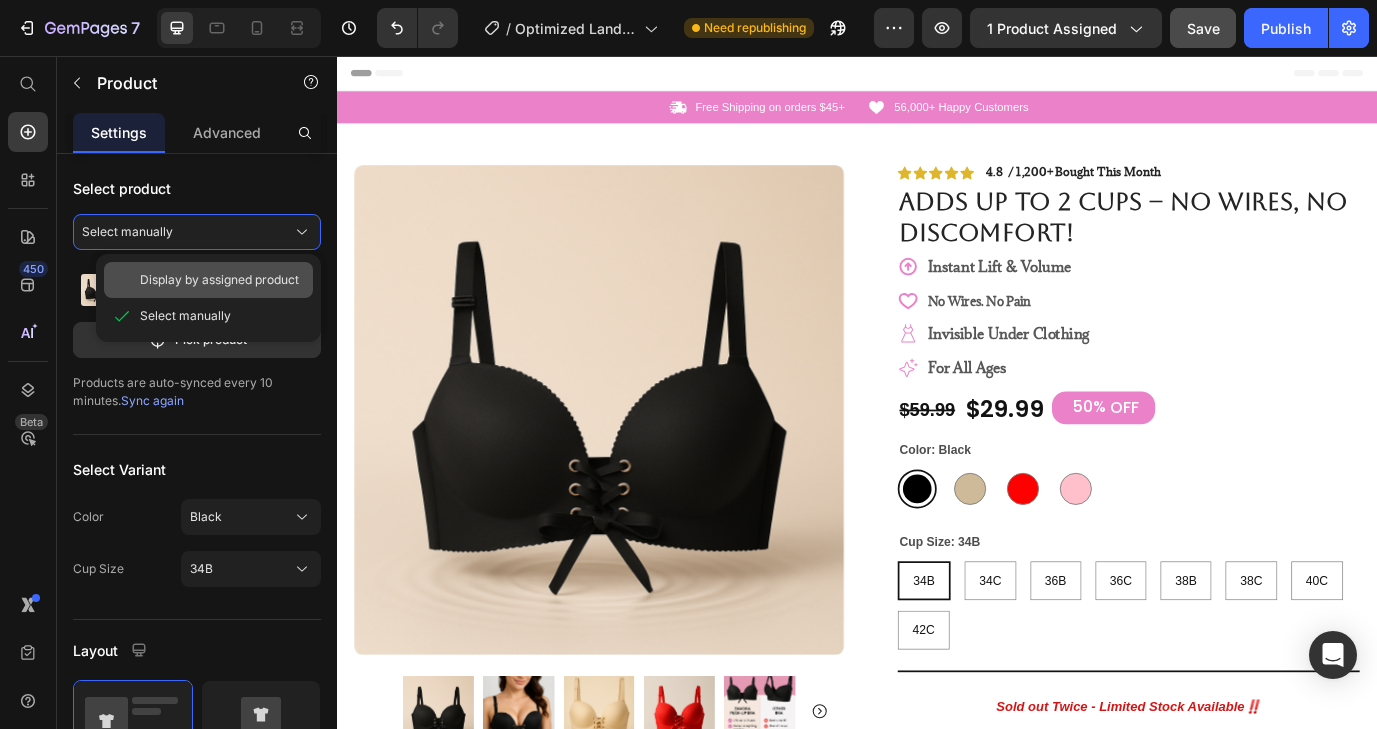 click on "Display by assigned product" 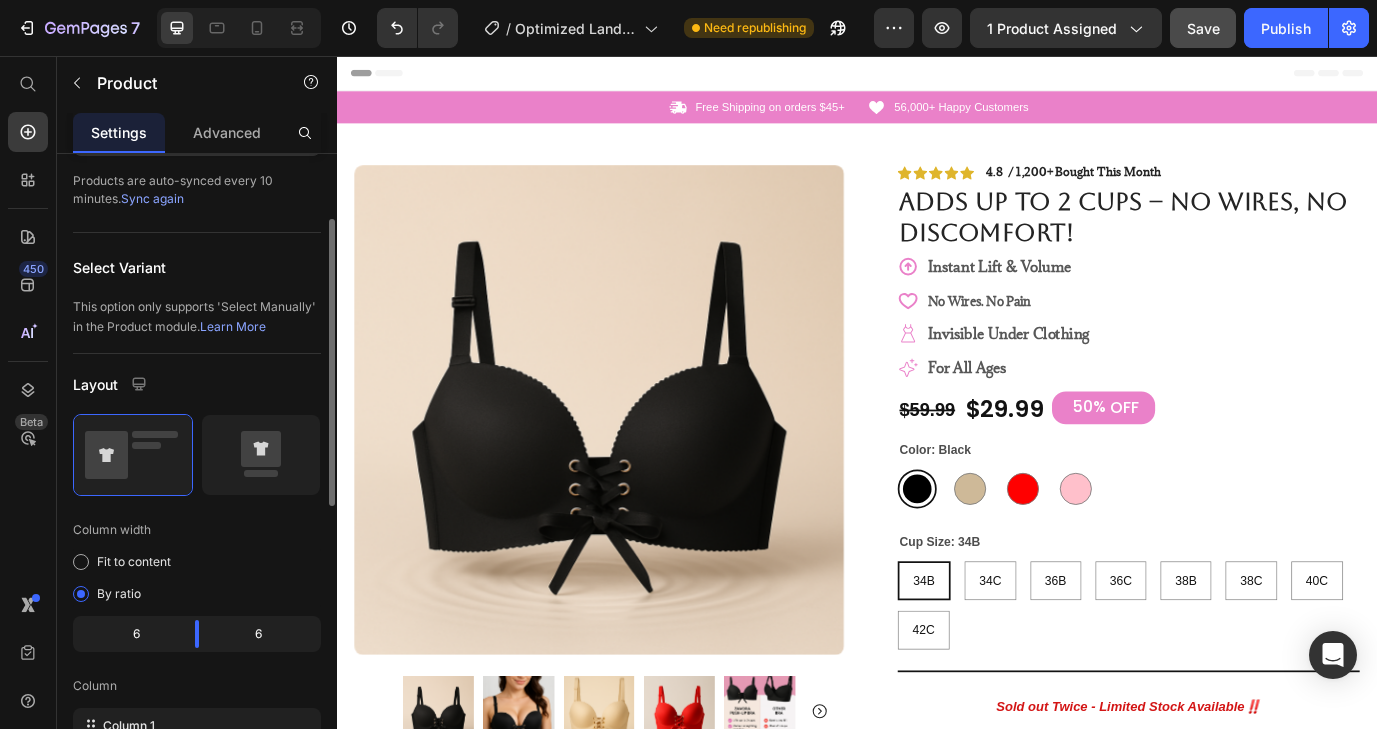 scroll, scrollTop: 182, scrollLeft: 0, axis: vertical 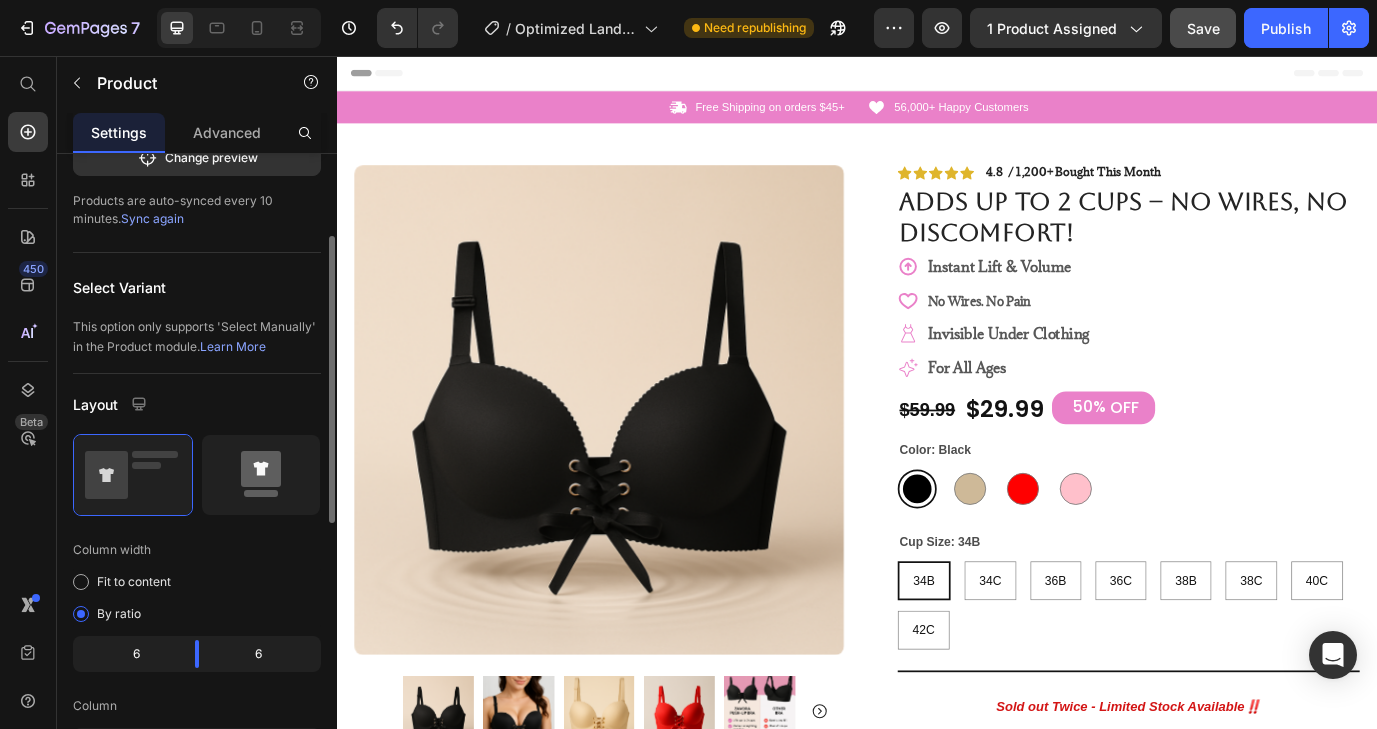 click 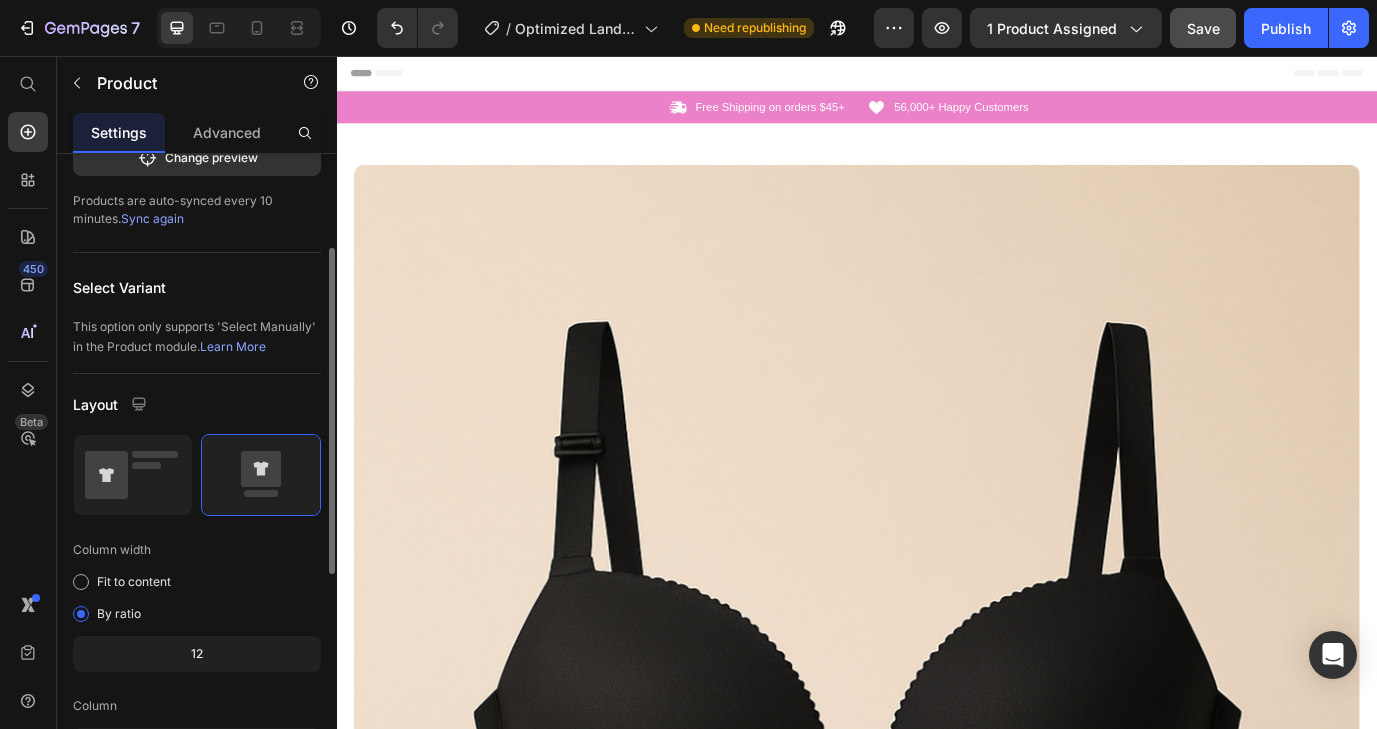 drag, startPoint x: 153, startPoint y: 477, endPoint x: 175, endPoint y: 431, distance: 50.990196 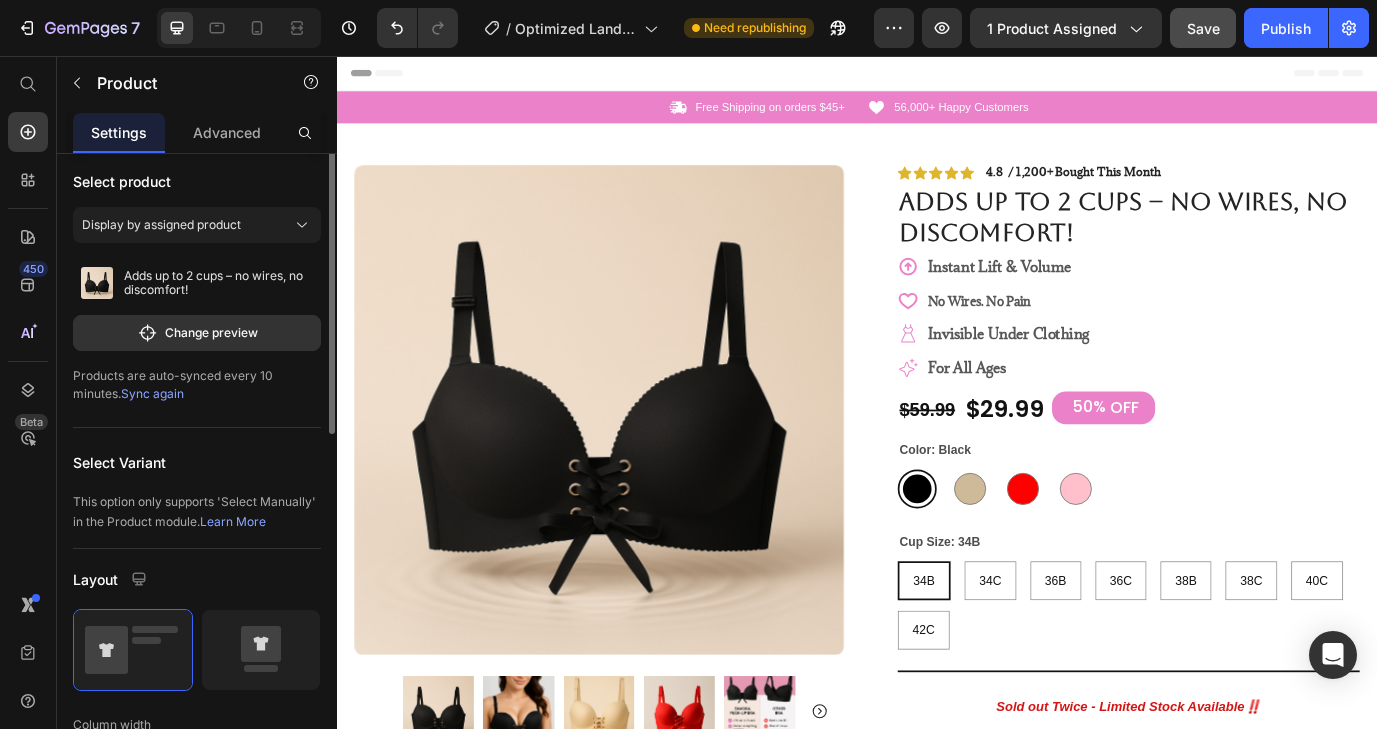 scroll, scrollTop: 0, scrollLeft: 0, axis: both 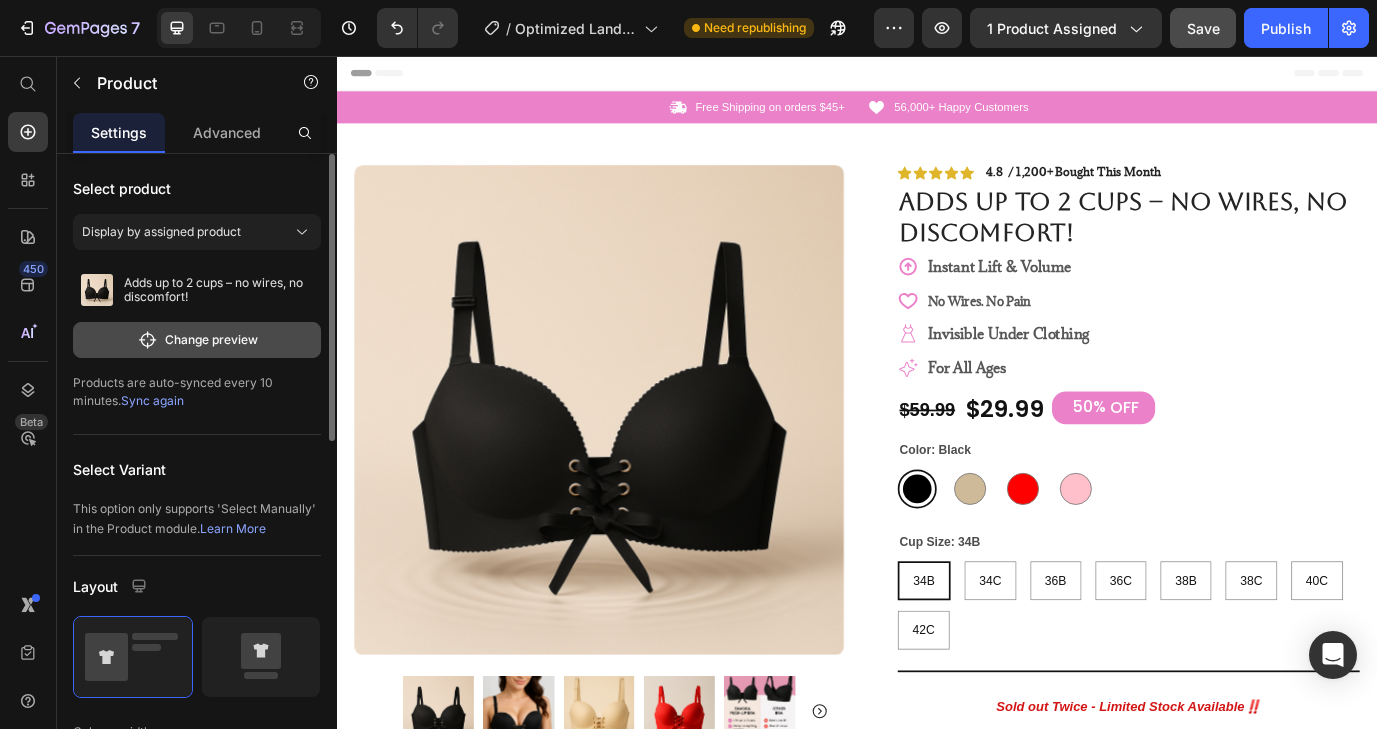 click on "Change preview" at bounding box center (197, 340) 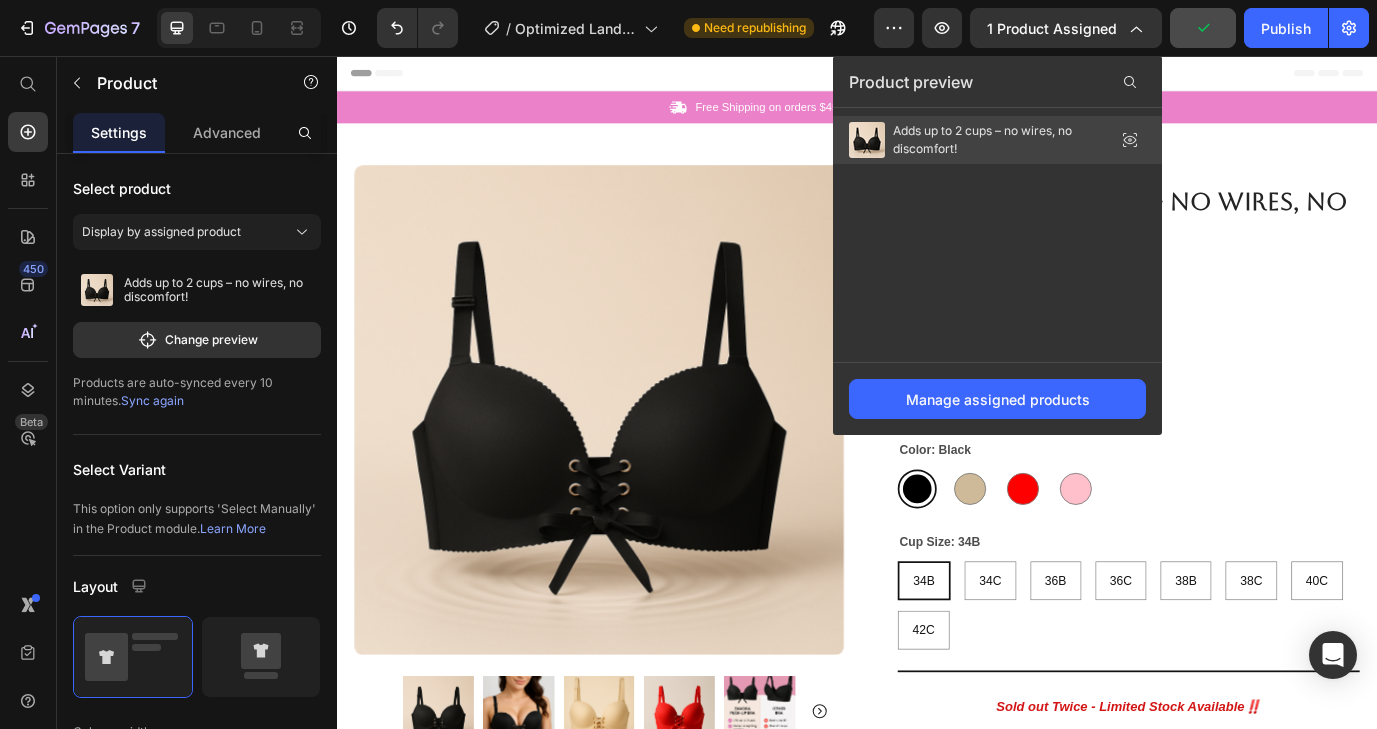 click on "Adds up to 2 cups – no wires, no discomfort!" at bounding box center [993, 140] 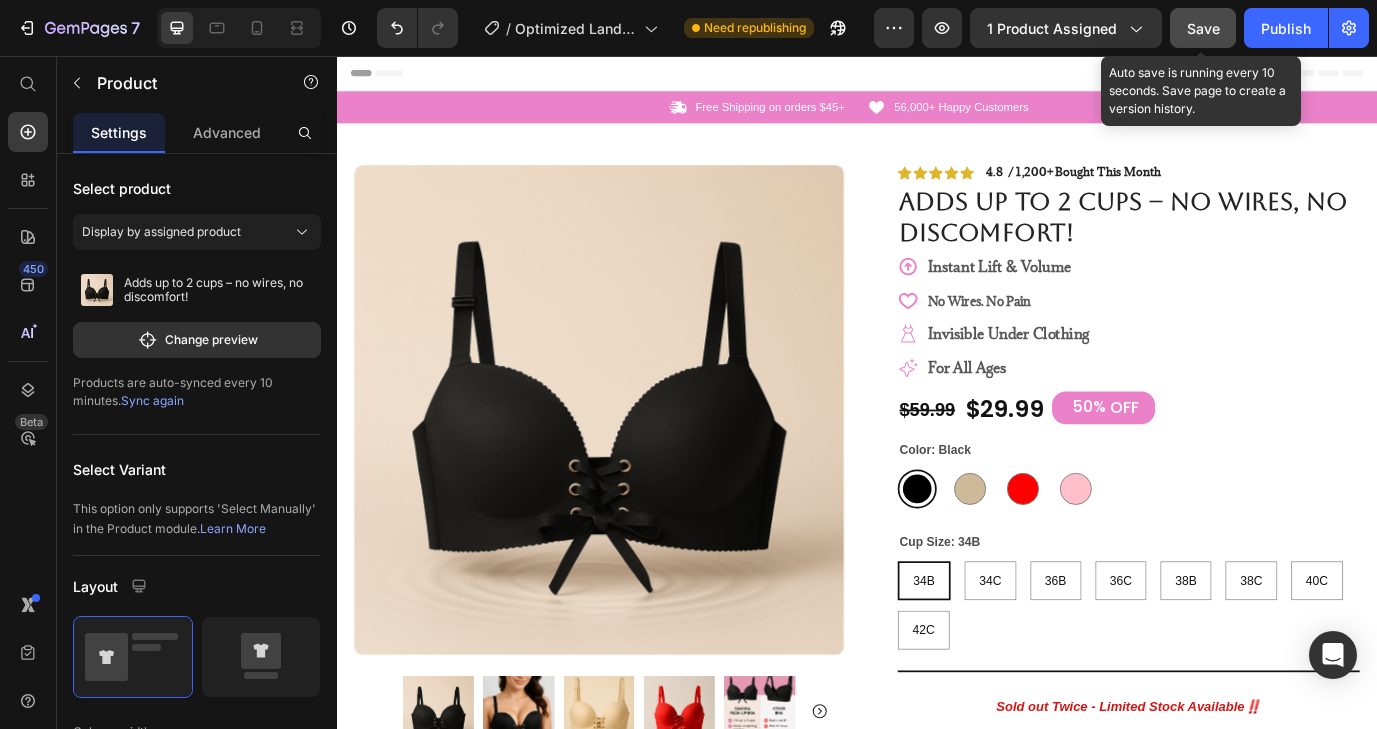 click on "Save" at bounding box center (1203, 28) 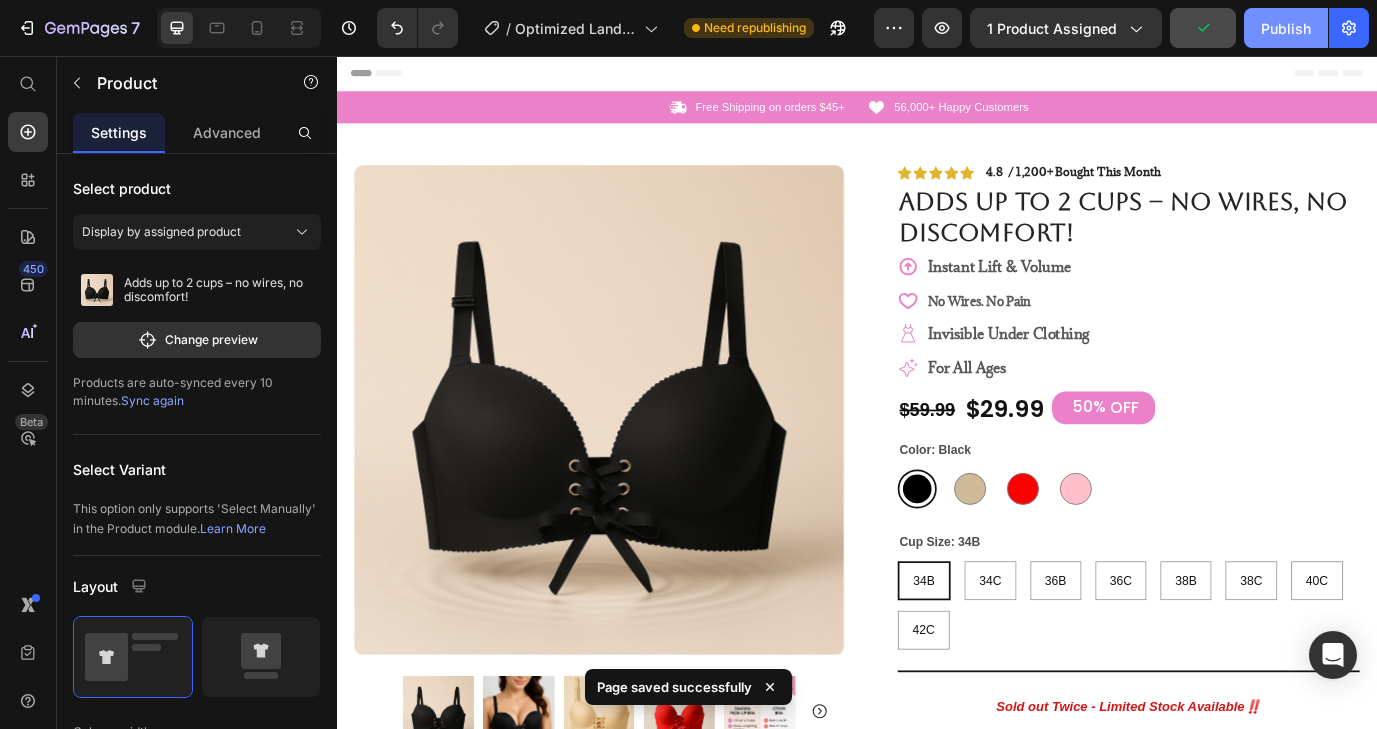 click on "Publish" at bounding box center [1286, 28] 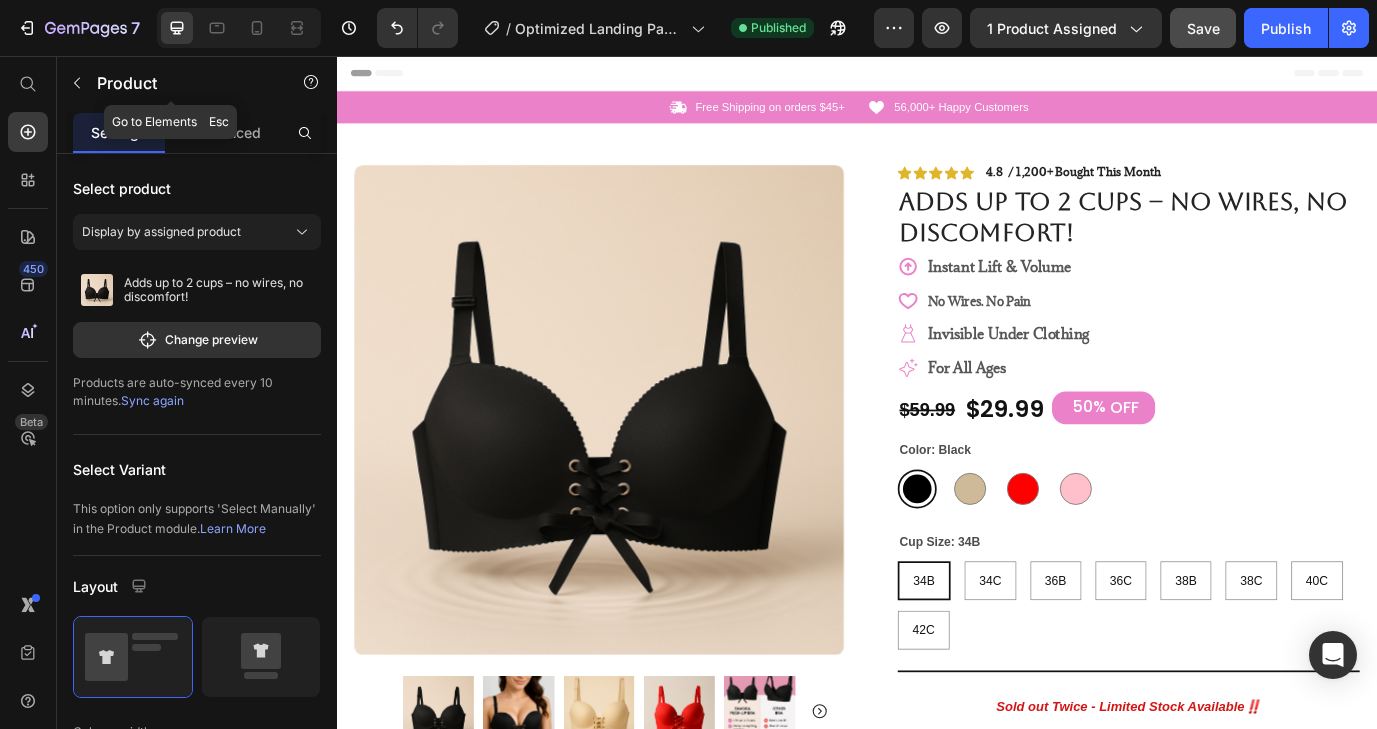 click on "Product" 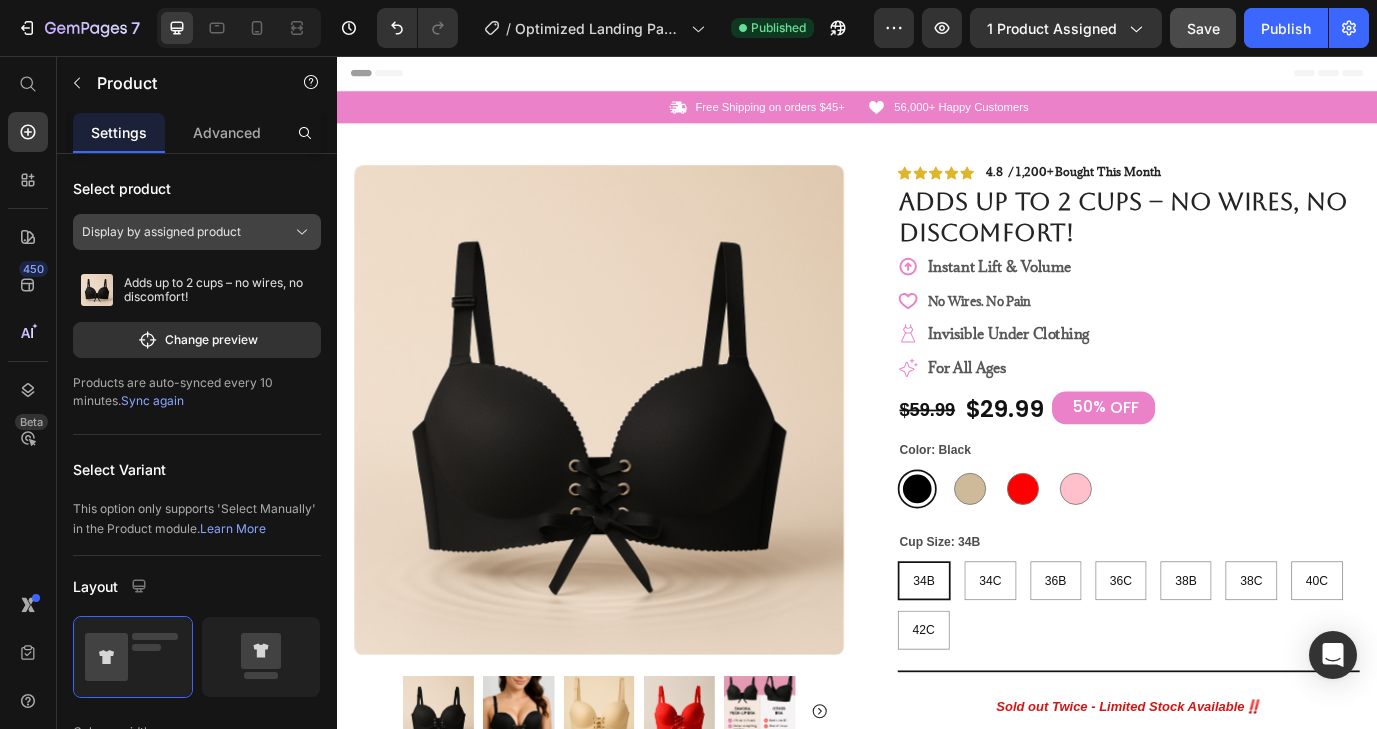 click on "Display by assigned product" at bounding box center [161, 232] 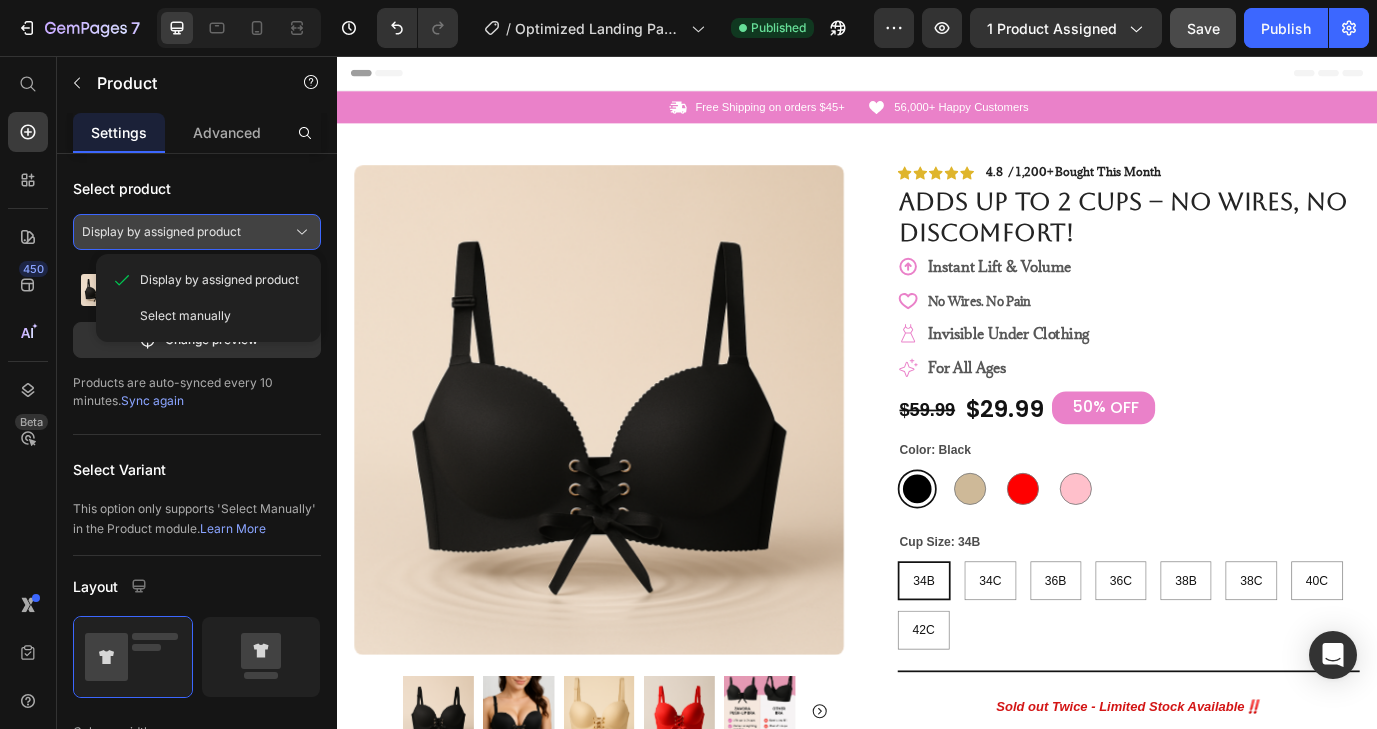 click on "Display by assigned product" at bounding box center (161, 232) 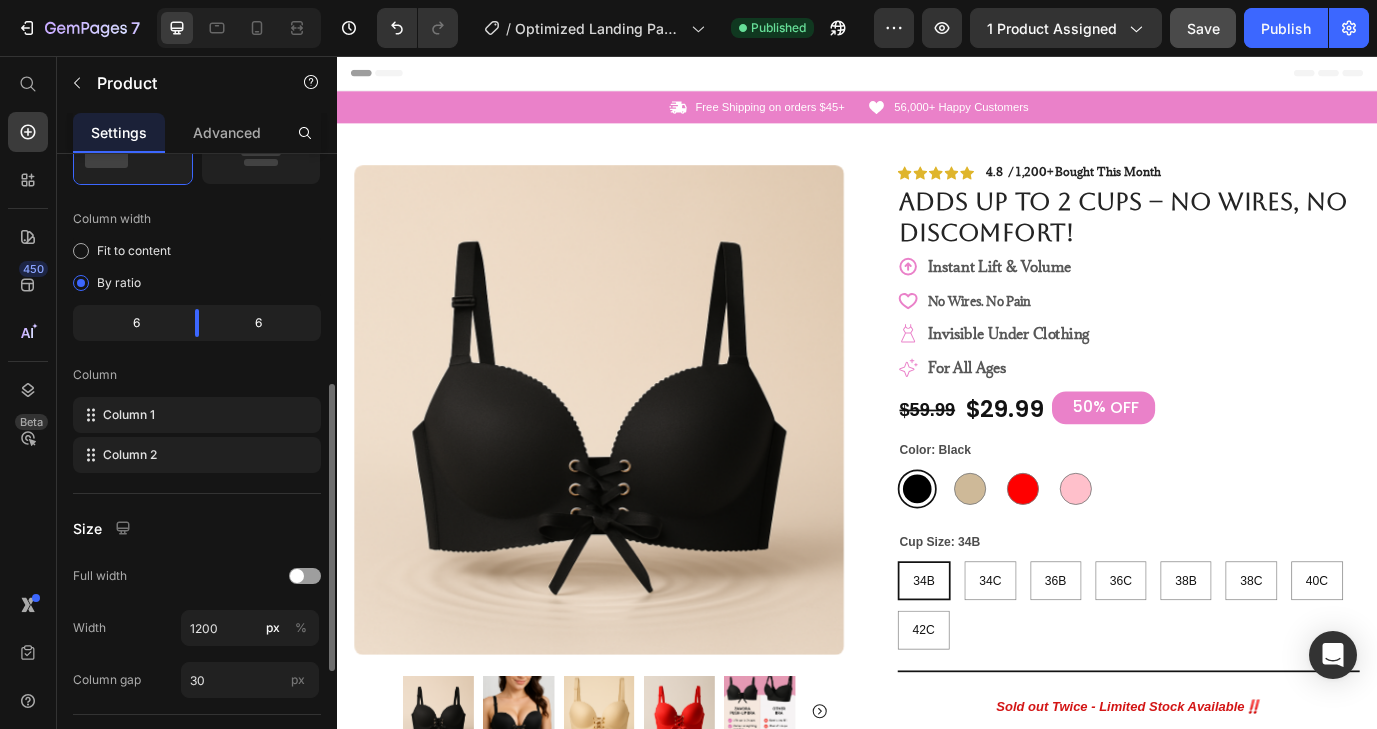 scroll, scrollTop: 0, scrollLeft: 0, axis: both 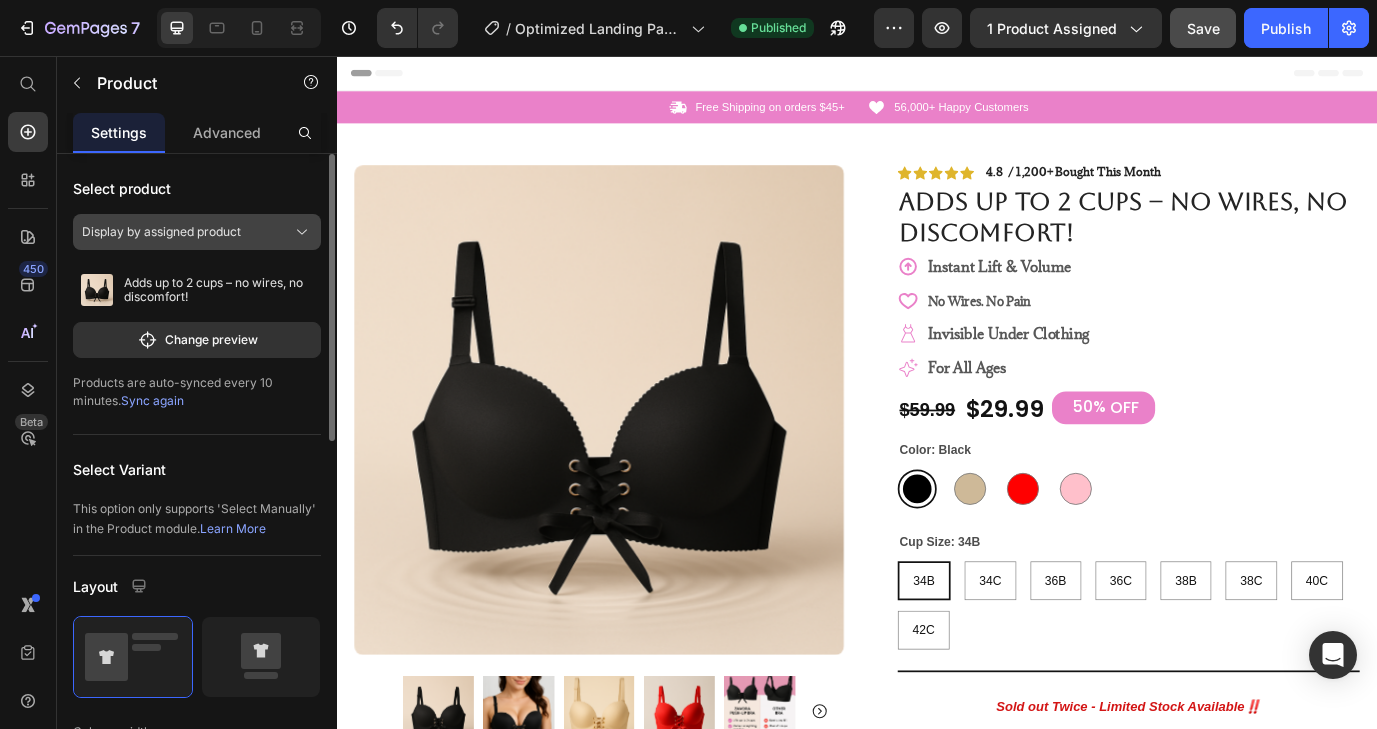 click on "Display by assigned product" at bounding box center (161, 232) 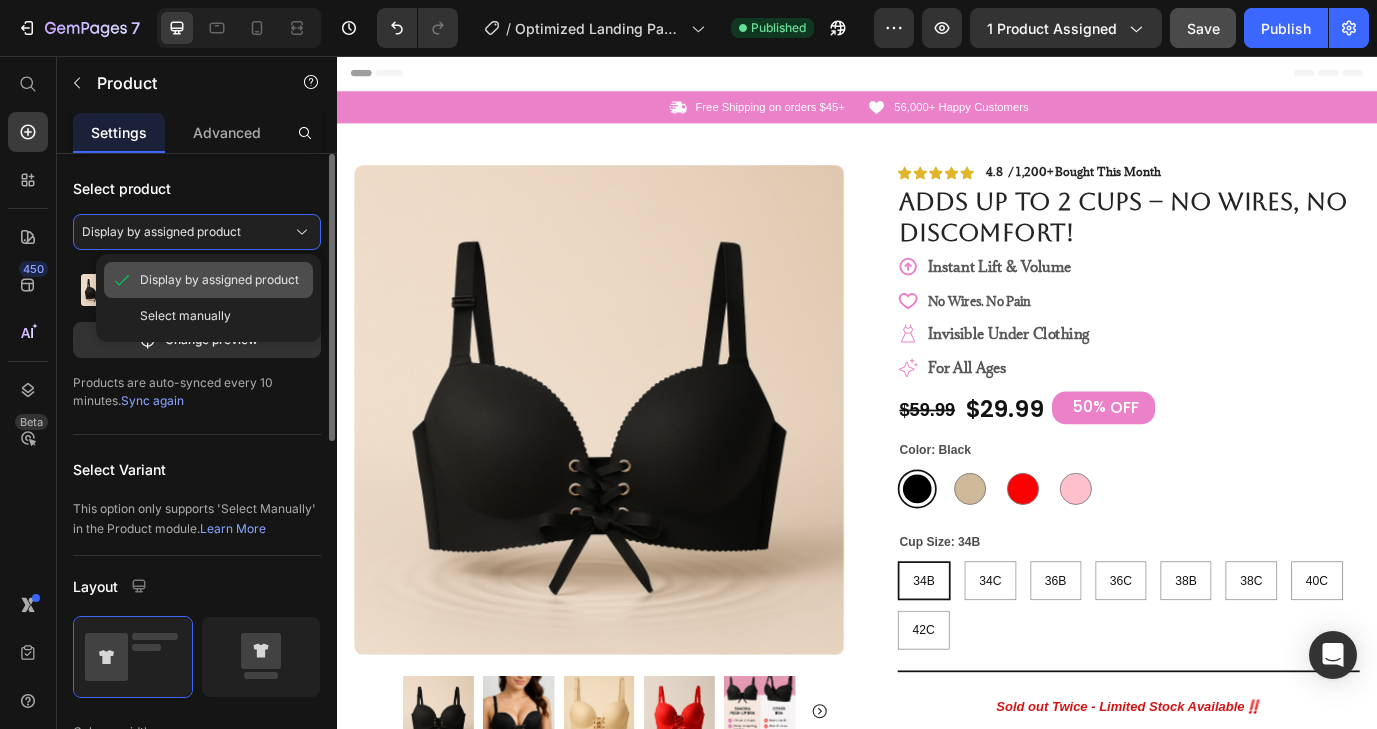 click on "Display by assigned product" 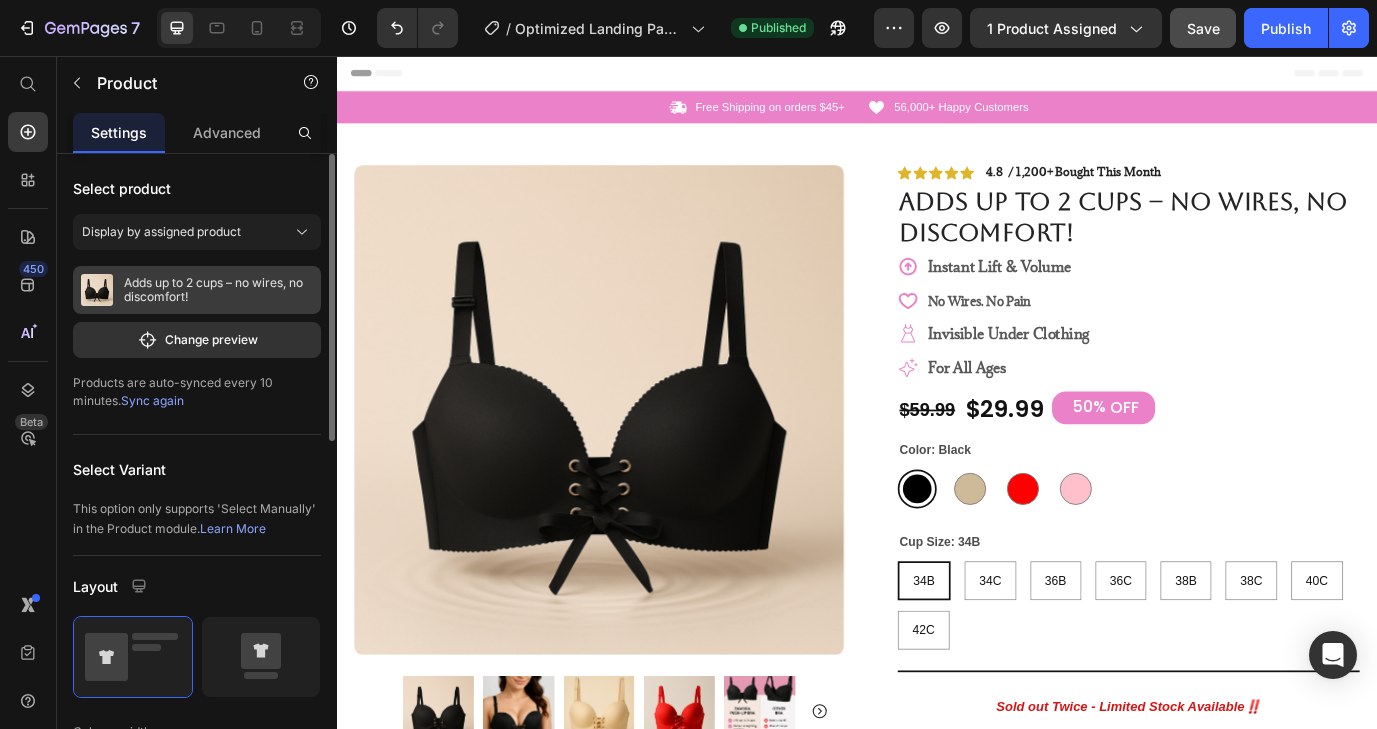 click on "Adds up to 2 cups – no wires, no discomfort!" at bounding box center (218, 290) 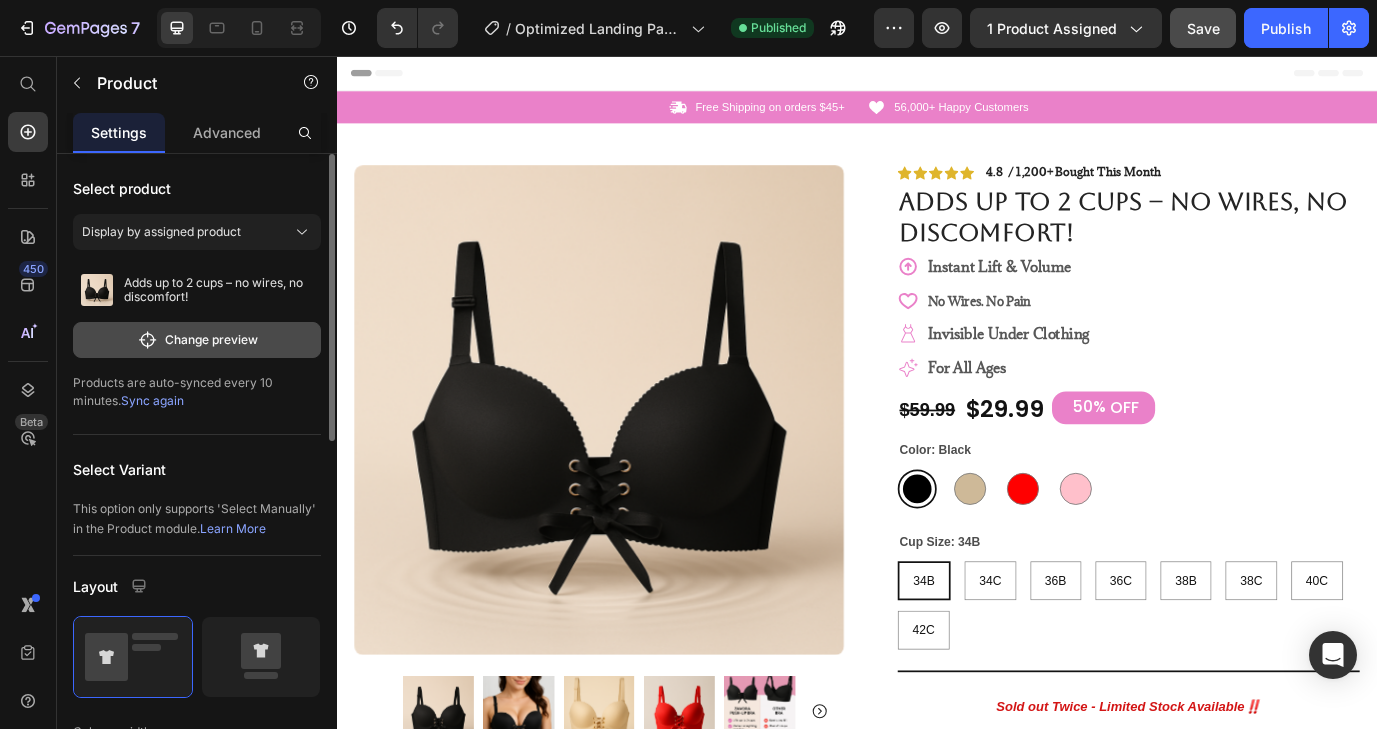 click on "Change preview" at bounding box center (197, 340) 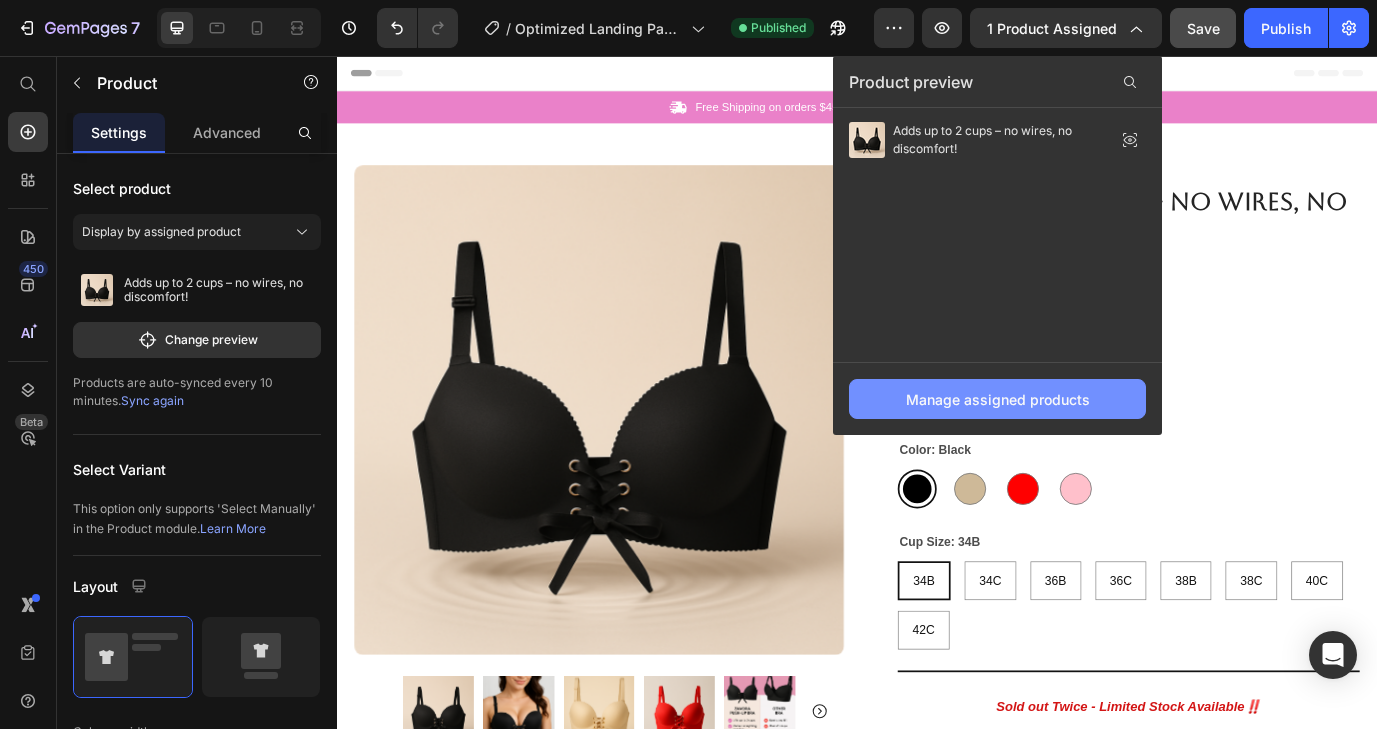 click on "Manage assigned products" at bounding box center (998, 399) 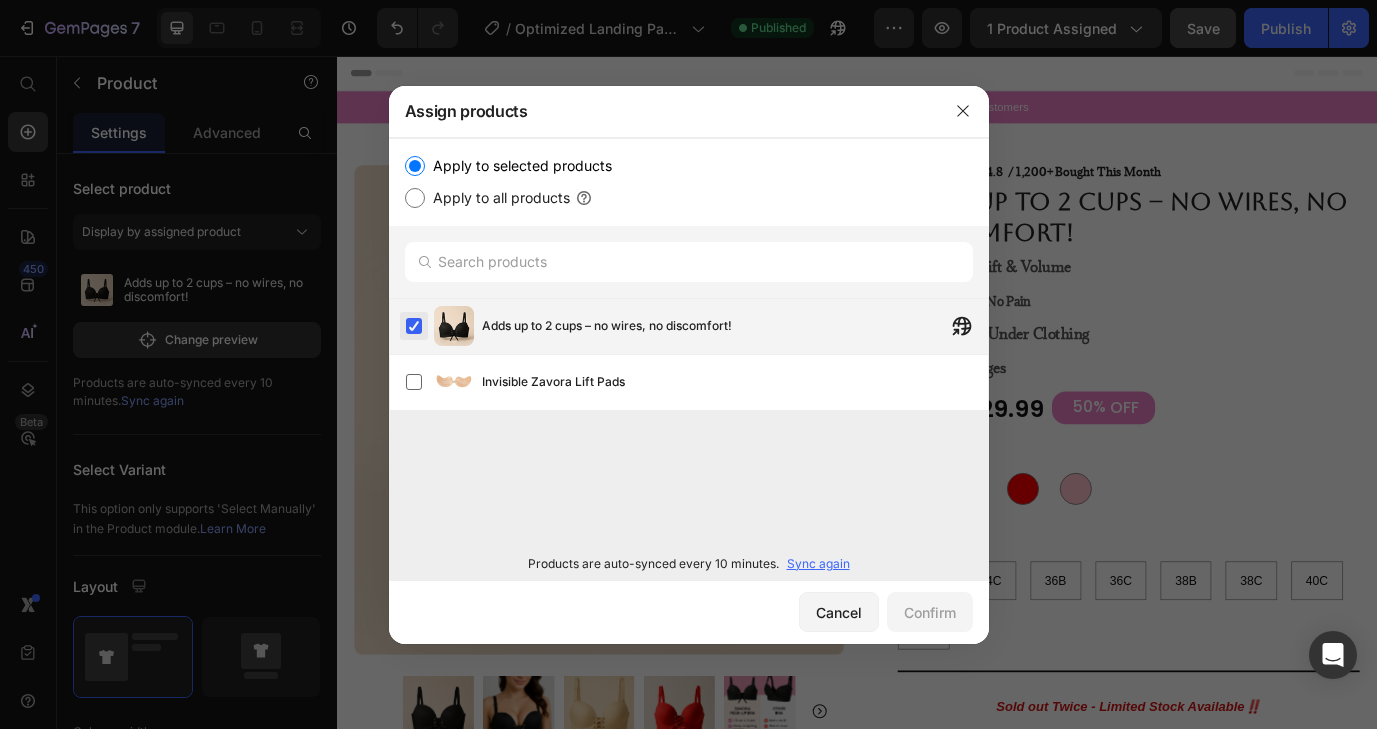 click at bounding box center (414, 326) 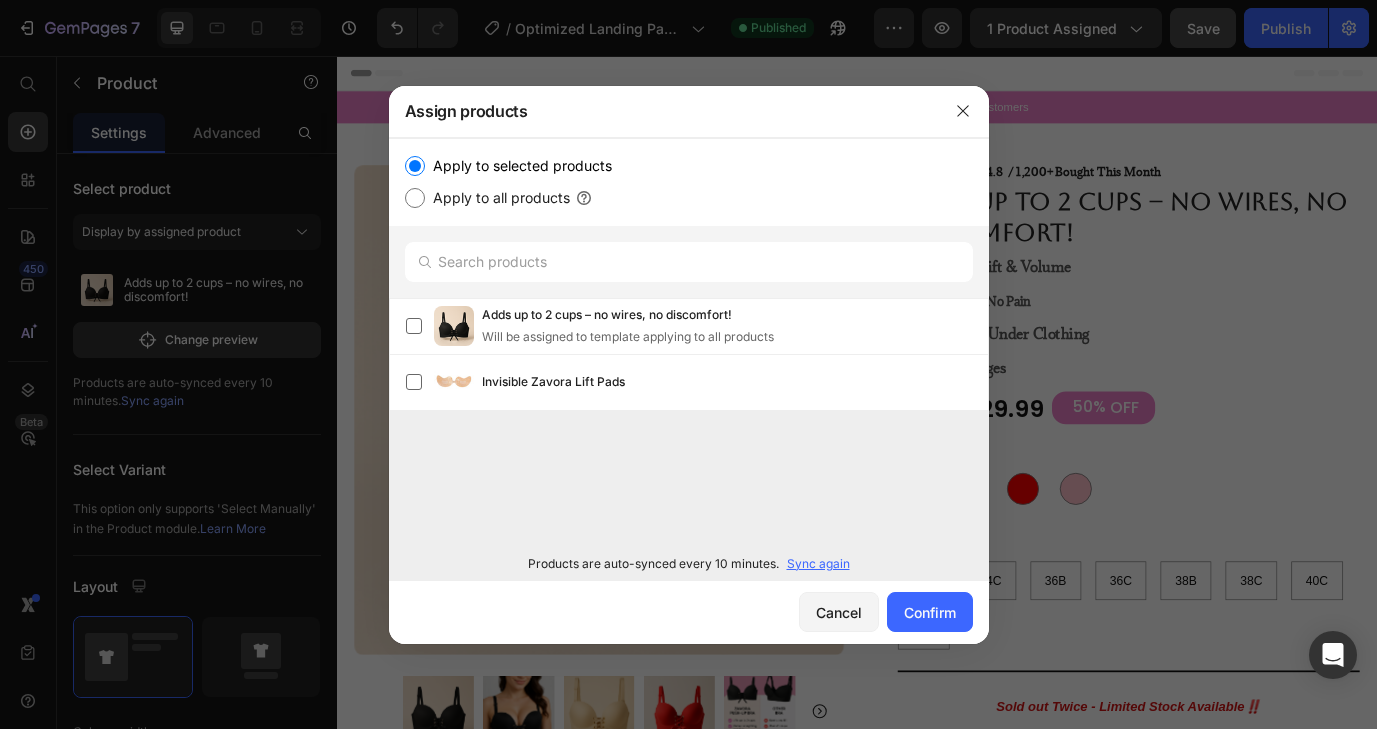 click on "Apply to selected products" at bounding box center (415, 166) 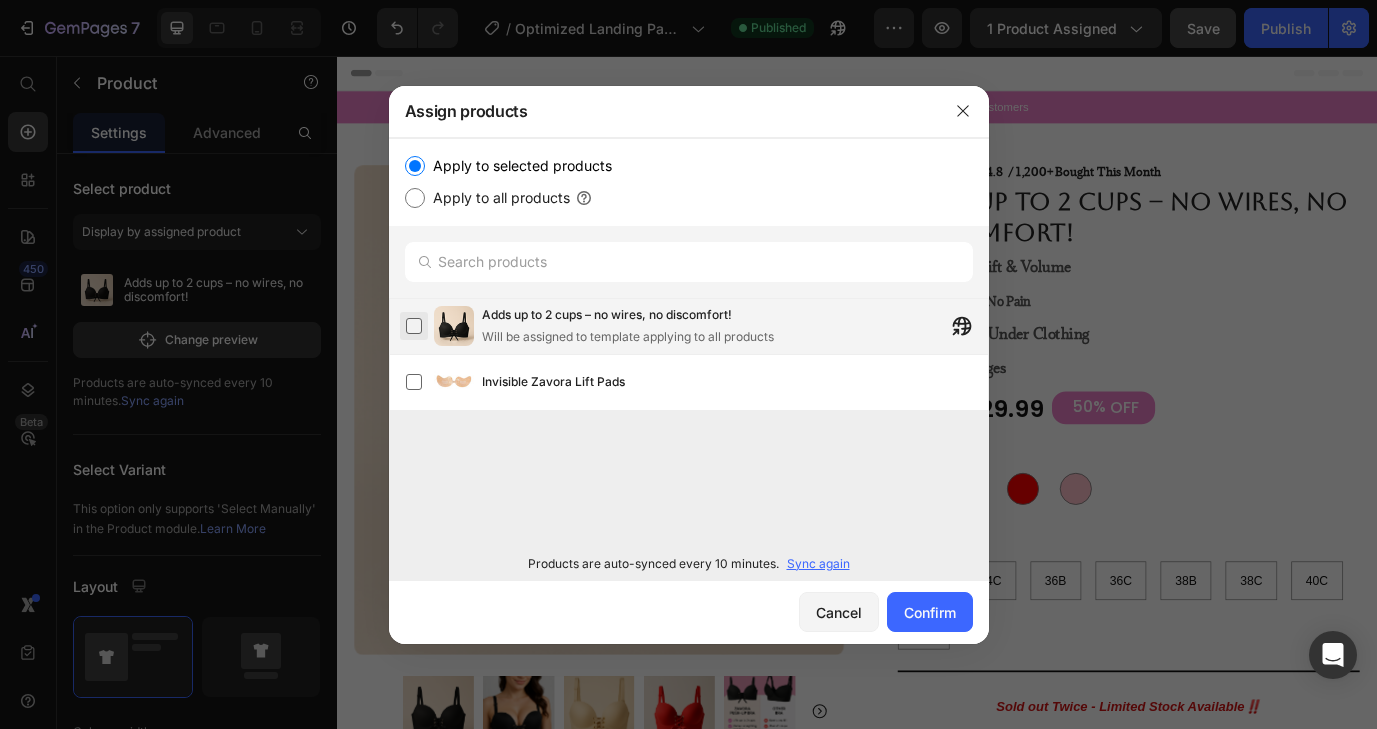 click at bounding box center (414, 326) 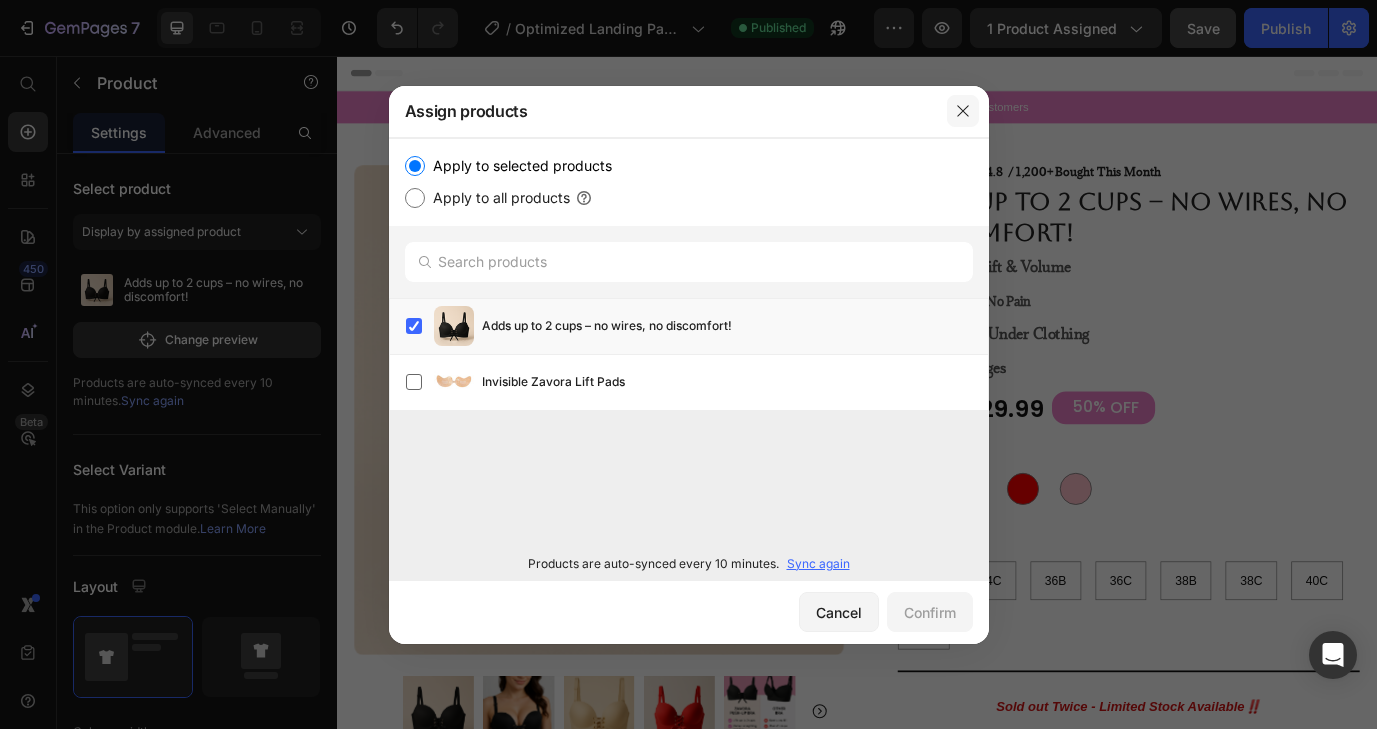 click 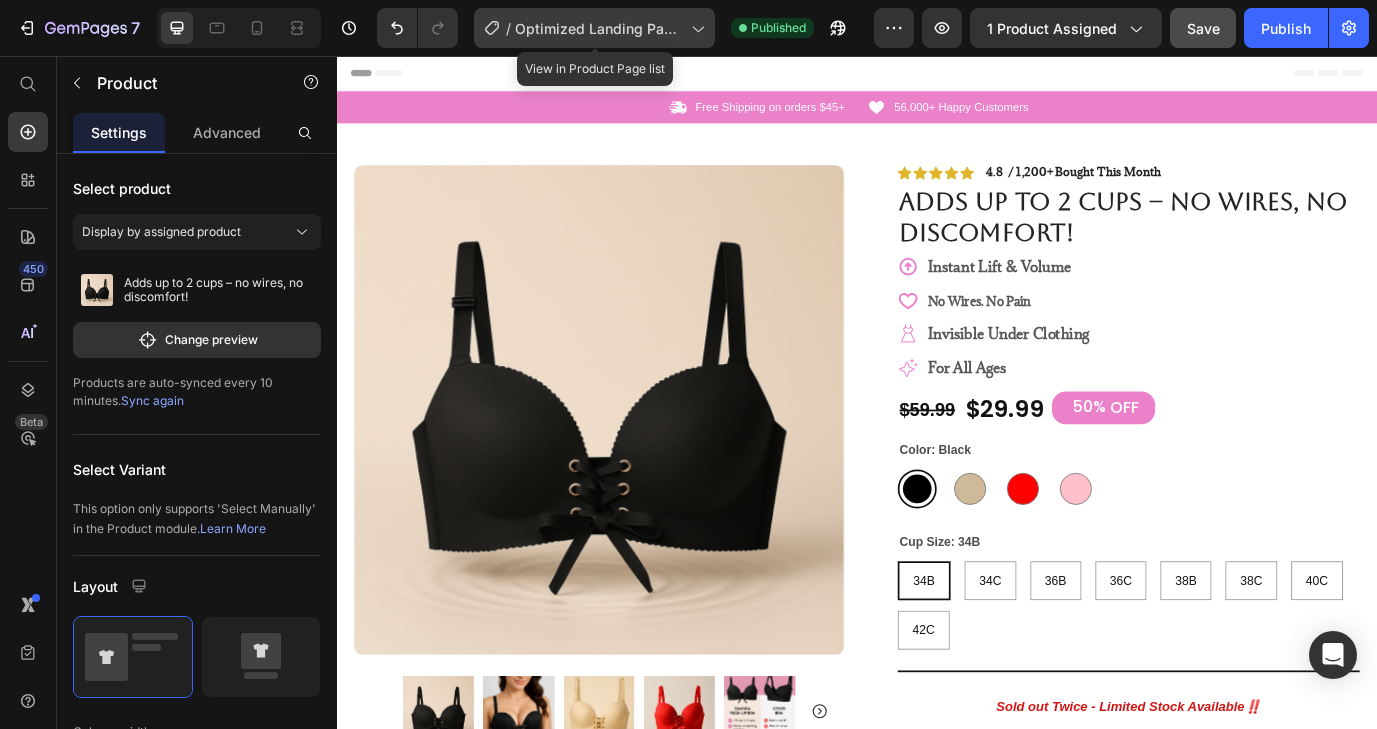 click 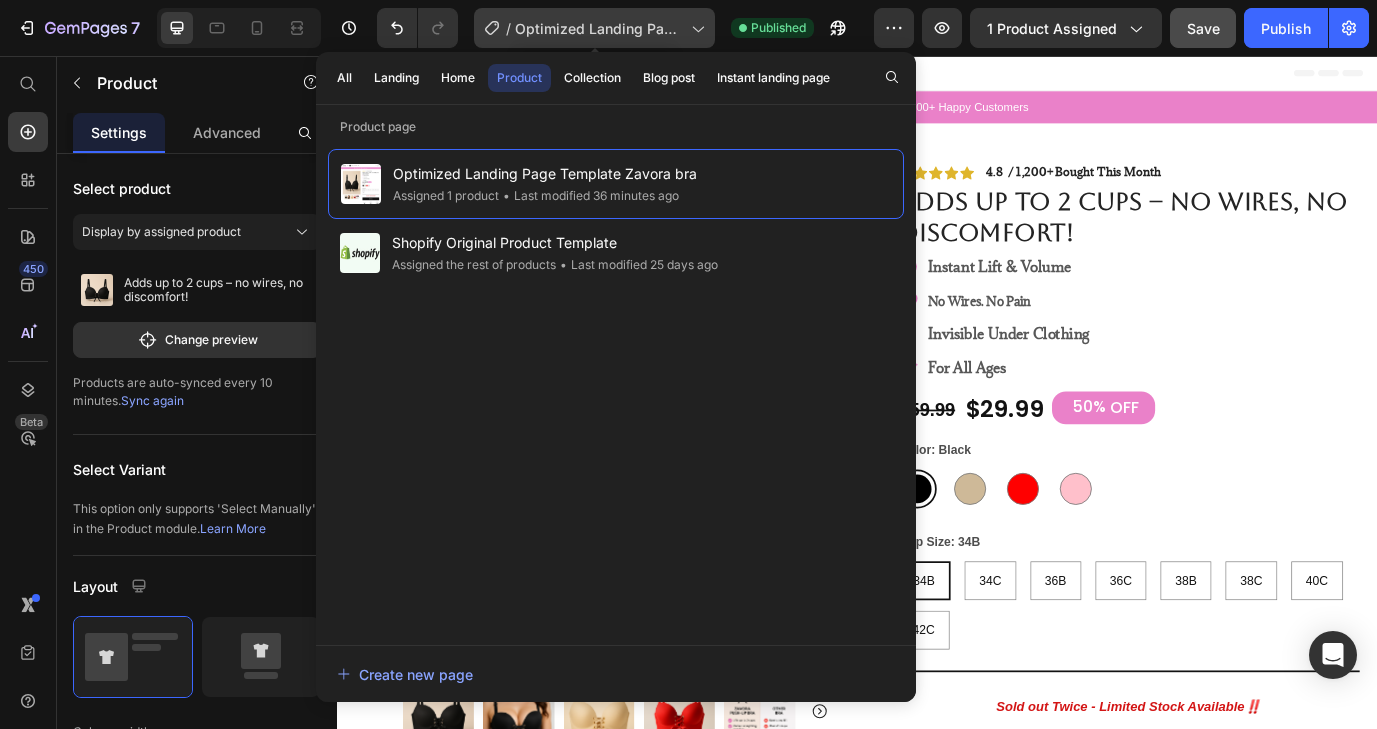 click on "Optimized Landing Page Template Zavora bra" at bounding box center [599, 28] 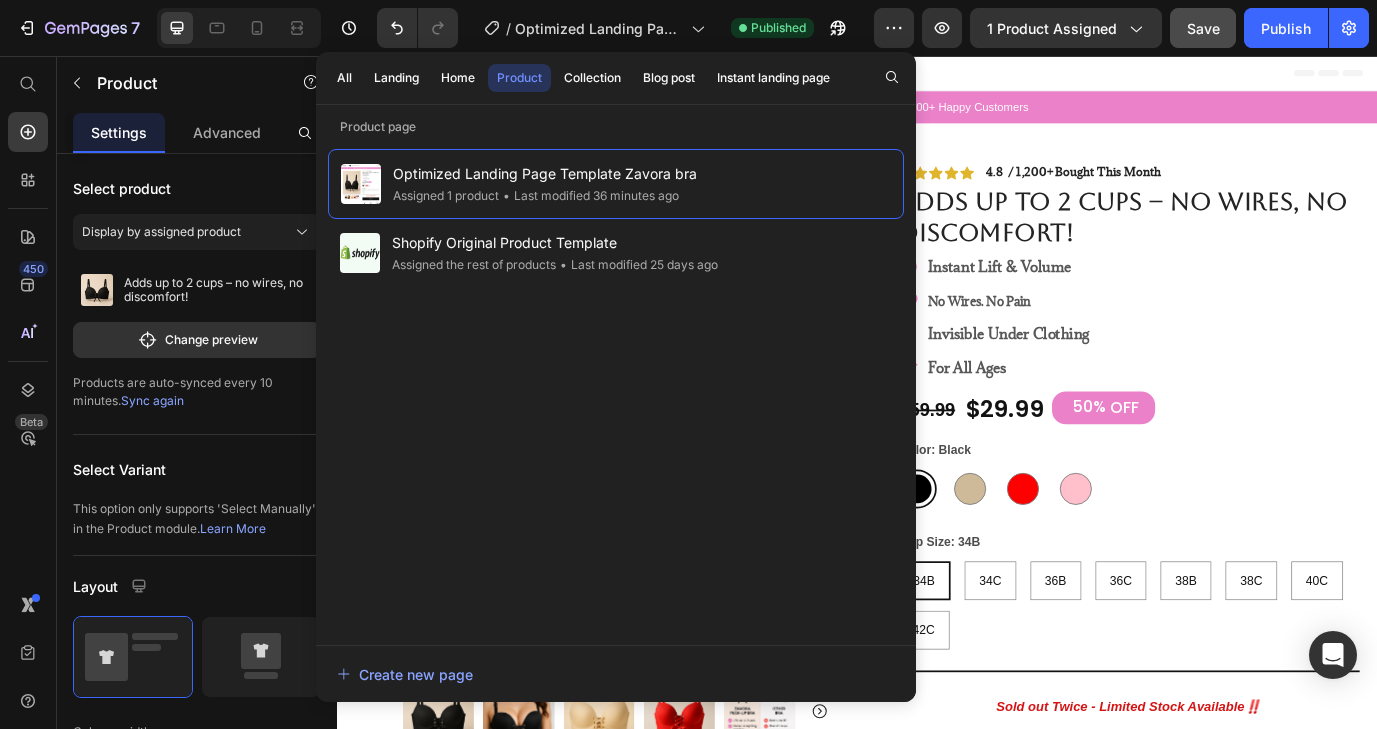 click on "7  Version history  /  Optimized Landing Page Template Zavora bra Published Preview 1 product assigned  Save   Publish" 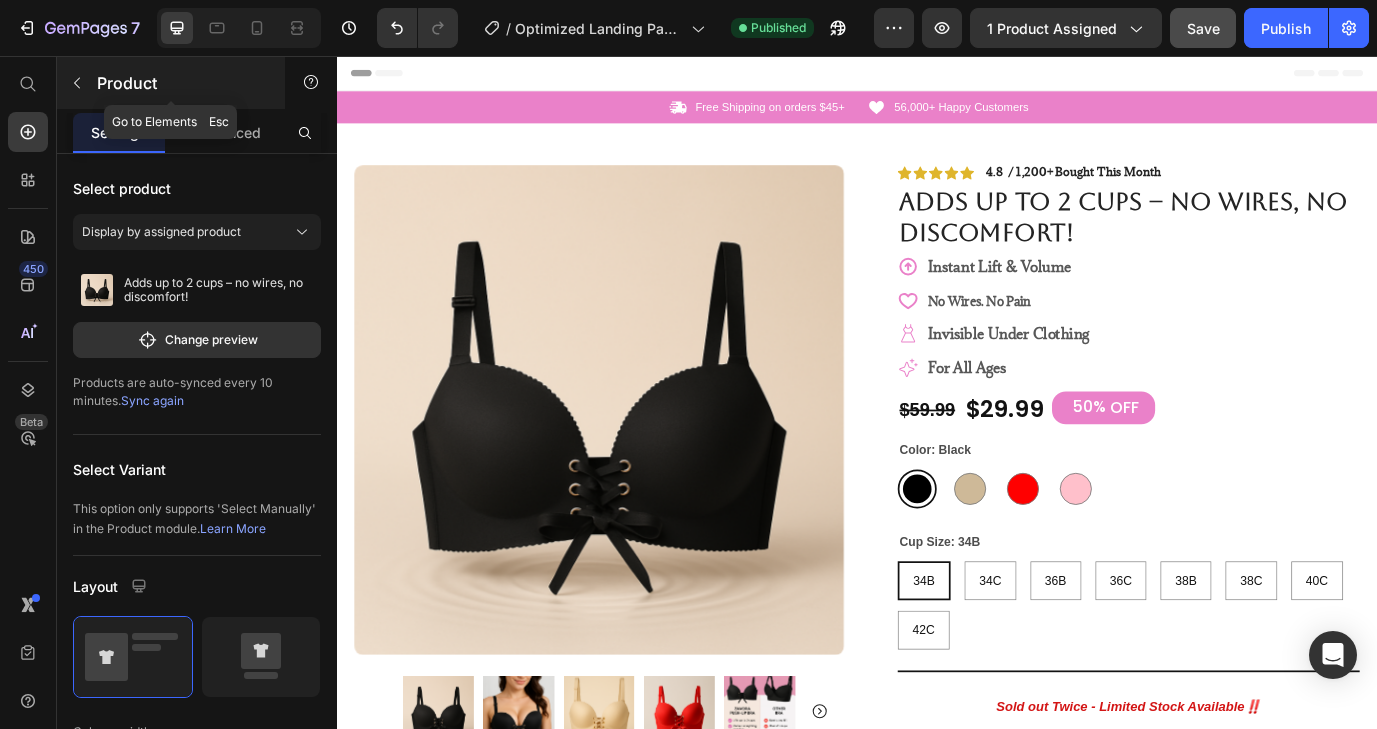 click 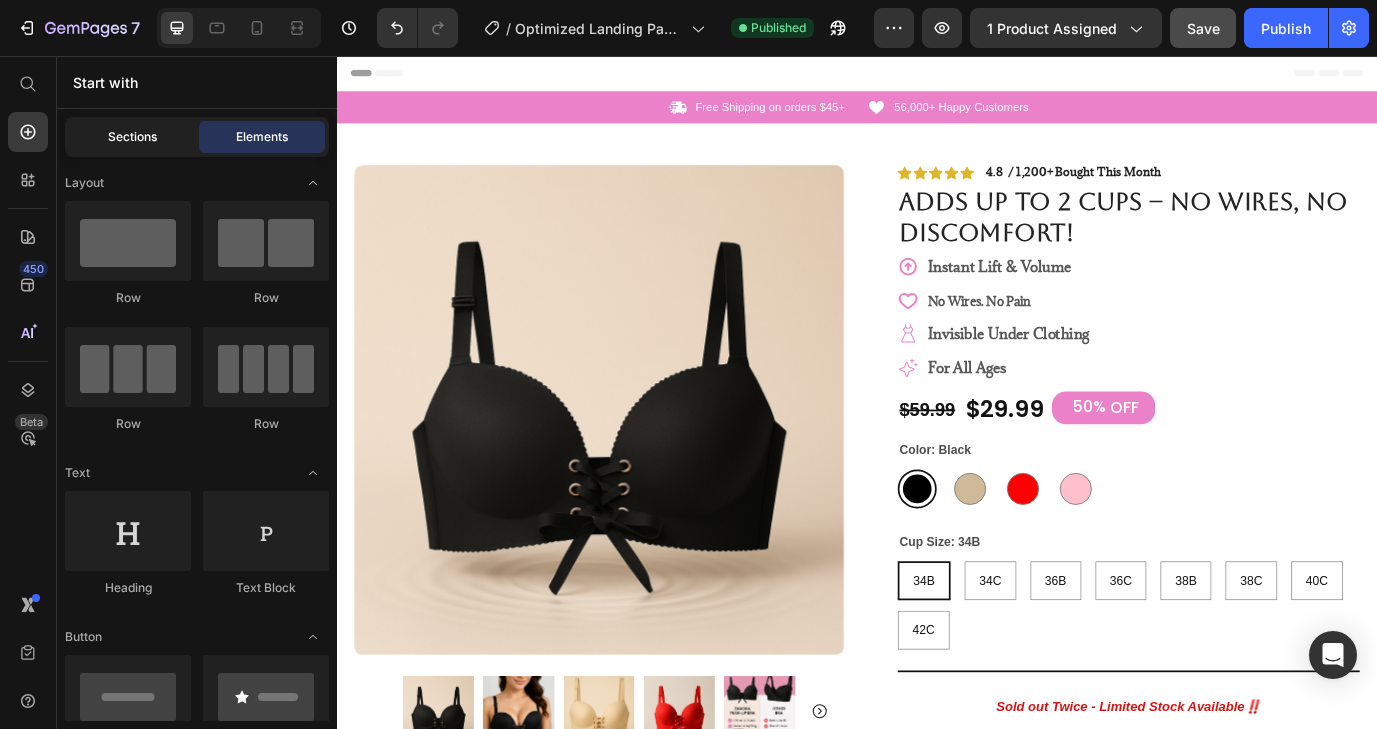 click on "Sections" 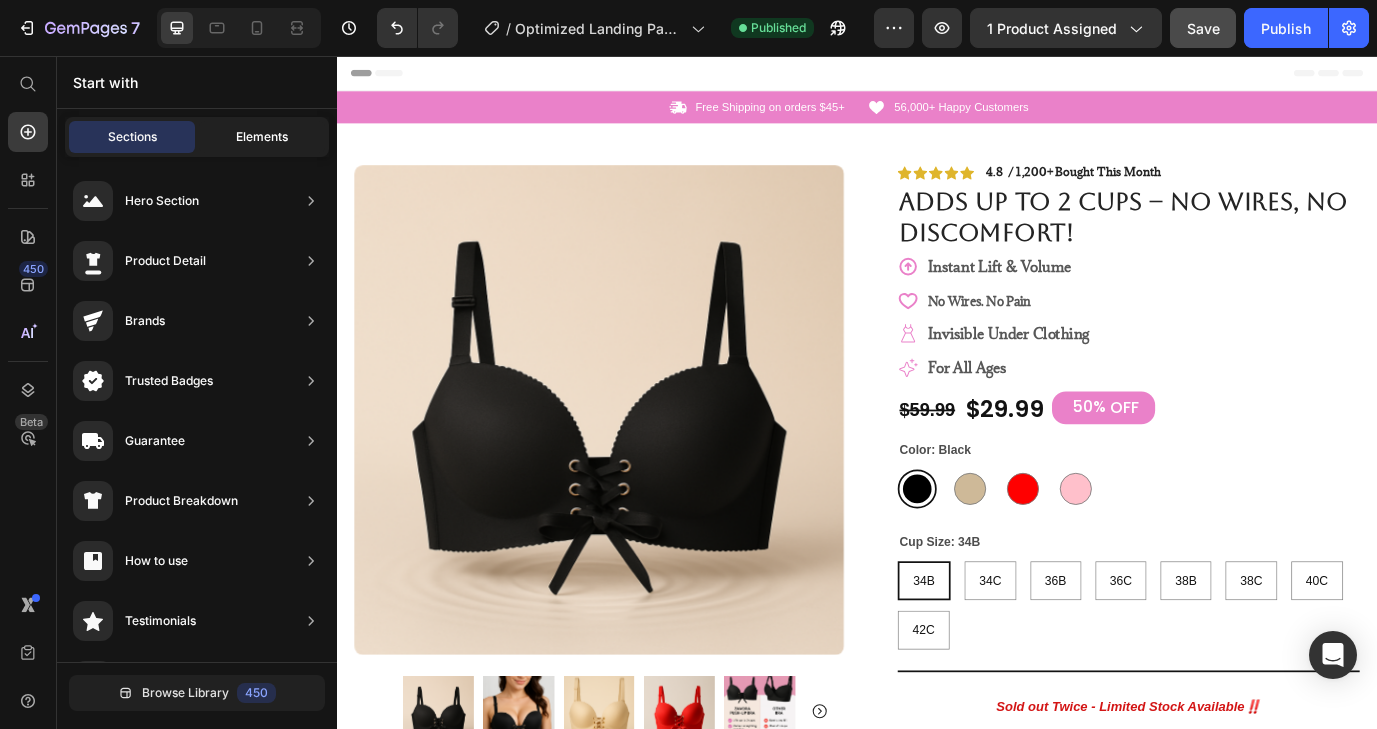 click on "Elements" at bounding box center [262, 137] 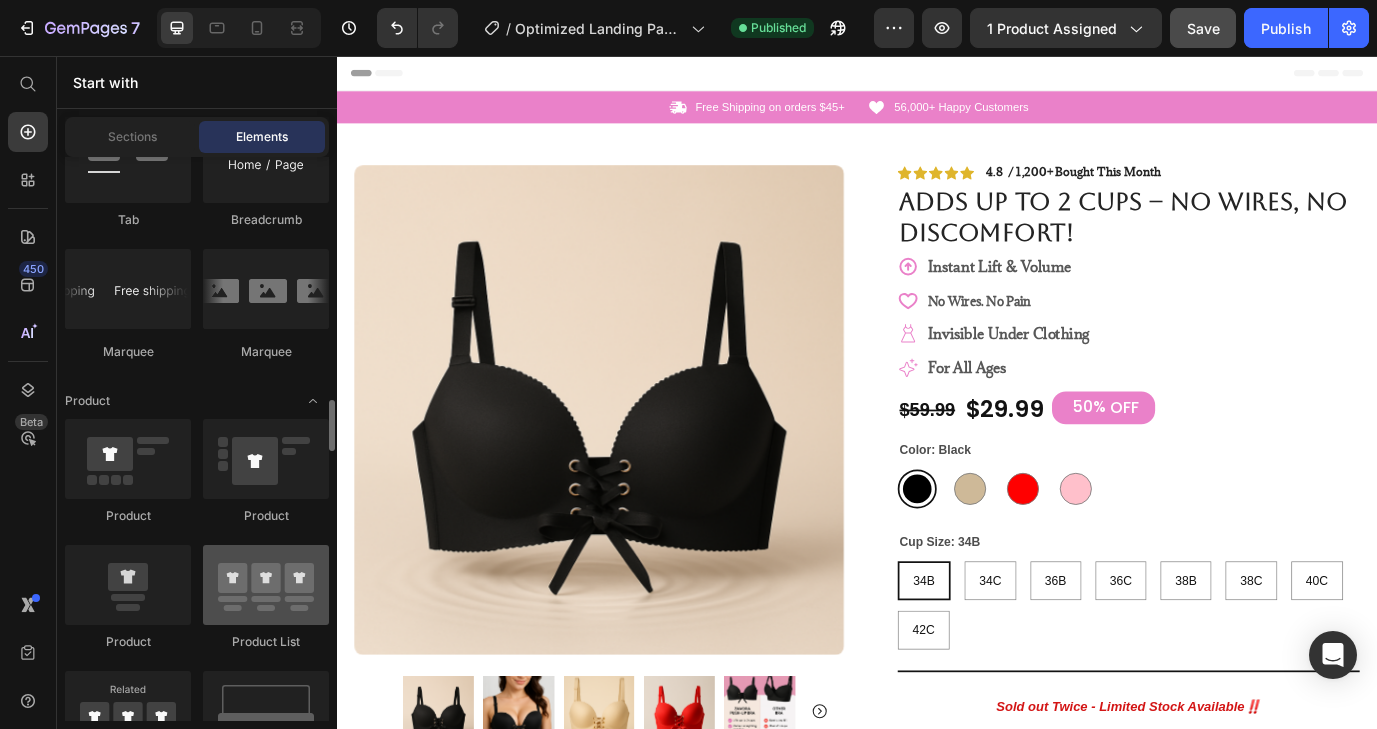 scroll, scrollTop: 2494, scrollLeft: 0, axis: vertical 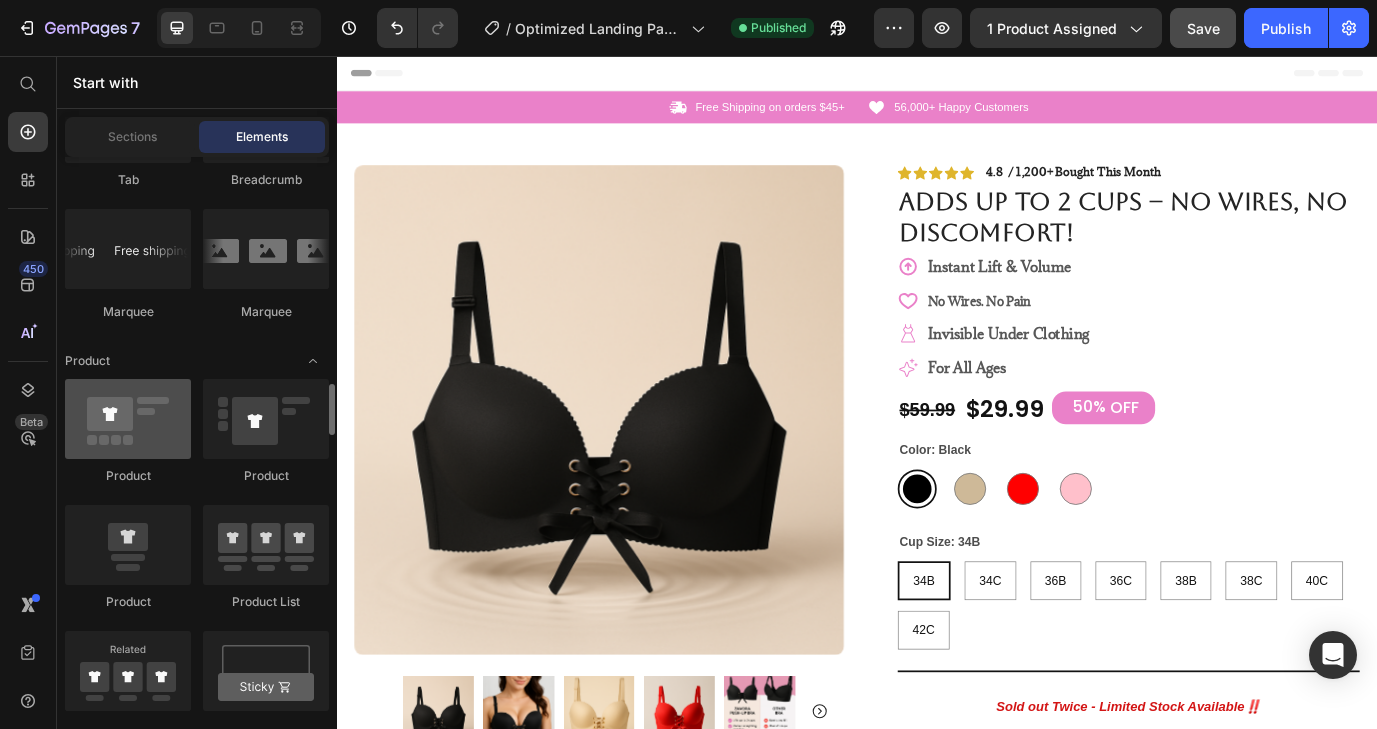 click at bounding box center [128, 419] 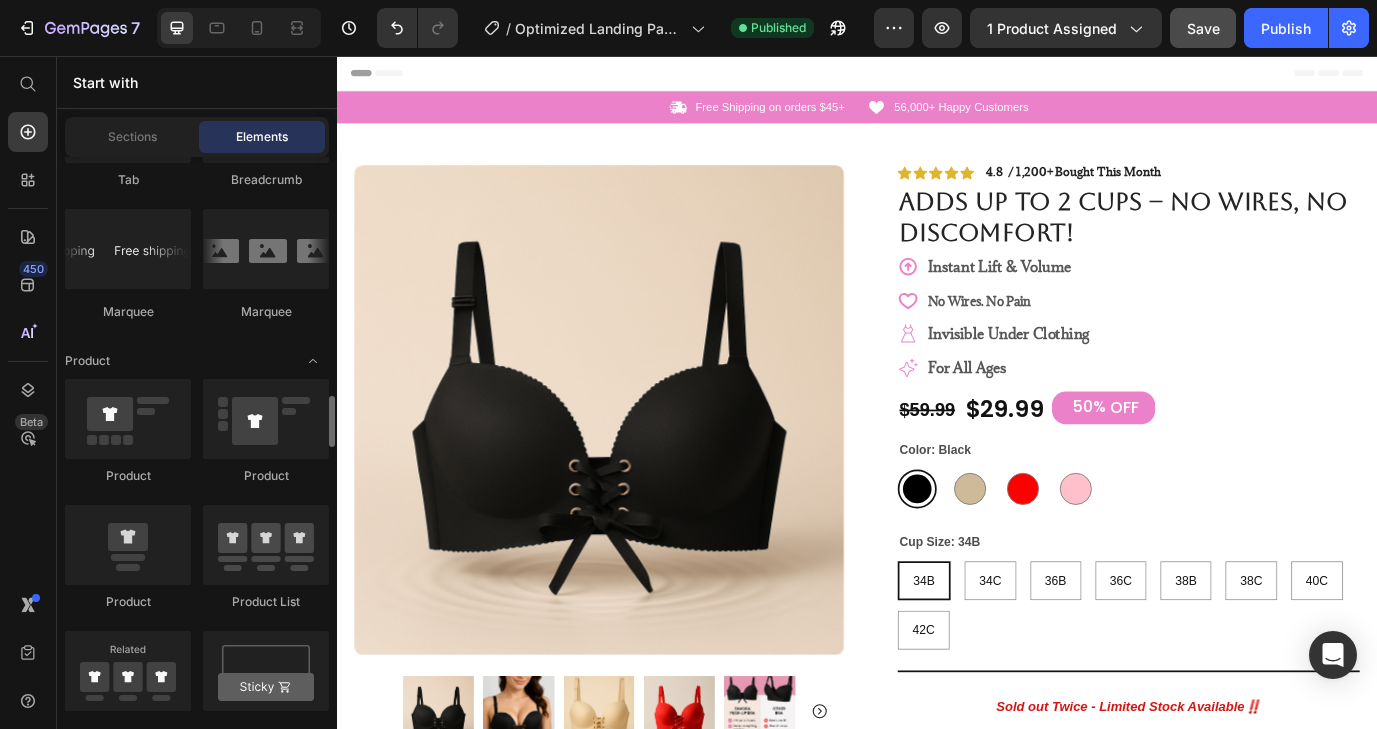 scroll, scrollTop: 2575, scrollLeft: 0, axis: vertical 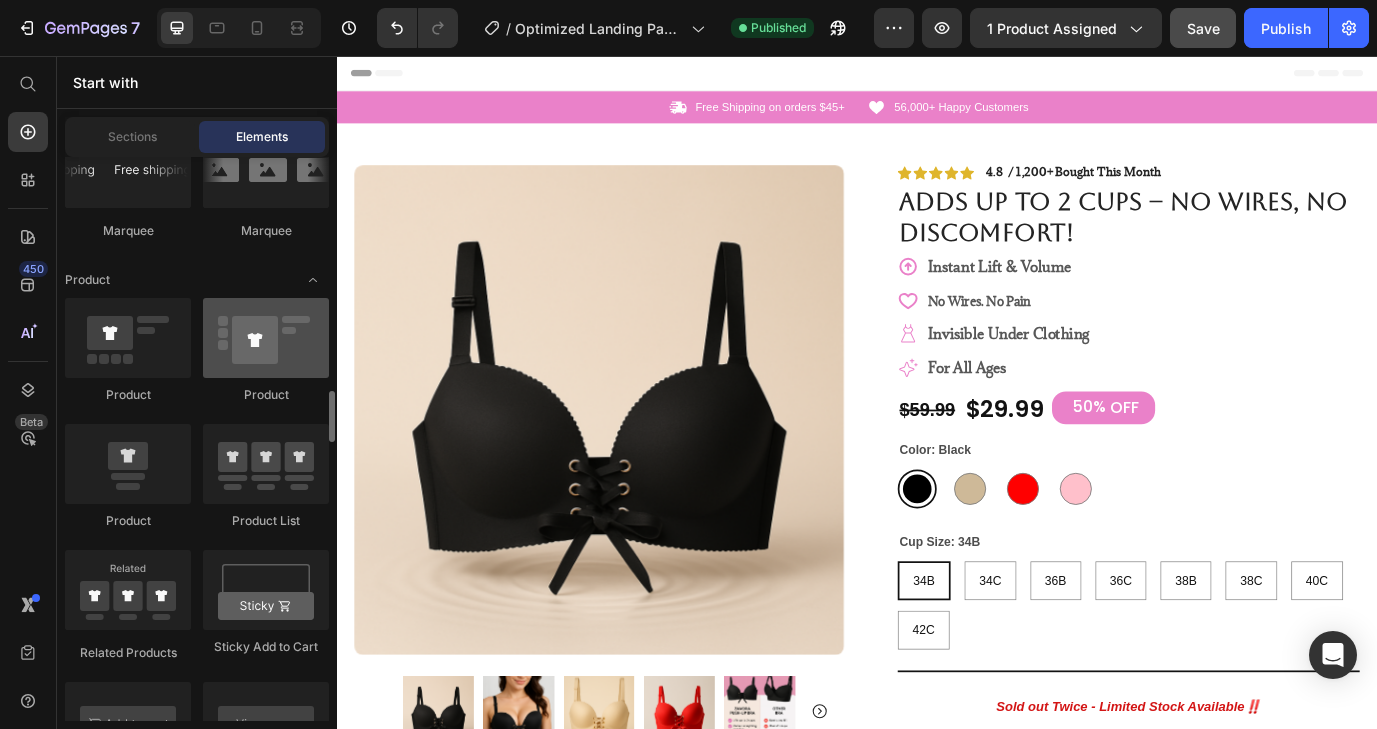 click at bounding box center (266, 338) 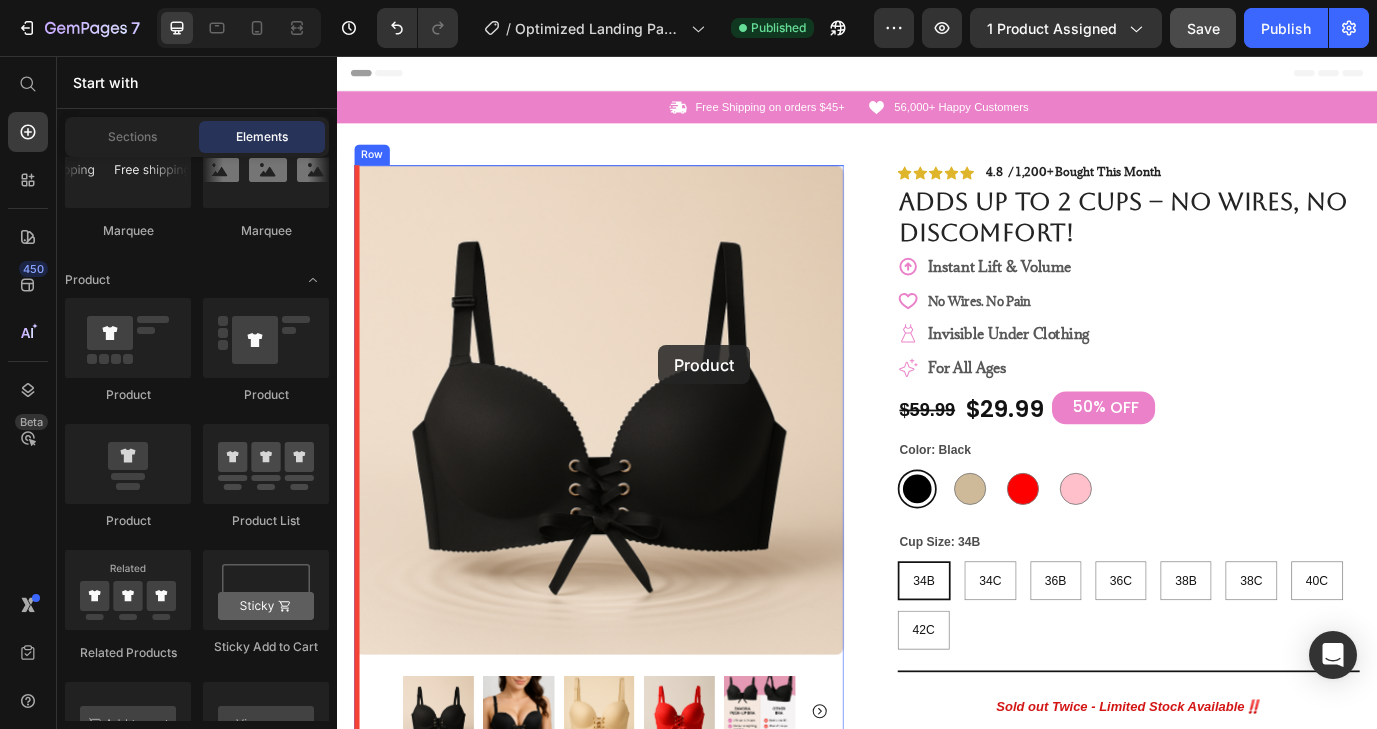 drag, startPoint x: 589, startPoint y: 401, endPoint x: 707, endPoint y: 390, distance: 118.511604 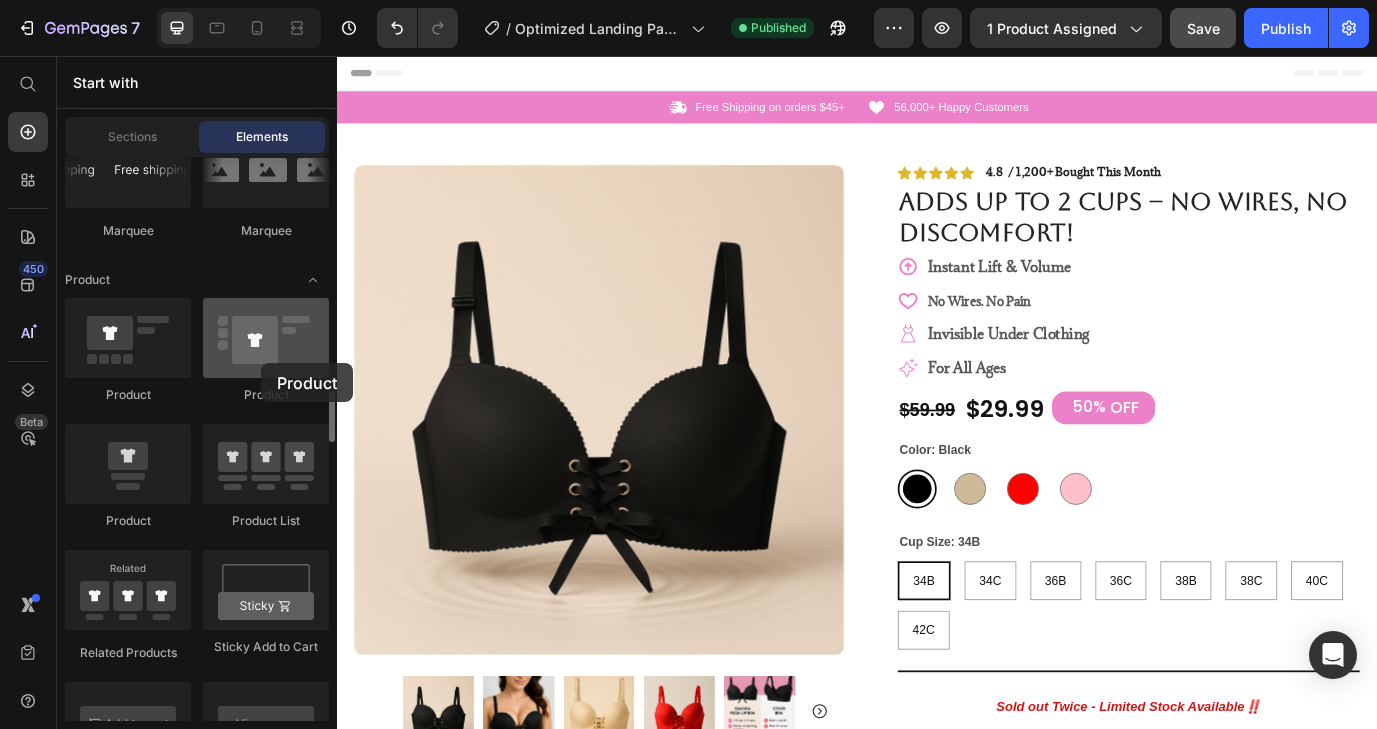 click at bounding box center (266, 338) 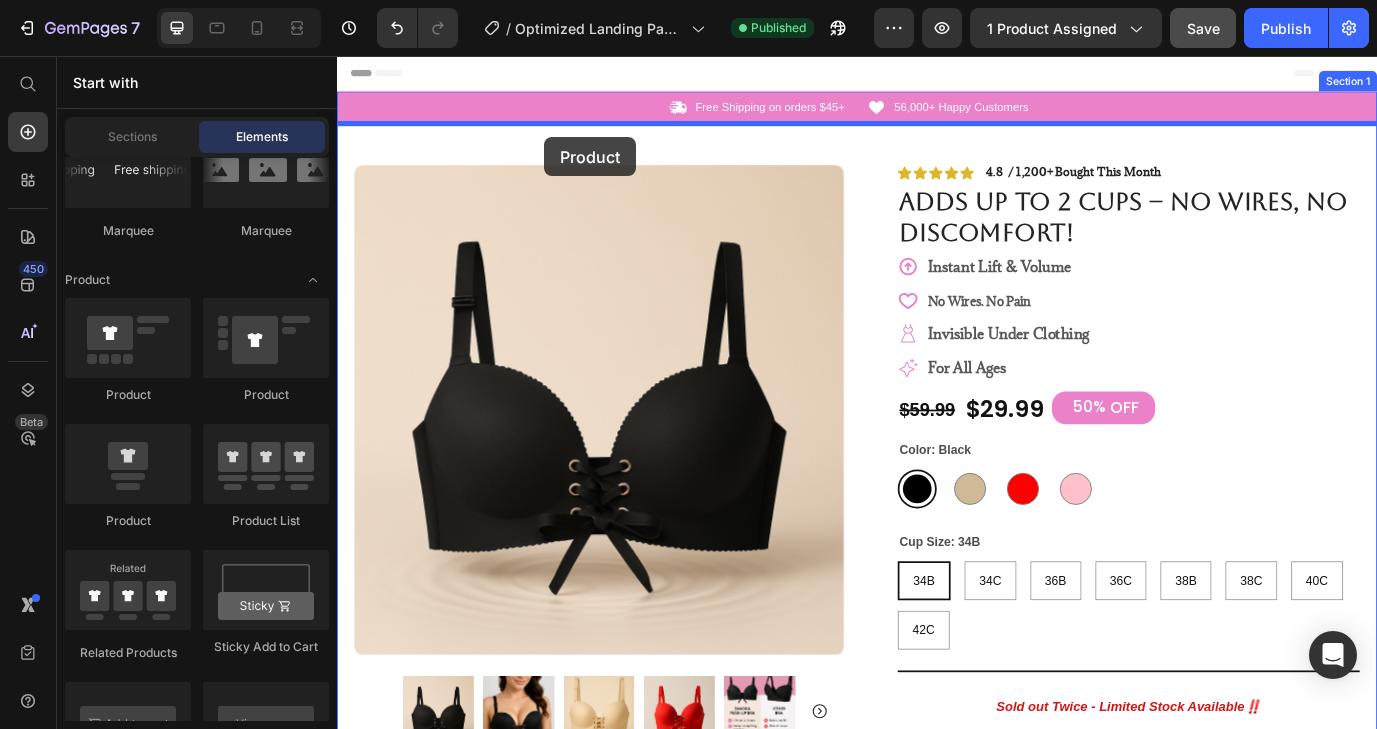 drag, startPoint x: 577, startPoint y: 416, endPoint x: 576, endPoint y: 150, distance: 266.0019 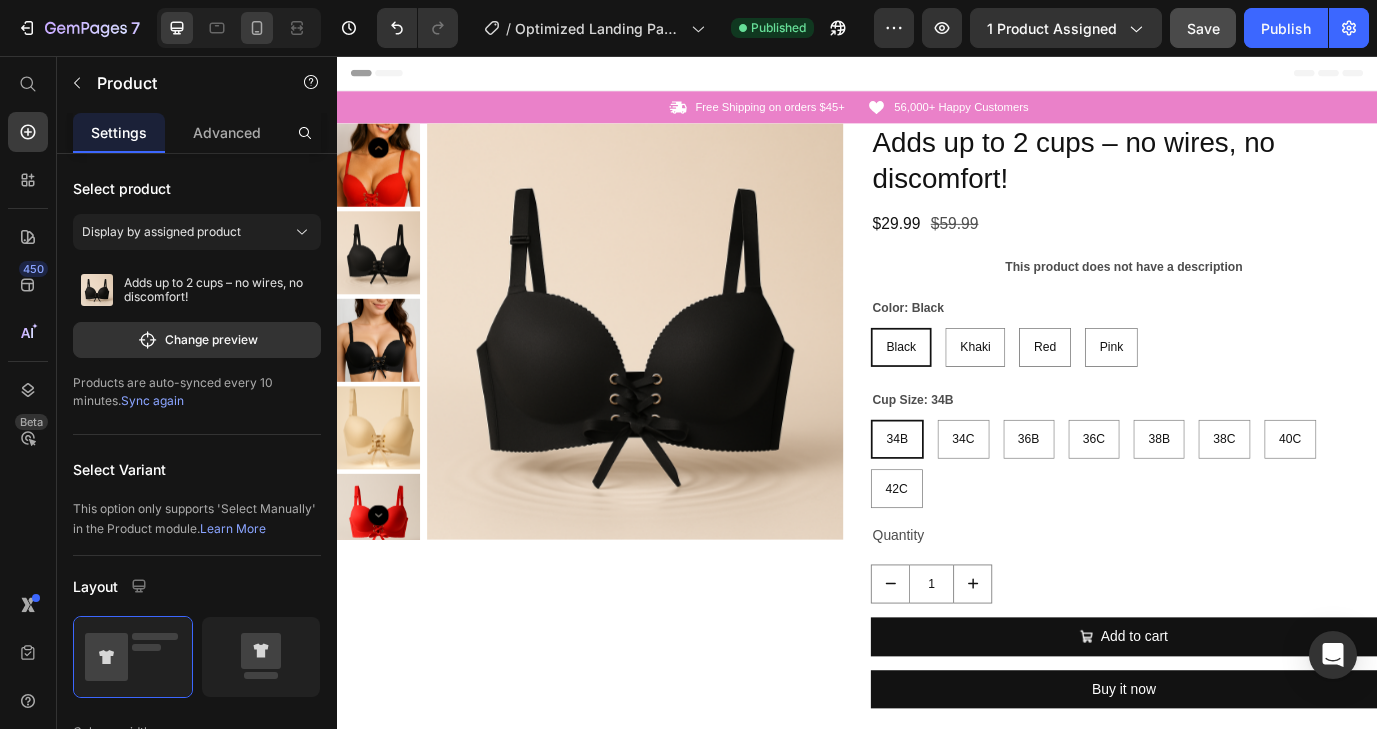 click 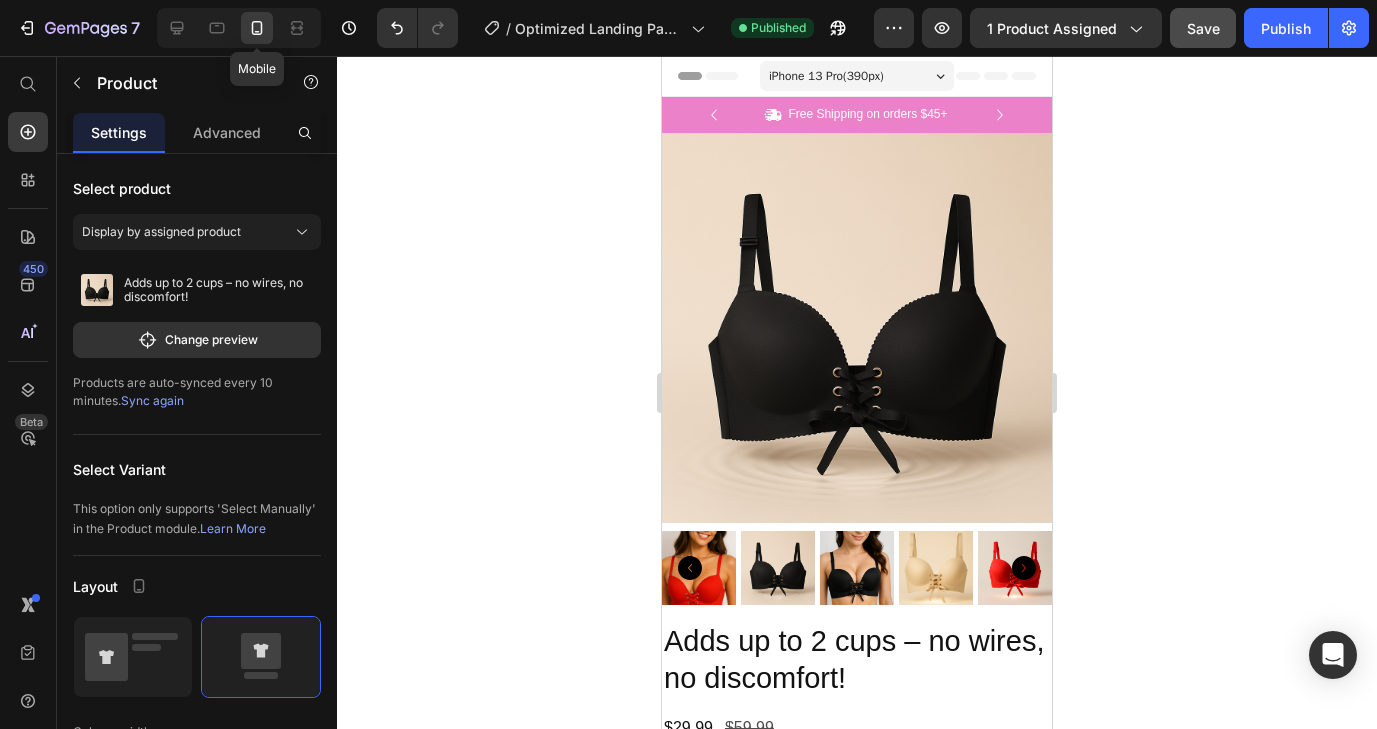 radio on "false" 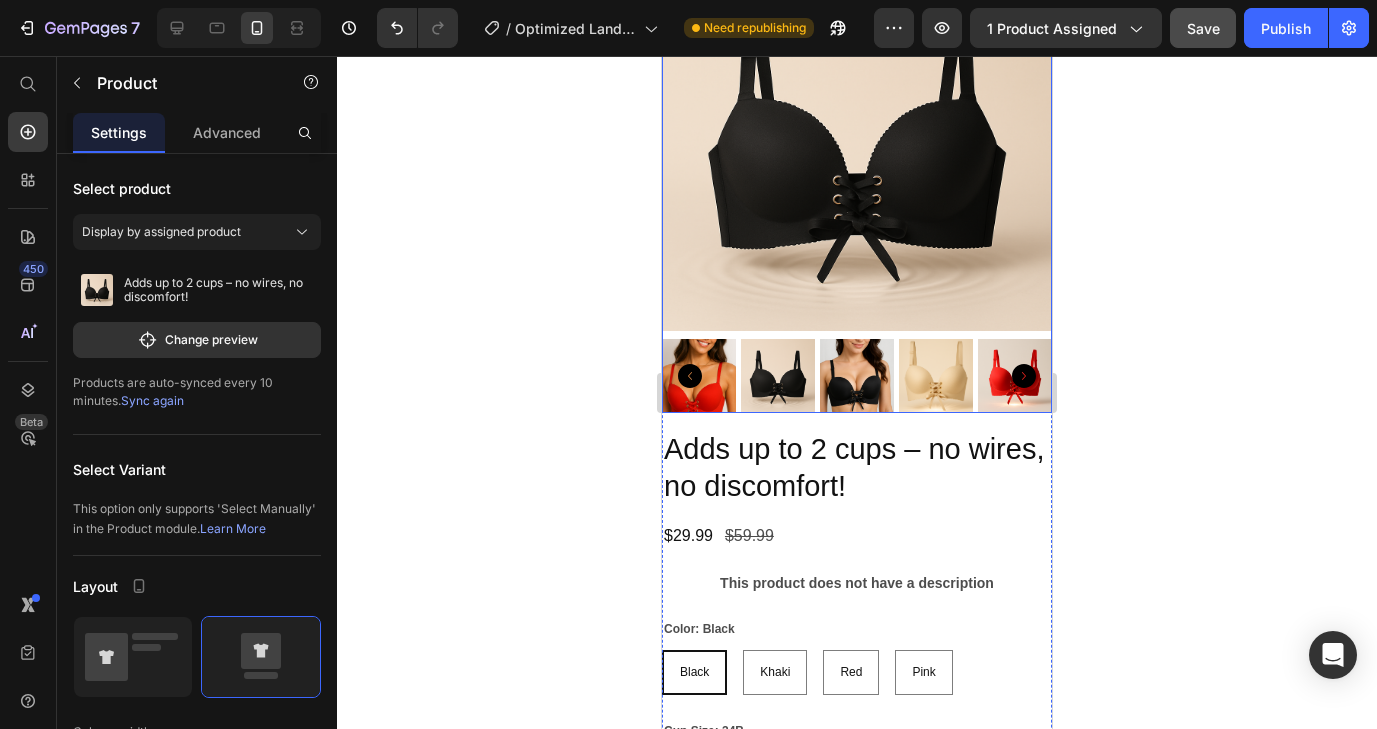 scroll, scrollTop: 195, scrollLeft: 0, axis: vertical 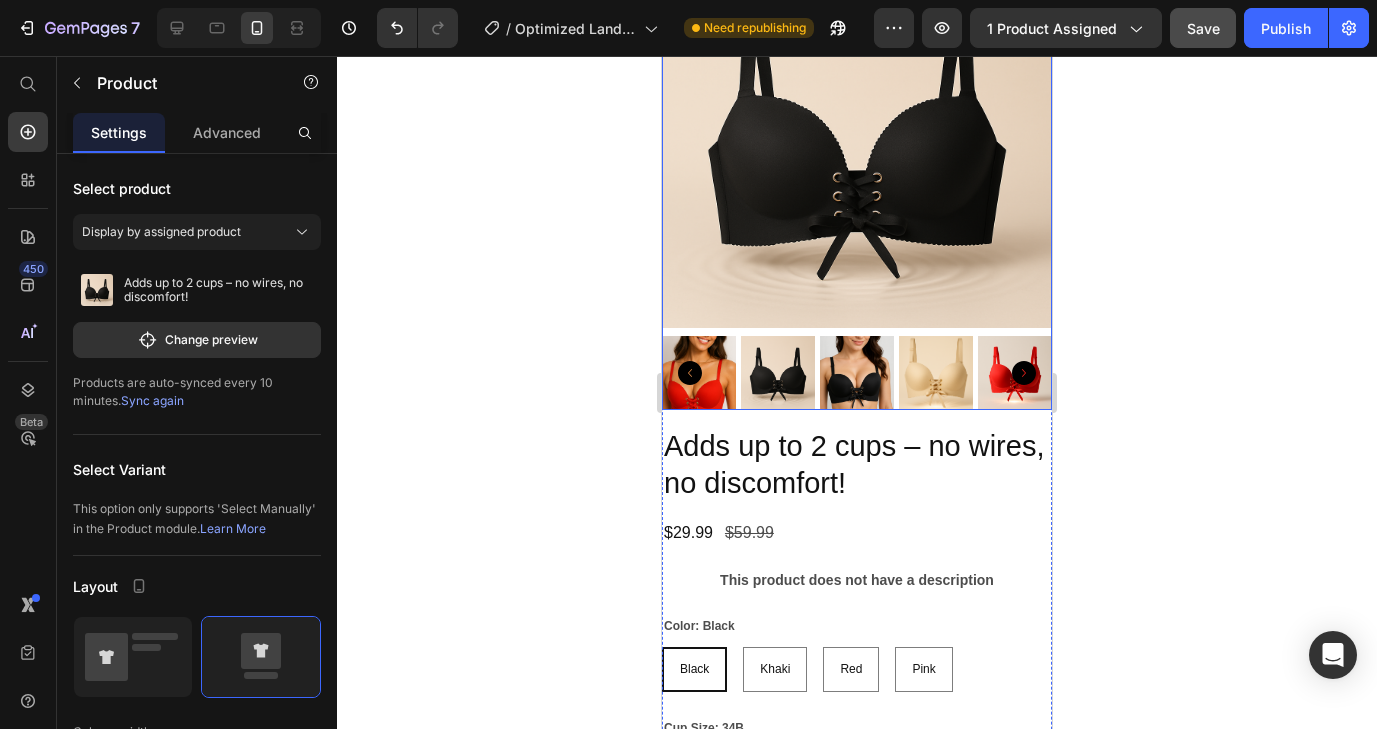 click 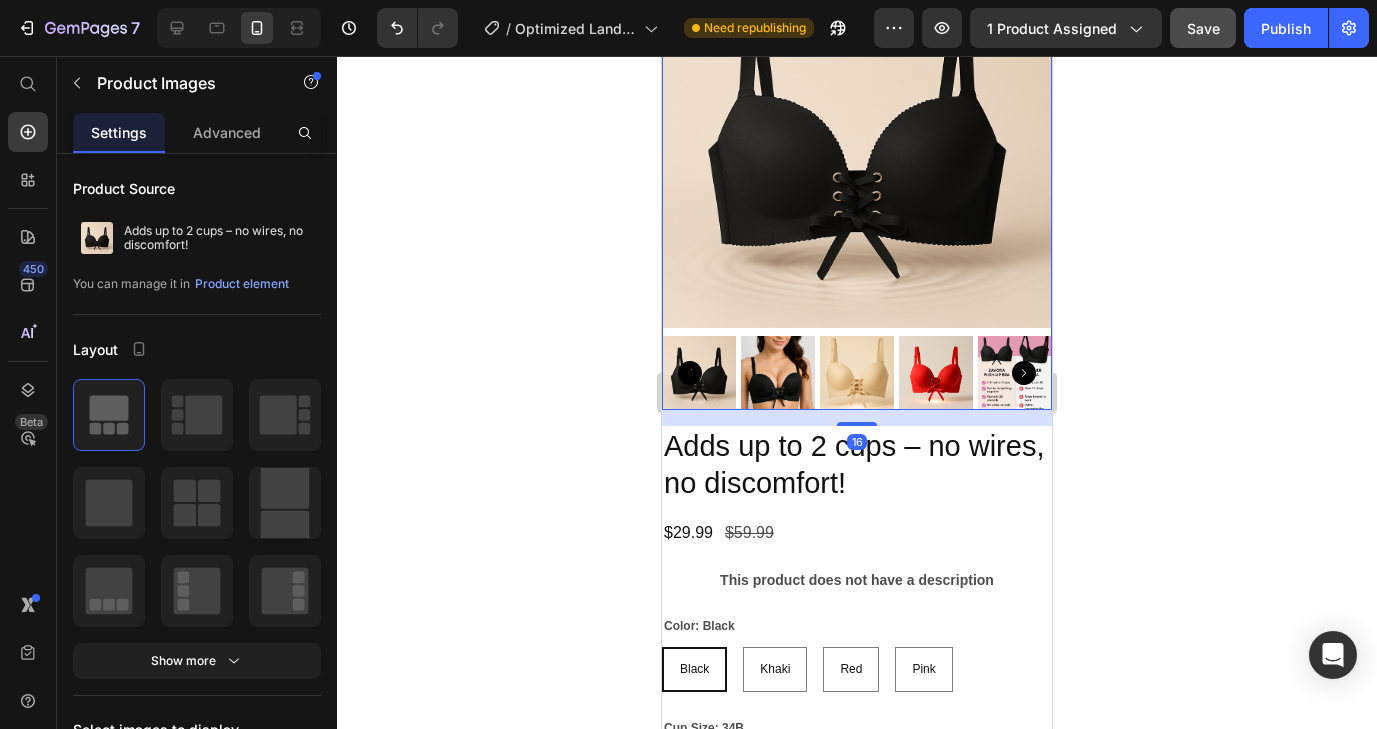 click 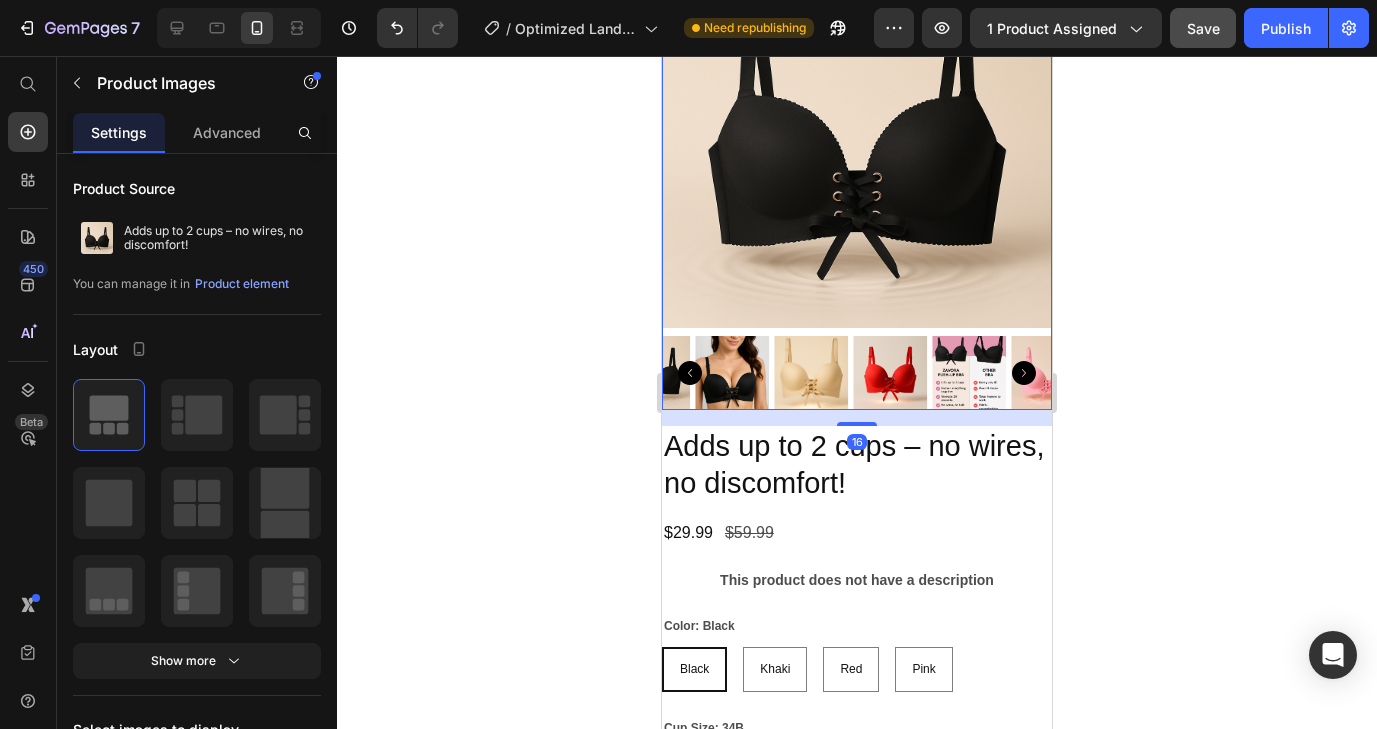 scroll, scrollTop: 0, scrollLeft: 0, axis: both 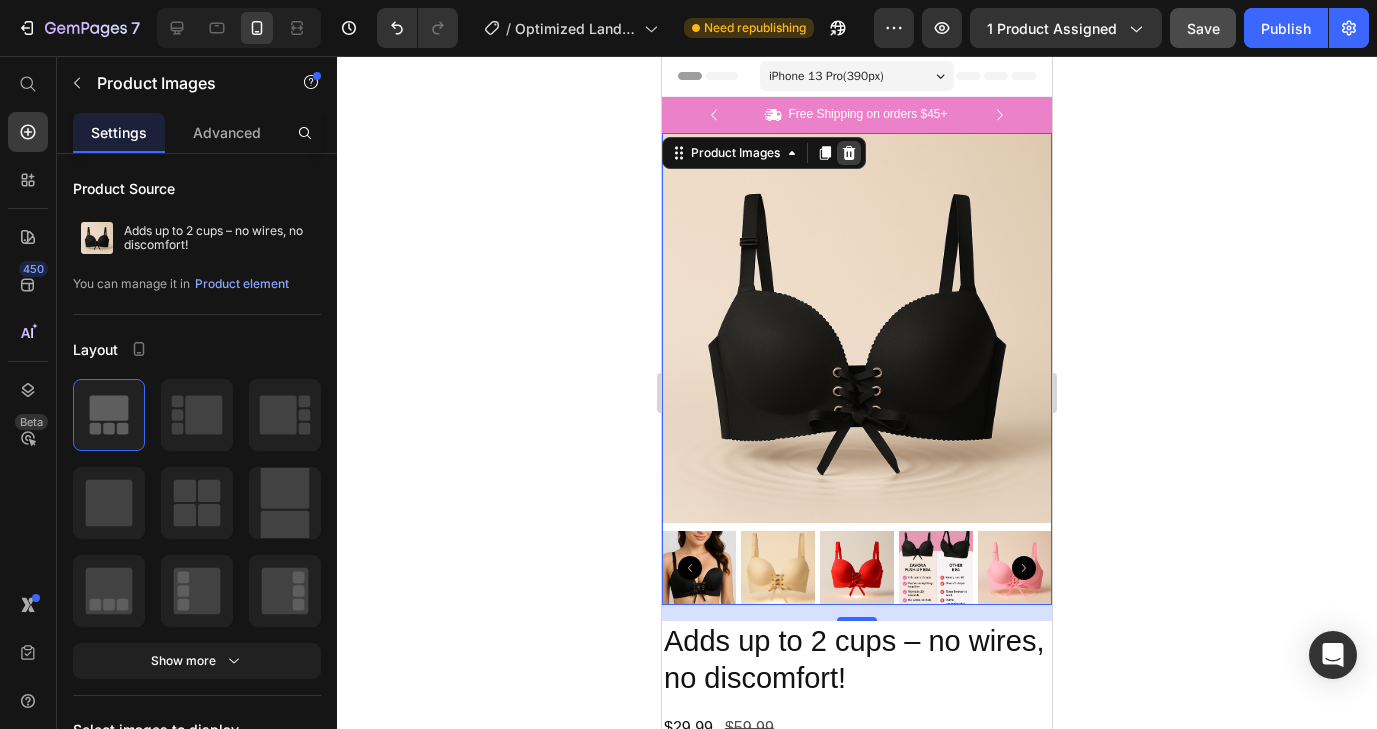 click at bounding box center (849, 153) 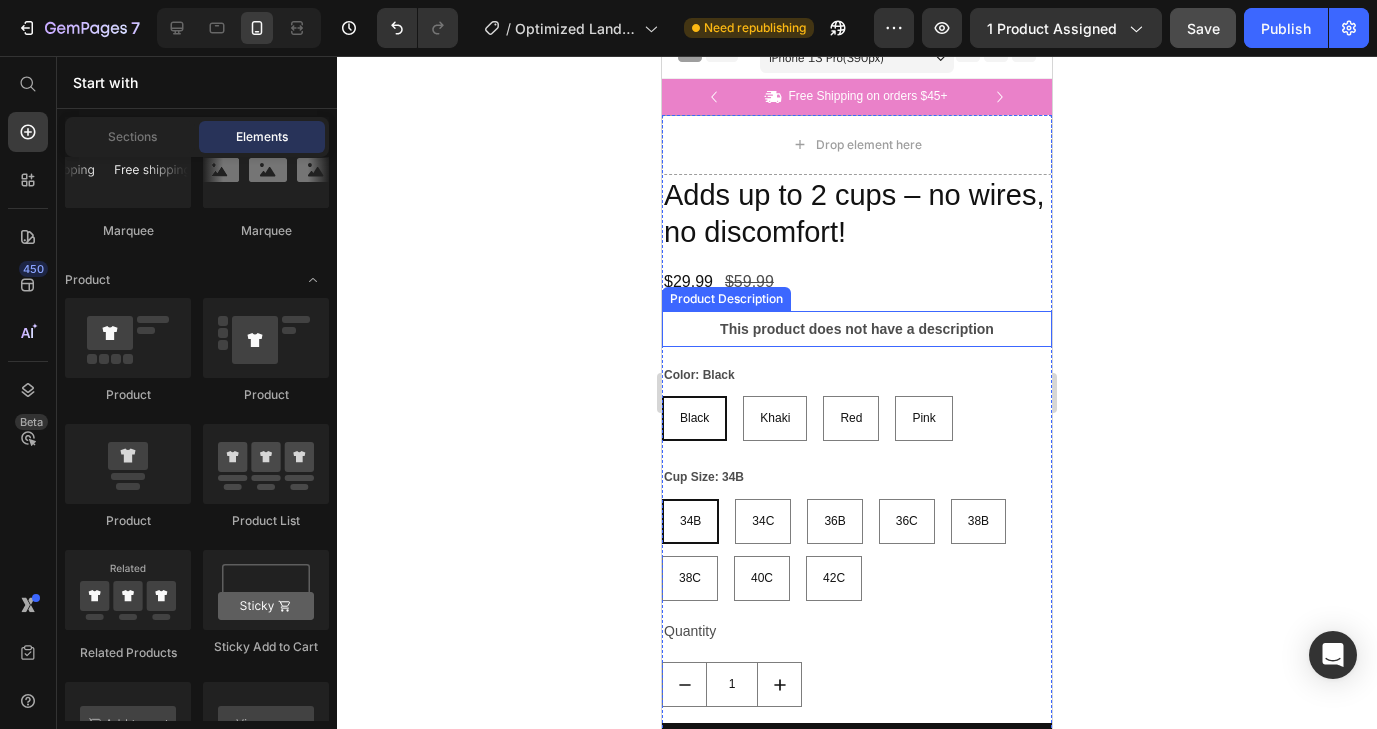 scroll, scrollTop: 0, scrollLeft: 0, axis: both 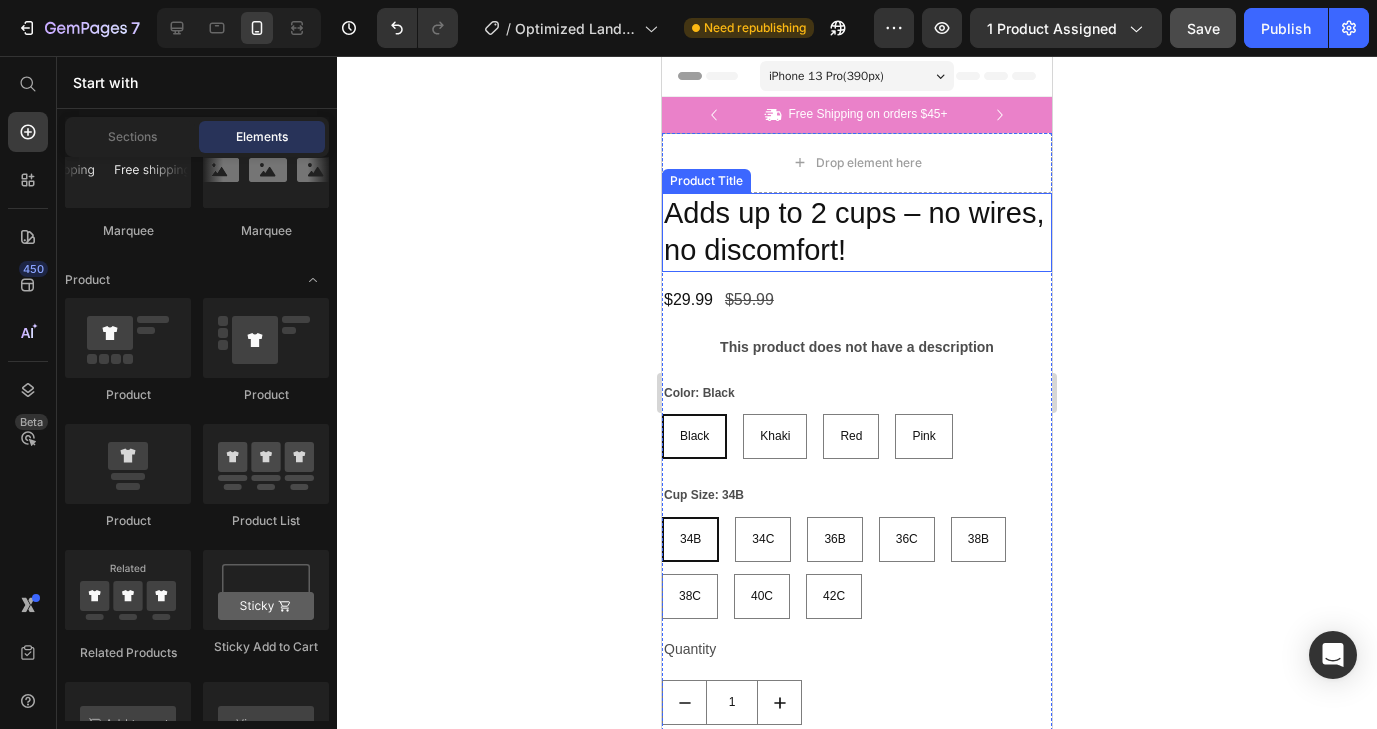 click on "Adds up to 2 cups – no wires, no discomfort! Product Title $29.99 Product Price $59.99 Product Price Row This product does not have a description Product Description Color: Black Black Black Black Khaki Khaki Khaki Red Red Red Pink Pink Pink Cup Size: 34B 34B 34B 34B 34C 34C 34C 36B 36B 36B 36C 36C 36C 38B 38B 38B 38C 38C 38C 40C 40C 40C 42C 42C 42C Product Variants & Swatches Quantity Text Block 1 Product Quantity
Add to cart Add to Cart Buy it now Dynamic Checkout" at bounding box center (857, 524) 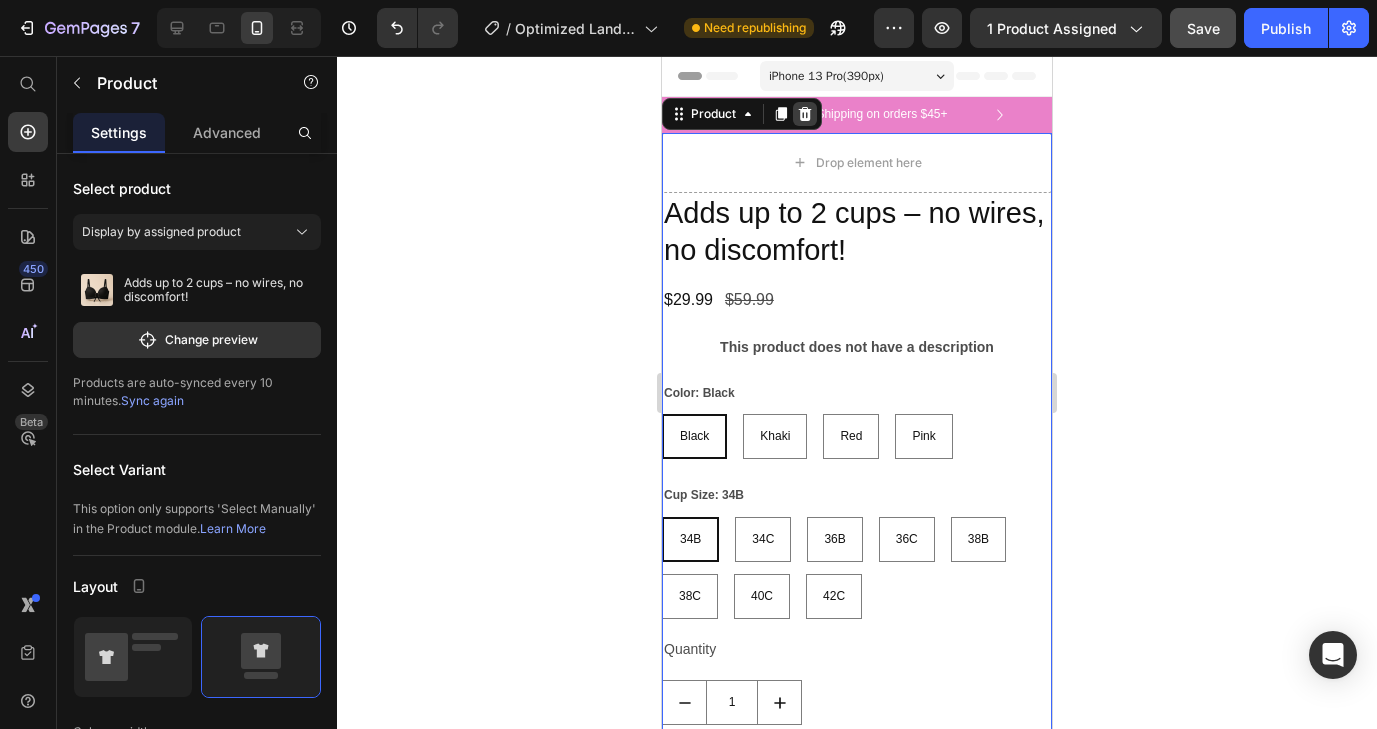 click 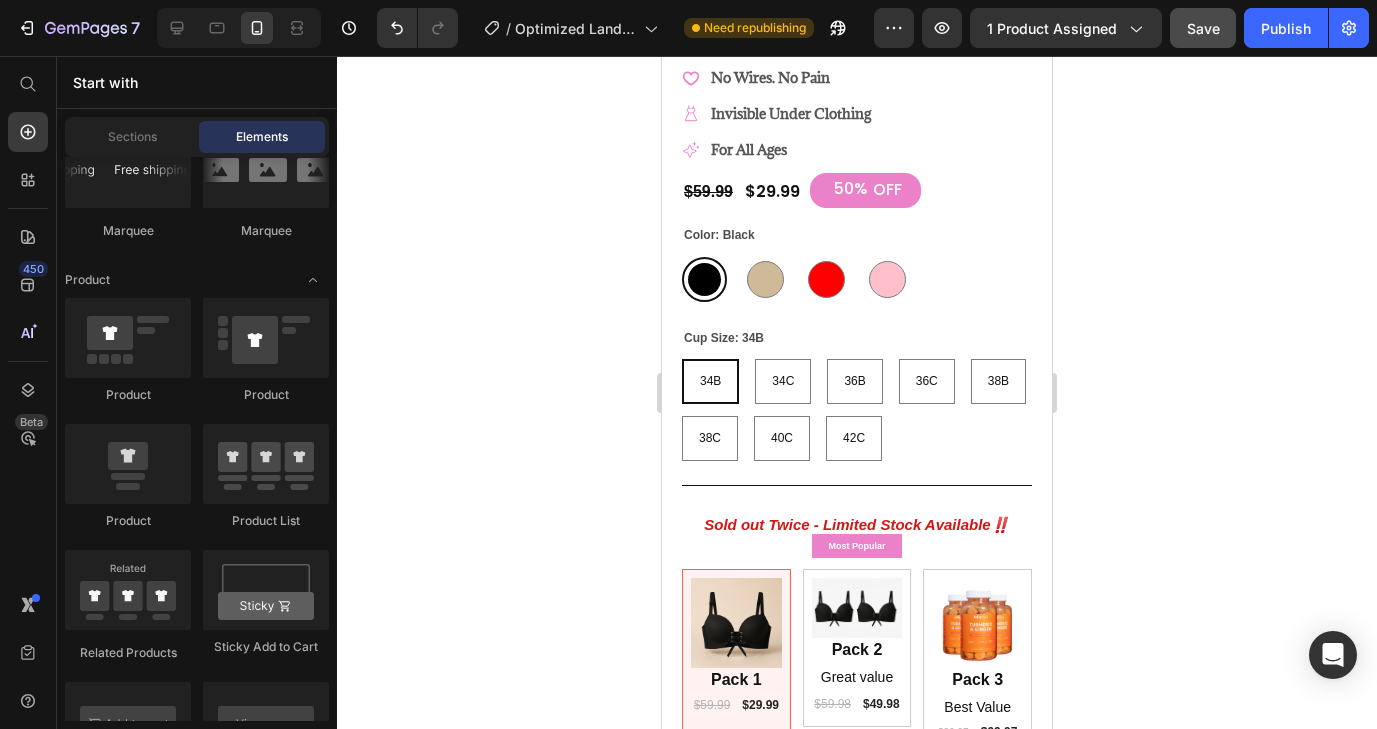 scroll, scrollTop: 566, scrollLeft: 0, axis: vertical 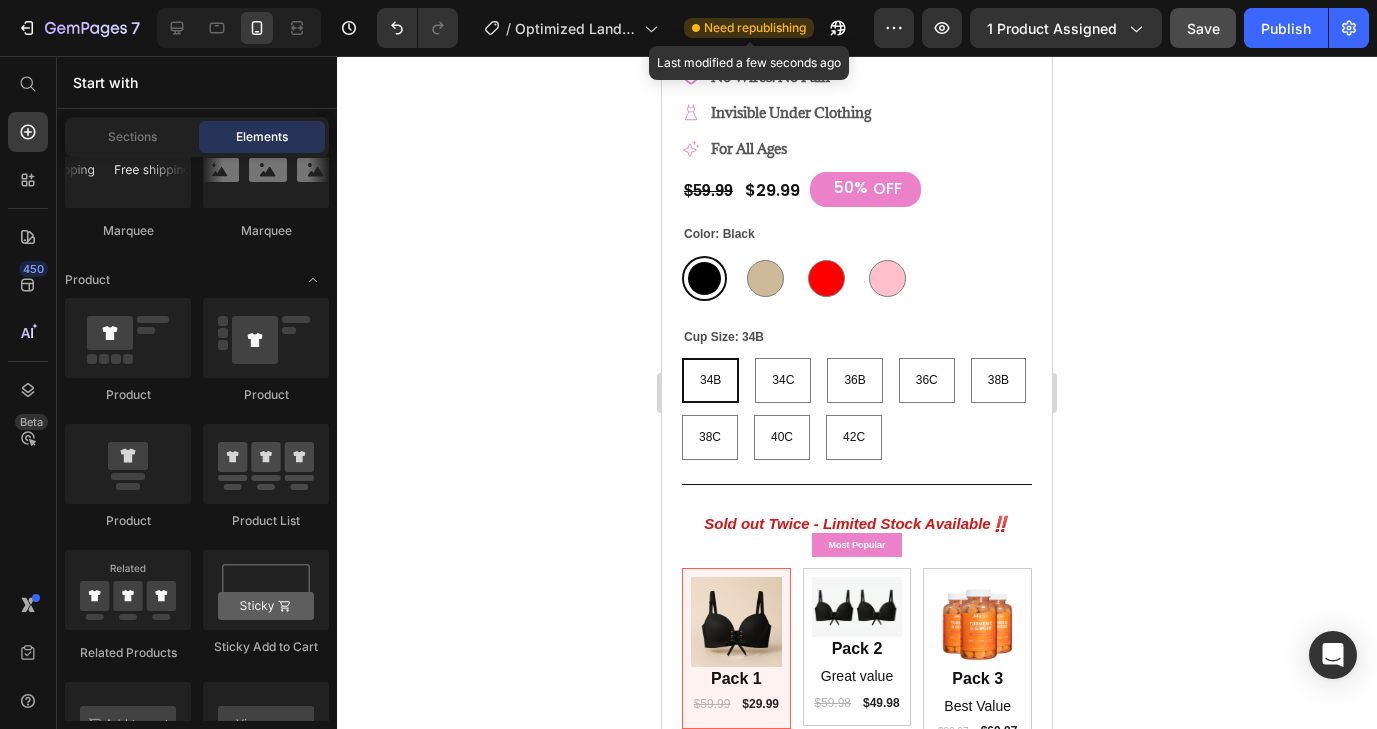 click on "Need republishing" at bounding box center [755, 28] 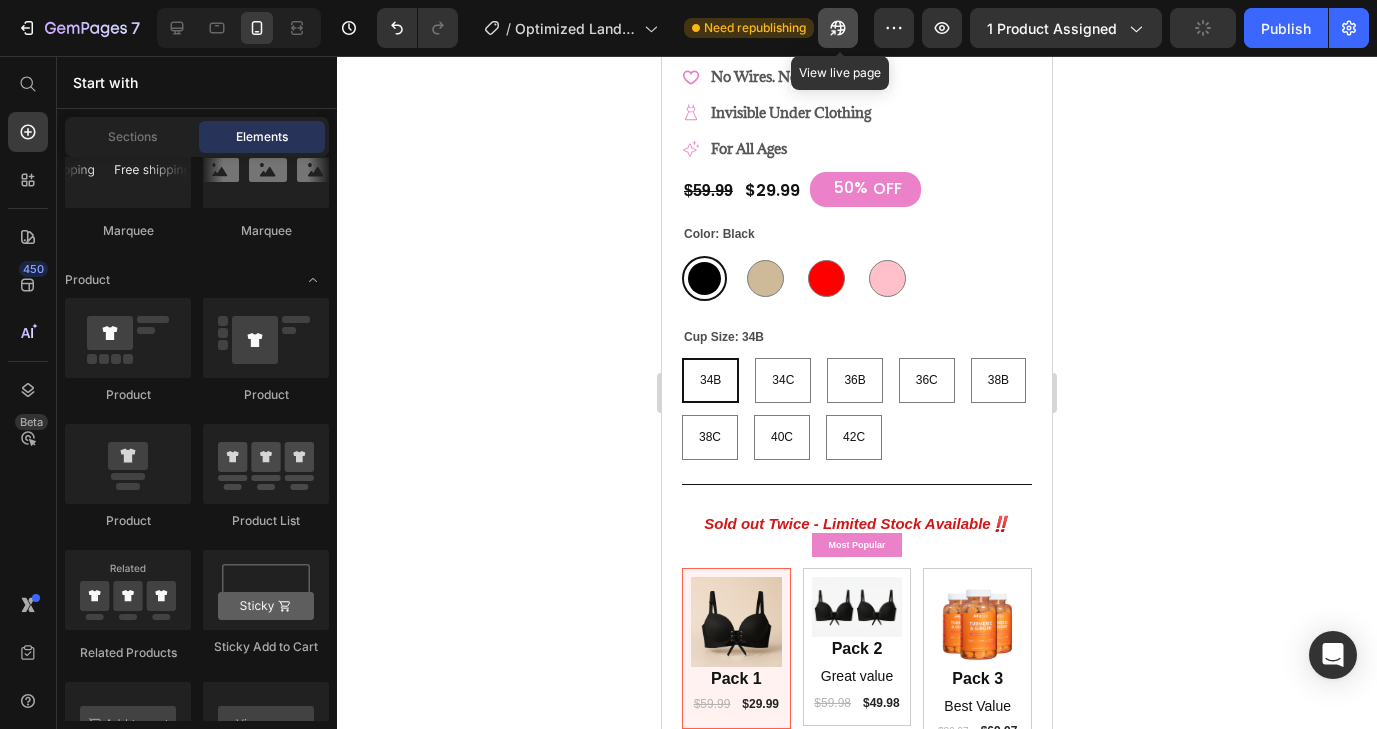 click 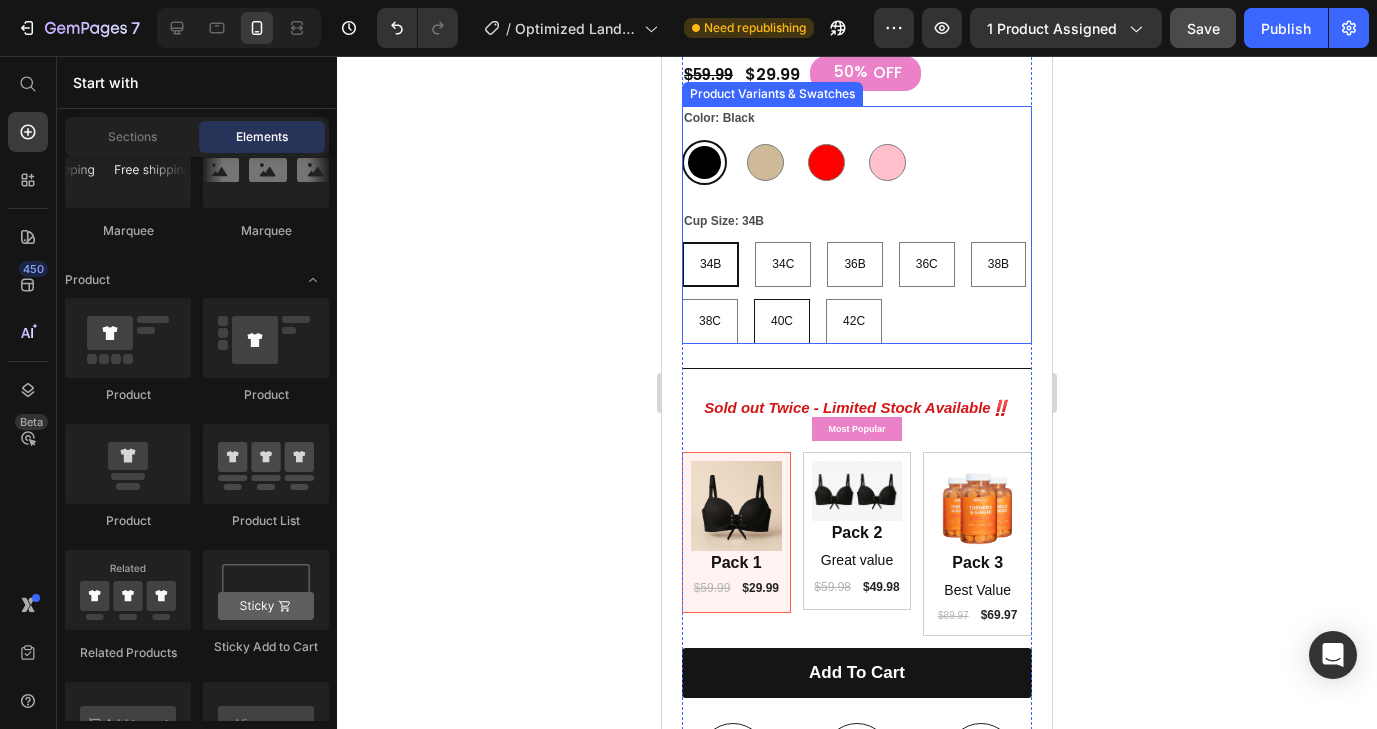 scroll, scrollTop: 730, scrollLeft: 0, axis: vertical 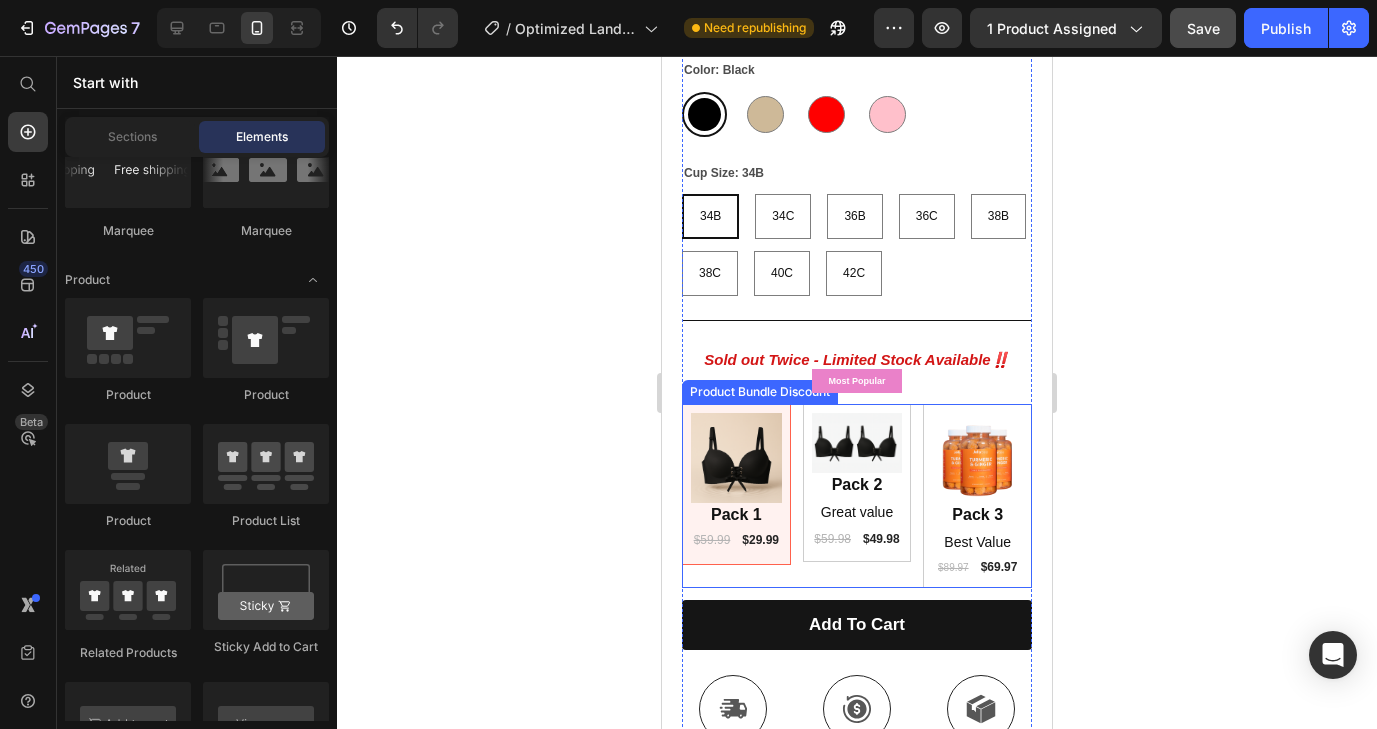 click on "Image Pack 1 Text Block $59.99 Product Price $29.99 Product Price Row Row Image Most Popular Product Badge Pack 2 Text Block Great value Text Block $59.98 Product Price $49.98 Product Price Row Row Image Pack 3 Text Block Best Value Text Block $89.97 Product Price $69.97 Product Price Row Row" at bounding box center [857, 496] 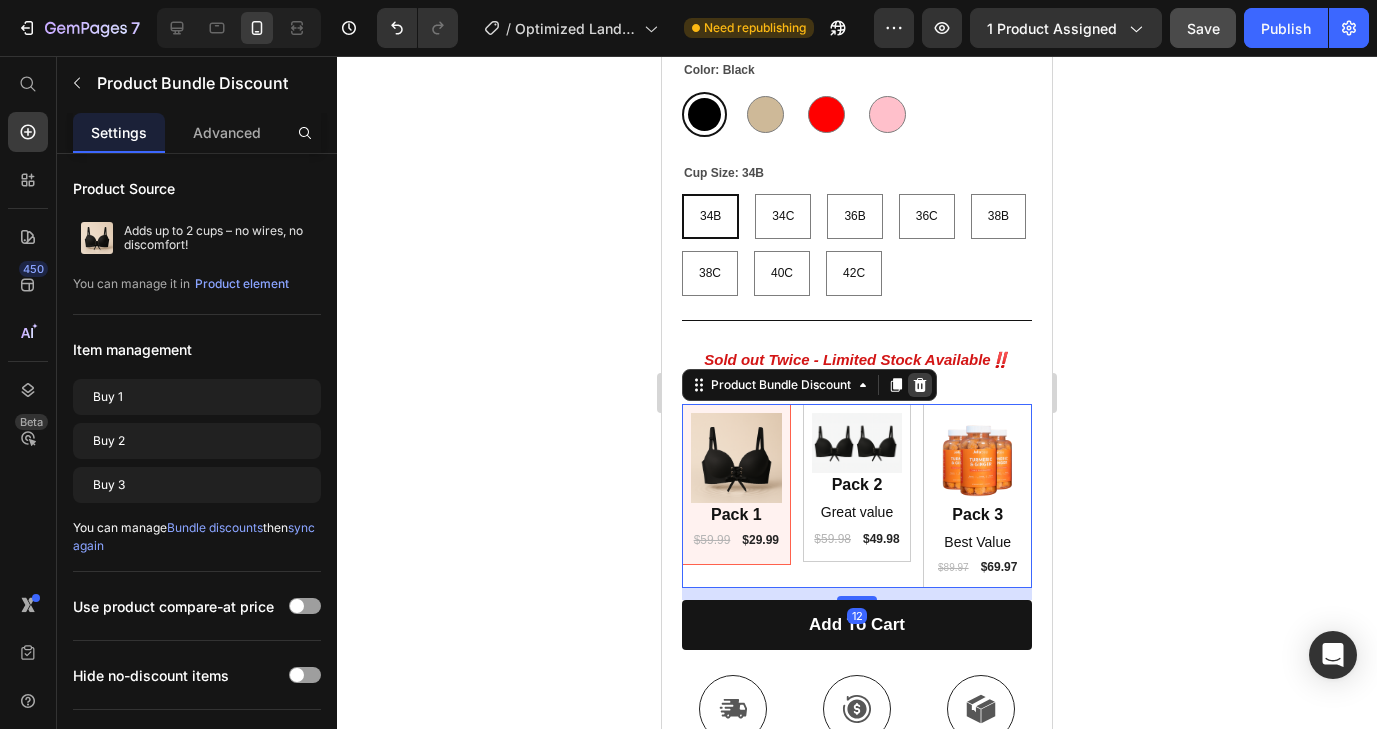 click 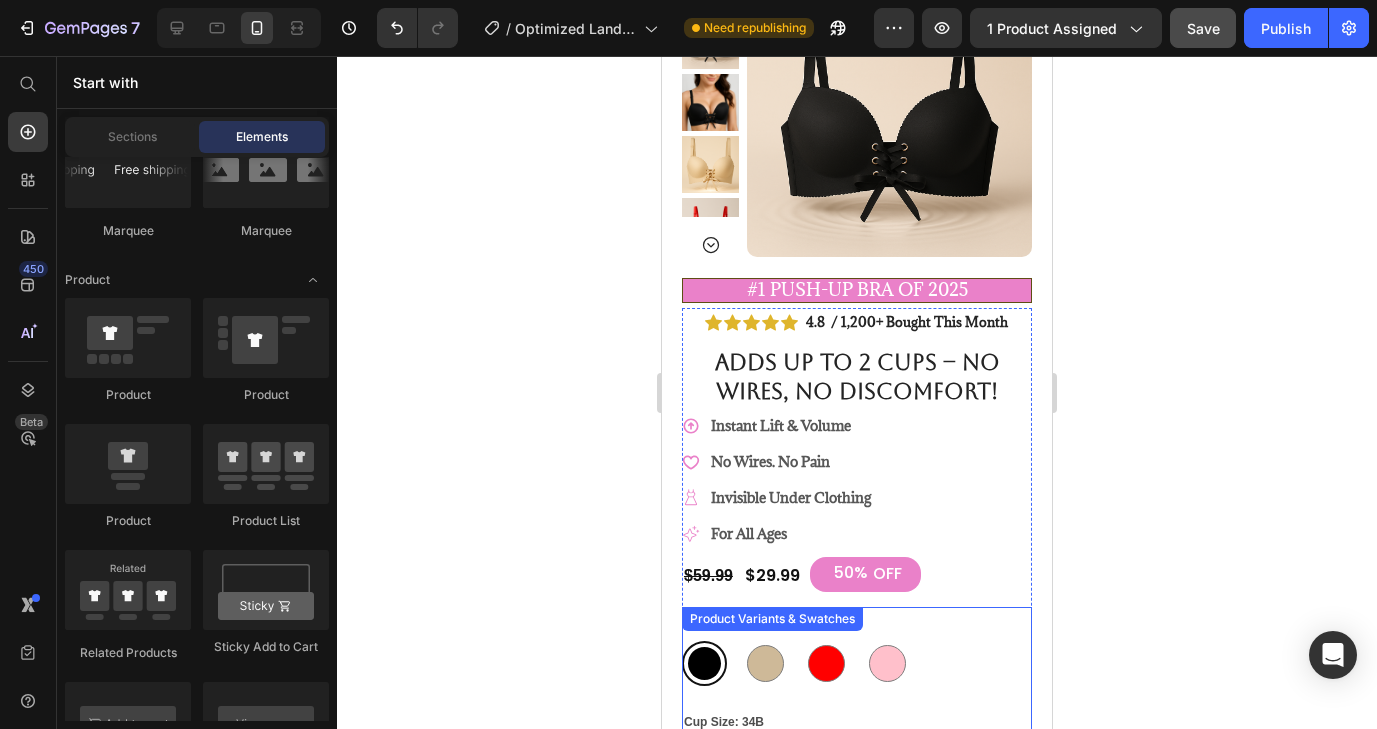 scroll, scrollTop: 0, scrollLeft: 0, axis: both 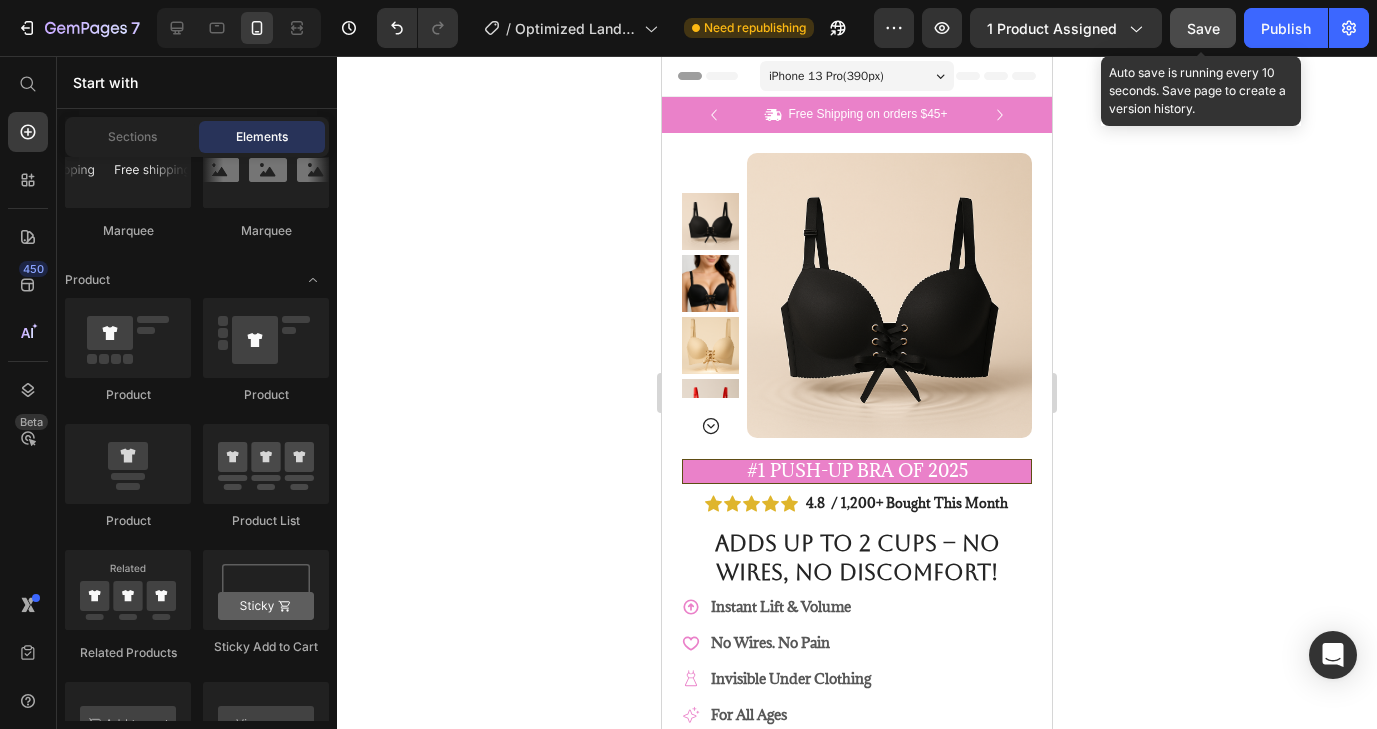 click on "Save" 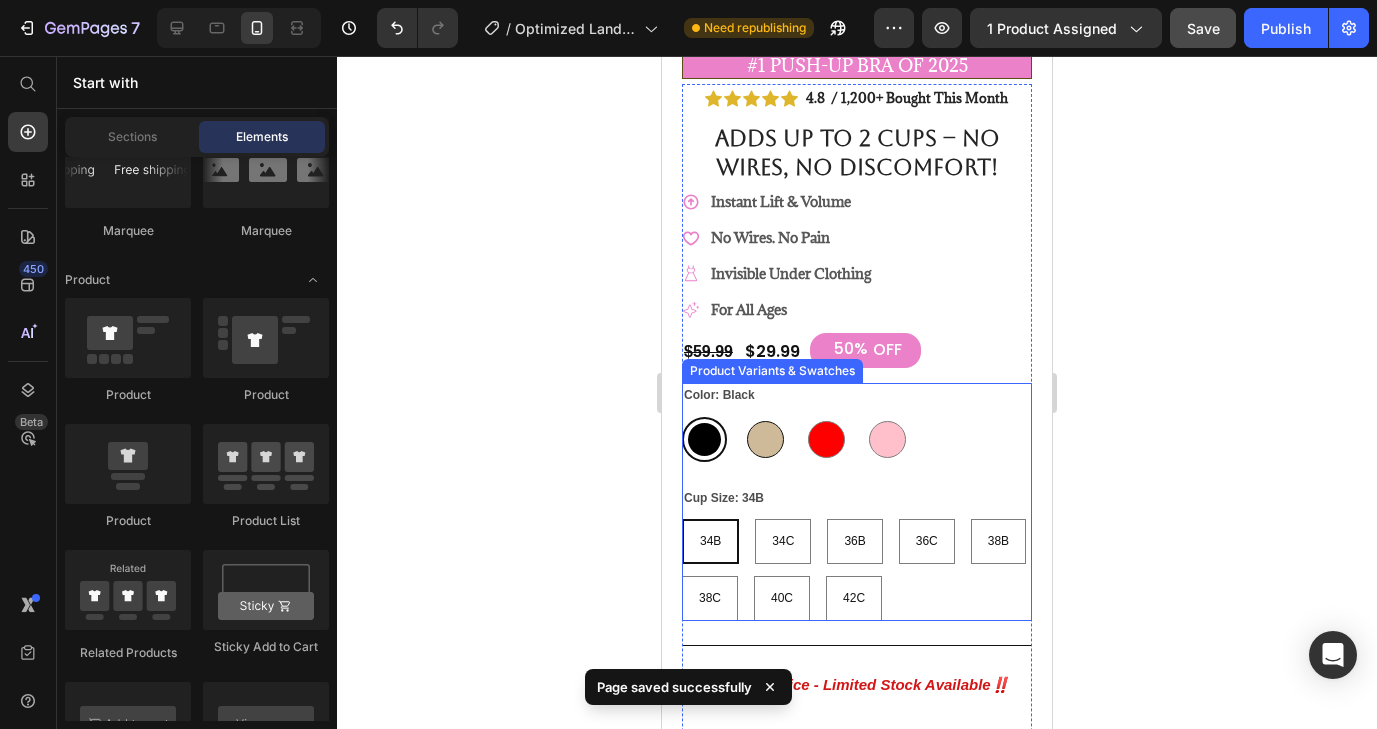 scroll, scrollTop: 392, scrollLeft: 0, axis: vertical 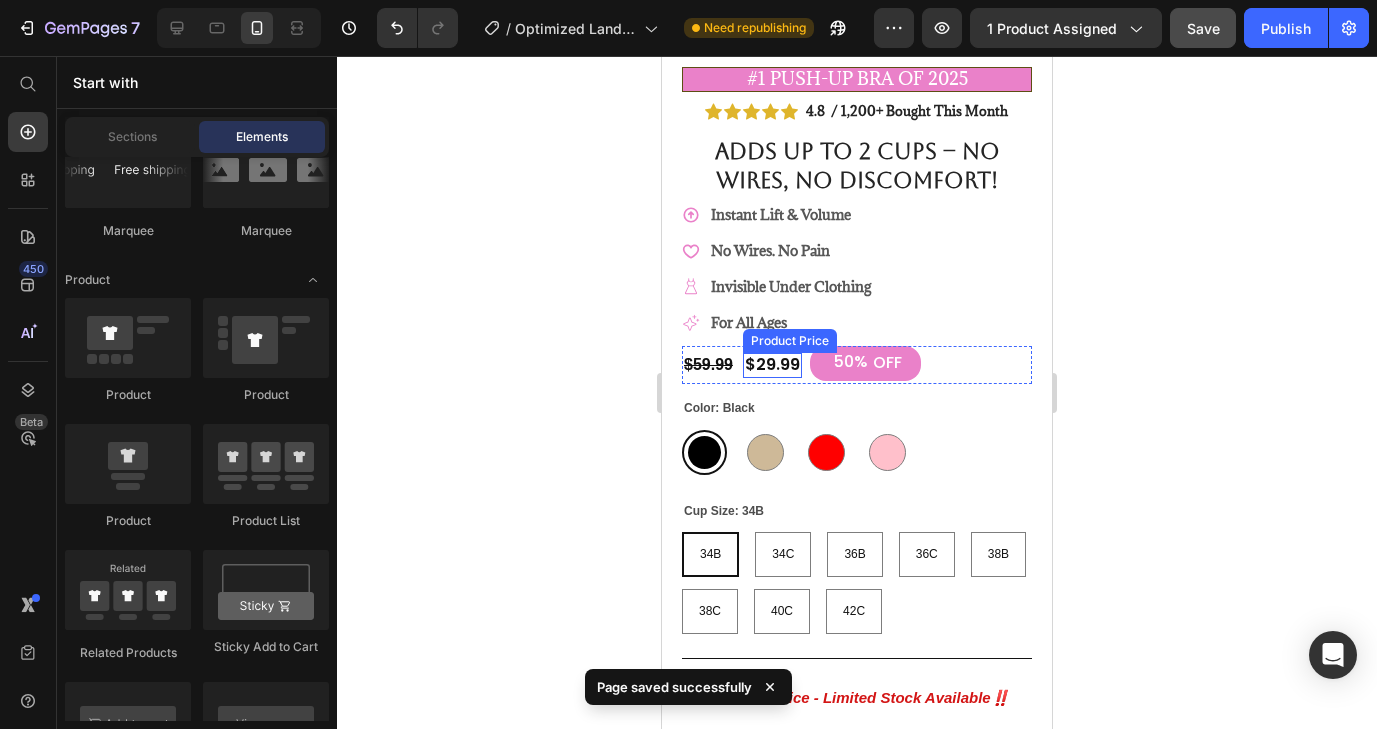 click on "$29.99" at bounding box center [772, 365] 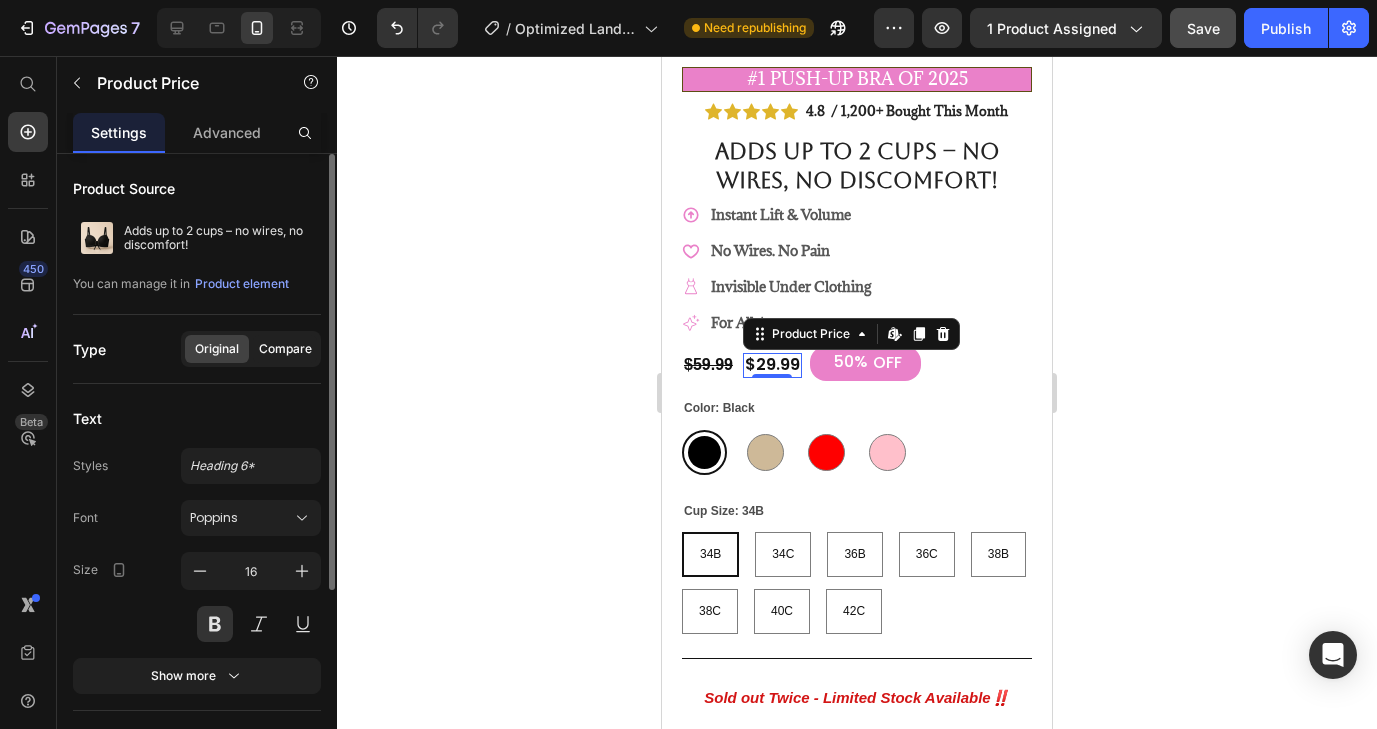 click on "Compare" 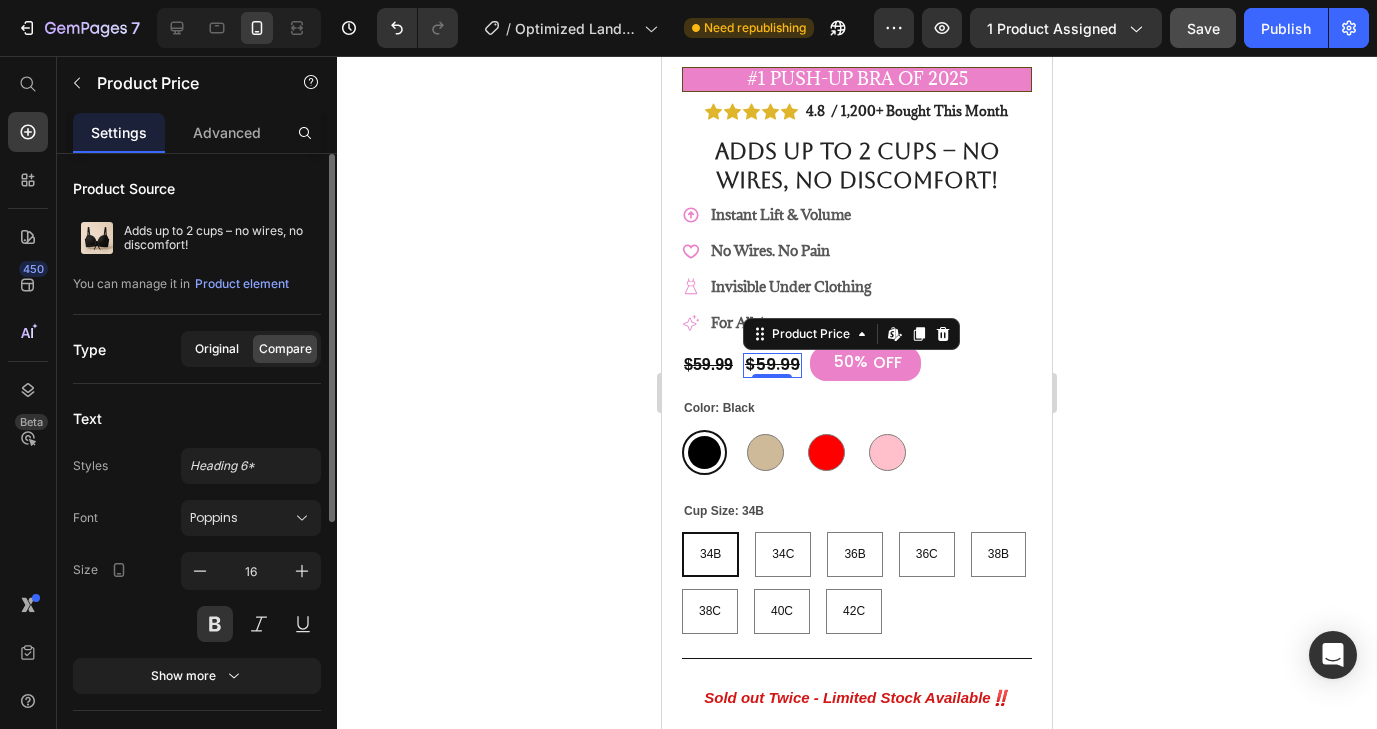 click on "Original" 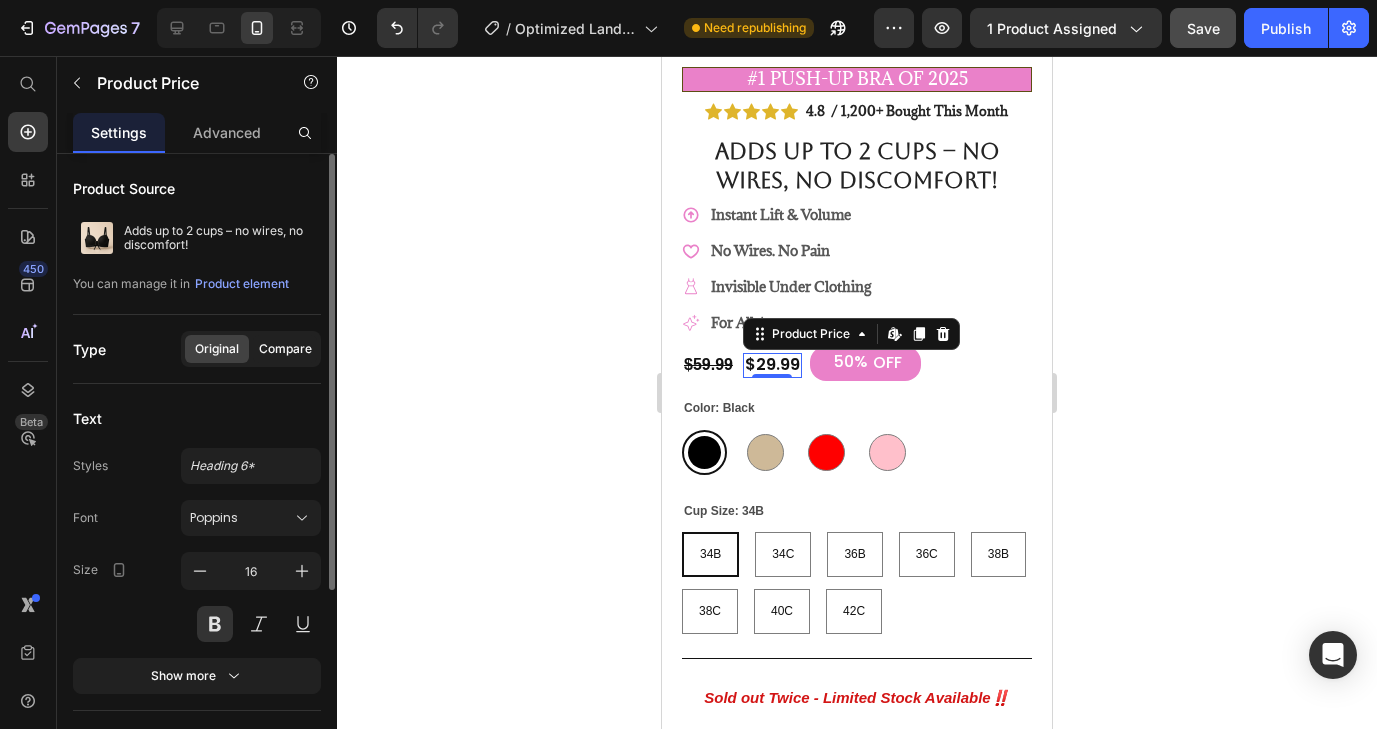 click on "Compare" 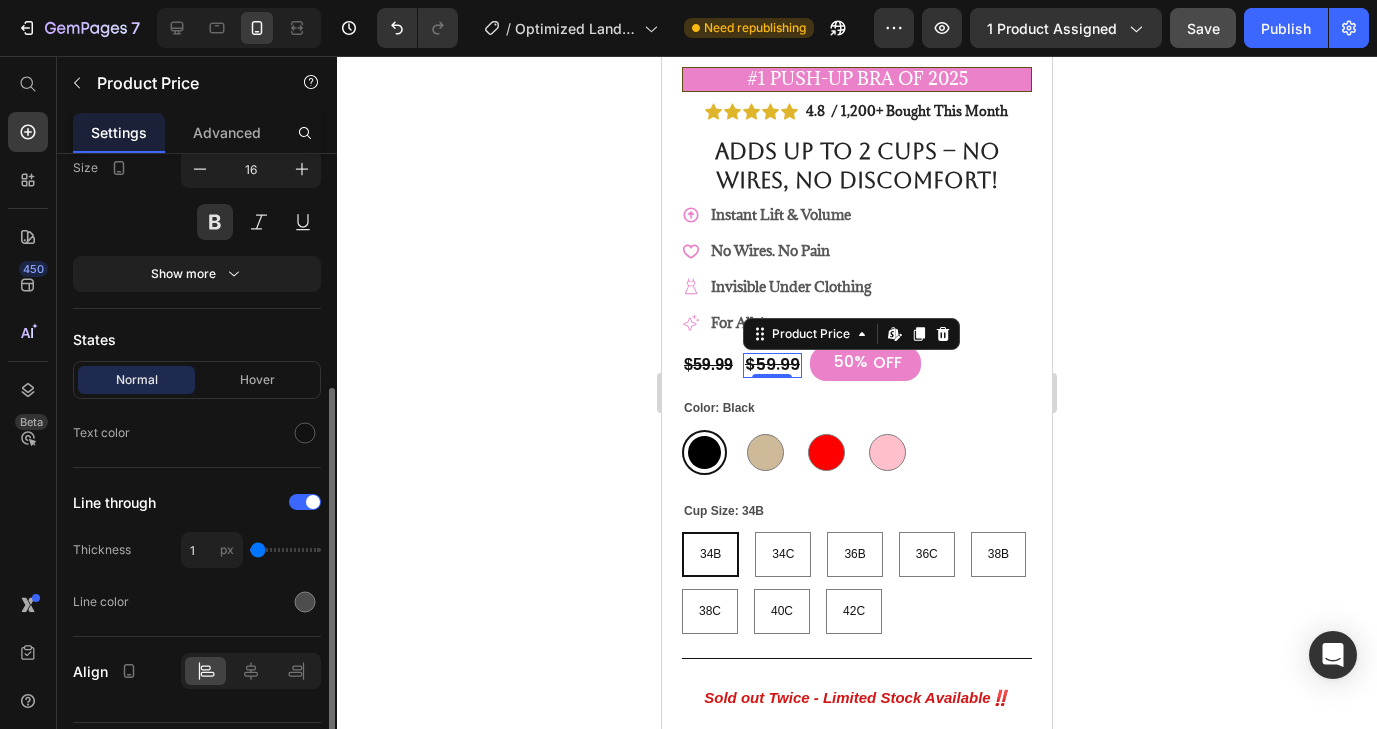 scroll, scrollTop: 453, scrollLeft: 0, axis: vertical 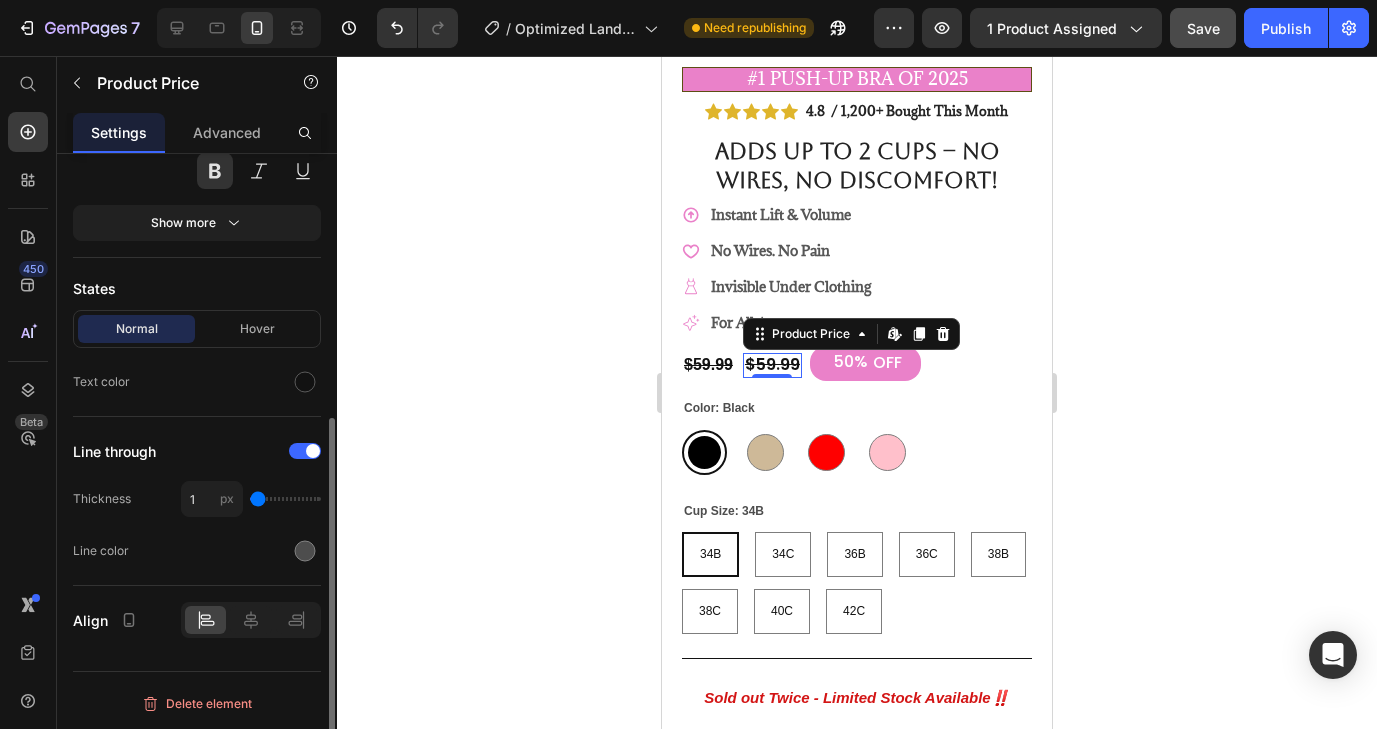click at bounding box center [251, 171] 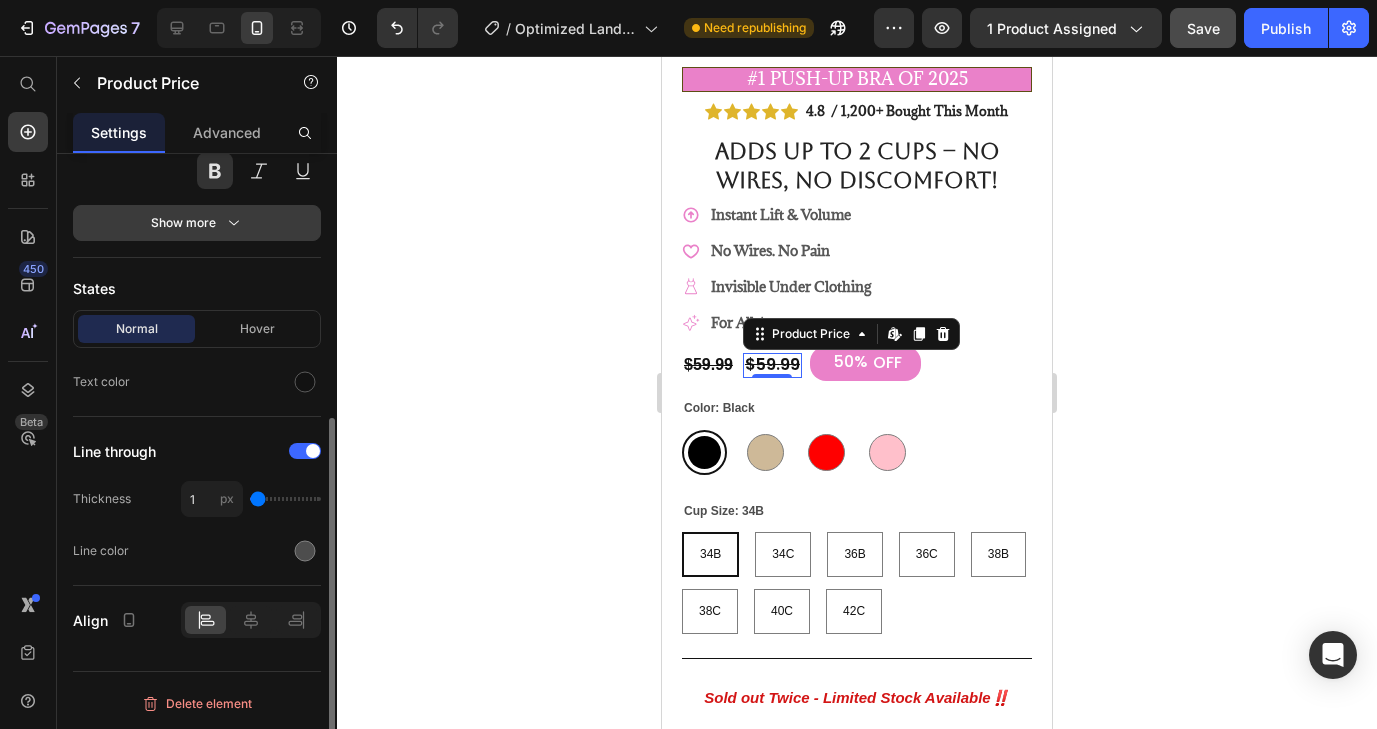 click on "Show more" at bounding box center (197, 223) 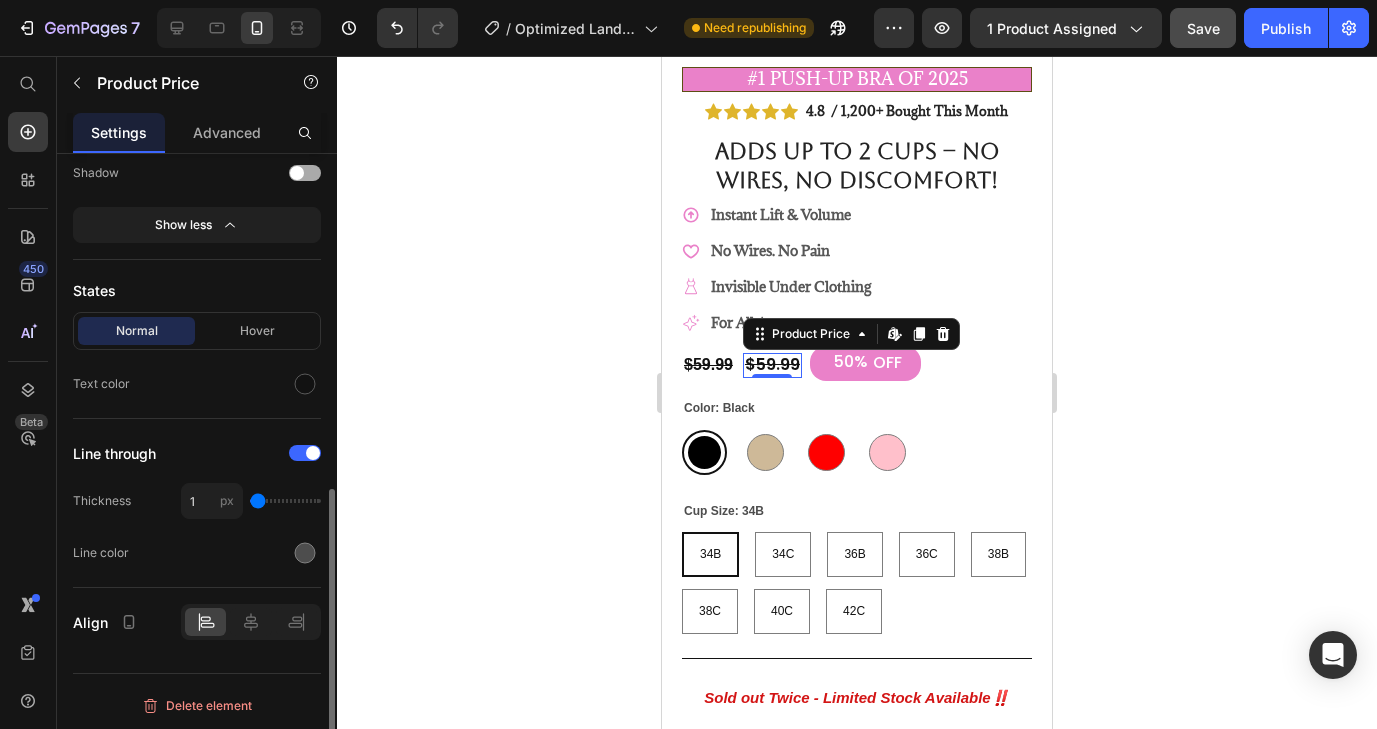scroll, scrollTop: 0, scrollLeft: 0, axis: both 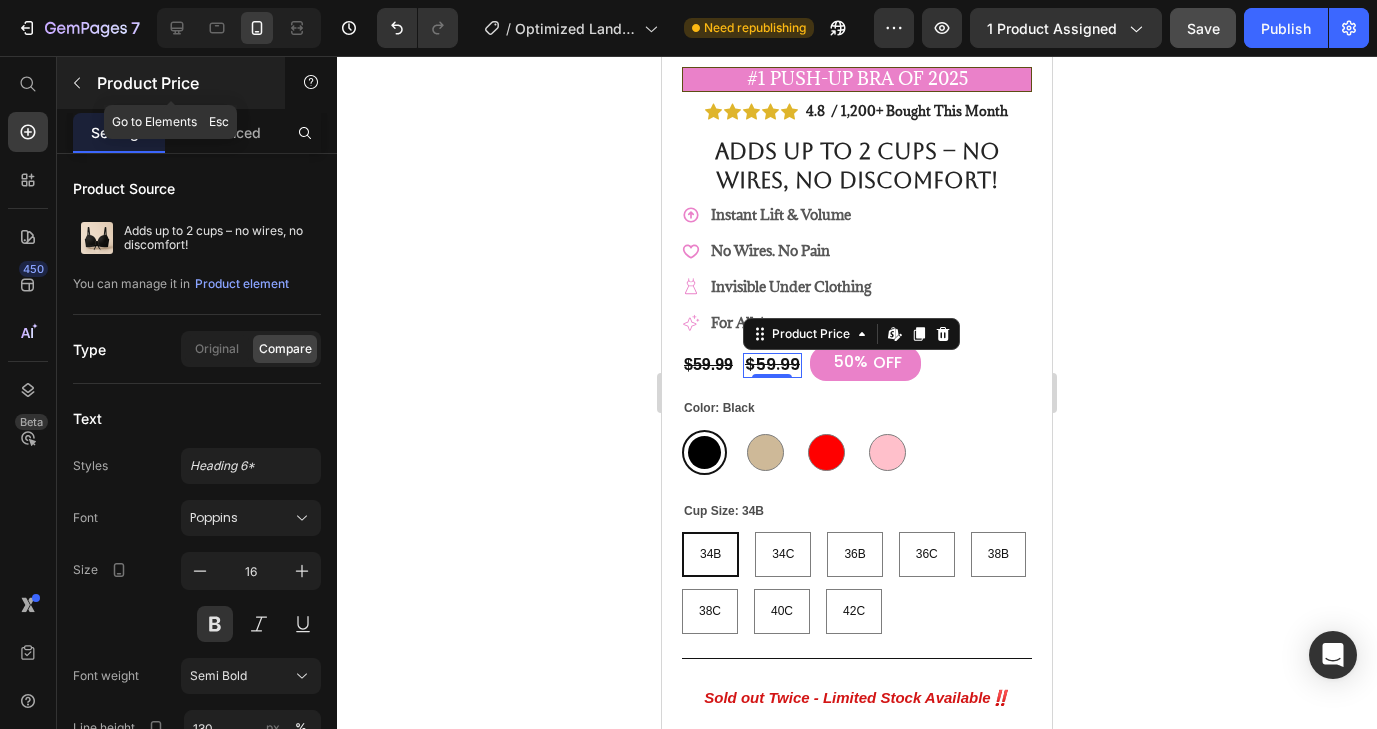 click 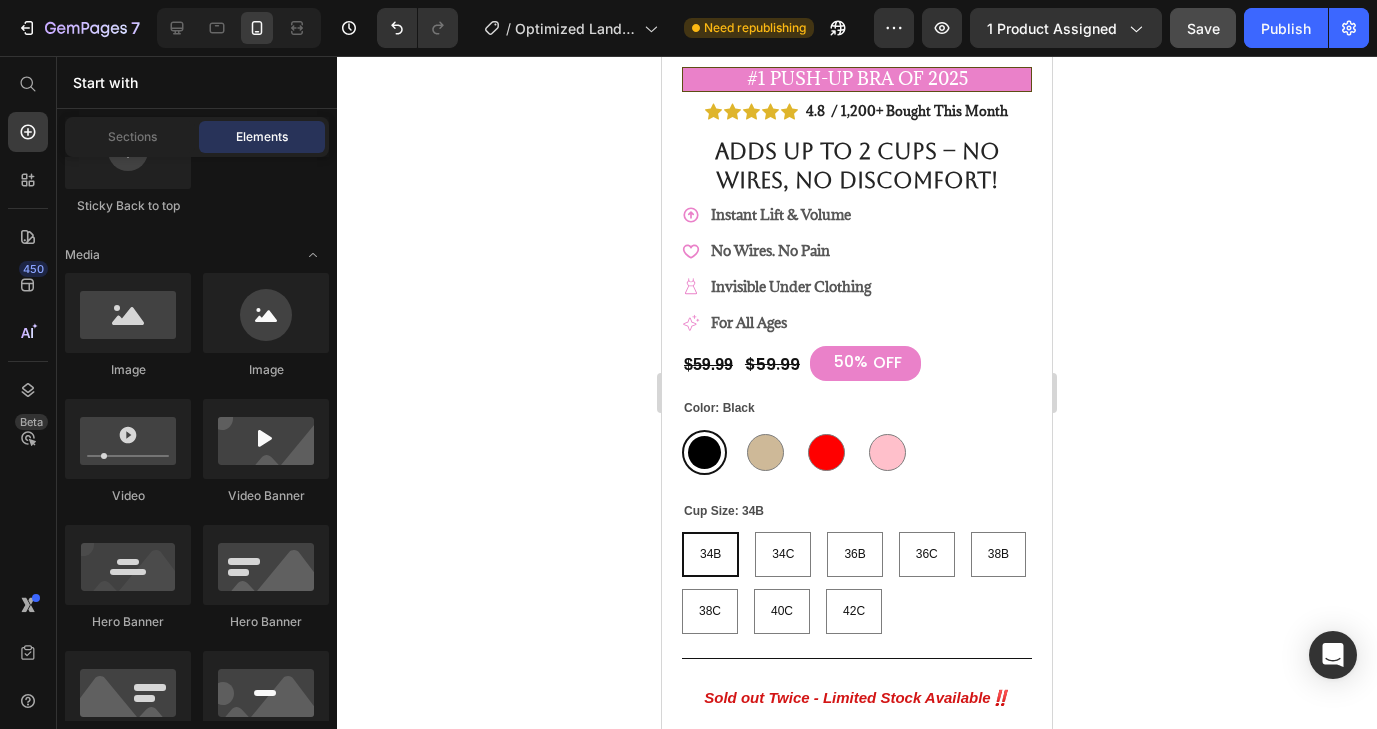 scroll, scrollTop: 0, scrollLeft: 0, axis: both 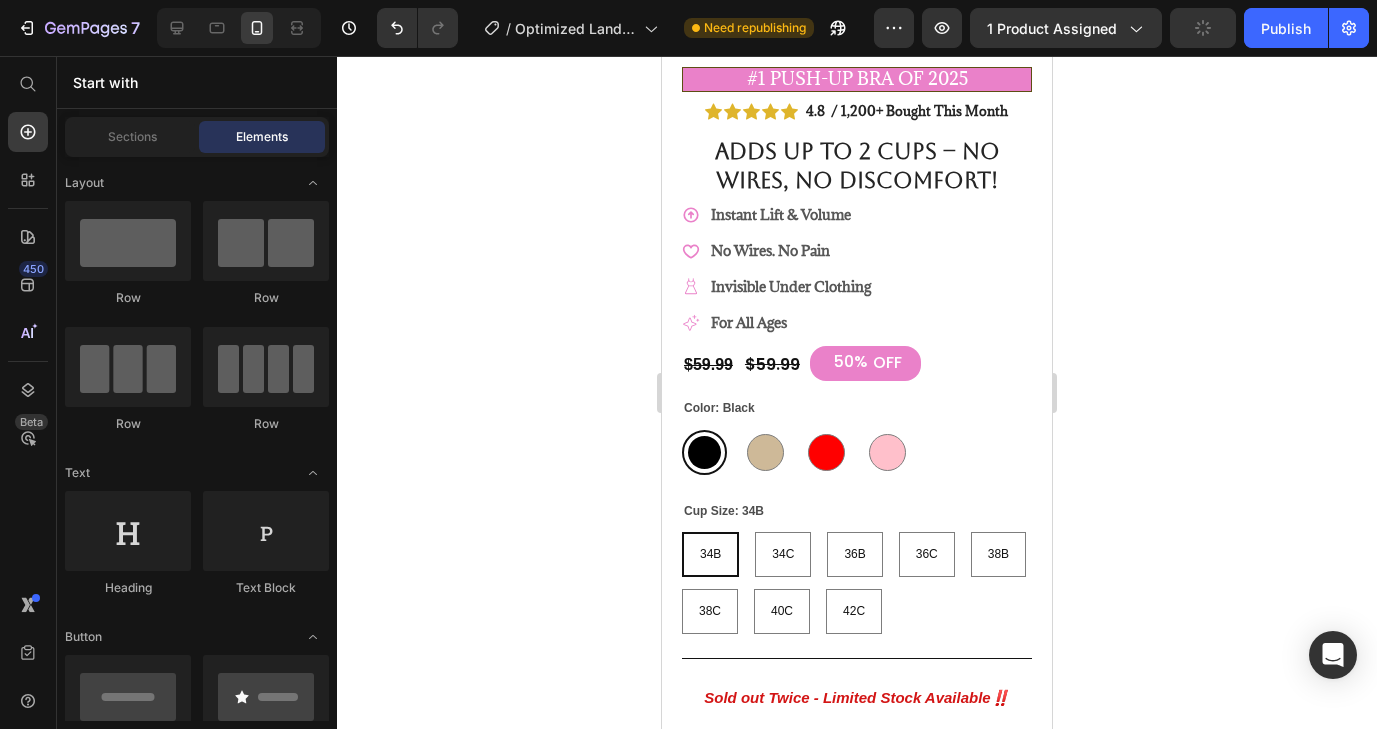 click on "Start with" at bounding box center [197, 82] 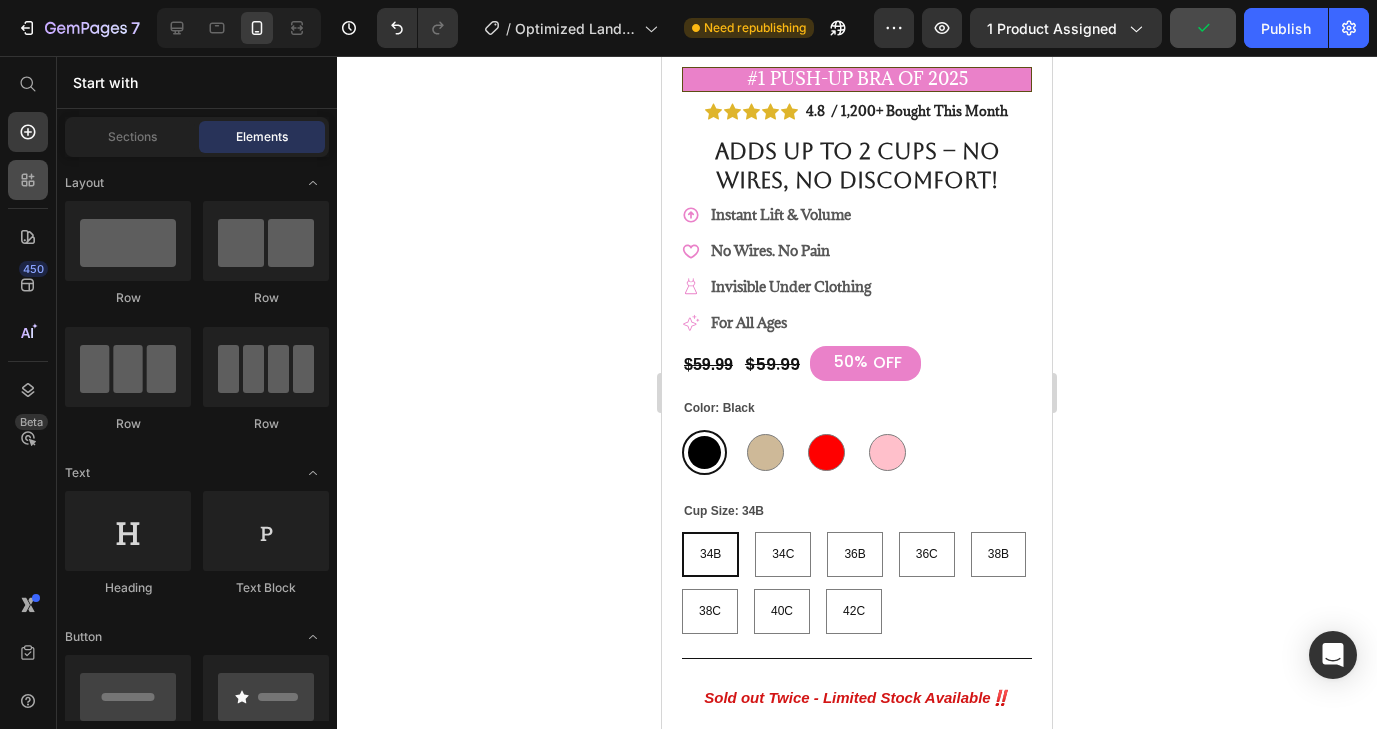 click 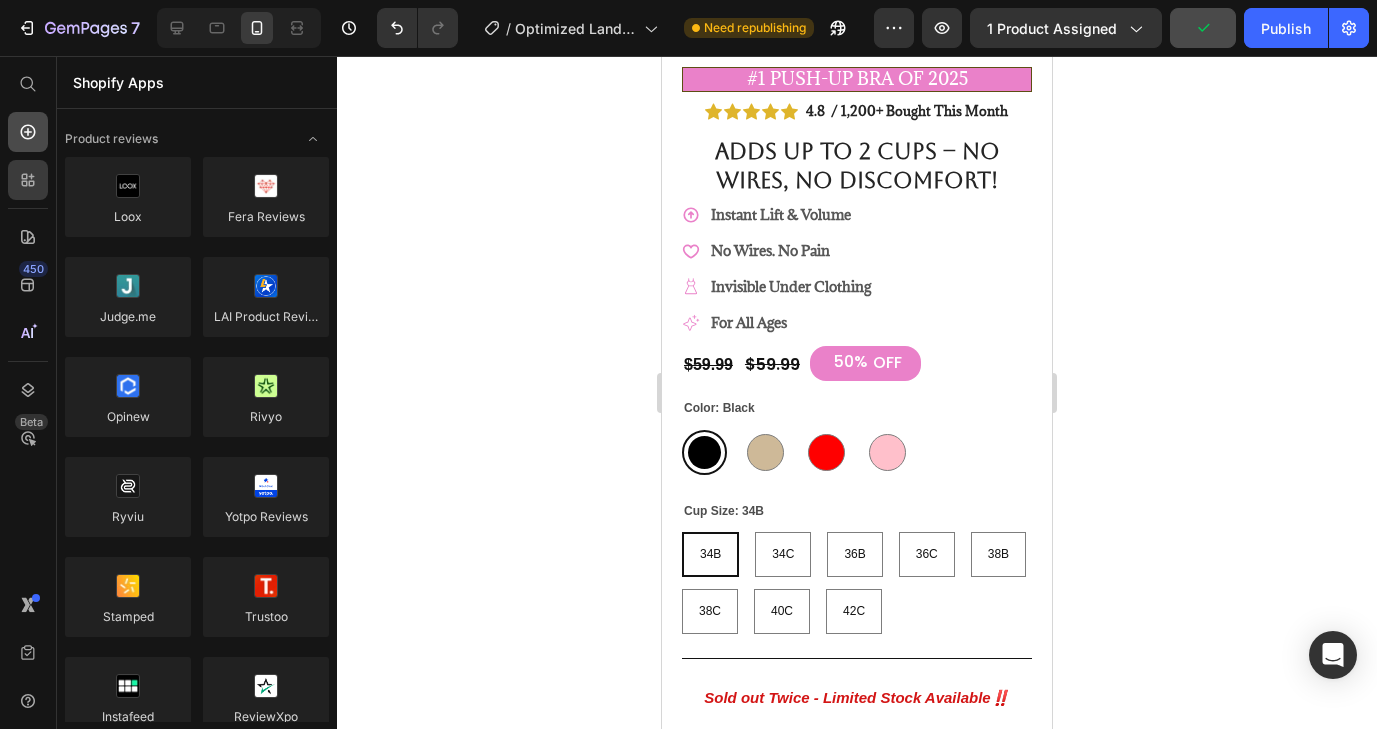 click 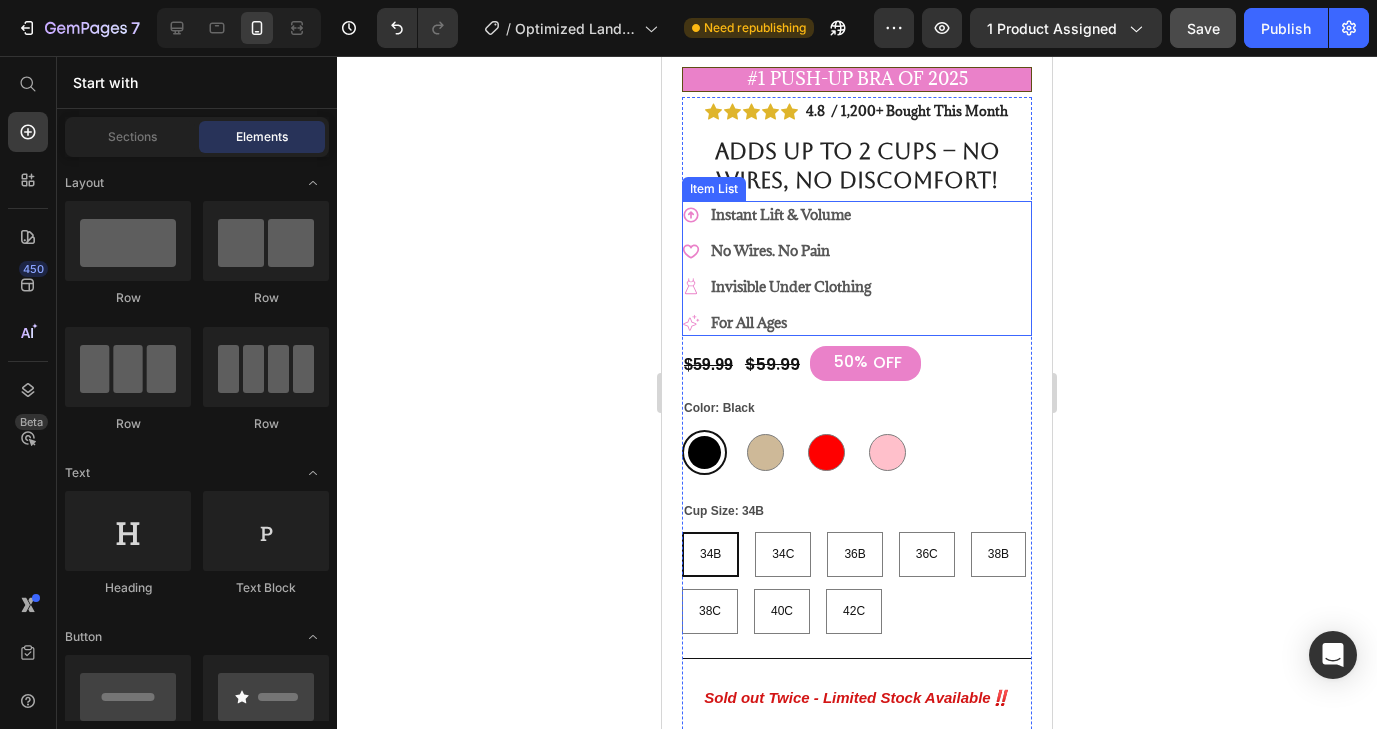 scroll, scrollTop: 0, scrollLeft: 0, axis: both 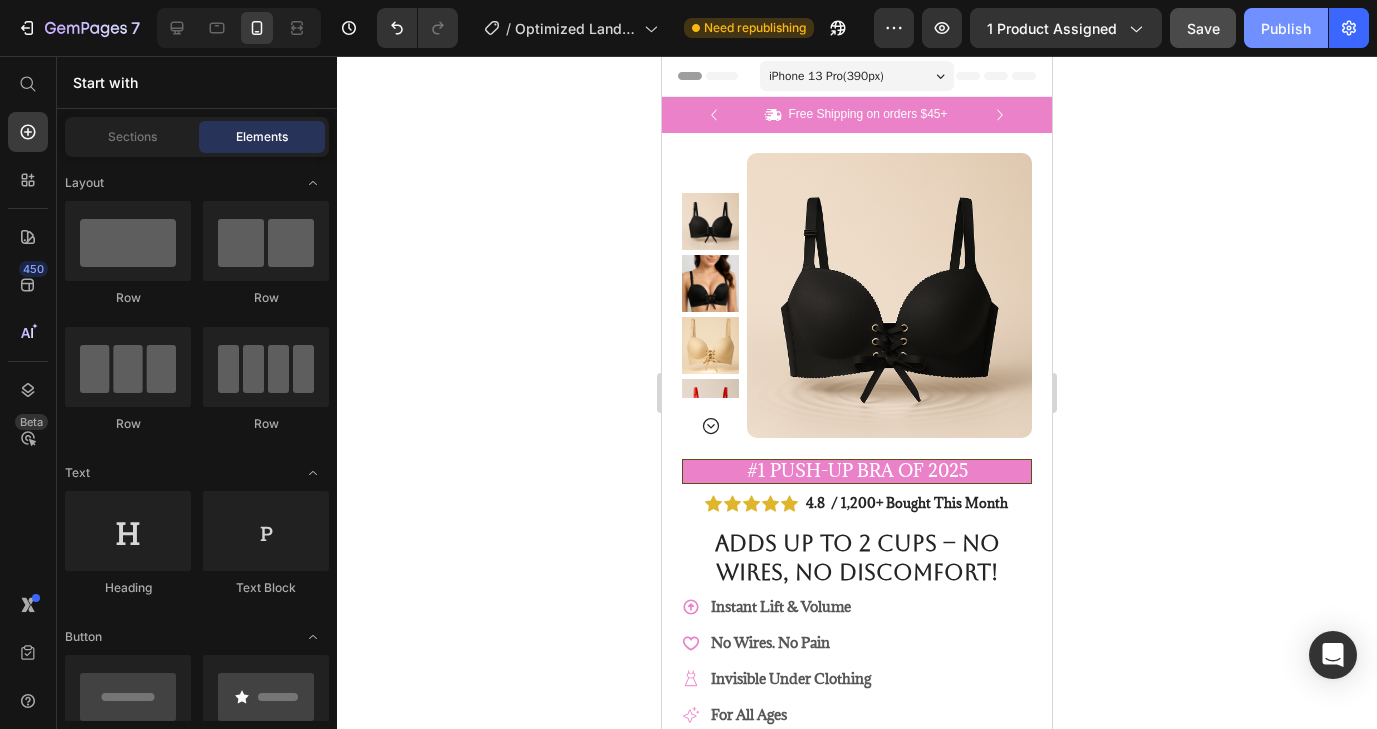 click on "Publish" 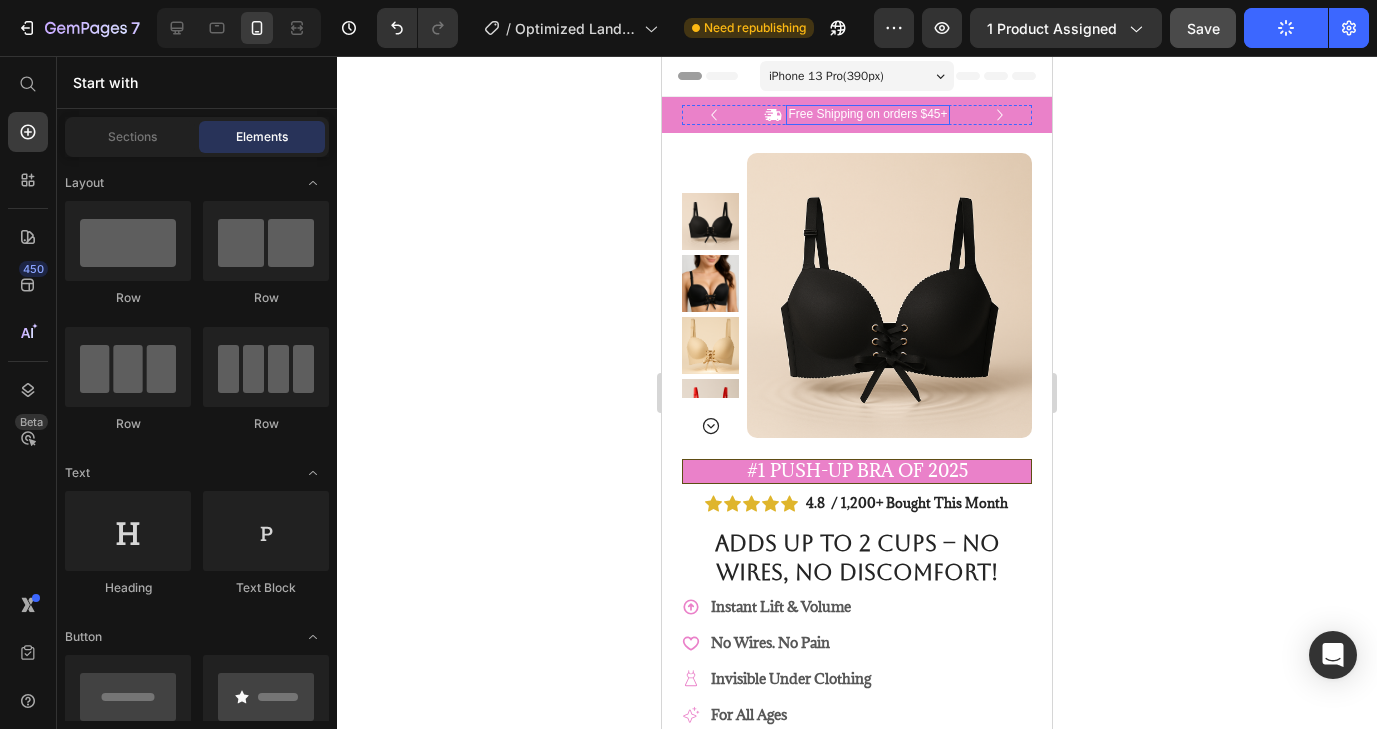 click on "Product Images #1 Push-Up Bra of 2025 Text Block Row Icon Icon Icon Icon Icon Icon List 4.8  / 1,200+ Bought This Month  Text Block Row Adds up to 2 cups – no wires, no discomfort! Product Title
Instant Lift & Volume
No Wires. No Pain
Invisible Under Clothing
For All Ages Item List $59.99 Product Price $59.99 Product Price 50% OFF Discount Tag Row Color: Black Black Black Khaki Khaki Red Red Pink Pink Cup Size: 34B 34B 34B 34B 34C 34C 34C 36B 36B 36B 36C 36C 36C 38B 38B 38B 38C 38C 38C 40C 40C 40C 42C 42C 42C Product Variants & Swatches                Title Line Sold out Twice - Limited Stock Available‼️ Text Block Text Block Row add to cart Add to Cart
Icon Free Shipping on orders $50+ Text Block
Icon 60-Day MoneyBack Guarantee! Text Block
Icon Fast Tracked Shipping Worldwide! Text Block Row
Benefits" at bounding box center [857, 879] 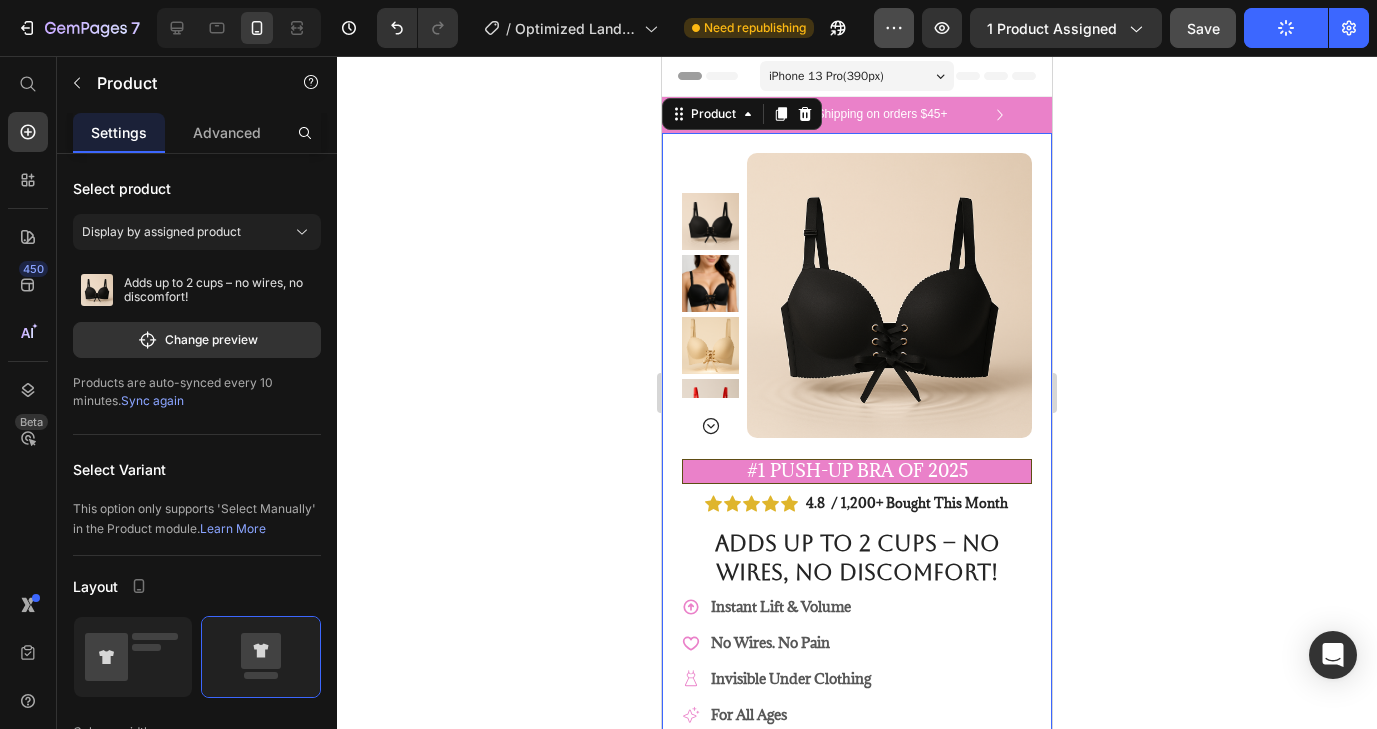 click 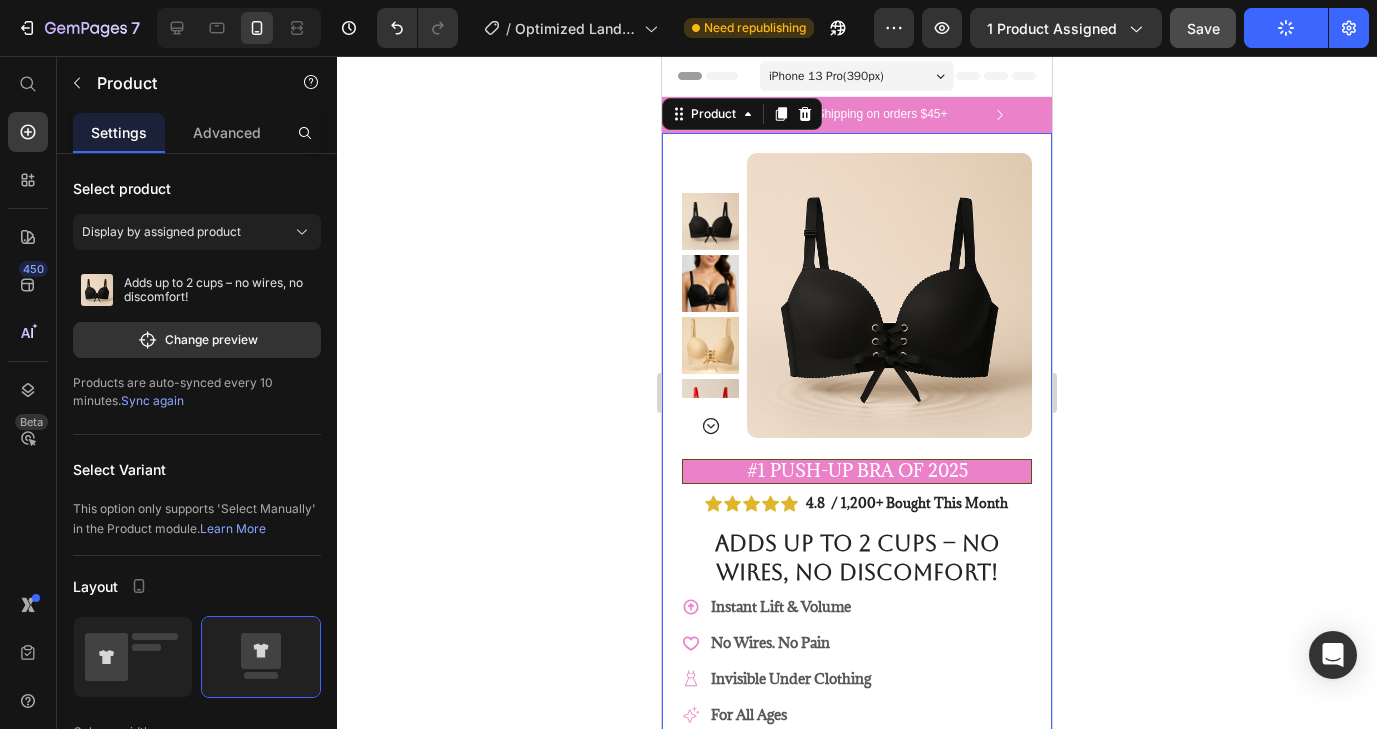 click 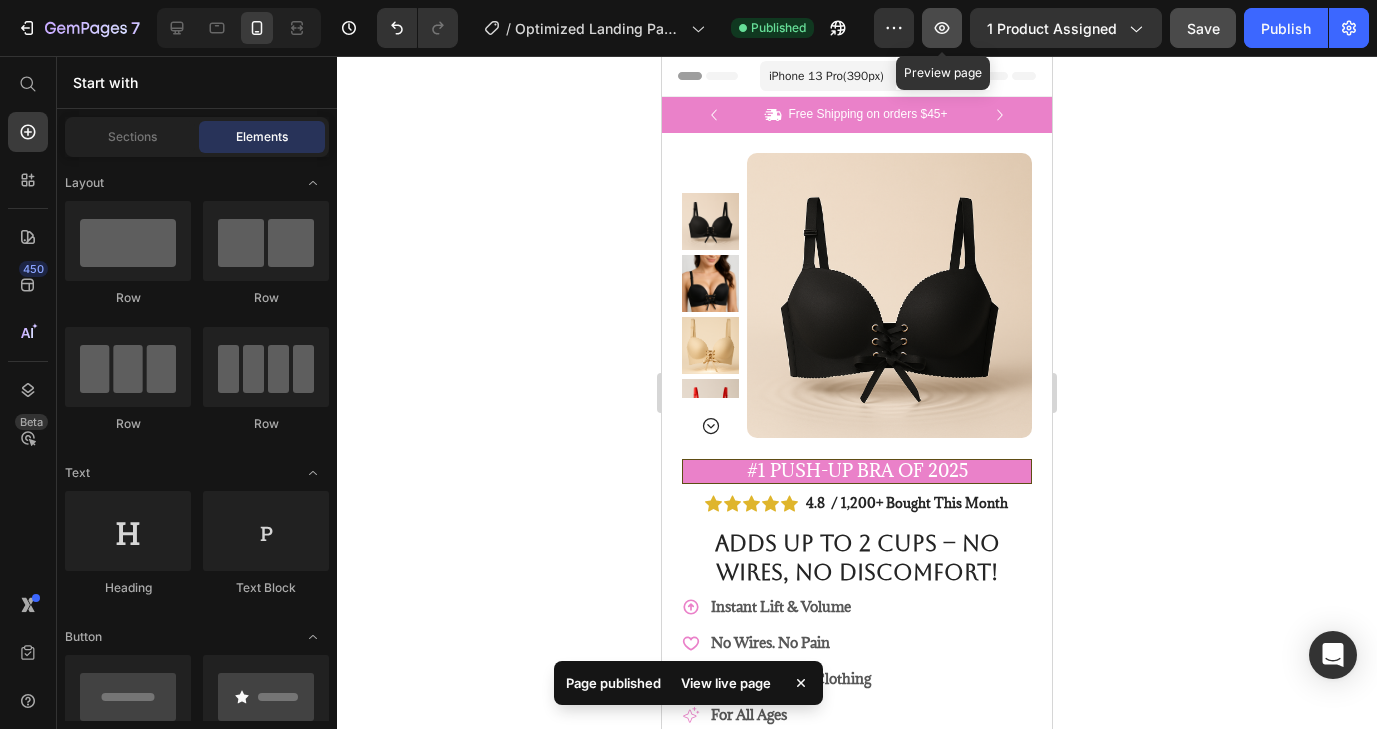 click 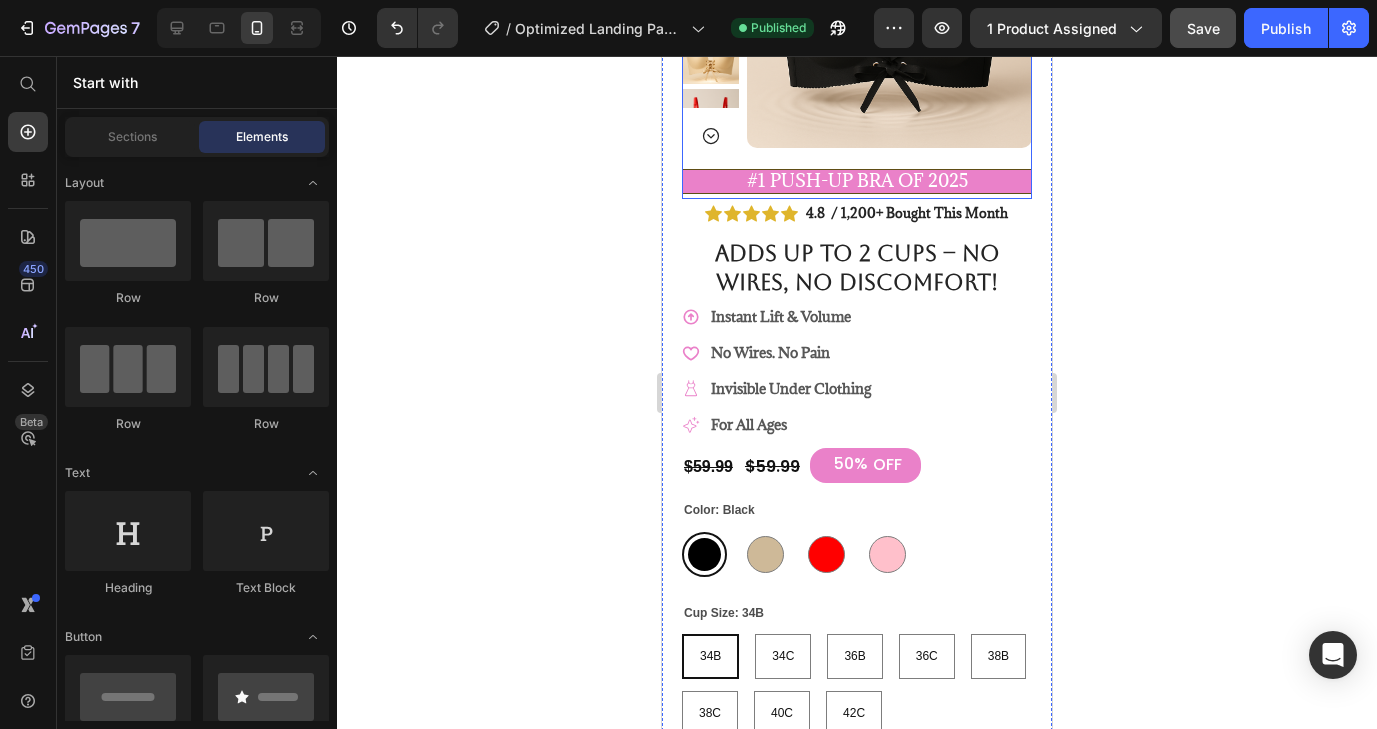 scroll, scrollTop: 295, scrollLeft: 0, axis: vertical 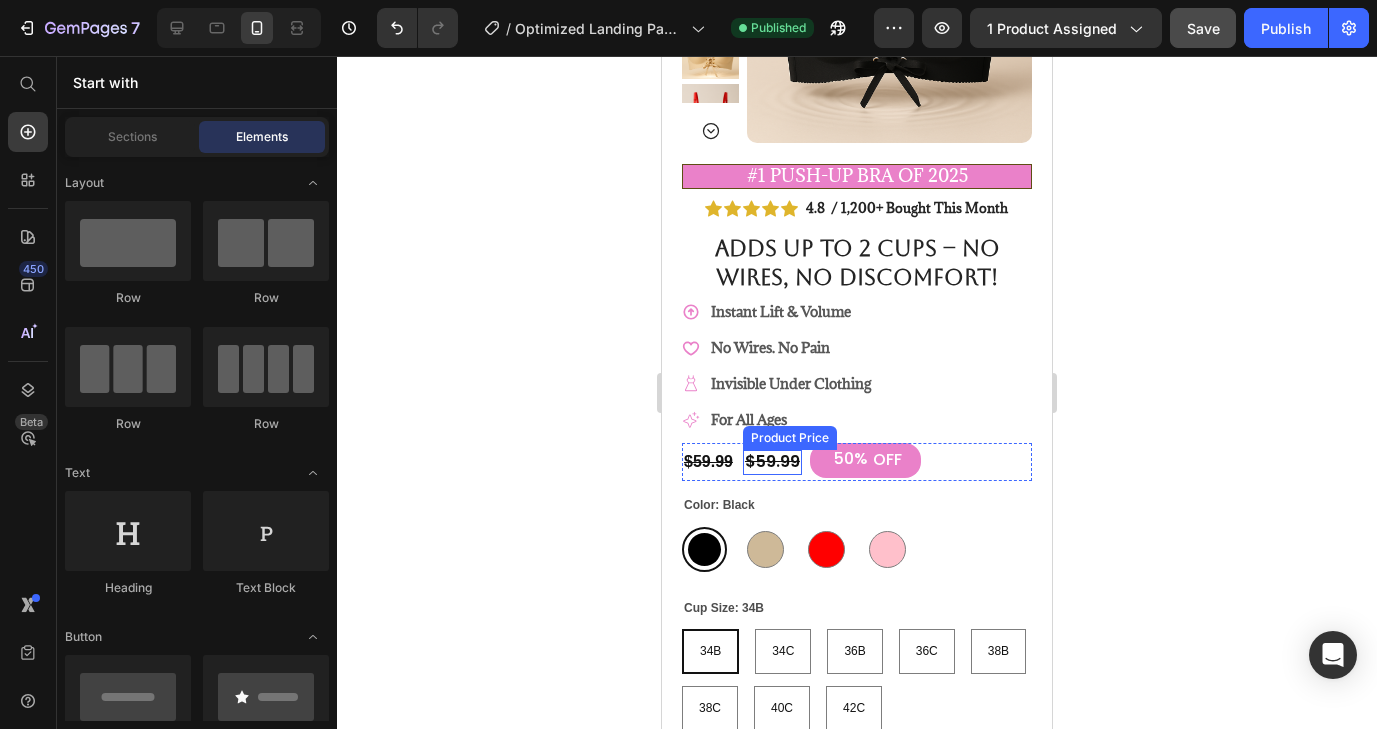 click on "$59.99" at bounding box center [772, 462] 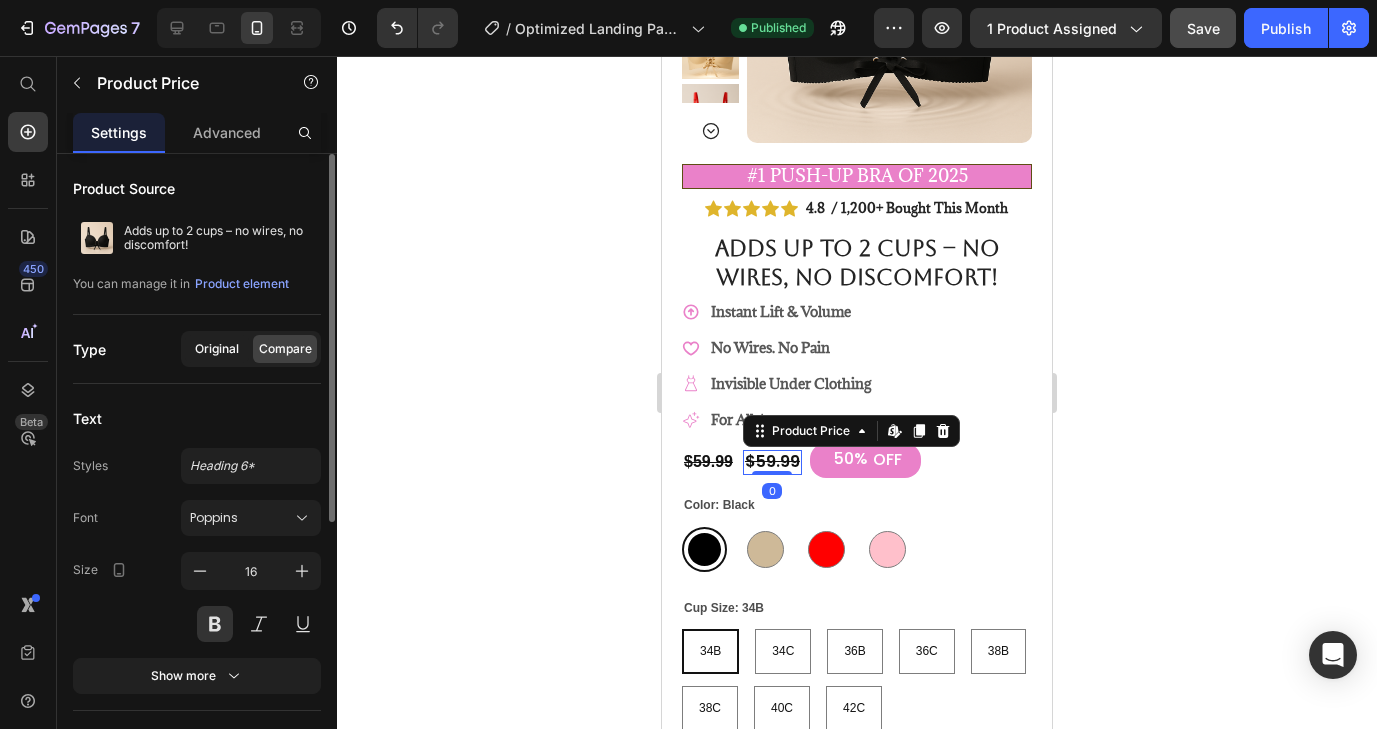 click on "Original" 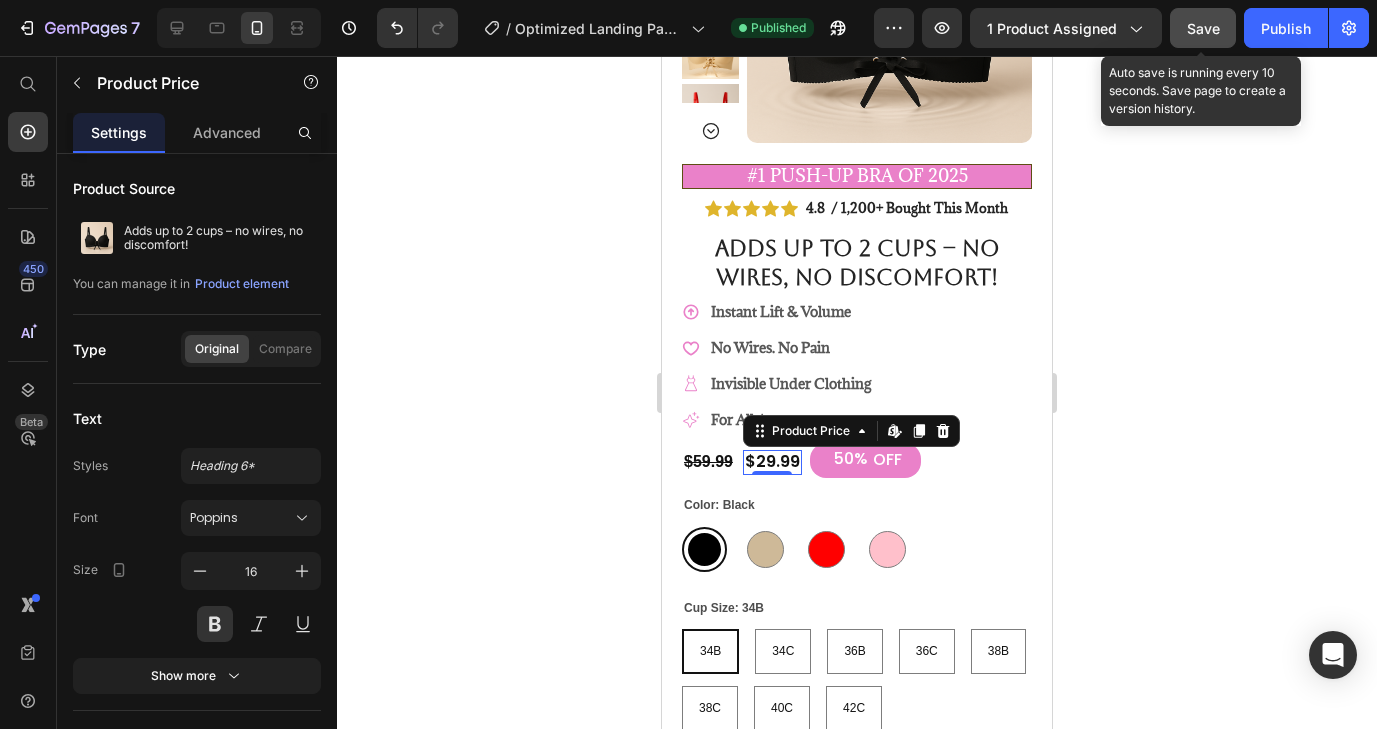 click on "Save" 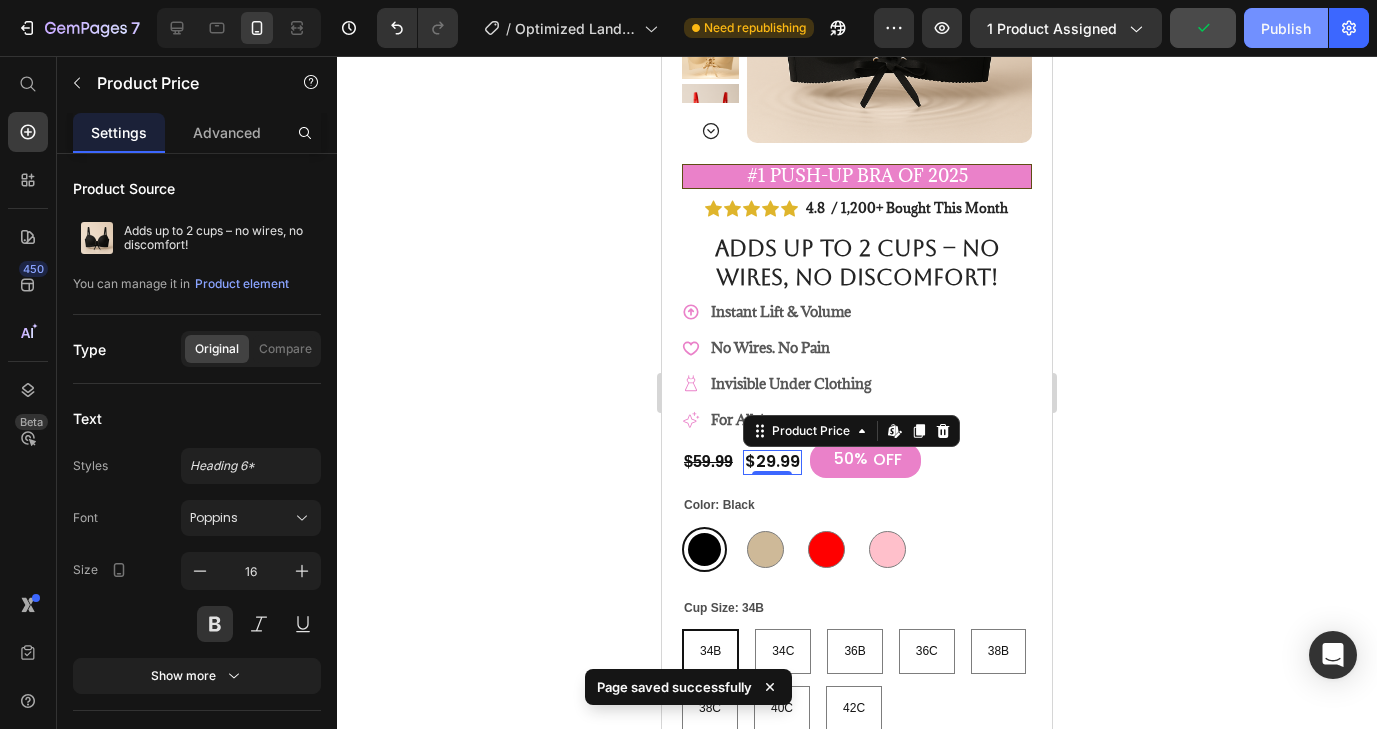 click on "Publish" at bounding box center (1286, 28) 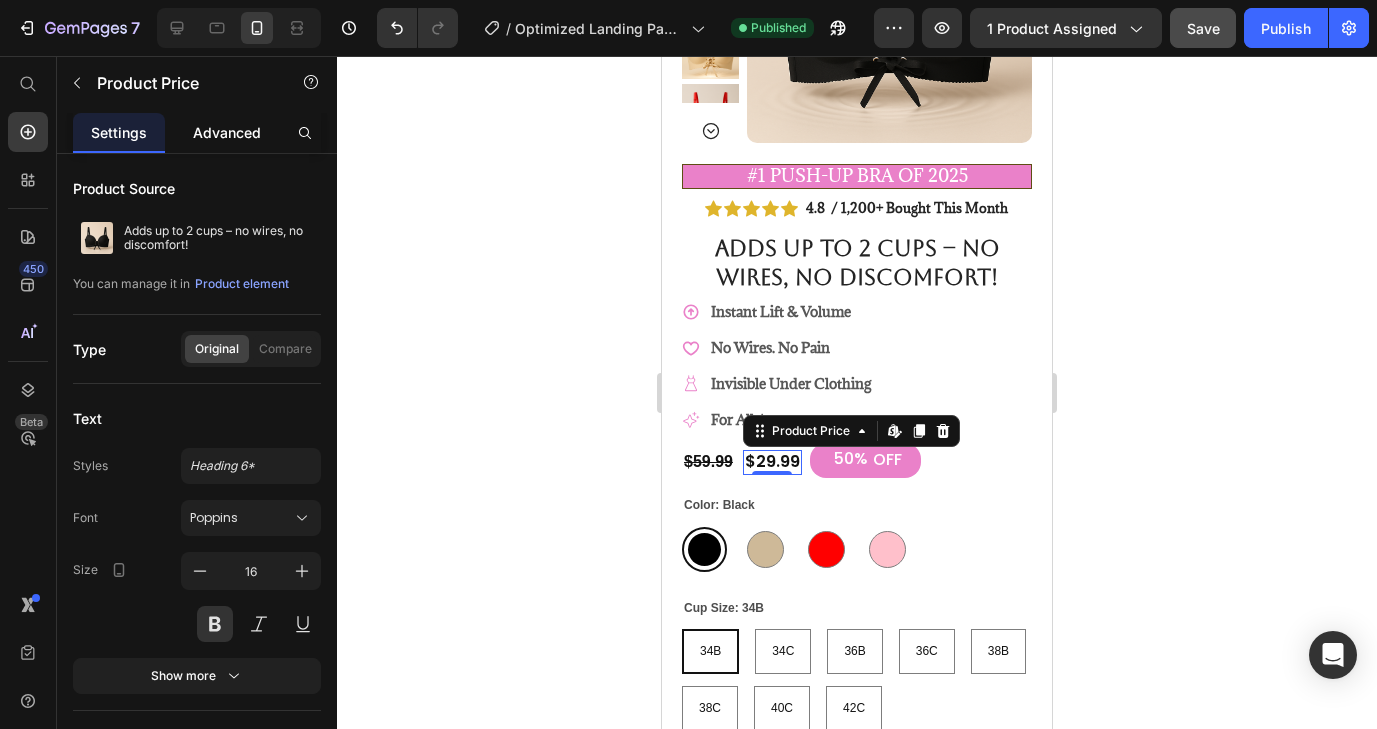click on "Advanced" 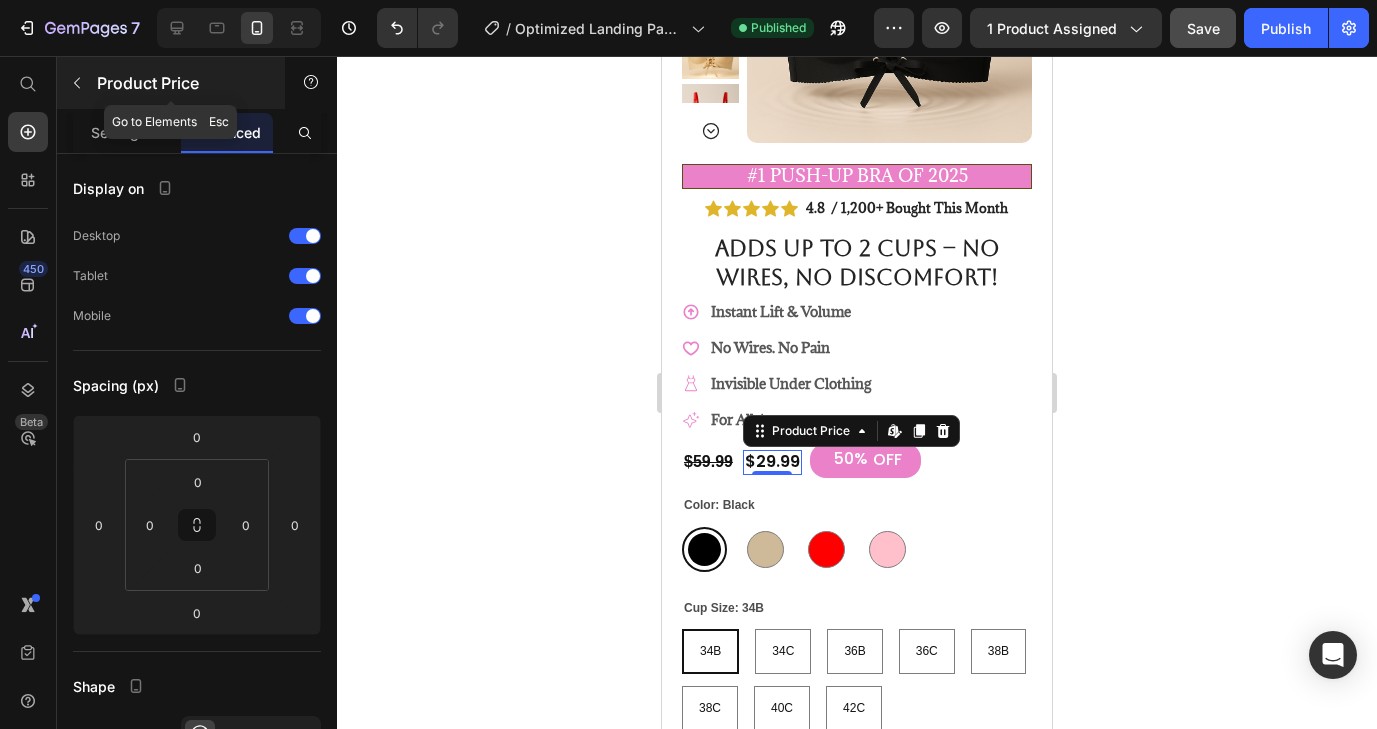 click 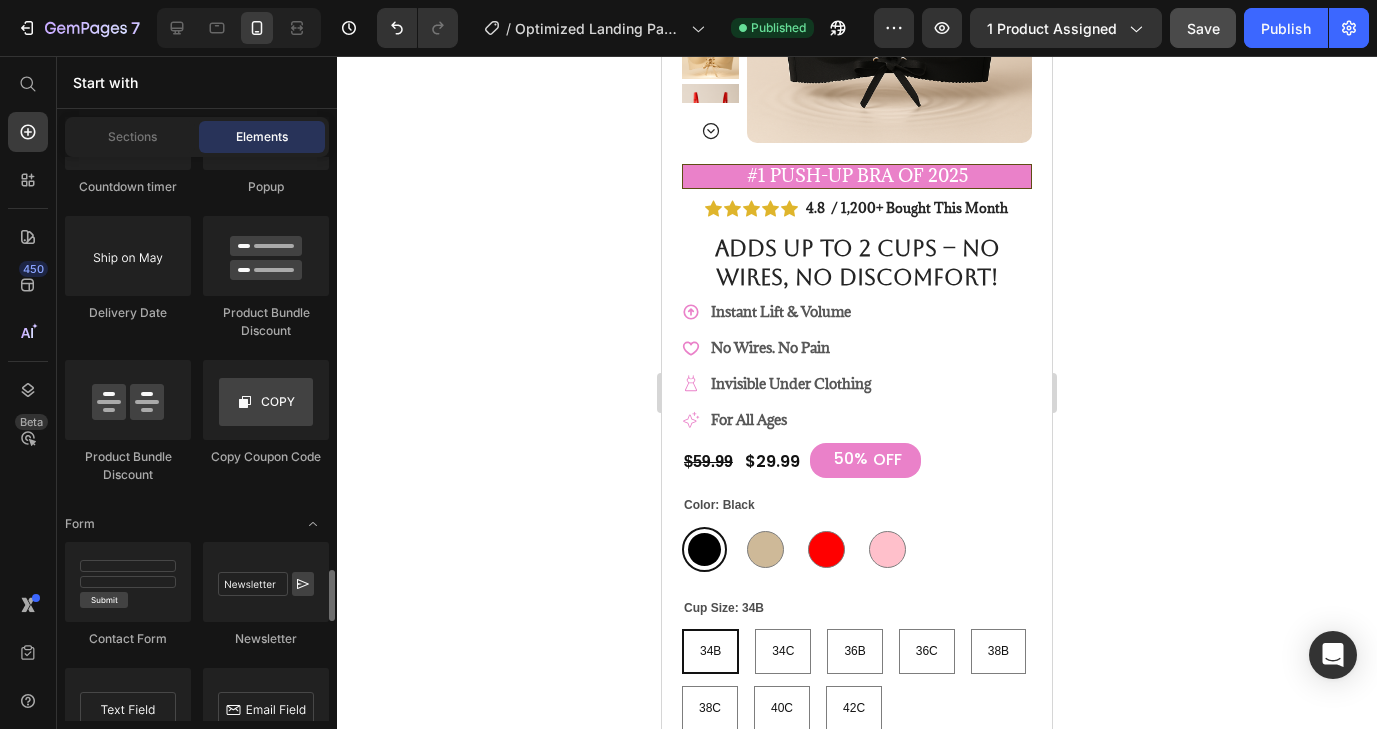 scroll, scrollTop: 4472, scrollLeft: 0, axis: vertical 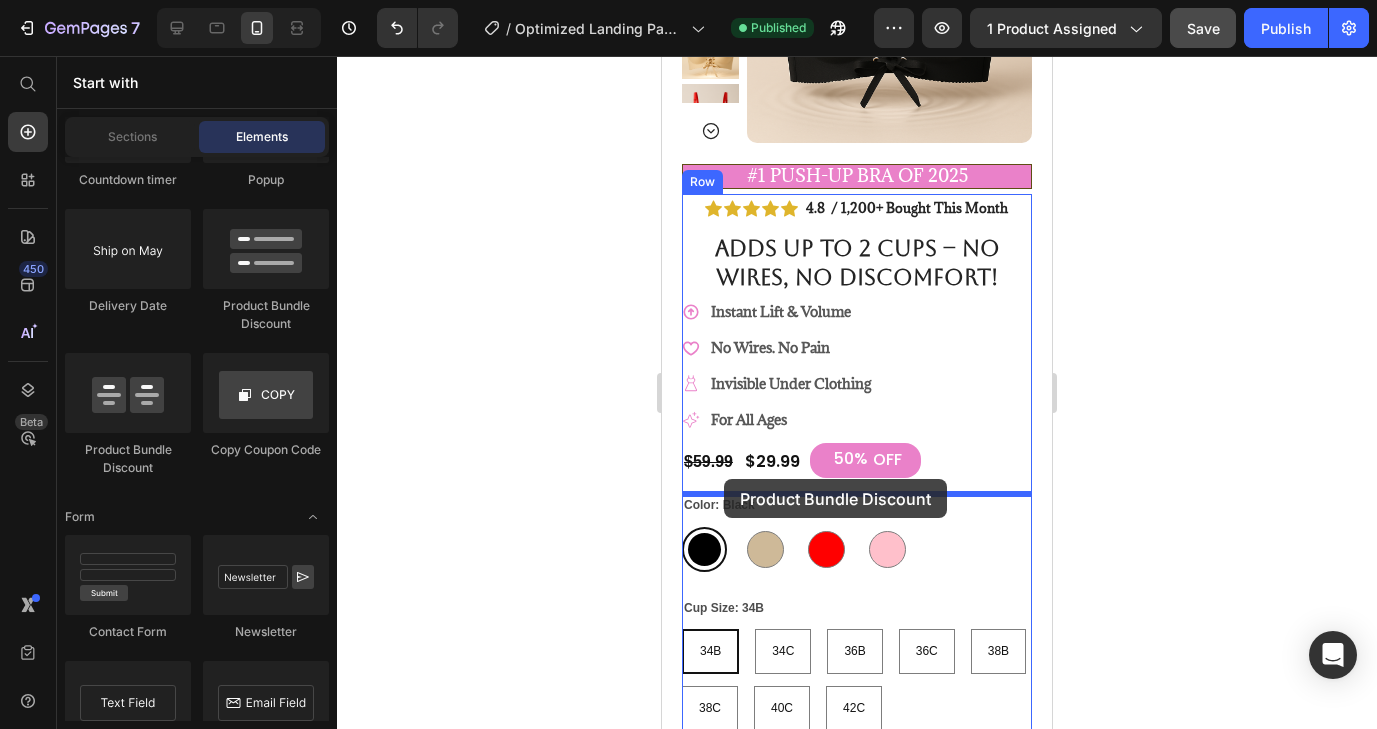 drag, startPoint x: 902, startPoint y: 325, endPoint x: 723, endPoint y: 484, distance: 239.42014 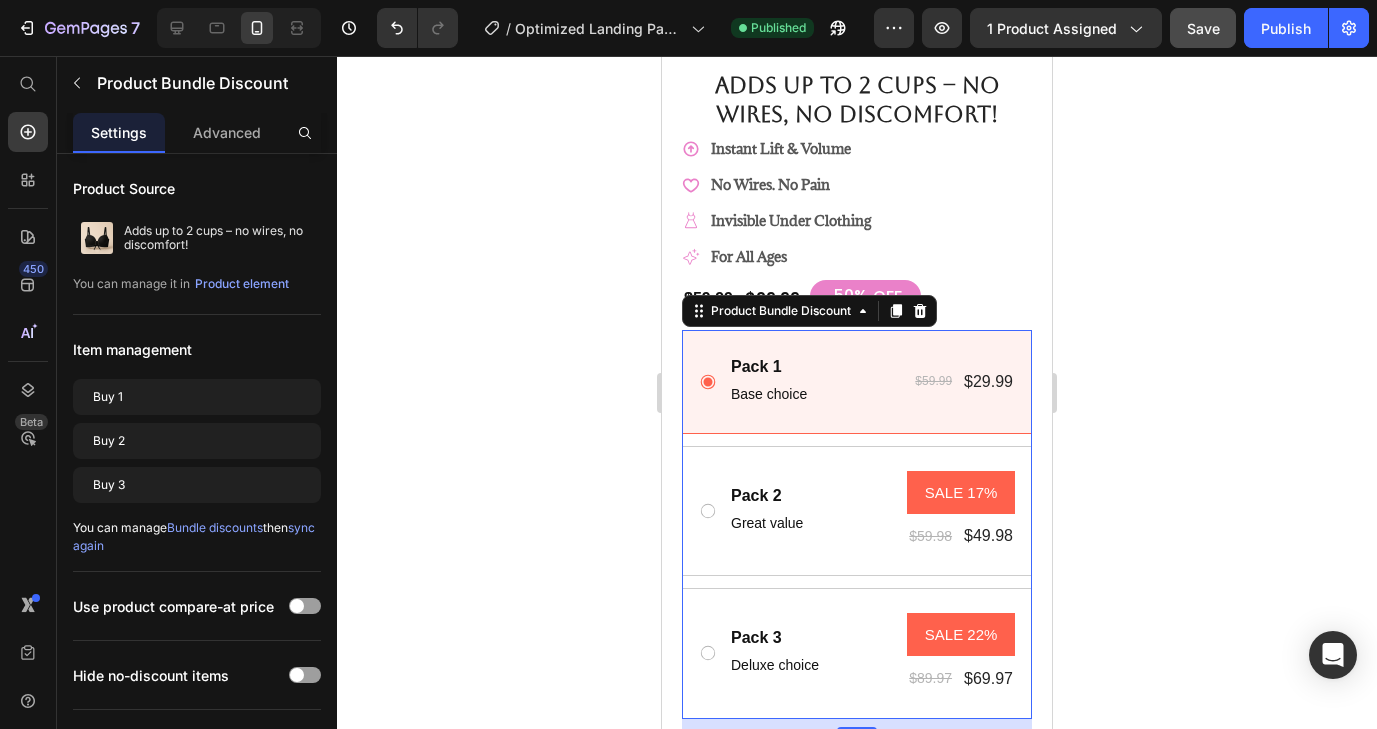 scroll, scrollTop: 468, scrollLeft: 0, axis: vertical 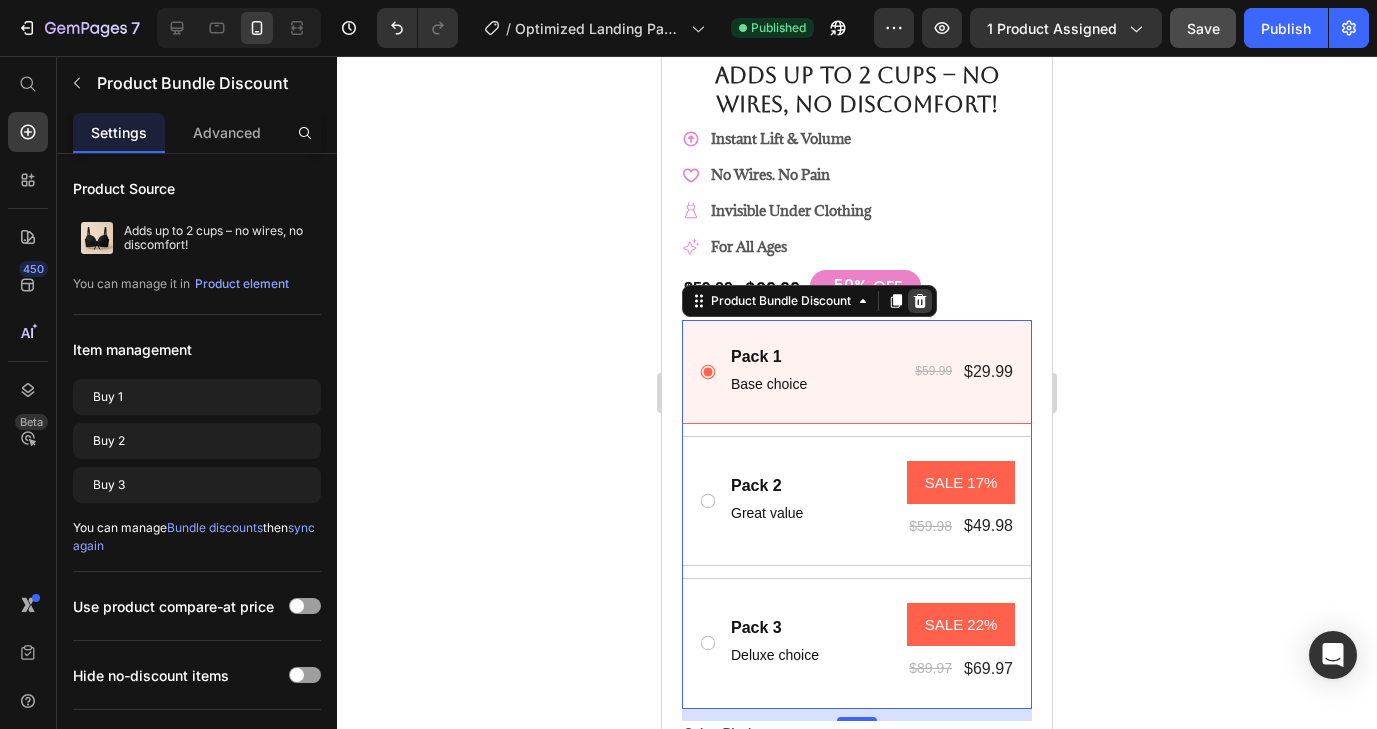 click 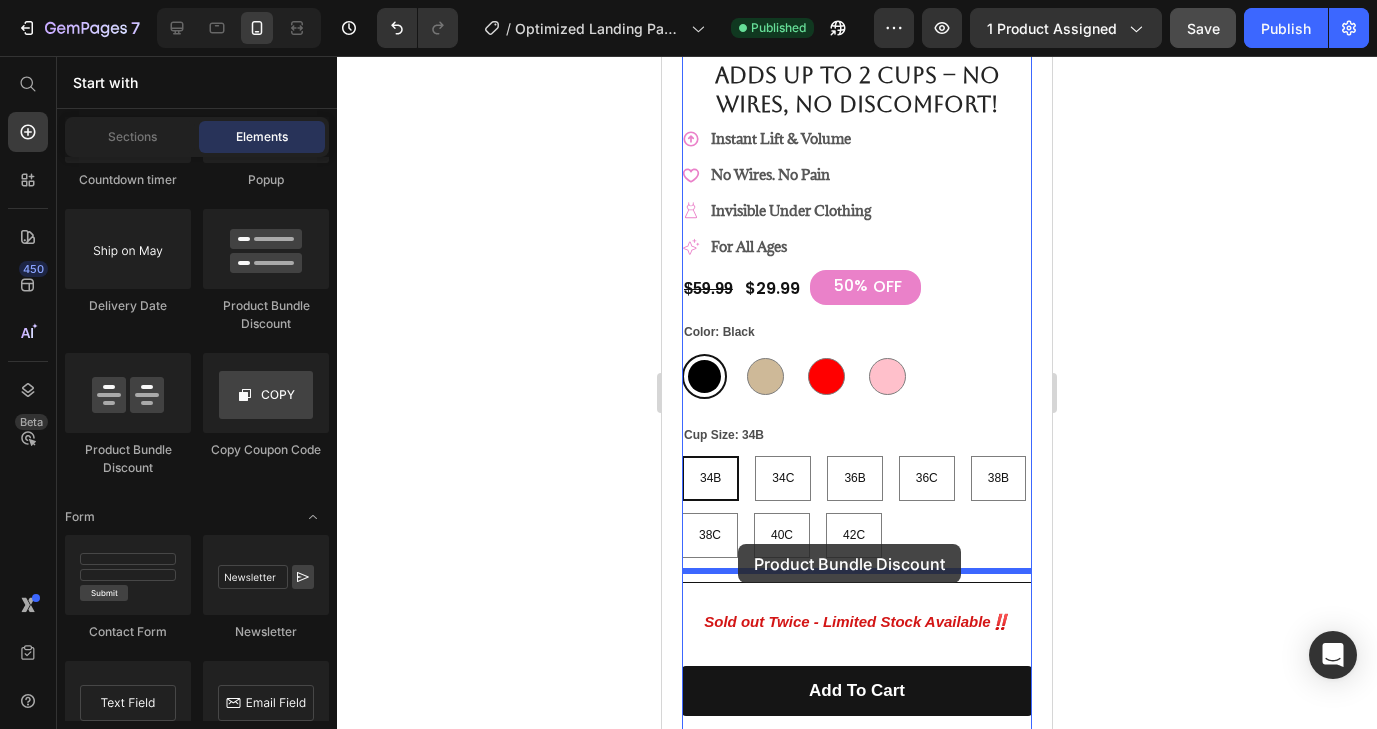 drag, startPoint x: 947, startPoint y: 467, endPoint x: 738, endPoint y: 544, distance: 222.73302 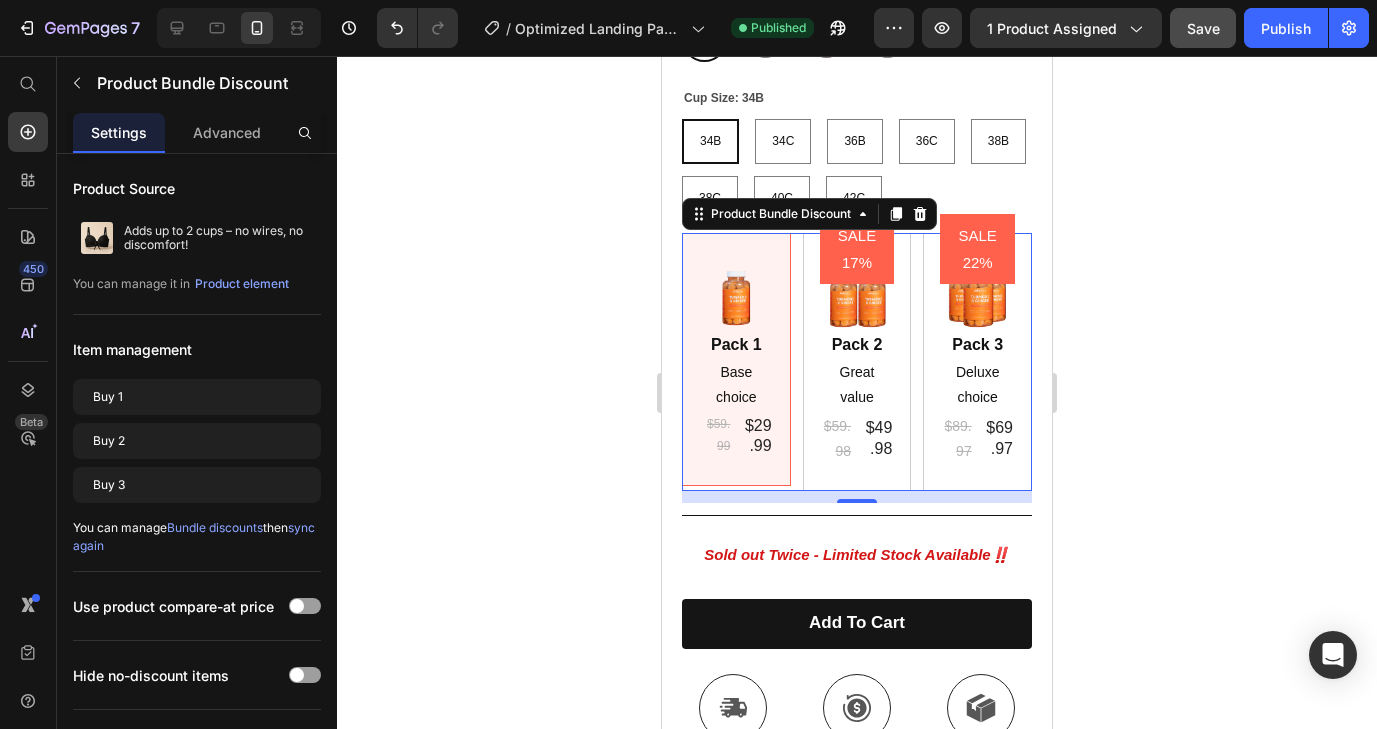scroll, scrollTop: 820, scrollLeft: 0, axis: vertical 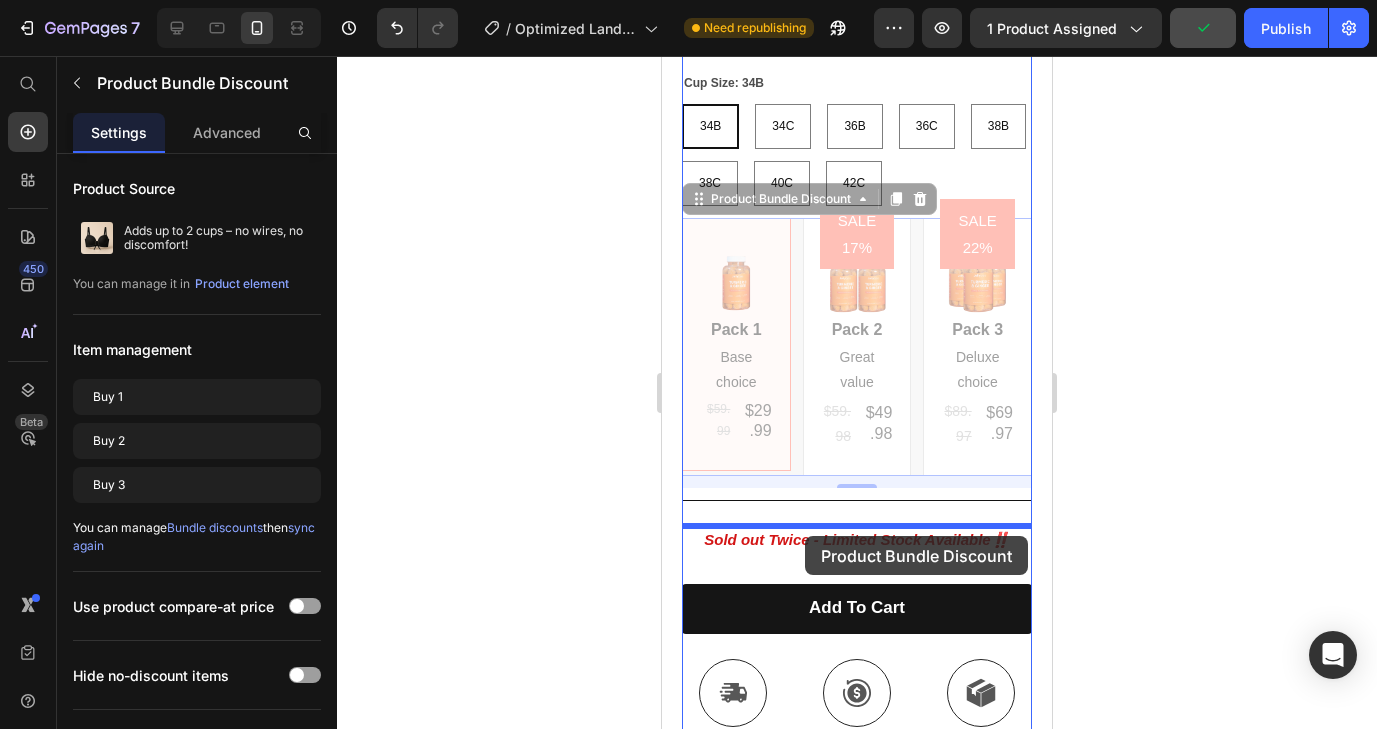 drag, startPoint x: 799, startPoint y: 249, endPoint x: 805, endPoint y: 535, distance: 286.06293 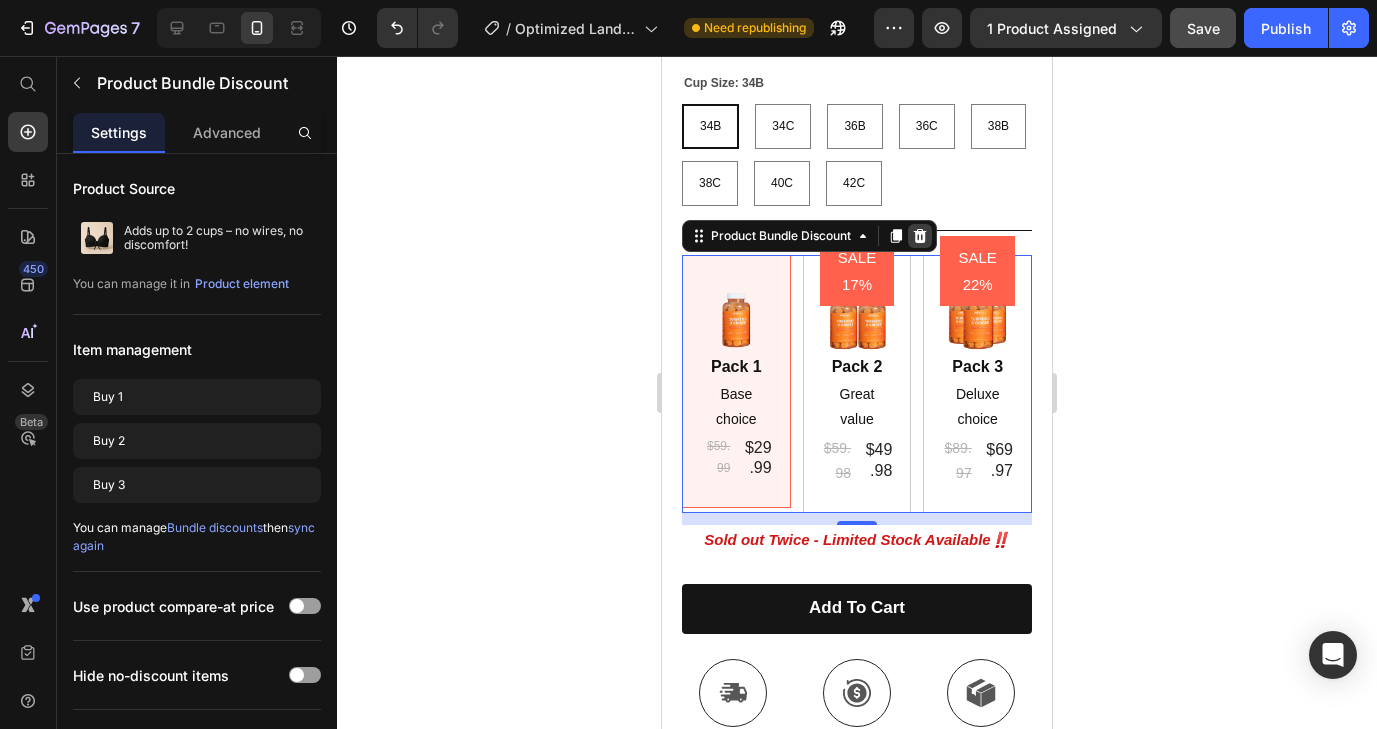 click 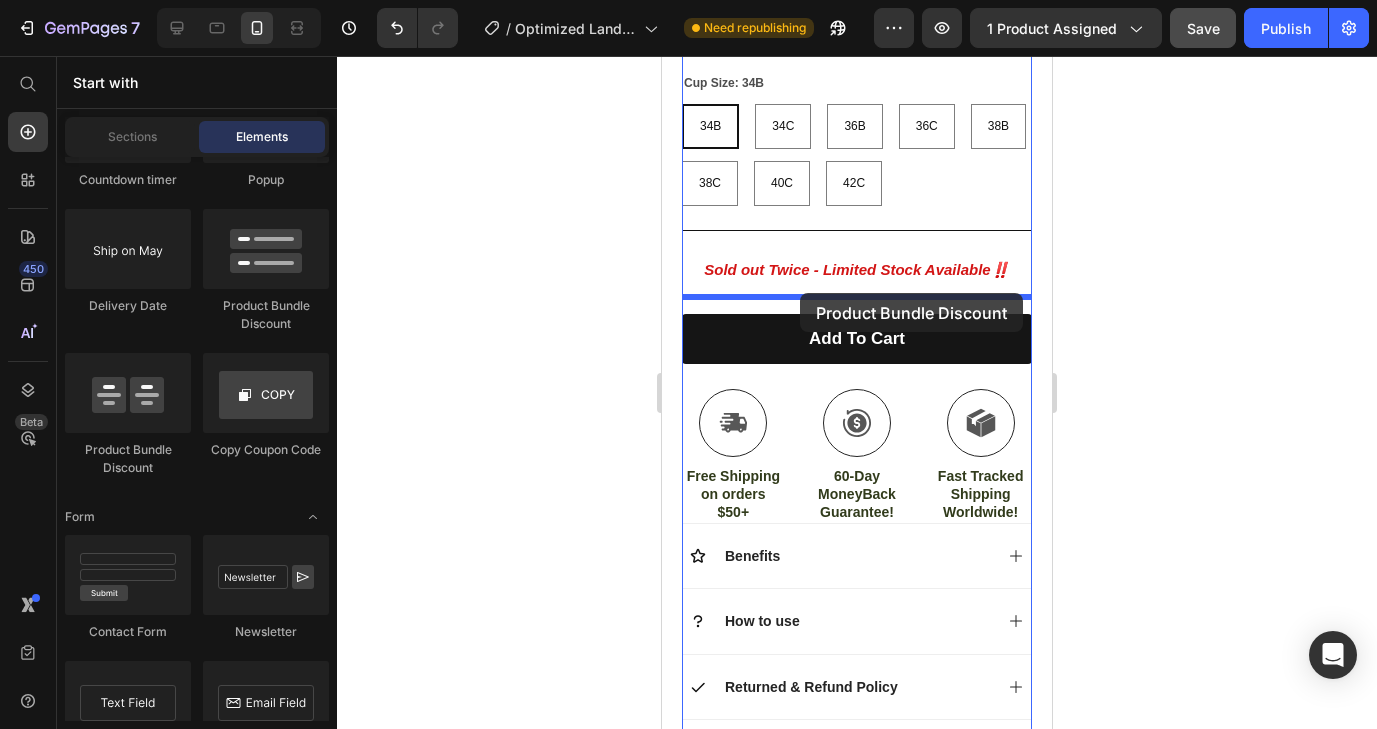 drag, startPoint x: 853, startPoint y: 468, endPoint x: 800, endPoint y: 293, distance: 182.84967 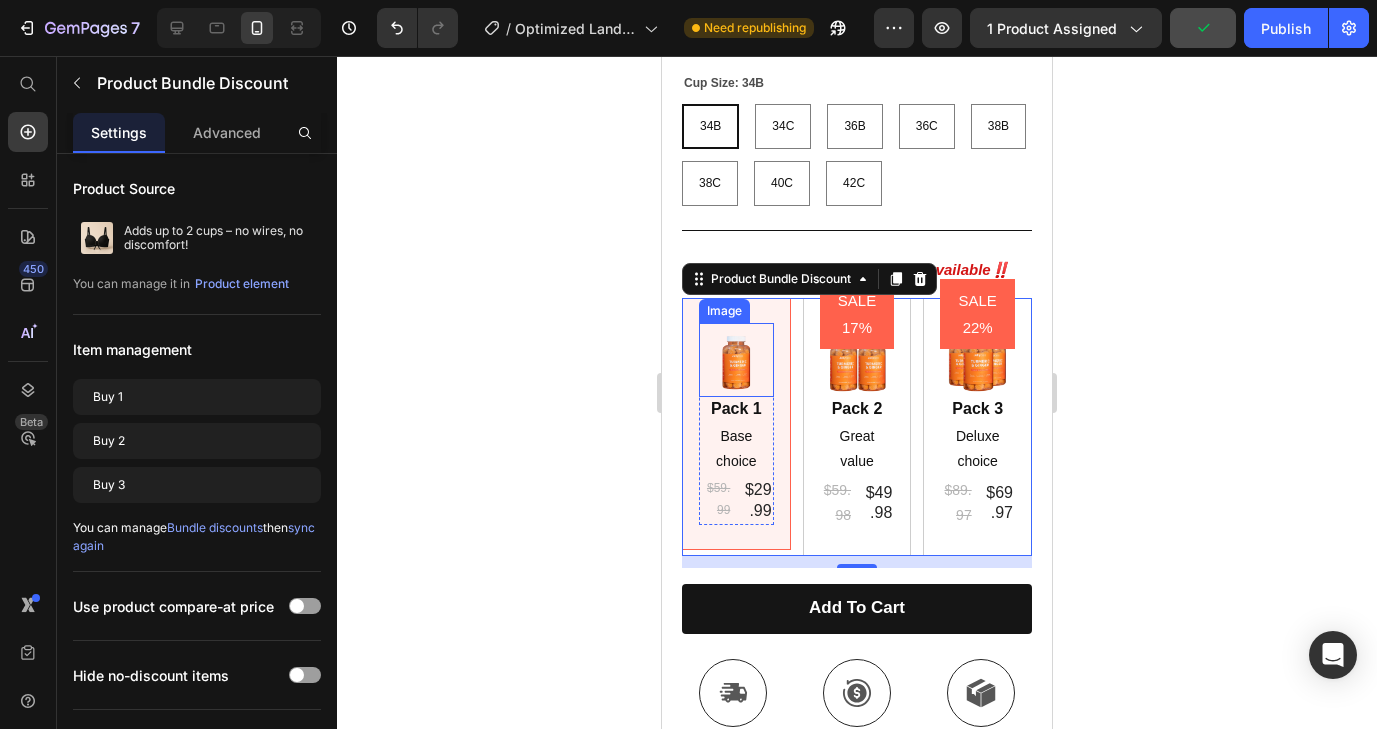 click at bounding box center (736, 360) 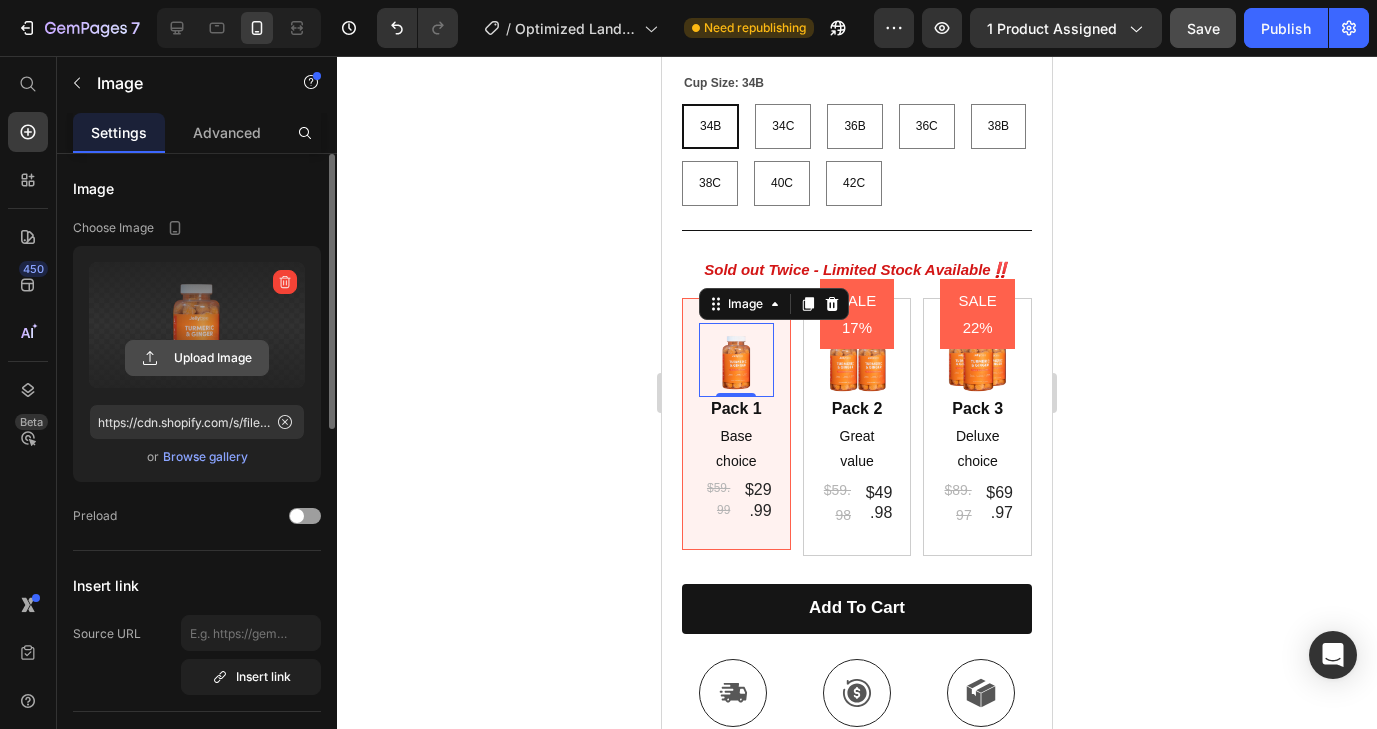 click 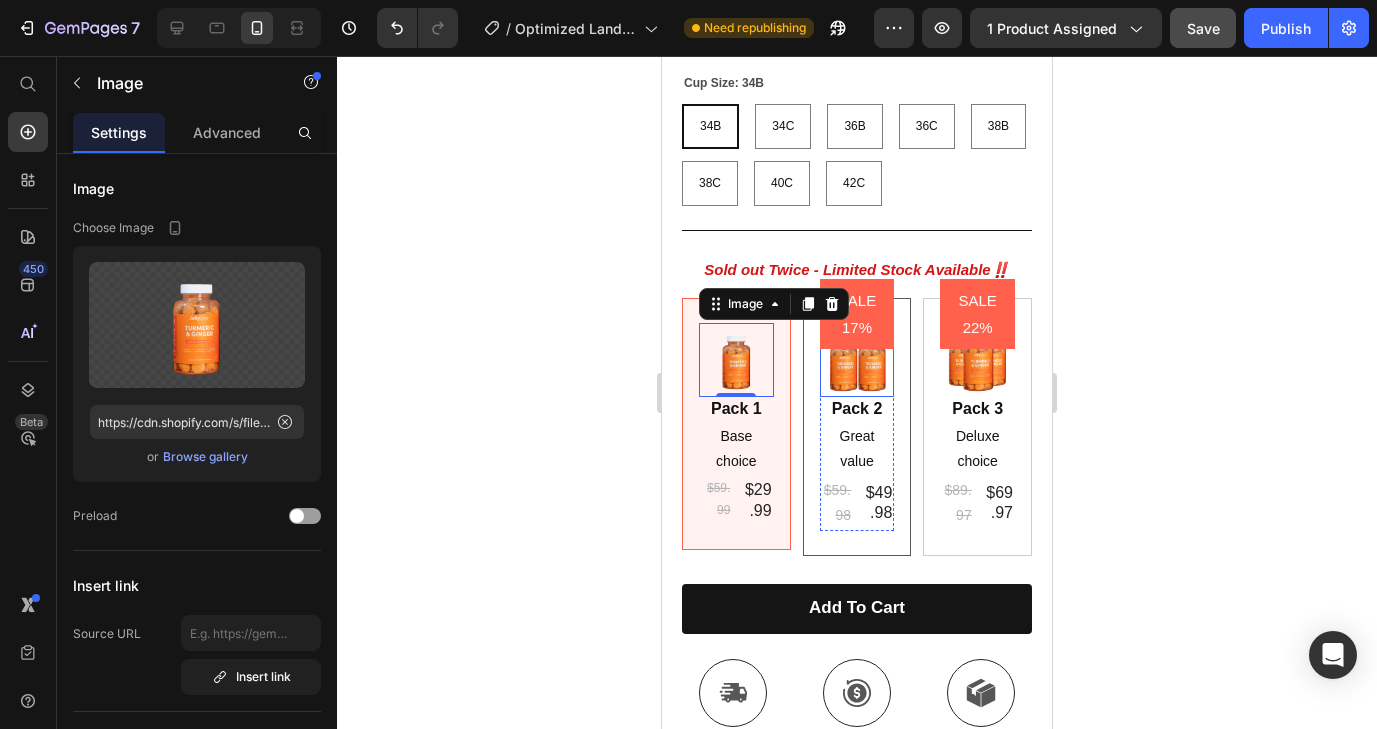 click at bounding box center [857, 360] 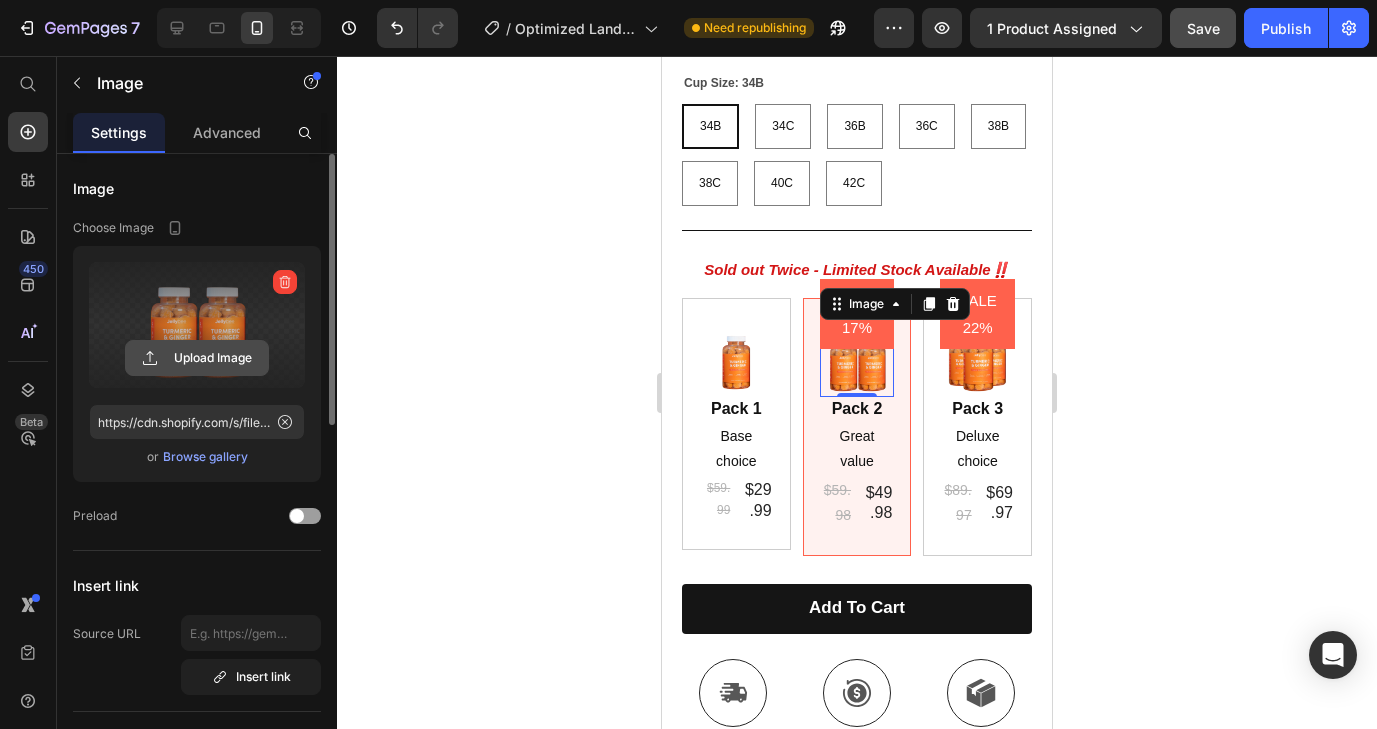 click 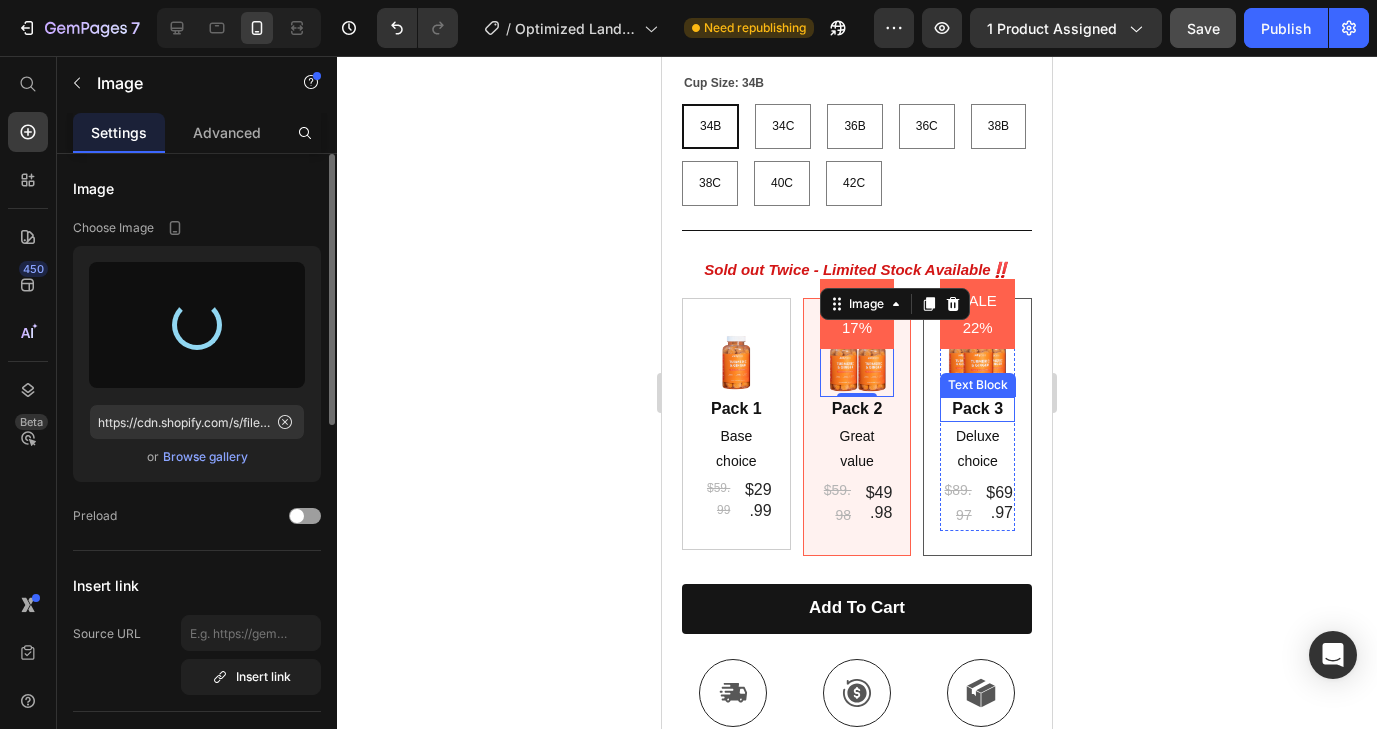 type on "https://cdn.shopify.com/s/files/1/0935/8603/0871/files/gempages_571422614250062663-02e09dae-e8d5-4a26-bc75-43a6d4717d41.png" 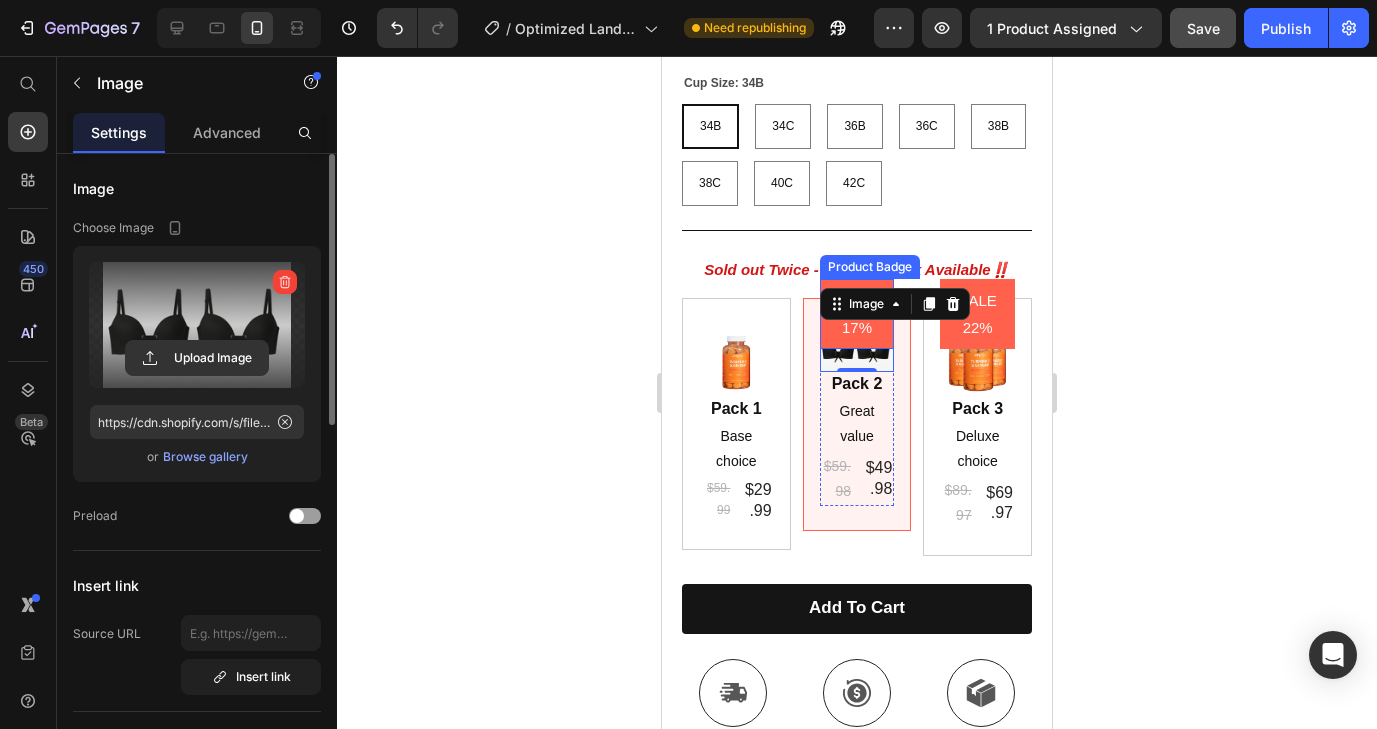 click on "SALE 17%" at bounding box center (857, 314) 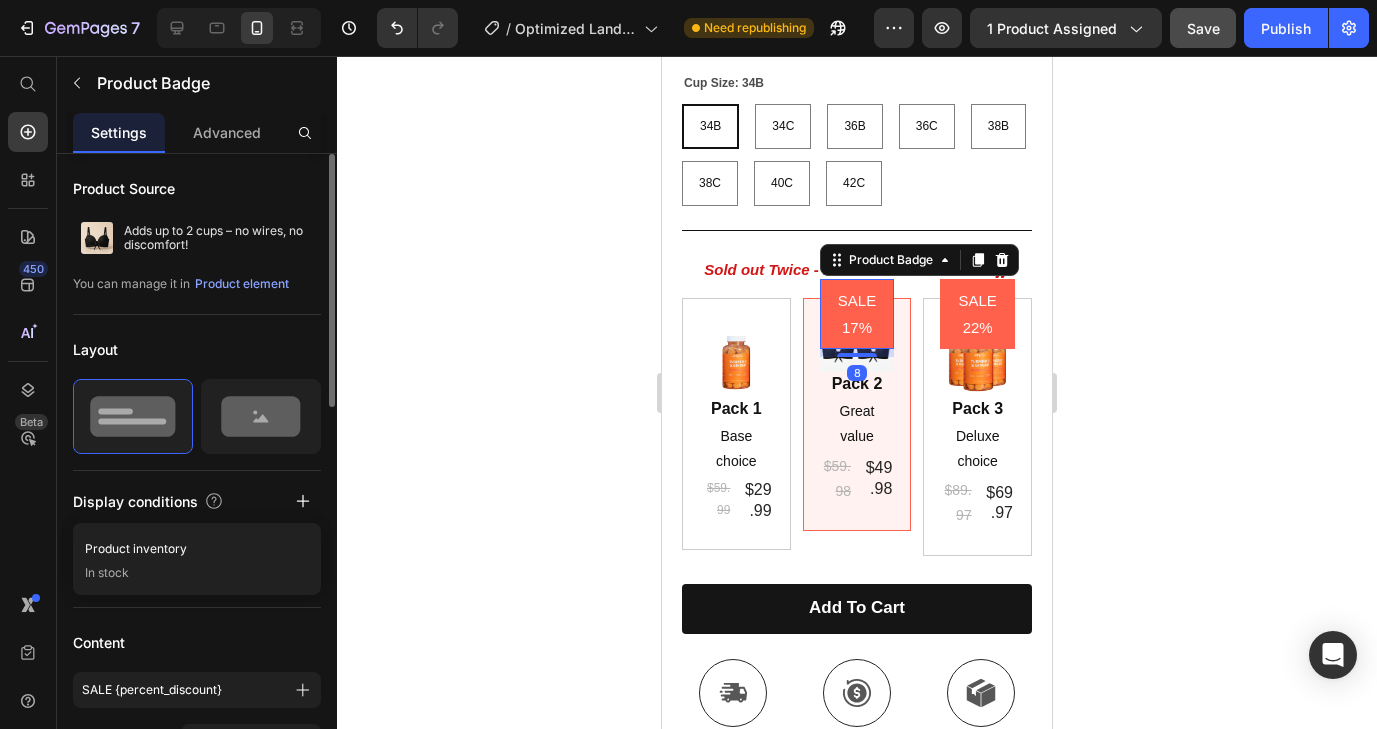 click on "Product Badge" at bounding box center [919, 260] 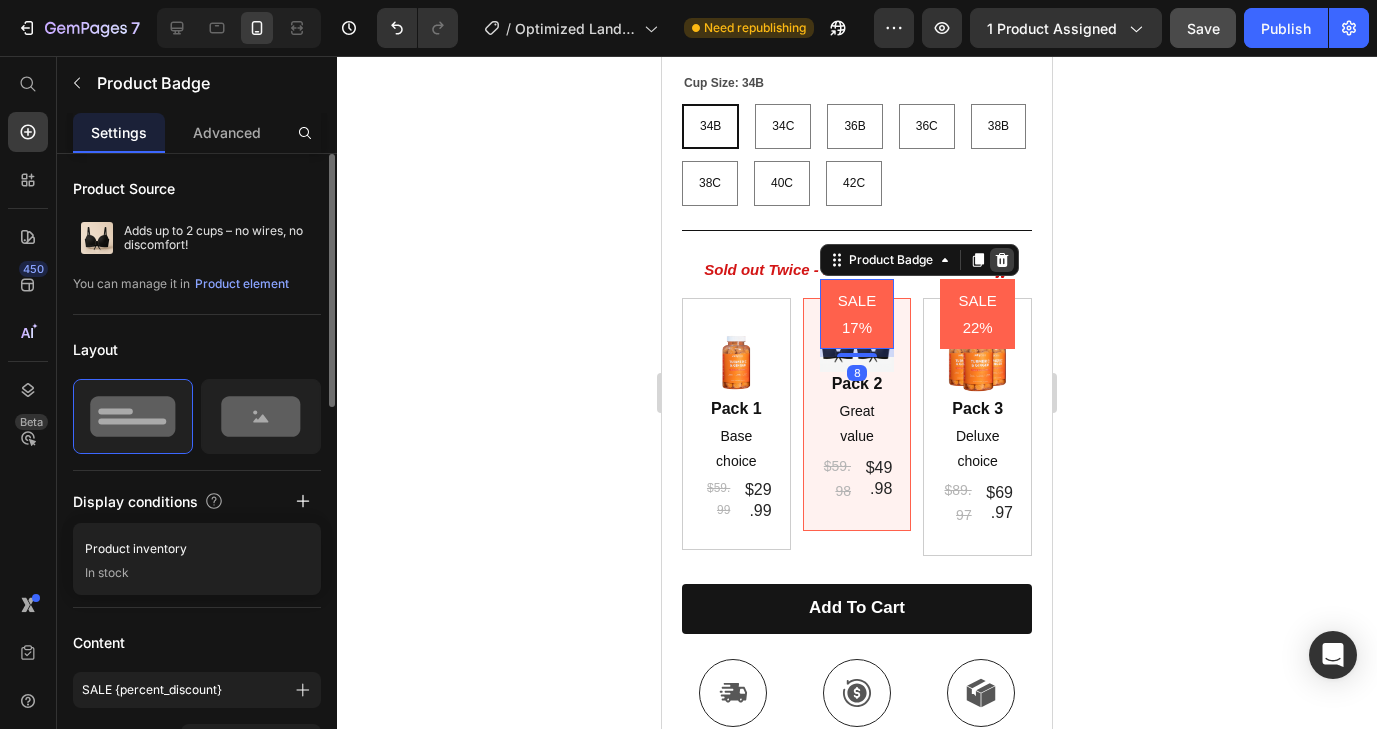 click 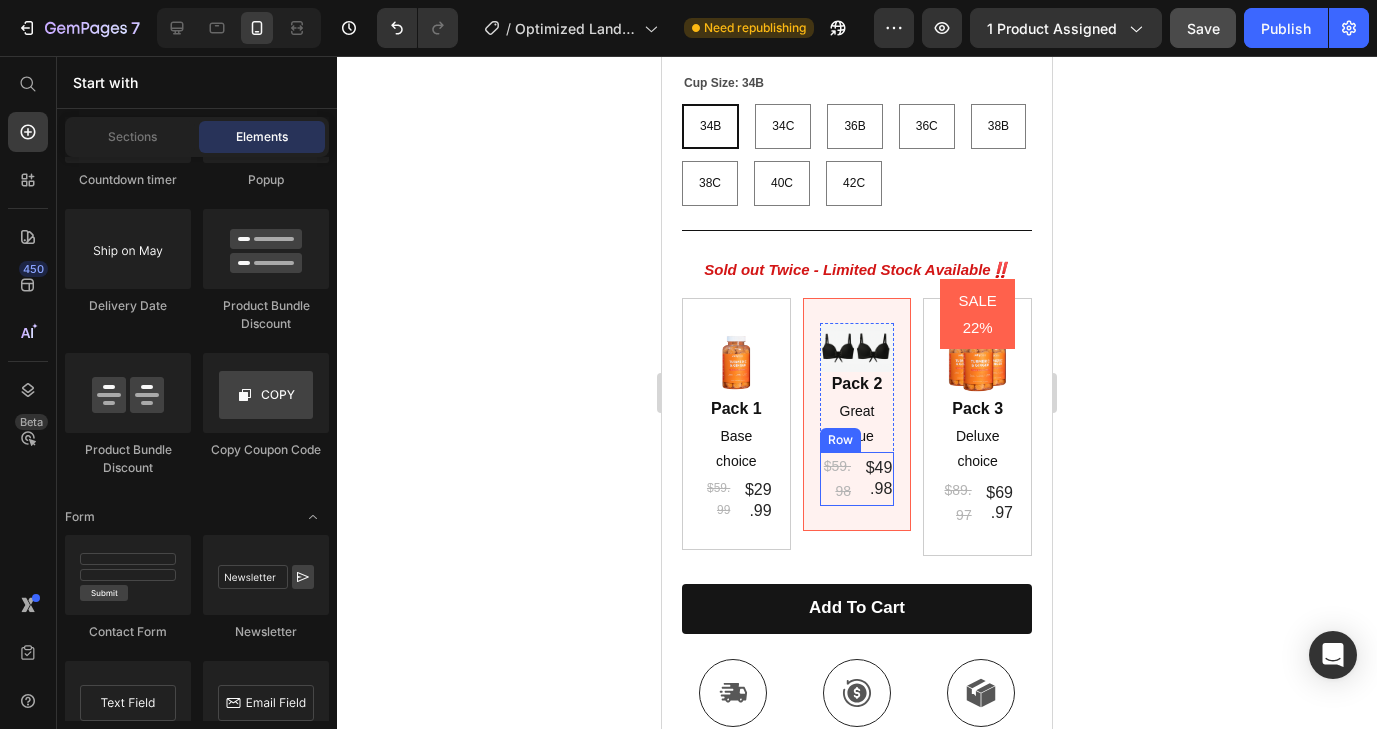 click on "$59.98 Product Price $49.98 Product Price Row" at bounding box center [857, 479] 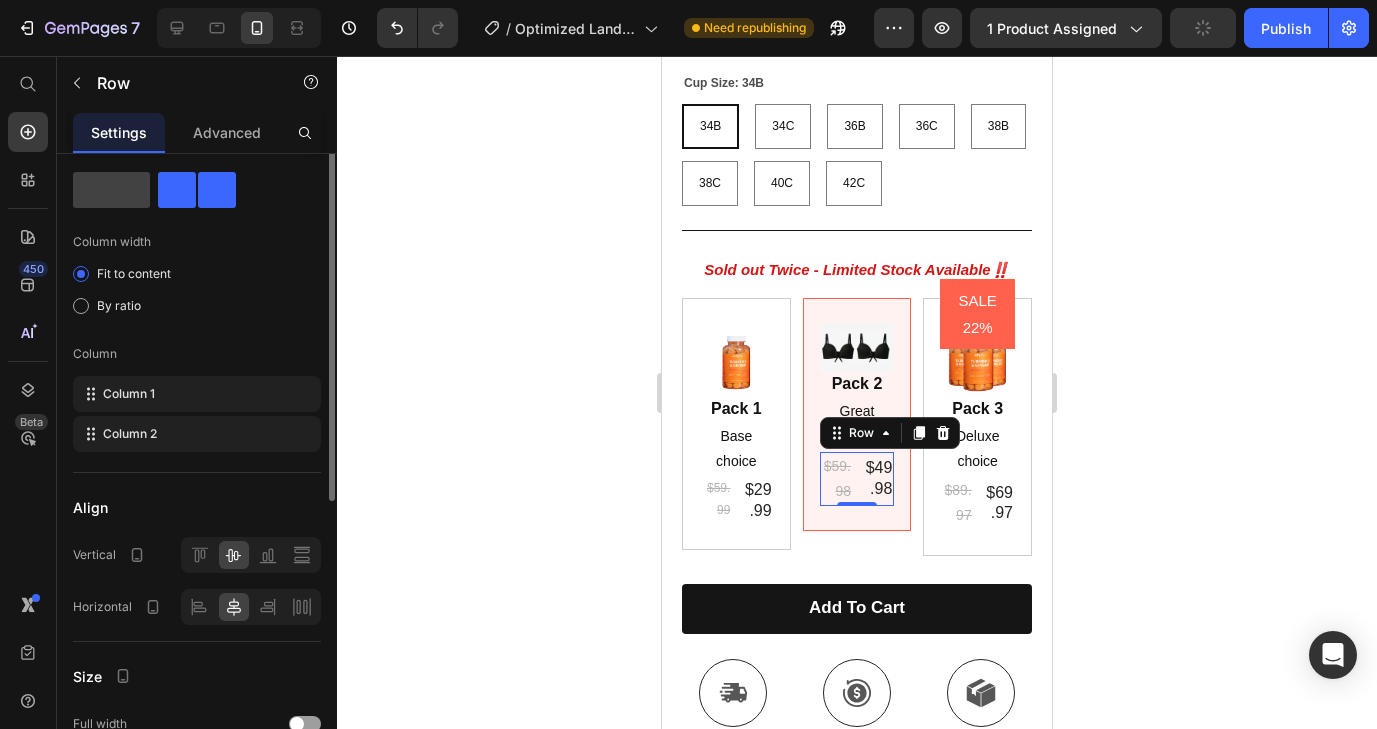 scroll, scrollTop: 13, scrollLeft: 0, axis: vertical 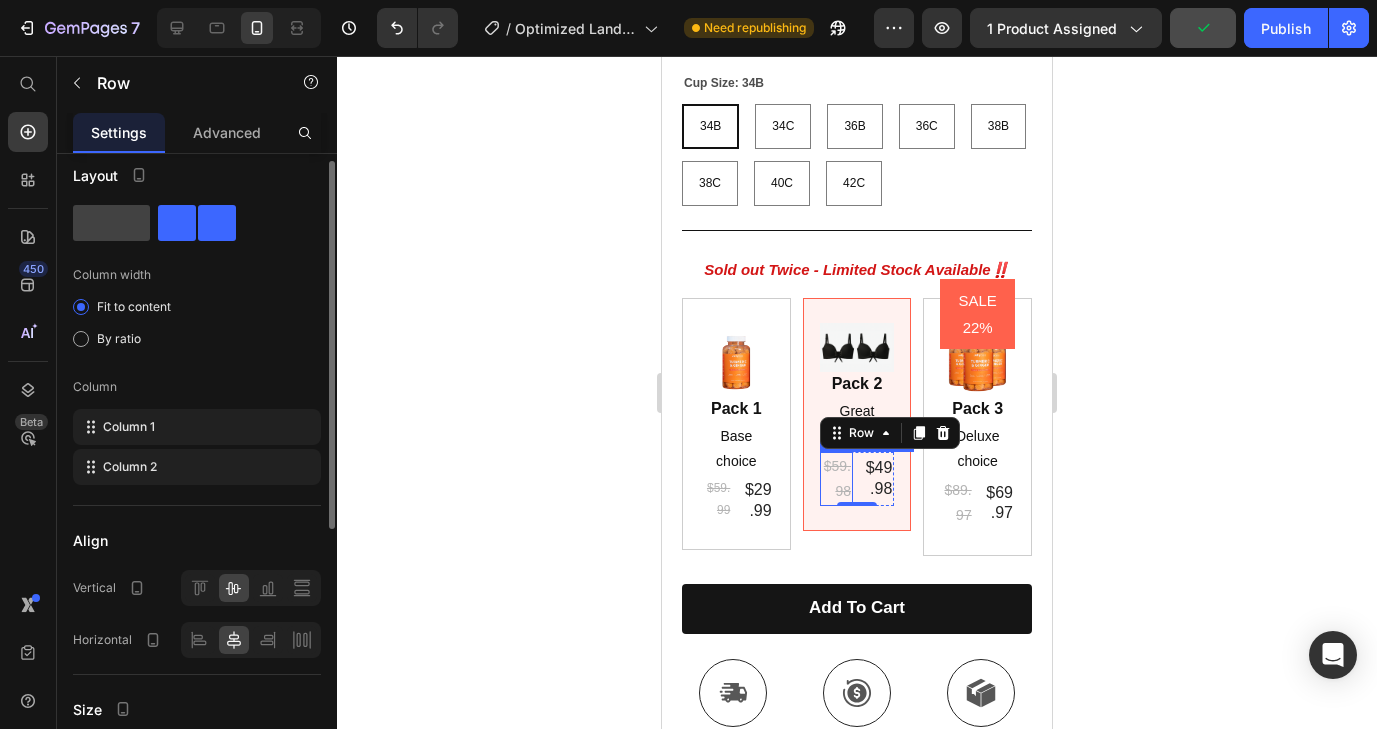 click on "$59.98" at bounding box center (836, 479) 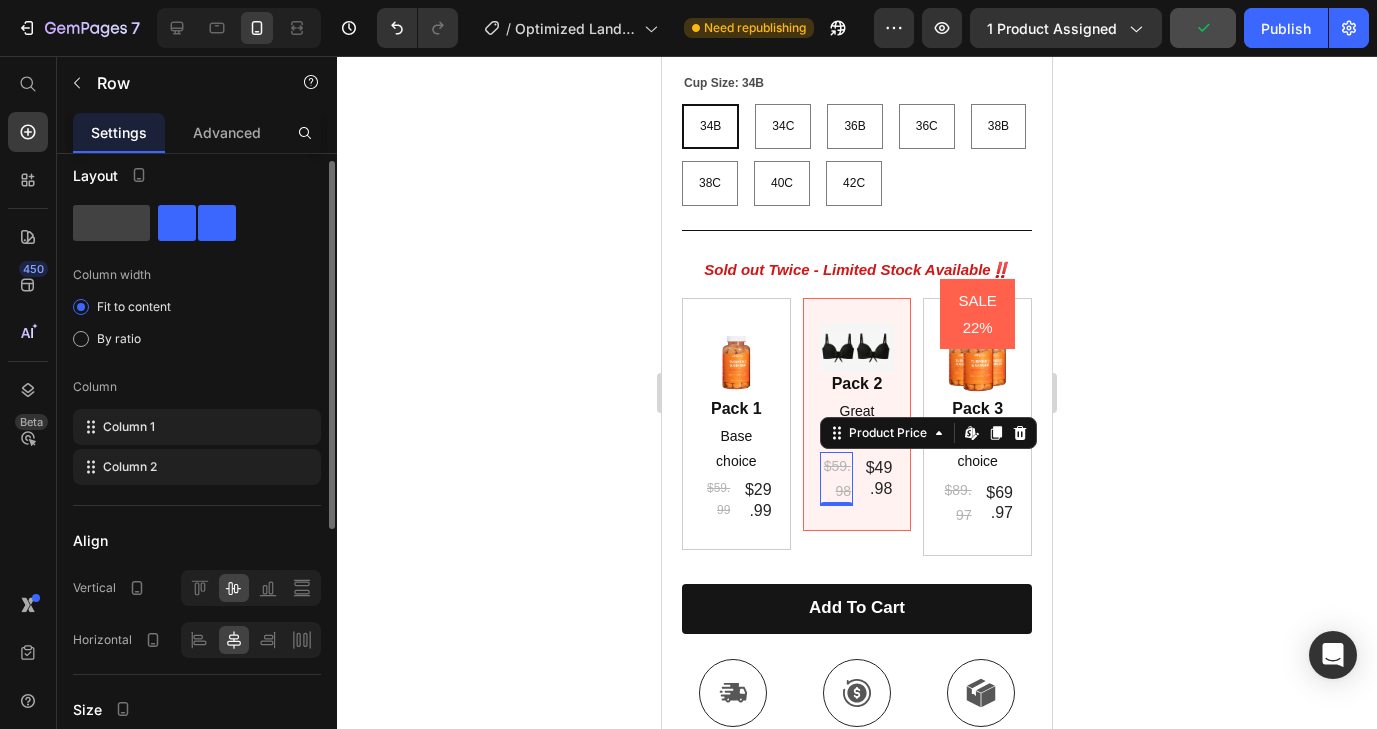 scroll, scrollTop: 0, scrollLeft: 0, axis: both 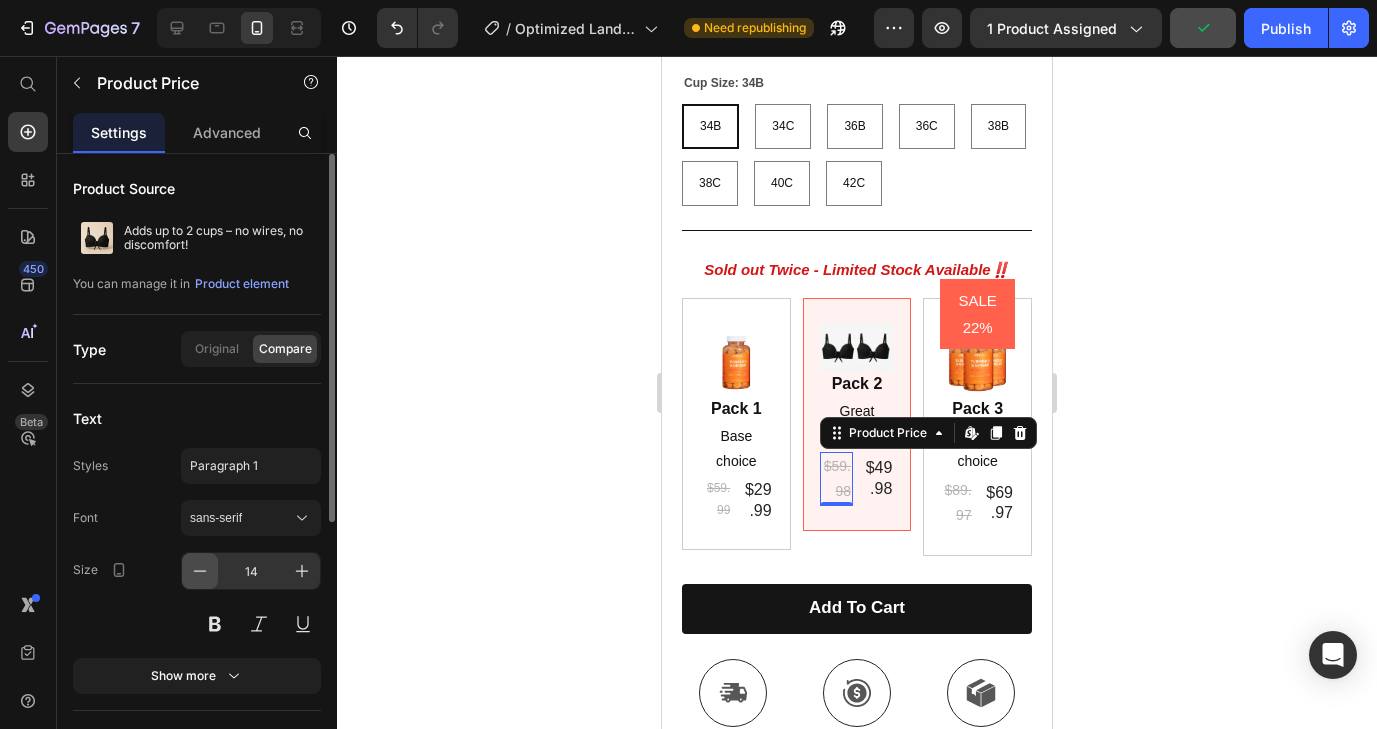 click at bounding box center (200, 571) 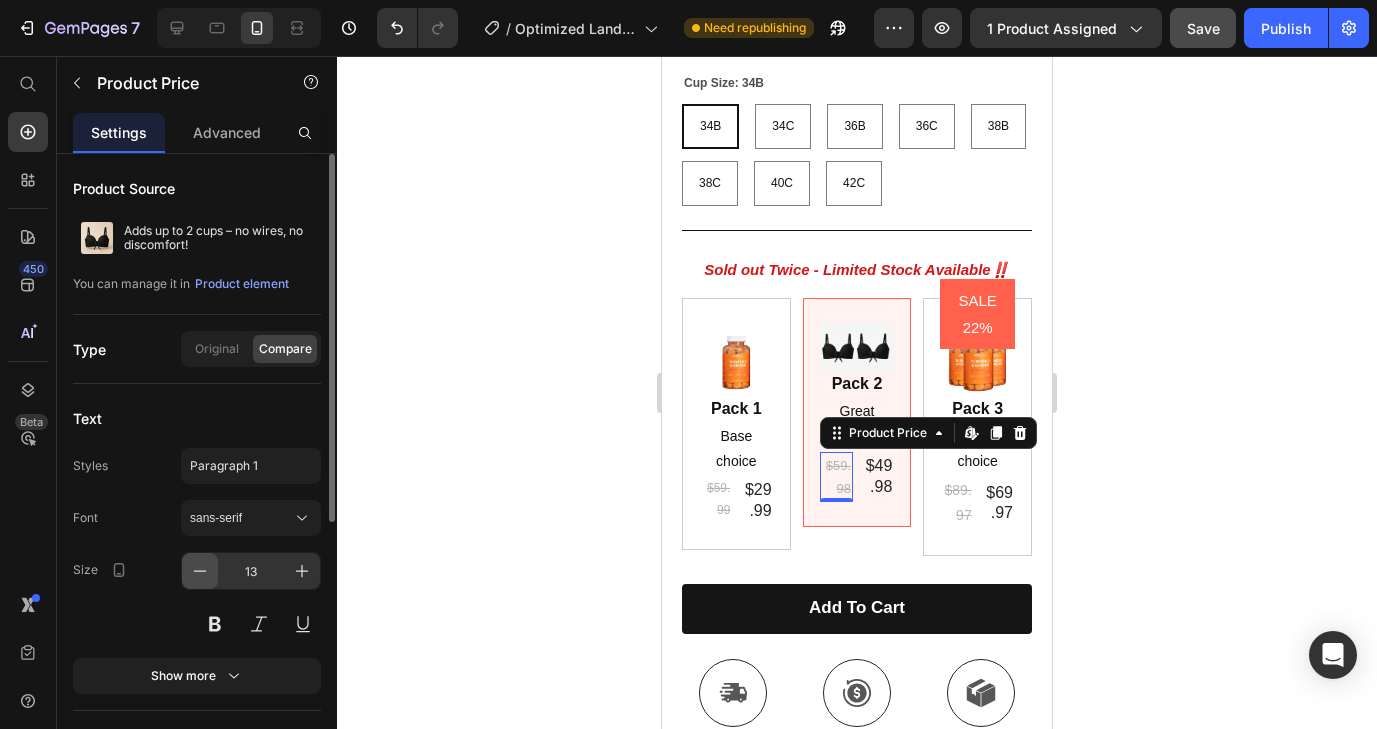 click at bounding box center (200, 571) 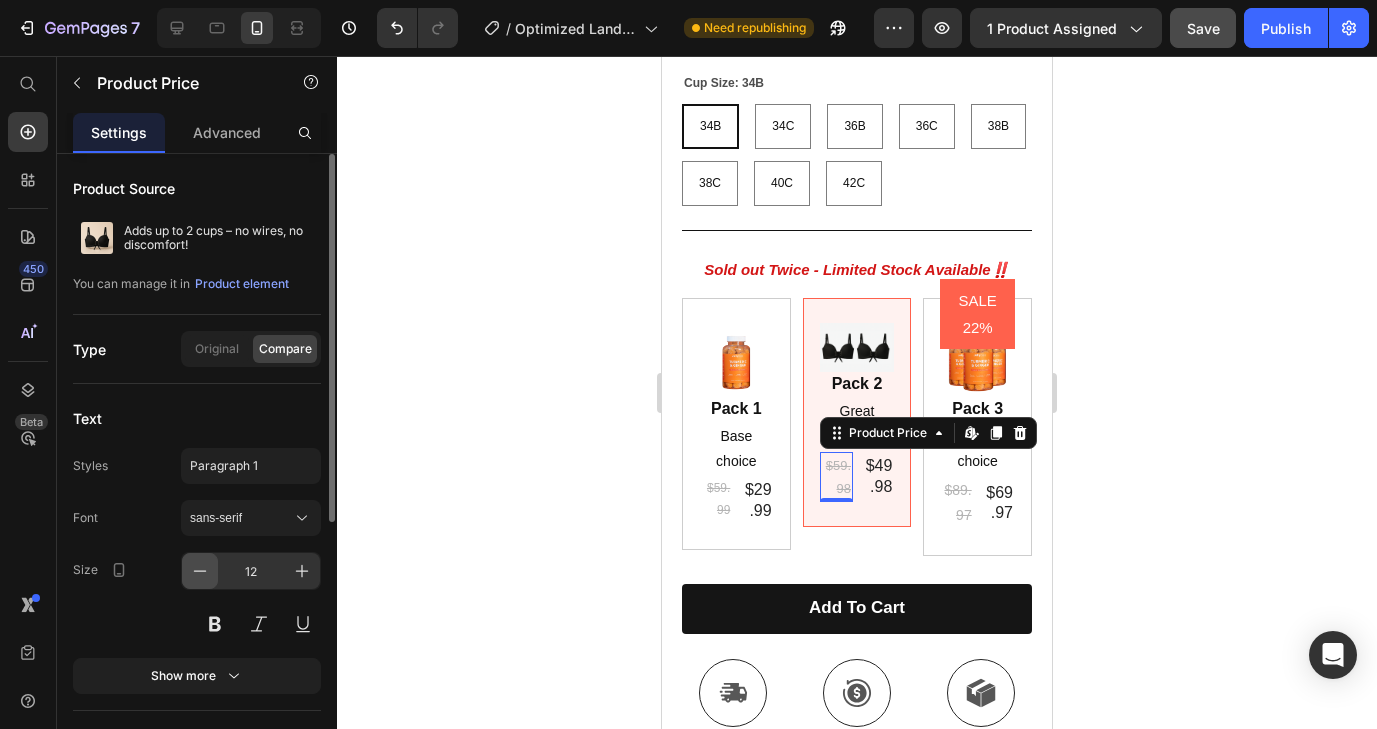 click at bounding box center [200, 571] 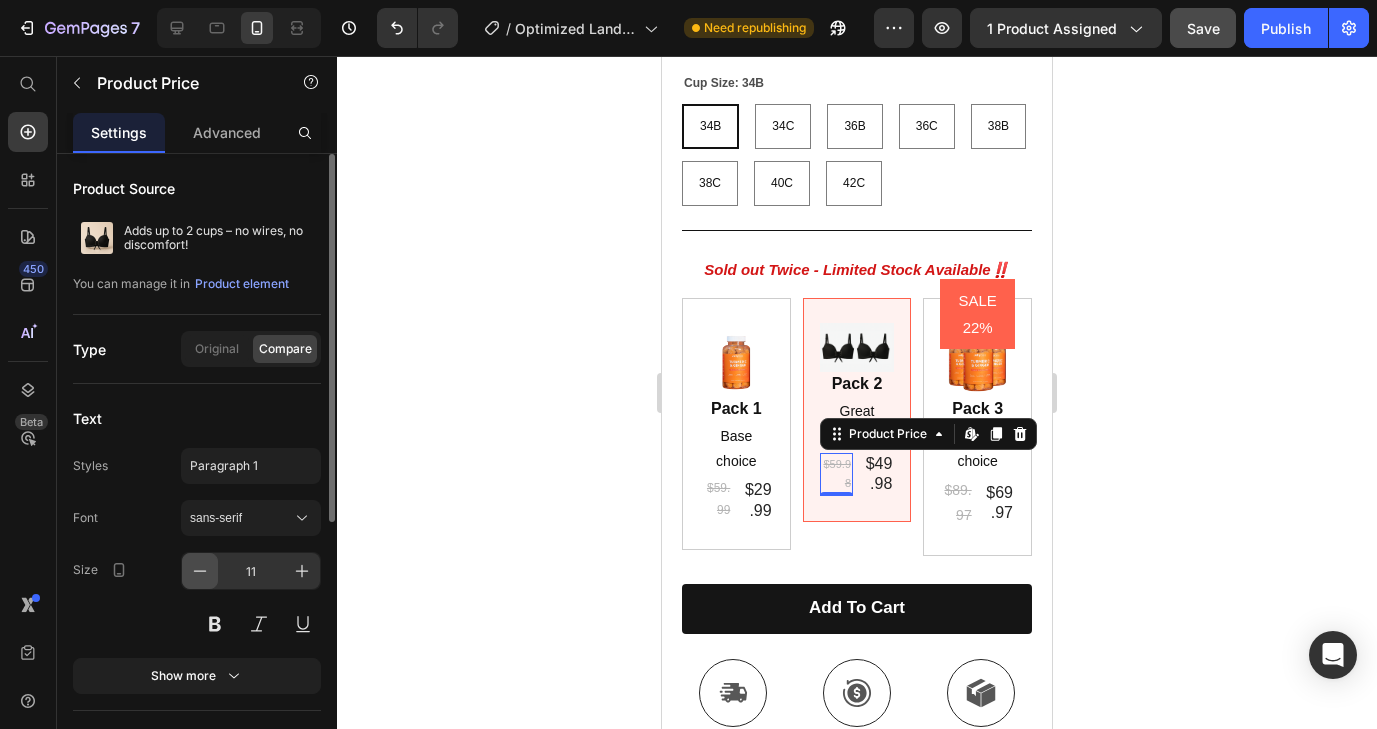 click at bounding box center [200, 571] 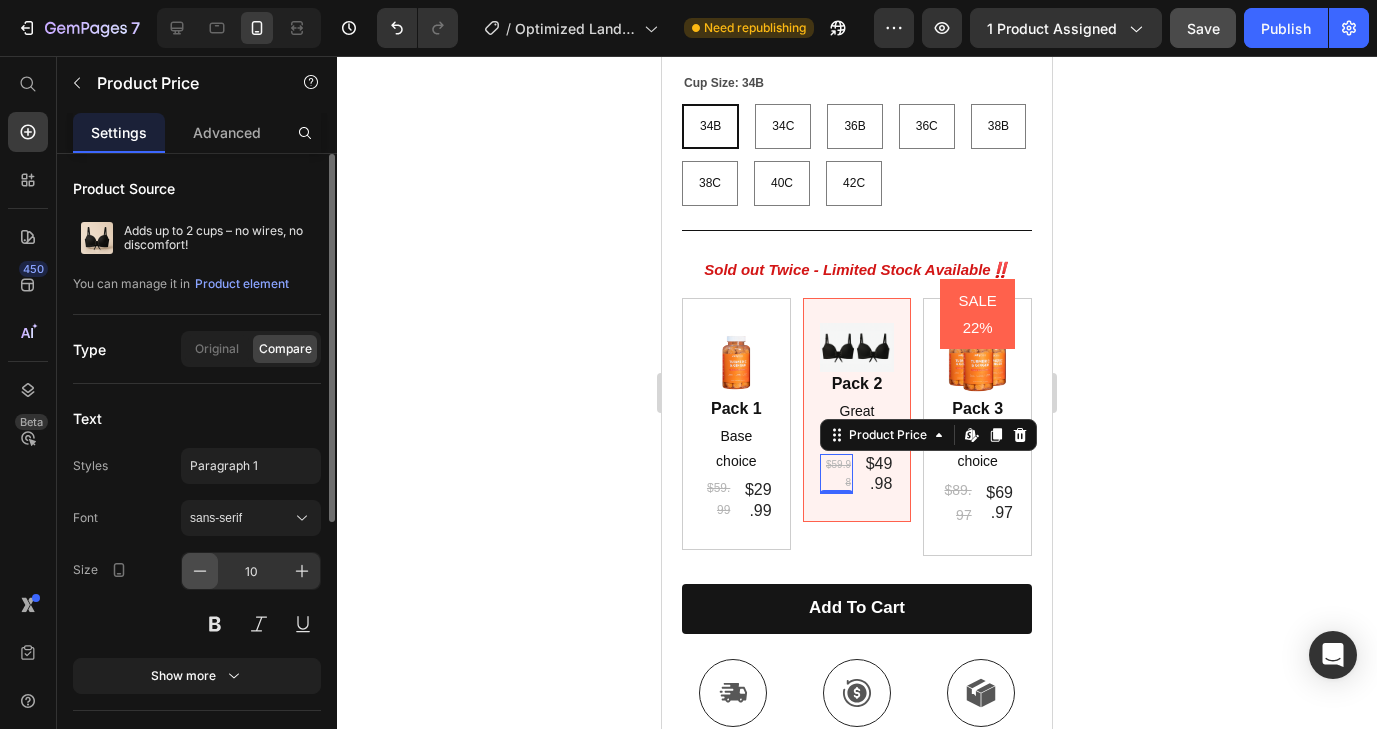 click at bounding box center (200, 571) 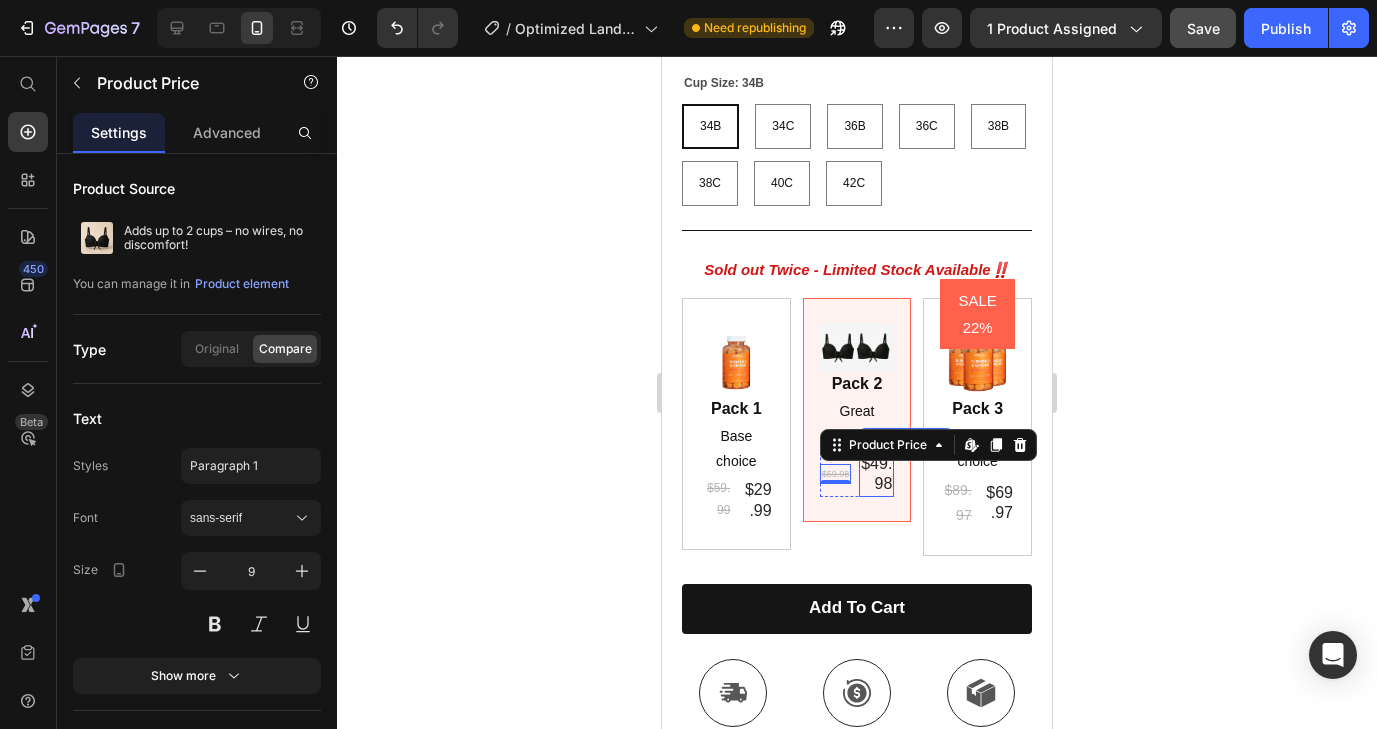 click on "$49.98" at bounding box center (876, 475) 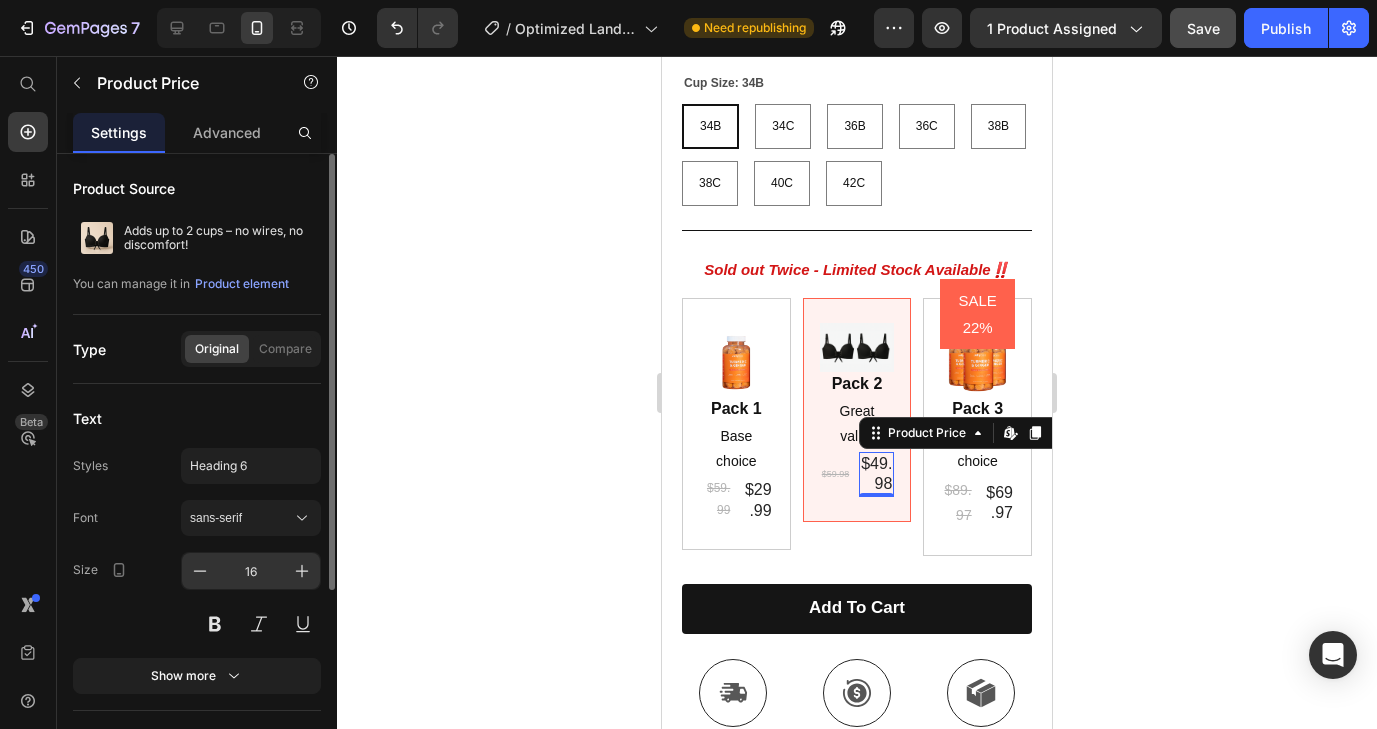 click on "16" at bounding box center [251, 571] 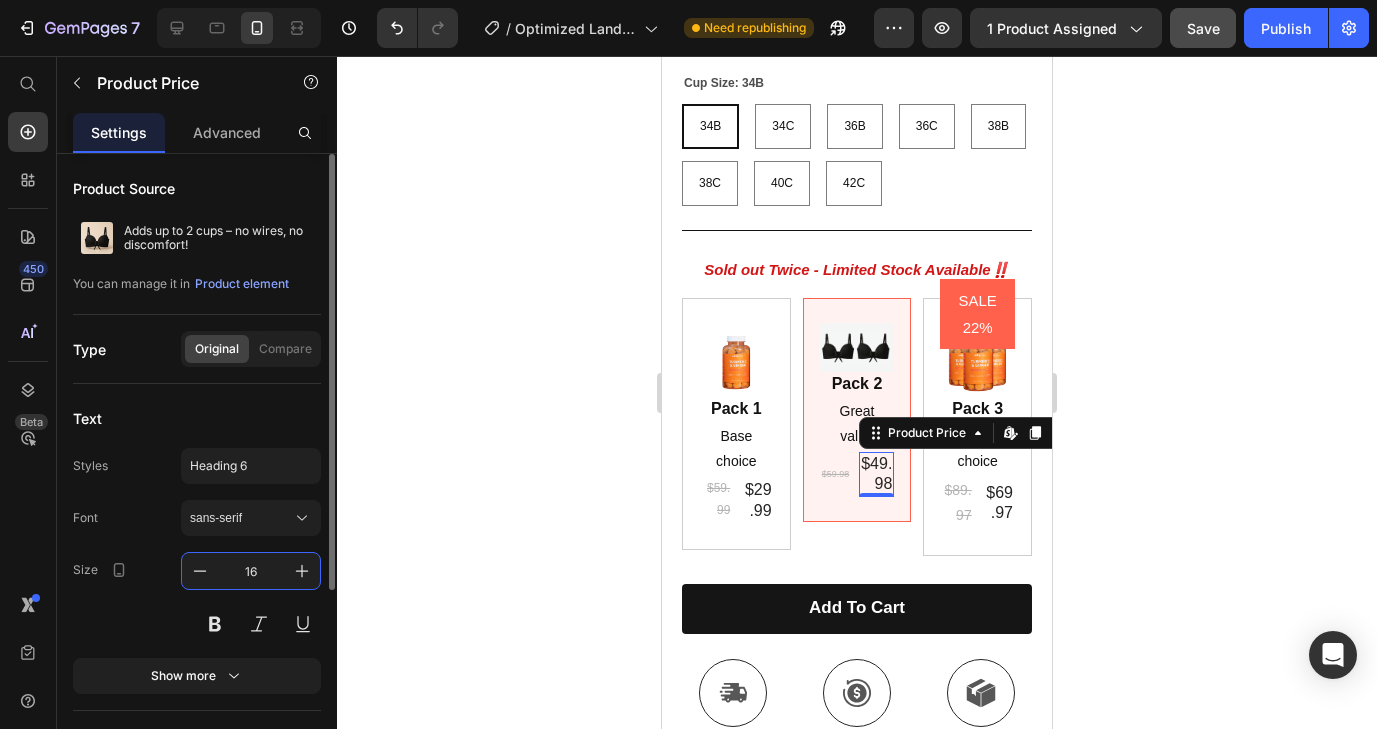 click on "16" at bounding box center [251, 571] 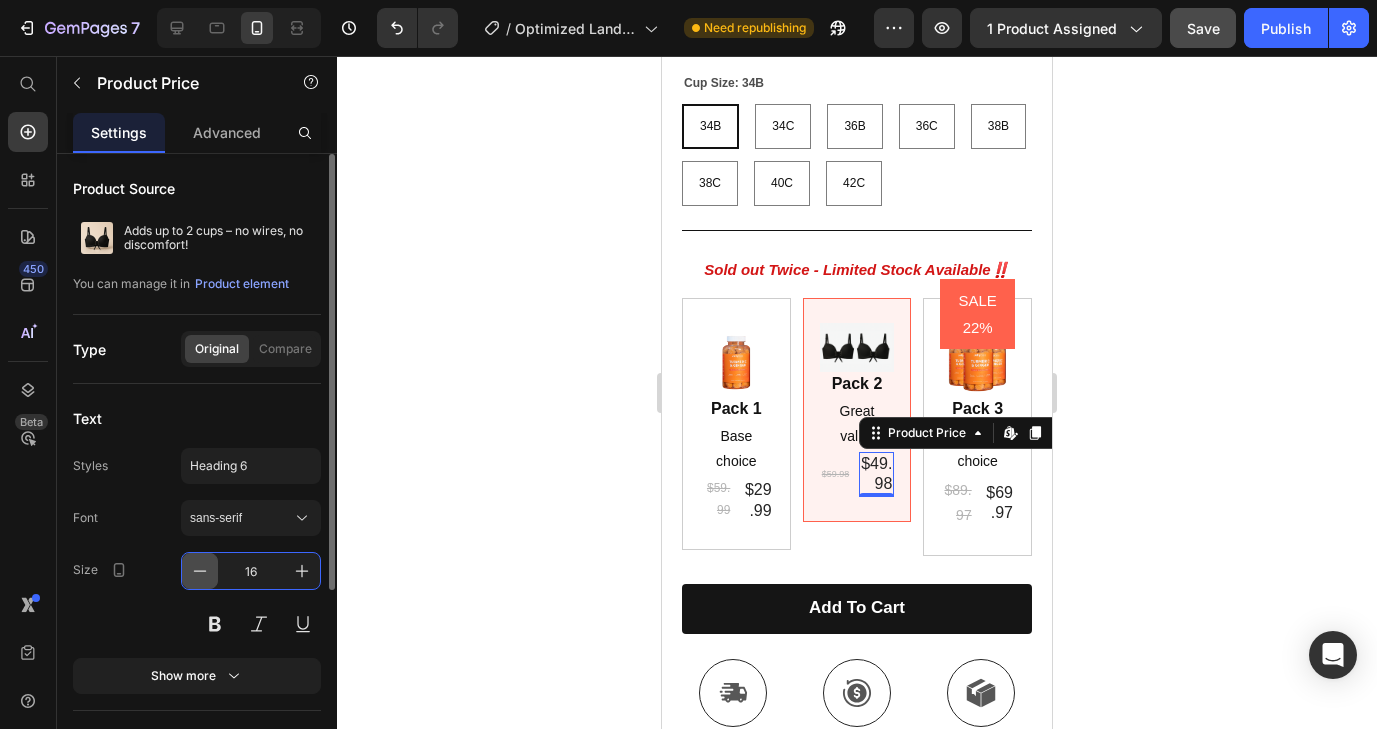 click 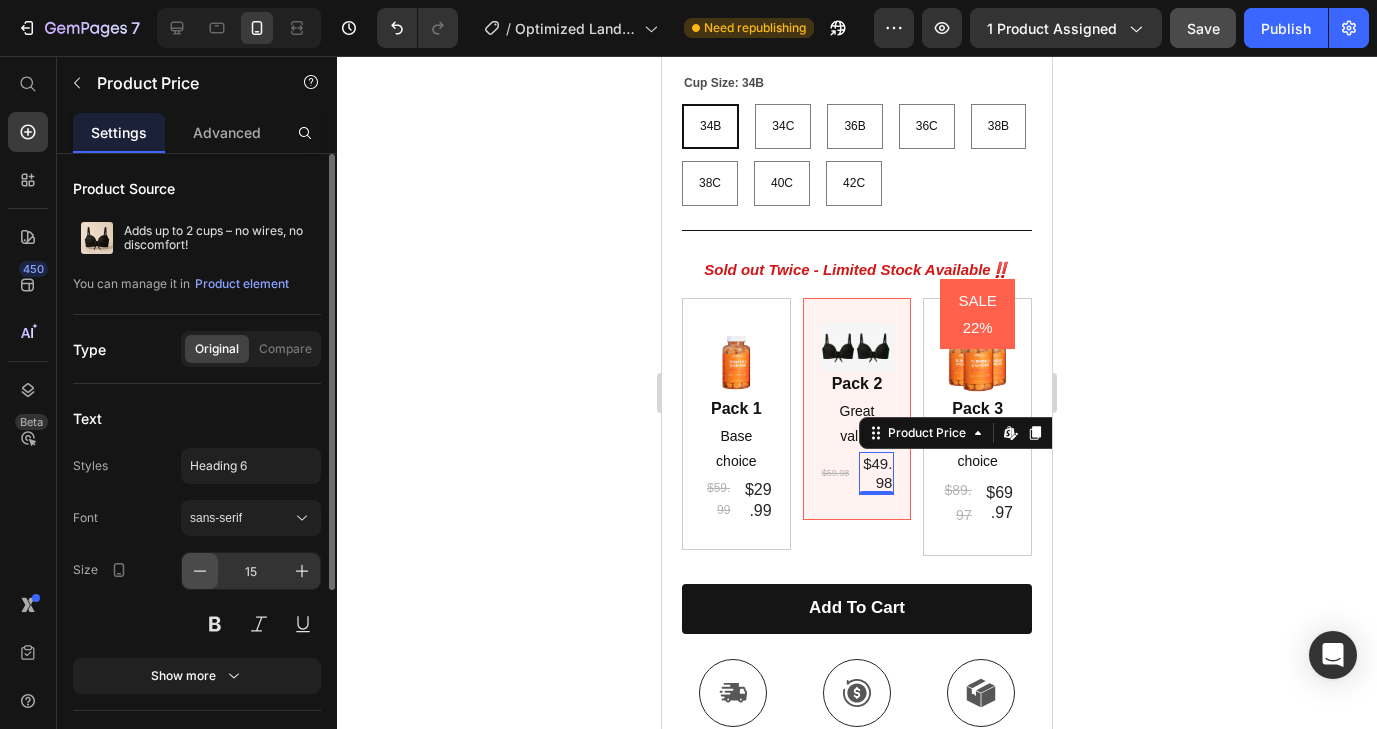click 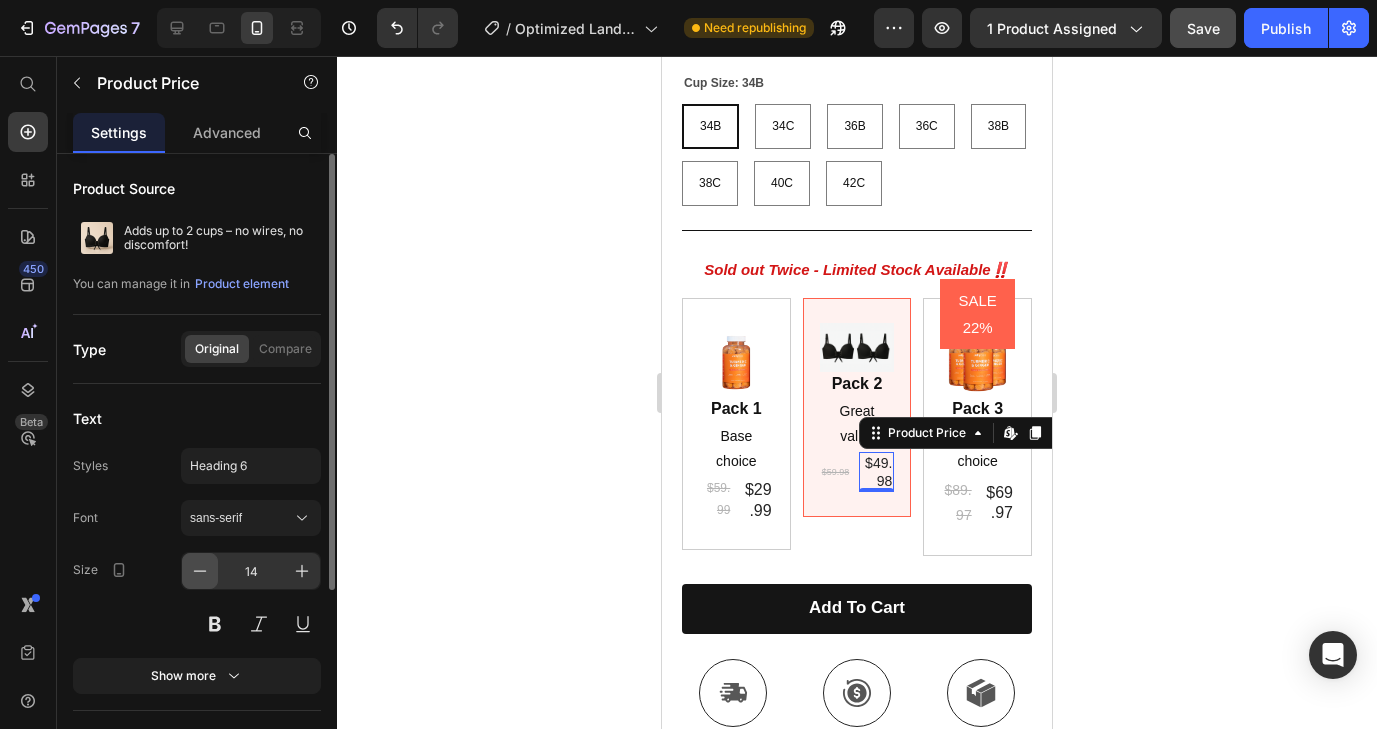 click 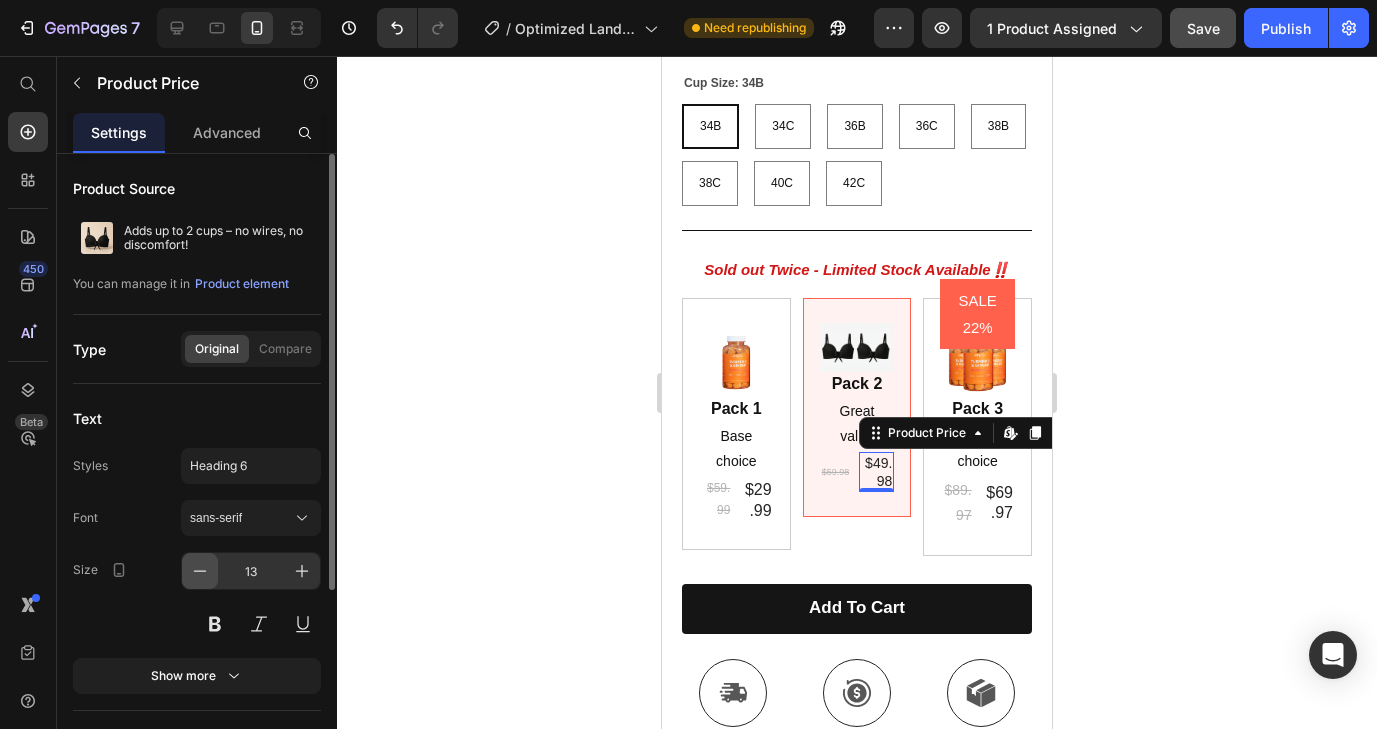 click 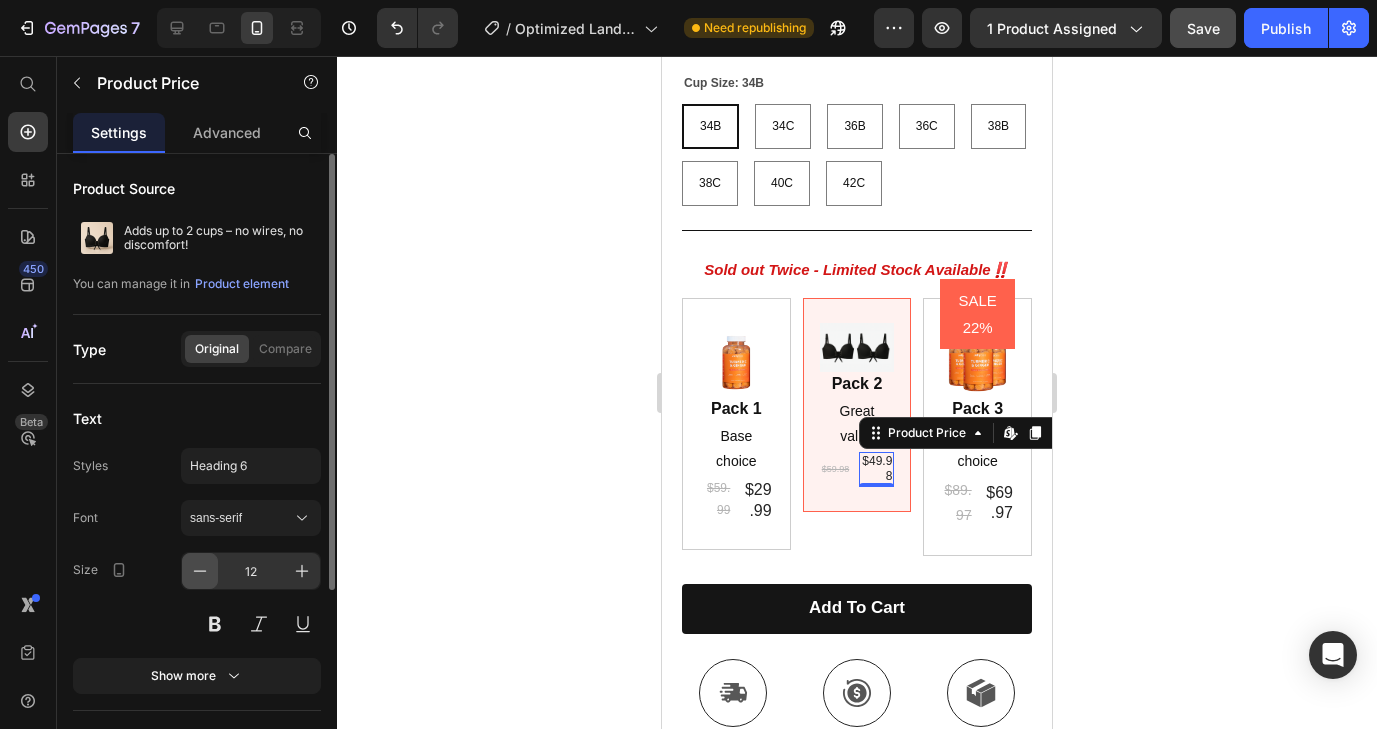click 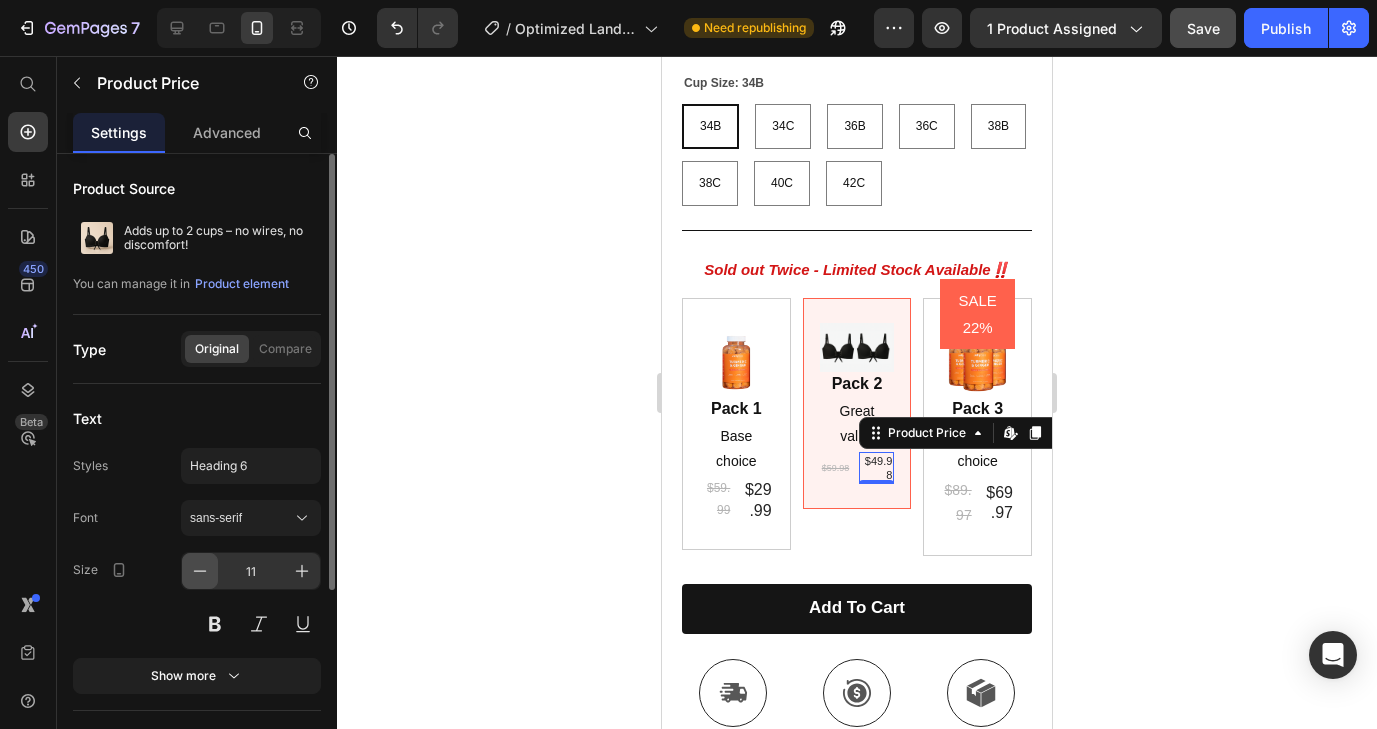 click 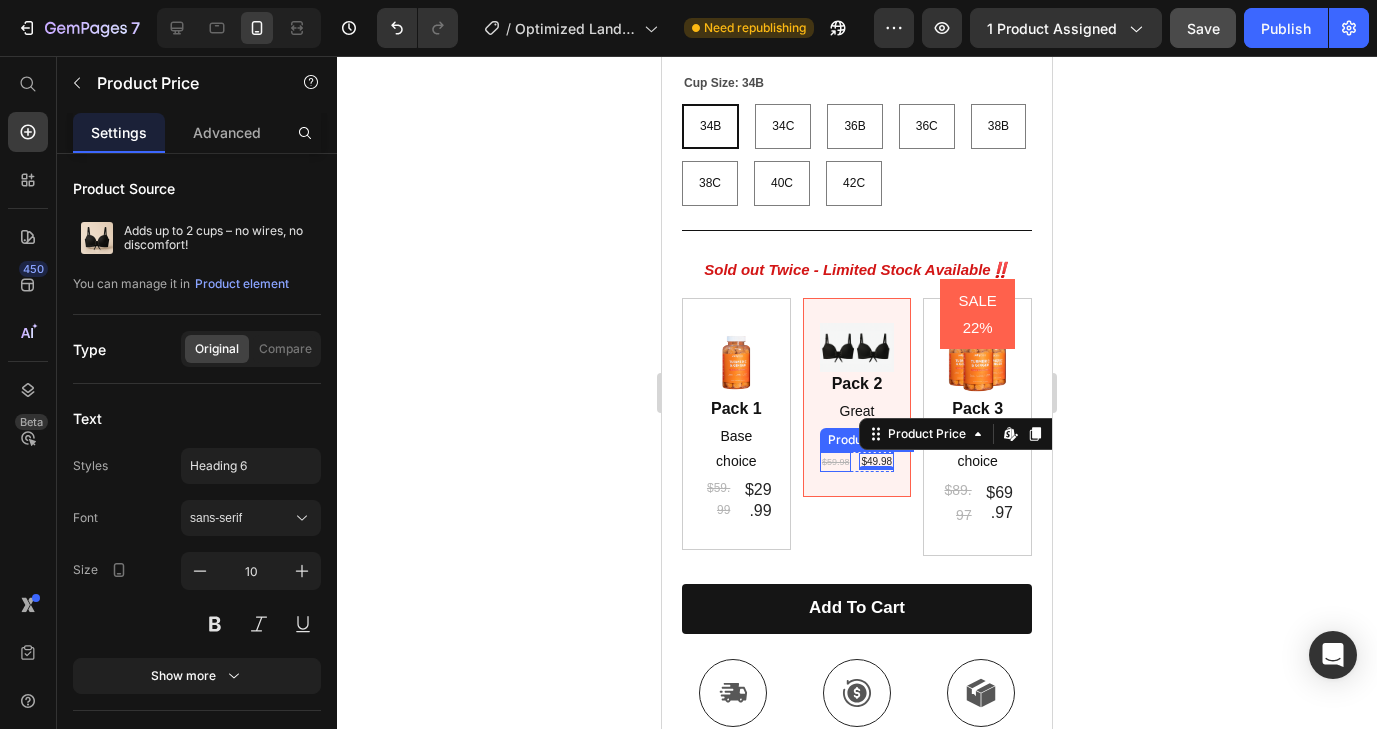 click on "$59.98" at bounding box center (836, 462) 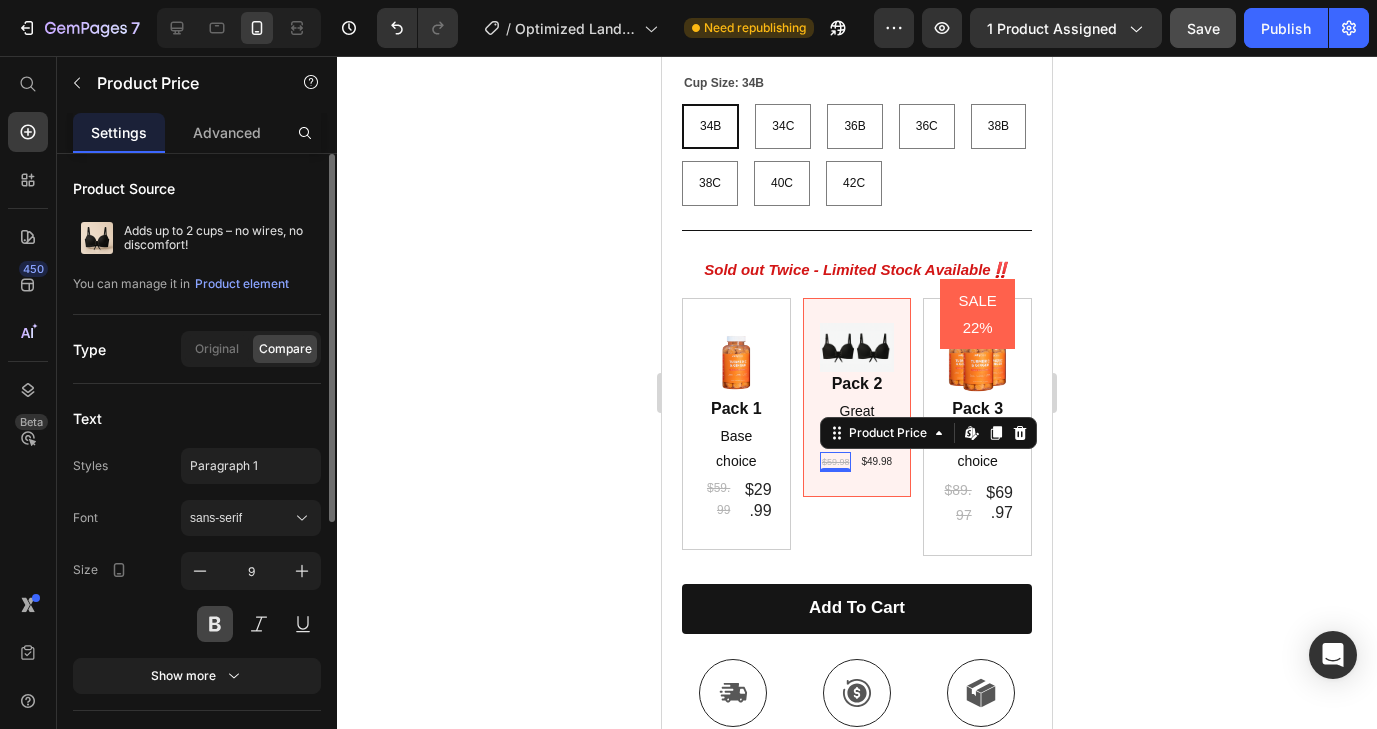 click at bounding box center (215, 624) 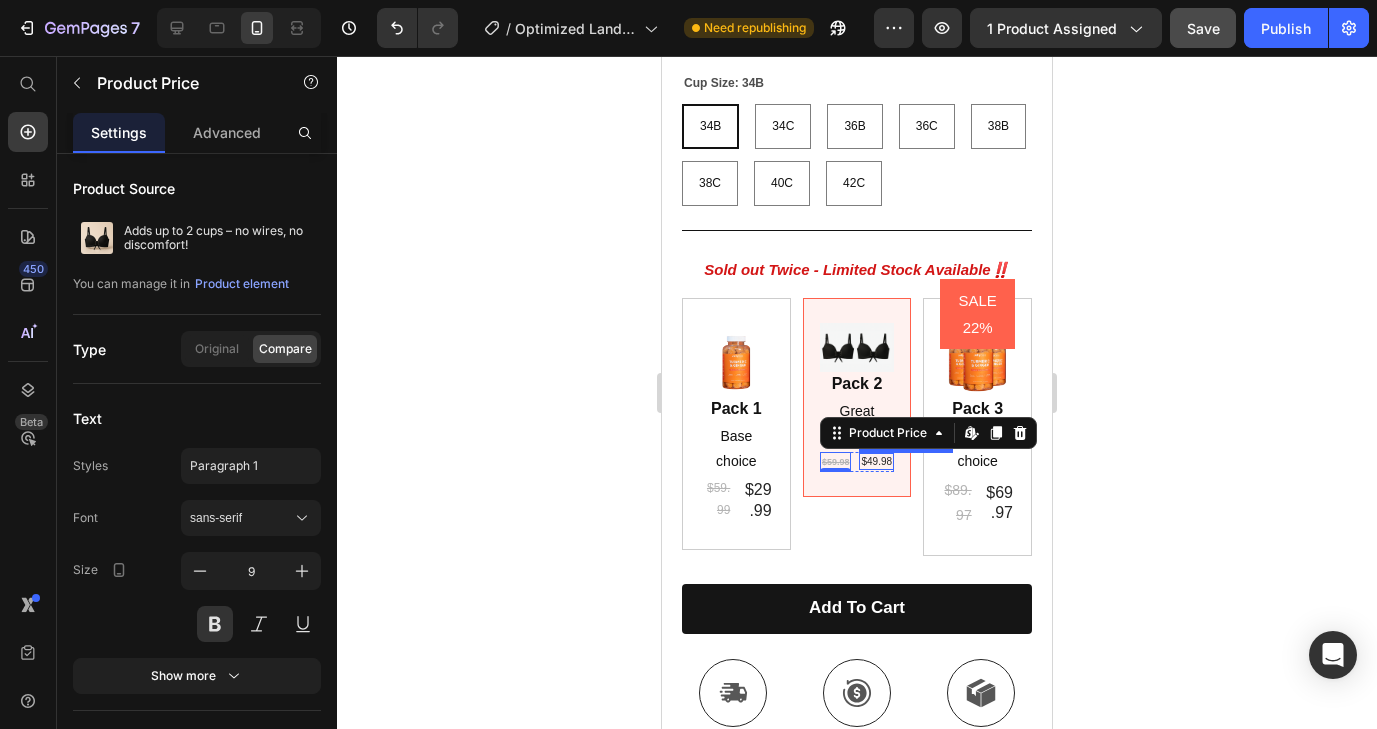click on "$49.98" at bounding box center [876, 461] 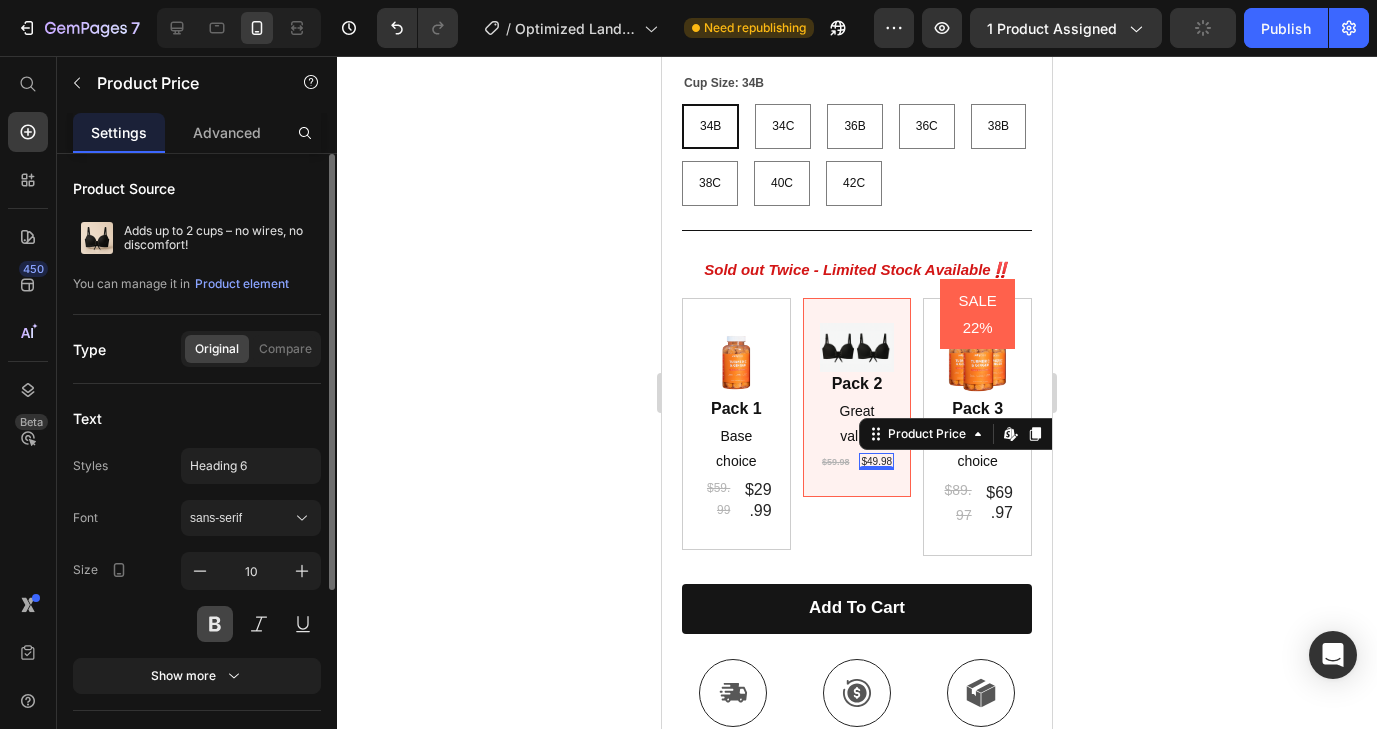 click at bounding box center (215, 624) 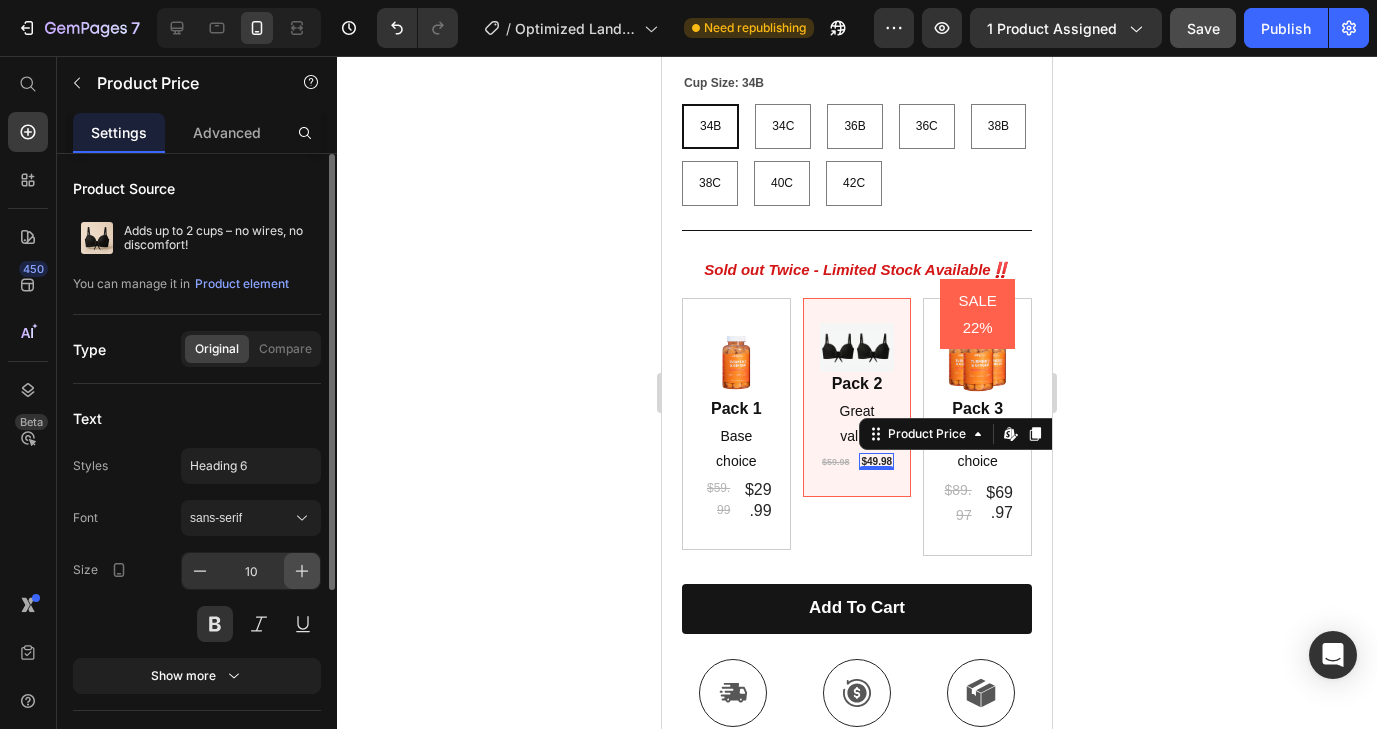 click 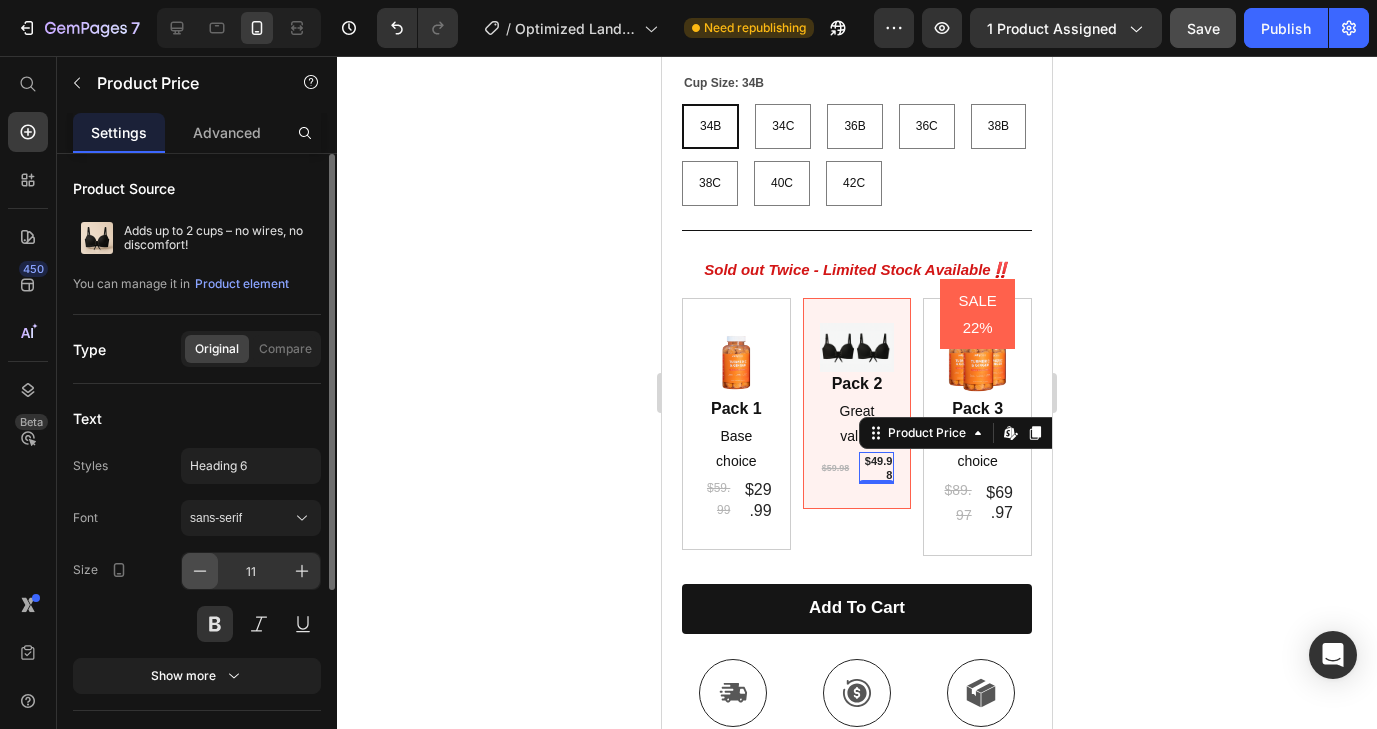 click 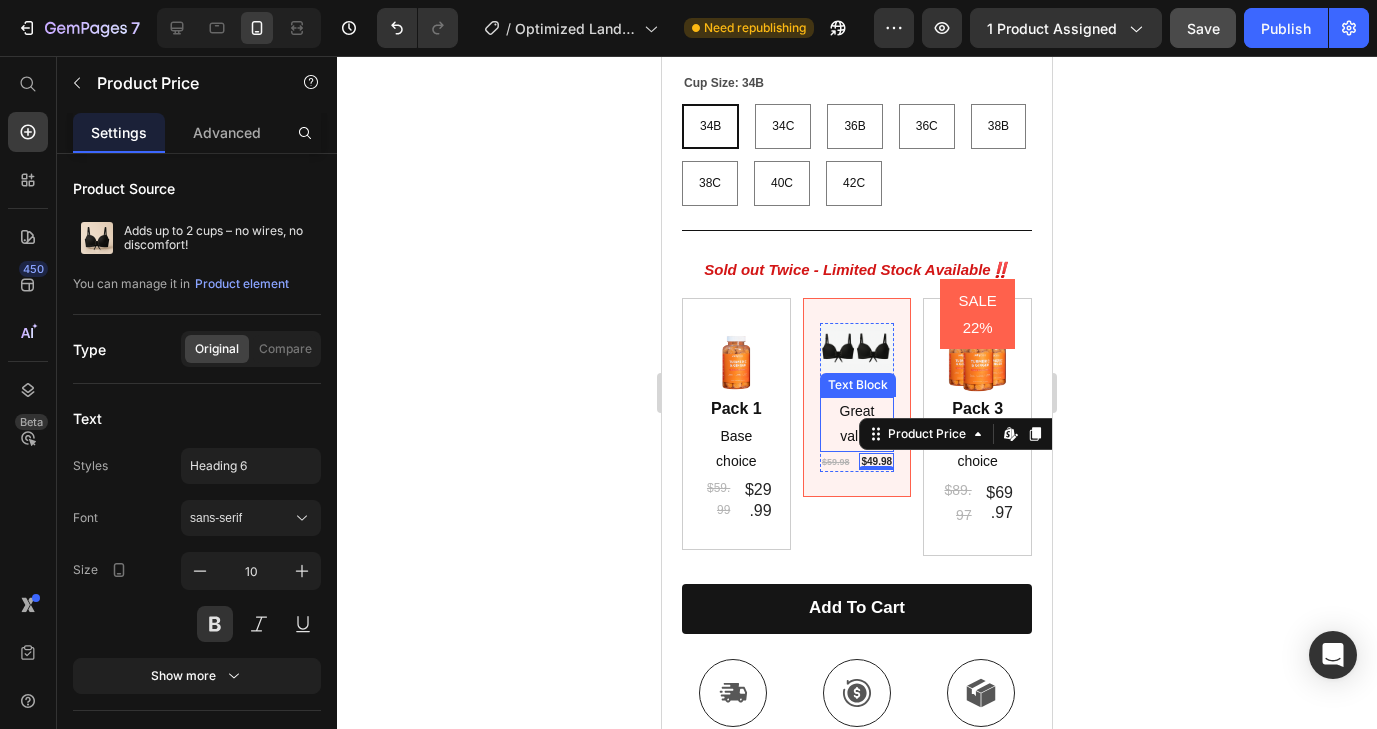 click on "Great value" at bounding box center [857, 424] 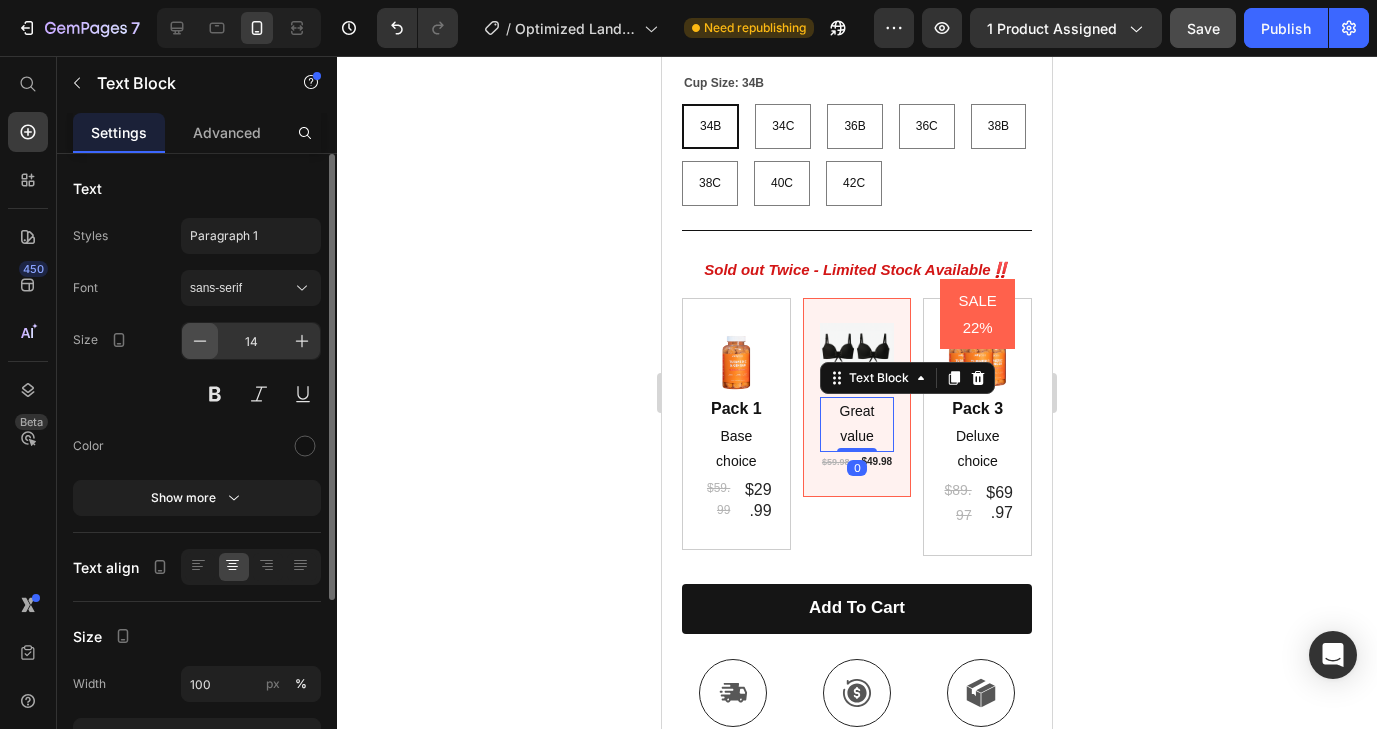 click 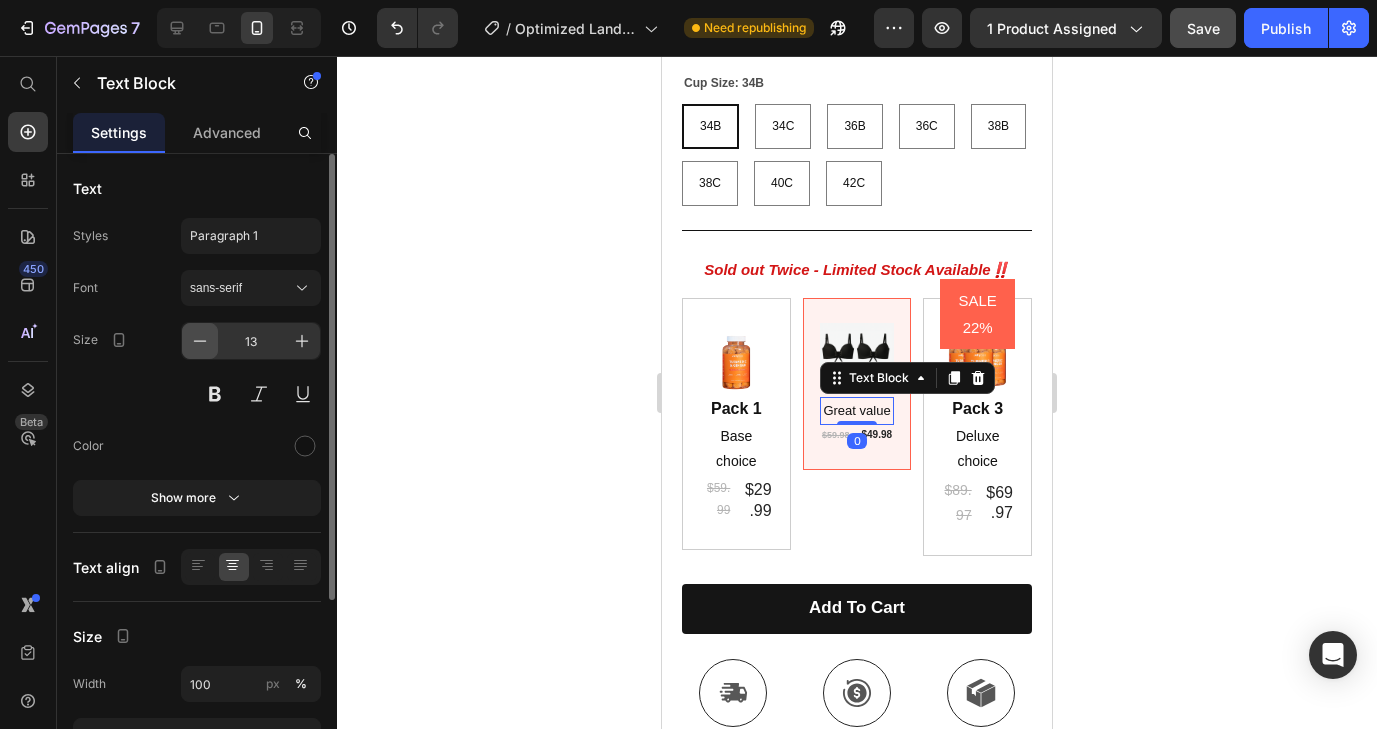 click 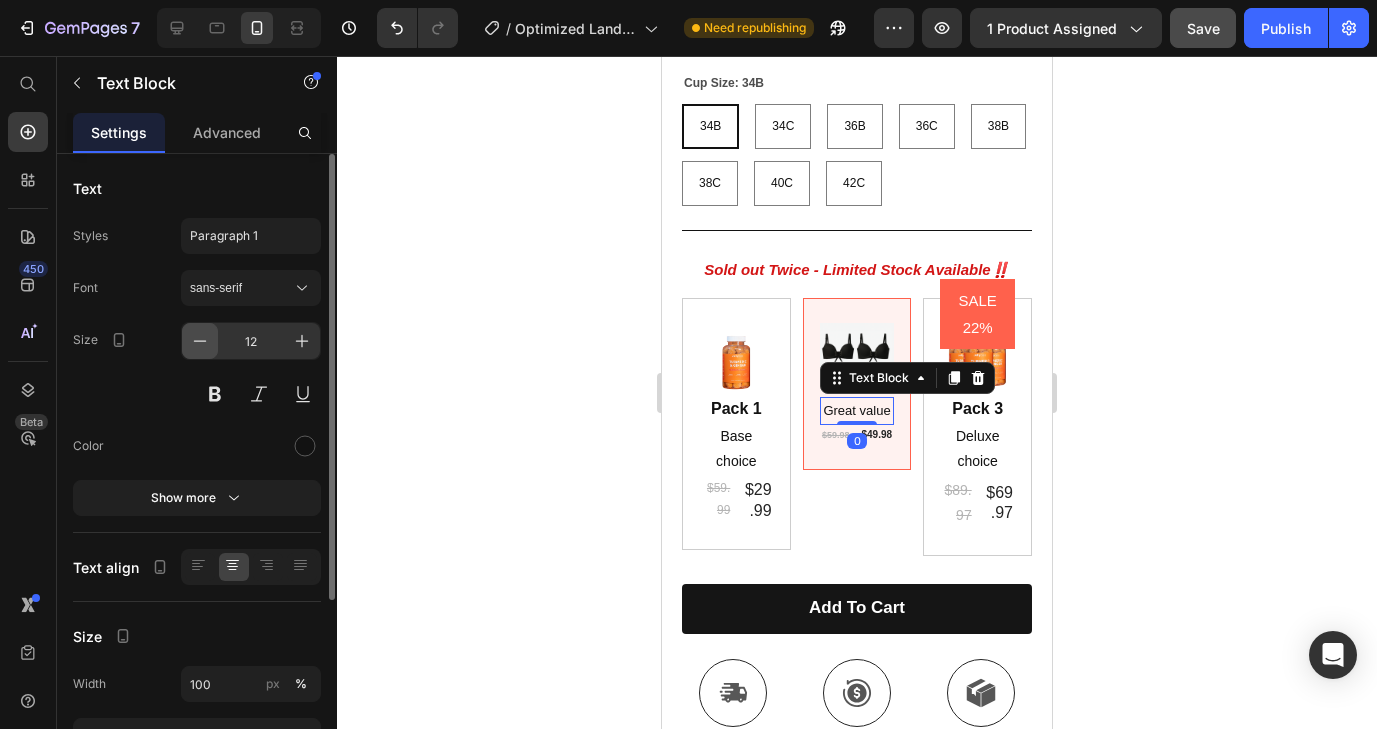 click 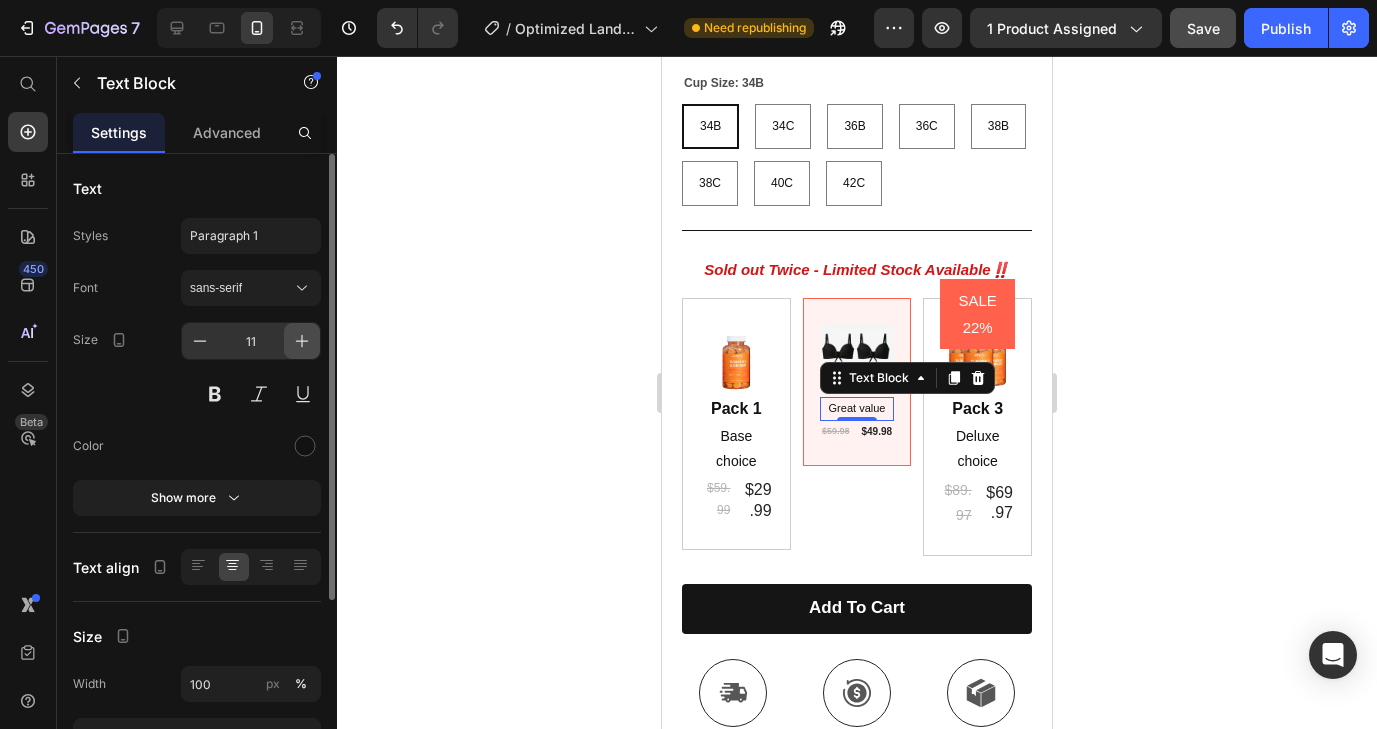 click 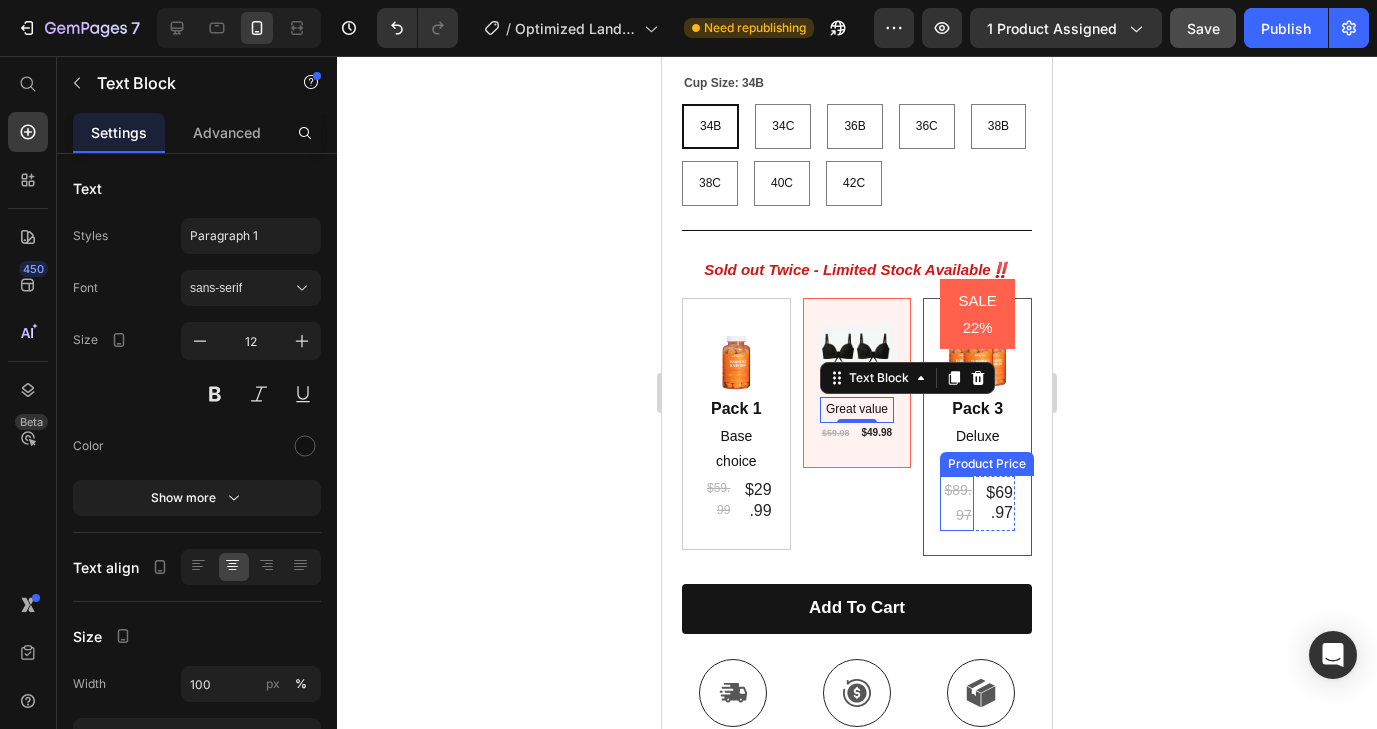 click on "$89.97" at bounding box center [956, 503] 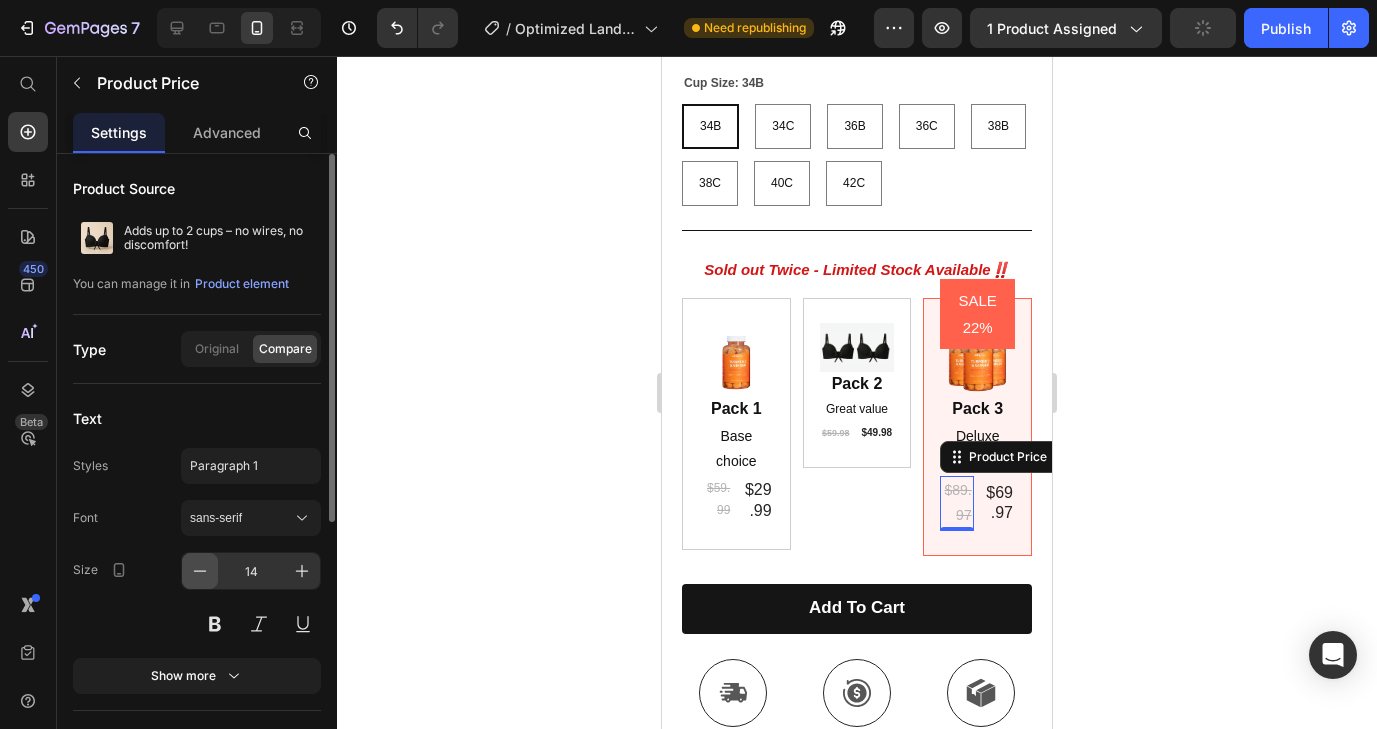 click 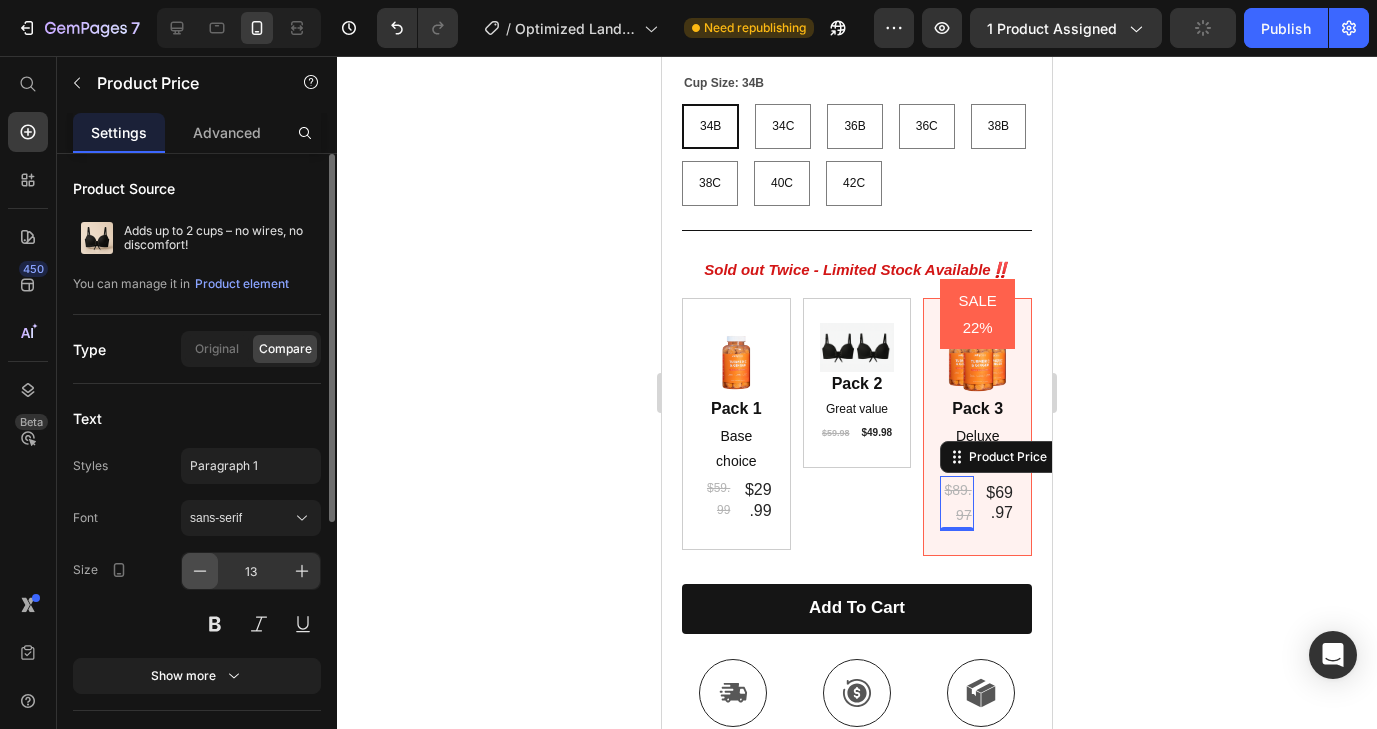 click 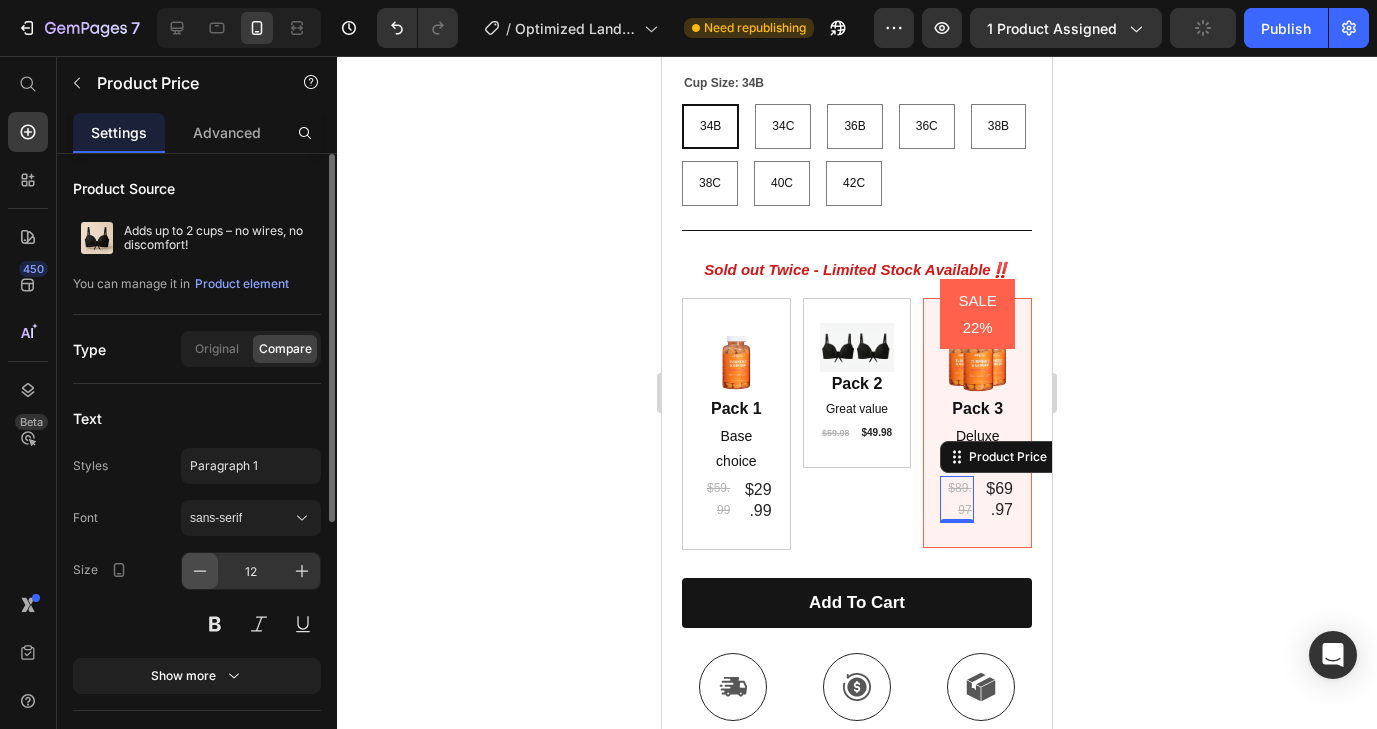 click 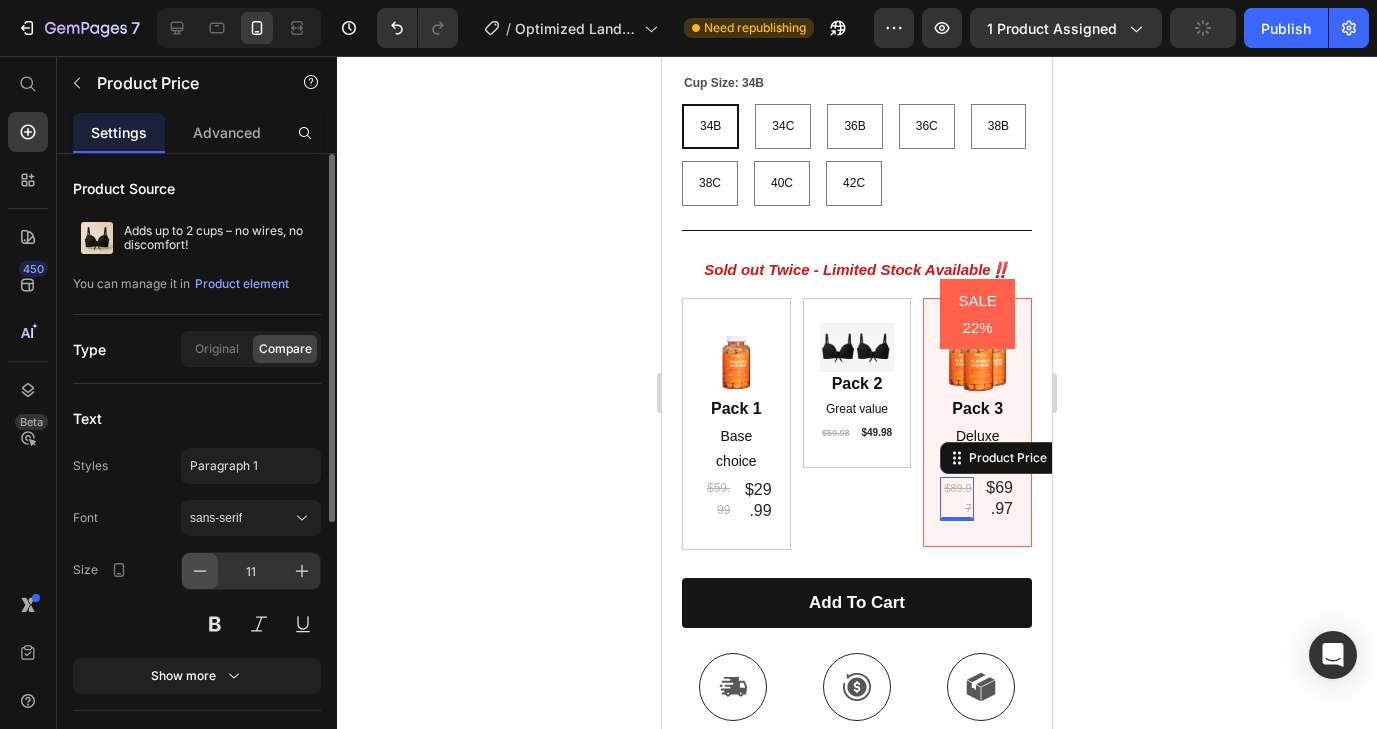 click 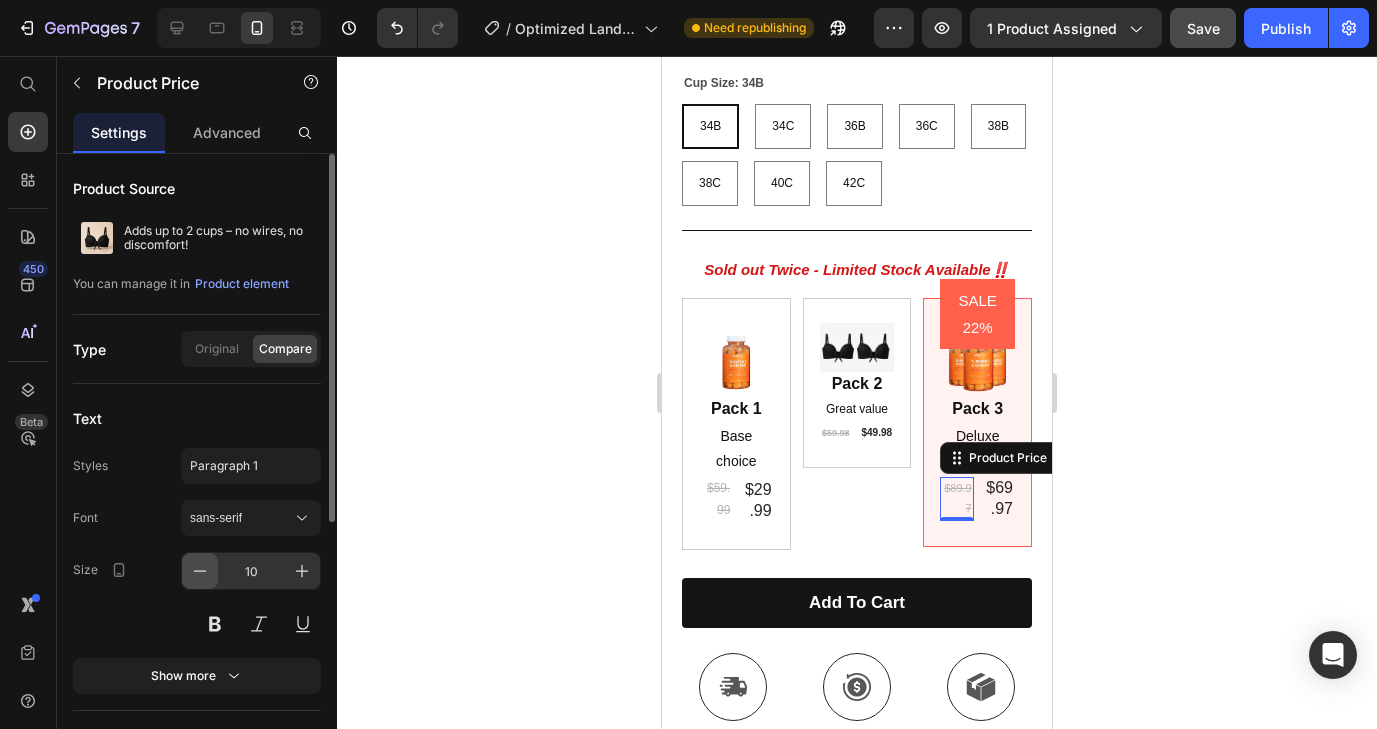 click 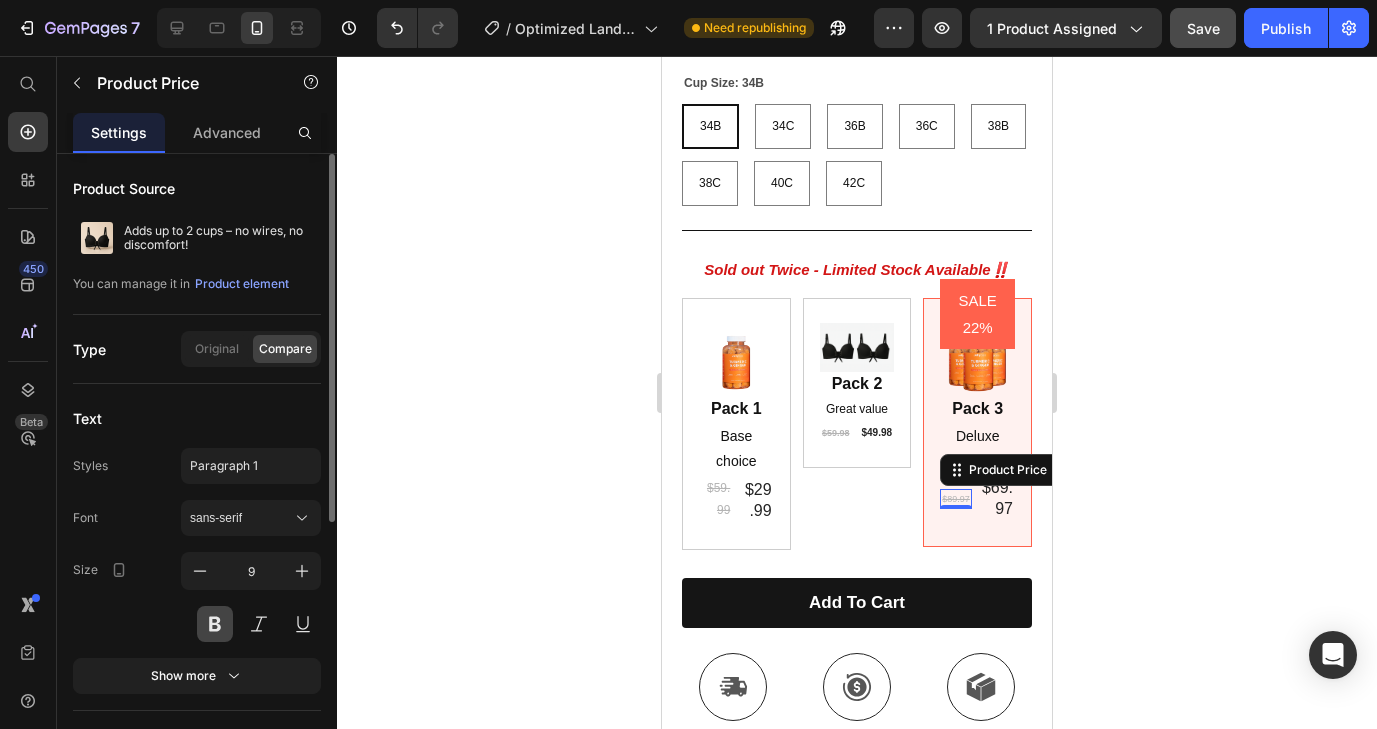 click at bounding box center (215, 624) 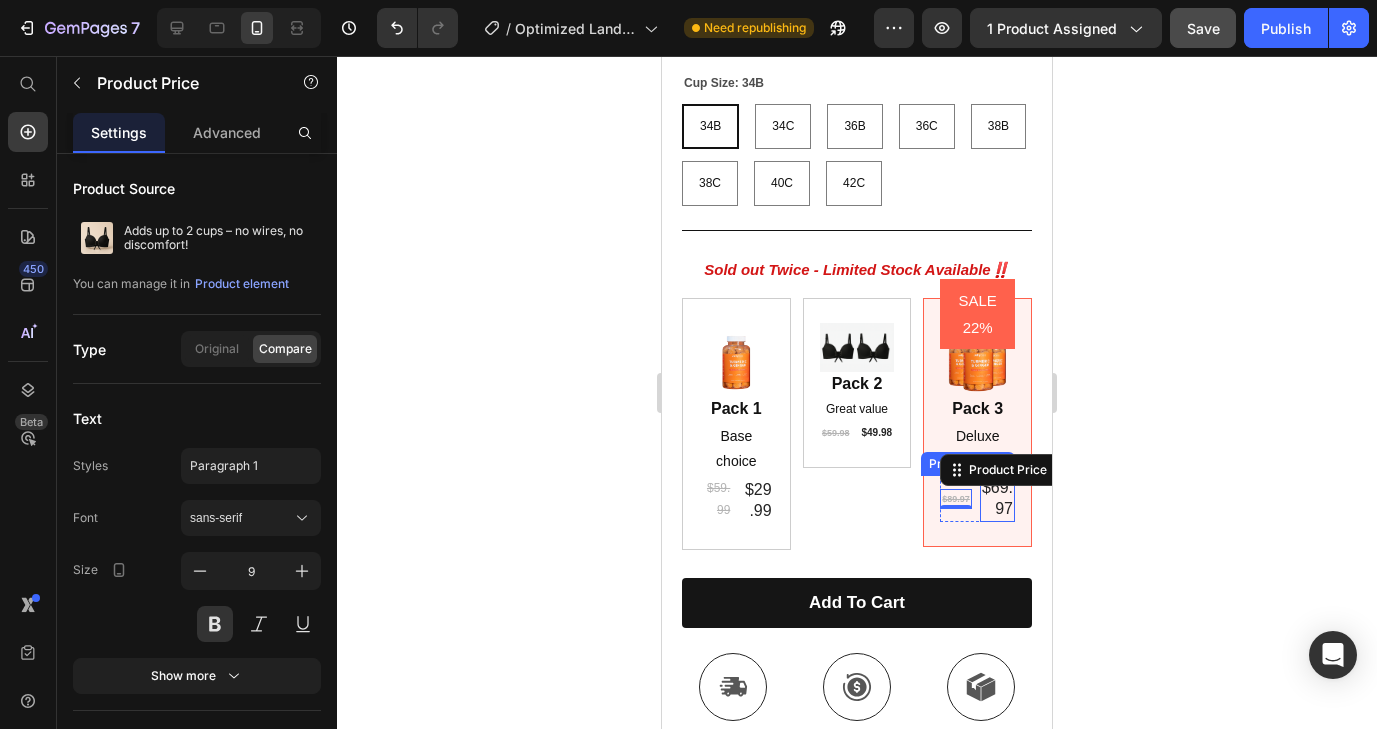 click on "$69.97" at bounding box center [997, 499] 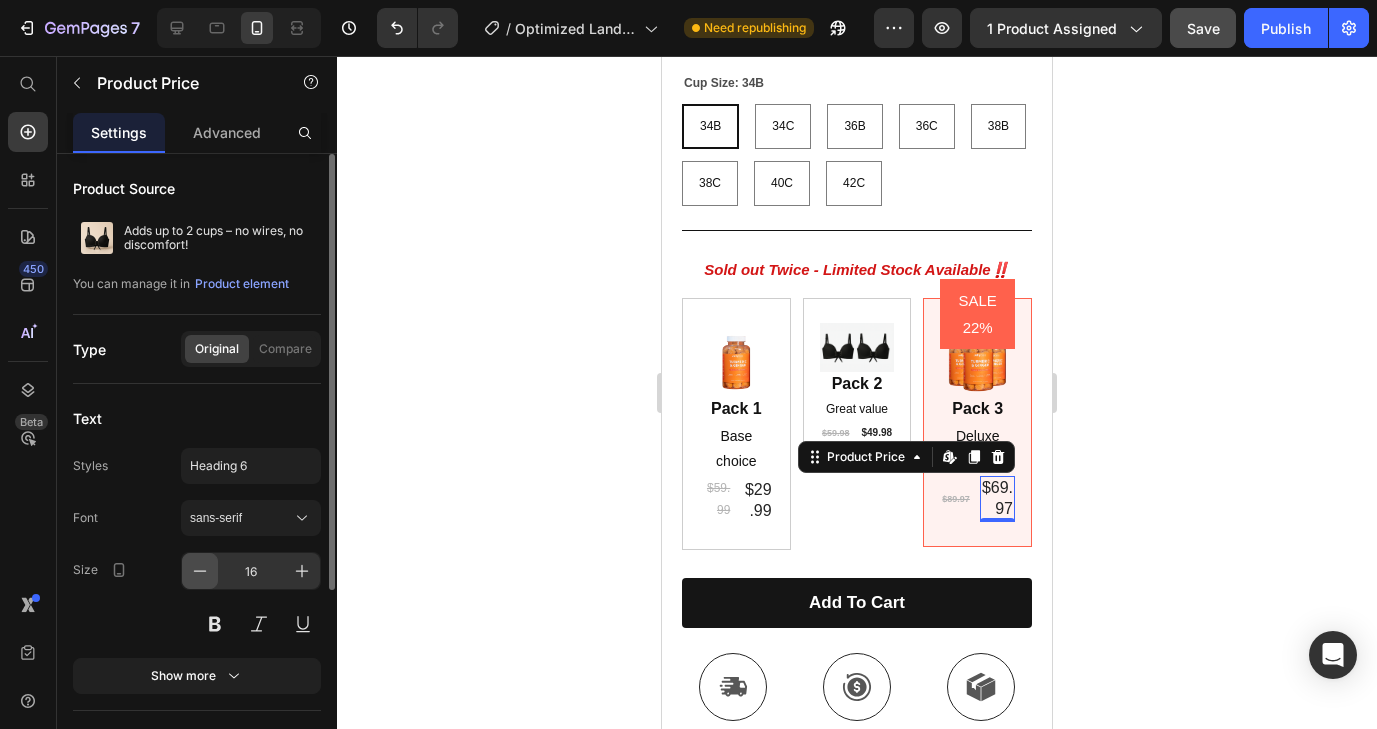 click 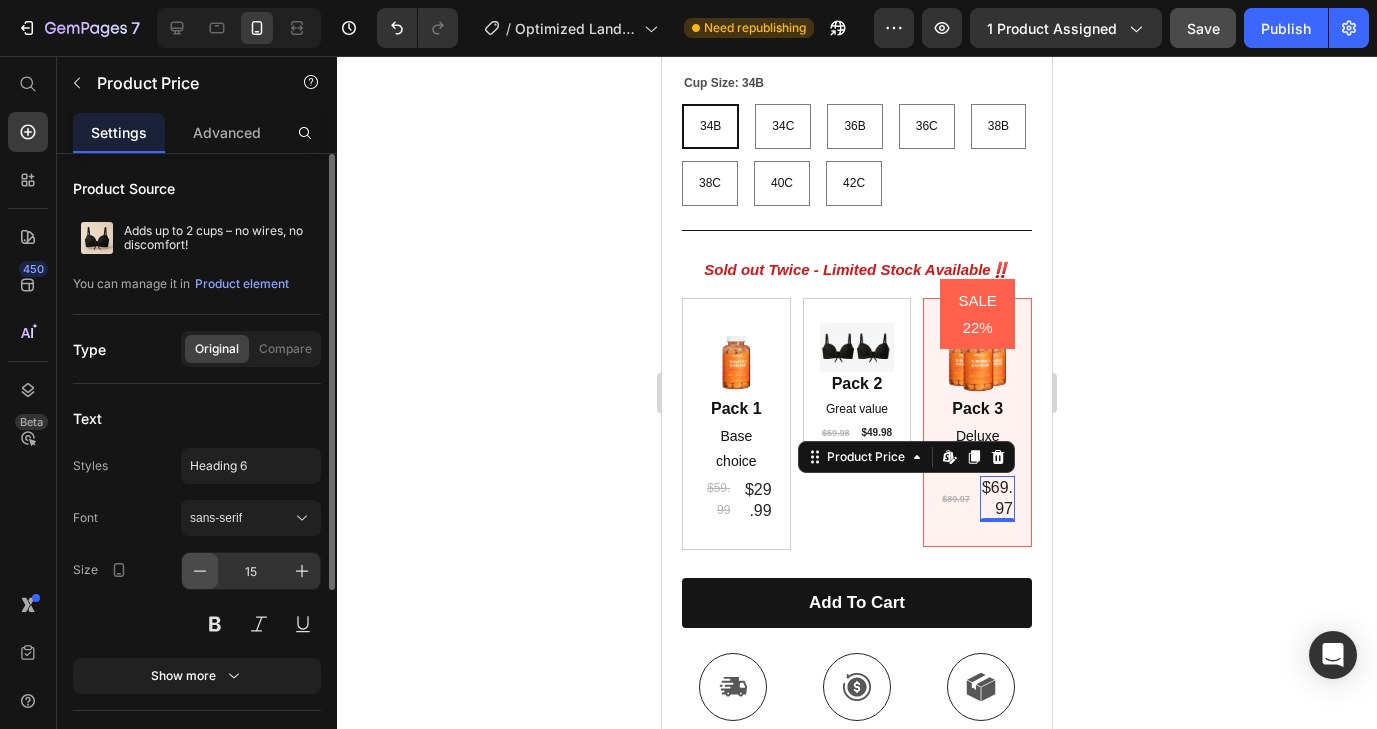 click 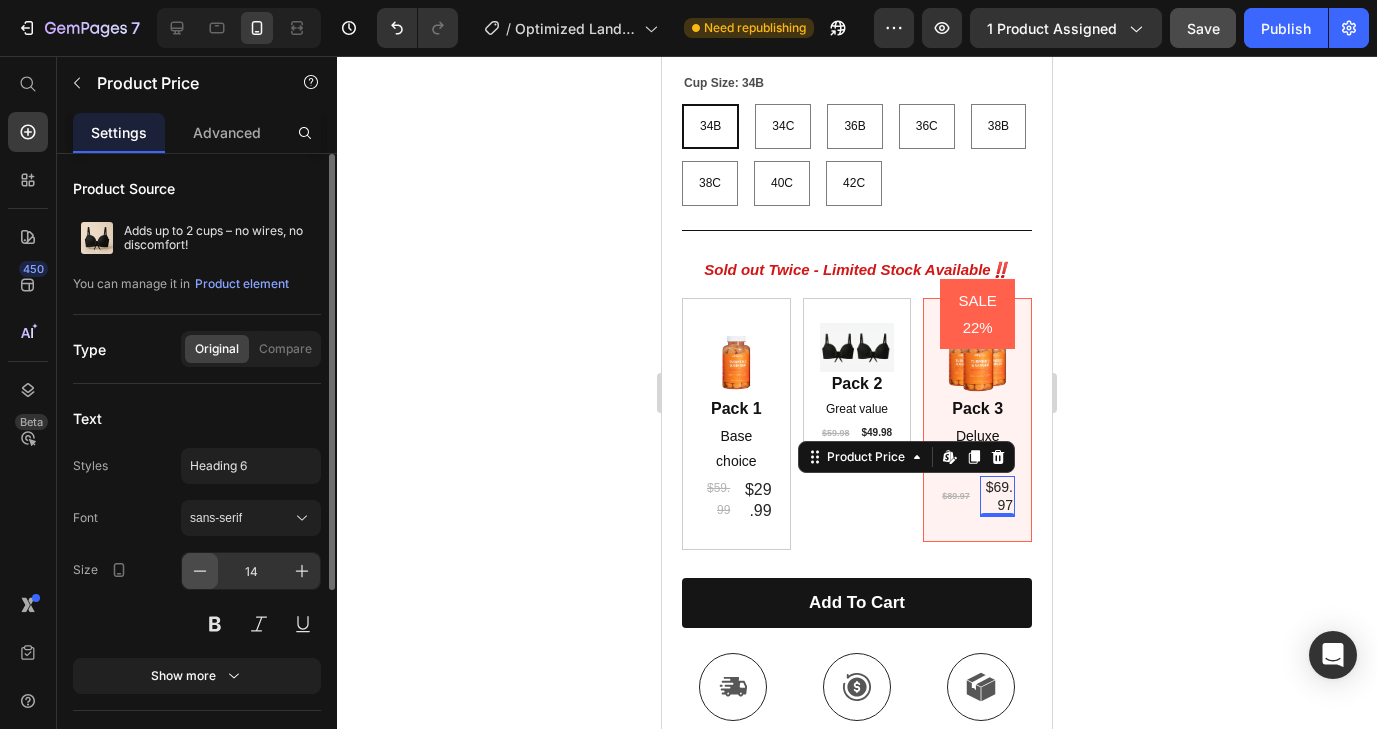 click 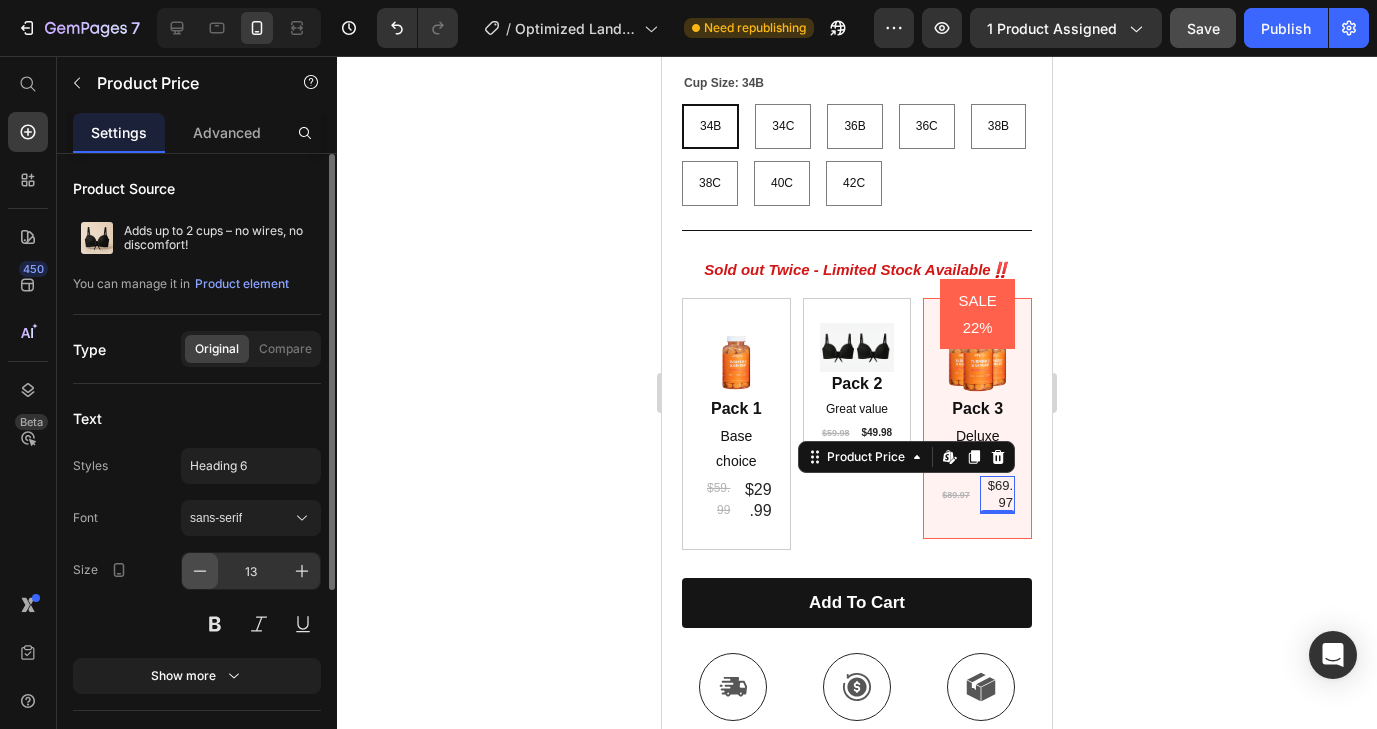 click 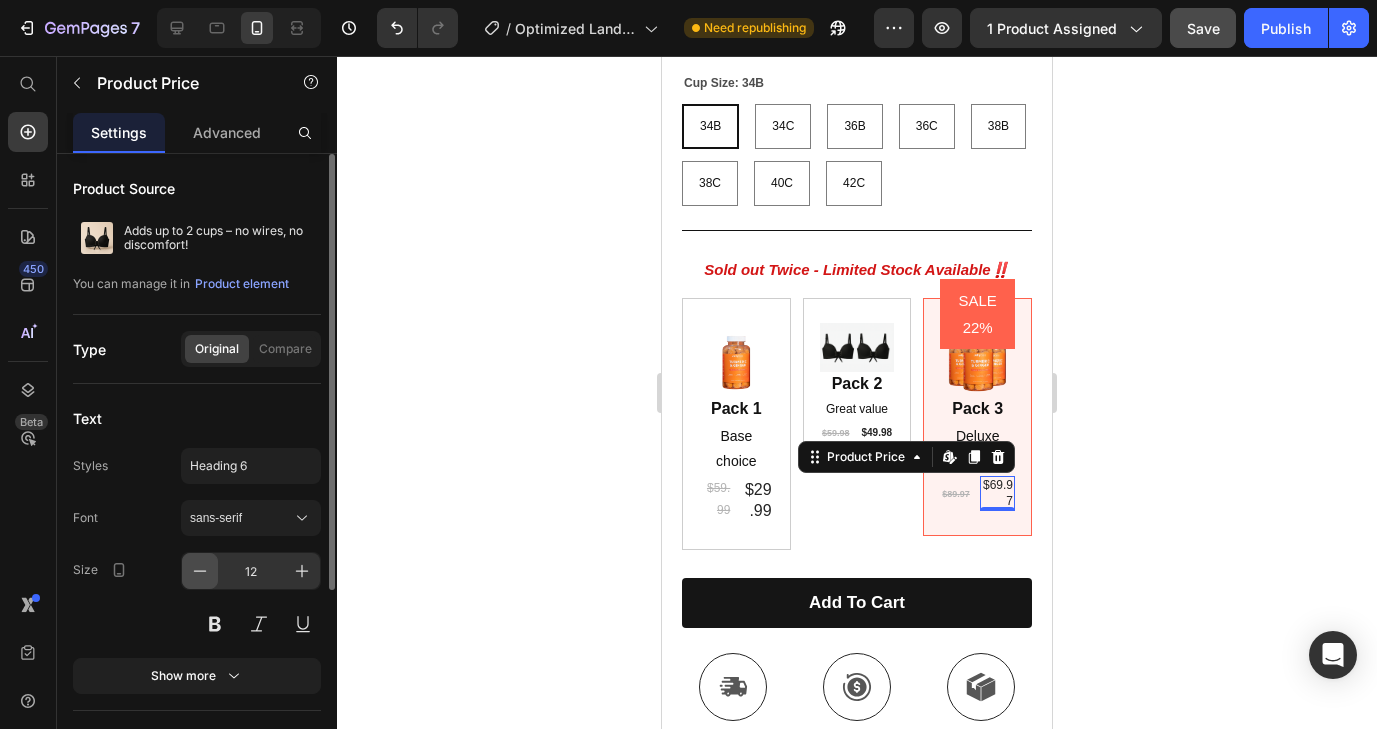 click 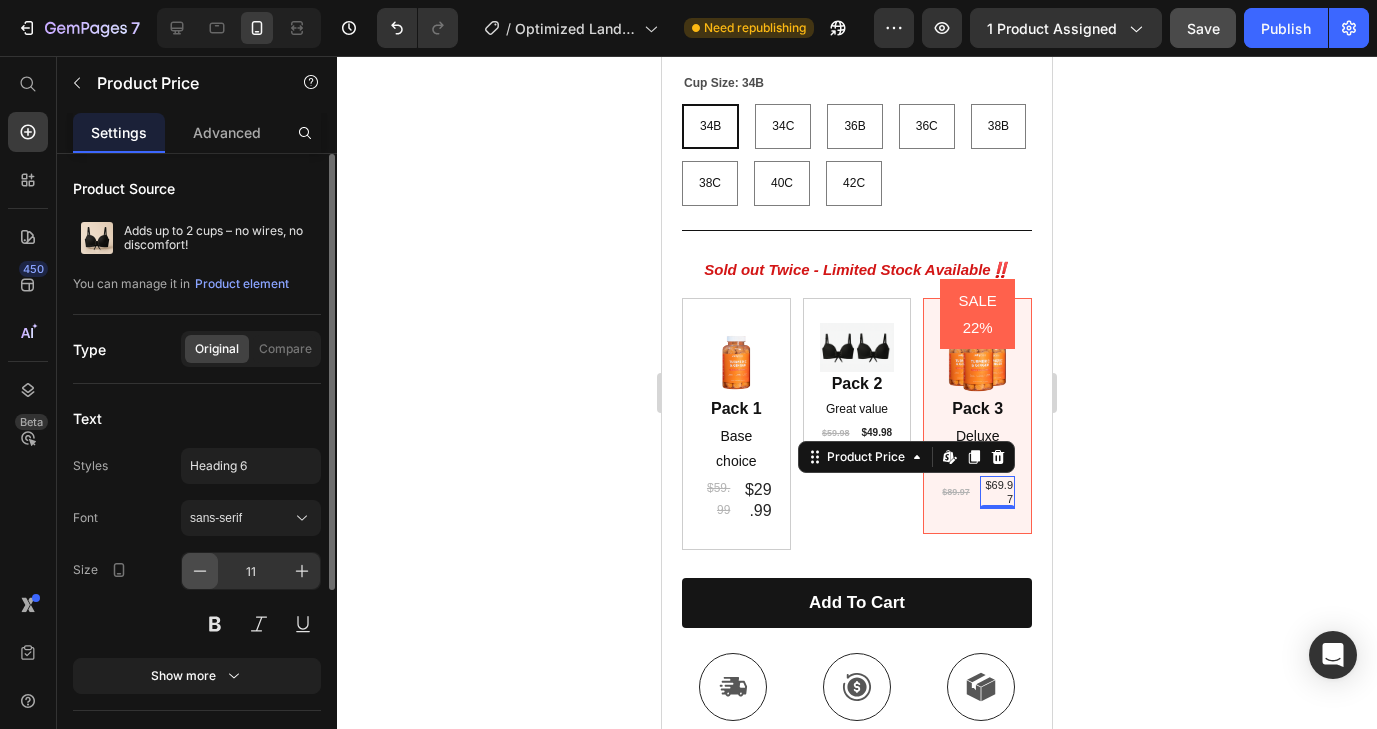 click 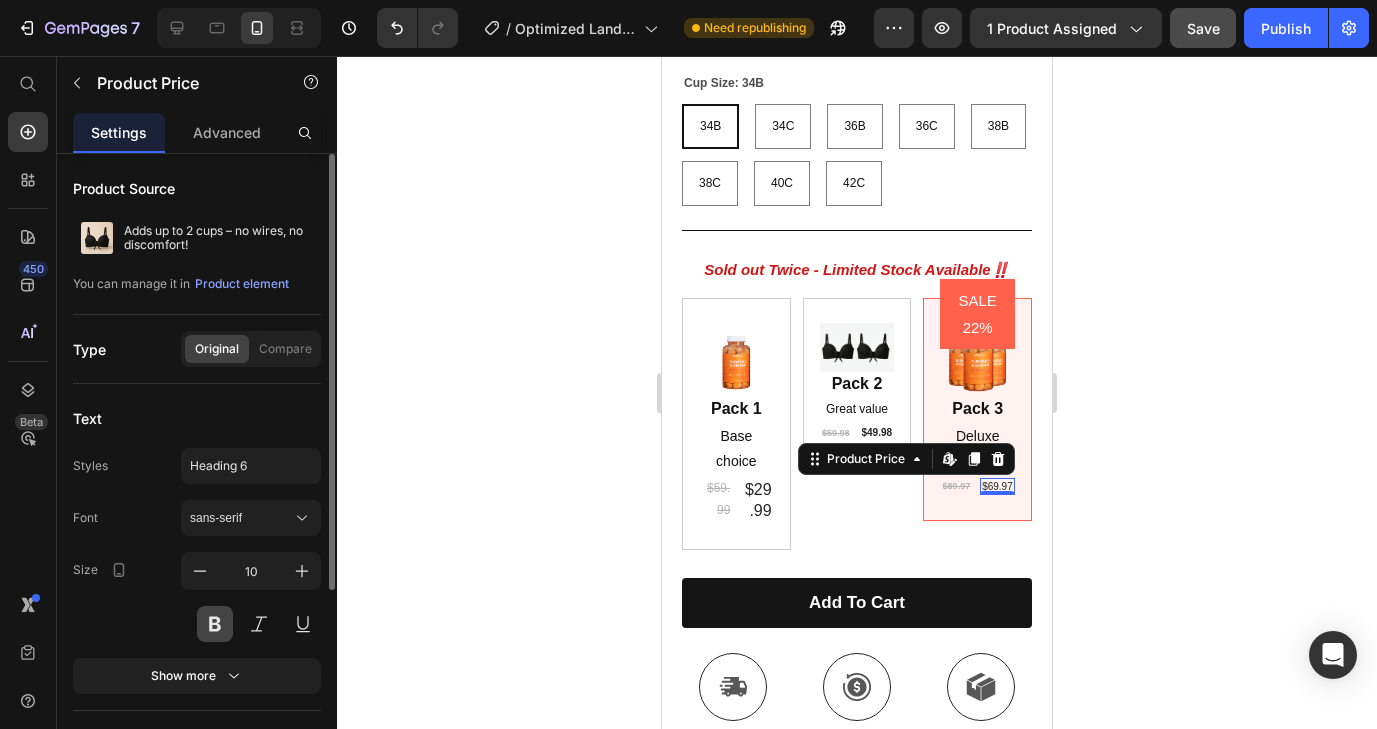 click at bounding box center [215, 624] 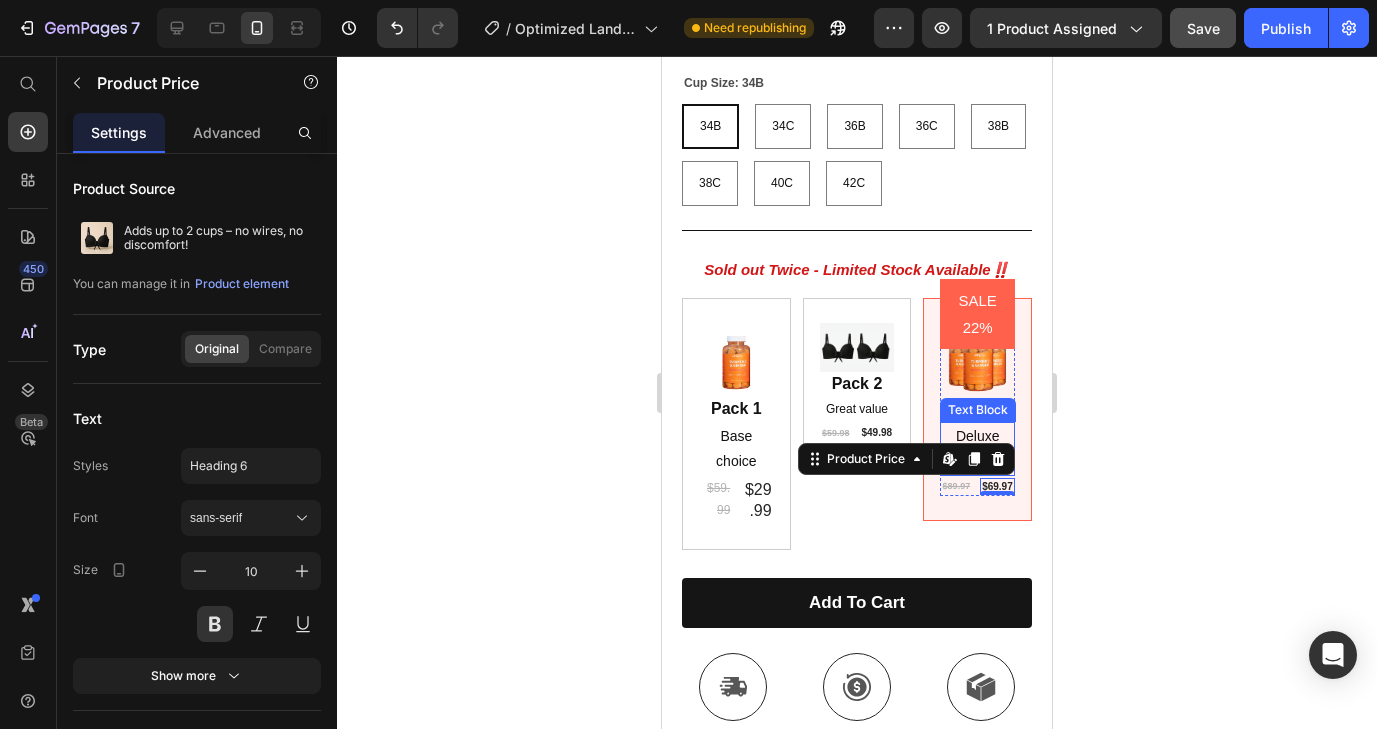 click on "Deluxe choice" at bounding box center [977, 449] 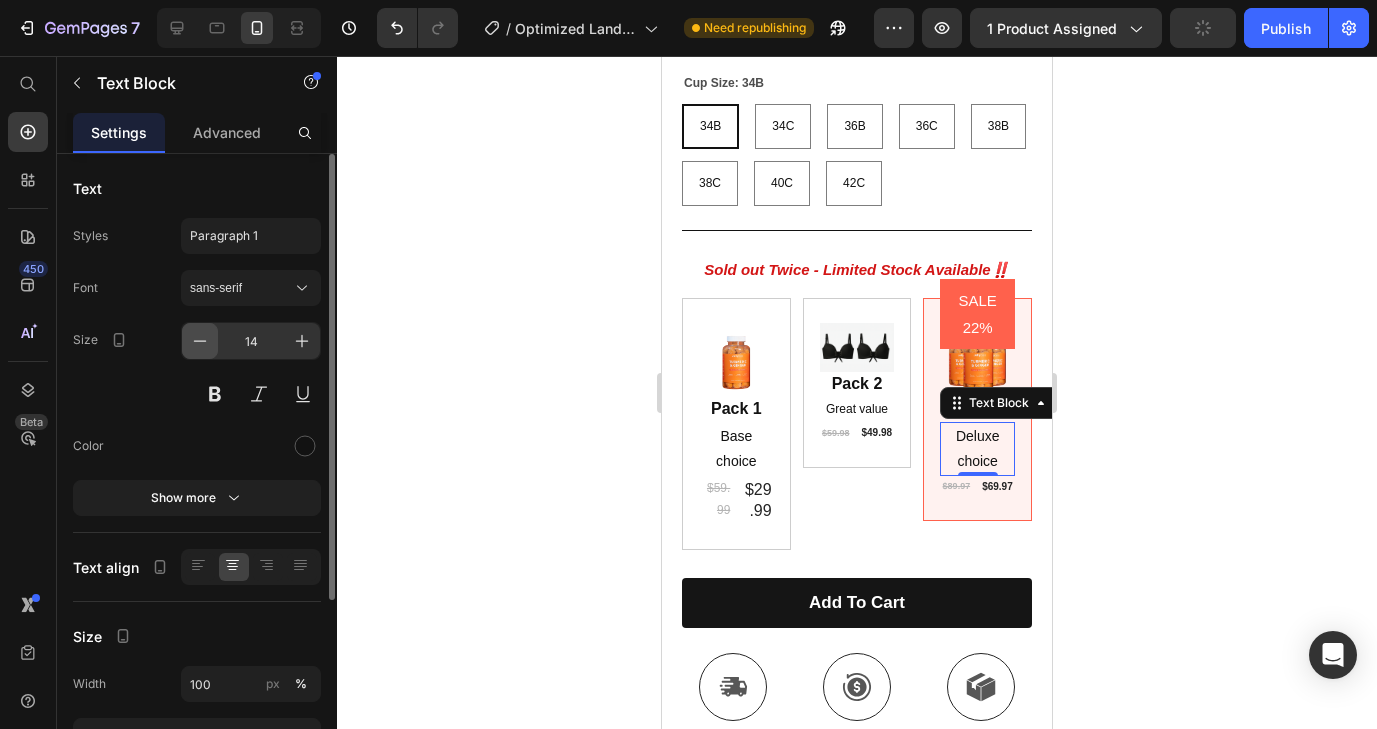 click 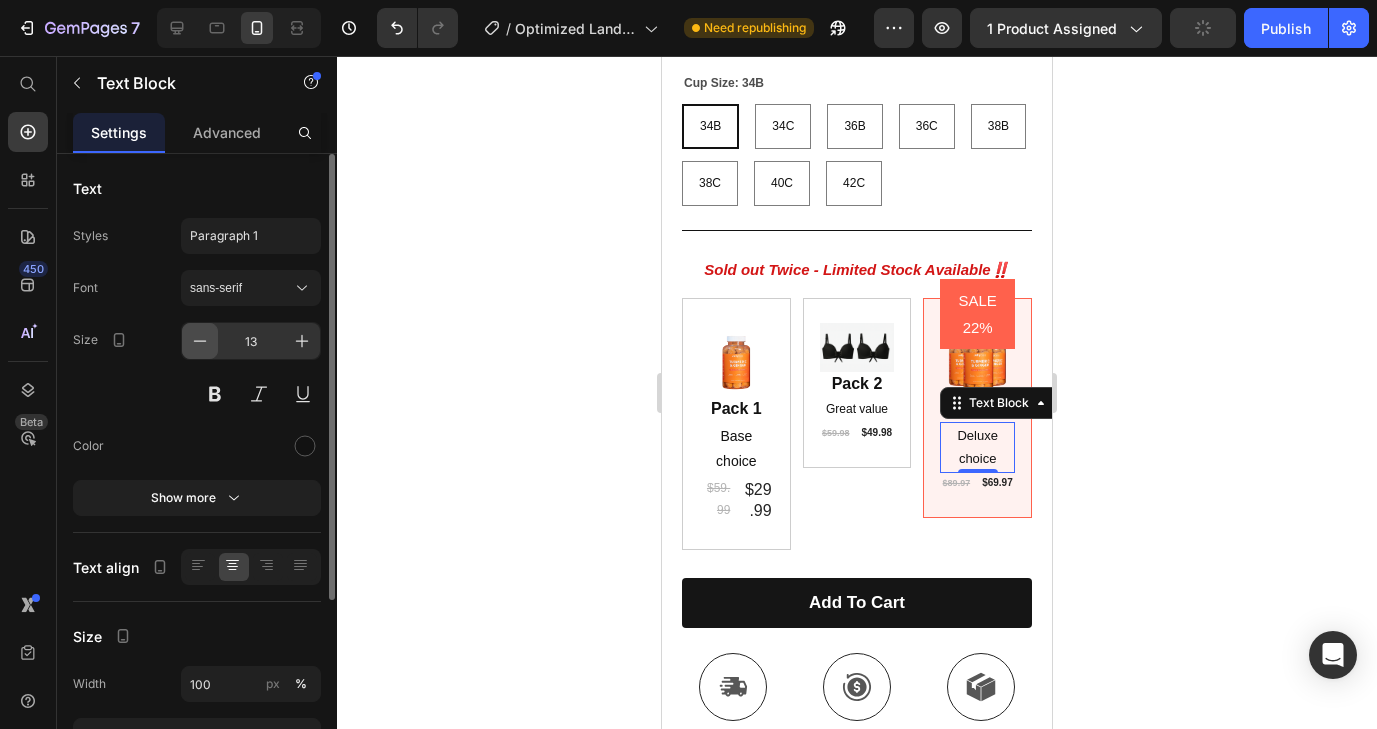 click 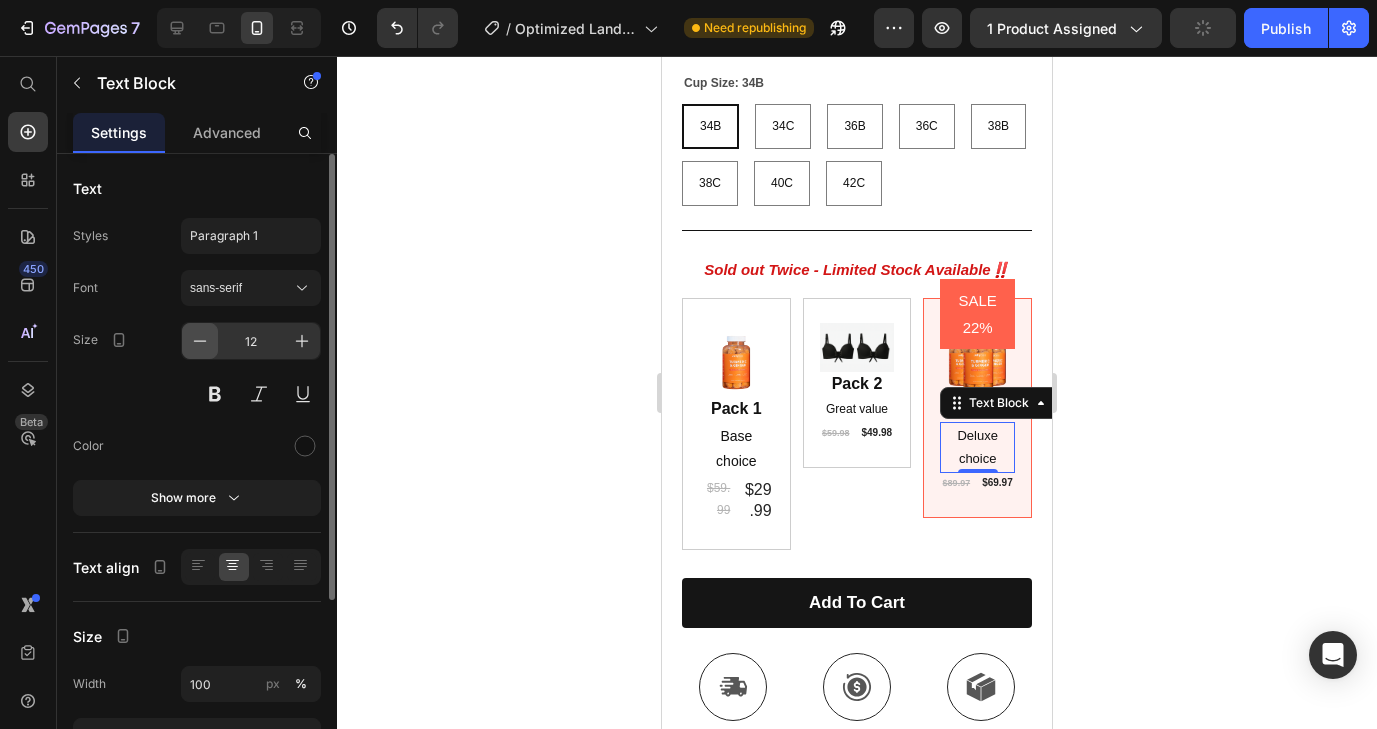 click 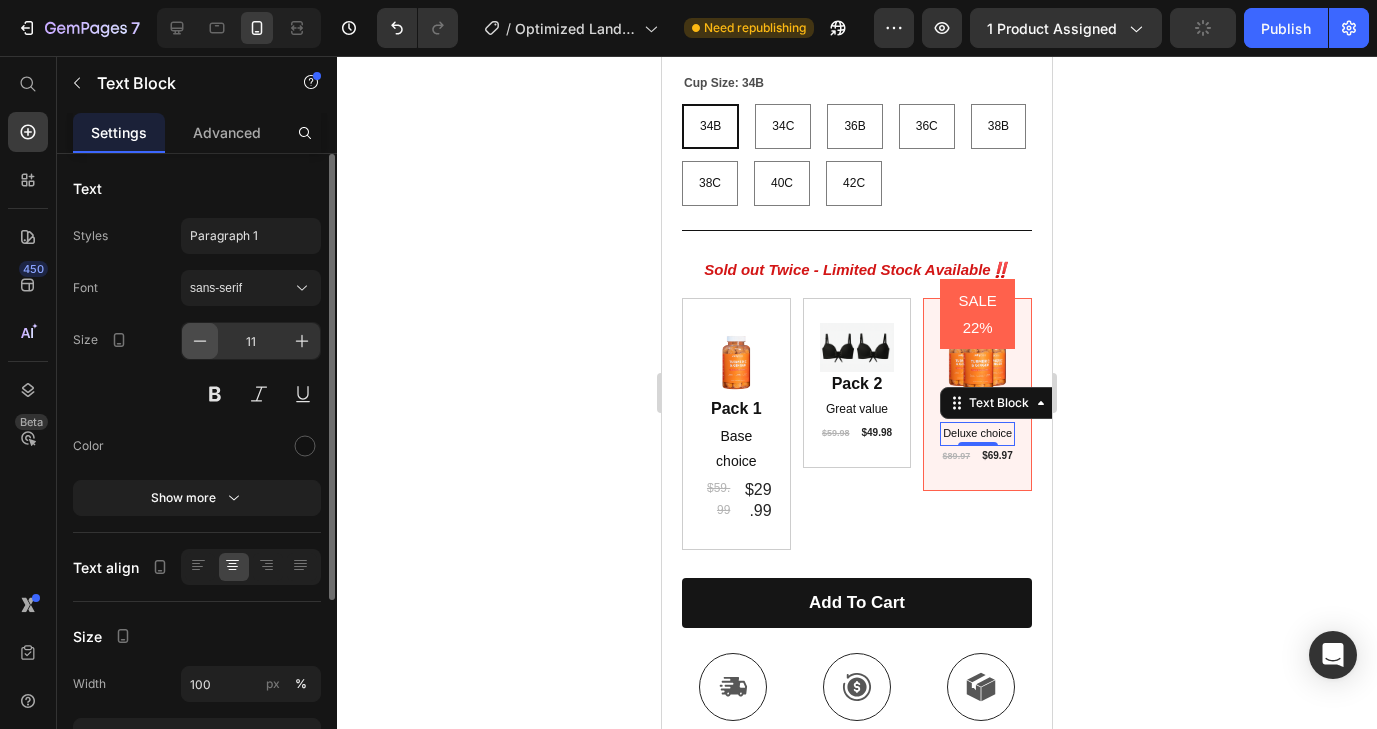 click 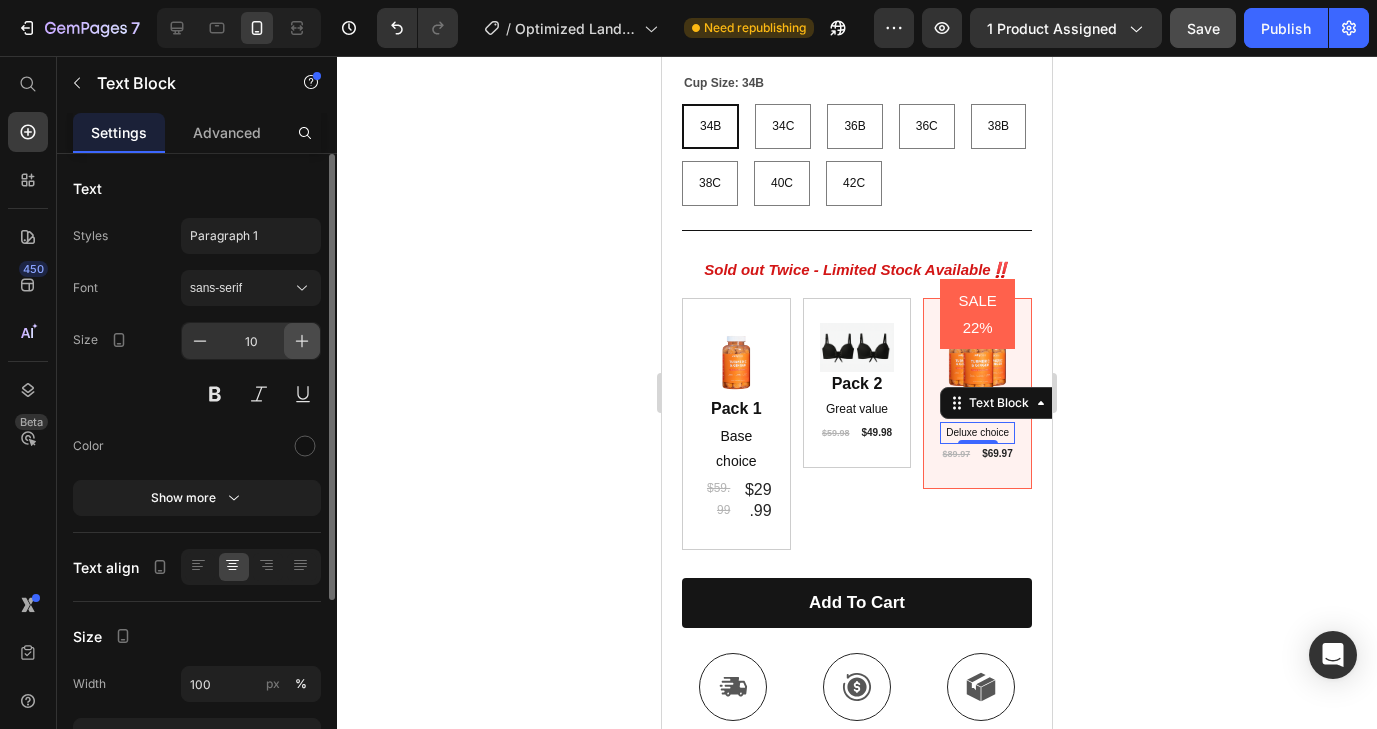 click 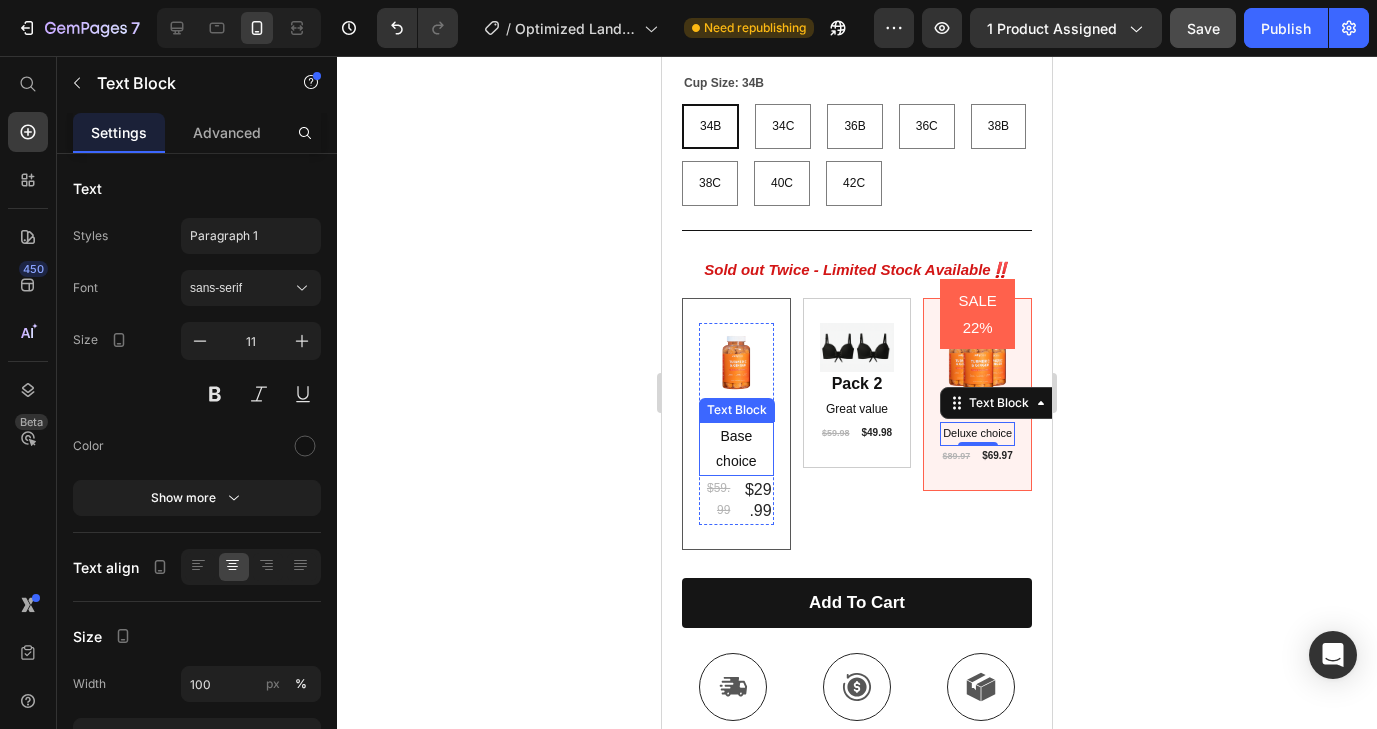 click on "Base choice" at bounding box center [736, 449] 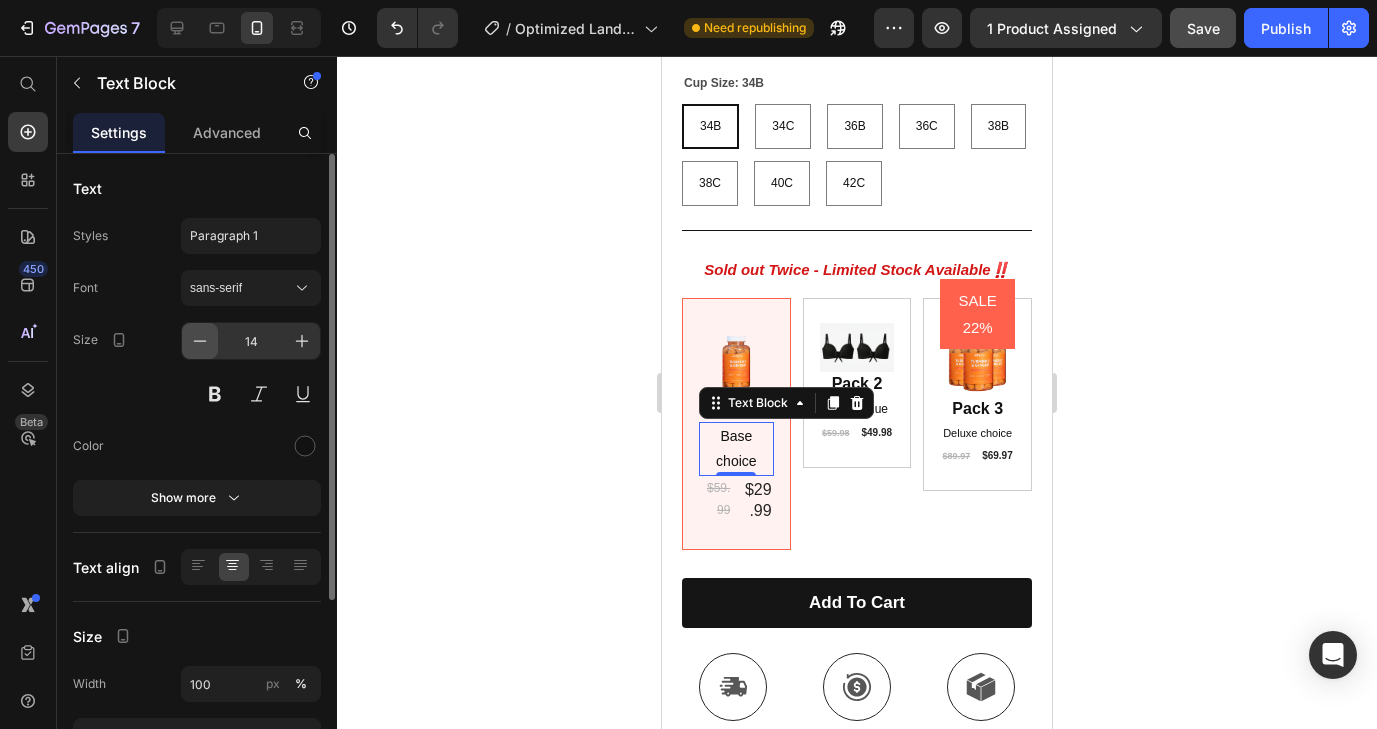 click 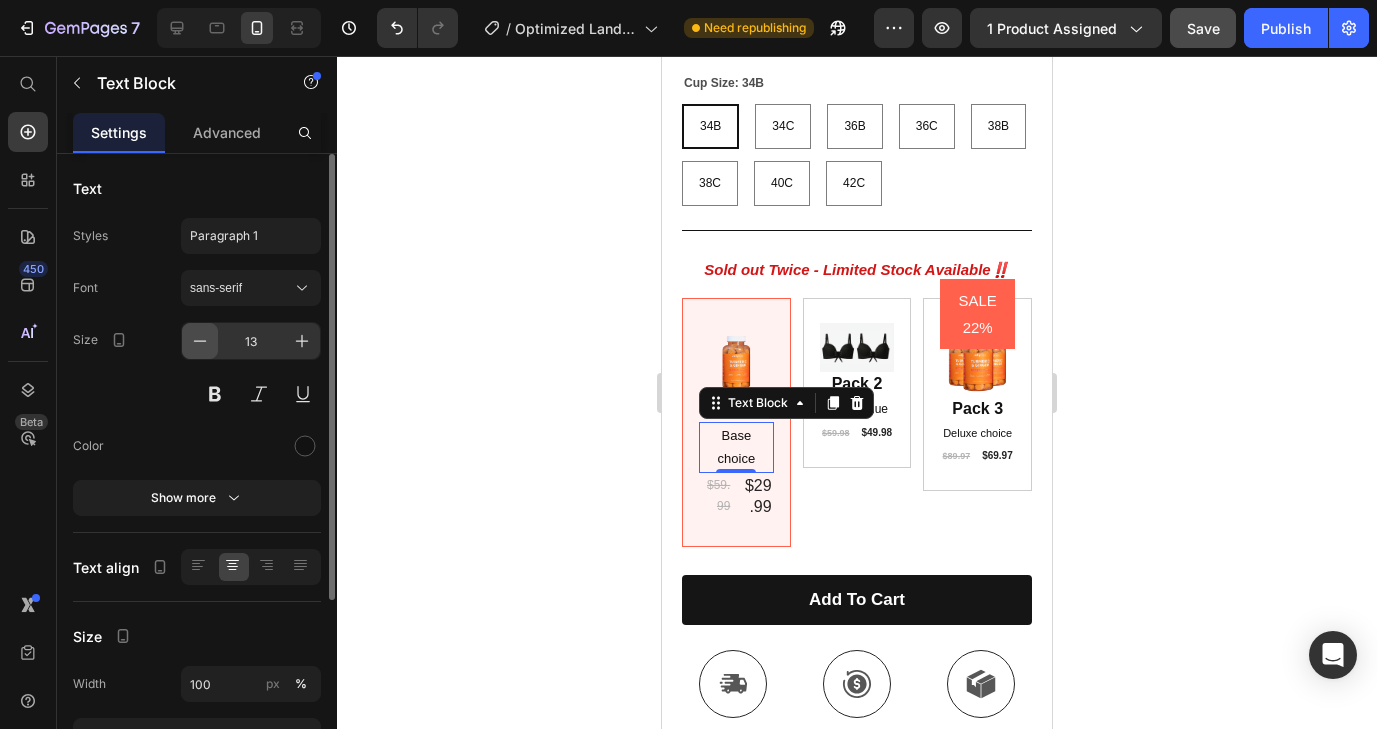 click 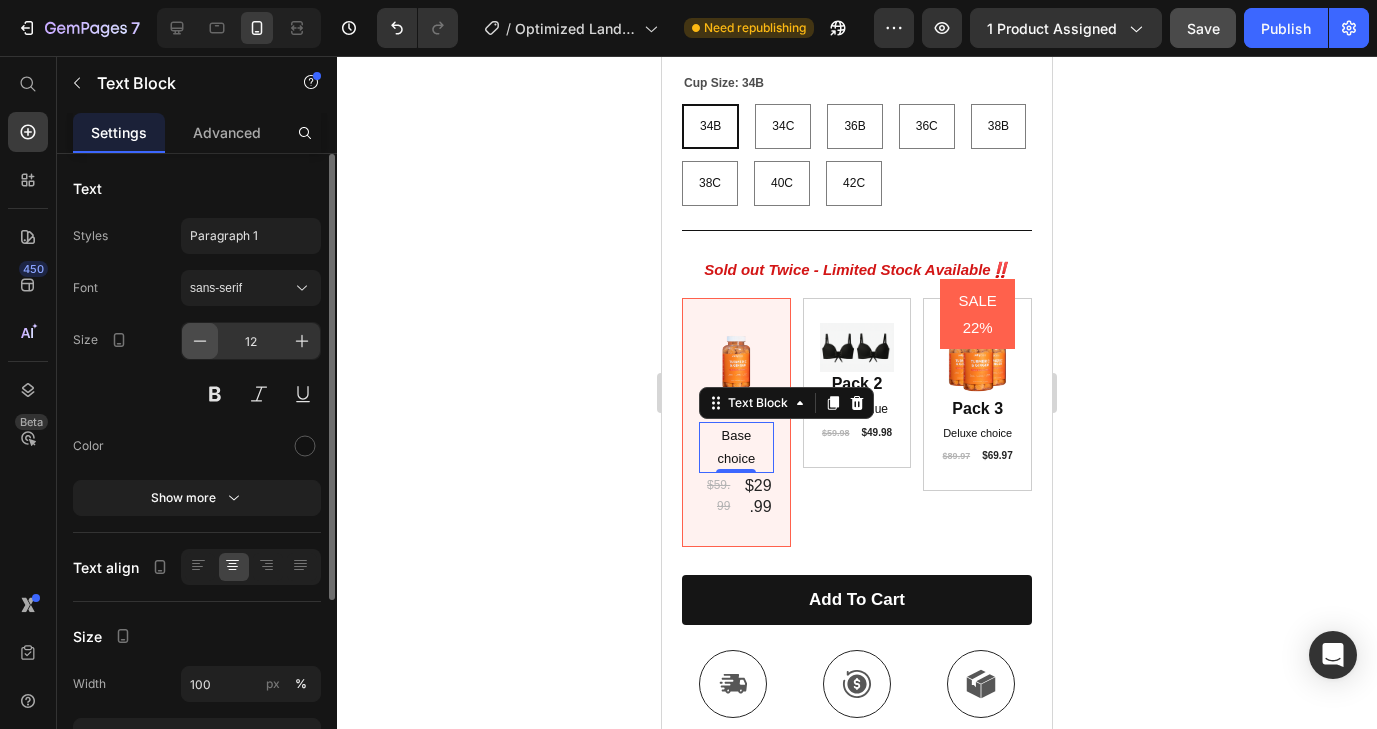 click 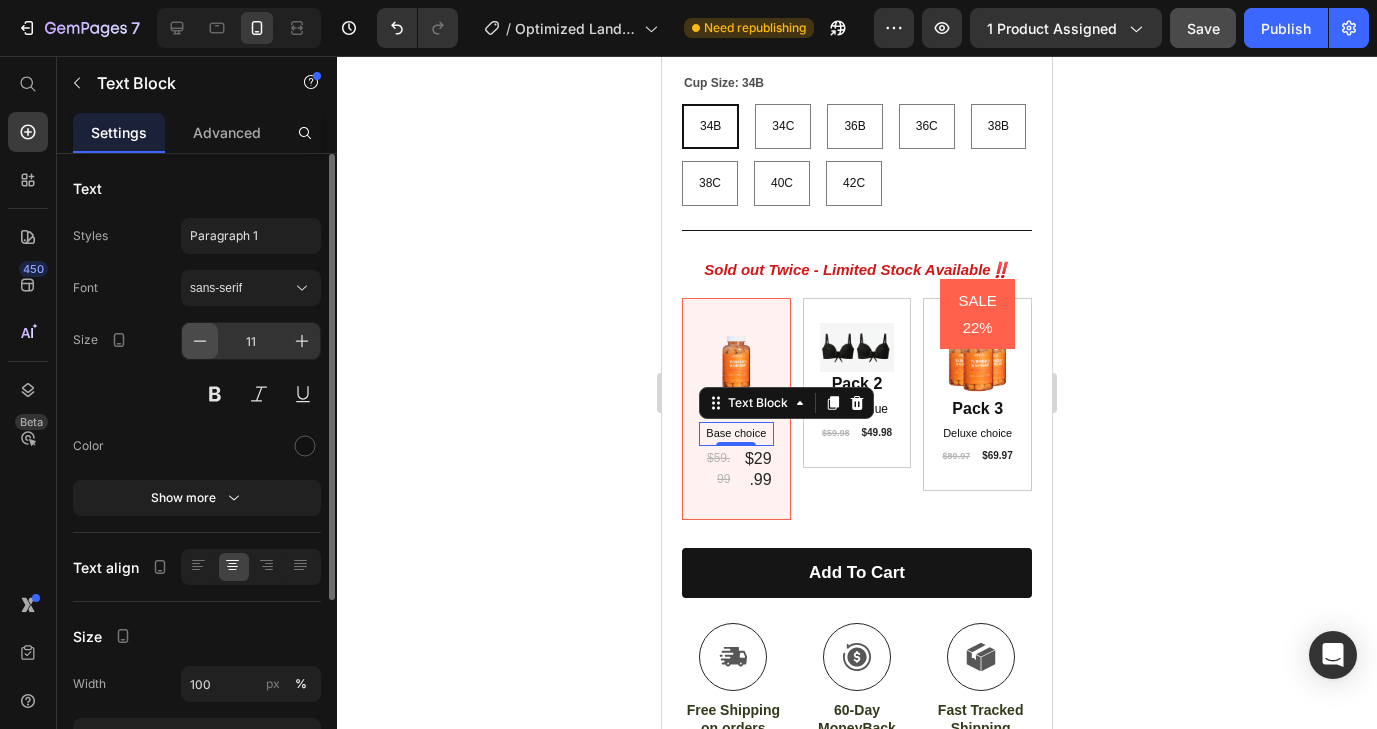 click 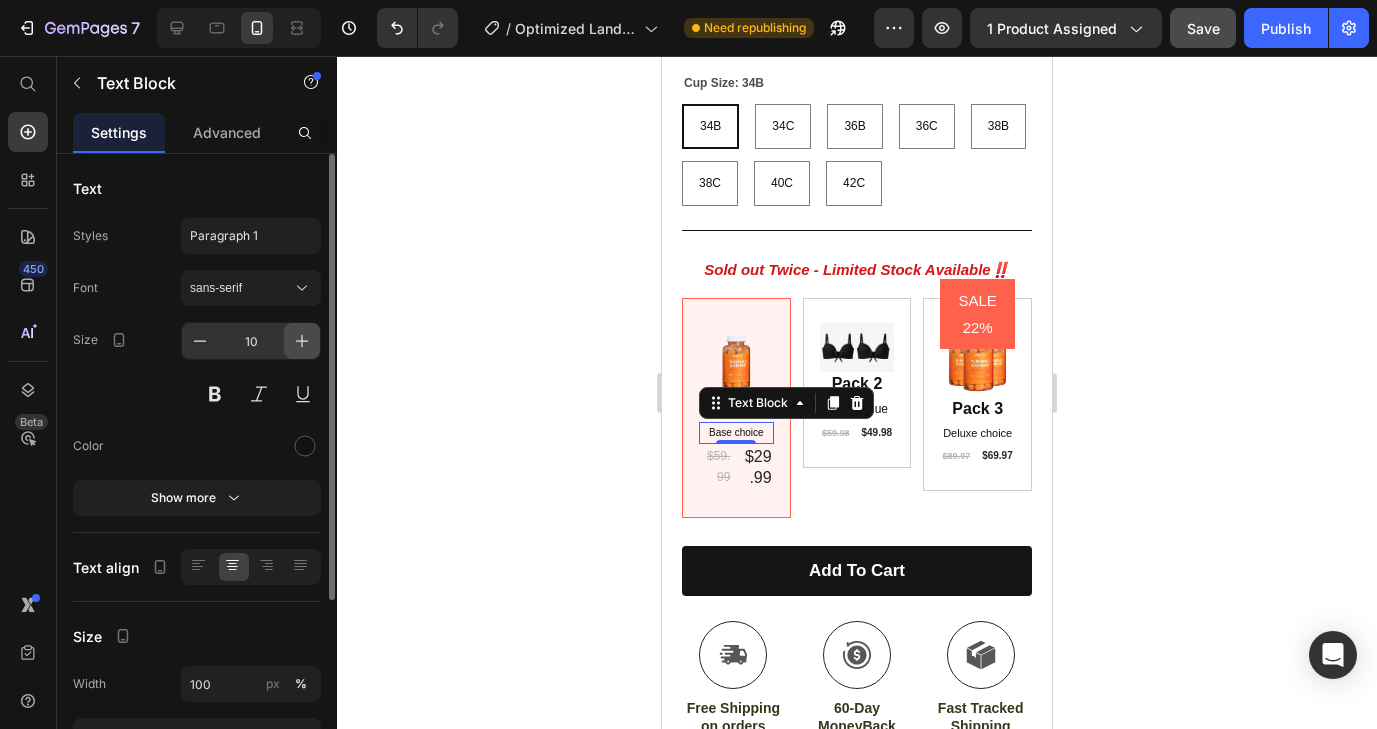 click 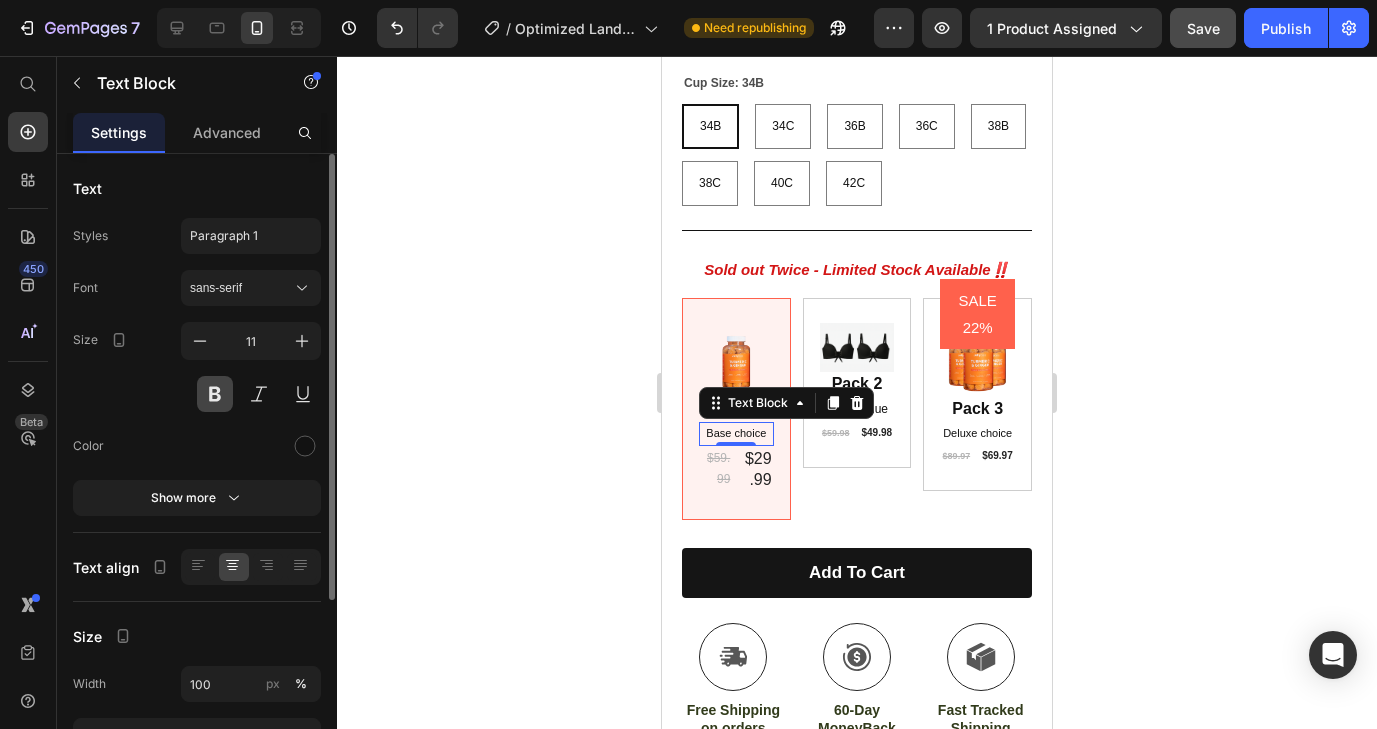 click at bounding box center [215, 394] 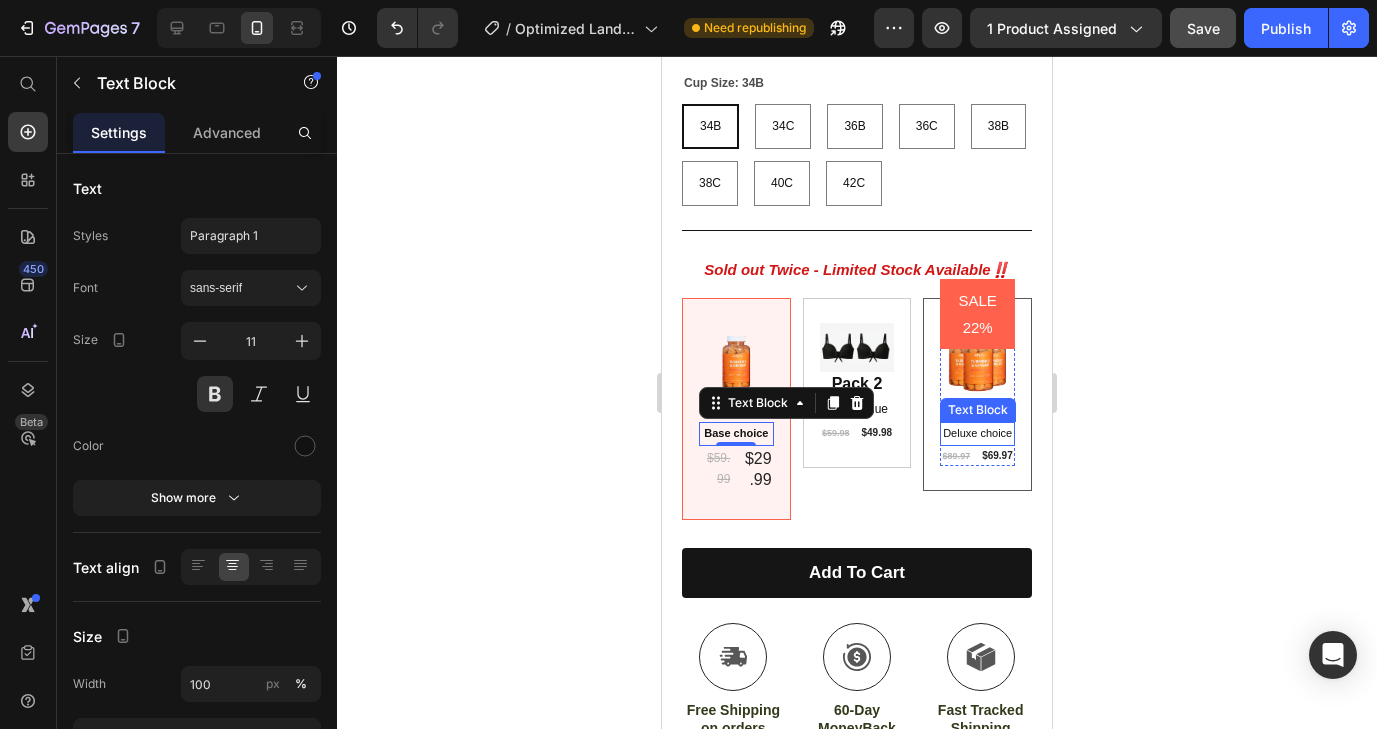 click on "Deluxe choice" at bounding box center [977, 434] 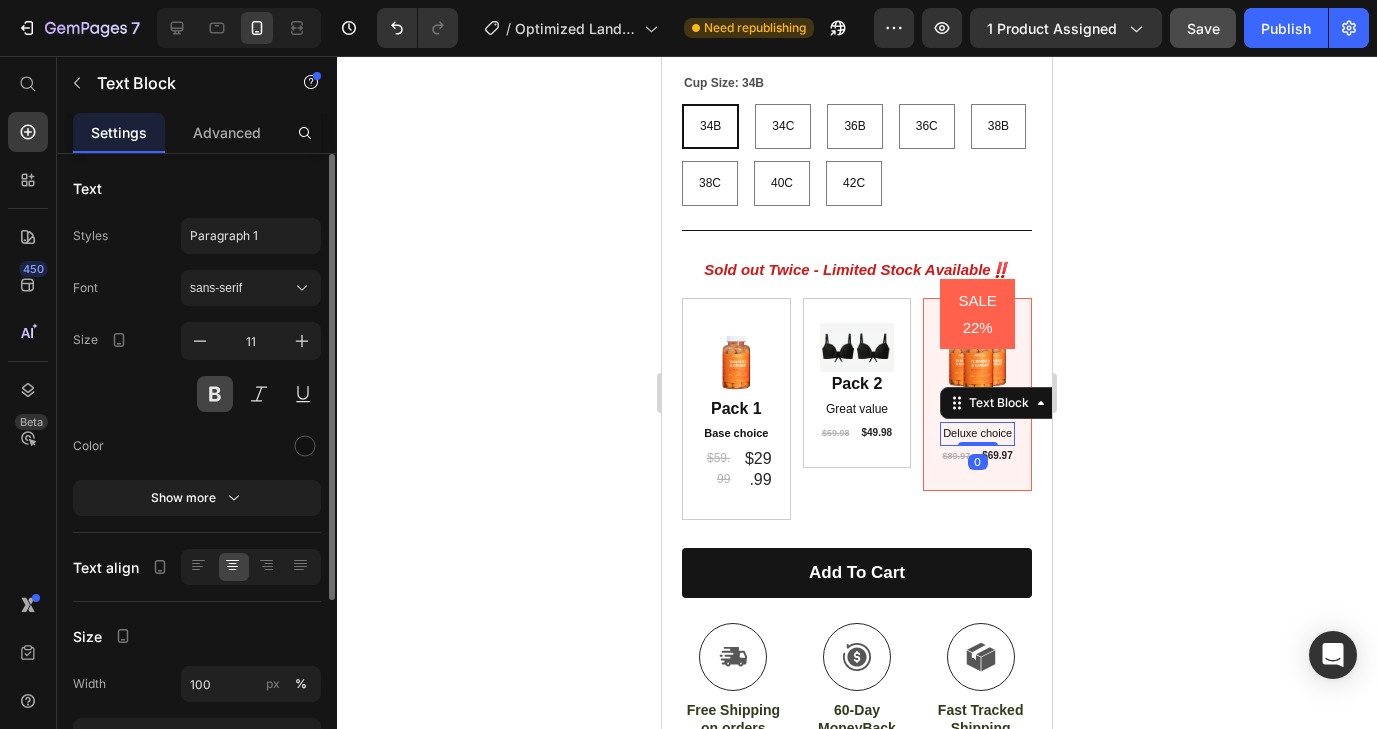 click at bounding box center [215, 394] 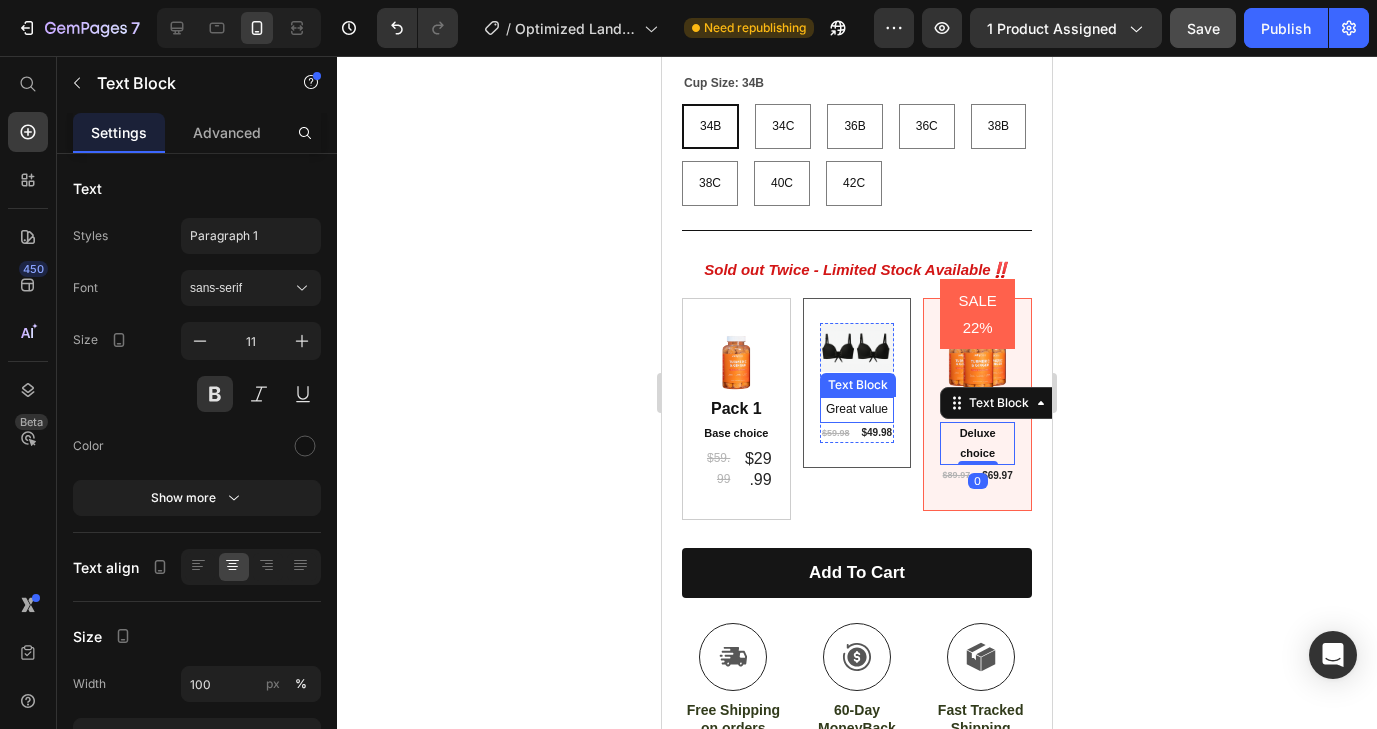 click on "Great value" at bounding box center [857, 410] 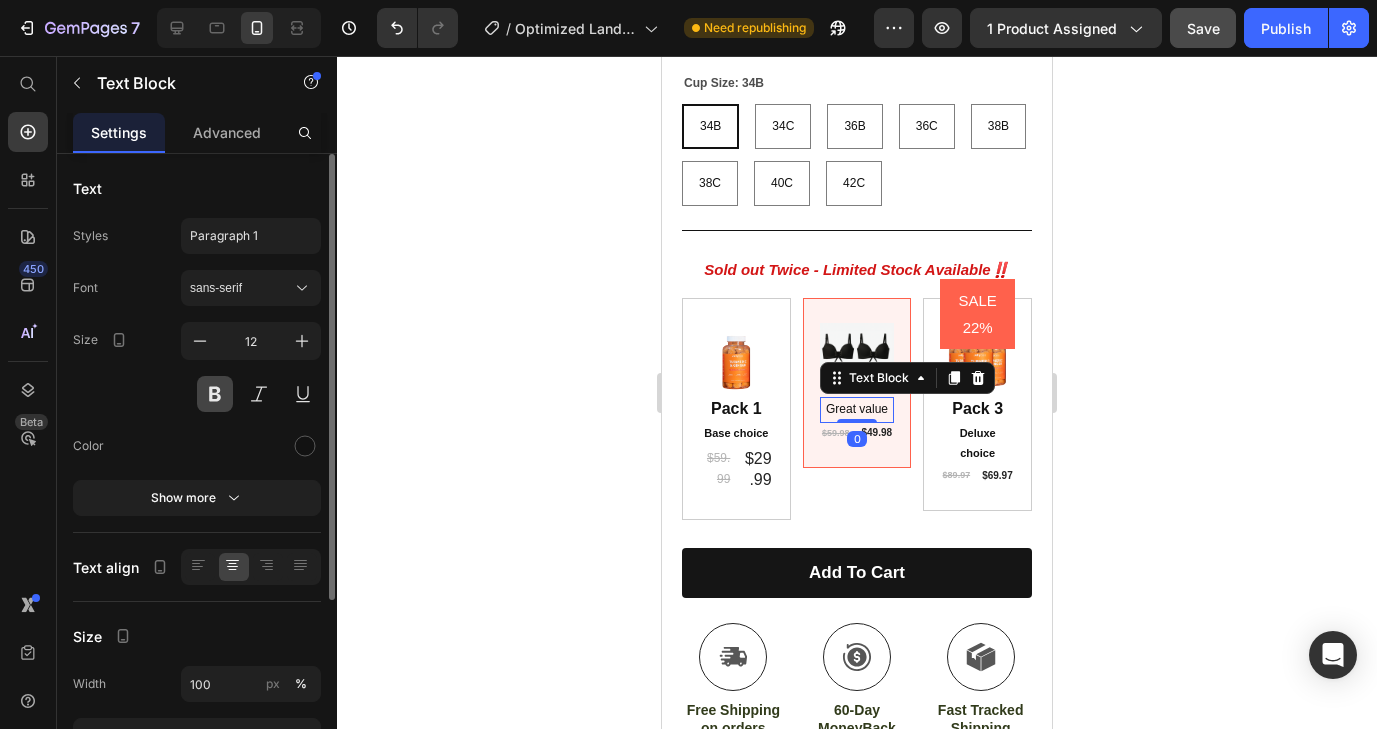 click at bounding box center (215, 394) 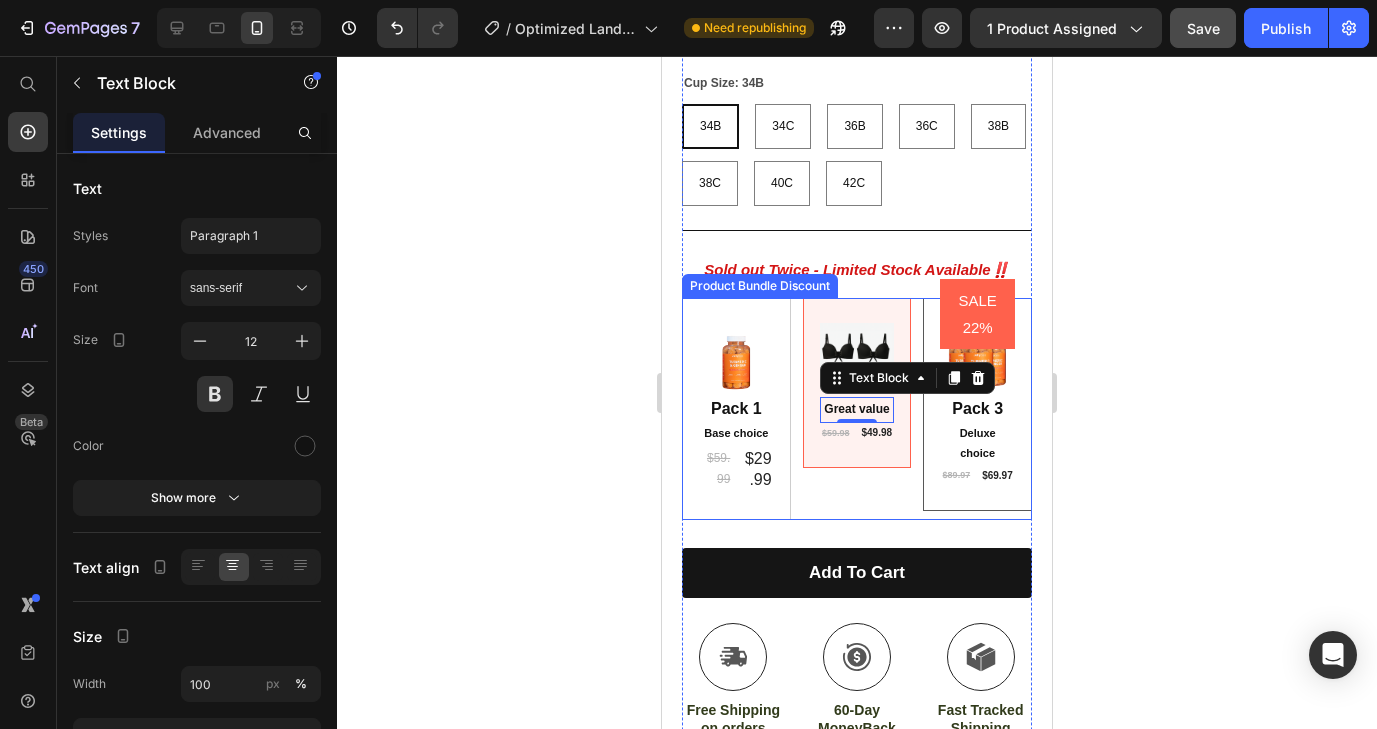 click on "Deluxe choice" at bounding box center (977, 444) 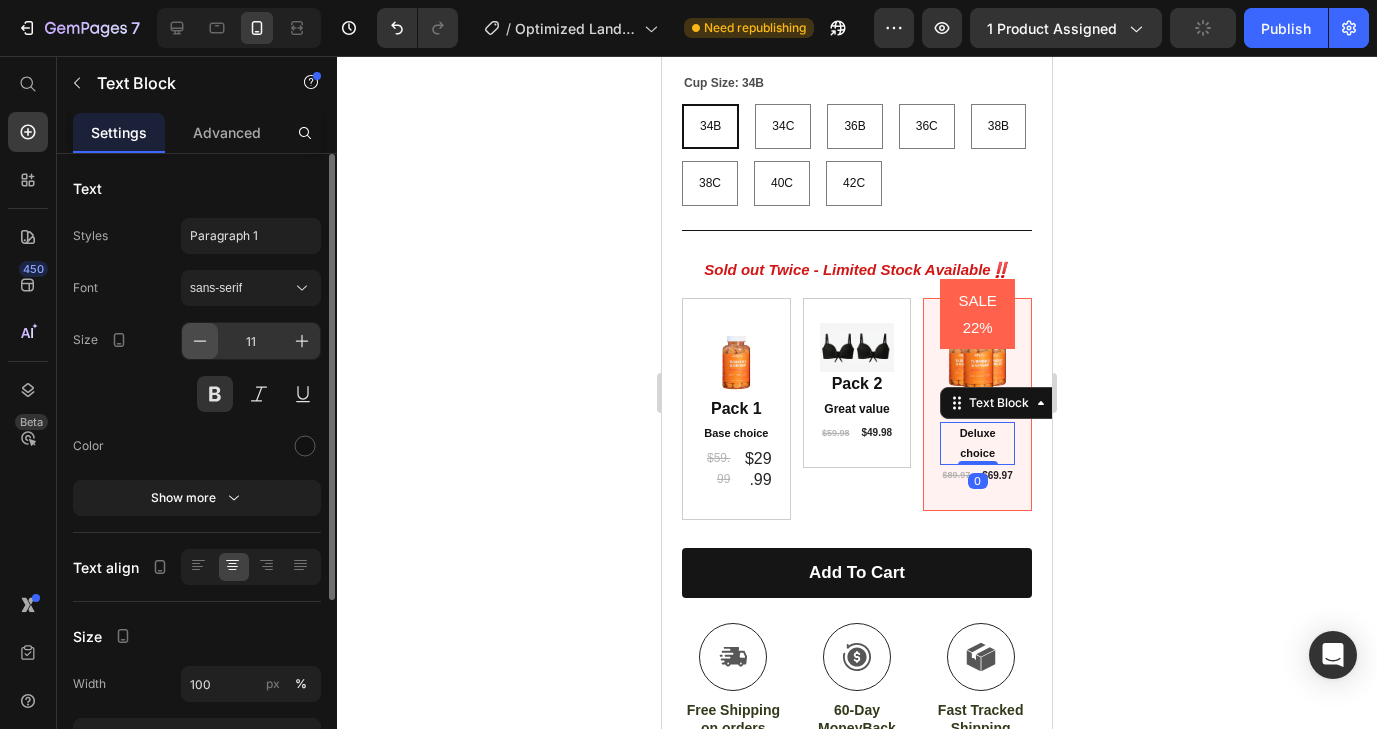 click 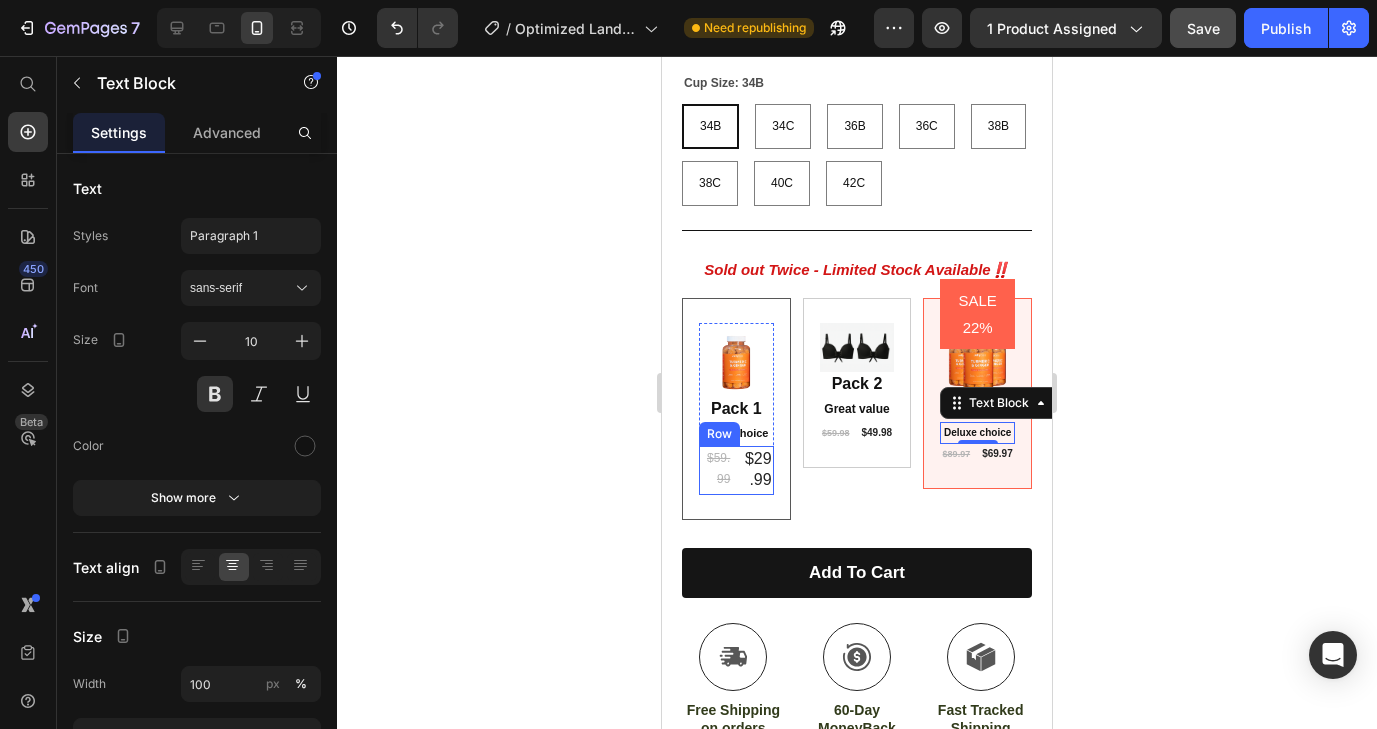 click on "$29.99" at bounding box center (756, 470) 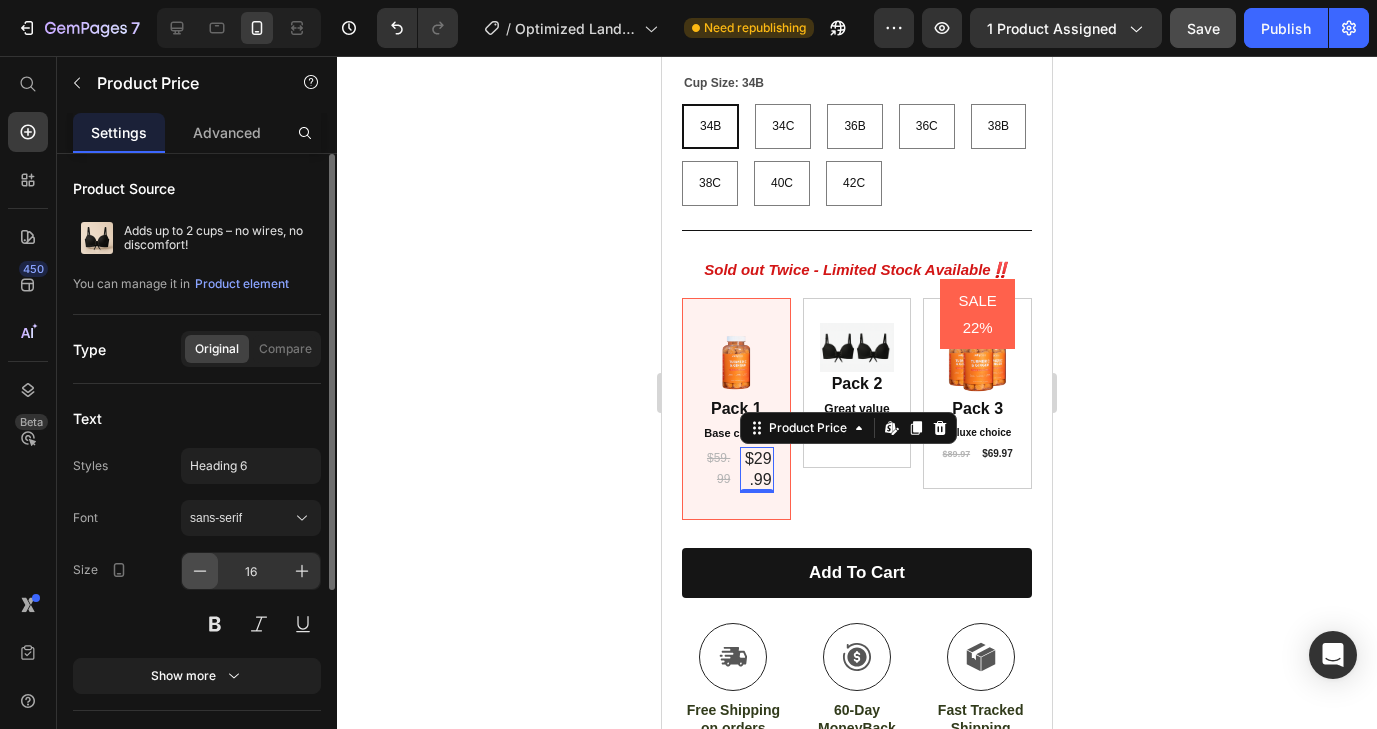 click 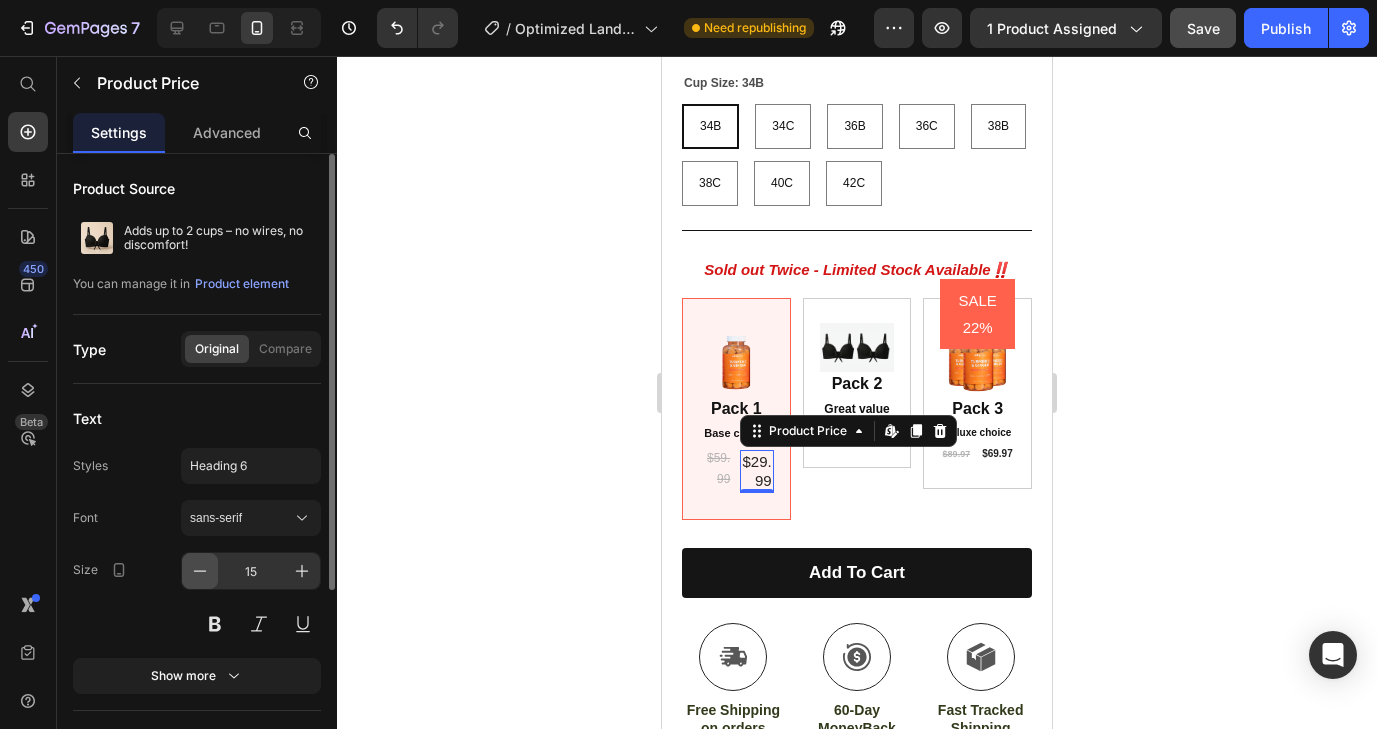 click 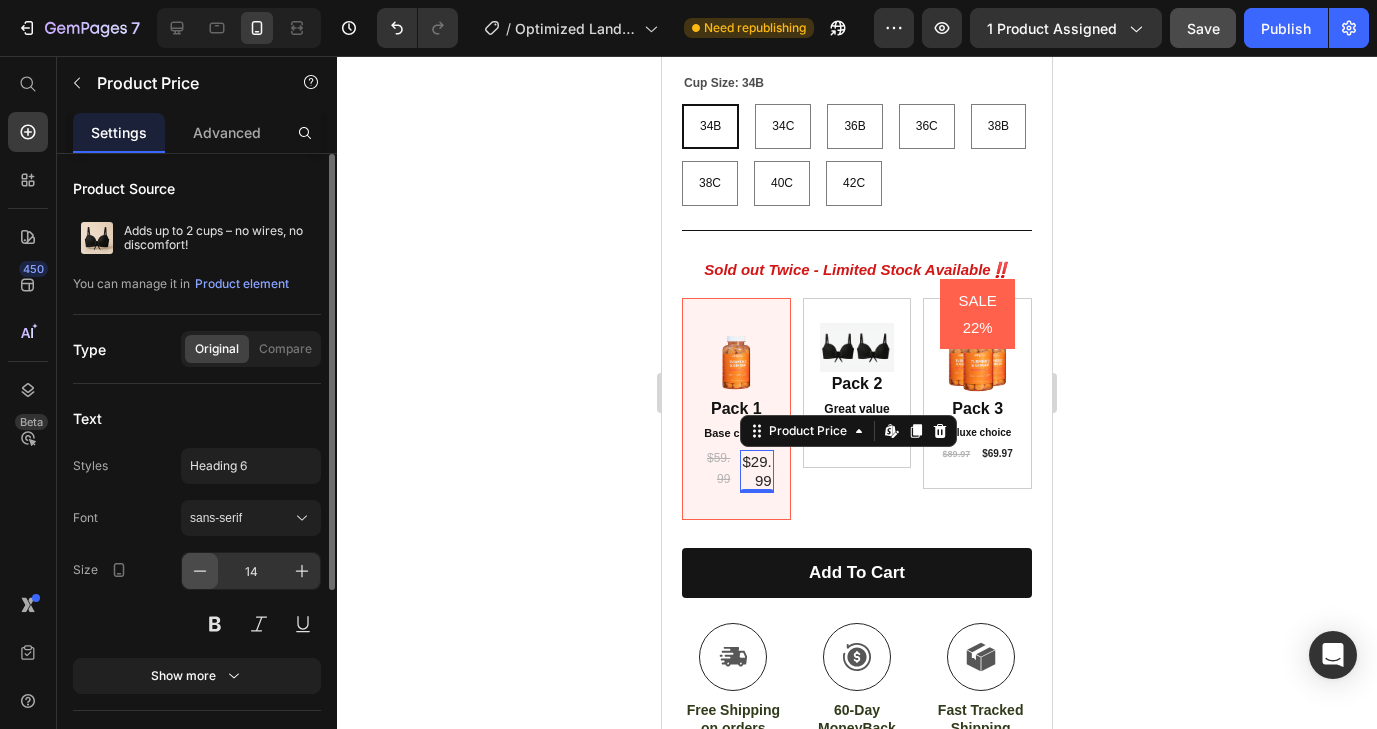 click 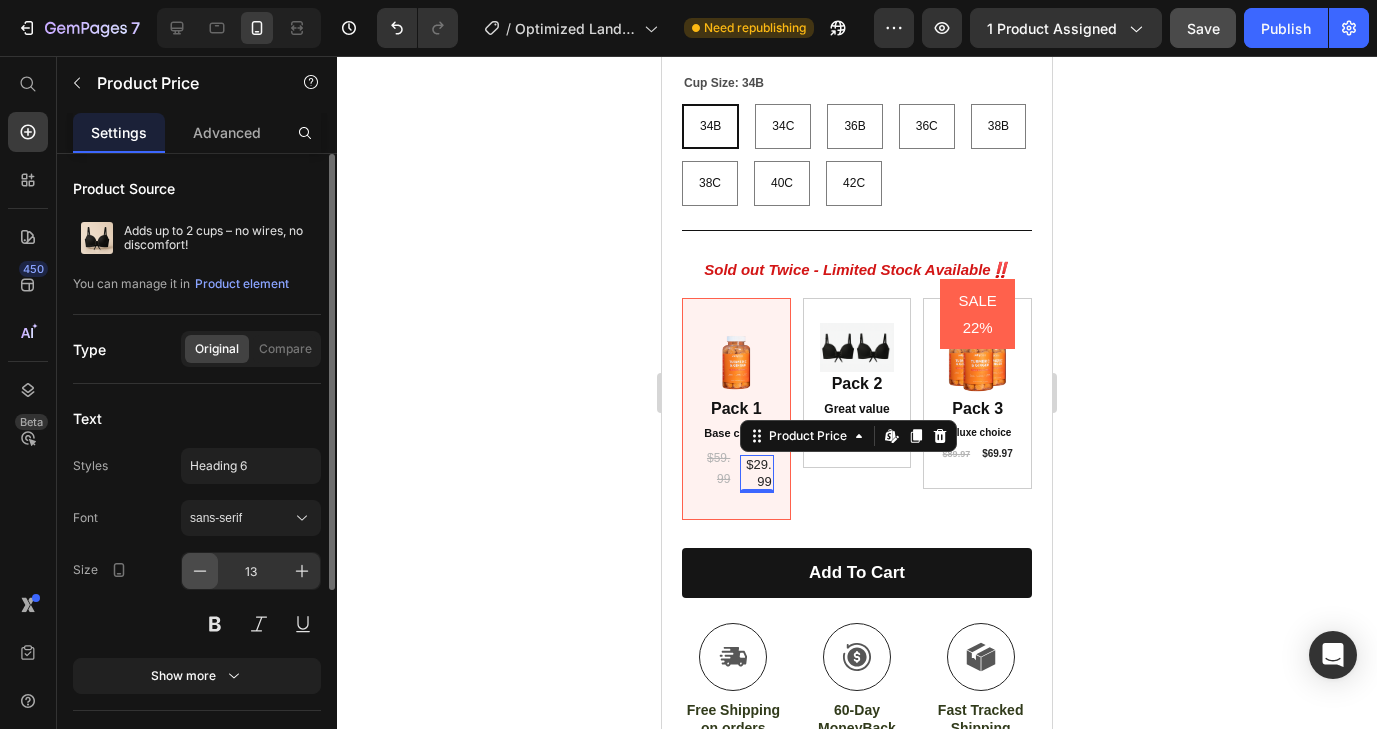 click 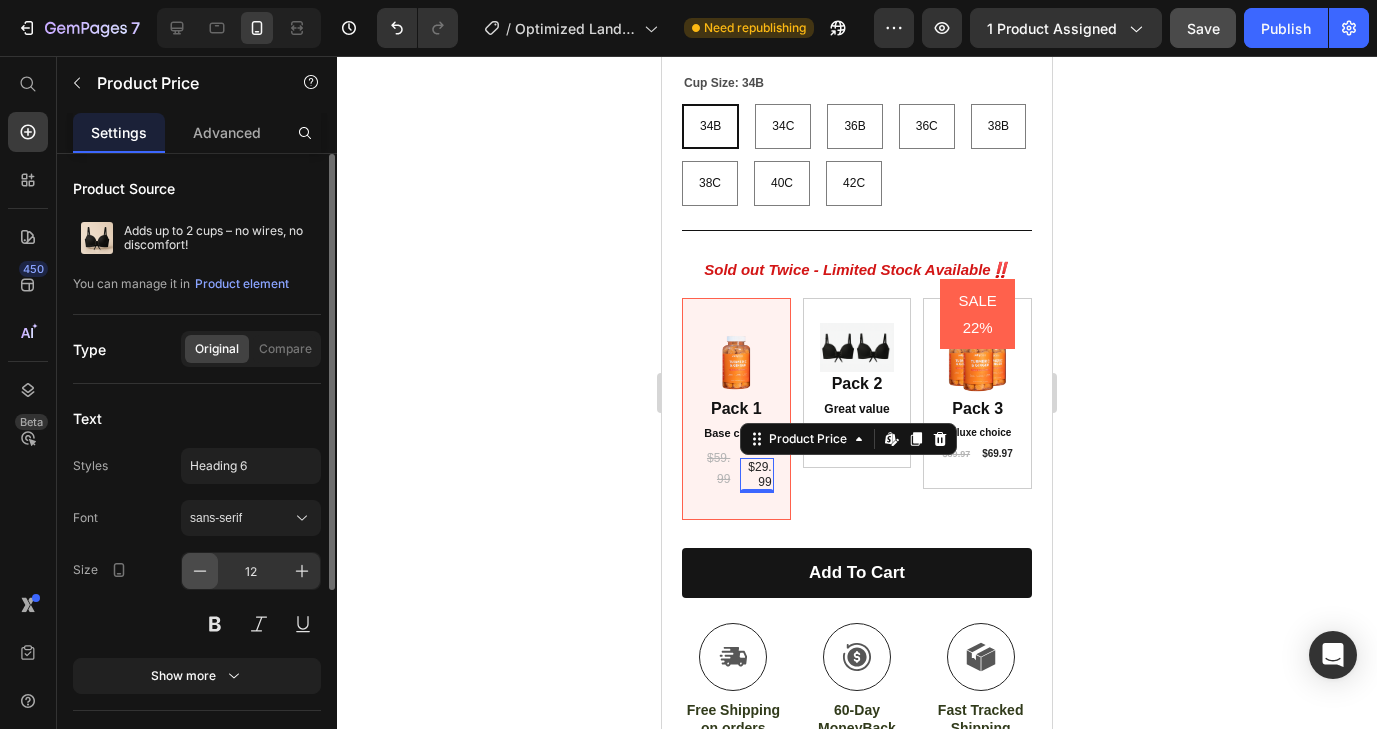 click 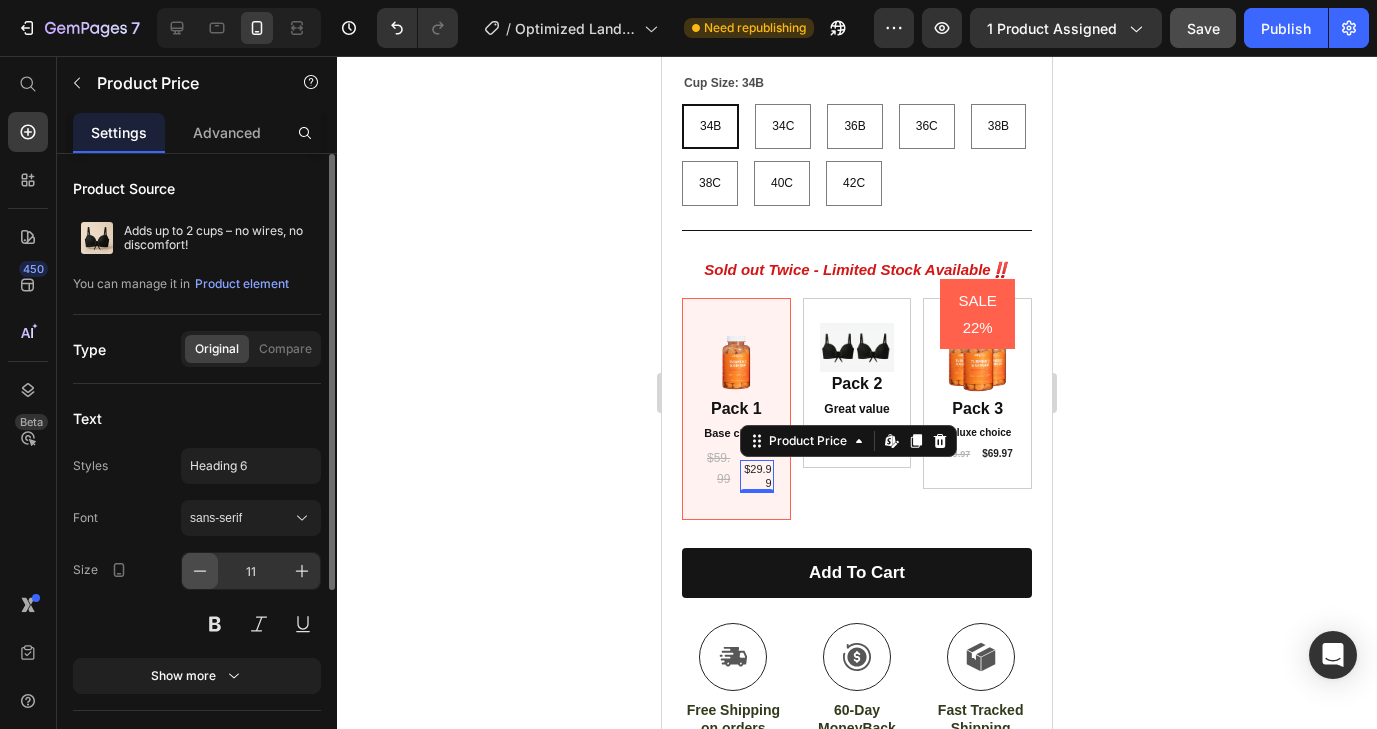 click 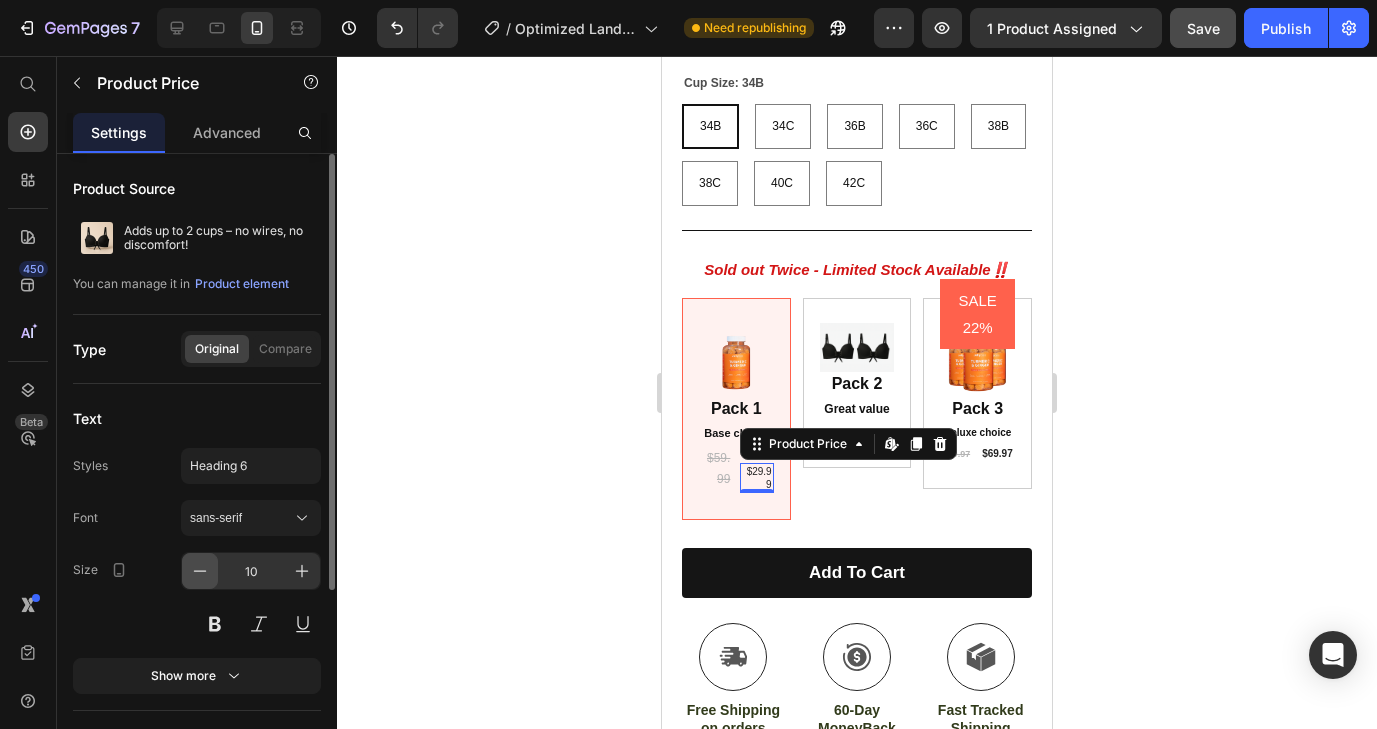 click 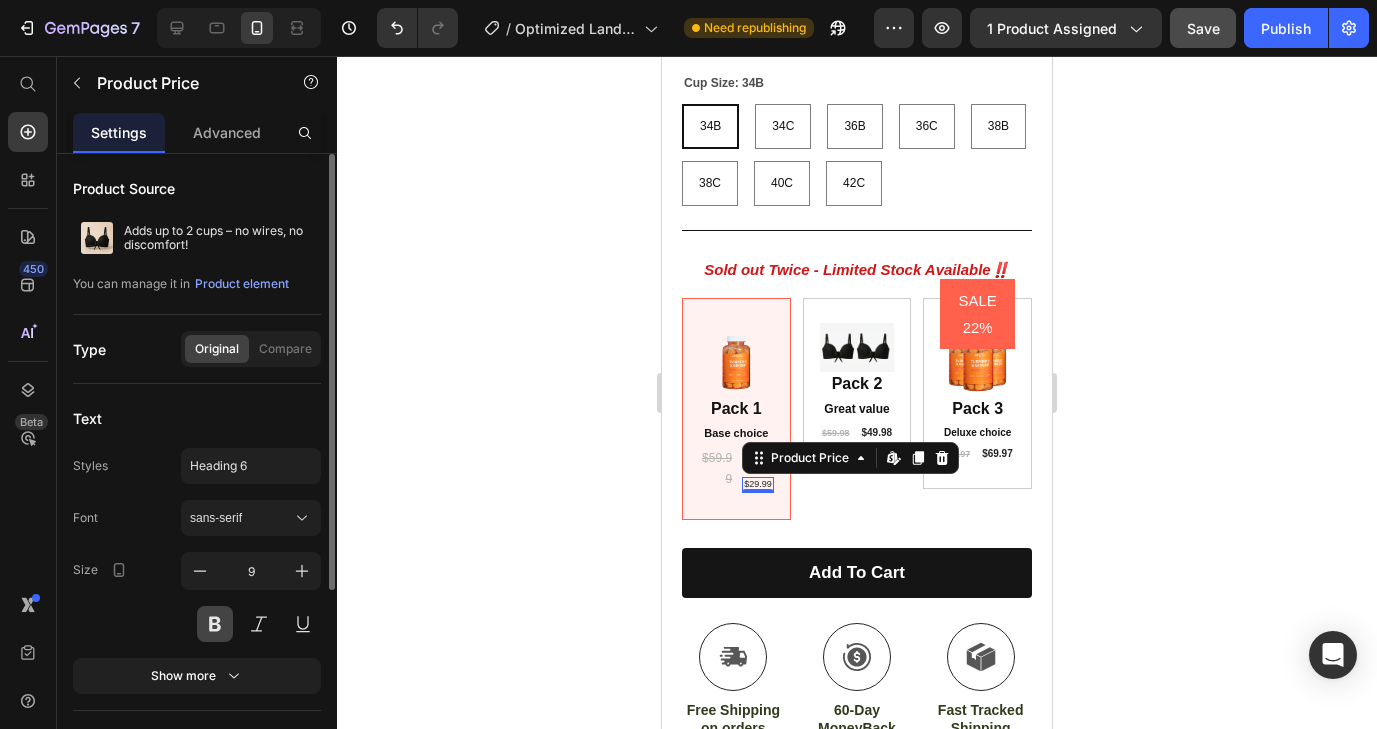 click at bounding box center (215, 624) 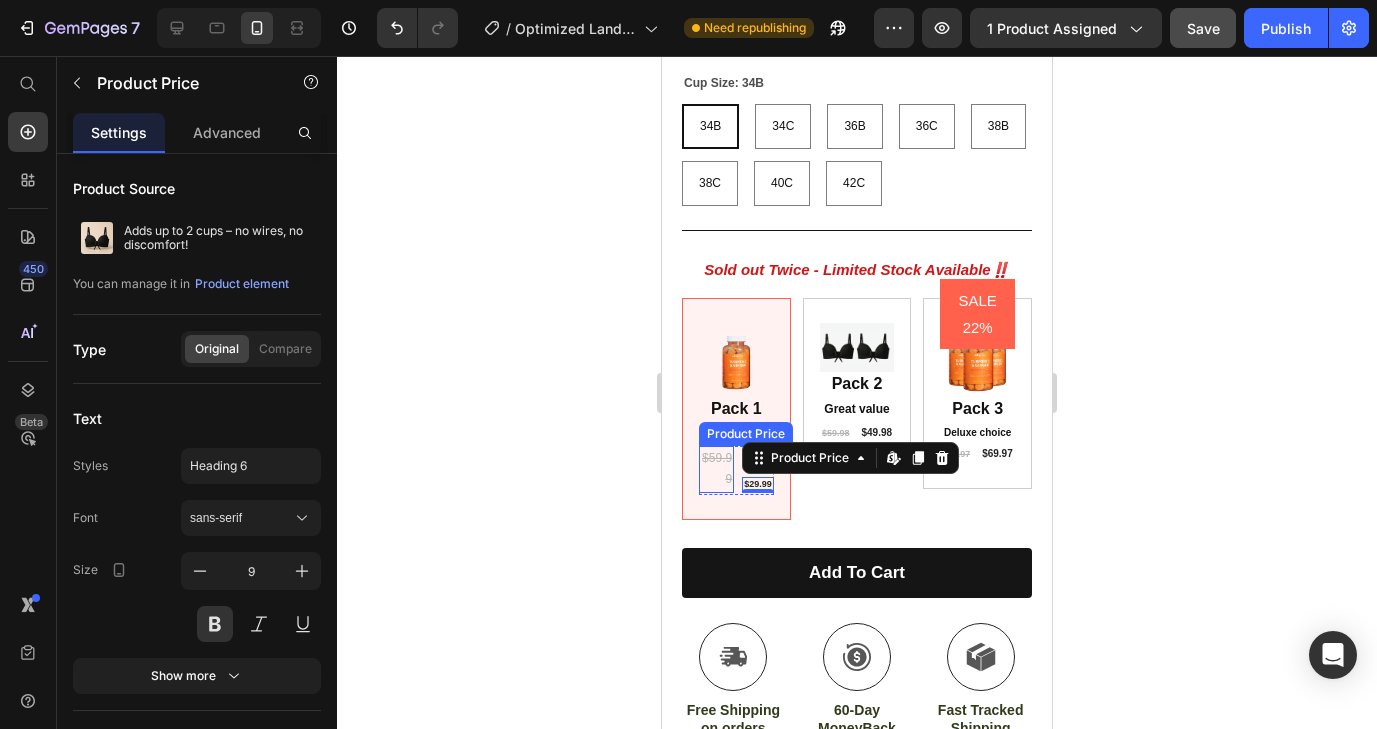 click on "$59.99" at bounding box center [716, 469] 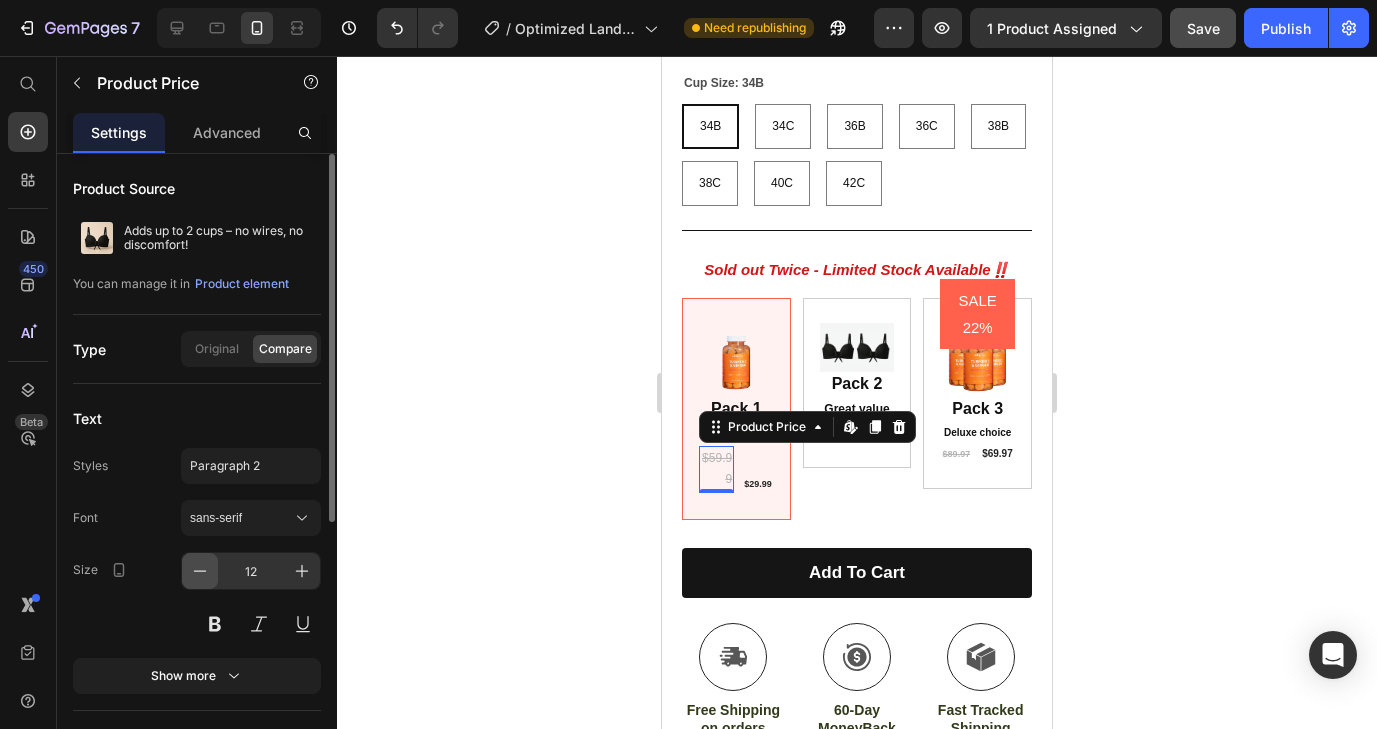 click 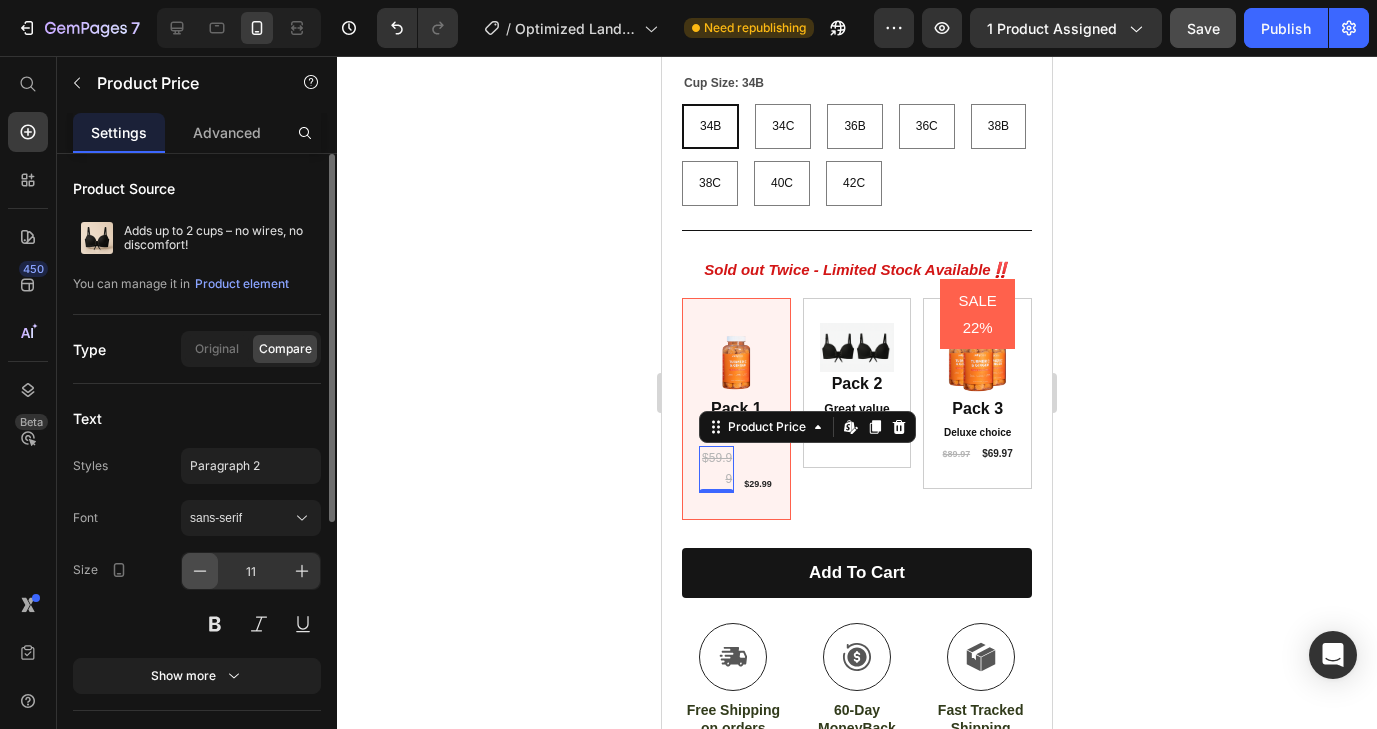 click 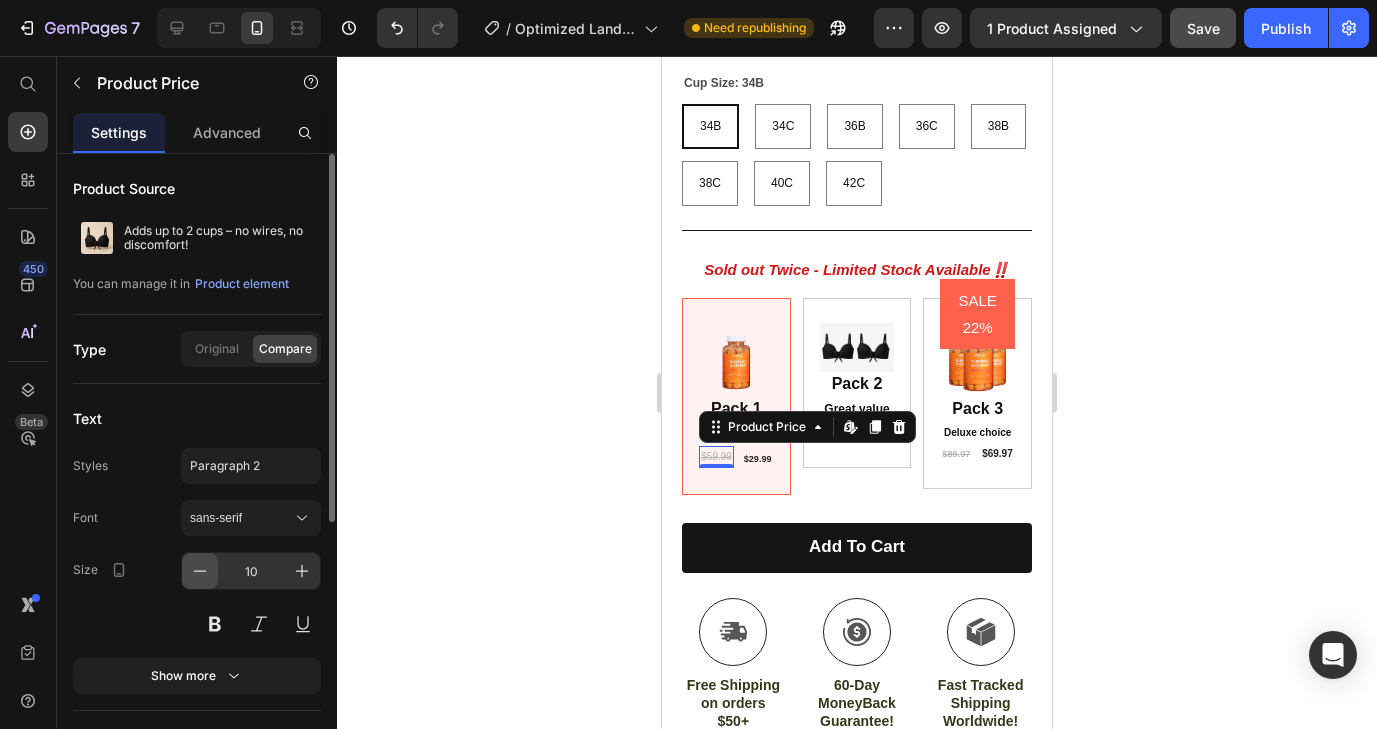 click 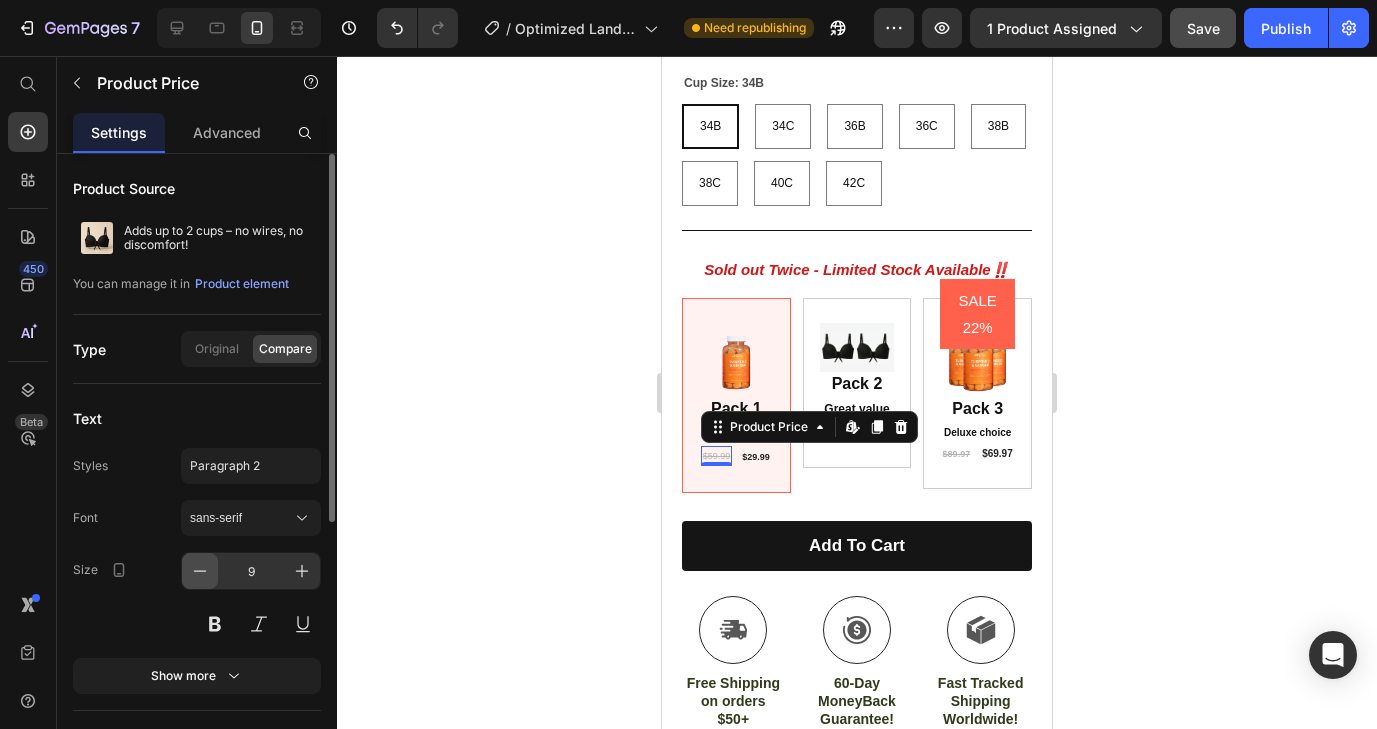 click 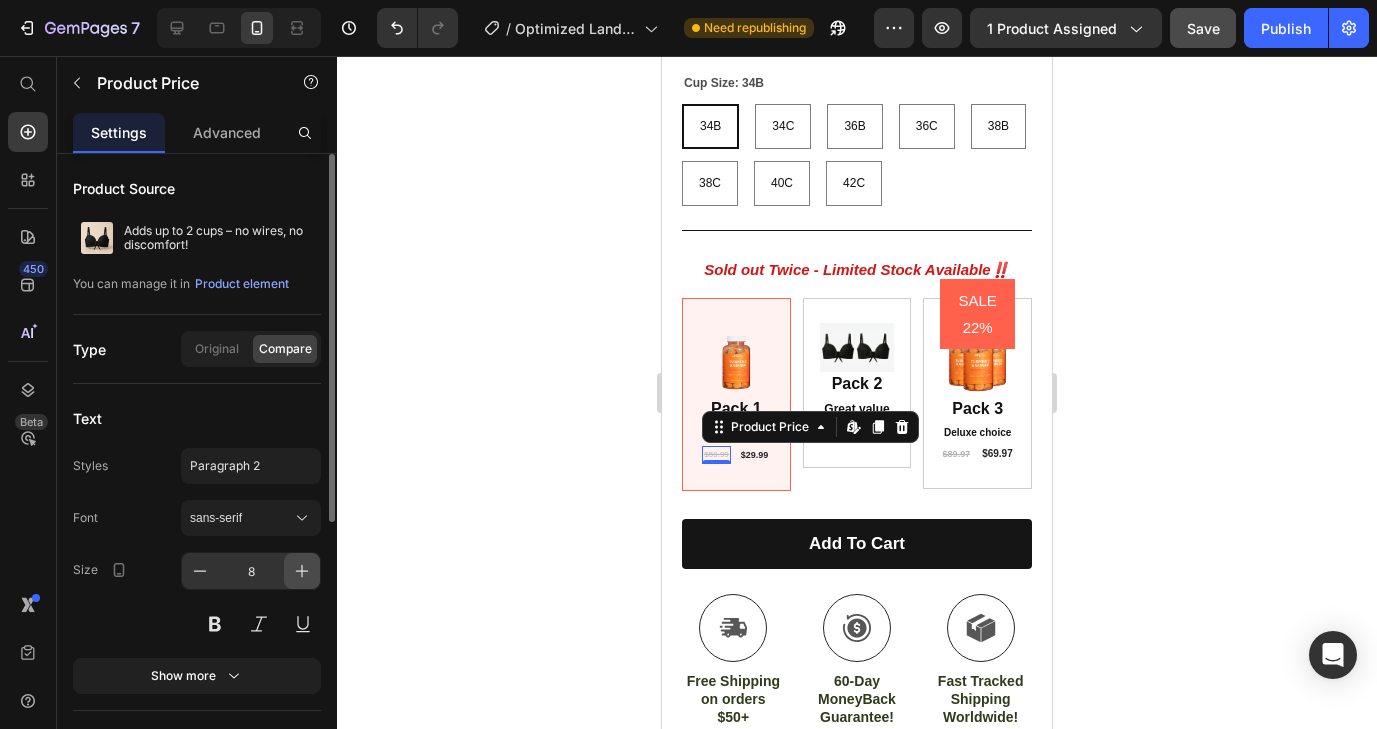 click 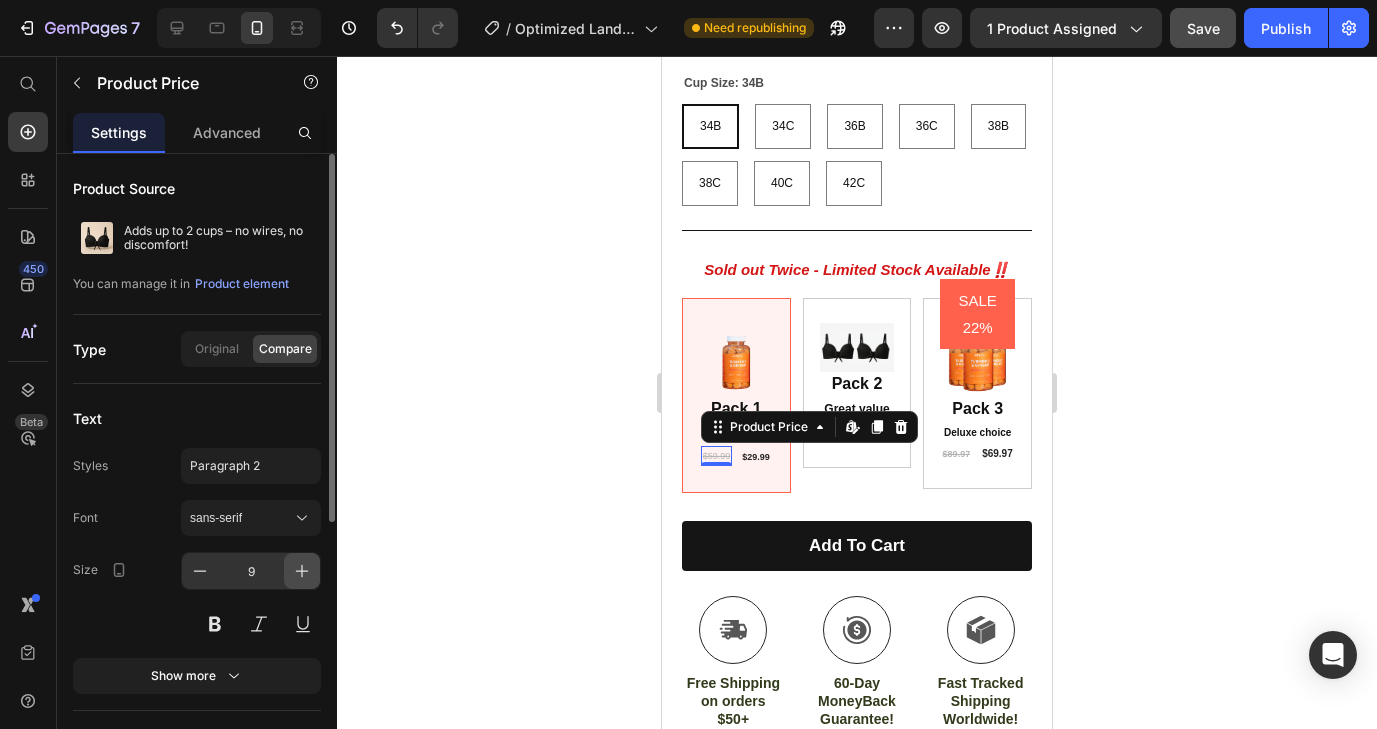 click 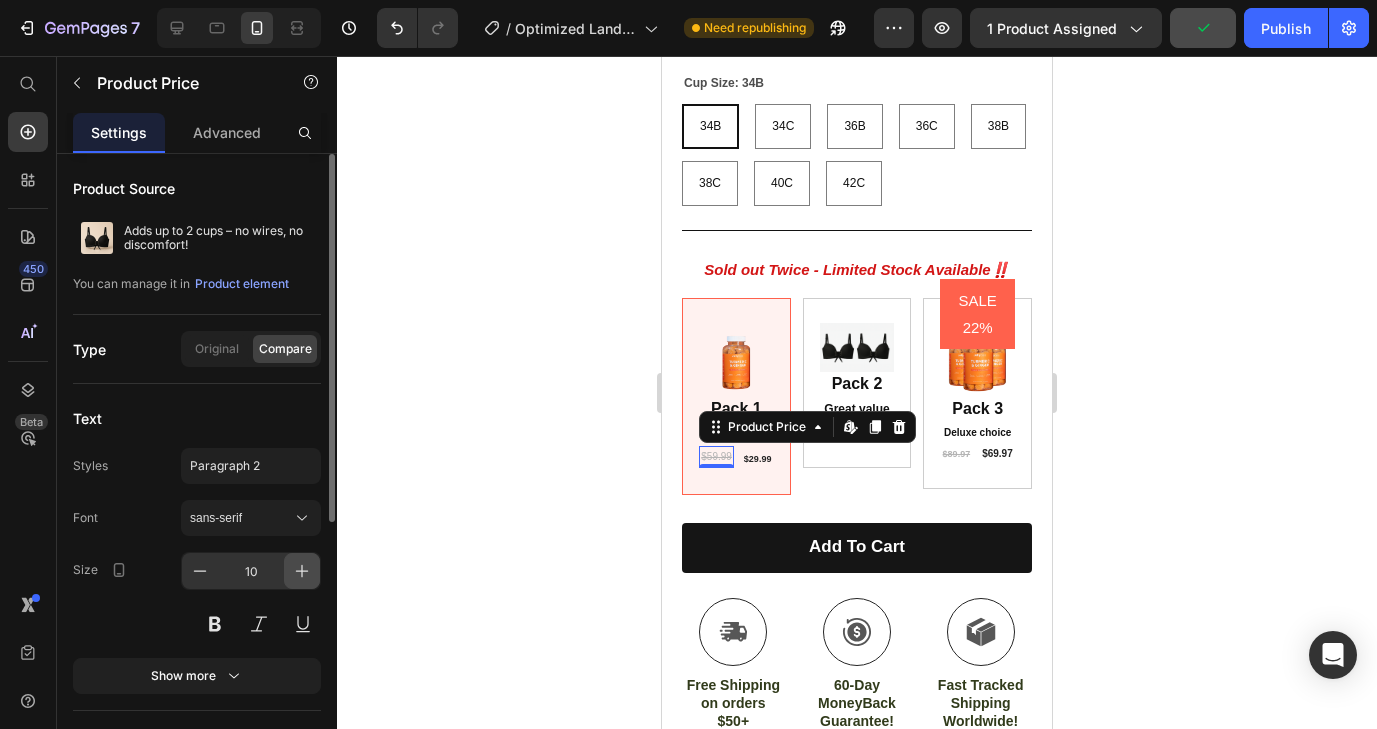 click 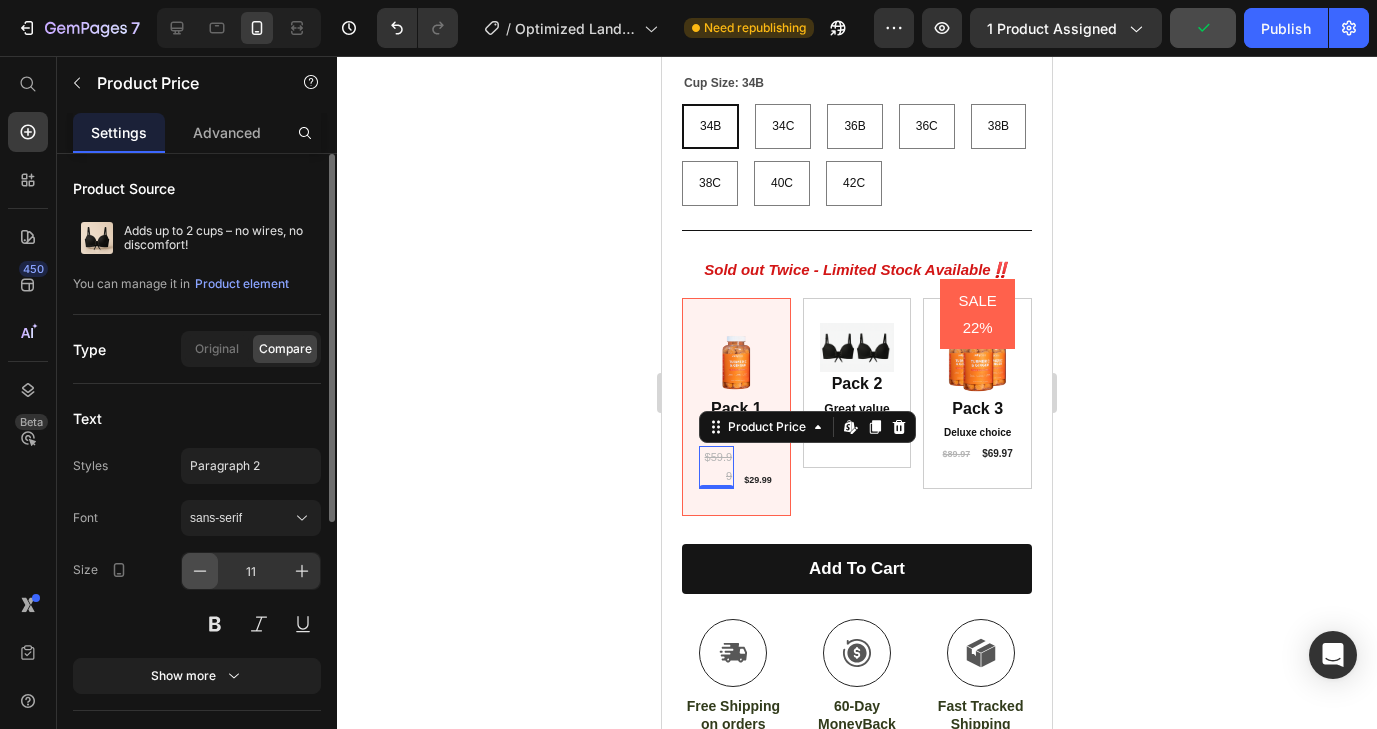 click 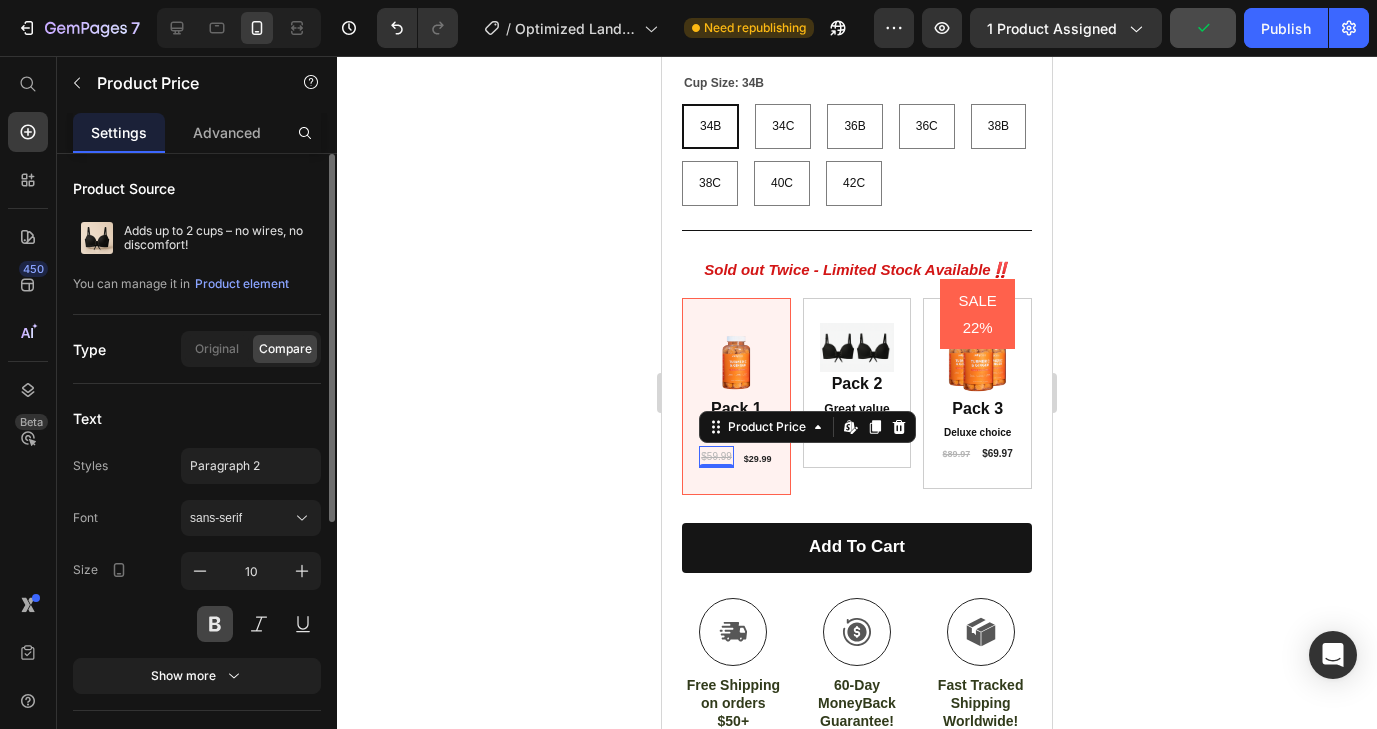 click at bounding box center (215, 624) 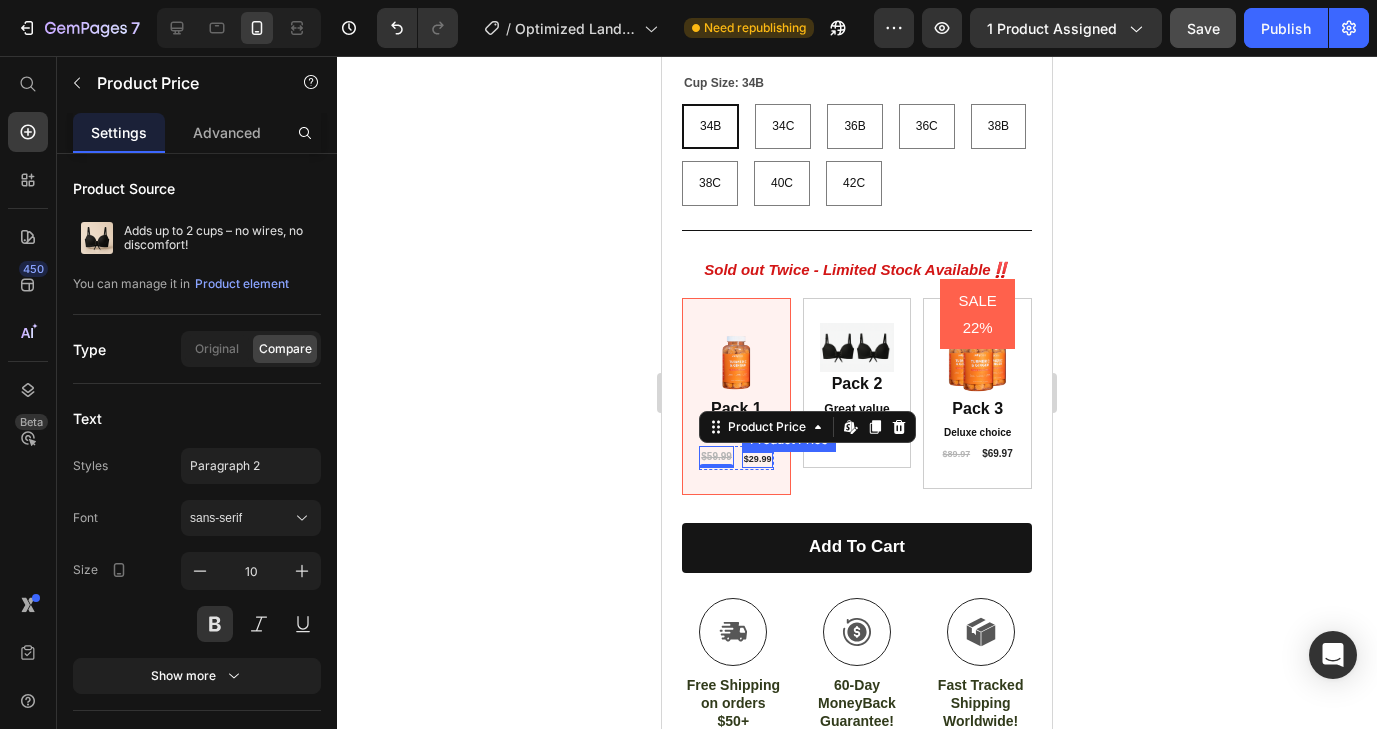 click on "$29.99" at bounding box center [758, 460] 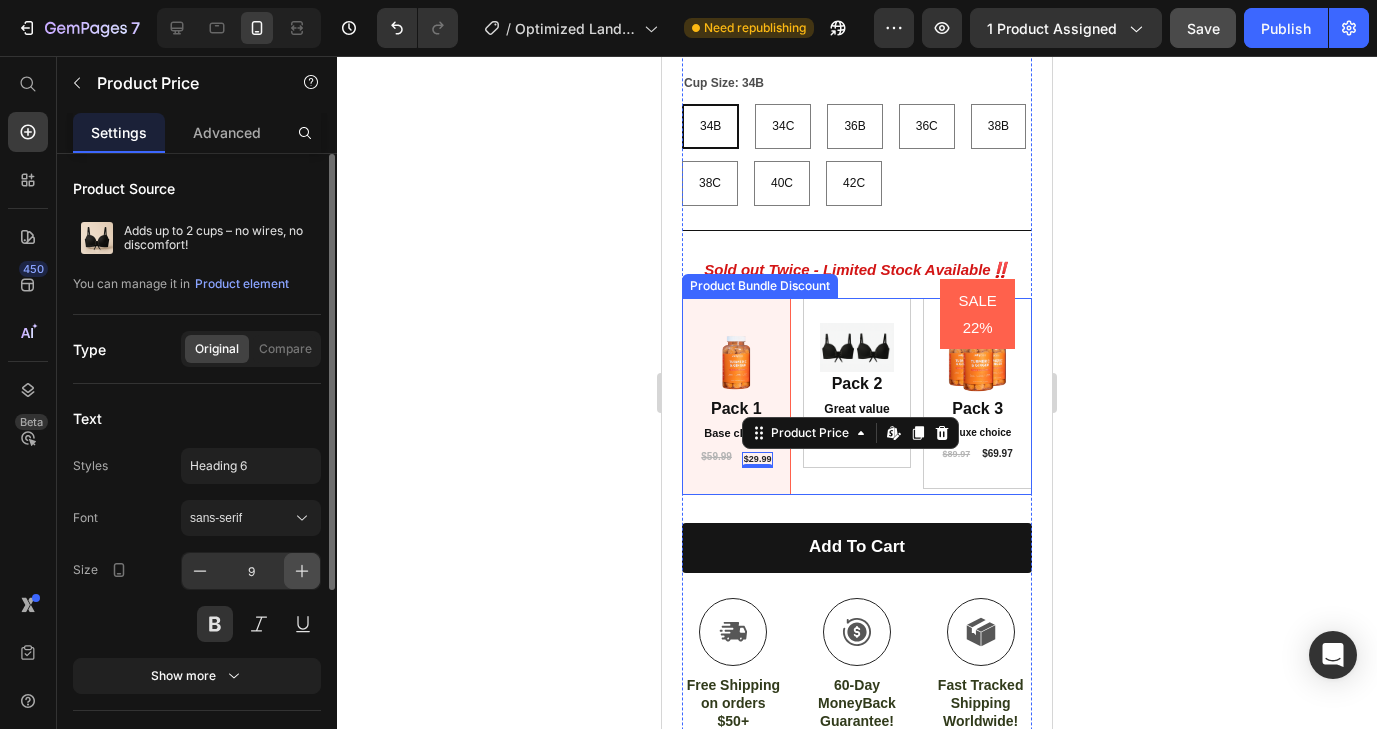 click 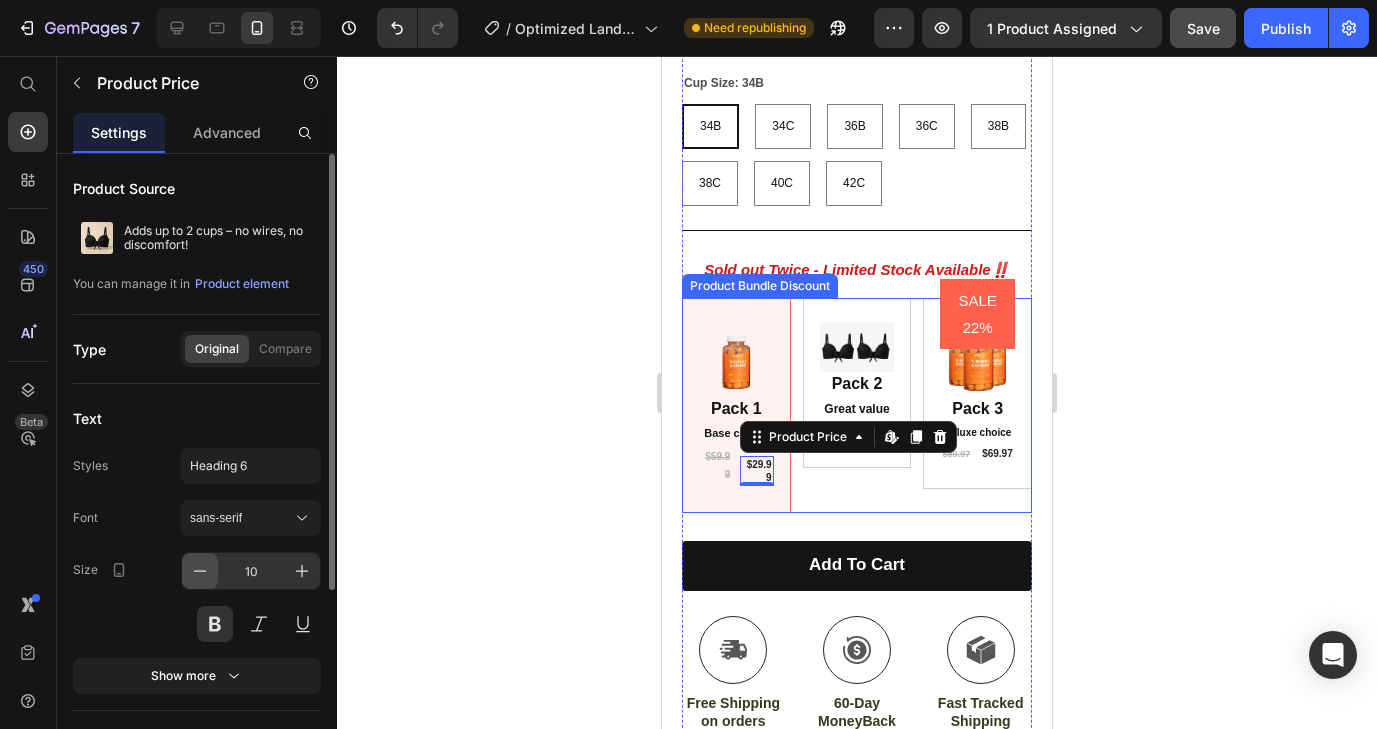 click 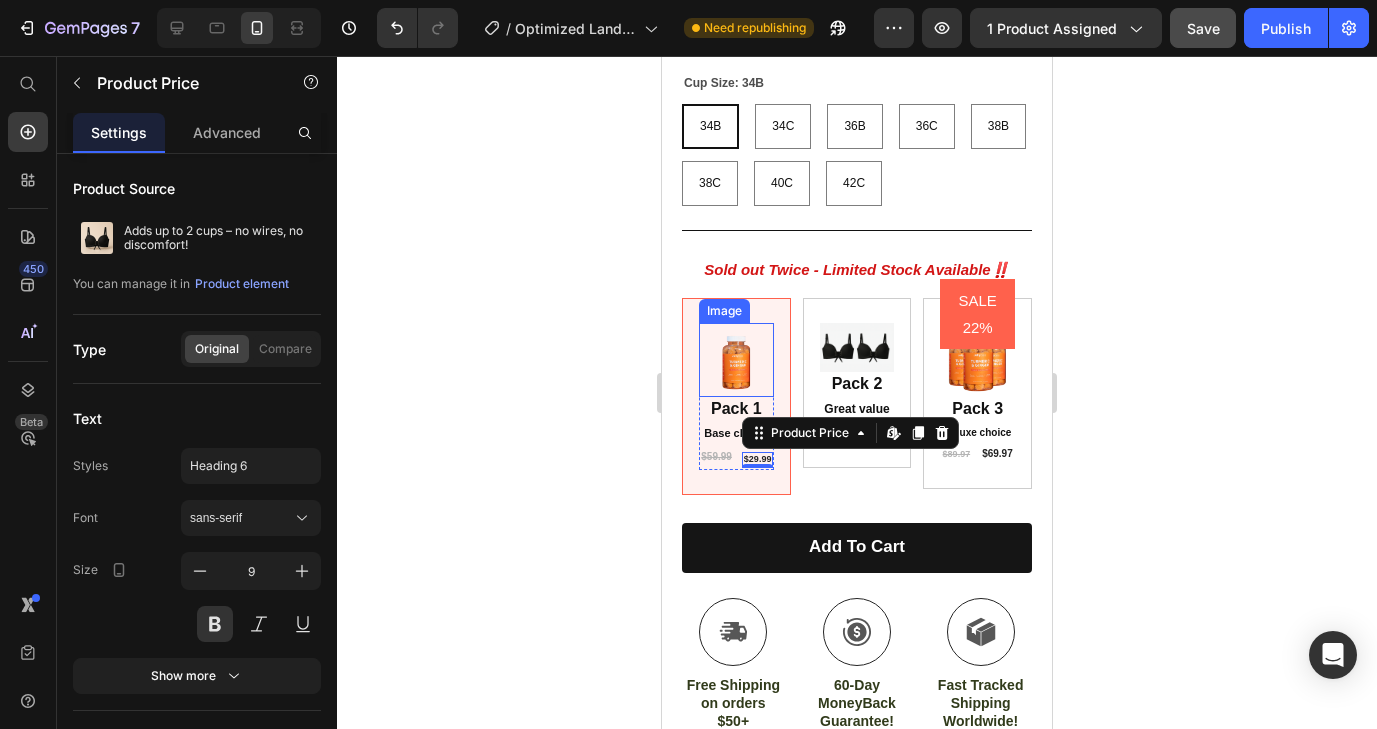 click at bounding box center (736, 360) 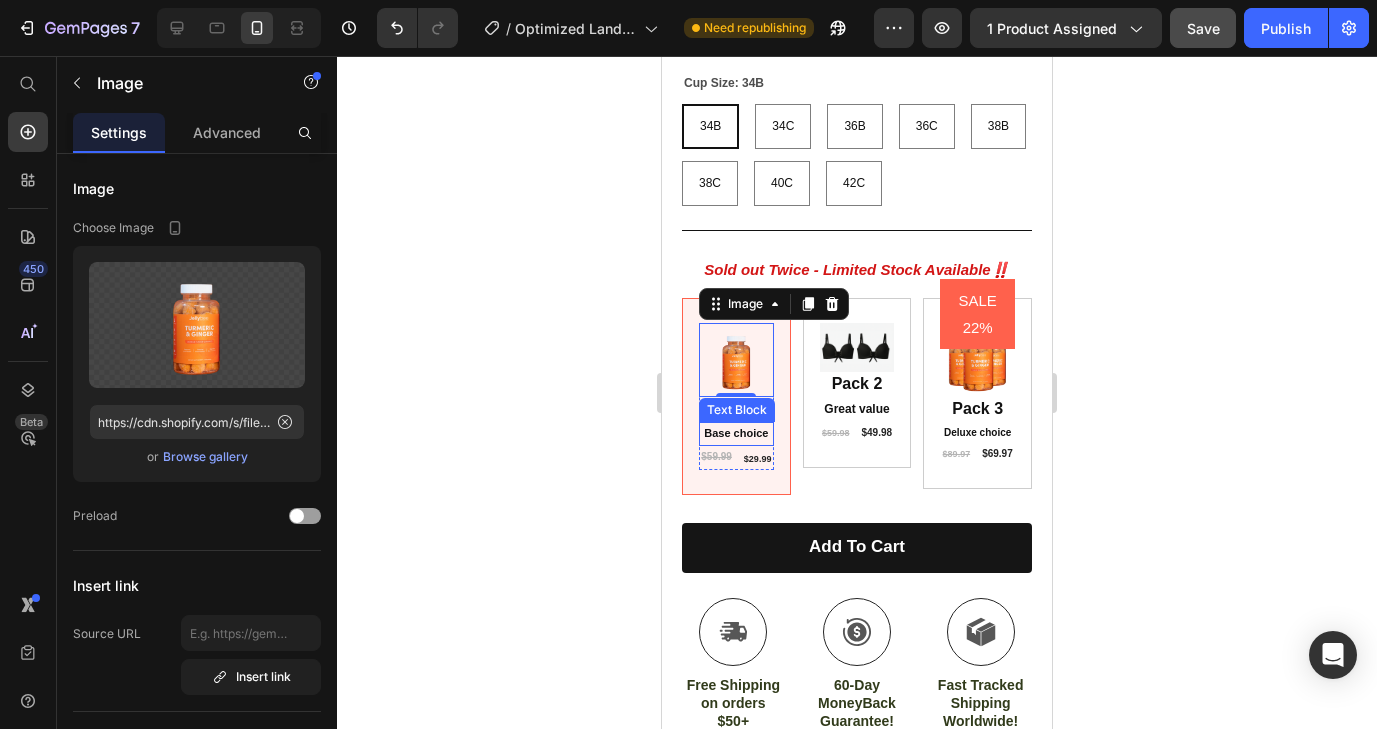 click on "Text Block" at bounding box center [737, 410] 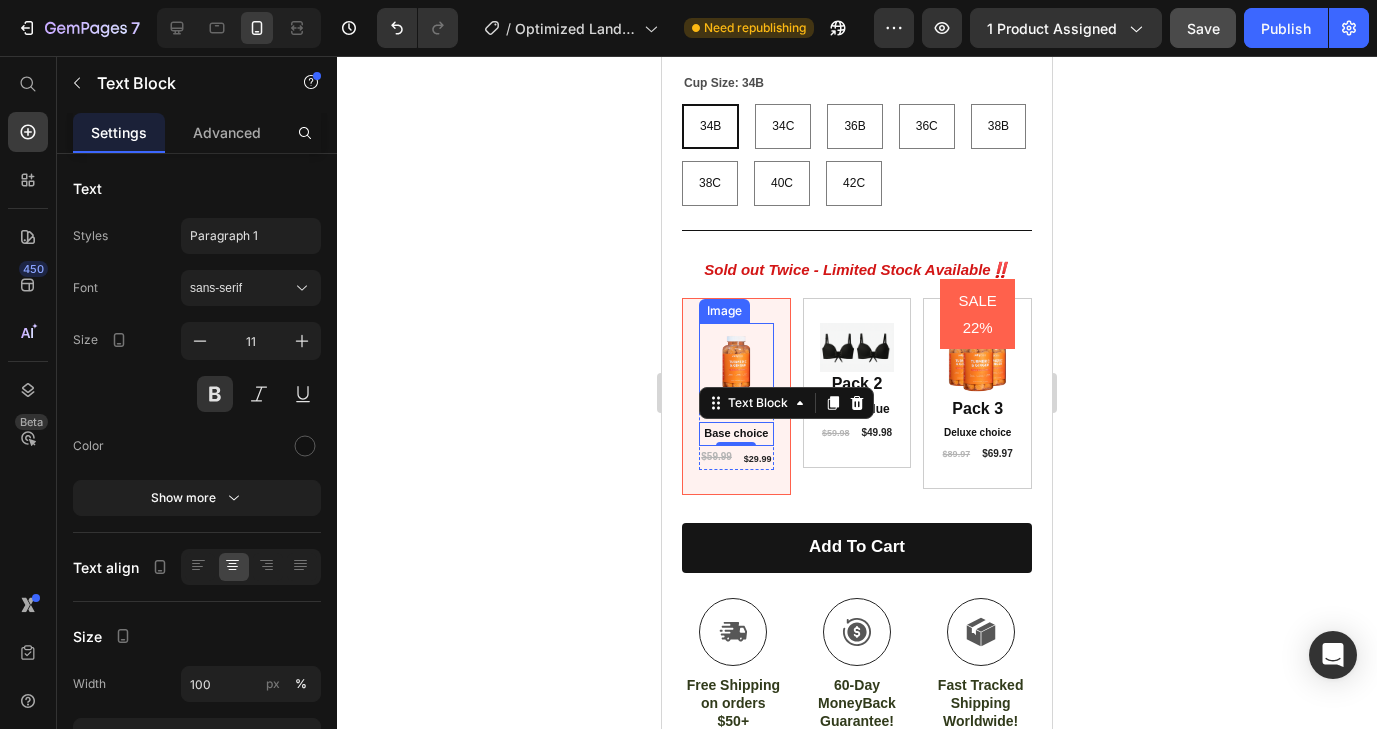 click at bounding box center [736, 360] 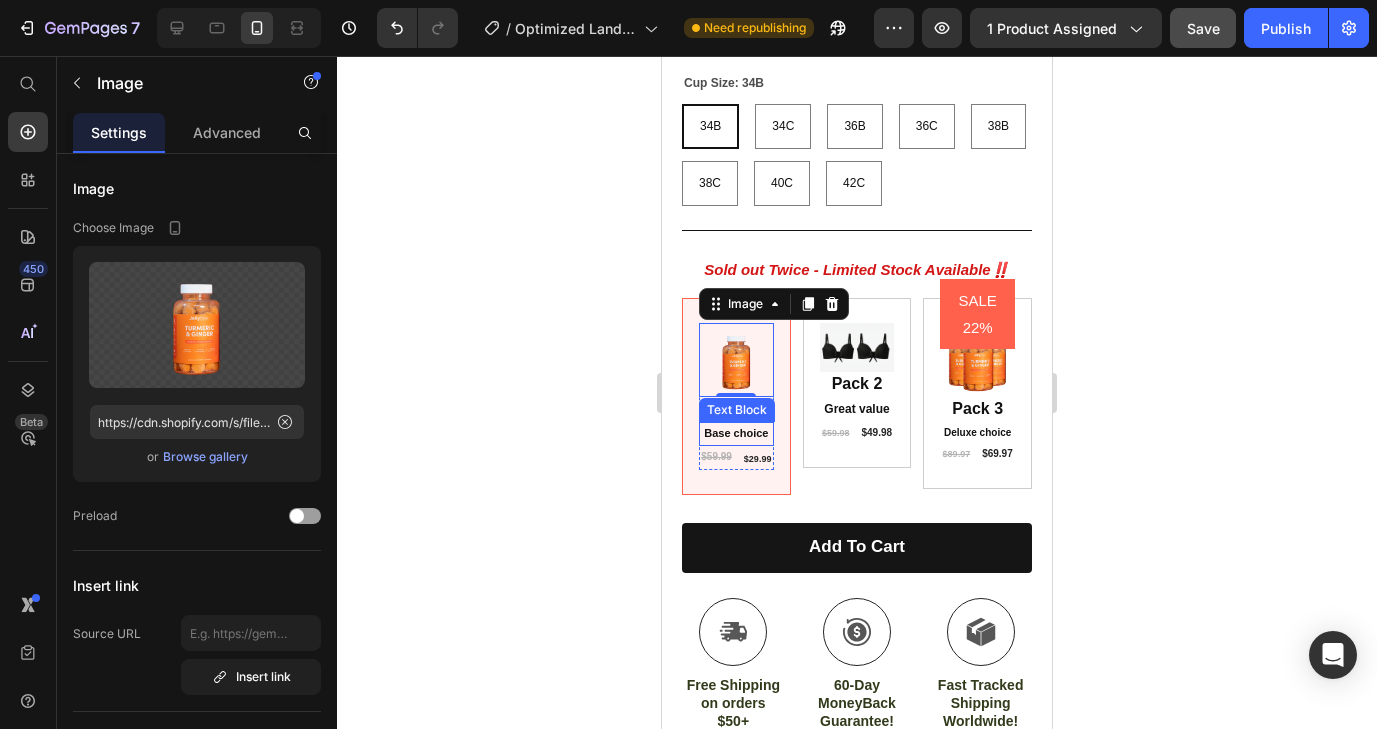 click on "Text Block" at bounding box center (737, 410) 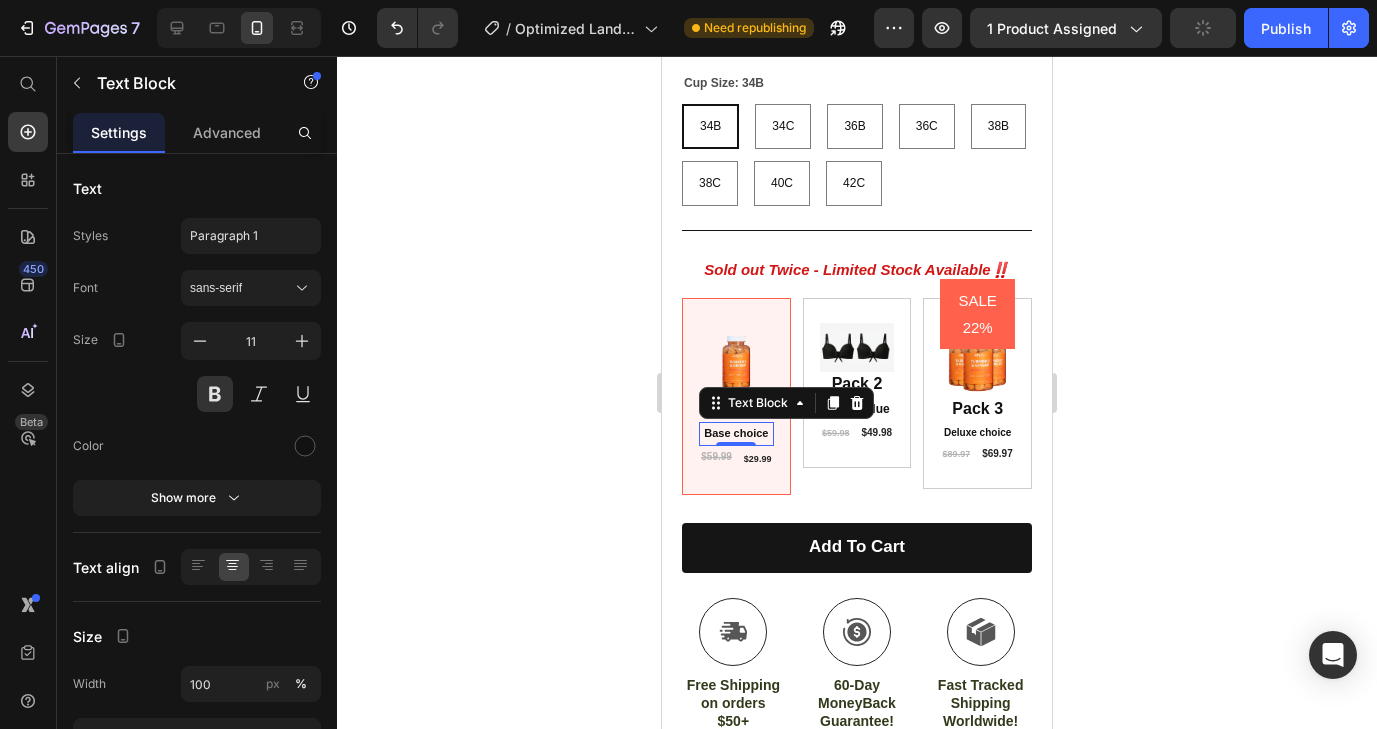 click at bounding box center [736, 360] 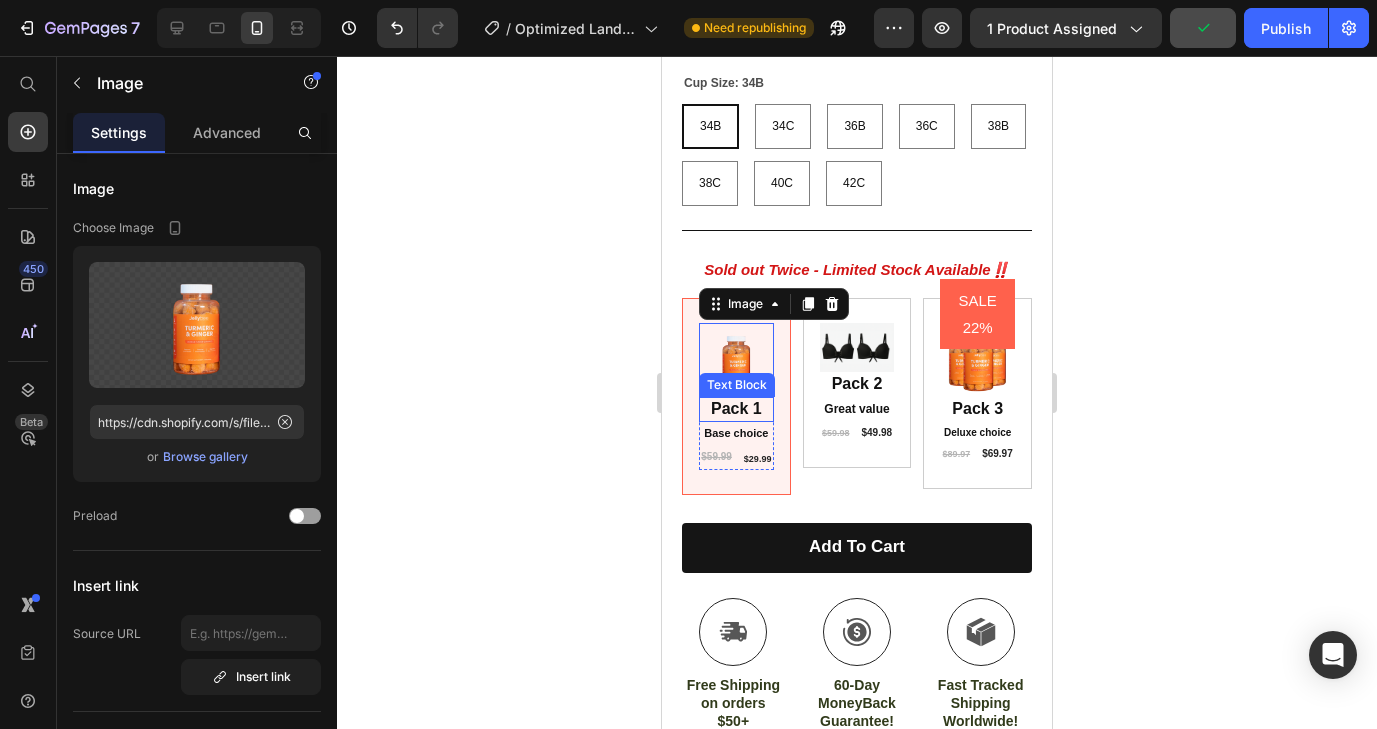 click on "Pack 1" at bounding box center [736, 409] 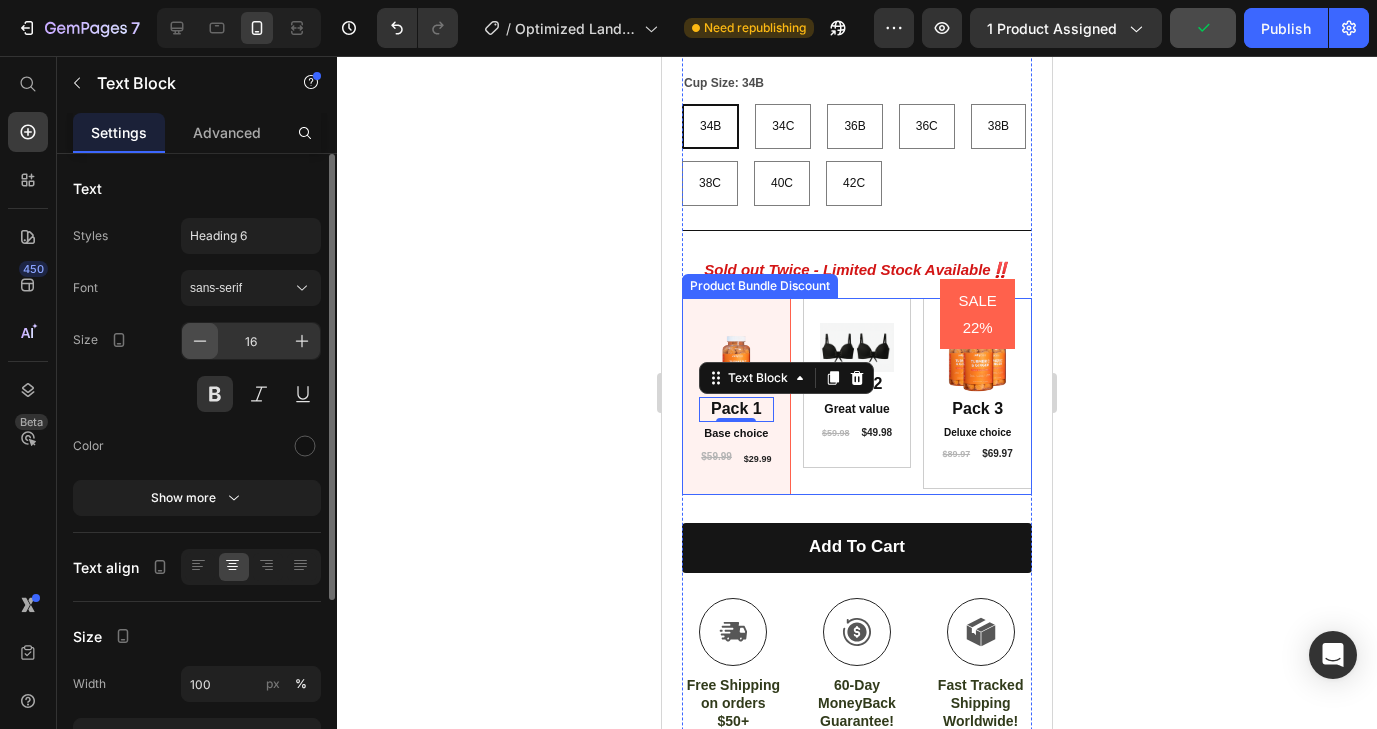 click 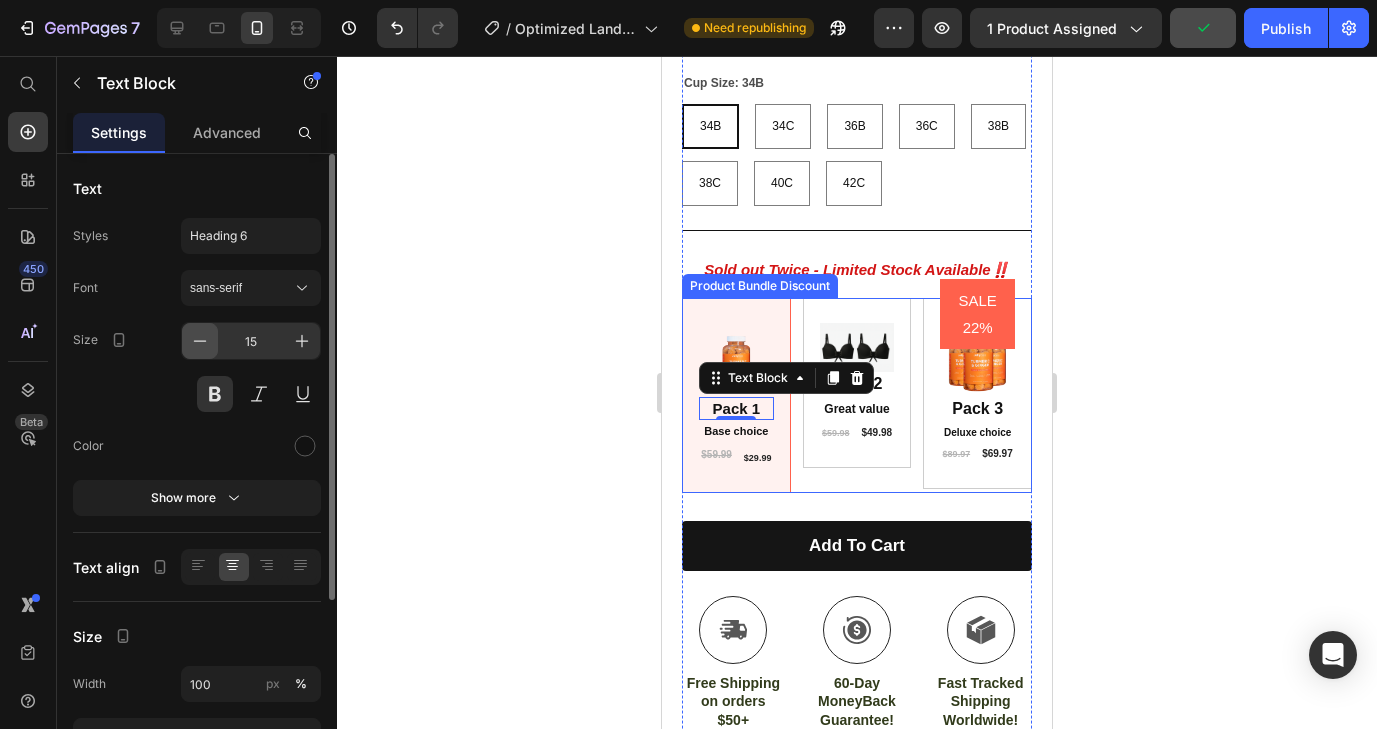 click 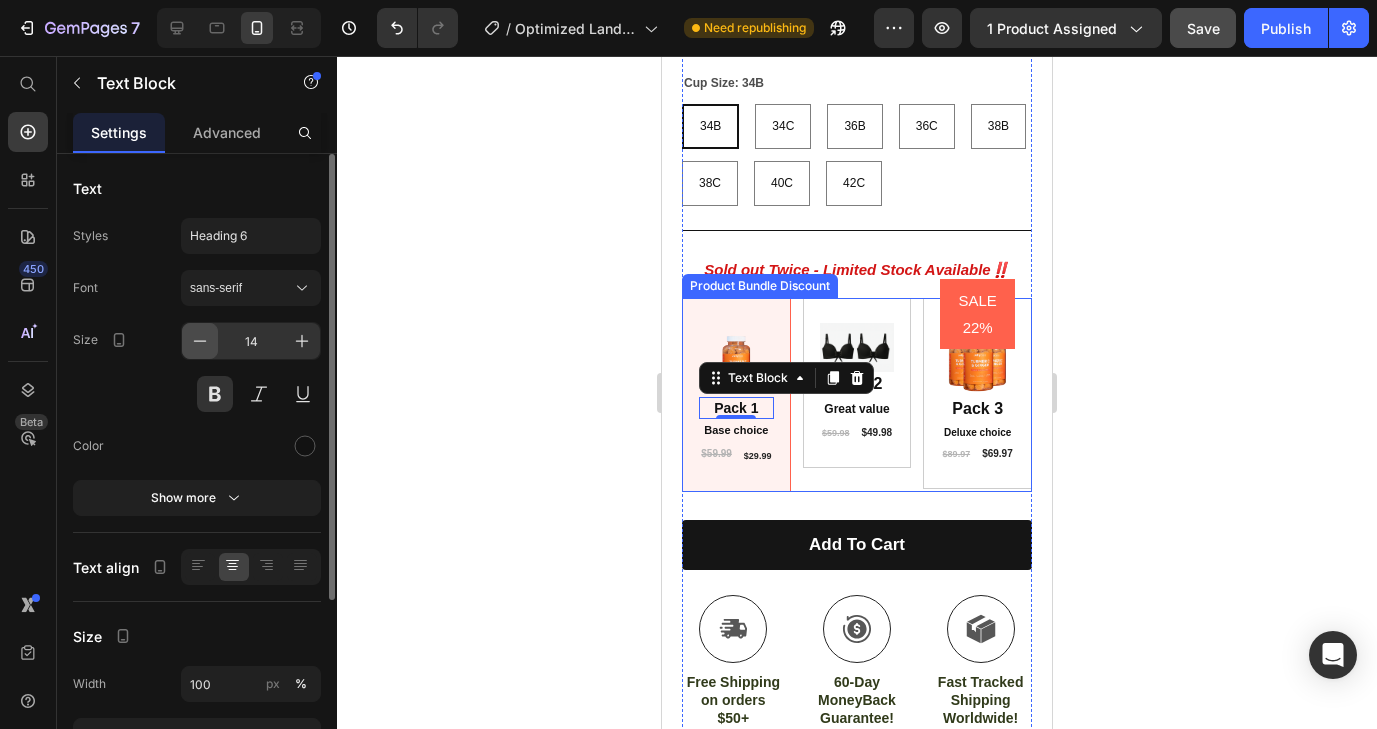 click 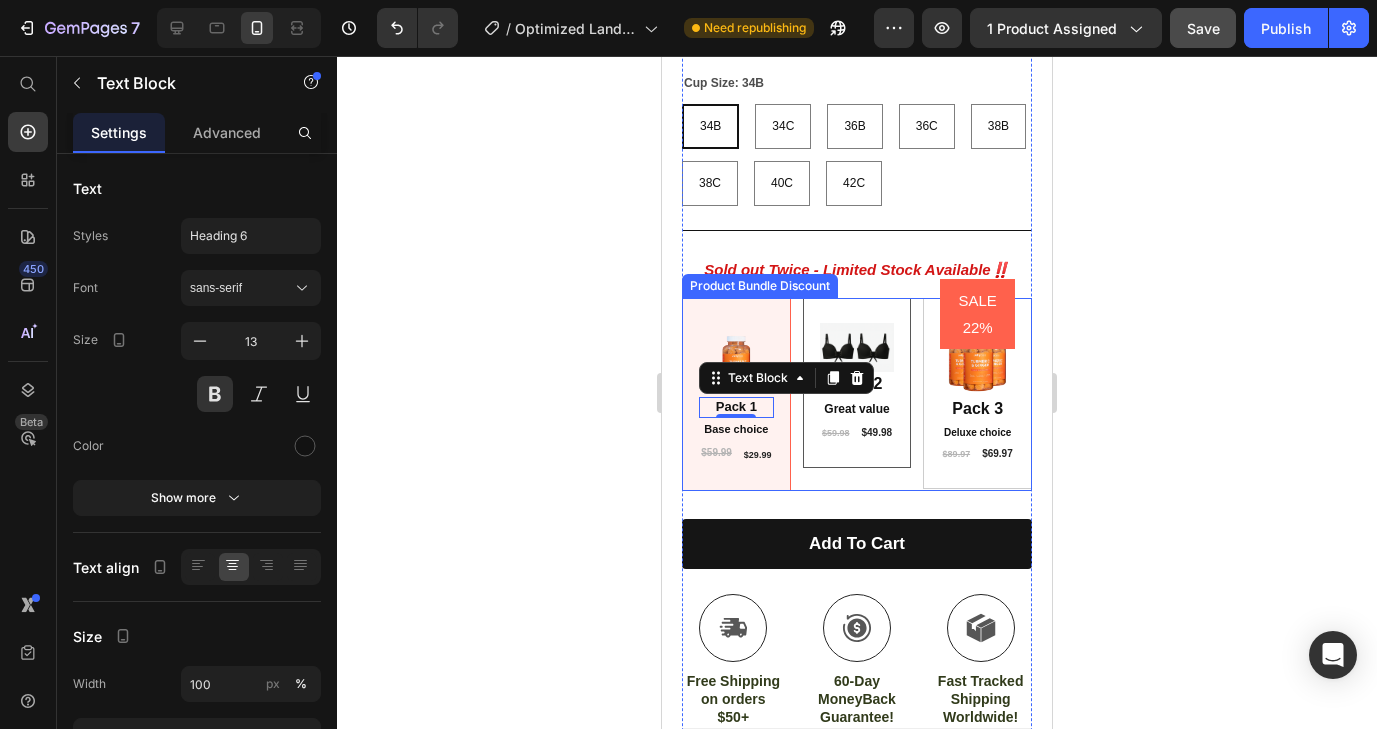click on "Image Pack 2 Text Block Great value Text Block $59.98 Product Price $49.98 Product Price Row Row" at bounding box center (857, 383) 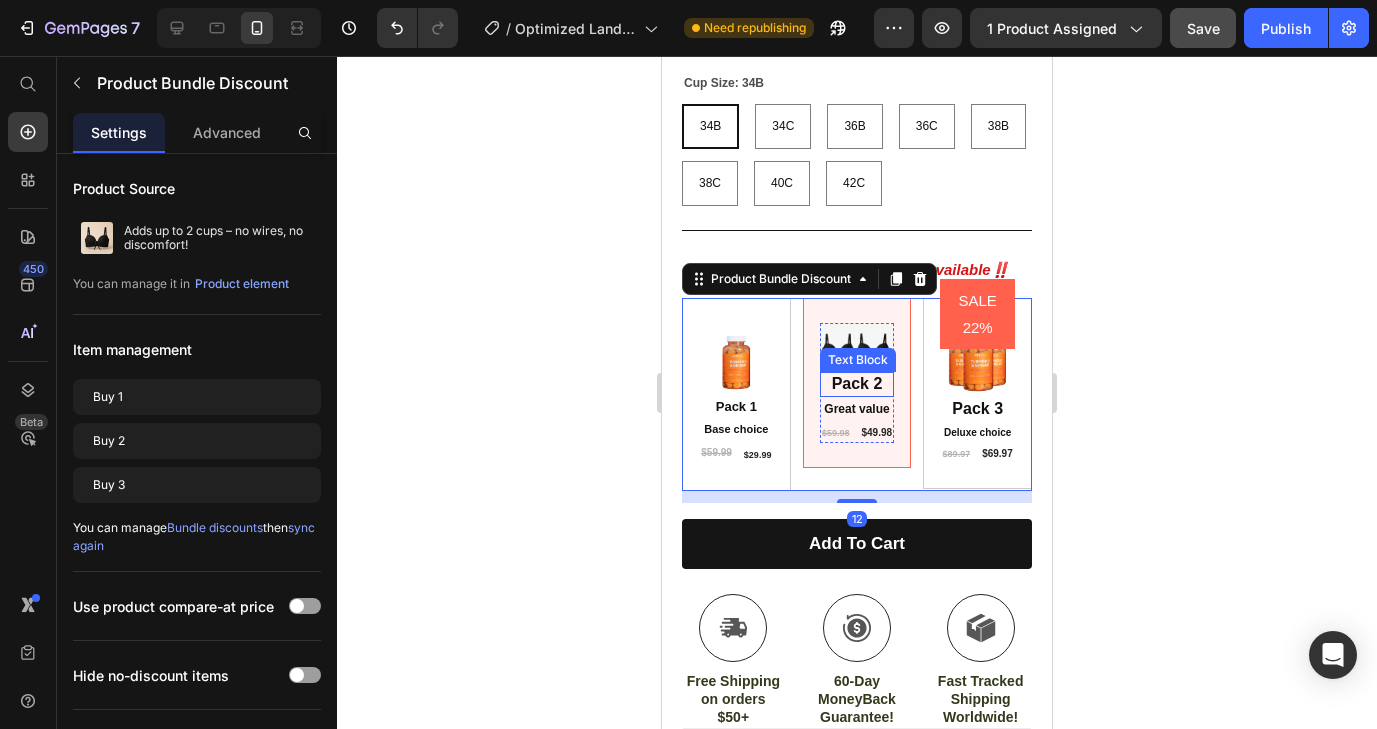 click on "Pack 2" at bounding box center [857, 384] 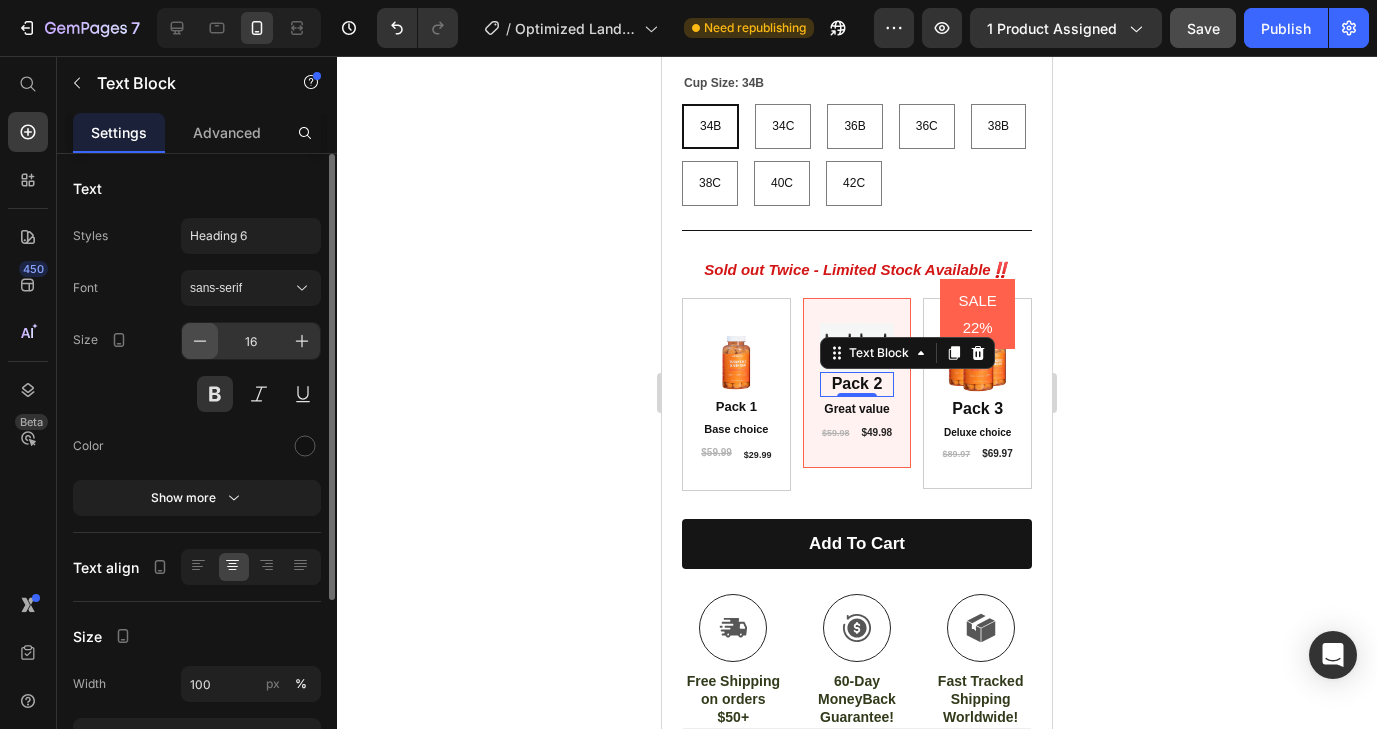 click 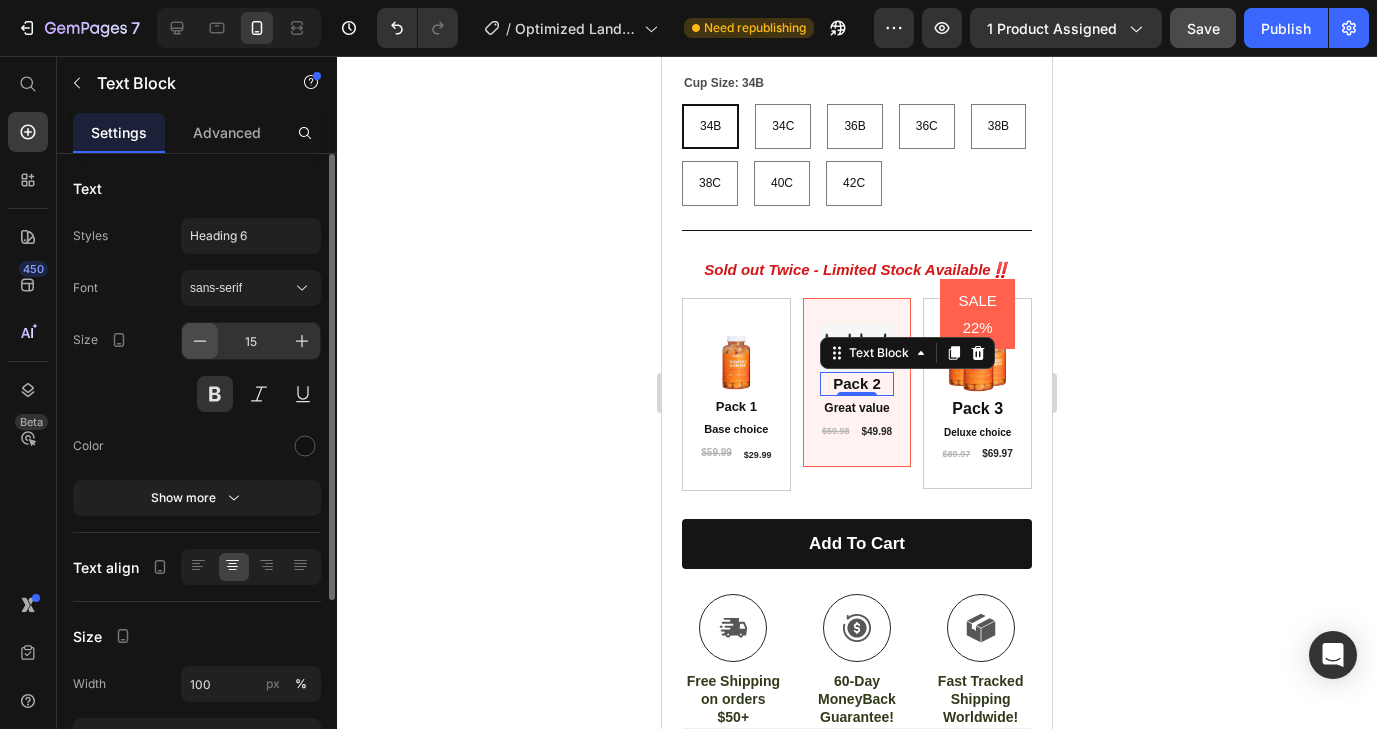 click 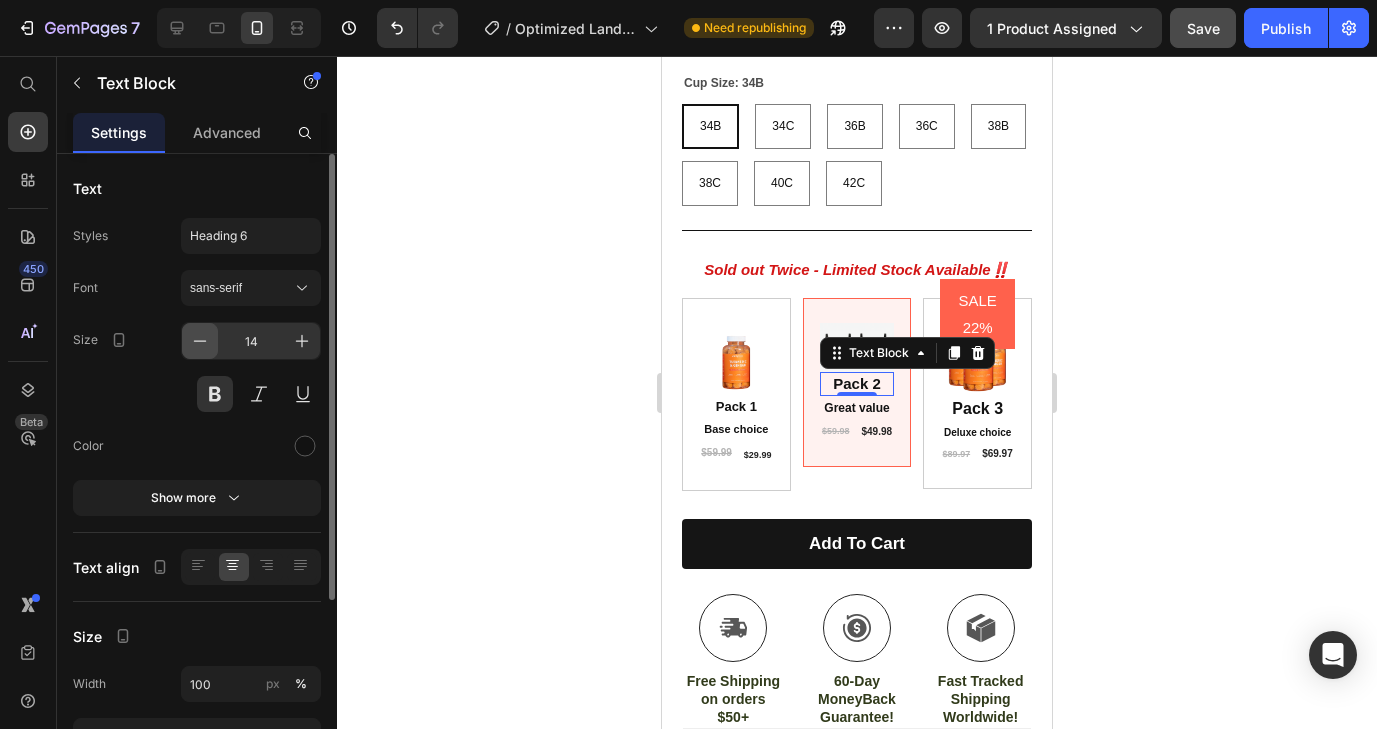 click 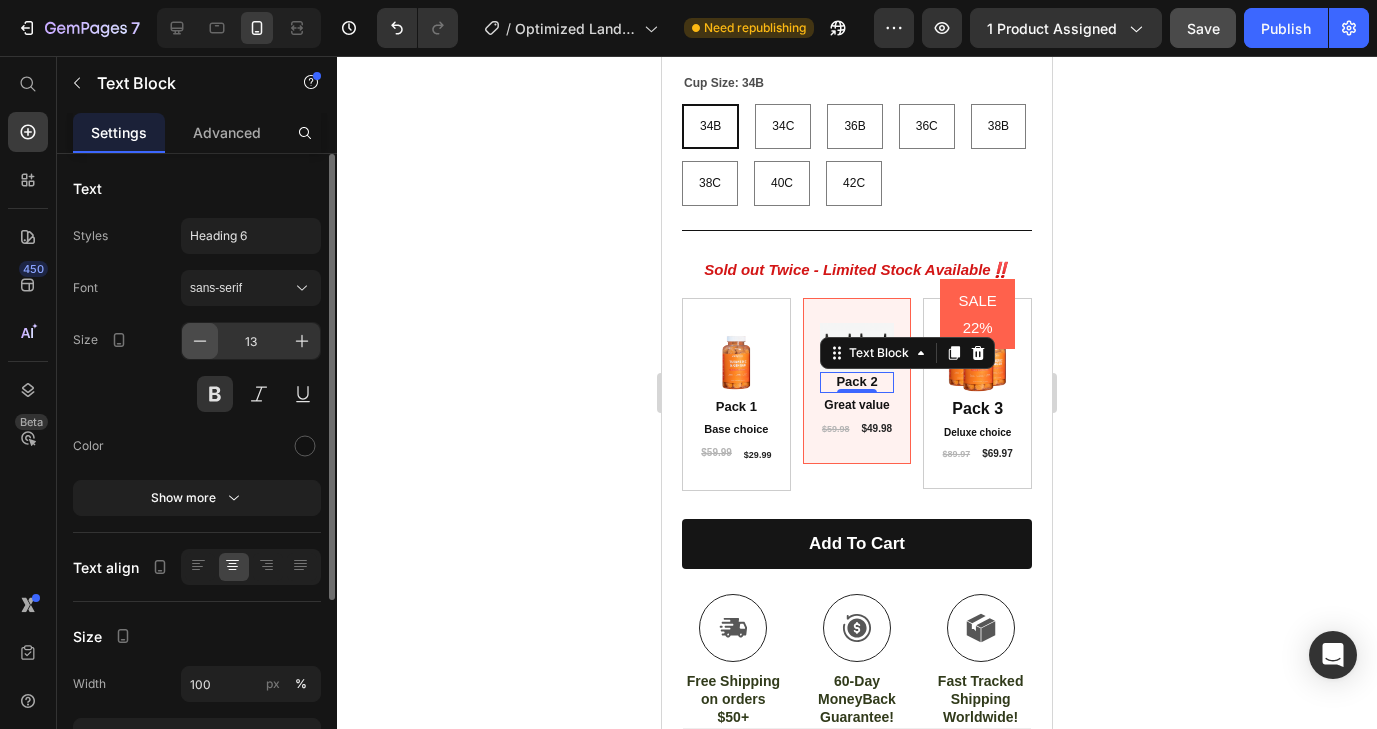 click 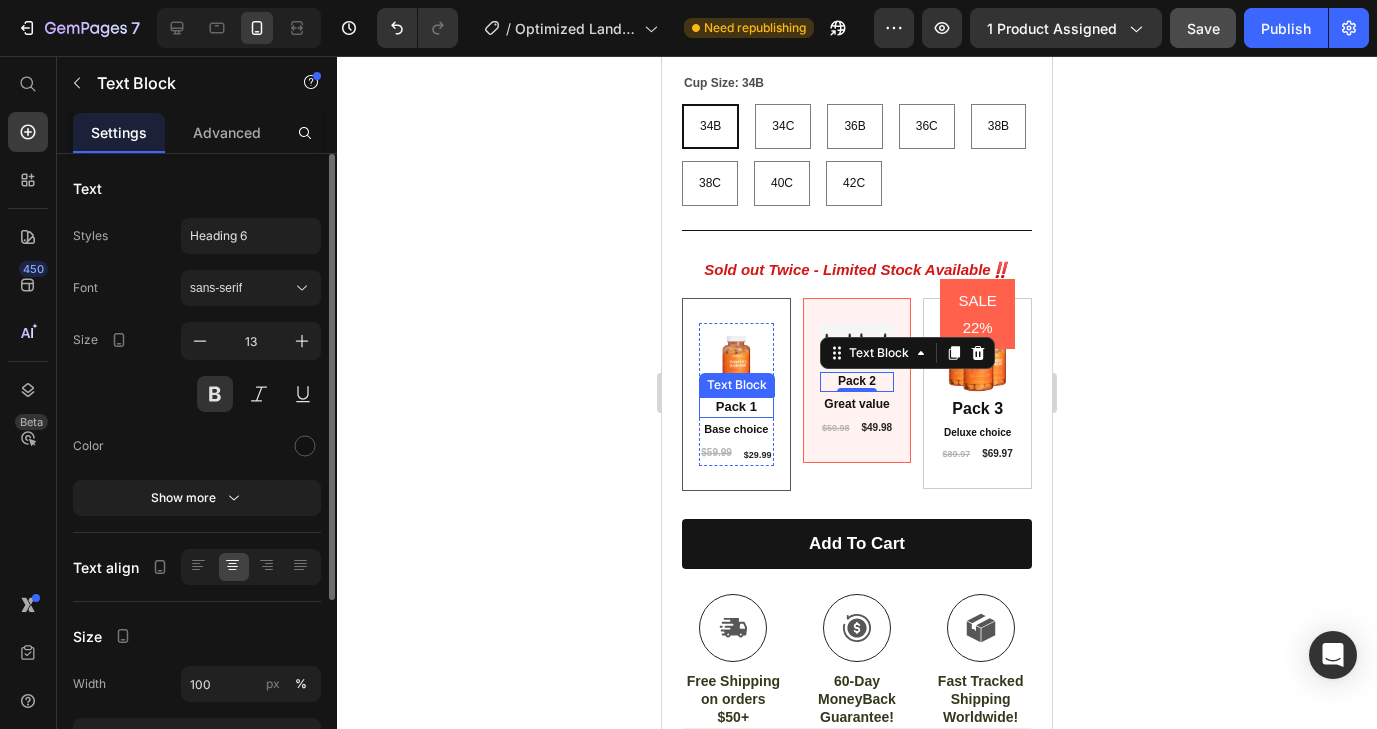 click on "Pack 1" at bounding box center [736, 407] 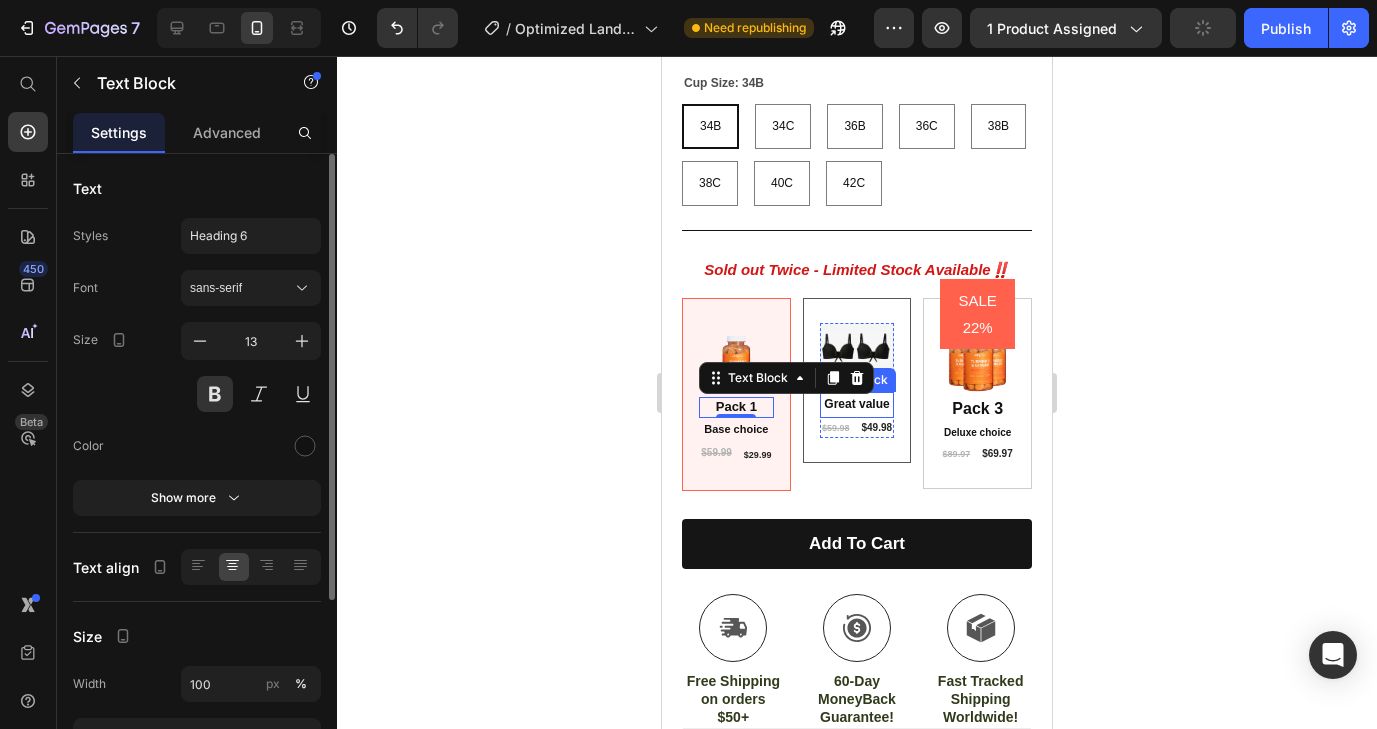 click on "Great value" at bounding box center [857, 405] 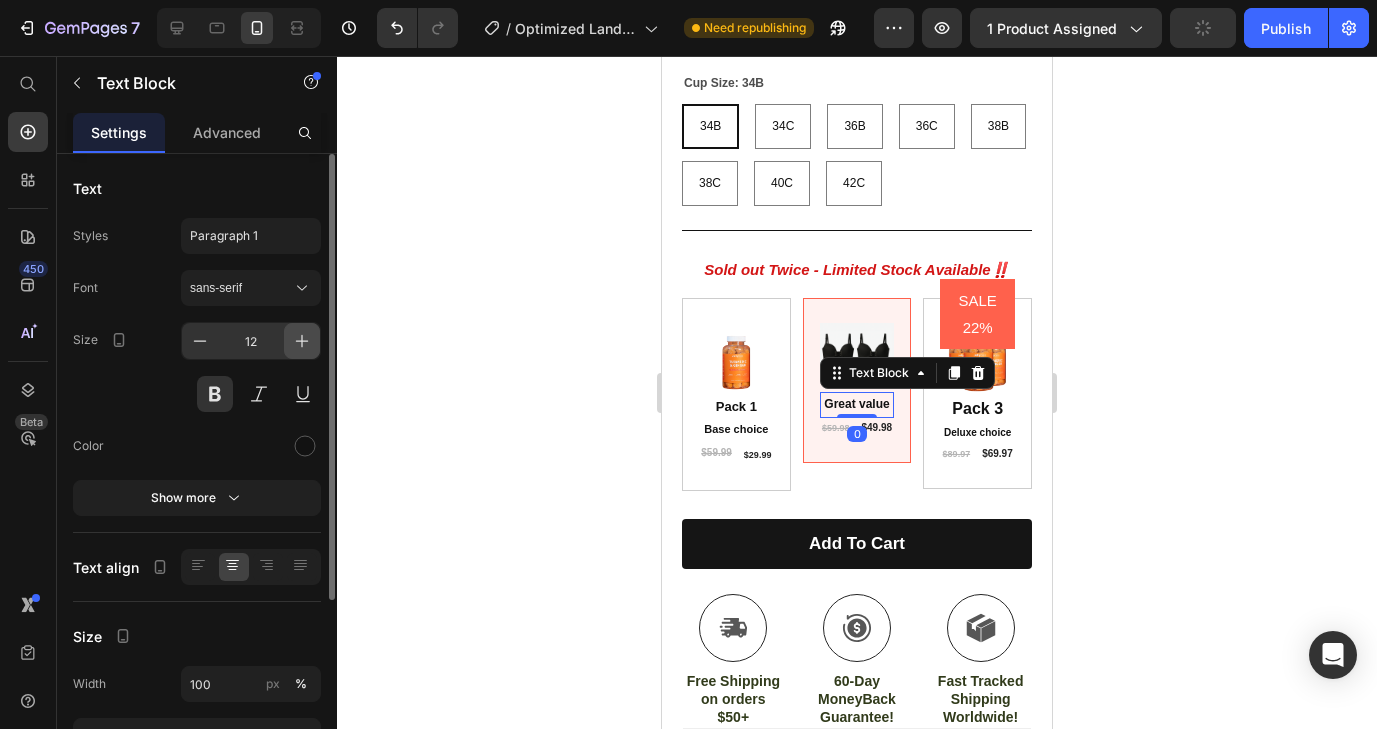 click 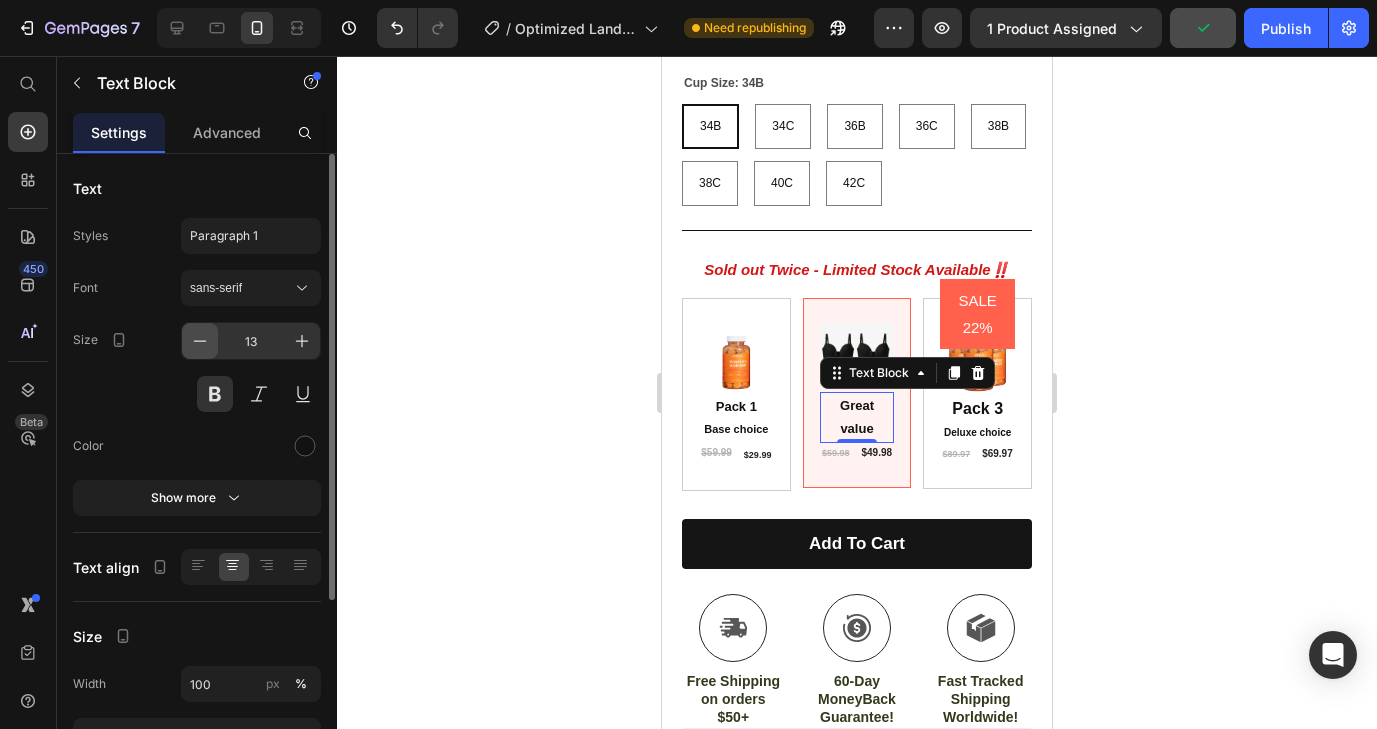 click 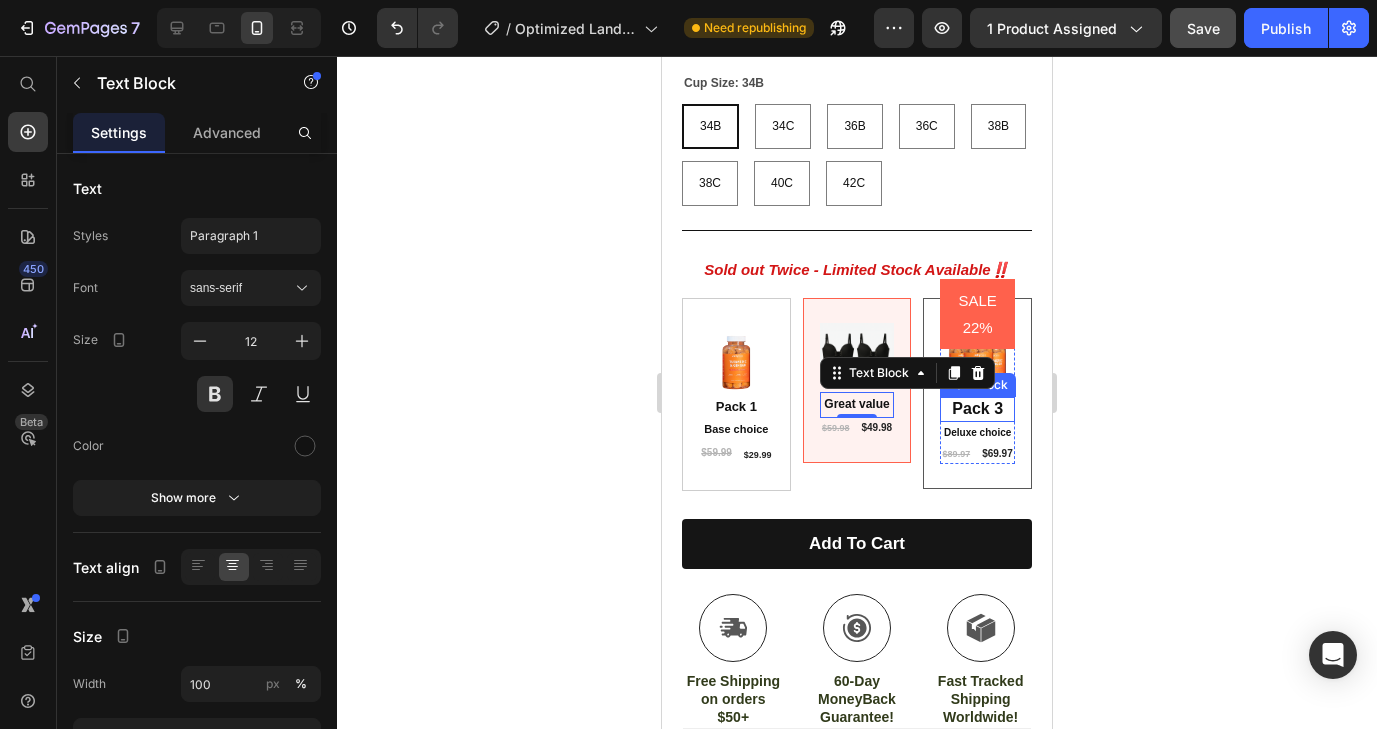 click on "Pack 3" at bounding box center [977, 409] 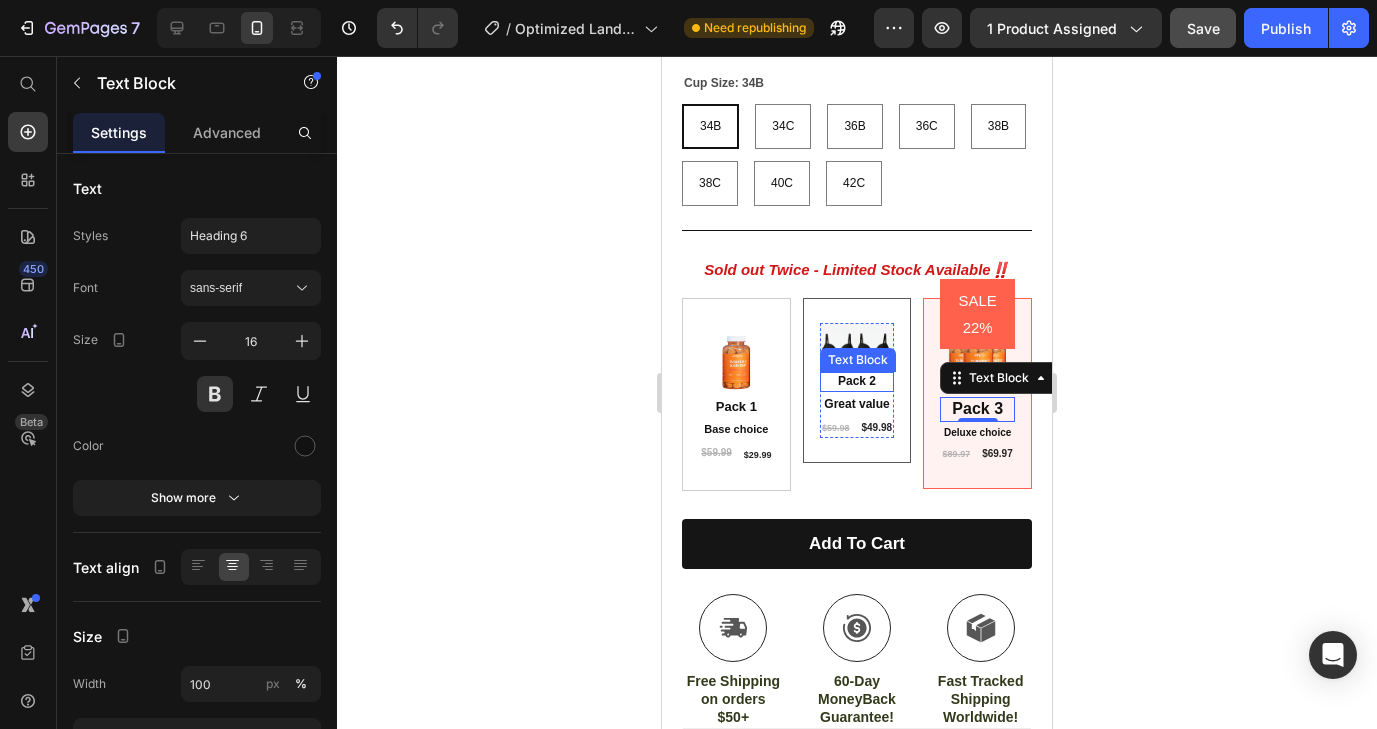 click on "Pack 2" at bounding box center [857, 382] 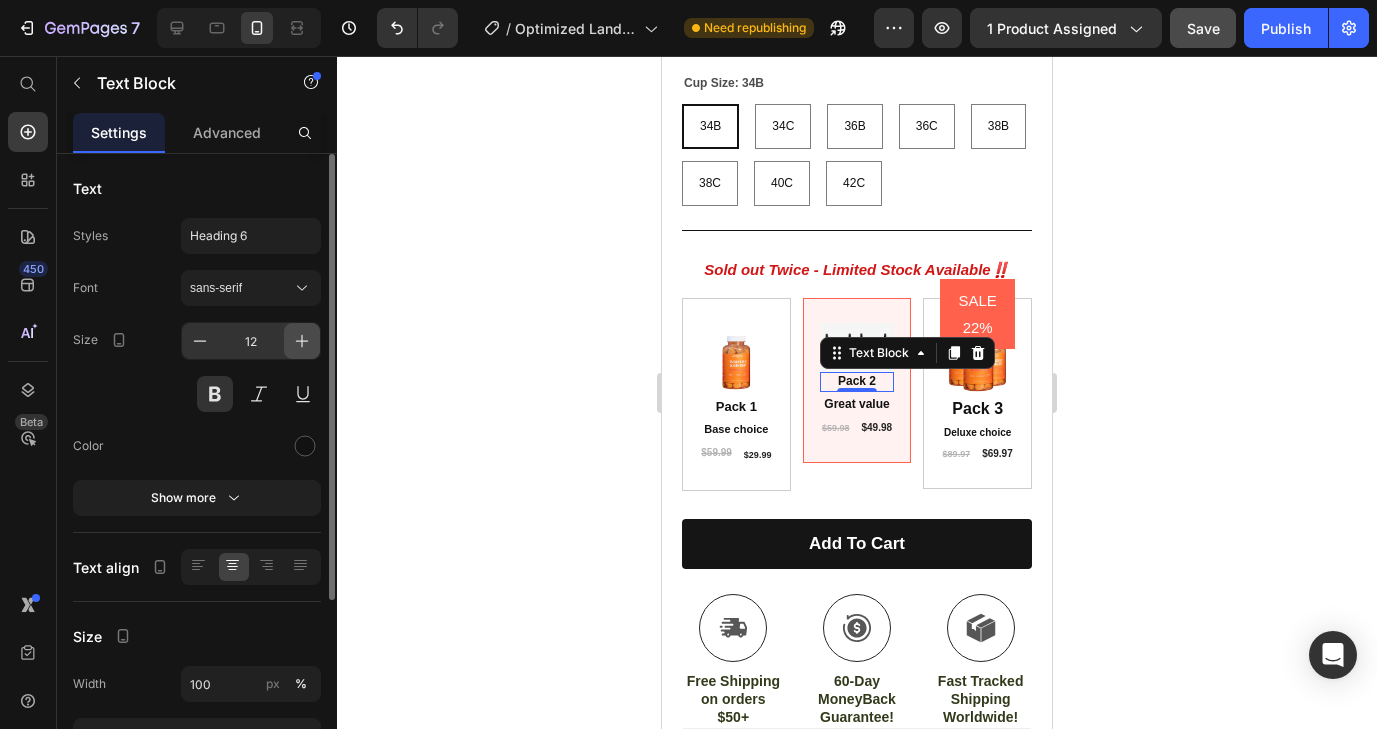 click 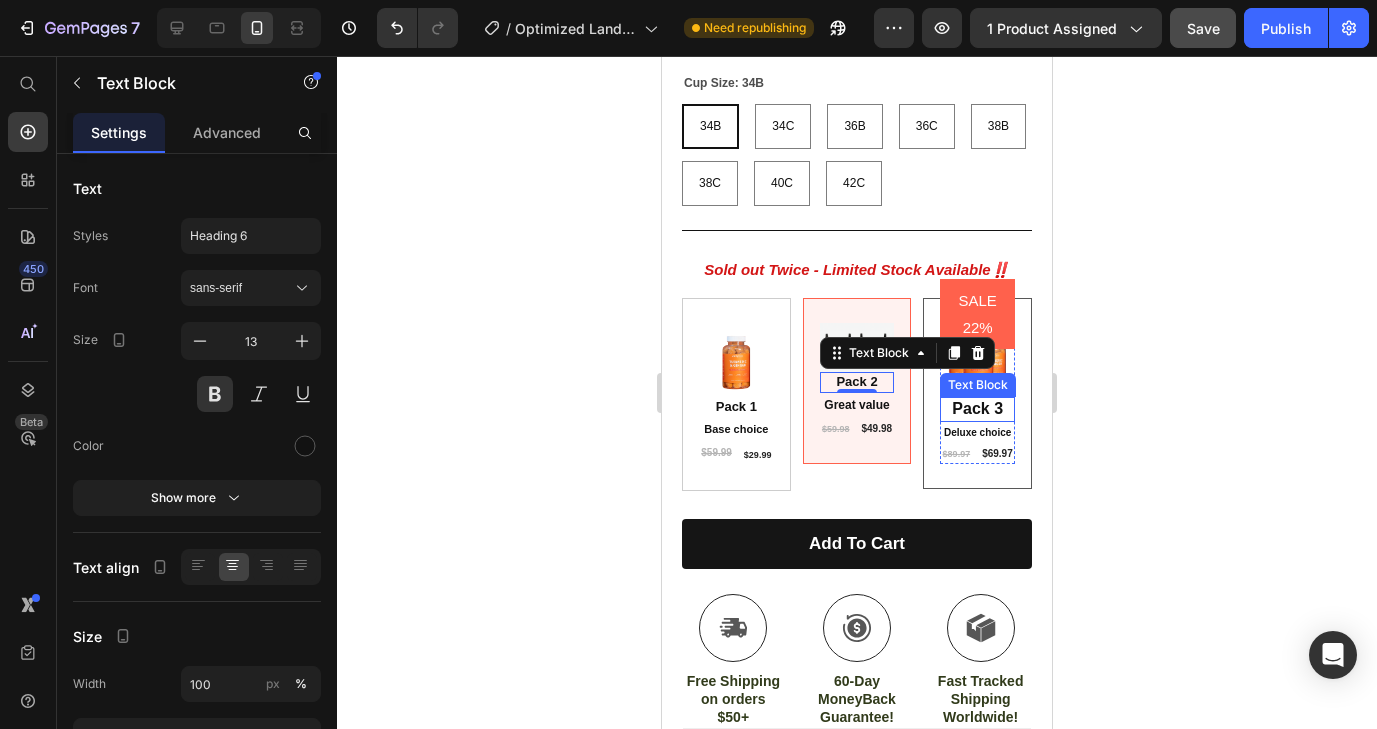 click on "Pack 3" at bounding box center (977, 409) 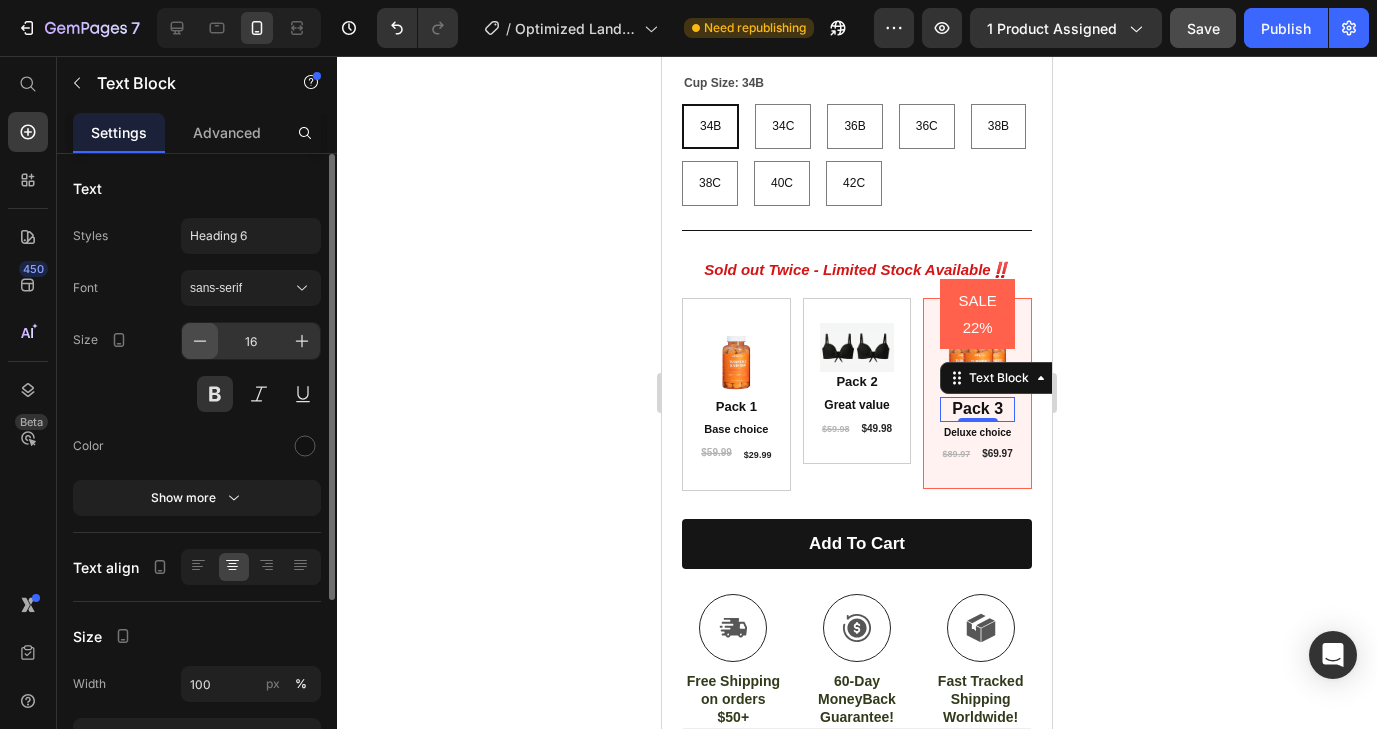 click at bounding box center (200, 341) 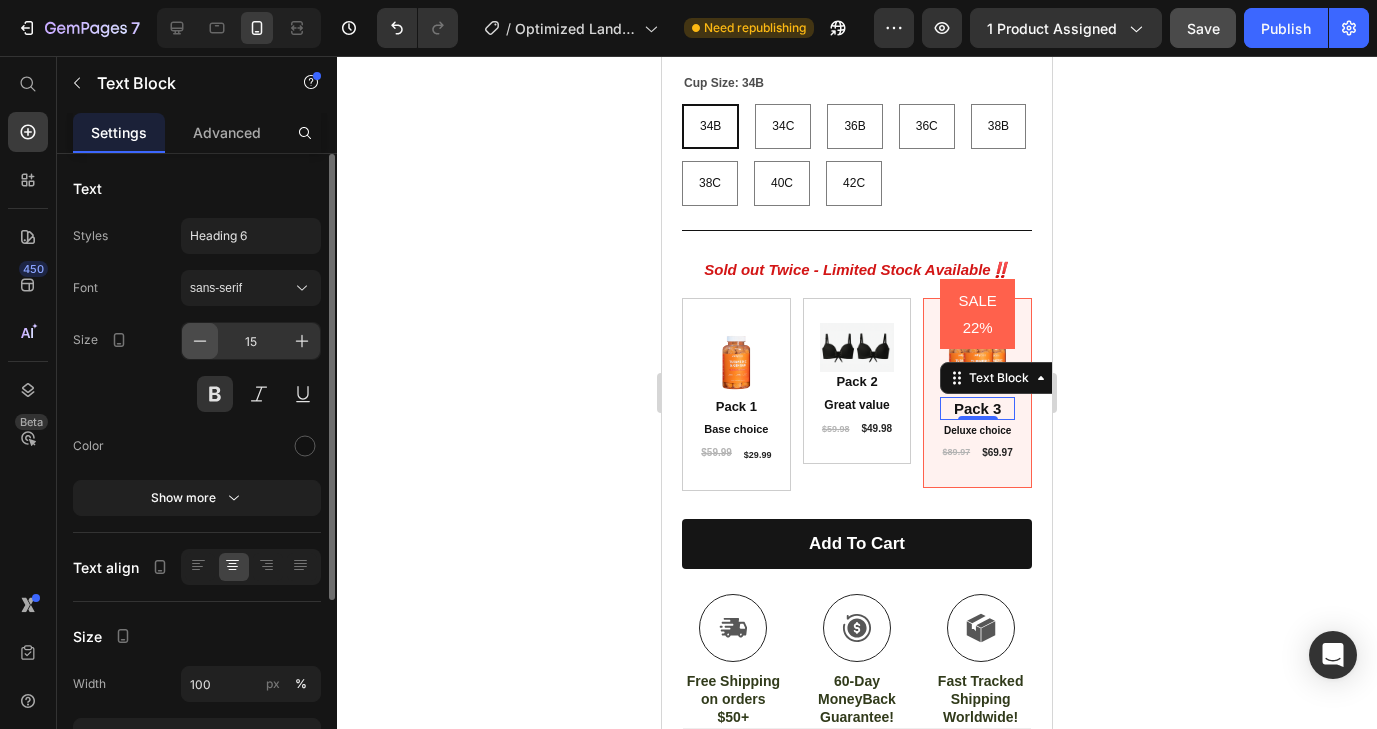 click at bounding box center [200, 341] 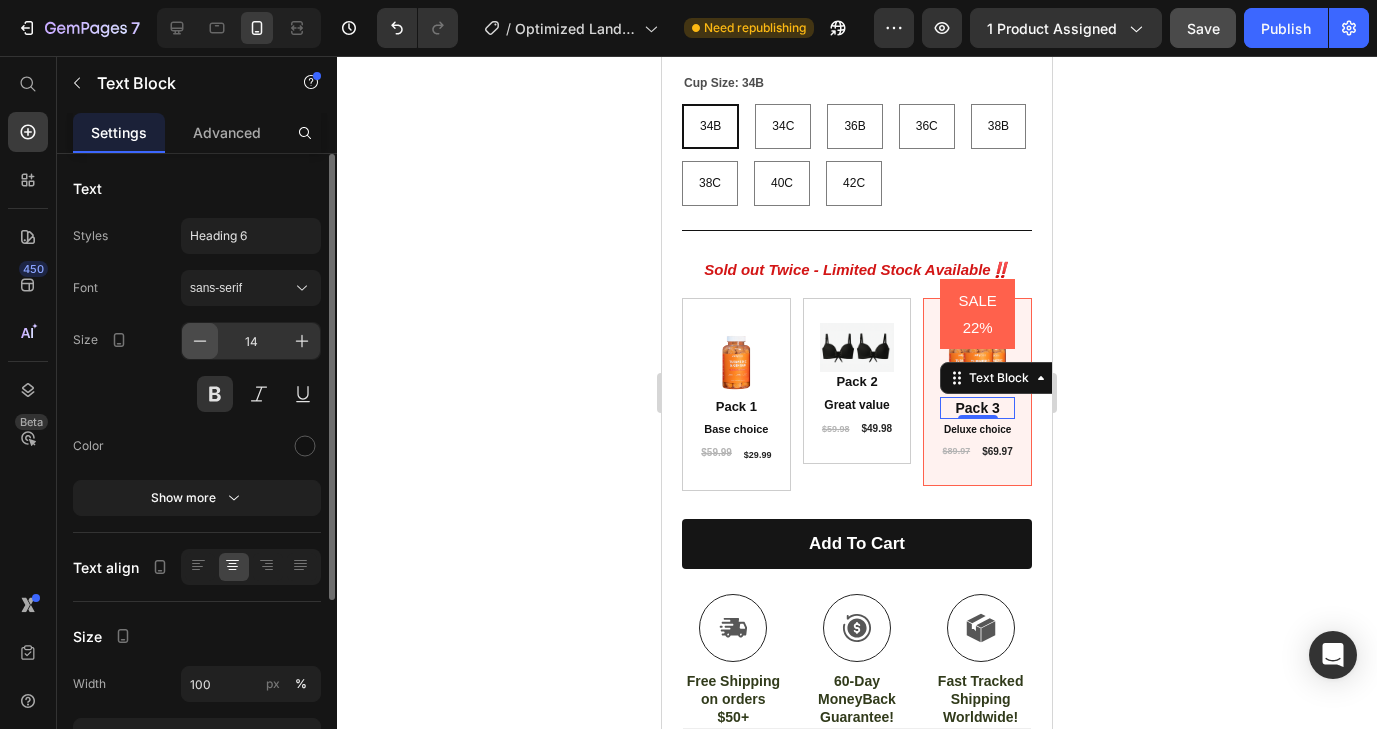 click at bounding box center (200, 341) 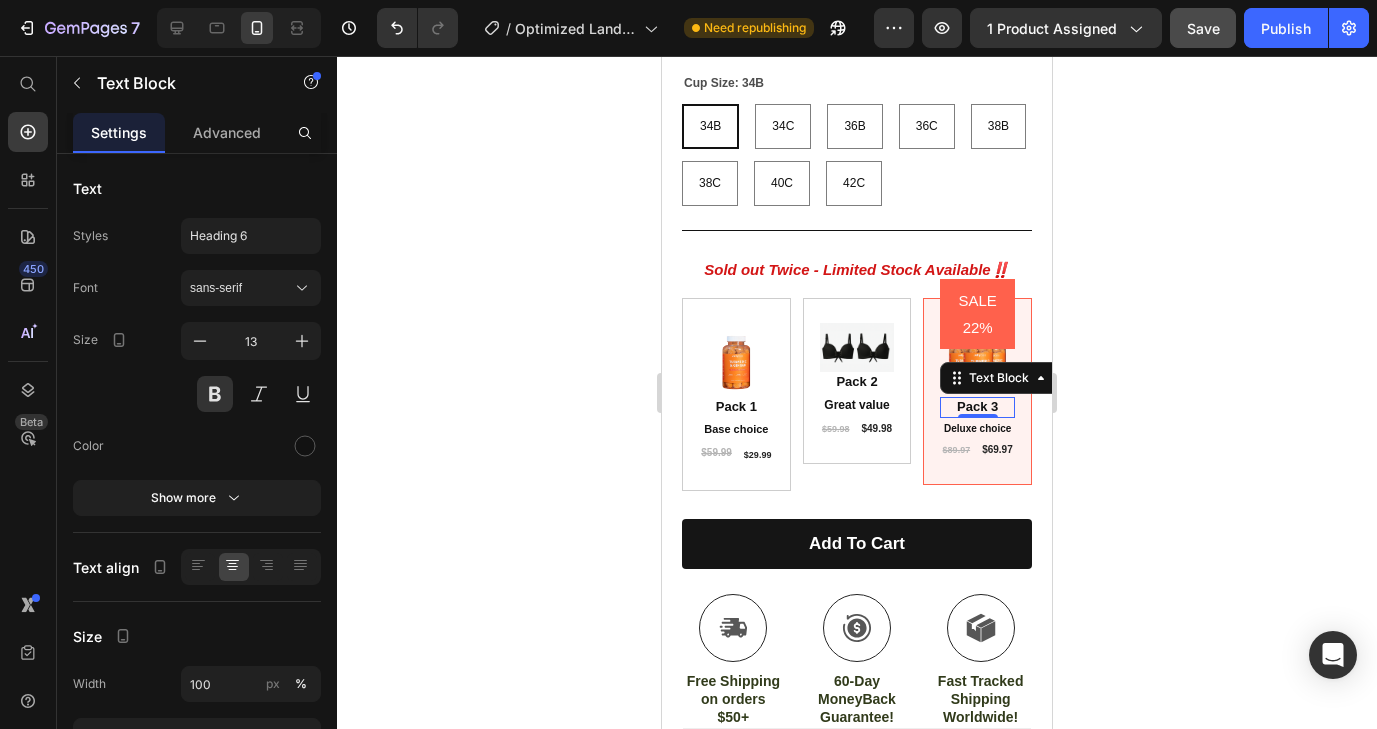 click 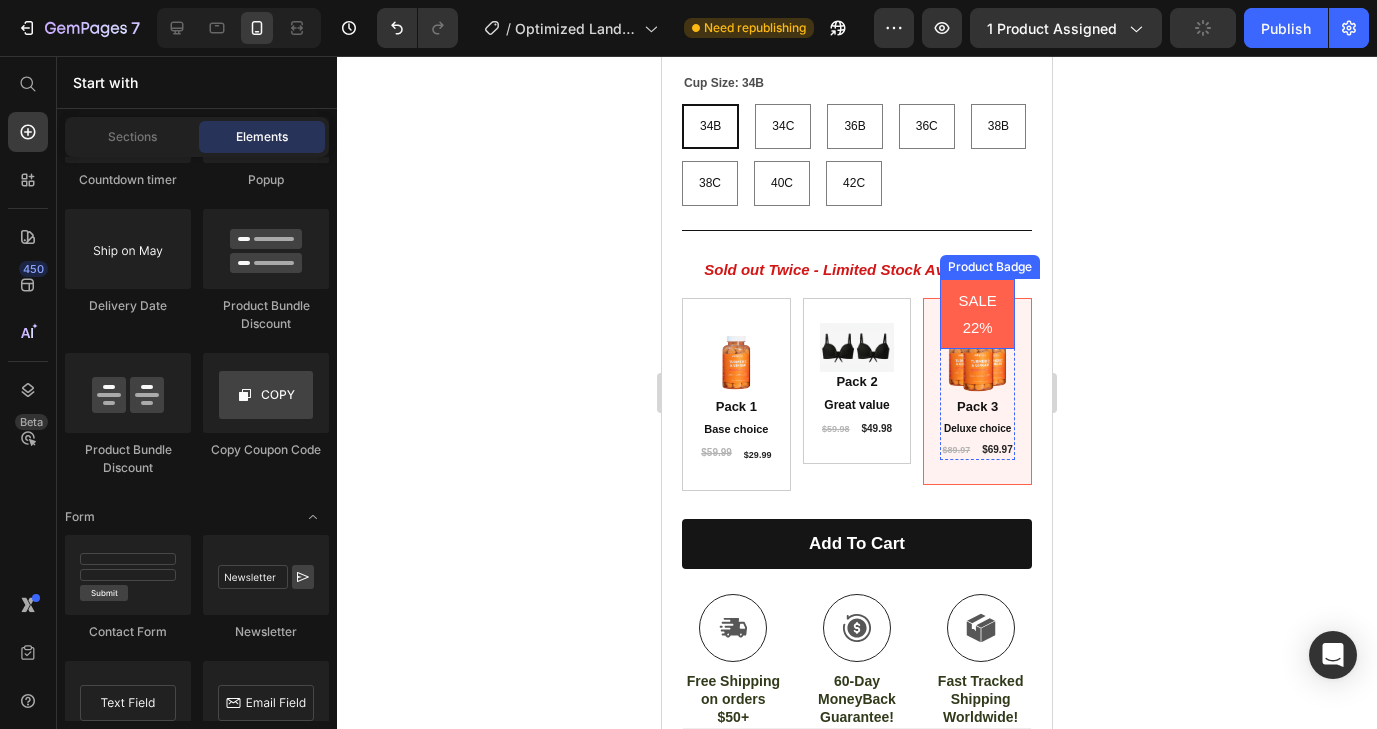 click on "SALE 22%" at bounding box center (977, 314) 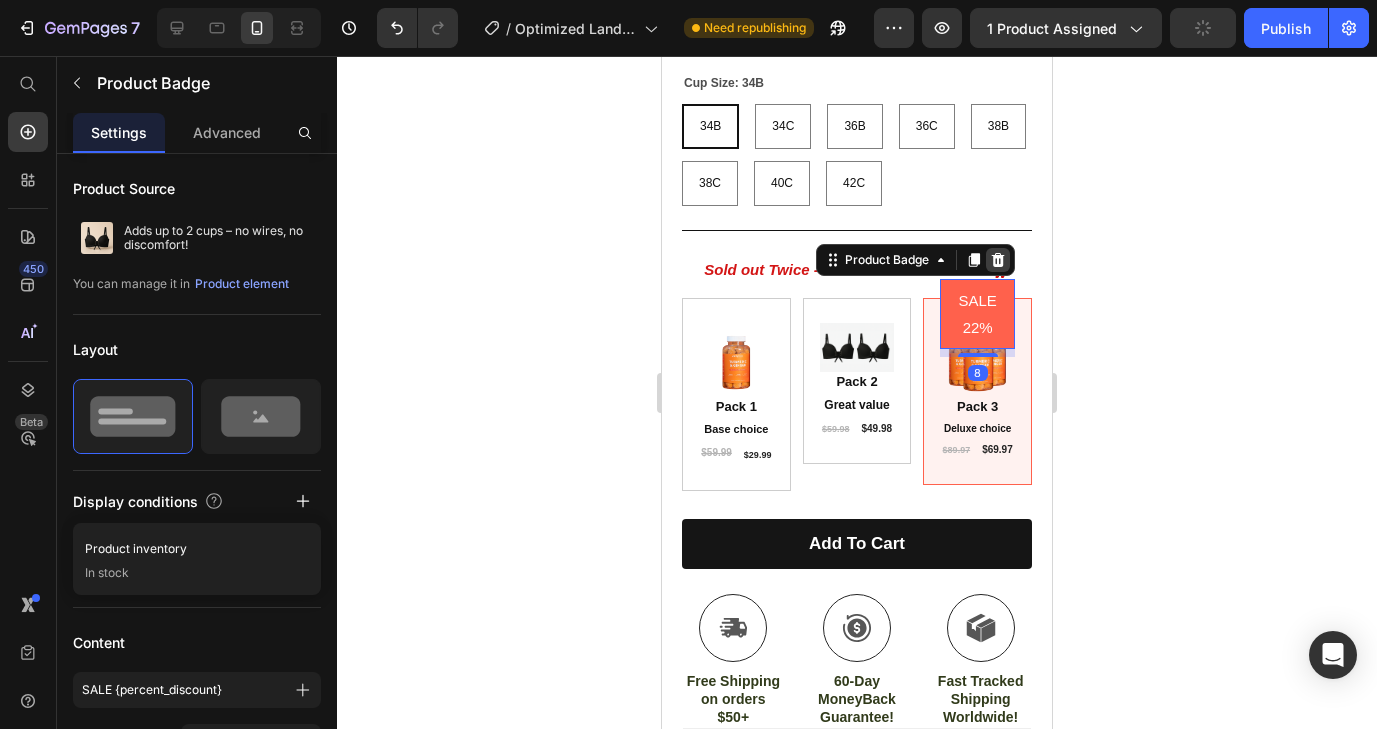 click 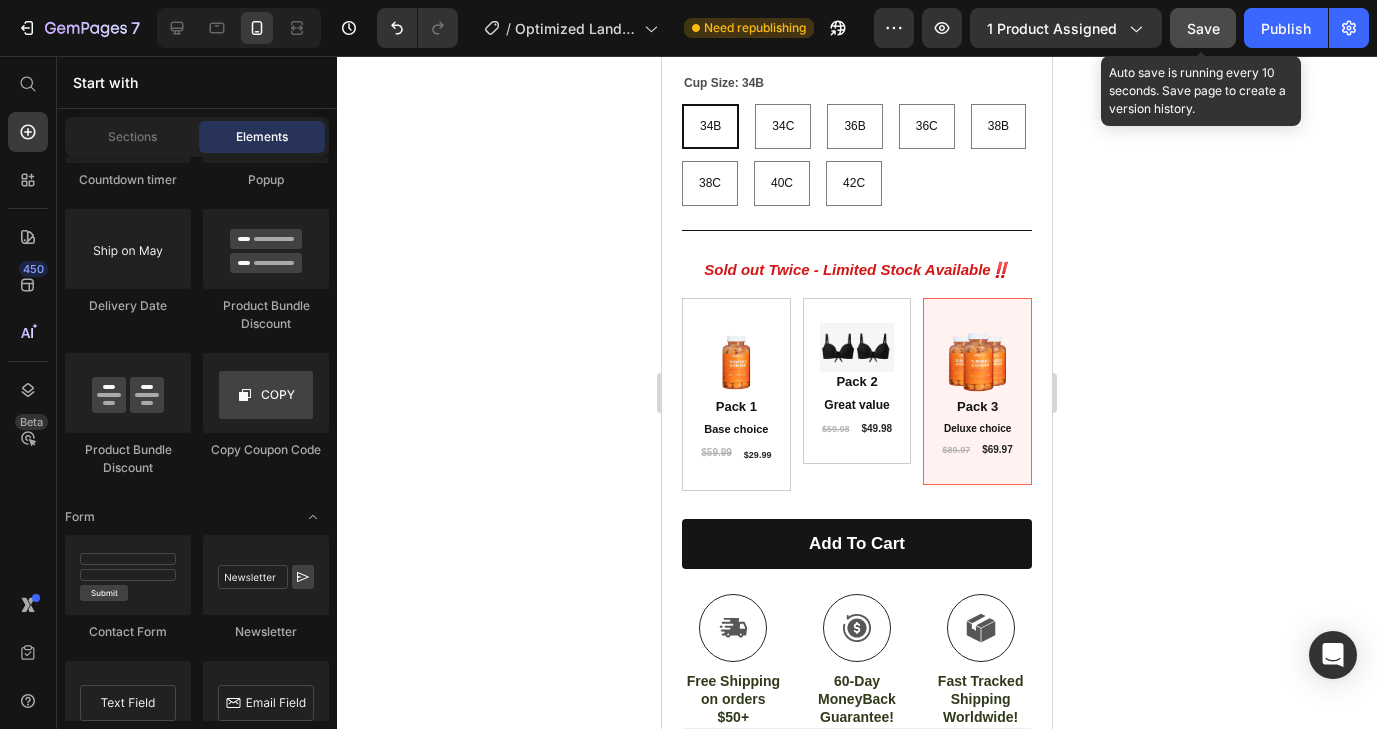 click on "Save" 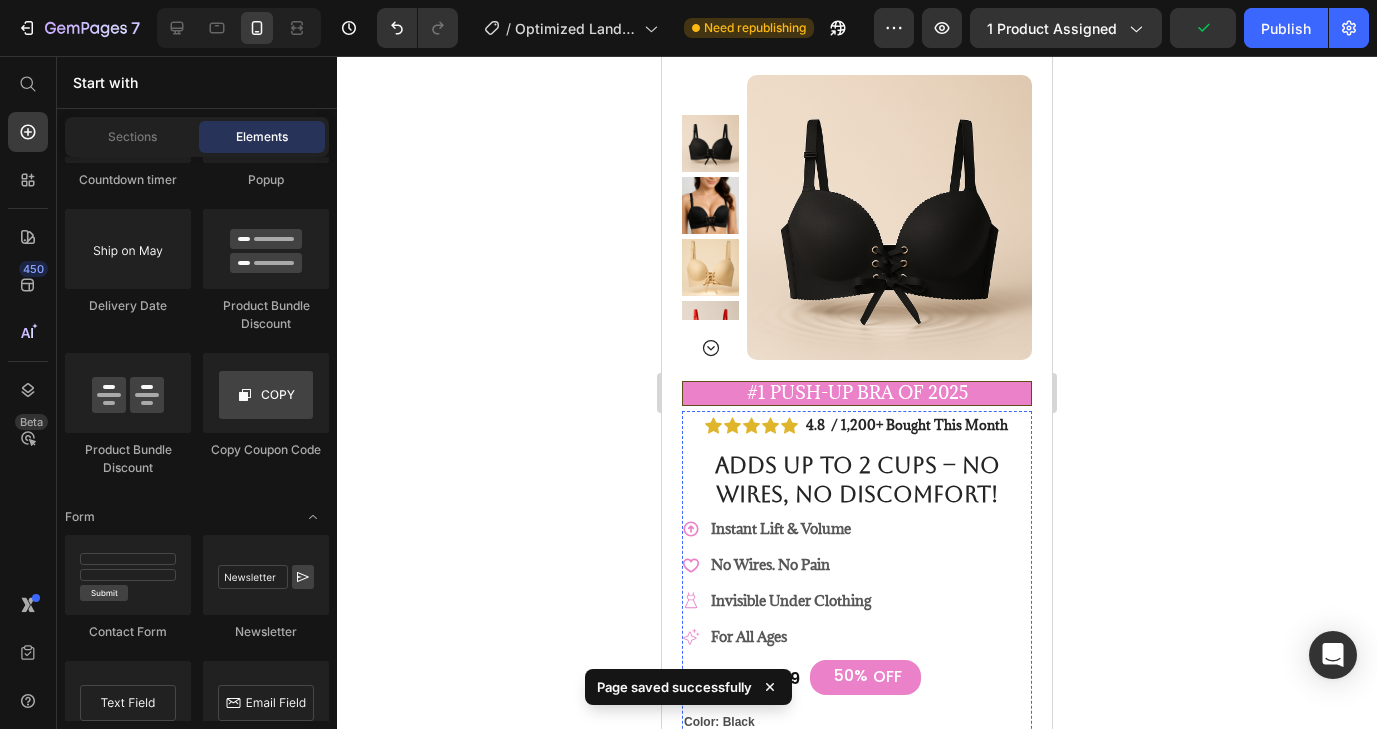 scroll, scrollTop: 0, scrollLeft: 0, axis: both 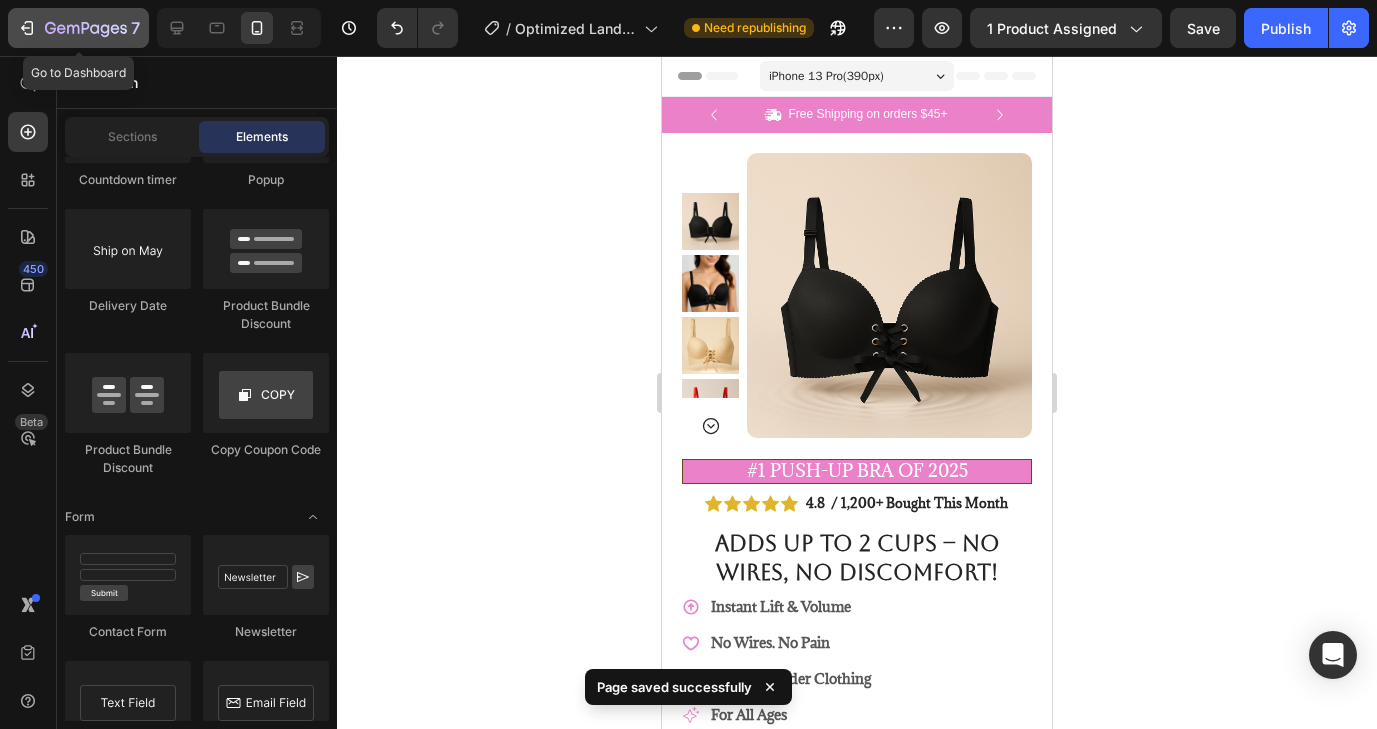 click on "7" at bounding box center (78, 28) 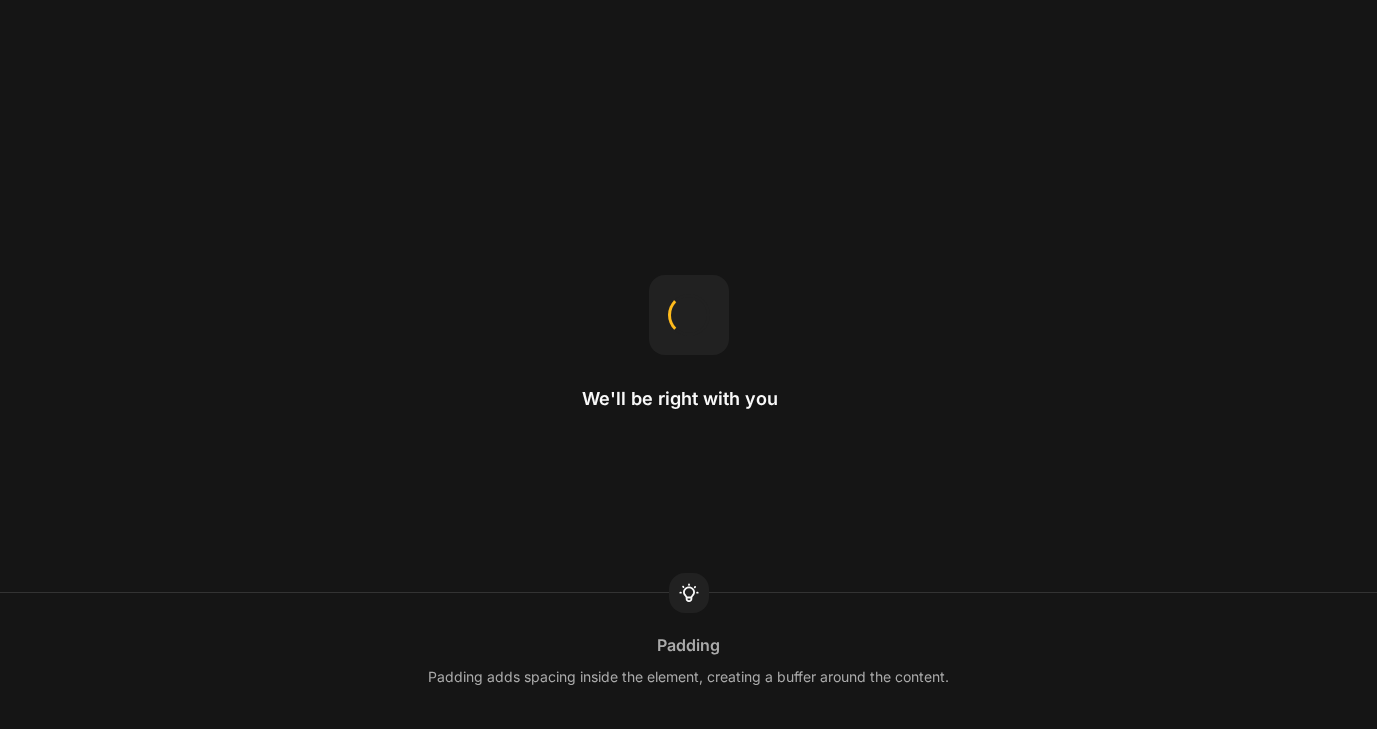 scroll, scrollTop: 0, scrollLeft: 0, axis: both 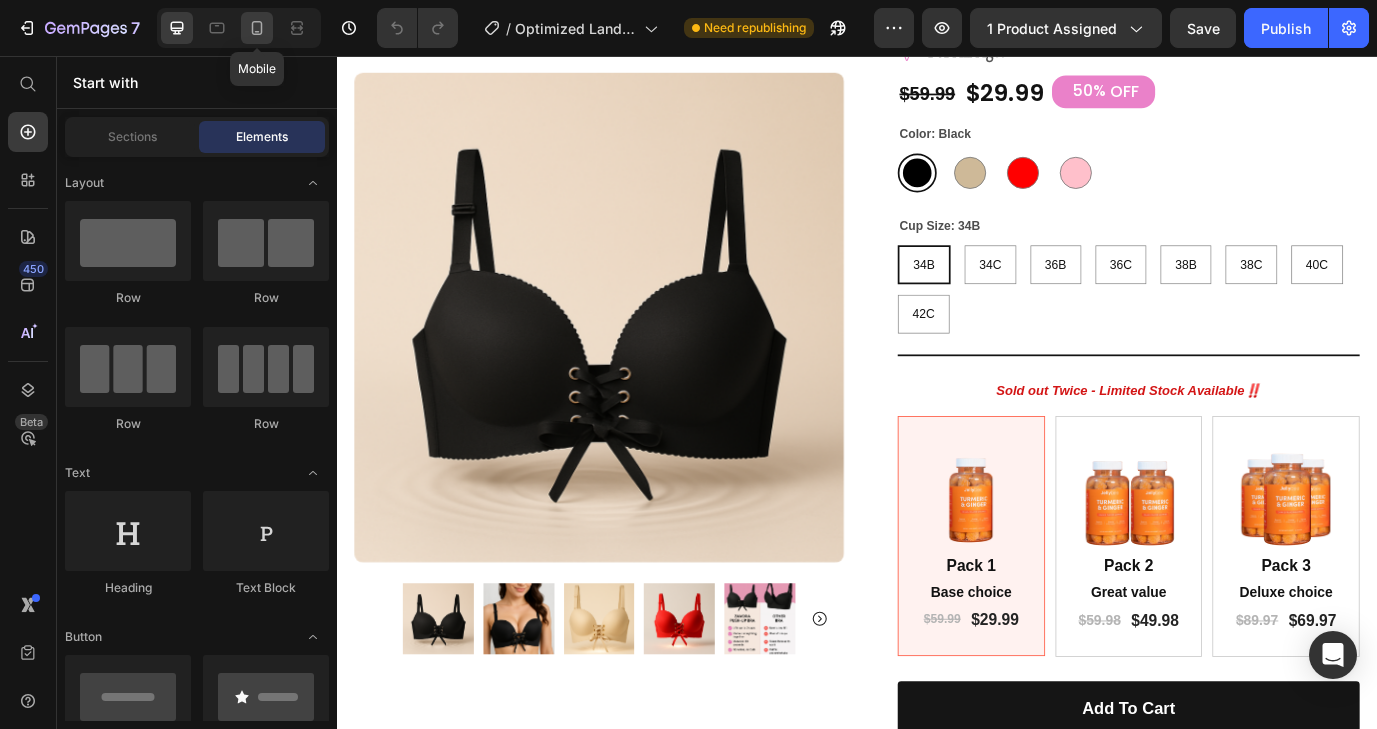 click 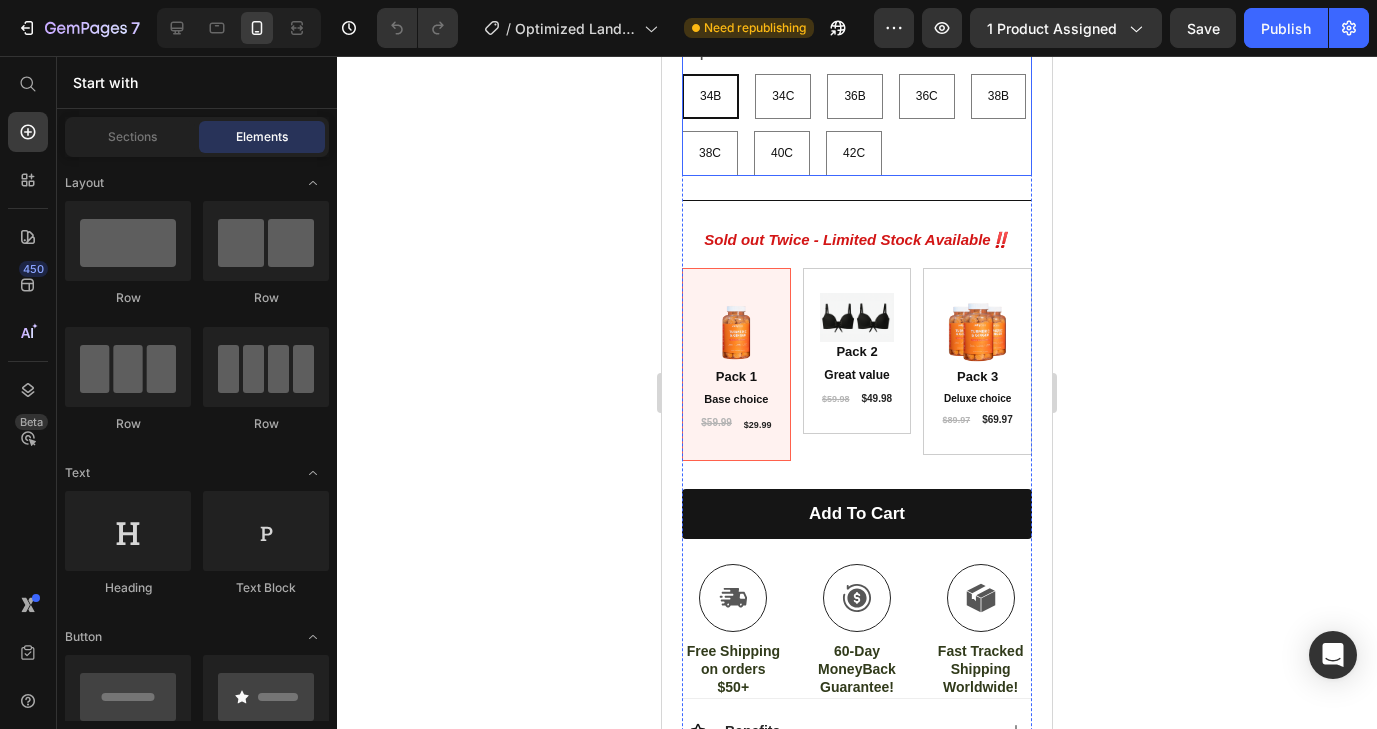 scroll, scrollTop: 855, scrollLeft: 0, axis: vertical 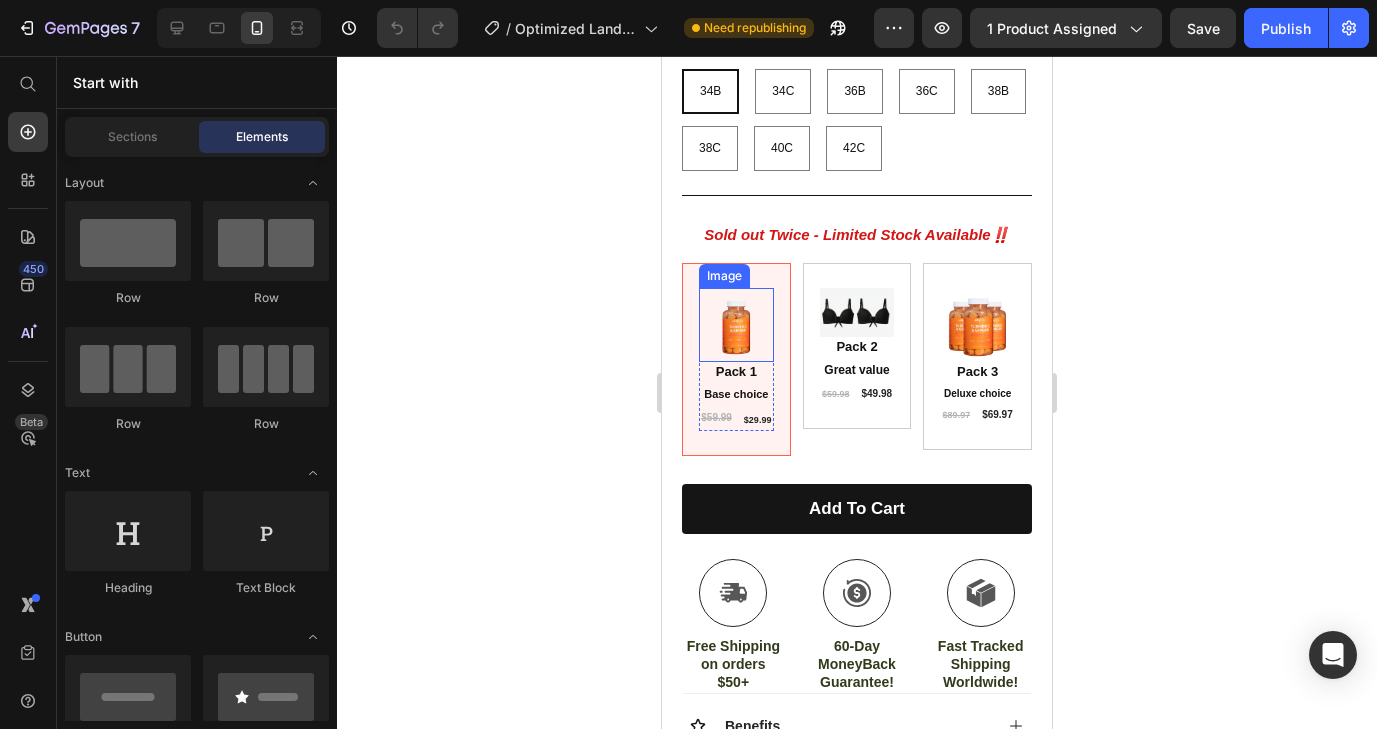 click at bounding box center (736, 325) 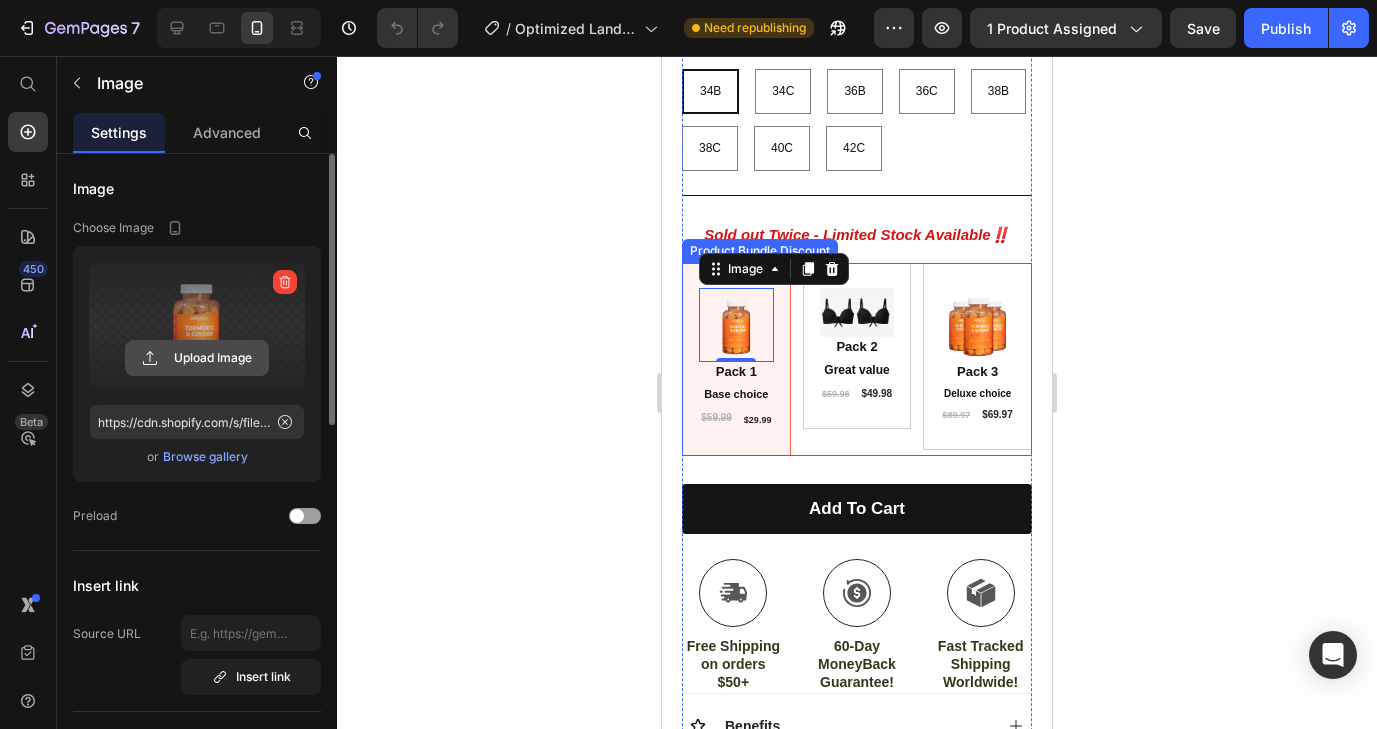 click 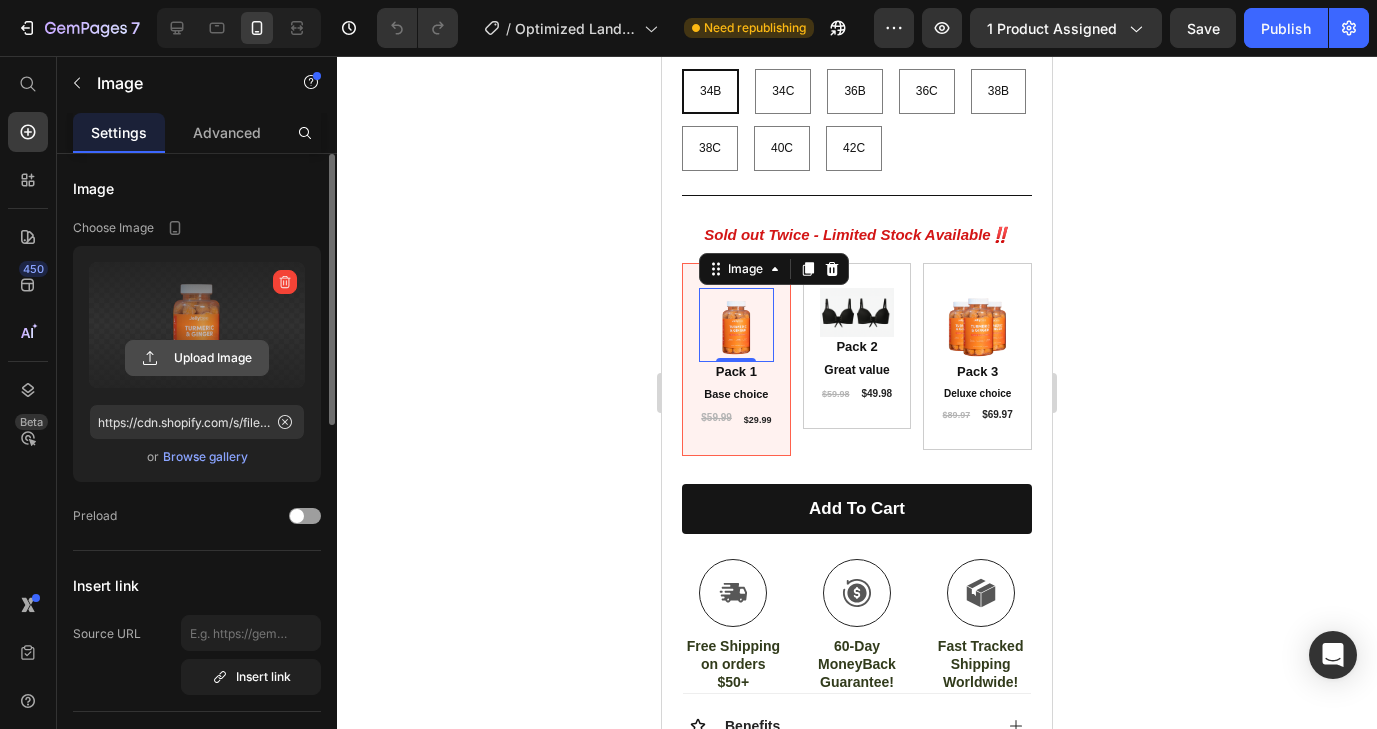 click 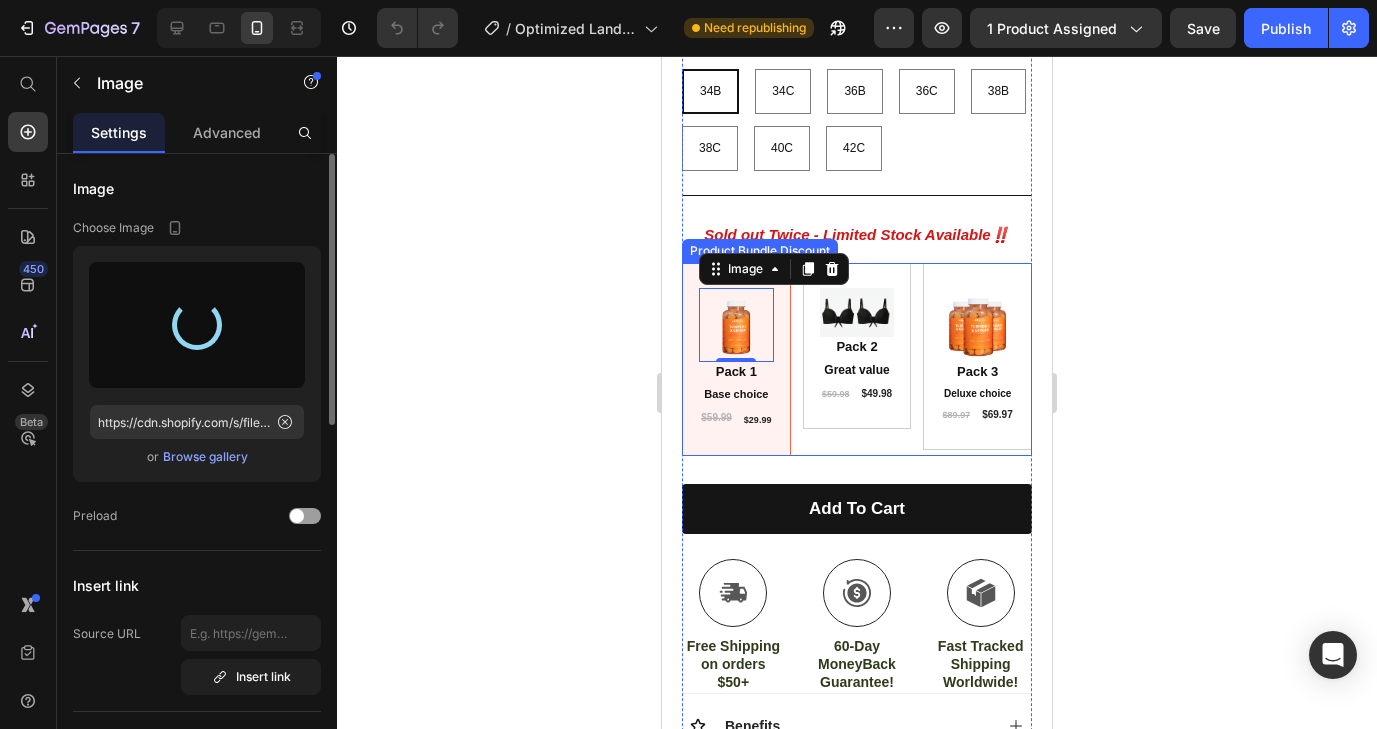 type on "https://cdn.shopify.com/s/files/1/0935/8603/0871/files/gempages_571422614250062663-6ef3159e-72e3-40ab-a71d-69d465ecfd23.png" 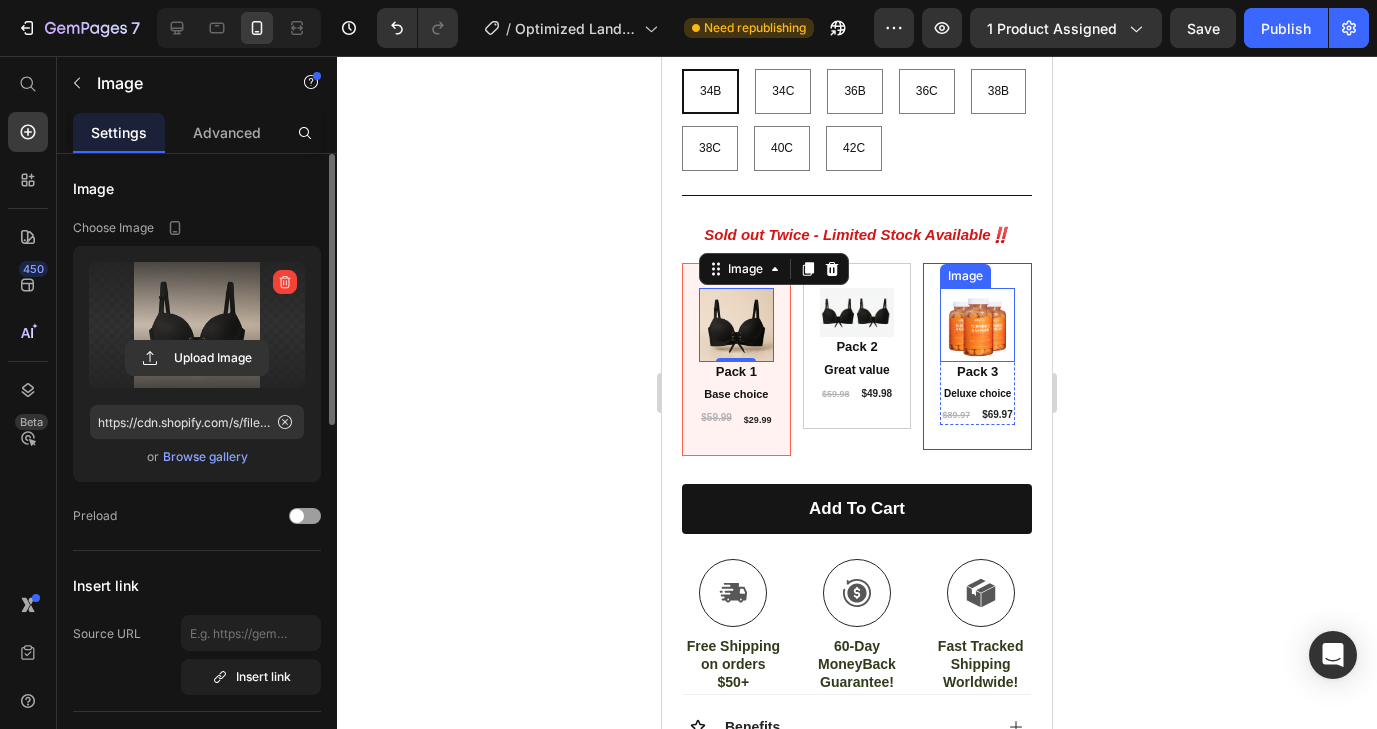 click at bounding box center [977, 325] 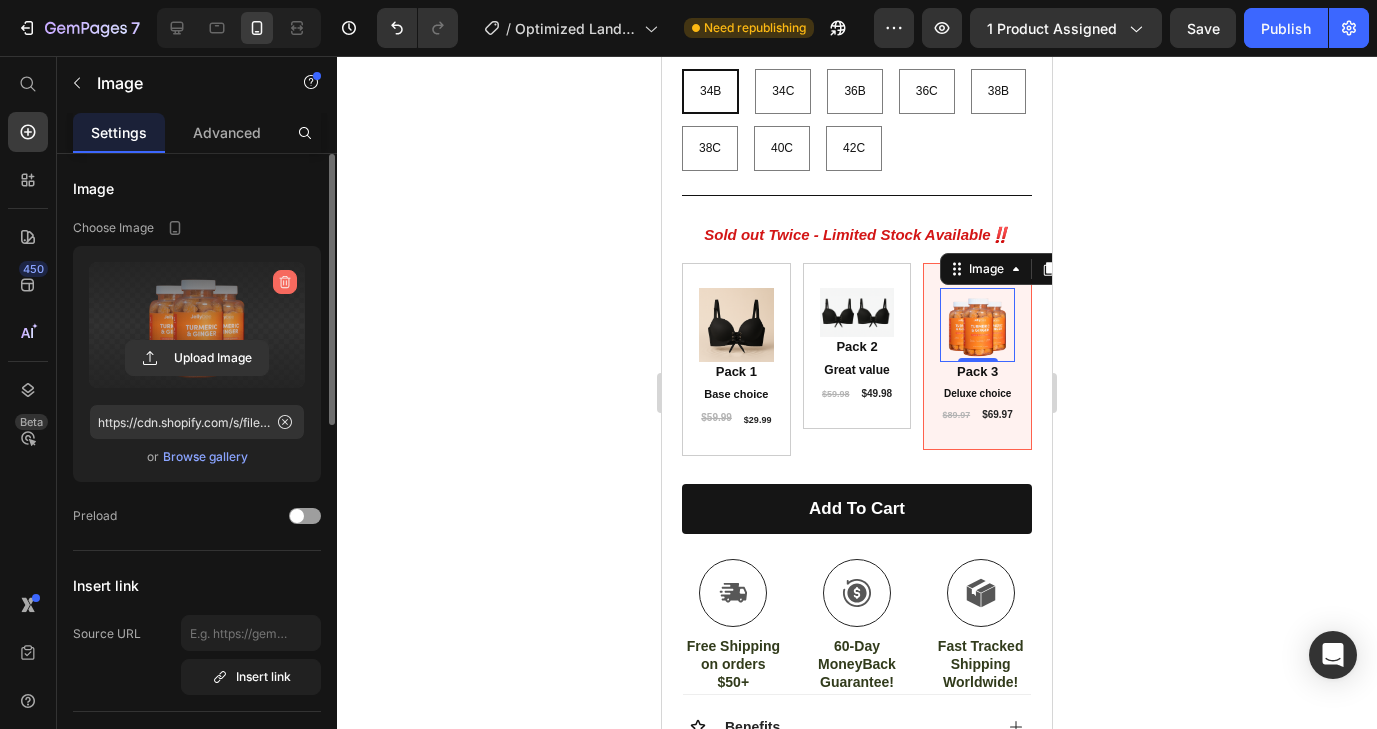 click 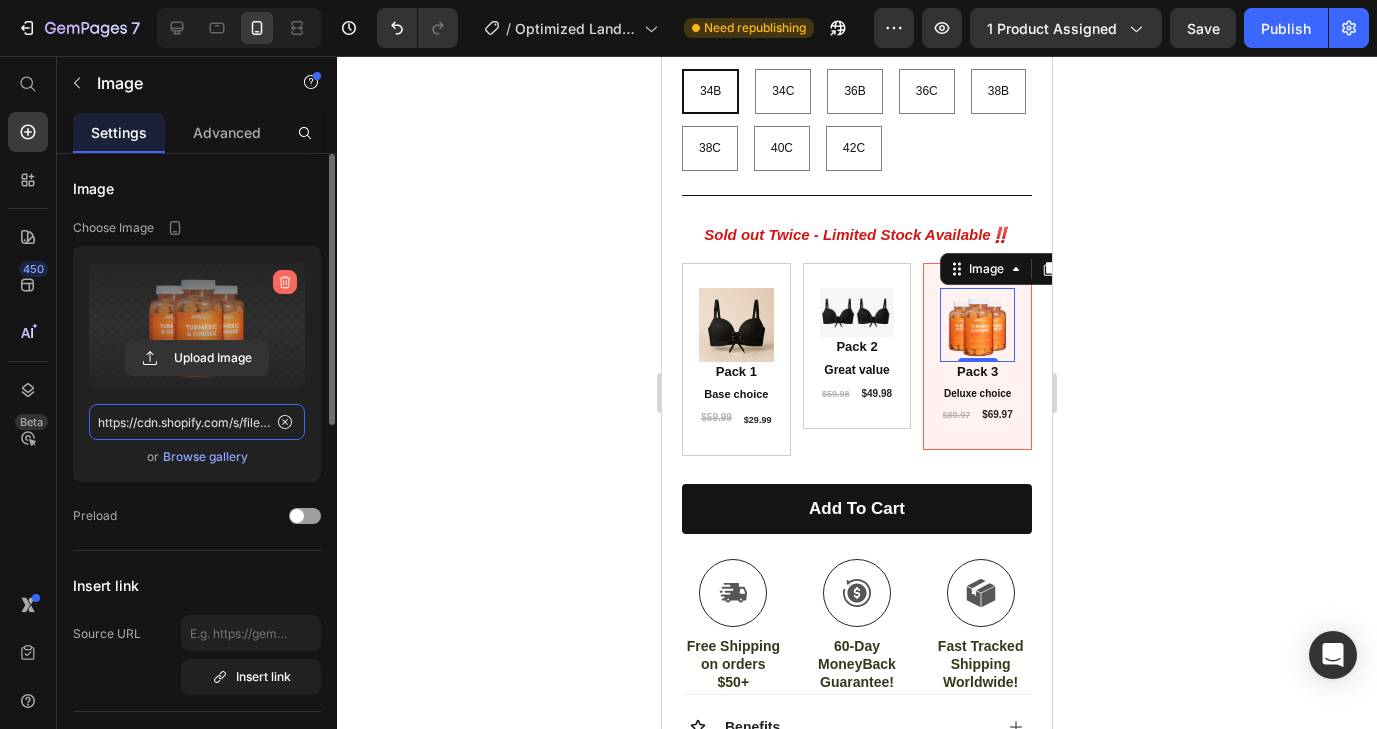 type 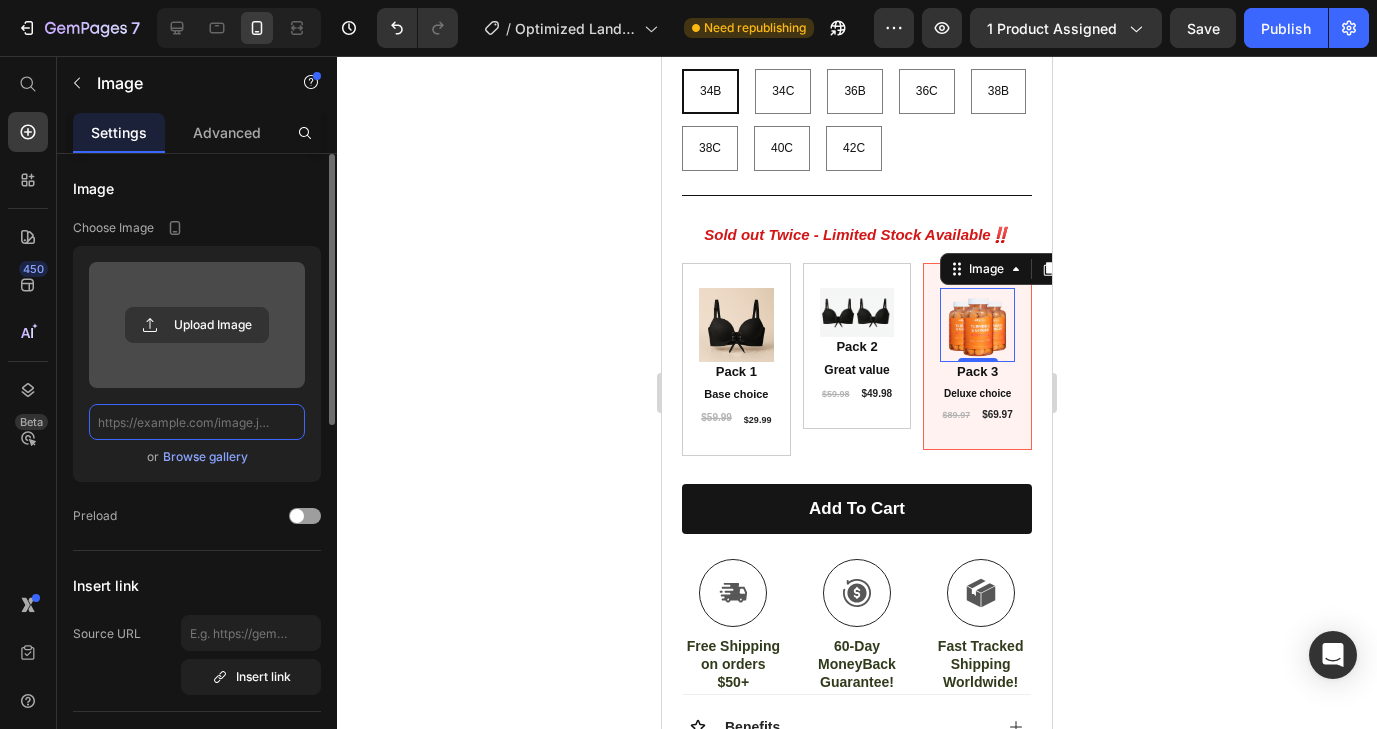 scroll, scrollTop: 0, scrollLeft: 0, axis: both 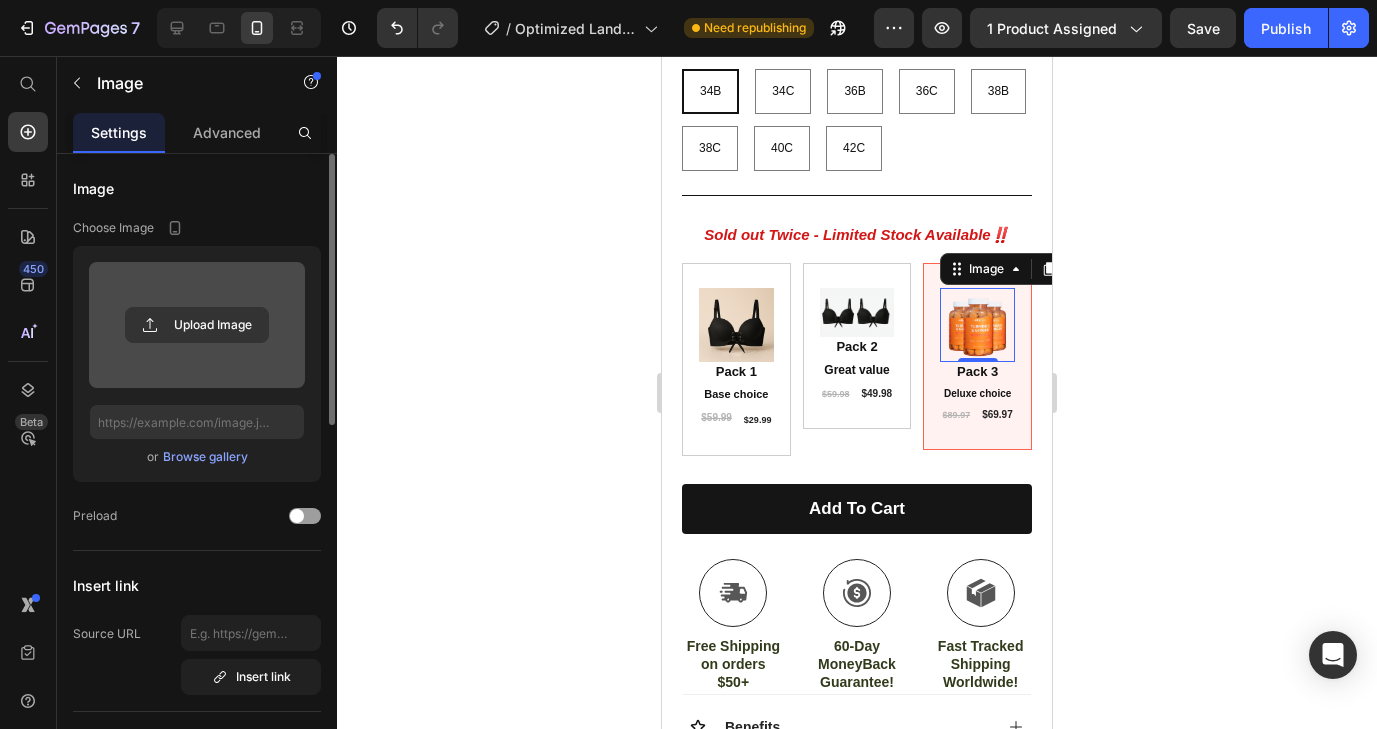 click 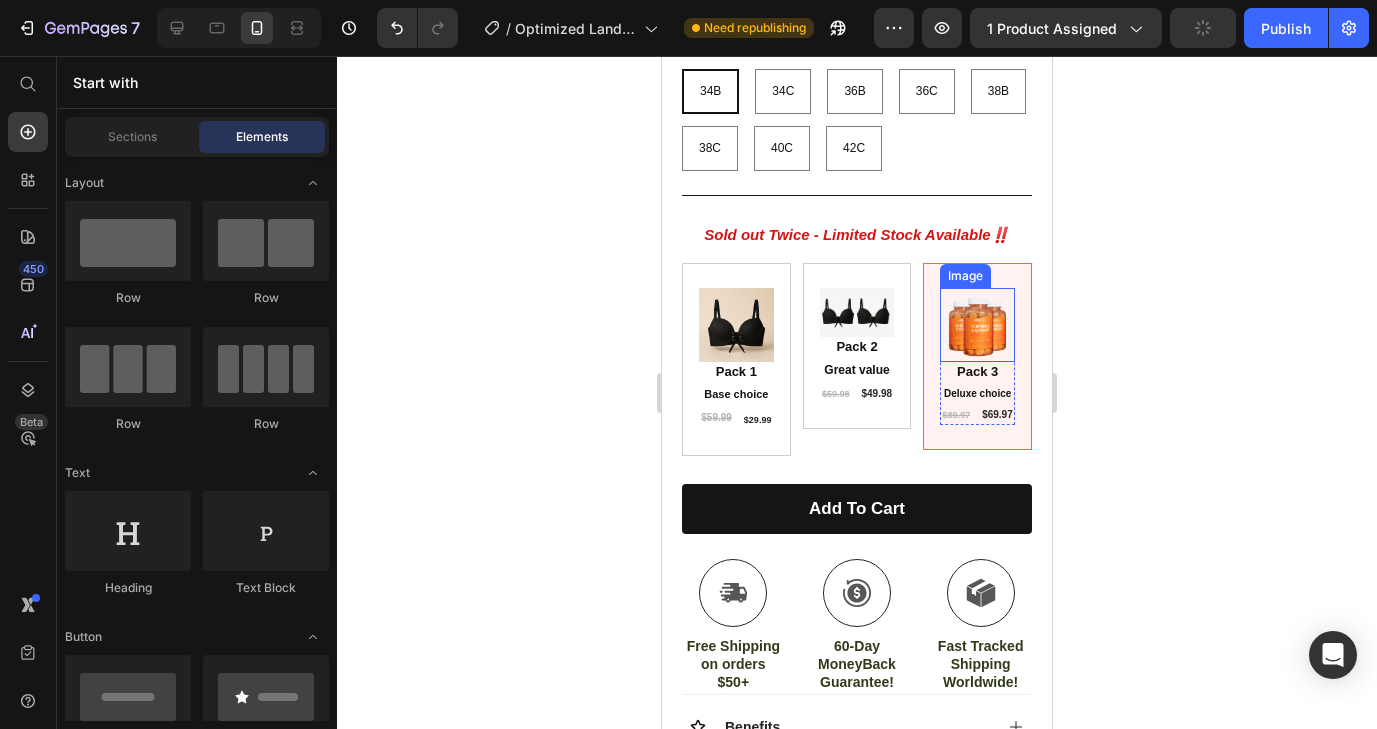 click at bounding box center [977, 325] 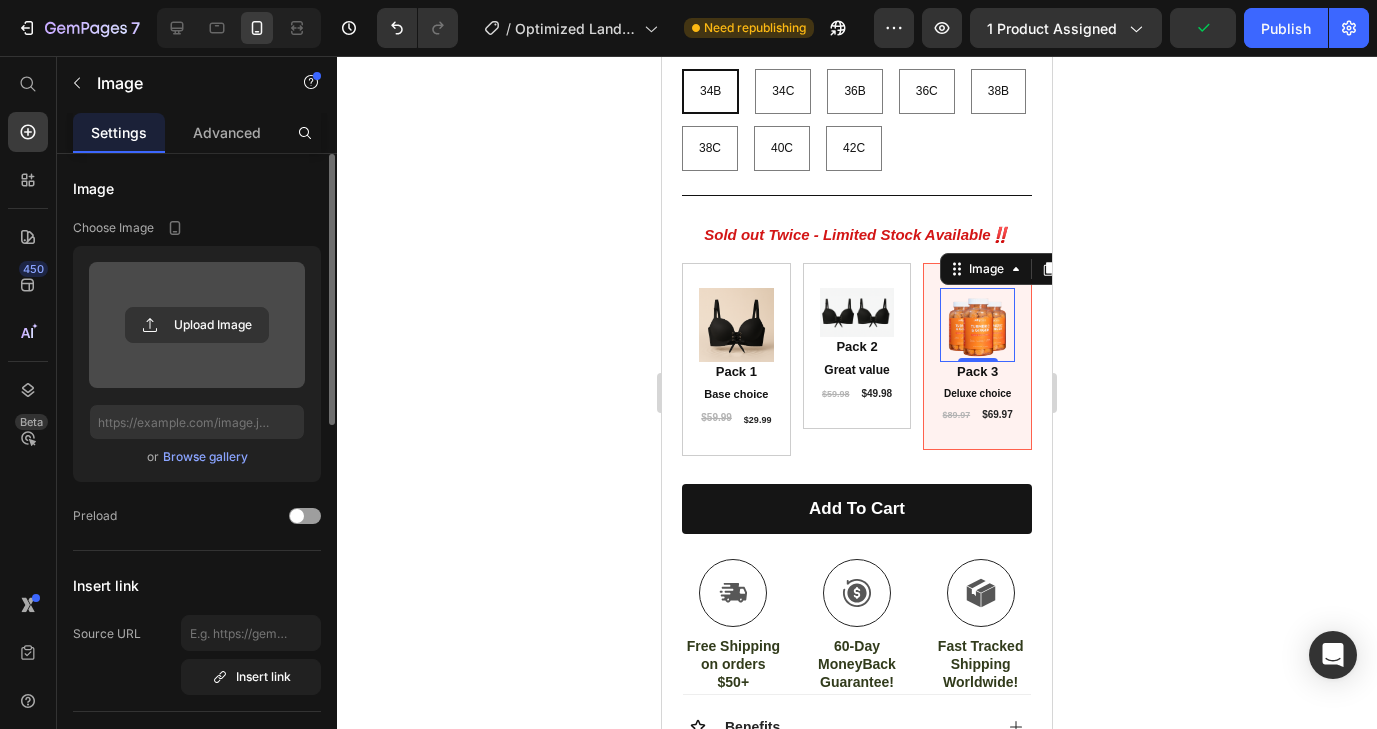 click at bounding box center (197, 325) 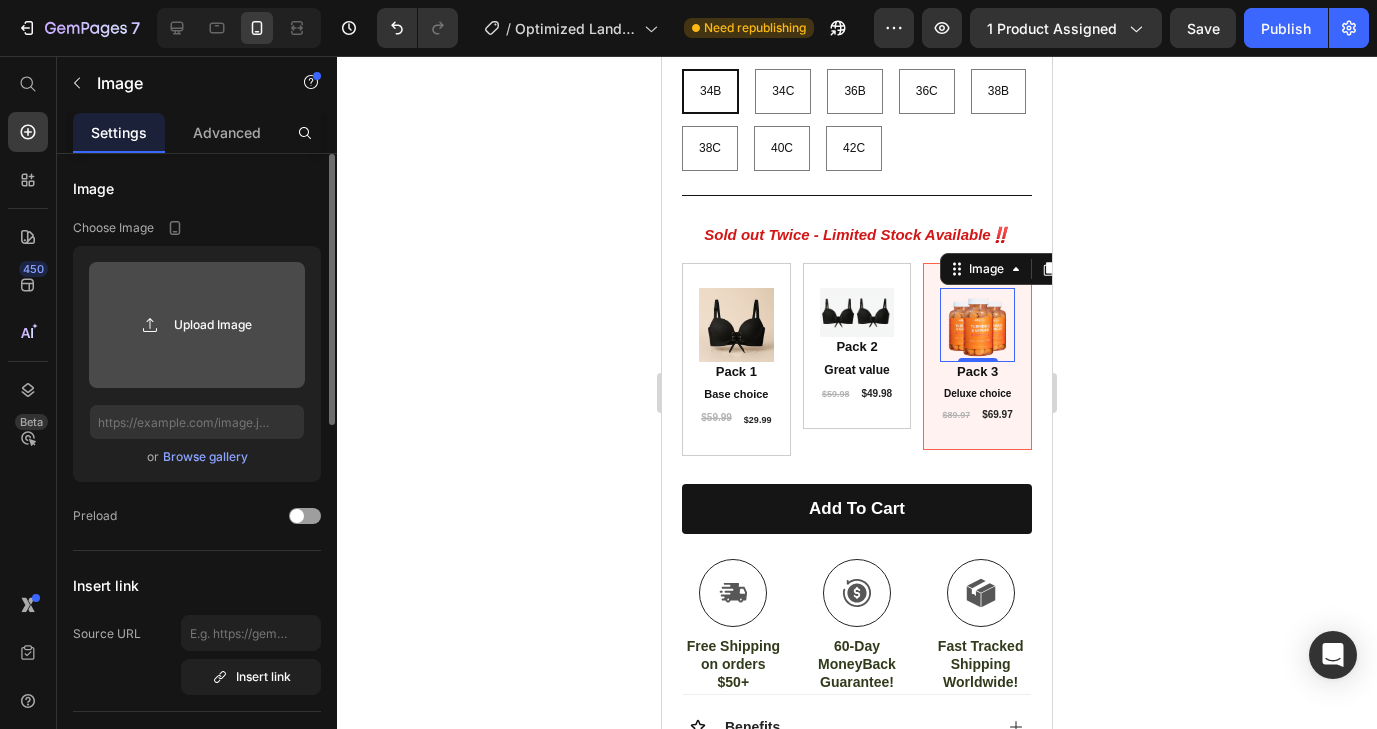 click 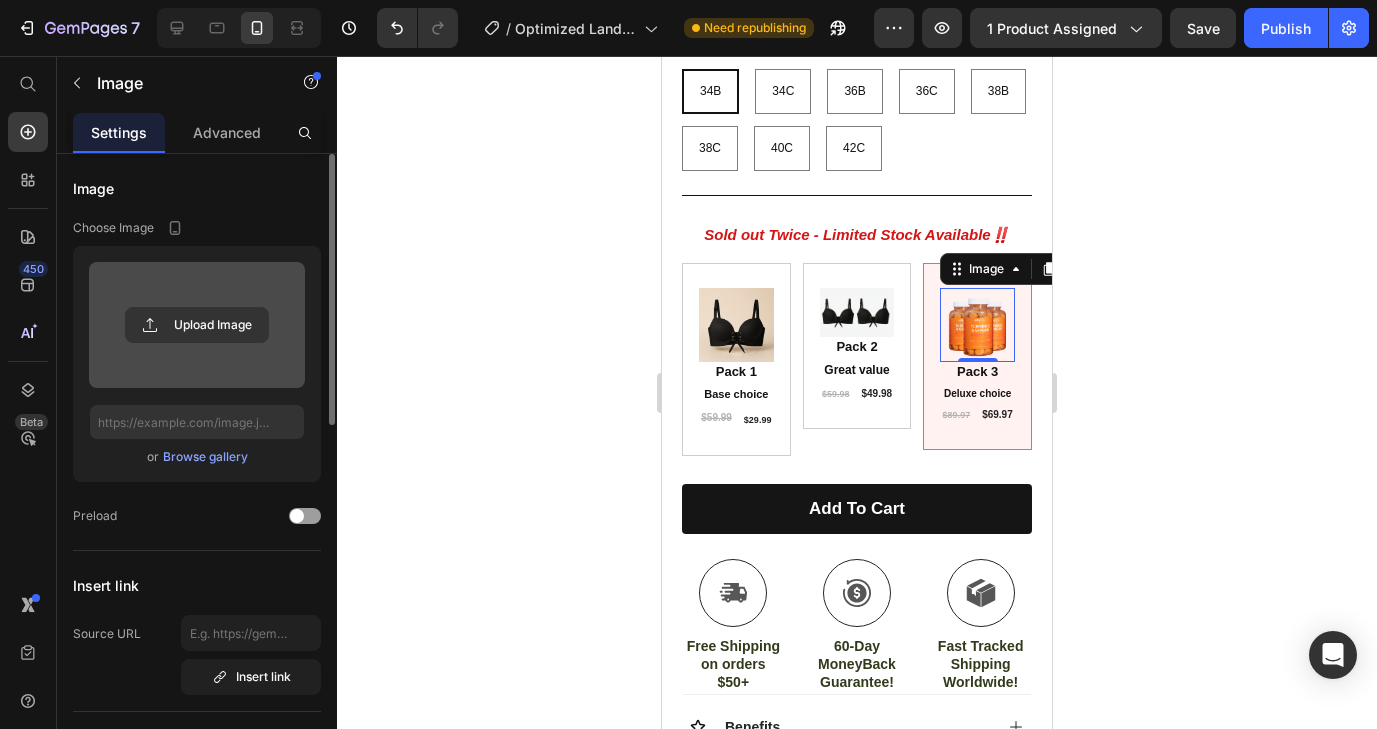 click at bounding box center (197, 325) 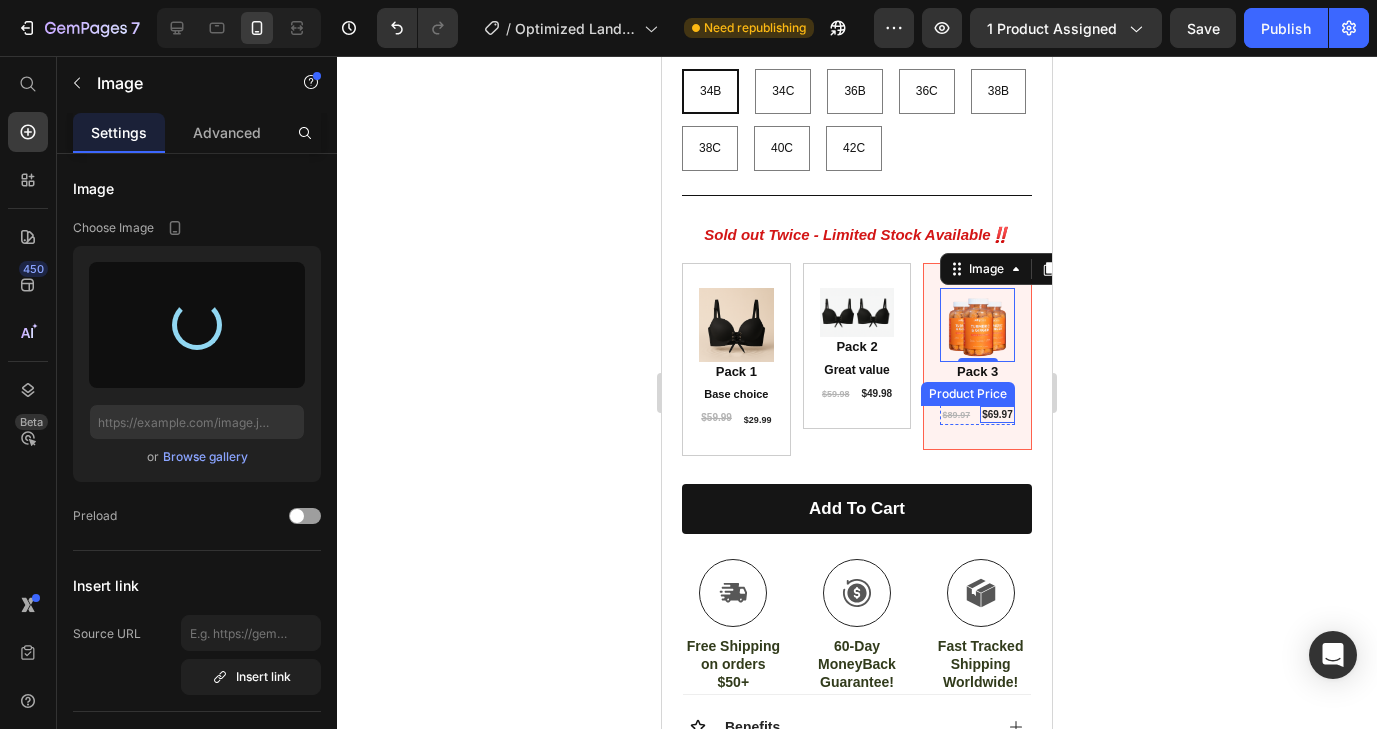 type on "https://cdn.shopify.com/s/files/1/0935/8603/0871/files/gempages_571422614250062663-7ebe992e-447f-491b-872c-492508340fbb.png" 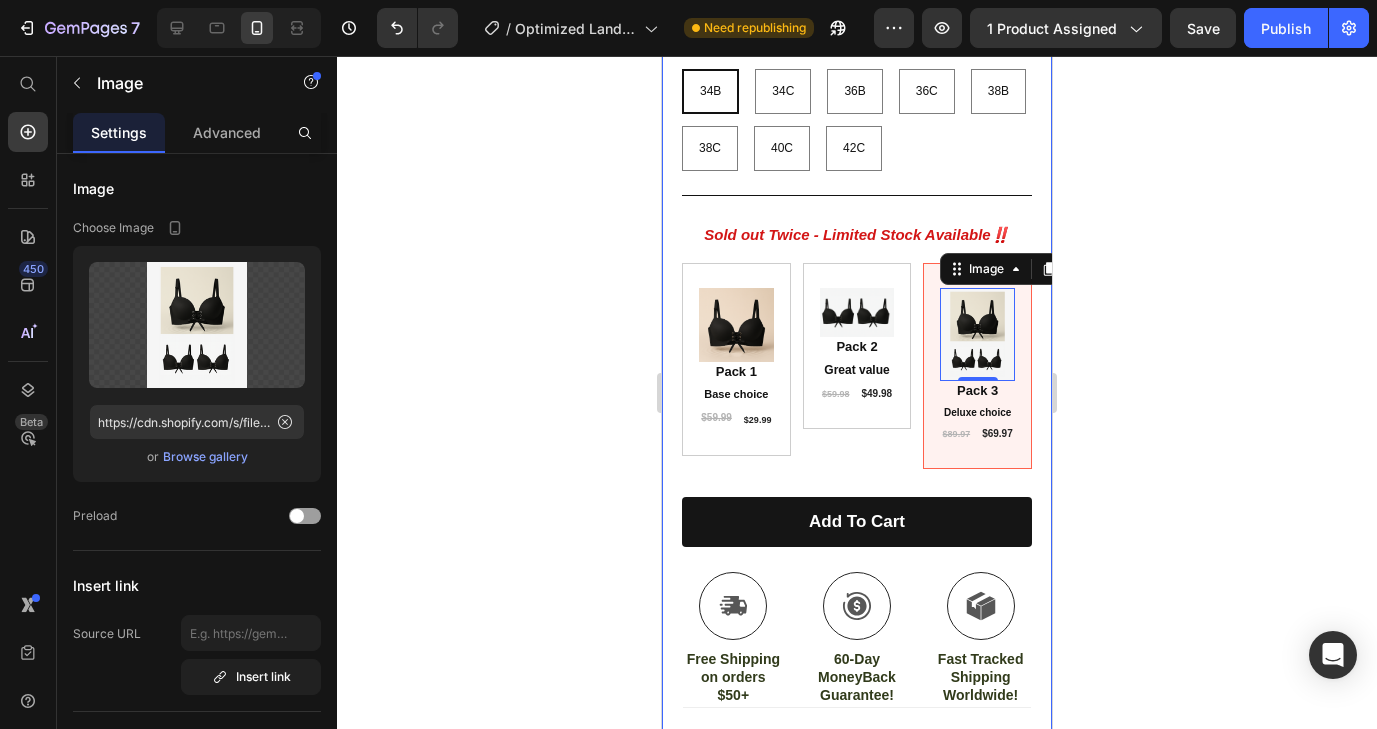 click 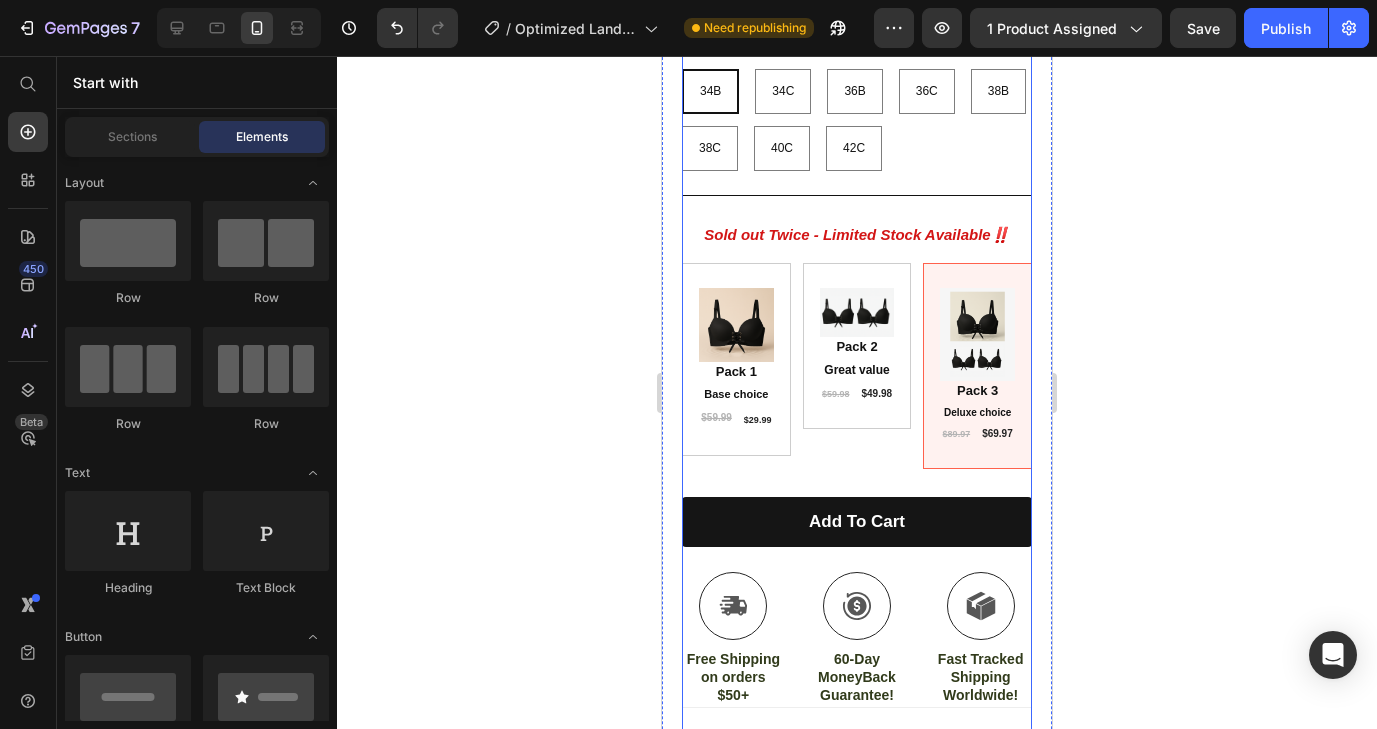 scroll, scrollTop: 0, scrollLeft: 0, axis: both 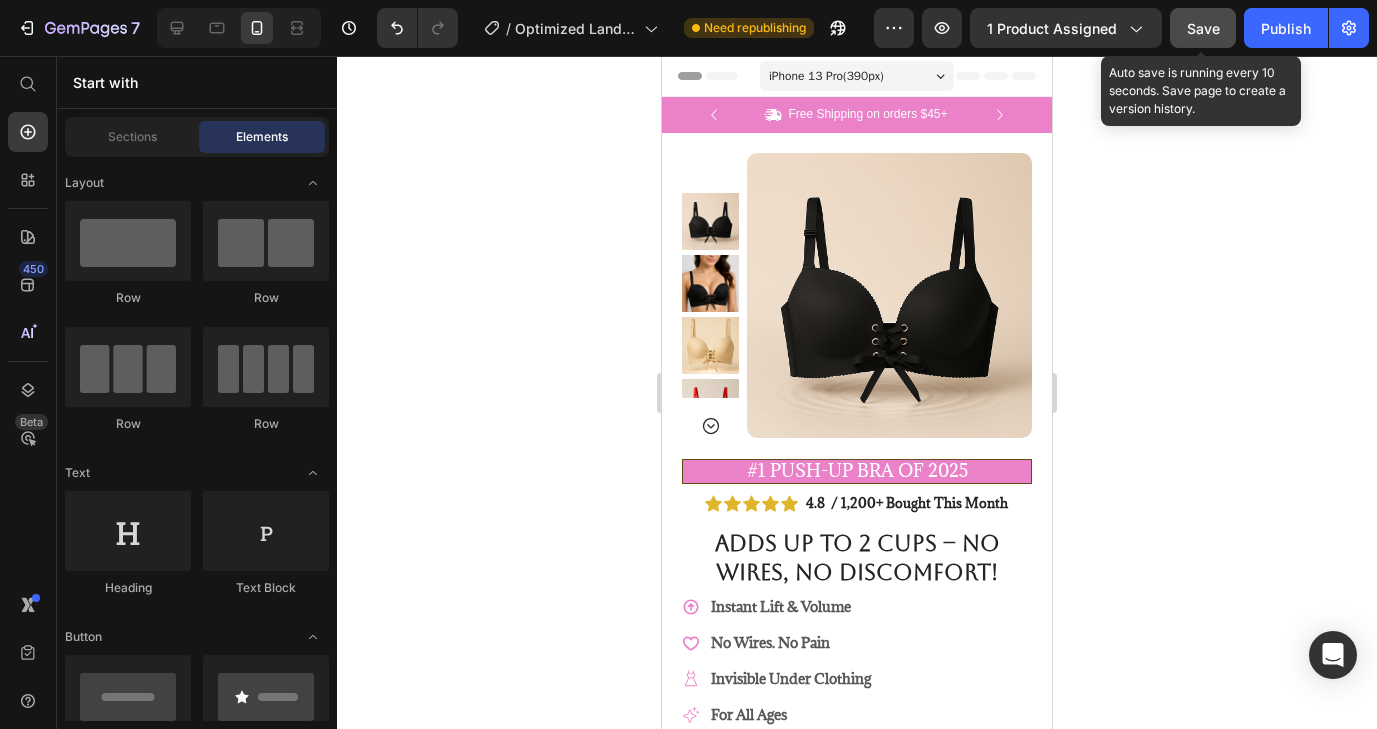 click on "Save" at bounding box center (1203, 28) 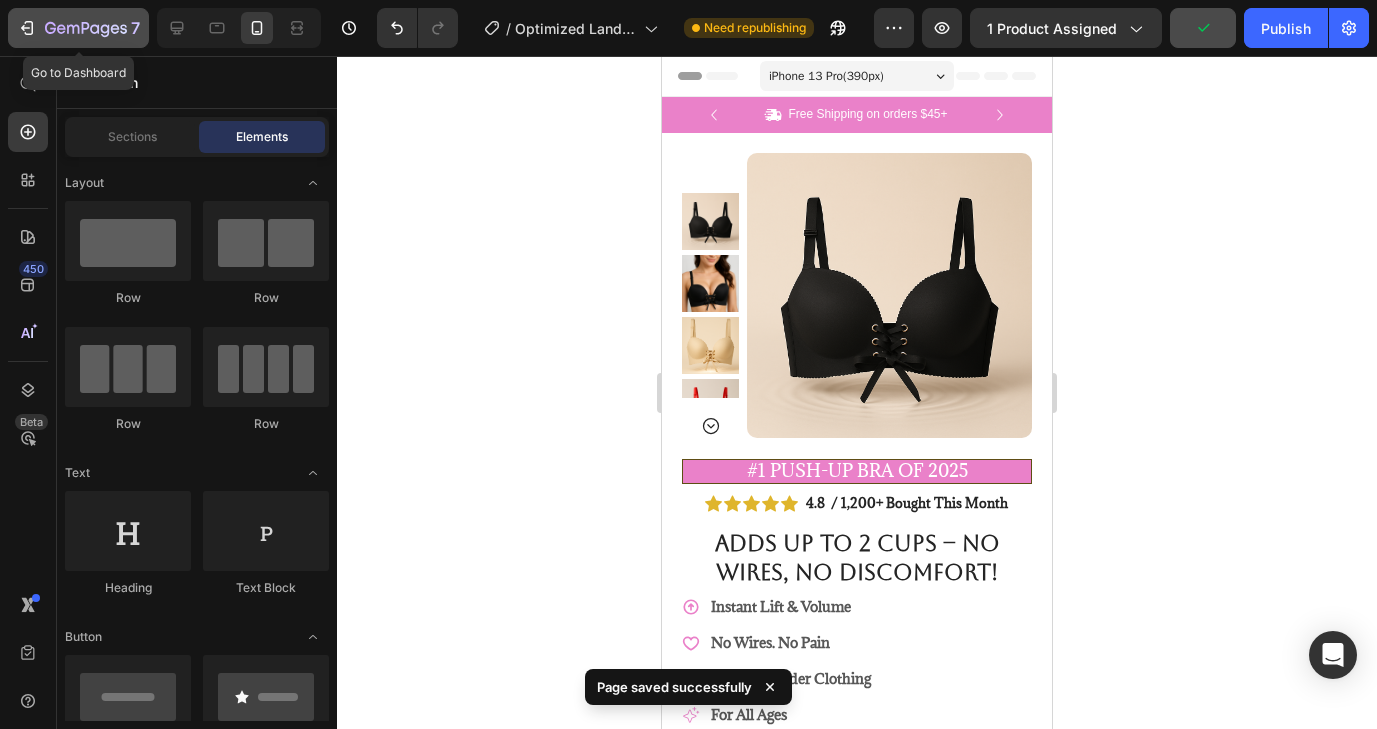 click 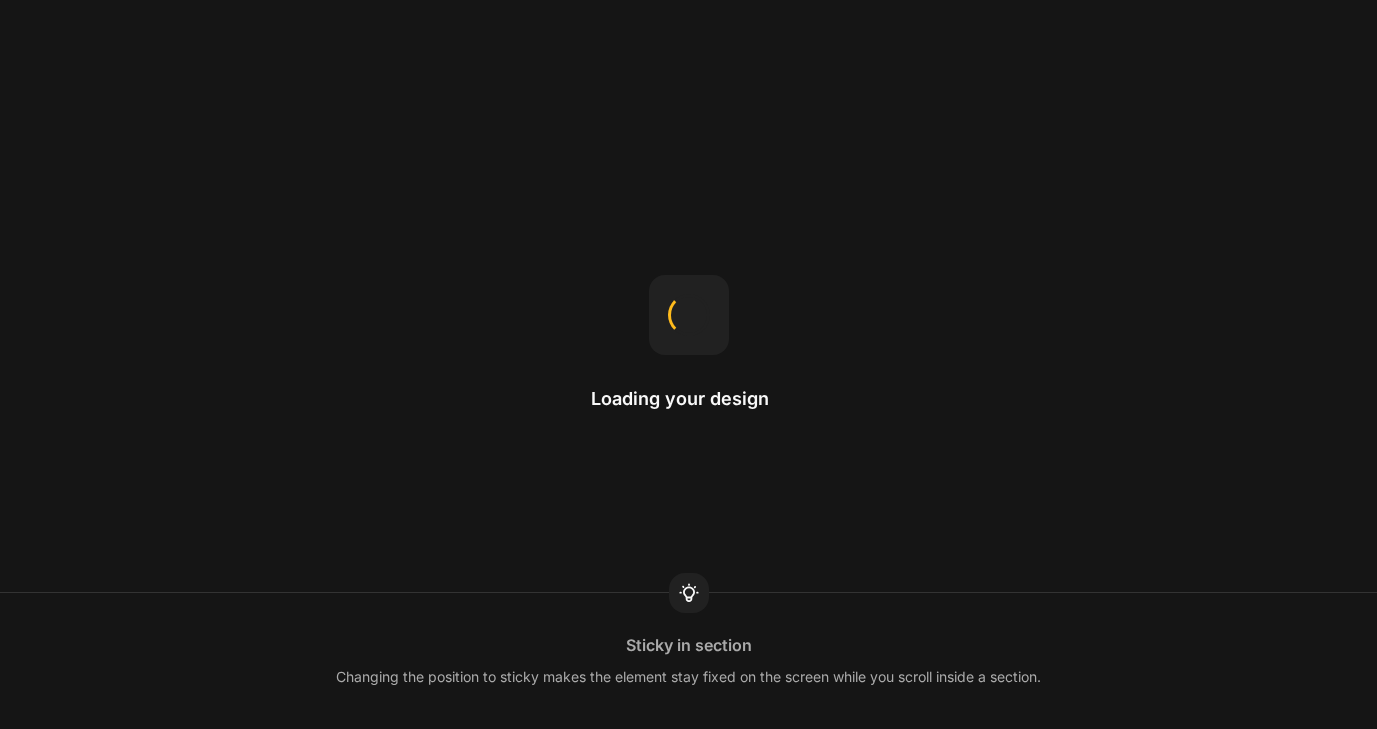 scroll, scrollTop: 0, scrollLeft: 0, axis: both 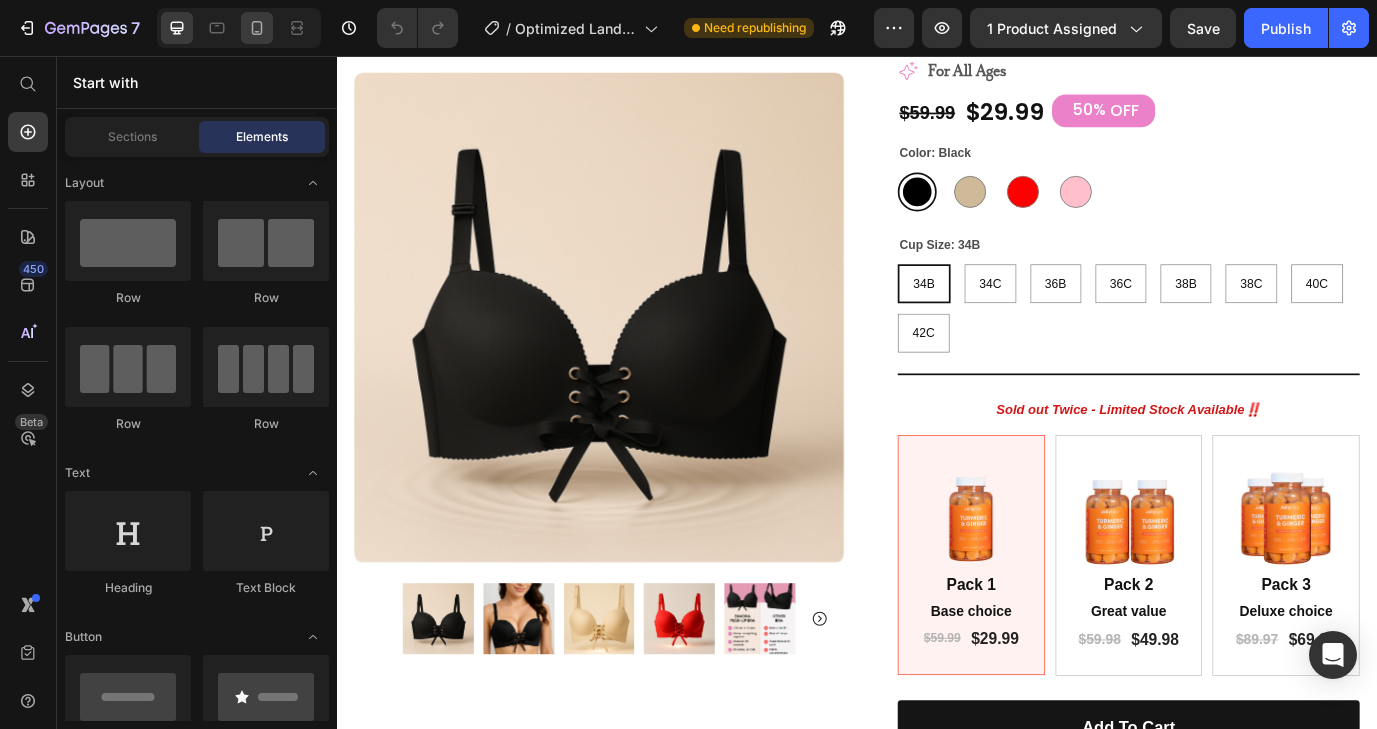 click 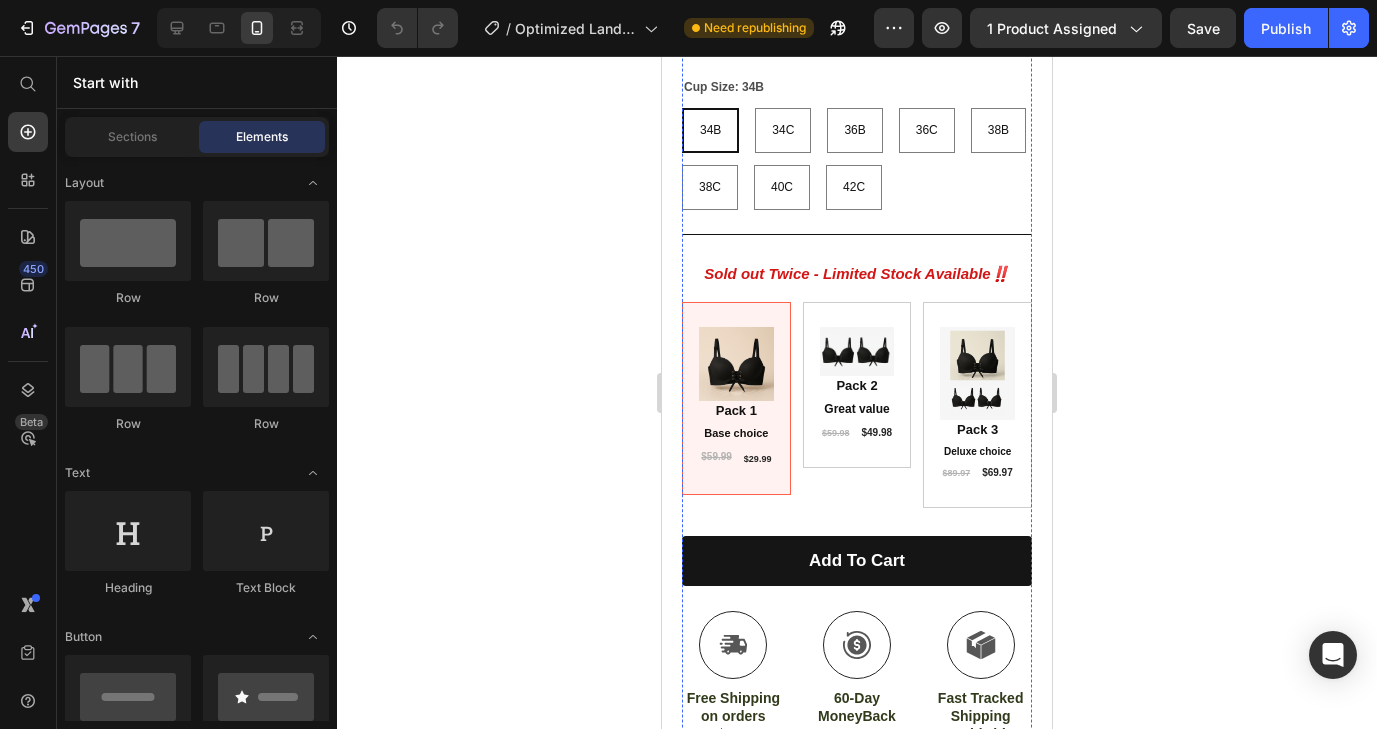 scroll, scrollTop: 825, scrollLeft: 0, axis: vertical 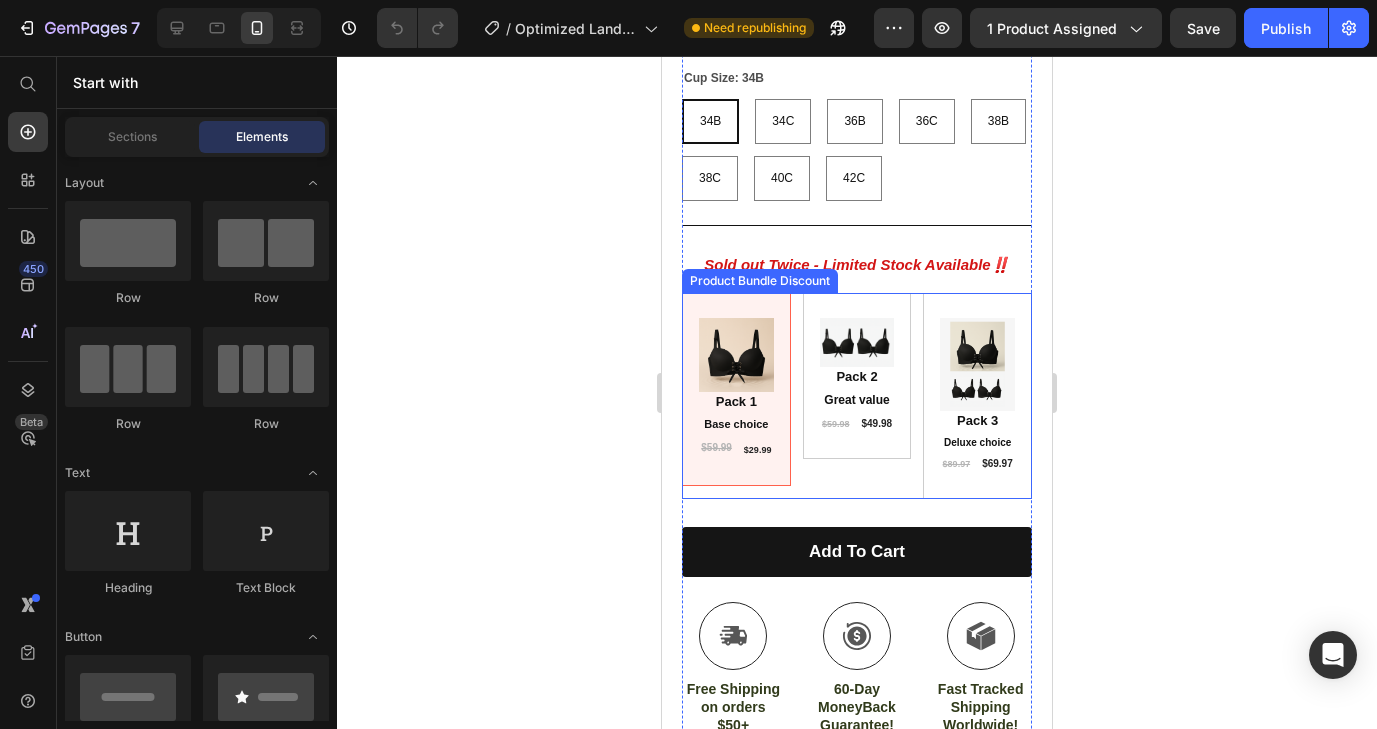 click on "Image Pack 1 Text Block Base choice Text Block $59.99 Product Price $29.99 Product Price Row Row" at bounding box center (736, 389) 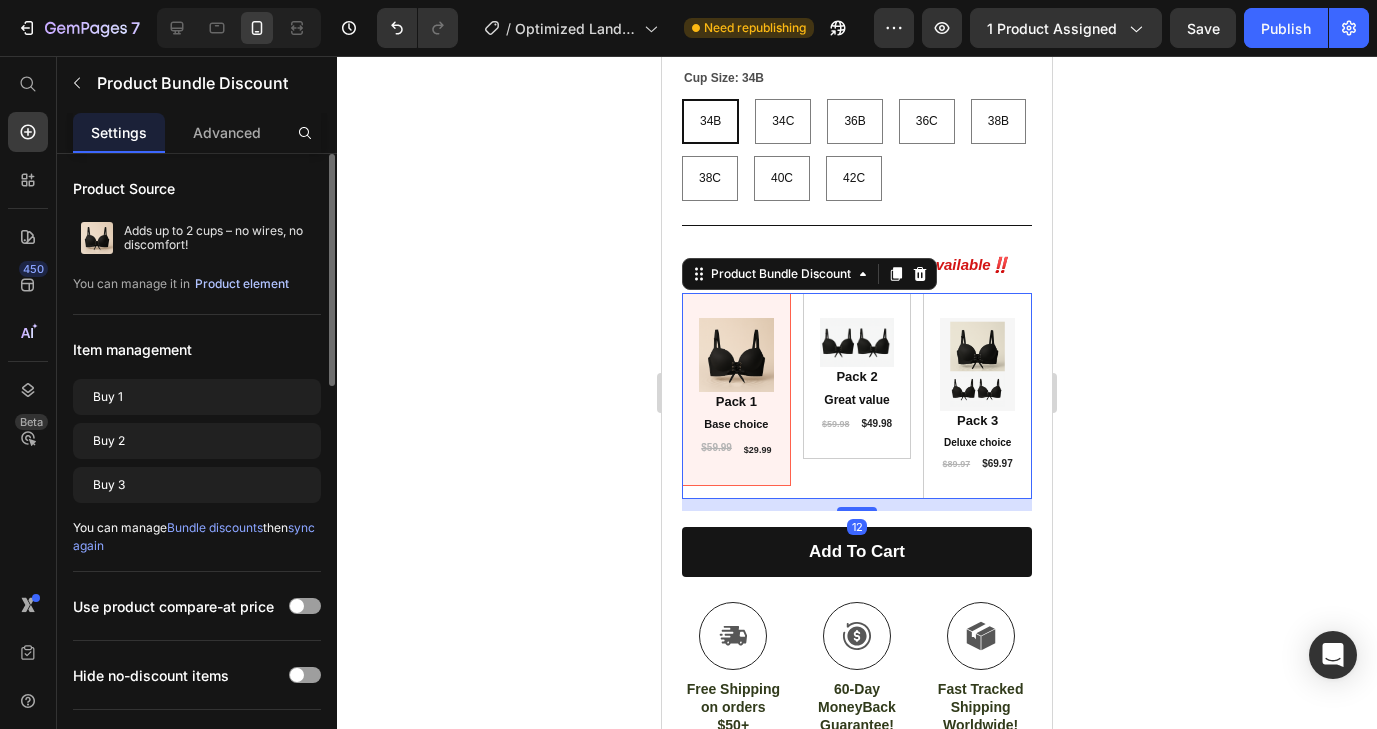 click on "Product element" at bounding box center [242, 284] 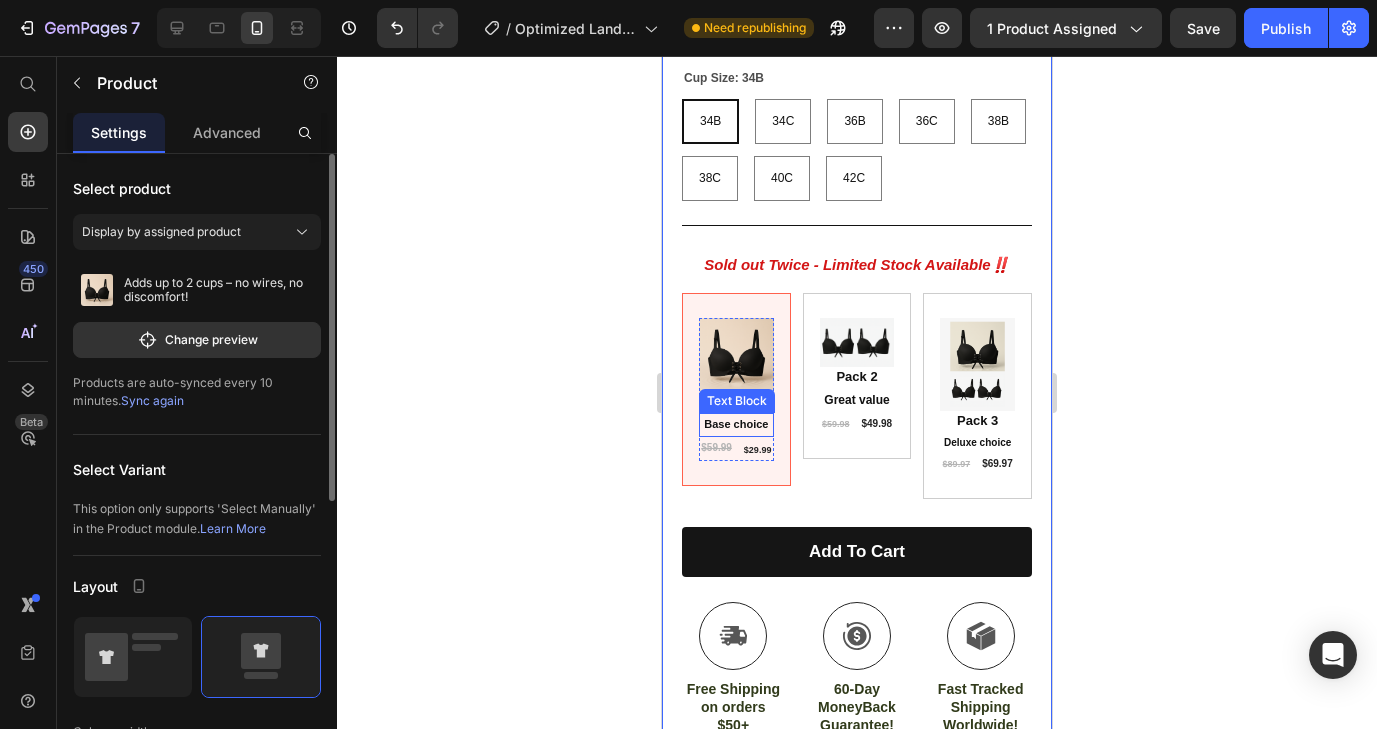 click on "$29.99 Product Price" at bounding box center (758, 451) 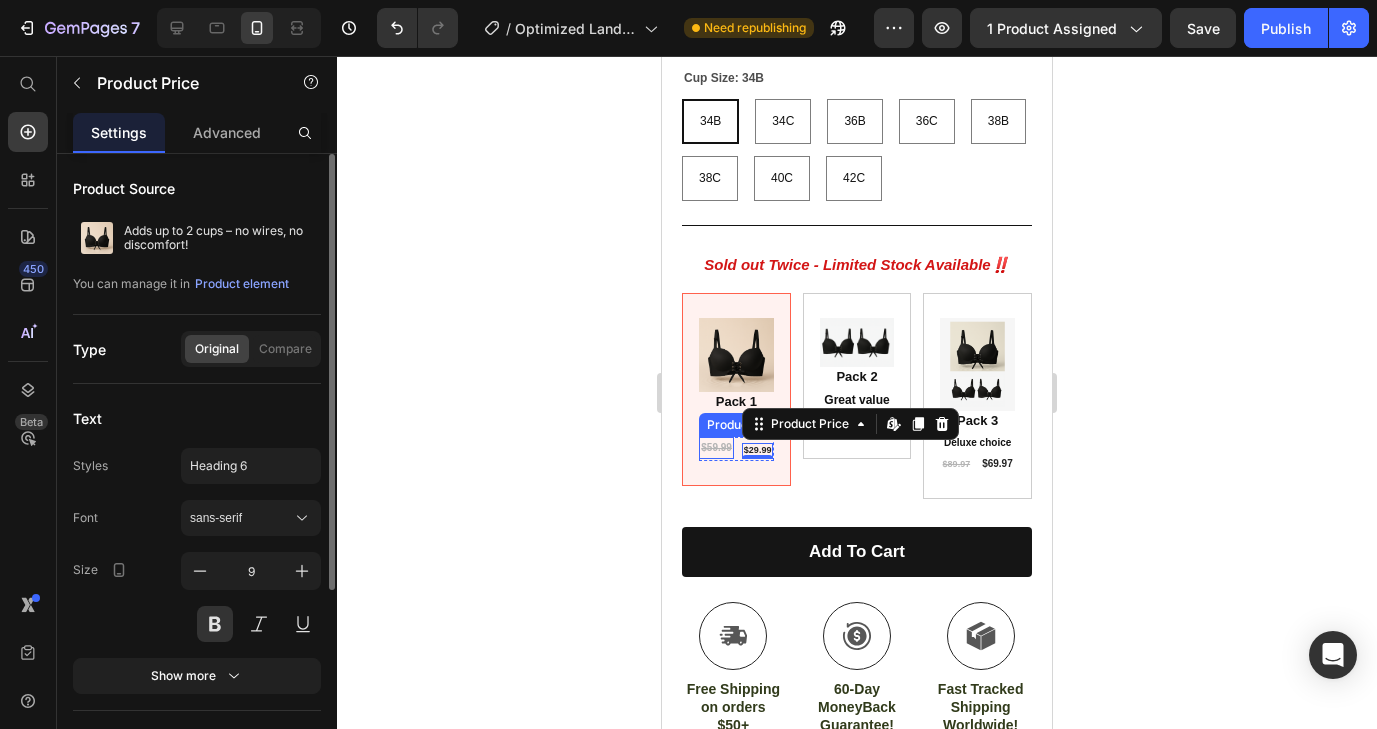 click on "$59.99" at bounding box center [716, 448] 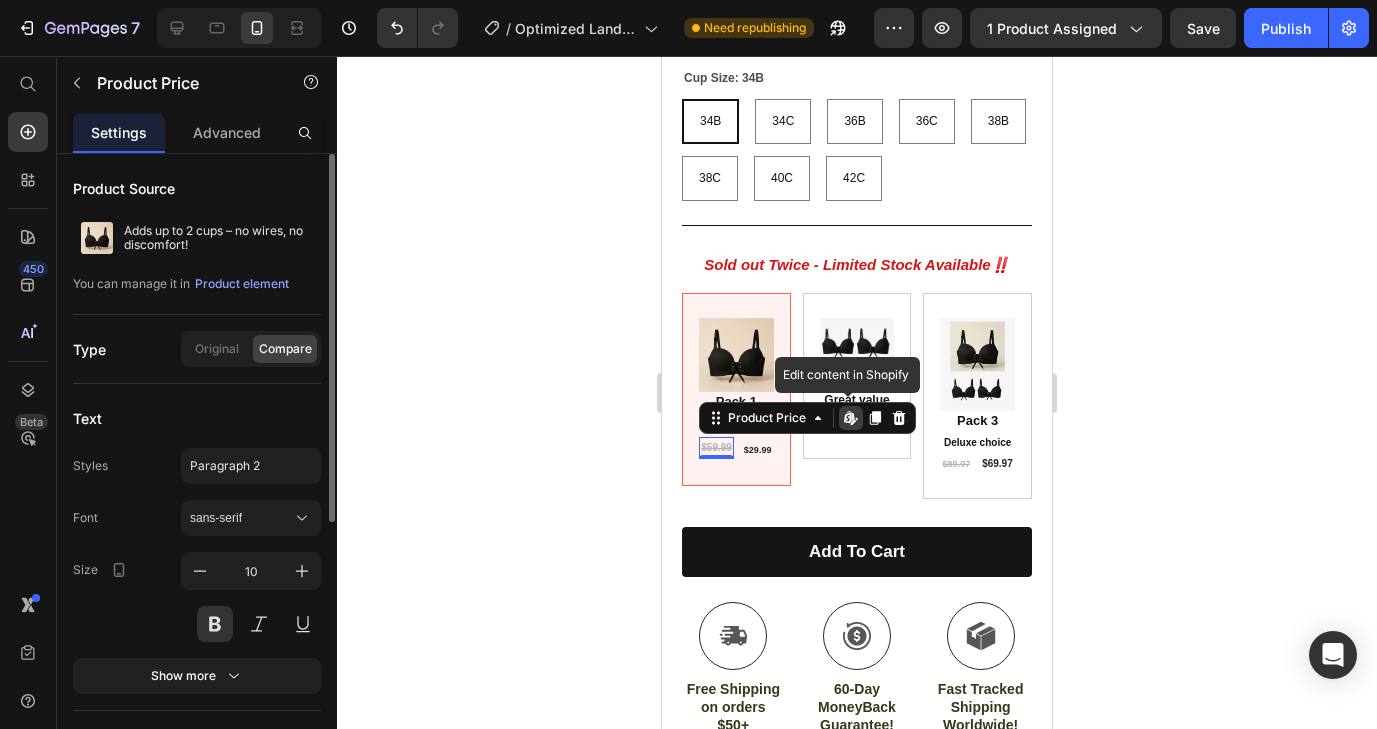 click 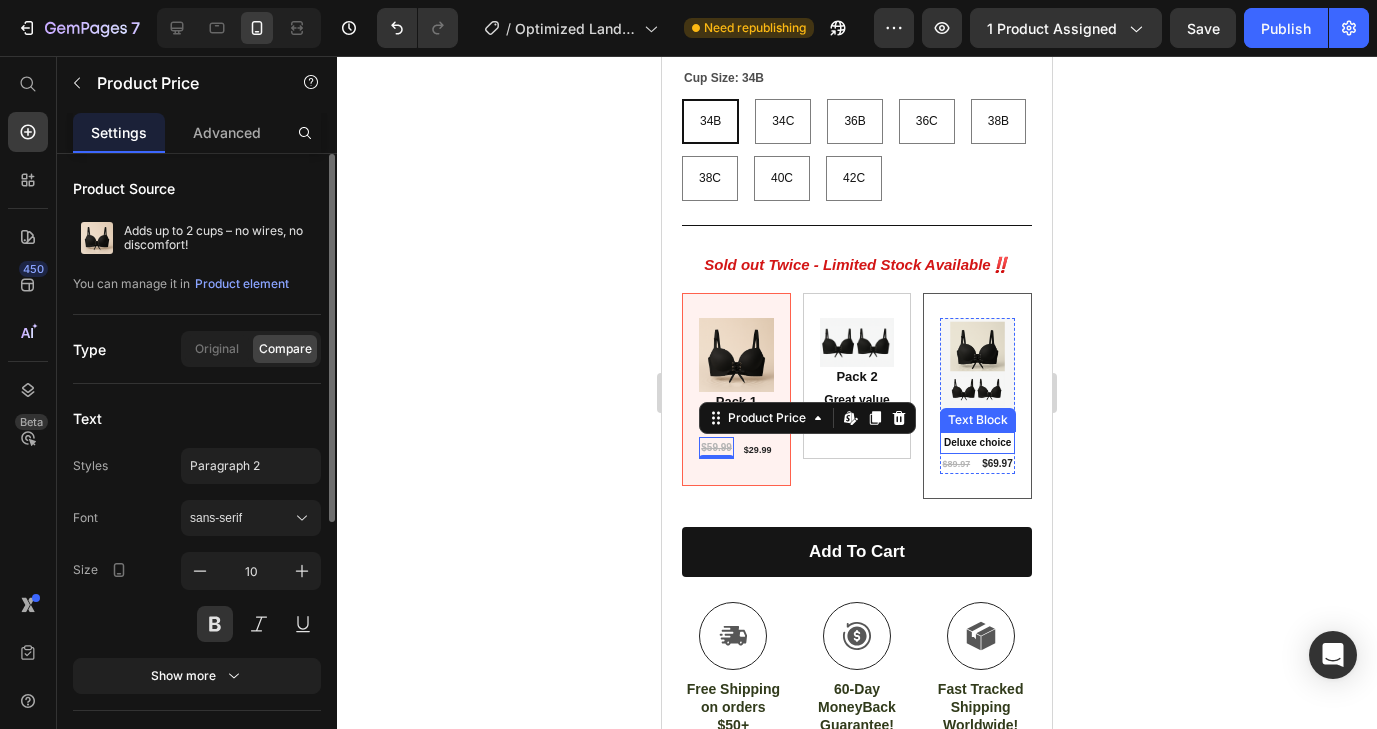 click on "Deluxe choice" at bounding box center (977, 443) 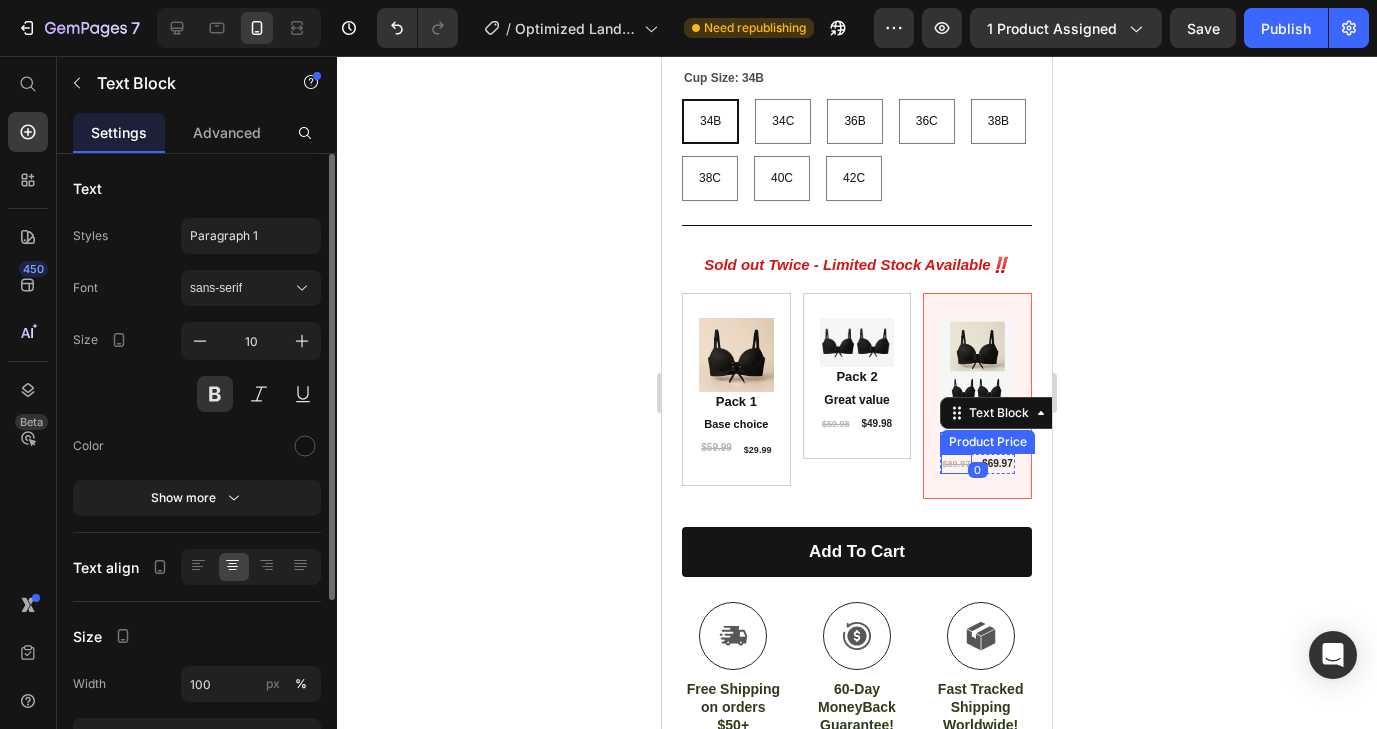 click on "$89.97" at bounding box center (957, 464) 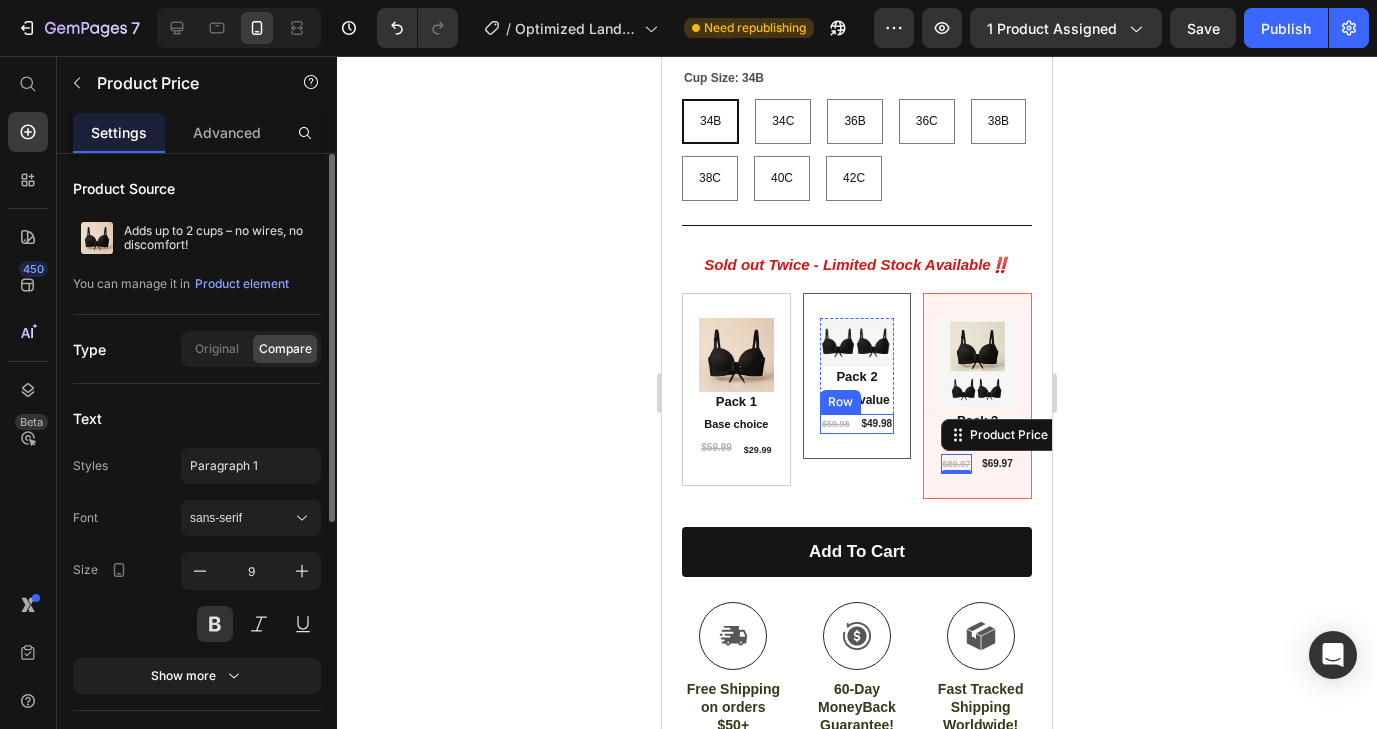 click on "$59.98 Product Price $49.98 Product Price Row" at bounding box center [857, 424] 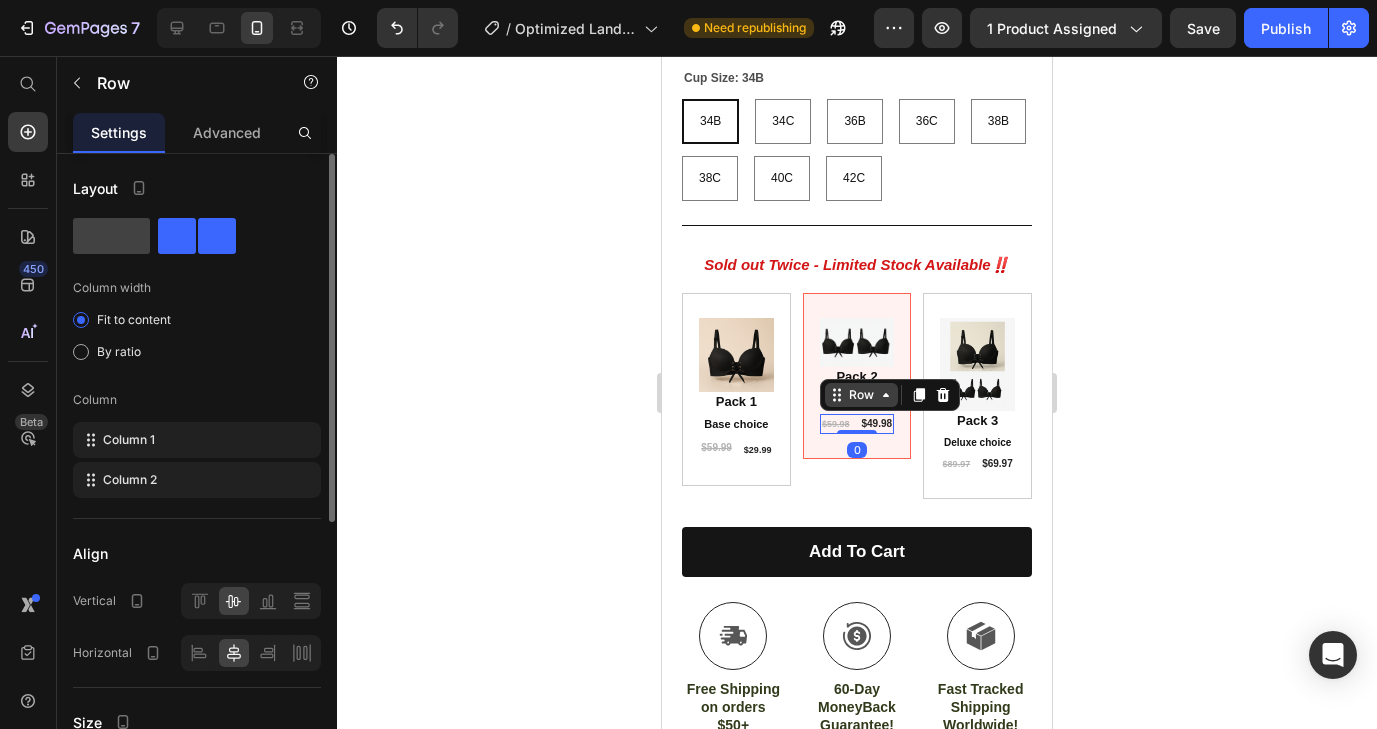 click on "Row" at bounding box center [861, 395] 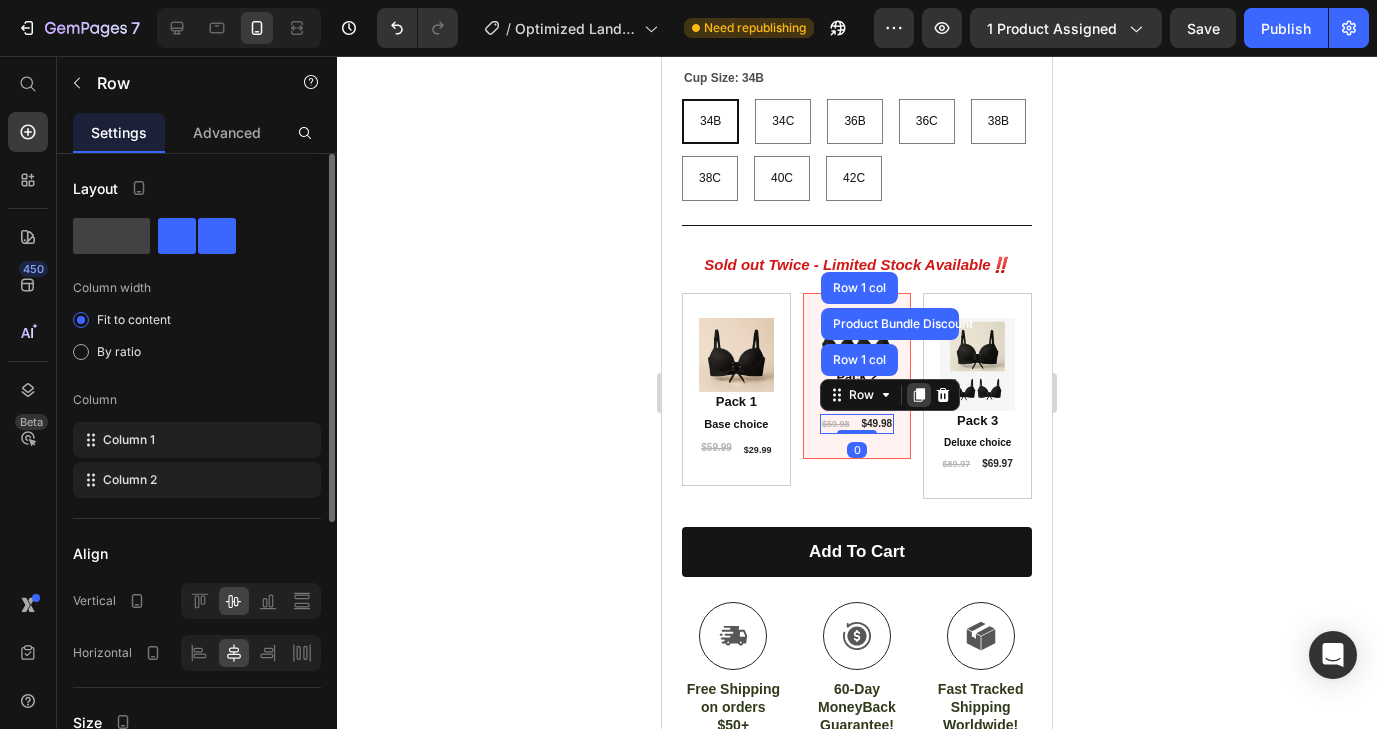 click 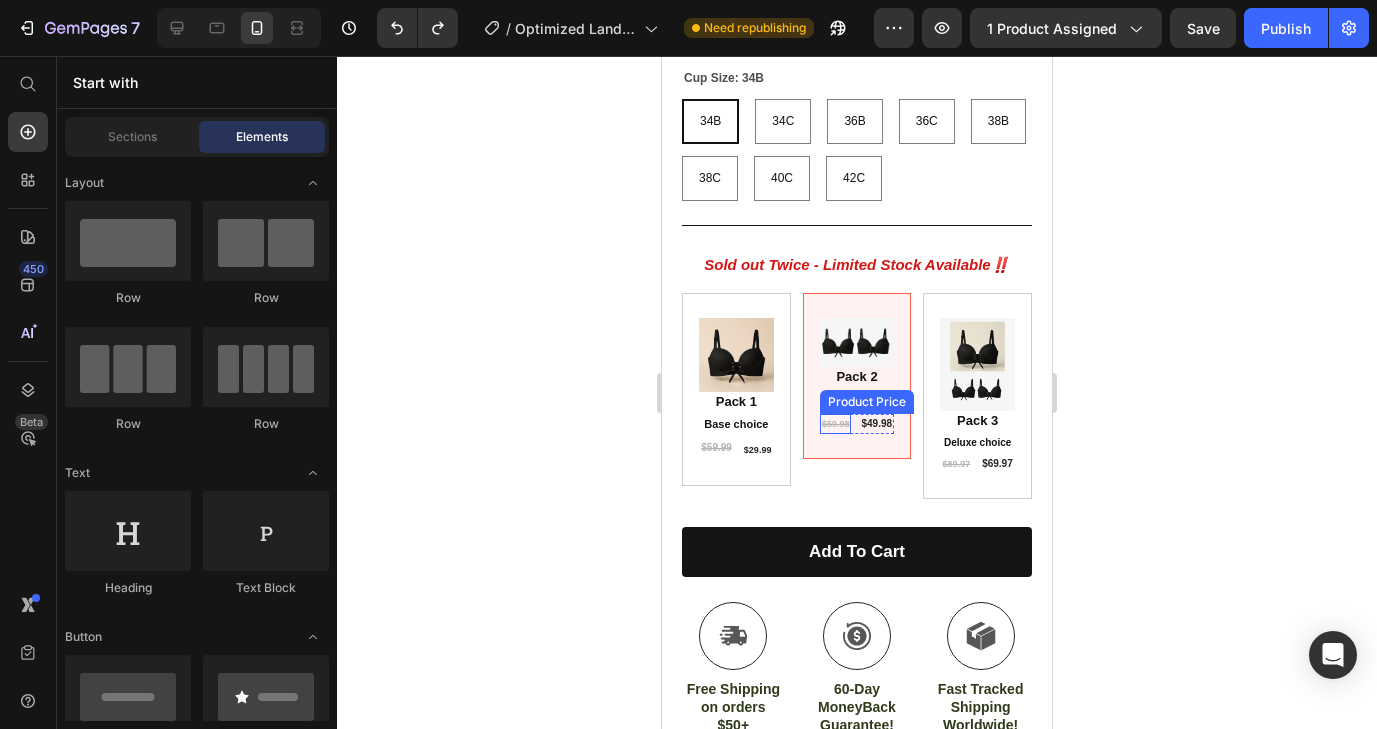 click on "Image Pack 2 Text Block Great value Text Block $59.98 Product Price $49.98 Product Price Row" at bounding box center [857, 376] 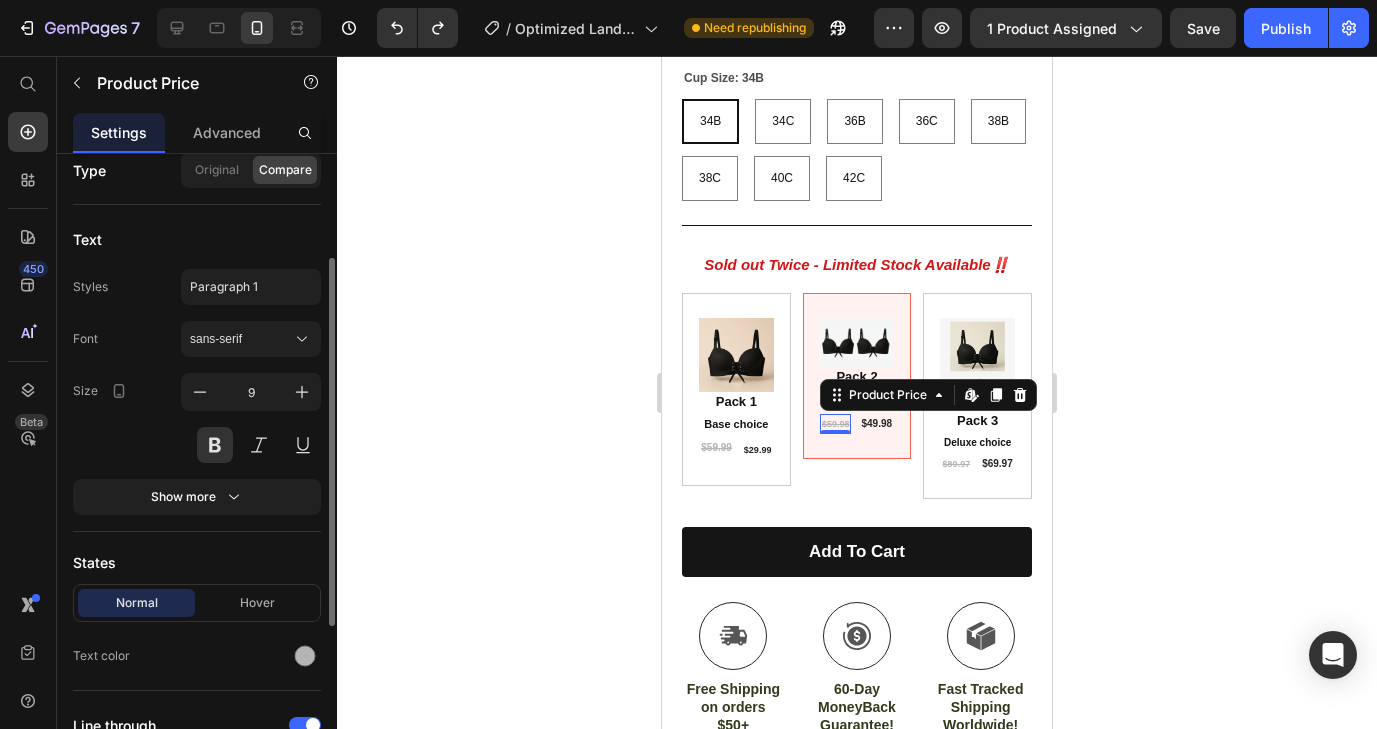 scroll, scrollTop: 0, scrollLeft: 0, axis: both 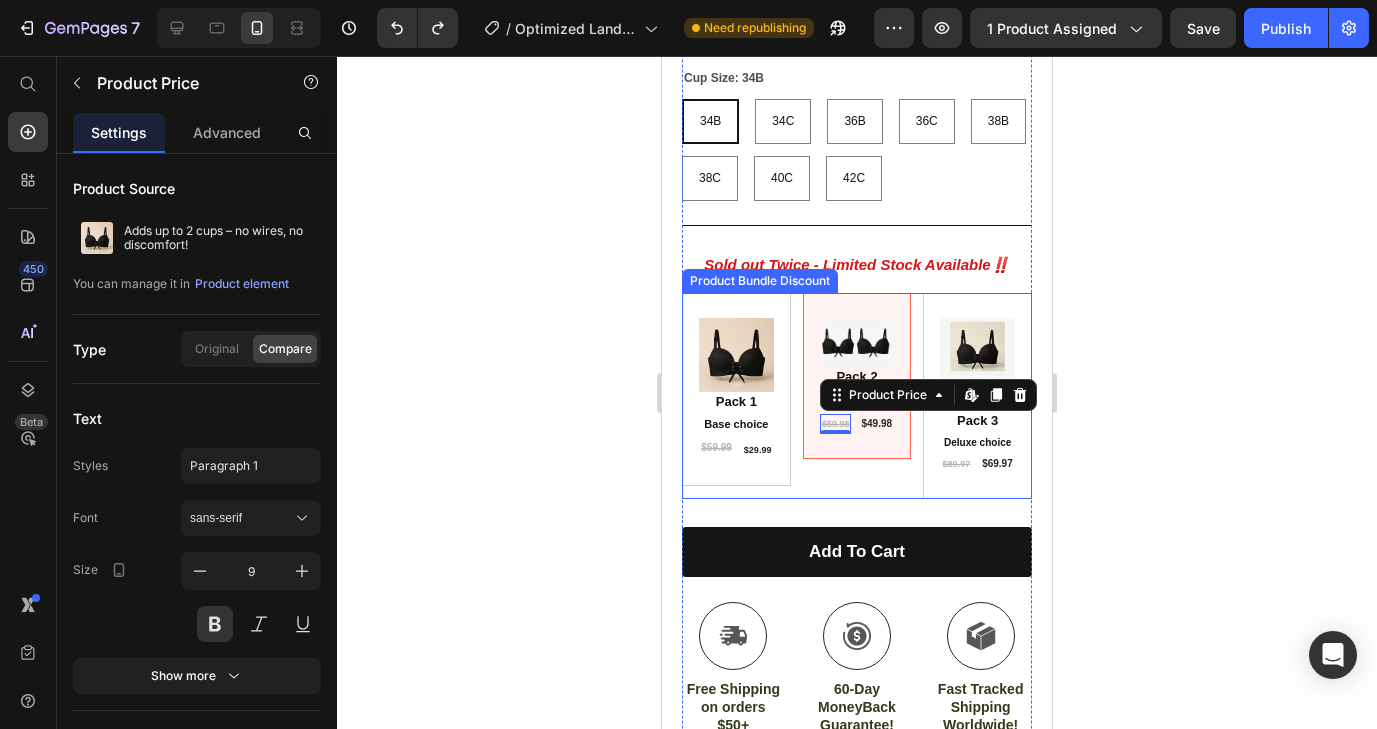 click on "Image Pack 1 Text Block Base choice Text Block $59.99 Product Price $29.99 Product Price Row Row Image Pack 2 Text Block Great value Text Block $59.98 Product Price   Edit content in Shopify 0 $49.98 Product Price Row Row Image Pack 3 Text Block Deluxe choice Text Block $89.97 Product Price $69.97 Product Price Row Row" at bounding box center [857, 396] 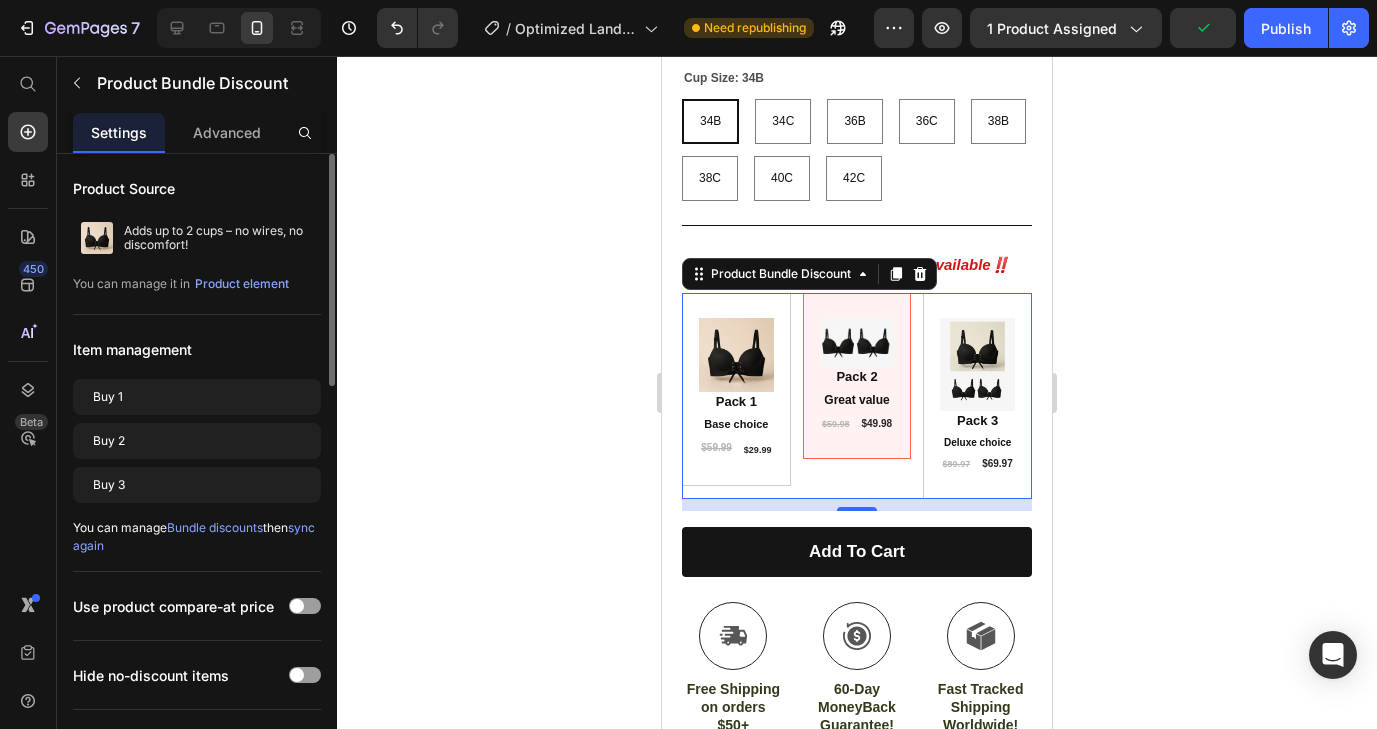 click on "Bundle discounts" at bounding box center (215, 527) 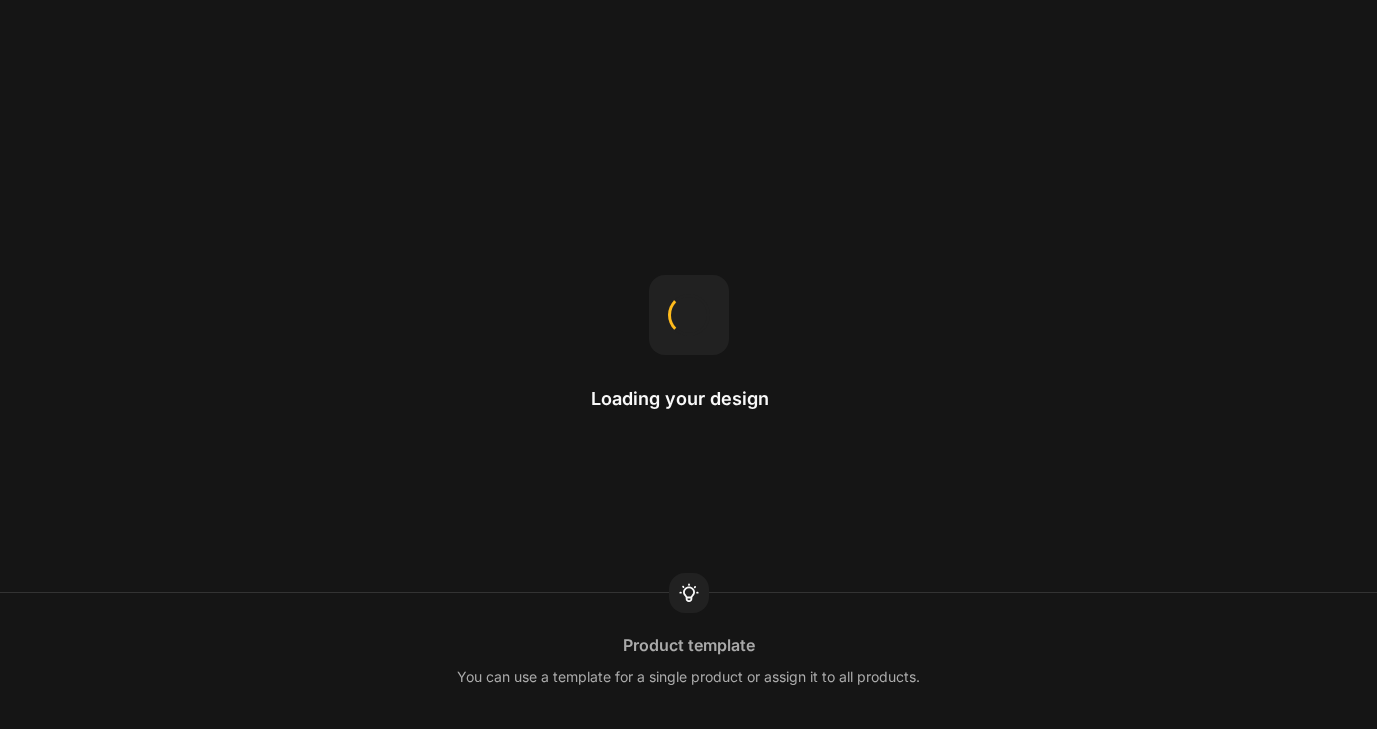 scroll, scrollTop: 0, scrollLeft: 0, axis: both 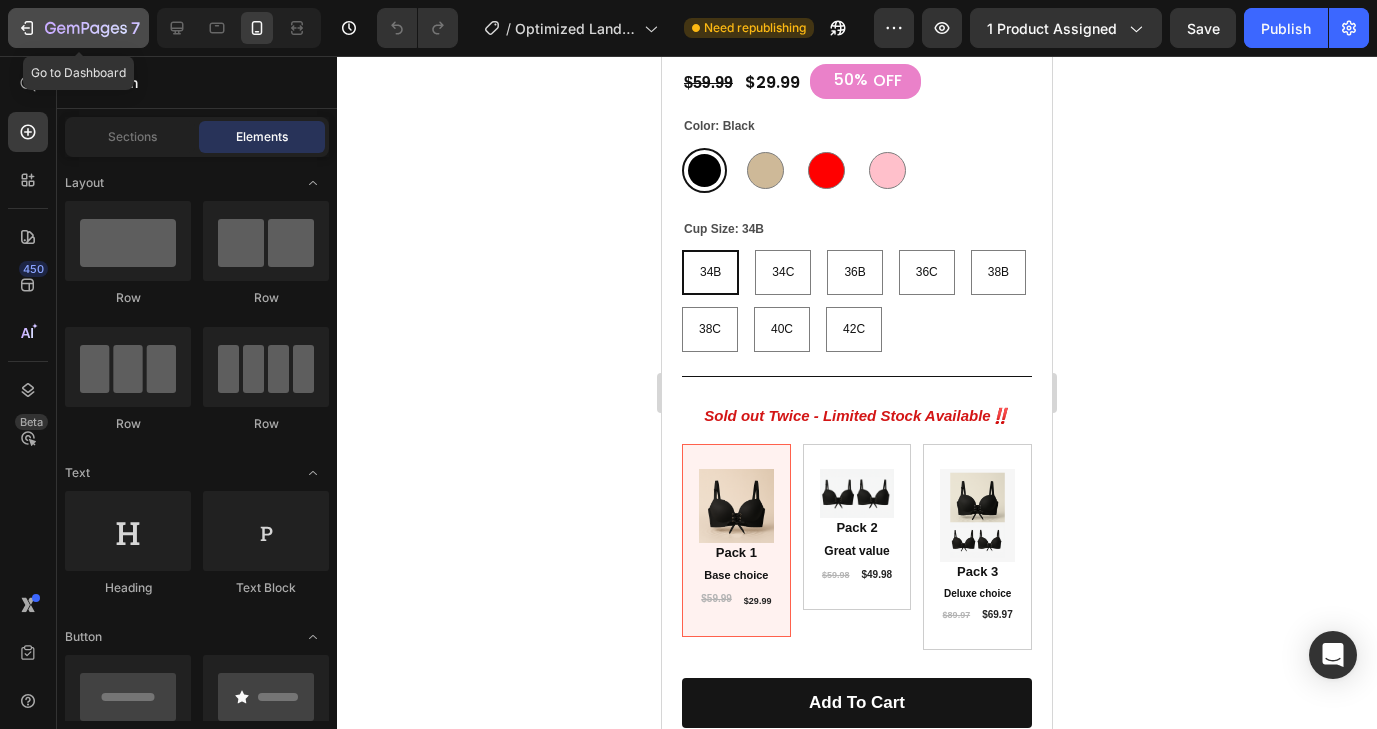 click on "7" 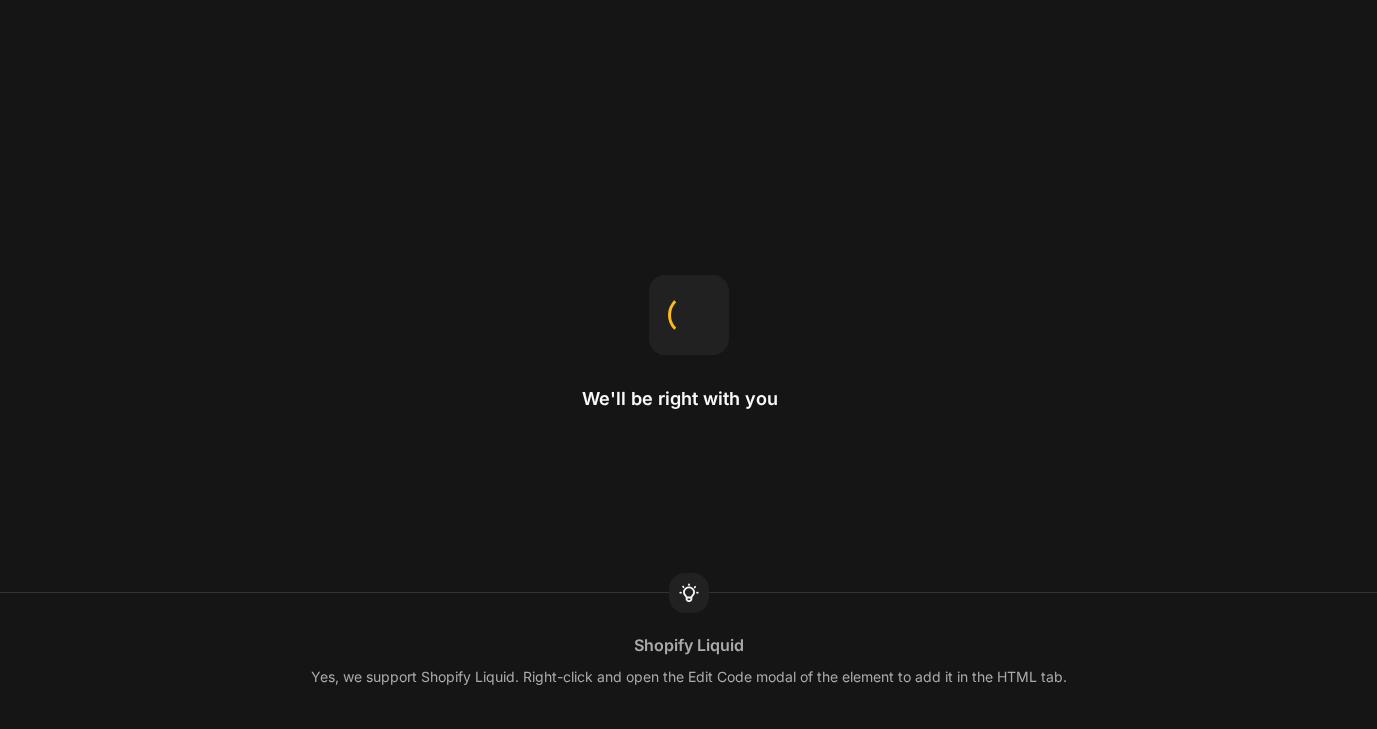 scroll, scrollTop: 0, scrollLeft: 0, axis: both 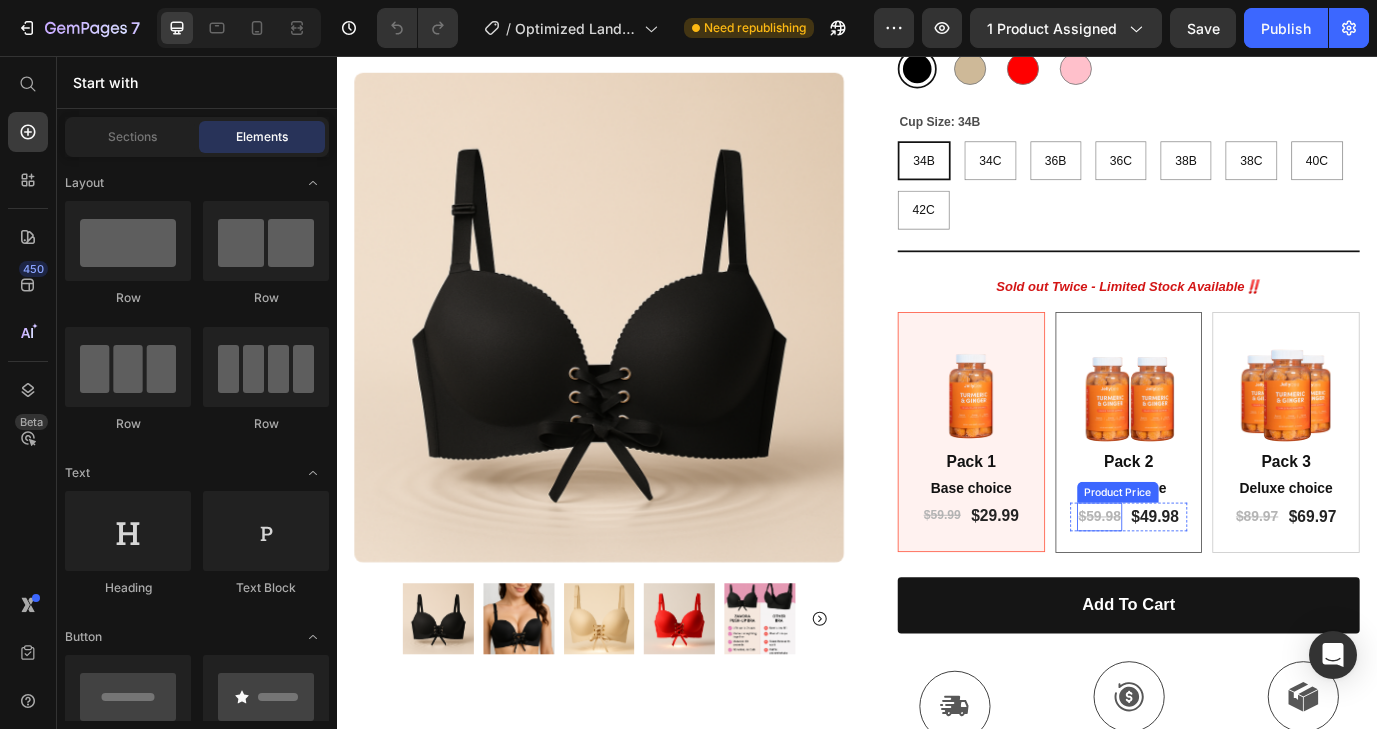 click on "$59.98" at bounding box center [1217, 588] 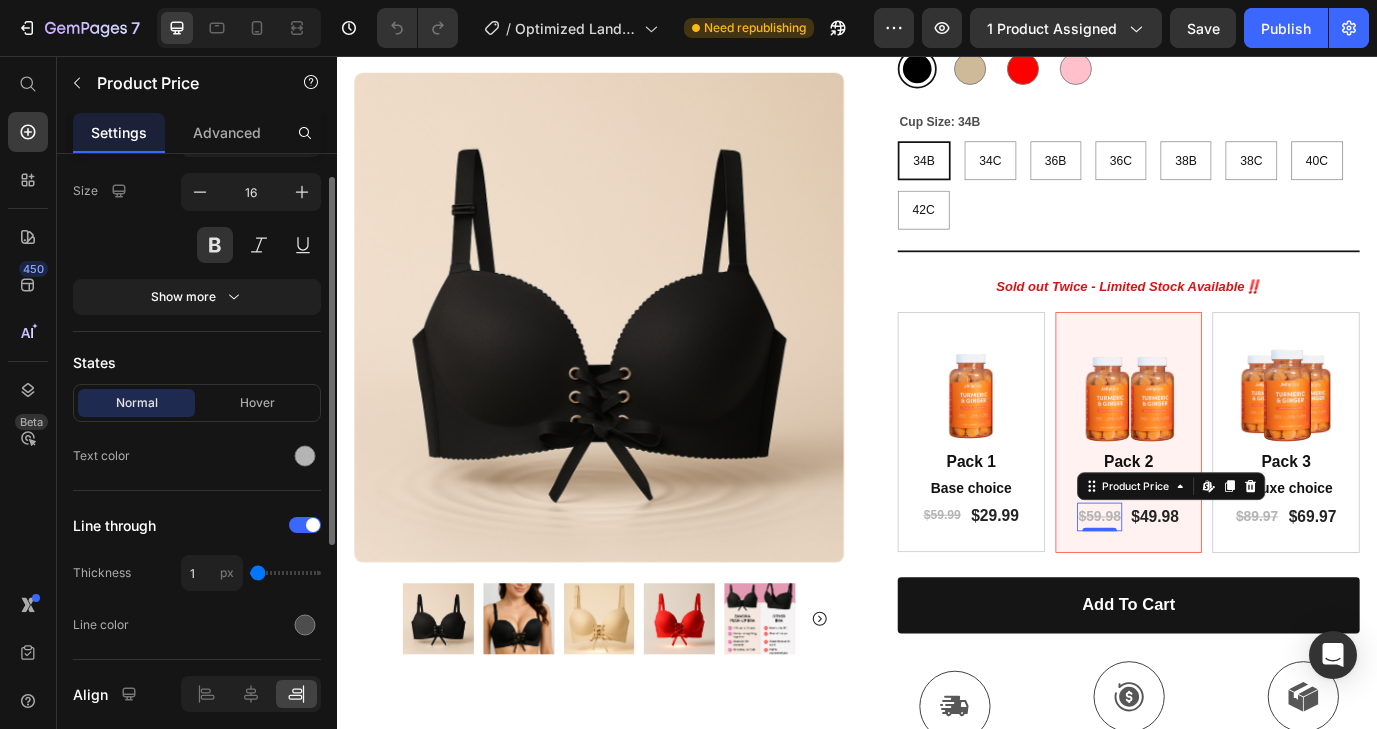 scroll, scrollTop: 381, scrollLeft: 0, axis: vertical 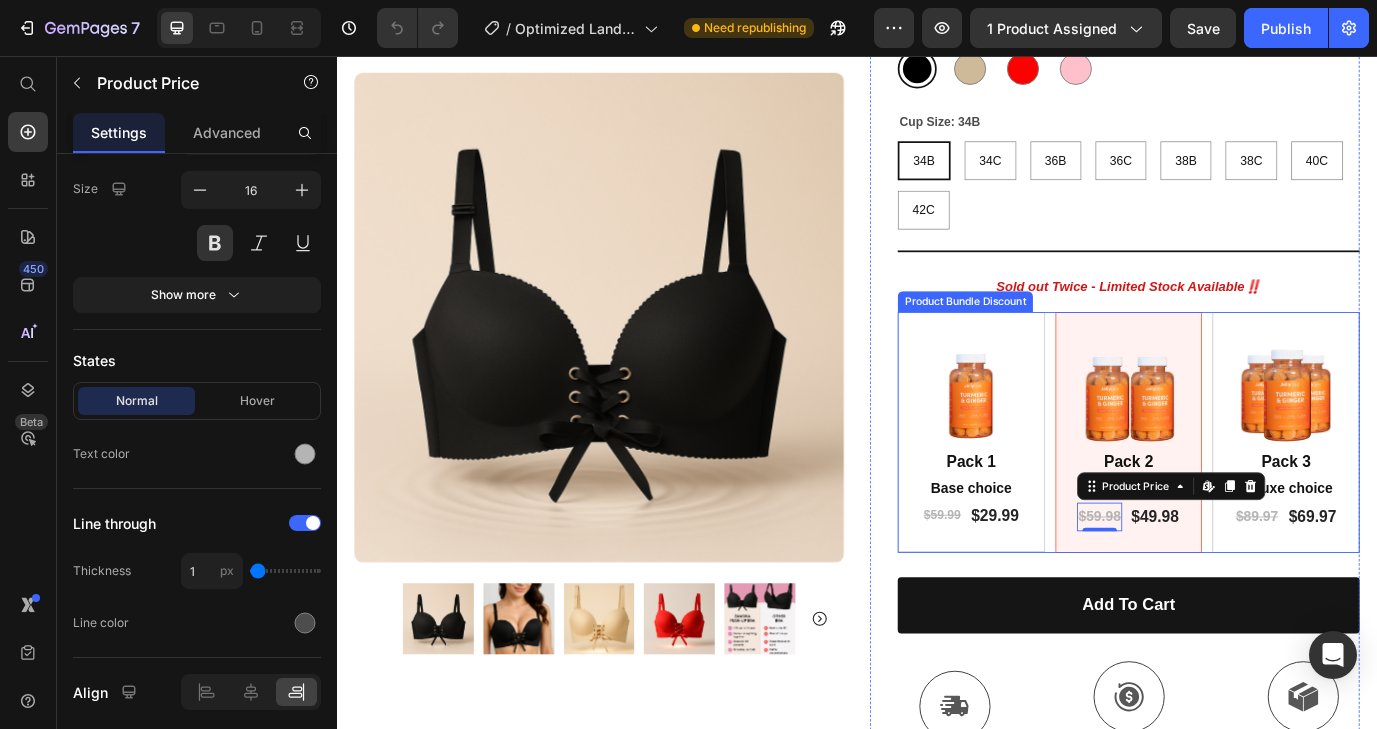 click on "Image Pack 1 Text Block Base choice Text Block $59.99 Product Price $29.99 Product Price Row Row Image Pack 2 Text Block Great value Text Block $59.98 Product Price   Edit content in Shopify 0 $49.98 Product Price Row Row Image Pack 3 Text Block Deluxe choice Text Block $89.97 Product Price $69.97 Product Price Row Row" at bounding box center (1250, 491) 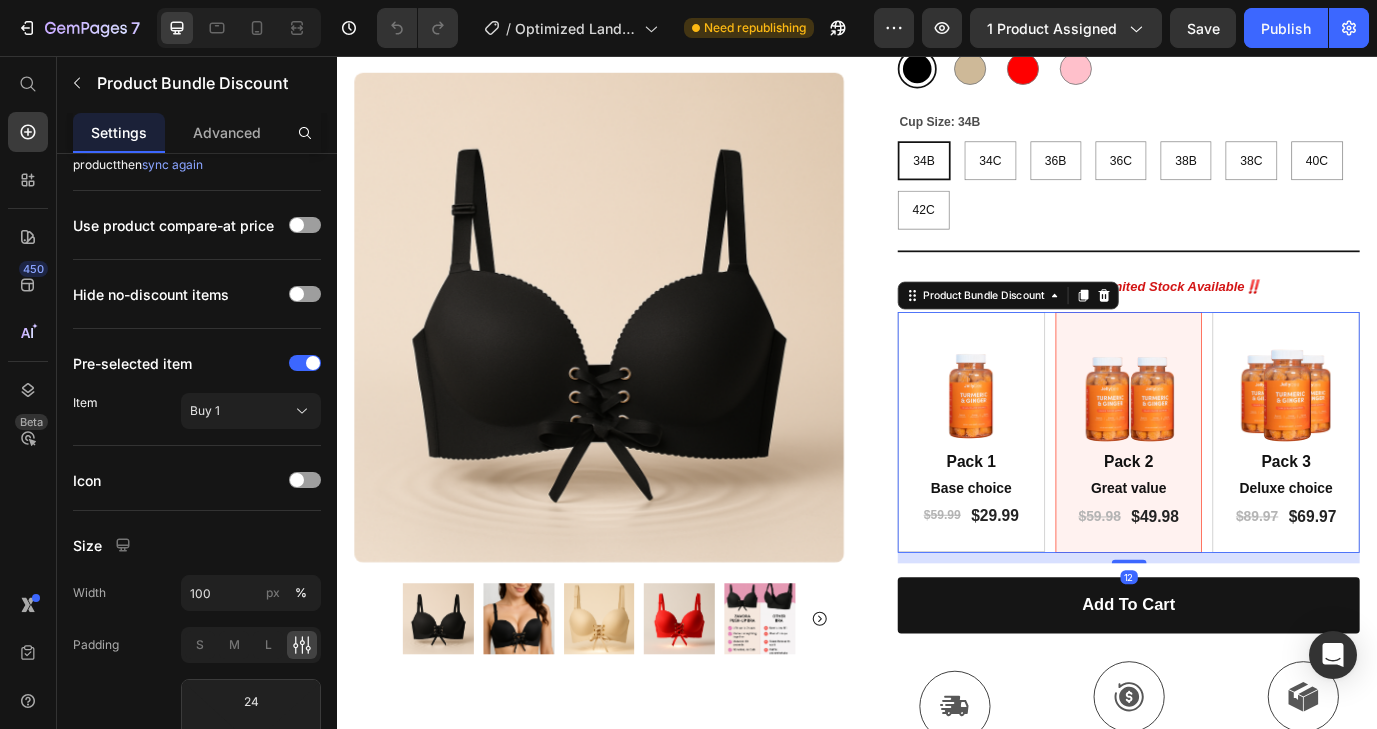 scroll, scrollTop: 0, scrollLeft: 0, axis: both 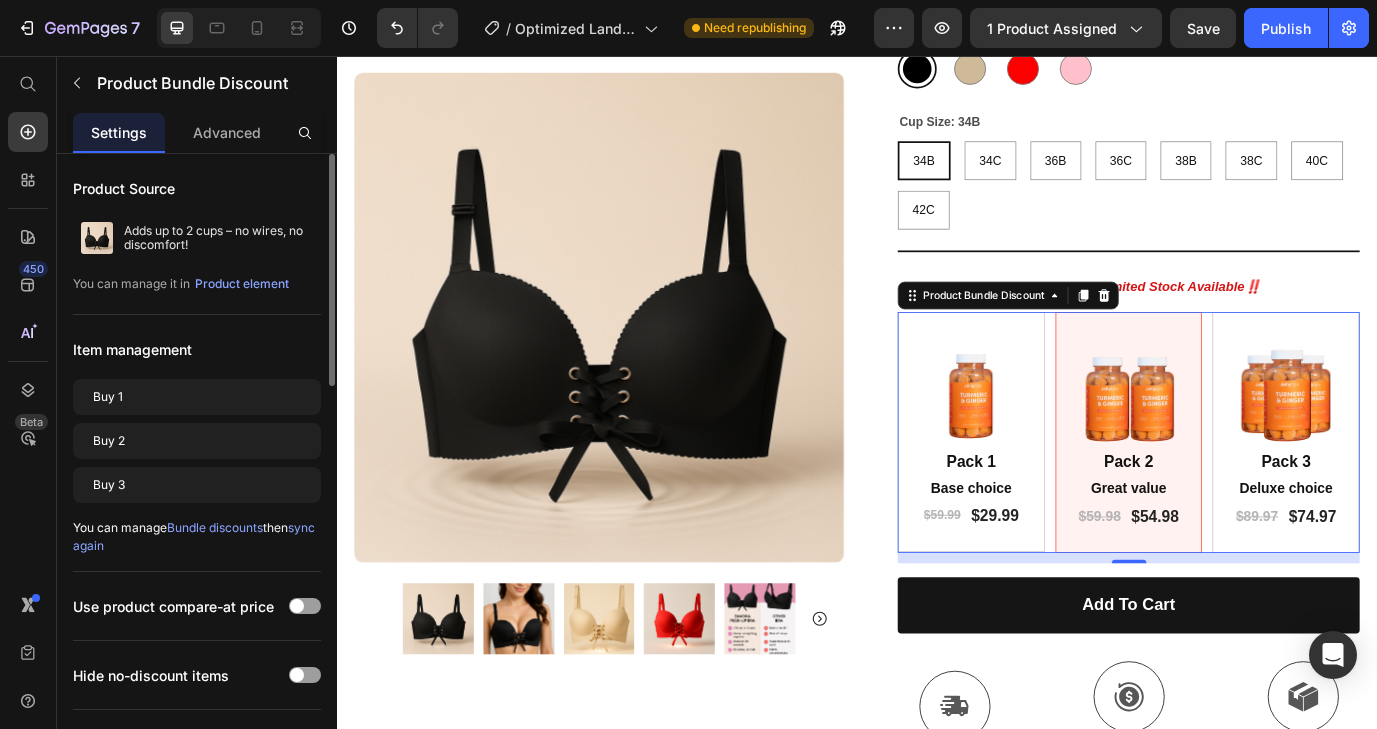 click on "sync again" at bounding box center [194, 536] 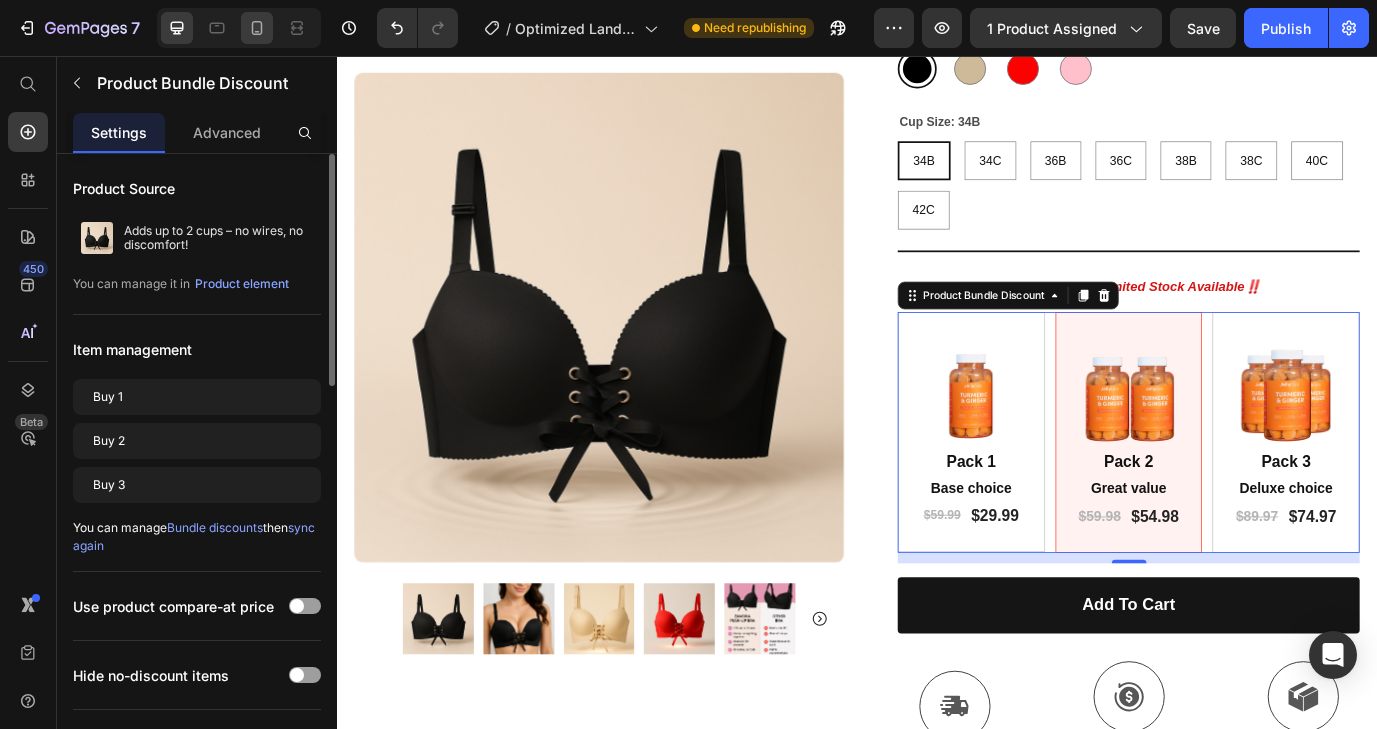 click 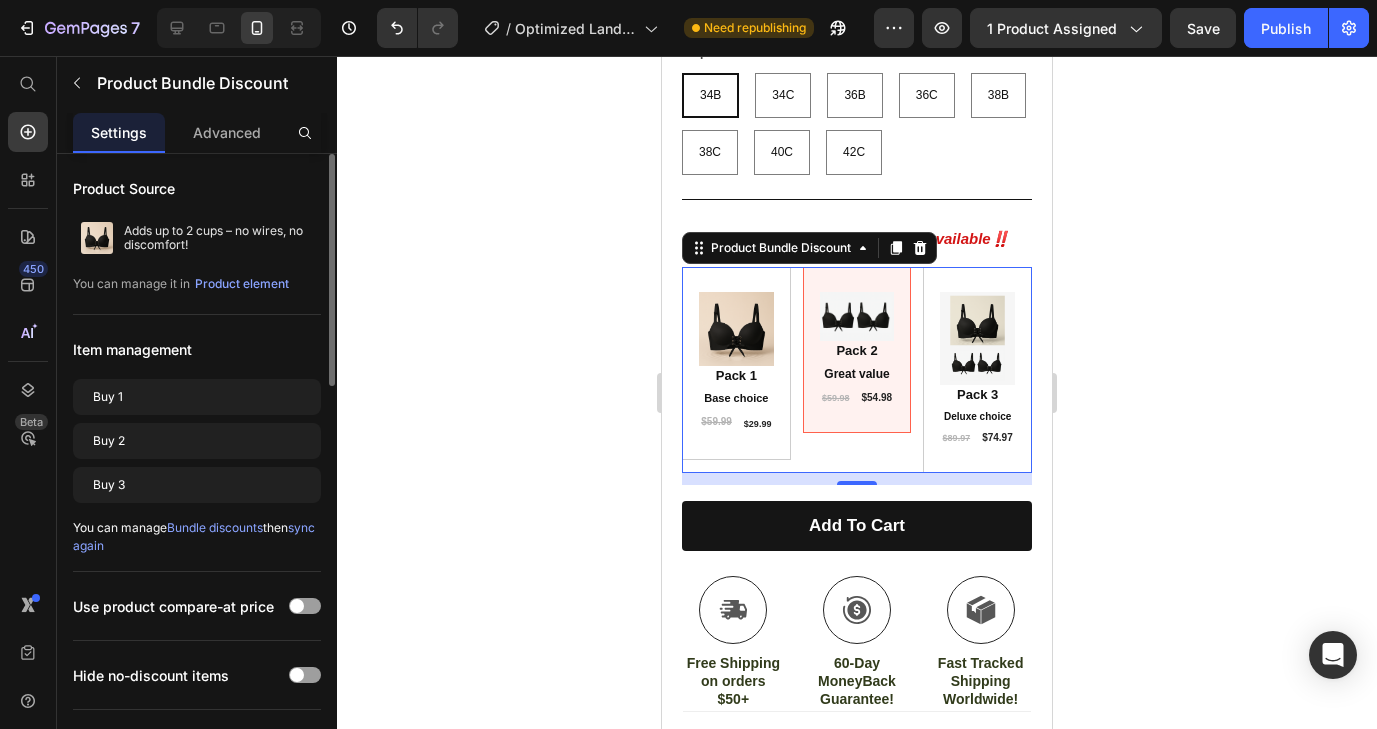 scroll, scrollTop: 849, scrollLeft: 0, axis: vertical 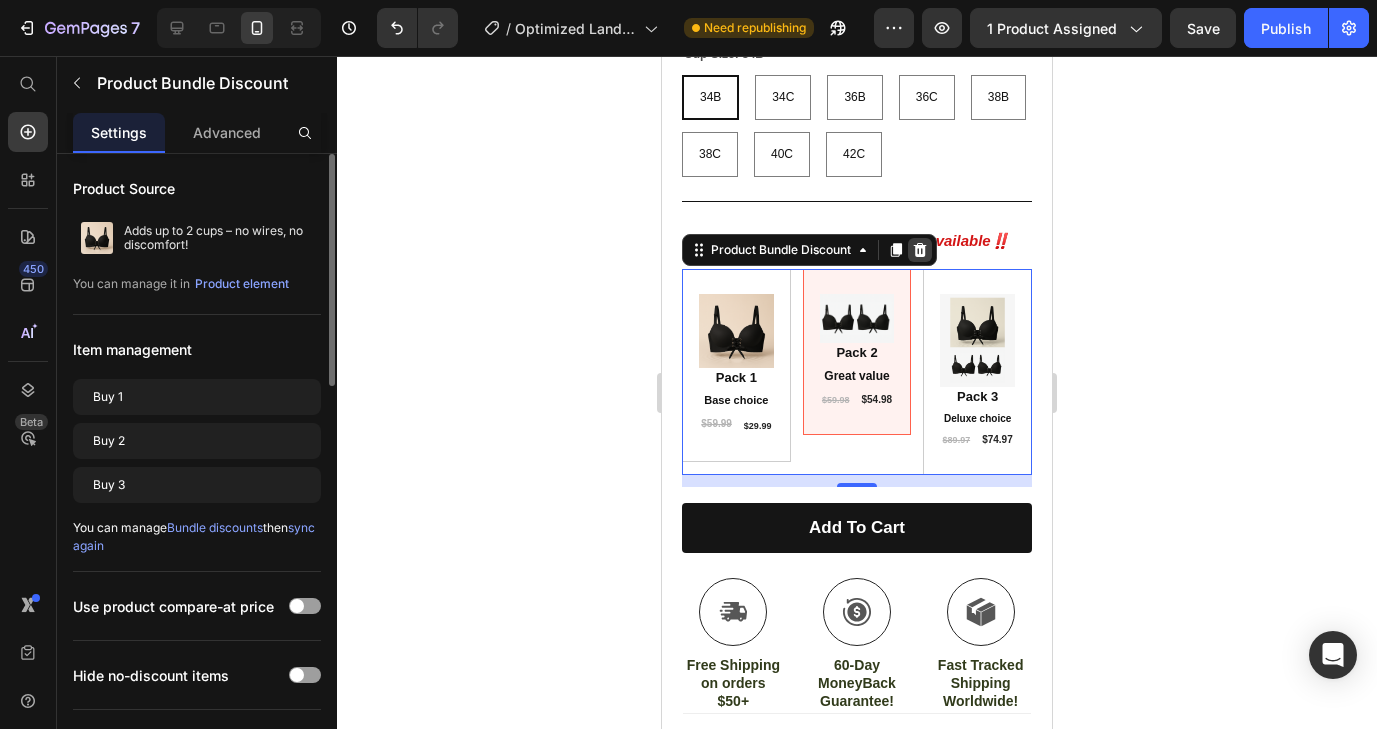 click 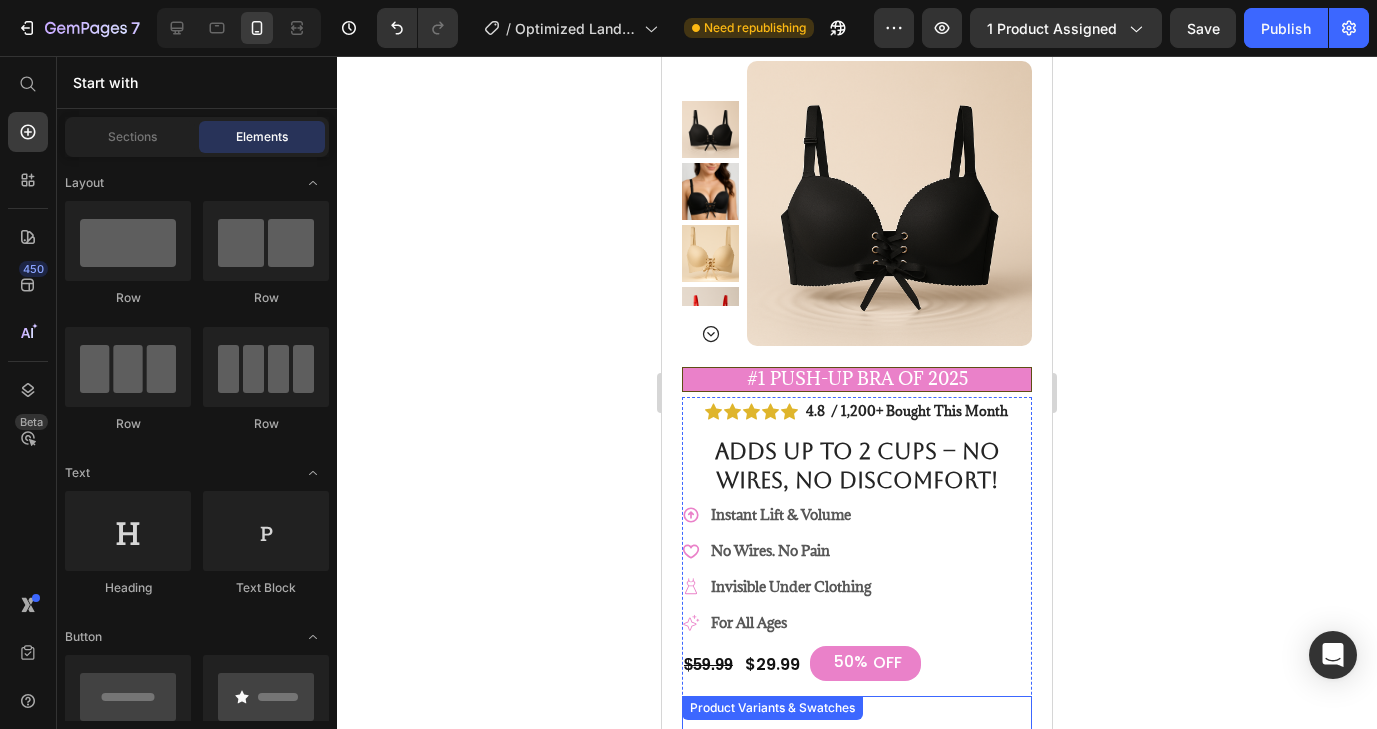 scroll, scrollTop: 0, scrollLeft: 0, axis: both 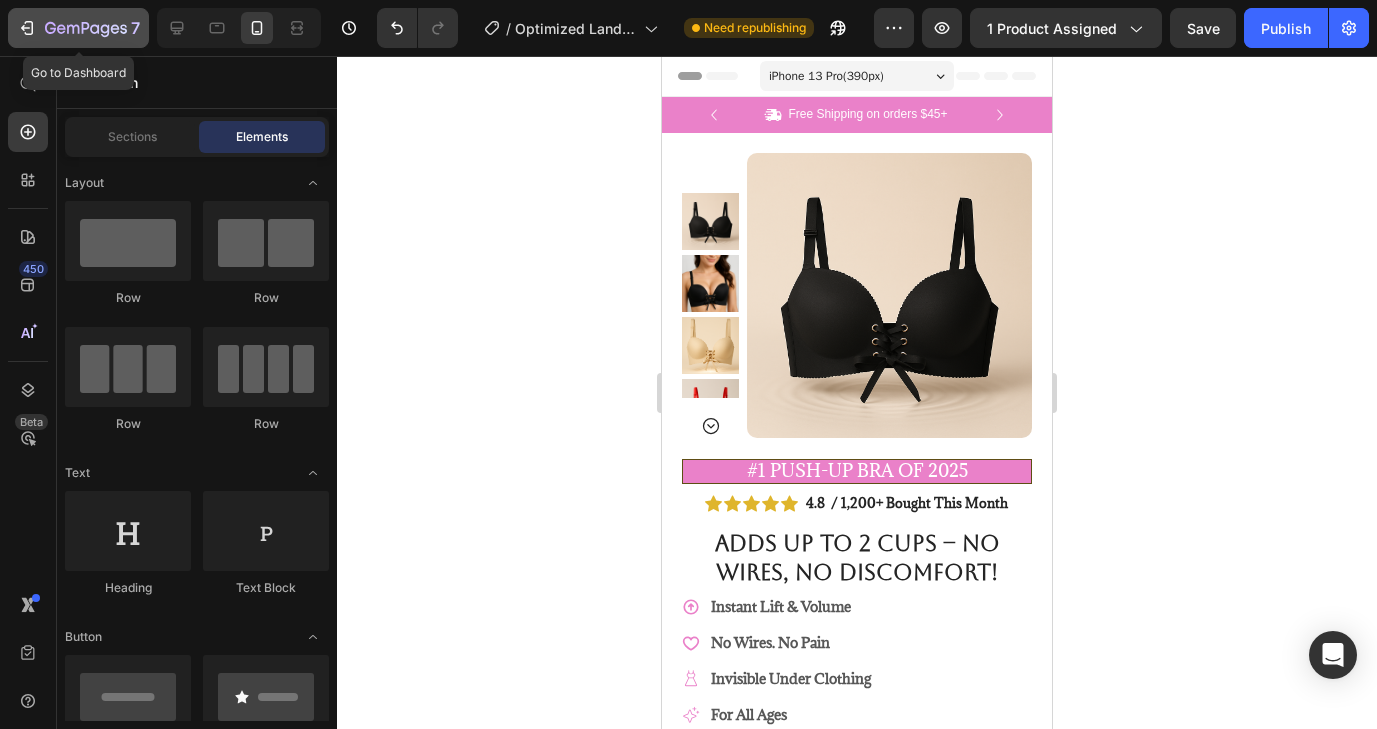click 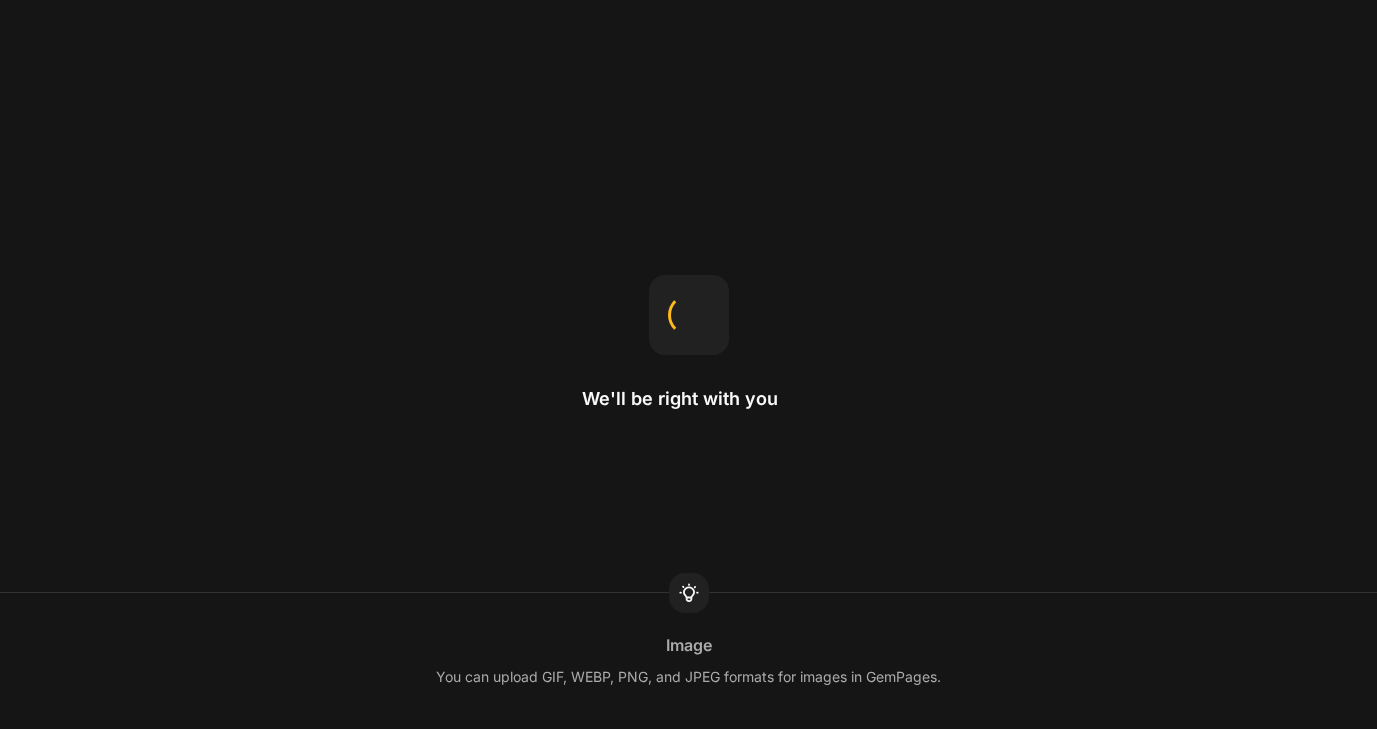 scroll, scrollTop: 0, scrollLeft: 0, axis: both 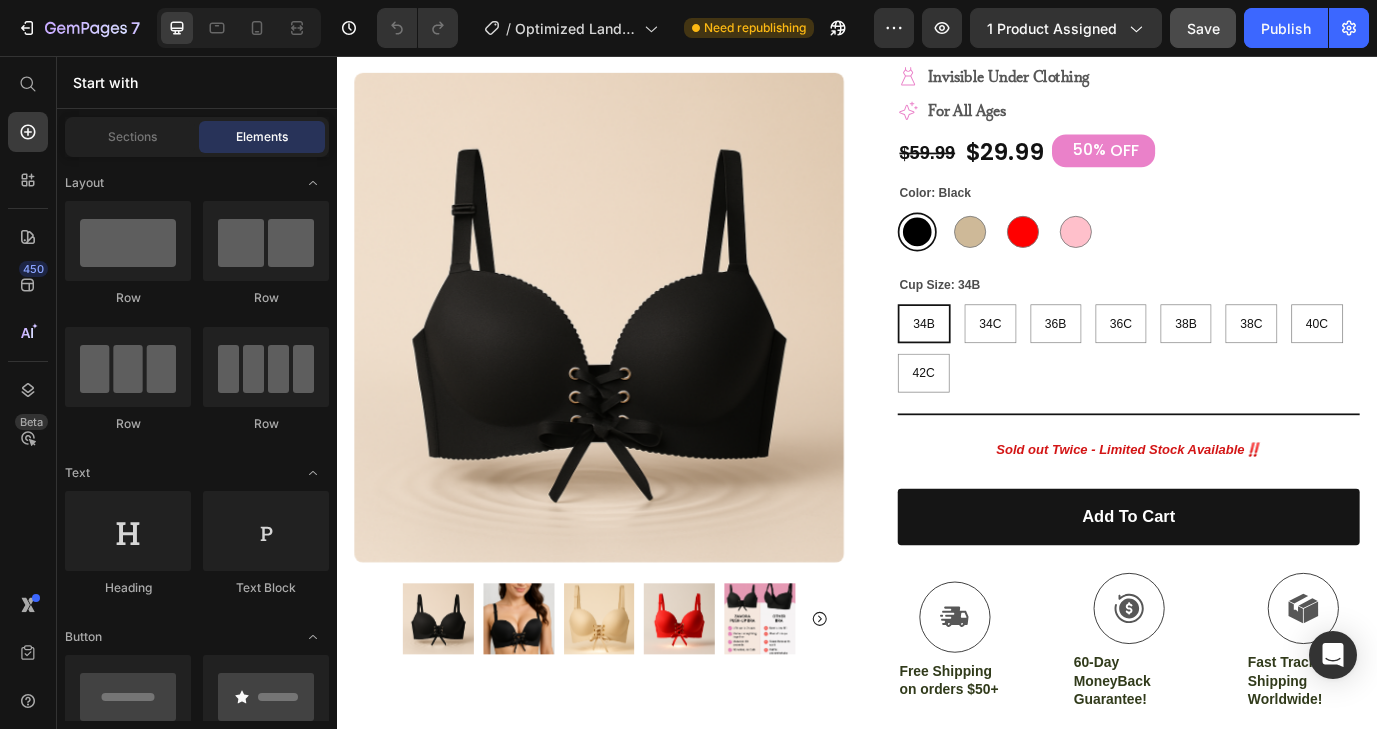 click on "Save" at bounding box center [1203, 28] 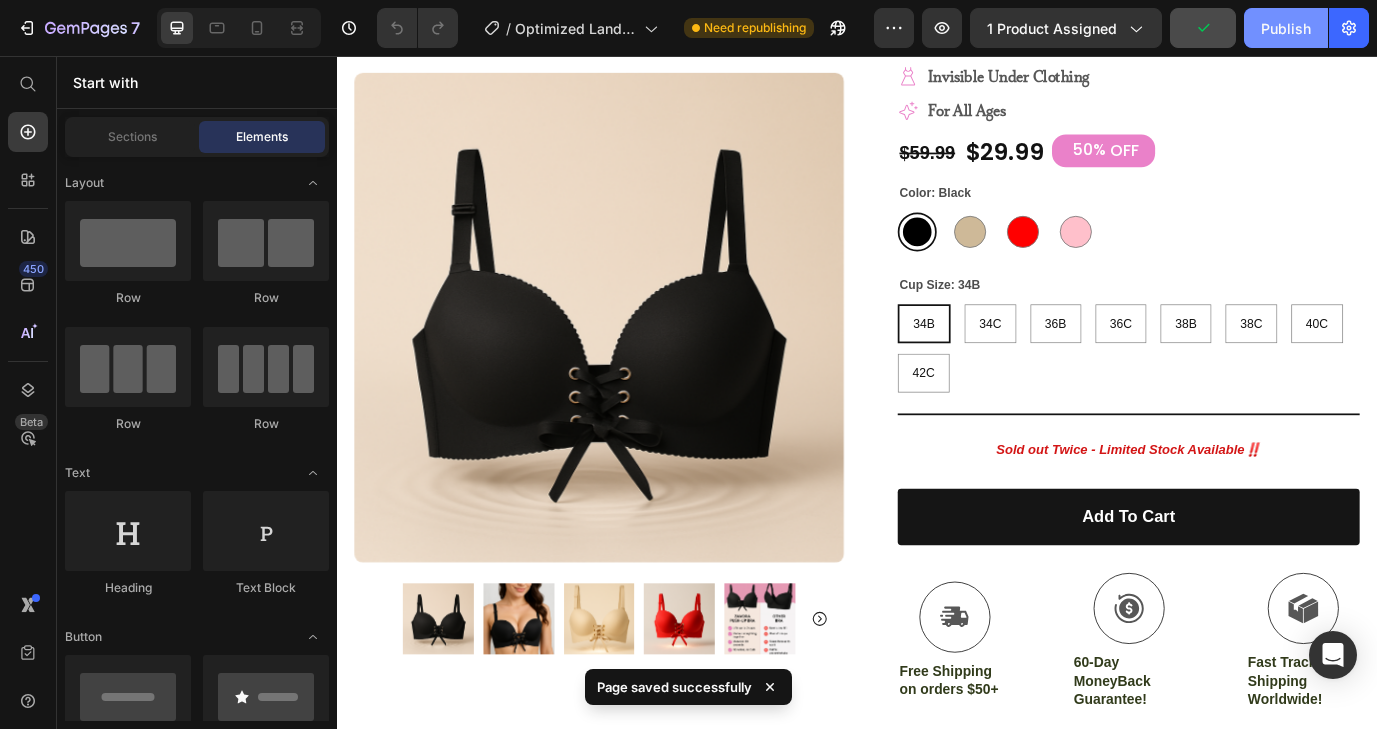 click on "Publish" at bounding box center (1286, 28) 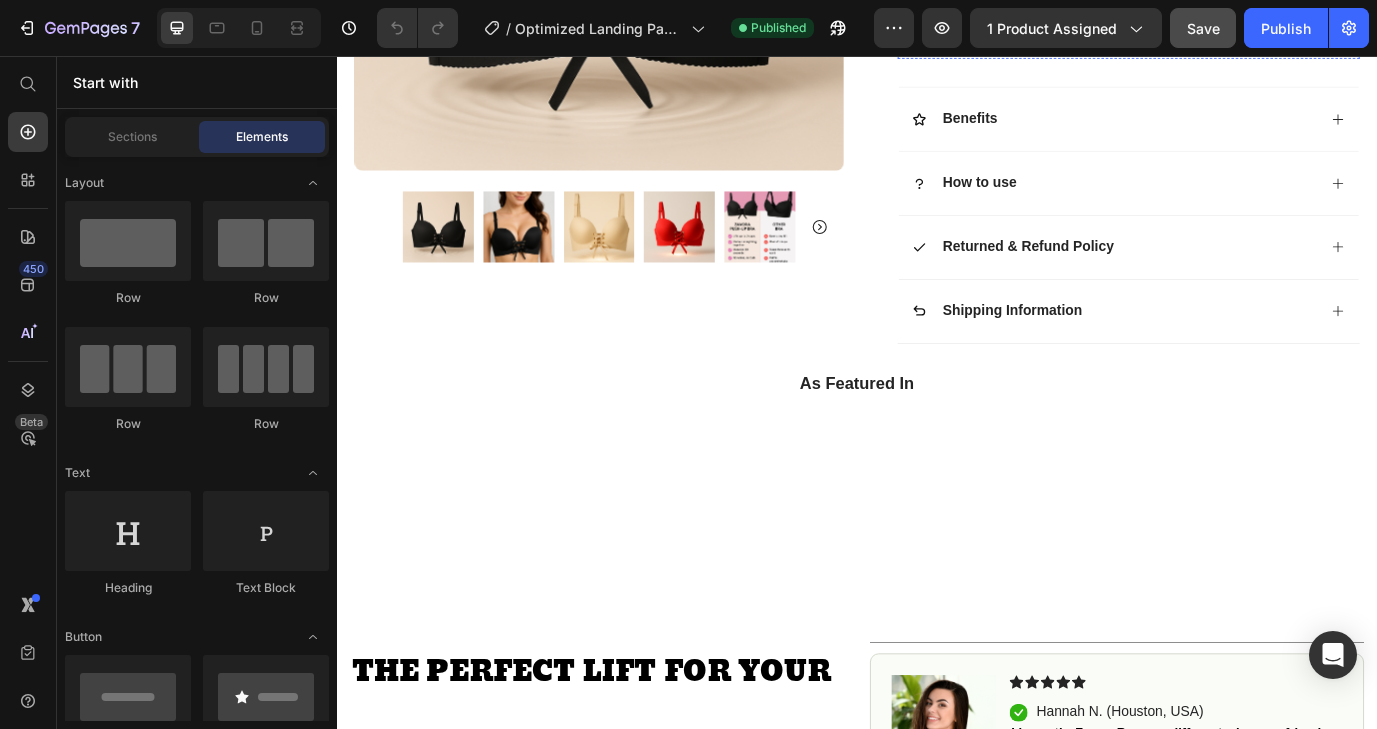 scroll, scrollTop: 1065, scrollLeft: 0, axis: vertical 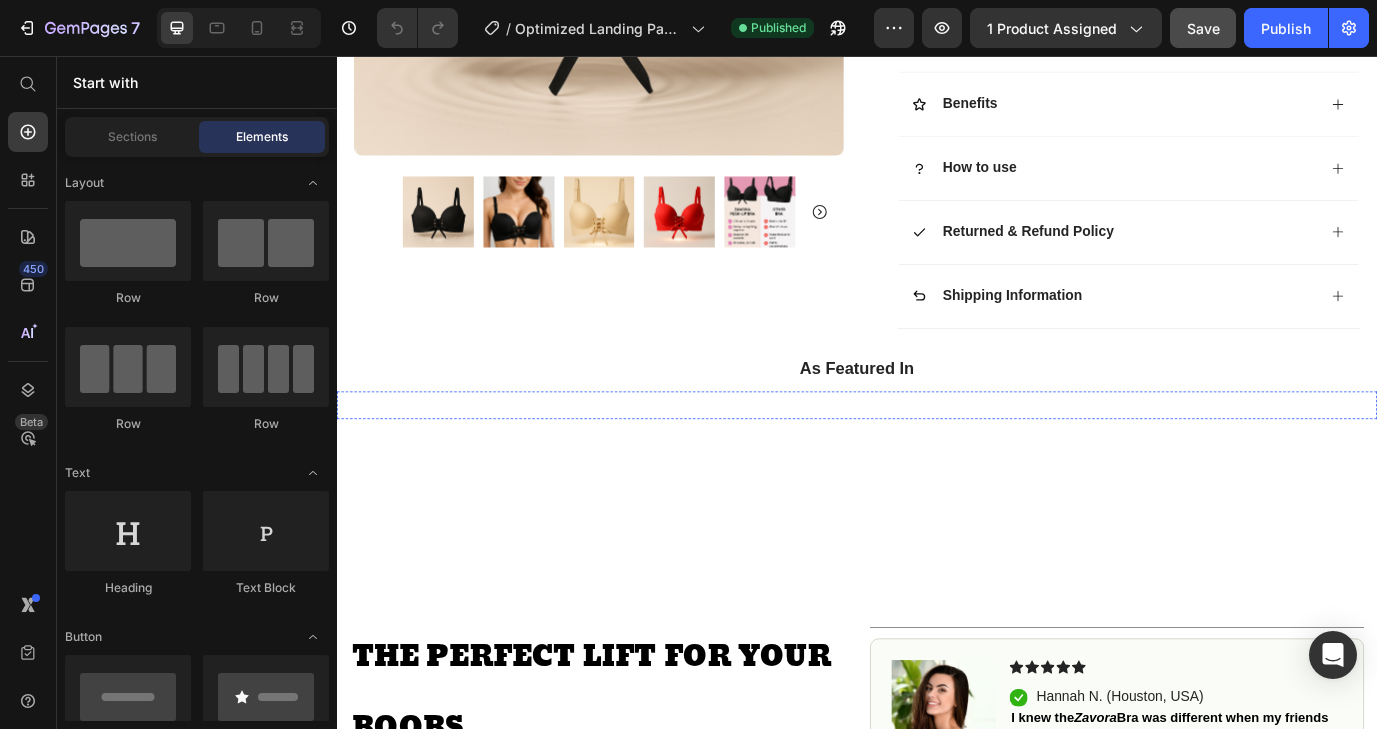 click at bounding box center [937, 459] 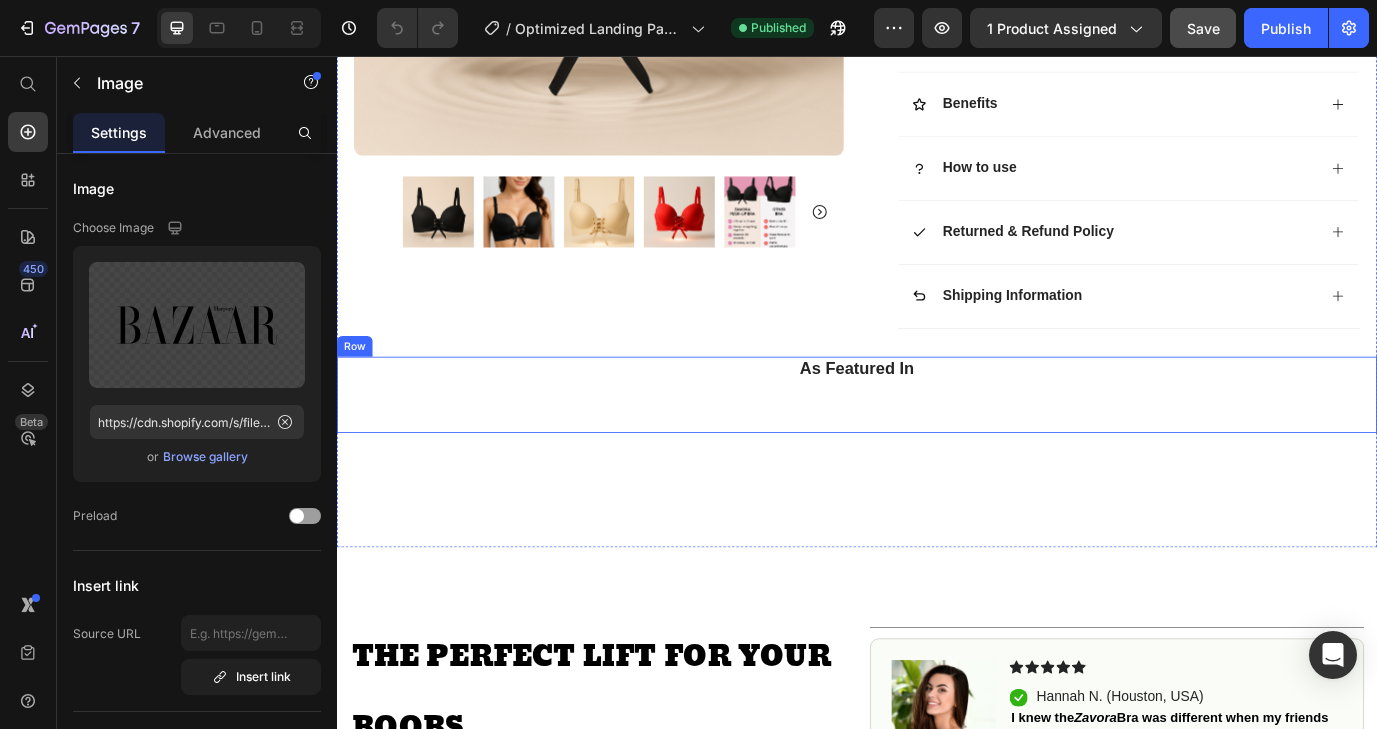 click on "As Featured In Heading Image Image Image Image   0 Image Image Image Carousel" at bounding box center [937, 447] 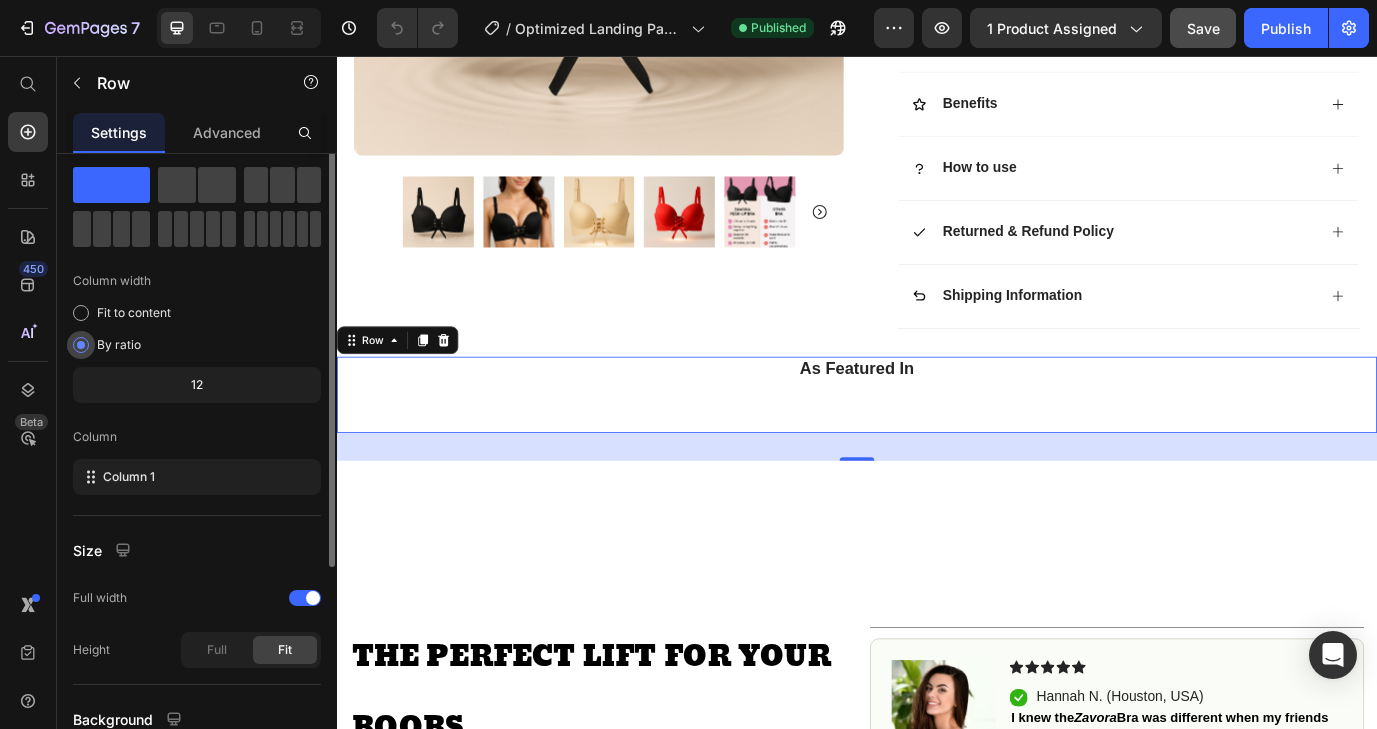 scroll, scrollTop: 0, scrollLeft: 0, axis: both 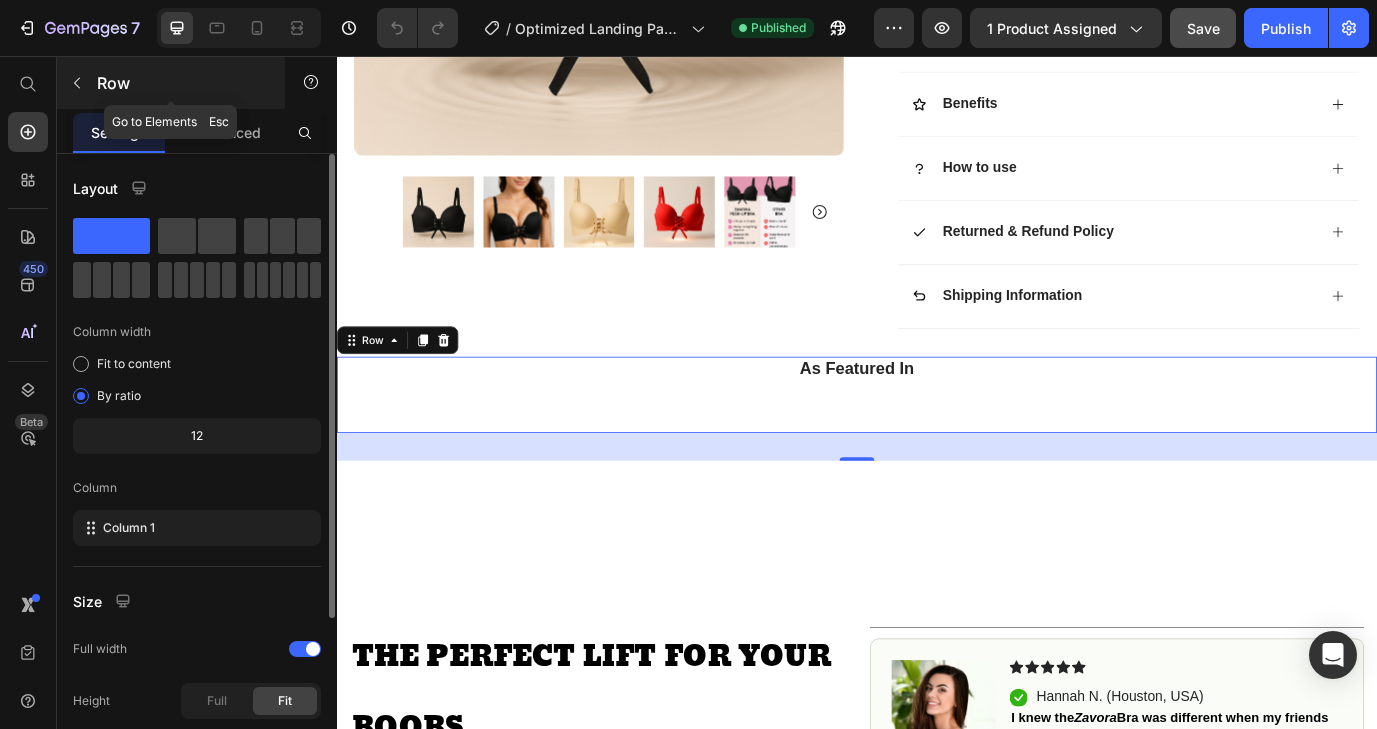 click 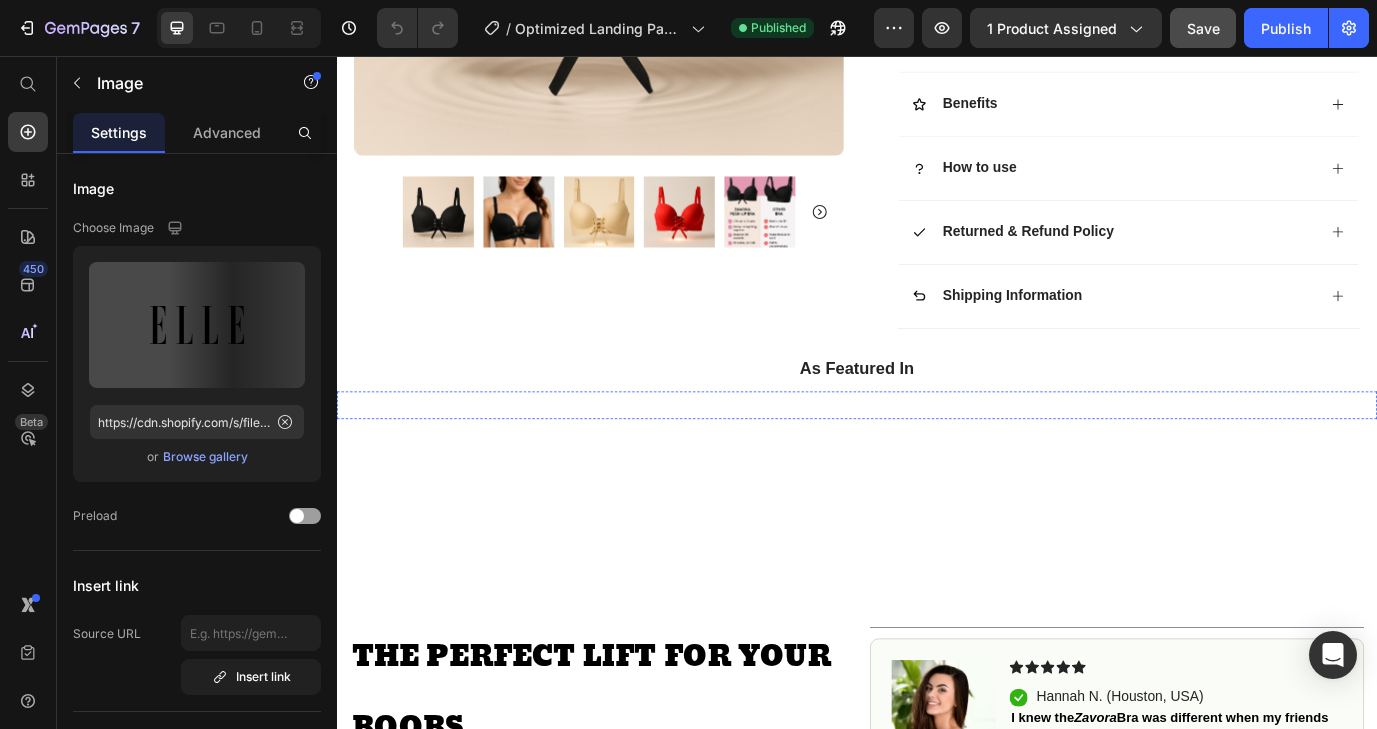 click at bounding box center (587, 459) 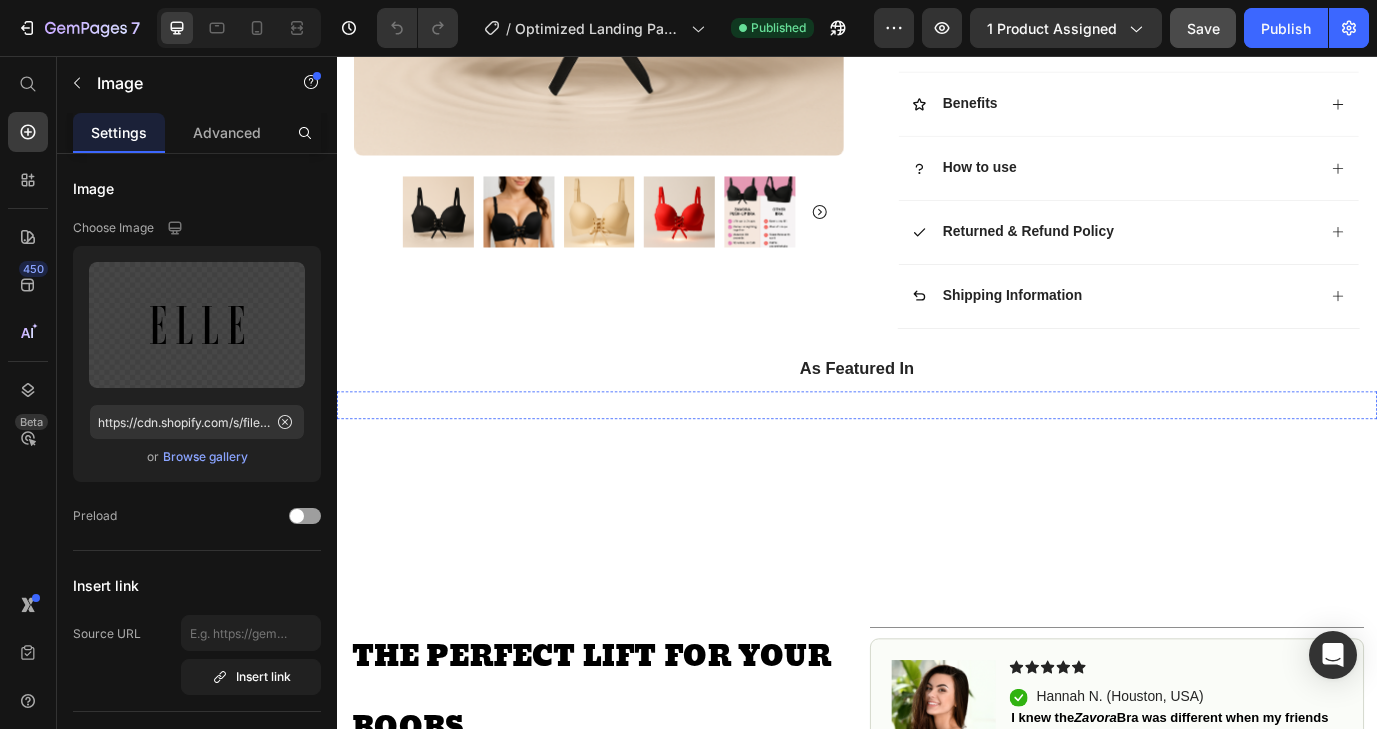 click at bounding box center [412, 459] 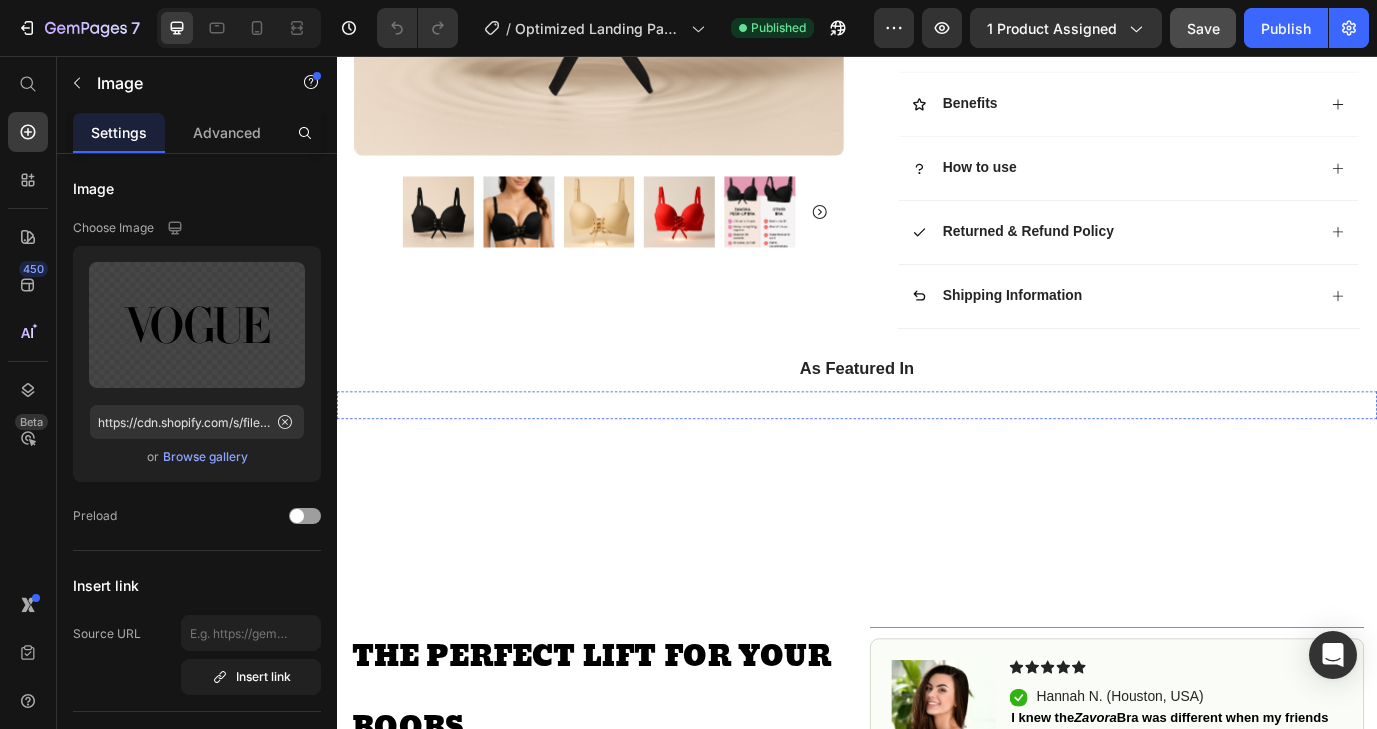 click at bounding box center (587, 459) 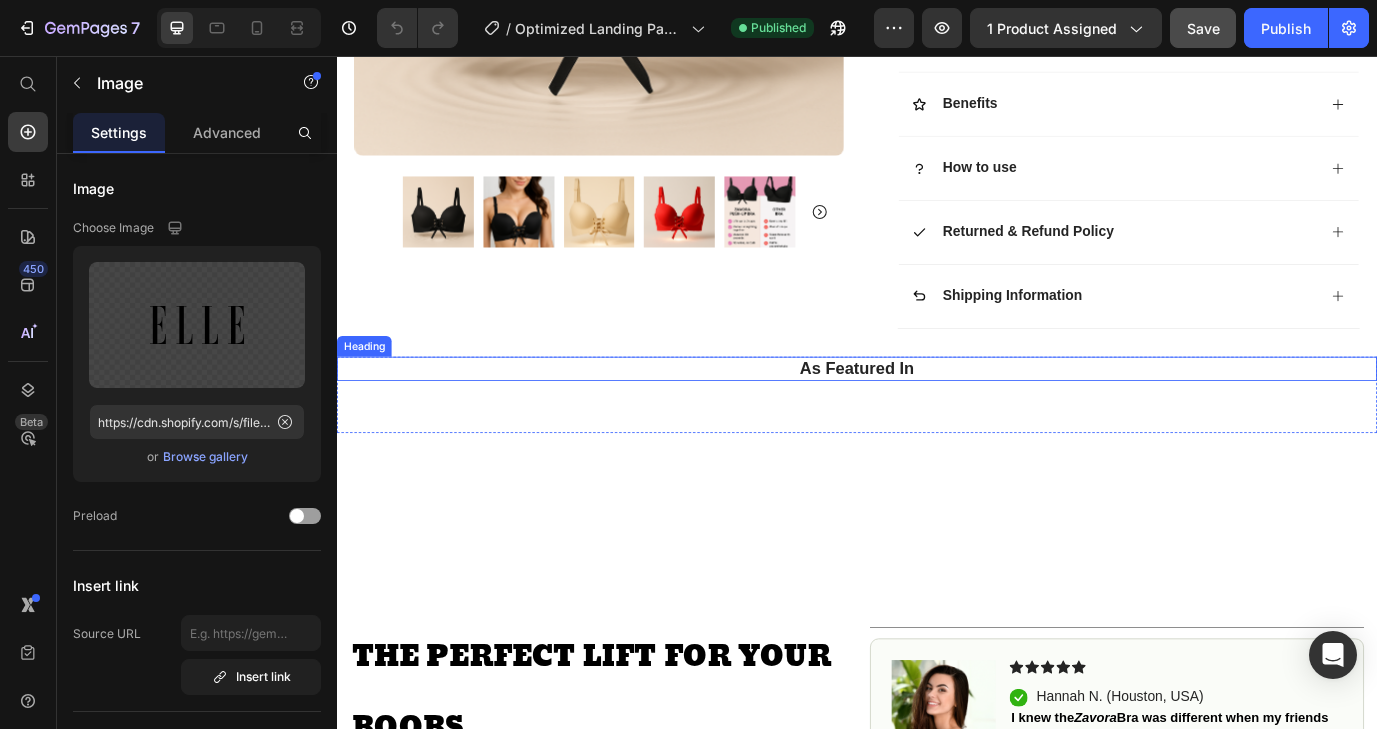 click on "As Featured In" at bounding box center [937, 416] 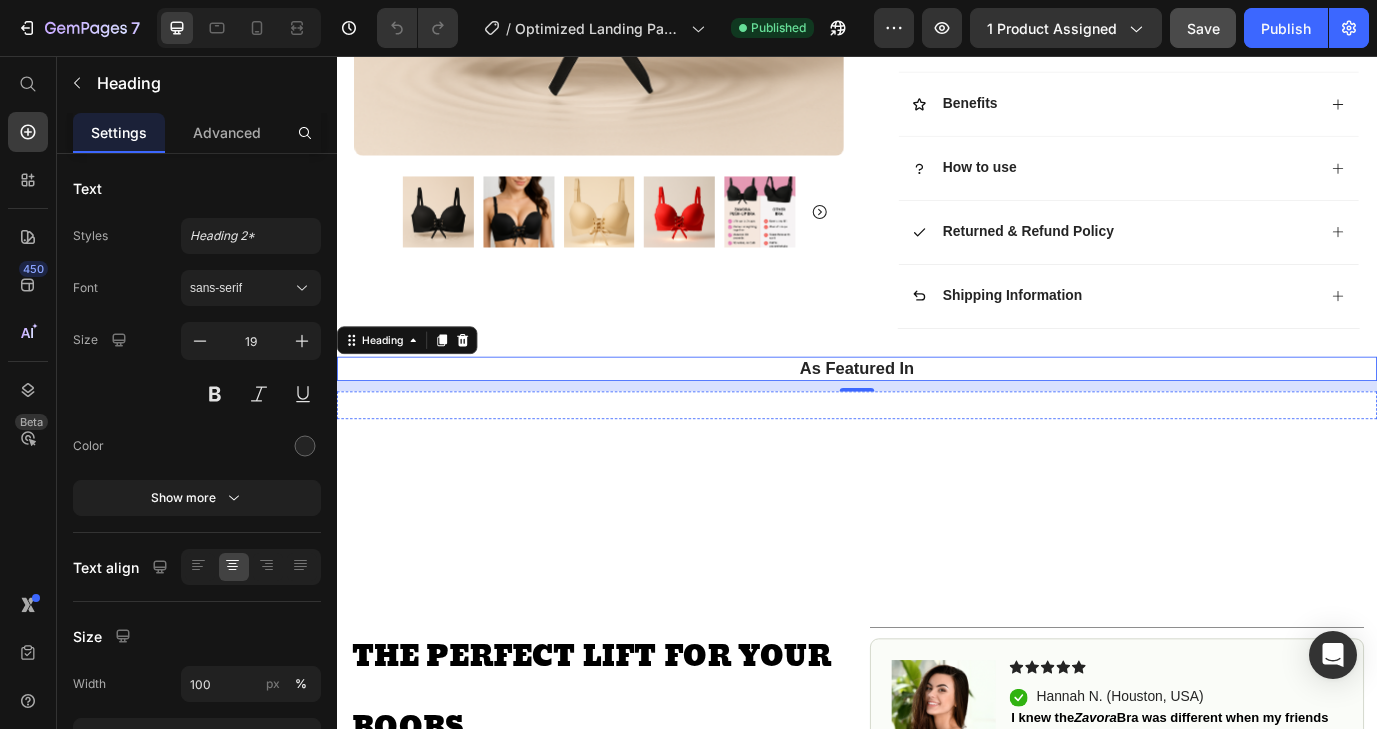 click on "Image Image Image Image Image Image Image Carousel" at bounding box center (937, 459) 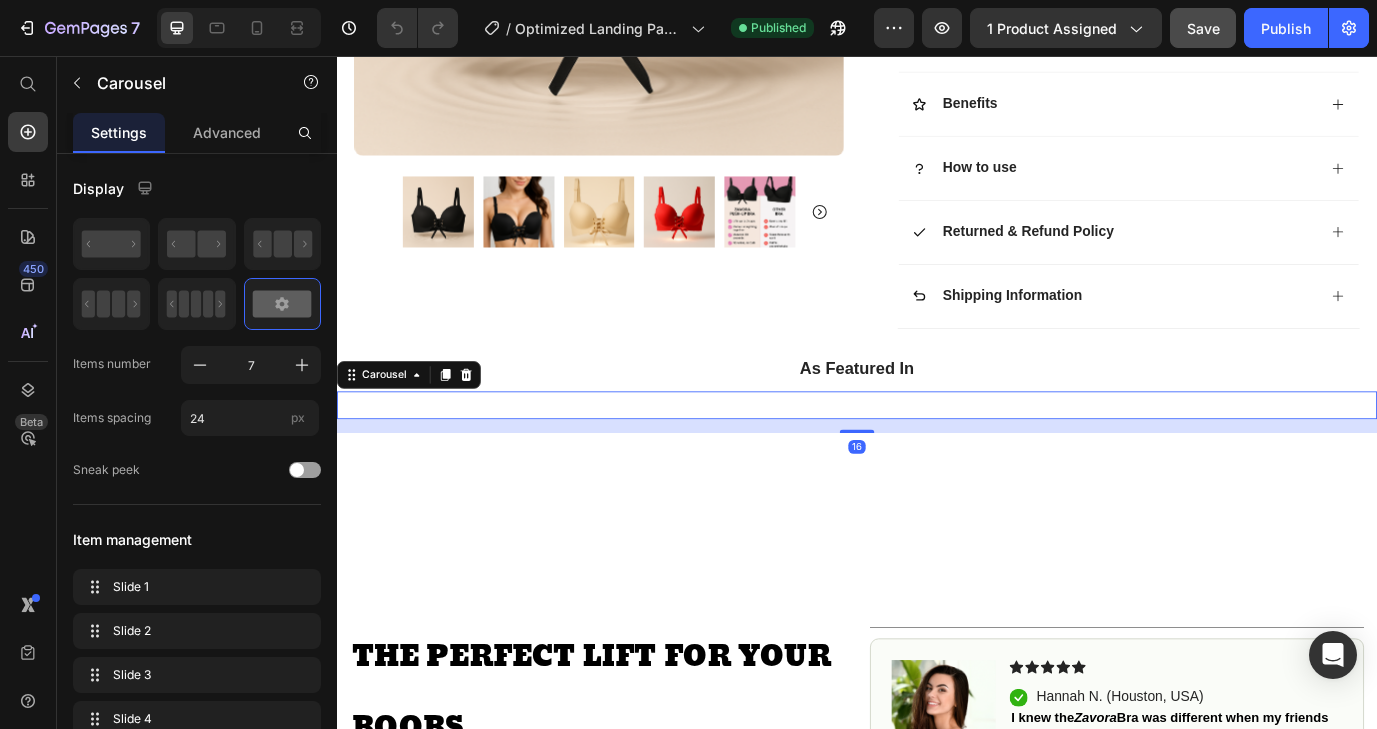 click on "Image Image Image Image Image Image Image Carousel   16" at bounding box center [937, 459] 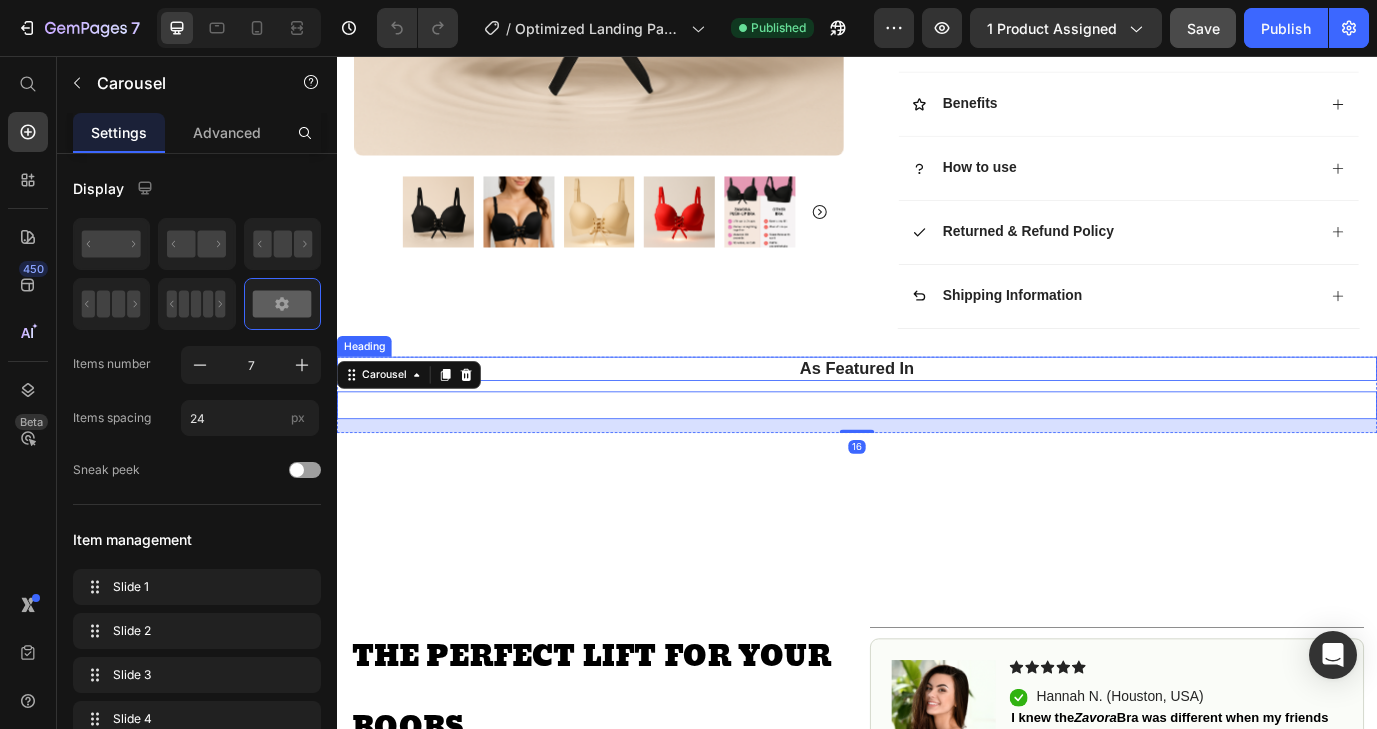 click on "As Featured In" at bounding box center (937, 417) 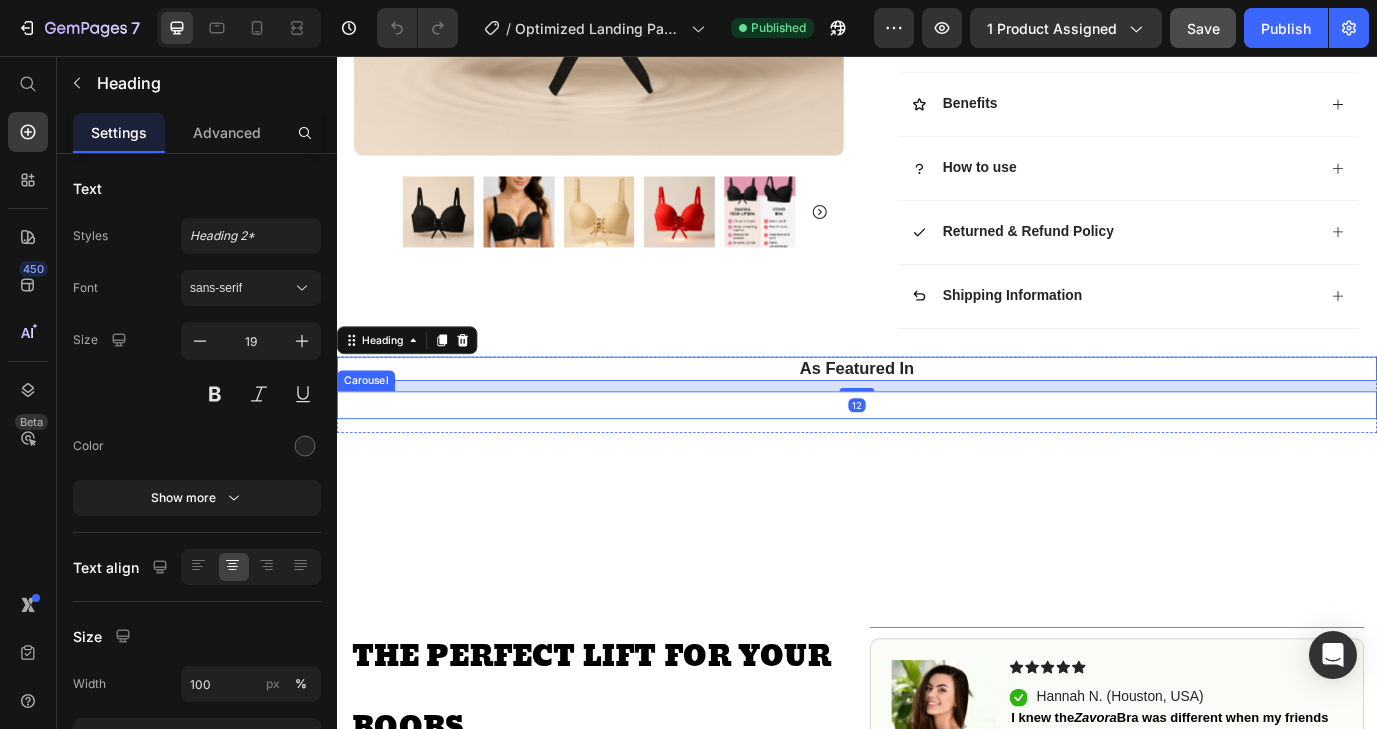 click on "Image Image Image Image Image Image Image Carousel" at bounding box center (937, 459) 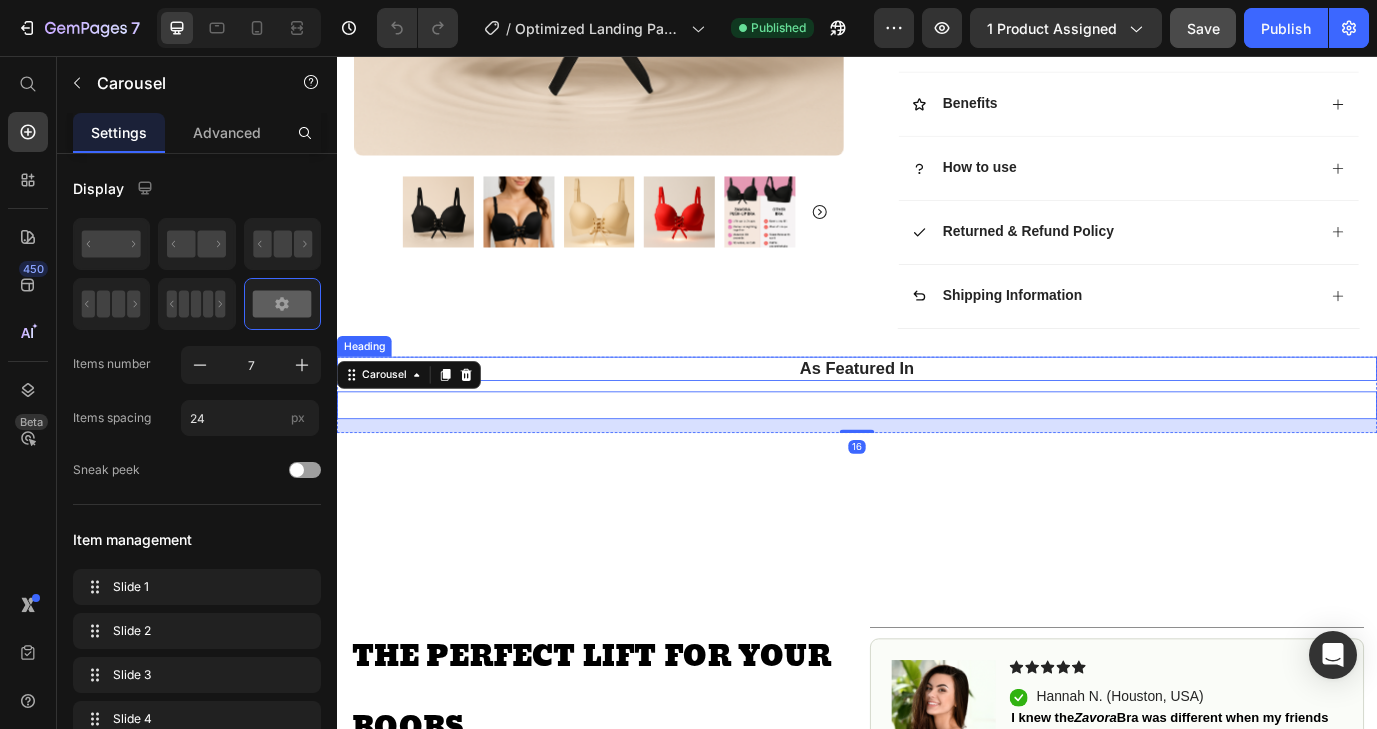 click on "As Featured In" at bounding box center [937, 417] 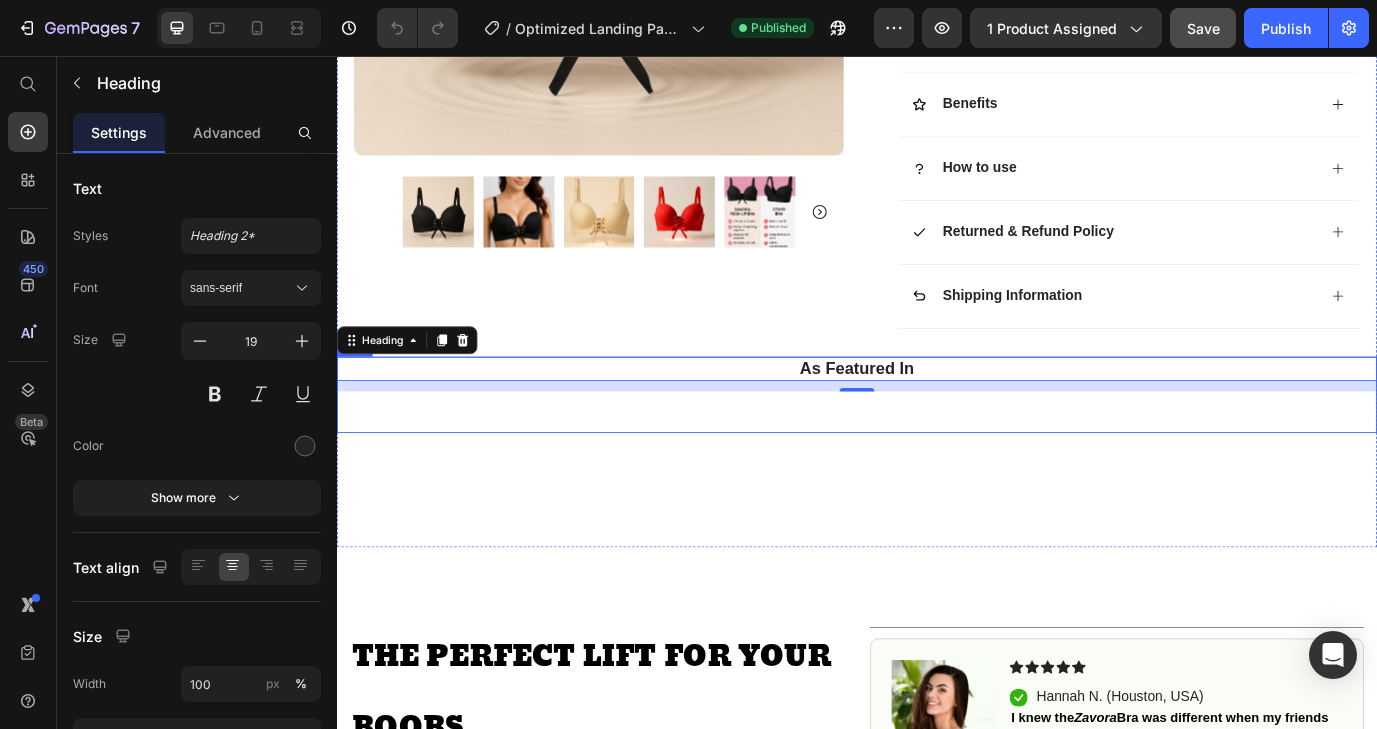 click on "Image Image Image Image Image Image Image Carousel" at bounding box center [937, 467] 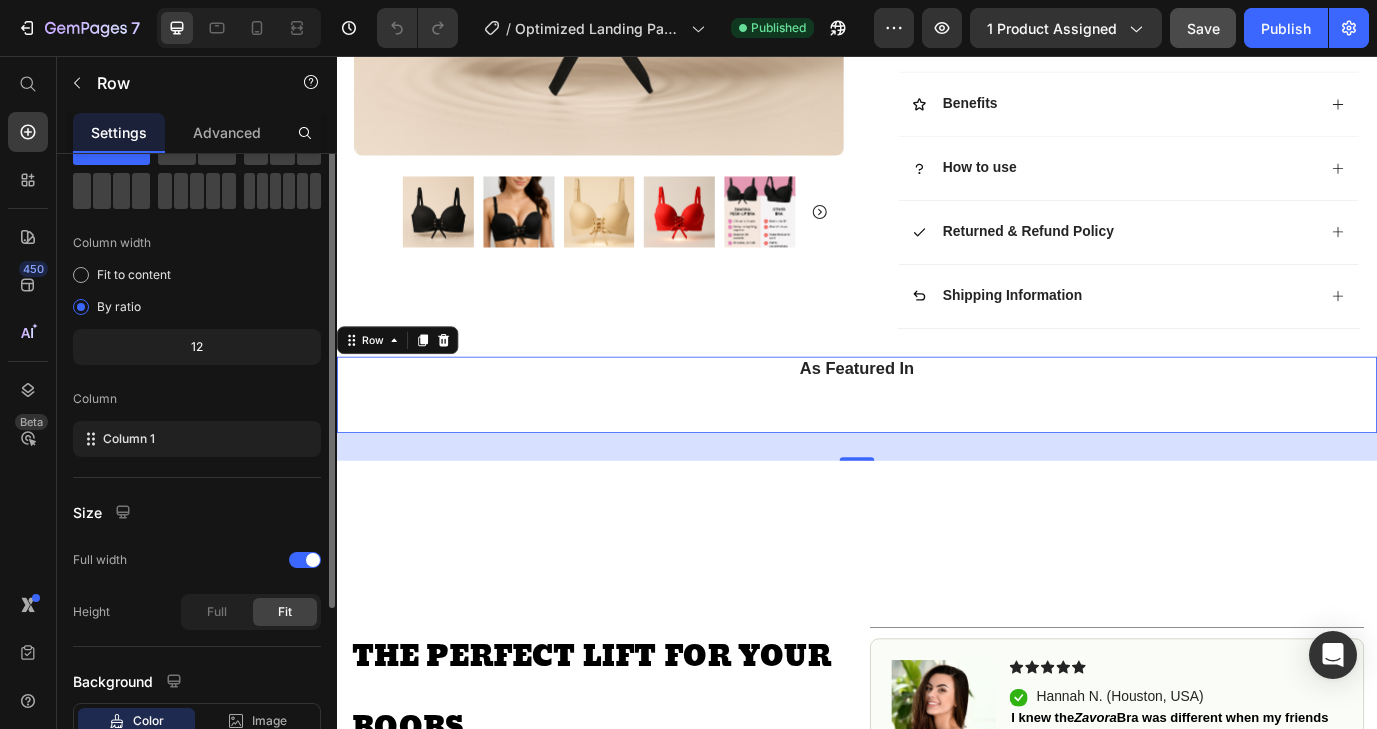 scroll, scrollTop: 96, scrollLeft: 0, axis: vertical 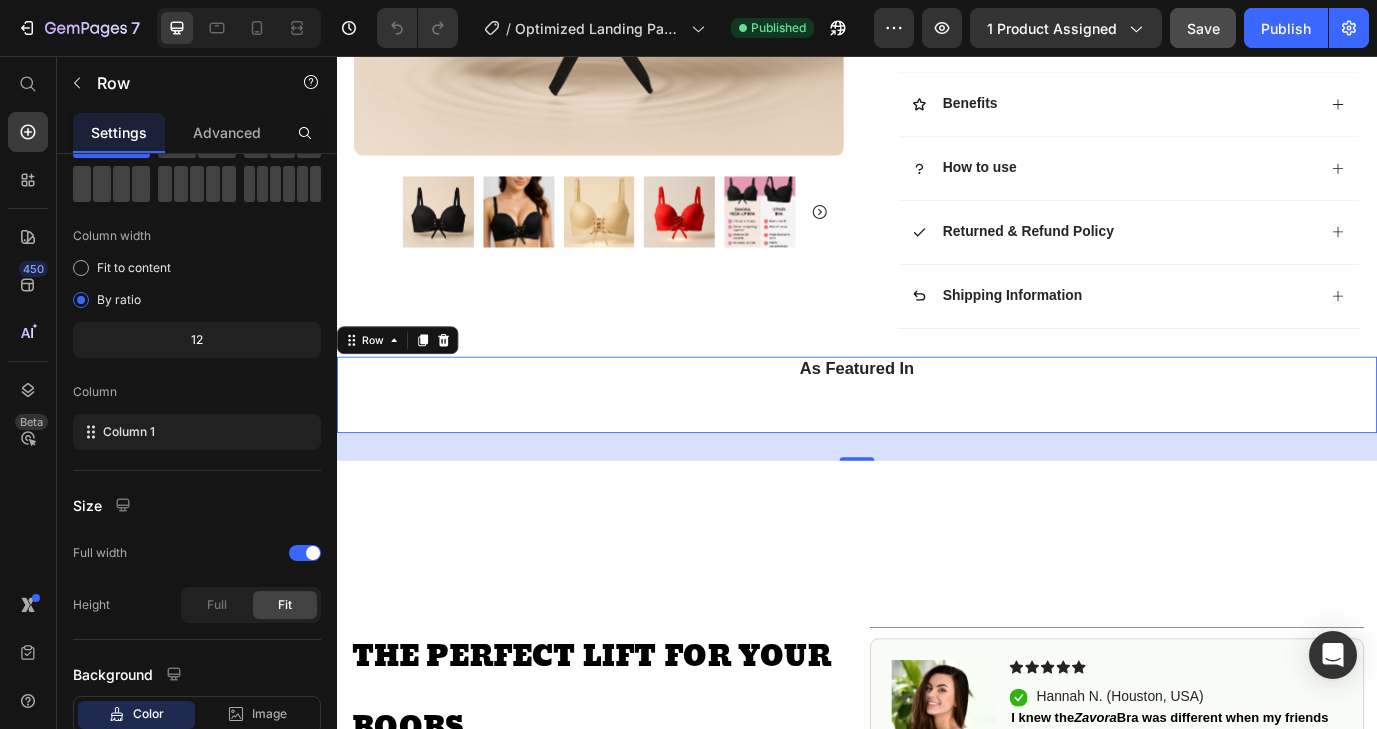 click on "As Featured In Heading Image Image Image Image Image Image Image Carousel" at bounding box center (937, 447) 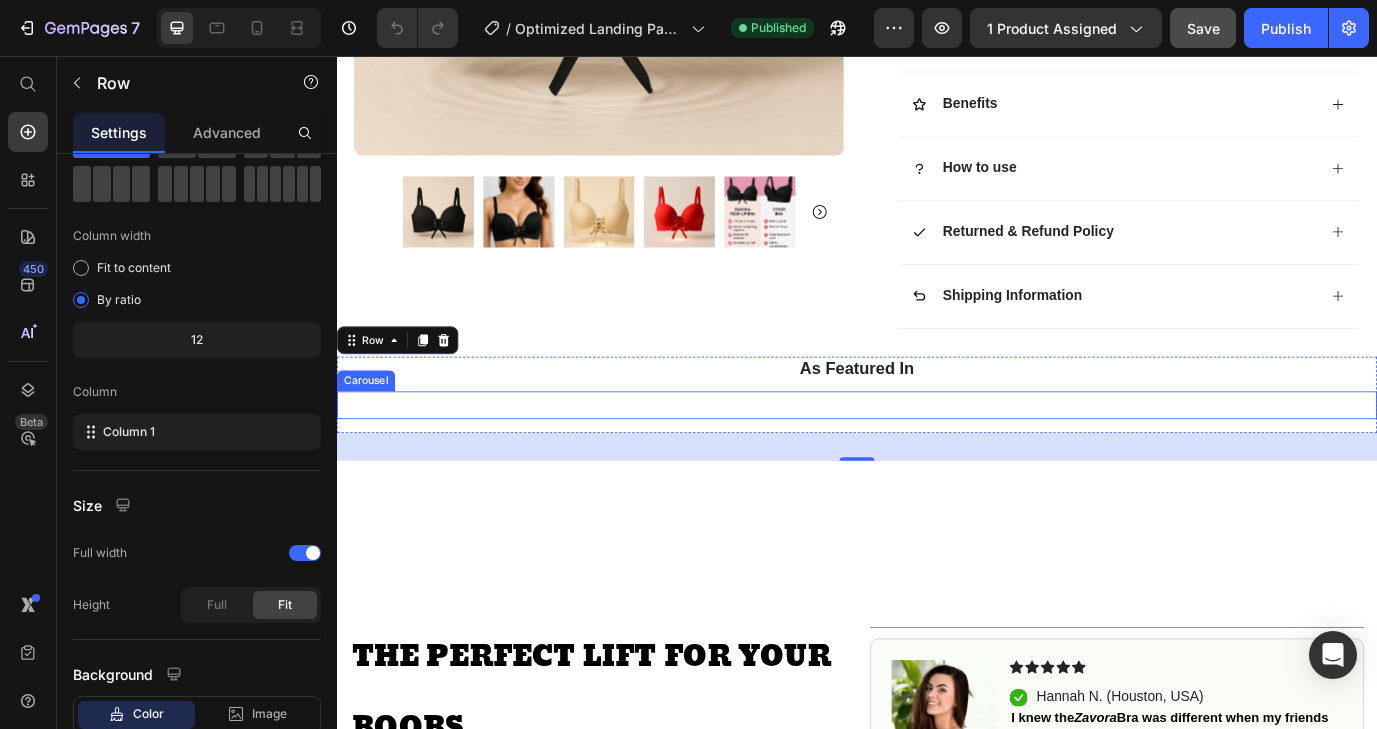 click on "Image Image Image Image Image Image Image" at bounding box center [937, 459] 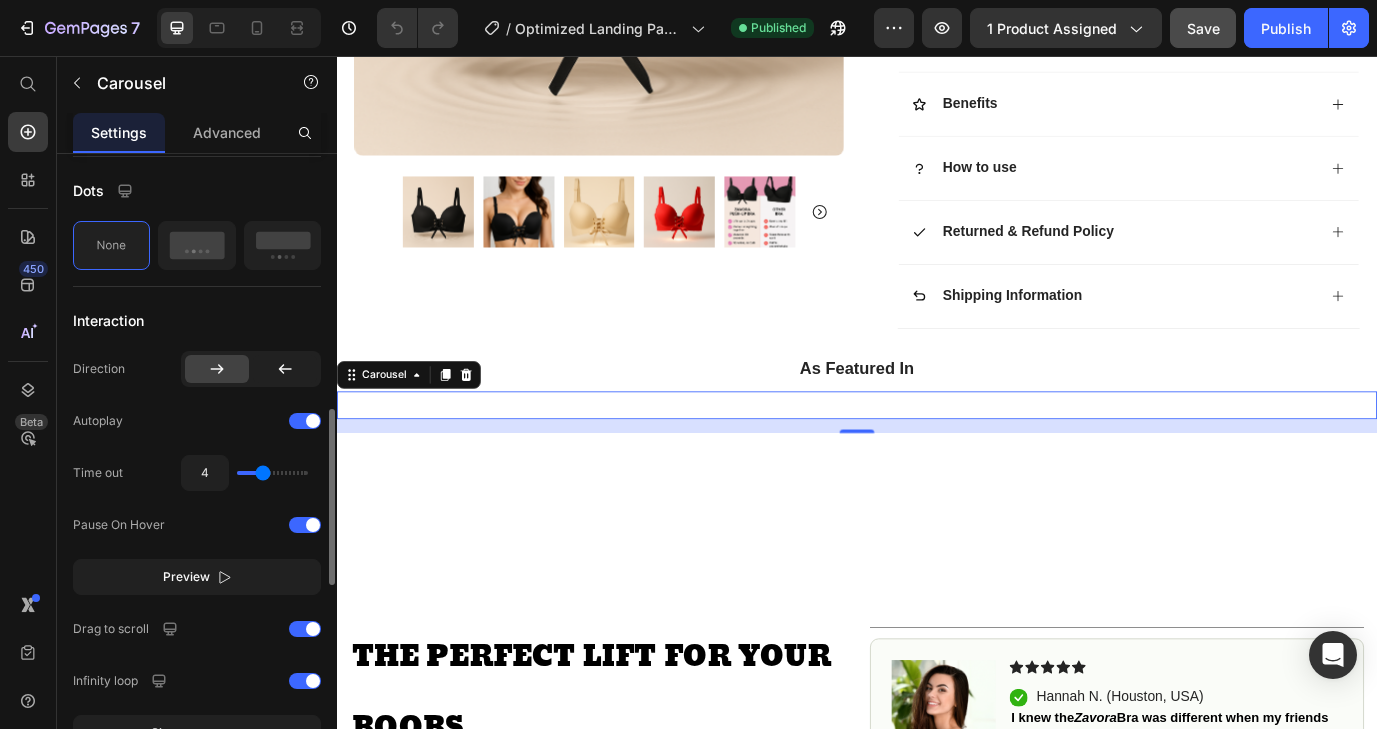 scroll, scrollTop: 914, scrollLeft: 0, axis: vertical 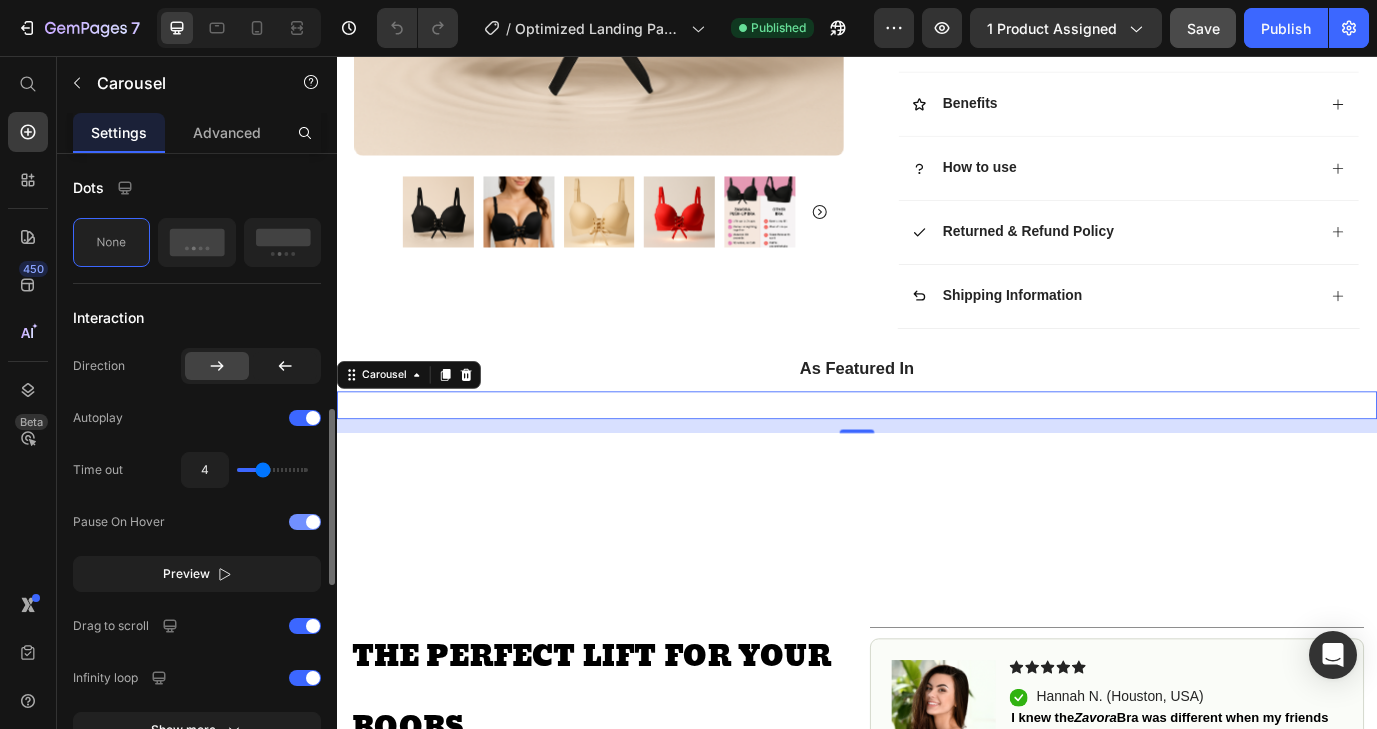 click at bounding box center (313, 522) 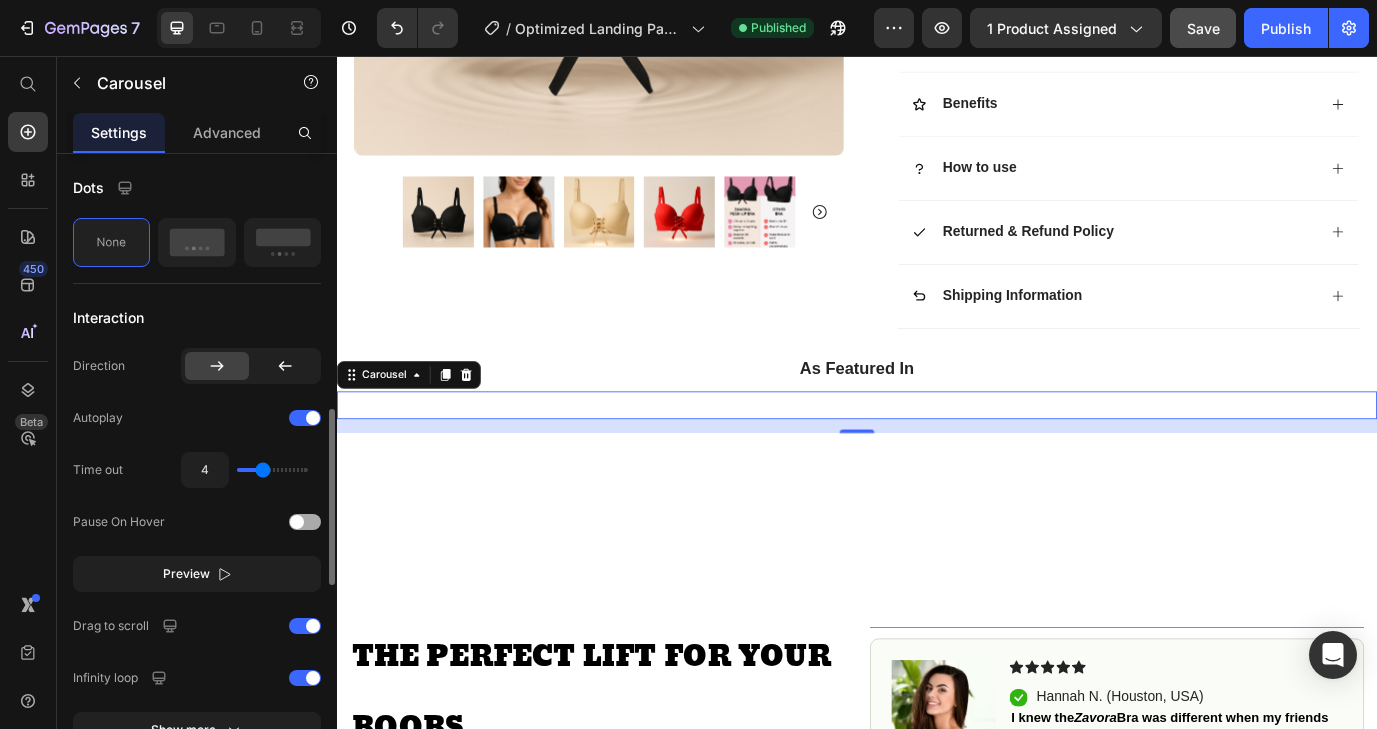 click at bounding box center [297, 522] 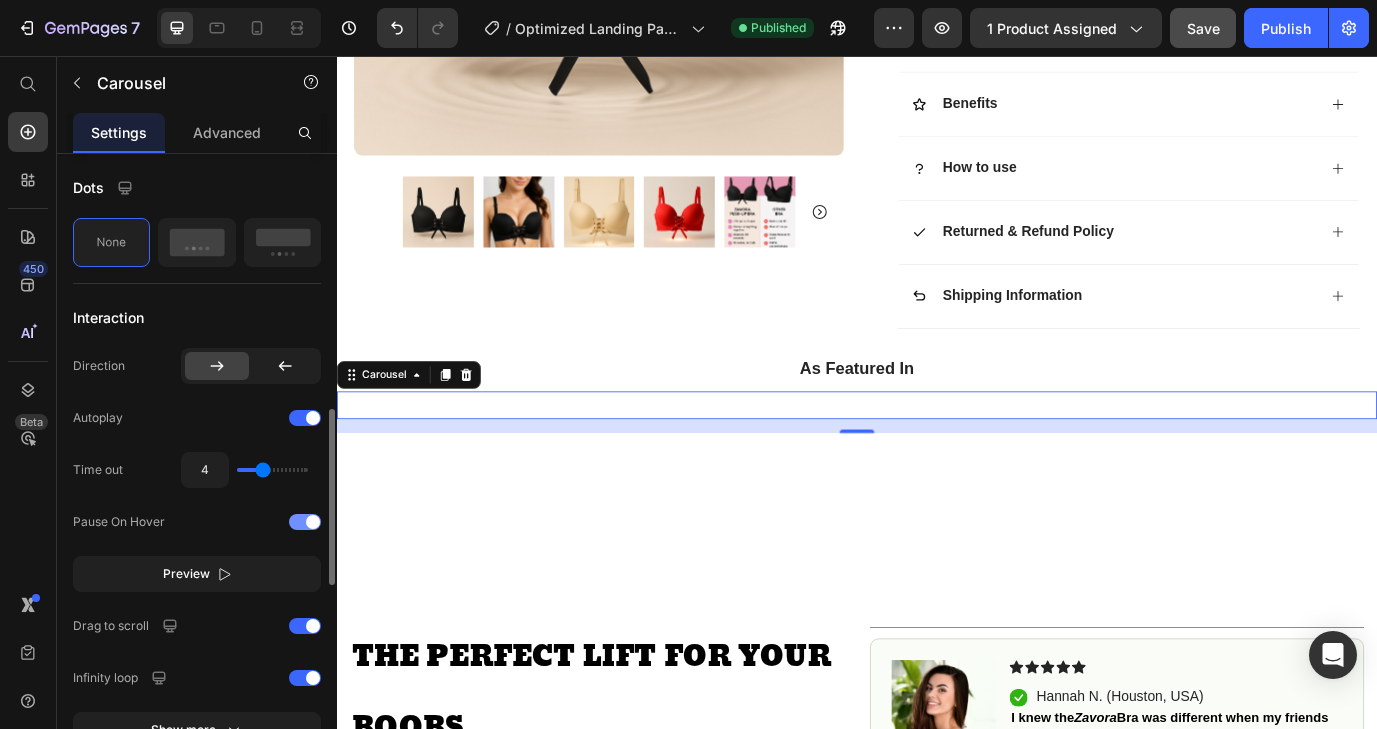 click at bounding box center (305, 522) 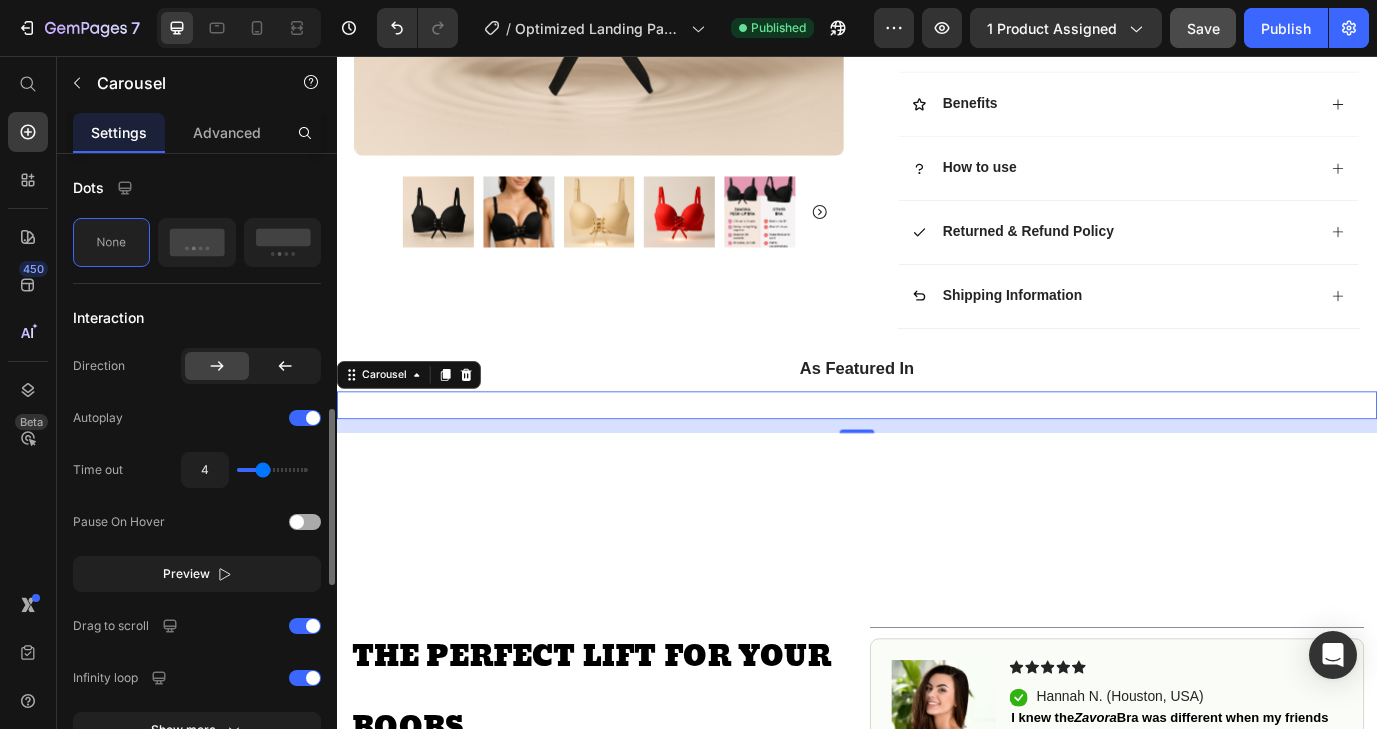 click at bounding box center [297, 522] 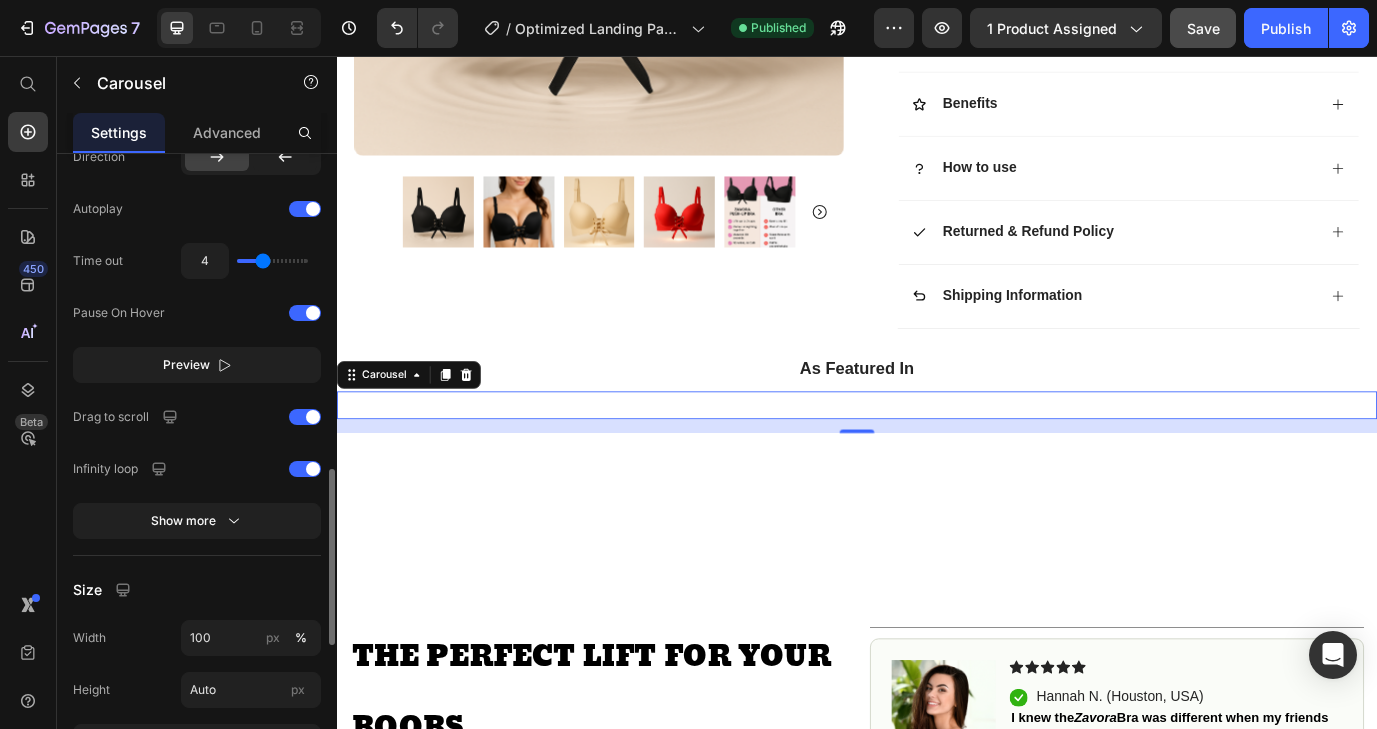 scroll, scrollTop: 1128, scrollLeft: 0, axis: vertical 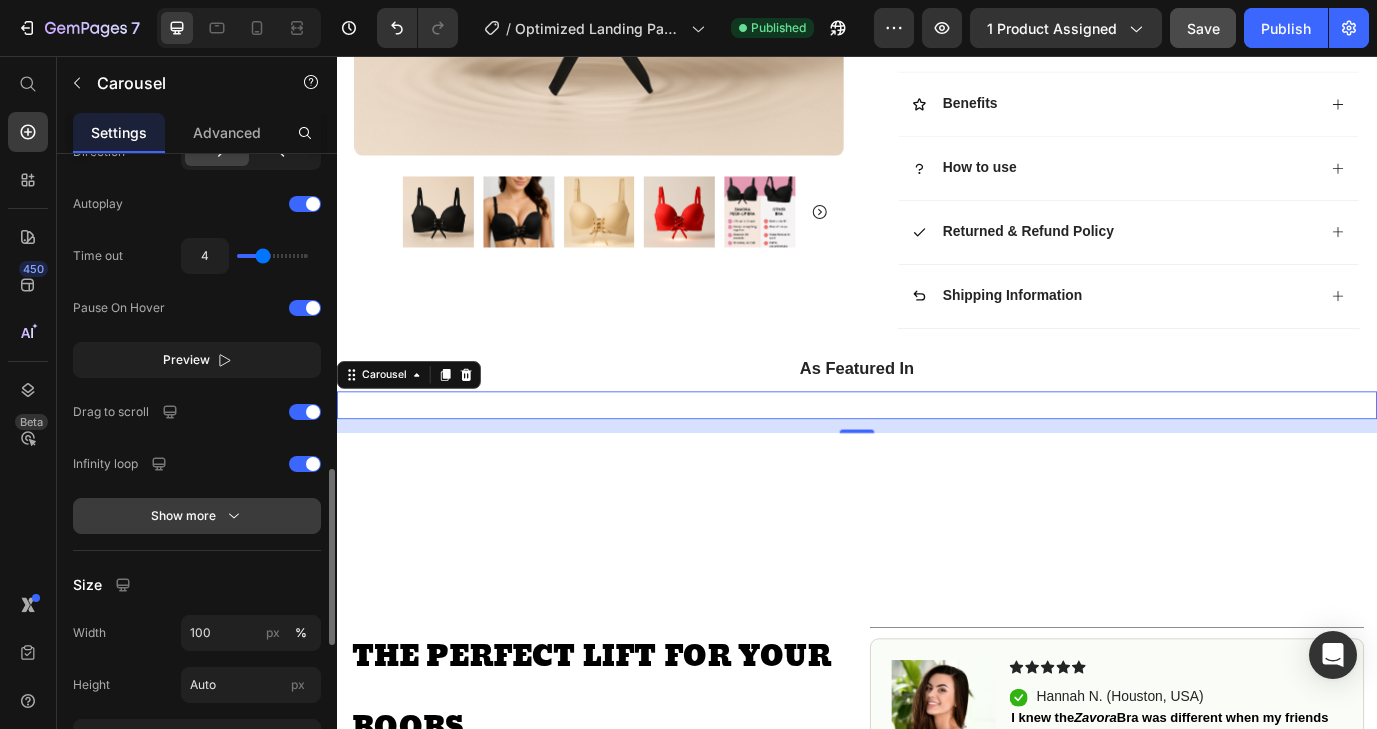 click on "Show more" at bounding box center (197, 516) 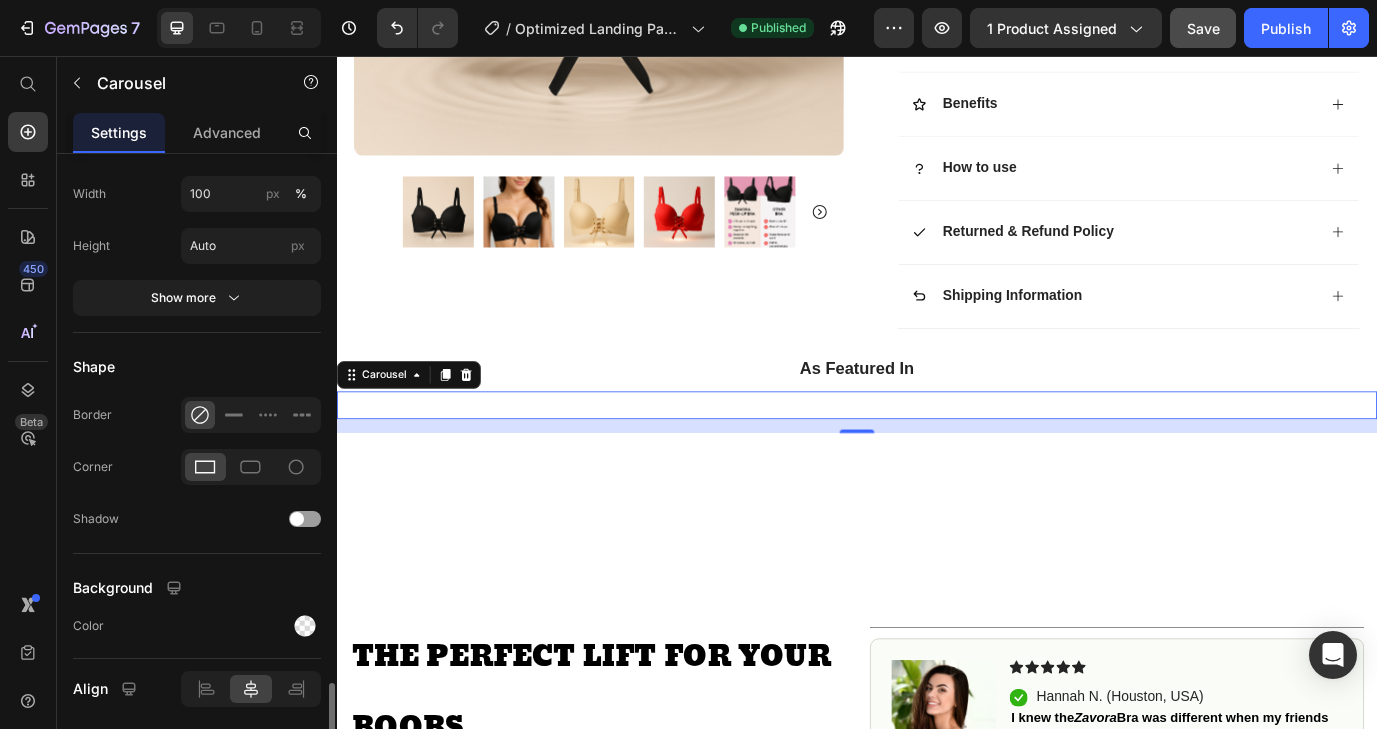 scroll, scrollTop: 1736, scrollLeft: 0, axis: vertical 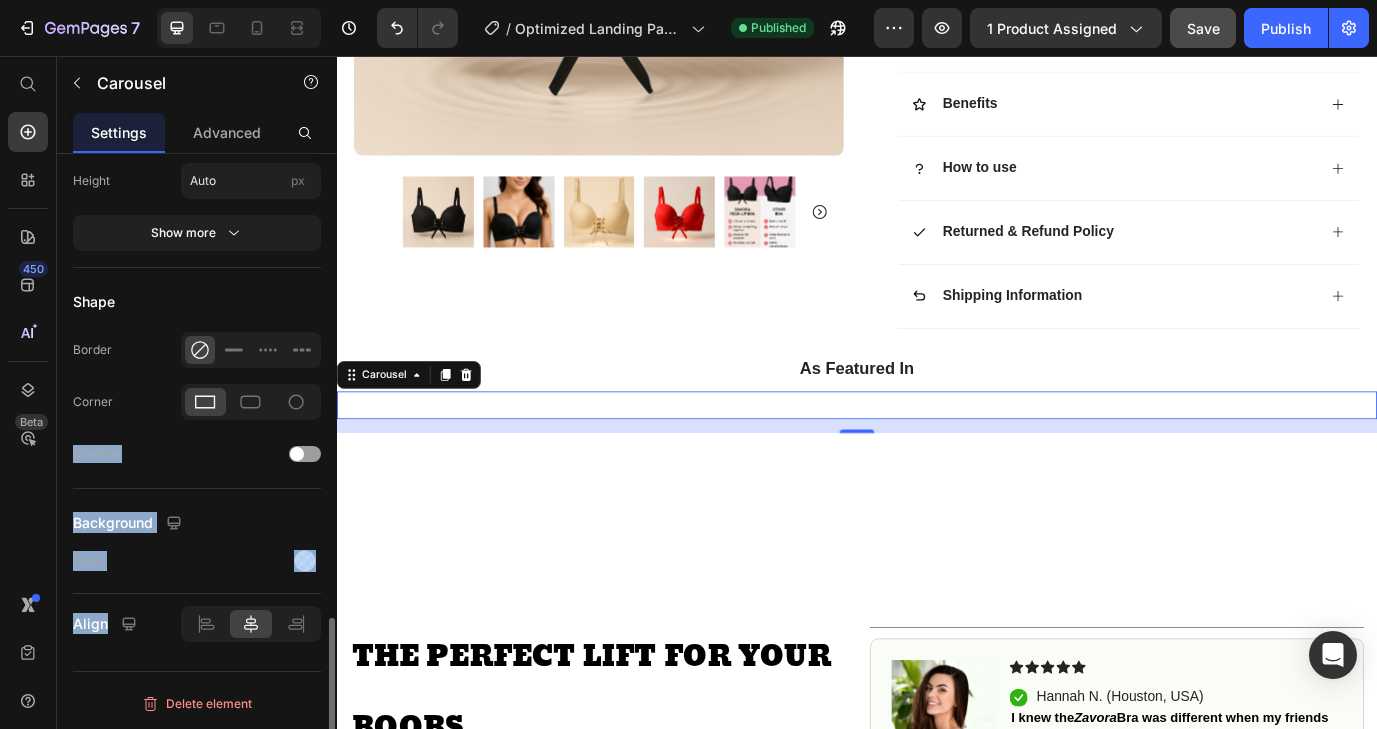 drag, startPoint x: 151, startPoint y: 641, endPoint x: 194, endPoint y: 406, distance: 238.90166 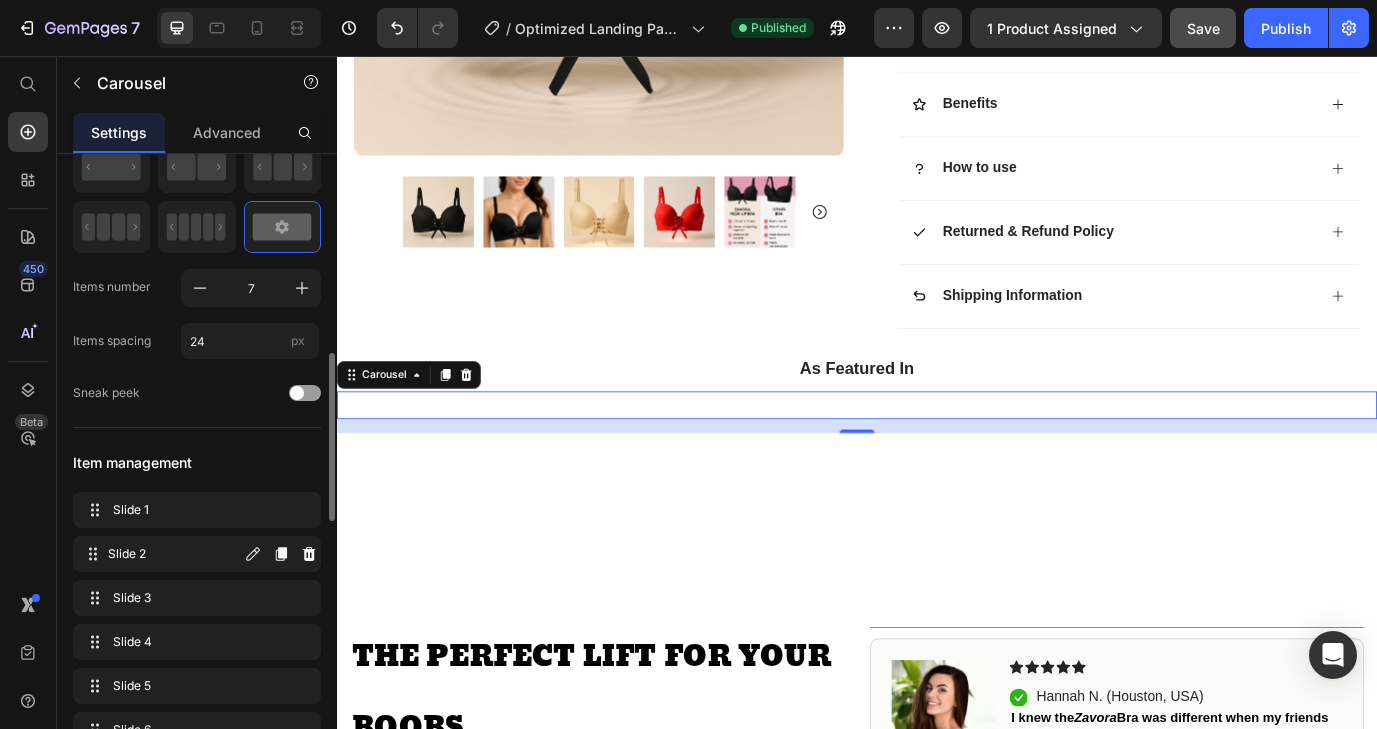scroll, scrollTop: 0, scrollLeft: 0, axis: both 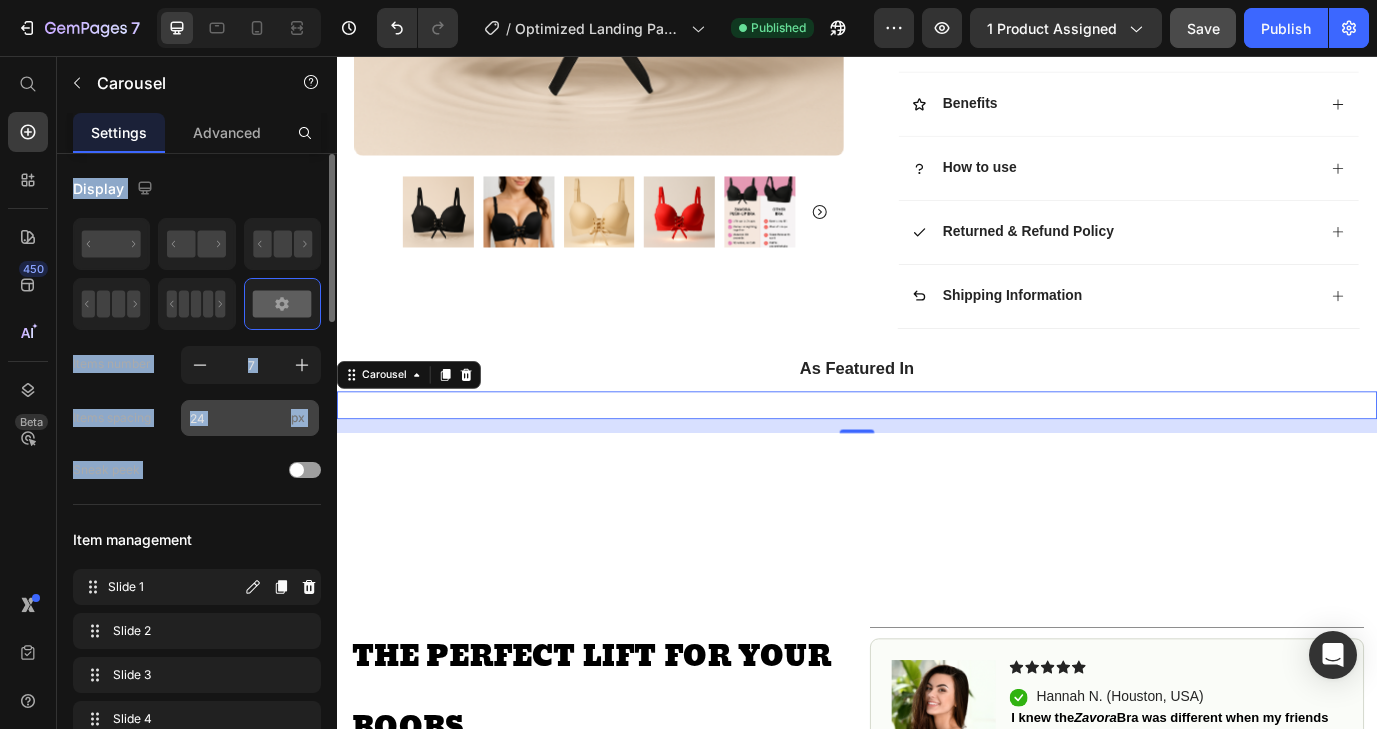 drag, startPoint x: 77, startPoint y: 184, endPoint x: 210, endPoint y: 429, distance: 278.7723 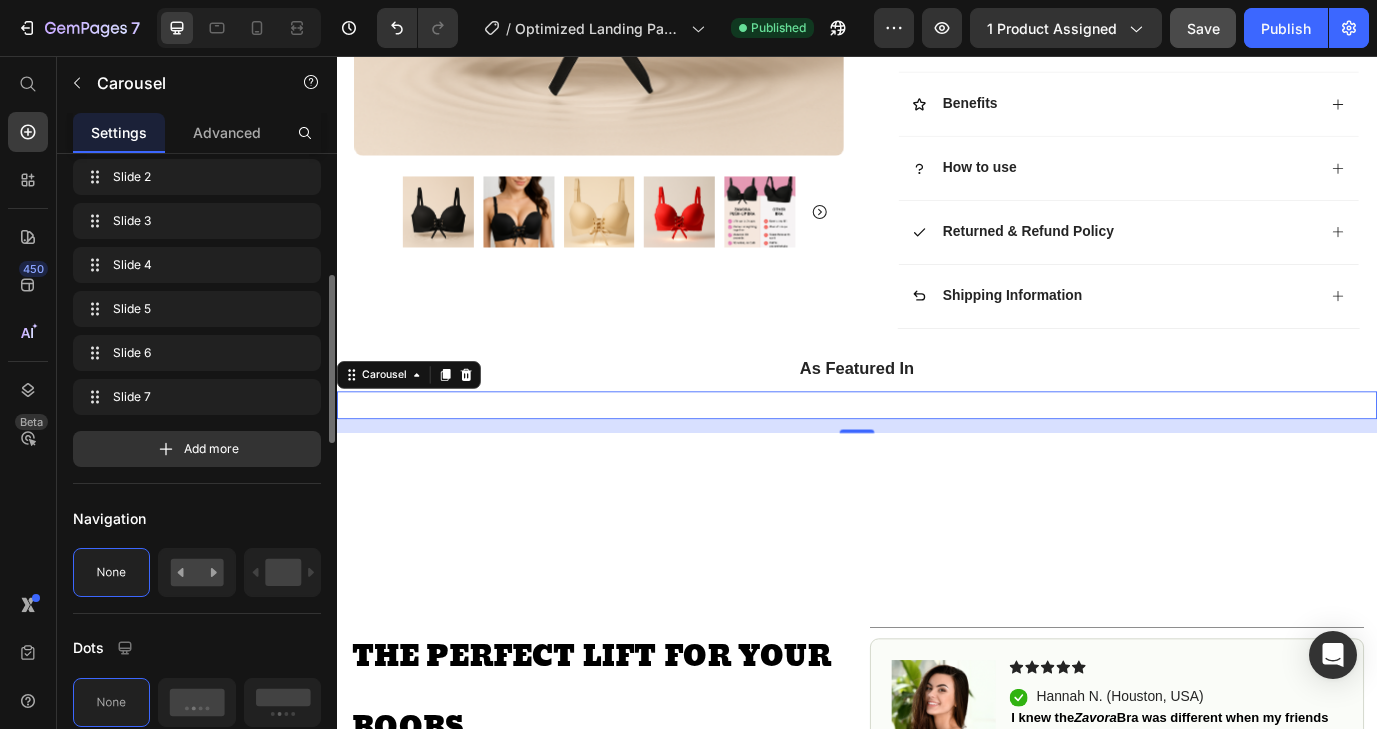 scroll, scrollTop: 459, scrollLeft: 0, axis: vertical 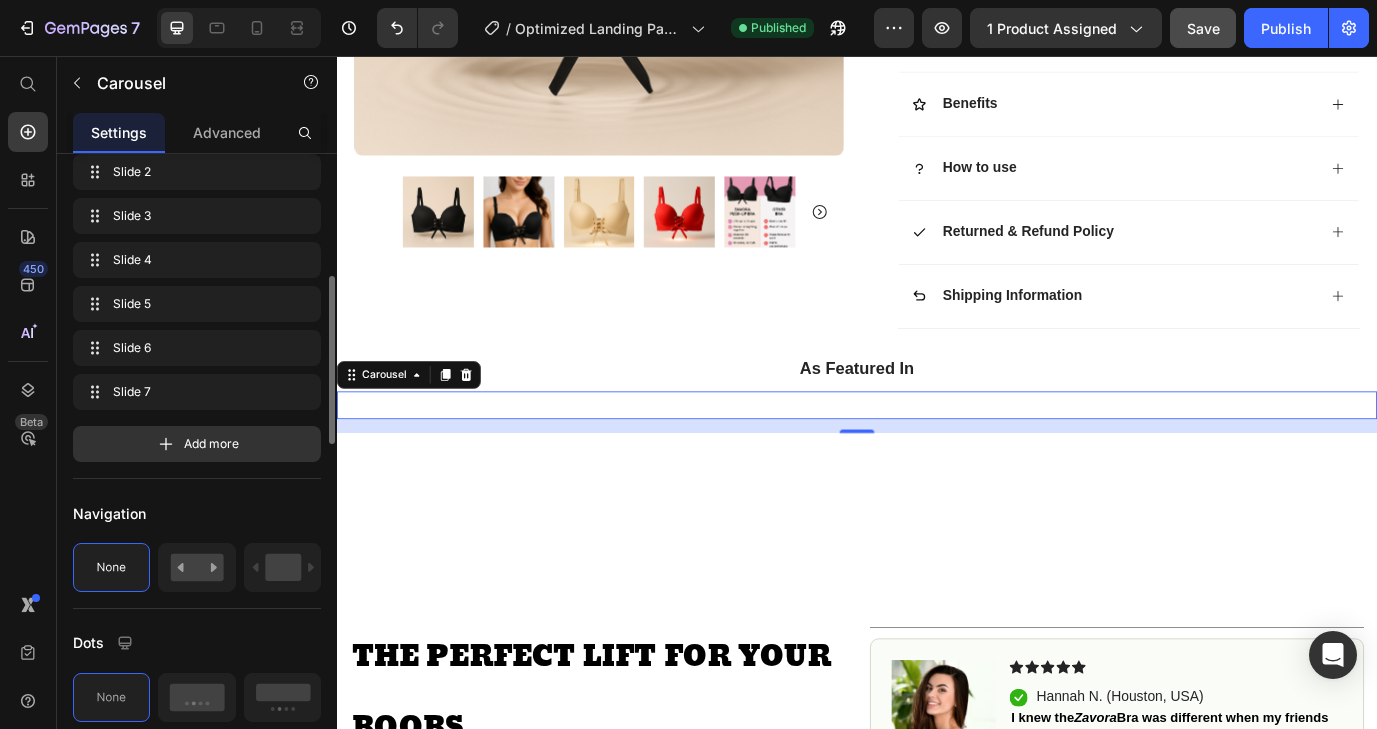 click on "Display  Items number  7 Items spacing 24 px Sneak peek Item management Slide 1 Slide 1 Slide 2 Slide 2 Slide 3 Slide 3 Slide 4 Slide 4 Slide 5 Slide 5 Slide 6 Slide 6 Slide 7 Slide 7 Add more Navigation Dots Interaction Direction
Autoplay Time out 4 Pause On Hover Preview Drag to scroll Infinity loop Slide speed 500 ms Animation Ease in Show less Size Width 100 px % Height Auto px Show more Shape Border Corner Shadow Background  Color  Align" at bounding box center [197, 829] 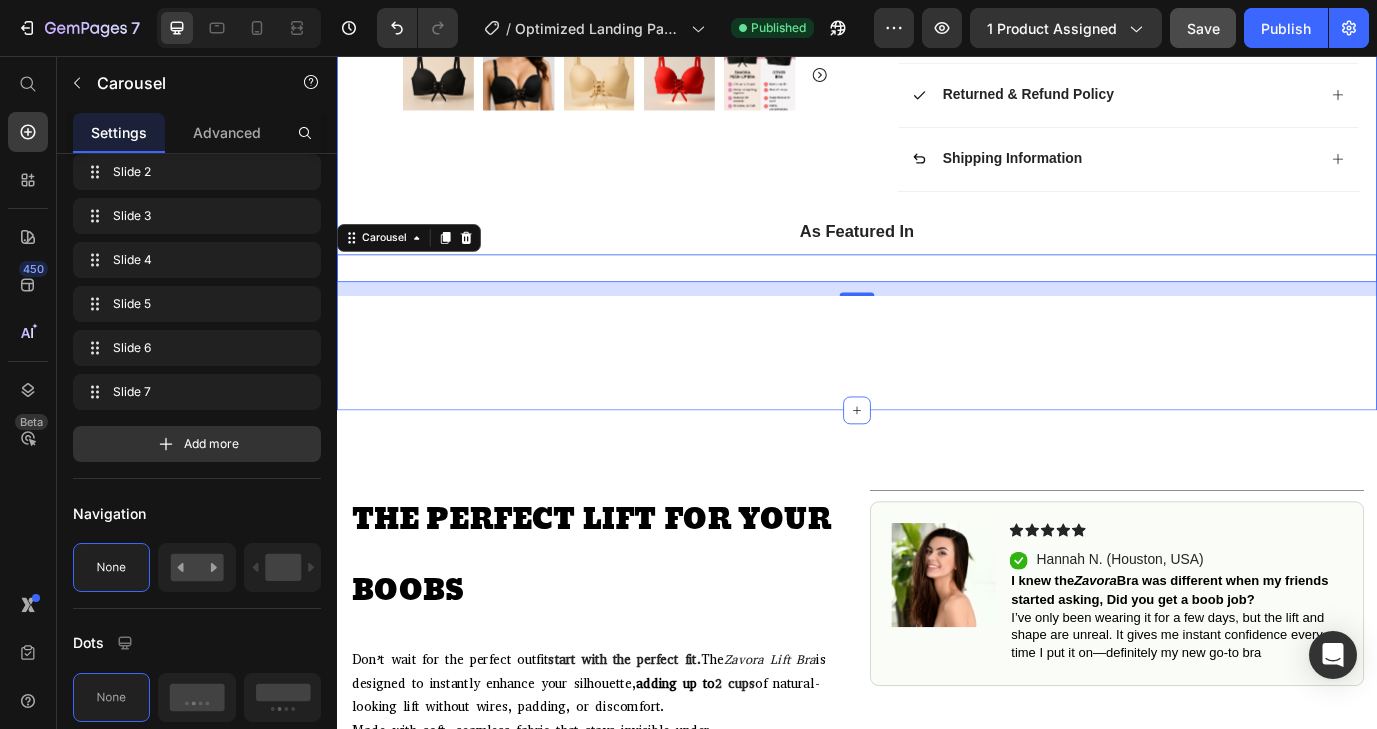 scroll, scrollTop: 1230, scrollLeft: 0, axis: vertical 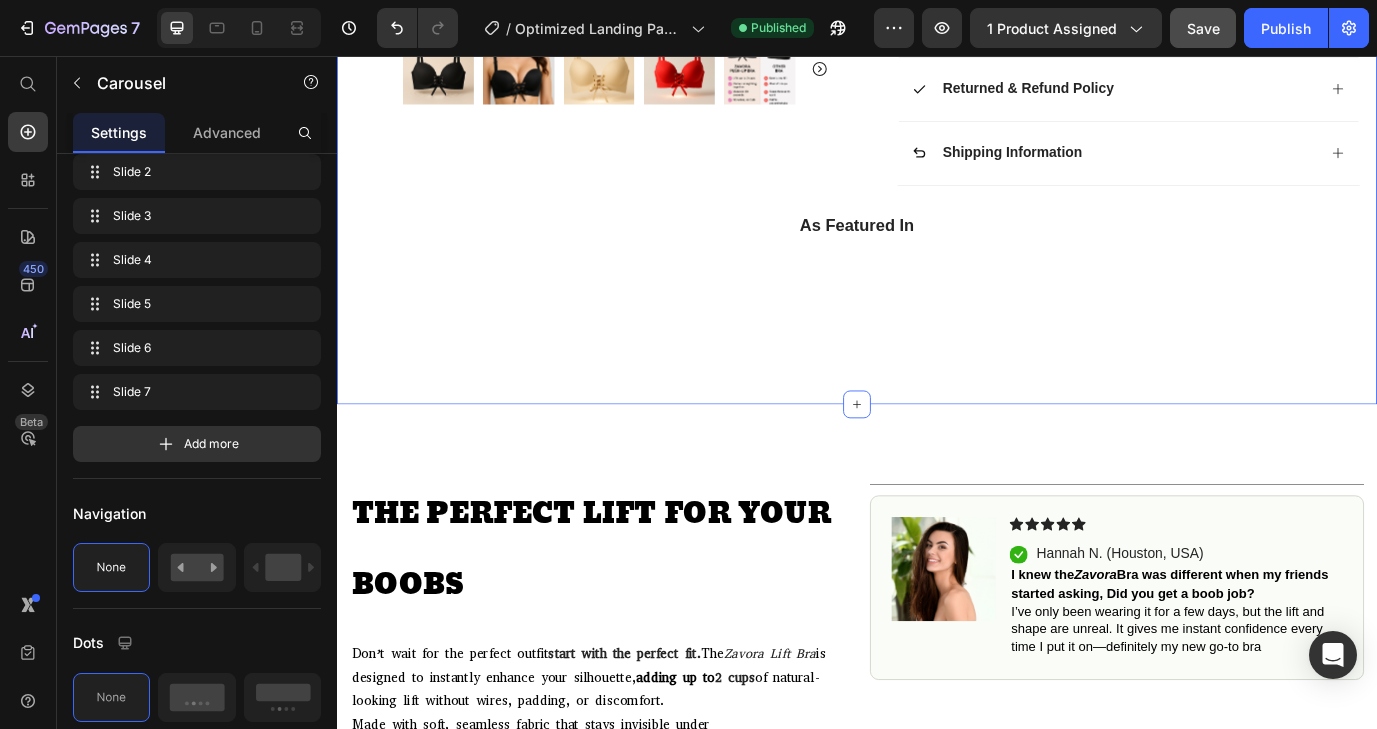 click on "Icon Free Shipping on orders $45+ Text Block Row
Icon 56,000+ Happy Customers Text Block Row Carousel Row
Product Images #1 Push-Up Bra of 2025 Text Block Row Icon Icon Icon Icon Icon Icon List 4.8  / 1,200+ Bought This Month  Text Block Row Adds up to 2 cups – no wires, no discomfort! Product Title
Instant Lift & Volume
No Wires. No Pain
Invisible Under Clothing
For All Ages Item List $59.99 Product Price $29.99 Product Price 50% OFF Discount Tag Row Color: Black Black Black Khaki Khaki Red Red Pink Pink Cup Size: 34B 34B 34B 34B 34C 34C 34C 36B 36B 36B 36C 36C 36C 38B 38B 38B 38C 38C 38C 40C 40C 40C 42C 42C 42C Product Variants & Swatches                Title Line Sold out Twice - Limited Stock Available‼️ Text Block Text Block Row add to cart Add to Cart
Icon Free Shipping on orders $50+ Text Block
Icon 60-Day MoneyBack Guarantee! Text Block
Icon" at bounding box center [937, -338] 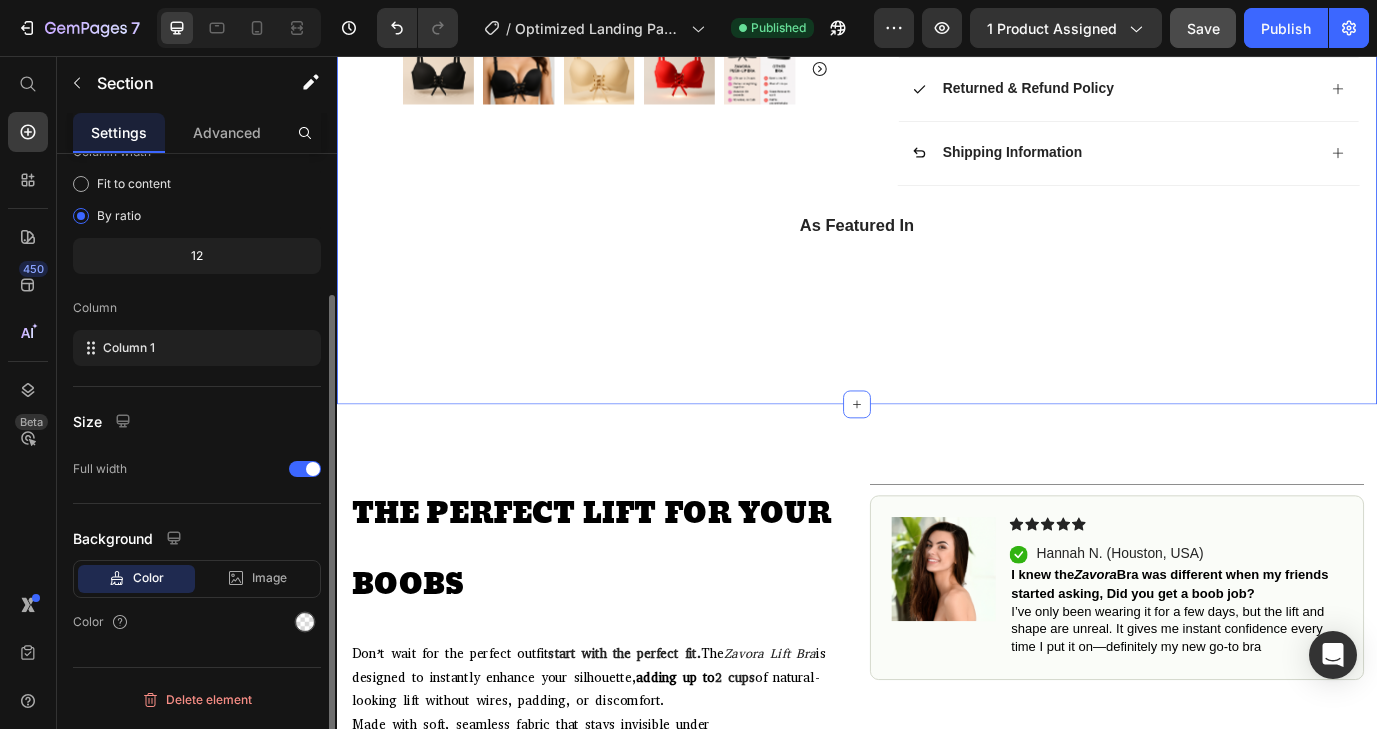 scroll, scrollTop: 0, scrollLeft: 0, axis: both 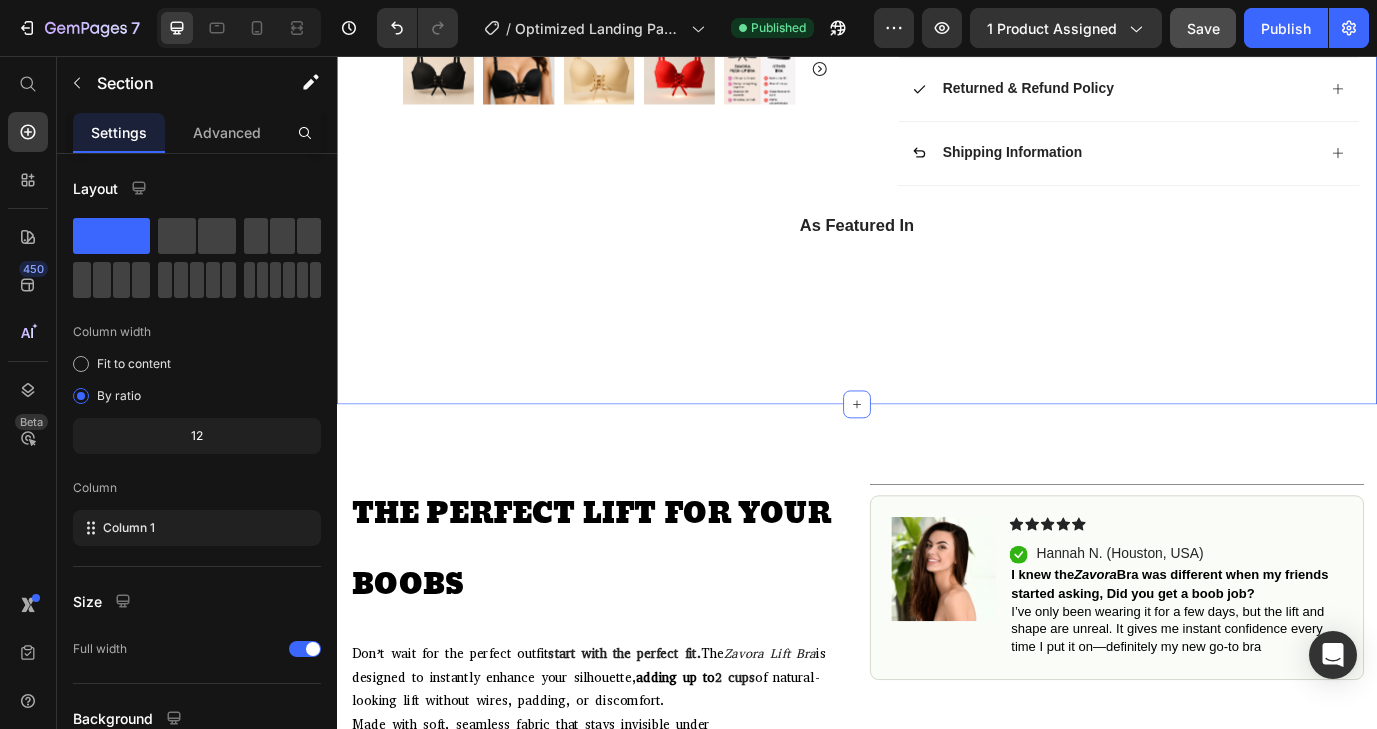 click on "Icon Free Shipping on orders $45+ Text Block Row
Icon 56,000+ Happy Customers Text Block Row Carousel Row
Product Images #1 Push-Up Bra of 2025 Text Block Row Icon Icon Icon Icon Icon Icon List 4.8  / 1,200+ Bought This Month  Text Block Row Adds up to 2 cups – no wires, no discomfort! Product Title
Instant Lift & Volume
No Wires. No Pain
Invisible Under Clothing
For All Ages Item List $59.99 Product Price $29.99 Product Price 50% OFF Discount Tag Row Color: Black Black Black Khaki Khaki Red Red Pink Pink Cup Size: 34B 34B 34B 34B 34C 34C 34C 36B 36B 36B 36C 36C 36C 38B 38B 38B 38C 38C 38C 40C 40C 40C 42C 42C 42C Product Variants & Swatches                Title Line Sold out Twice - Limited Stock Available‼️ Text Block Text Block Row add to cart Add to Cart
Icon Free Shipping on orders $50+ Text Block
Icon 60-Day MoneyBack Guarantee! Text Block
Icon" at bounding box center [937, -338] 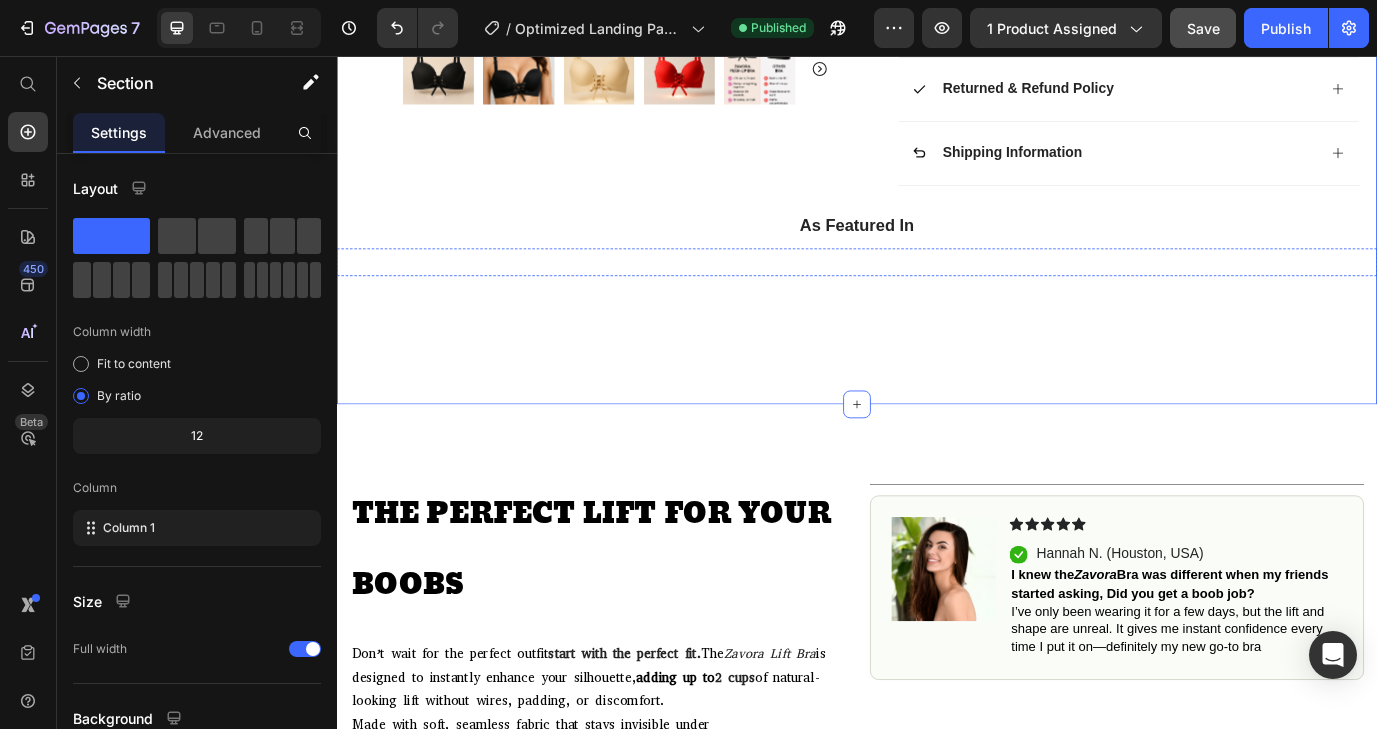 click at bounding box center [762, 294] 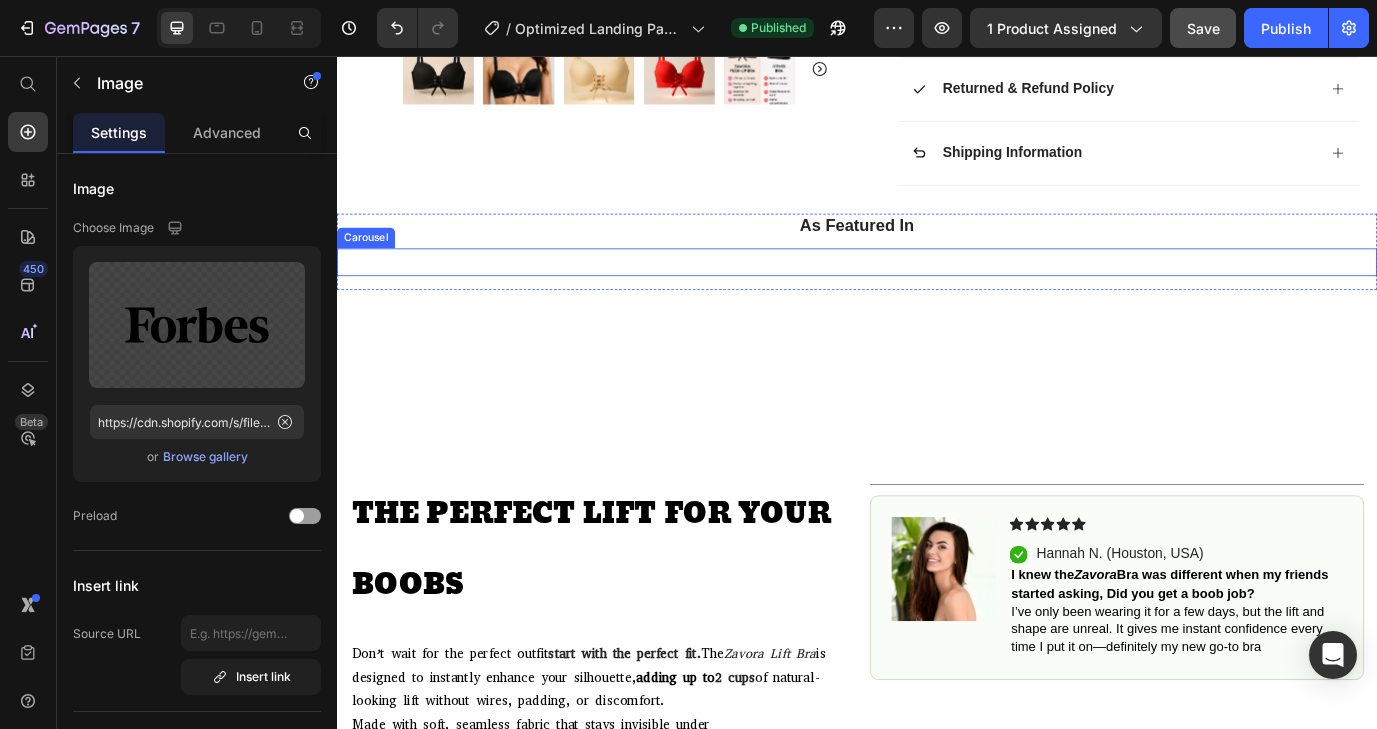 click on "Image Image Image   0 Image Image Image Image" at bounding box center (937, 294) 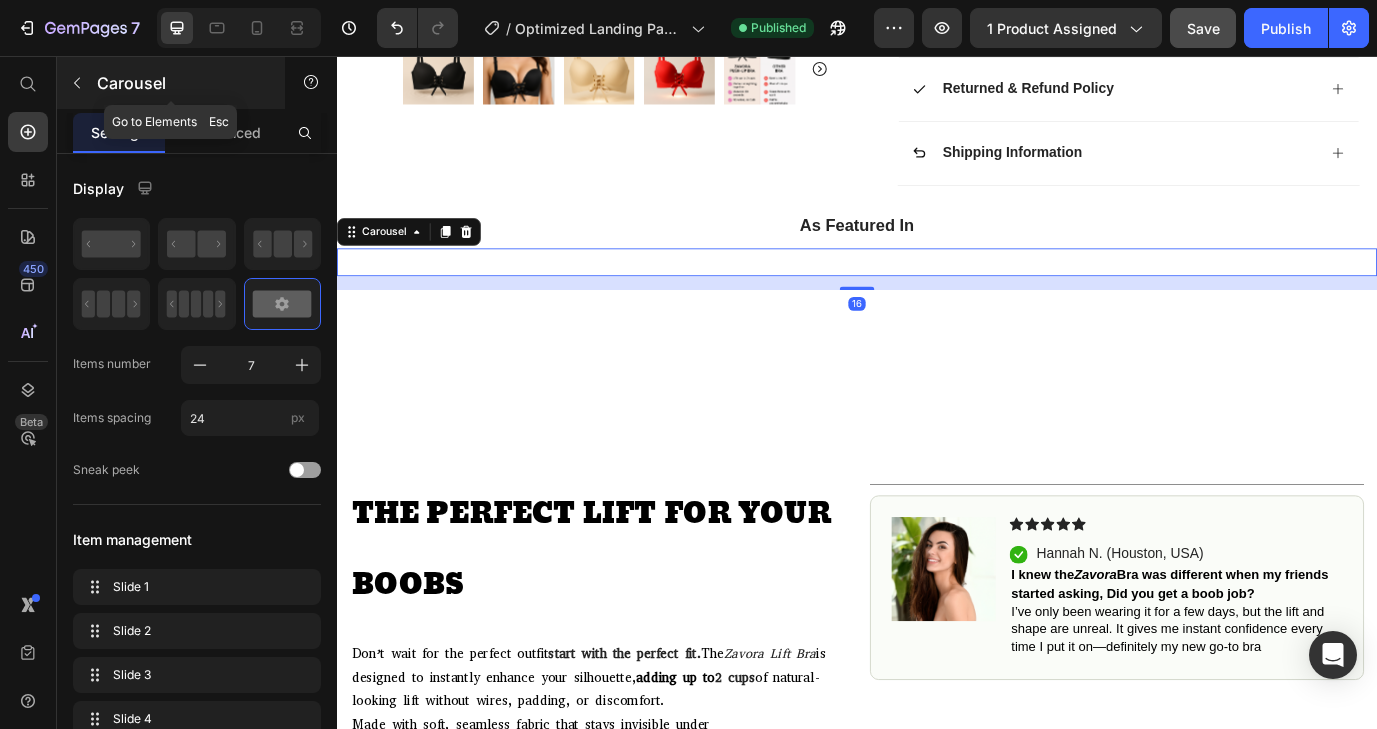 click 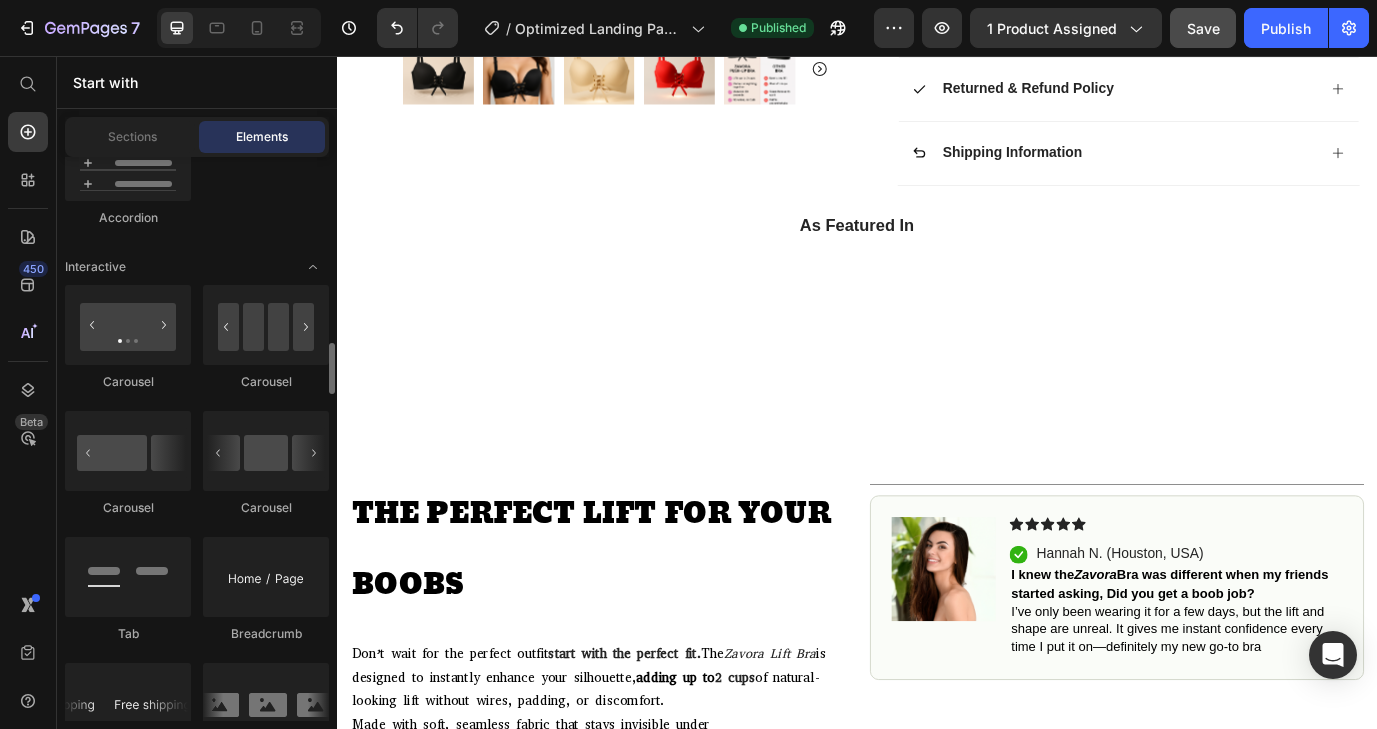scroll, scrollTop: 2046, scrollLeft: 0, axis: vertical 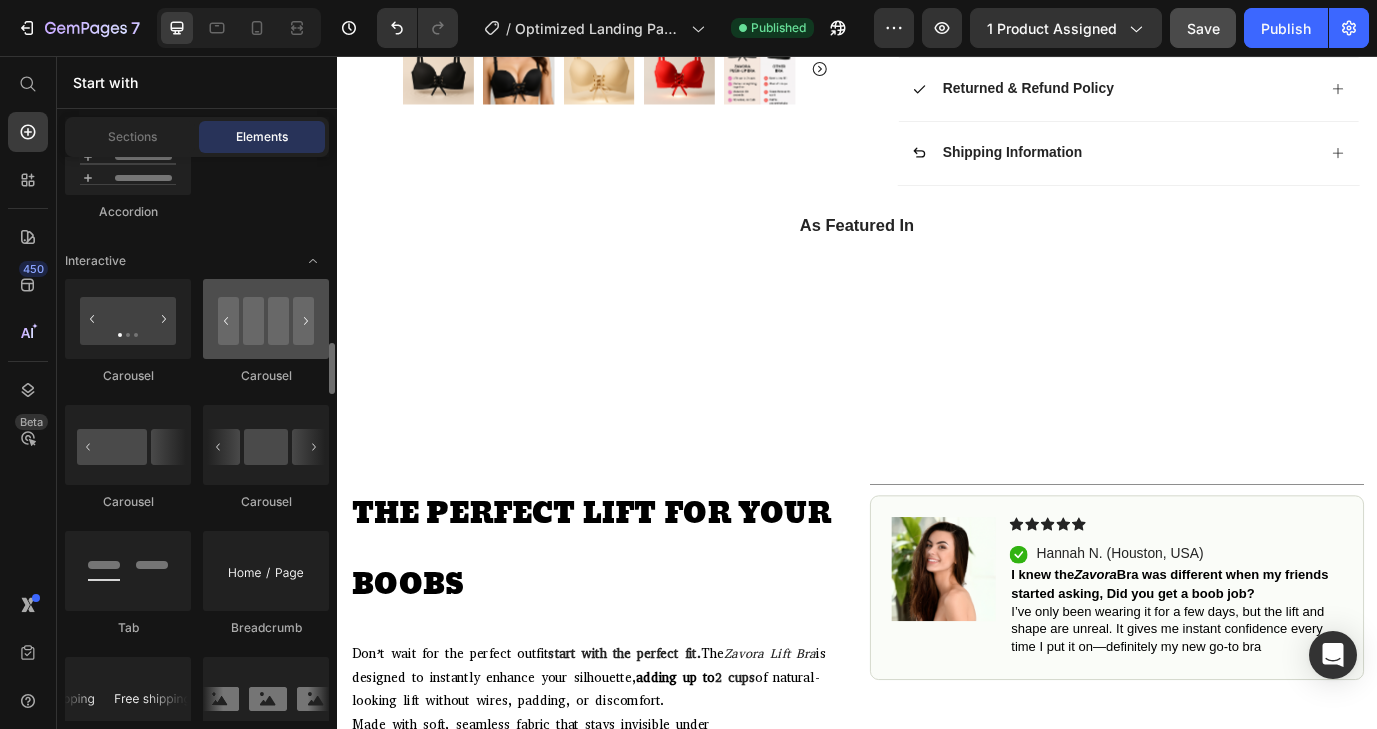 click at bounding box center (266, 319) 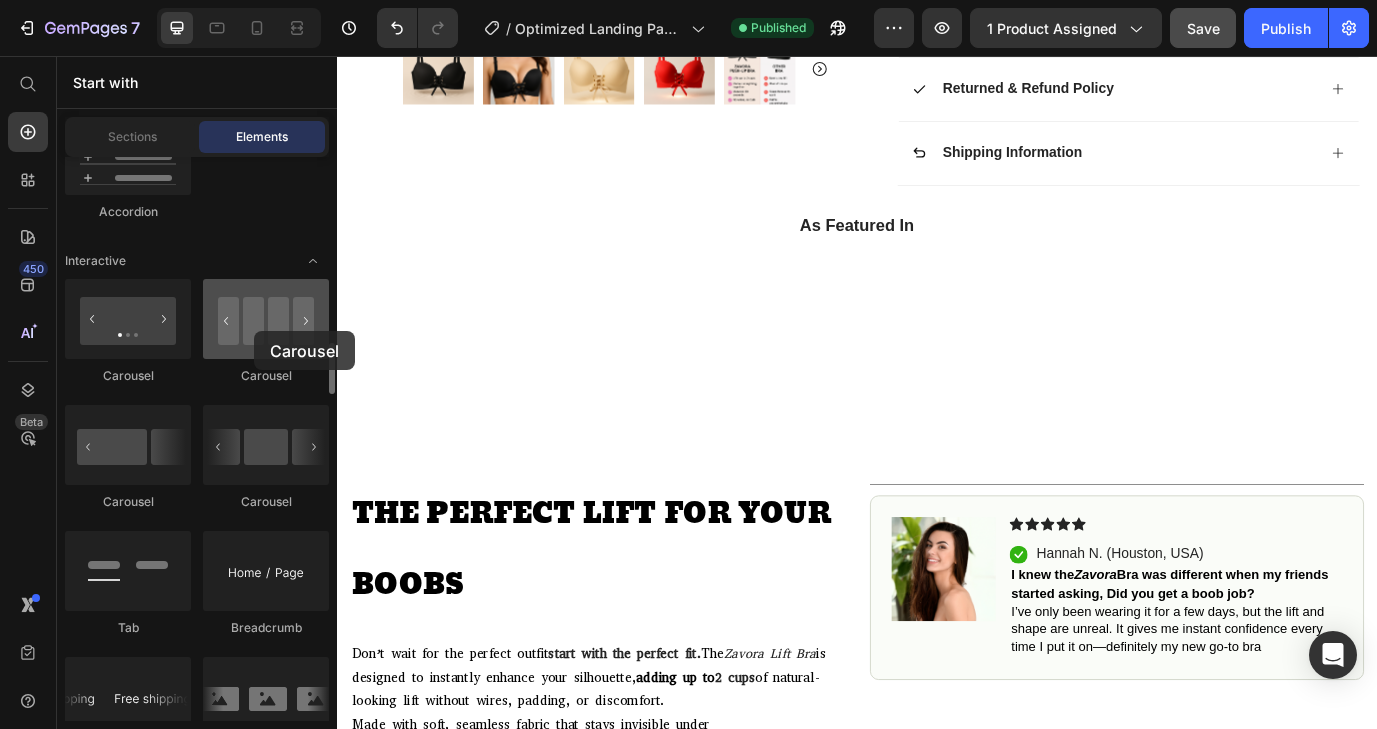 click at bounding box center [266, 319] 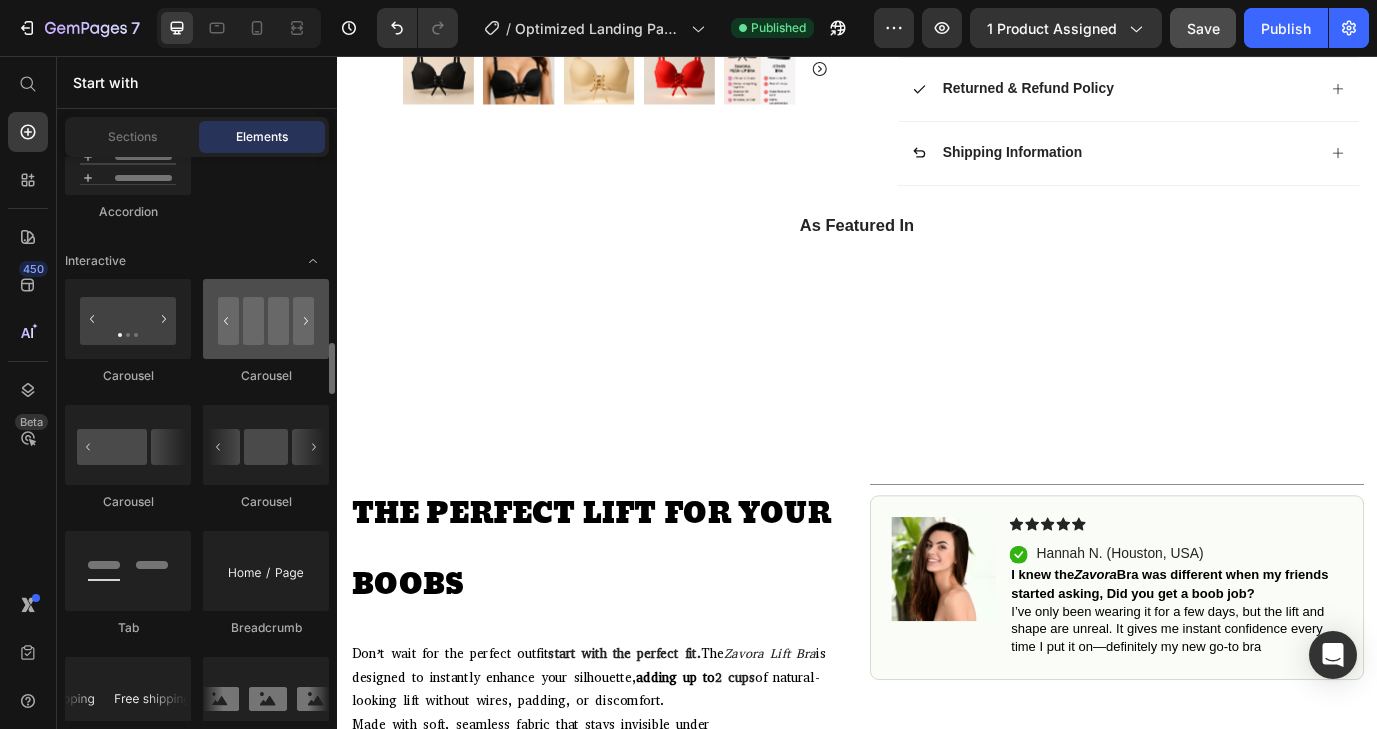click at bounding box center (266, 319) 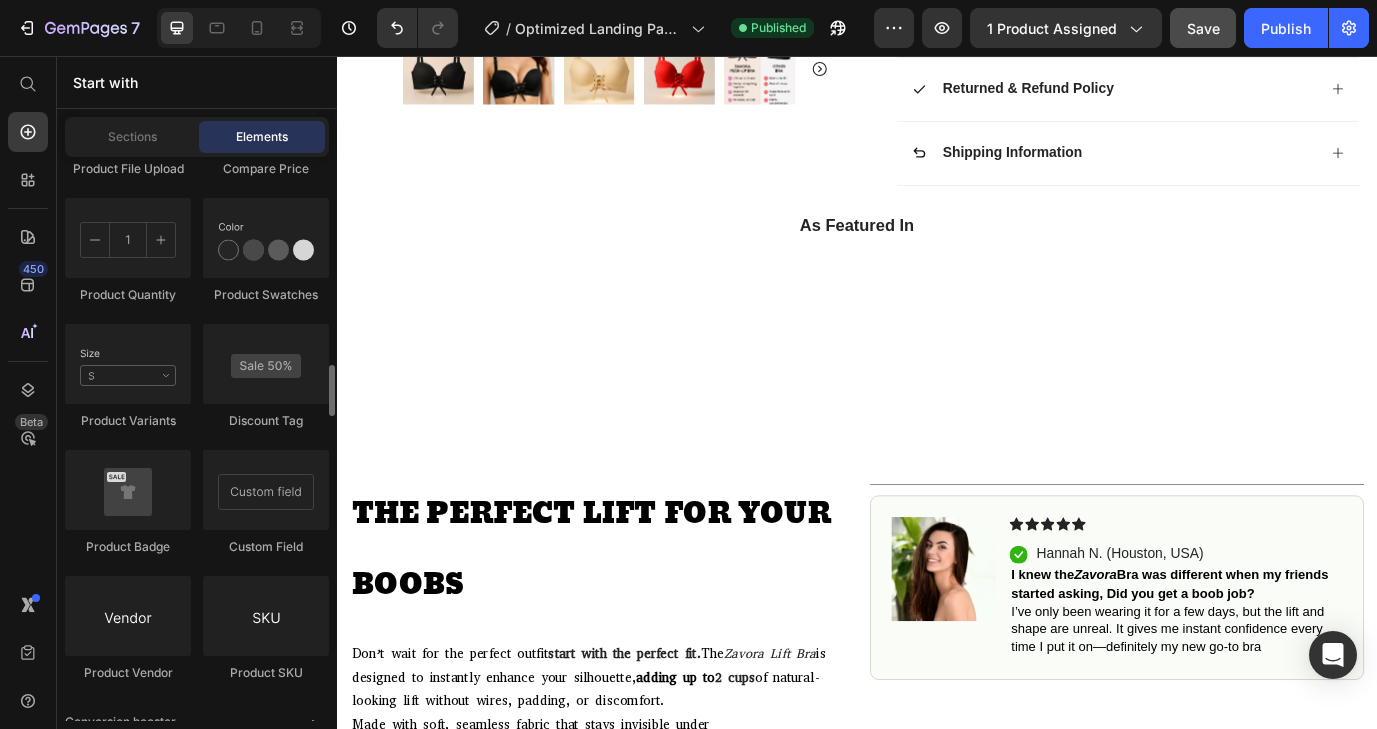 scroll, scrollTop: 3700, scrollLeft: 0, axis: vertical 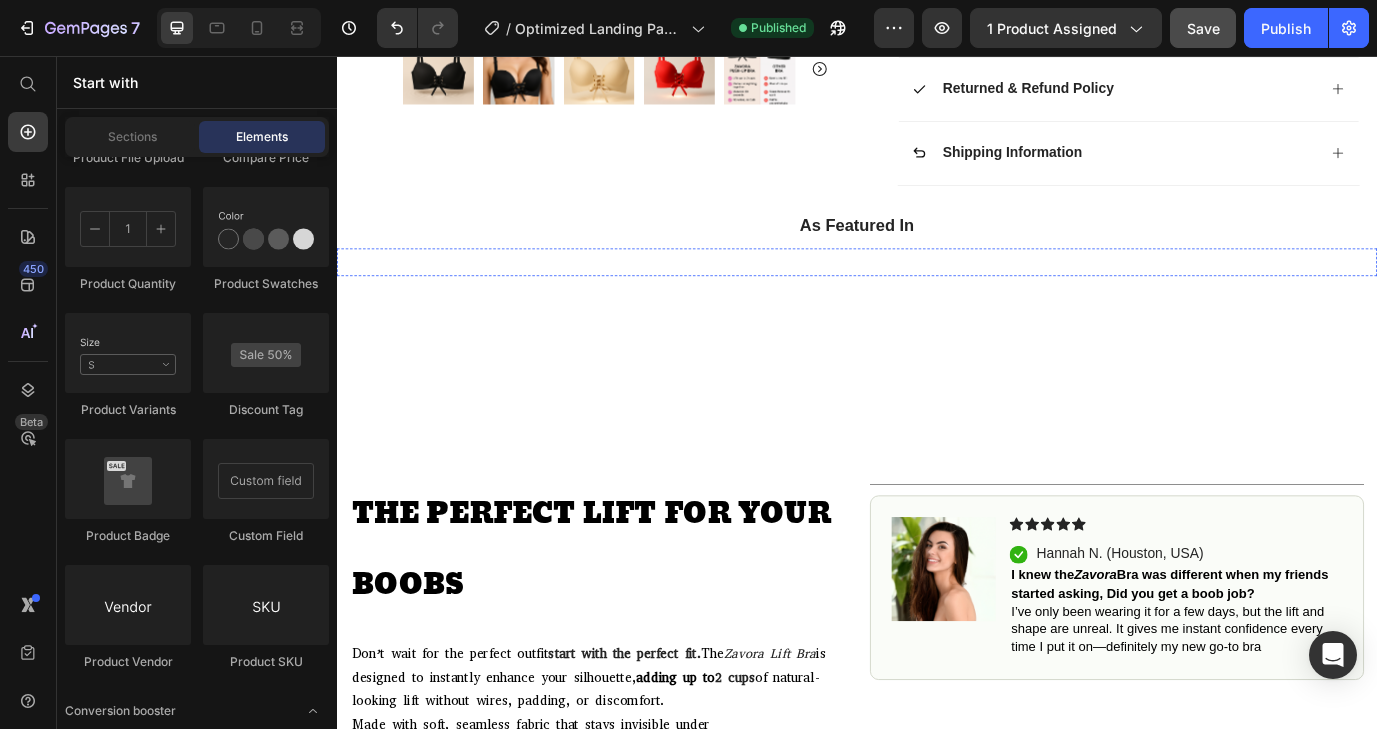 click at bounding box center (587, 294) 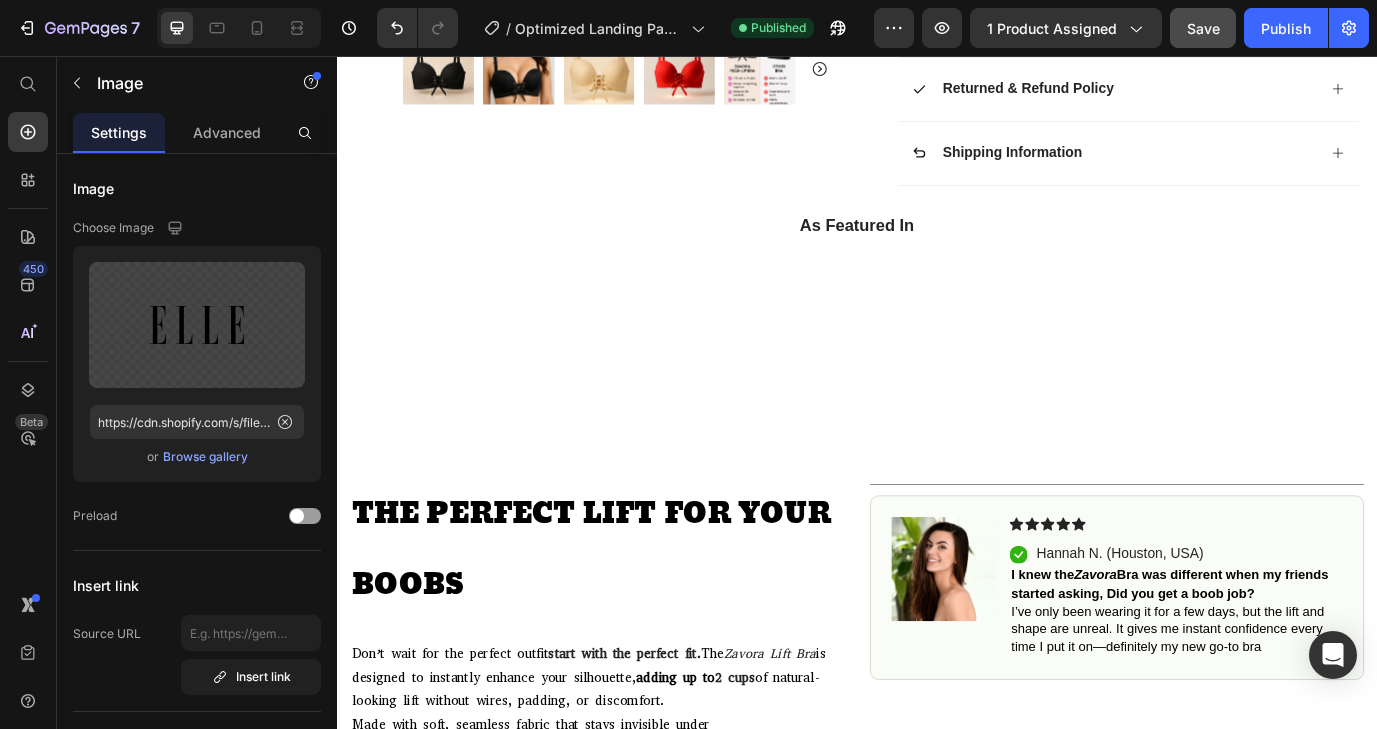 click on "Image Image   0 Image Image Image Image Image" at bounding box center (937, 294) 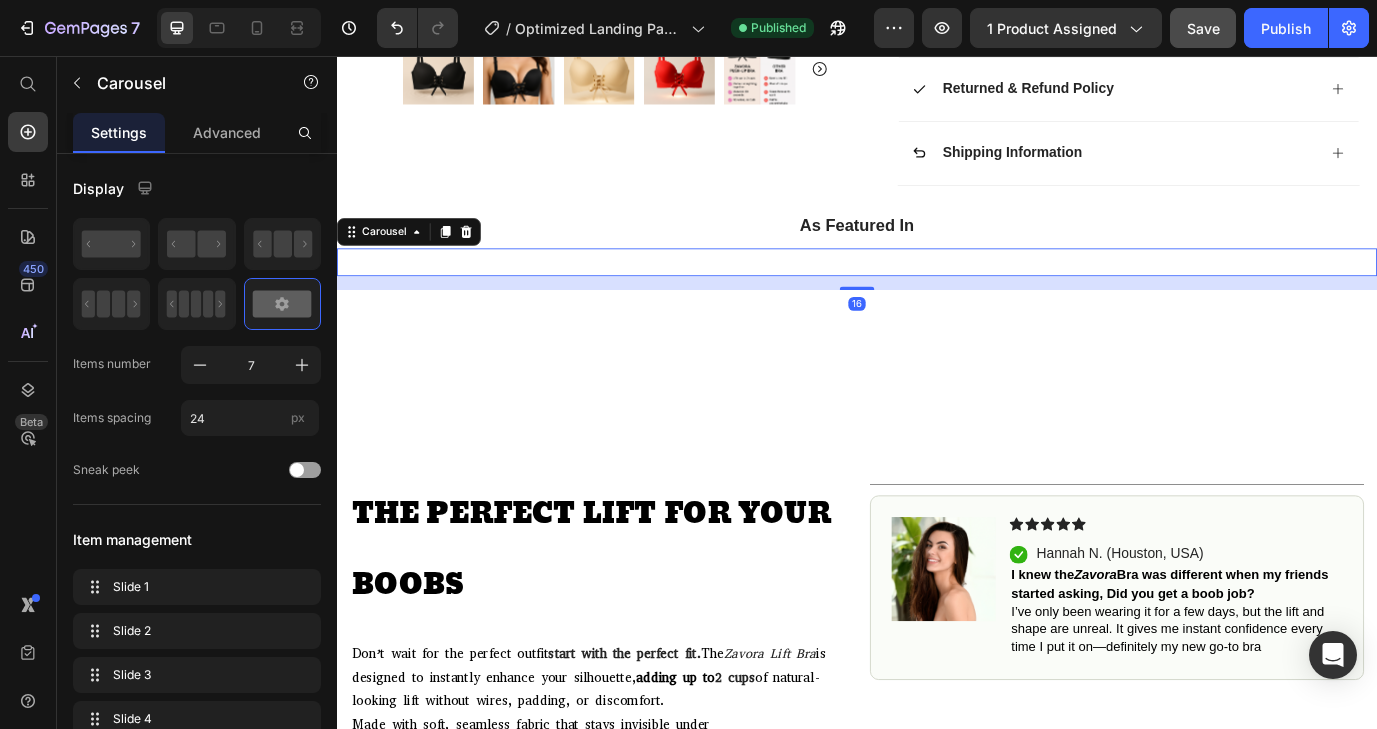 click at bounding box center (587, 294) 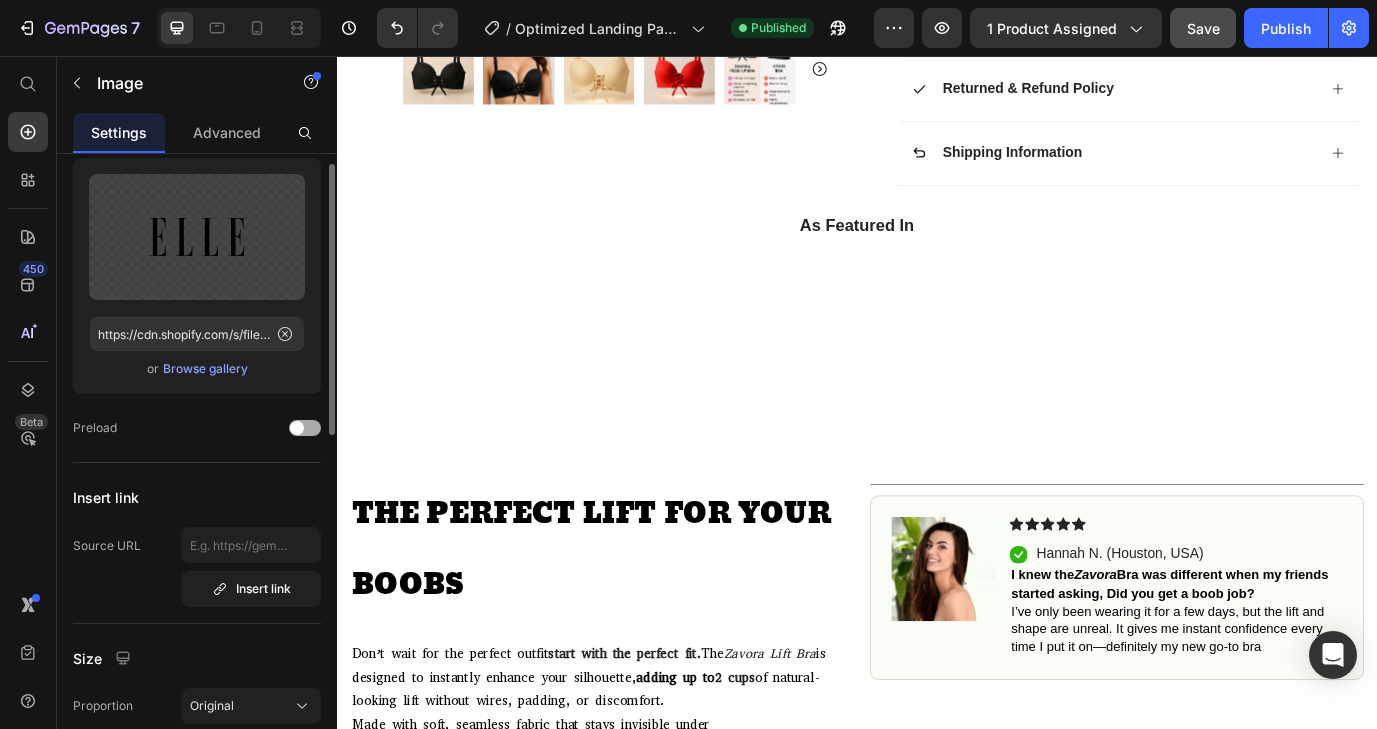 scroll, scrollTop: 97, scrollLeft: 0, axis: vertical 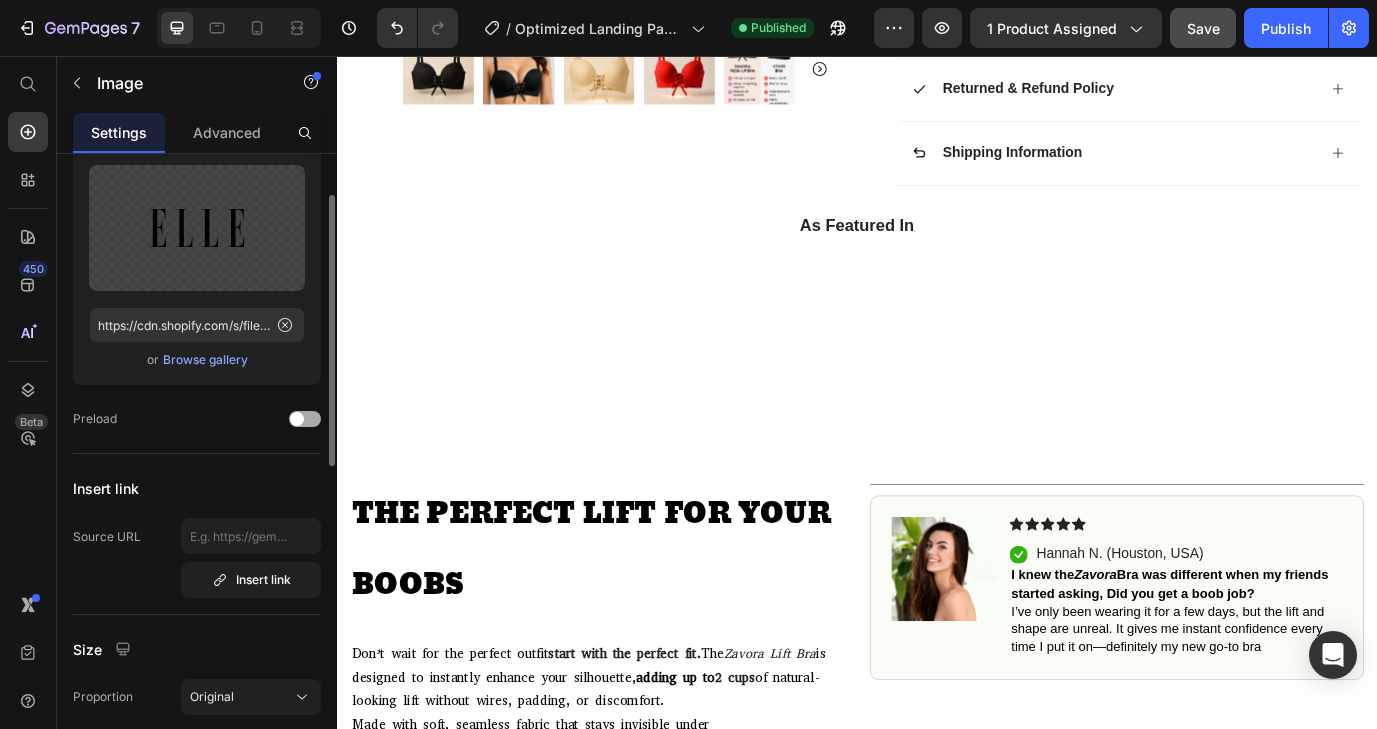 click at bounding box center (297, 419) 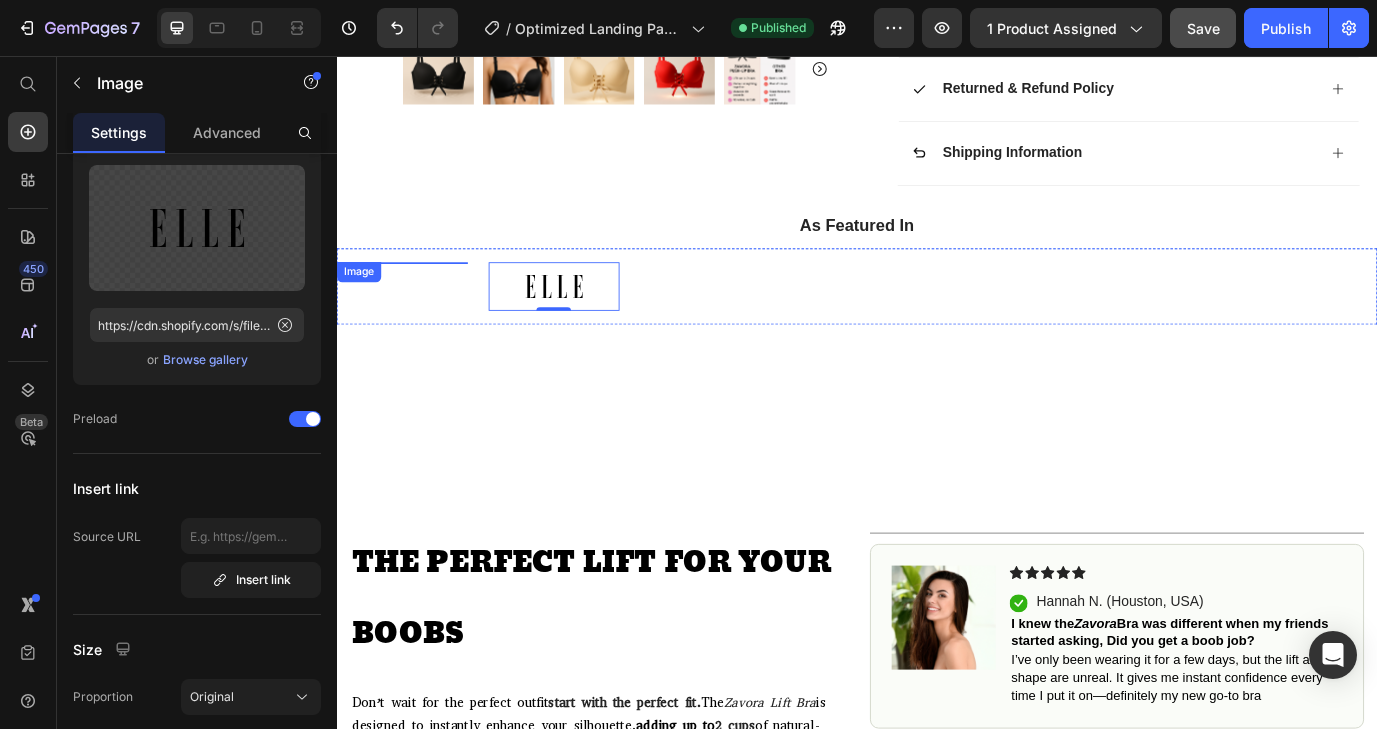 click at bounding box center (412, 294) 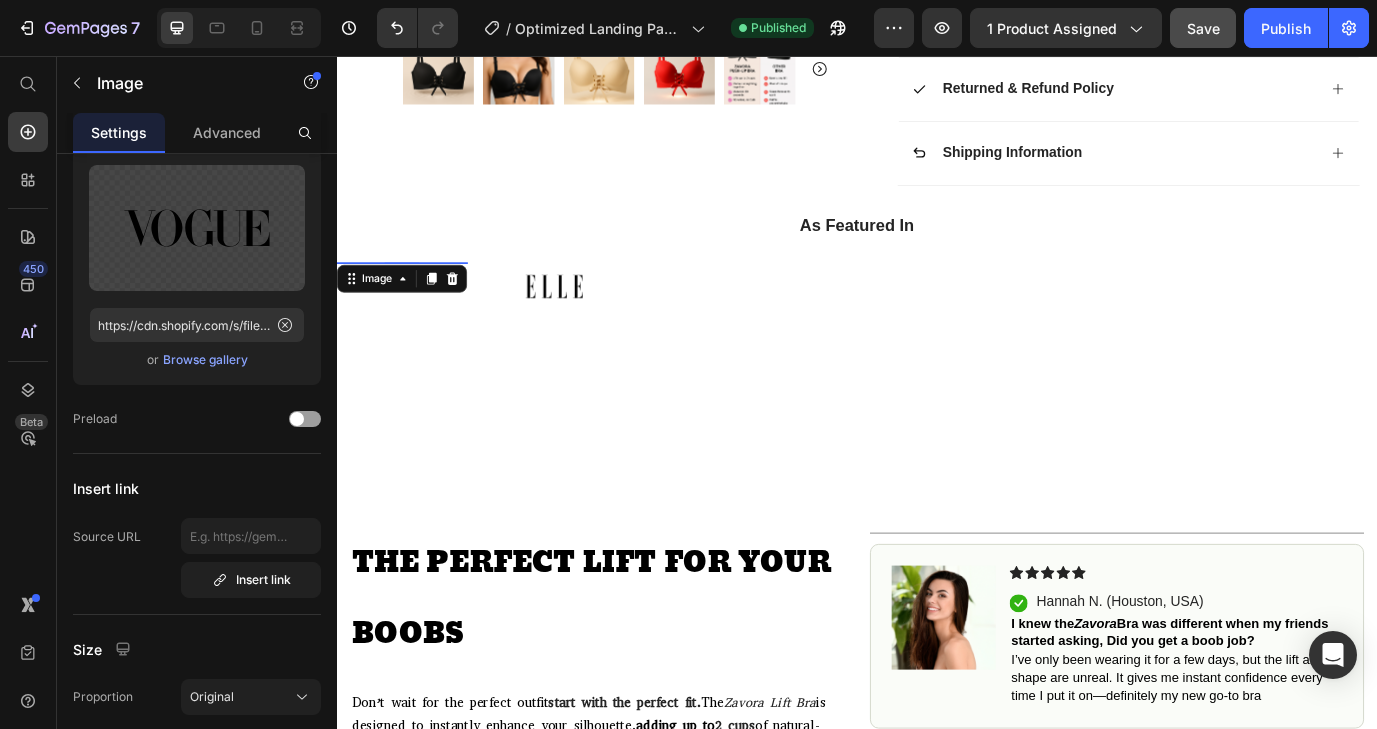 click on "Image   0 Image Image Image Image Image Image" at bounding box center [937, 321] 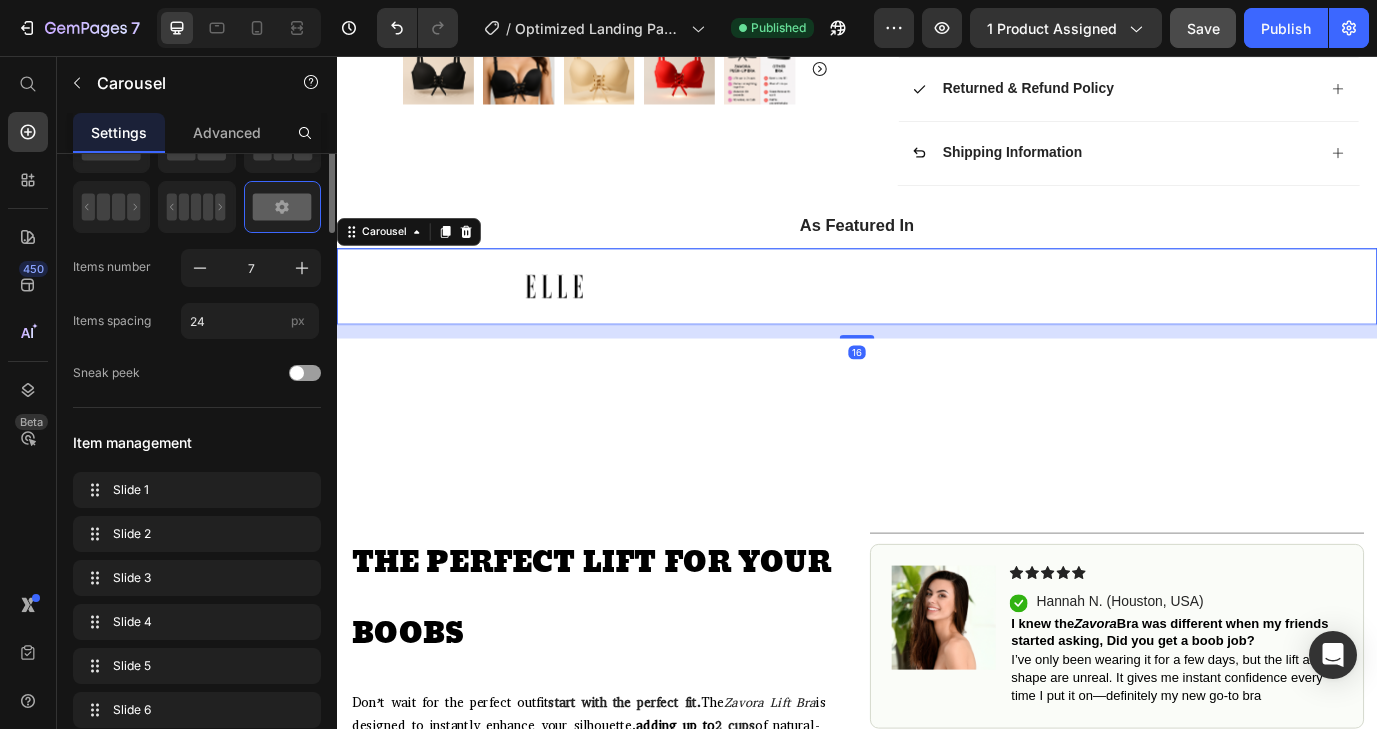 scroll, scrollTop: 0, scrollLeft: 0, axis: both 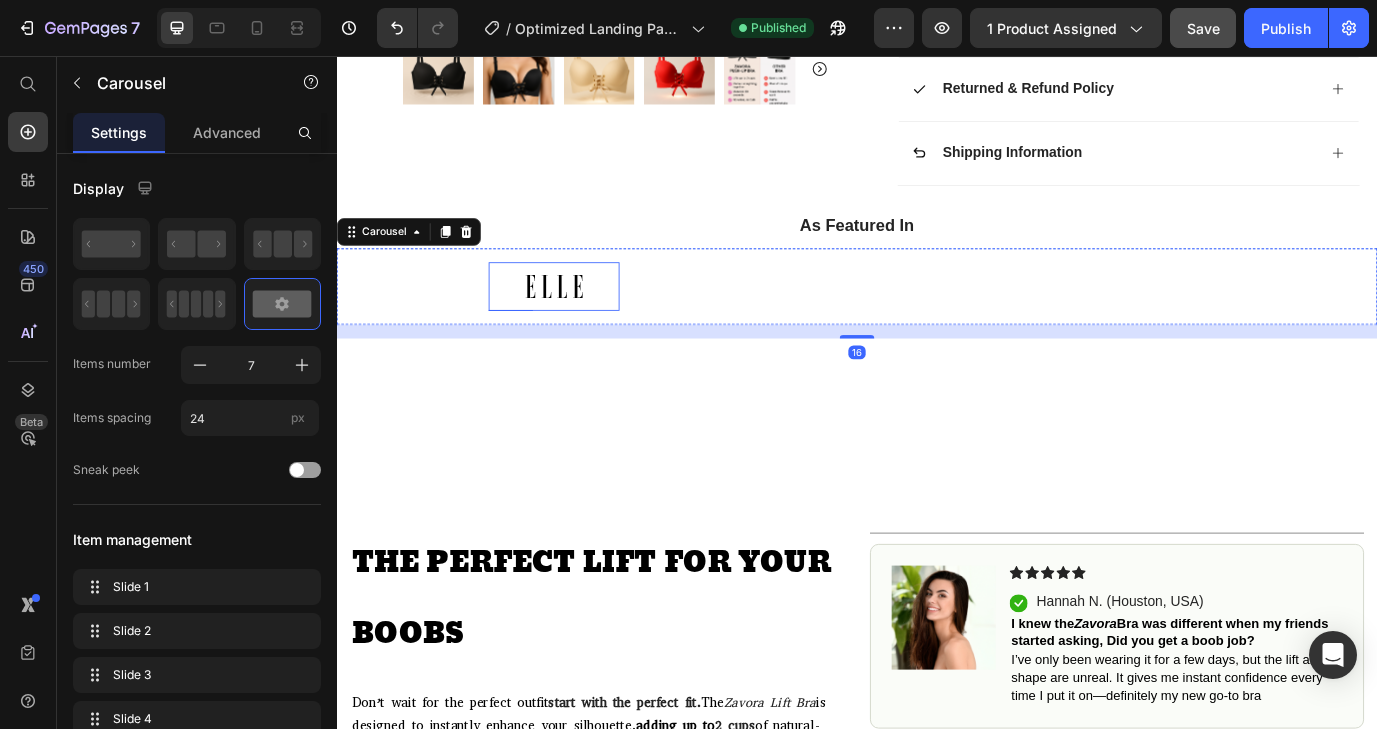 click at bounding box center [587, 321] 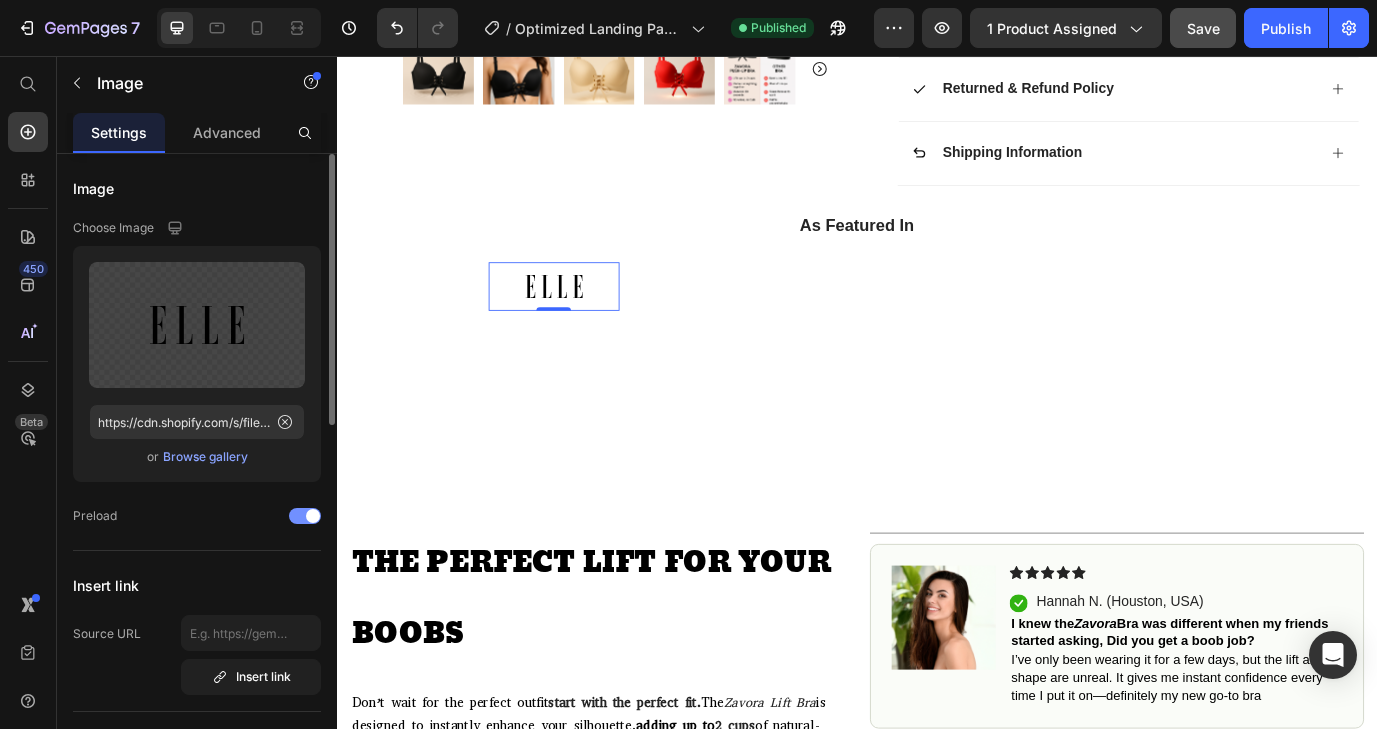 click on "Preload" 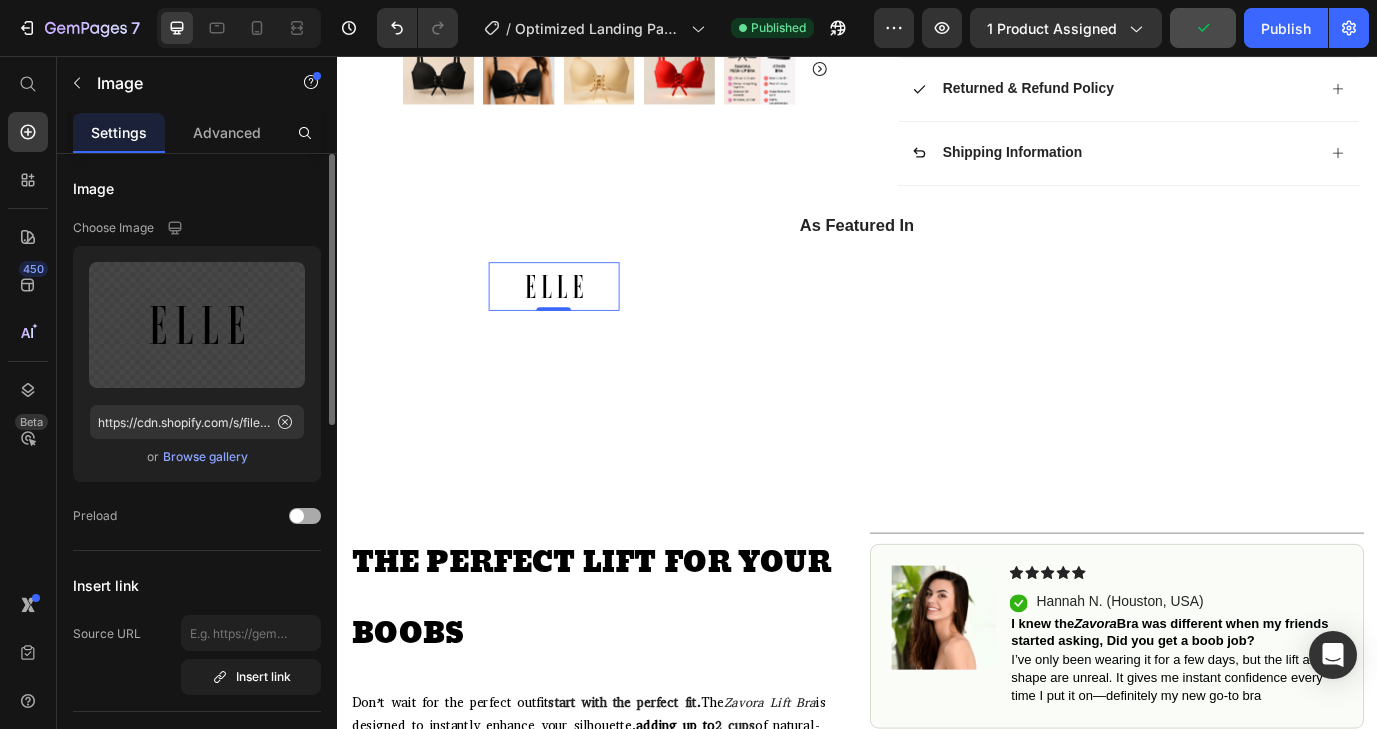 click at bounding box center [297, 516] 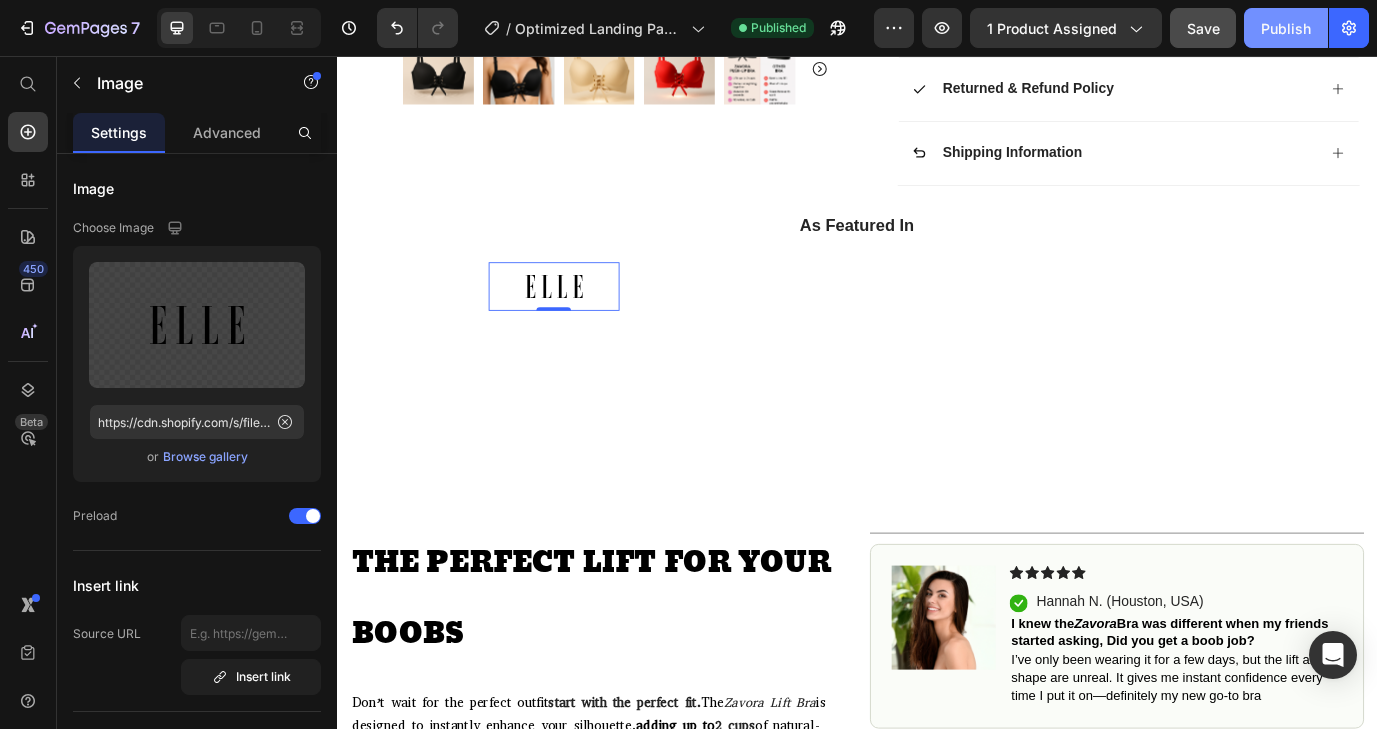 click on "Publish" at bounding box center (1286, 28) 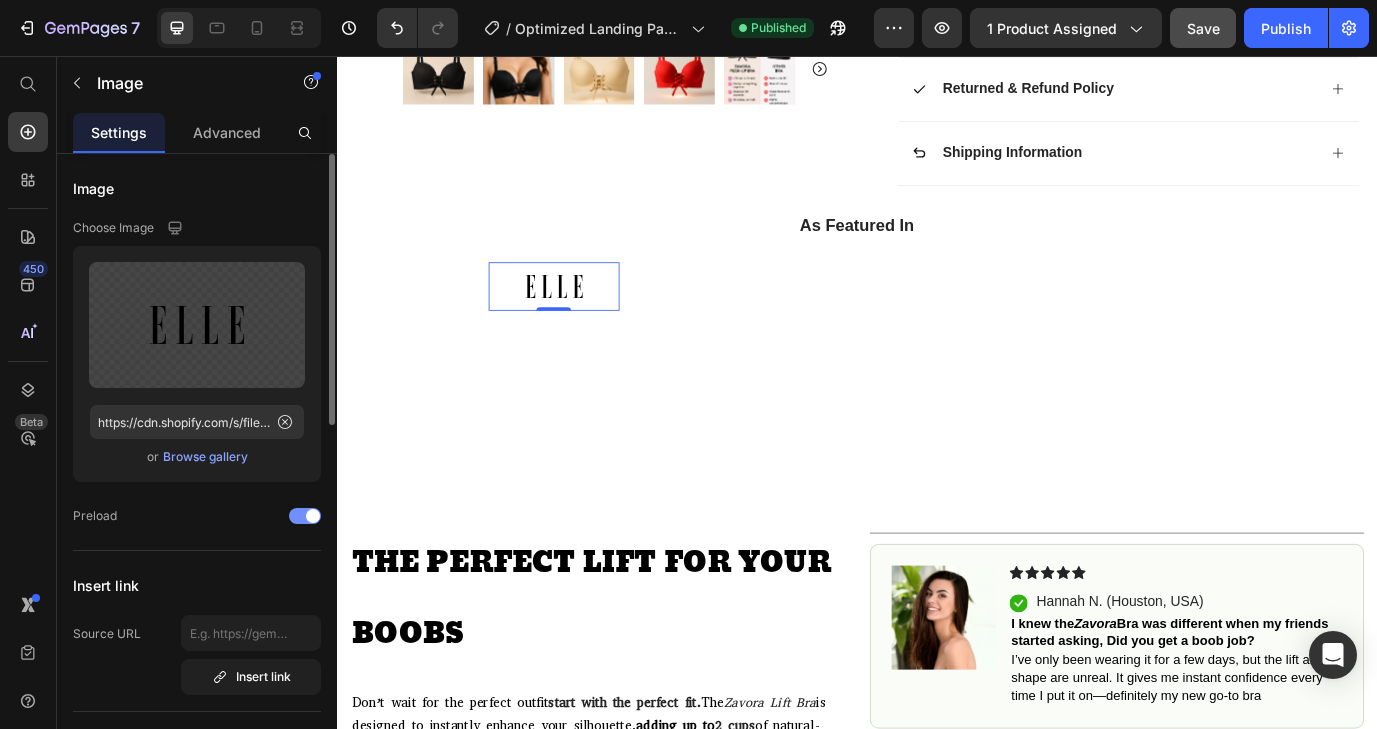 click at bounding box center [313, 516] 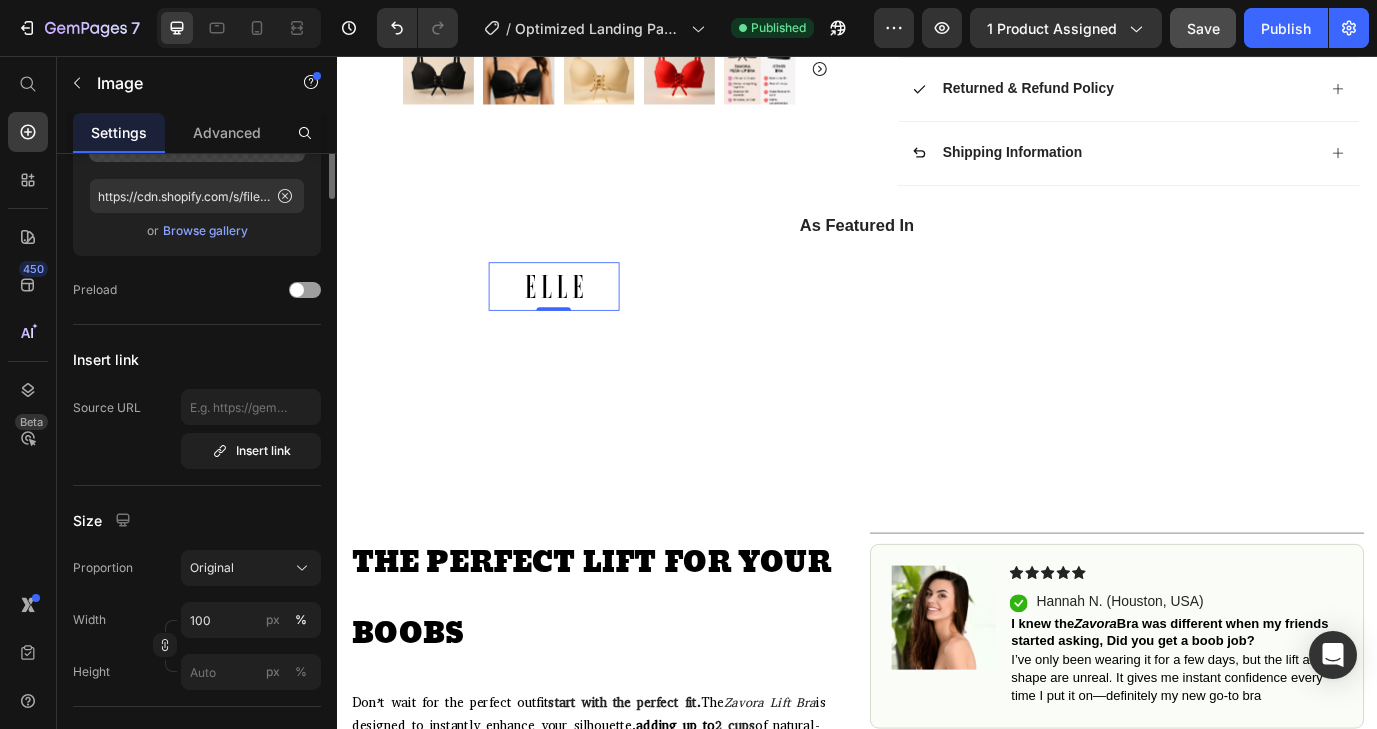 scroll, scrollTop: 0, scrollLeft: 0, axis: both 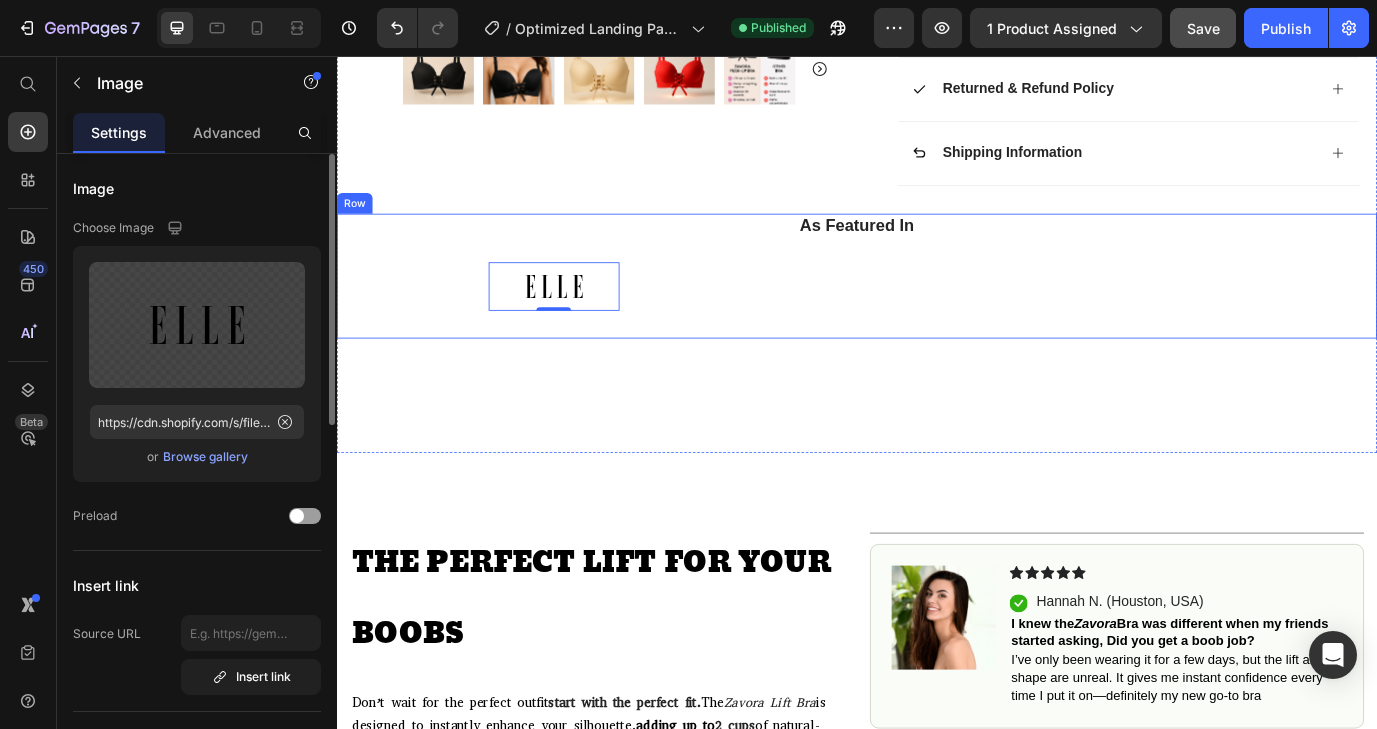 click on "Icon Free Shipping on orders $45+ Text Block Row
Icon 56,000+ Happy Customers Text Block Row Carousel Row
Product Images #1 Push-Up Bra of 2025 Text Block Row Icon Icon Icon Icon Icon Icon List 4.8  / 1,200+ Bought This Month  Text Block Row Adds up to 2 cups – no wires, no discomfort! Product Title
Instant Lift & Volume
No Wires. No Pain
Invisible Under Clothing
For All Ages Item List $59.99 Product Price $29.99 Product Price 50% OFF Discount Tag Row Color: Black Black Black Khaki Khaki Red Red Pink Pink Cup Size: 34B 34B 34B 34B 34C 34C 34C 36B 36B 36B 36C 36C 36C 38B 38B 38B 38C 38C 38C 40C 40C 40C 42C 42C 42C Product Variants & Swatches                Title Line Sold out Twice - Limited Stock Available‼️ Text Block Text Block Row add to cart Add to Cart
Icon Free Shipping on orders $50+ Text Block
Icon 60-Day MoneyBack Guarantee! Text Block
Icon" at bounding box center [937, -310] 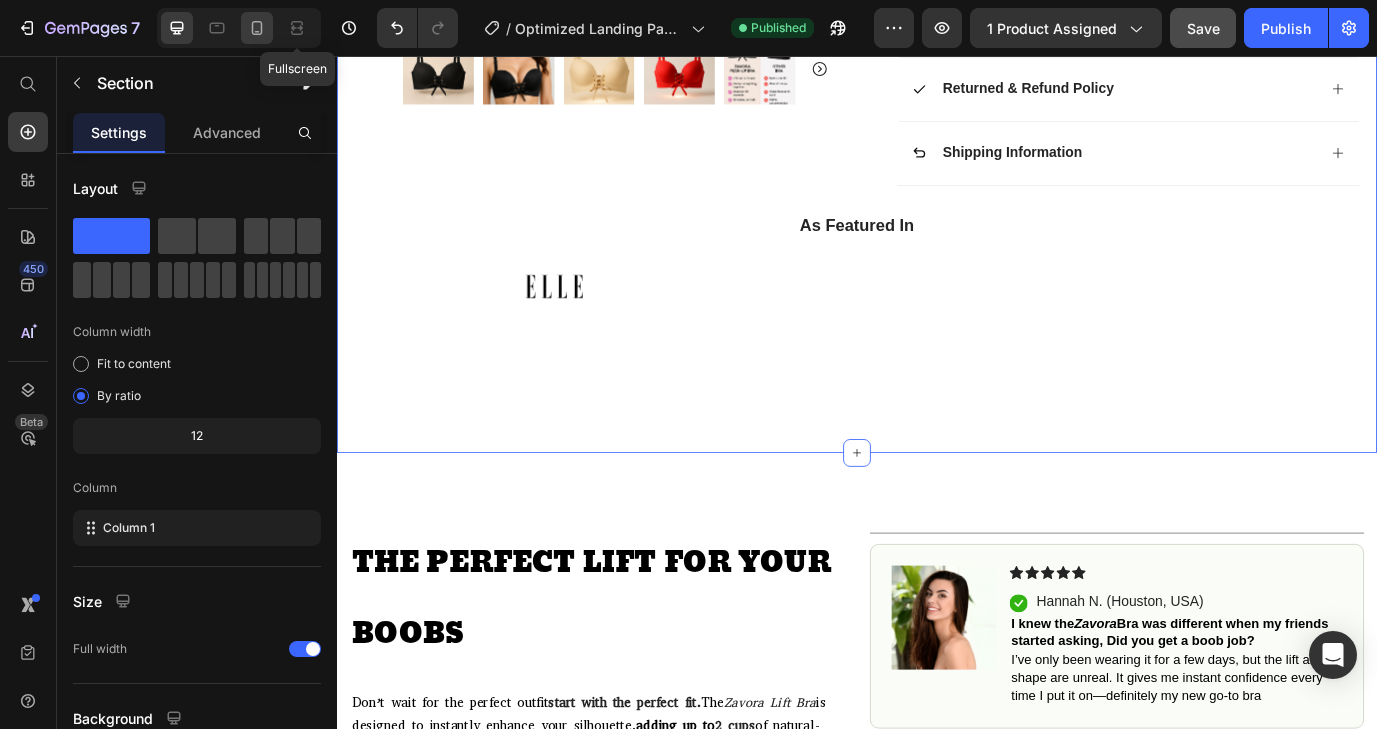 click 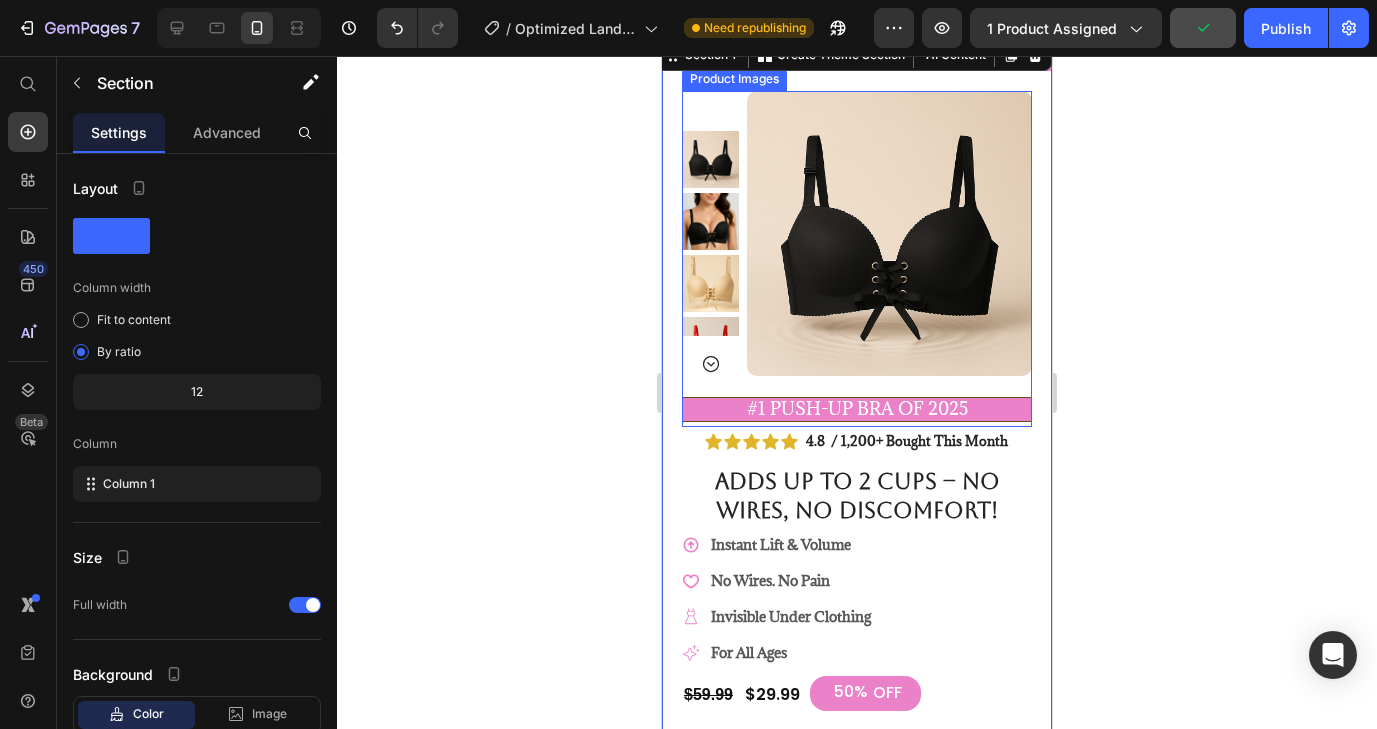 scroll, scrollTop: 0, scrollLeft: 0, axis: both 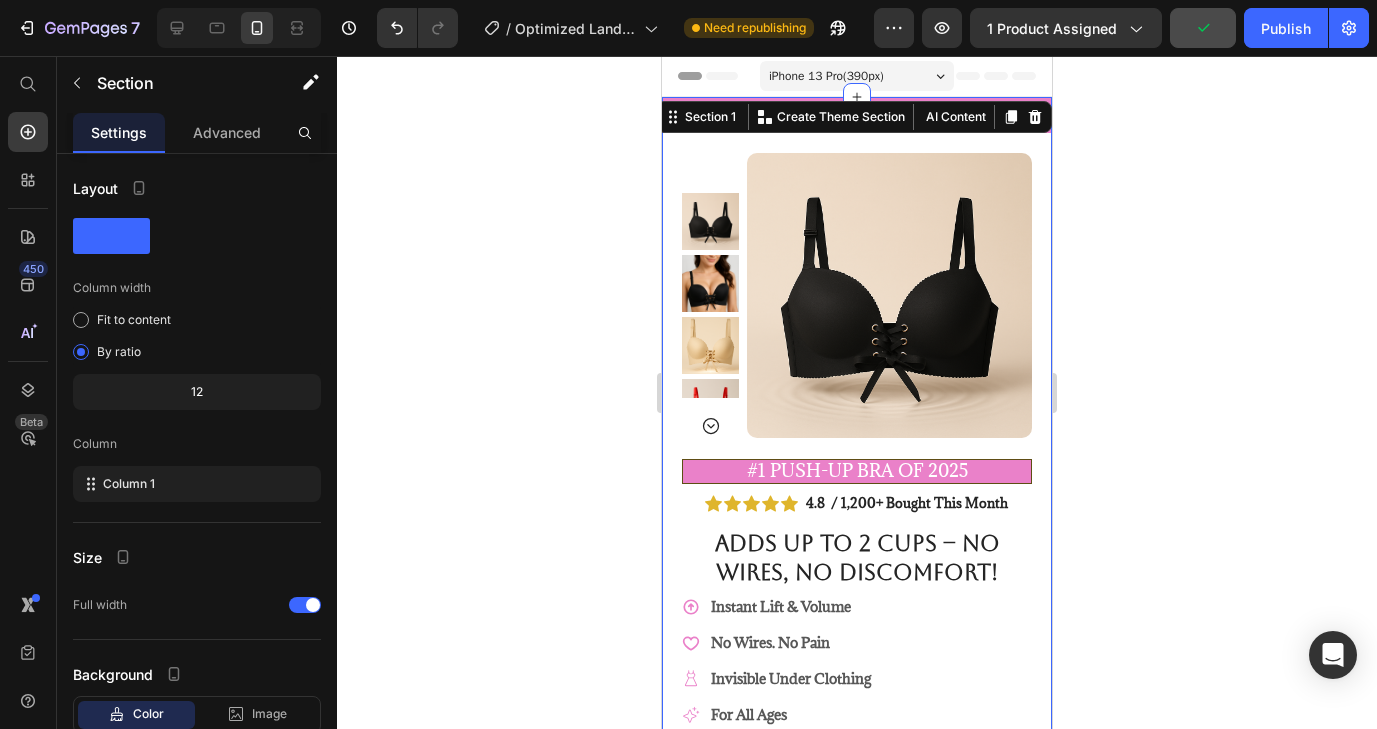 click 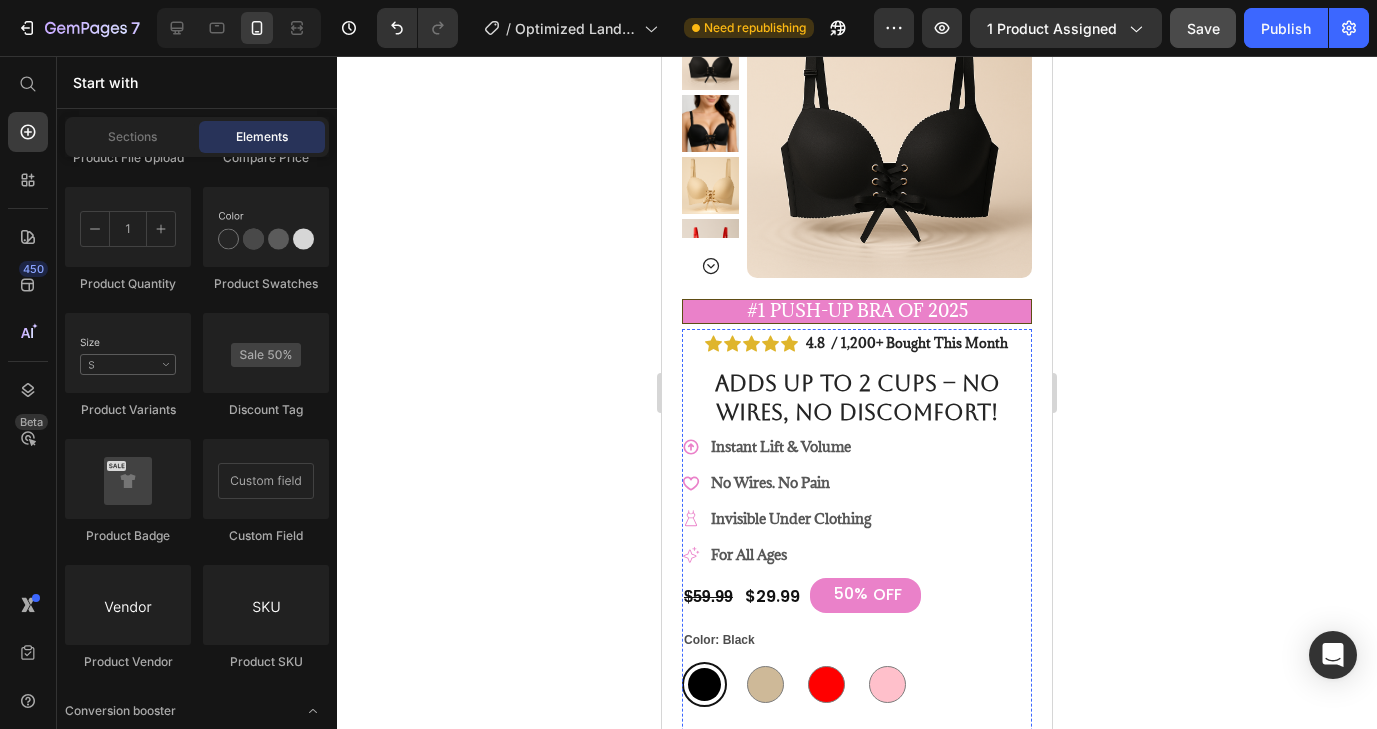 scroll, scrollTop: 0, scrollLeft: 0, axis: both 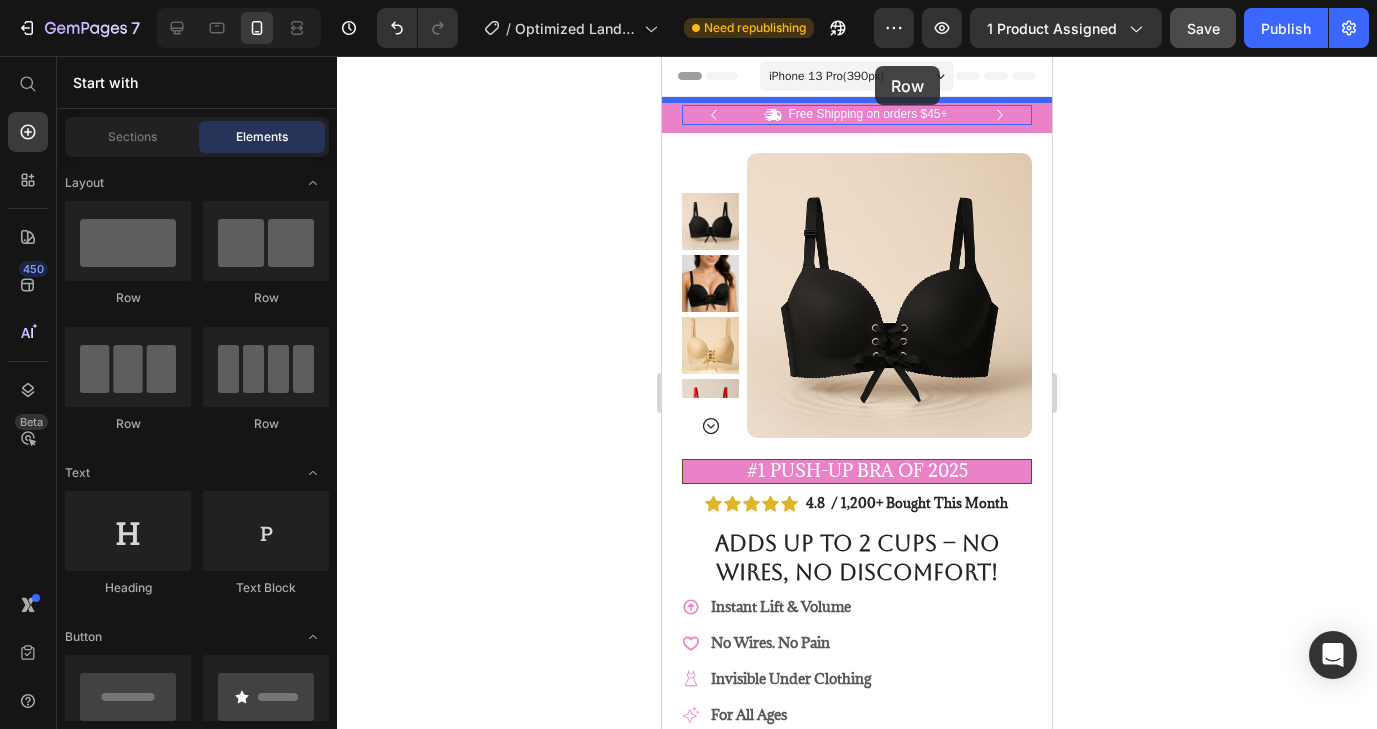 drag, startPoint x: 798, startPoint y: 305, endPoint x: 870, endPoint y: 66, distance: 249.6097 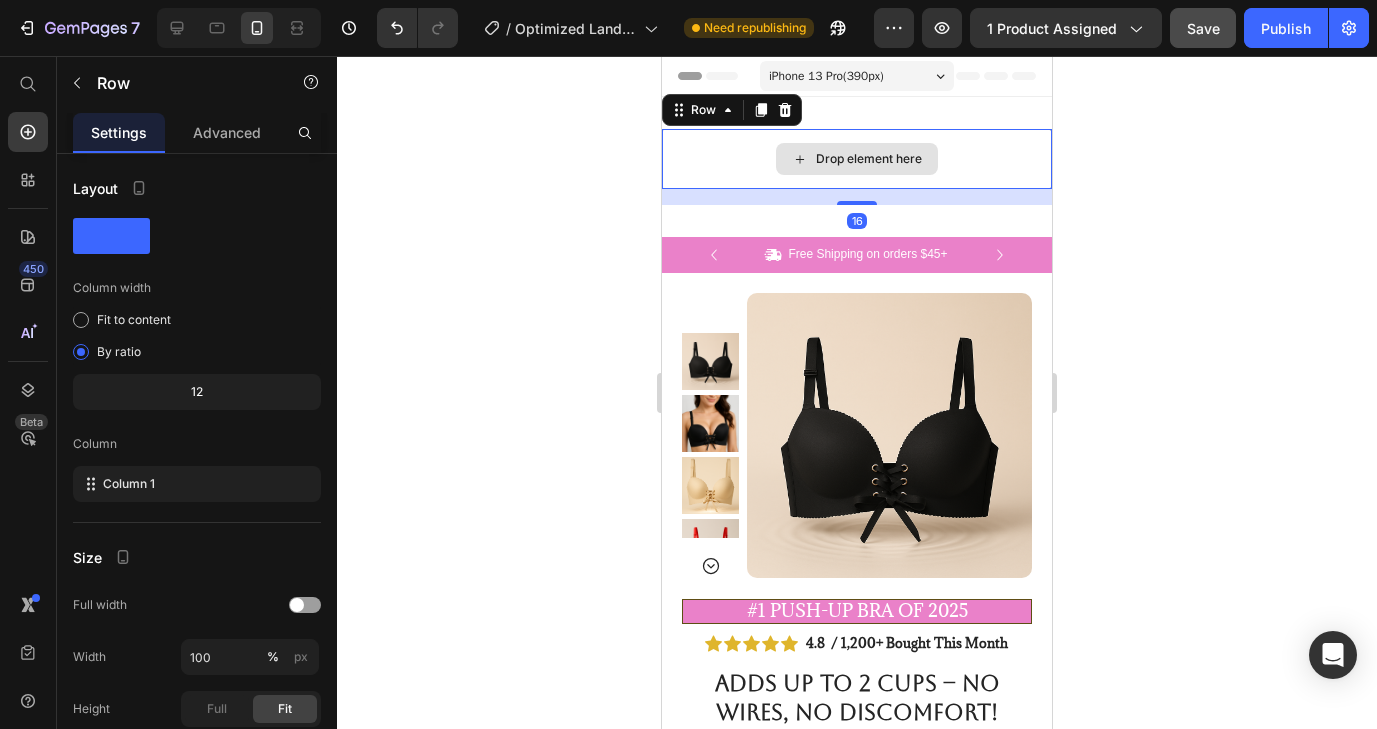 click on "Drop element here" at bounding box center (857, 159) 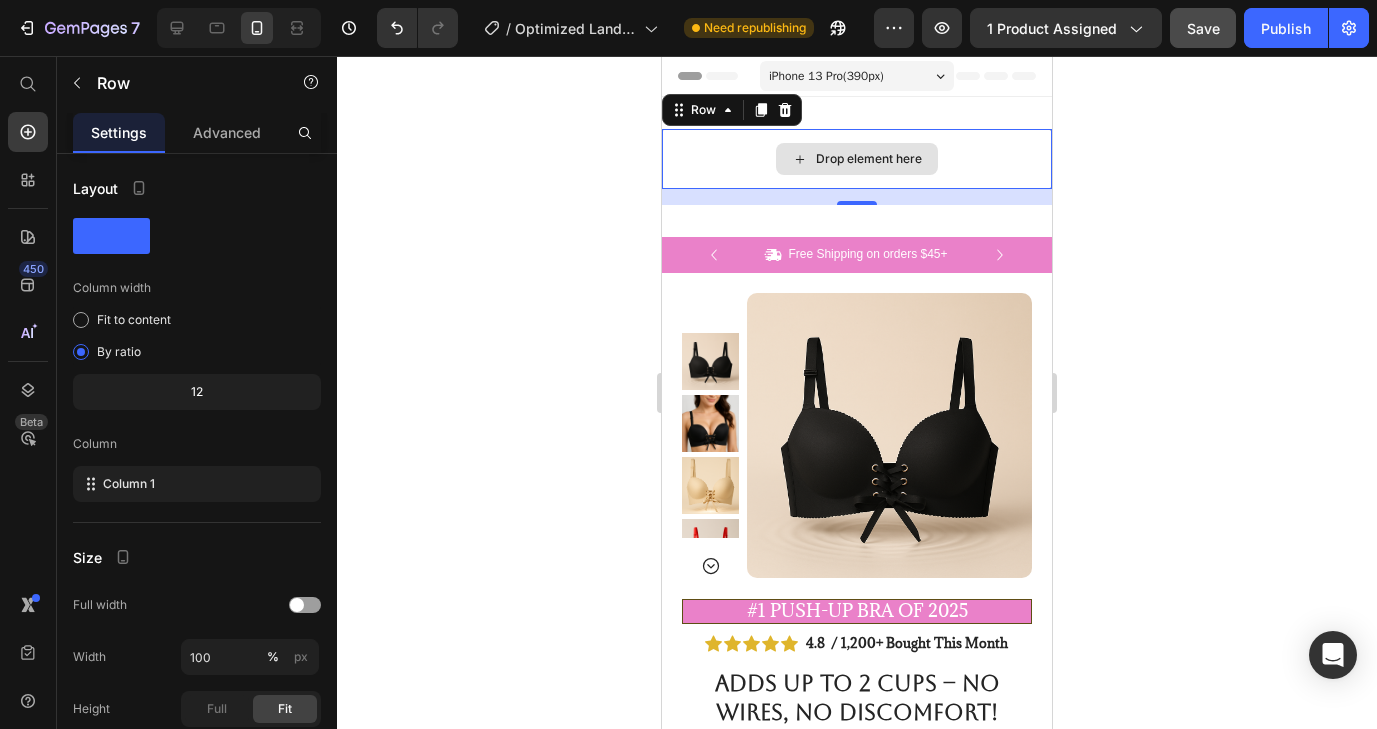 click on "Drop element here" at bounding box center [857, 159] 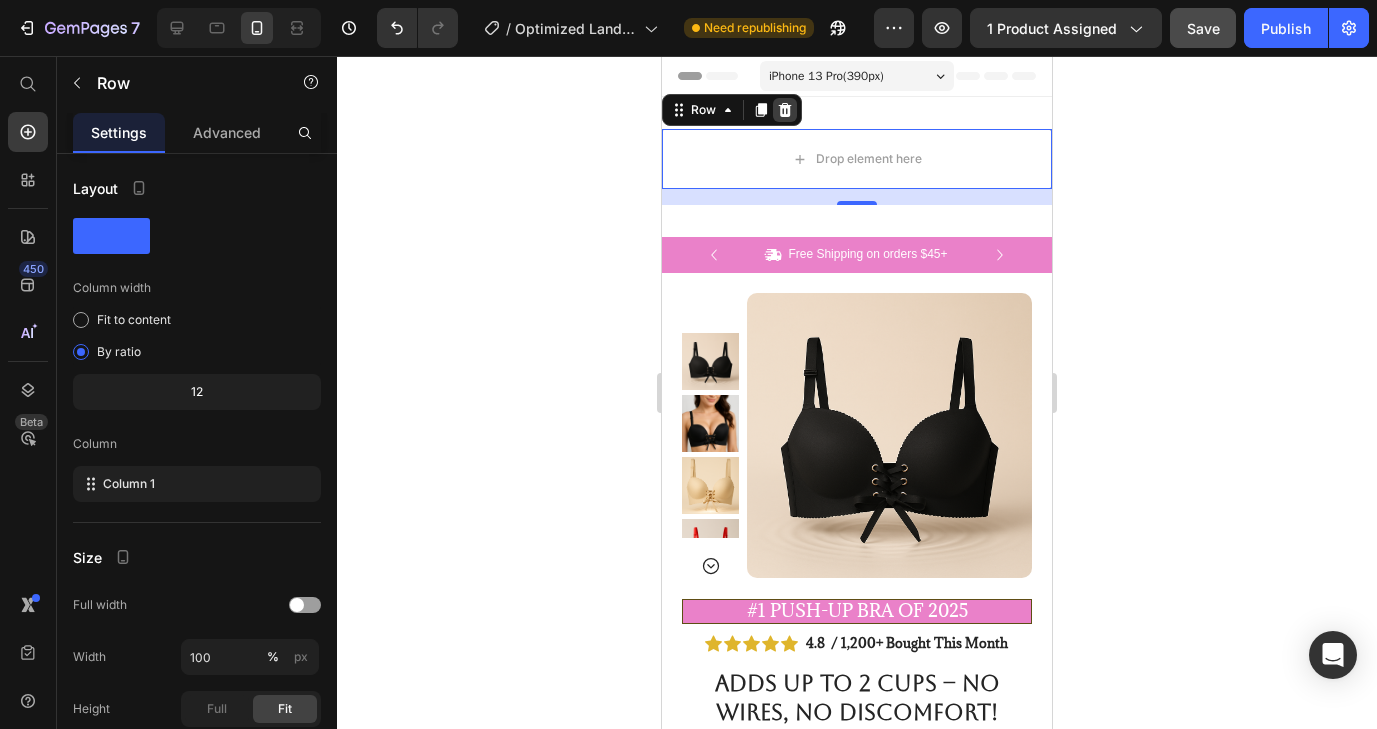 click 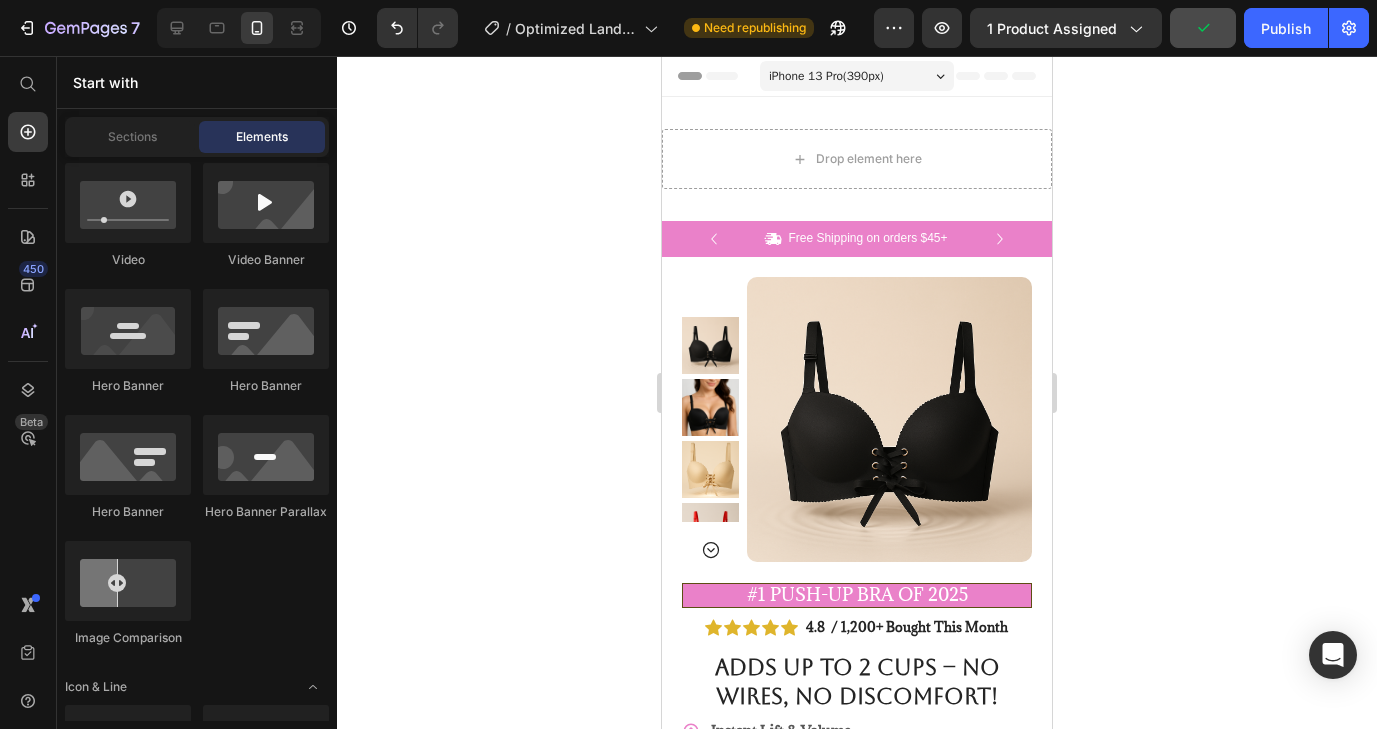 scroll, scrollTop: 910, scrollLeft: 0, axis: vertical 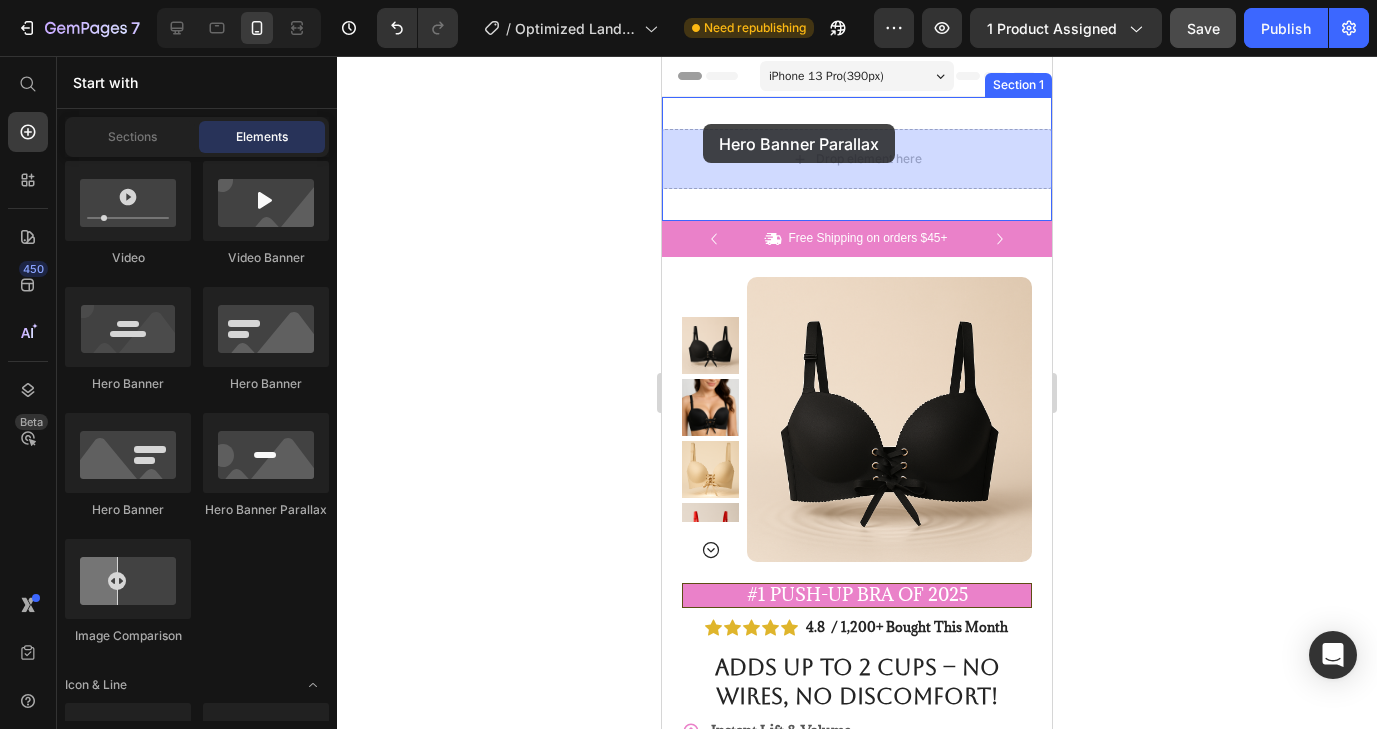 drag, startPoint x: 913, startPoint y: 530, endPoint x: 709, endPoint y: 137, distance: 442.79227 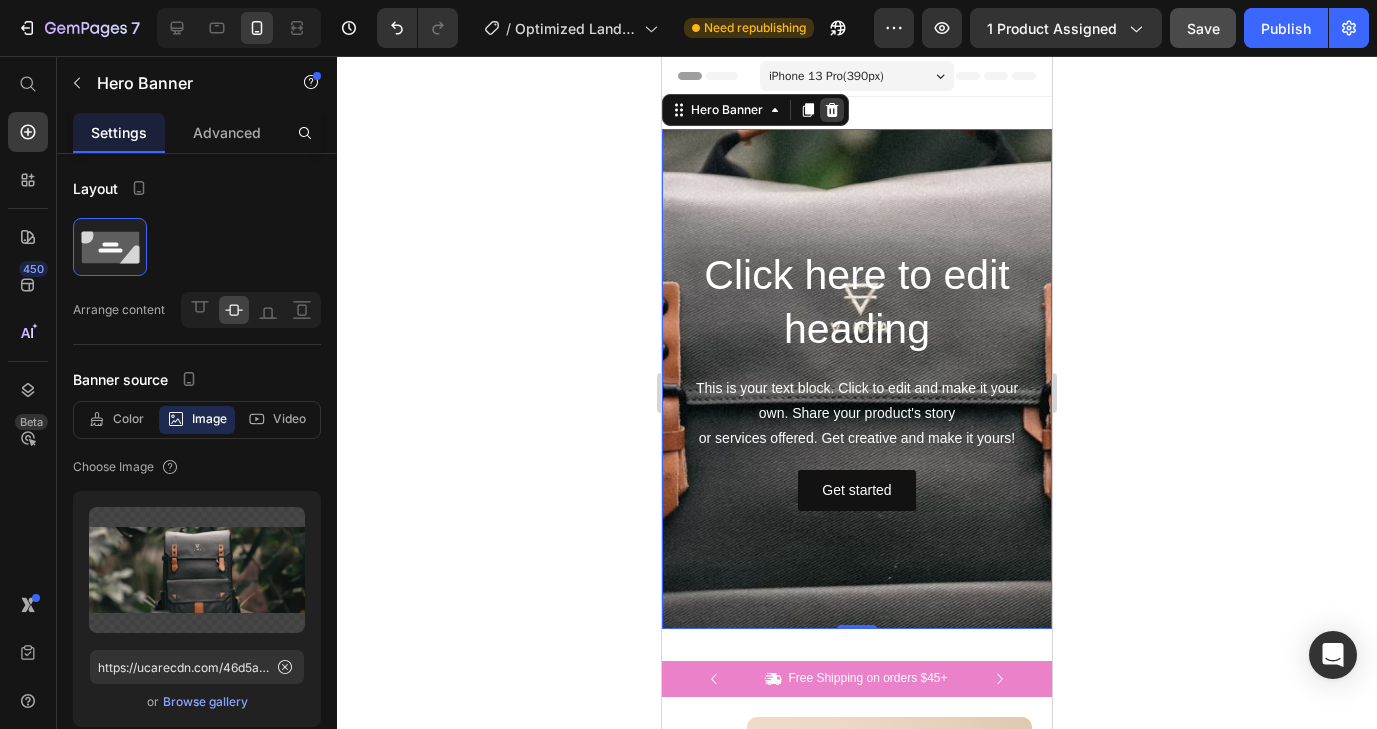 click 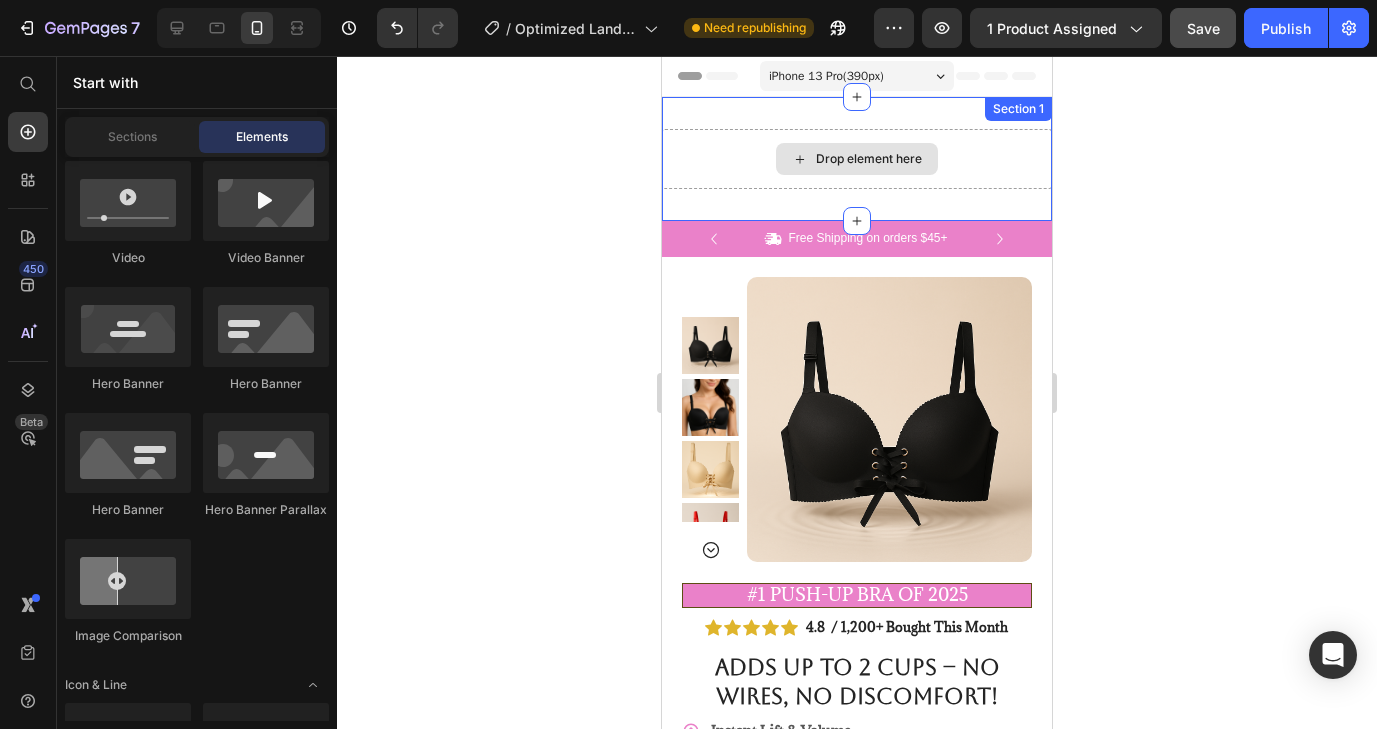 click on "Drop element here" at bounding box center [857, 159] 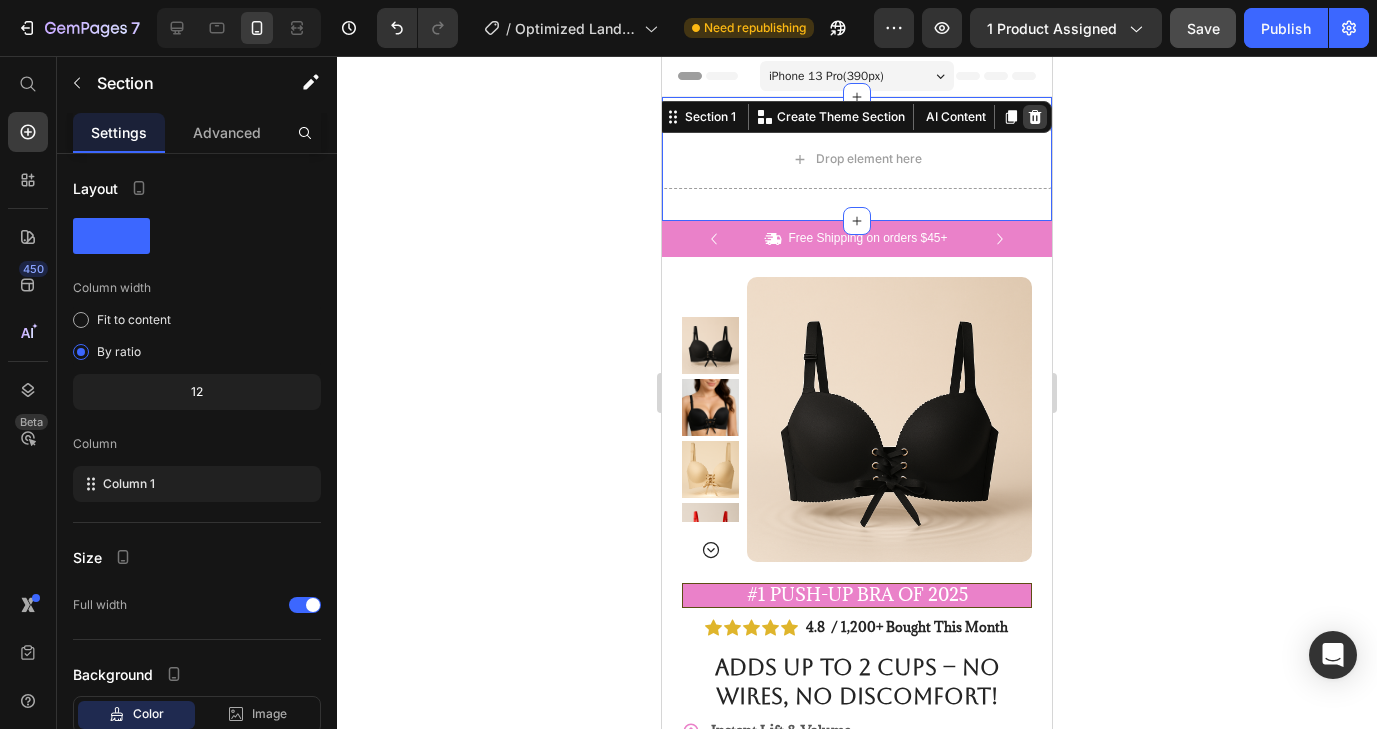 click 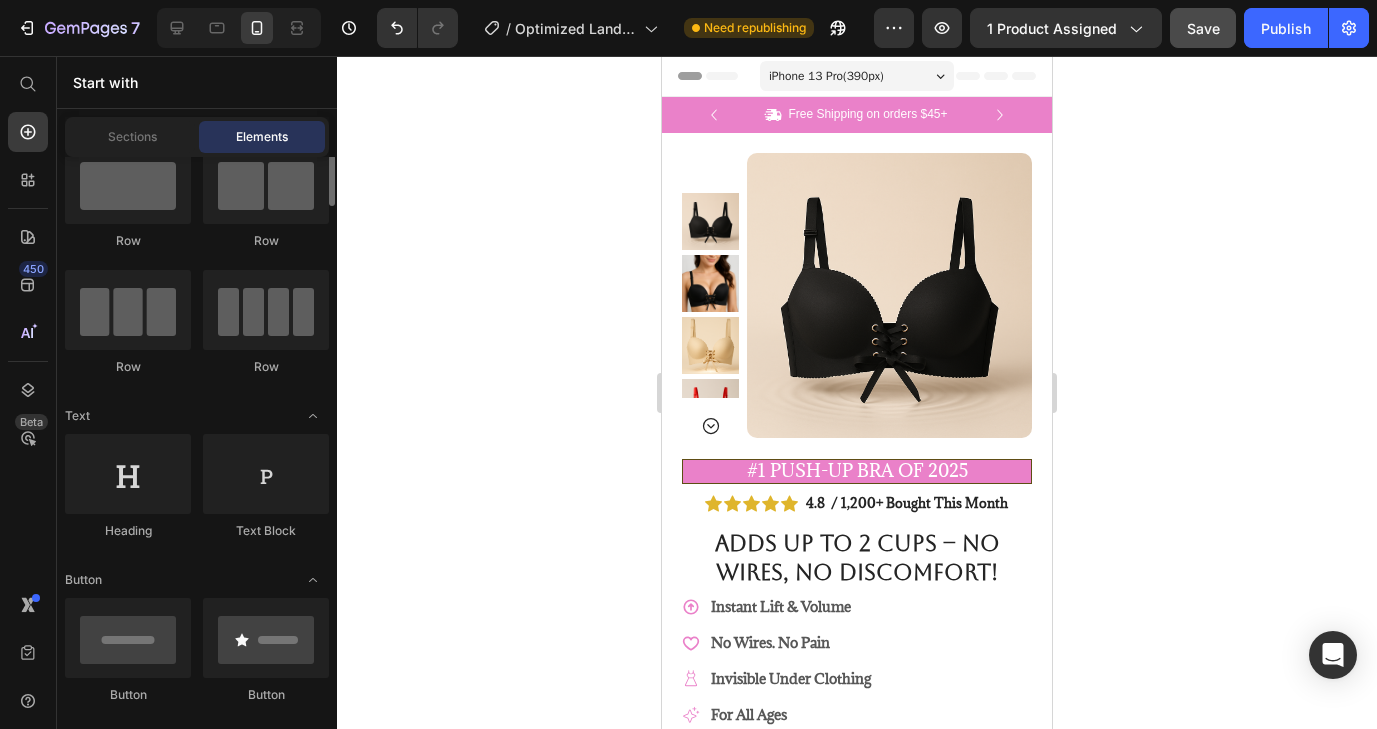 scroll, scrollTop: 46, scrollLeft: 0, axis: vertical 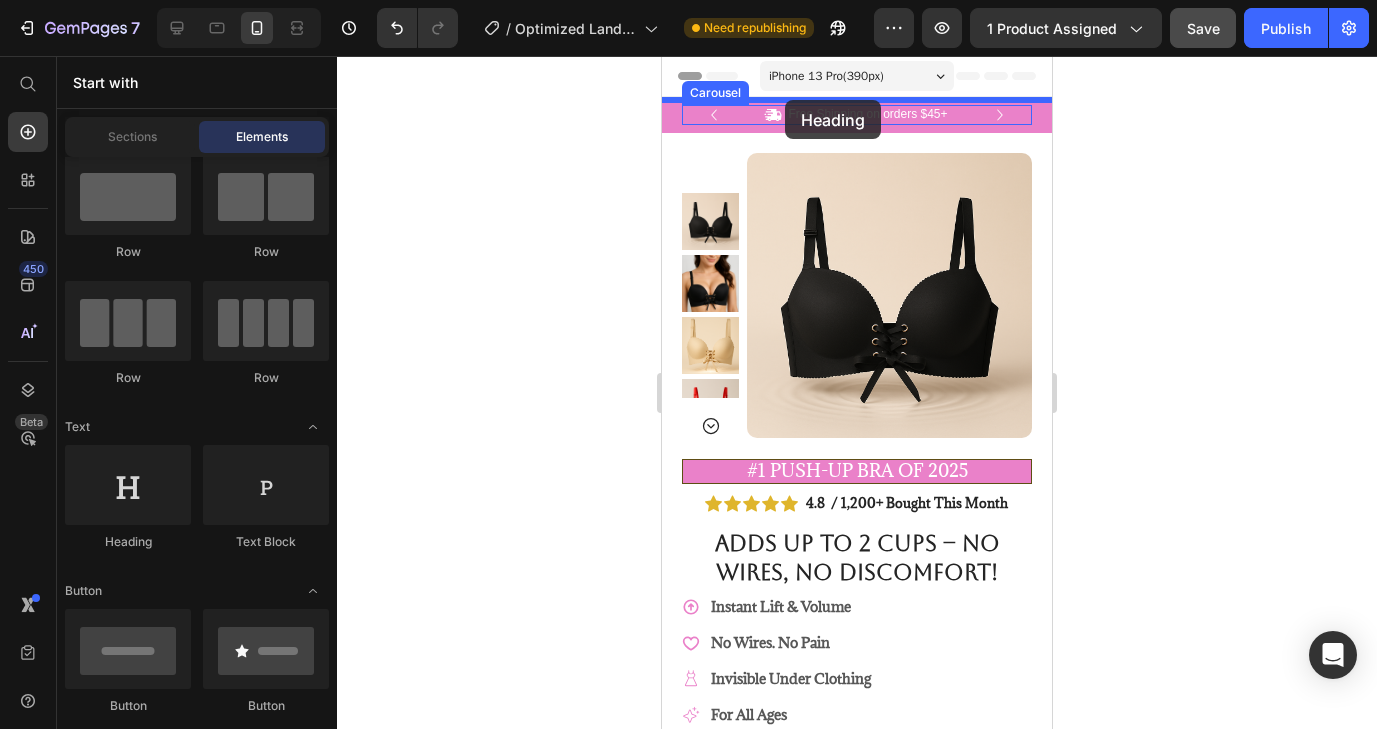 drag, startPoint x: 824, startPoint y: 568, endPoint x: 785, endPoint y: 100, distance: 469.6222 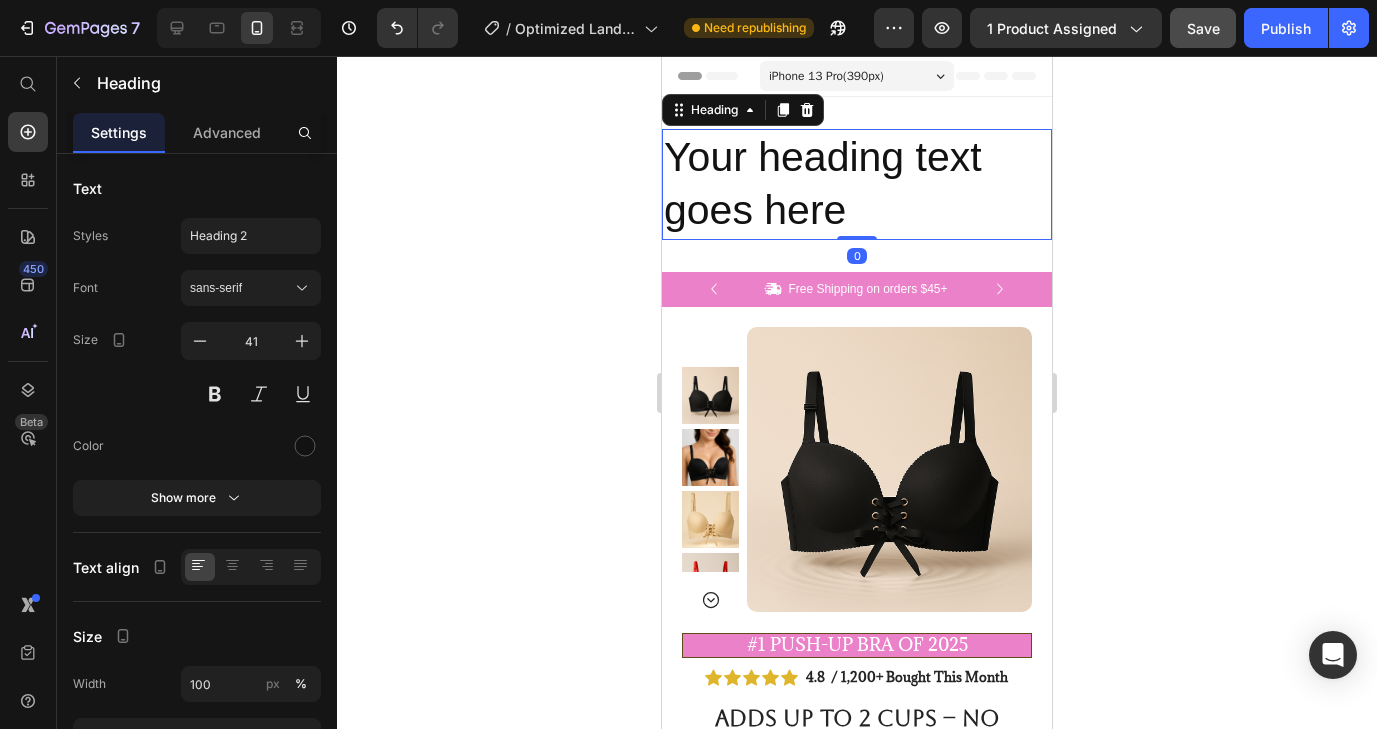 click on "Your heading text goes here" at bounding box center [857, 184] 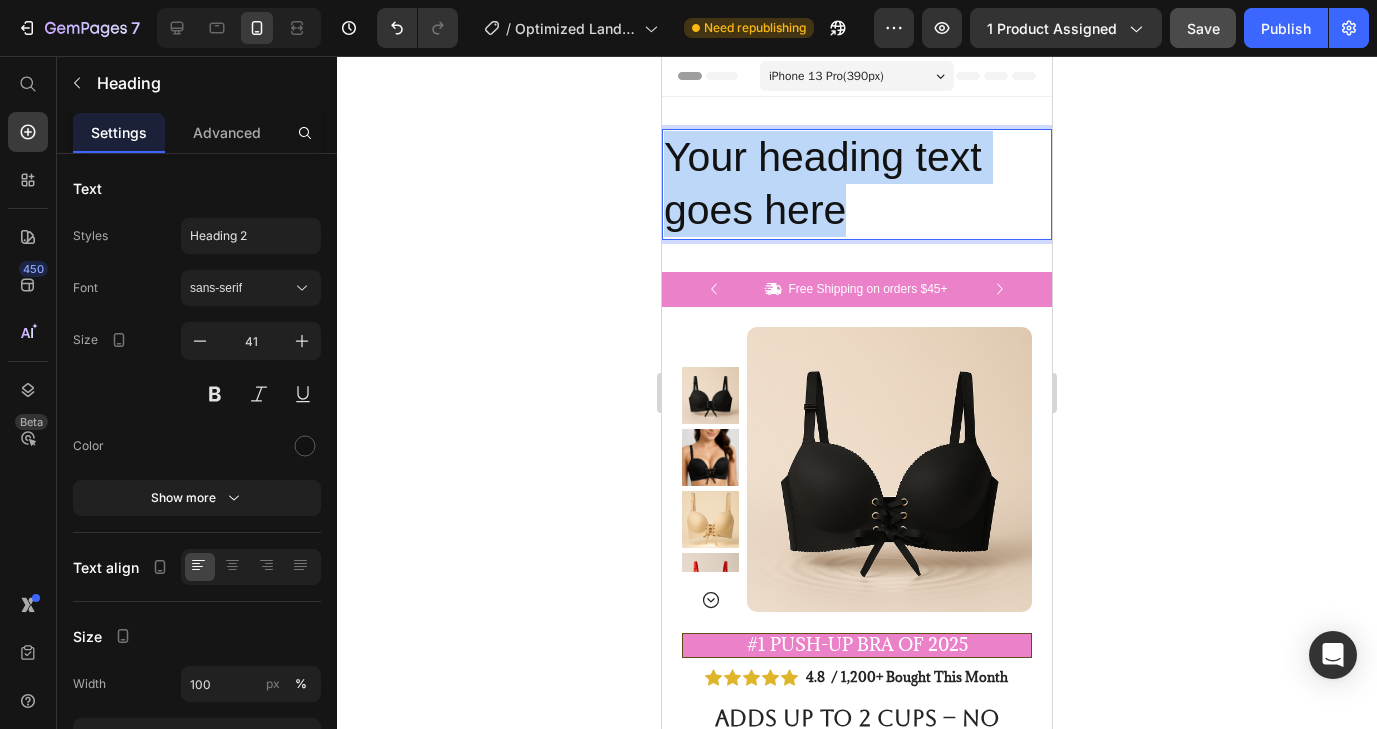 drag, startPoint x: 843, startPoint y: 212, endPoint x: 651, endPoint y: 149, distance: 202.07176 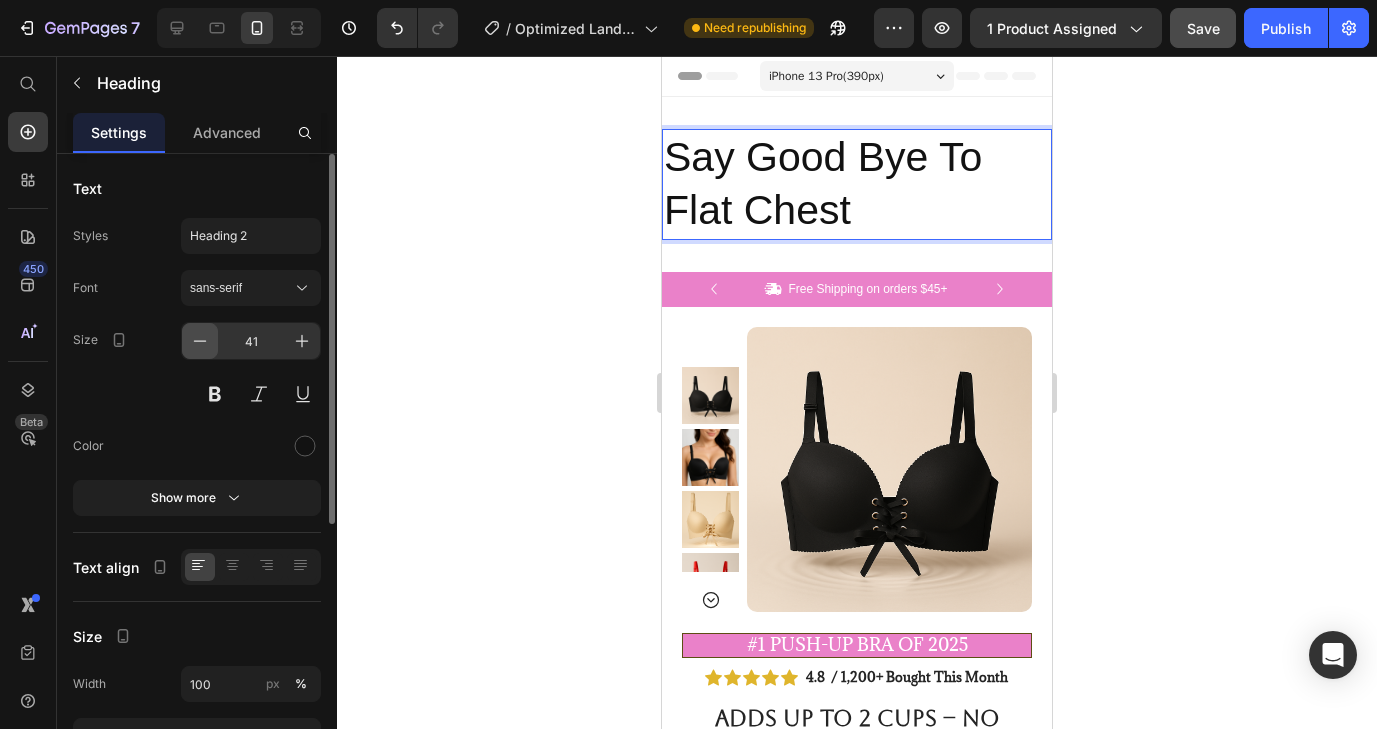 click 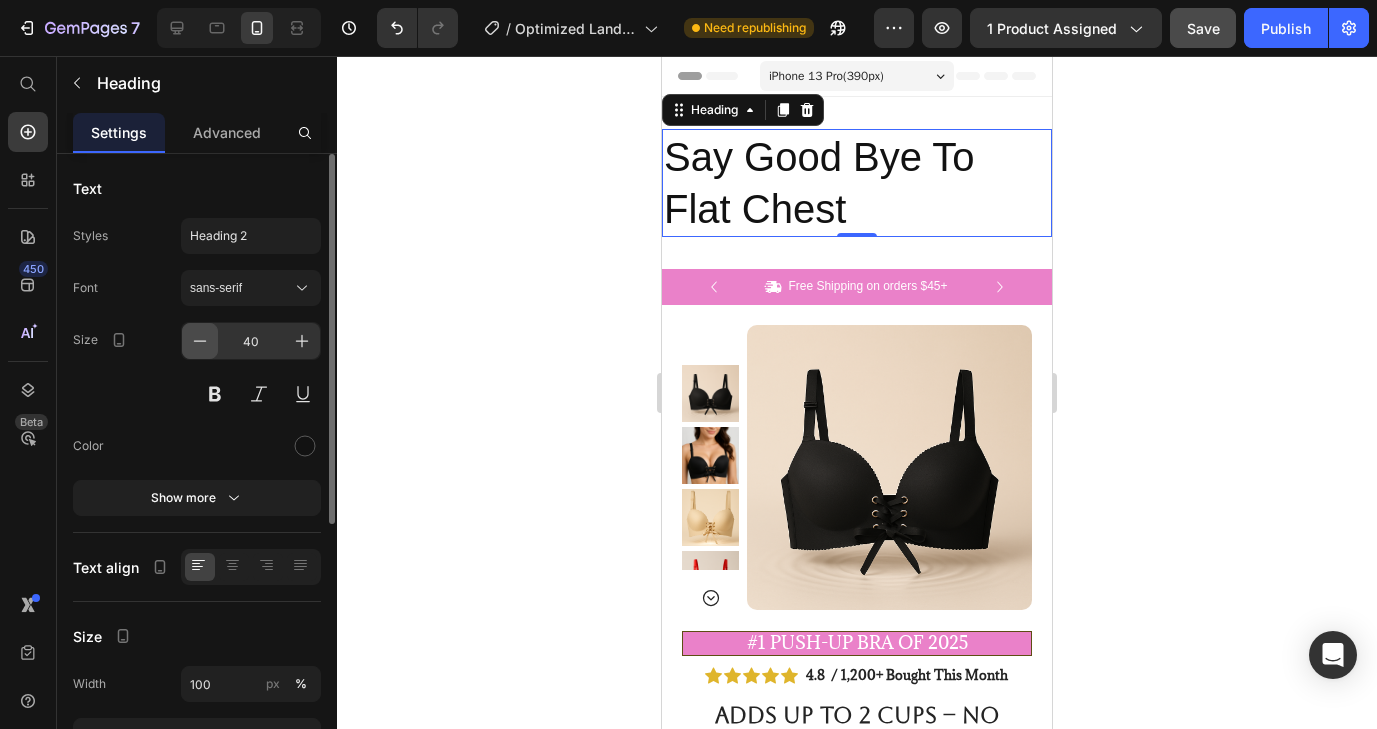 click 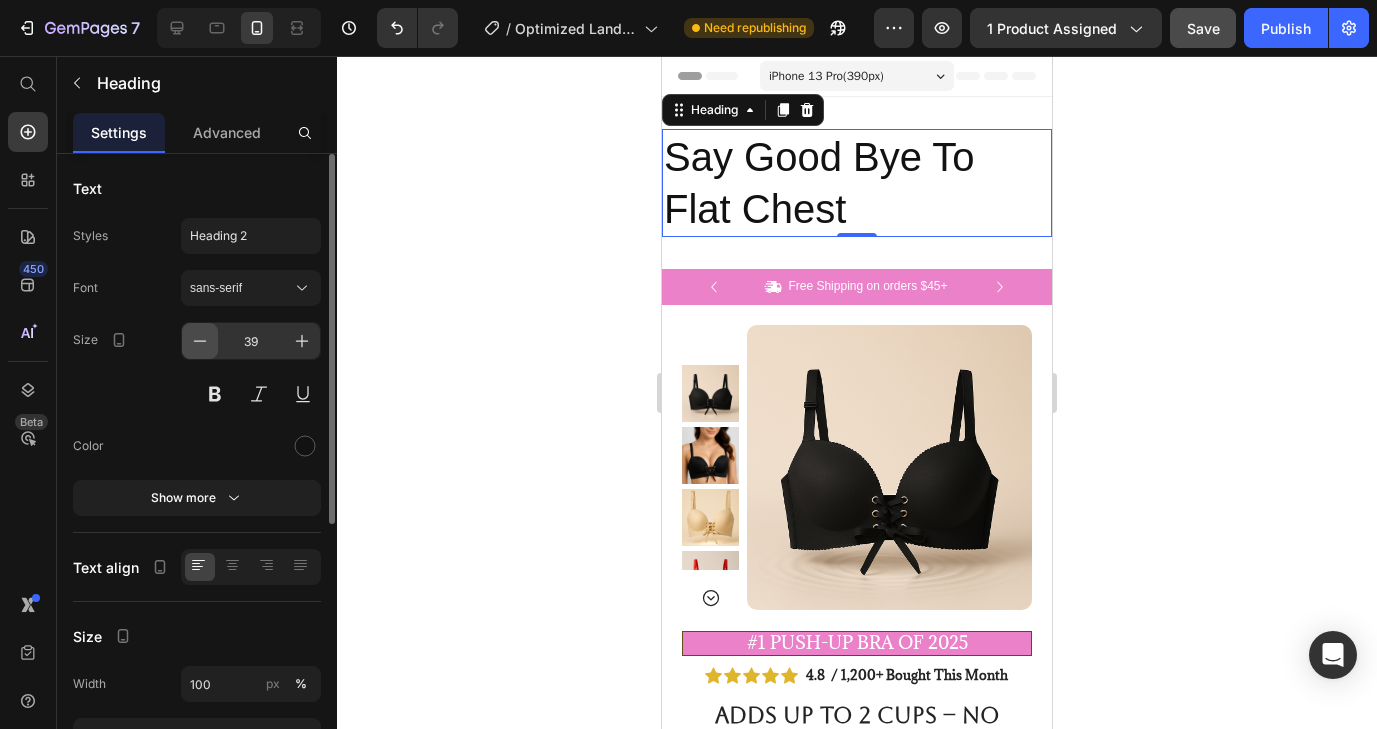 click 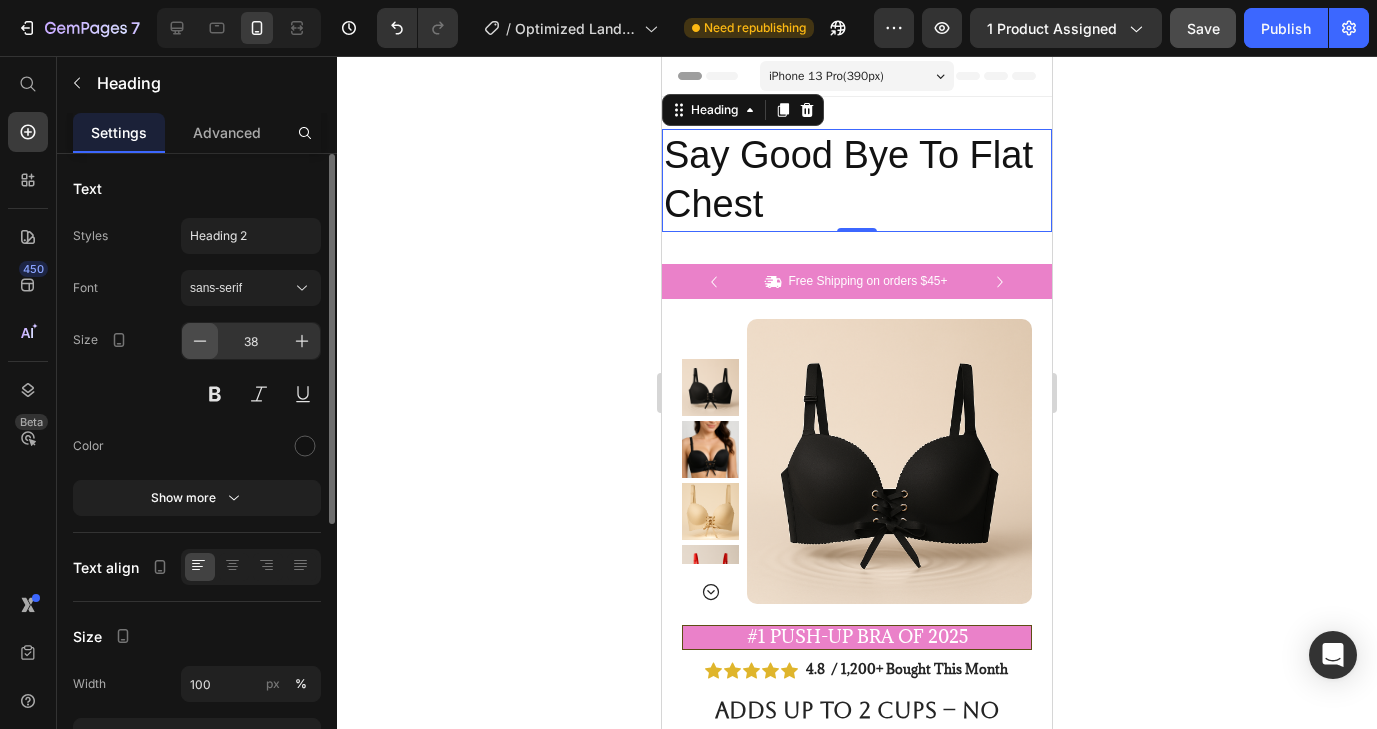 click 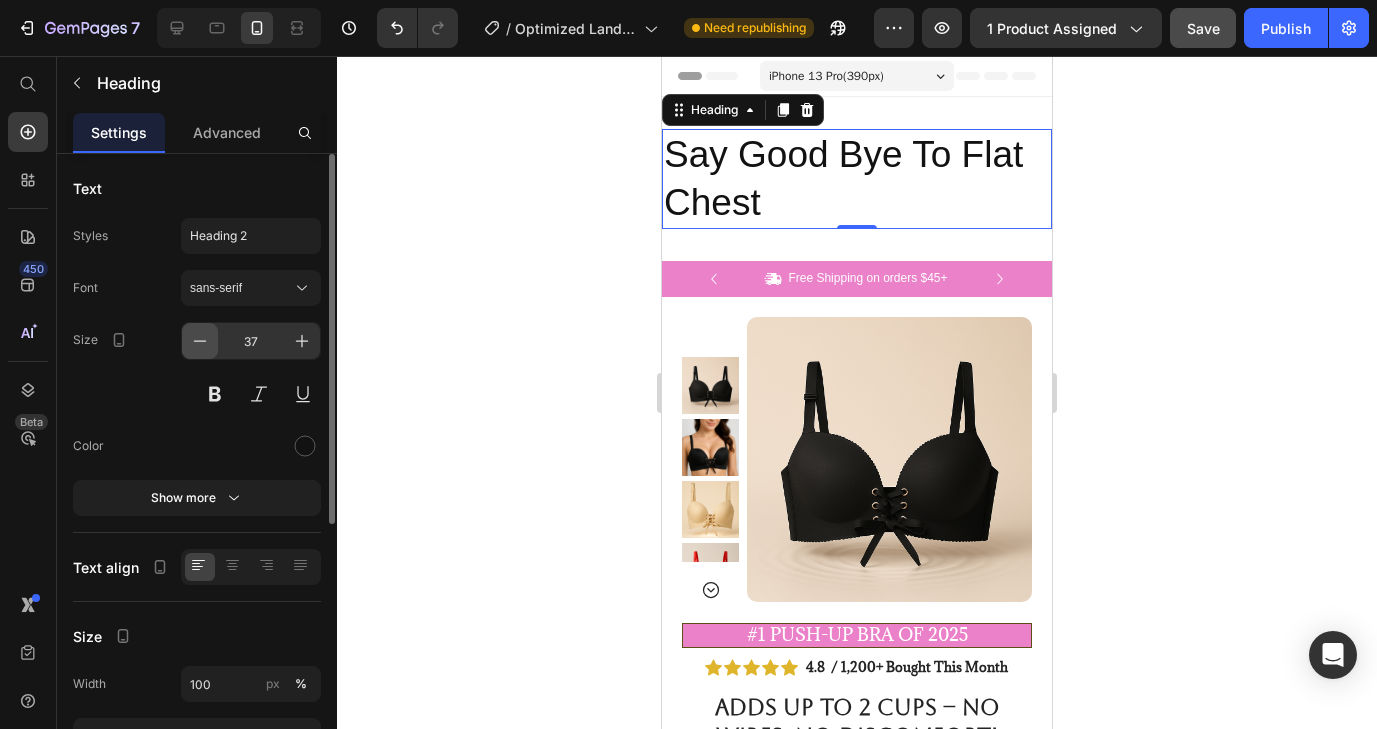 click 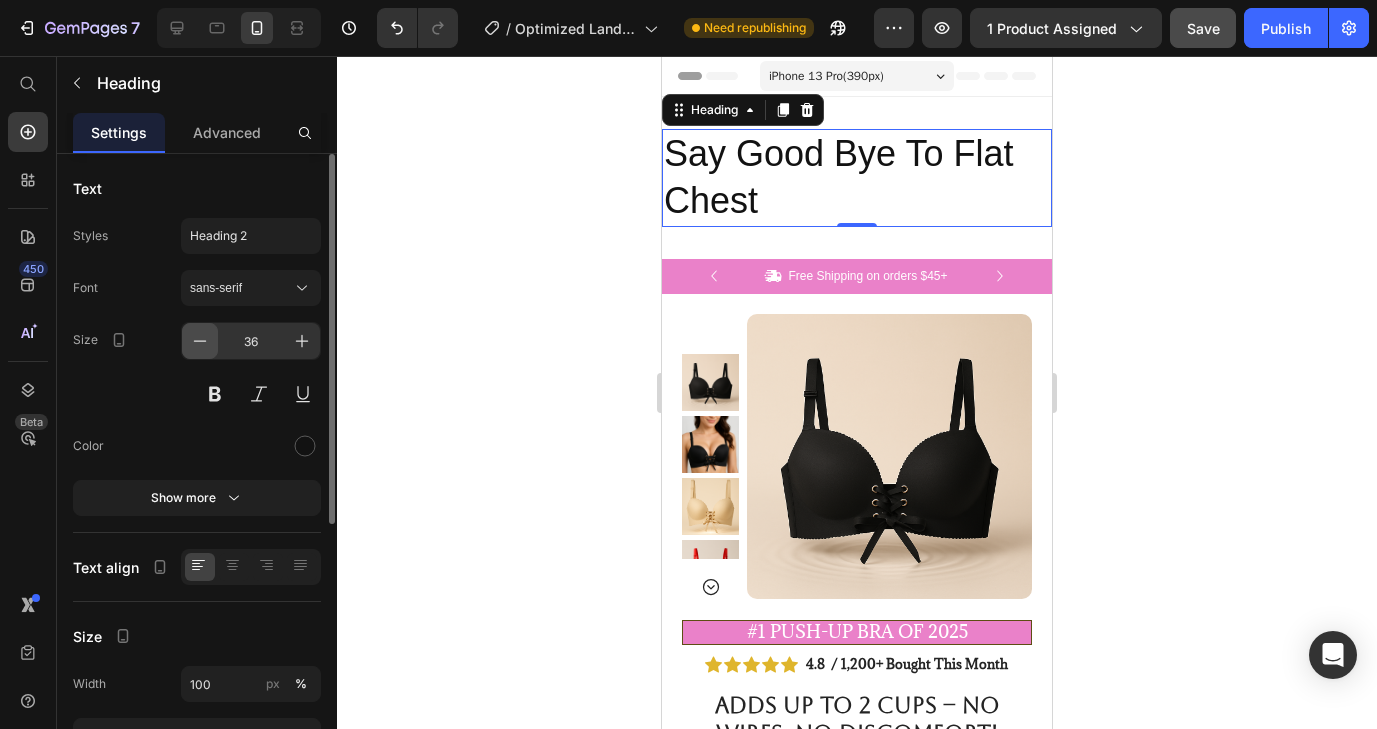 click 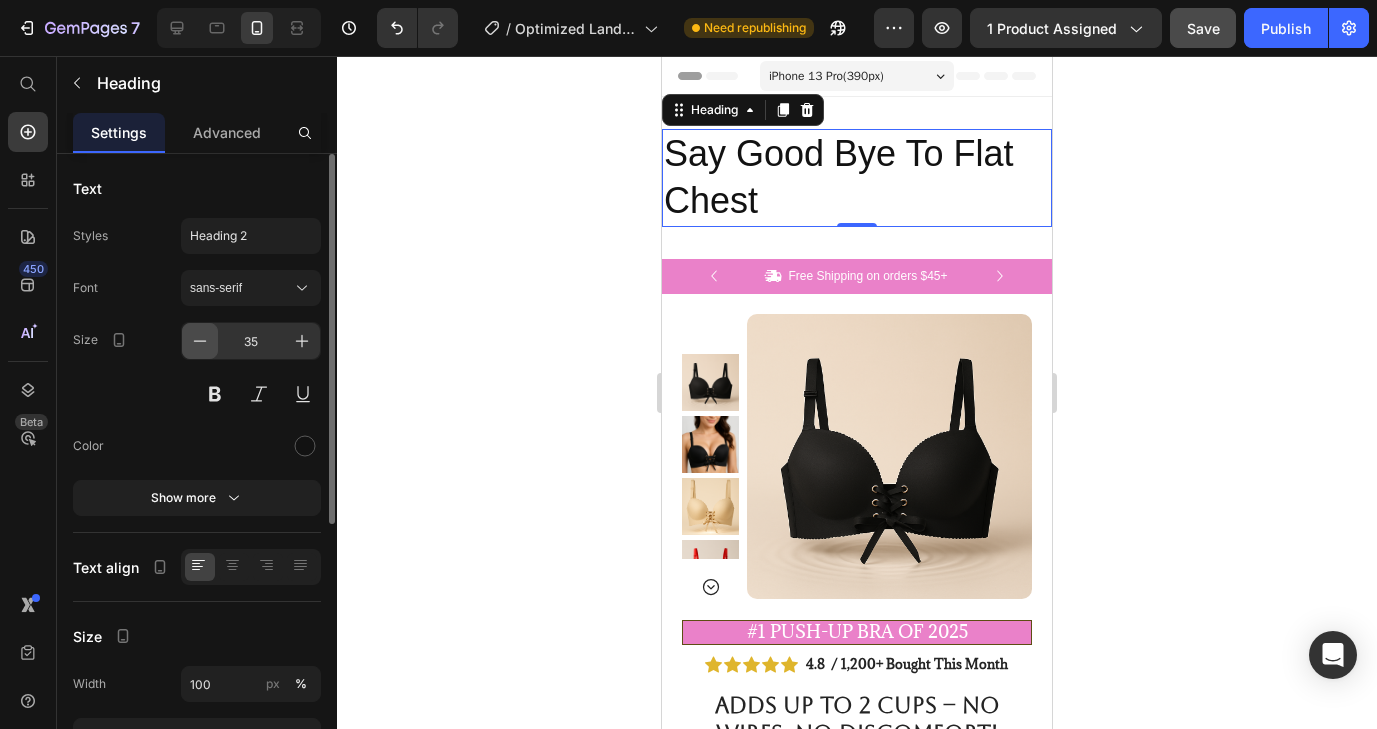 click 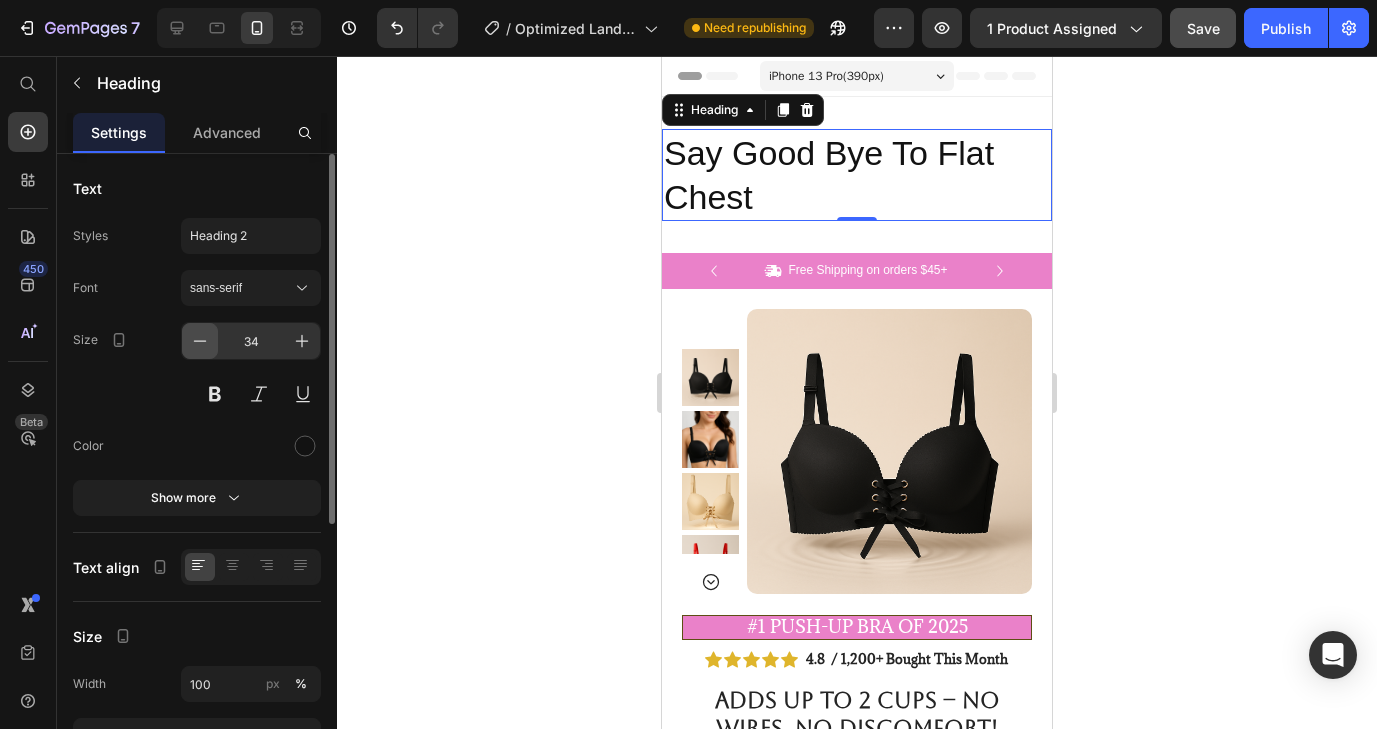 click 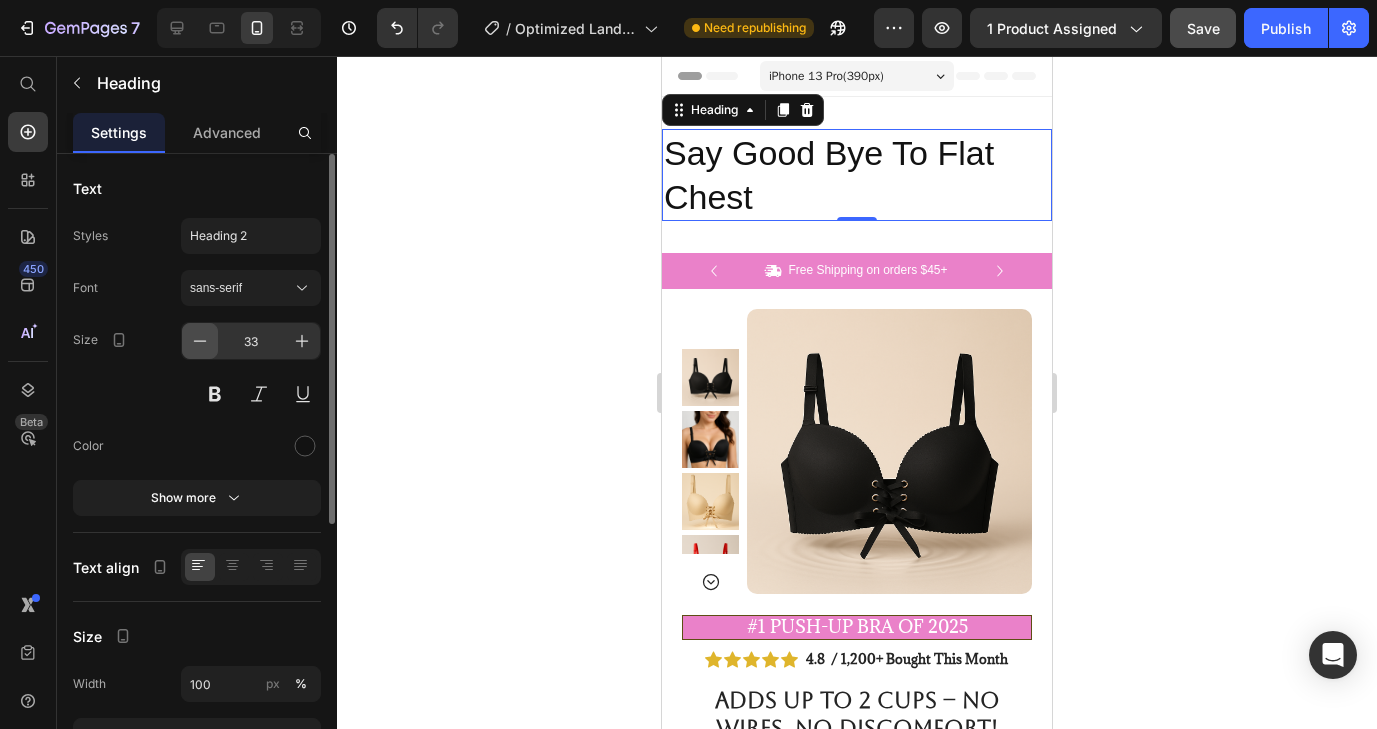 click 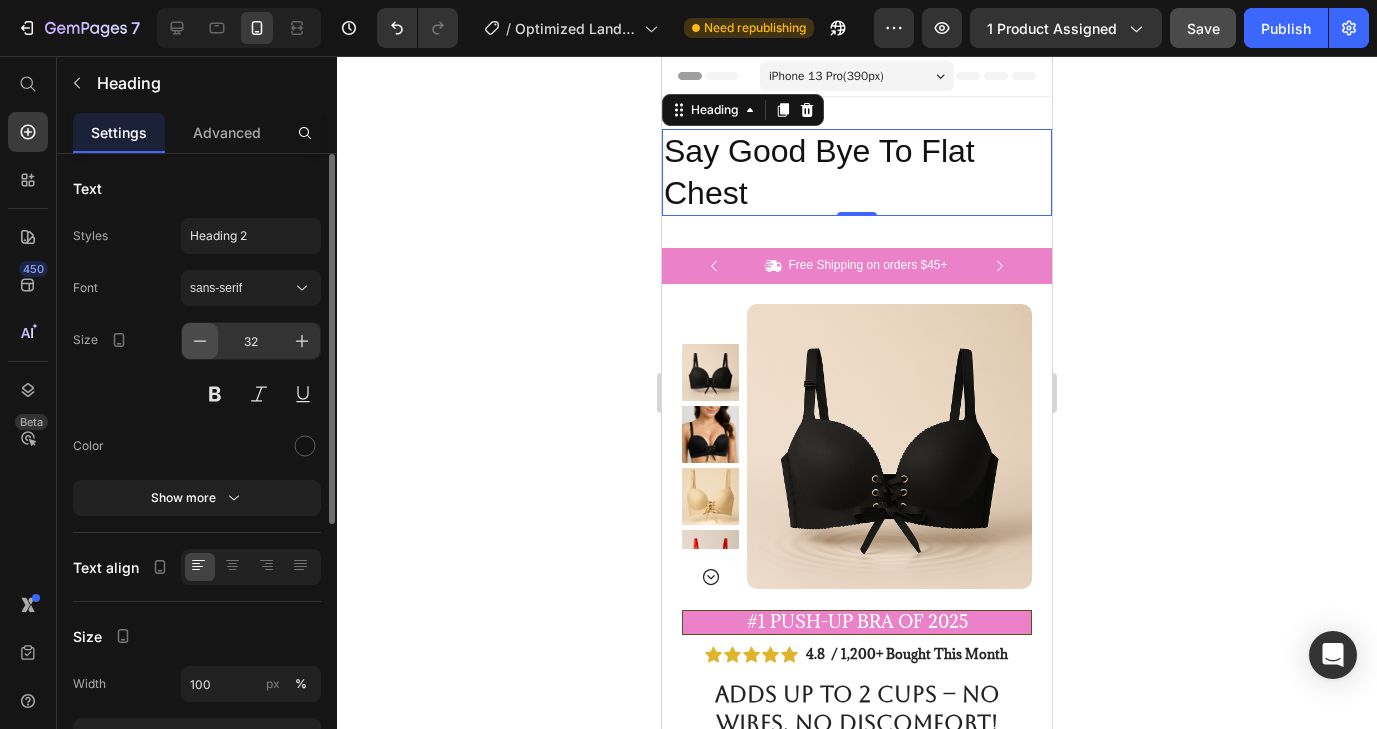 click 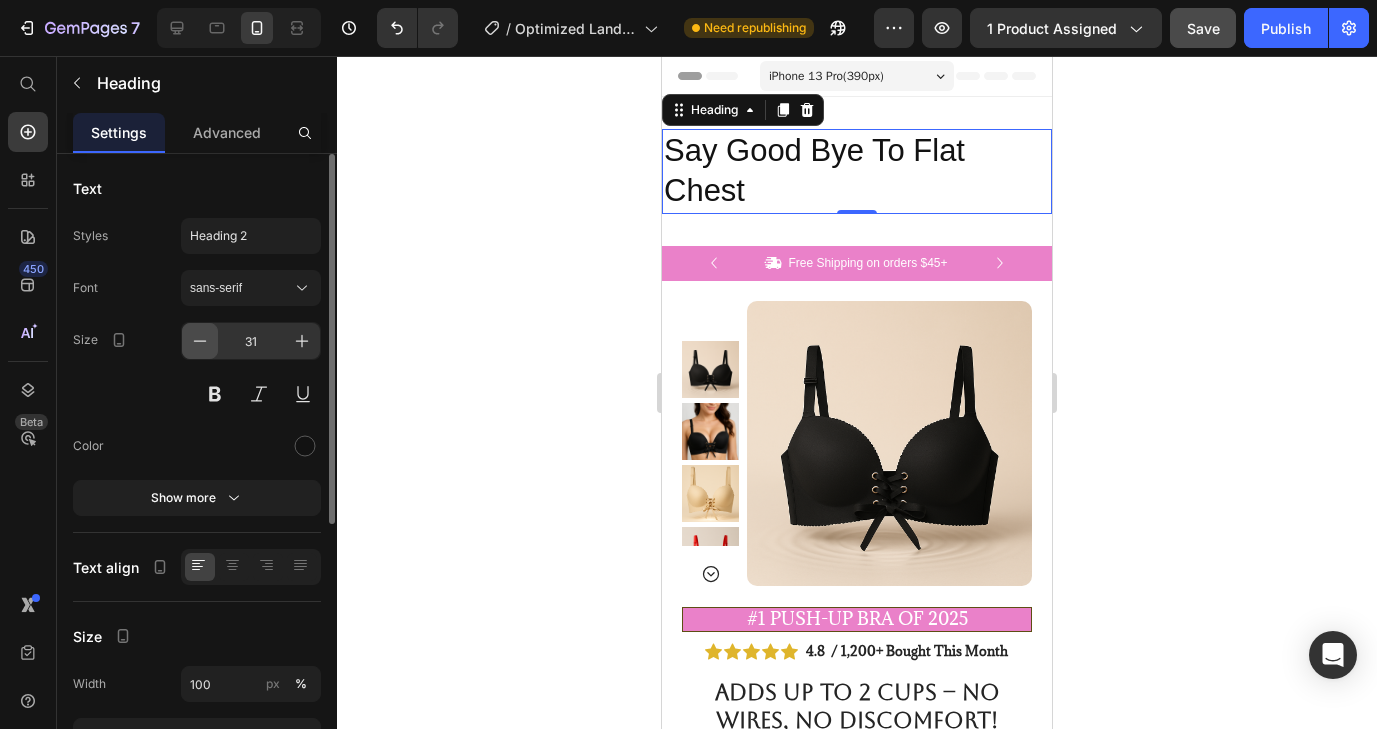 click 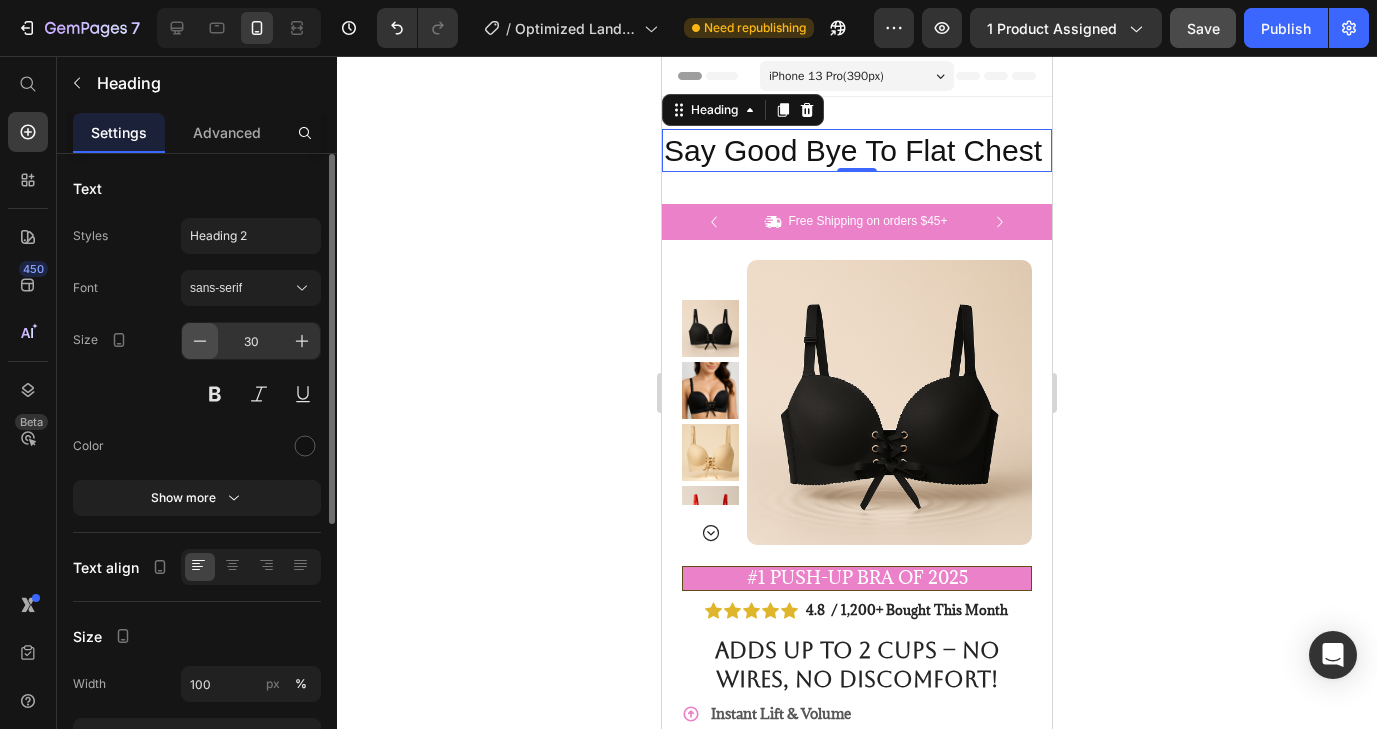 click 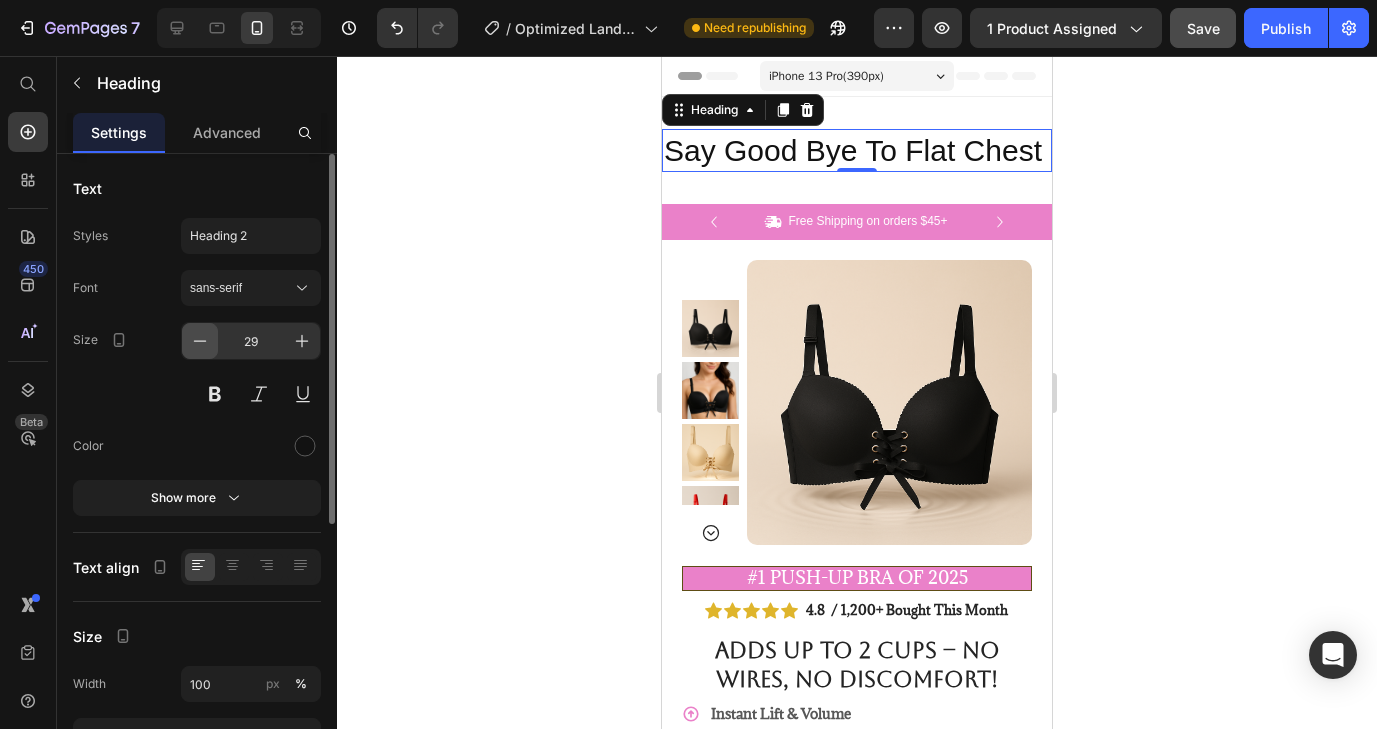 click 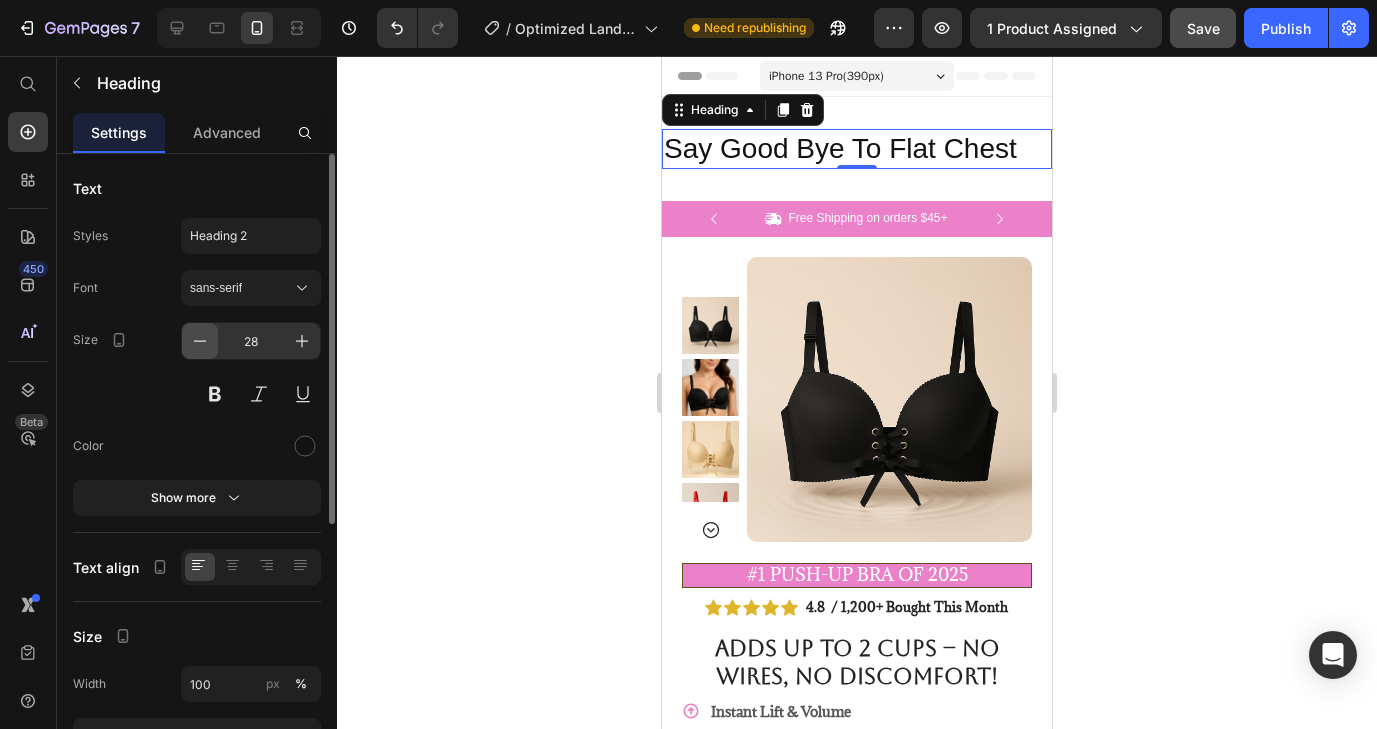 click 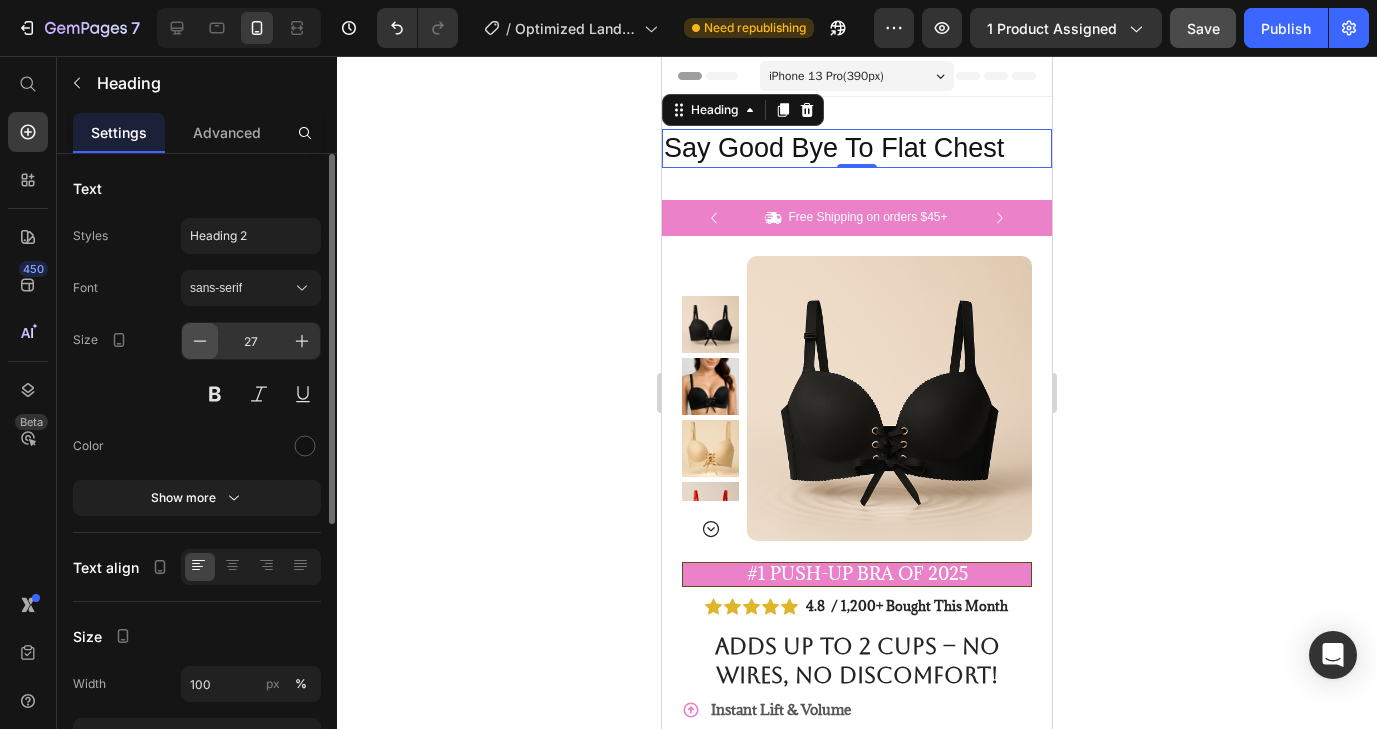 click 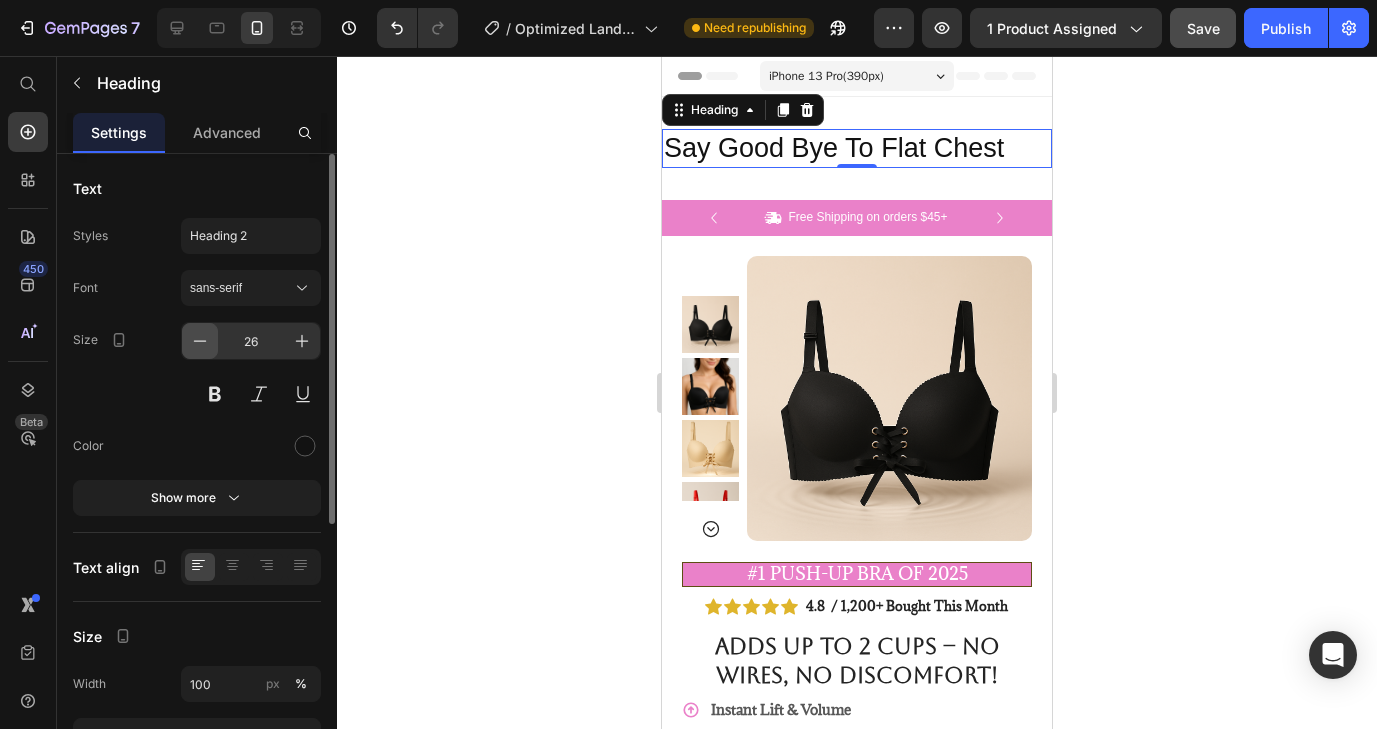 click 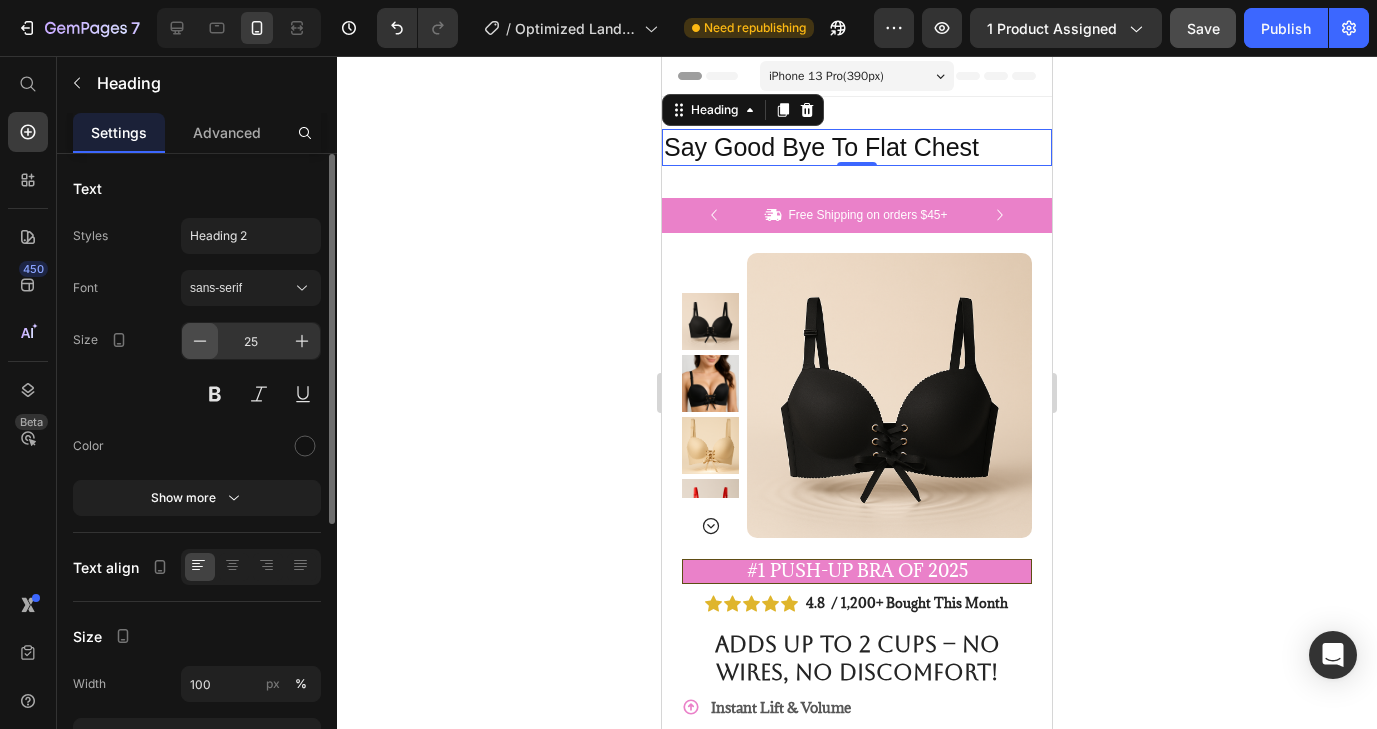 click 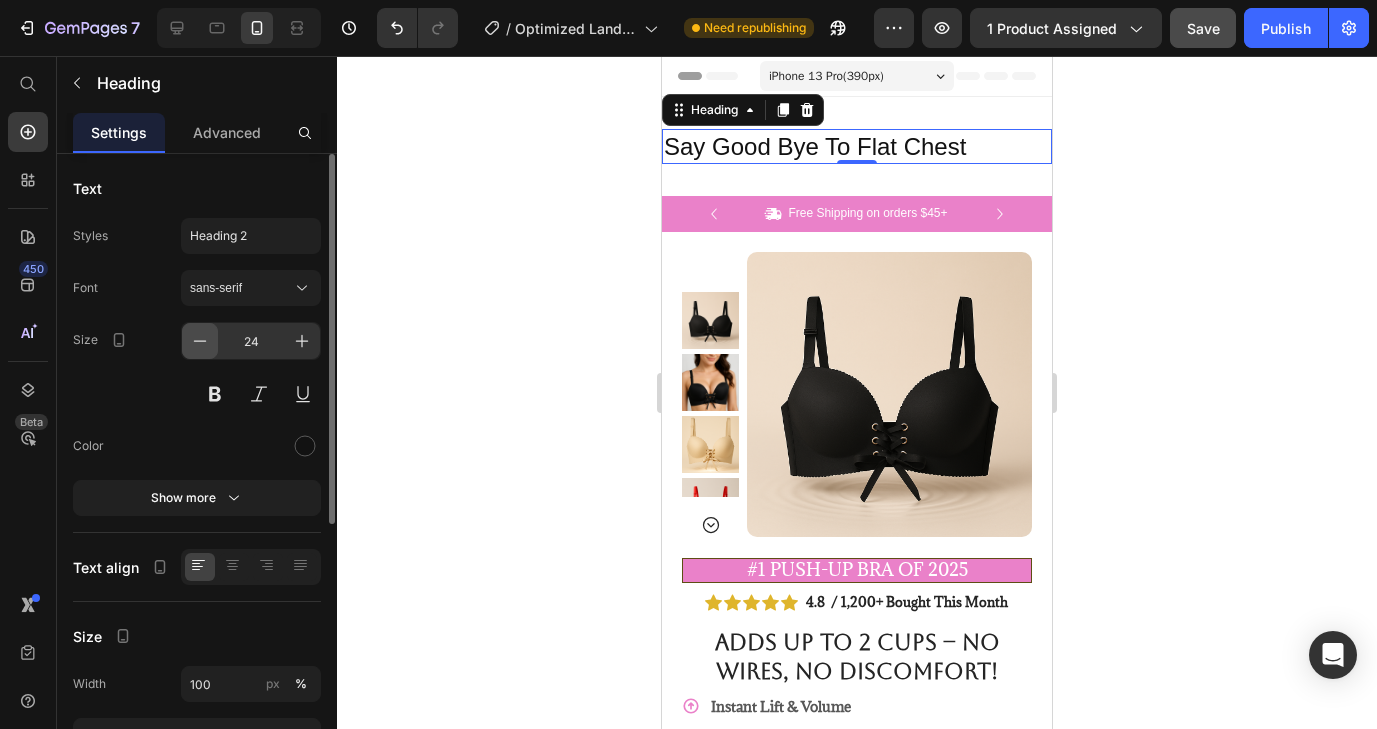 click 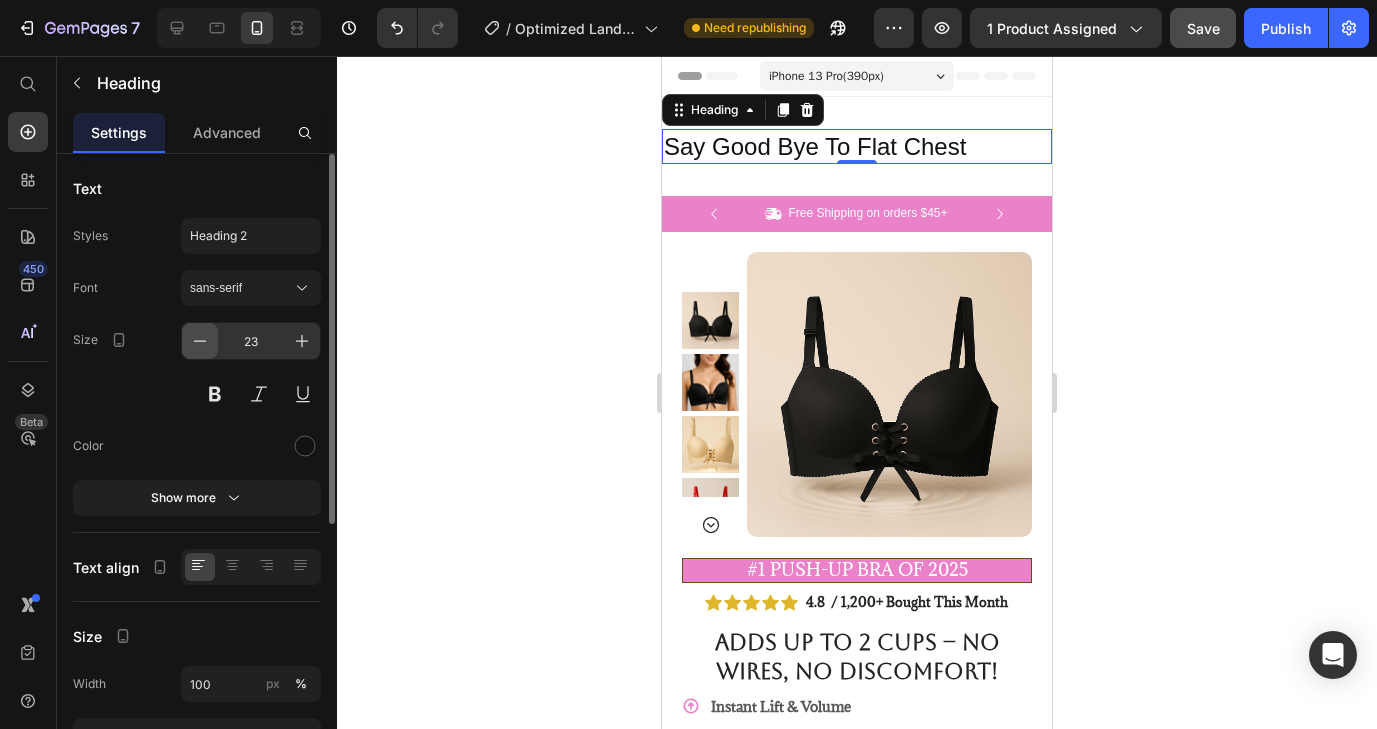 click 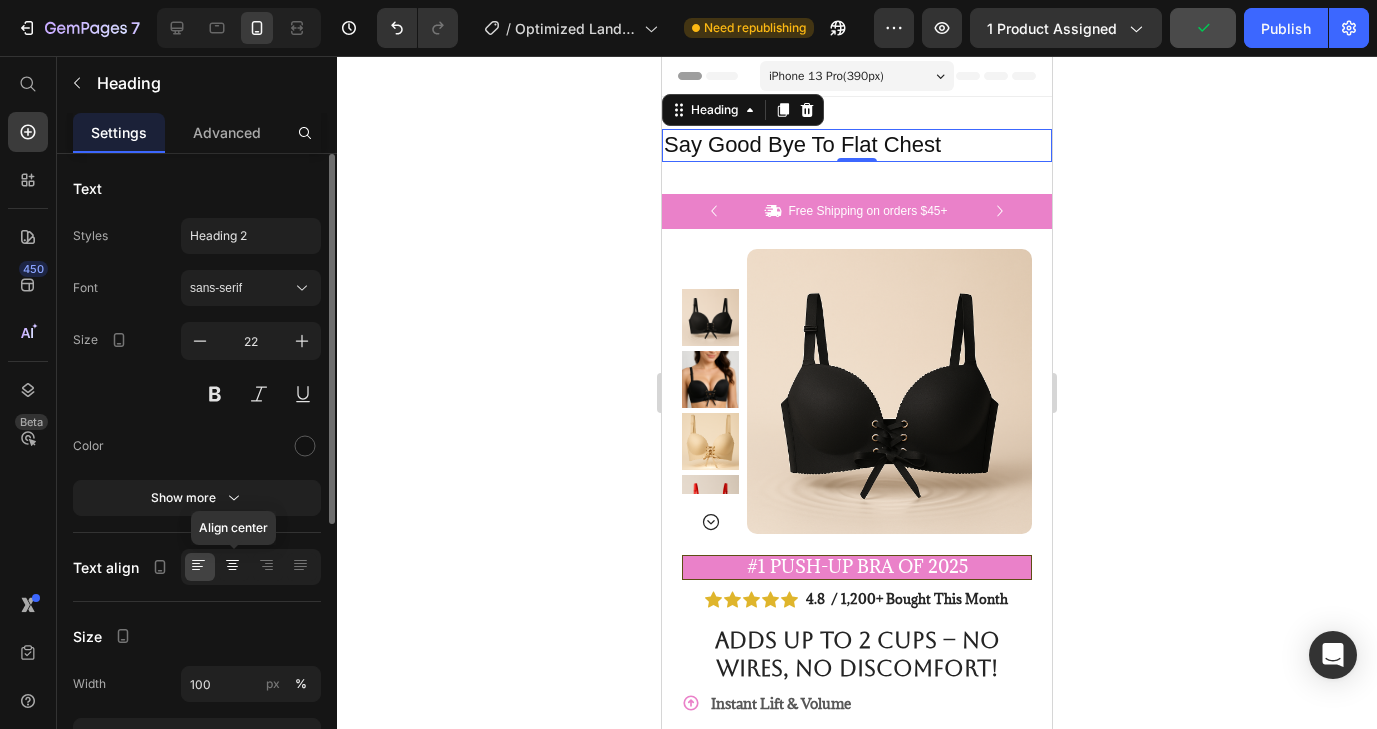 click 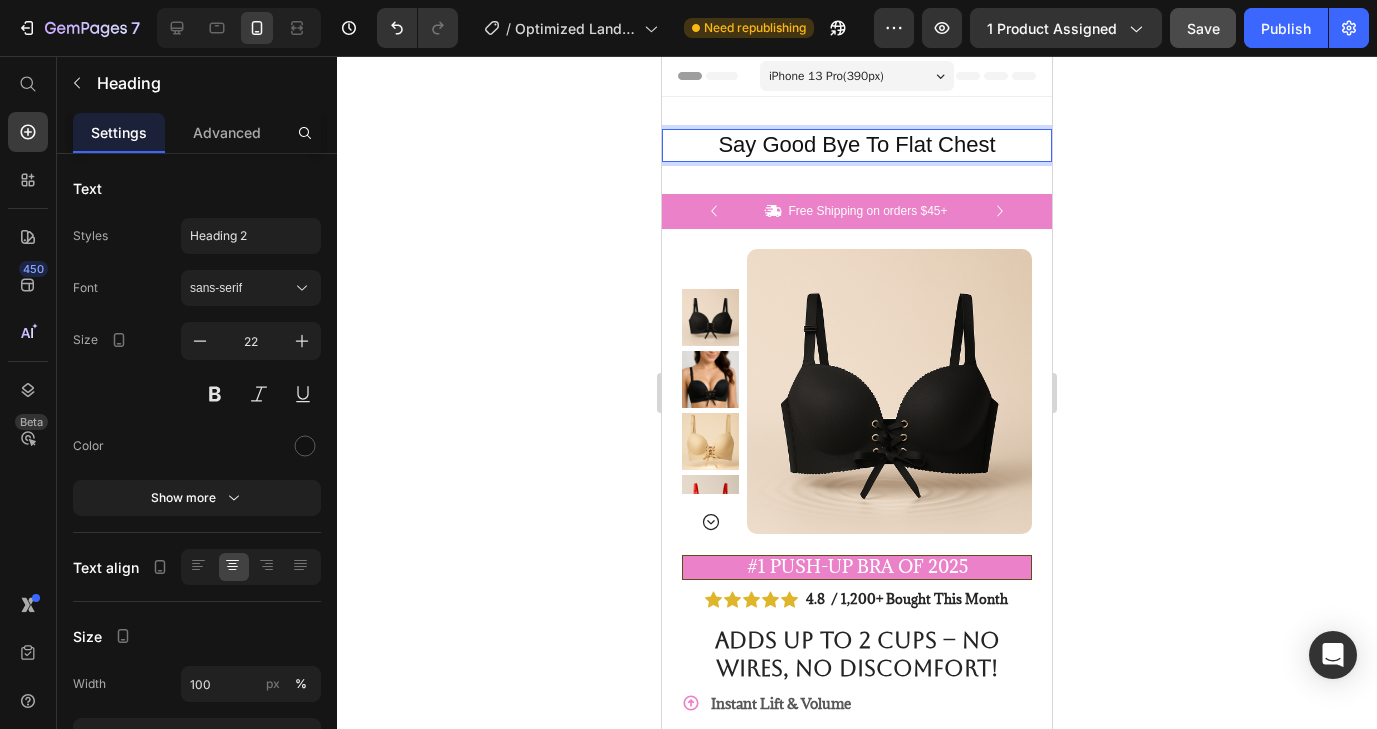 click on "Say Good Bye To Flat Chest" at bounding box center [857, 145] 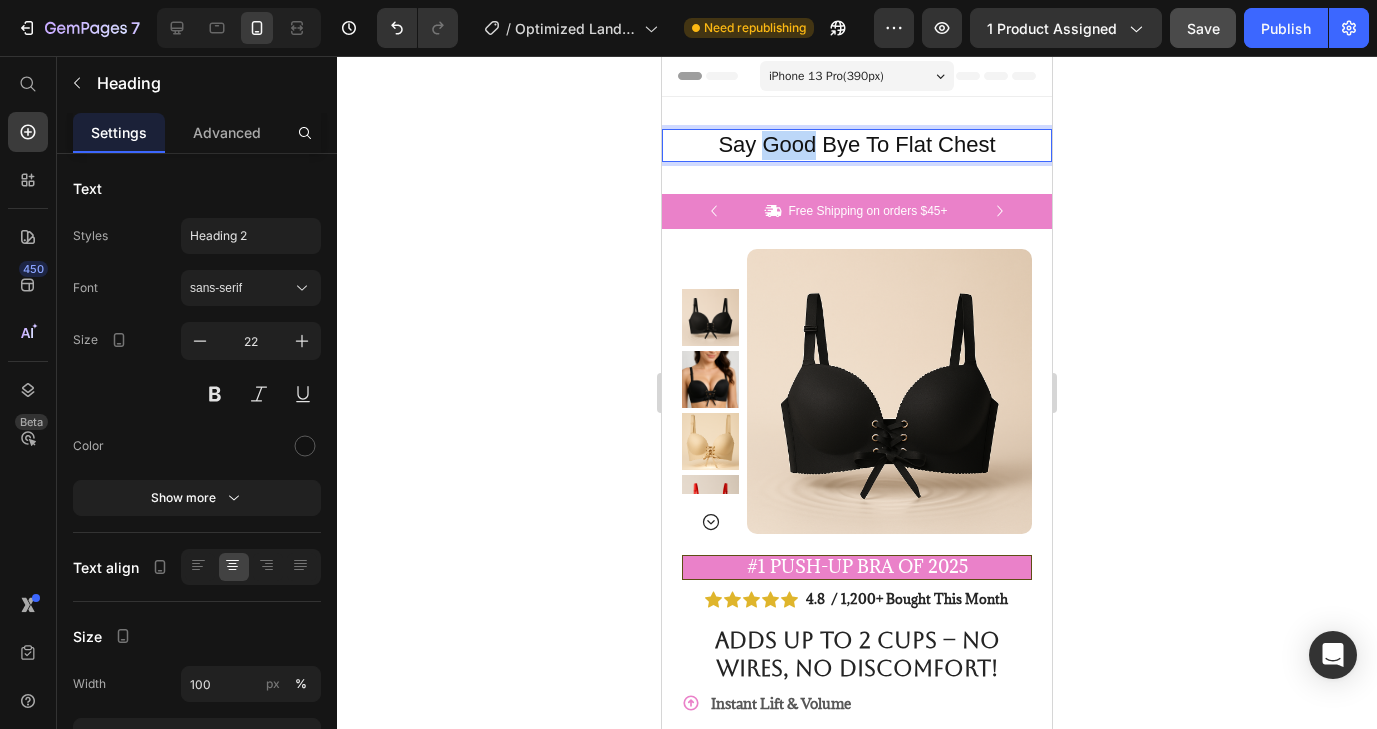 click on "Say Good Bye To Flat Chest" at bounding box center (857, 145) 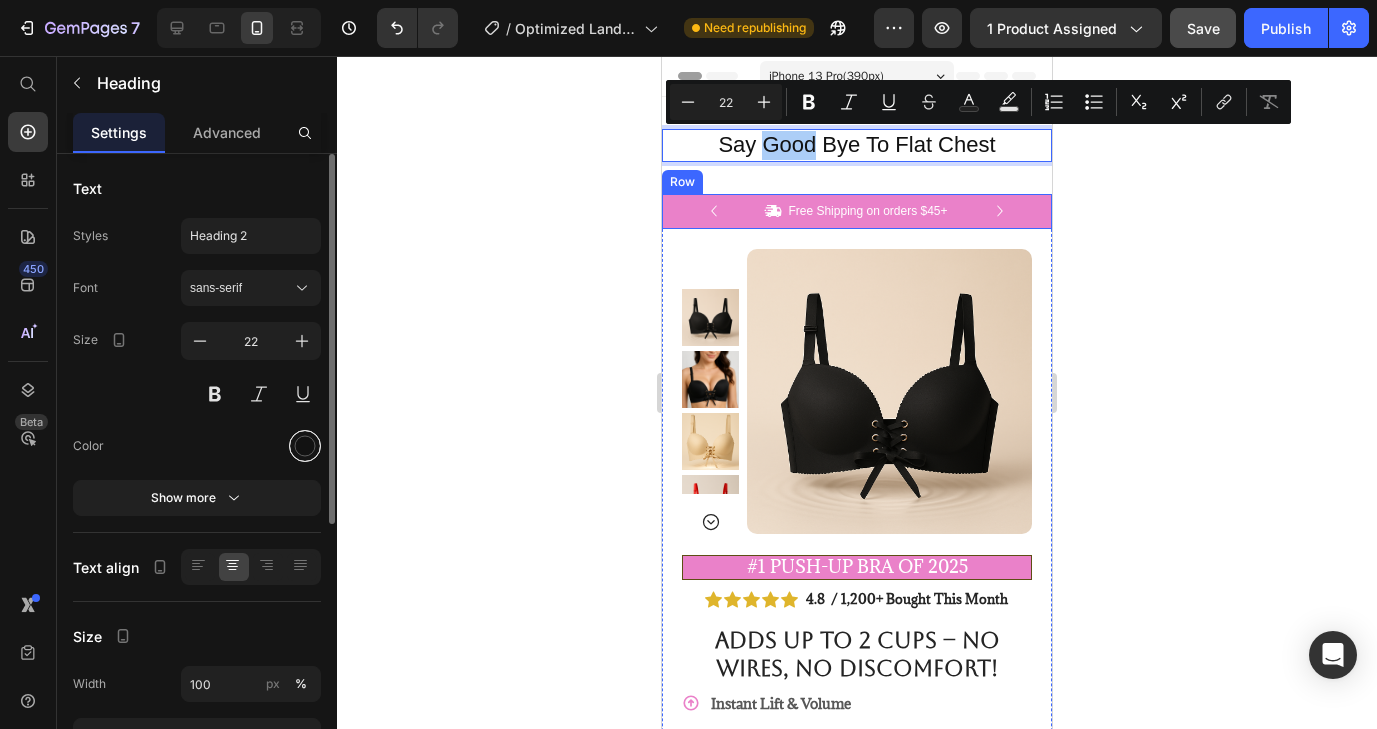click at bounding box center [305, 446] 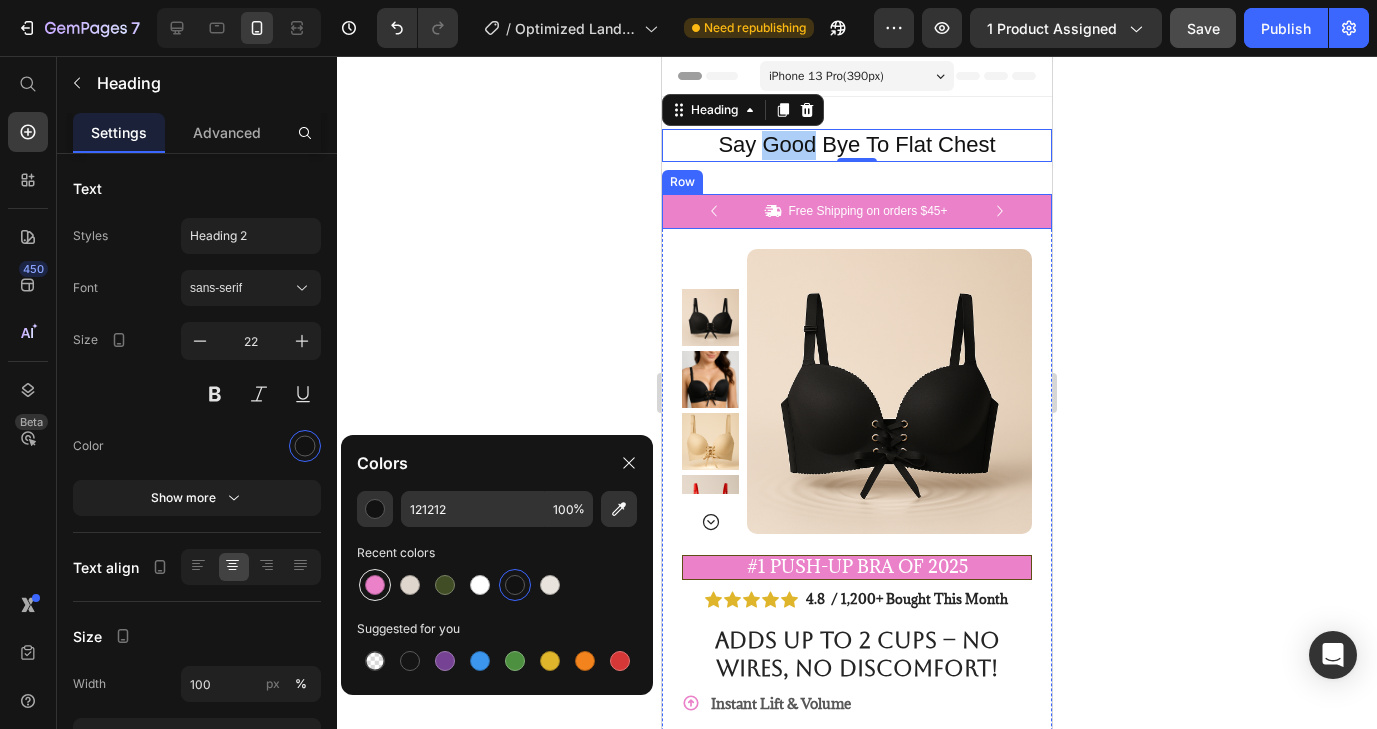 click at bounding box center (375, 585) 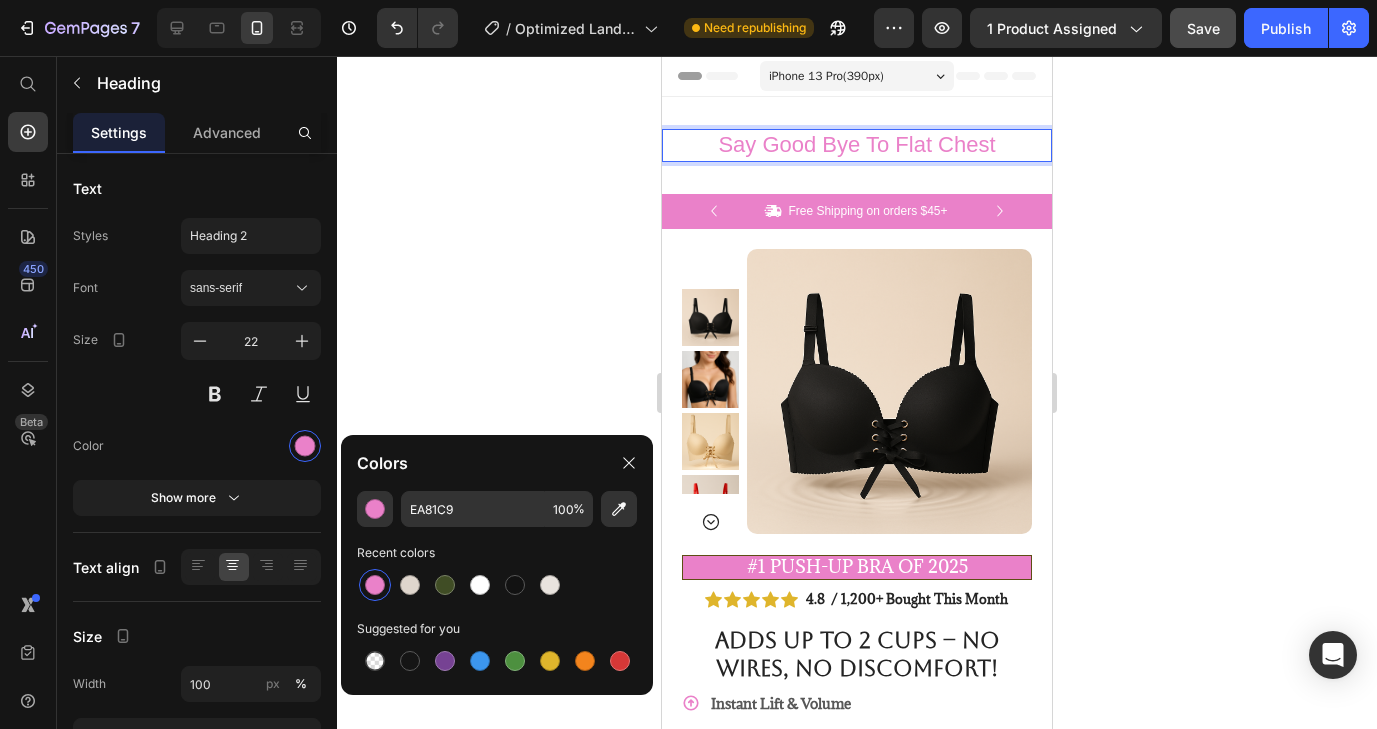 click on "Say Good Bye To Flat Chest" at bounding box center [857, 145] 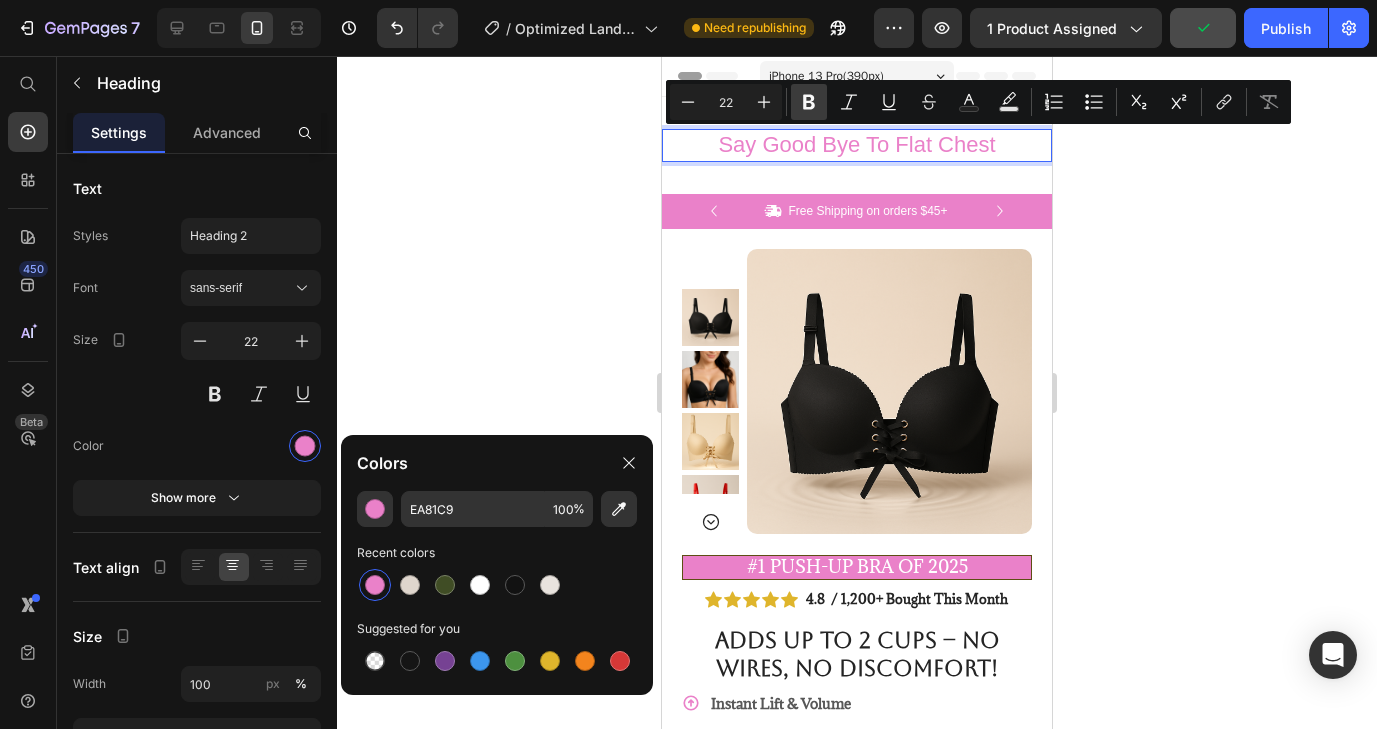 click 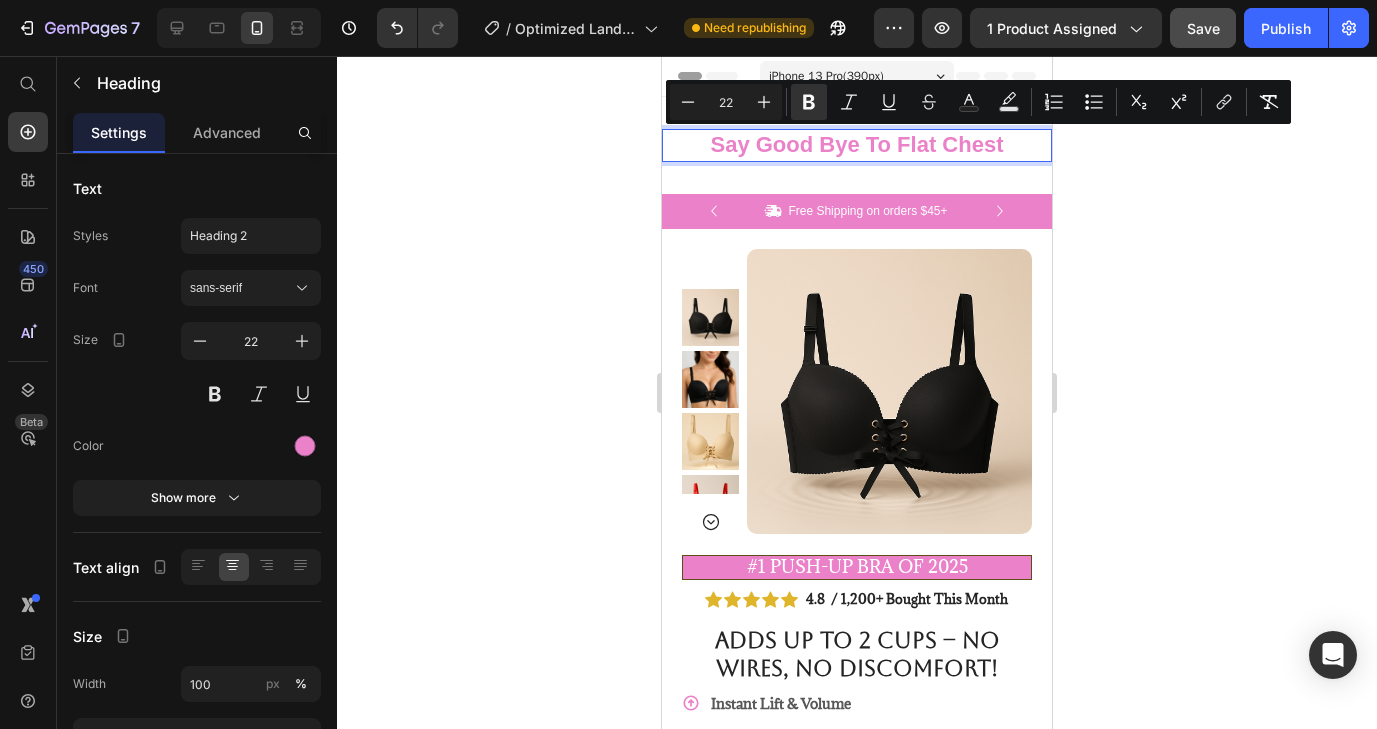 click on "Say Good Bye To Flat Chest" at bounding box center [857, 145] 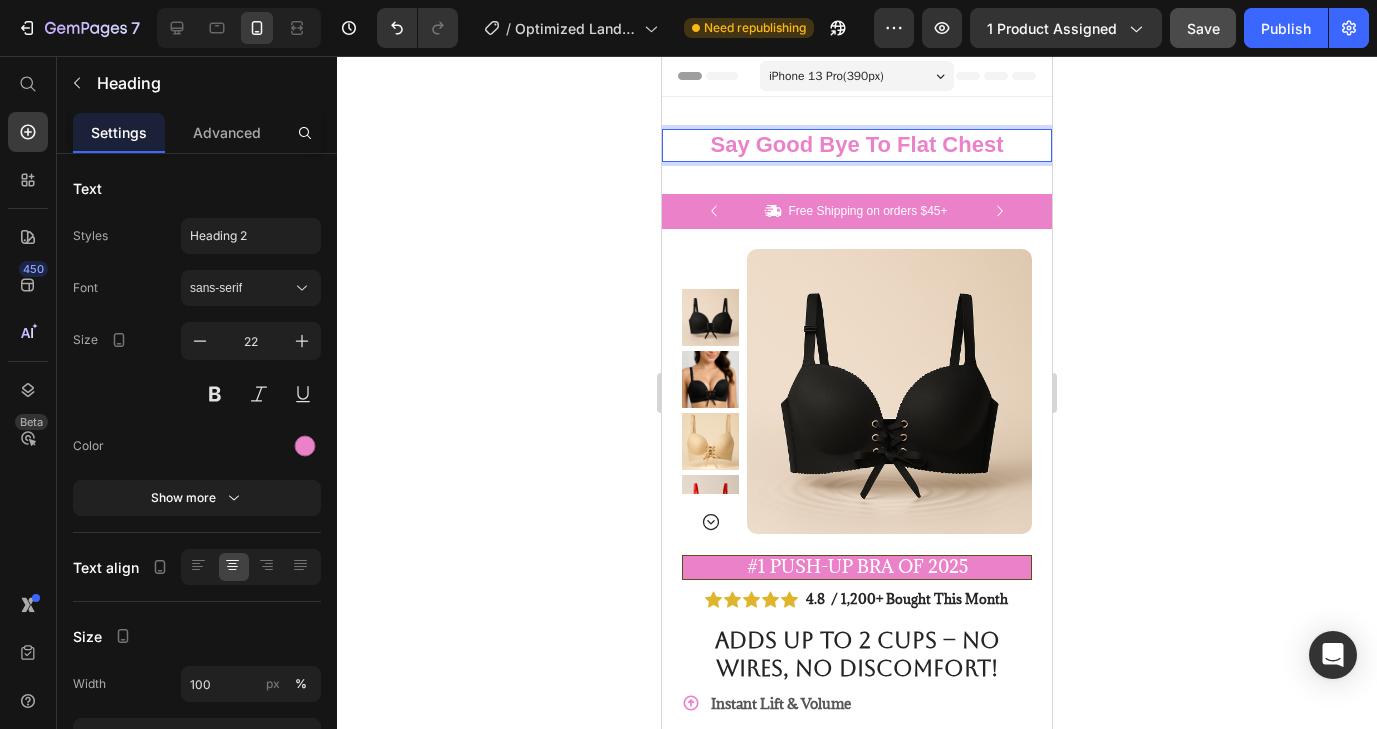 click on "Say Good Bye To Flat Chest" at bounding box center (857, 144) 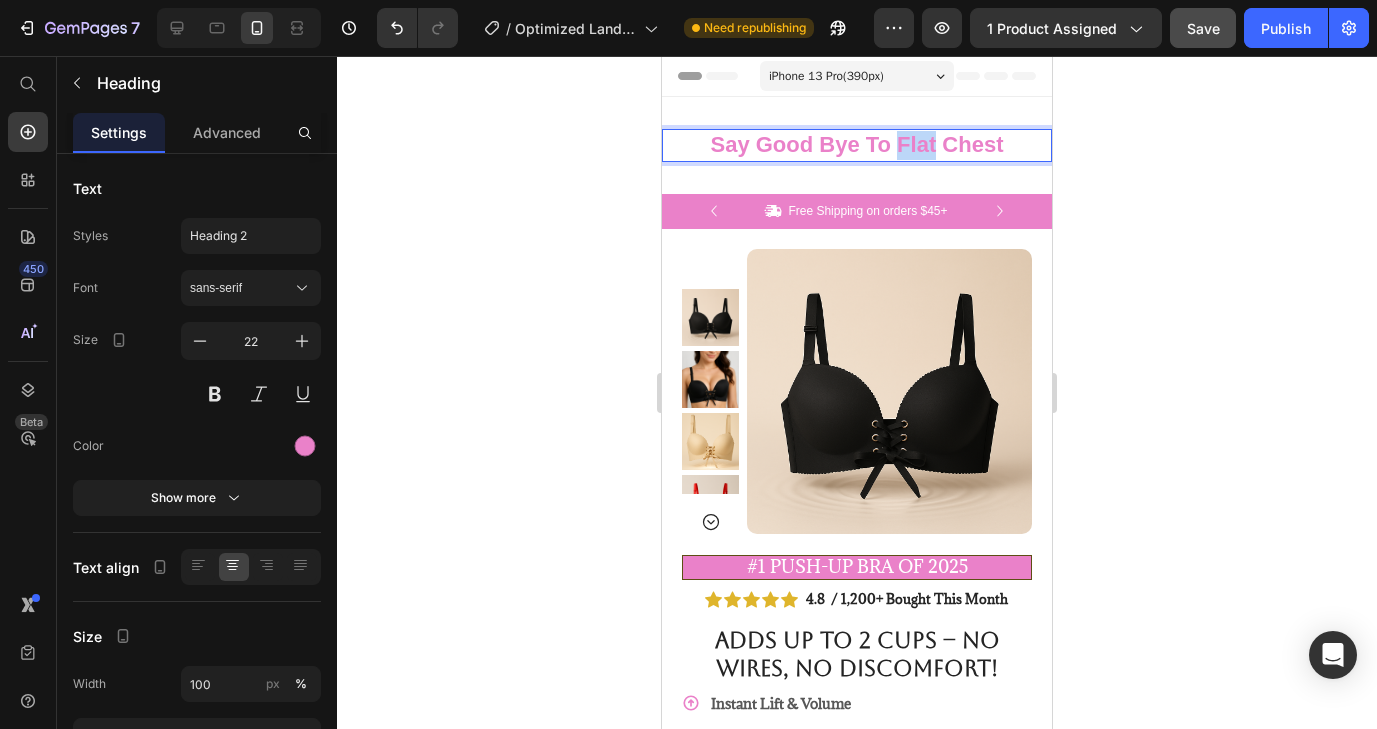 click on "Say Good Bye To Flat Chest" at bounding box center (857, 144) 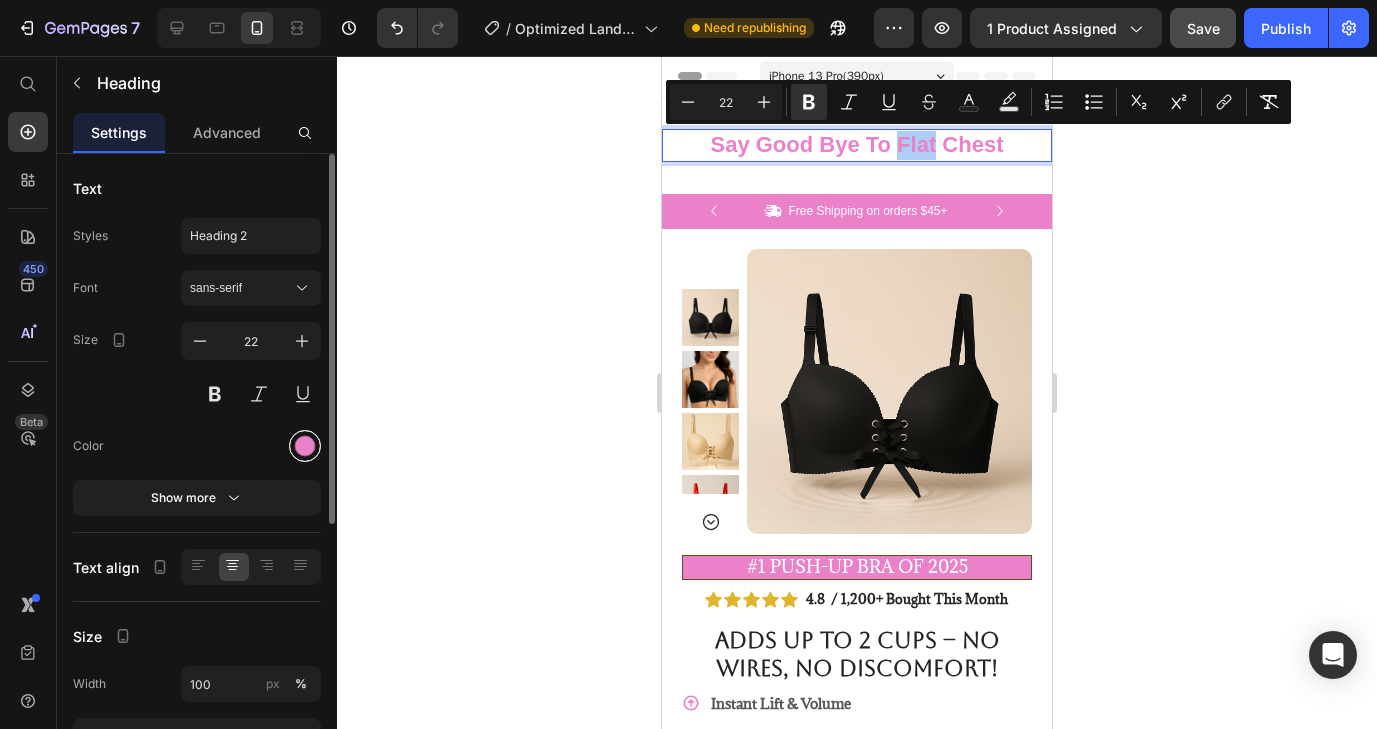 click at bounding box center (305, 446) 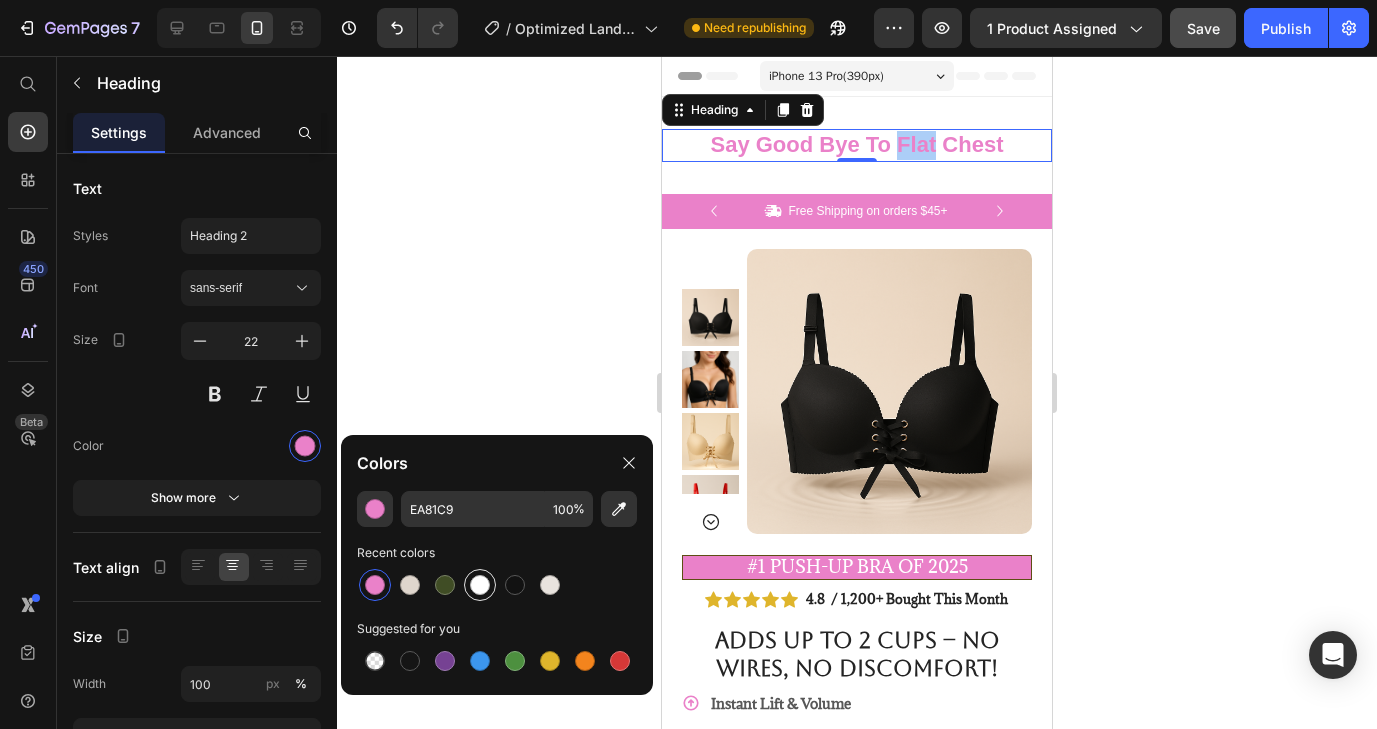 click at bounding box center (480, 585) 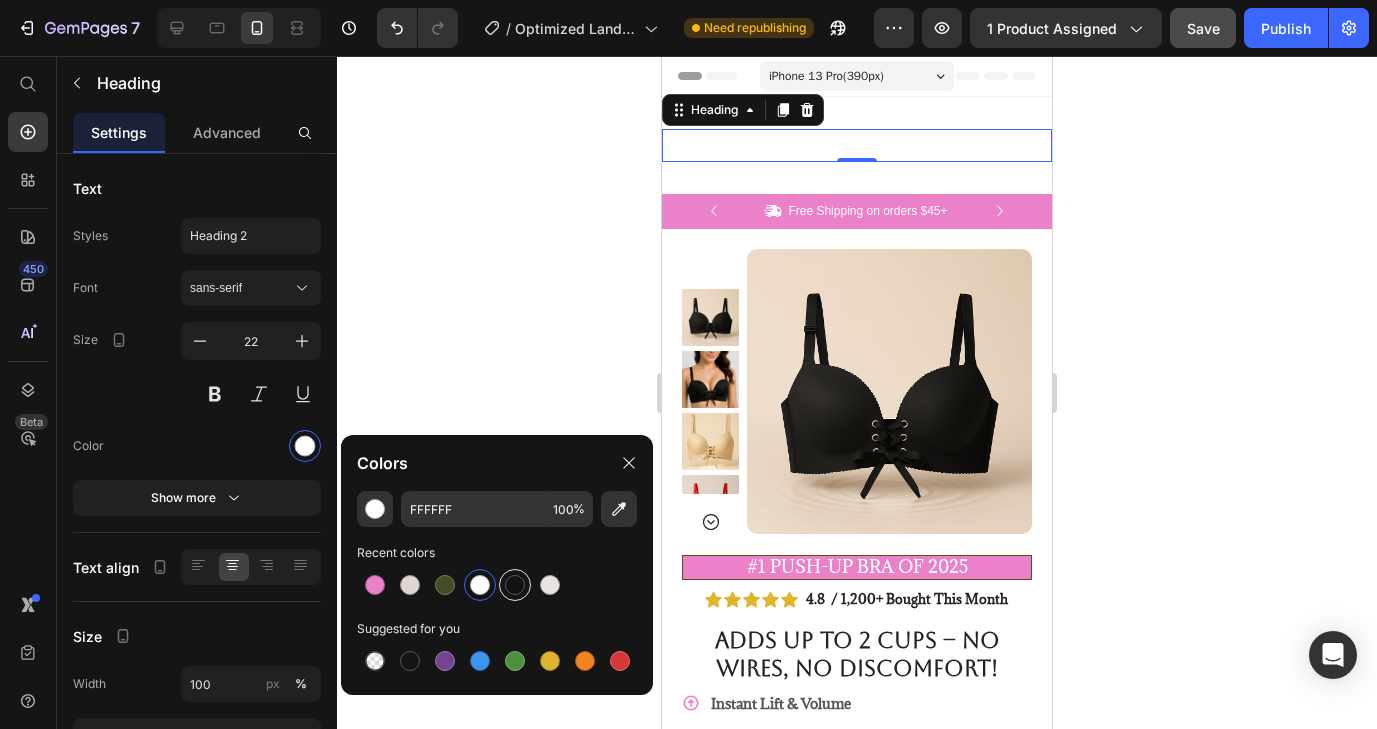click at bounding box center (515, 585) 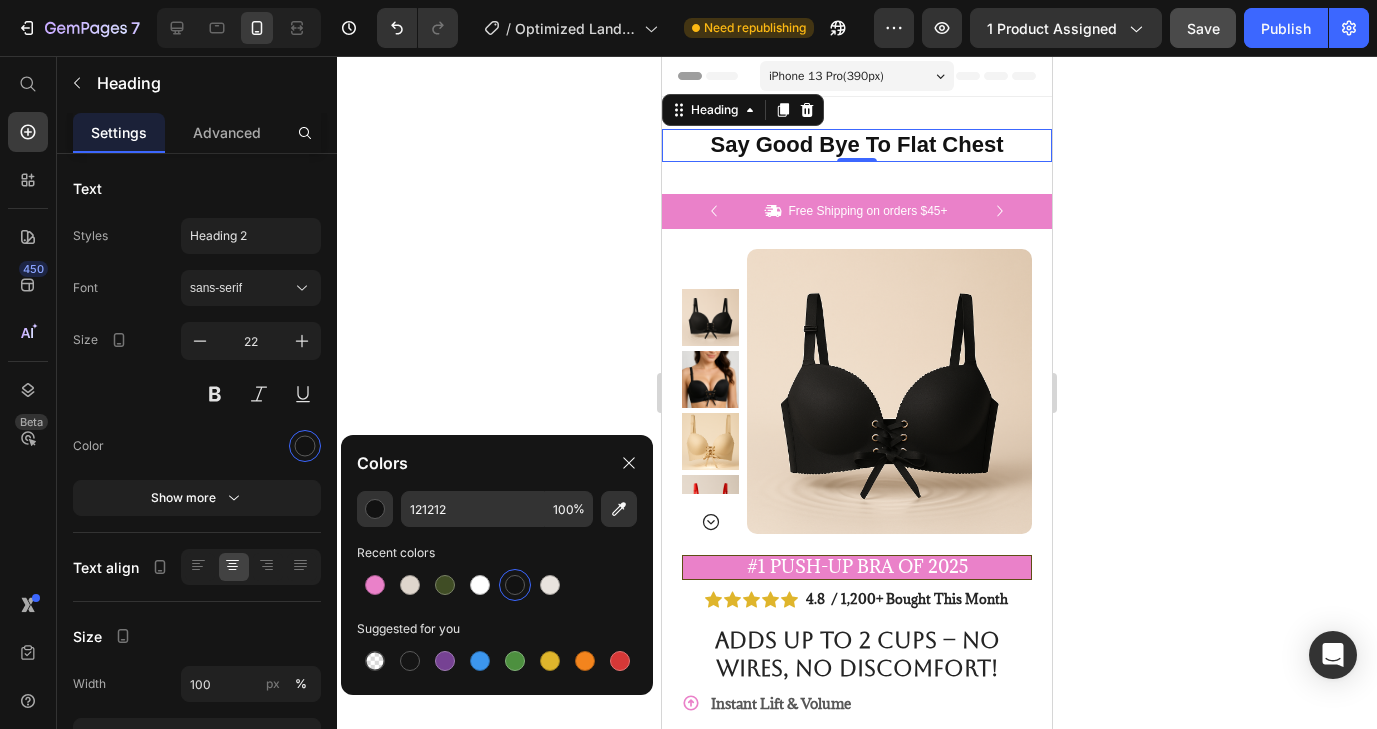 click on "Say Good Bye To Flat Chest" at bounding box center (857, 145) 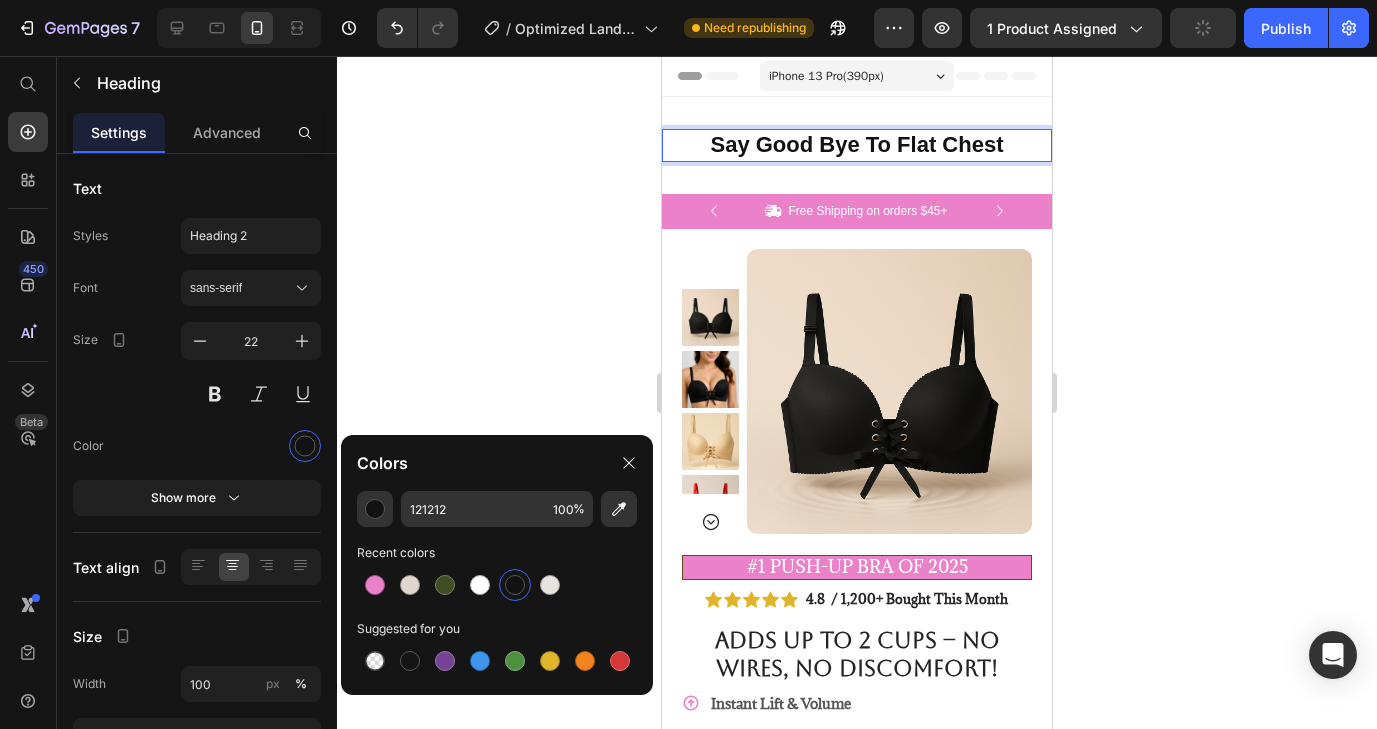 click on "Say Good Bye To Flat Chest" at bounding box center (857, 145) 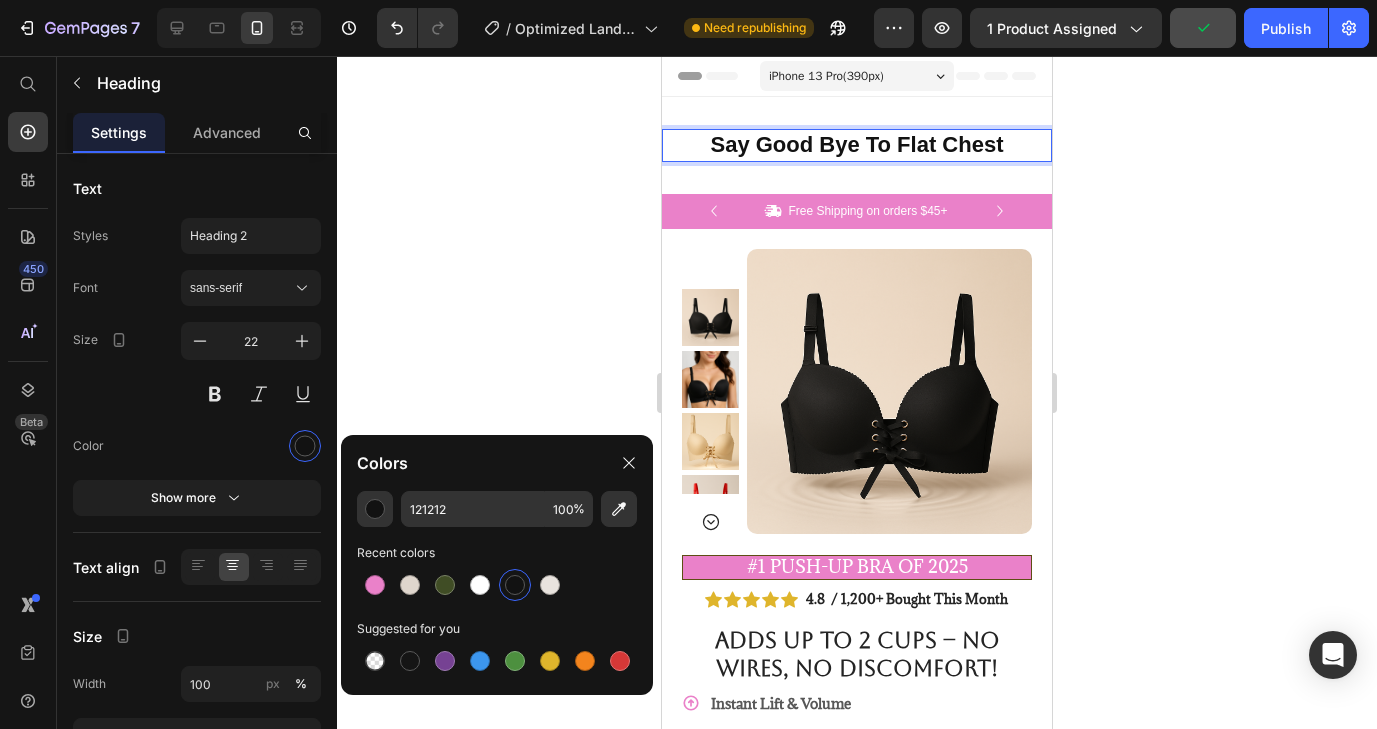 click on "Say Good Bye To Flat Chest" at bounding box center [857, 145] 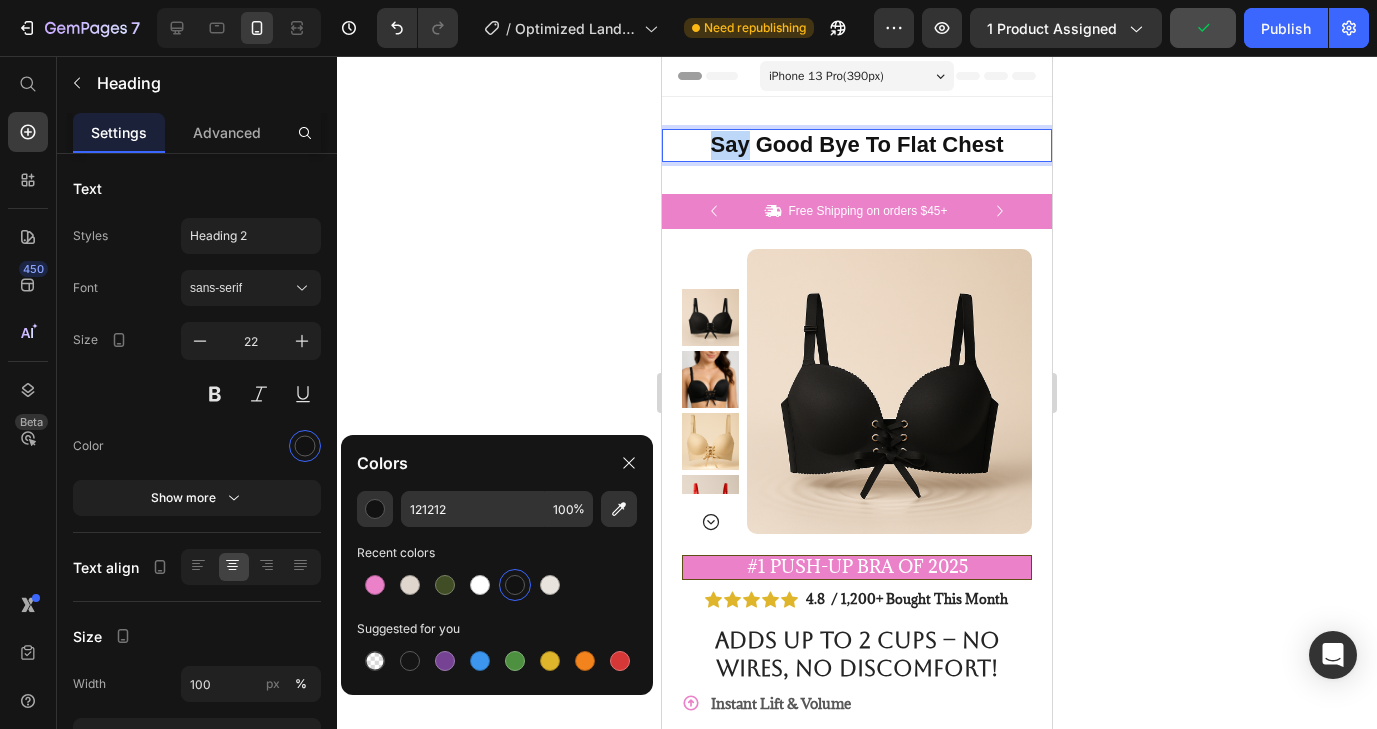 click on "Say Good Bye To Flat Chest" at bounding box center [857, 145] 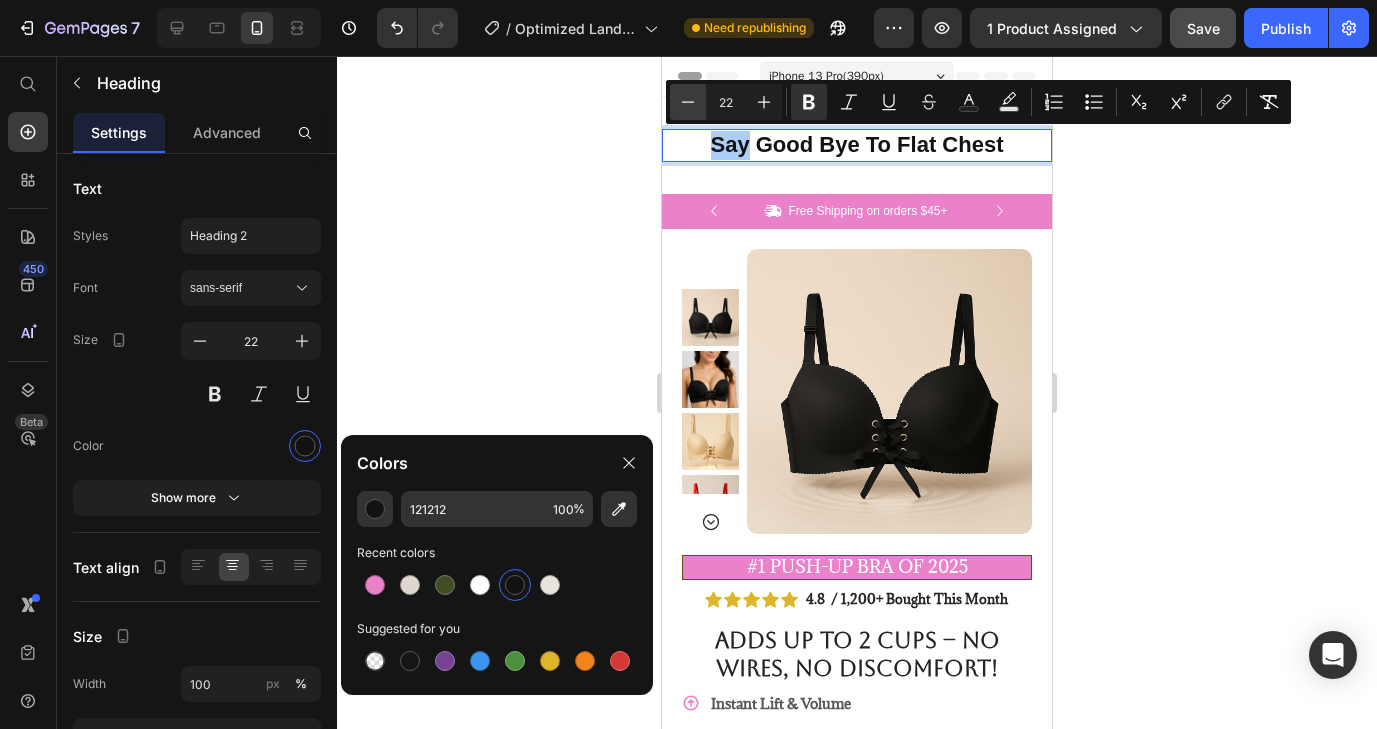 click 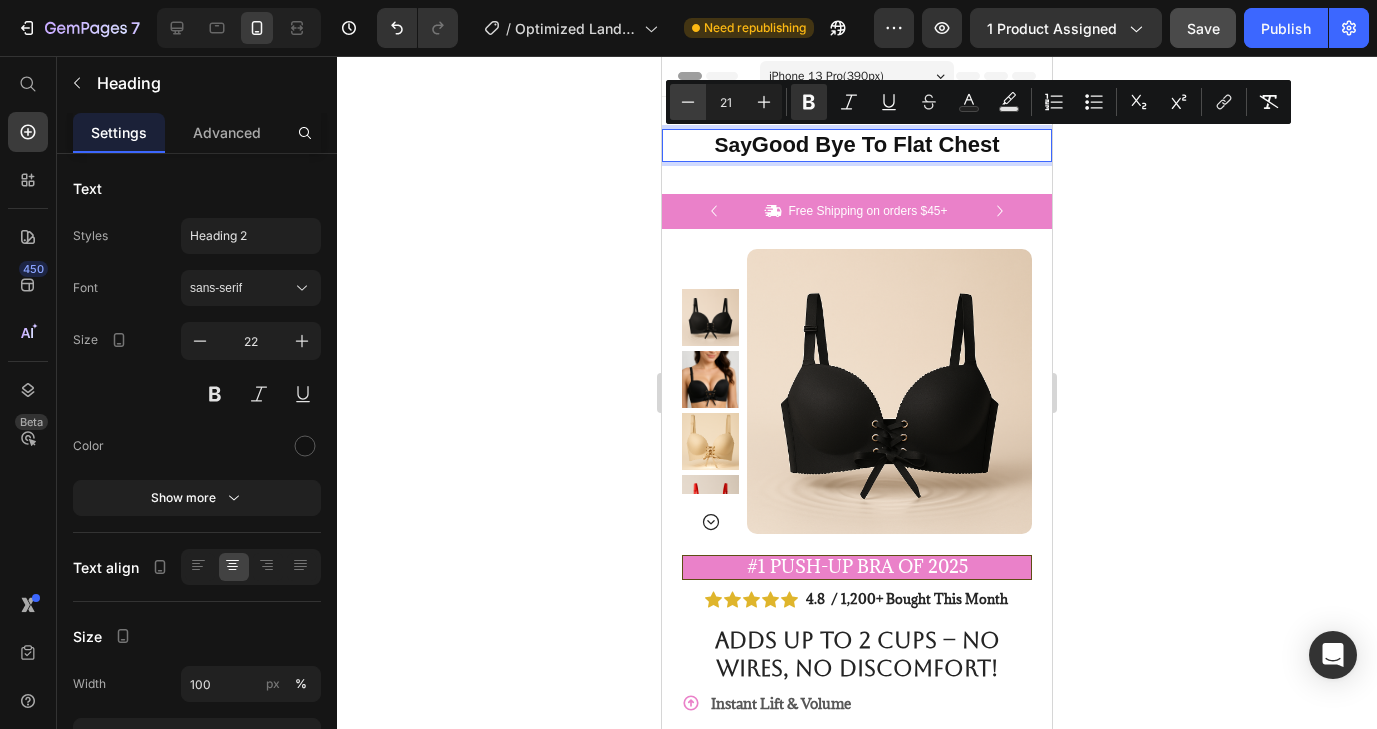 click 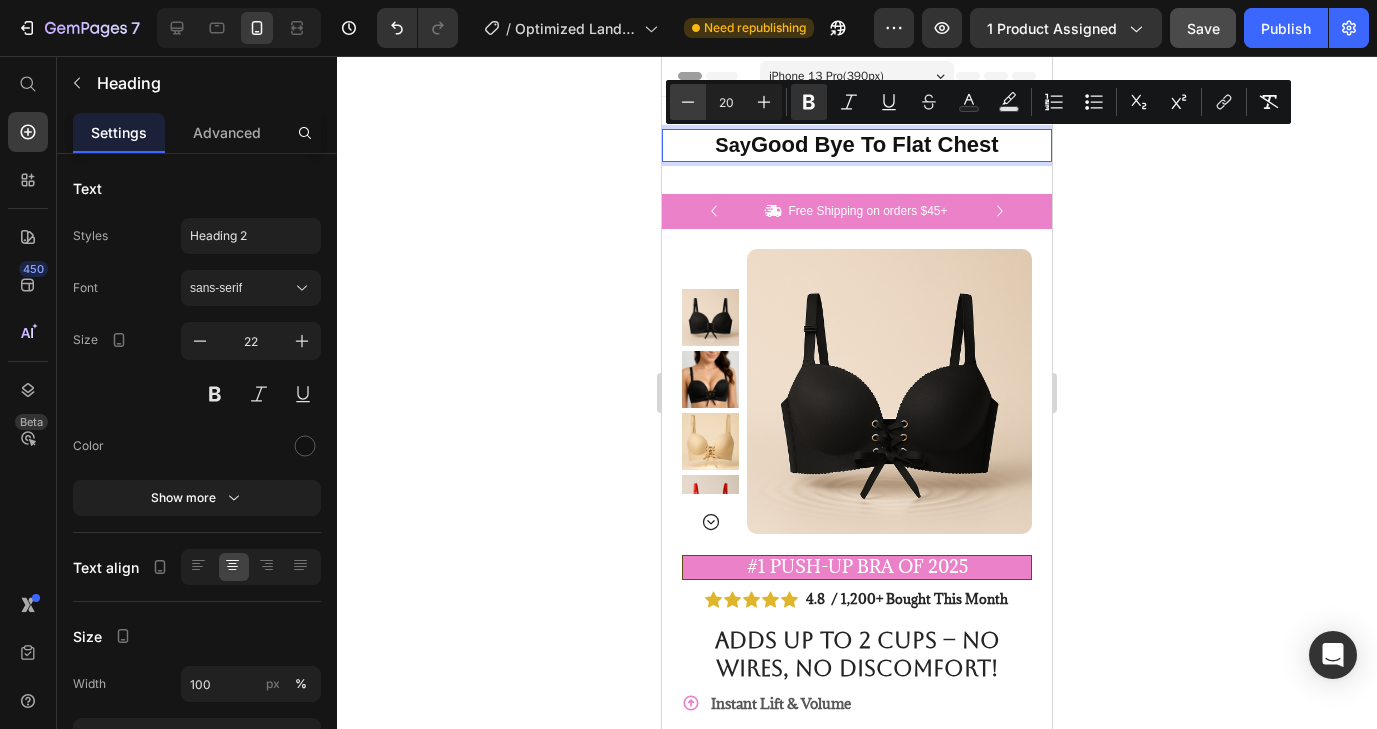 click 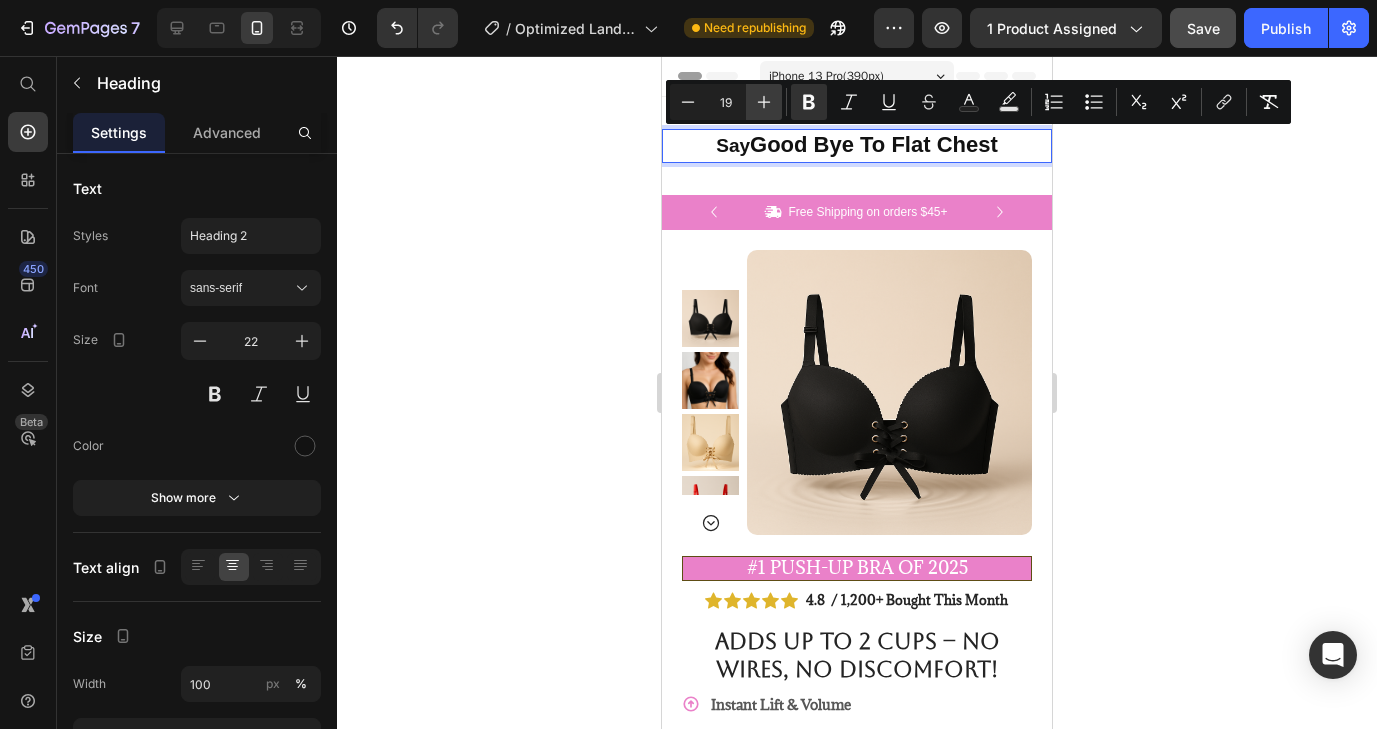 click 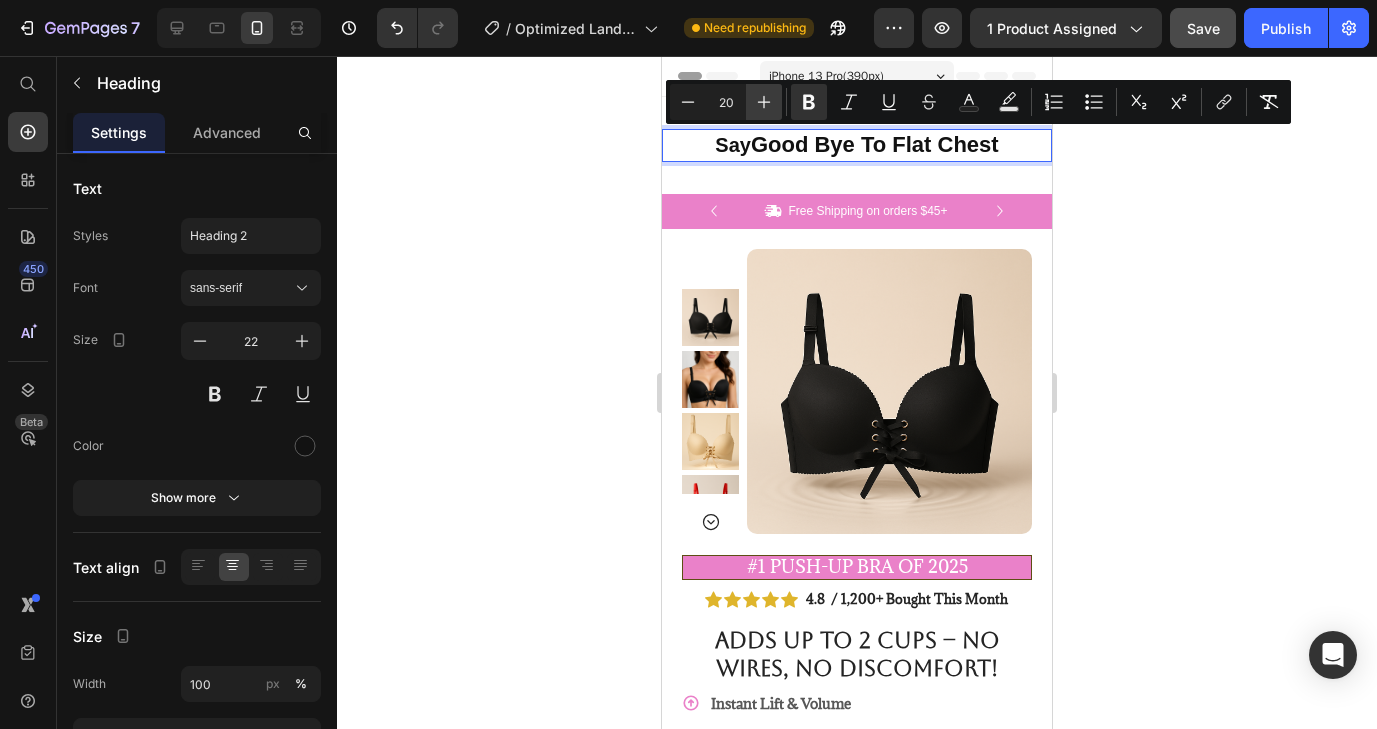 click 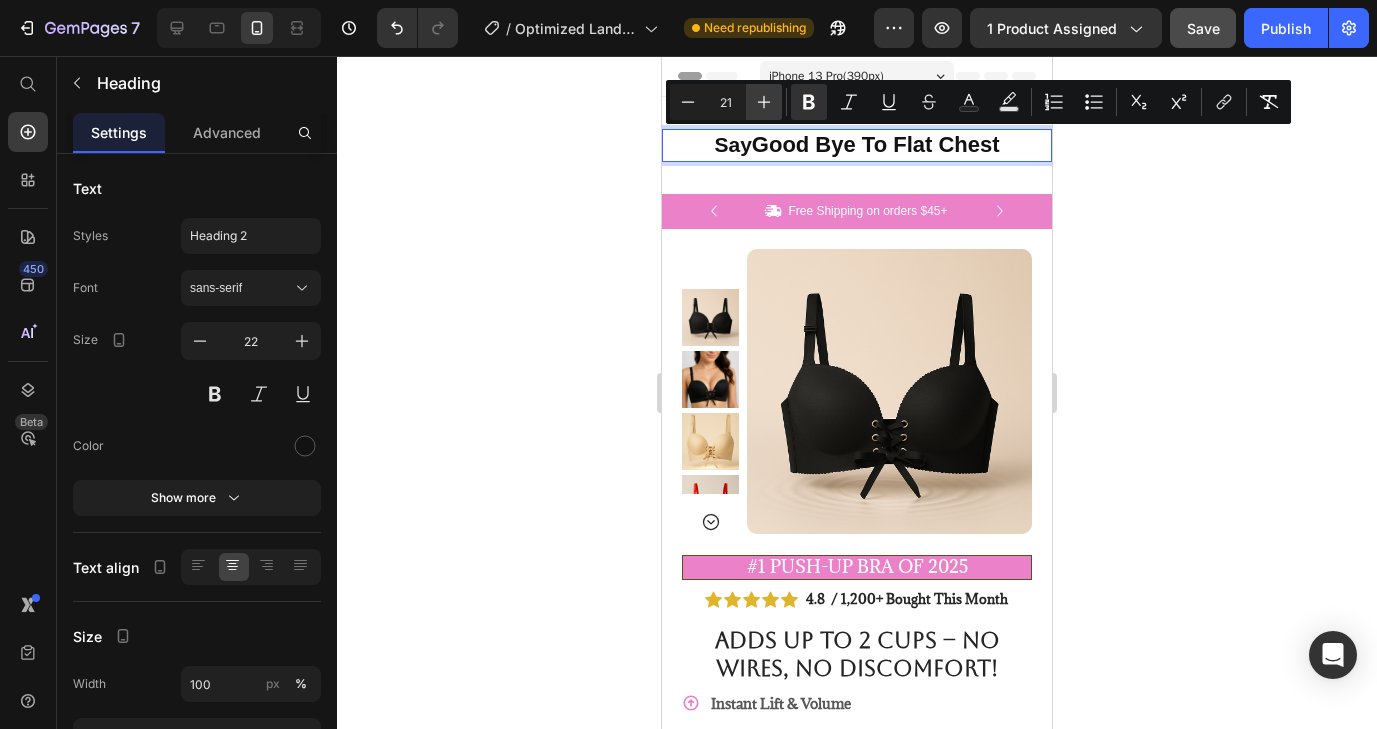 click 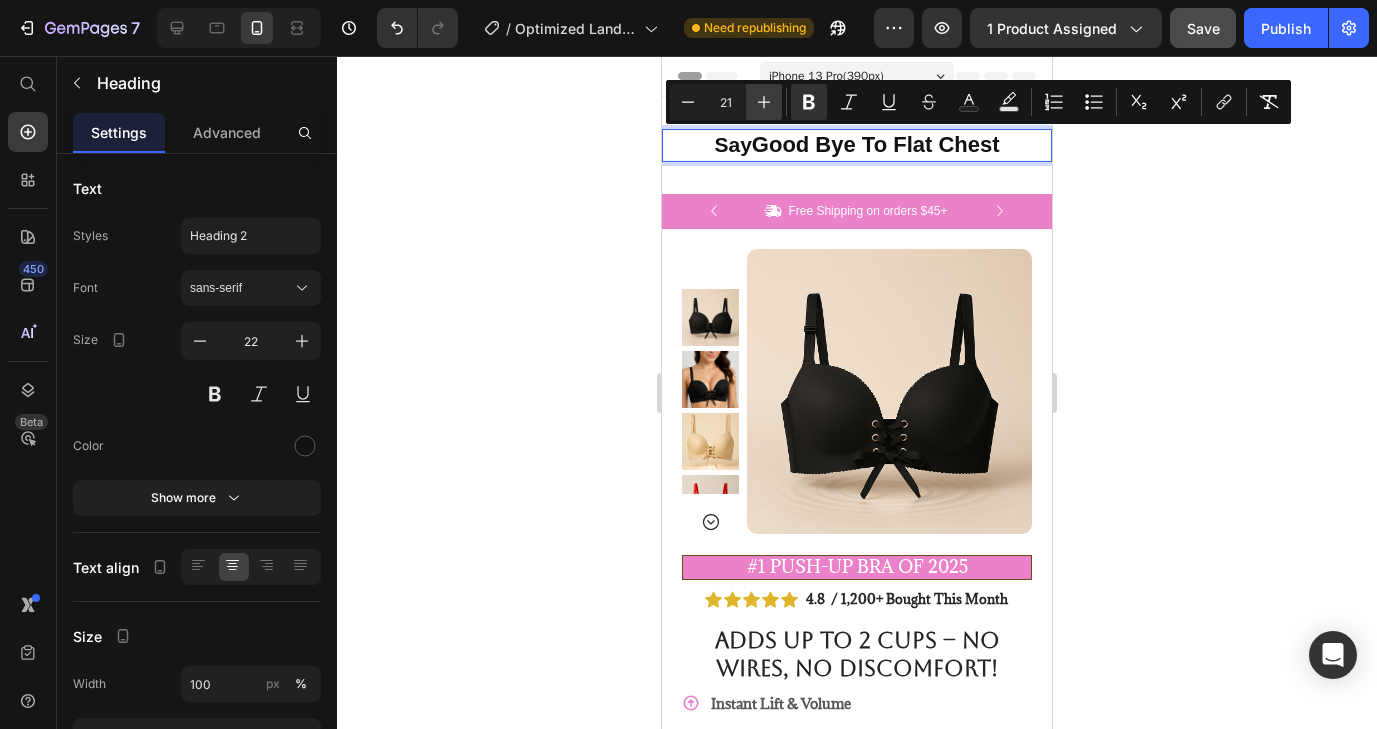 type on "22" 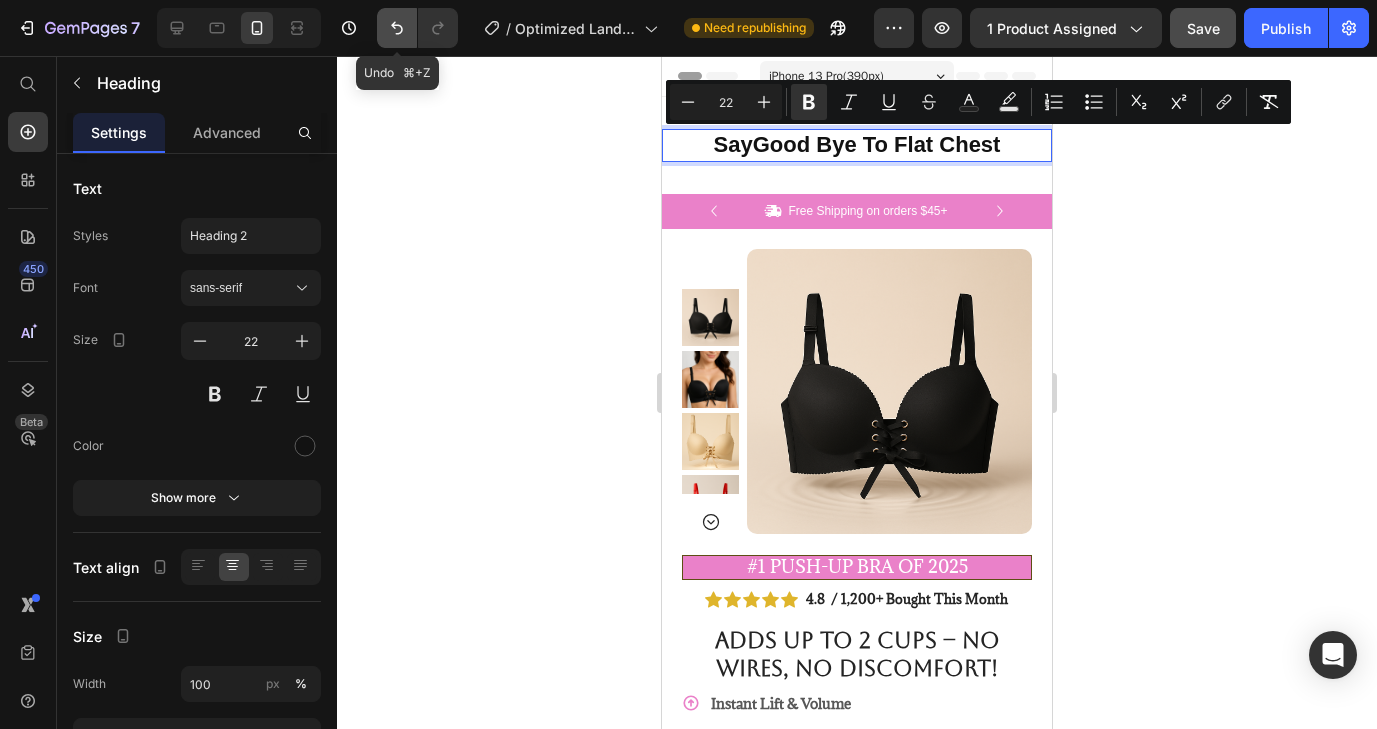 click 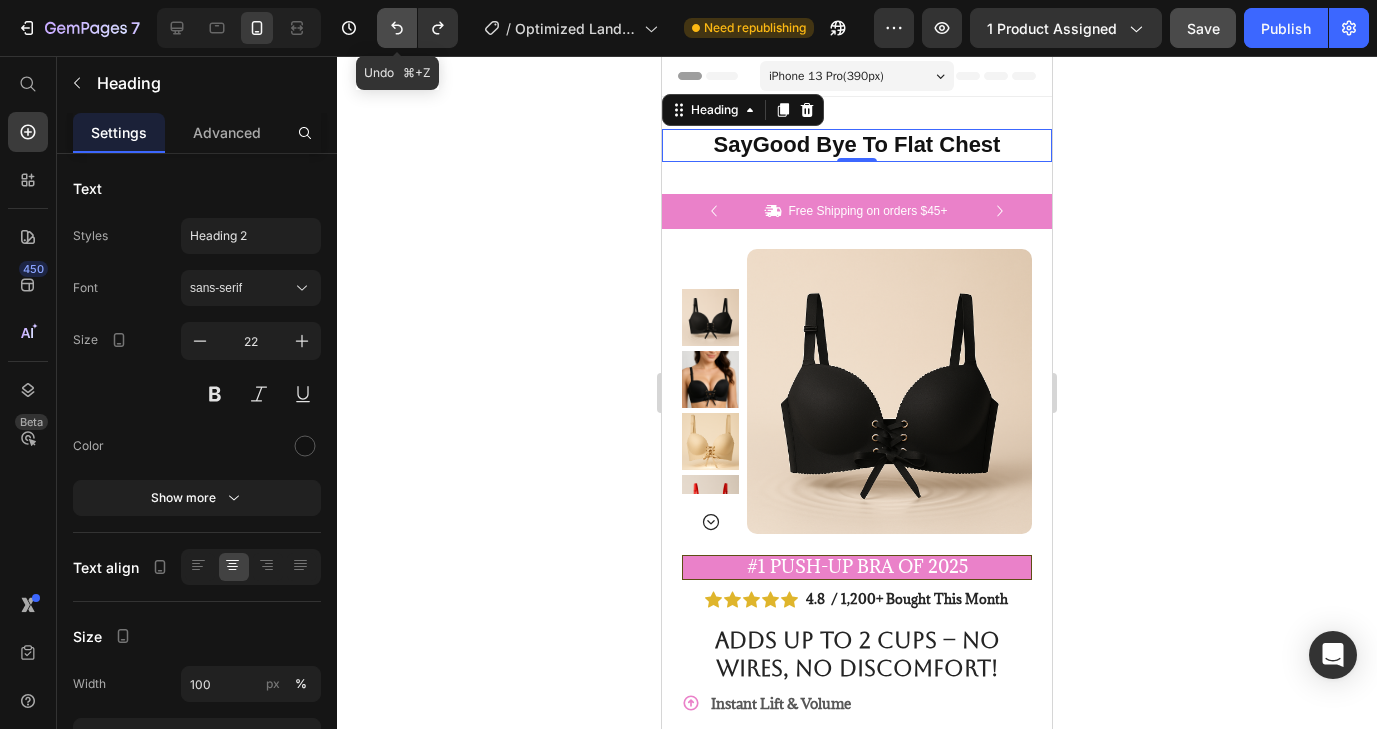 click 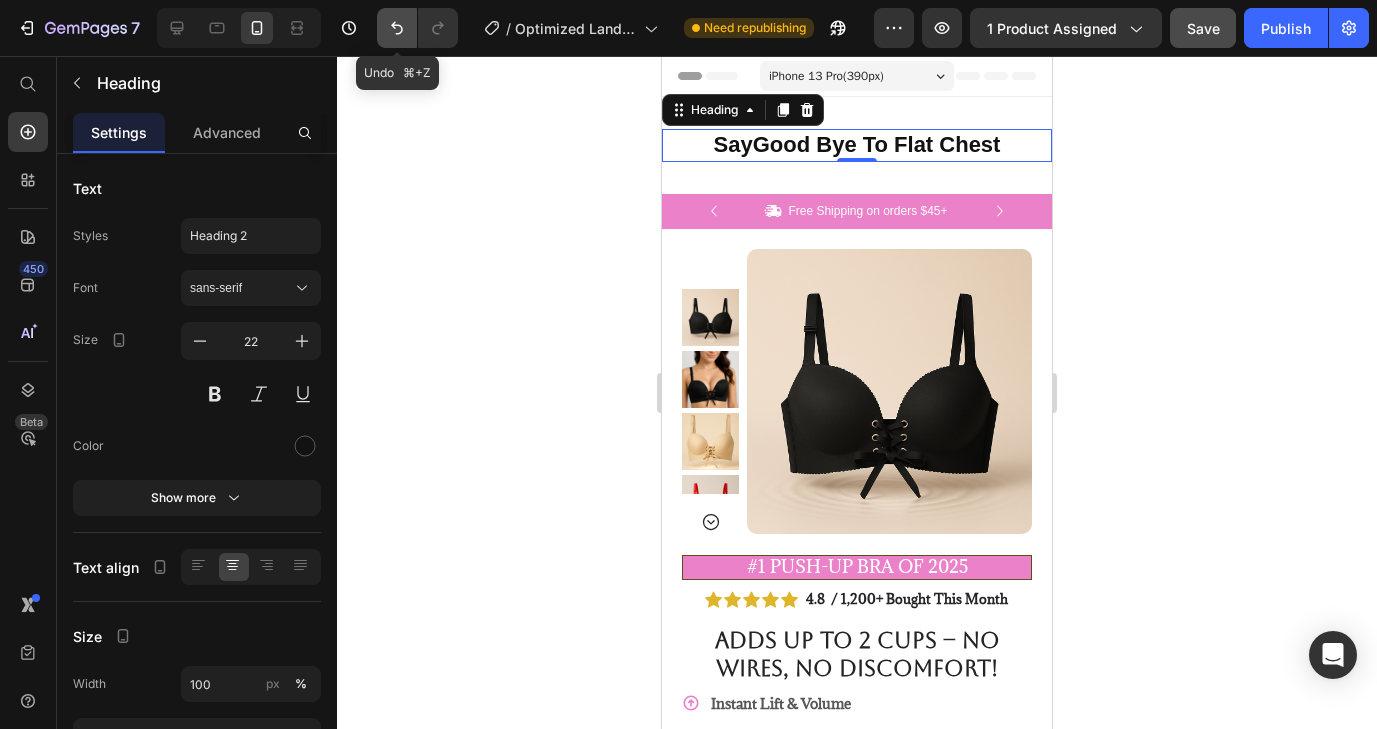 click 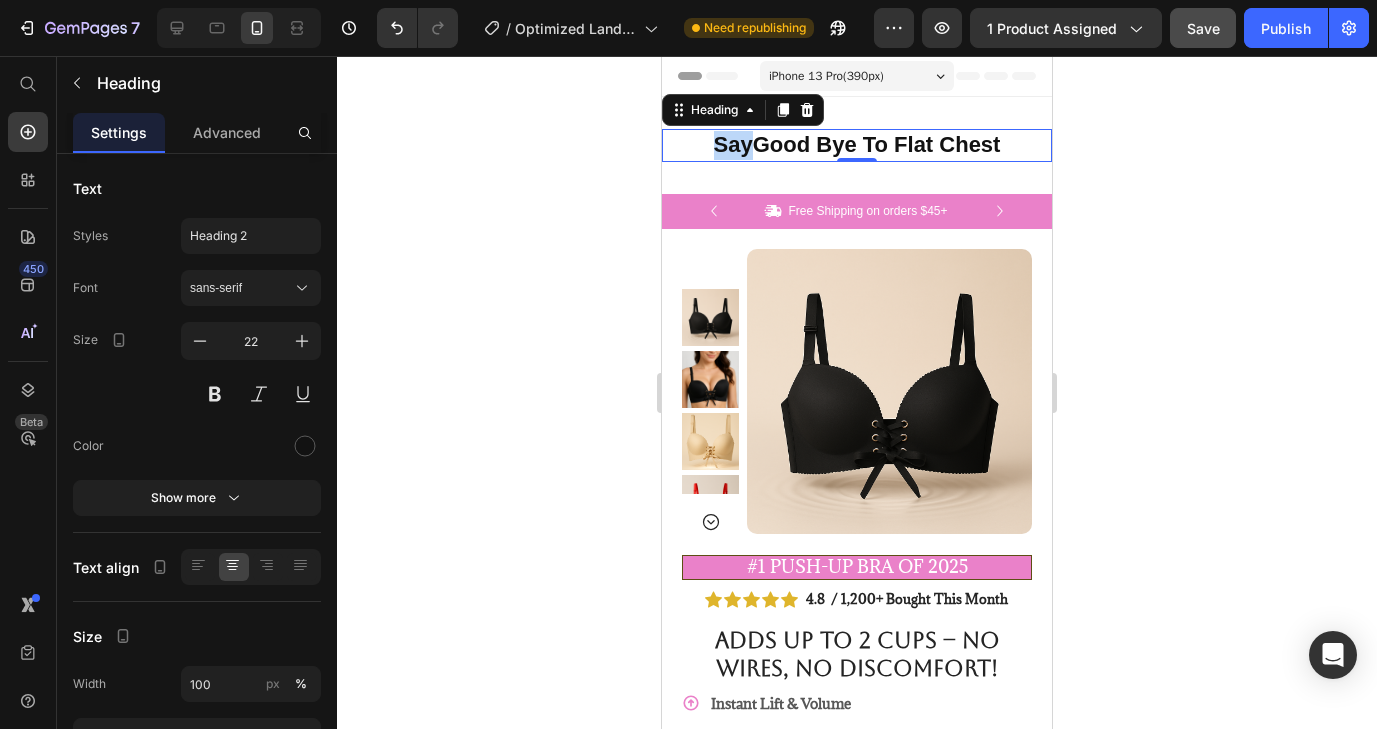 click on "Say" at bounding box center (733, 144) 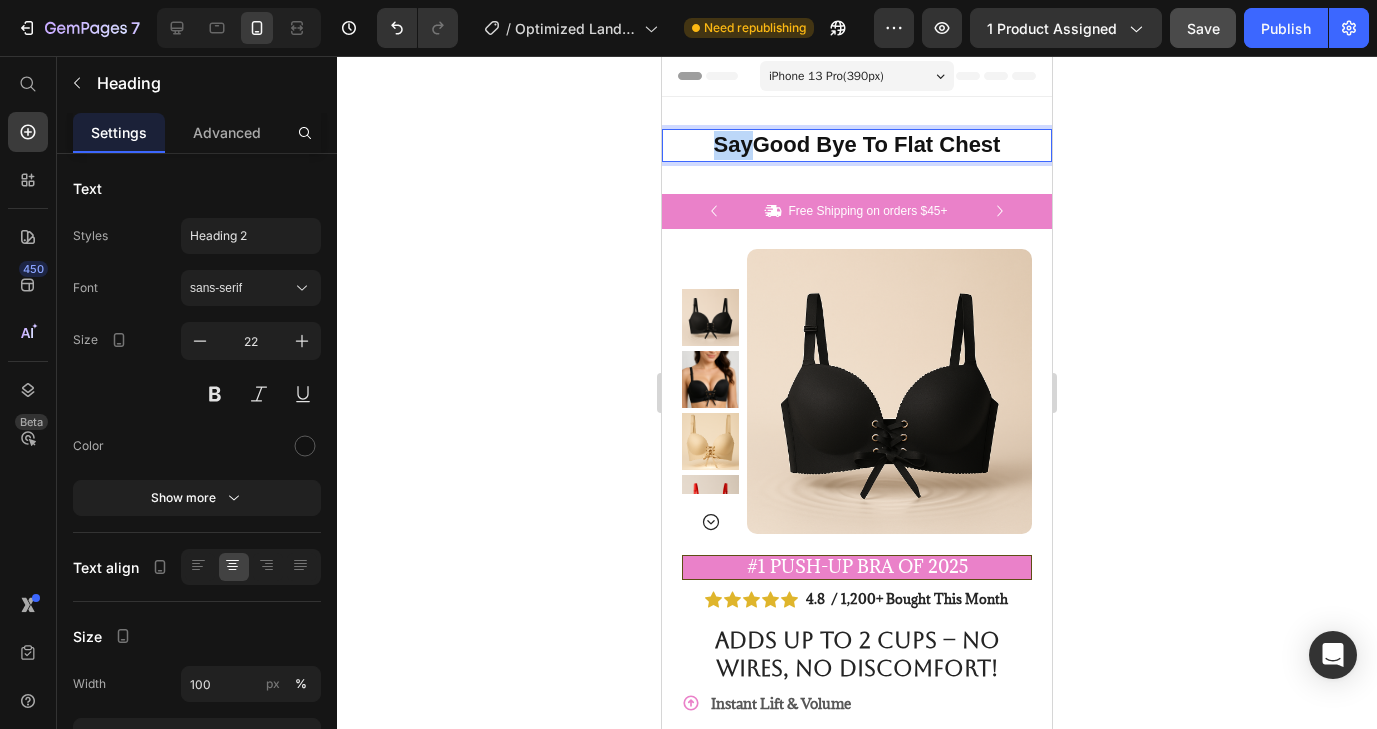 click on "Say" at bounding box center [733, 144] 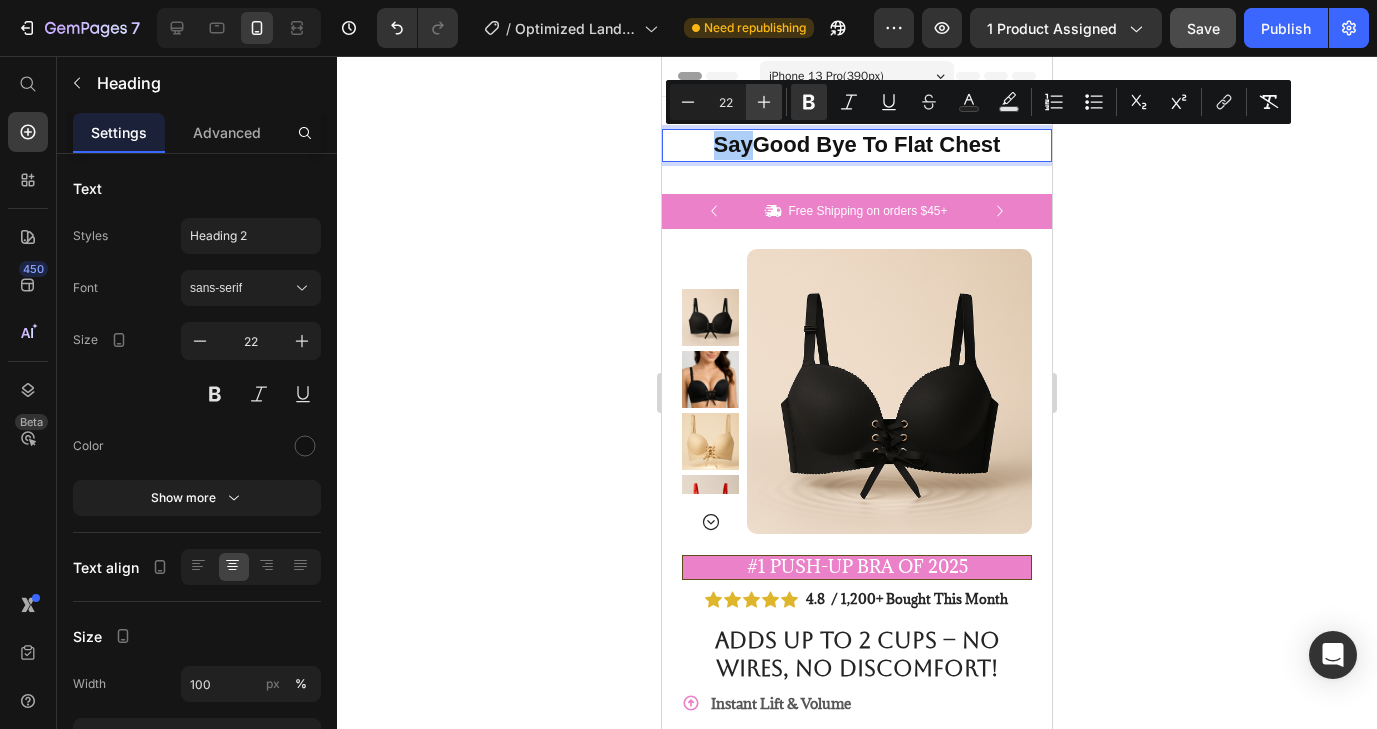 click 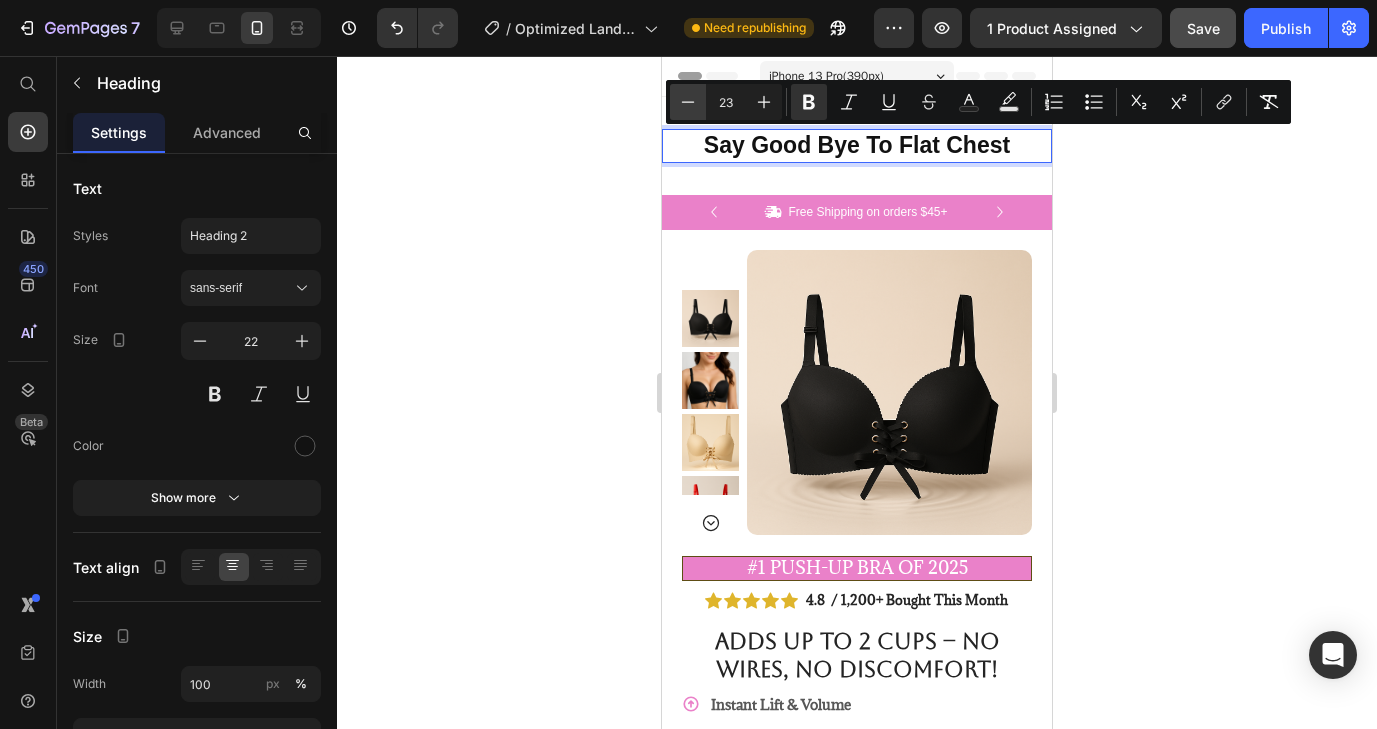 click 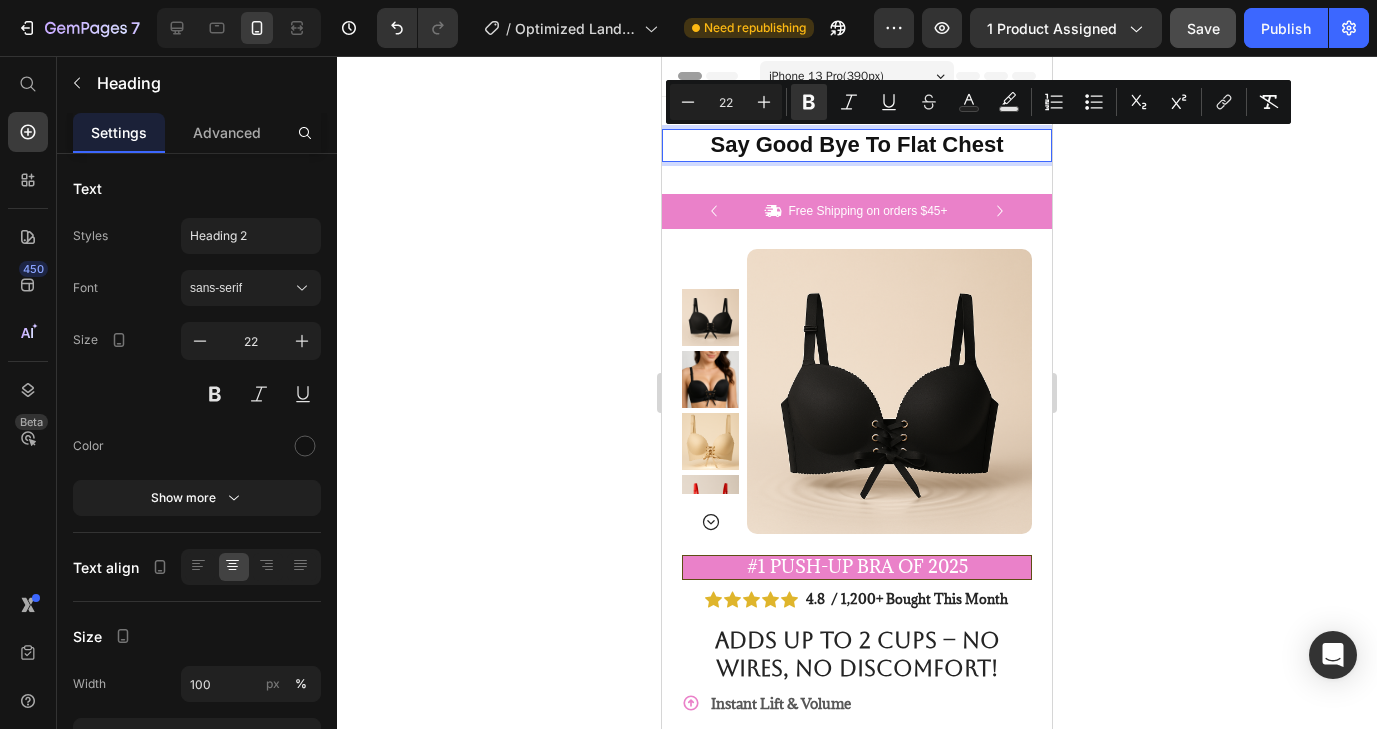 click 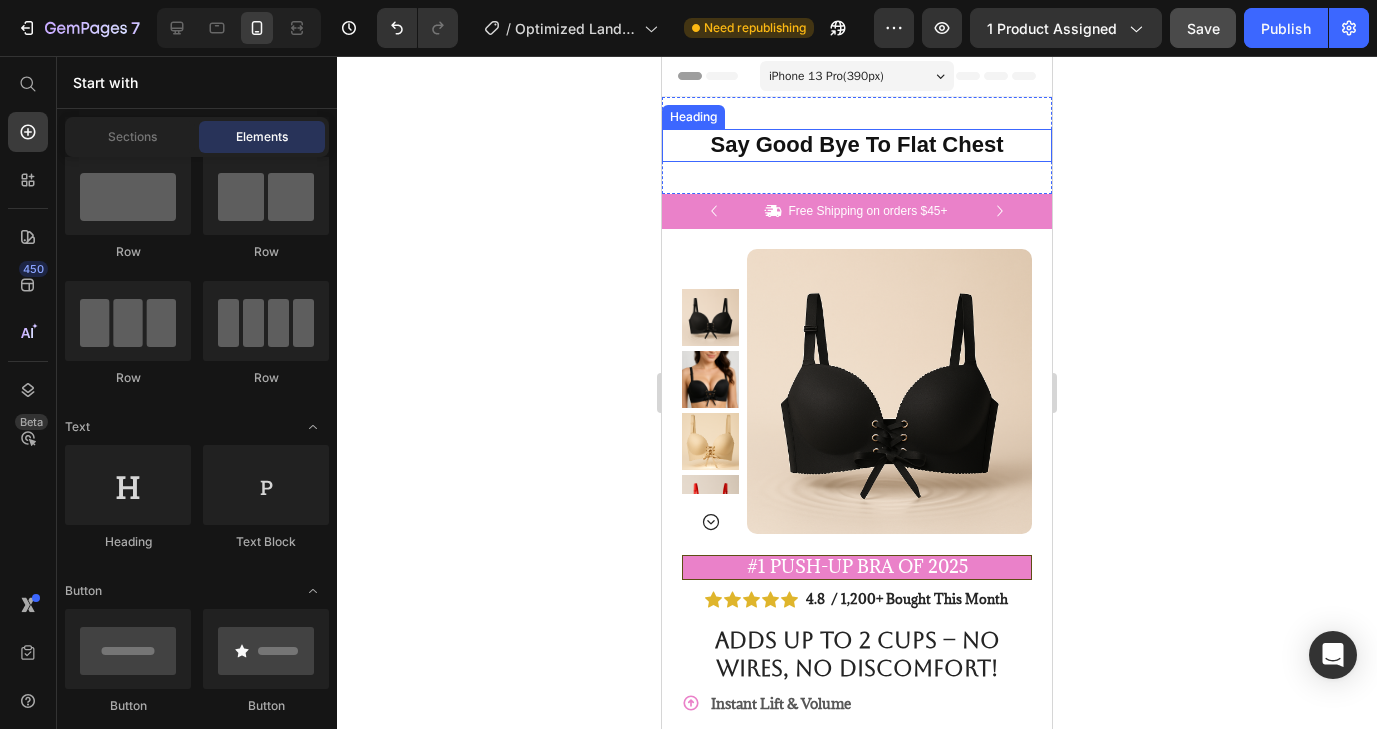 click on "⁠⁠⁠⁠⁠⁠⁠ Say Good Bye To Flat Chest" at bounding box center [857, 145] 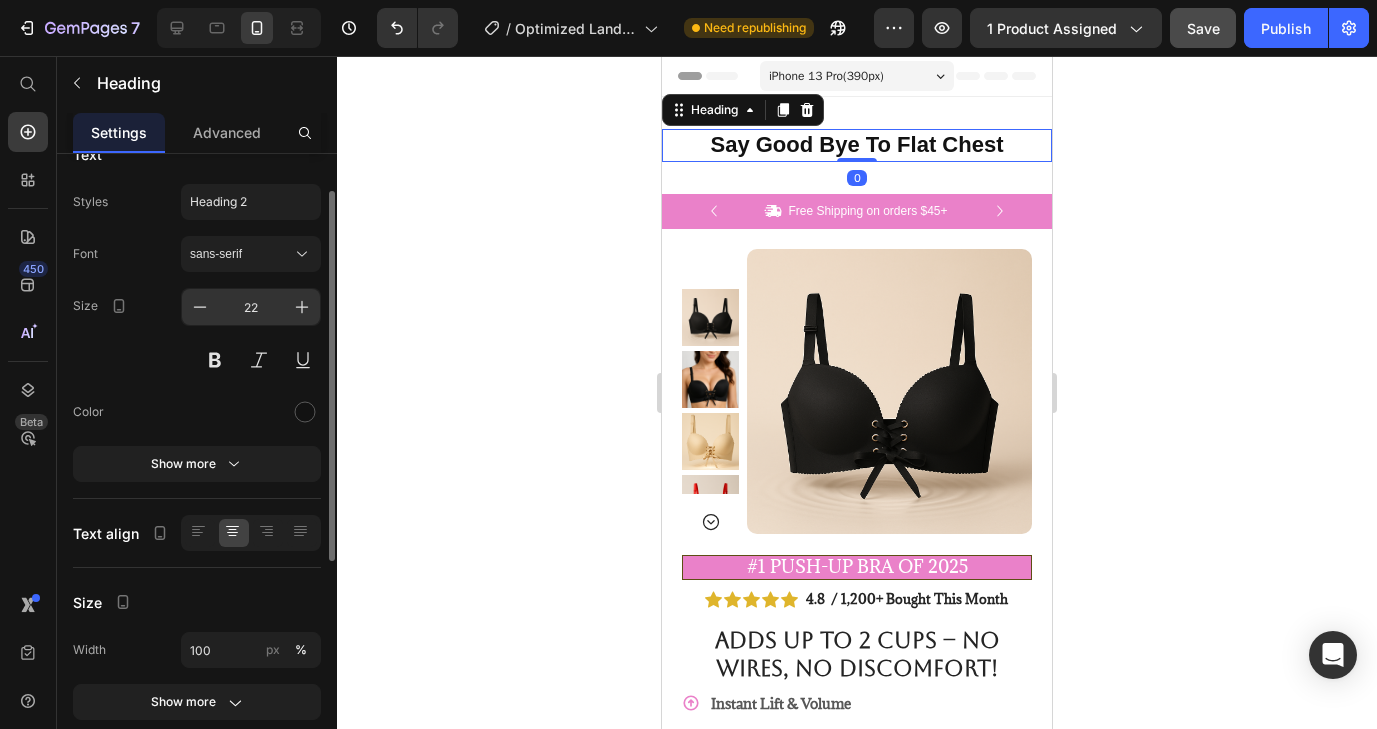 scroll, scrollTop: 46, scrollLeft: 0, axis: vertical 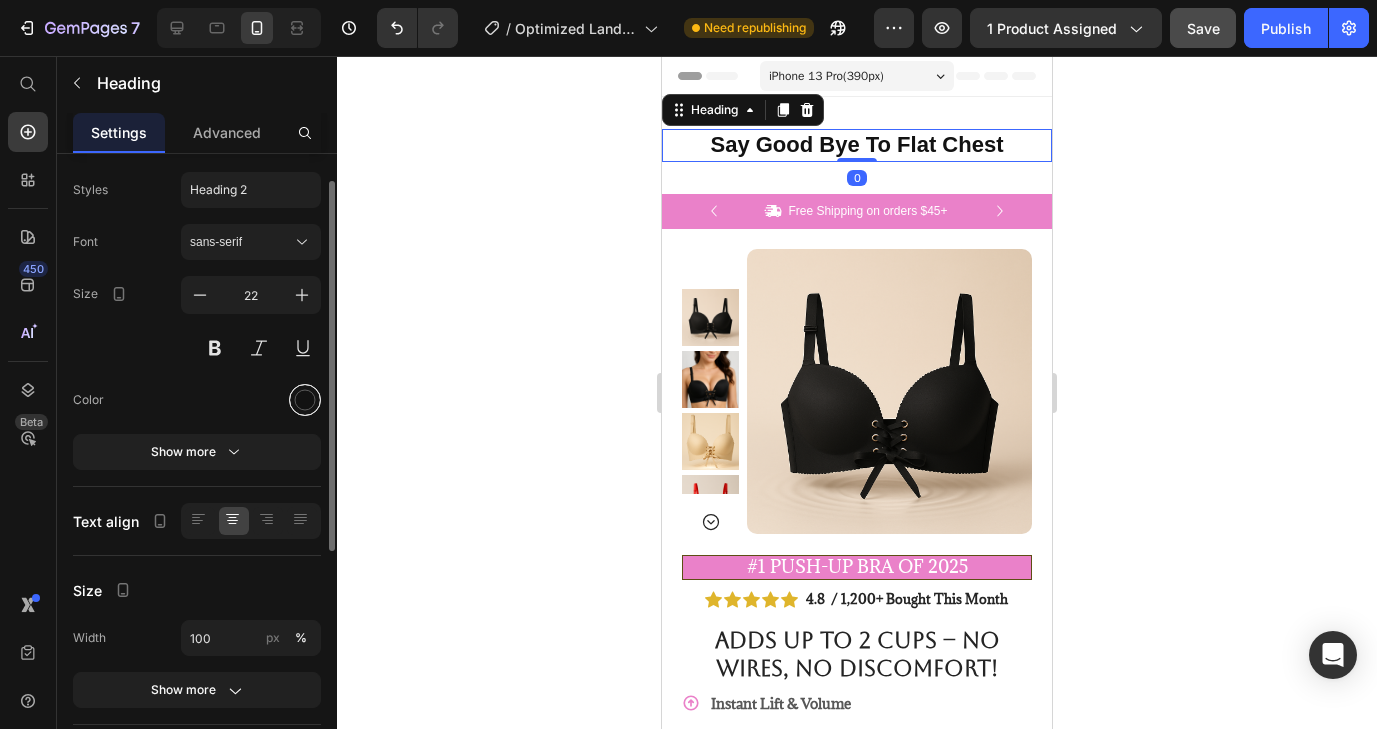 click at bounding box center (305, 400) 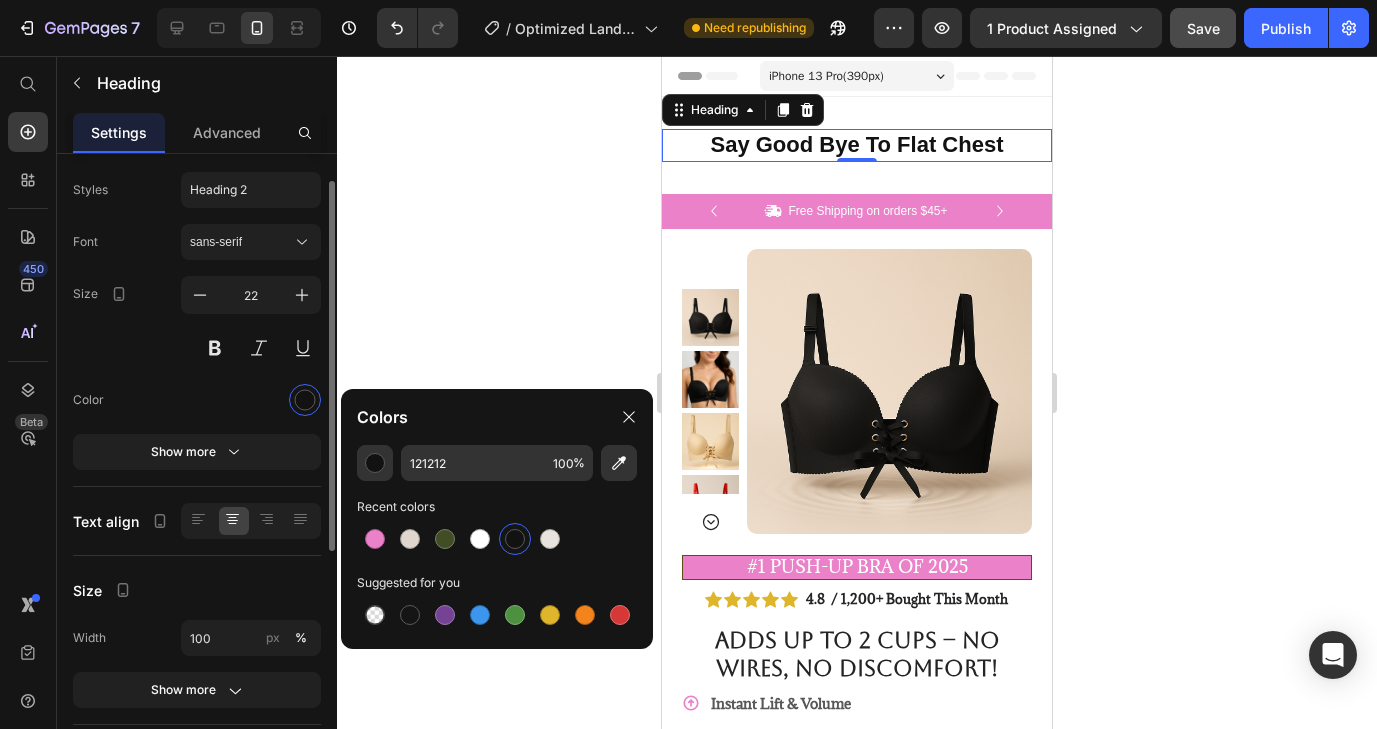 click at bounding box center [251, 400] 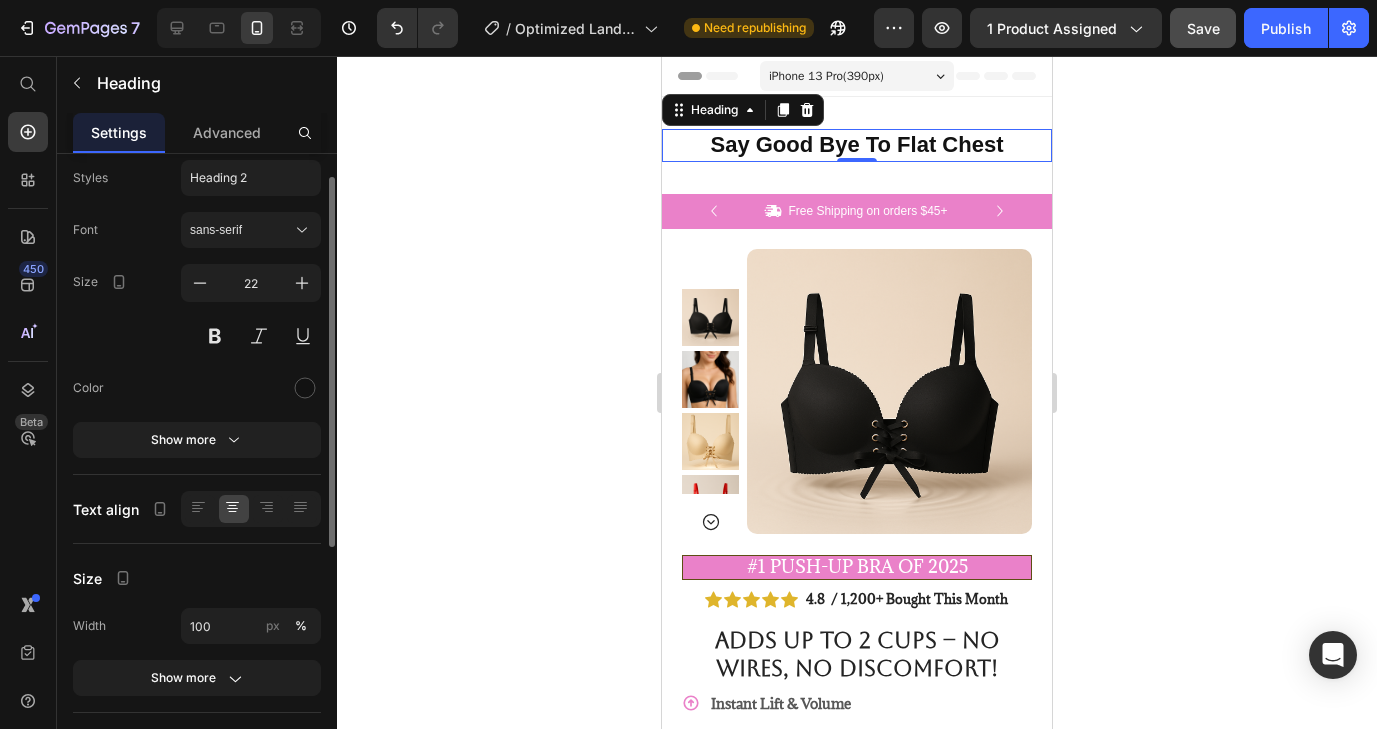 scroll, scrollTop: 64, scrollLeft: 0, axis: vertical 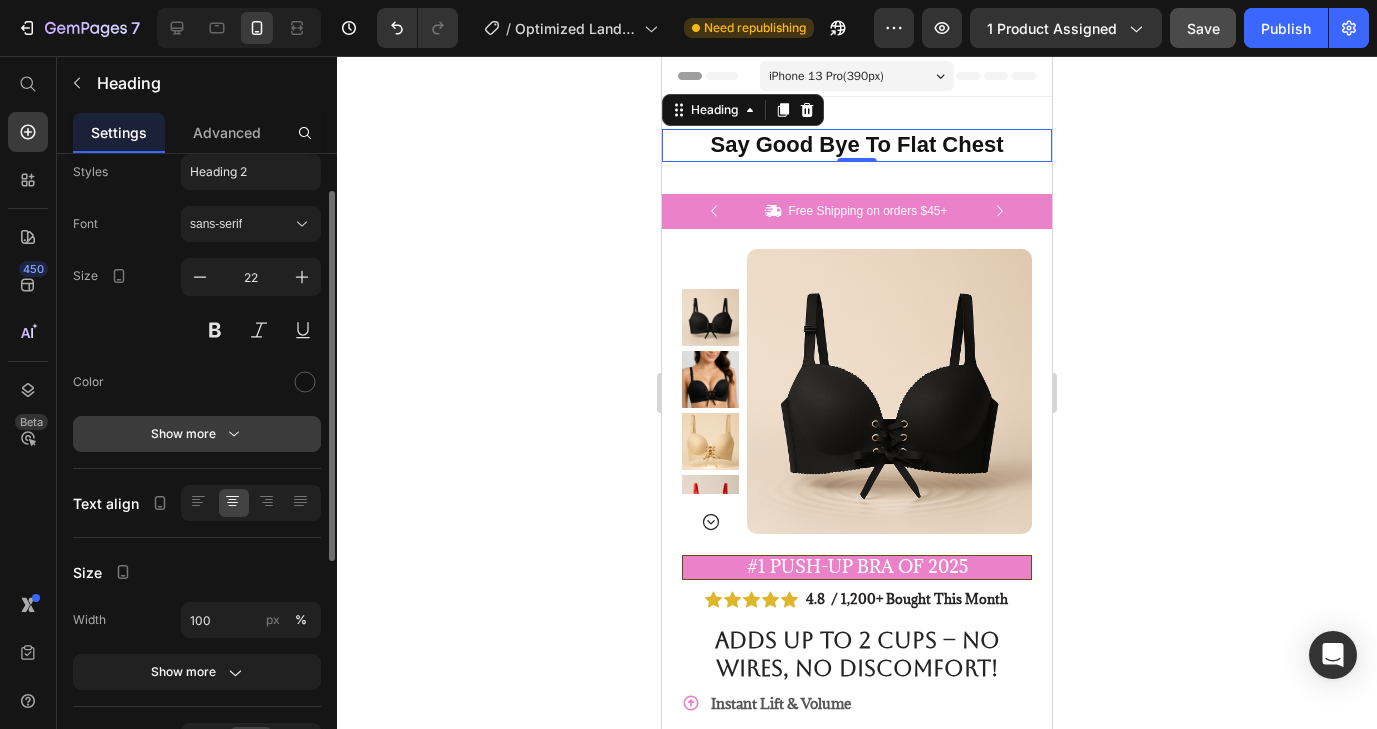 click 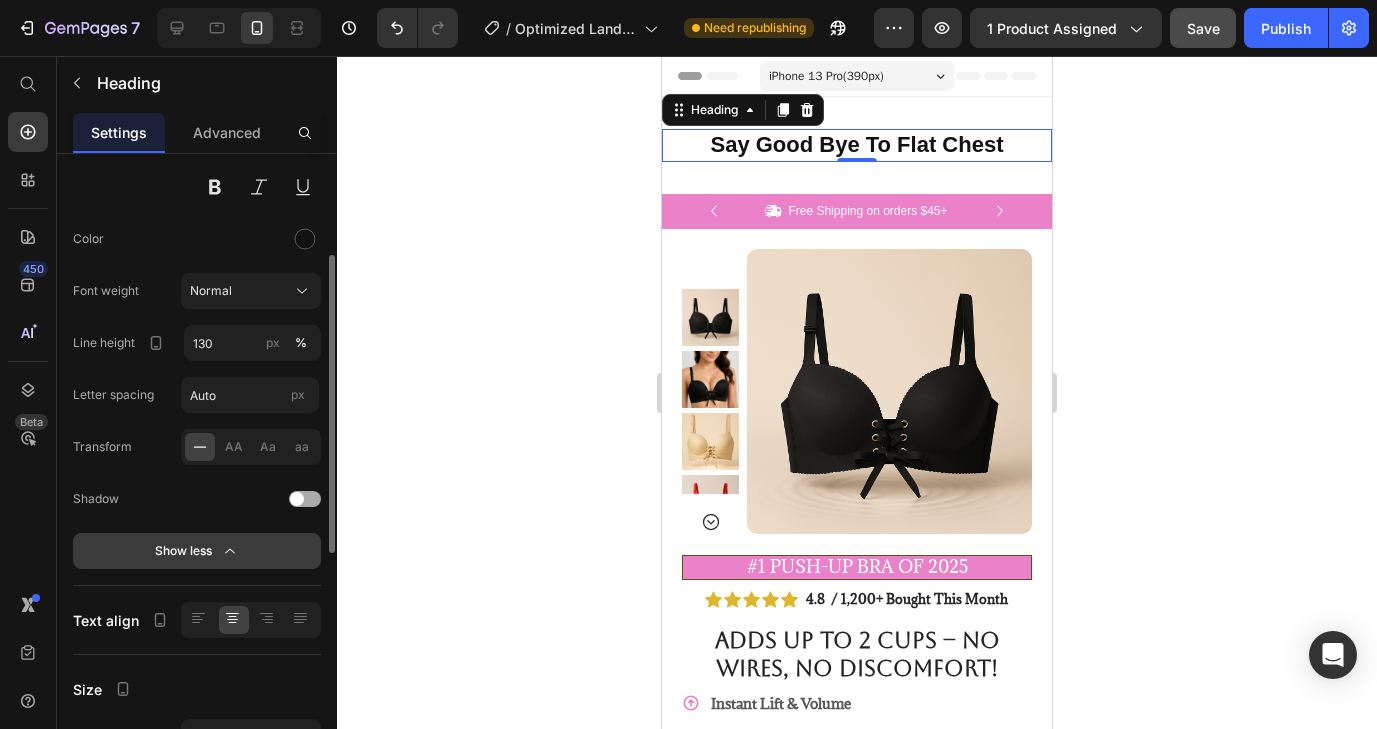 scroll, scrollTop: 209, scrollLeft: 0, axis: vertical 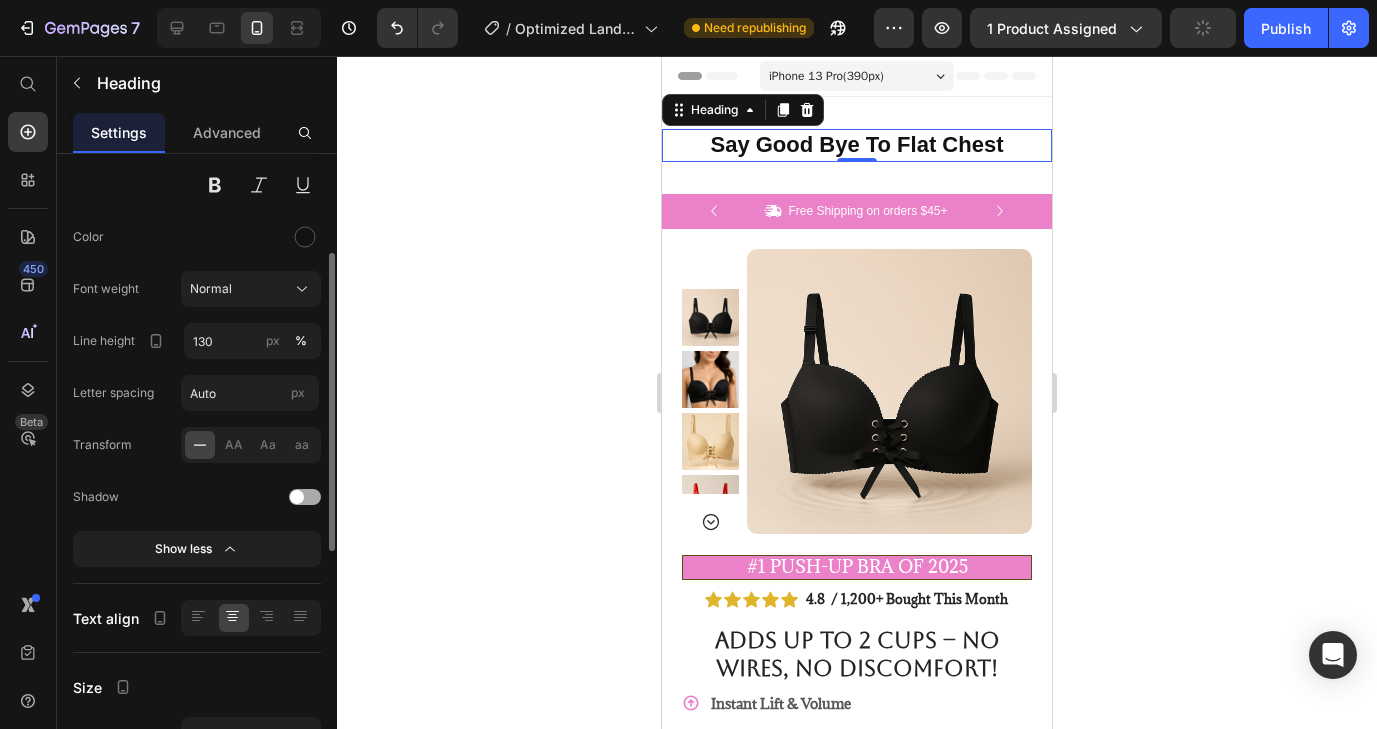 click at bounding box center [297, 497] 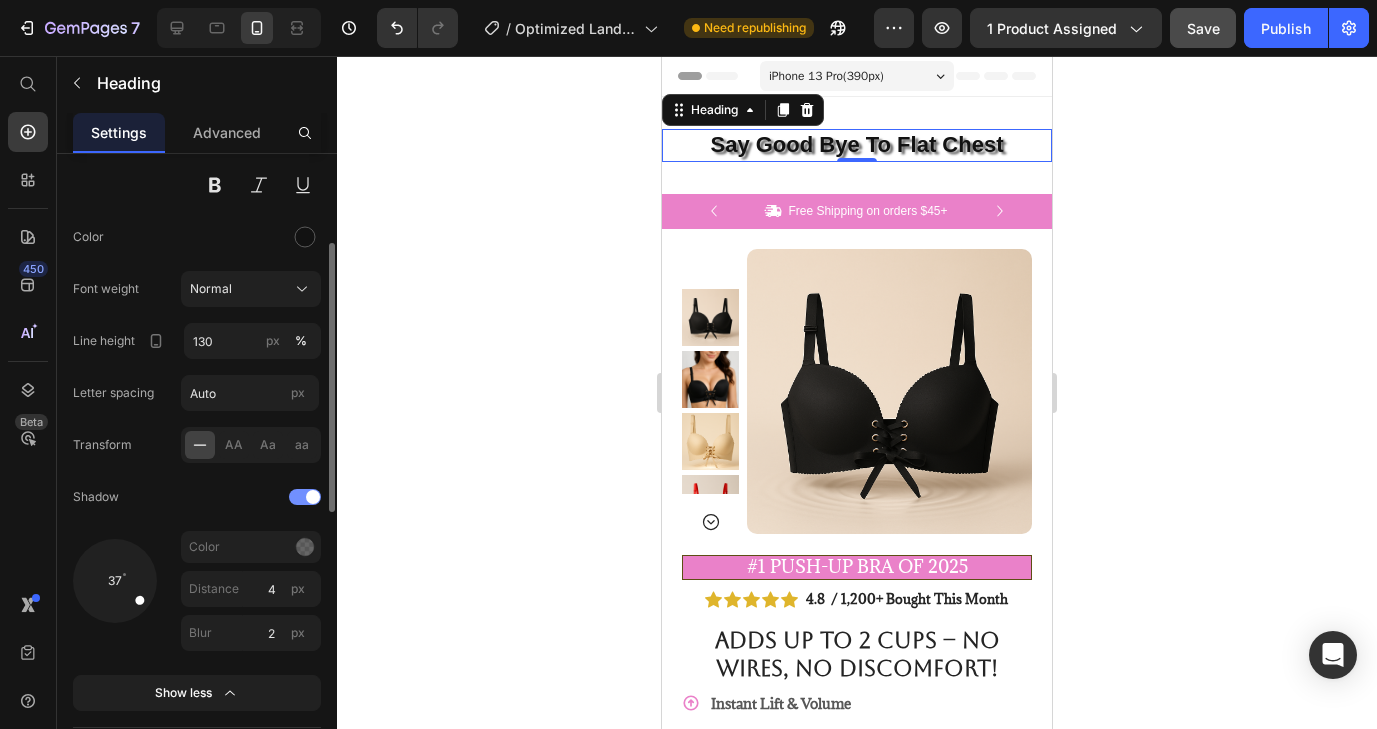 click at bounding box center [313, 497] 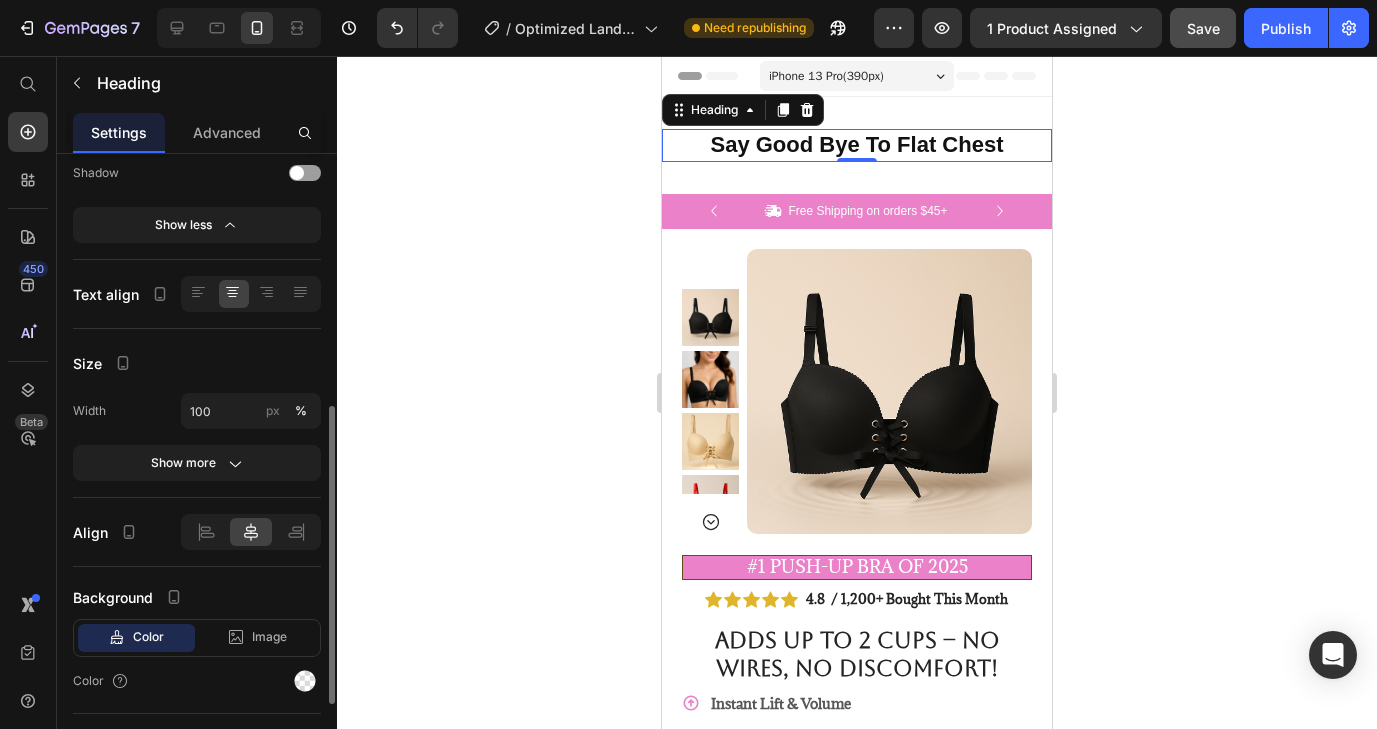 scroll, scrollTop: 536, scrollLeft: 0, axis: vertical 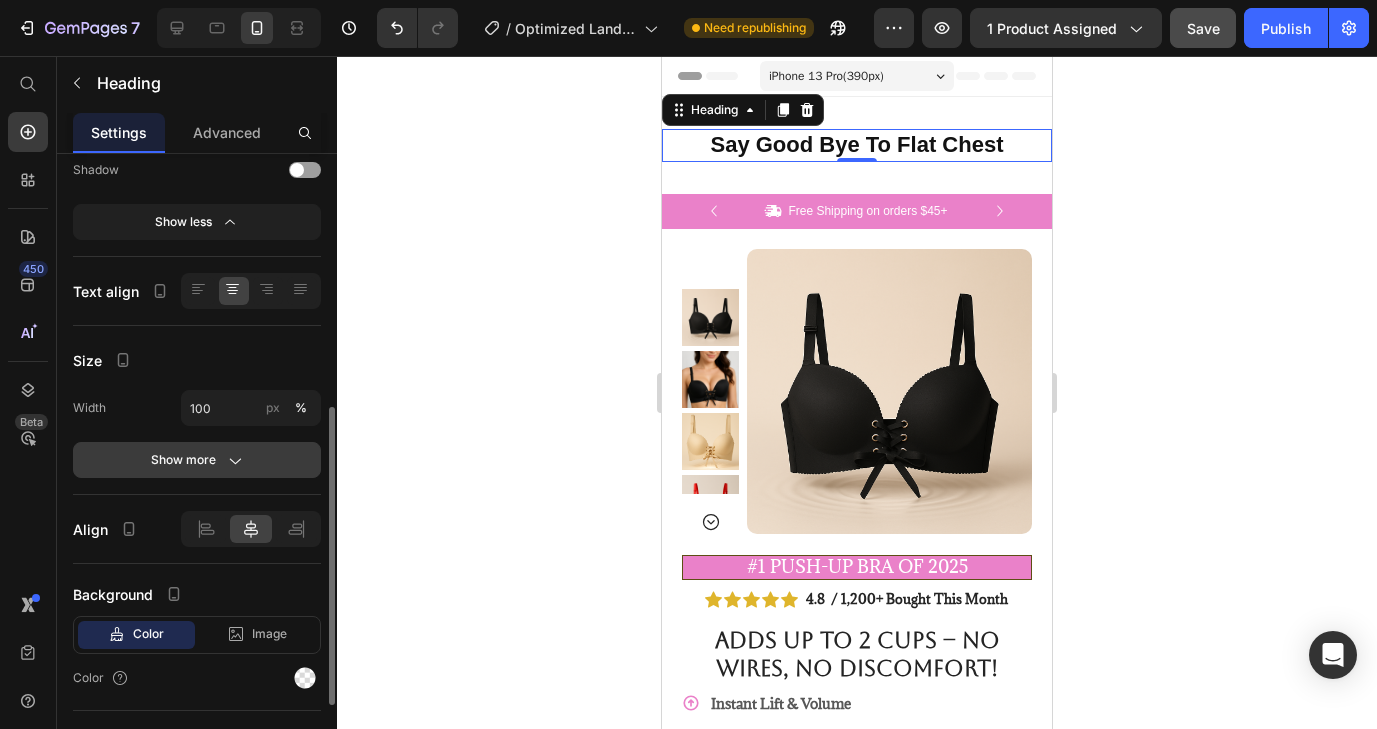 click on "Show more" at bounding box center [197, 460] 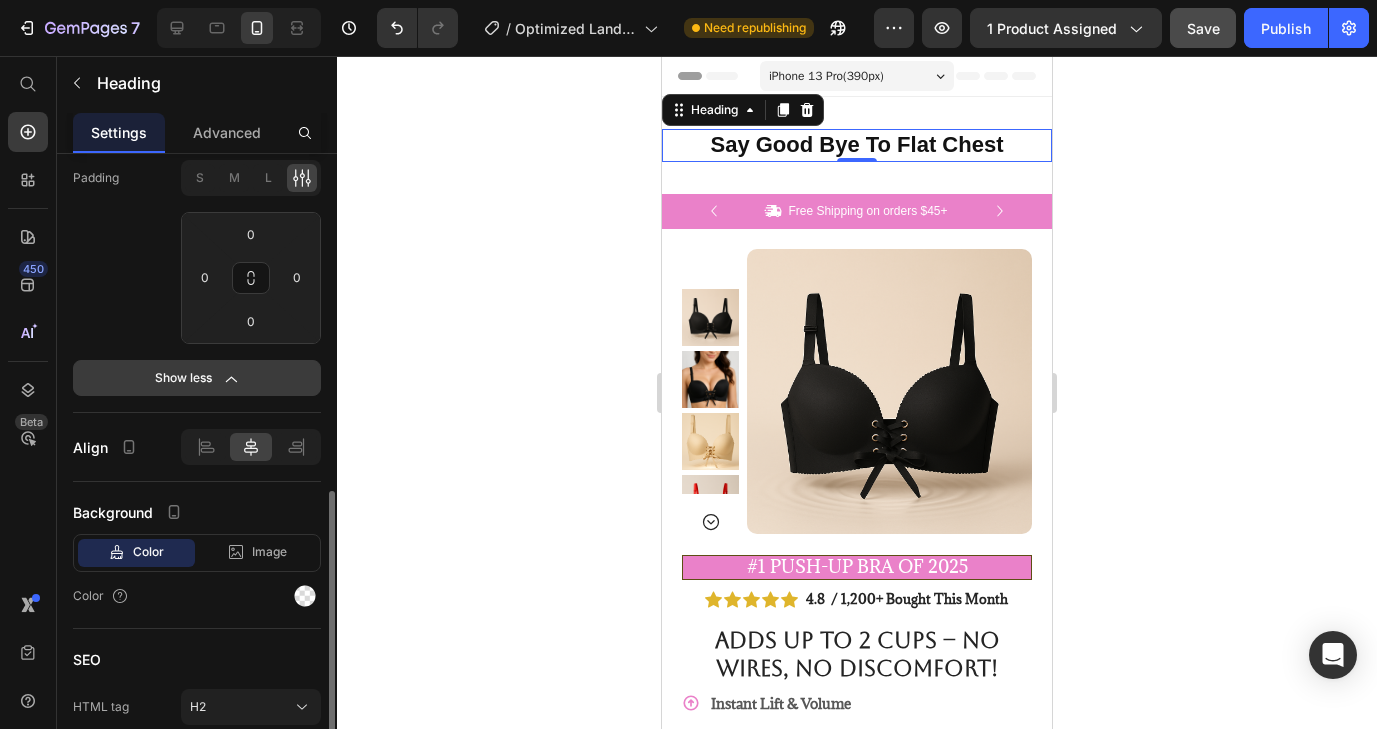 scroll, scrollTop: 905, scrollLeft: 0, axis: vertical 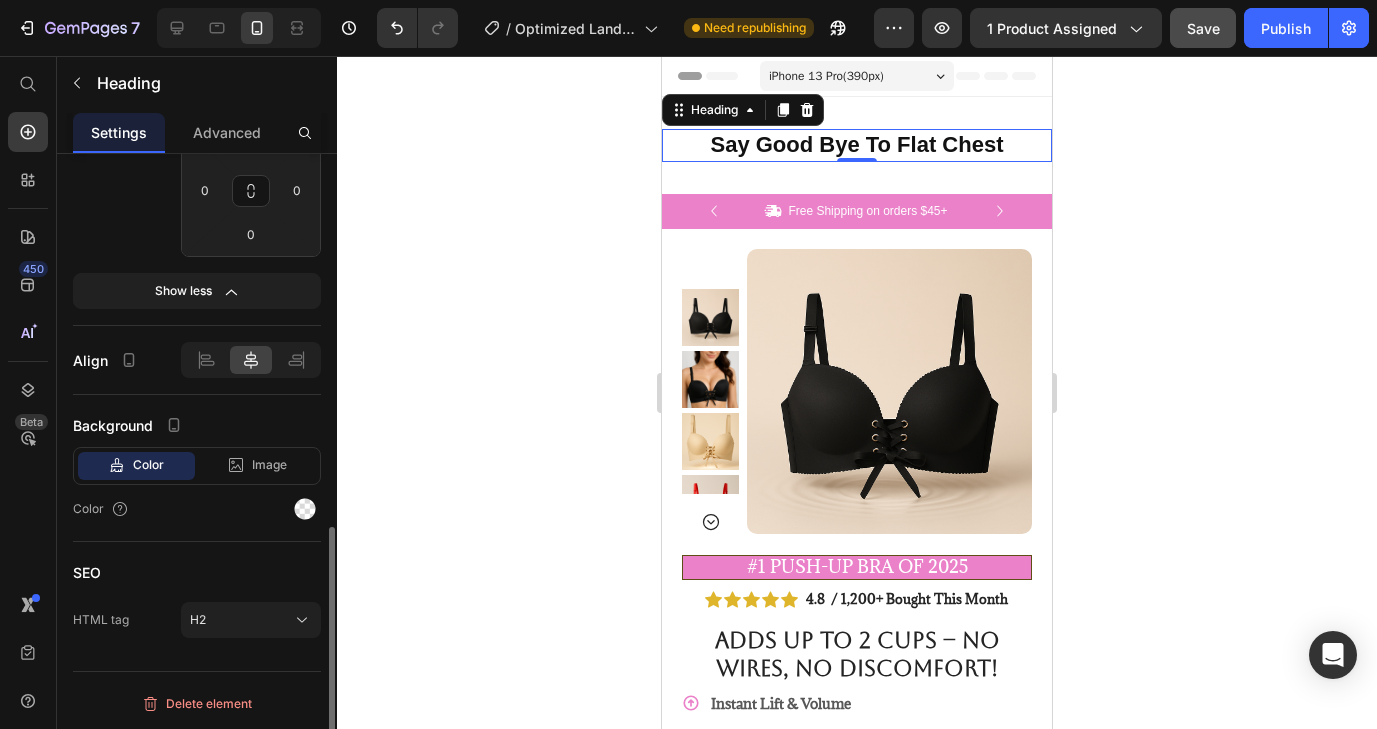 click on "Color" at bounding box center (148, 465) 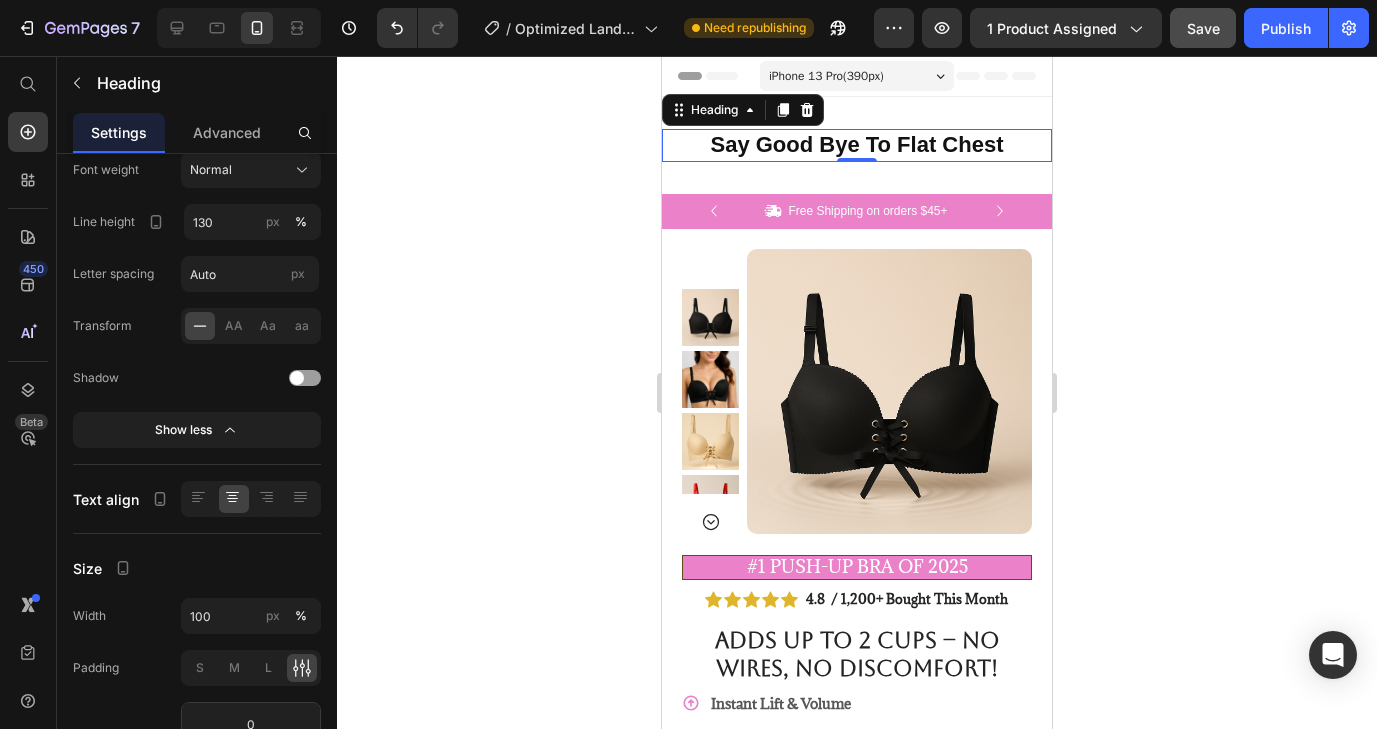 scroll, scrollTop: 0, scrollLeft: 0, axis: both 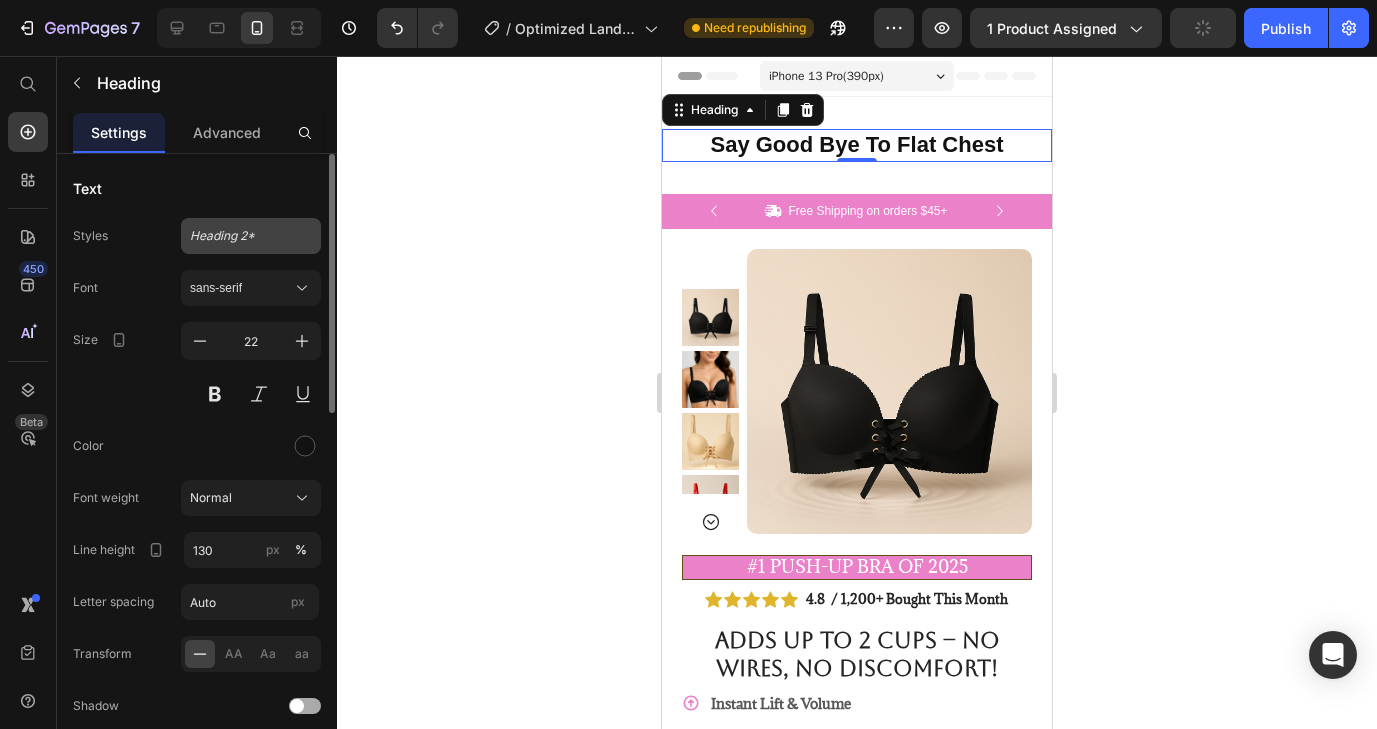 click on "Heading 2*" 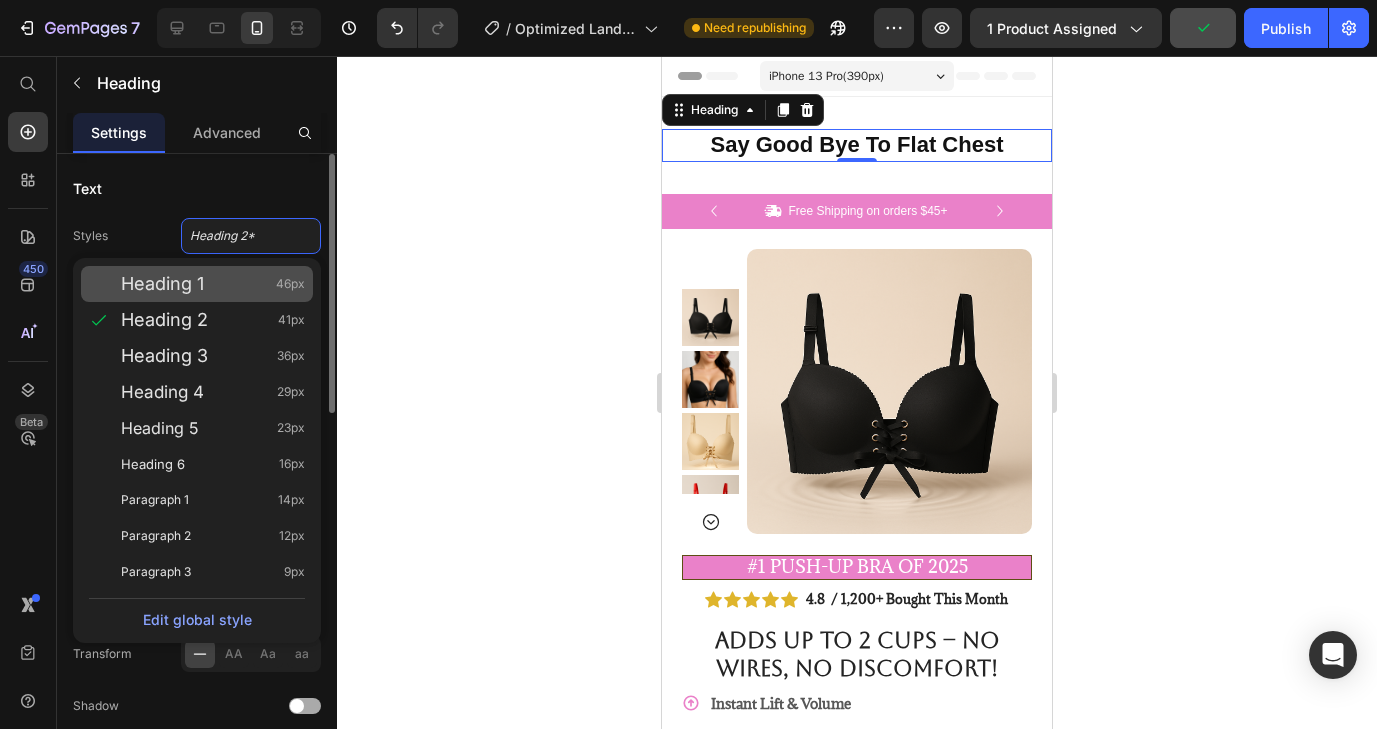 click on "Heading 1 46px" at bounding box center [213, 284] 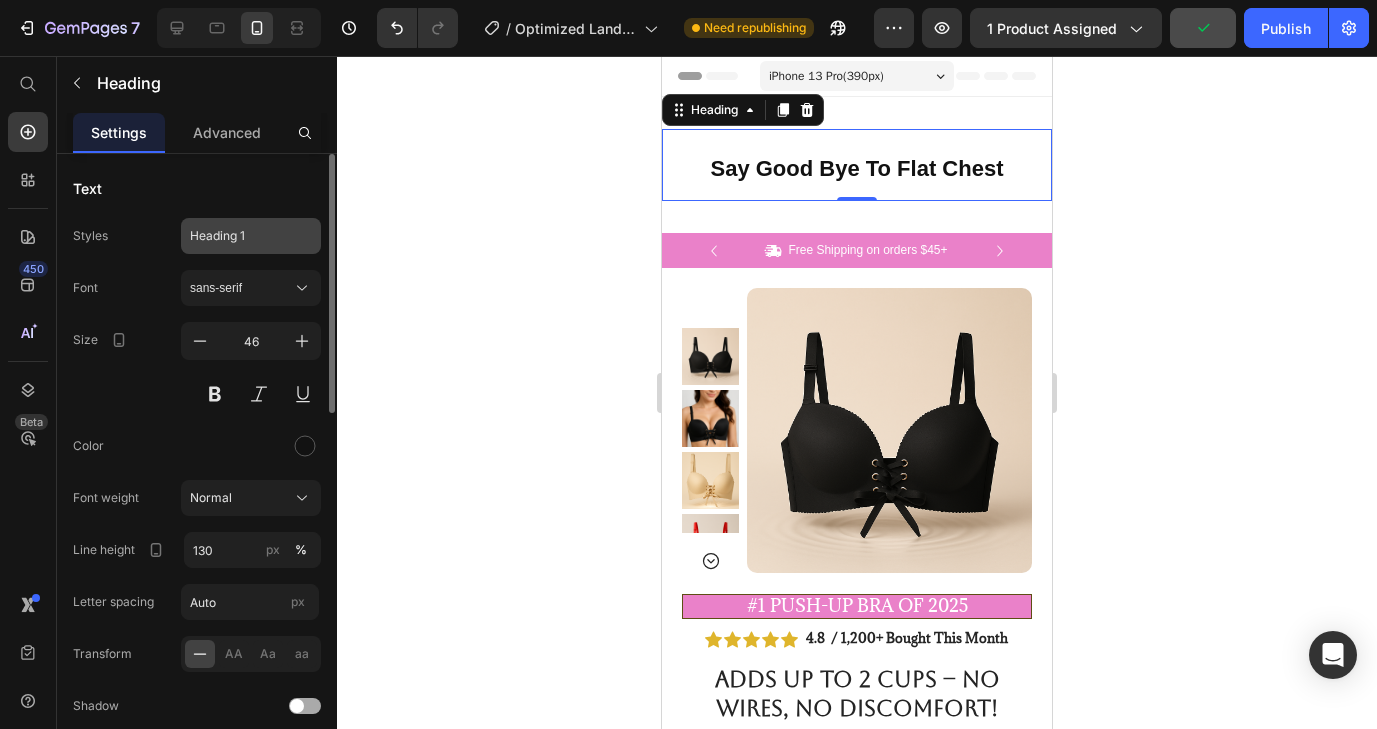 click on "Heading 1" 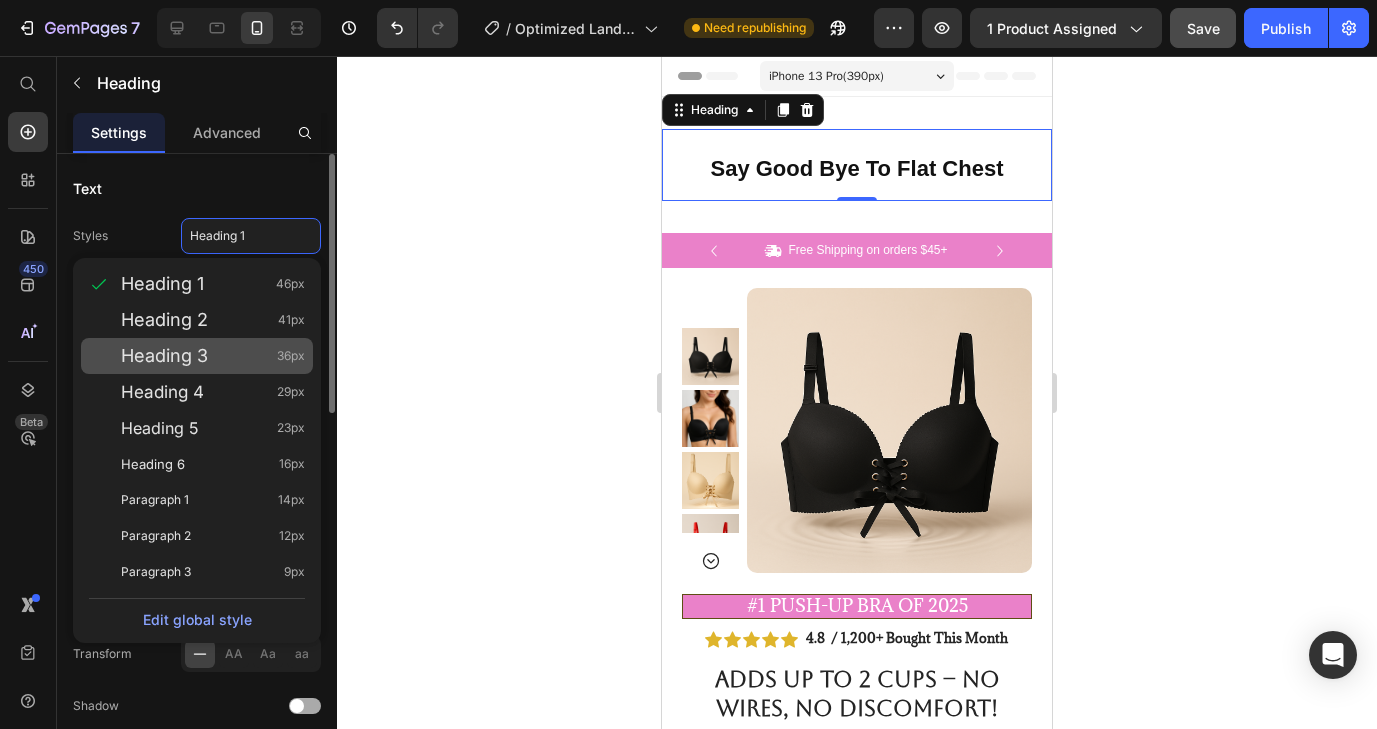 click on "Heading 3 36px" at bounding box center [213, 356] 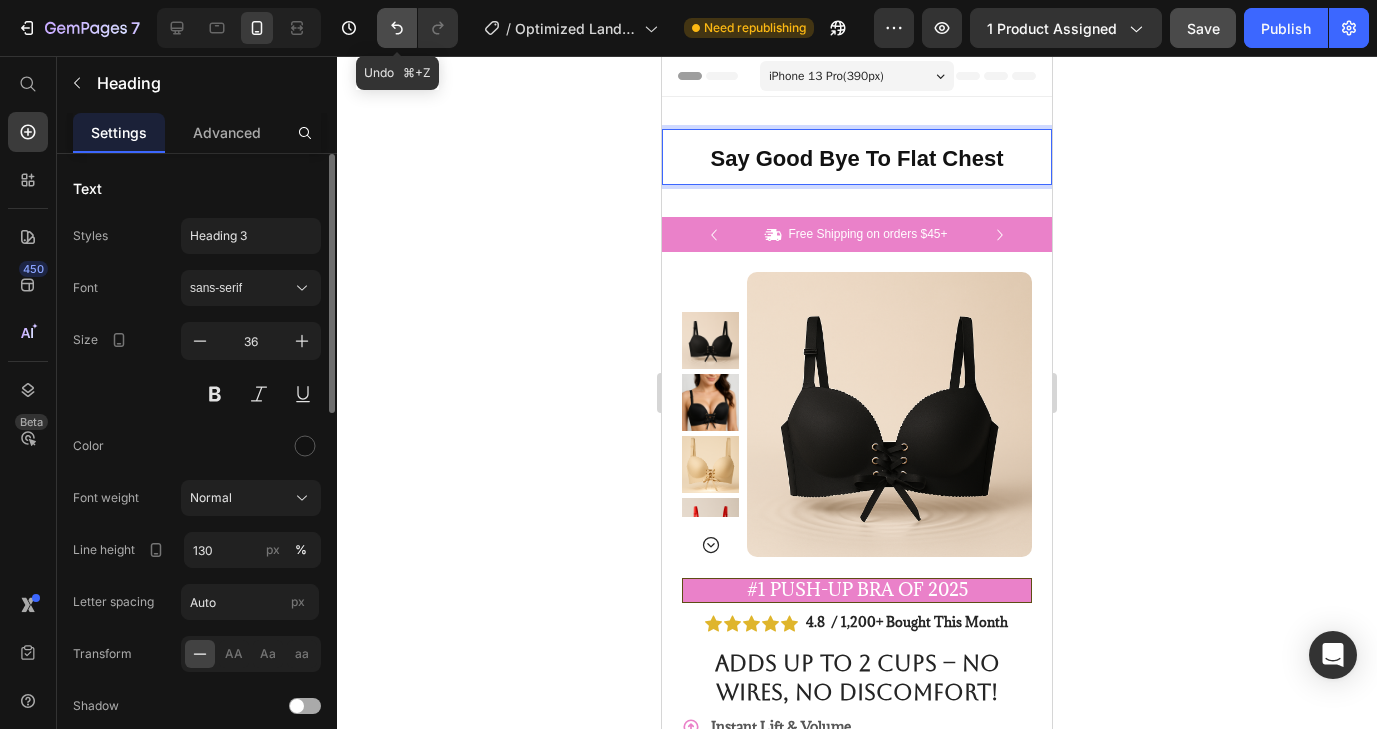 click 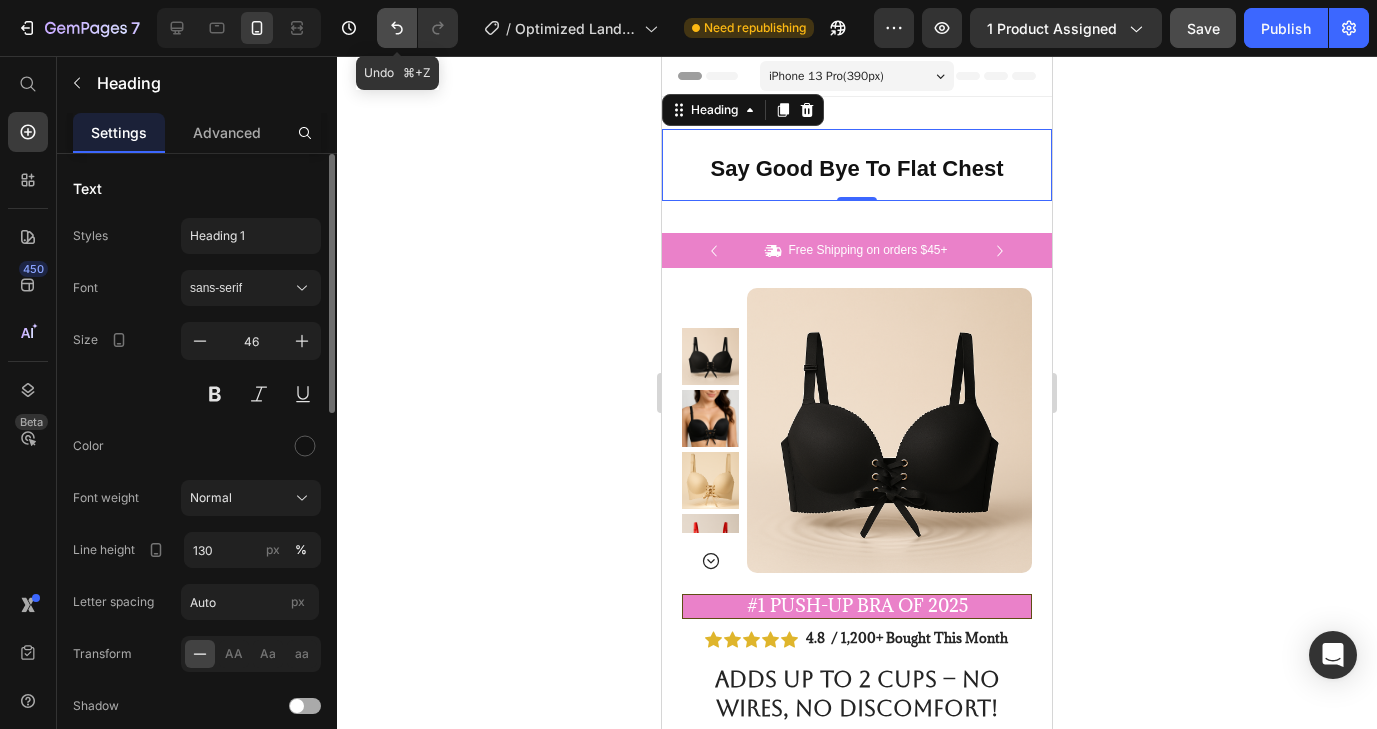 click 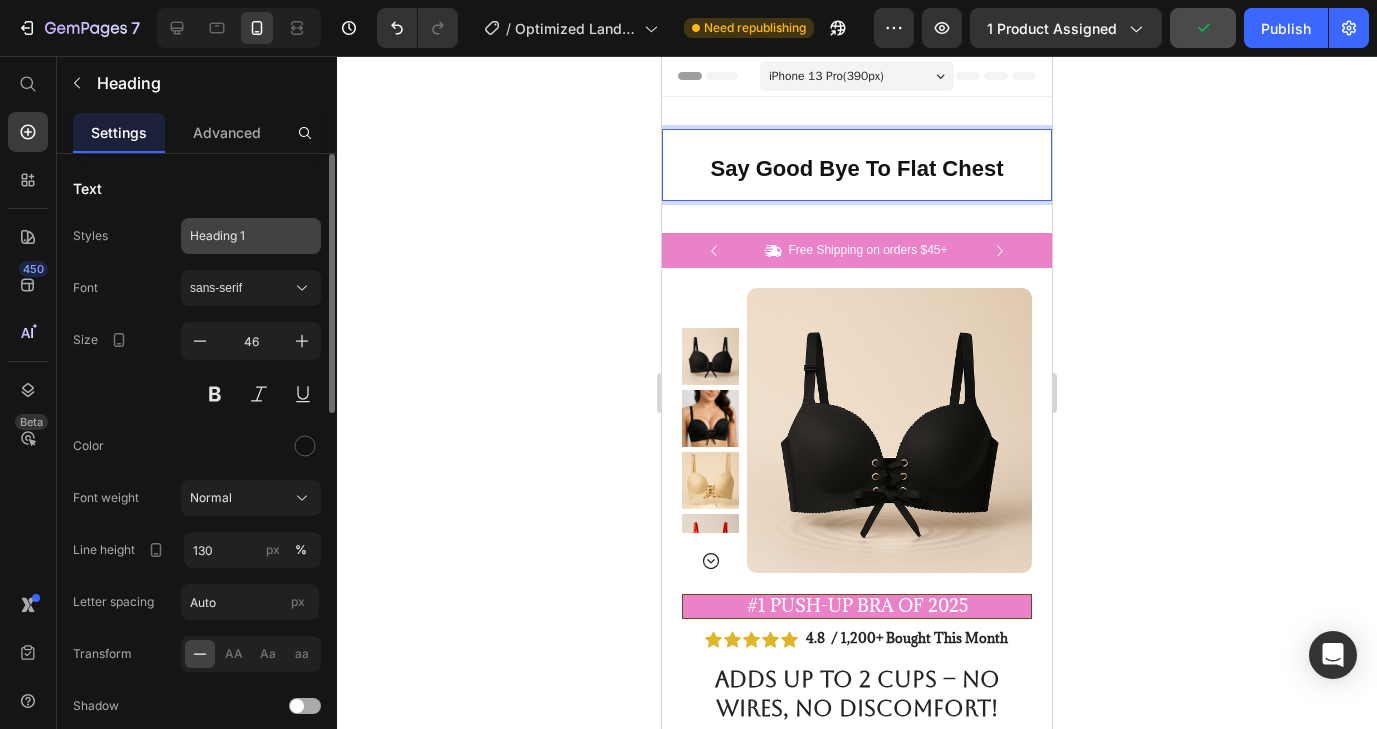 click on "Heading 1" at bounding box center [251, 236] 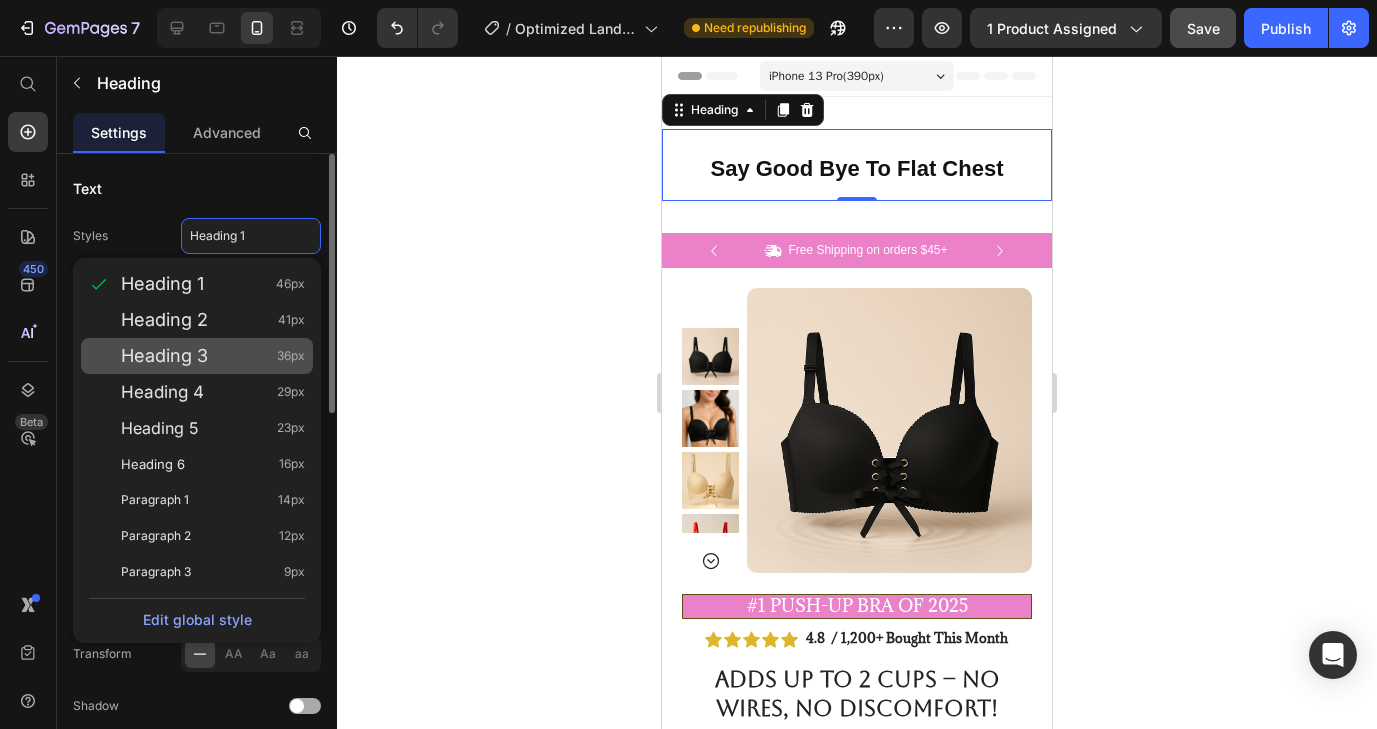 click on "Heading 3 36px" at bounding box center (213, 356) 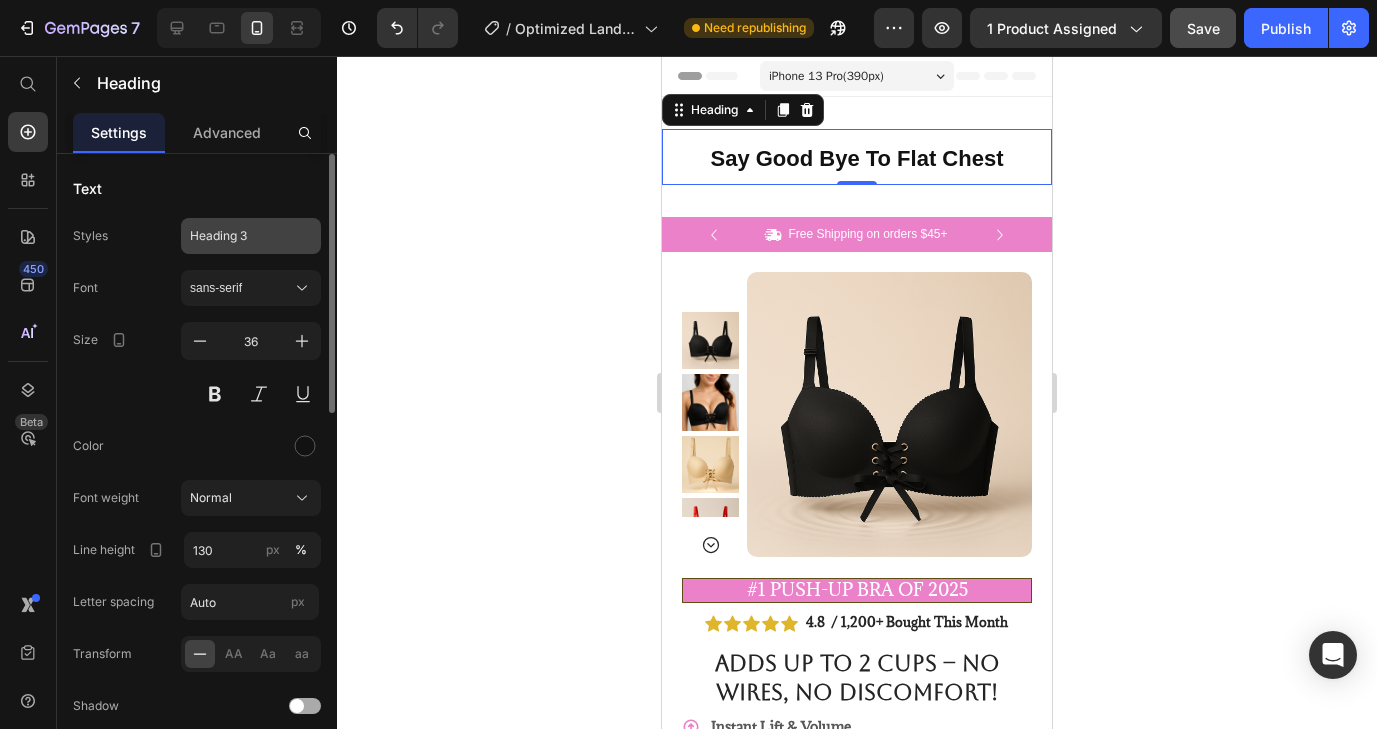 click on "Heading 3" at bounding box center (239, 236) 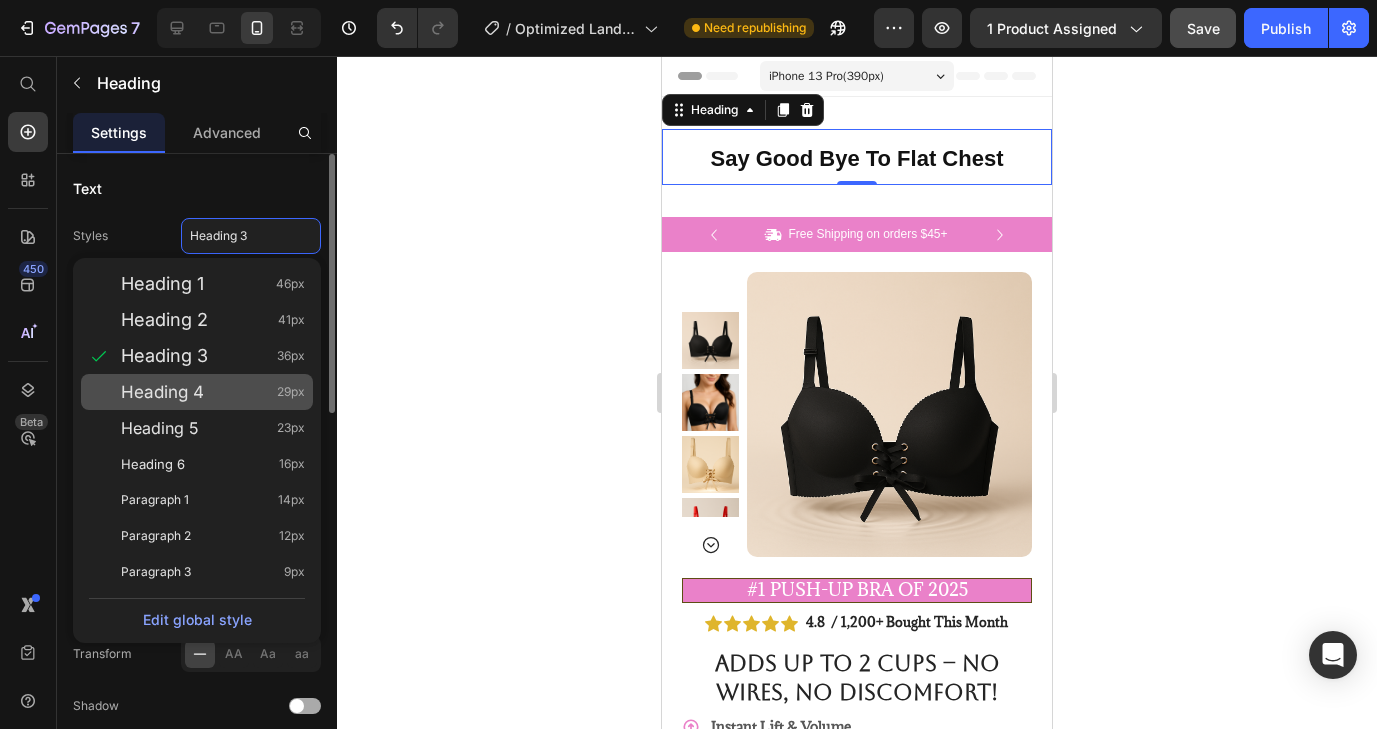 click on "Heading 4 29px" 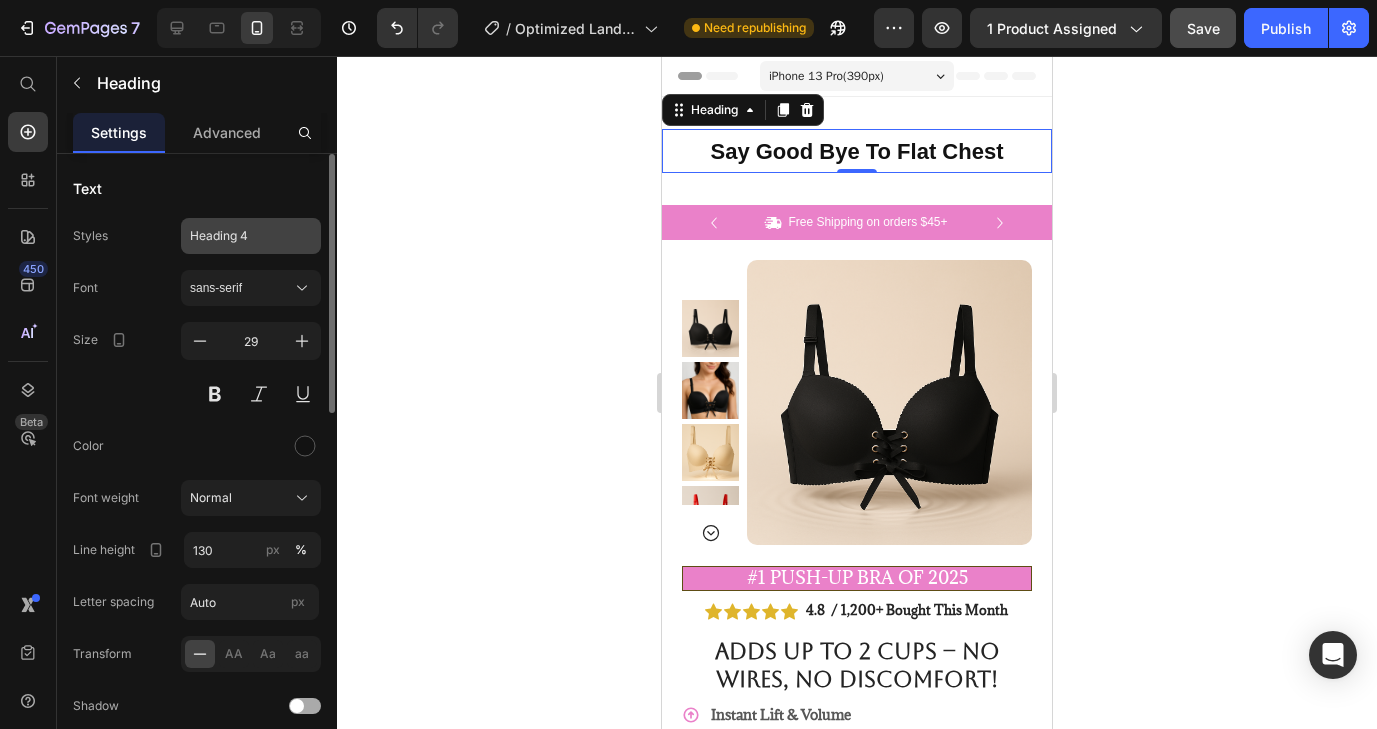 click on "Heading 4" 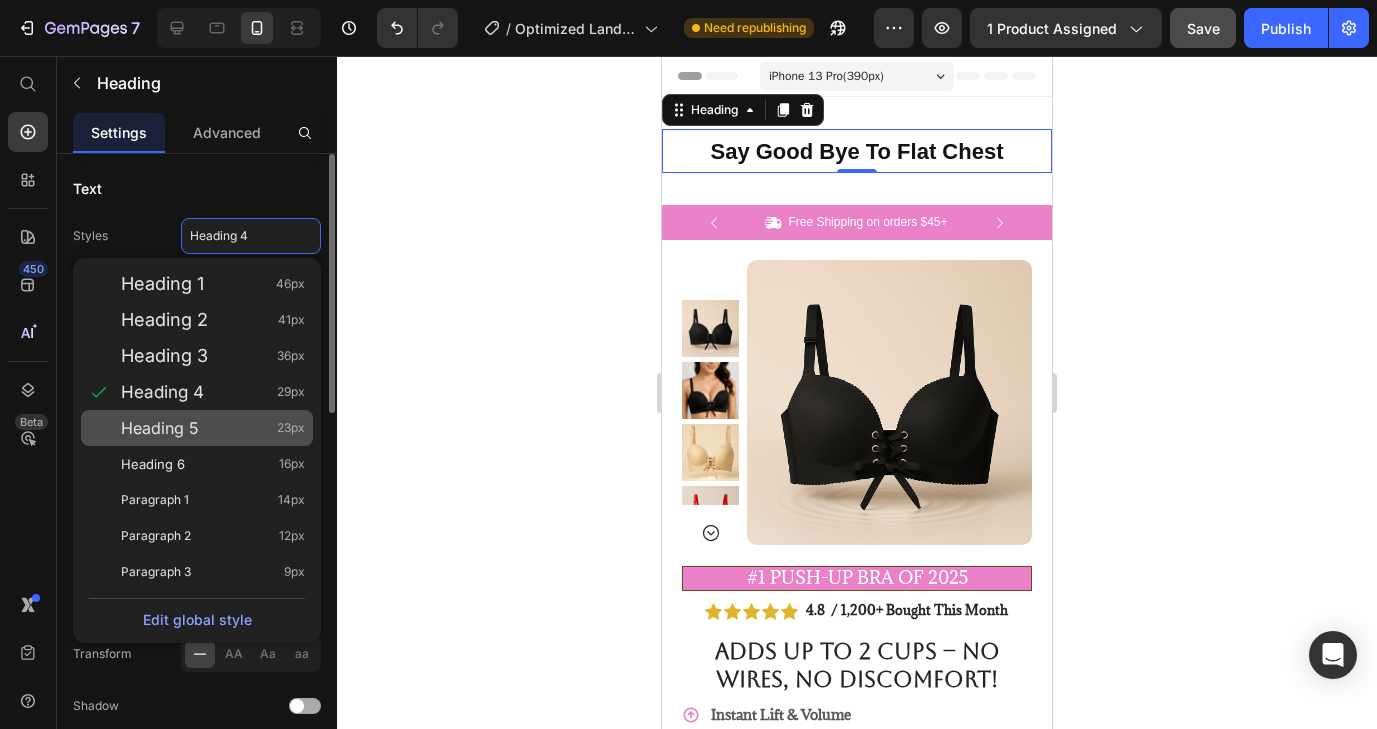 click on "Heading 5 23px" at bounding box center [213, 428] 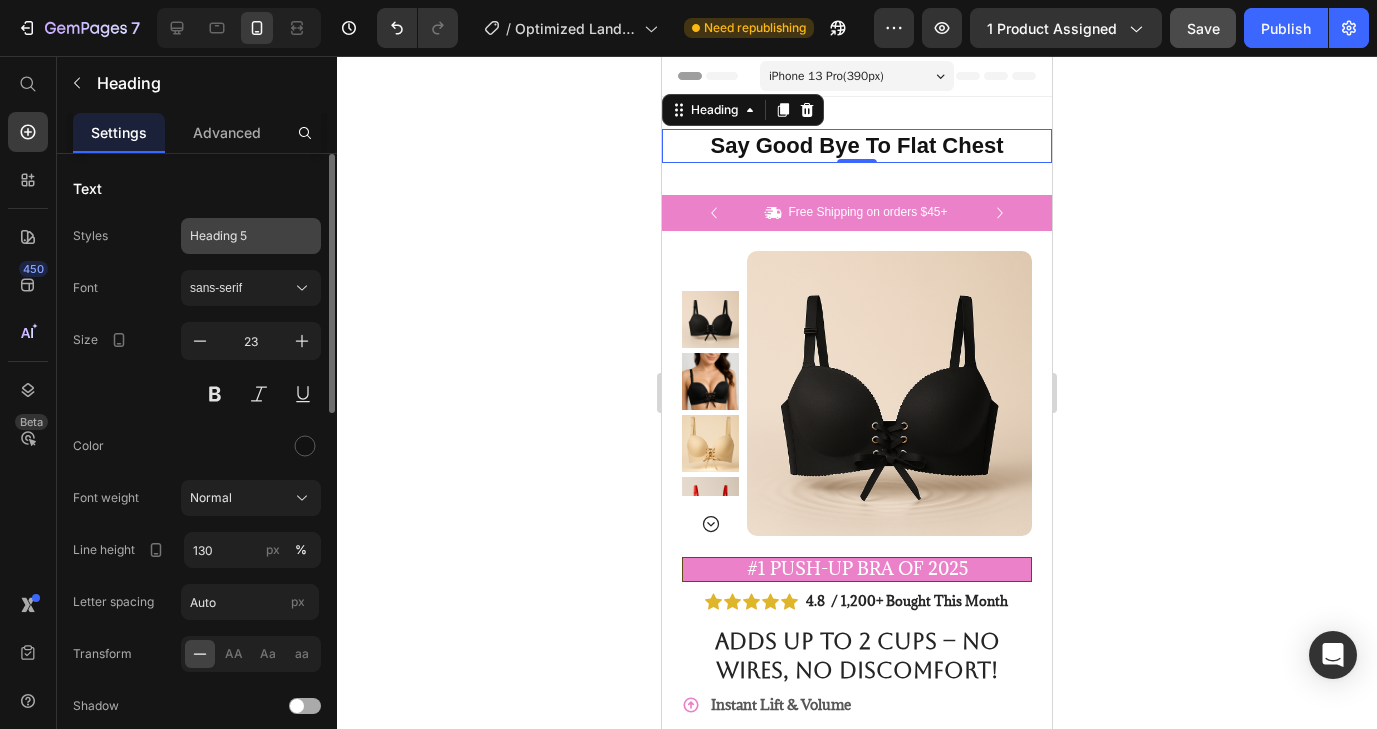 click on "Heading 5" at bounding box center (251, 236) 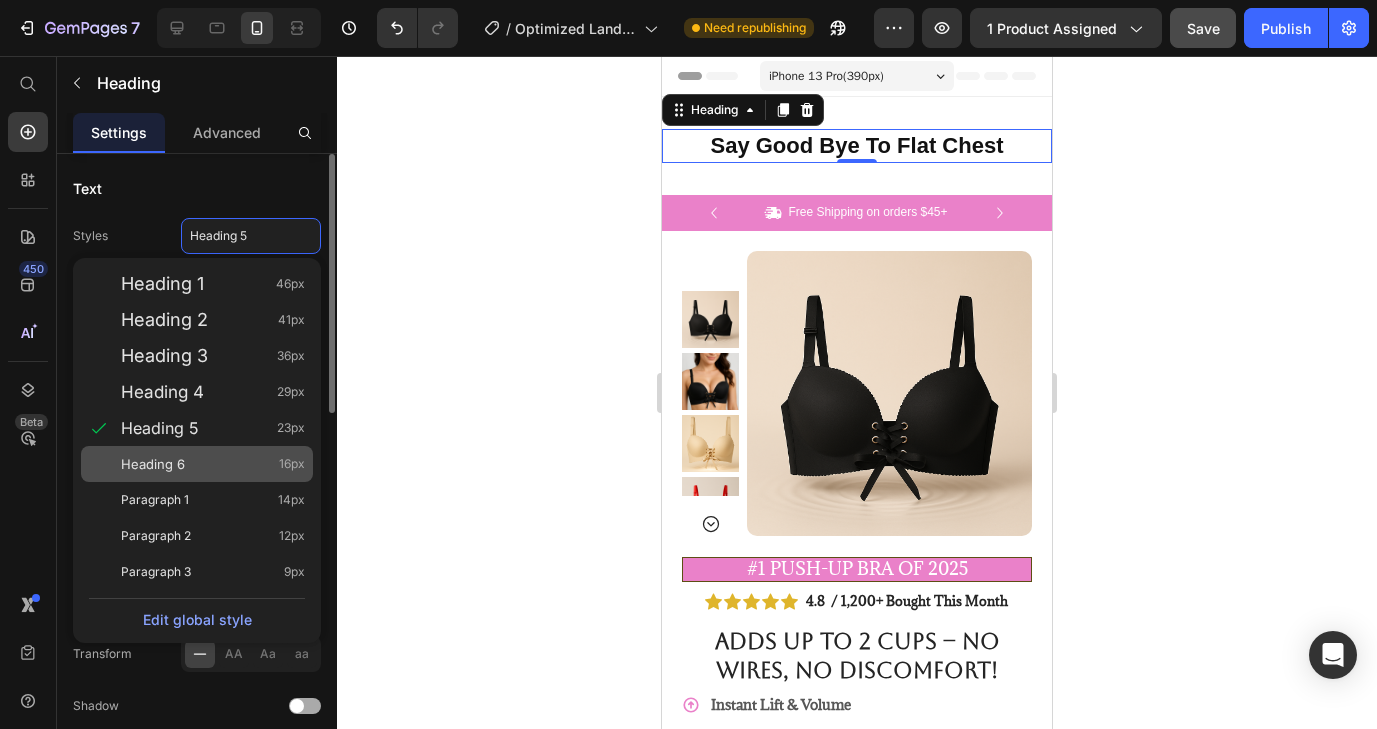 click on "Heading 6 16px" at bounding box center (213, 464) 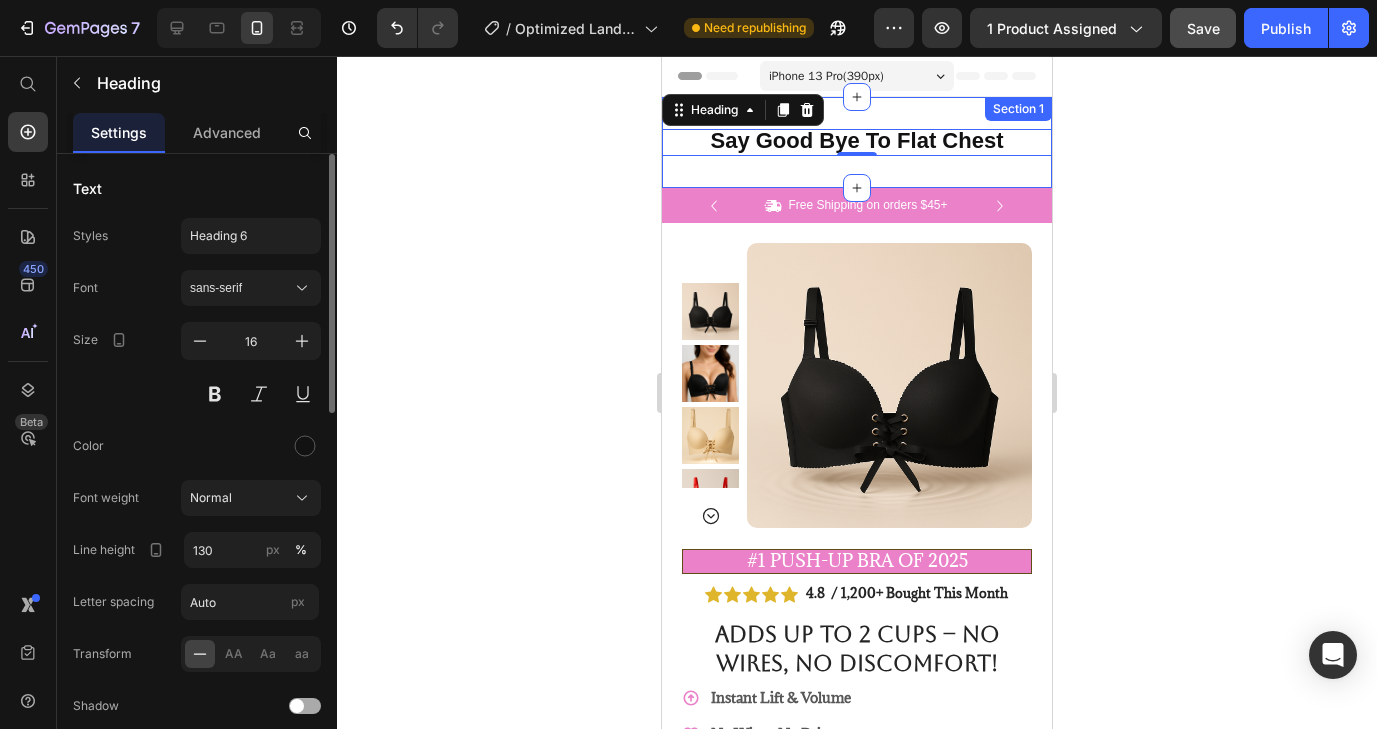 click on "⁠⁠⁠⁠⁠⁠⁠ Say Good Bye To Flat Chest  Heading   0 Section 1" at bounding box center [857, 142] 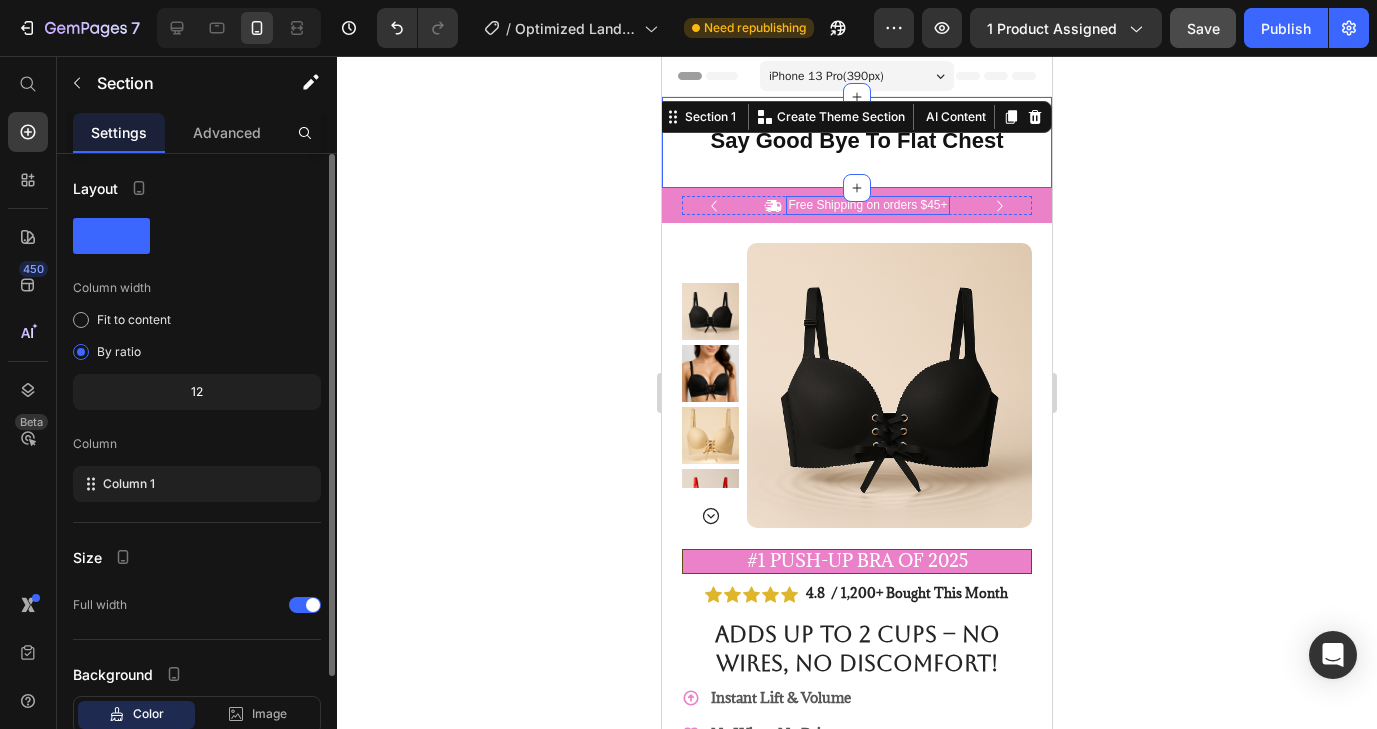 click on "Free Shipping on orders $45+" at bounding box center [867, 206] 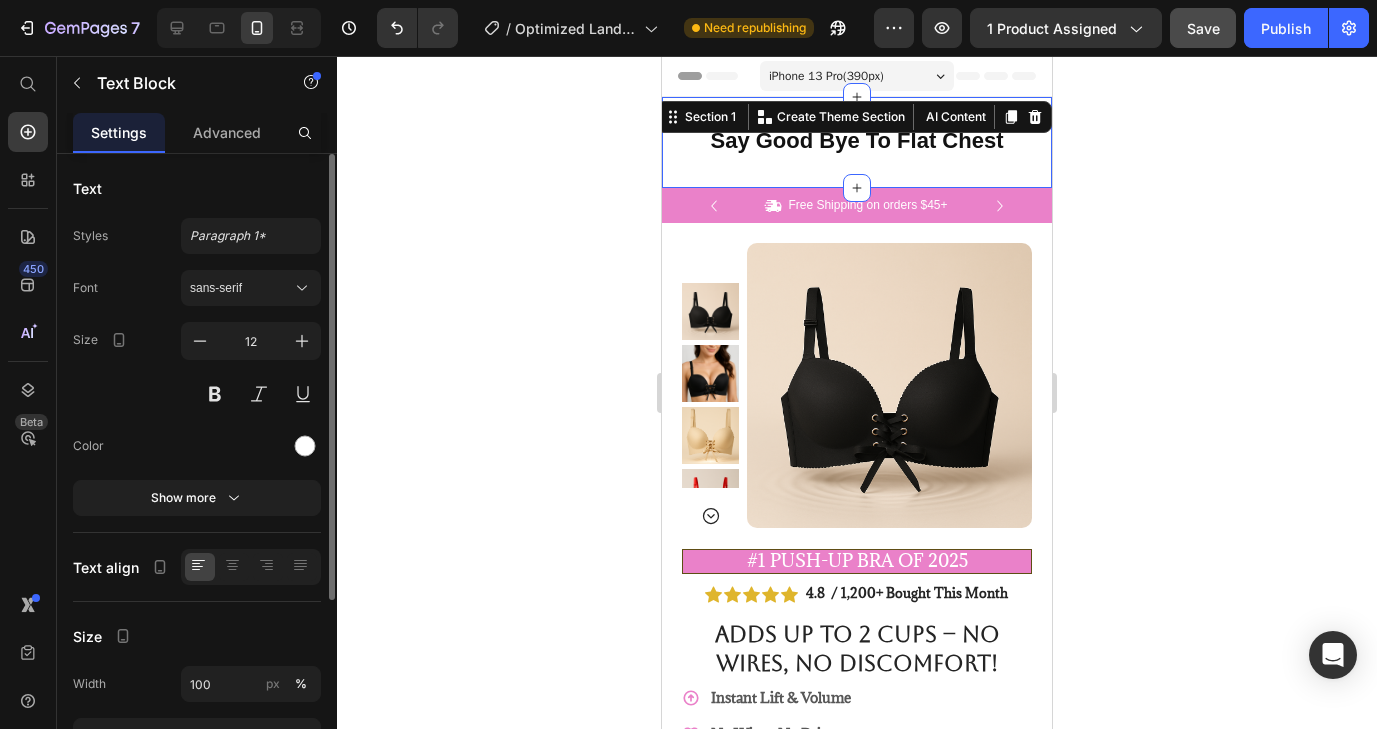 click on "⁠⁠⁠⁠⁠⁠⁠ Say Good Bye To Flat Chest  Heading Section 1   You can create reusable sections Create Theme Section AI Content Write with GemAI What would you like to describe here? Tone and Voice Persuasive Product Invisible Zavora Lift Pads Show more Generate" at bounding box center [857, 142] 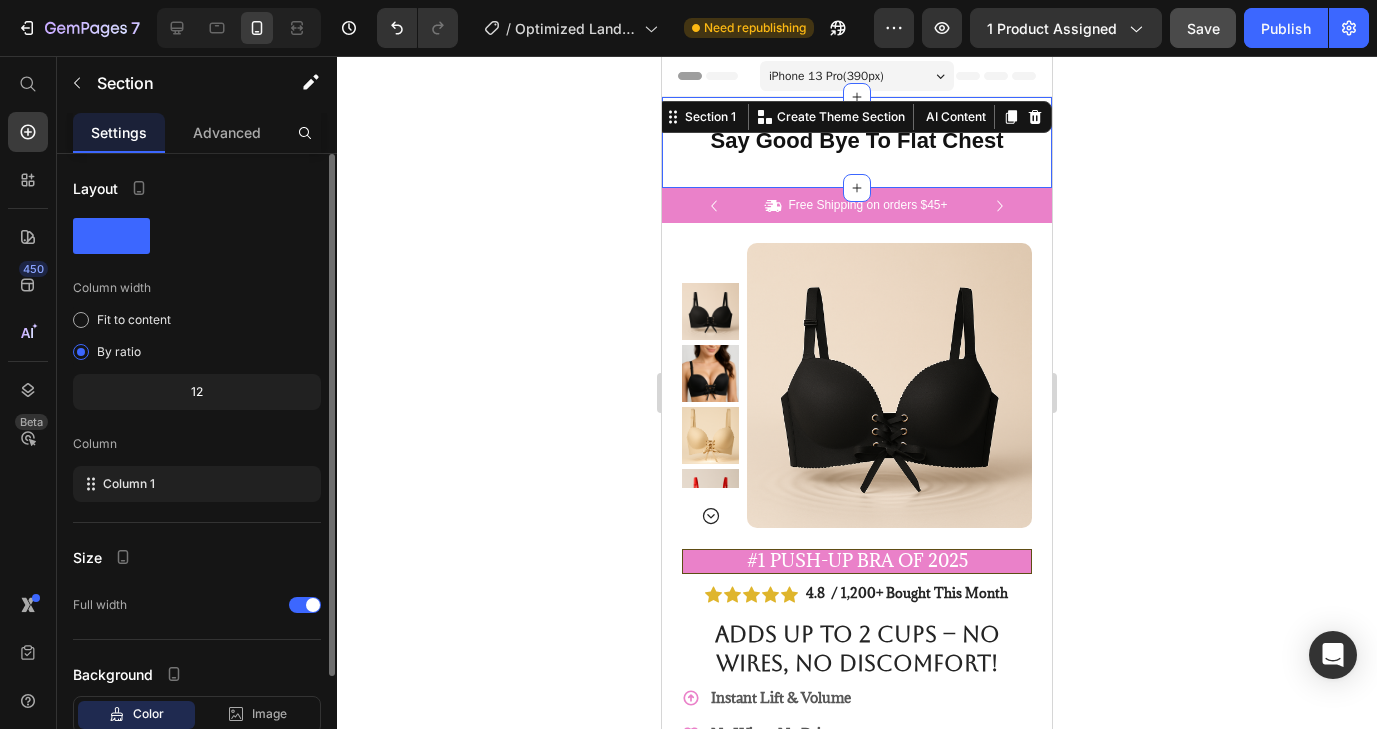 click on "12" 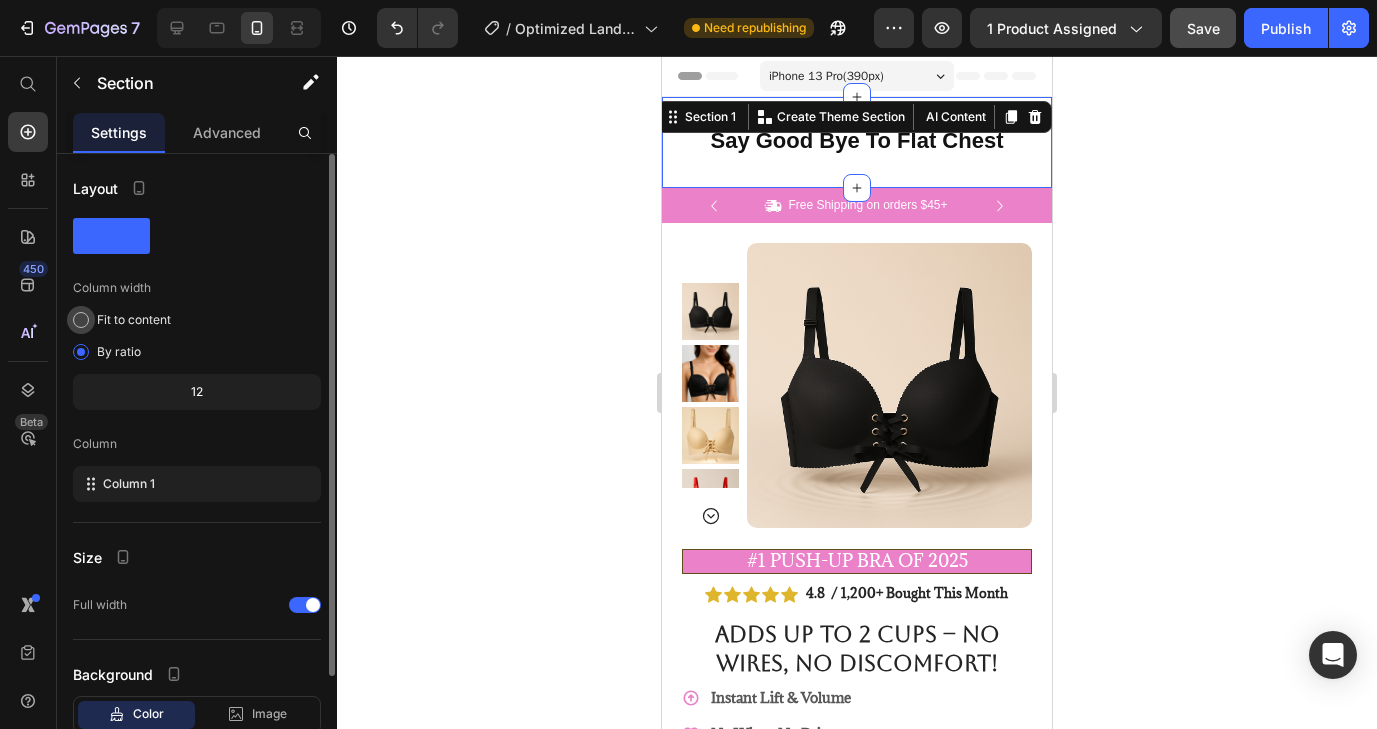 click on "Fit to content" at bounding box center [134, 320] 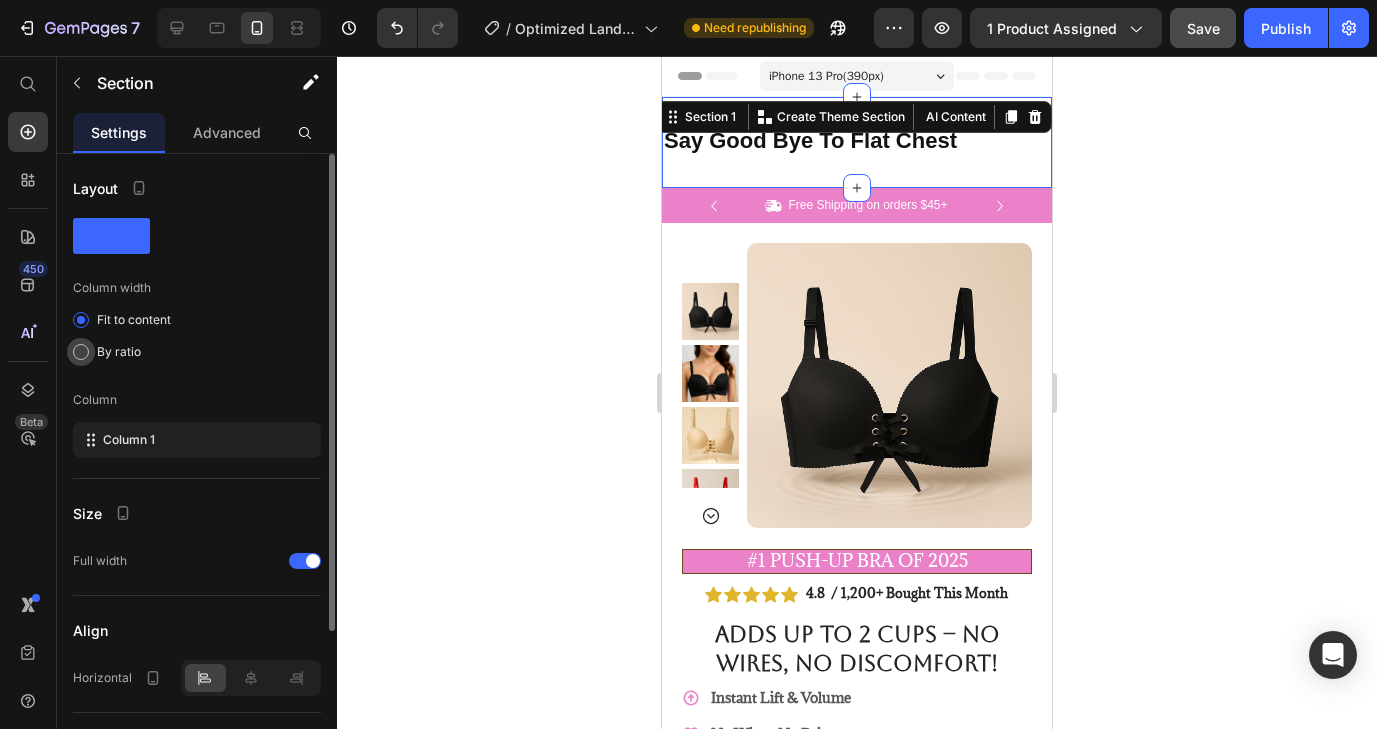 click on "By ratio" at bounding box center (119, 352) 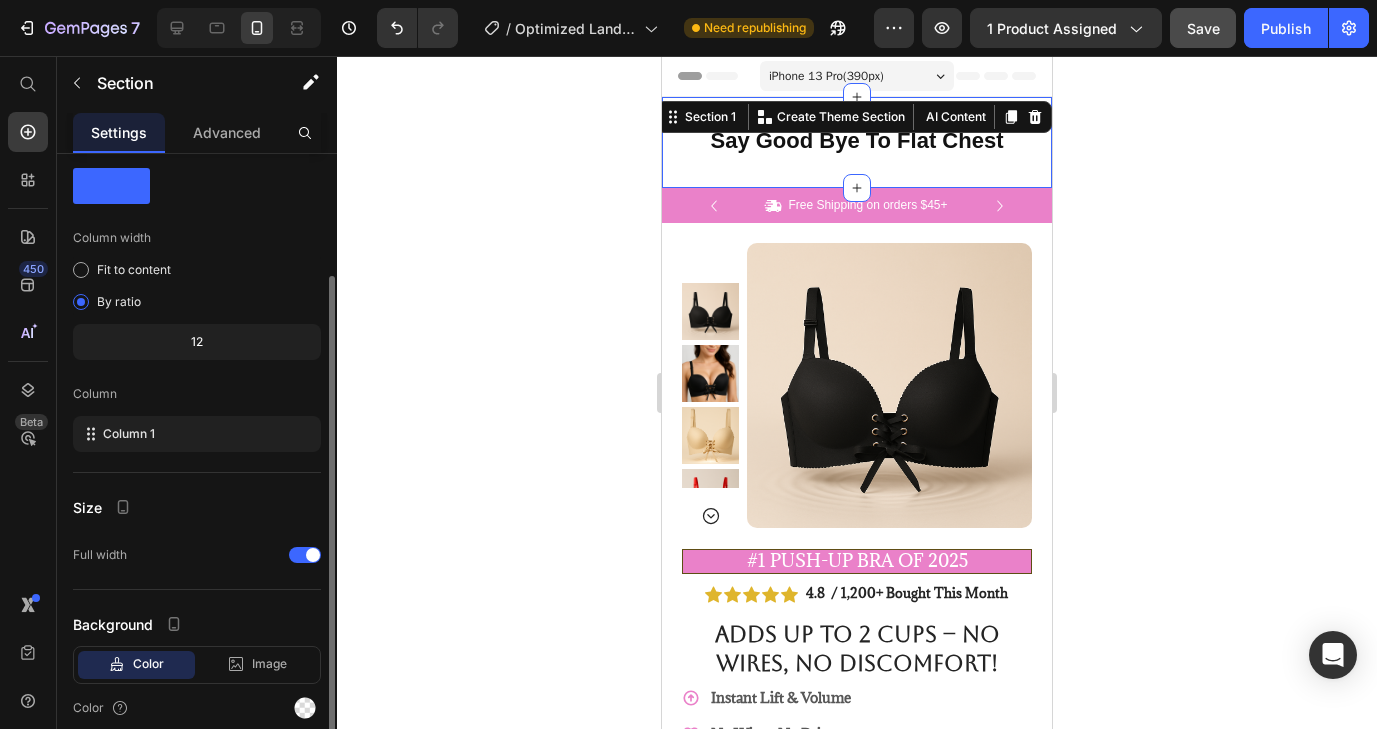 scroll, scrollTop: 132, scrollLeft: 0, axis: vertical 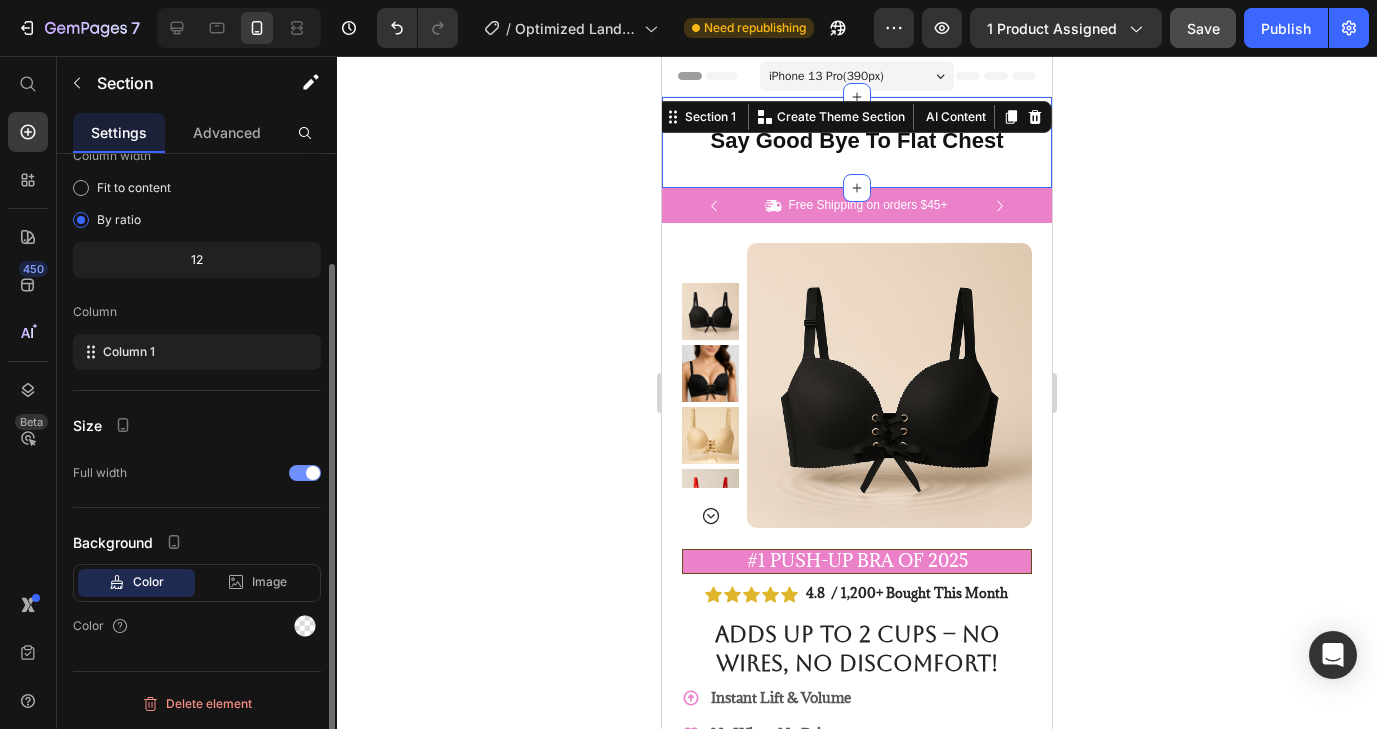 click at bounding box center (313, 473) 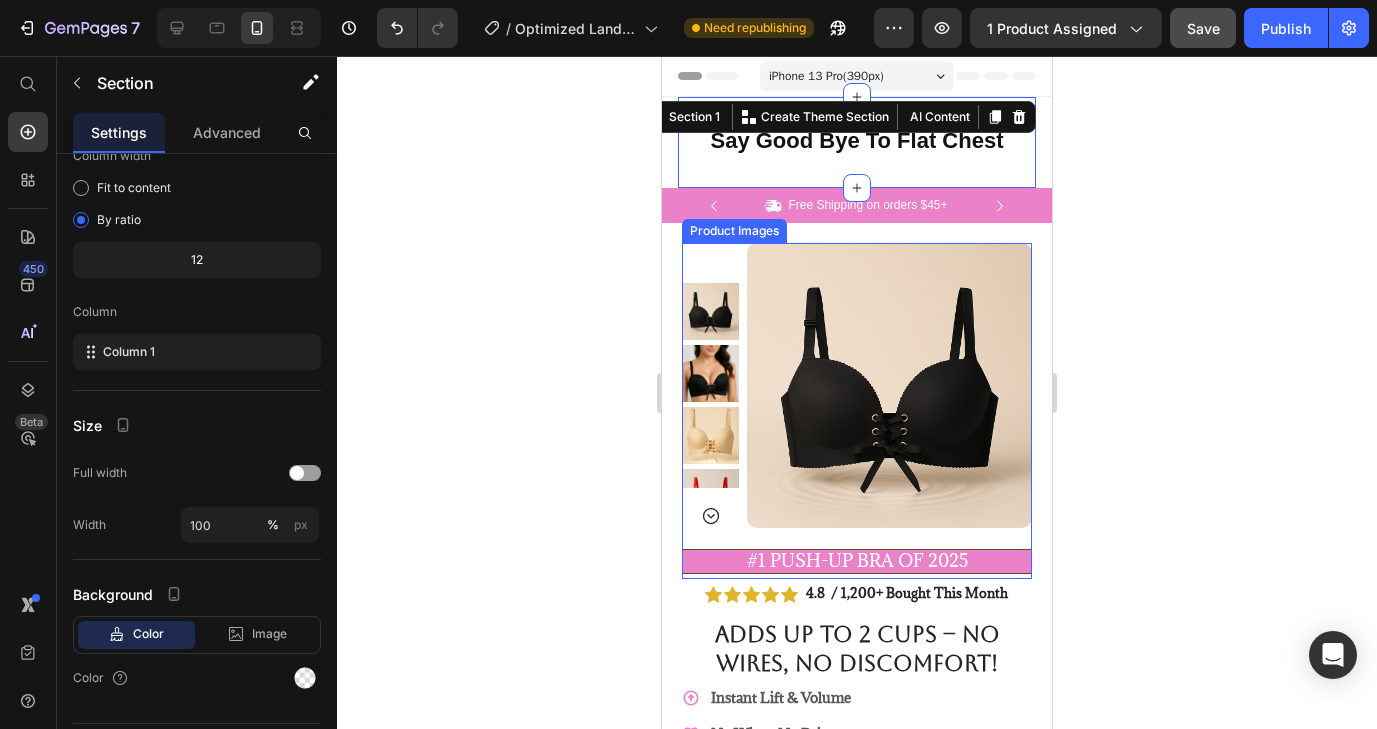 click 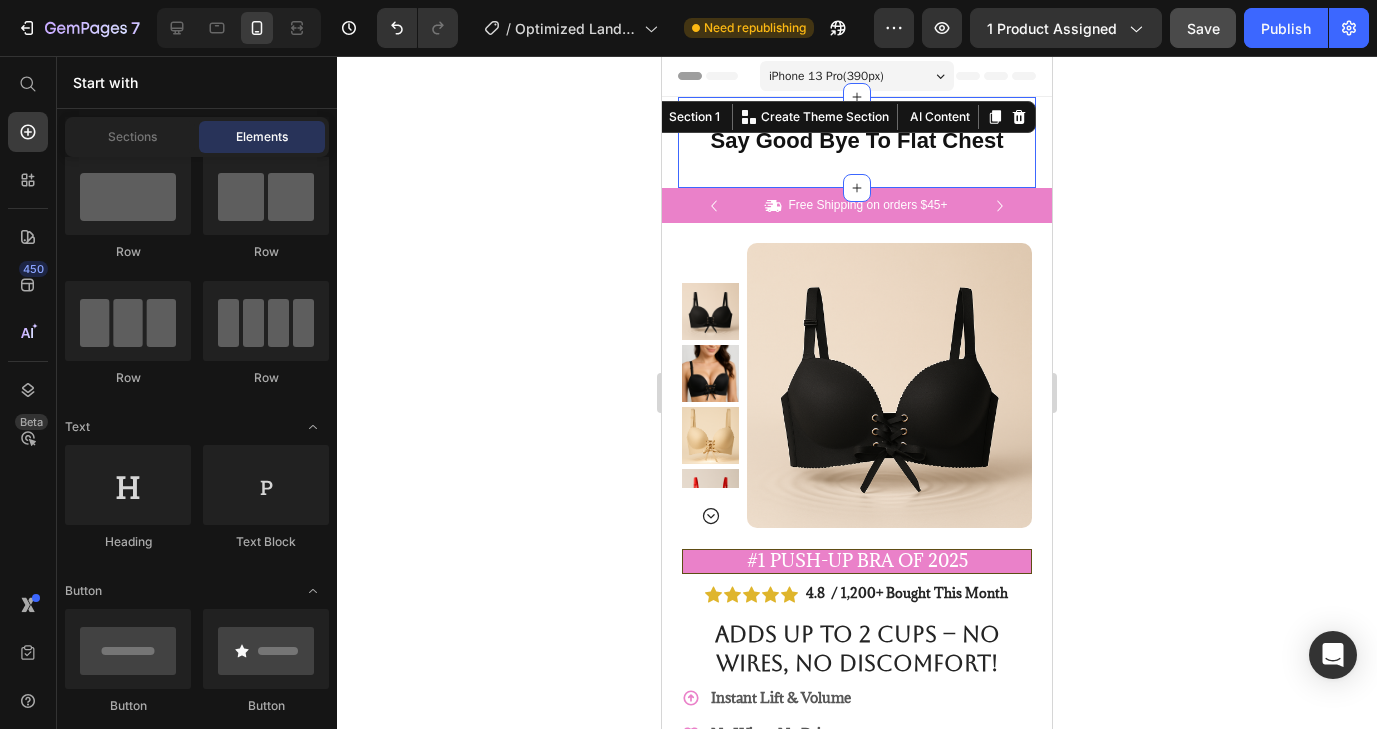 click on "⁠⁠⁠⁠⁠⁠⁠ Say Good Bye To Flat Chest  Heading Section 1   You can create reusable sections Create Theme Section AI Content Write with GemAI What would you like to describe here? Tone and Voice Persuasive Product Invisible Zavora Lift Pads Show more Generate" at bounding box center [857, 142] 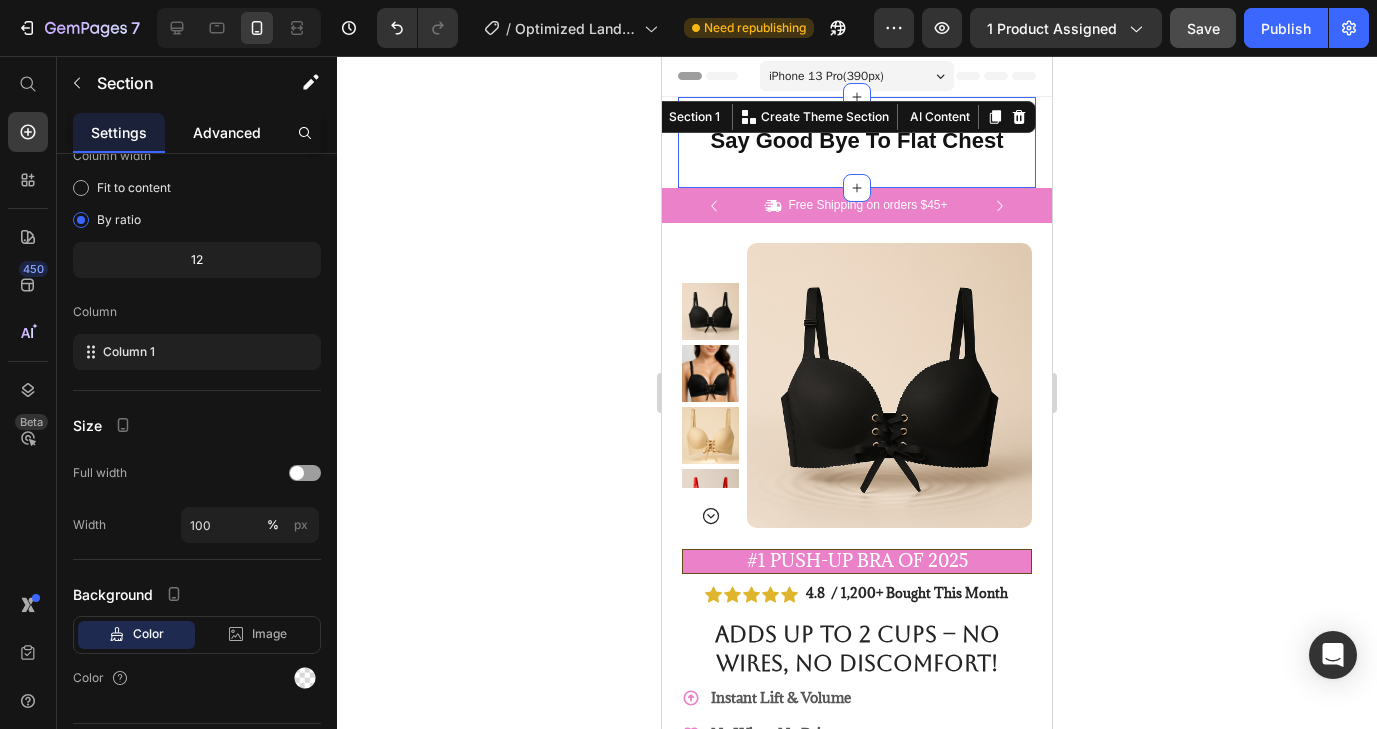click on "Advanced" at bounding box center (227, 132) 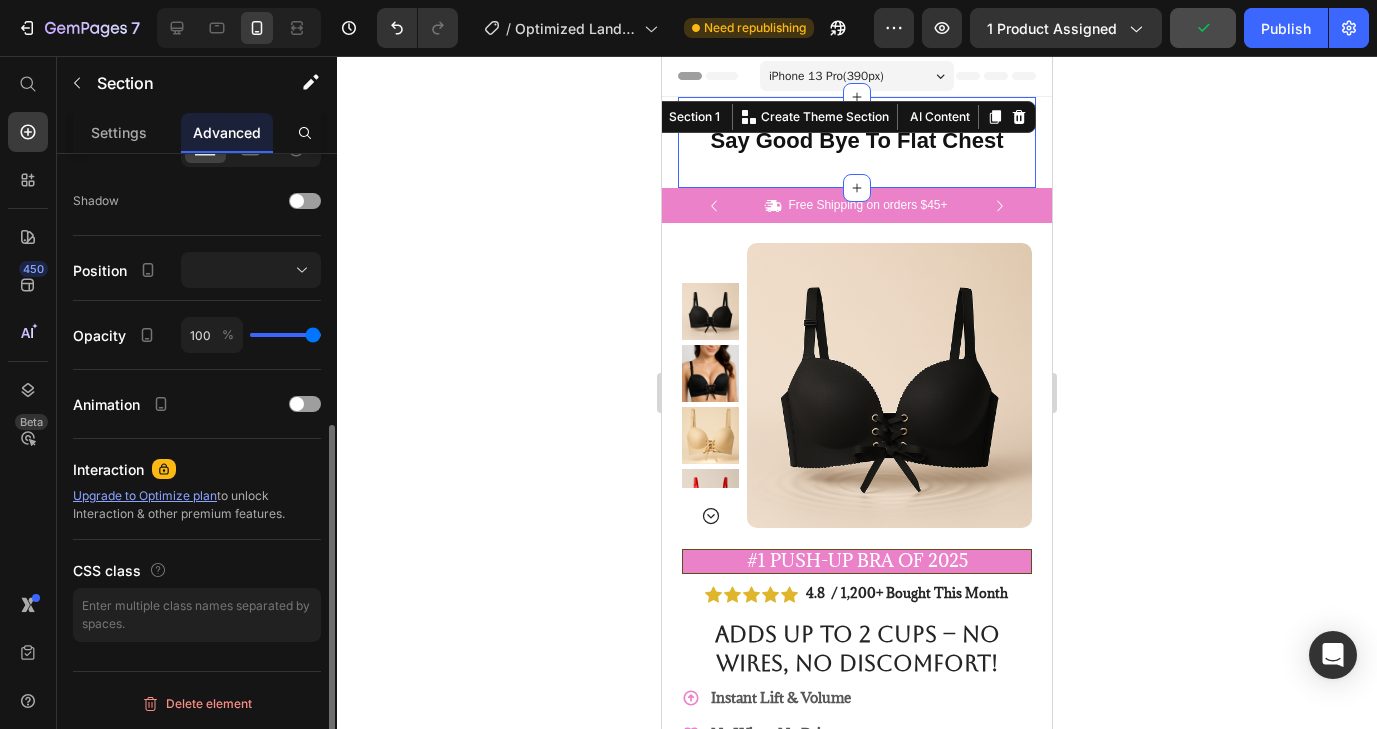 scroll, scrollTop: 0, scrollLeft: 0, axis: both 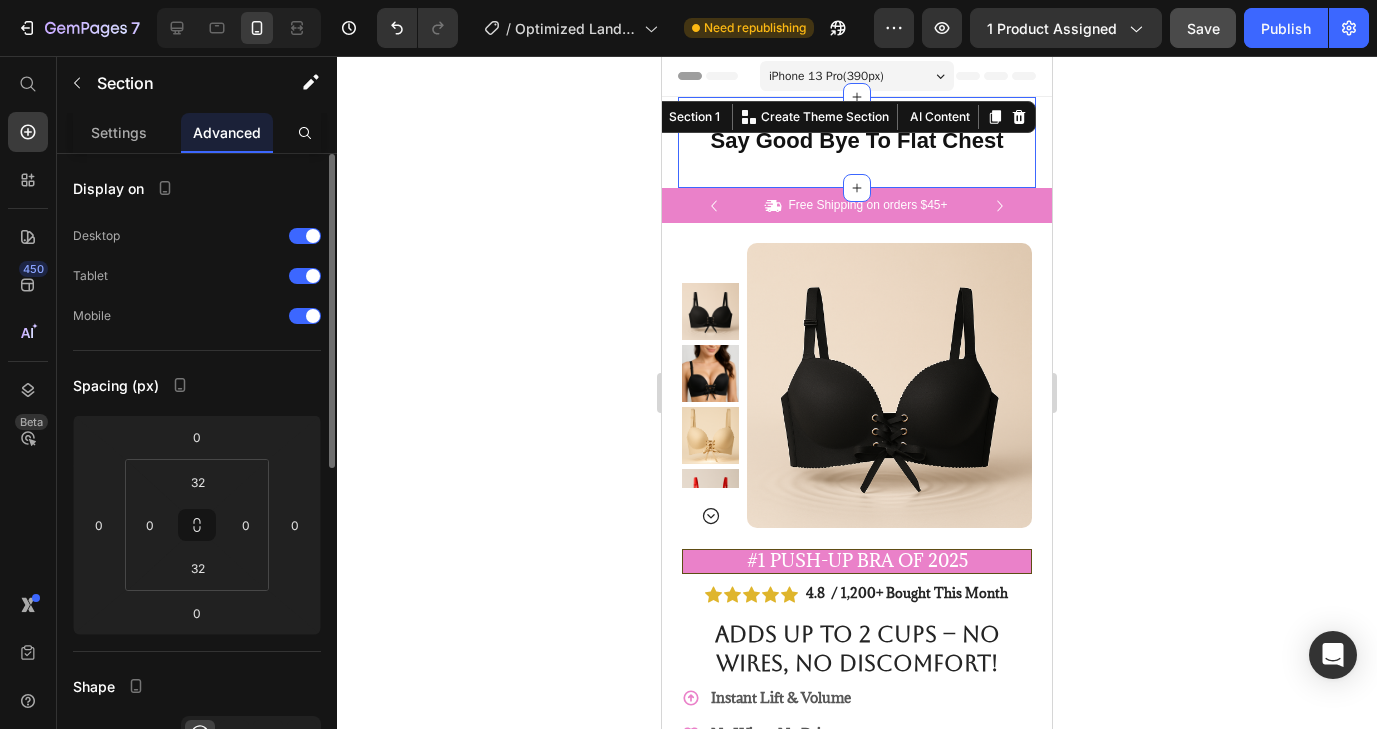 click on "⁠⁠⁠⁠⁠⁠⁠ Say Good Bye To Flat Chest  Heading Section 1   You can create reusable sections Create Theme Section AI Content Write with GemAI What would you like to describe here? Tone and Voice Persuasive Product Invisible Zavora Lift Pads Show more Generate" at bounding box center [857, 142] 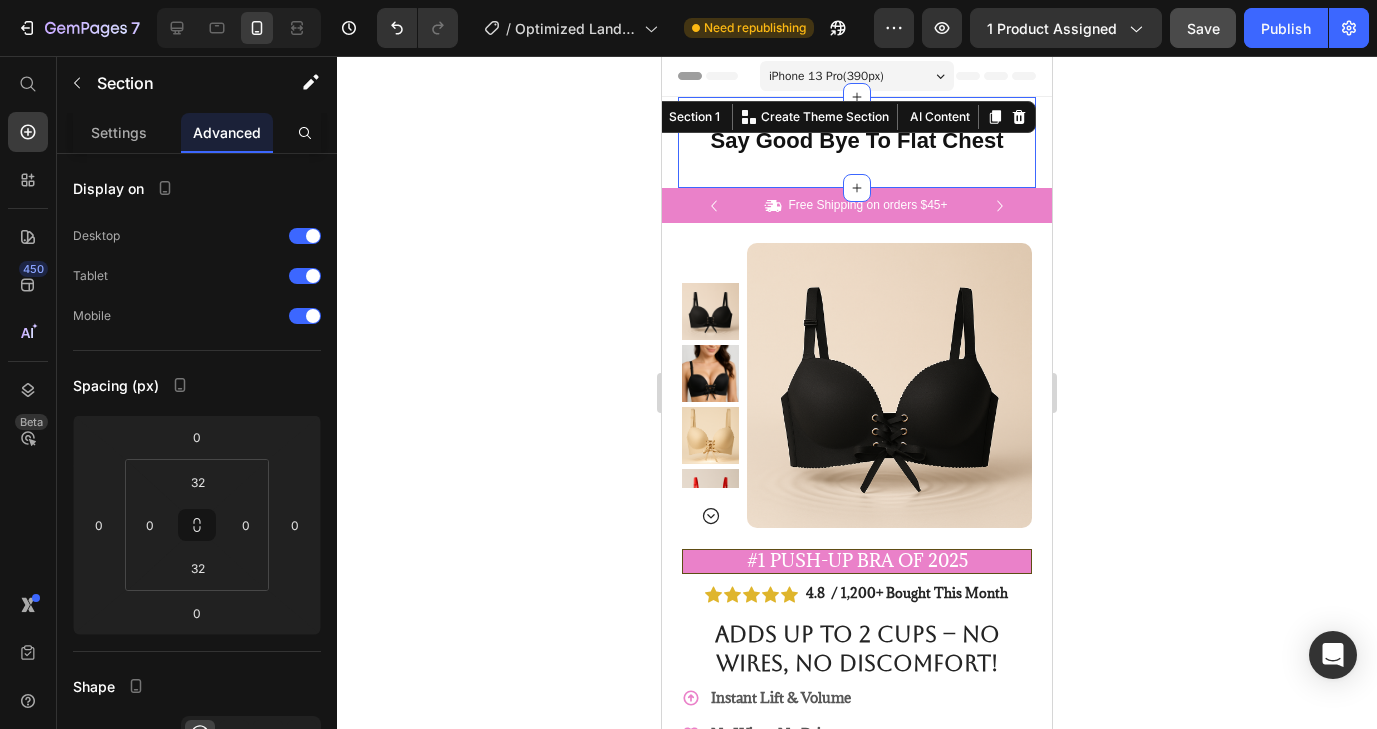 click on "Say Good Bye To Flat Chest" at bounding box center (857, 140) 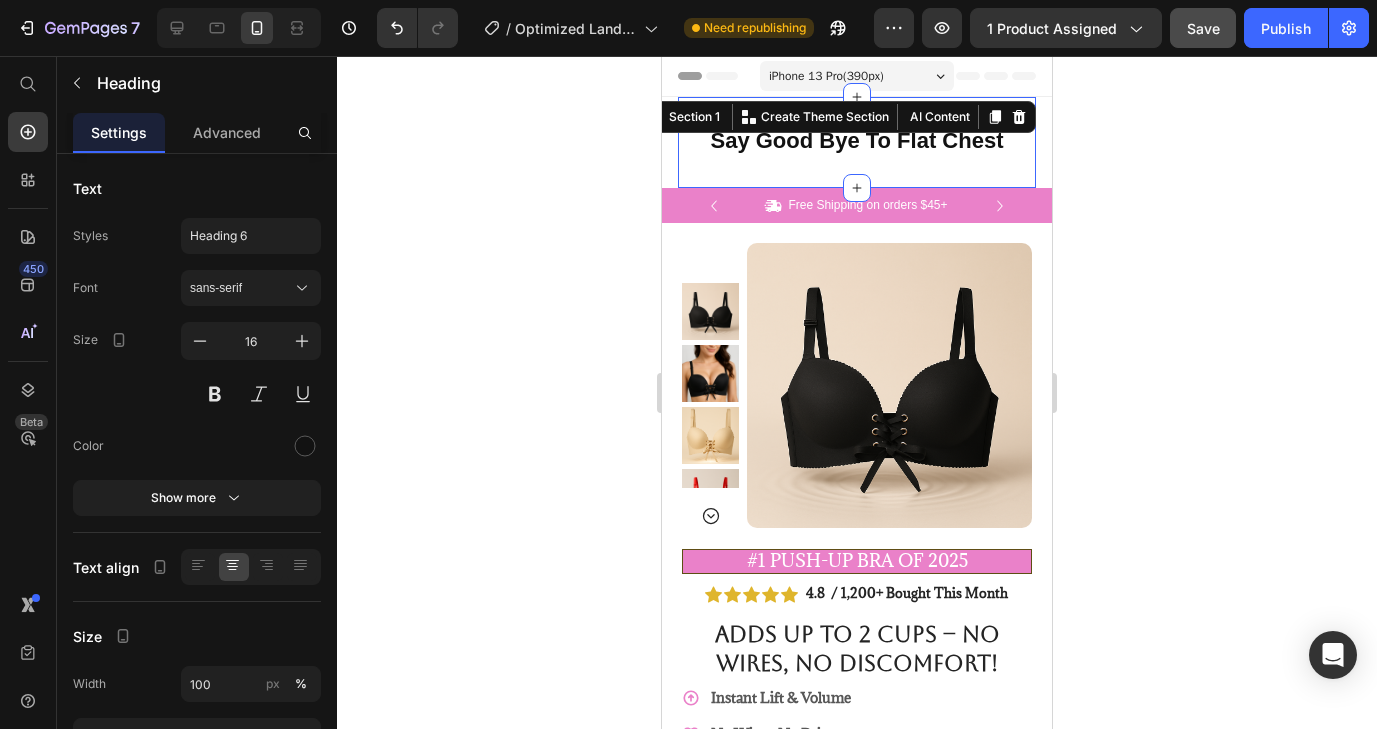 click on "⁠⁠⁠⁠⁠⁠⁠ Say Good Bye To Flat Chest  Heading Section 1   You can create reusable sections Create Theme Section AI Content Write with GemAI What would you like to describe here? Tone and Voice Persuasive Product Invisible Zavora Lift Pads Show more Generate" at bounding box center [857, 142] 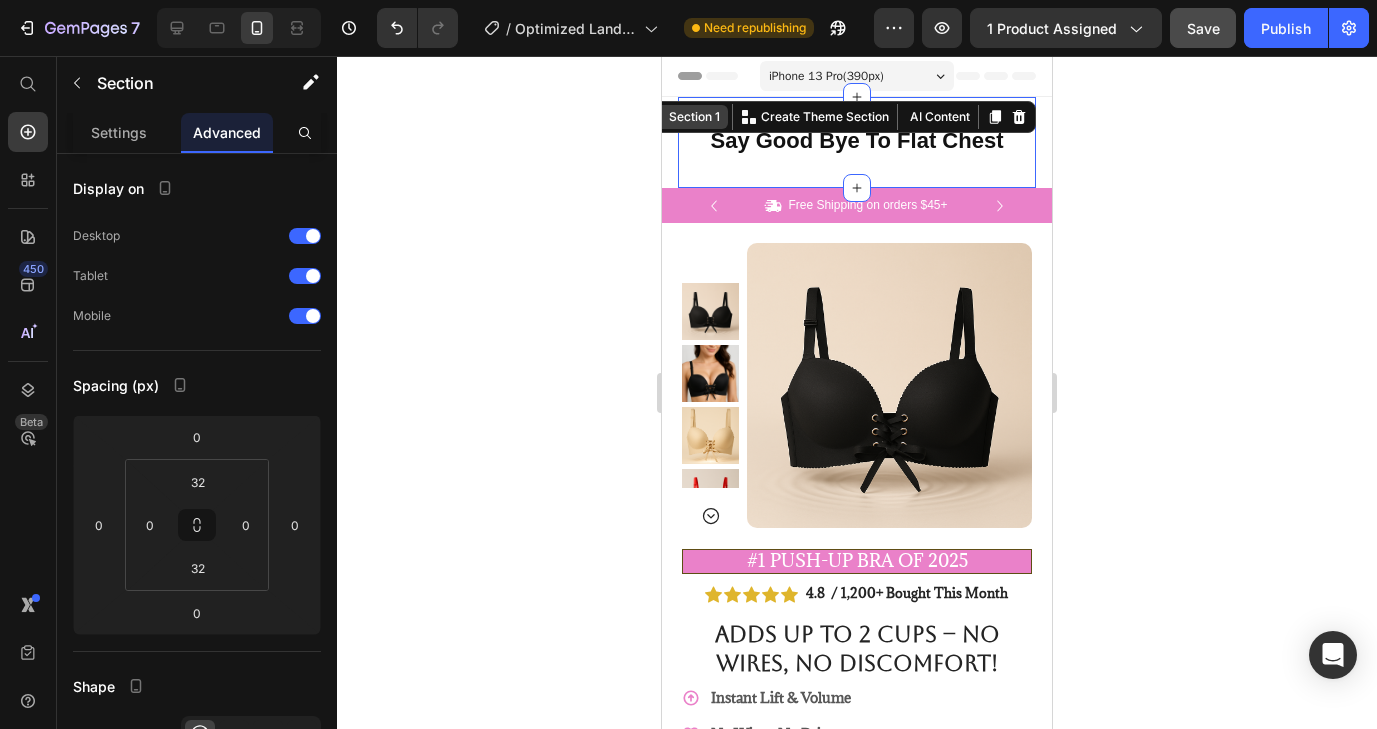 click on "Section 1" at bounding box center (694, 117) 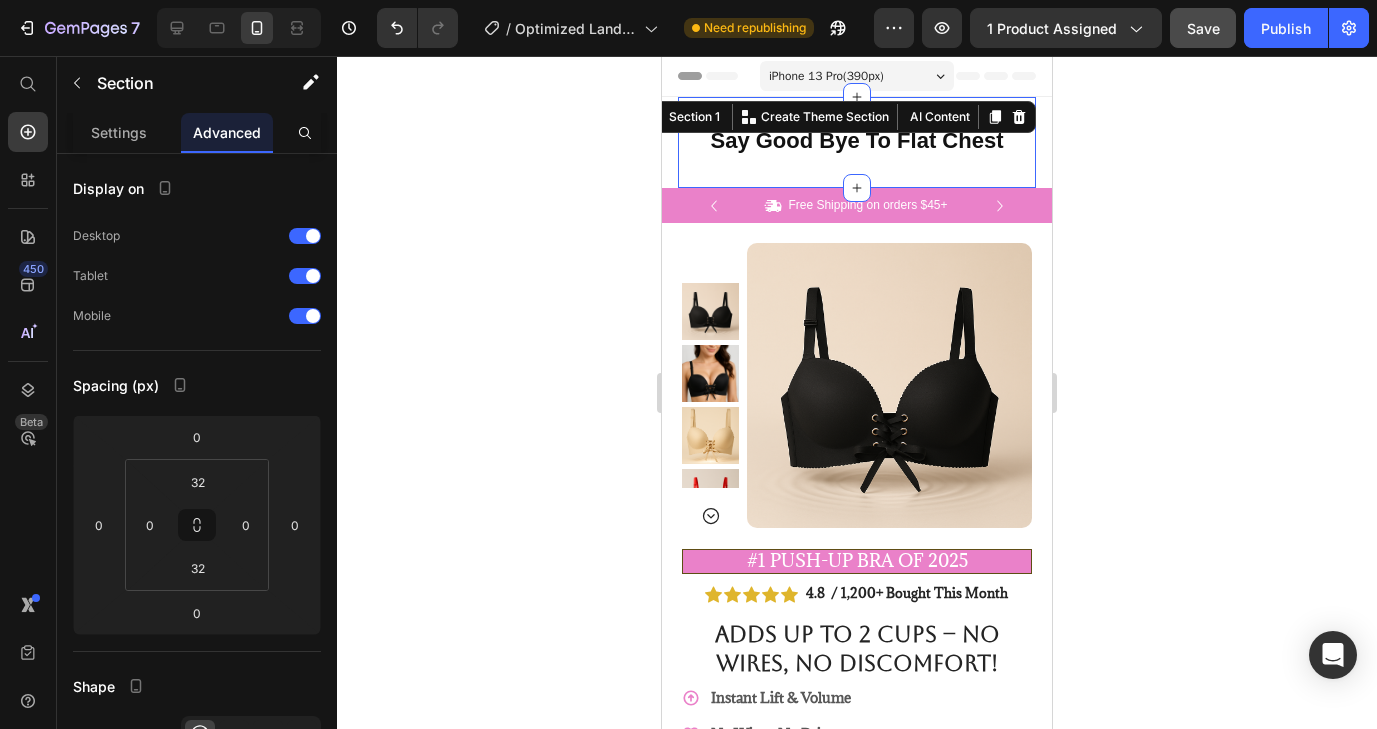 click on "⁠⁠⁠⁠⁠⁠⁠ Say Good Bye To Flat Chest  Heading Section 1   You can create reusable sections Create Theme Section AI Content Write with GemAI What would you like to describe here? Tone and Voice Persuasive Product Invisible Zavora Lift Pads Show more Generate" at bounding box center [857, 142] 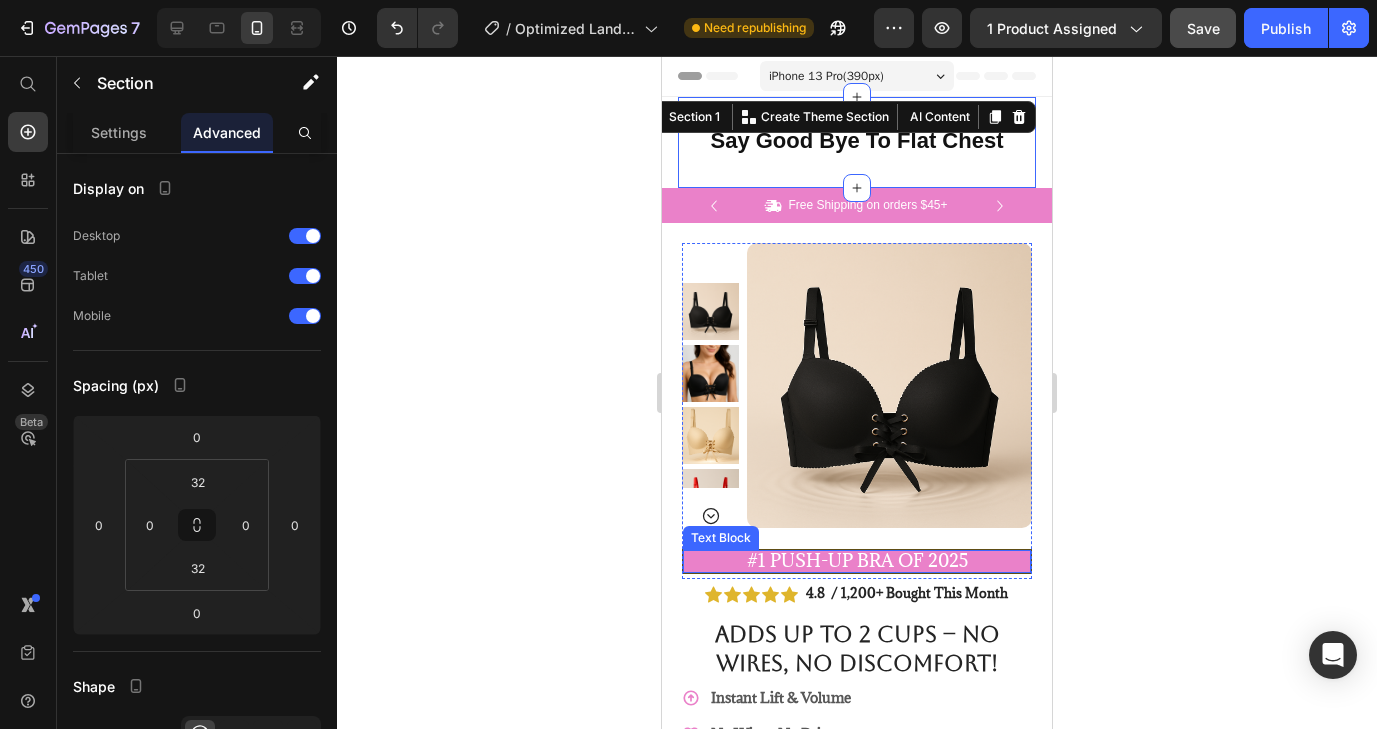 click on "#1 Push-Up Bra of 2025" at bounding box center (857, 561) 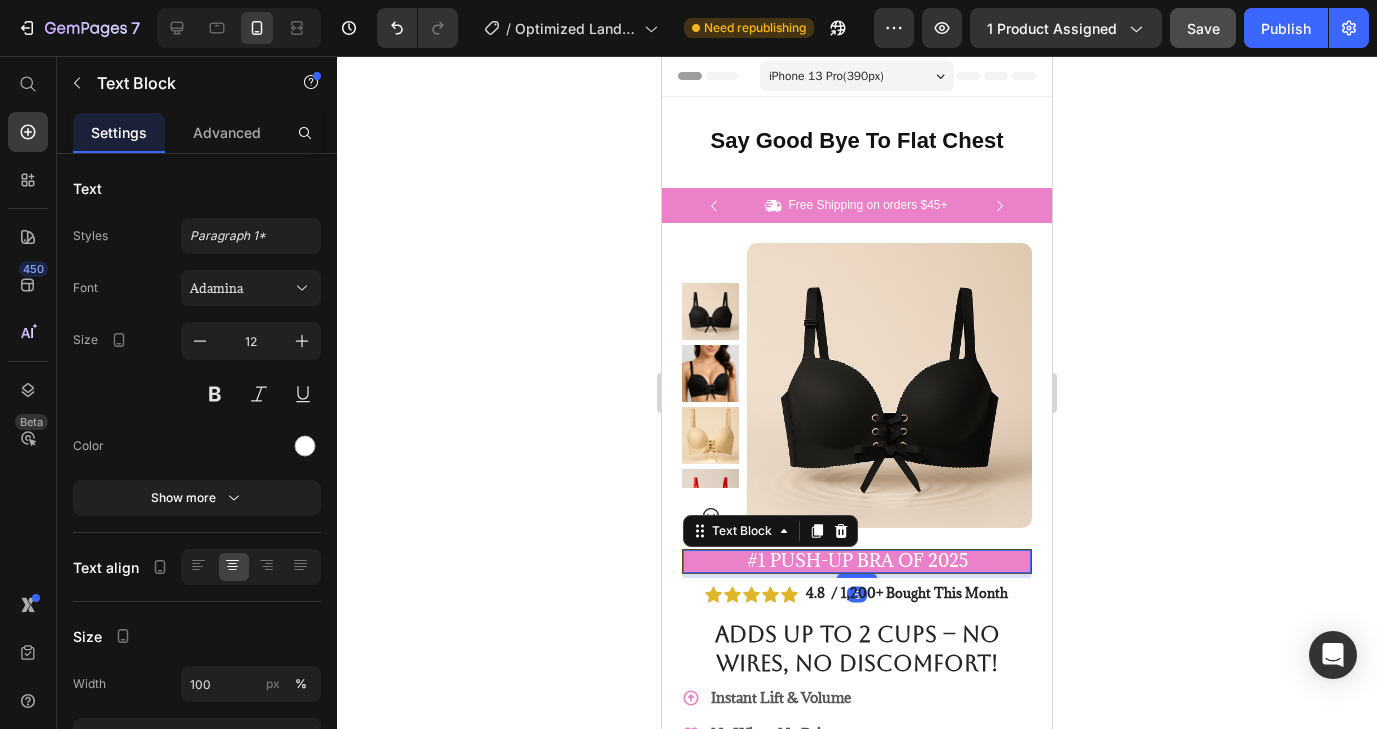 click on "#1 Push-Up Bra of 2025" at bounding box center (857, 561) 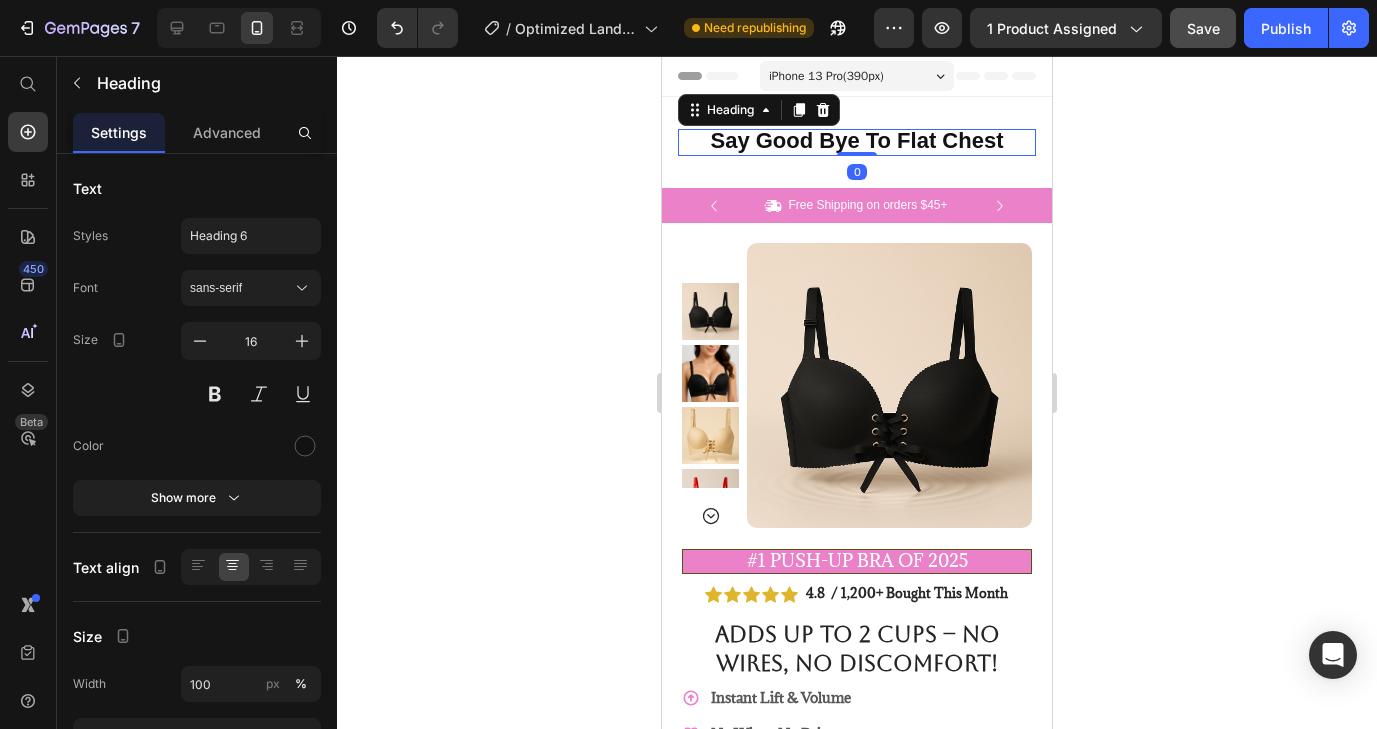 click on "Say Good Bye To Flat Chest" at bounding box center [857, 140] 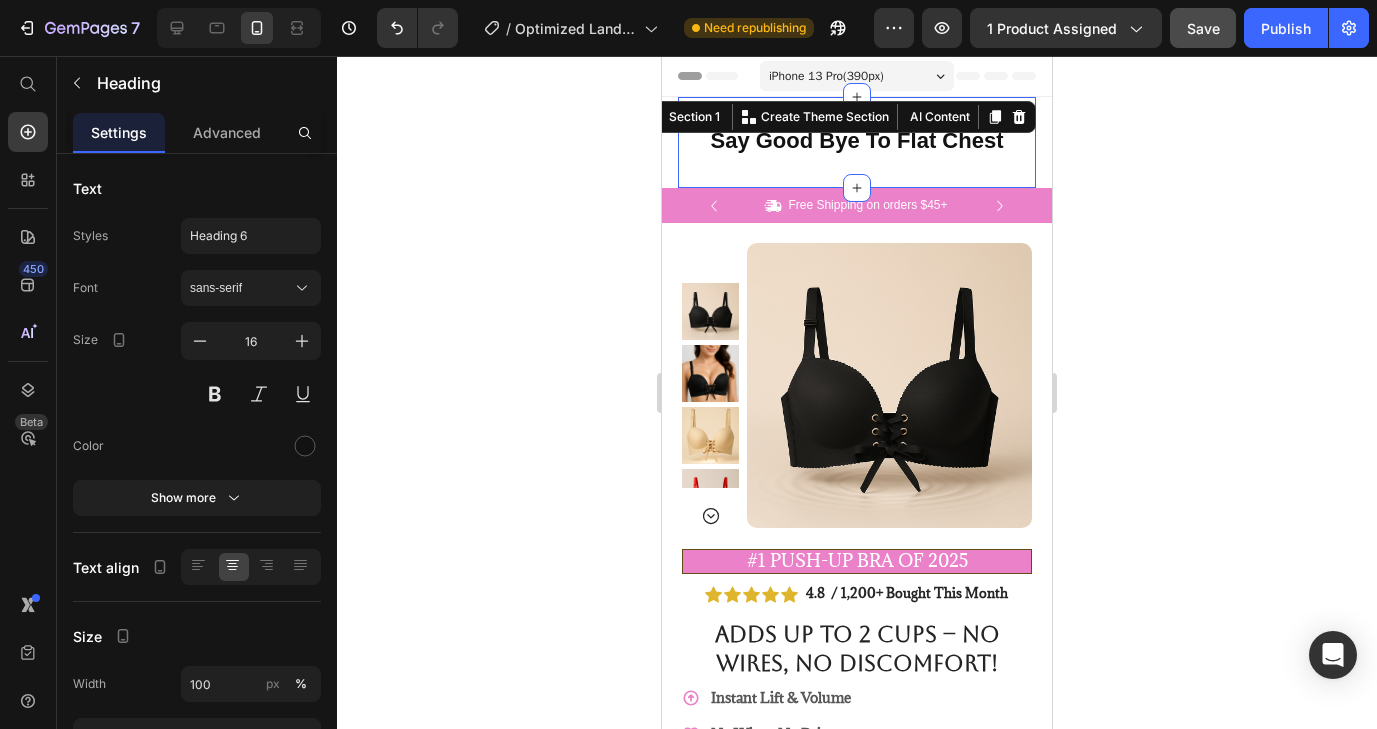 click on "⁠⁠⁠⁠⁠⁠⁠ Say Good Bye To Flat Chest  Heading Section 1   You can create reusable sections Create Theme Section AI Content Write with GemAI What would you like to describe here? Tone and Voice Persuasive Product Invisible Zavora Lift Pads Show more Generate" at bounding box center [857, 142] 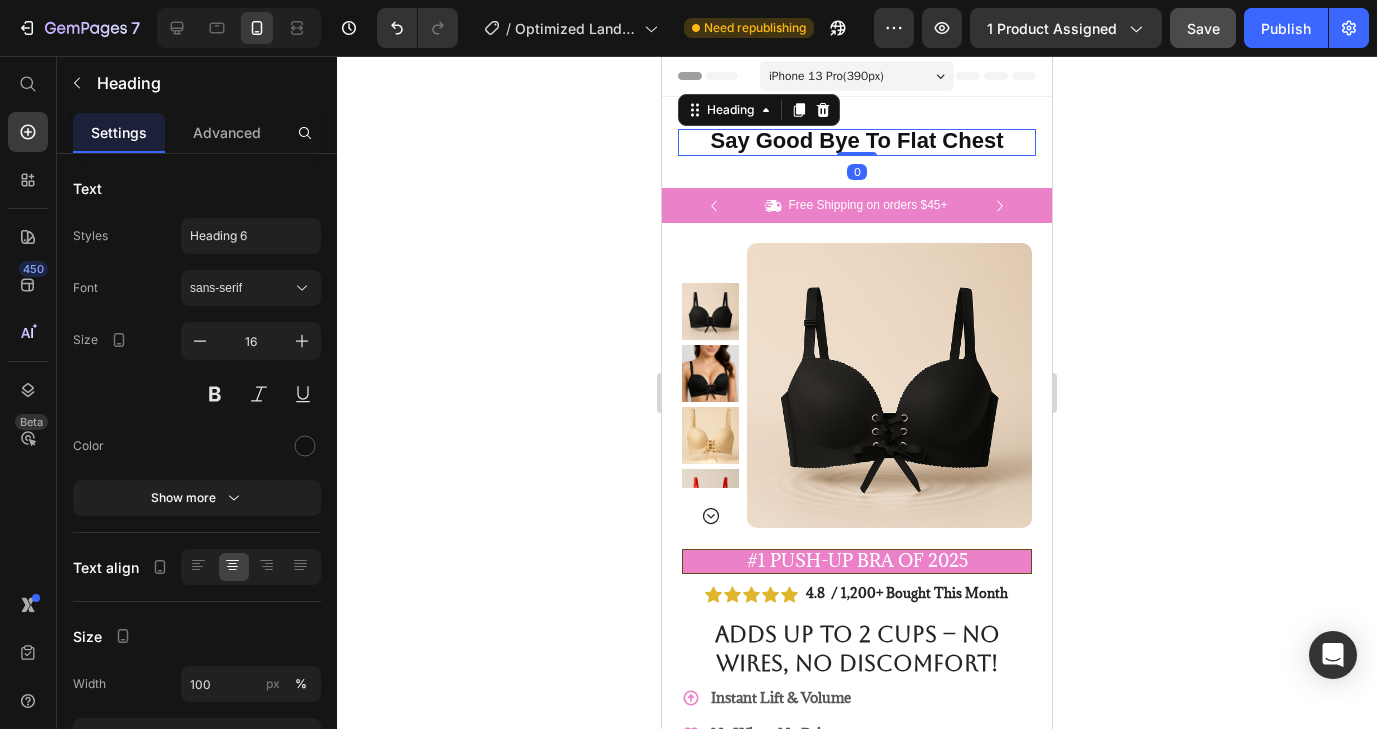 click on "Say Good Bye To Flat Chest" at bounding box center (857, 140) 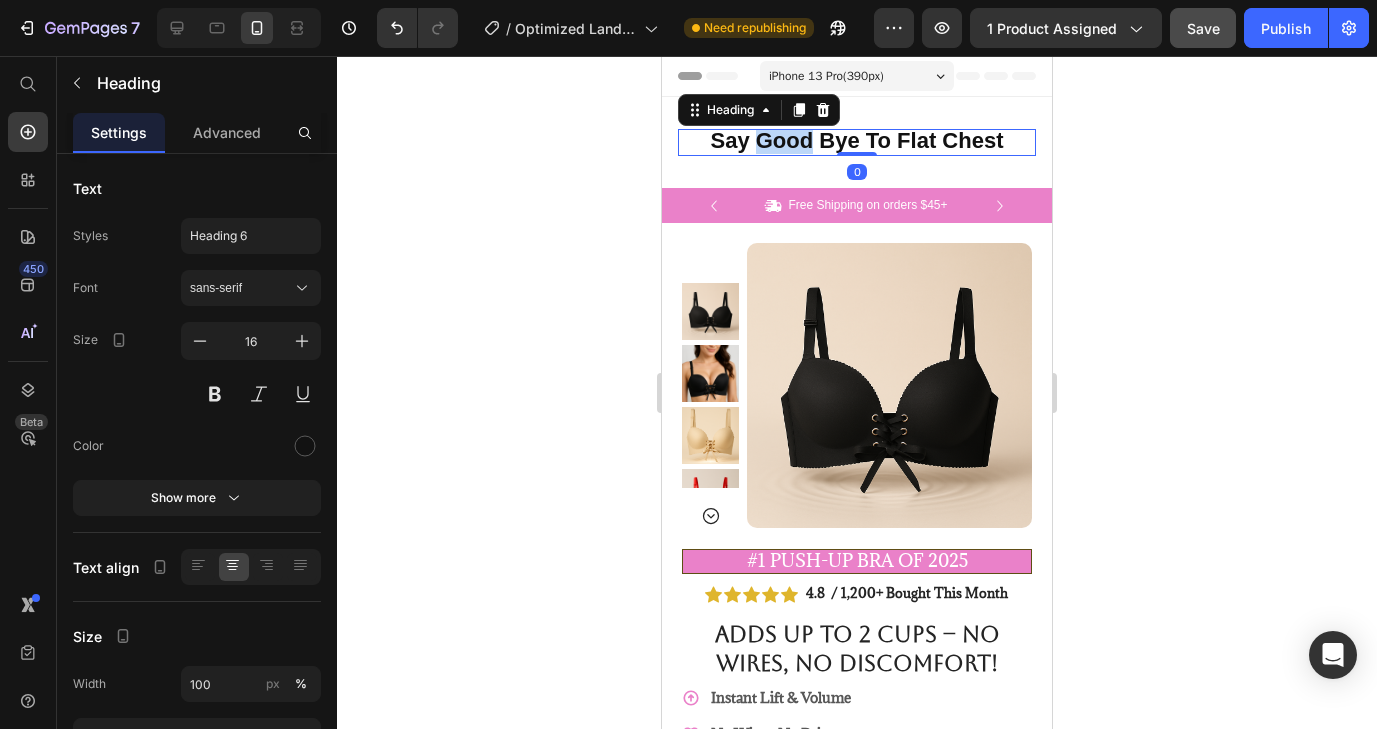click on "Say Good Bye To Flat Chest" at bounding box center [857, 140] 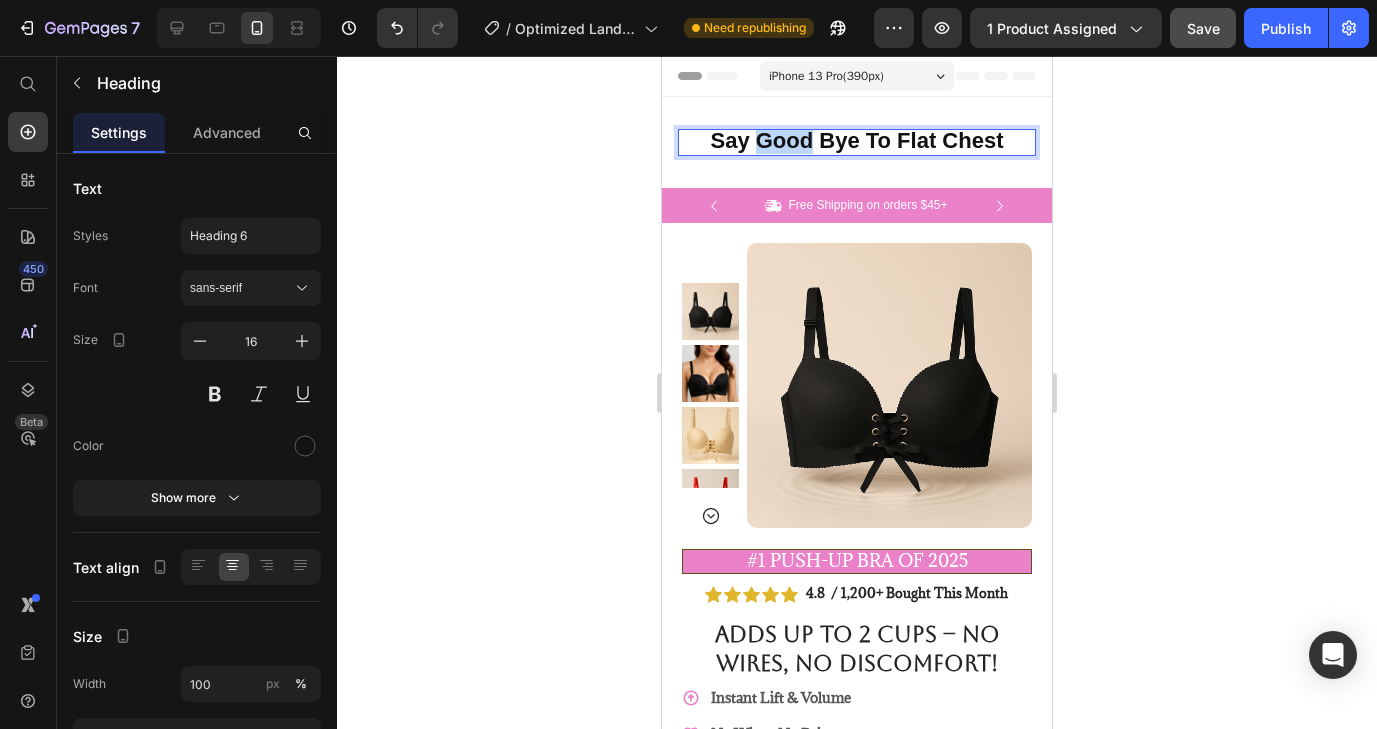 click on "Say Good Bye To Flat Chest" at bounding box center (857, 140) 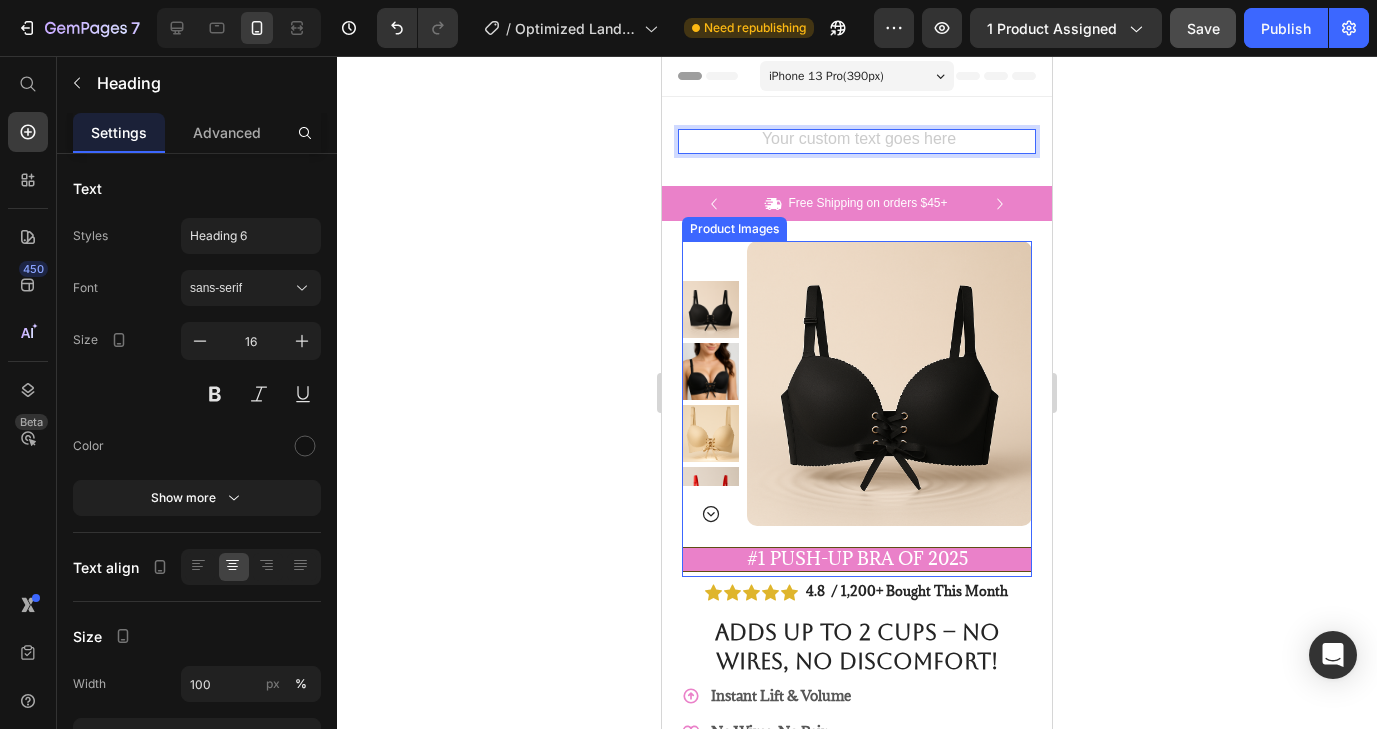 click on "#1 Push-Up Bra of 2025" at bounding box center [857, 558] 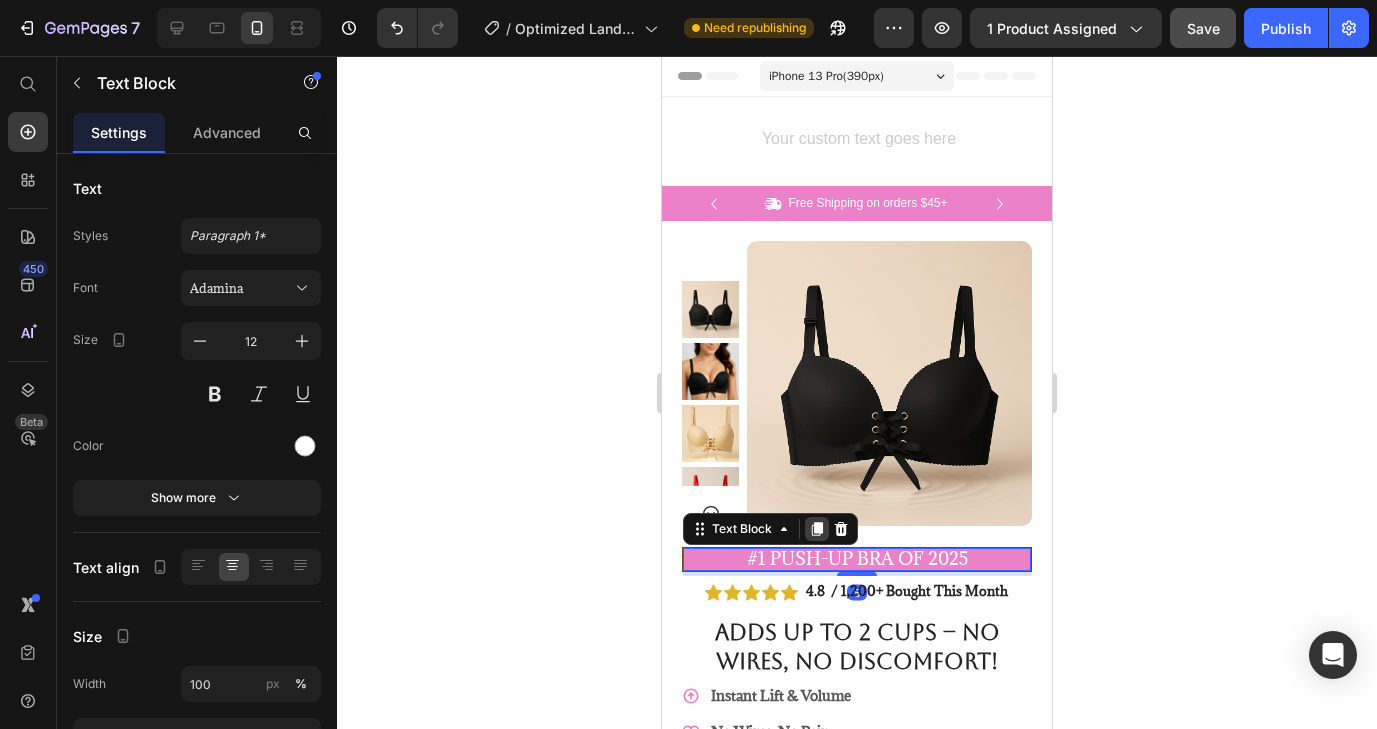 click 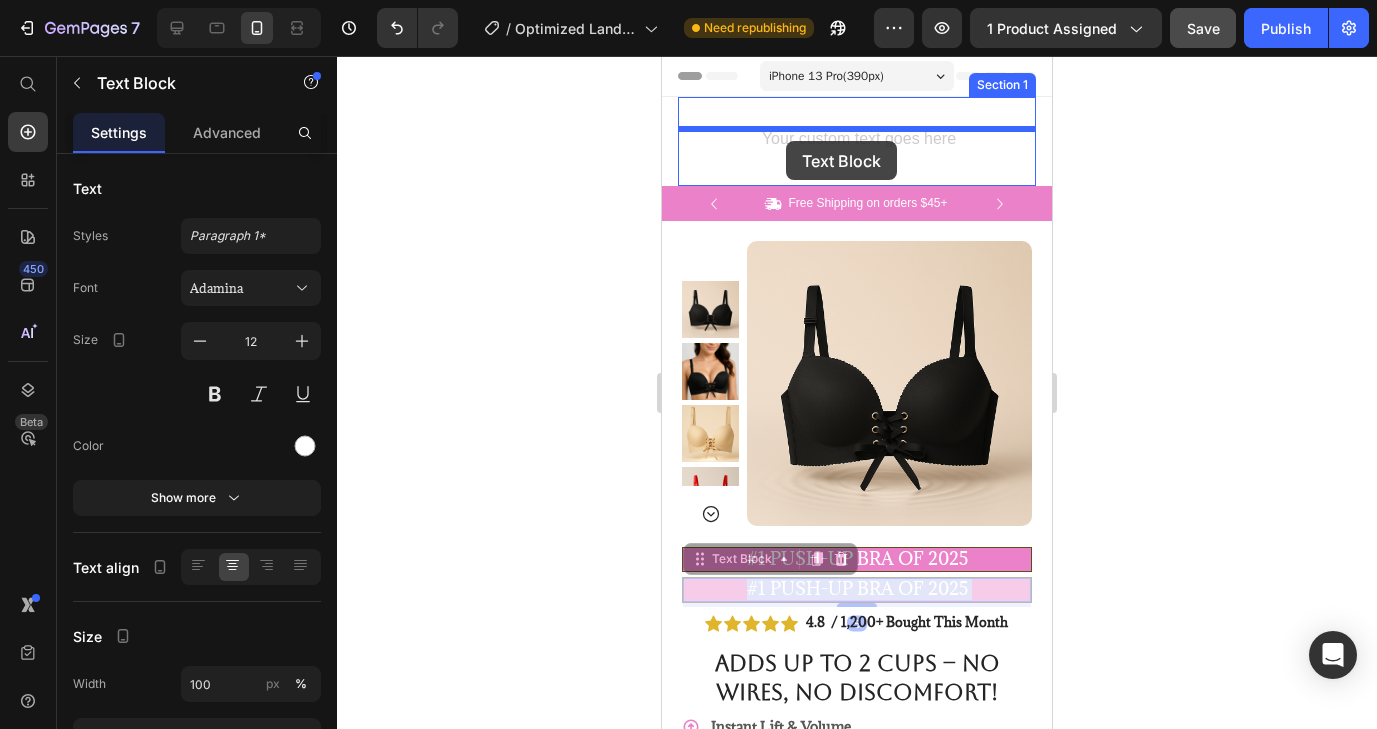 drag, startPoint x: 800, startPoint y: 599, endPoint x: 786, endPoint y: 142, distance: 457.2144 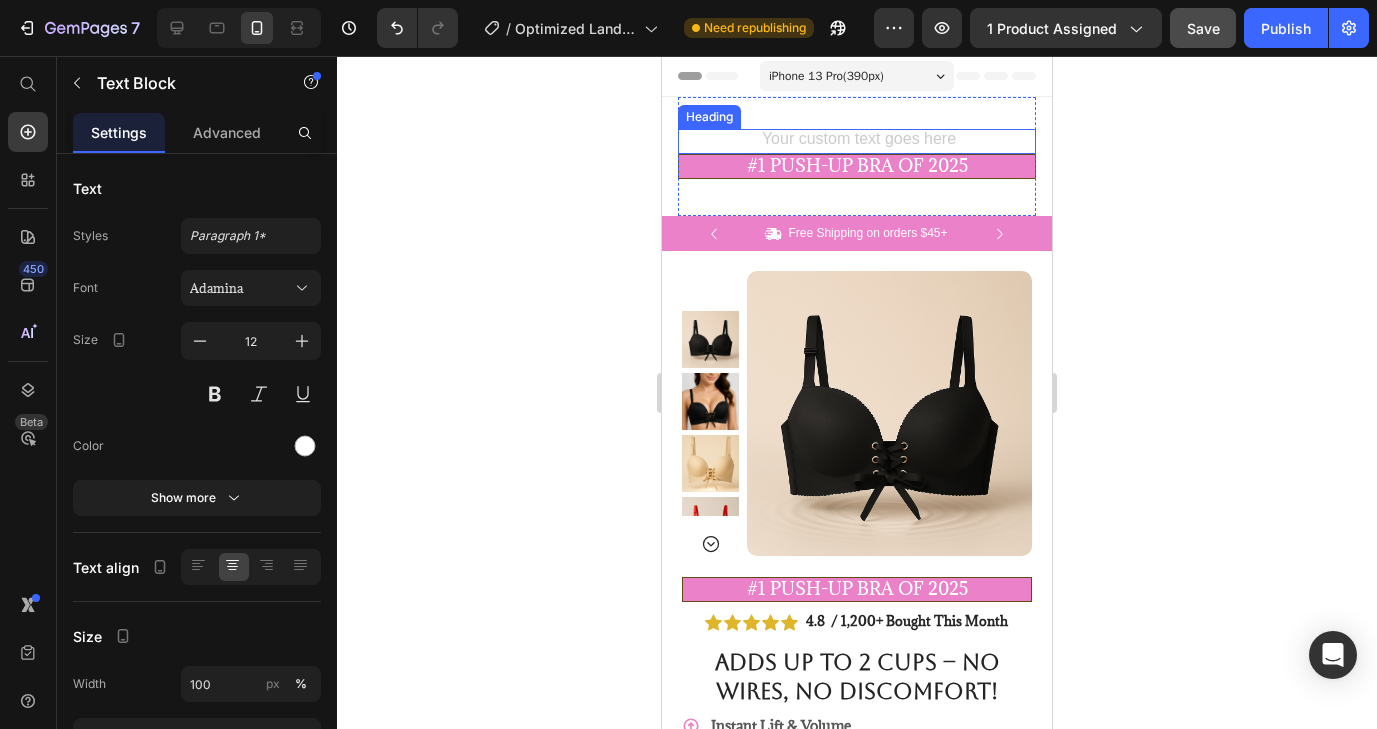 click at bounding box center [857, 141] 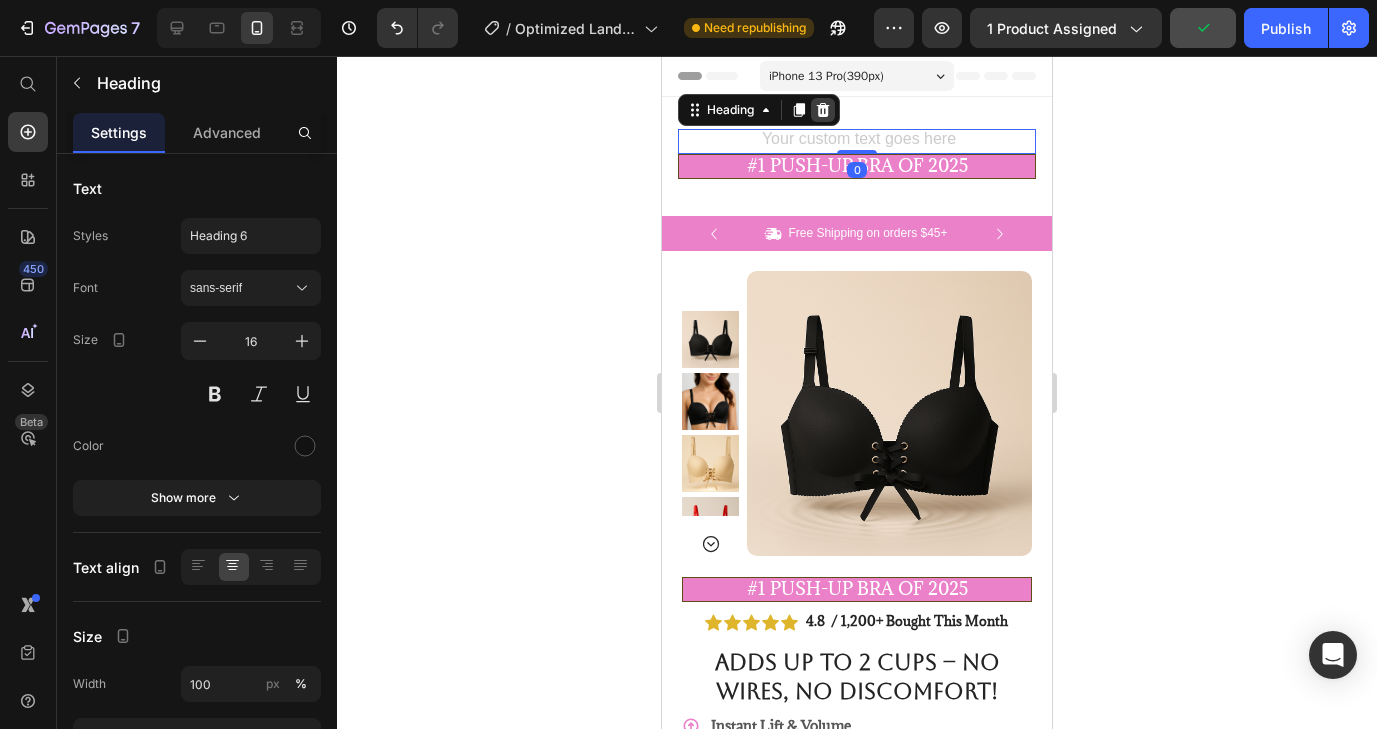 click 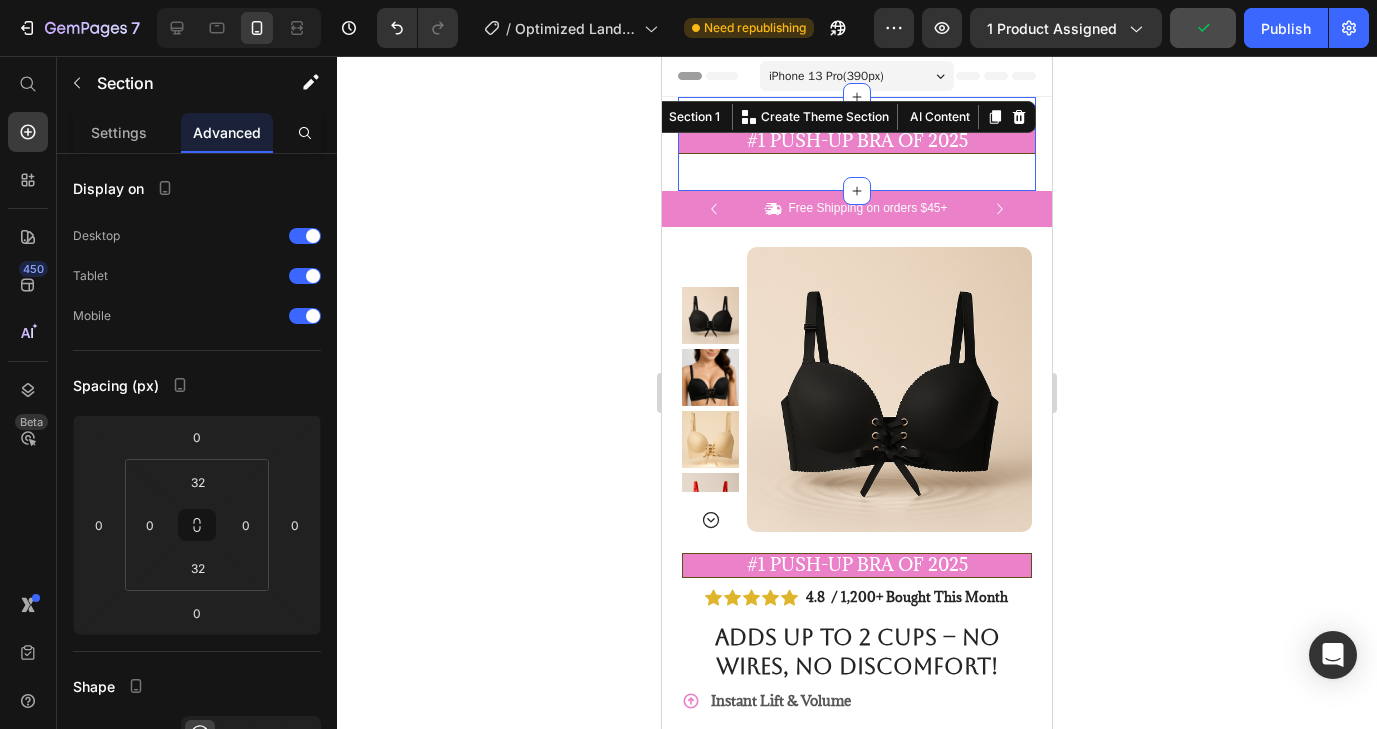 click on "#1 Push-Up Bra of 2025 Text Block Section 1   You can create reusable sections Create Theme Section AI Content Write with GemAI What would you like to describe here? Tone and Voice Persuasive Product Invisible Zavora Lift Pads Show more Generate" at bounding box center (857, 144) 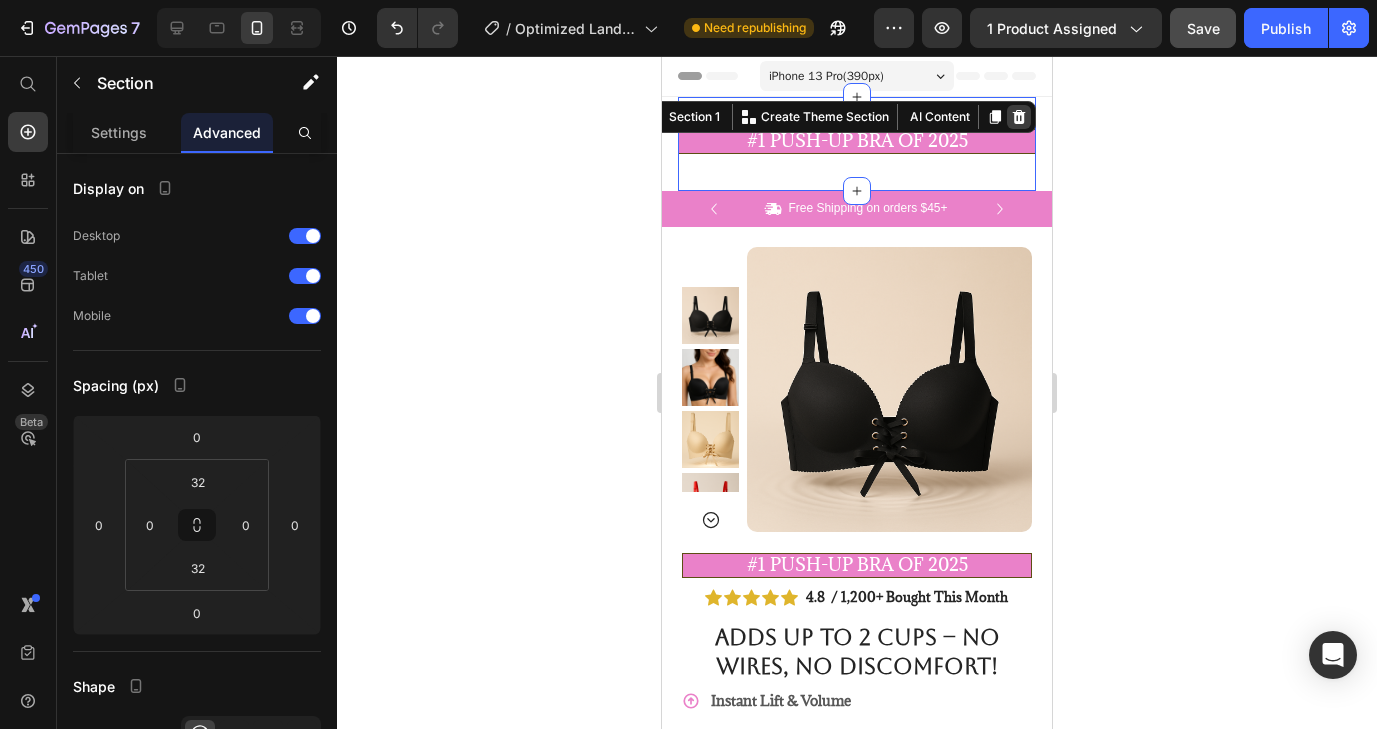 click 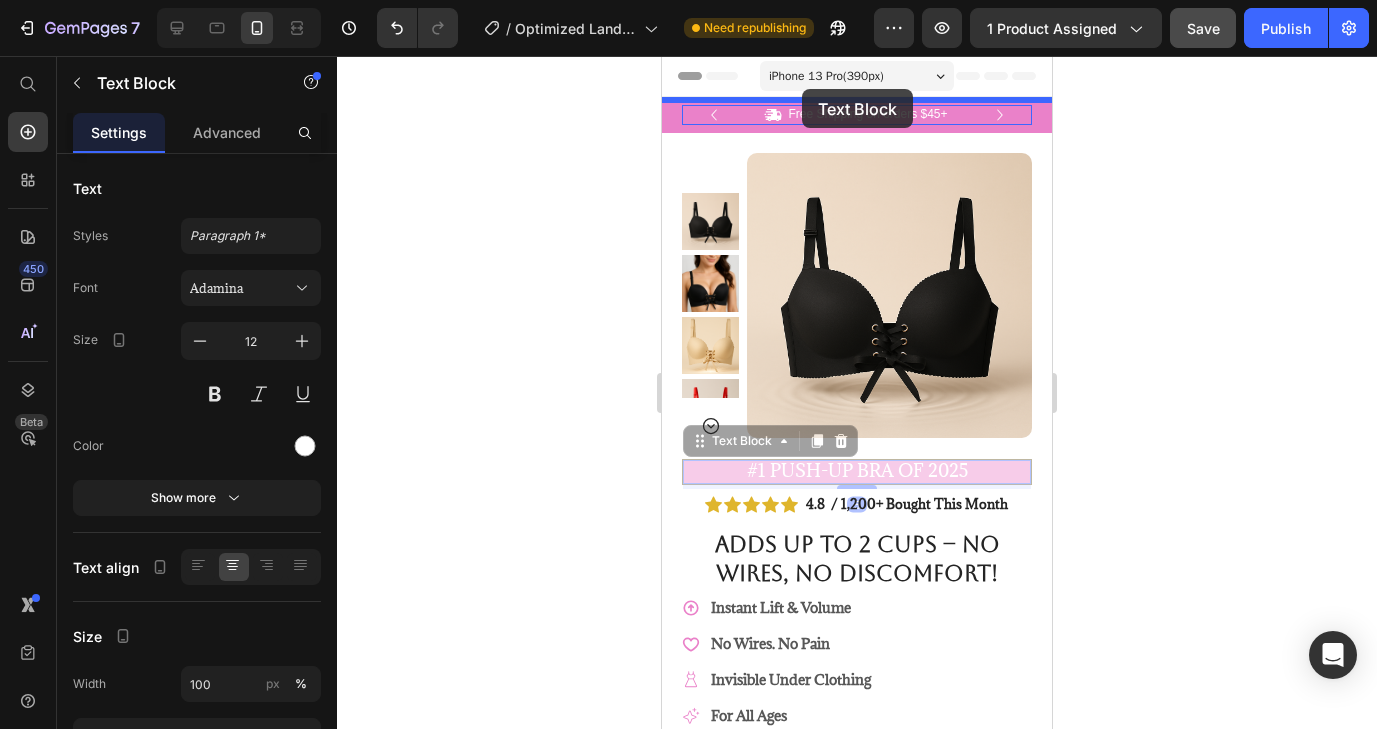 drag, startPoint x: 810, startPoint y: 462, endPoint x: 802, endPoint y: 89, distance: 373.0858 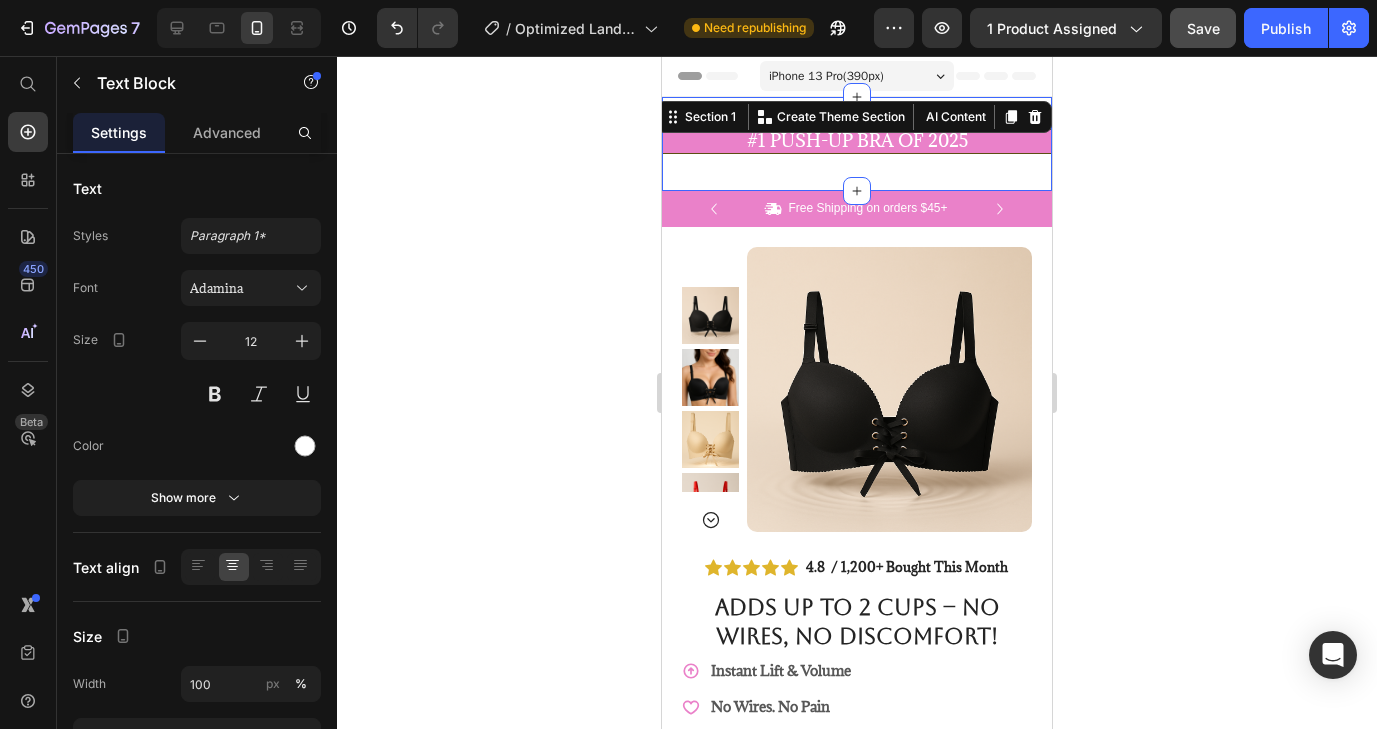 click on "#1 Push-Up Bra of 2025 Text Block" at bounding box center [857, 144] 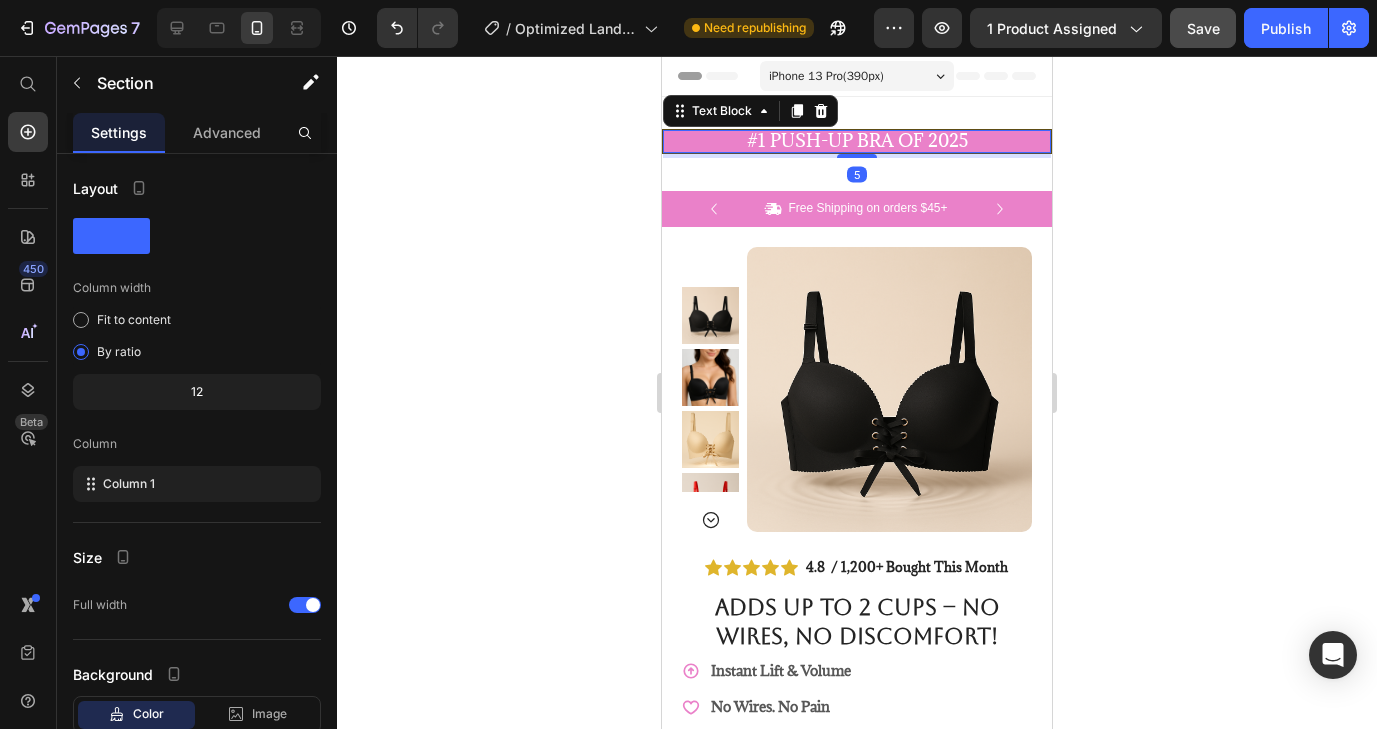 click on "#1 Push-Up Bra of 2025" at bounding box center [857, 140] 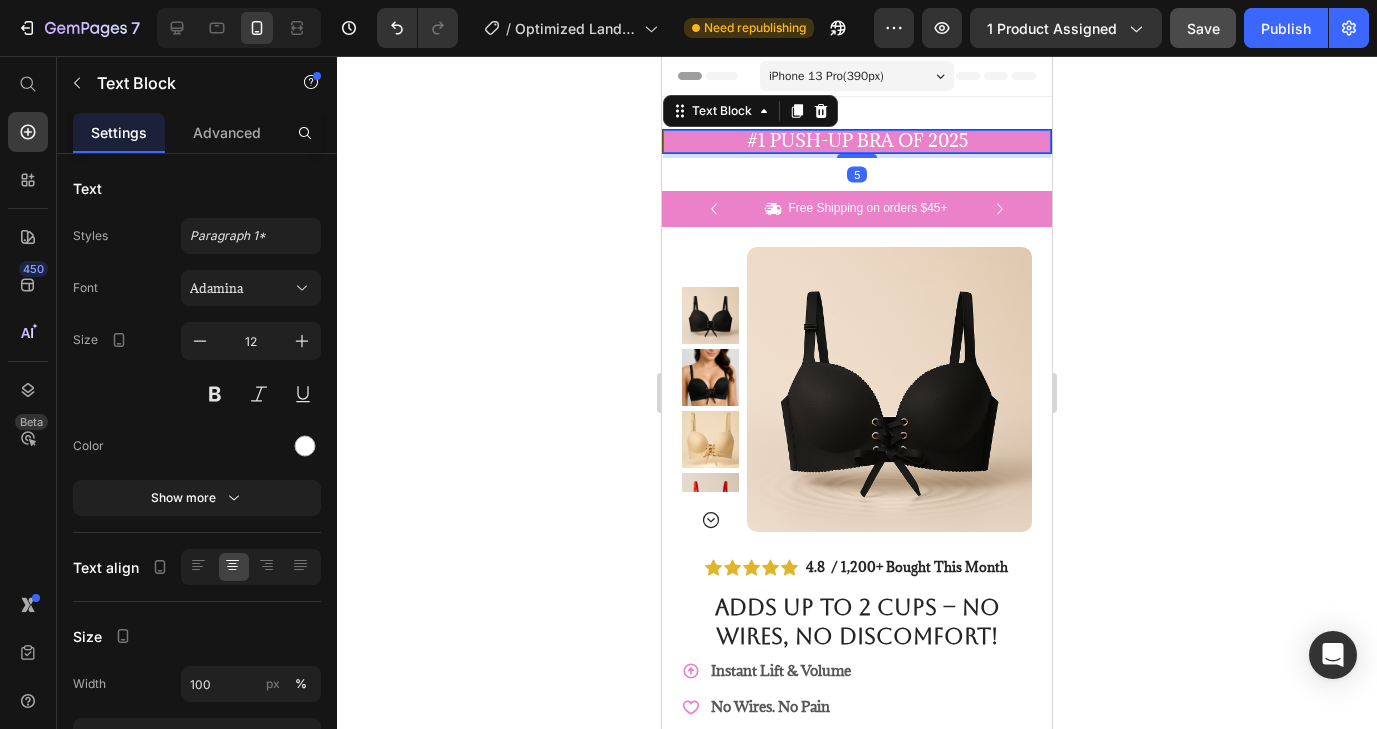 click on "#1 Push-Up Bra of 2025" at bounding box center (857, 140) 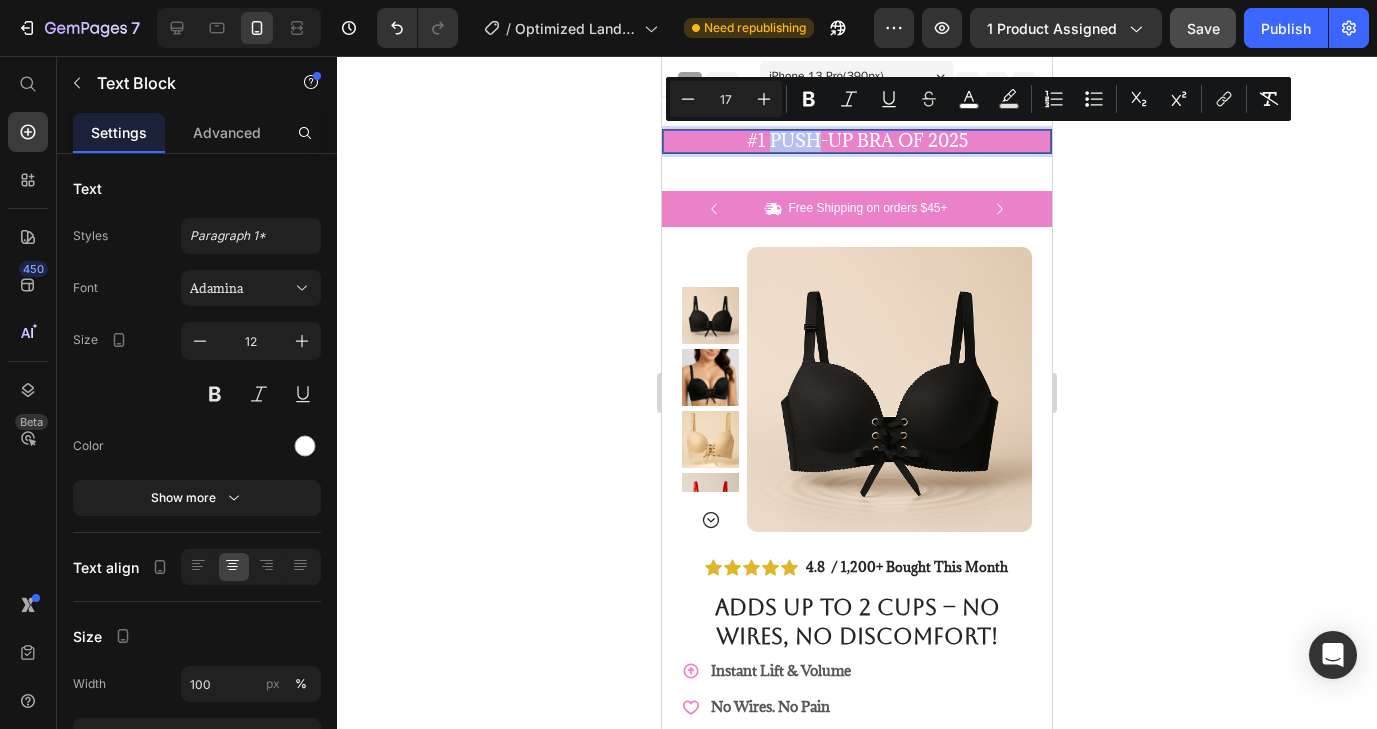 click on "#1 Push-Up Bra of 2025" at bounding box center [857, 140] 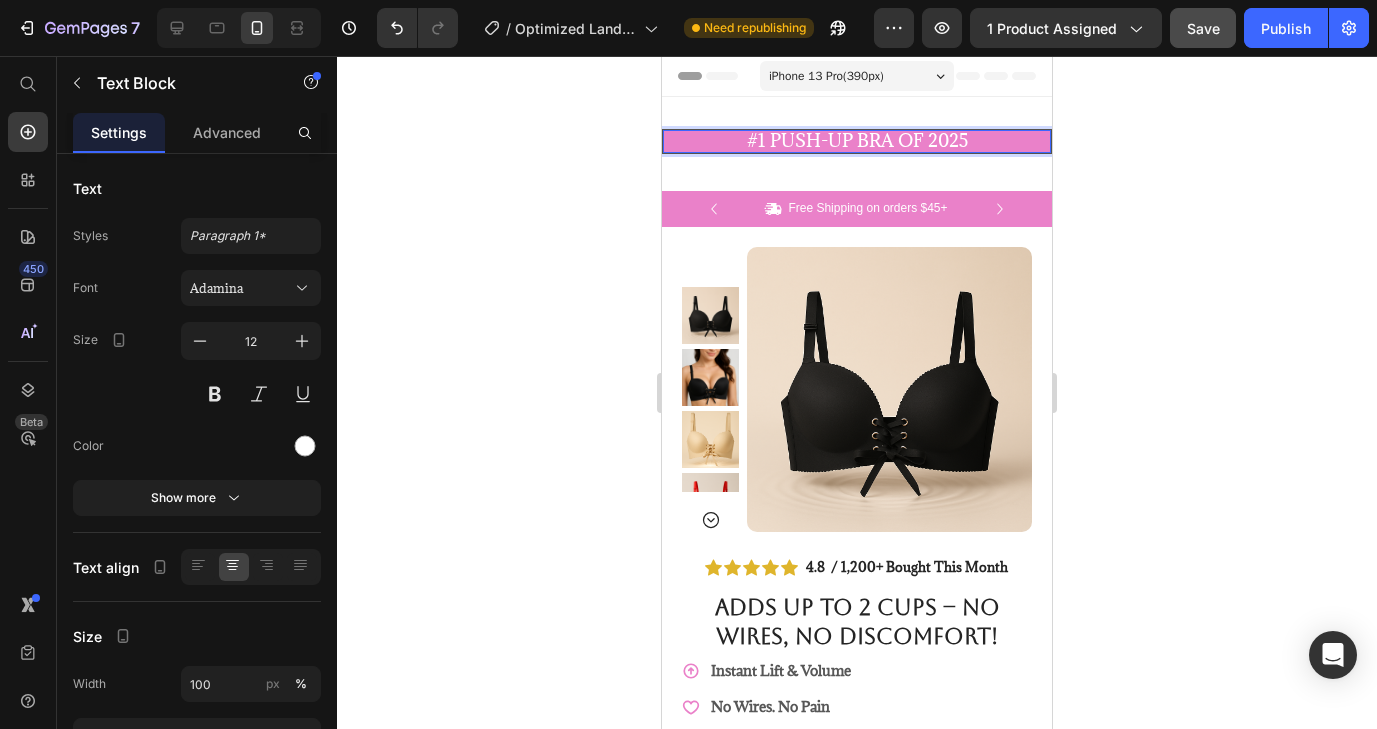 click on "#1 Push-Up Bra of 2025" at bounding box center (857, 140) 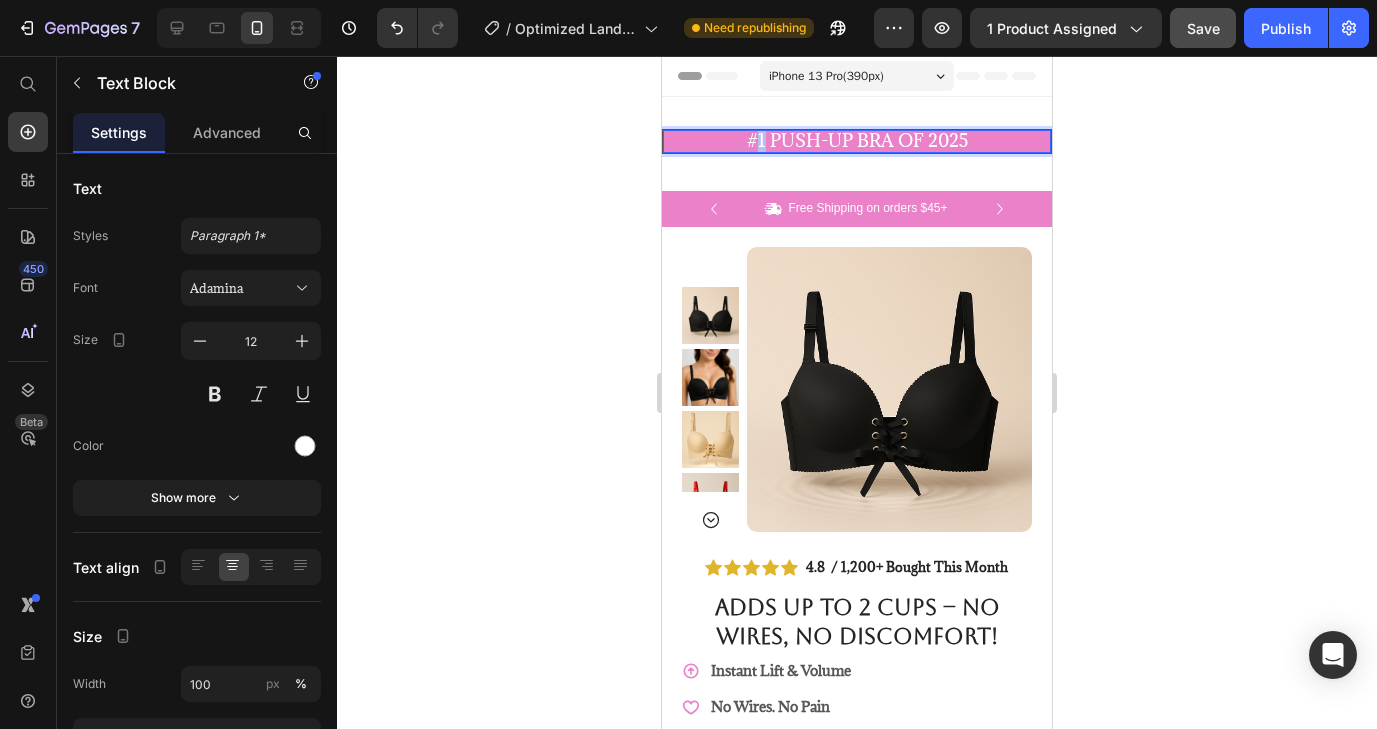click on "#1 Push-Up Bra of 2025" at bounding box center [857, 140] 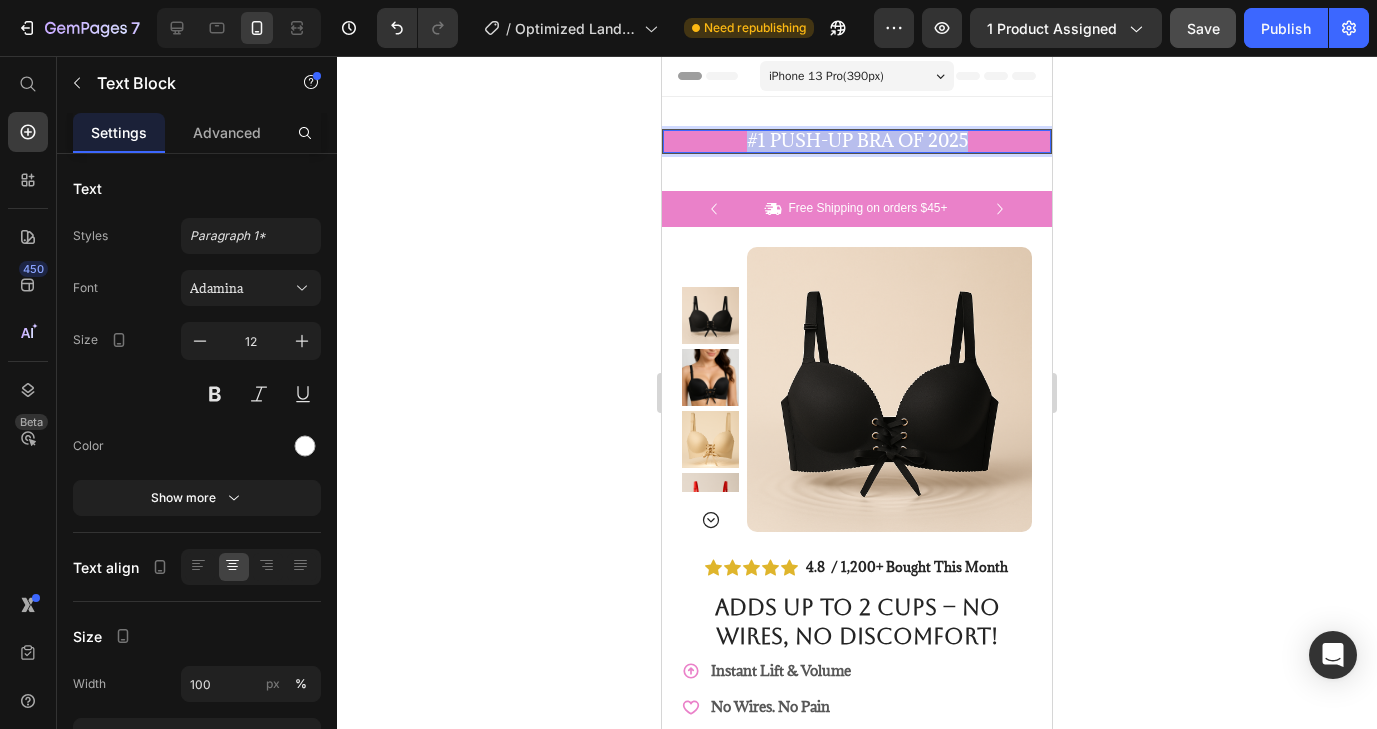 click on "#1 Push-Up Bra of 2025" at bounding box center (857, 140) 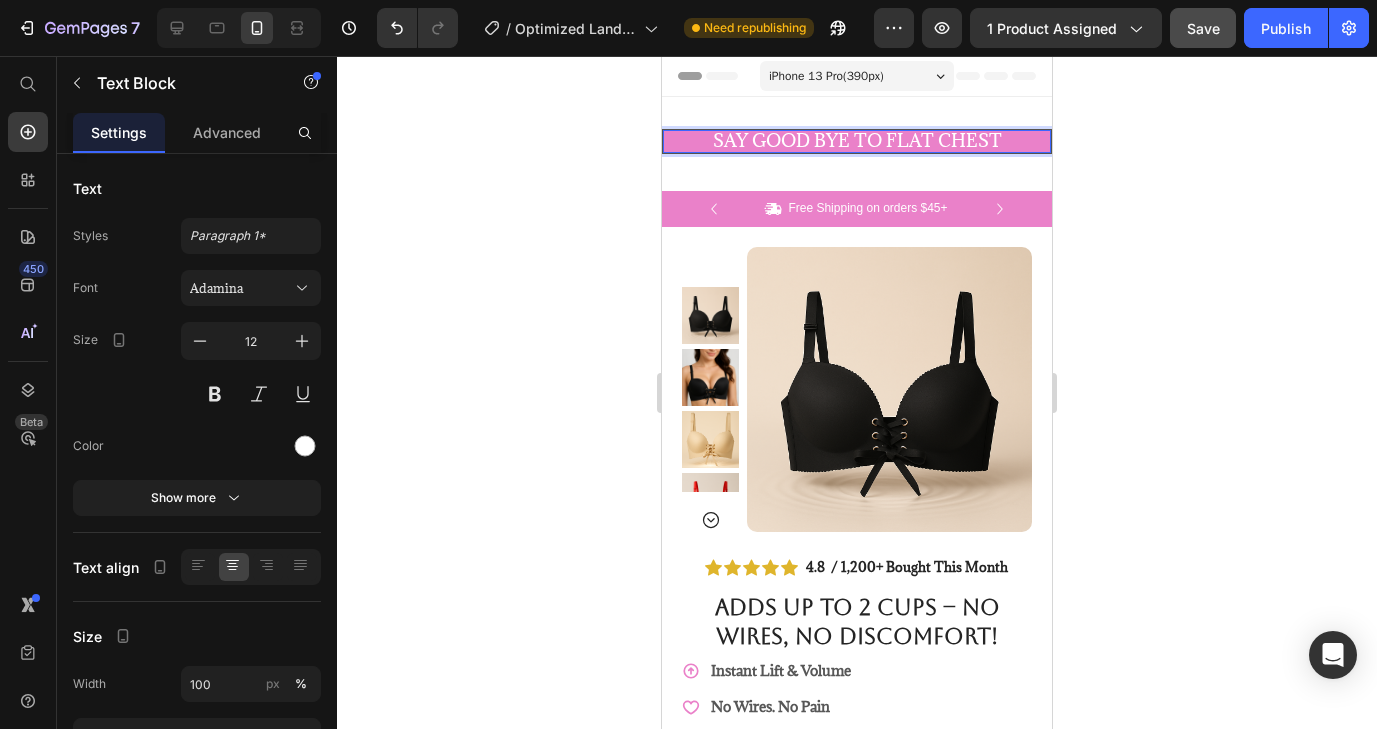 click 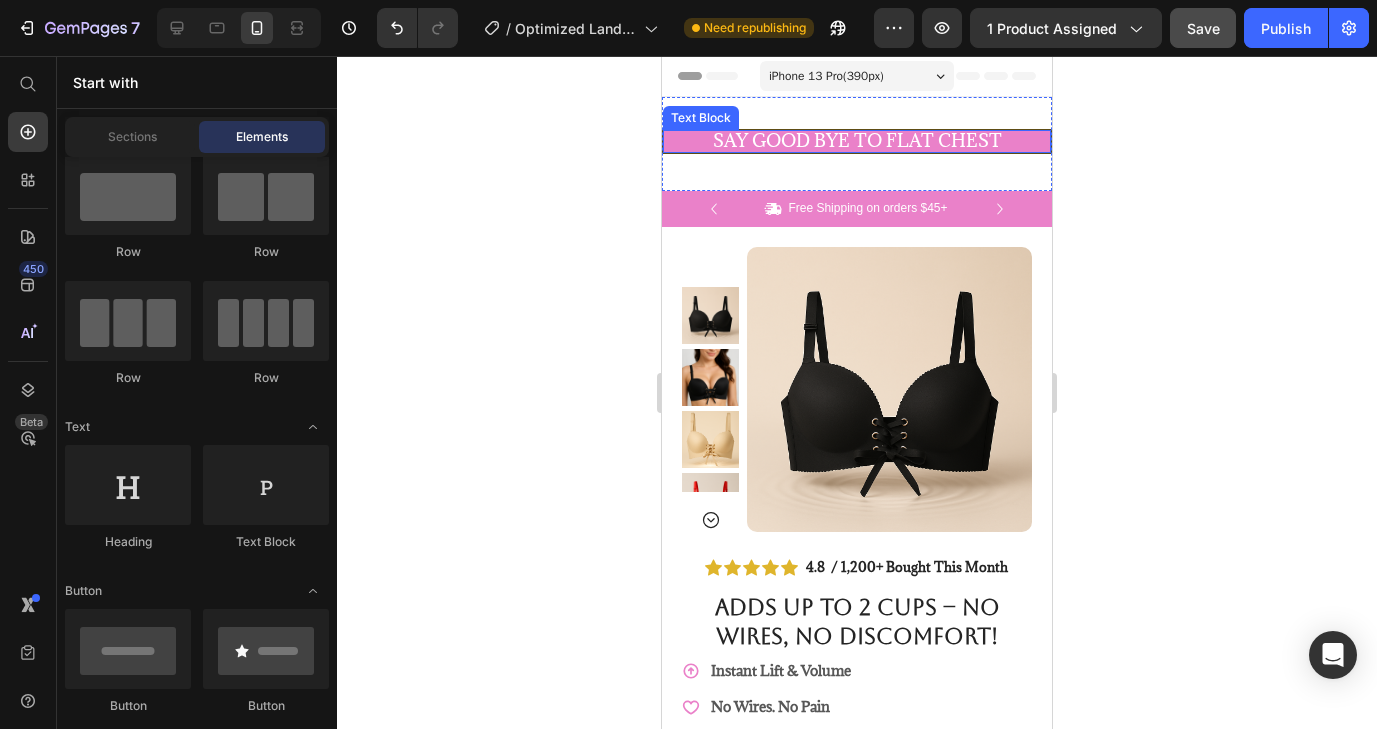 click on "Say good bye to flat chest" at bounding box center [857, 141] 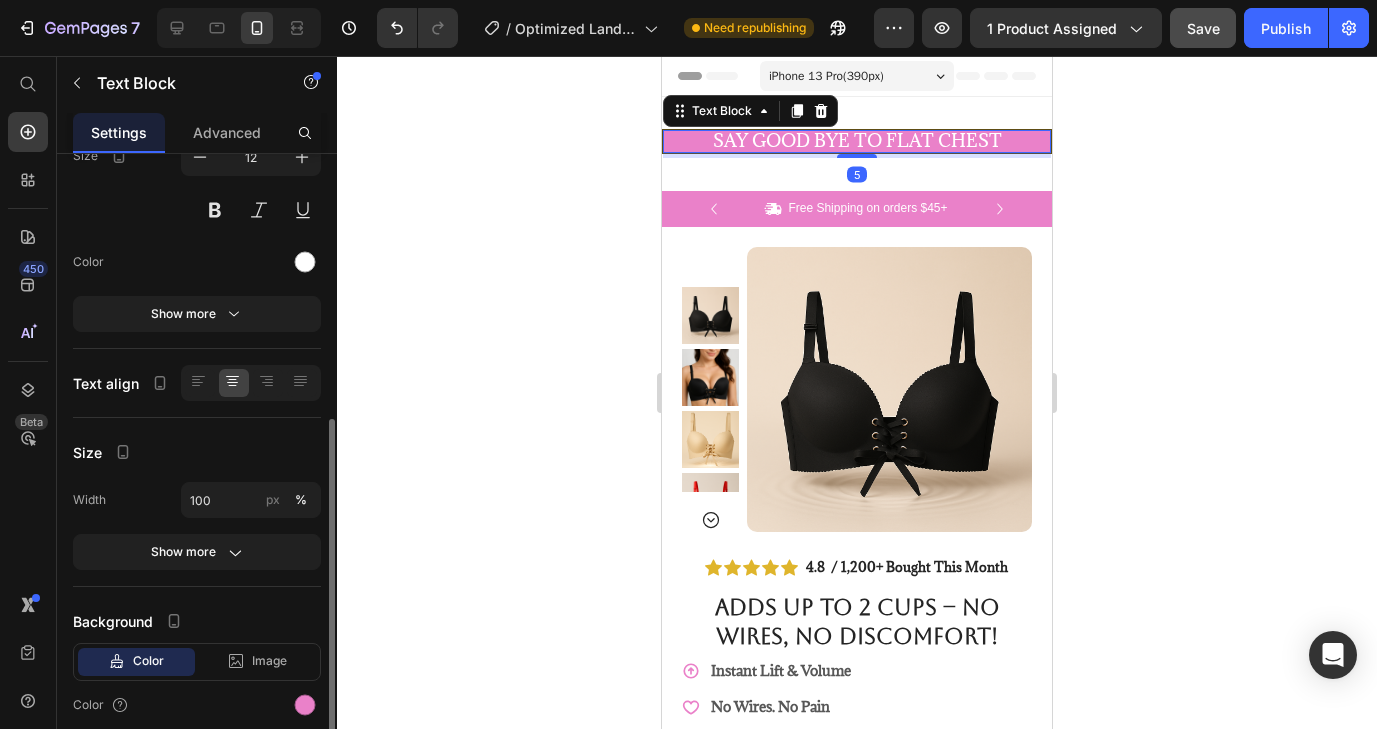 scroll, scrollTop: 263, scrollLeft: 0, axis: vertical 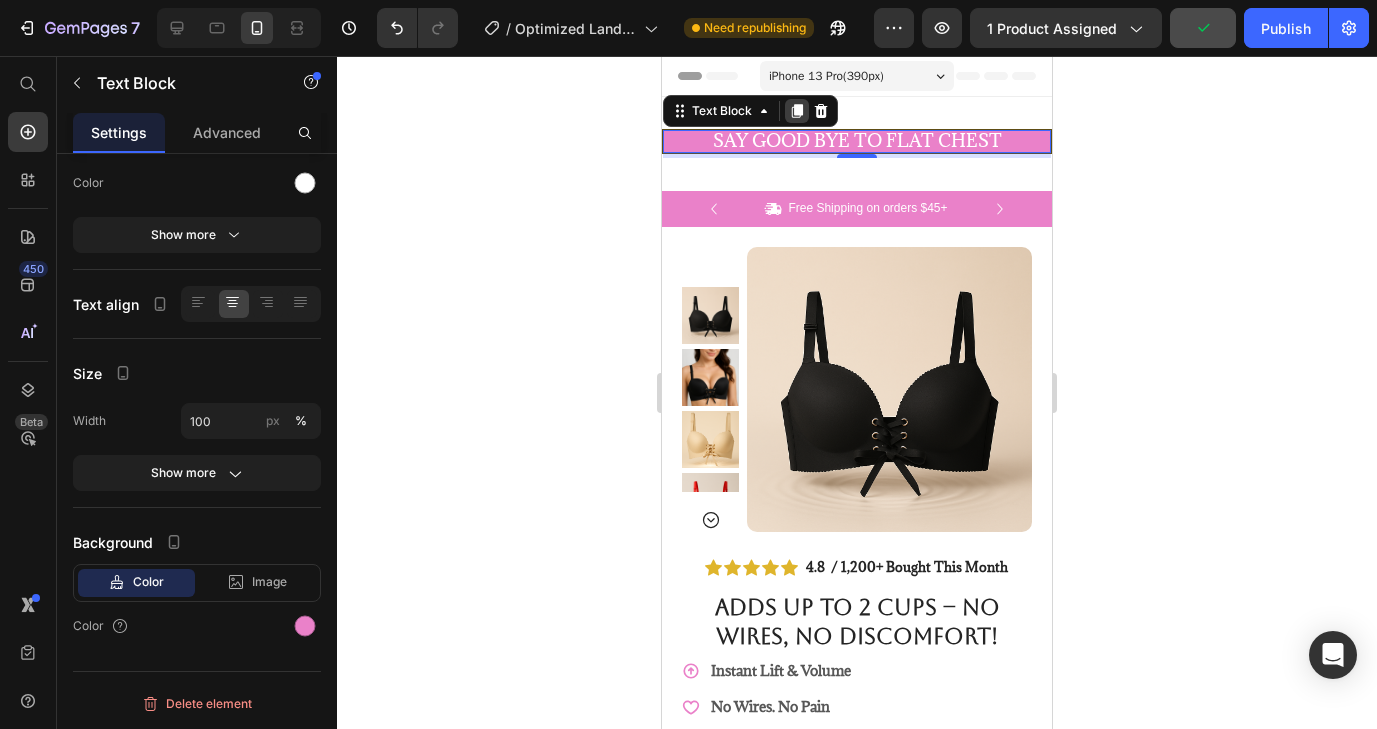 click 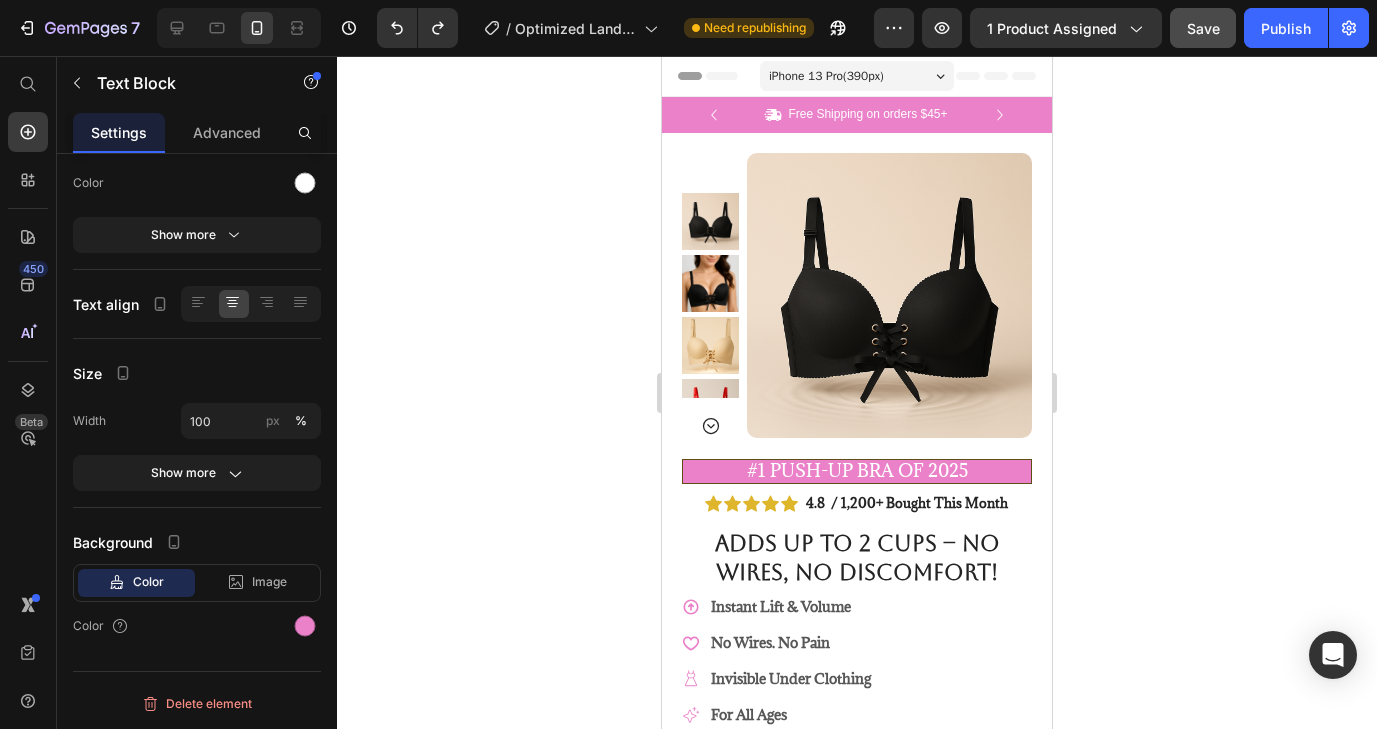 click on "#1 Push-Up Bra of 2025" at bounding box center (857, 470) 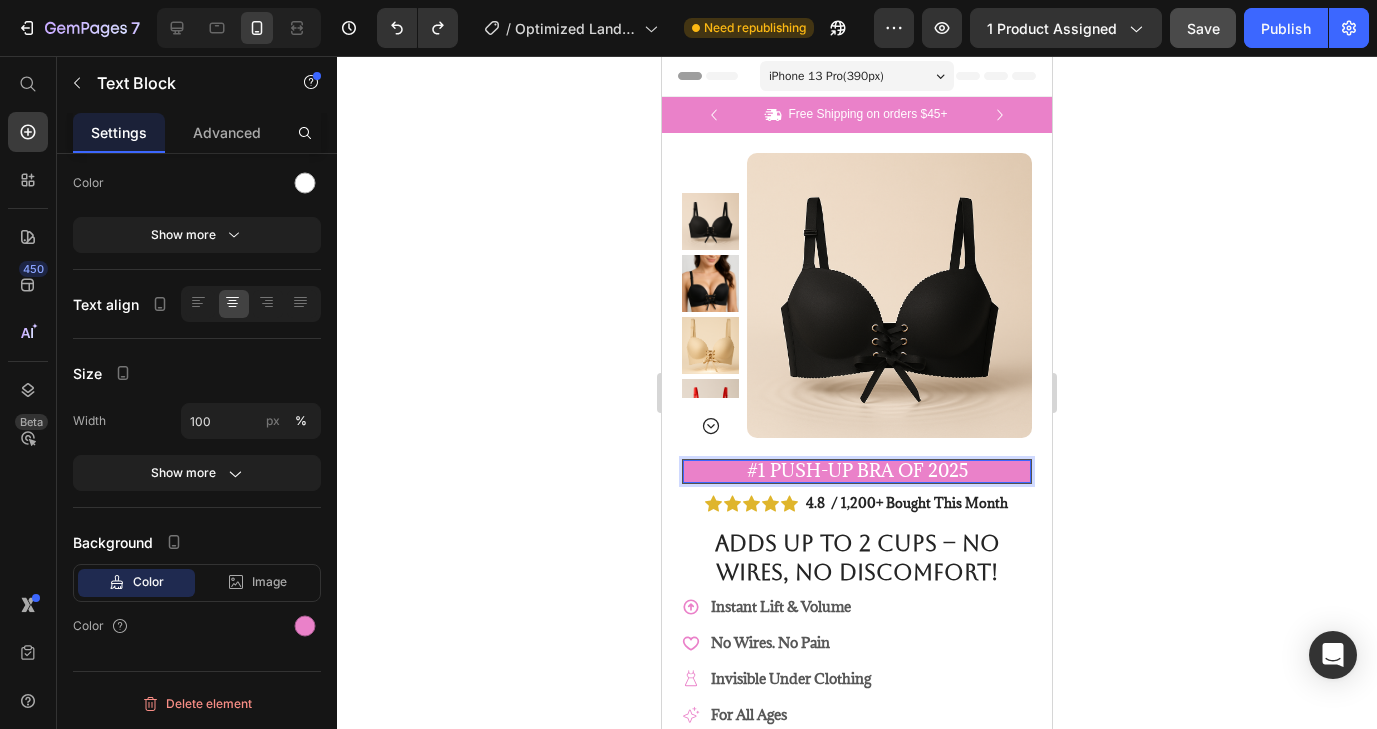 click on "#1 Push-Up Bra of 2025" at bounding box center (857, 470) 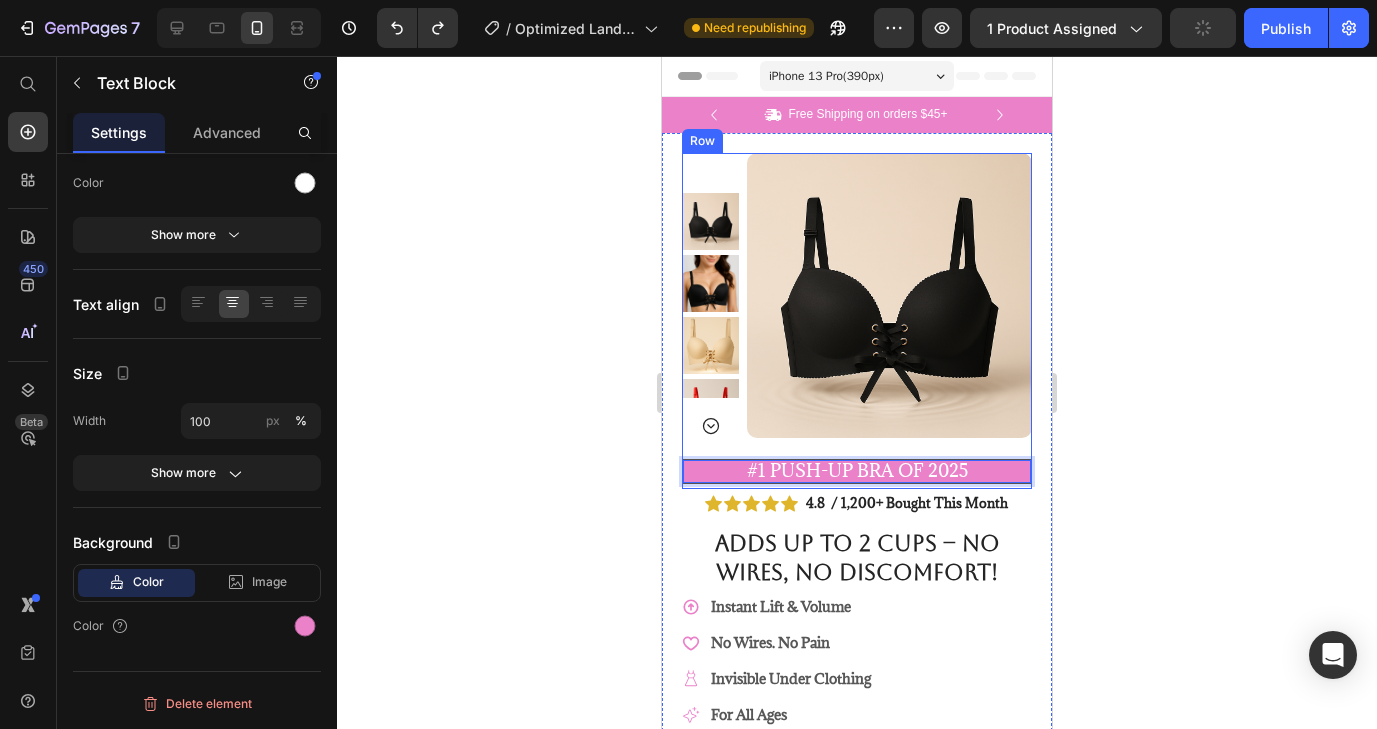click on "Product Images #1 Push-Up Bra of 2025 Text Block   5" at bounding box center [857, 321] 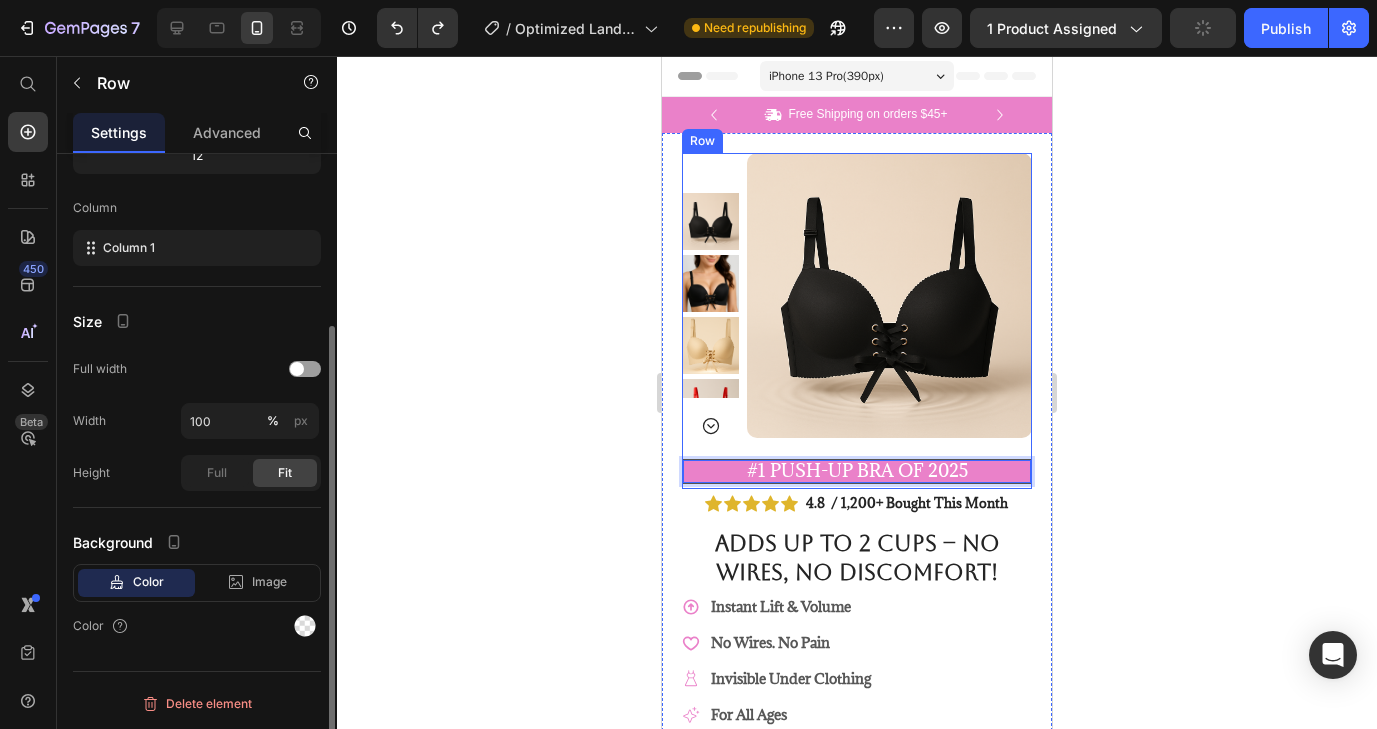 scroll, scrollTop: 0, scrollLeft: 0, axis: both 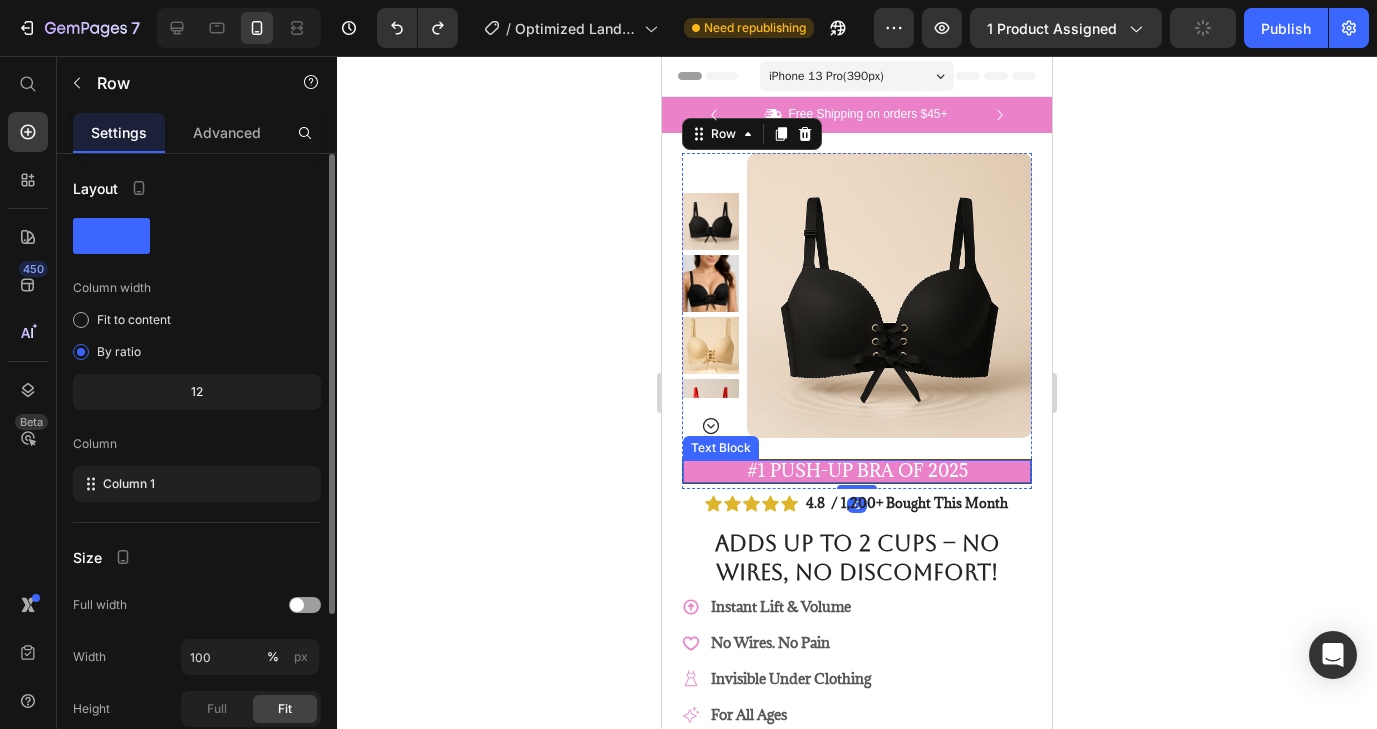 click on "#1 Push-Up Bra of 2025" at bounding box center (857, 471) 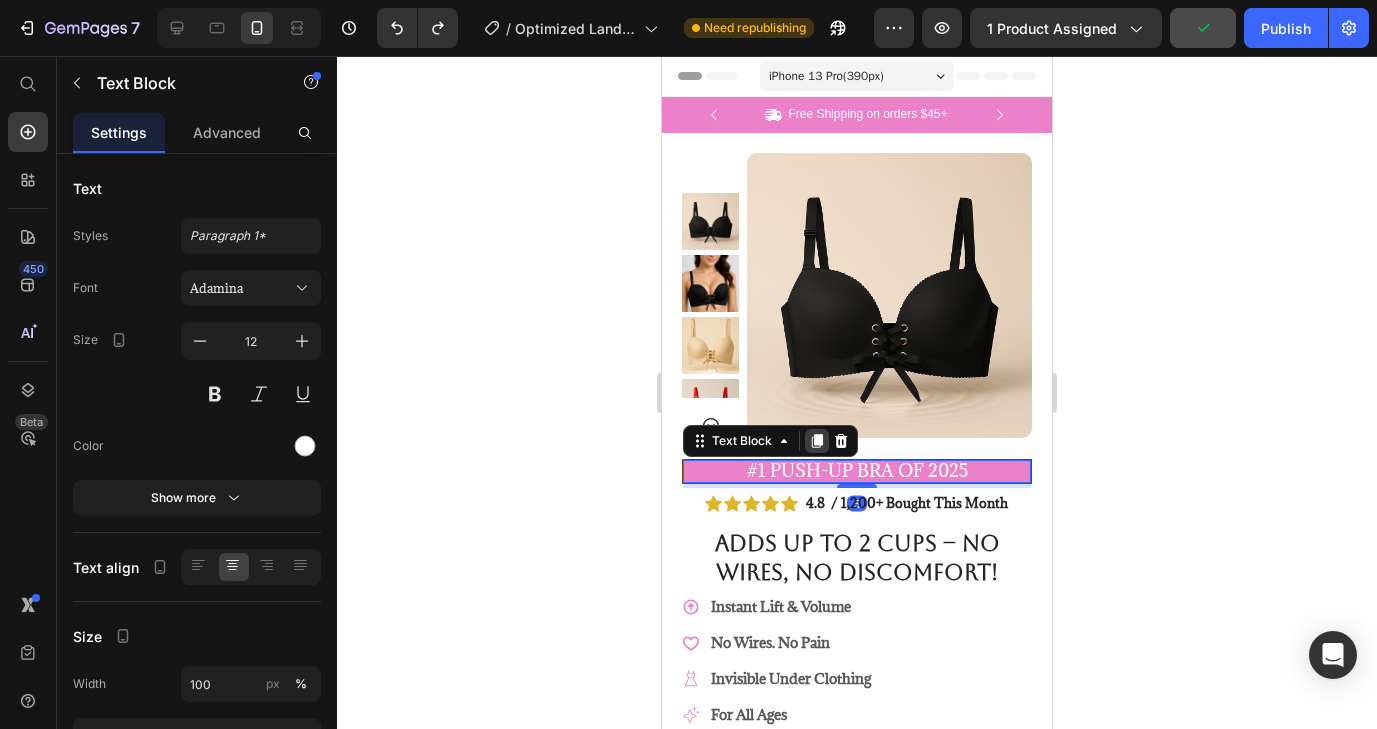 click 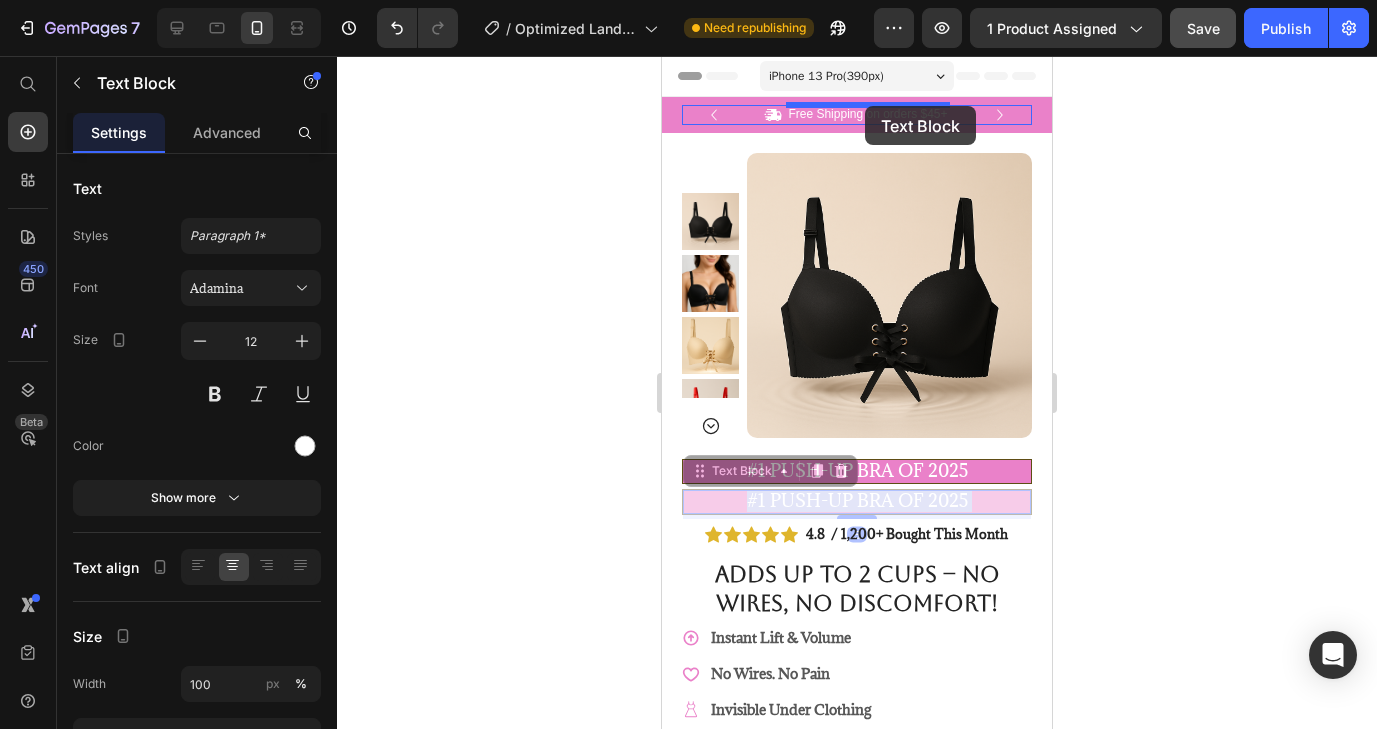 drag, startPoint x: 807, startPoint y: 507, endPoint x: 865, endPoint y: 106, distance: 405.1728 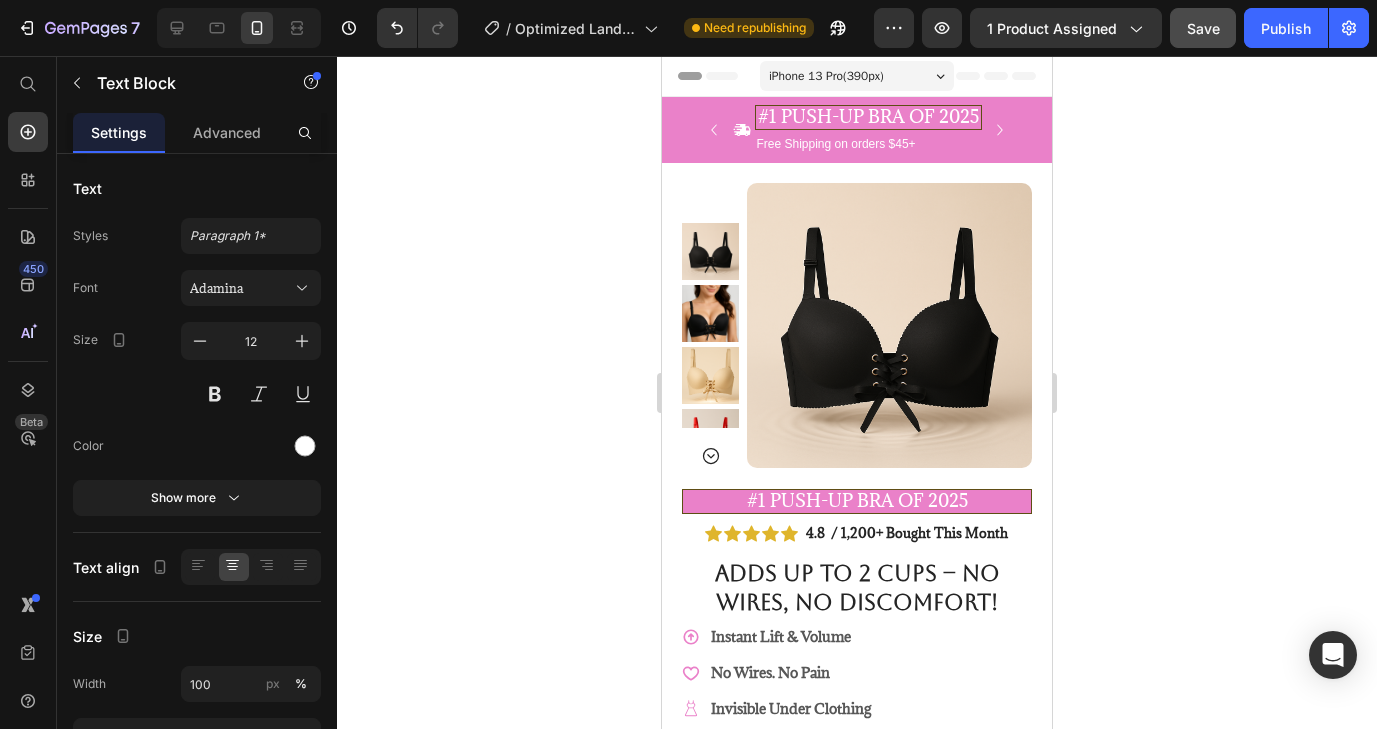 click on "#1 Push-Up Bra of 2025" at bounding box center [868, 116] 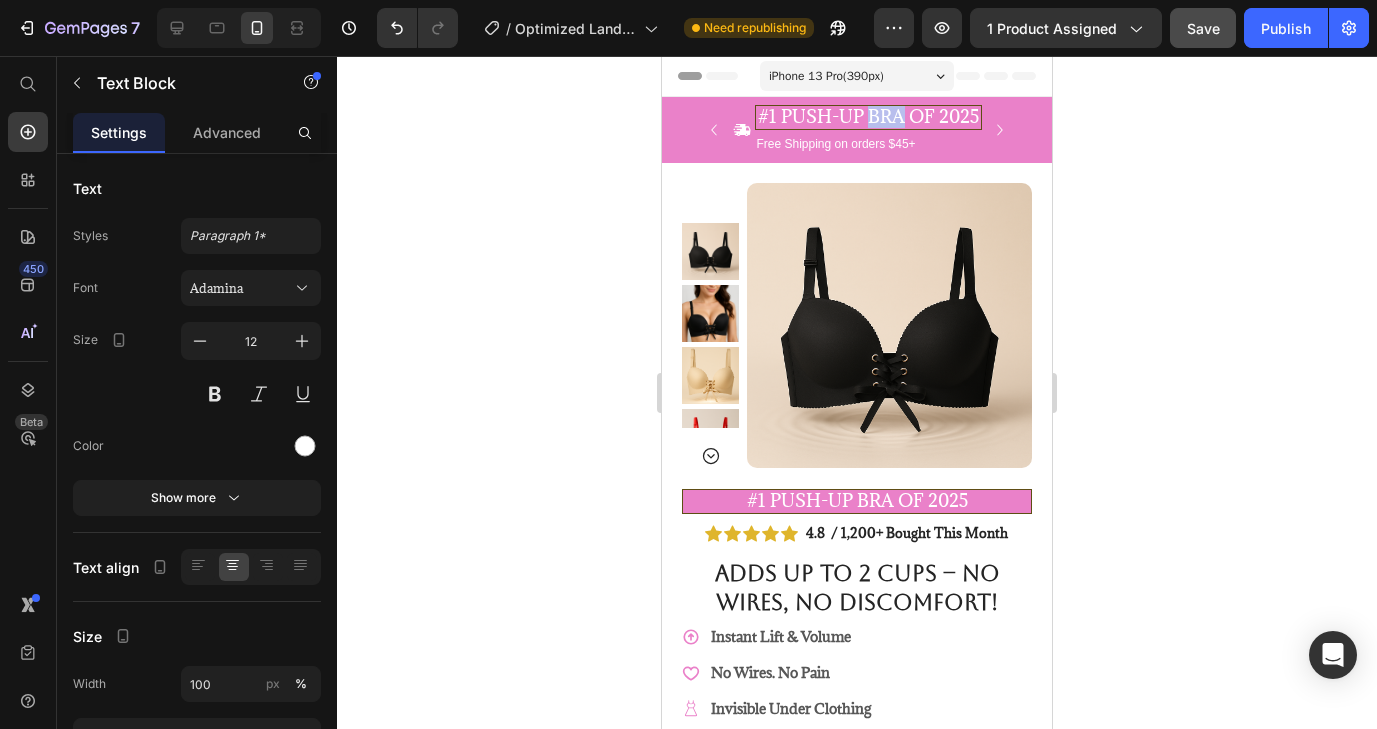 click on "#1 Push-Up Bra of 2025" at bounding box center (868, 116) 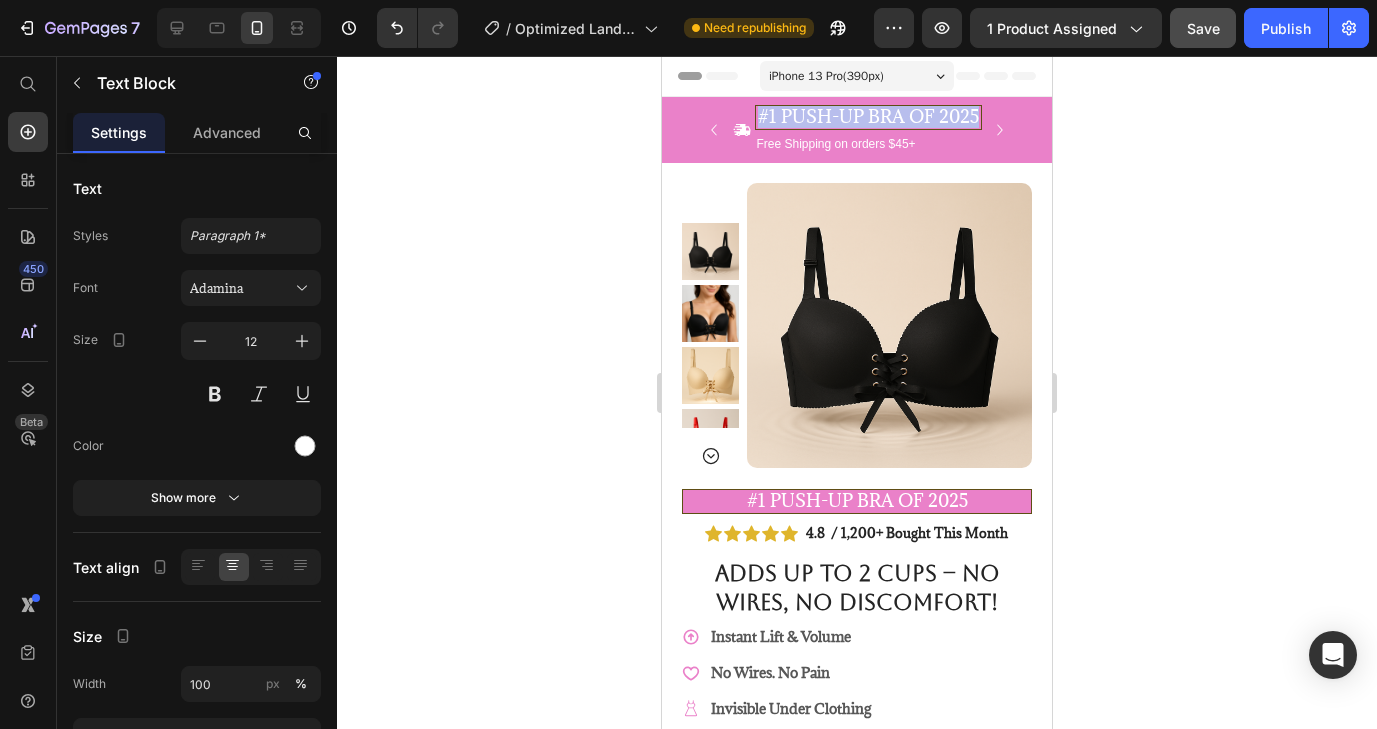 click on "#1 Push-Up Bra of 2025" at bounding box center (868, 116) 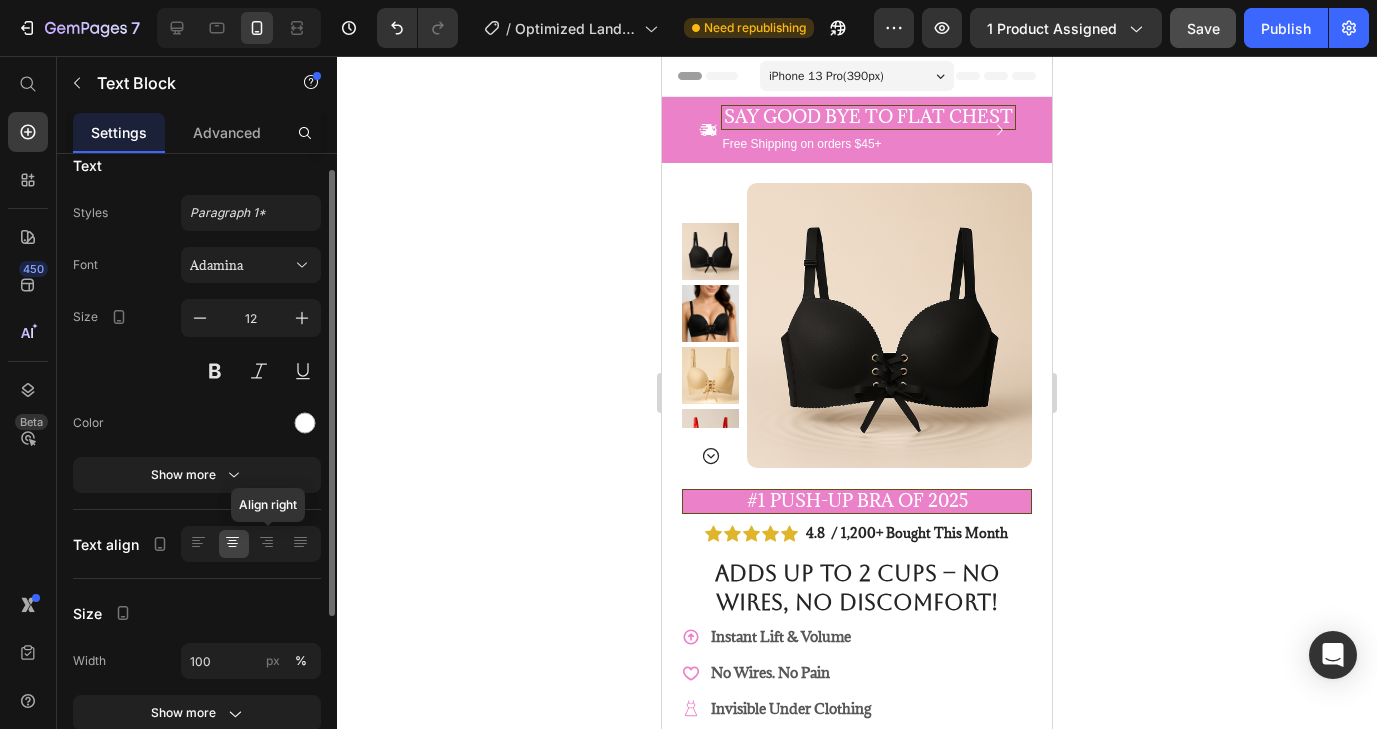 scroll, scrollTop: 33, scrollLeft: 0, axis: vertical 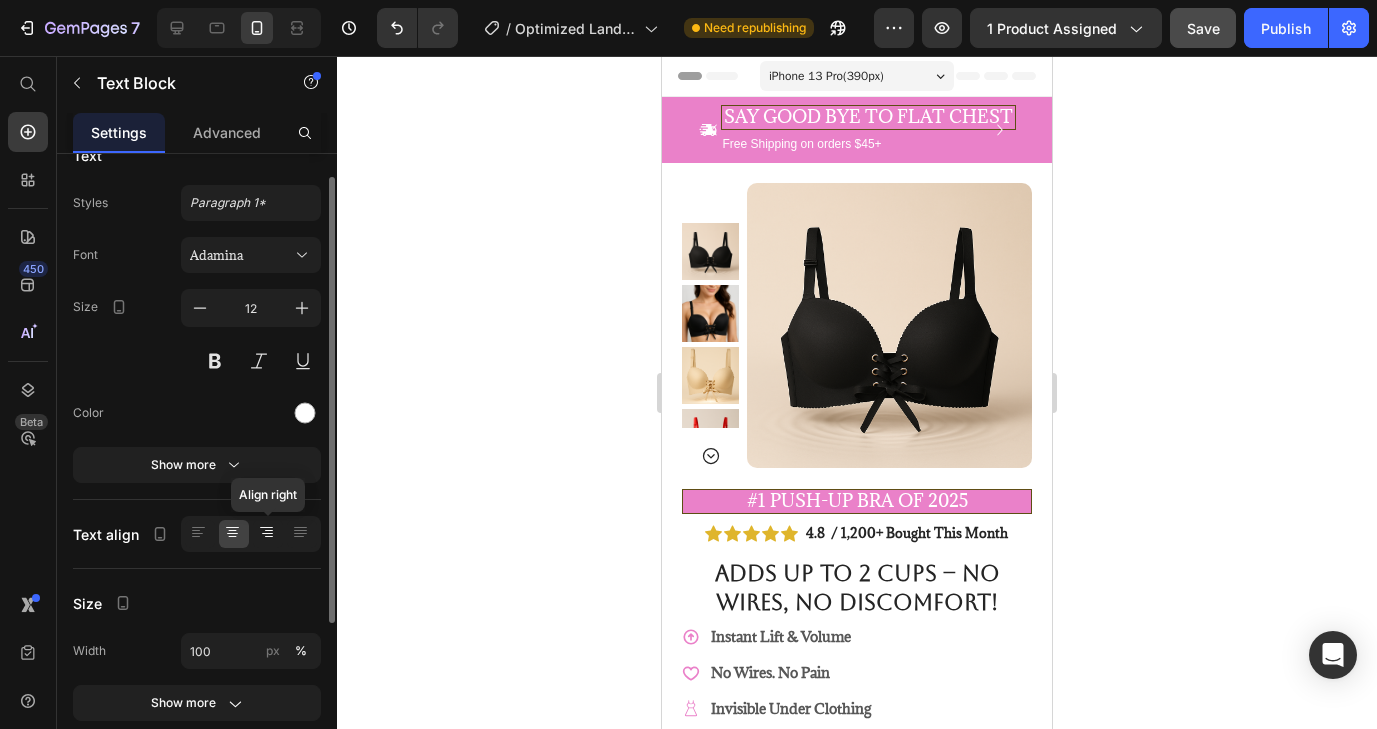 click 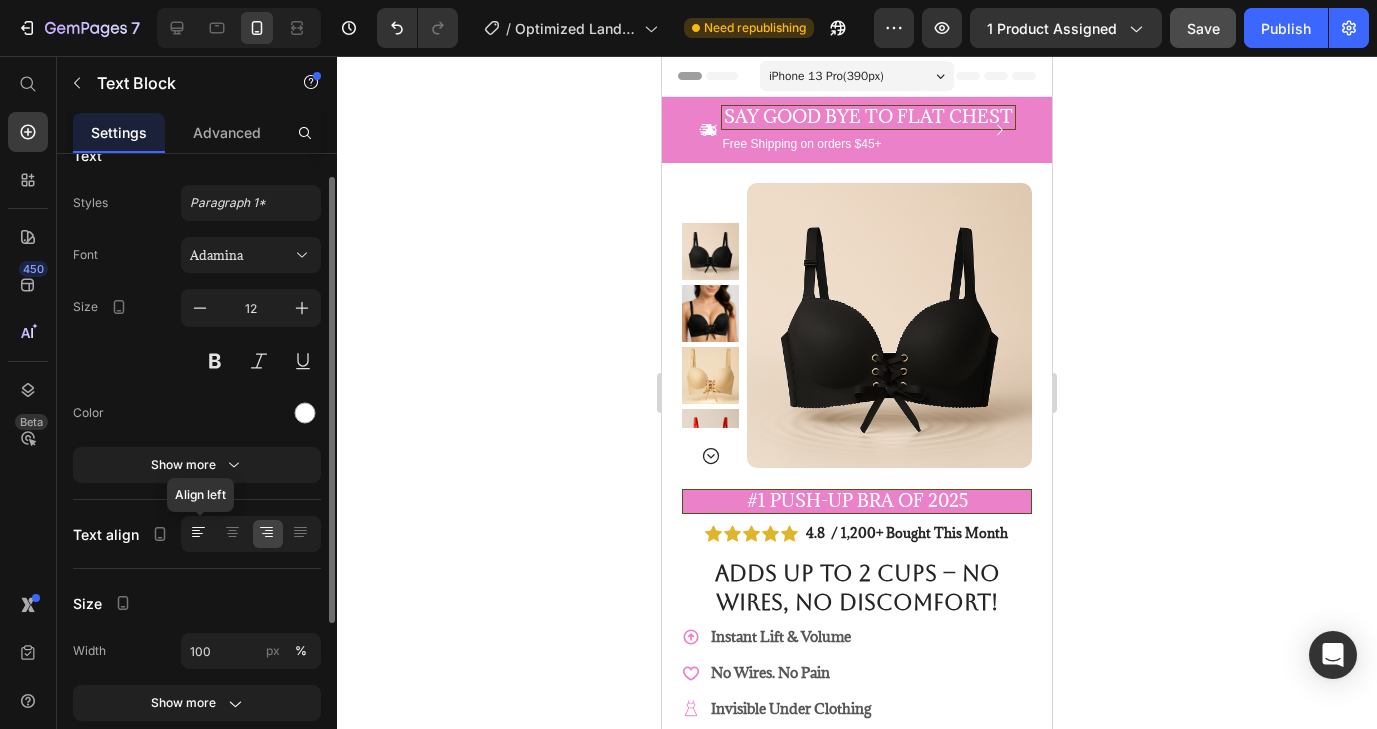 click 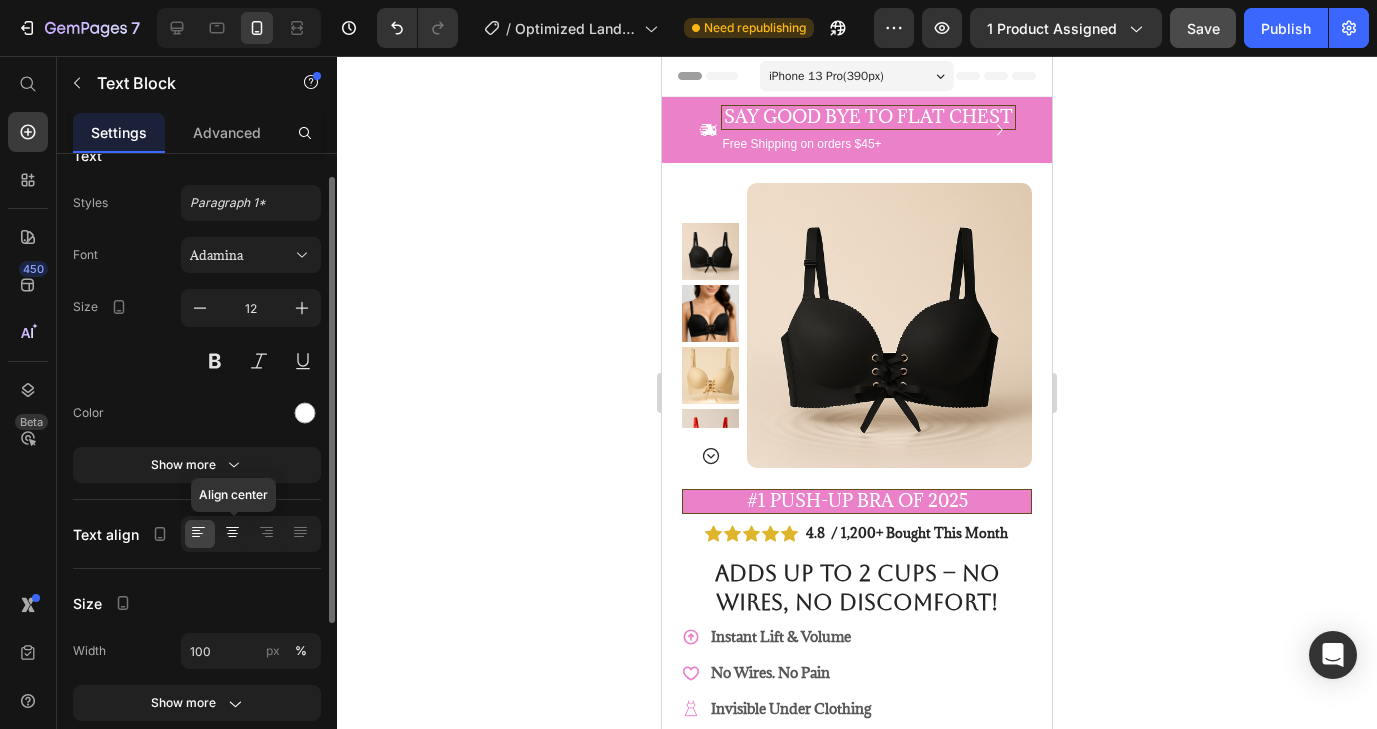 click 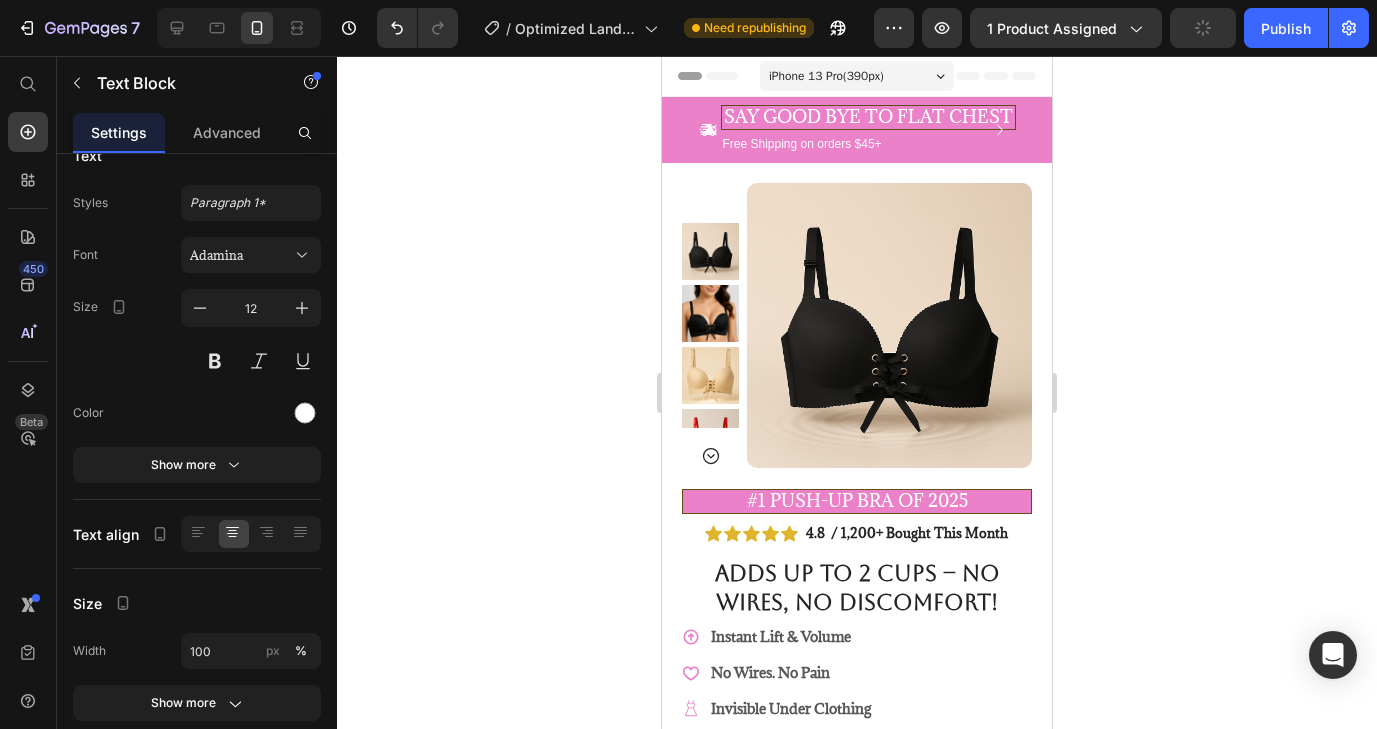 click 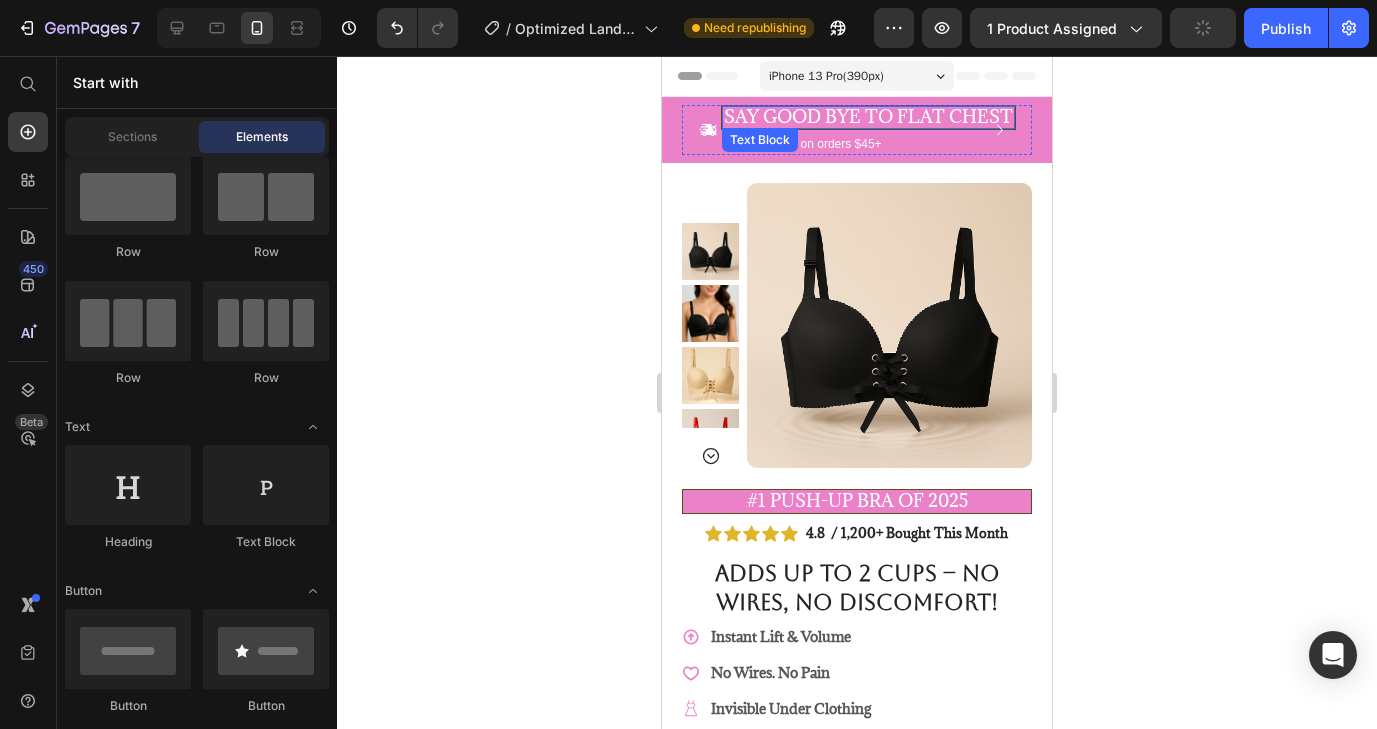 click 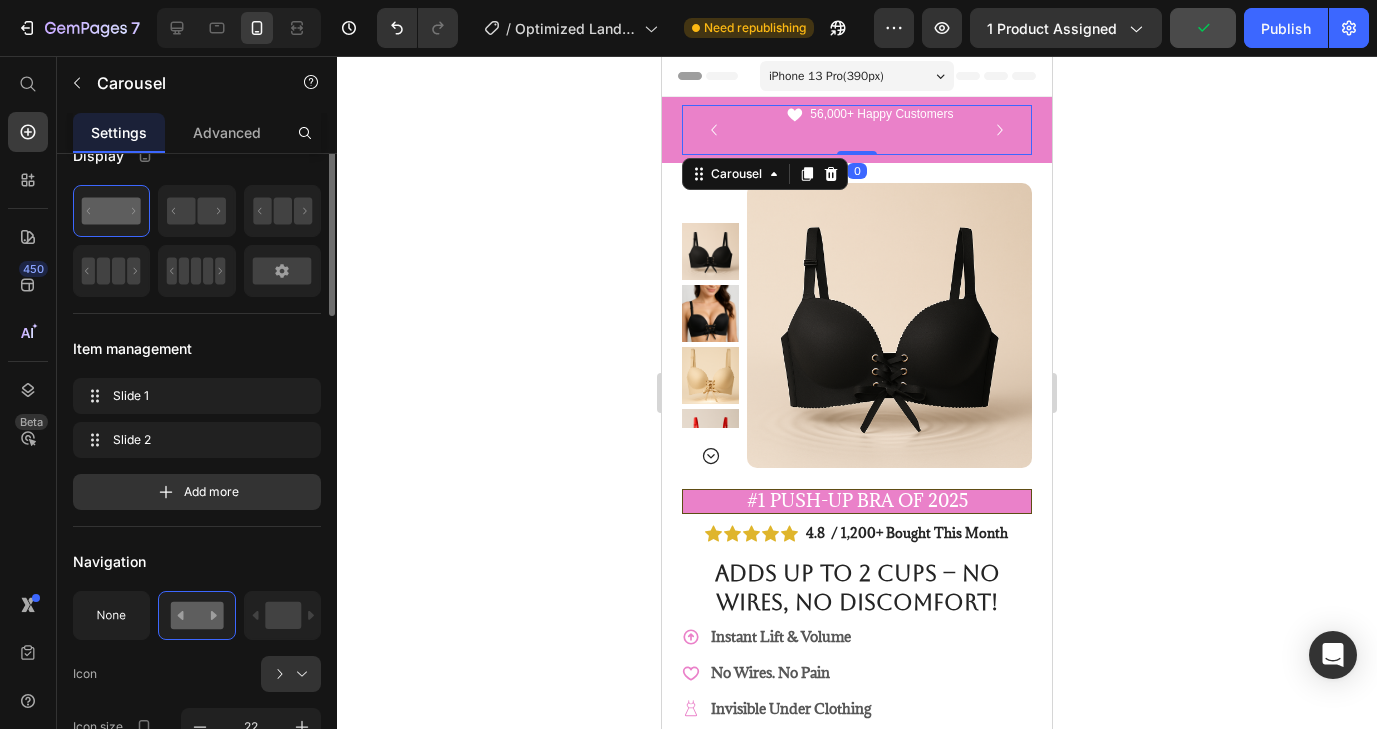scroll, scrollTop: 0, scrollLeft: 0, axis: both 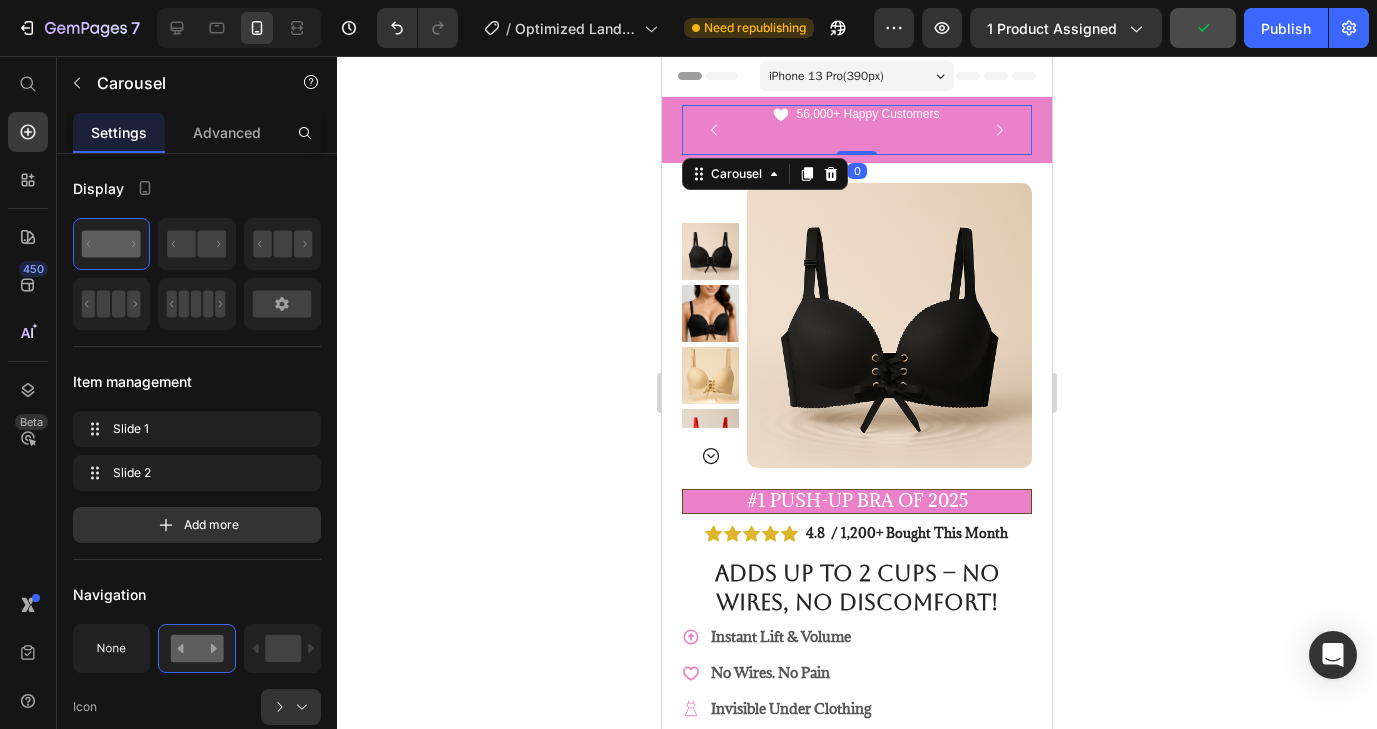 click 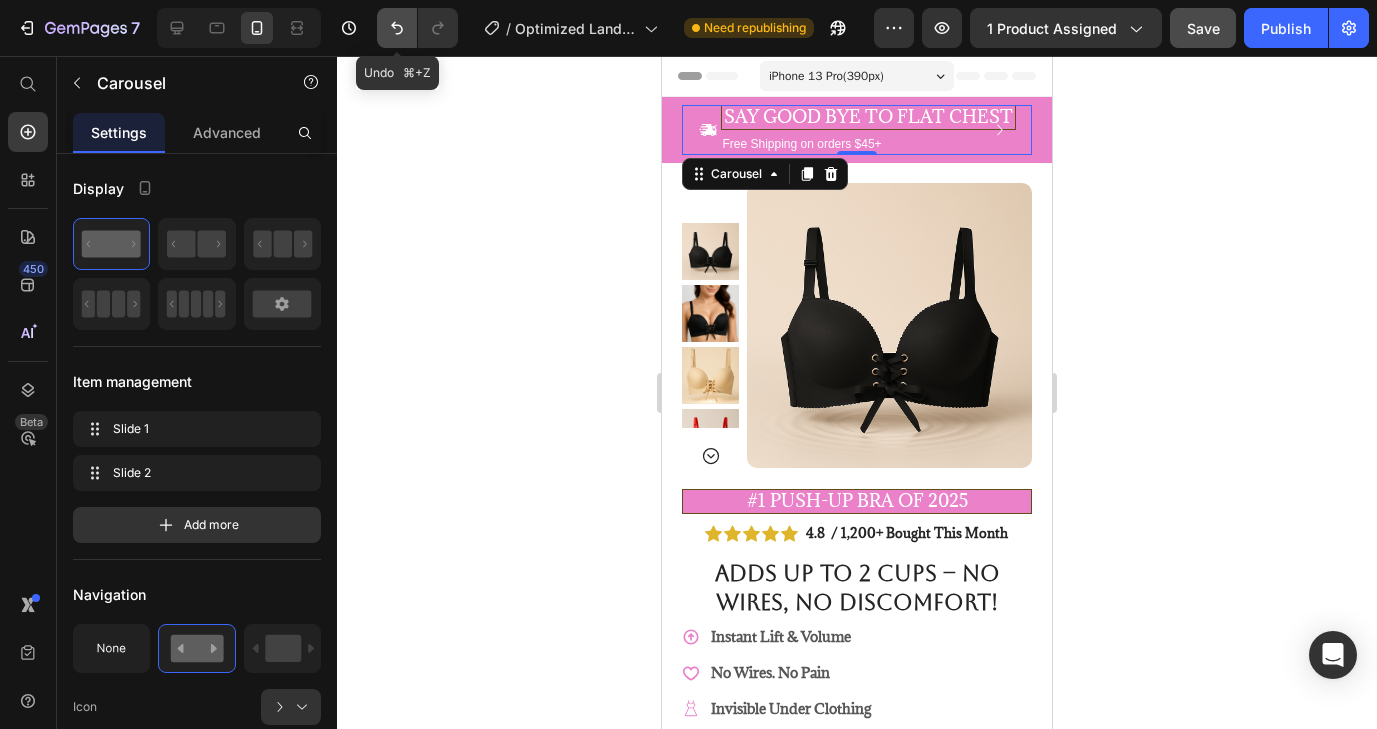 click 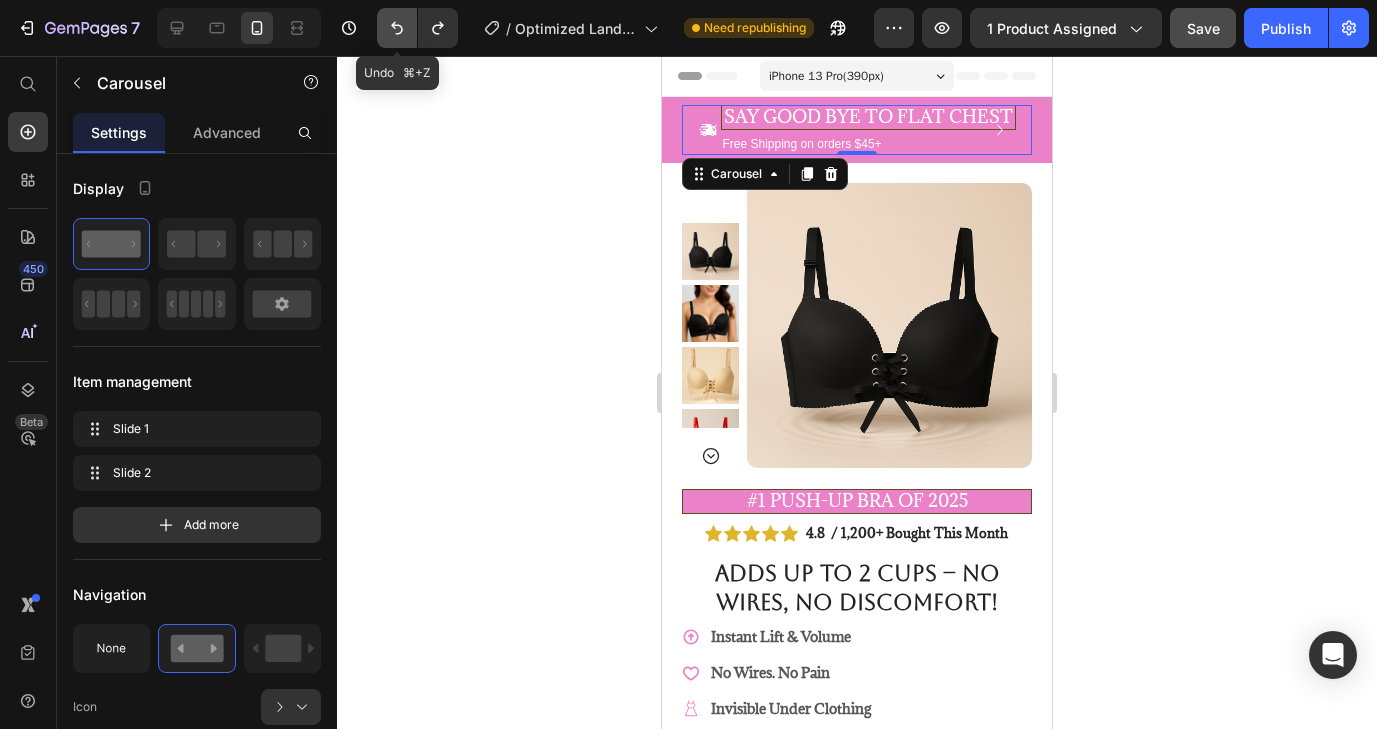 click 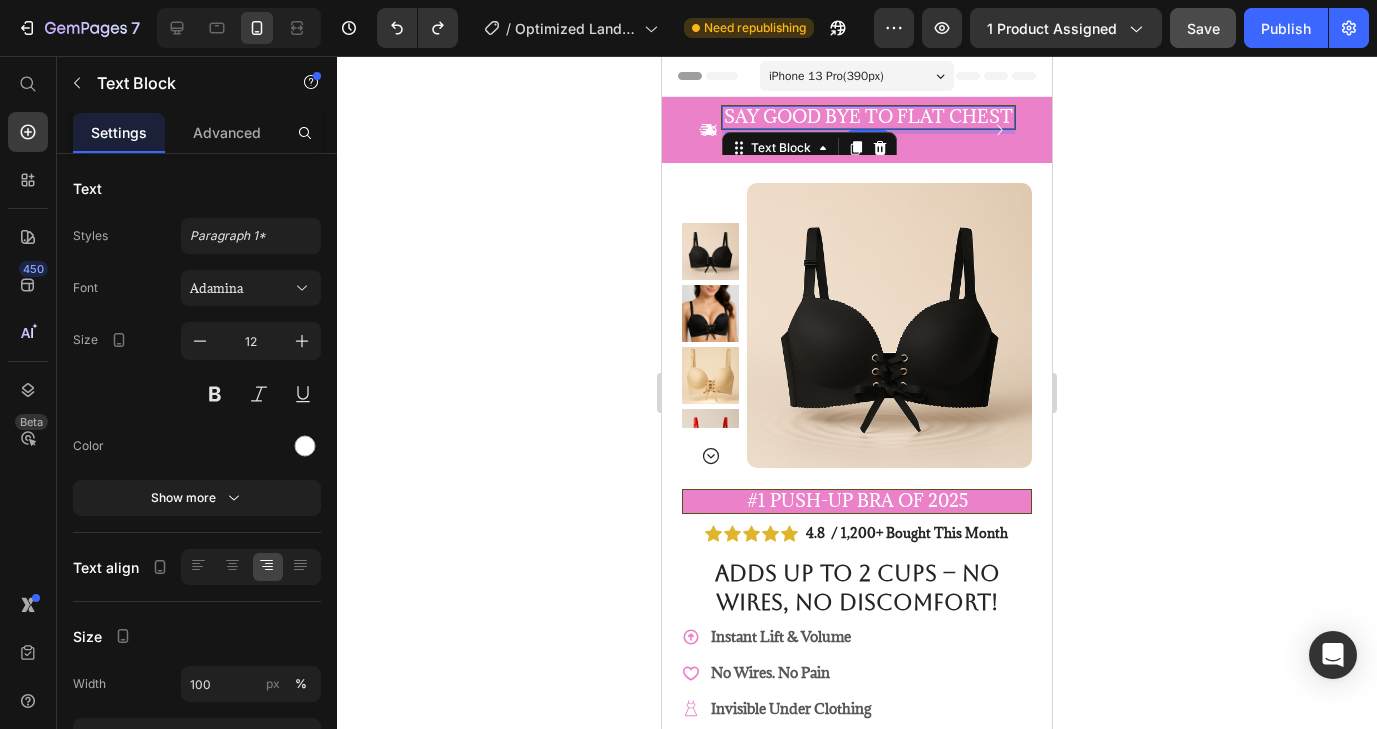 click on "Say Good bye to flat chest" at bounding box center (868, 116) 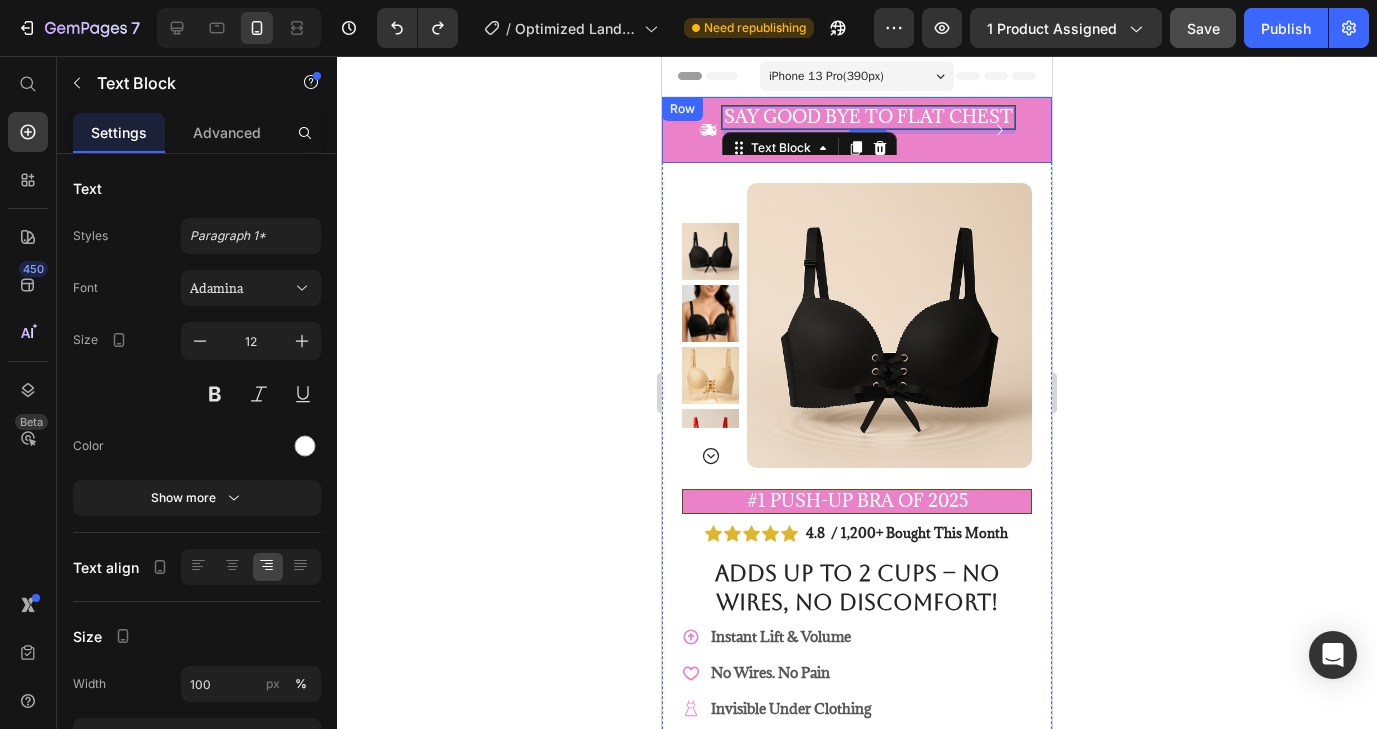 click on "Icon Say Good bye to flat chest  Text Block   5 Free Shipping on orders $45+ Text Block Row
Icon 56,000+ Happy Customers Text Block Row
Carousel Row" at bounding box center (857, 130) 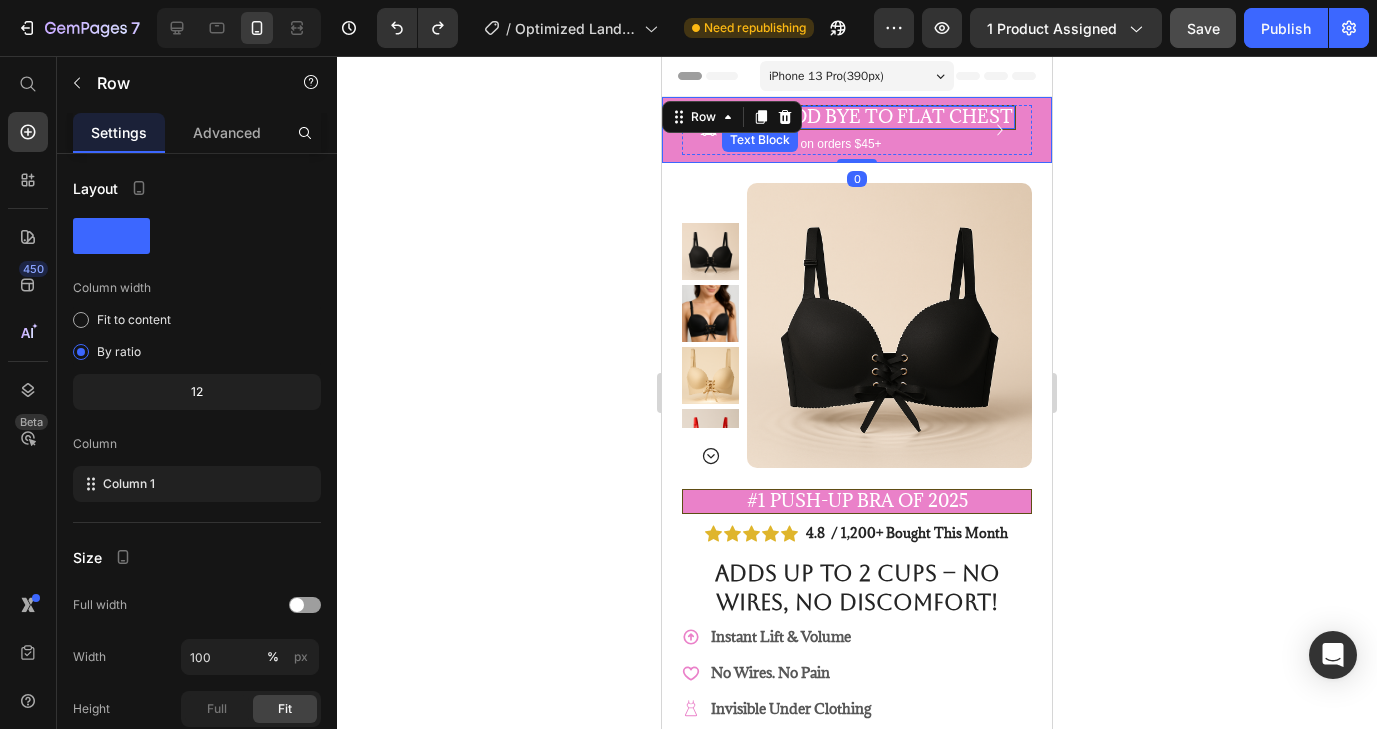click on "Say Good bye to flat chest" at bounding box center (868, 116) 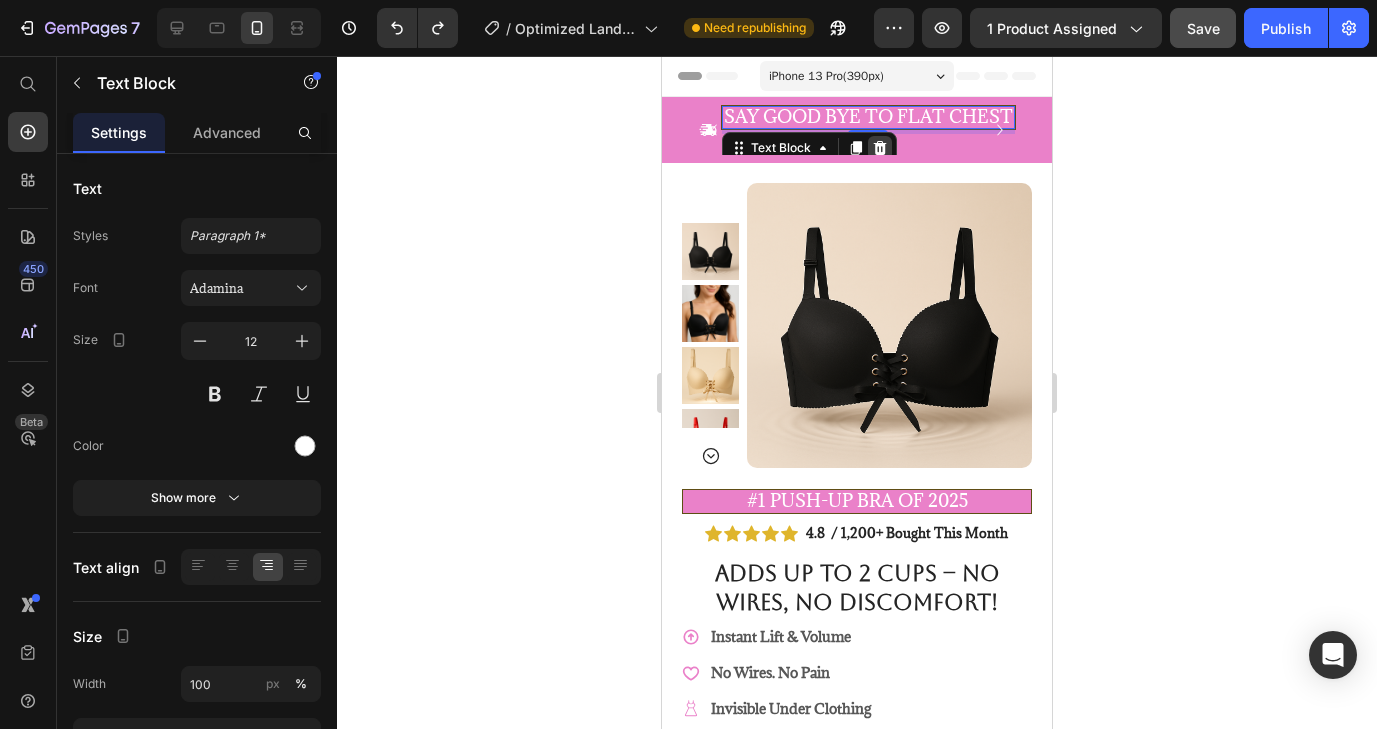 click 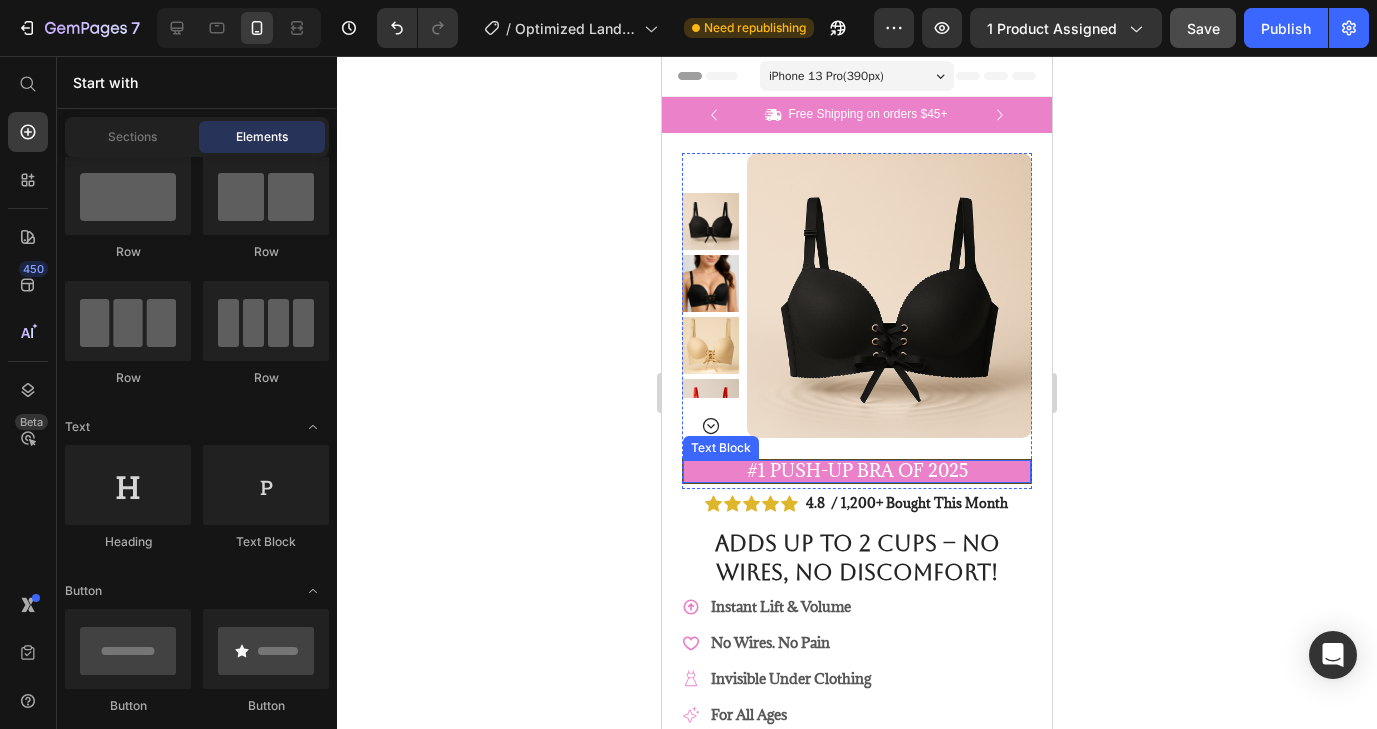 click on "#1 Push-Up Bra of 2025" at bounding box center (857, 471) 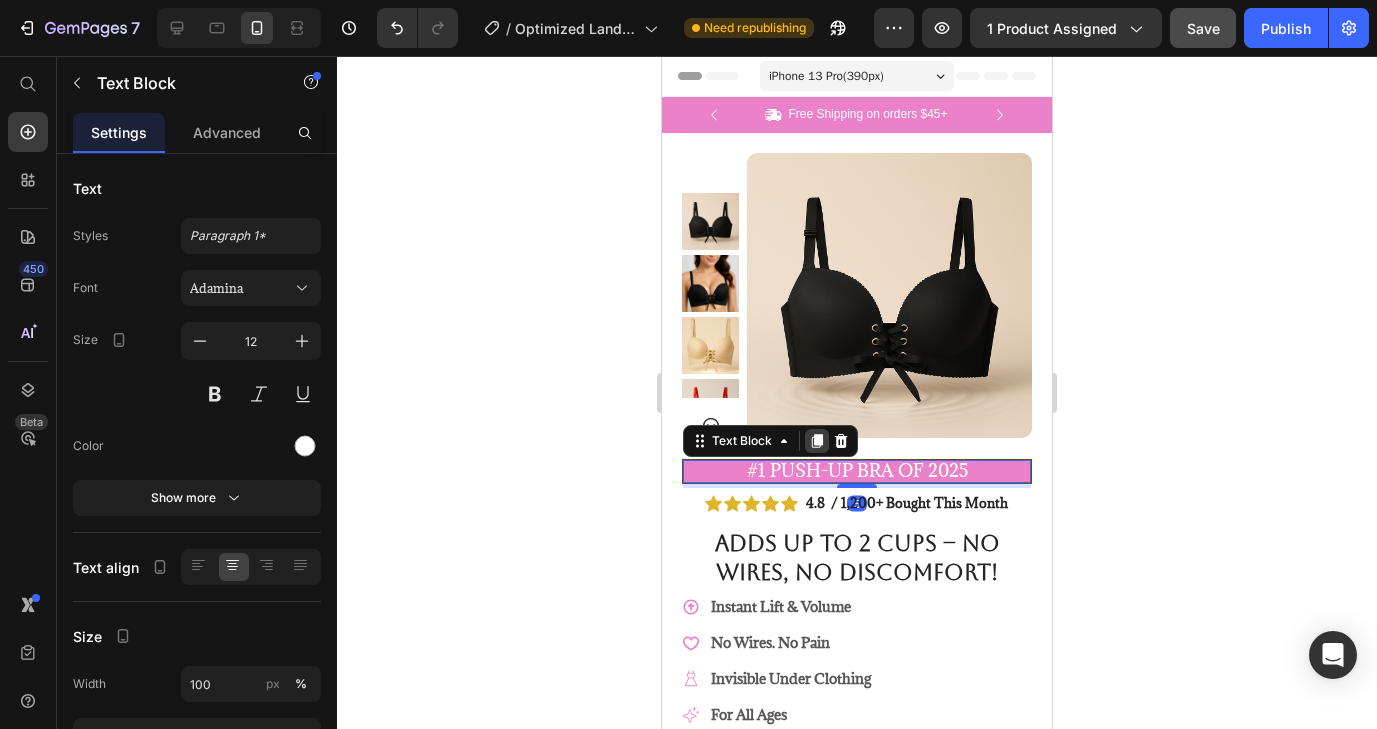 click 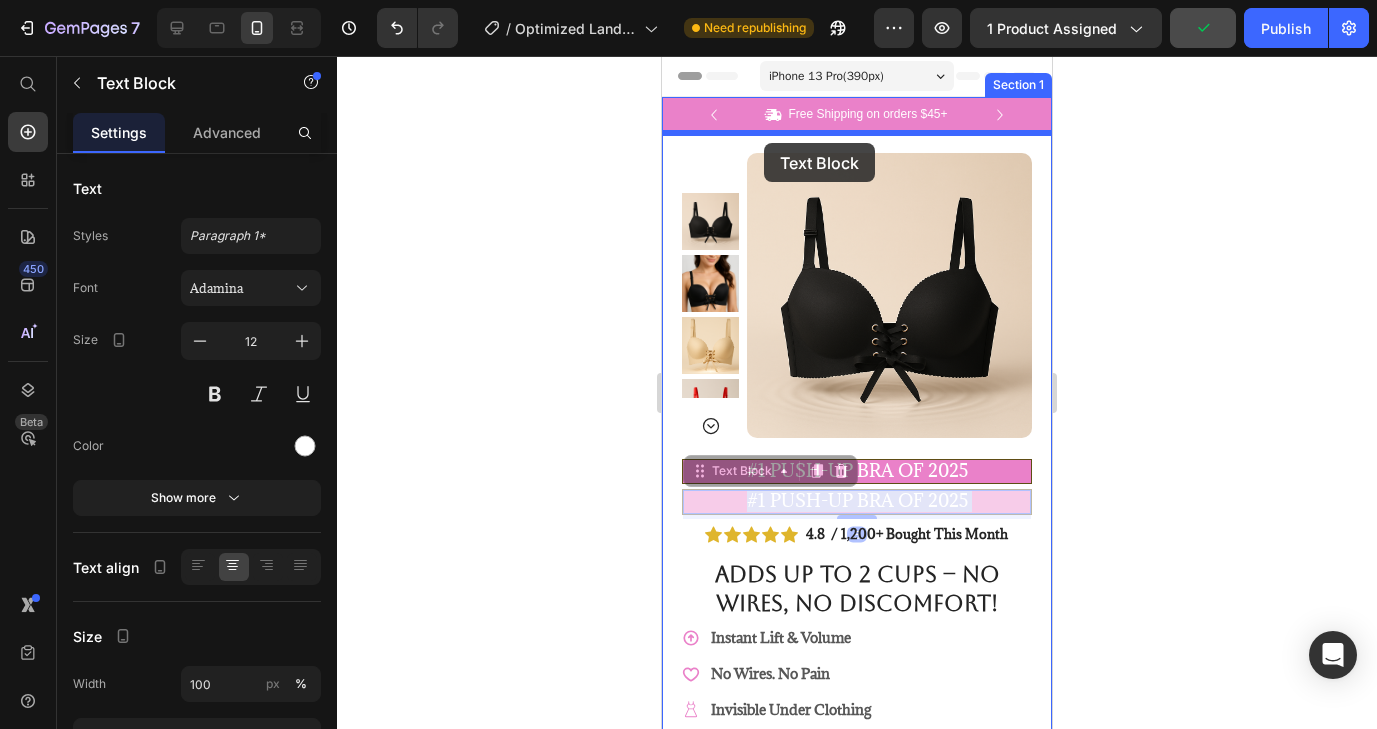 drag, startPoint x: 735, startPoint y: 504, endPoint x: 764, endPoint y: 143, distance: 362.16293 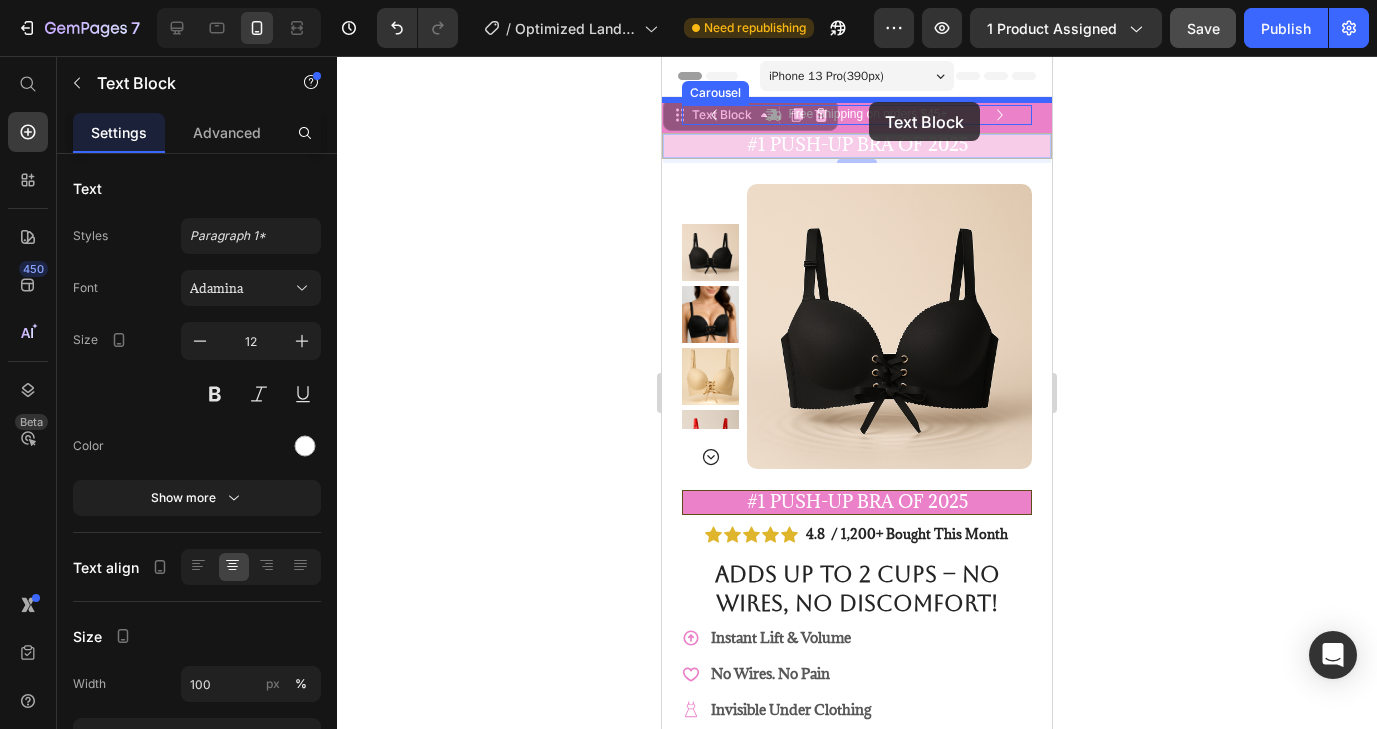 drag, startPoint x: 735, startPoint y: 153, endPoint x: 869, endPoint y: 102, distance: 143.37712 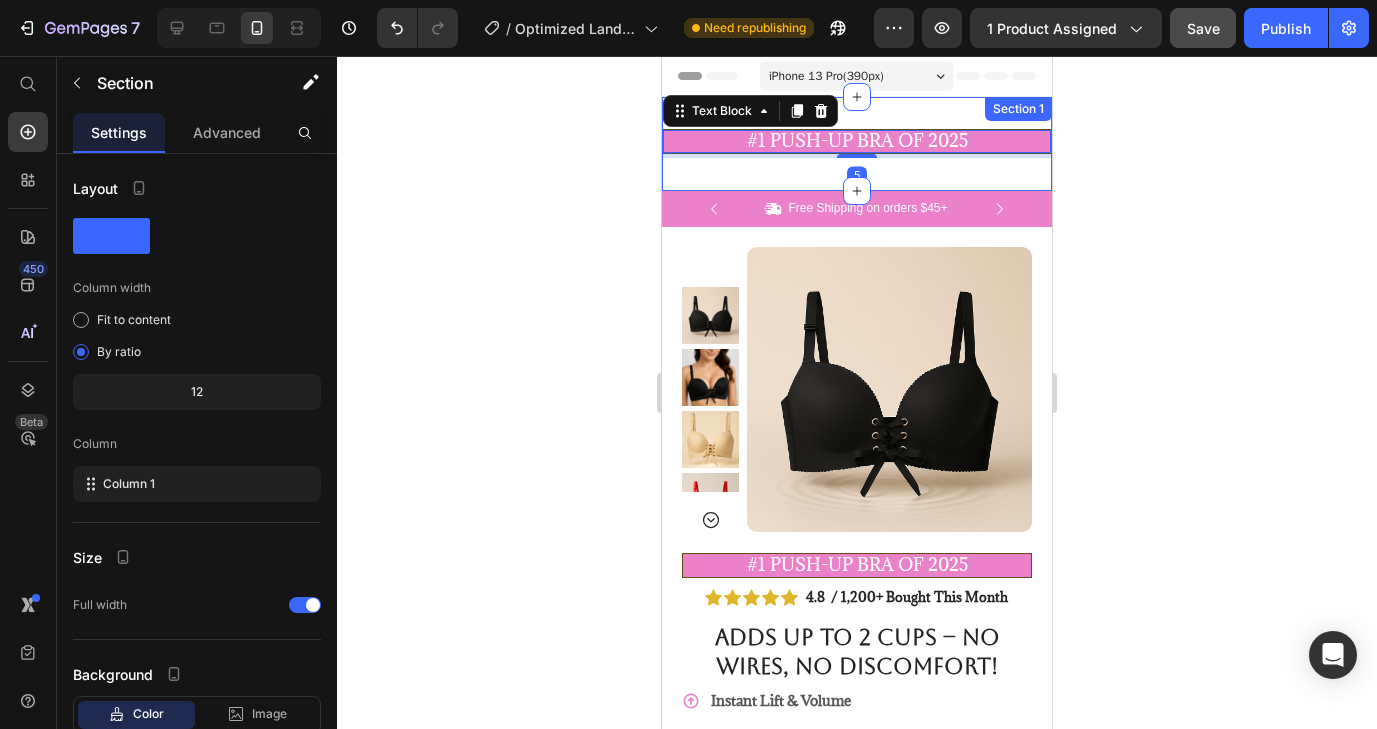 click on "#1 Push-Up Bra of 2025 Text Block   5 Section 1" at bounding box center (857, 144) 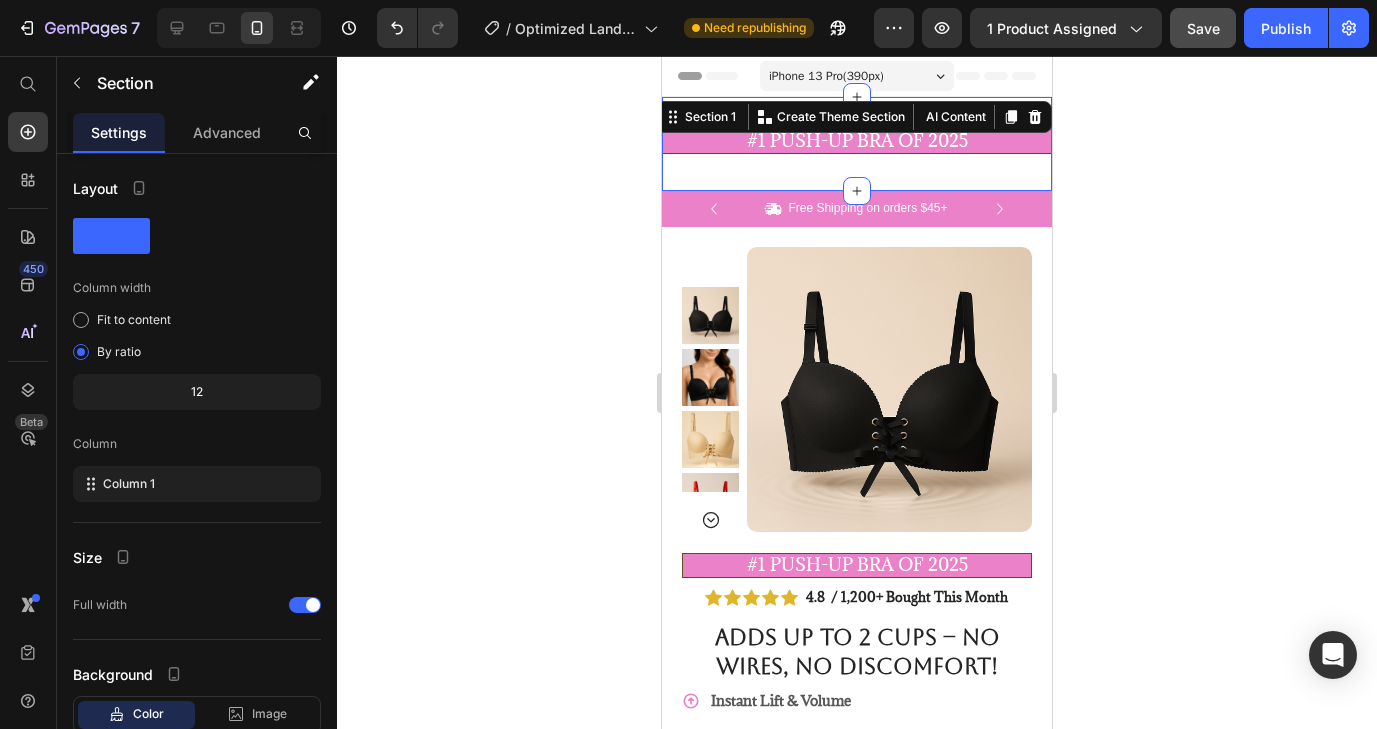 click 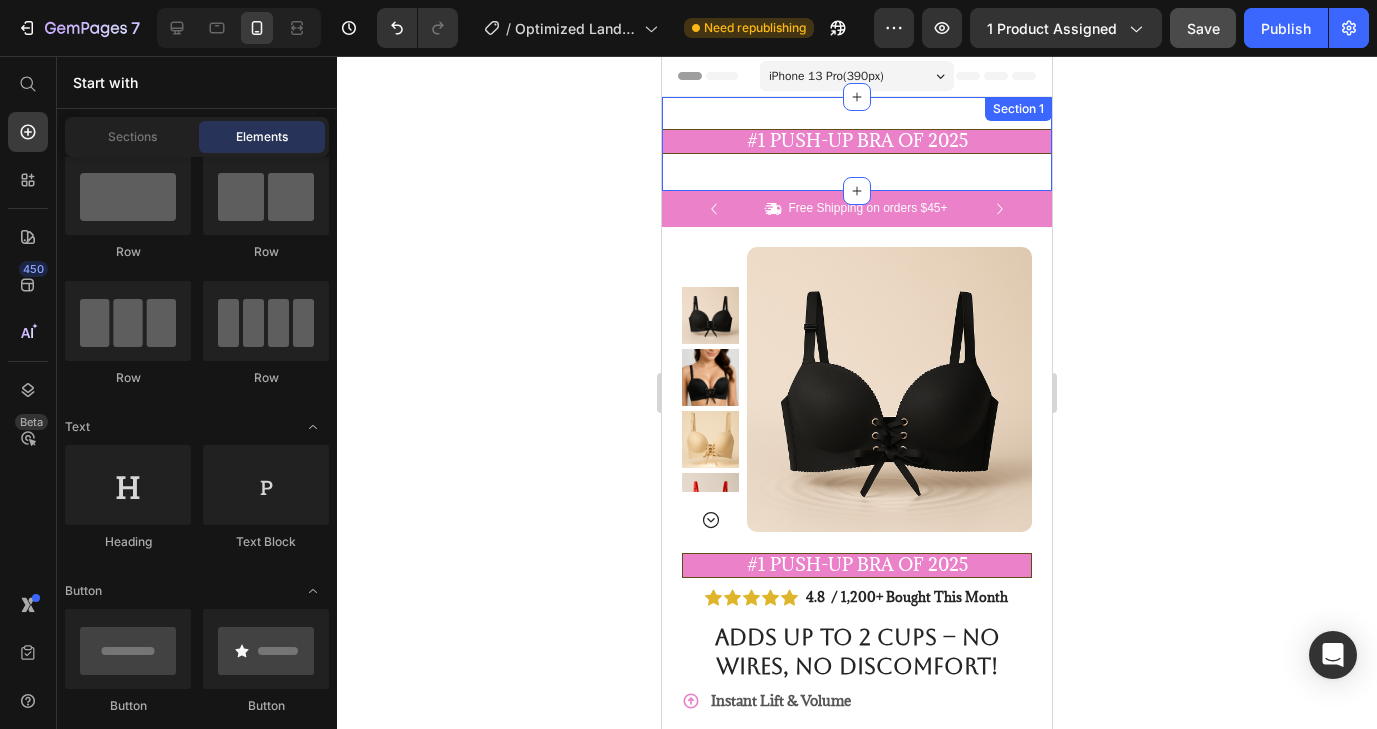 click on "#1 Push-Up Bra of 2025 Text Block" at bounding box center (857, 144) 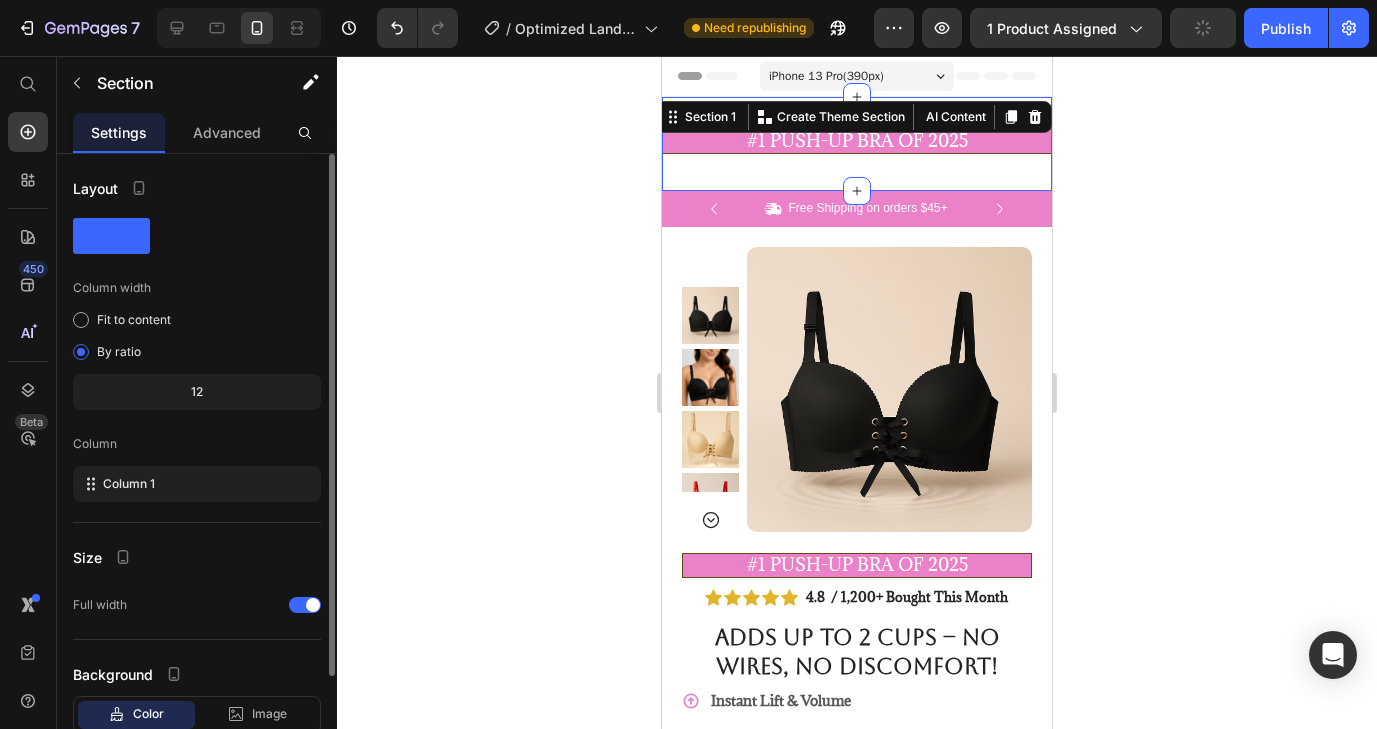 click 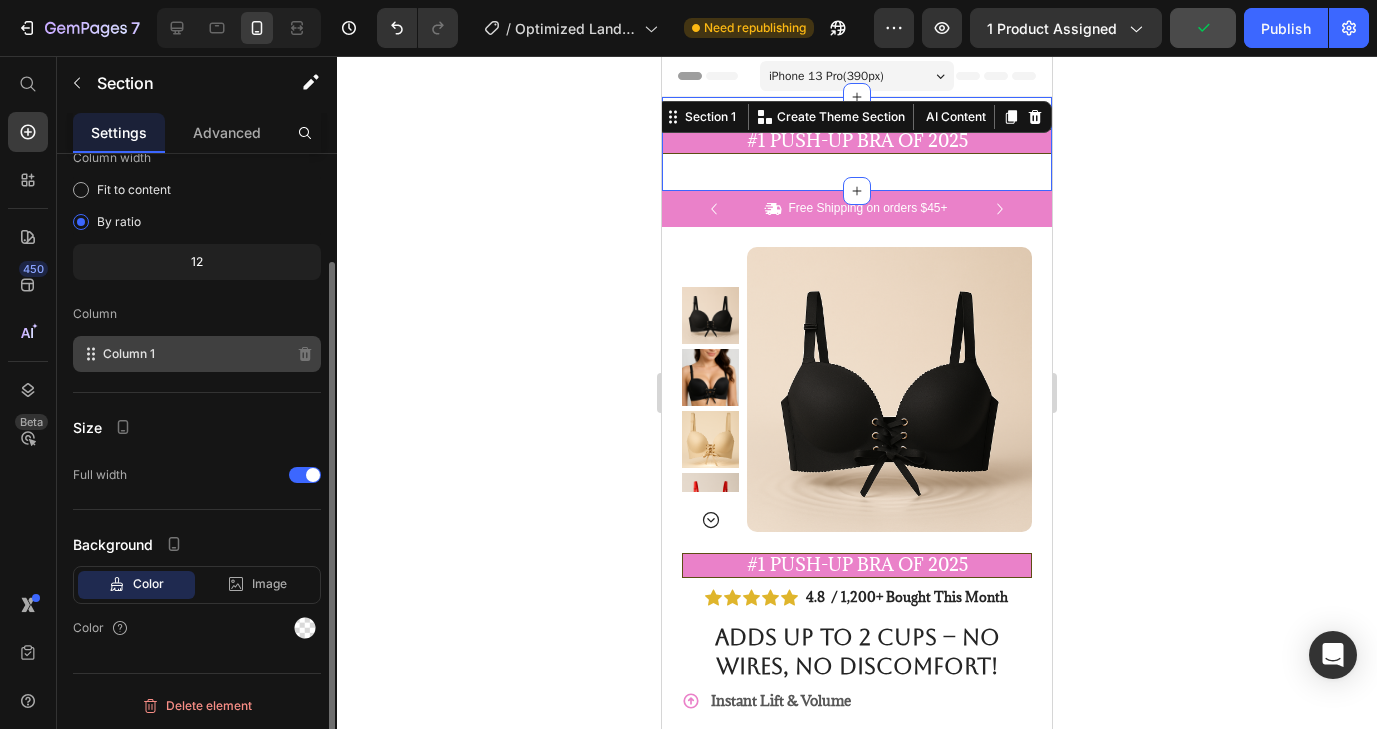 scroll, scrollTop: 132, scrollLeft: 0, axis: vertical 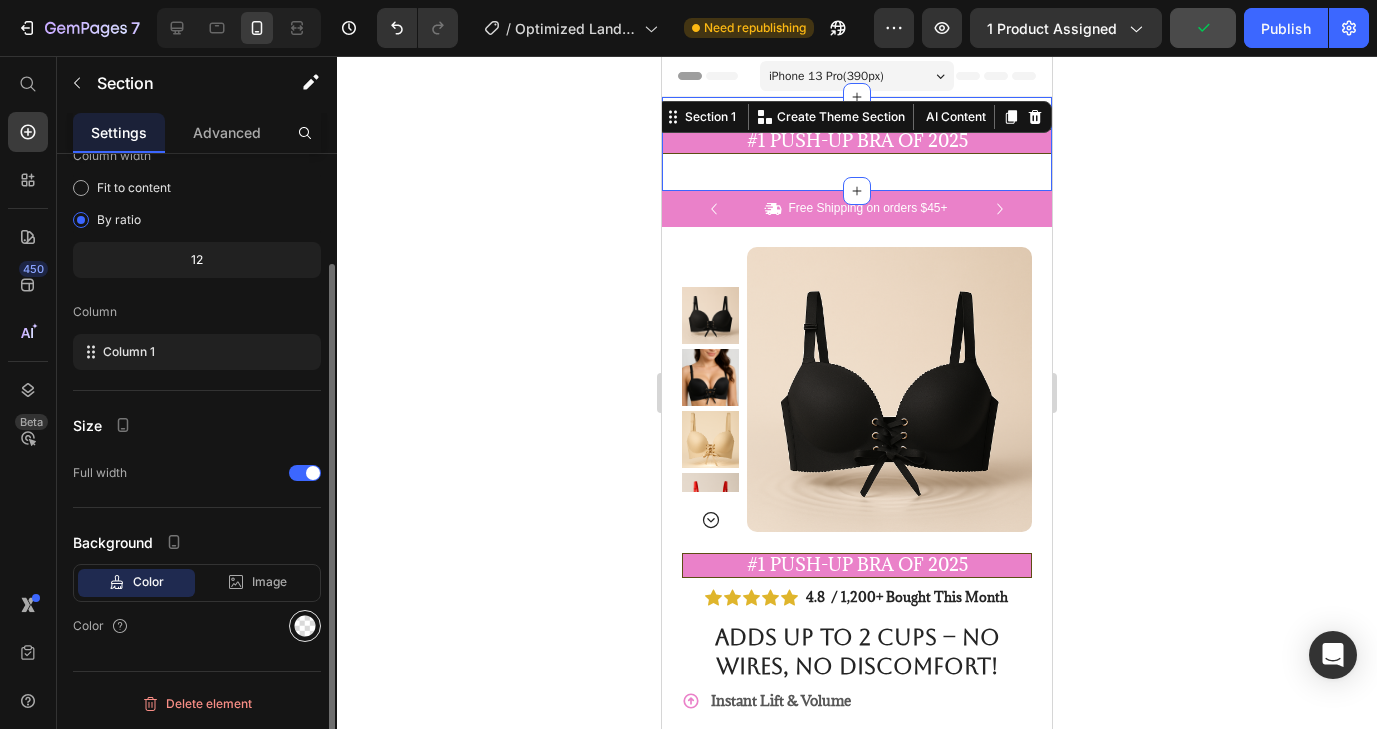 click at bounding box center [305, 626] 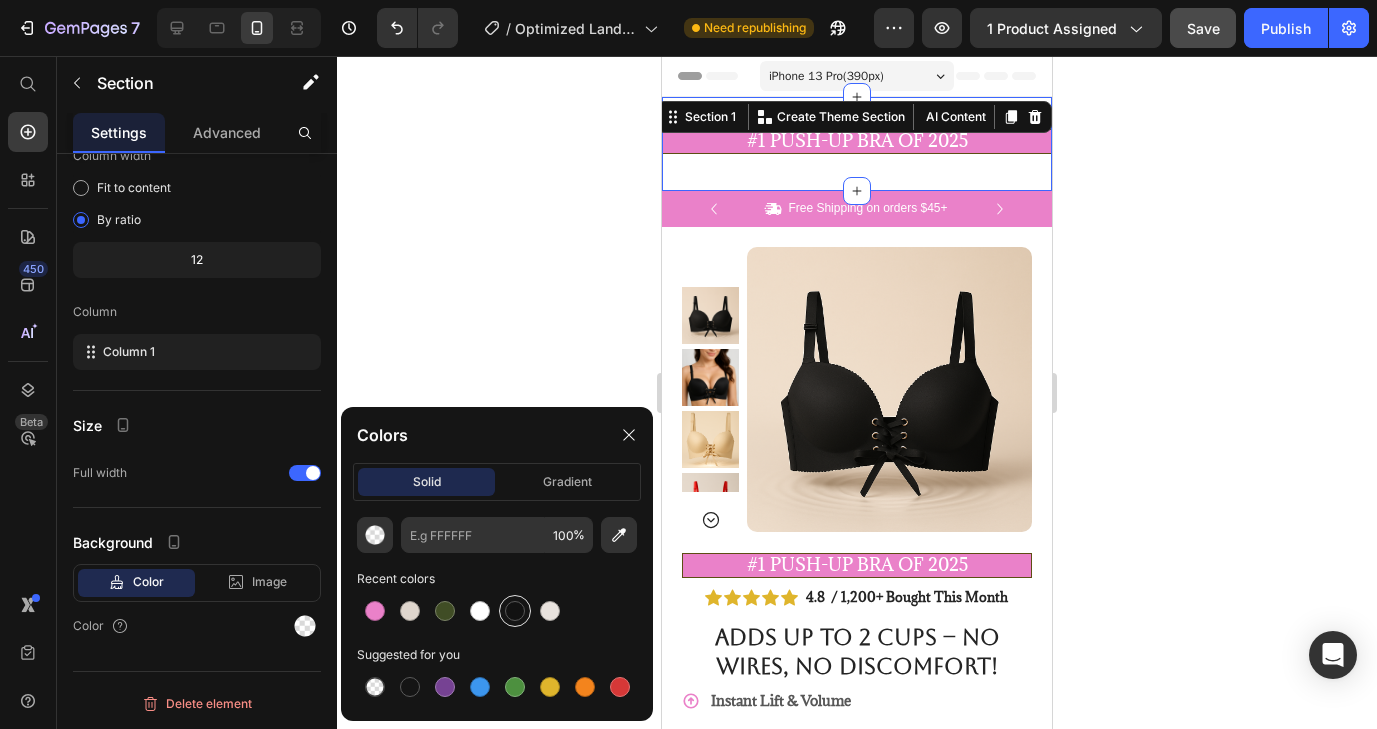 click at bounding box center [515, 611] 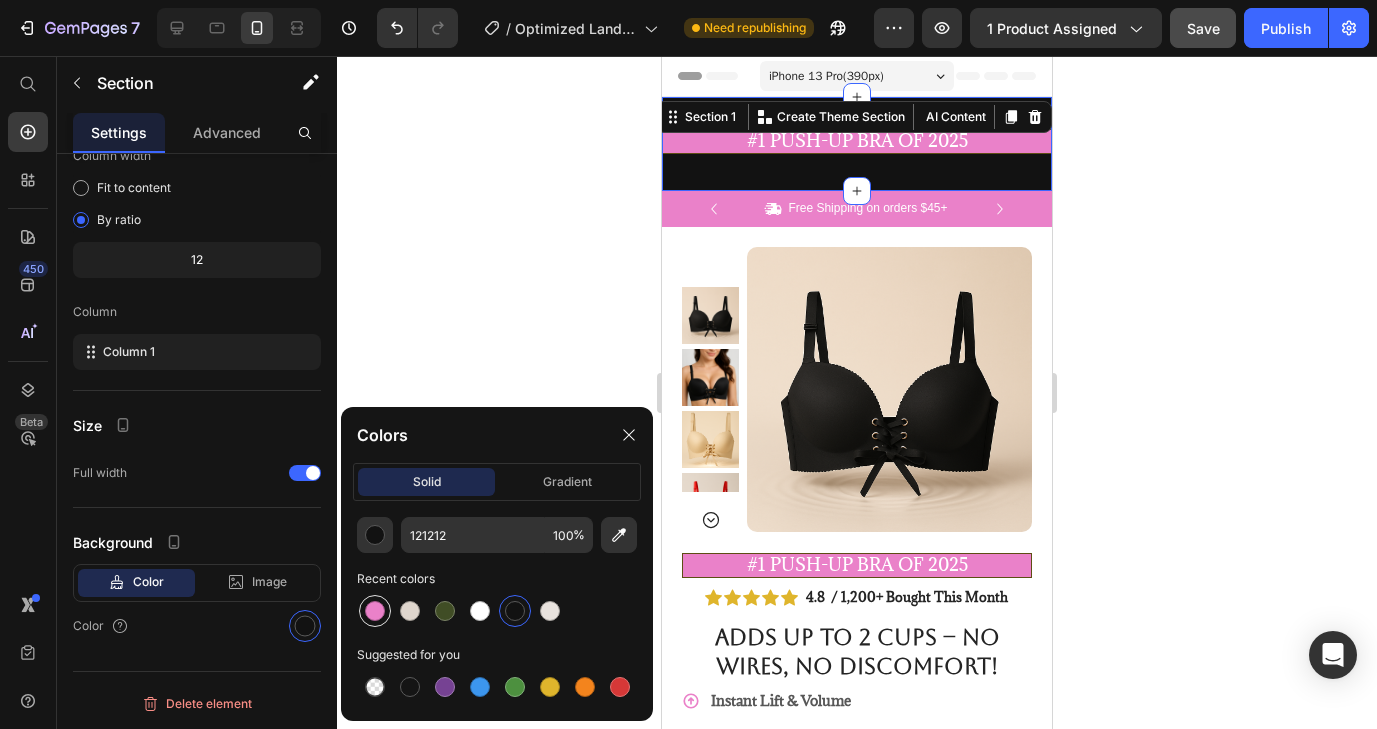 click at bounding box center (375, 611) 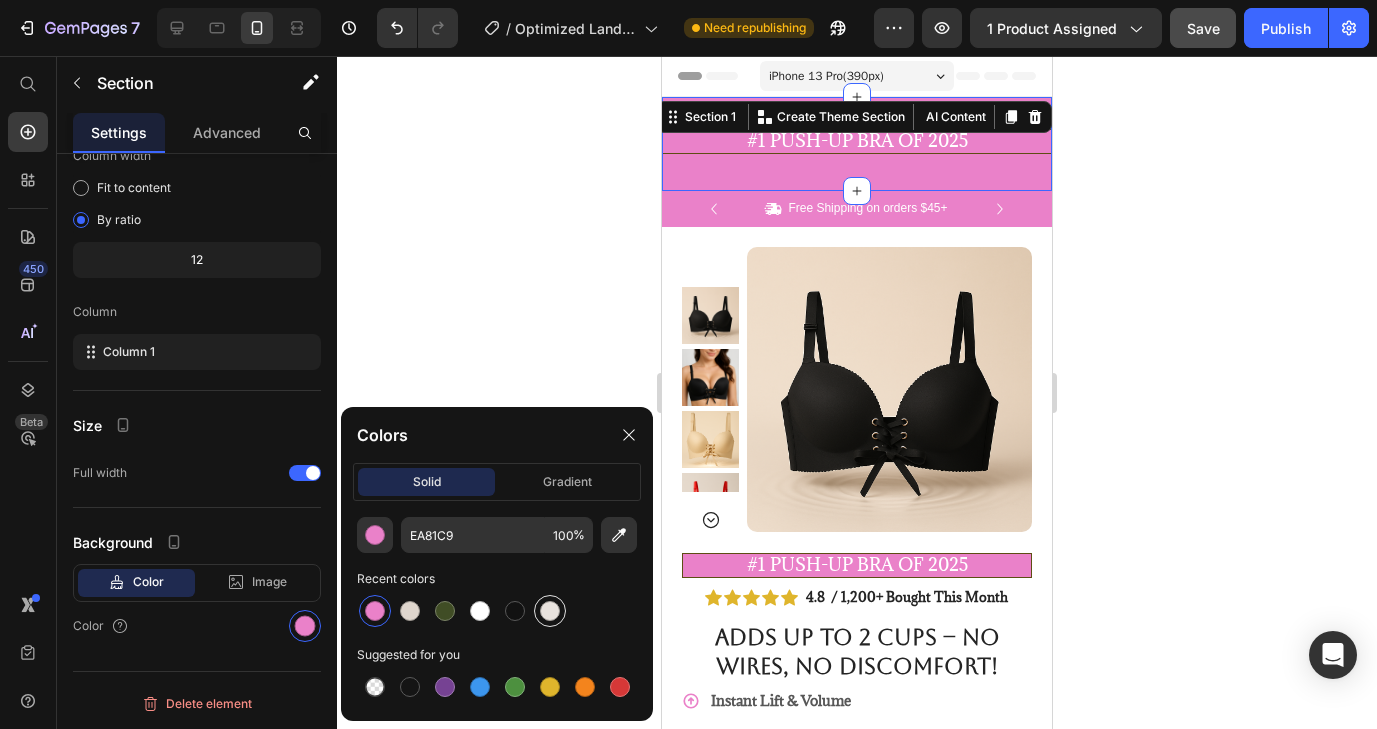click at bounding box center (550, 611) 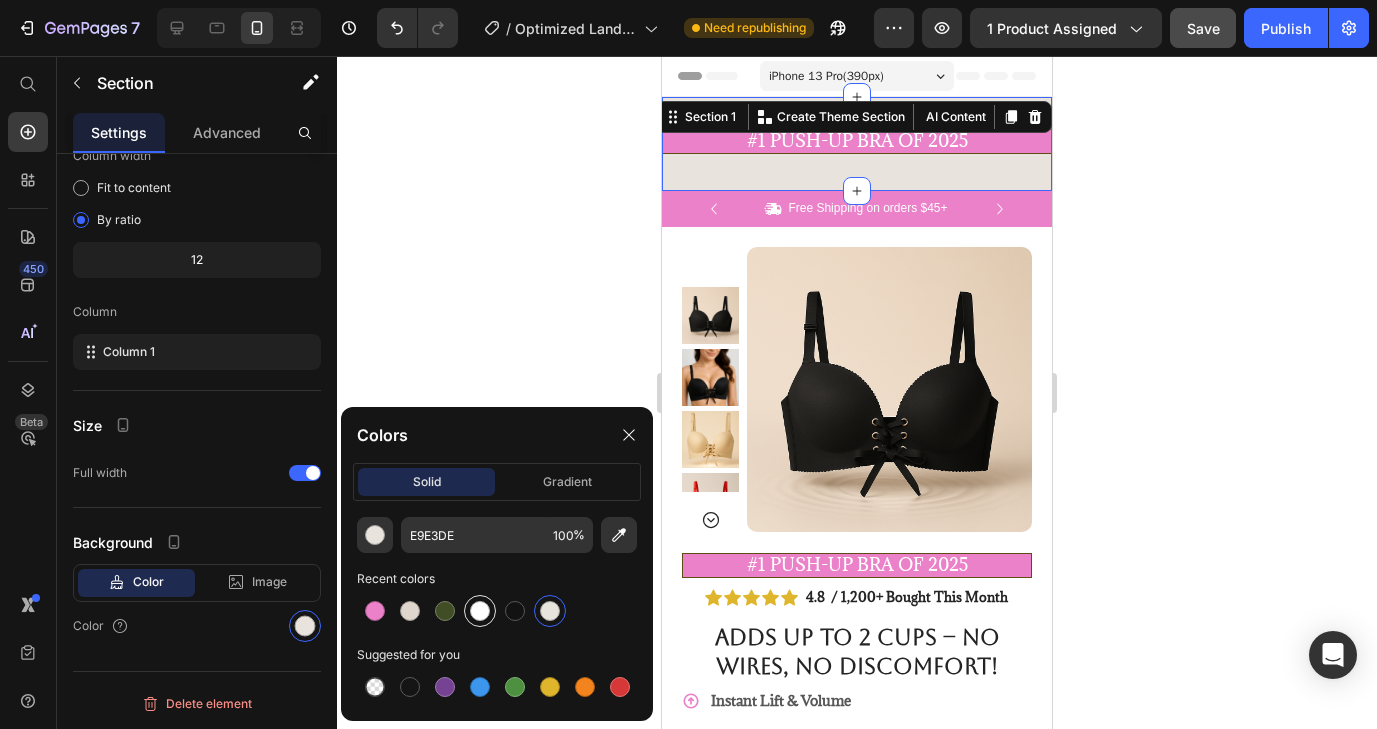 click at bounding box center (480, 611) 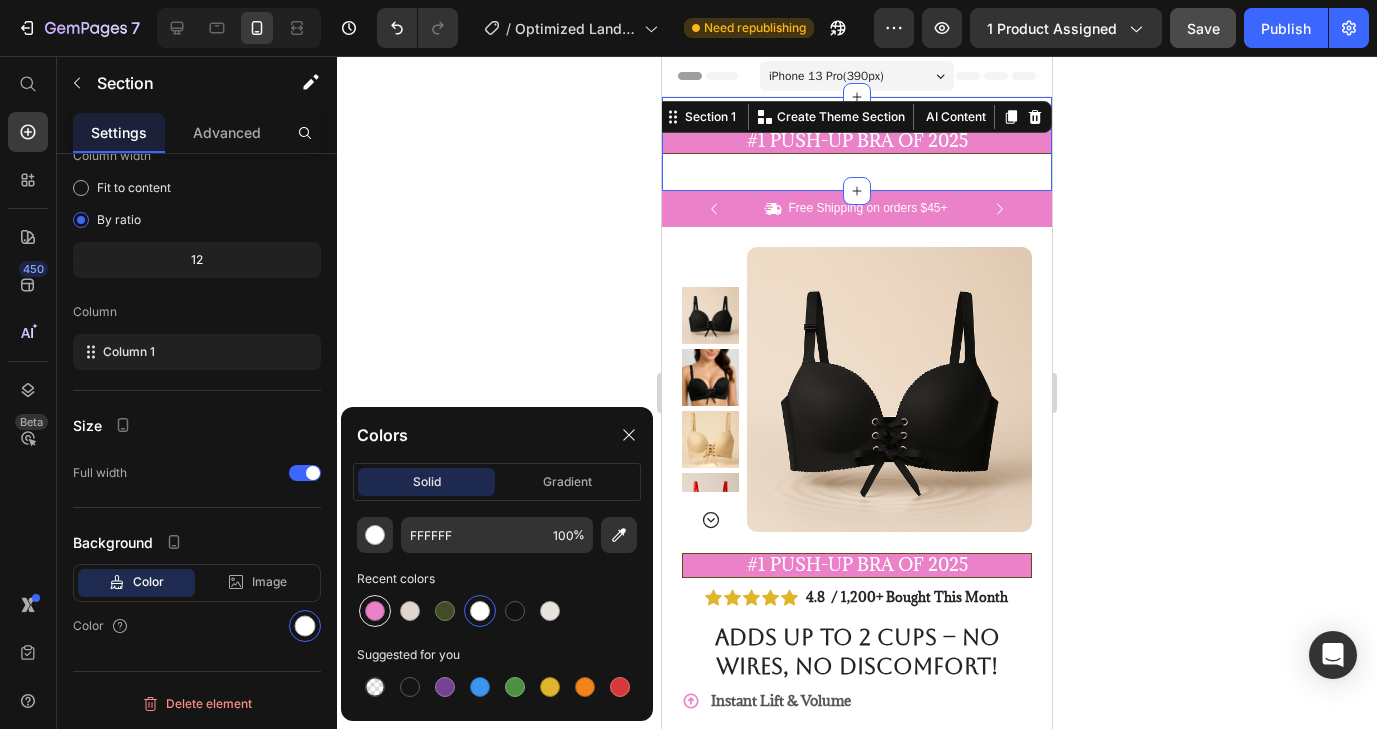 click at bounding box center (375, 611) 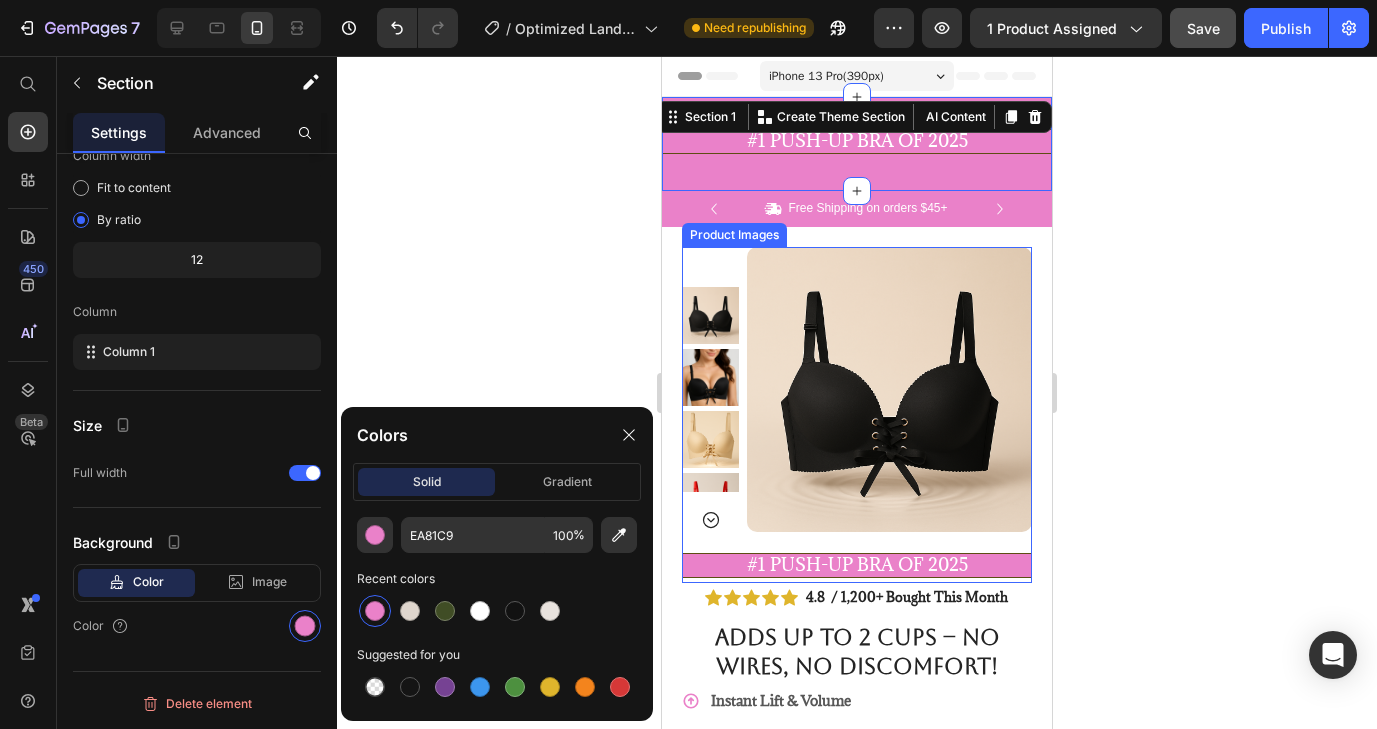click 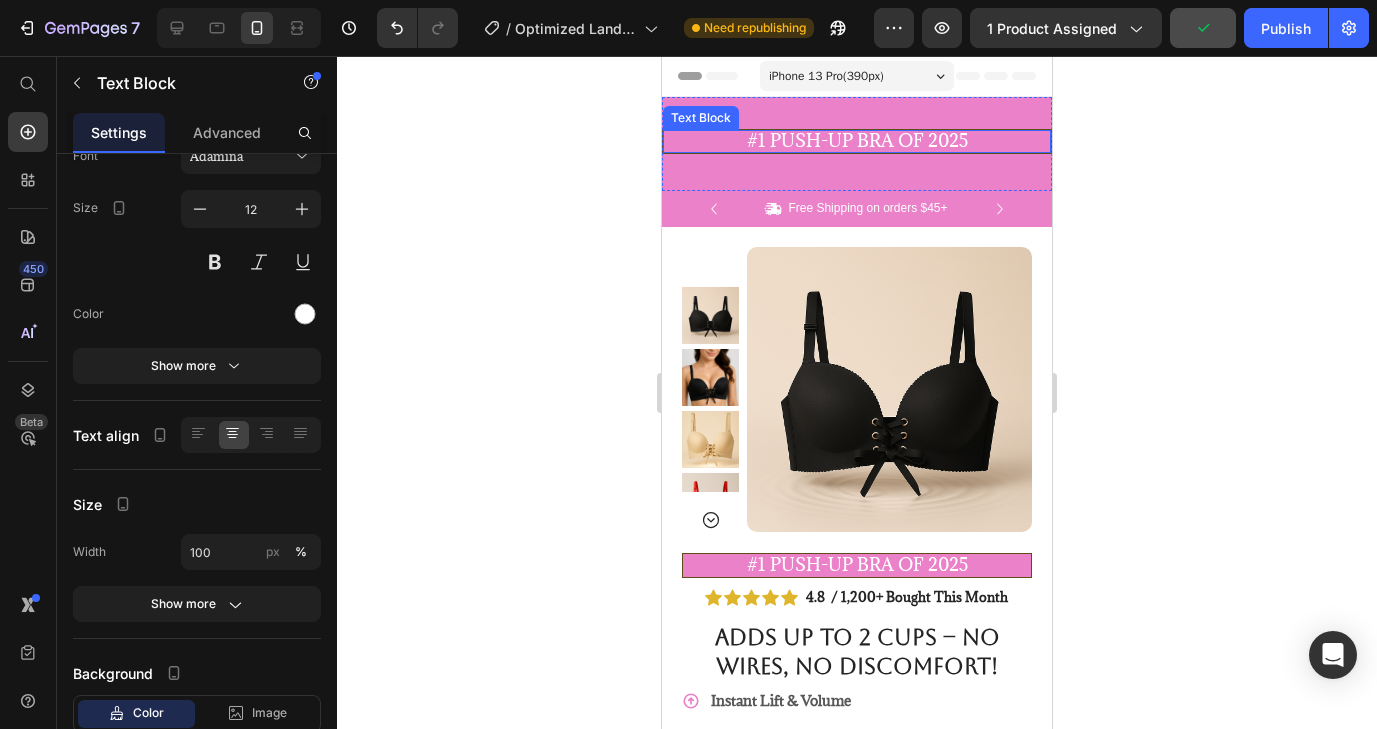 click on "#1 Push-Up Bra of 2025" at bounding box center (857, 140) 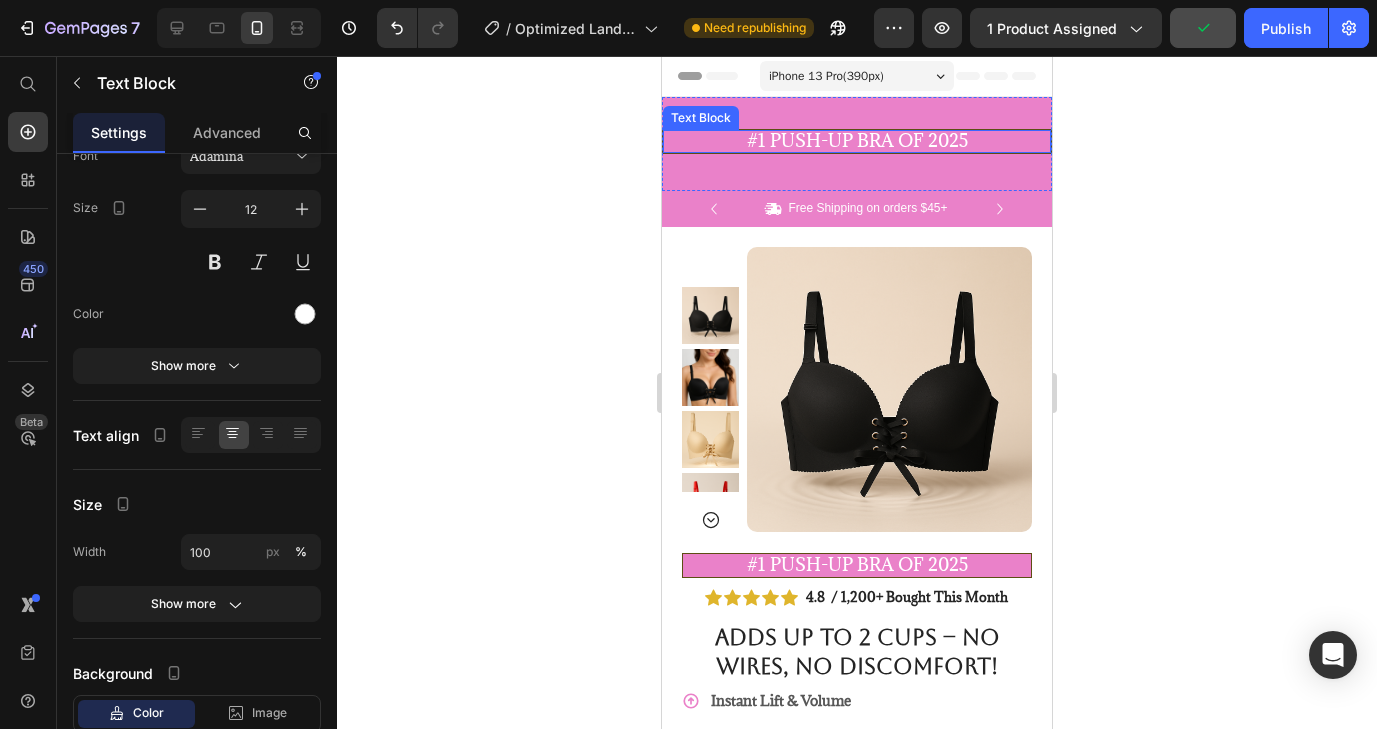 scroll, scrollTop: 0, scrollLeft: 0, axis: both 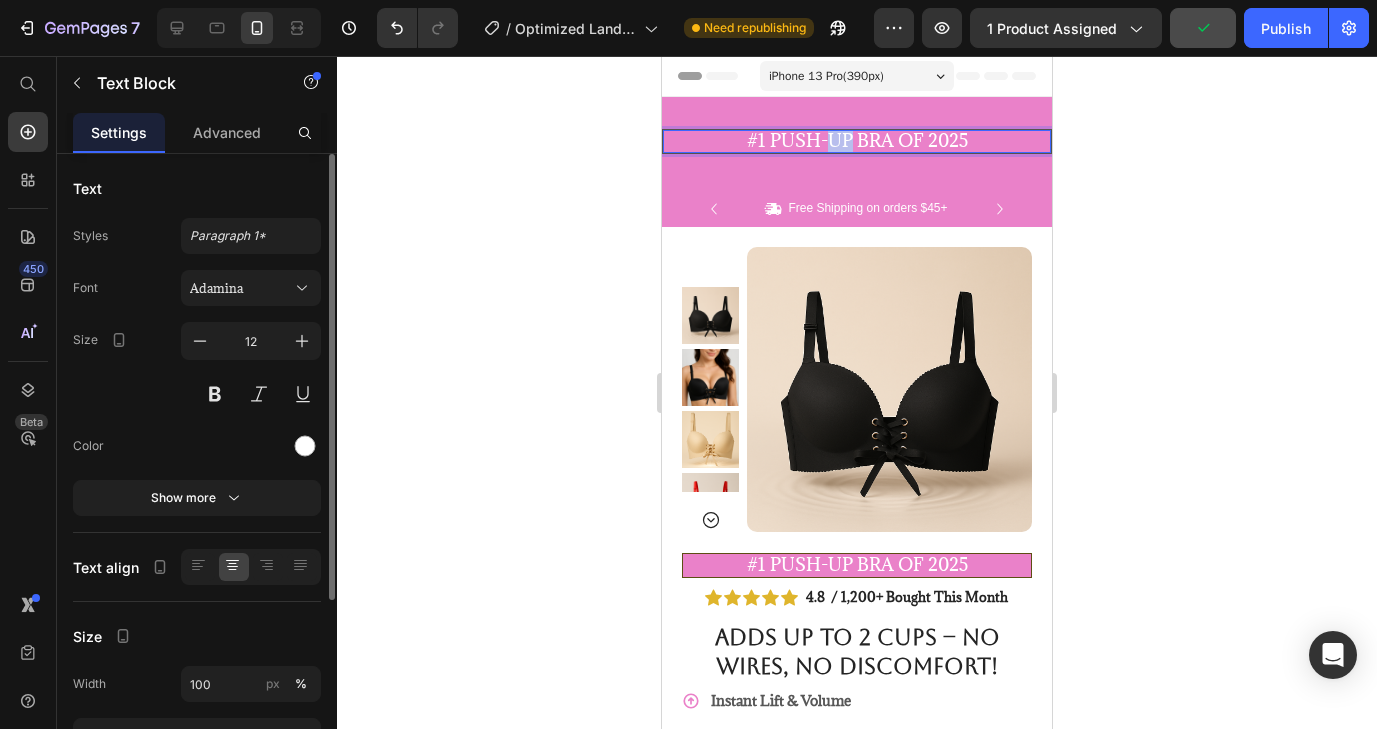 click on "#1 Push-Up Bra of 2025" at bounding box center (857, 140) 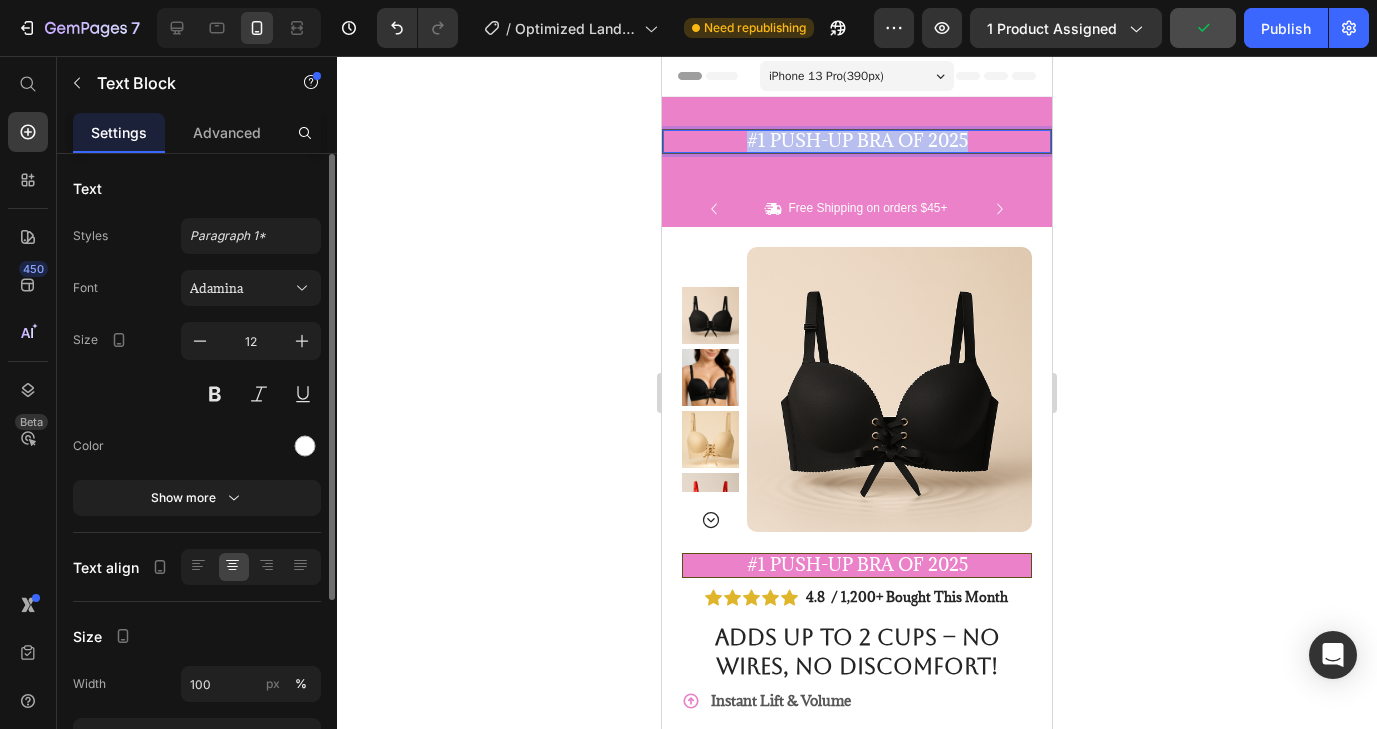 click on "#1 Push-Up Bra of 2025" at bounding box center (857, 140) 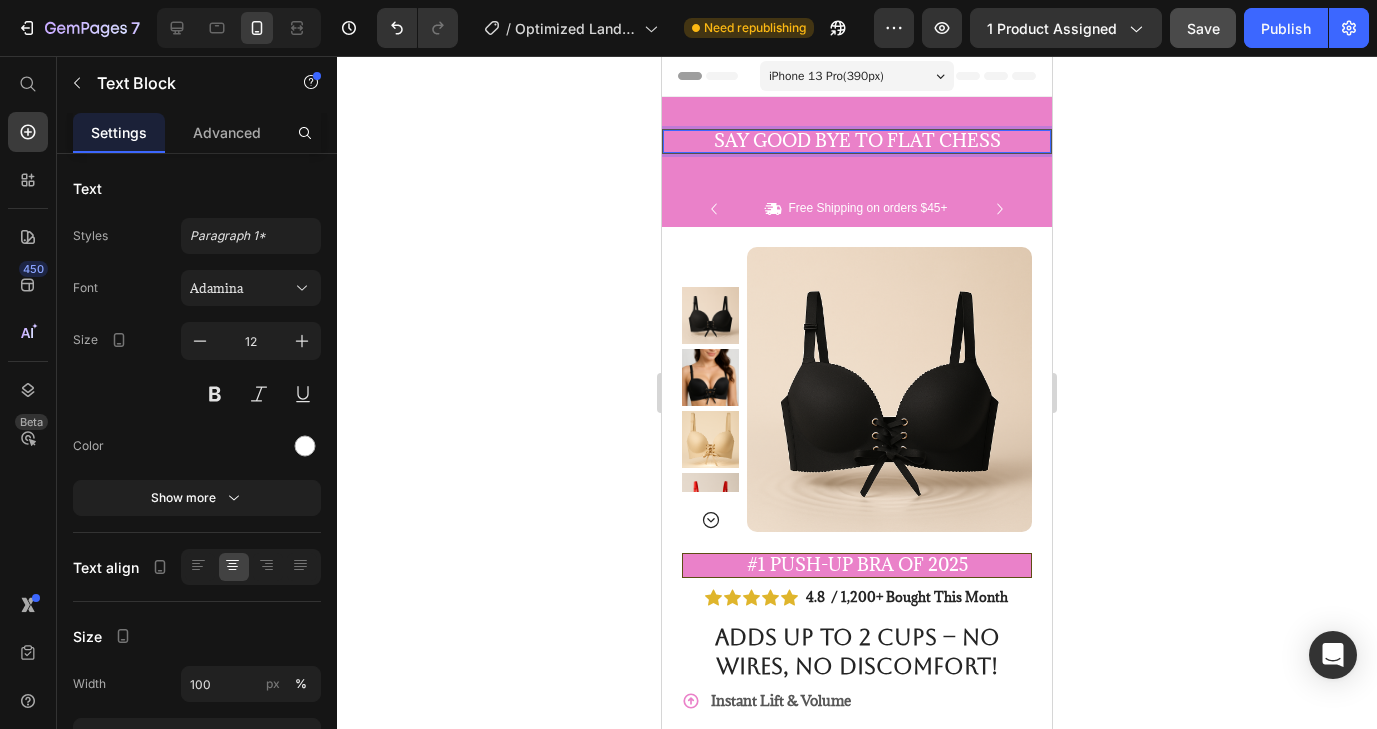 click 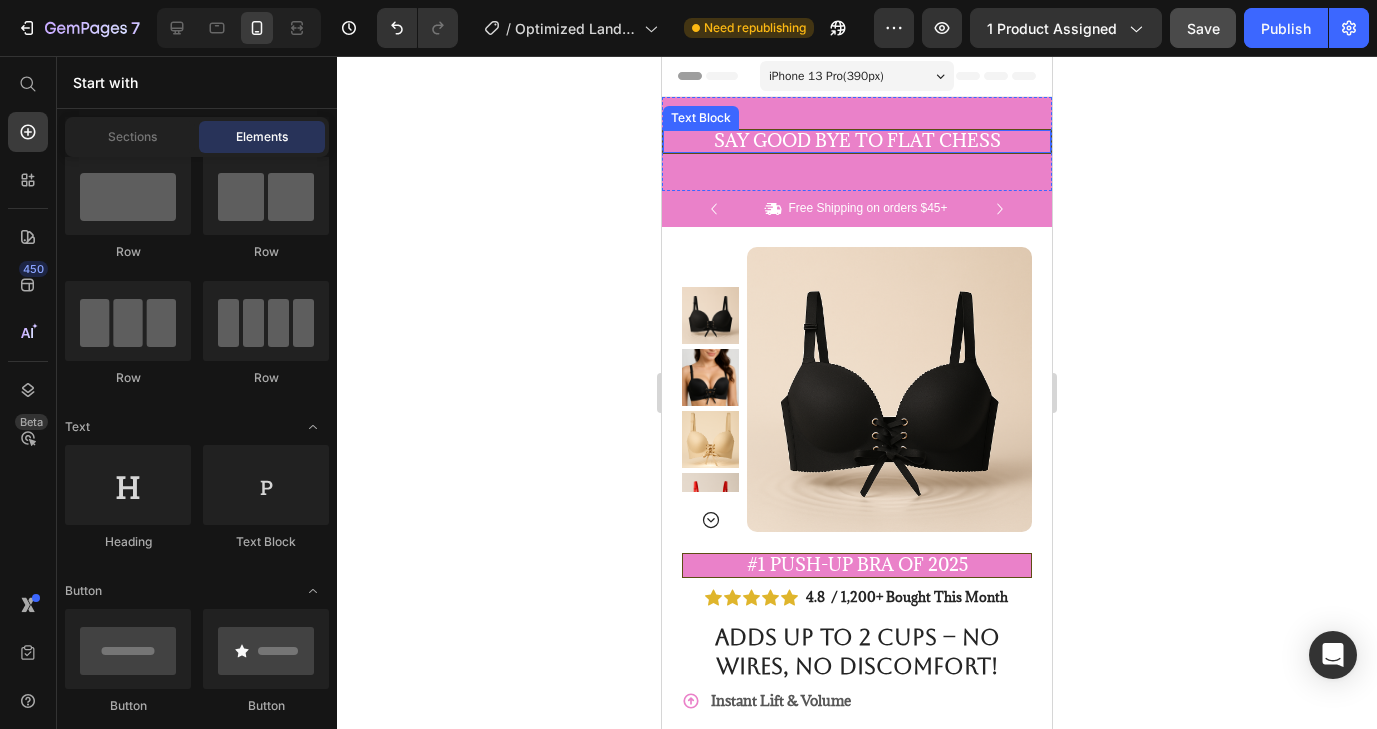 click on "Say good bye to flat chess" at bounding box center (857, 140) 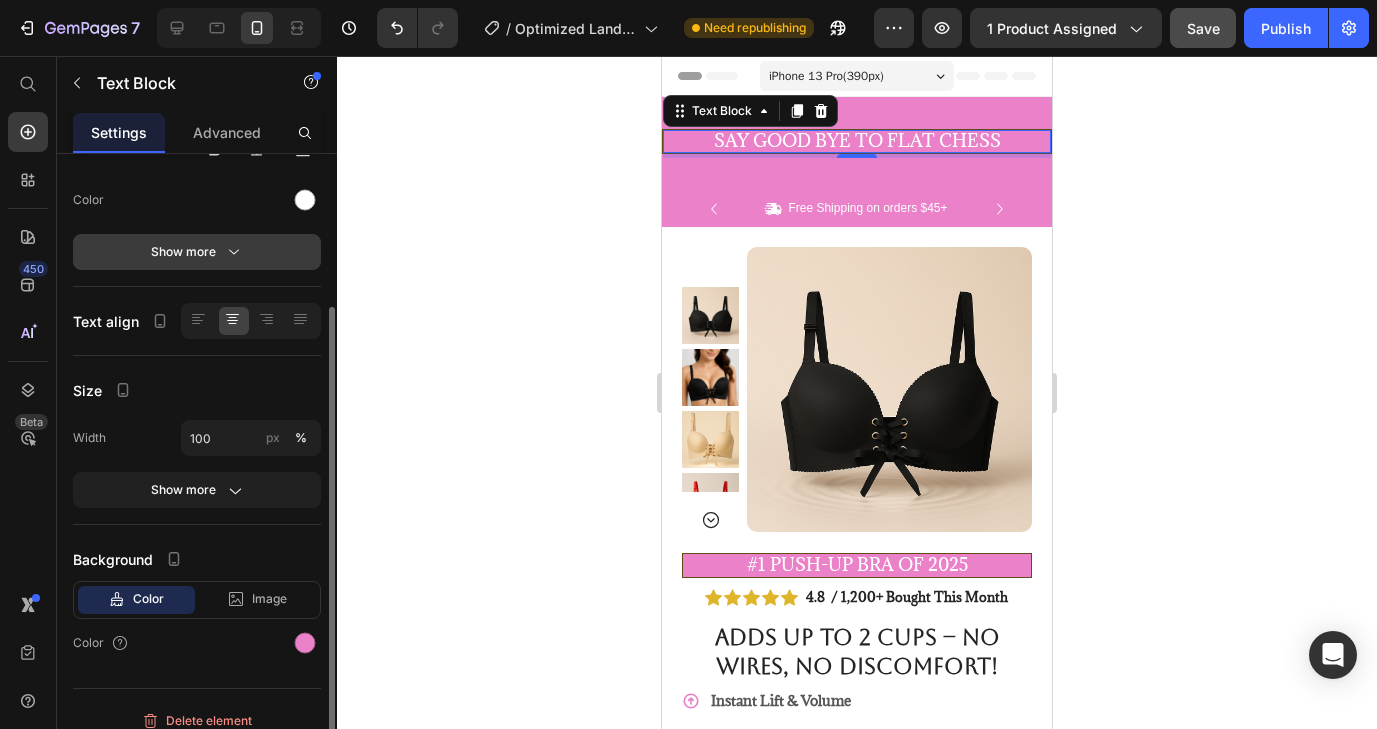 scroll, scrollTop: 263, scrollLeft: 0, axis: vertical 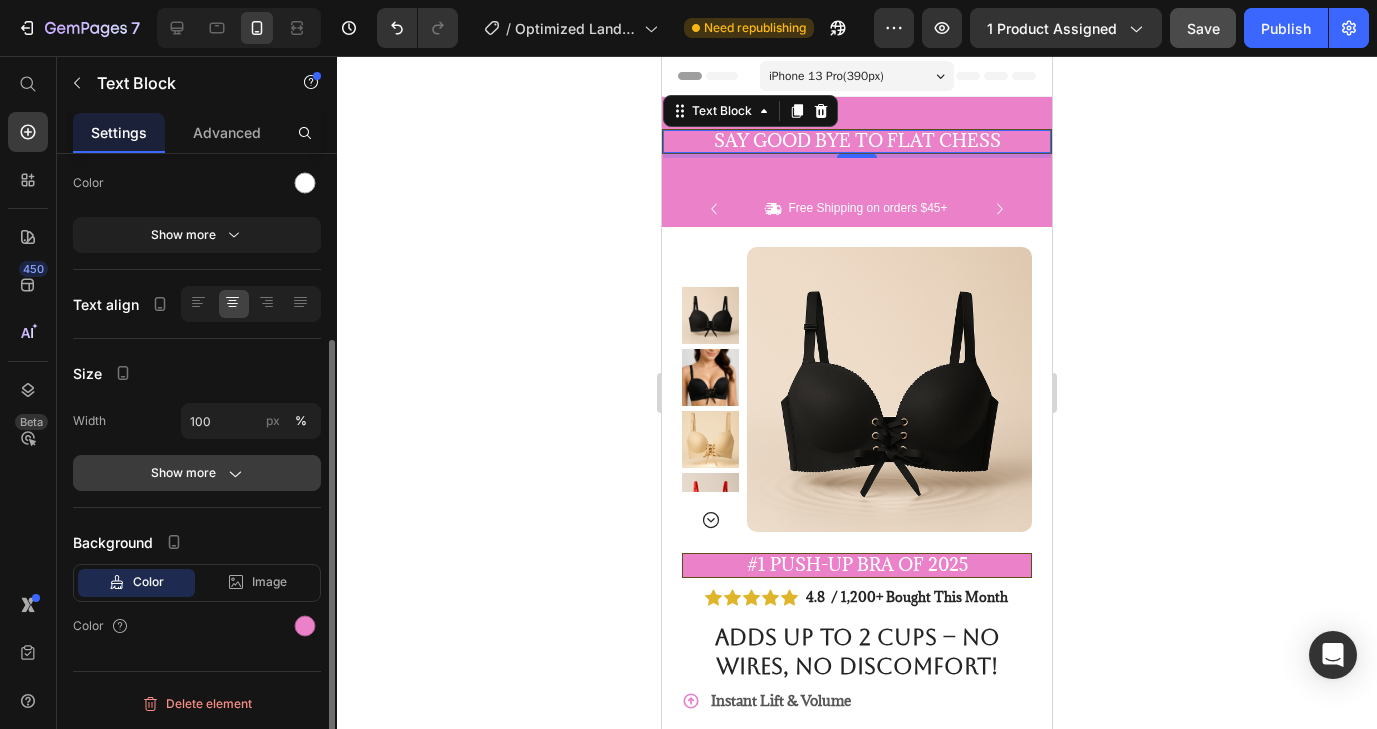 click 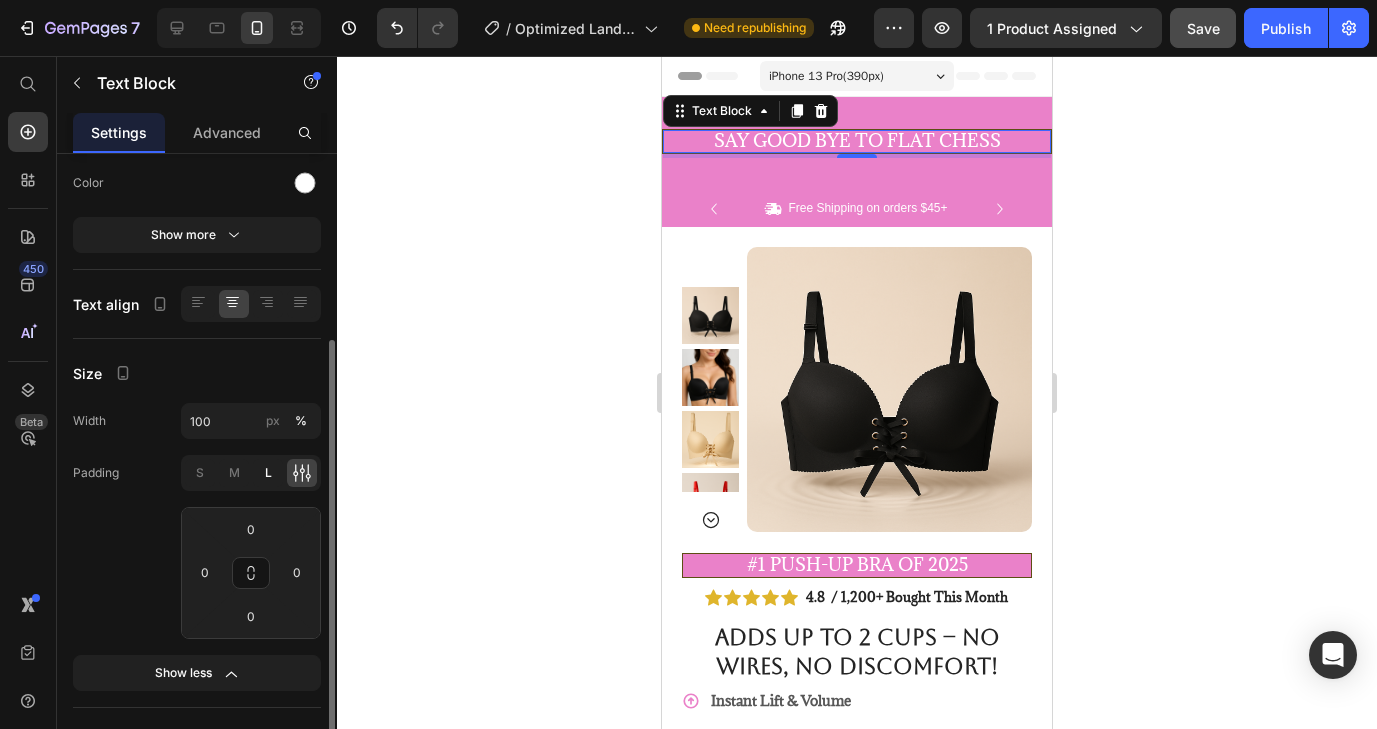 click on "L" 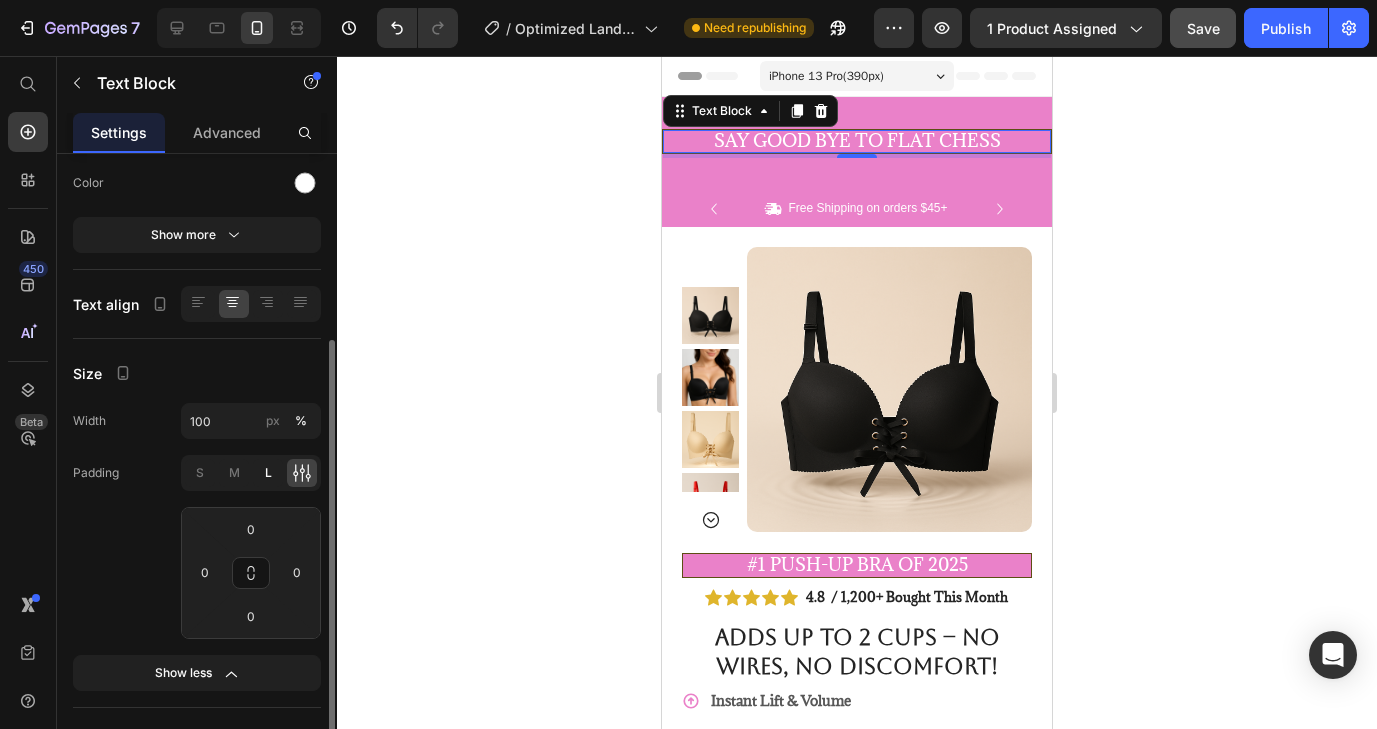 type on "16" 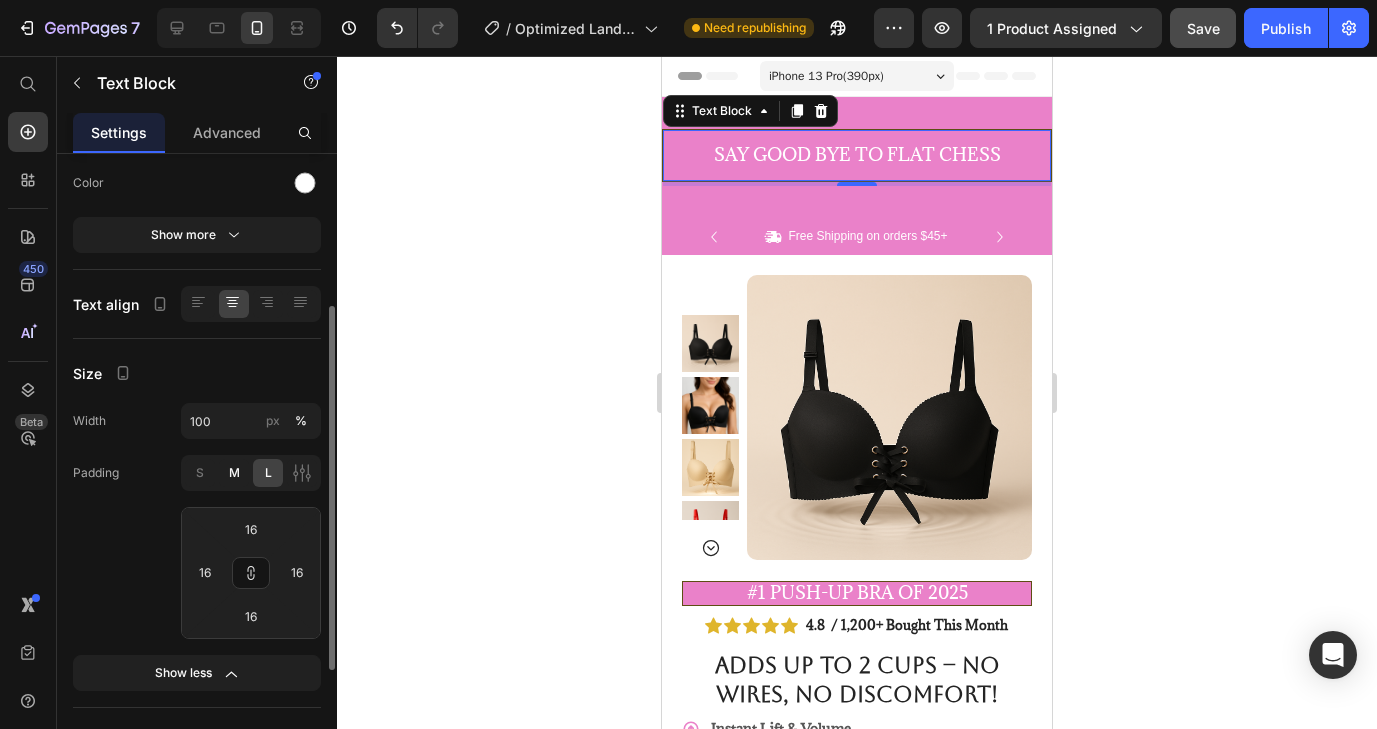 click on "M" 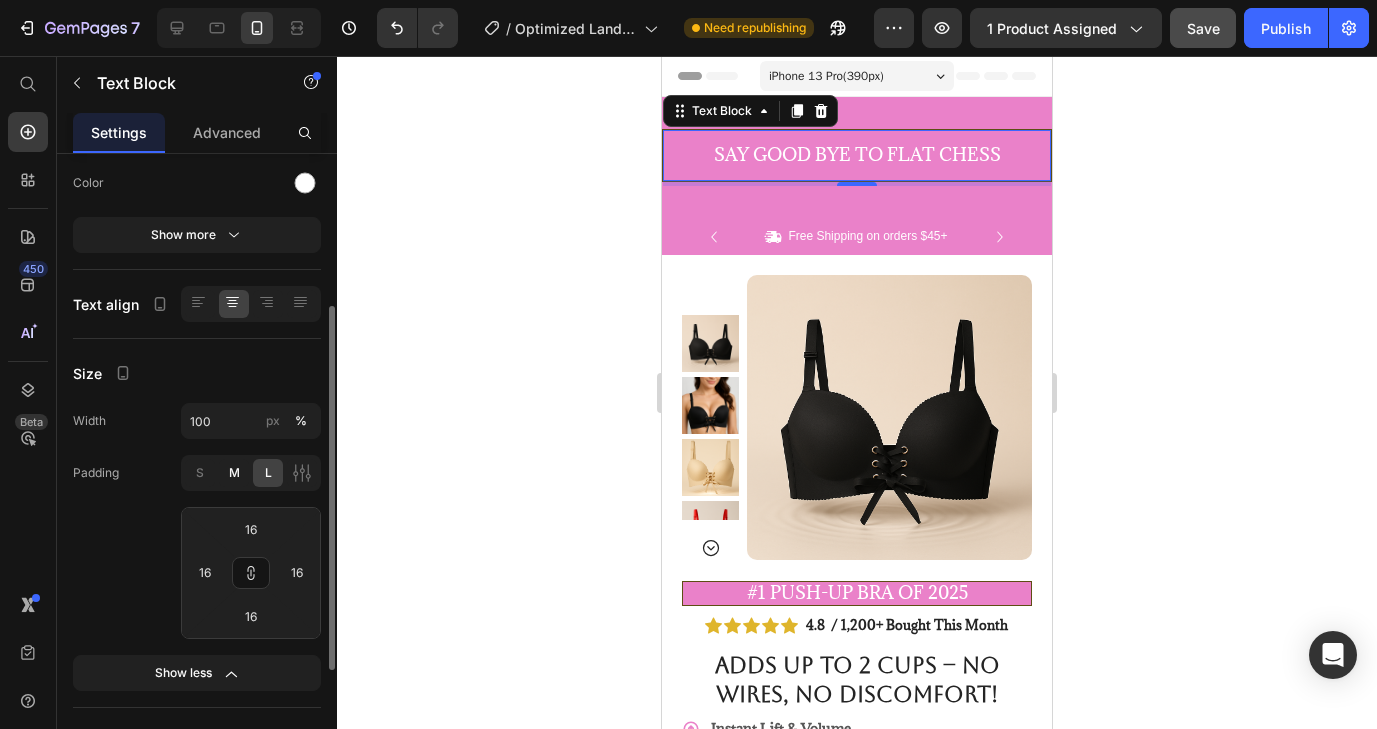 type on "8" 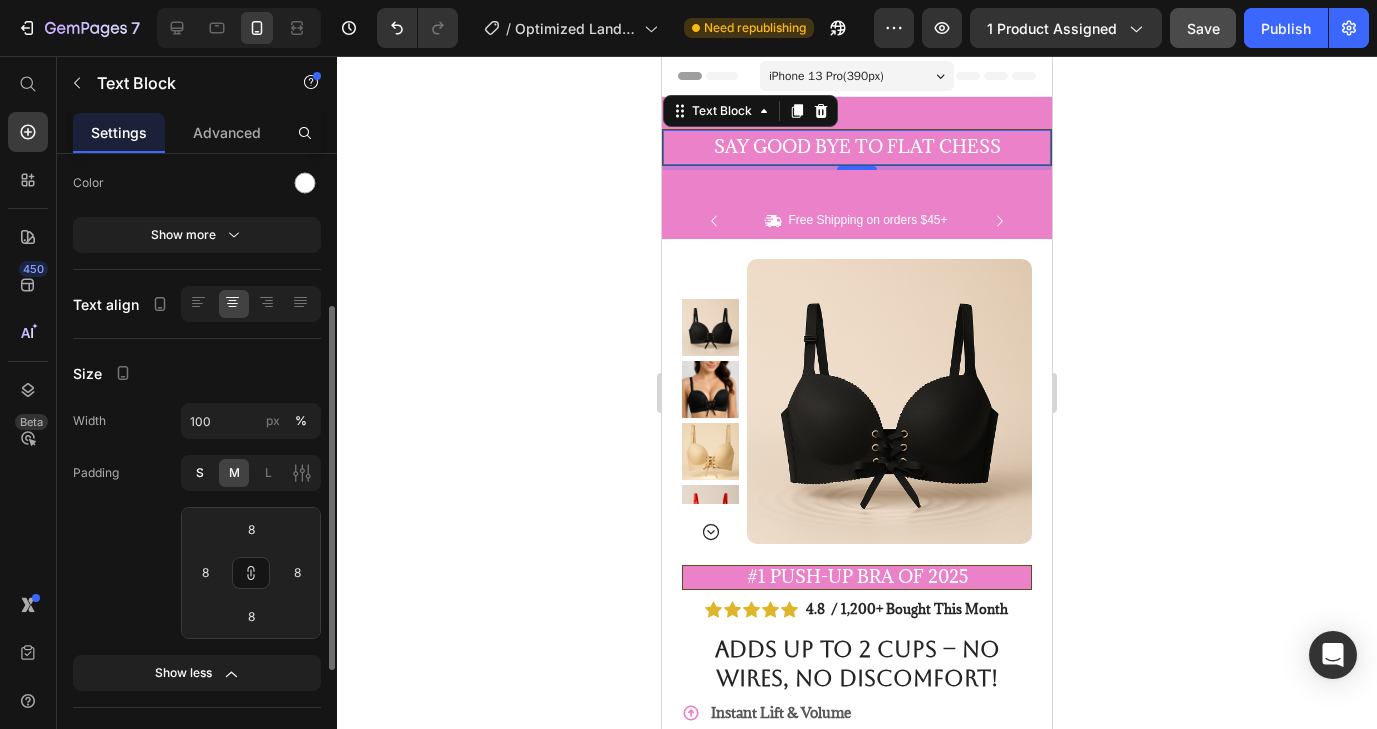 click on "S" 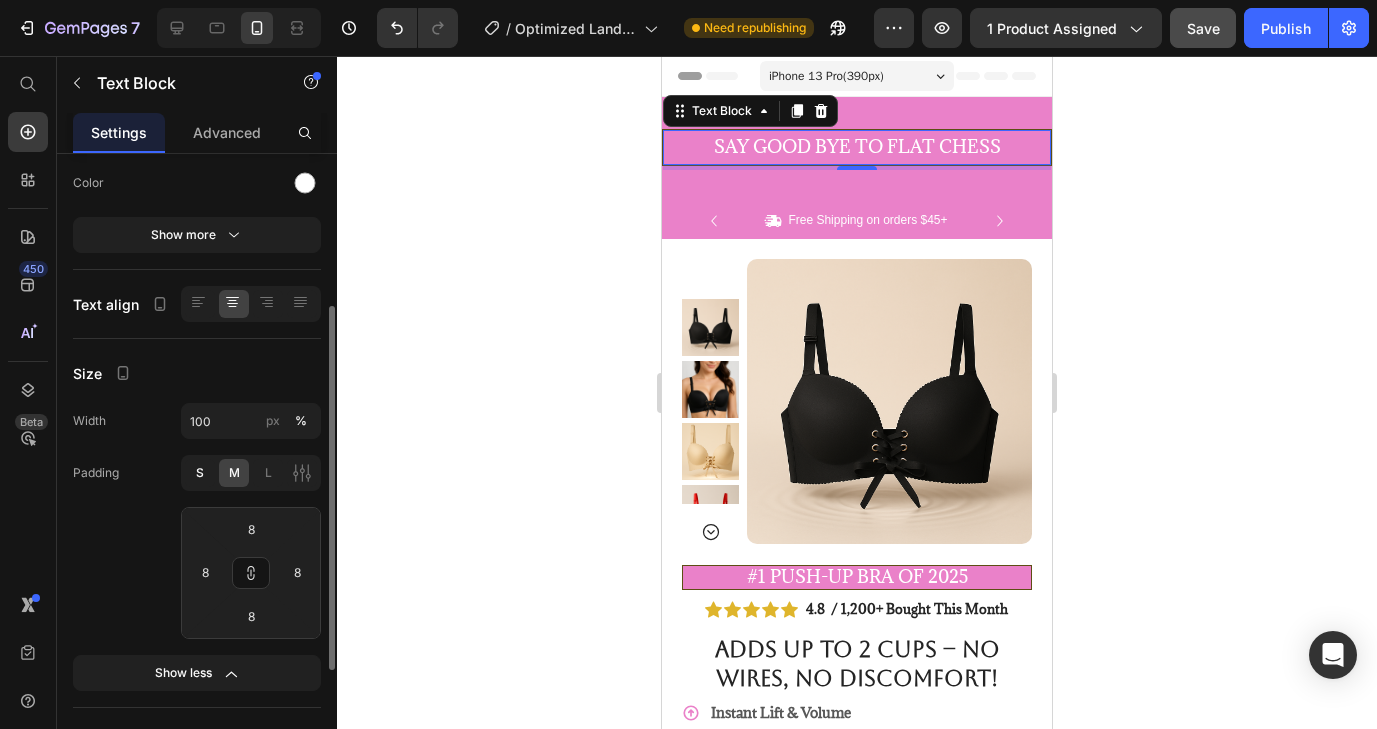 type on "4" 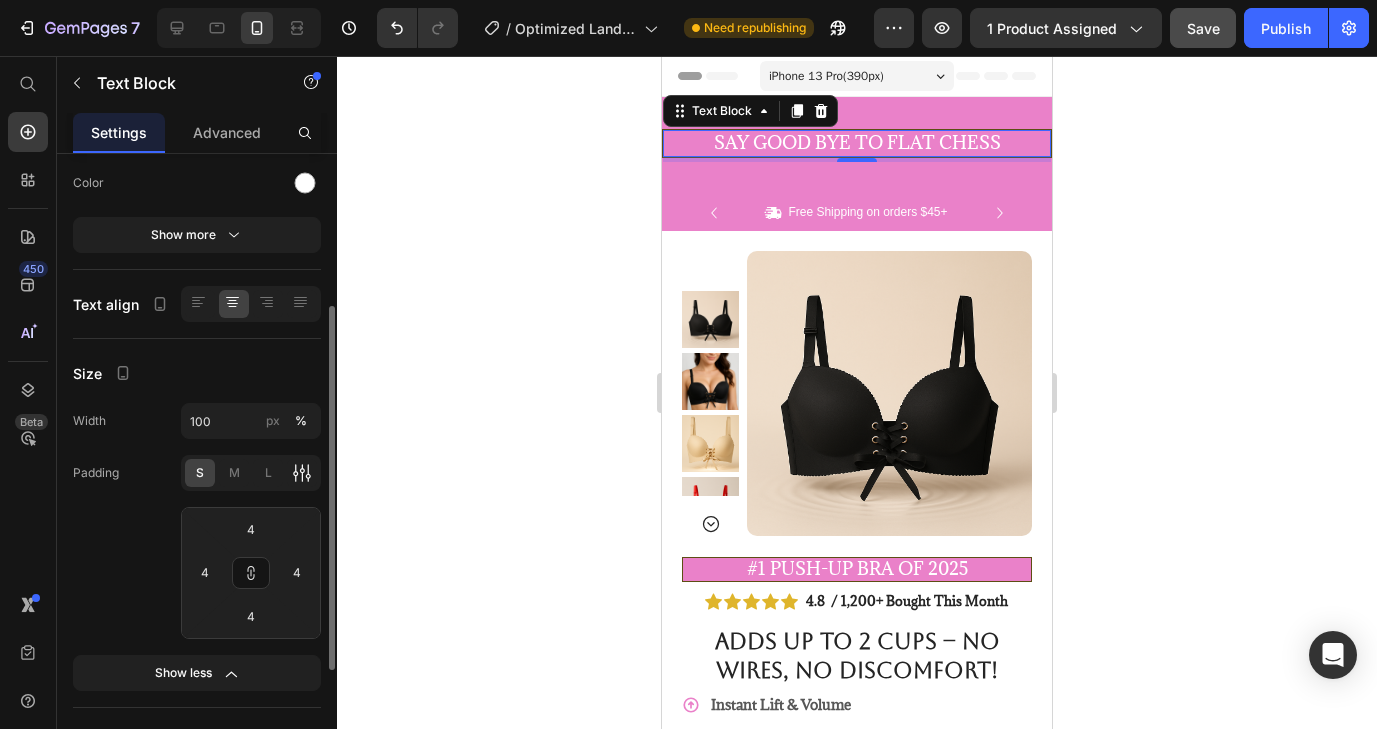 click 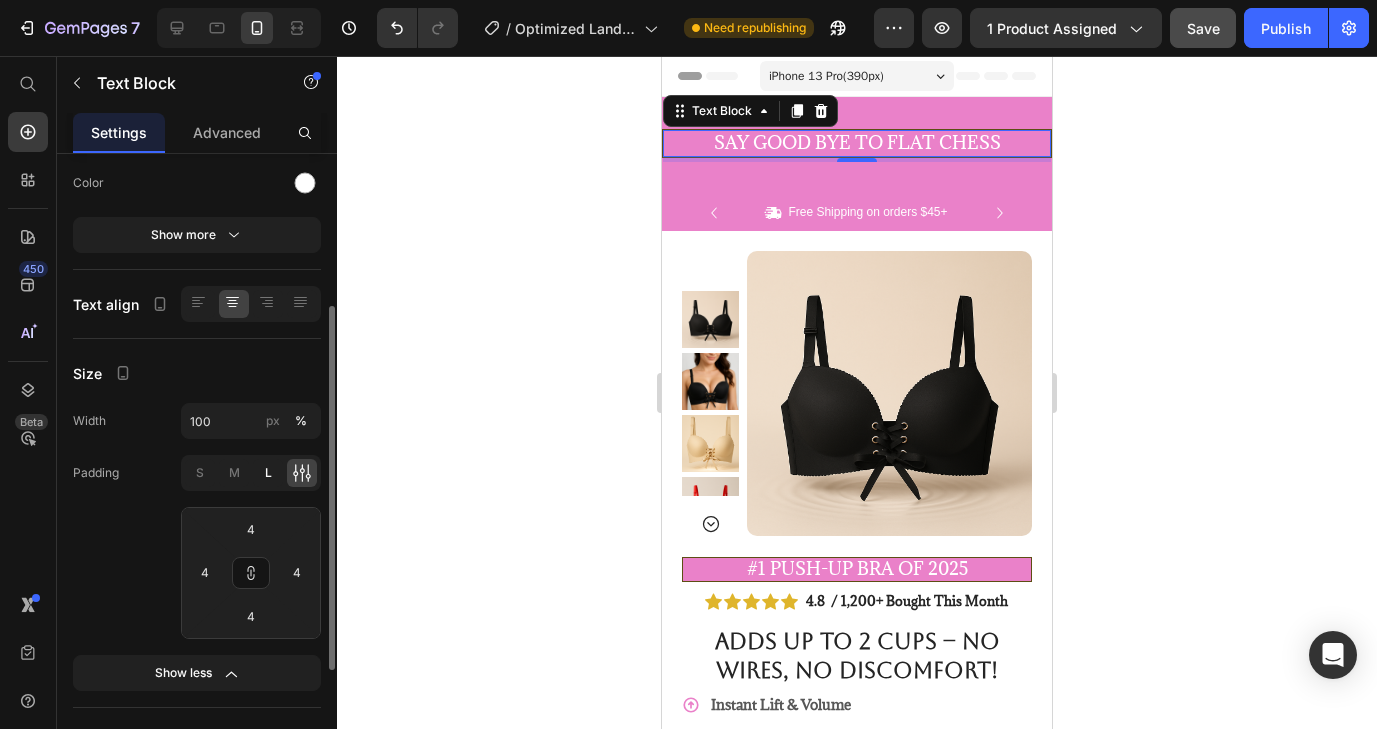 click on "L" 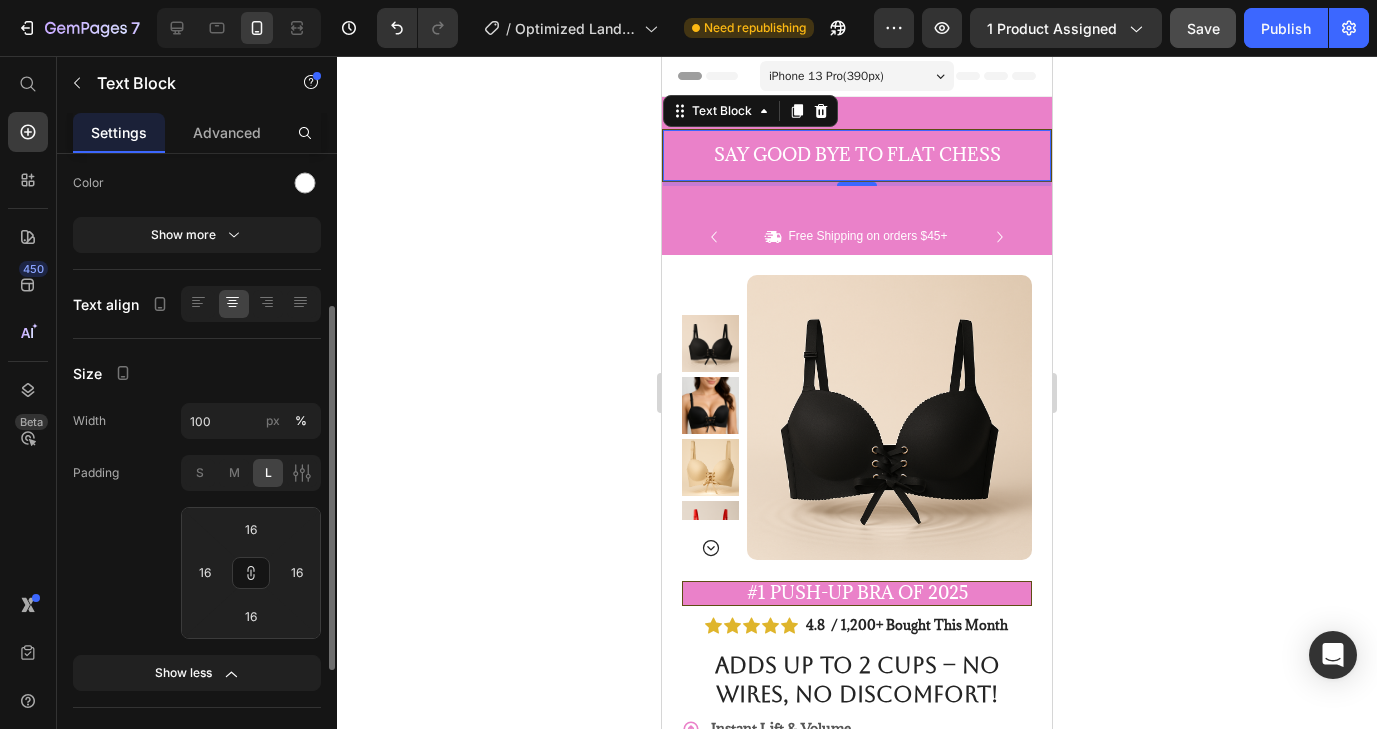 click on "L" 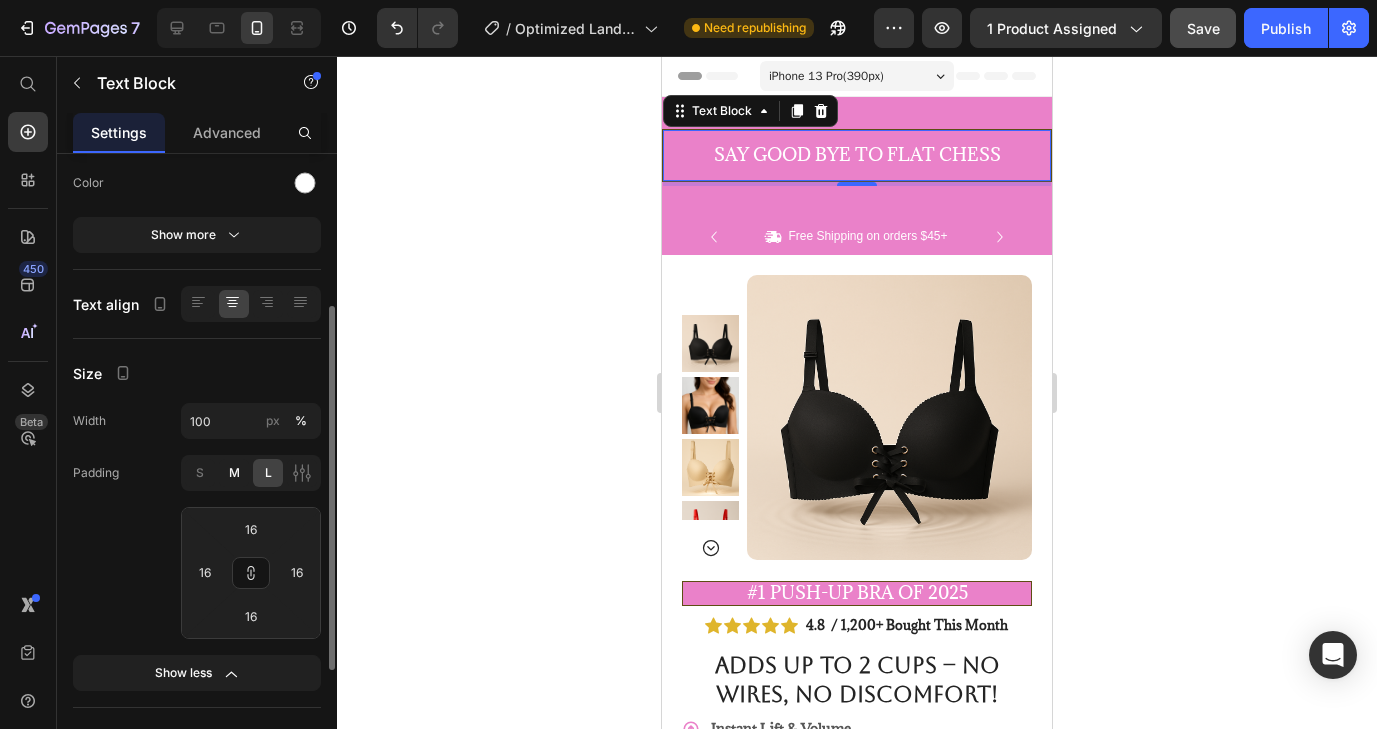 click on "M" 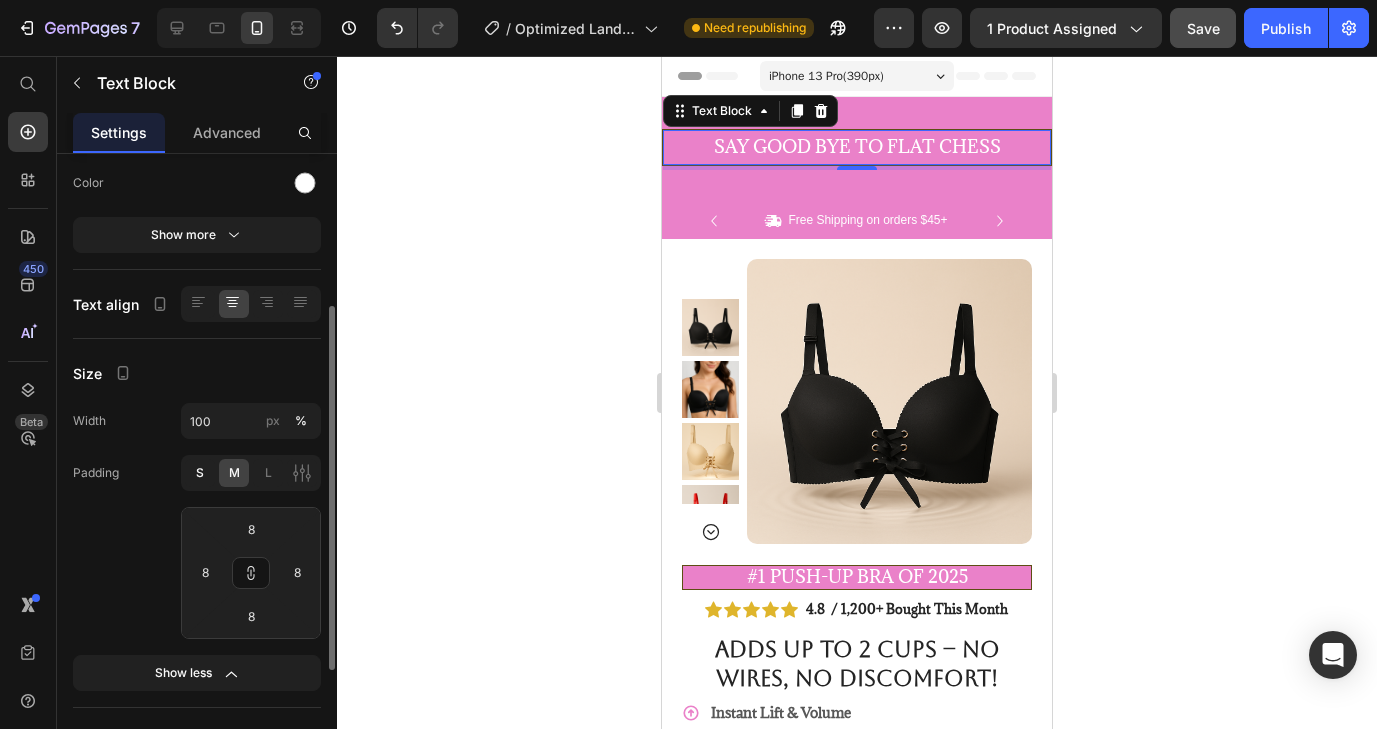 click on "S" 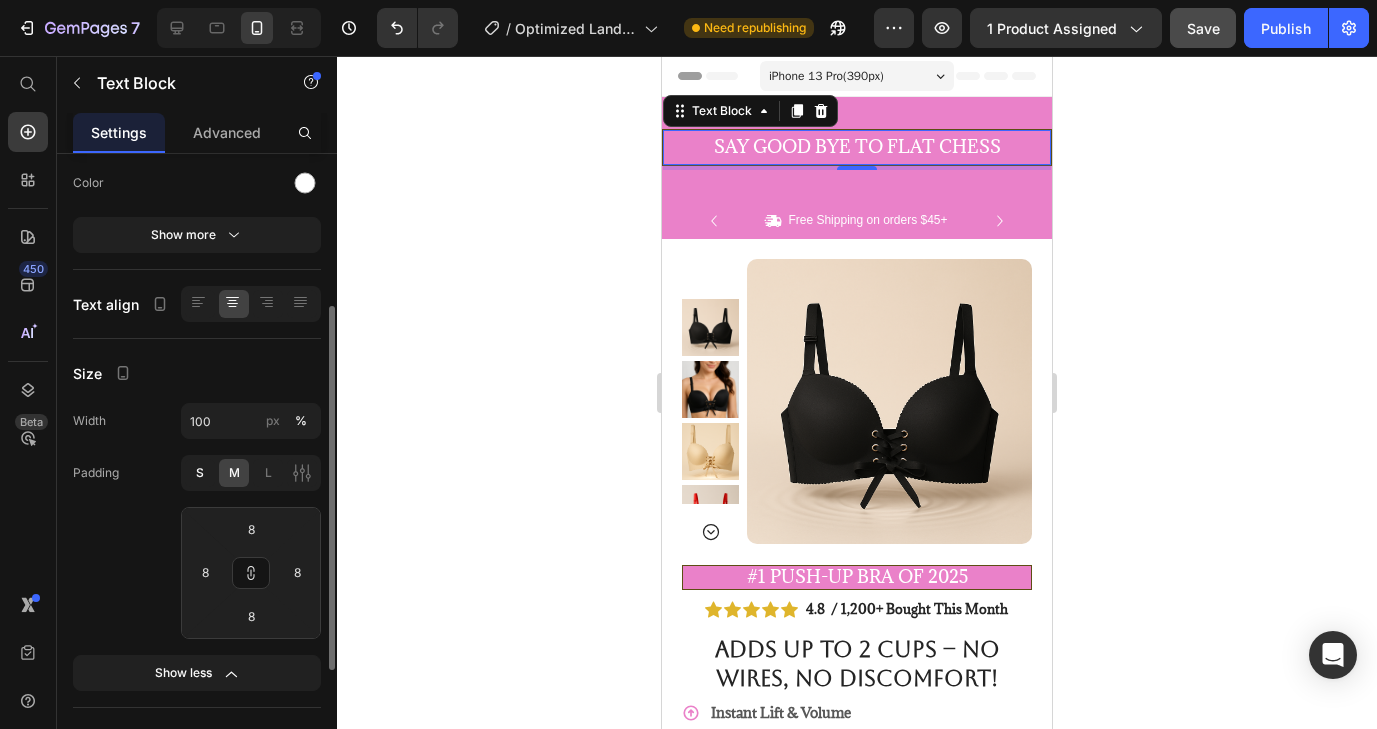 type on "4" 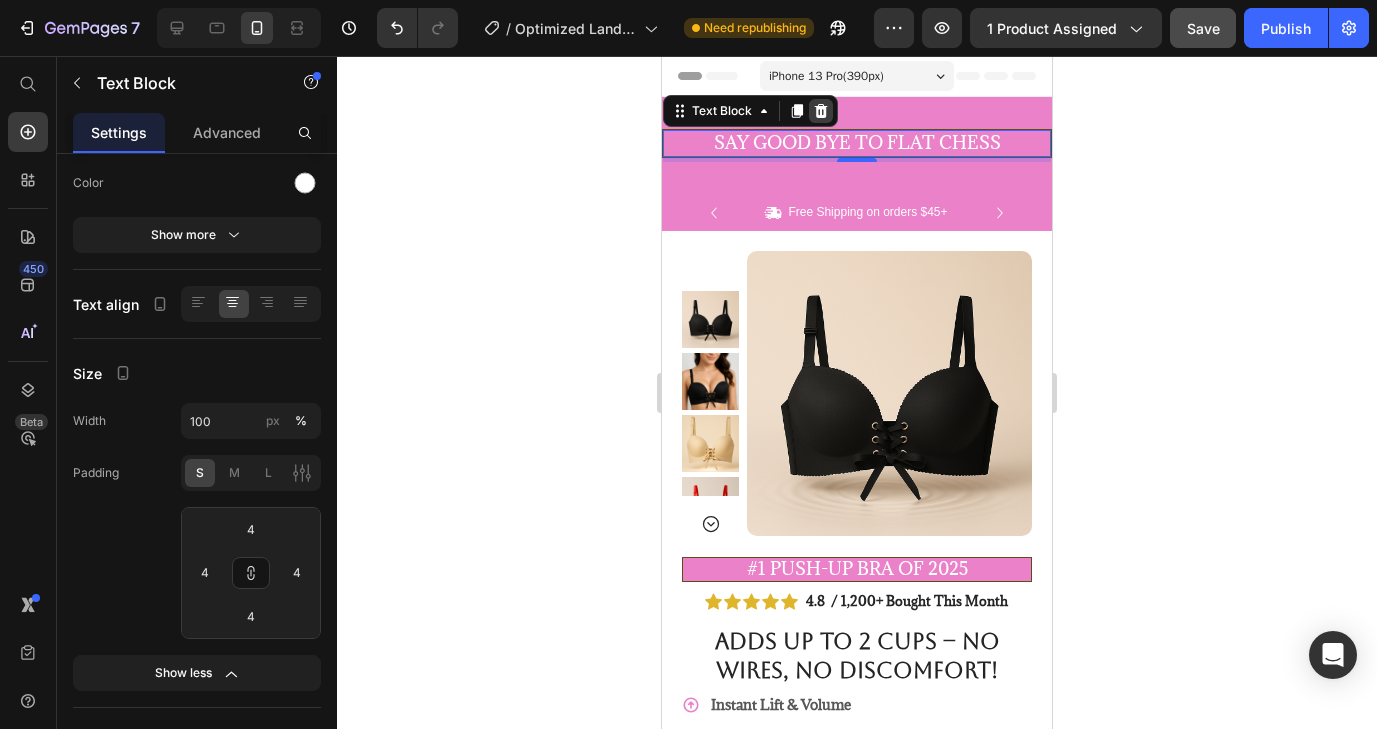 click 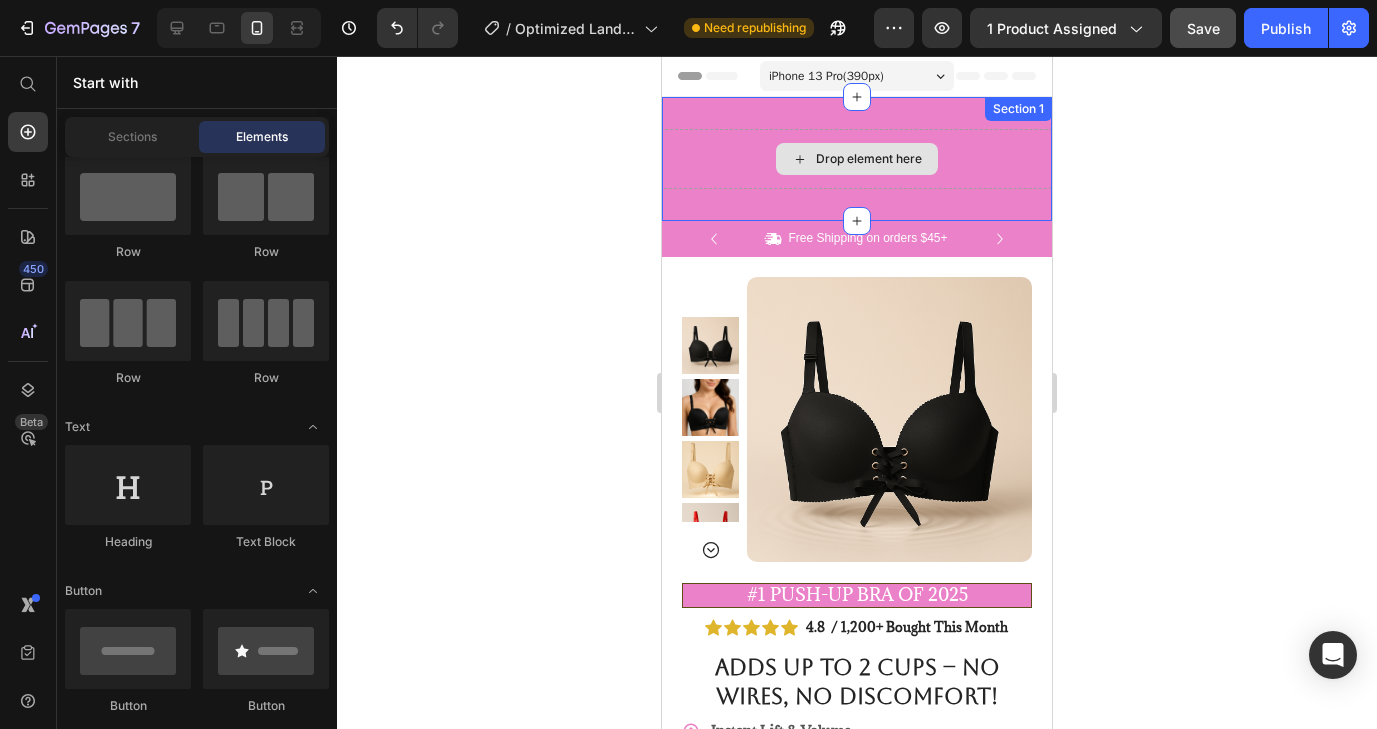 click 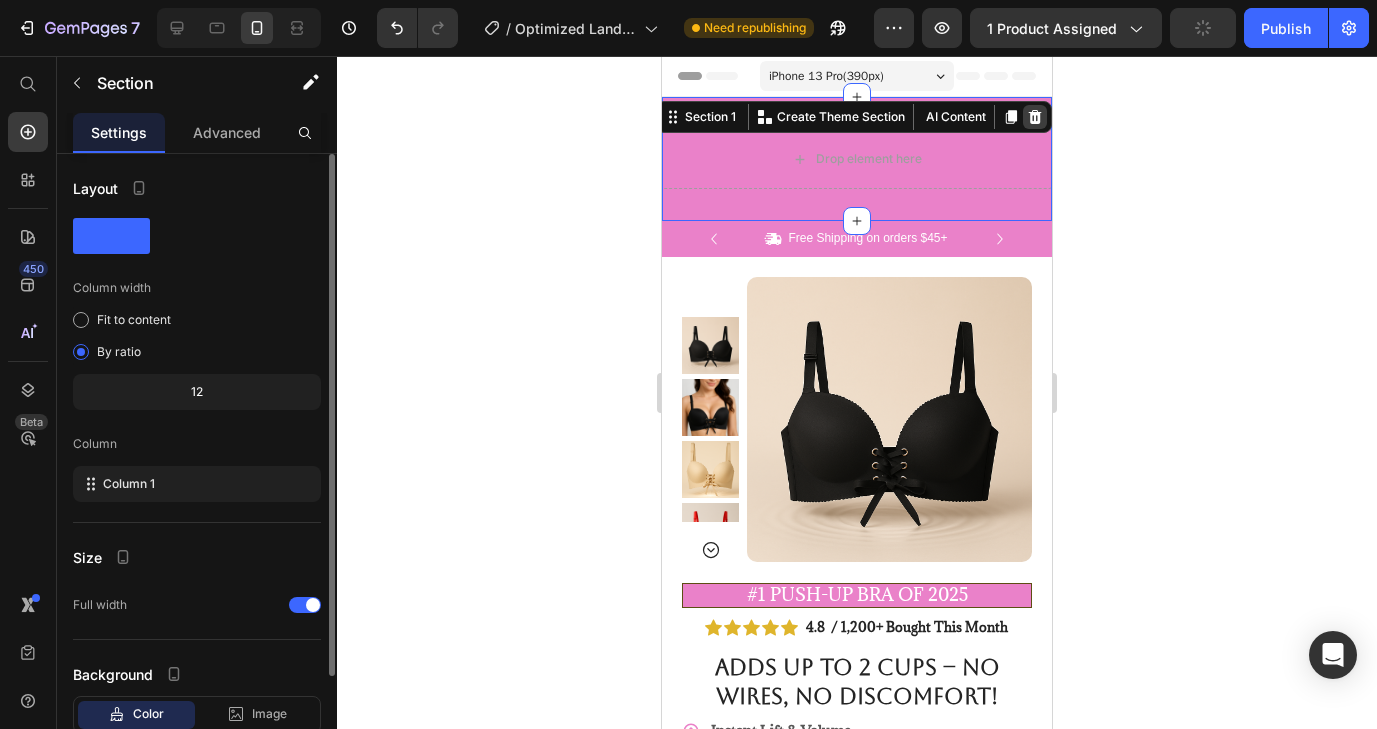 click 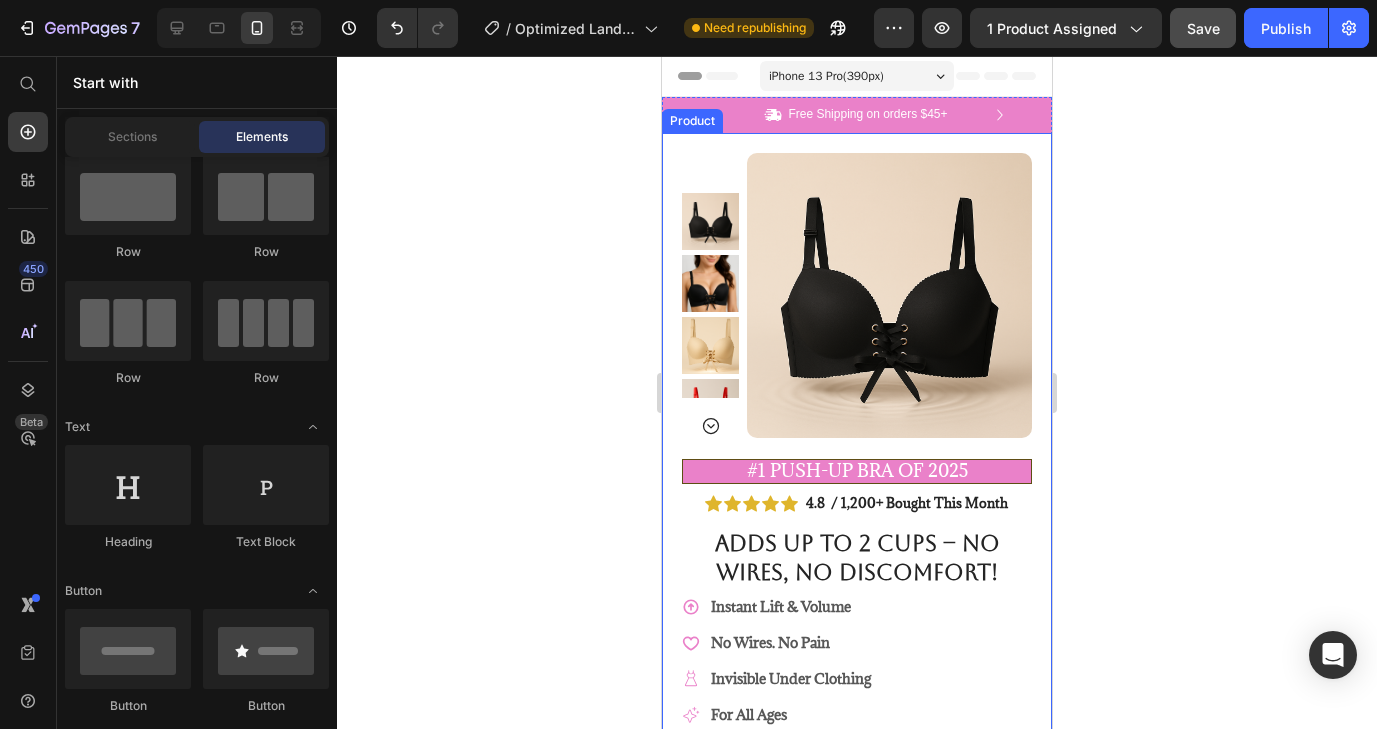 click 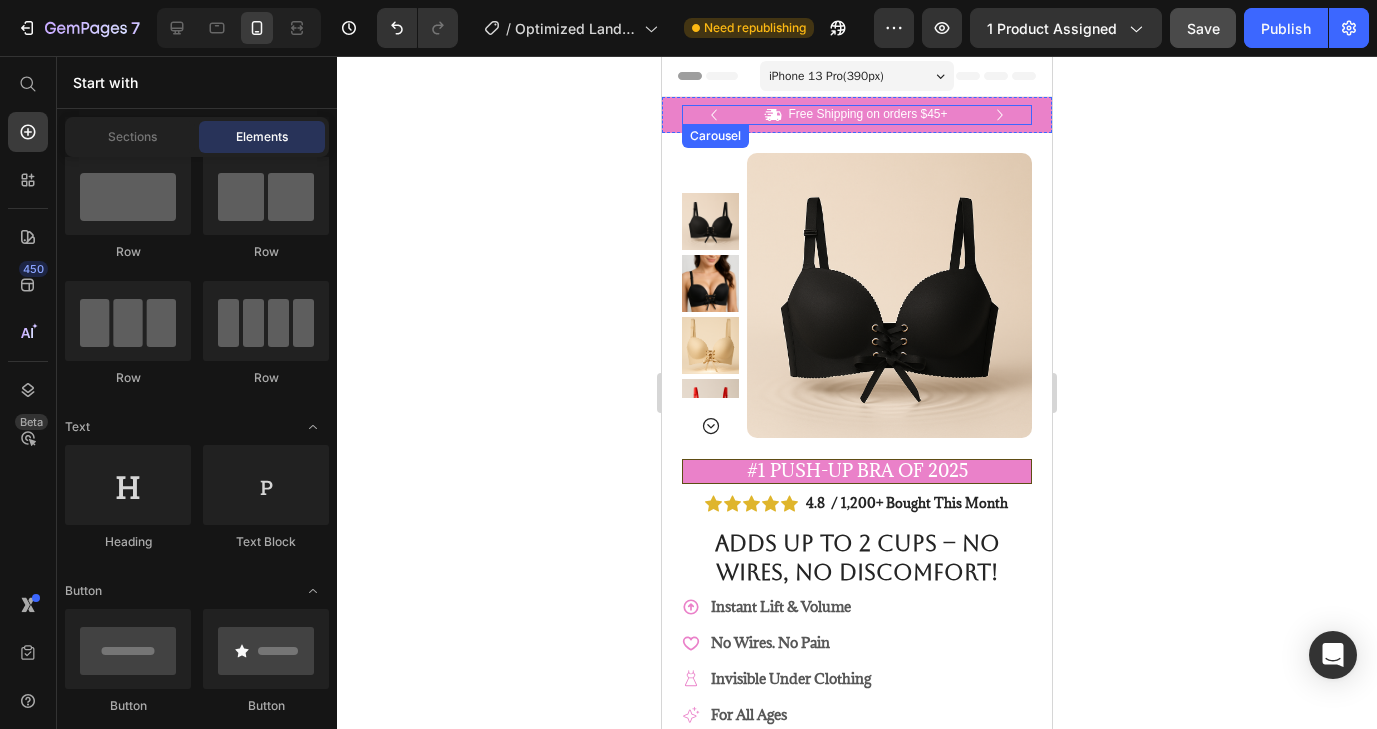 click 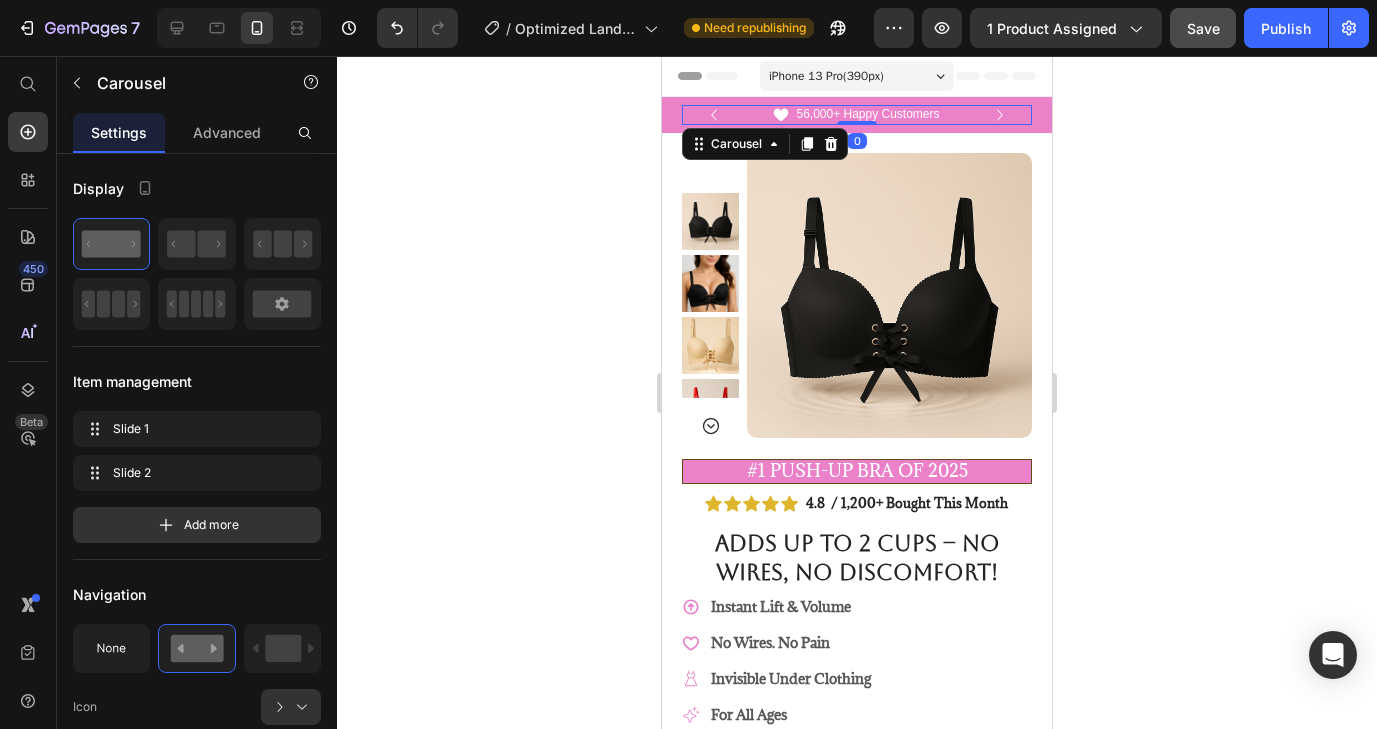 click 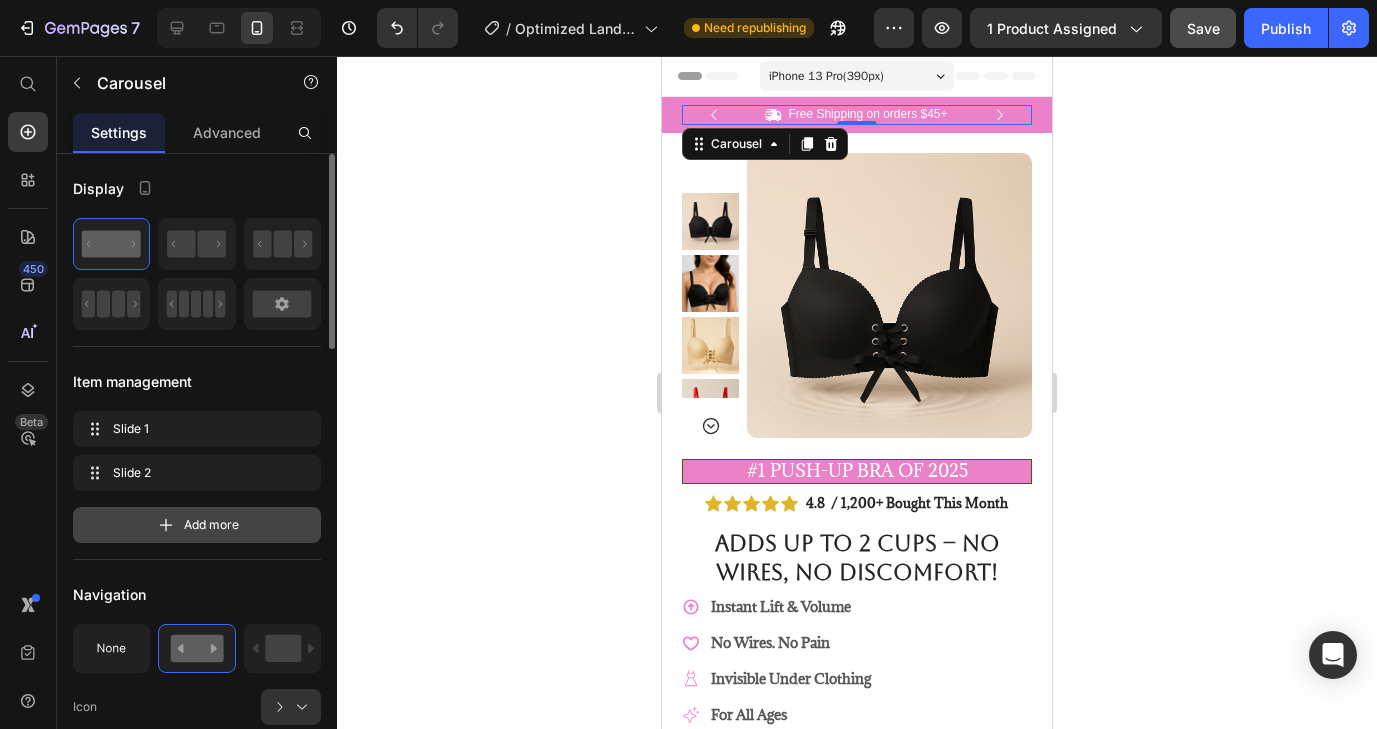 click on "Add more" at bounding box center (197, 525) 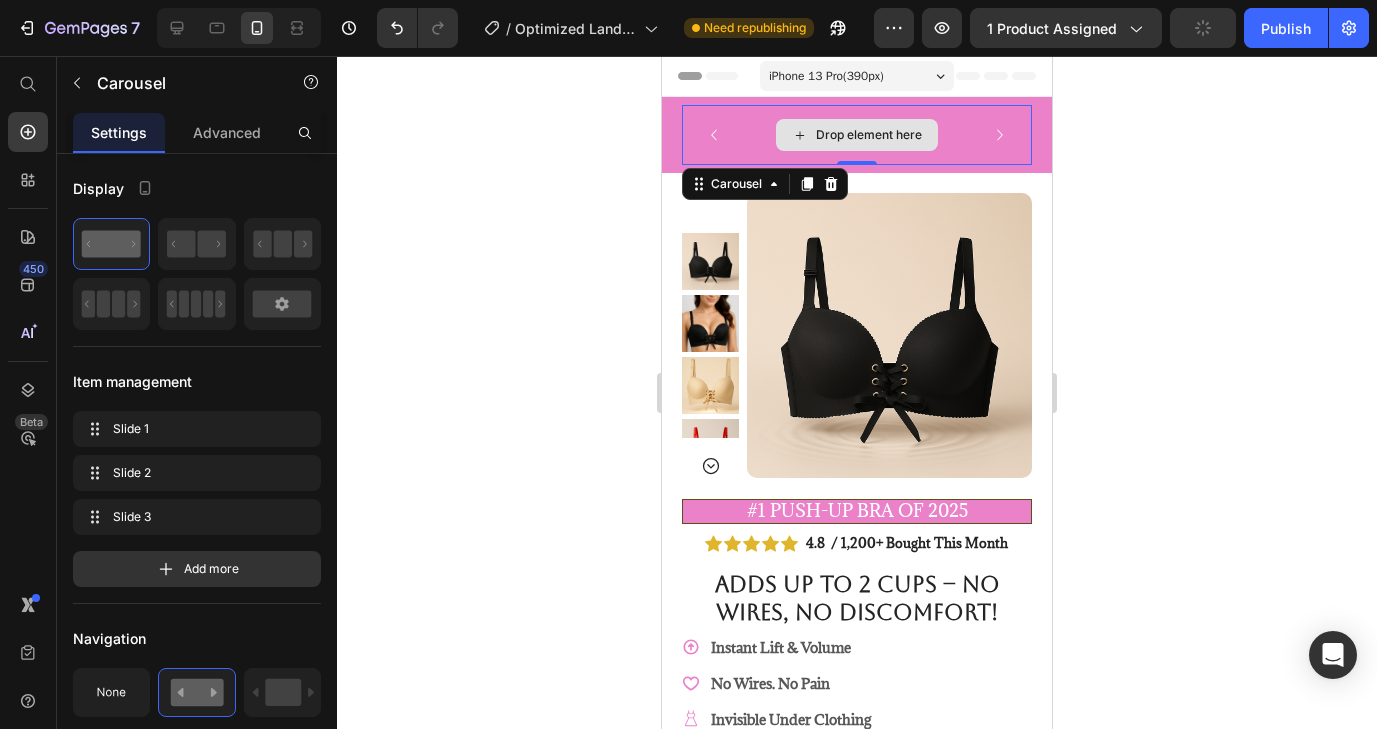 click on "Drop element here" at bounding box center (857, 135) 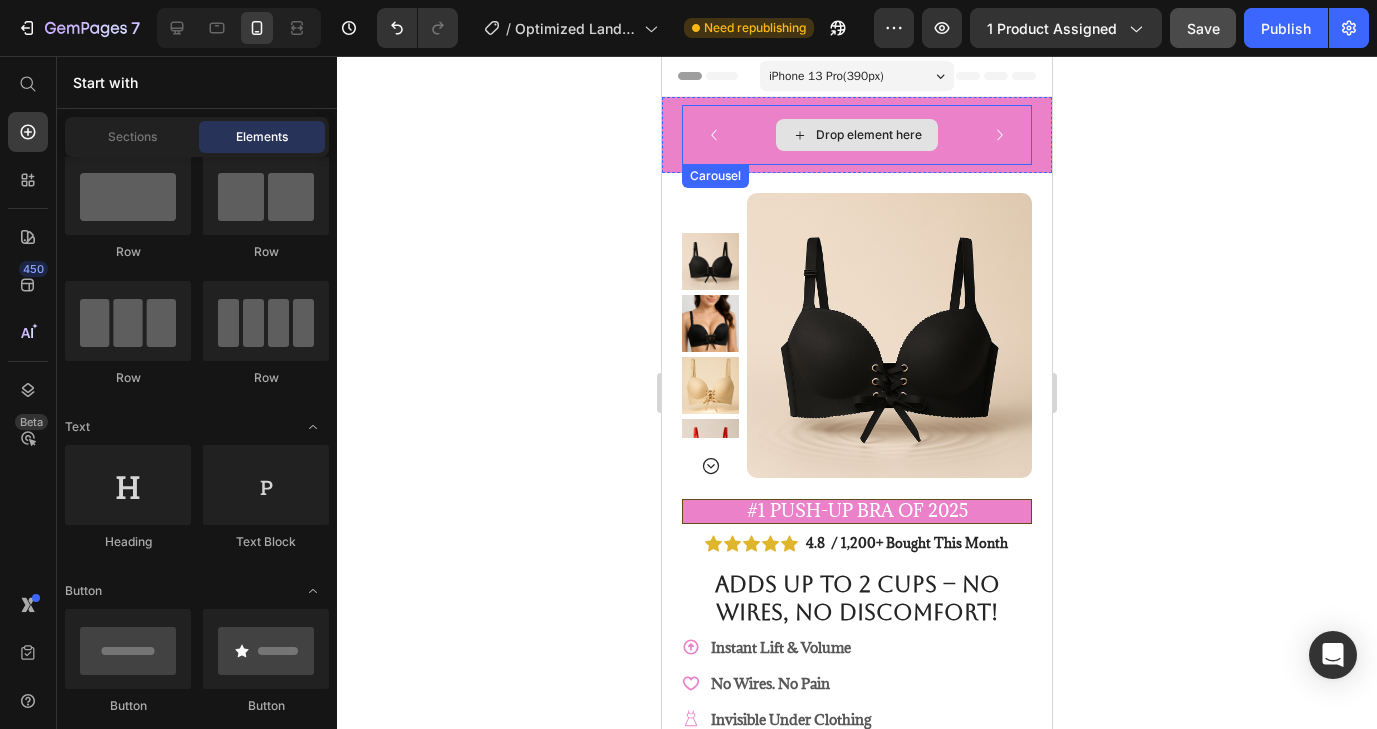 click on "Drop element here" at bounding box center (857, 135) 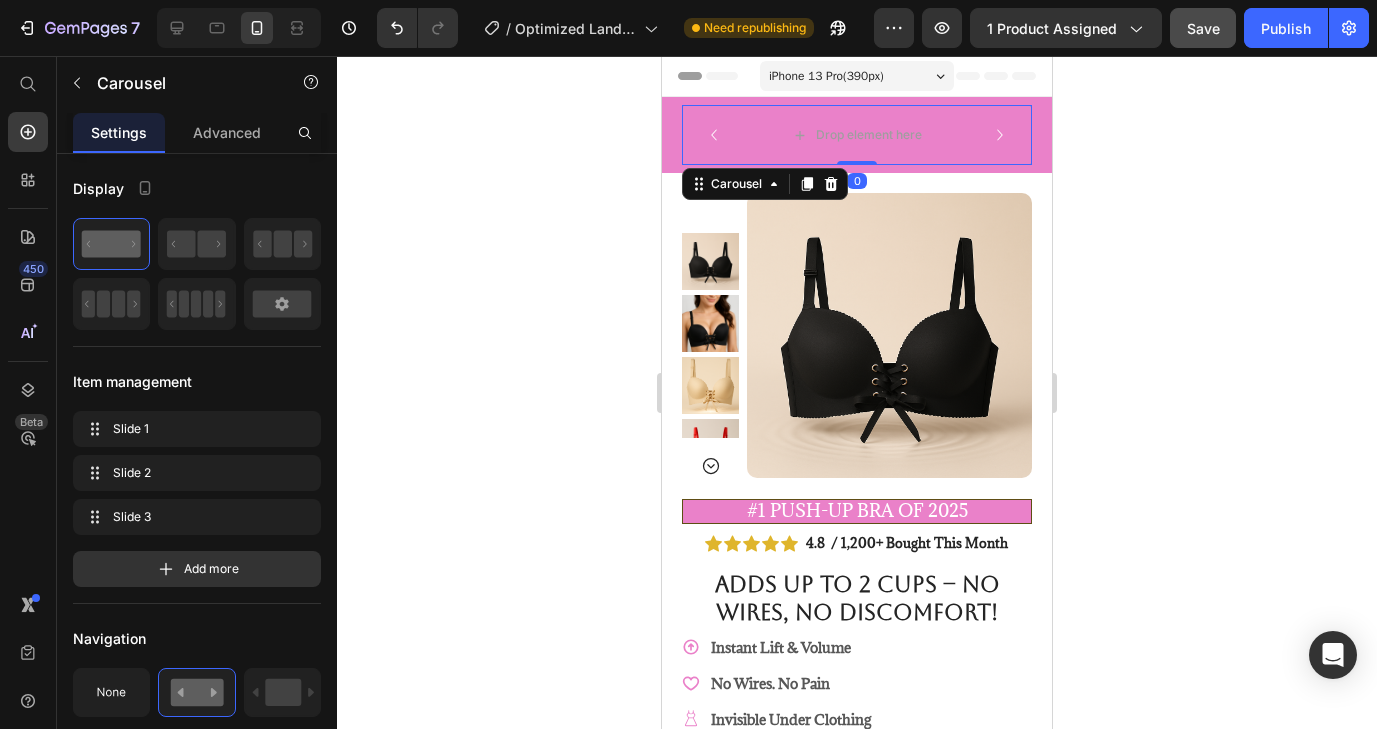 click 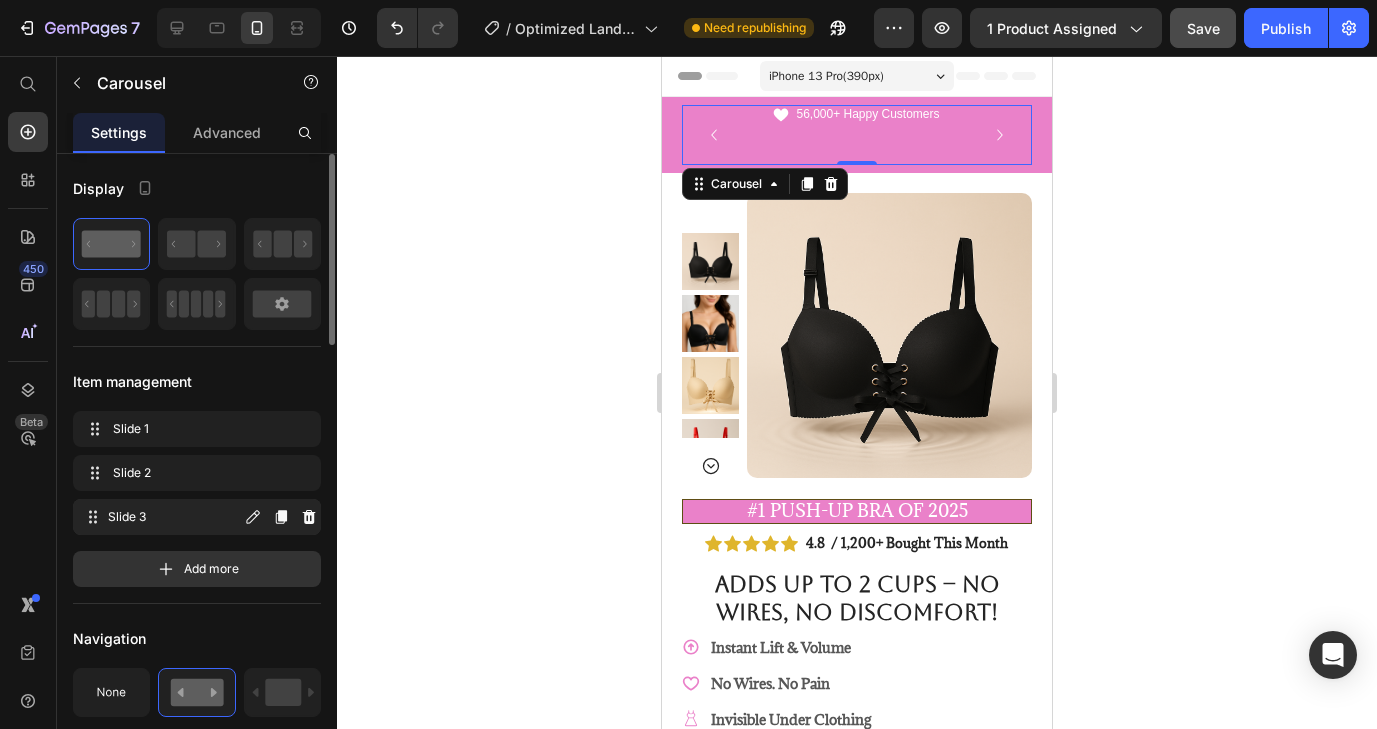 click on "Slide 3 Slide 3" at bounding box center [161, 517] 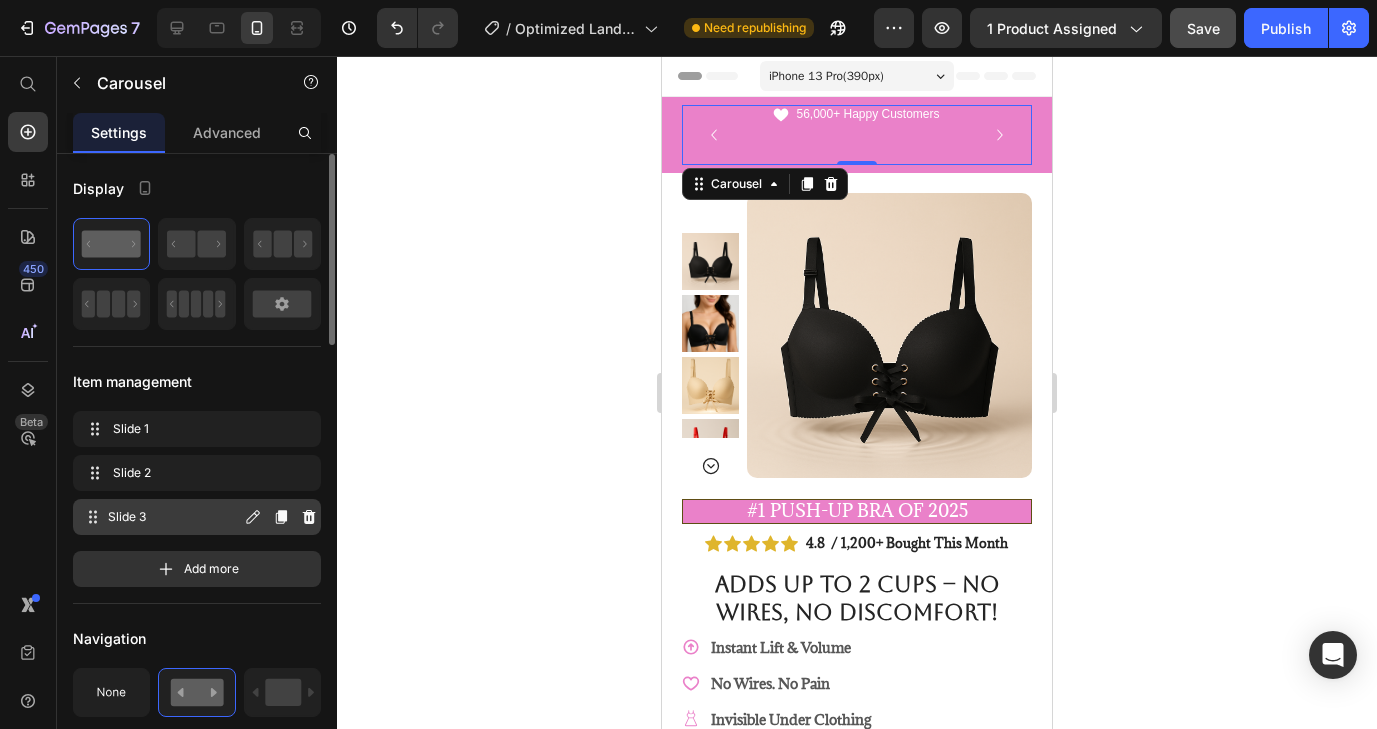 click 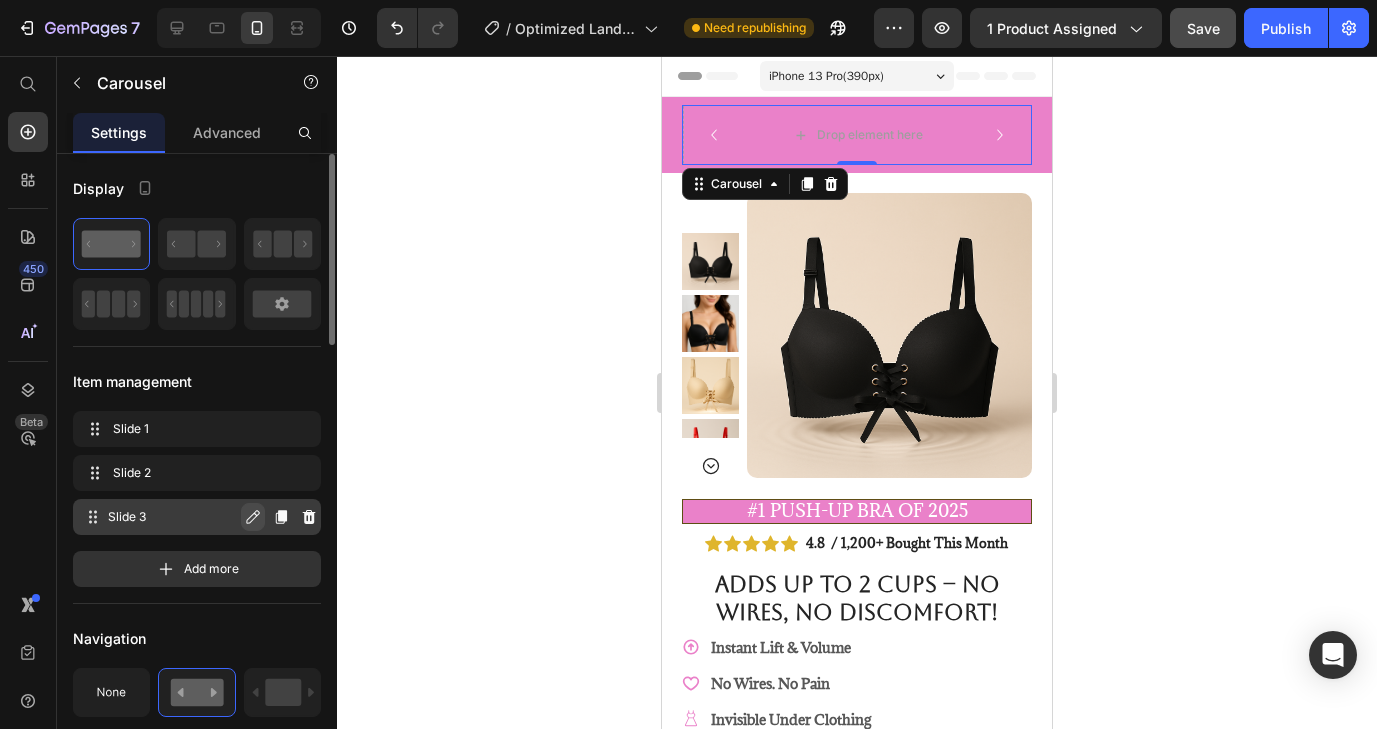 click 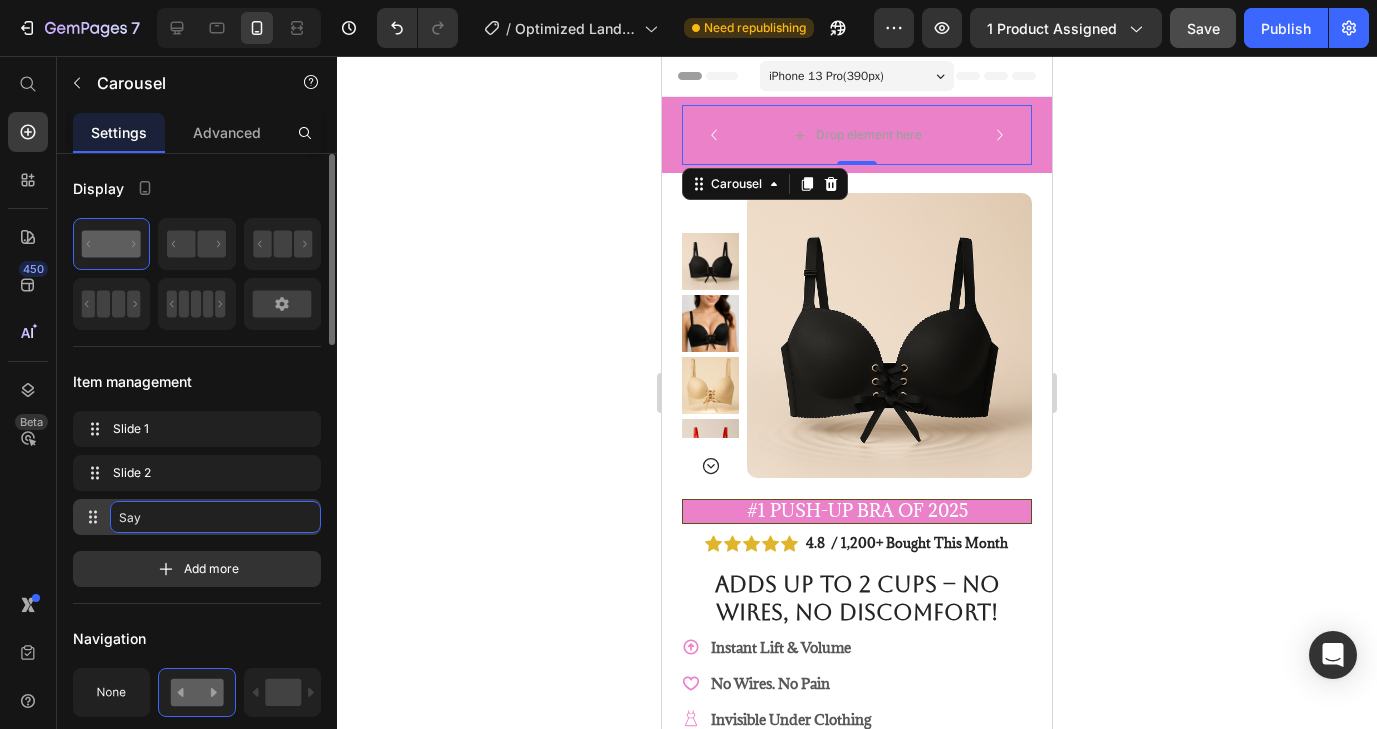 type on "Say" 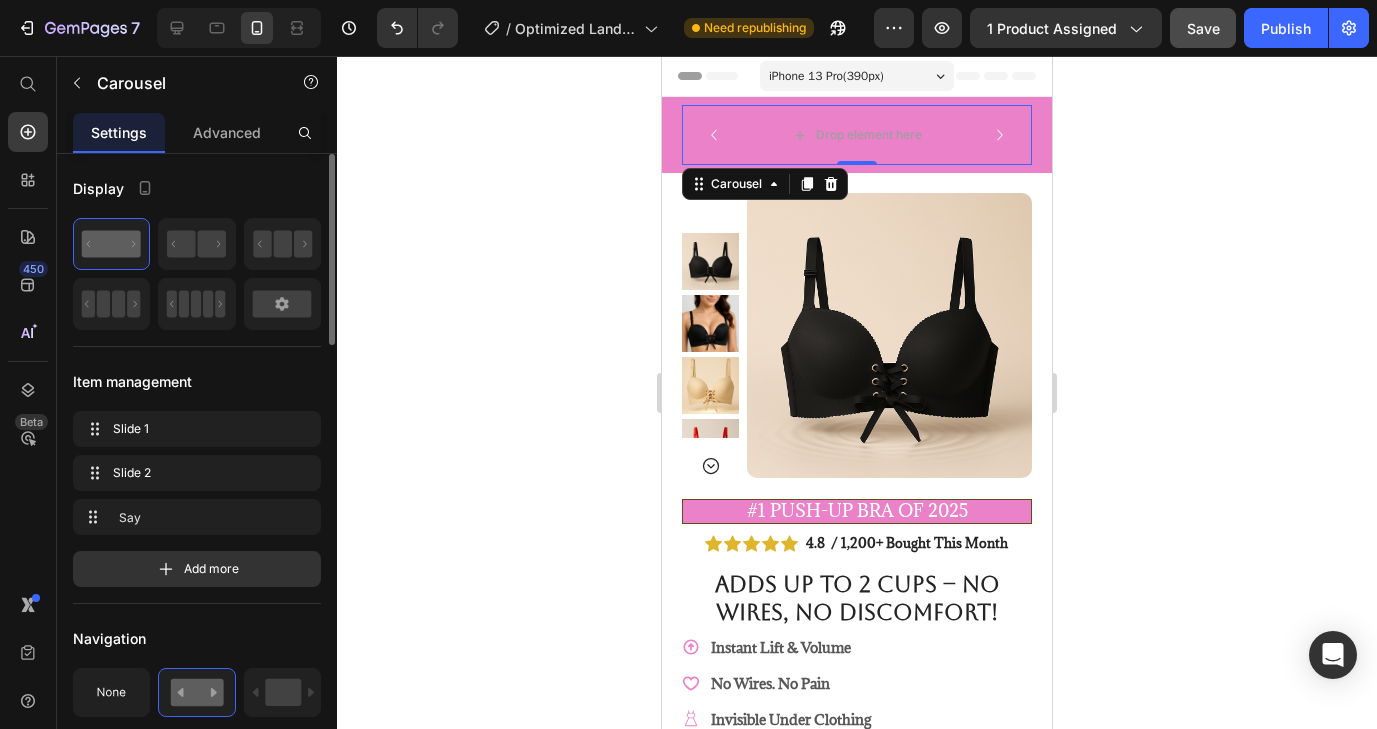 click on "Display Item management Slide 1 Slide 1 Slide 2 Slide 2 Say Say Add more Navigation Icon
Icon size 22 Show more Dots Interaction Direction
Autoplay Time out 2 Pause On Hover Preview Drag to scroll Infinity loop Show more Size Width 100 px % Height Auto px Show more Shape Border Corner Shadow Background  Color  Align" at bounding box center (197, 1148) 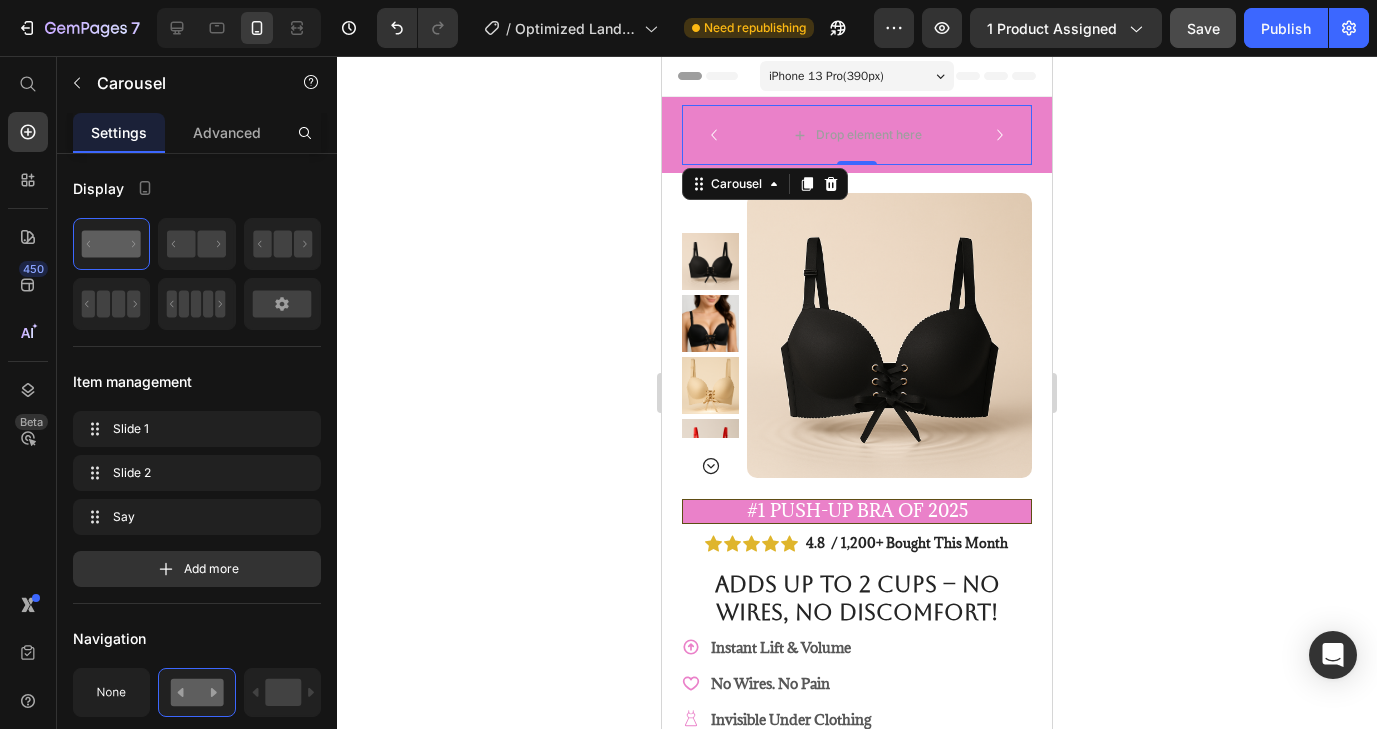 click 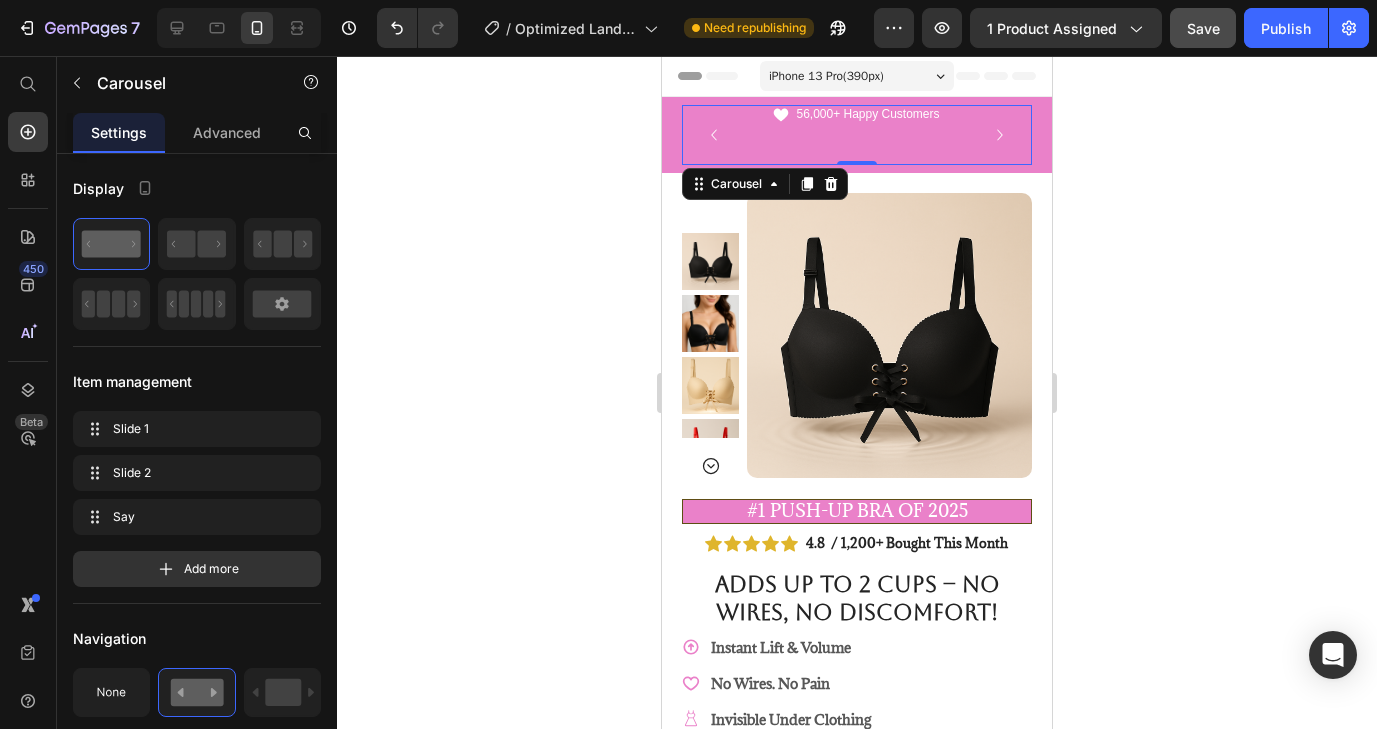click 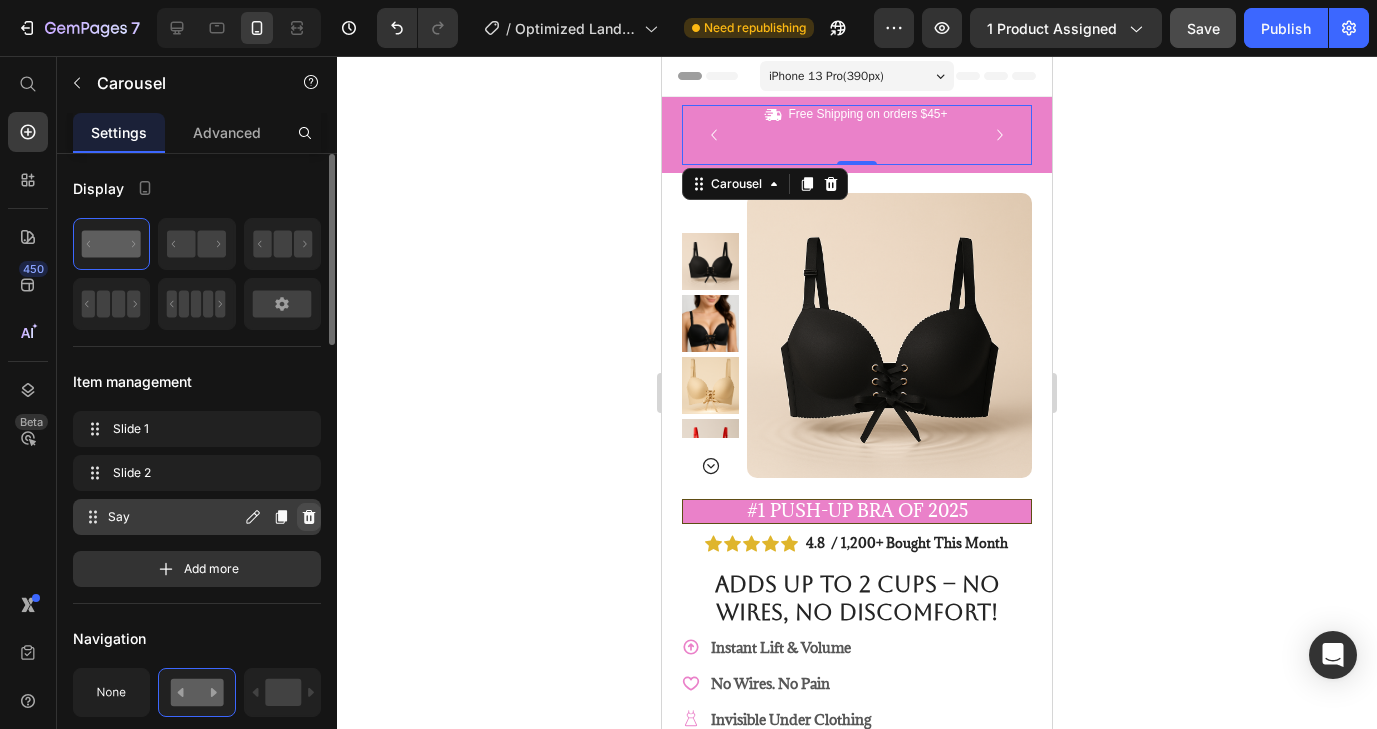 click 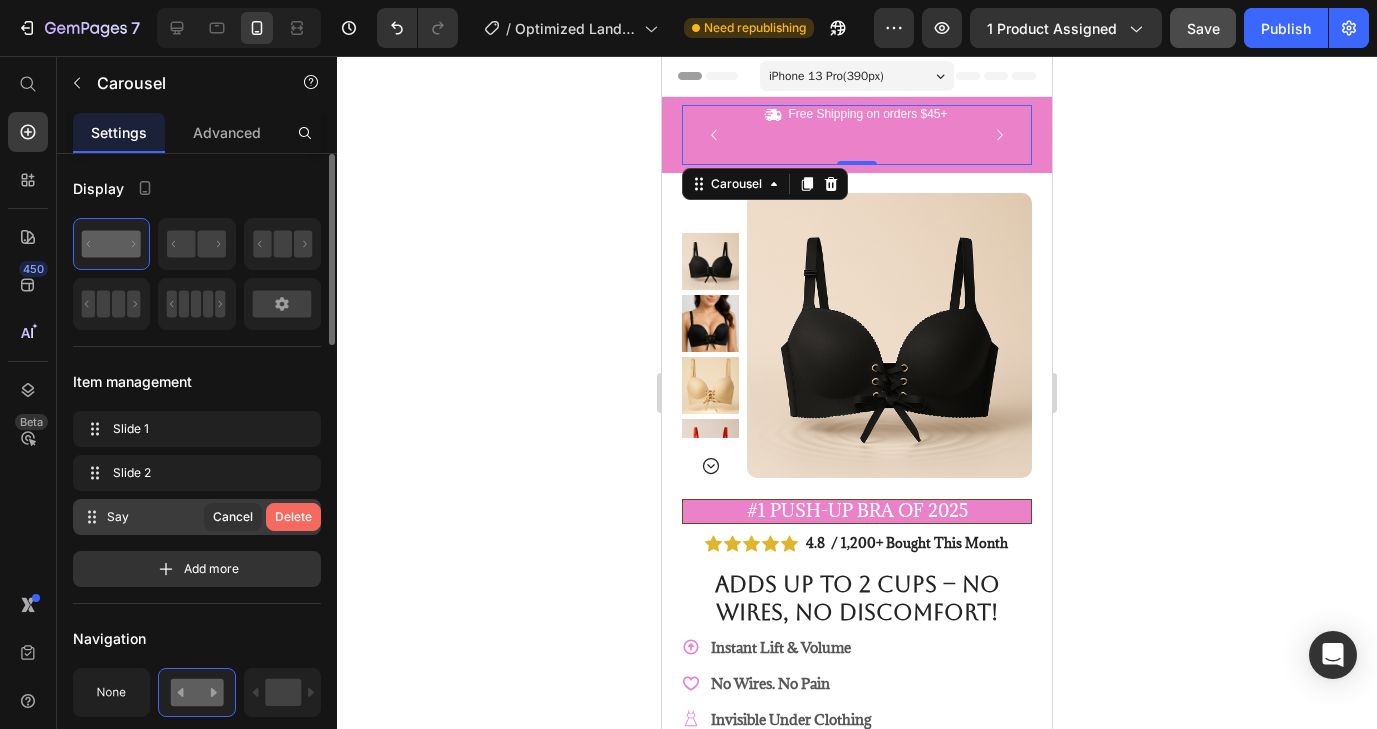 click on "Delete" at bounding box center [293, 517] 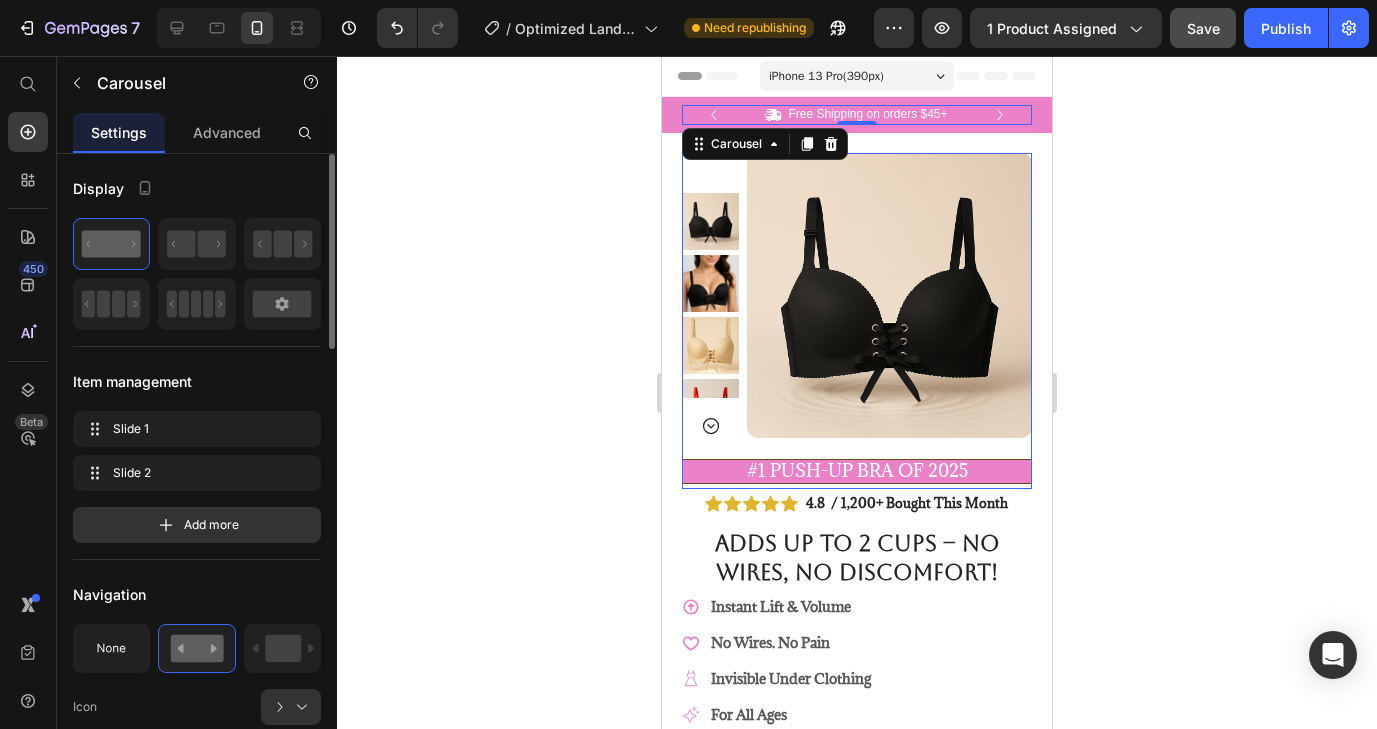 click 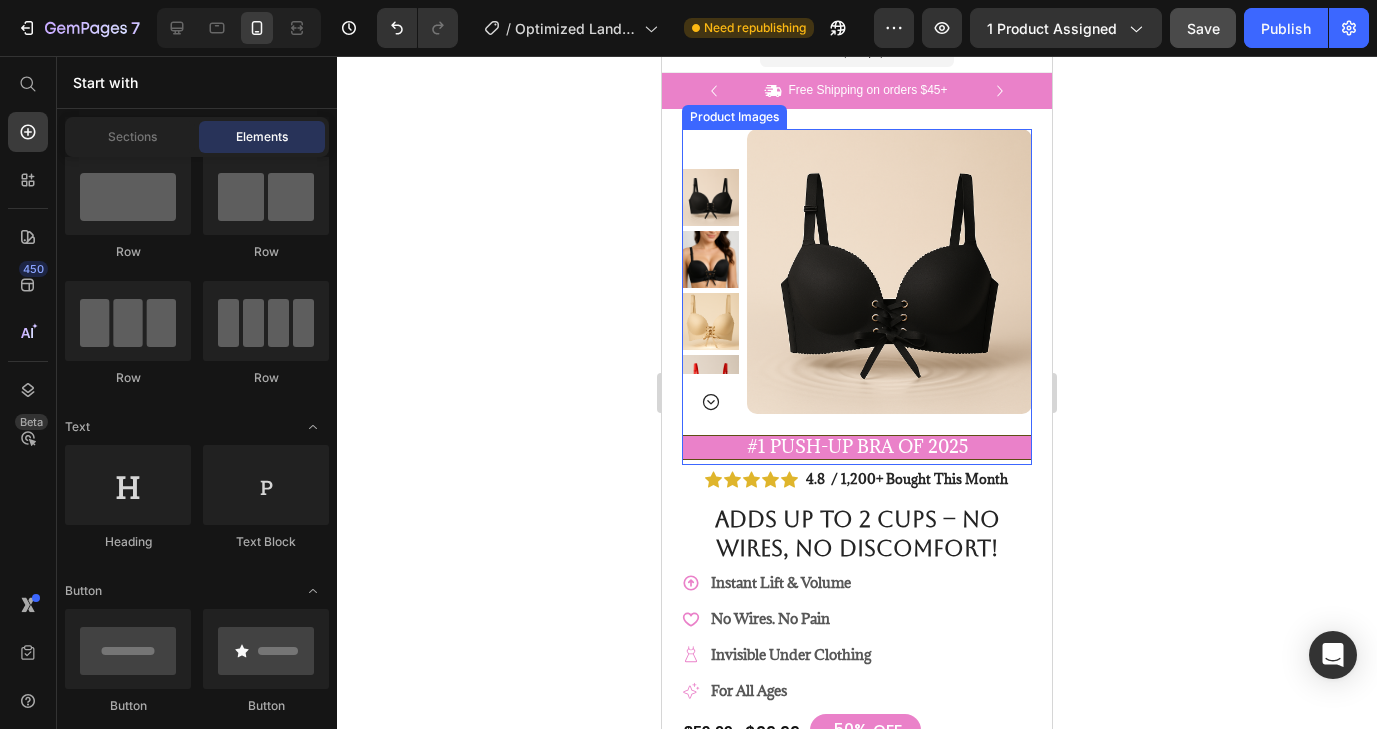scroll, scrollTop: 26, scrollLeft: 0, axis: vertical 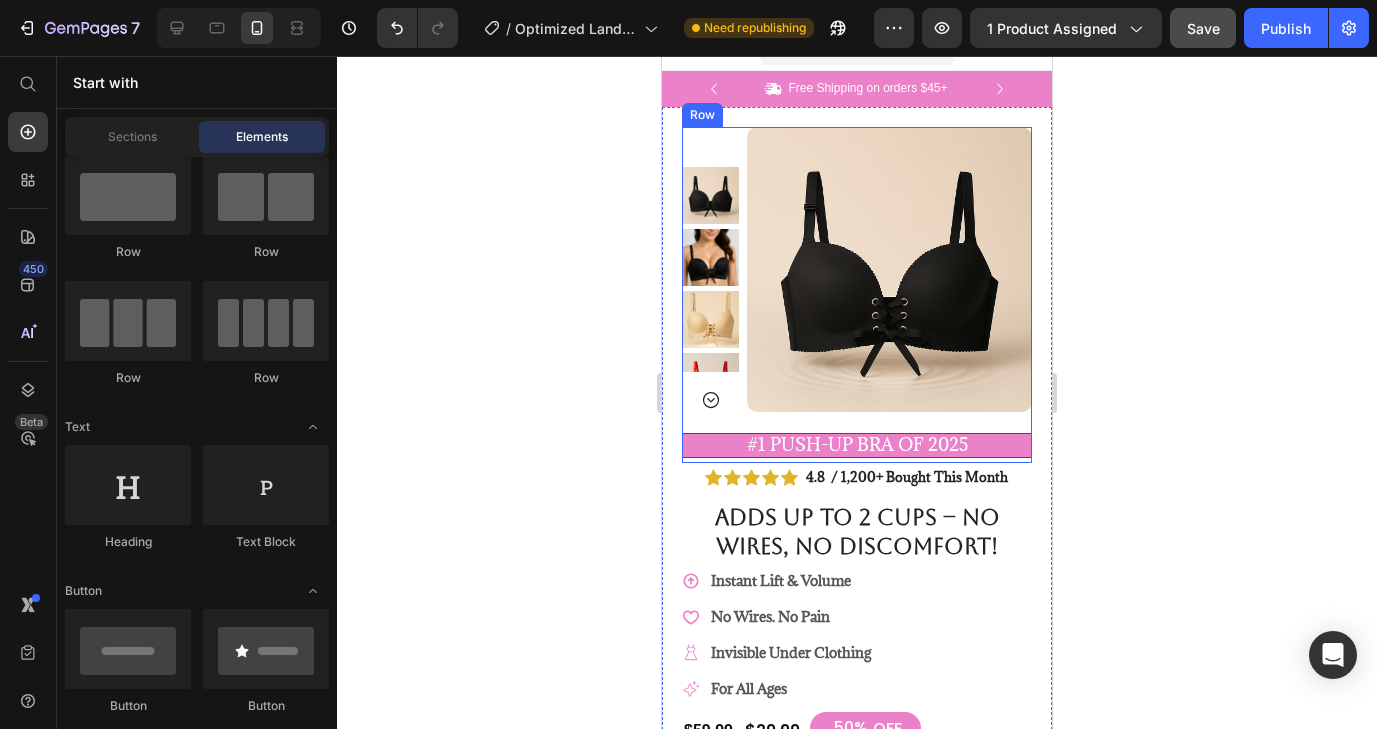 click 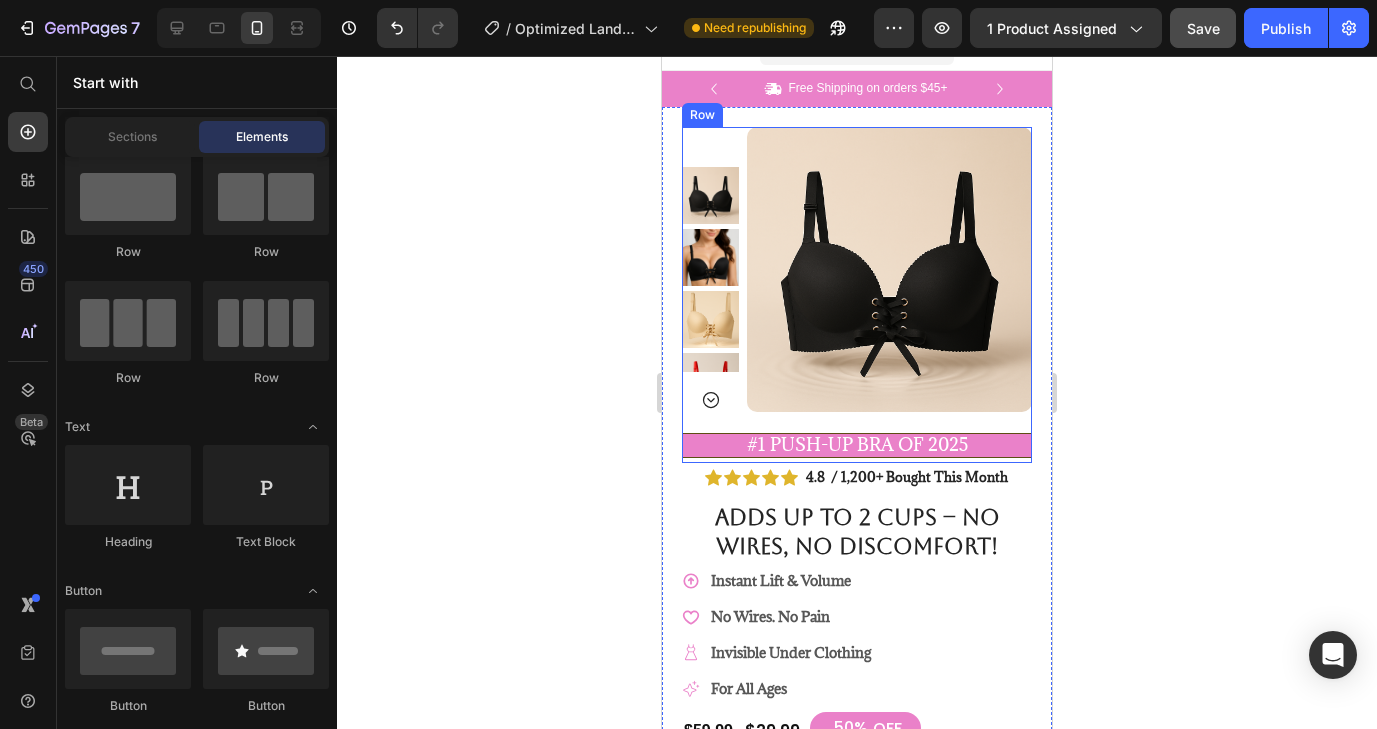 click on "Product Images #1 Push-Up Bra of 2025 Text Block" at bounding box center [857, 295] 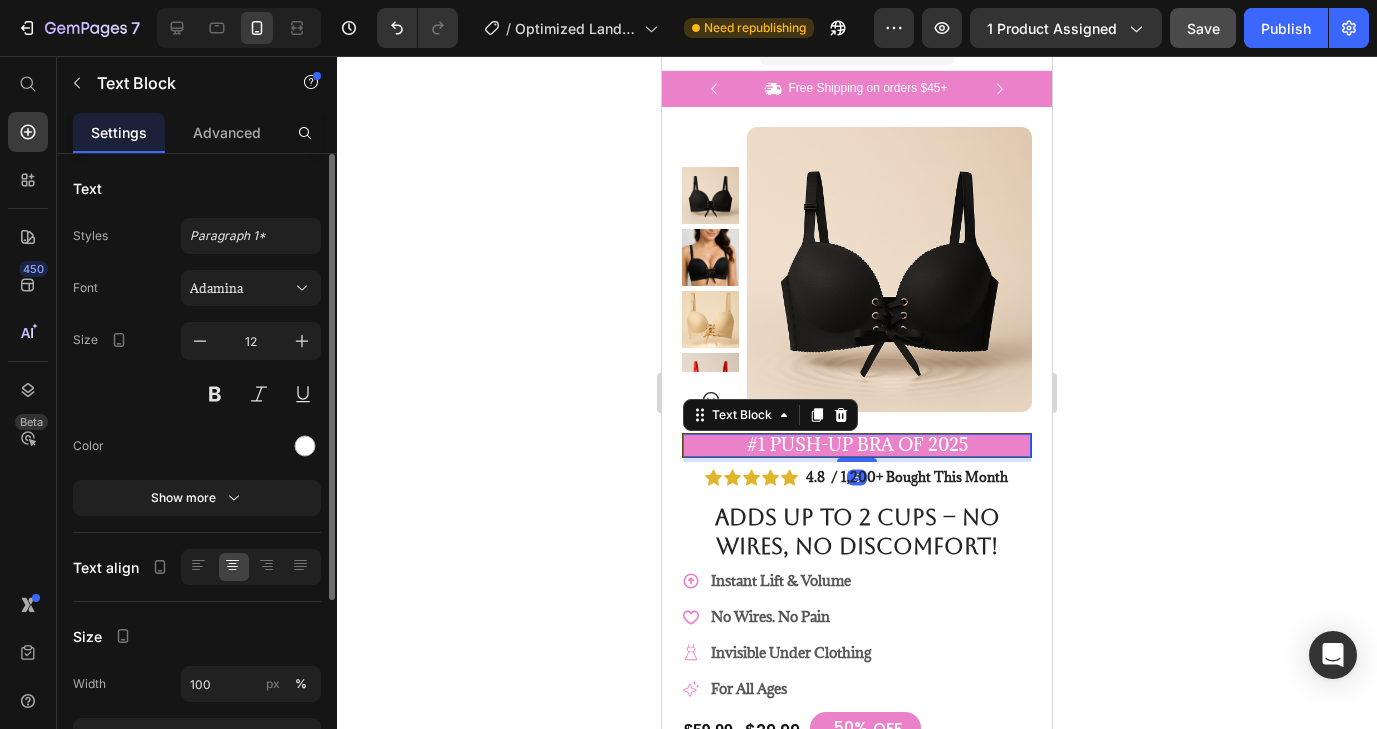 click on "#1 Push-Up Bra of 2025" at bounding box center (857, 444) 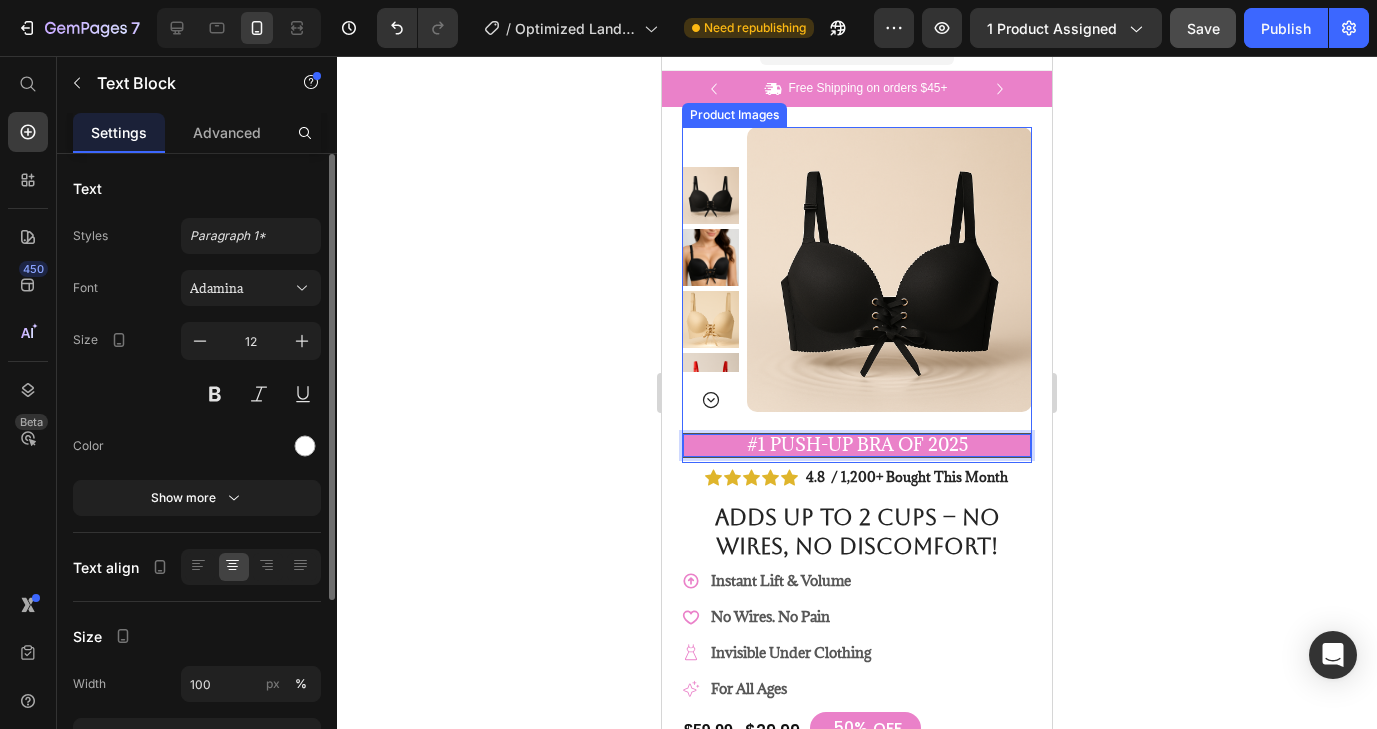 click at bounding box center [889, 269] 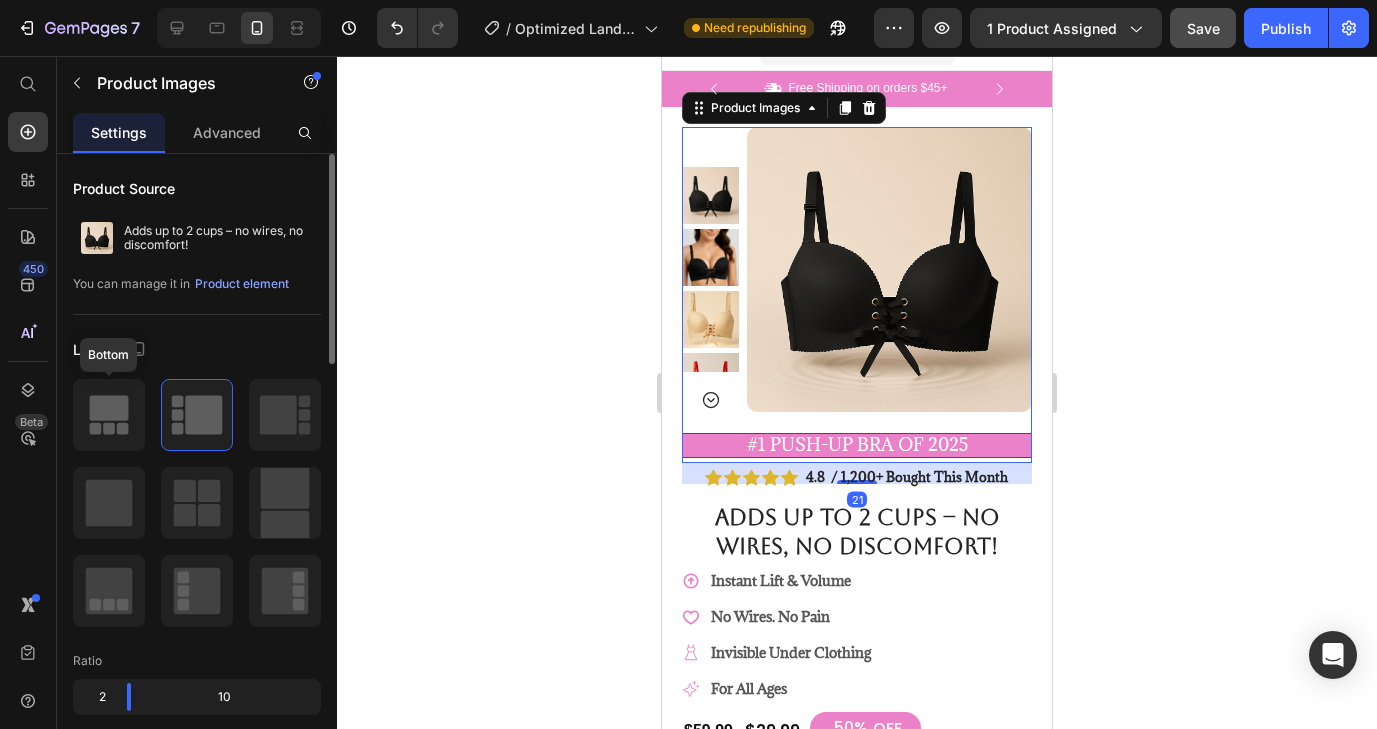 click 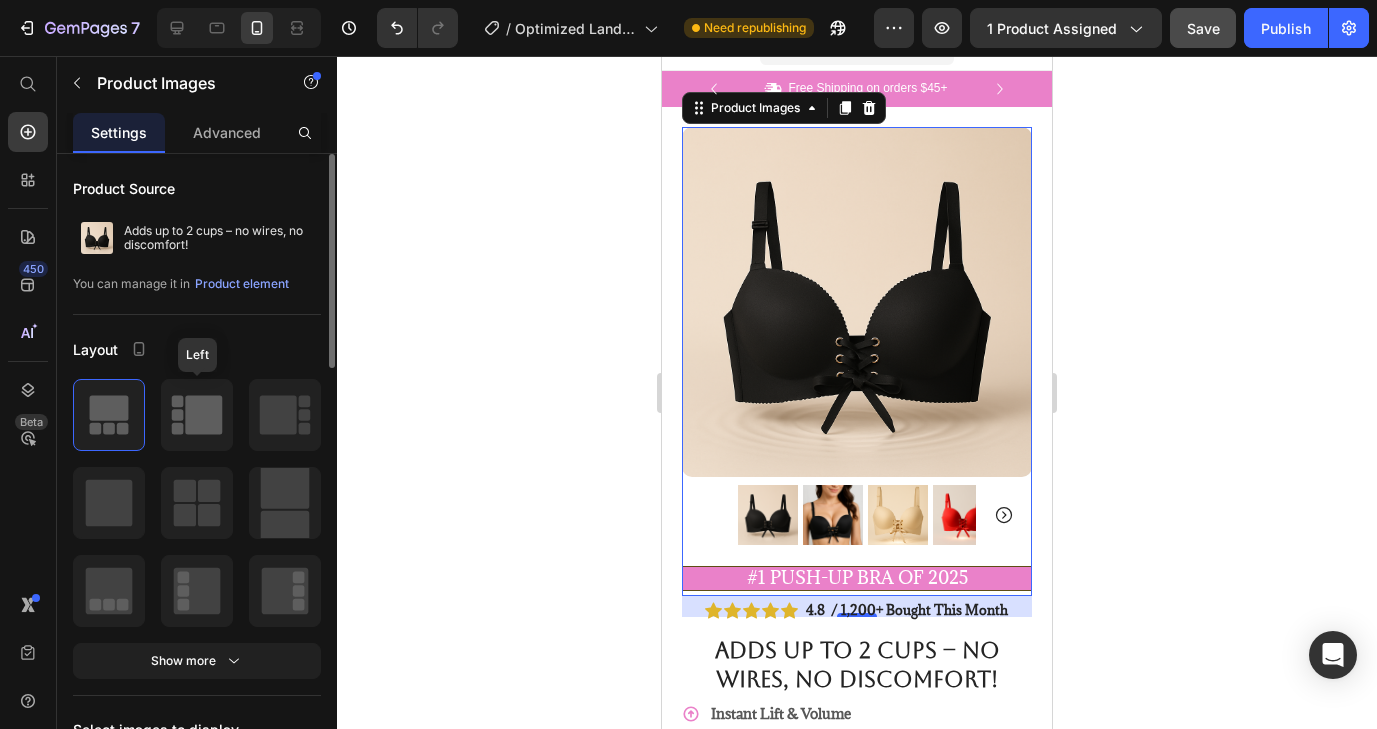 click 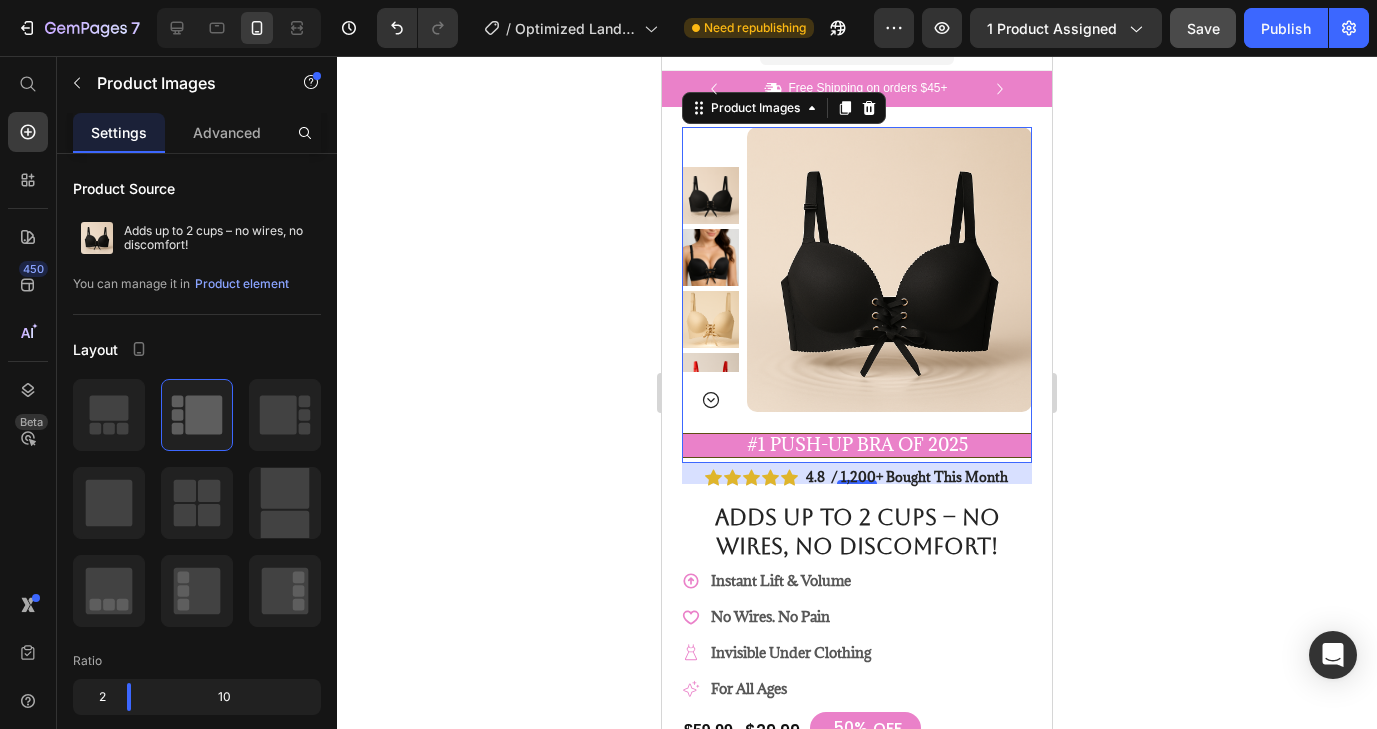 click 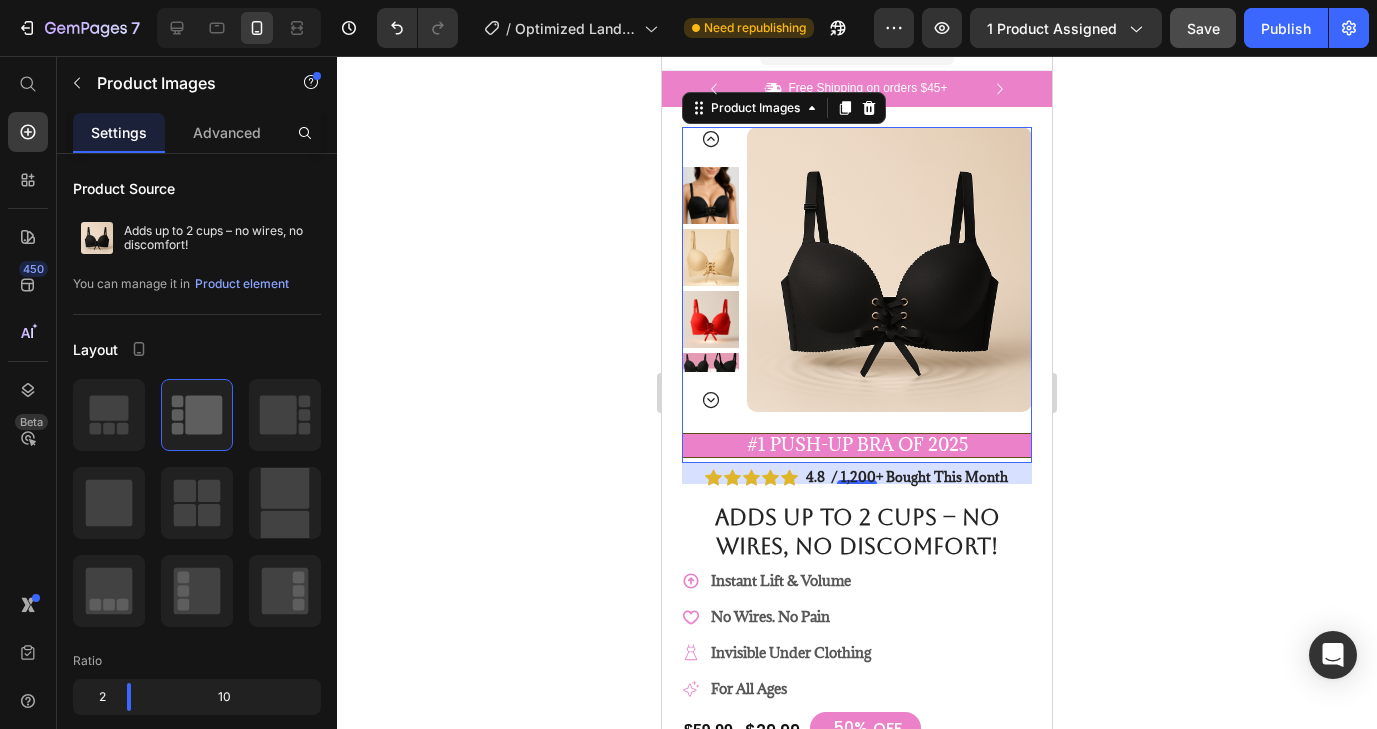 click 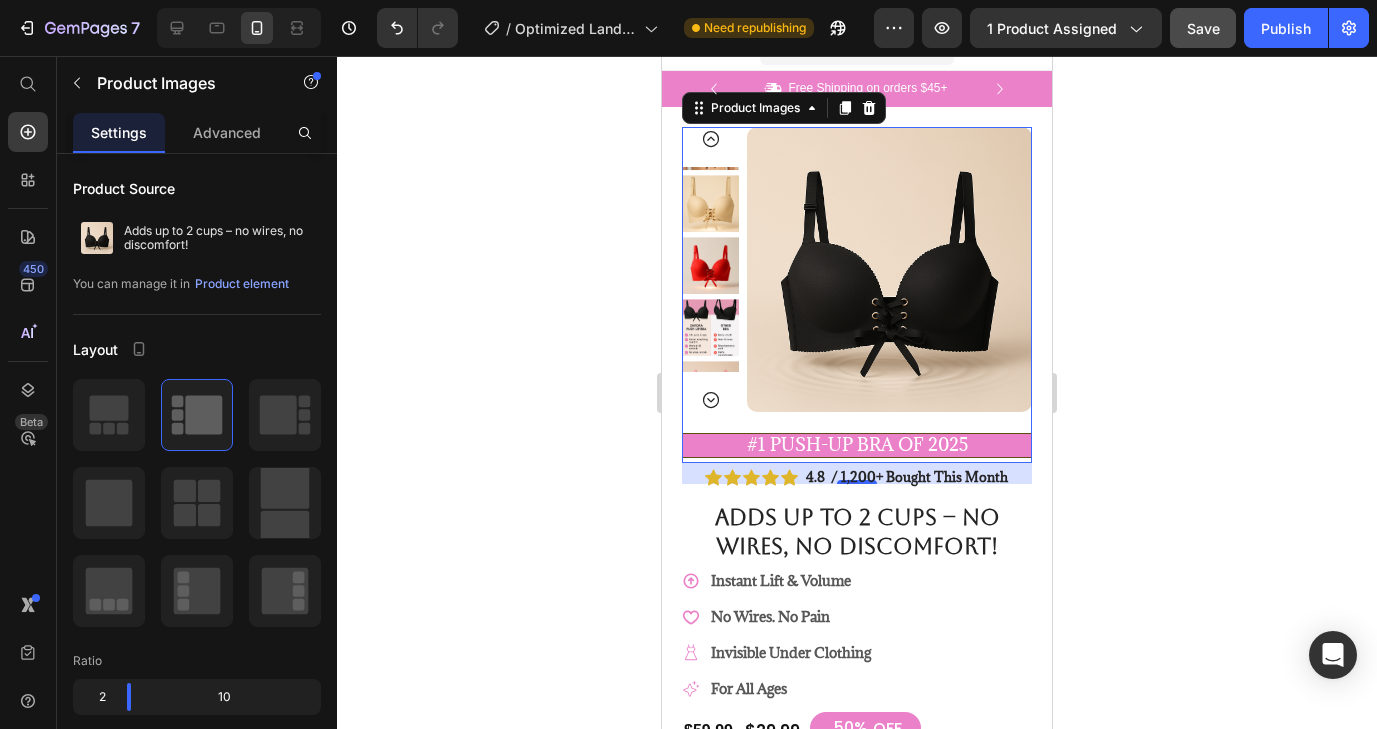 click 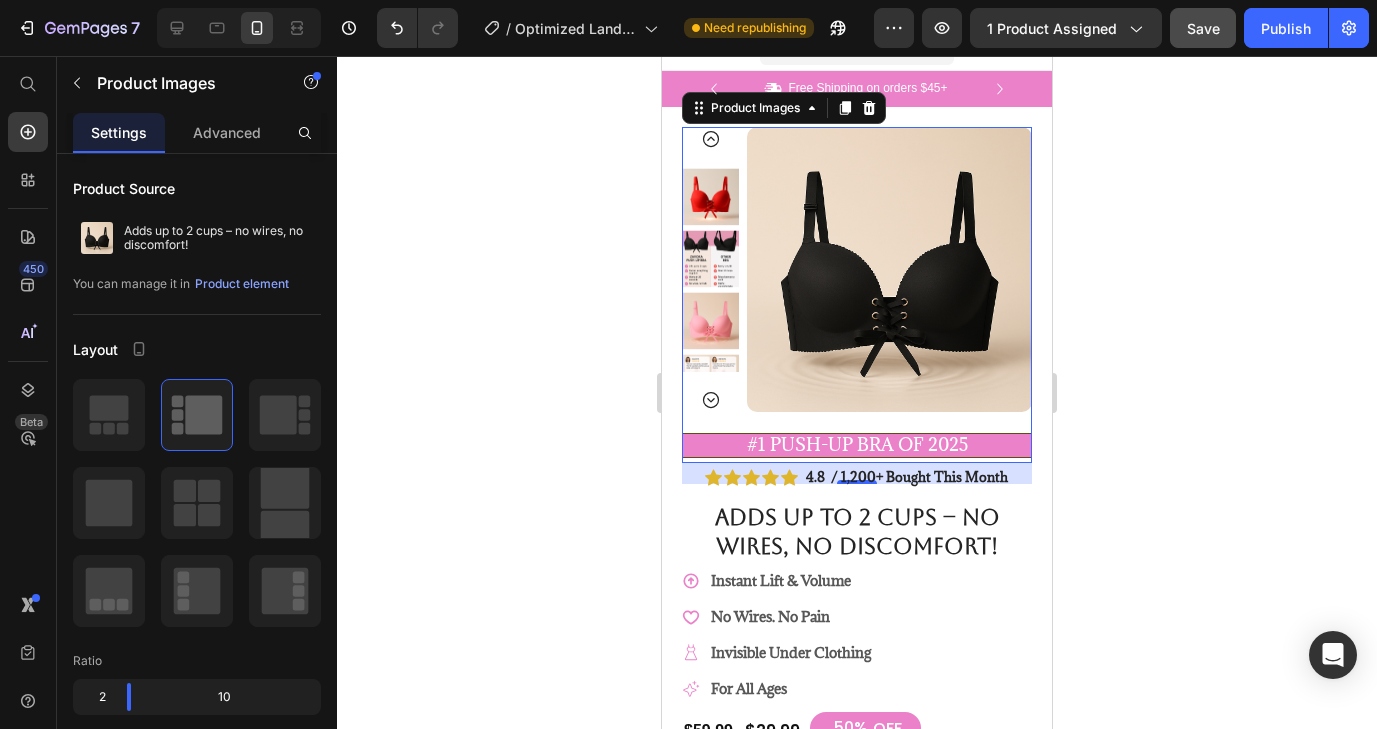 click 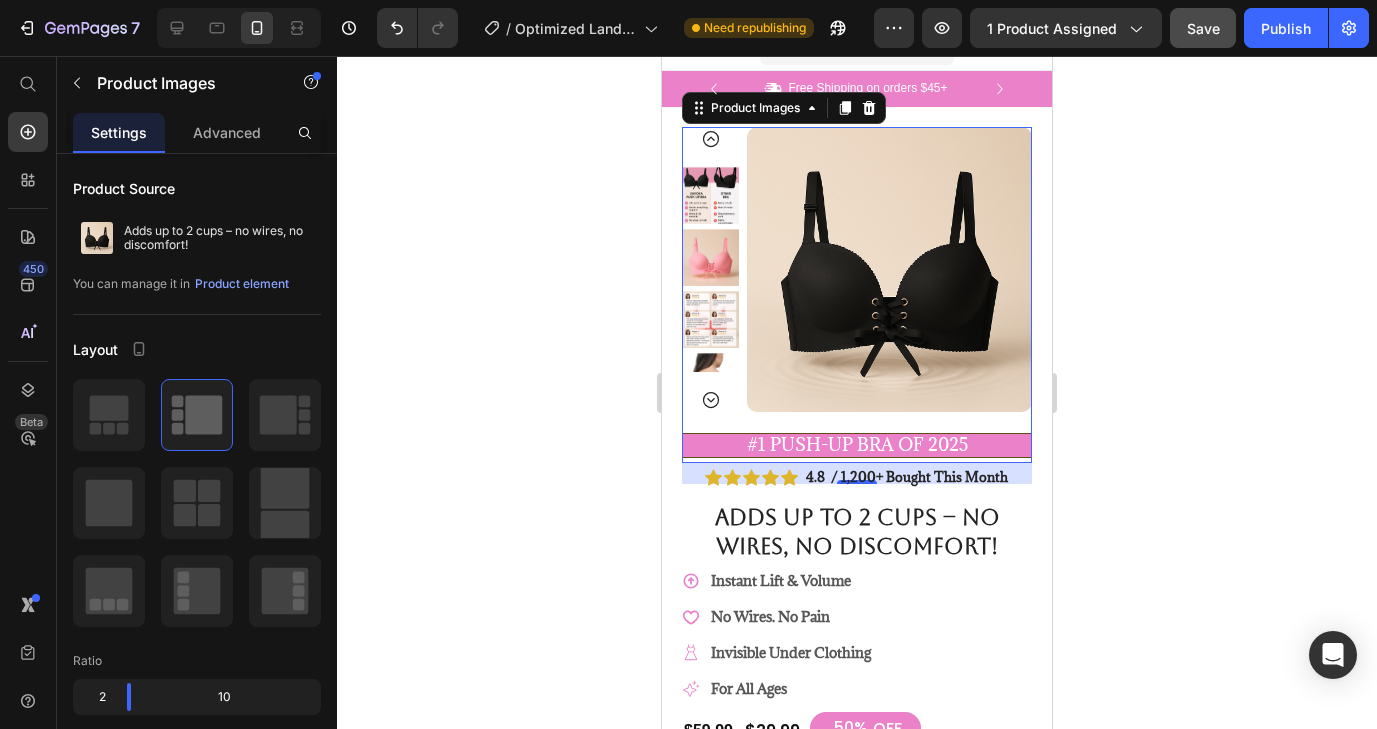 click 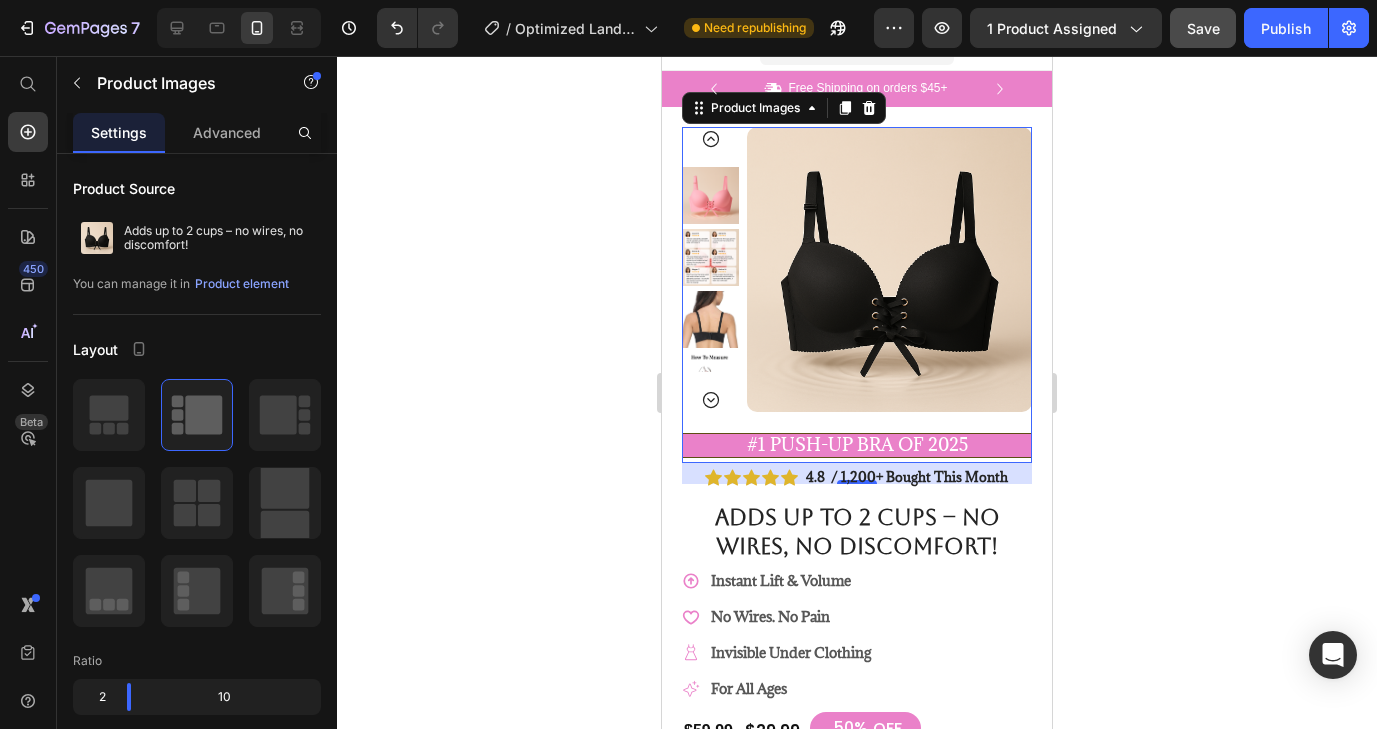 click 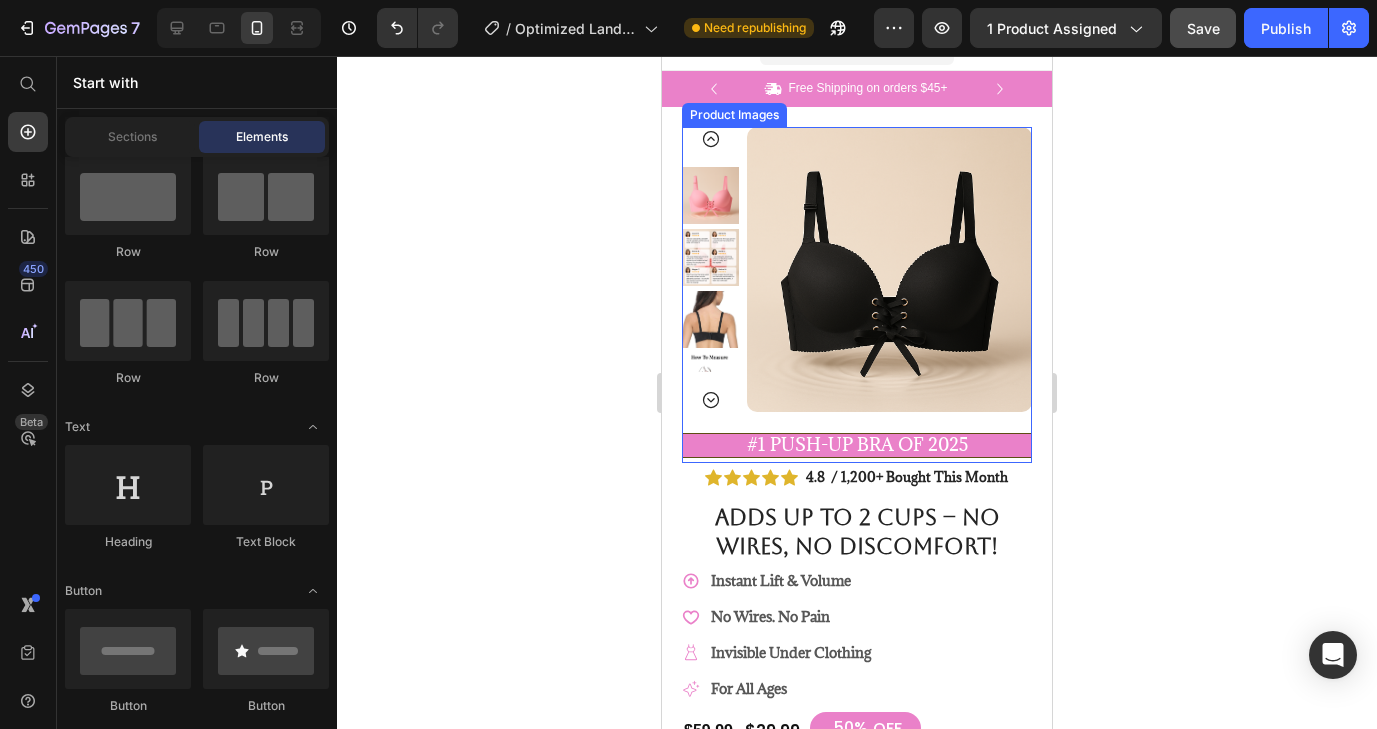click at bounding box center [889, 269] 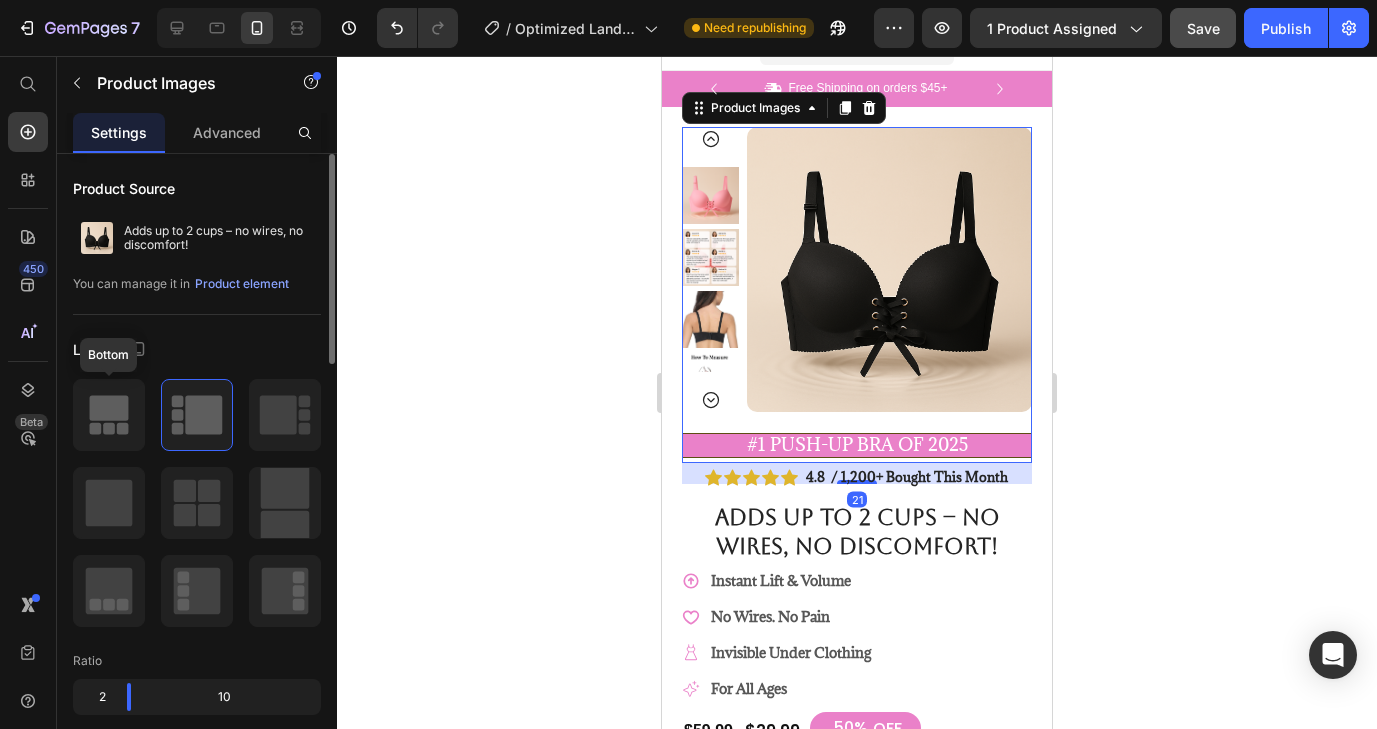click 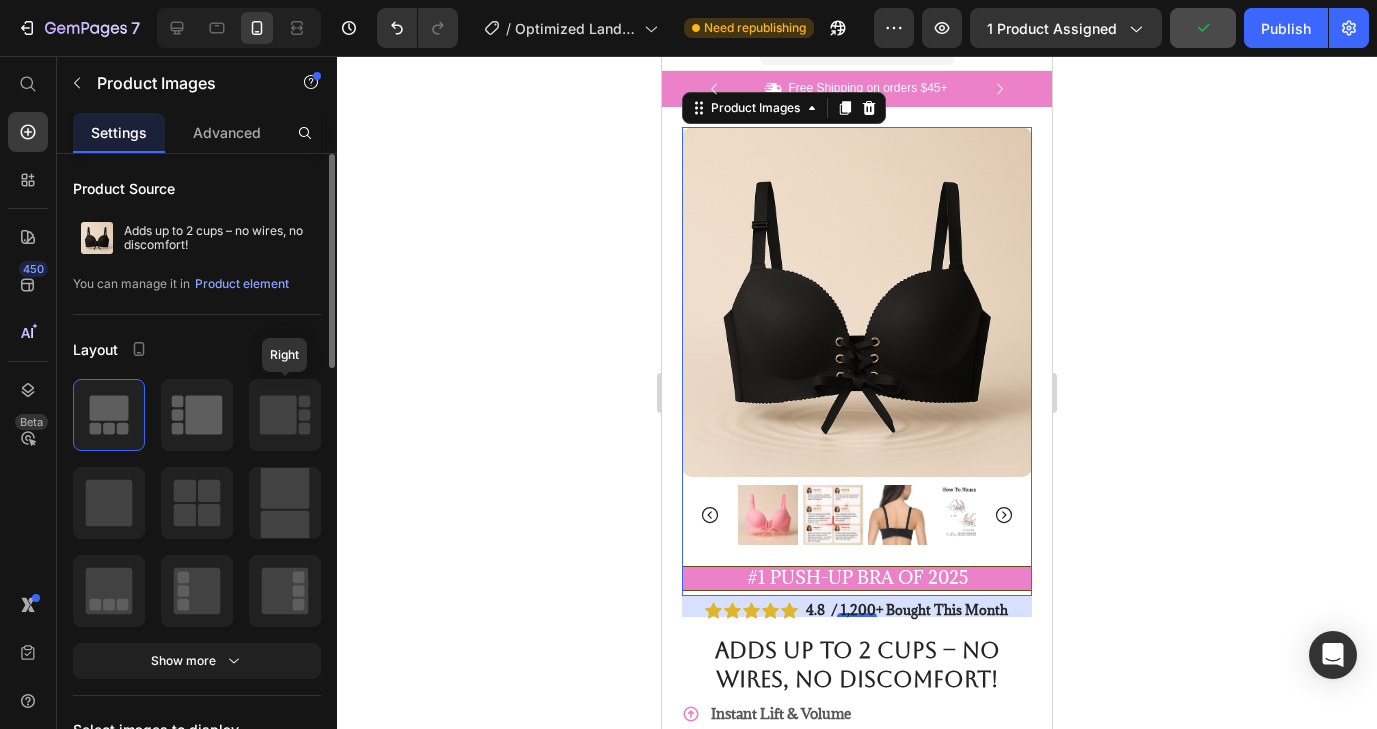 click 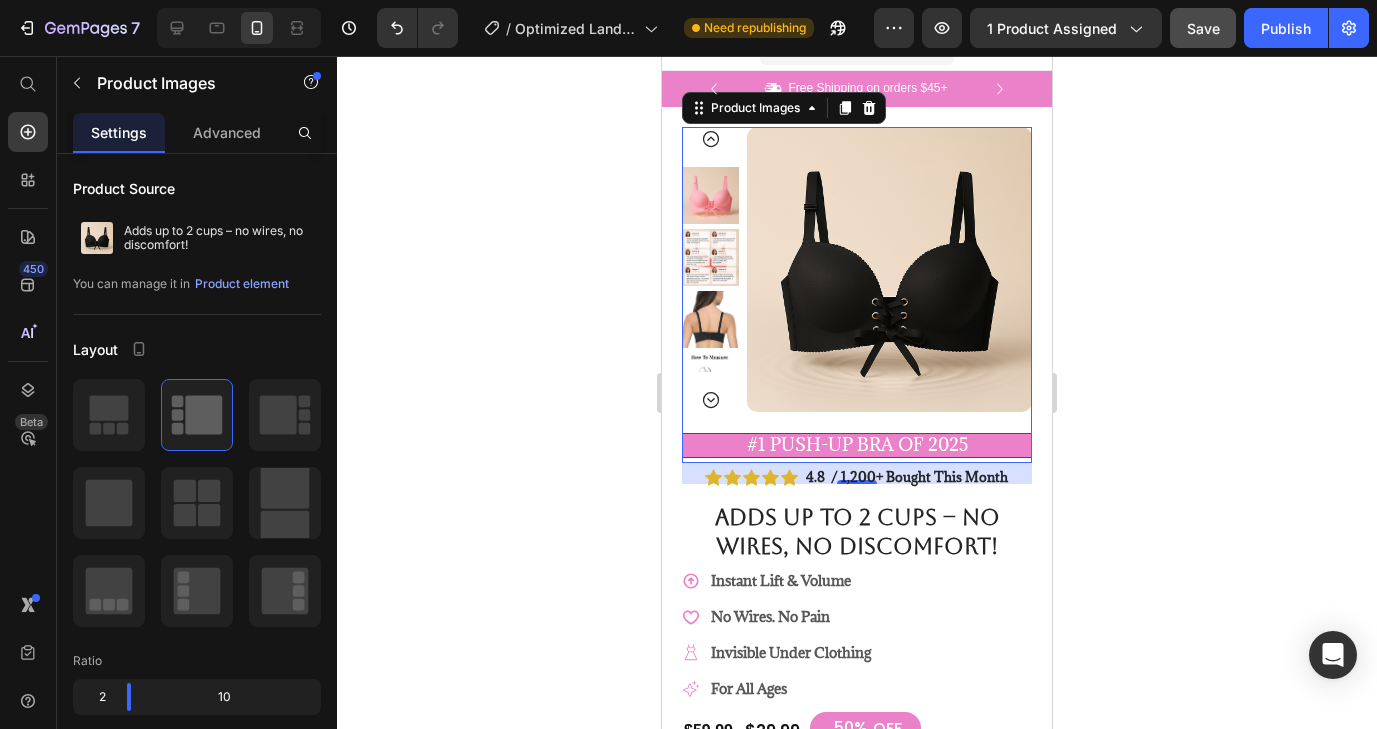 click 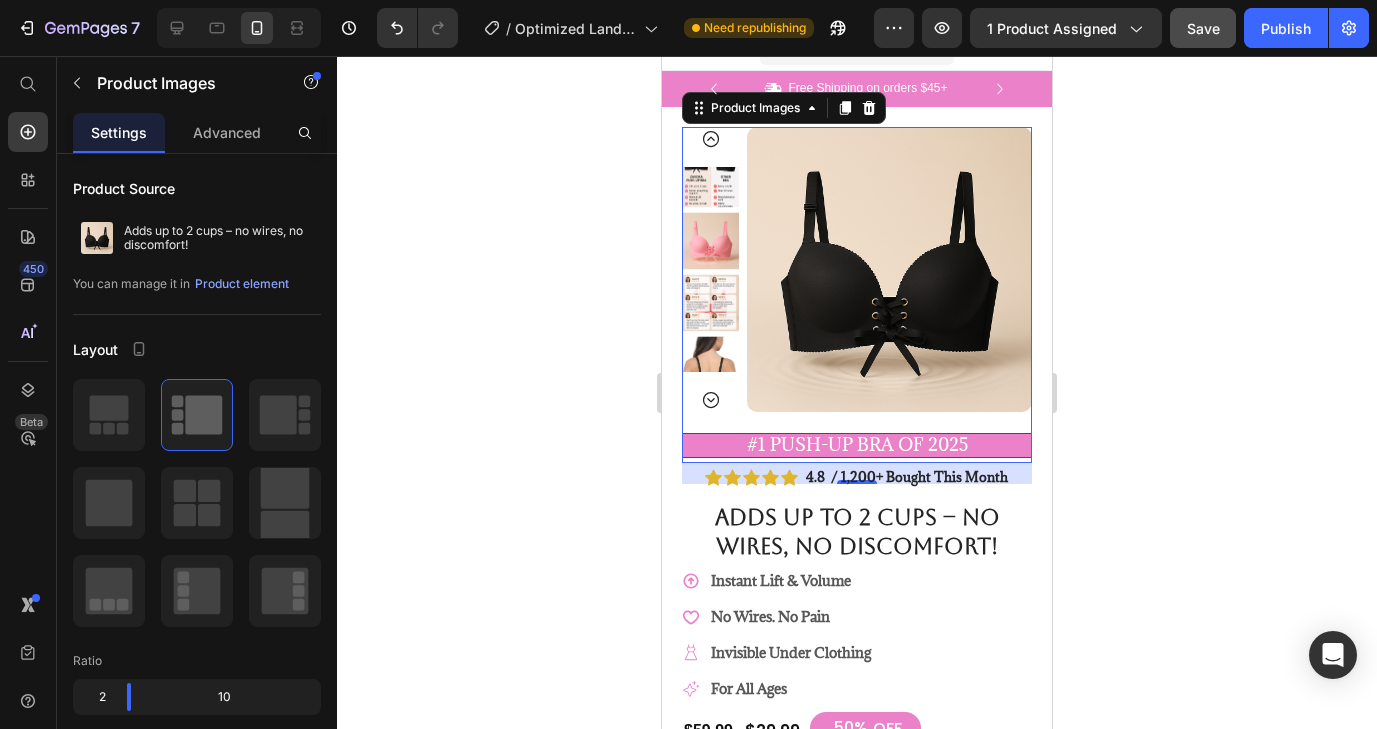 click 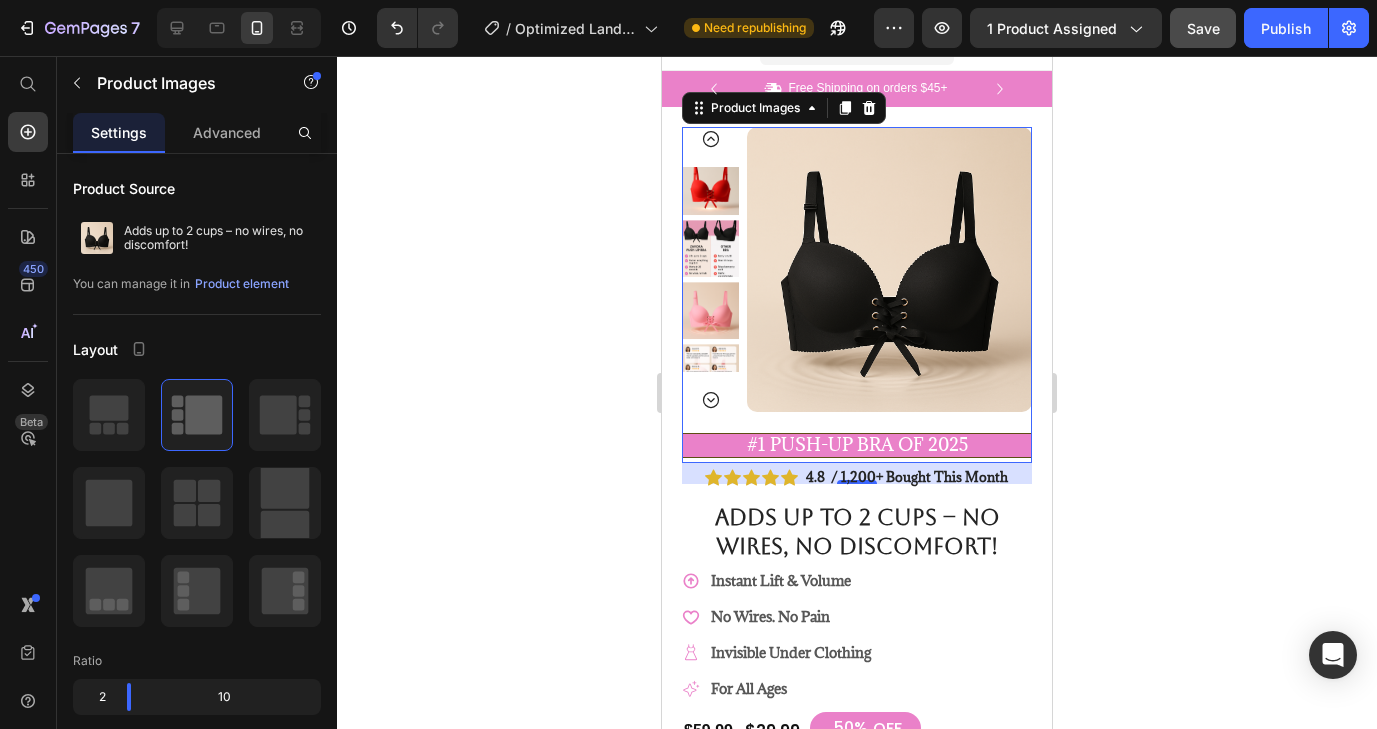 click 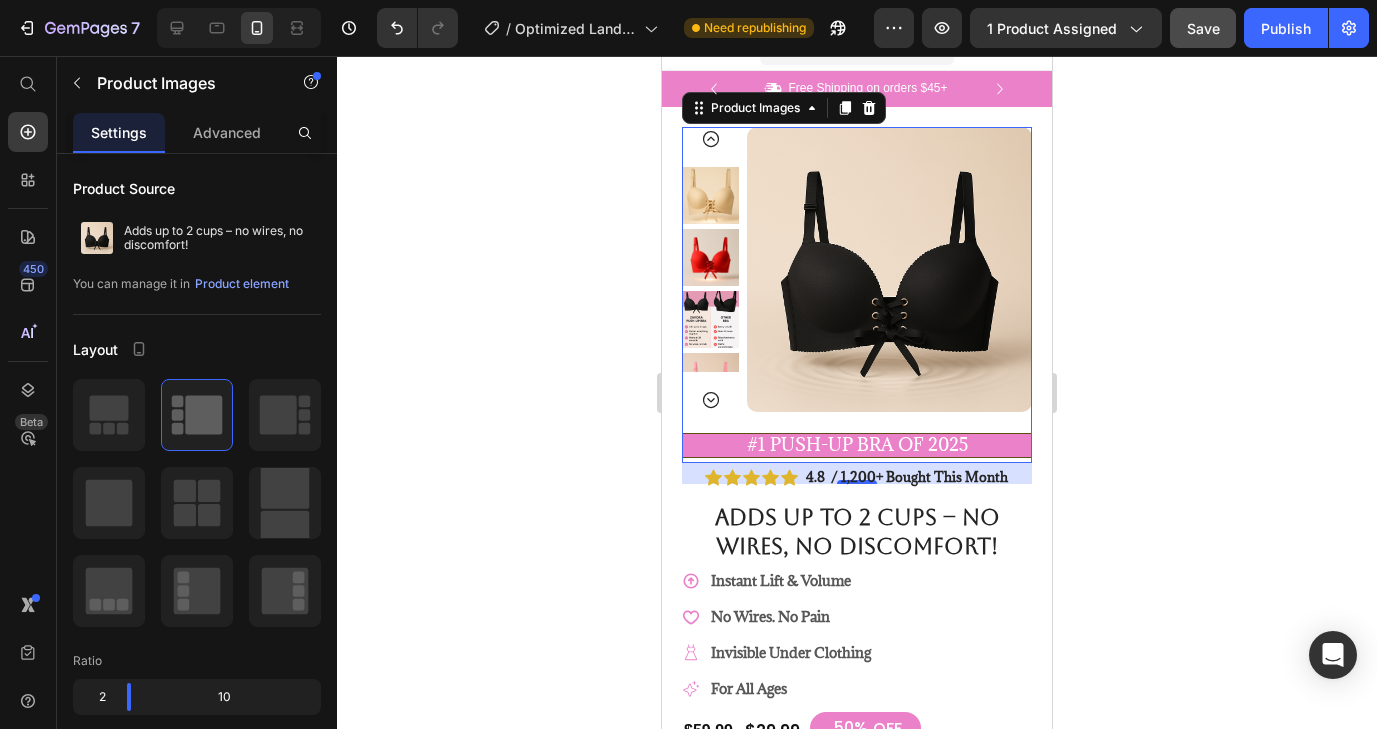 click 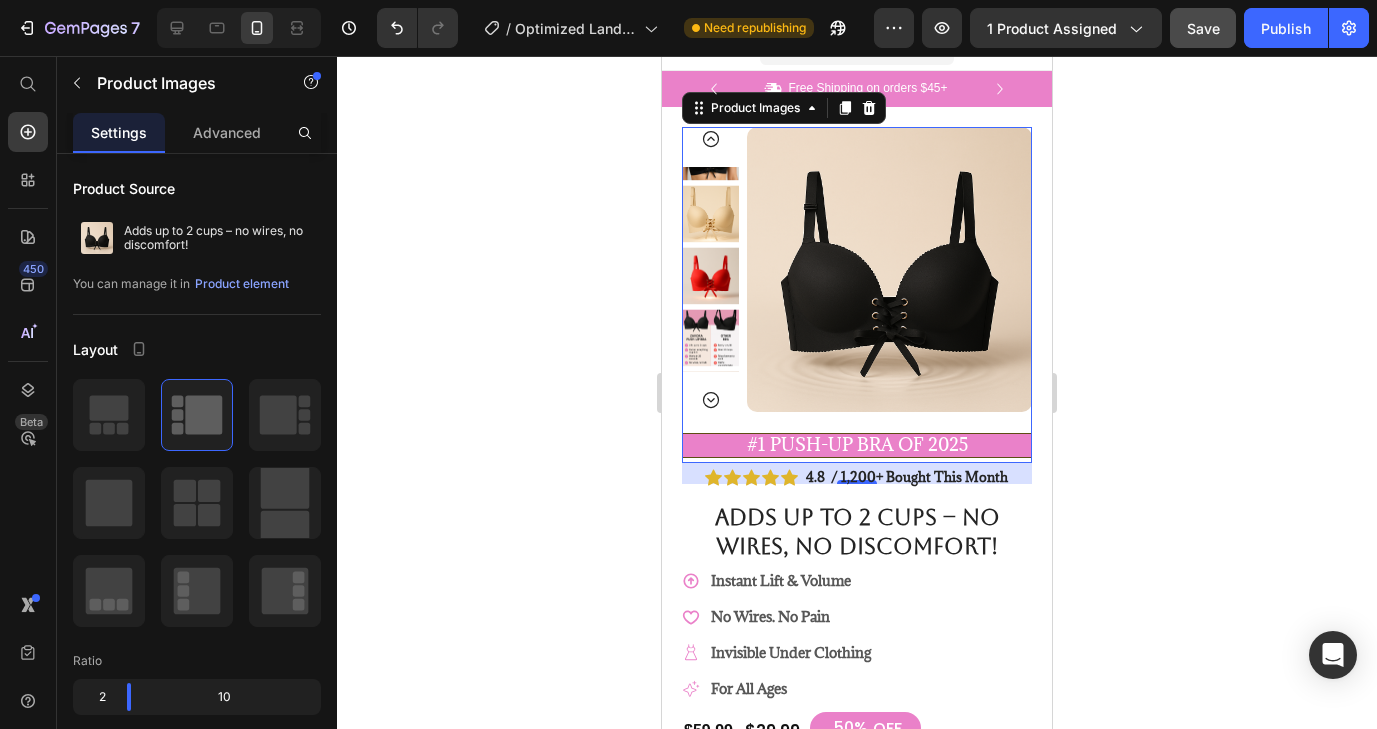 click 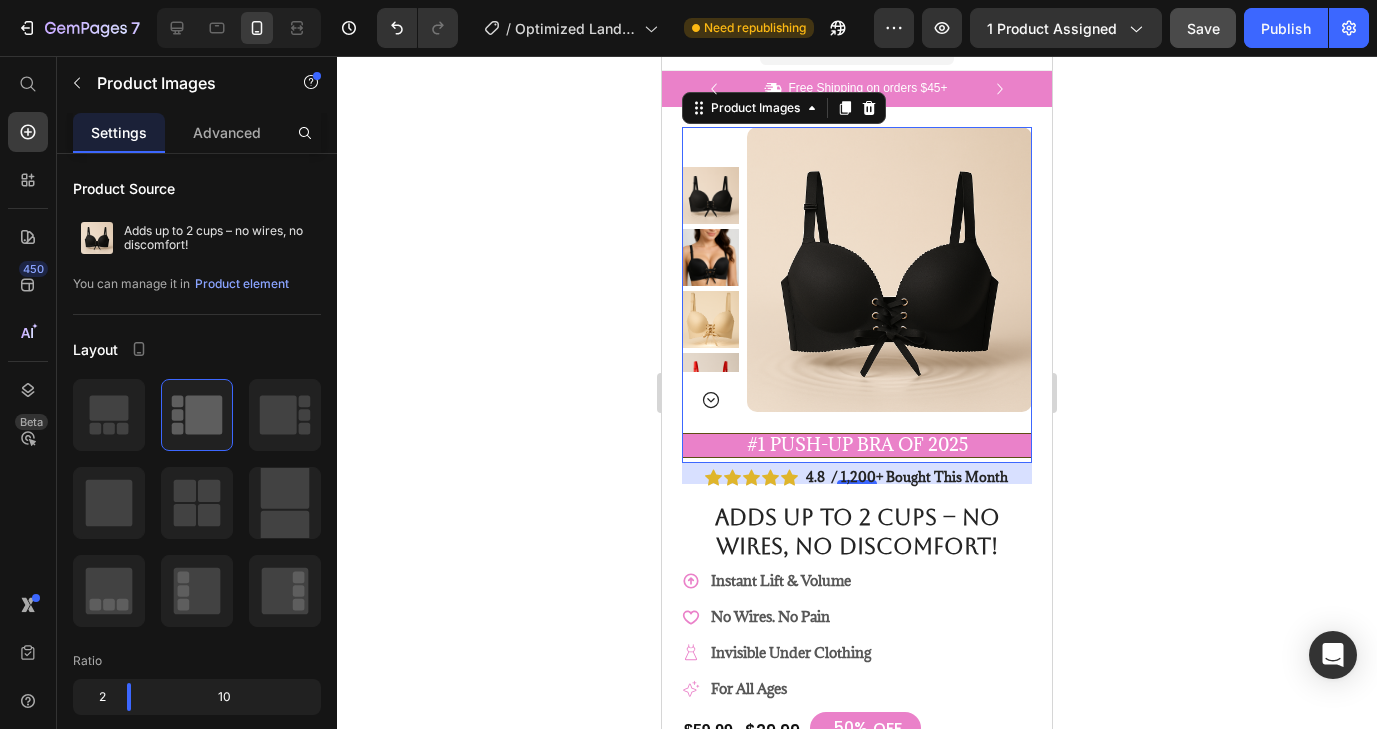 click 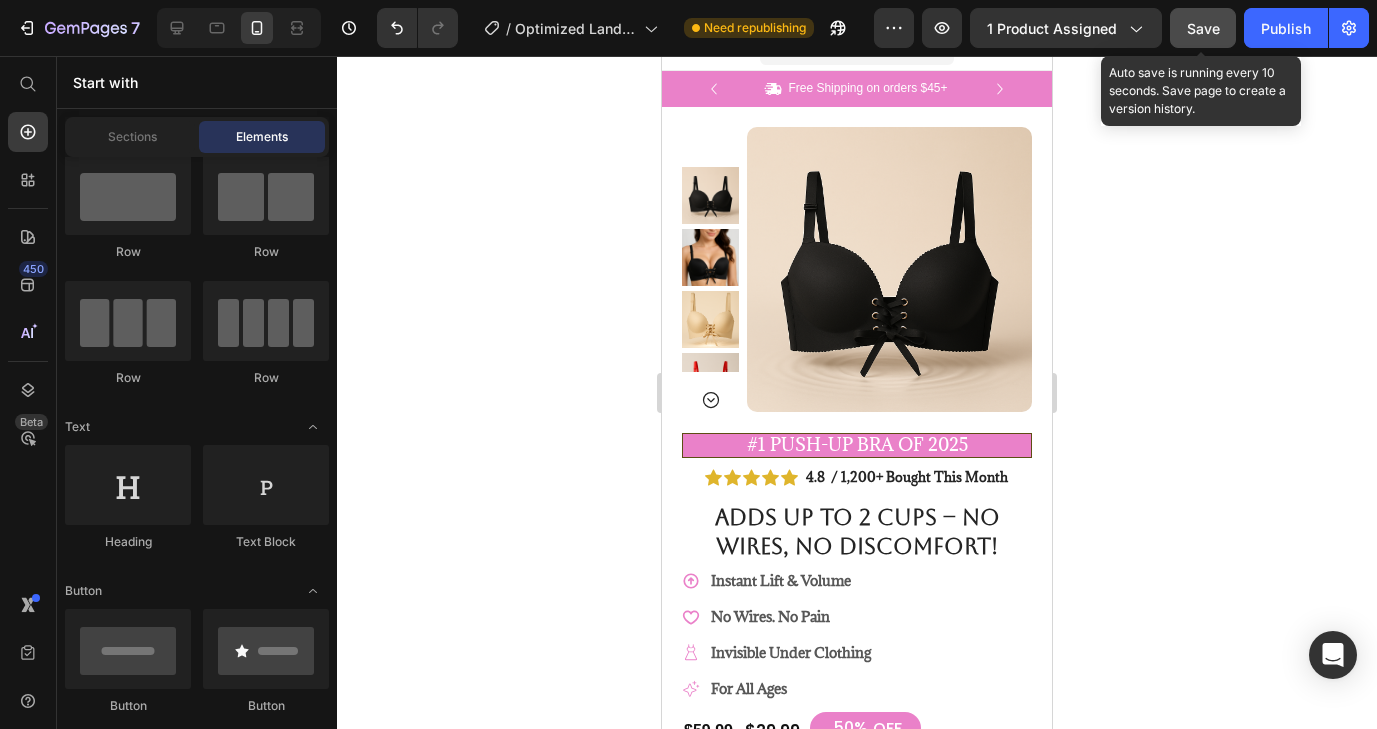 click on "Save" 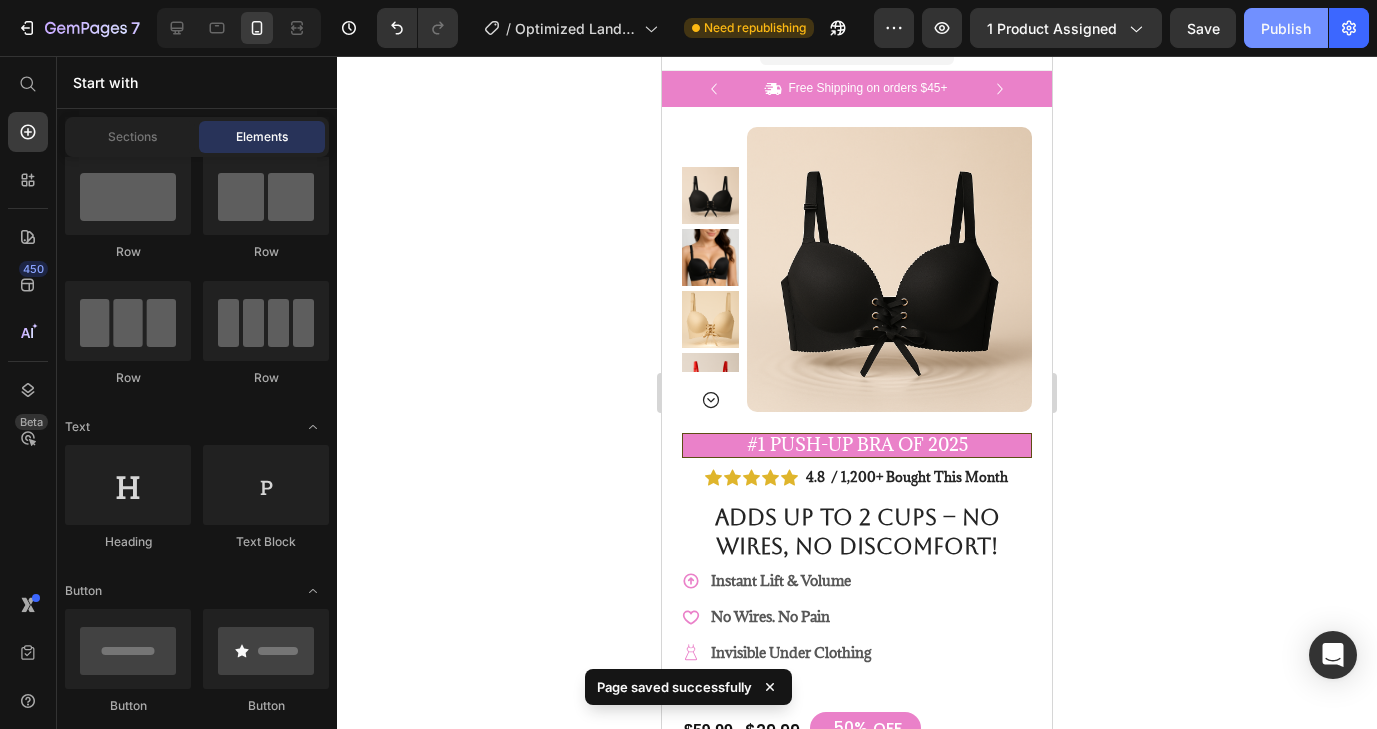click on "Publish" at bounding box center (1286, 28) 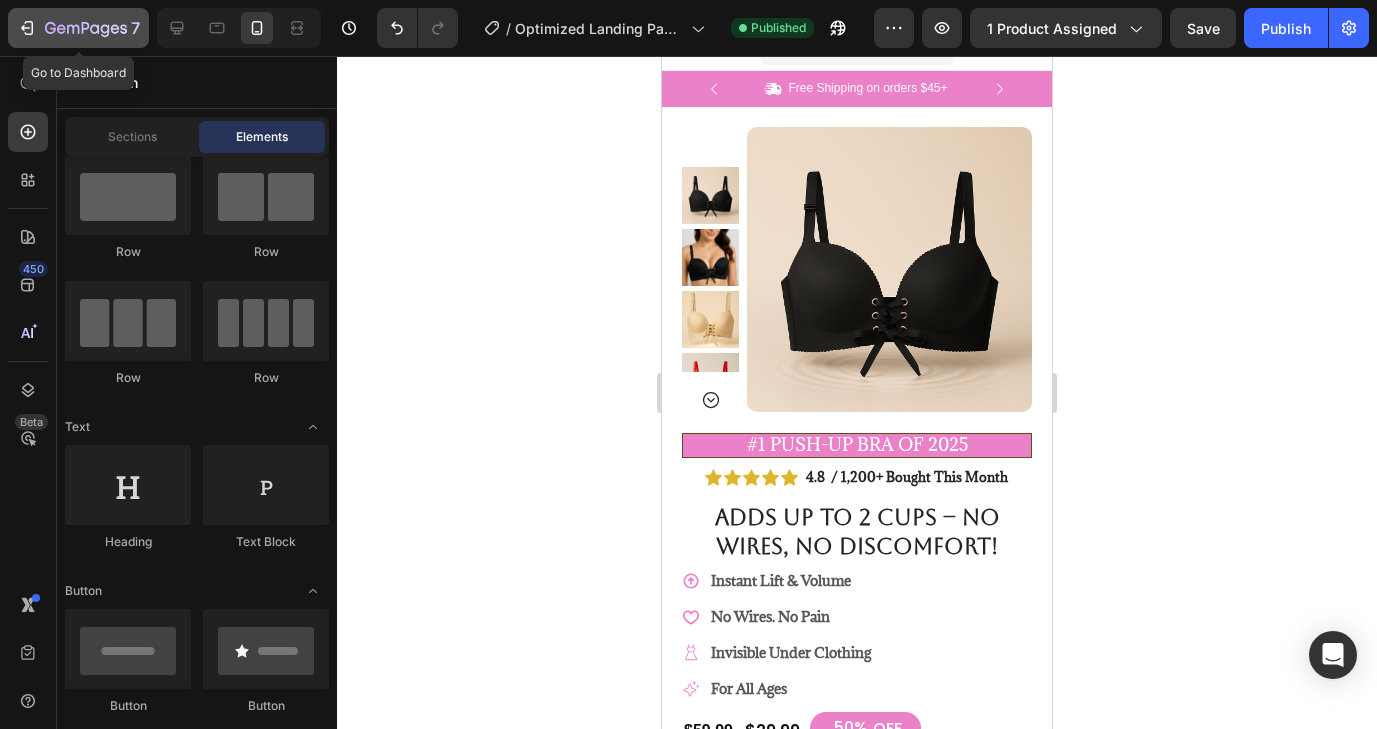 click 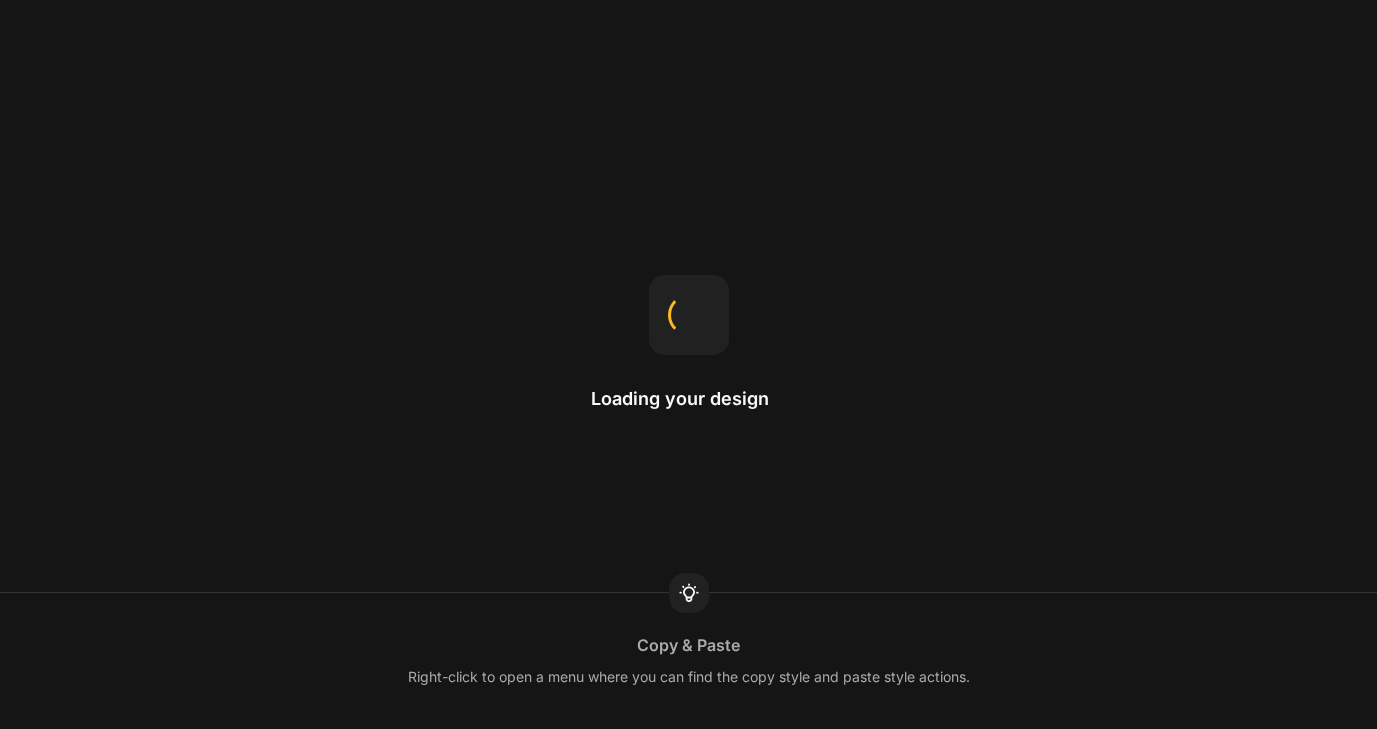 scroll, scrollTop: 0, scrollLeft: 0, axis: both 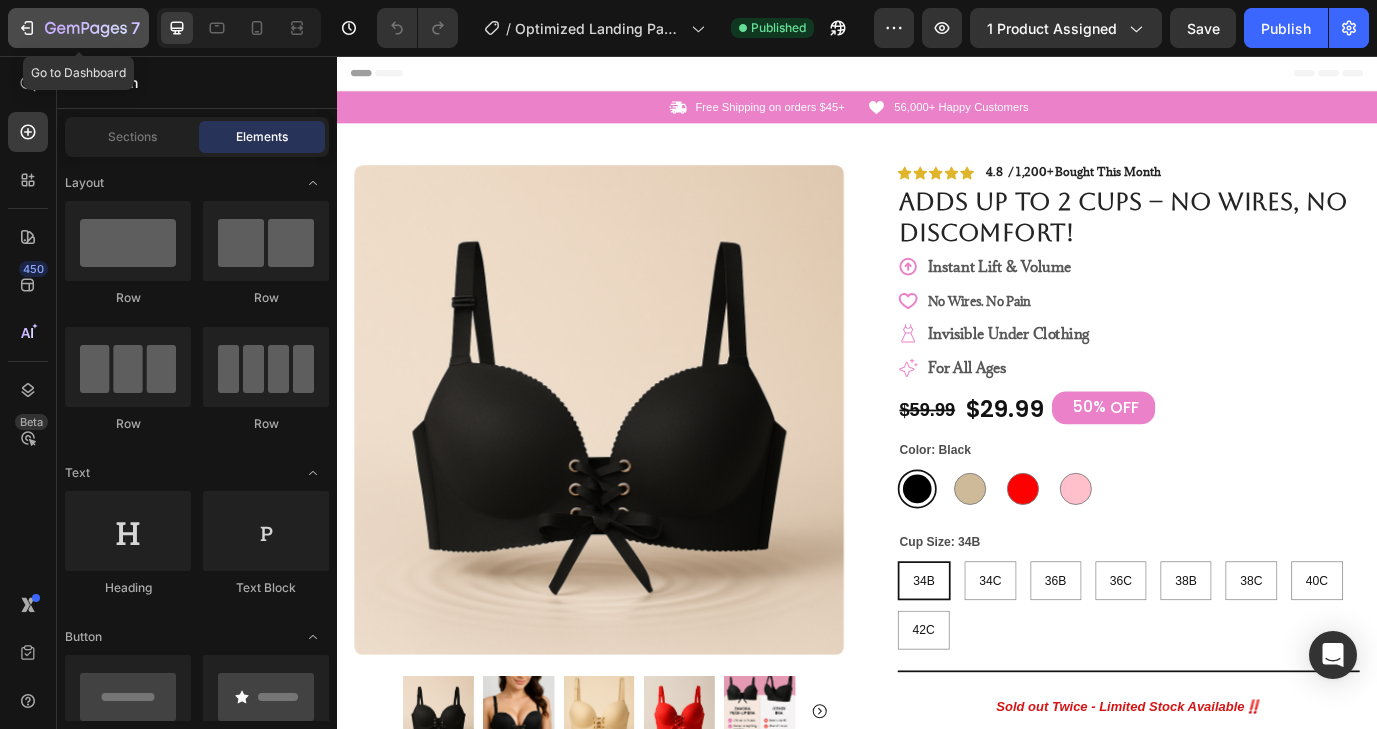 click on "7" at bounding box center [78, 28] 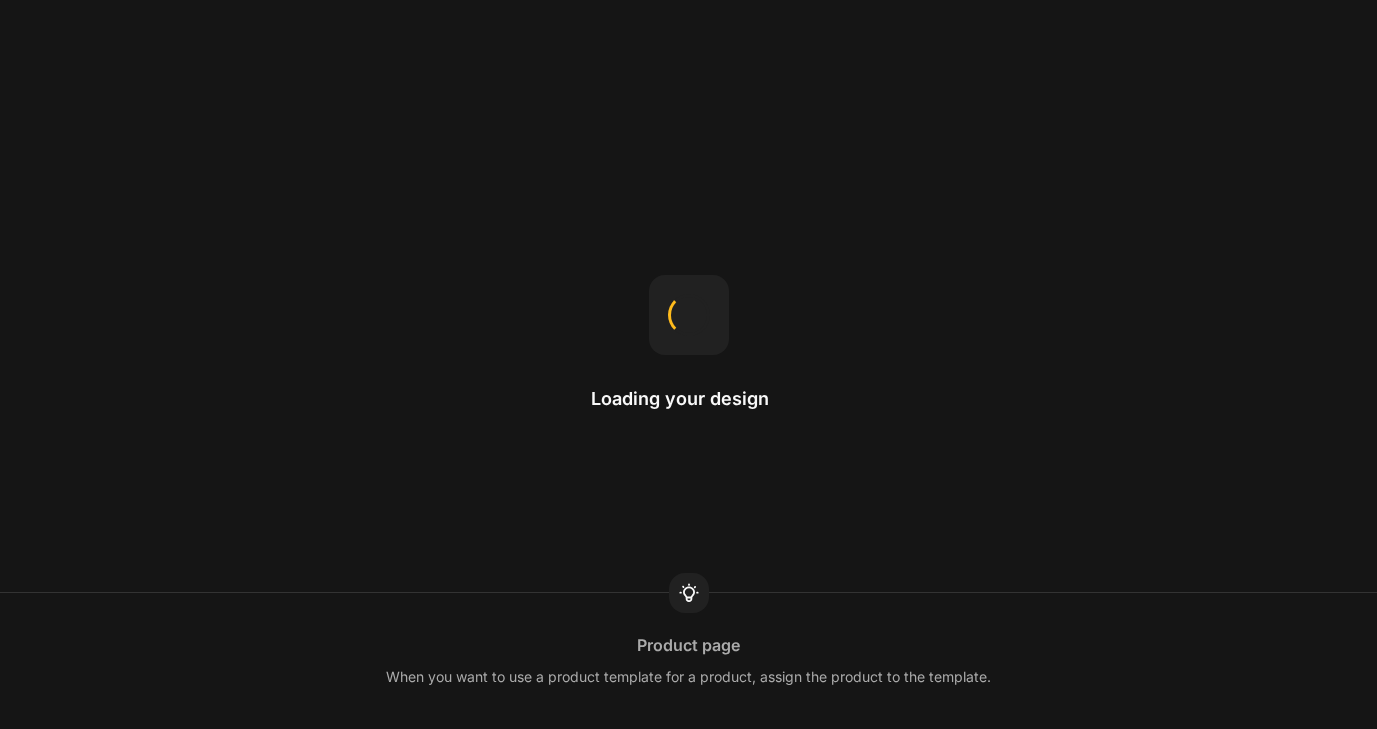 scroll, scrollTop: 0, scrollLeft: 0, axis: both 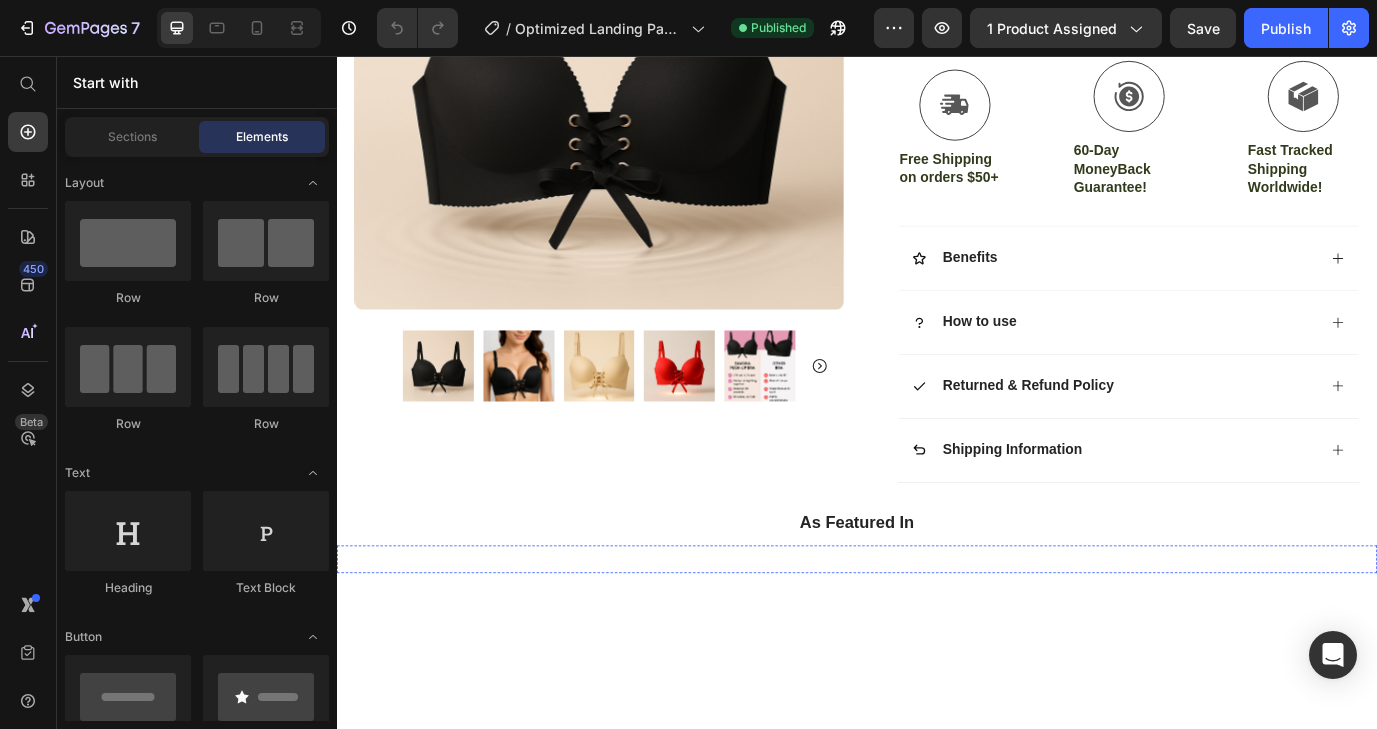 click at bounding box center [937, 637] 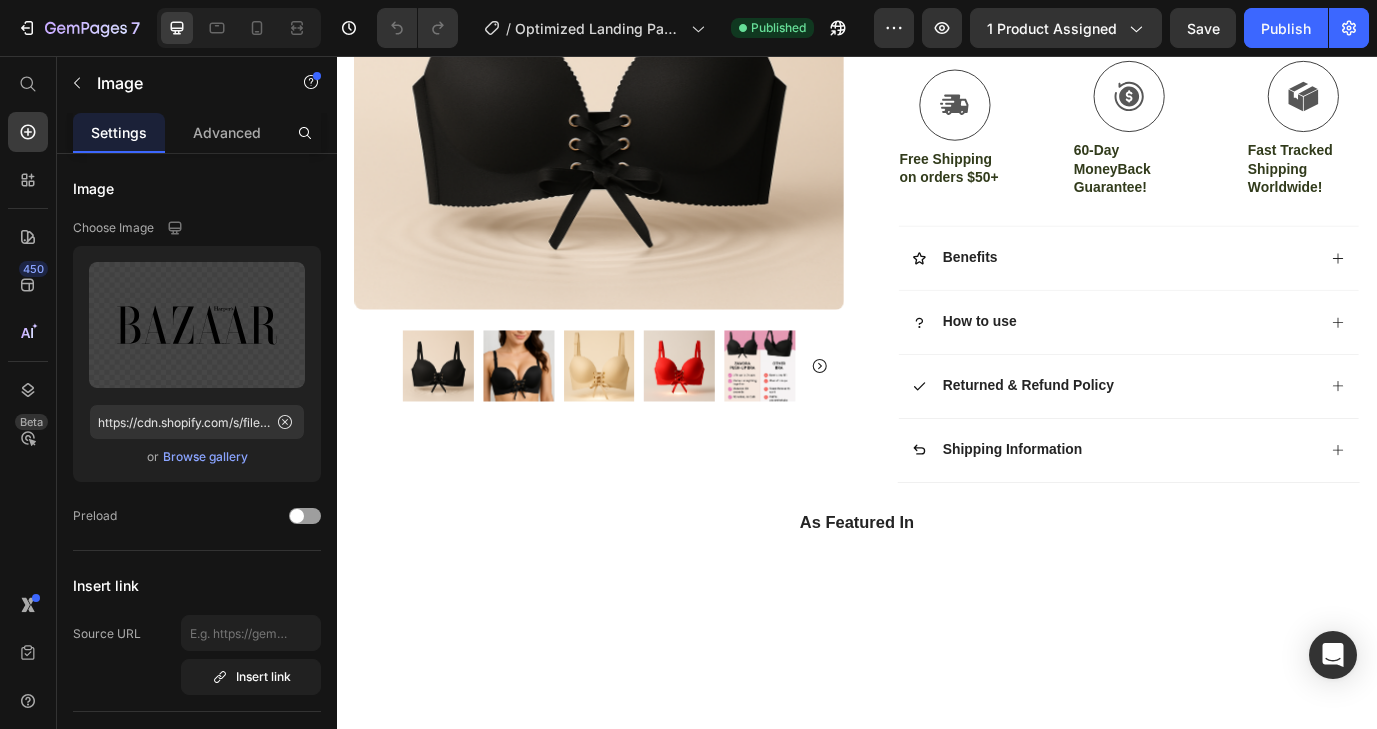click on "As Featured In Heading Image Image Image Image   0 Image Image Image Carousel" at bounding box center (937, 625) 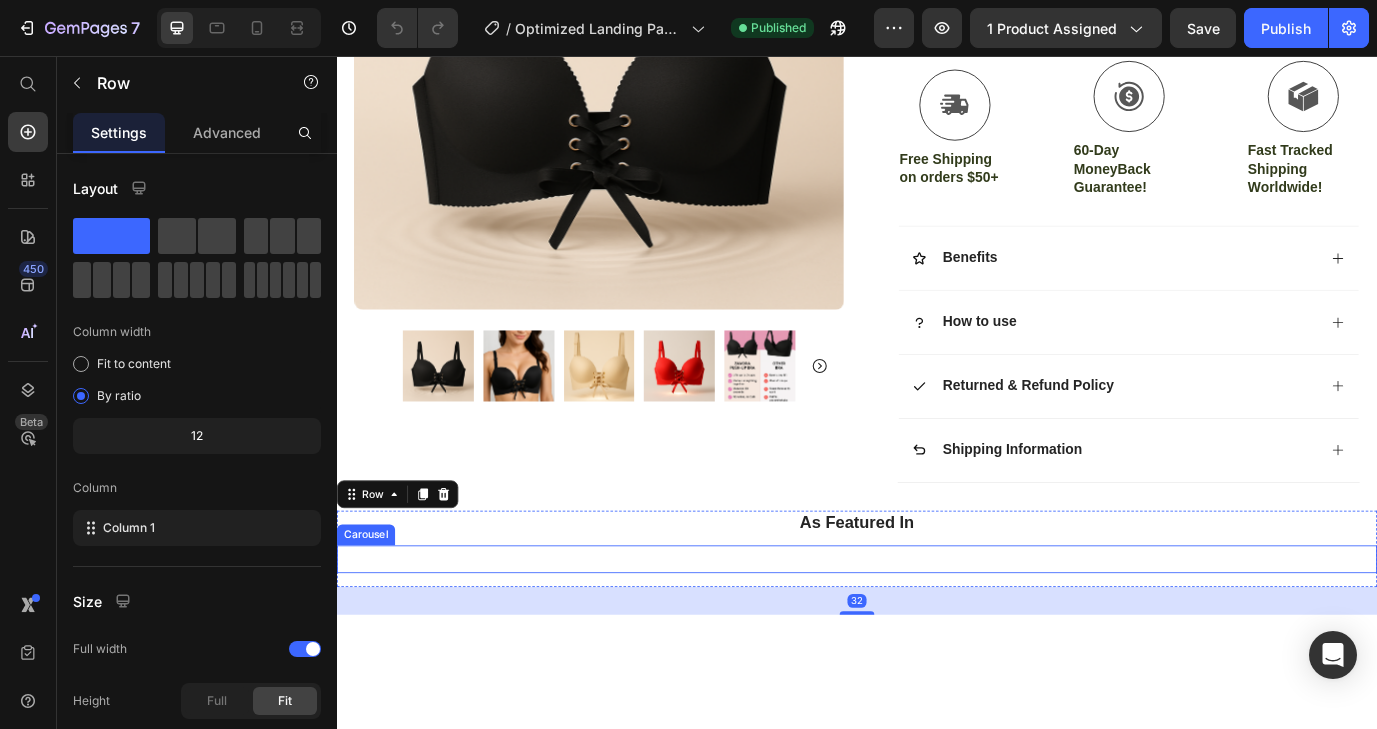 click on "Image Image Image Image Image Image Image Carousel" at bounding box center (937, 637) 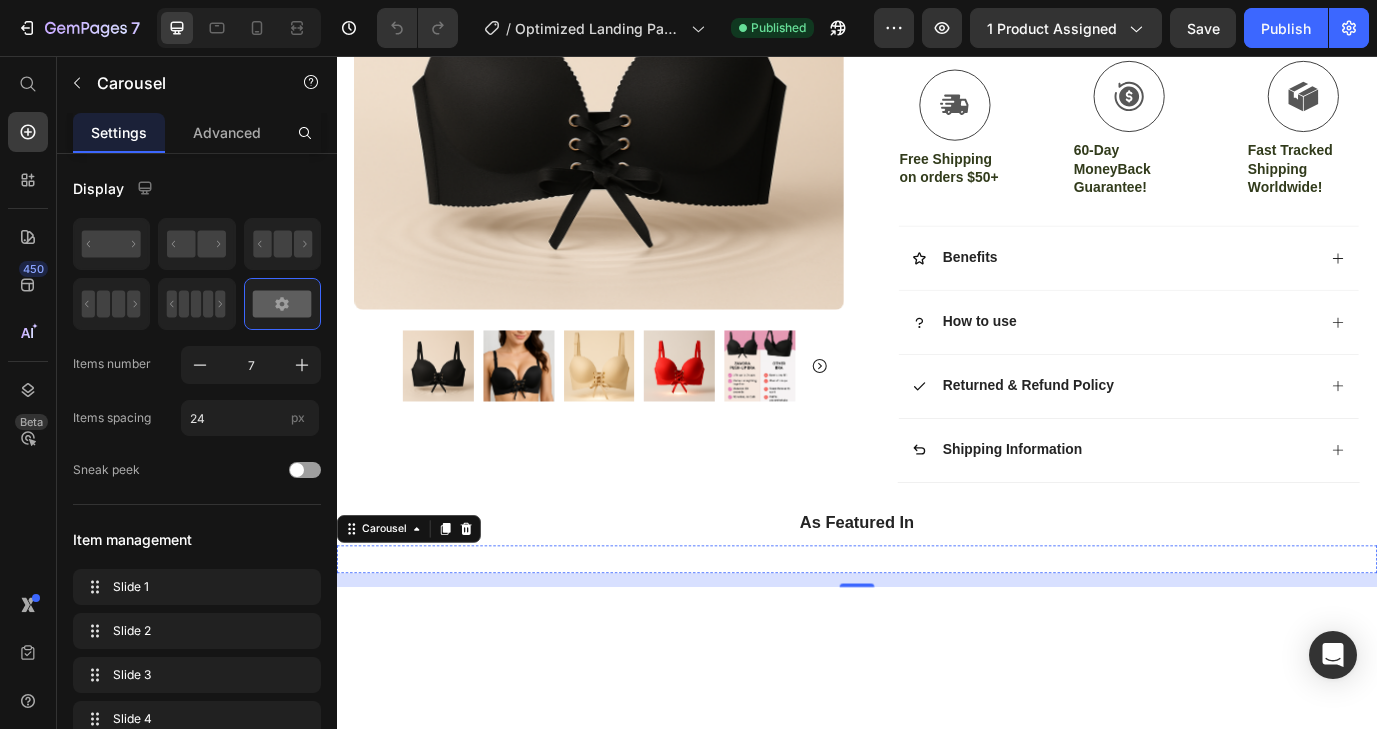 click at bounding box center [587, 637] 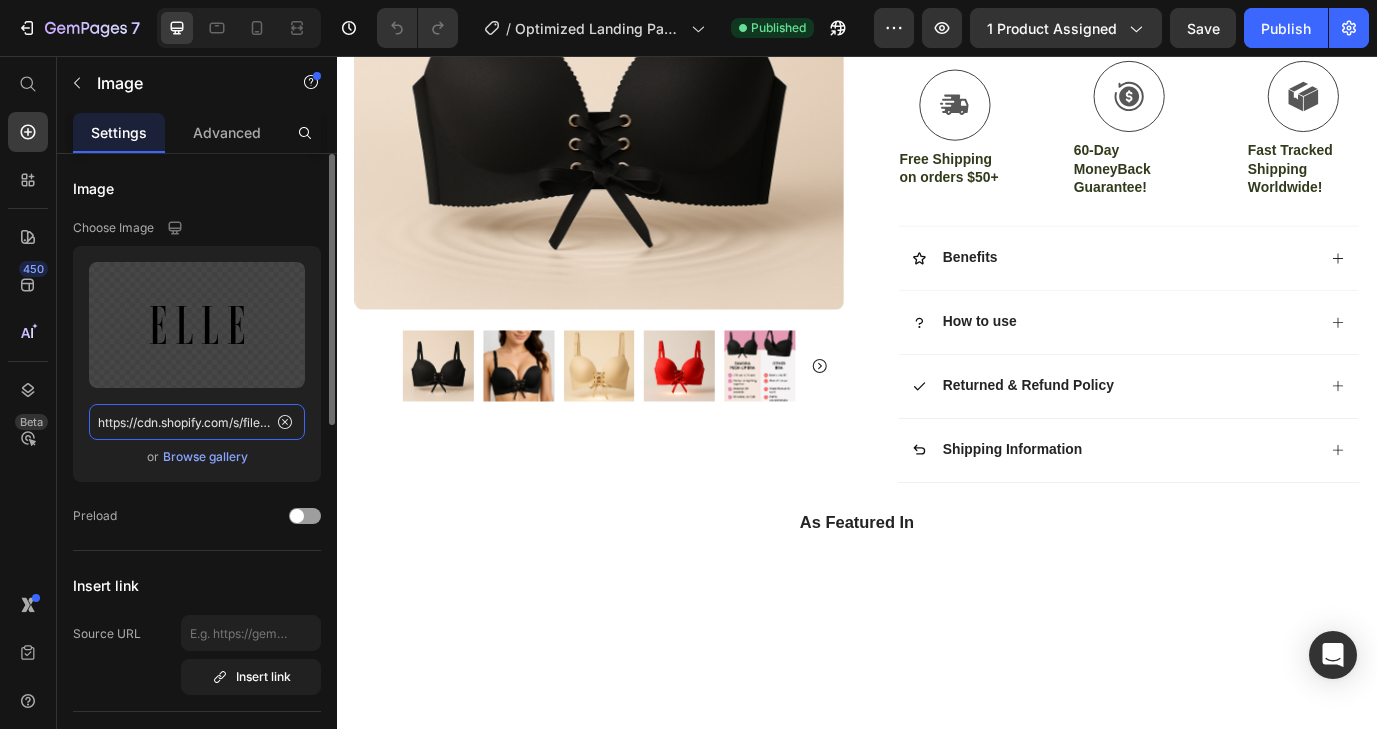 click on "https://cdn.shopify.com/s/files/1/2005/9307/files/gempages_432750572815254551-4e3559be-fbfe-4d35-86c8-eef45ac852d3.svg?v=1716533230" 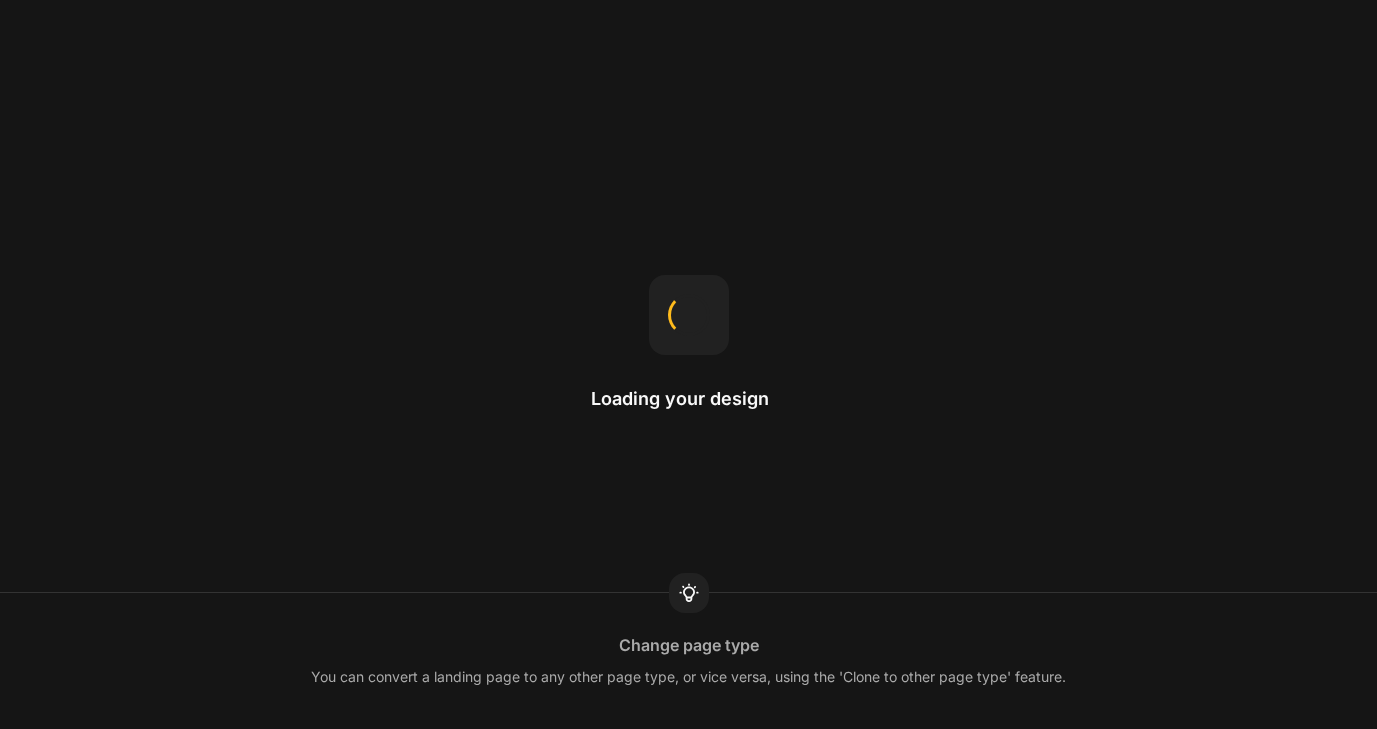 scroll, scrollTop: 0, scrollLeft: 0, axis: both 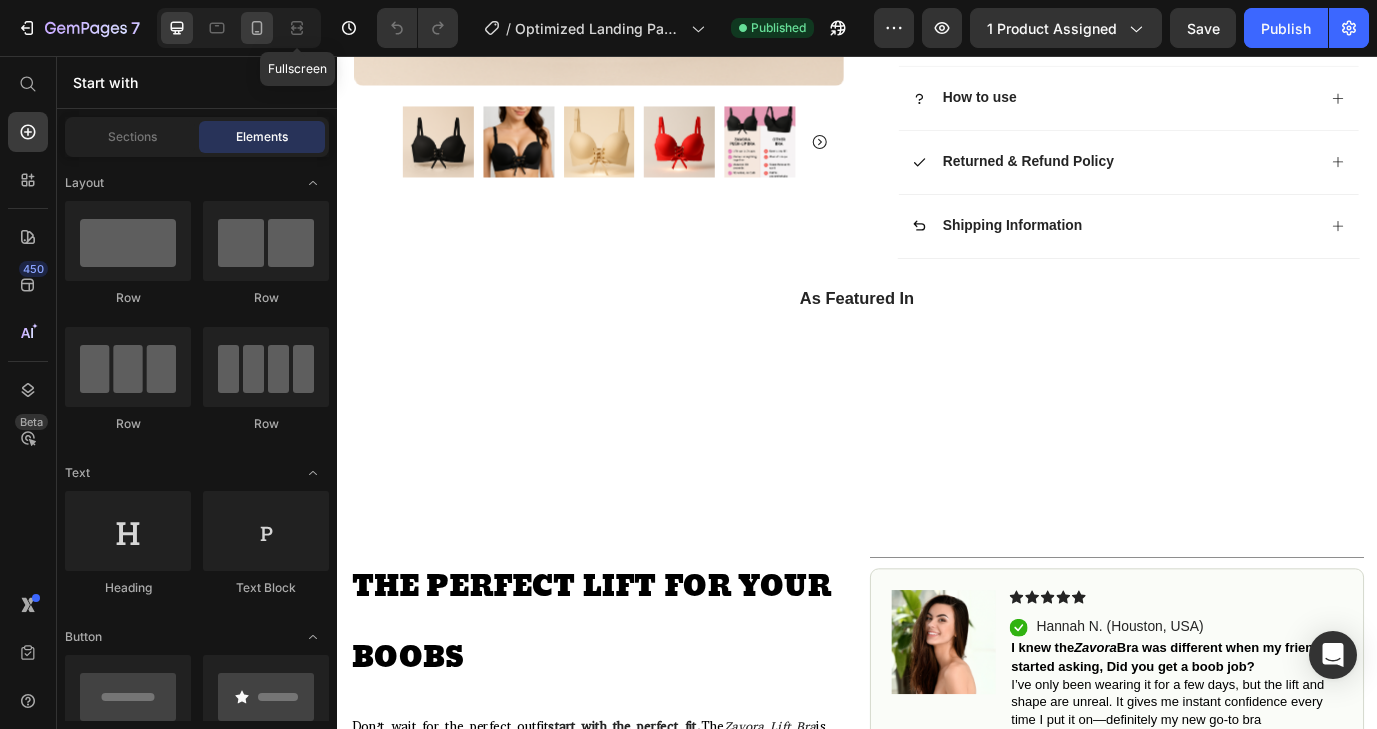 click 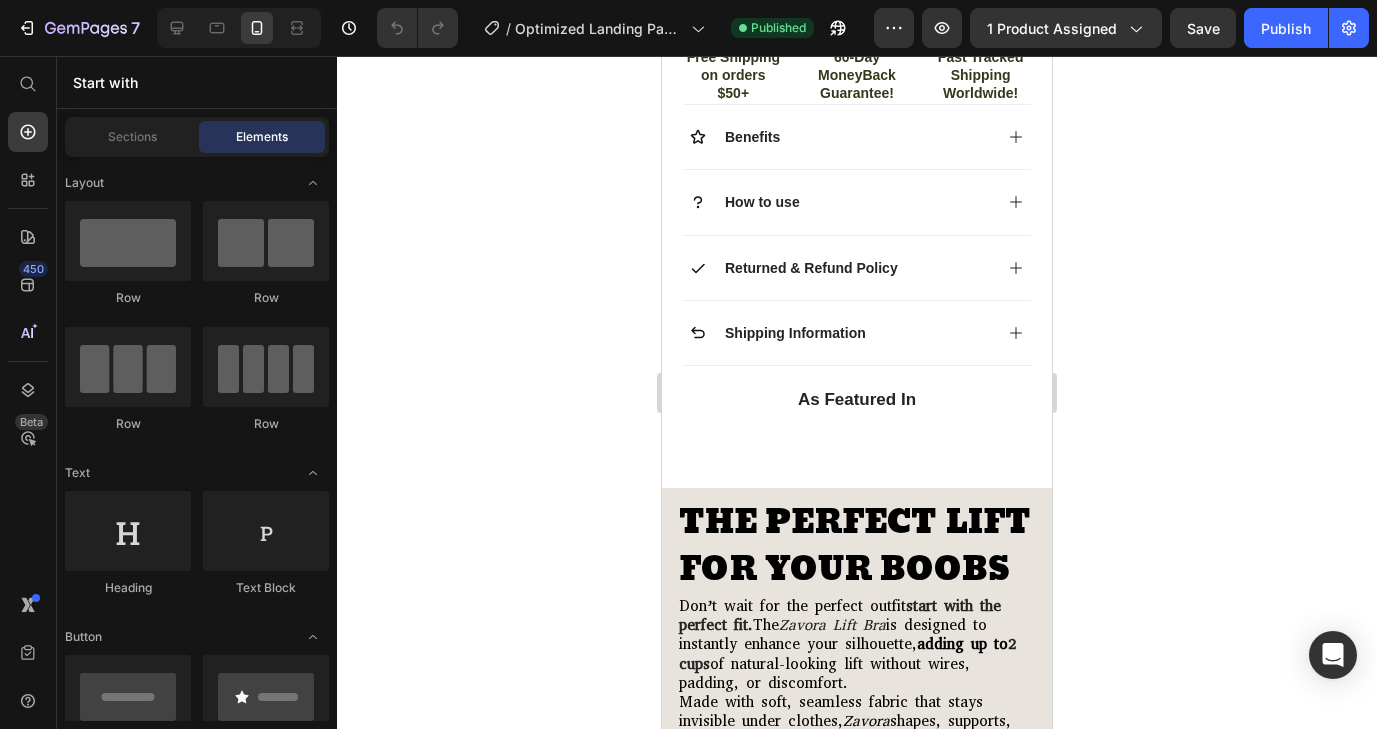 scroll, scrollTop: 1148, scrollLeft: 0, axis: vertical 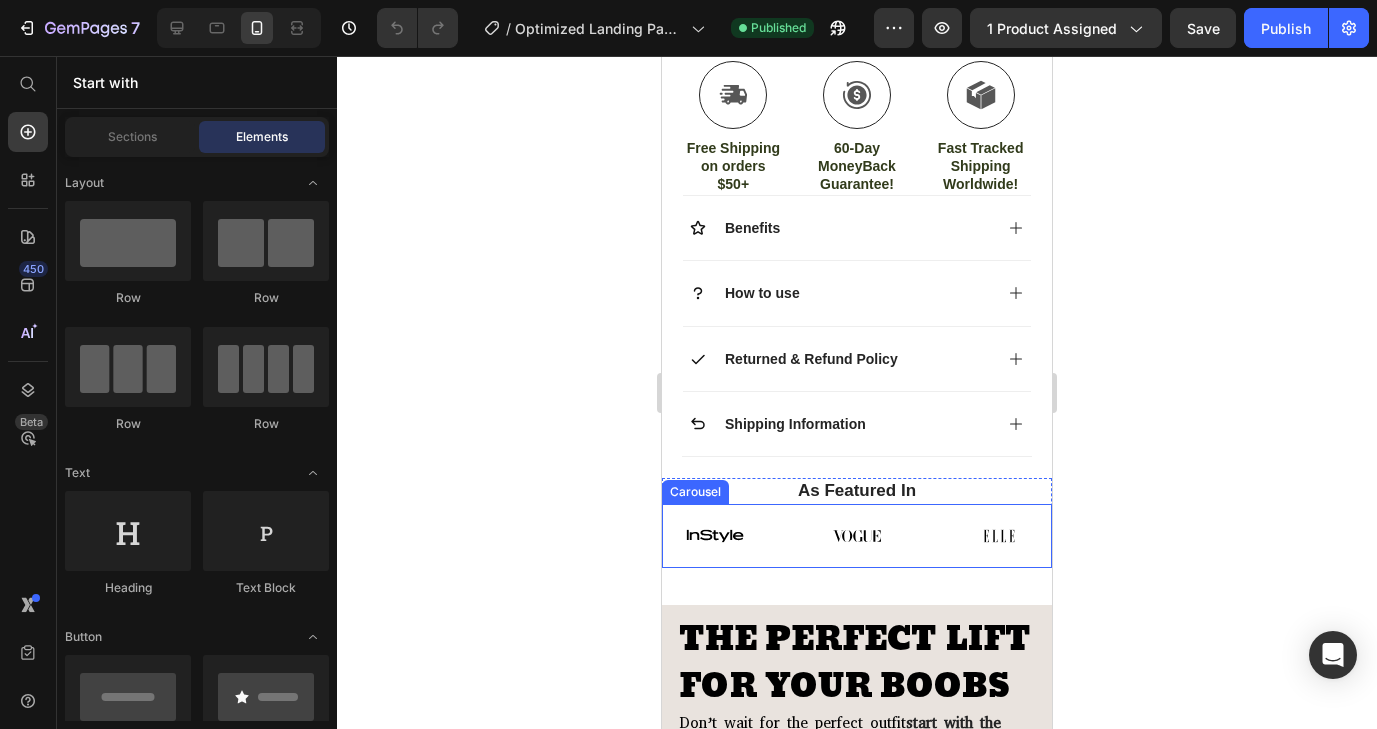 click on "Image Image Image Image Image Image Image" at bounding box center [857, 536] 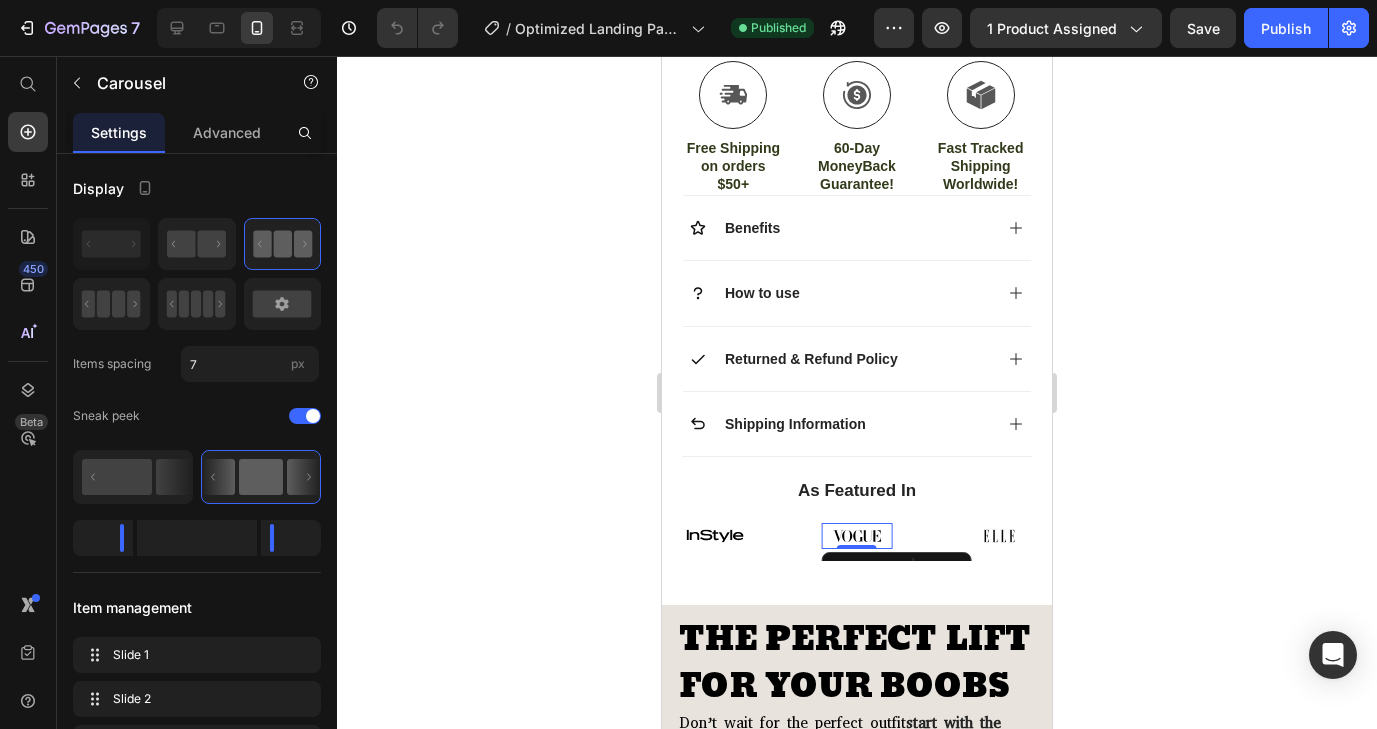 click at bounding box center [857, 536] 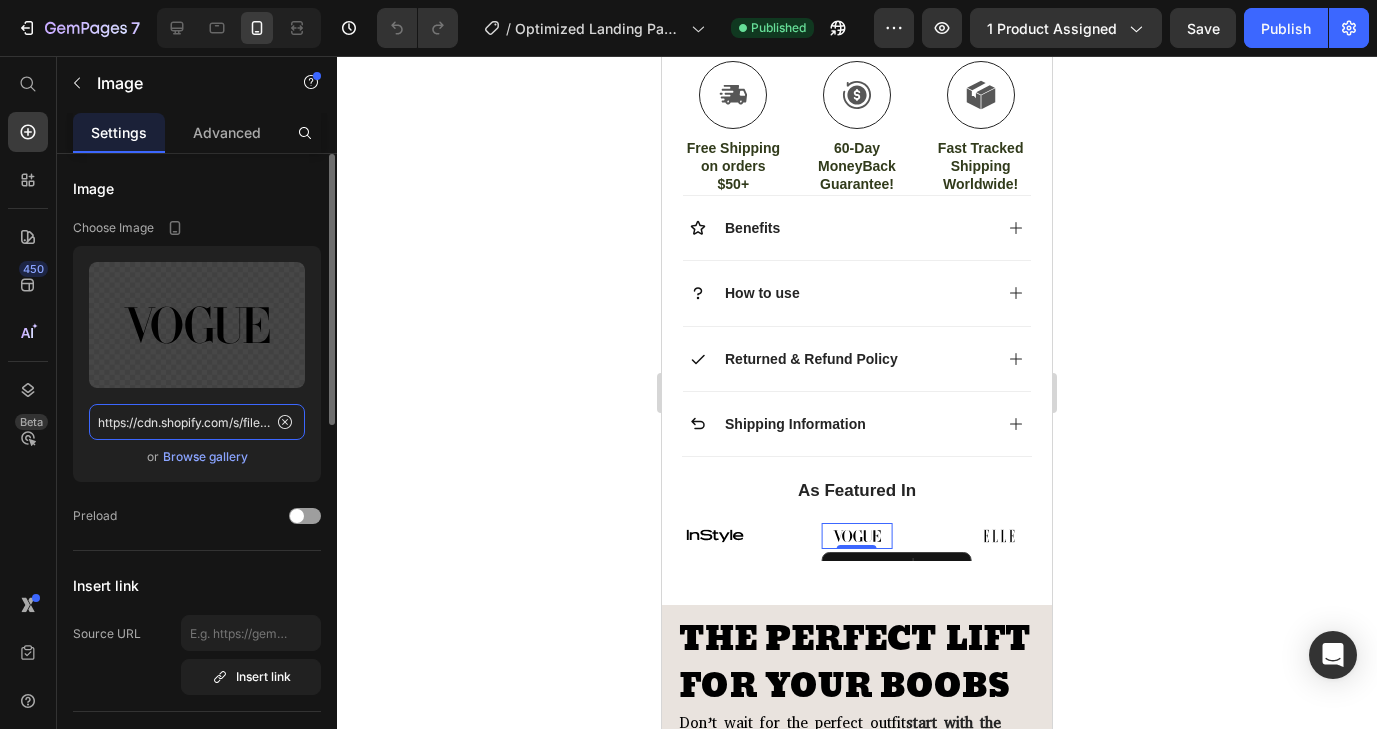 click on "https://cdn.shopify.com/s/files/1/2005/9307/files/gempages_432750572815254551-450f2634-a245-4be0-b322-741cd7897b06.svg?v=1716533260" 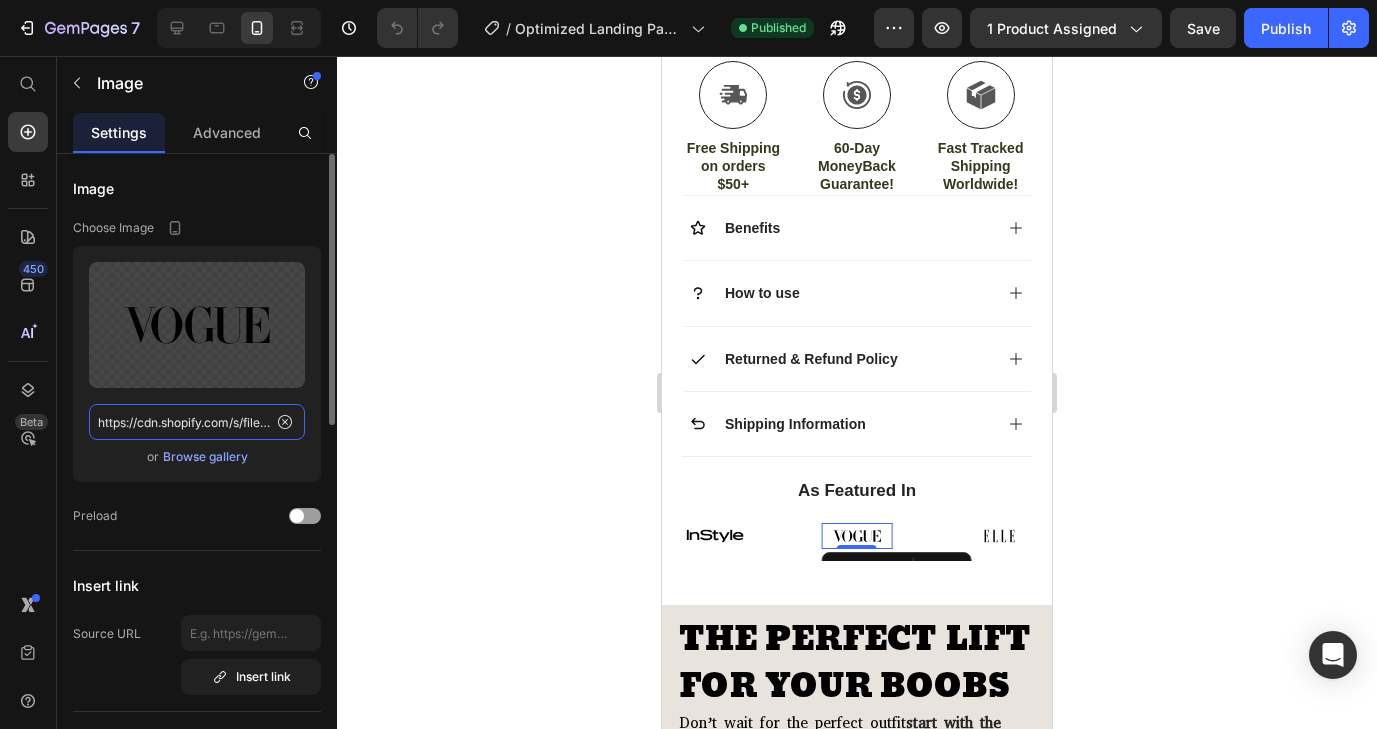 scroll, scrollTop: 0, scrollLeft: 697, axis: horizontal 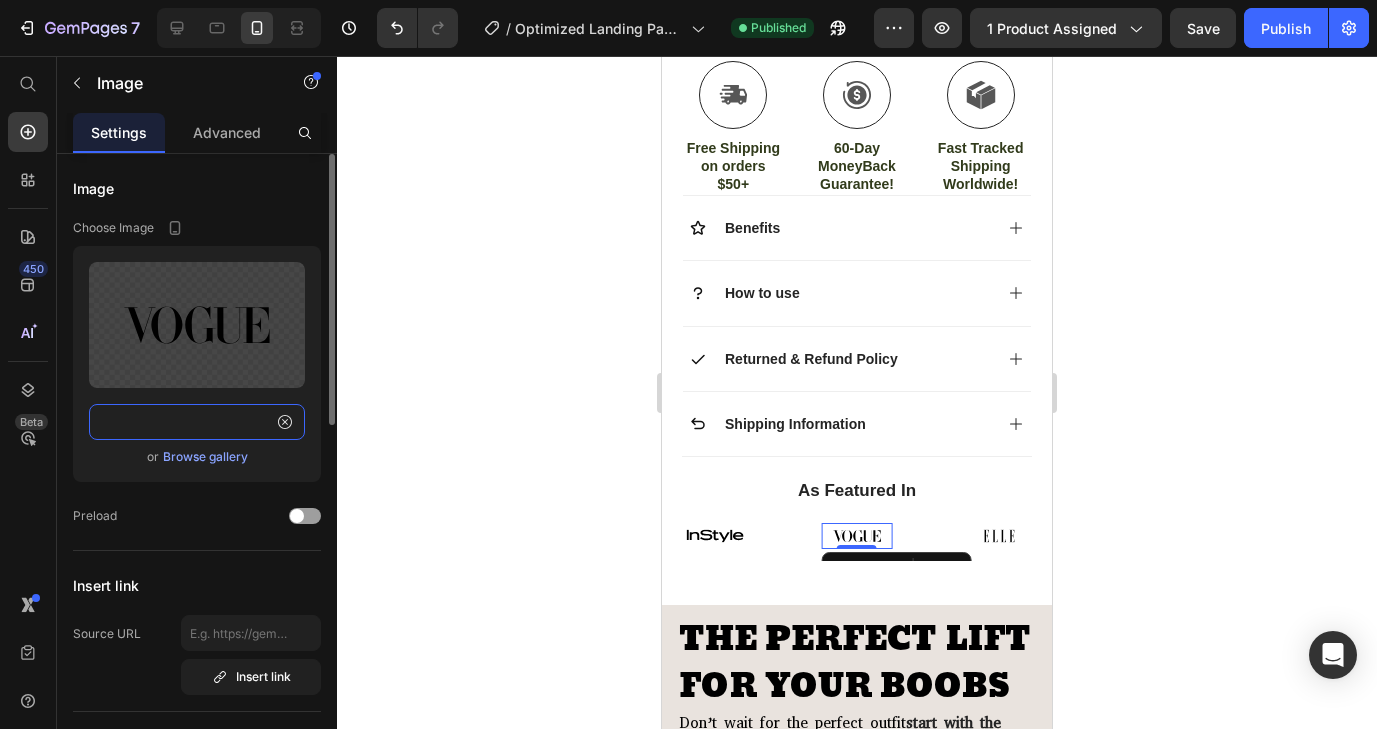 type on "https://cdn.shopify.com/s/files/1/0935/8603/0871/files/gempages_571422614250062663-f99576c7-e8b5-4307-99cf-ba5ddac38094.svg?v=1751942952" 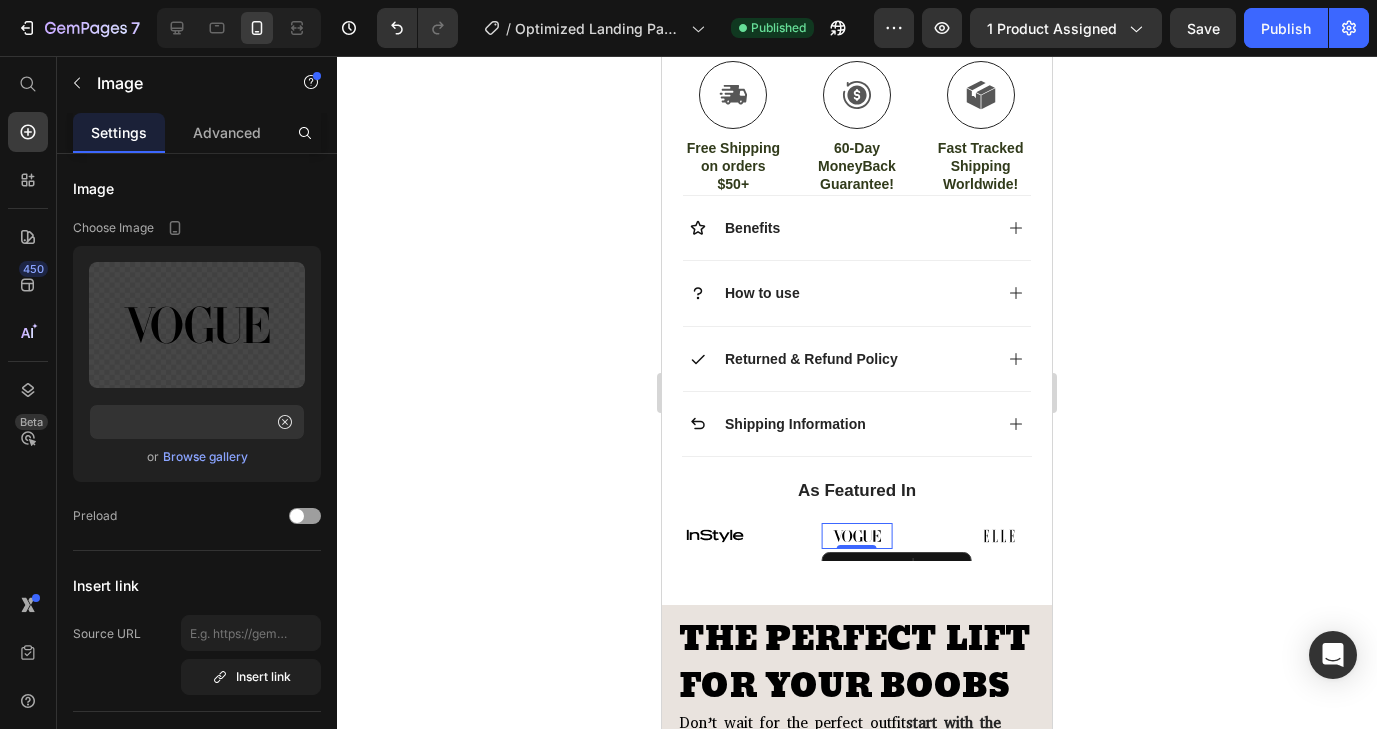 click 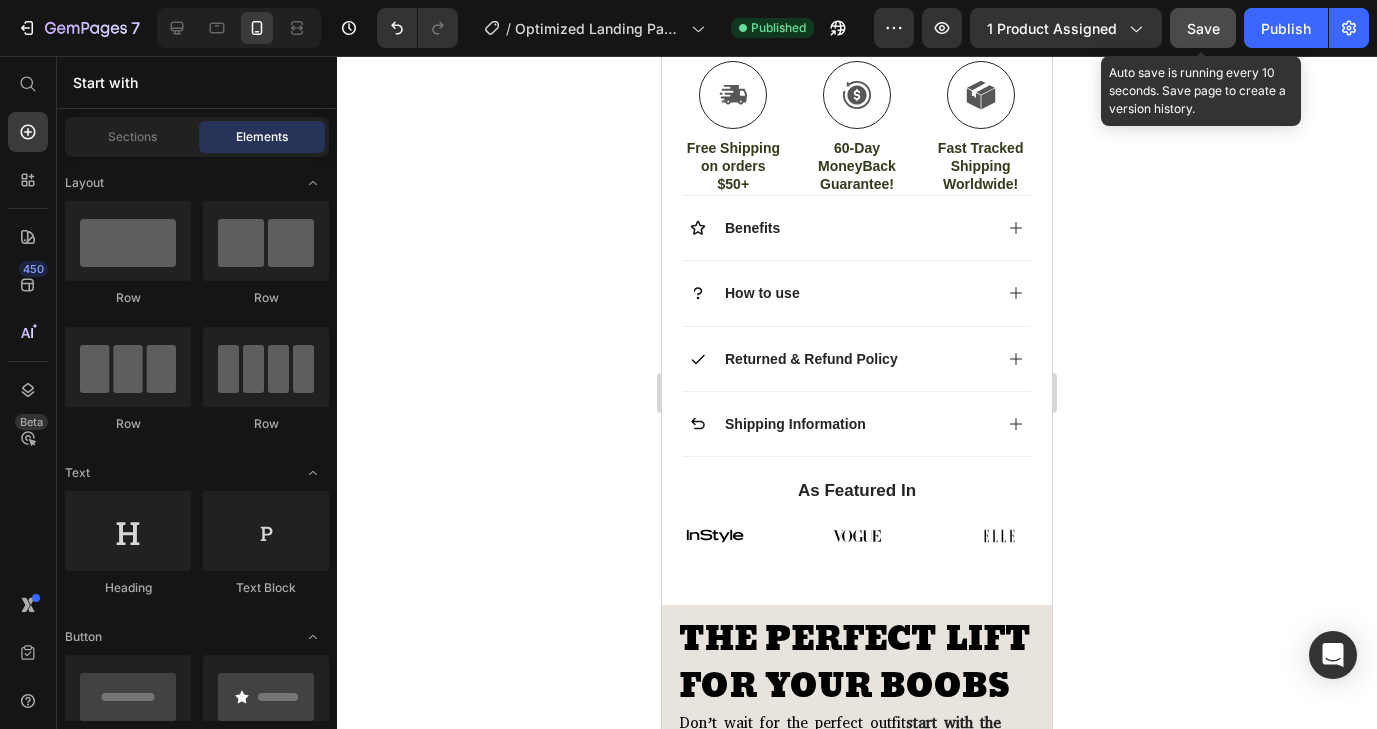 click on "Save" at bounding box center [1203, 28] 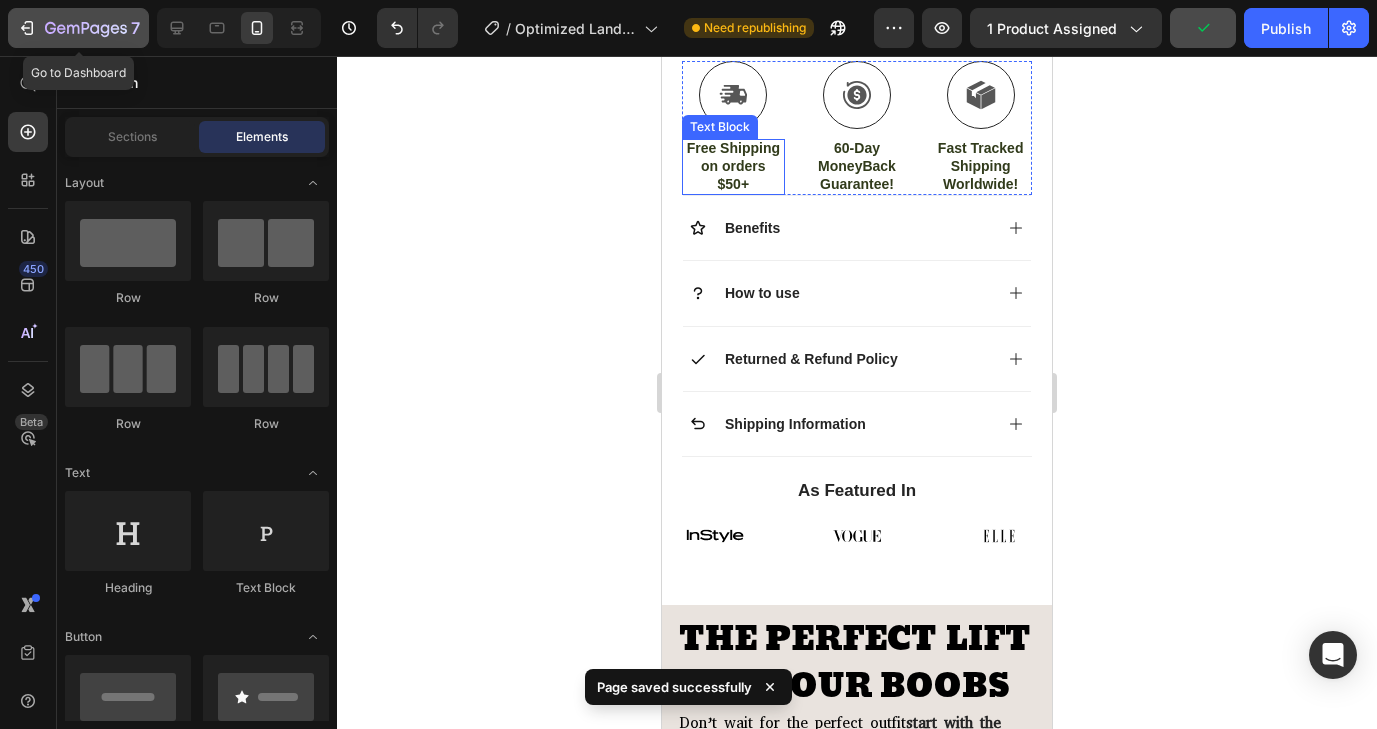 click 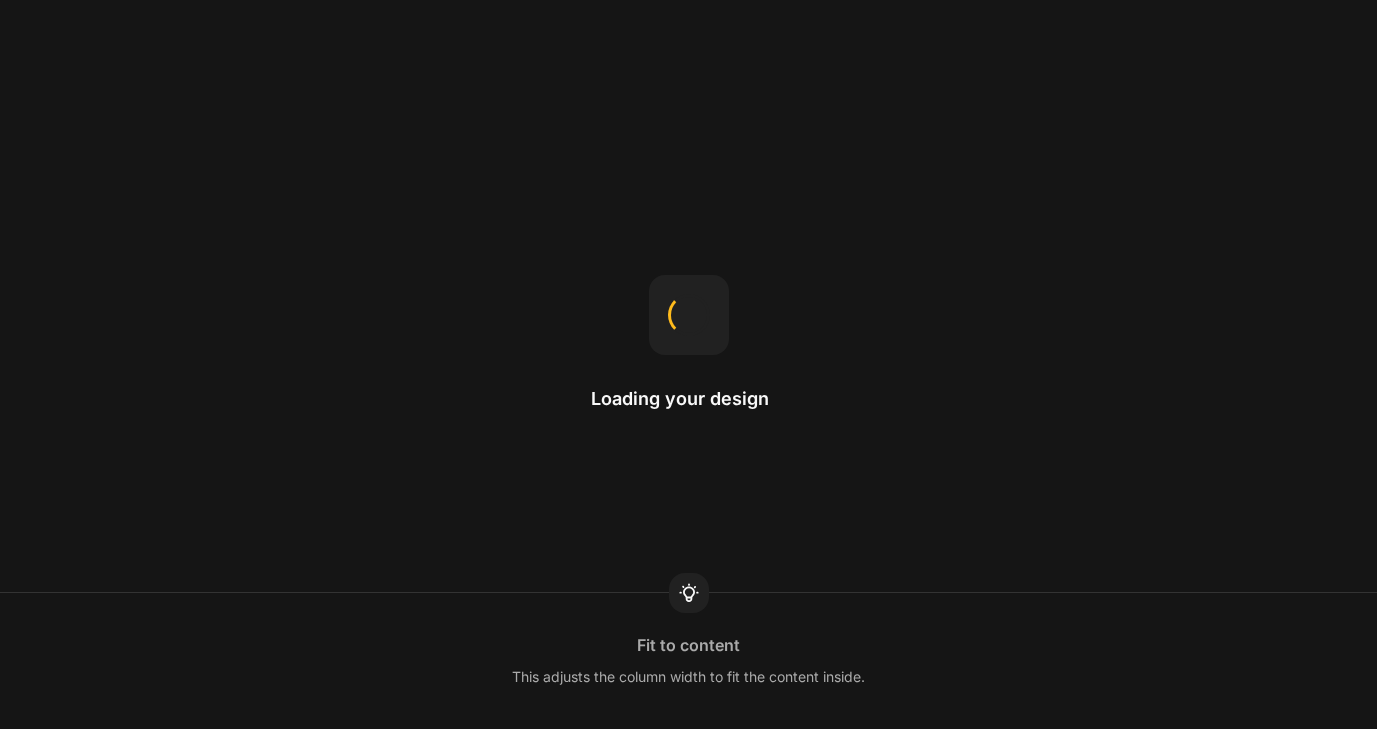 scroll, scrollTop: 0, scrollLeft: 0, axis: both 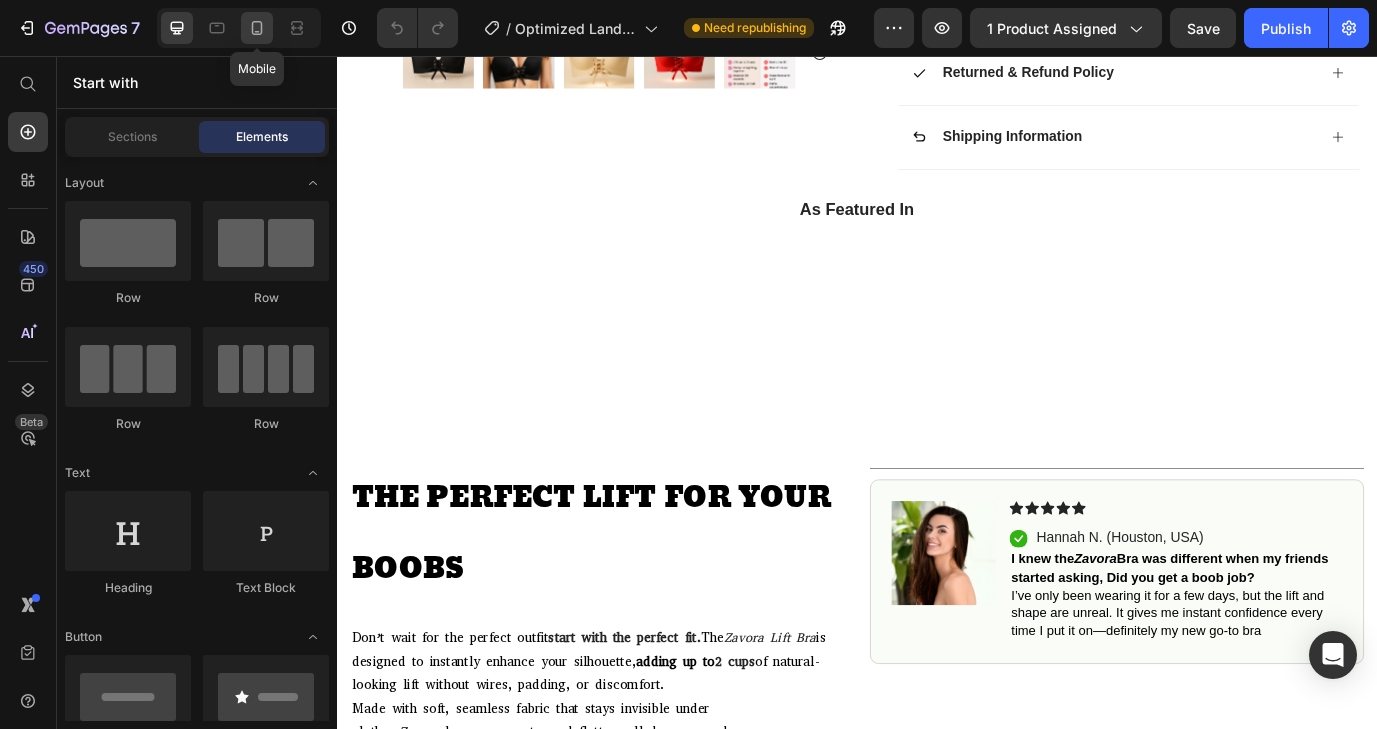 click 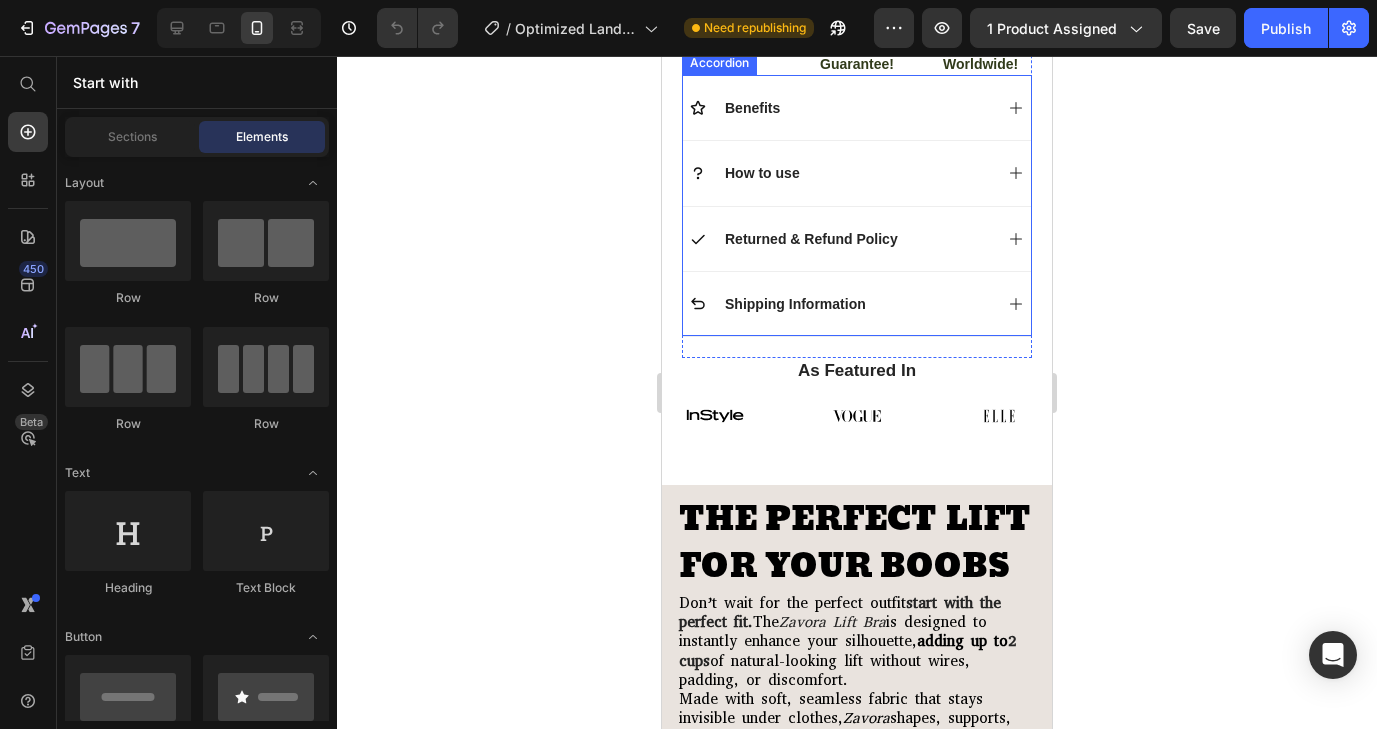 scroll, scrollTop: 1269, scrollLeft: 0, axis: vertical 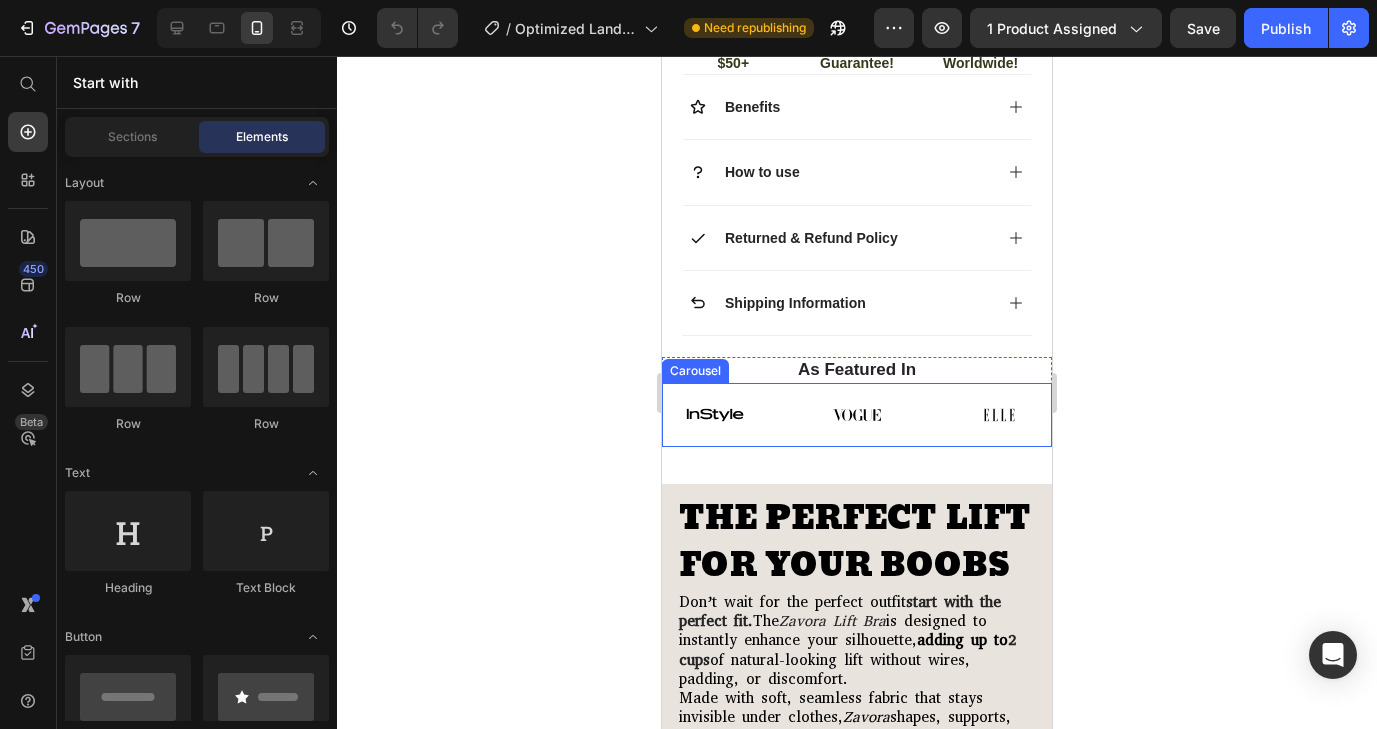 click on "Image Image Image Image Image Image Image" at bounding box center [857, 415] 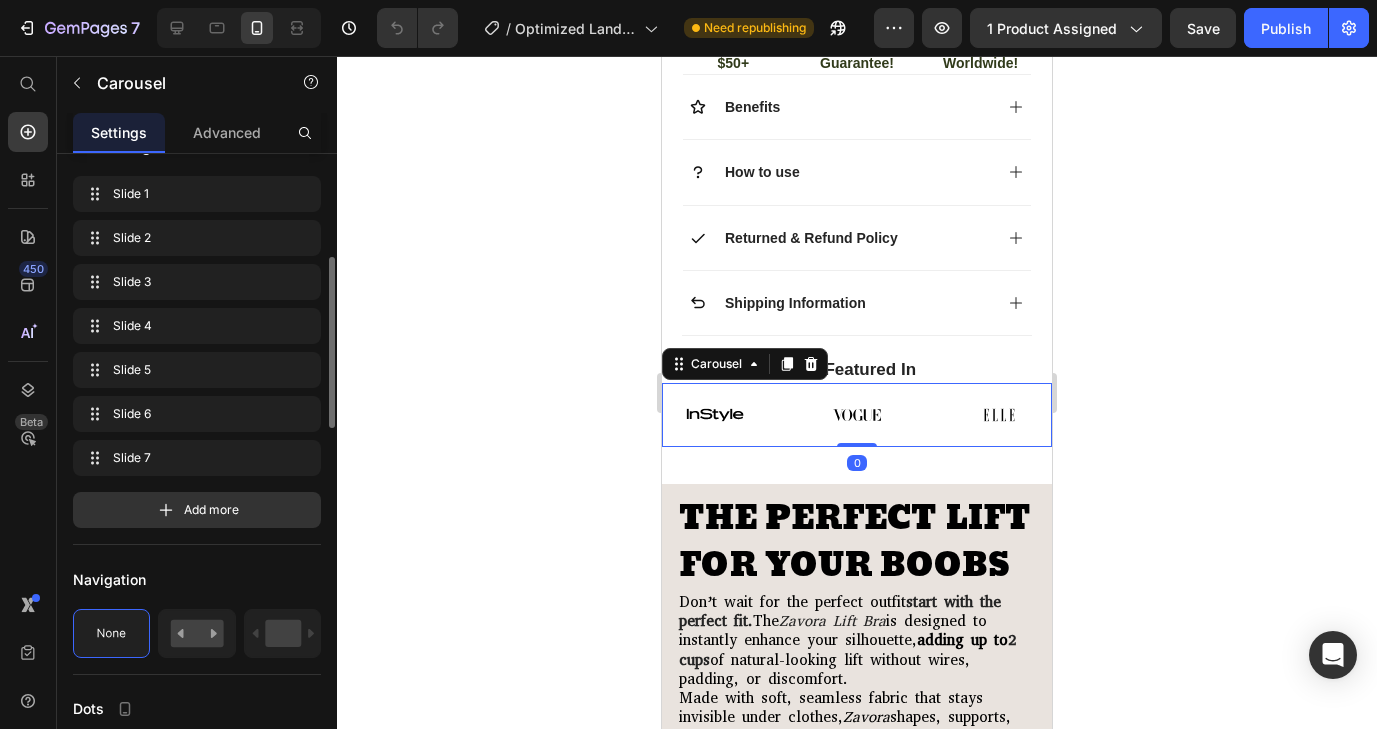 scroll, scrollTop: 491, scrollLeft: 0, axis: vertical 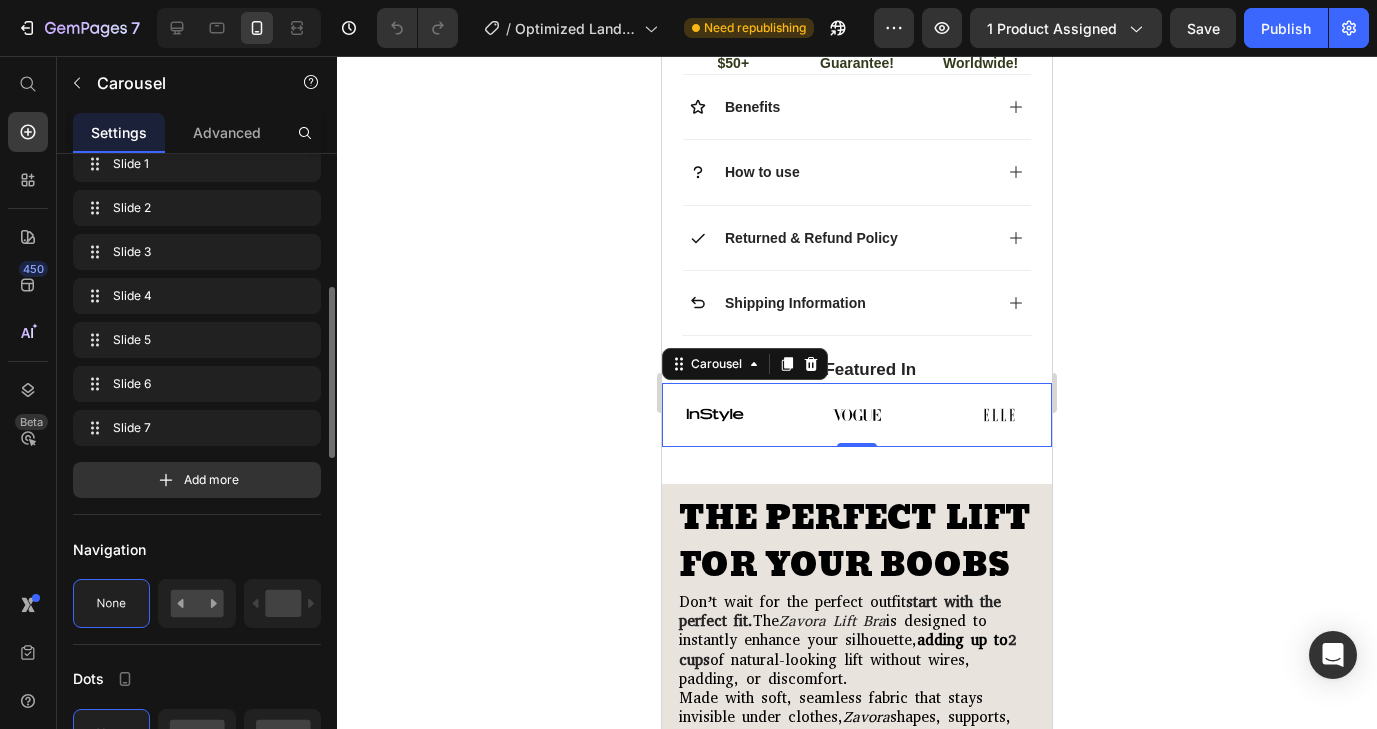 click on "Navigation" 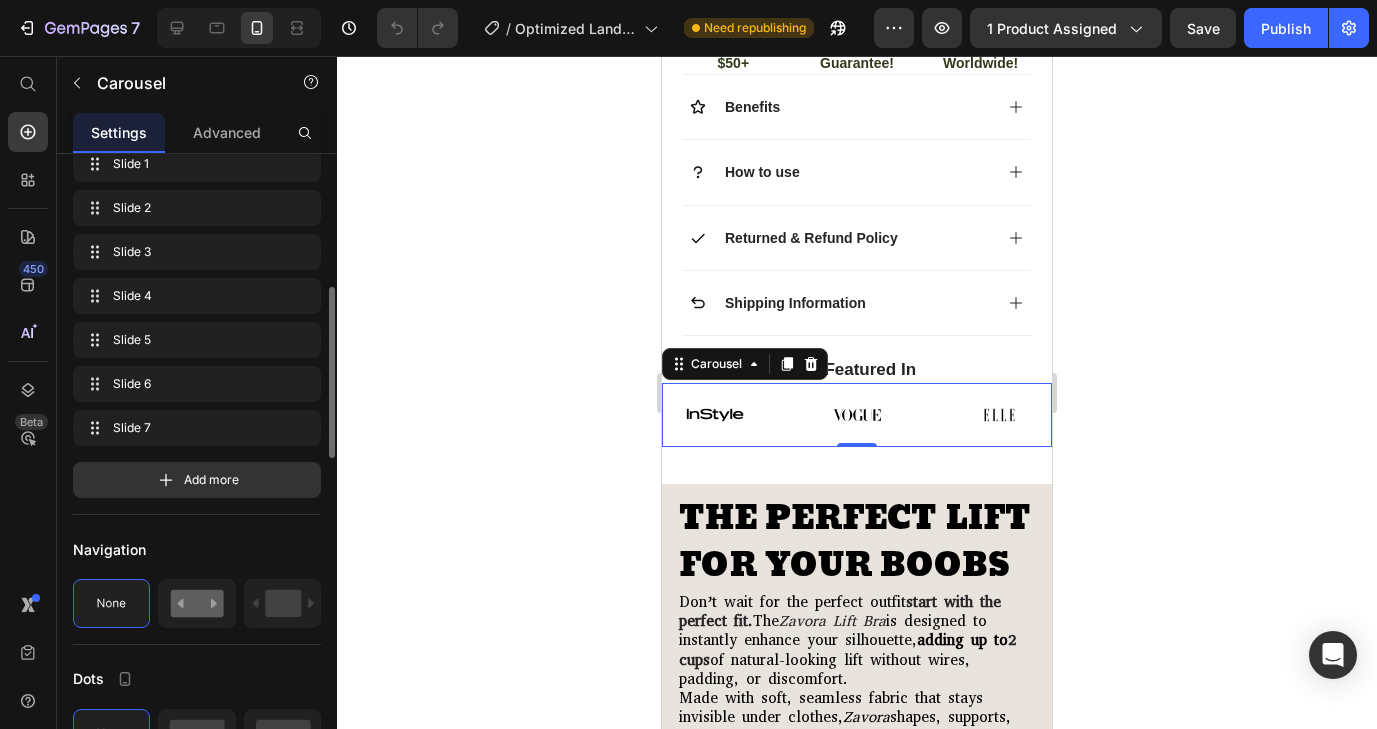 click 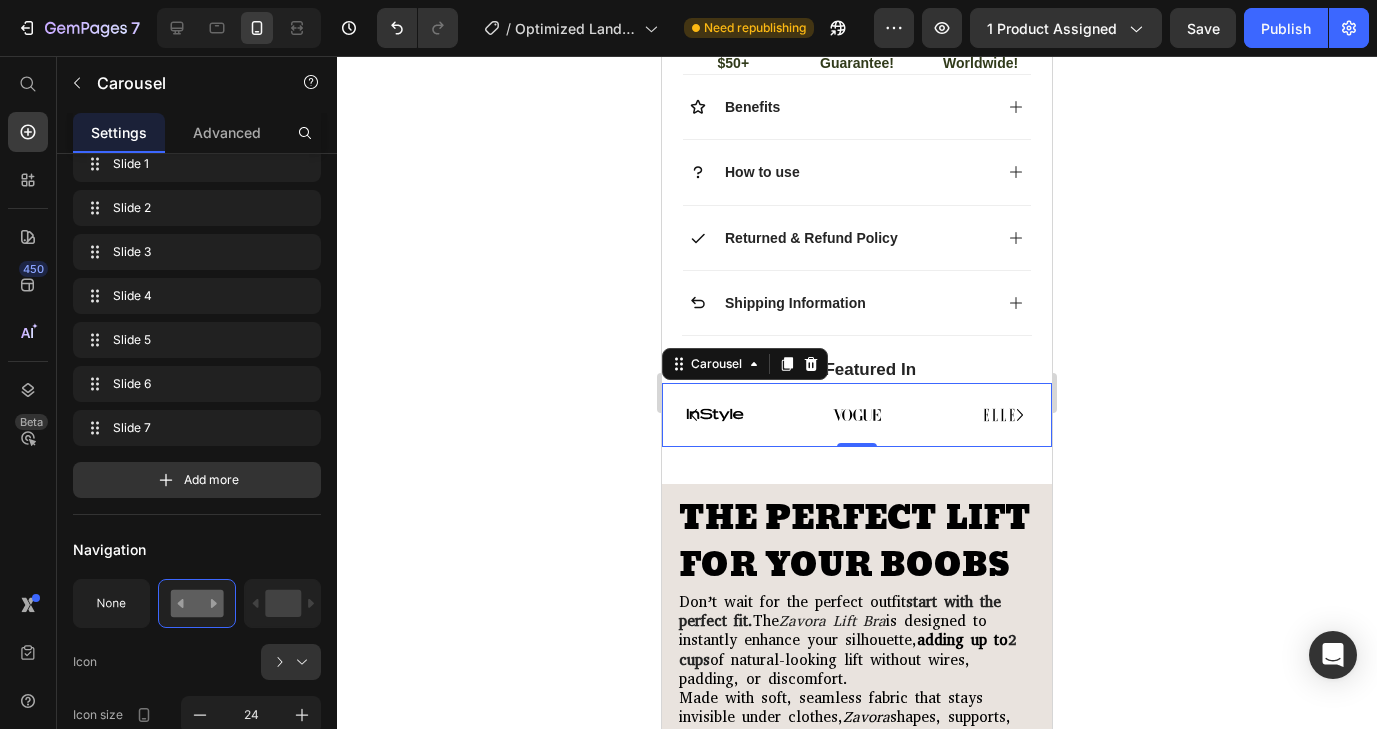 click 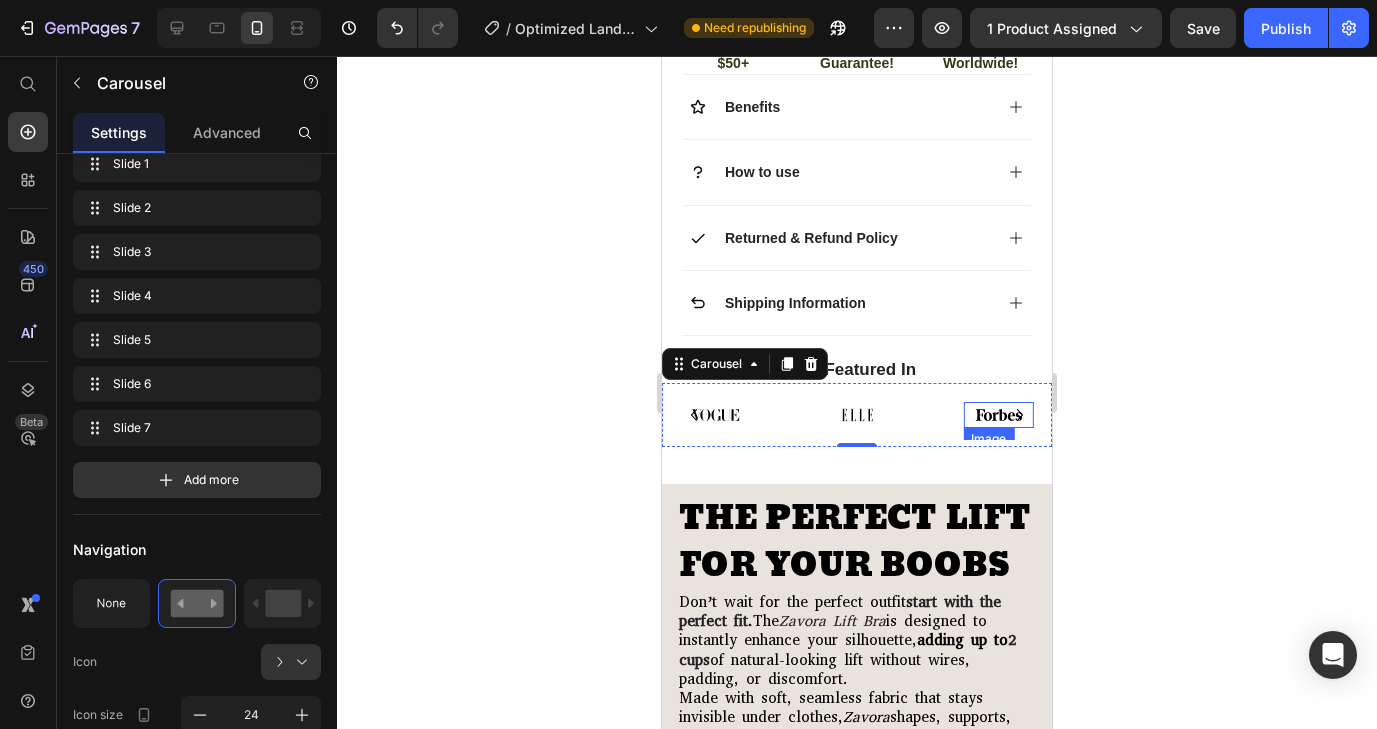 click at bounding box center (998, 415) 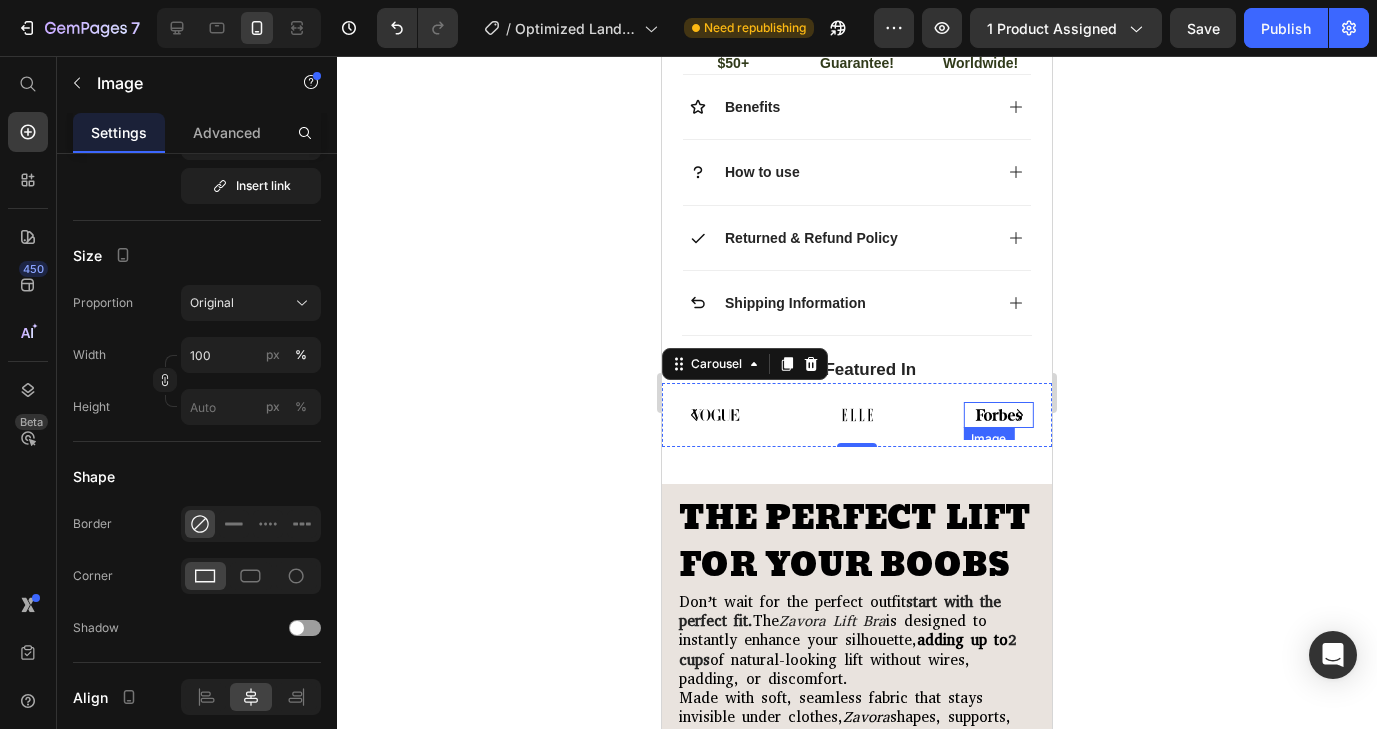 scroll, scrollTop: 0, scrollLeft: 0, axis: both 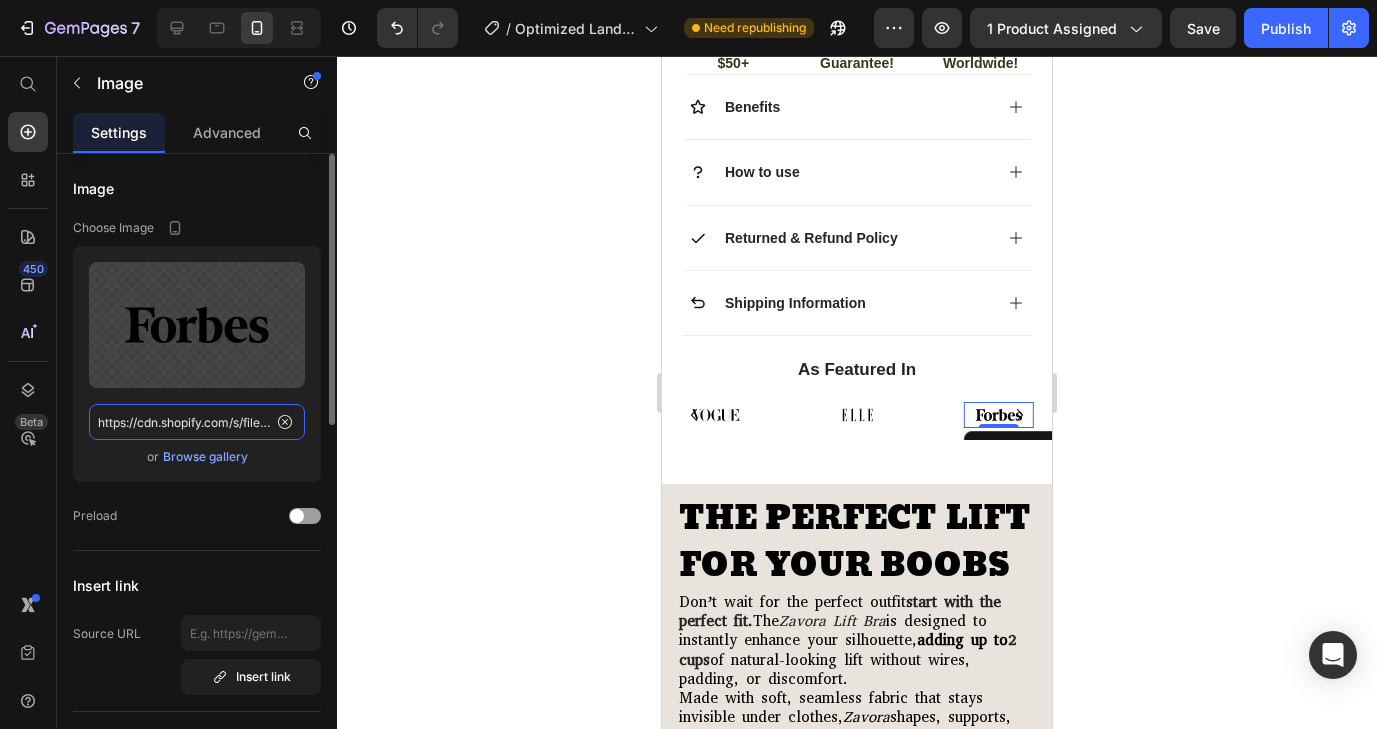 click on "https://cdn.shopify.com/s/files/1/2005/9307/files/gempages_432750572815254551-86492abc-13d3-4402-980f-6b51aa8820c4.svg?v=1716533272" 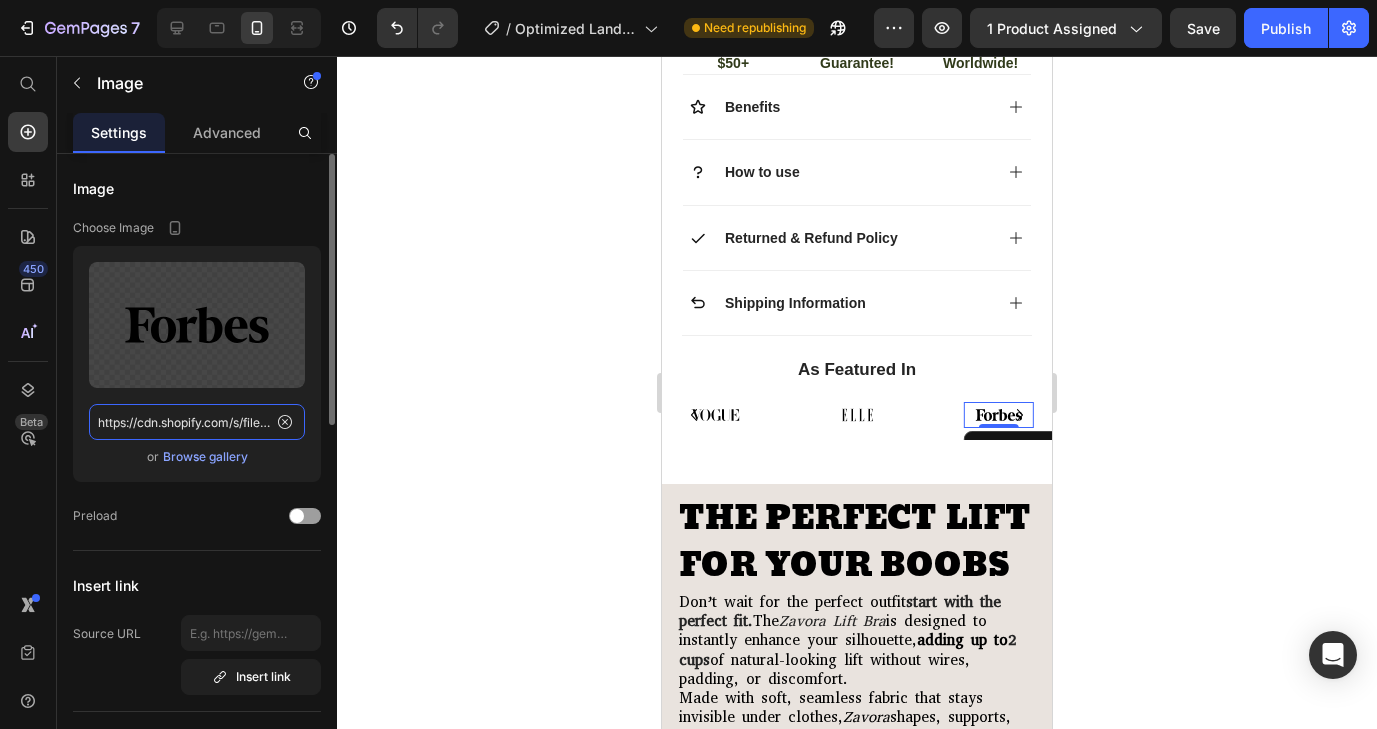 scroll, scrollTop: 0, scrollLeft: 686, axis: horizontal 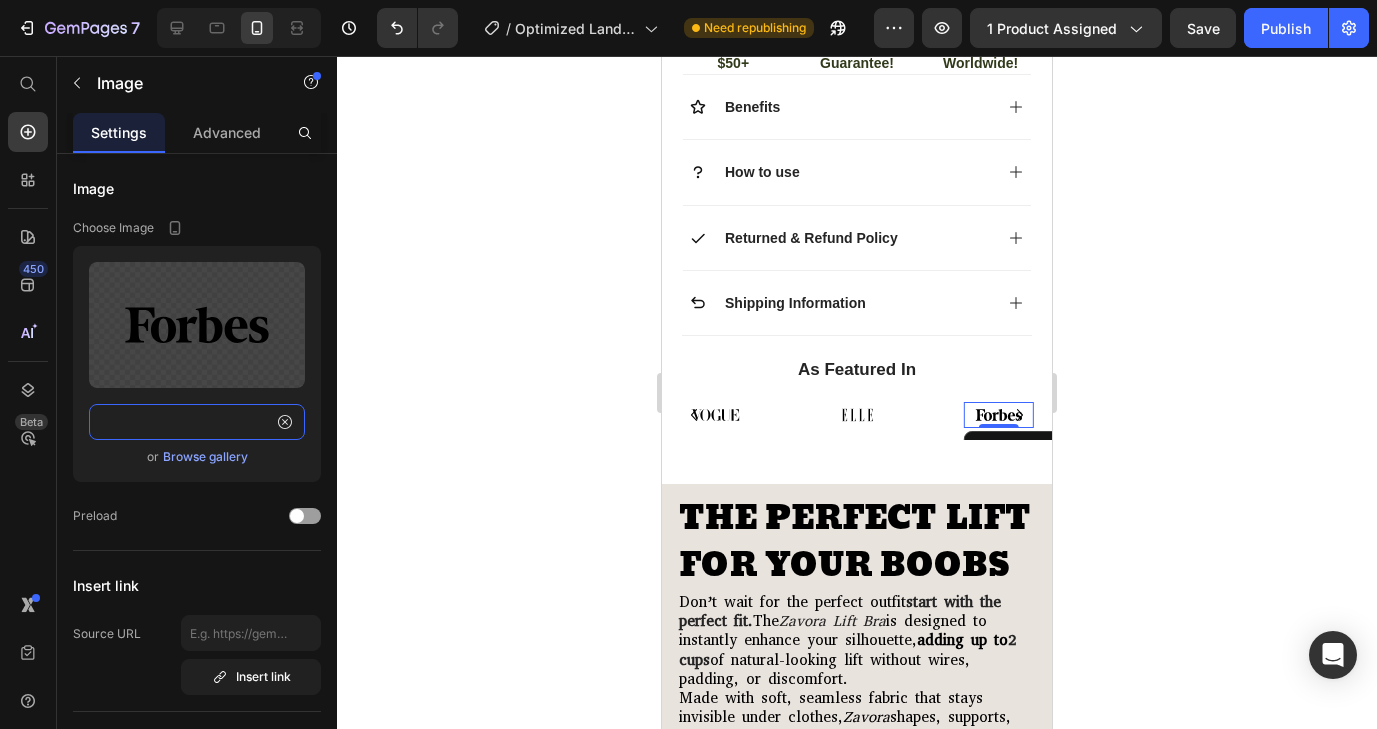 type on "https://cdn.shopify.com/s/files/1/0935/8603/0871/files/gempages_571422614250062663-c143fa59-b2b1-4c00-ac16-5cec968fa0a0.svg?v=1751942951" 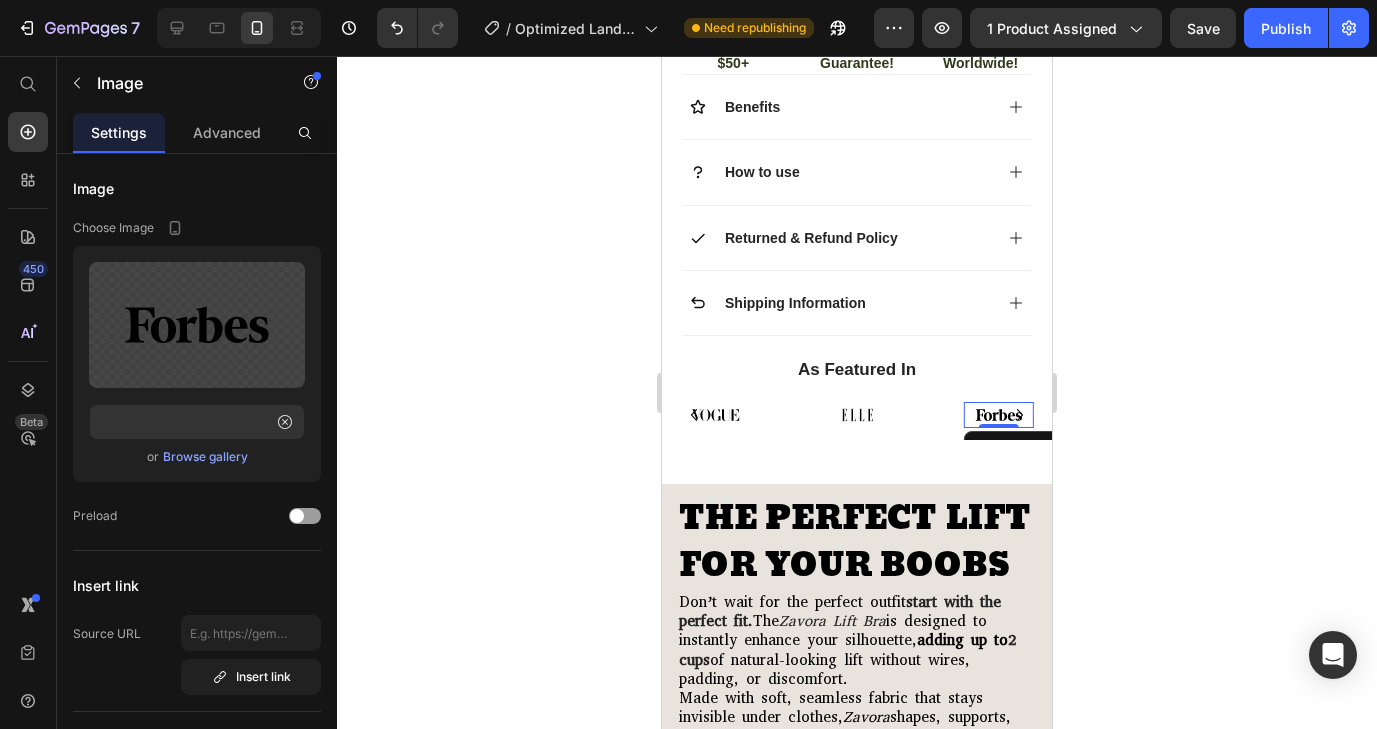 click 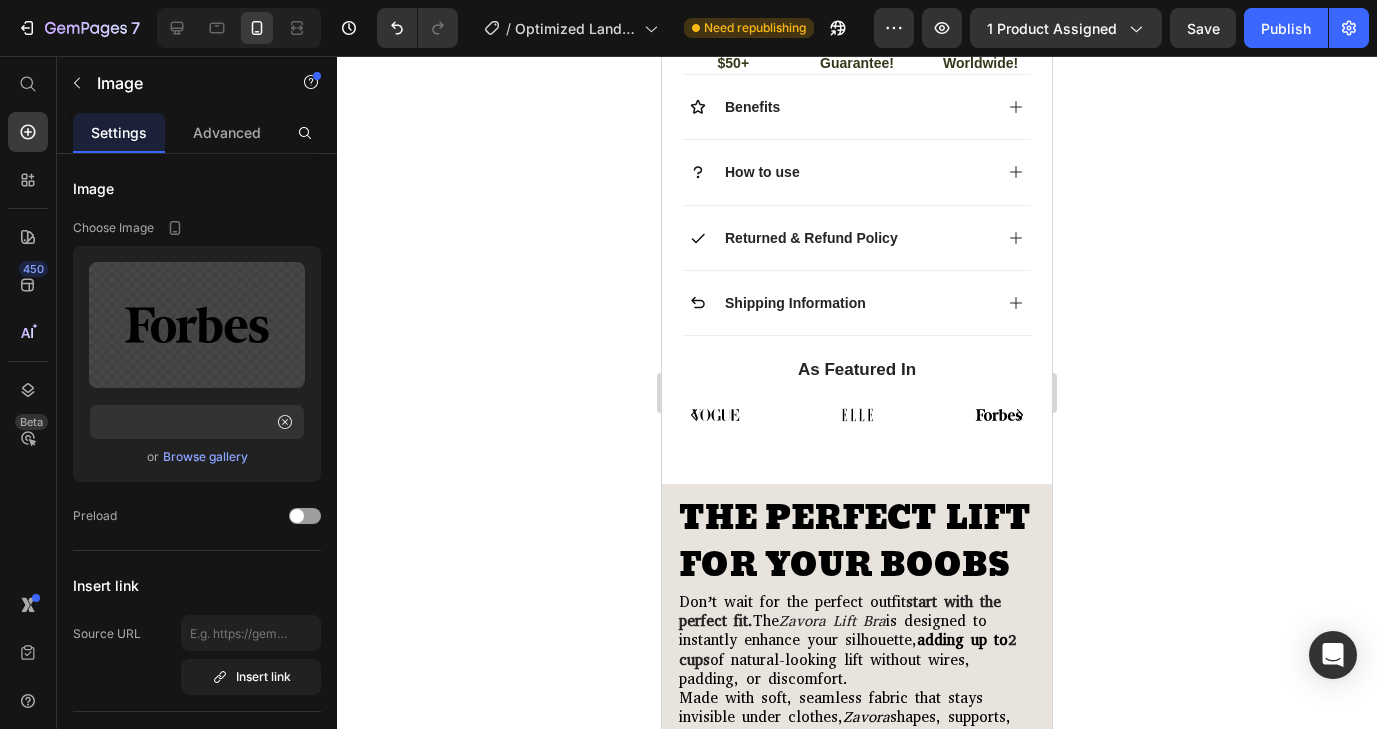 scroll, scrollTop: 0, scrollLeft: 0, axis: both 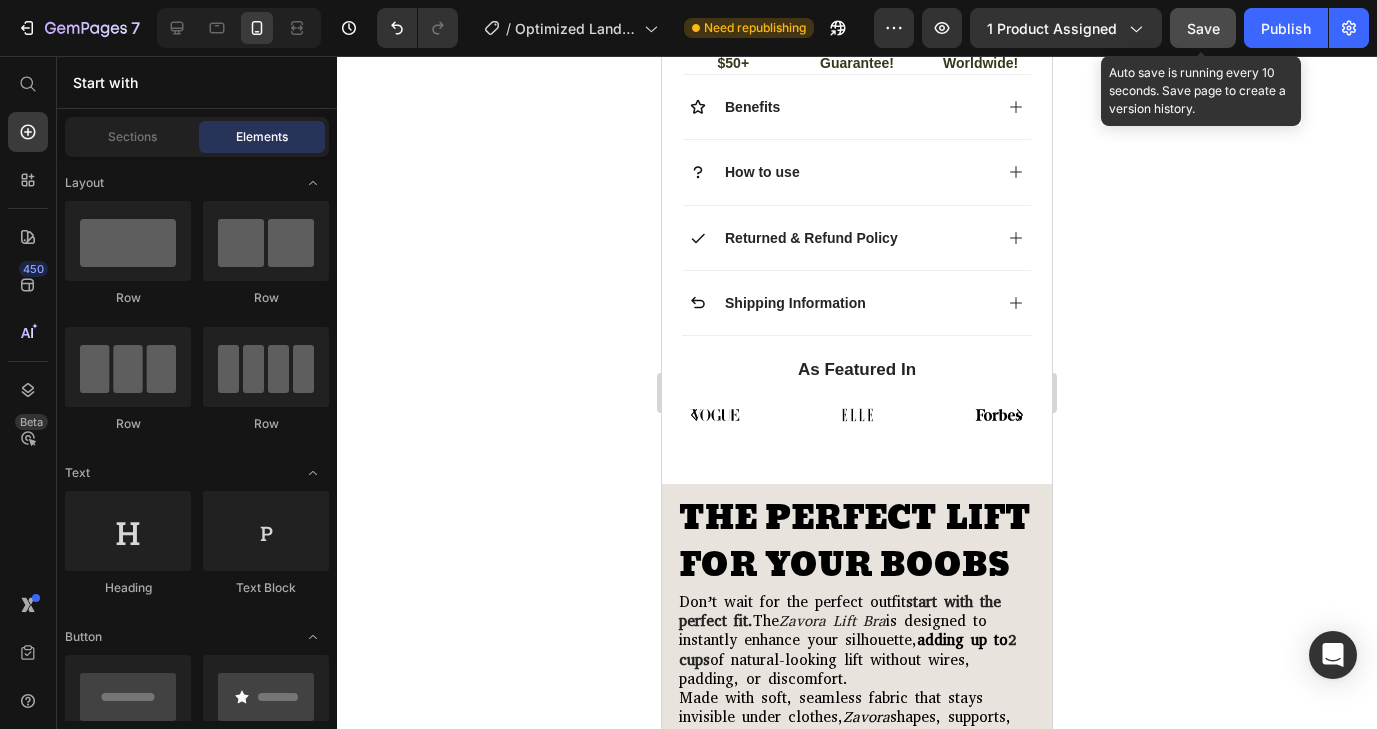 click on "Save" 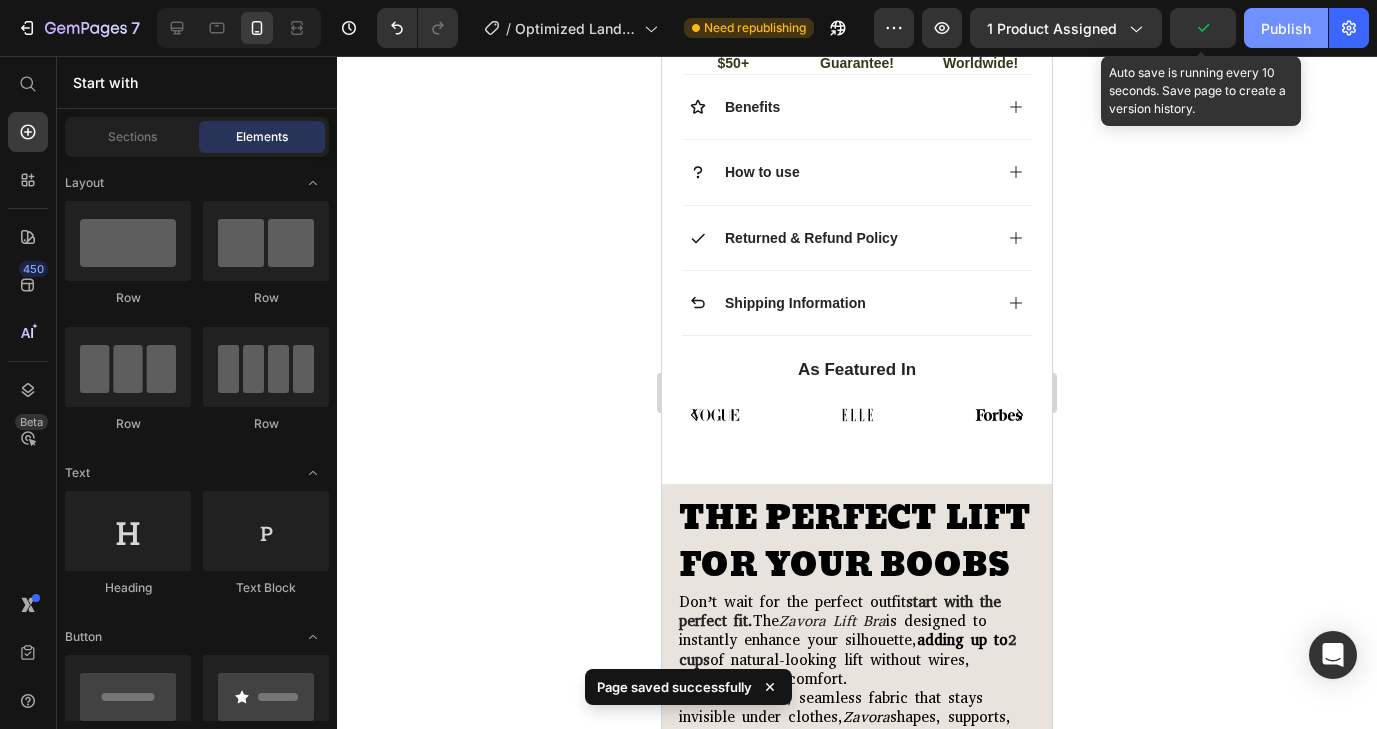 click on "Publish" at bounding box center [1286, 28] 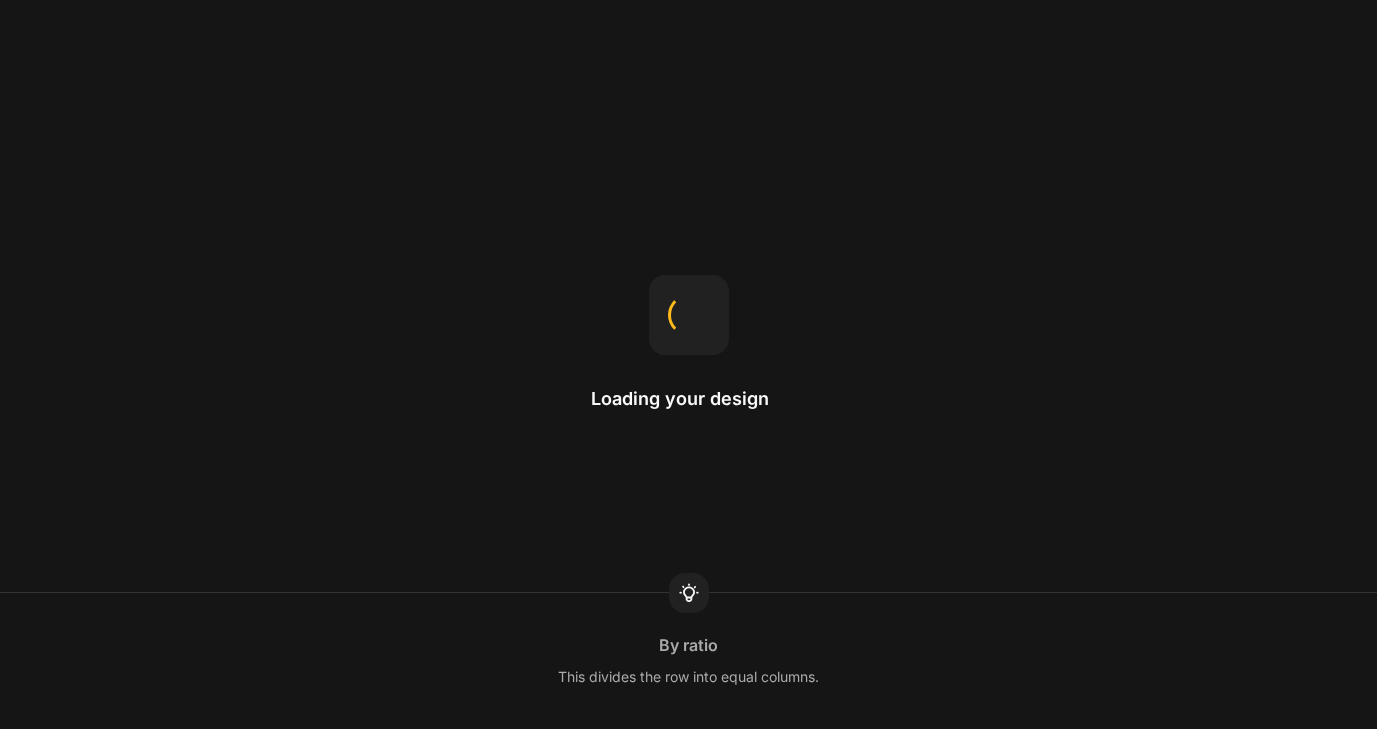 scroll, scrollTop: 0, scrollLeft: 0, axis: both 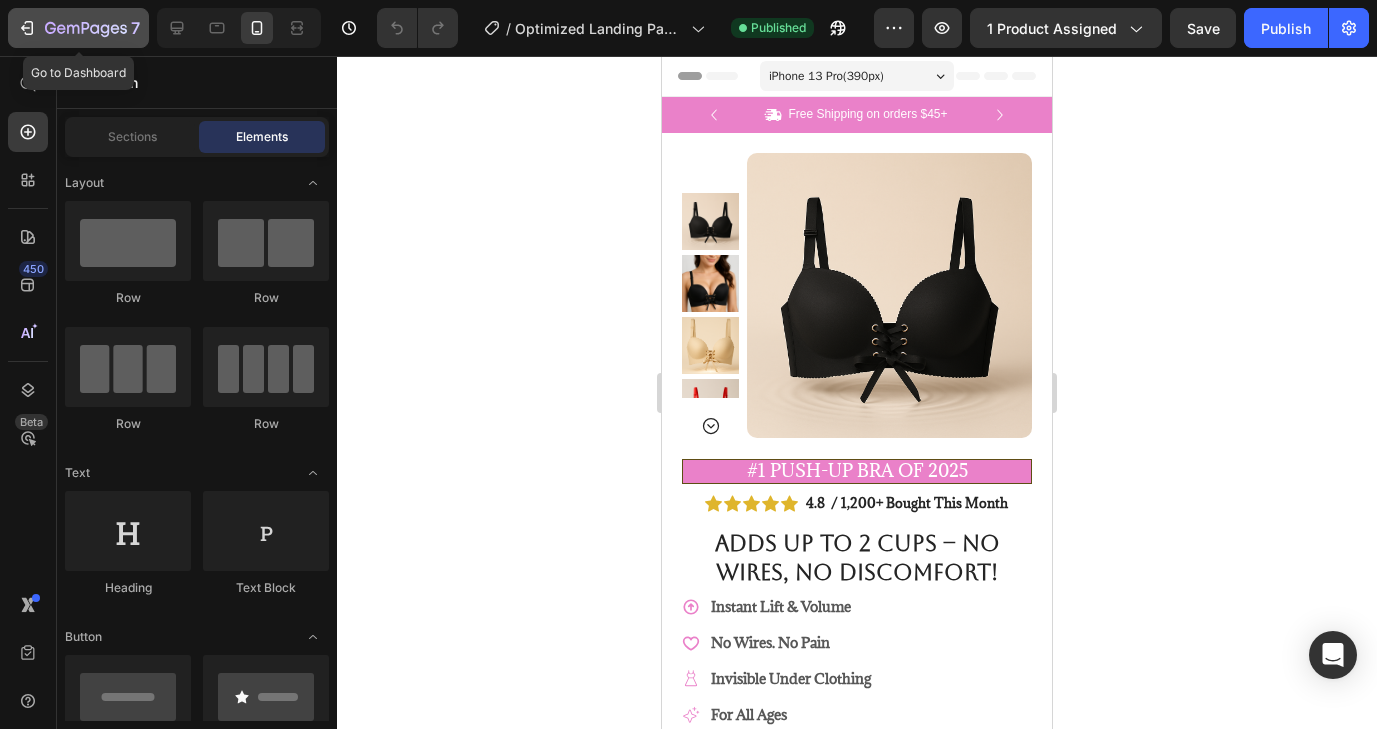click 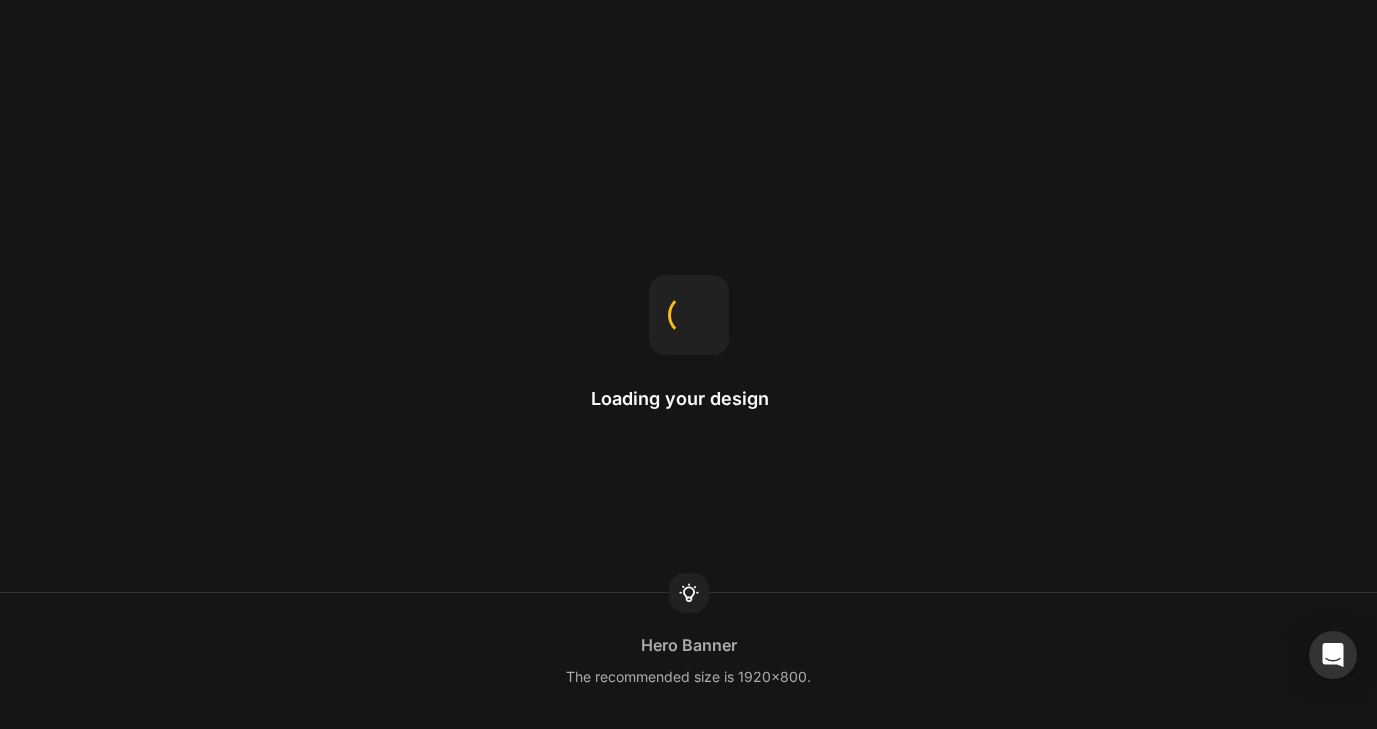 scroll, scrollTop: 0, scrollLeft: 0, axis: both 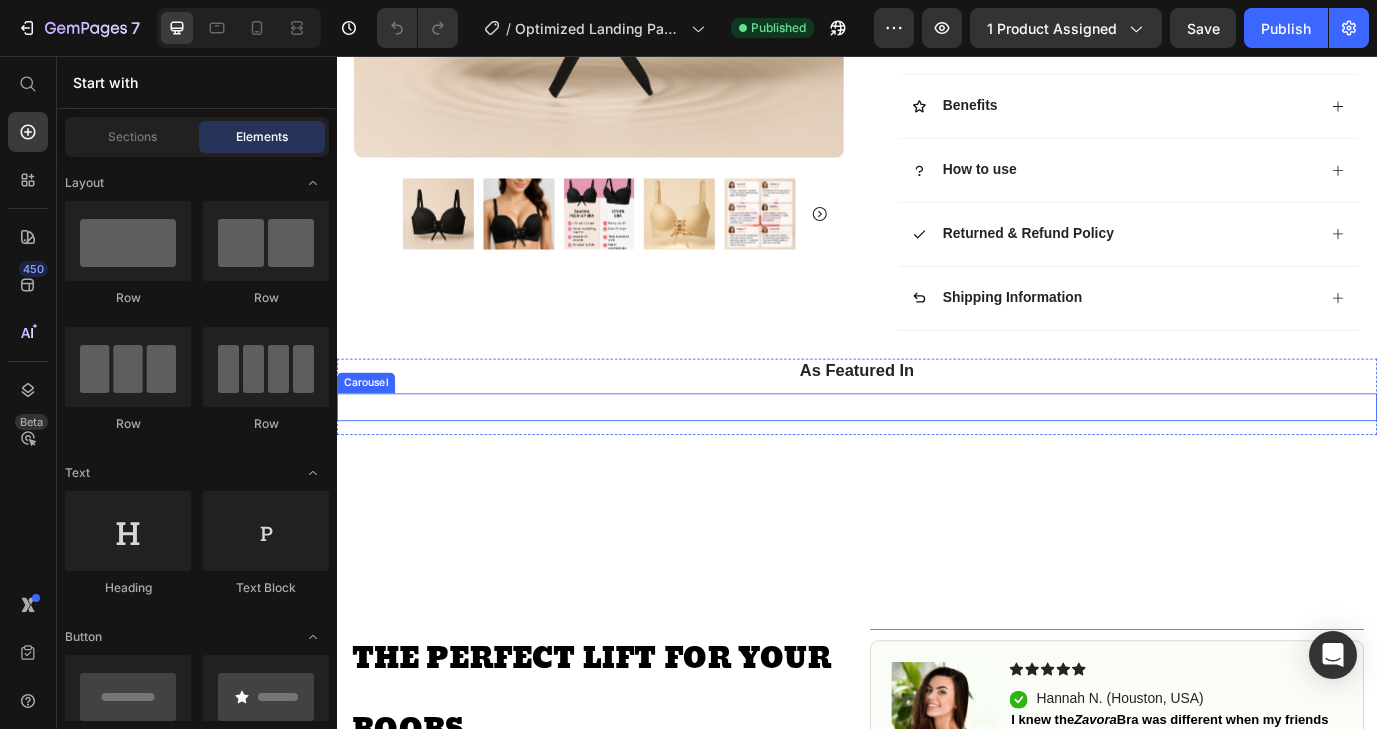click at bounding box center (1461, 462) 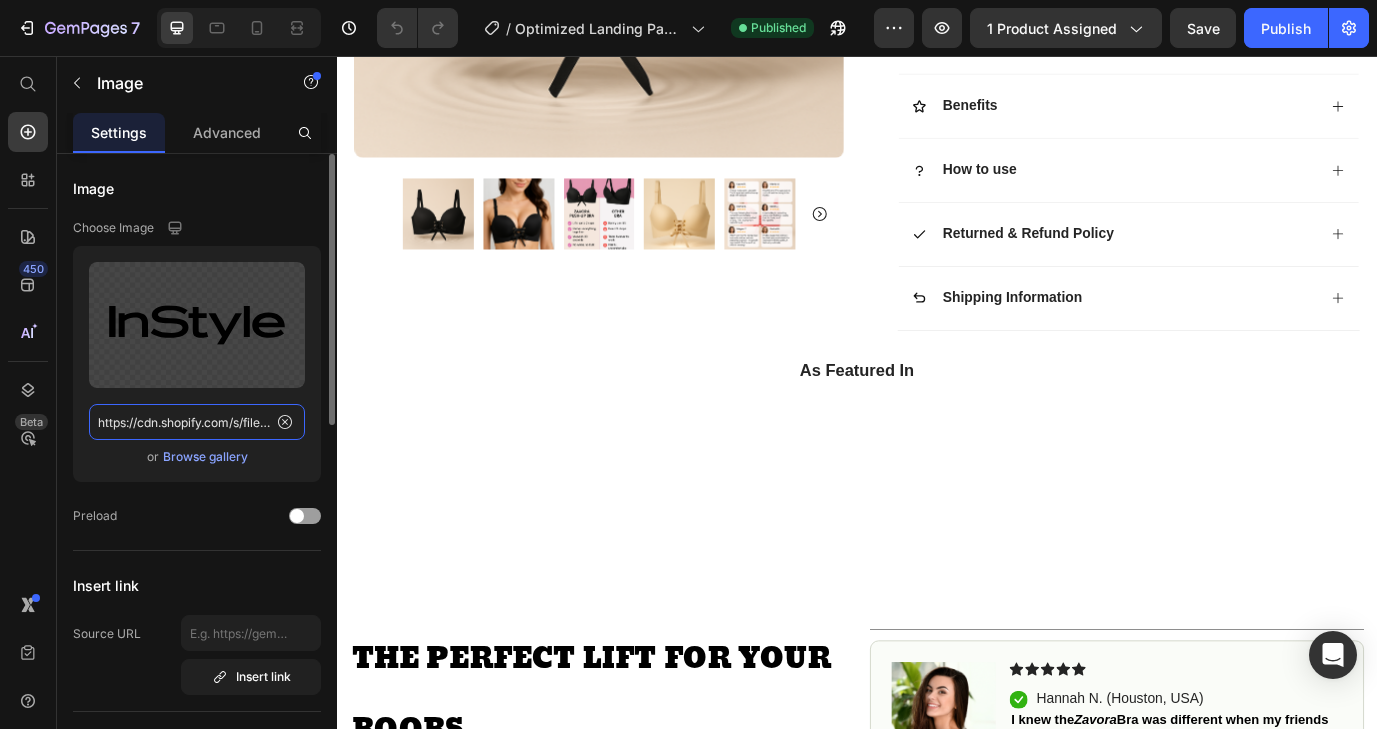 click on "https://cdn.shopify.com/s/files/1/2005/9307/files/gempages_432750572815254551-416eed79-3eab-43e6-8740-9fd944a1d508.svg?v=1716533297" 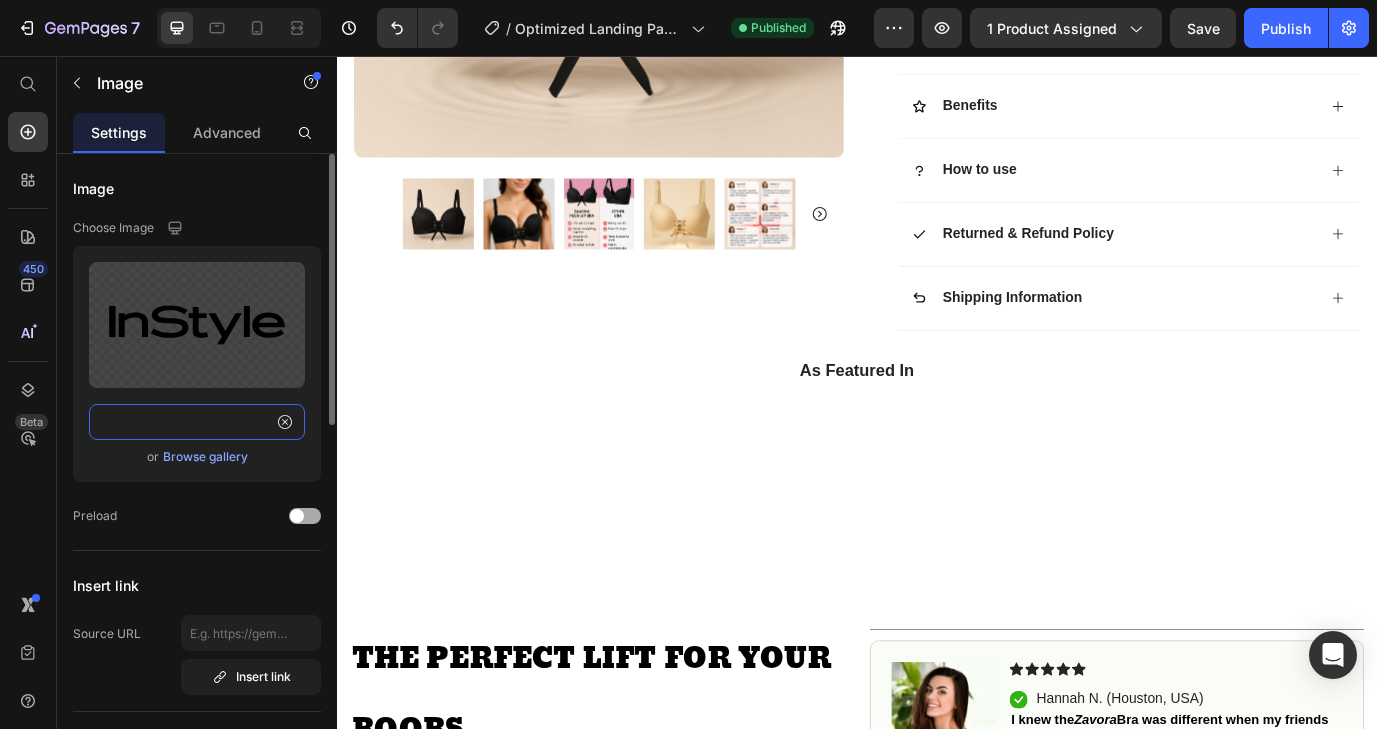 type on "https://cdn.shopify.com/s/files/1/0935/8603/0871/files/gempages_571422614250062663-18dc6744-05ac-448d-93b1-ea8a13ac528b.svg?v=1751942952" 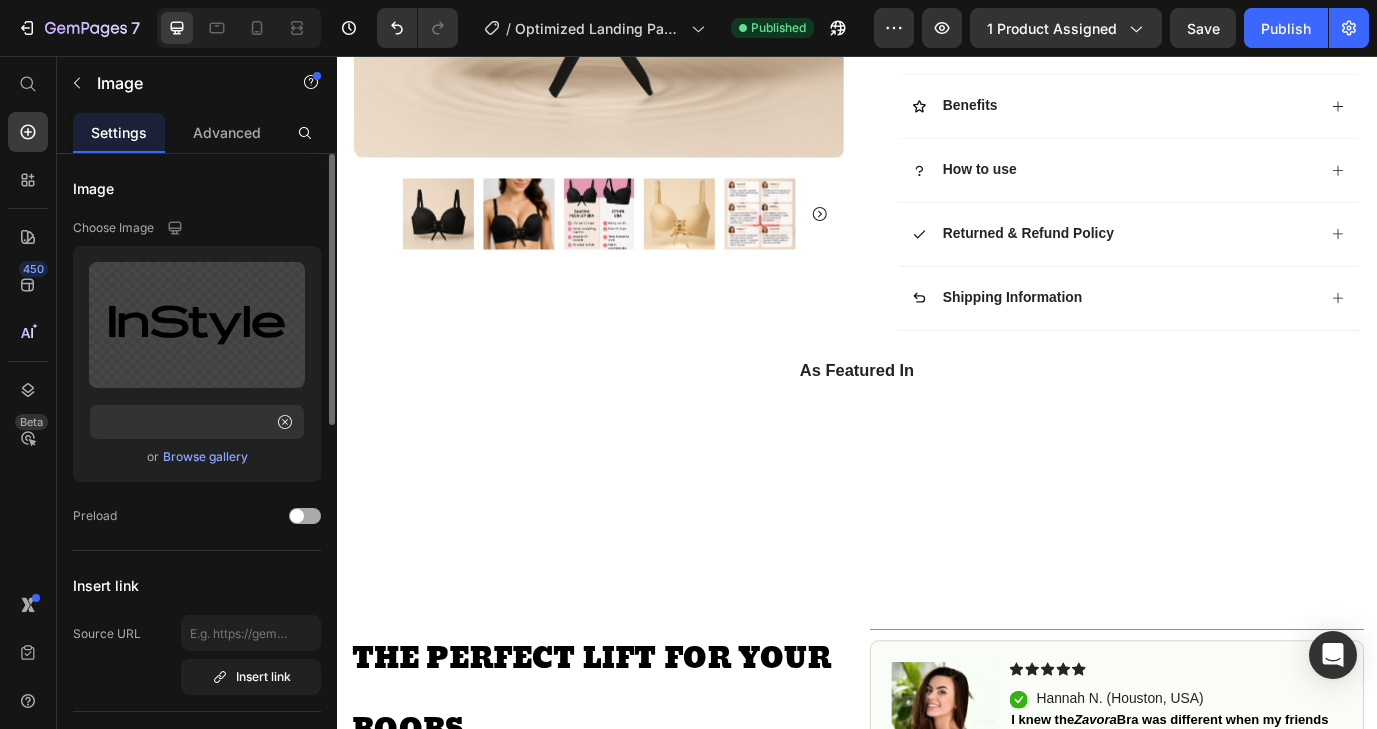 click on "Preload" 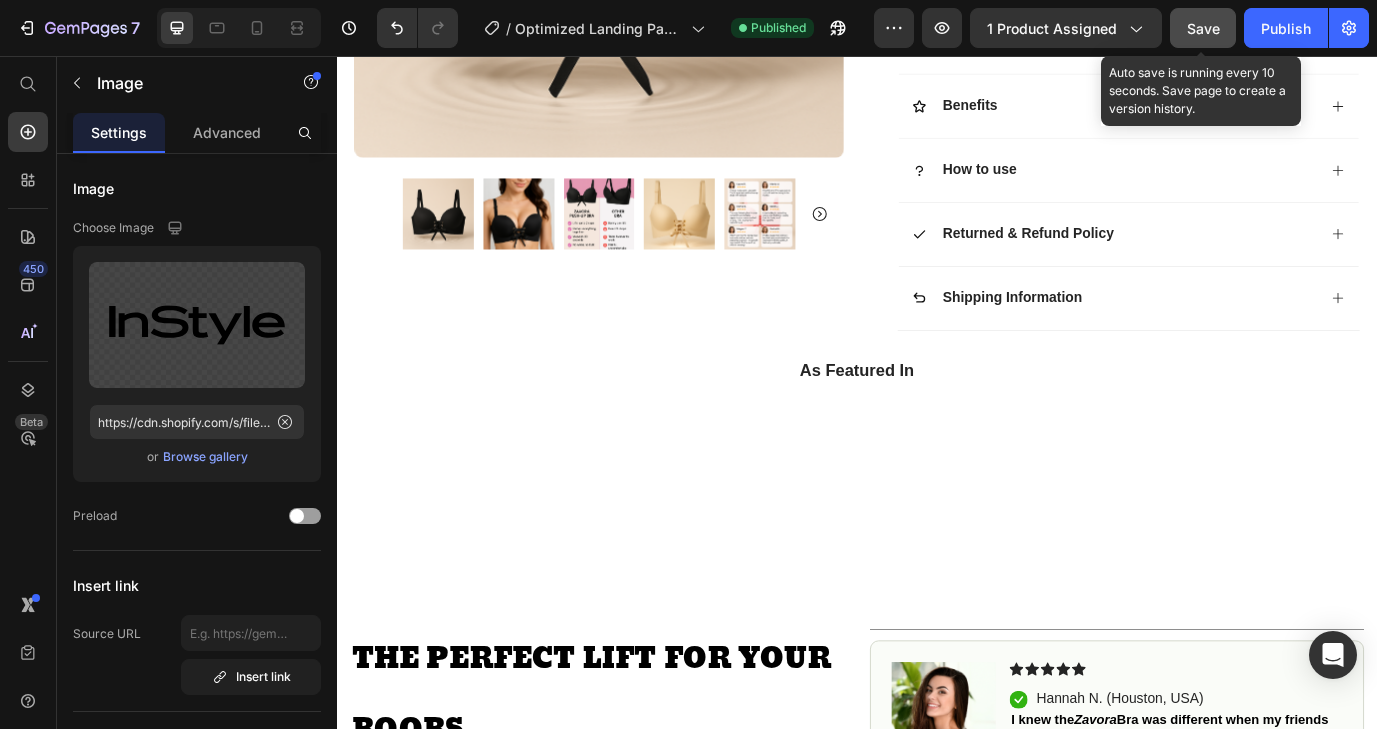 click on "Save" at bounding box center [1203, 28] 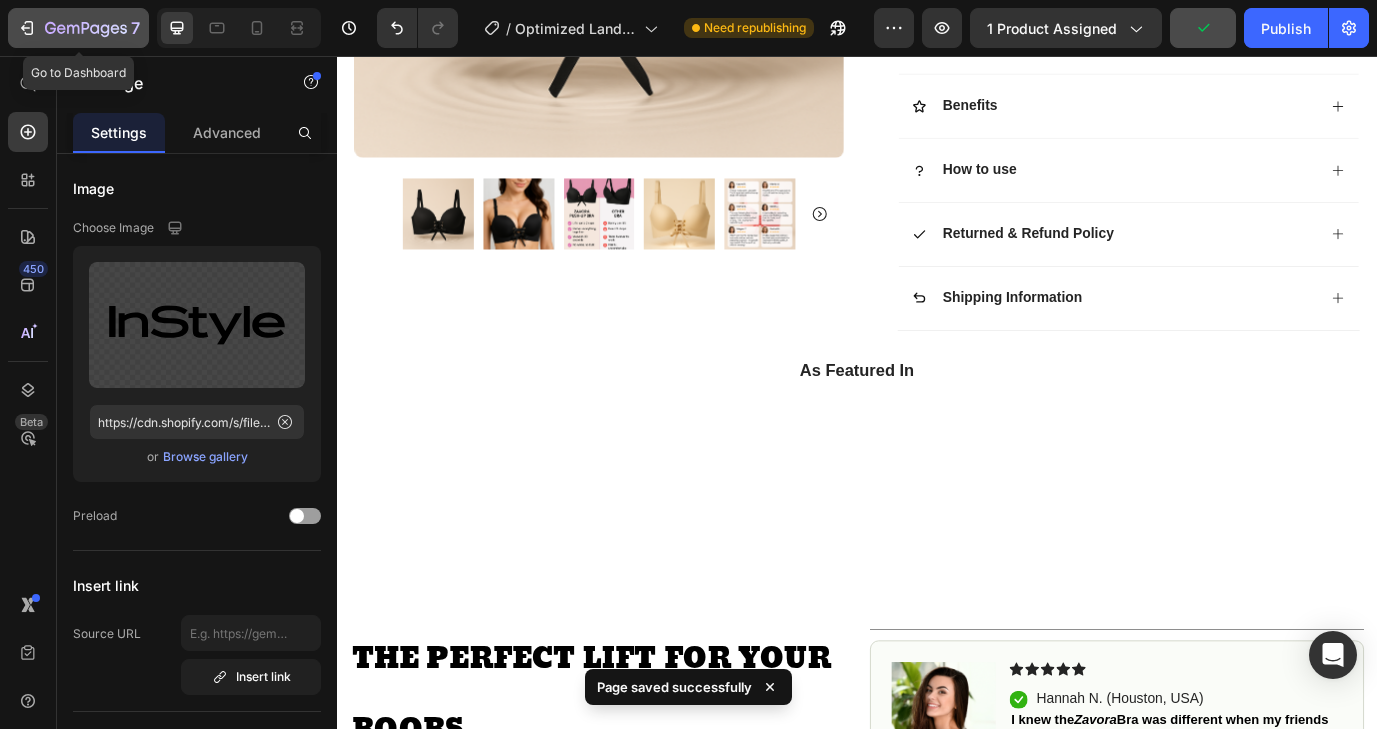 click on "7" 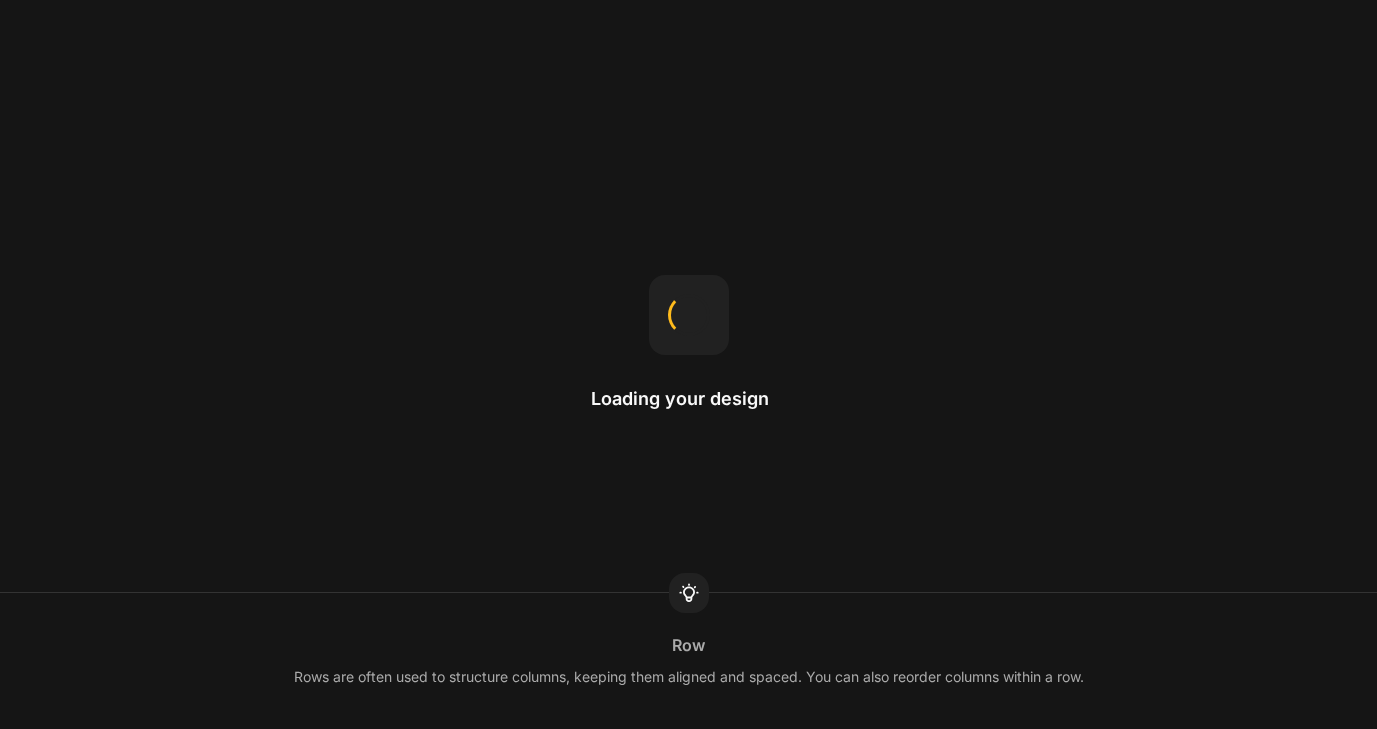 scroll, scrollTop: 0, scrollLeft: 0, axis: both 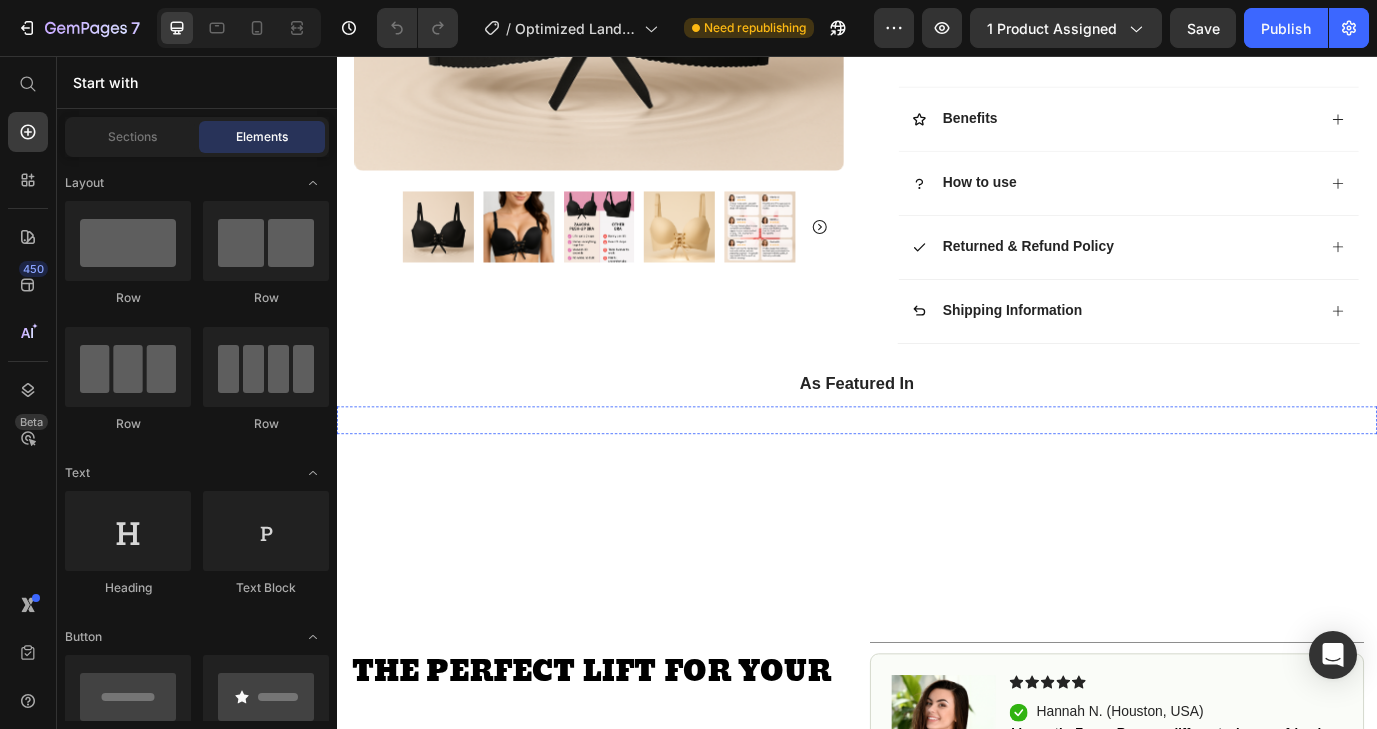 click at bounding box center (937, 476) 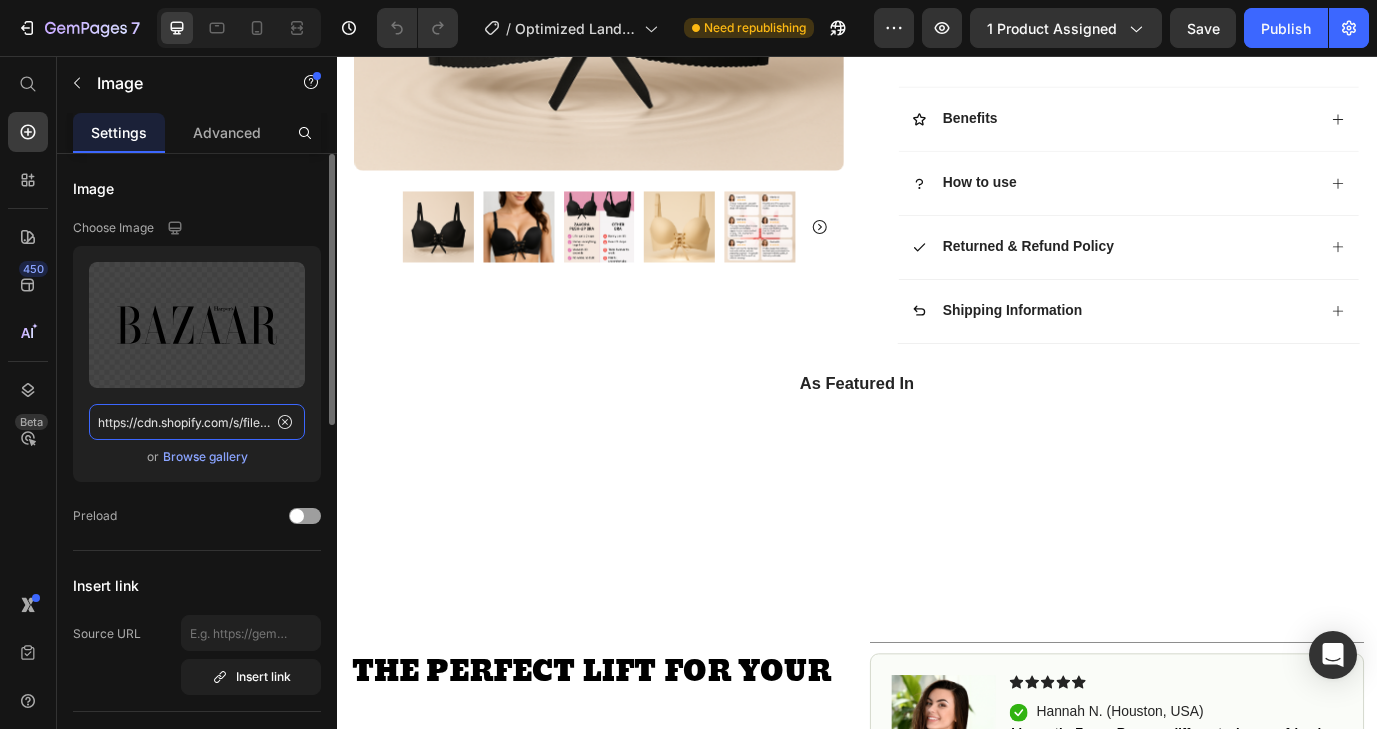 click on "https://cdn.shopify.com/s/files/1/2005/9307/files/gempages_432750572815254551-2cbeeed6-194d-4cc9-b8f0-0be8b4f7b274.svg?v=1716533193" 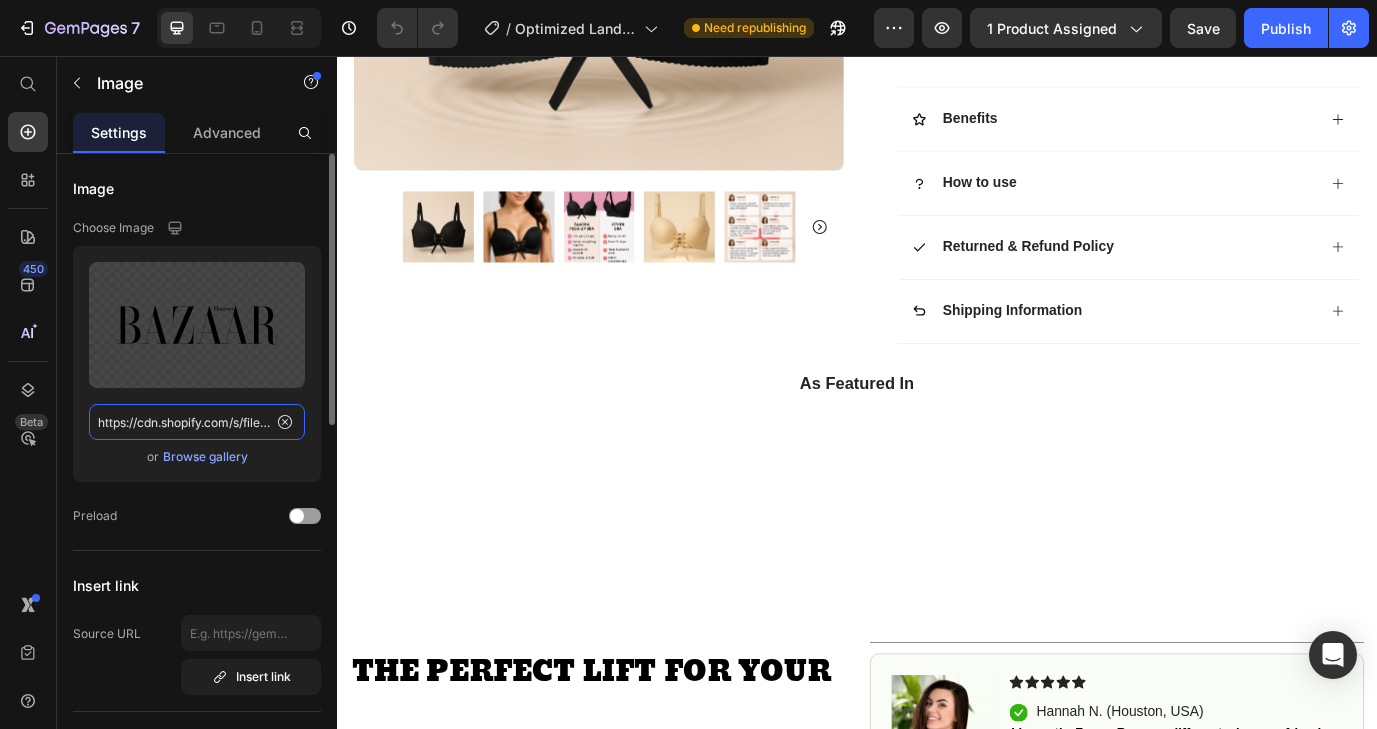 scroll, scrollTop: 0, scrollLeft: 696, axis: horizontal 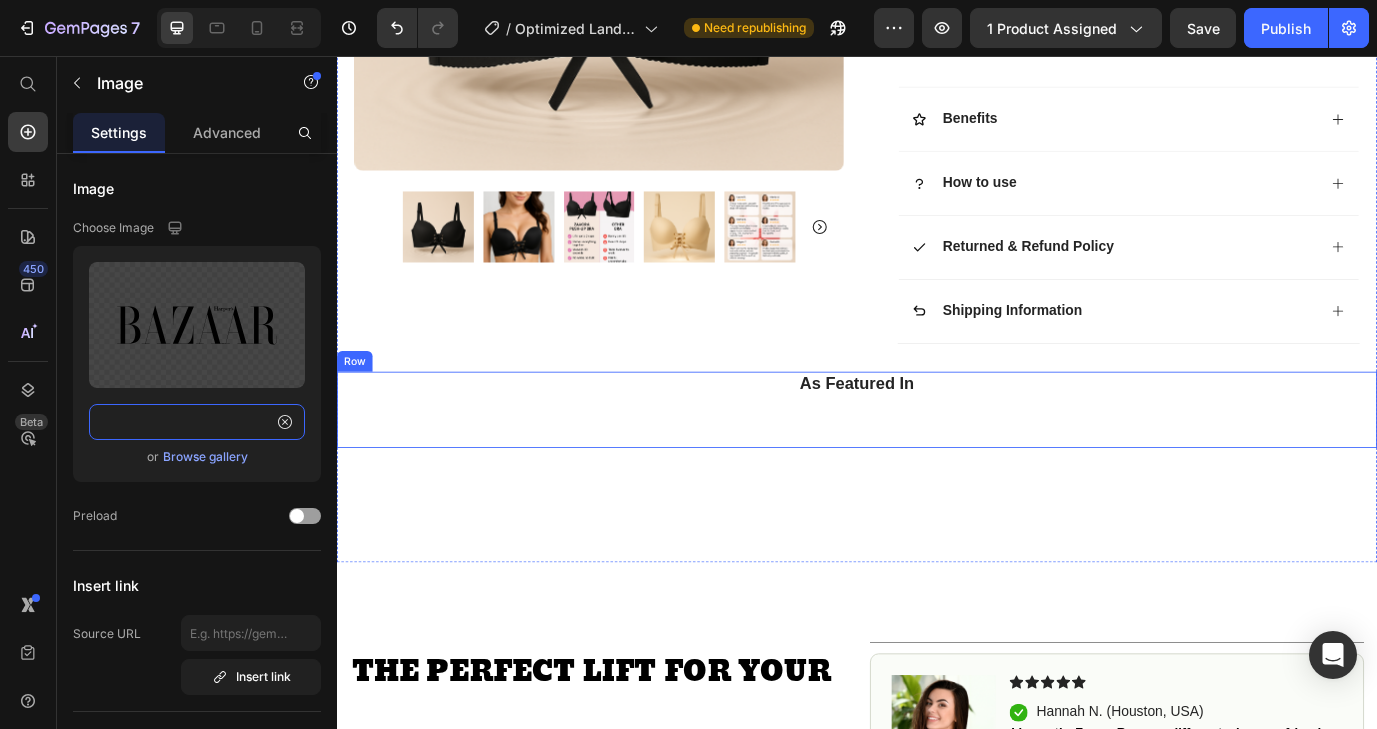 type on "https://cdn.shopify.com/s/files/1/0935/8603/0871/files/gempages_571422614250062663-6cc2d2ff-3d19-4e77-a38c-bd29e9450649.svg?v=1751942952" 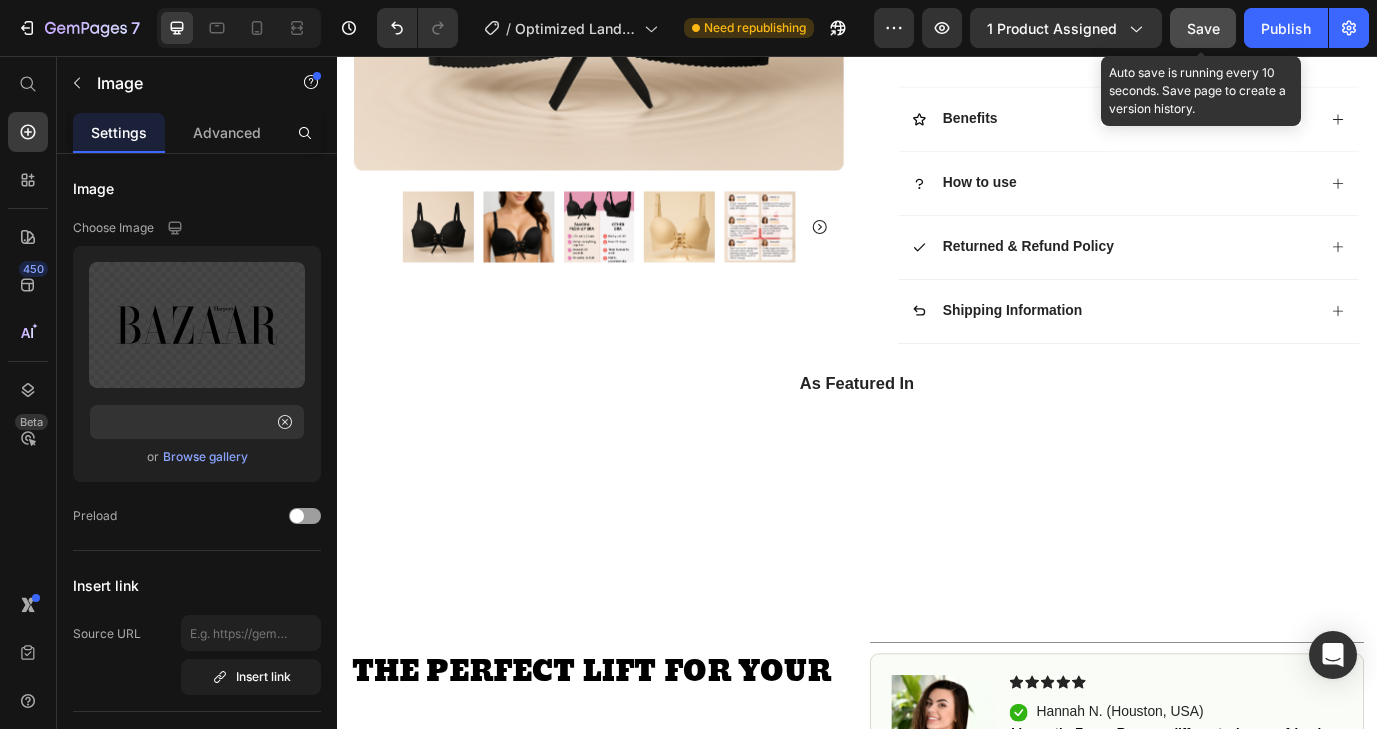 click on "Save" at bounding box center (1203, 28) 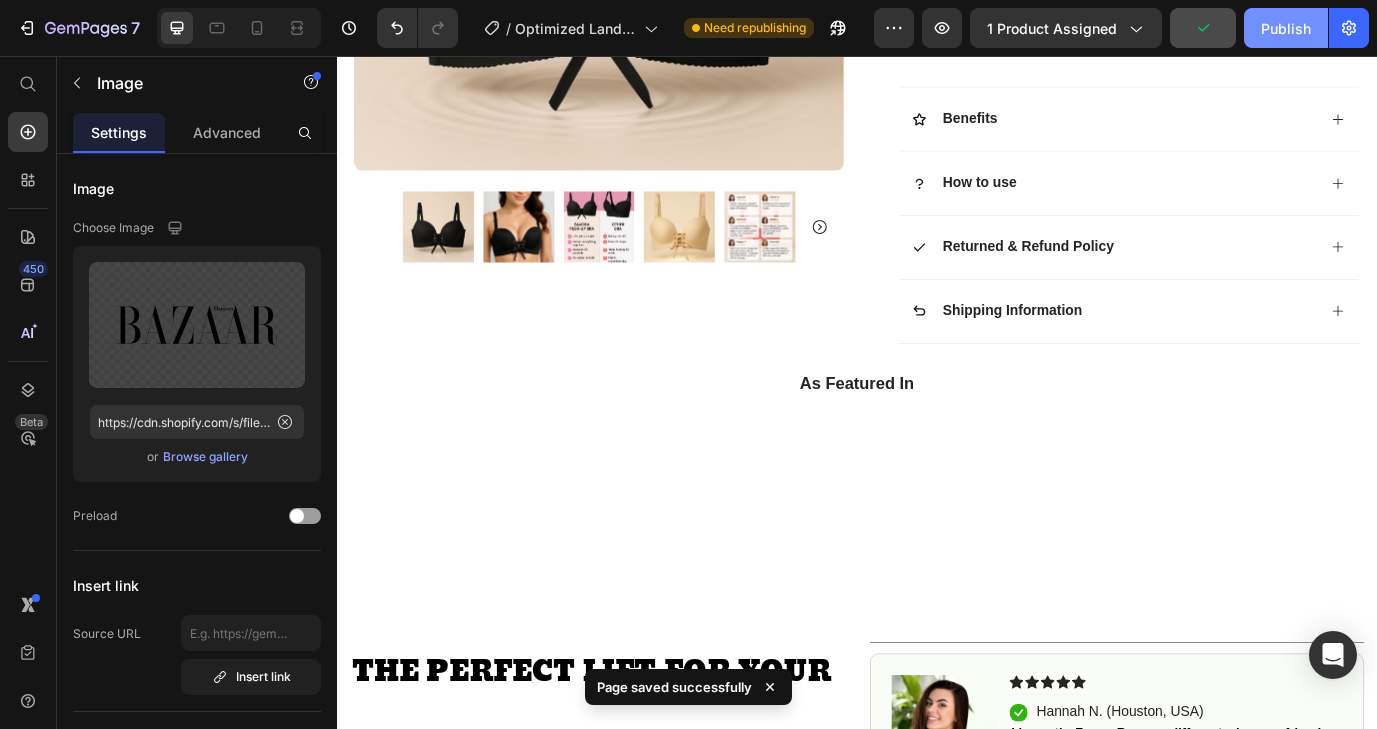 click on "Publish" at bounding box center [1286, 28] 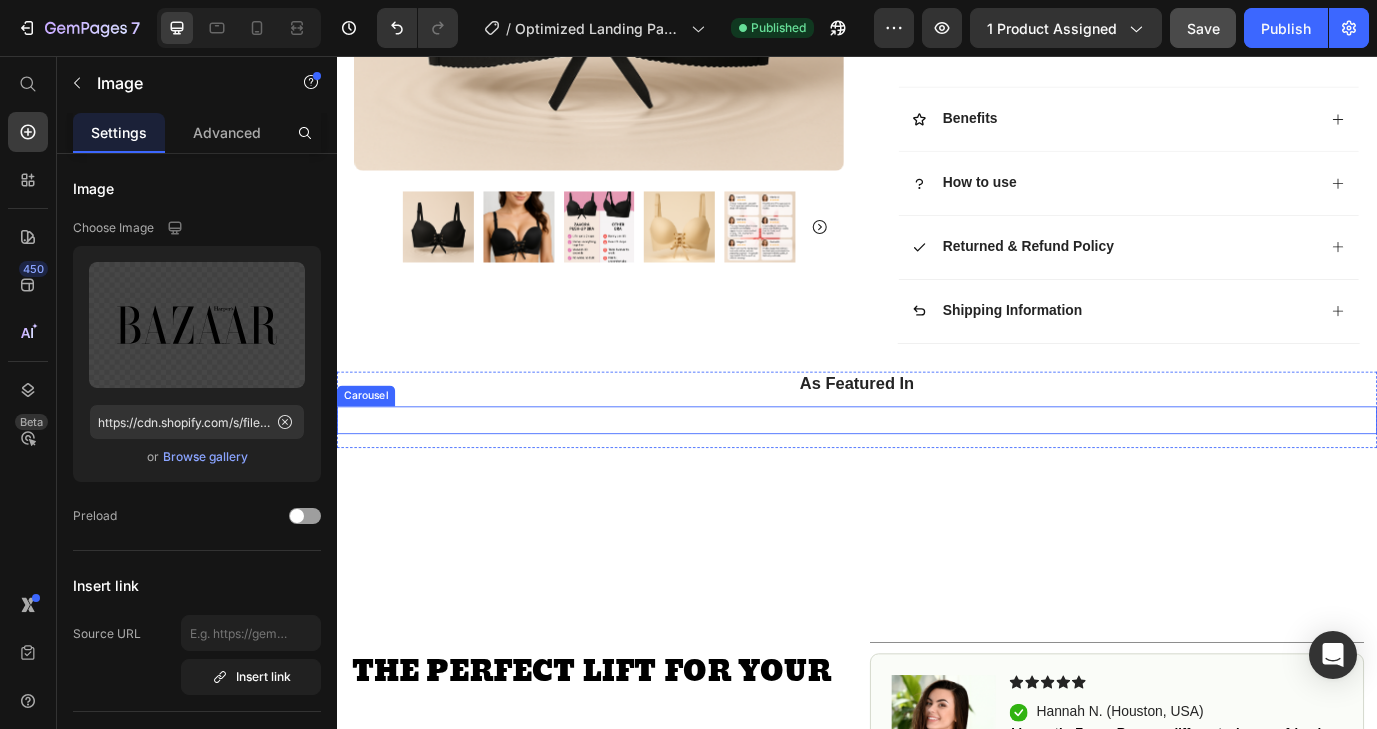 click on "Image Image Image Image   0 Image Image Image" at bounding box center (937, 476) 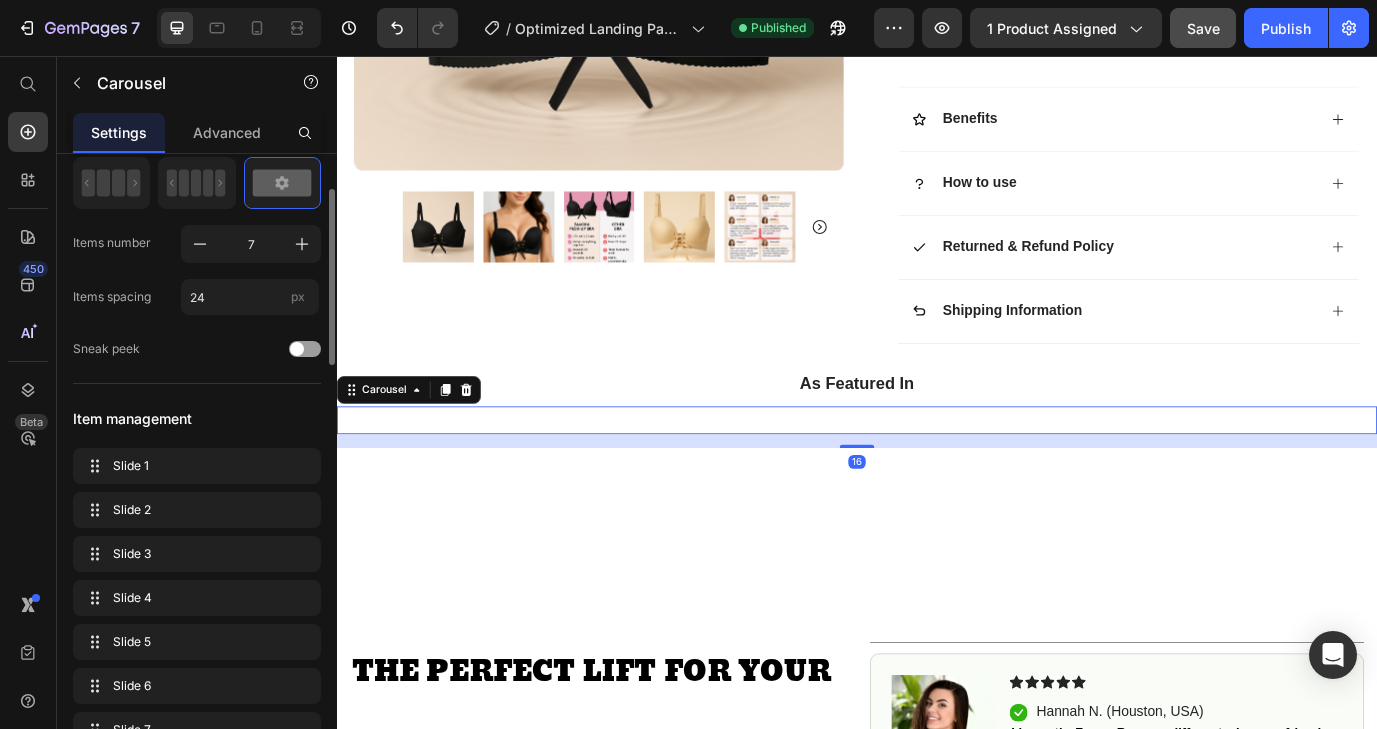 scroll, scrollTop: 124, scrollLeft: 0, axis: vertical 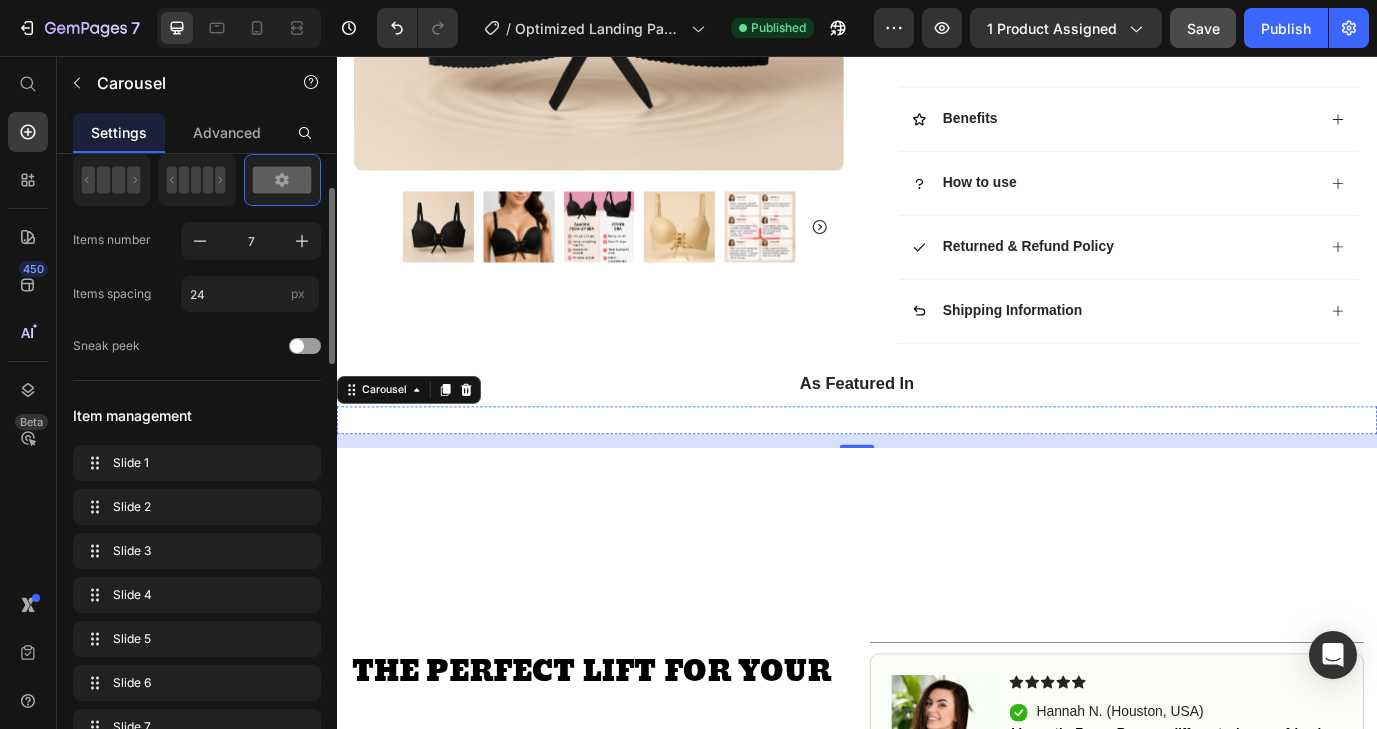click at bounding box center (412, 476) 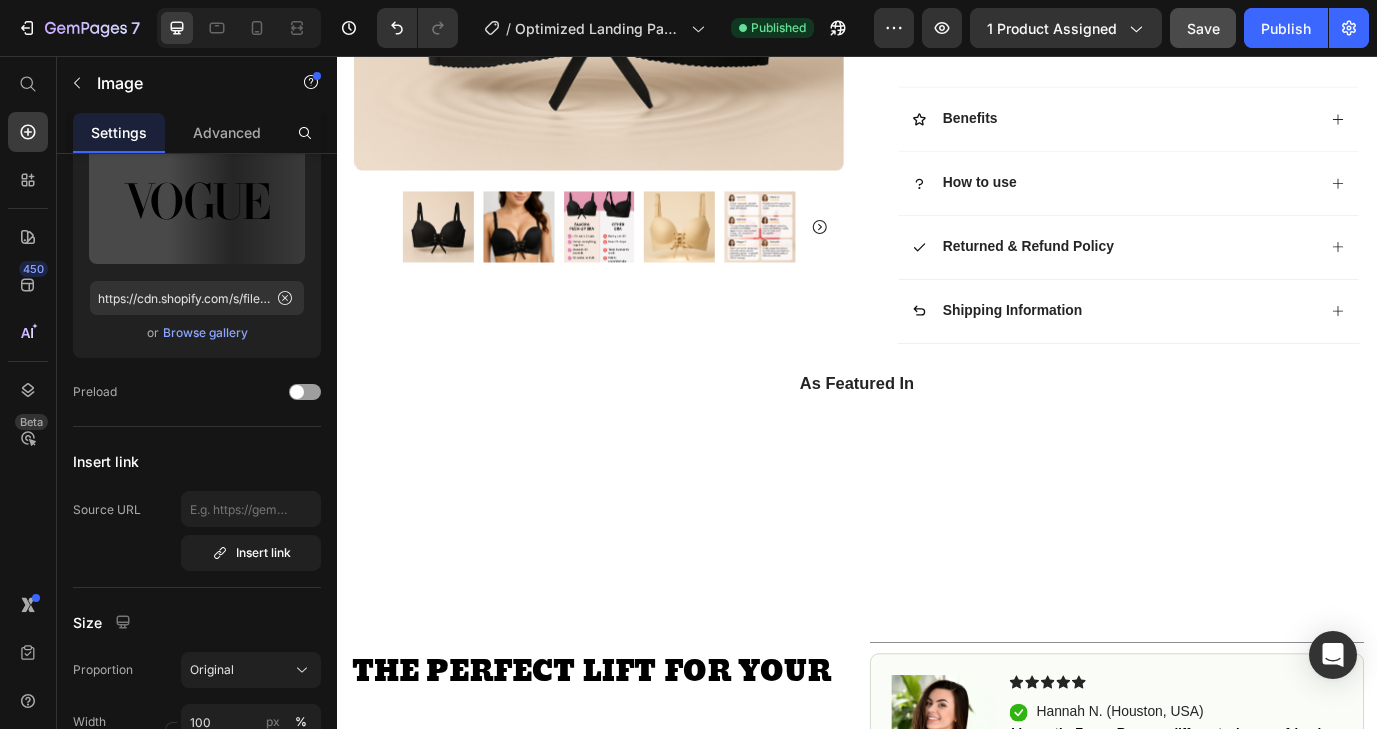 scroll, scrollTop: 0, scrollLeft: 0, axis: both 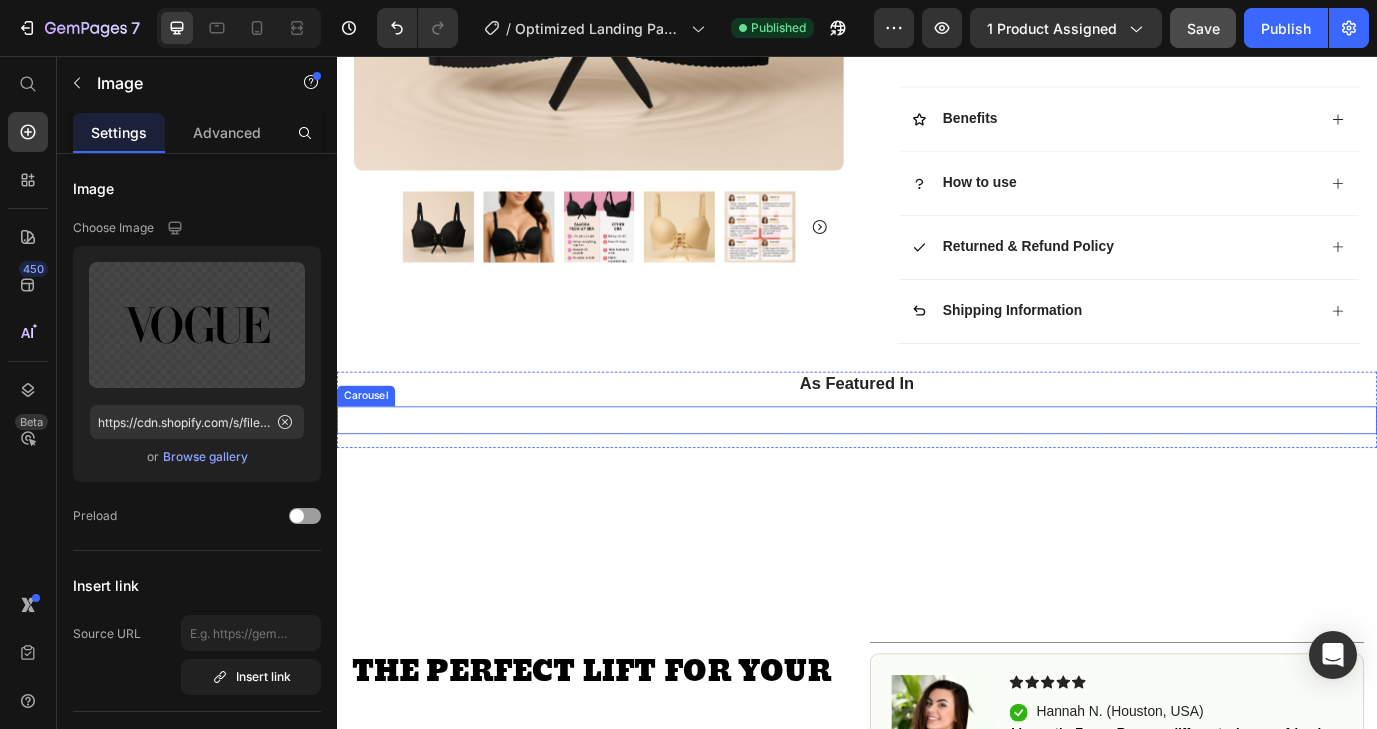click at bounding box center [587, 476] 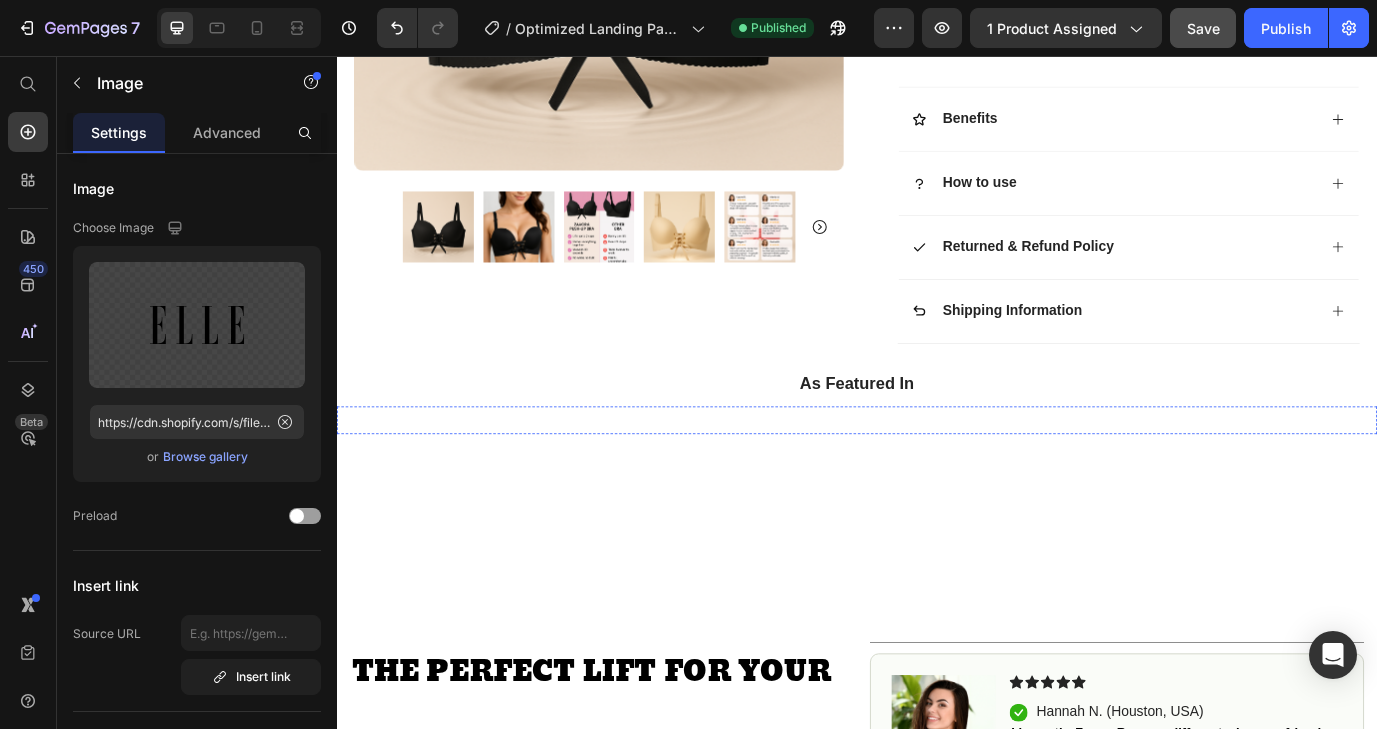click at bounding box center (762, 476) 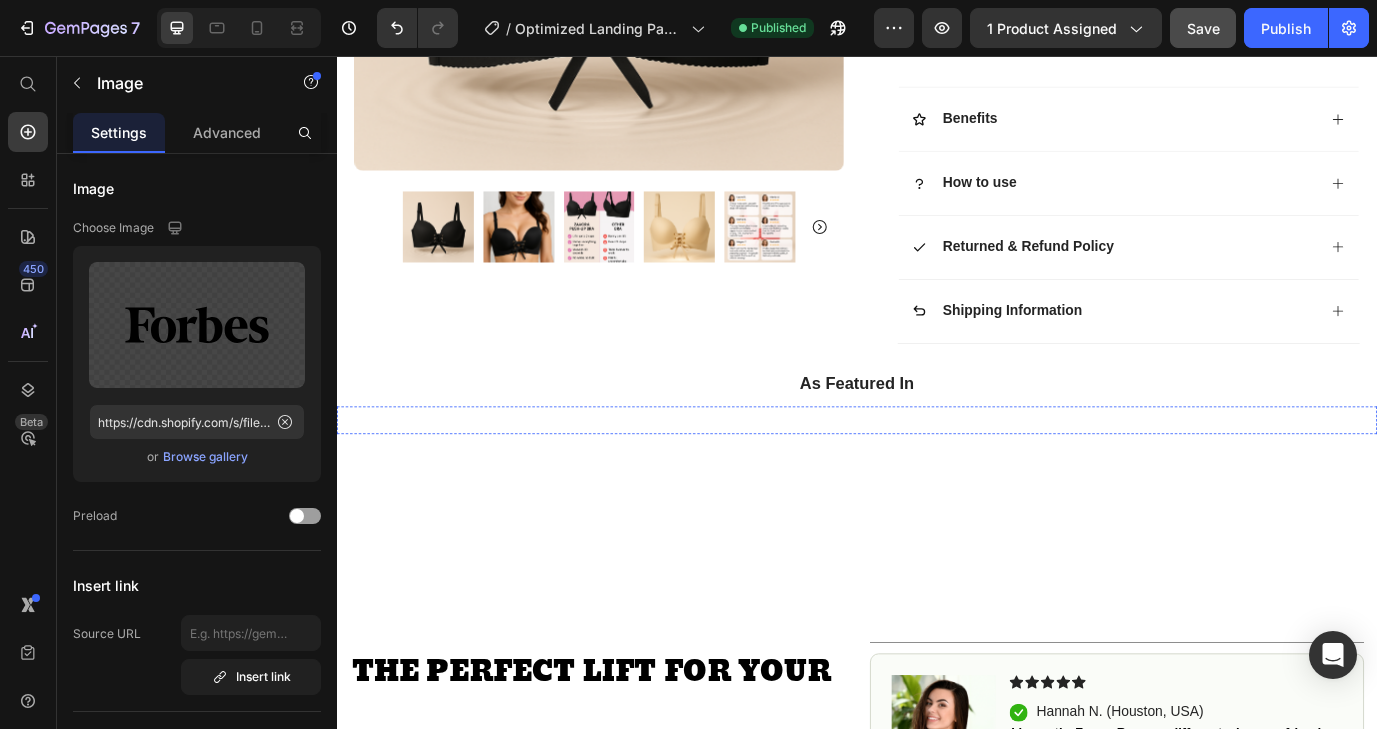 click at bounding box center [937, 476] 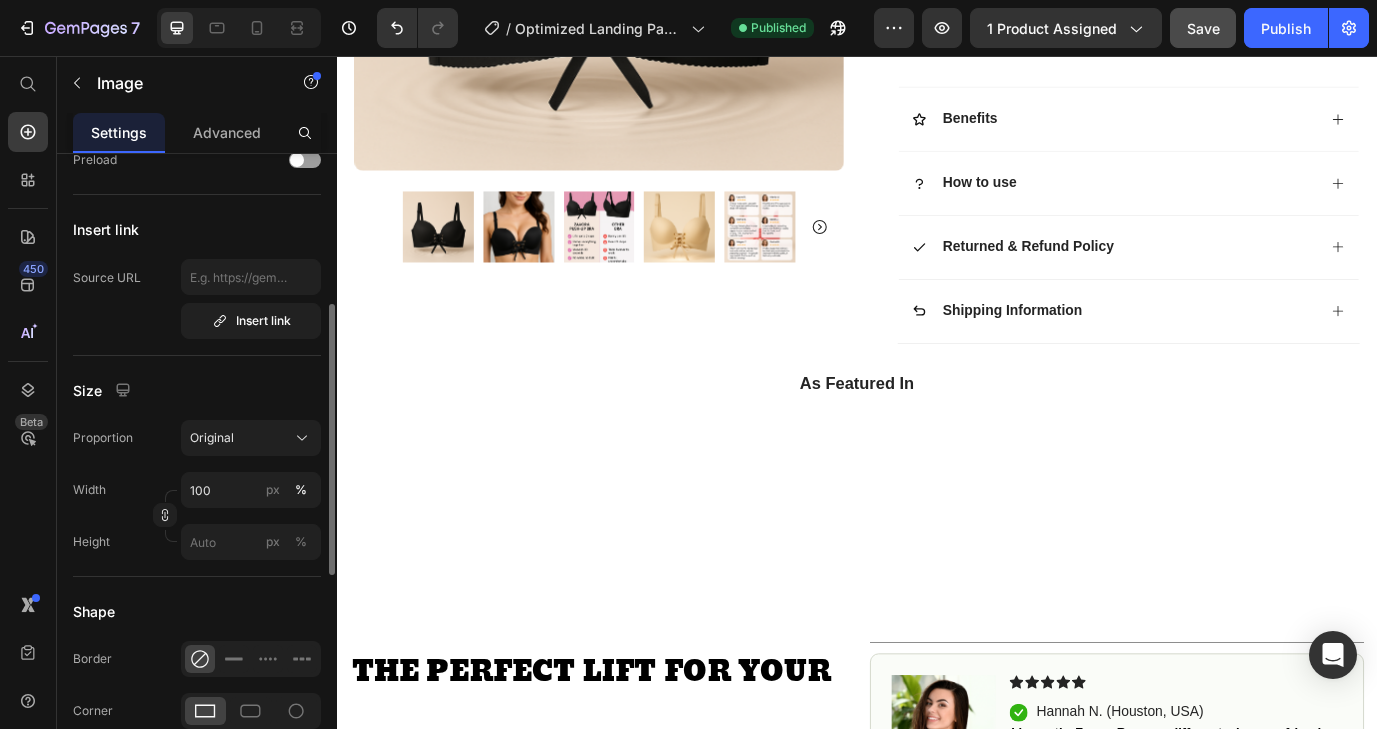 scroll, scrollTop: 385, scrollLeft: 0, axis: vertical 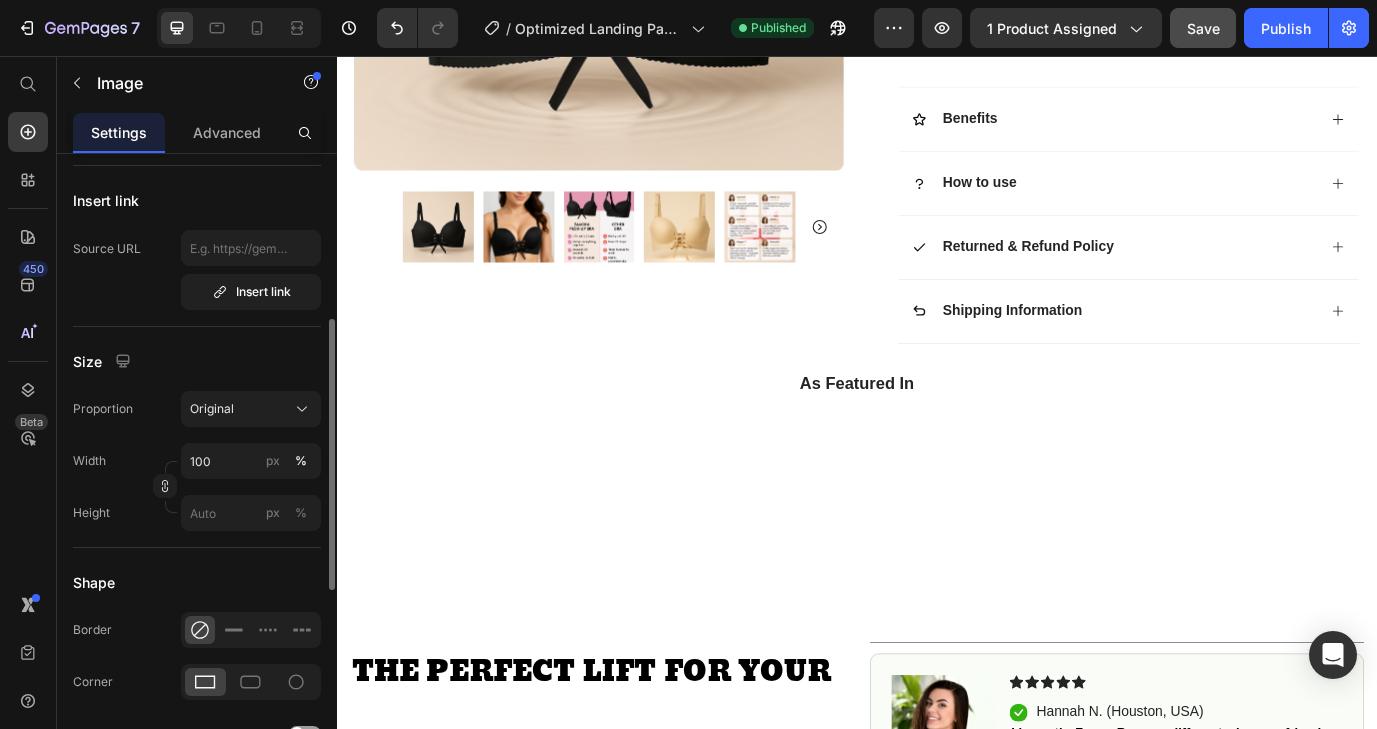 click at bounding box center [587, 476] 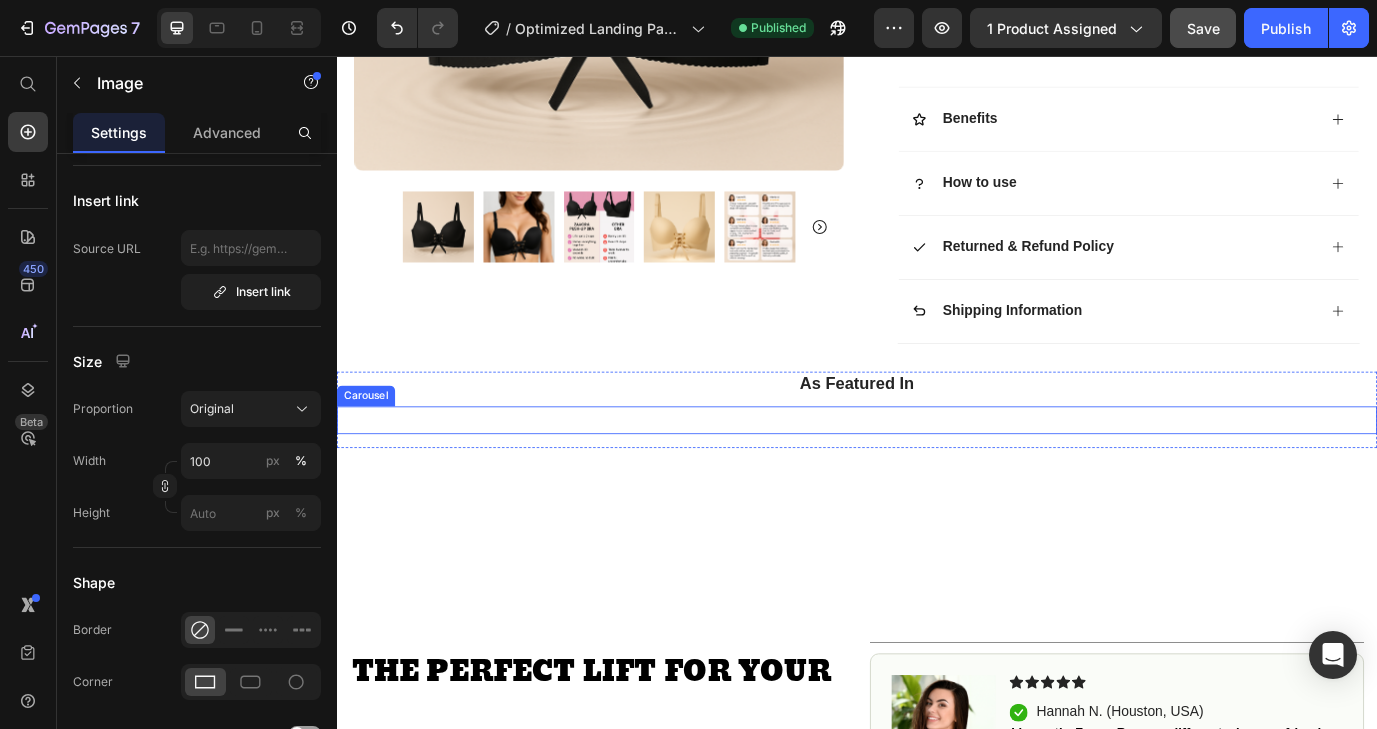 click on "Image Image   0 Image Image Image Image Image" at bounding box center (937, 476) 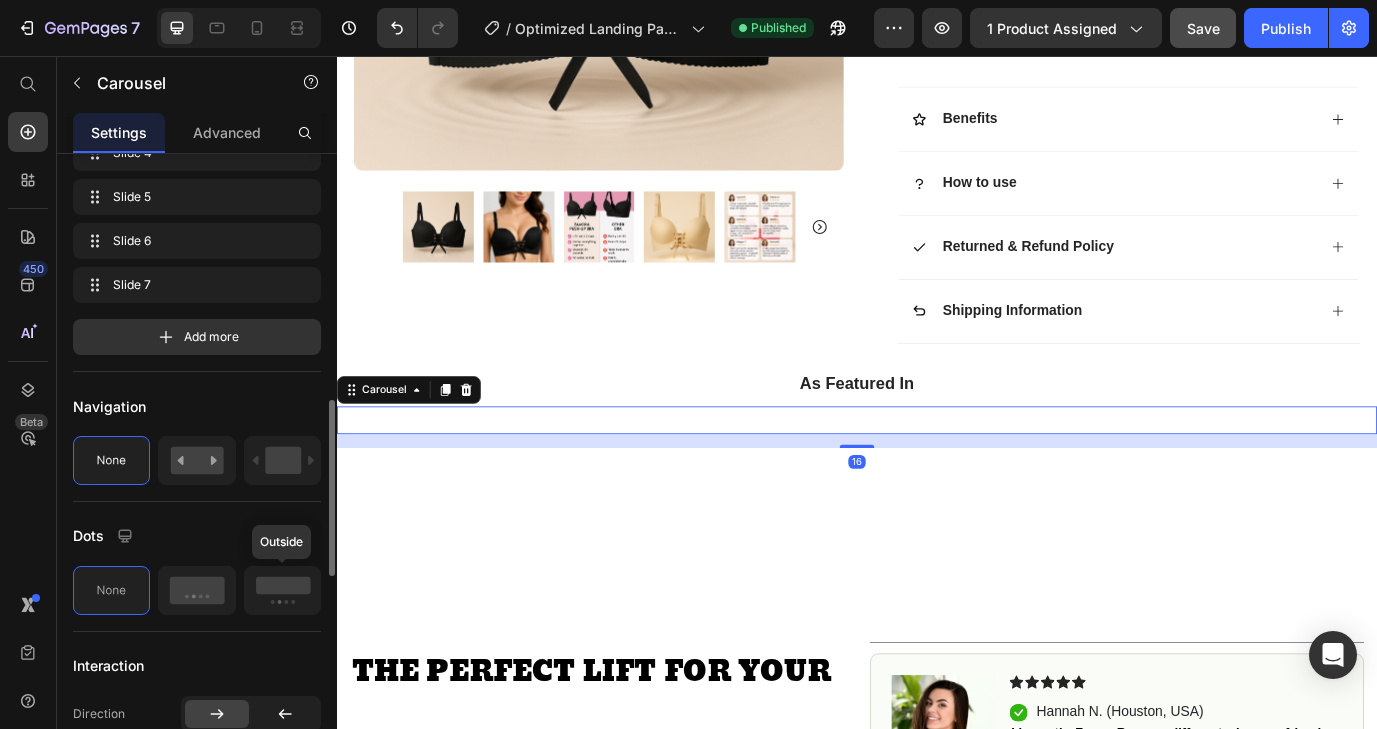 scroll, scrollTop: 642, scrollLeft: 0, axis: vertical 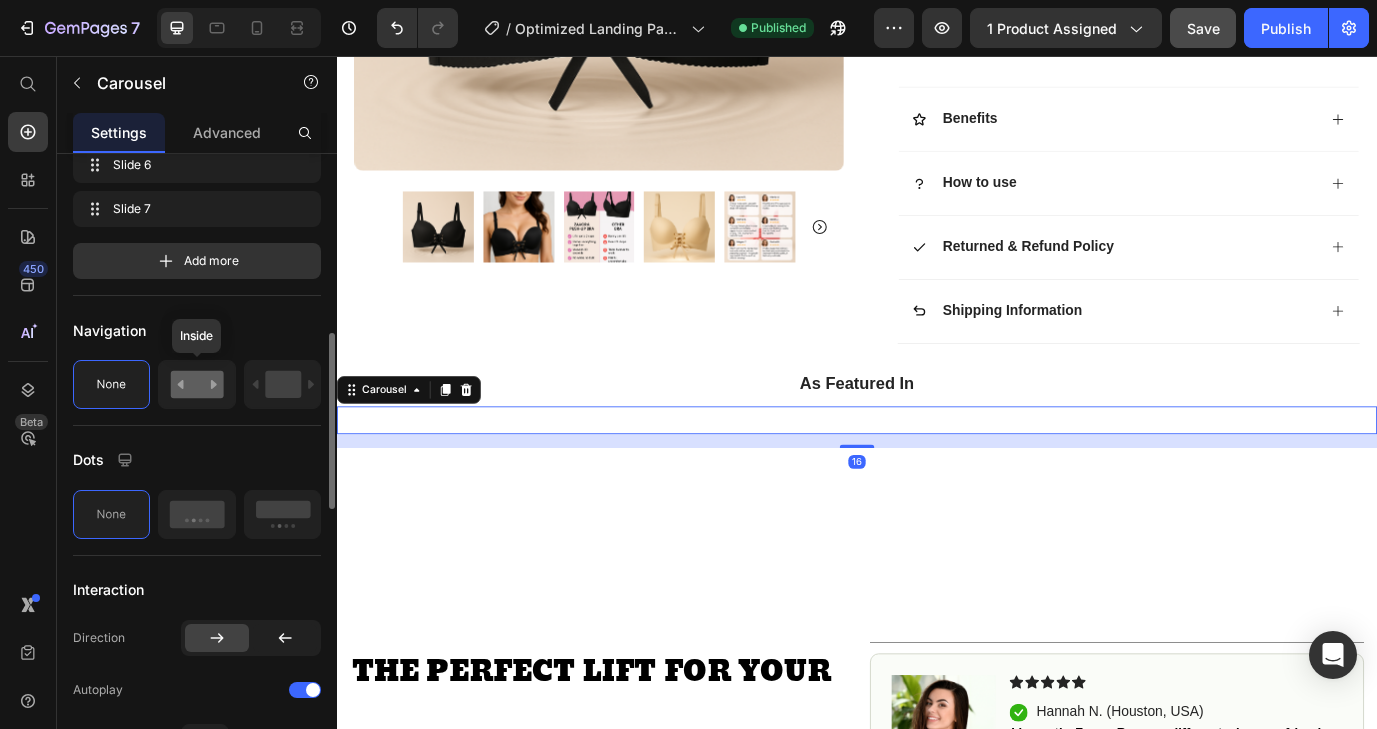click 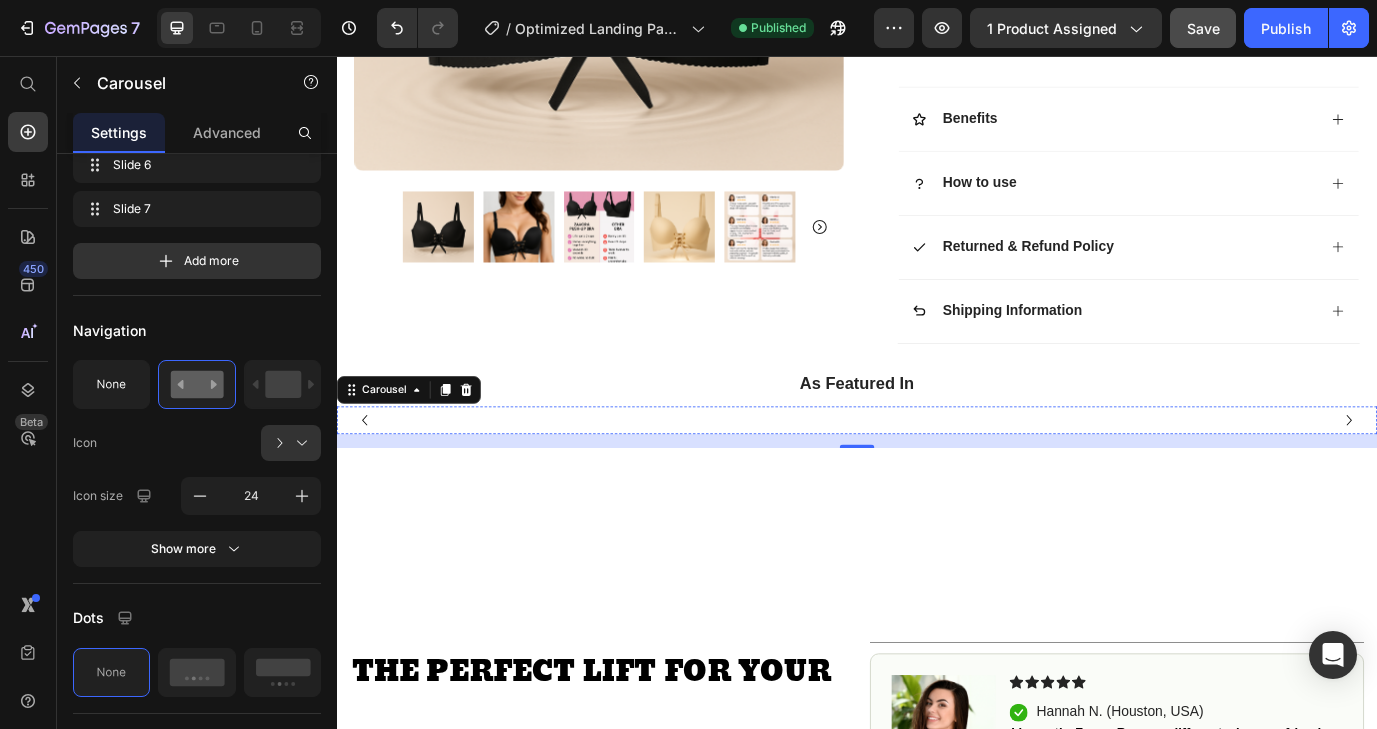 click at bounding box center (1111, 476) 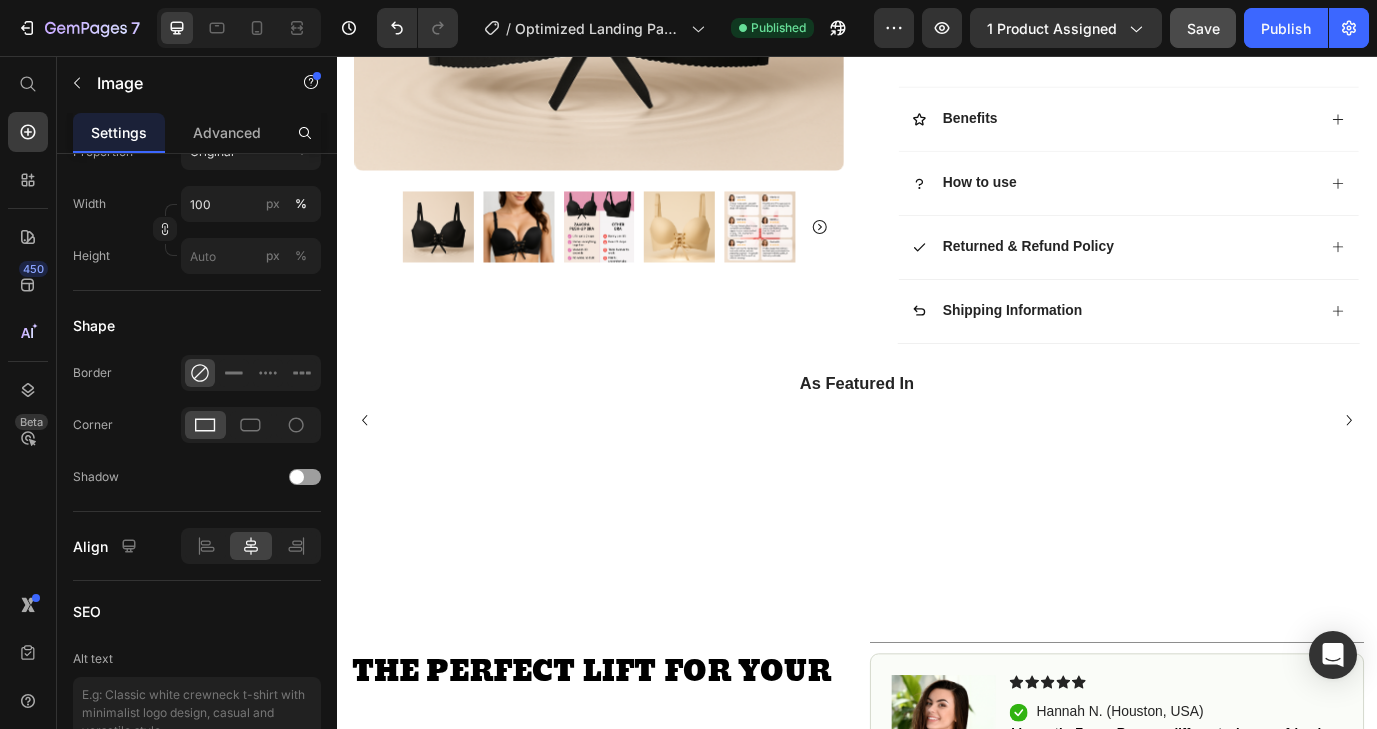 scroll, scrollTop: 0, scrollLeft: 0, axis: both 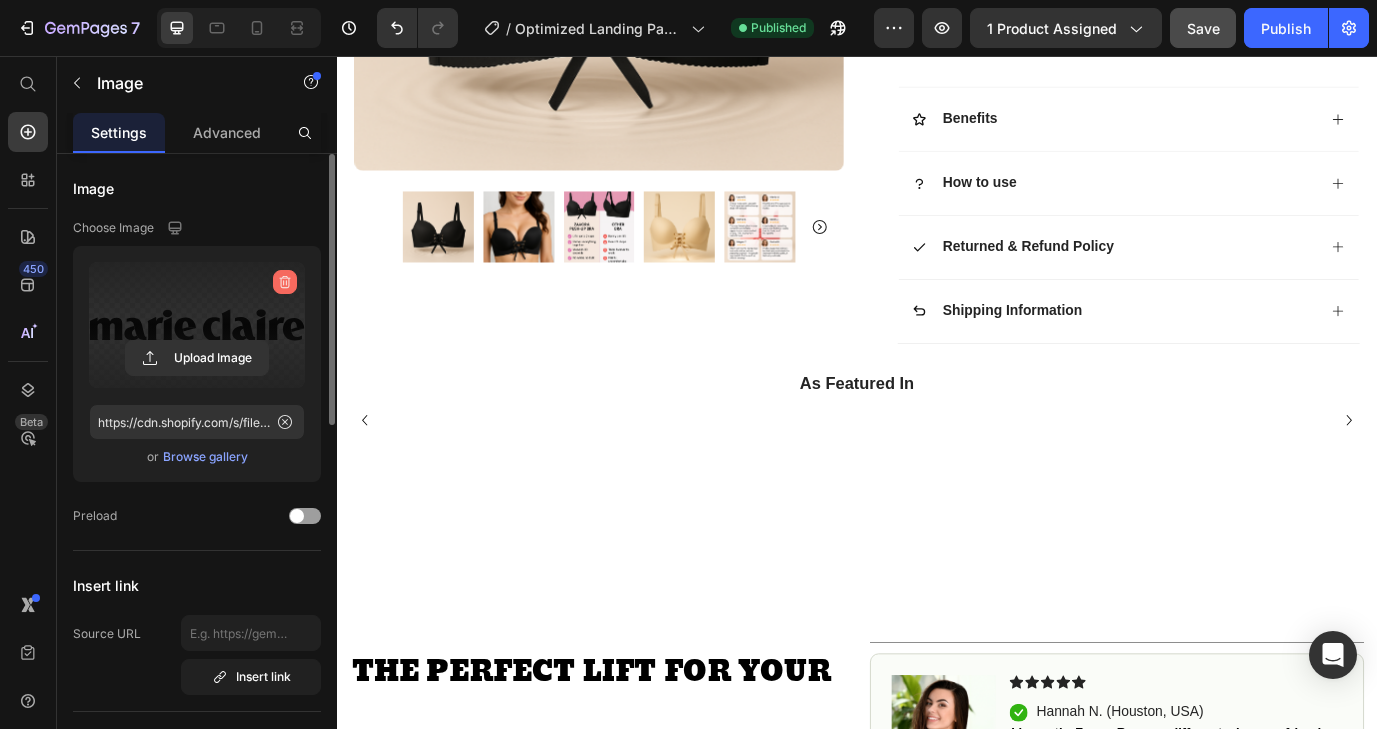 click 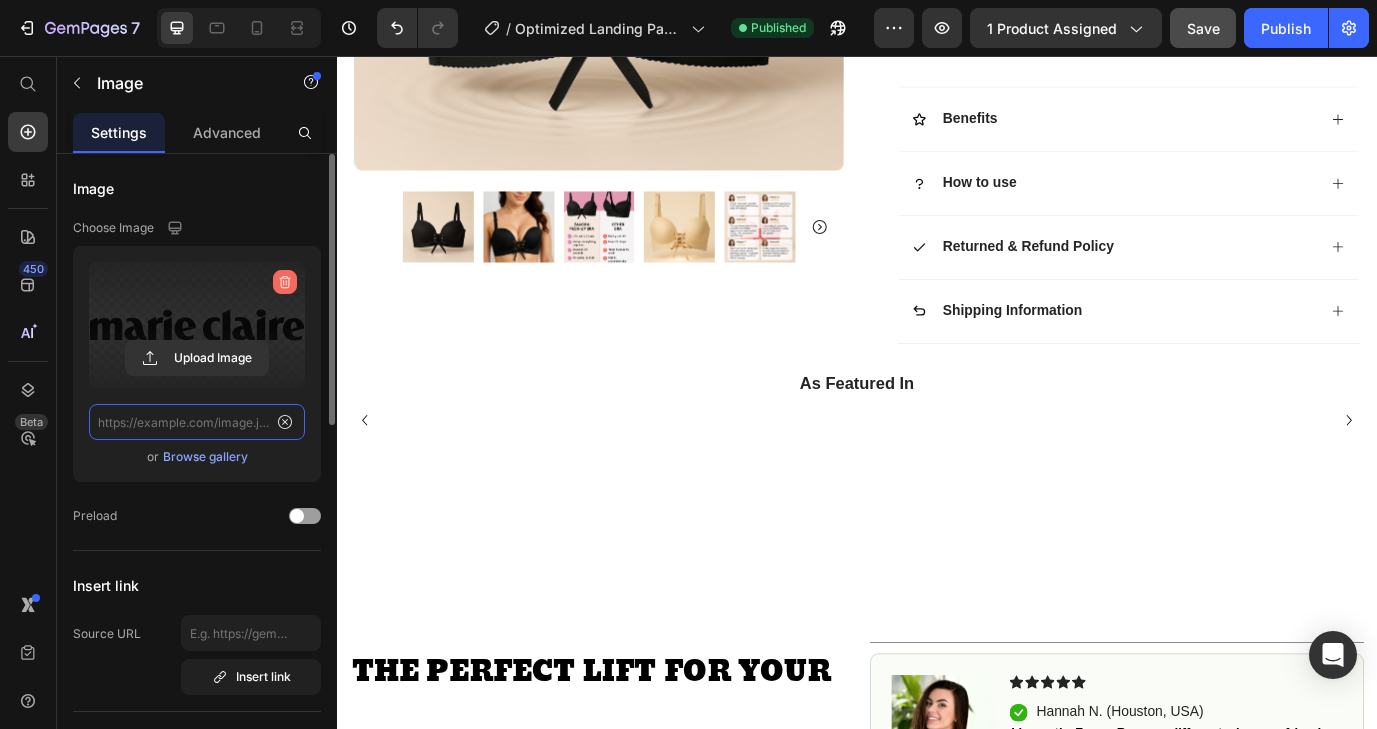 scroll, scrollTop: 0, scrollLeft: 0, axis: both 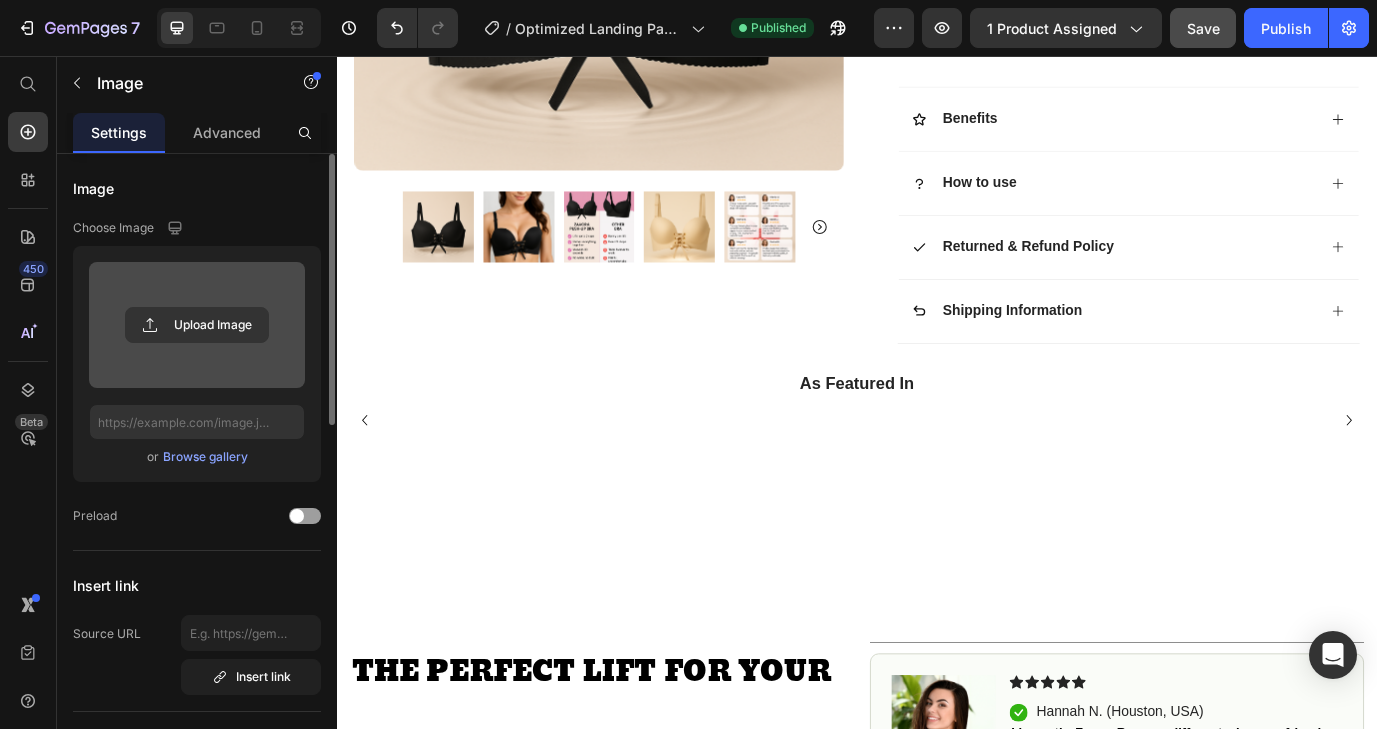 click at bounding box center [1111, 476] 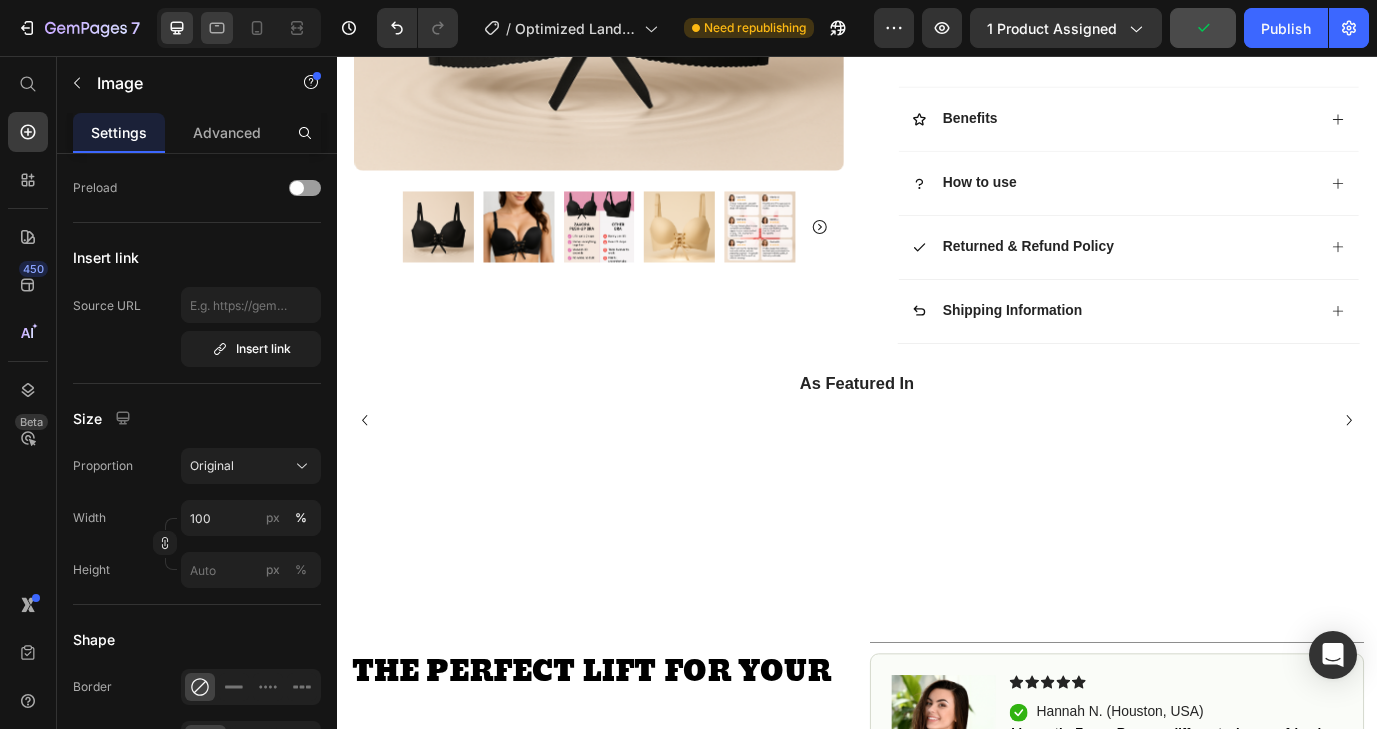 scroll, scrollTop: 264, scrollLeft: 0, axis: vertical 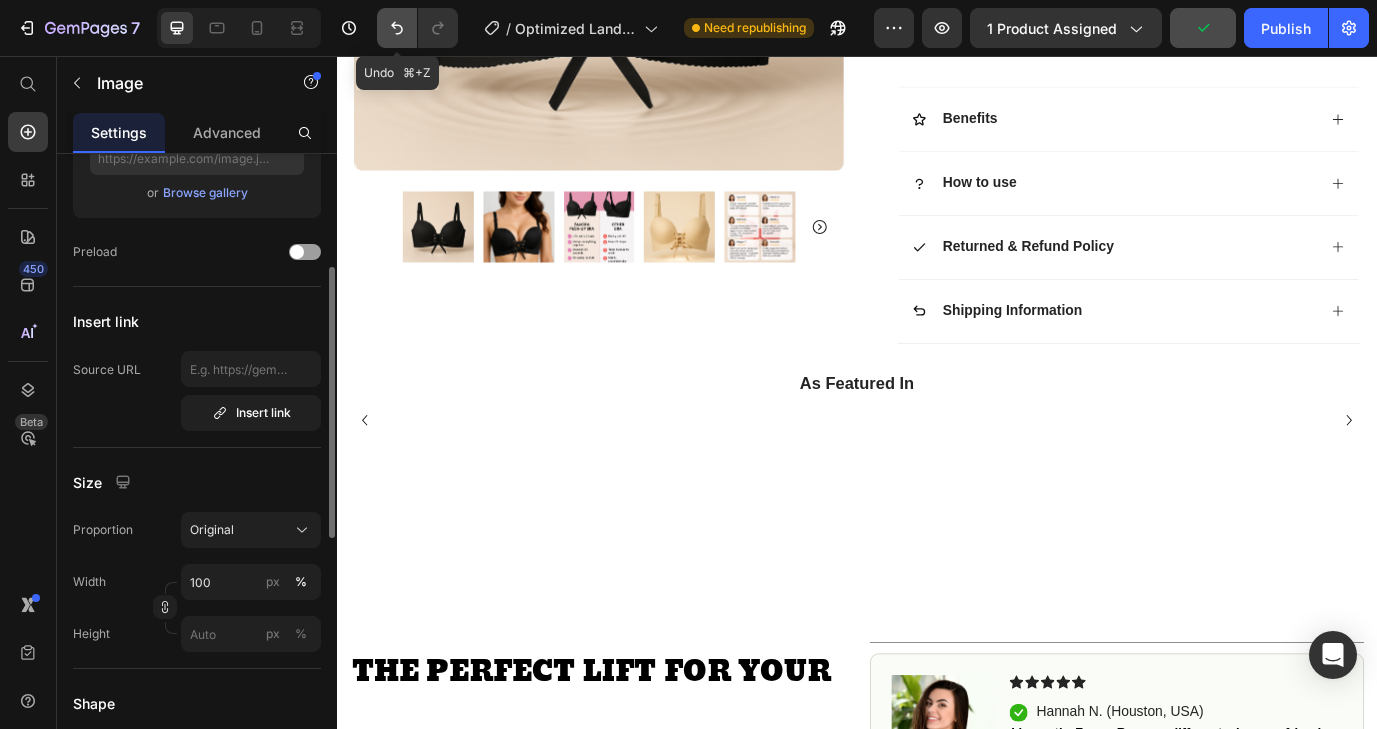 click 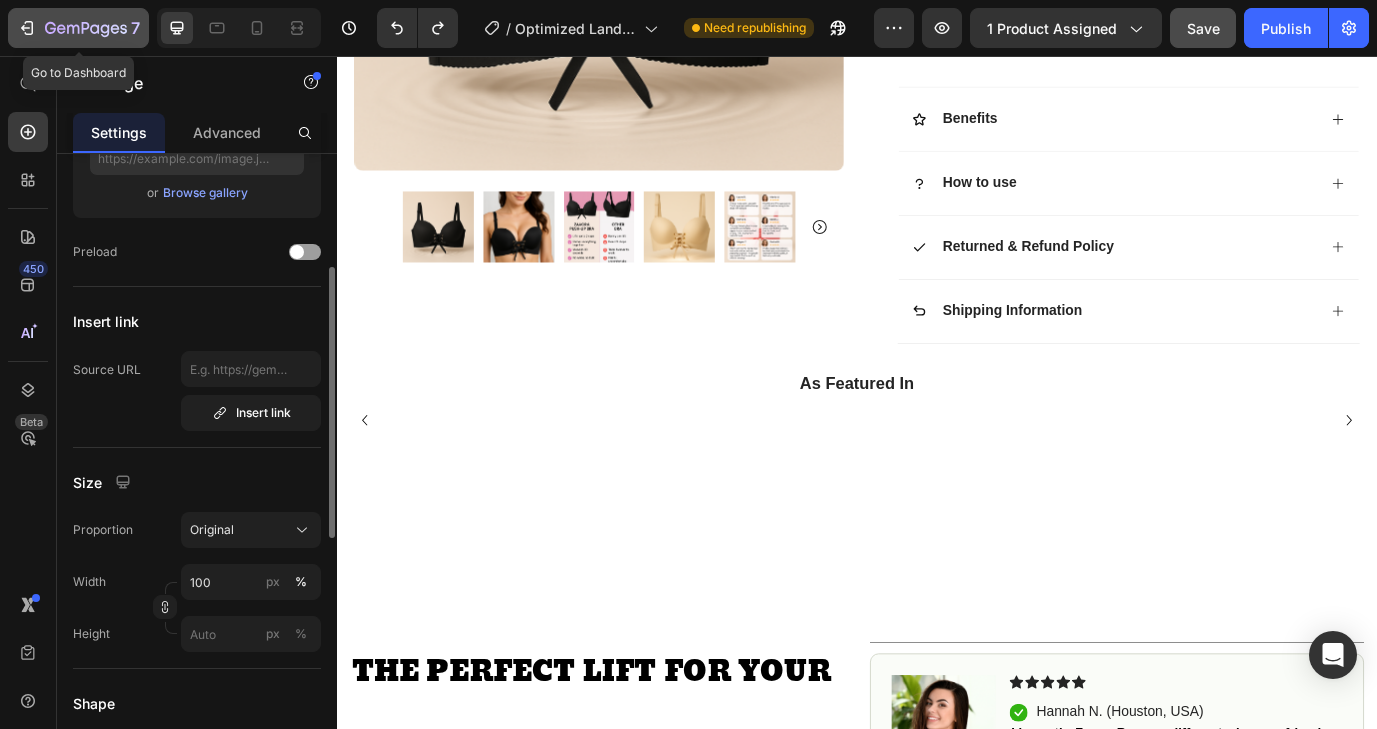 click 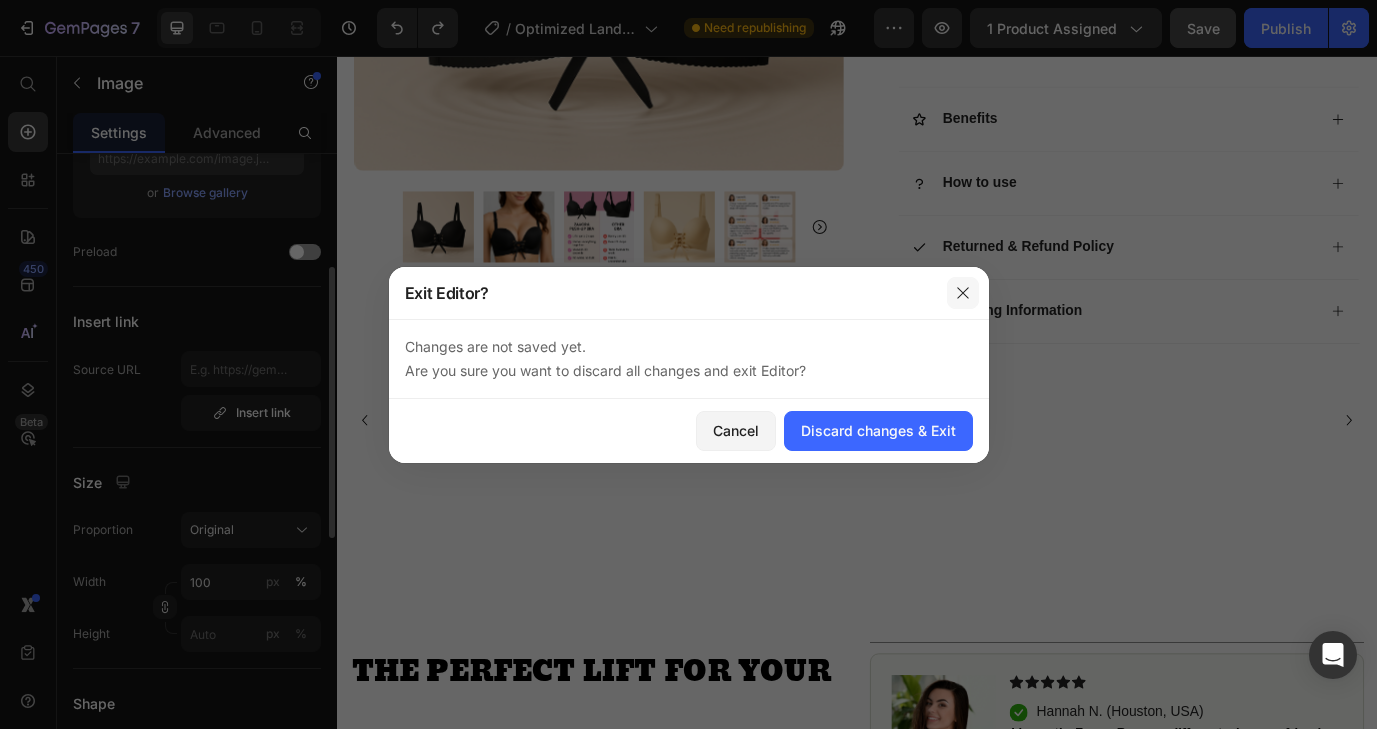 click 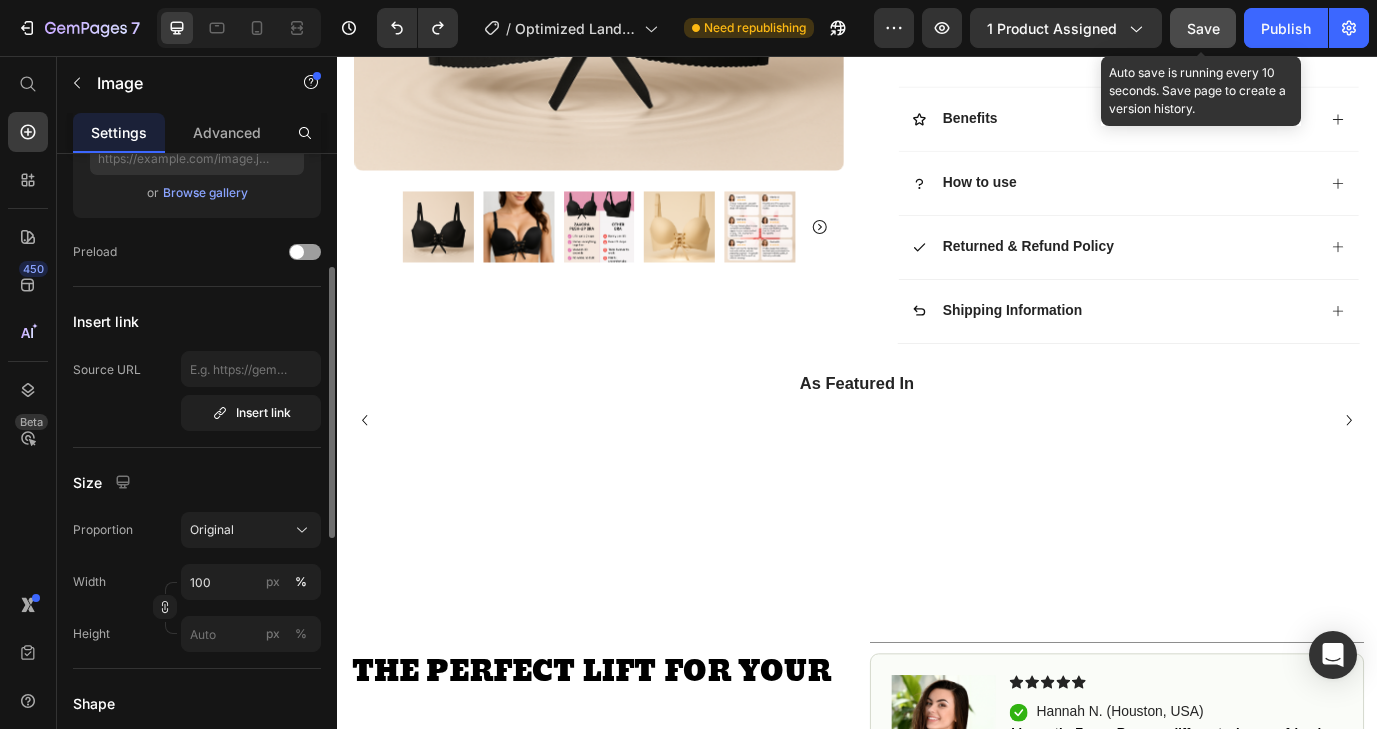 click on "Save" 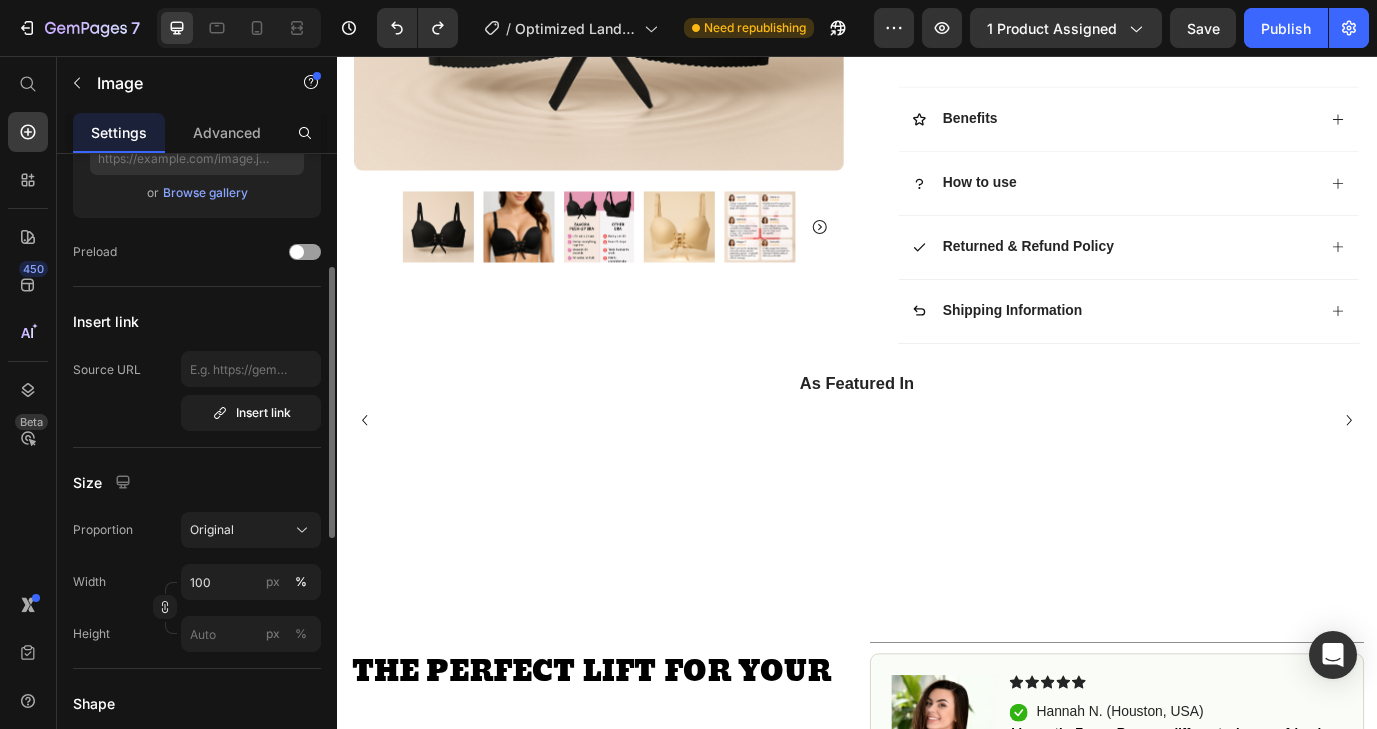 click at bounding box center [1111, 476] 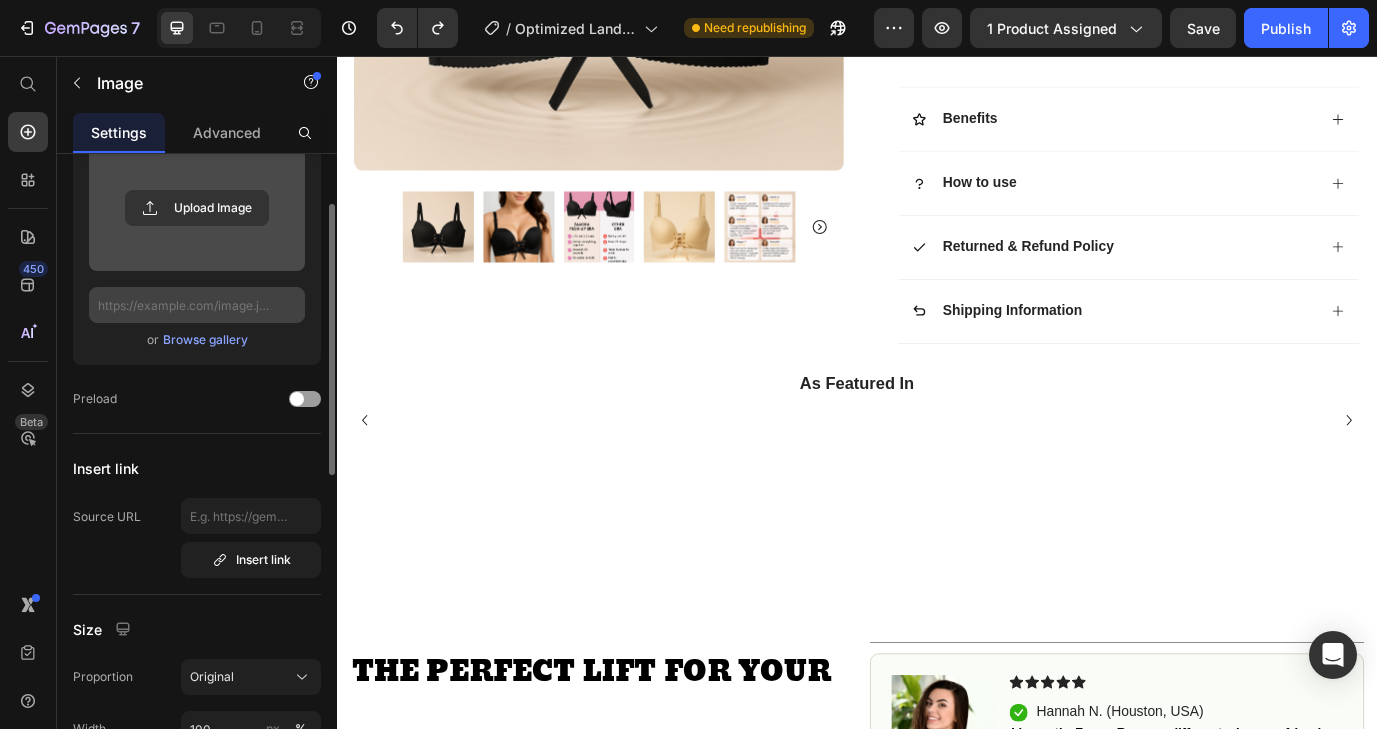 scroll, scrollTop: 116, scrollLeft: 0, axis: vertical 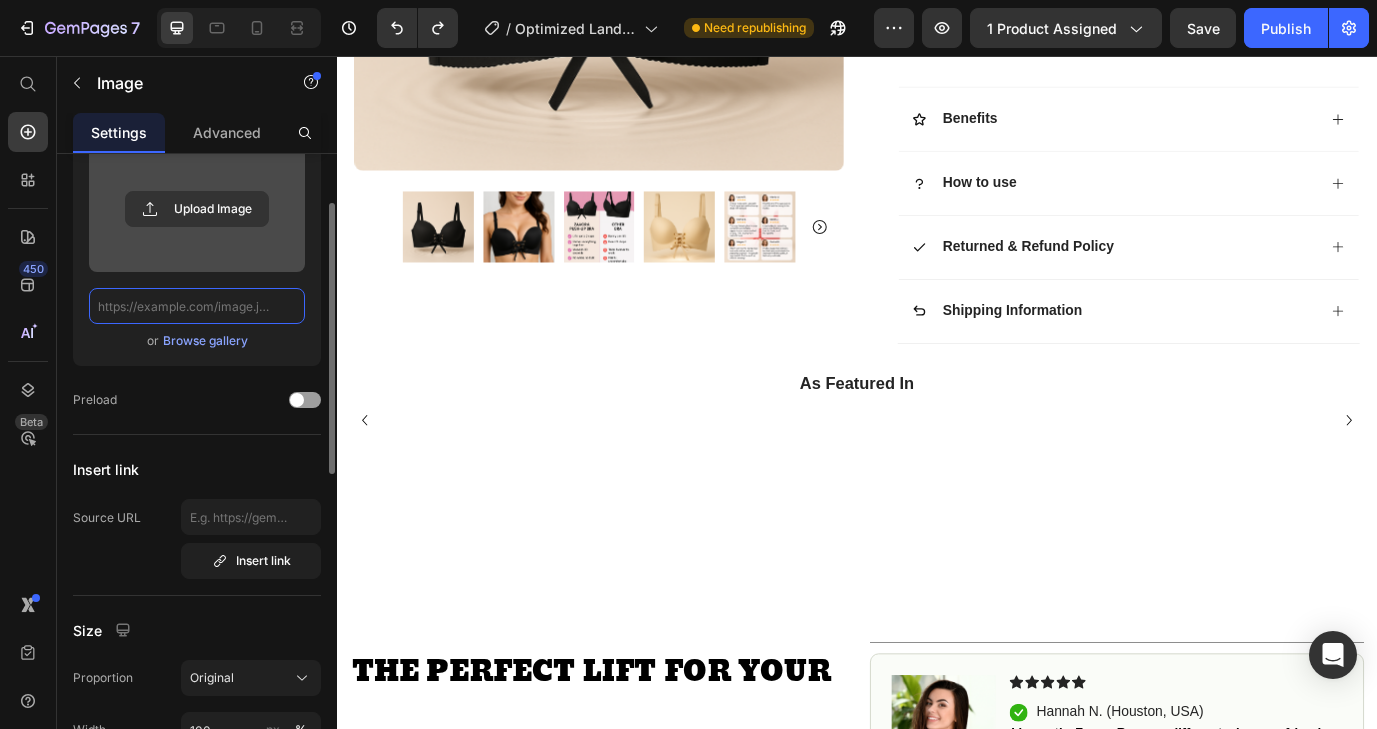 click 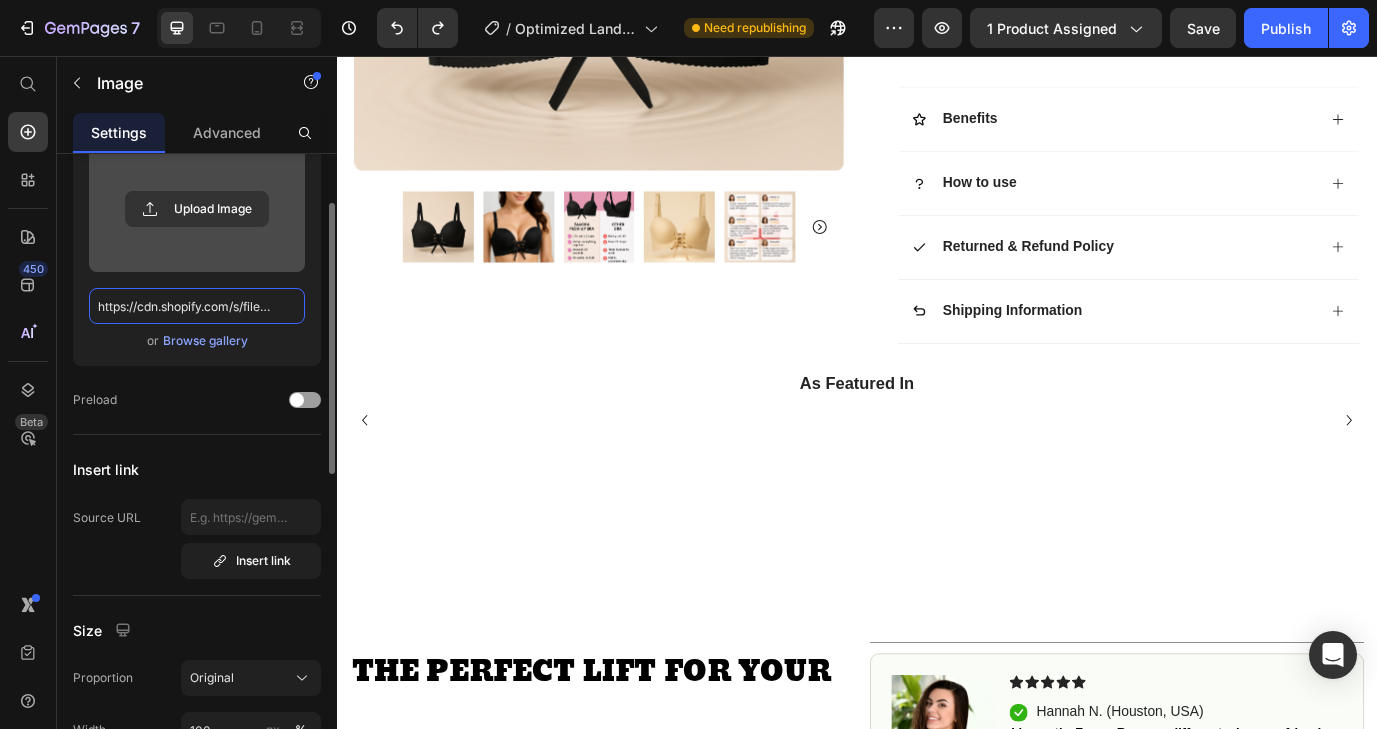 scroll, scrollTop: 0, scrollLeft: 697, axis: horizontal 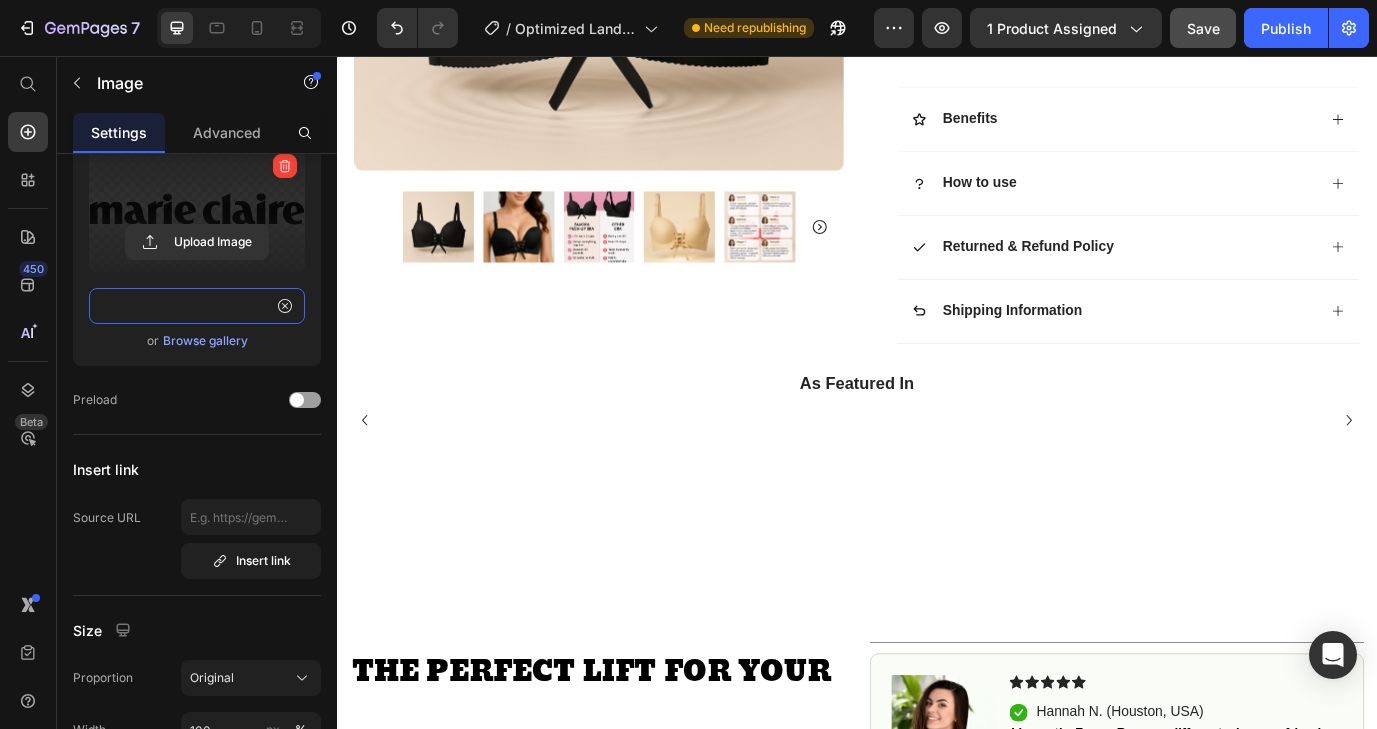 type on "https://cdn.shopify.com/s/files/1/0935/8603/0871/files/gempages_571422614250062663-4608ff59-e642-48ce-82e6-412053ae703c.svg?v=1751942952" 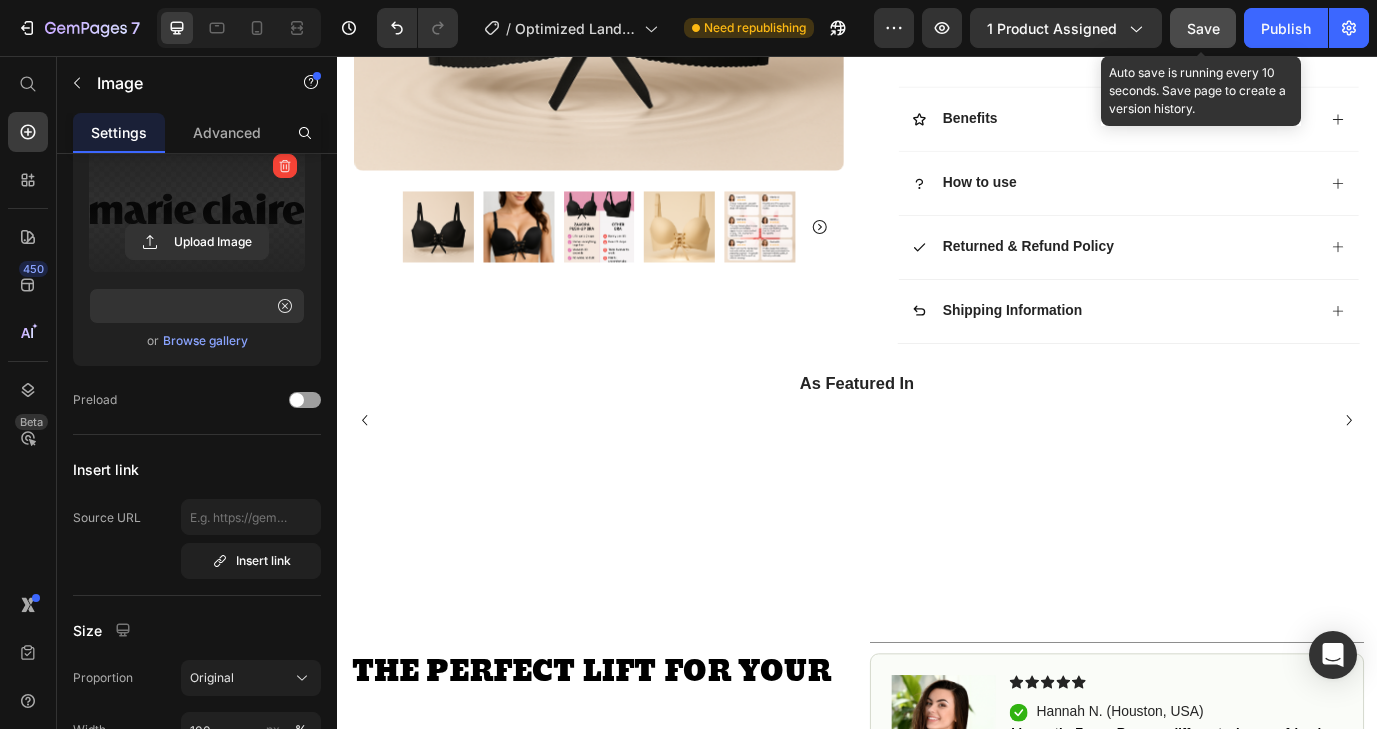 click on "Save" 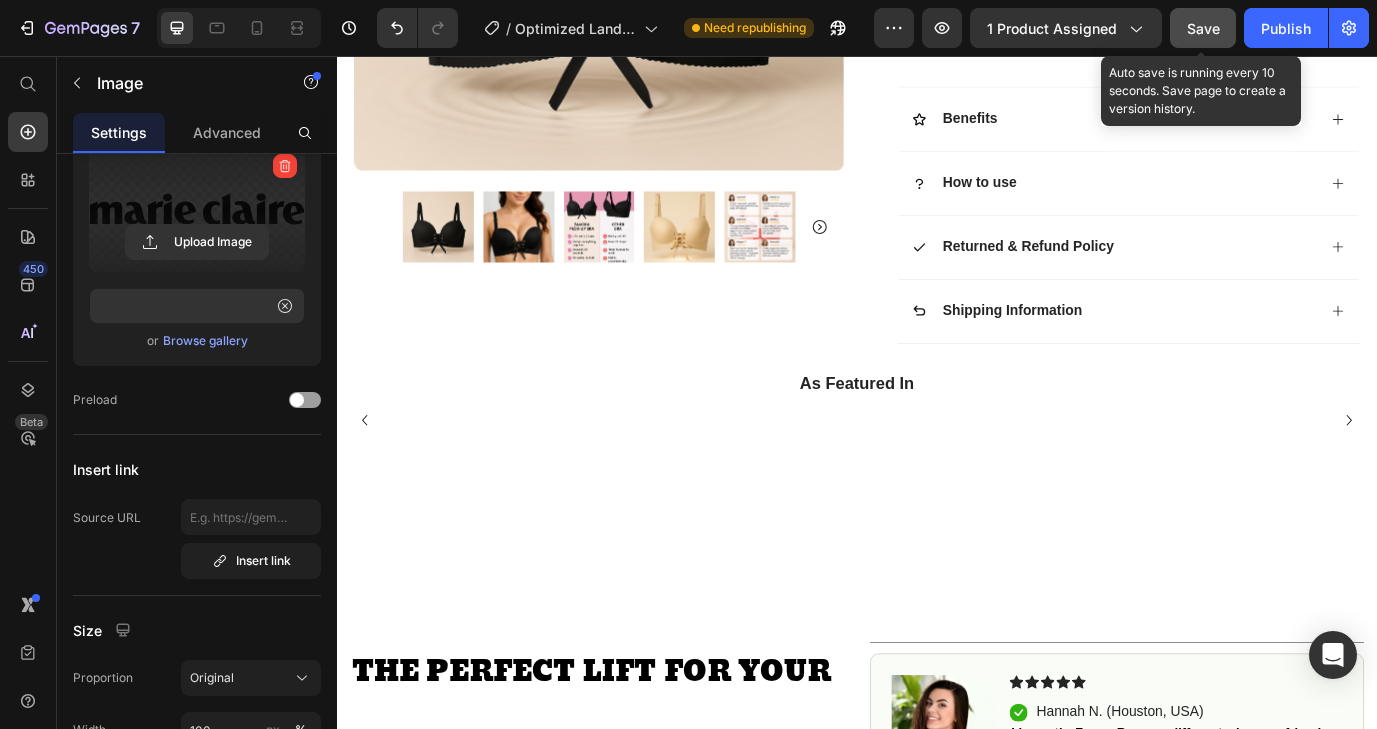 scroll, scrollTop: 0, scrollLeft: 0, axis: both 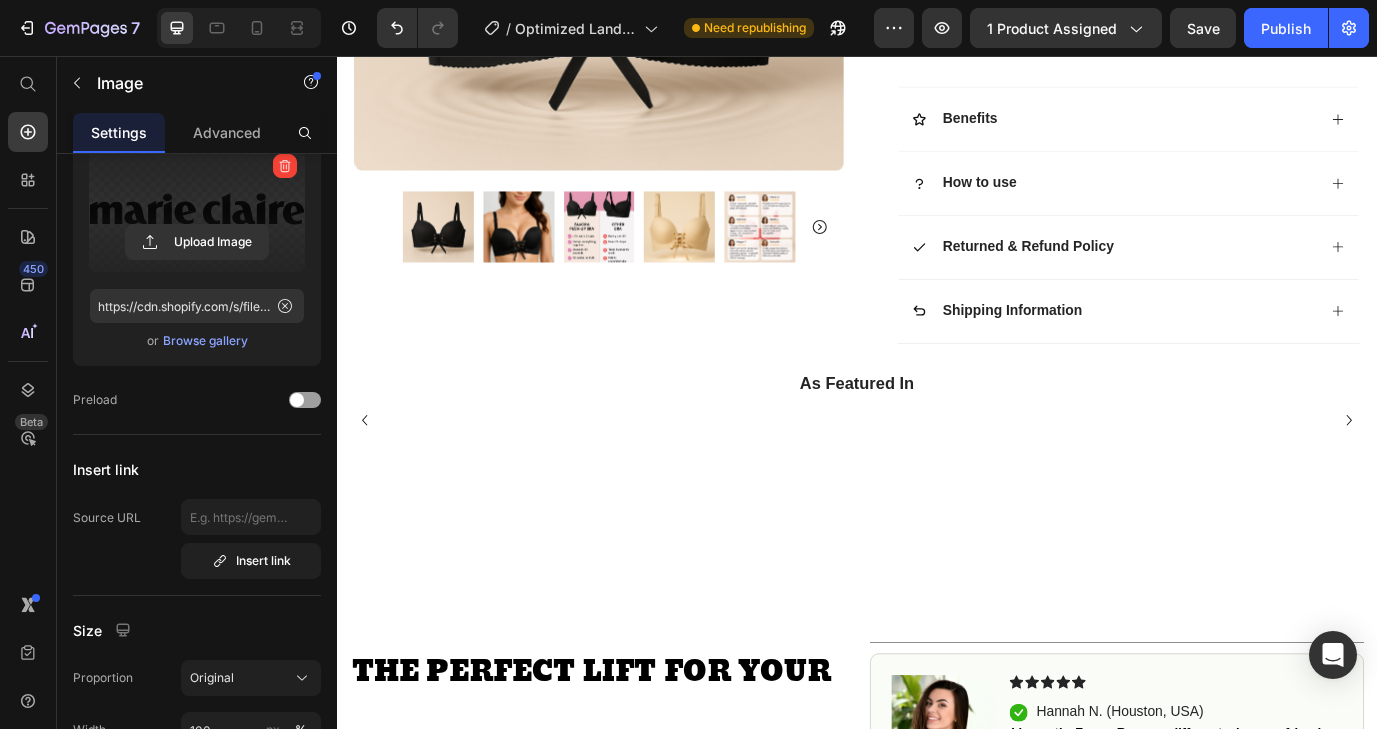 click at bounding box center (1286, 476) 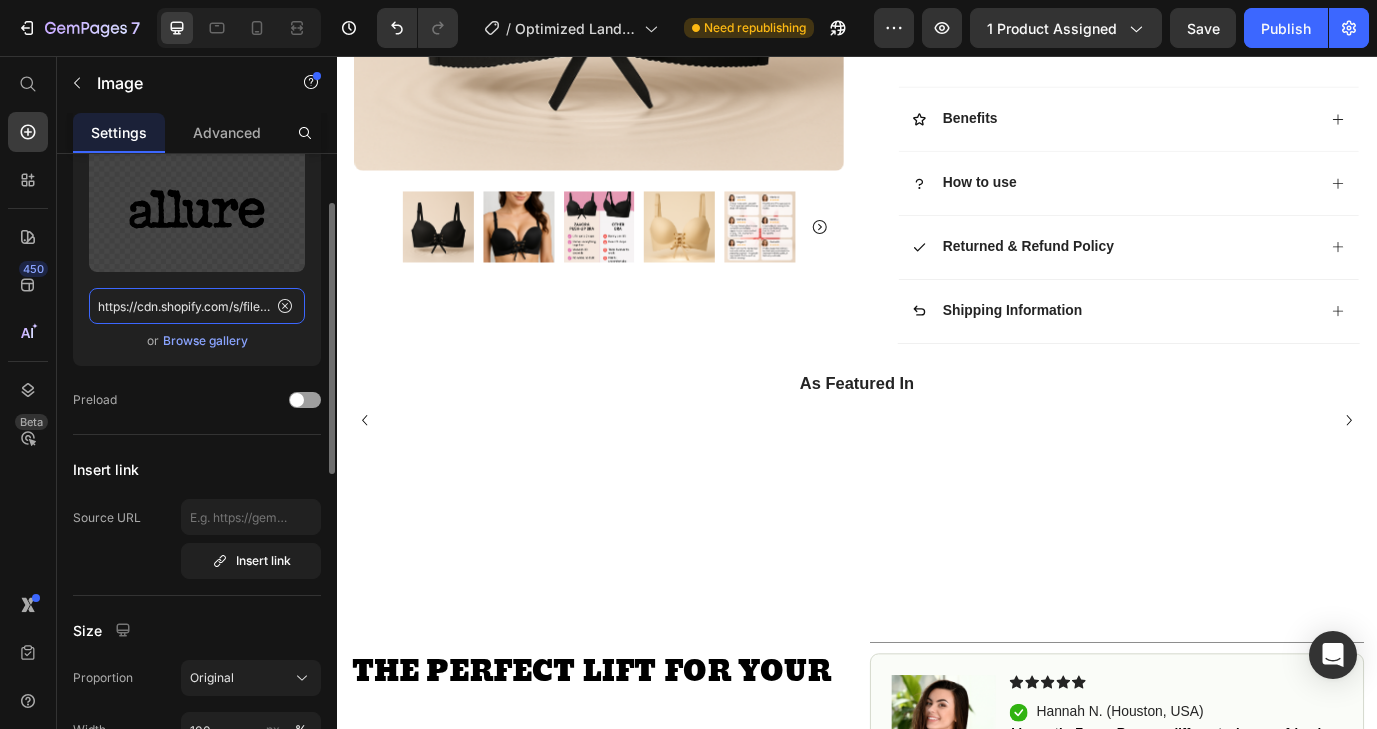 click on "https://cdn.shopify.com/s/files/1/2005/9307/files/gempages_432750572815254551-8dbdcb64-3191-4b5c-b235-91d16069bee5.svg?v=1716533284" 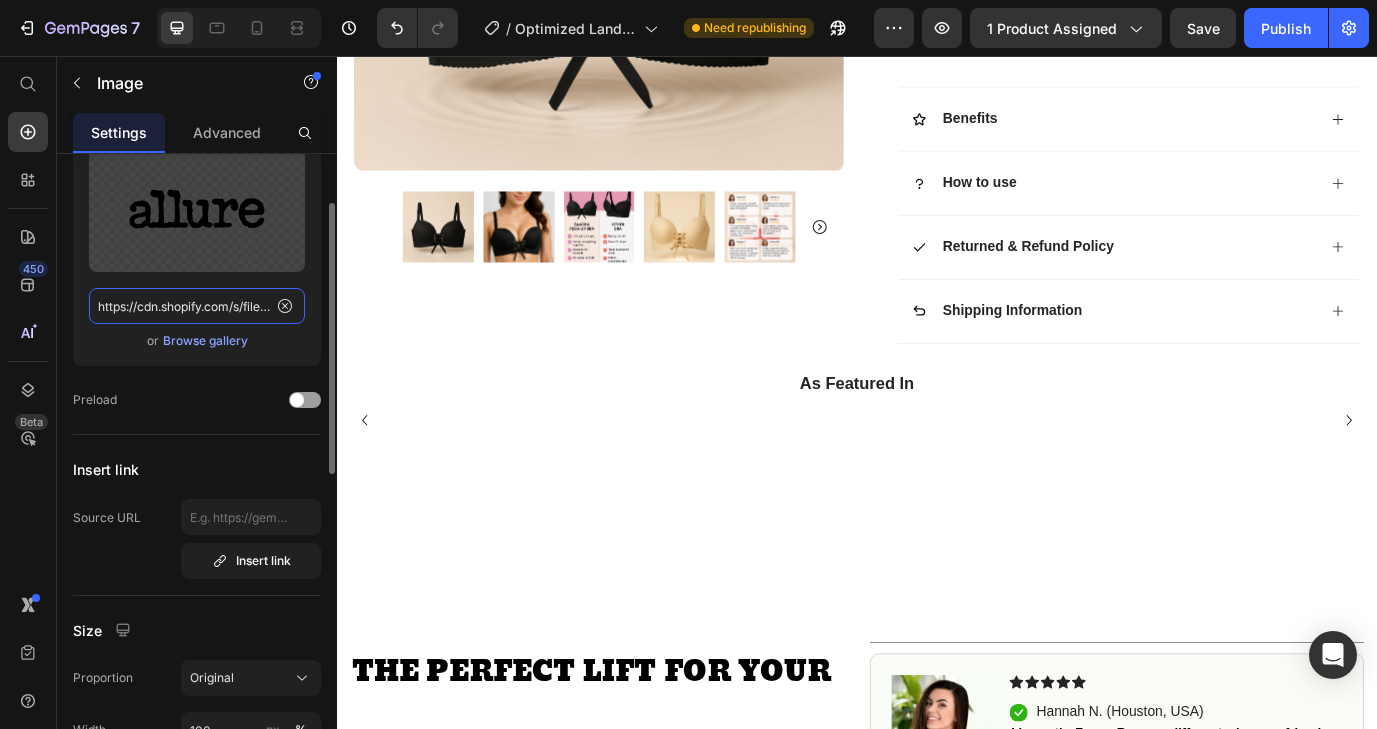 scroll, scrollTop: 0, scrollLeft: 681, axis: horizontal 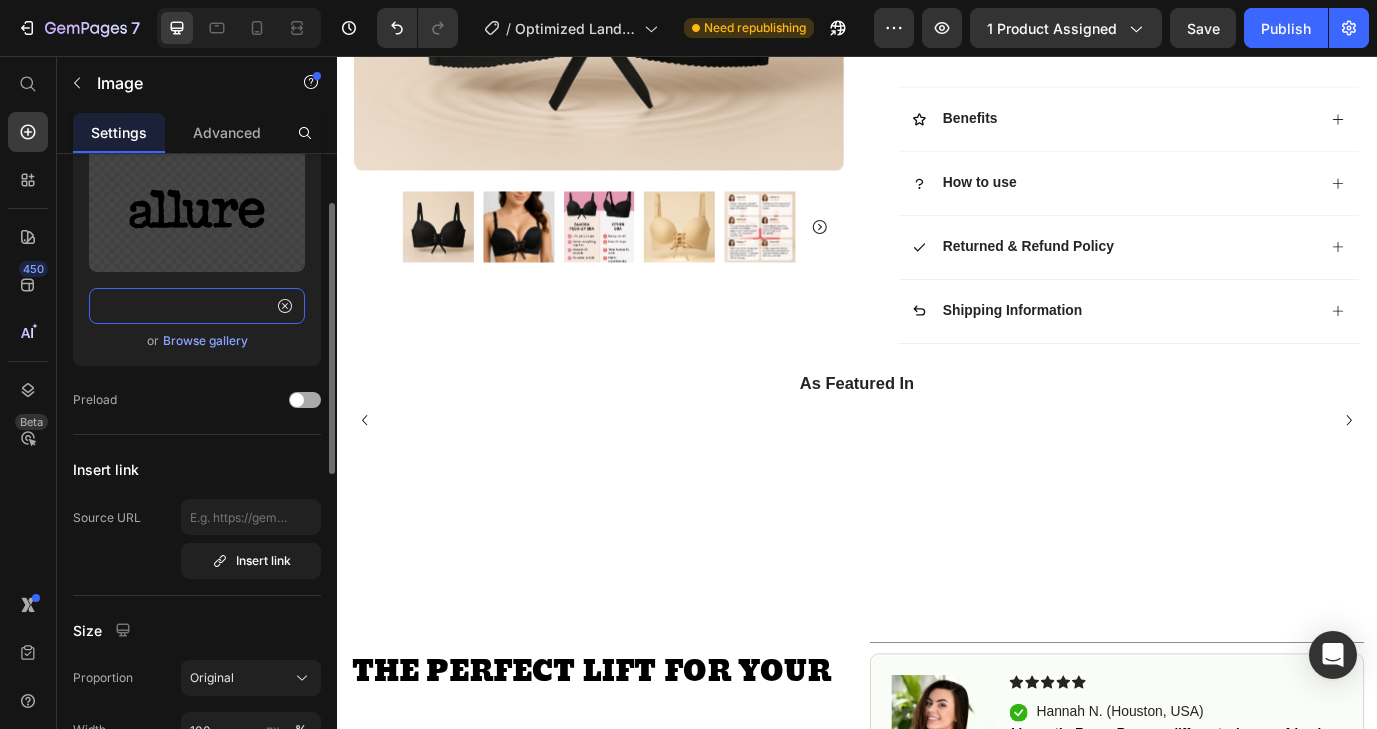 type on "https://cdn.shopify.com/s/files/1/0935/8603/0871/files/gempages_571422614250062663-fe109b58-bf0e-491c-8f97-3eee393441f1.svg?v=1751942951" 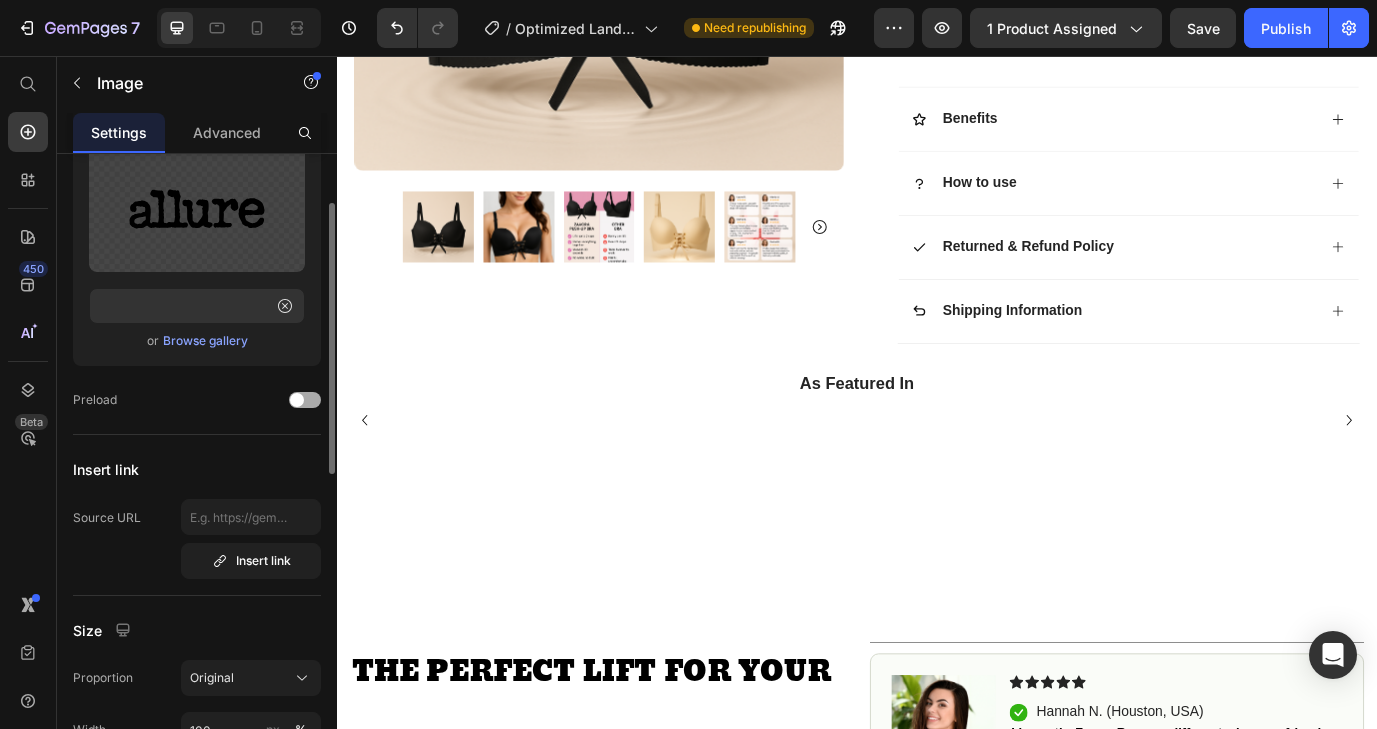 click on "Preload" 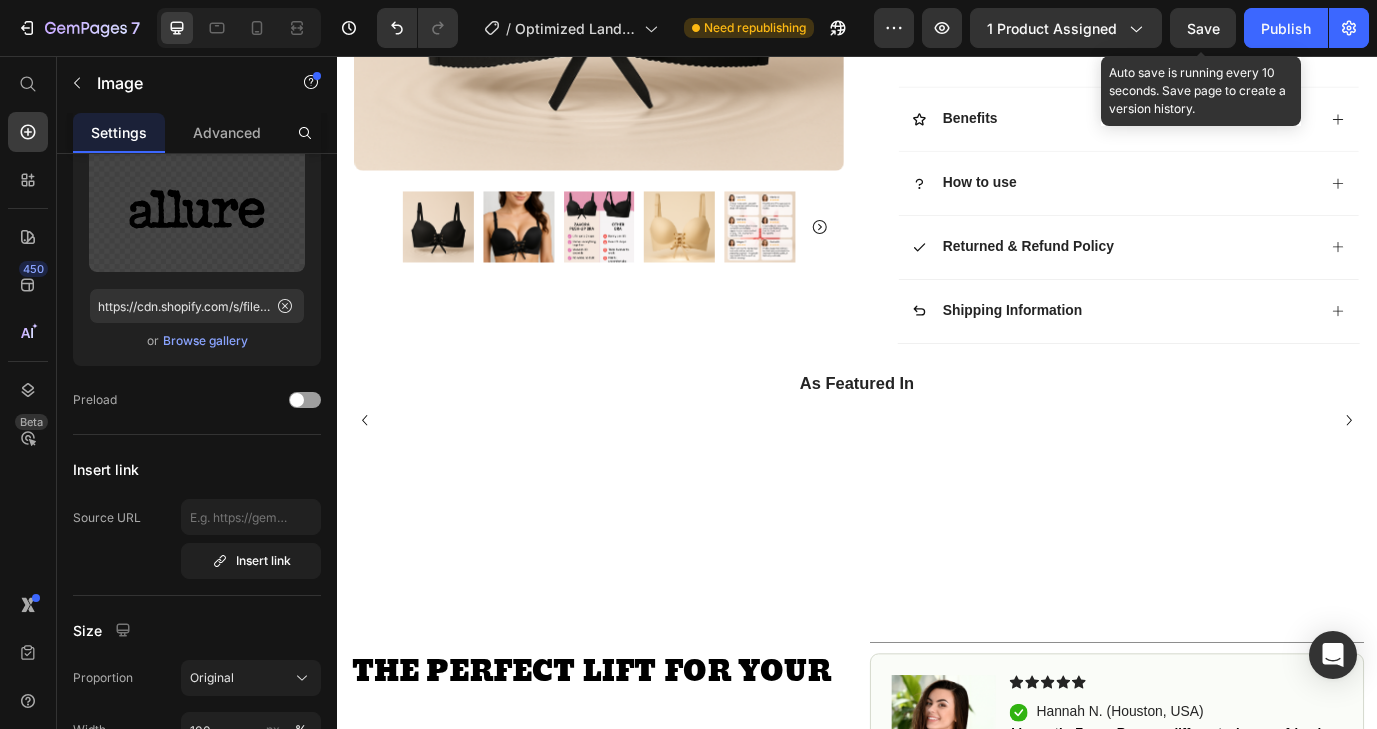 click on "Save" at bounding box center [1203, 28] 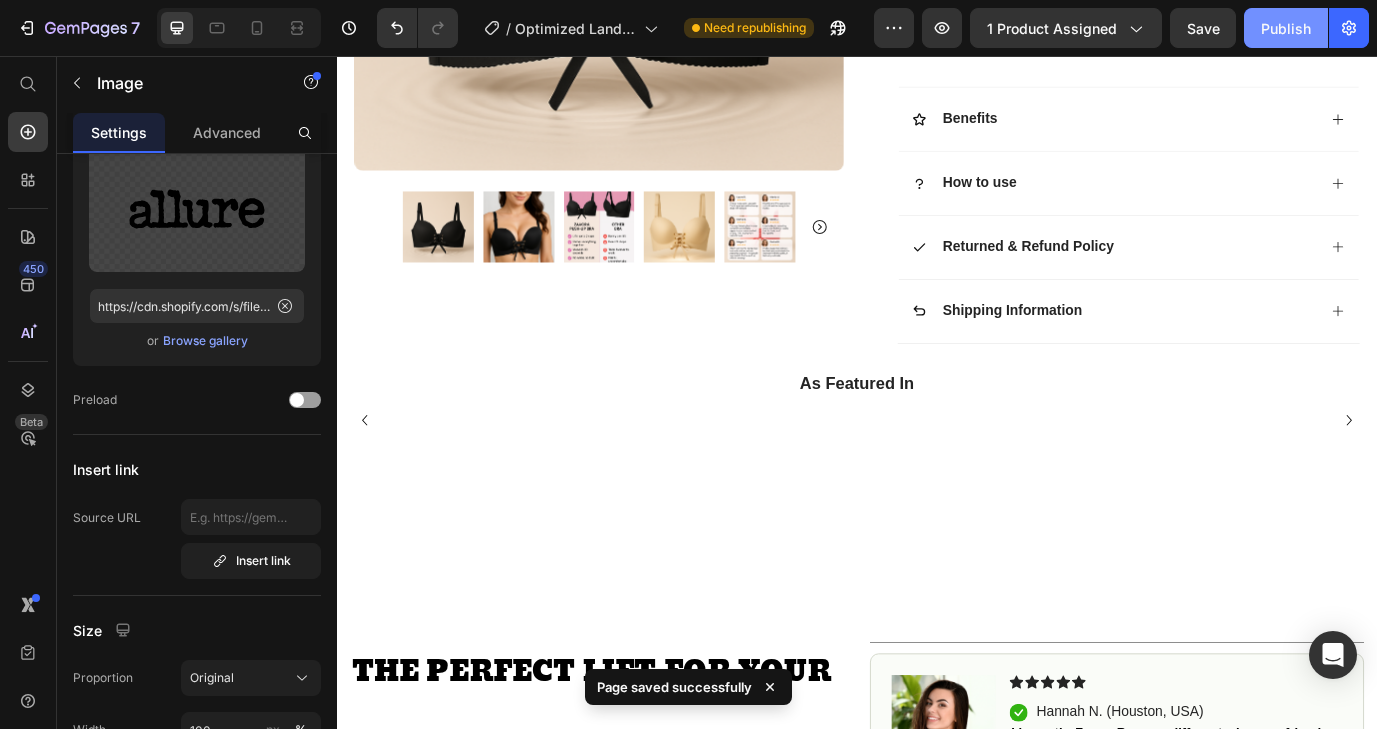 click on "Publish" 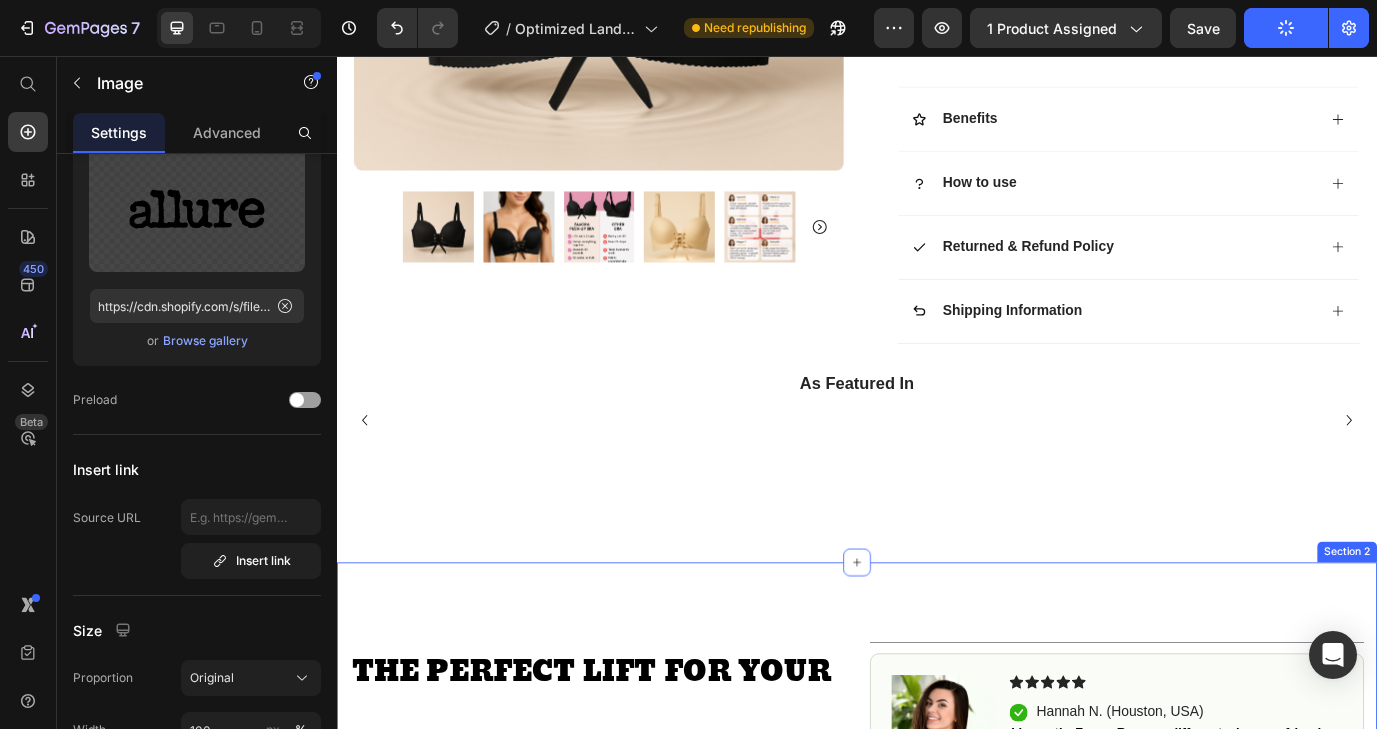 click on "THE PERFECT LIFT FOR YOUR BOOBS Heading Don’t wait for the perfect outfit  start with the perfect fit.  The  Zavora Lift Bra  is designed to instantly enhance your silhouette,  adding up to  2 cups  of natural-looking lift without wires, padding, or discomfort. Made with soft, seamless fabric that stays invisible under clothes,  Zavora  shapes, supports, and flatters all day, every day. Comfortable. Sculpting. Confidence-boosting. It’s the smarter way to feel supported, sexy, and unstoppable— no surgery needed. Text Block                Title Line Image Icon Icon Icon Icon Icon Icon List
Icon Hannah N. (Houston, USA) Text Block Row I knew the  Zavora  Bra was different when my friends started asking, Did you get a boob job? I’ve only been wearing it for a few days, but the lift and shape are unreal. It gives me instant confidence every time I put it on—definitely my new go-to bra Text Block Row Row Section 2" at bounding box center (937, 930) 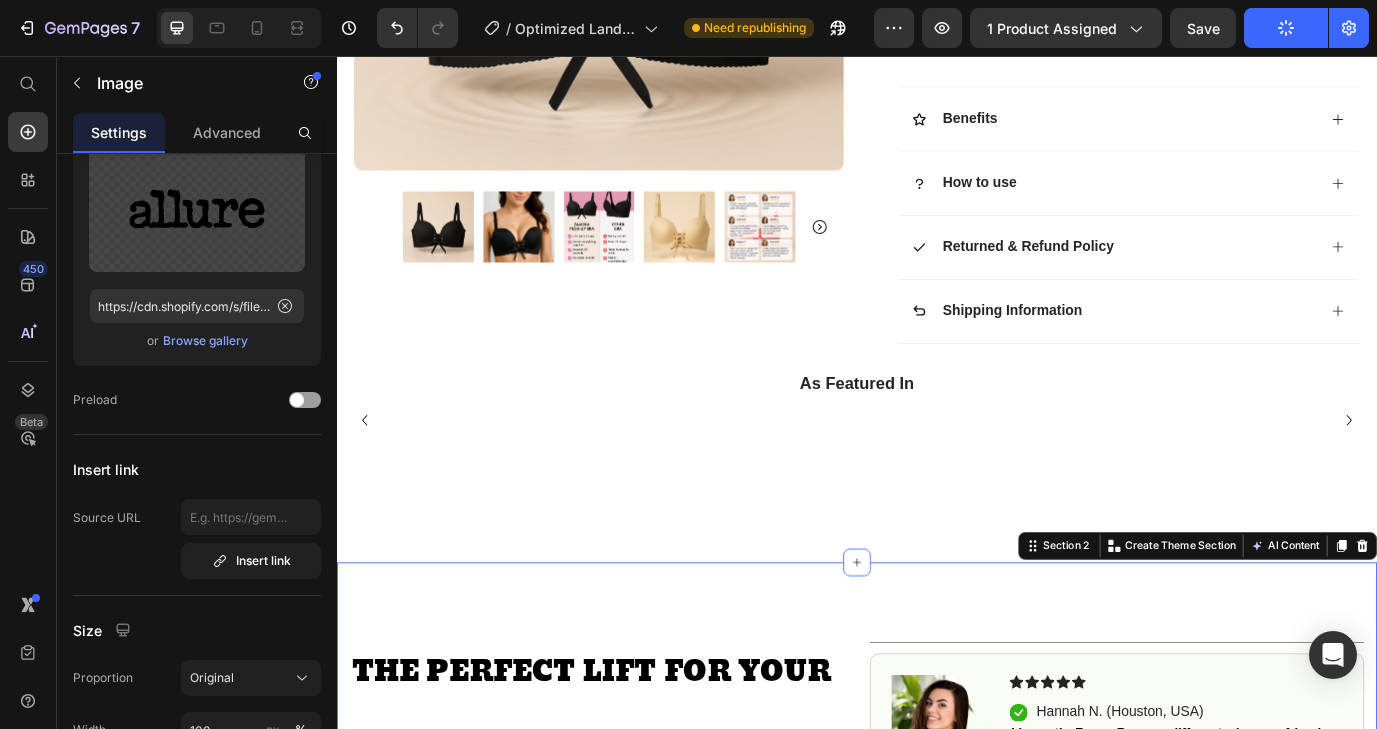 scroll, scrollTop: 0, scrollLeft: 0, axis: both 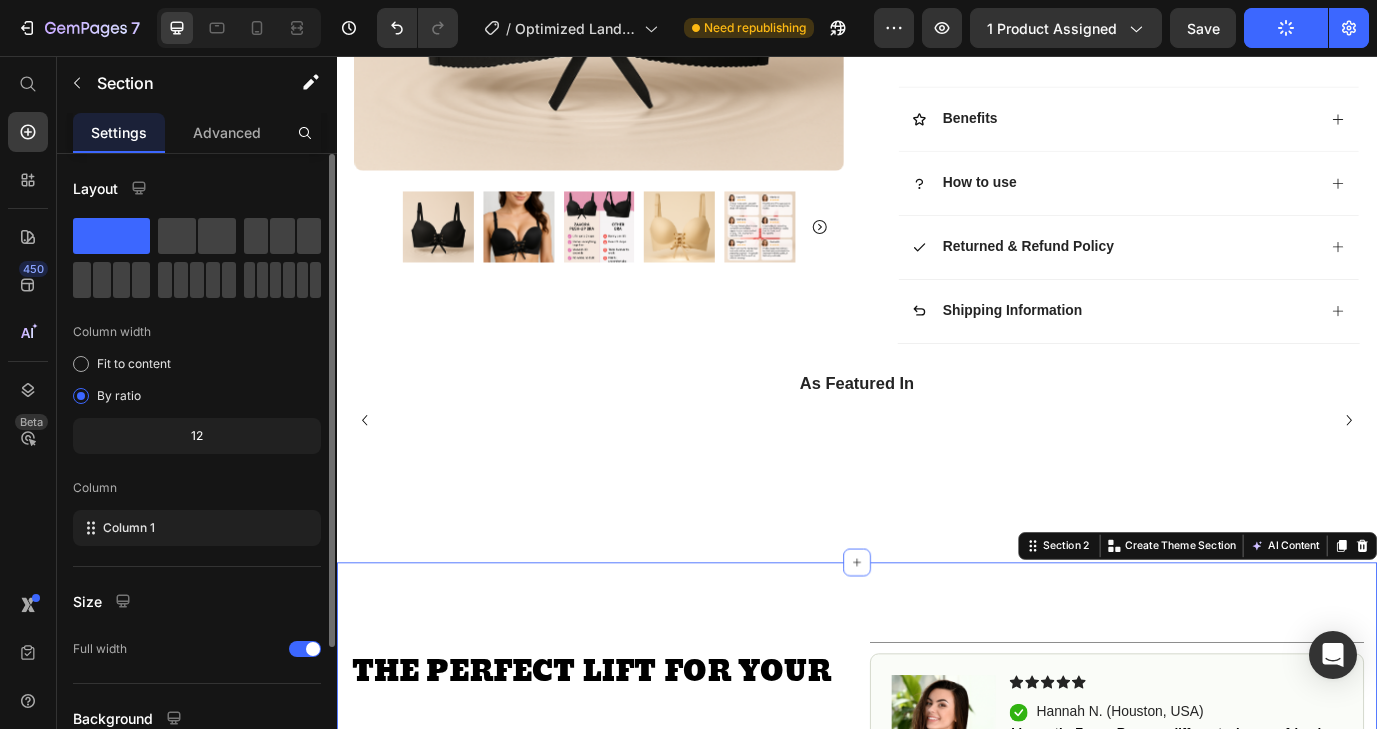 click on "Icon Free Shipping on orders $45+ Text Block Row
Icon 56,000+ Happy Customers Text Block Row Carousel Row
Product Images #1 Push-Up Bra of 2025 Text Block Row Icon Icon Icon Icon Icon Icon List 4.8  / 1,200+ Bought This Month  Text Block Row Adds up to 2 cups – no wires, no discomfort! Product Title
Instant Lift & Volume
No Wires. No Pain
Invisible Under Clothing
For All Ages Item List $59.99 Product Price $29.99 Product Price 50% OFF Discount Tag Row Color: Black Black Black Khaki Khaki Red Red Pink Pink Cup Size: 34B 34B 34B 34B 34C 34C 34C 36B 36B 36B 36C 36C 36C 38B 38B 38B 38C 38C 38C 40C 40C 40C 42C 42C 42C Product Variants & Swatches                Title Line Sold out Twice - Limited Stock Available‼️ Text Block Text Block Row add to cart Add to Cart
Icon Free Shipping on orders $50+ Text Block
Icon 60-Day MoneyBack Guarantee! Text Block
Icon" at bounding box center [937, -156] 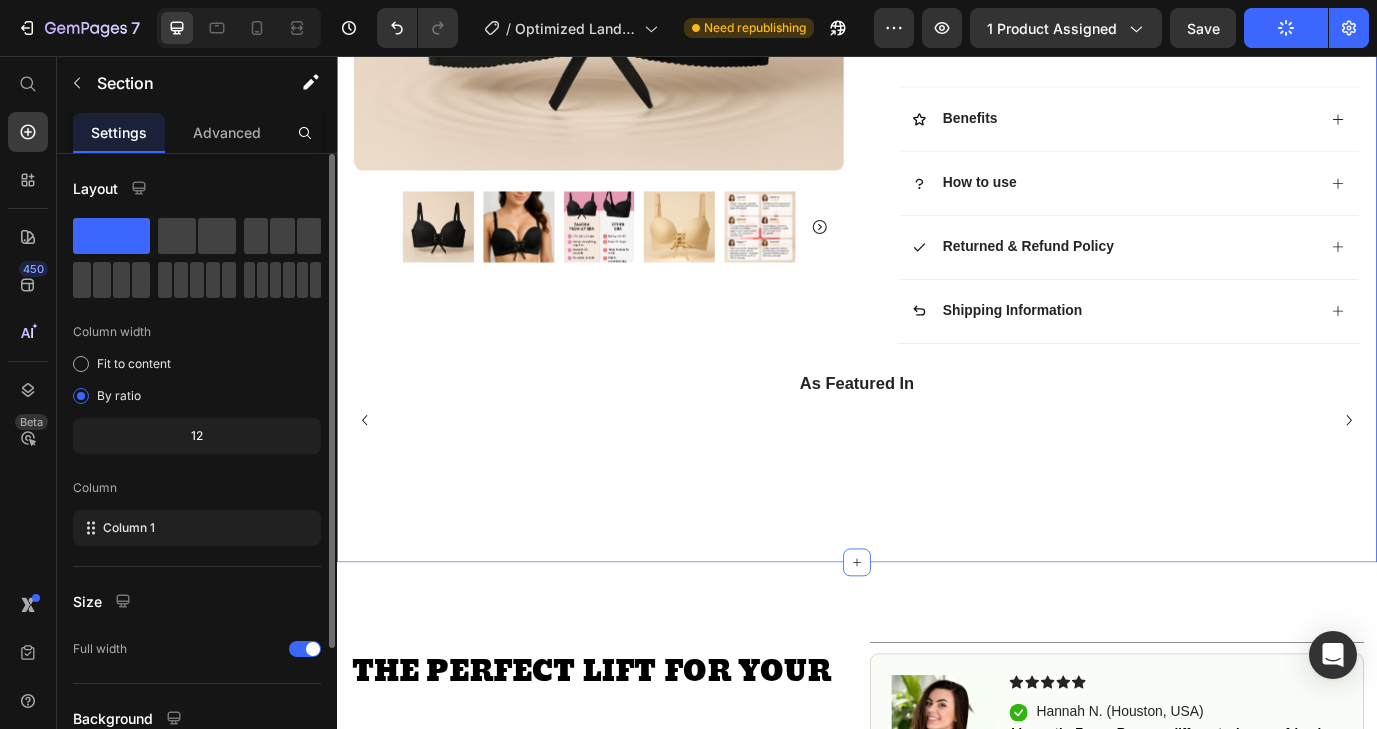 click on "Icon Free Shipping on orders $45+ Text Block Row
Icon 56,000+ Happy Customers Text Block Row Carousel Row
Product Images #1 Push-Up Bra of 2025 Text Block Row Icon Icon Icon Icon Icon Icon List 4.8  / 1,200+ Bought This Month  Text Block Row Adds up to 2 cups – no wires, no discomfort! Product Title
Instant Lift & Volume
No Wires. No Pain
Invisible Under Clothing
For All Ages Item List $59.99 Product Price $29.99 Product Price 50% OFF Discount Tag Row Color: Black Black Black Khaki Khaki Red Red Pink Pink Cup Size: 34B 34B 34B 34B 34C 34C 34C 36B 36B 36B 36C 36C 36C 38B 38B 38B 38C 38C 38C 40C 40C 40C 42C 42C 42C Product Variants & Swatches                Title Line Sold out Twice - Limited Stock Available‼️ Text Block Text Block Row add to cart Add to Cart
Icon Free Shipping on orders $50+ Text Block
Icon 60-Day MoneyBack Guarantee! Text Block
Icon" at bounding box center (937, -206) 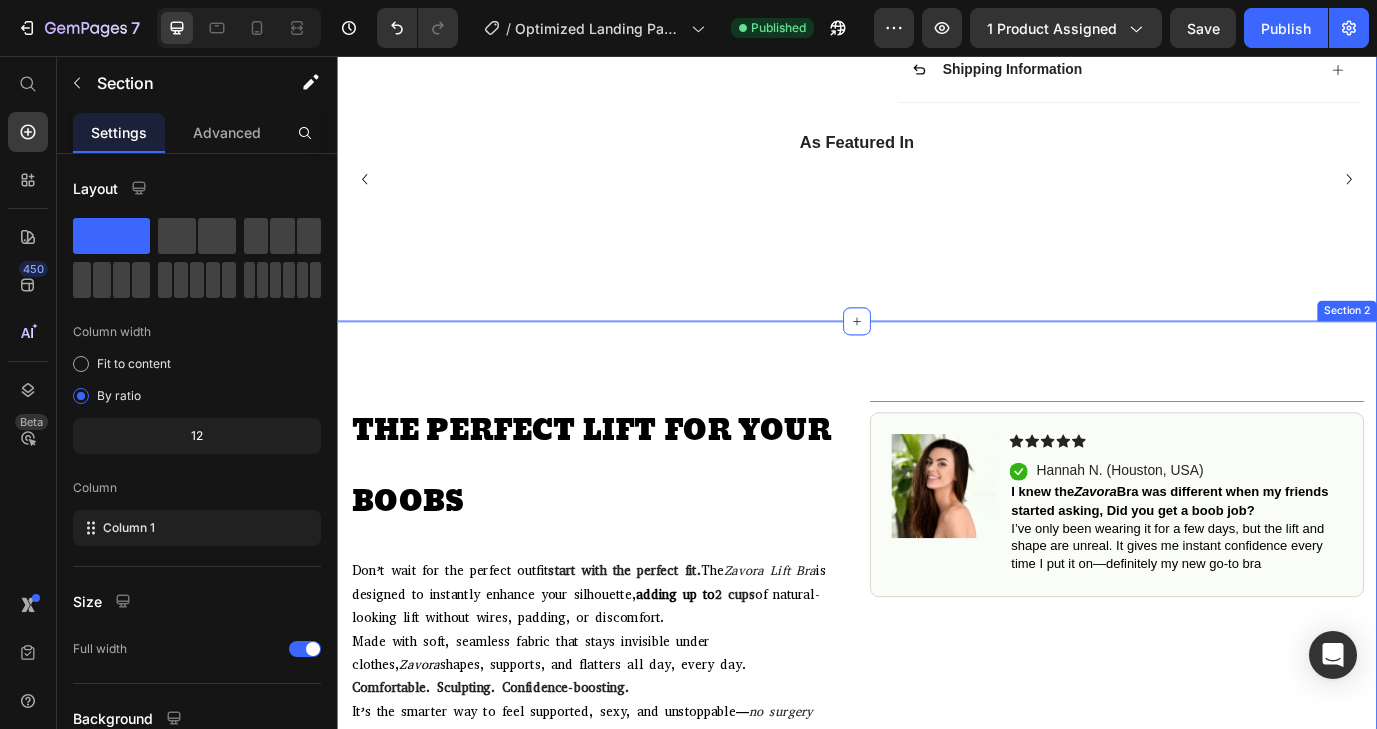 scroll, scrollTop: 1337, scrollLeft: 0, axis: vertical 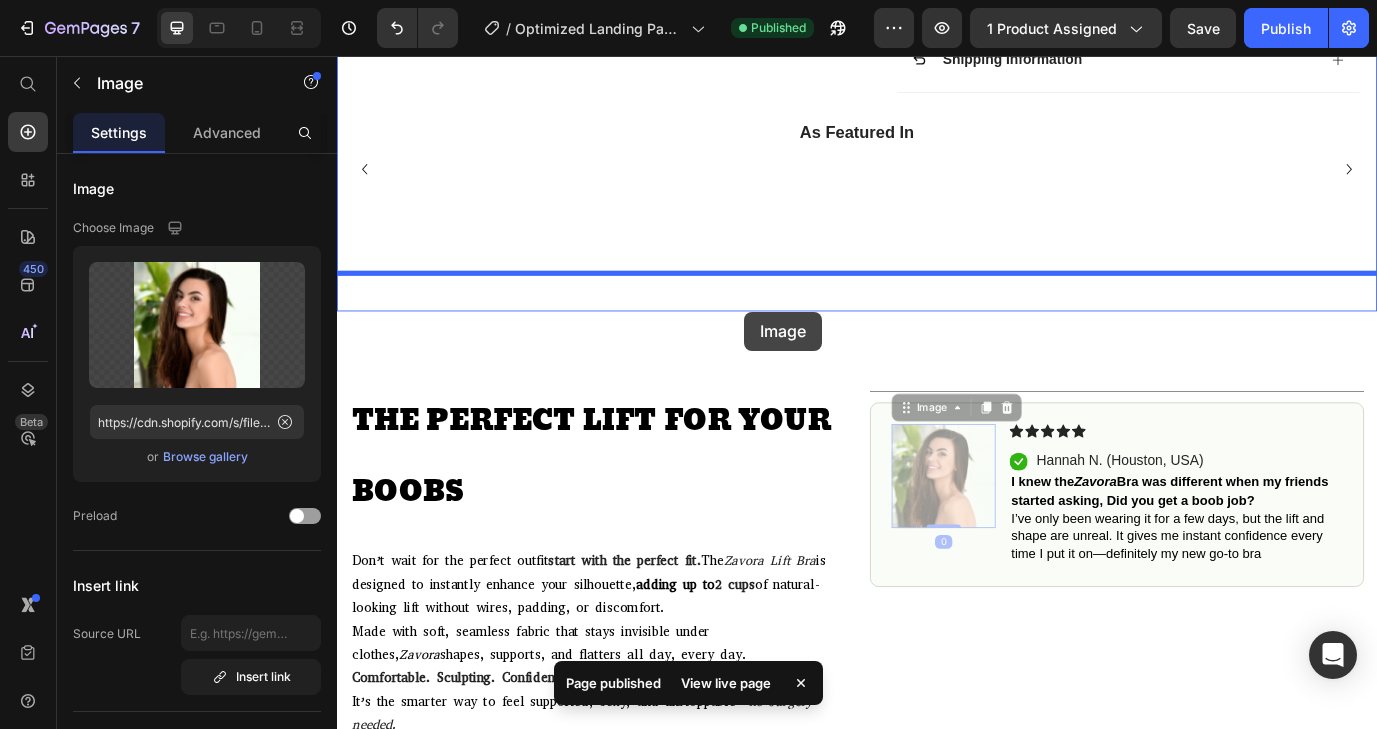 drag, startPoint x: 1085, startPoint y: 549, endPoint x: 807, endPoint y: 351, distance: 341.30338 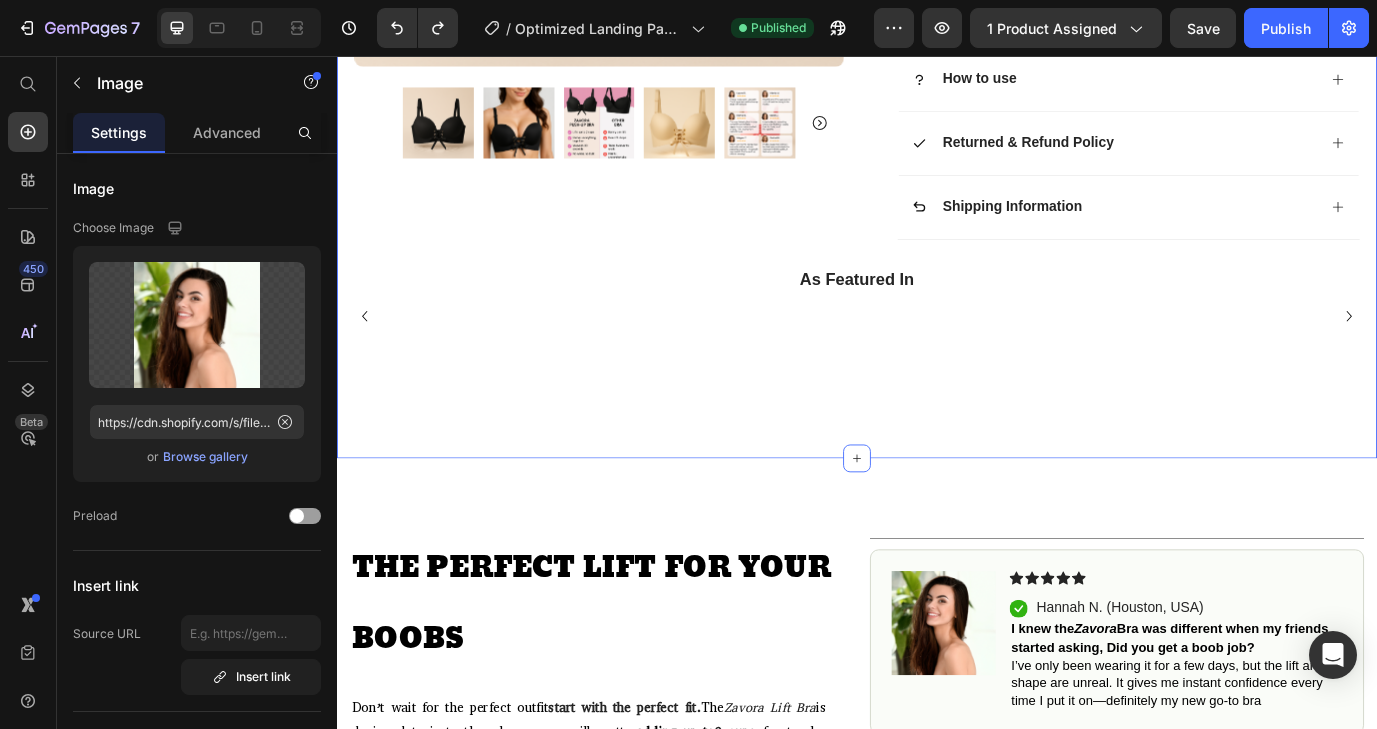 scroll, scrollTop: 1160, scrollLeft: 0, axis: vertical 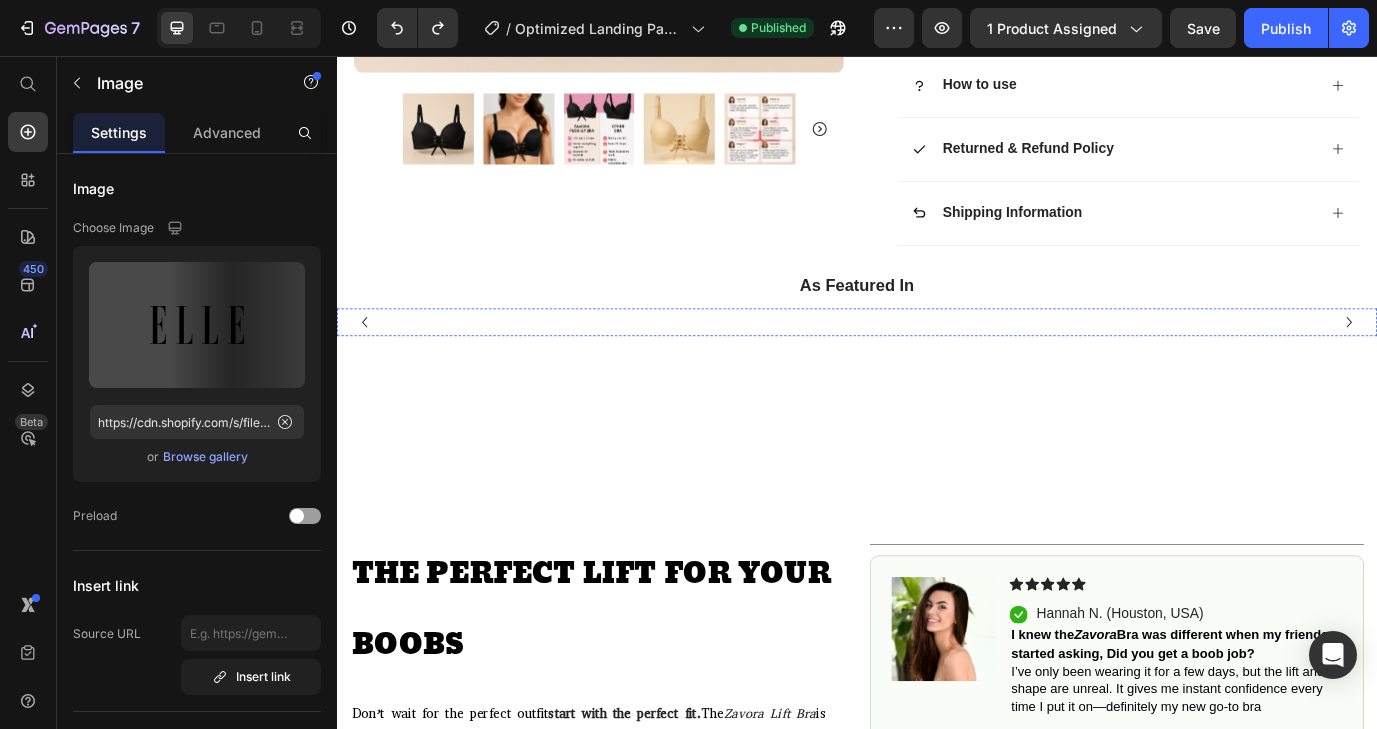 click at bounding box center (587, 364) 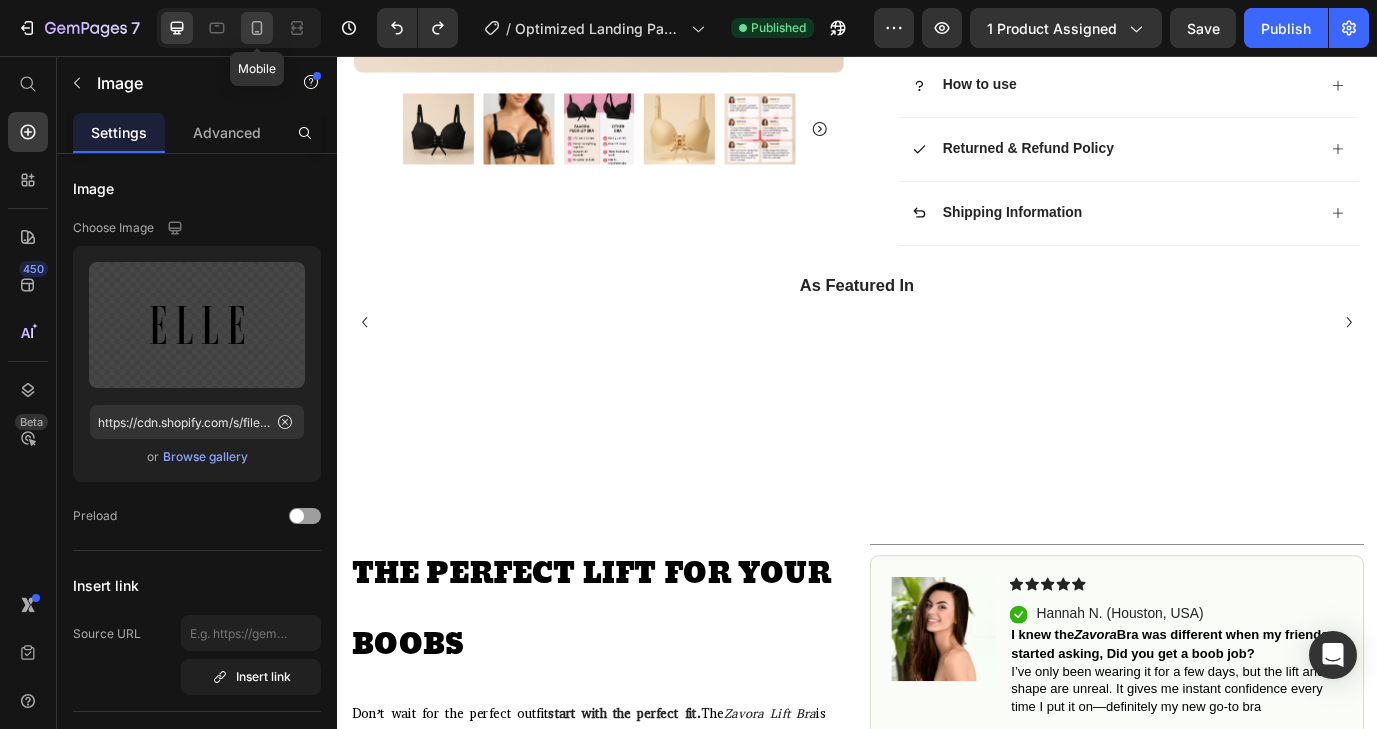 click 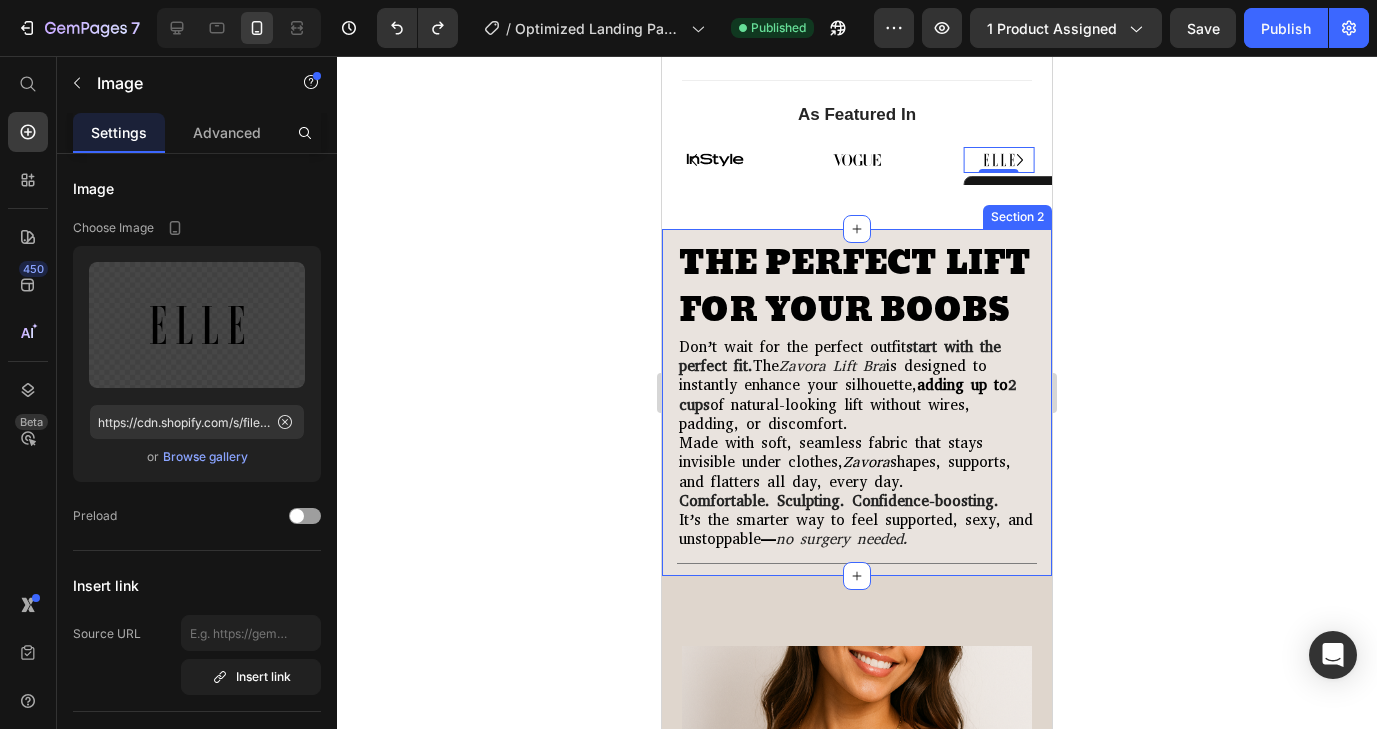 scroll, scrollTop: 1239, scrollLeft: 0, axis: vertical 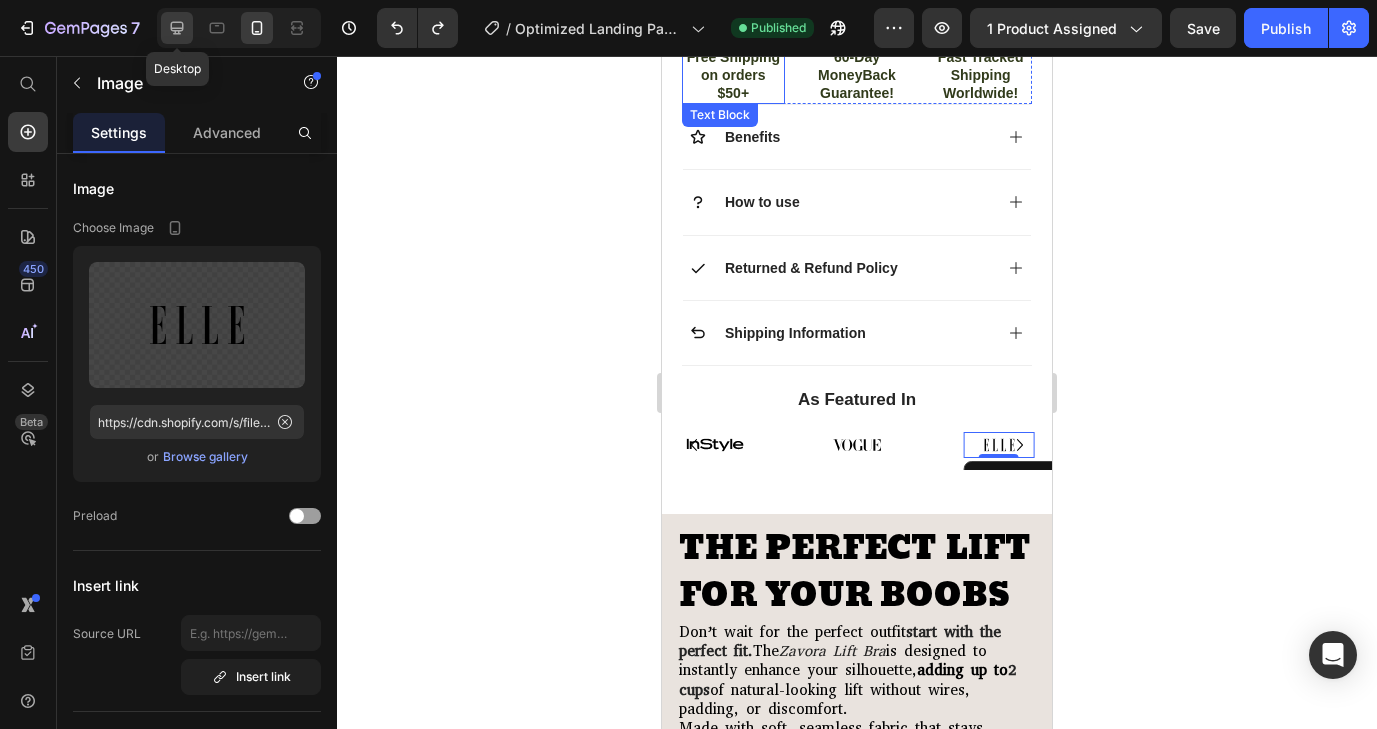 click 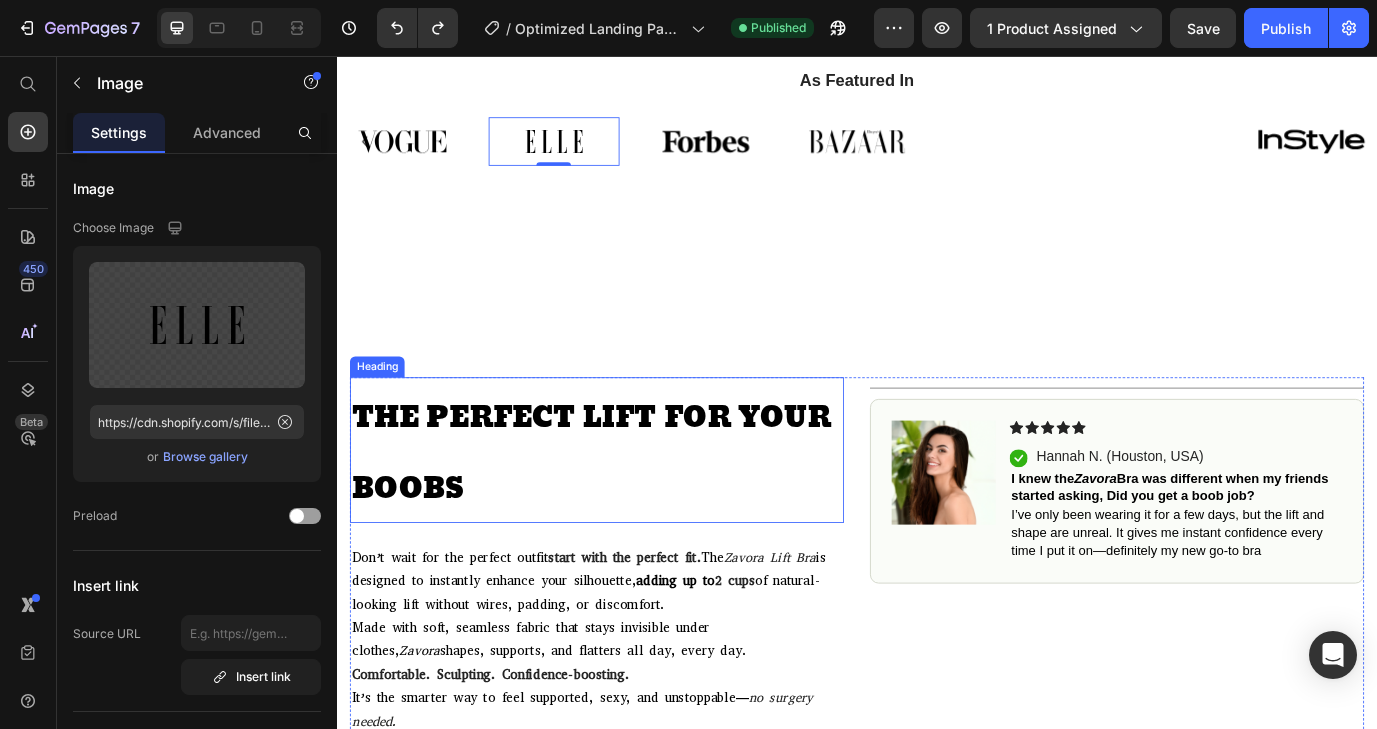 scroll, scrollTop: 1398, scrollLeft: 0, axis: vertical 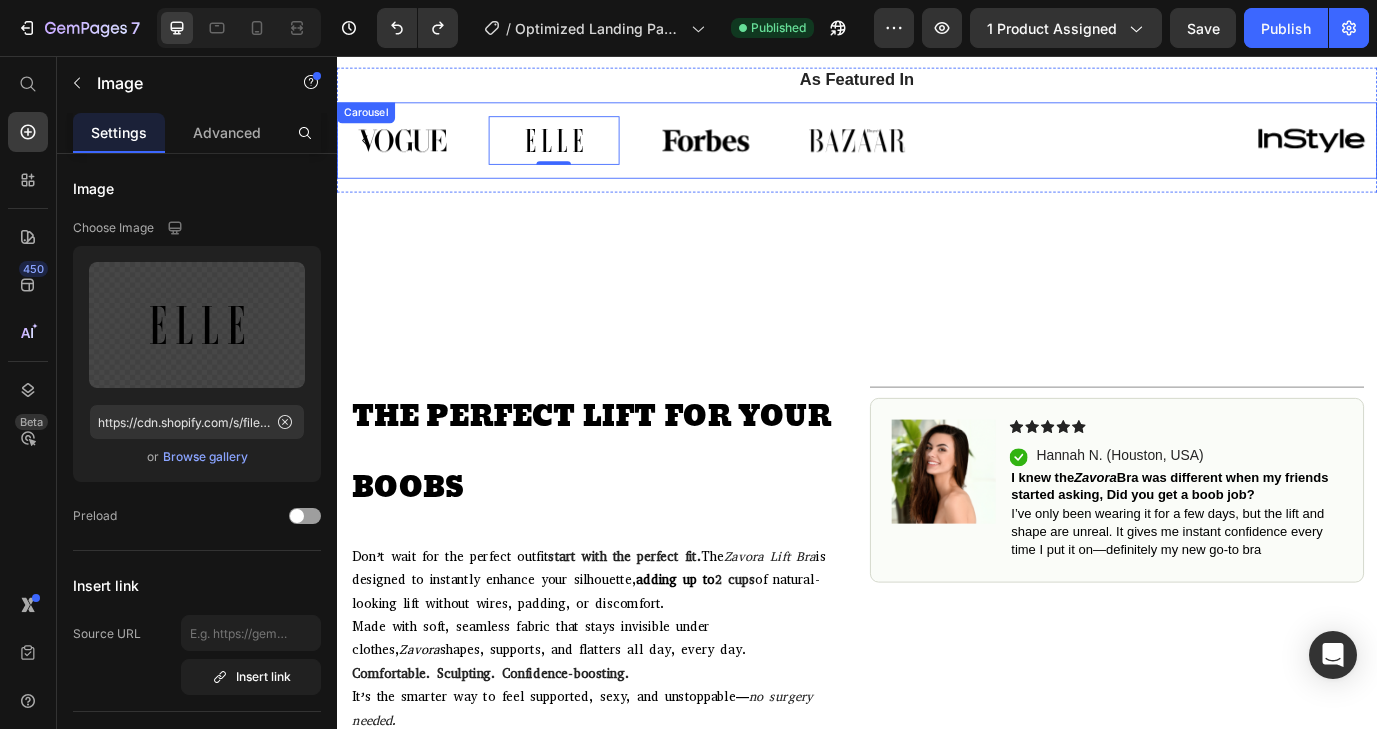 click on "Image Image   0 Image Image Image Image Image" at bounding box center (937, 153) 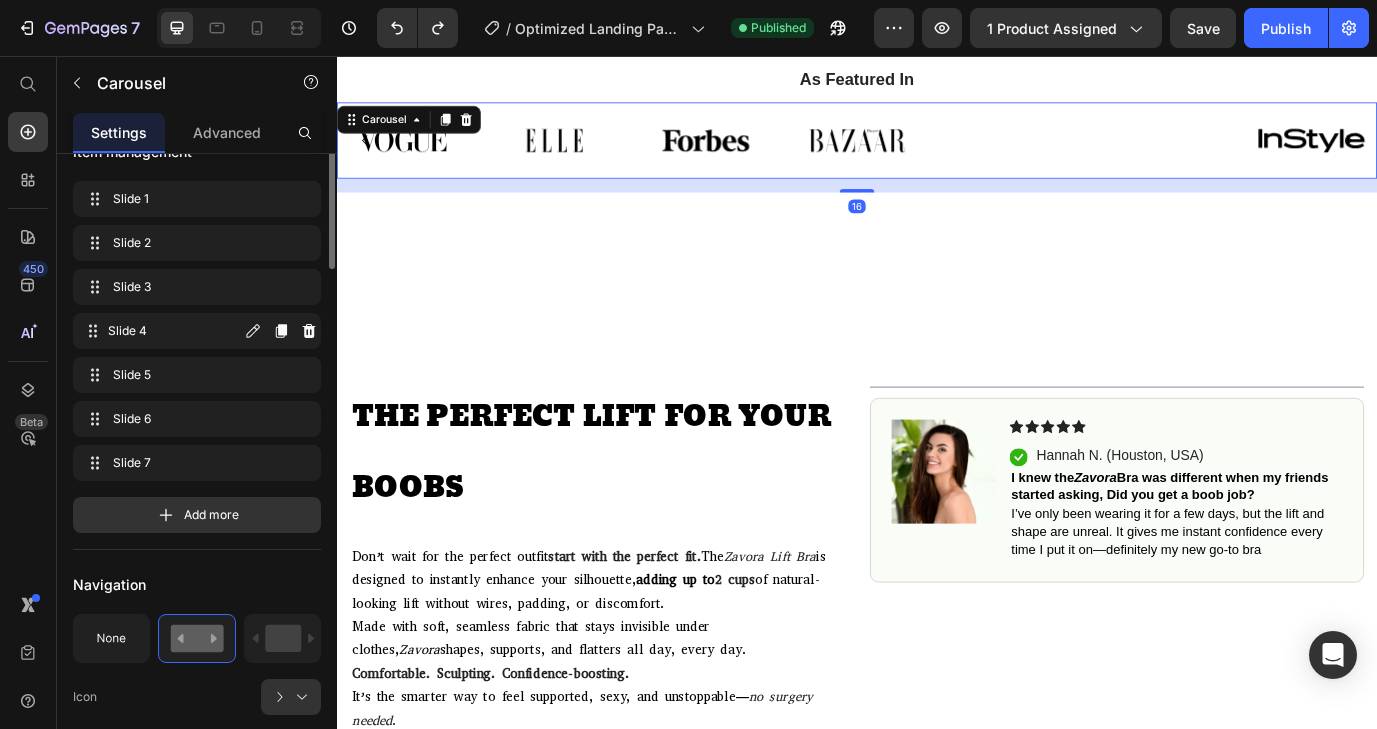 scroll, scrollTop: 394, scrollLeft: 0, axis: vertical 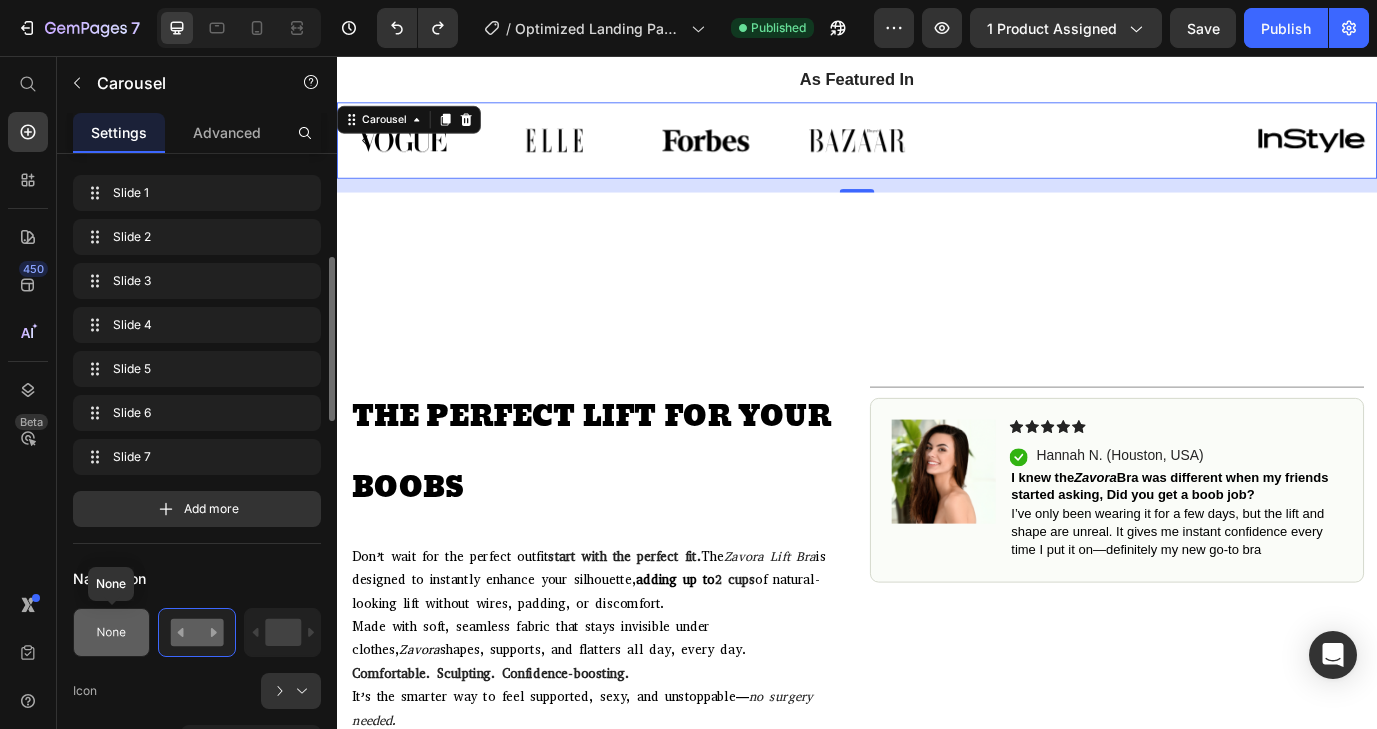 click 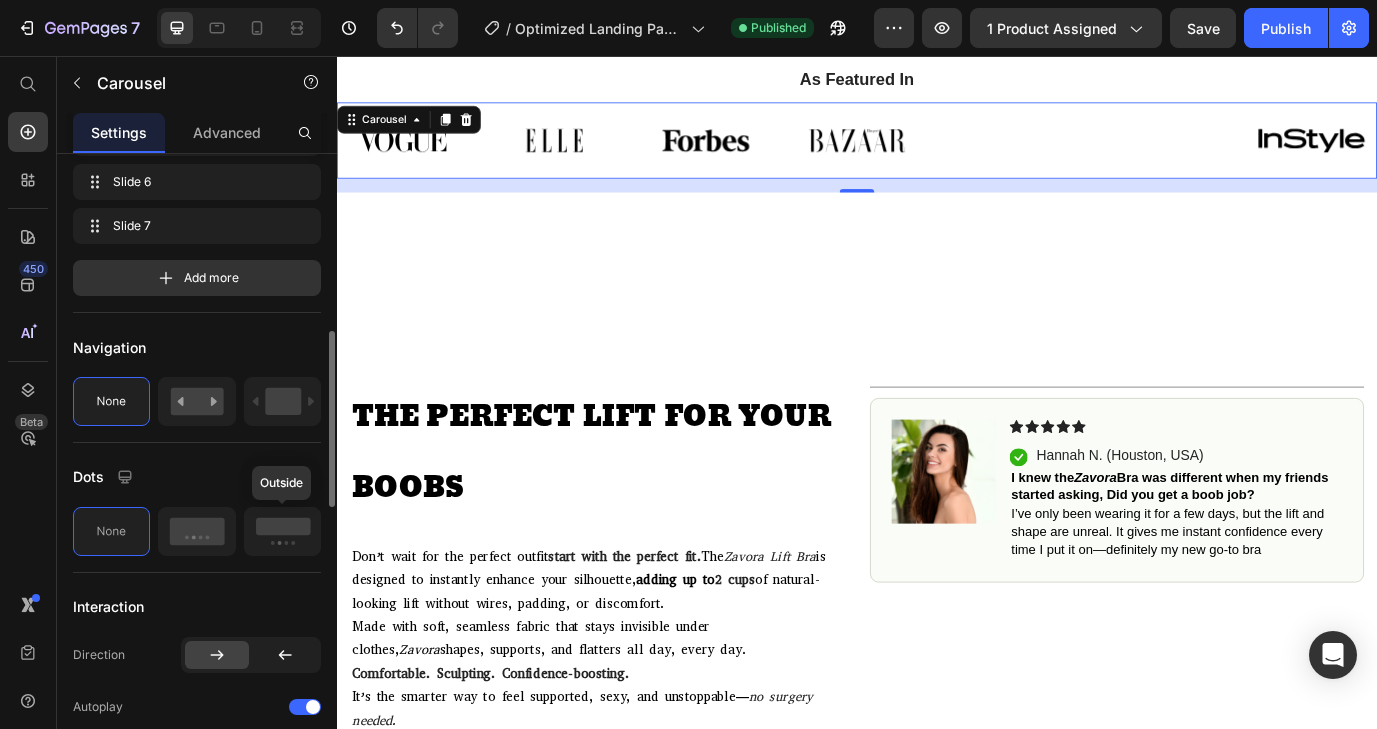 scroll, scrollTop: 627, scrollLeft: 0, axis: vertical 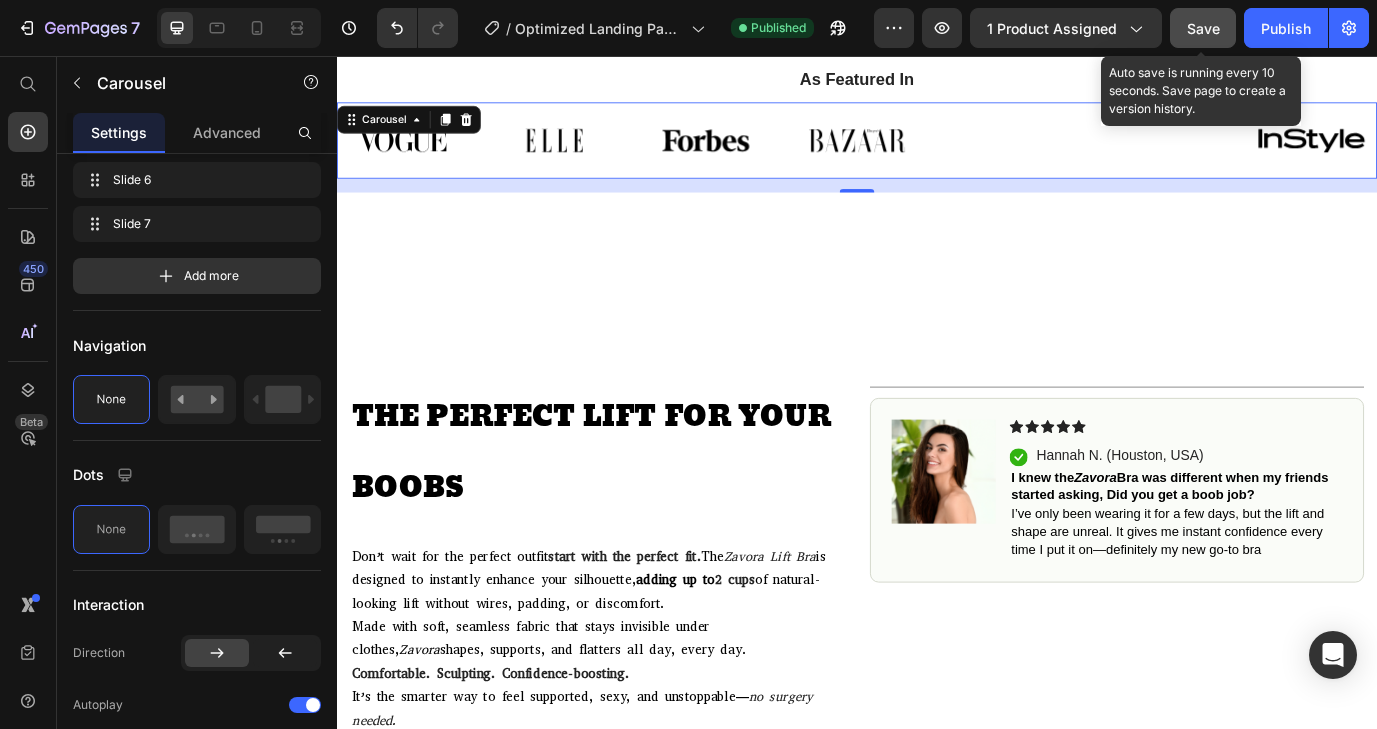 click on "Save" 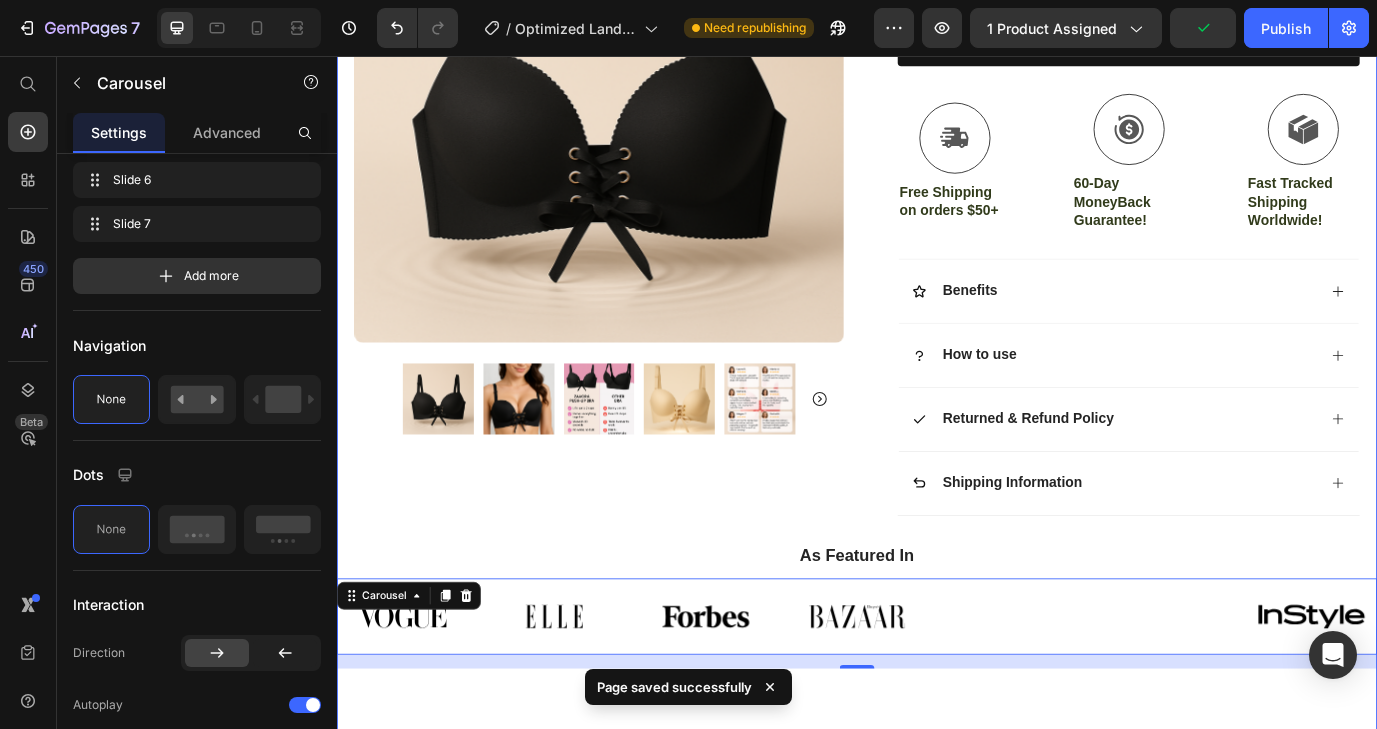 scroll, scrollTop: 595, scrollLeft: 0, axis: vertical 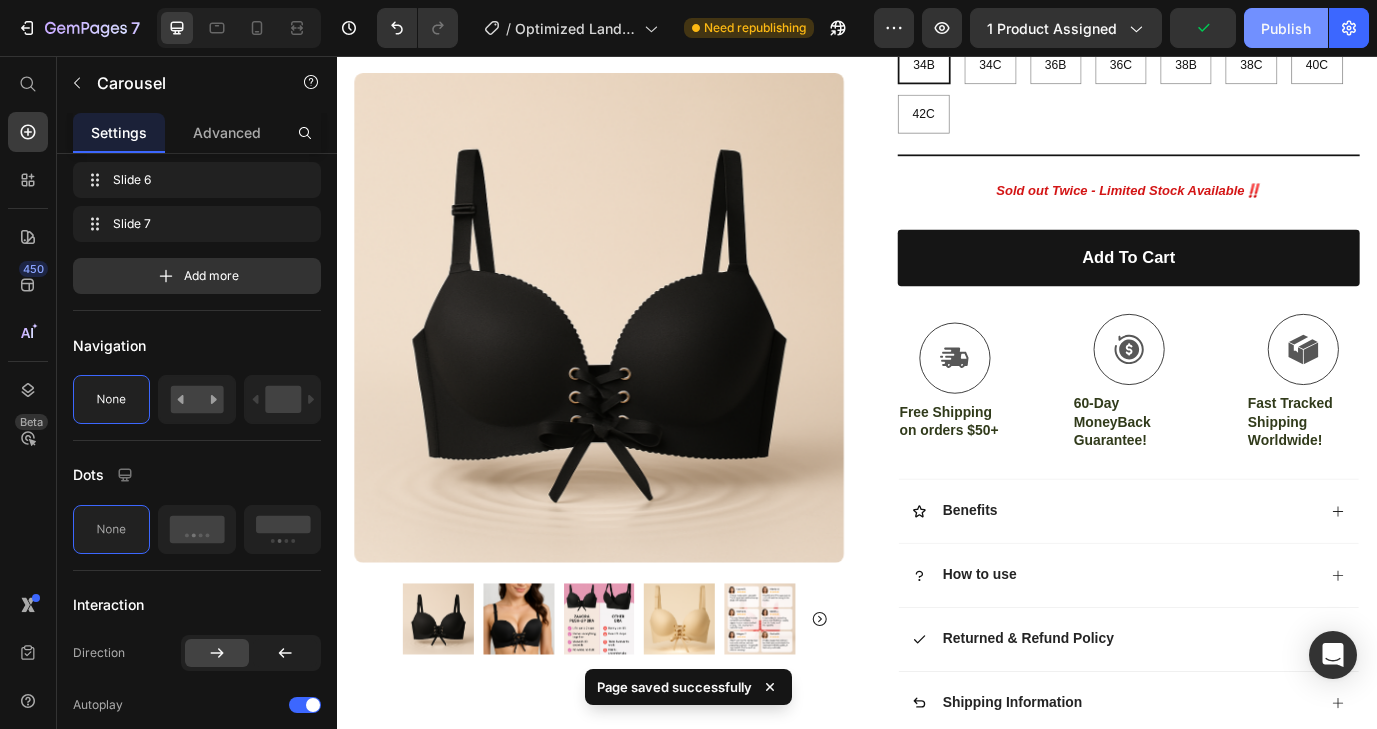 click on "Publish" 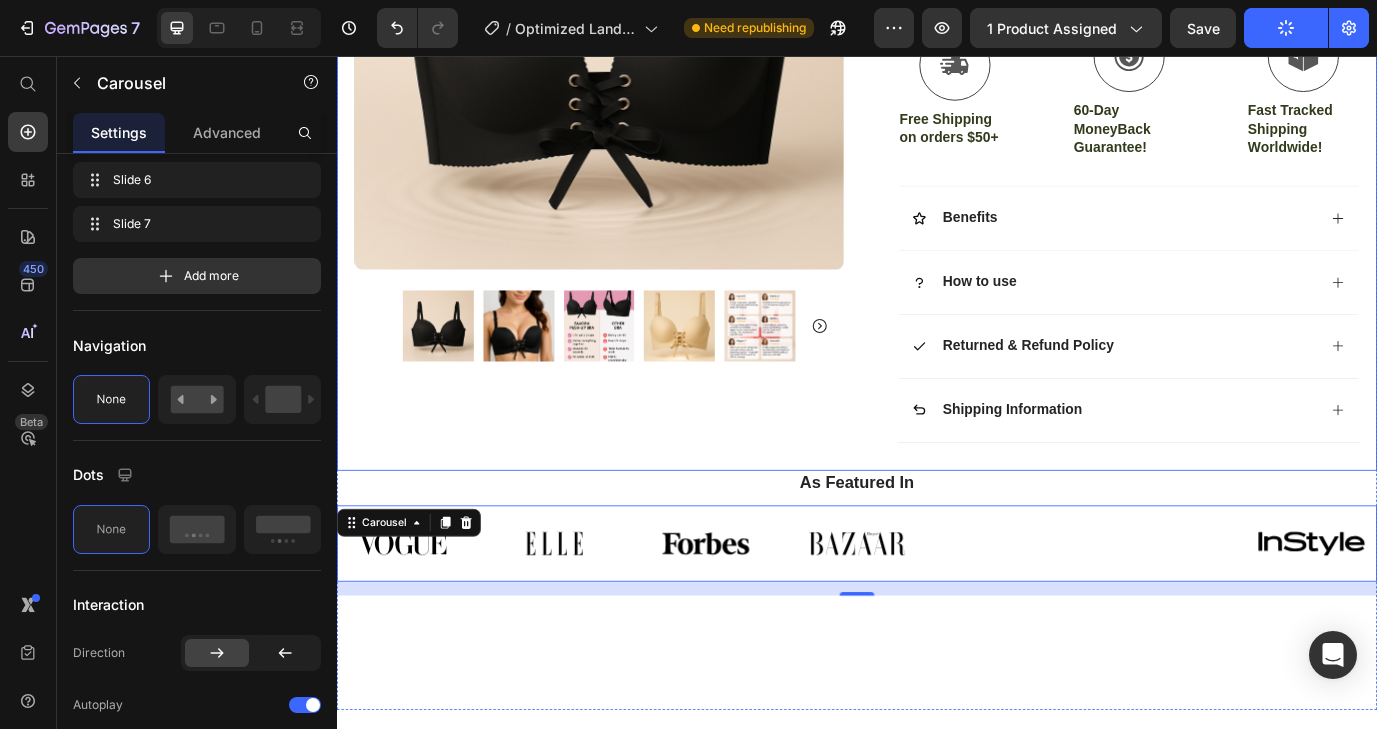 scroll, scrollTop: 956, scrollLeft: 0, axis: vertical 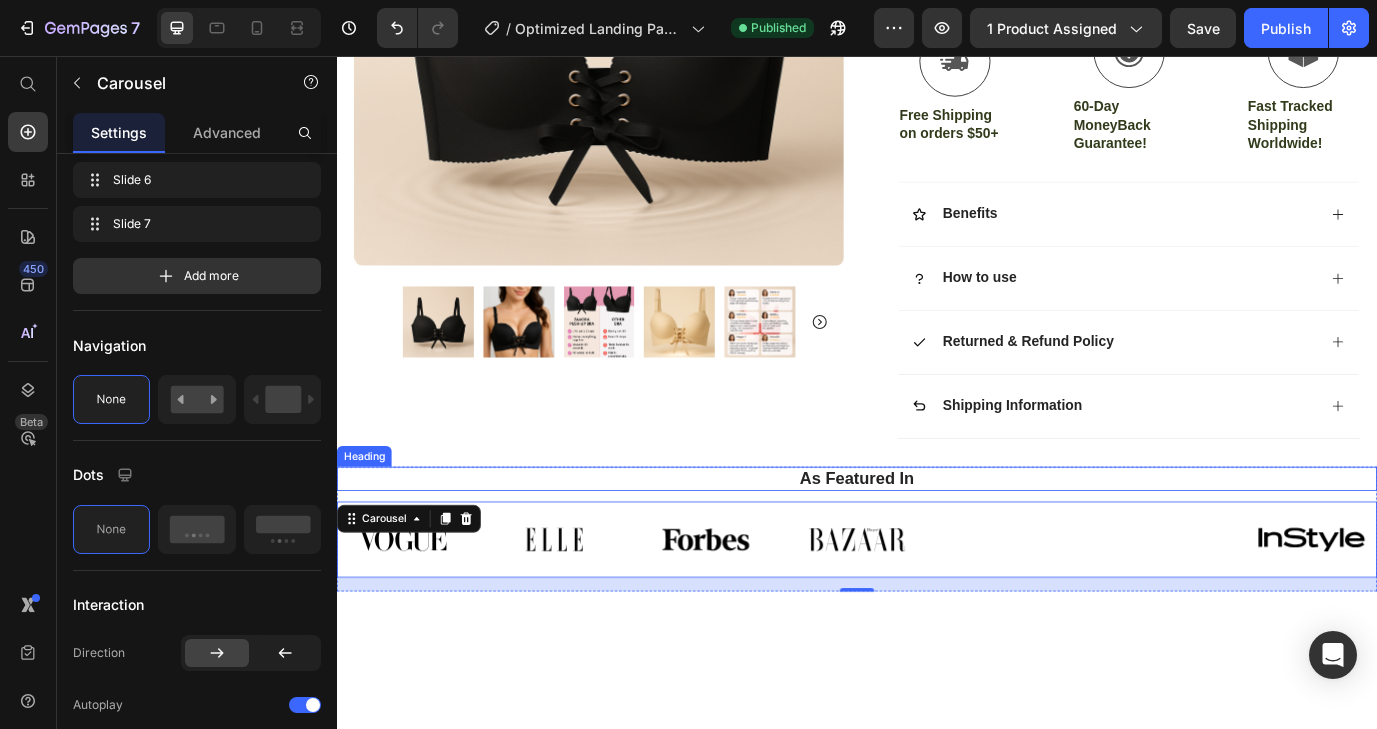 click at bounding box center [762, 613] 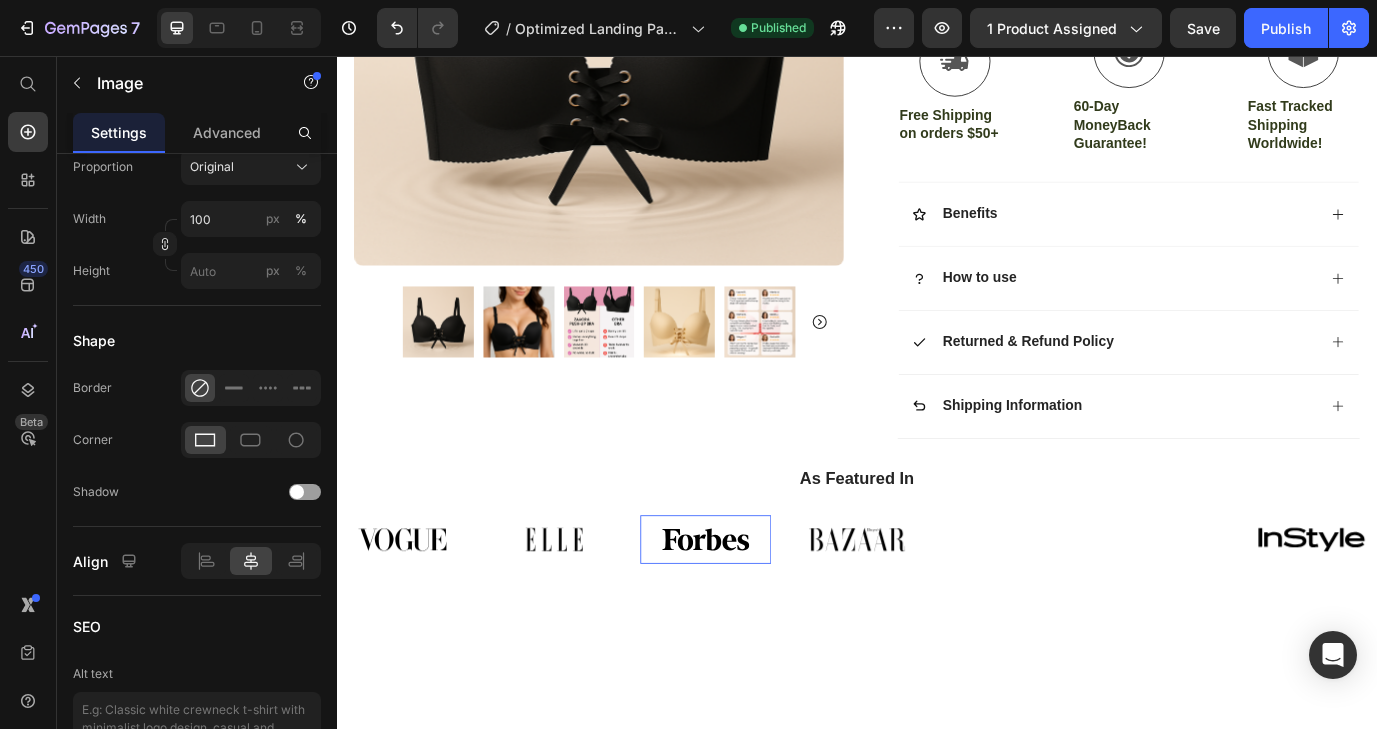 scroll, scrollTop: 0, scrollLeft: 0, axis: both 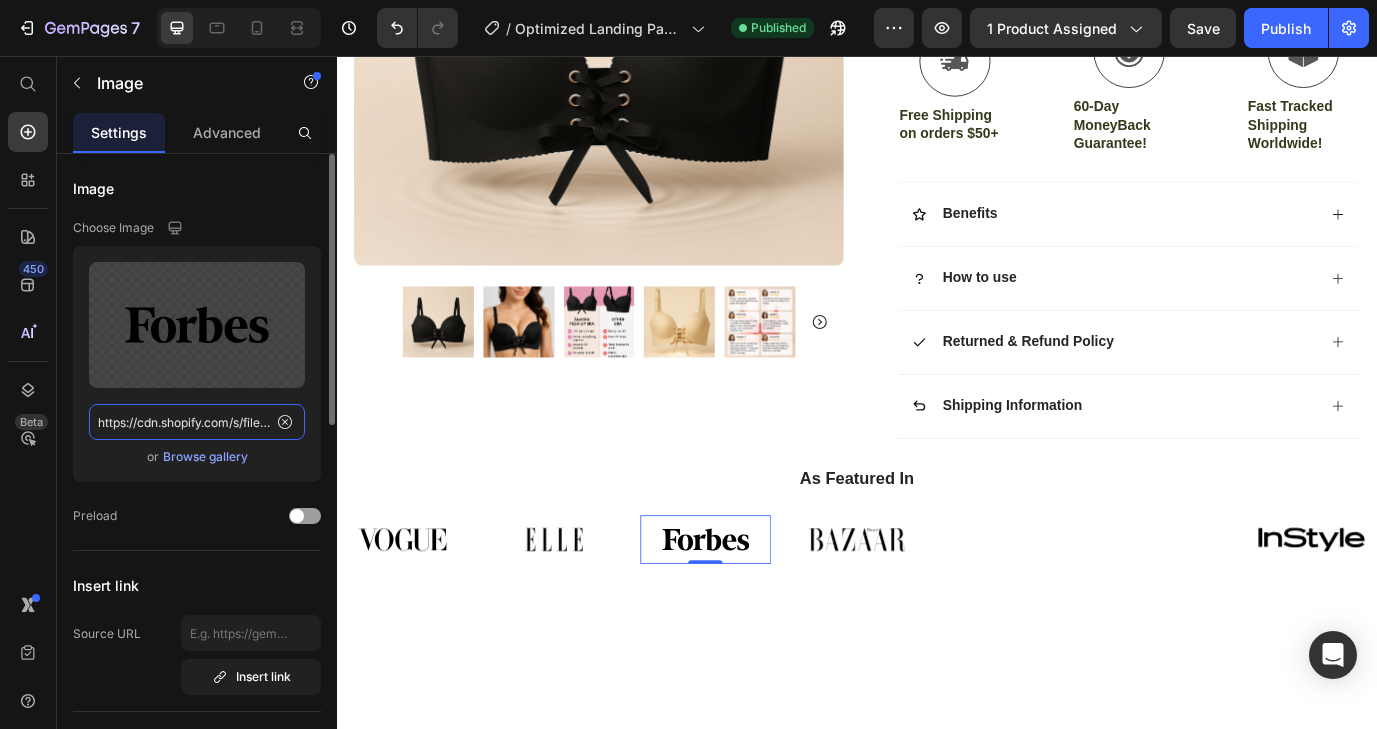 click on "https://cdn.shopify.com/s/files/1/2005/9307/files/gempages_432750572815254551-86492abc-13d3-4402-980f-6b51aa8820c4.svg?v=1716533272" 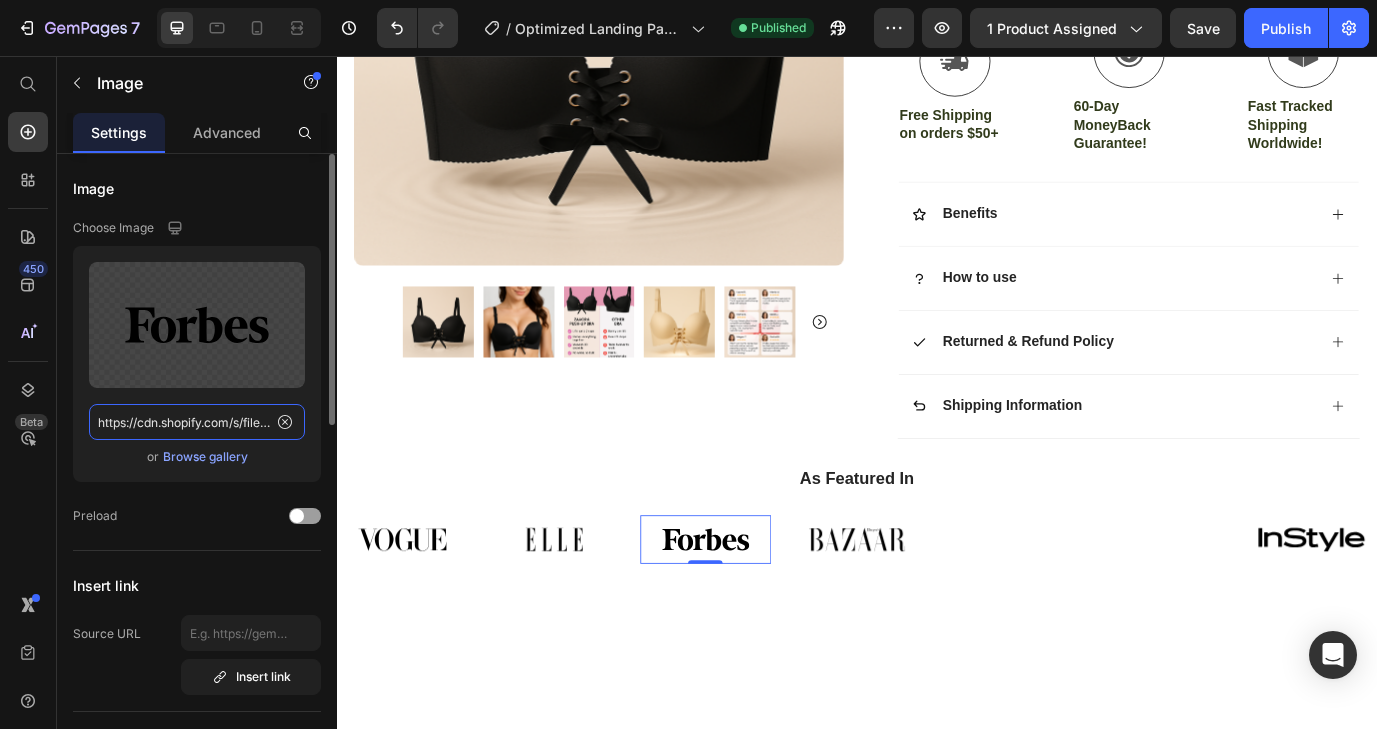 scroll, scrollTop: 0, scrollLeft: 686, axis: horizontal 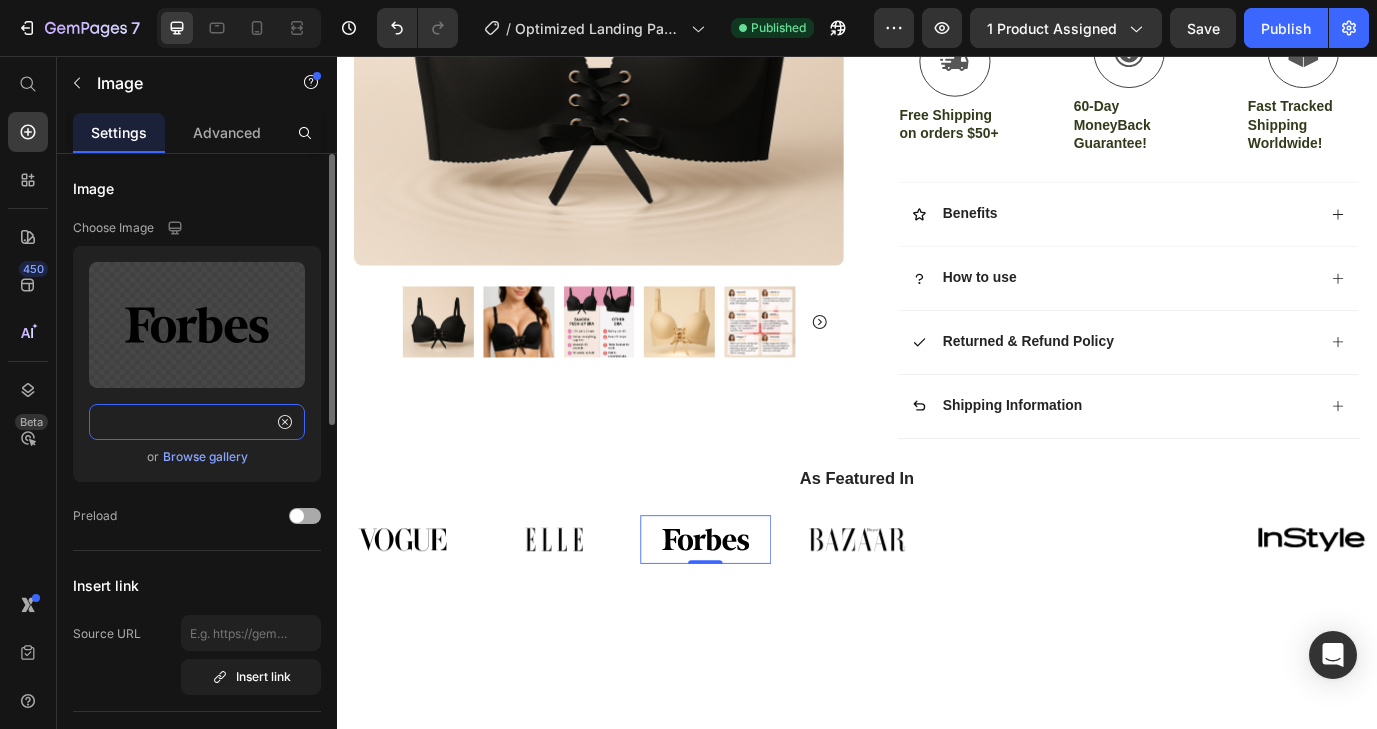 type on "https://cdn.shopify.com/s/files/1/0935/8603/0871/files/gempages_571422614250062663-c143fa59-b2b1-4c00-ac16-5cec968fa0a0.svg?v=1751942951" 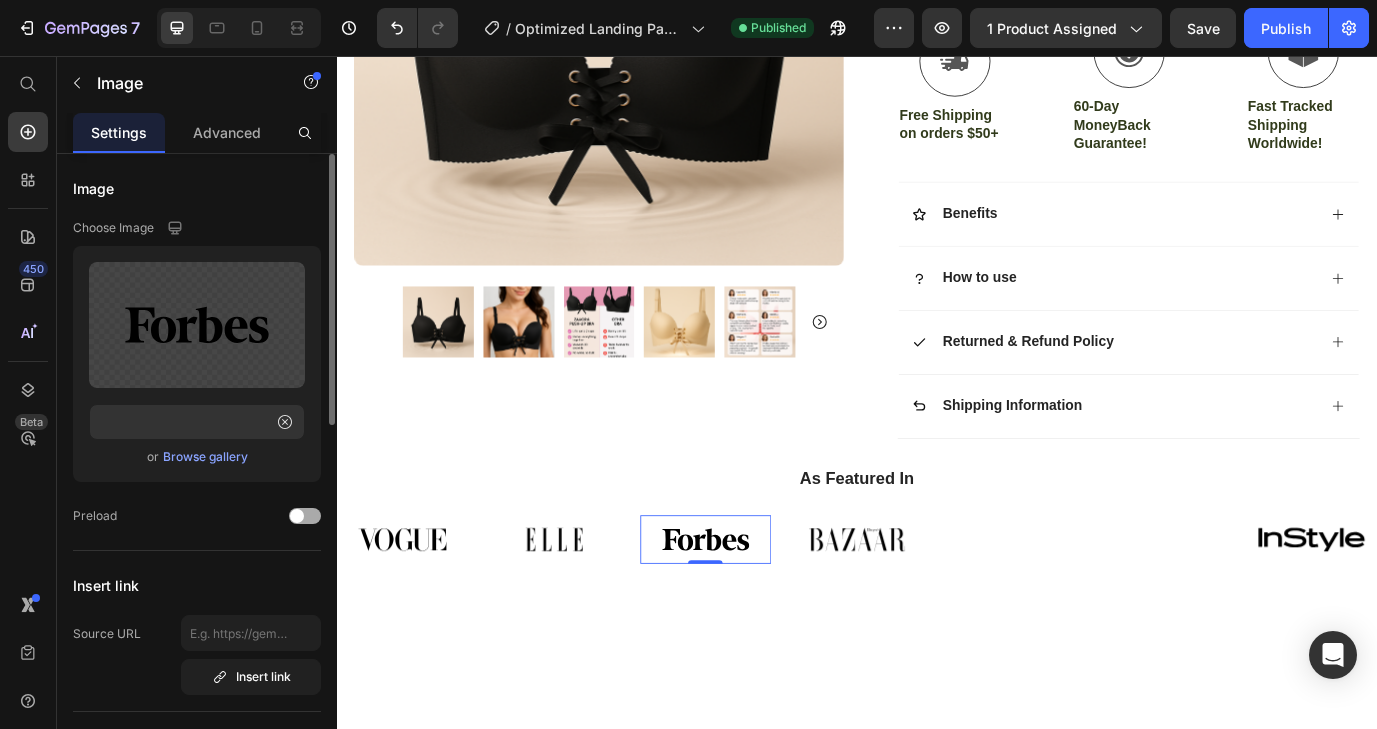 click on "Preload" 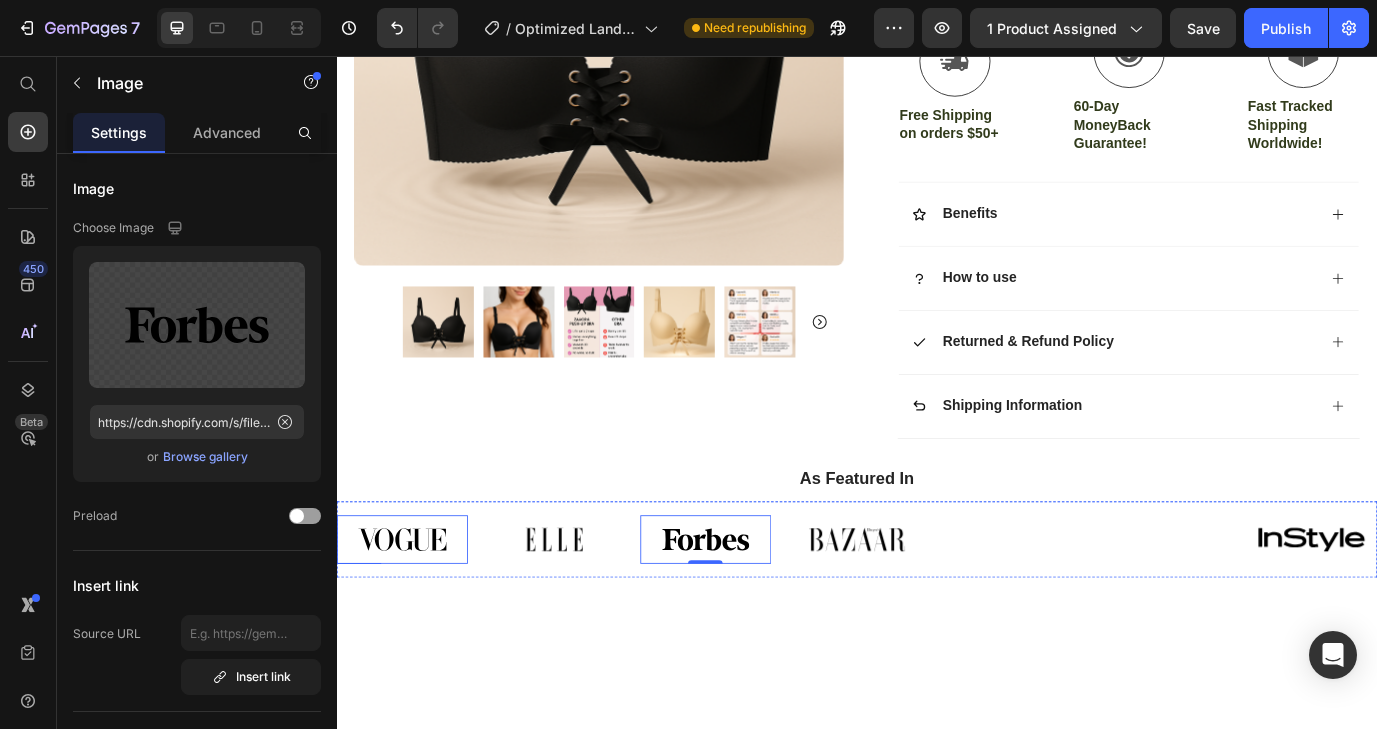 click at bounding box center (412, 613) 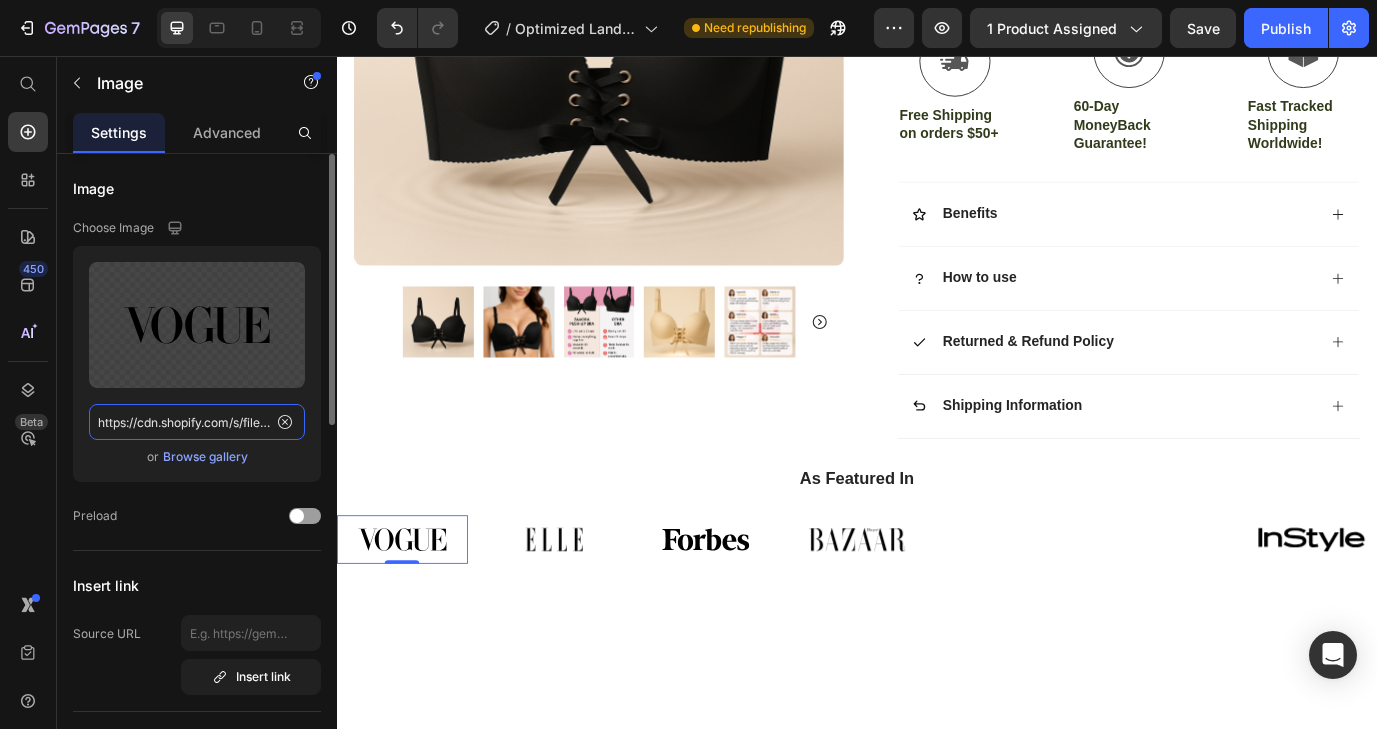 click on "https://cdn.shopify.com/s/files/1/2005/9307/files/gempages_432750572815254551-450f2634-a245-4be0-b322-741cd7897b06.svg?v=1716533260" 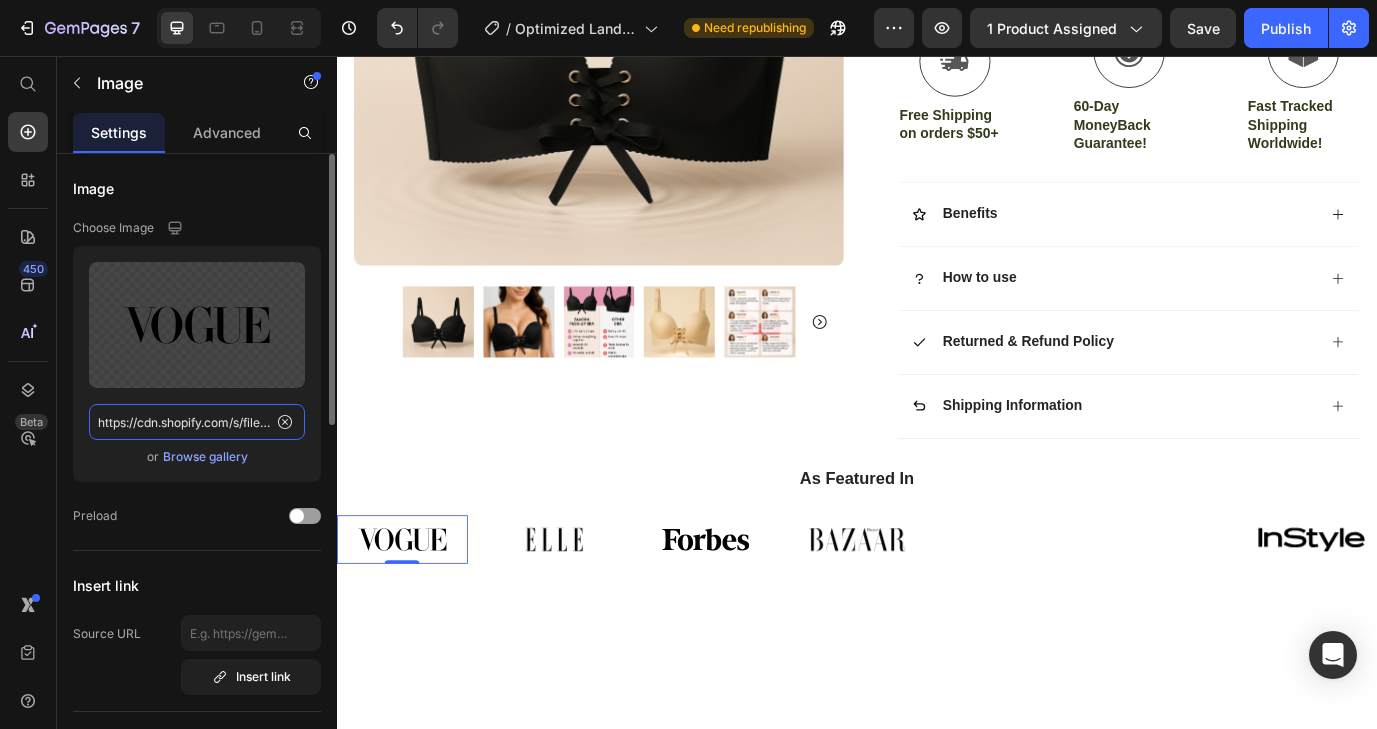 scroll, scrollTop: 0, scrollLeft: 697, axis: horizontal 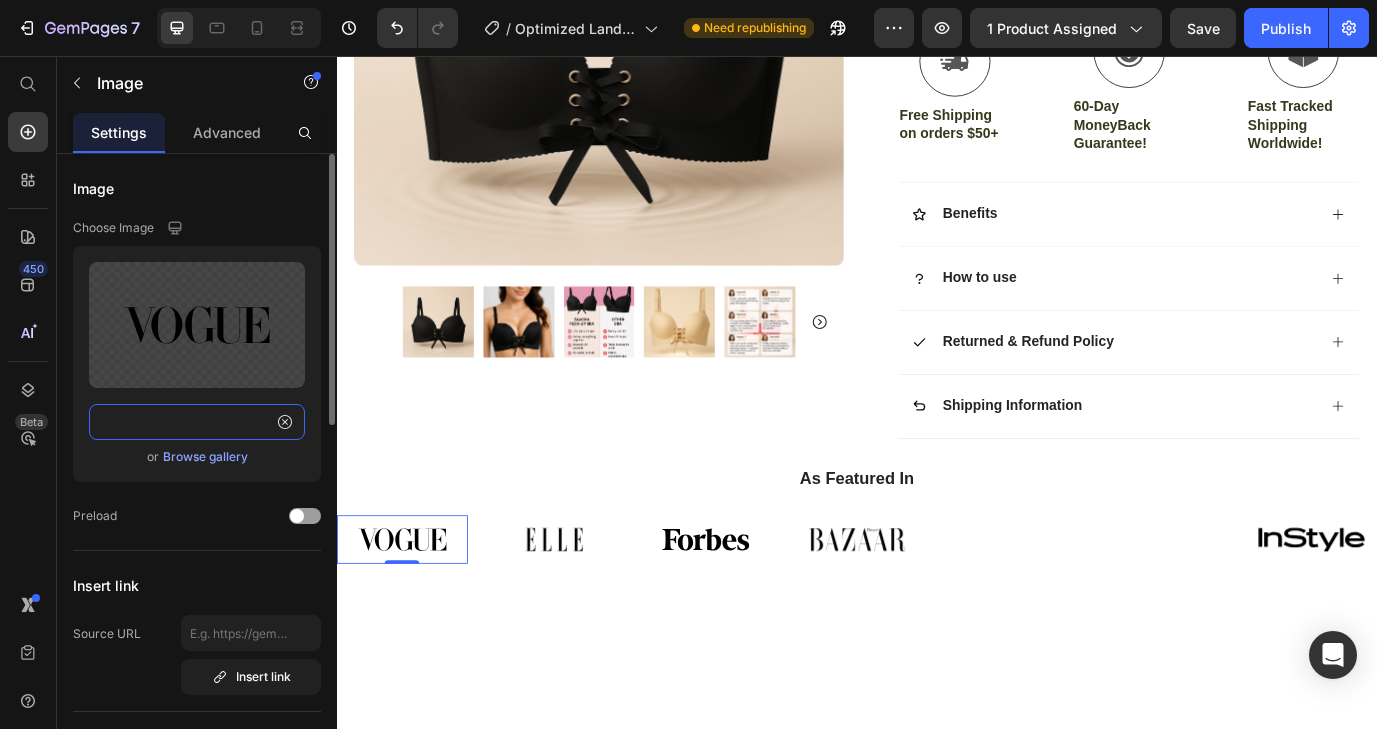click on "https://cdn.shopify.com/s/files/1/0935/8603/0871/files/gempages_571422614250062663-f99576c7-e8b5-4307-99cf-ba5ddac38094.svg?v=1751942952files/1/2005/9307/files/gempages_432750572815254551-450f2634-a245-4be0-b322-741cd7897b06.svg?v=1716533260" 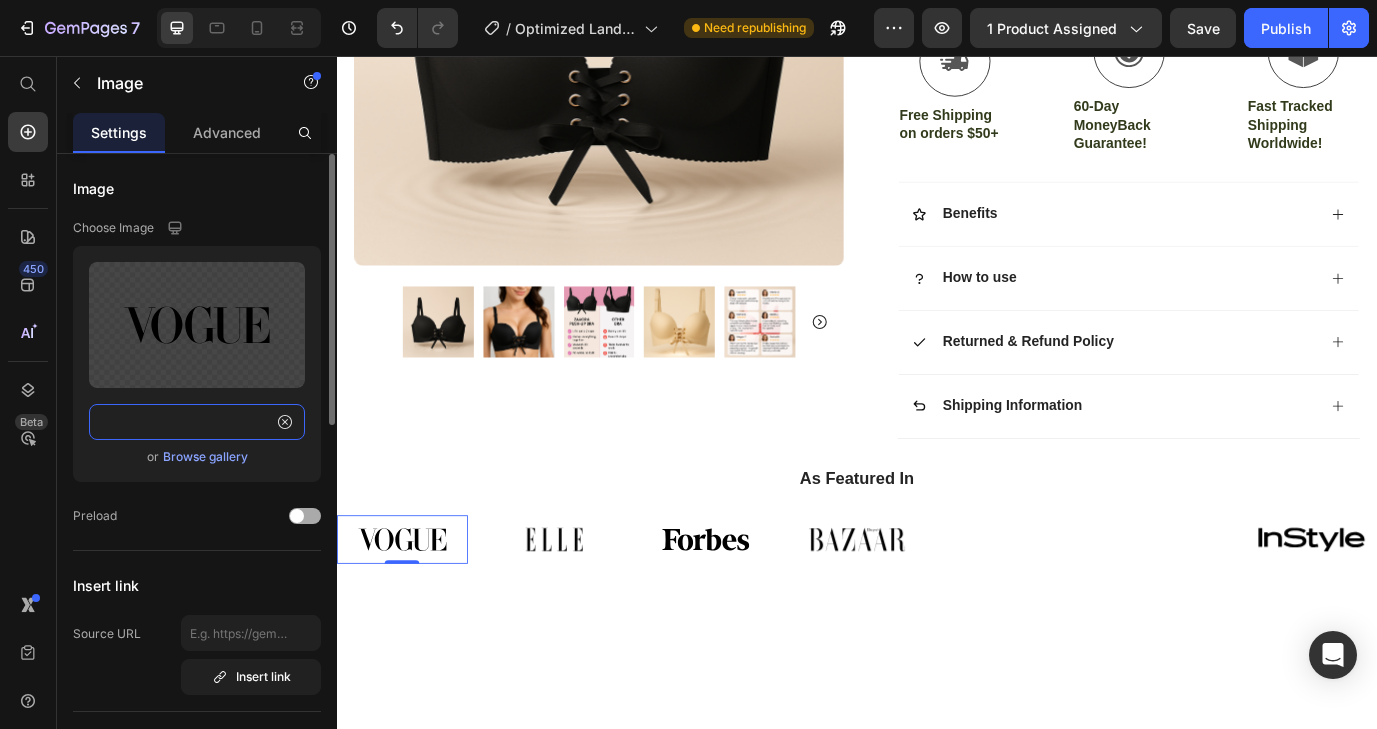 type on "https://cdn.shopify.com/s/files/1/0935/8603/0871/files/gempages_571422614250062663-f99576c7-e8b5-4307-99cf-ba5ddac38094.svg?v=1751942952" 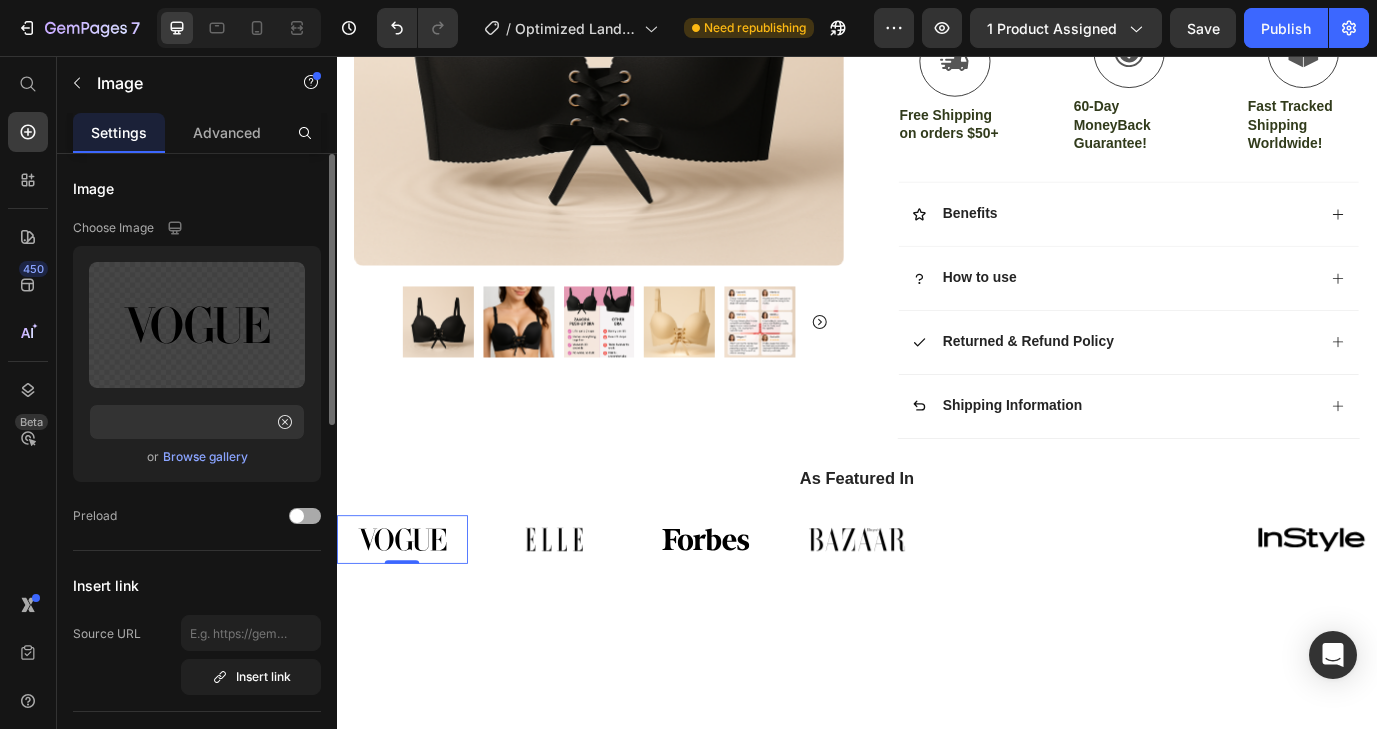 scroll, scrollTop: 0, scrollLeft: 0, axis: both 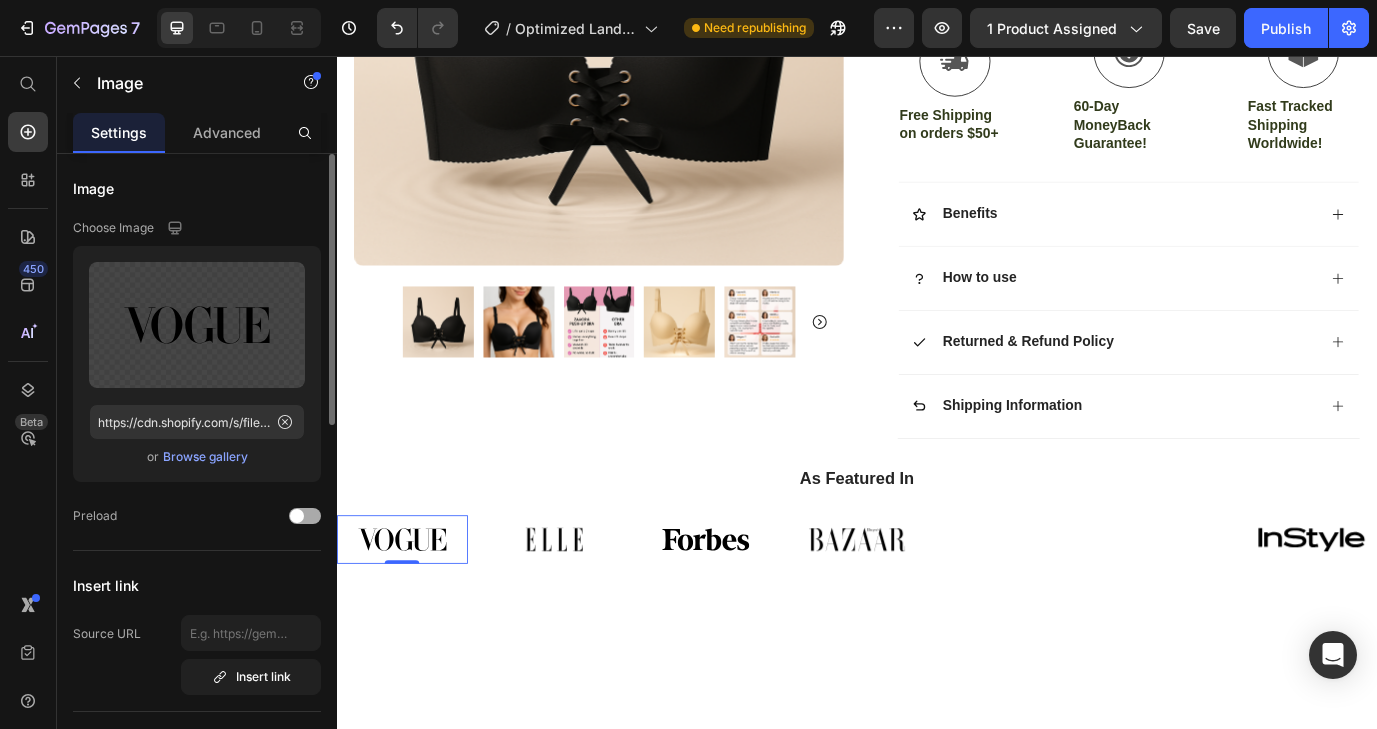 click on "Preload" 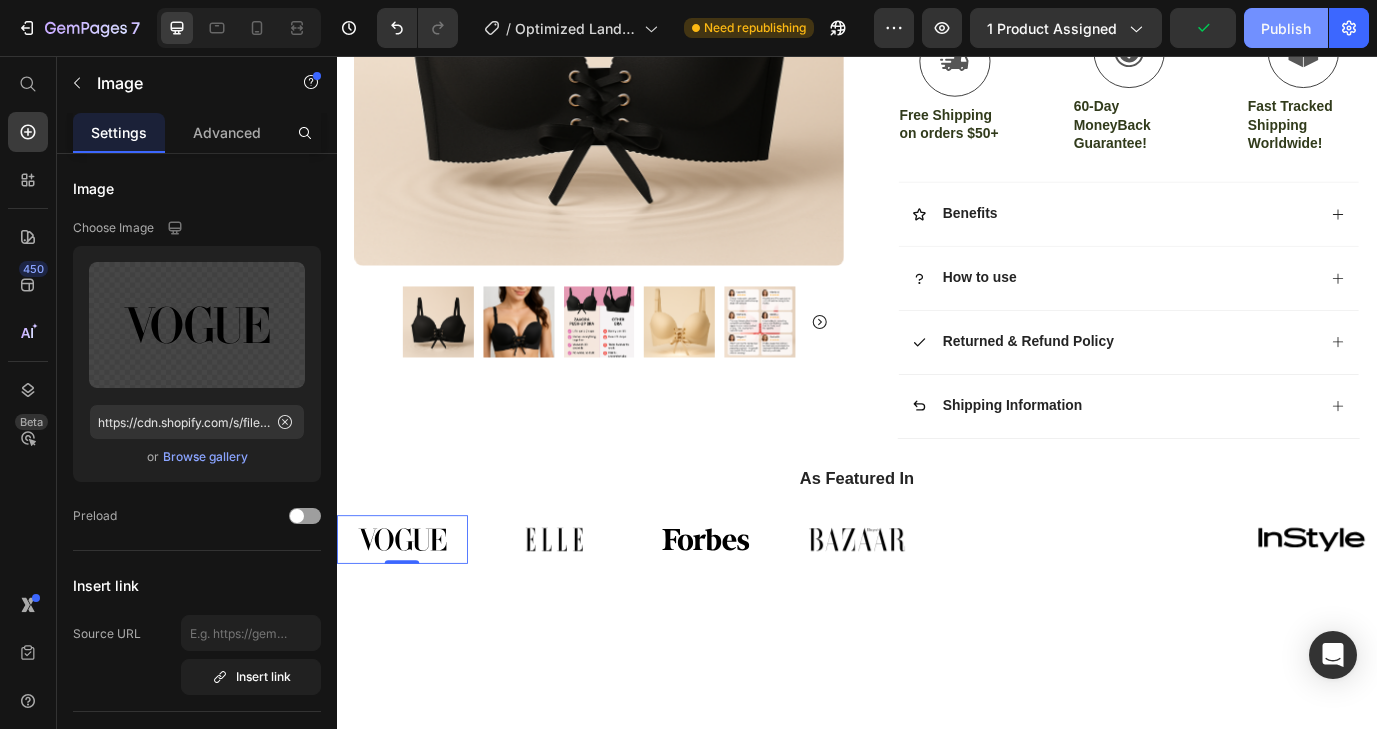 click on "Publish" at bounding box center (1286, 28) 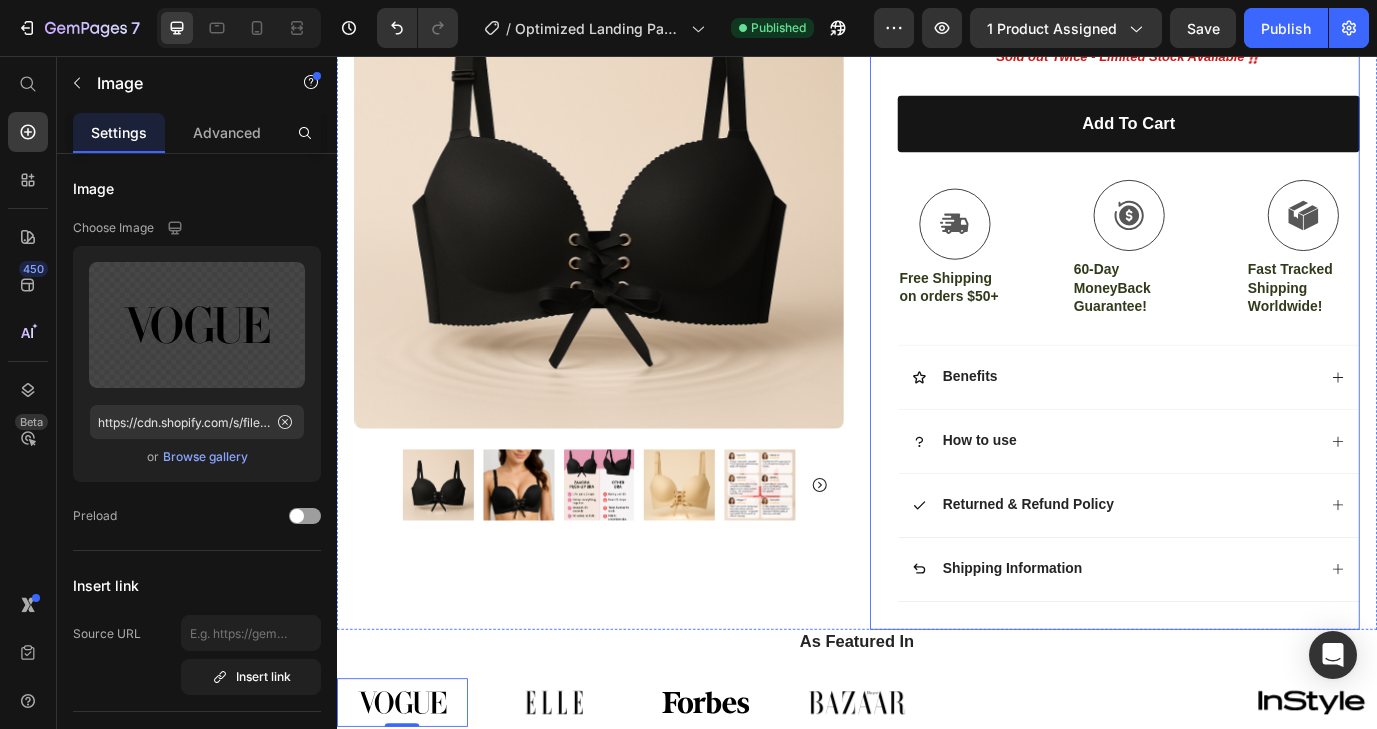 scroll, scrollTop: 367, scrollLeft: 0, axis: vertical 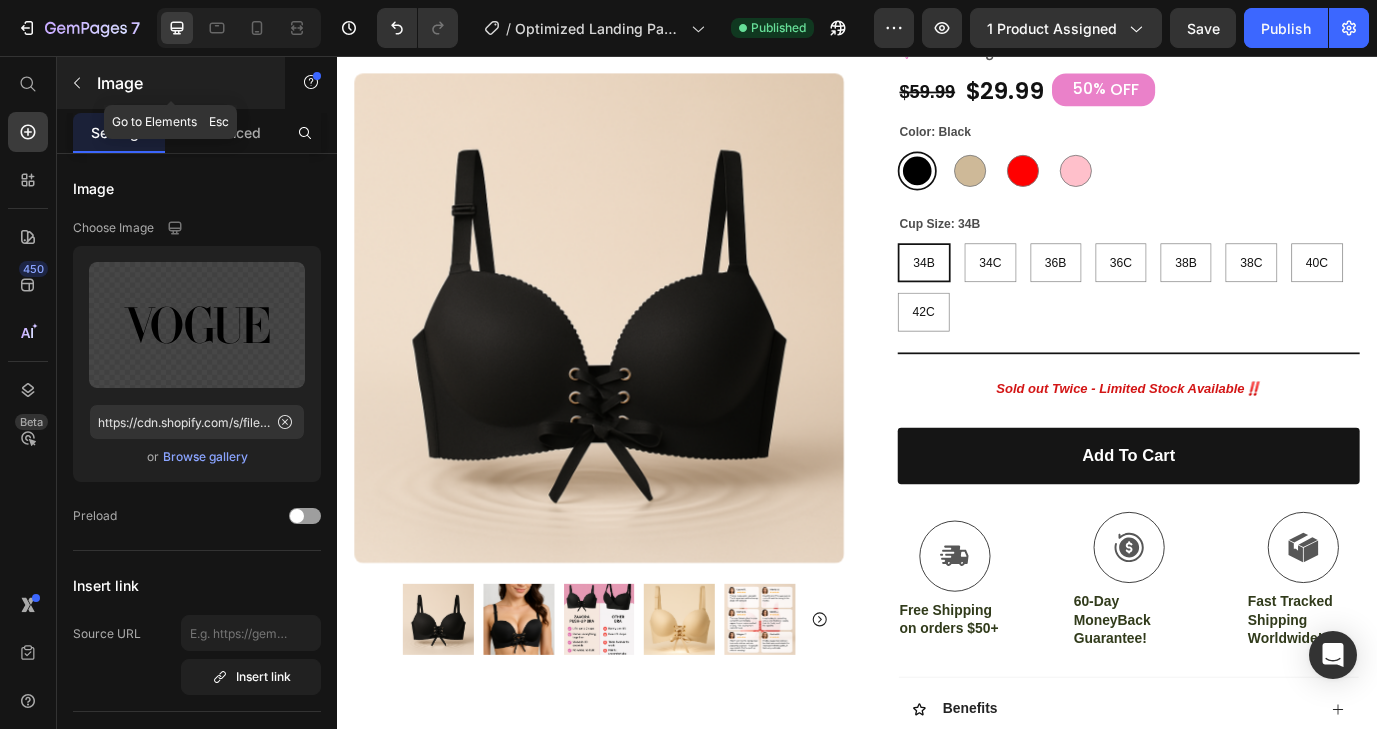 click at bounding box center [77, 83] 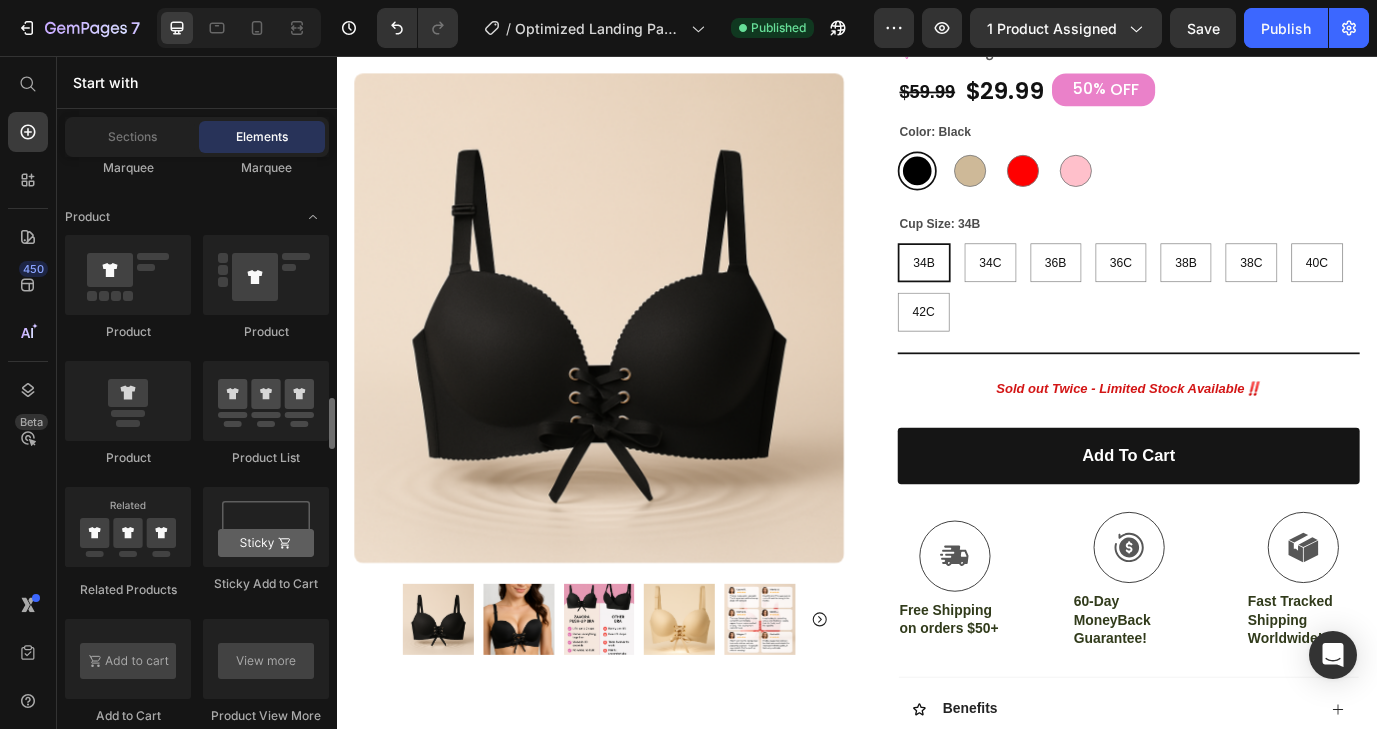 scroll, scrollTop: 2639, scrollLeft: 0, axis: vertical 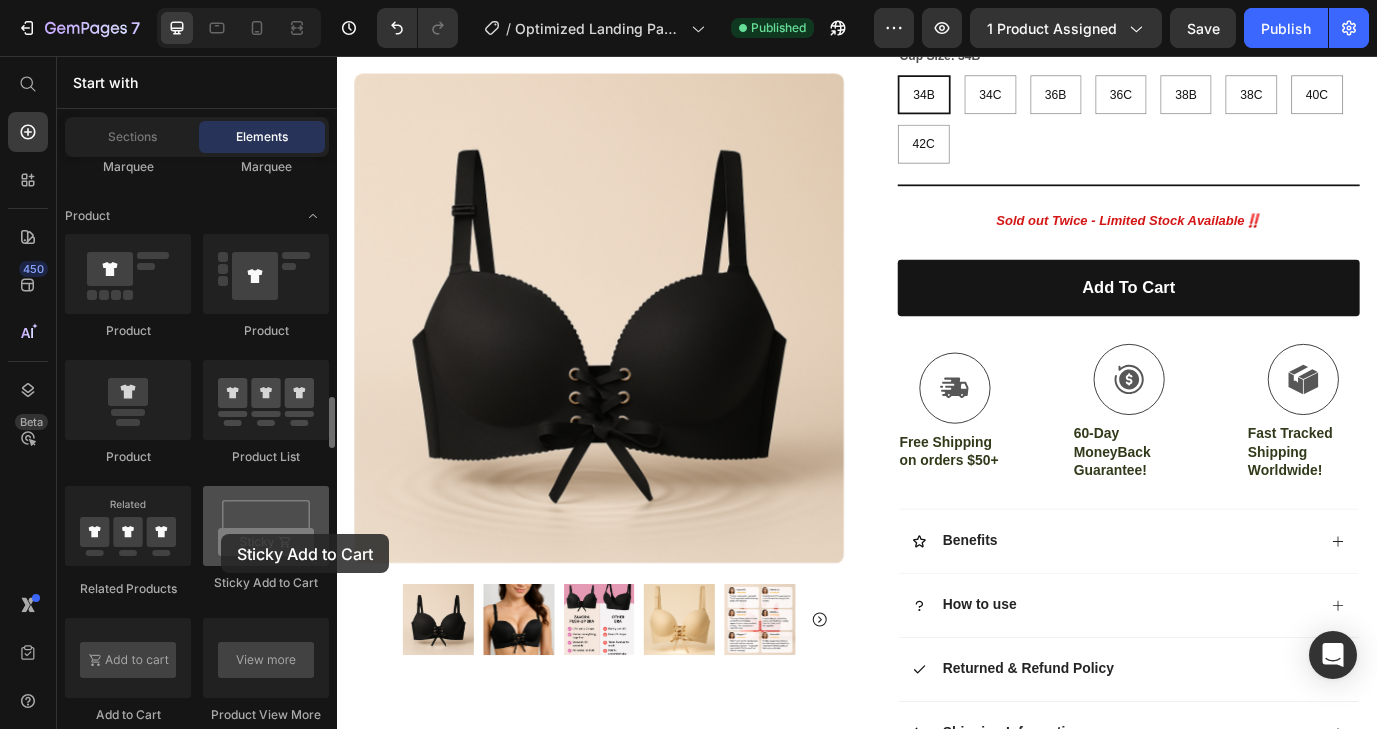 drag, startPoint x: 267, startPoint y: 525, endPoint x: 221, endPoint y: 534, distance: 46.872166 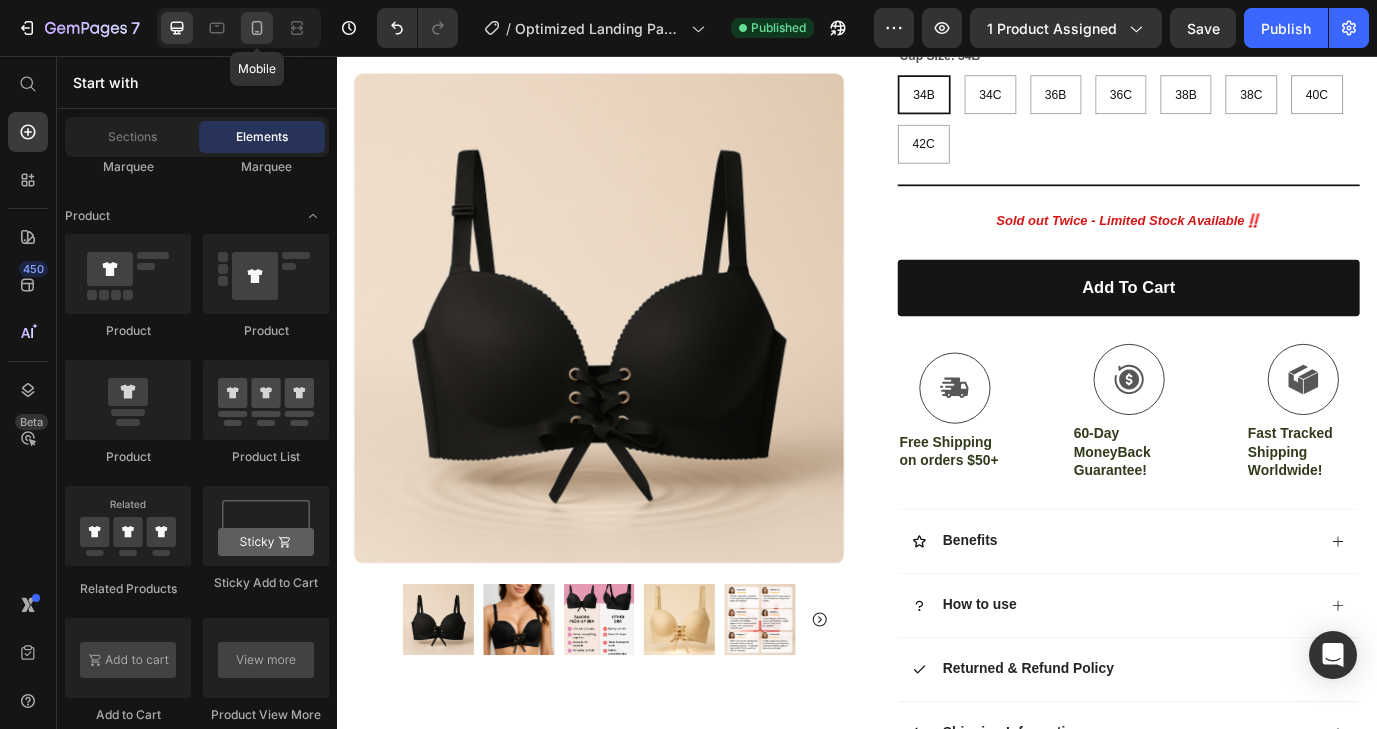 click 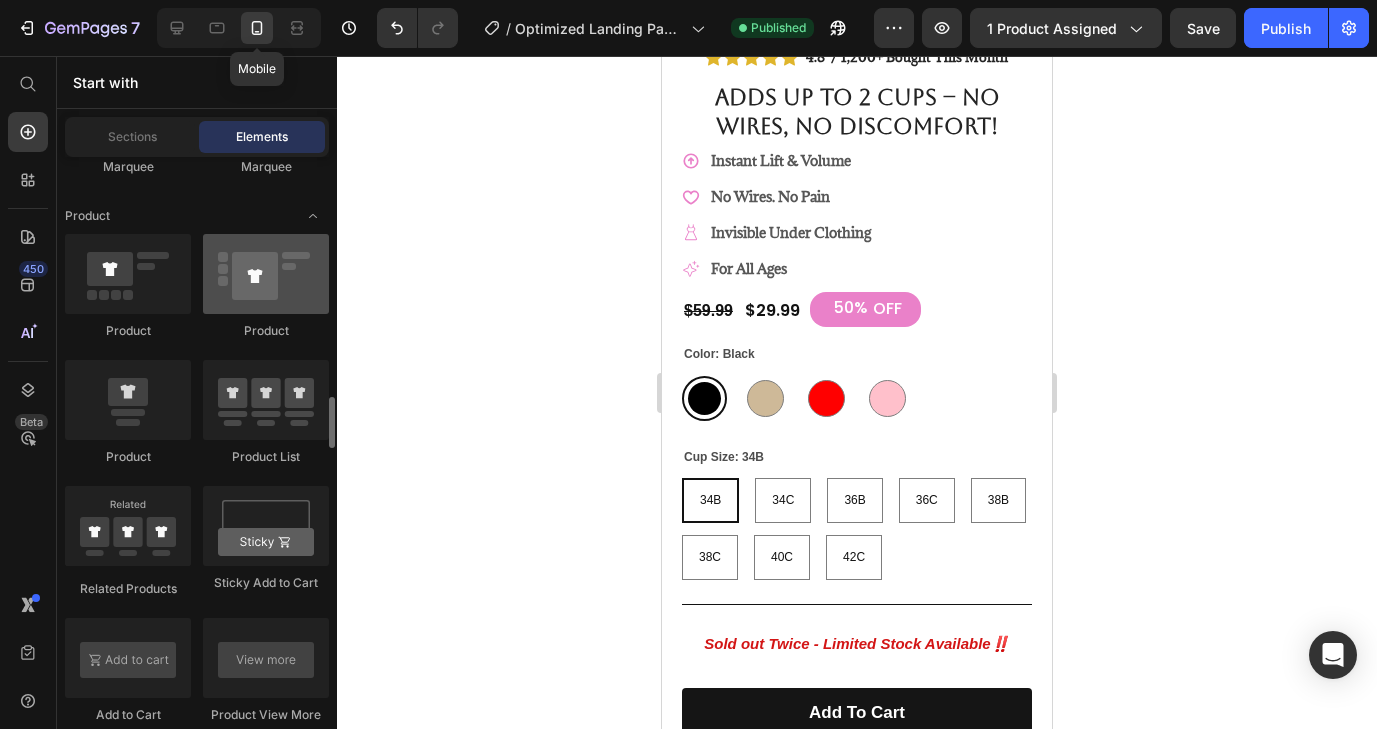 scroll, scrollTop: 446, scrollLeft: 0, axis: vertical 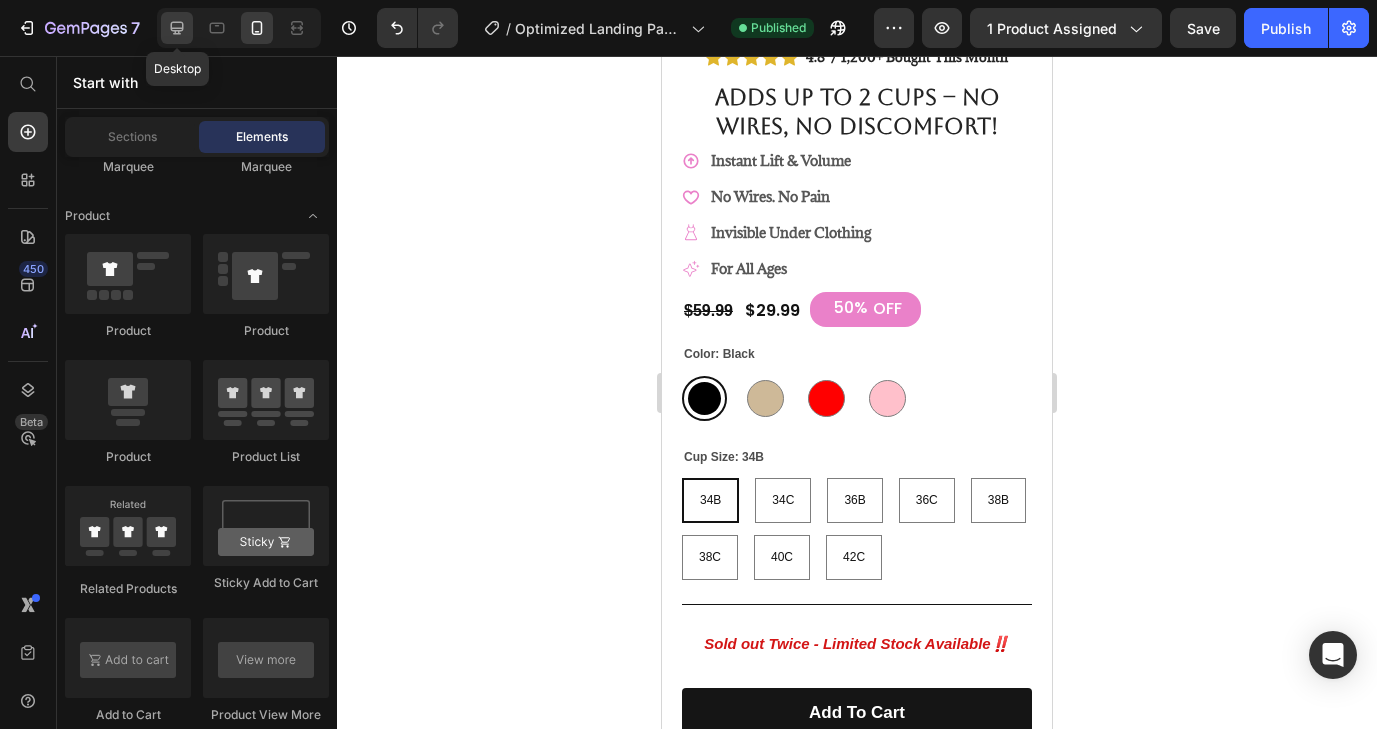 click 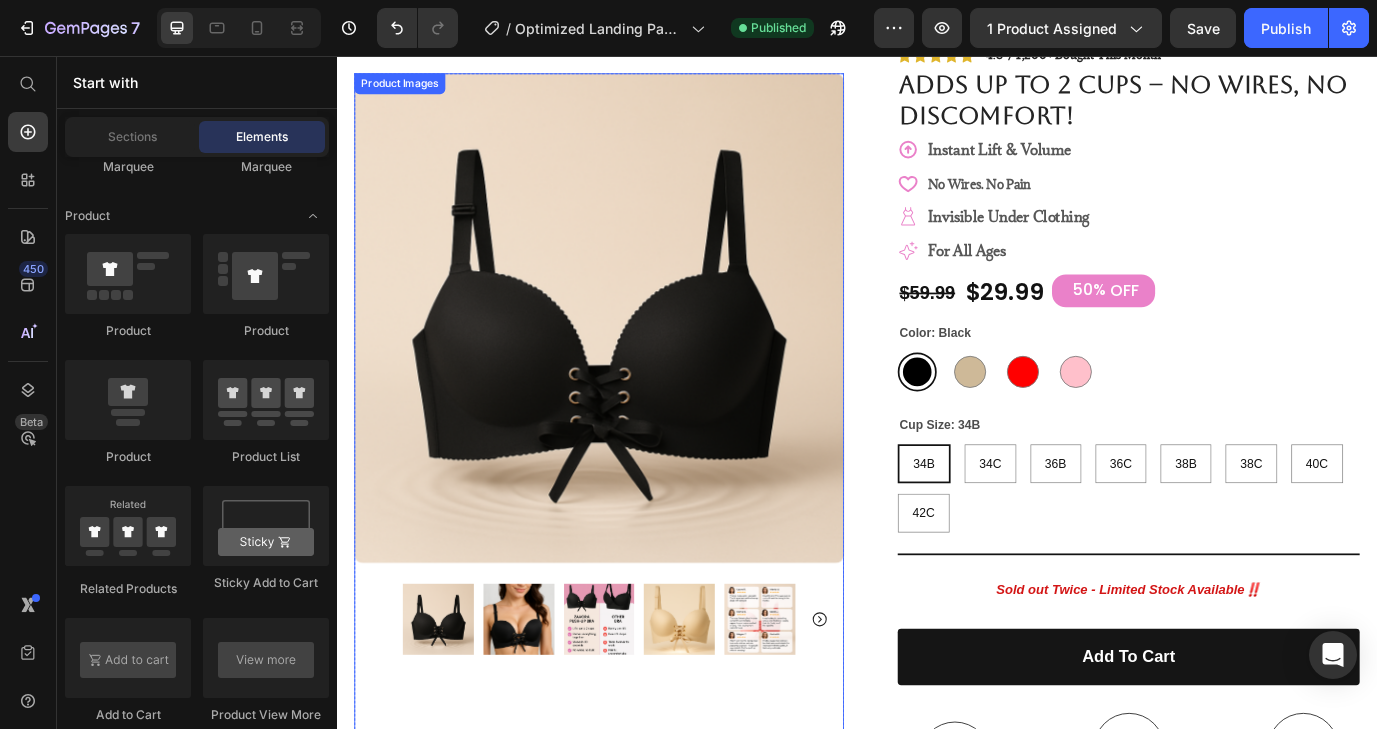 scroll, scrollTop: 142, scrollLeft: 0, axis: vertical 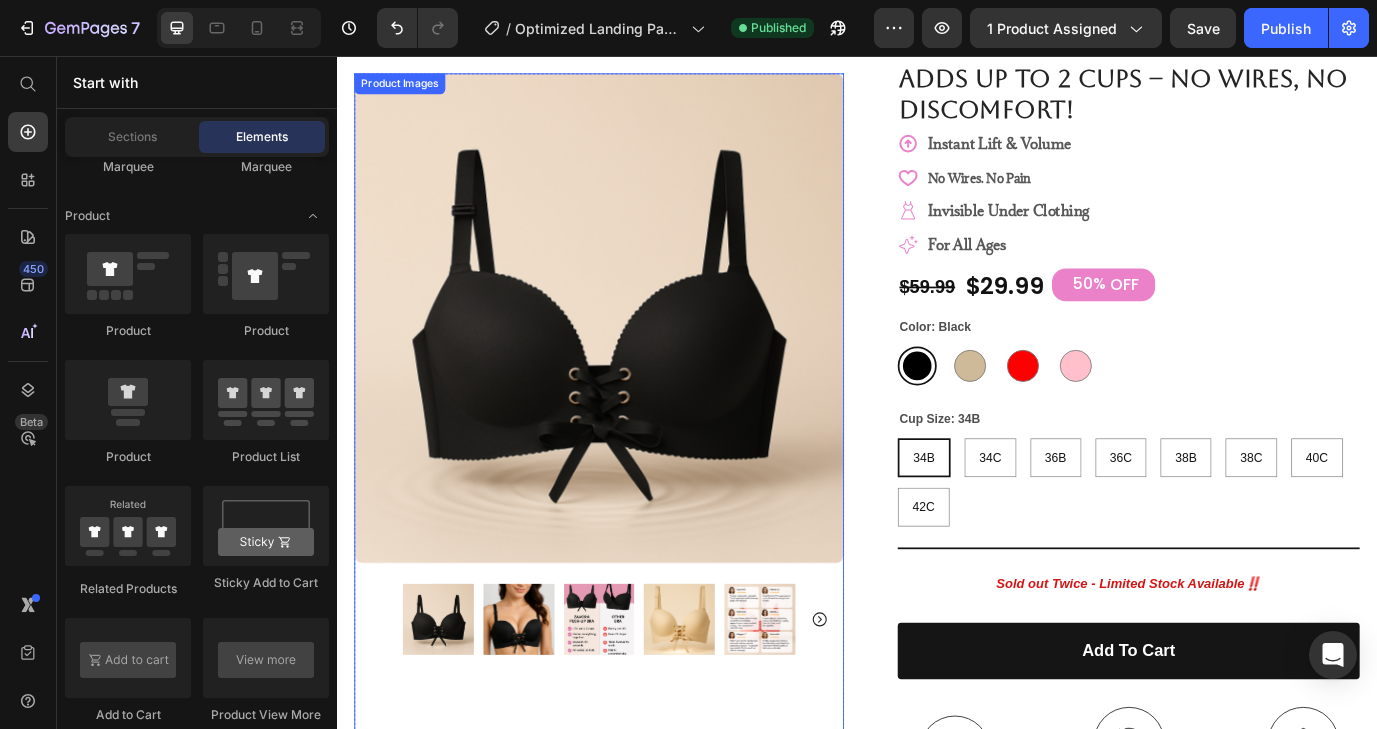 click at bounding box center [639, 358] 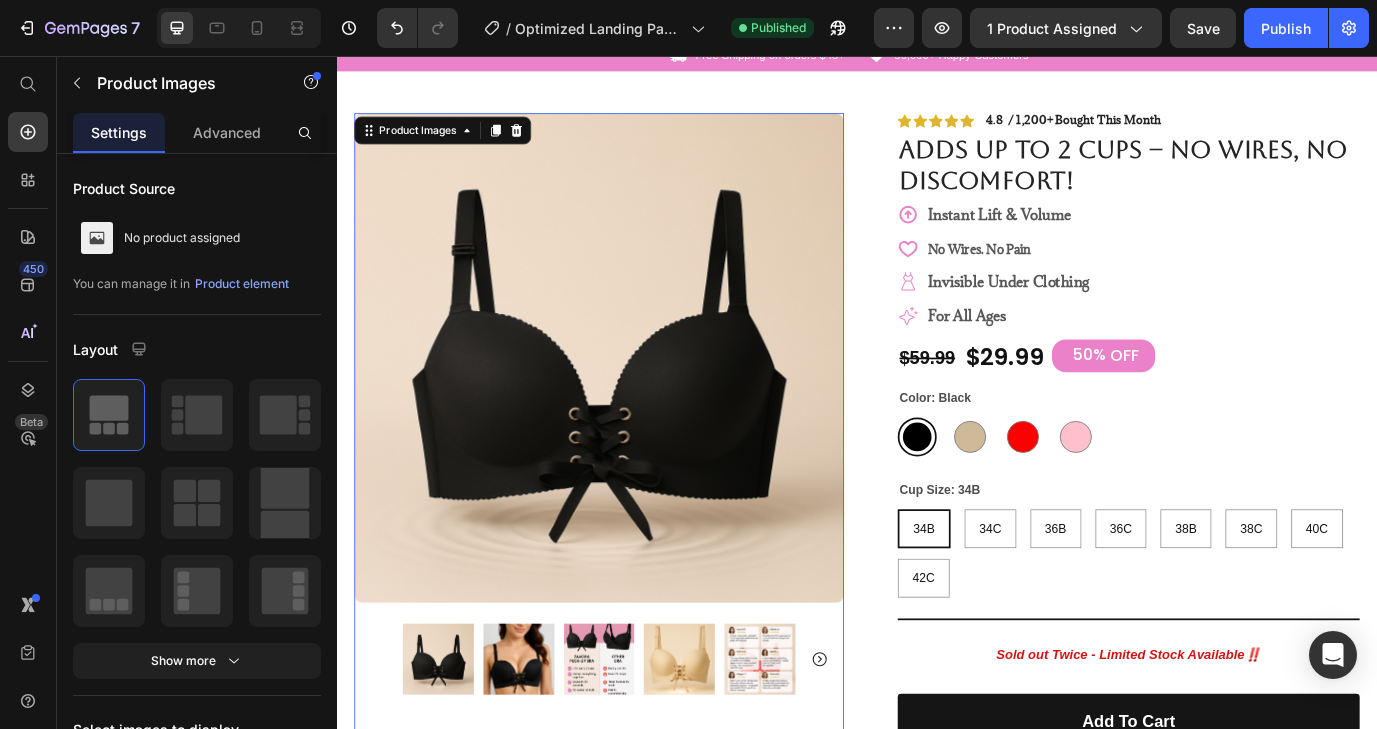 scroll, scrollTop: 0, scrollLeft: 0, axis: both 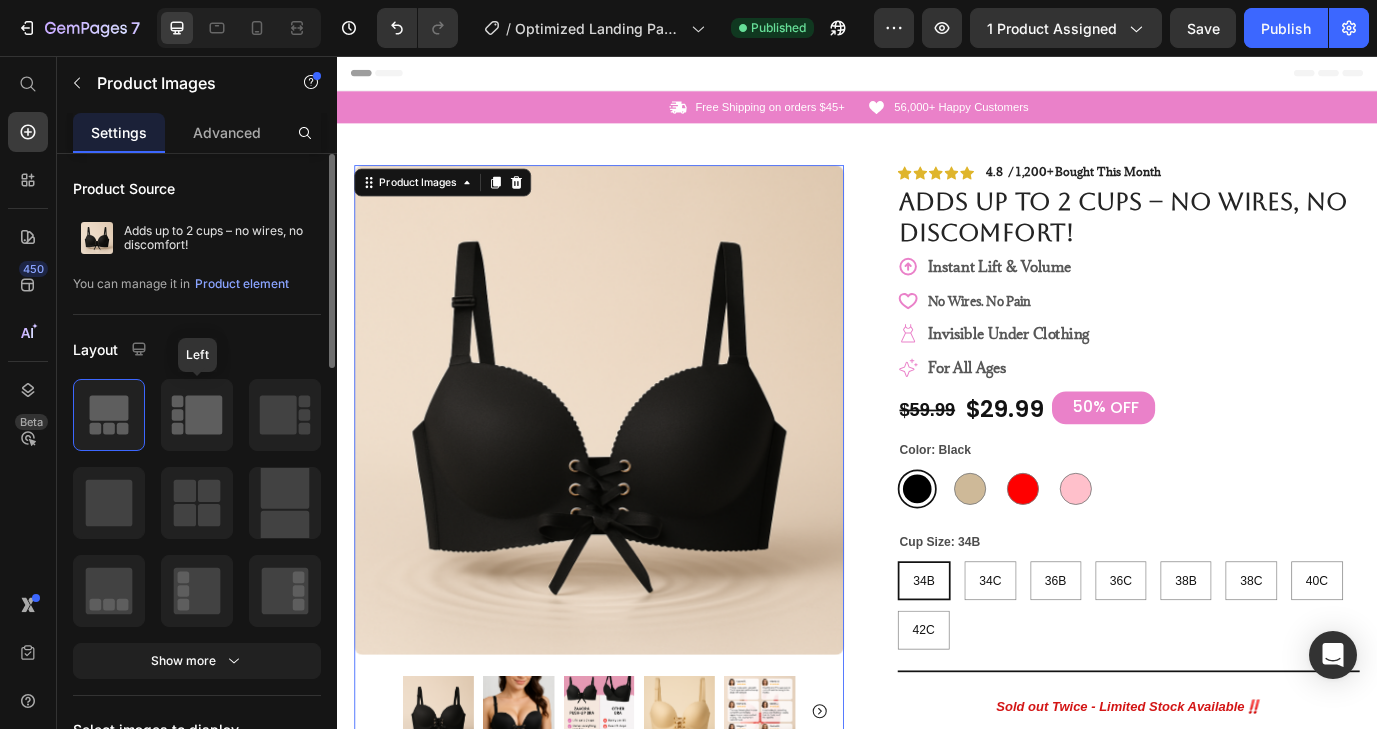 click 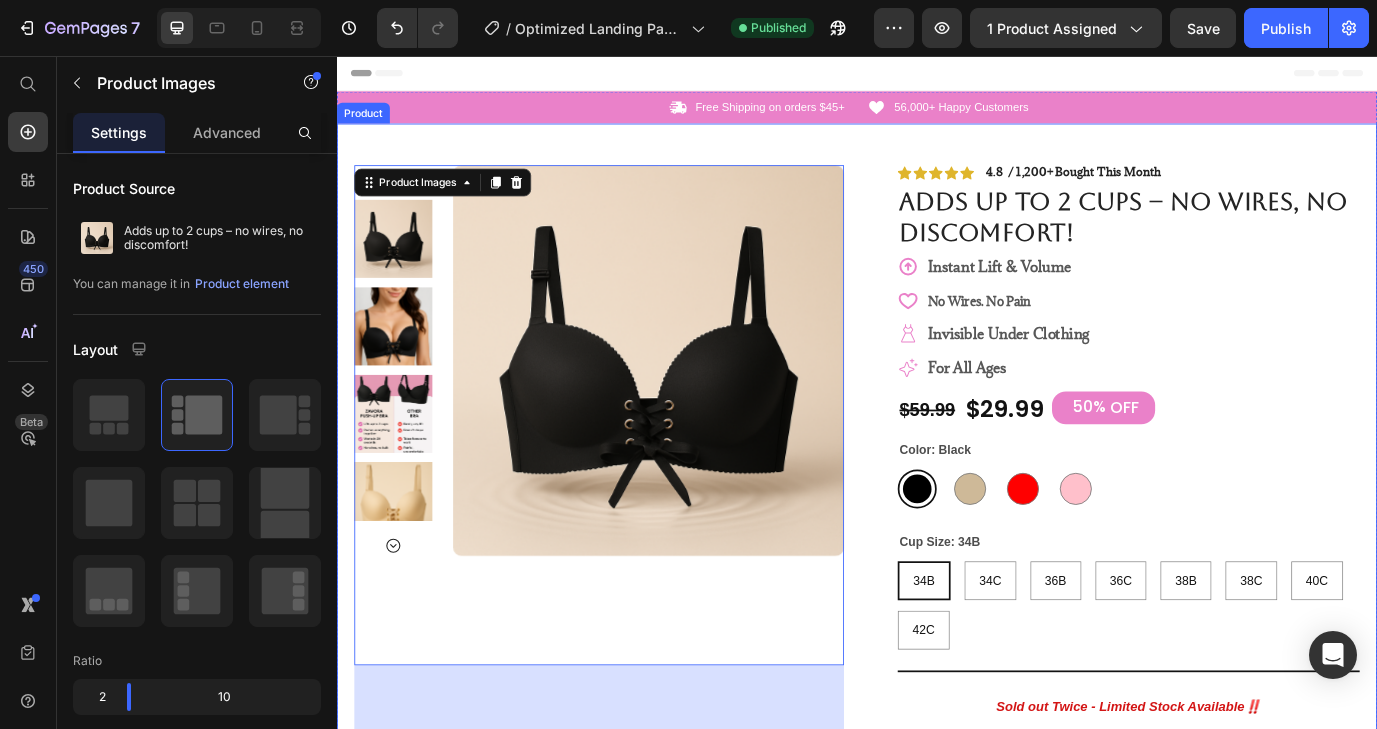 click on "Product Images   80 #1 Push-Up Bra of 2025 Text Block Row Icon Icon Icon Icon Icon Icon List 4.8  / 1,200+ Bought This Month  Text Block Row Adds up to 2 cups – no wires, no discomfort! Product Title
Instant Lift & Volume
No Wires. No Pain
Invisible Under Clothing
For All Ages Item List $59.99 Product Price $29.99 Product Price 50% OFF Discount Tag Row Color: Black Black Black Khaki Khaki Red Red Pink Pink Cup Size: 34B 34B 34B 34B 34C 34C 34C 36B 36B 36B 36C 36C 36C 38B 38B 38B 38C 38C 38C 40C 40C 40C 42C 42C 42C Product Variants & Swatches                Title Line Sold out Twice - Limited Stock Available‼️ Text Block Text Block Row add to cart Add to Cart
Icon Free Shipping on orders $50+ Text Block
Icon 60-Day MoneyBack Guarantee! Text Block
Icon Fast Tracked Shipping Worldwide! Text Block Row
Row" at bounding box center (937, 801) 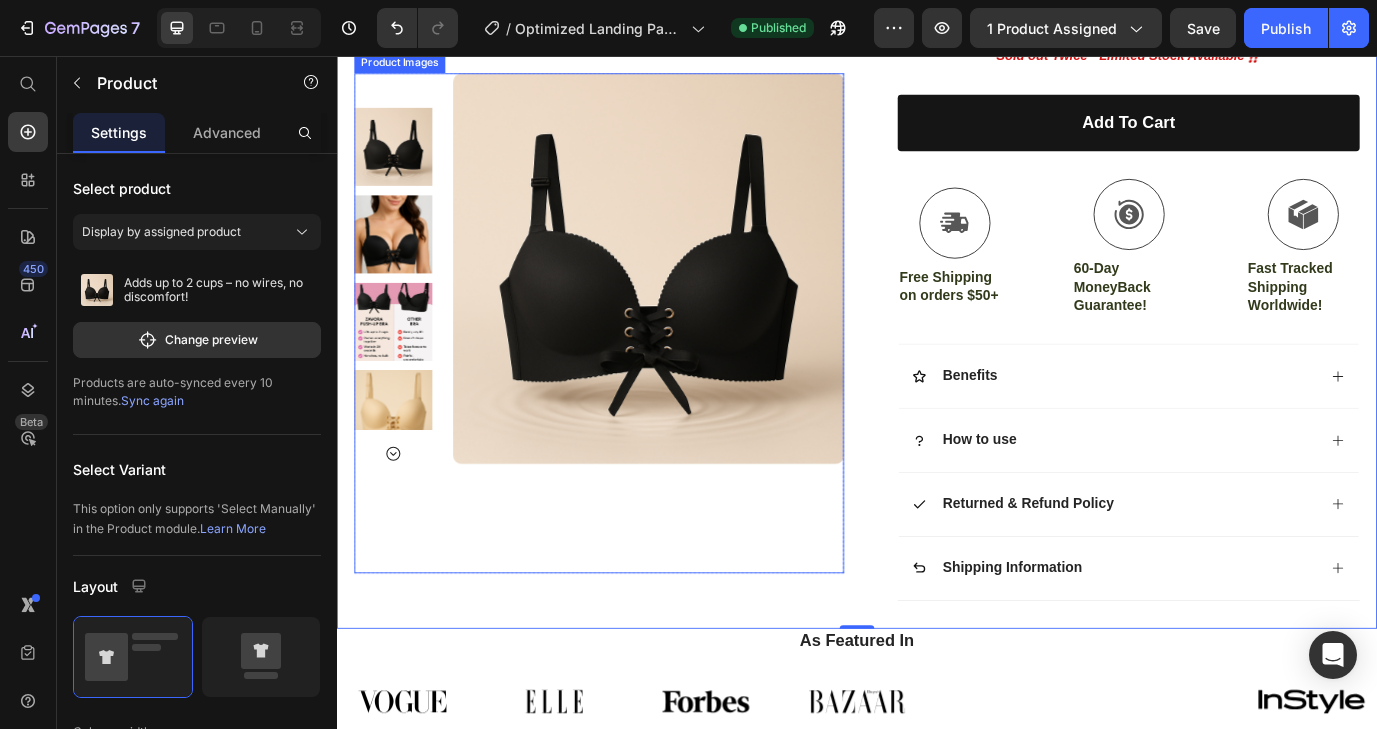 scroll, scrollTop: 0, scrollLeft: 0, axis: both 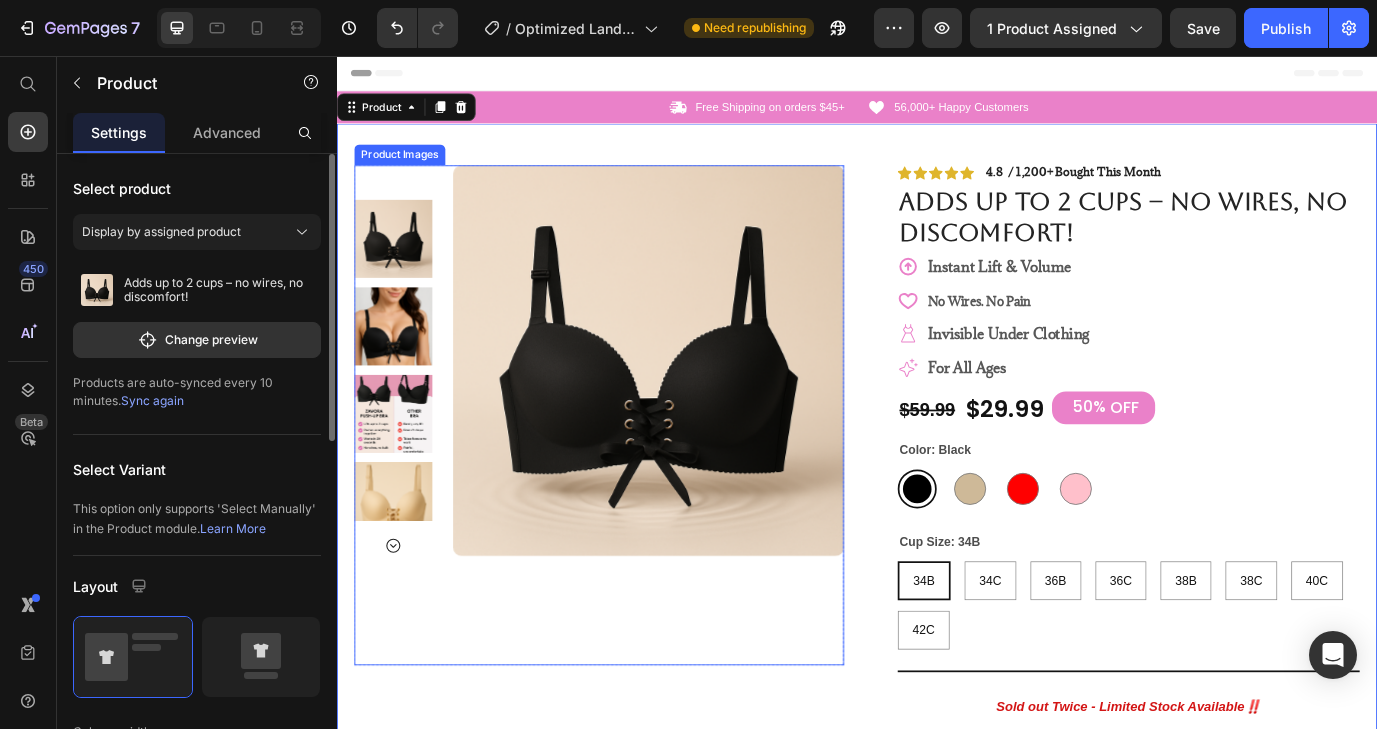 click at bounding box center [696, 407] 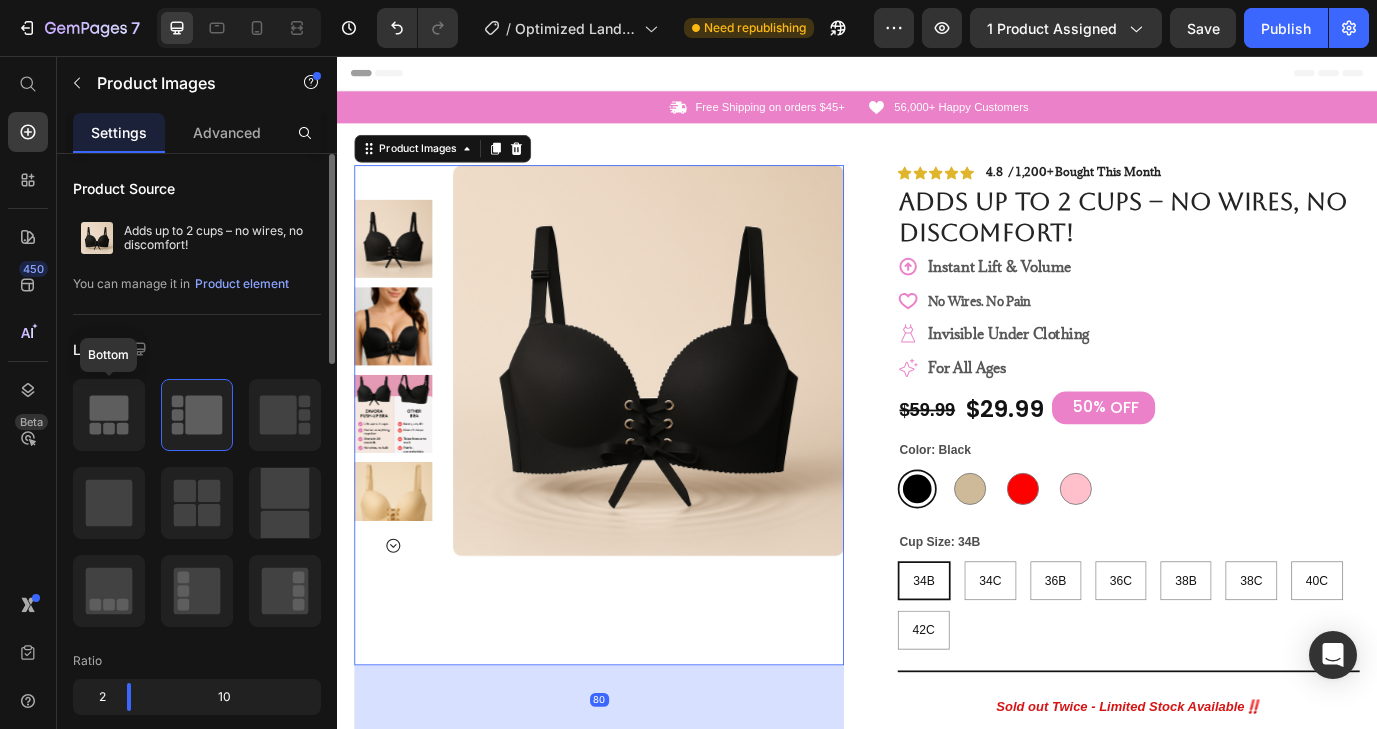 click 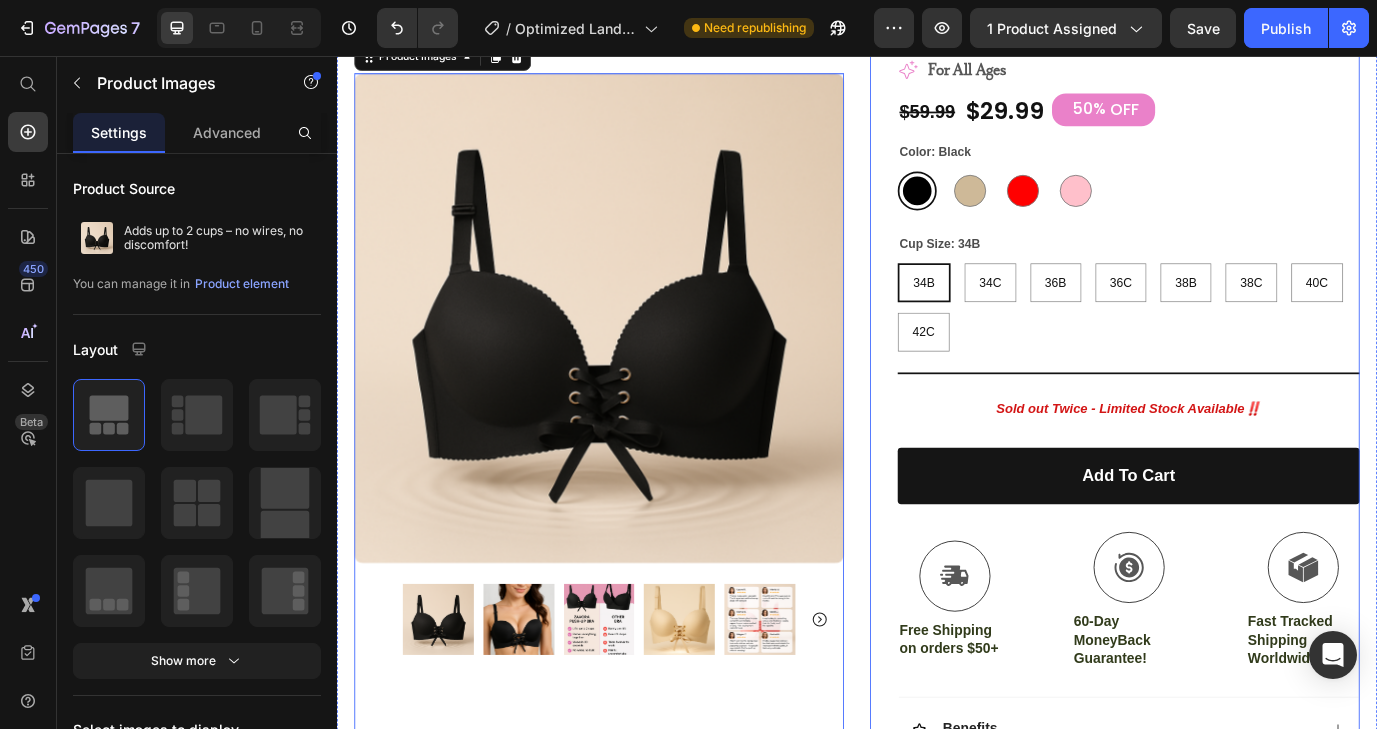 scroll, scrollTop: 0, scrollLeft: 0, axis: both 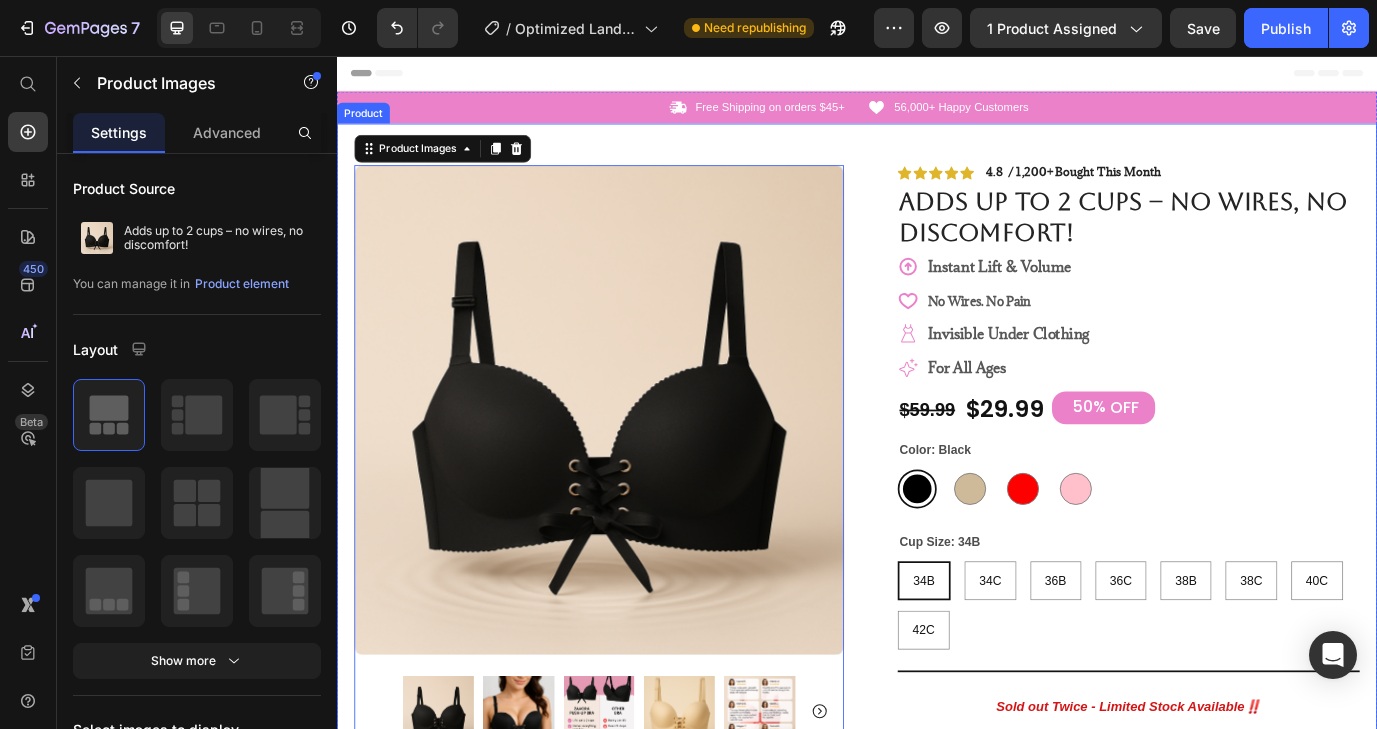 click on "Product Images   80 #1 Push-Up Bra of 2025 Text Block Row Icon Icon Icon Icon Icon Icon List 4.8  / 1,200+ Bought This Month  Text Block Row Adds up to 2 cups – no wires, no discomfort! Product Title
Instant Lift & Volume
No Wires. No Pain
Invisible Under Clothing
For All Ages Item List $59.99 Product Price $29.99 Product Price 50% OFF Discount Tag Row Color: Black Black Black Khaki Khaki Red Red Pink Pink Cup Size: 34B 34B 34B 34B 34C 34C 34C 36B 36B 36B 36C 36C 36C 38B 38B 38B 38C 38C 38C 40C 40C 40C 42C 42C 42C Product Variants & Swatches                Title Line Sold out Twice - Limited Stock Available‼️ Text Block Text Block Row add to cart Add to Cart
Icon Free Shipping on orders $50+ Text Block
Icon 60-Day MoneyBack Guarantee! Text Block
Icon Fast Tracked Shipping Worldwide! Text Block Row
Row" at bounding box center (937, 801) 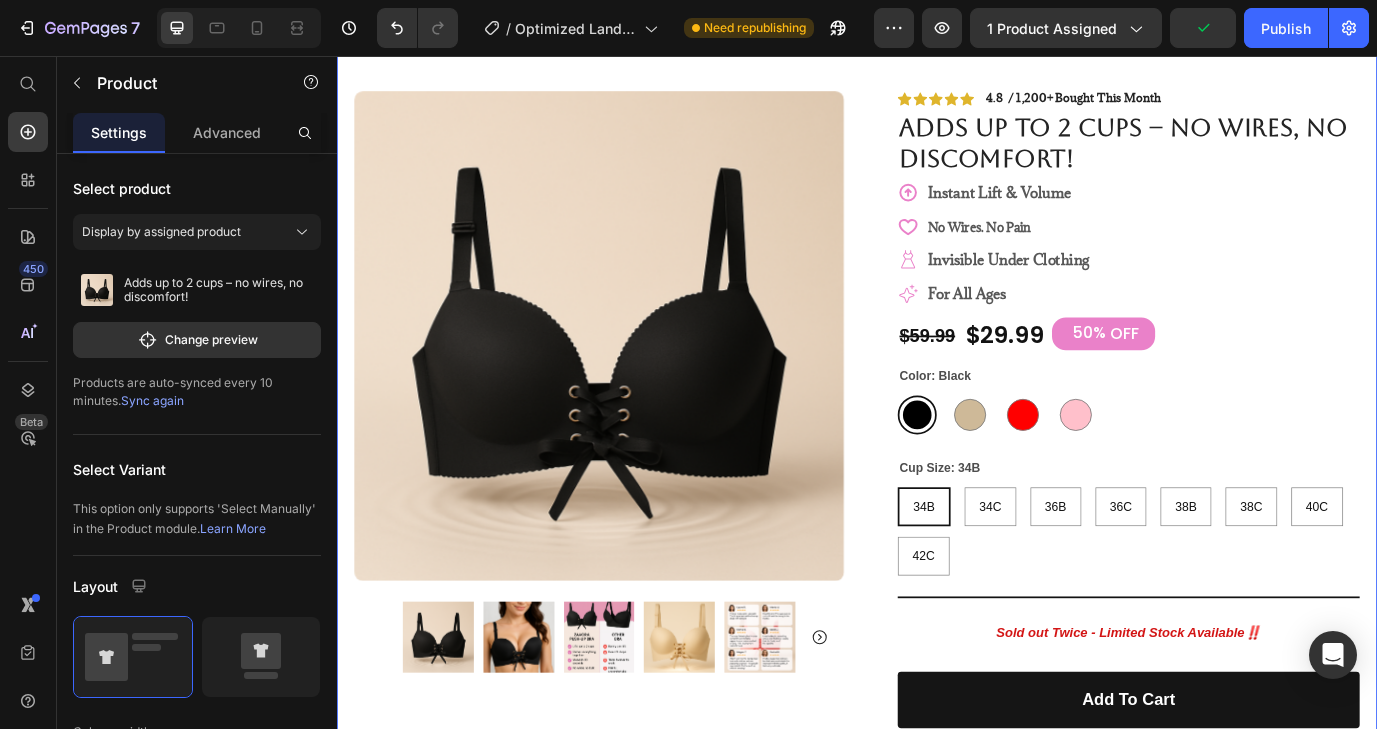 scroll, scrollTop: 88, scrollLeft: 0, axis: vertical 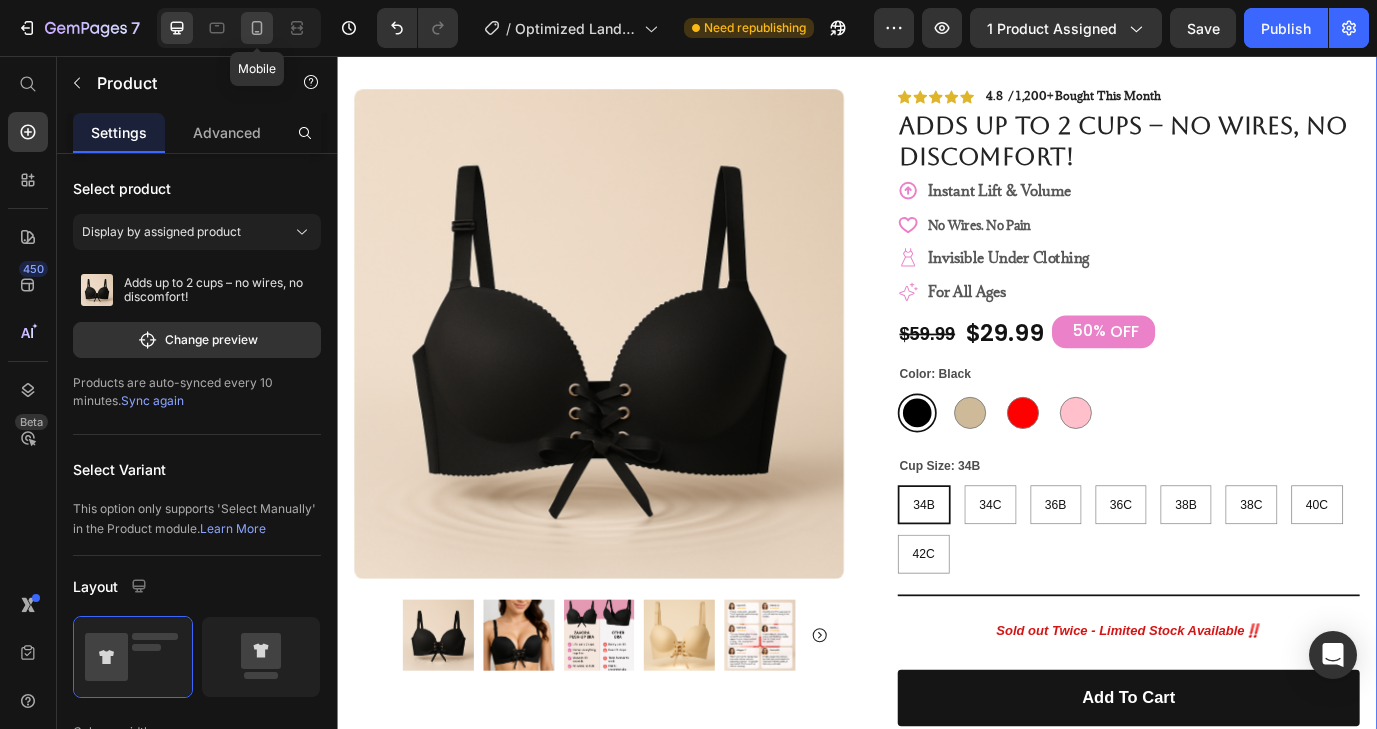 click 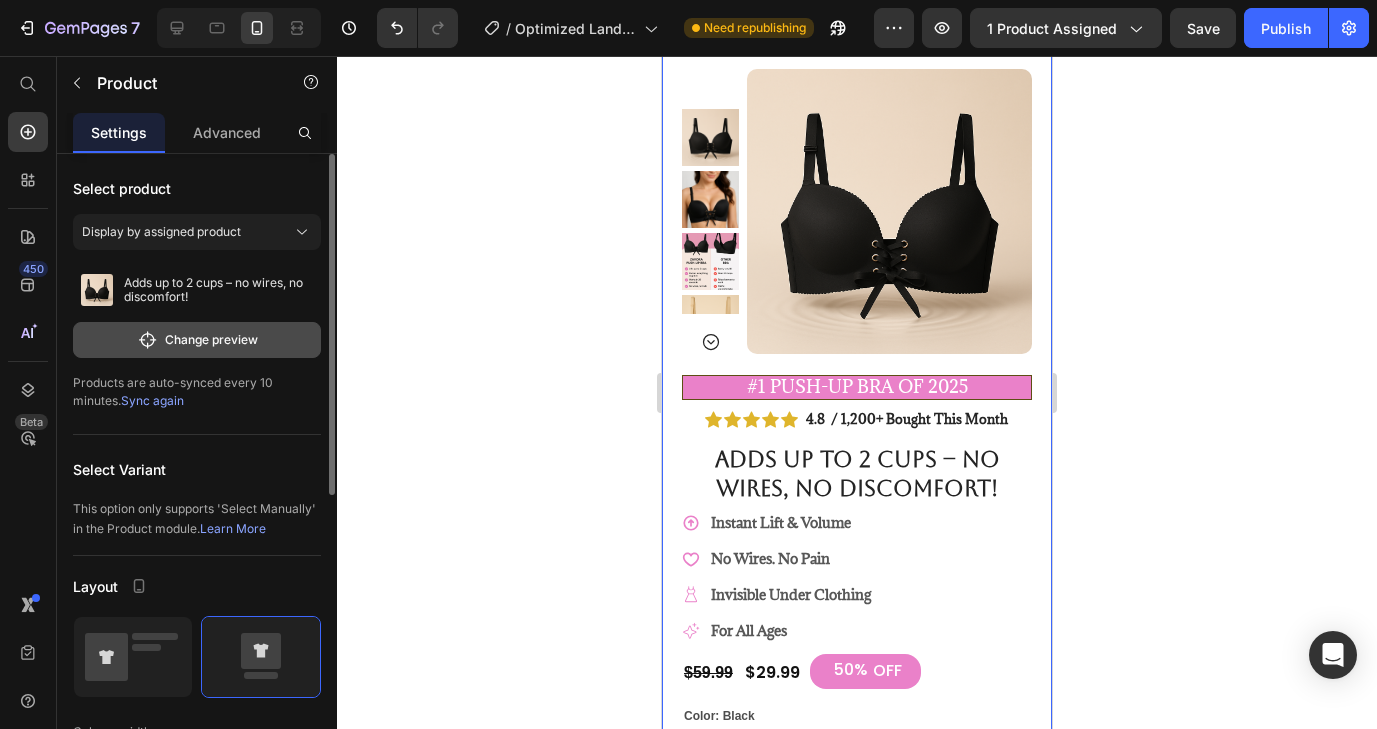 scroll, scrollTop: 6, scrollLeft: 0, axis: vertical 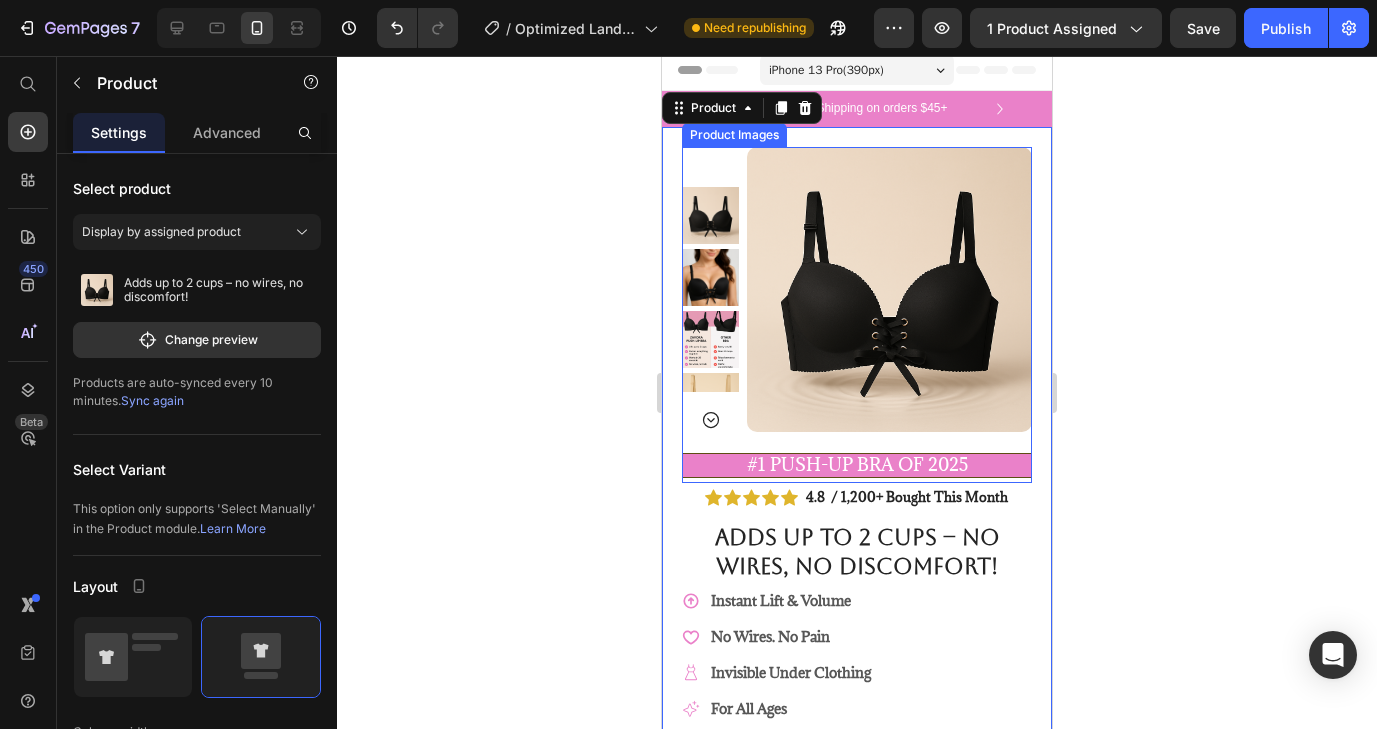 click at bounding box center (889, 289) 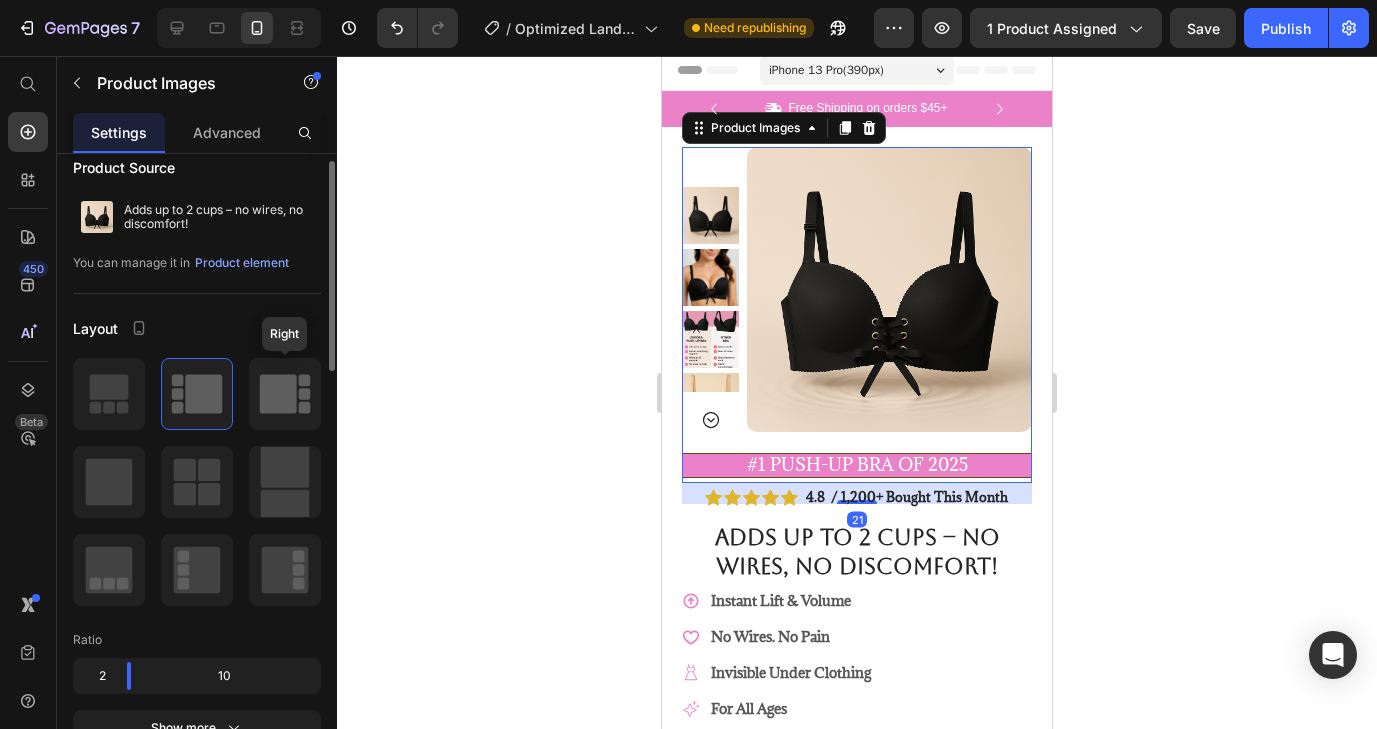 scroll, scrollTop: 37, scrollLeft: 0, axis: vertical 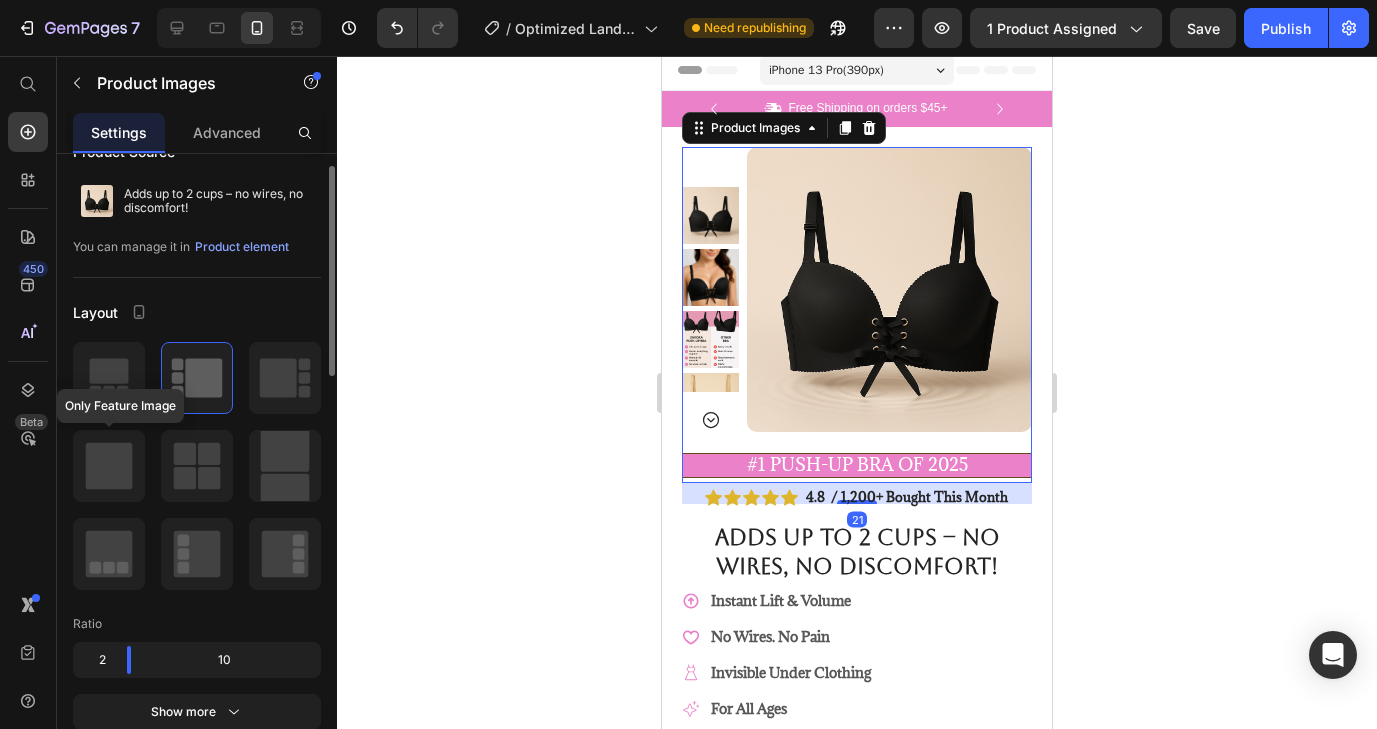 click 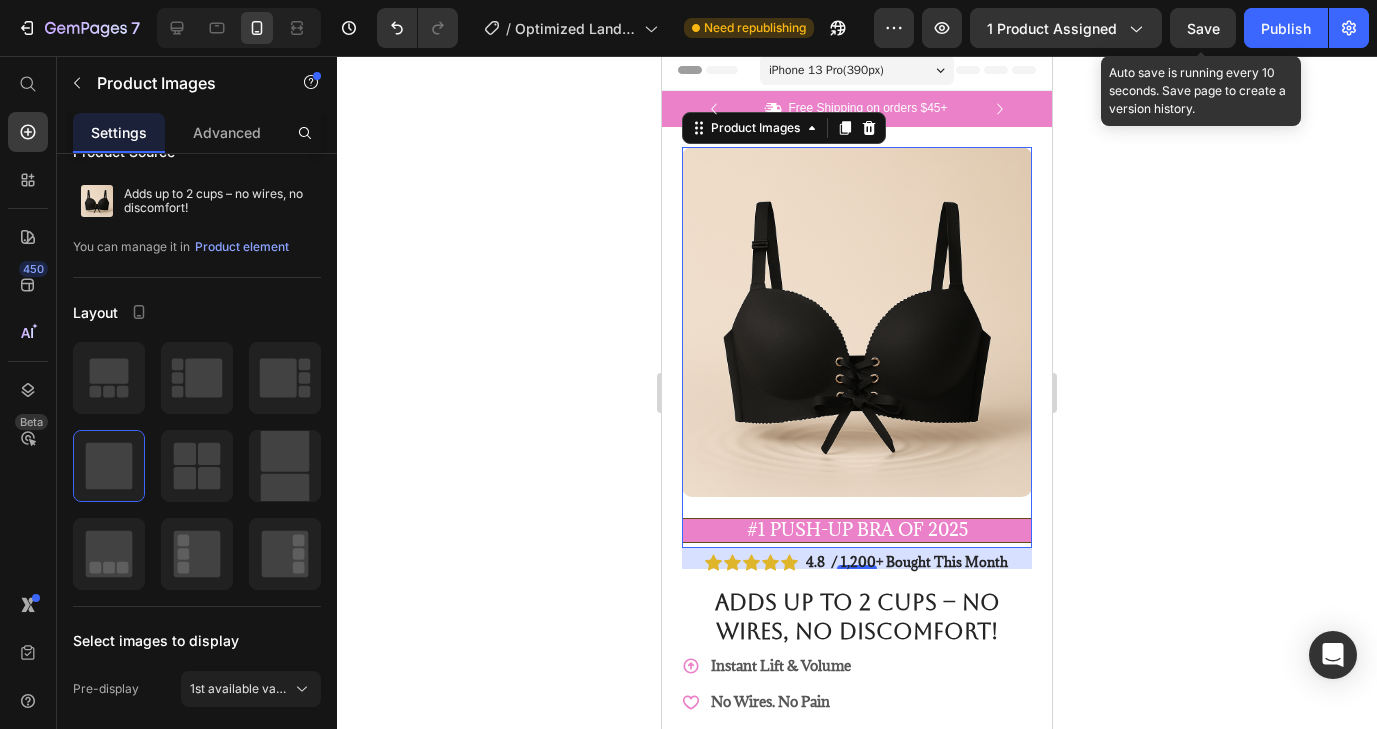 click on "Save" at bounding box center [1203, 28] 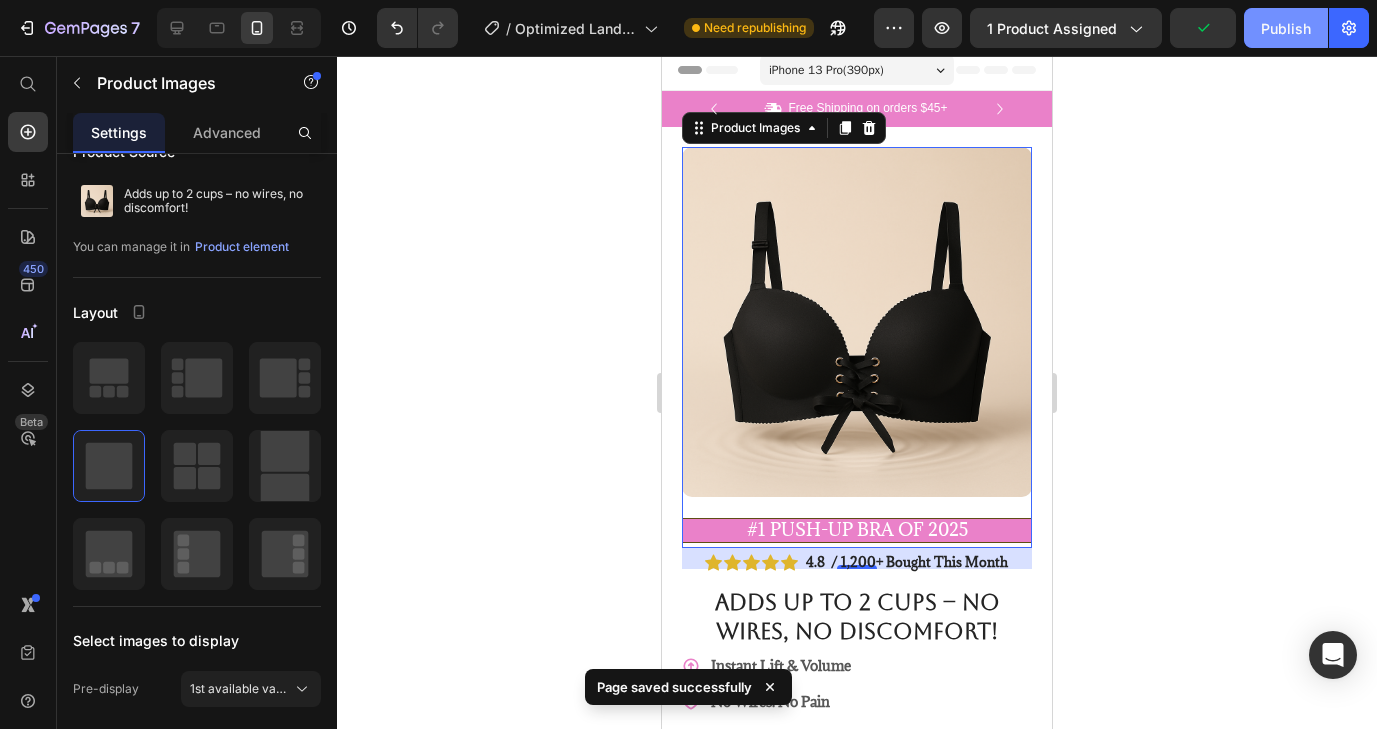 click on "Publish" at bounding box center (1286, 28) 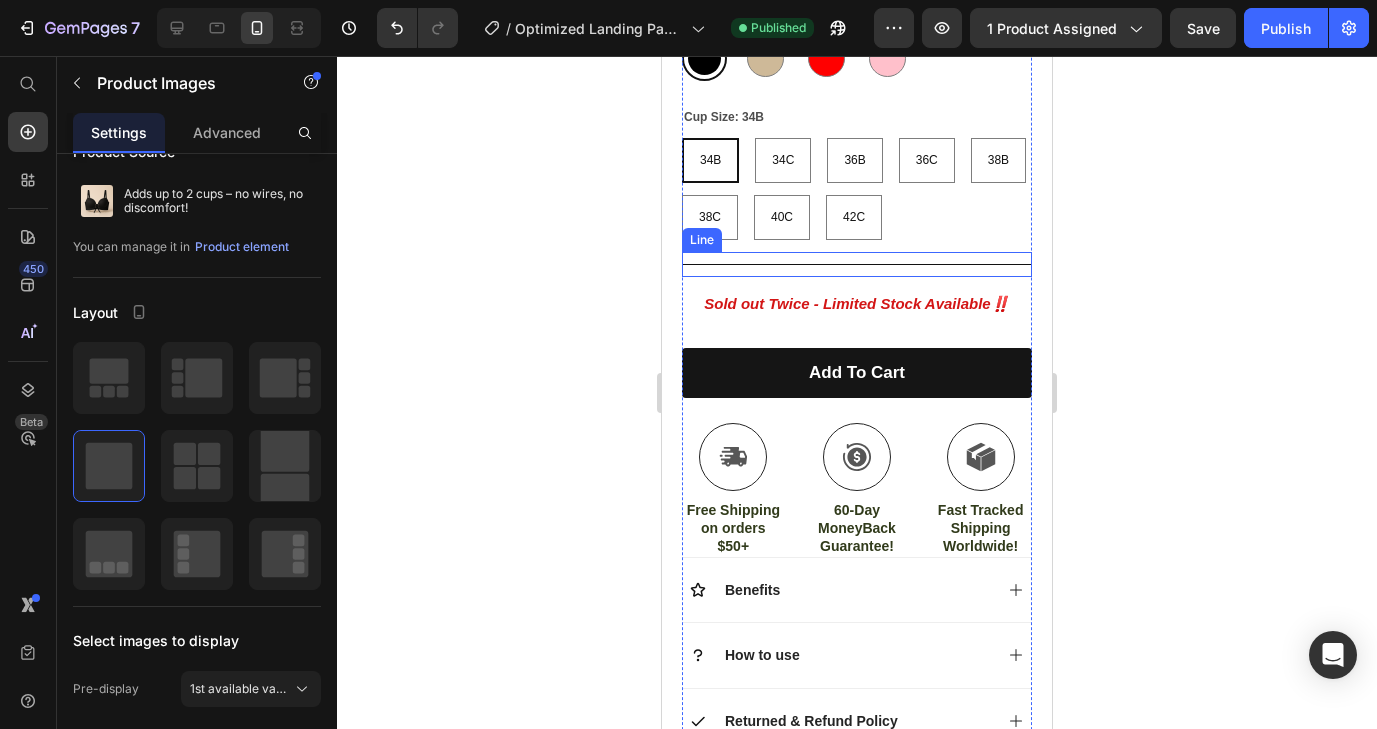 scroll, scrollTop: 860, scrollLeft: 0, axis: vertical 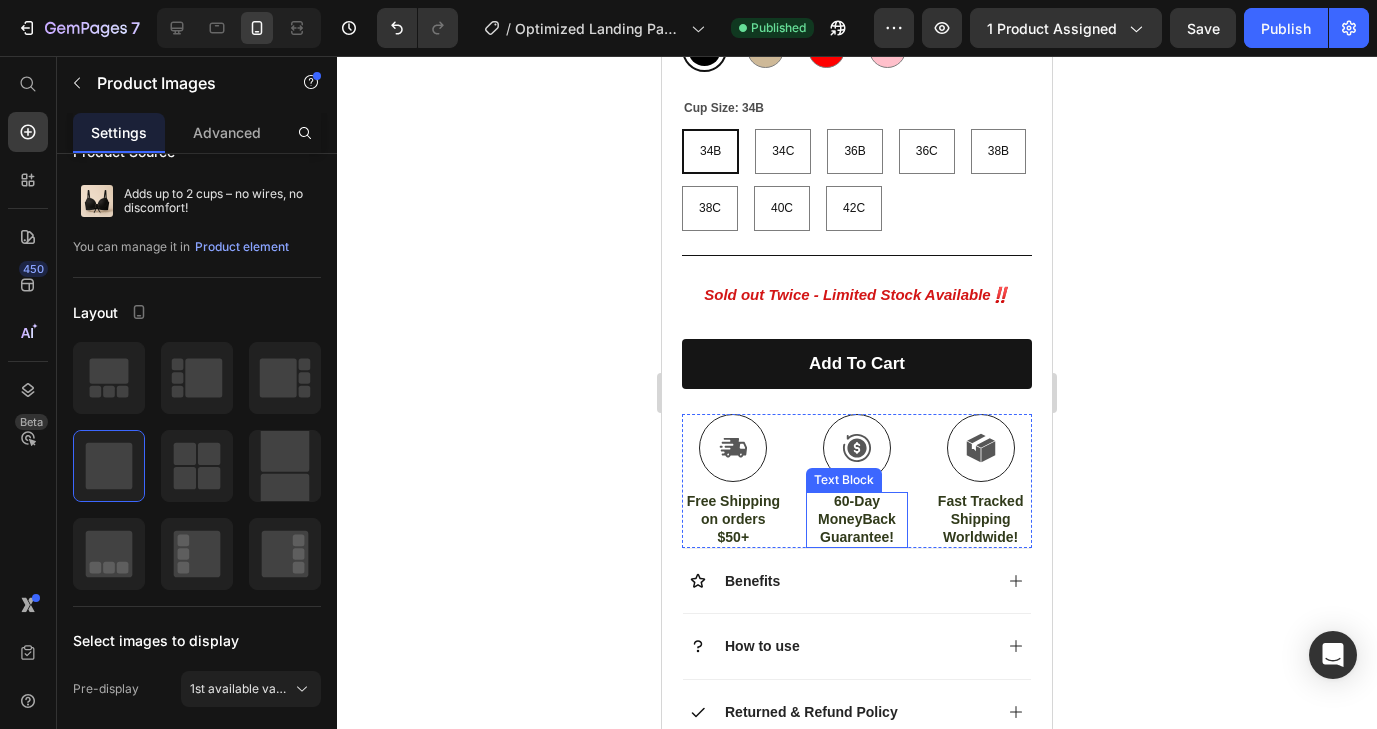 click on "60-Day MoneyBack Guarantee!" at bounding box center [857, 519] 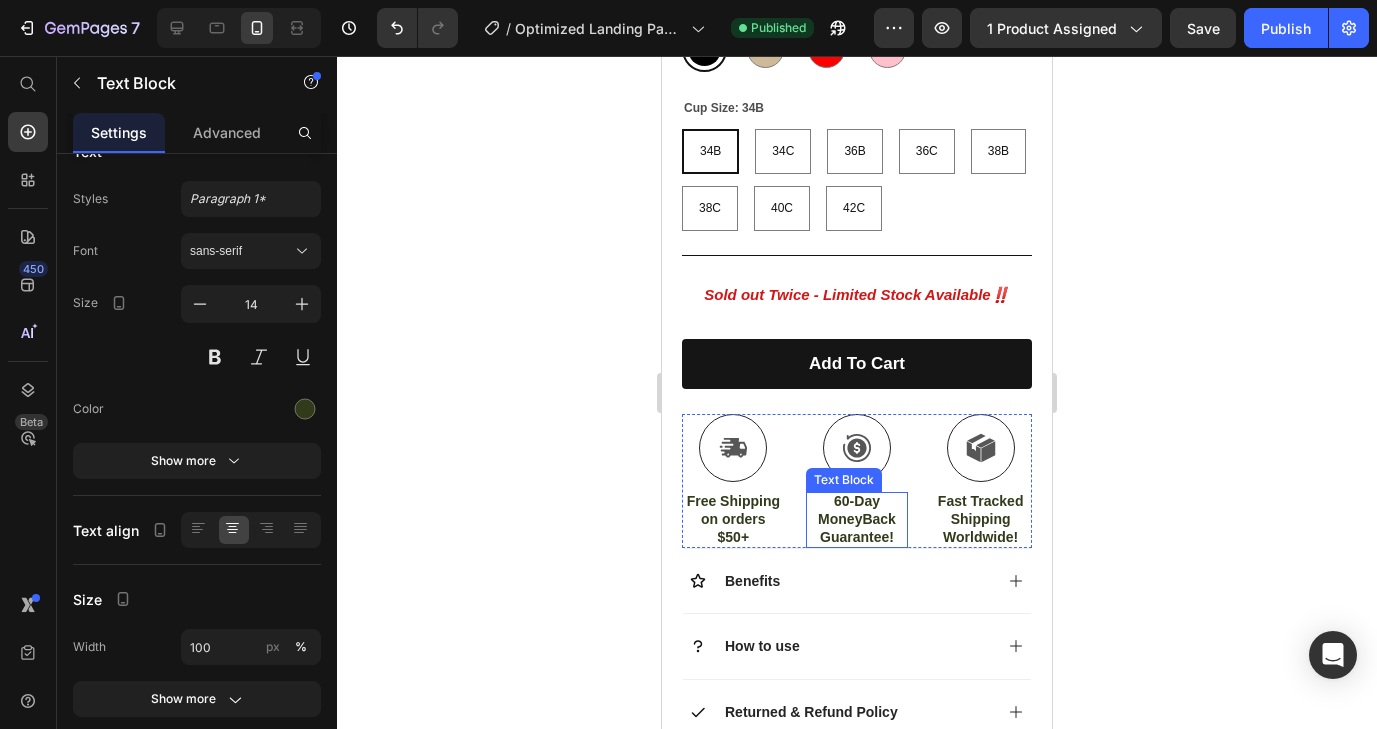 scroll, scrollTop: 0, scrollLeft: 0, axis: both 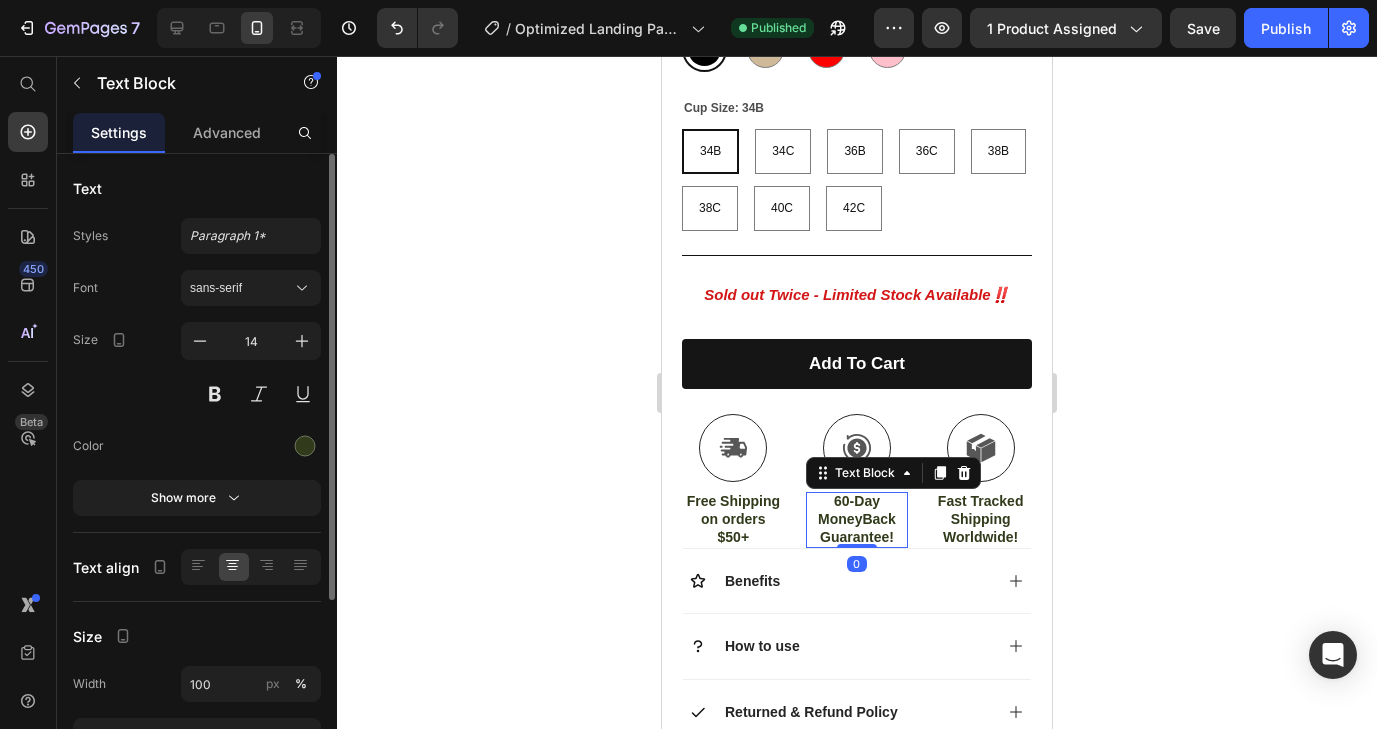 click on "60-Day MoneyBack Guarantee!" at bounding box center (857, 519) 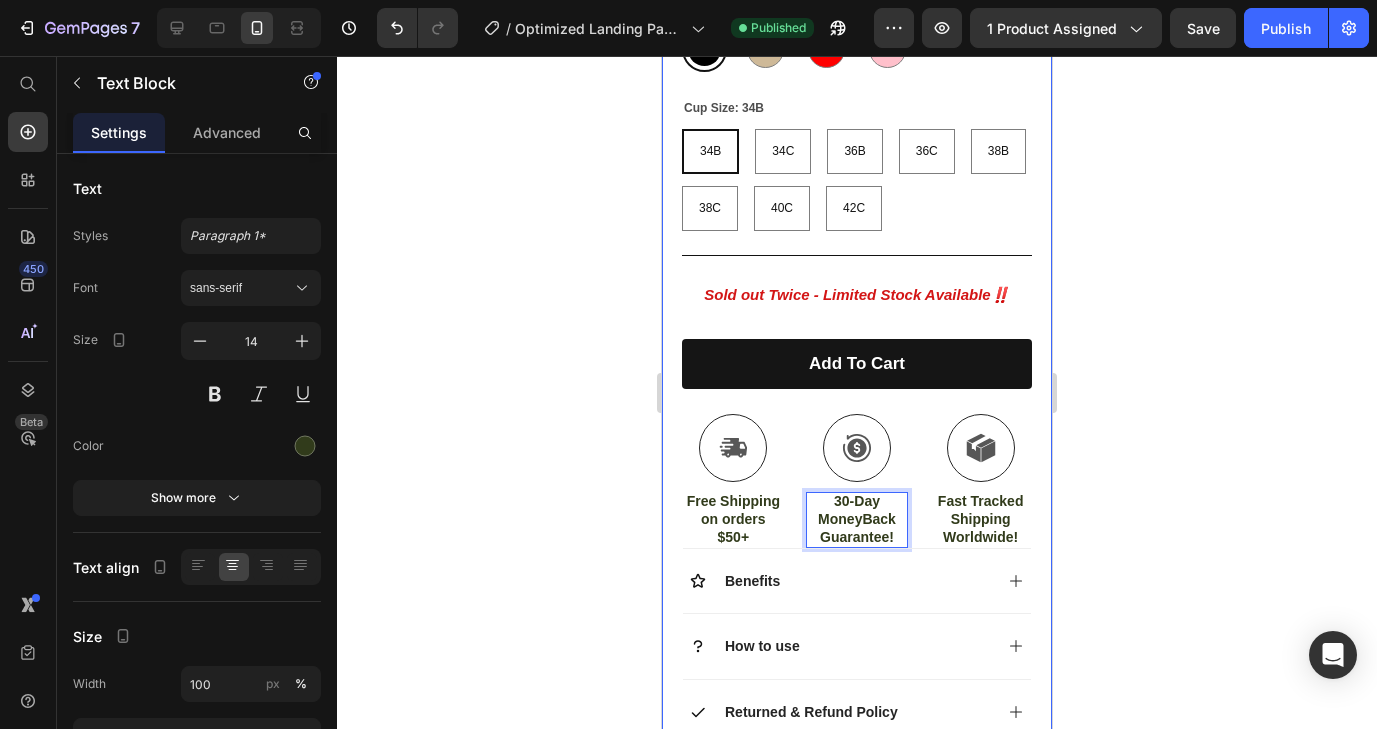 click 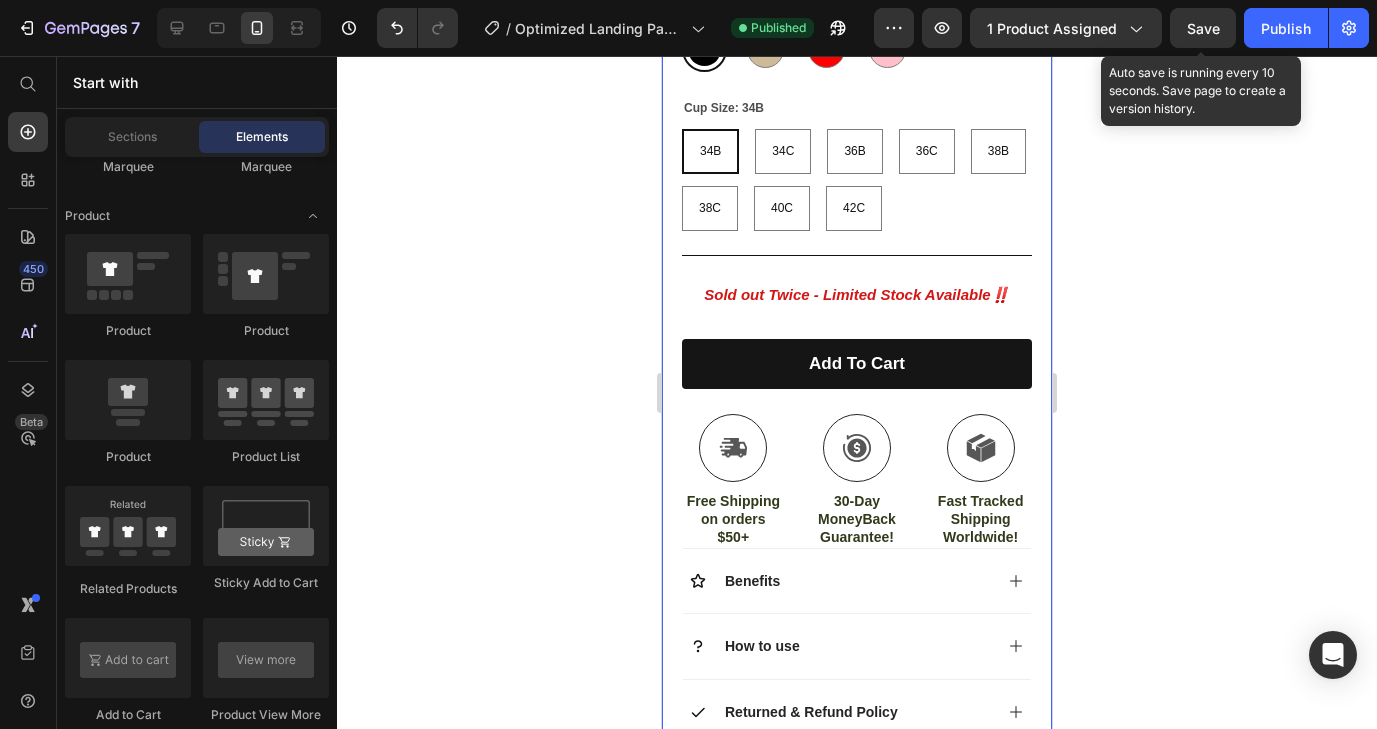 click on "Save" at bounding box center [1203, 28] 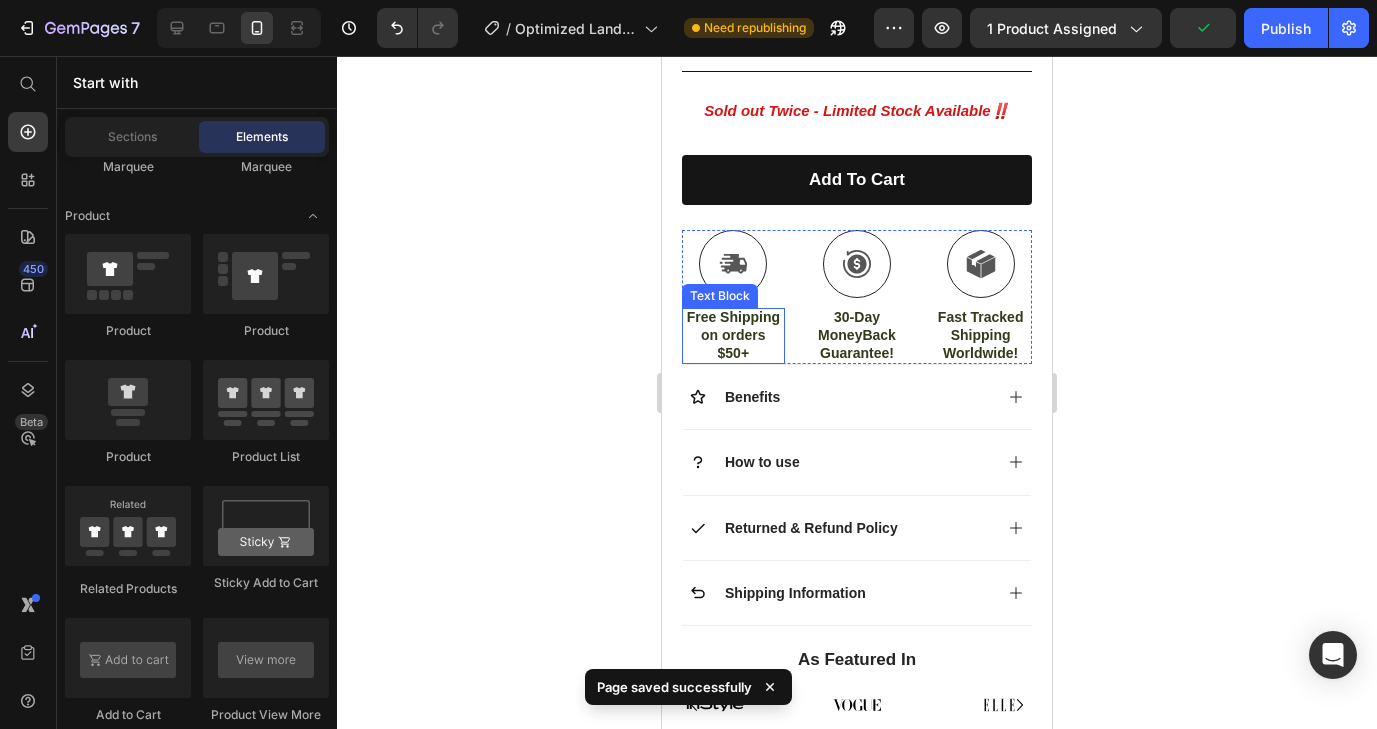 scroll, scrollTop: 1073, scrollLeft: 0, axis: vertical 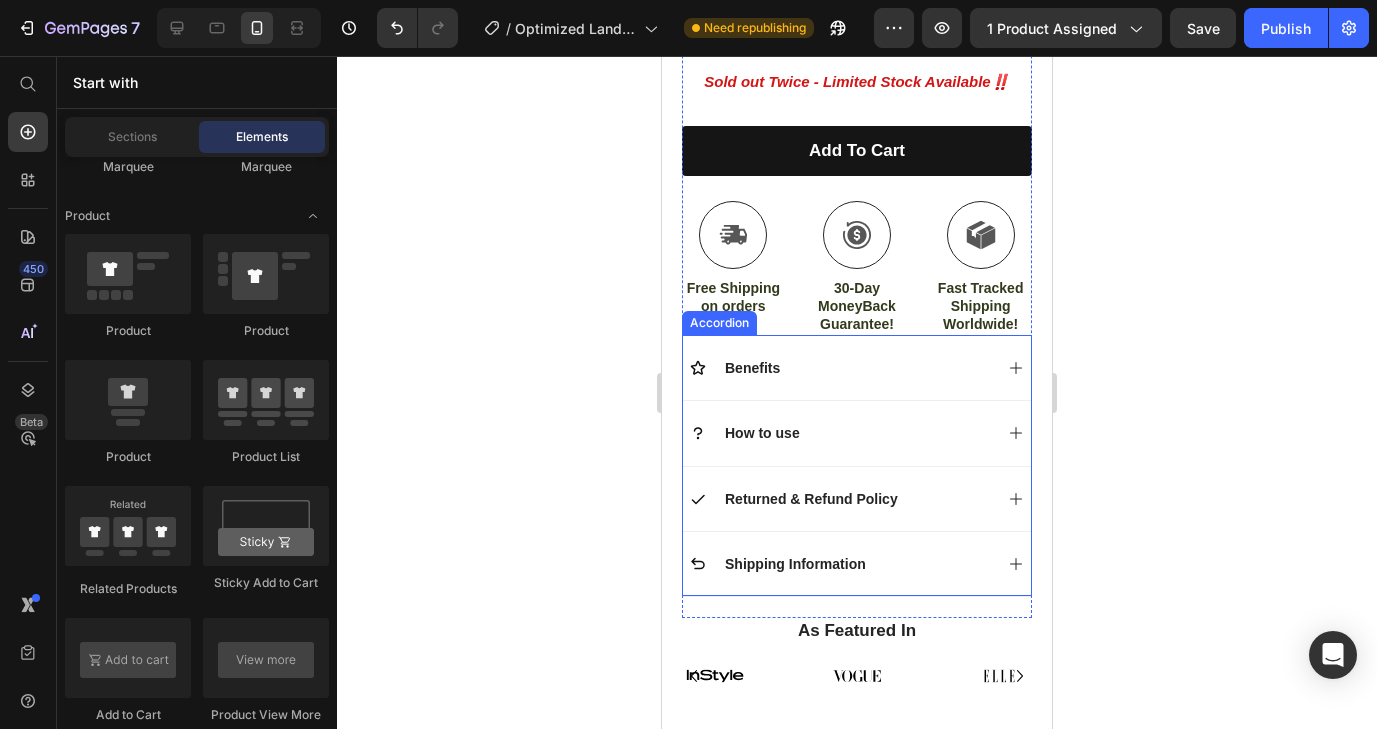 click 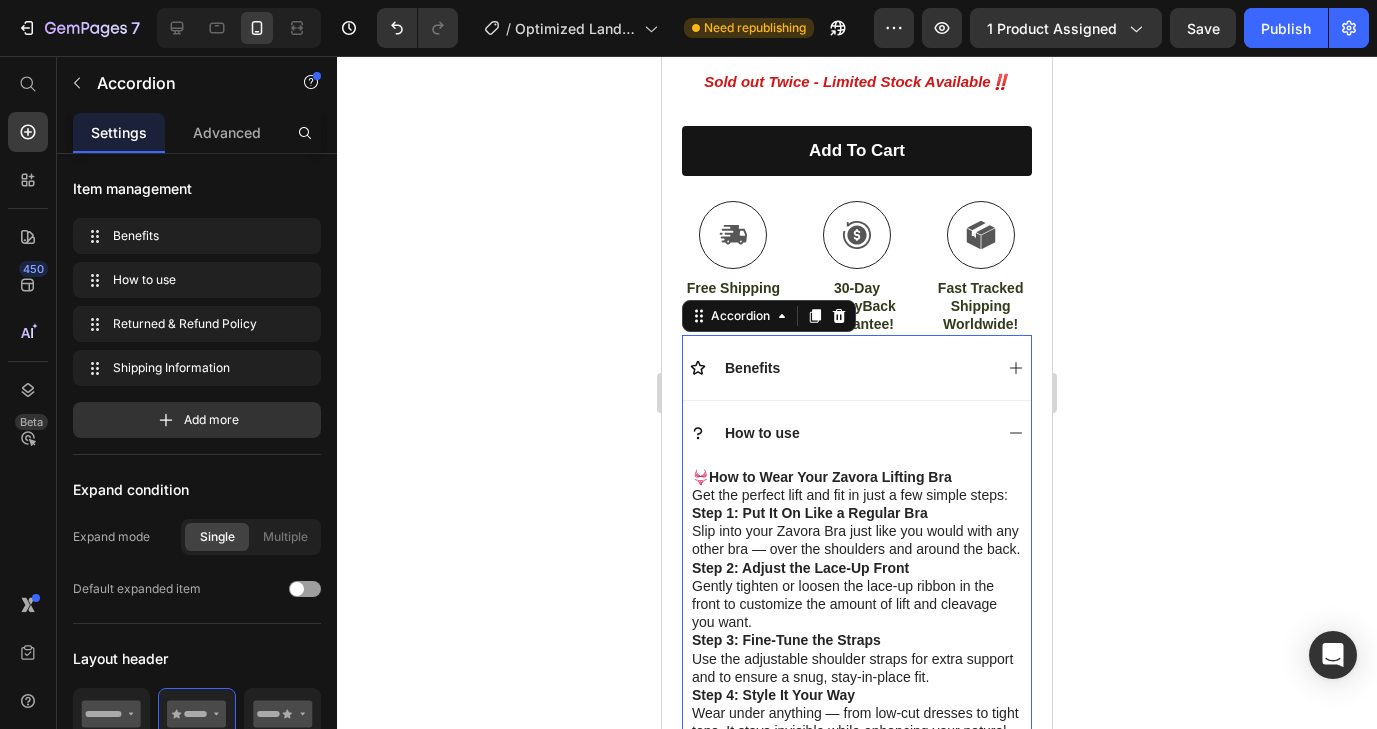 click 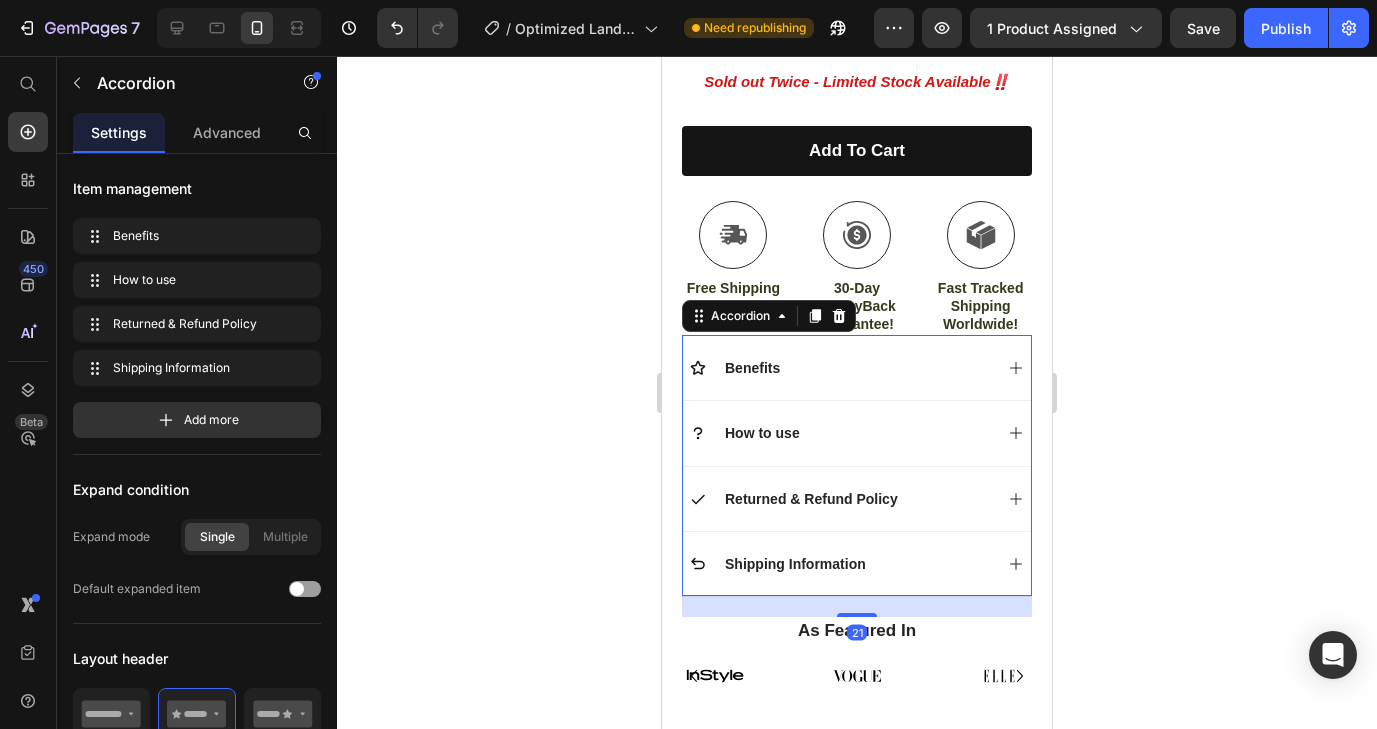 click 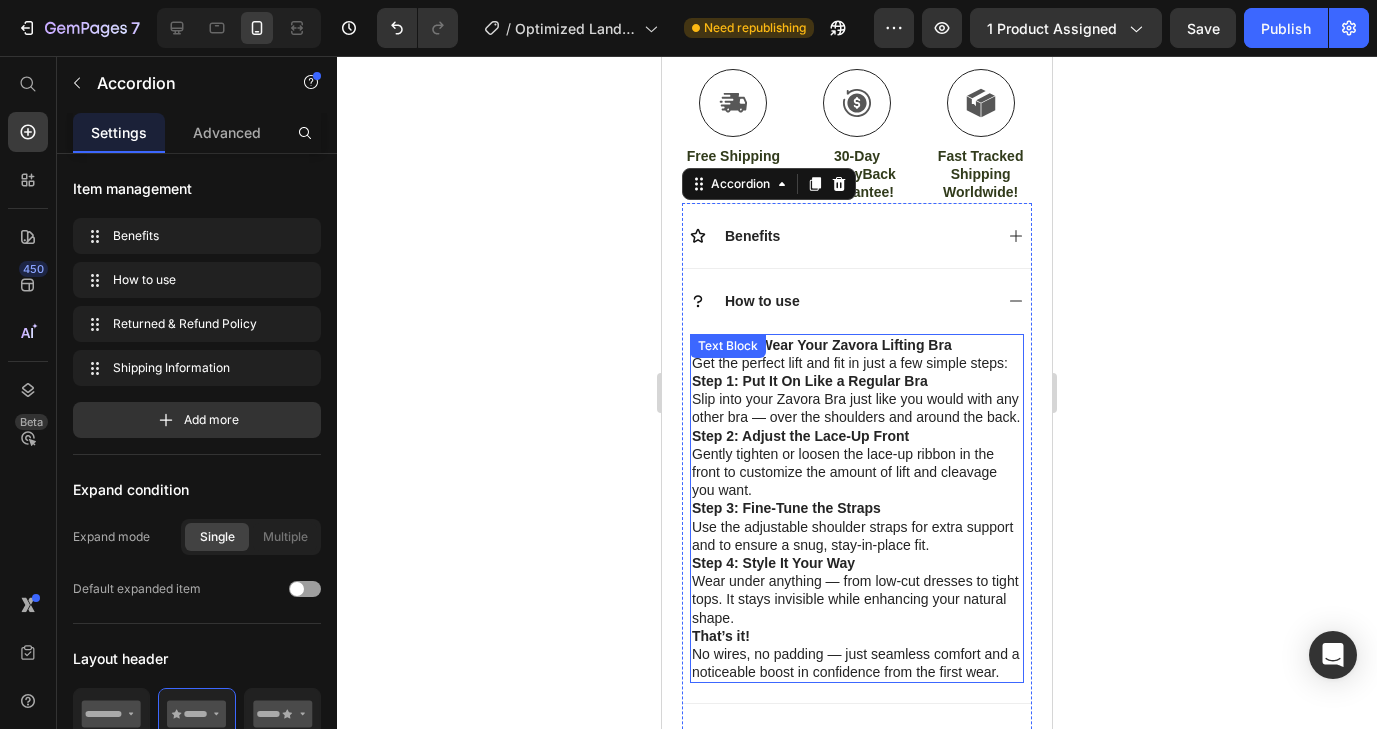scroll, scrollTop: 1208, scrollLeft: 0, axis: vertical 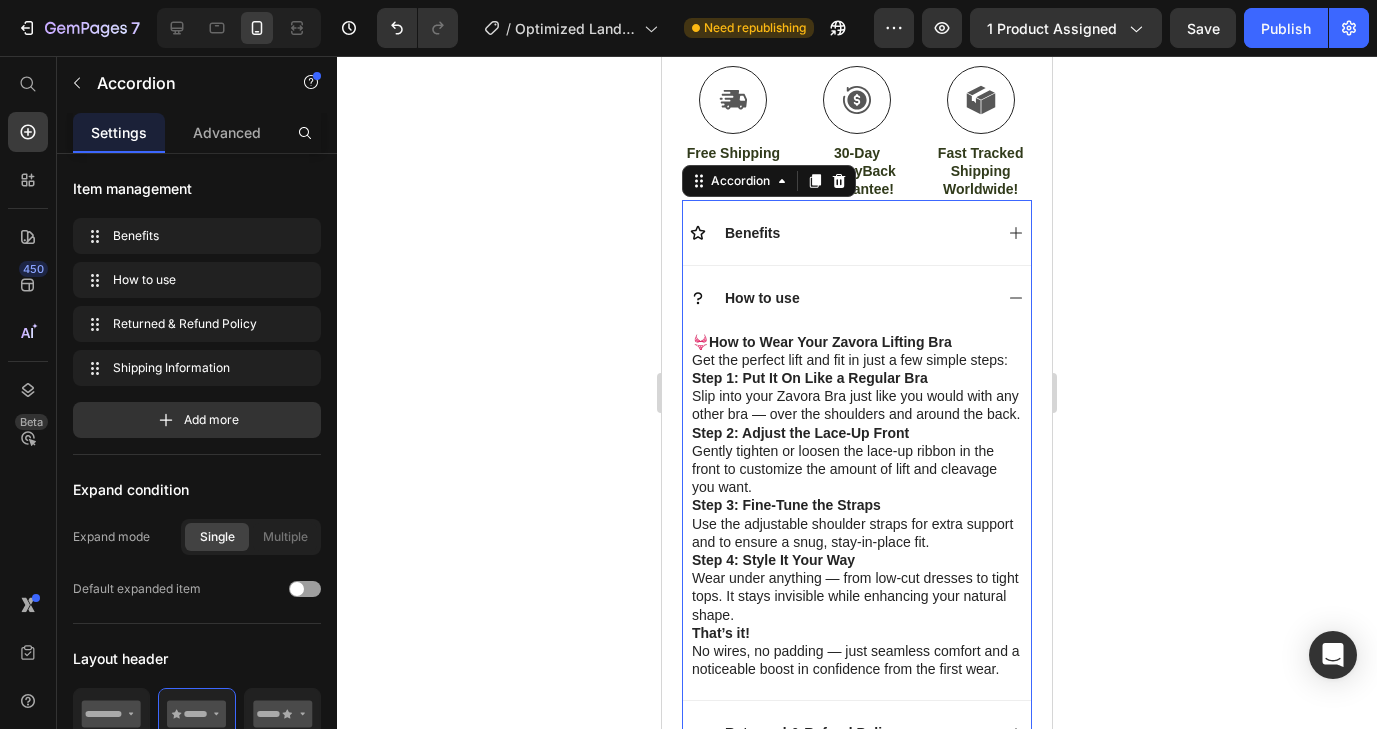 click on "How to use" at bounding box center [857, 297] 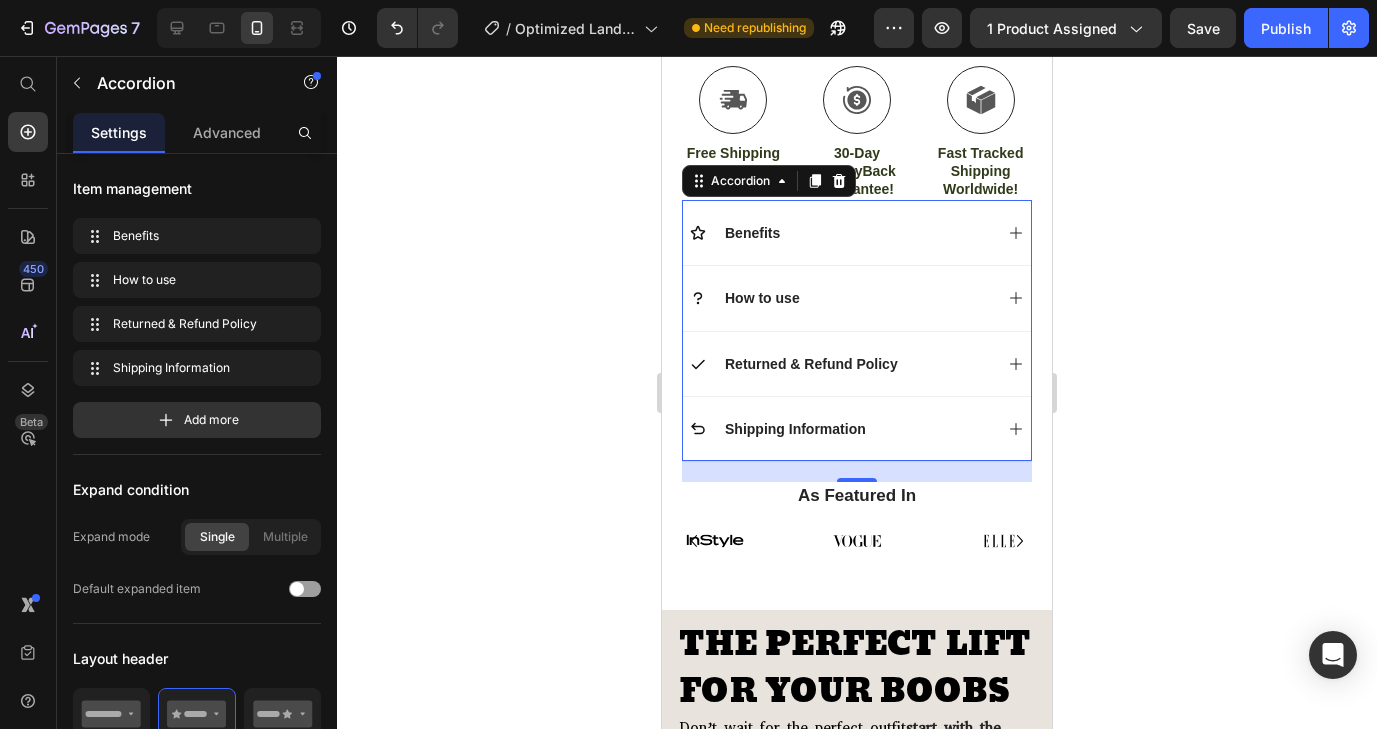 click on "Shipping Information" at bounding box center [841, 429] 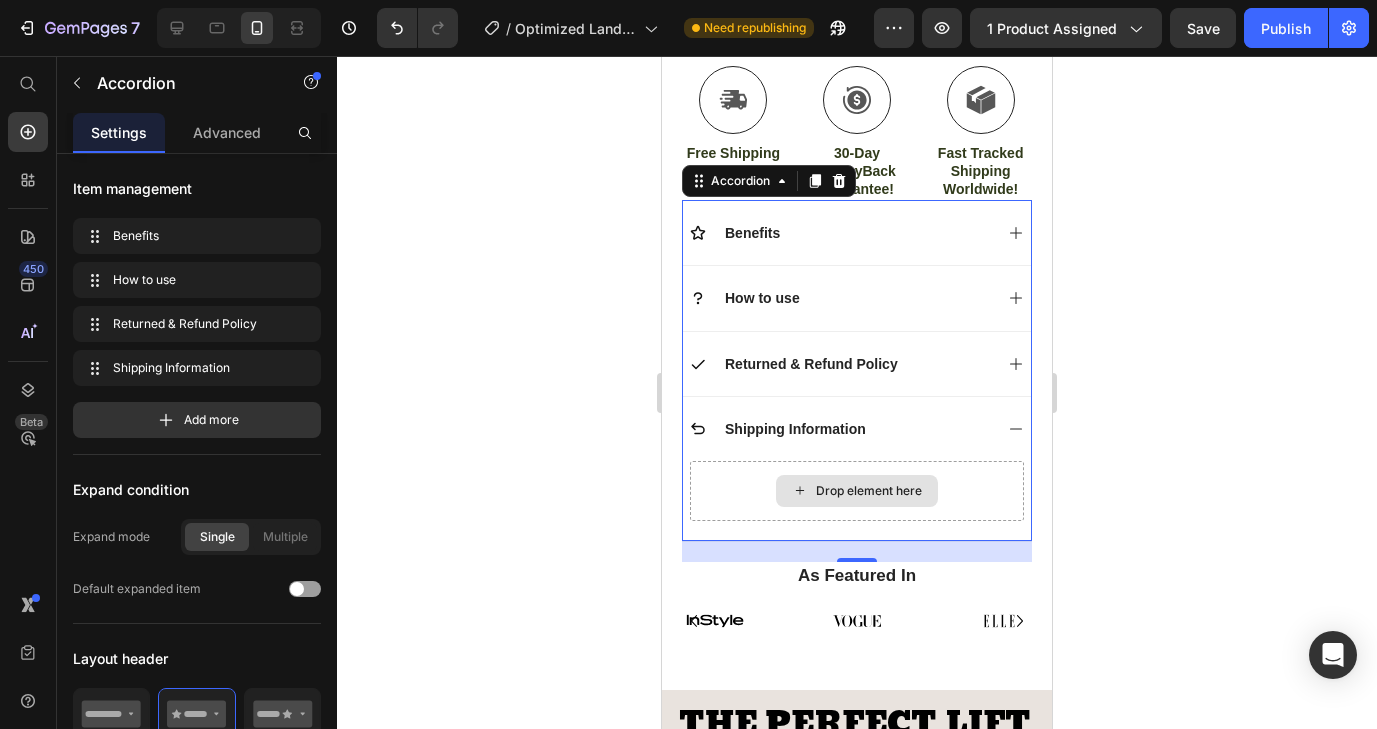 click on "Drop element here" at bounding box center [857, 491] 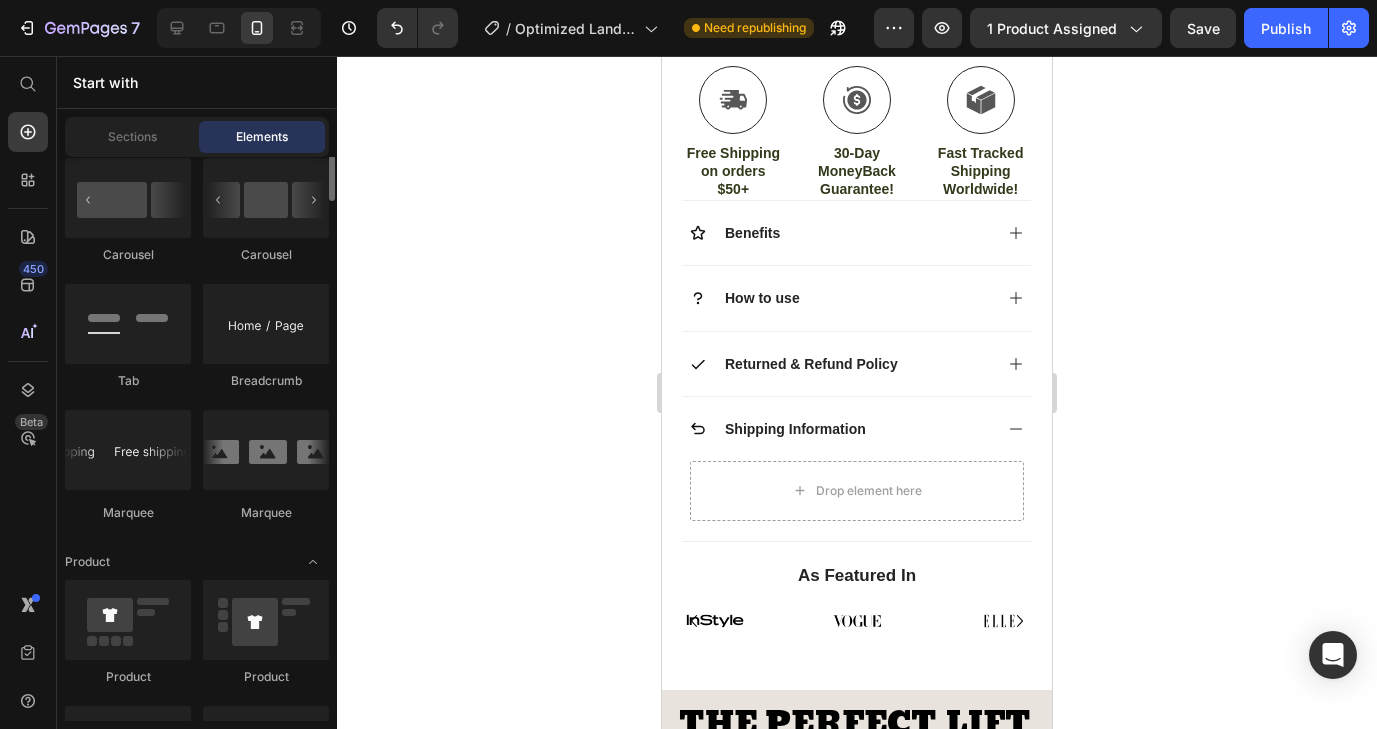 scroll, scrollTop: 1835, scrollLeft: 0, axis: vertical 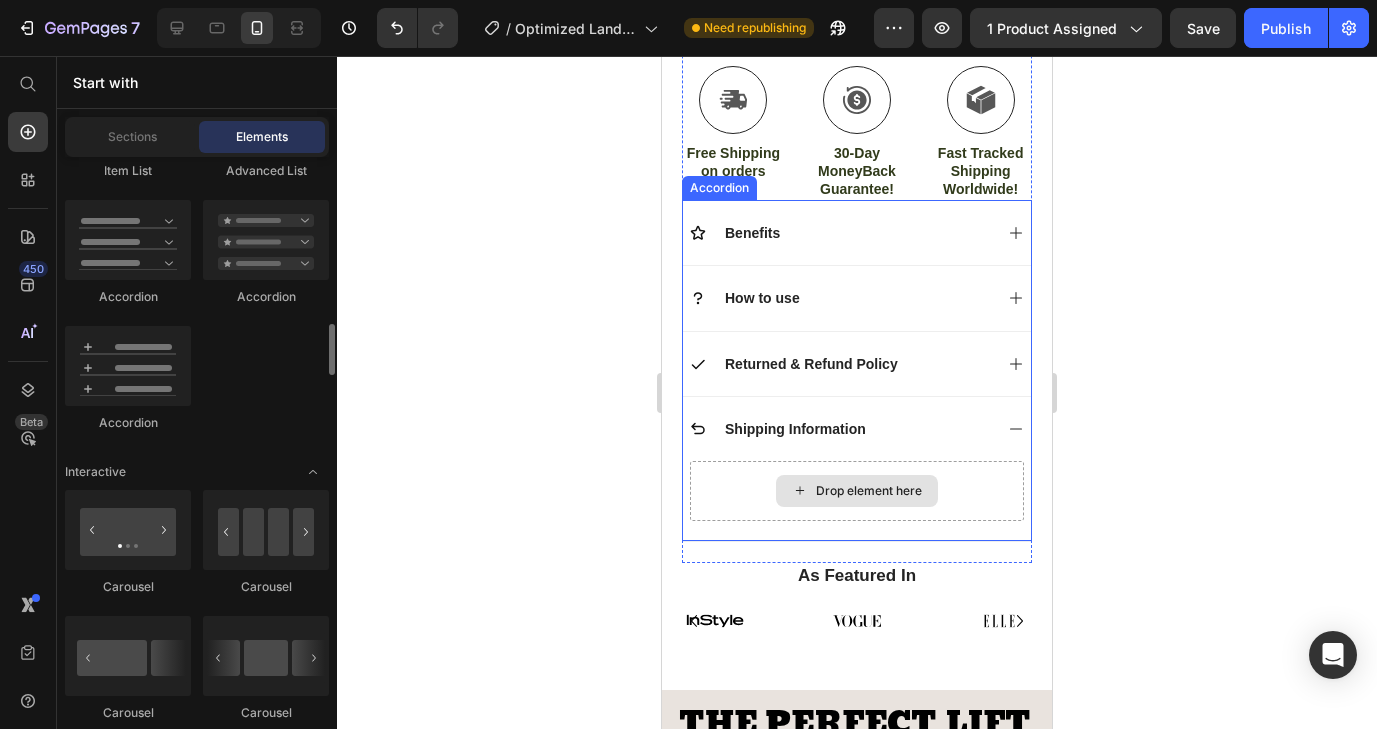click 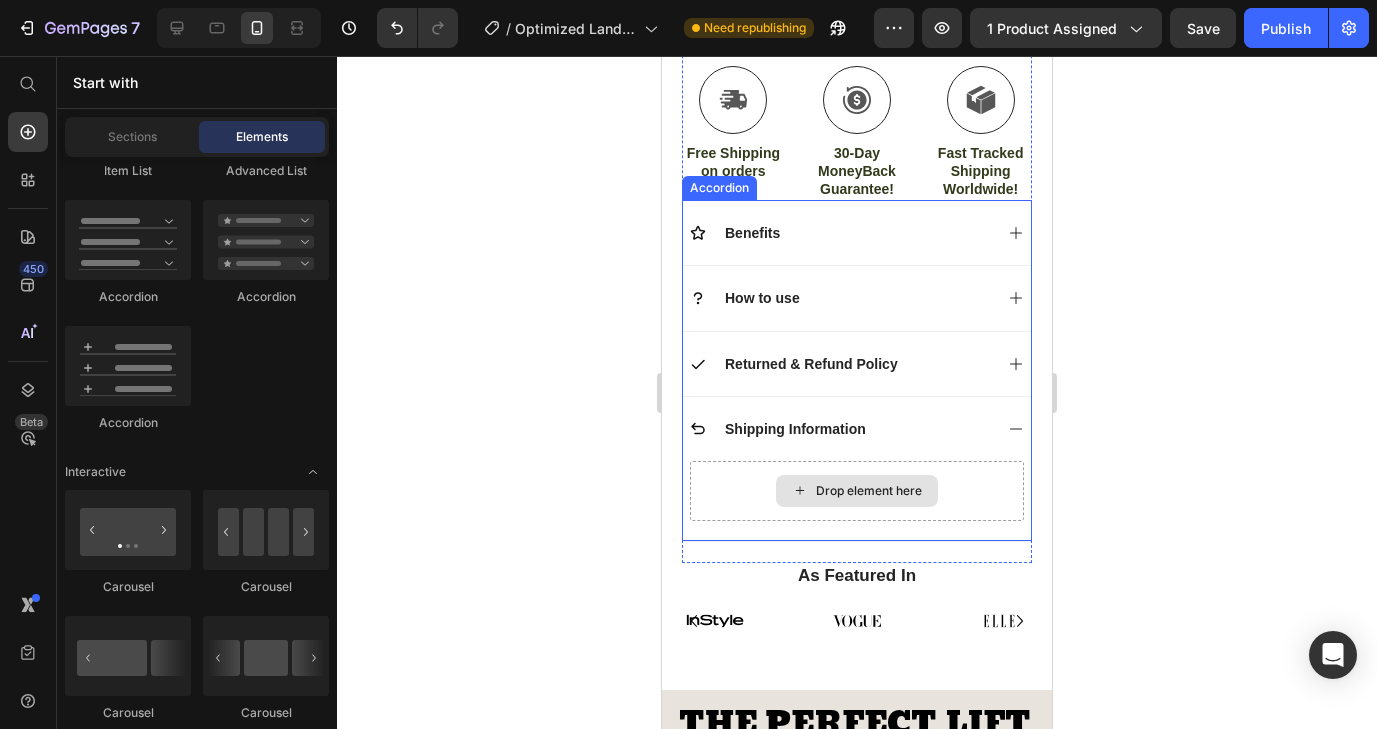 click 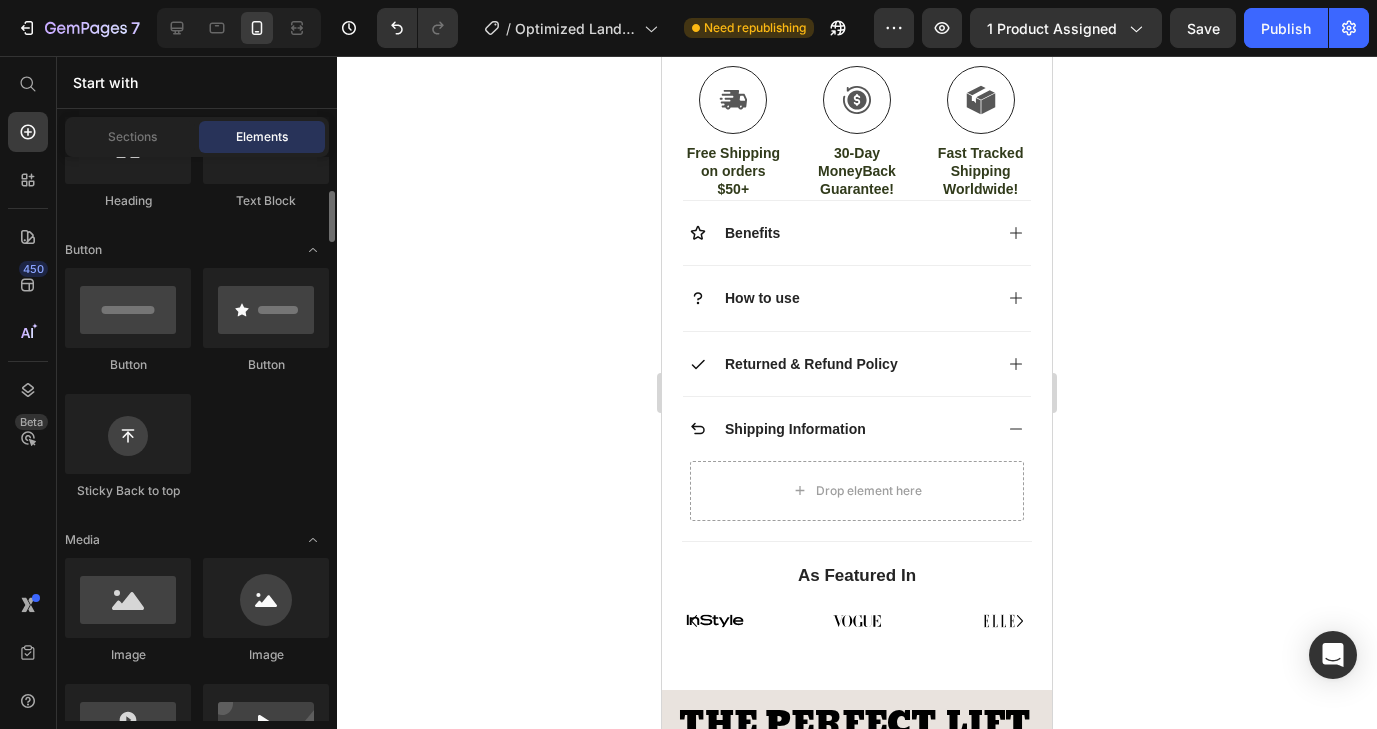 scroll, scrollTop: 0, scrollLeft: 0, axis: both 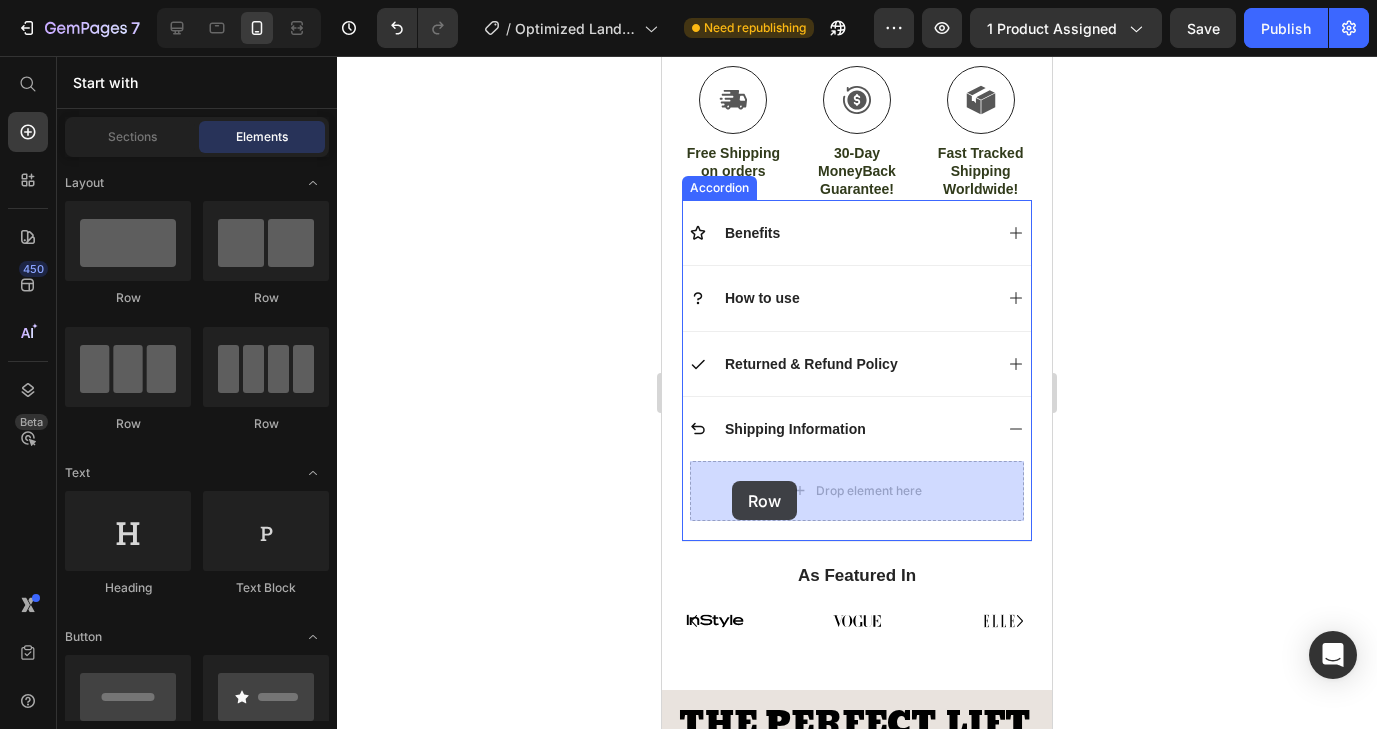 drag, startPoint x: 944, startPoint y: 351, endPoint x: 733, endPoint y: 481, distance: 247.83261 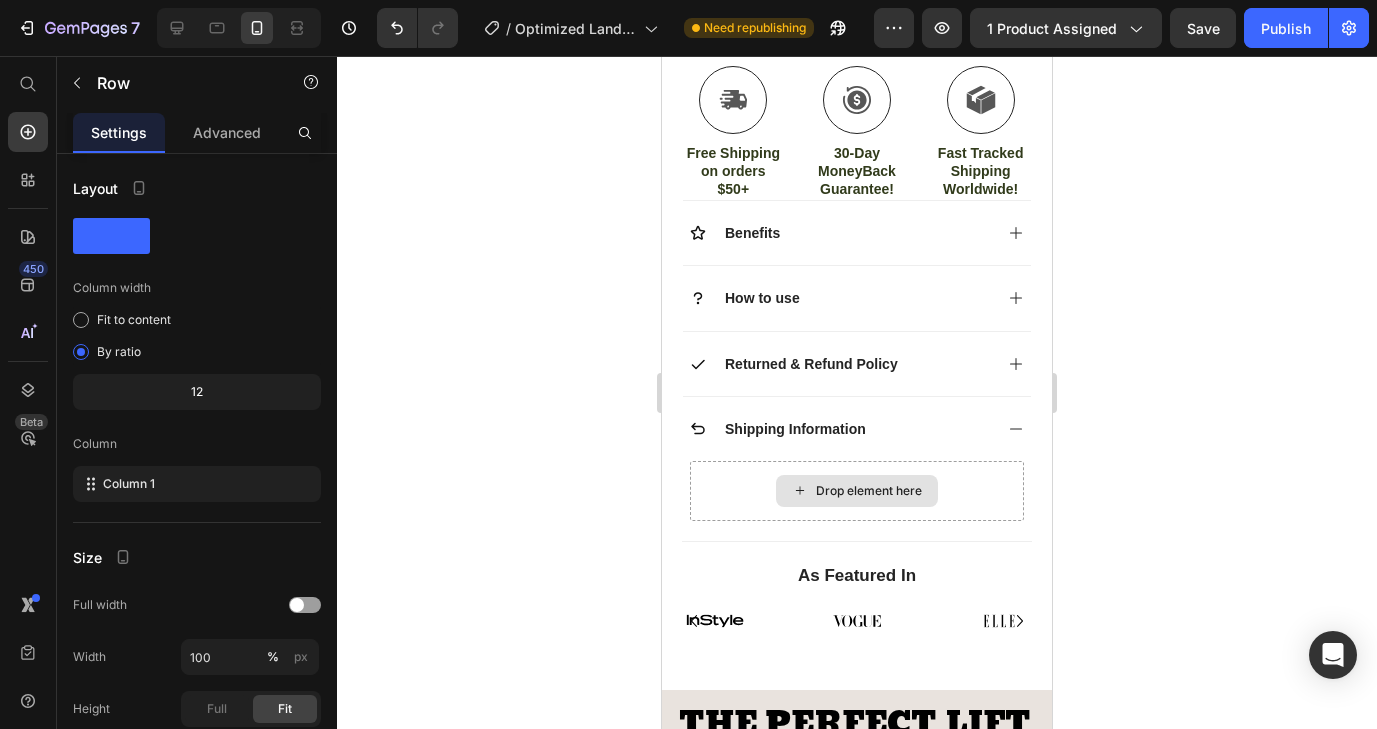 click on "Drop element here" at bounding box center (869, 491) 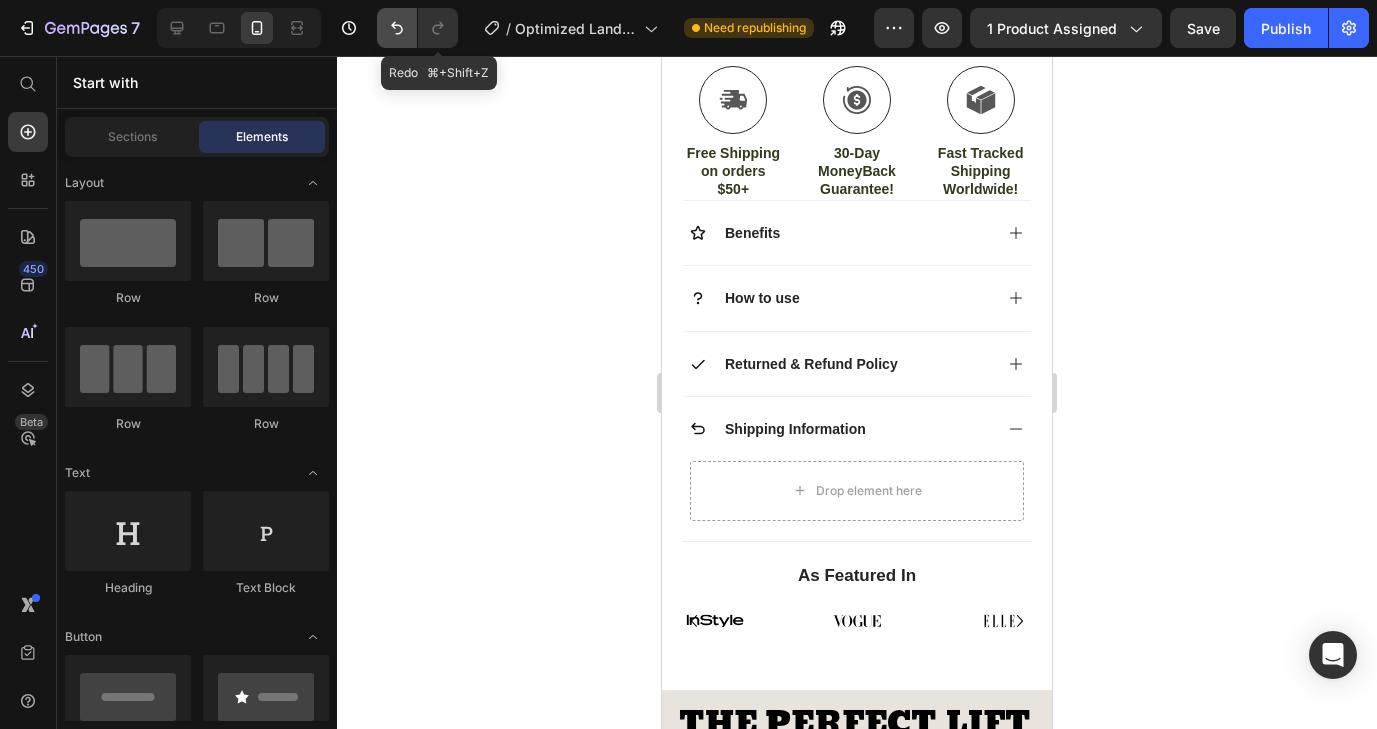 click 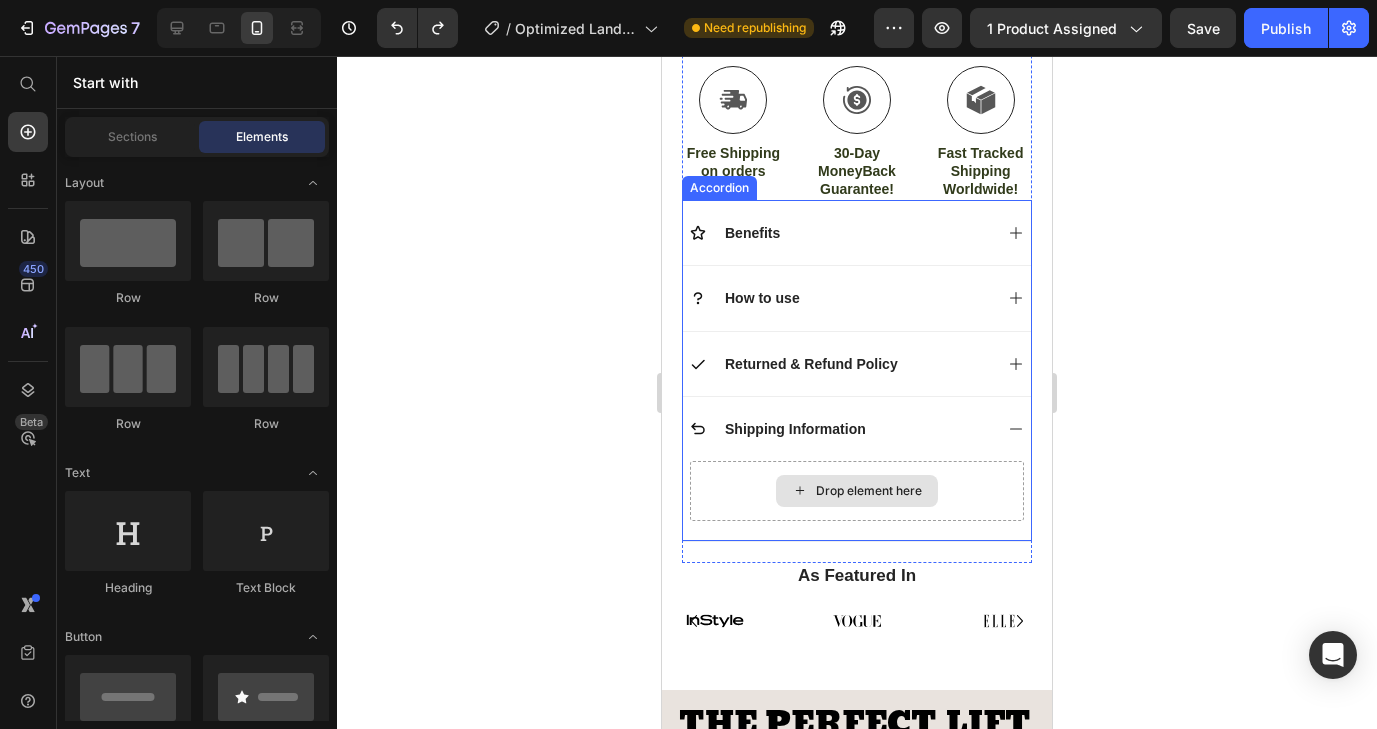 click on "Drop element here" at bounding box center (857, 491) 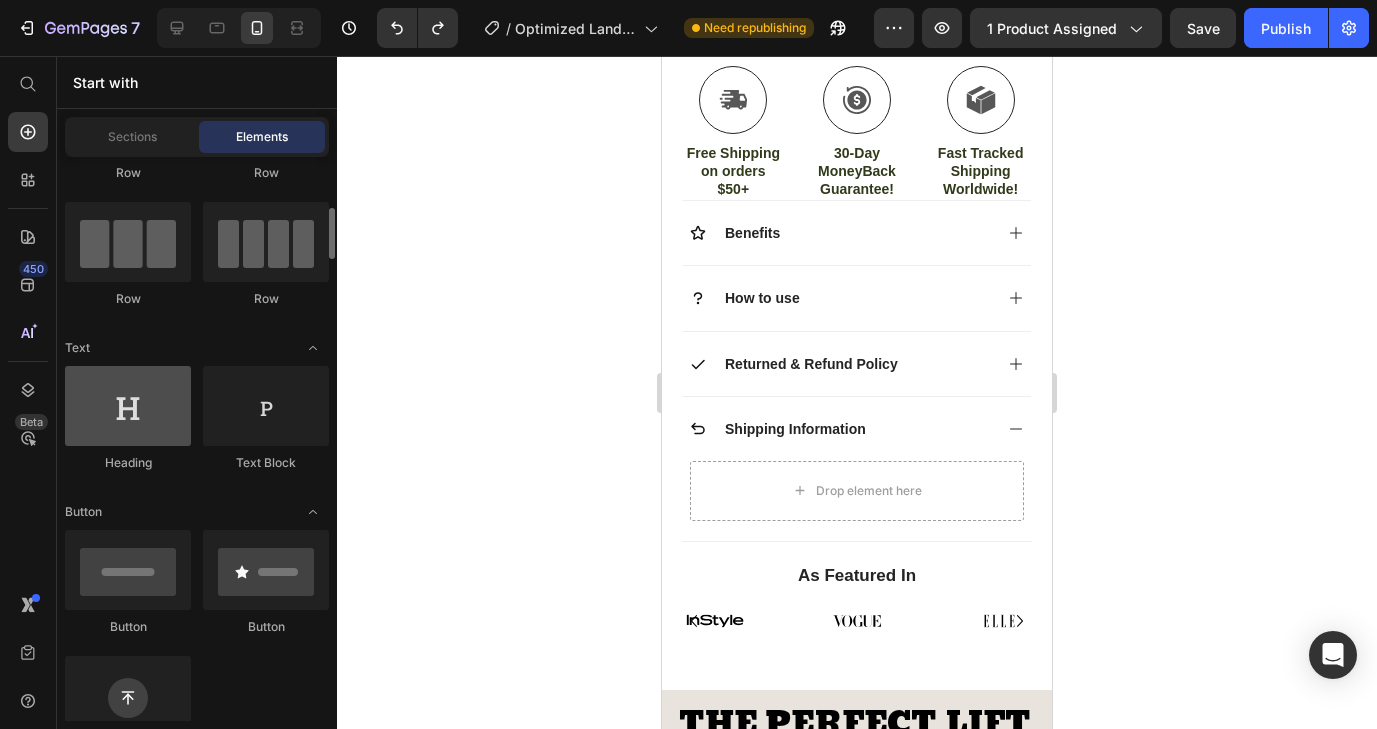 scroll, scrollTop: 163, scrollLeft: 0, axis: vertical 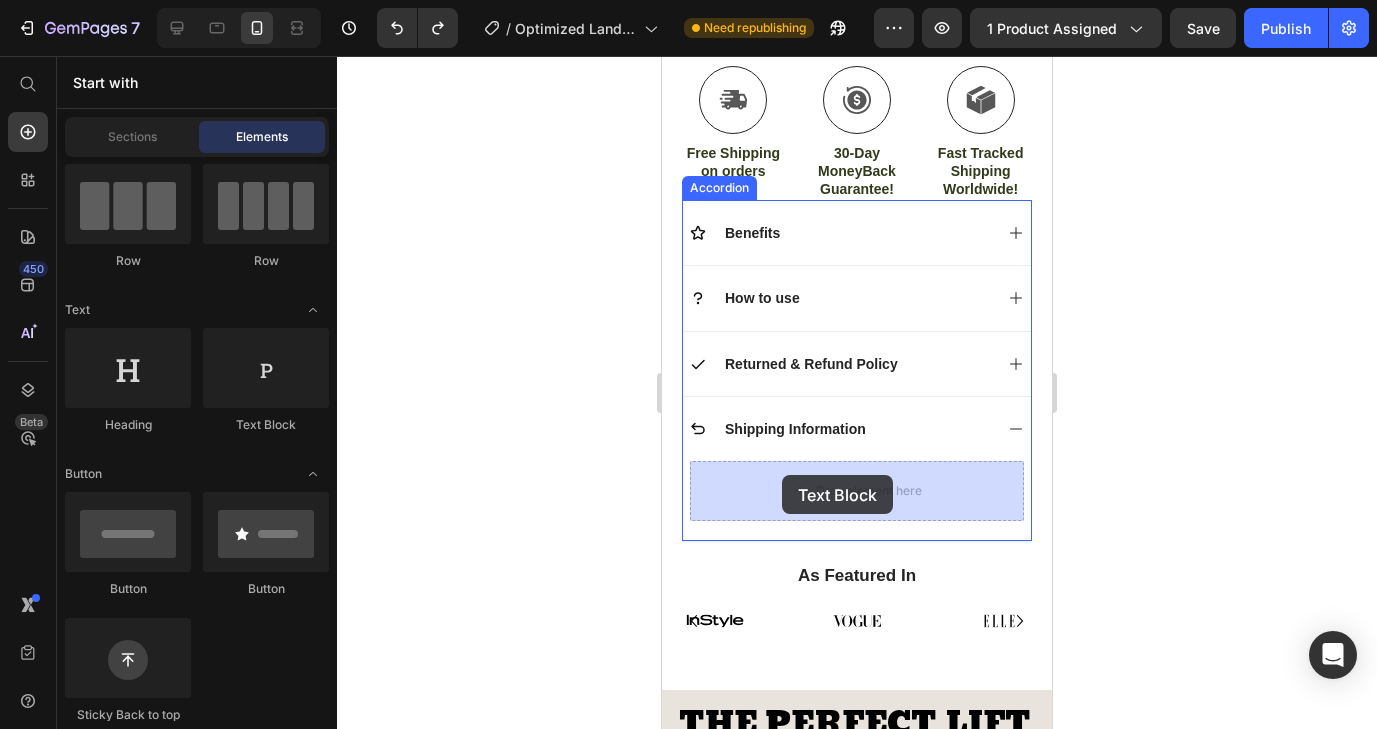 drag, startPoint x: 909, startPoint y: 432, endPoint x: 780, endPoint y: 475, distance: 135.97794 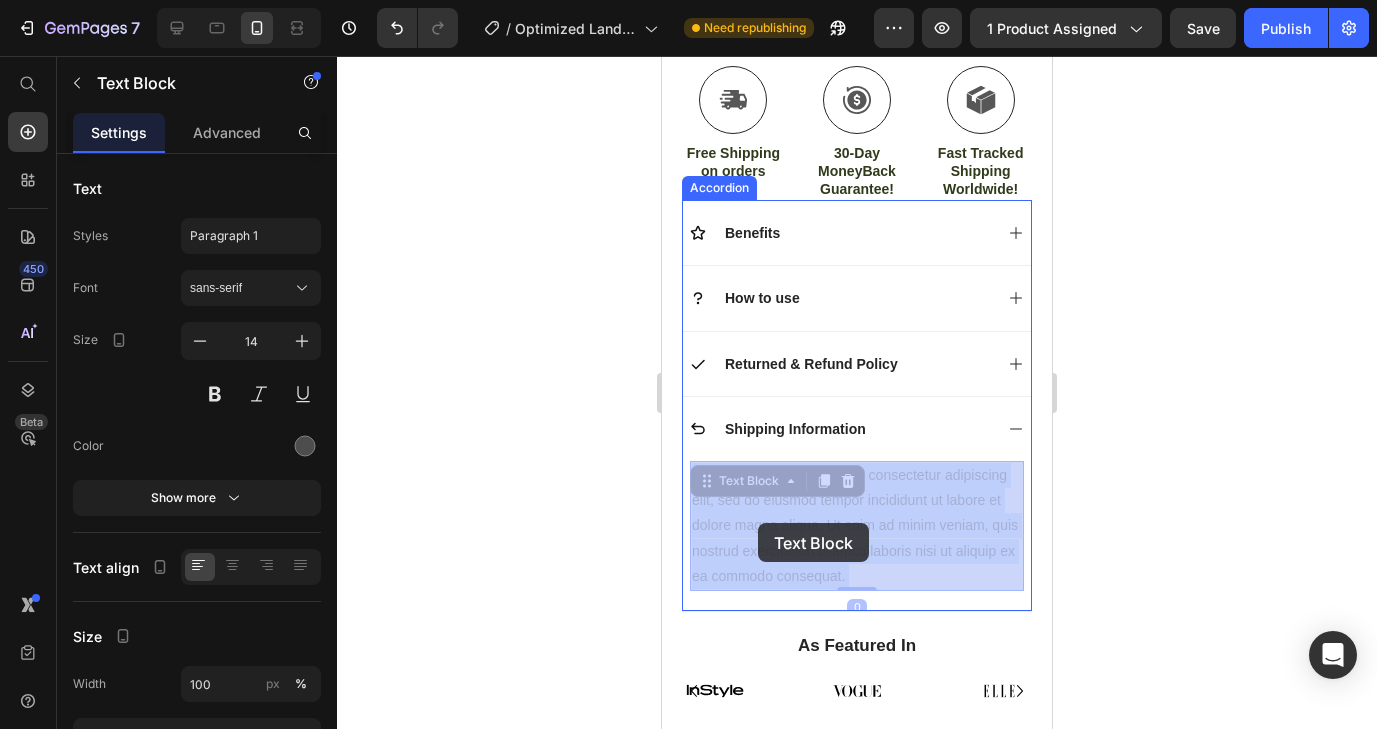 drag, startPoint x: 851, startPoint y: 573, endPoint x: 761, endPoint y: 525, distance: 102 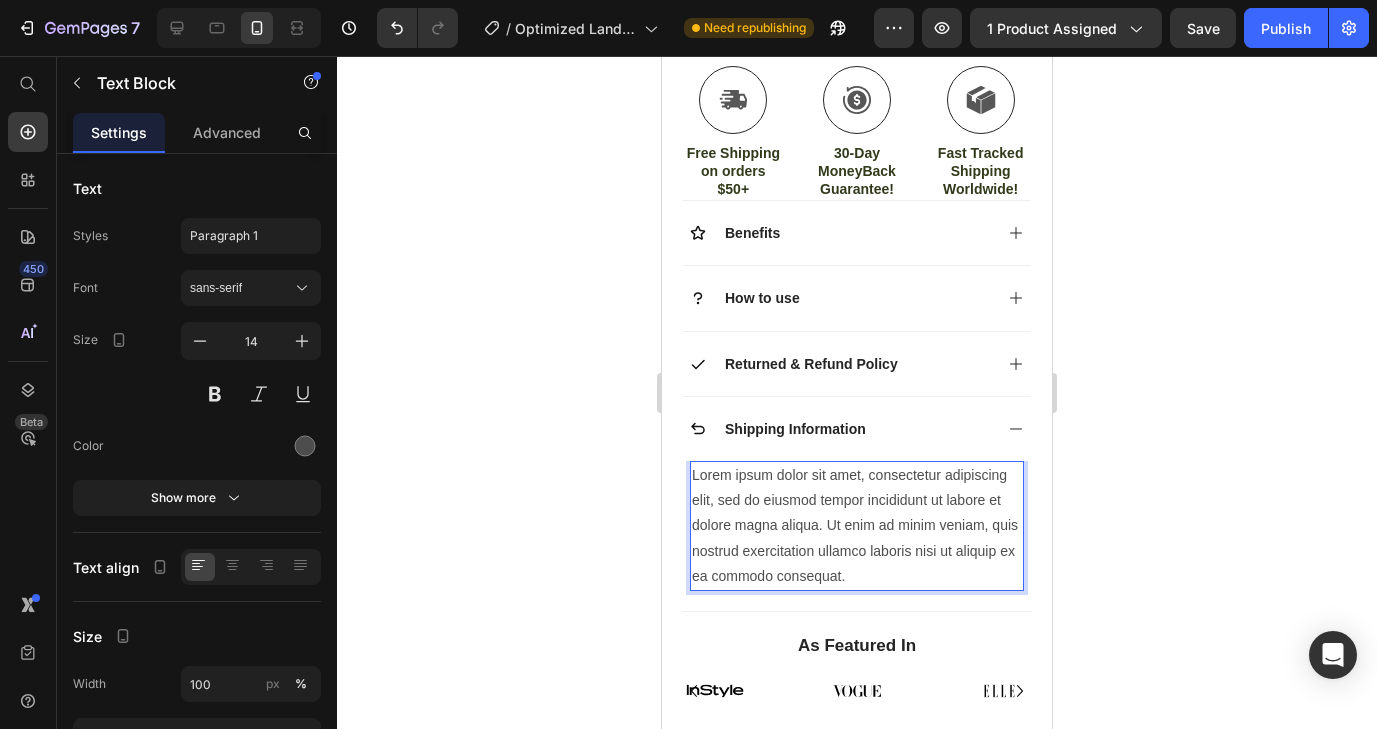 click on "Lorem ipsum dolor sit amet, consectetur adipiscing elit, sed do eiusmod tempor incididunt ut labore et dolore magna aliqua. Ut enim ad minim veniam, quis nostrud exercitation ullamco laboris nisi ut aliquip ex ea commodo consequat." at bounding box center [857, 526] 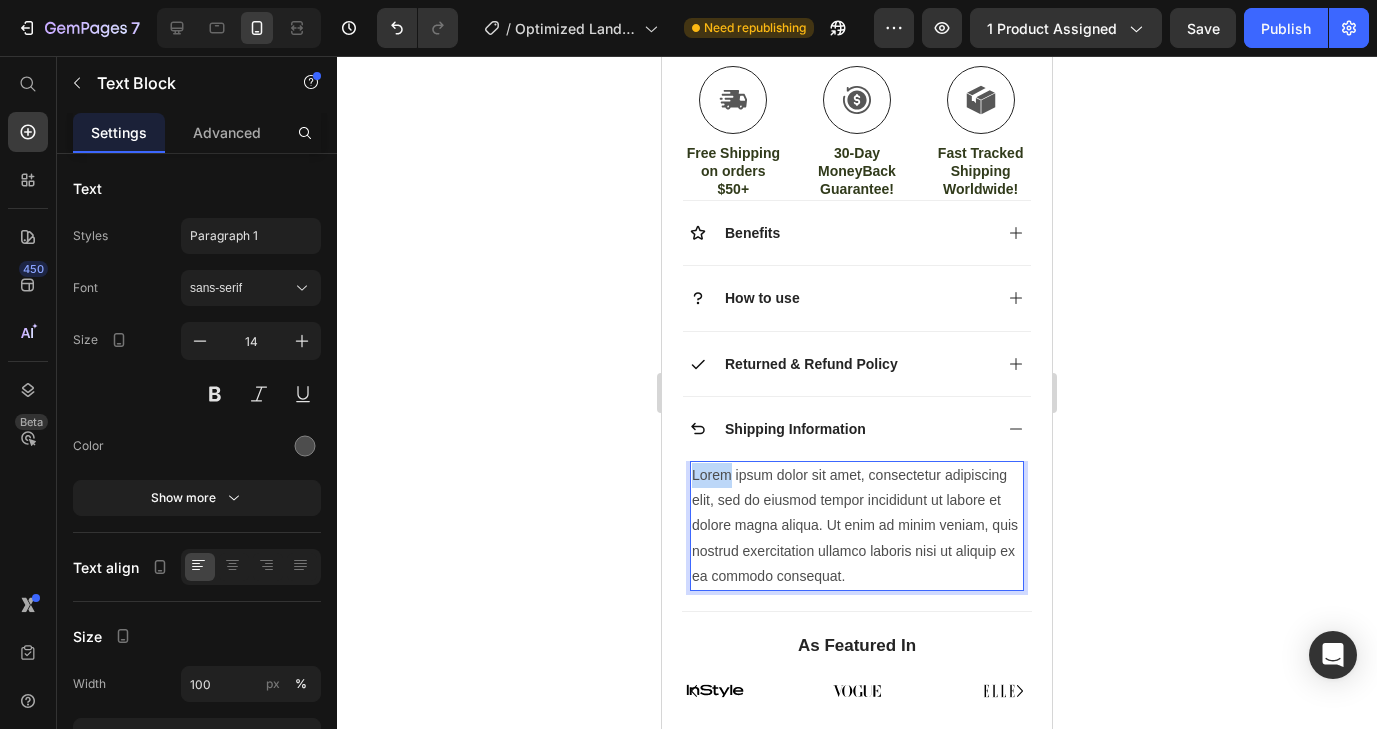 click on "Lorem ipsum dolor sit amet, consectetur adipiscing elit, sed do eiusmod tempor incididunt ut labore et dolore magna aliqua. Ut enim ad minim veniam, quis nostrud exercitation ullamco laboris nisi ut aliquip ex ea commodo consequat." at bounding box center [857, 526] 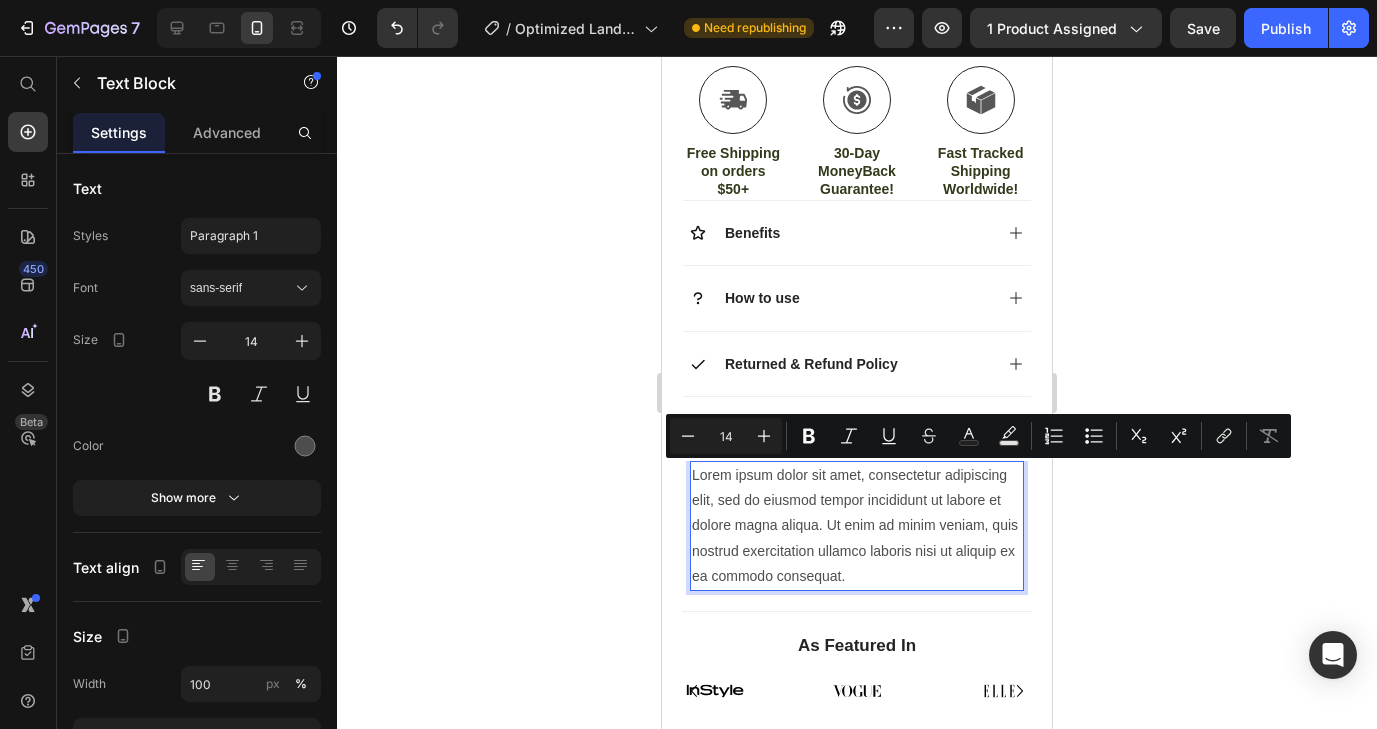click on "Lorem ipsum dolor sit amet, consectetur adipiscing elit, sed do eiusmod tempor incididunt ut labore et dolore magna aliqua. Ut enim ad minim veniam, quis nostrud exercitation ullamco laboris nisi ut aliquip ex ea commodo consequat." at bounding box center [857, 526] 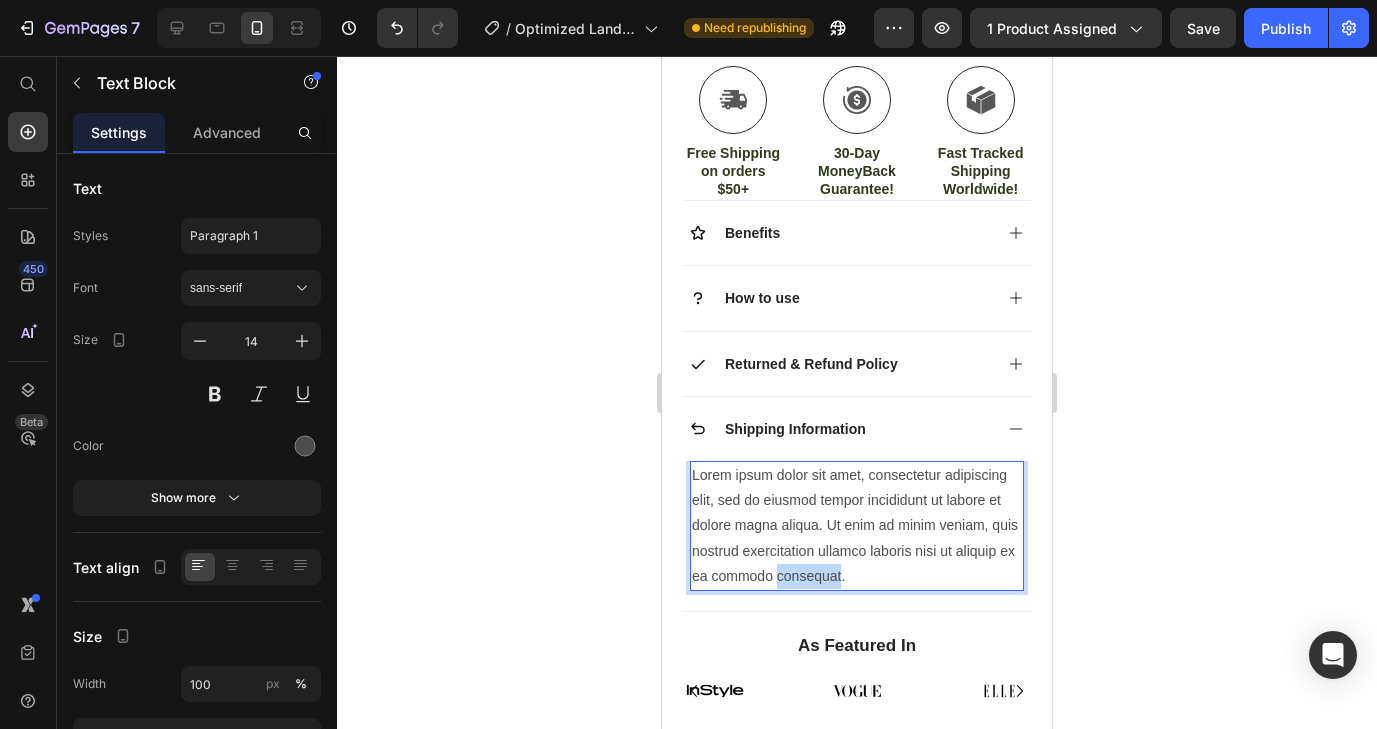 click on "Lorem ipsum dolor sit amet, consectetur adipiscing elit, sed do eiusmod tempor incididunt ut labore et dolore magna aliqua. Ut enim ad minim veniam, quis nostrud exercitation ullamco laboris nisi ut aliquip ex ea commodo consequat." at bounding box center (857, 526) 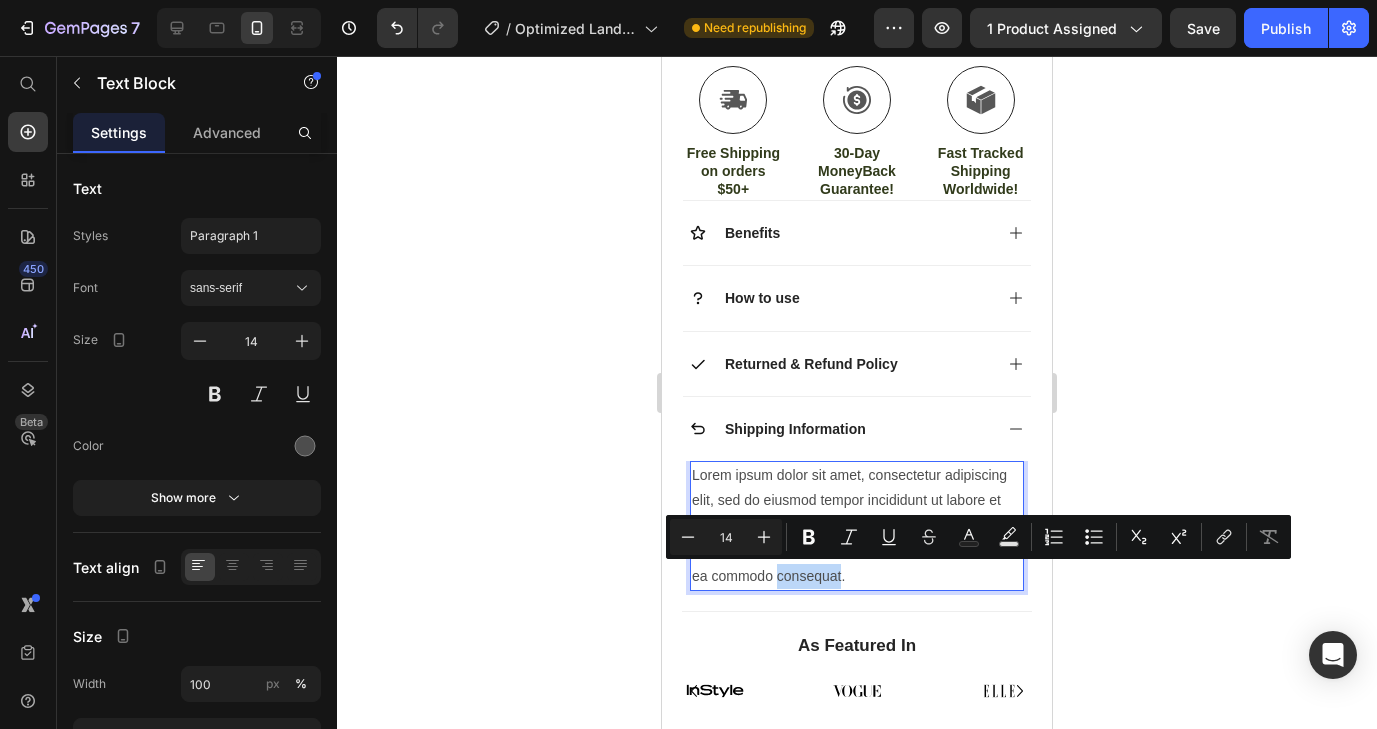 click on "Lorem ipsum dolor sit amet, consectetur adipiscing elit, sed do eiusmod tempor incididunt ut labore et dolore magna aliqua. Ut enim ad minim veniam, quis nostrud exercitation ullamco laboris nisi ut aliquip ex ea commodo consequat." at bounding box center [857, 526] 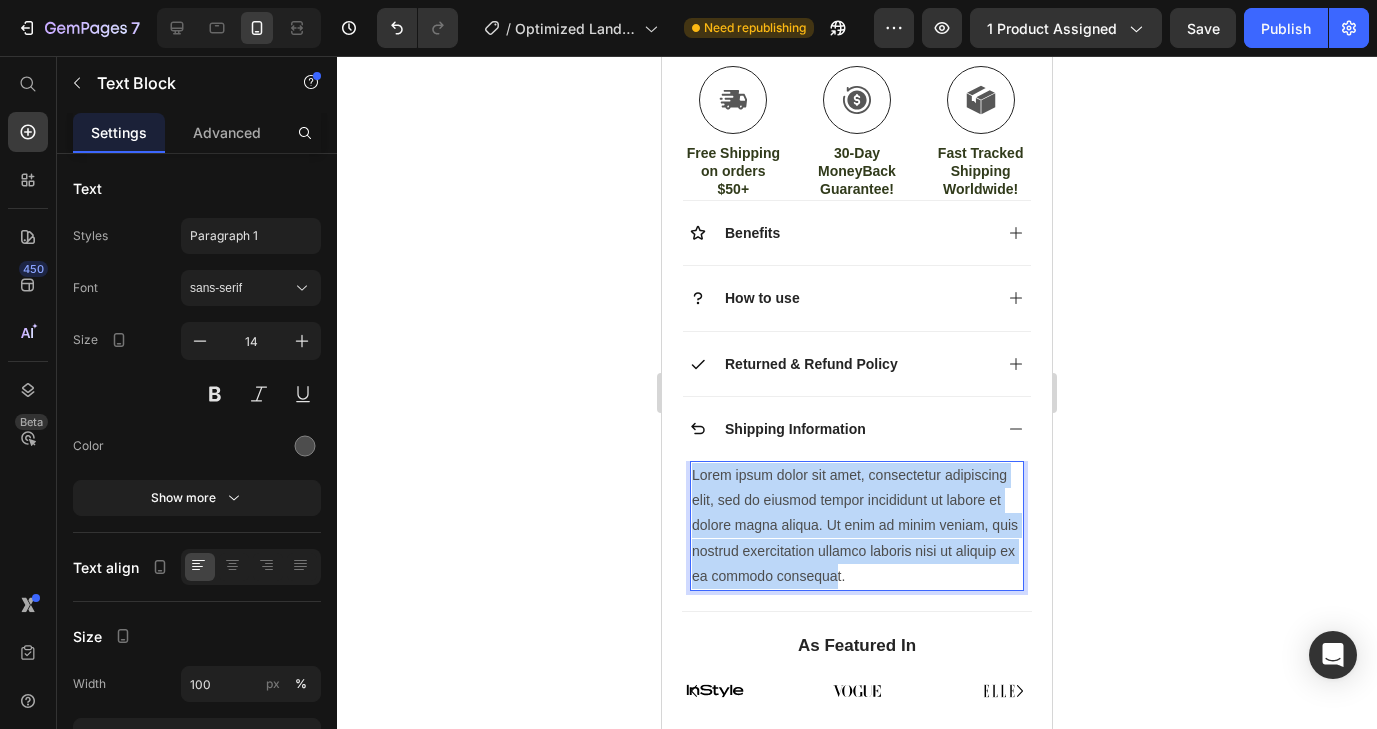 drag, startPoint x: 839, startPoint y: 577, endPoint x: 689, endPoint y: 470, distance: 184.25255 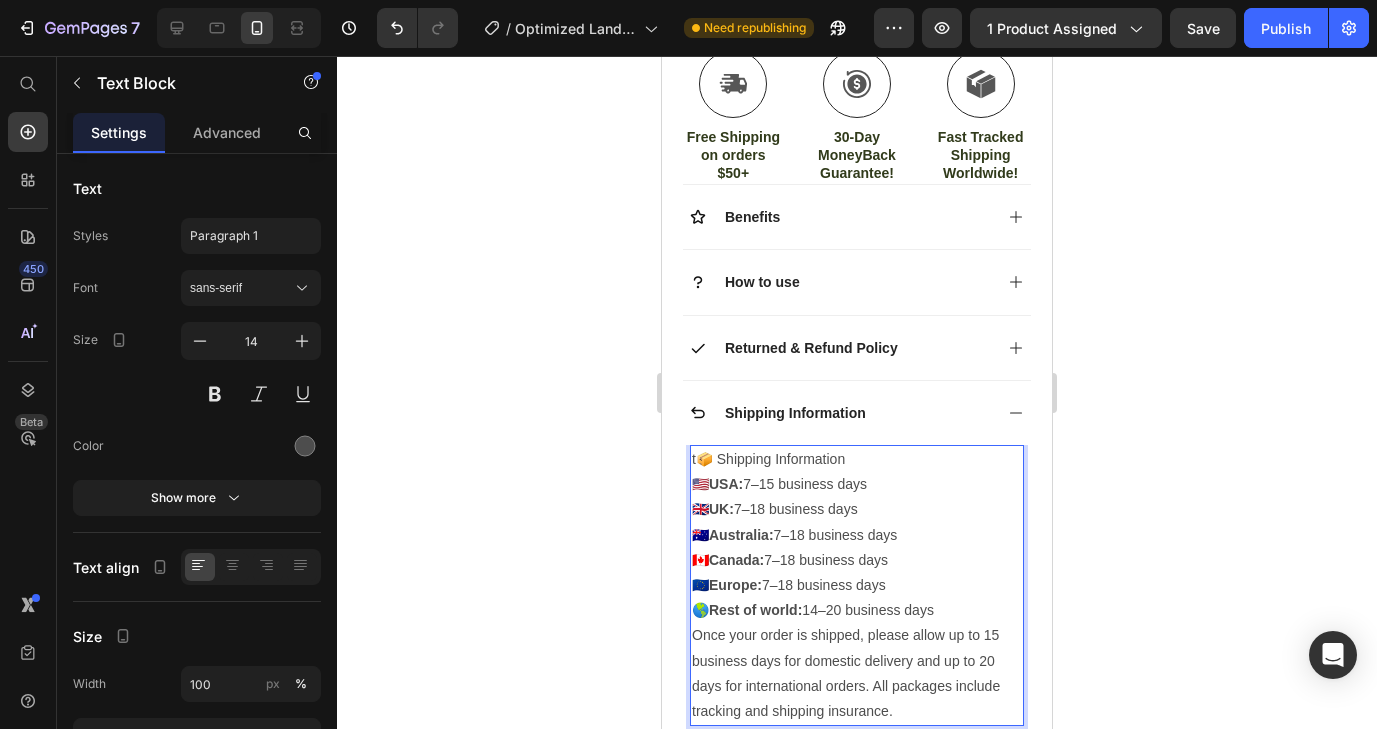 scroll, scrollTop: 25, scrollLeft: 0, axis: vertical 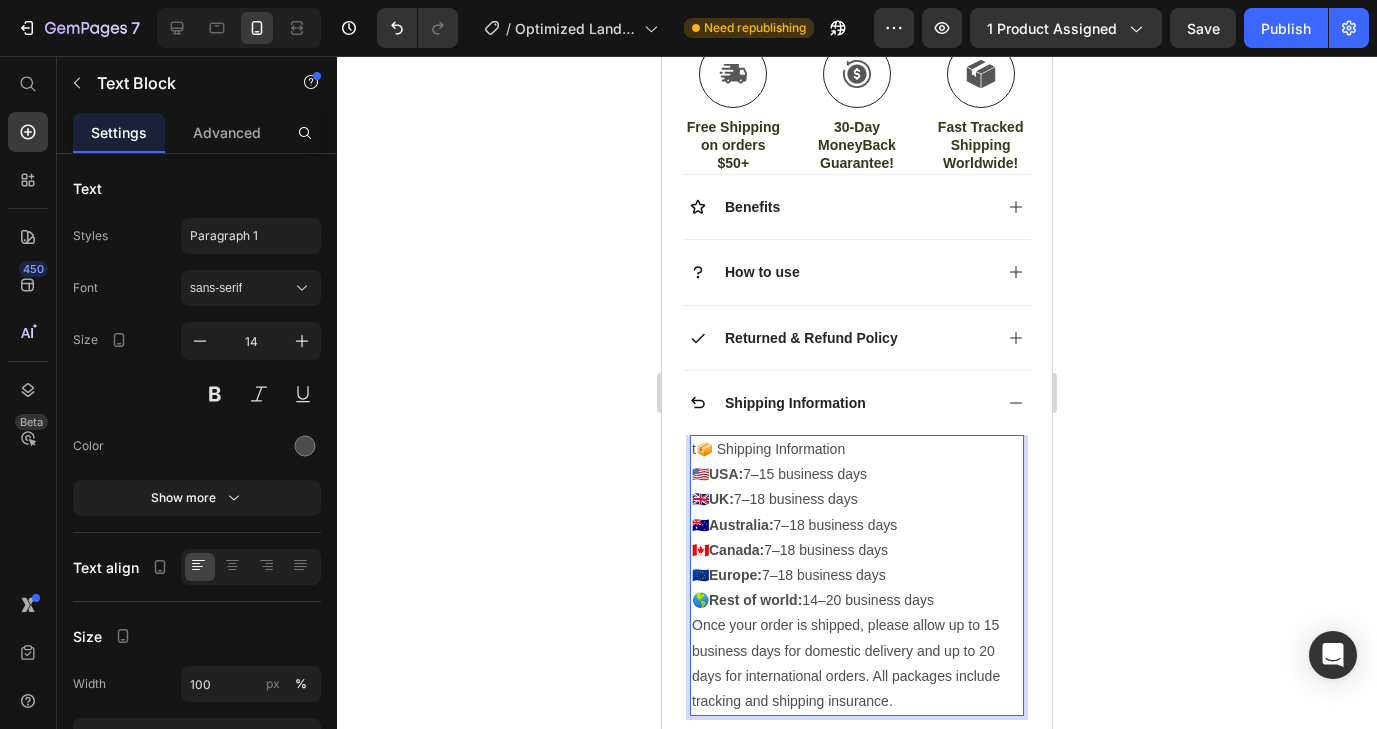 click on "t📦 Shipping Information" at bounding box center [857, 449] 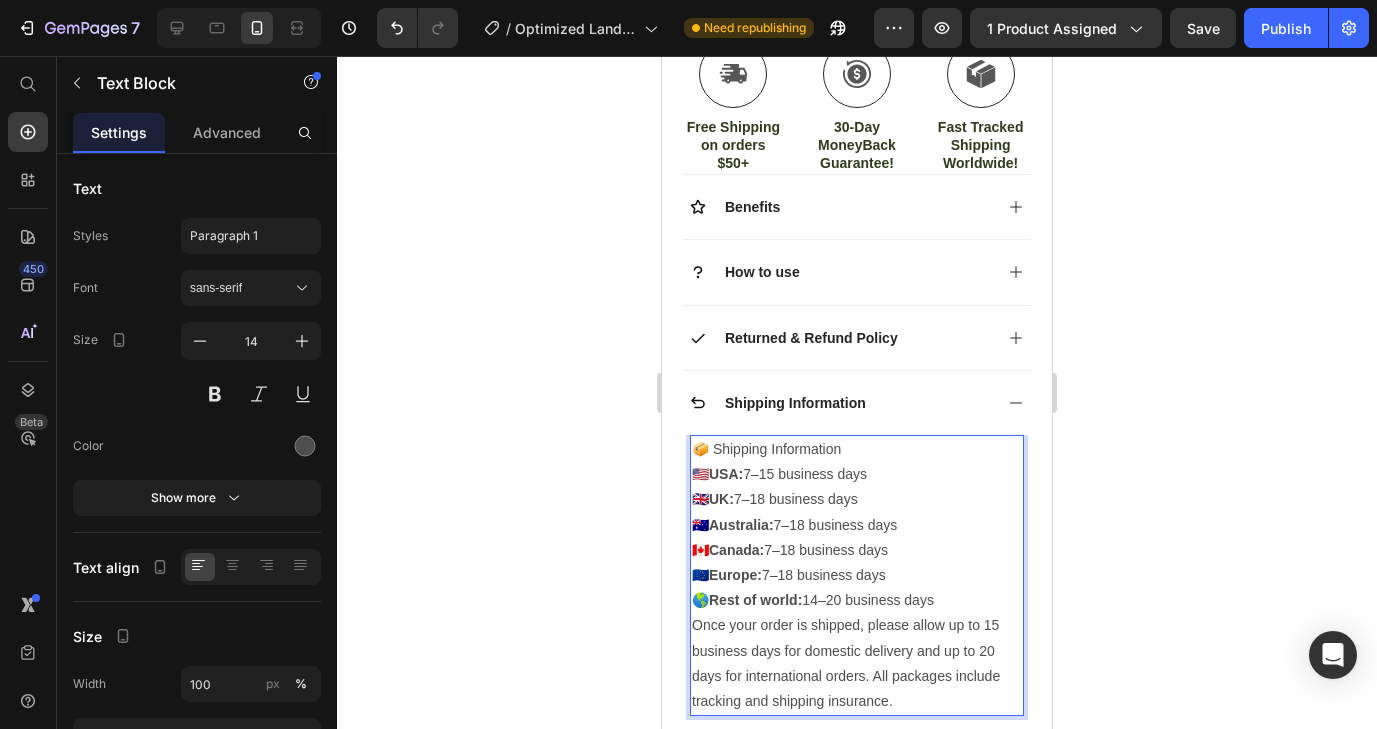 click 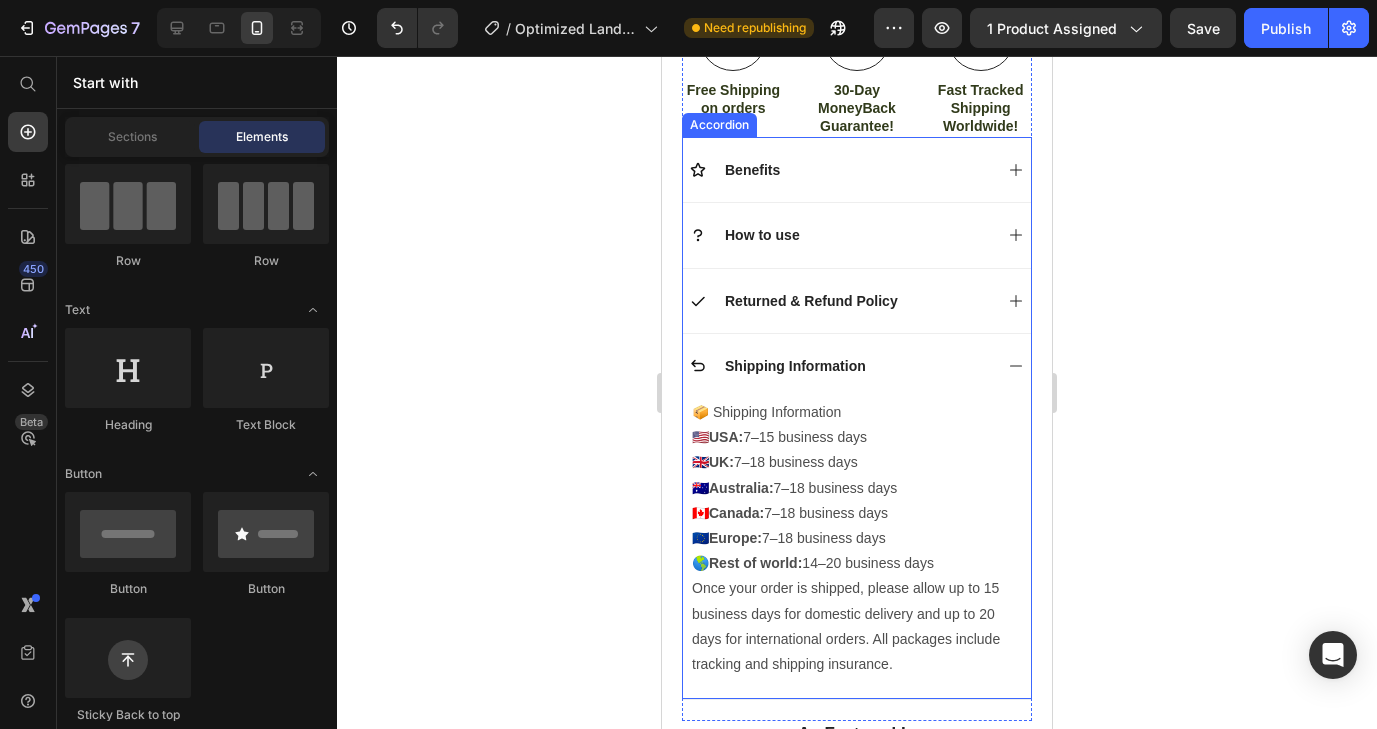 scroll, scrollTop: 1274, scrollLeft: 0, axis: vertical 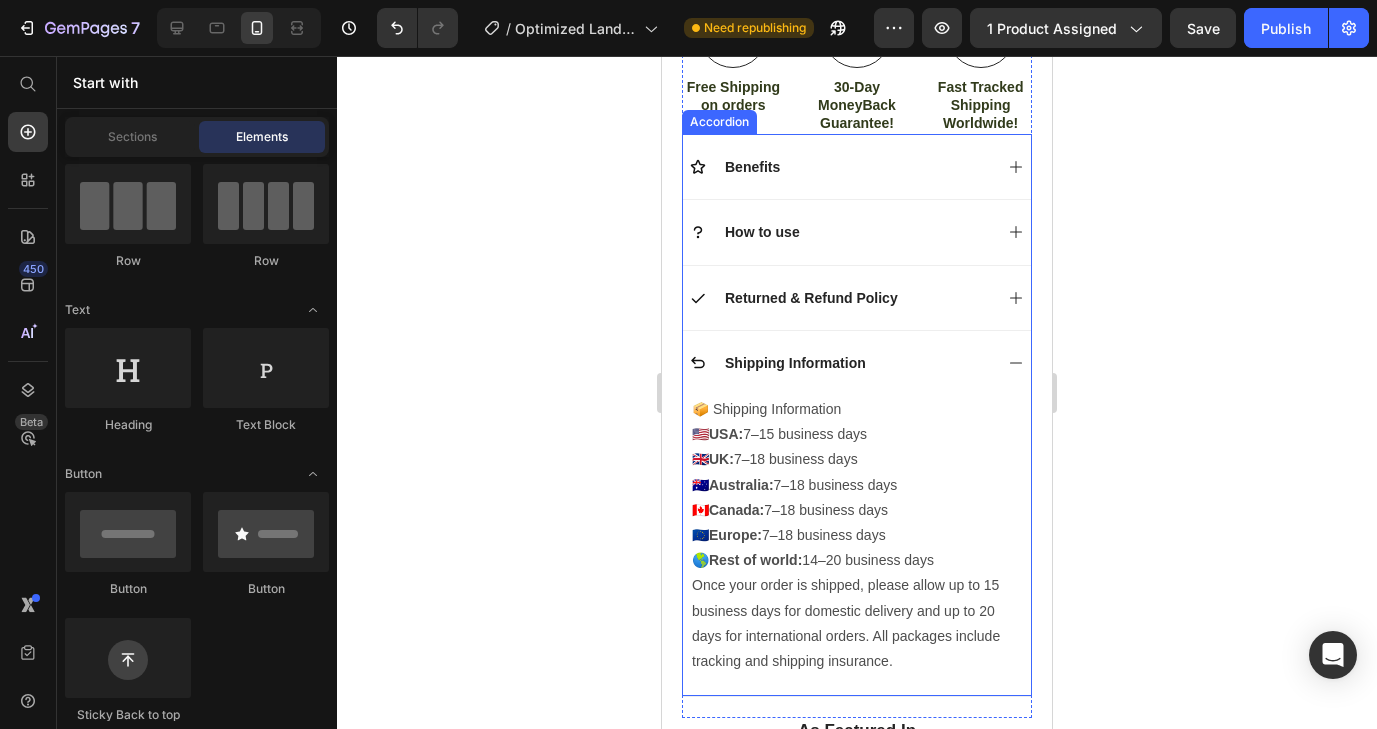 click on "Returned & Refund Policy" at bounding box center (857, 297) 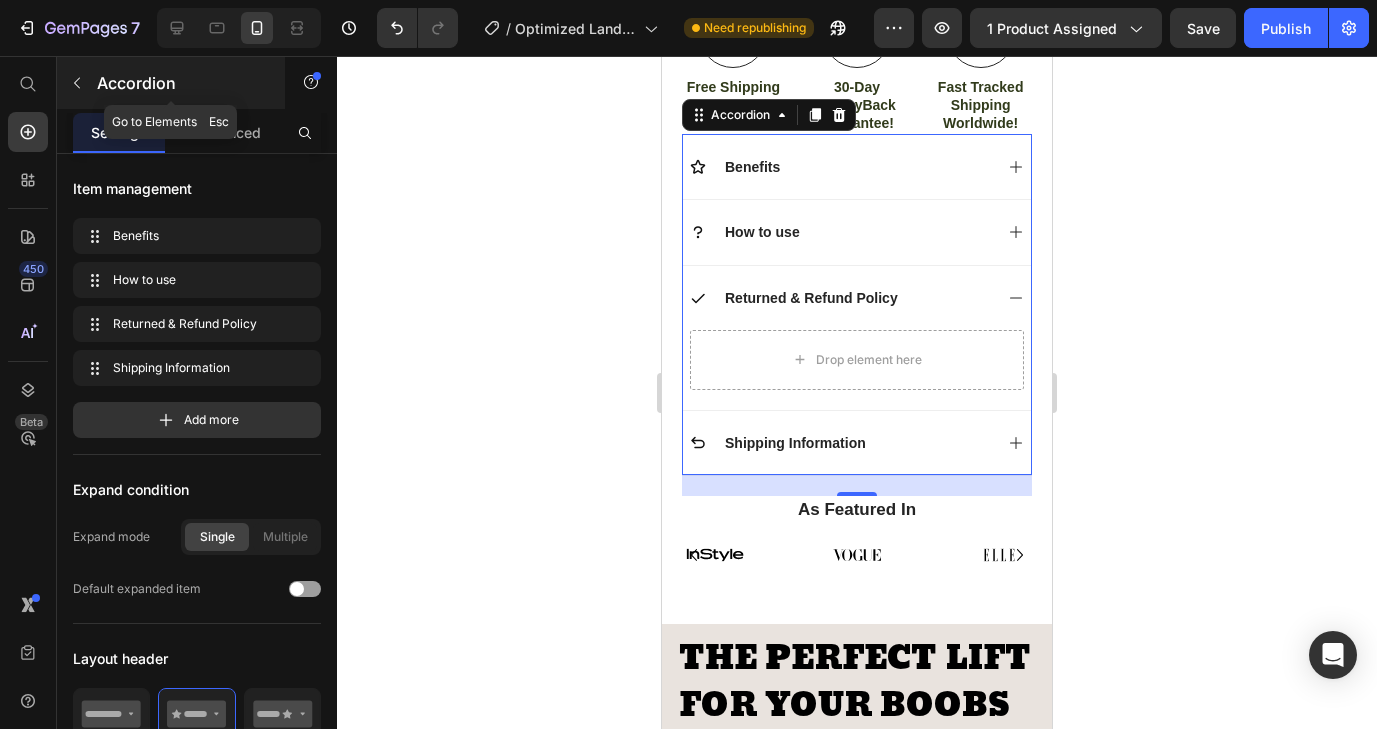 click at bounding box center [77, 83] 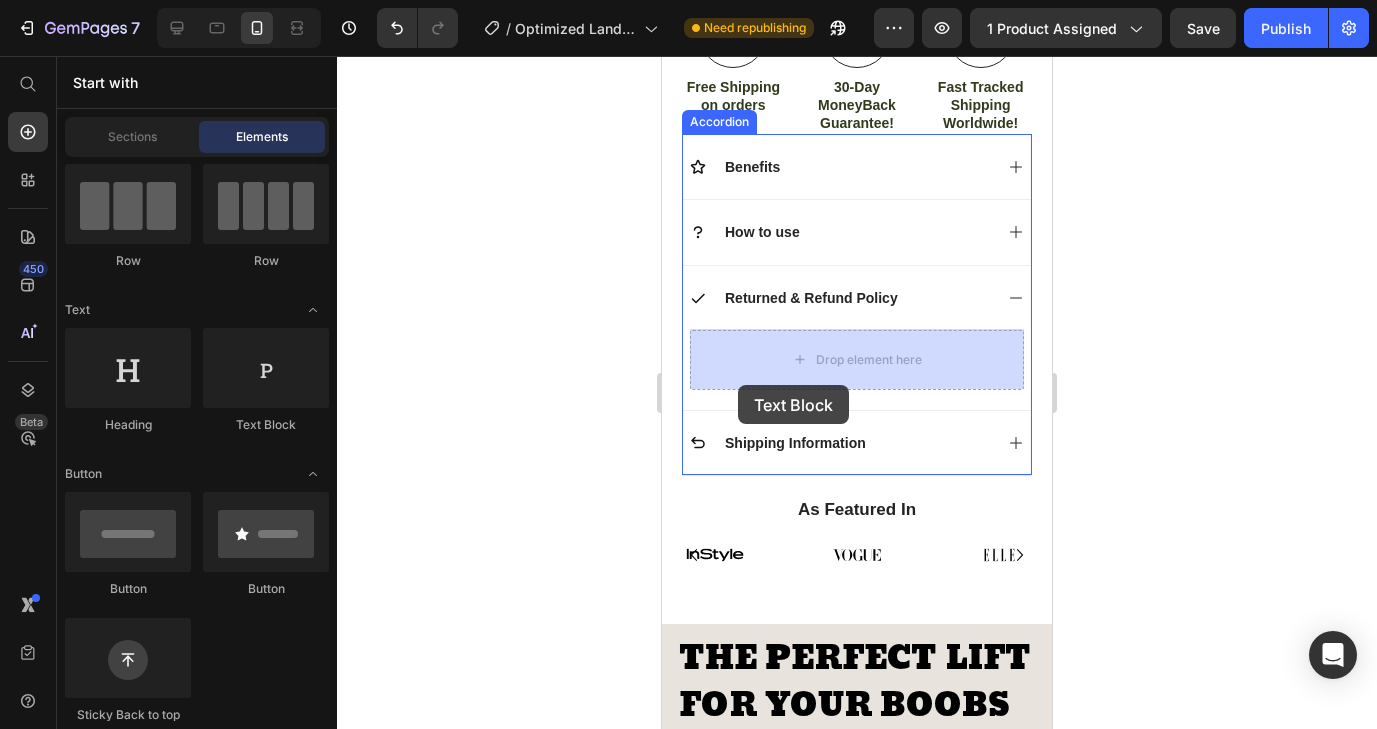 drag, startPoint x: 905, startPoint y: 433, endPoint x: 769, endPoint y: 374, distance: 148.24641 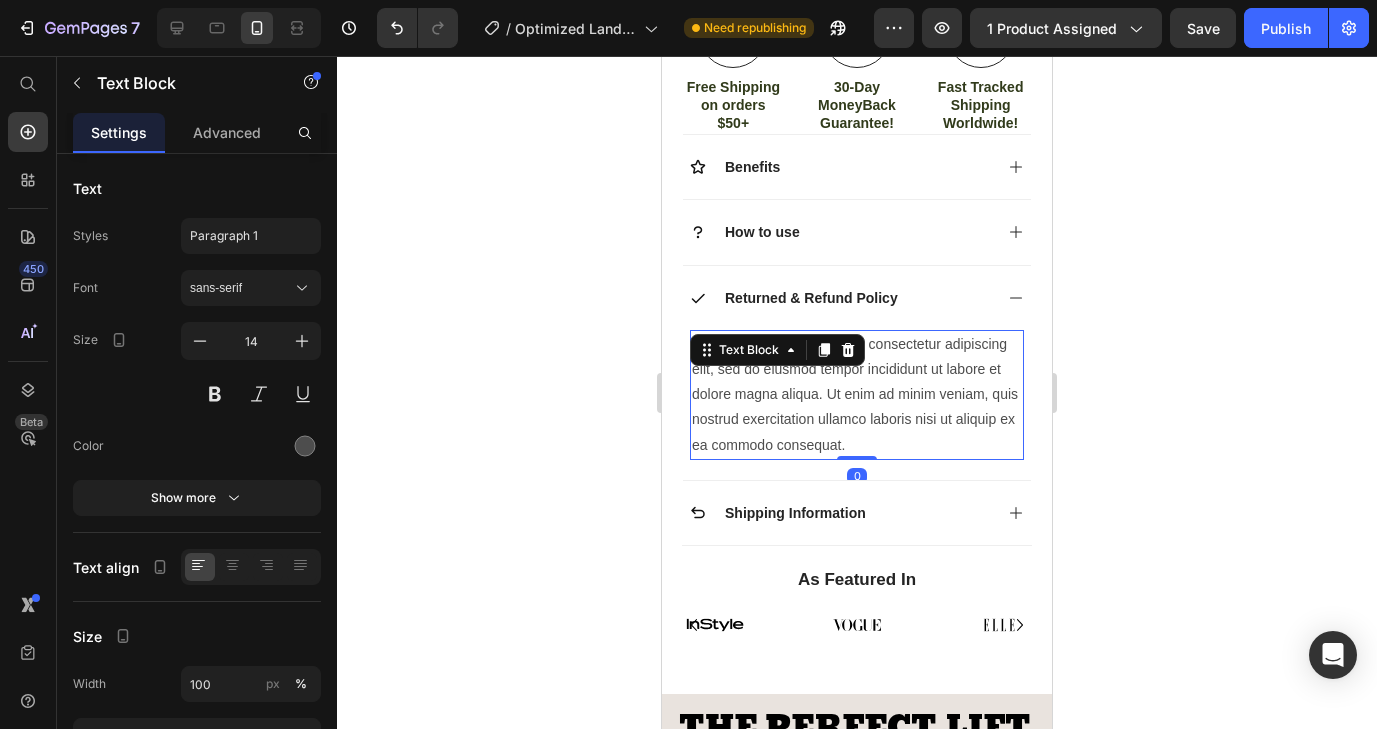 click on "Lorem ipsum dolor sit amet, consectetur adipiscing elit, sed do eiusmod tempor incididunt ut labore et dolore magna aliqua. Ut enim ad minim veniam, quis nostrud exercitation ullamco laboris nisi ut aliquip ex ea commodo consequat." at bounding box center [857, 395] 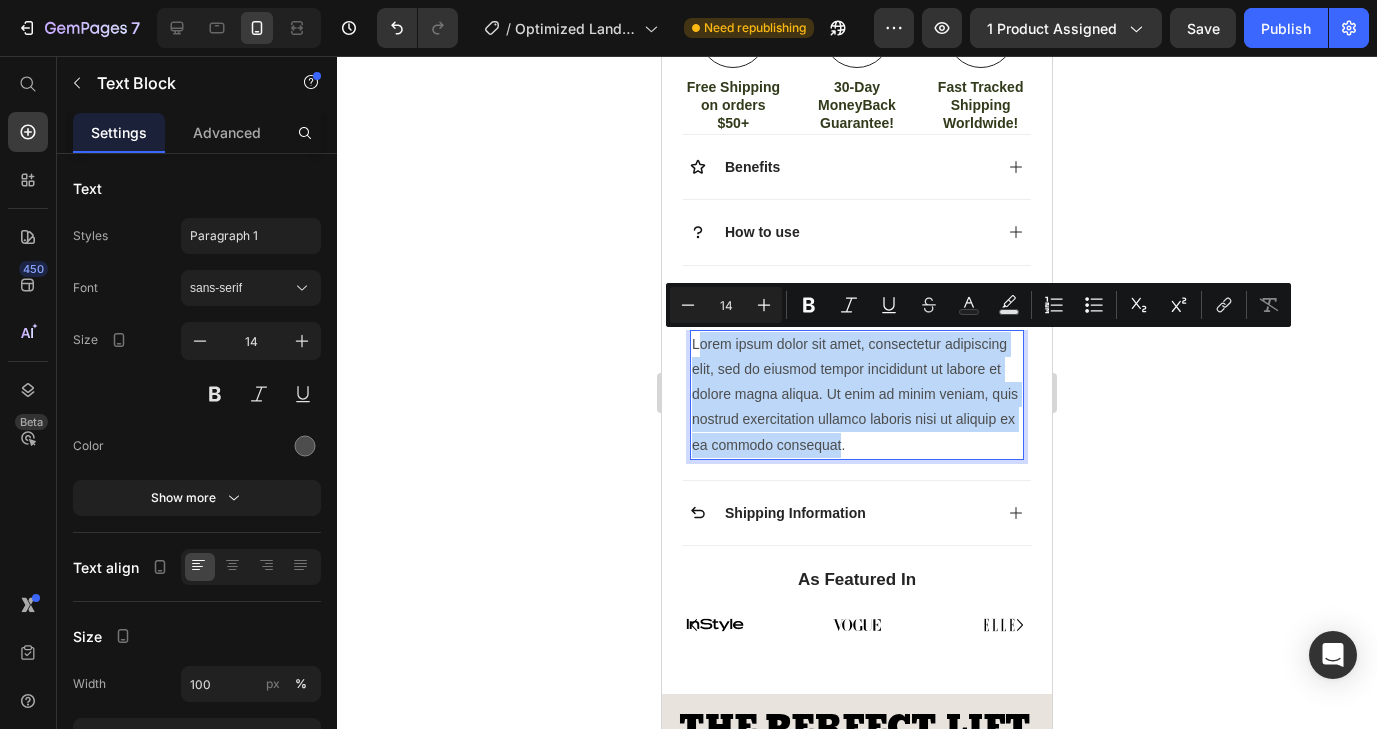 drag, startPoint x: 842, startPoint y: 442, endPoint x: 699, endPoint y: 335, distance: 178.60011 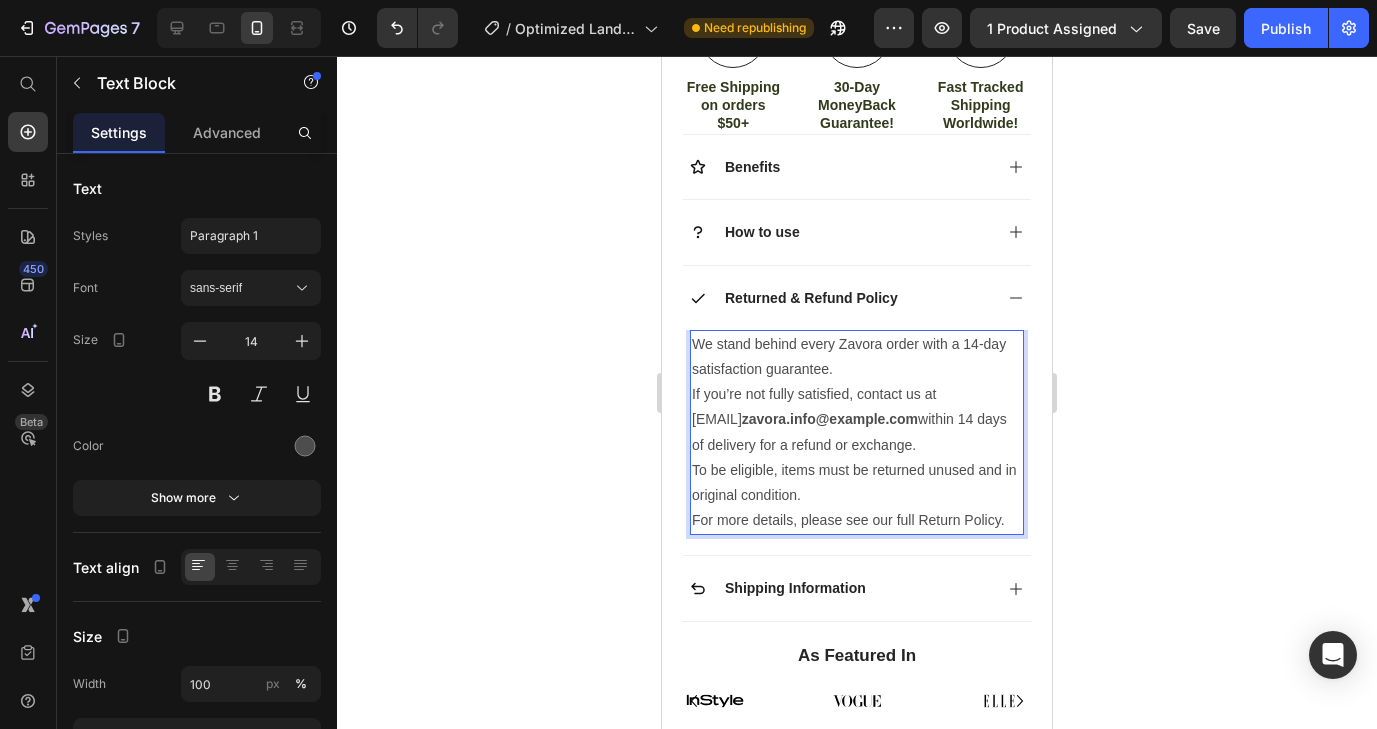 click on "zavora.info@example.com" at bounding box center [830, 419] 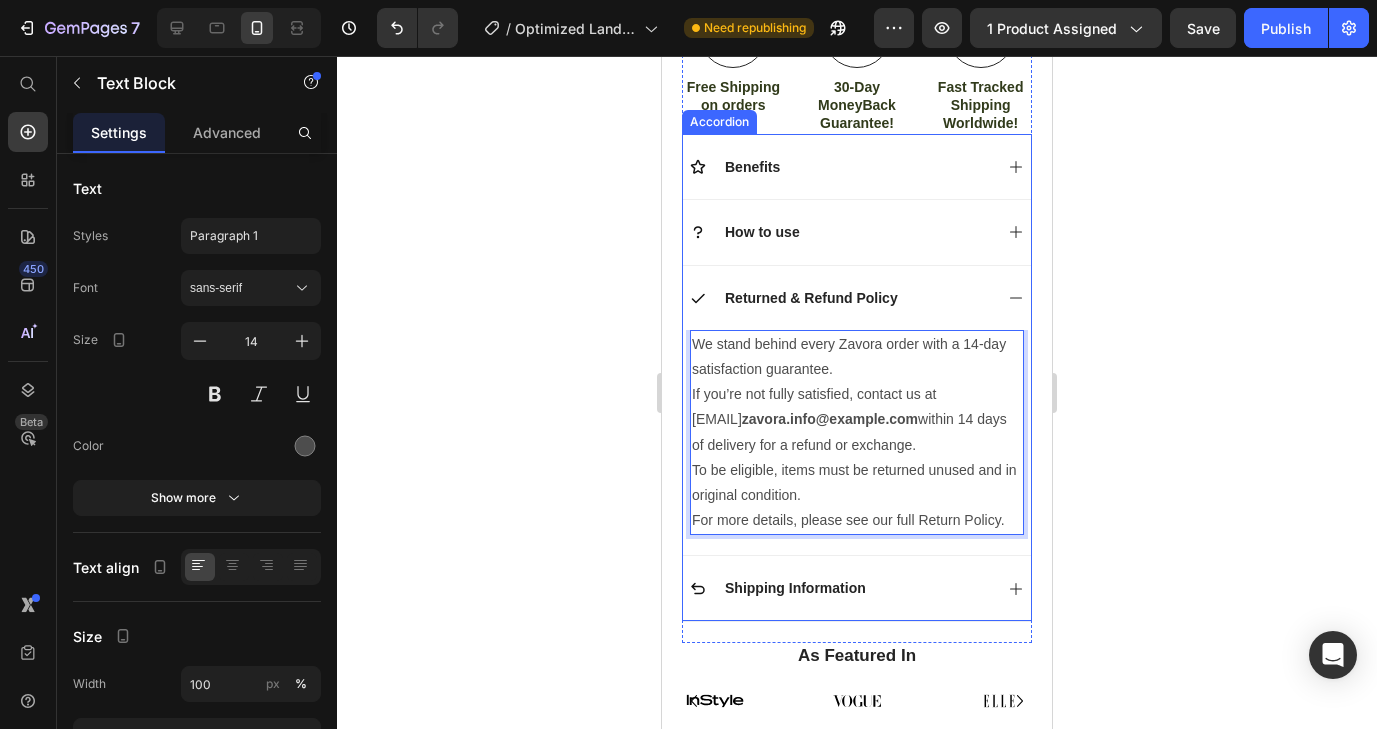 click 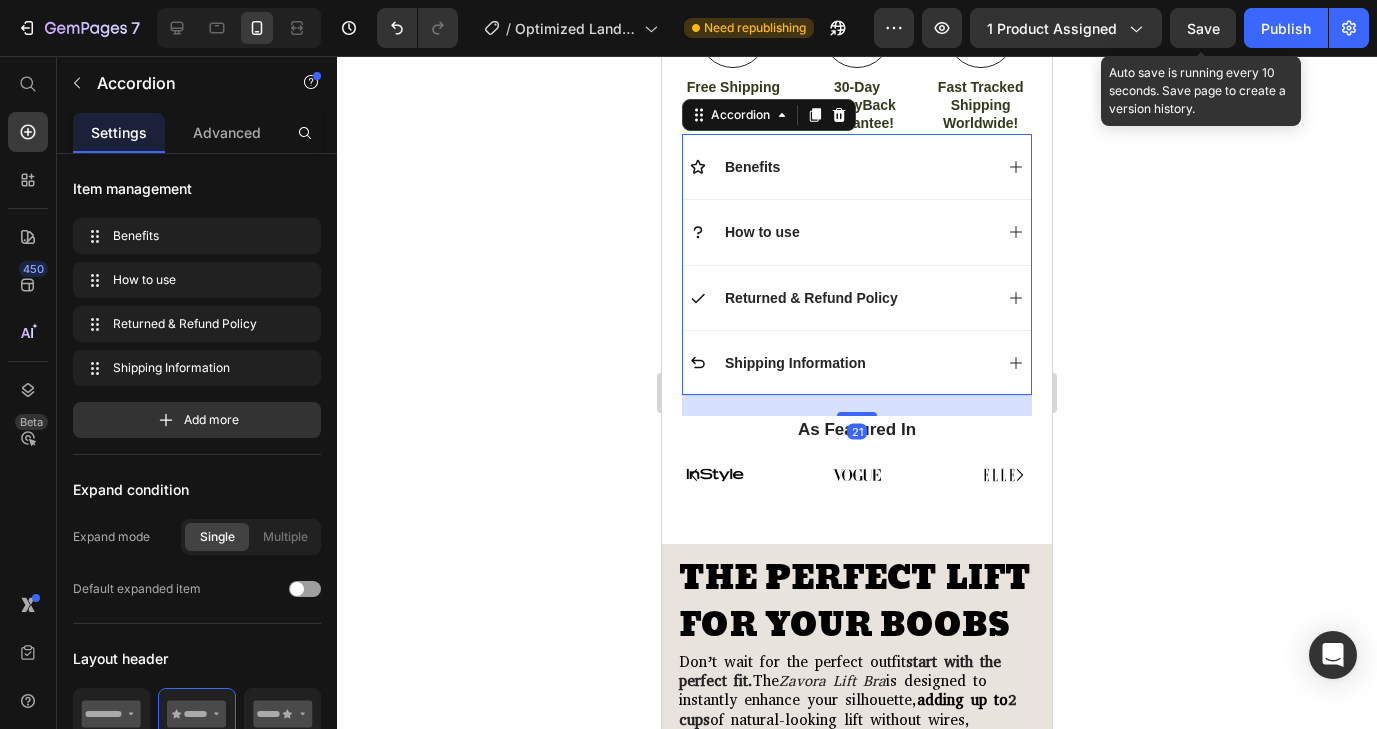 click on "Save" at bounding box center (1203, 28) 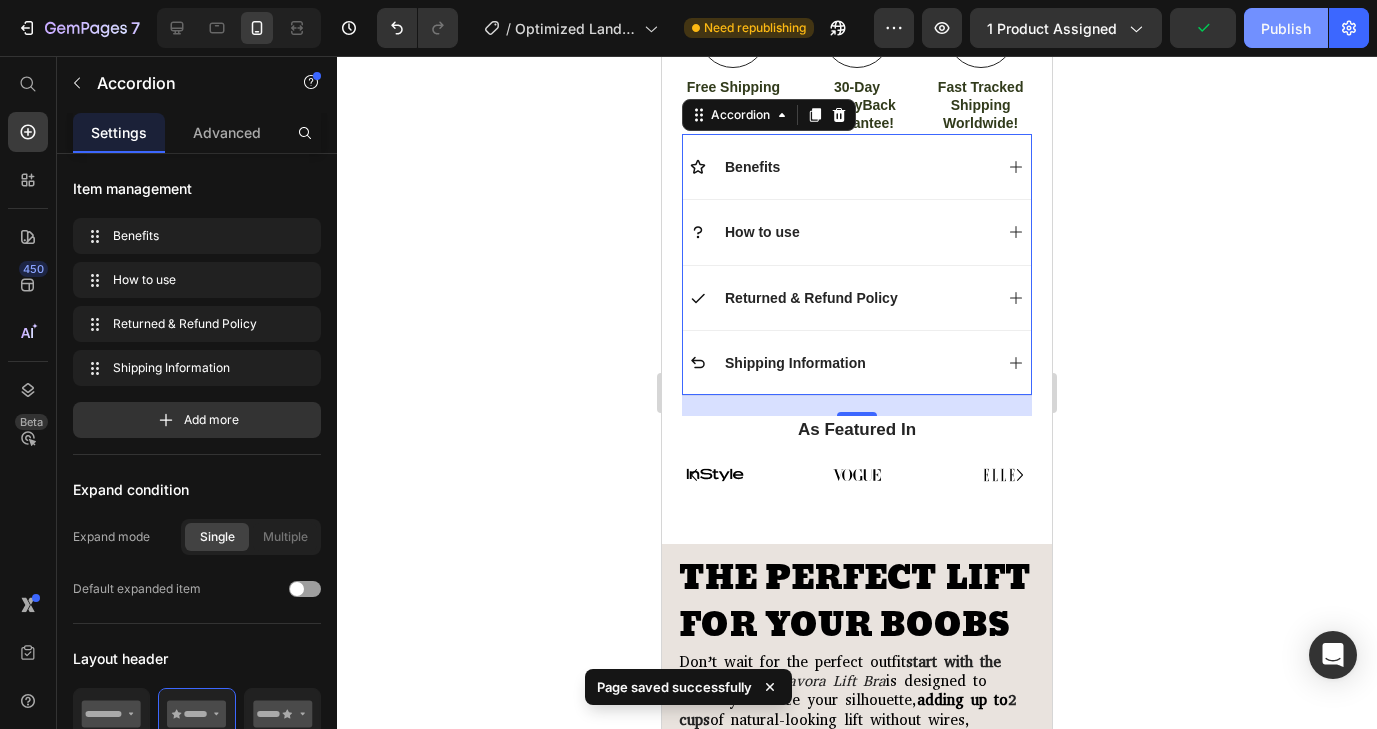 click on "Publish" 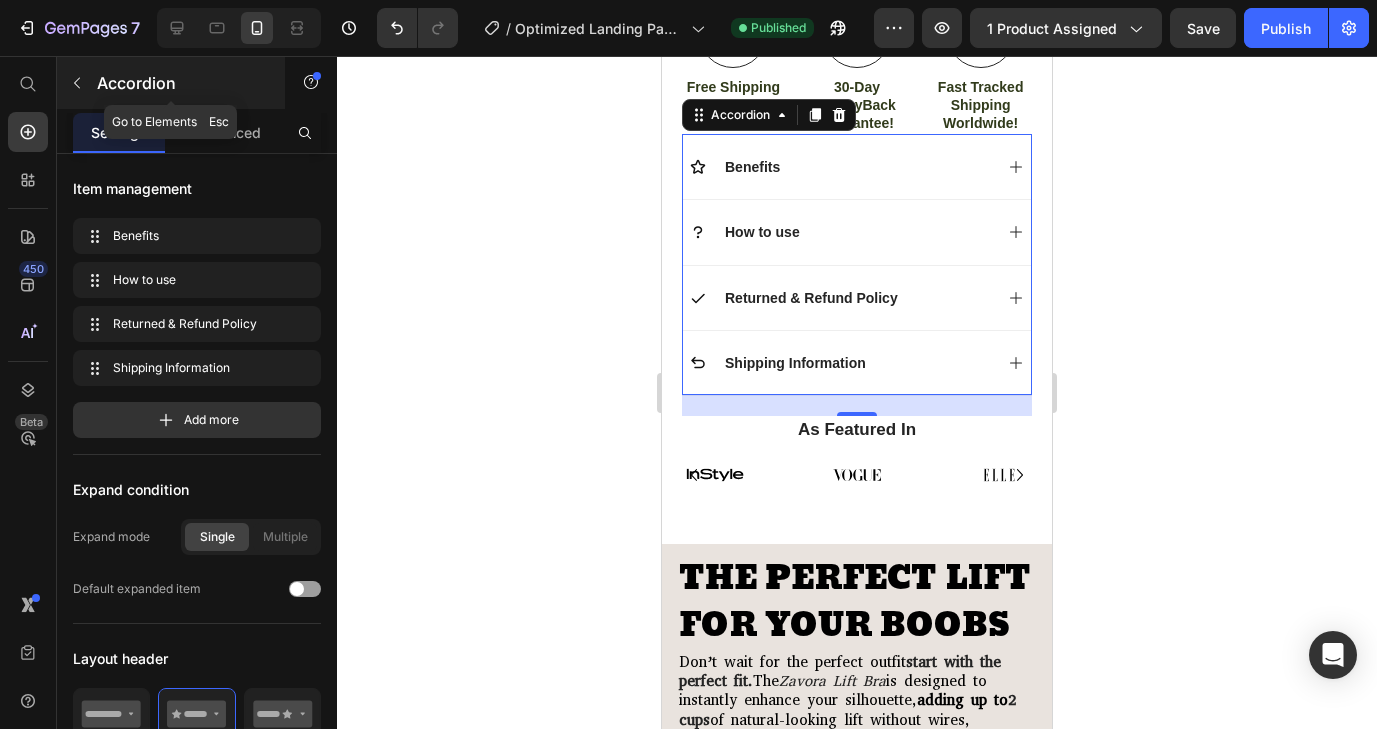 click 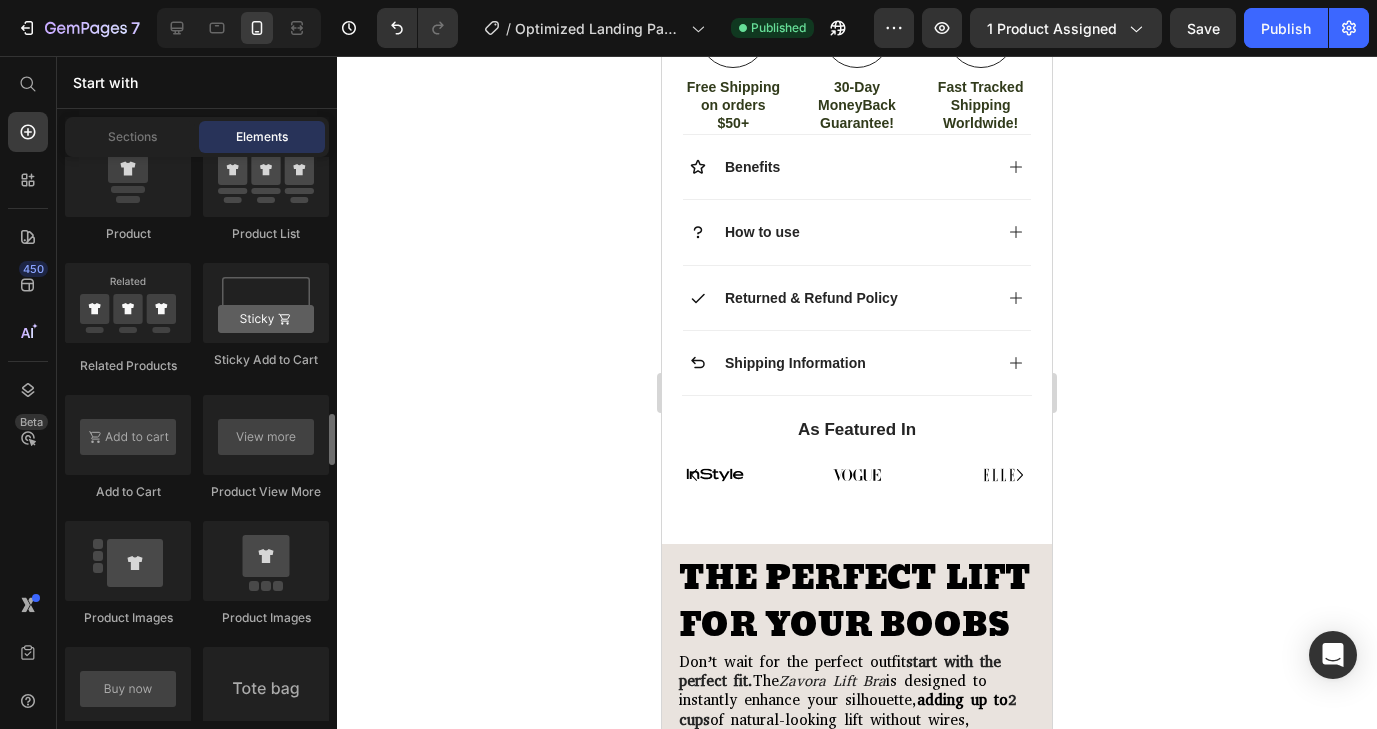 scroll, scrollTop: 2863, scrollLeft: 0, axis: vertical 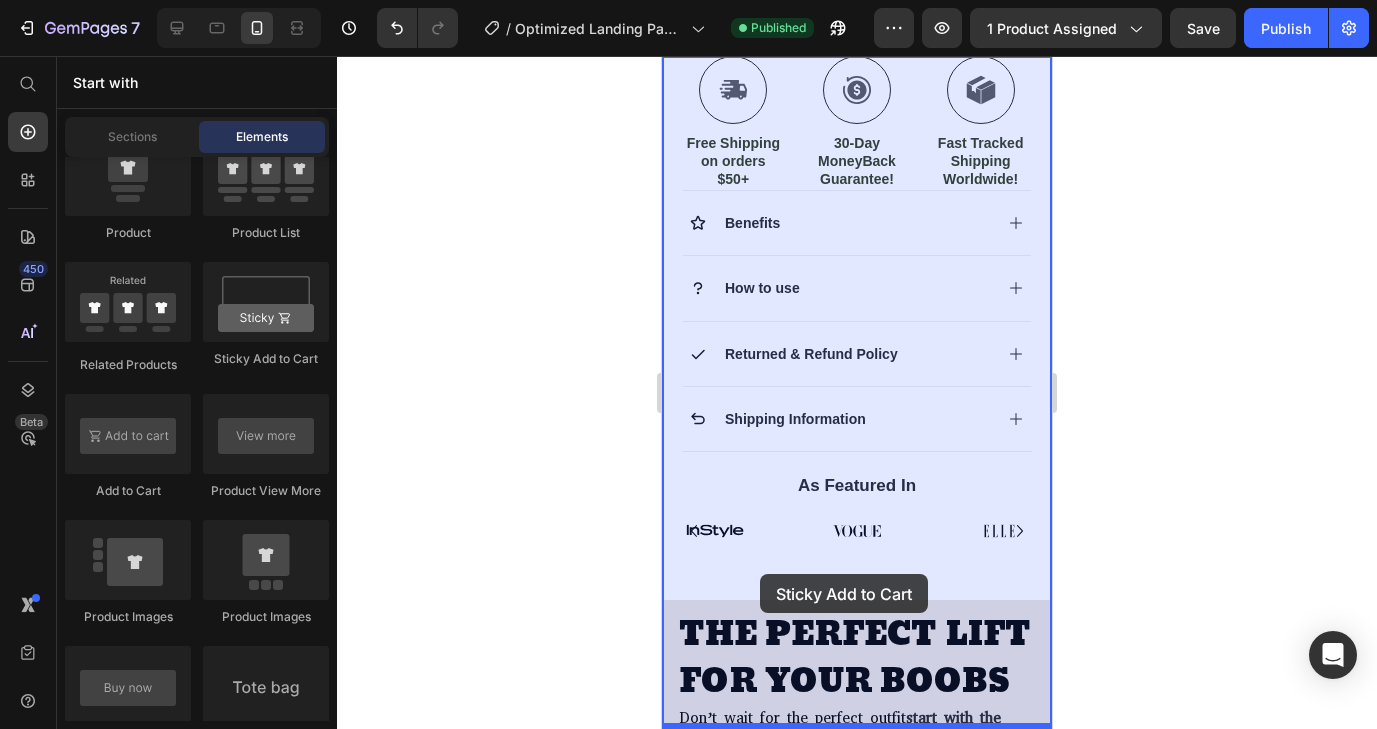 drag, startPoint x: 908, startPoint y: 365, endPoint x: 760, endPoint y: 574, distance: 256.09567 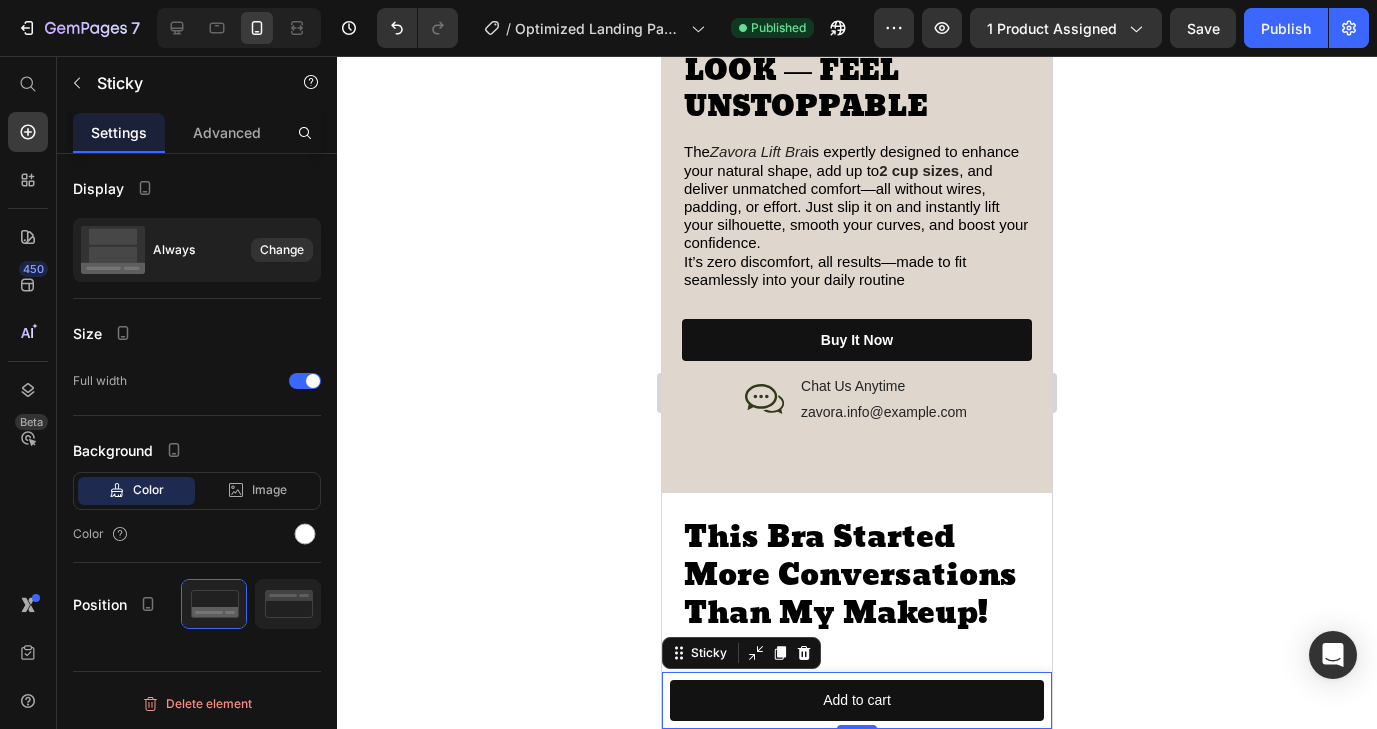 scroll, scrollTop: 2517, scrollLeft: 0, axis: vertical 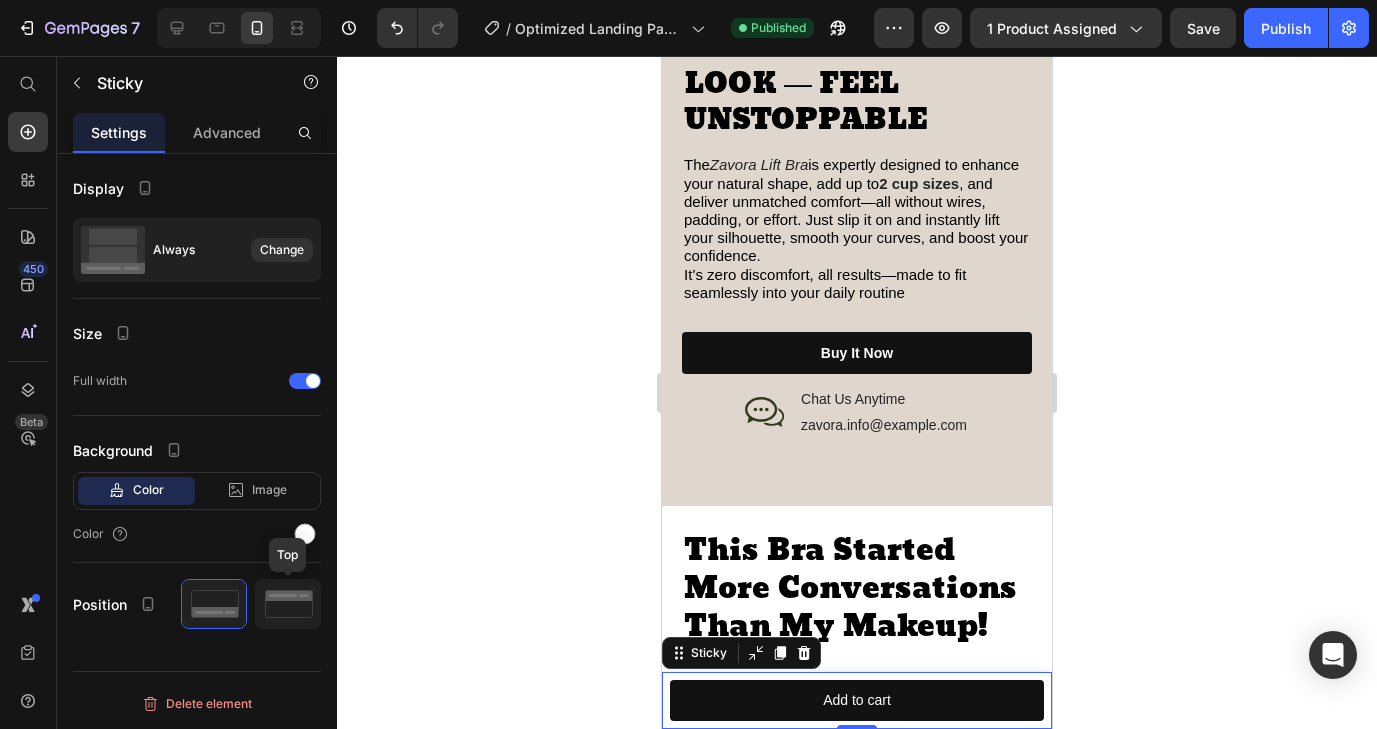 click 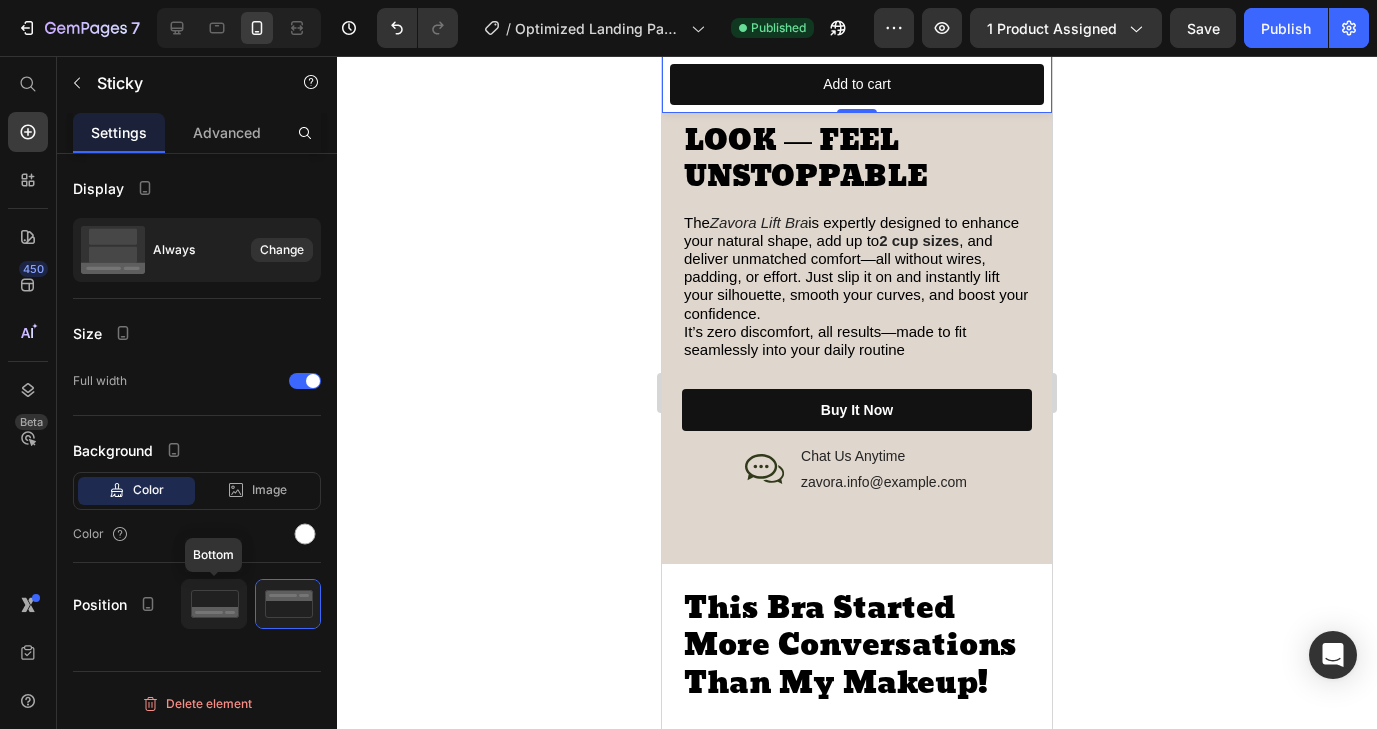 click 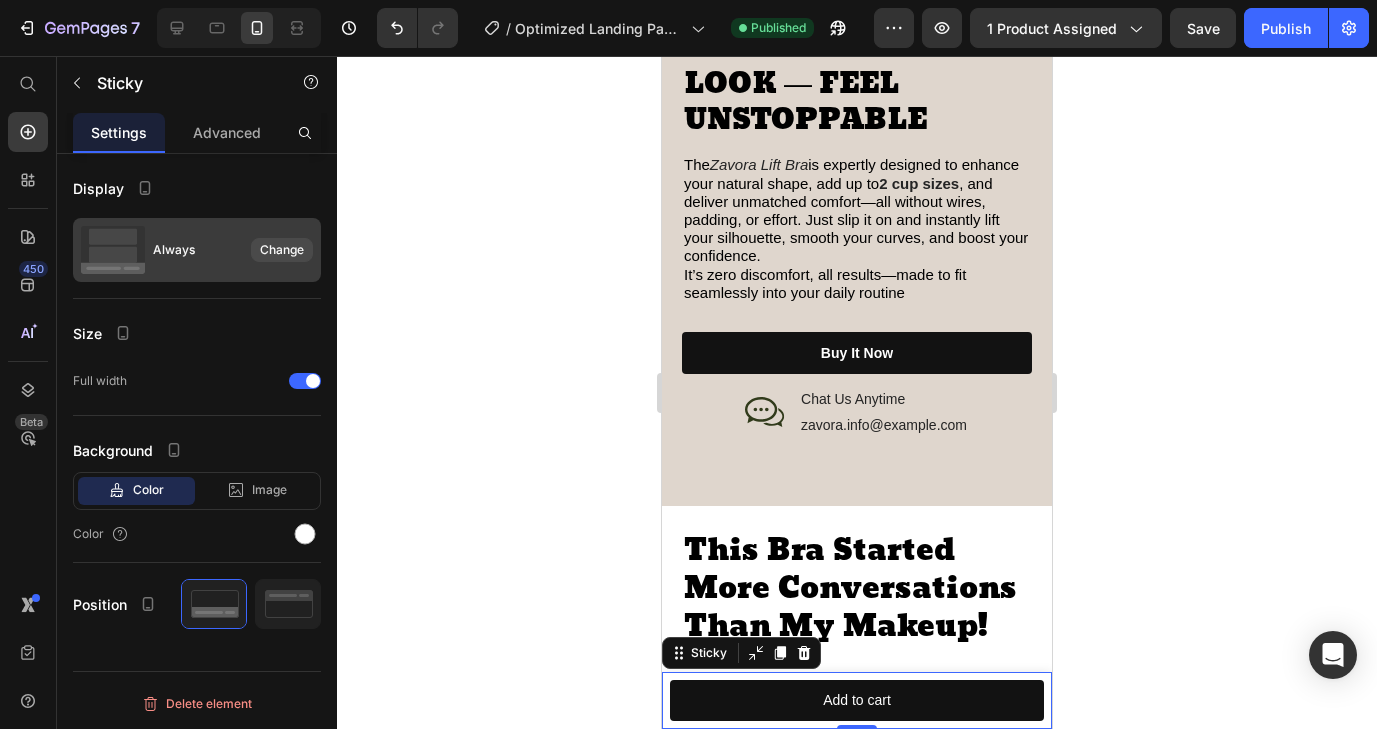 click on "Change" at bounding box center [282, 250] 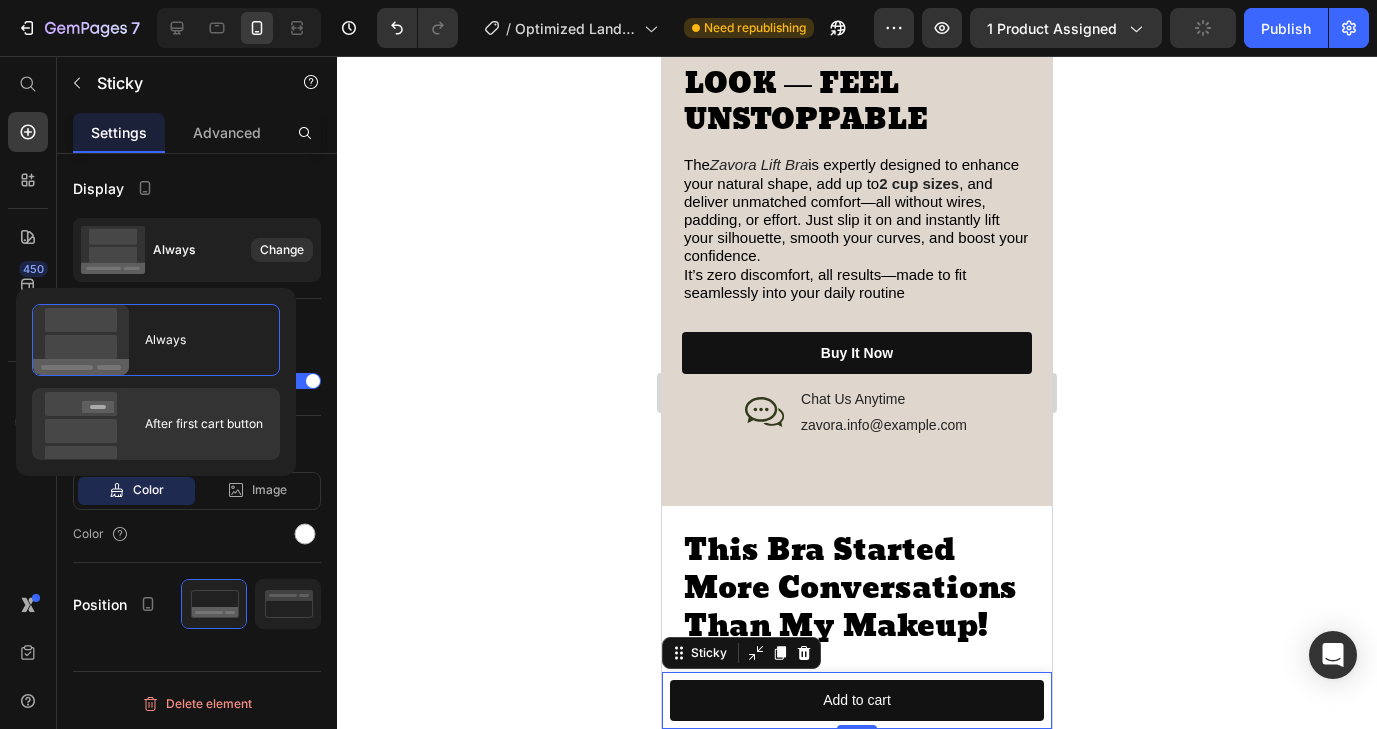 click on "After first cart button" at bounding box center [148, 424] 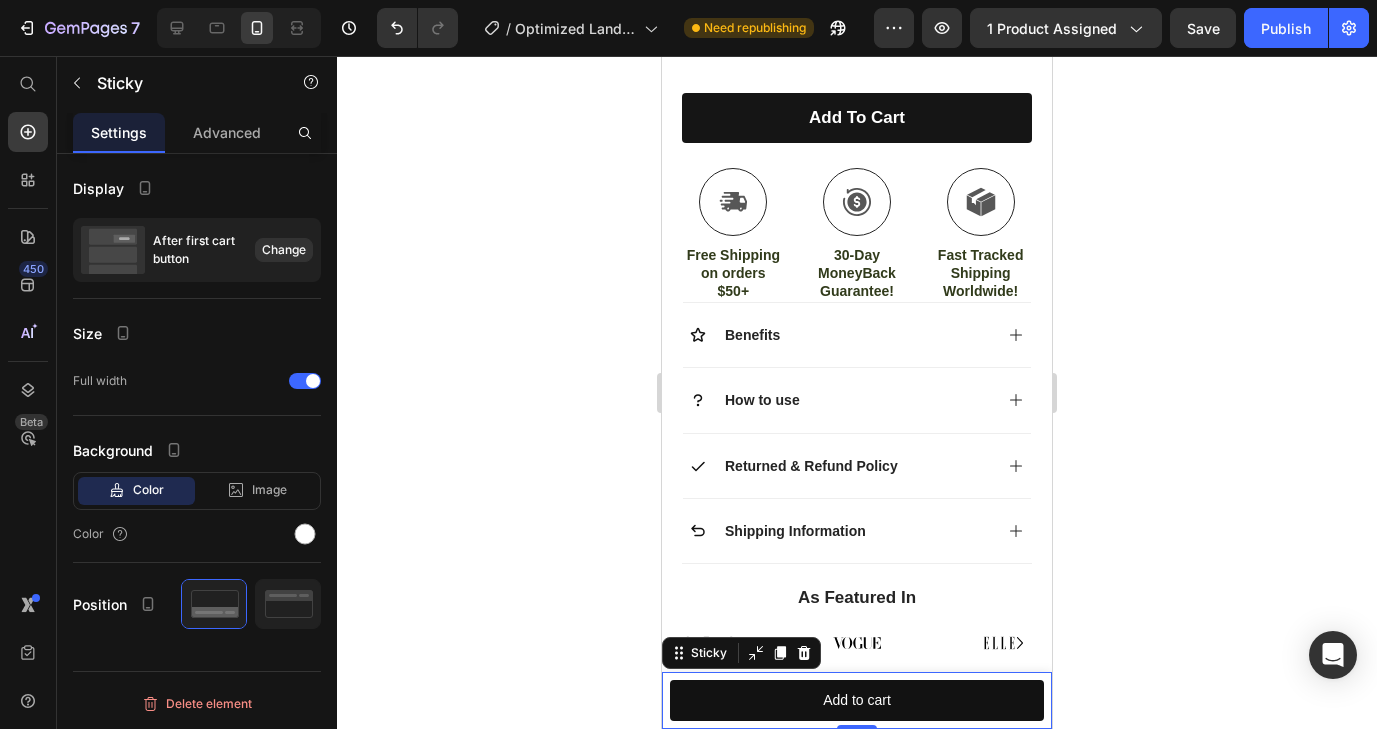scroll, scrollTop: 978, scrollLeft: 0, axis: vertical 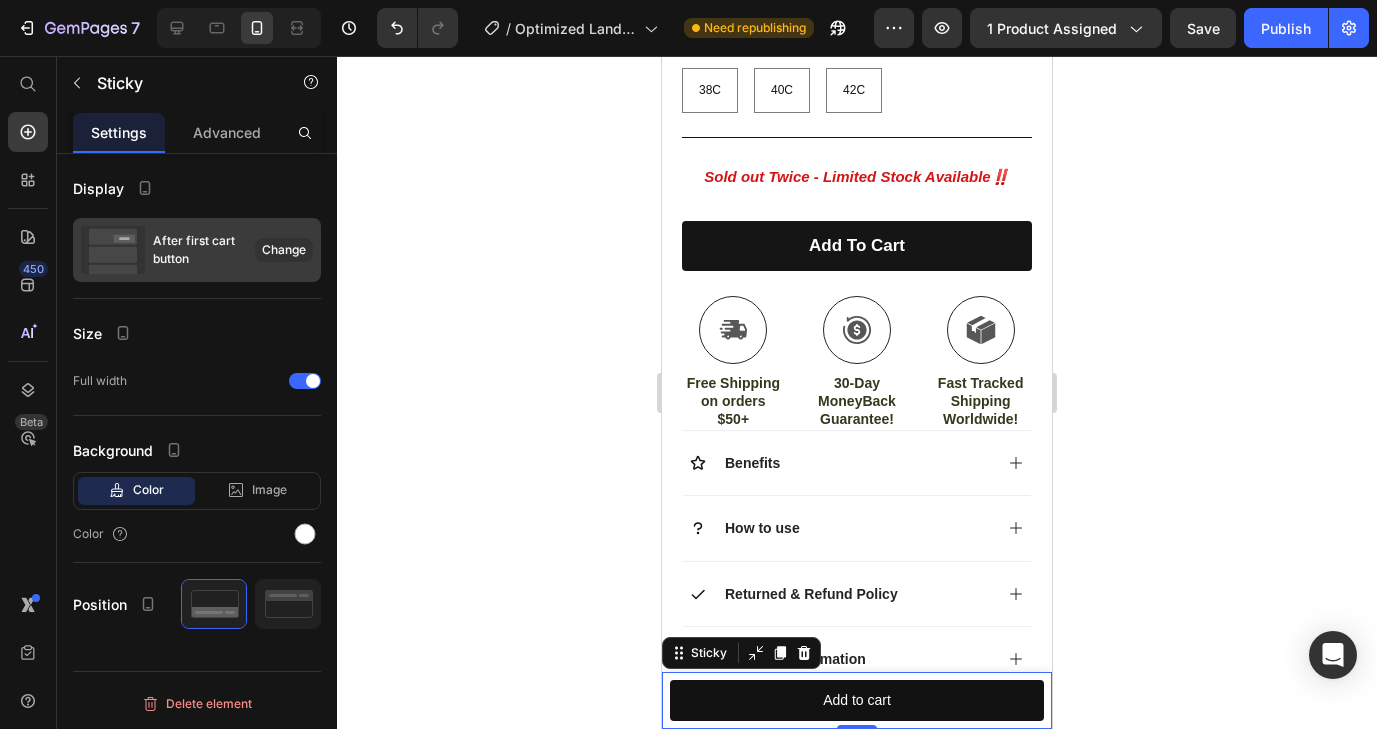 click on "After first cart button" at bounding box center [204, 250] 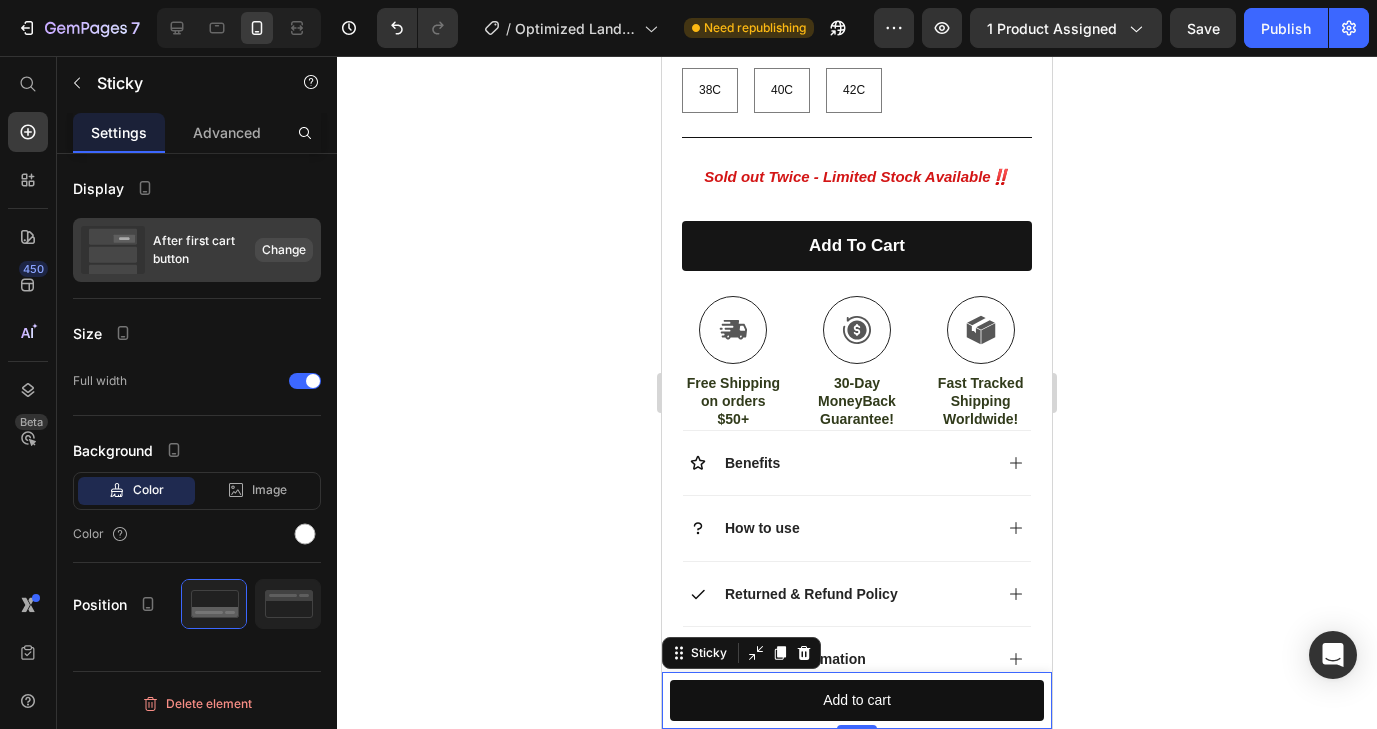 click on "Change" at bounding box center [284, 250] 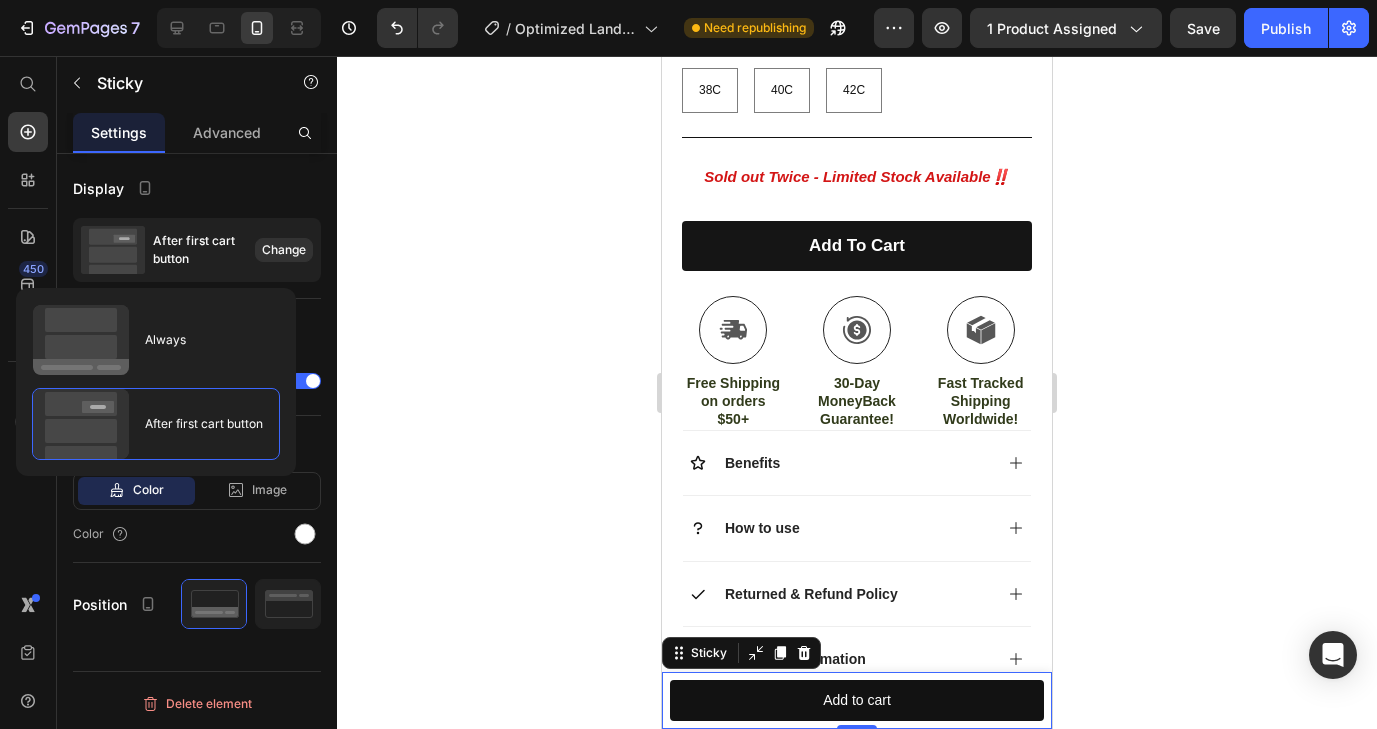 click 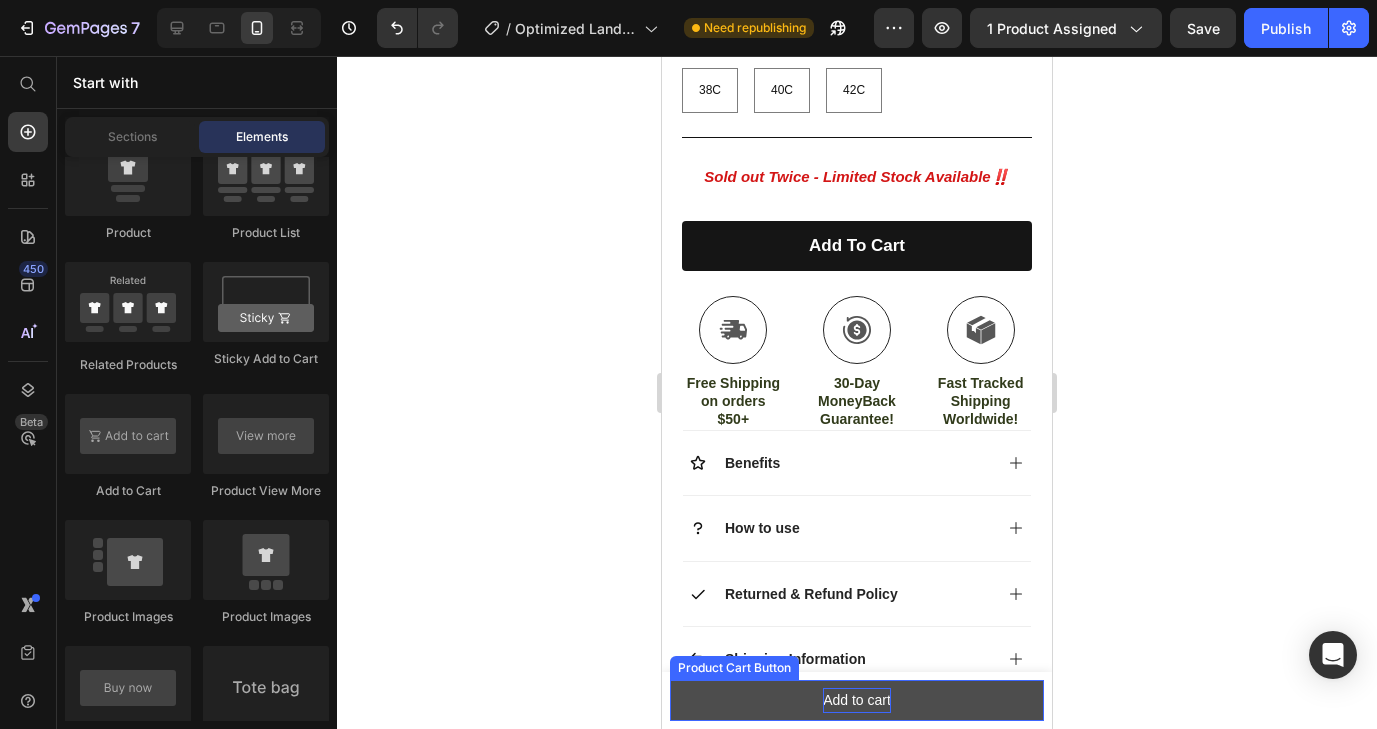 click on "Add to cart" at bounding box center (857, 700) 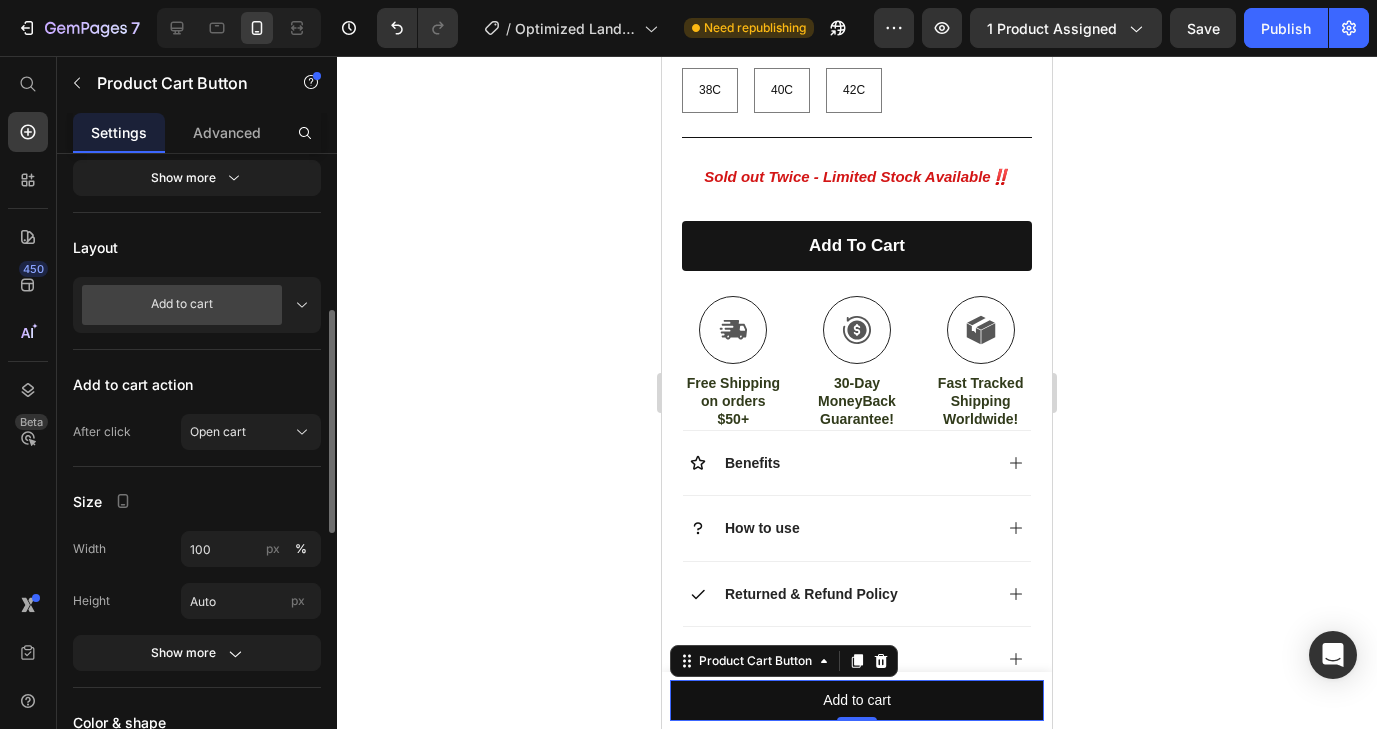 scroll, scrollTop: 497, scrollLeft: 0, axis: vertical 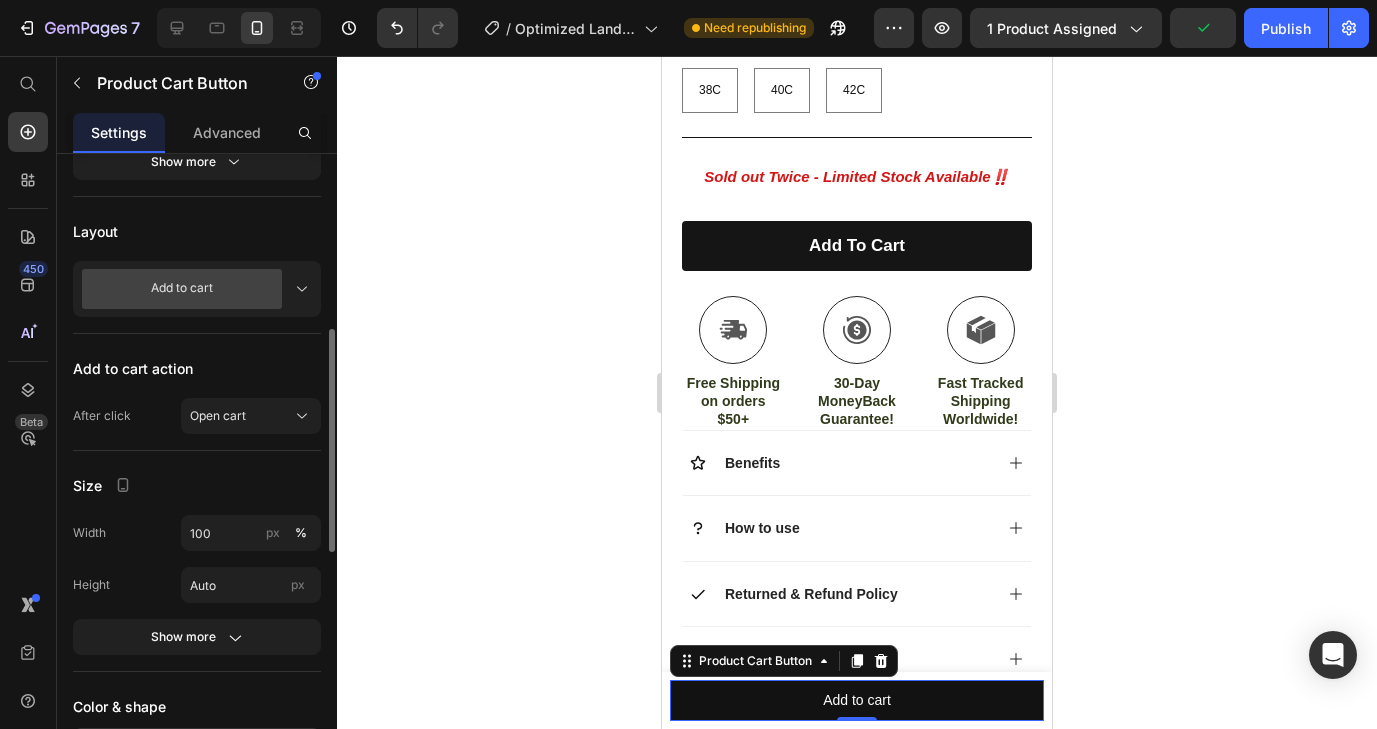 click on "Add to cart" at bounding box center [197, 289] 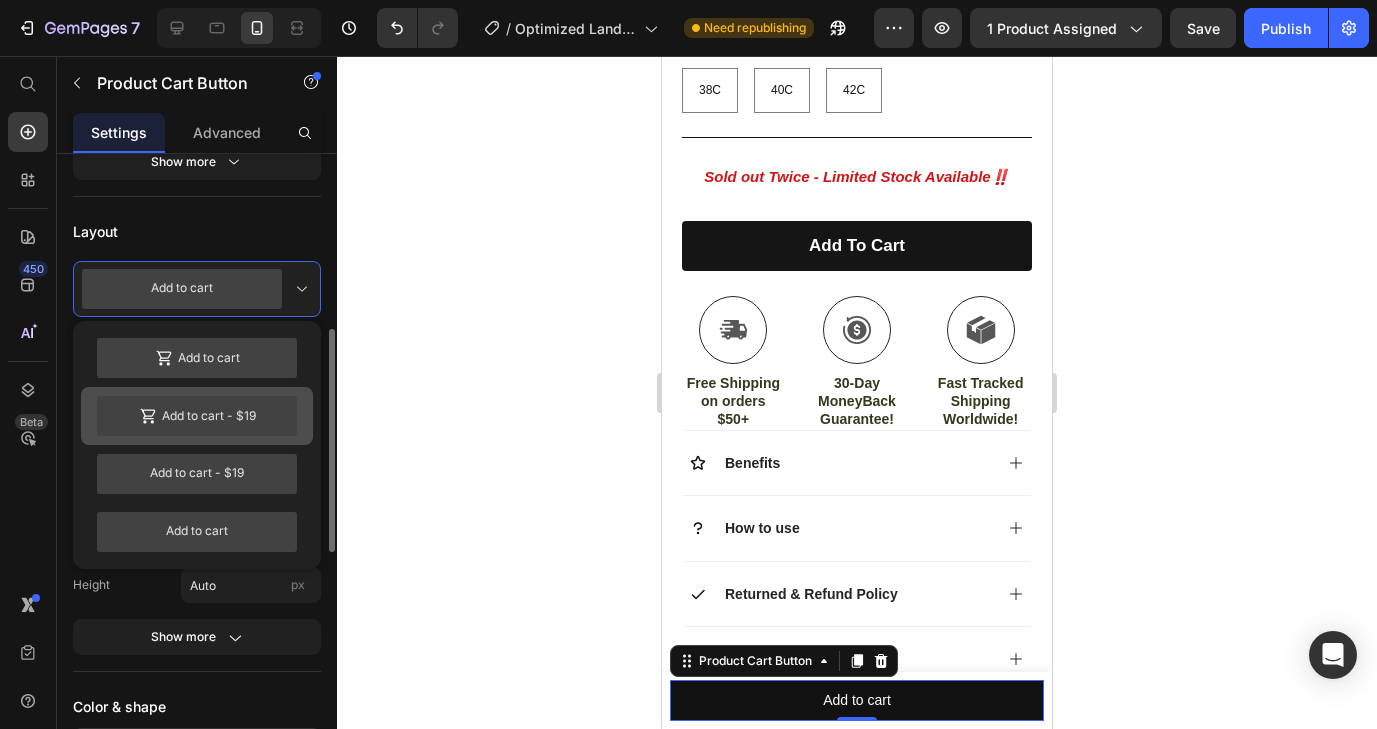click on "Add to cart  -  $19" at bounding box center [197, 416] 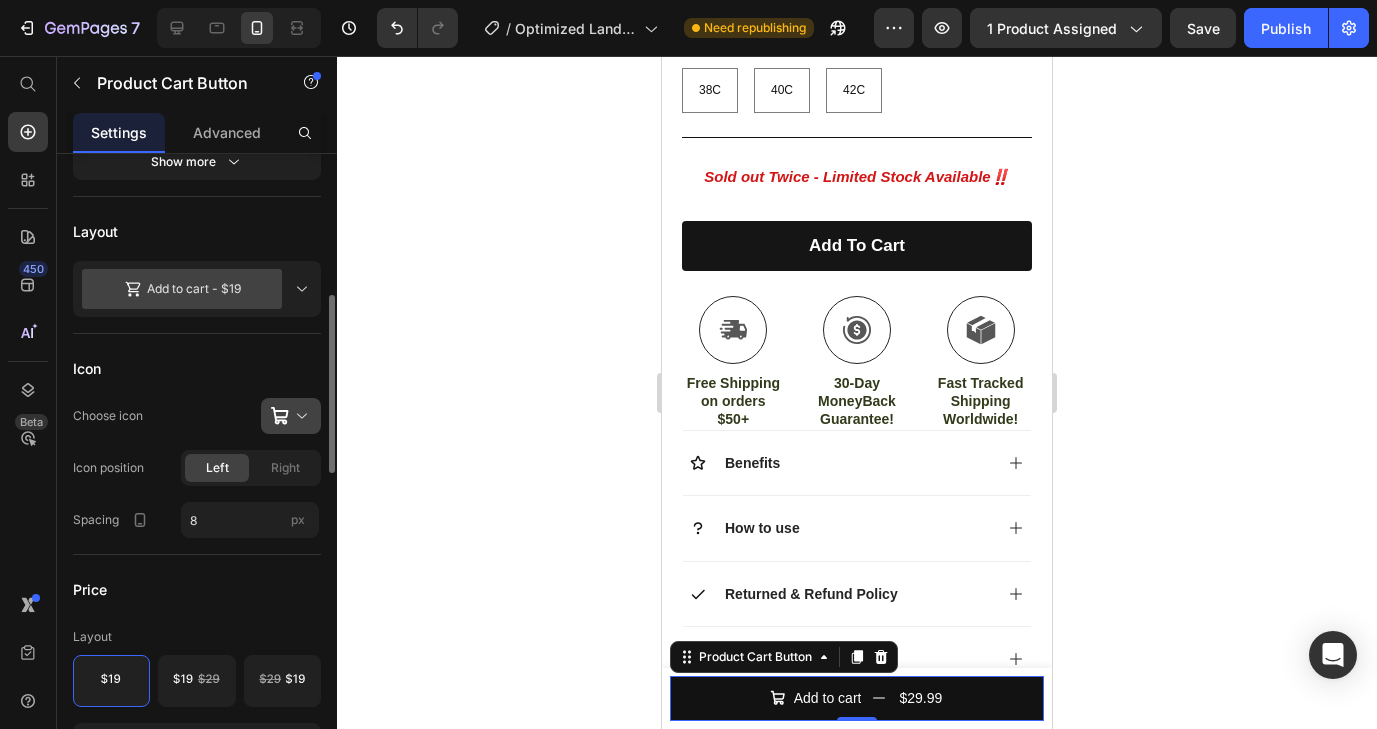 click at bounding box center [299, 416] 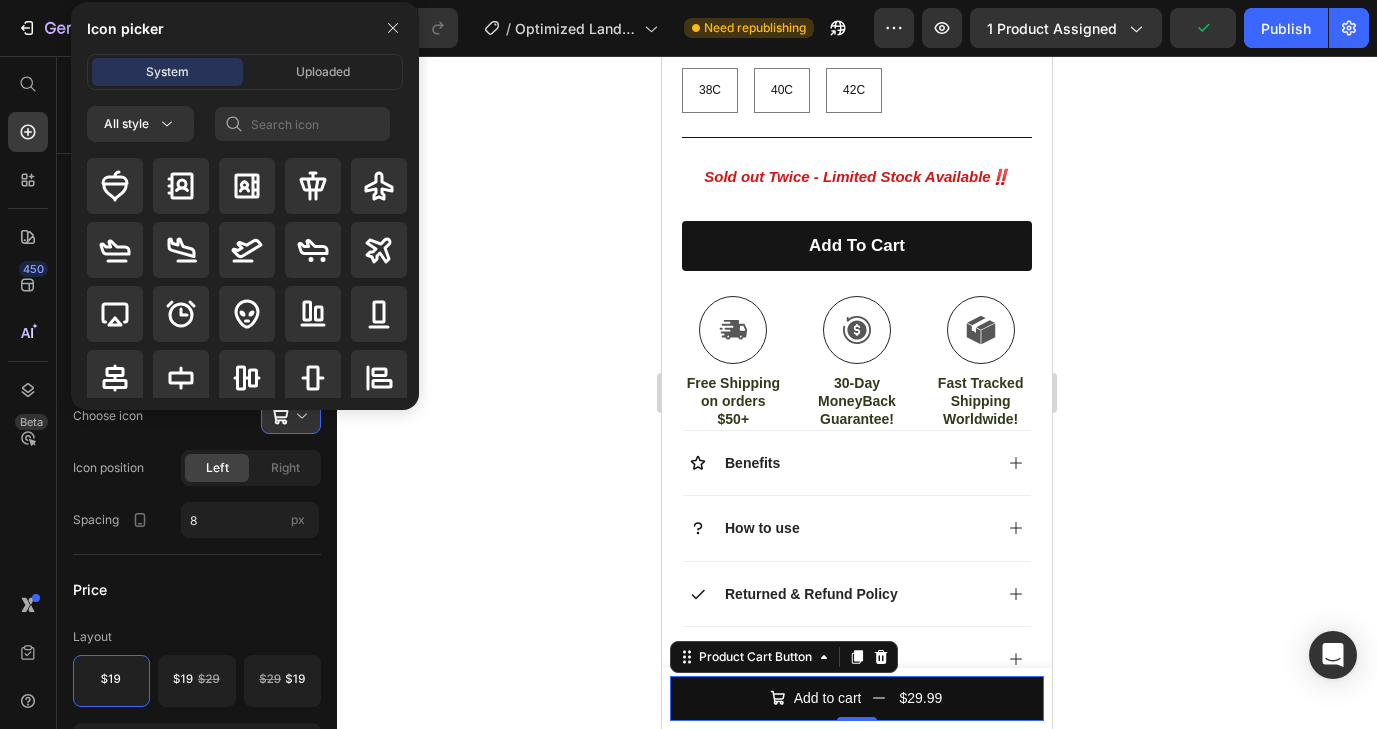 click 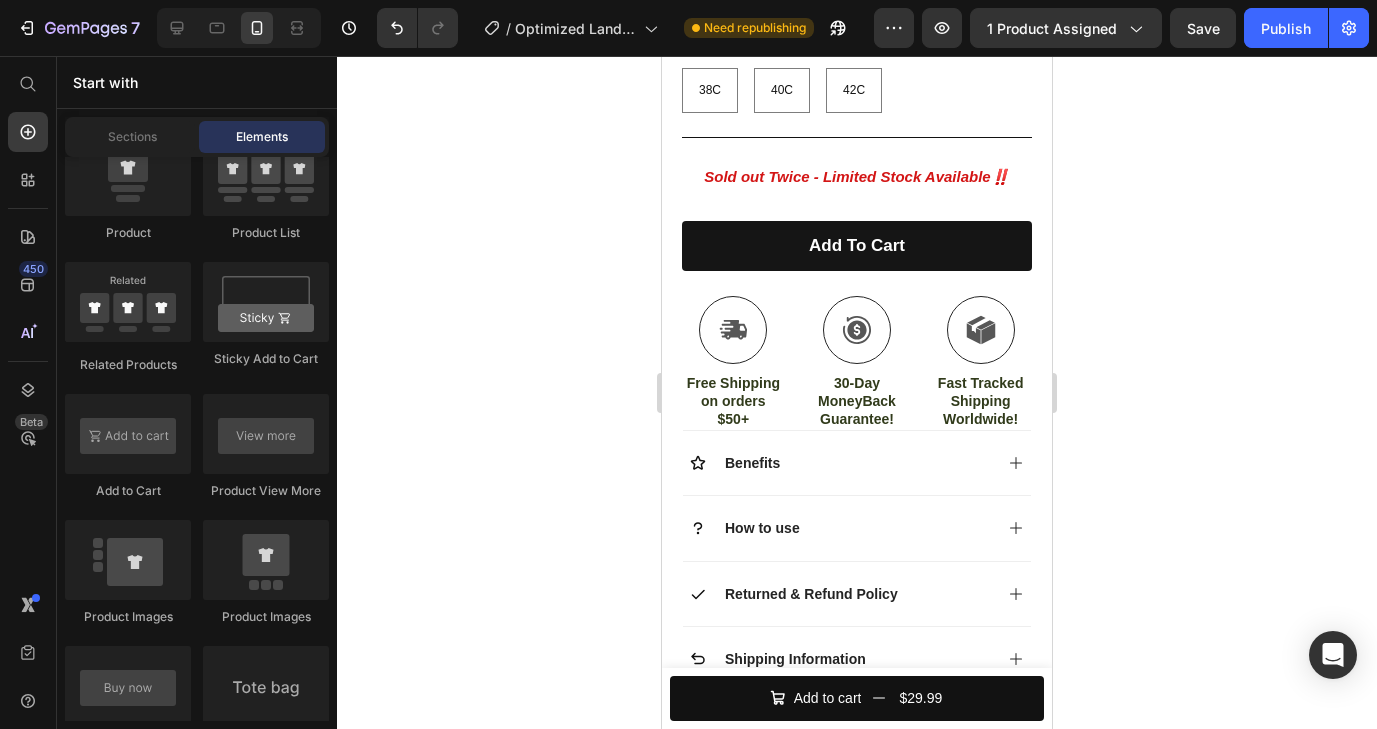click at bounding box center (239, 28) 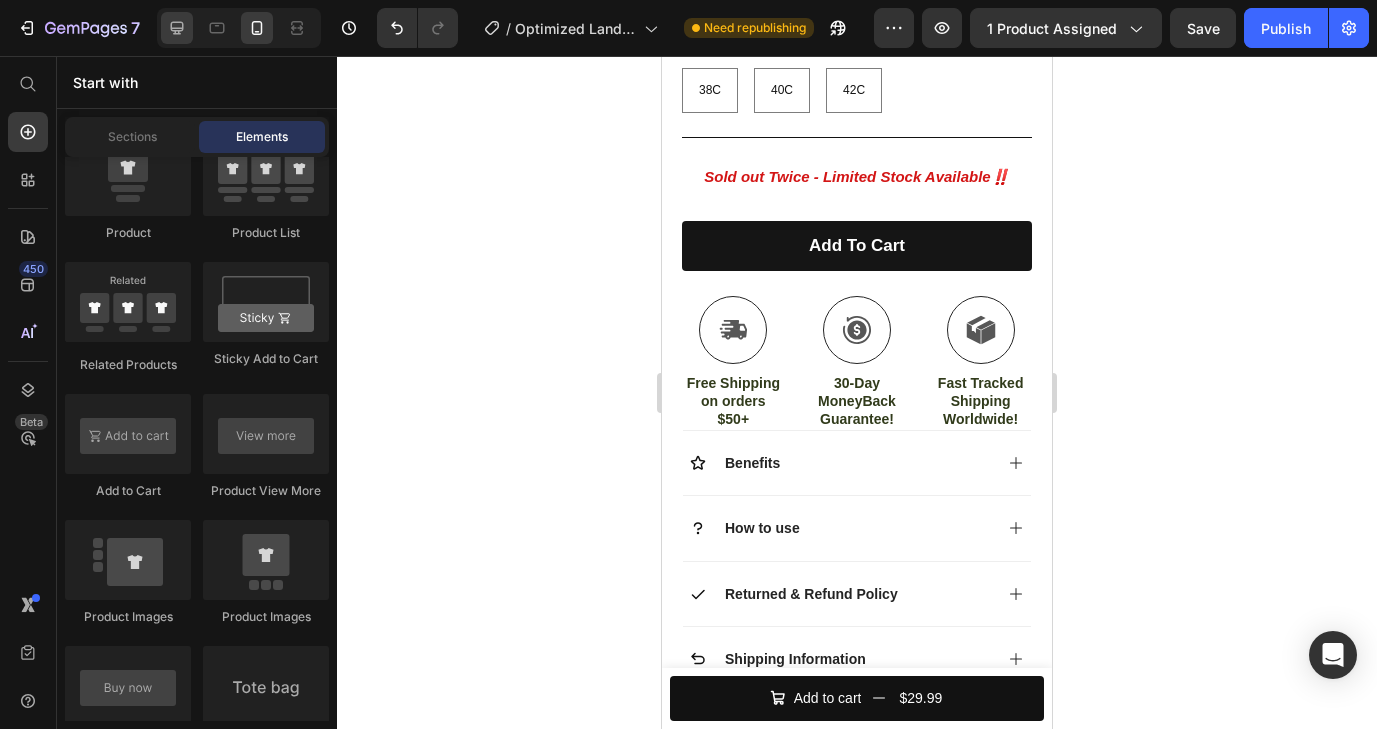 click 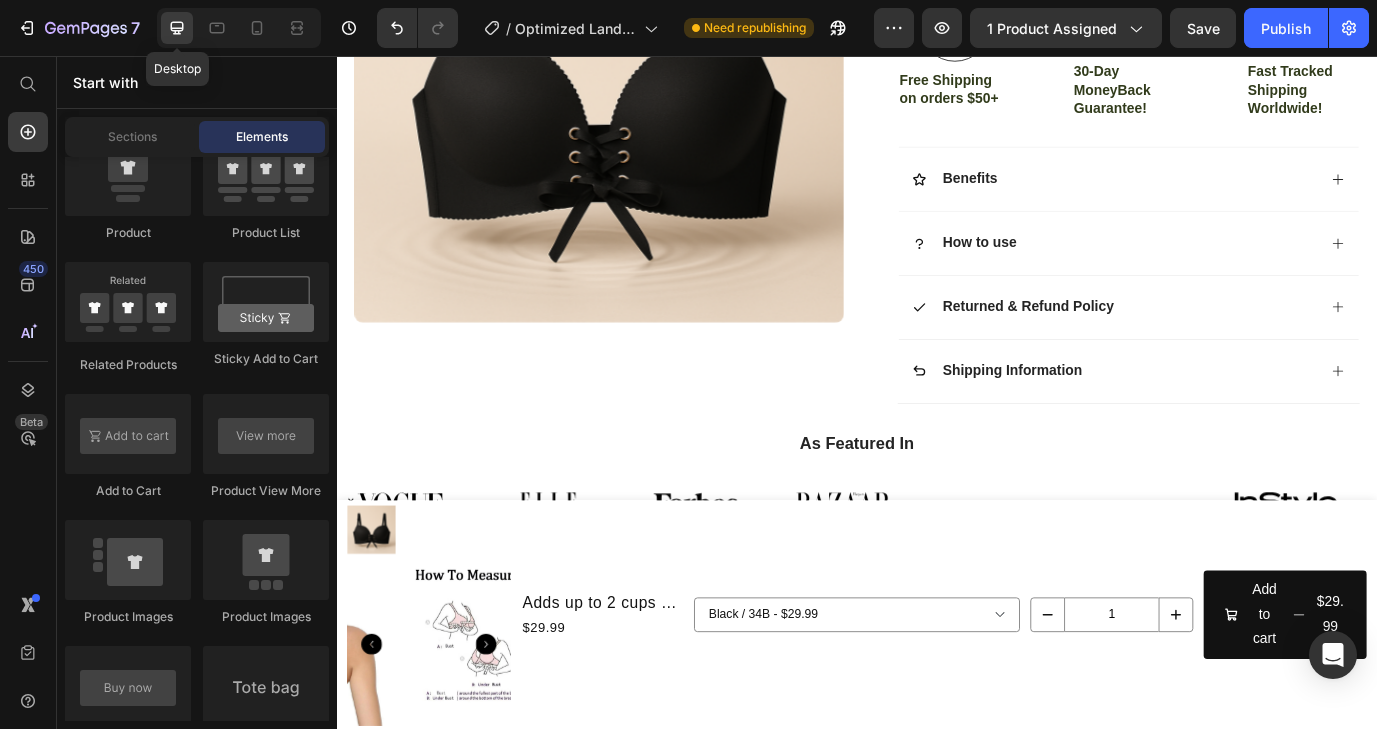 scroll, scrollTop: 1280, scrollLeft: 0, axis: vertical 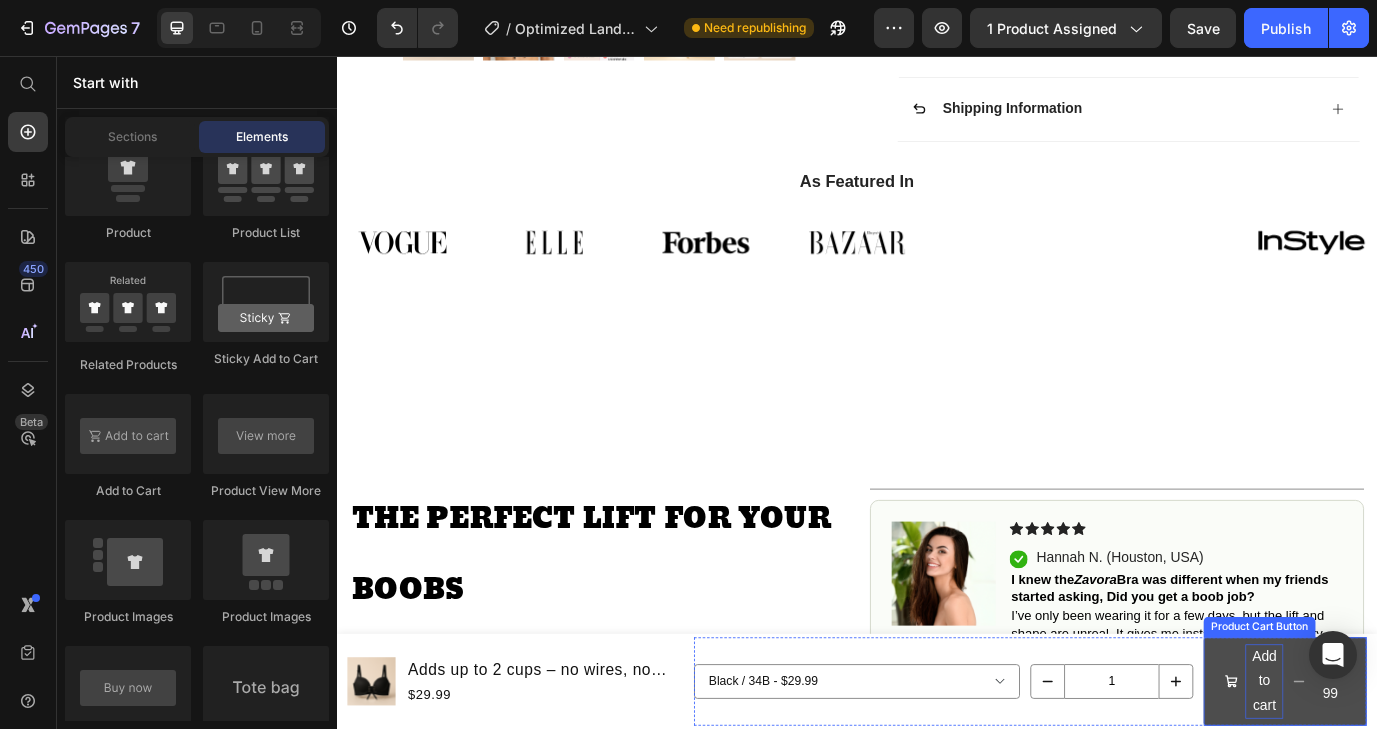 click on "Add to cart" at bounding box center (1407, 778) 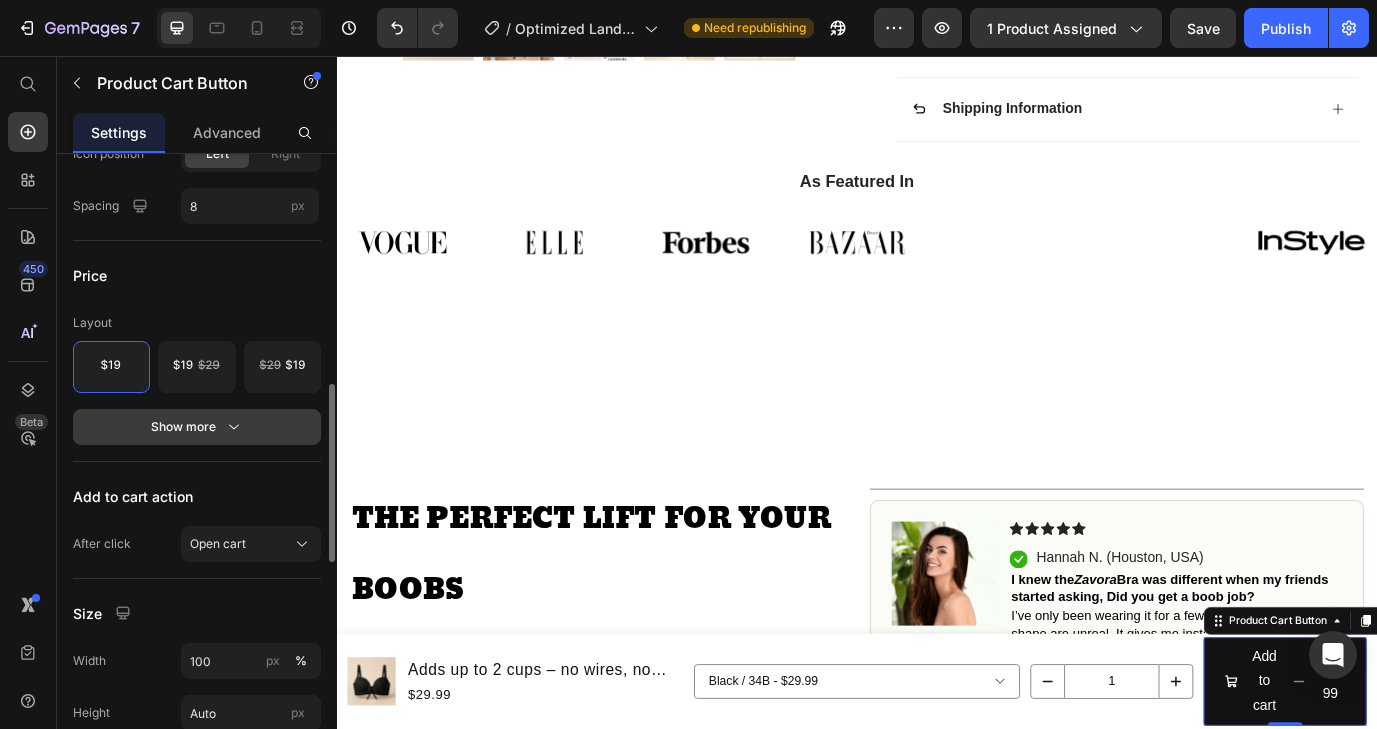 click on "Show more" at bounding box center [197, 427] 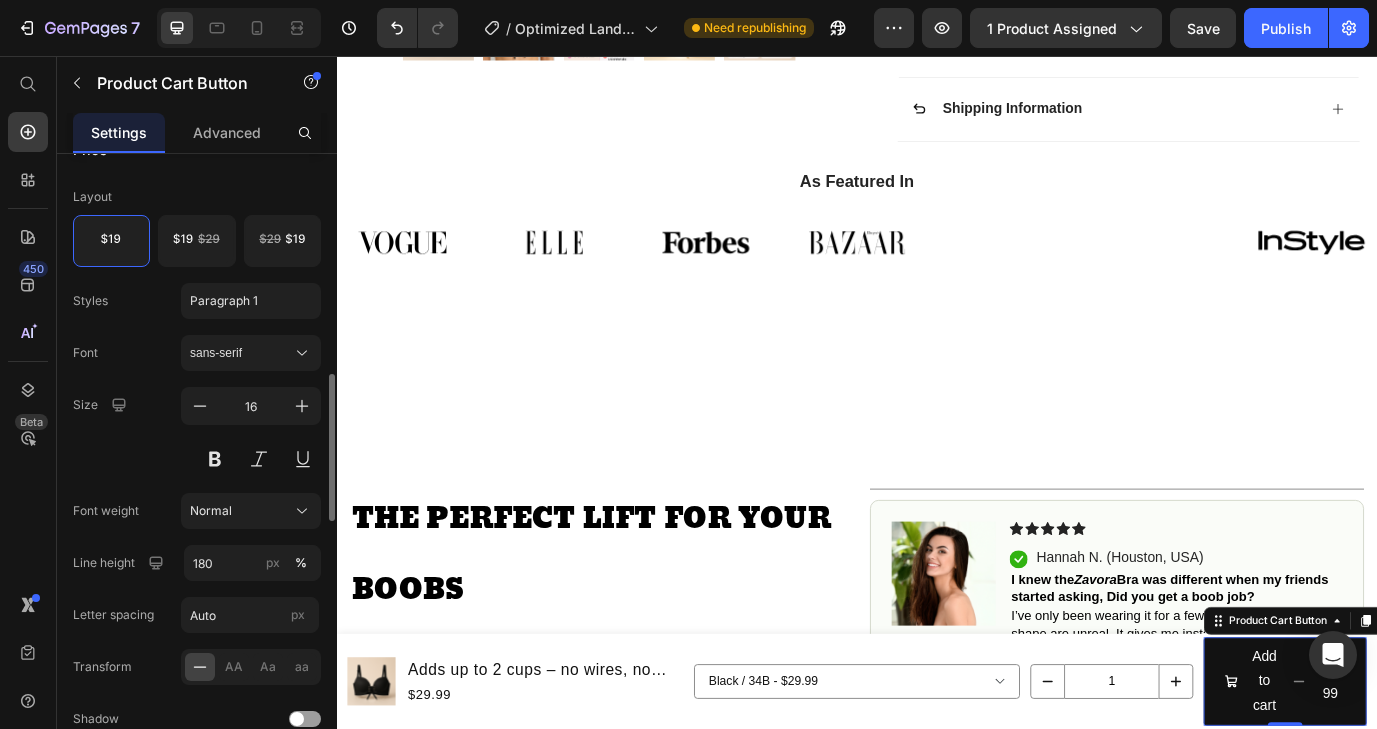 scroll, scrollTop: 938, scrollLeft: 0, axis: vertical 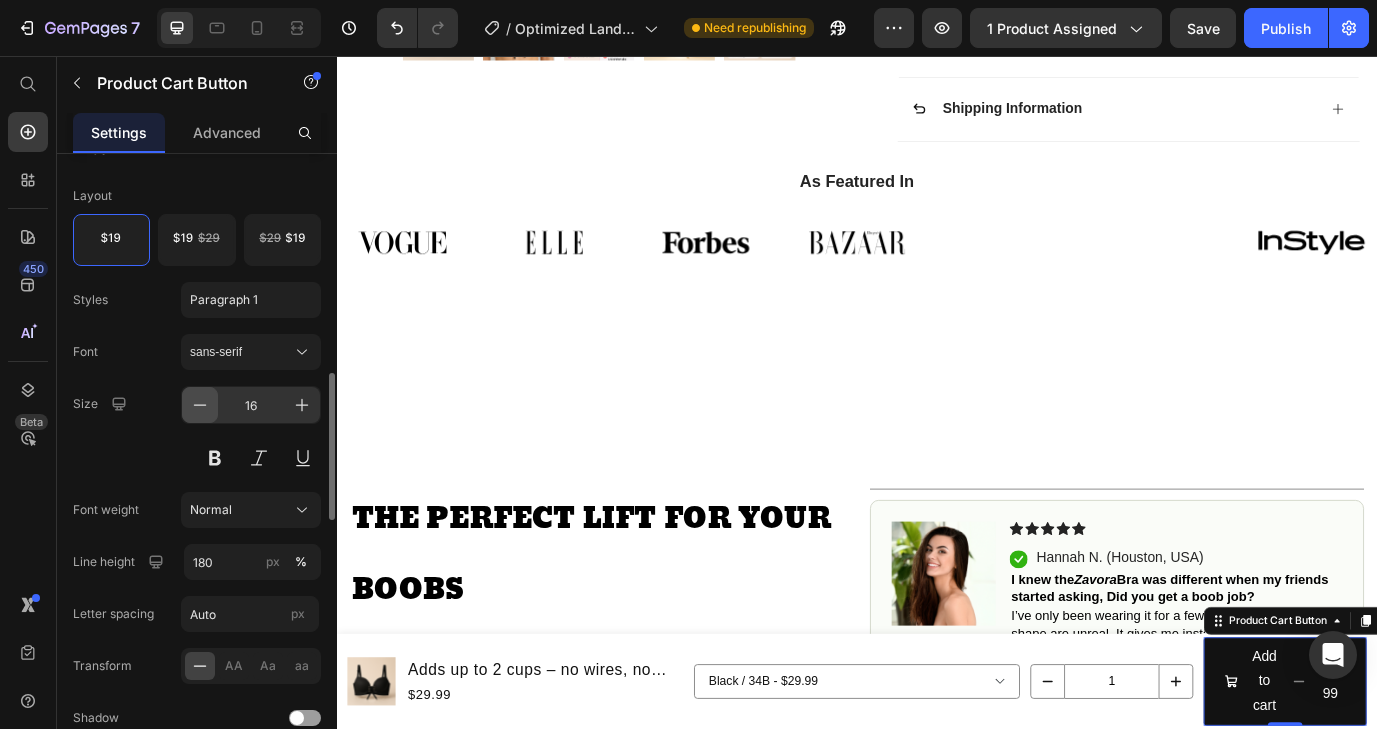 click 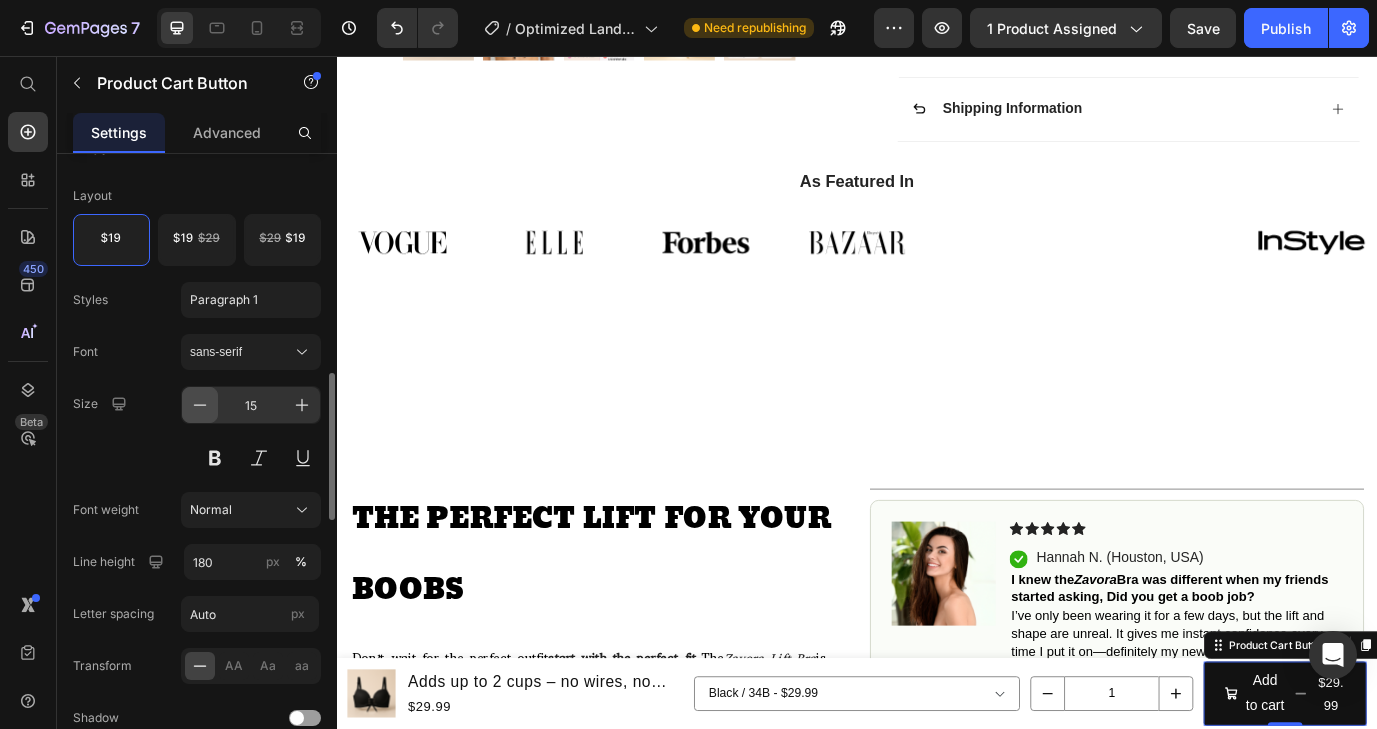 click 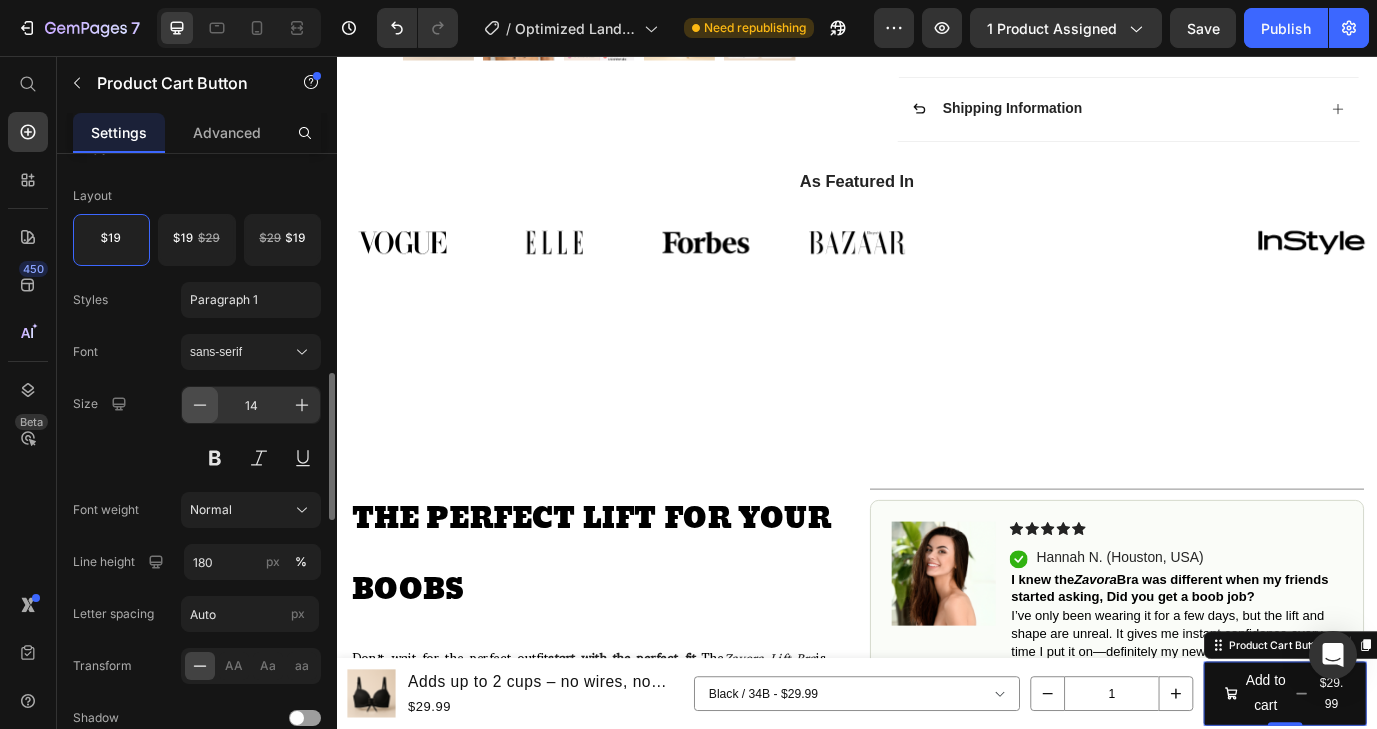 click 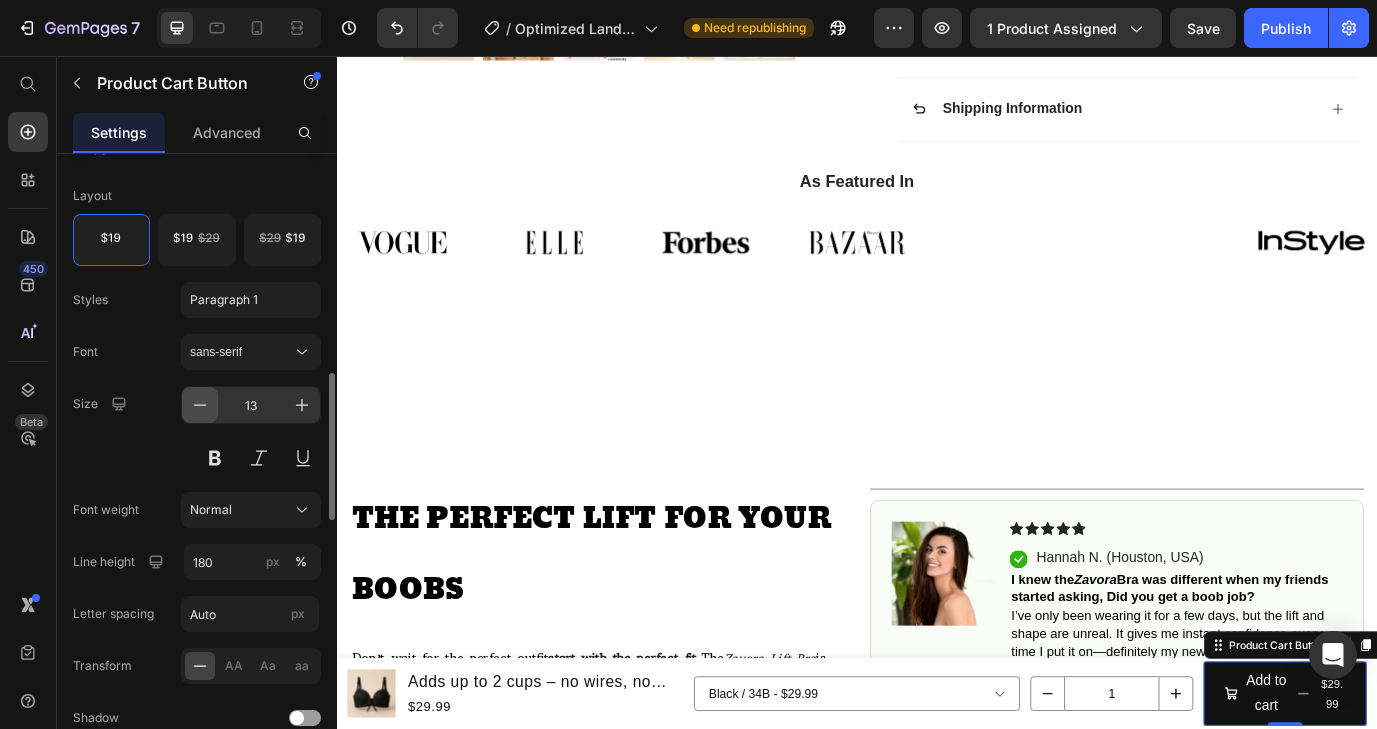 click 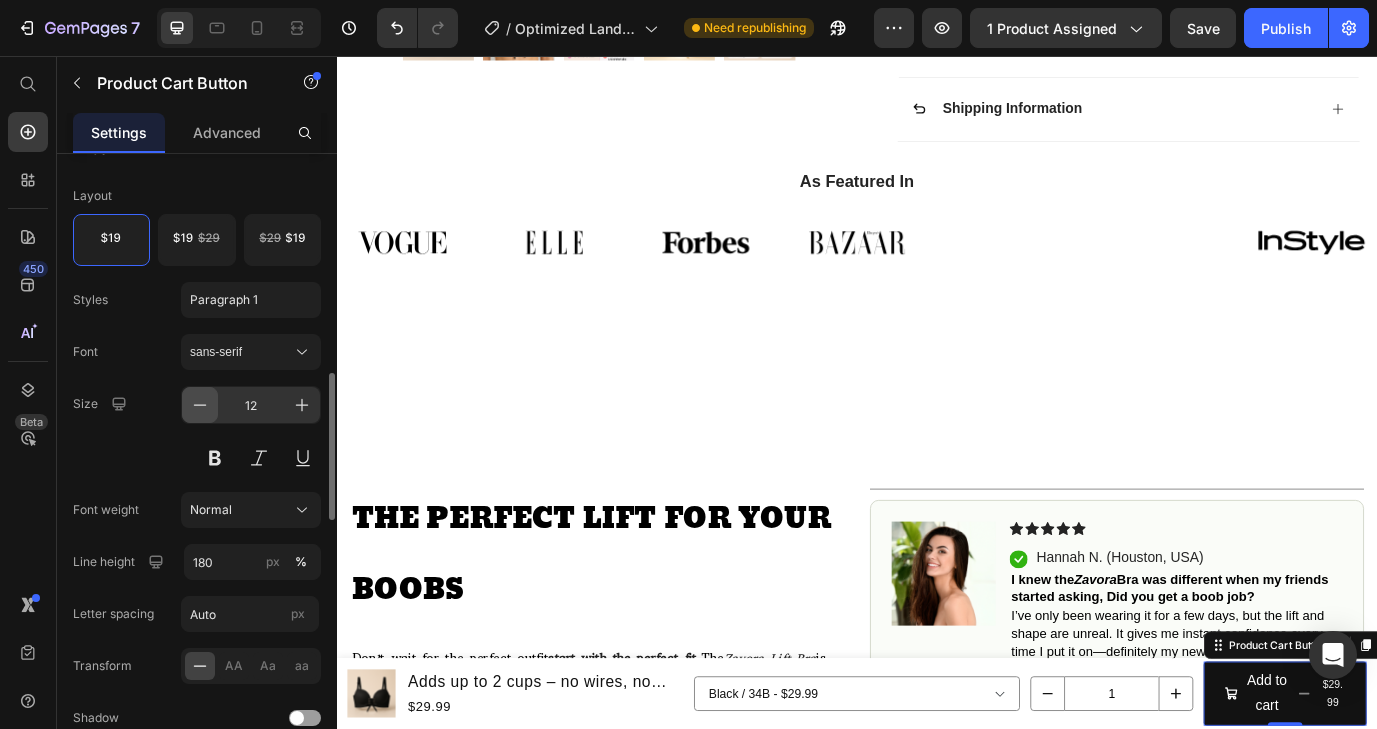 click 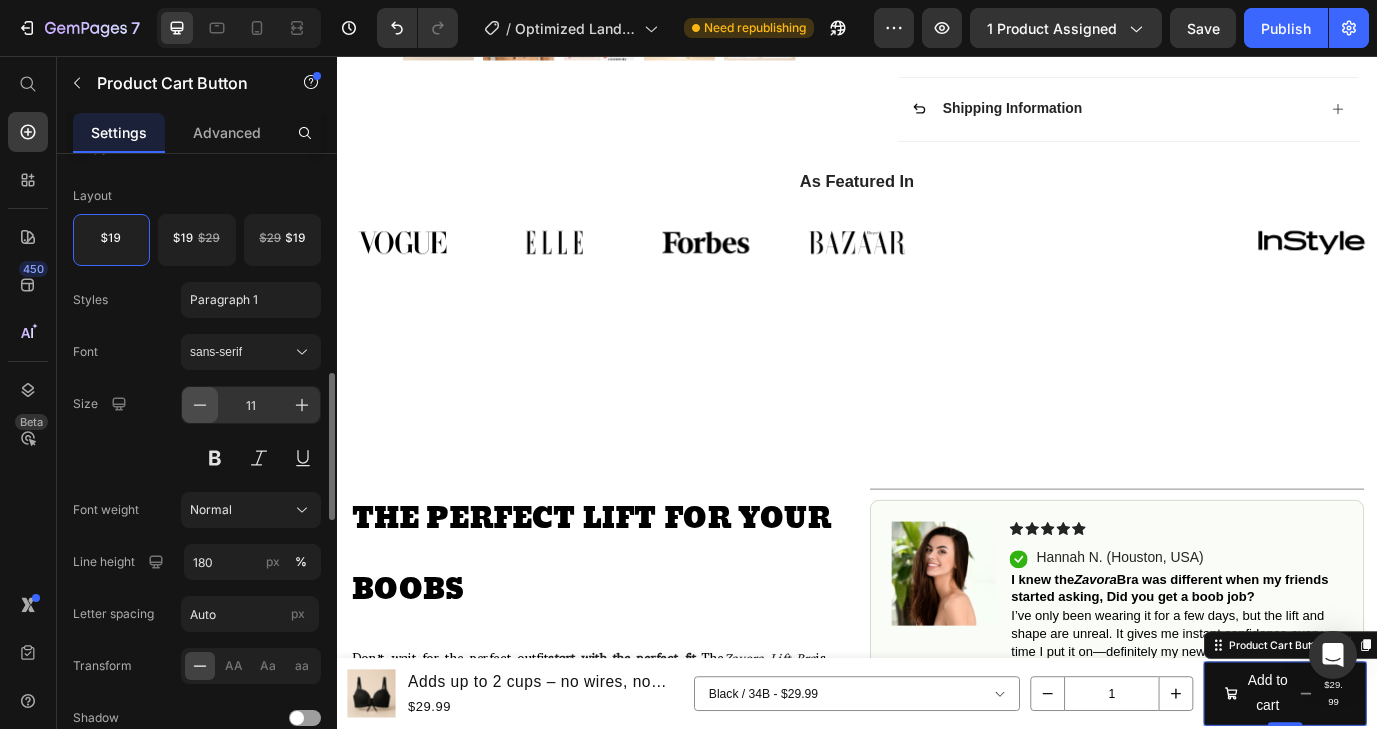 click 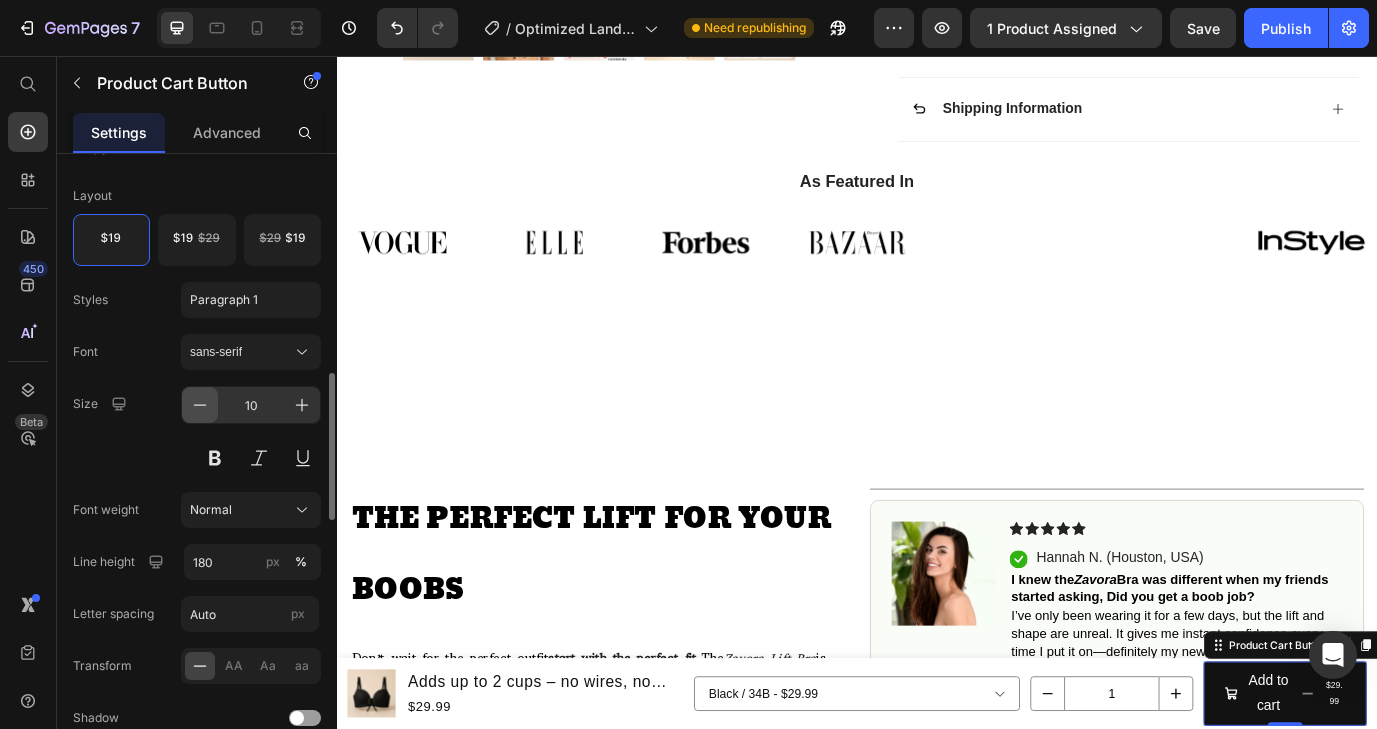 click 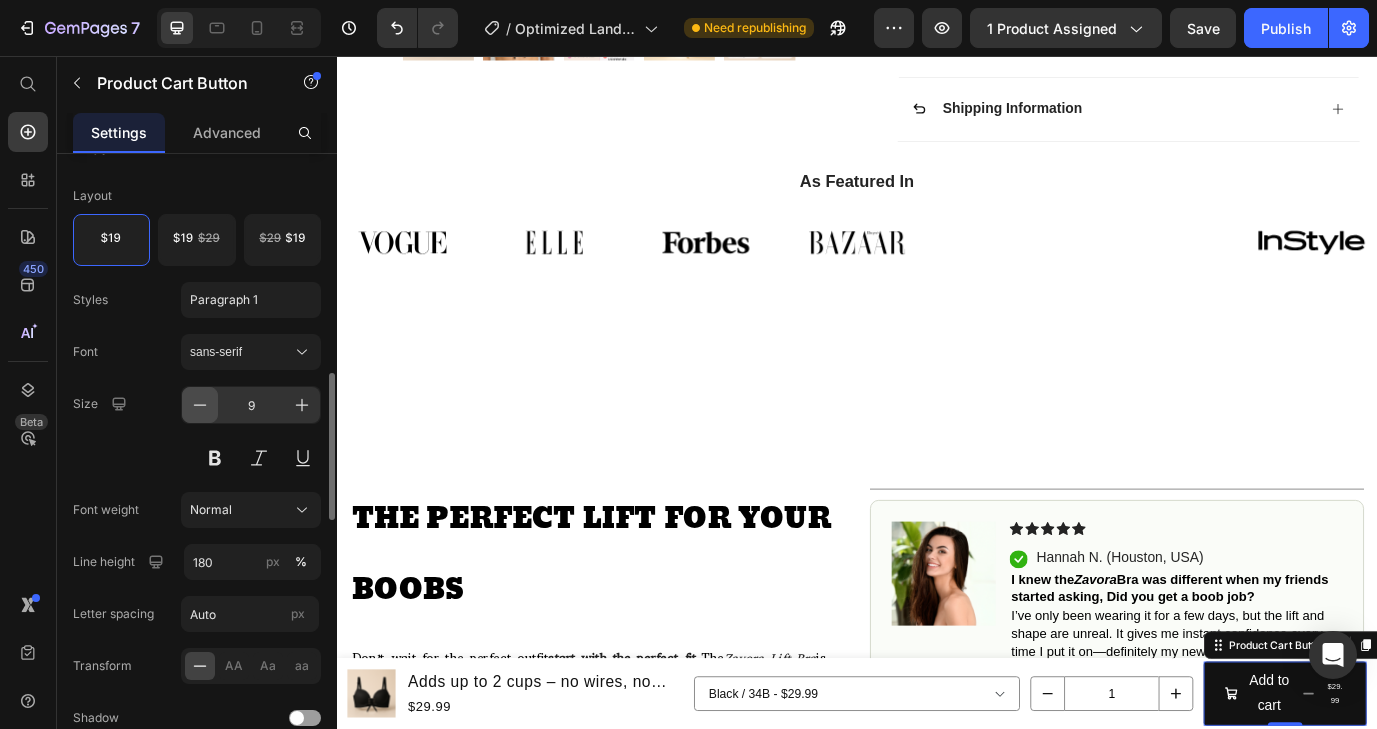 click 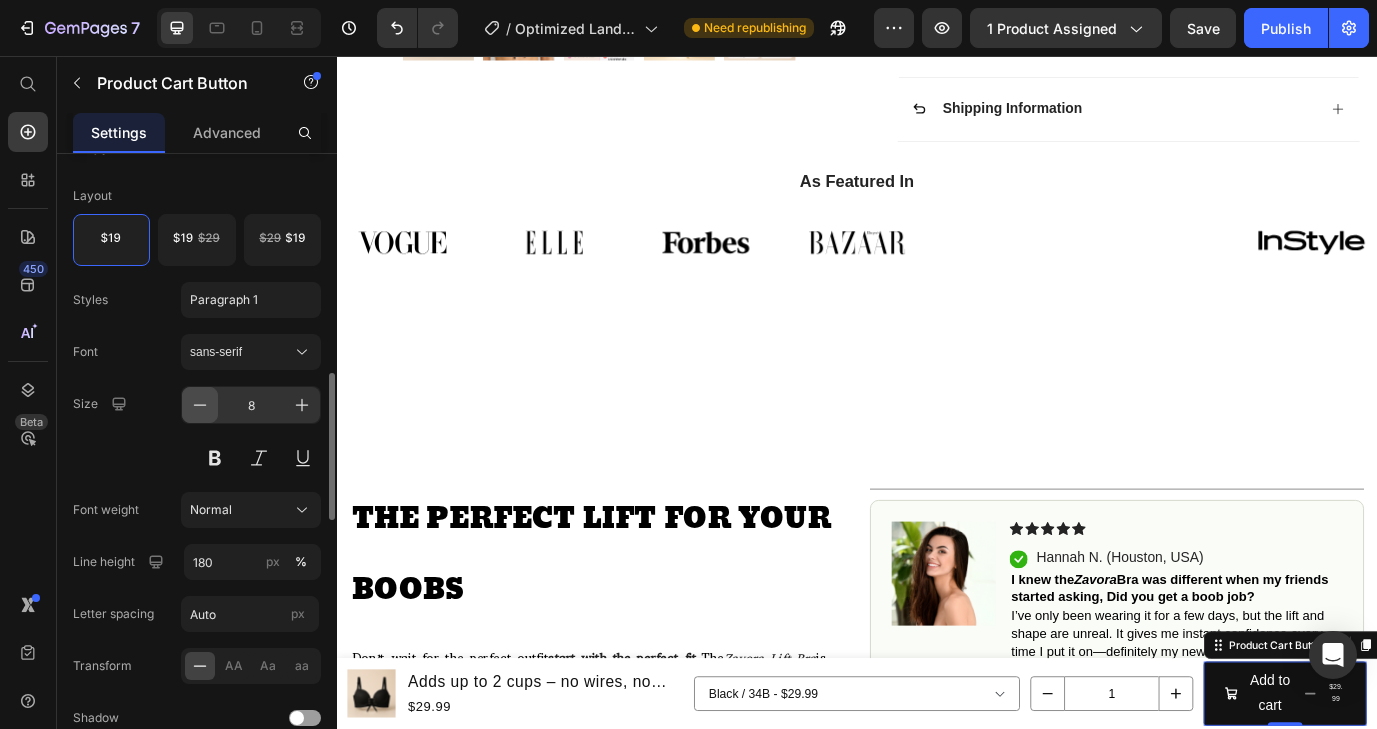 click 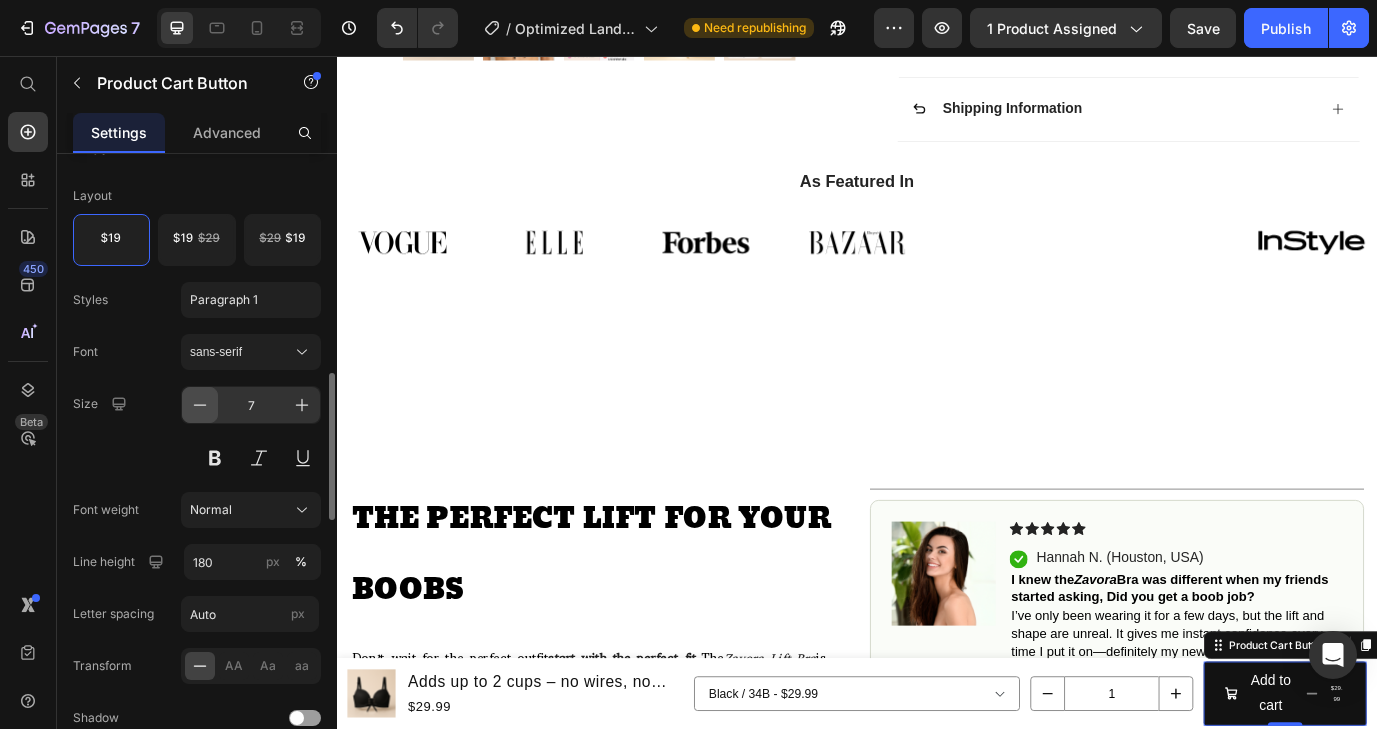 click 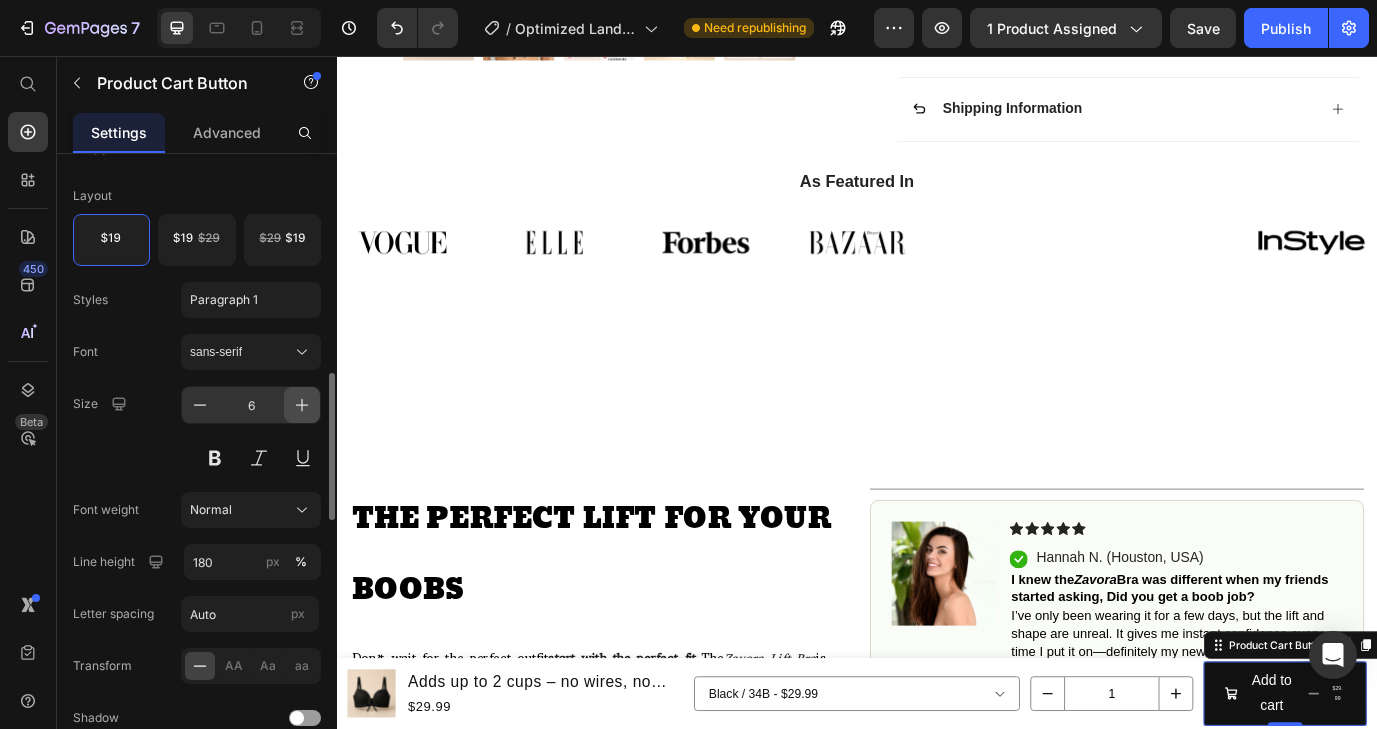 click 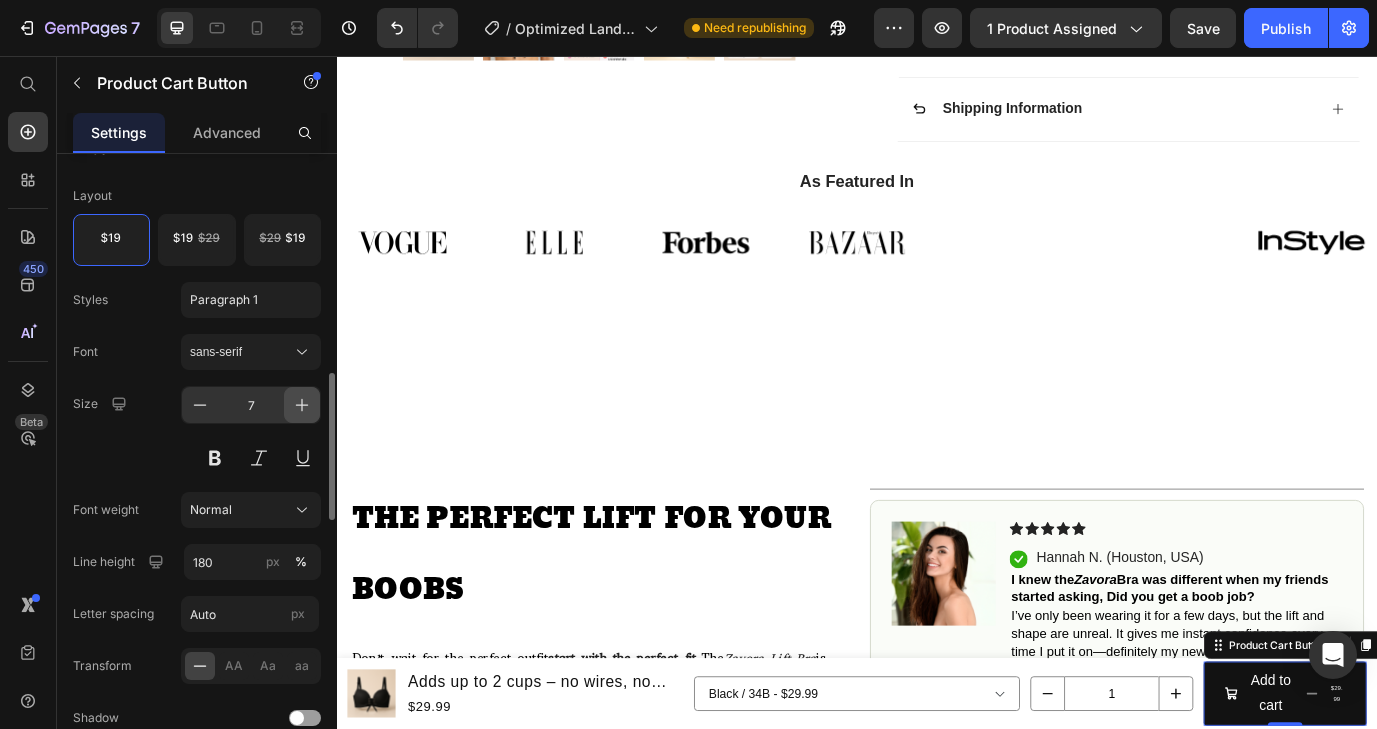 click 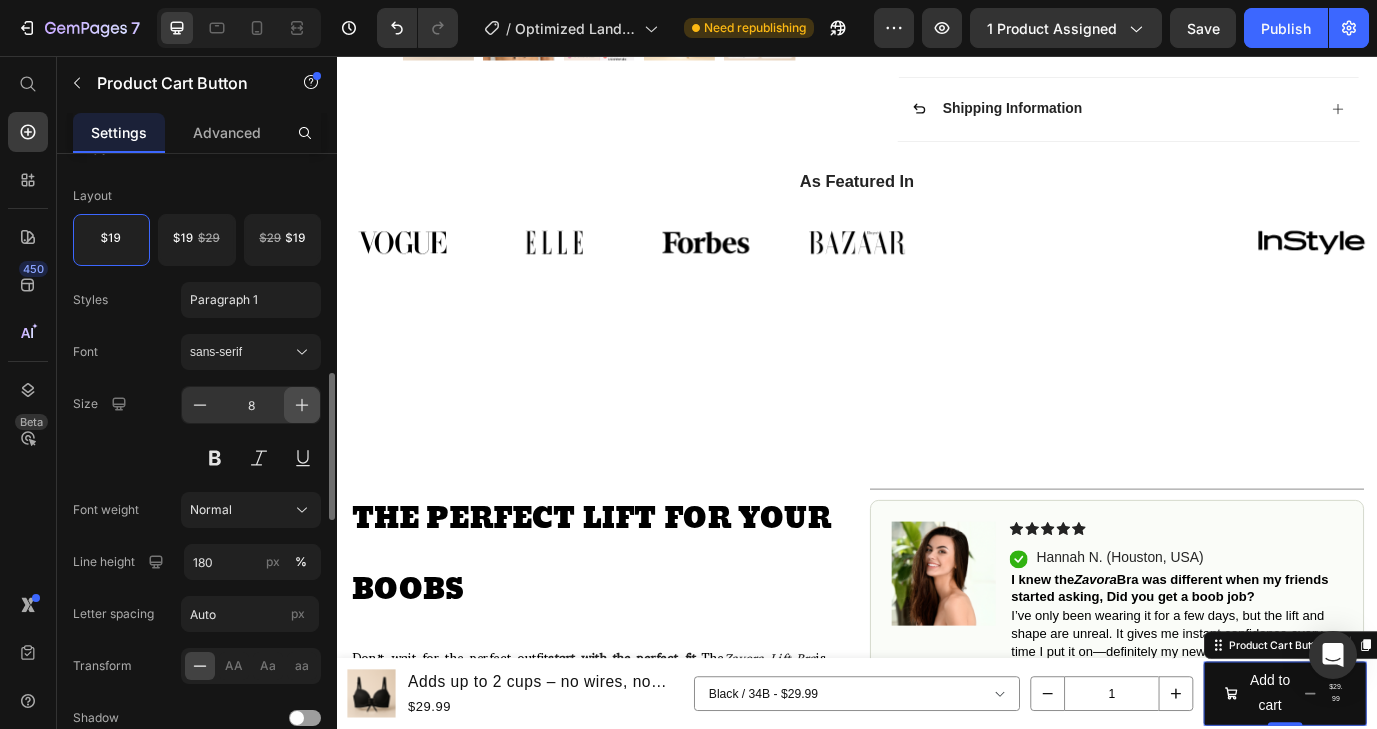 click 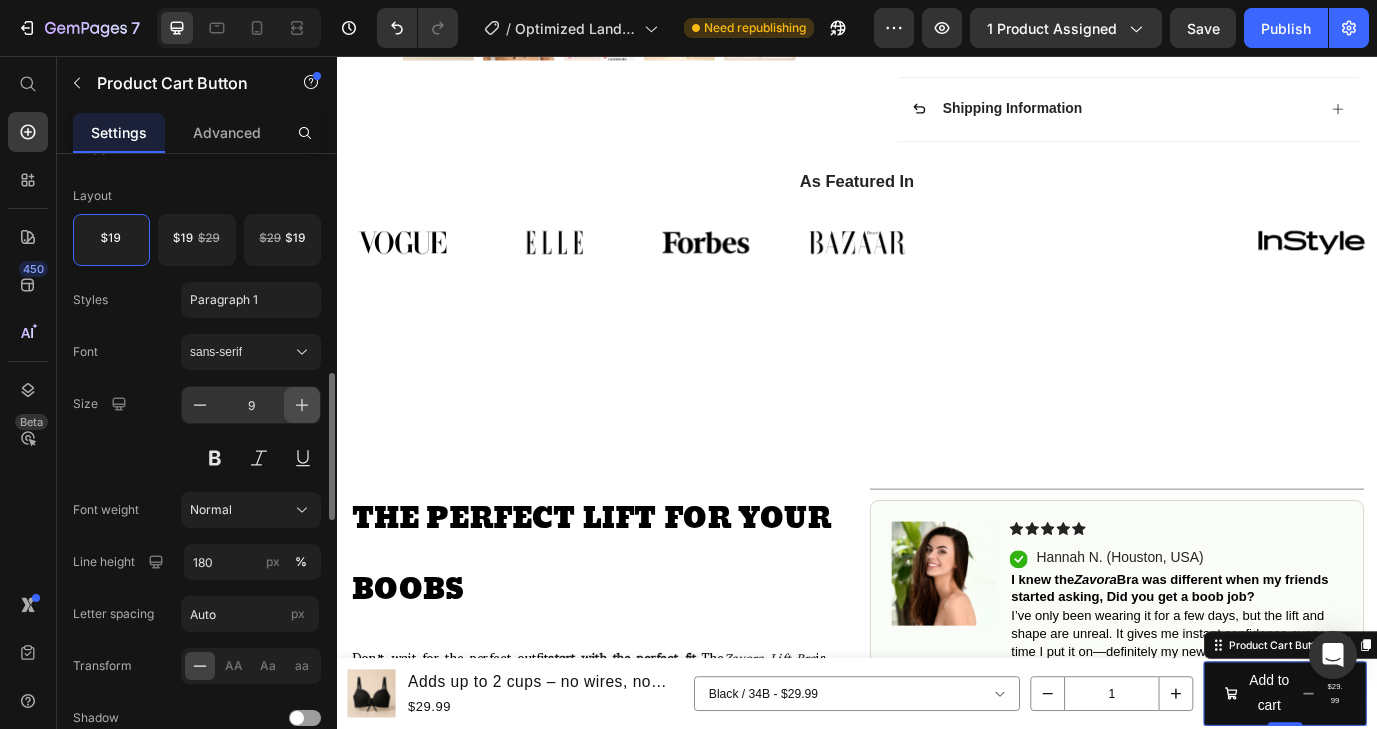 click 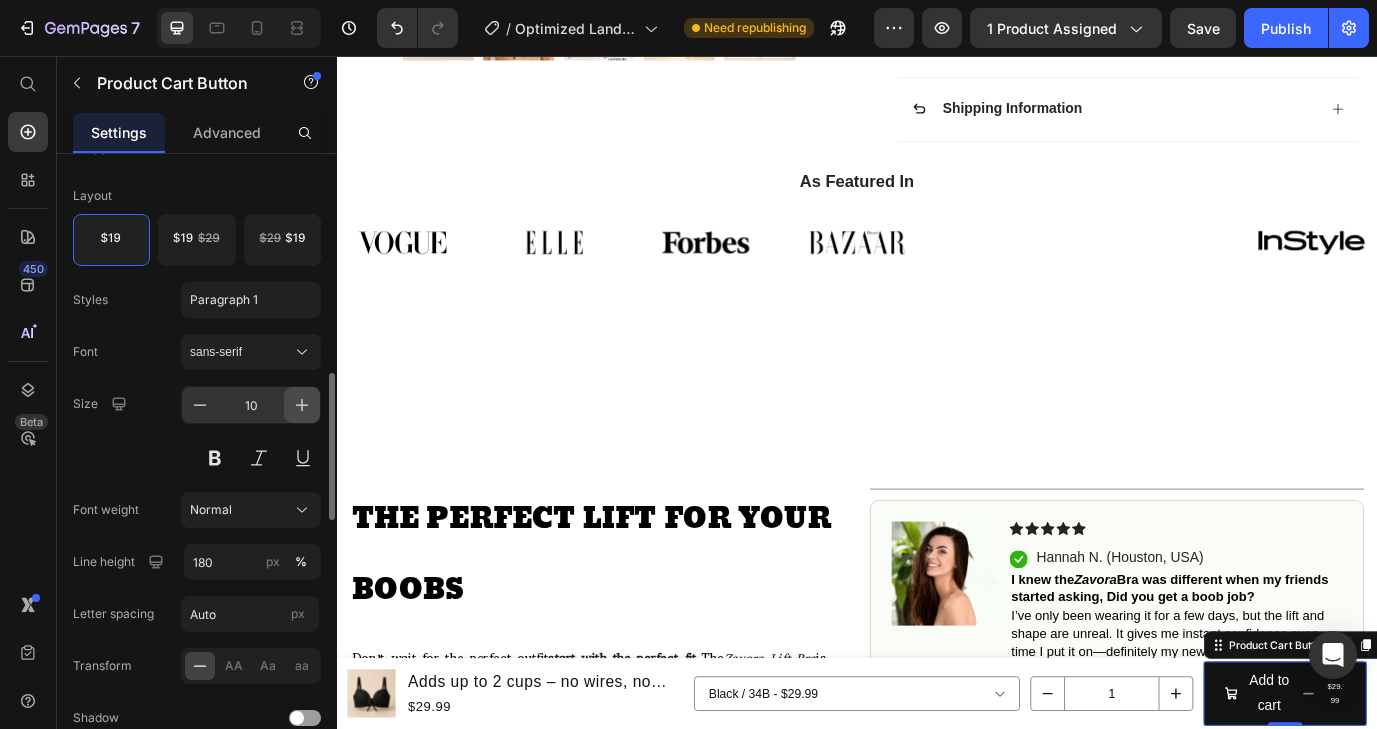 click 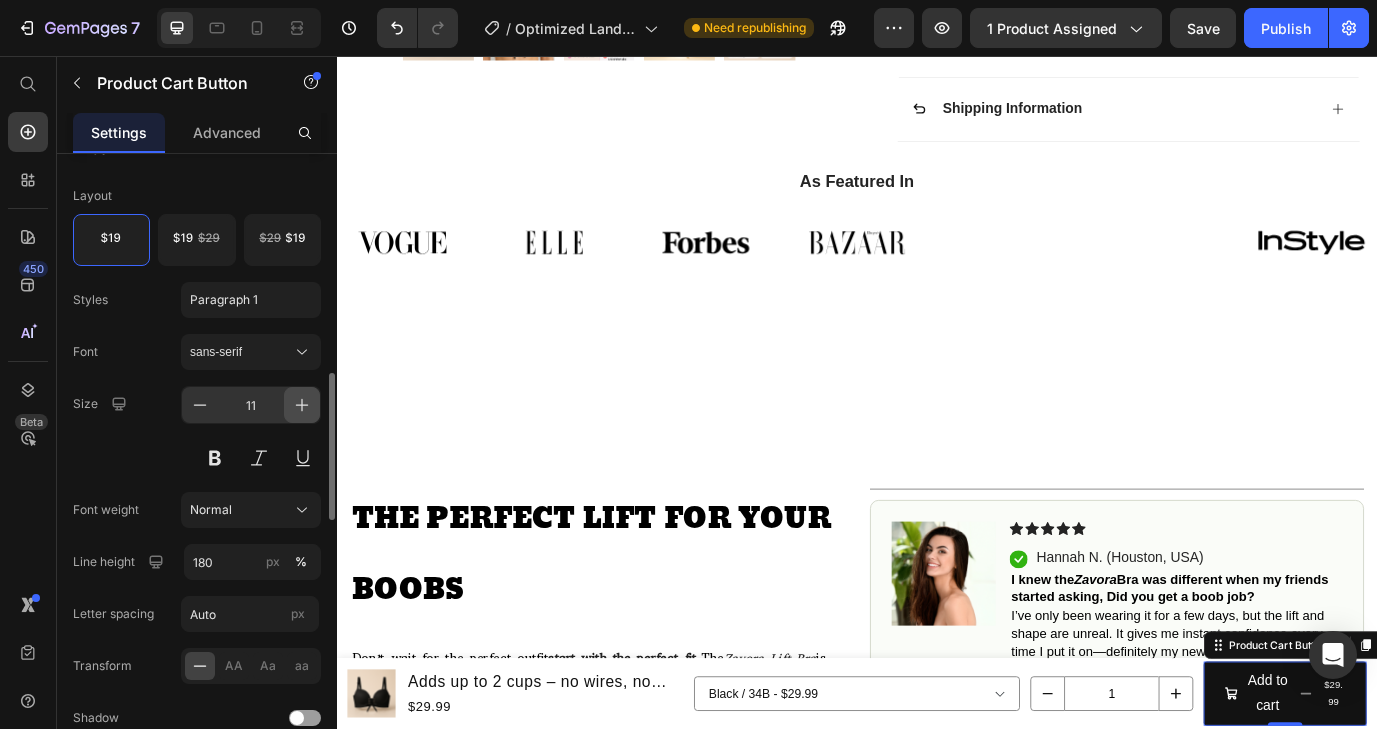click 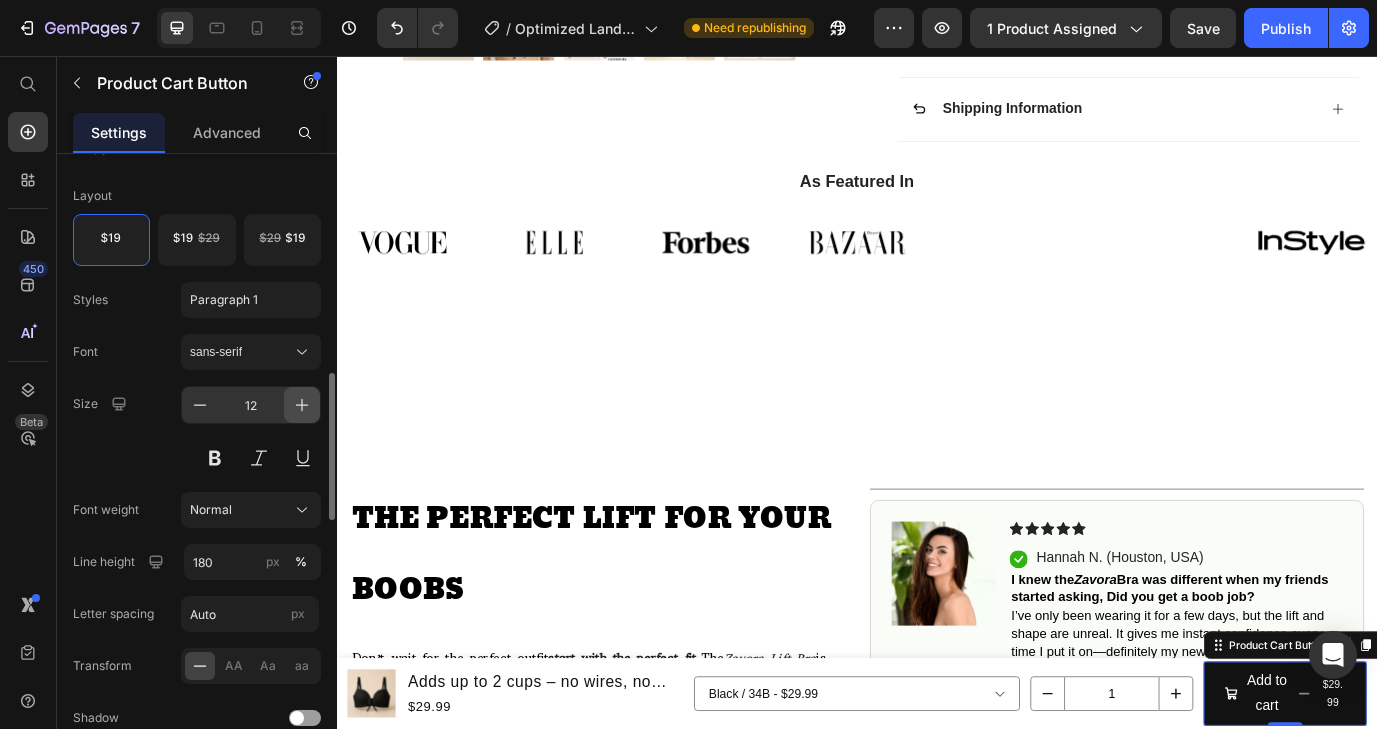 click 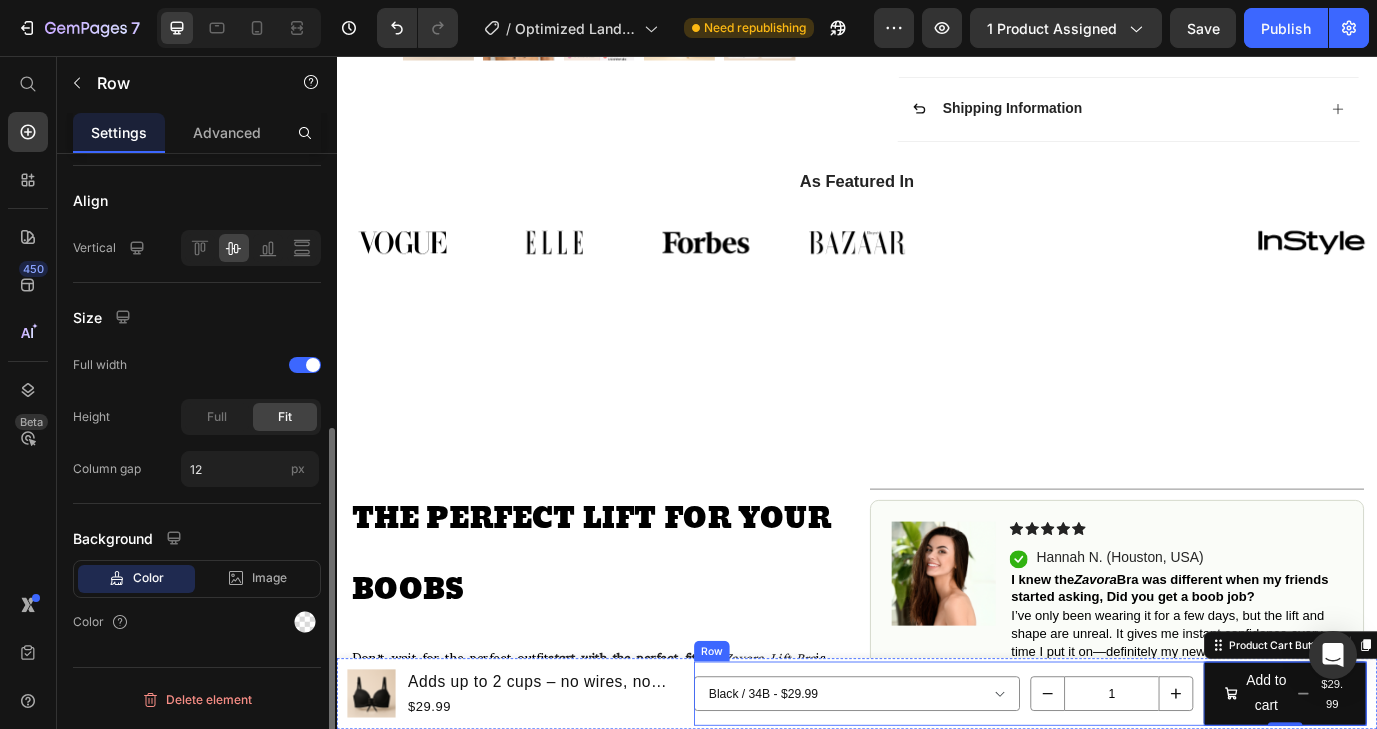 click on "Black / 34B - $29.99  Black / 34C - $29.99  Black / 36B - $29.99  Black / 36C - $29.99  Black / 38B - $29.99  Black / 38C - $29.99  Black / 40C - $29.99  Black / 42C - $29.99  Khaki / 34B - $29.99  Khaki / 34C - $29.99  Khaki / 36B - $29.99  Khaki / 36C - $29.99  Khaki / 38B - $29.99  Khaki / 38C - $29.99  Khaki / 40C - $29.99  Khaki / 42C - $29.99  Red / 34B - $29.99  Red / 34C - $29.99  Red / 36B - $29.99  Red / 36C - $29.99  Red / 38B - $29.99  Red / 38C - $29.99  Red / 40C - $29.99  Red / 42C - $29.99  Pink / 34B - $29.99  Pink / 34C - $29.99  Pink / 36B - $29.99  Pink / 36C - $29.99  Pink / 38B - $29.99  Pink / 38C - $29.99  Pink / 40C - $29.99  Pink / 42C - $29.99  Product Variants & Swatches 1 Product Quantity
Add to cart
$29.99 Product Cart Button   0 Row" at bounding box center [1137, 792] 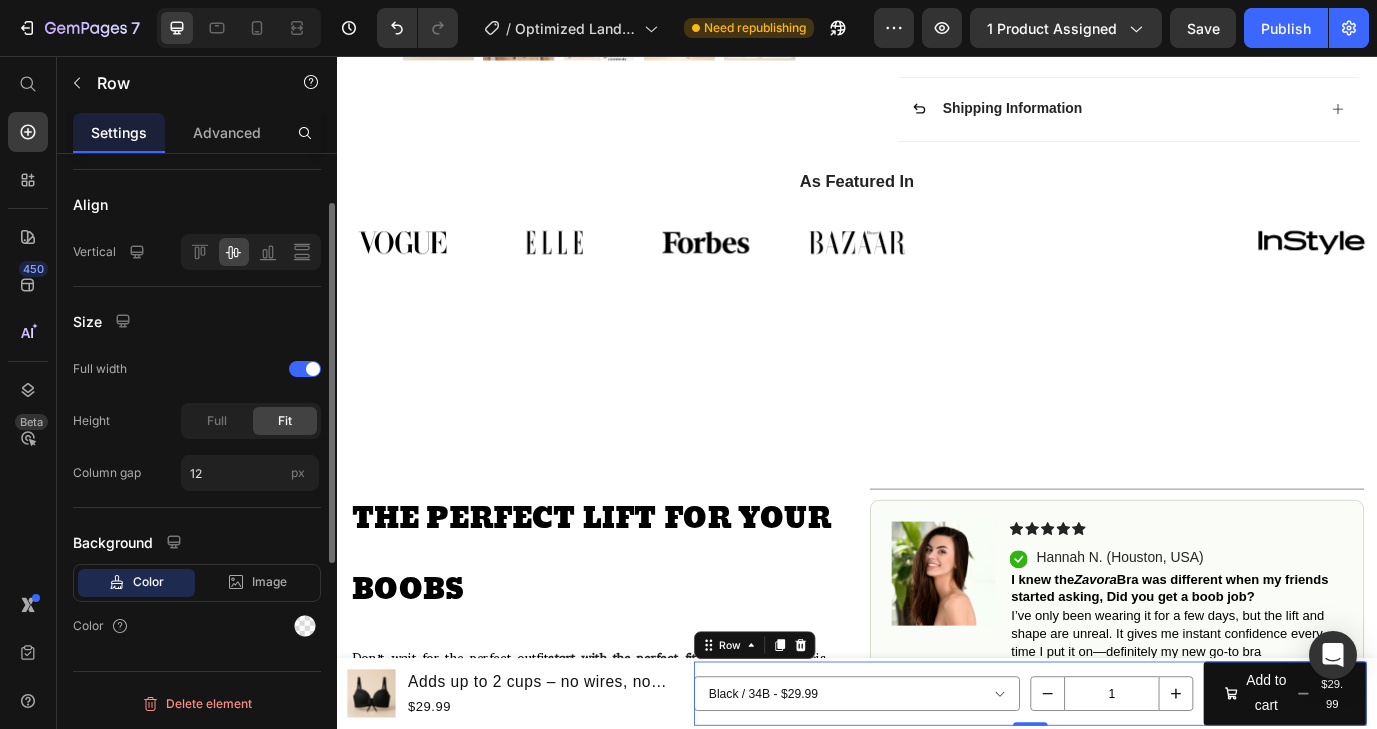 scroll, scrollTop: 0, scrollLeft: 0, axis: both 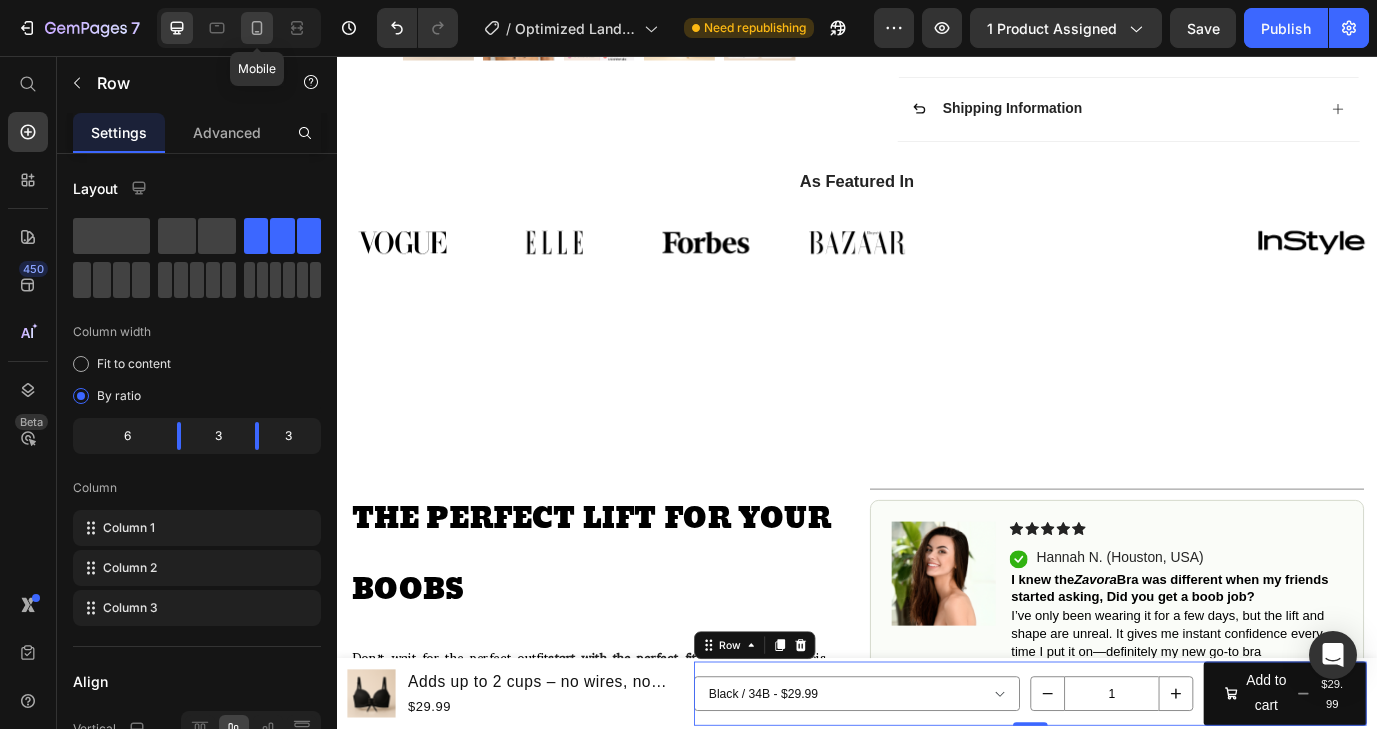 click 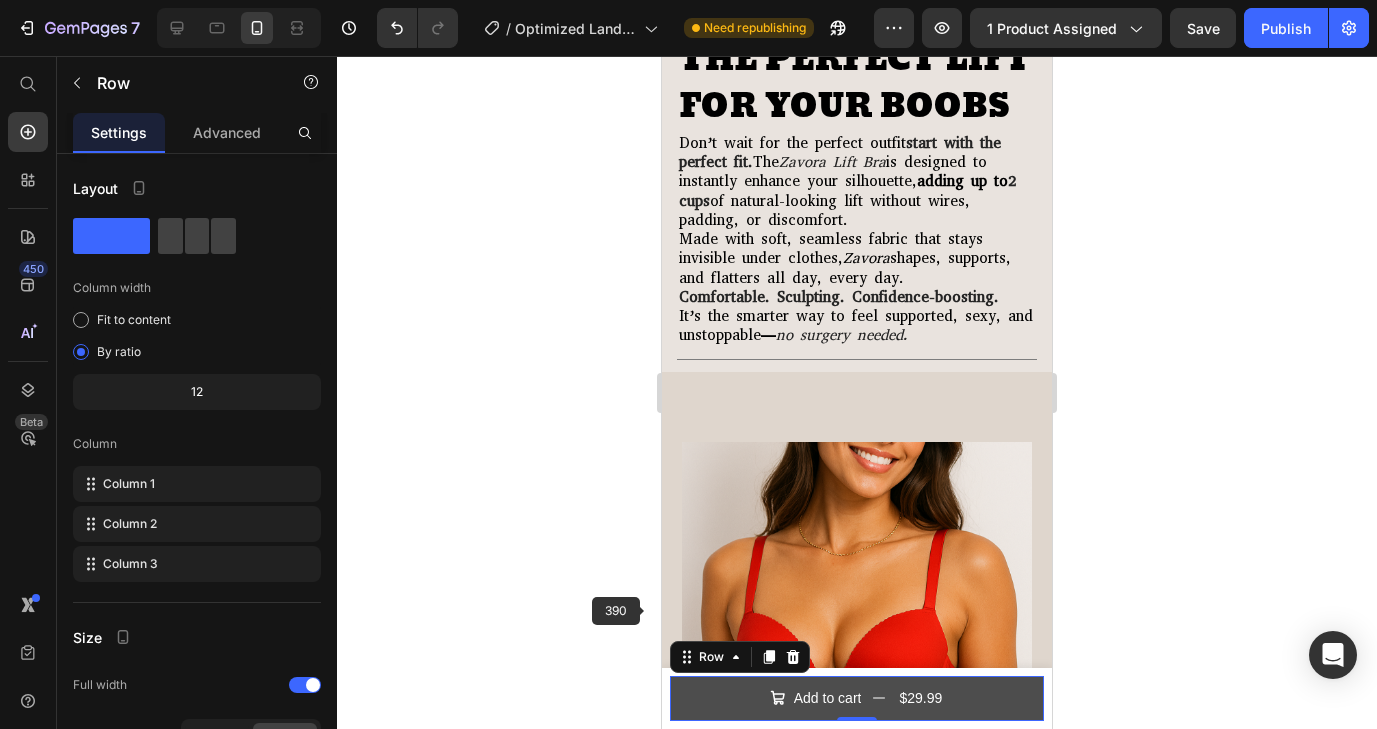 scroll, scrollTop: 1803, scrollLeft: 0, axis: vertical 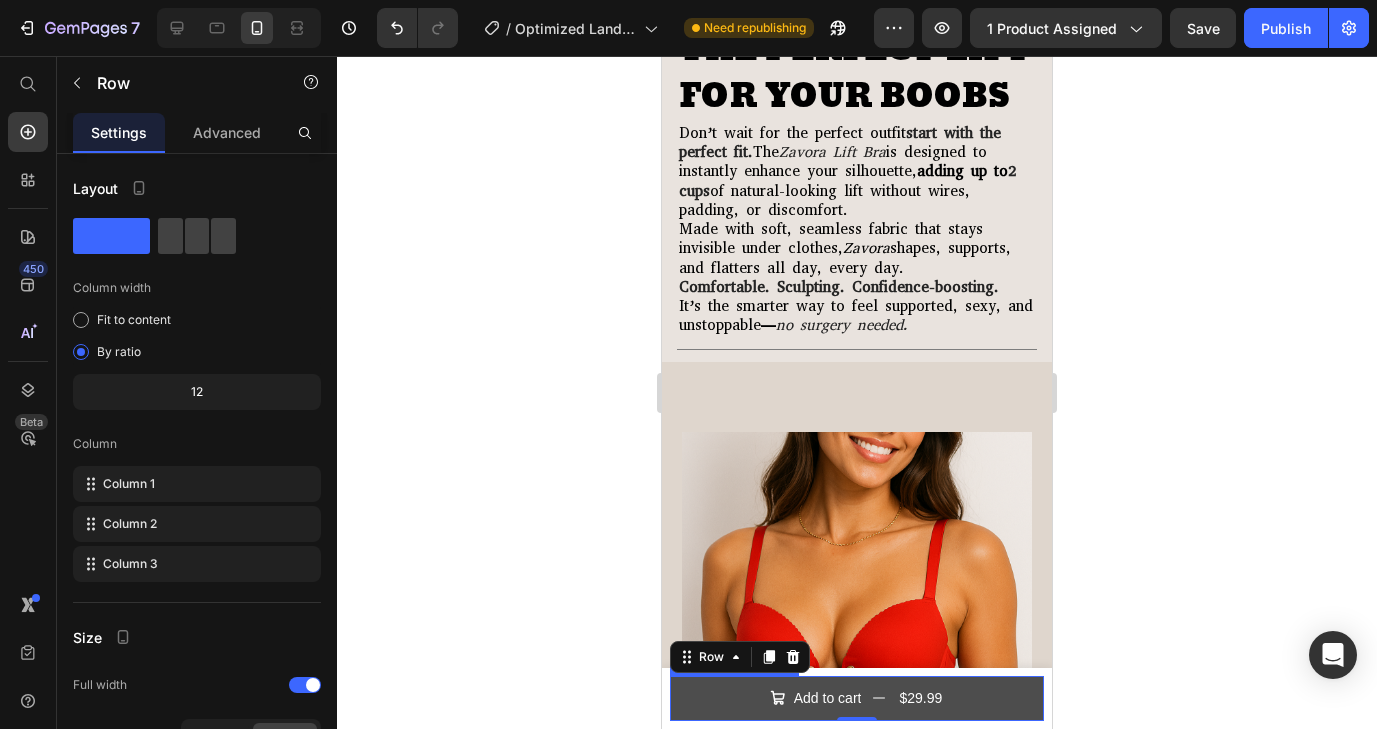 click on "Add to cart
$29.99" at bounding box center [857, 698] 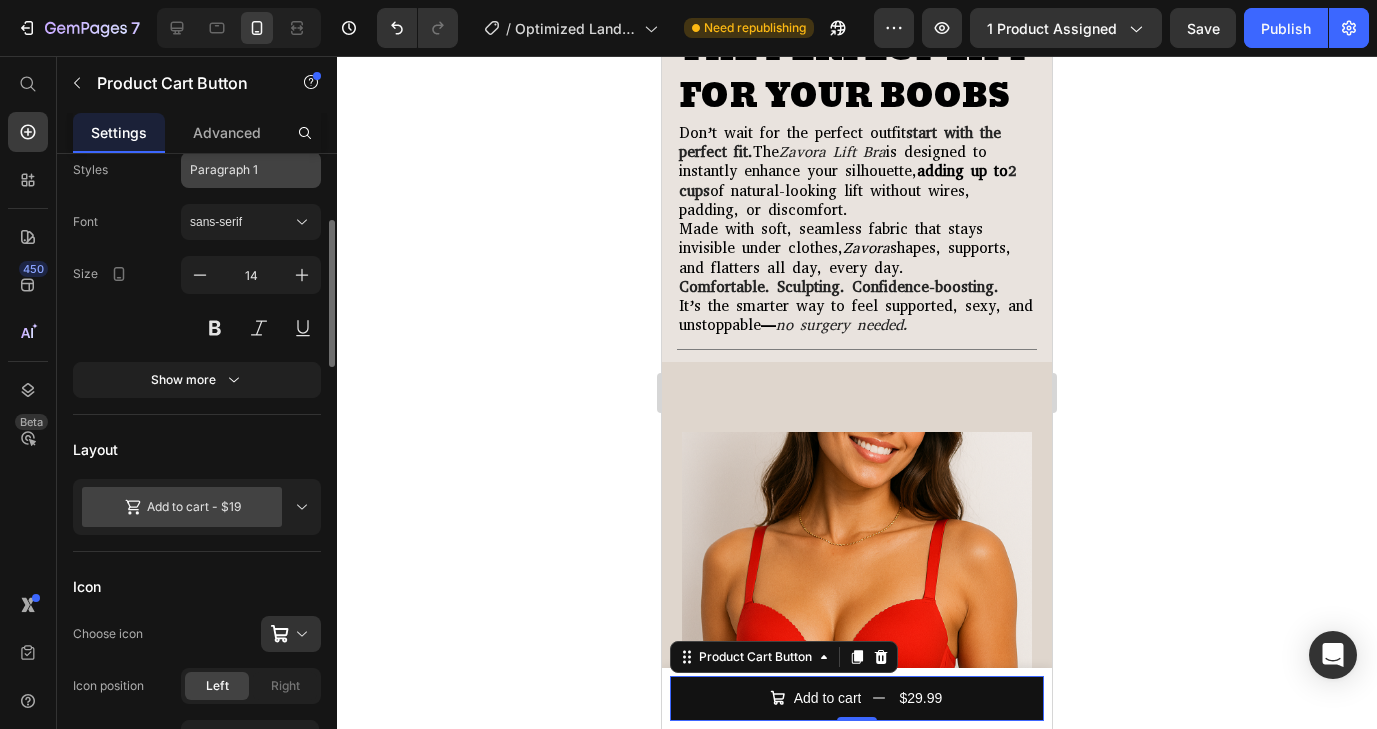 scroll, scrollTop: 280, scrollLeft: 0, axis: vertical 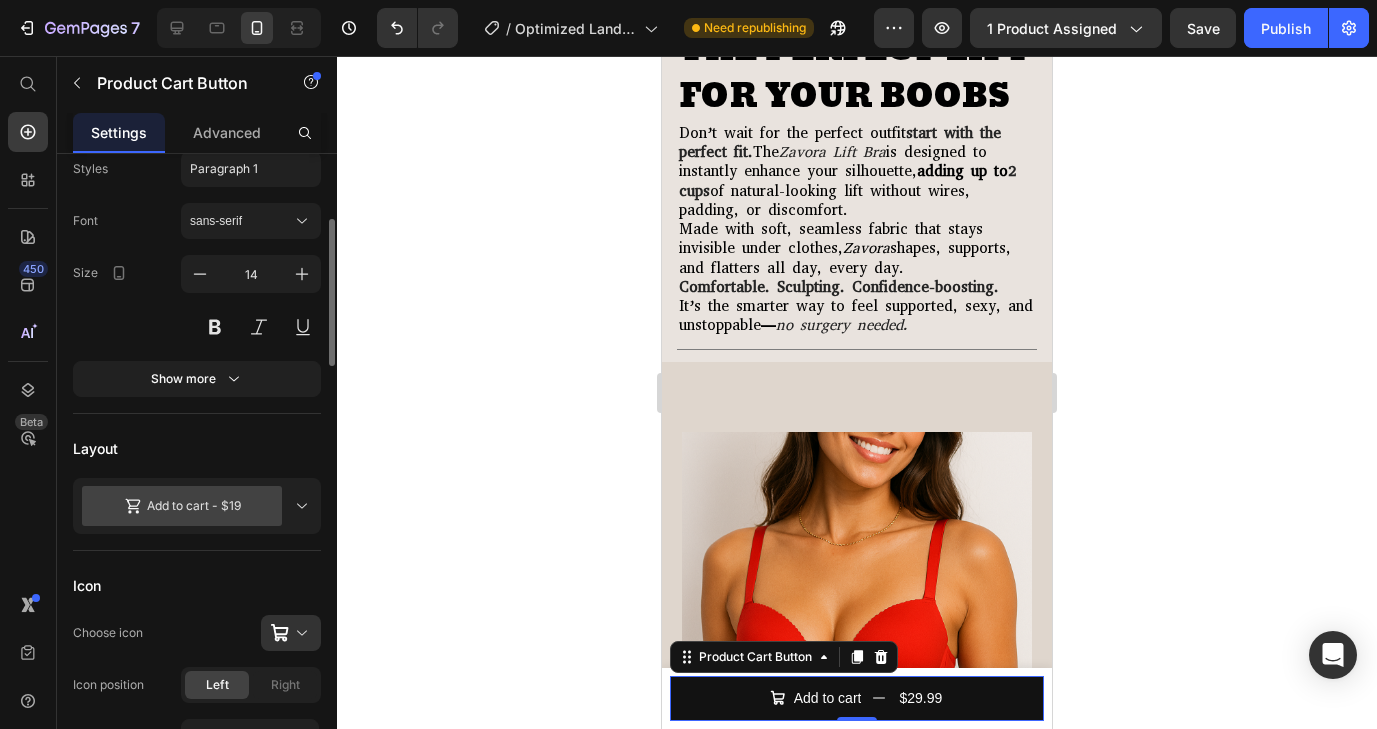 click on "Add to cart  -  $19" at bounding box center (182, 506) 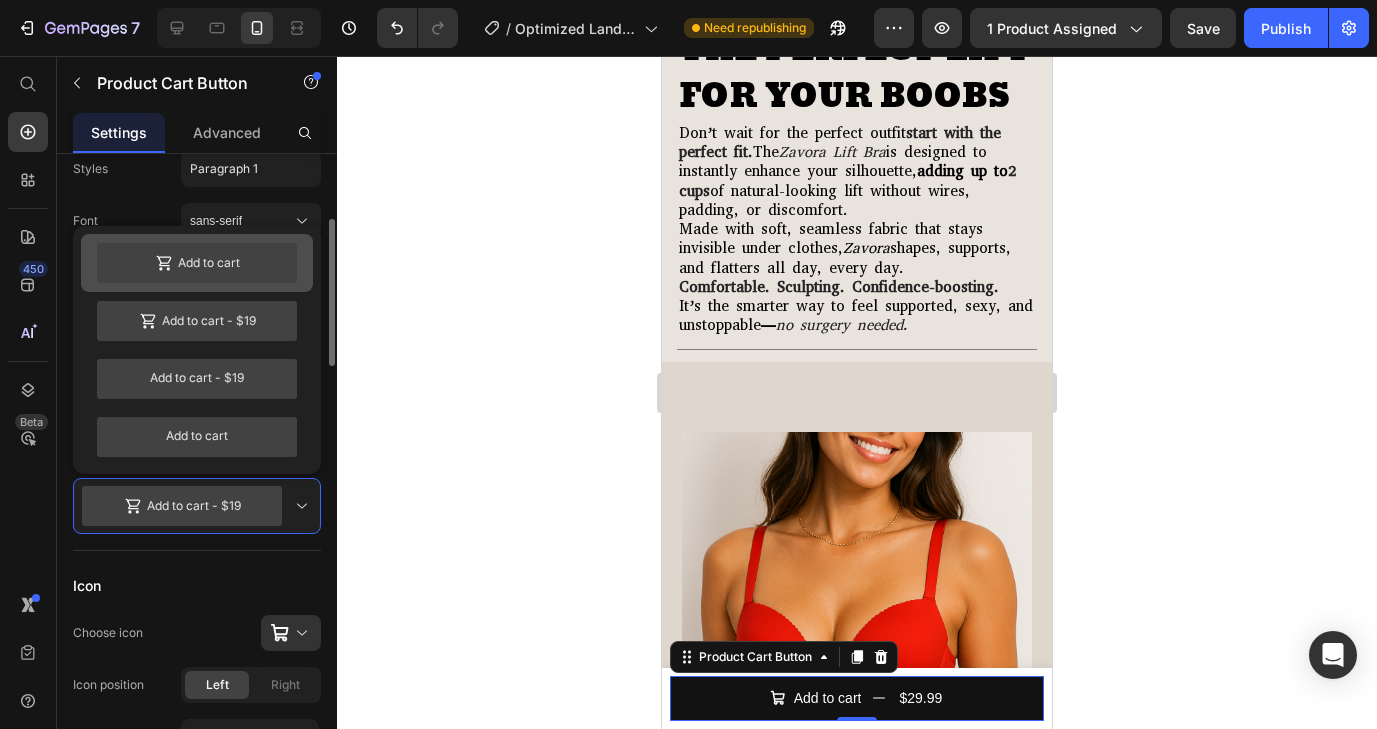 click on "Add to cart" at bounding box center [197, 263] 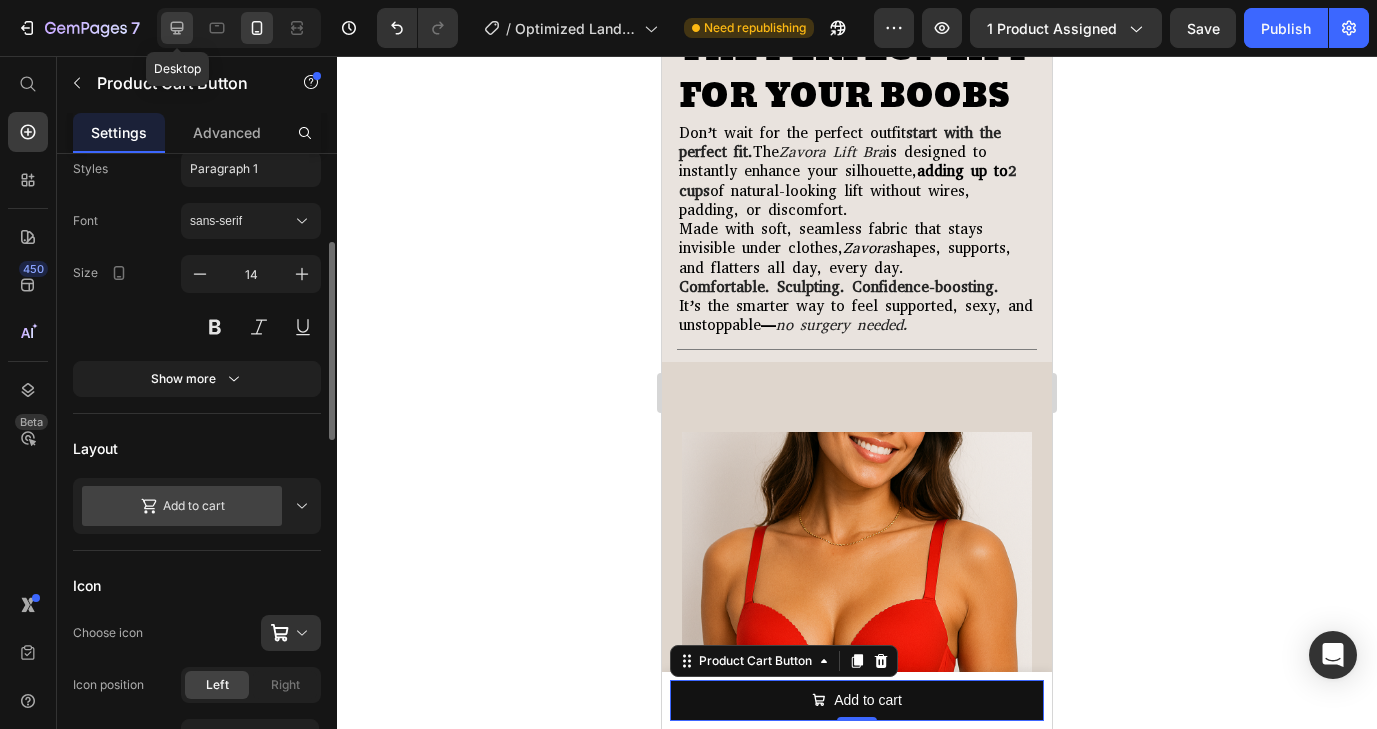 click 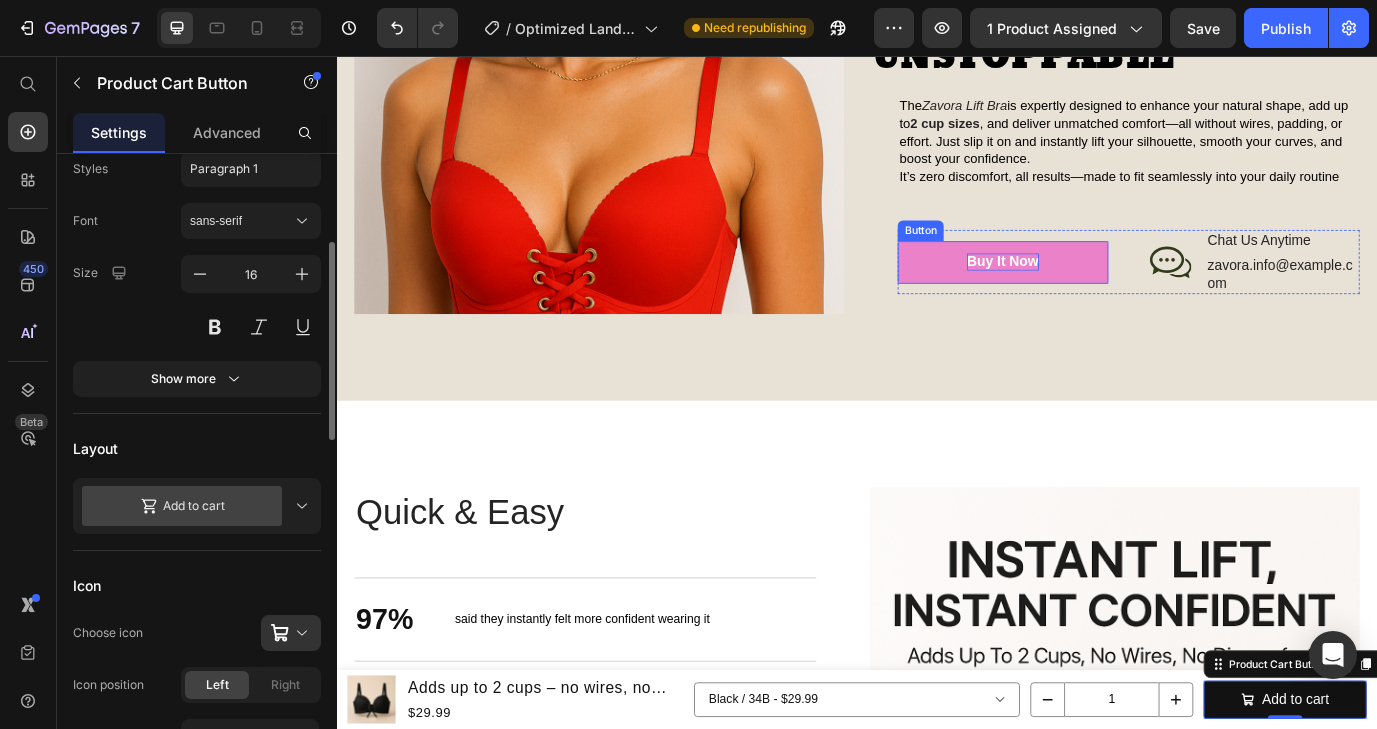 scroll, scrollTop: 930, scrollLeft: 0, axis: vertical 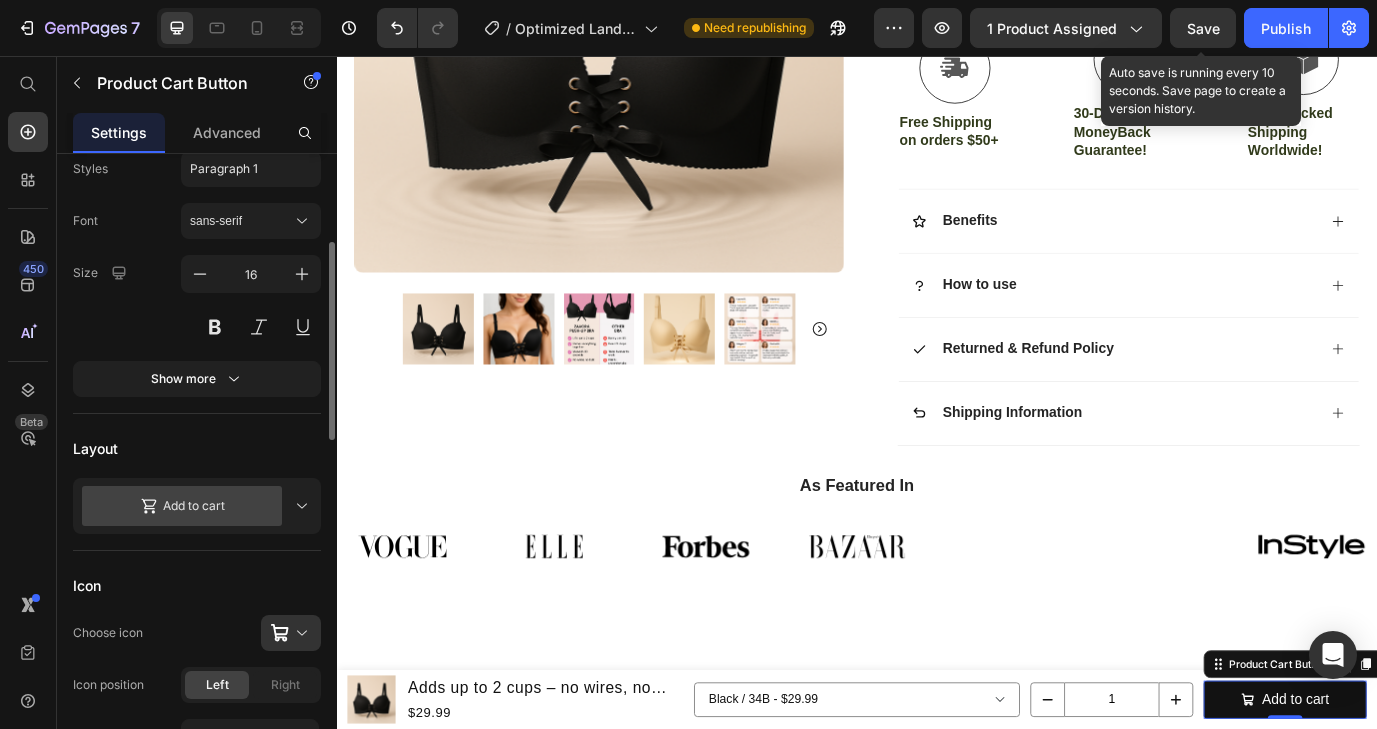 click on "Save" at bounding box center [1203, 28] 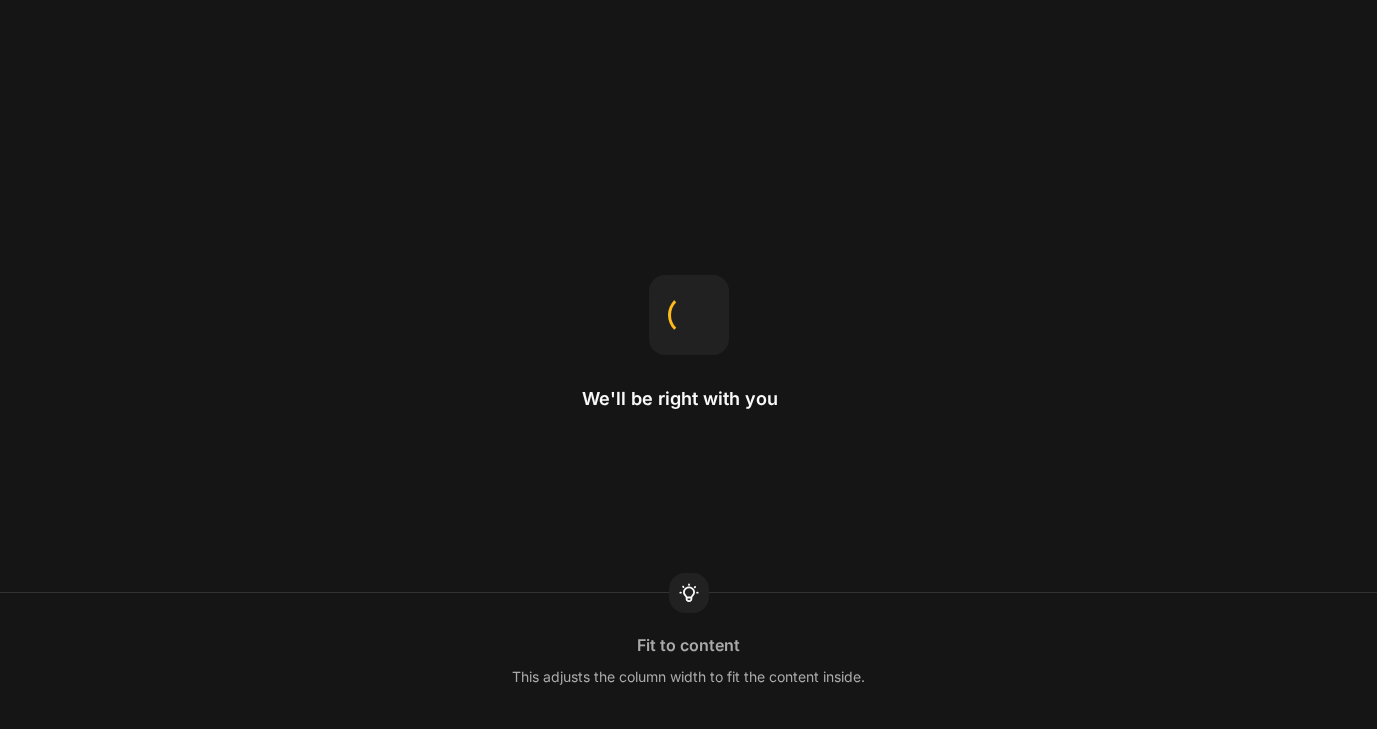 scroll, scrollTop: 0, scrollLeft: 0, axis: both 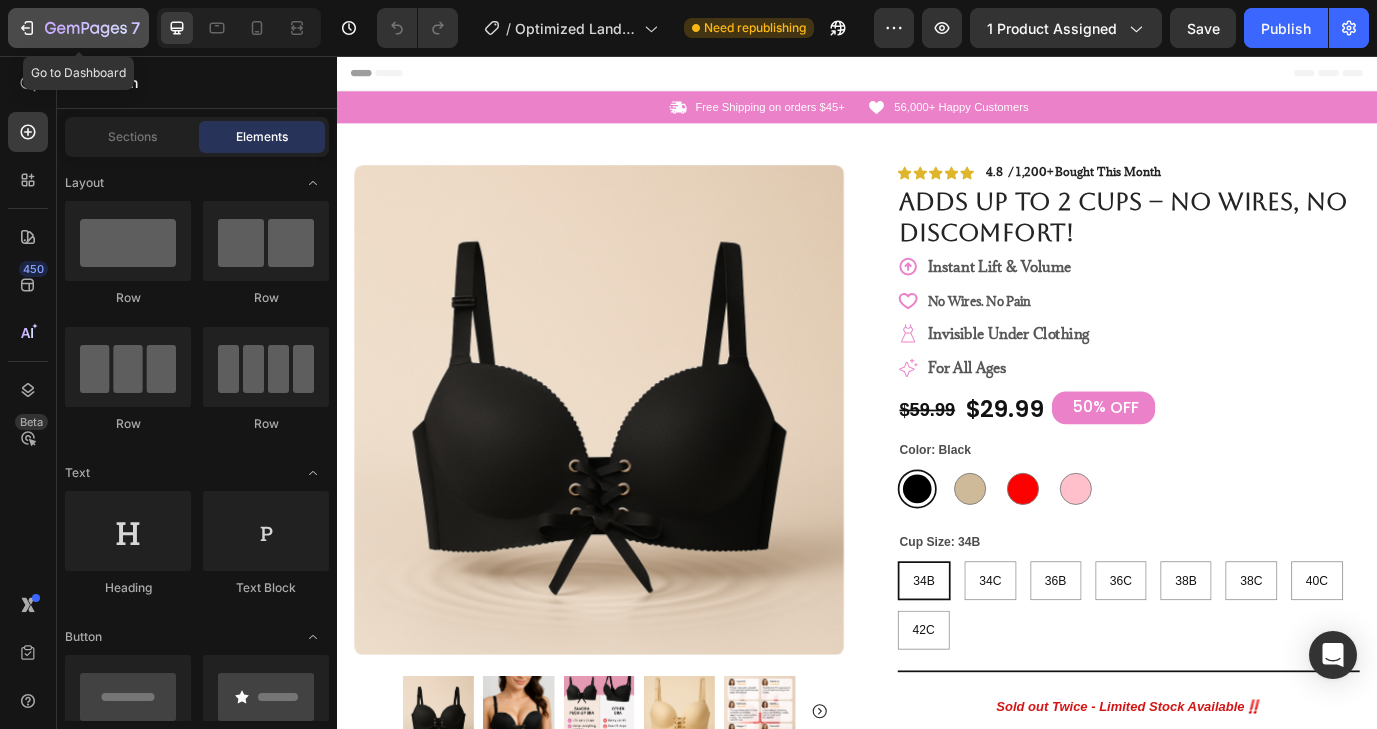 click 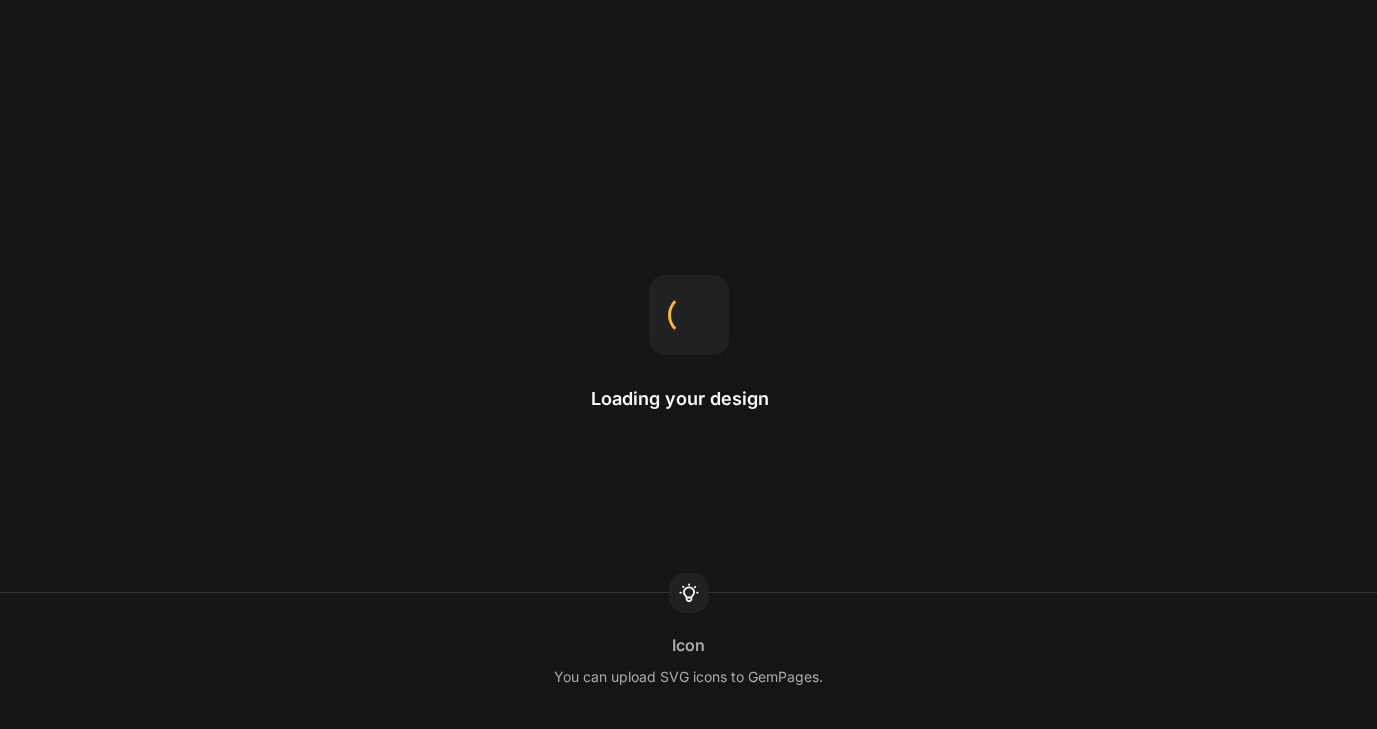 scroll, scrollTop: 0, scrollLeft: 0, axis: both 